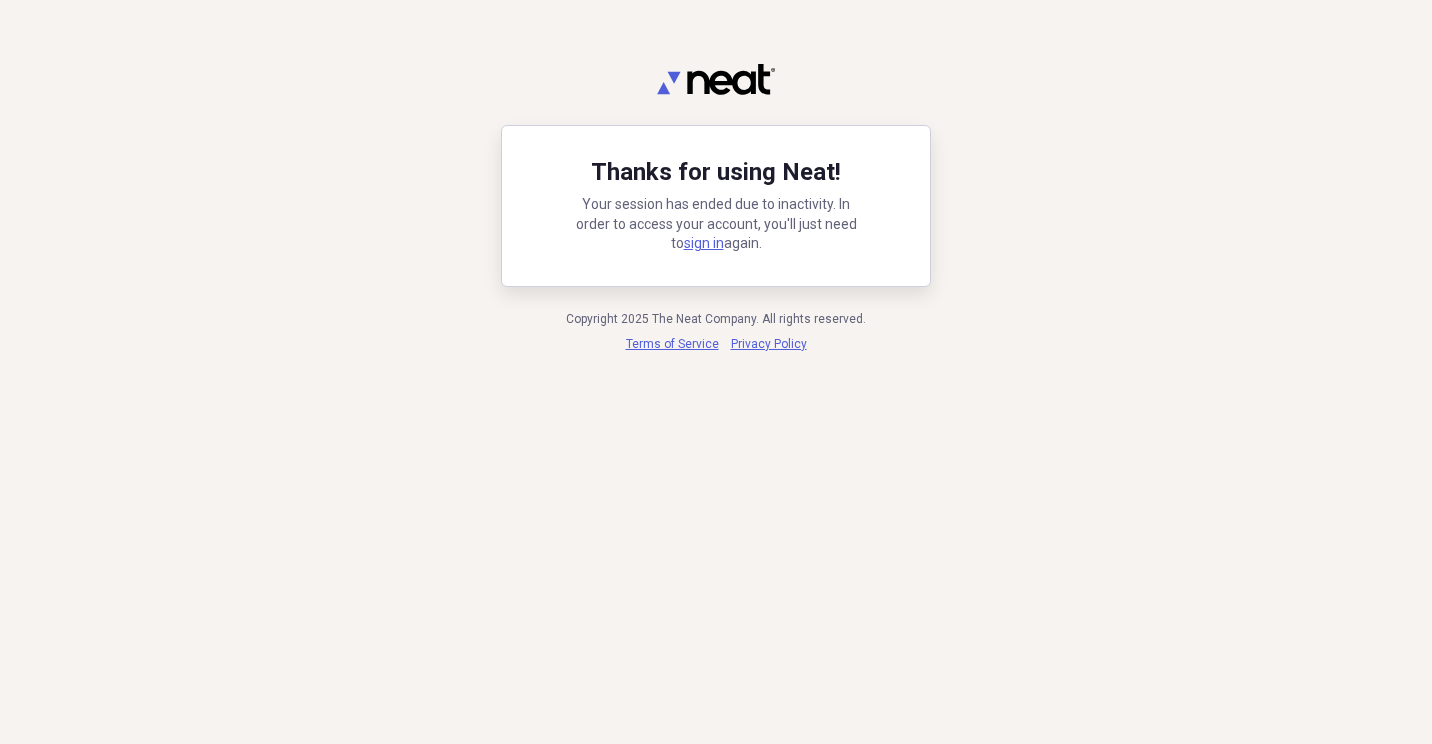 scroll, scrollTop: 0, scrollLeft: 0, axis: both 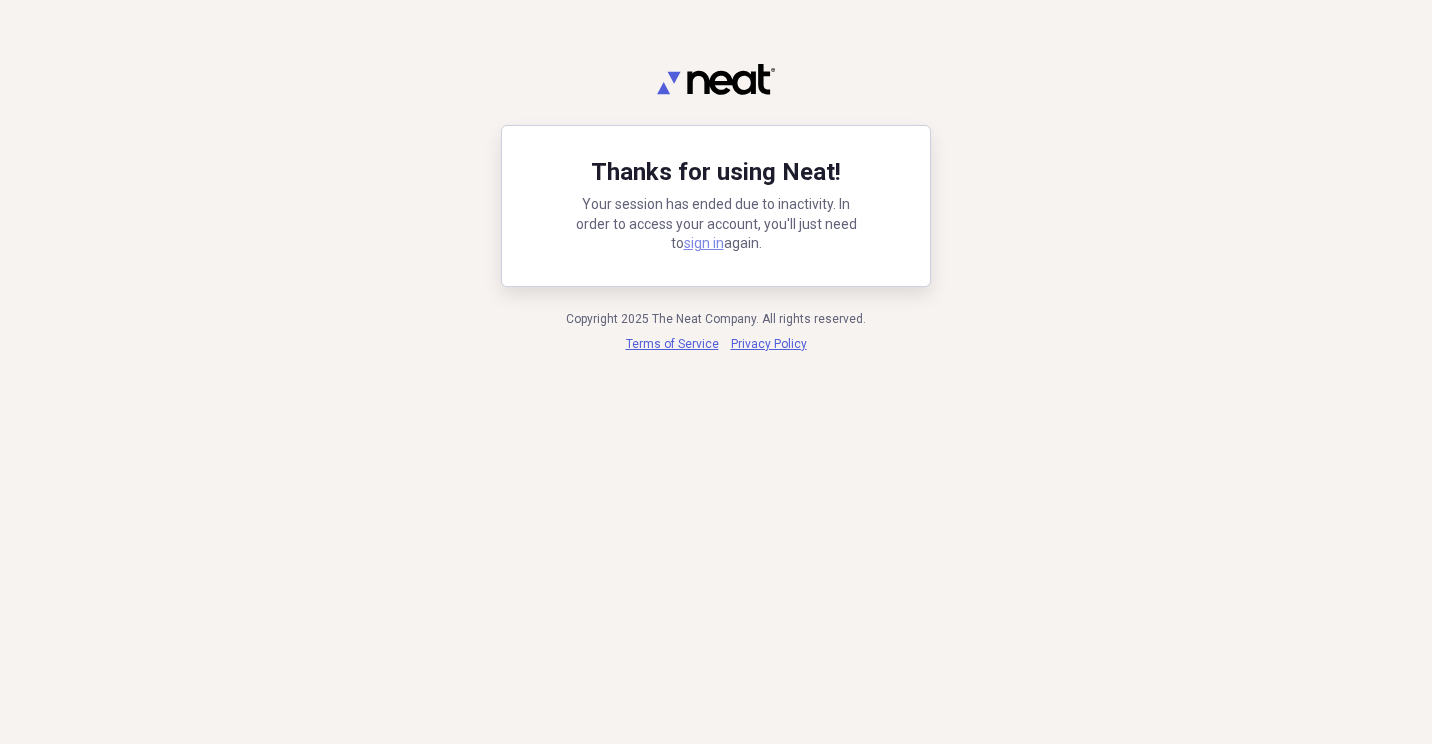 click on "sign in" at bounding box center (704, 243) 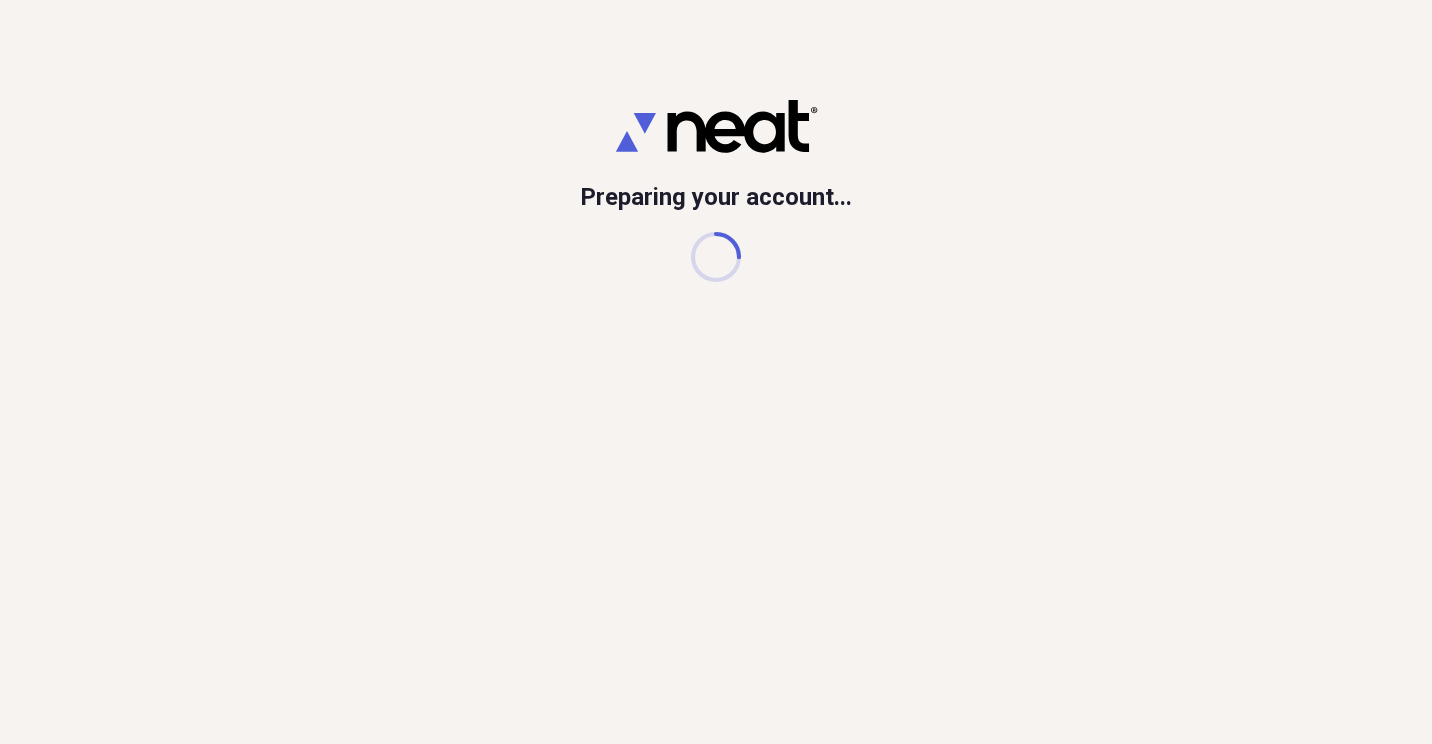 scroll, scrollTop: 0, scrollLeft: 0, axis: both 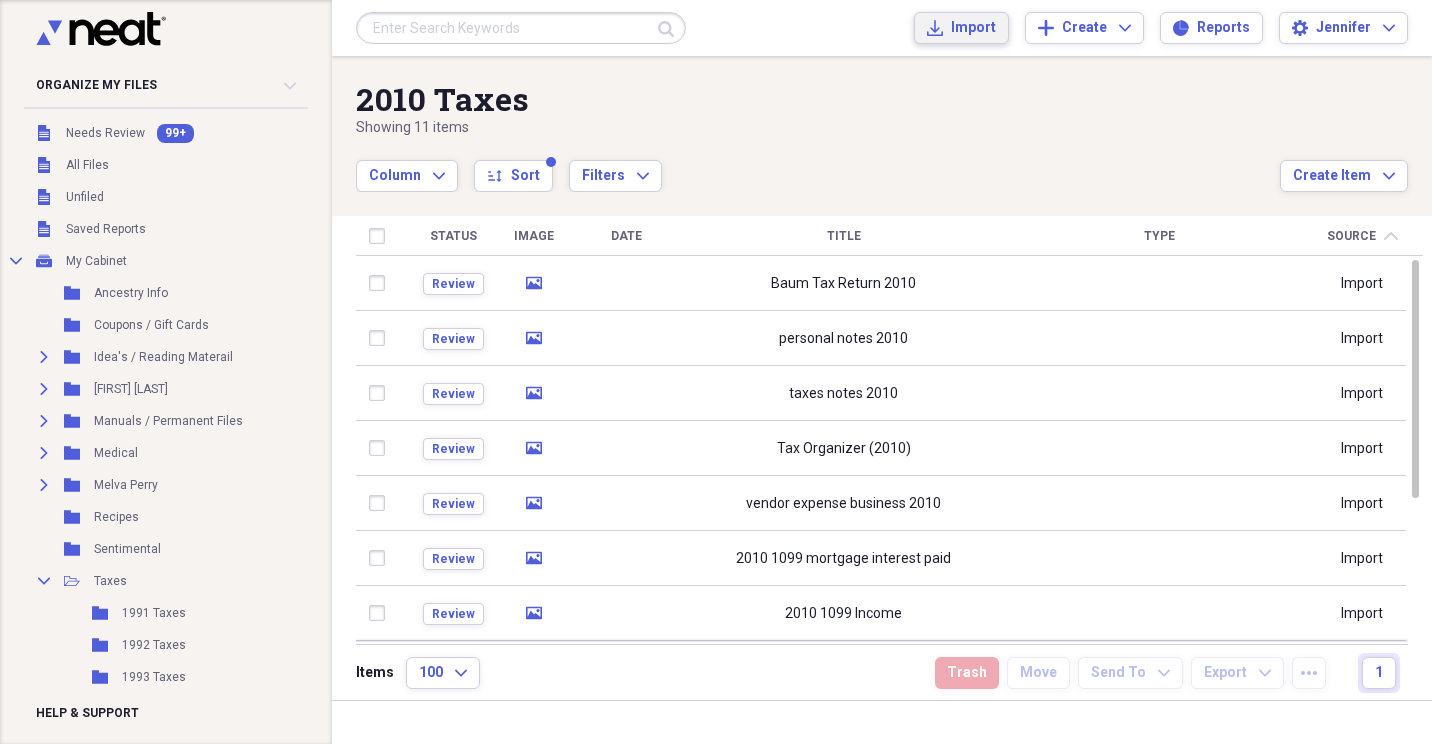 click on "Import" at bounding box center [973, 28] 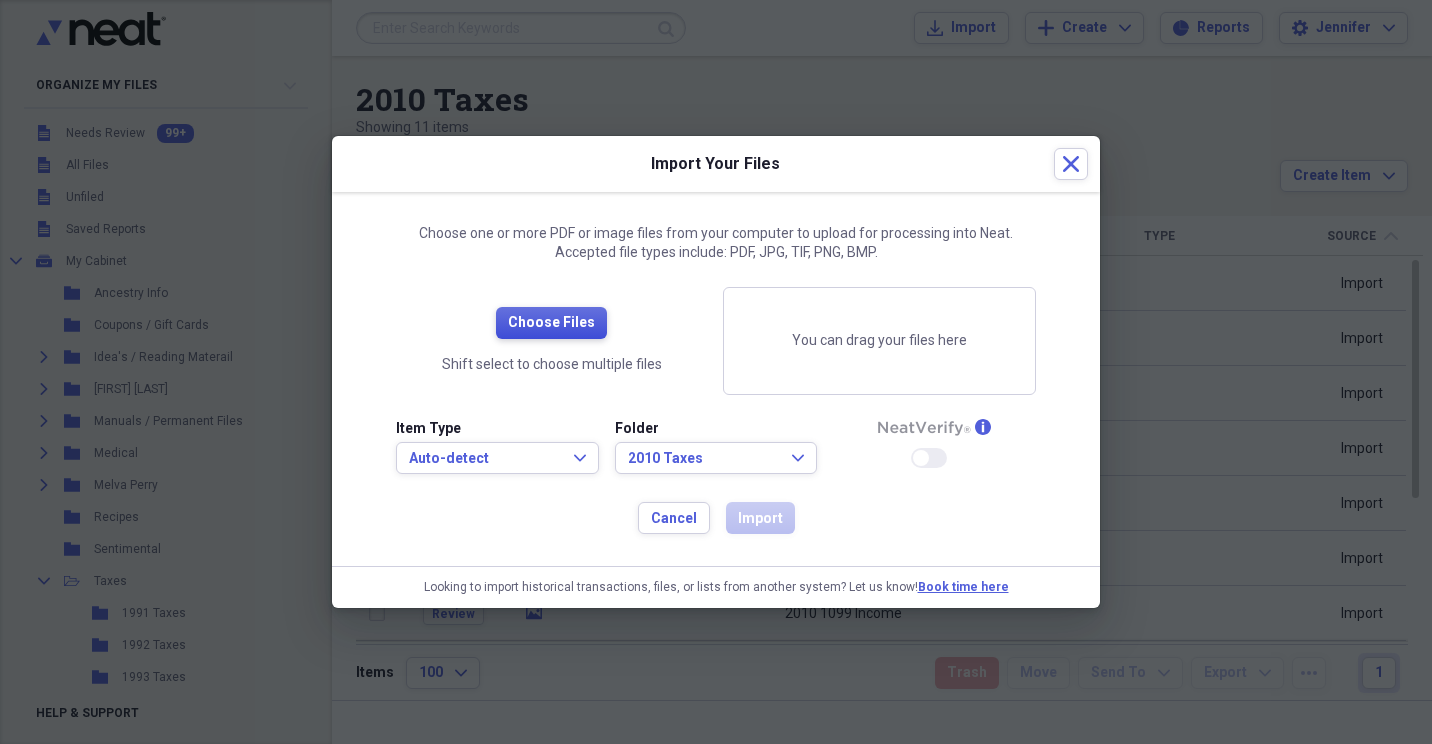 click on "Choose Files" at bounding box center (551, 323) 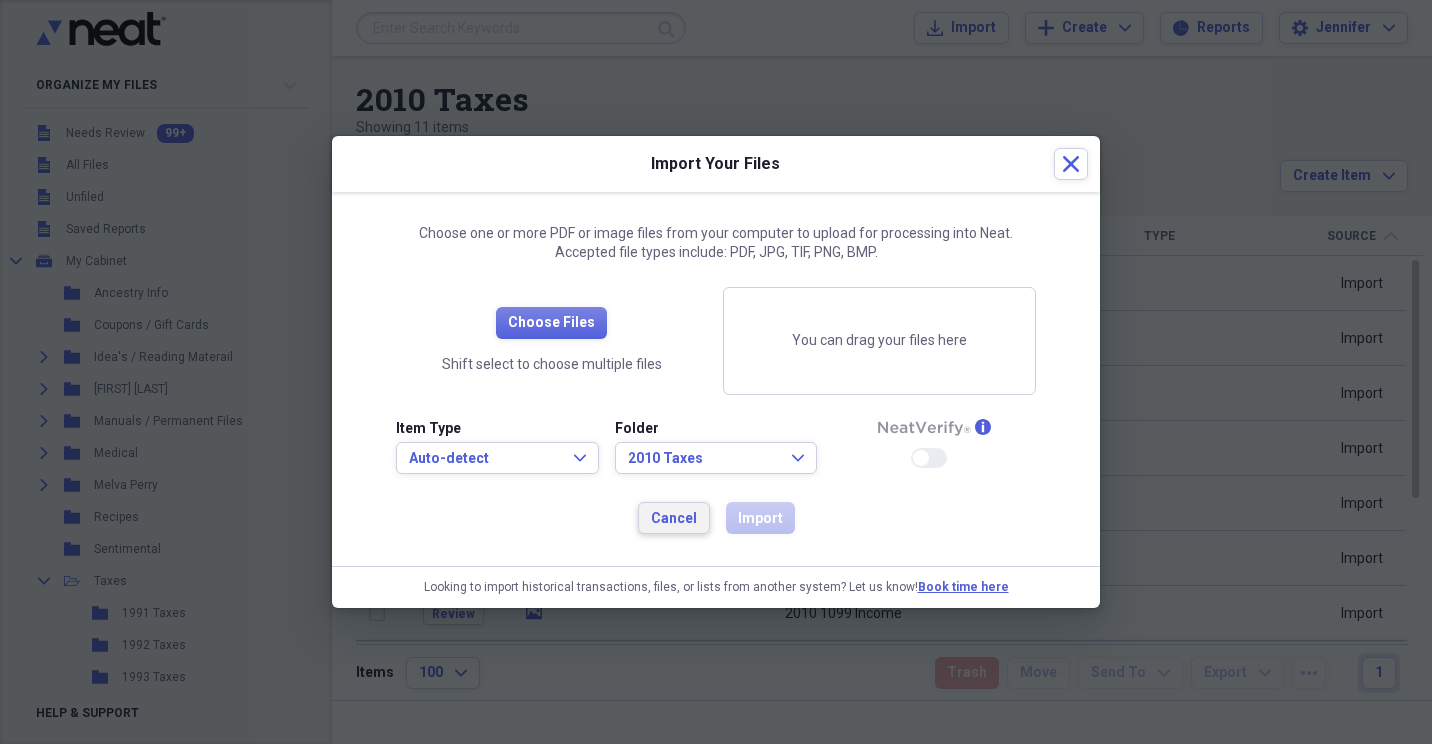 click on "Cancel" at bounding box center [674, 519] 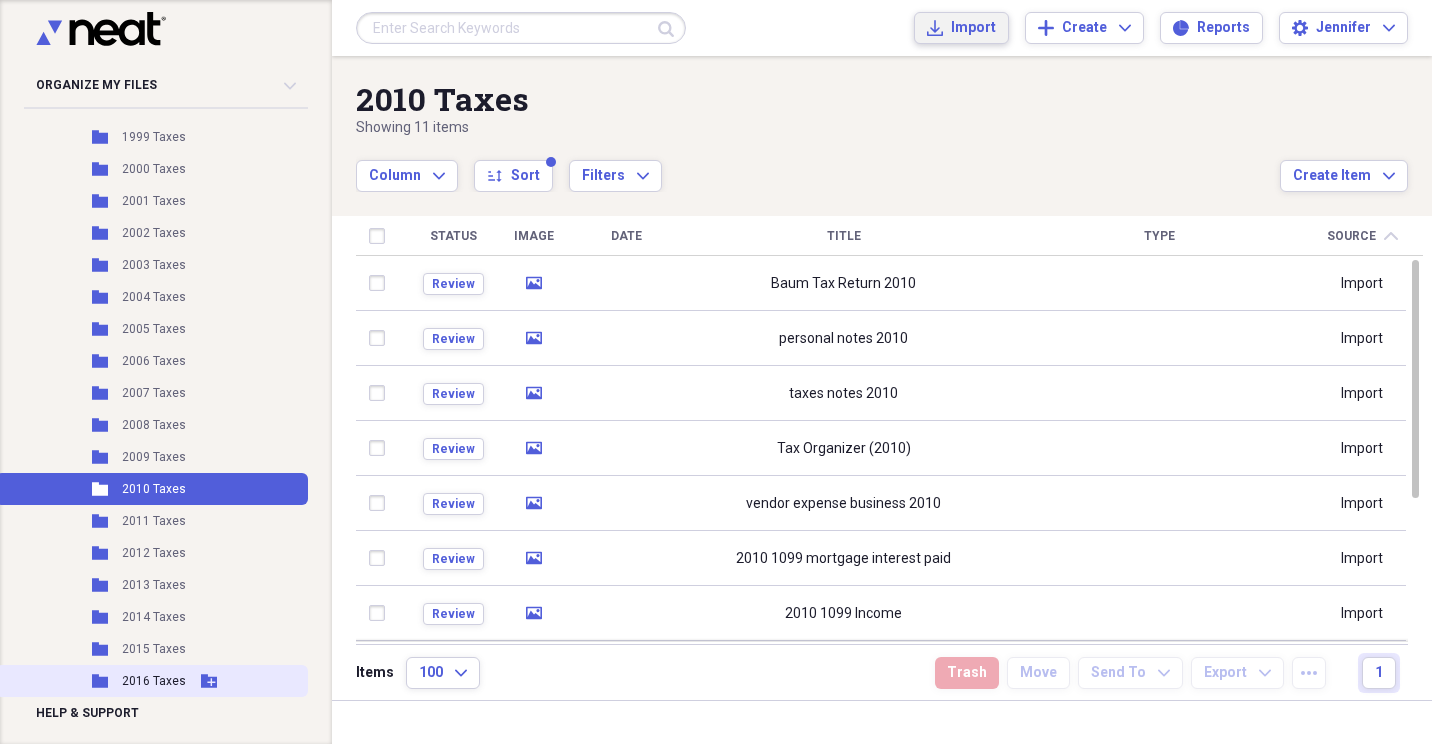 scroll, scrollTop: 600, scrollLeft: 0, axis: vertical 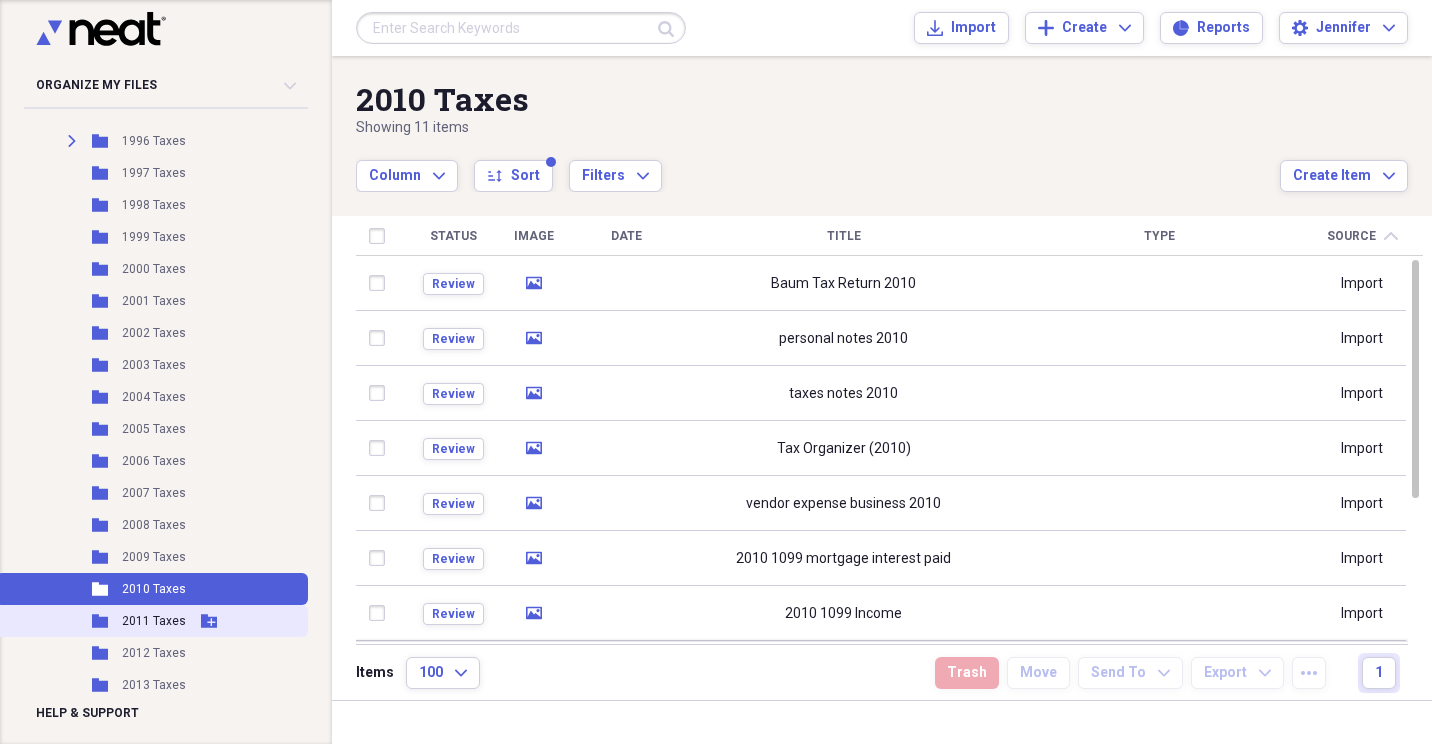click on "2011 Taxes" at bounding box center [154, 621] 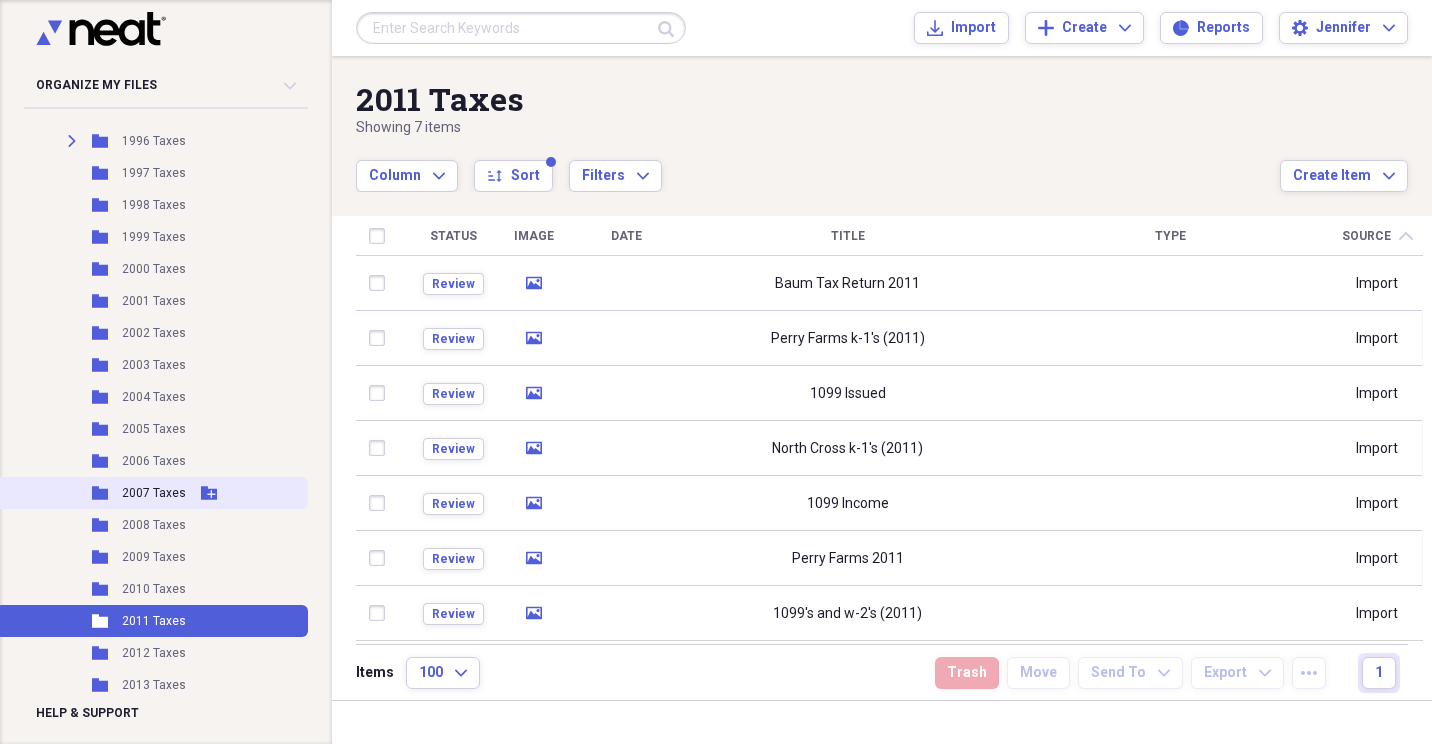 click on "2007 Taxes" at bounding box center (154, 493) 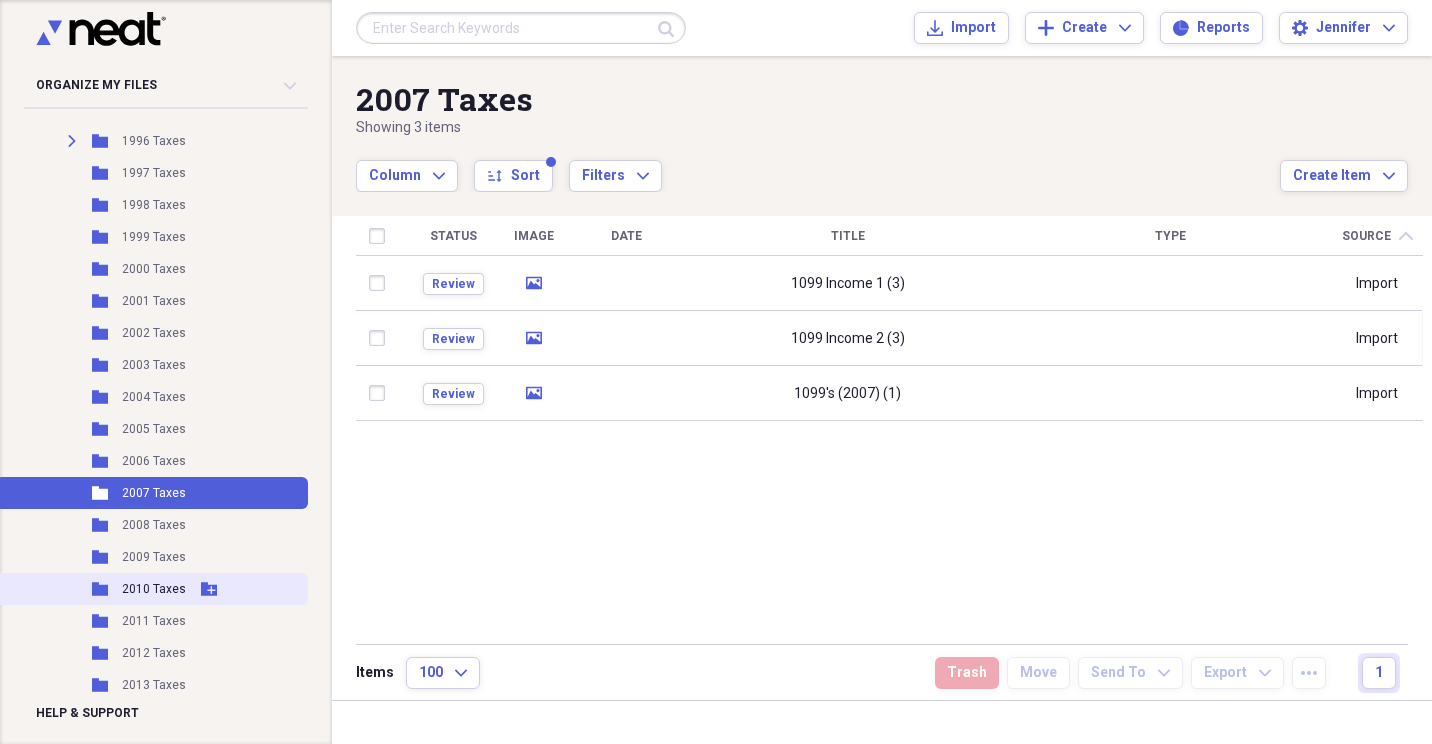 click on "2010 Taxes" at bounding box center (154, 589) 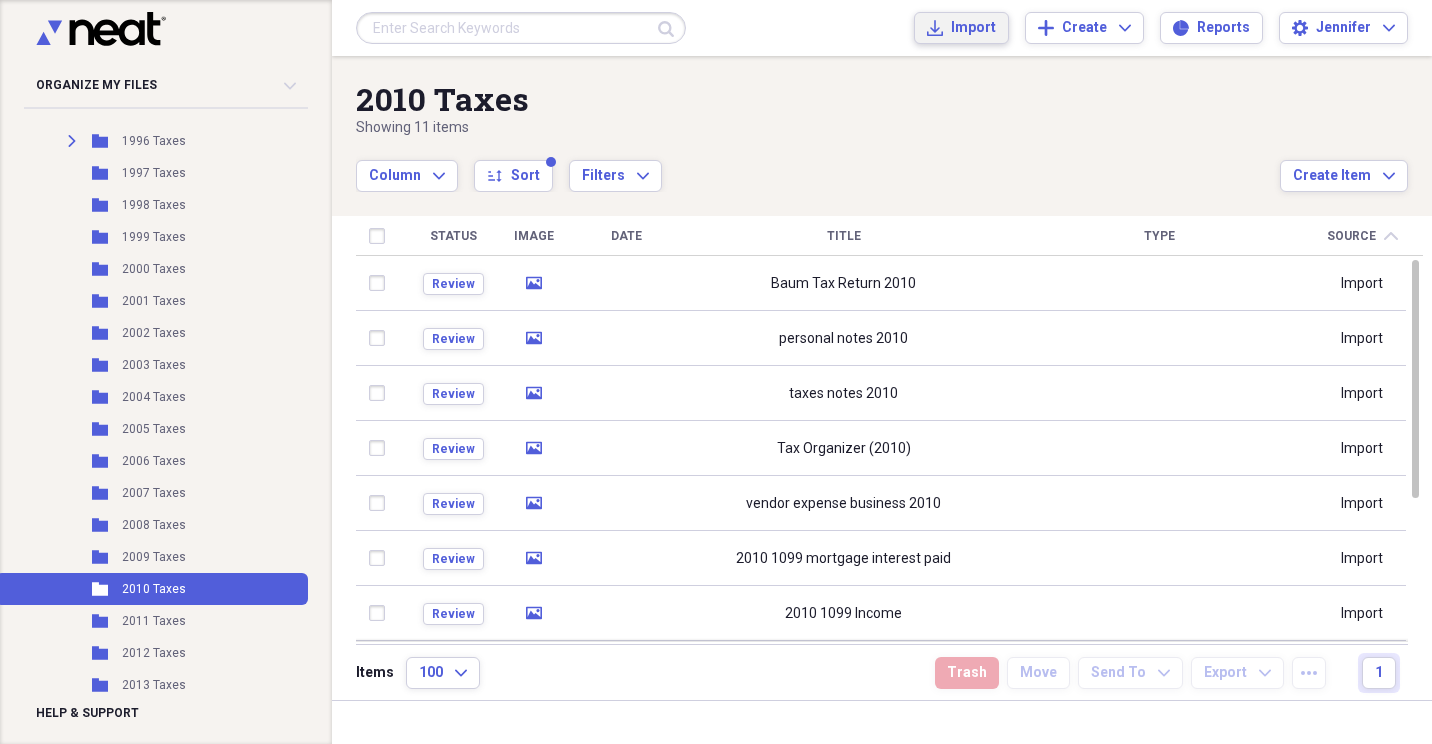 click on "Import" at bounding box center [973, 28] 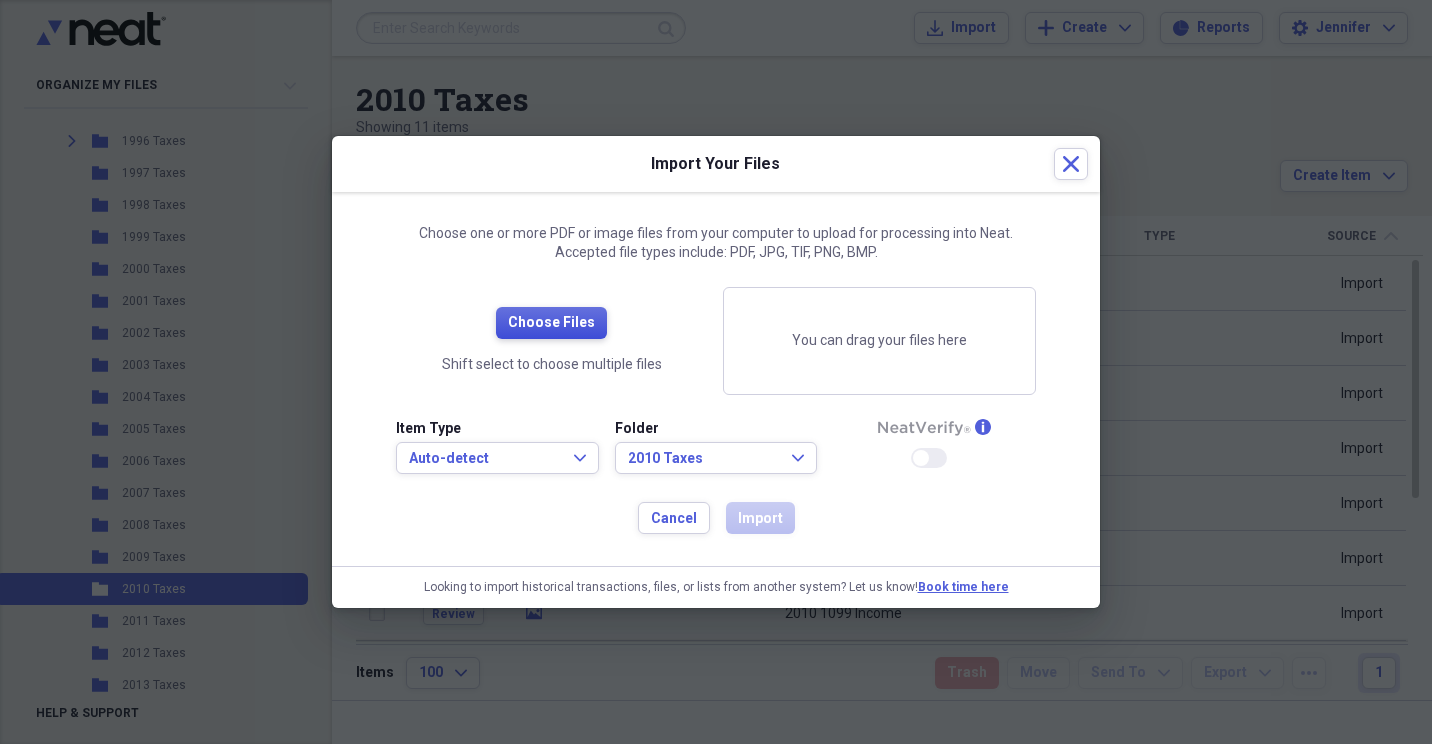 click on "Choose Files" at bounding box center [551, 323] 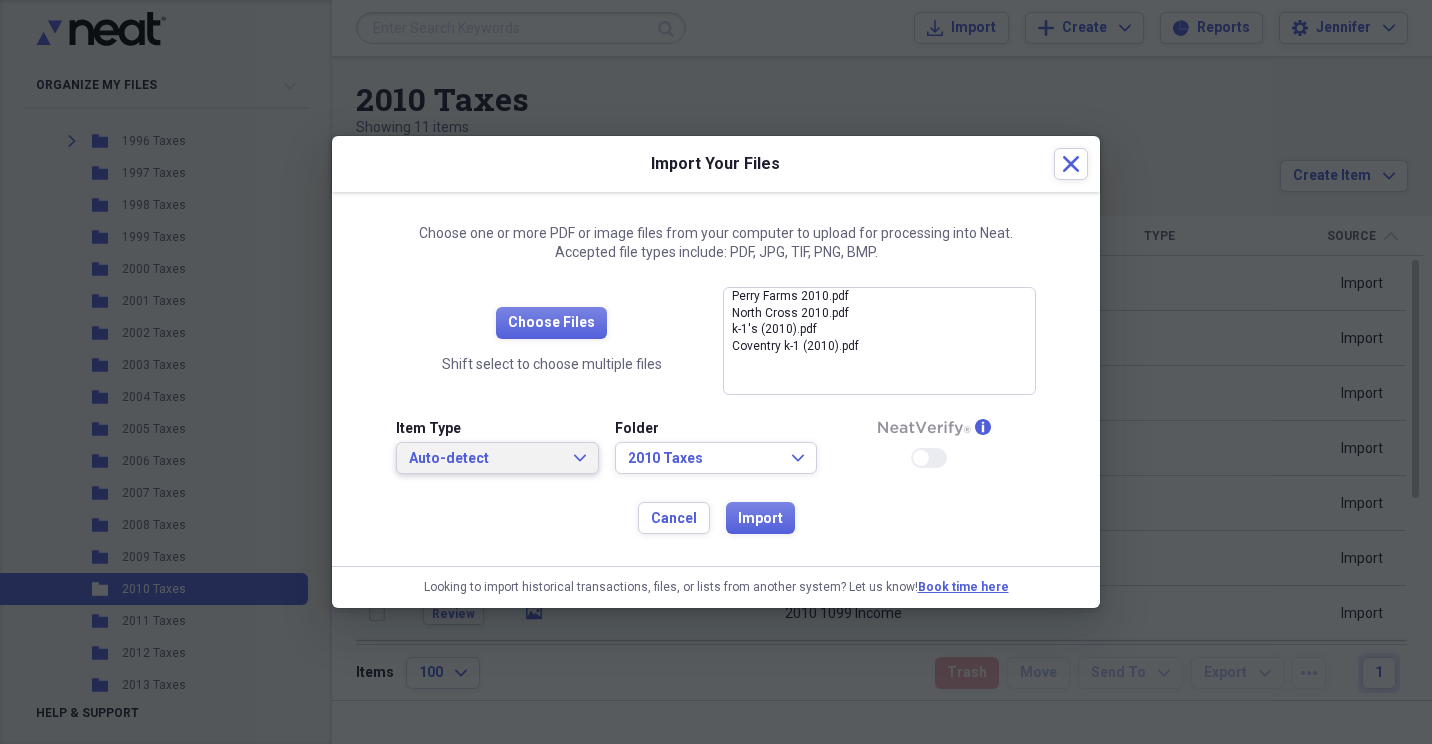 click on "Expand" 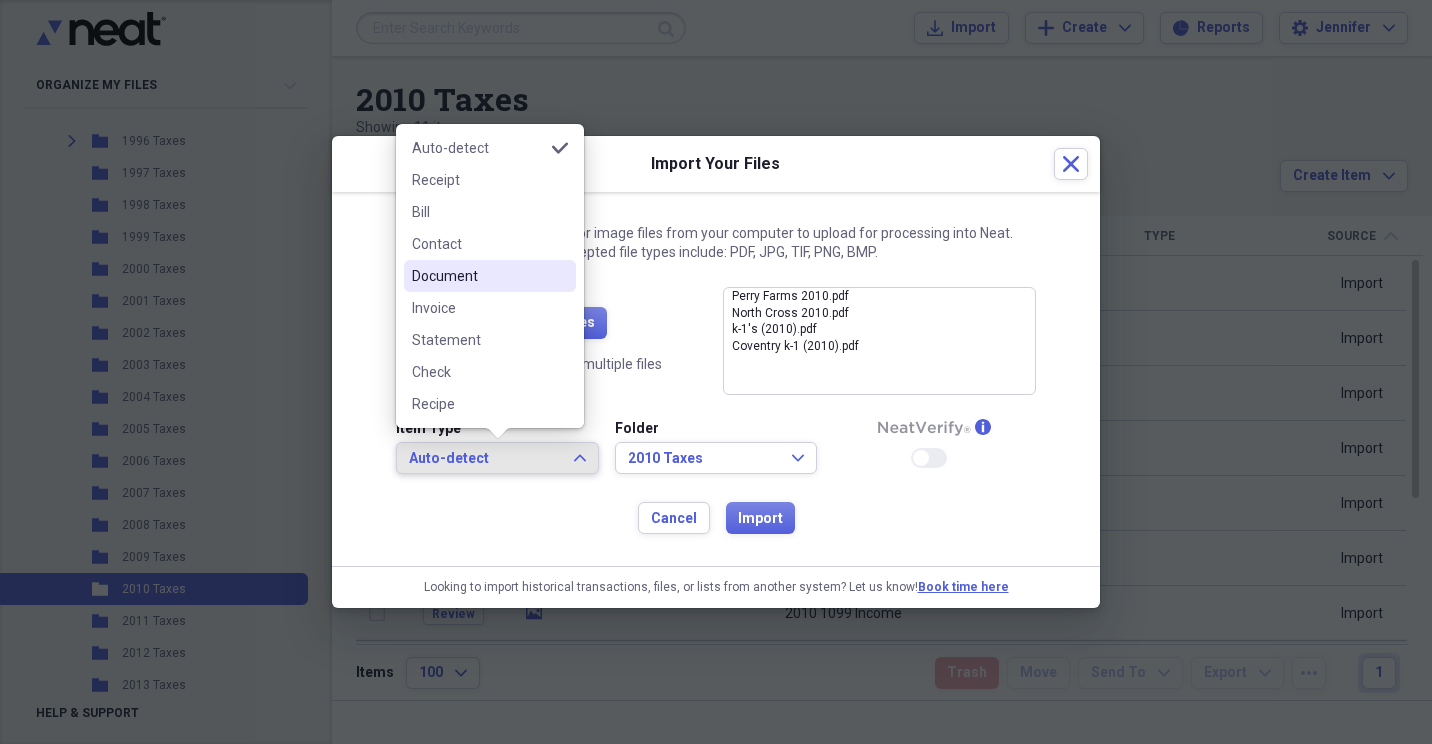 click on "Document" at bounding box center [478, 276] 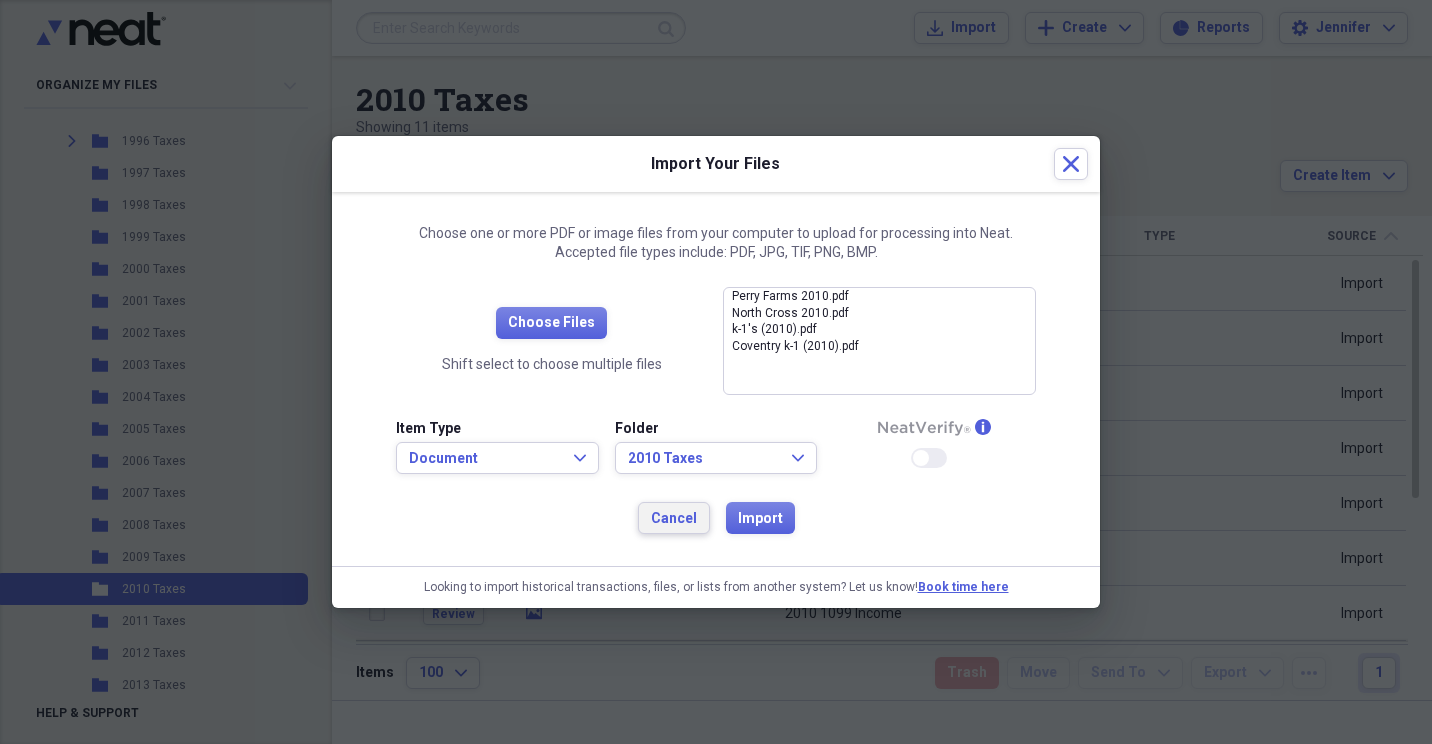 click on "Cancel" at bounding box center (674, 519) 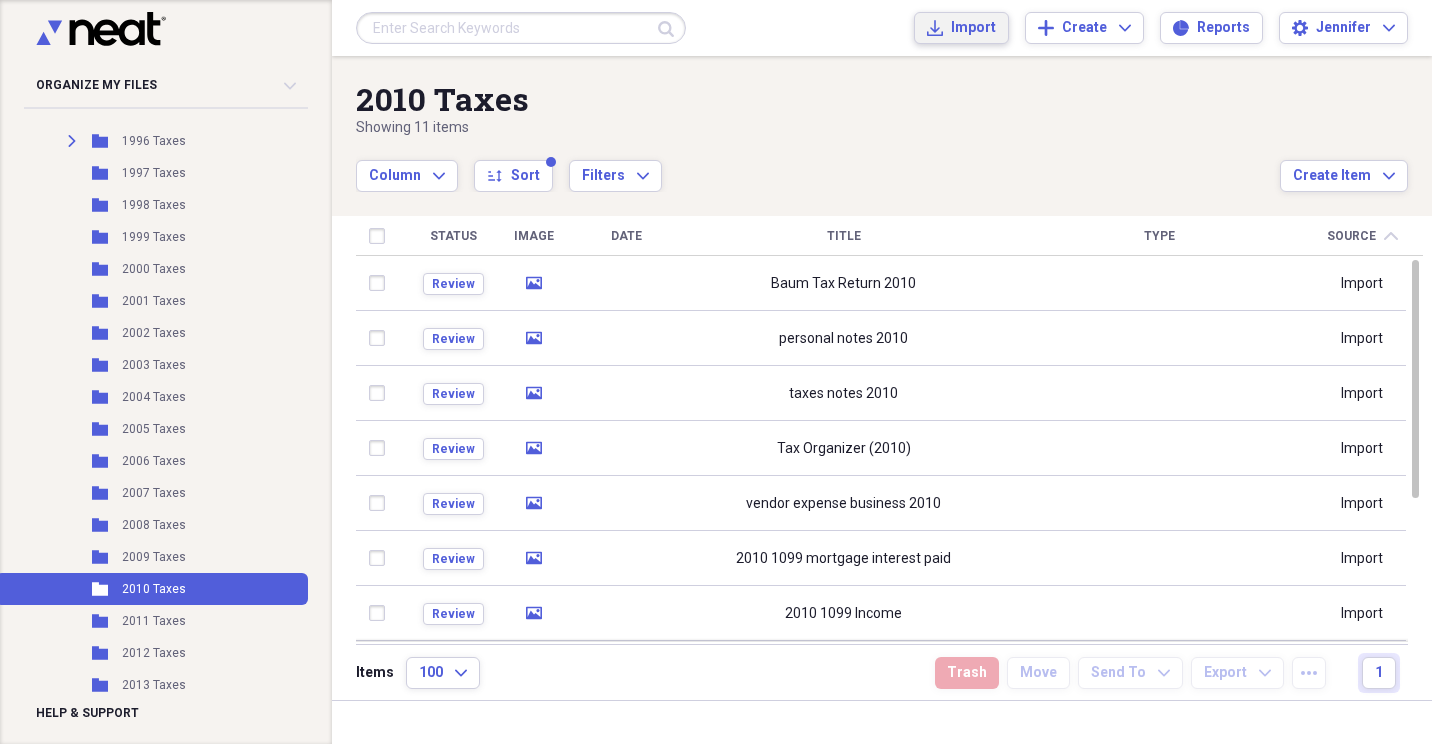 click on "Import" at bounding box center [973, 28] 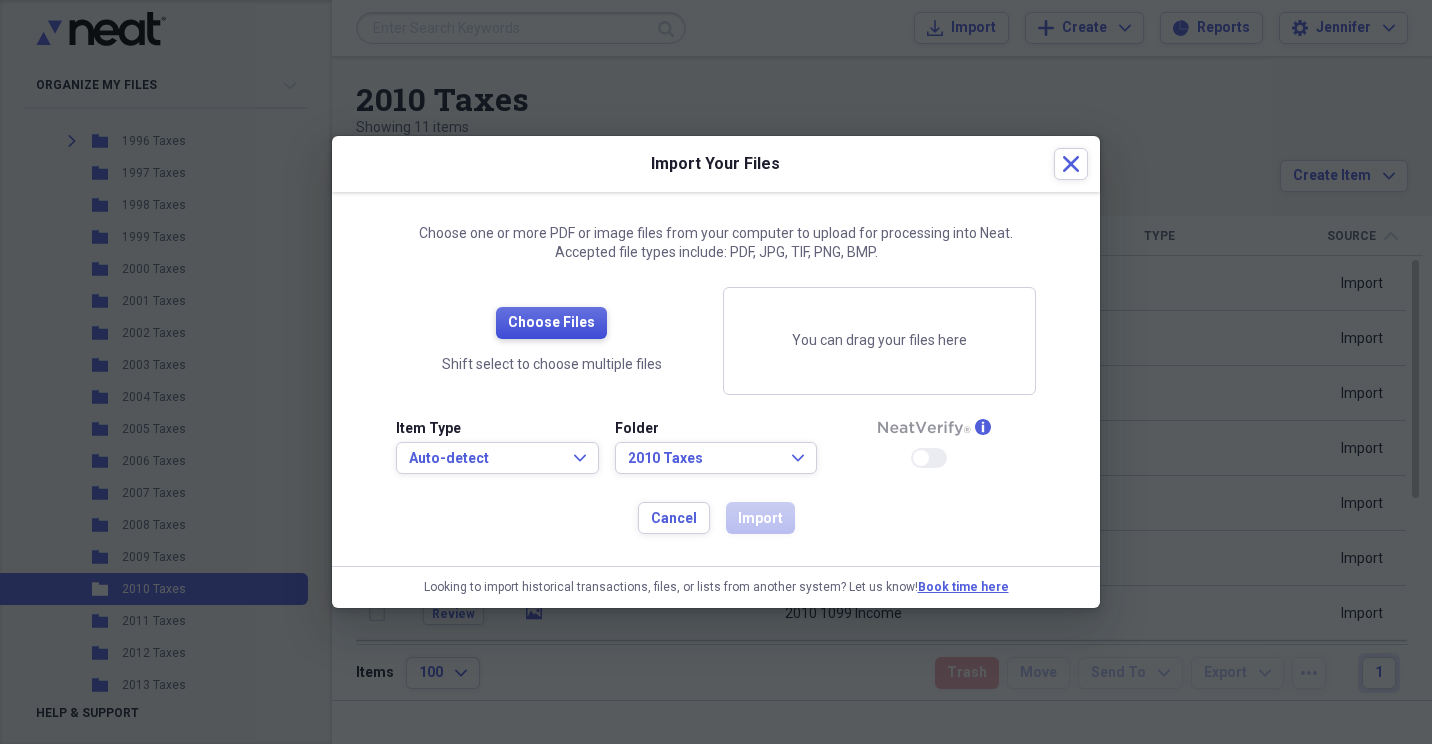 click on "Choose Files" at bounding box center (551, 323) 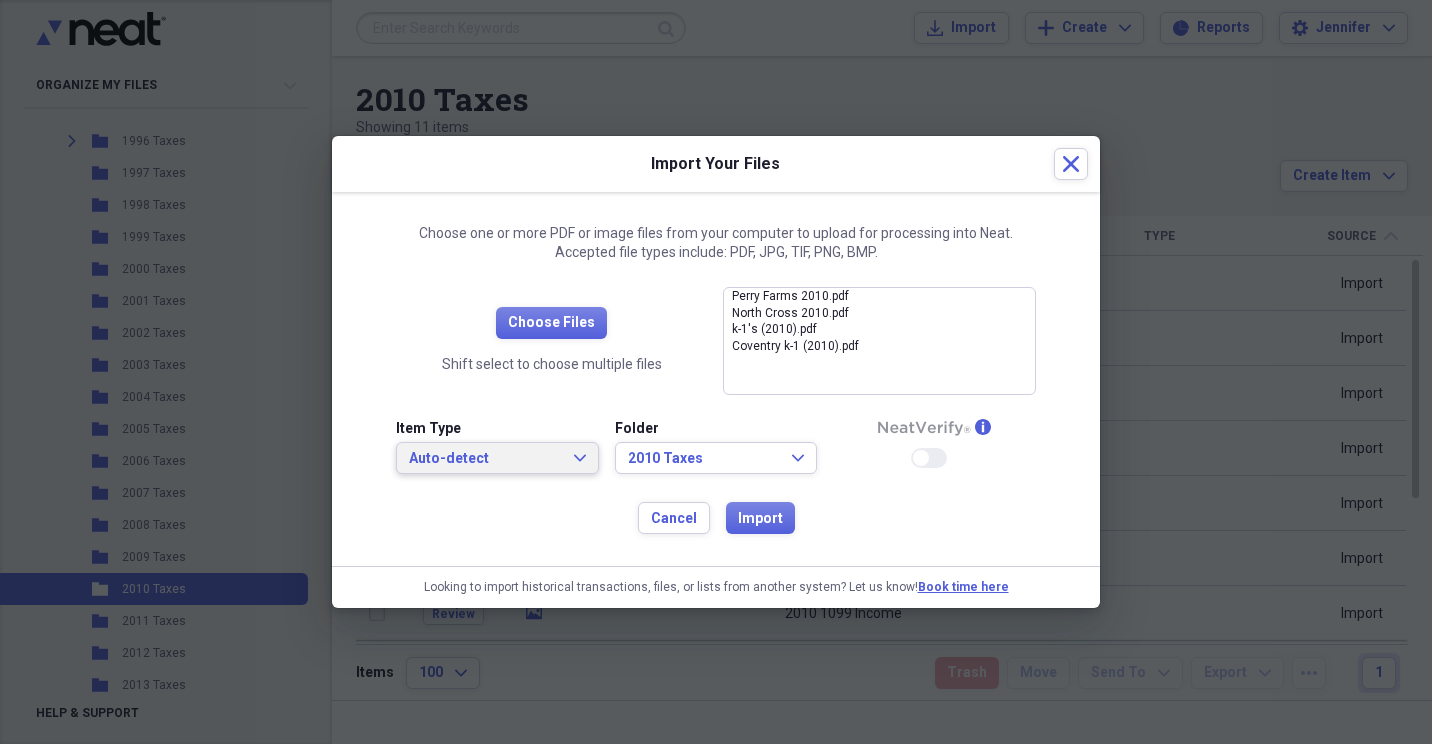 click on "Auto-detect Expand" at bounding box center (497, 458) 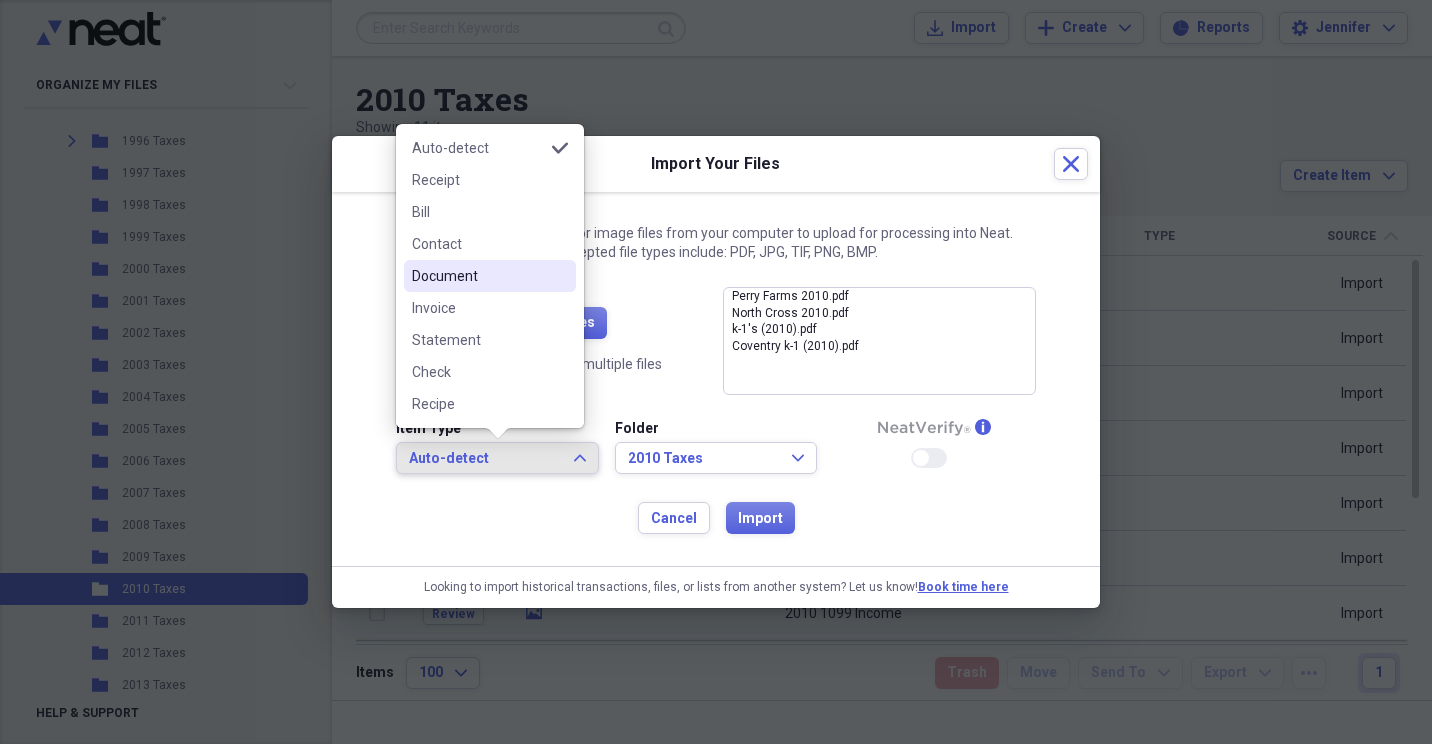 click on "Document" at bounding box center (478, 276) 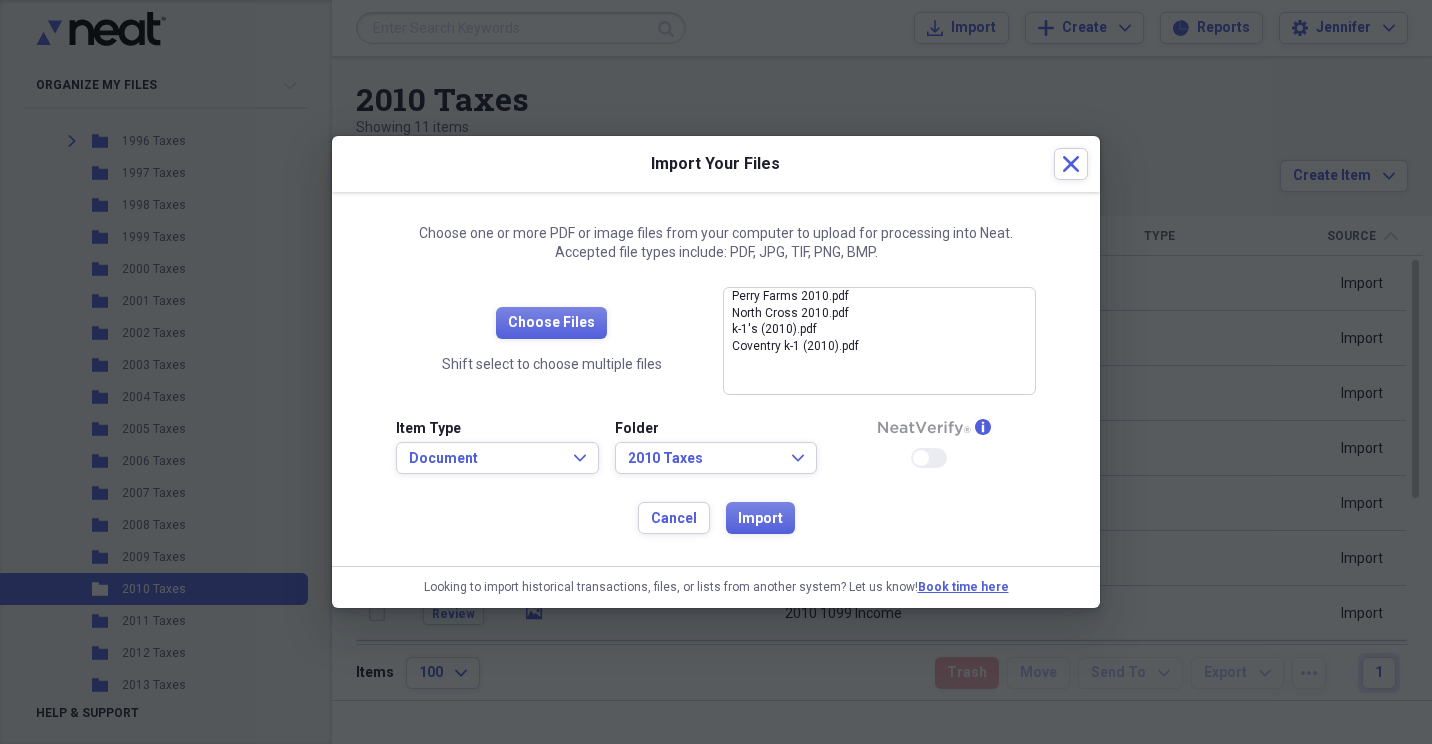 click on "Choose one or more PDF or image files from your computer to upload for processing into Neat. Accepted file types include: PDF, JPG, TIF, PNG, BMP. Choose Files Shift select to choose multiple files Perry Farms 2010.pdf close North Cross 2010.pdf close k-1's (2010).pdf close Coventry k-1 (2010).pdf close Item Type Document Expand Folder 2010 Taxes Expand info Enable Neat Verify Cancel Import" at bounding box center [716, 379] 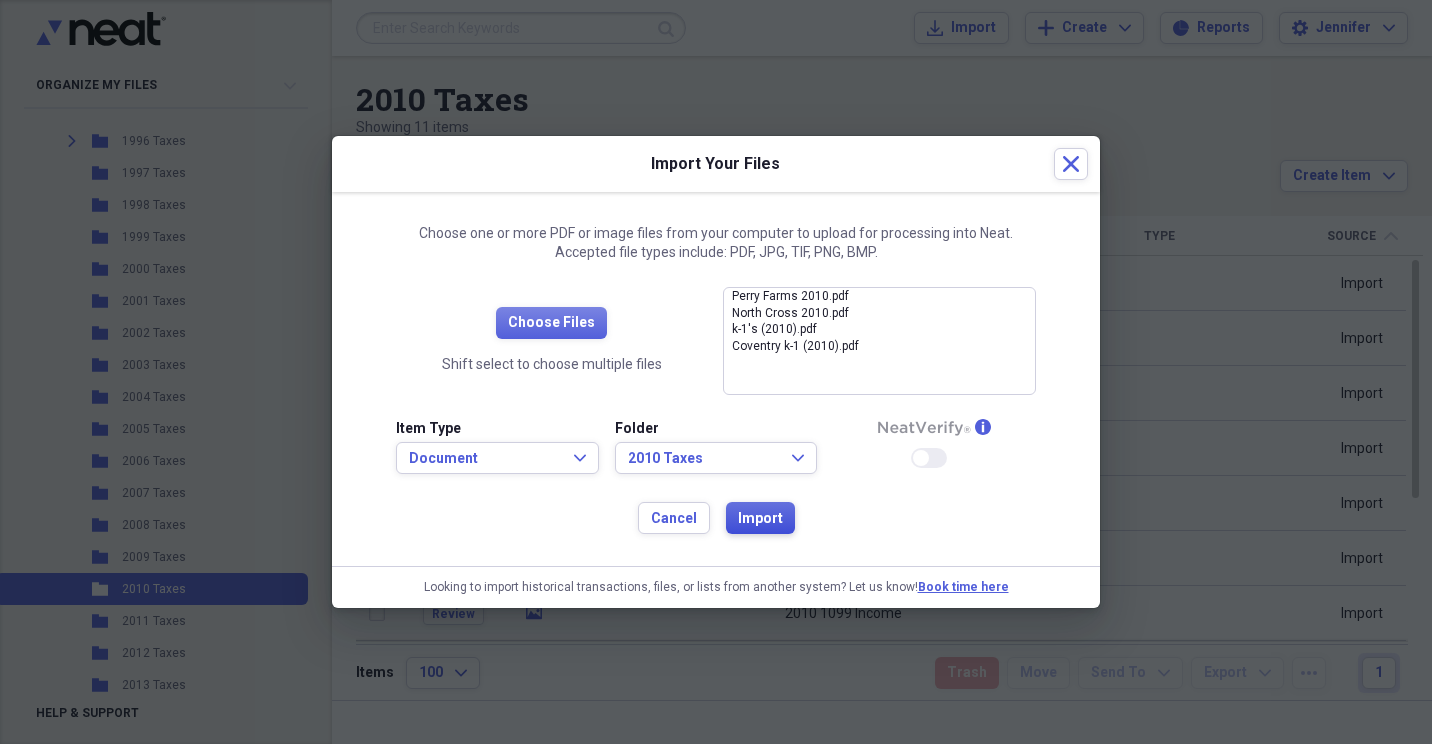 click on "Import" at bounding box center [760, 519] 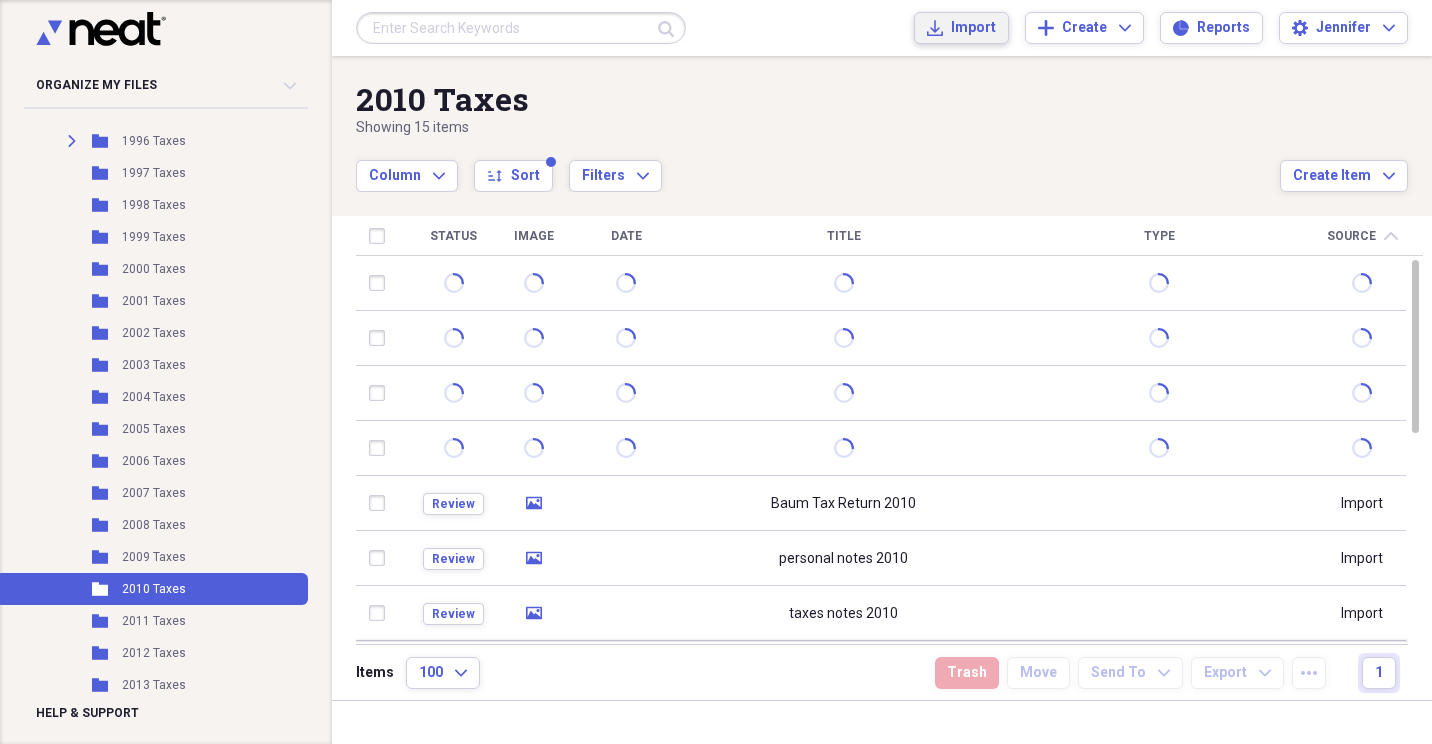 click on "Import Import" at bounding box center [961, 28] 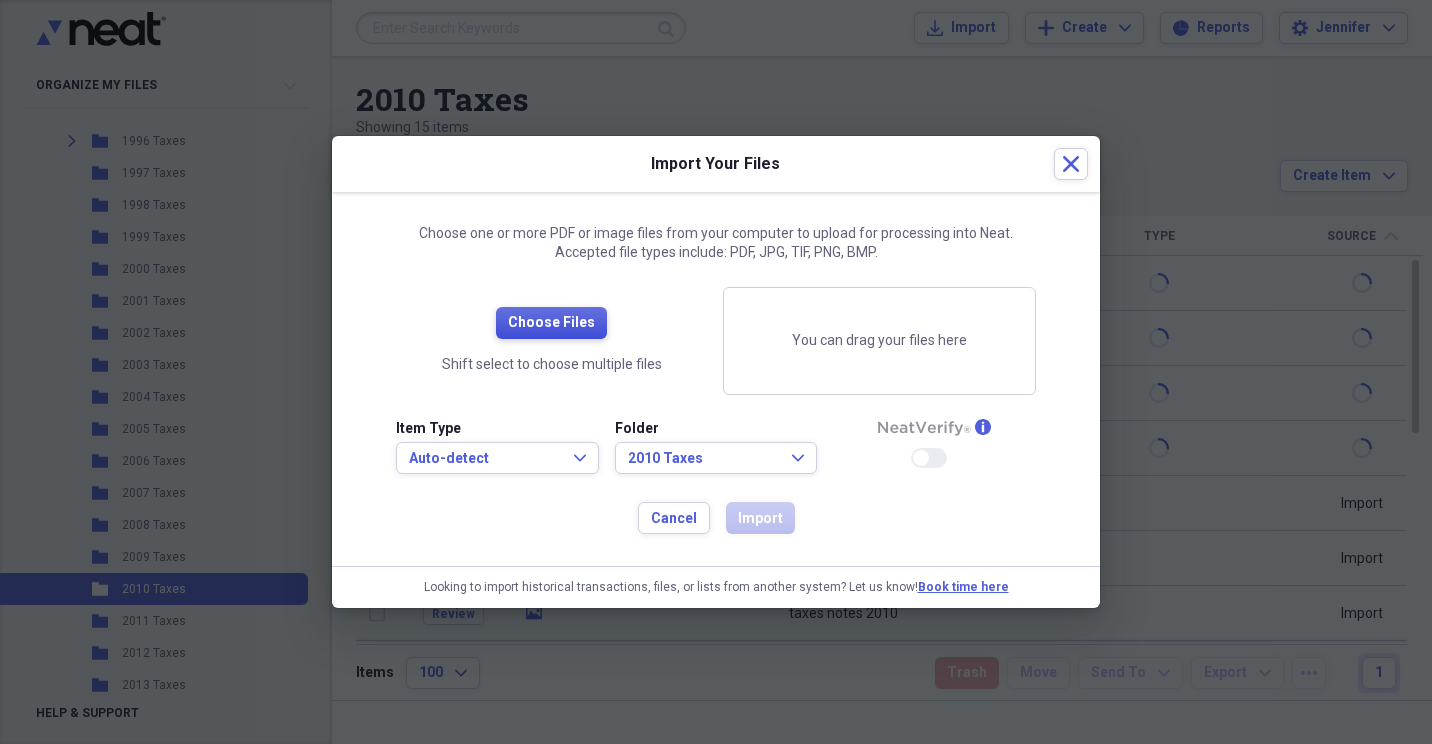 click on "Choose Files" at bounding box center (551, 323) 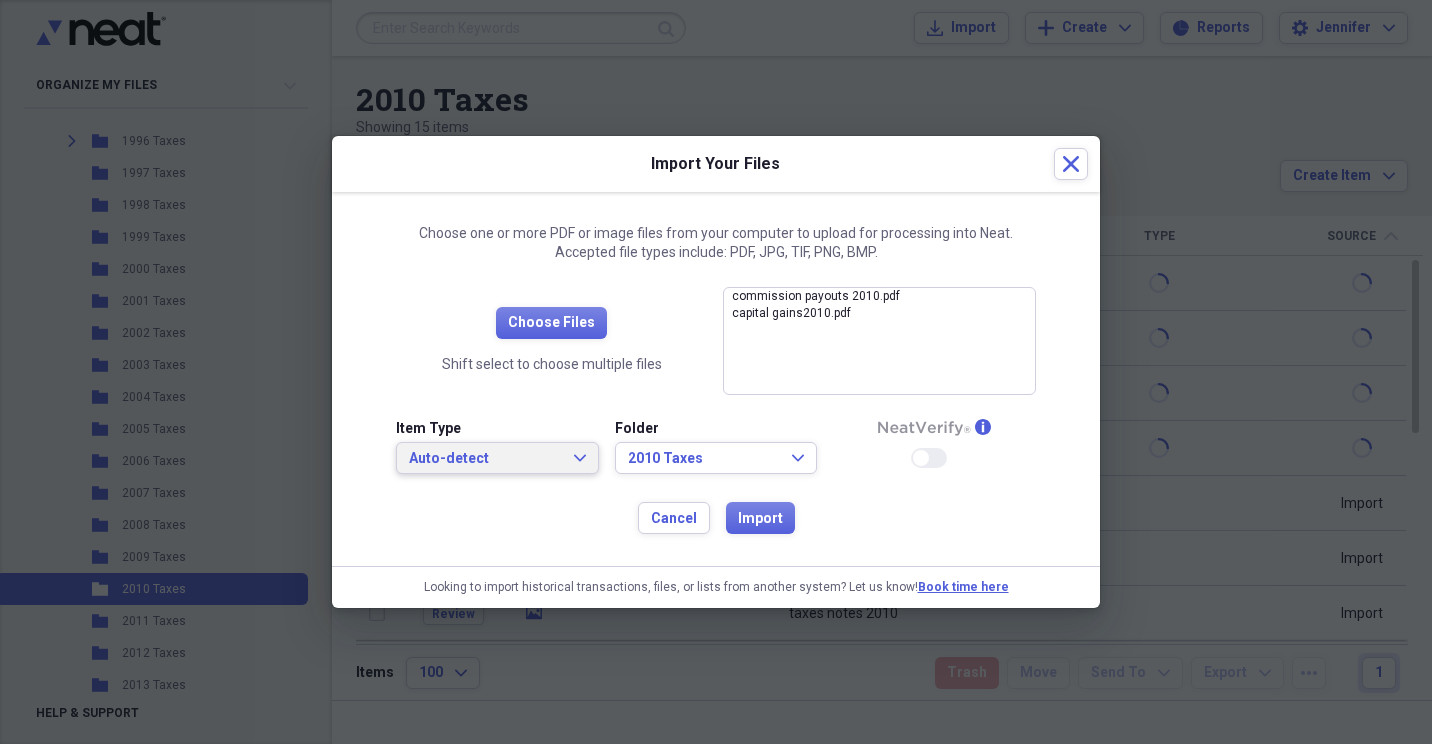 click on "Expand" 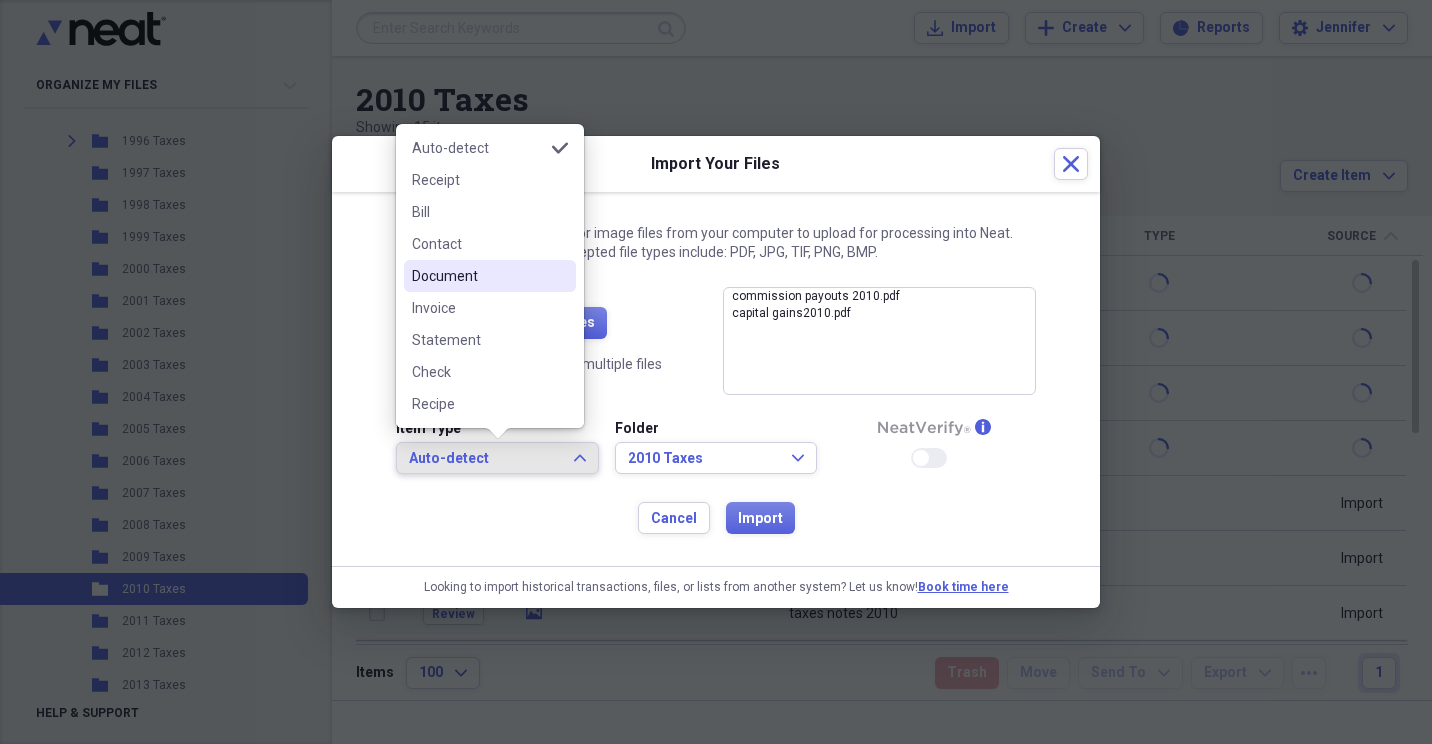 click on "Document" at bounding box center (478, 276) 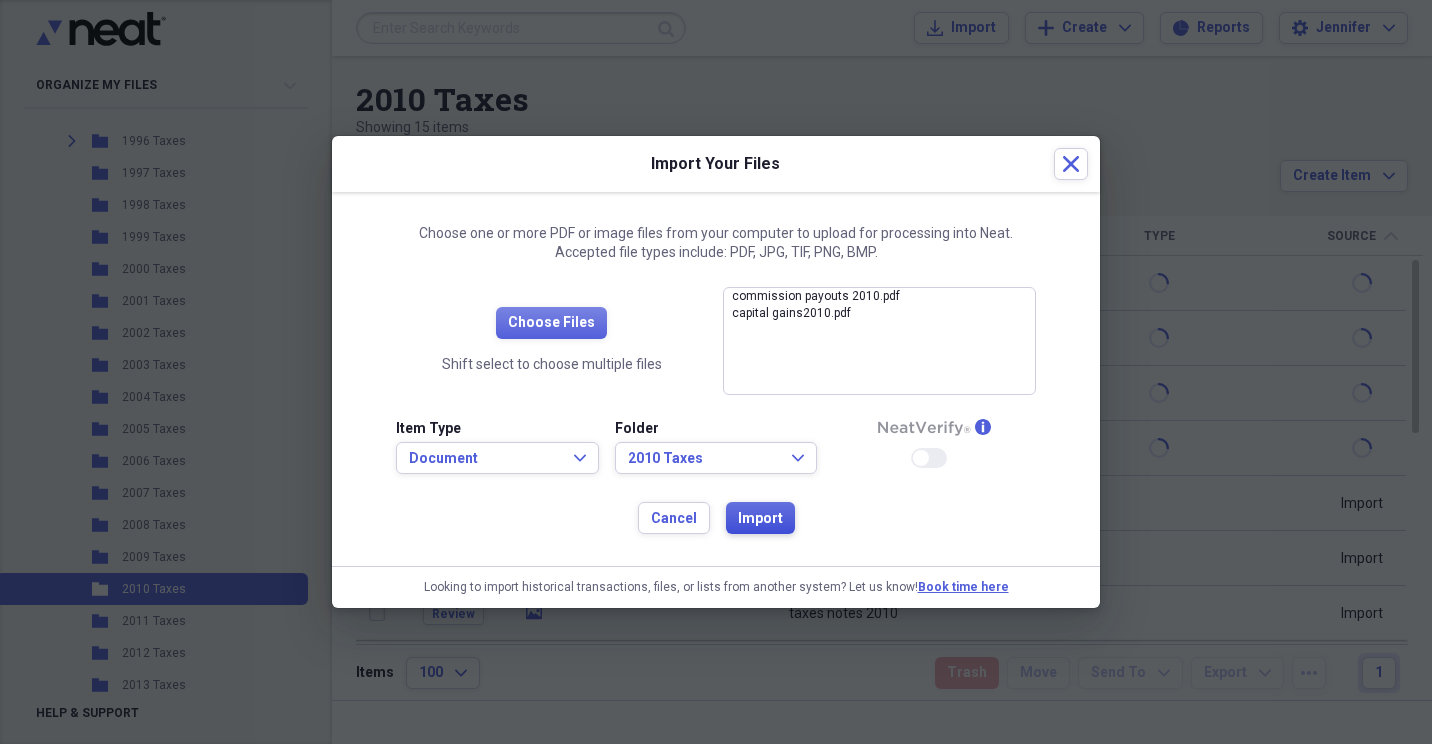 click on "Import" at bounding box center (760, 519) 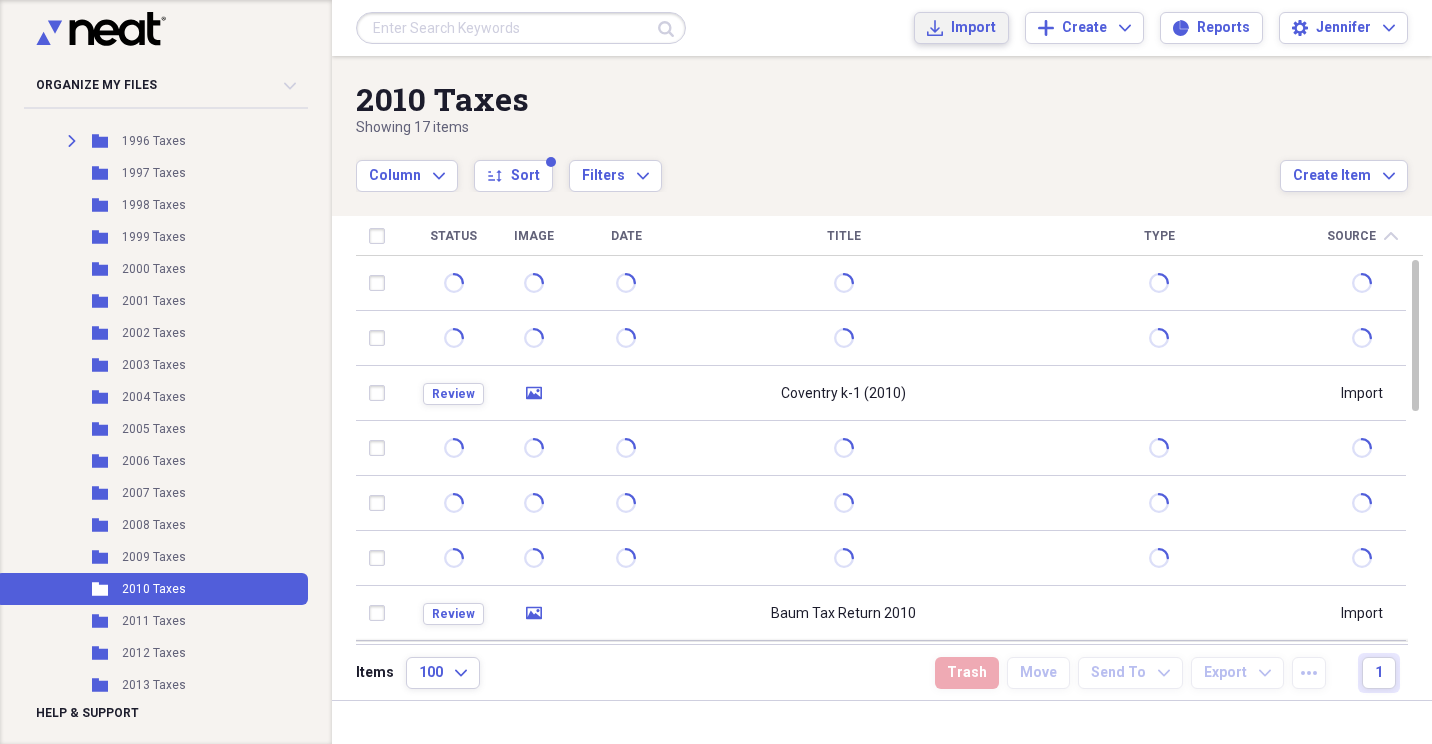 click on "Import" at bounding box center (973, 28) 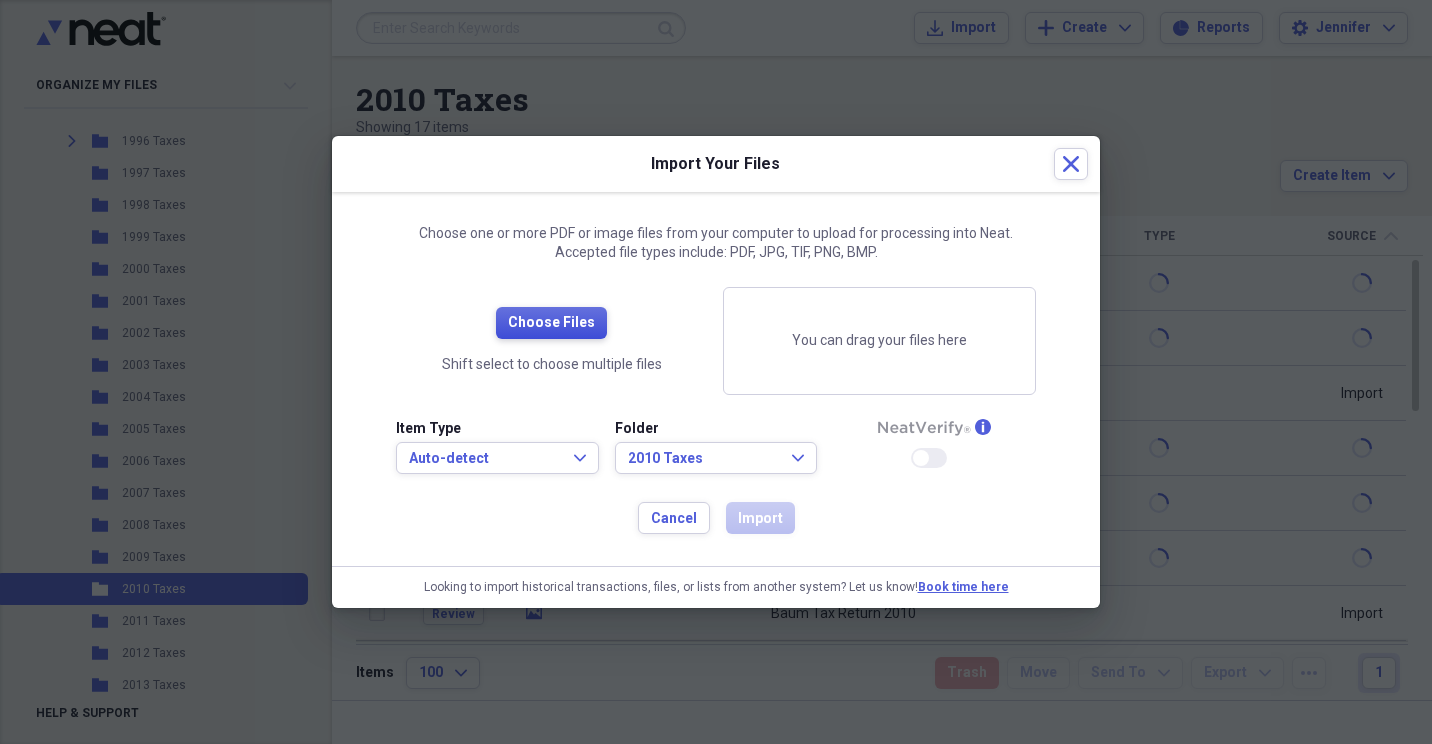 click on "Choose Files" at bounding box center (551, 323) 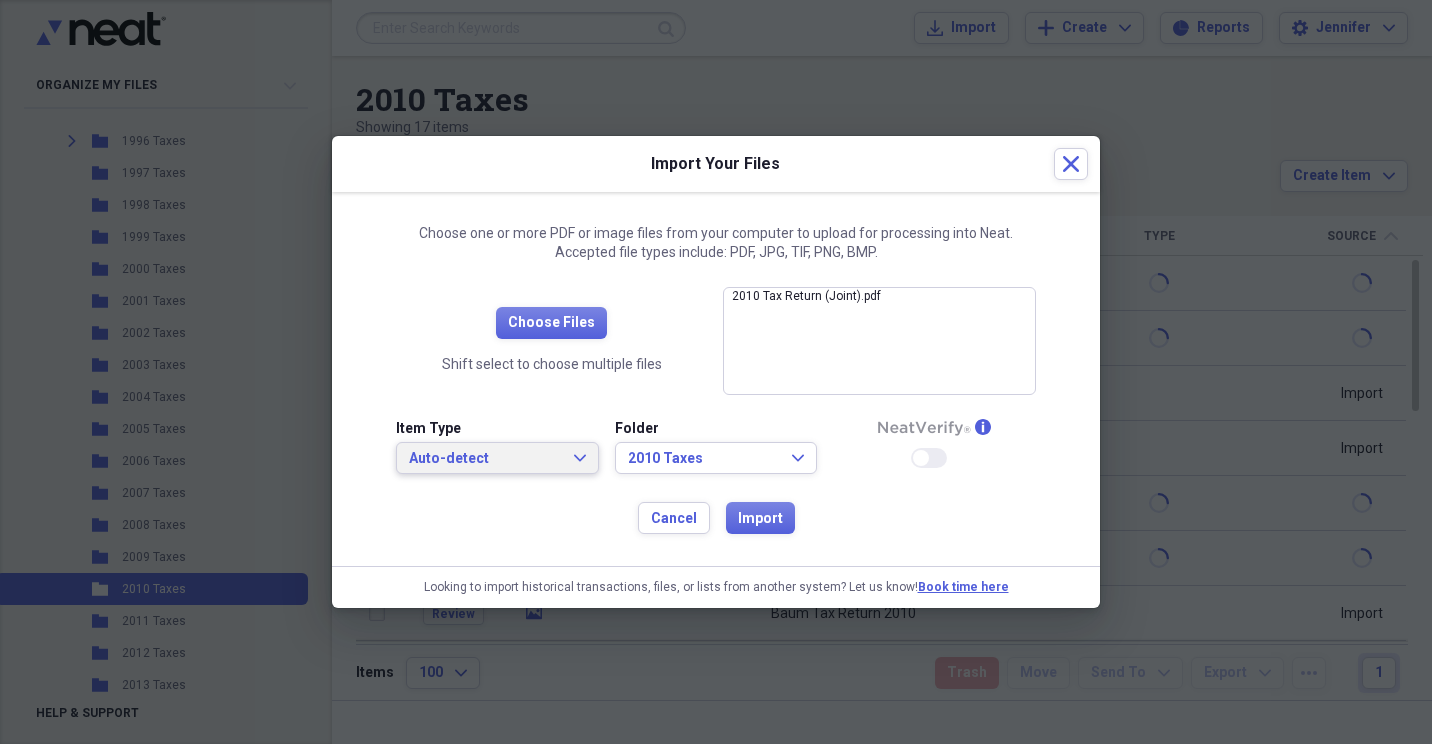 click on "Auto-detect Expand" at bounding box center [497, 459] 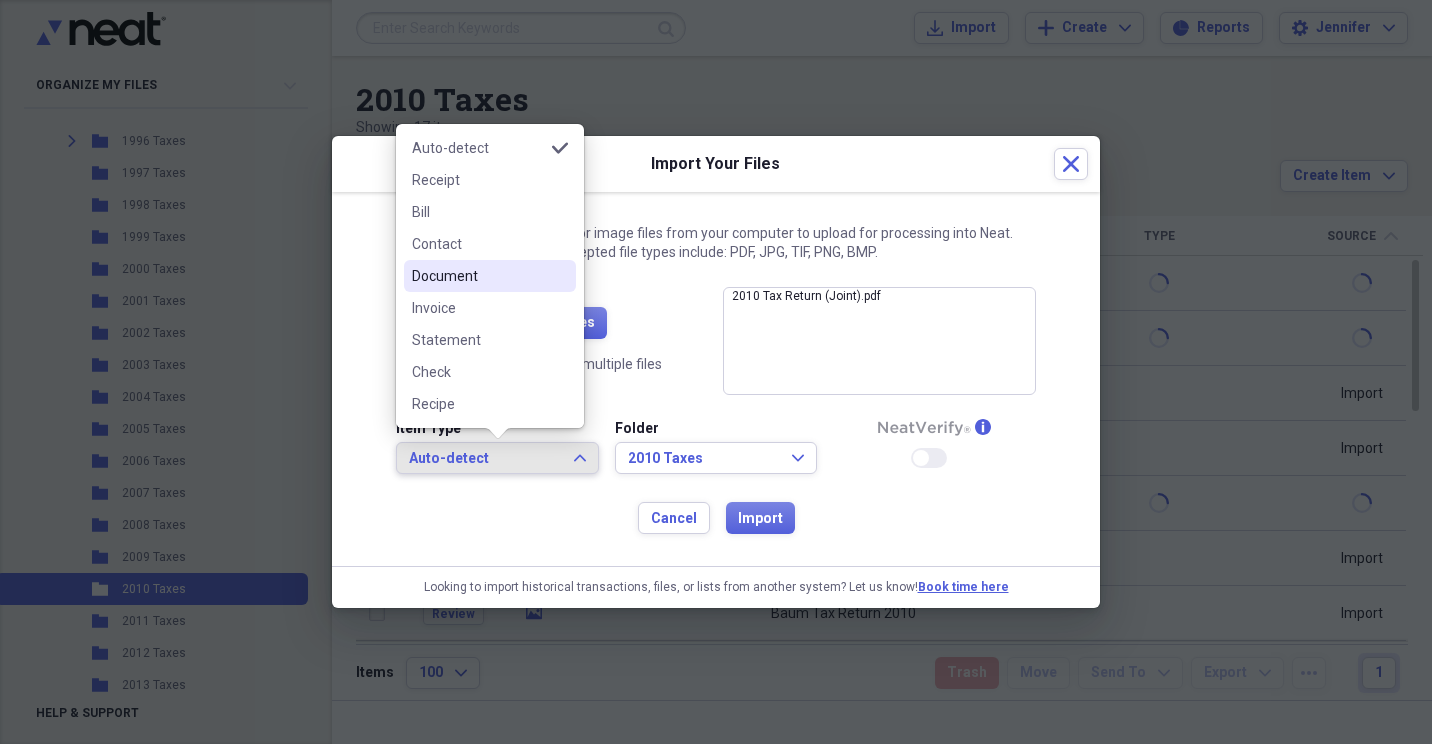 click on "Document" at bounding box center (478, 276) 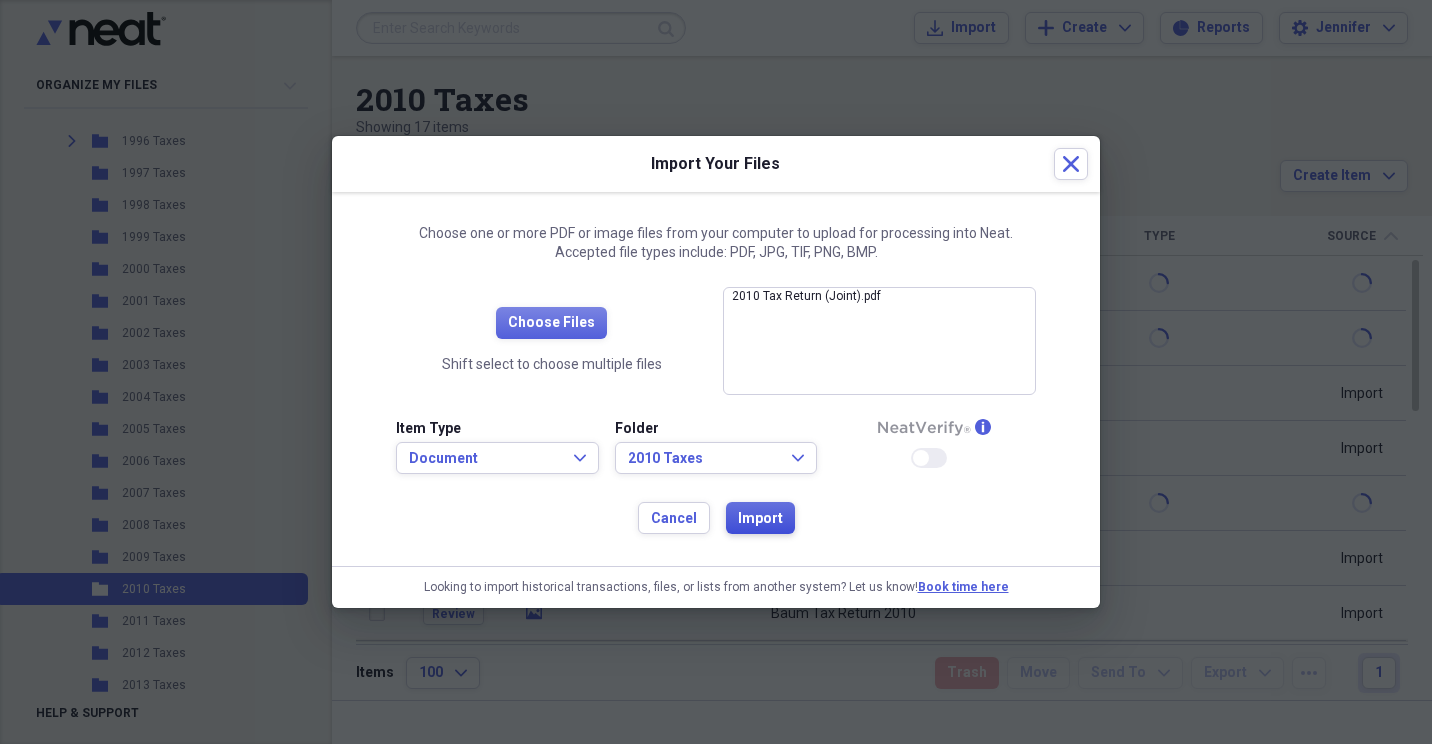 click on "Import" at bounding box center [760, 519] 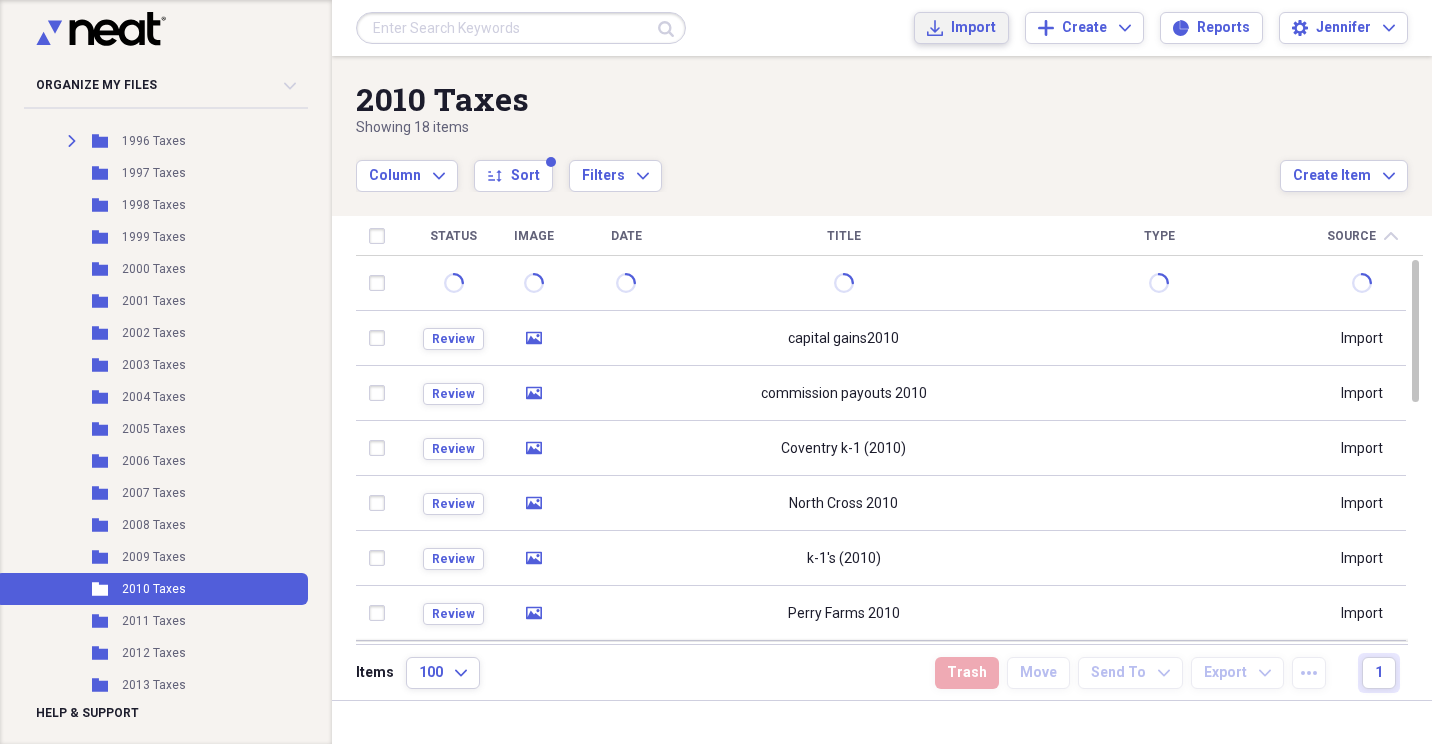 click on "Import" at bounding box center (973, 28) 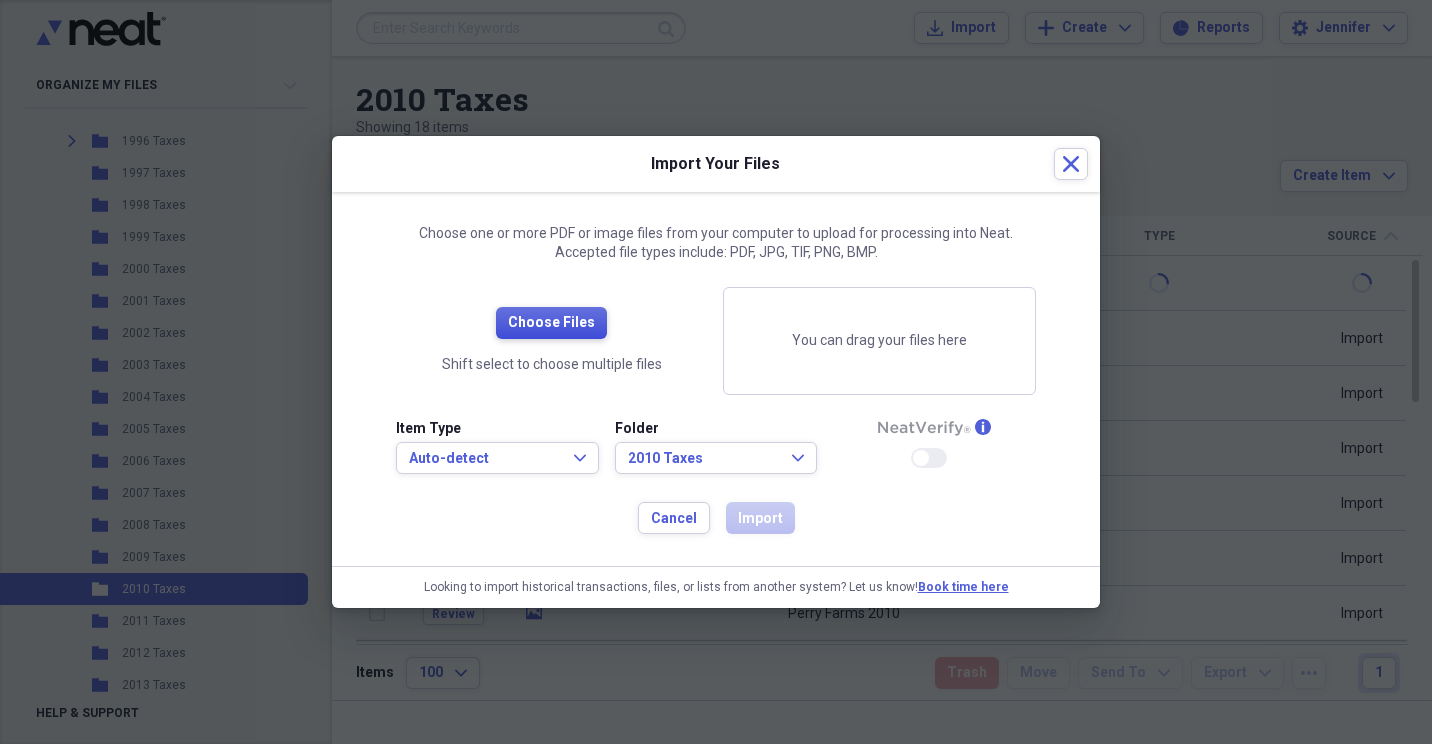 click on "Choose Files" at bounding box center [551, 323] 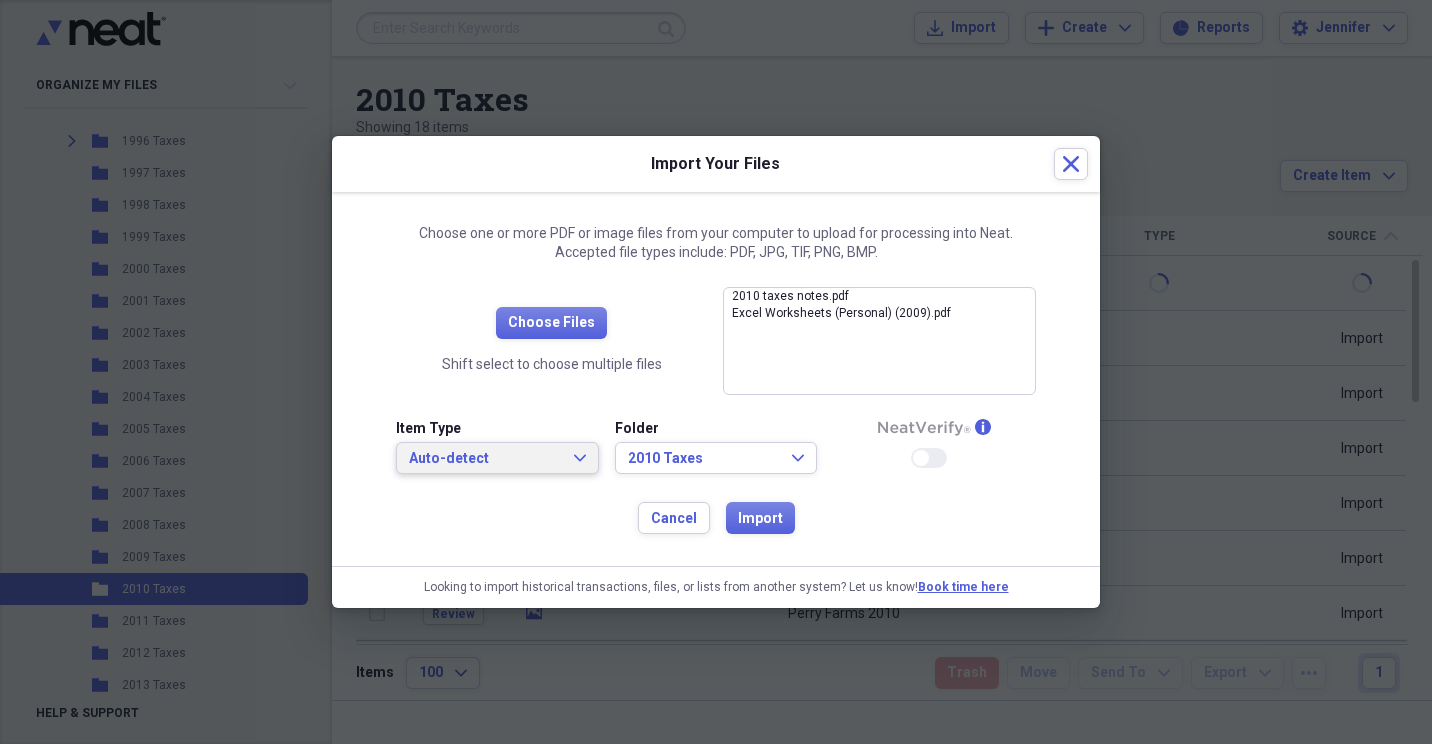 click on "Expand" 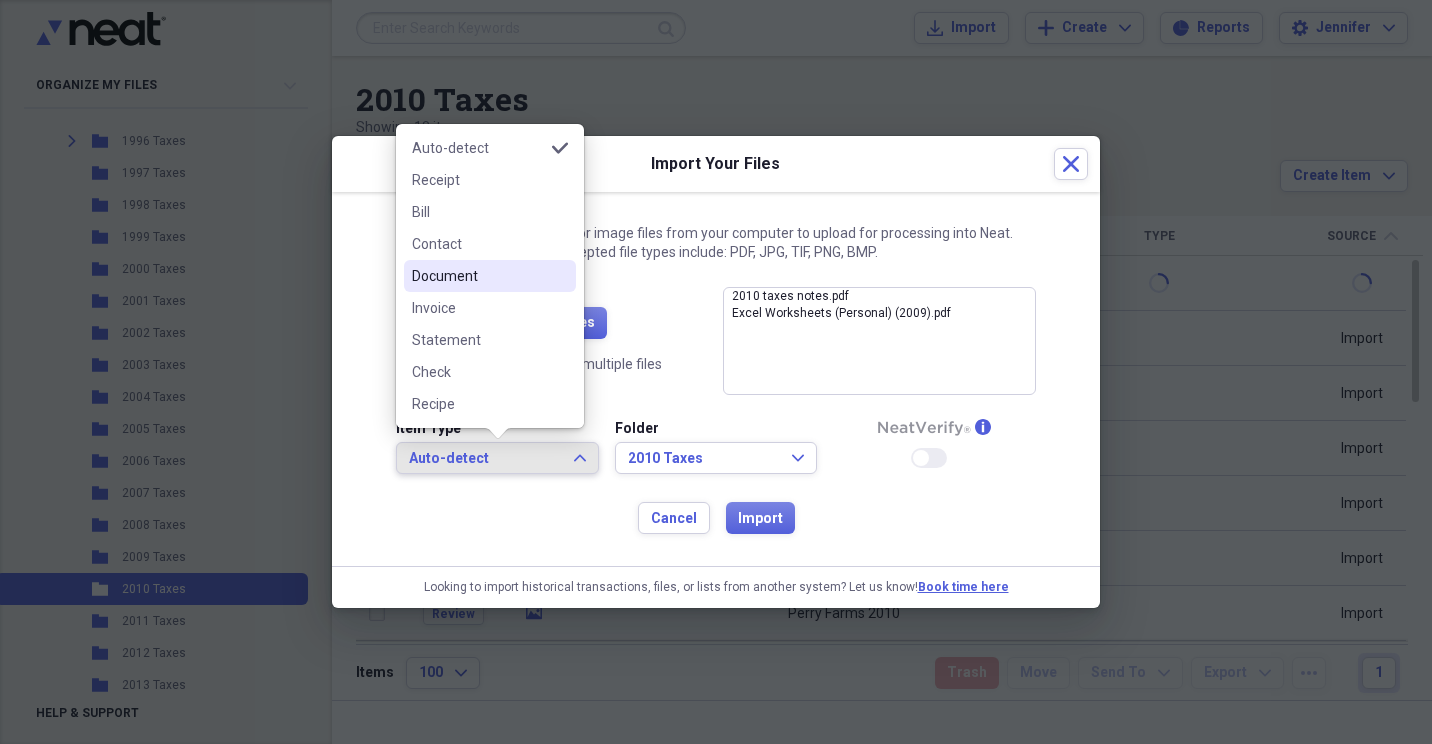 click on "Document" at bounding box center [490, 276] 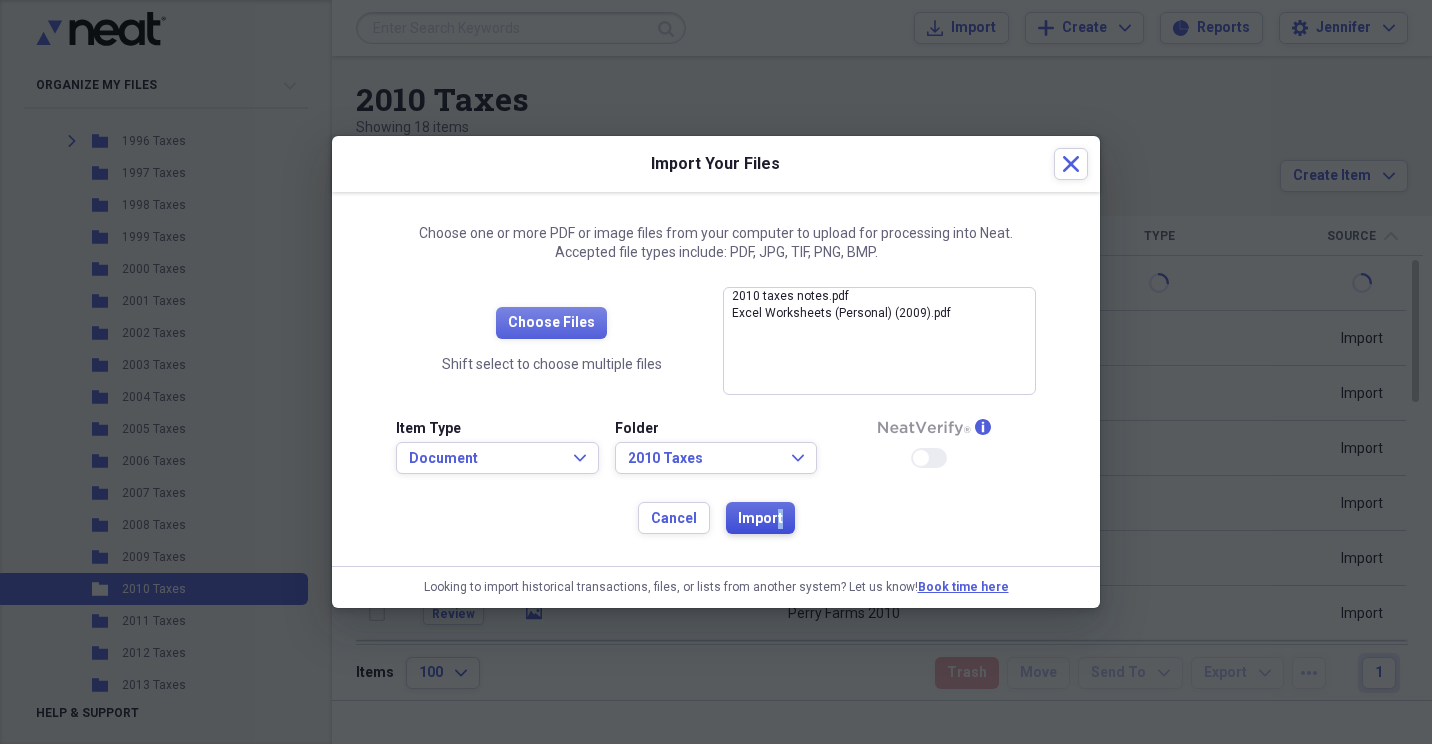click on "Import" at bounding box center (760, 519) 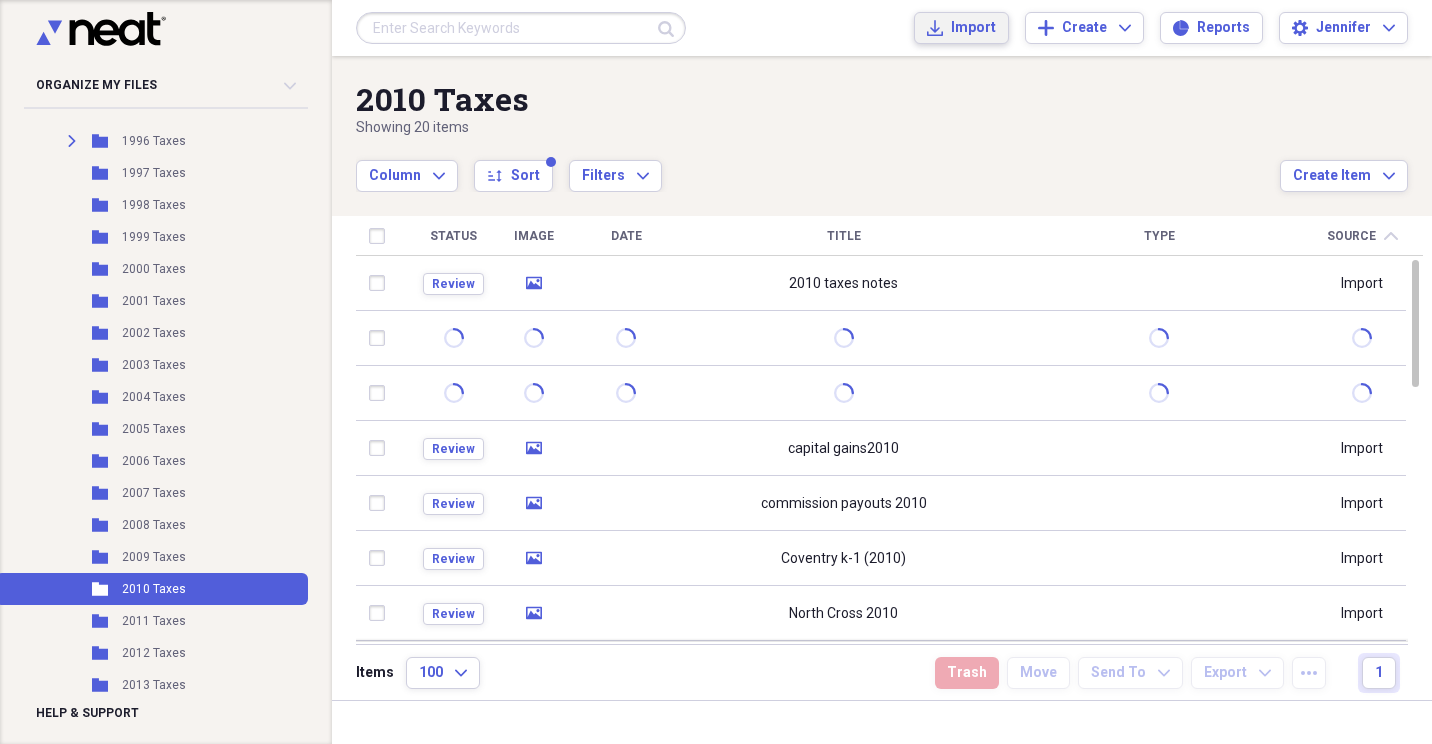 click on "Import" at bounding box center (973, 28) 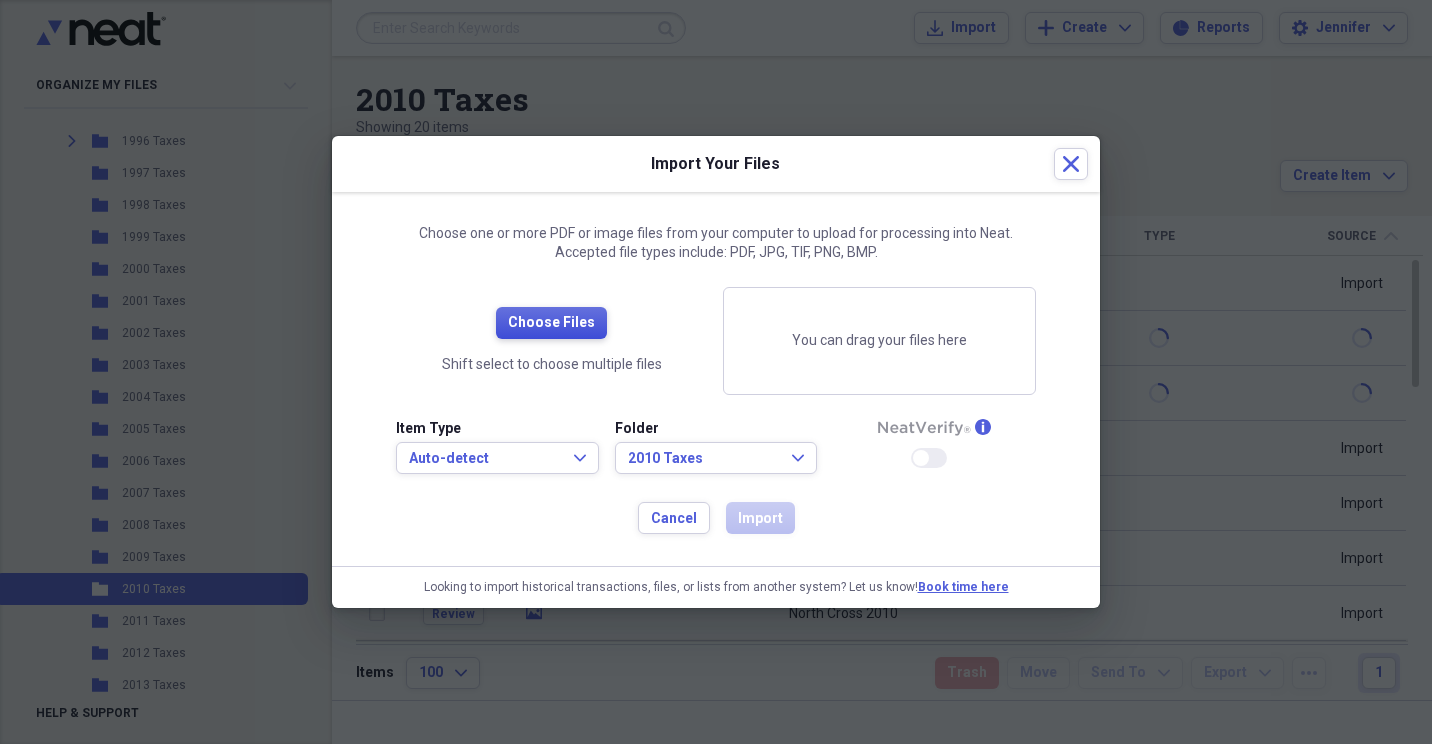 click on "Choose Files" at bounding box center [551, 323] 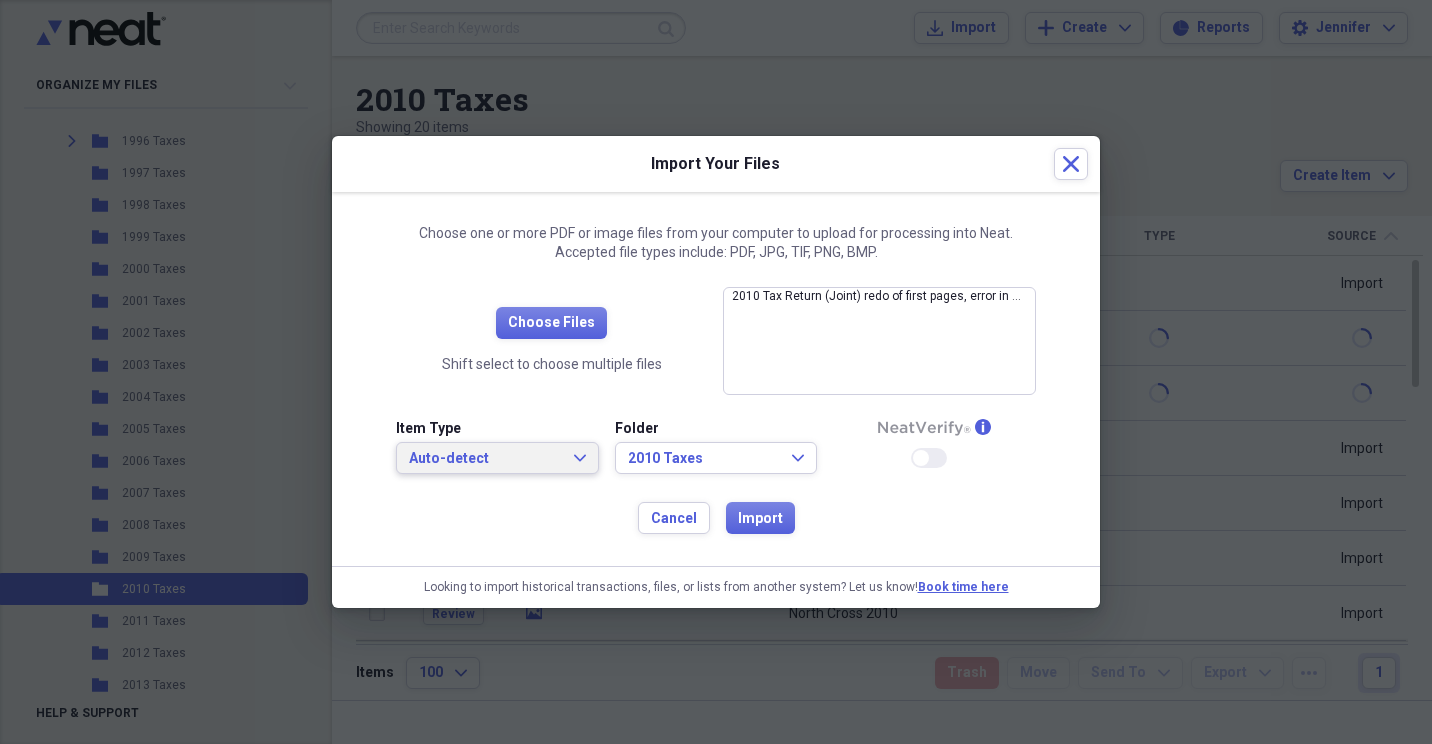 click on "Auto-detect Expand" at bounding box center (497, 459) 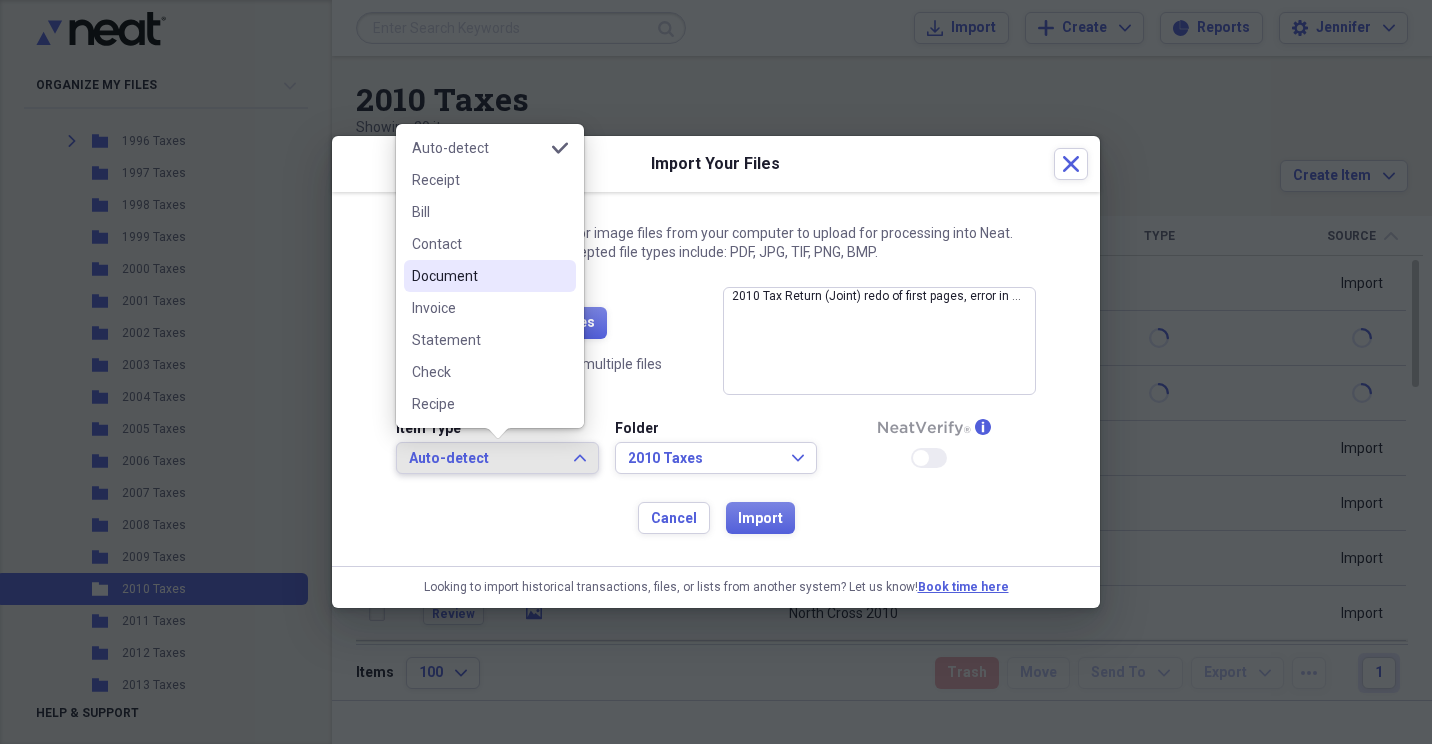 click on "Document" at bounding box center [478, 276] 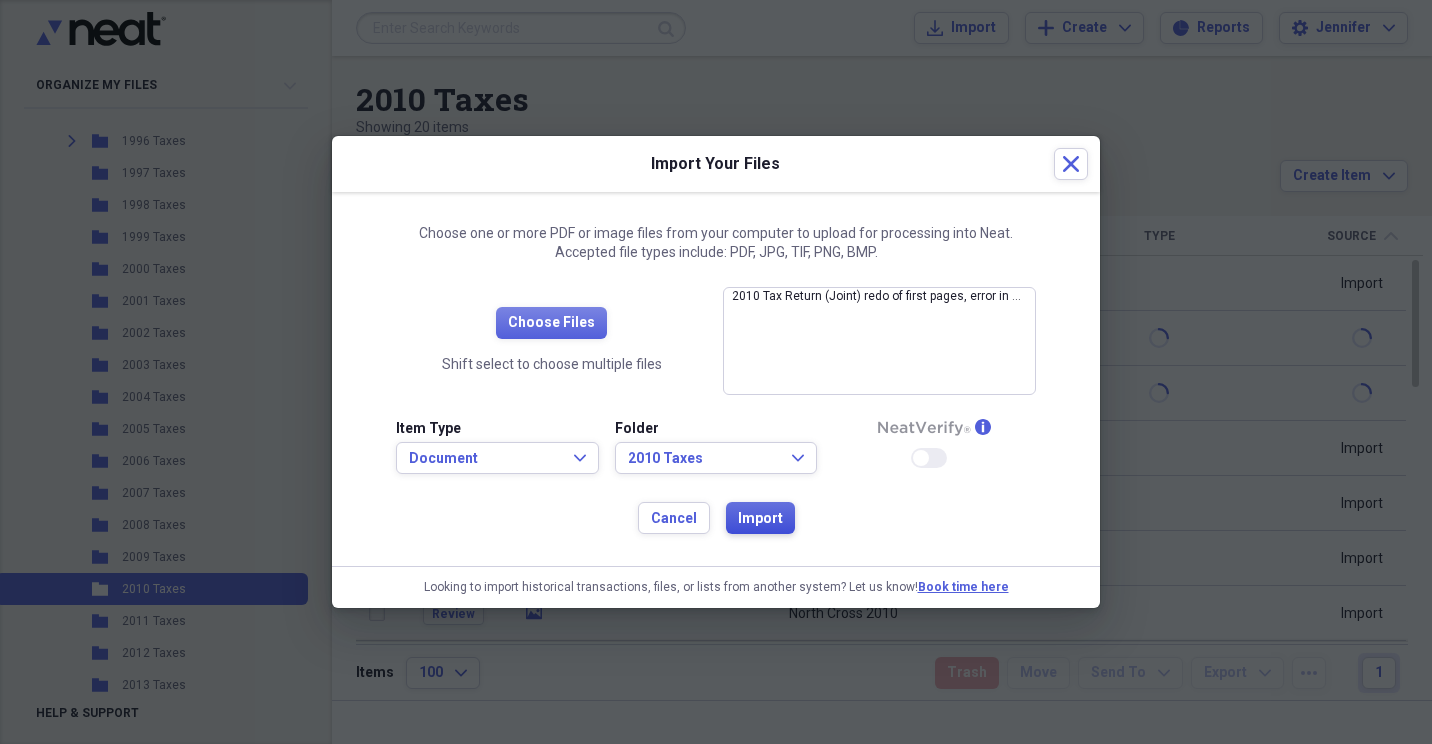 click on "Import" at bounding box center (760, 519) 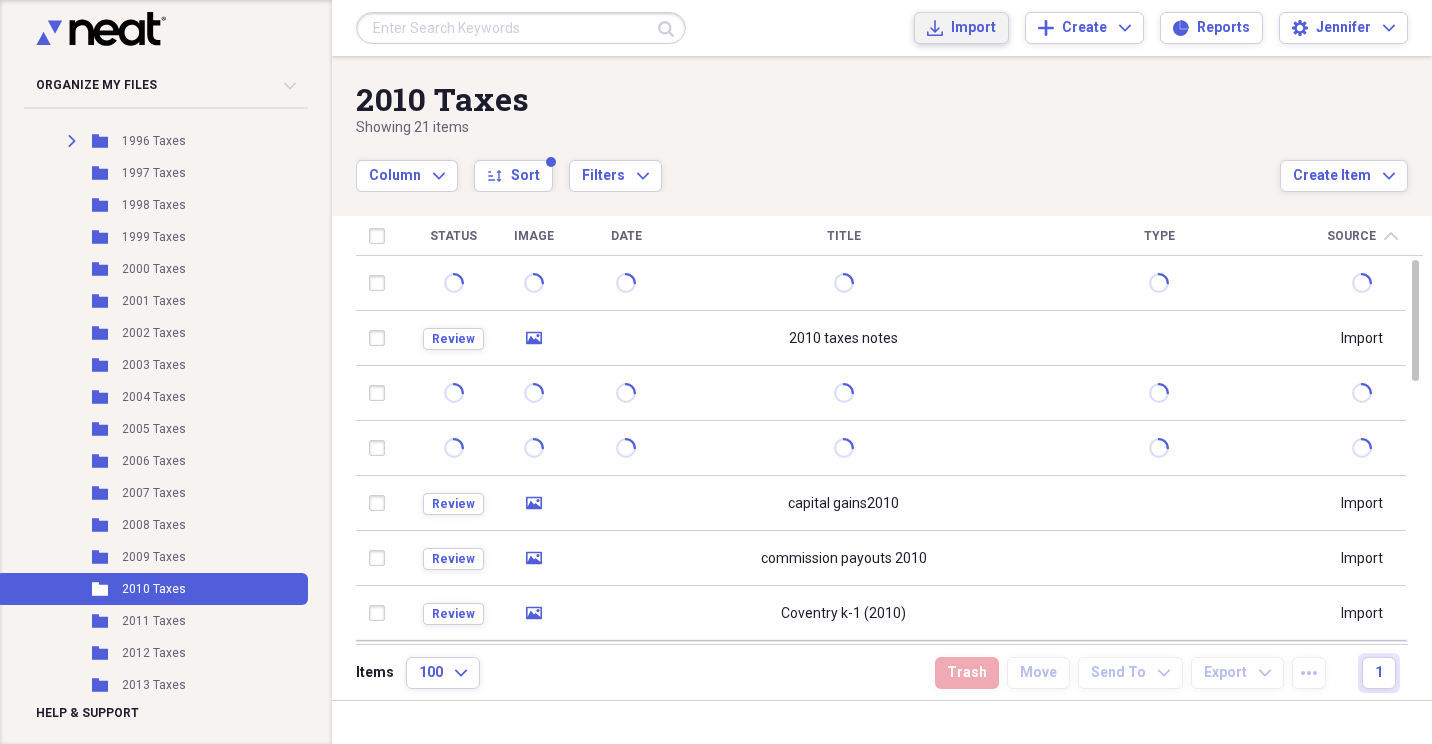 click on "Import" at bounding box center [973, 28] 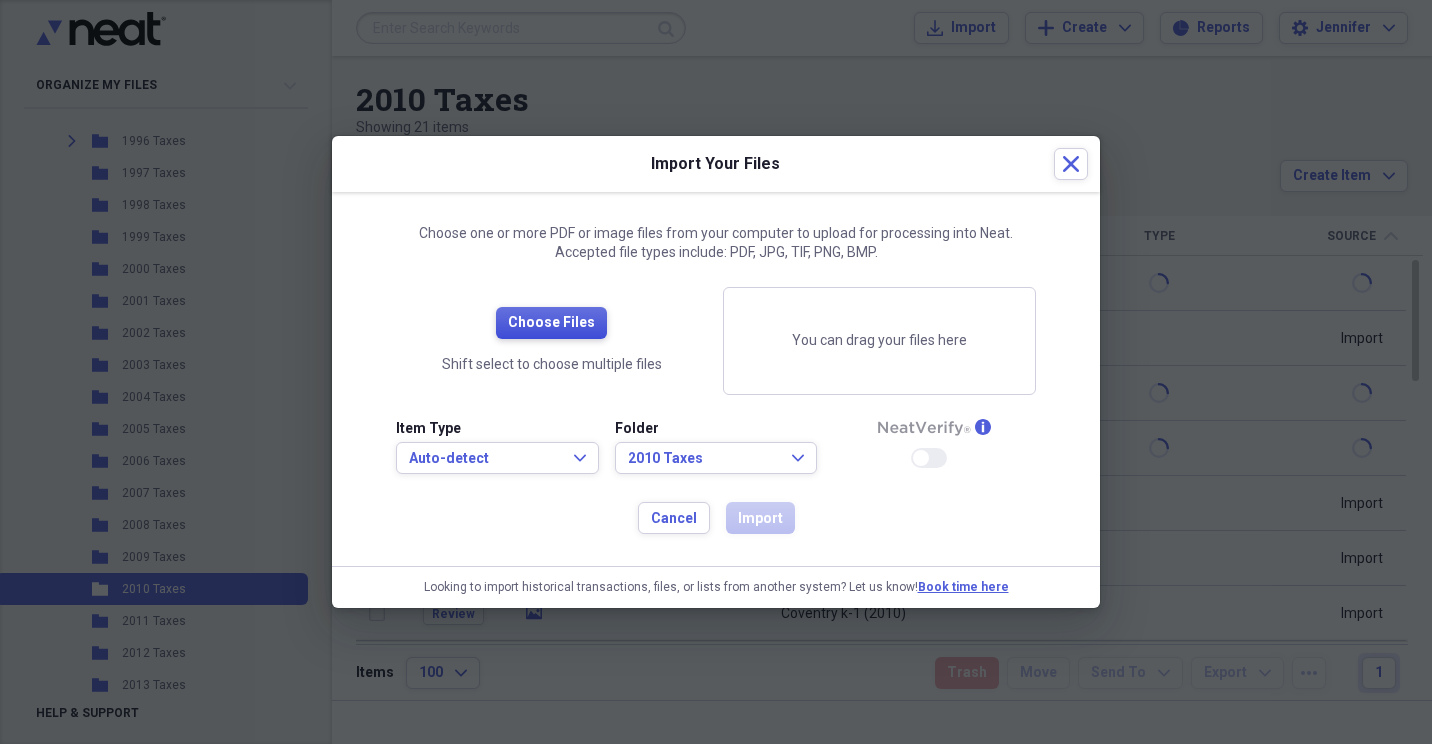 click on "Choose Files" at bounding box center [551, 323] 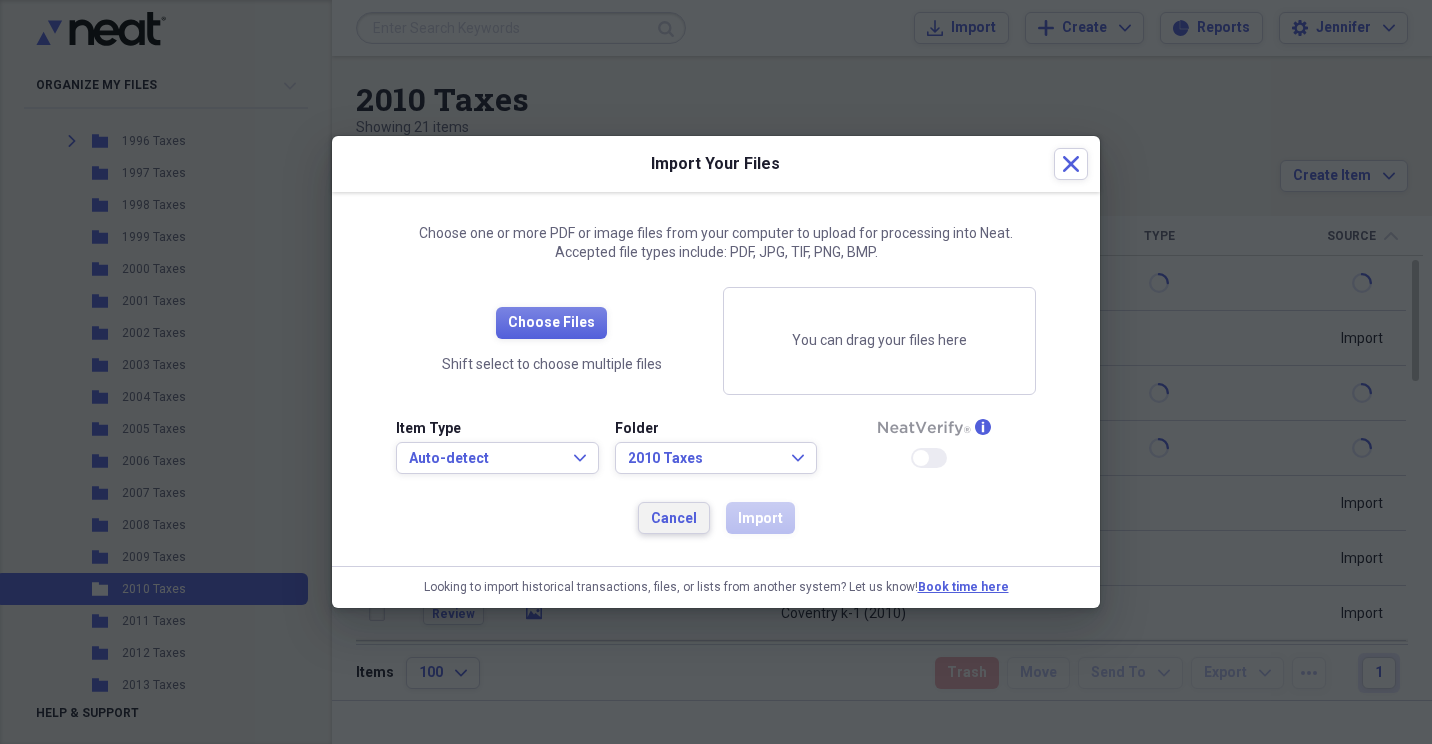 click on "Cancel" at bounding box center [674, 519] 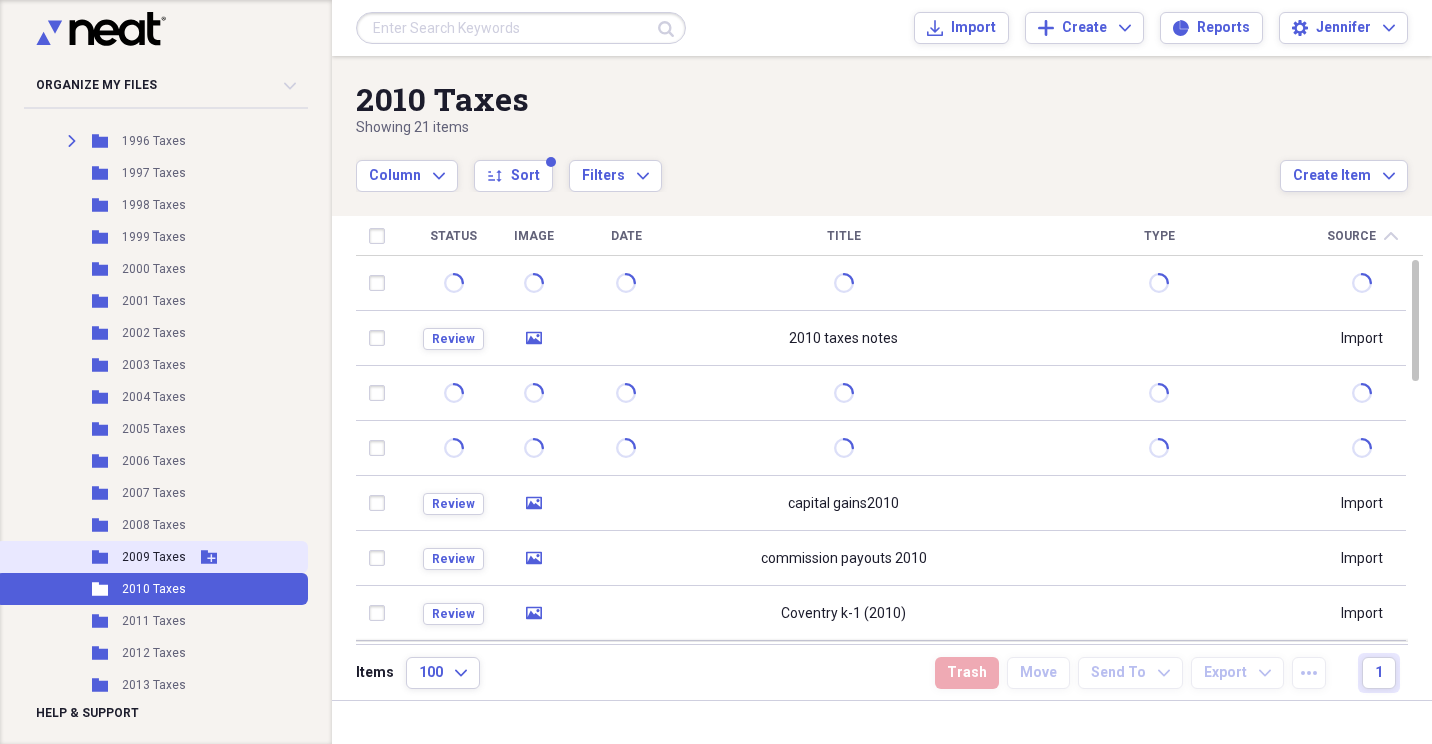 click 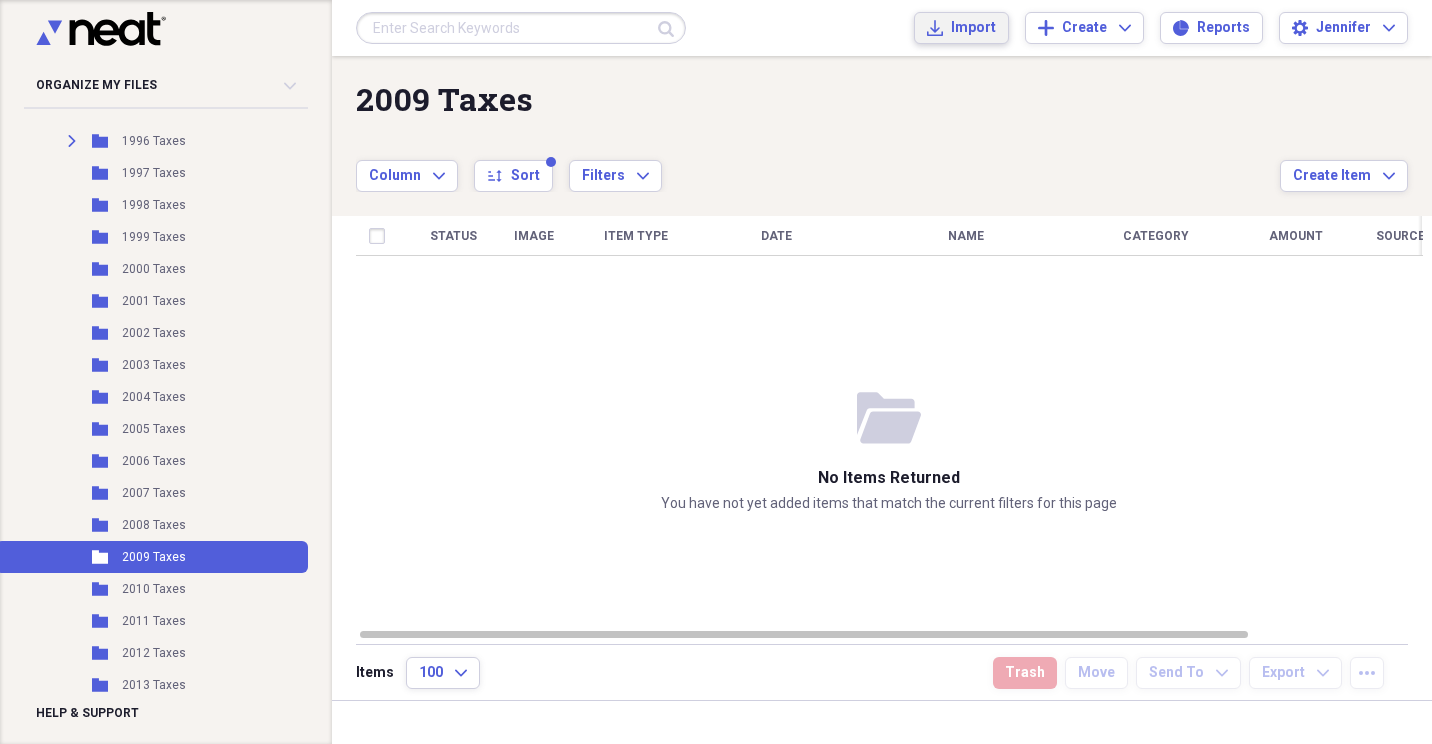 click on "Import" at bounding box center [973, 28] 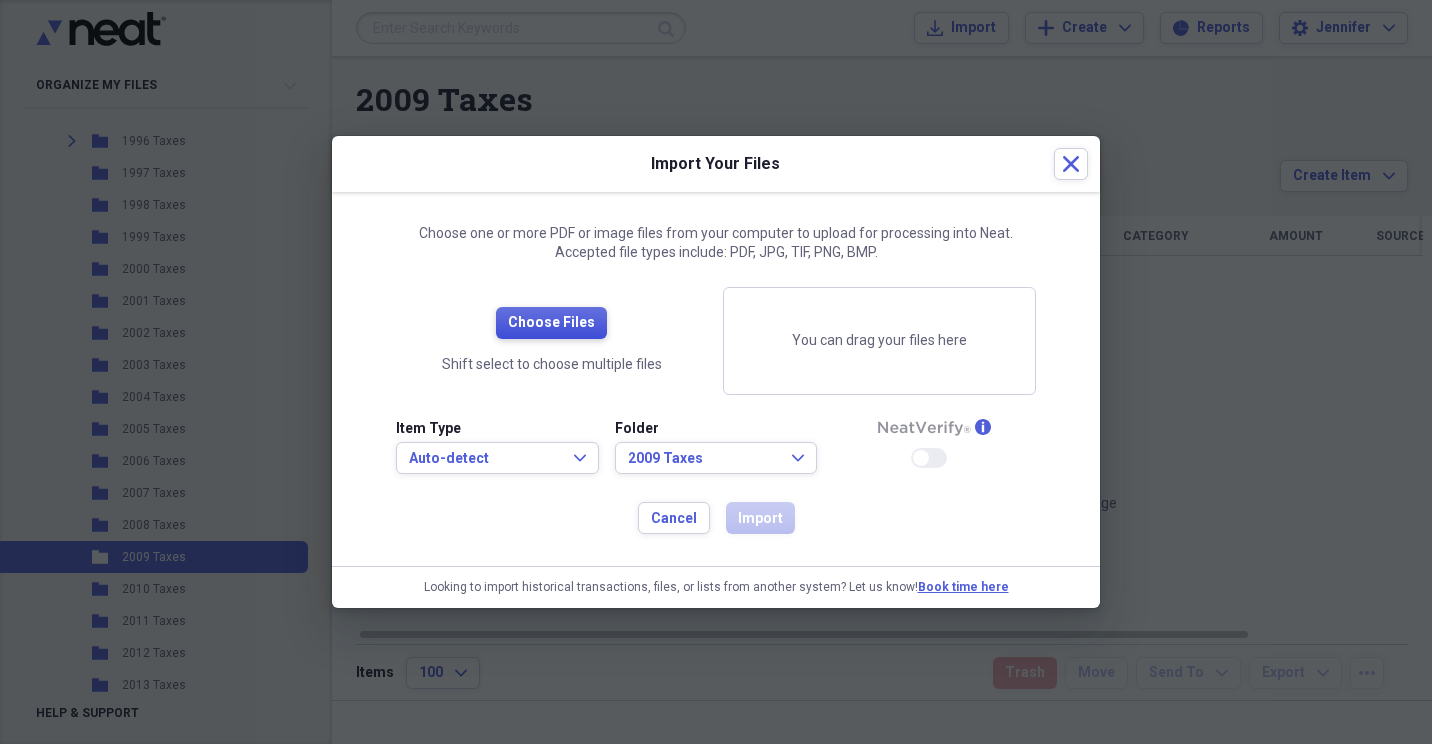 click on "Choose Files" at bounding box center (551, 323) 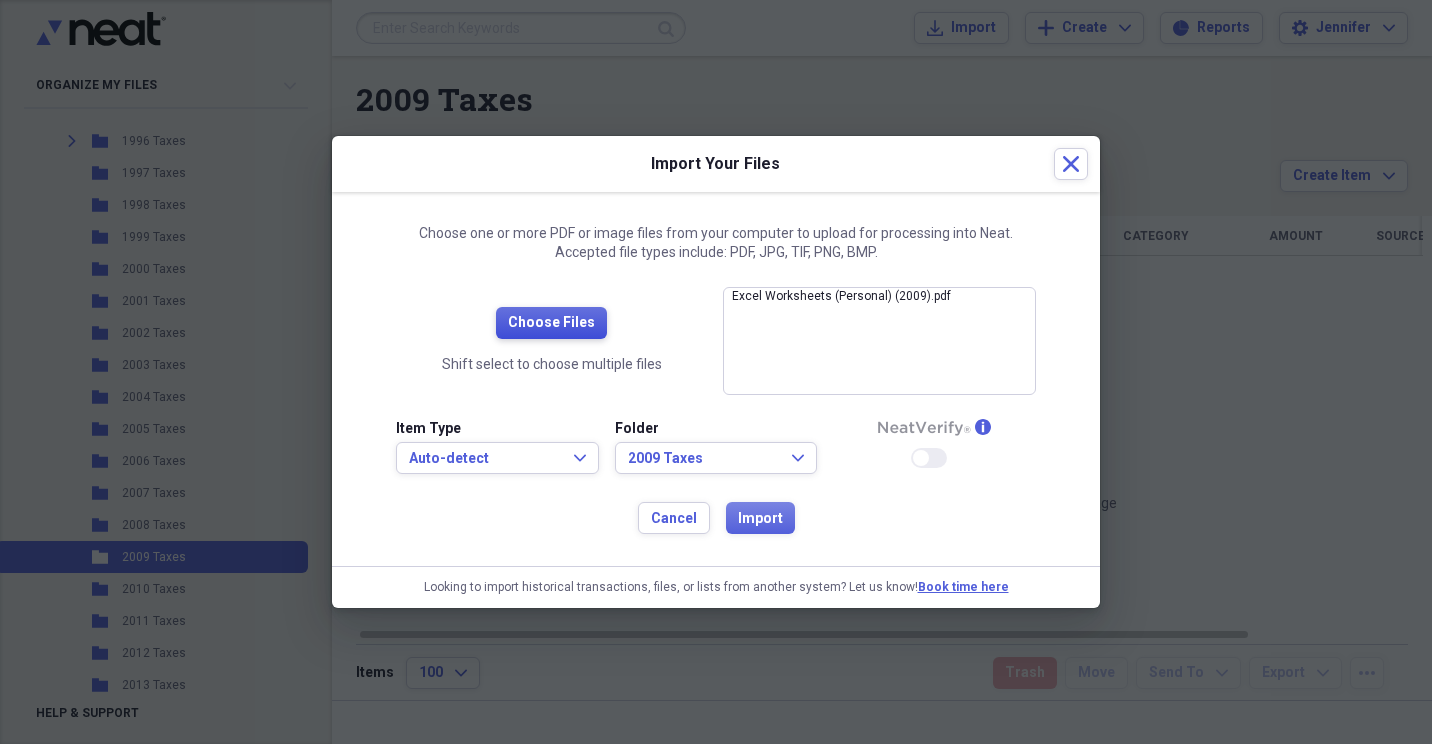 click on "Choose Files" at bounding box center (551, 323) 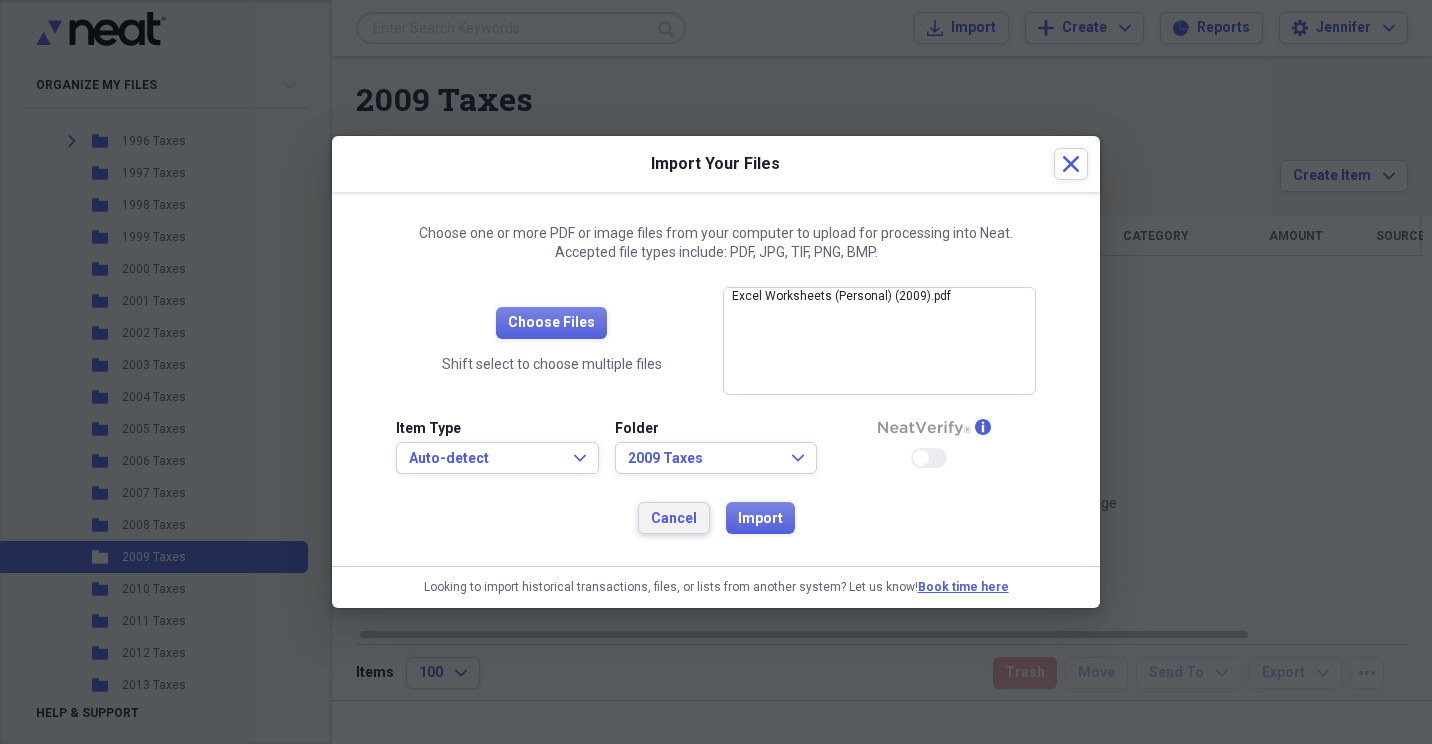 click on "Cancel" at bounding box center (674, 519) 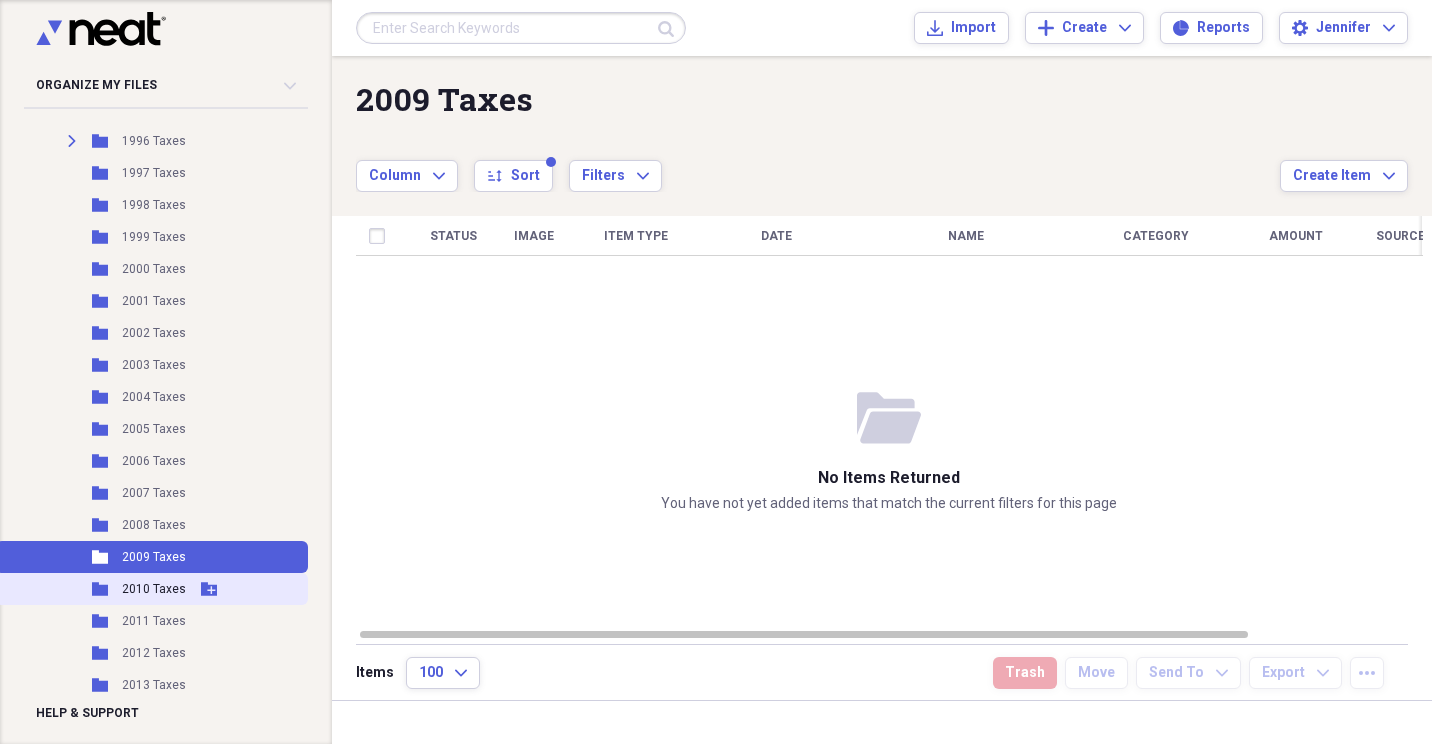 drag, startPoint x: 174, startPoint y: 582, endPoint x: 186, endPoint y: 580, distance: 12.165525 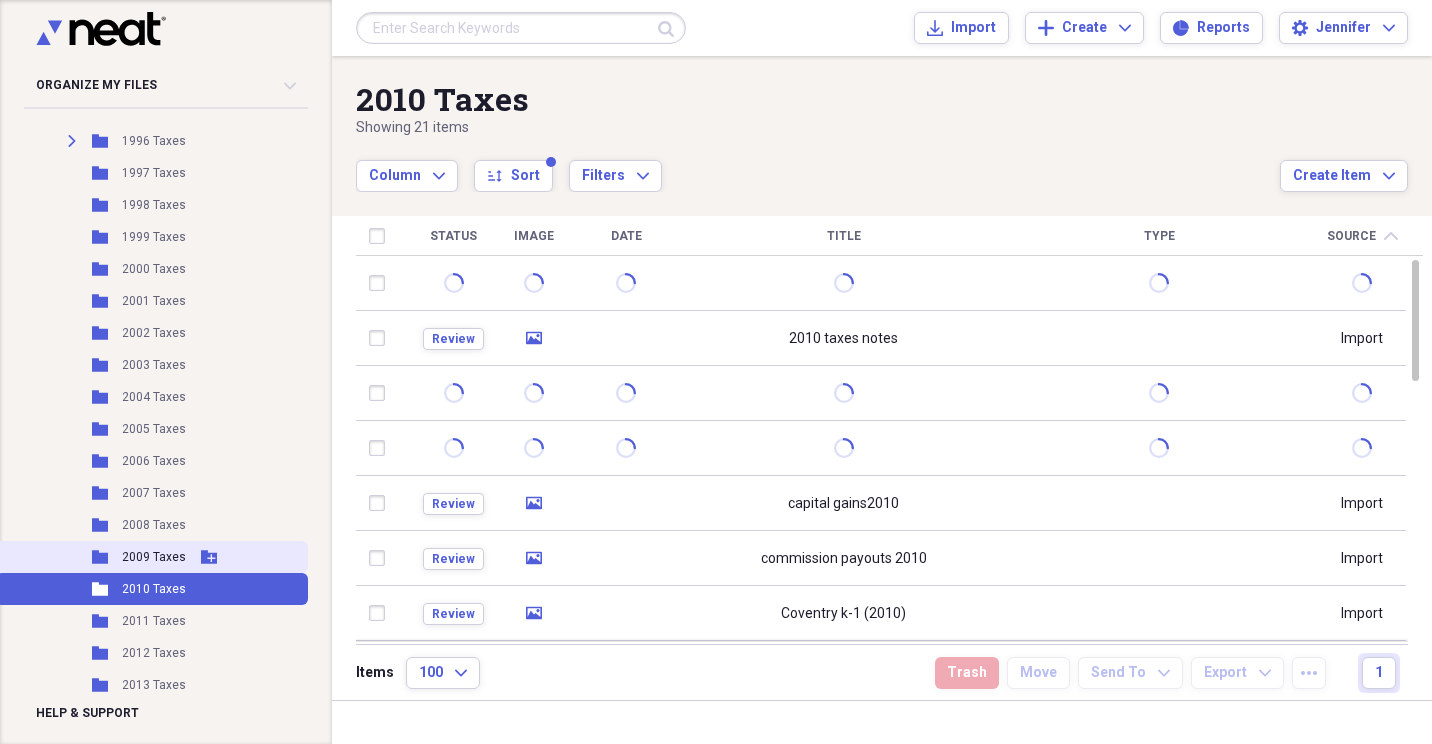 drag, startPoint x: 117, startPoint y: 554, endPoint x: 125, endPoint y: 544, distance: 12.806249 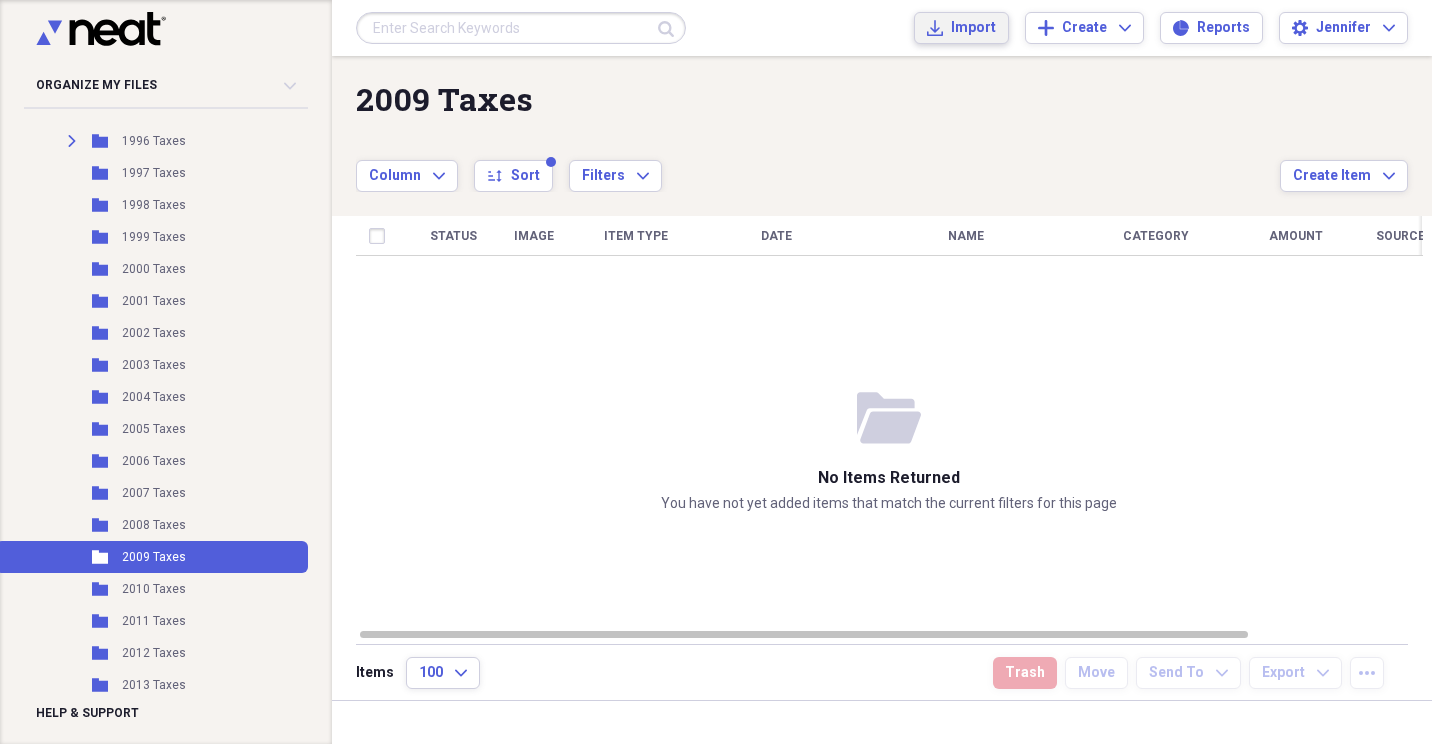click on "Import" at bounding box center [973, 28] 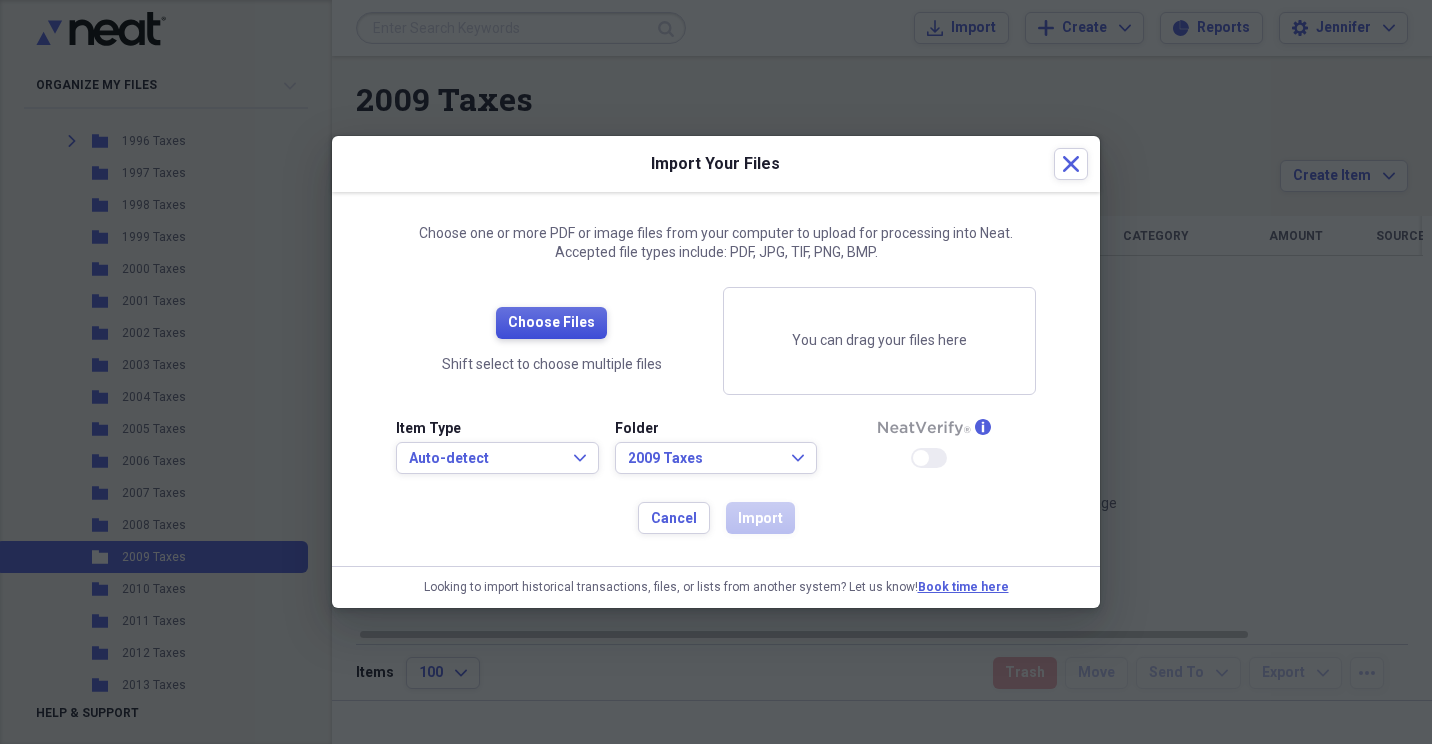 click on "Choose Files" at bounding box center [551, 323] 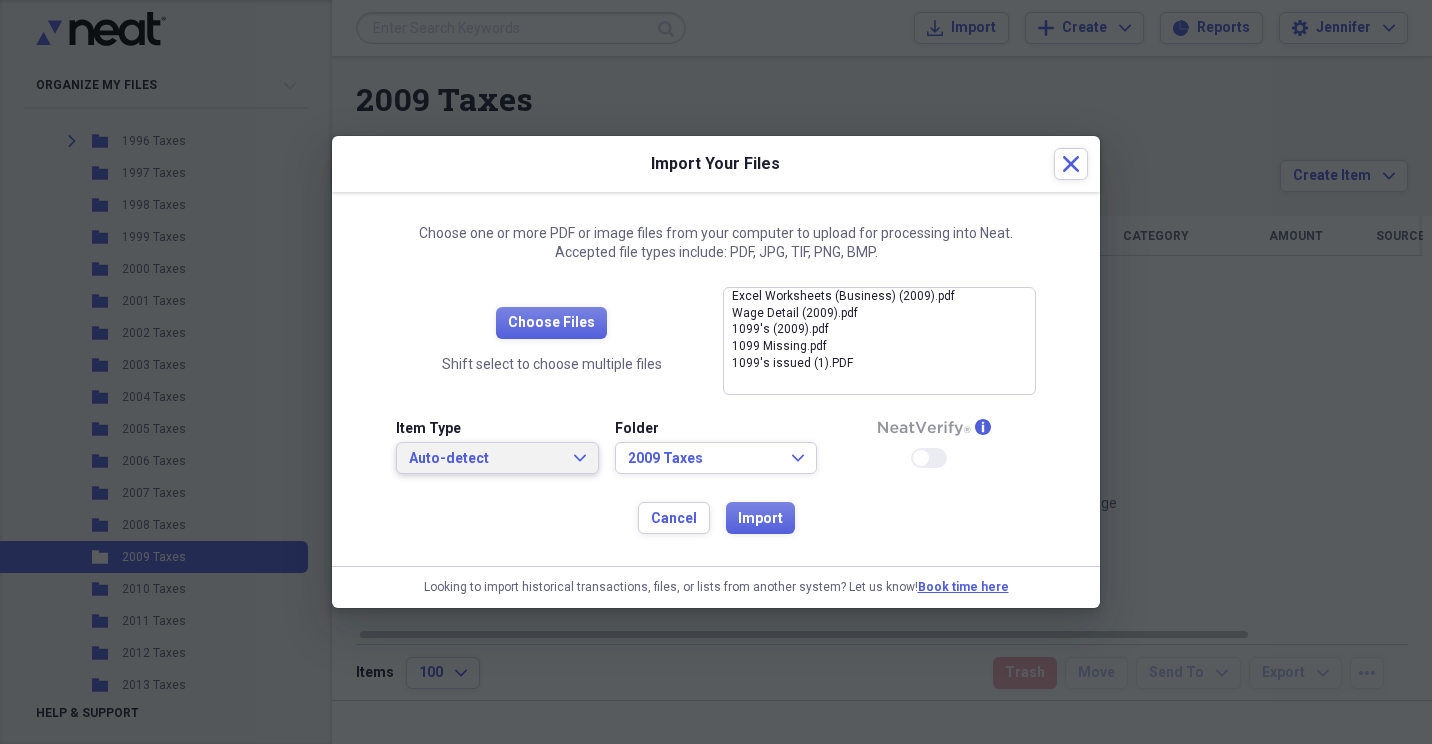 click on "Auto-detect Expand" at bounding box center [497, 458] 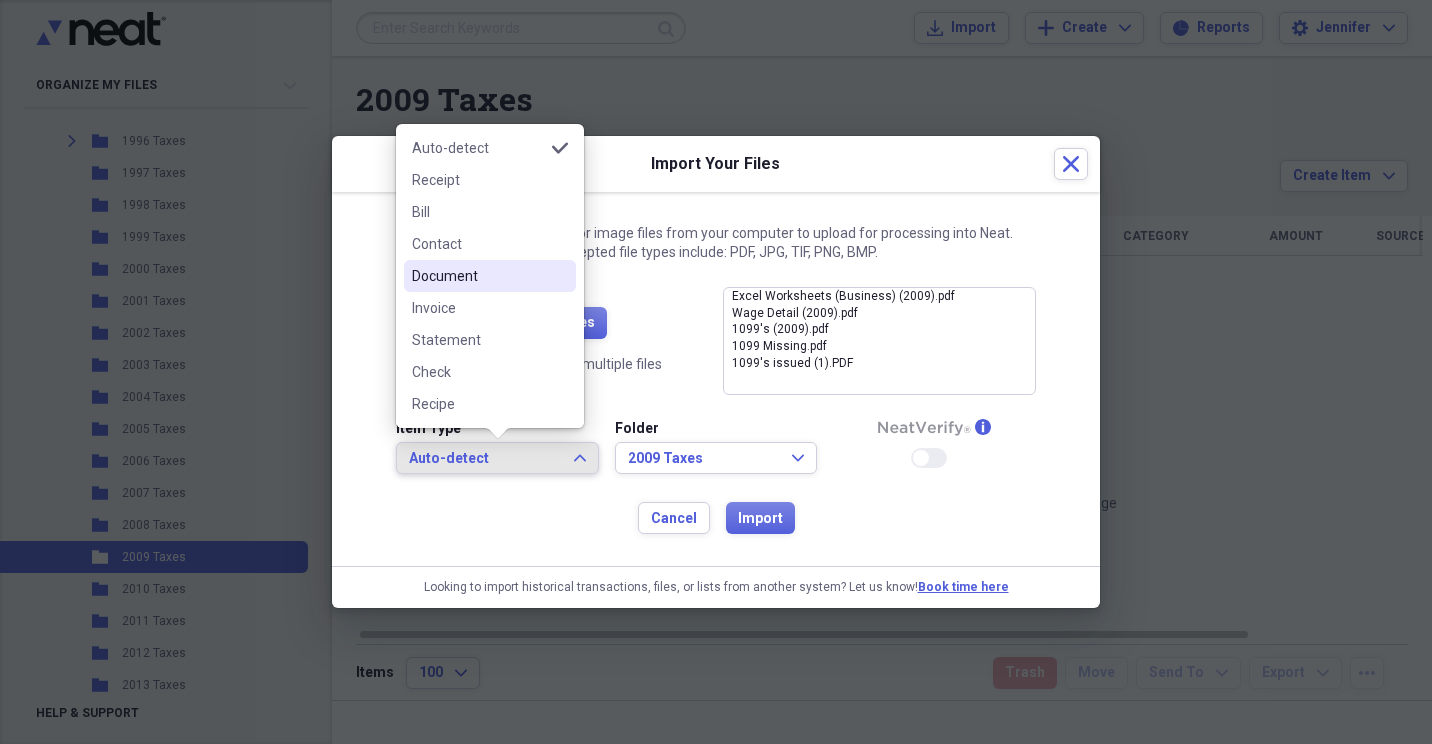 click on "Document" at bounding box center [490, 276] 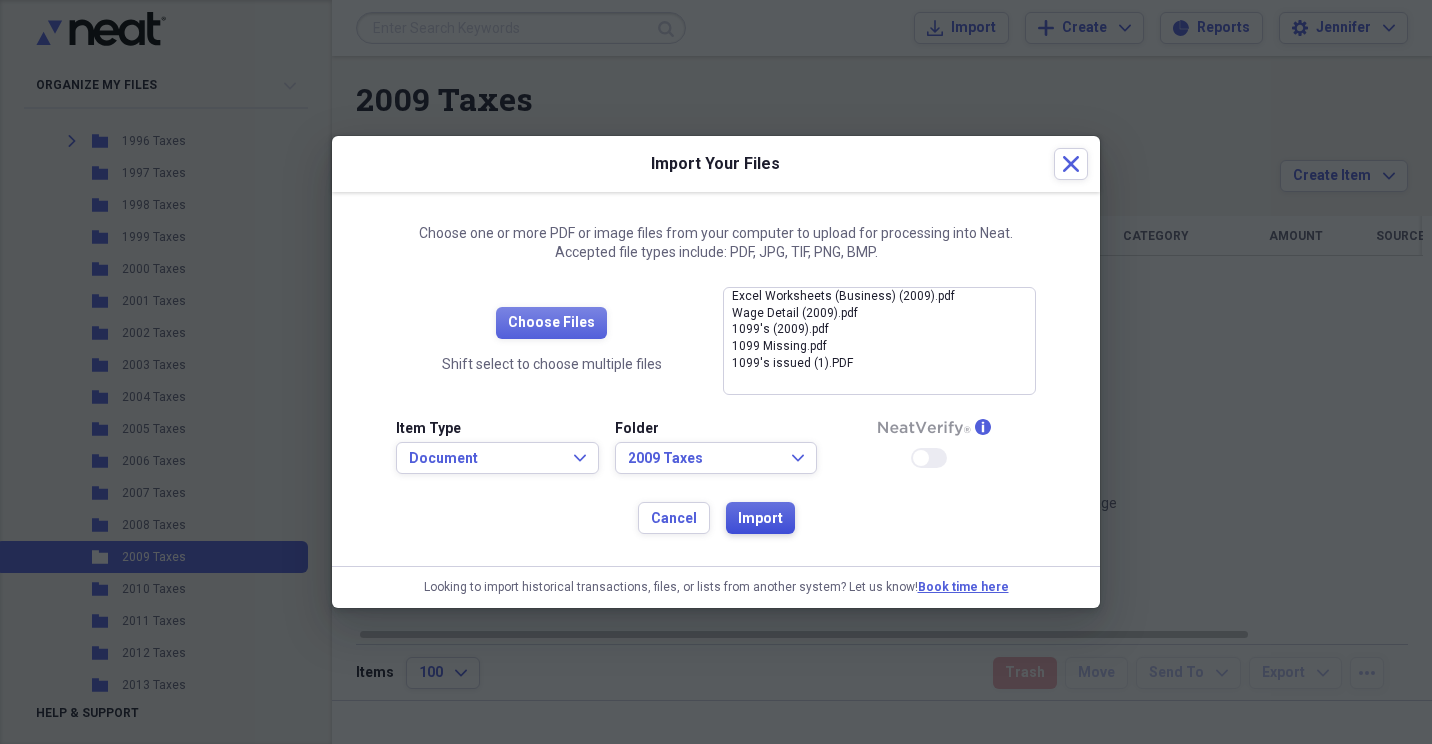 click on "Import" at bounding box center (760, 519) 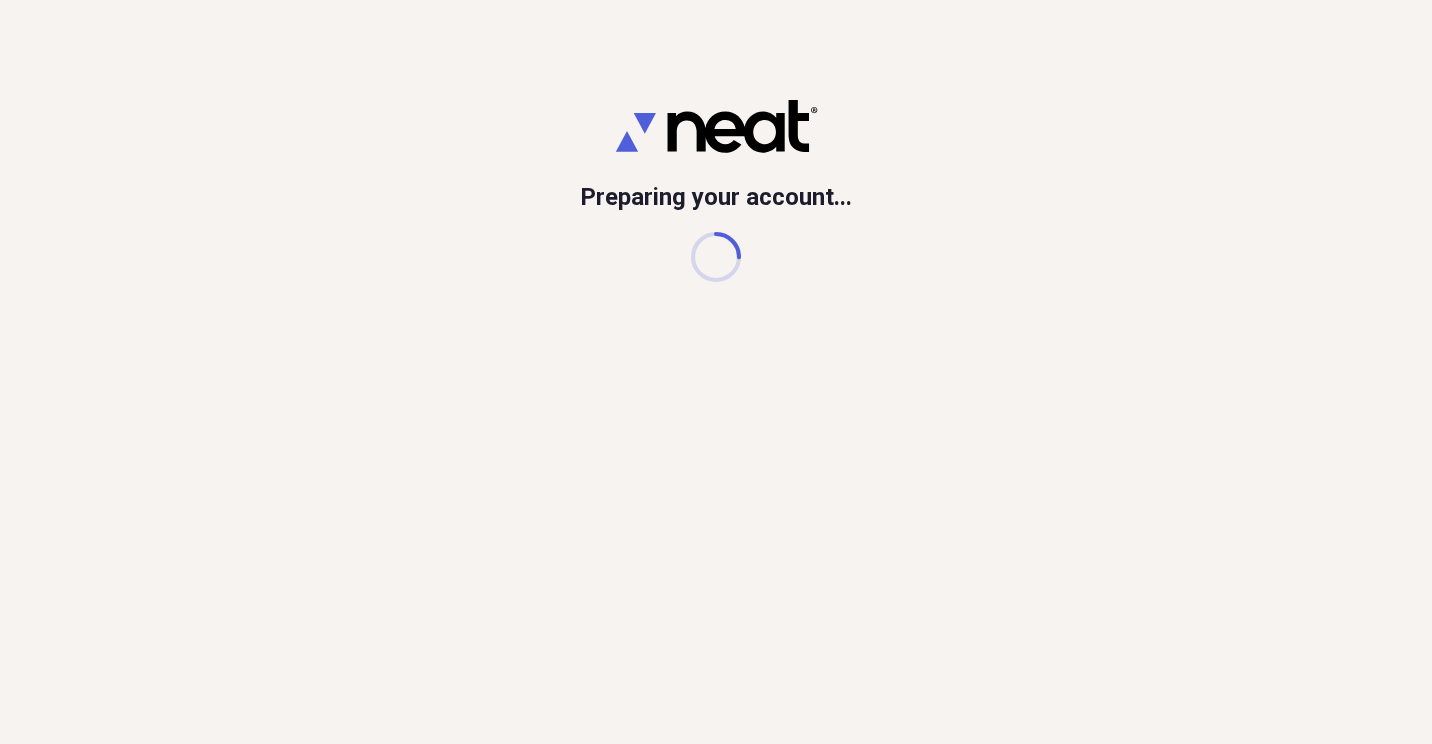 scroll, scrollTop: 0, scrollLeft: 0, axis: both 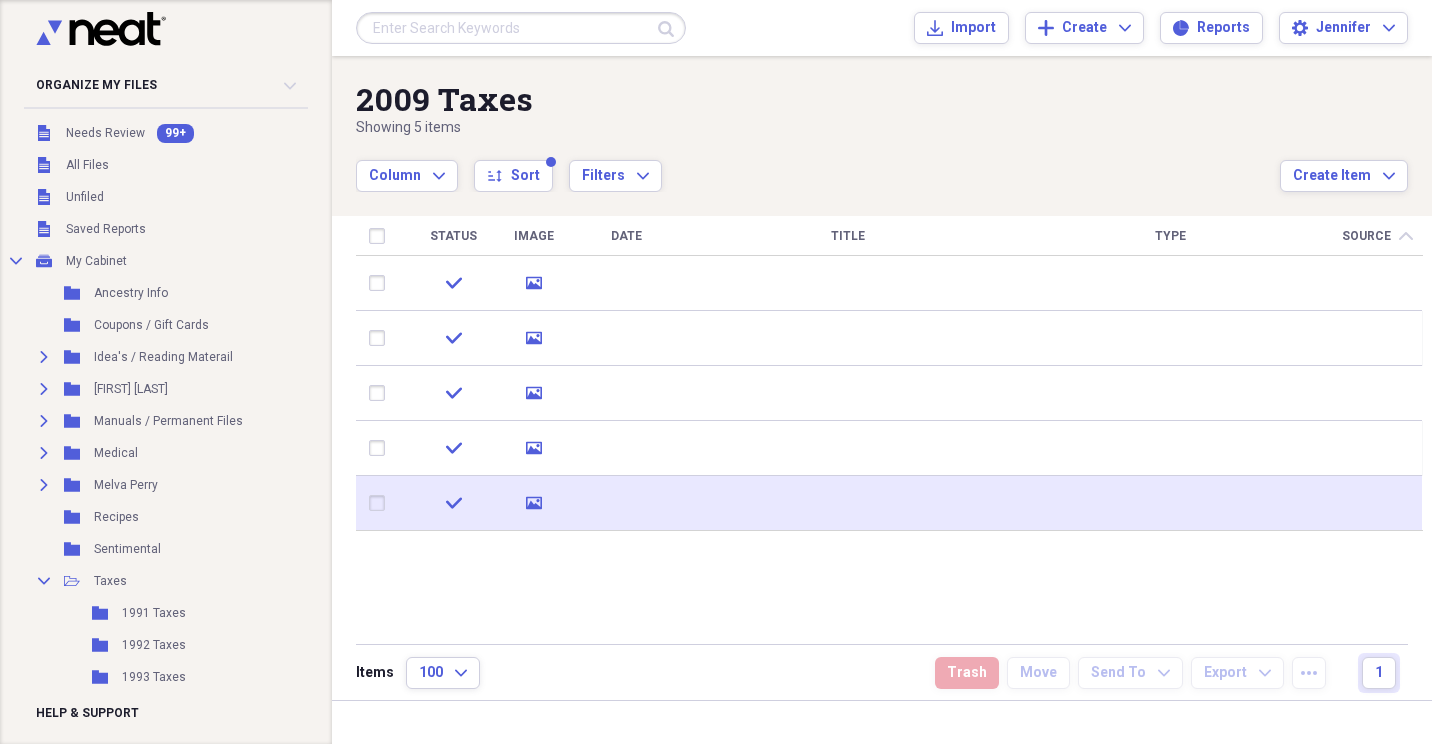 drag, startPoint x: 382, startPoint y: 280, endPoint x: 410, endPoint y: 524, distance: 245.6013 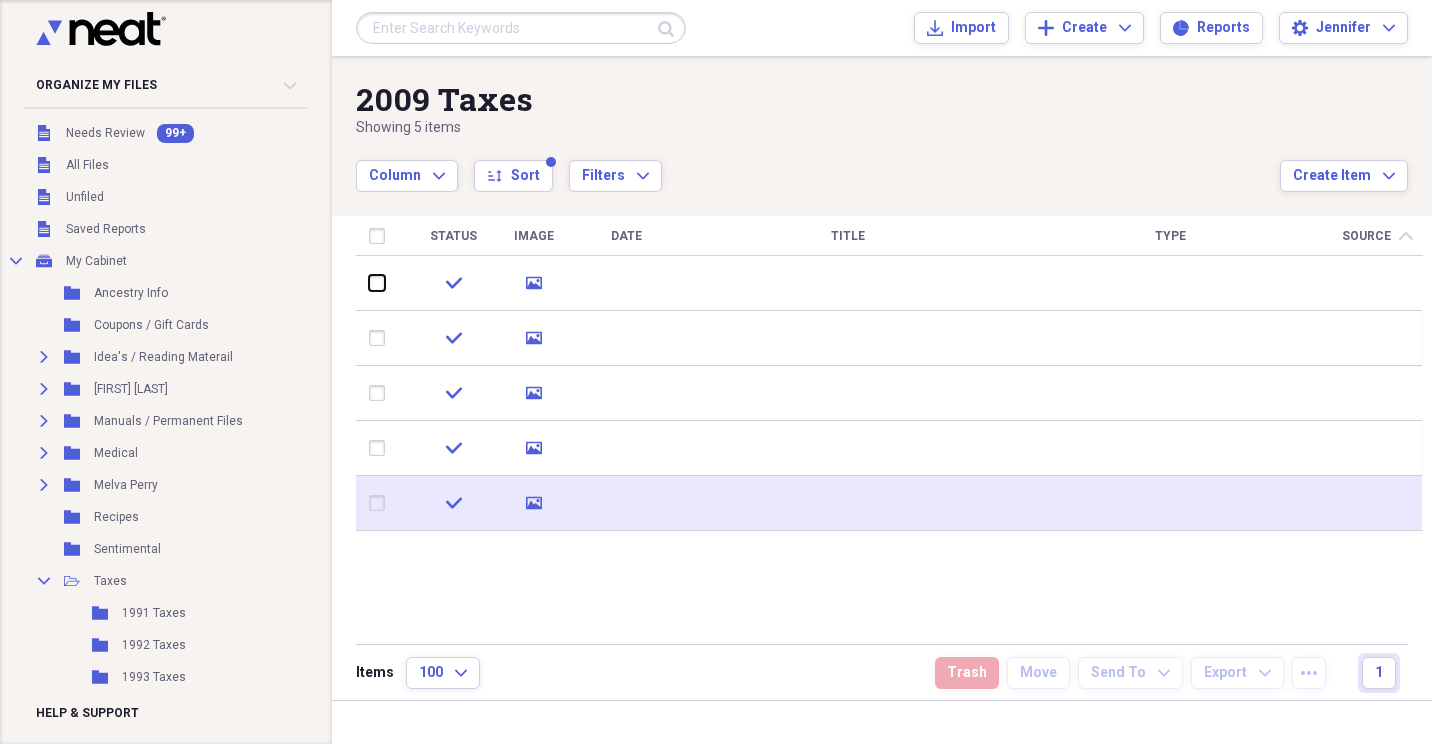 click at bounding box center [369, 283] 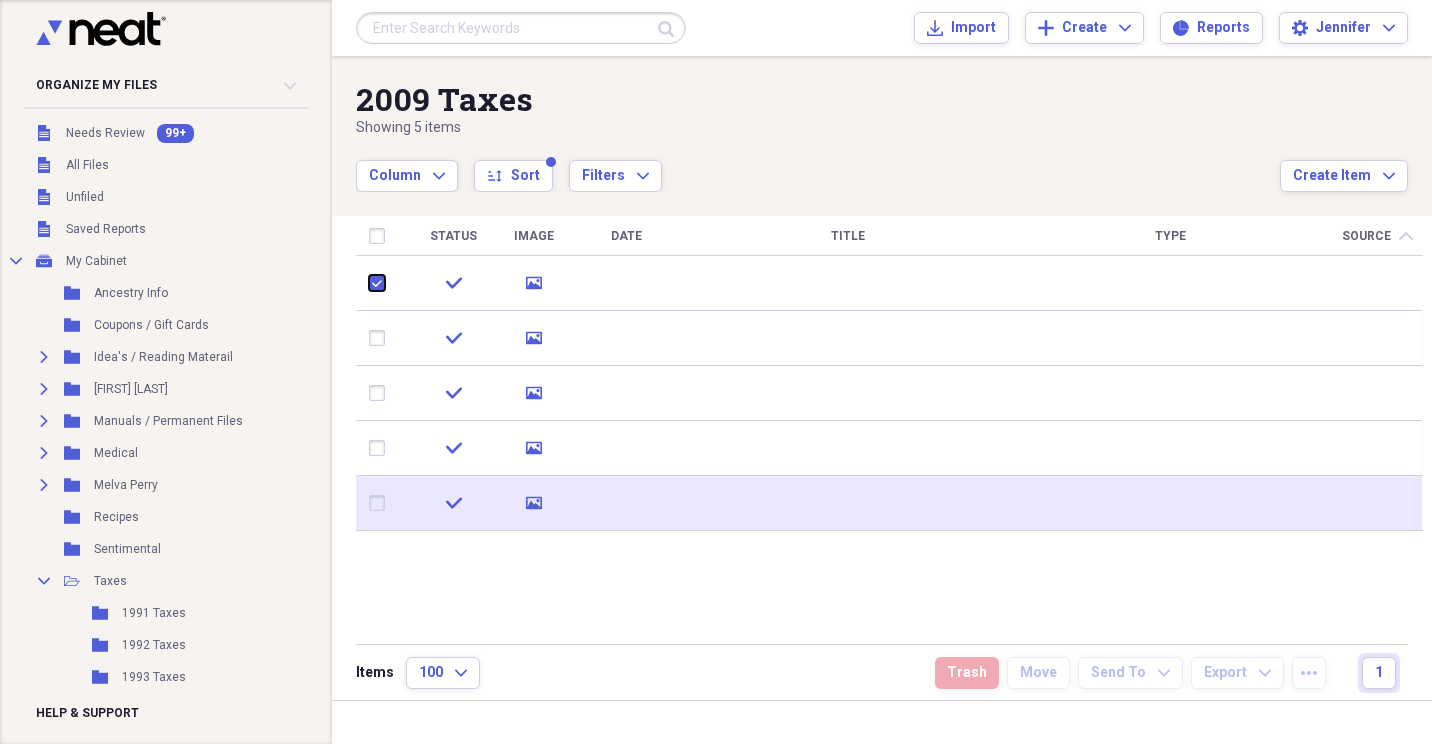 checkbox on "true" 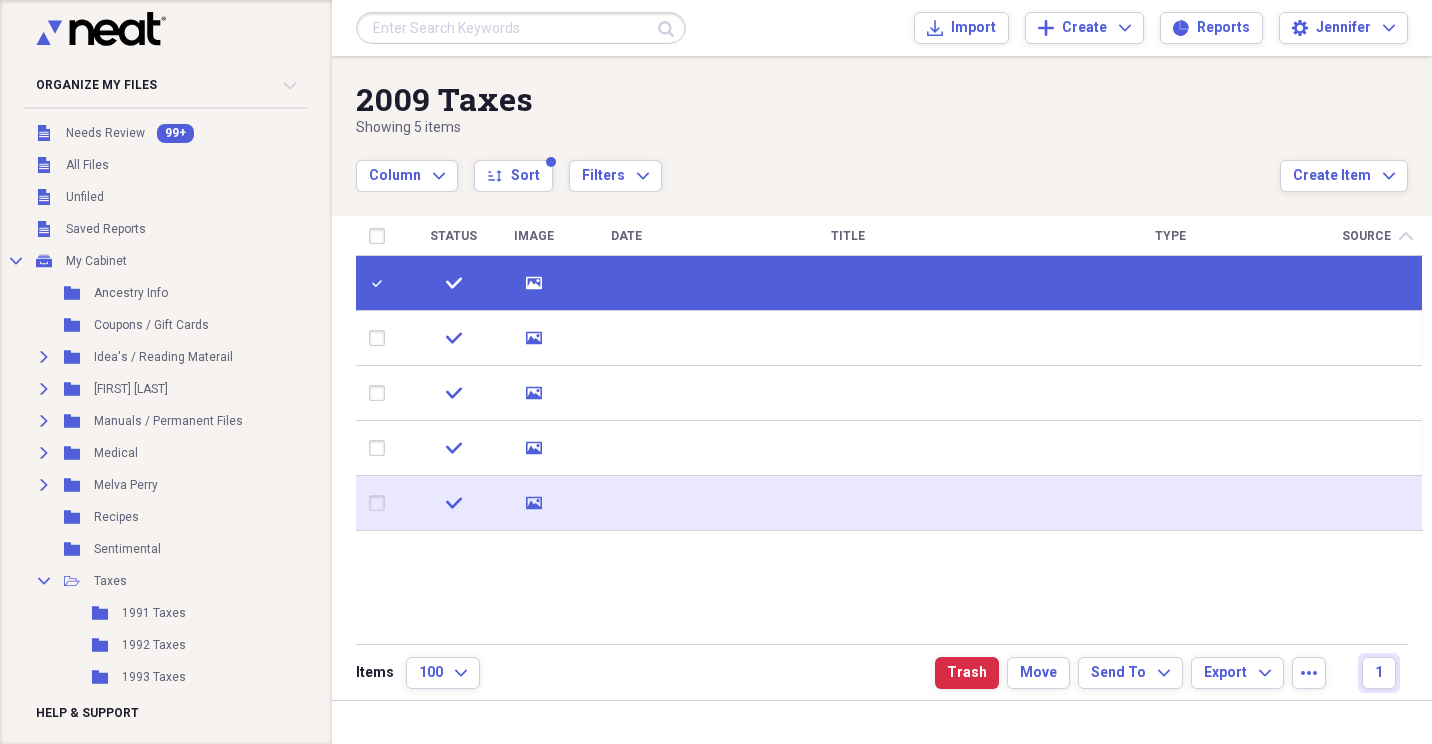 click at bounding box center [381, 503] 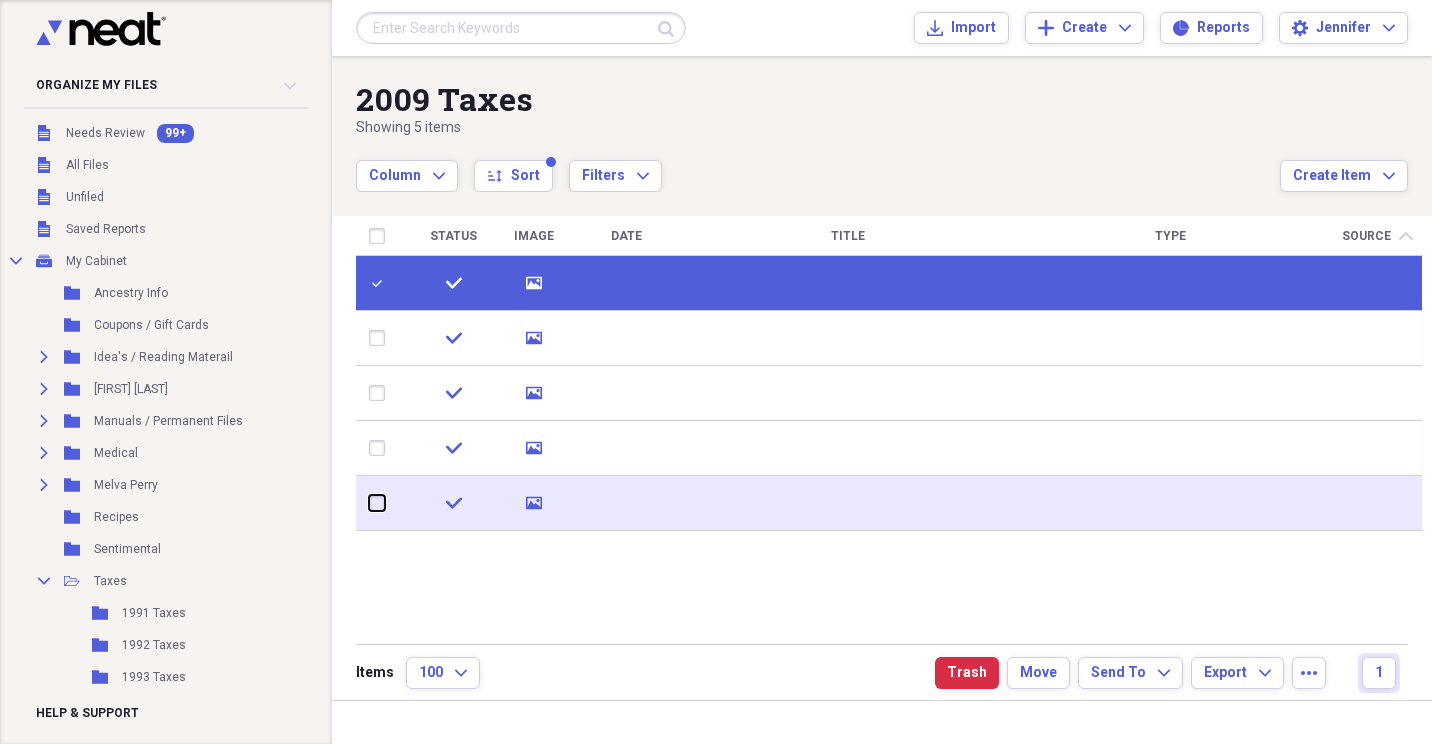 click at bounding box center [369, 503] 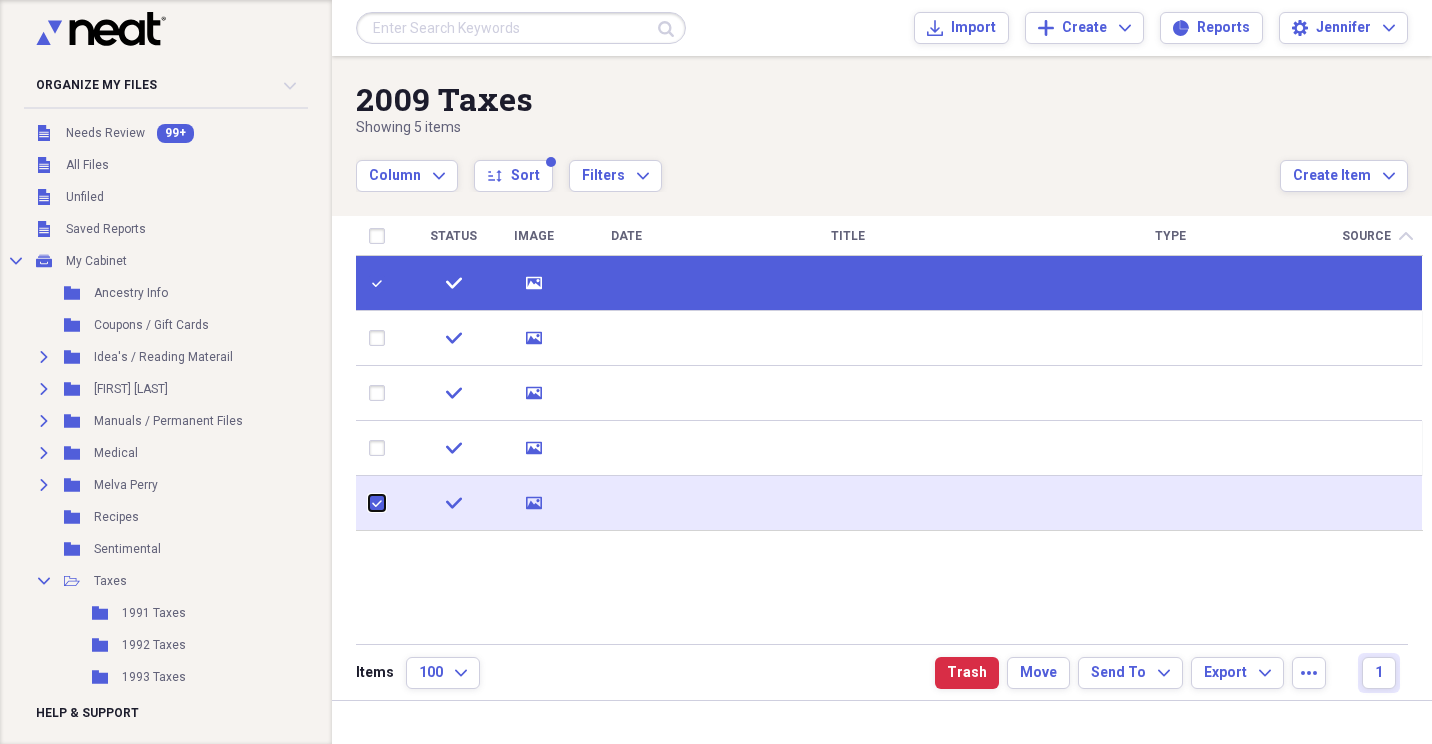 checkbox on "true" 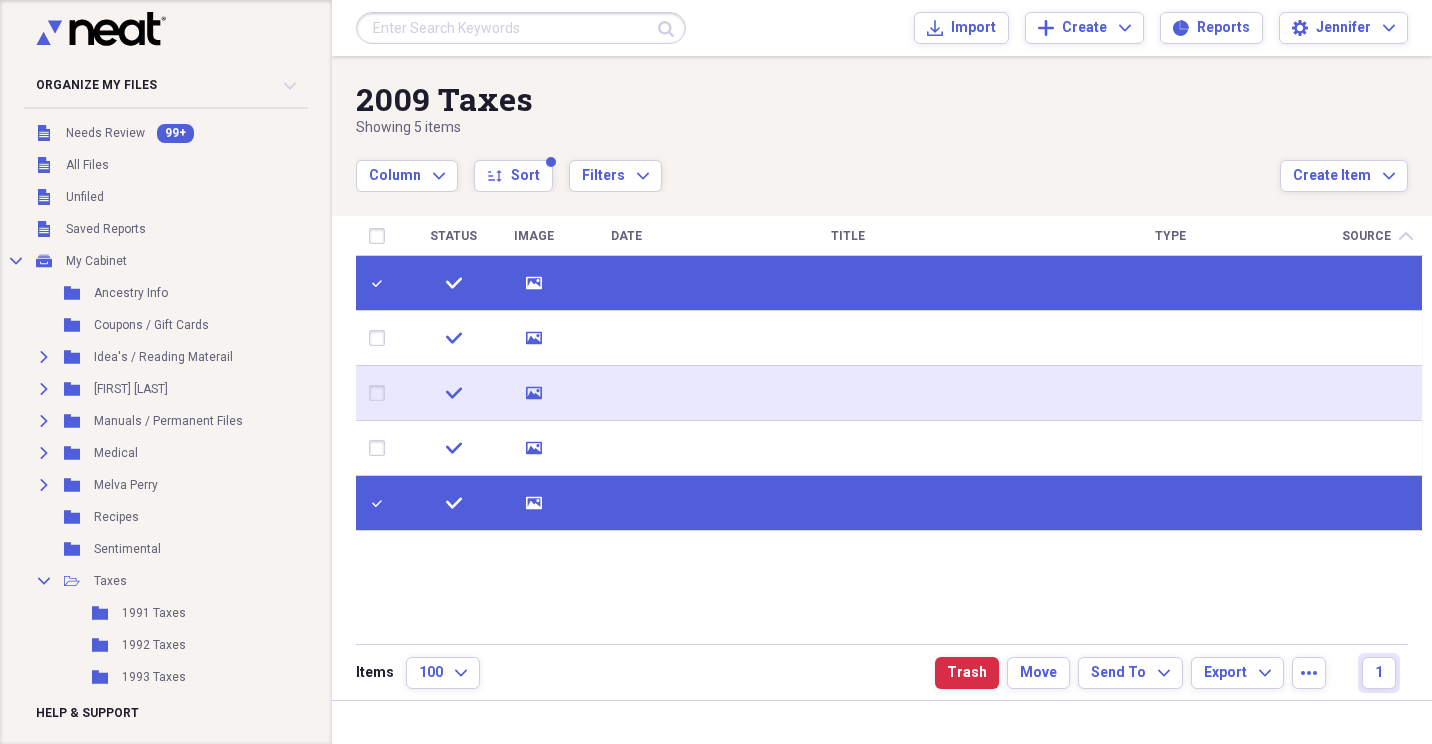 click at bounding box center [381, 393] 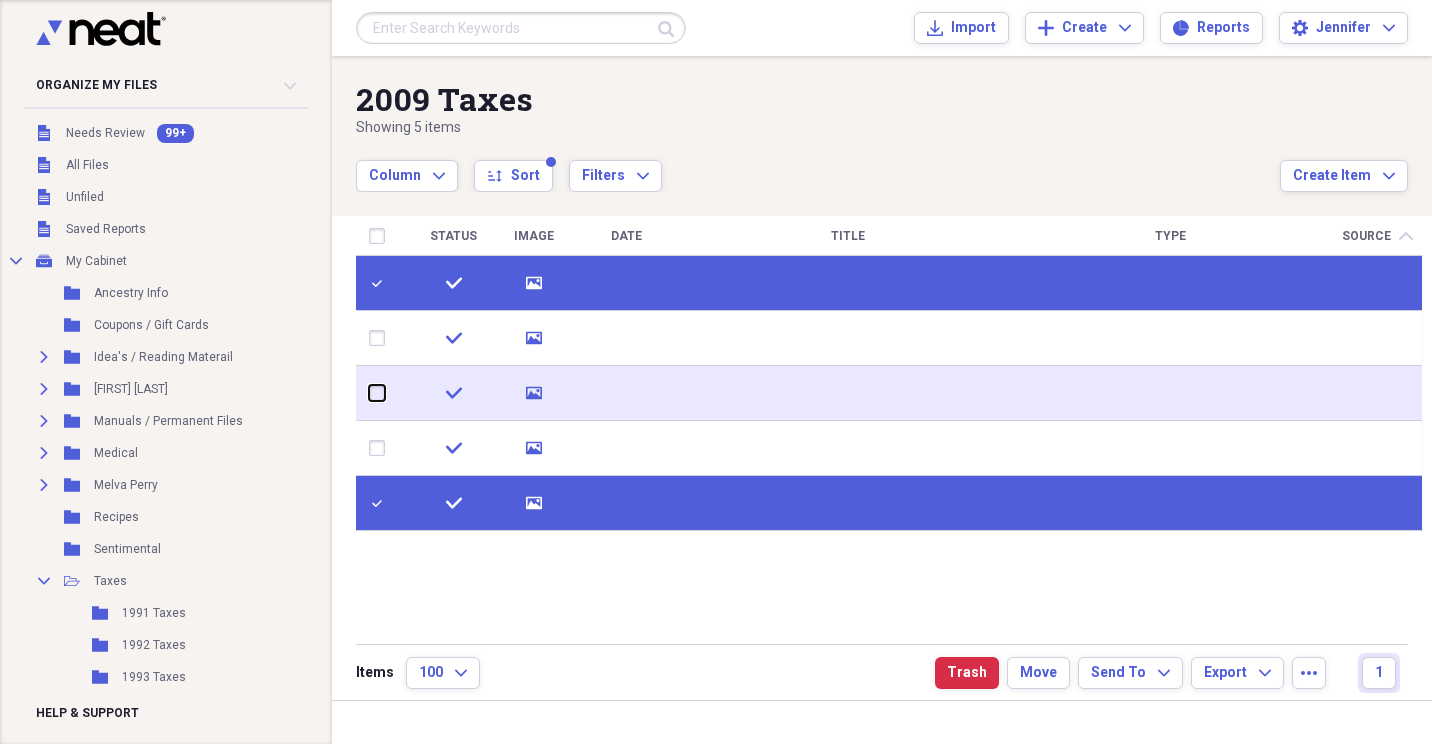 click at bounding box center [369, 393] 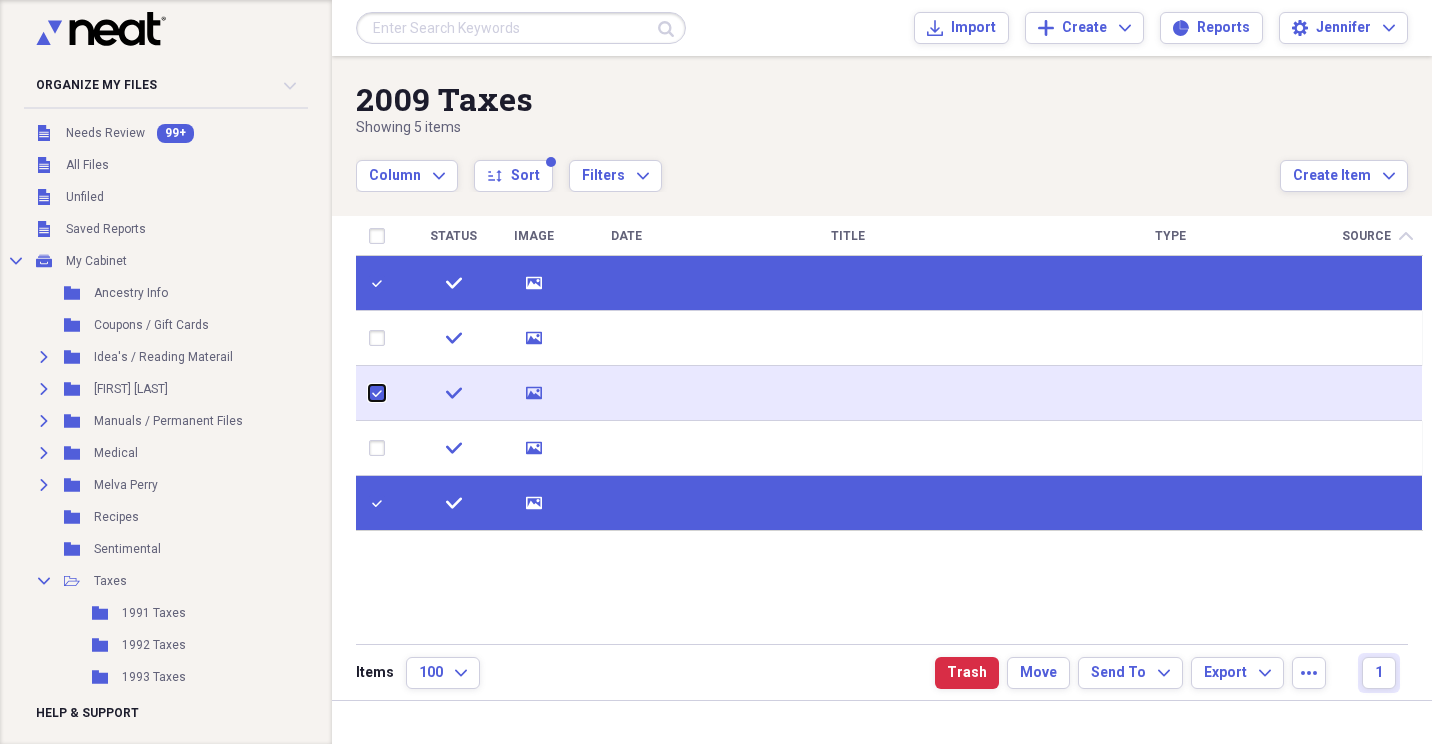 checkbox on "true" 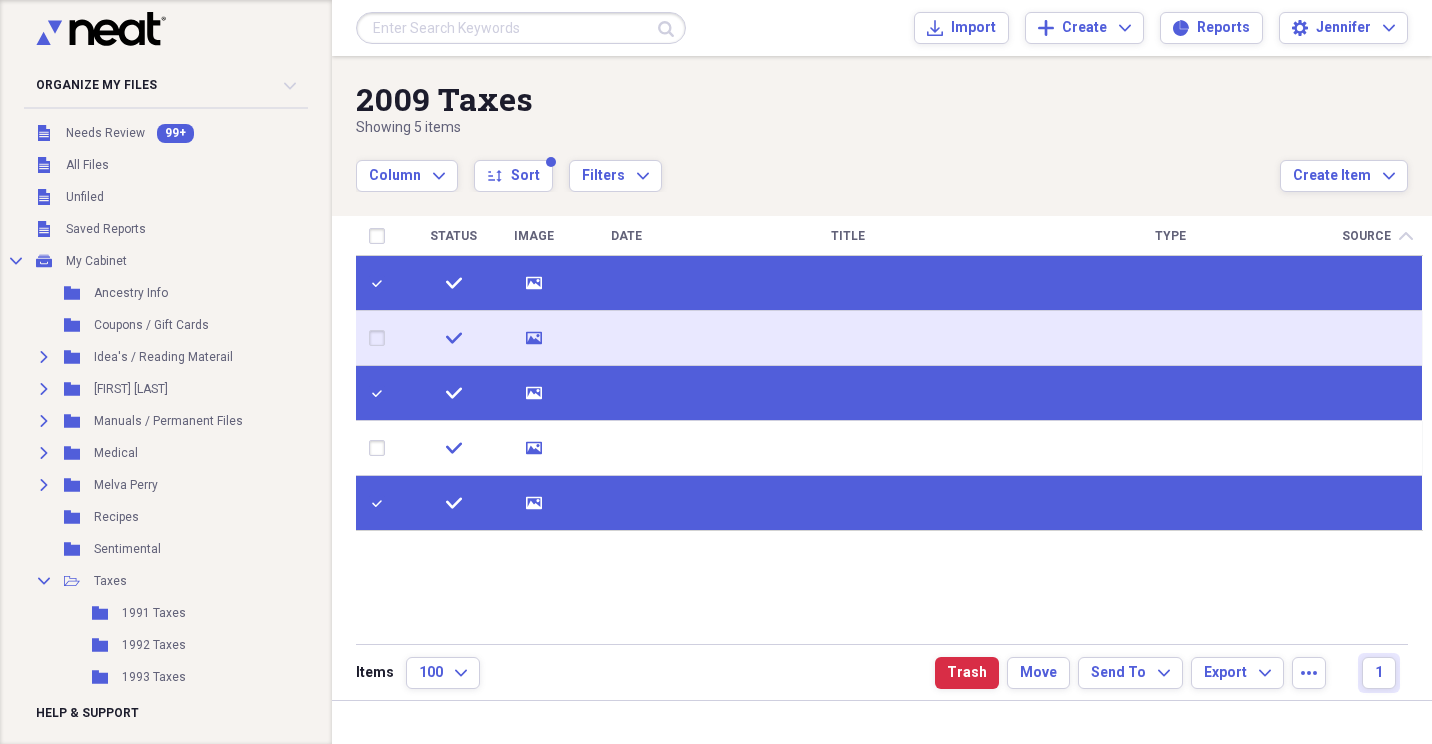click at bounding box center [381, 338] 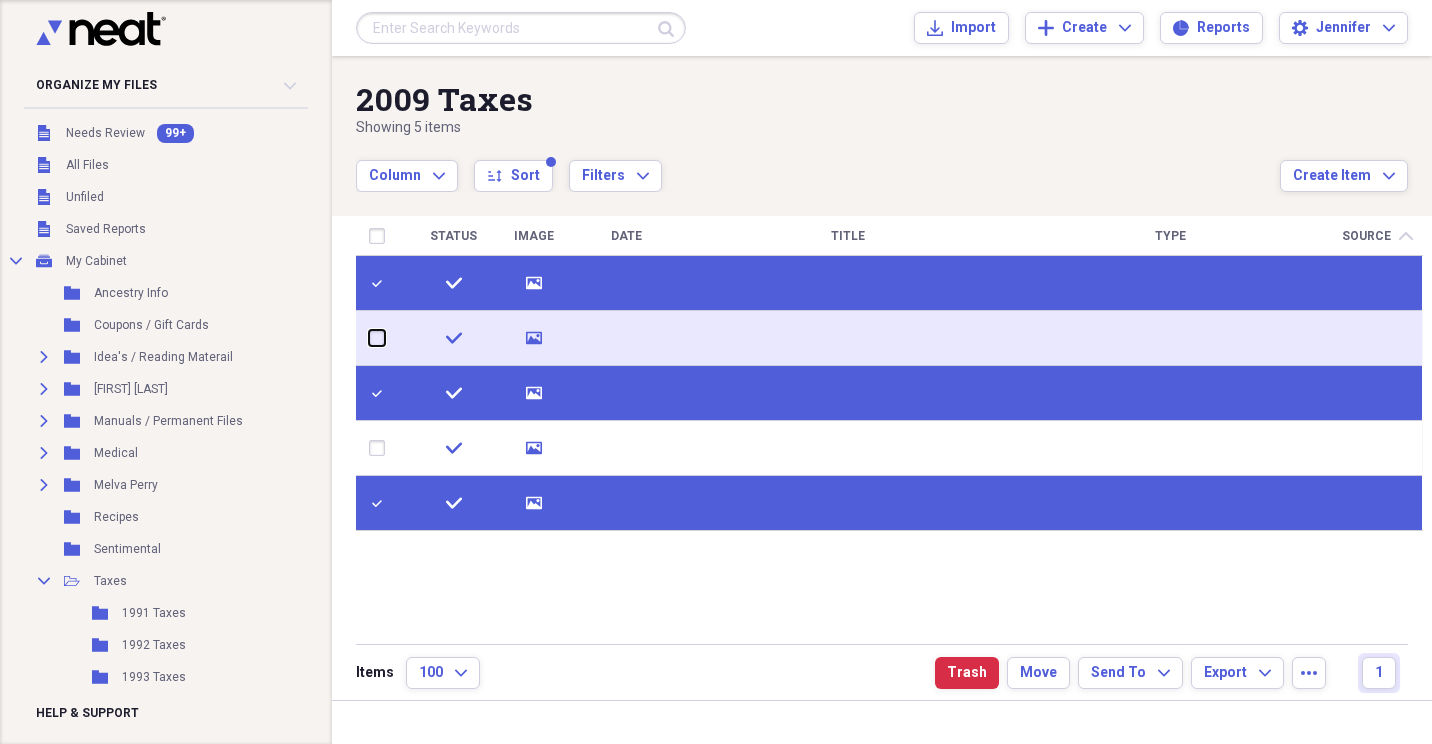 click at bounding box center (369, 338) 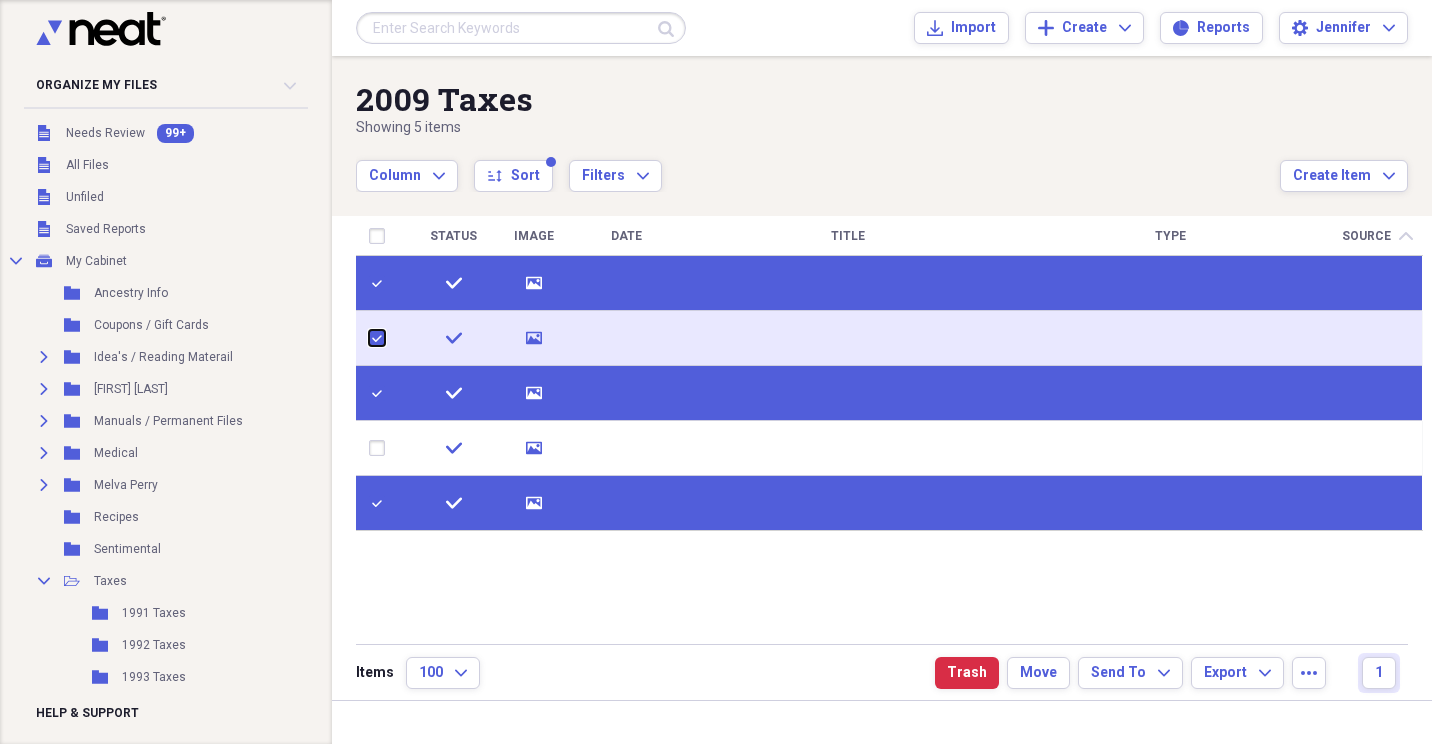 checkbox on "true" 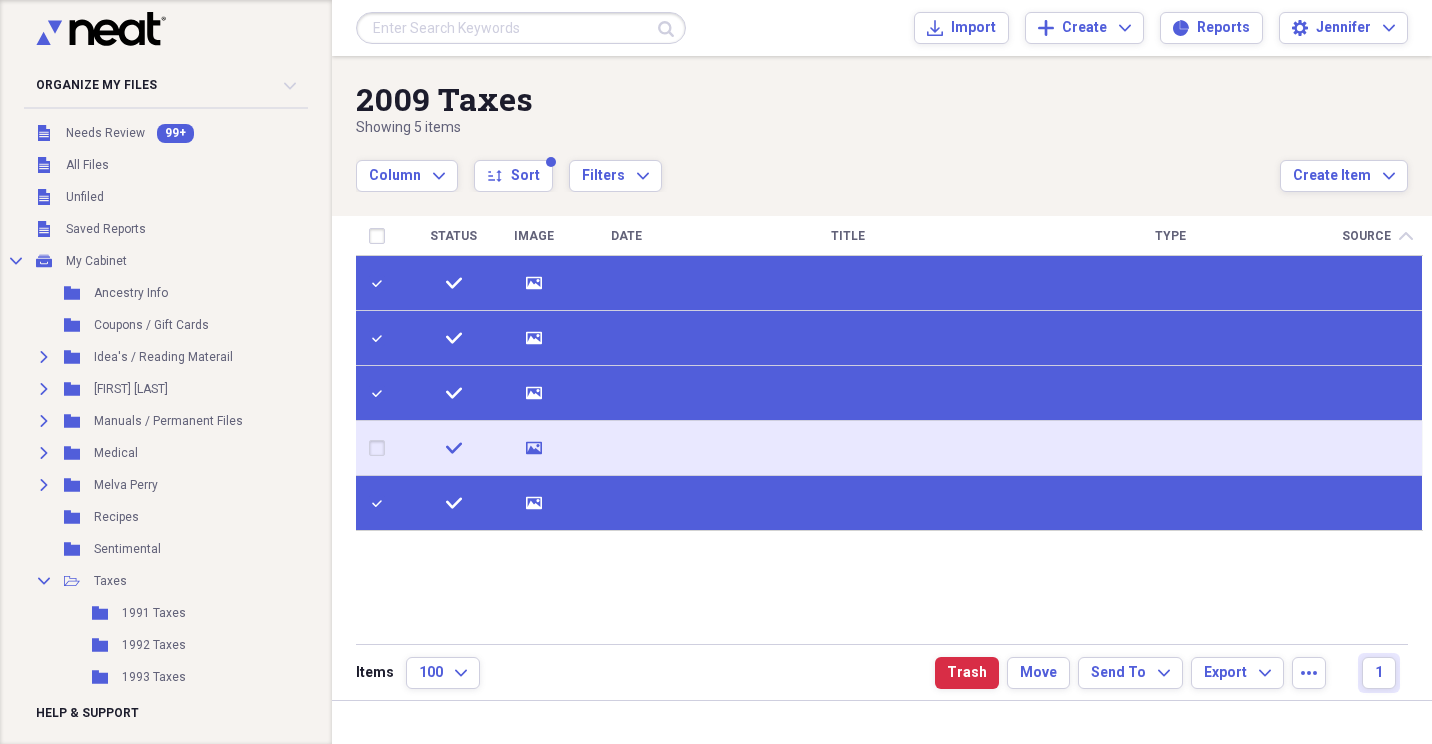 click at bounding box center (381, 448) 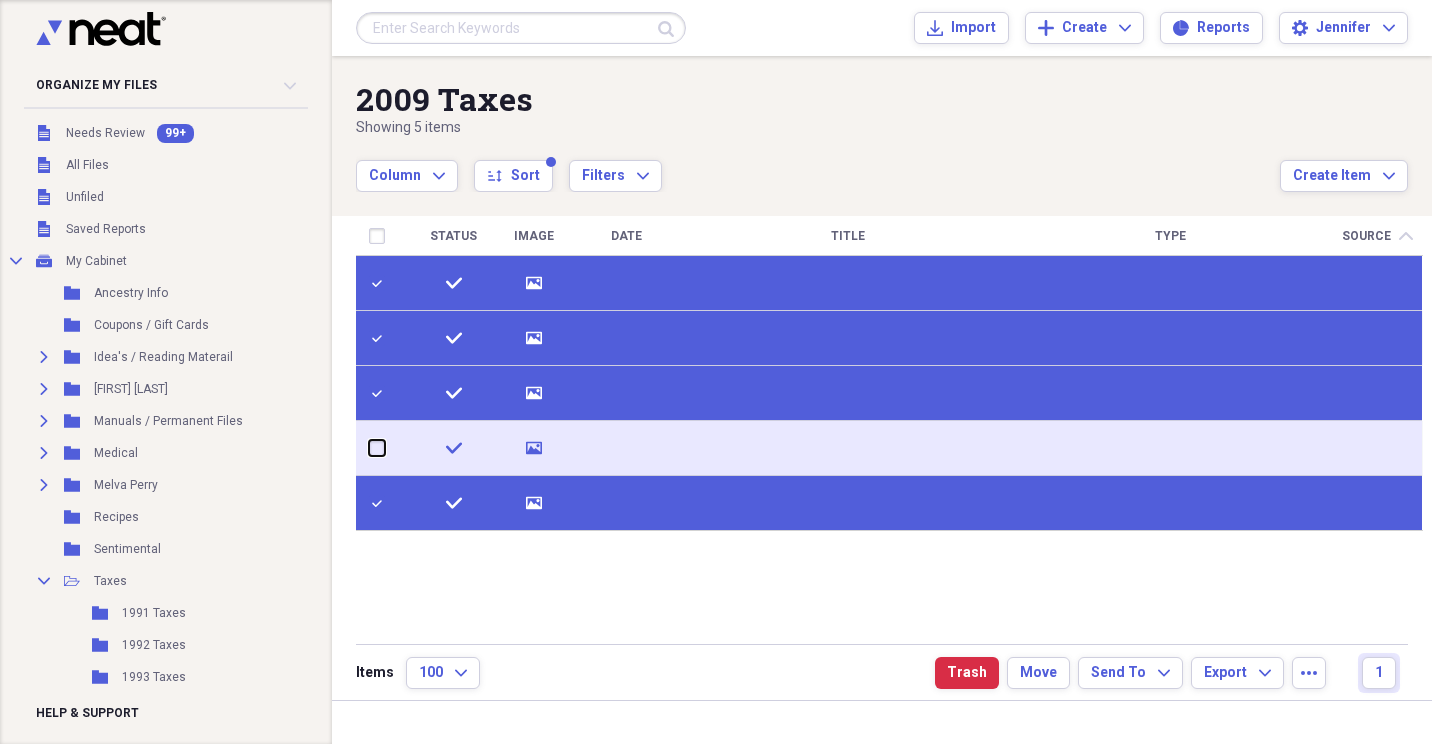 click at bounding box center (369, 448) 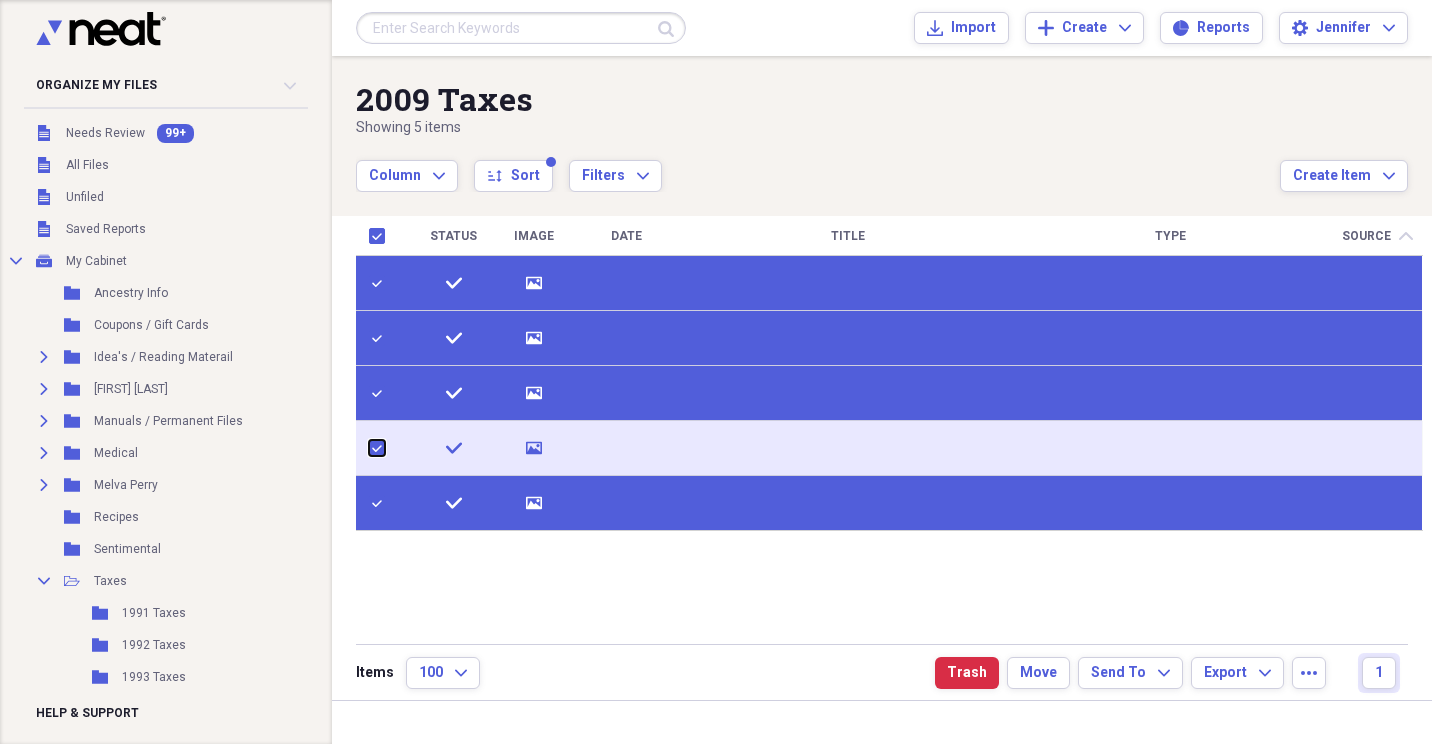checkbox on "true" 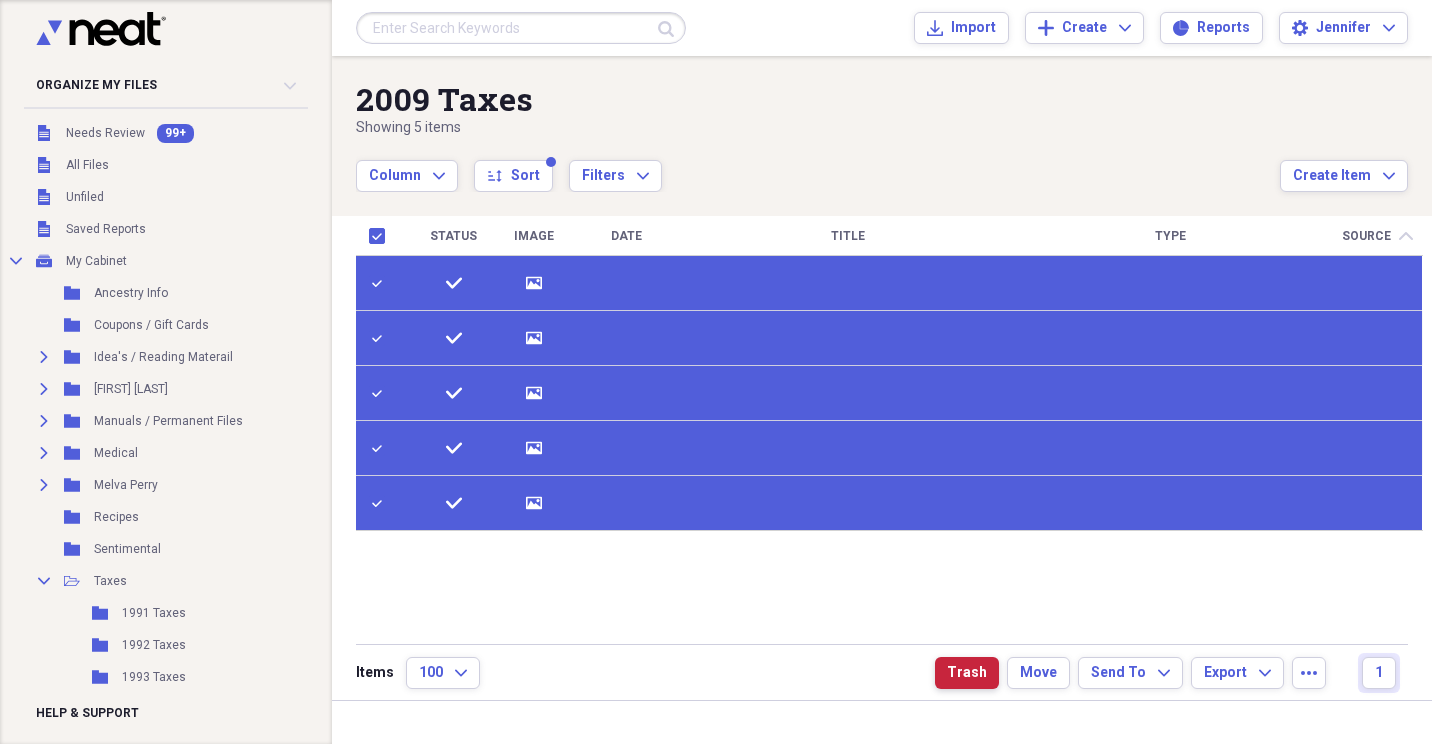drag, startPoint x: 969, startPoint y: 680, endPoint x: 955, endPoint y: 667, distance: 19.104973 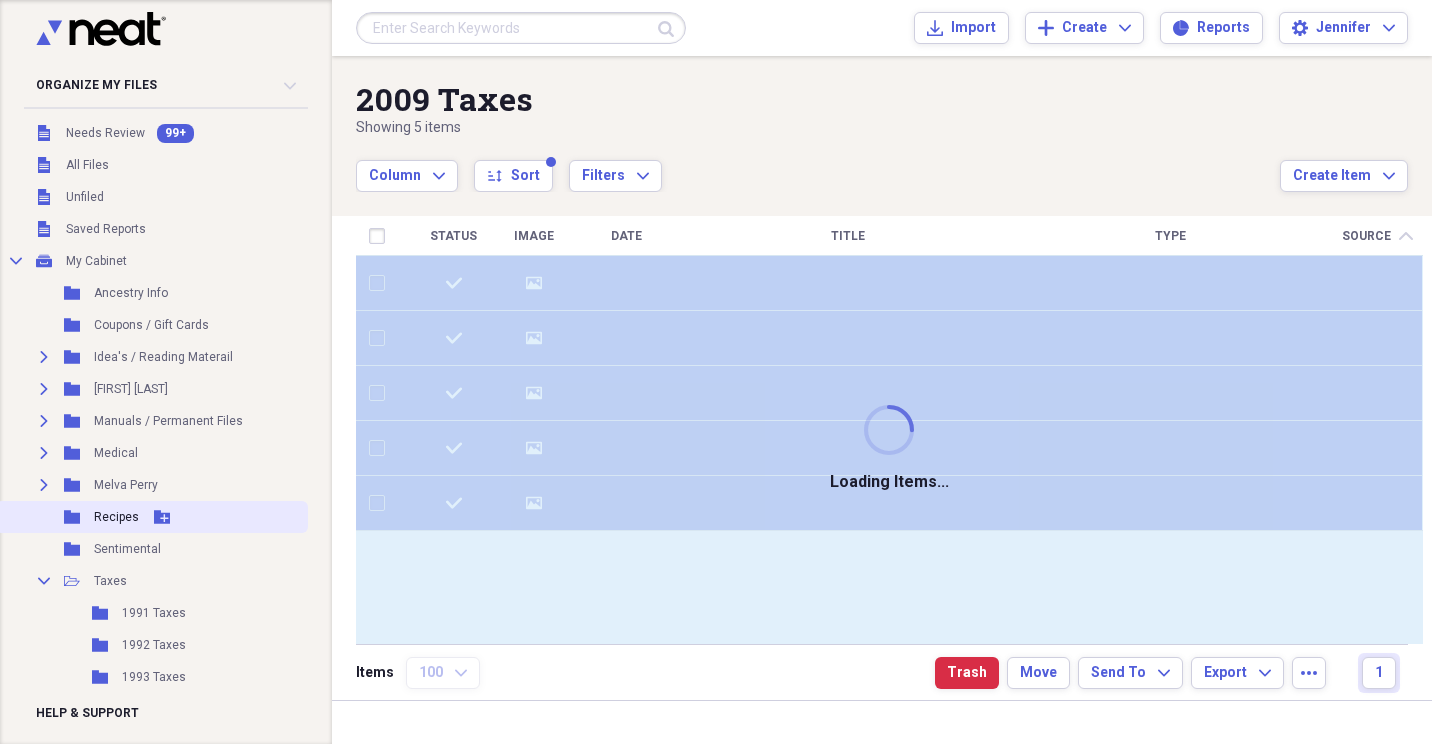 checkbox on "false" 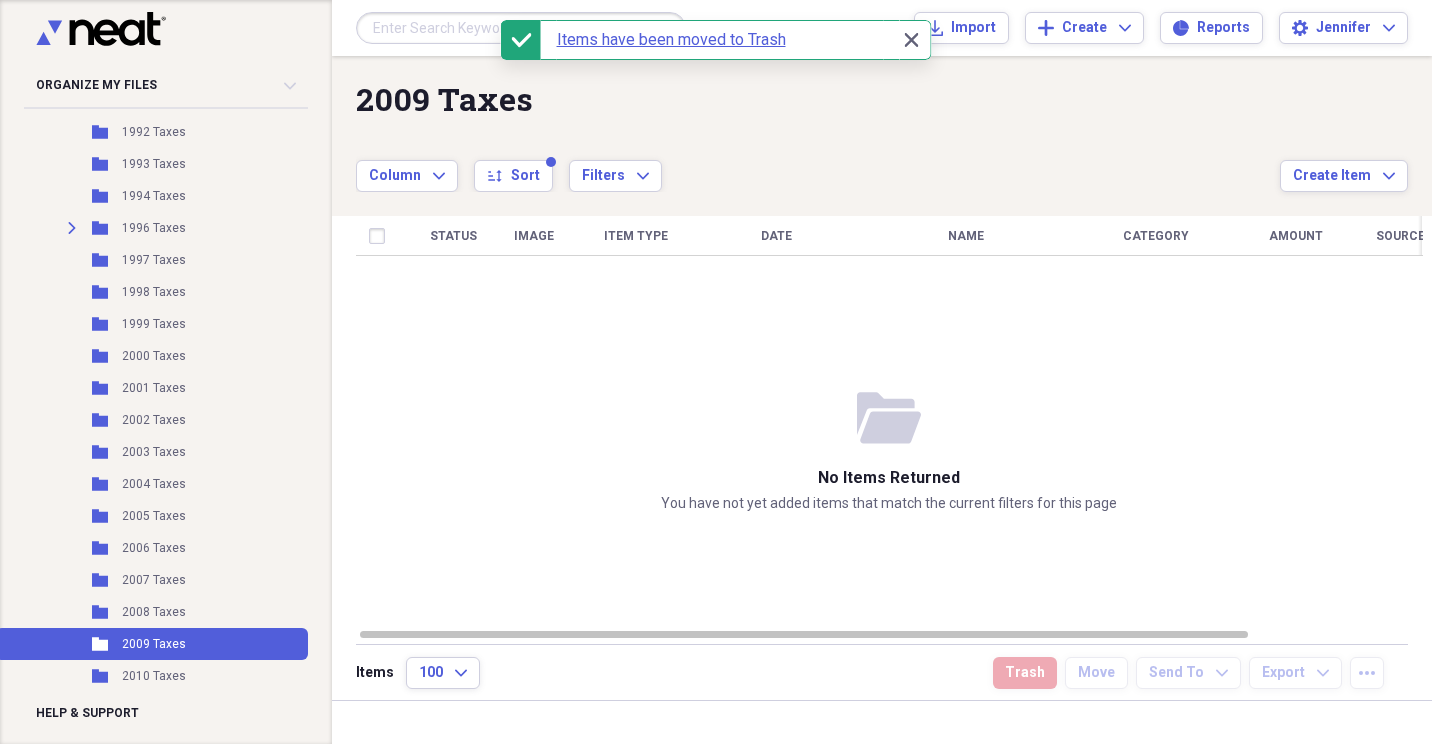 scroll, scrollTop: 600, scrollLeft: 0, axis: vertical 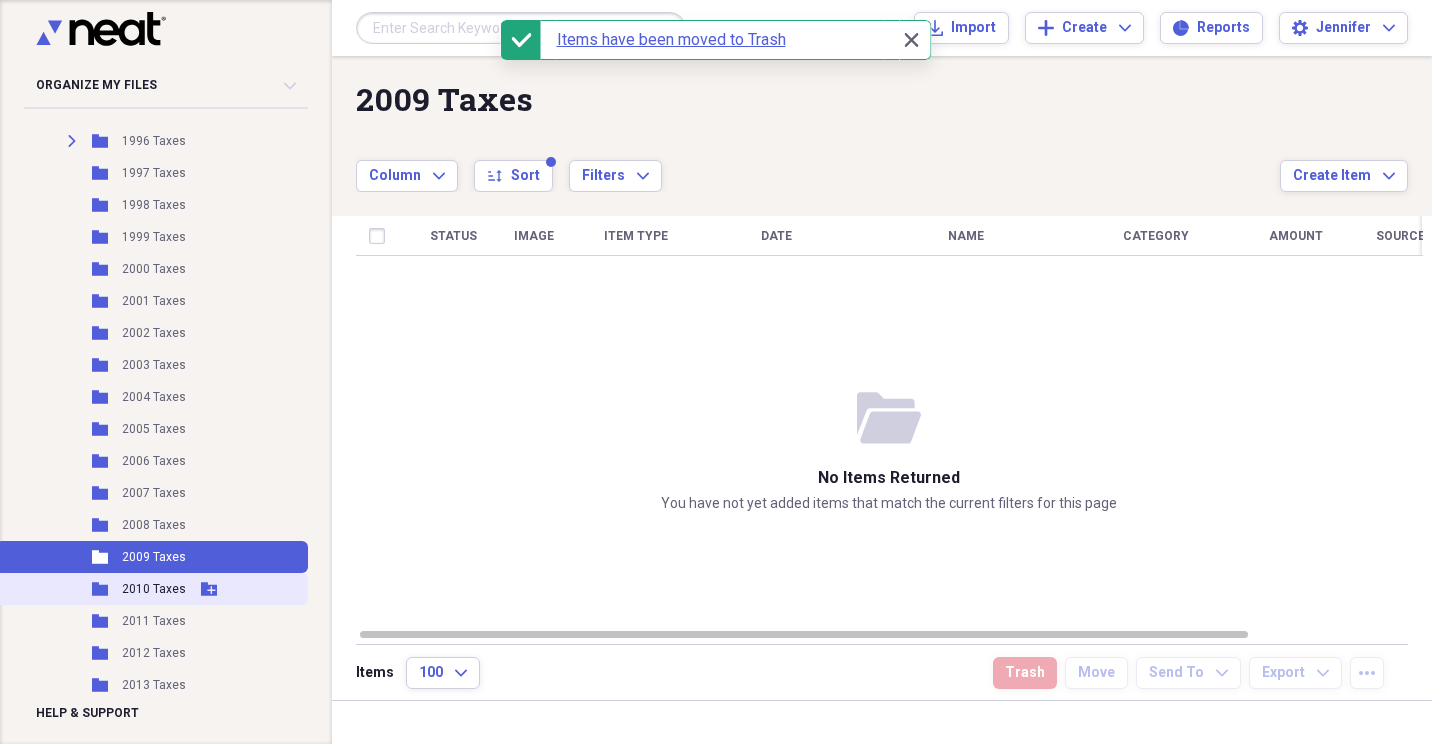 click on "2010 Taxes" at bounding box center (154, 589) 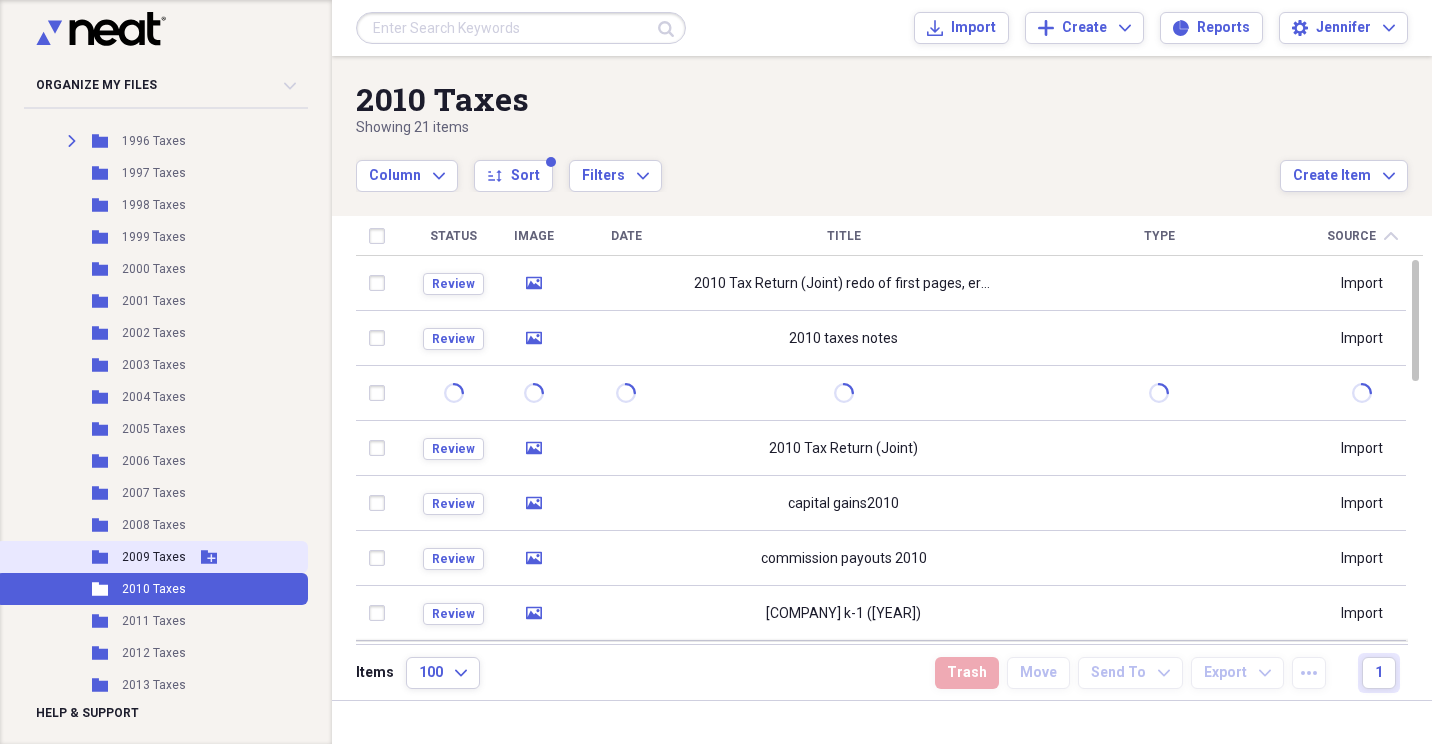 click on "2009 Taxes" at bounding box center (154, 557) 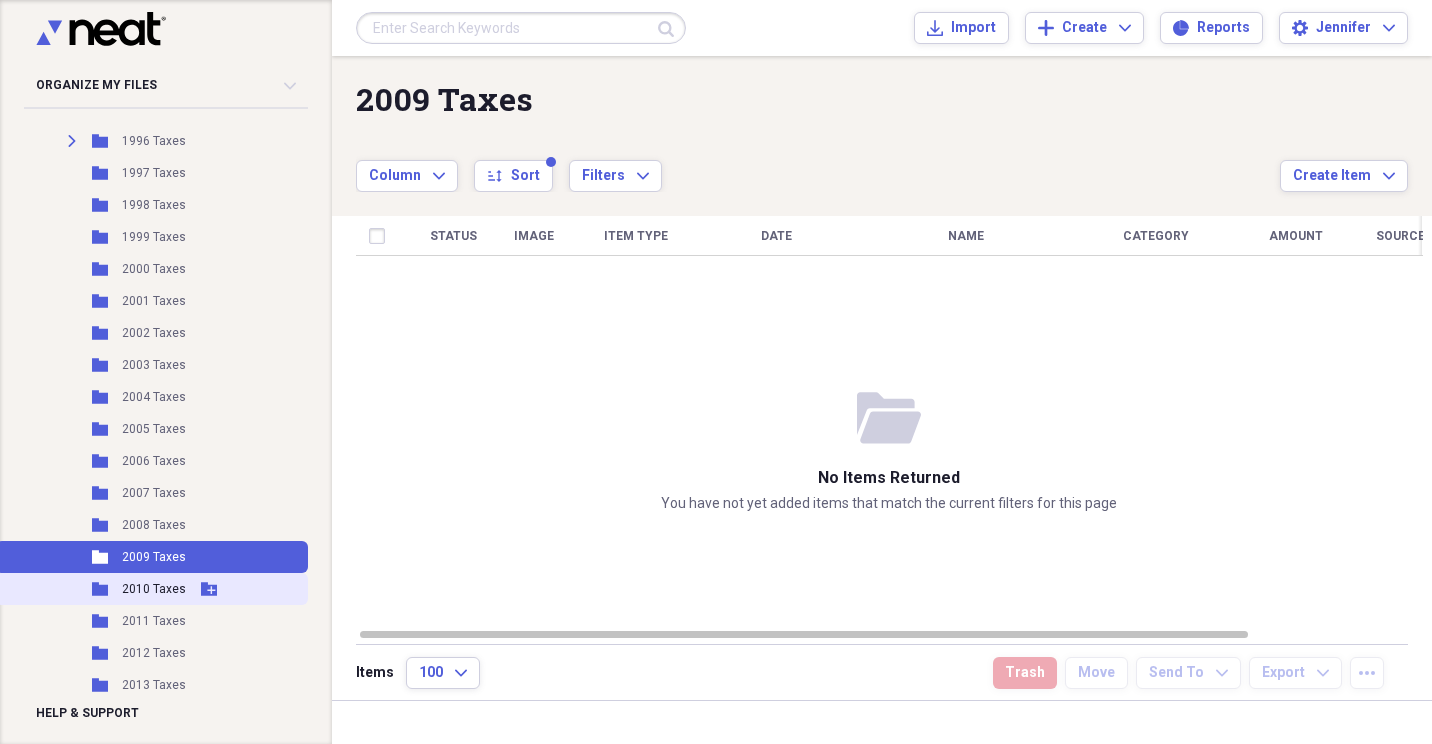 click on "2010 Taxes" at bounding box center [154, 589] 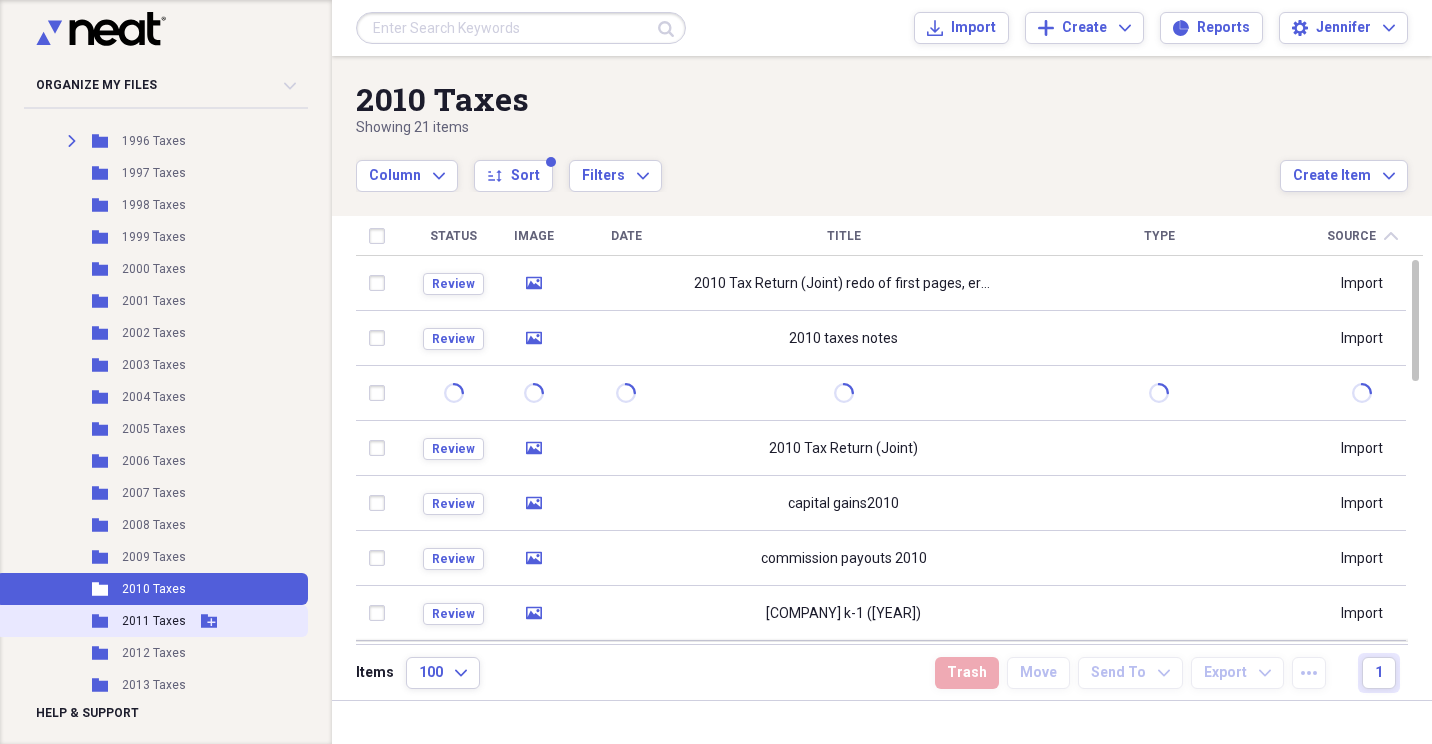 click on "2011 Taxes" at bounding box center (154, 621) 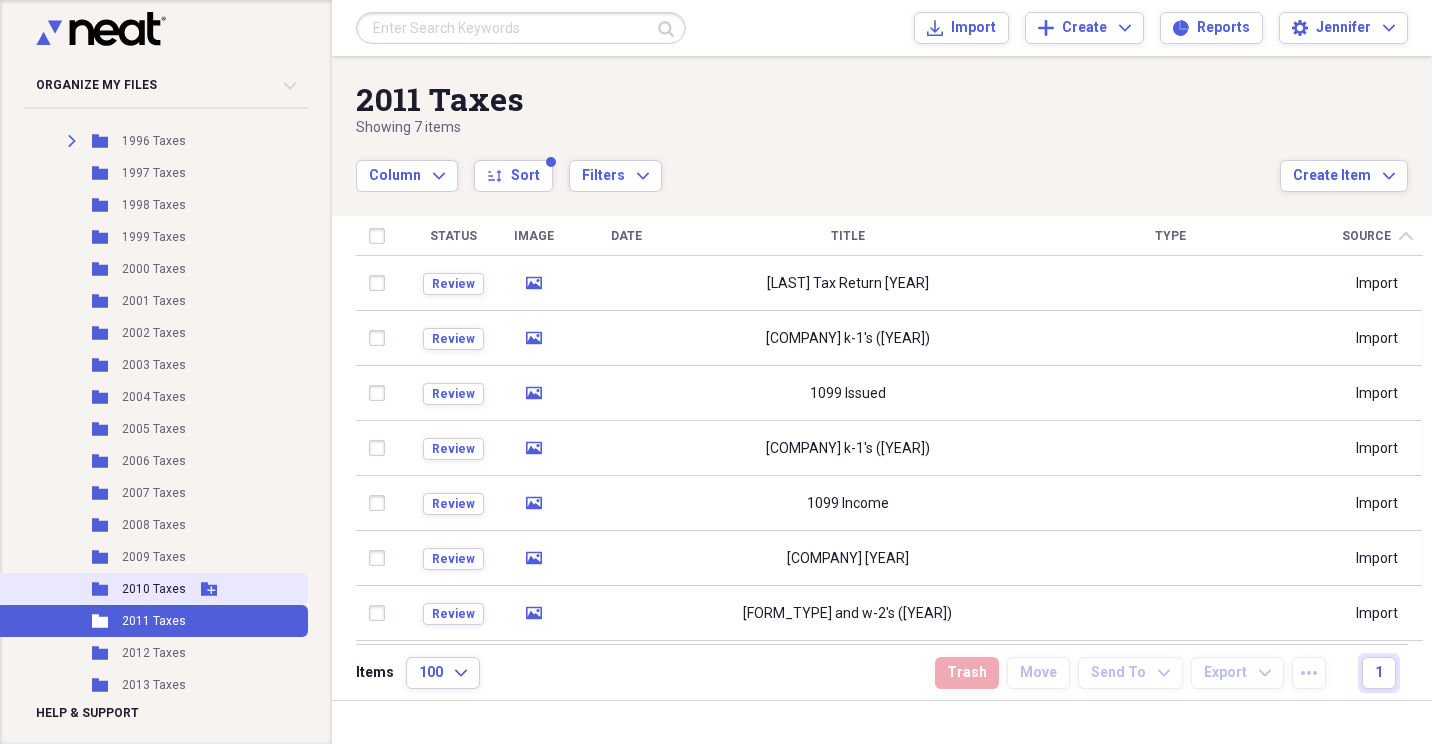 click on "2010 Taxes" at bounding box center [154, 589] 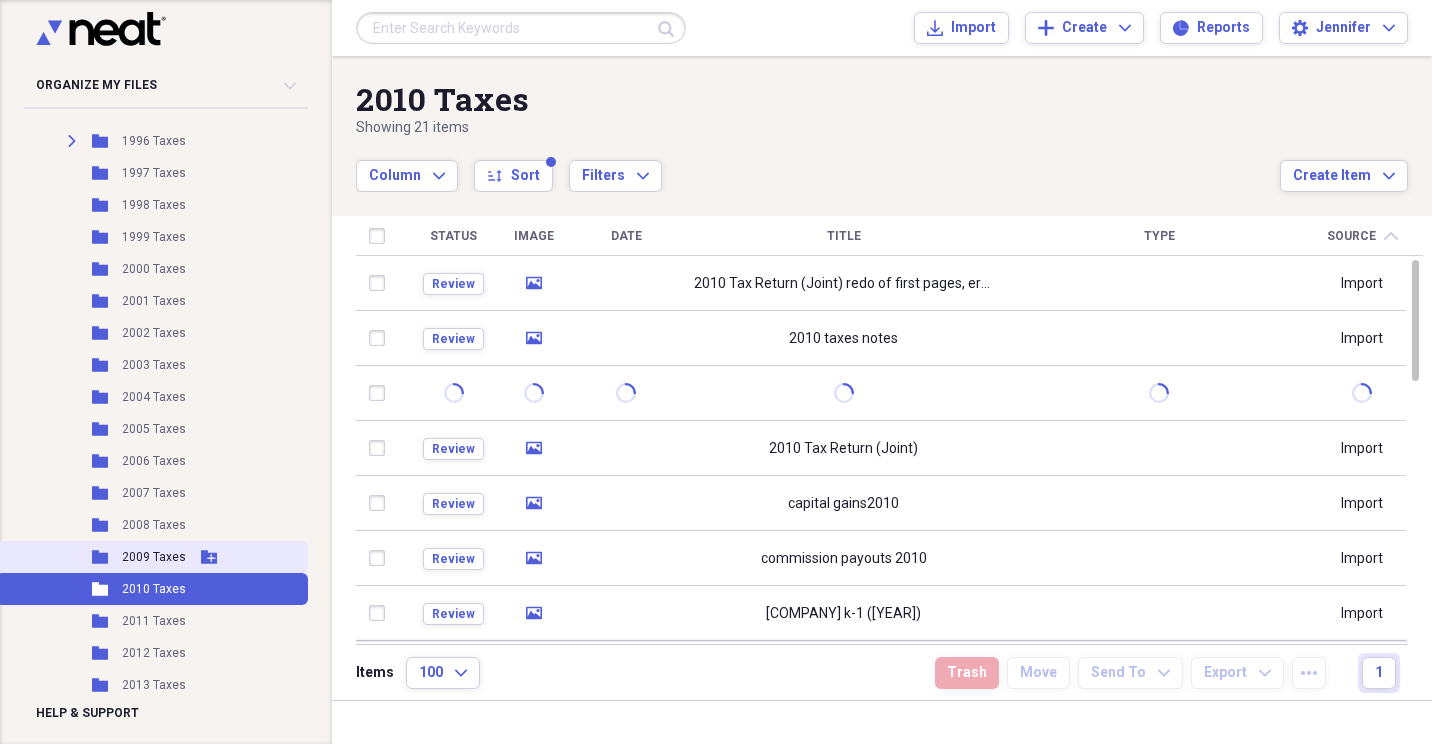 click on "2009 Taxes" at bounding box center (154, 557) 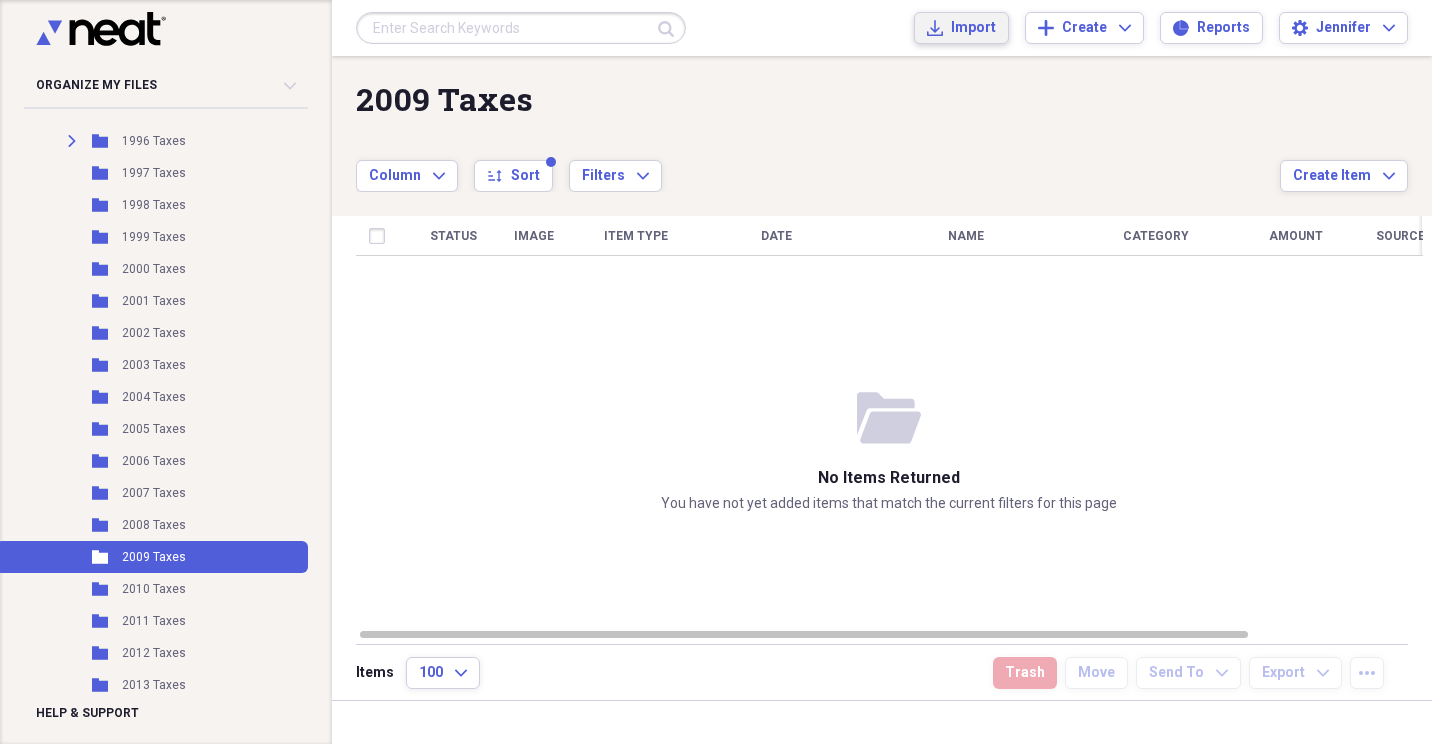 click on "Import" at bounding box center [973, 28] 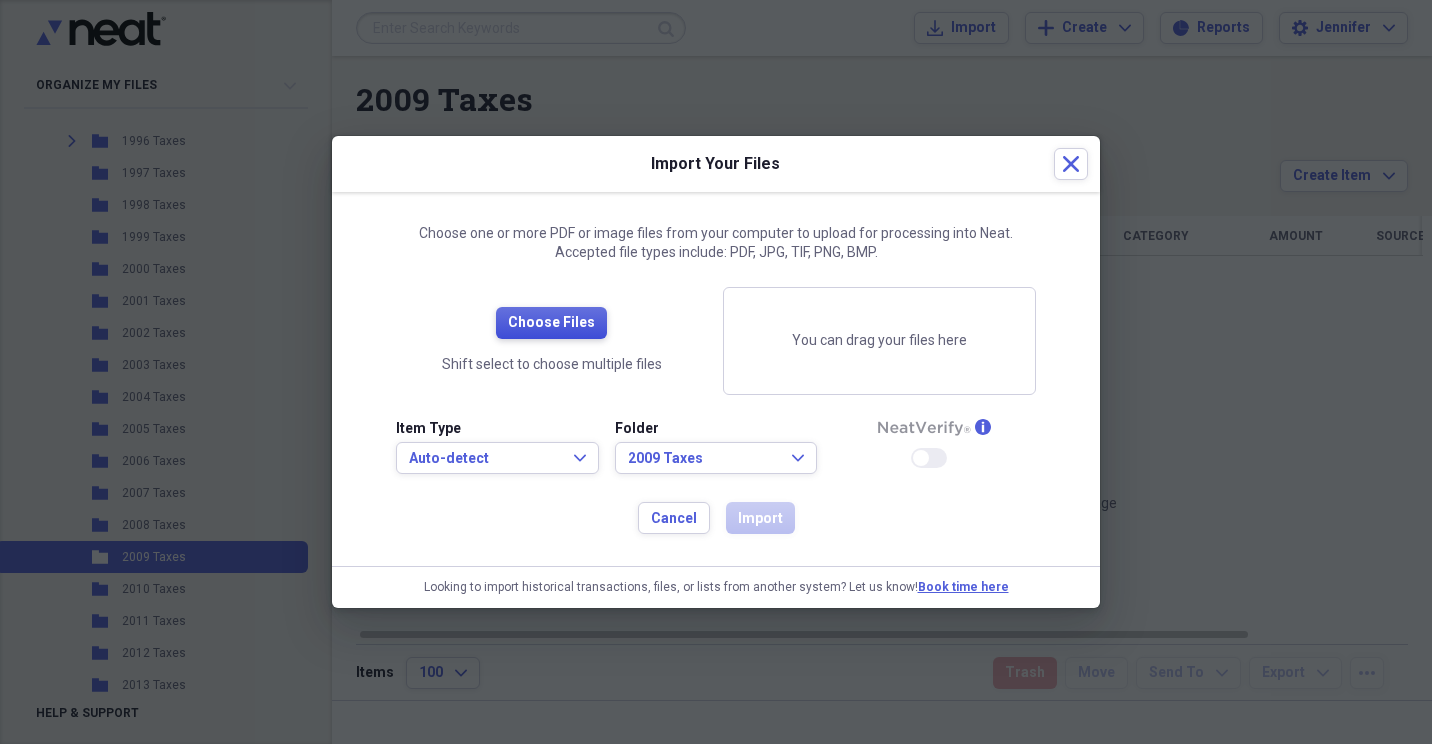 click on "Choose Files" at bounding box center (551, 323) 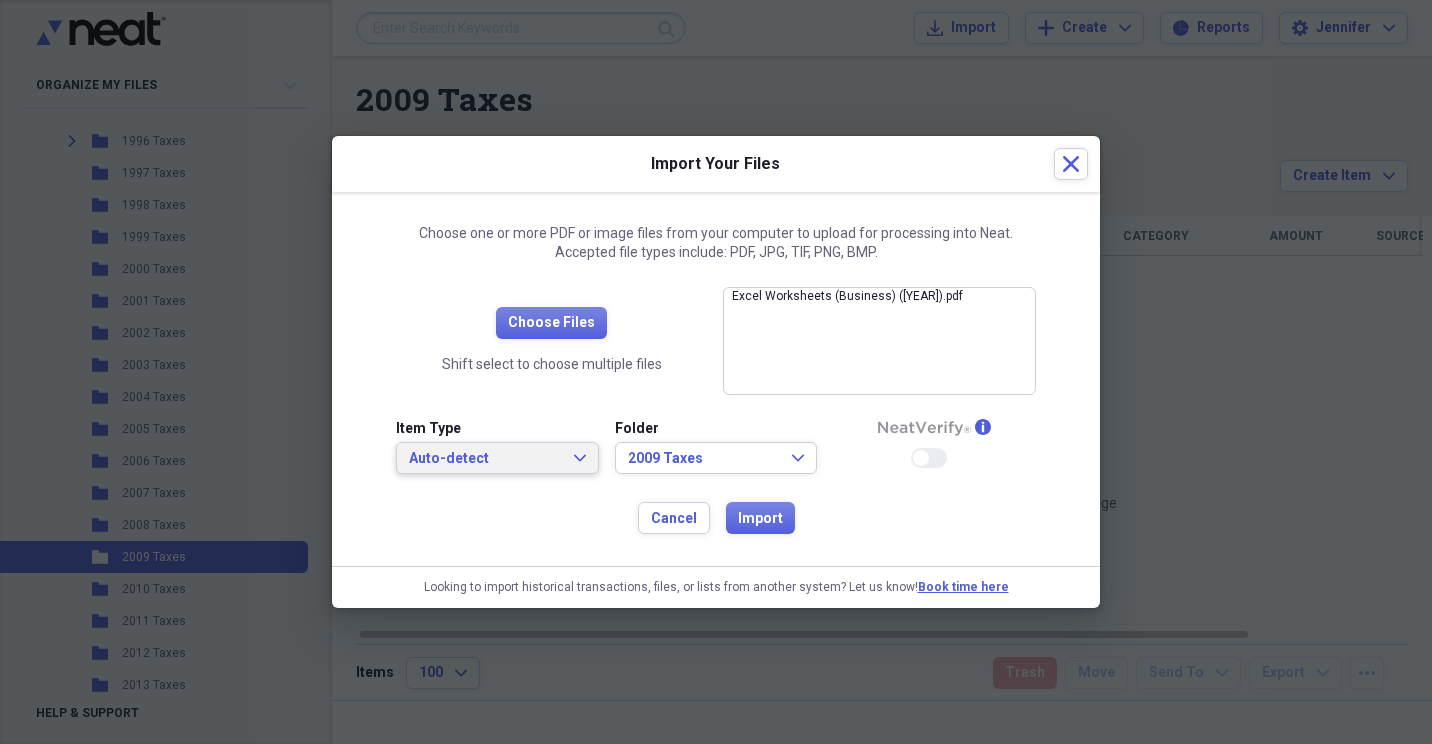 click on "Expand" 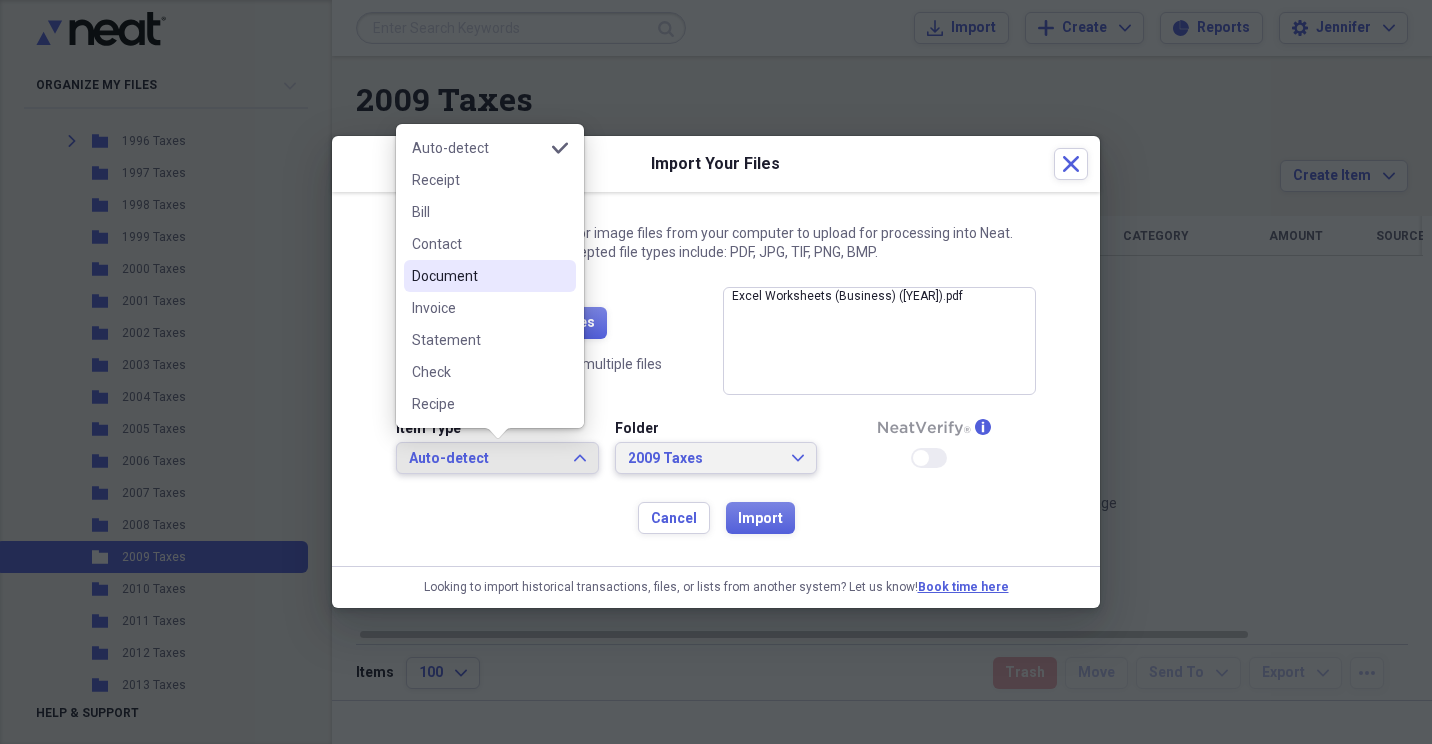 drag, startPoint x: 505, startPoint y: 271, endPoint x: 703, endPoint y: 469, distance: 280.01428 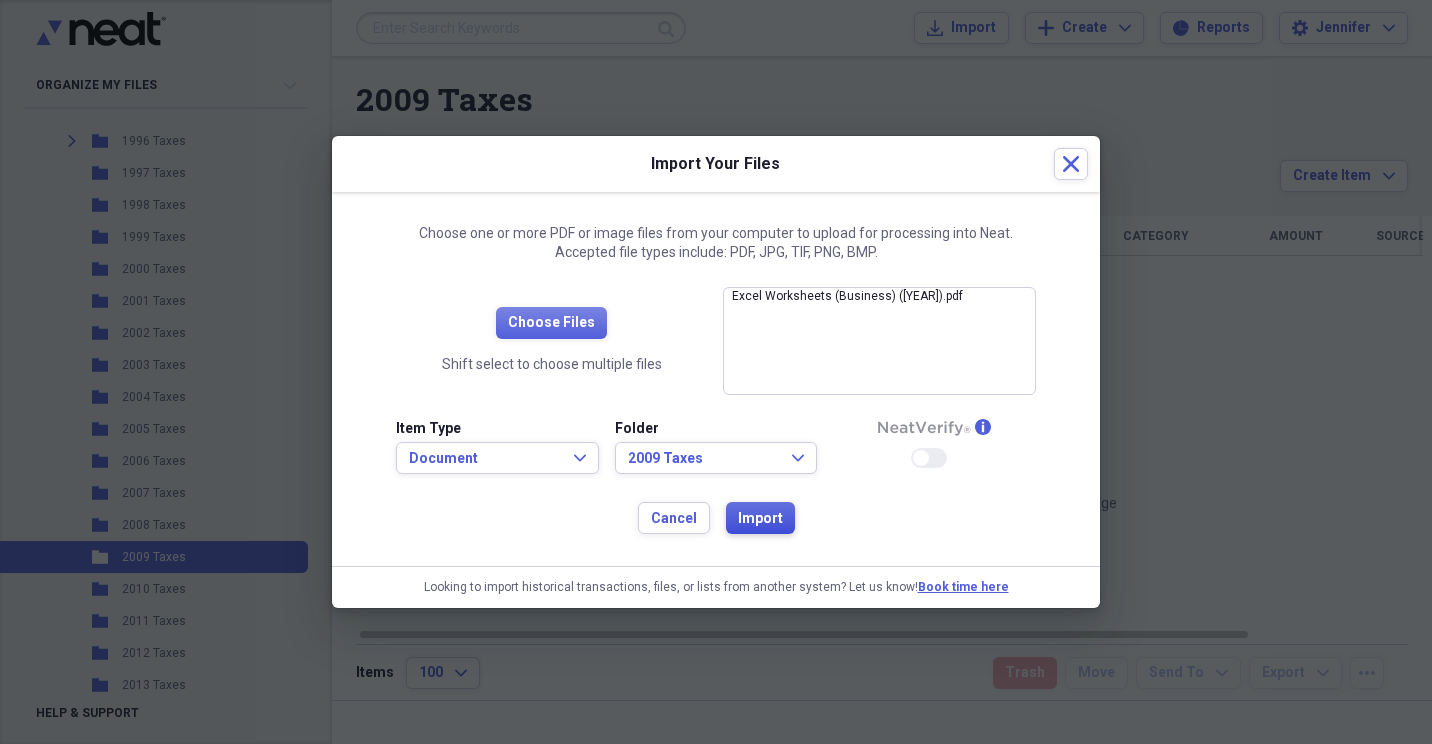 click on "Import" at bounding box center (760, 519) 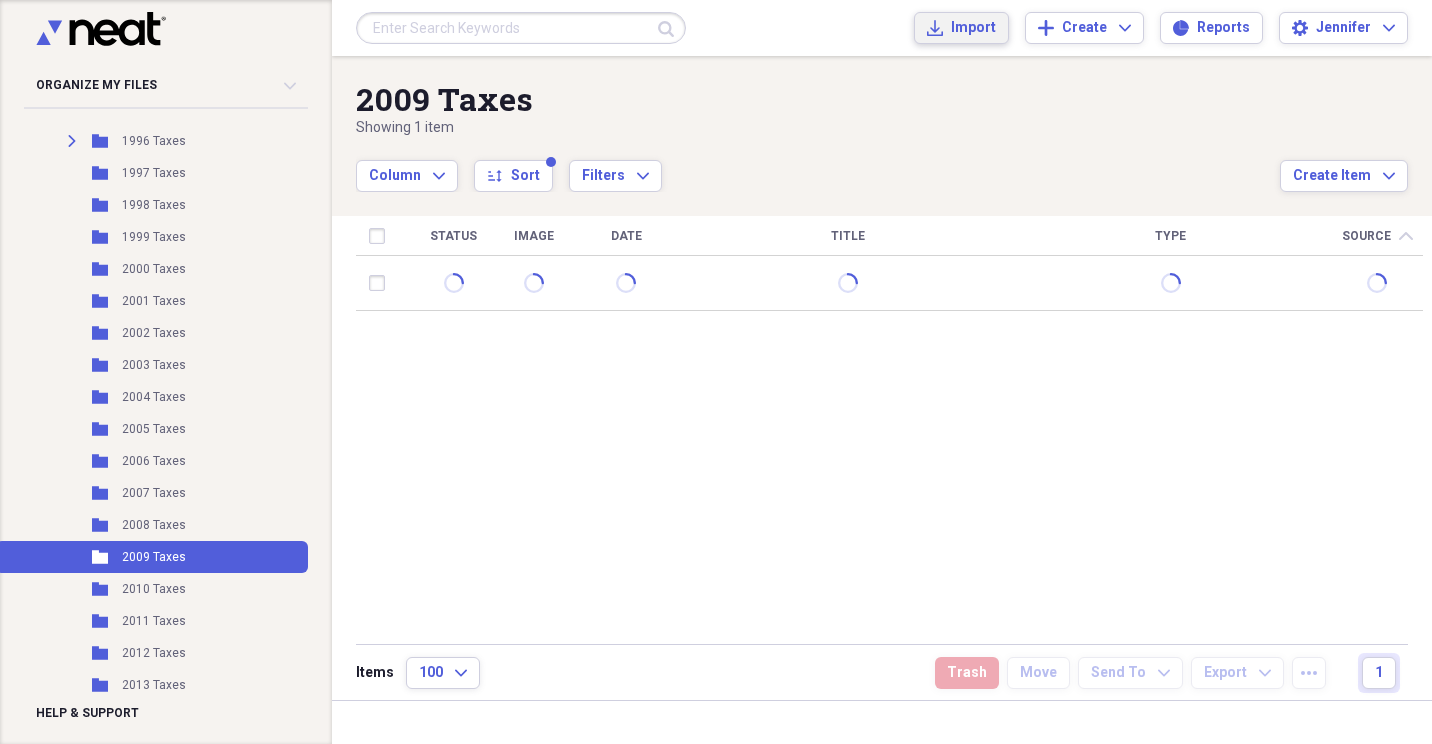 click on "Import" at bounding box center [973, 28] 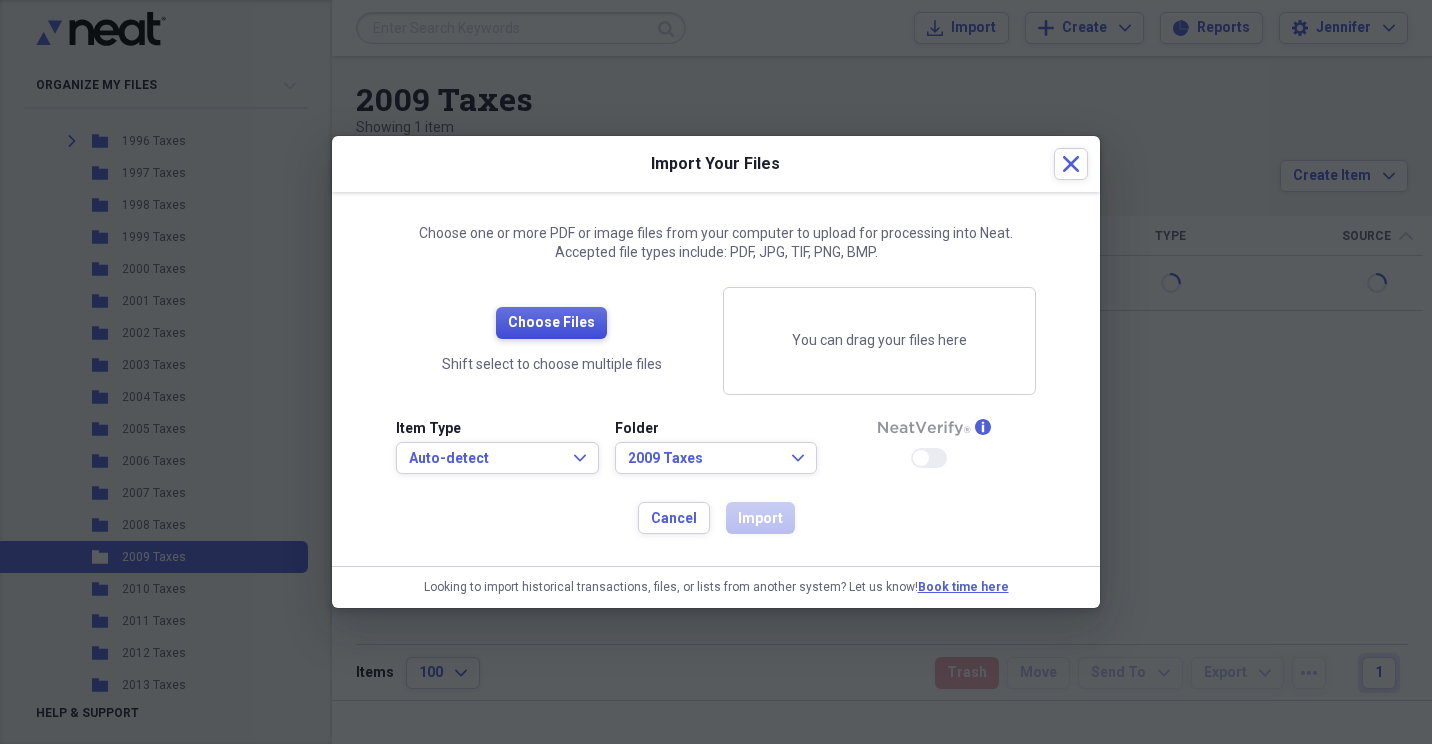 click on "Choose Files" at bounding box center (551, 323) 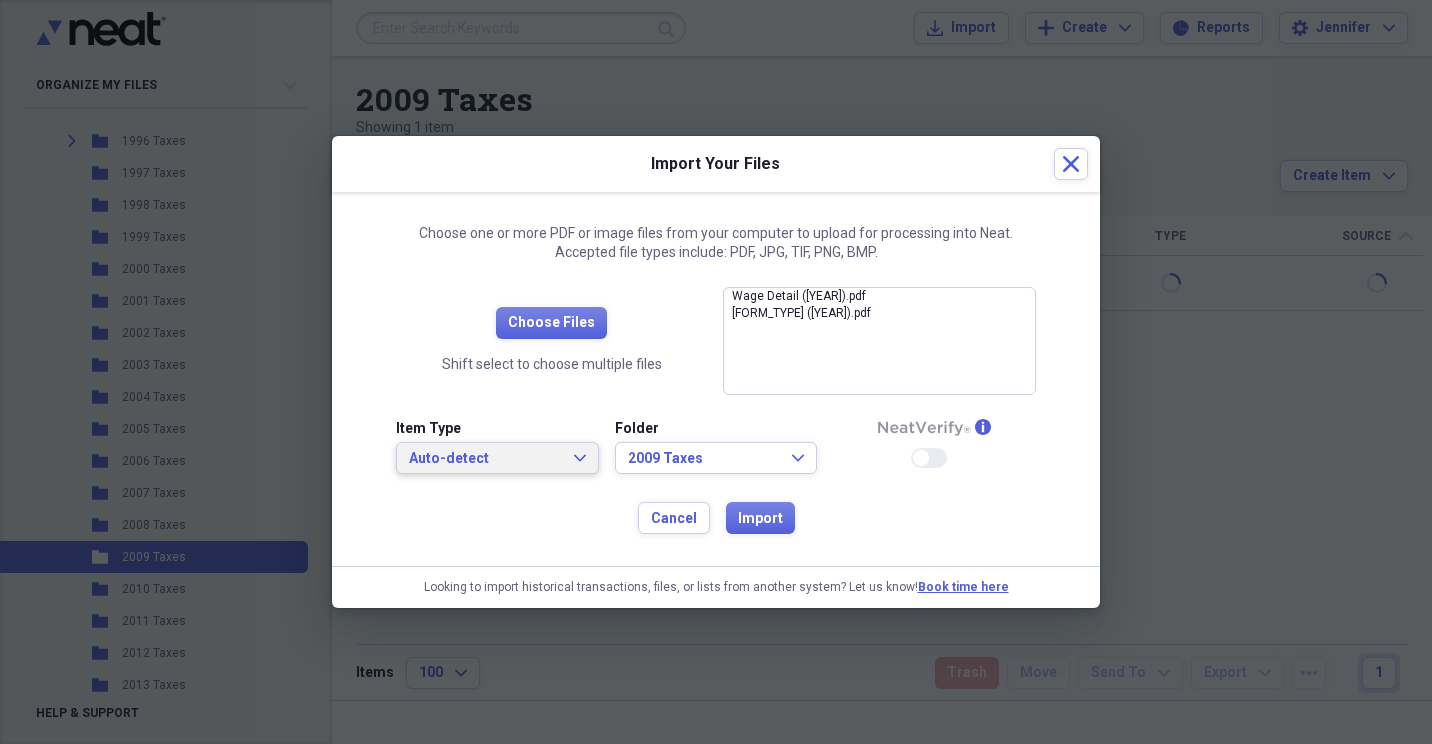 click on "Auto-detect Expand" at bounding box center (497, 458) 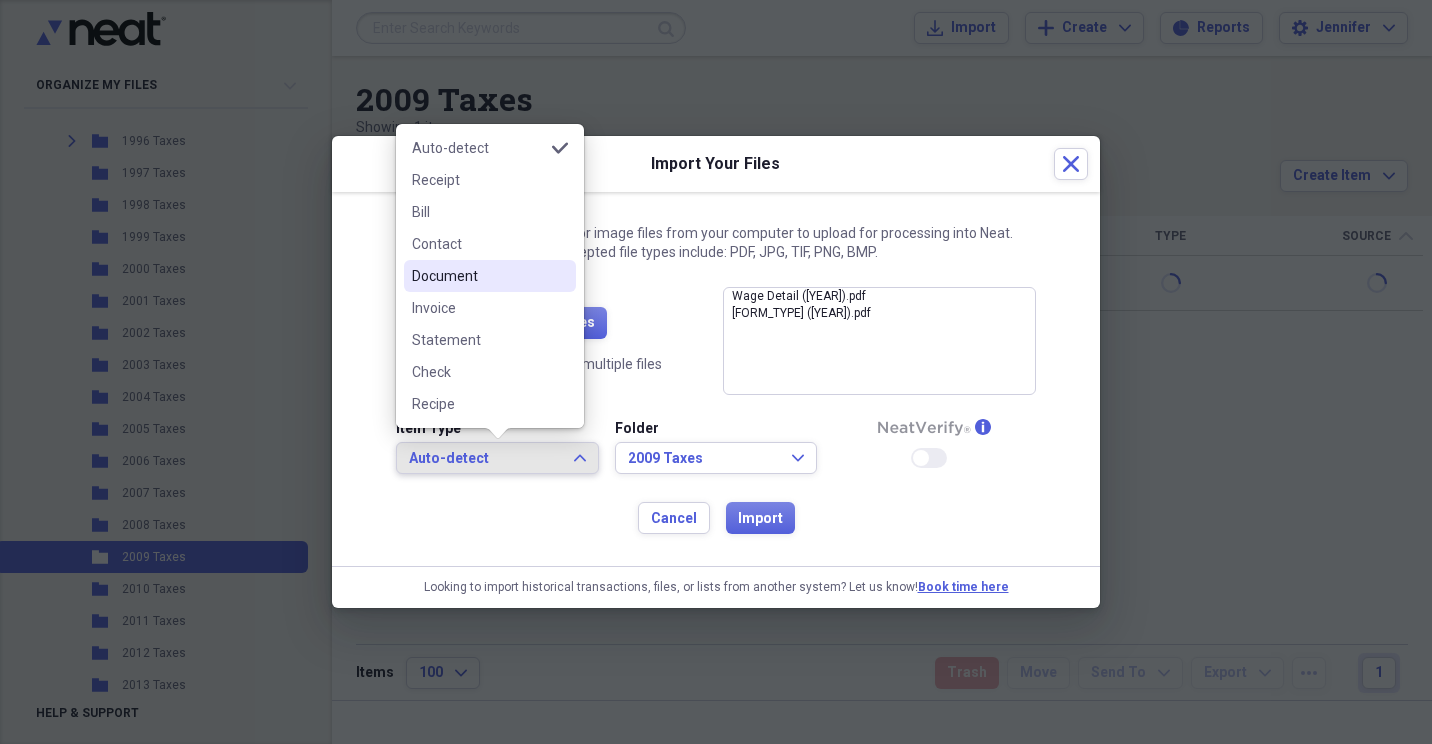 click on "Document" at bounding box center [478, 276] 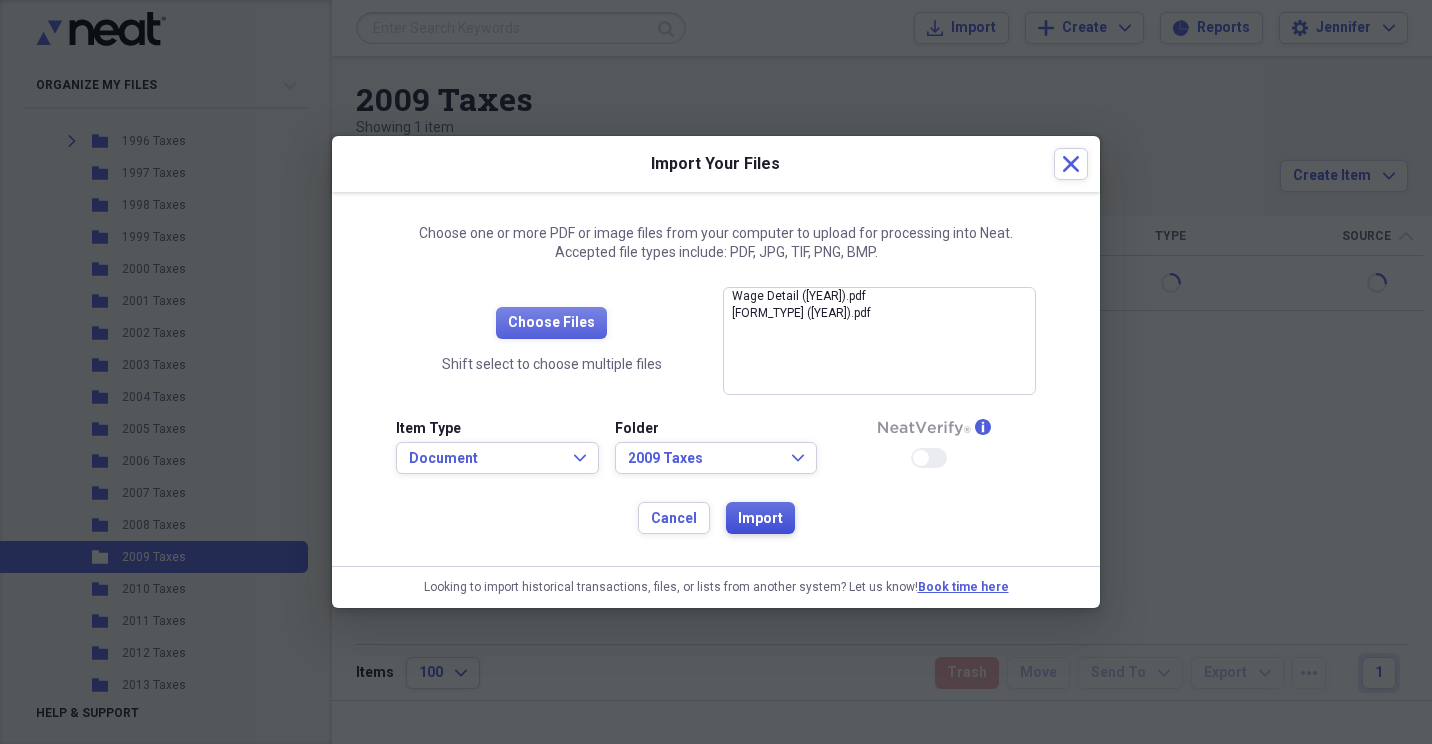 click on "Import" at bounding box center [760, 519] 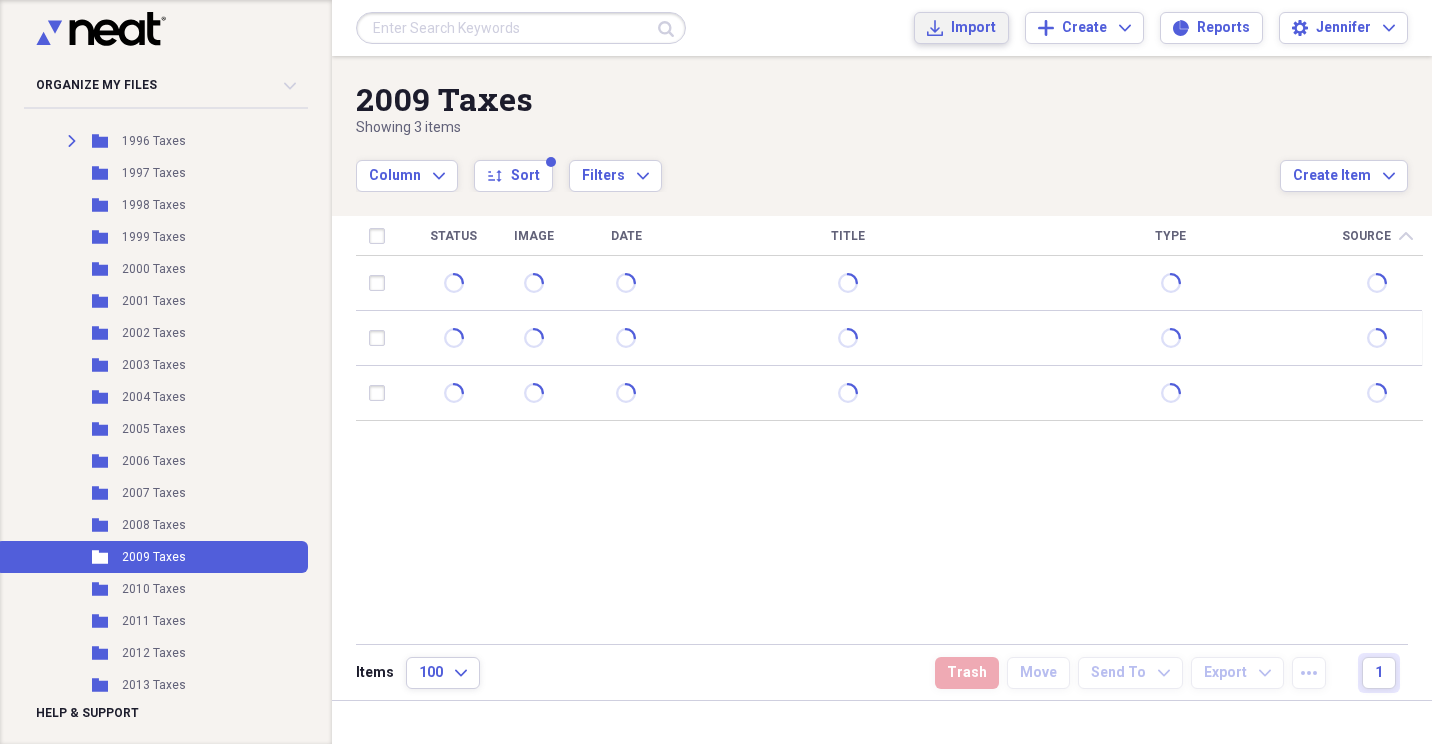 click on "Import" at bounding box center (973, 28) 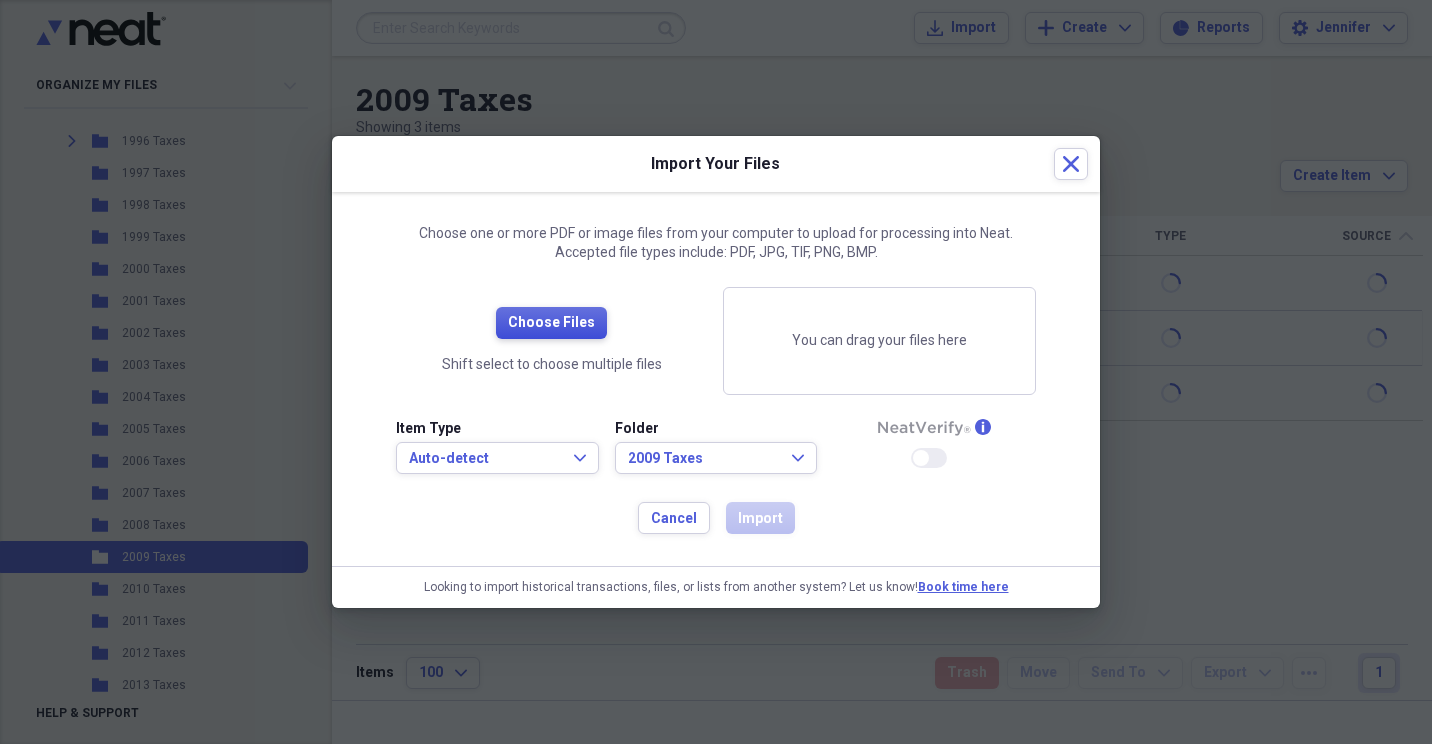 click on "Choose Files" at bounding box center (551, 323) 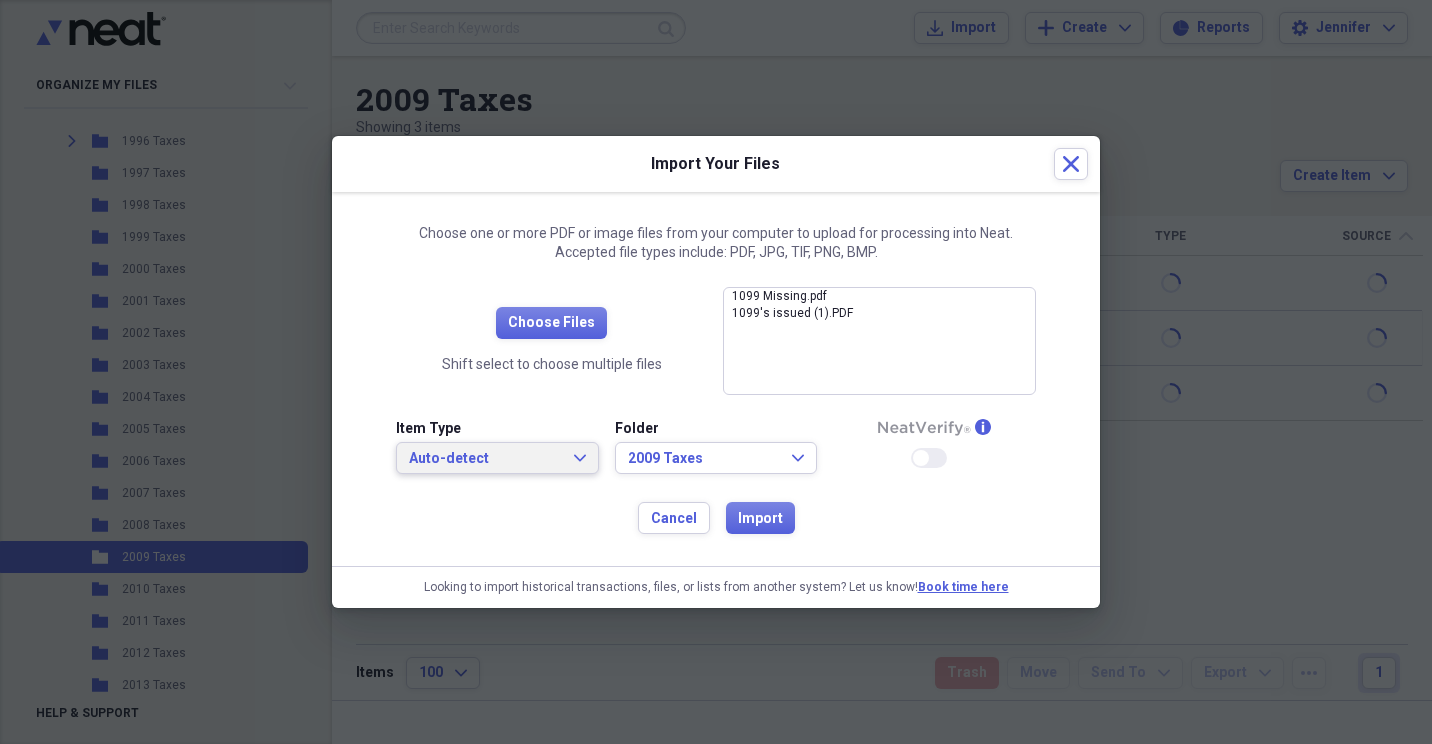 click on "Expand" 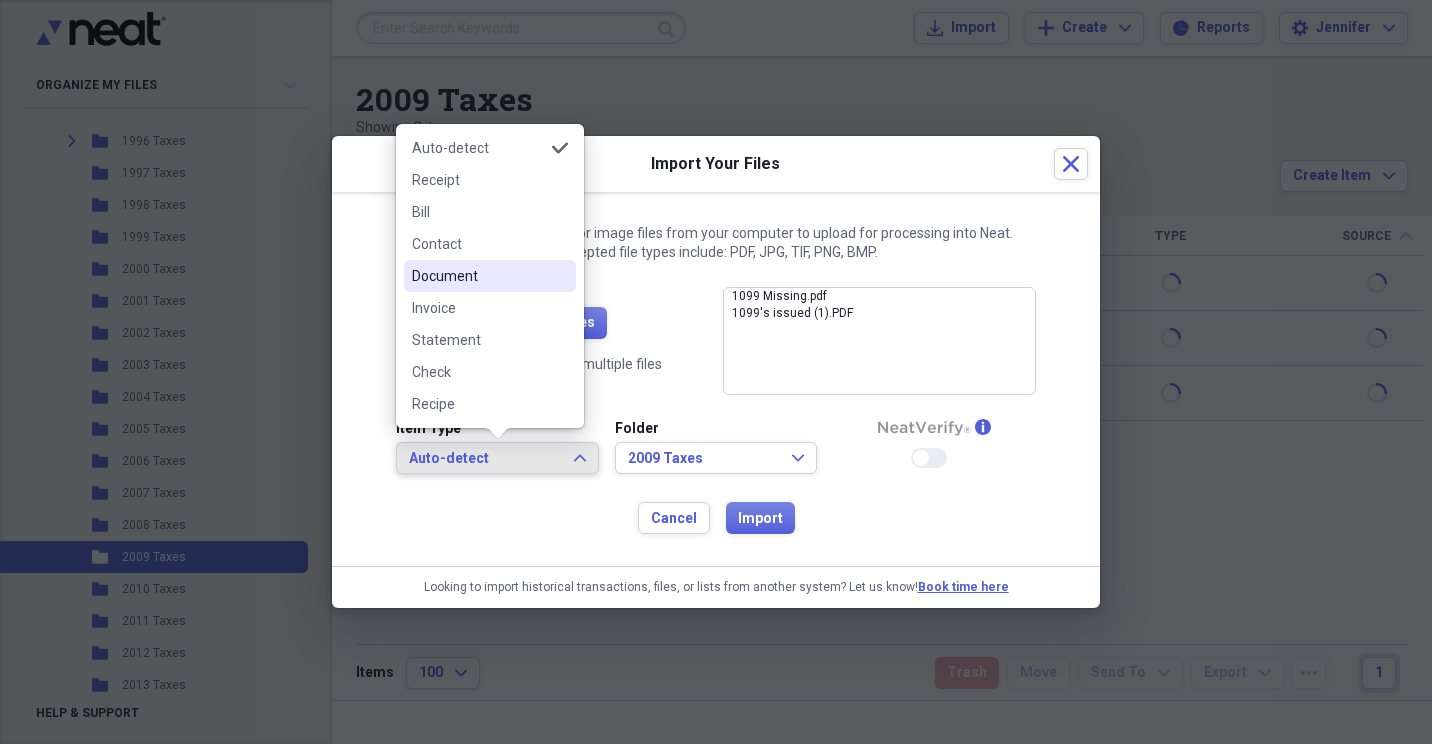 click on "Document" at bounding box center (478, 276) 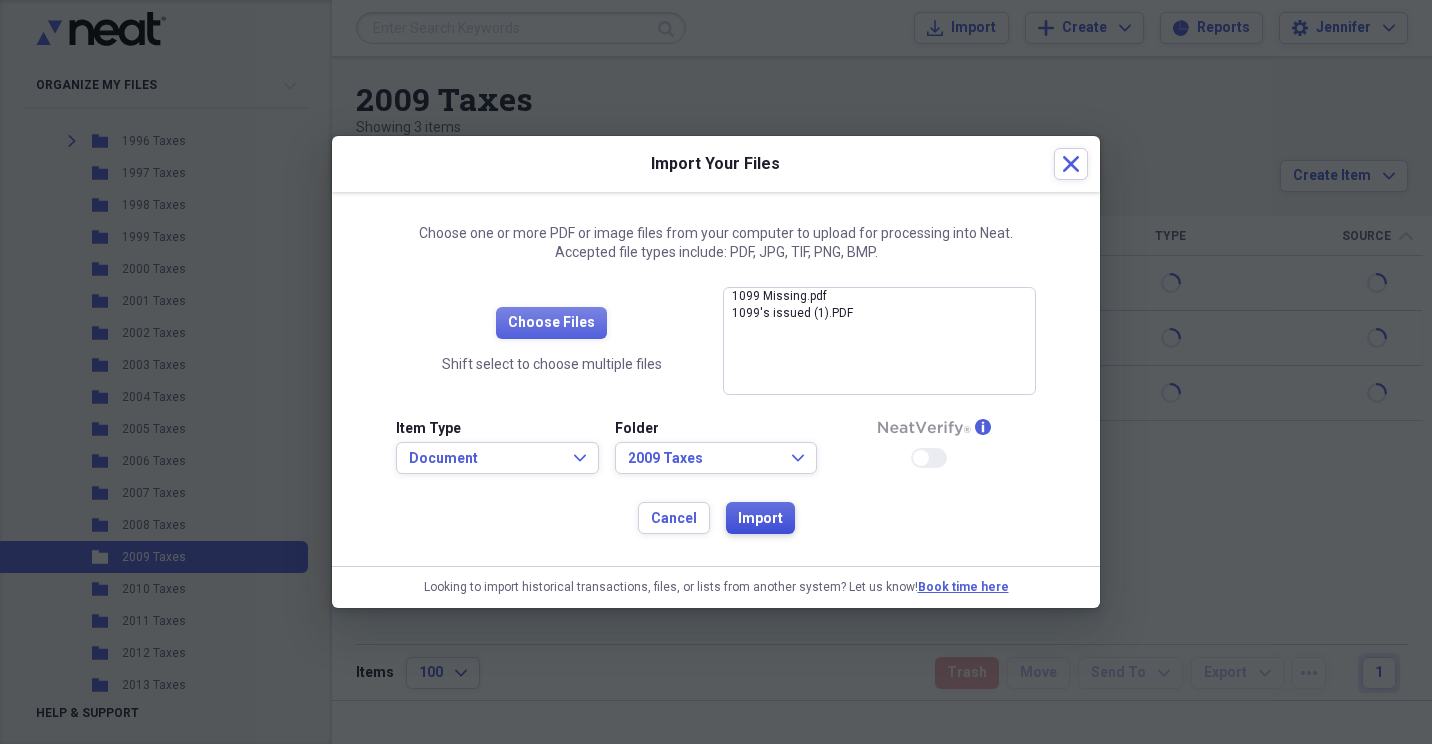 click on "Import" at bounding box center (760, 519) 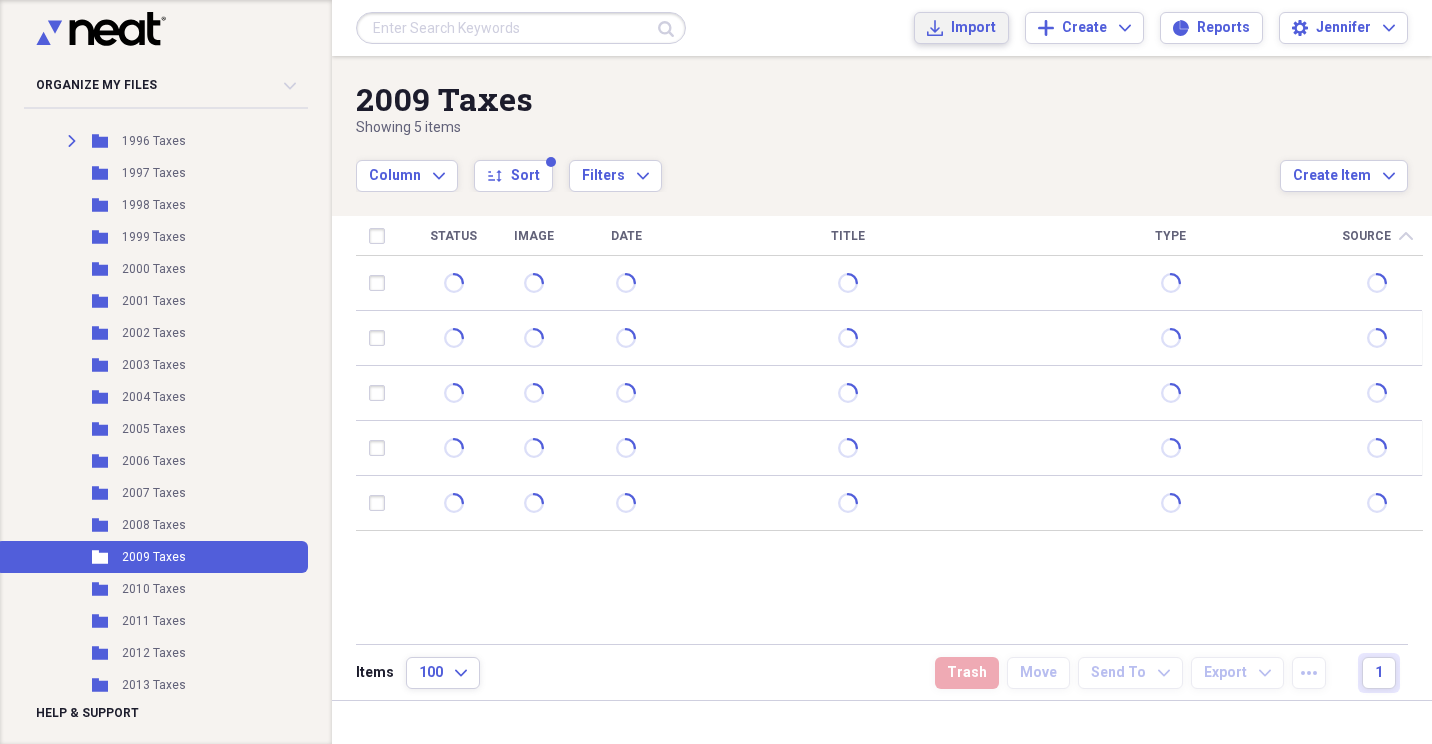 click on "Import" at bounding box center [973, 28] 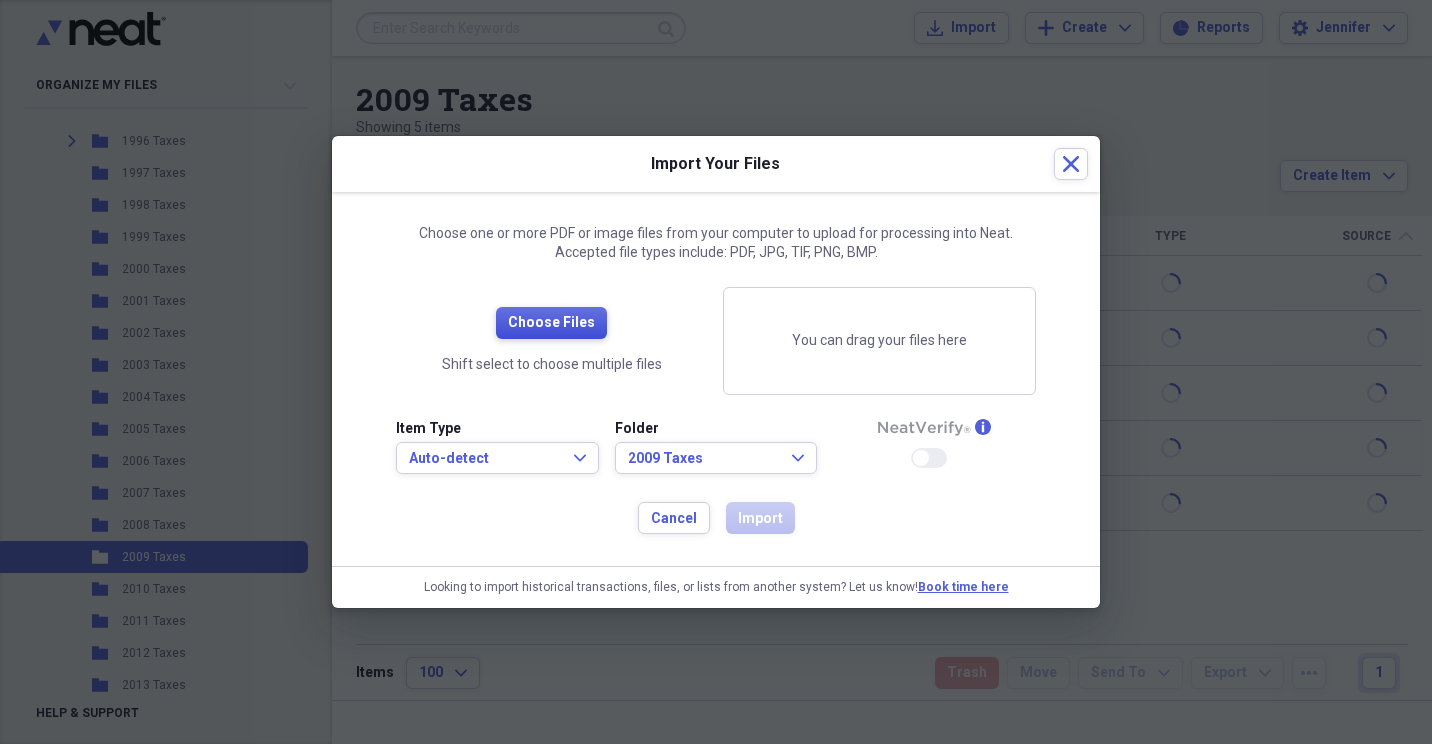click on "Choose Files" at bounding box center (551, 323) 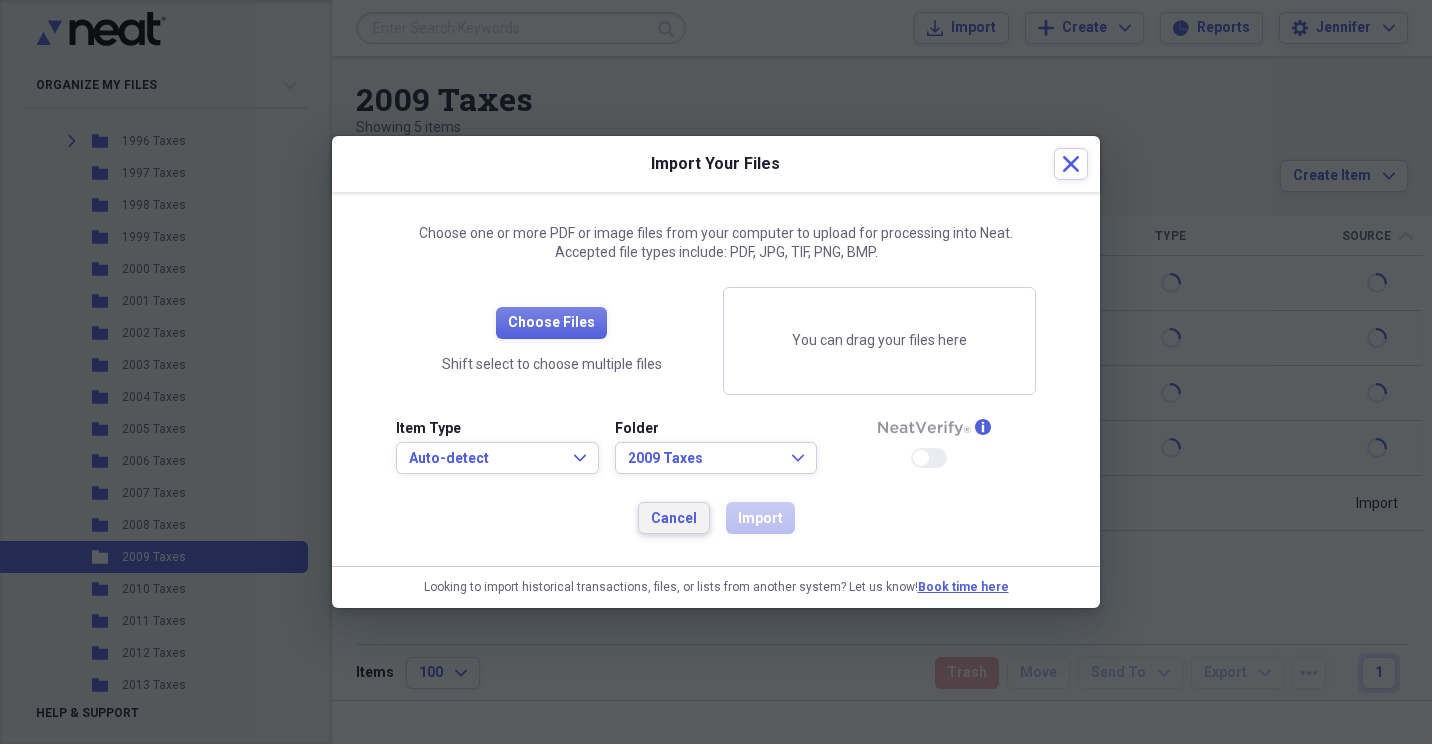 click on "Cancel" at bounding box center [674, 519] 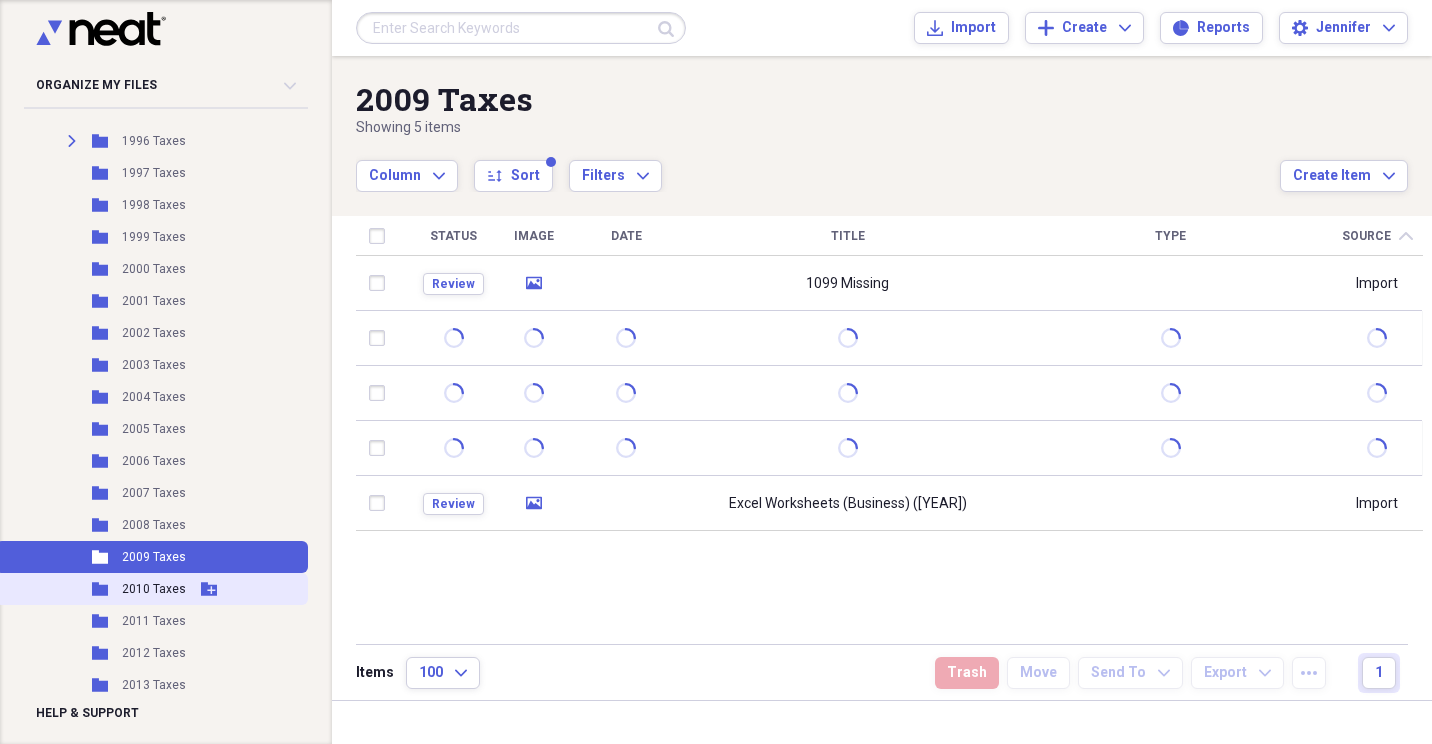 click on "2010 Taxes" at bounding box center [154, 589] 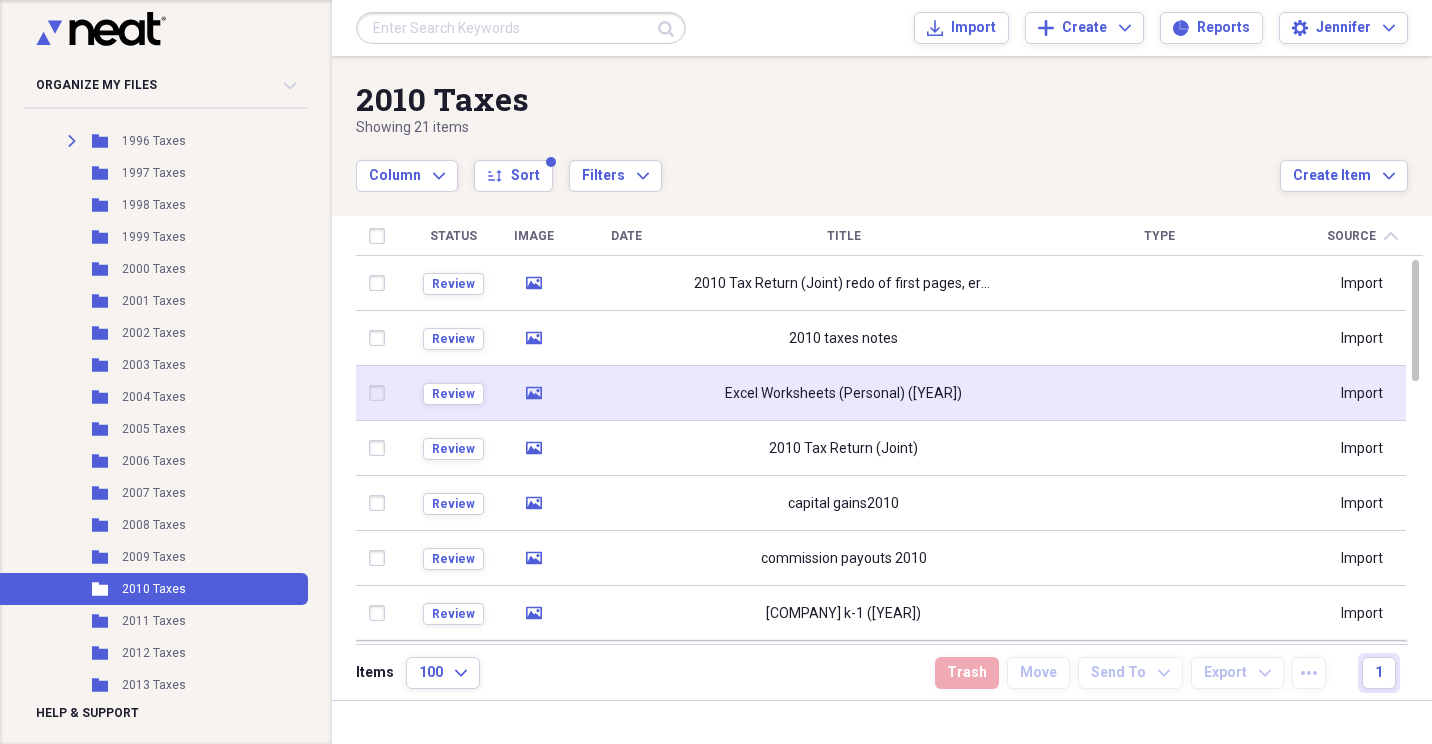 click at bounding box center (381, 393) 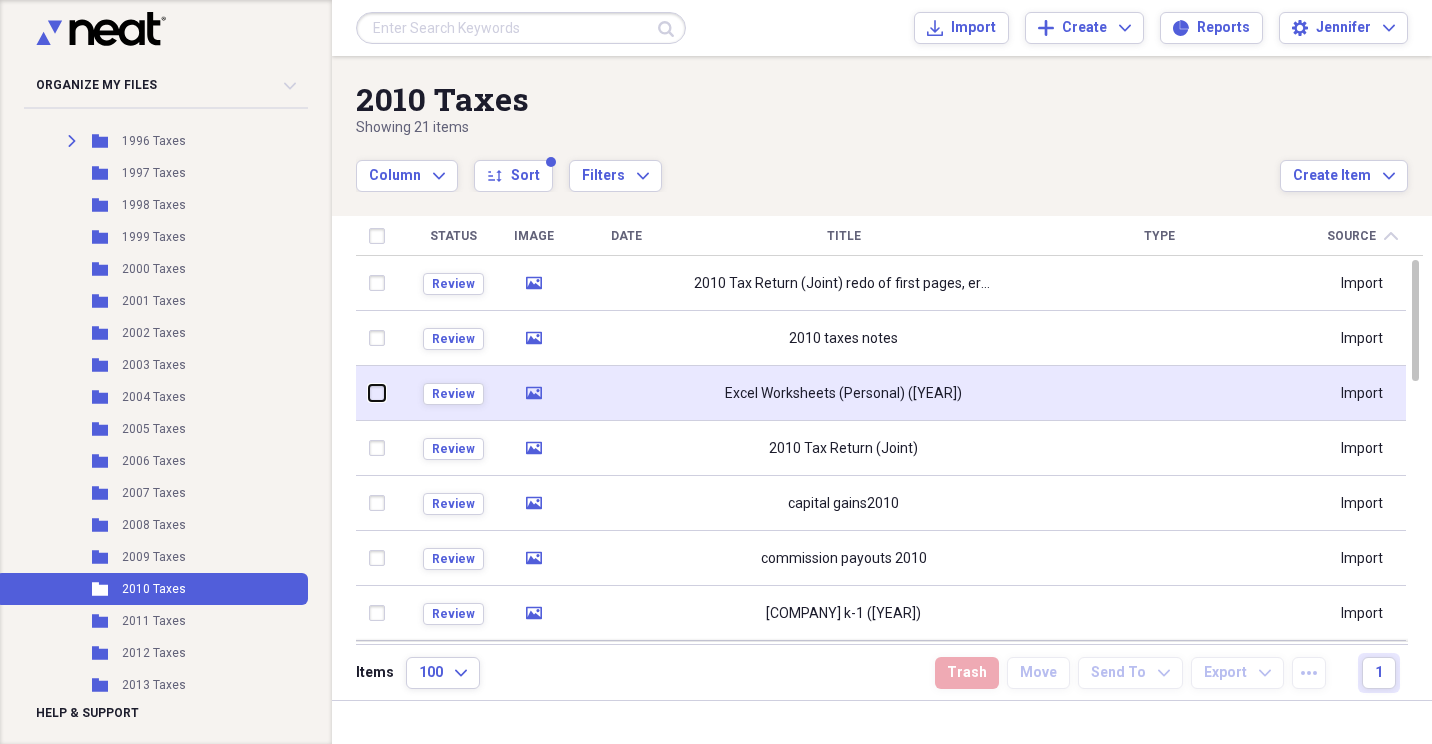 click at bounding box center [369, 393] 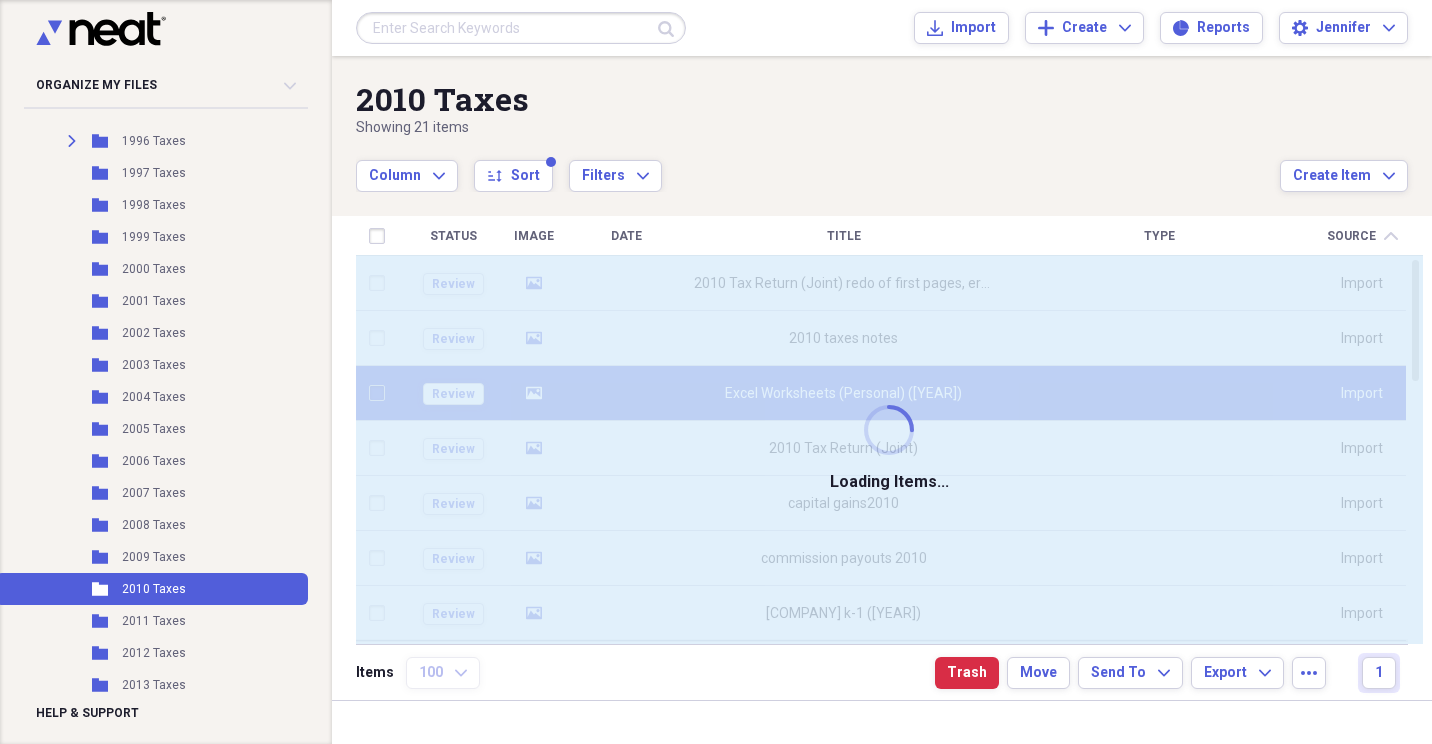 checkbox on "false" 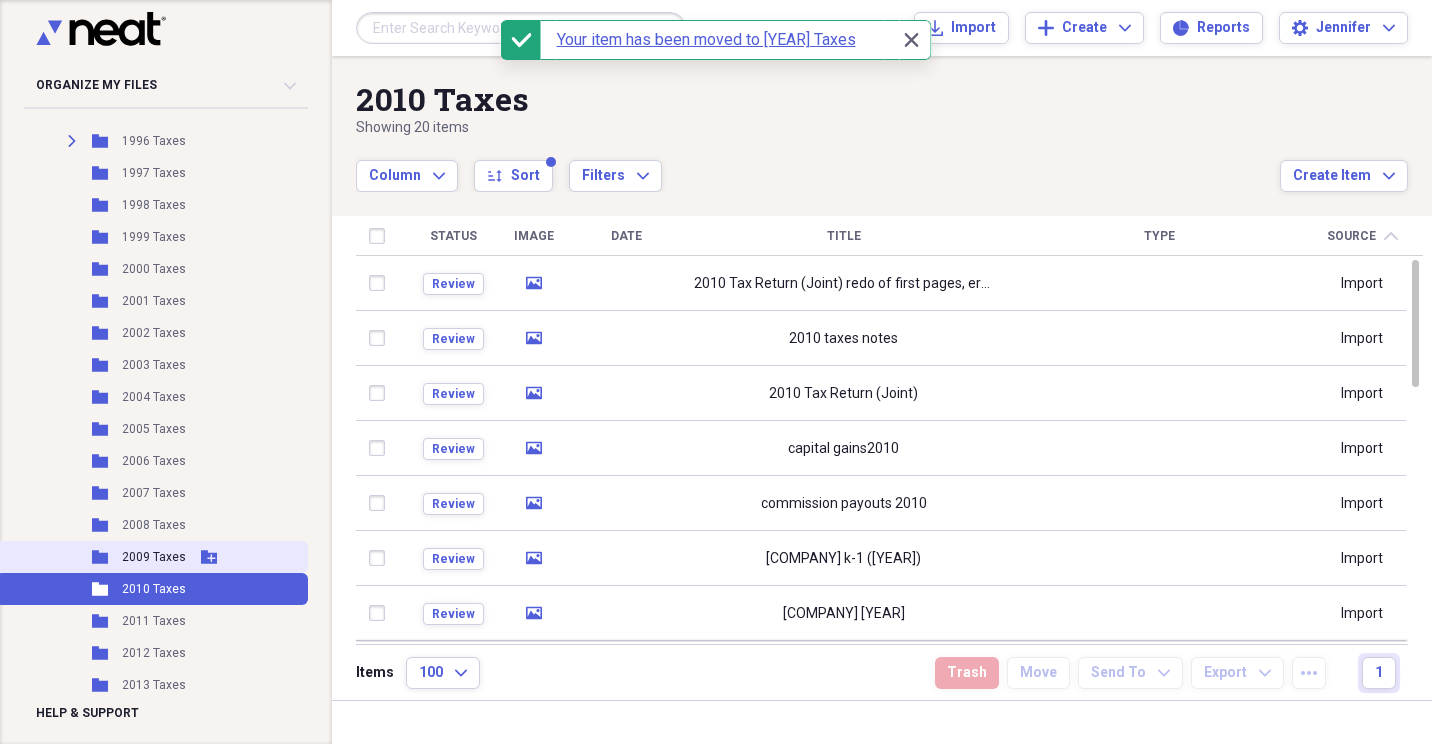 click on "2009 Taxes" at bounding box center (154, 557) 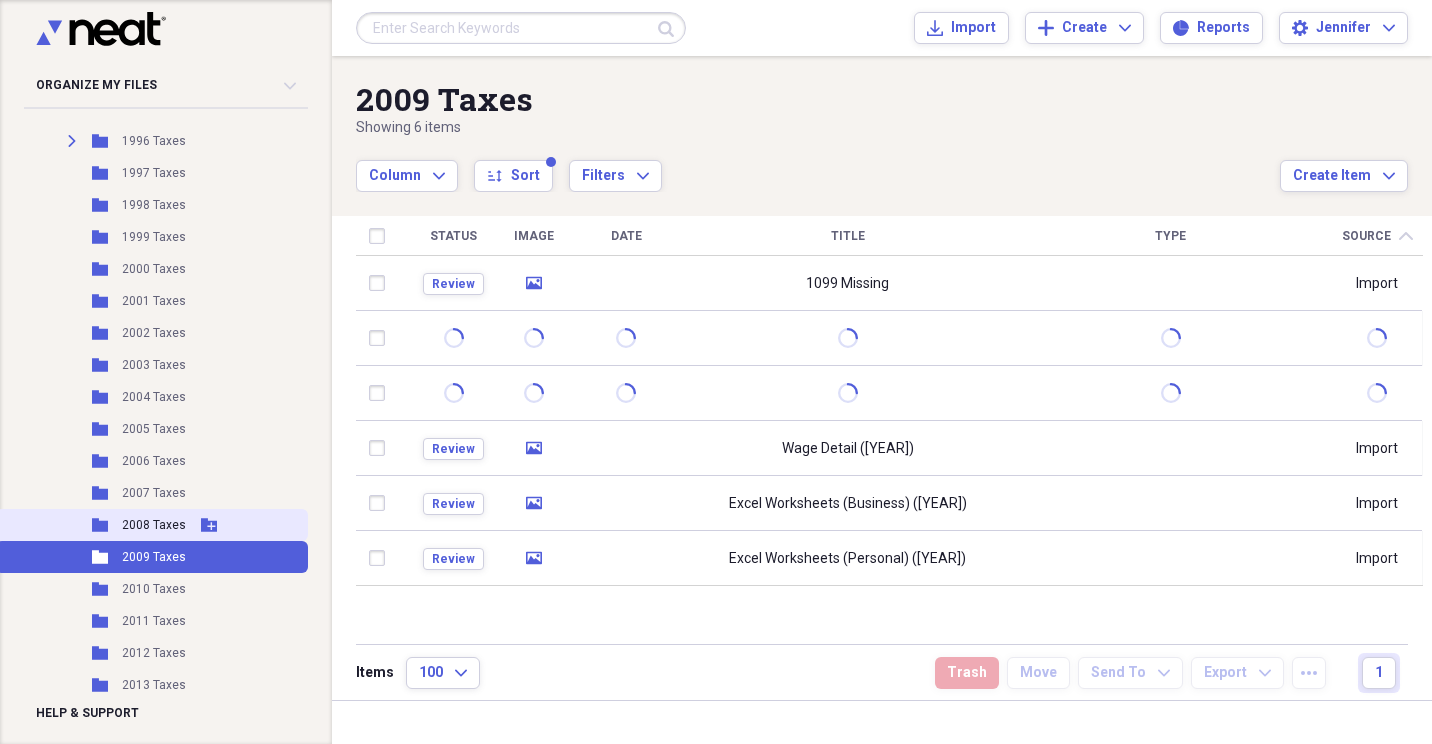 click on "Folder 2008 Taxes Add Folder" at bounding box center (152, 525) 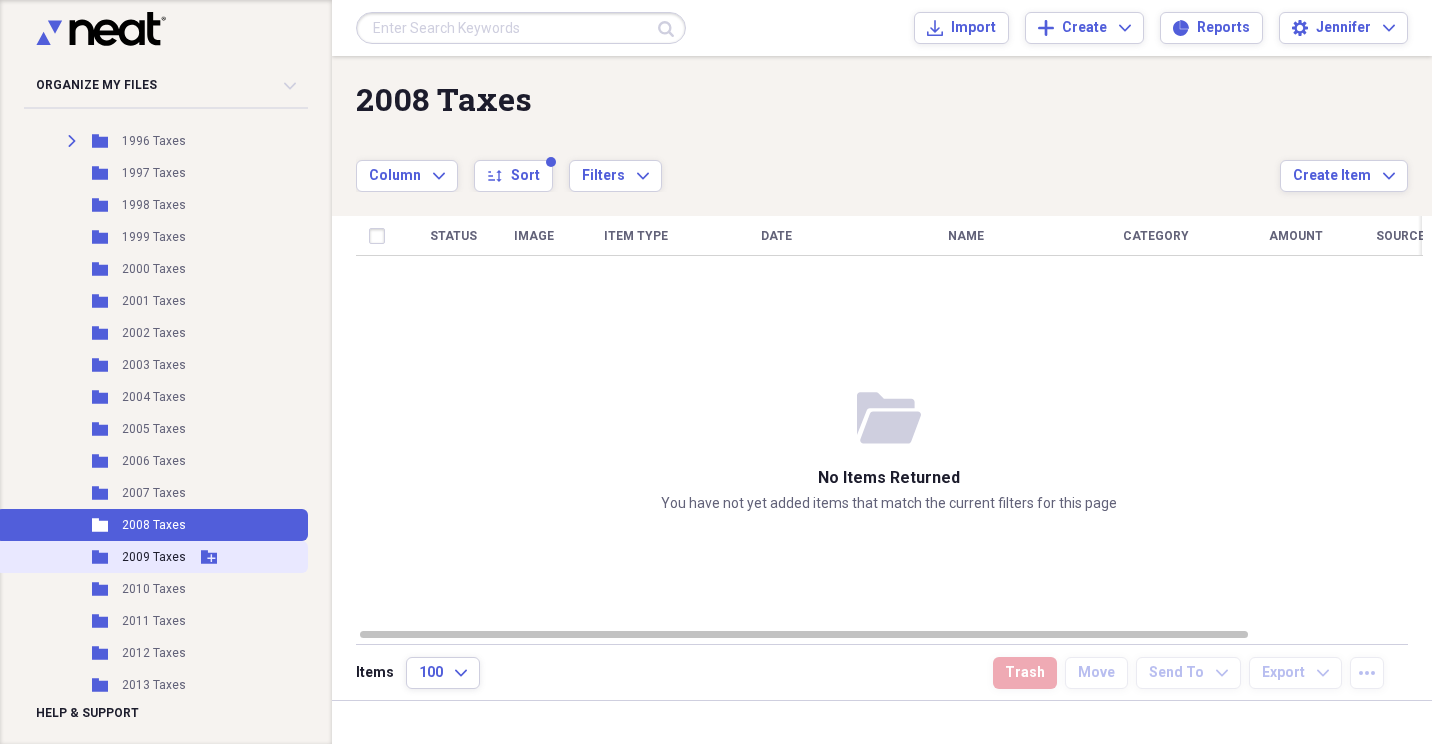 click on "2009 Taxes" at bounding box center [154, 557] 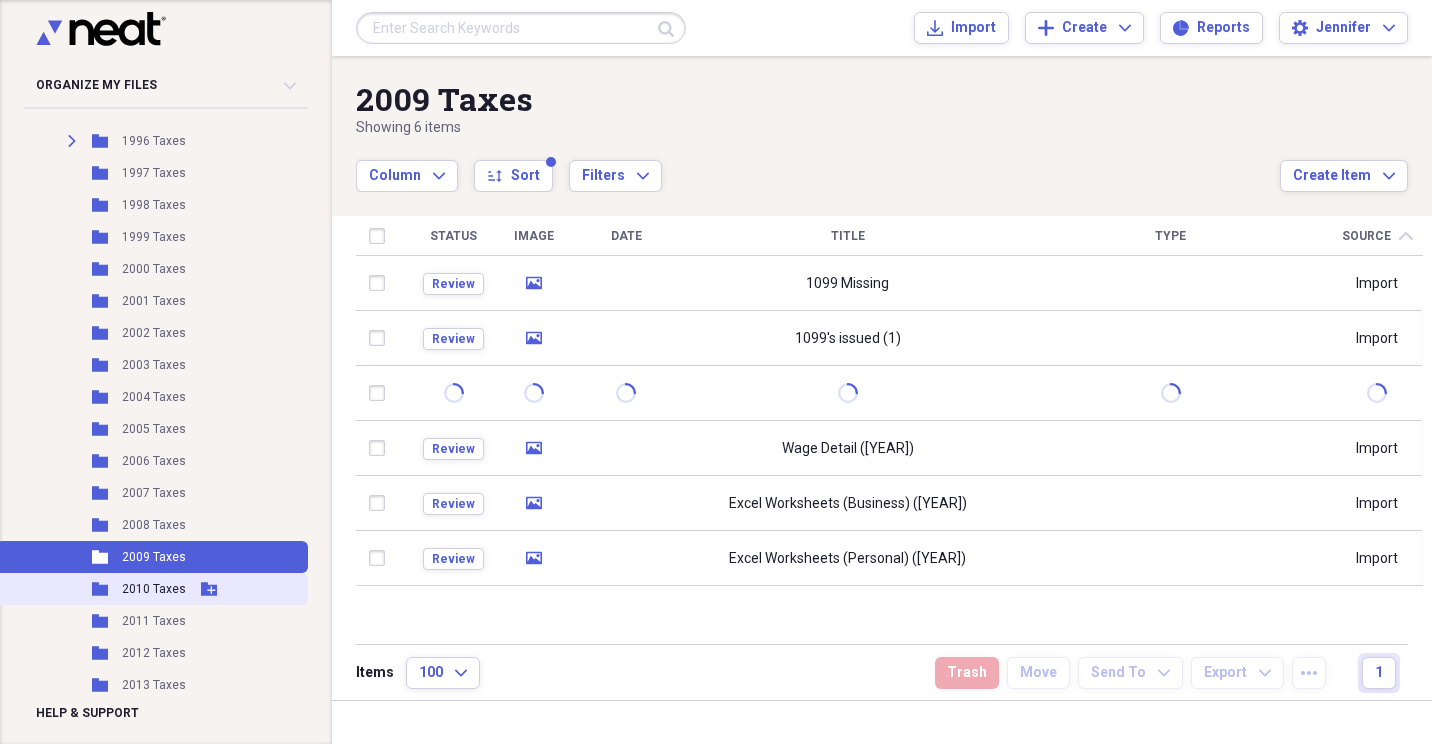 click on "Folder 2010 Taxes Add Folder" at bounding box center (152, 589) 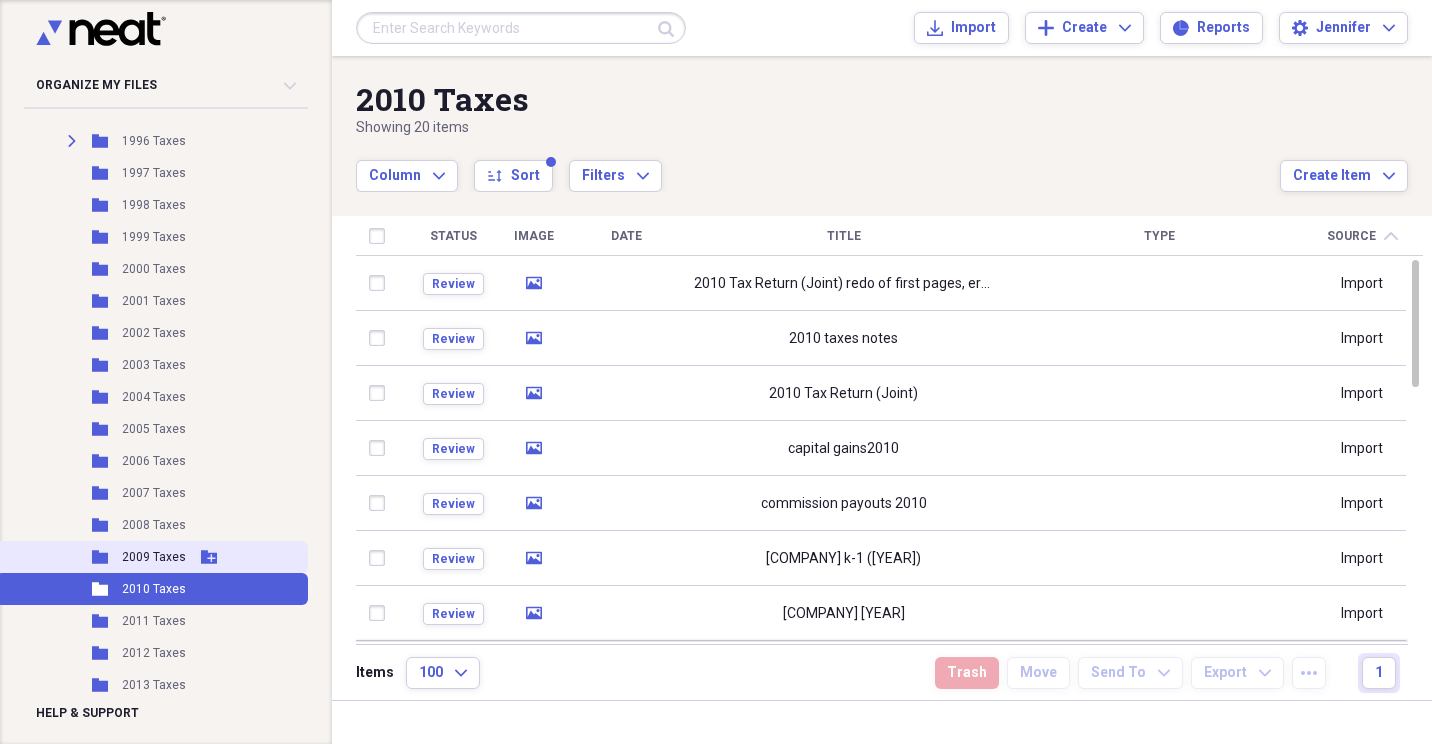 click on "2009 Taxes" at bounding box center [154, 557] 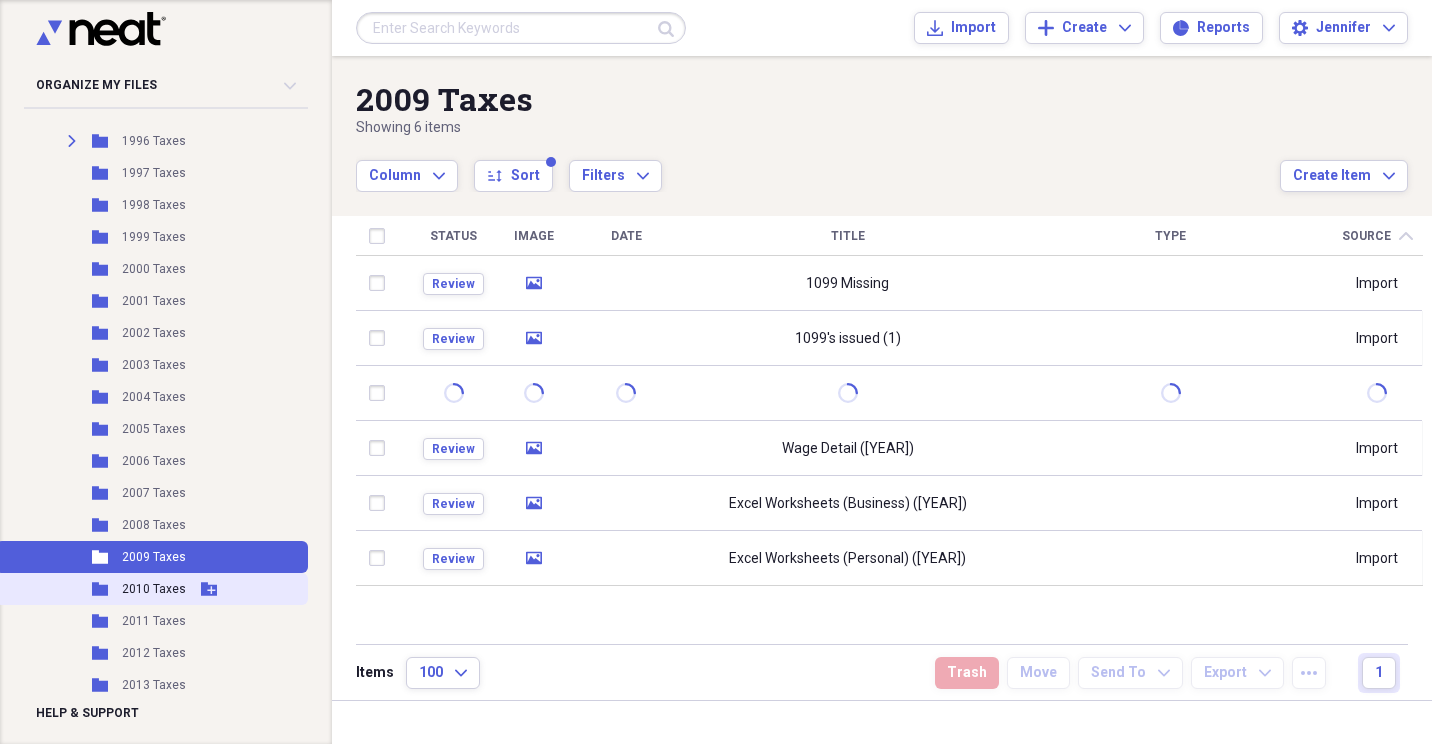 click on "2010 Taxes" at bounding box center (154, 589) 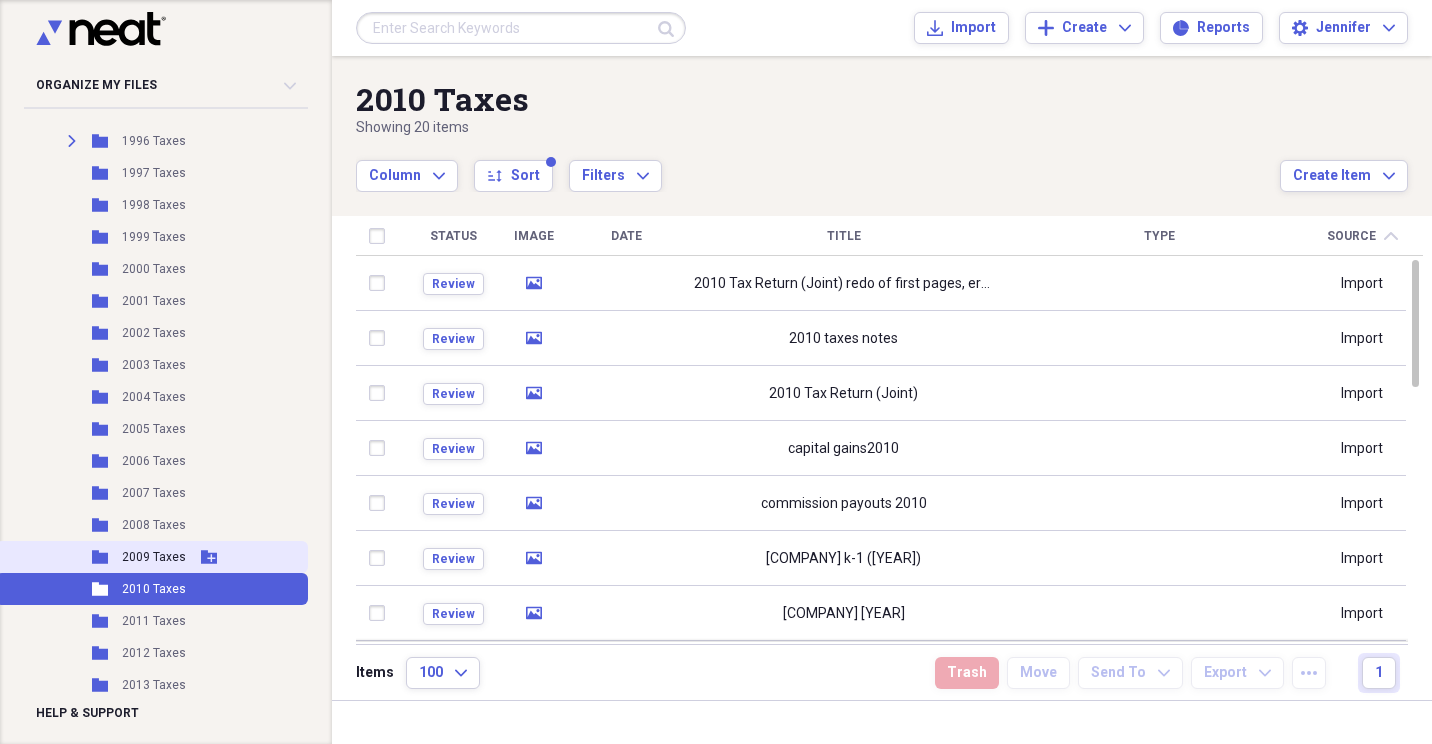 click on "2009 Taxes" at bounding box center (154, 557) 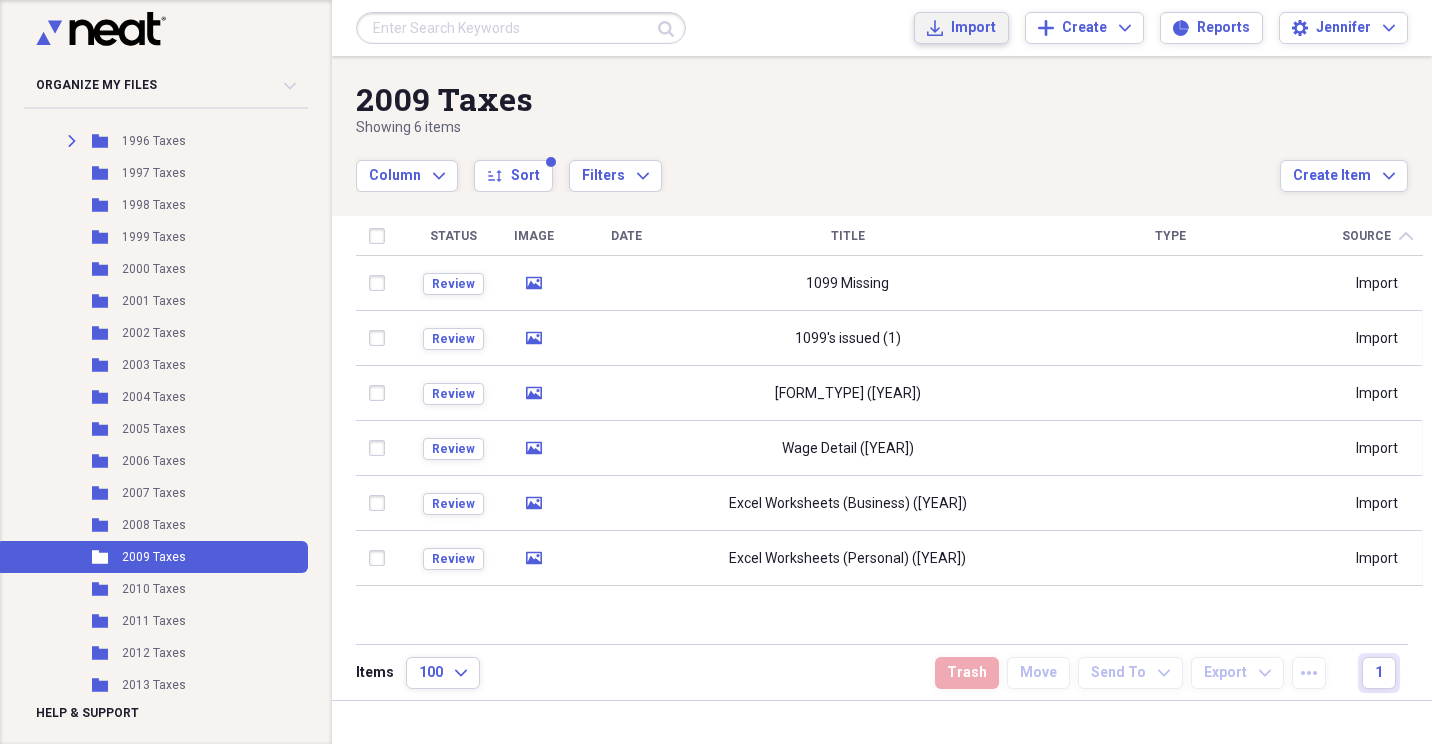 click on "Import" at bounding box center (973, 28) 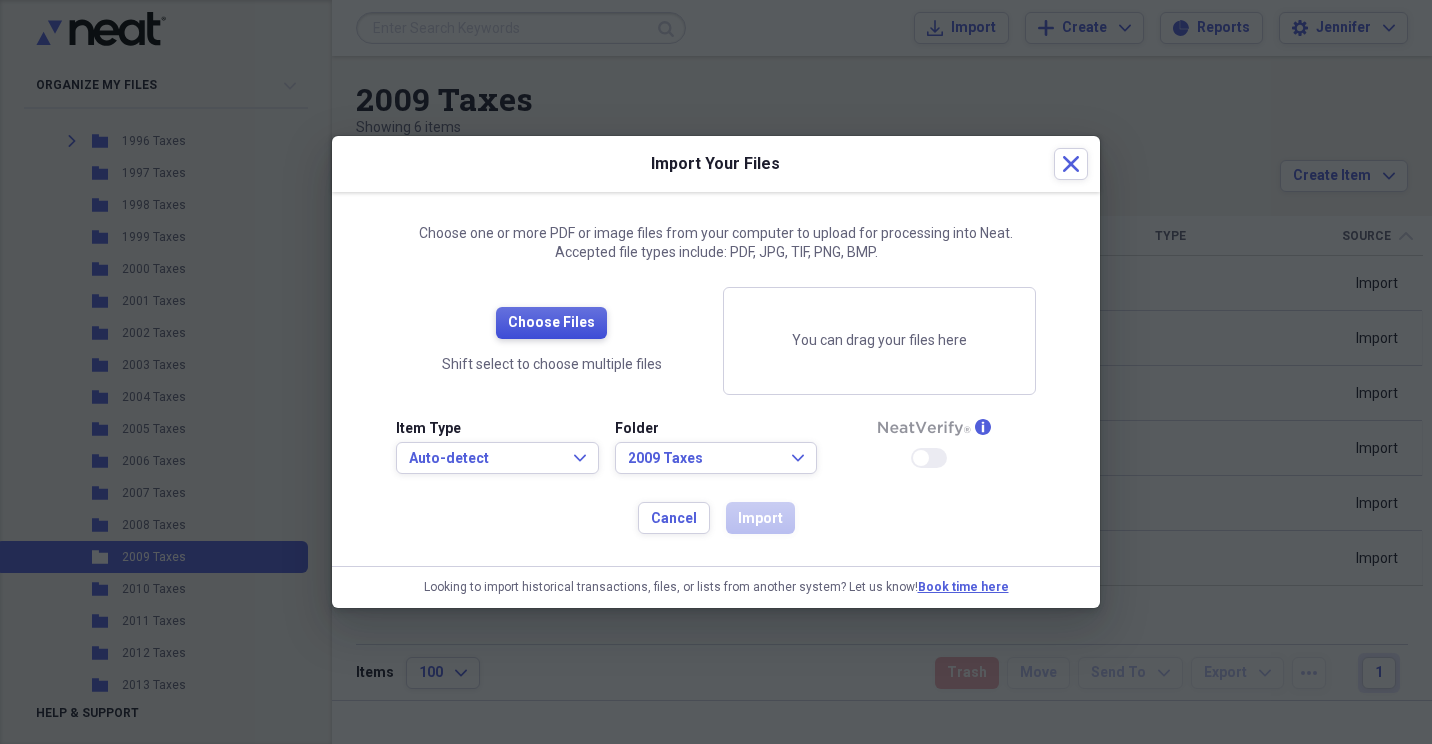 click on "Choose Files" at bounding box center [551, 323] 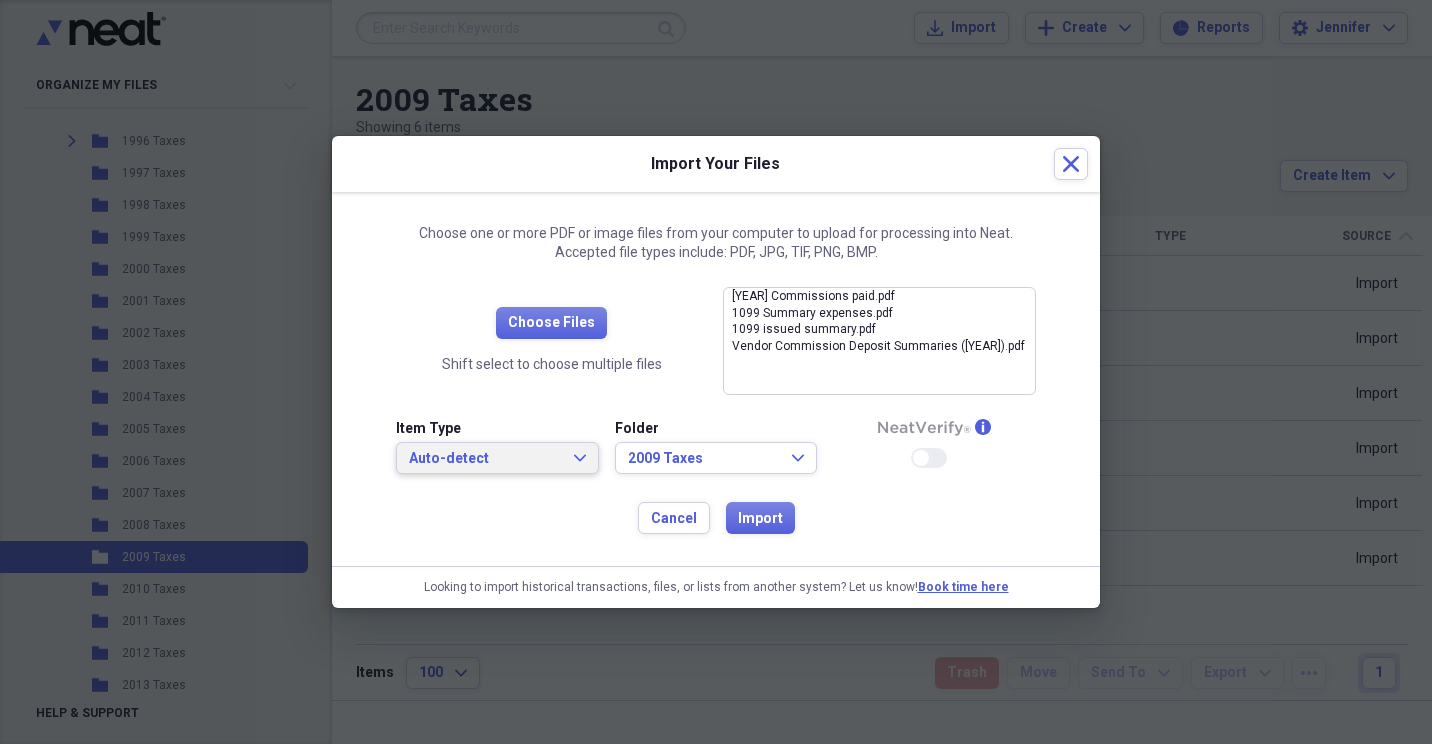 click on "Auto-detect Expand" at bounding box center [497, 458] 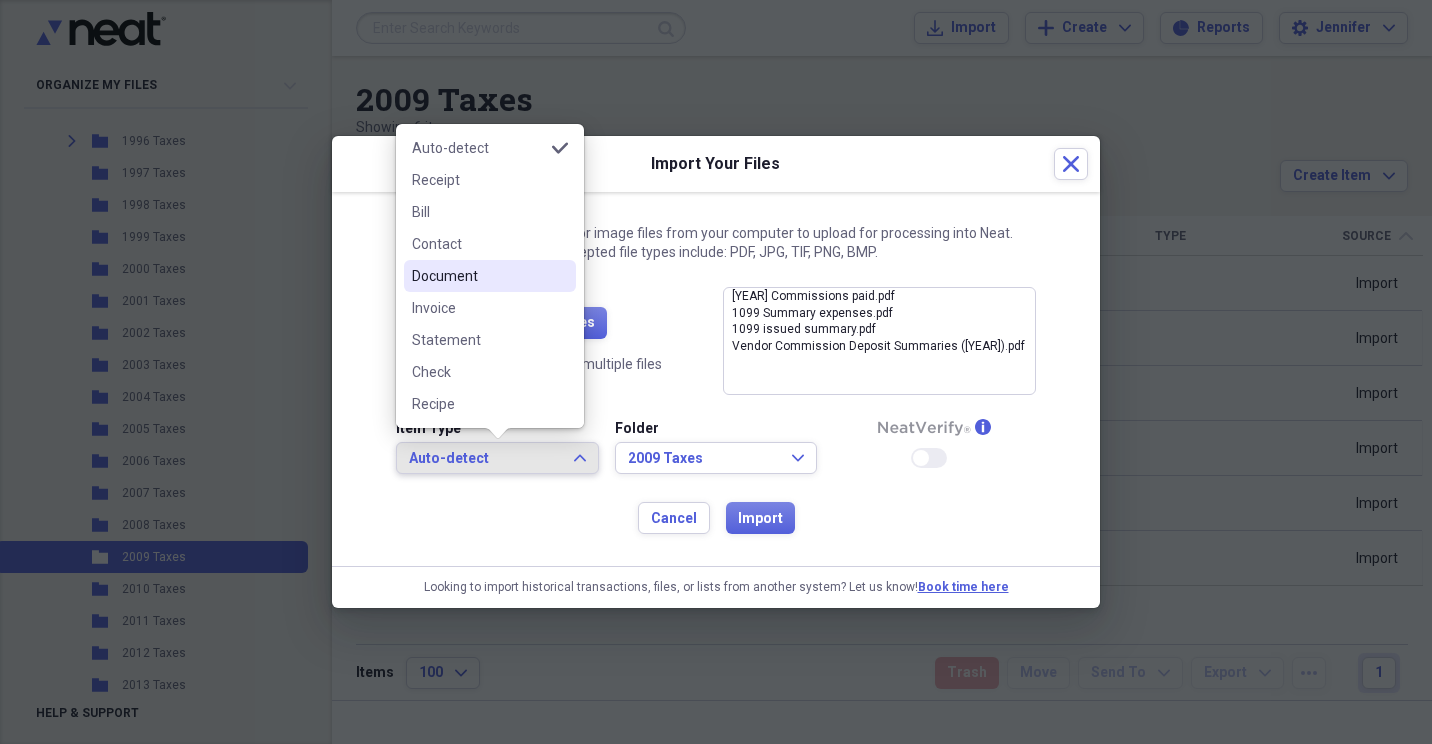 click on "Document" at bounding box center [490, 276] 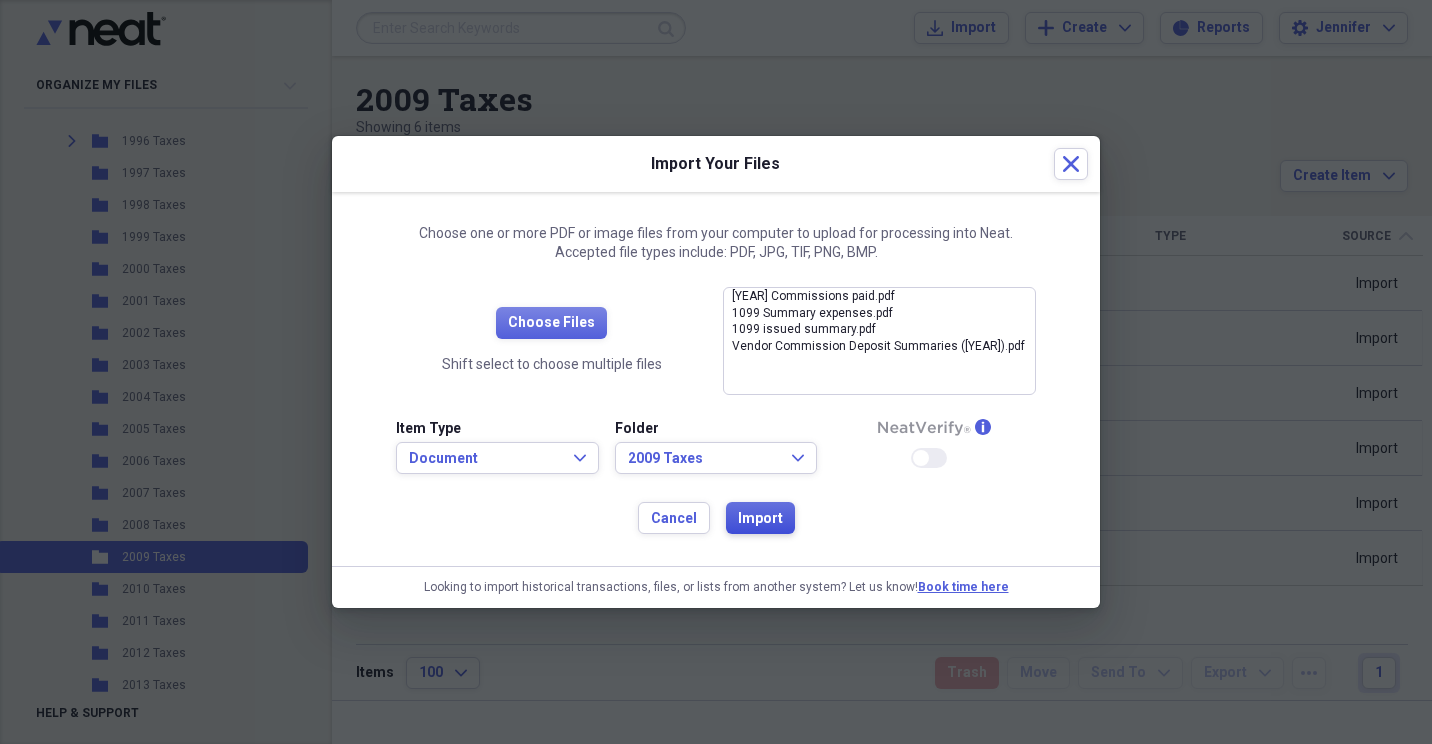 click on "Import" at bounding box center (760, 519) 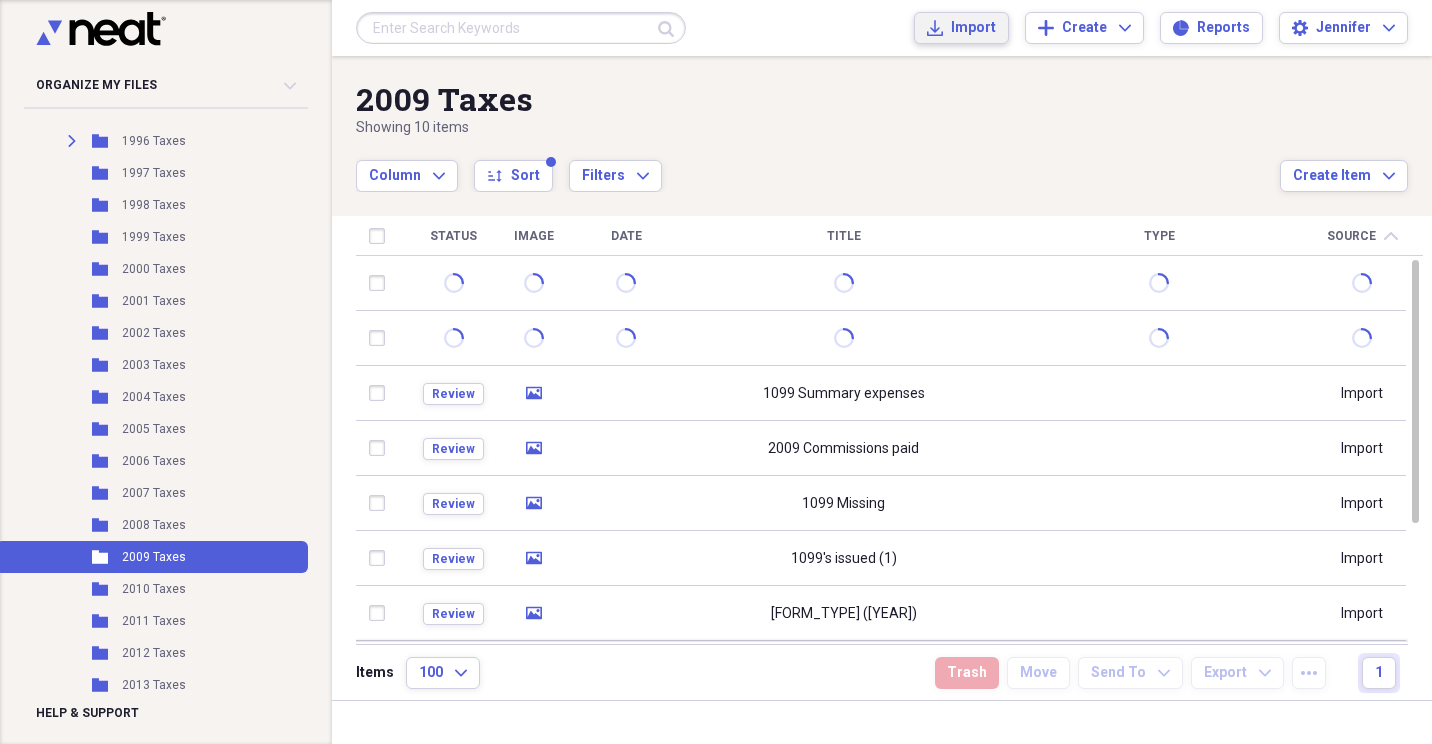 click on "Import" at bounding box center [973, 28] 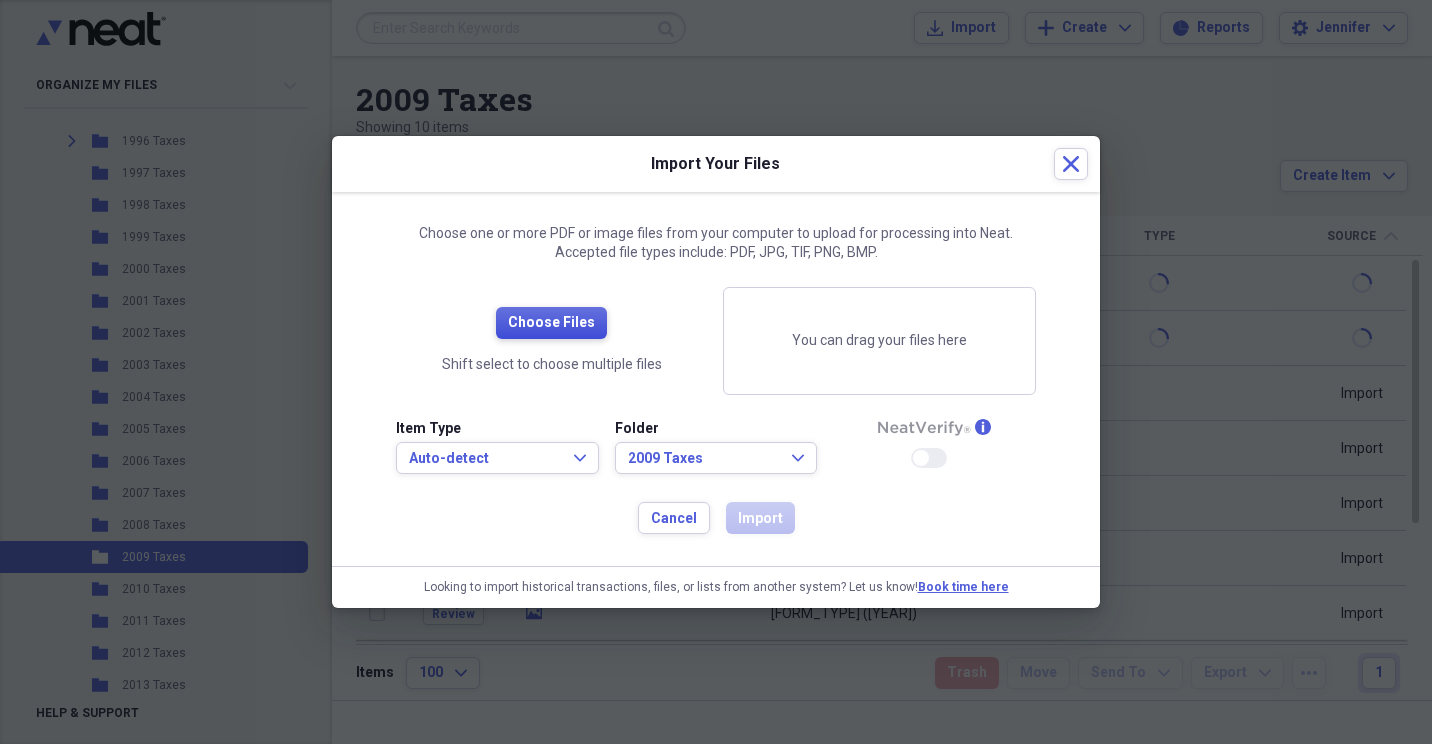 click on "Choose Files" at bounding box center (551, 323) 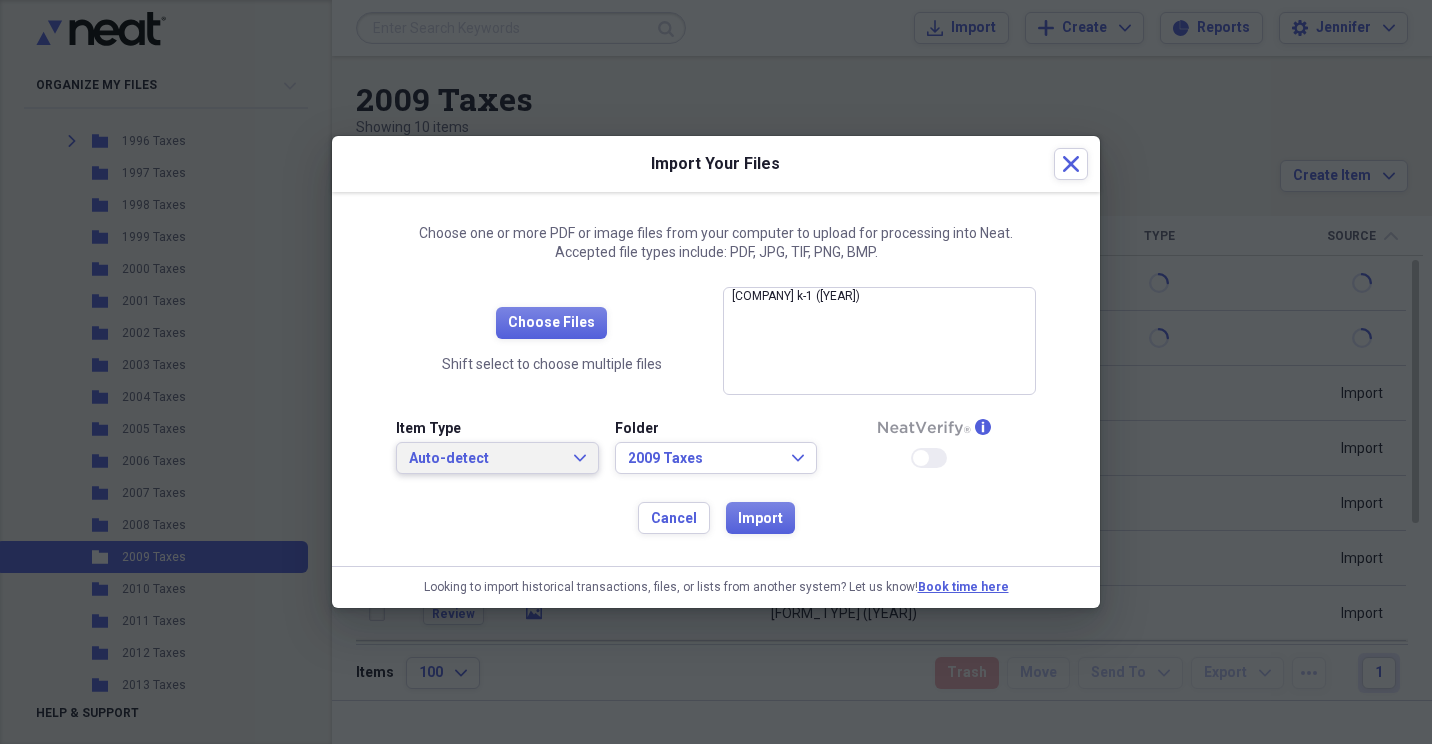 click on "Expand" 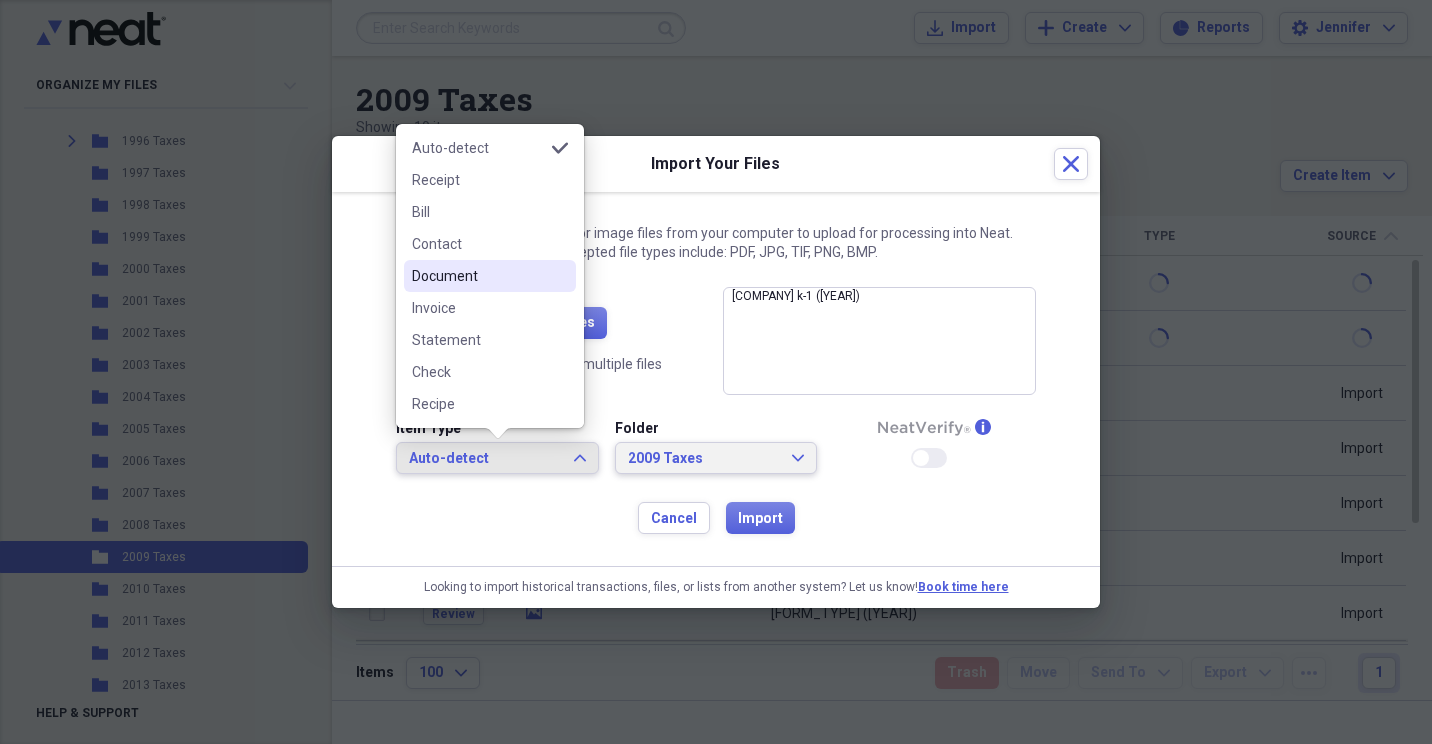 drag, startPoint x: 488, startPoint y: 288, endPoint x: 642, endPoint y: 446, distance: 220.63545 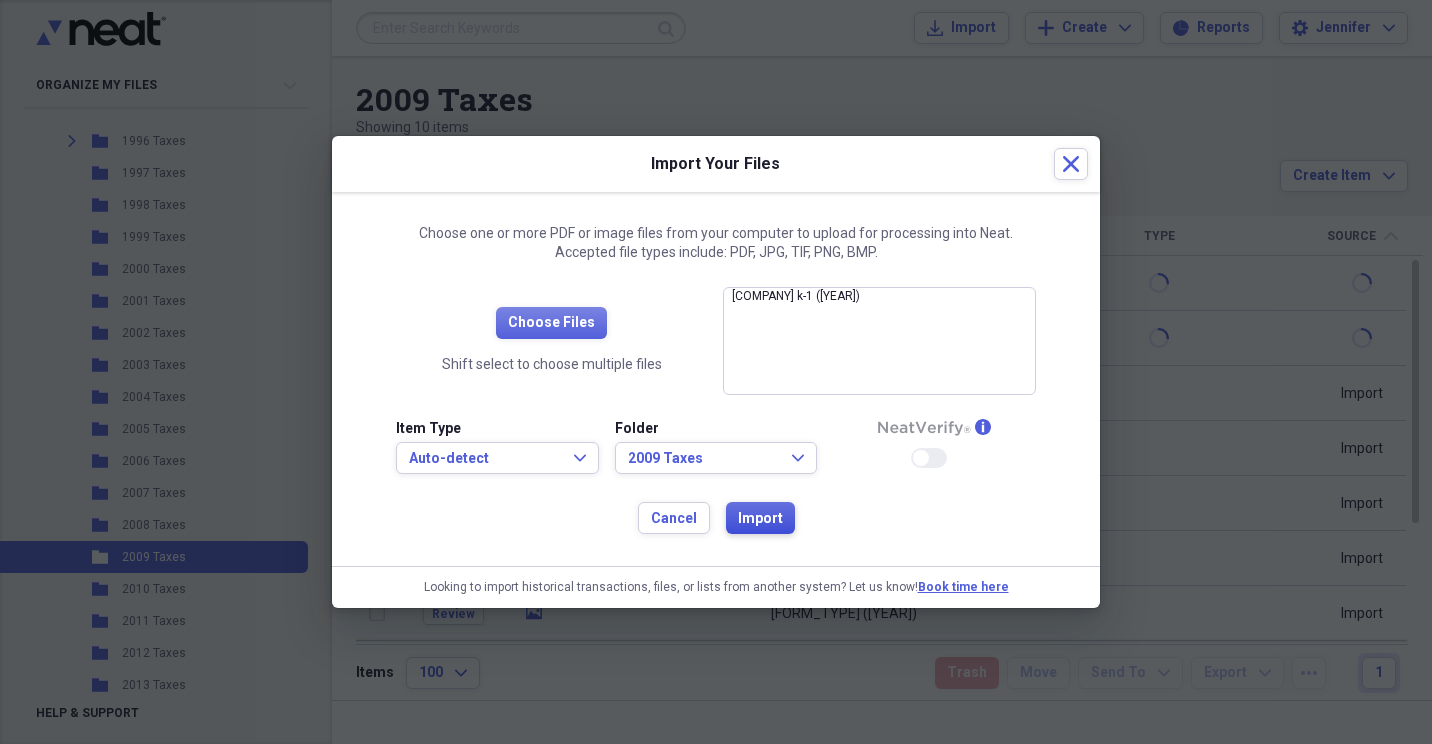 click on "Import" at bounding box center (760, 519) 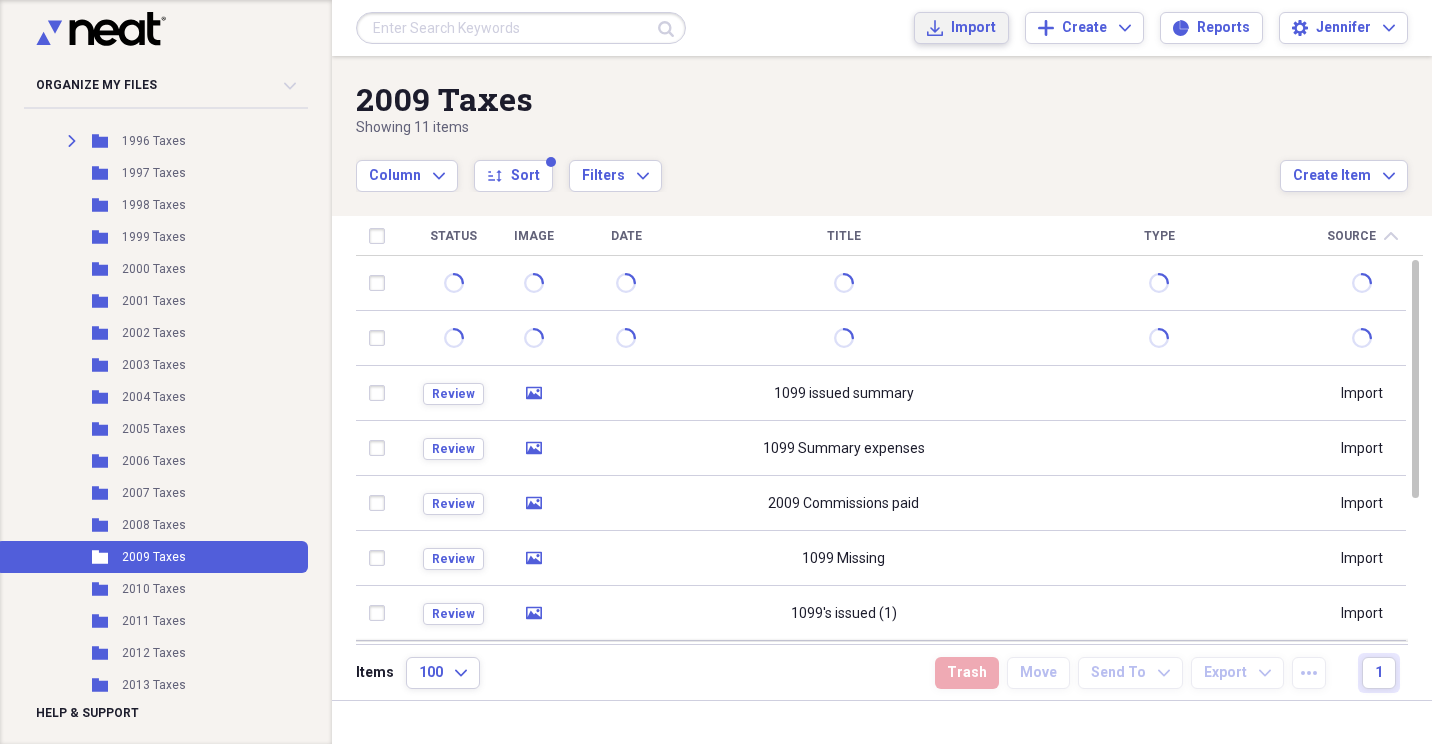 click on "Import" at bounding box center [973, 28] 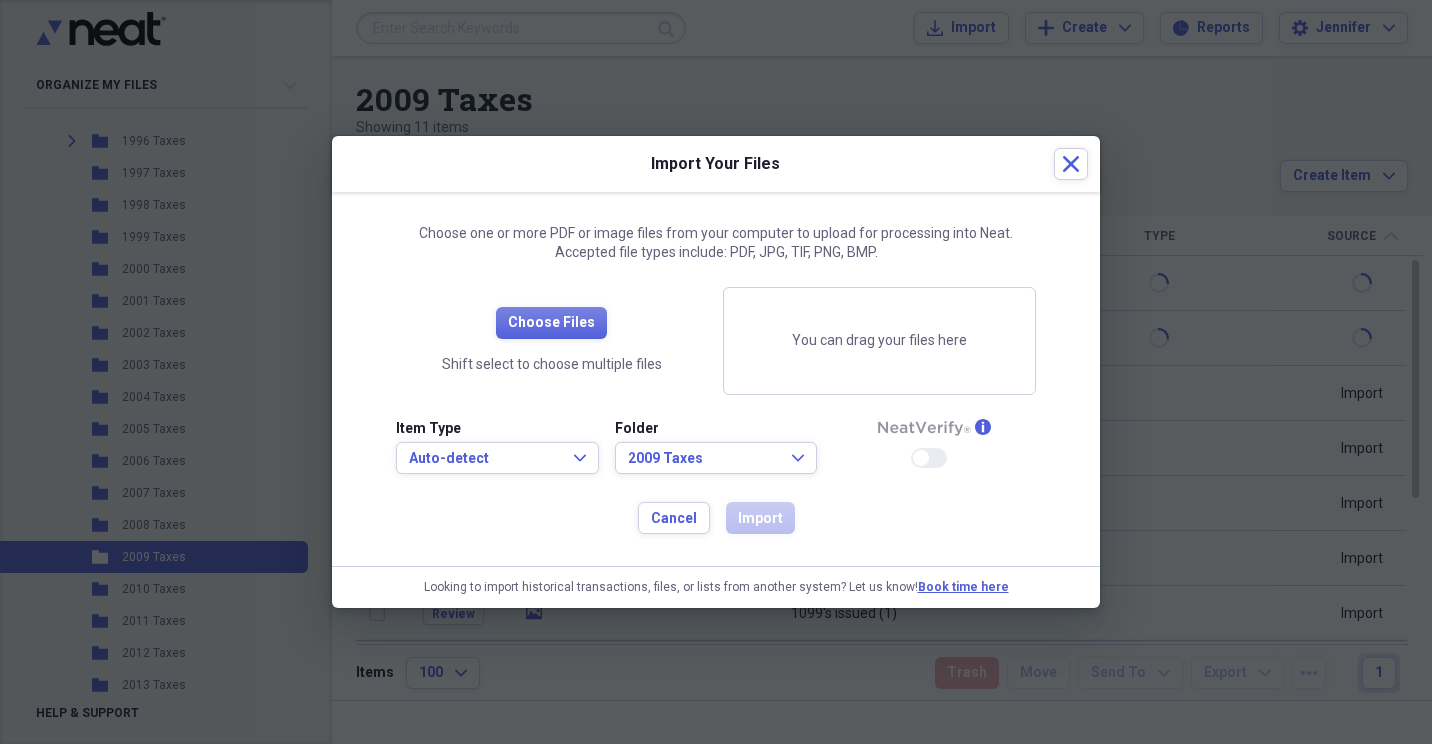 drag, startPoint x: 950, startPoint y: 113, endPoint x: 797, endPoint y: 300, distance: 241.6154 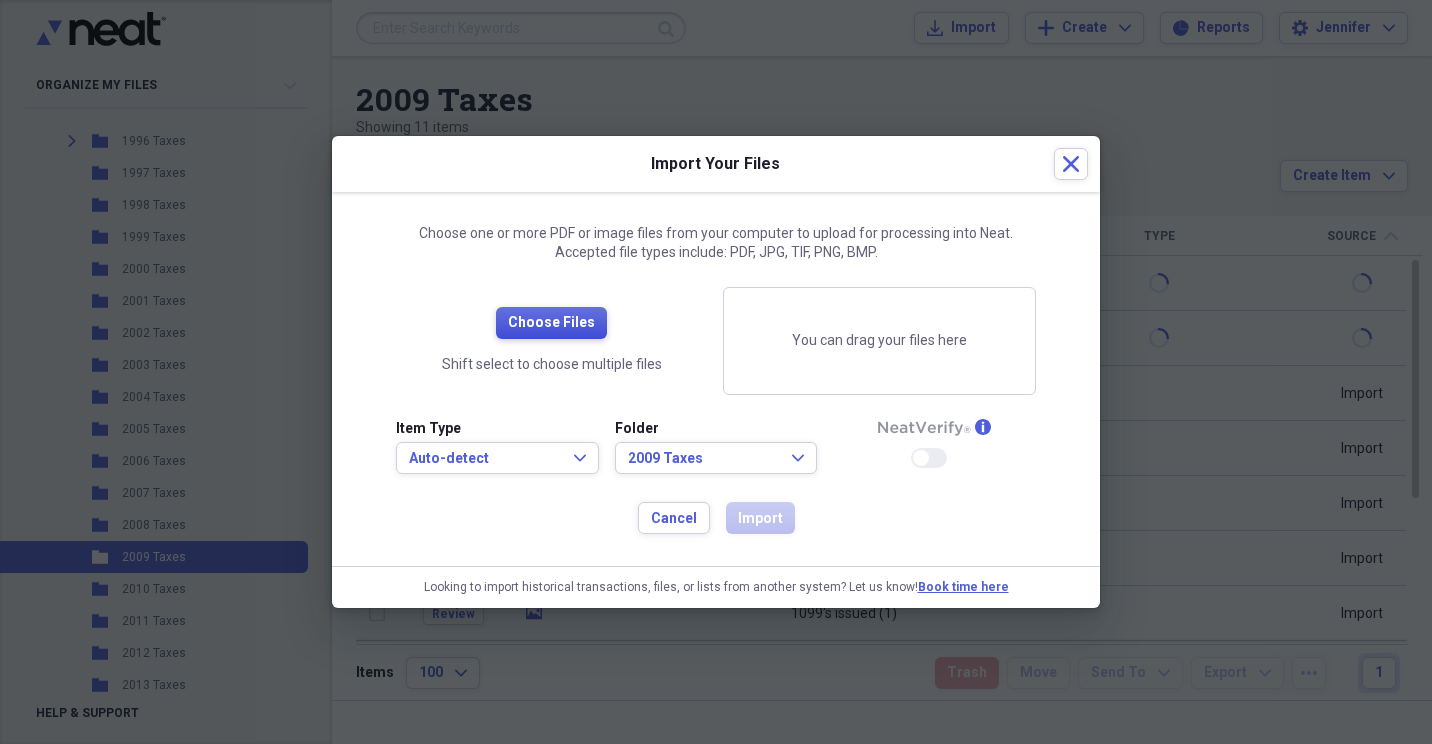 drag, startPoint x: 797, startPoint y: 300, endPoint x: 588, endPoint y: 327, distance: 210.7368 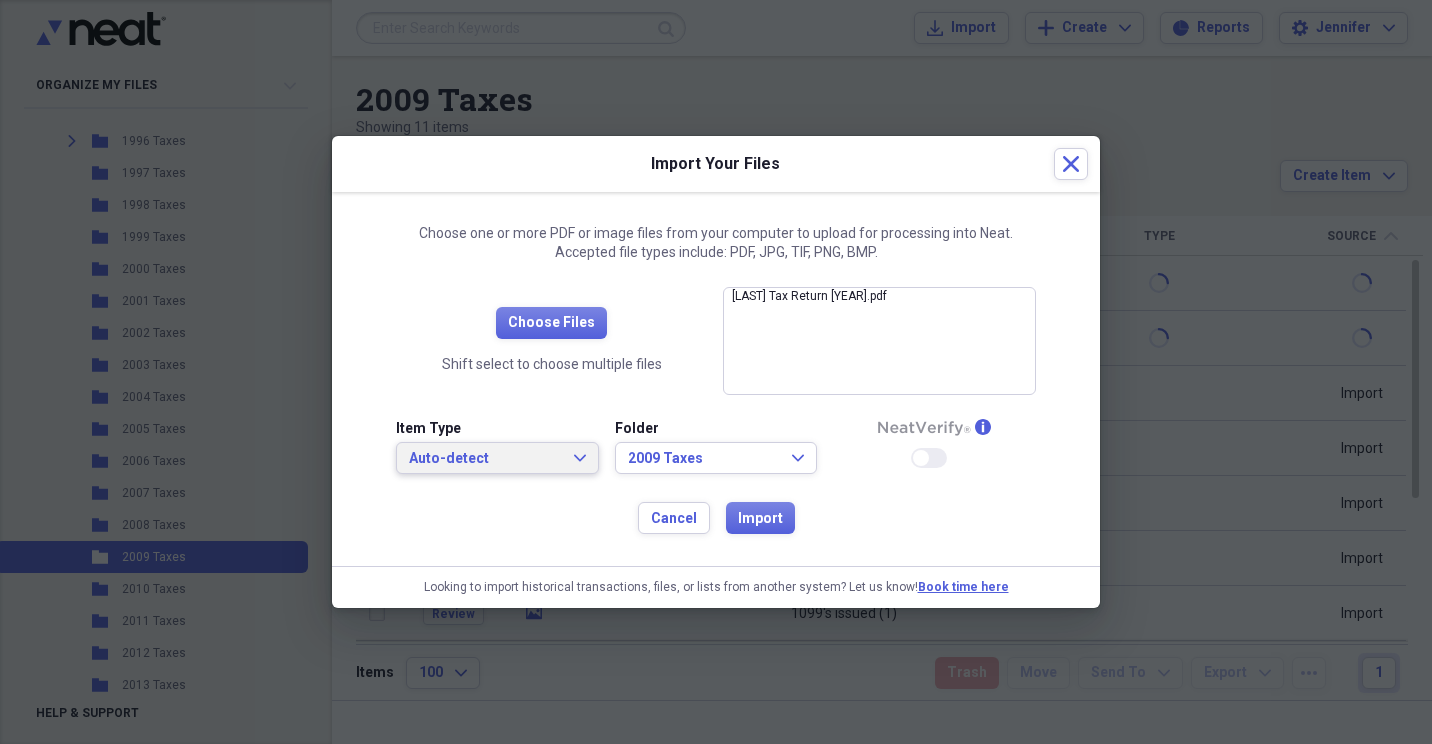 click on "Expand" 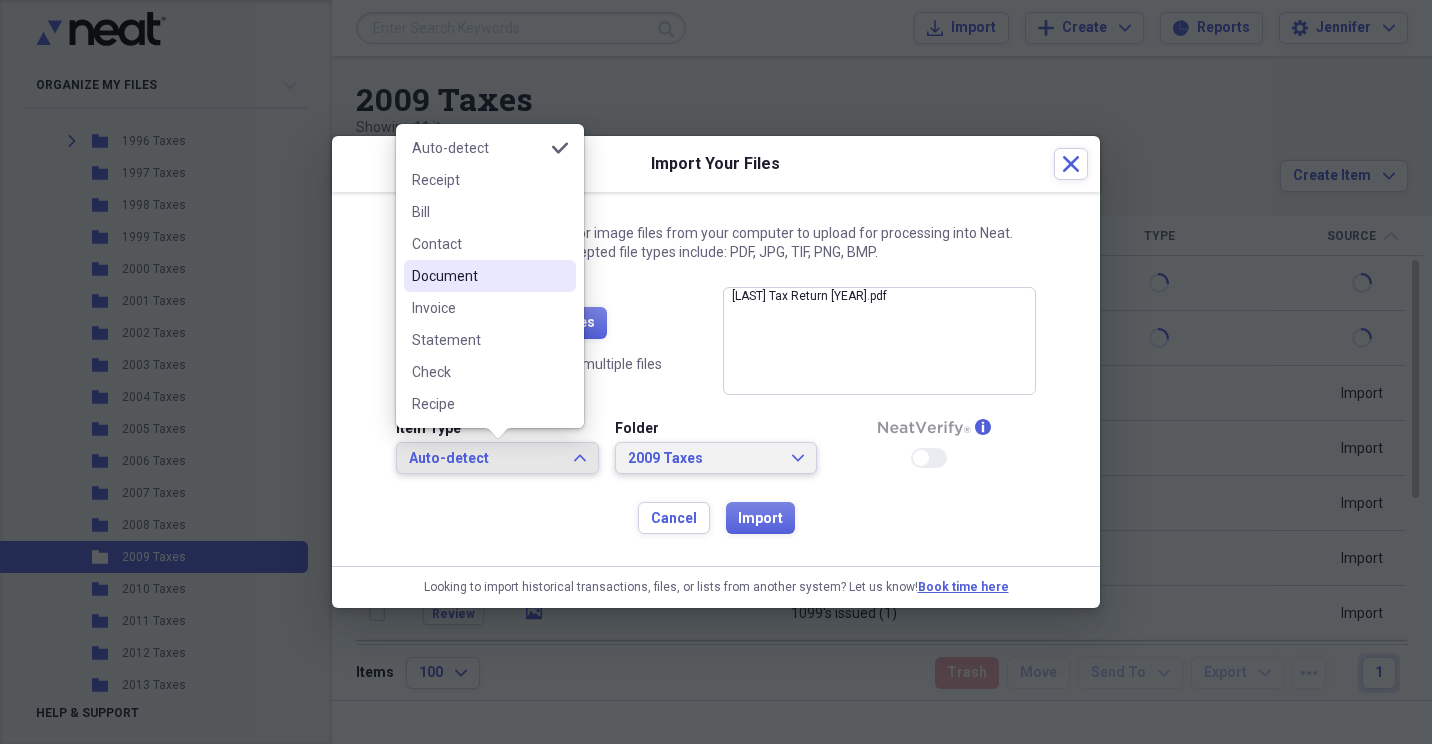 drag, startPoint x: 501, startPoint y: 265, endPoint x: 699, endPoint y: 467, distance: 282.85684 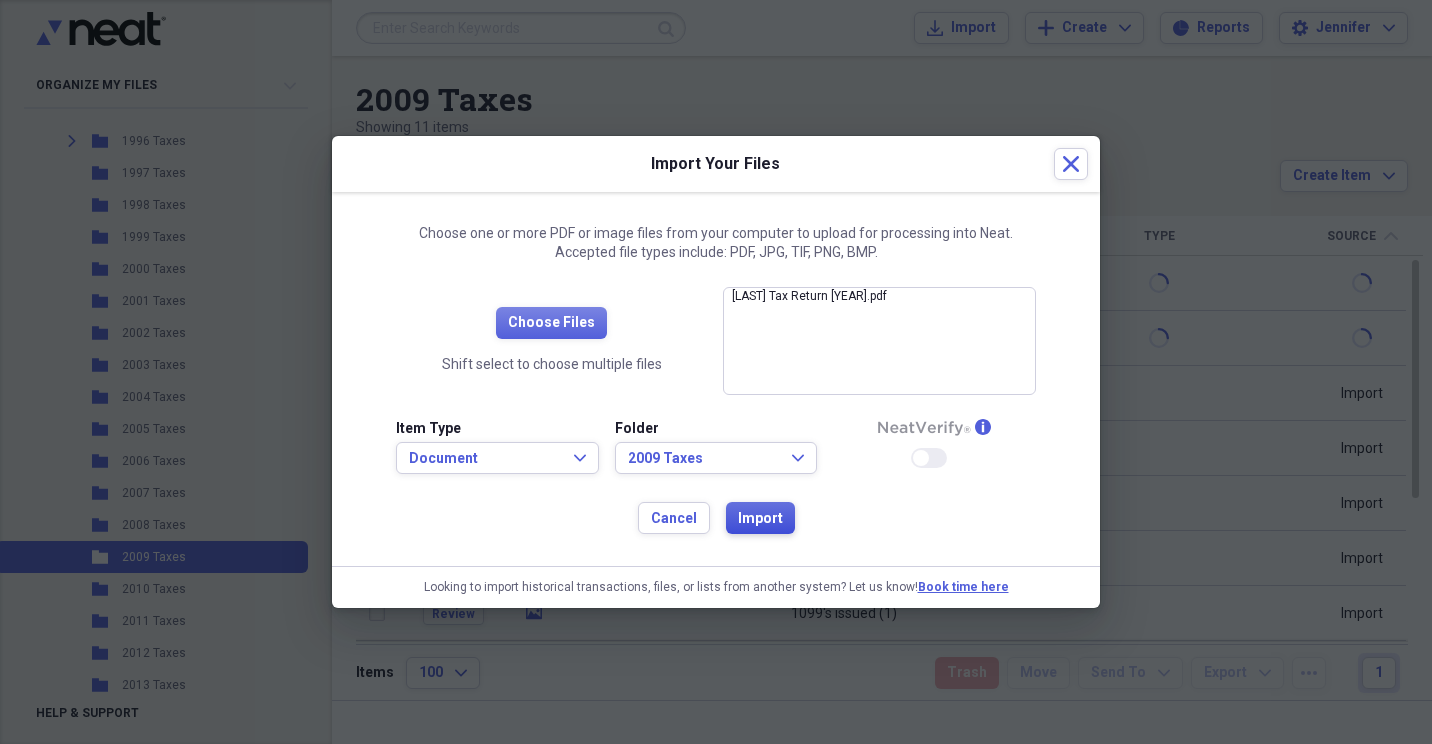 click on "Import" at bounding box center (760, 519) 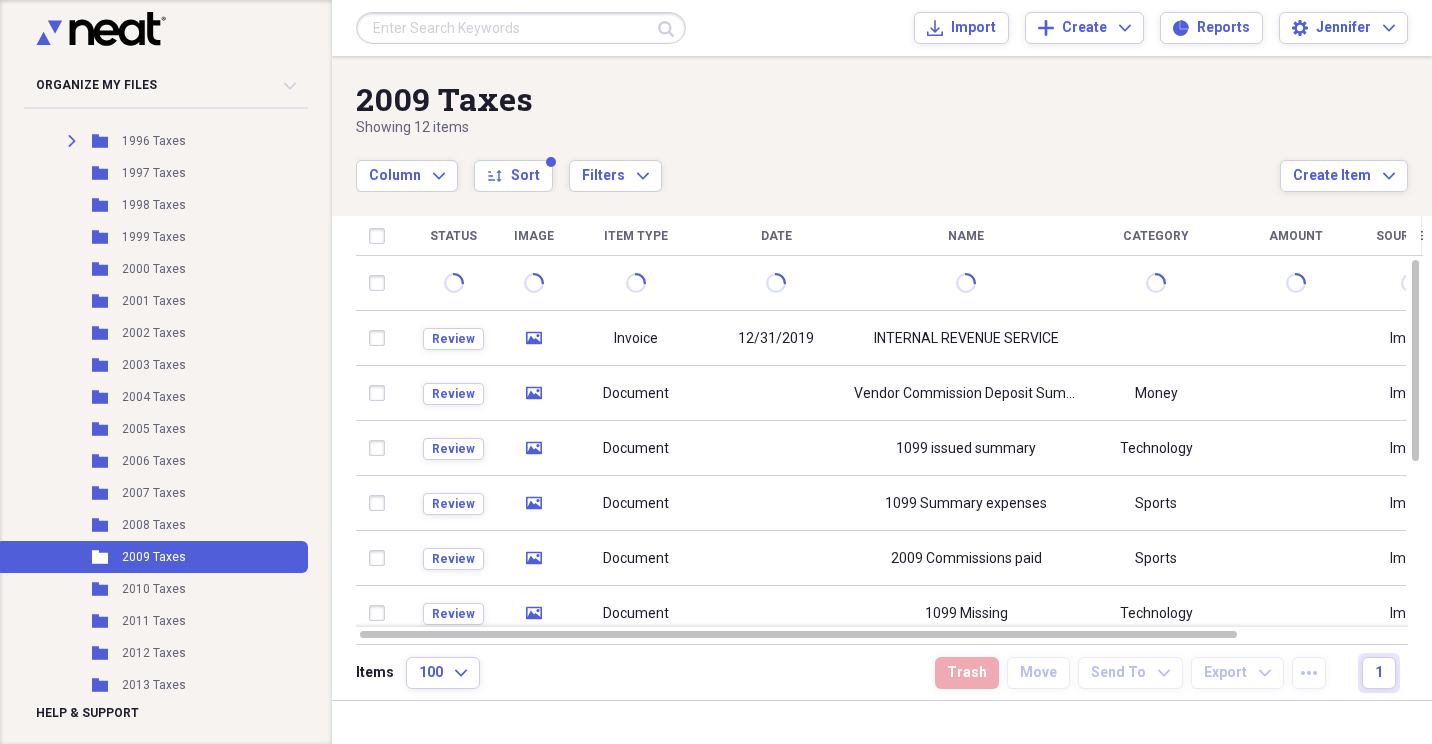 click on "Column Expand sort Sort Filters  Expand" at bounding box center [818, 165] 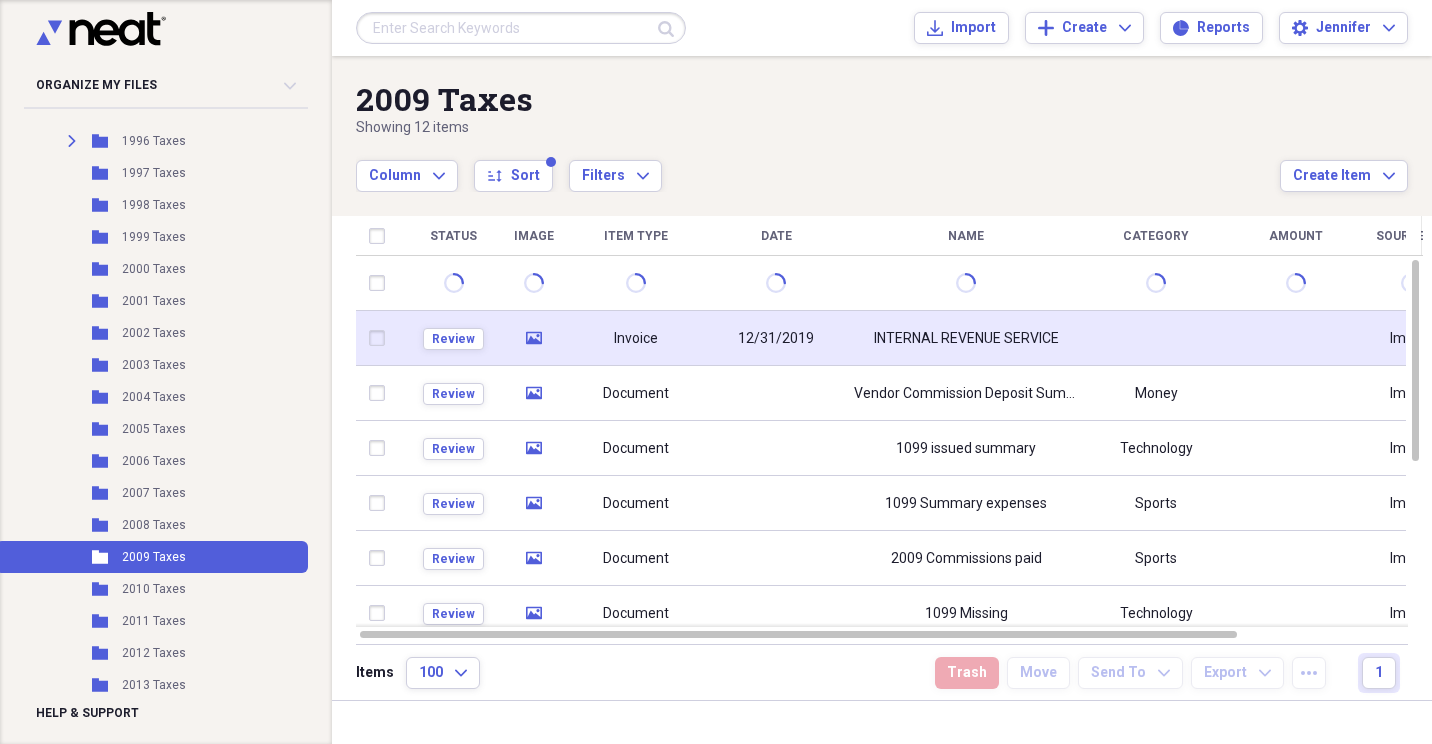 click at bounding box center [381, 338] 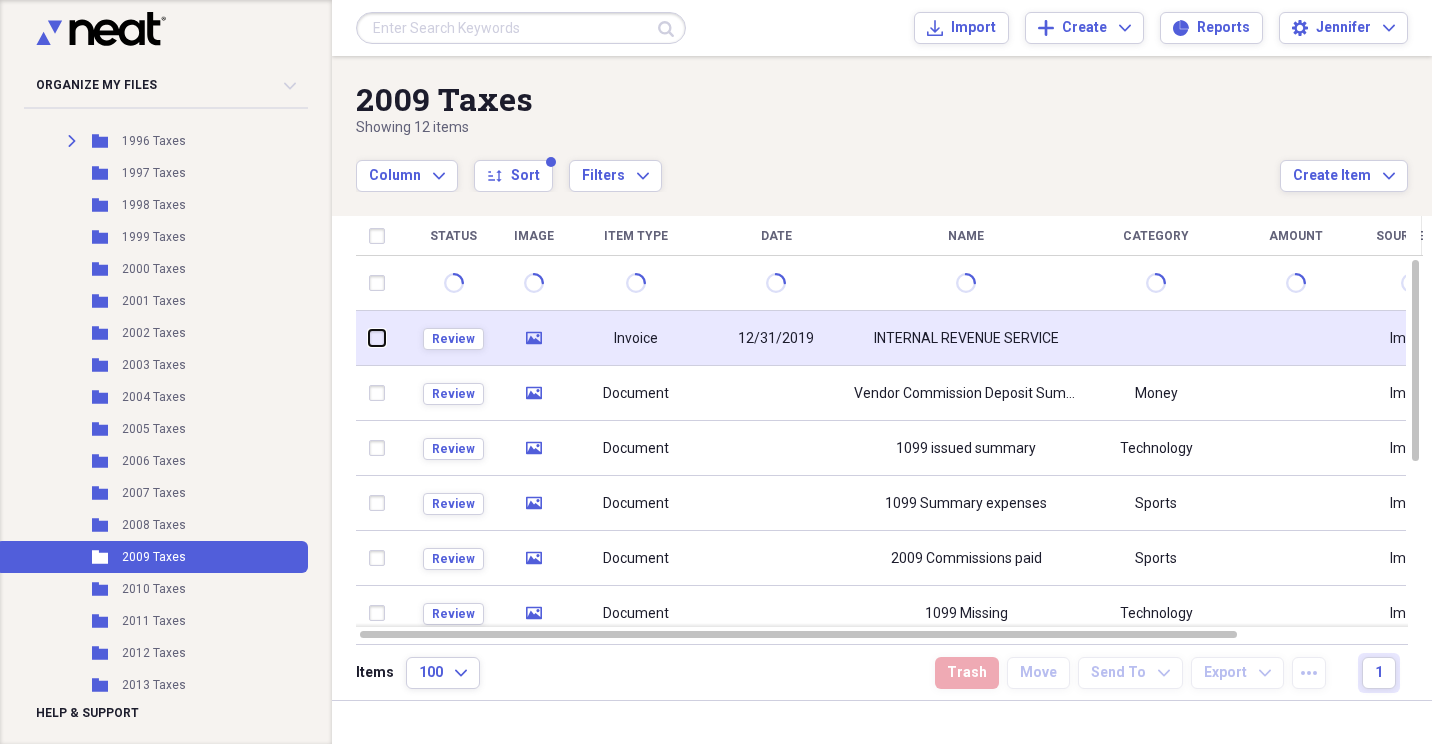 click at bounding box center [369, 338] 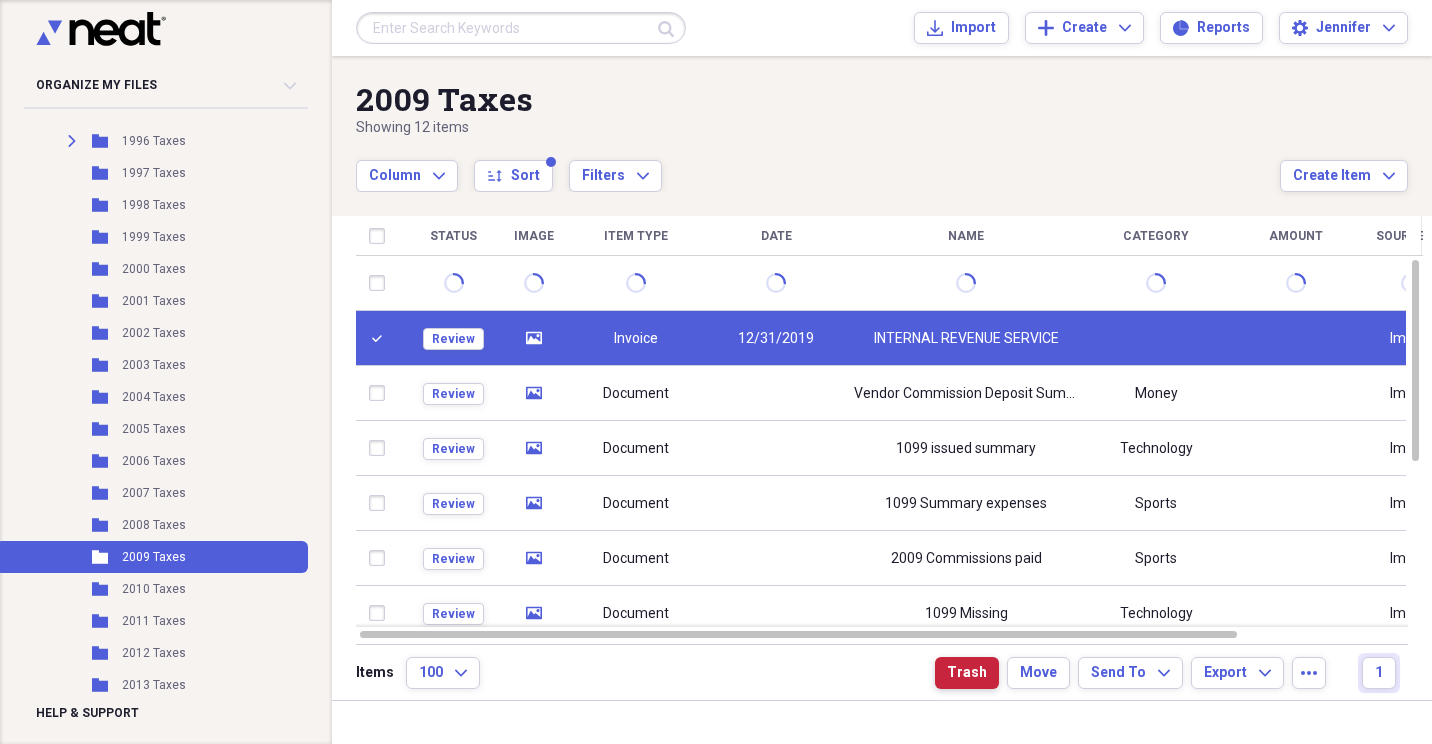 click on "Trash" at bounding box center [967, 673] 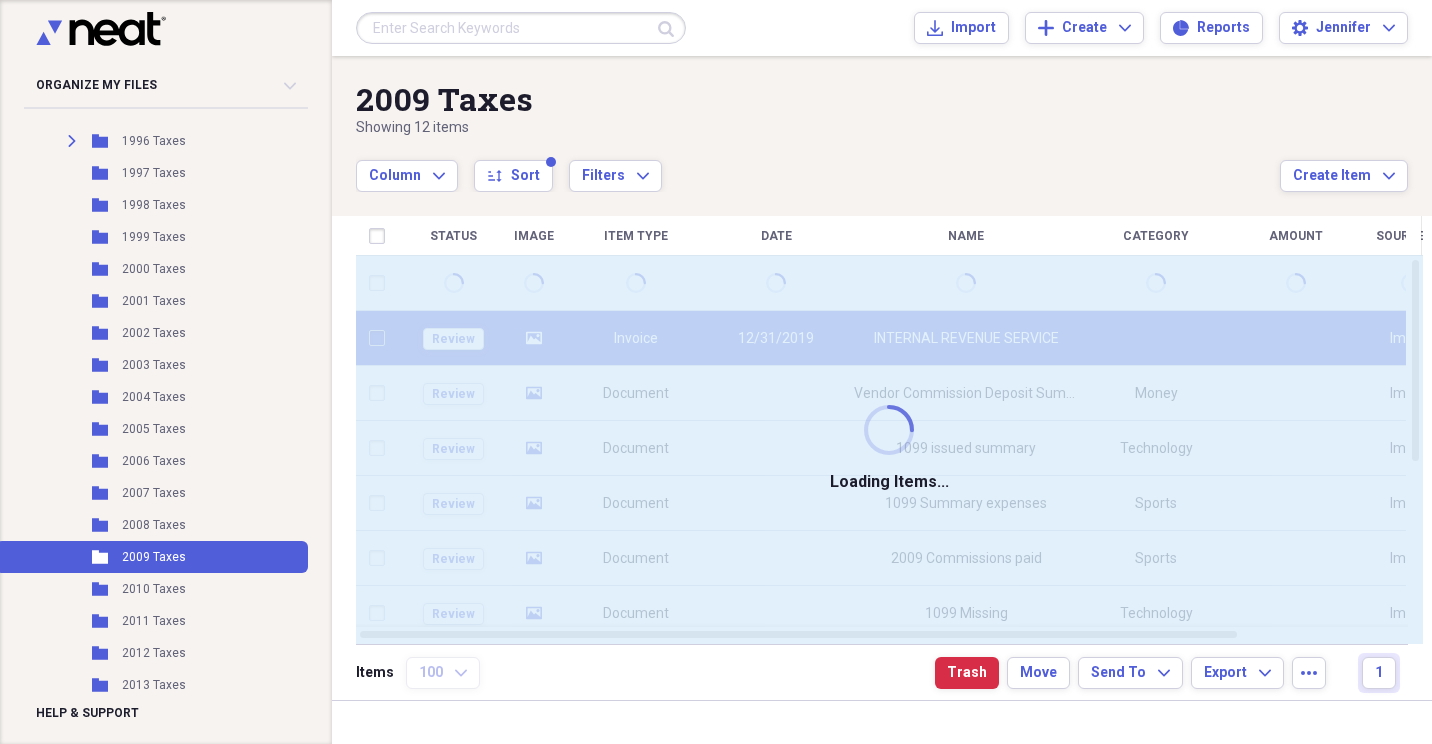 checkbox on "false" 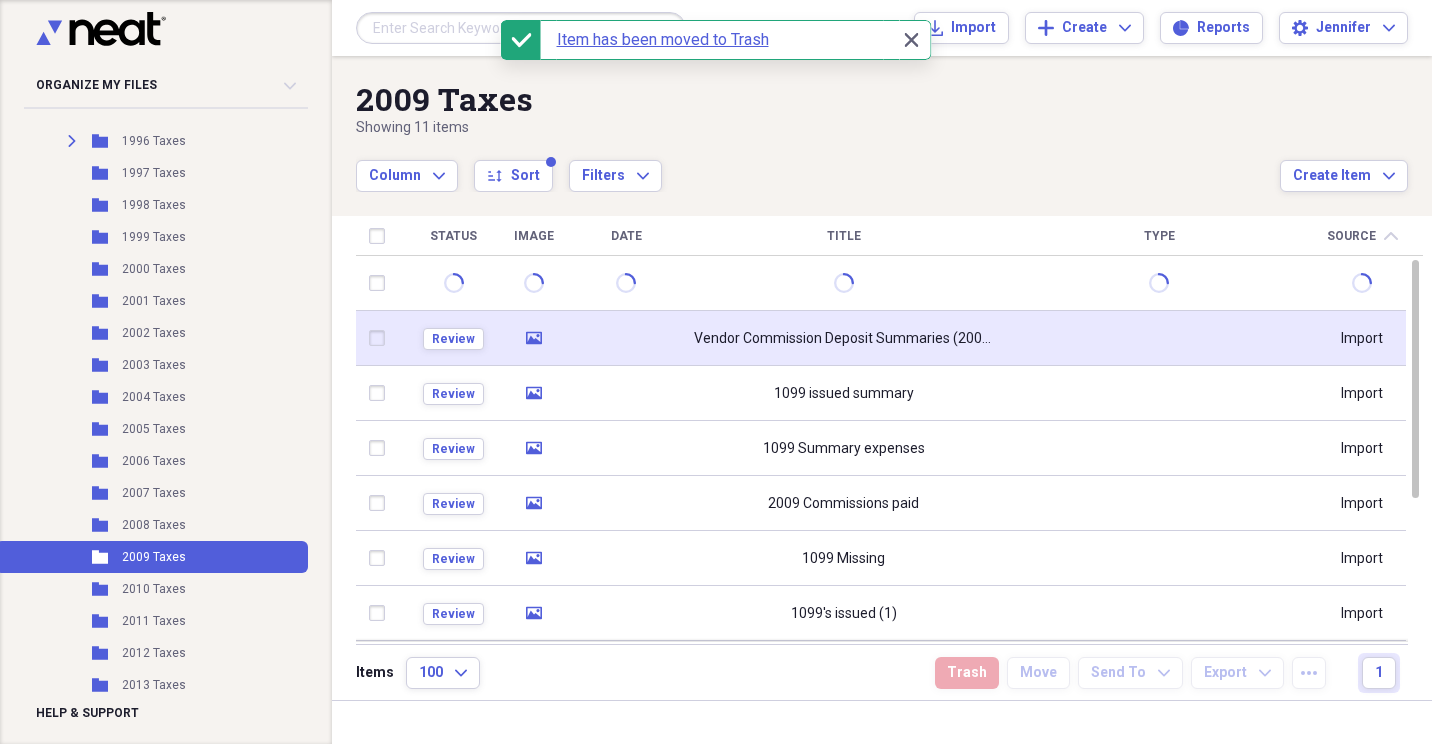 drag, startPoint x: 384, startPoint y: 277, endPoint x: 437, endPoint y: 319, distance: 67.62396 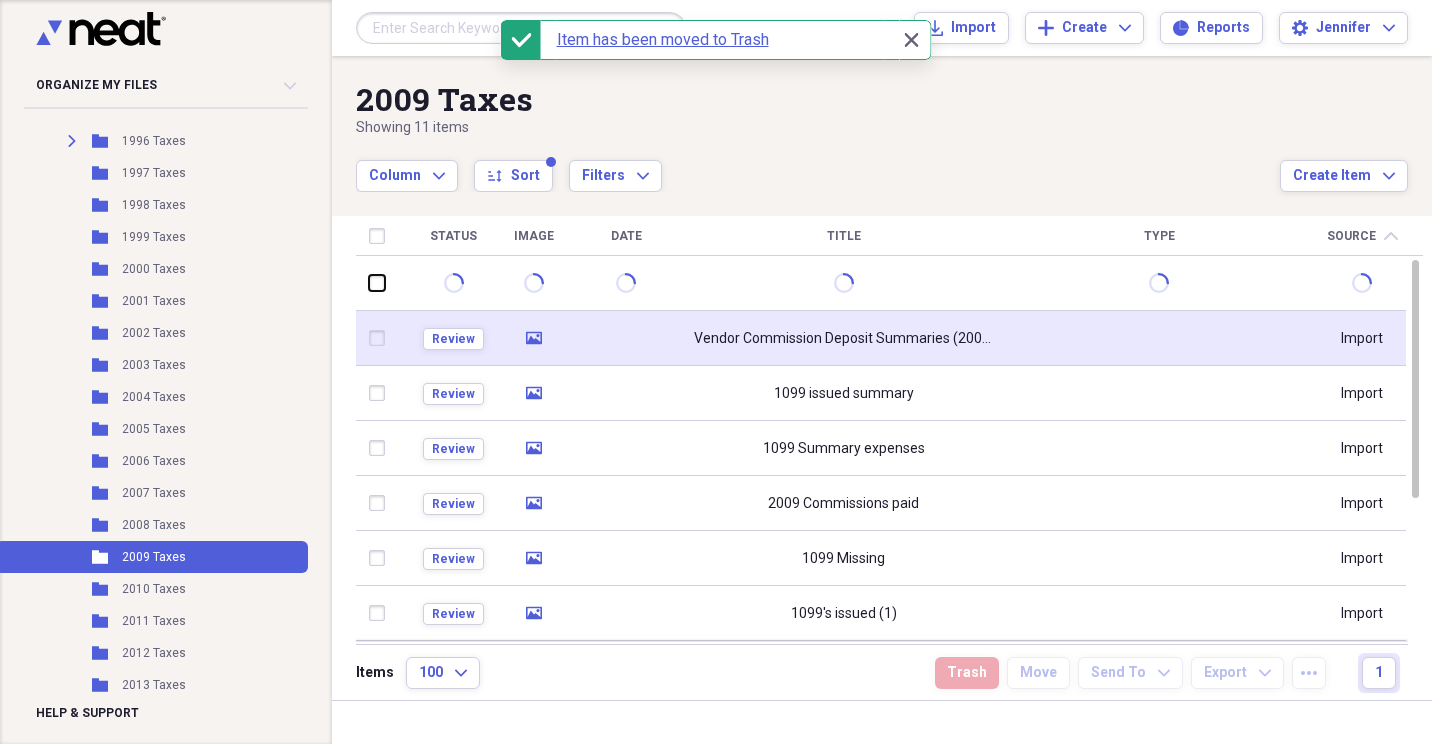click at bounding box center [369, 283] 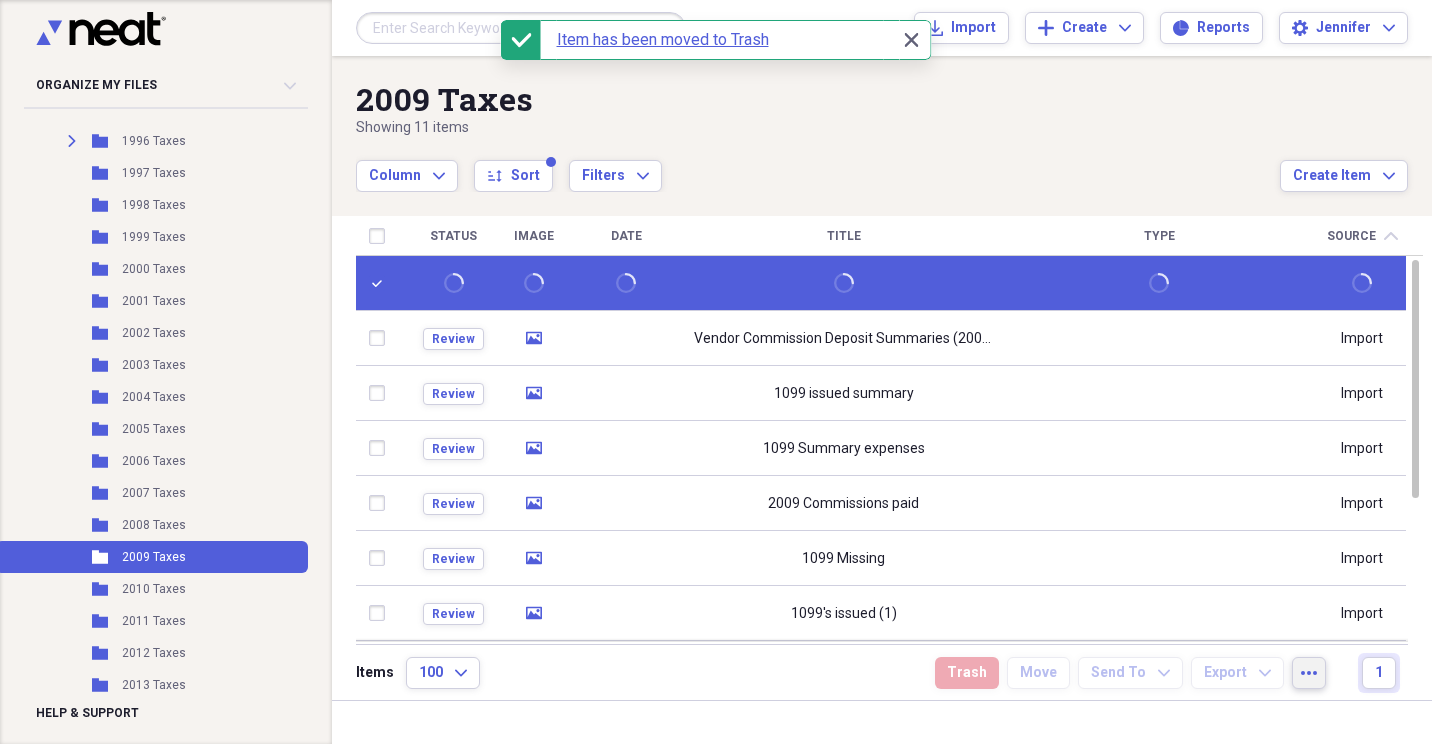 click on "more" at bounding box center [1309, 673] 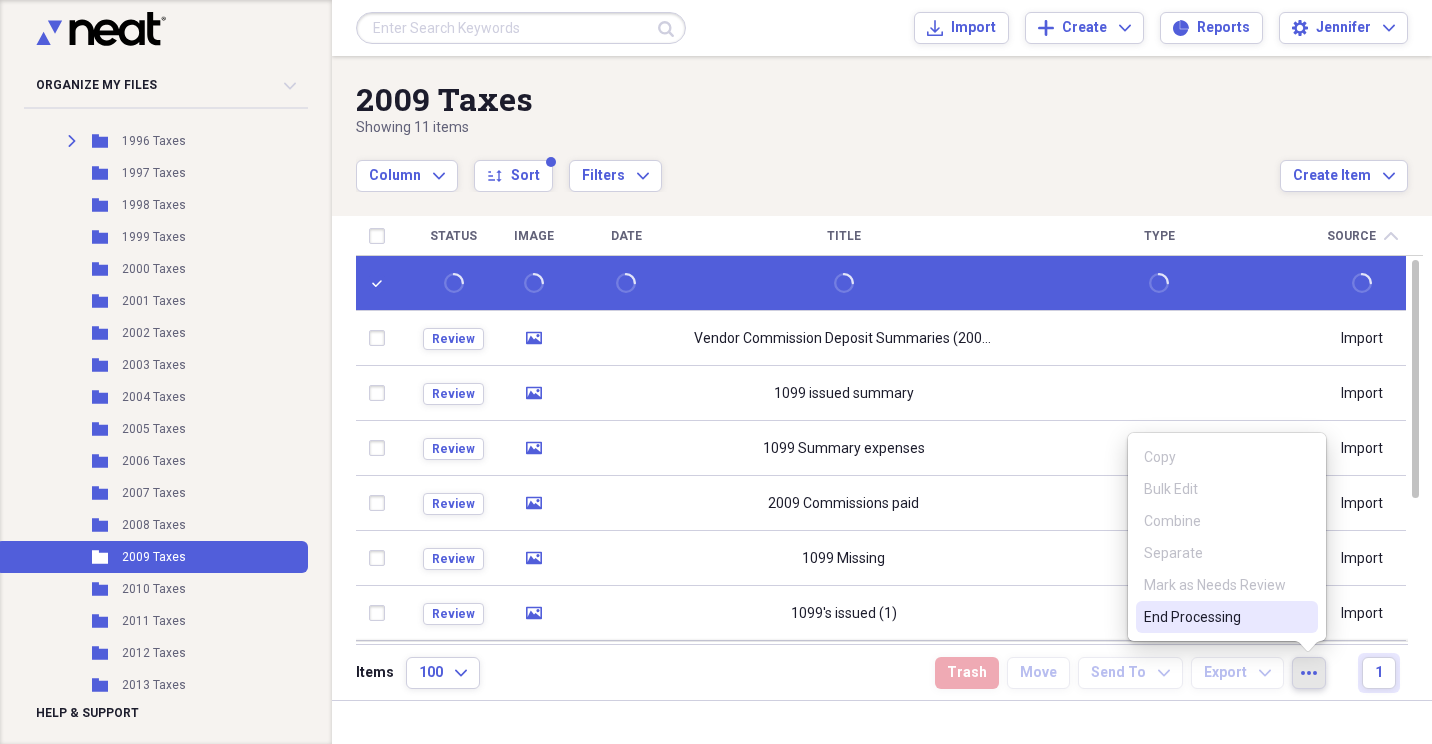 click on "End Processing" at bounding box center (1215, 617) 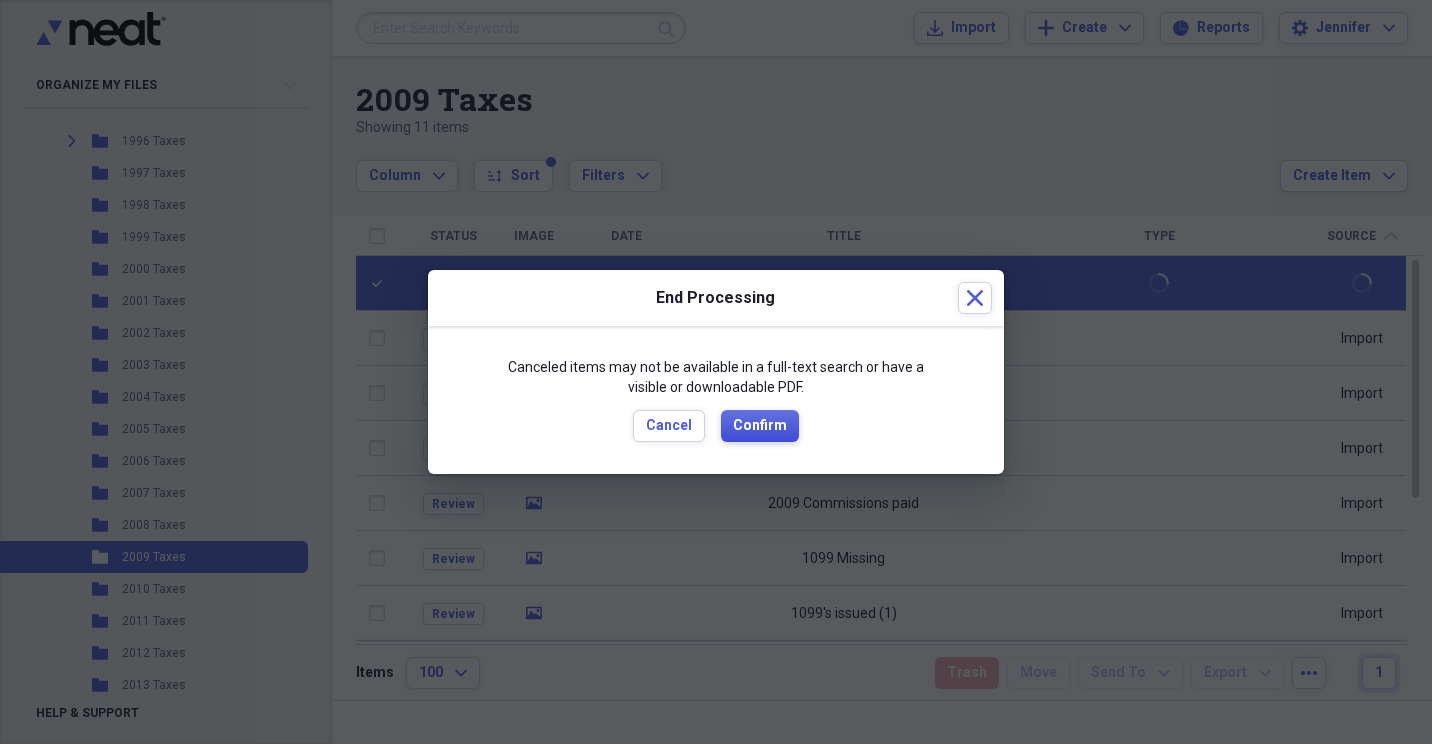 click on "Confirm" at bounding box center (760, 426) 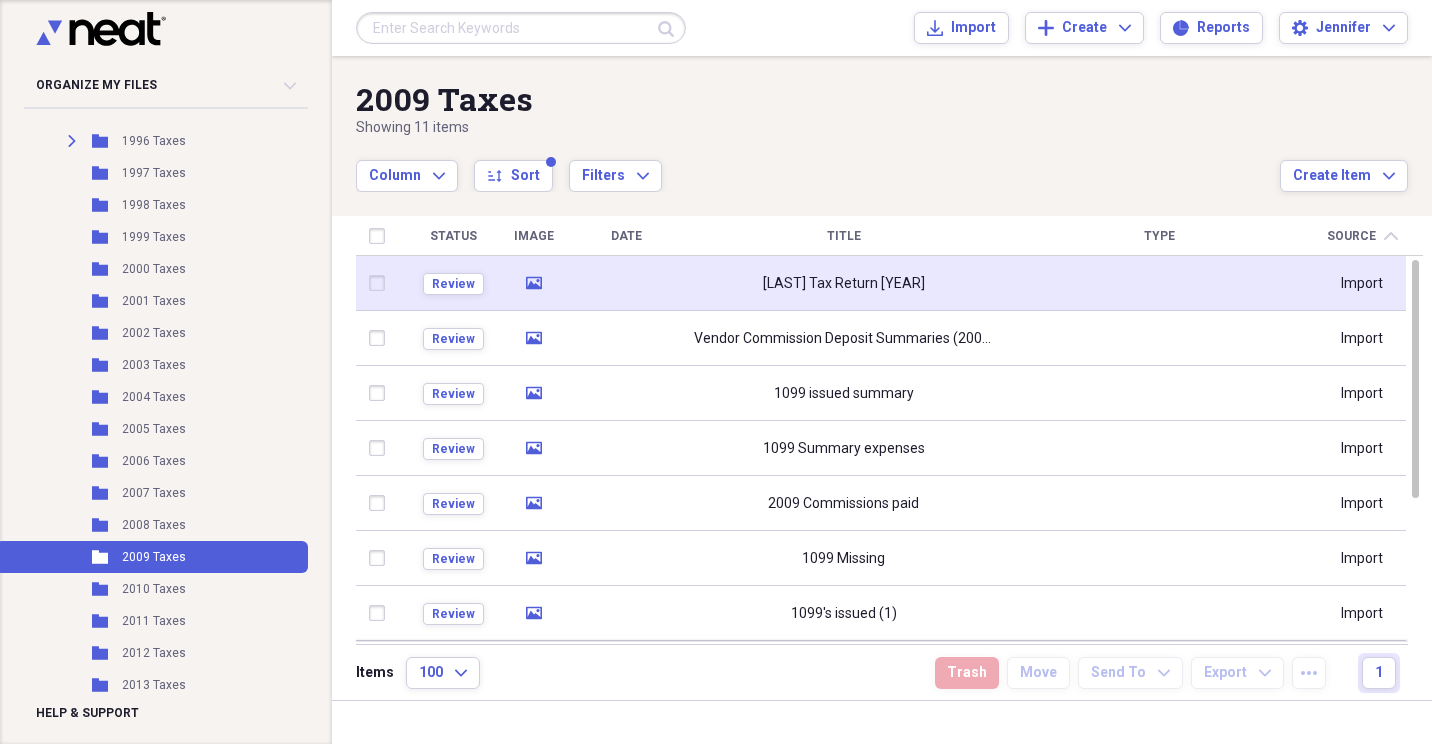 click on "Baum Tax Return 2009" at bounding box center (843, 283) 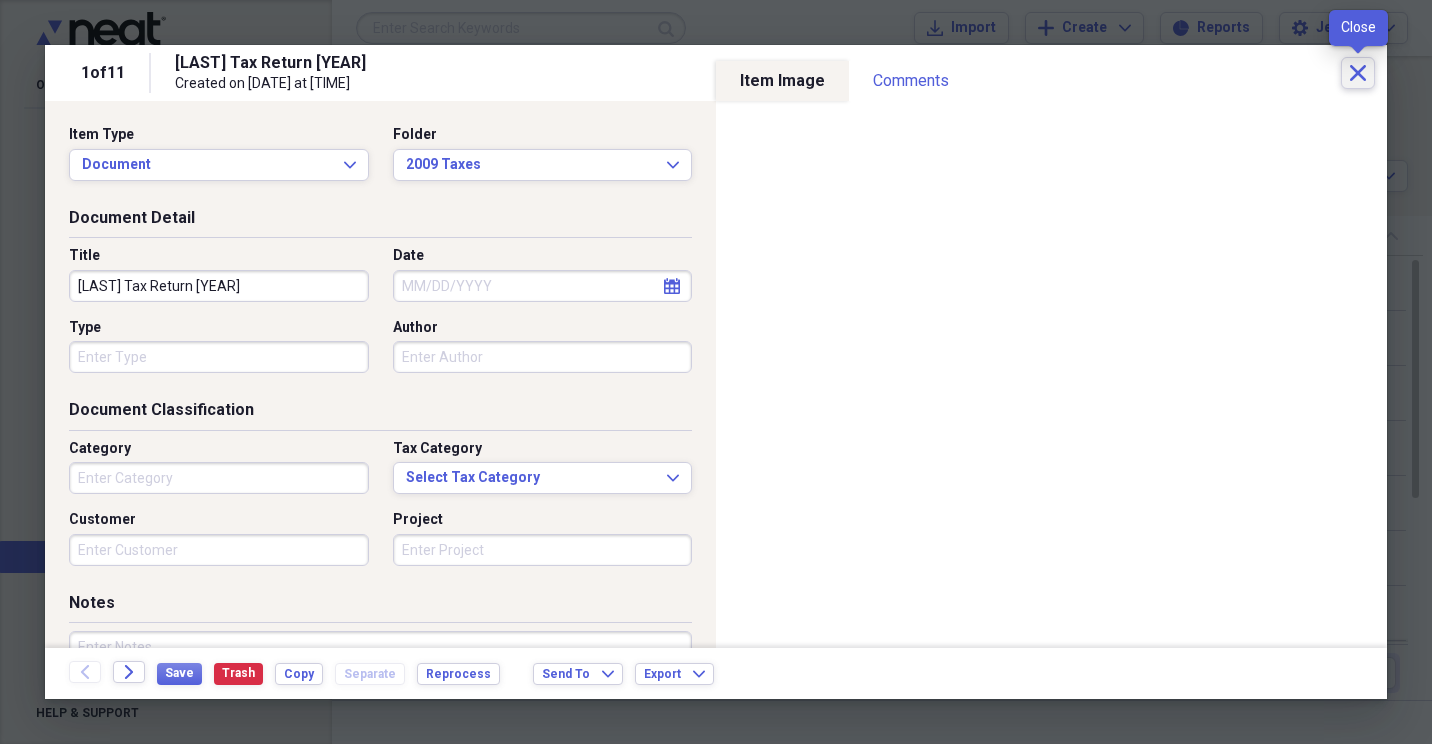click on "Close" 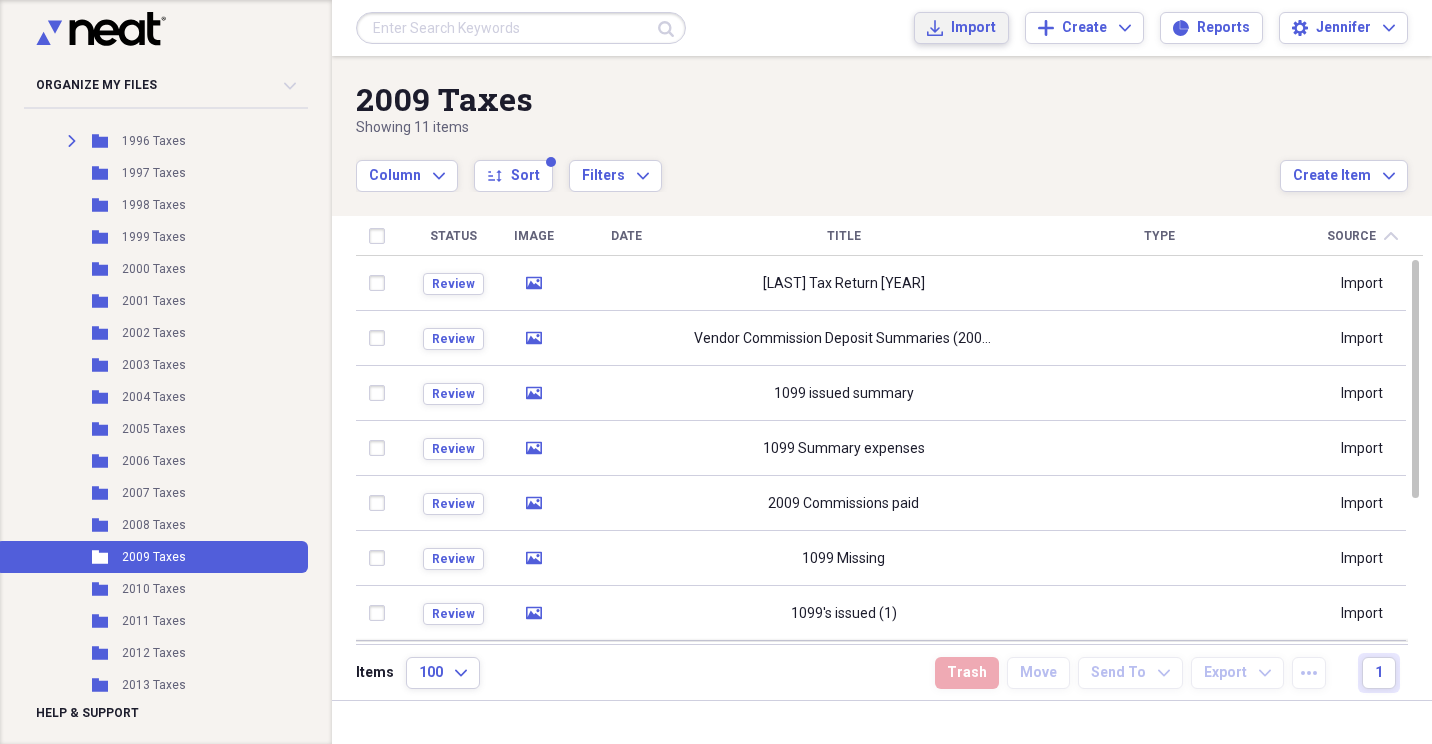 click on "Import" at bounding box center [973, 28] 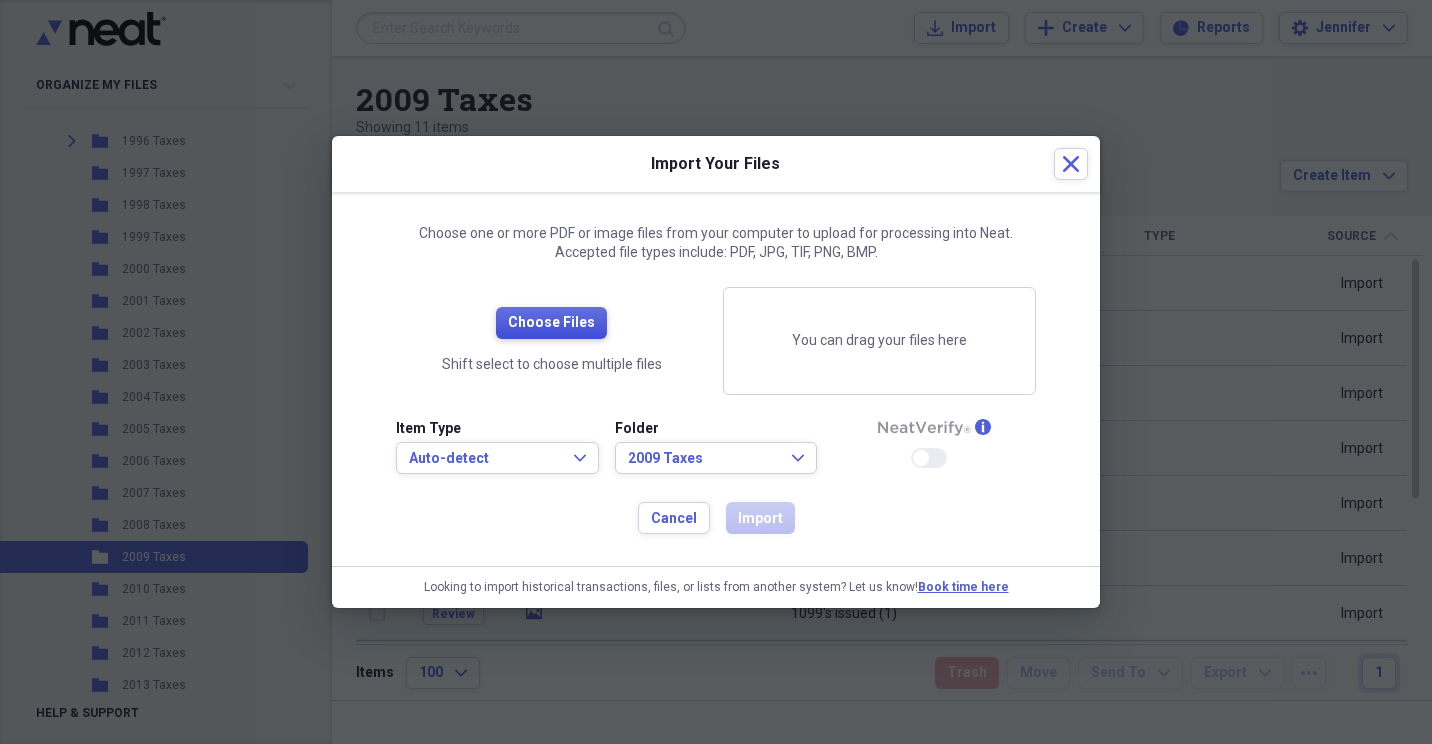 click on "Choose Files" at bounding box center (551, 323) 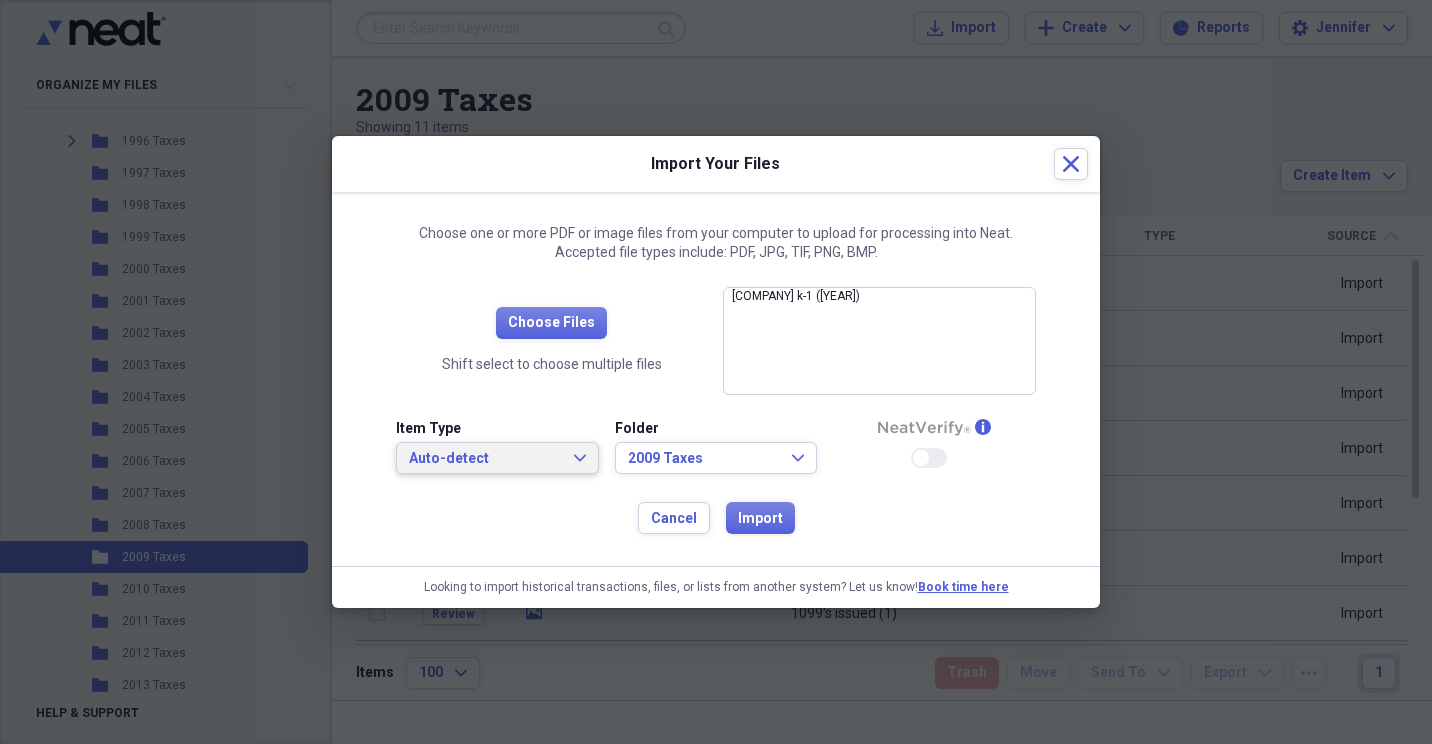 click on "Expand" 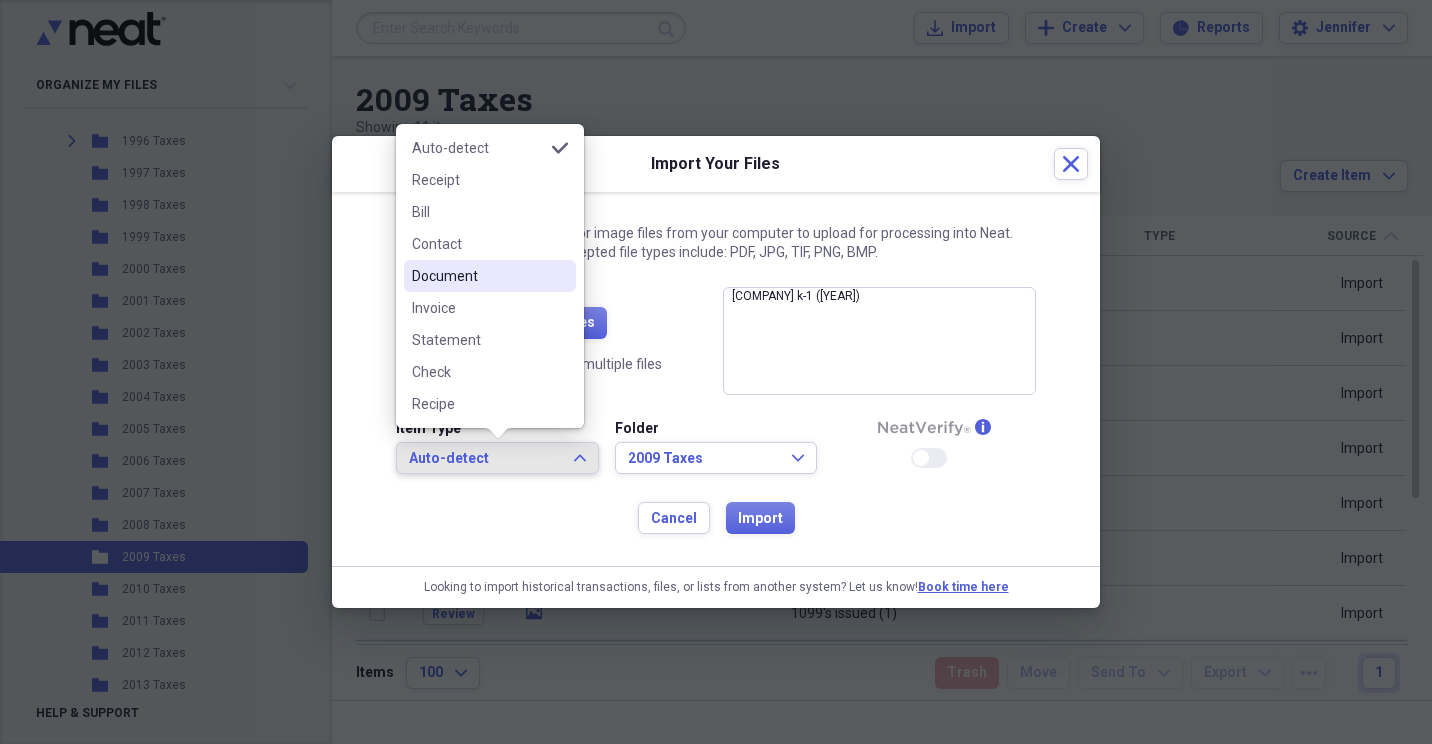 click on "Document" at bounding box center [478, 276] 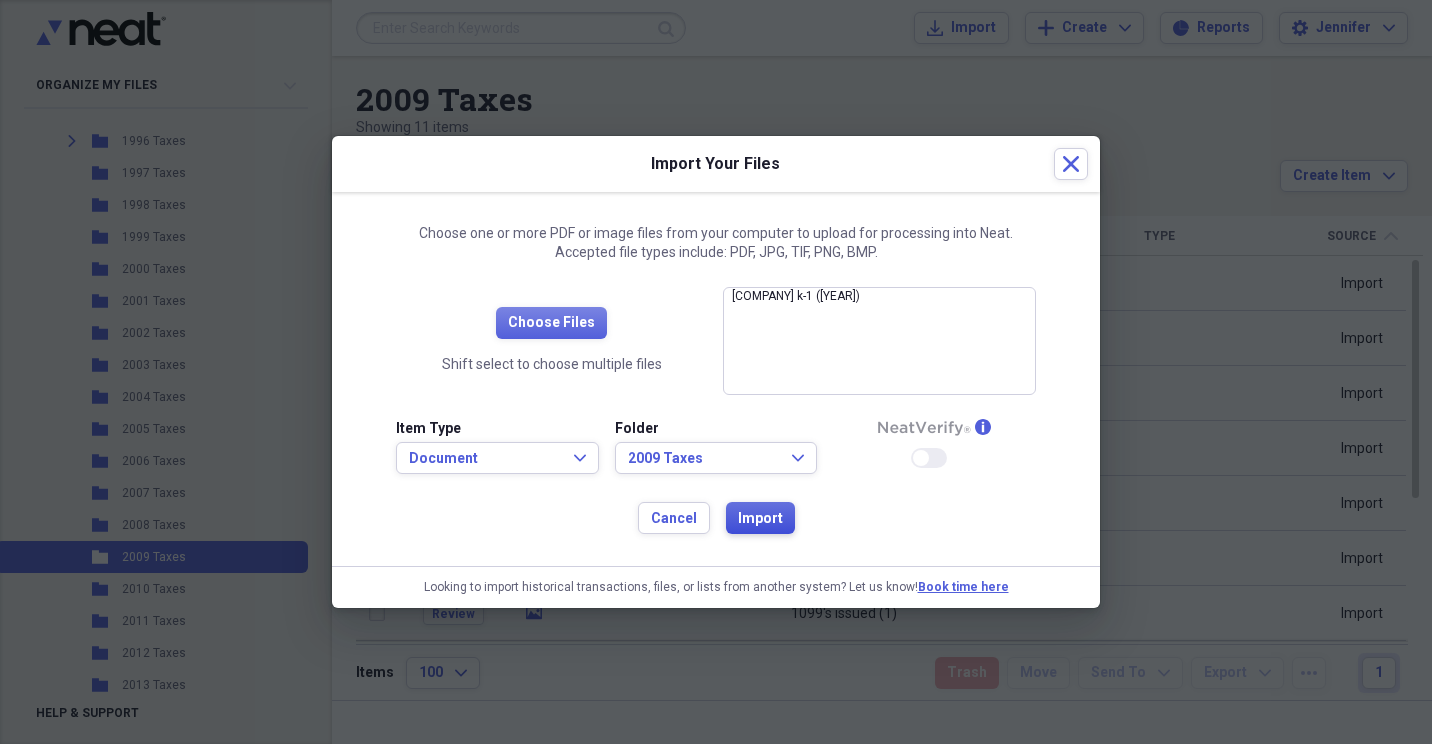 click on "Import" at bounding box center [760, 518] 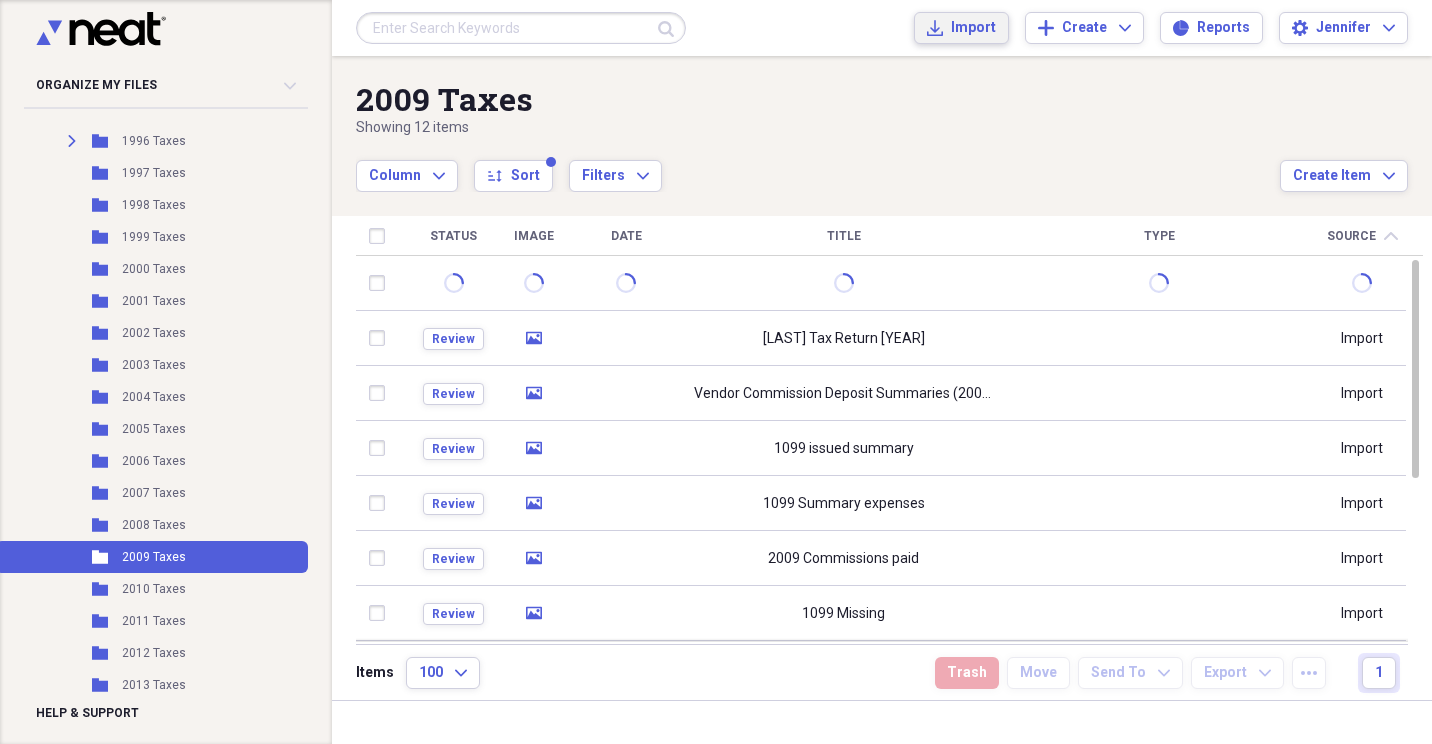 click on "Import" at bounding box center [973, 28] 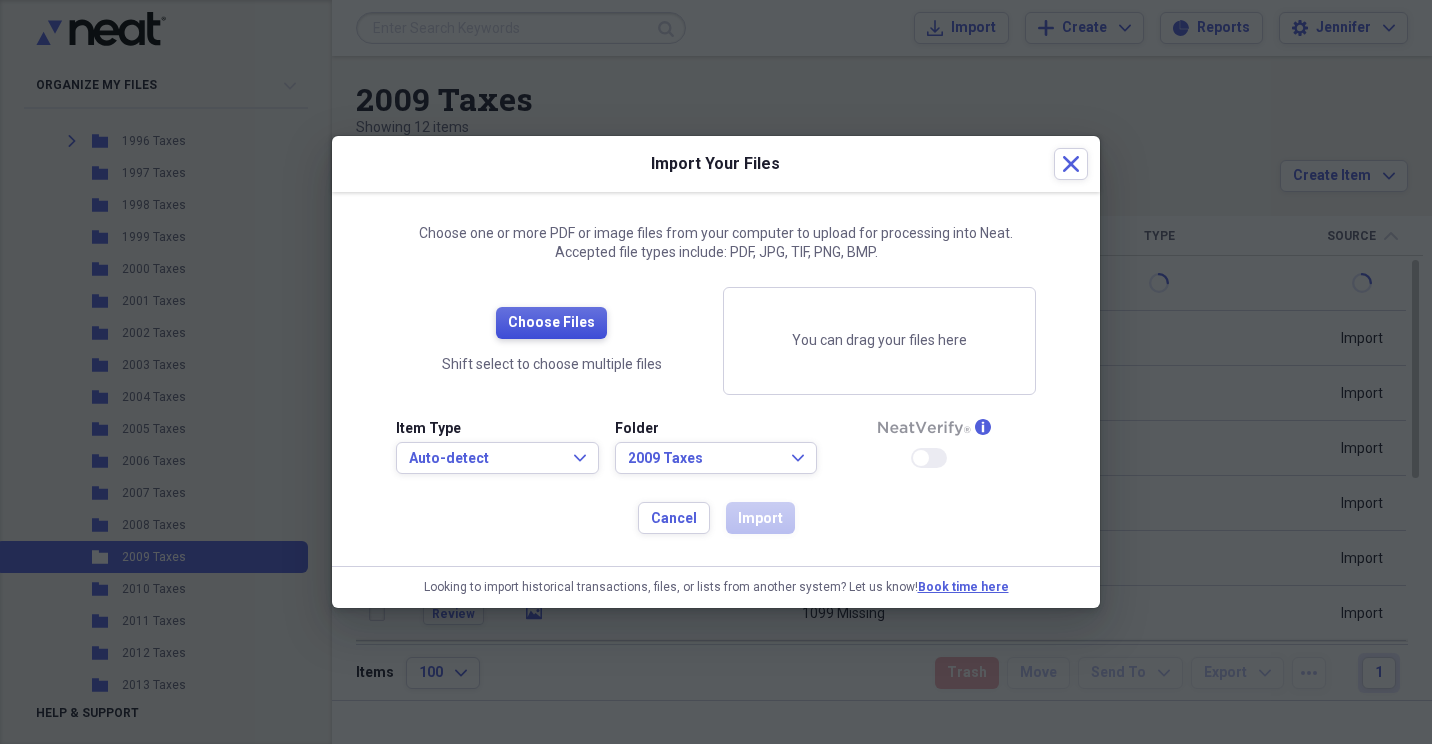 click on "Choose Files" at bounding box center [551, 323] 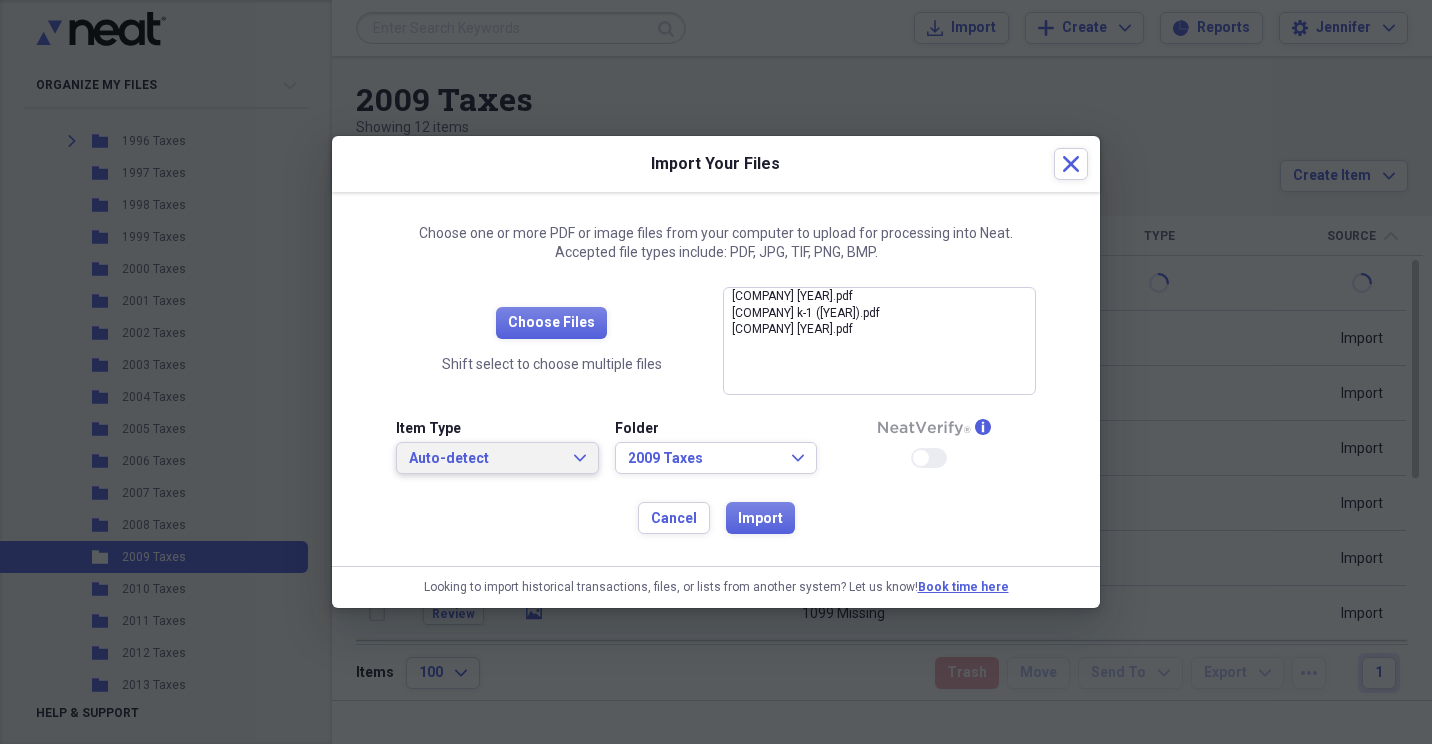 click on "Auto-detect Expand" at bounding box center (497, 458) 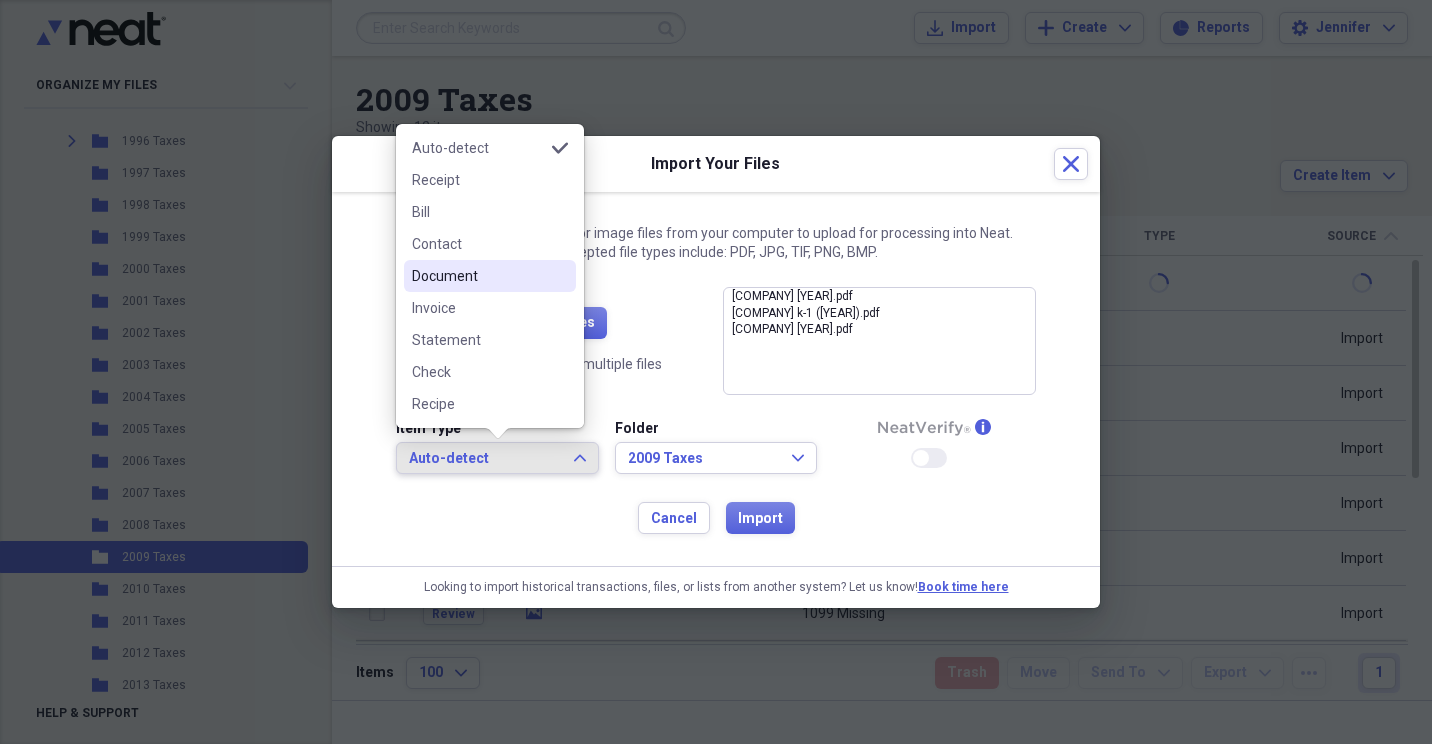 drag, startPoint x: 537, startPoint y: 276, endPoint x: 671, endPoint y: 441, distance: 212.55823 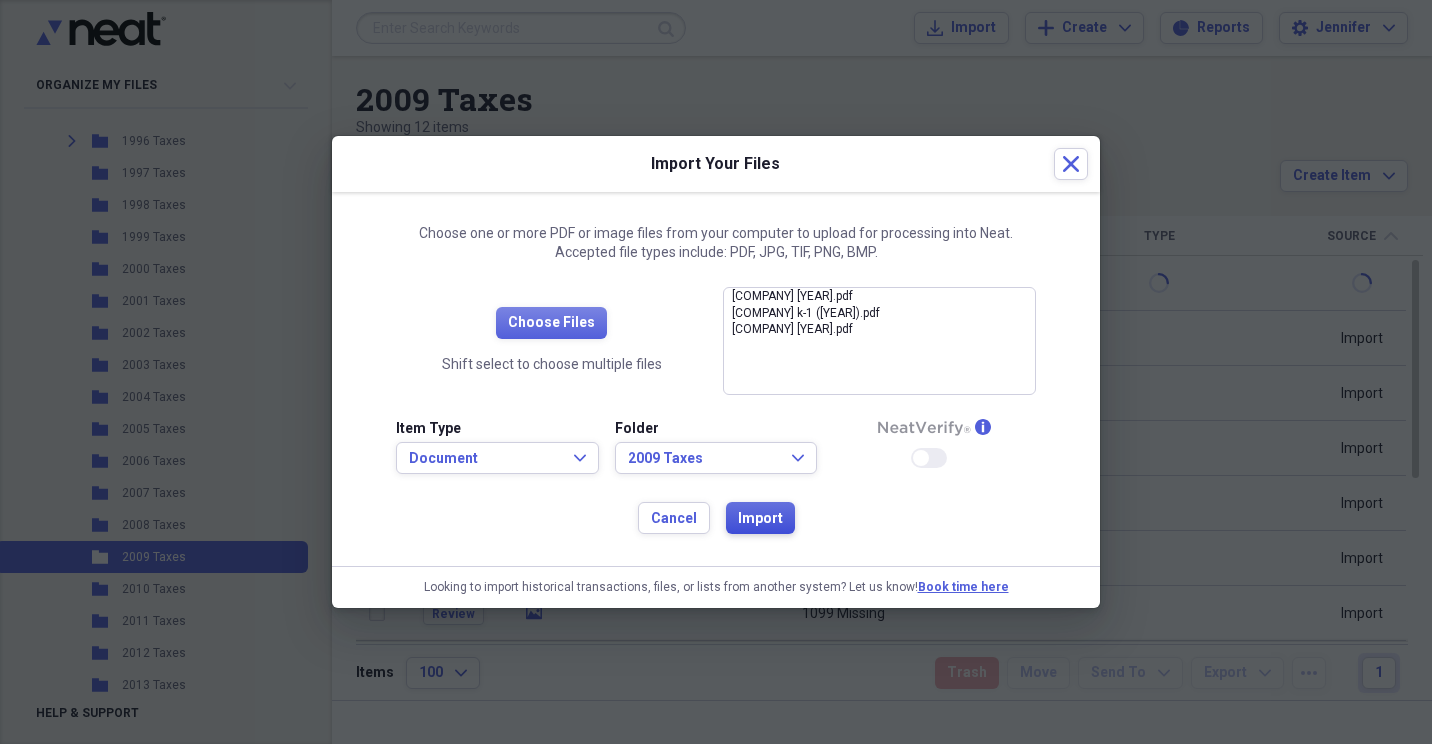 click on "Import" at bounding box center [760, 519] 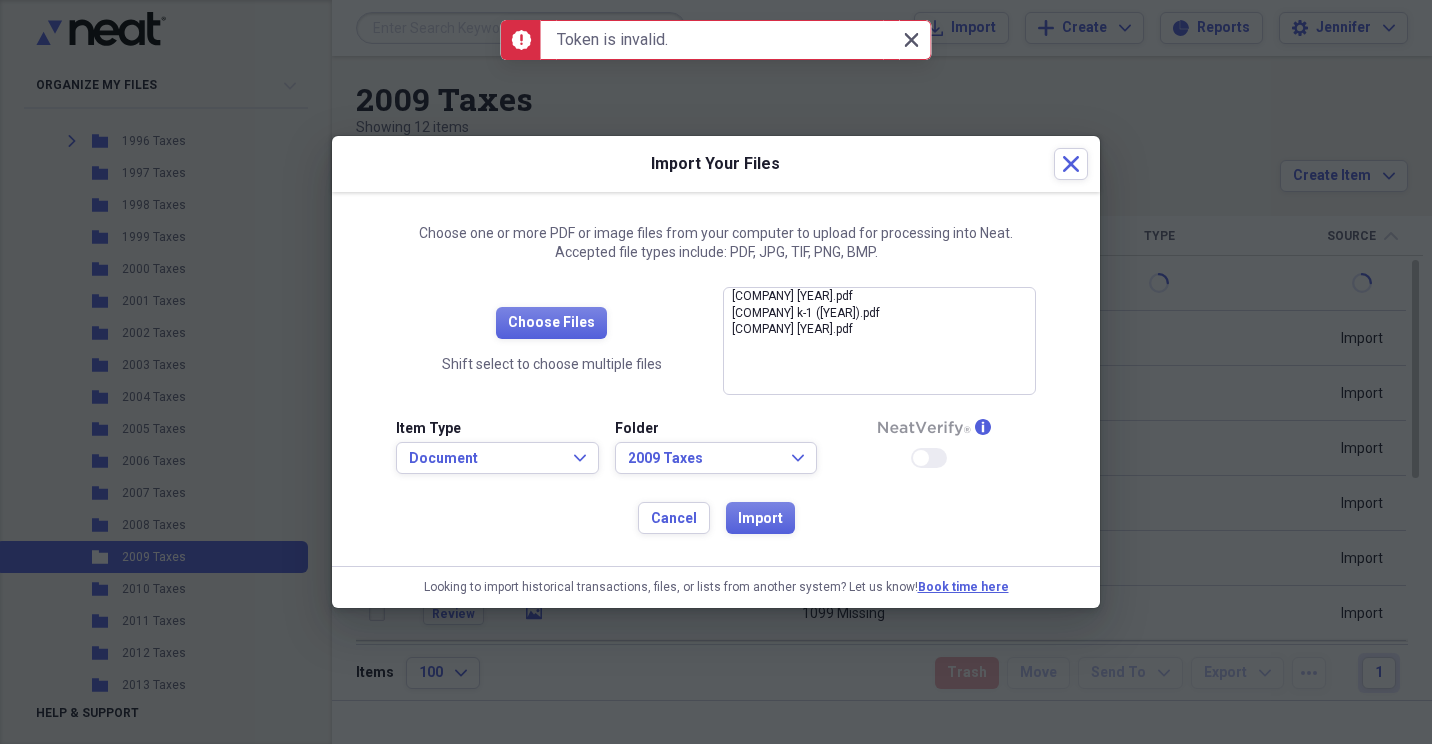 click 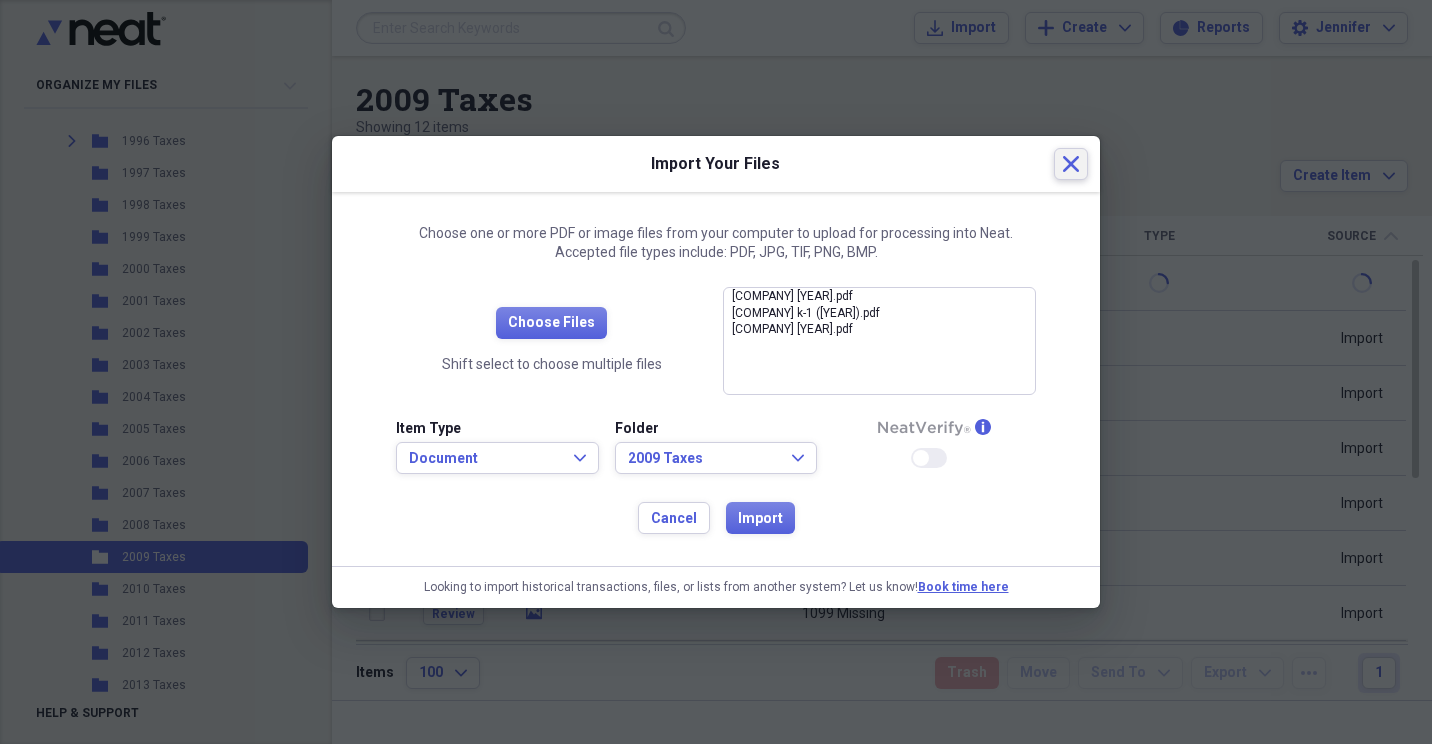 click 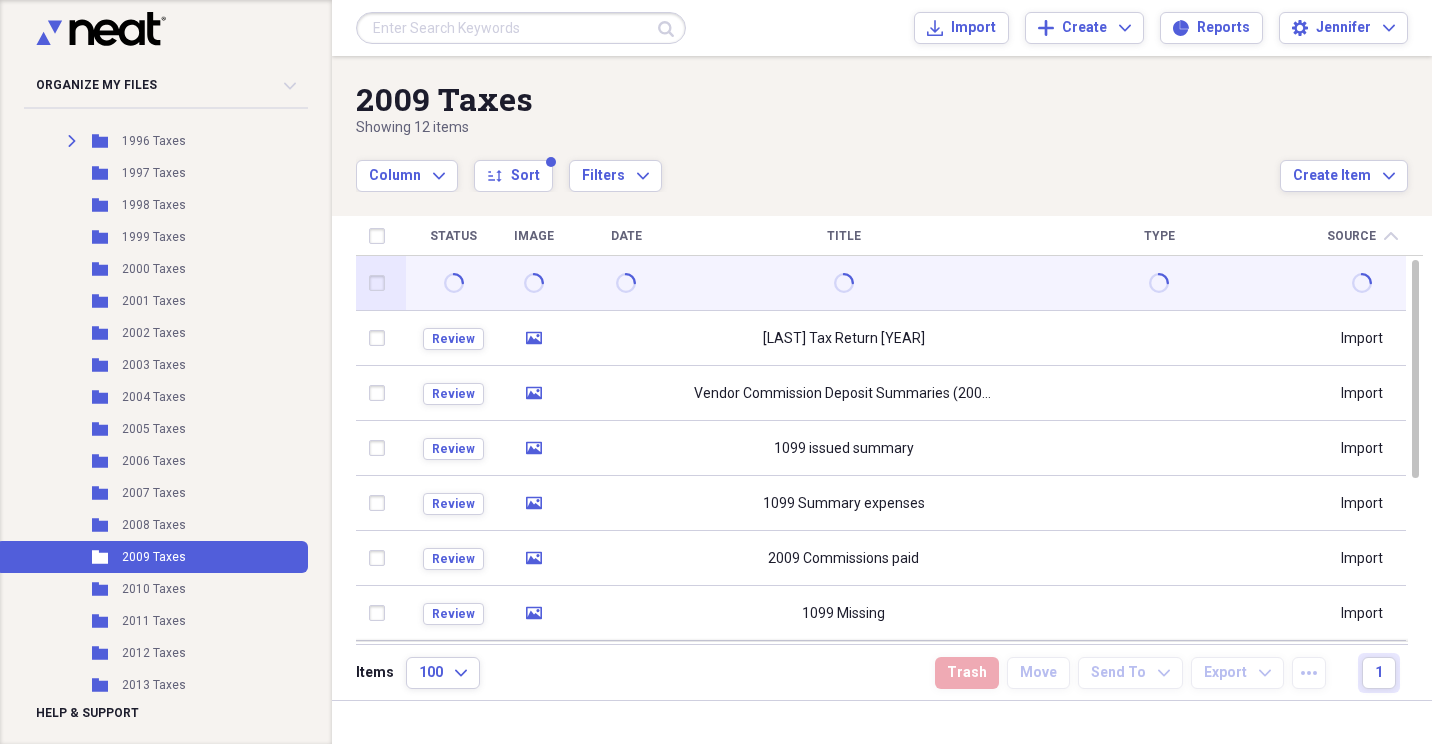 click at bounding box center [381, 283] 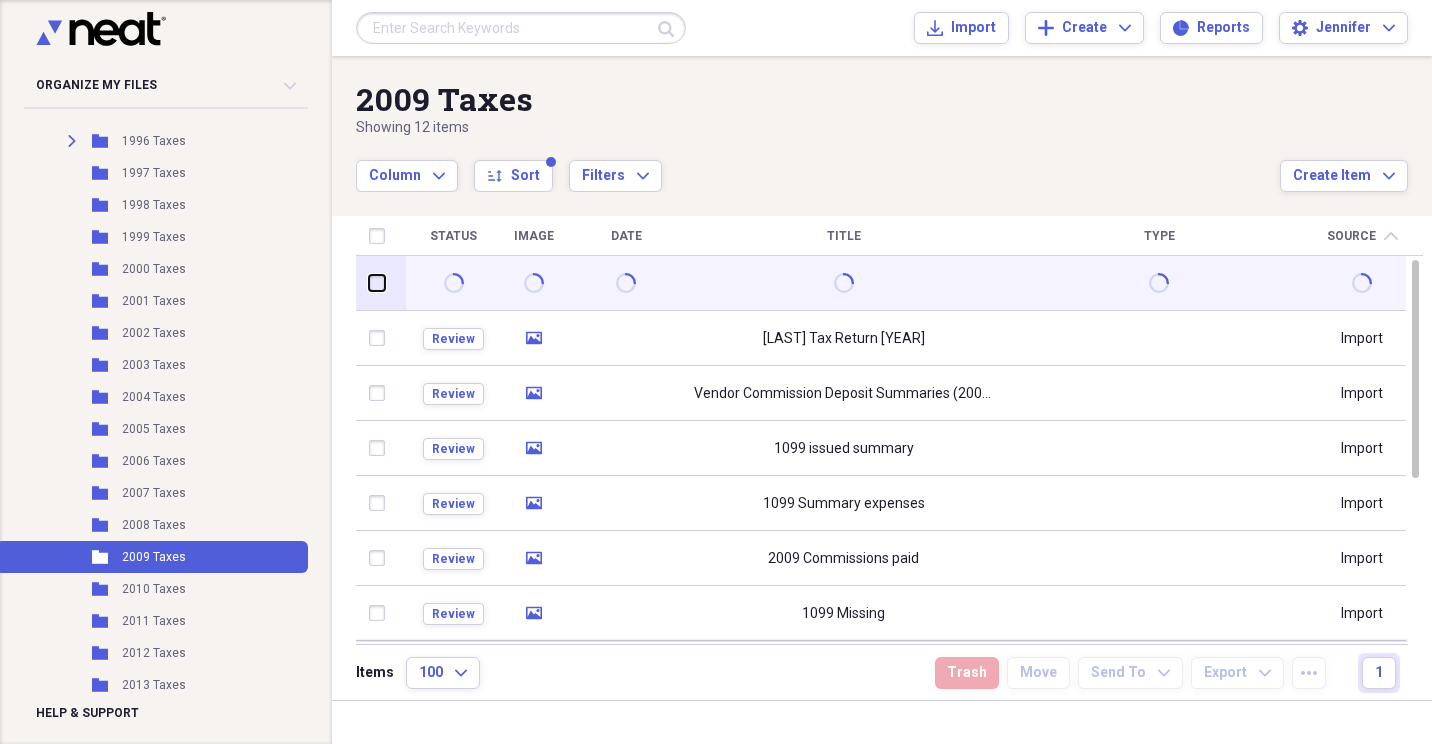 click at bounding box center (369, 283) 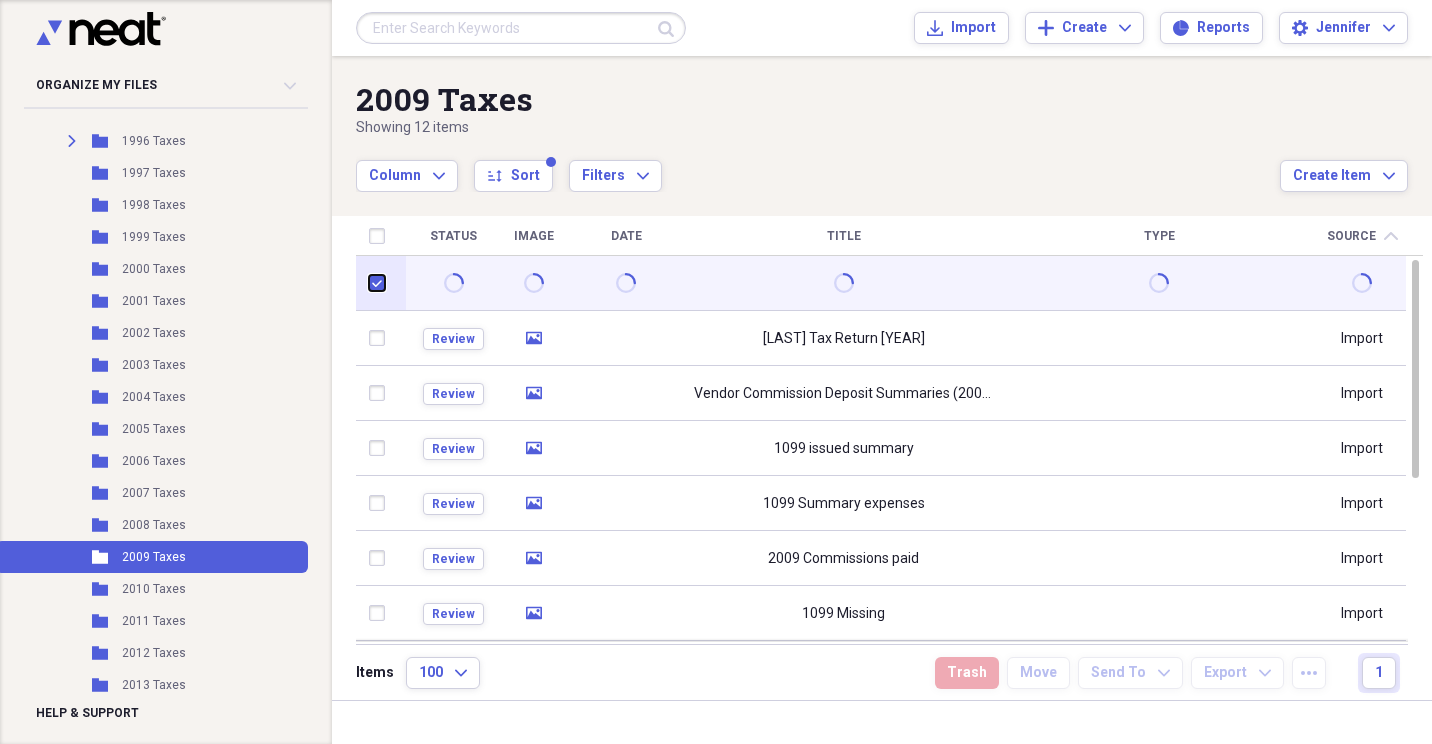 checkbox on "true" 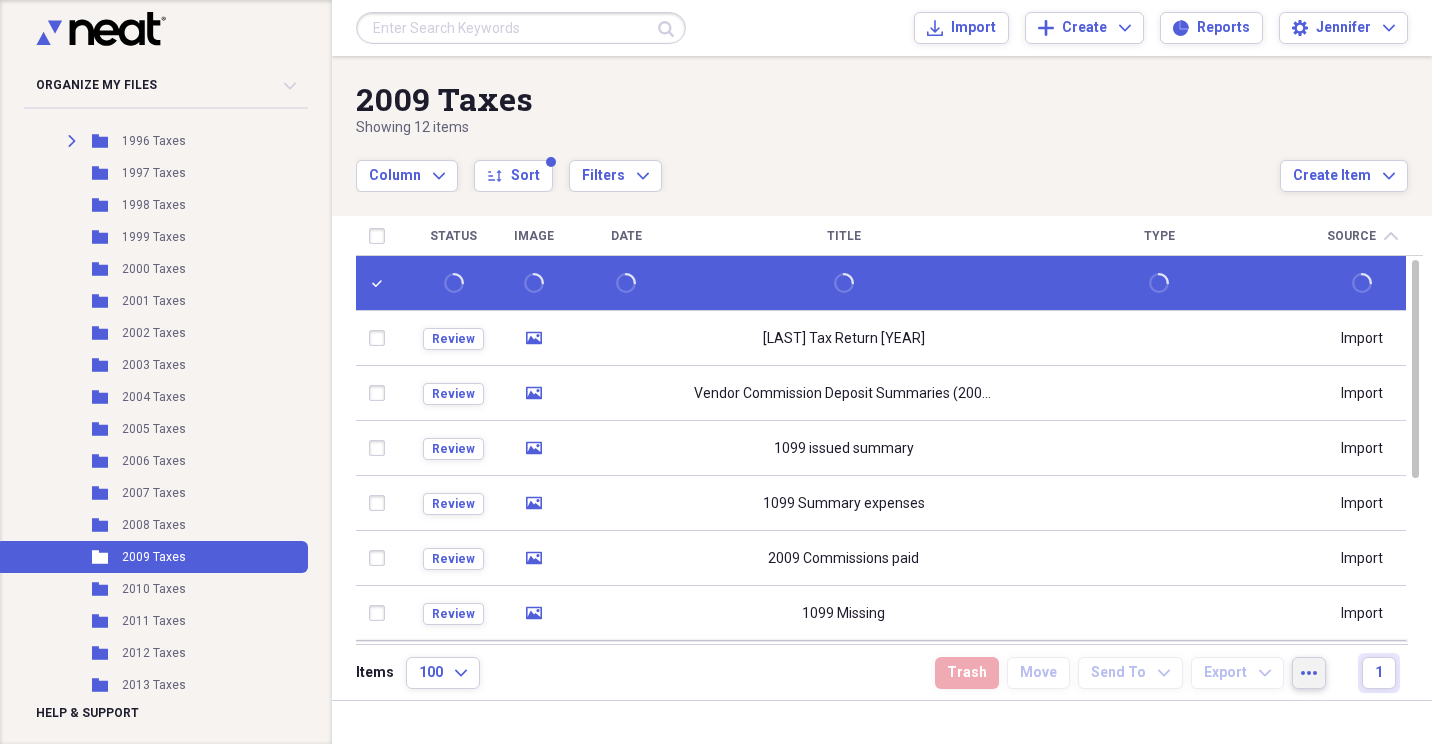 click on "more" 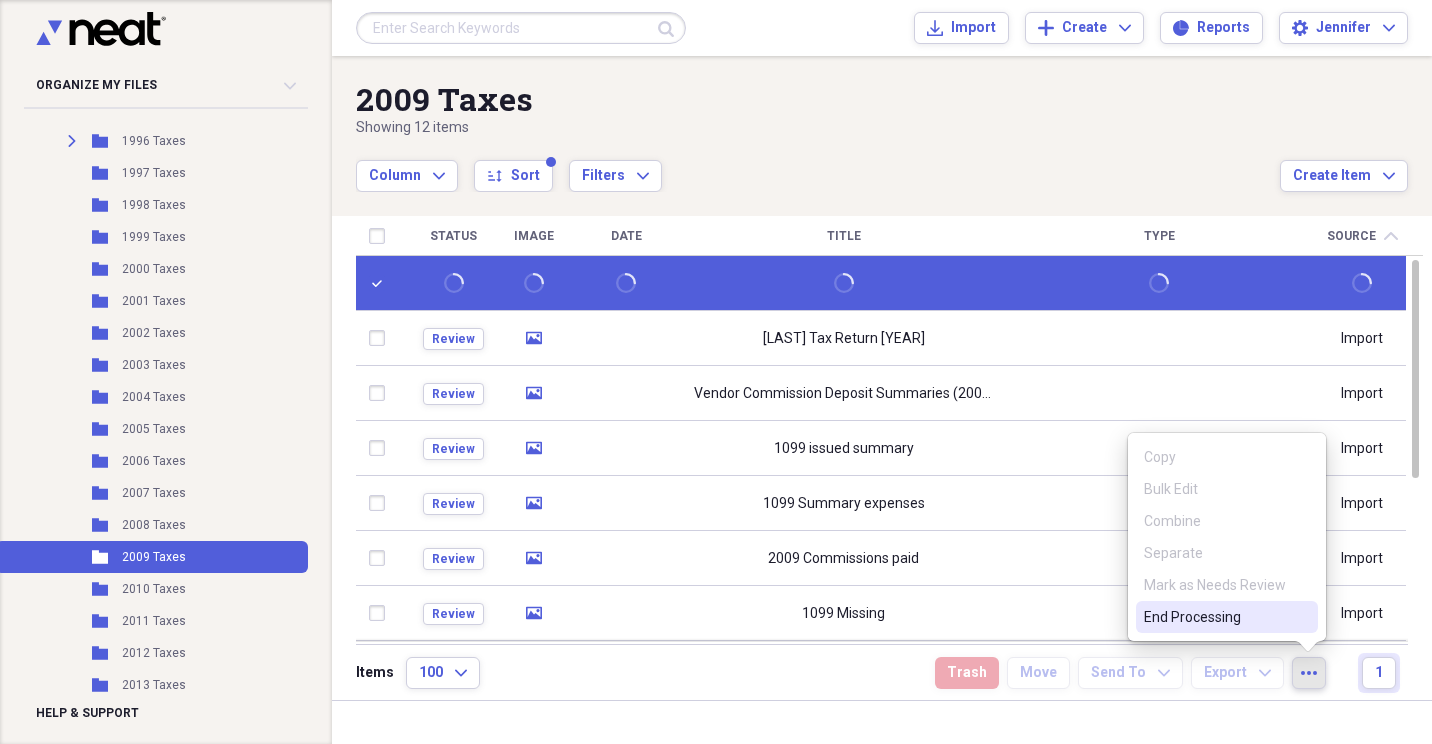 click on "End Processing" at bounding box center [1215, 617] 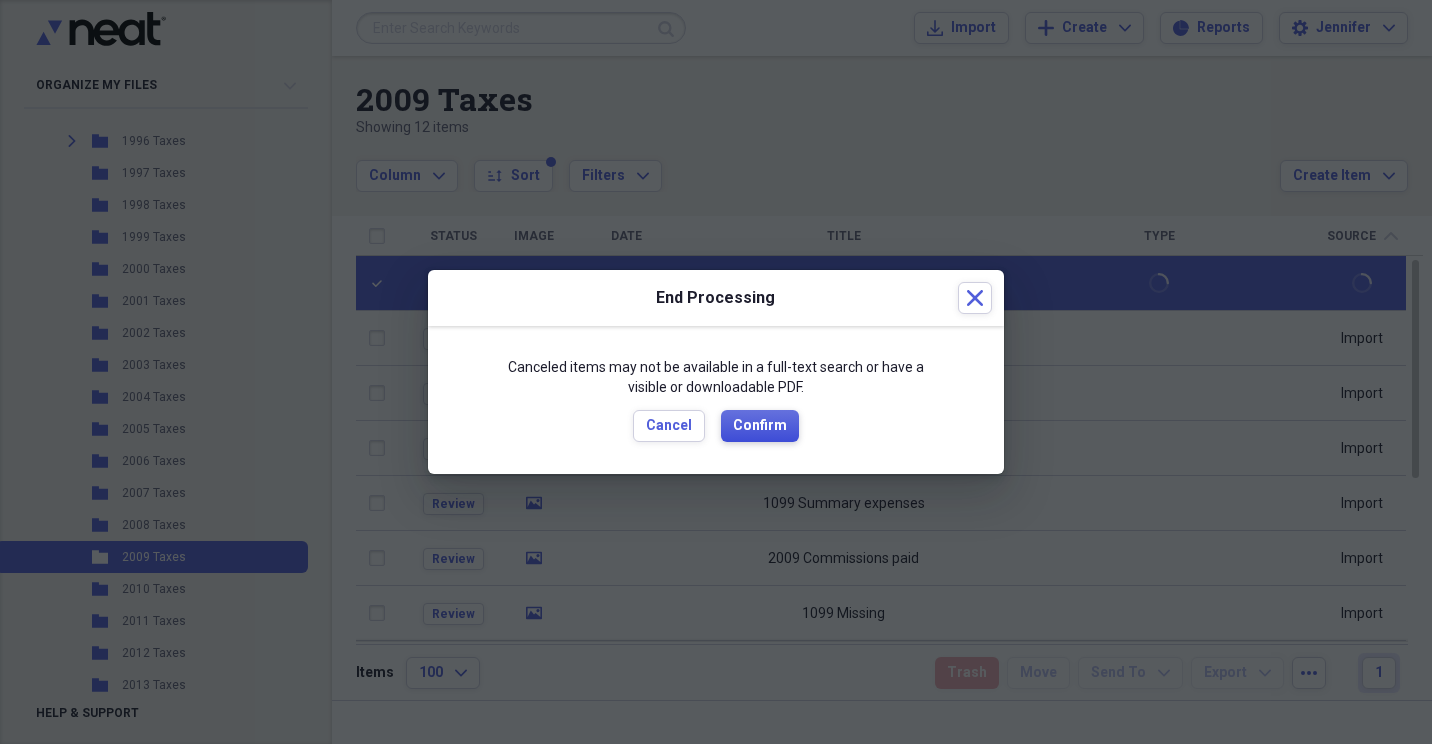 click on "Confirm" at bounding box center [760, 426] 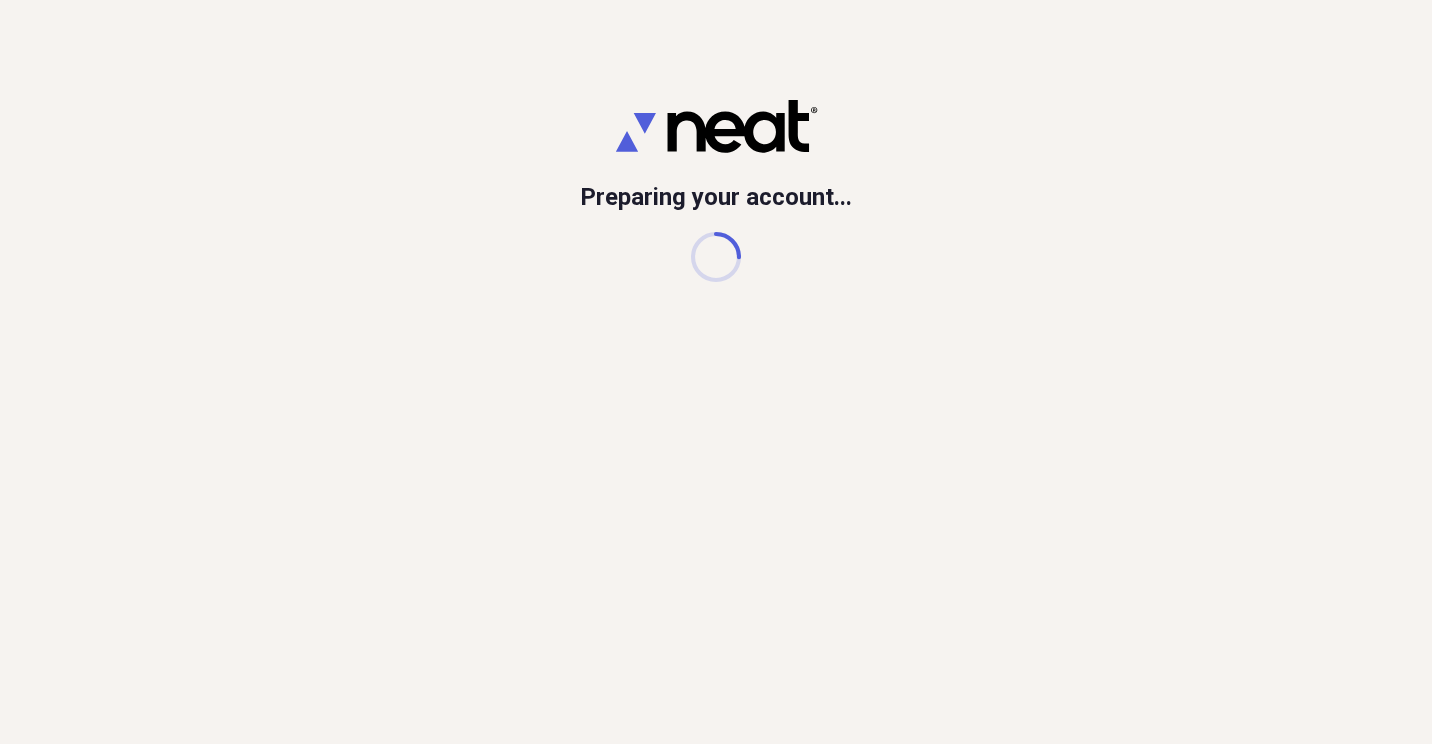 scroll, scrollTop: 0, scrollLeft: 0, axis: both 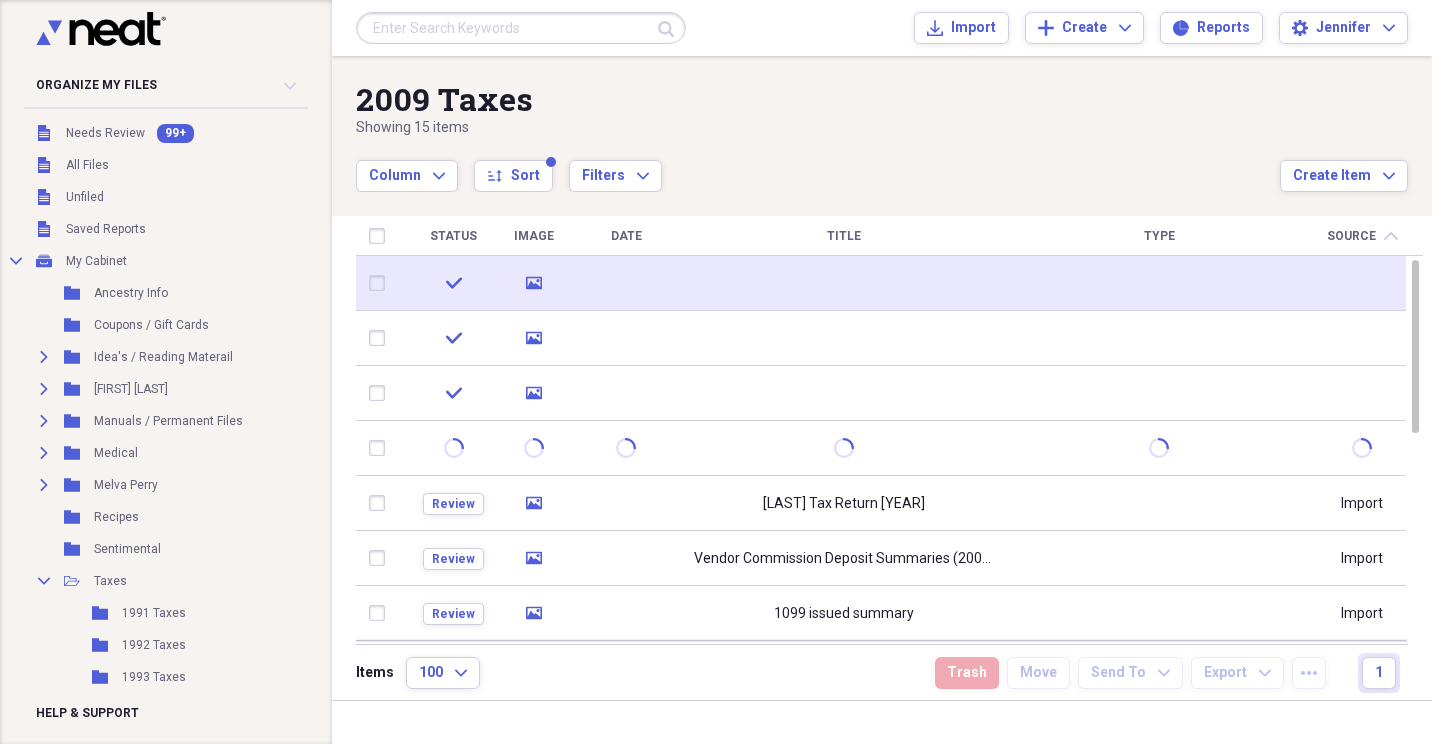click at bounding box center [381, 283] 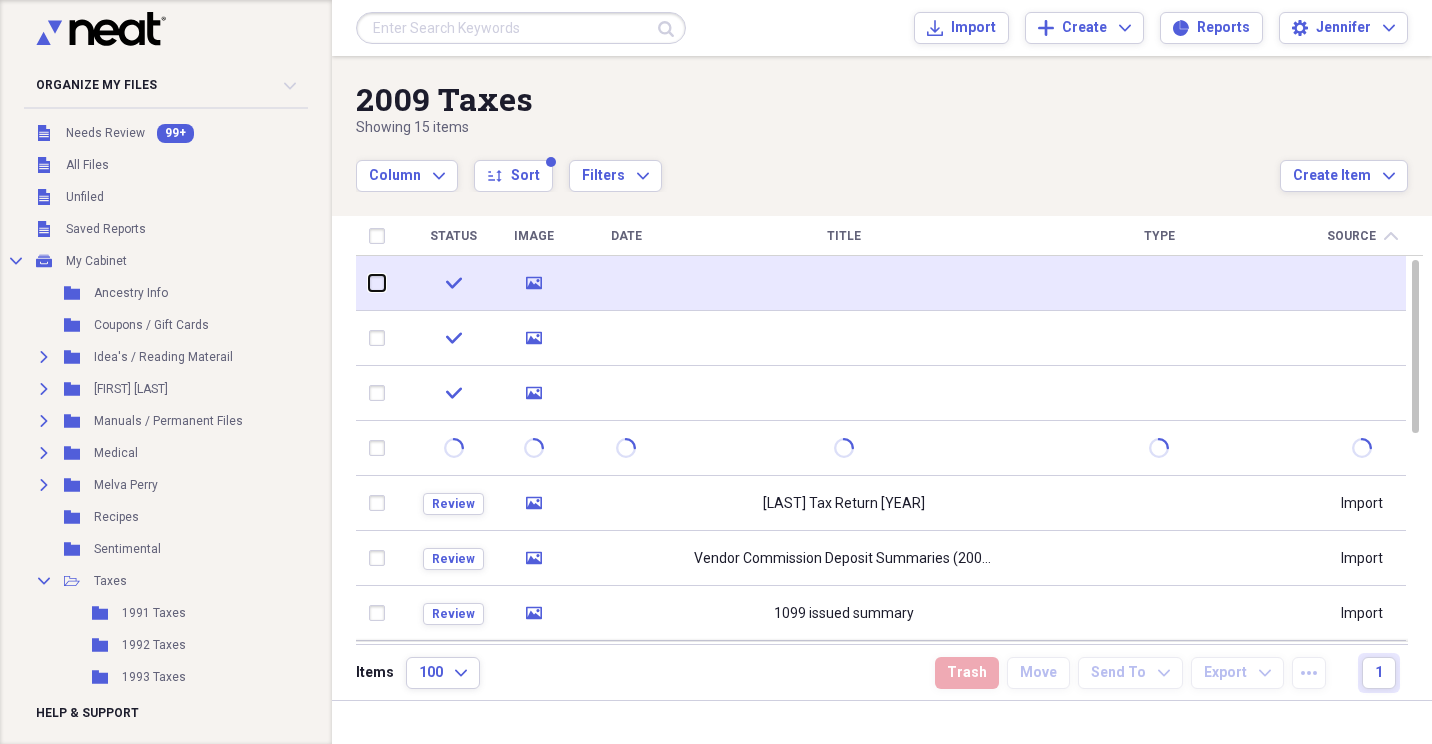 click at bounding box center [369, 283] 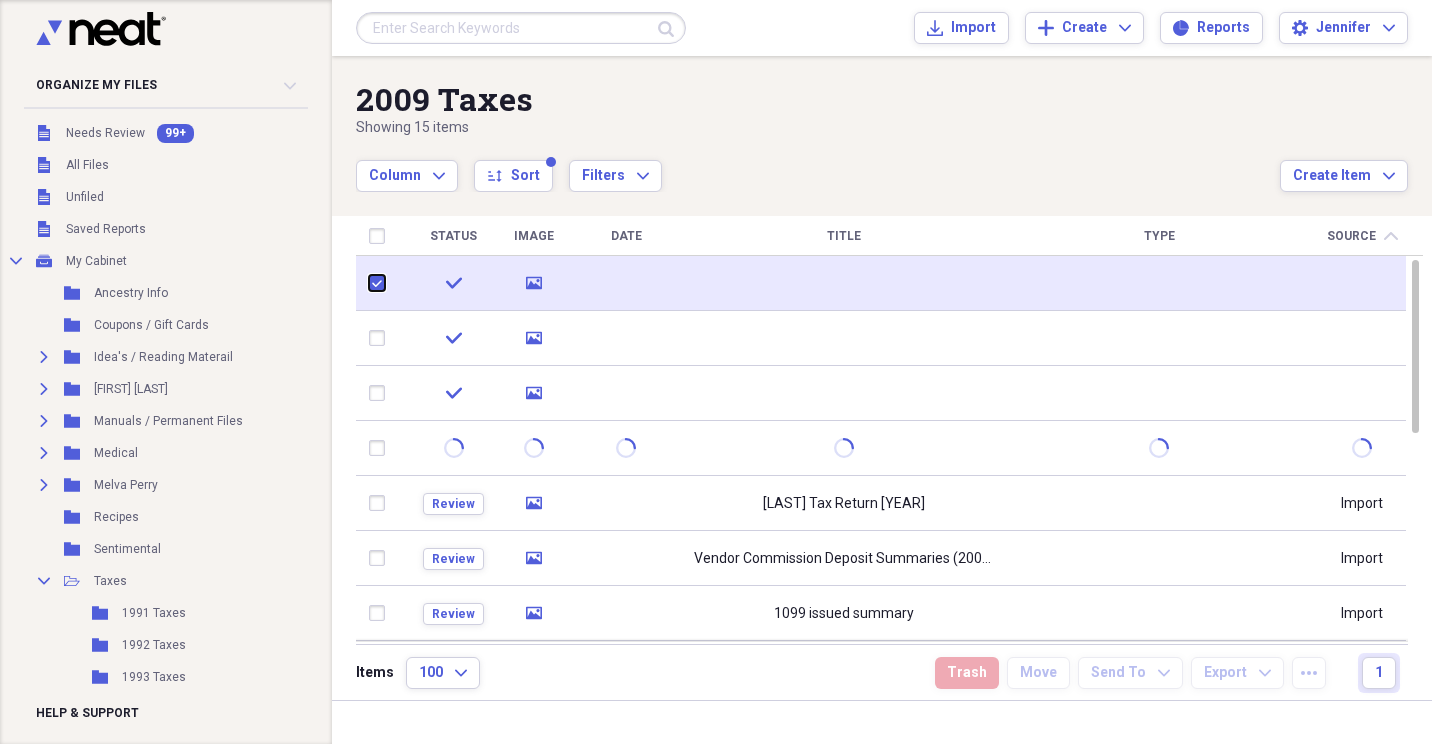 checkbox on "true" 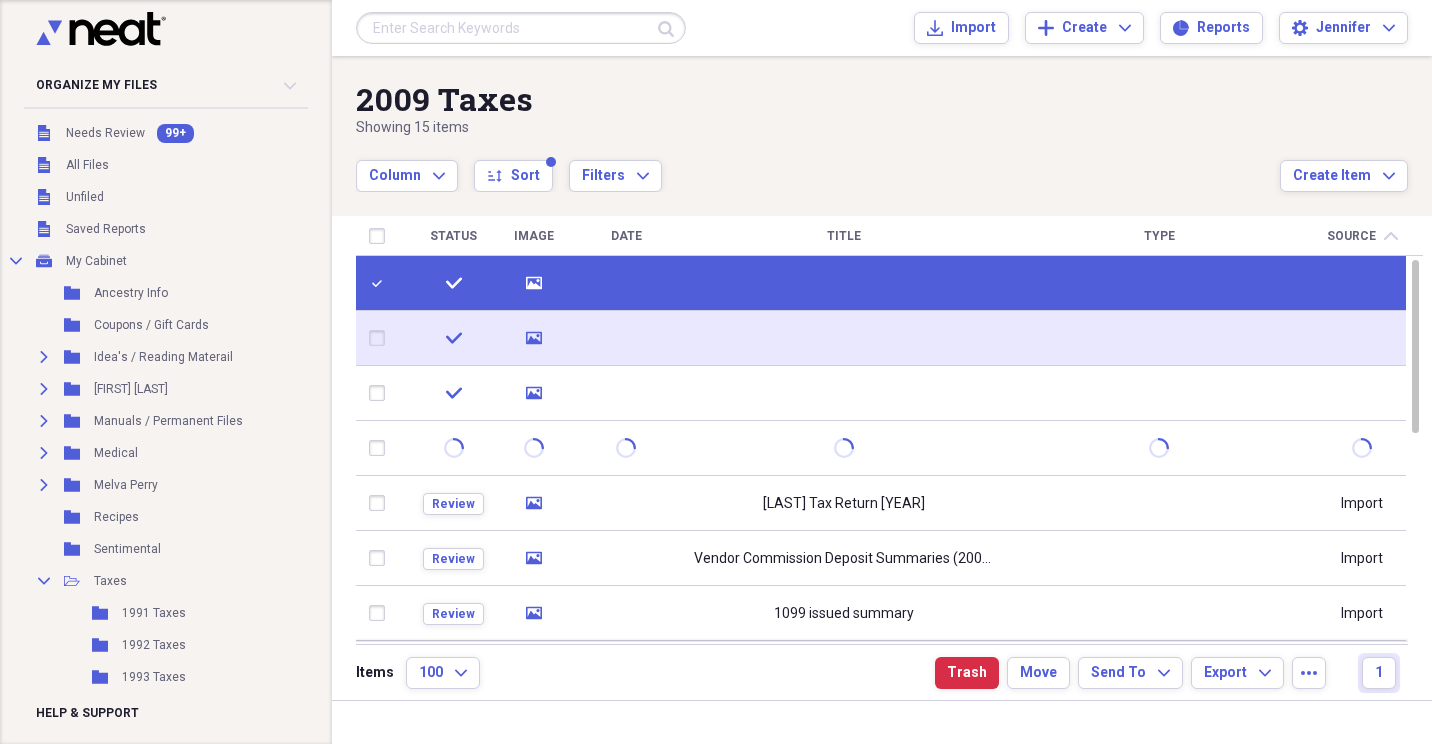 click at bounding box center (381, 338) 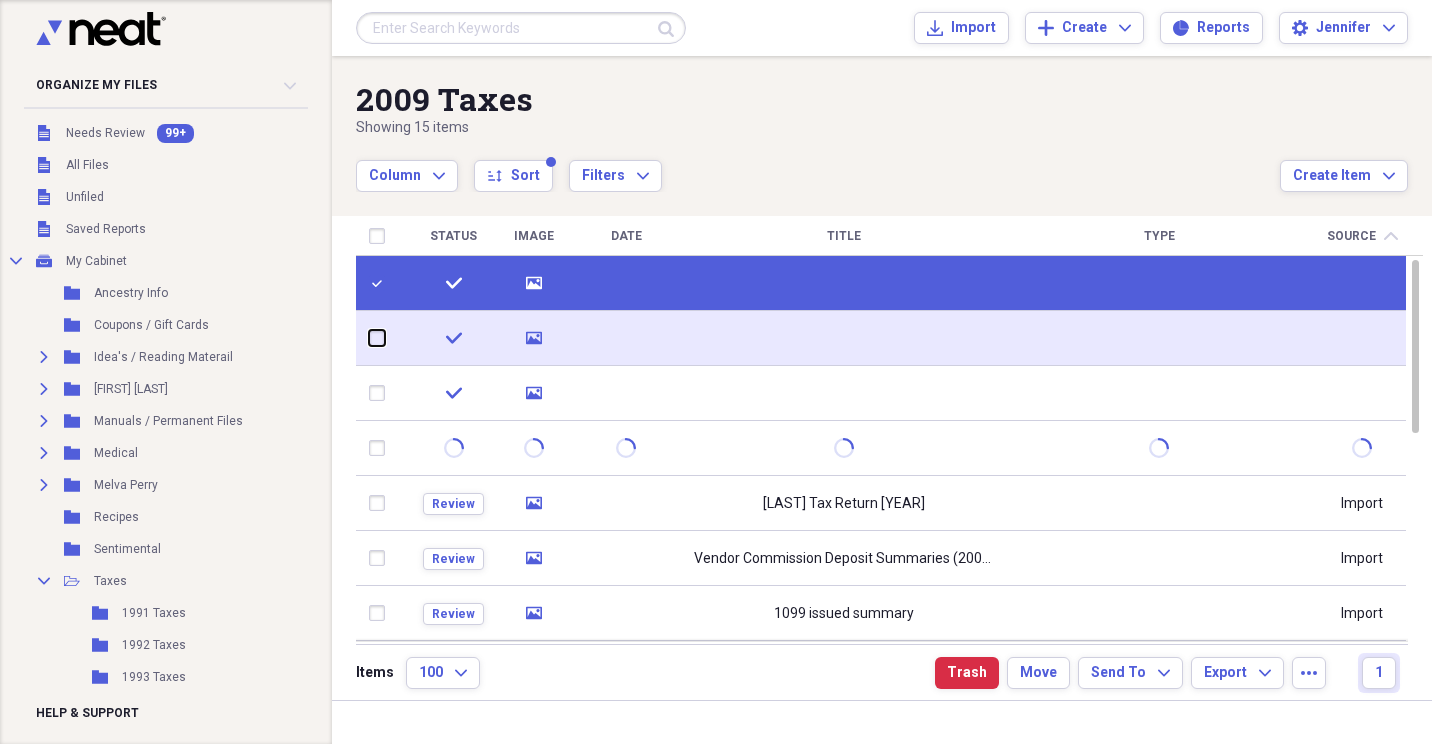 click at bounding box center (369, 338) 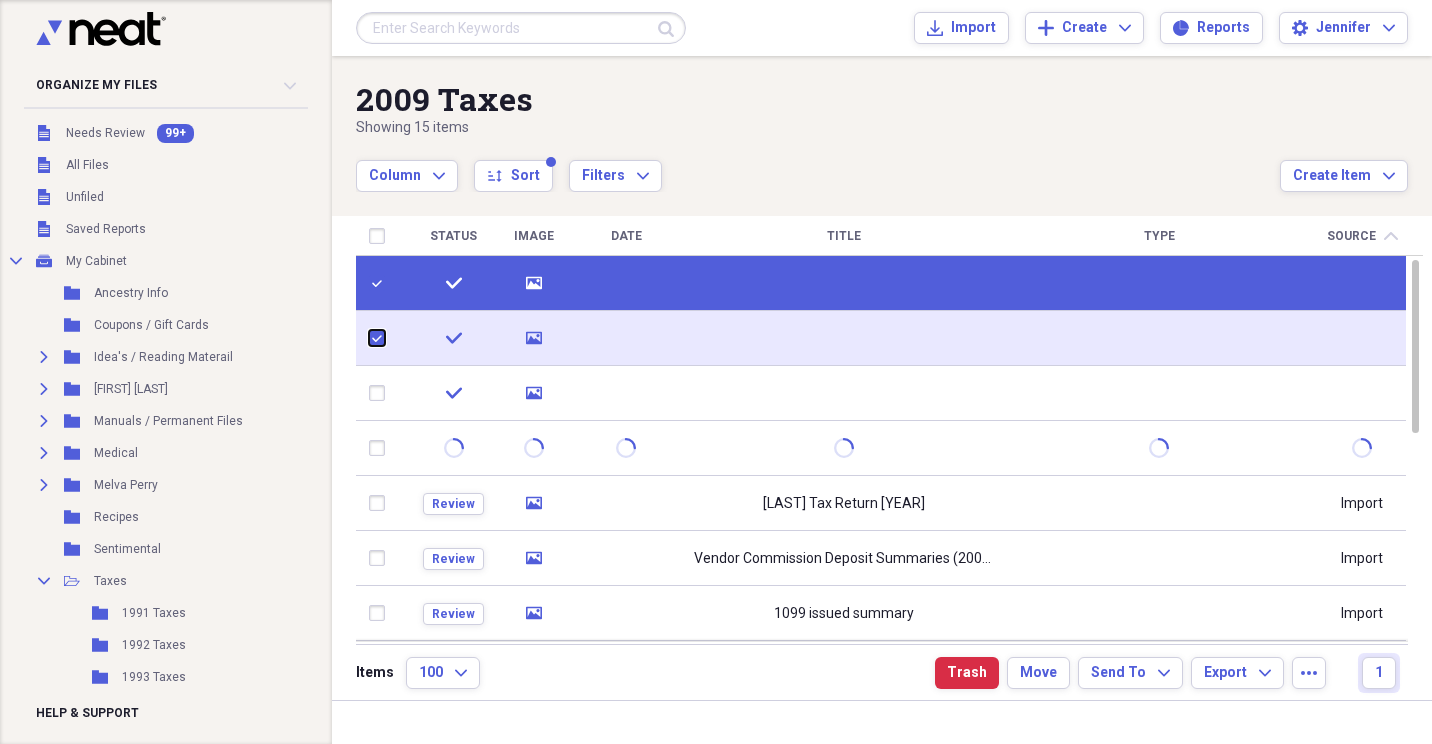 checkbox on "true" 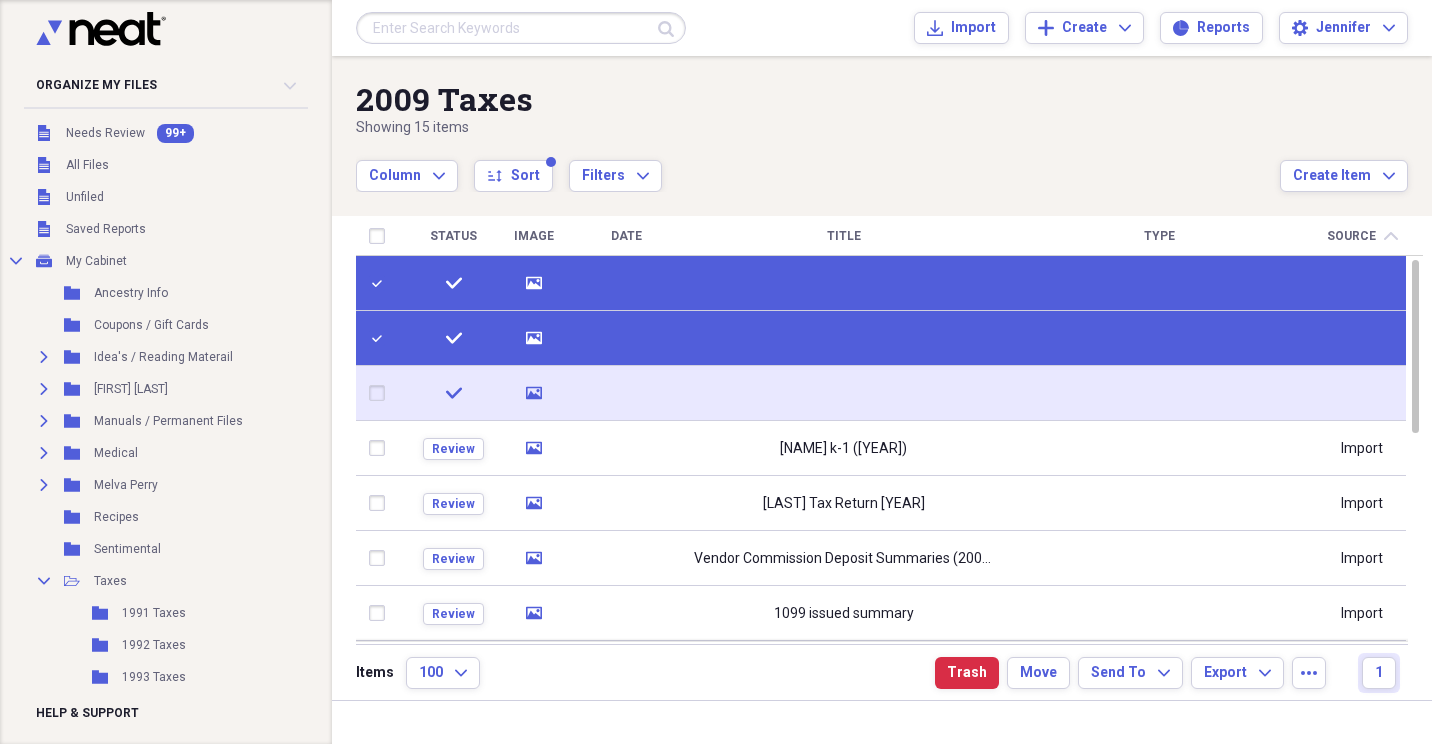 click at bounding box center (381, 393) 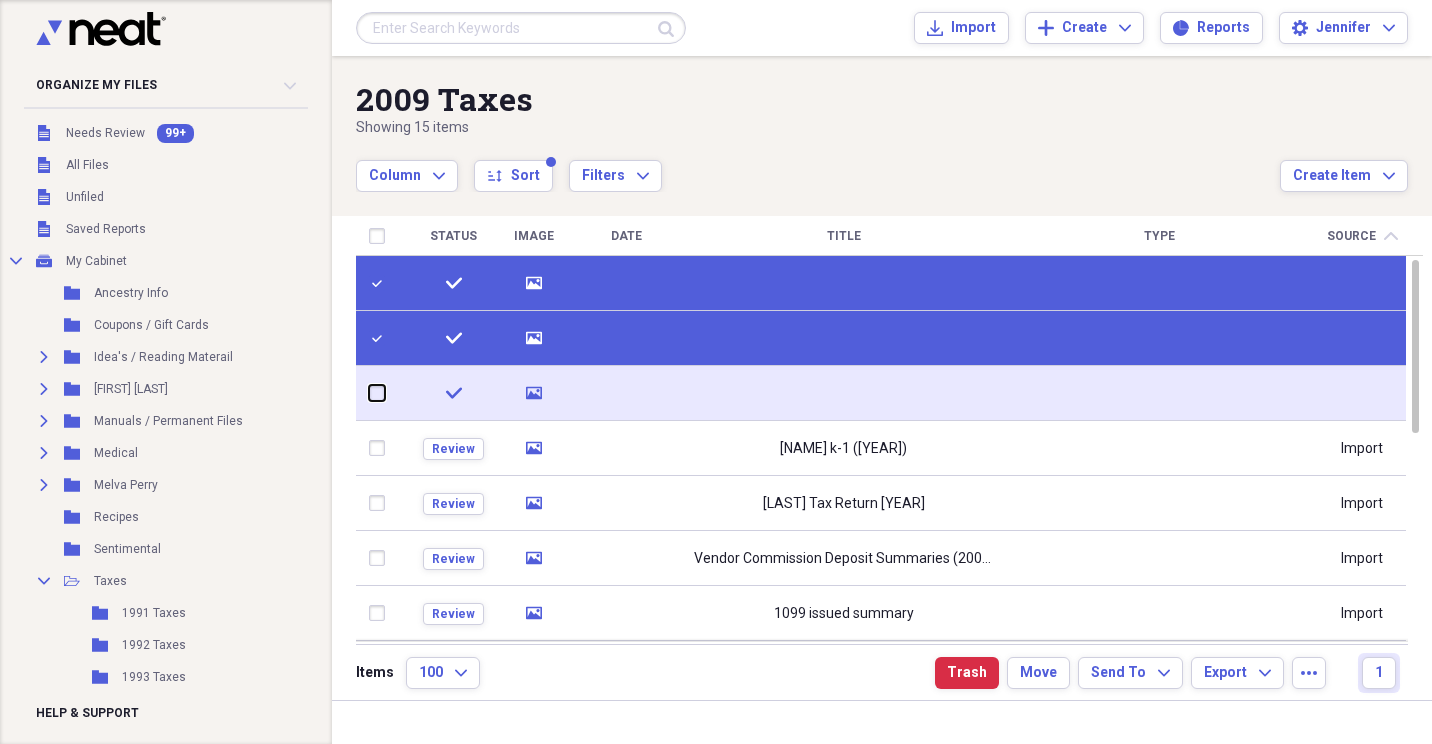 click at bounding box center (369, 393) 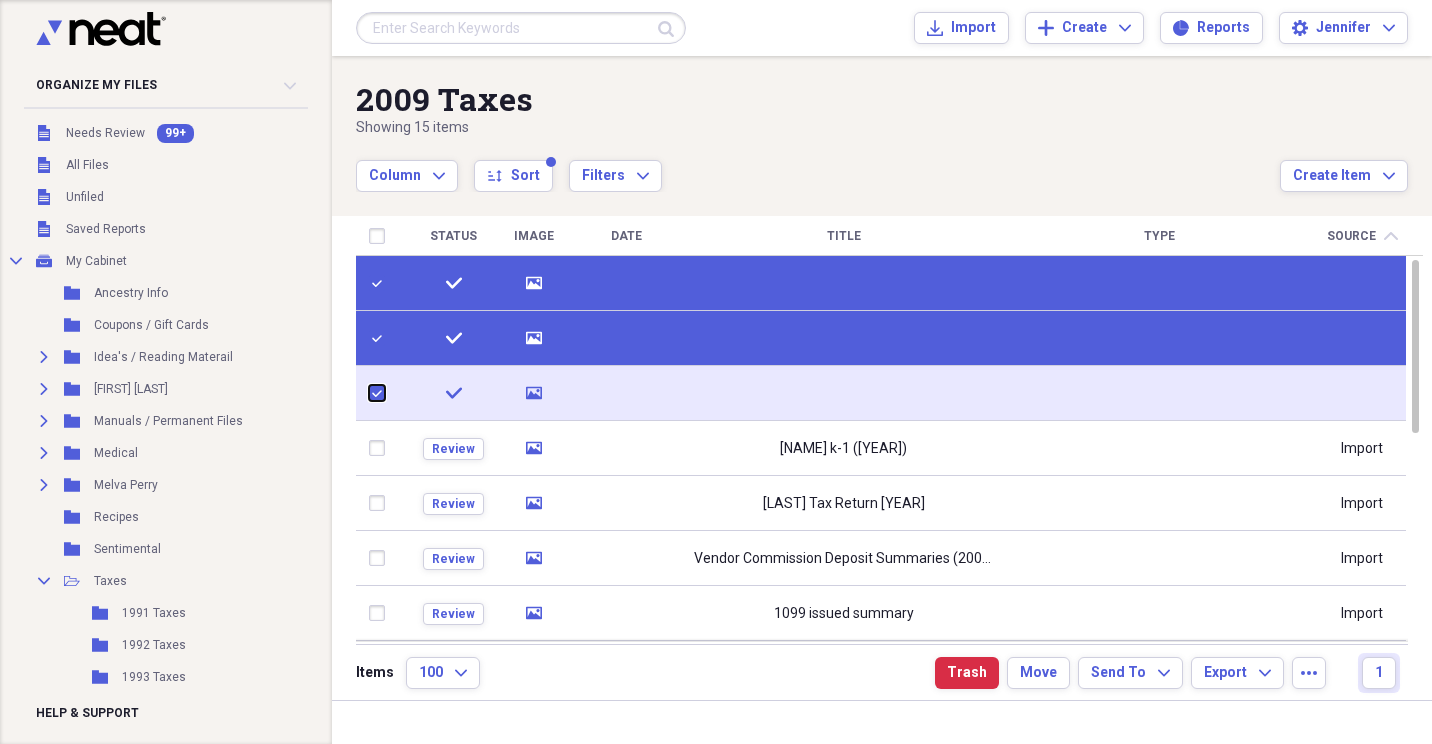 checkbox on "true" 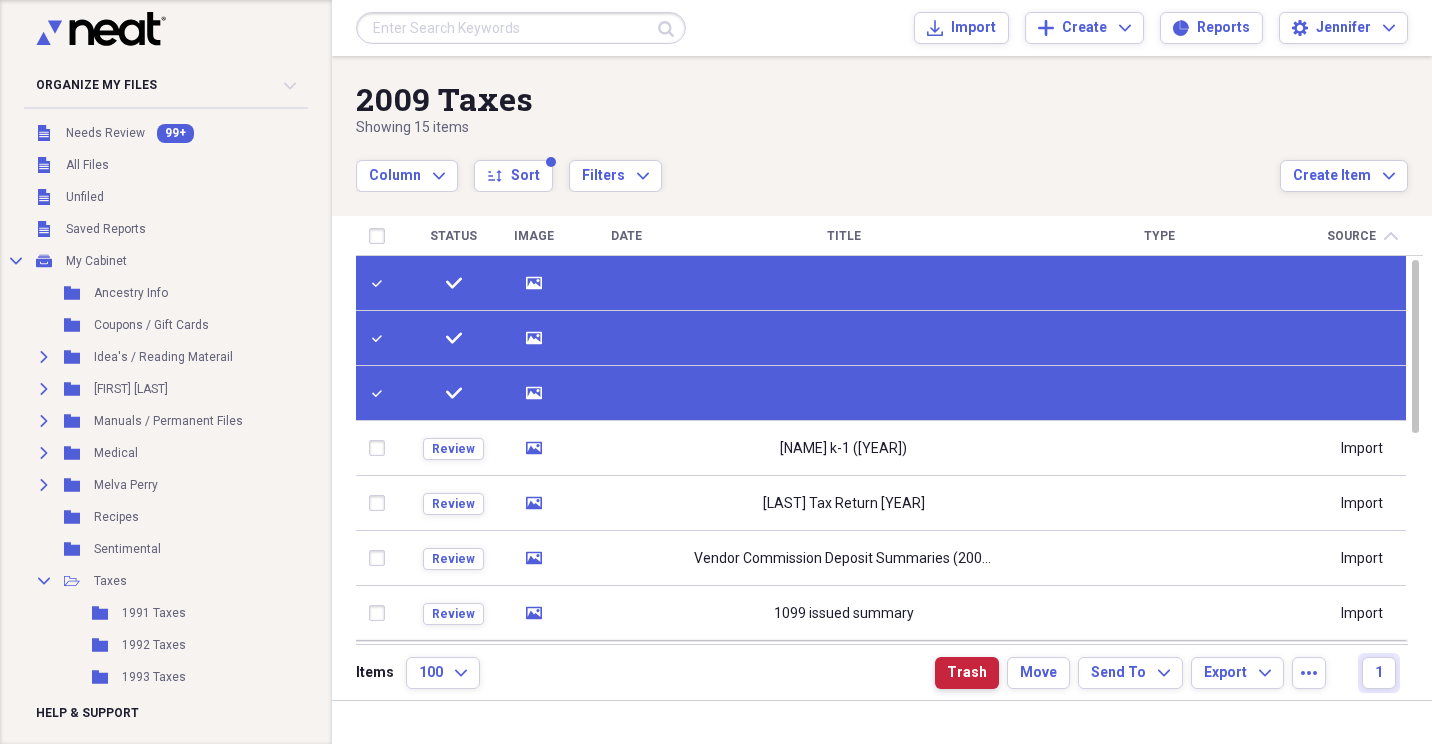 click on "Trash" at bounding box center (967, 673) 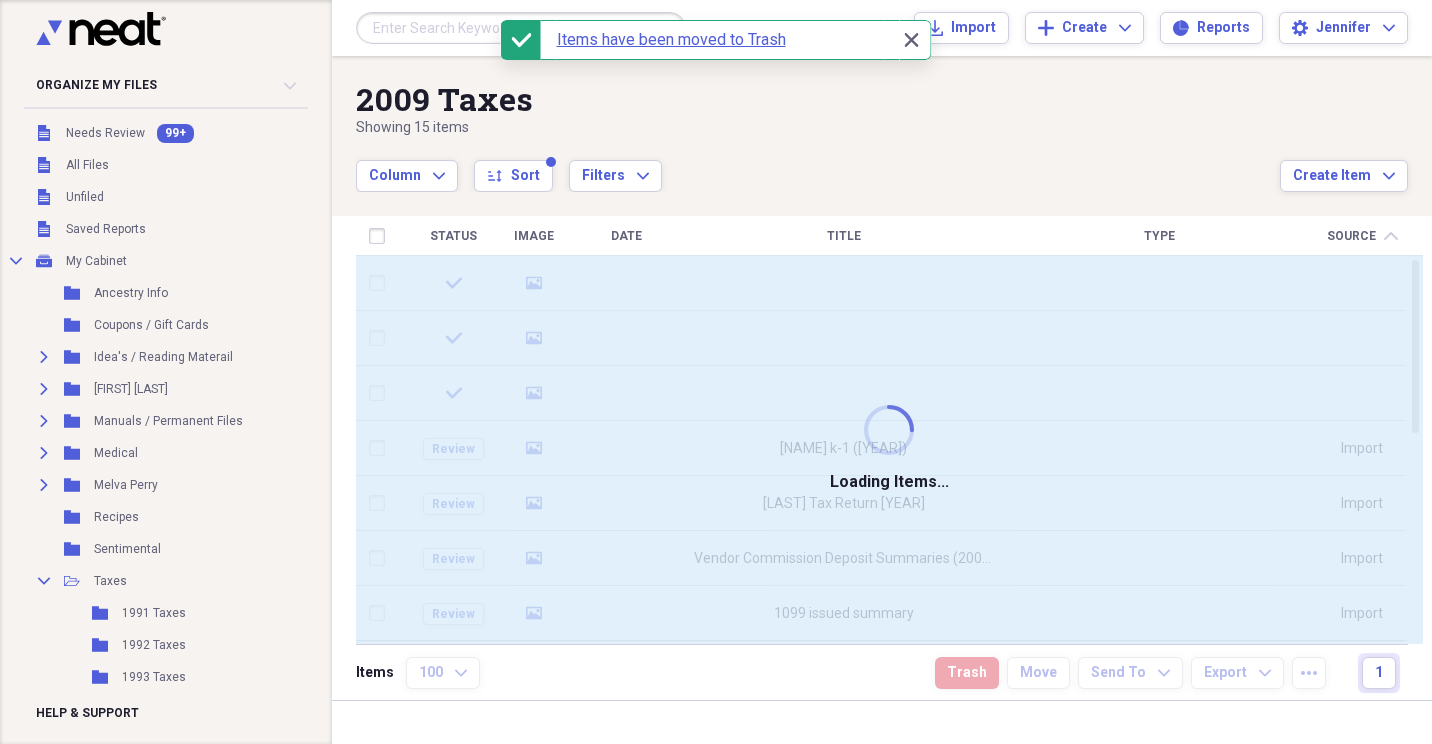 checkbox on "false" 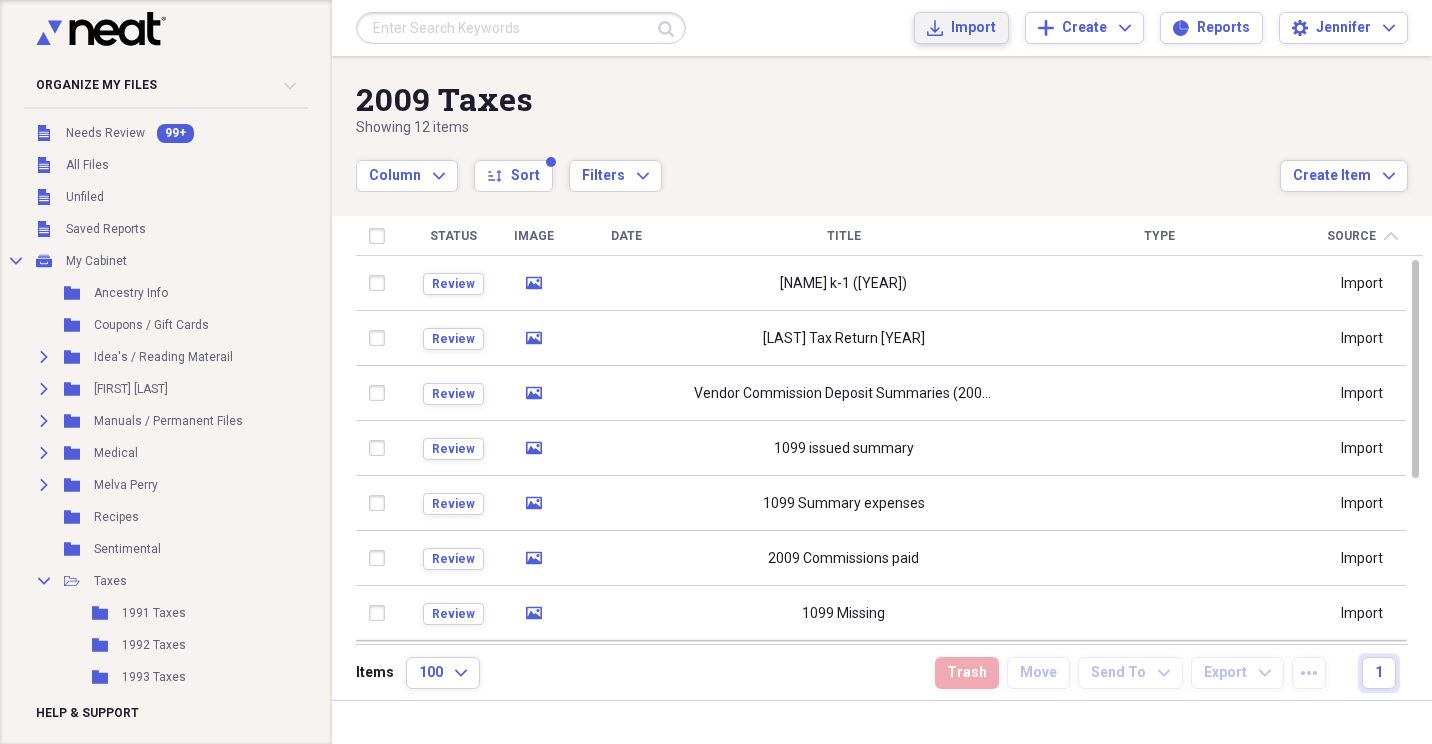 click on "Import" at bounding box center [973, 28] 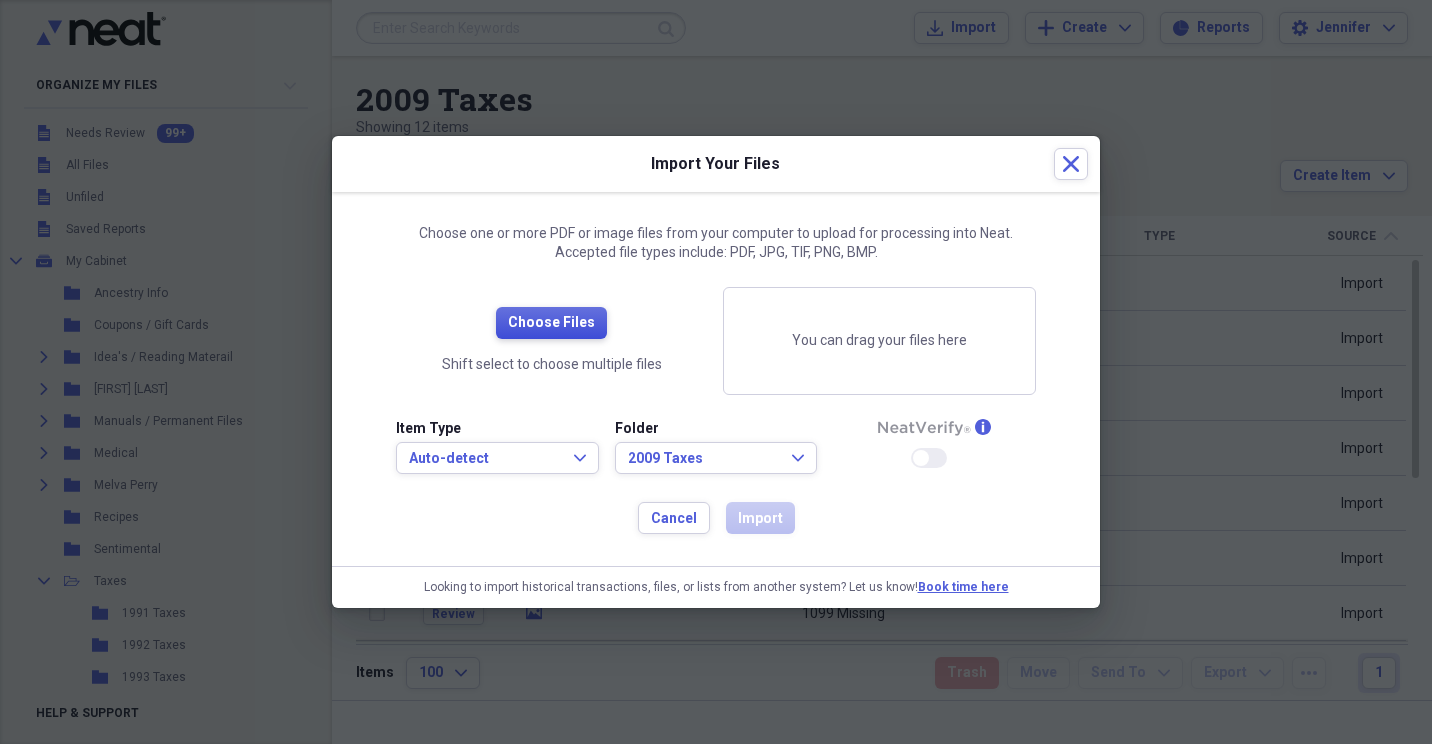 click on "Choose Files" at bounding box center (551, 323) 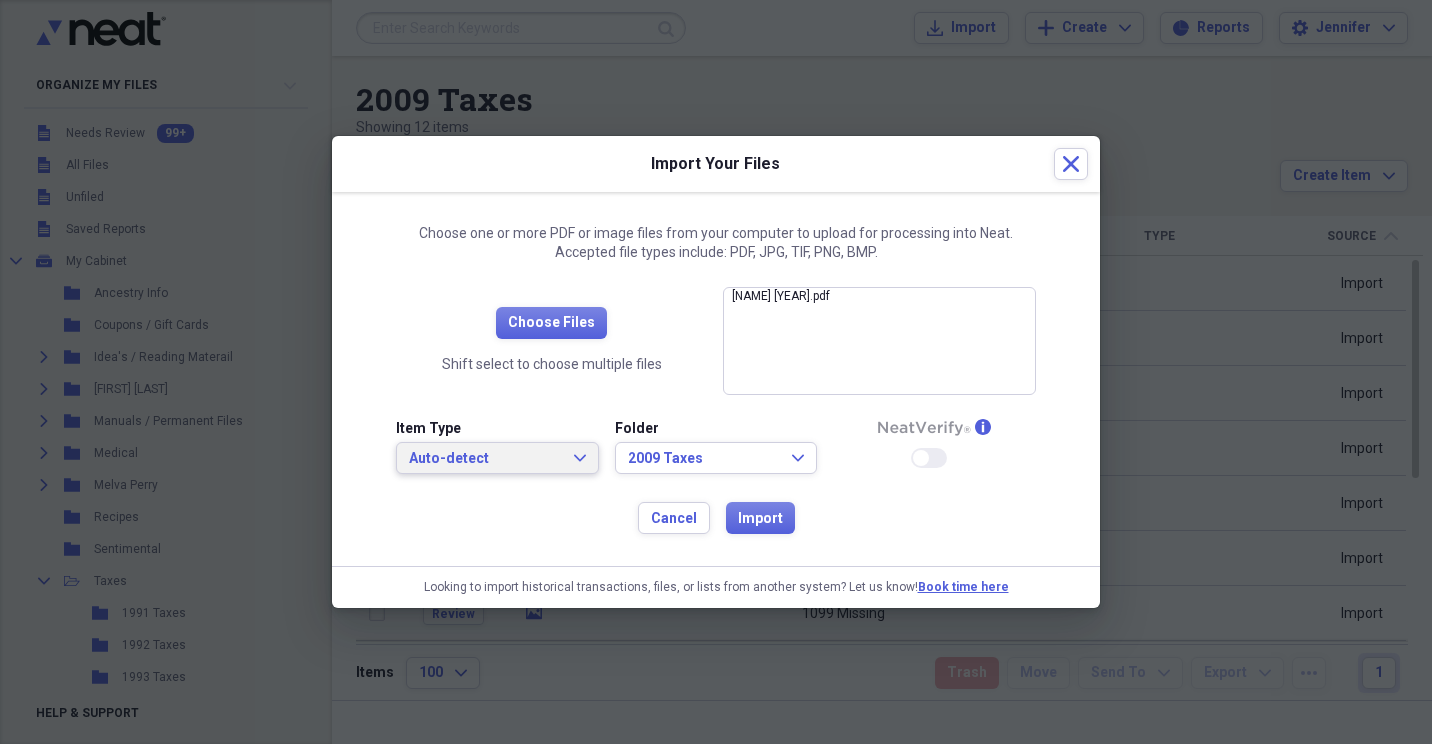 click on "Expand" 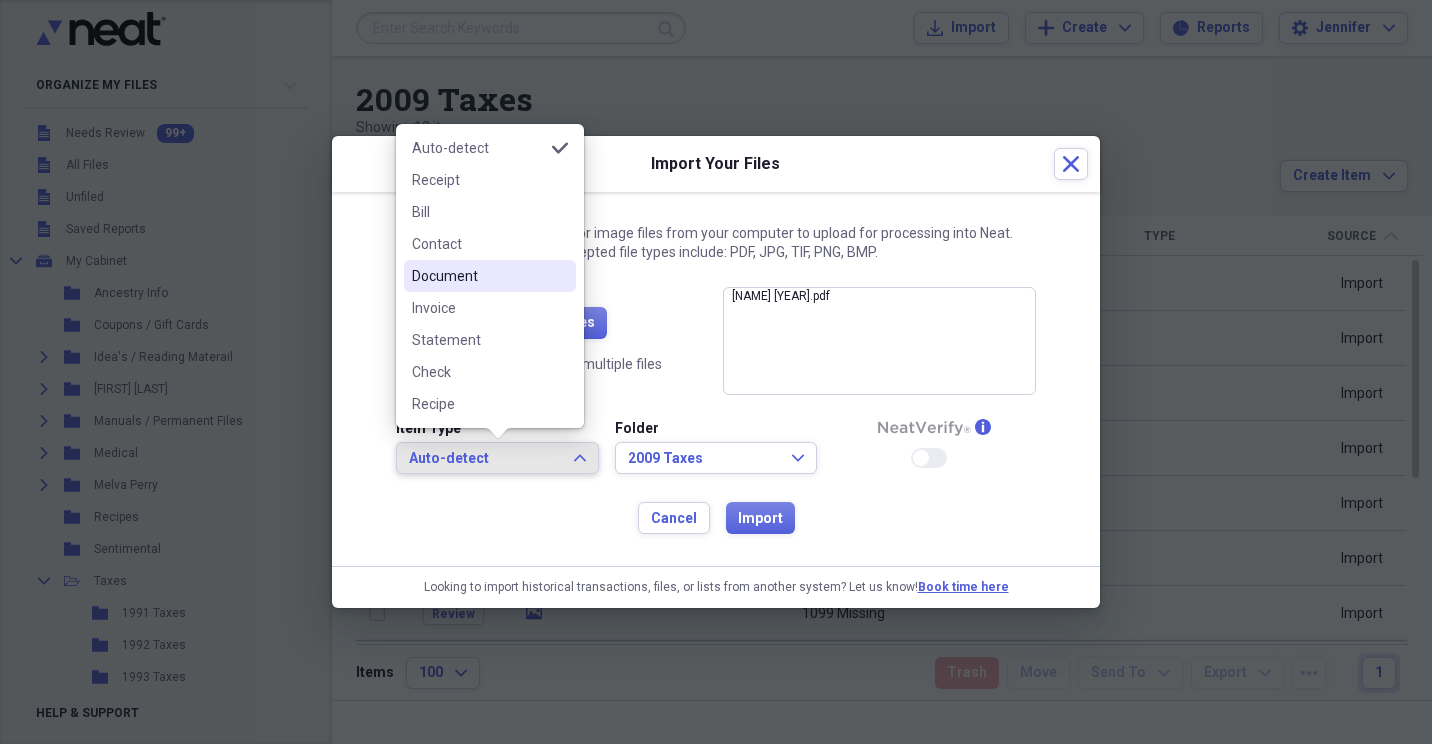click on "Document" at bounding box center (478, 276) 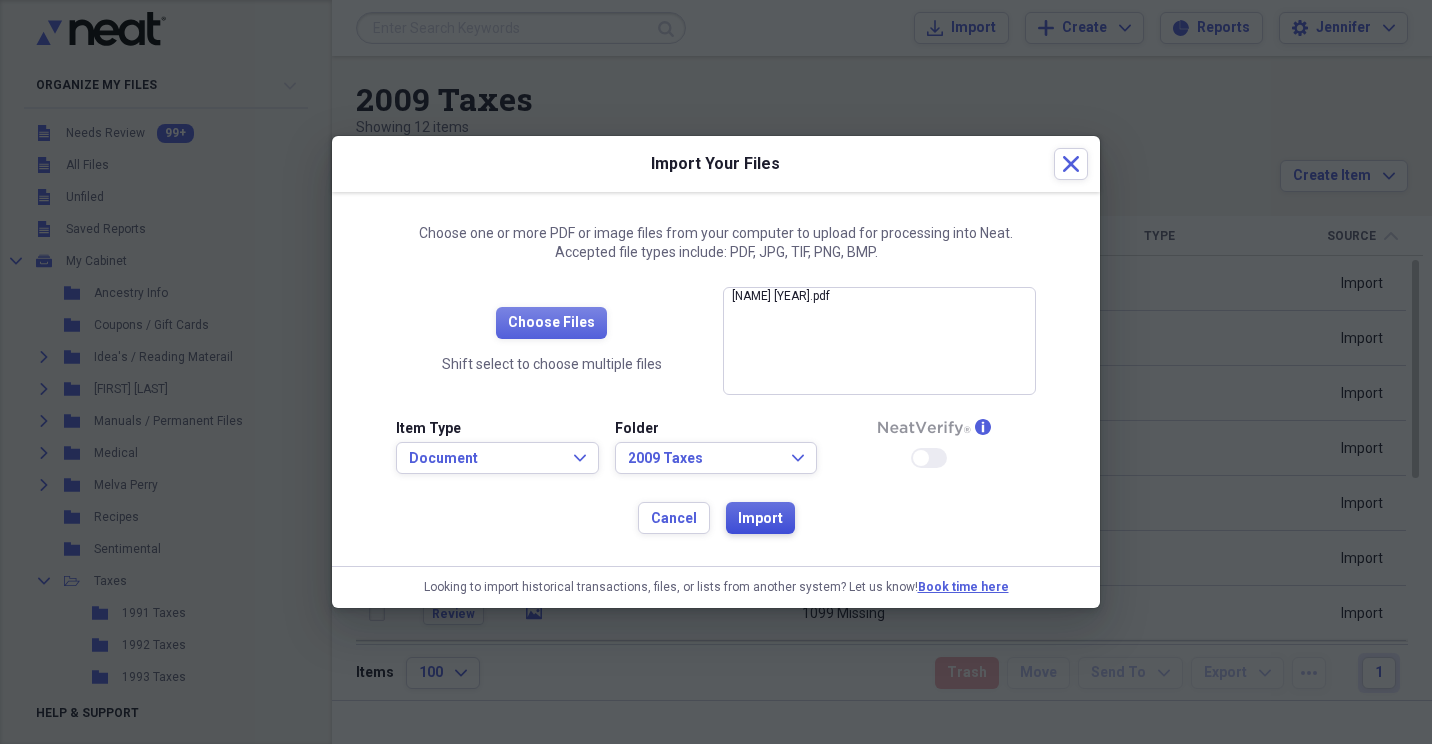 click on "Import" at bounding box center [760, 519] 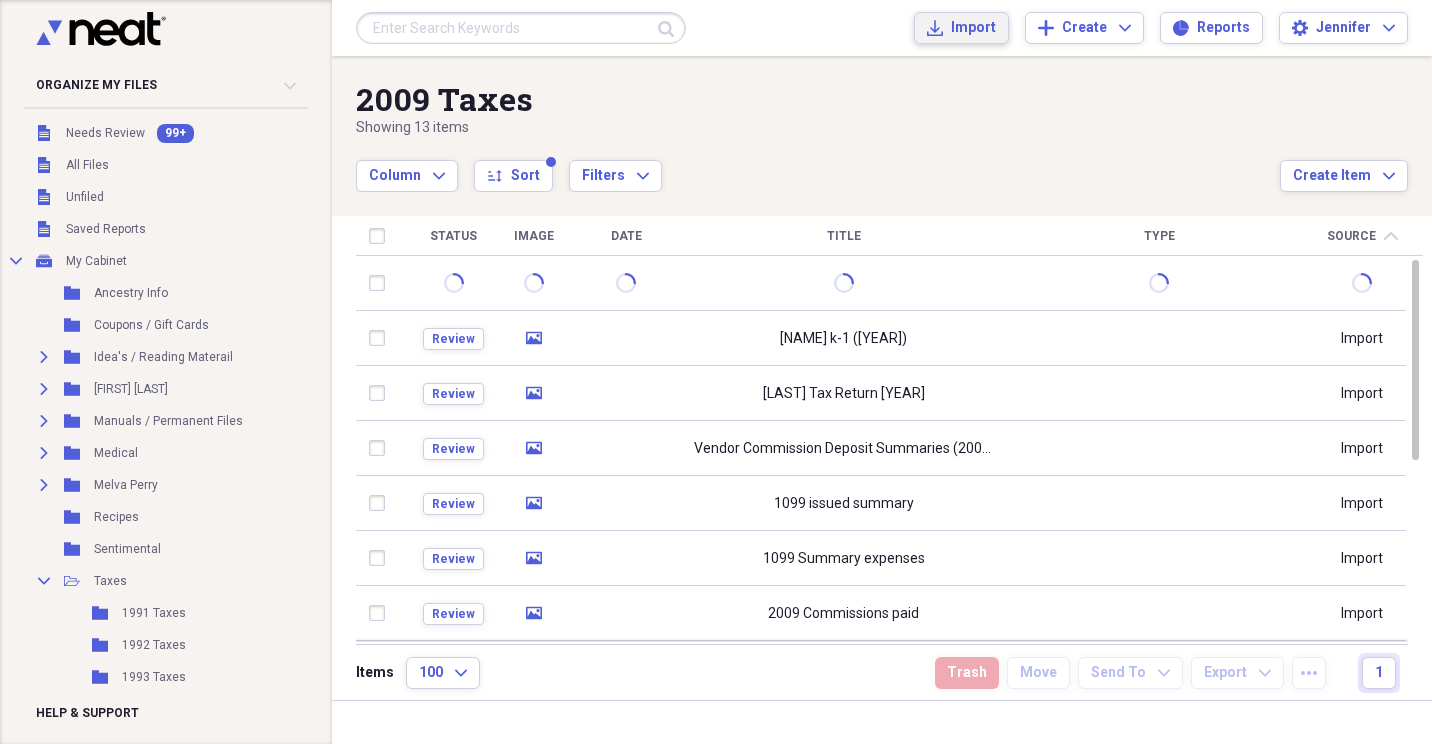 click on "Import" at bounding box center [973, 28] 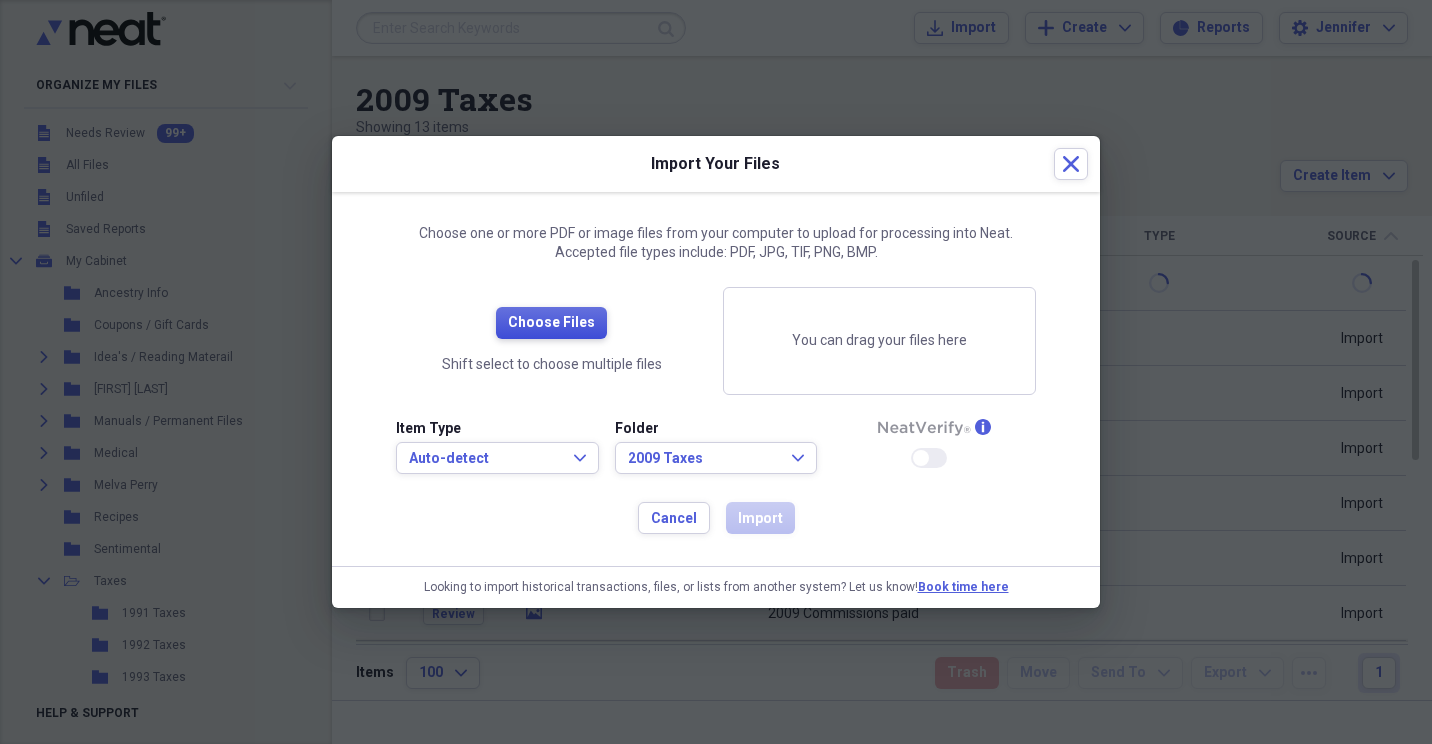 click on "Choose Files" at bounding box center [551, 323] 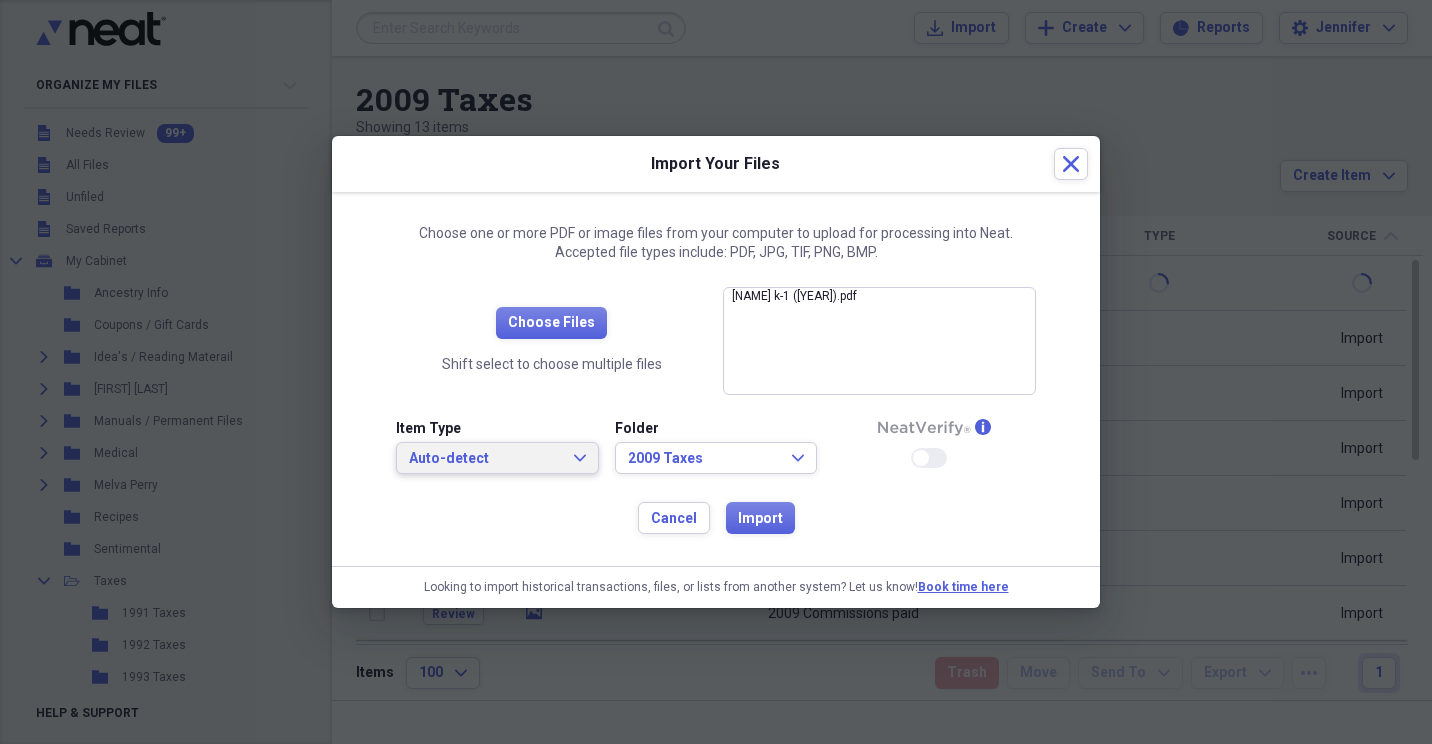 click on "Auto-detect Expand" at bounding box center (497, 458) 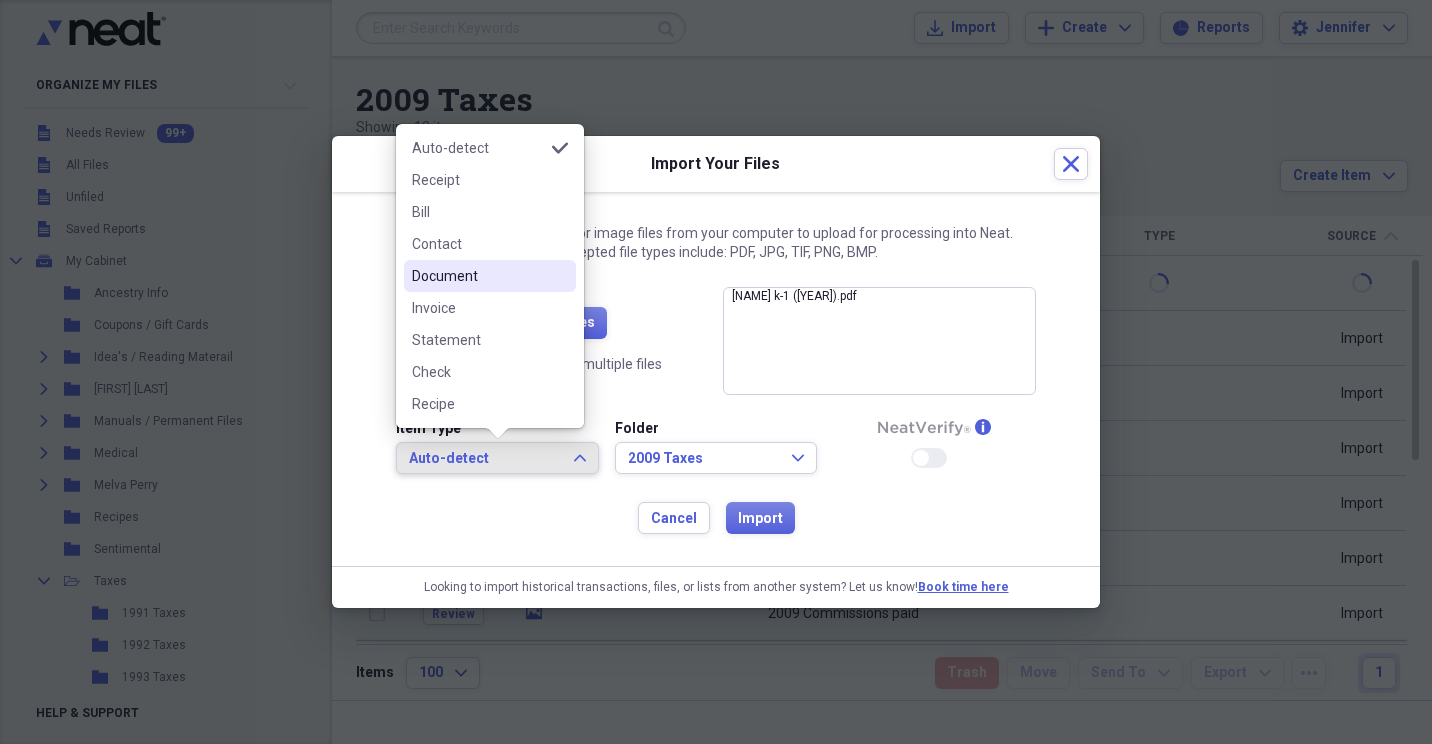 click on "Document" at bounding box center (490, 276) 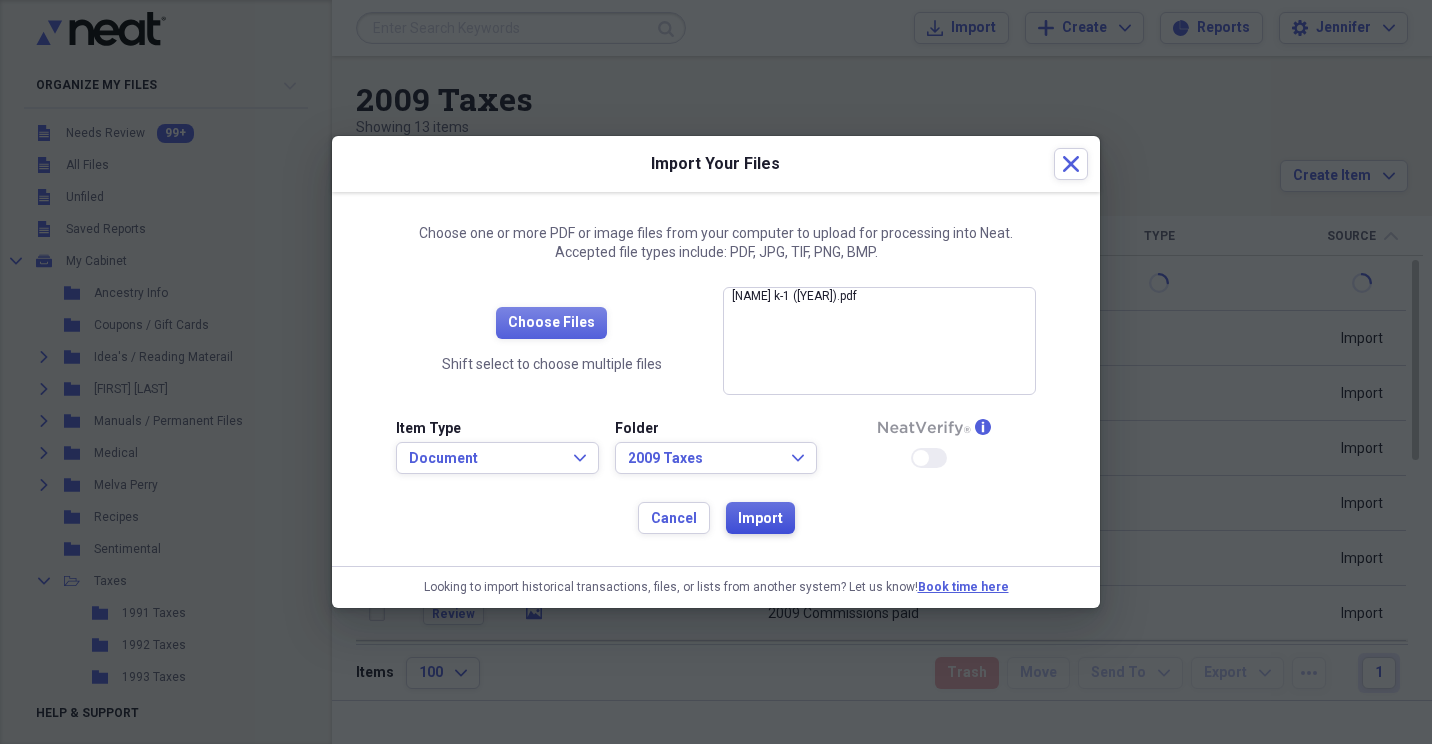 click on "Import" at bounding box center (760, 519) 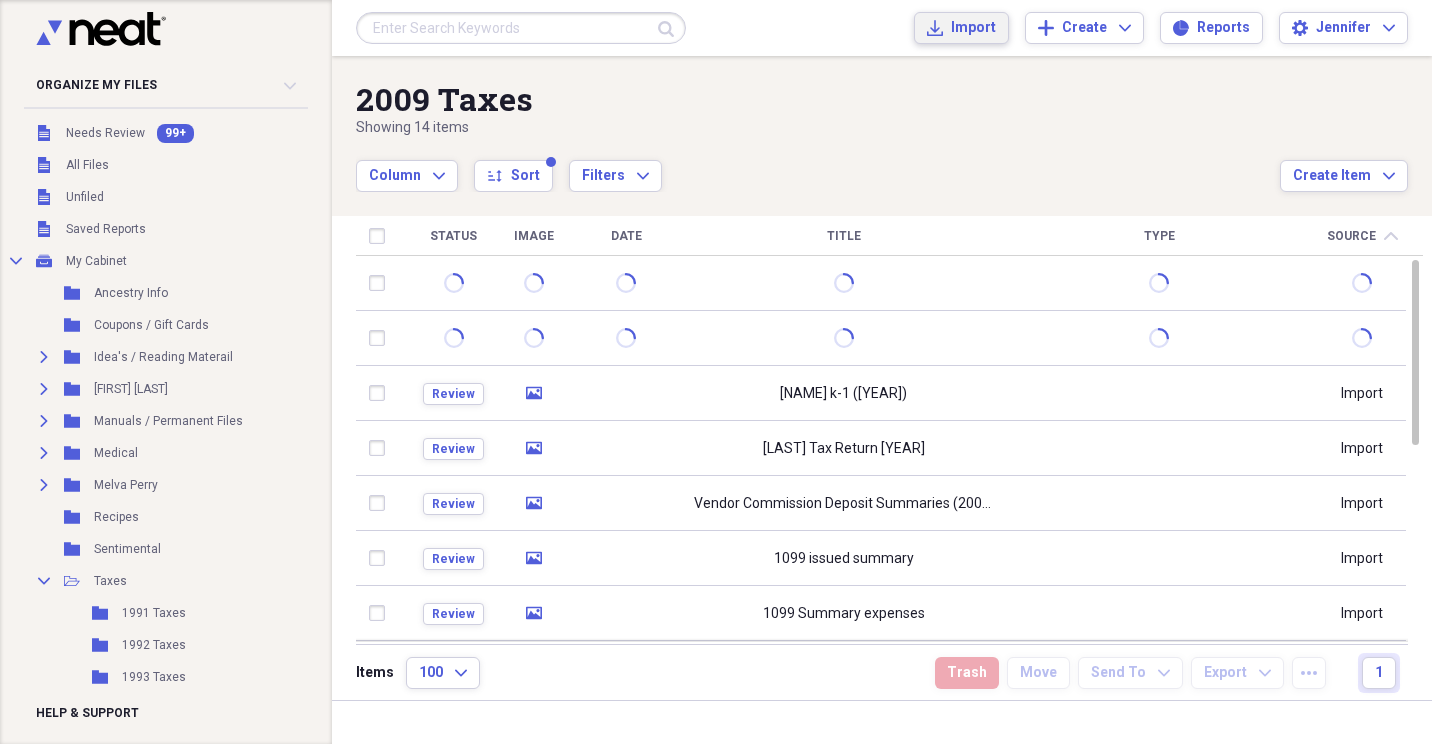 click on "Import" at bounding box center [973, 28] 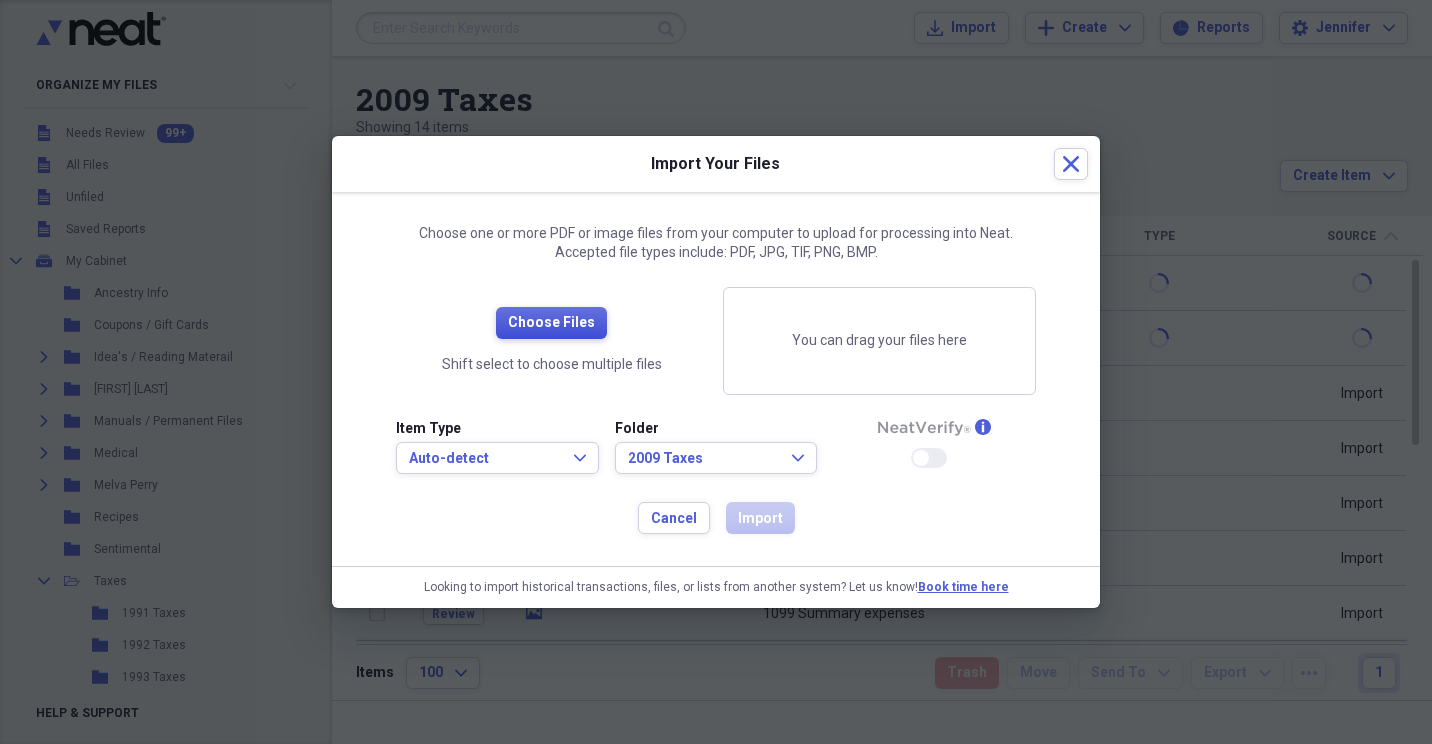 click on "Choose Files" at bounding box center (551, 323) 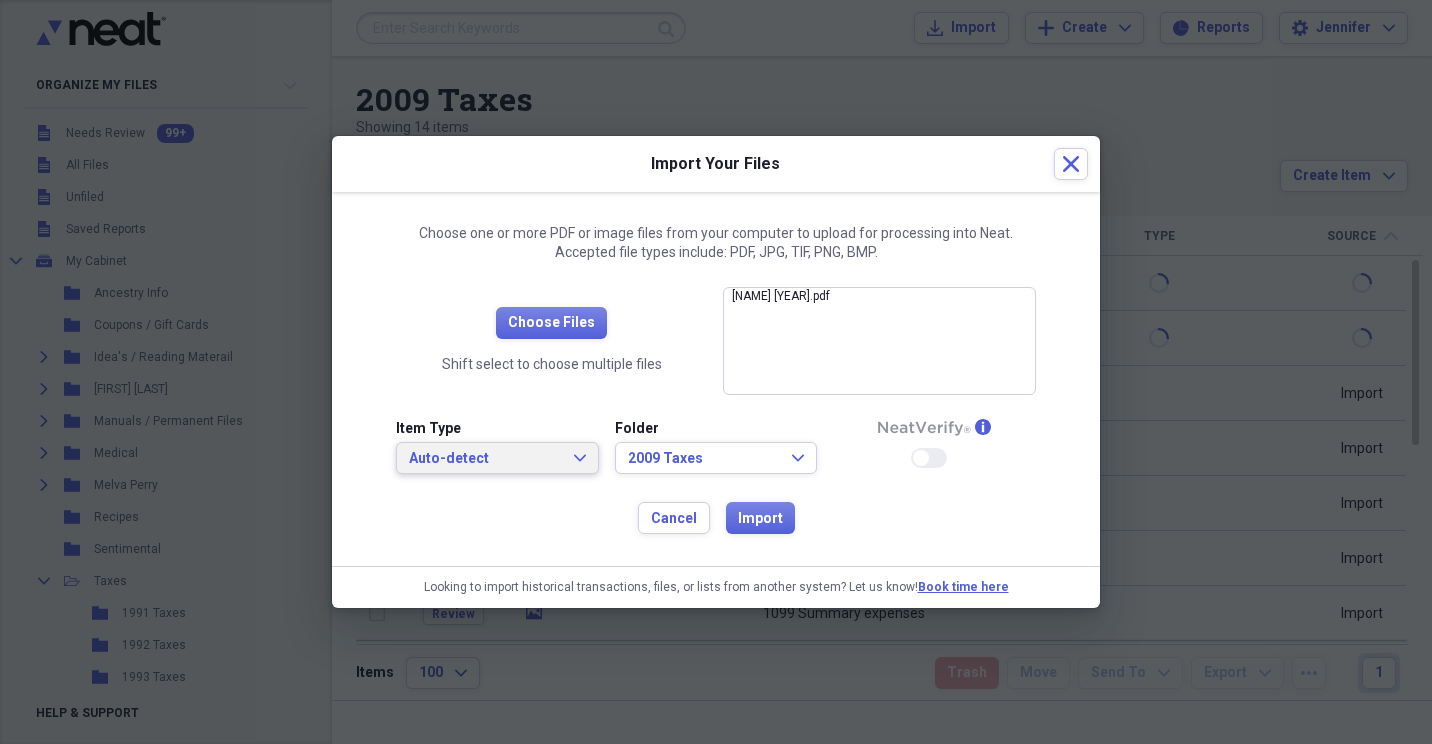 click on "Auto-detect Expand" at bounding box center [497, 459] 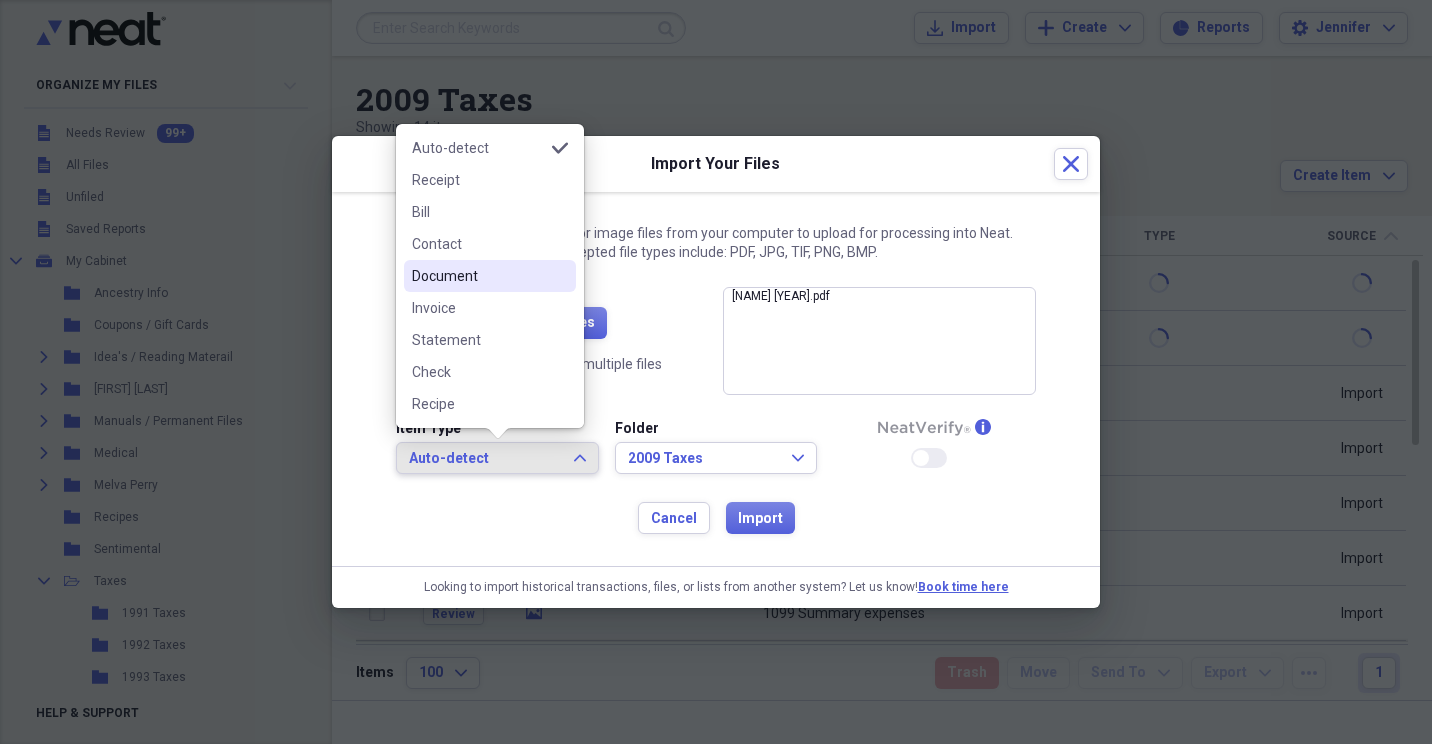 drag, startPoint x: 551, startPoint y: 269, endPoint x: 638, endPoint y: 370, distance: 133.30417 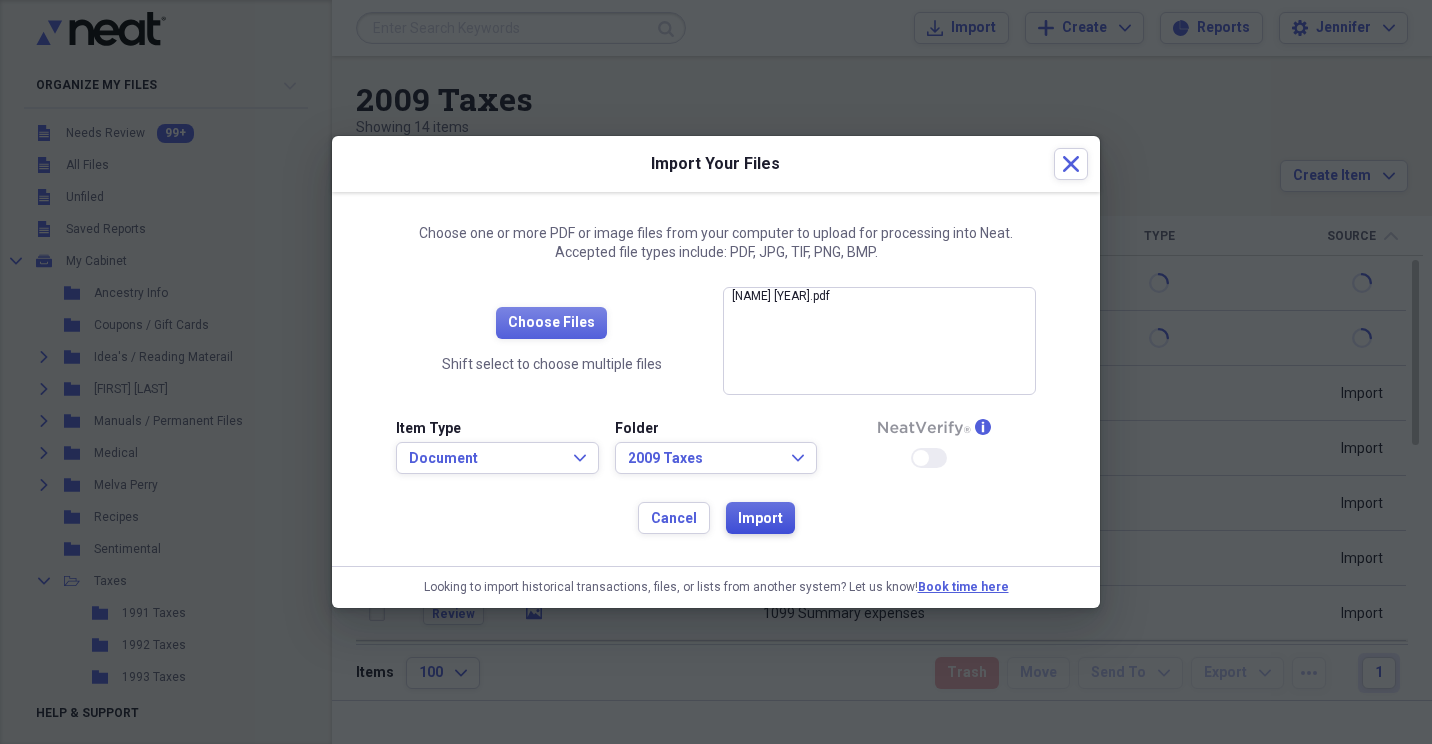 click on "Import" at bounding box center (760, 519) 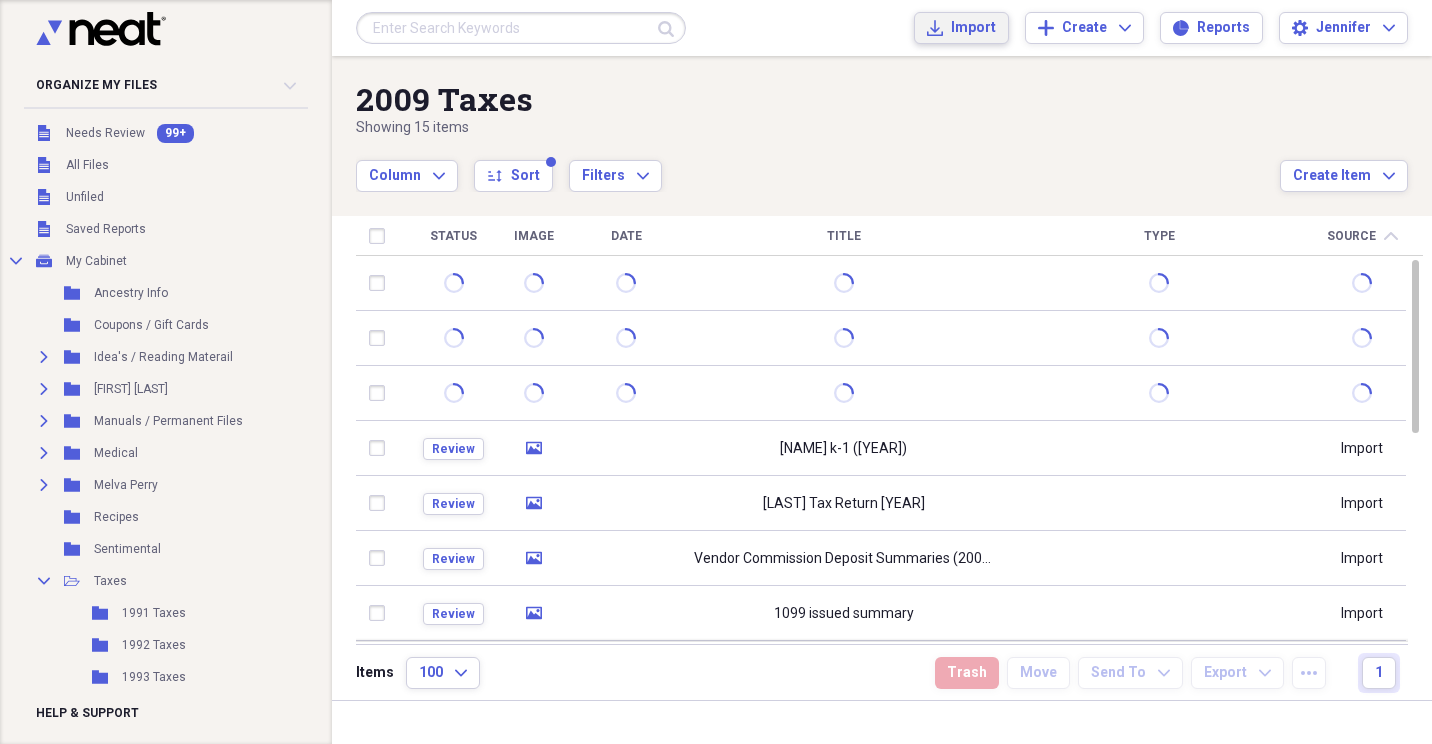 click on "Import" at bounding box center (973, 28) 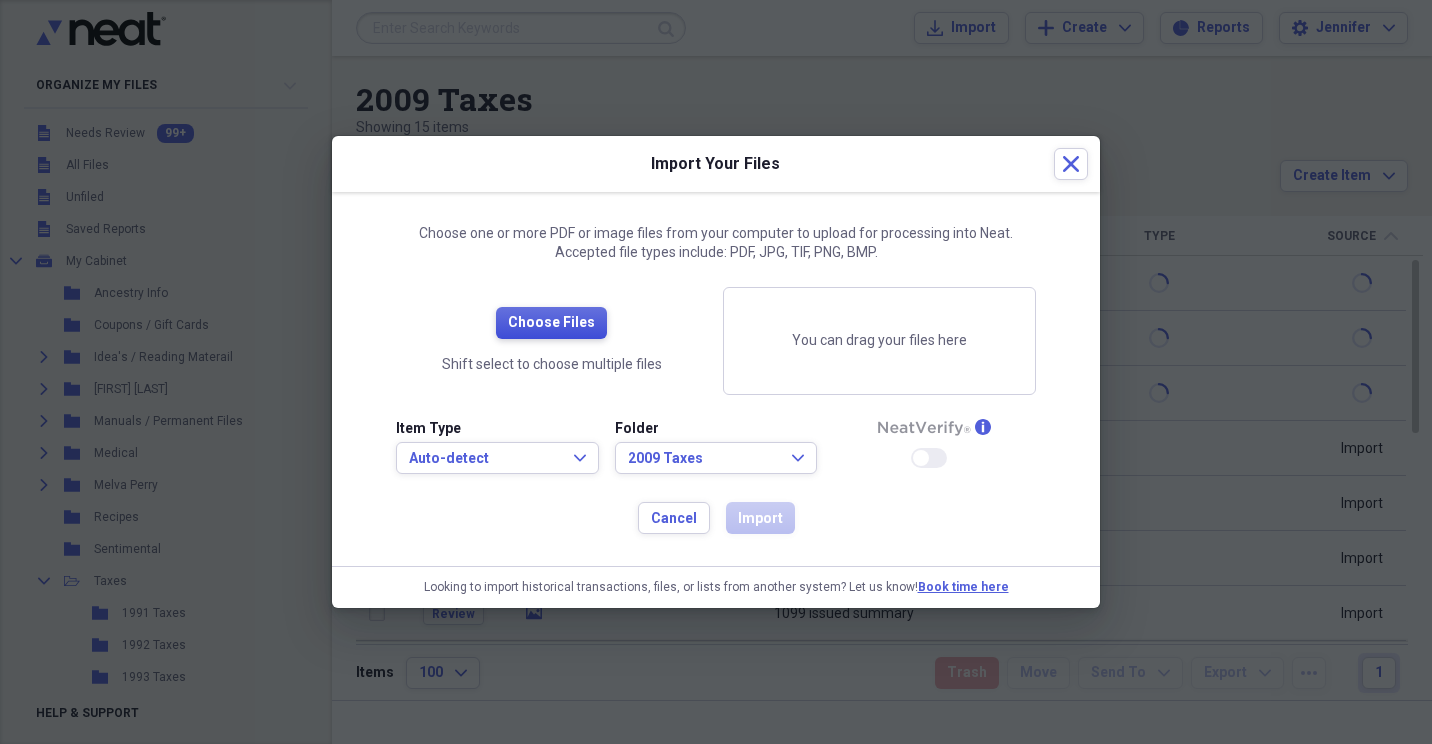 click on "Choose Files" at bounding box center (551, 323) 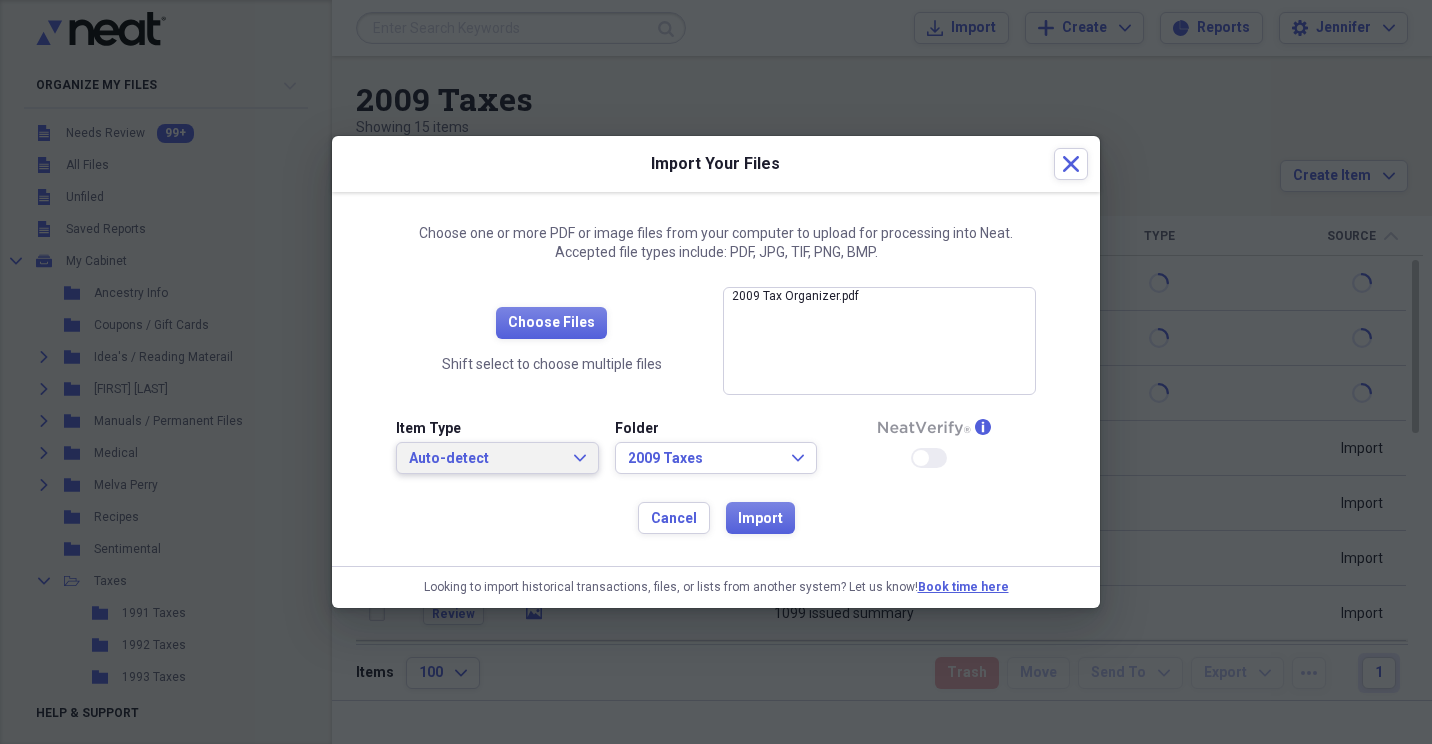 click on "Auto-detect Expand" at bounding box center [497, 458] 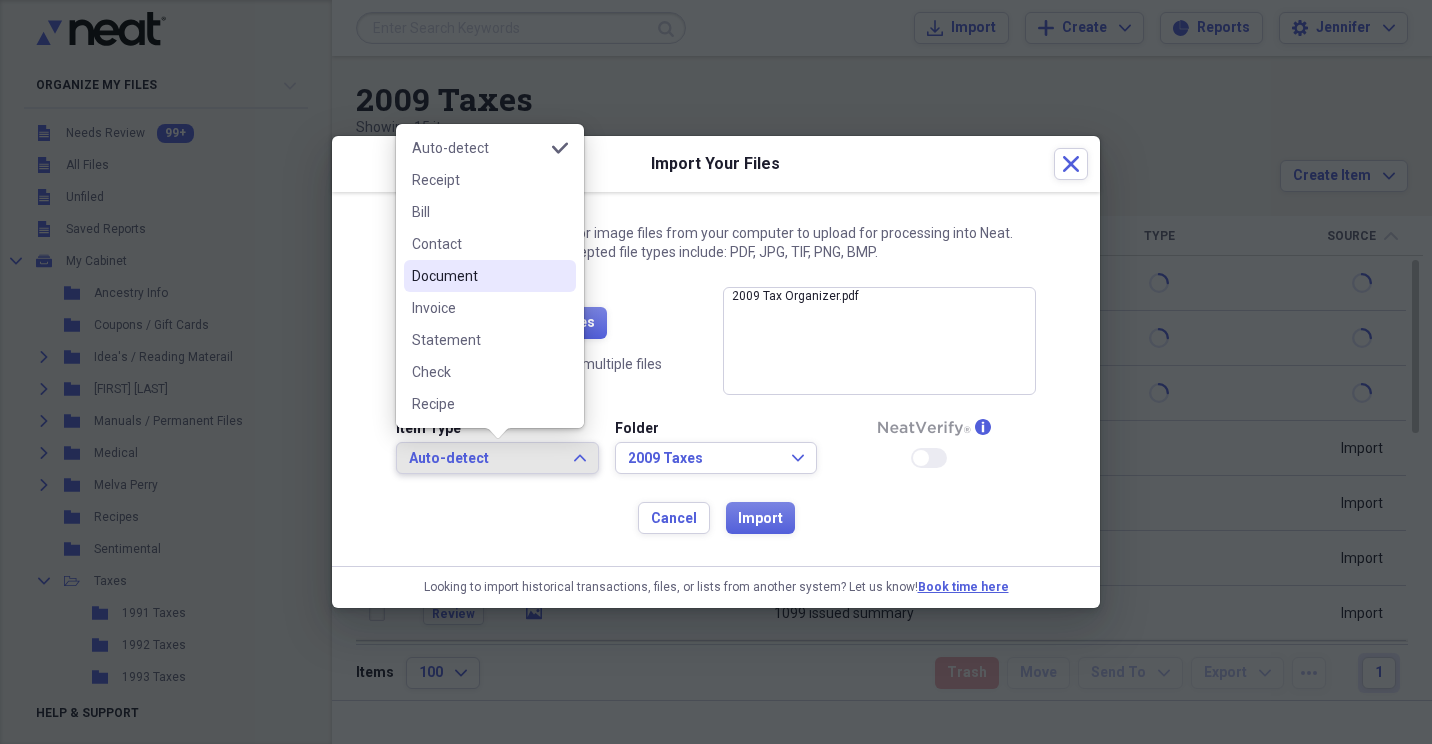 click on "Document" at bounding box center [478, 276] 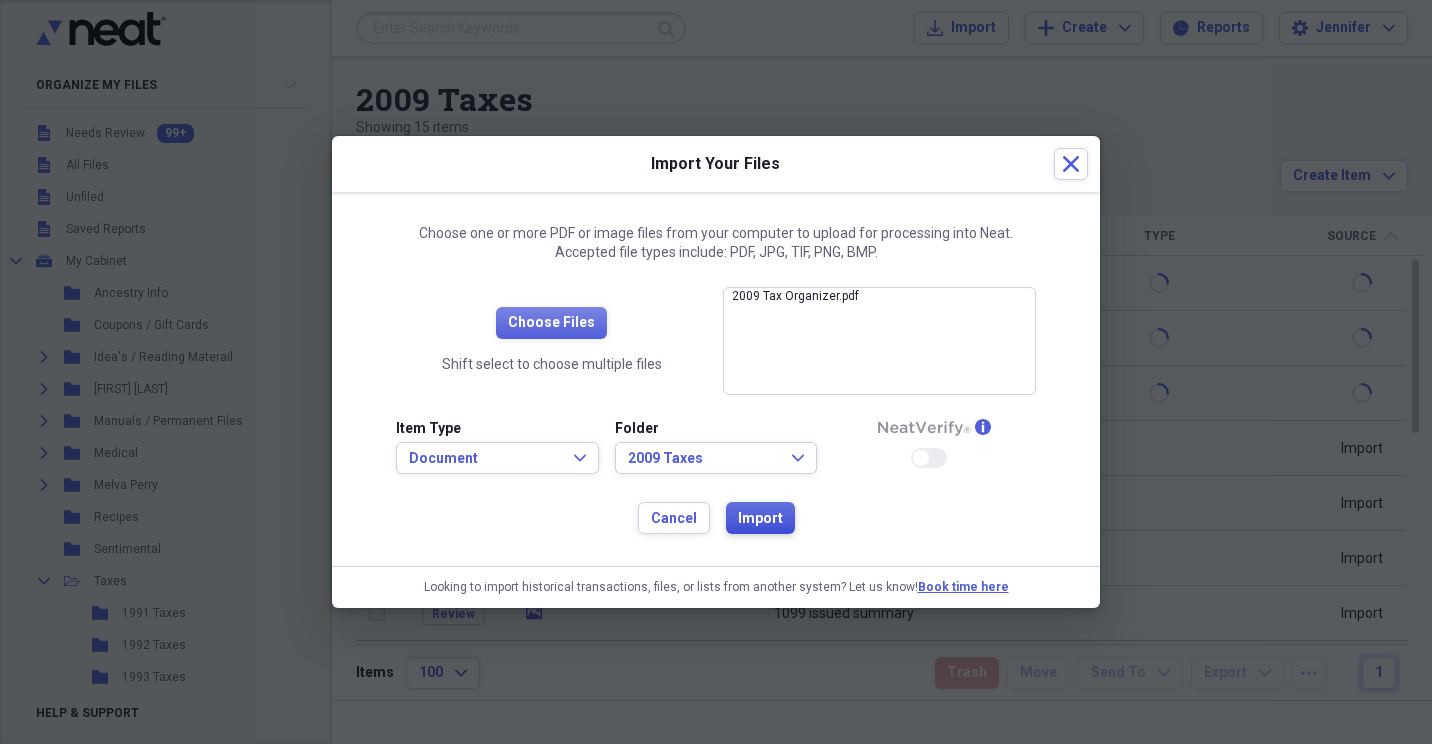 click on "Import" at bounding box center (760, 519) 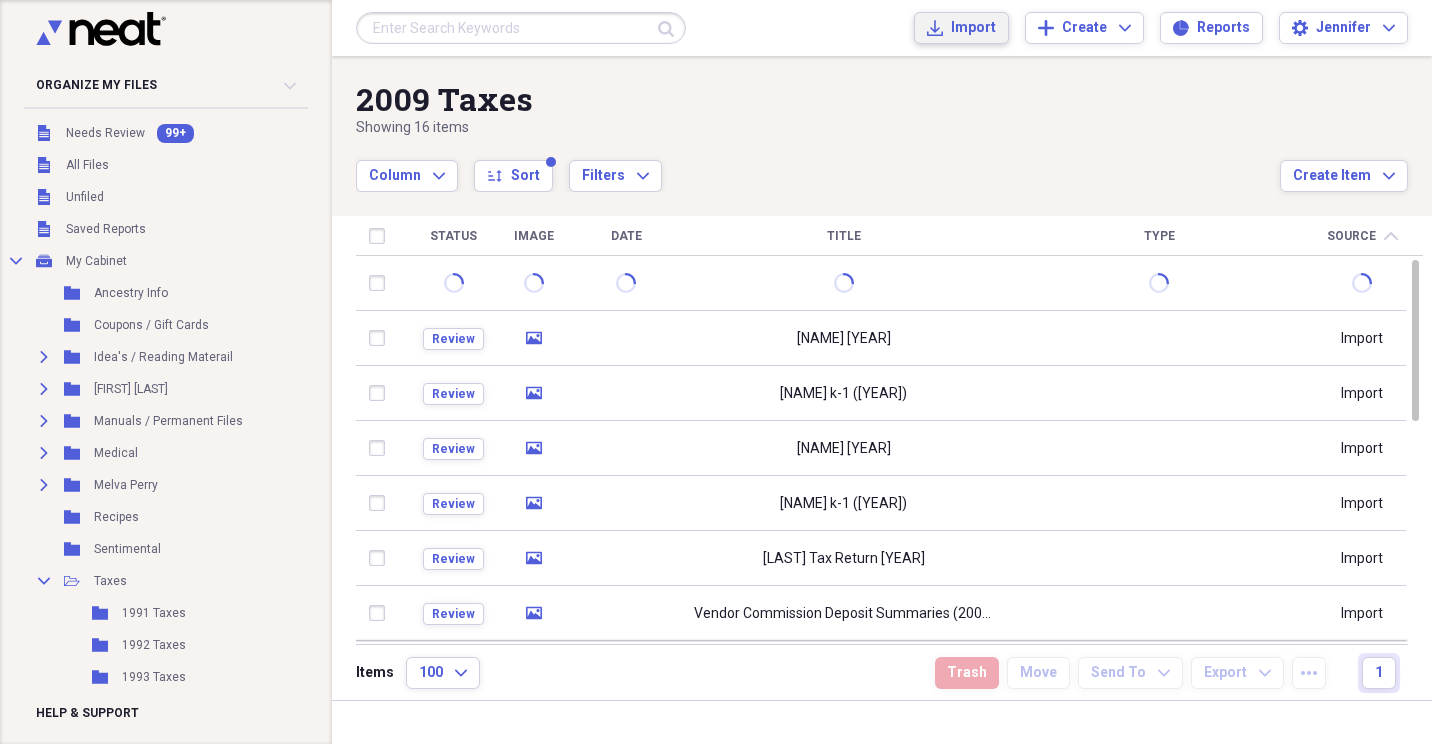 click on "Import" at bounding box center [973, 28] 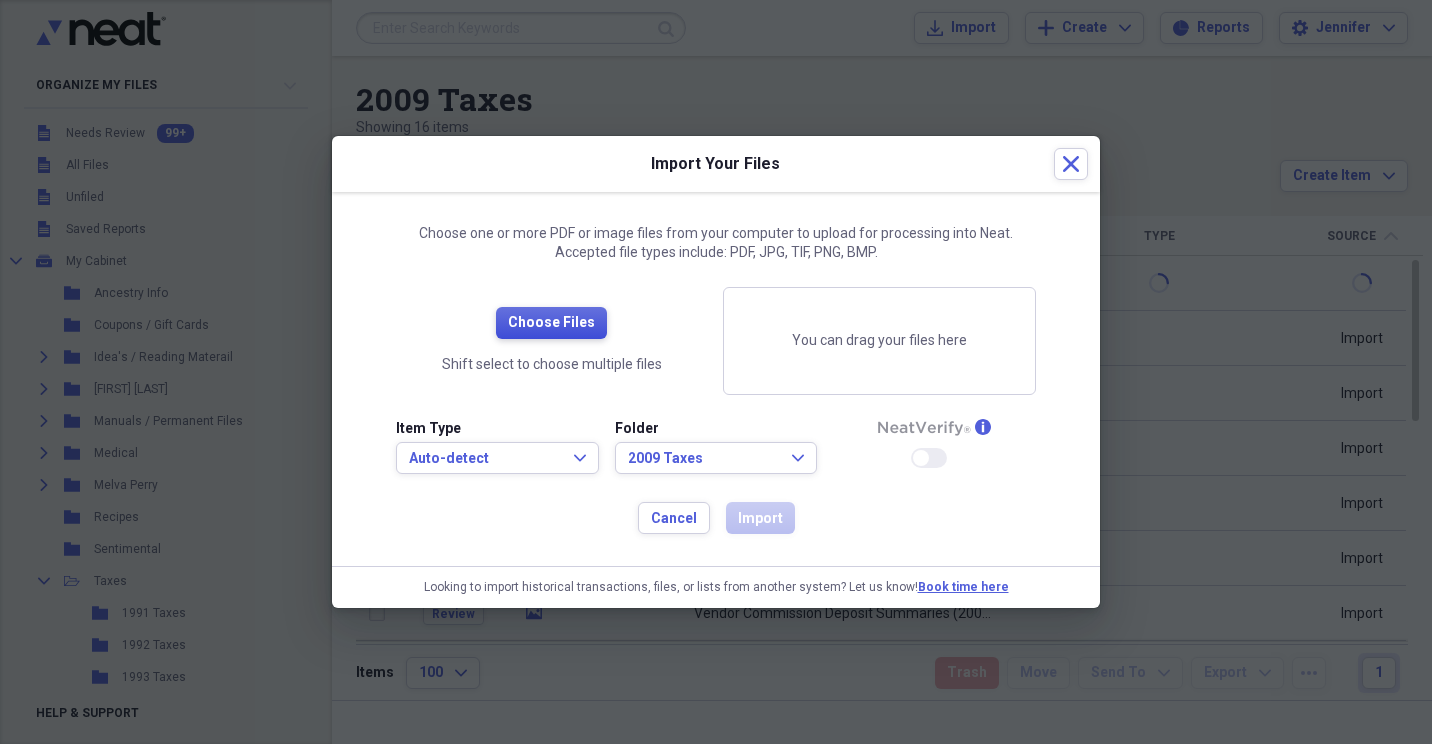 click on "Choose Files" at bounding box center [551, 323] 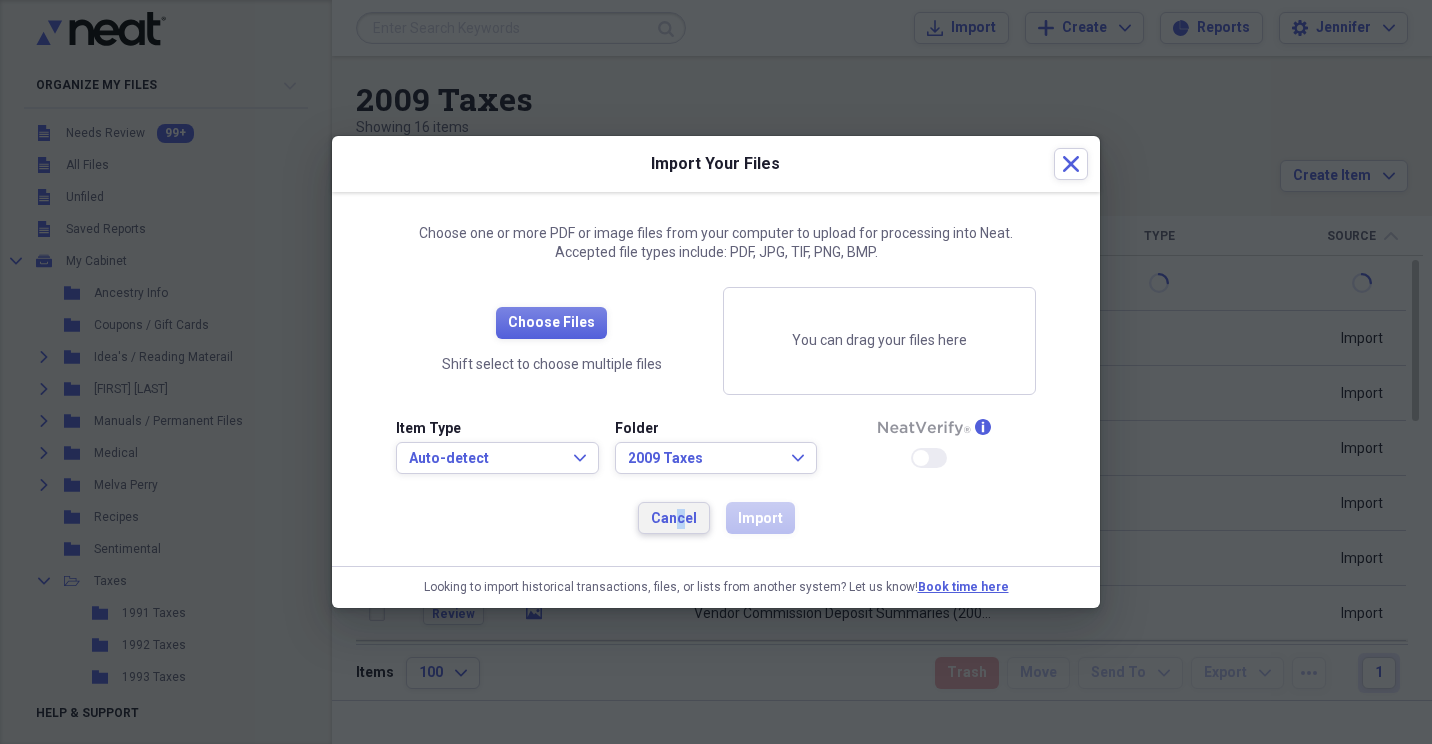 drag, startPoint x: 682, startPoint y: 523, endPoint x: 665, endPoint y: 514, distance: 19.235384 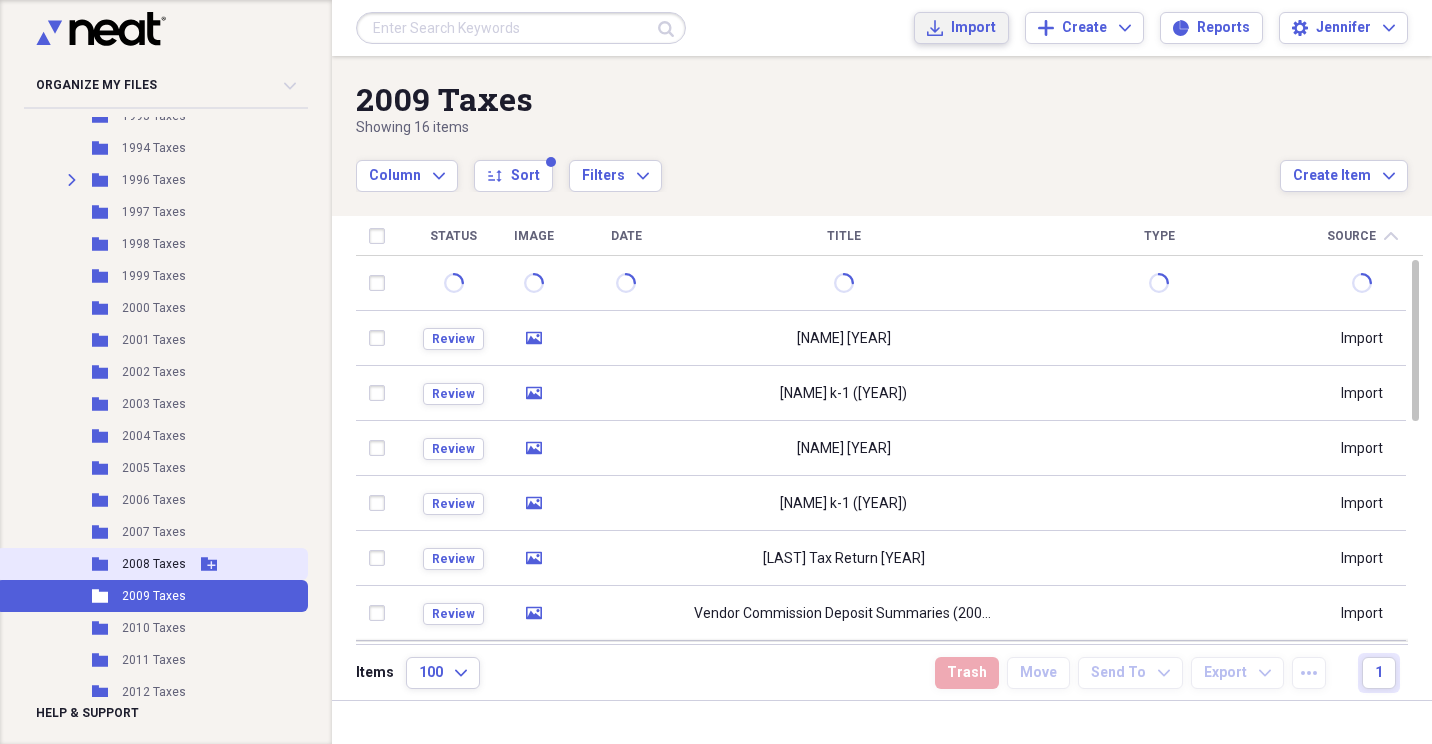 scroll, scrollTop: 700, scrollLeft: 0, axis: vertical 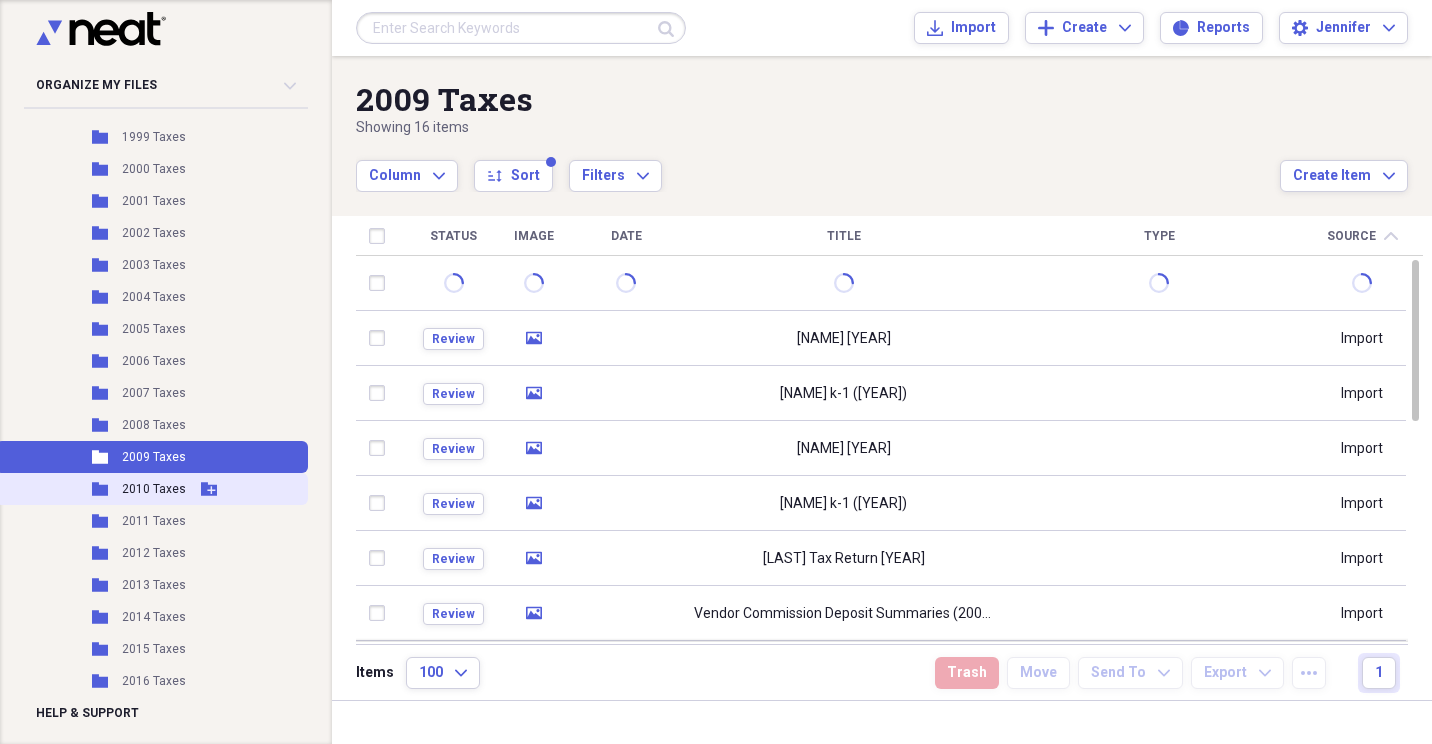 click on "2010 Taxes" at bounding box center [154, 489] 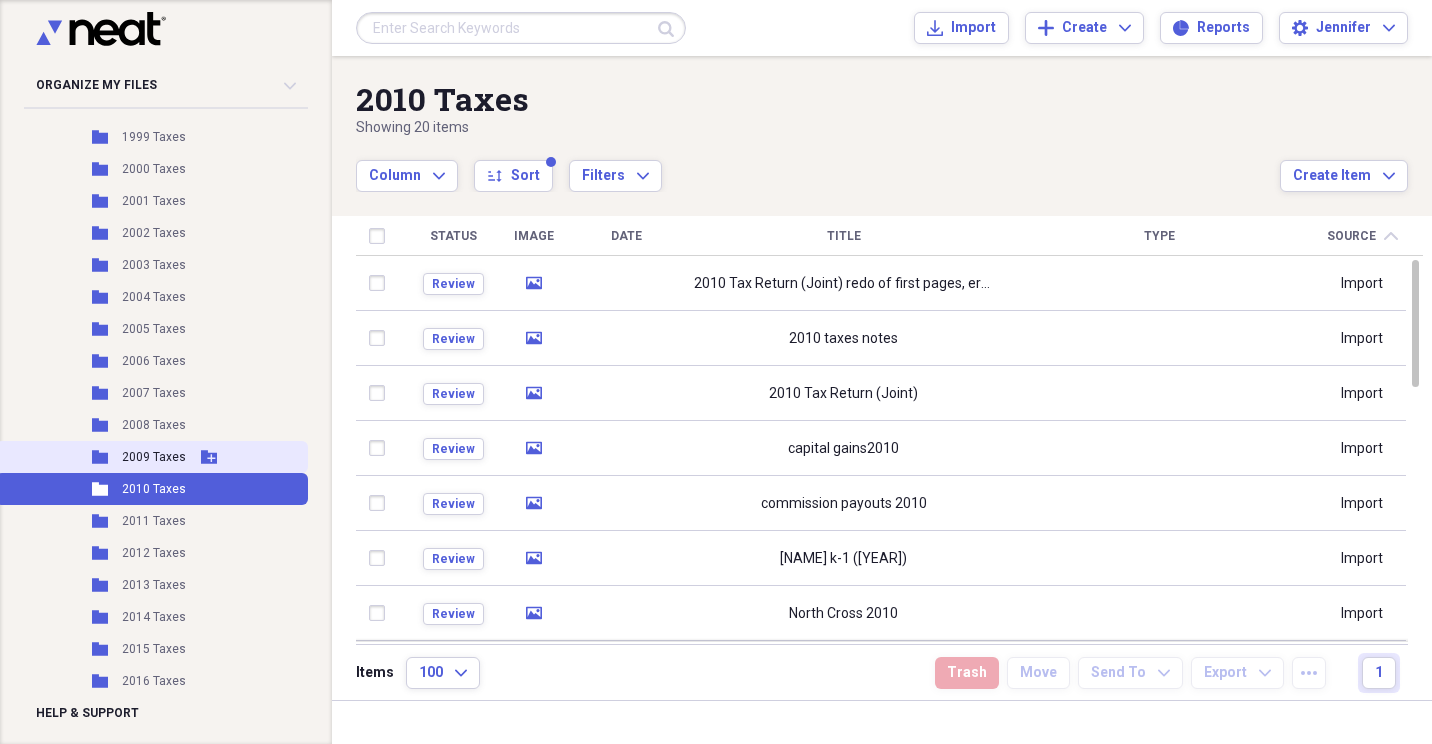 click on "2009 Taxes" at bounding box center [154, 457] 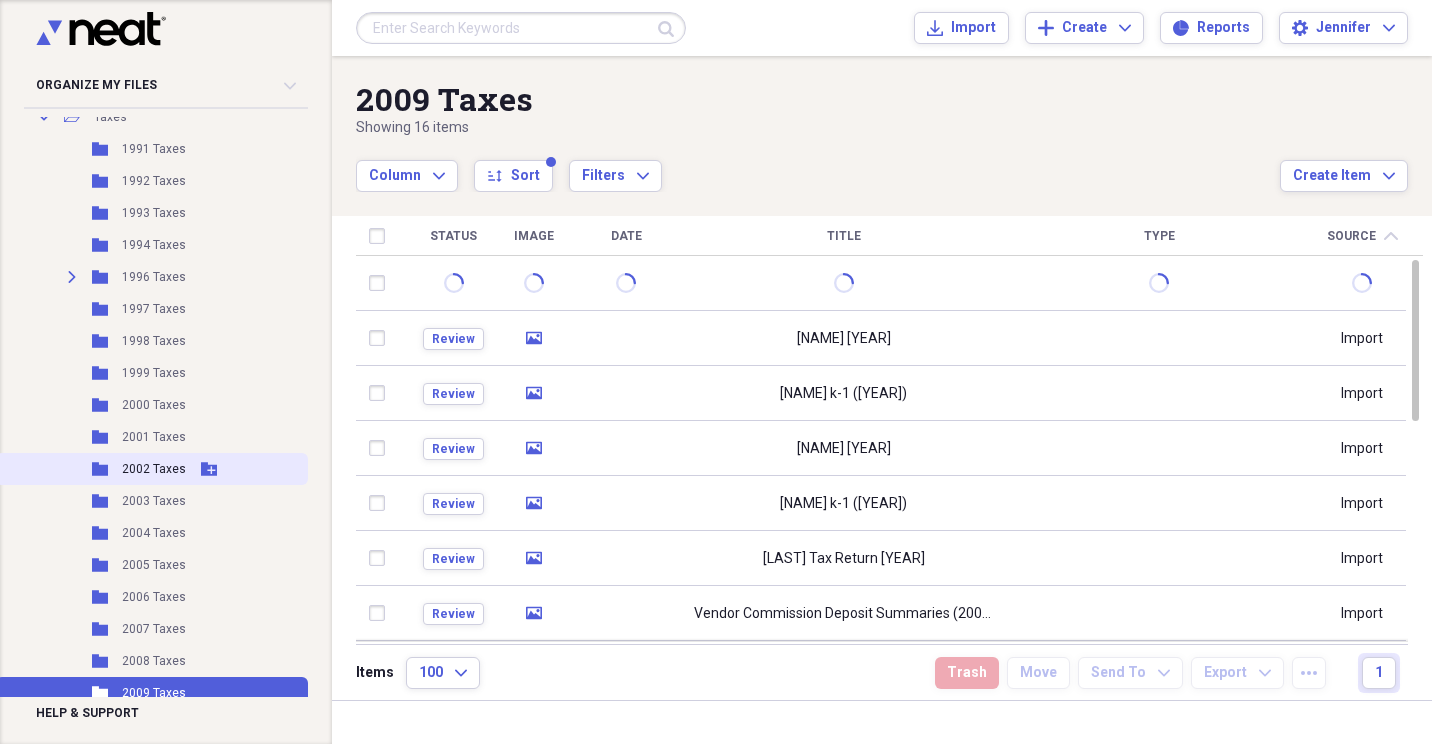 scroll, scrollTop: 600, scrollLeft: 0, axis: vertical 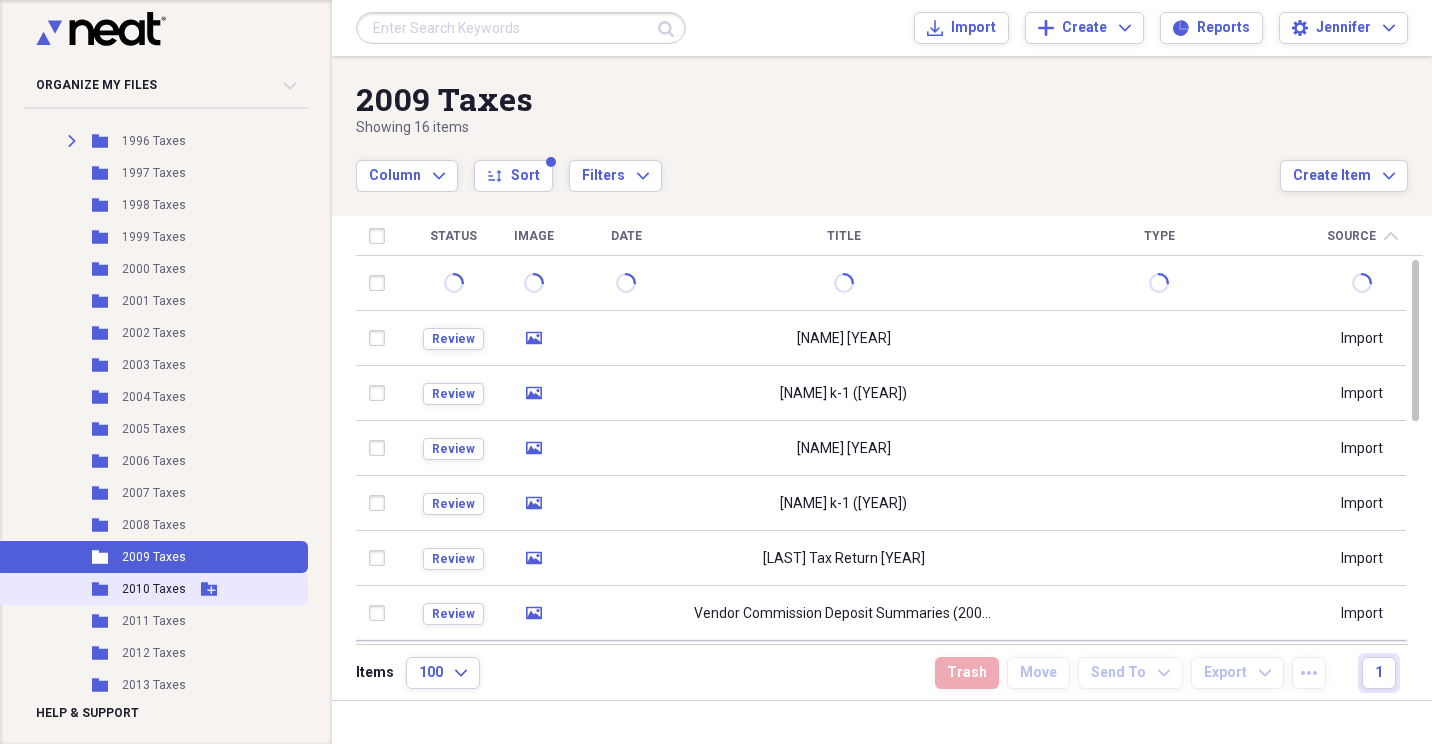 click on "2010 Taxes" at bounding box center [154, 589] 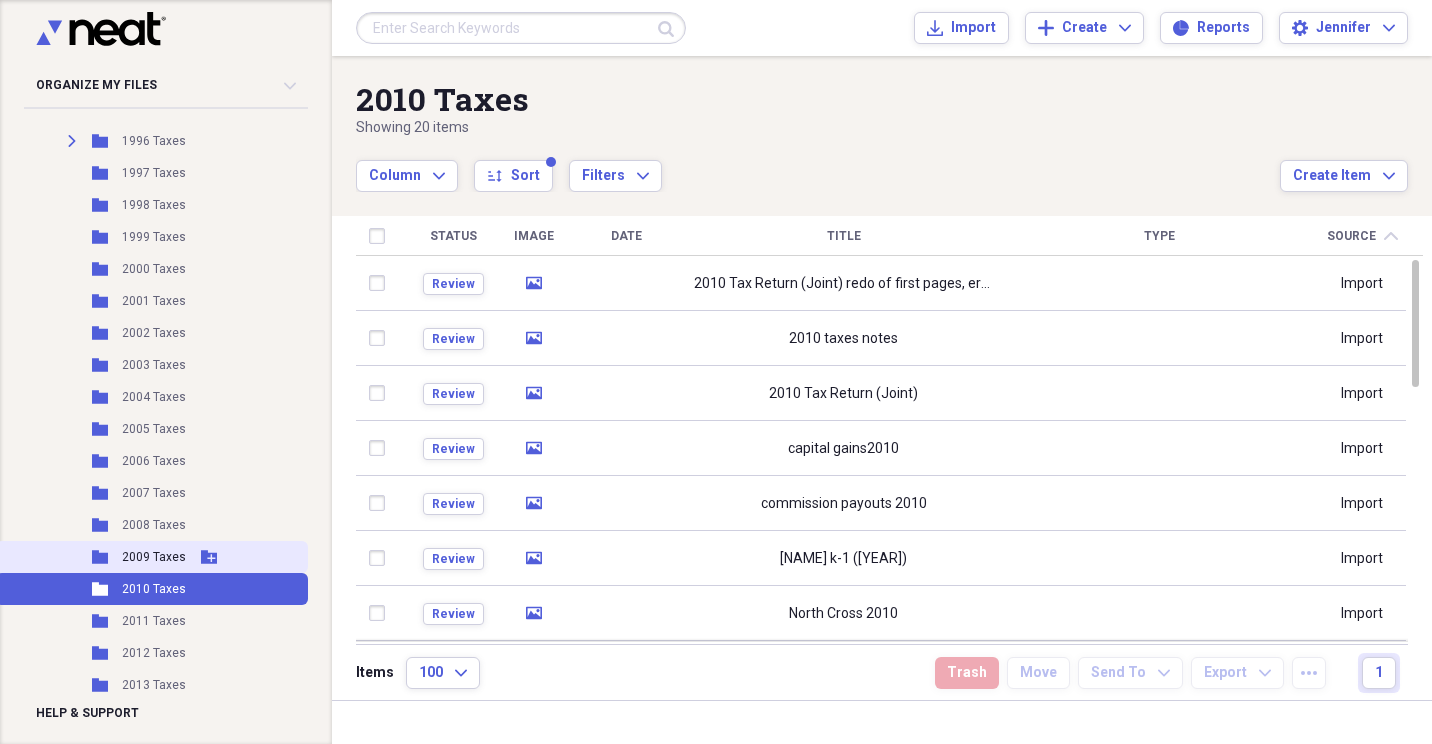 click on "Folder 2009 Taxes Add Folder" at bounding box center (152, 557) 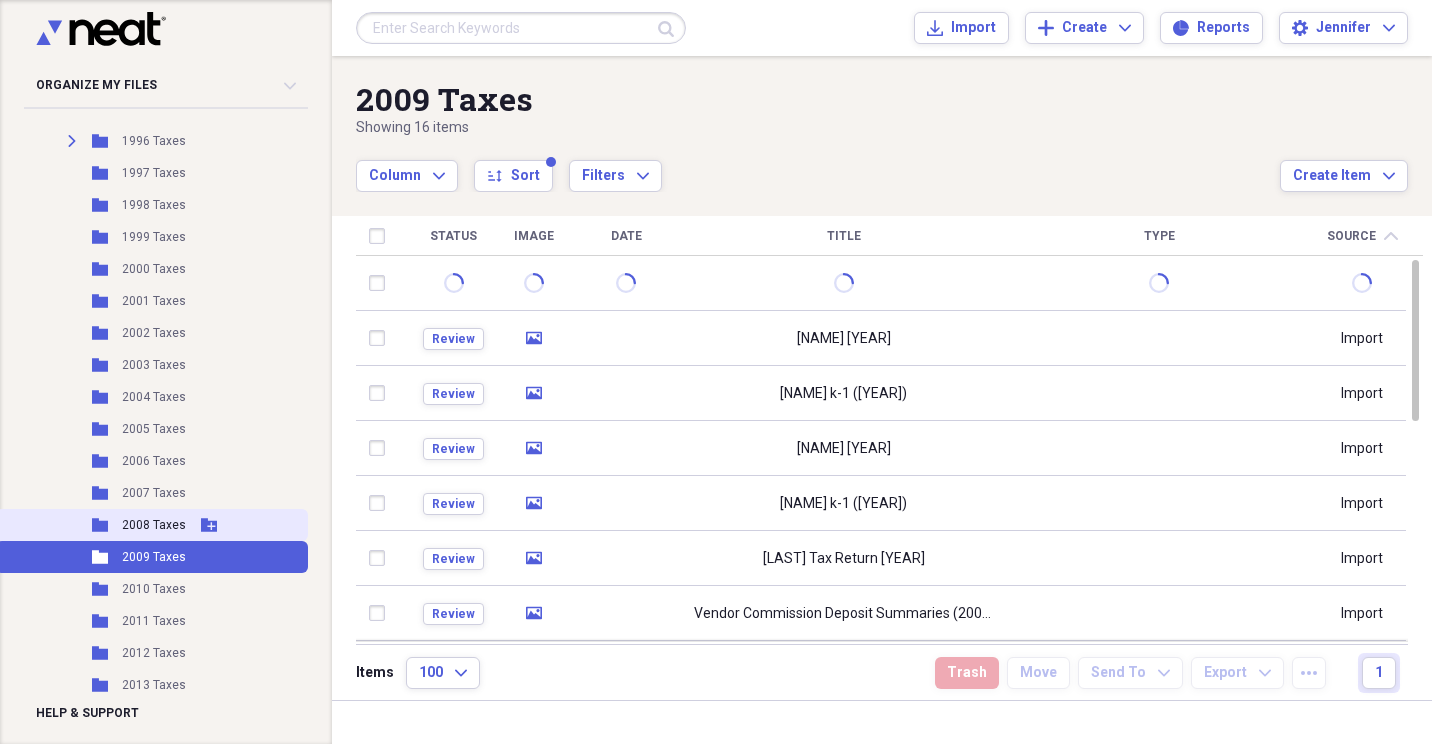 click on "2008 Taxes" at bounding box center [154, 525] 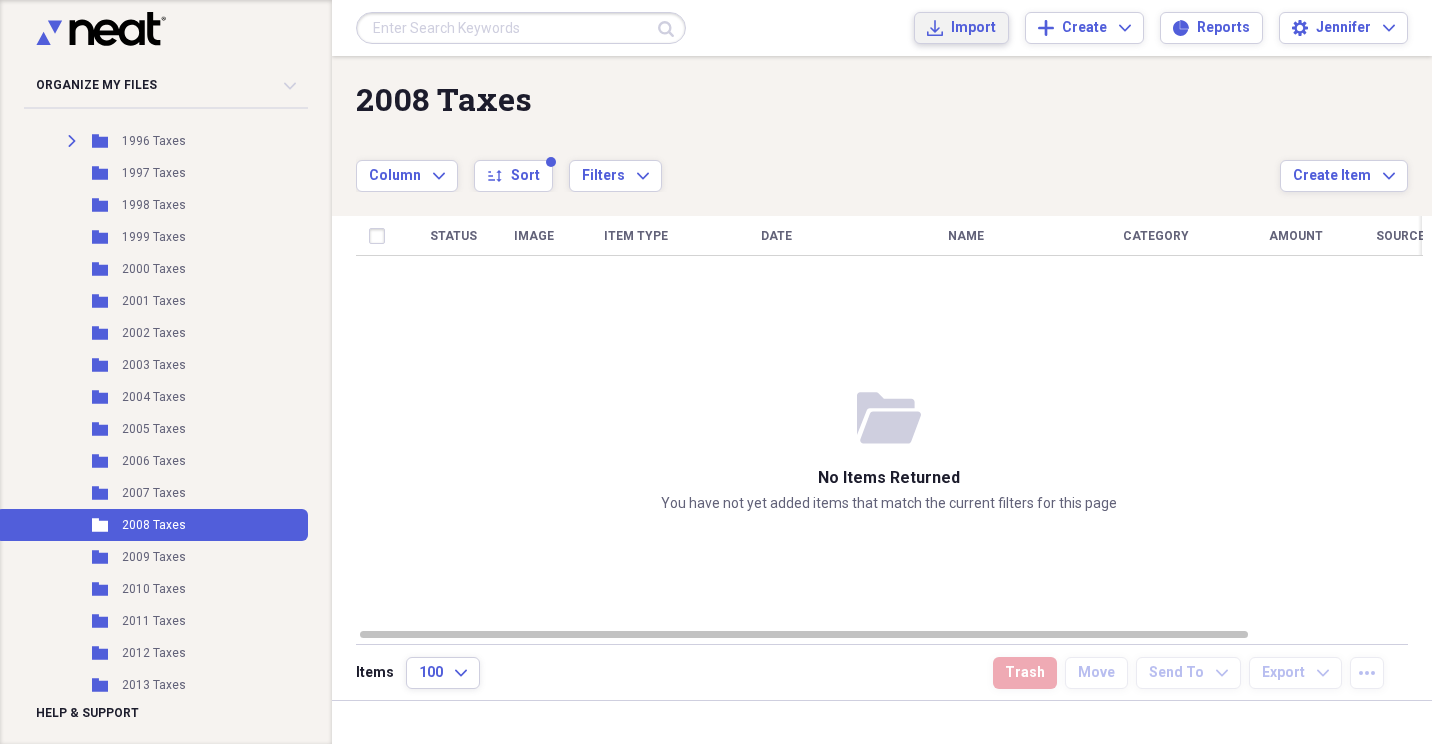 click on "Import Import" at bounding box center [961, 28] 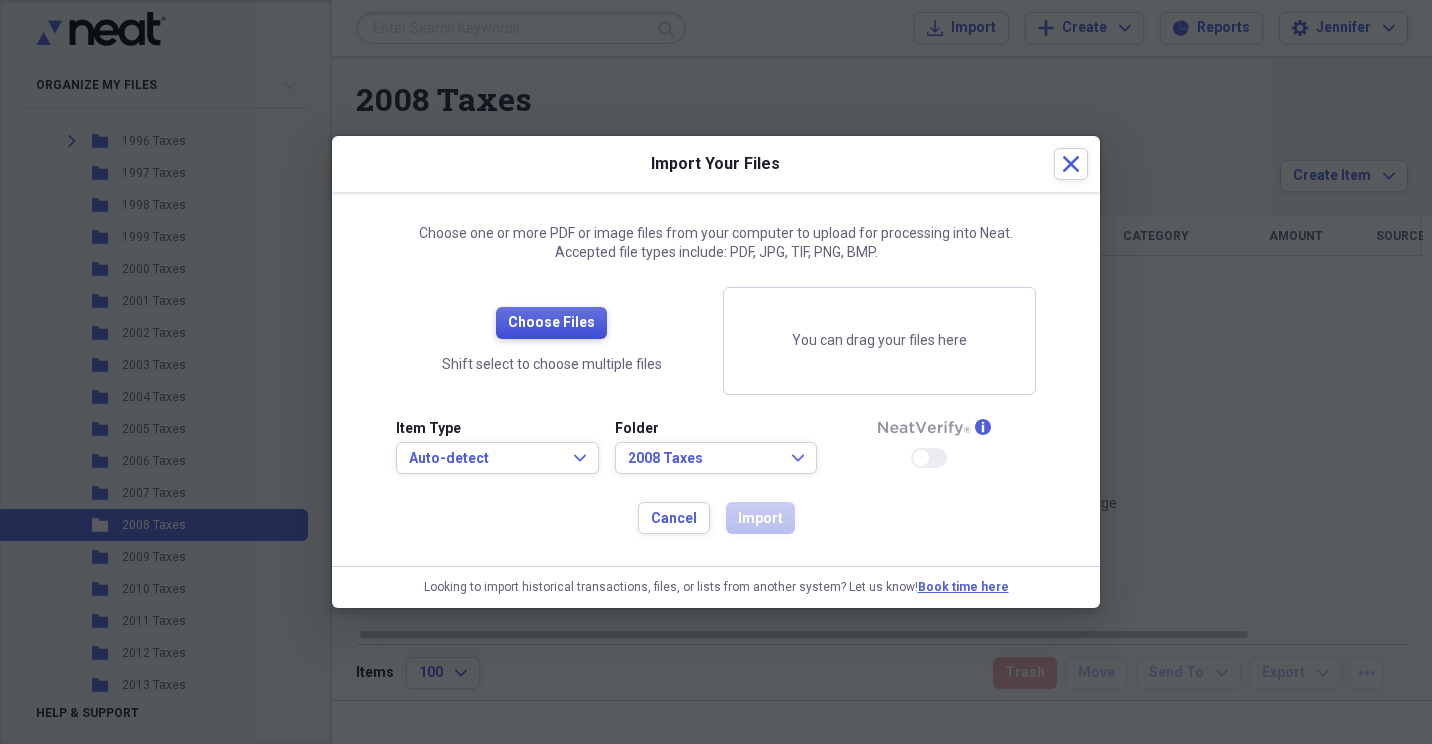 click on "Choose Files" at bounding box center [551, 323] 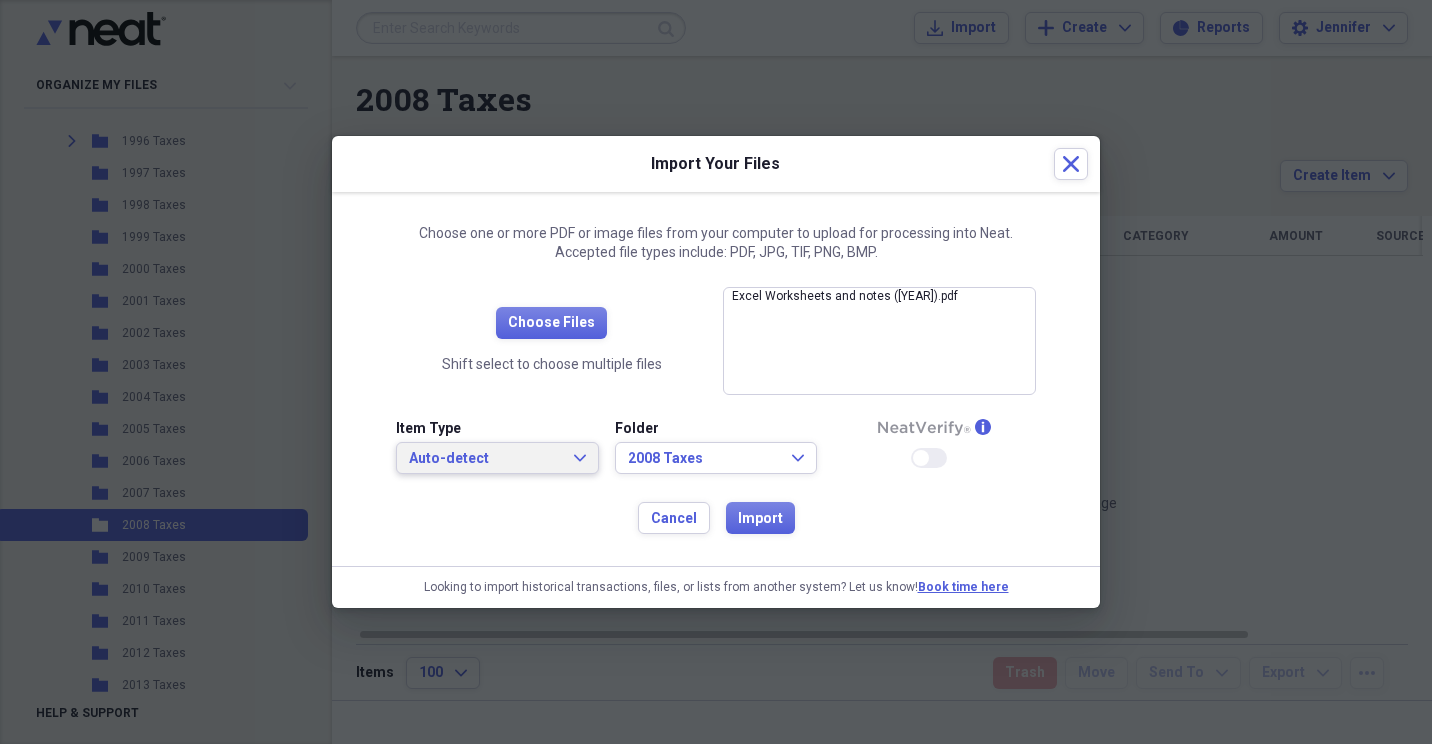 click on "Auto-detect Expand" at bounding box center [497, 459] 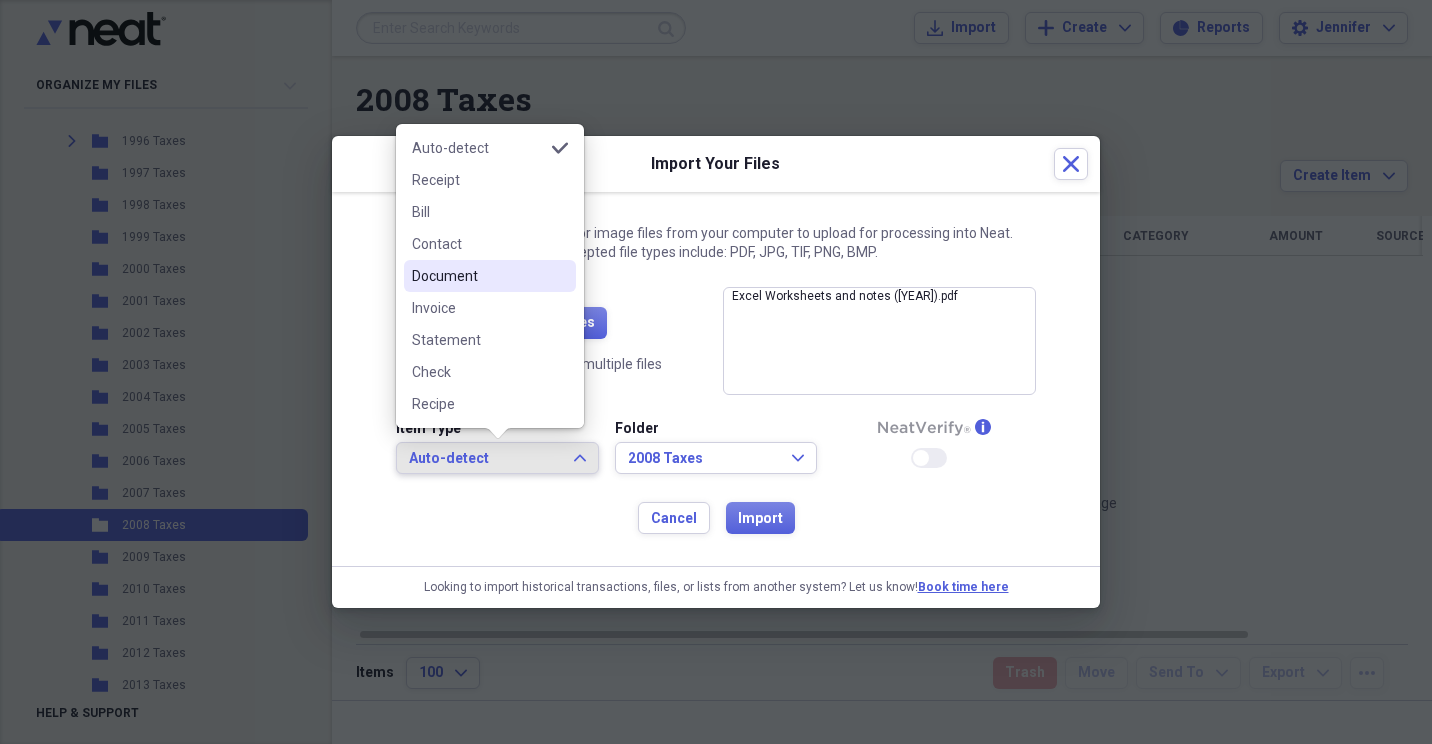 click on "Document" at bounding box center (478, 276) 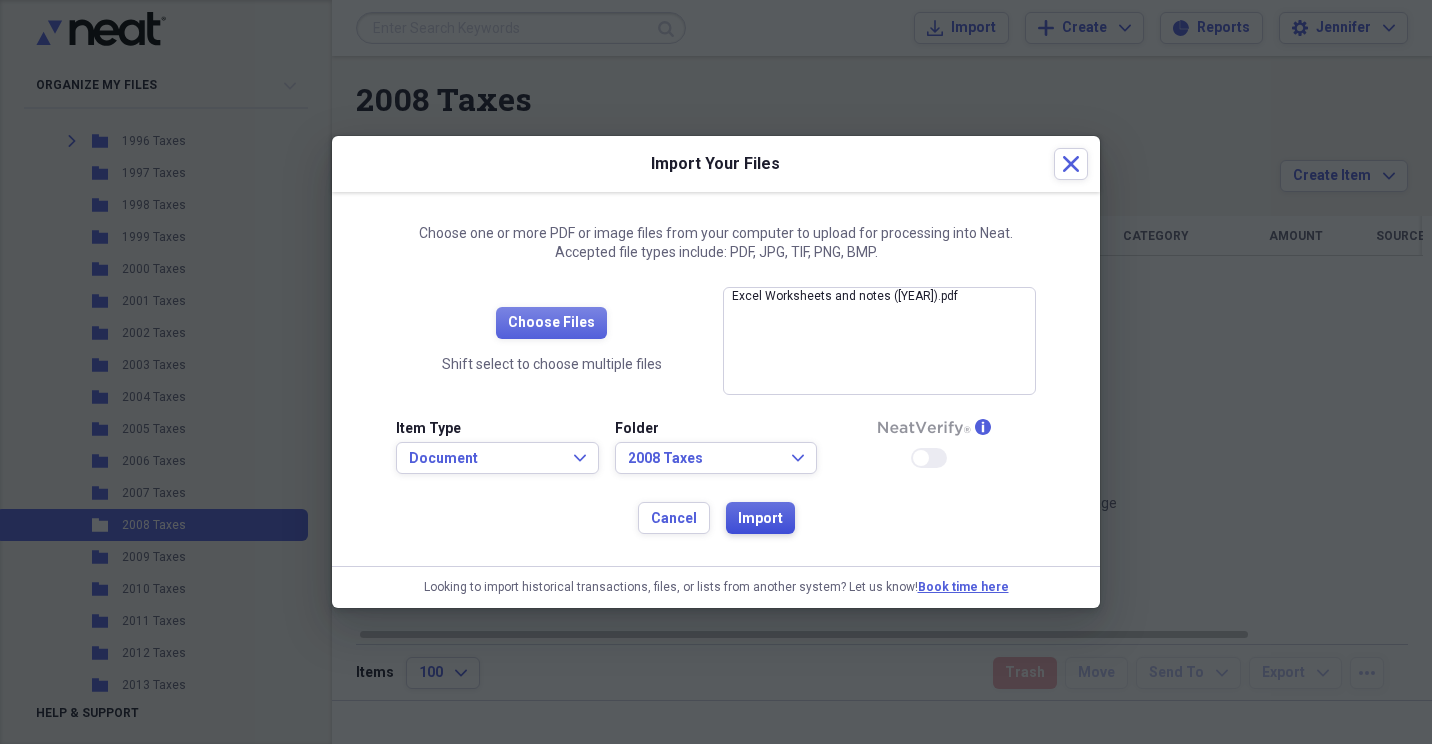click on "Import" at bounding box center [760, 519] 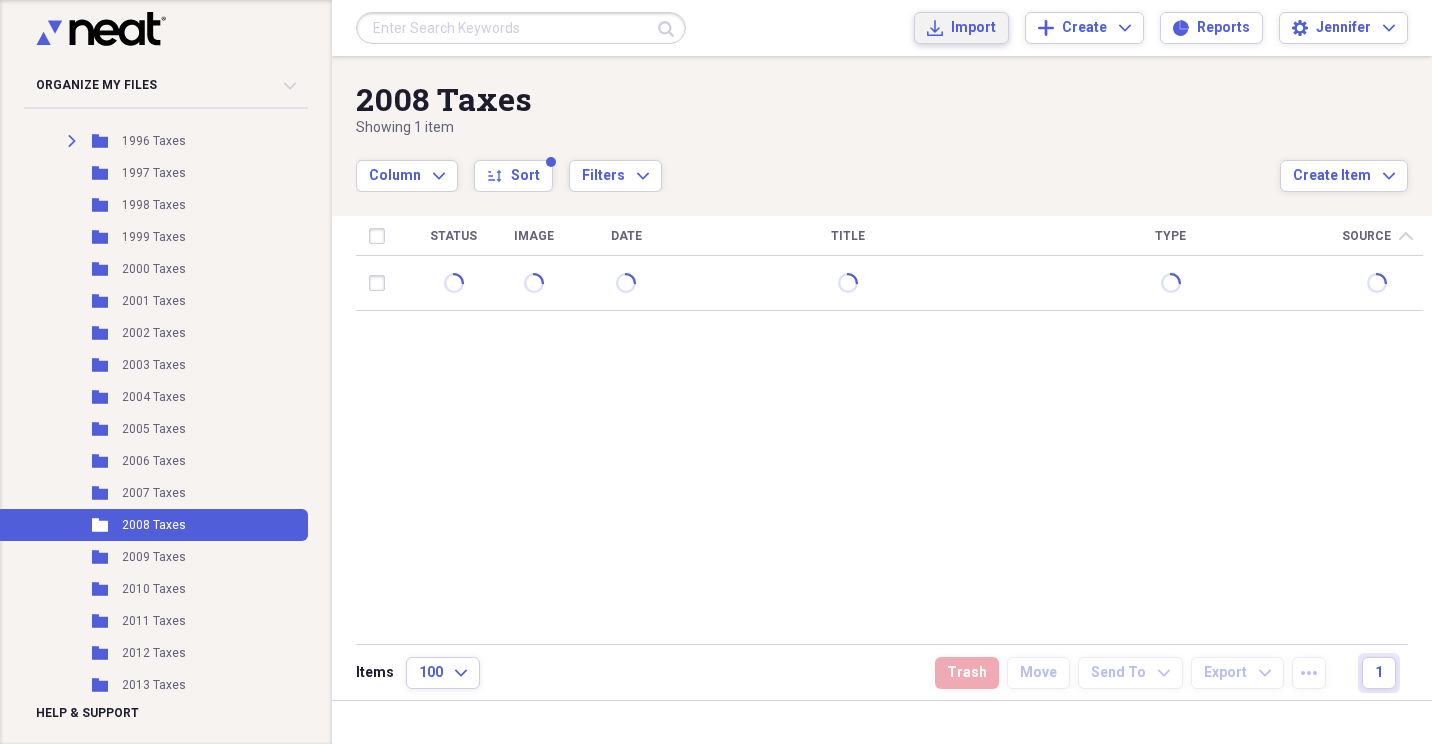 click on "Import Import" at bounding box center [961, 28] 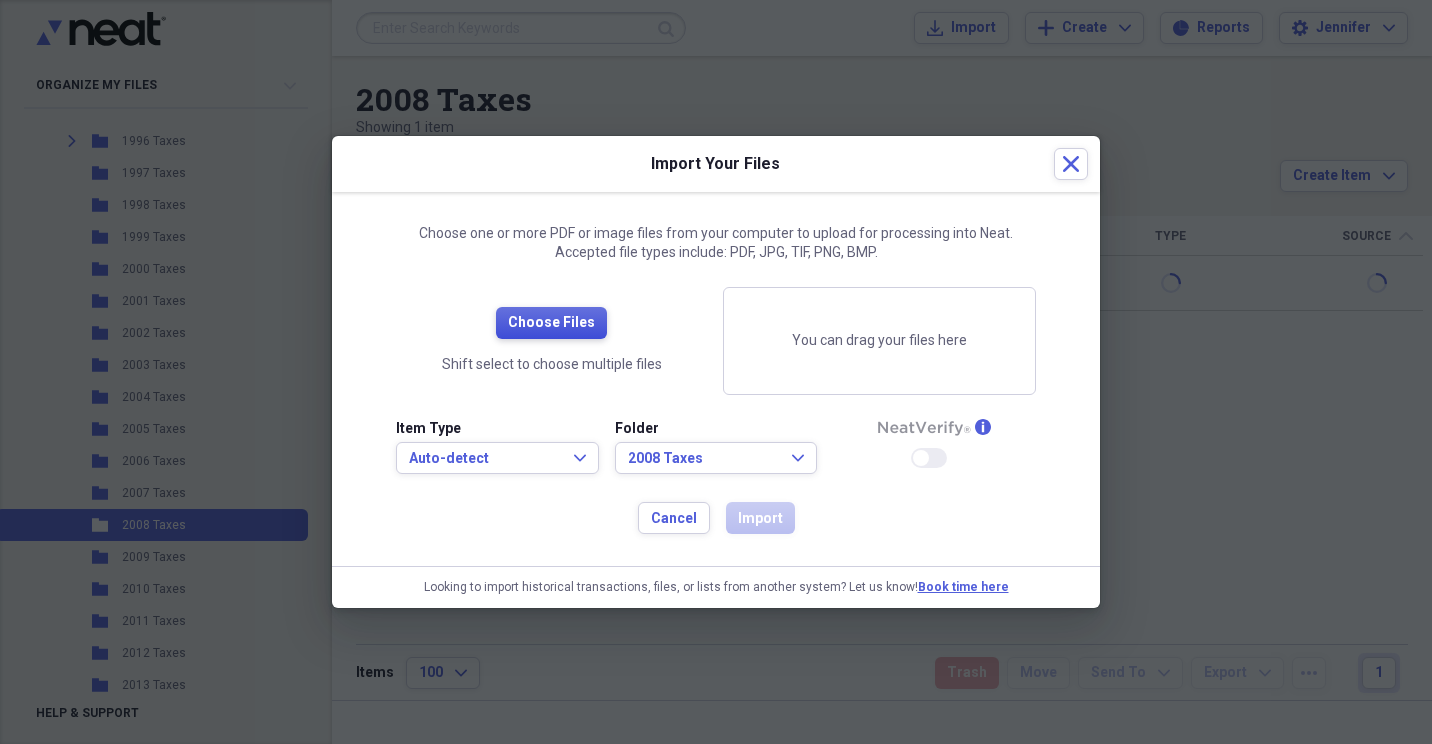 click on "Choose Files" at bounding box center [551, 323] 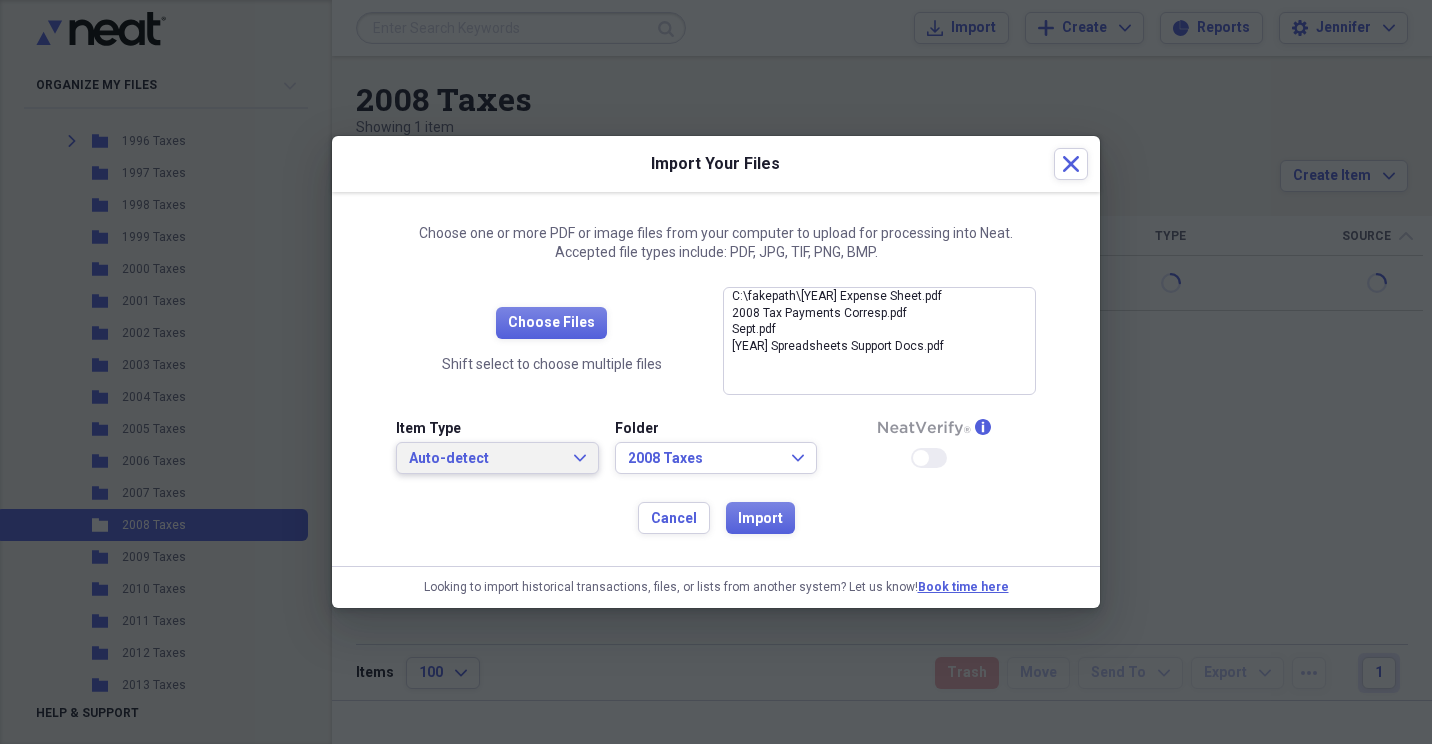 click on "Auto-detect Expand" at bounding box center [497, 458] 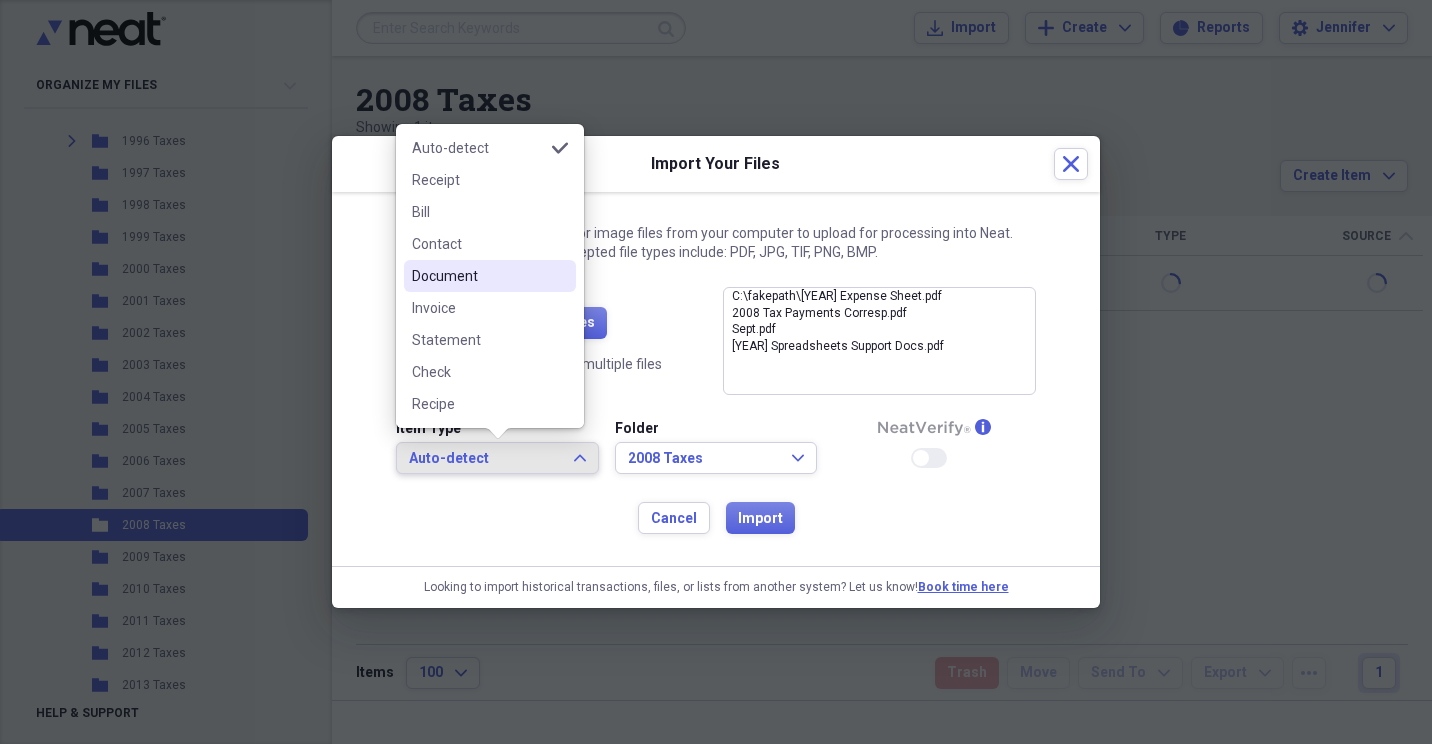 click on "Document" at bounding box center [478, 276] 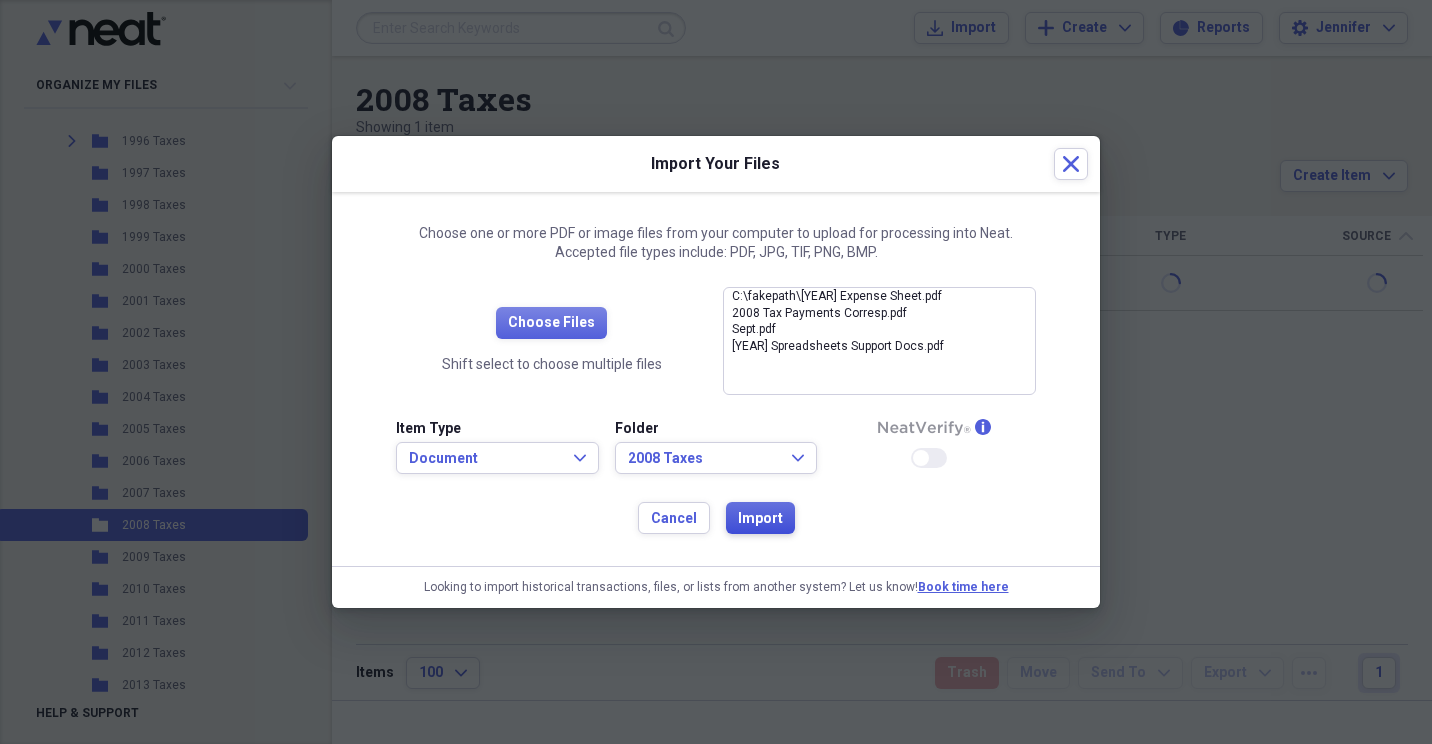 click on "Import" at bounding box center [760, 519] 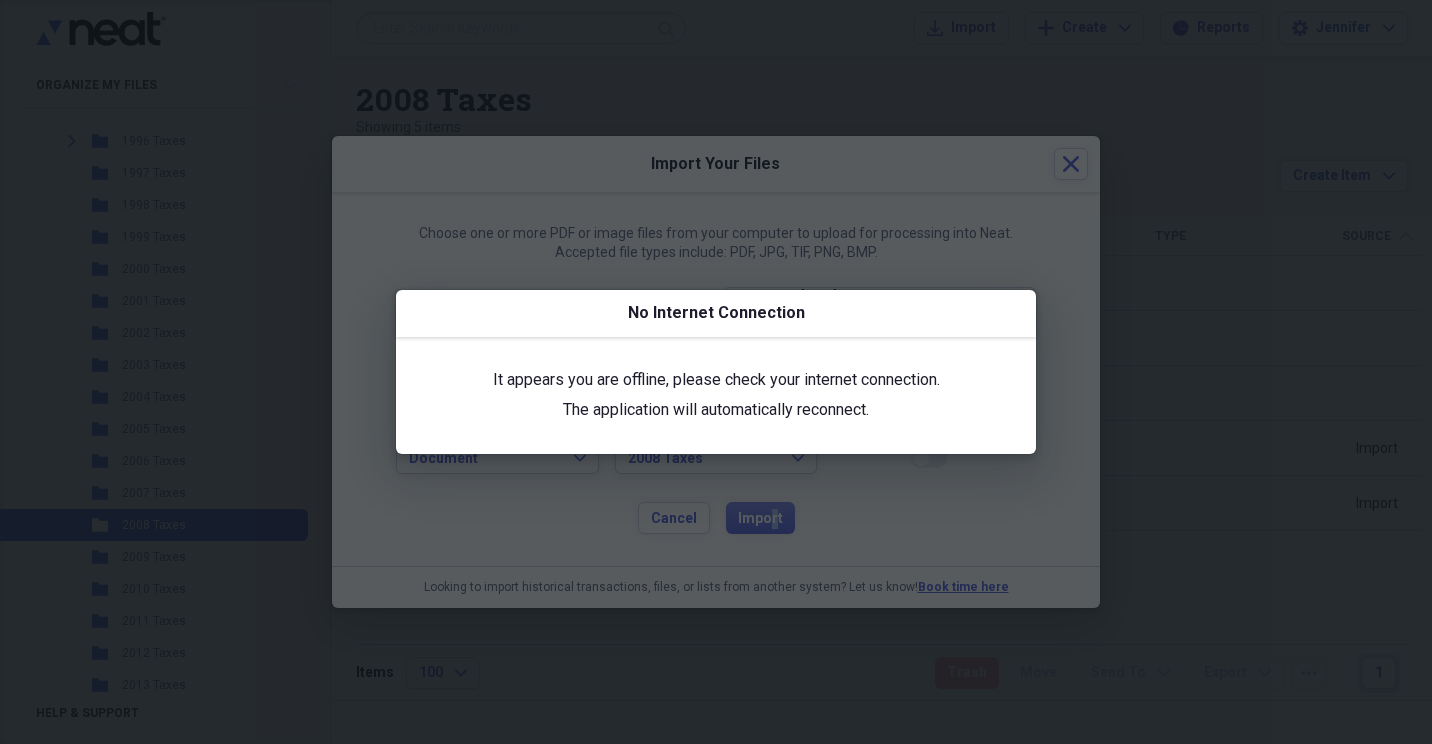 click at bounding box center [716, 372] 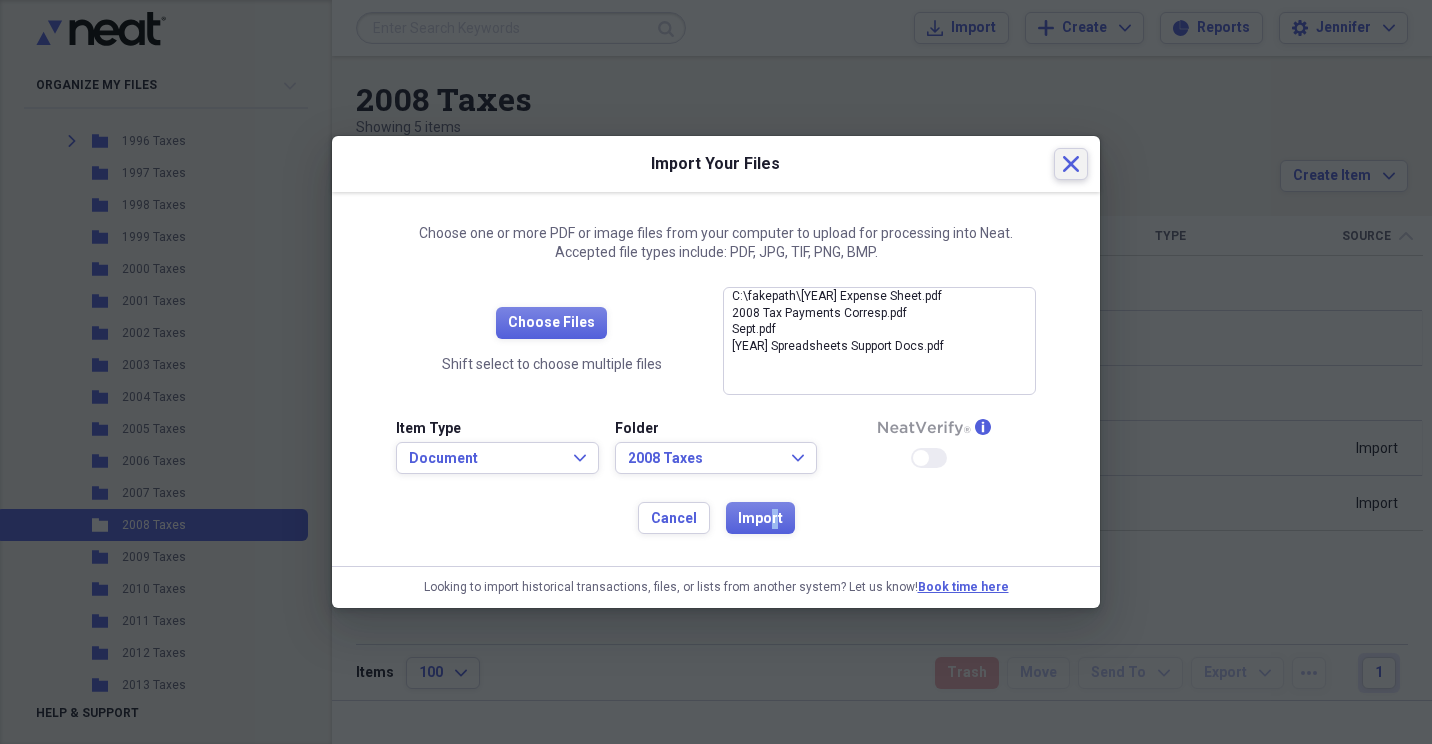 click on "Close" at bounding box center (1071, 164) 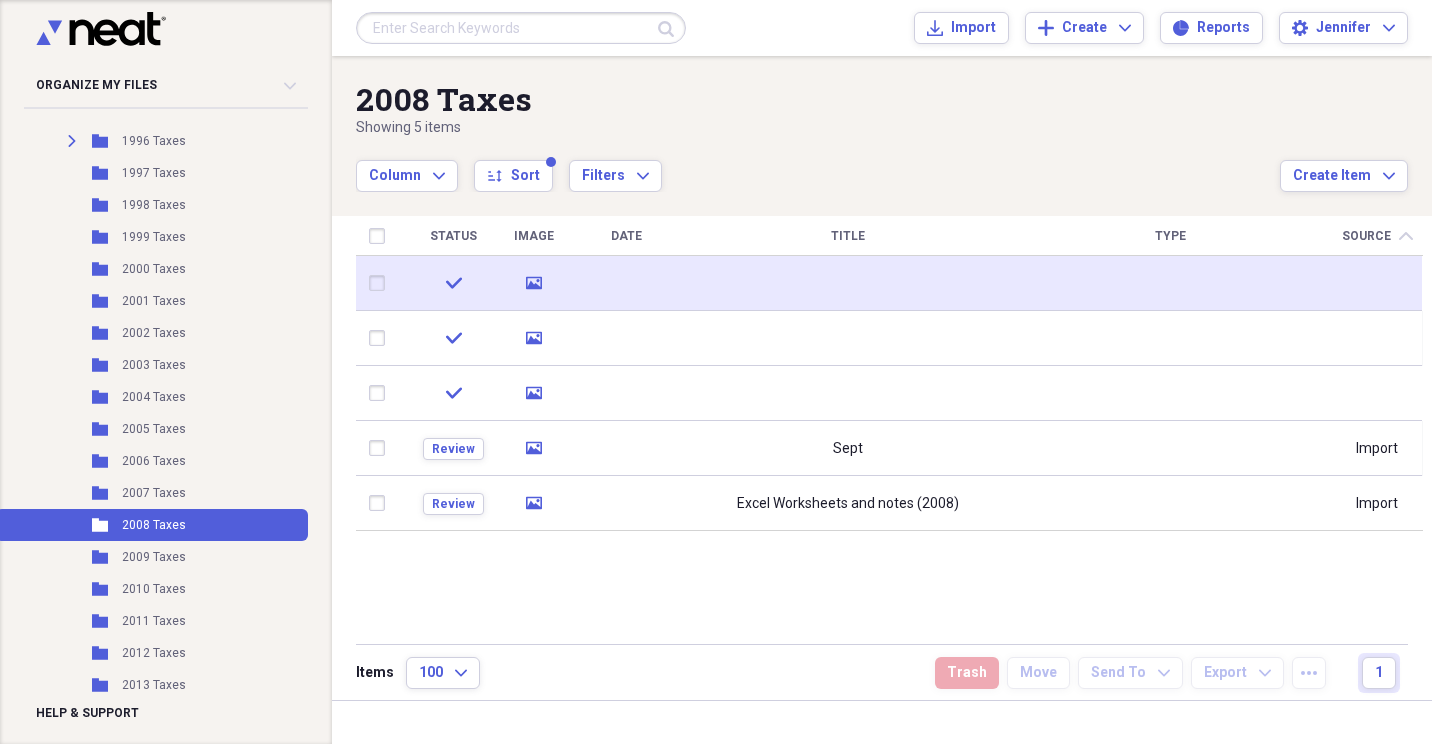 click at bounding box center (381, 283) 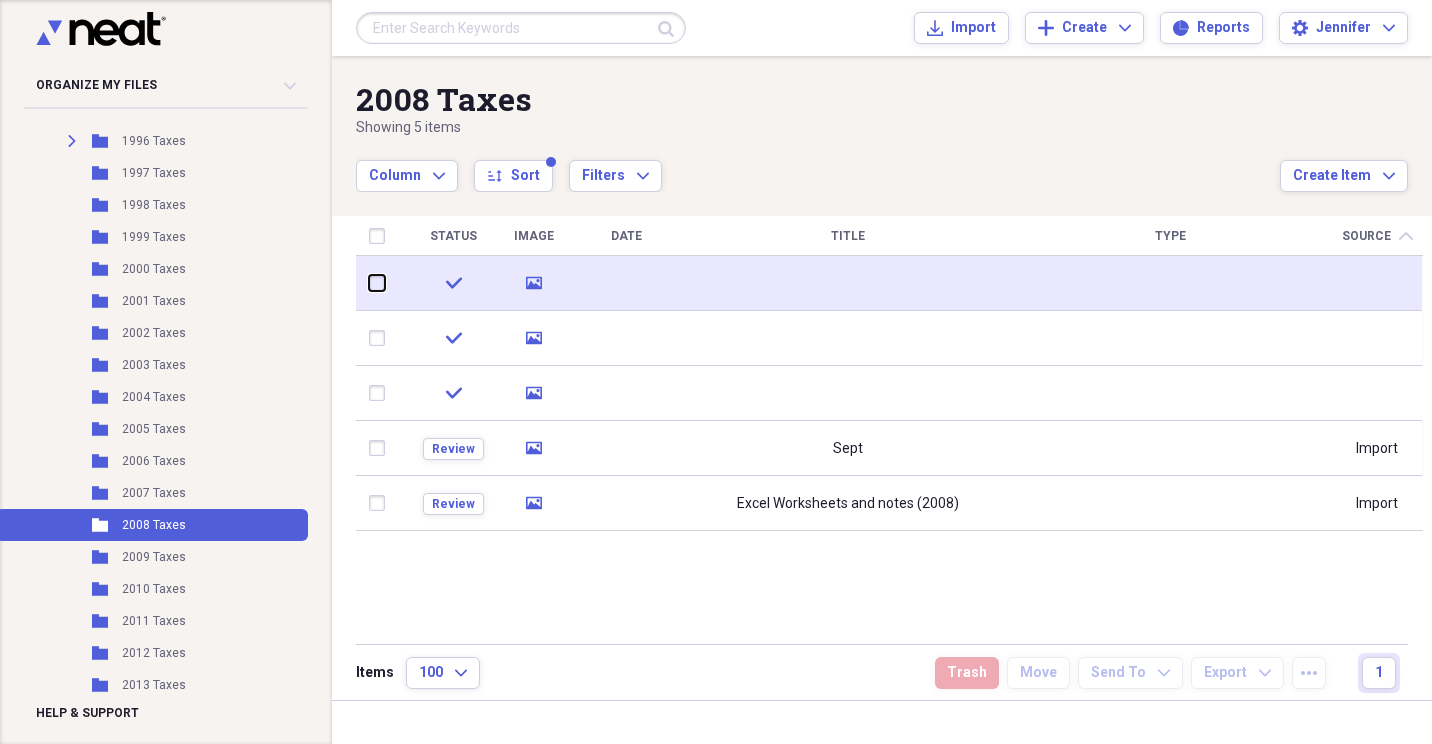 click at bounding box center (369, 283) 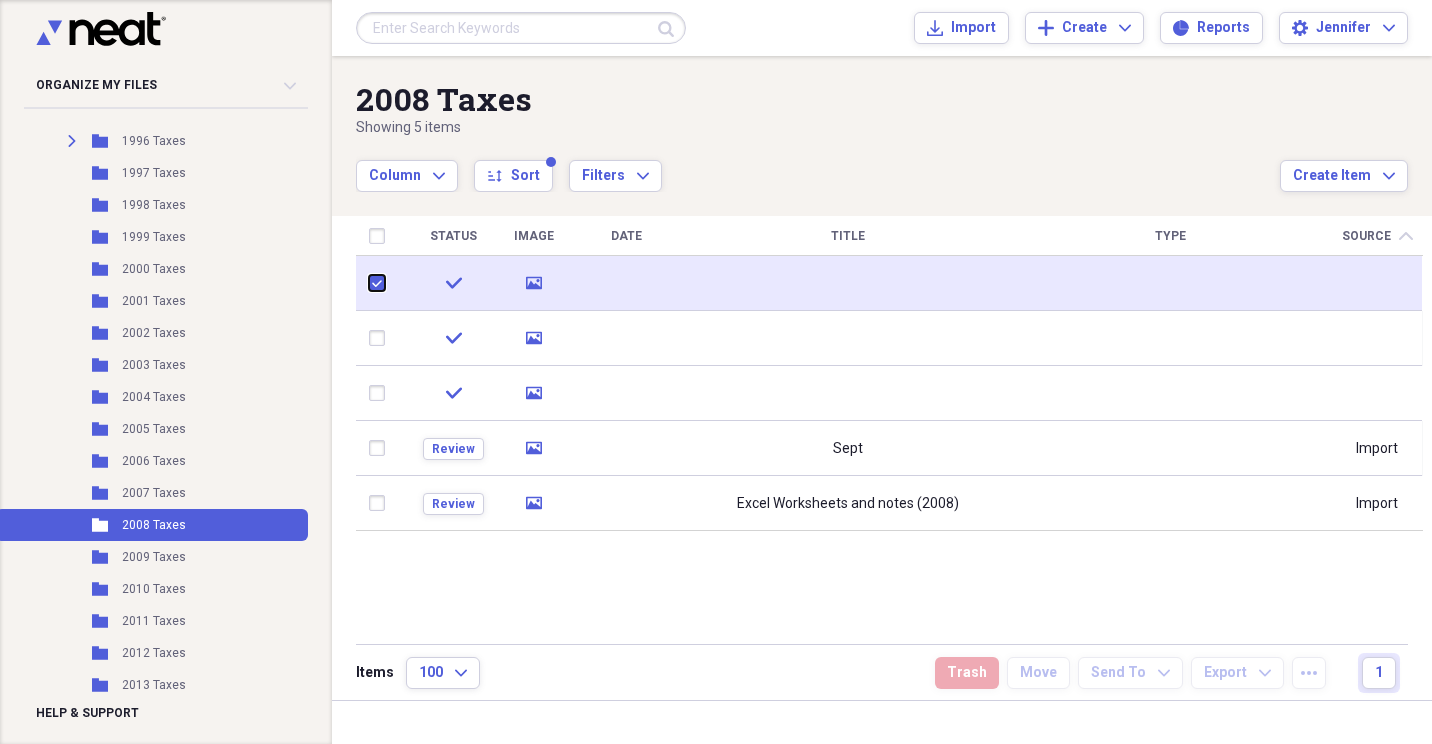 checkbox on "true" 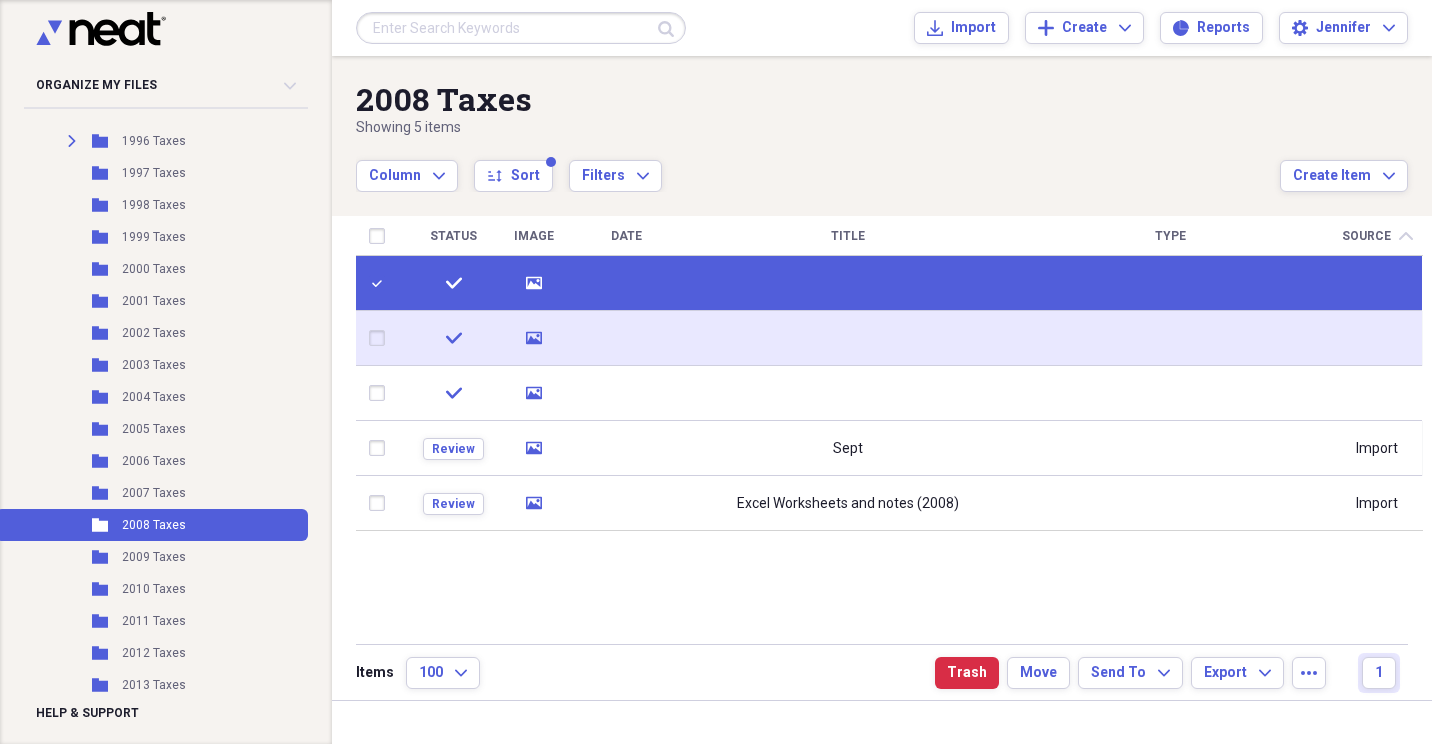 click at bounding box center (381, 338) 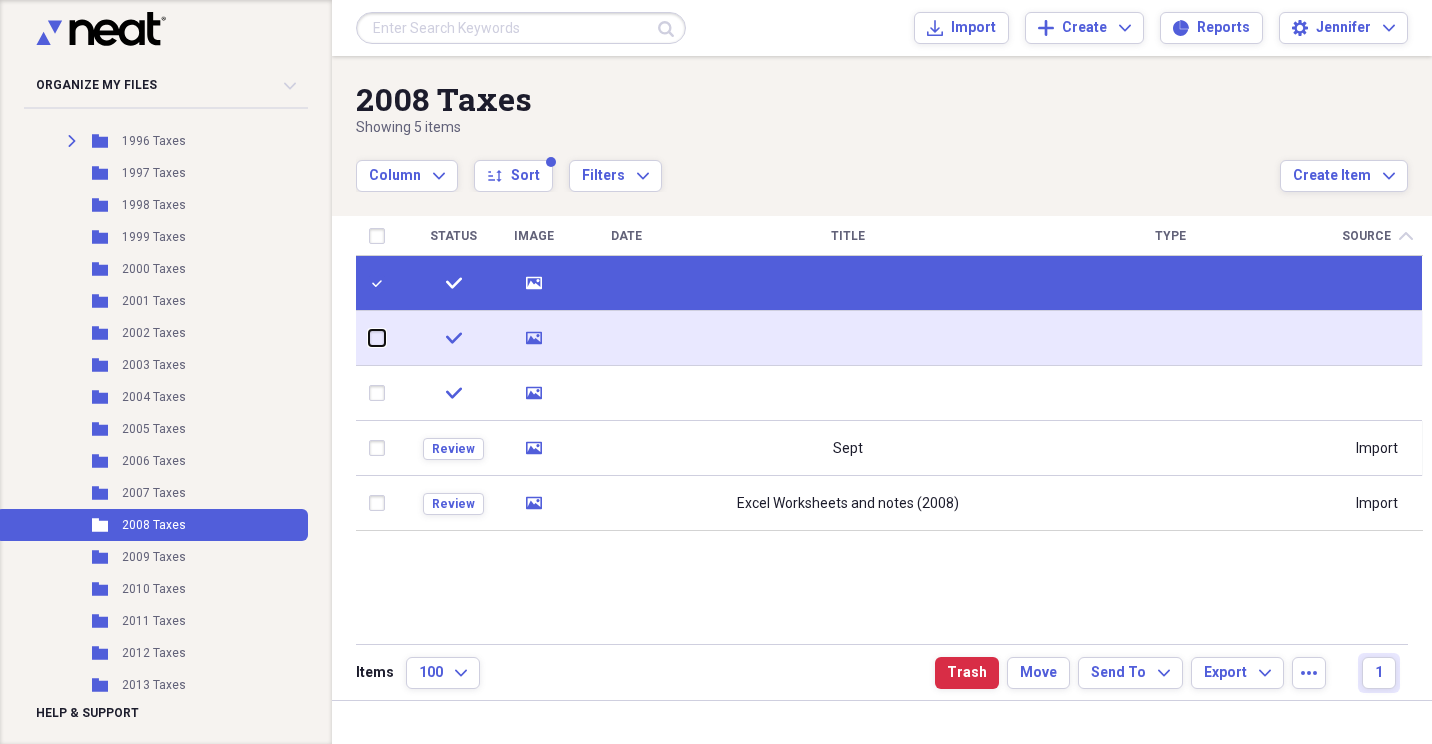 click at bounding box center (369, 338) 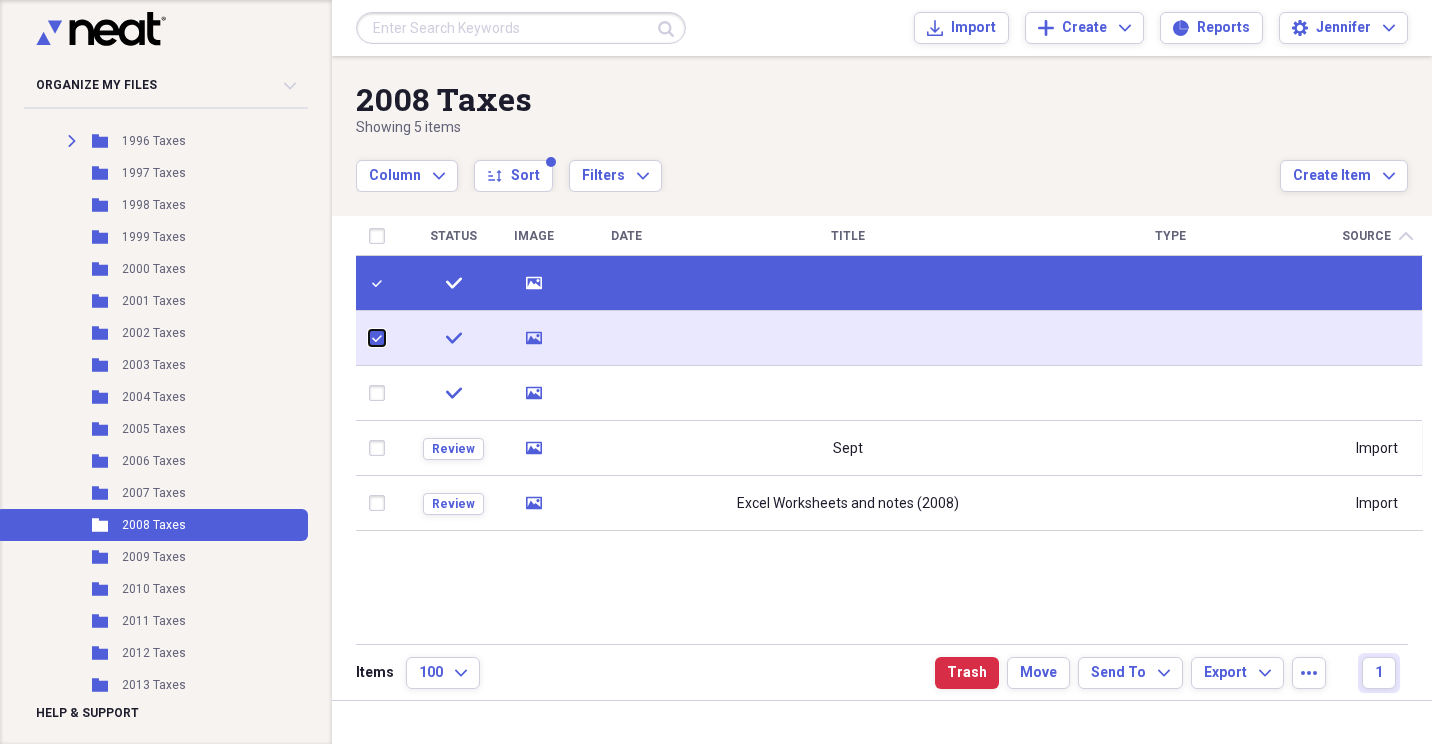 checkbox on "true" 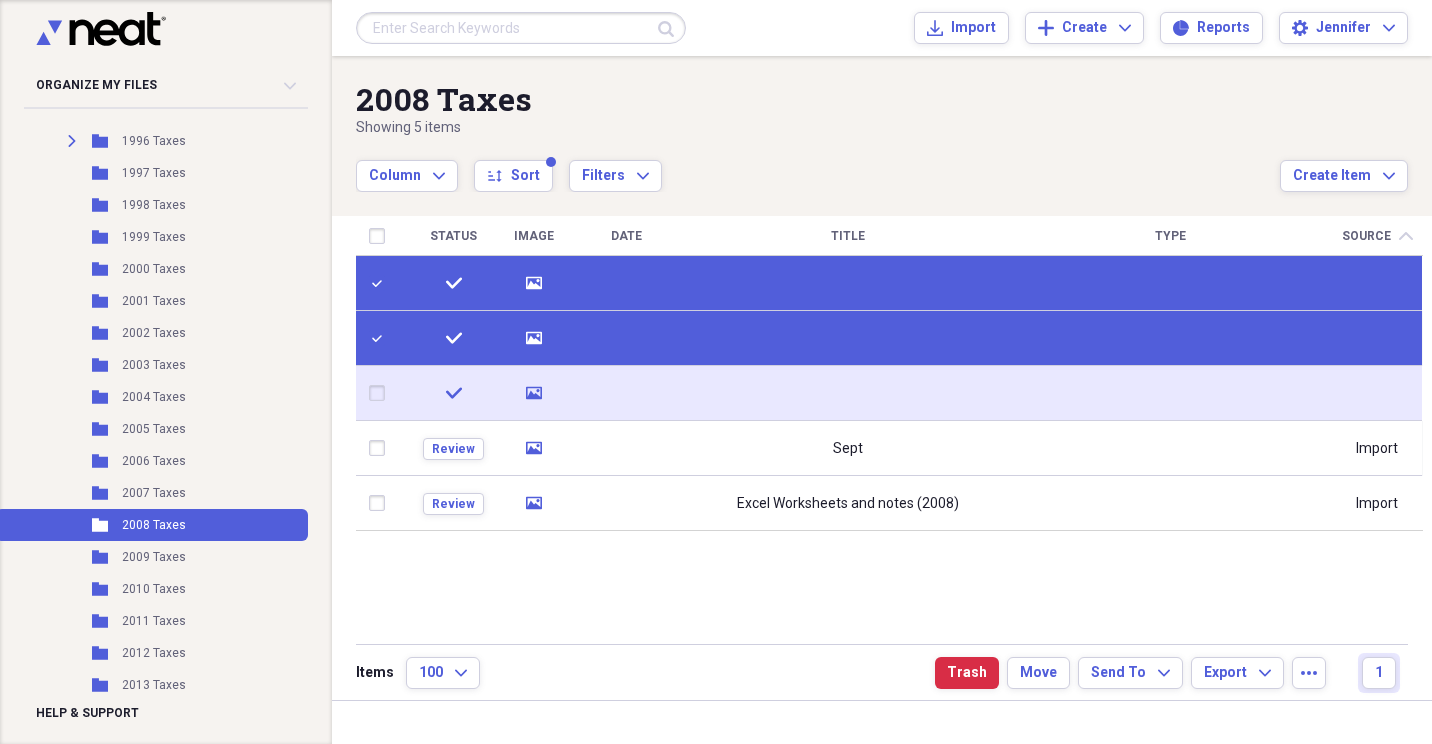 click at bounding box center (381, 393) 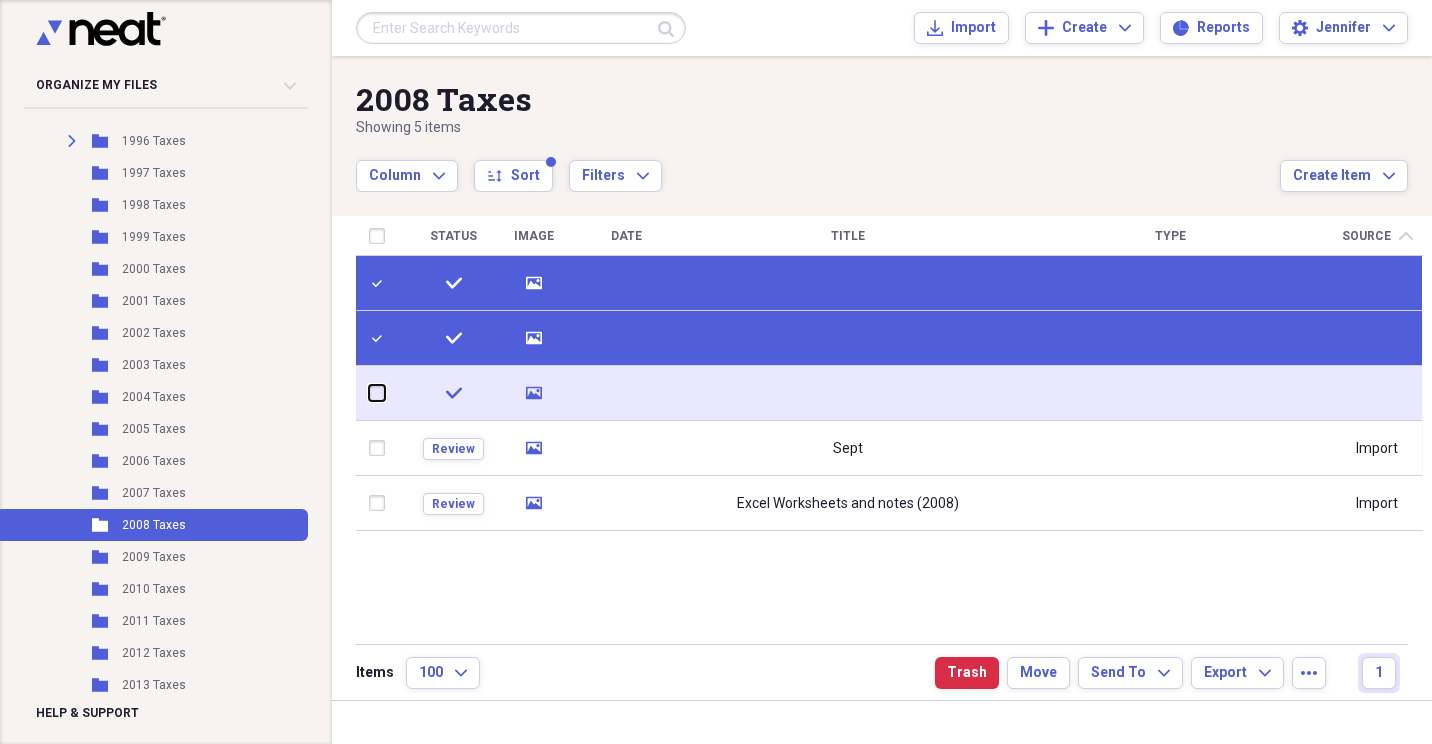 click at bounding box center [369, 393] 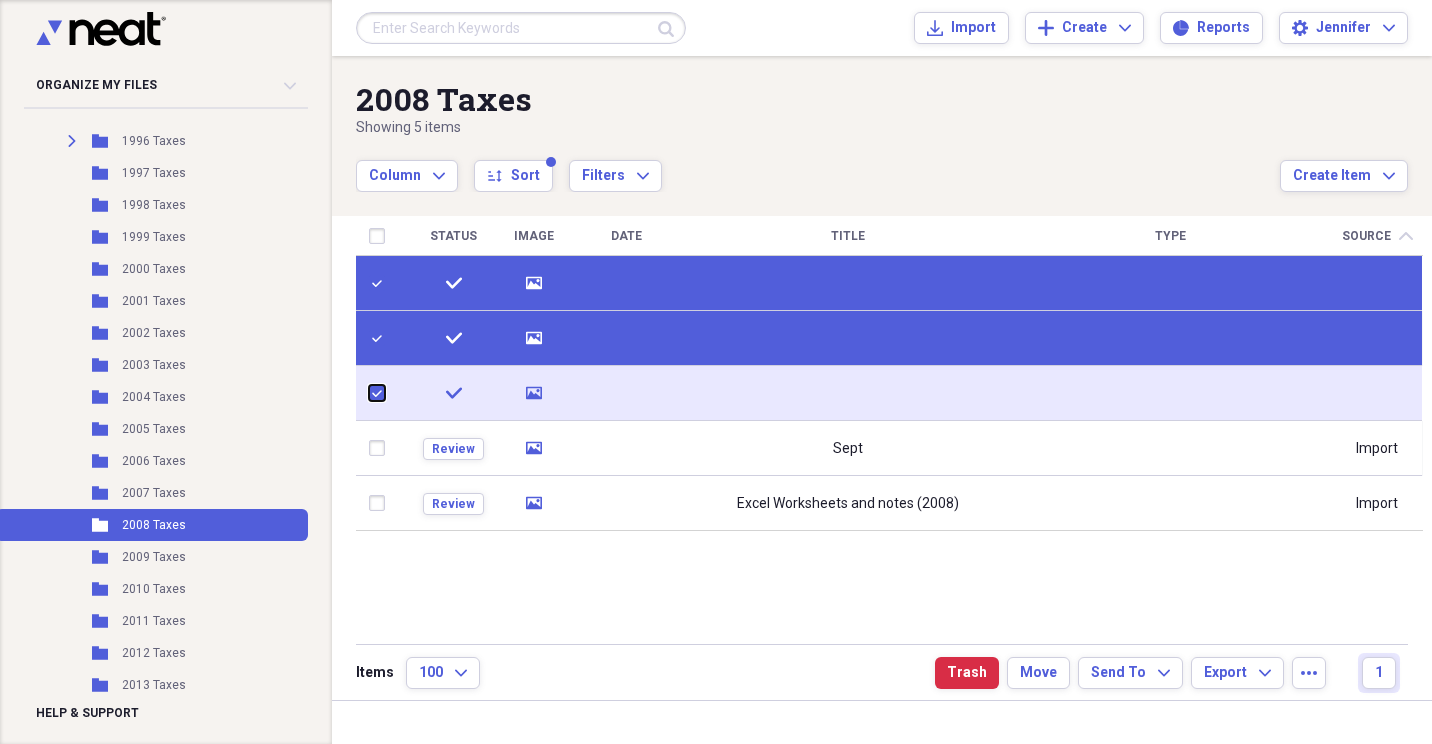 checkbox on "true" 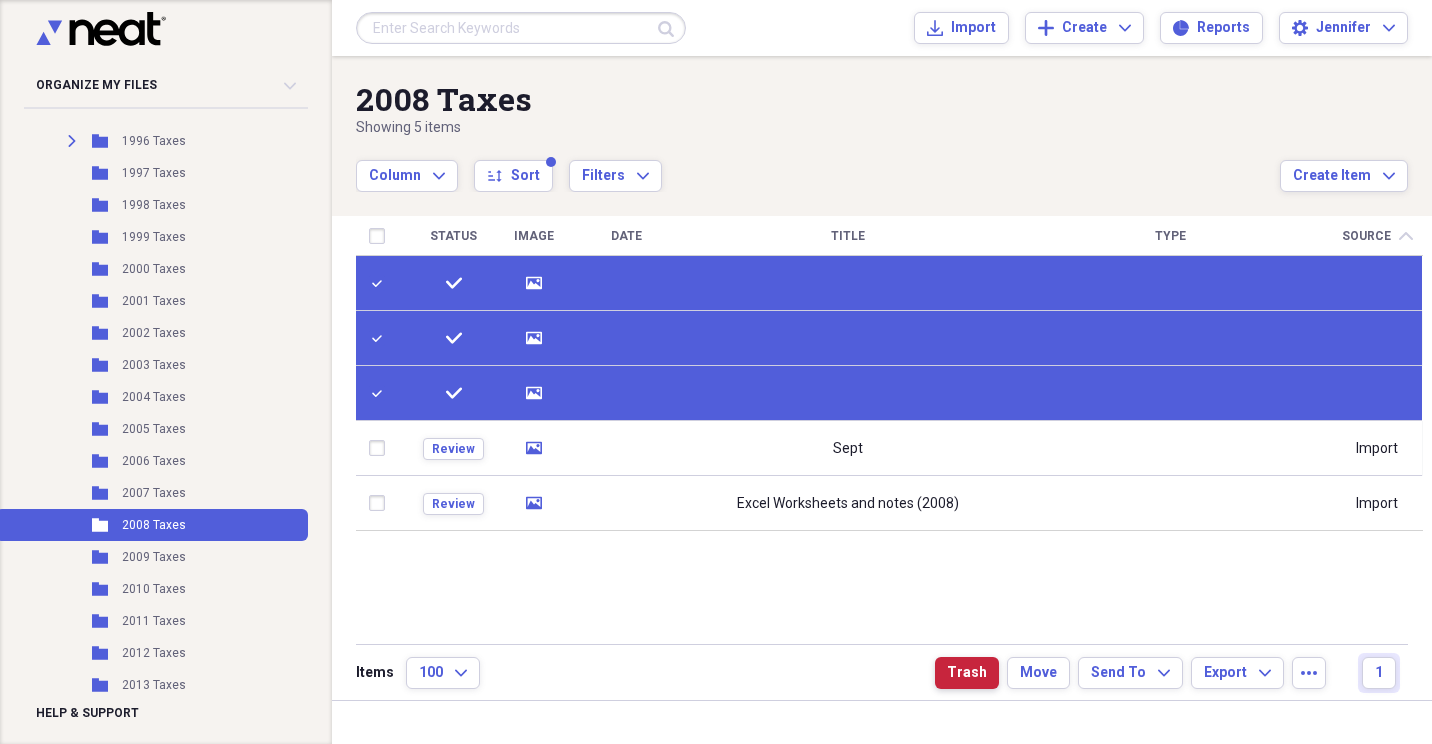 click on "Trash" at bounding box center [967, 673] 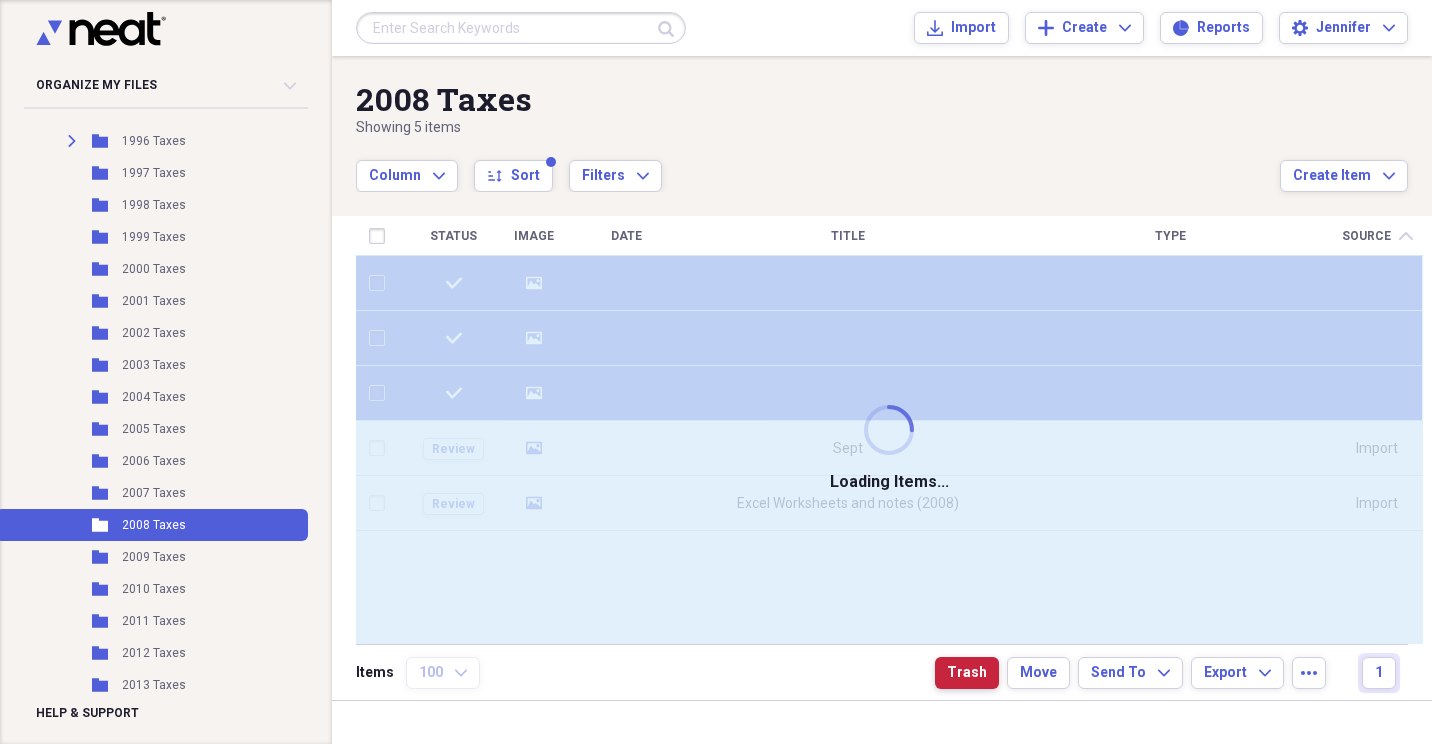 checkbox on "false" 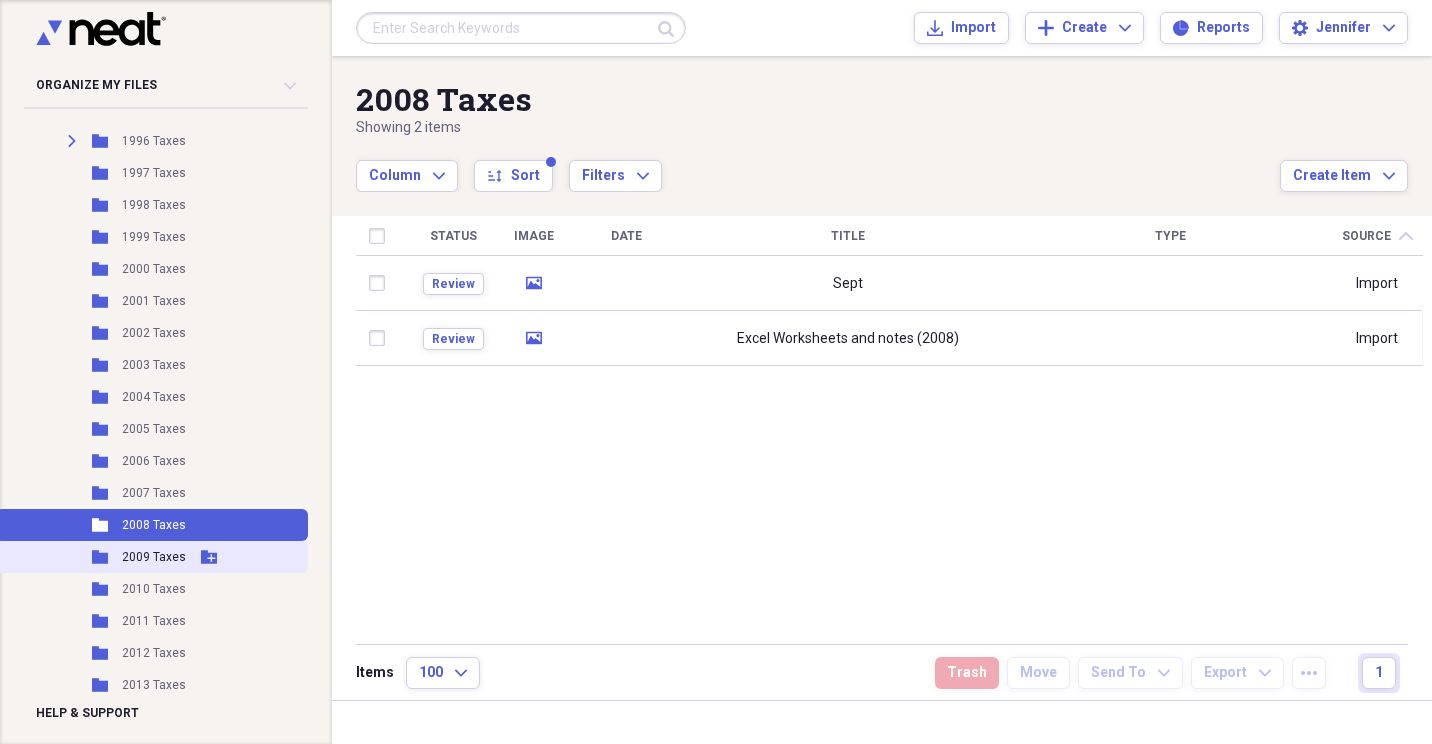 click on "2009 Taxes" at bounding box center [154, 557] 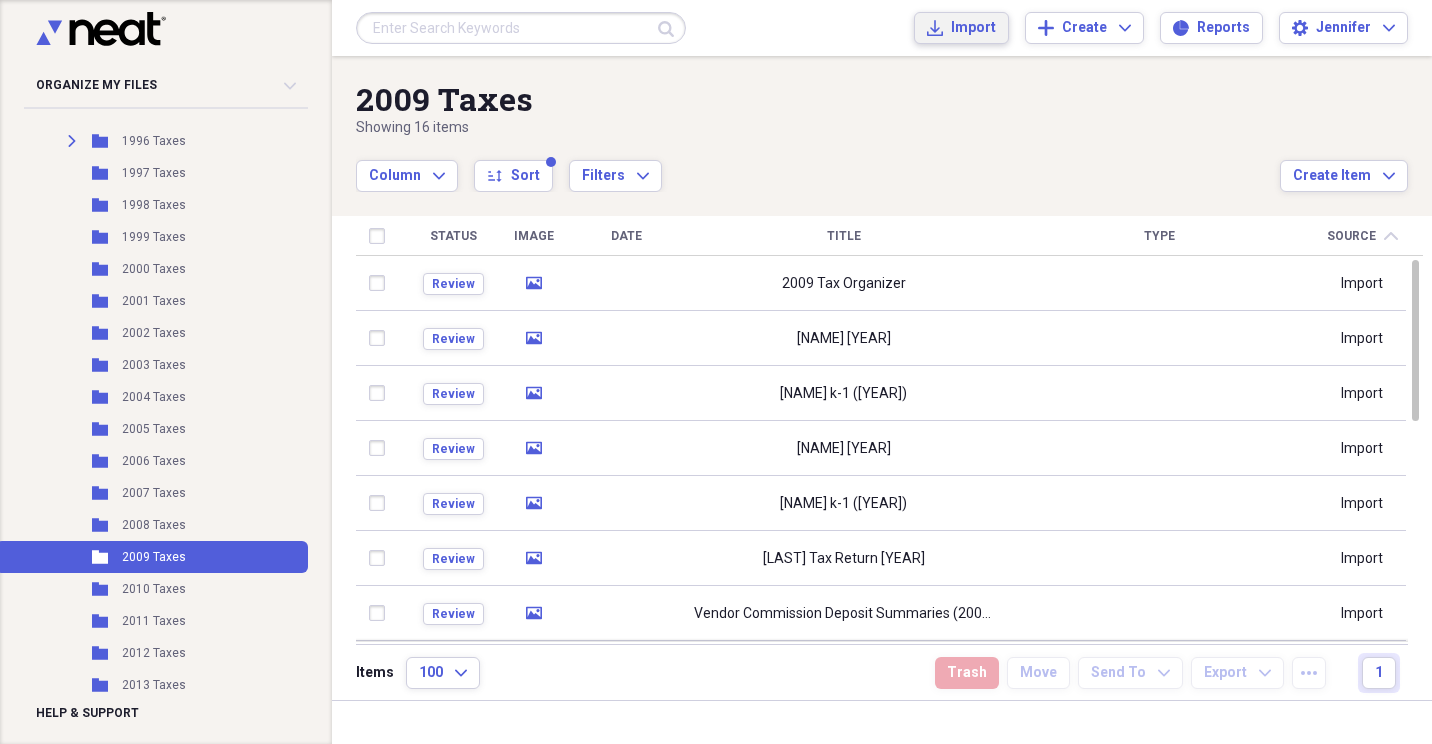 click on "Import Import" at bounding box center (961, 28) 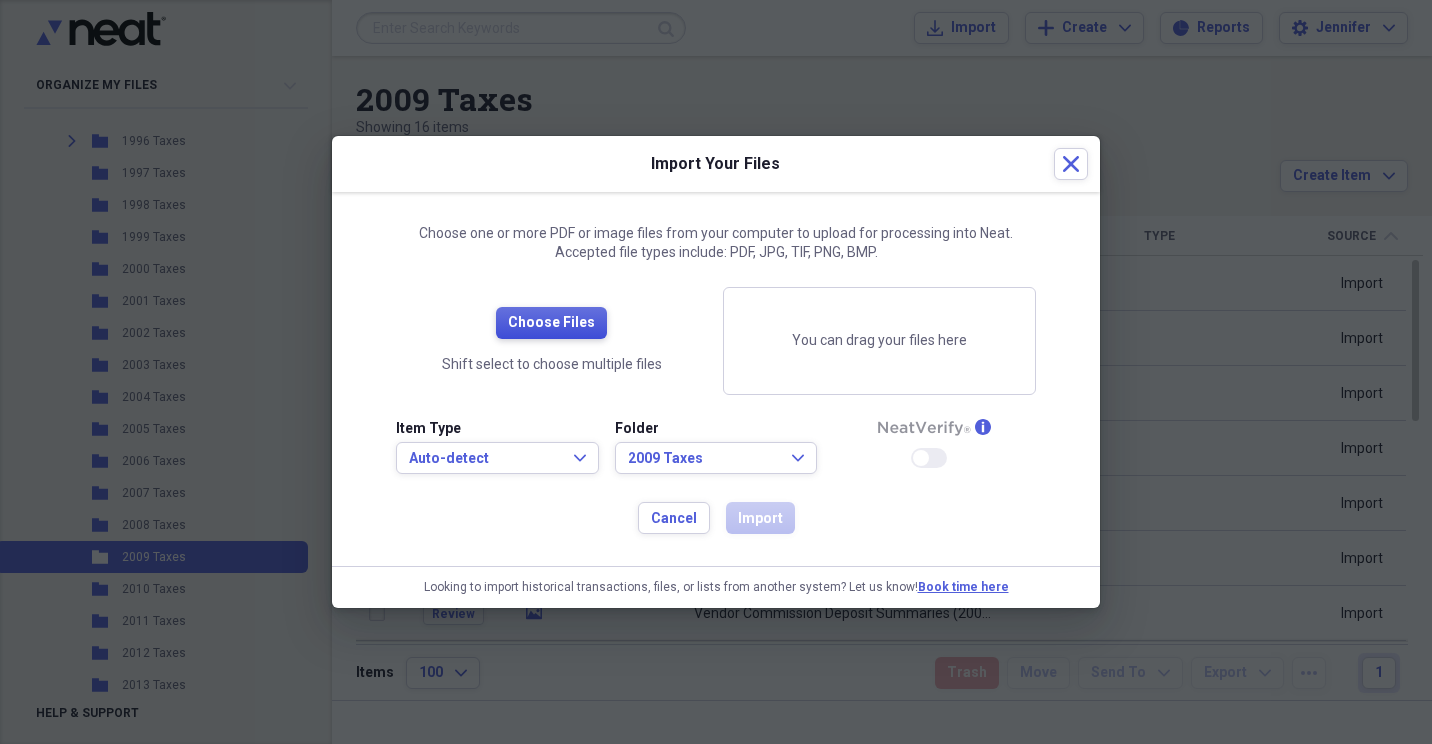 click on "Choose Files" at bounding box center (551, 323) 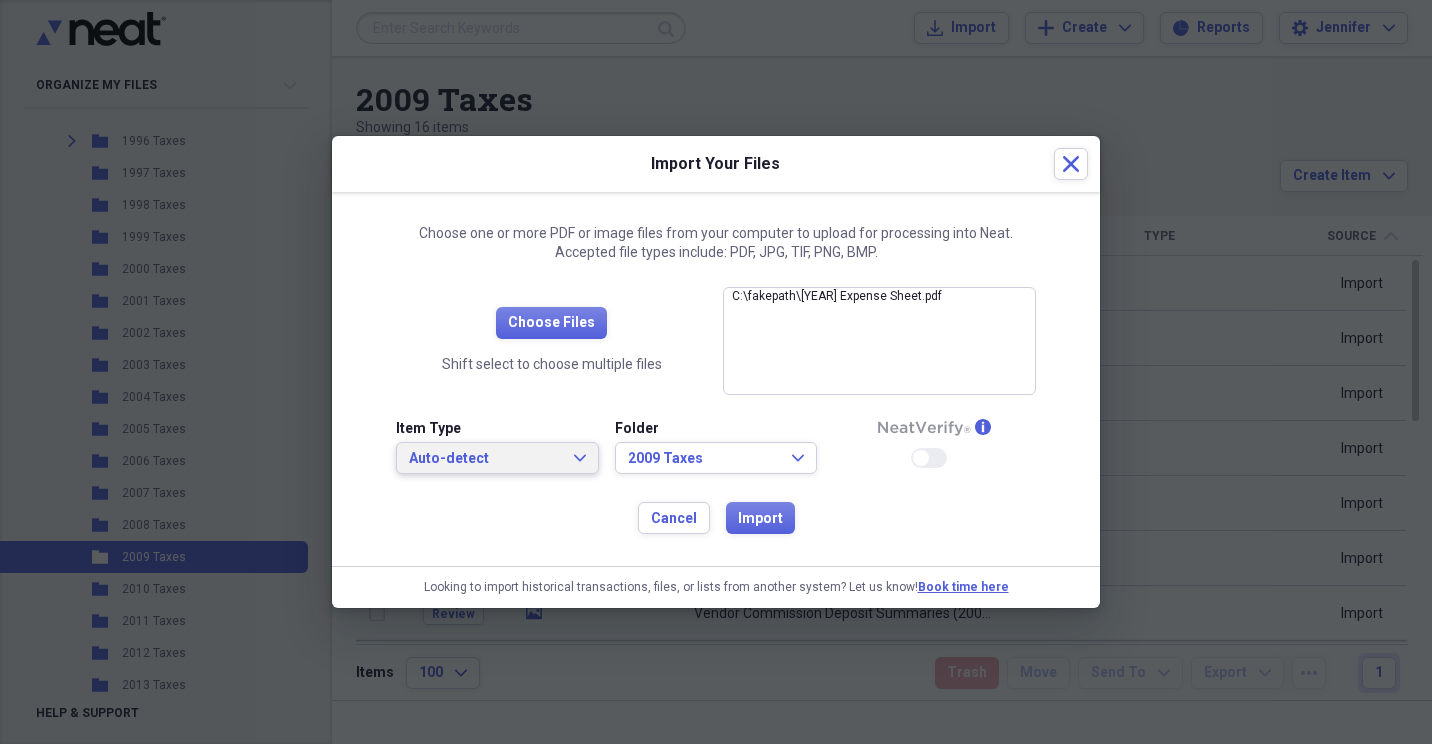 click on "Expand" 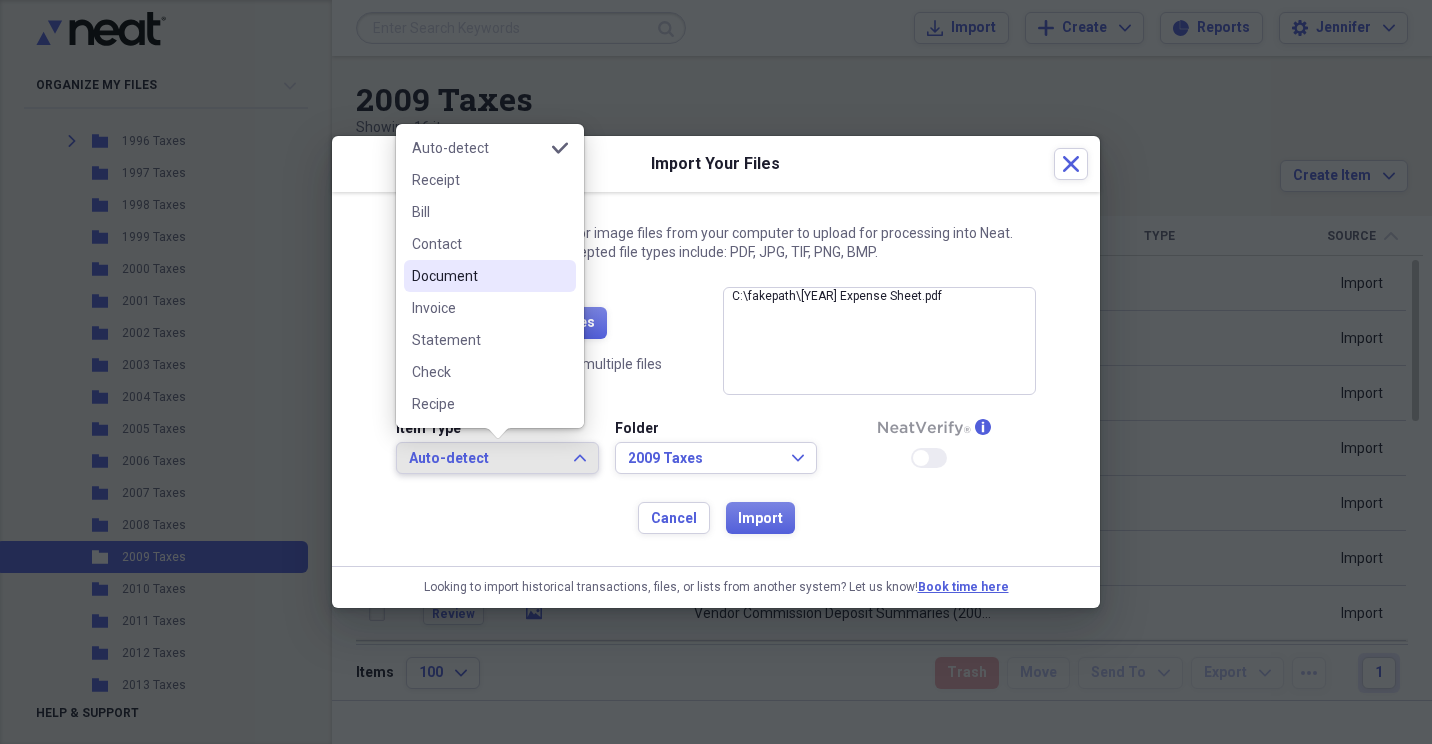drag, startPoint x: 542, startPoint y: 282, endPoint x: 551, endPoint y: 295, distance: 15.811388 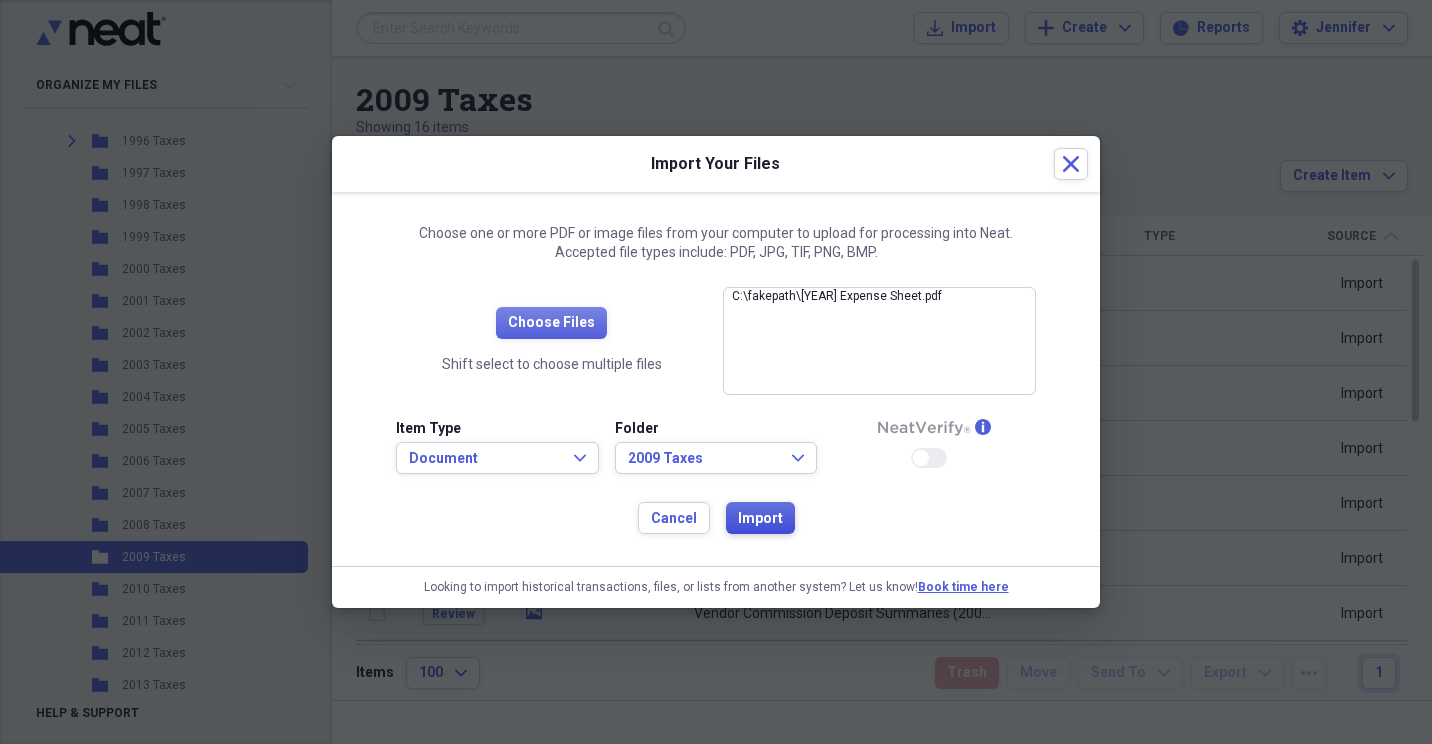 click on "Import" at bounding box center [760, 519] 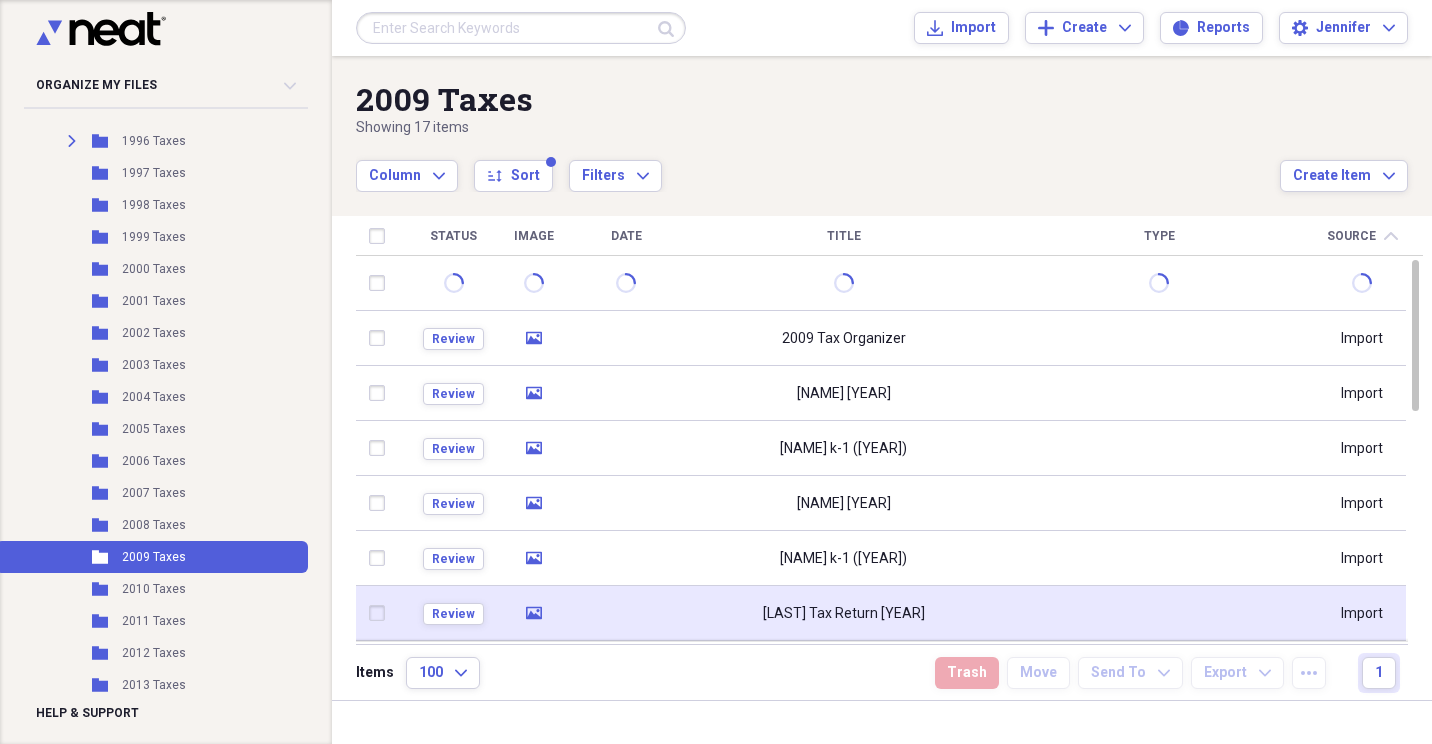 drag, startPoint x: 1006, startPoint y: 530, endPoint x: 823, endPoint y: 598, distance: 195.22551 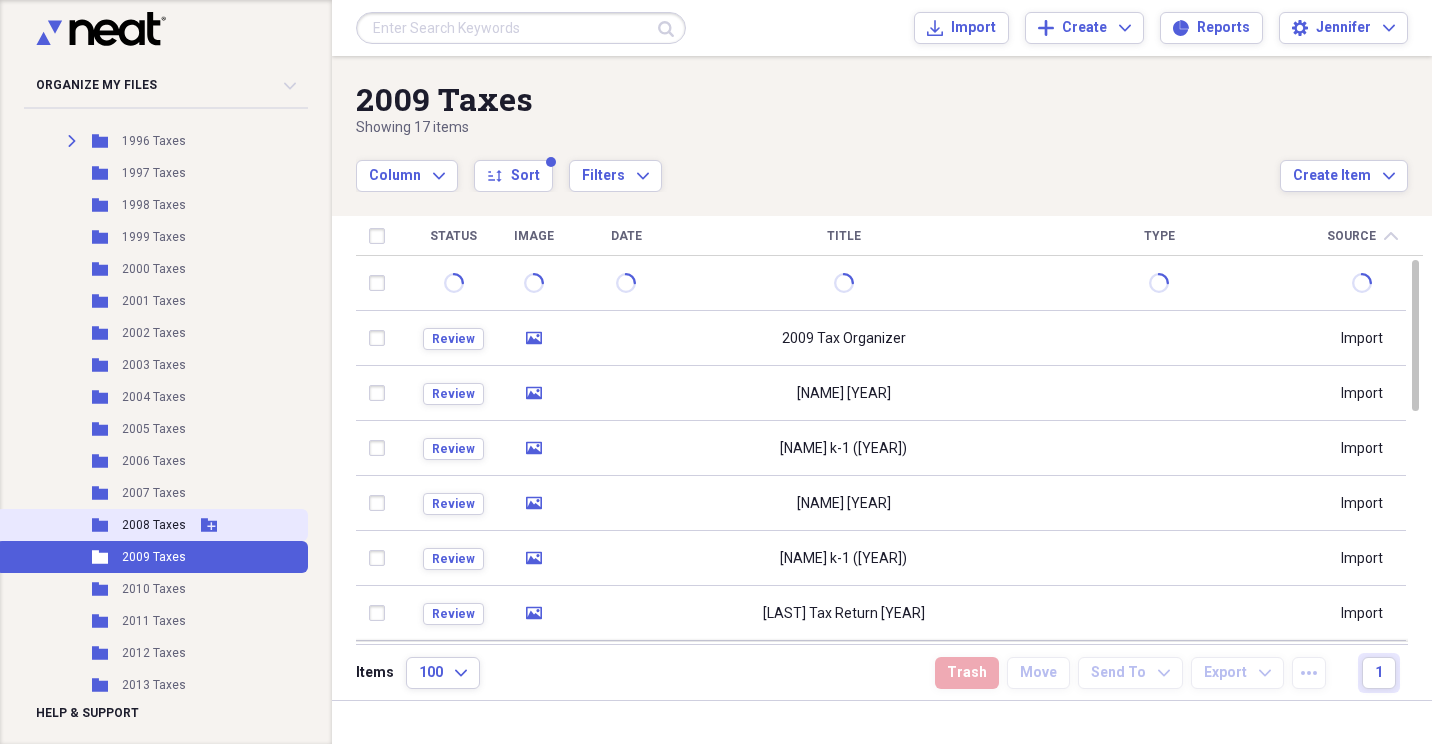 click on "Folder 2008 Taxes Add Folder" at bounding box center (152, 525) 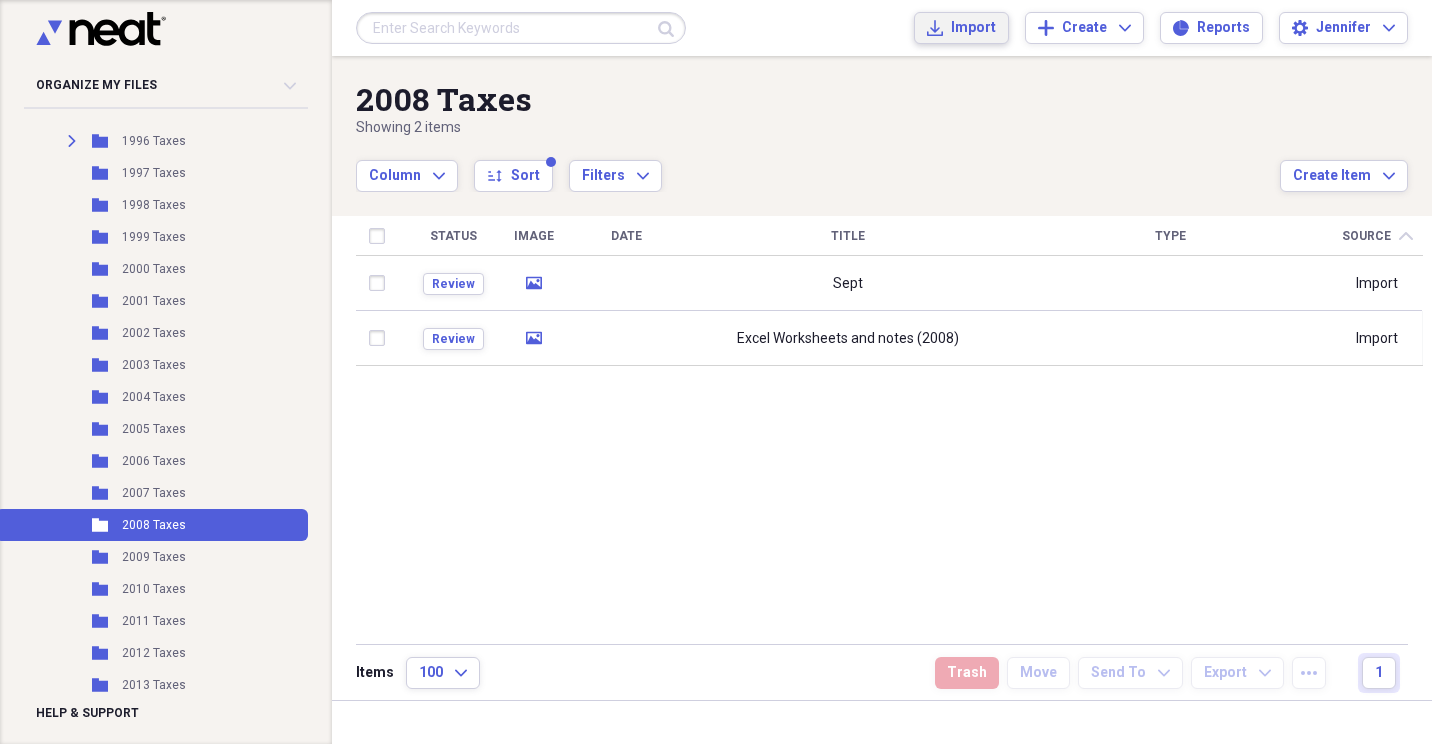 click on "Import Import" at bounding box center [961, 28] 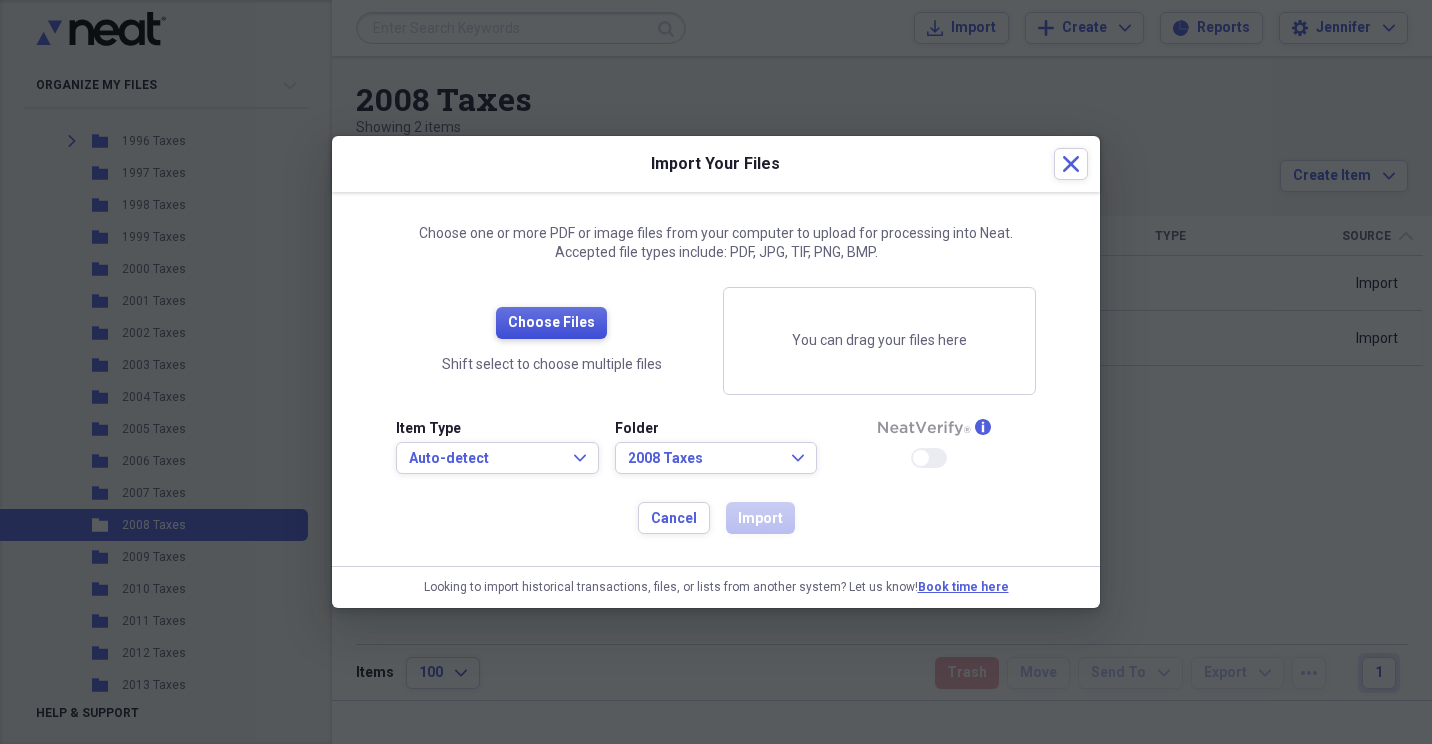 click on "Choose Files" at bounding box center [551, 323] 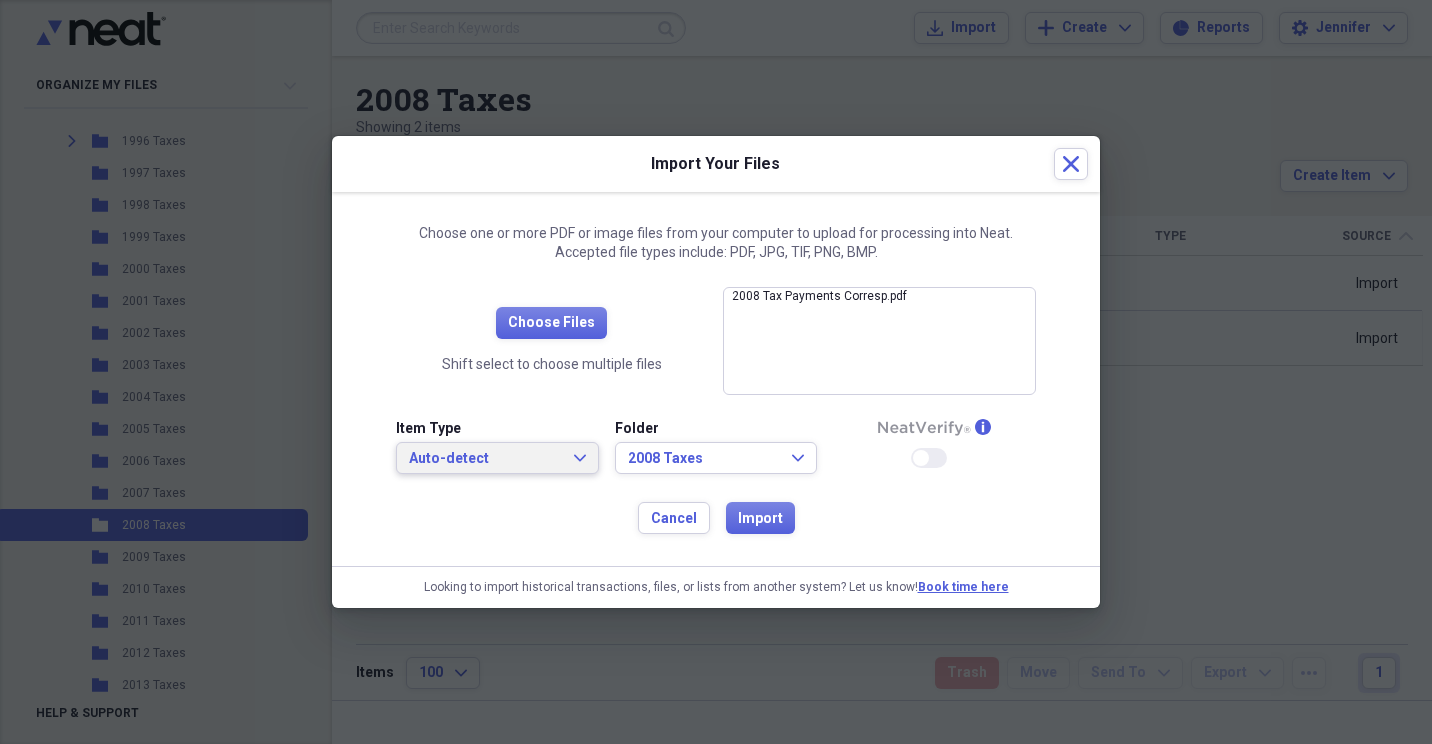 click on "Expand" 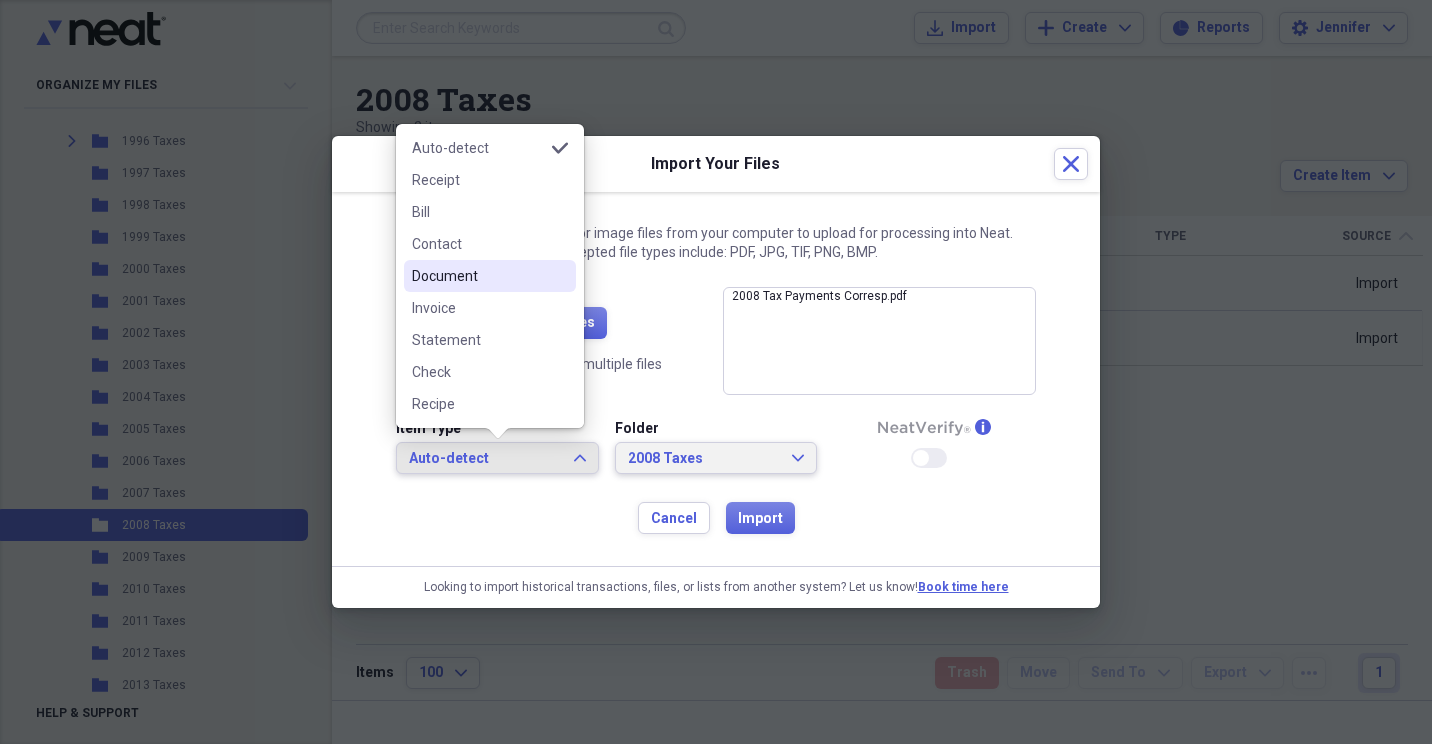 drag, startPoint x: 498, startPoint y: 265, endPoint x: 681, endPoint y: 442, distance: 254.5938 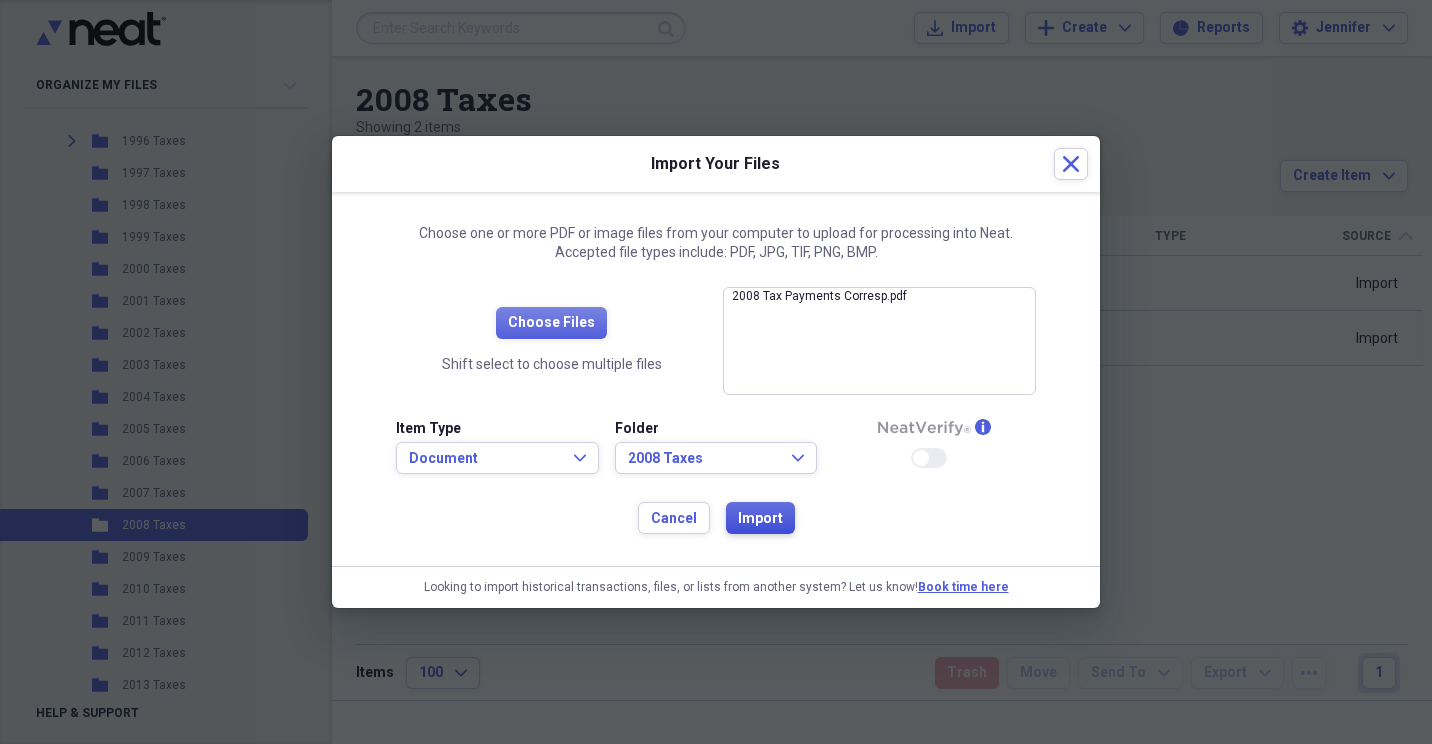 click on "Import" at bounding box center [760, 519] 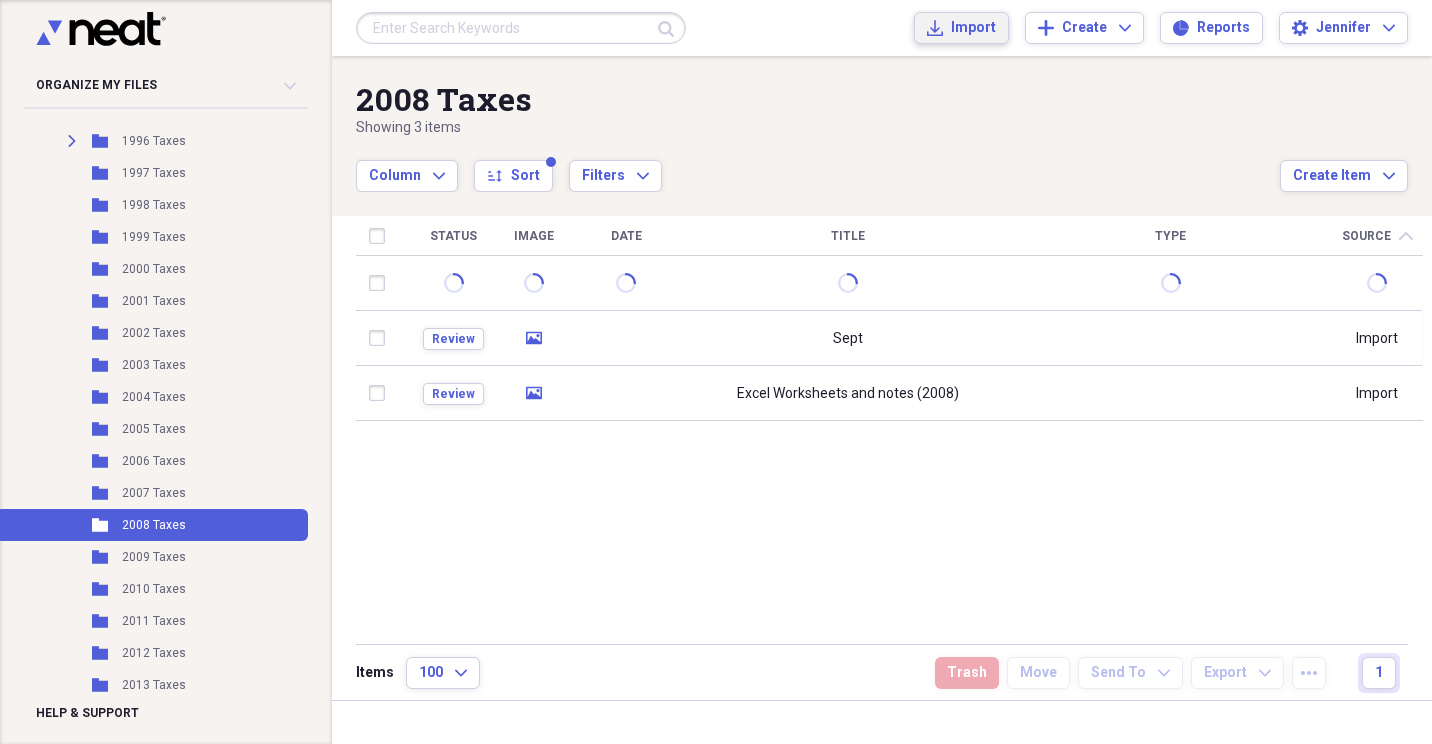 click on "Import" at bounding box center [973, 28] 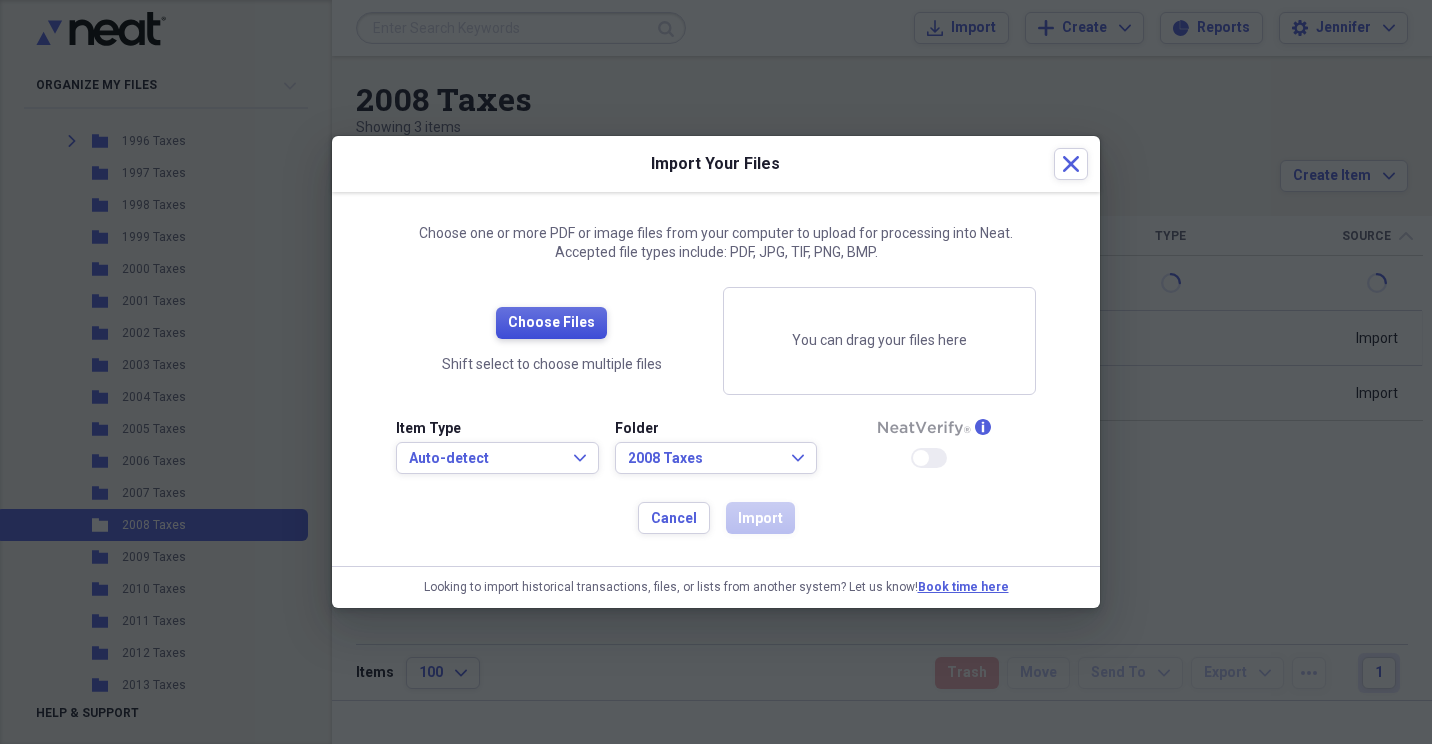 click on "Choose Files" at bounding box center [551, 323] 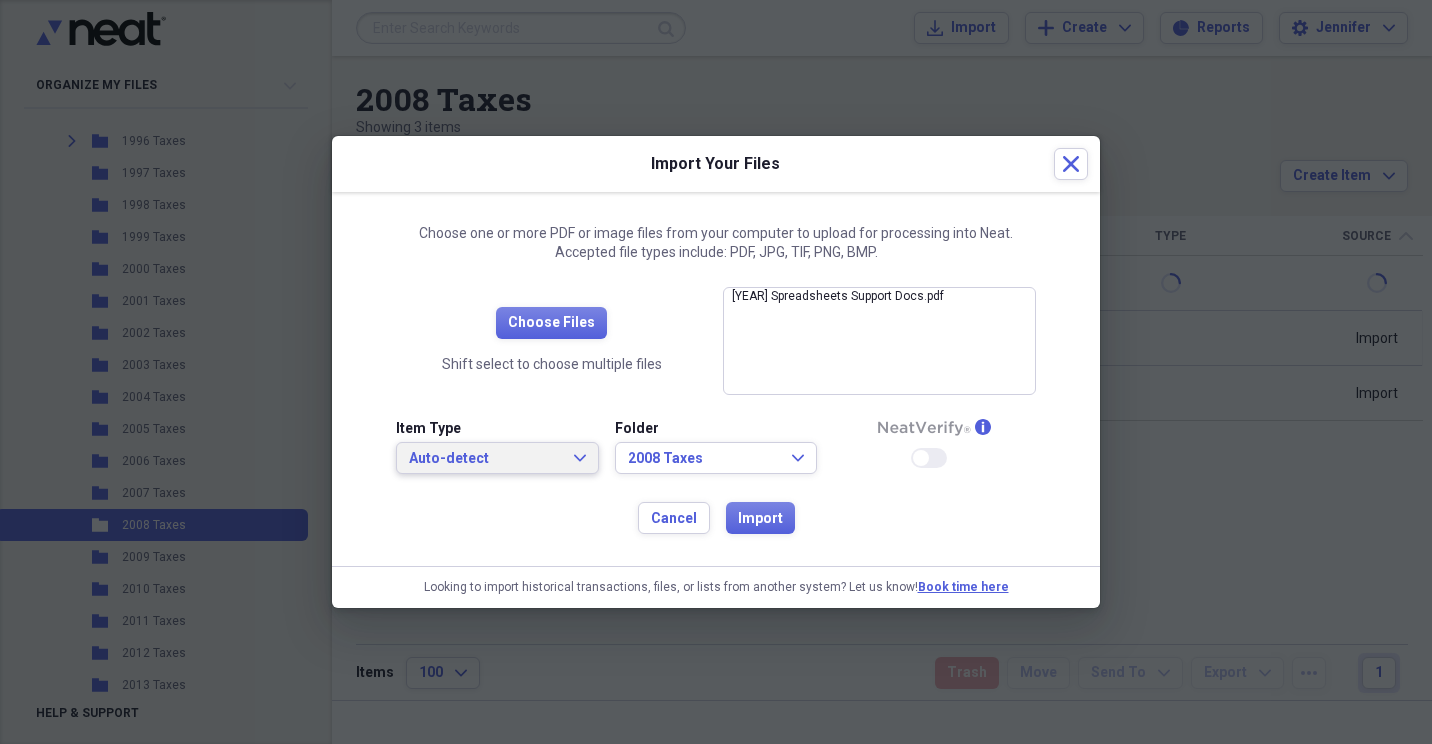 click on "Expand" 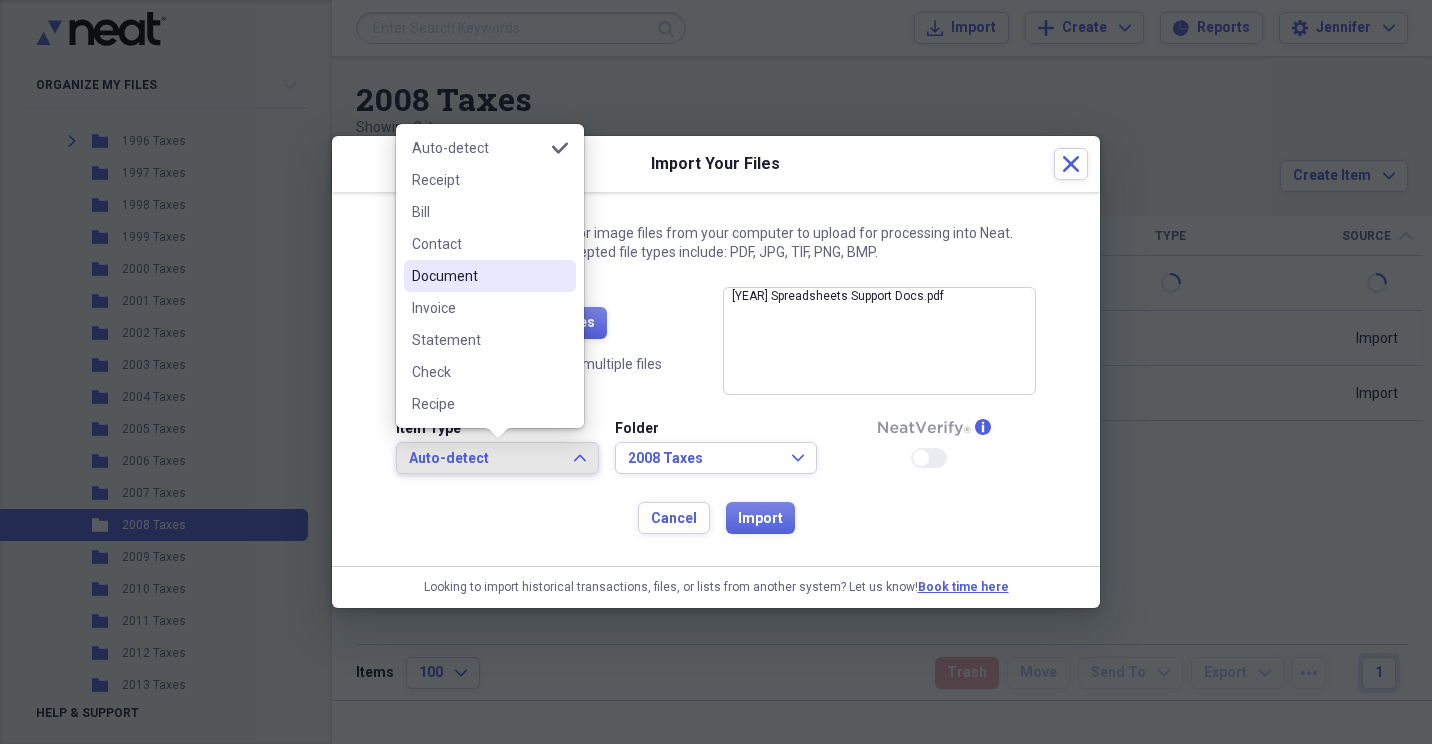 click on "Document" at bounding box center [478, 276] 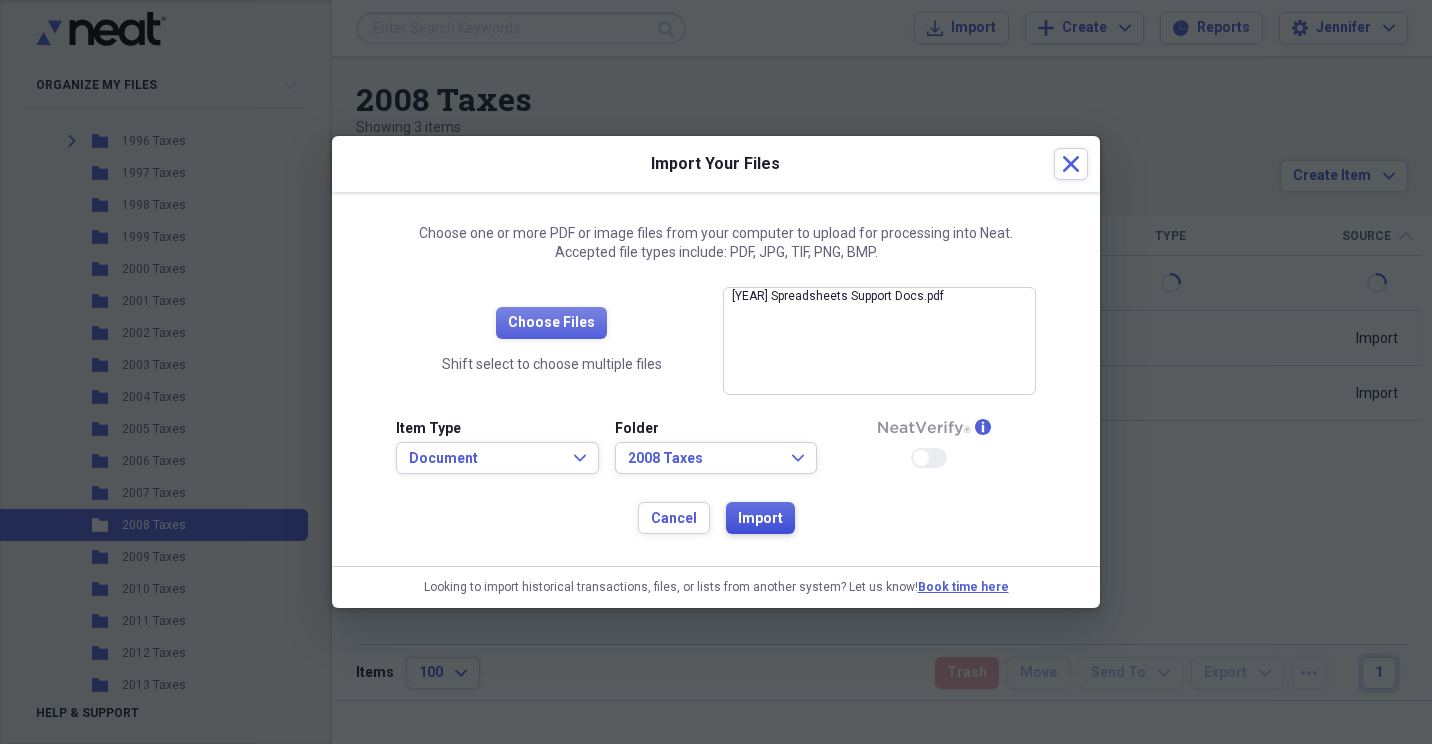 click on "Import" at bounding box center [760, 519] 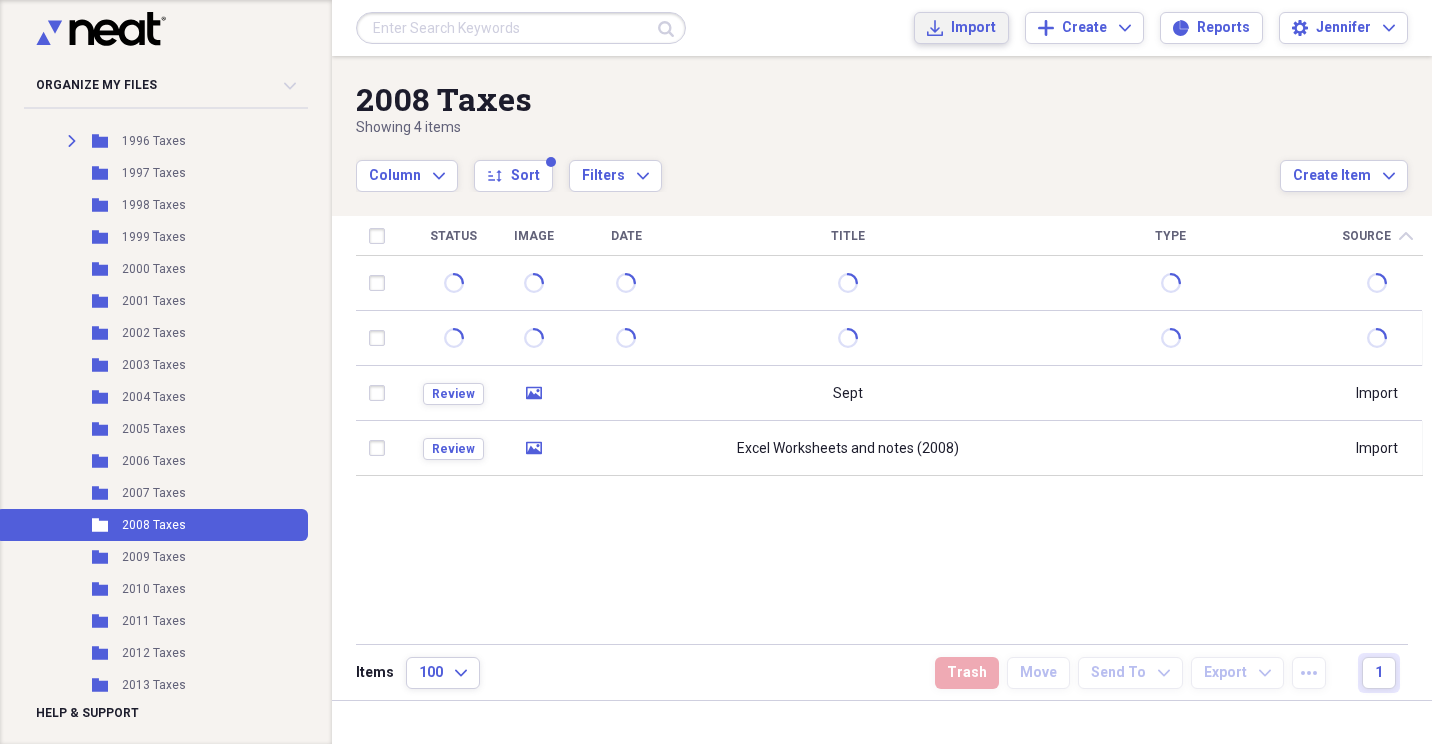 click on "Import" at bounding box center [973, 28] 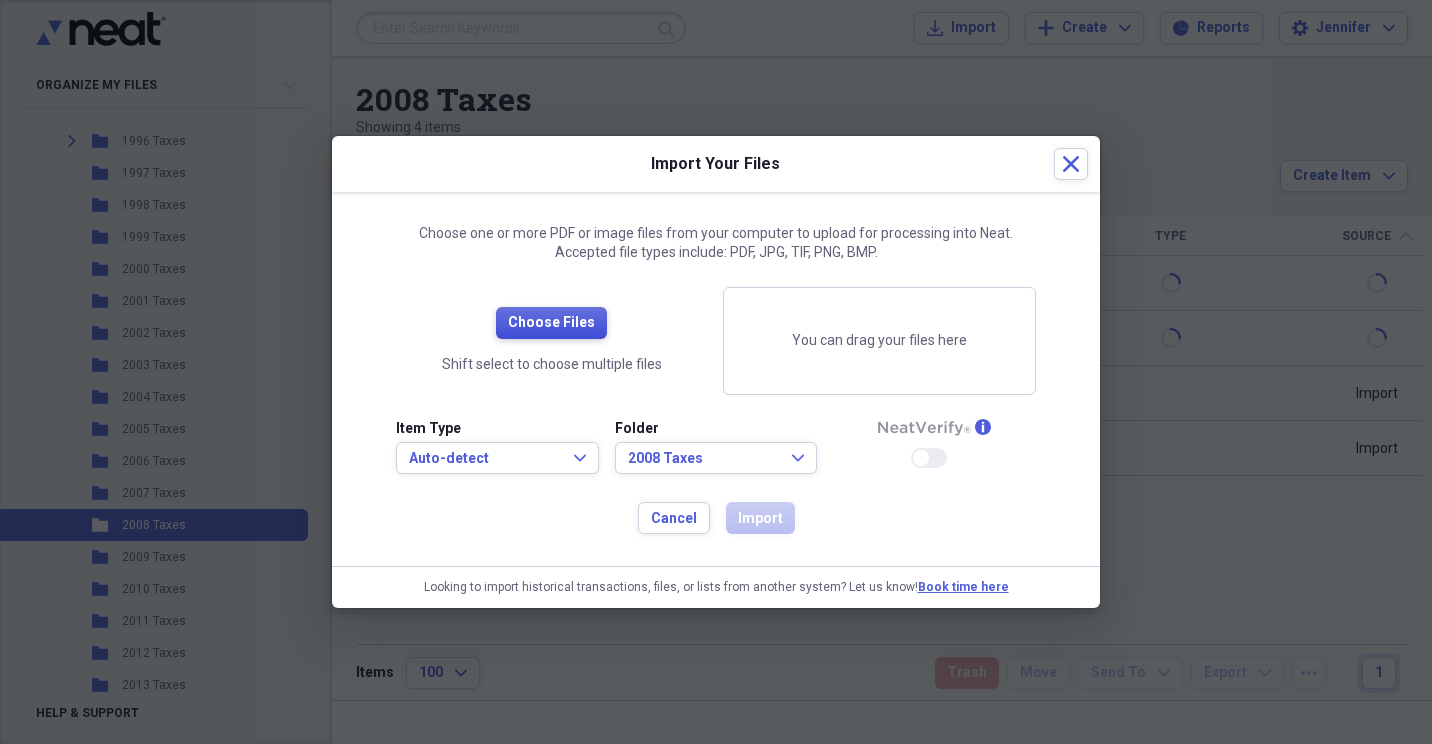 click on "Choose Files" at bounding box center [551, 323] 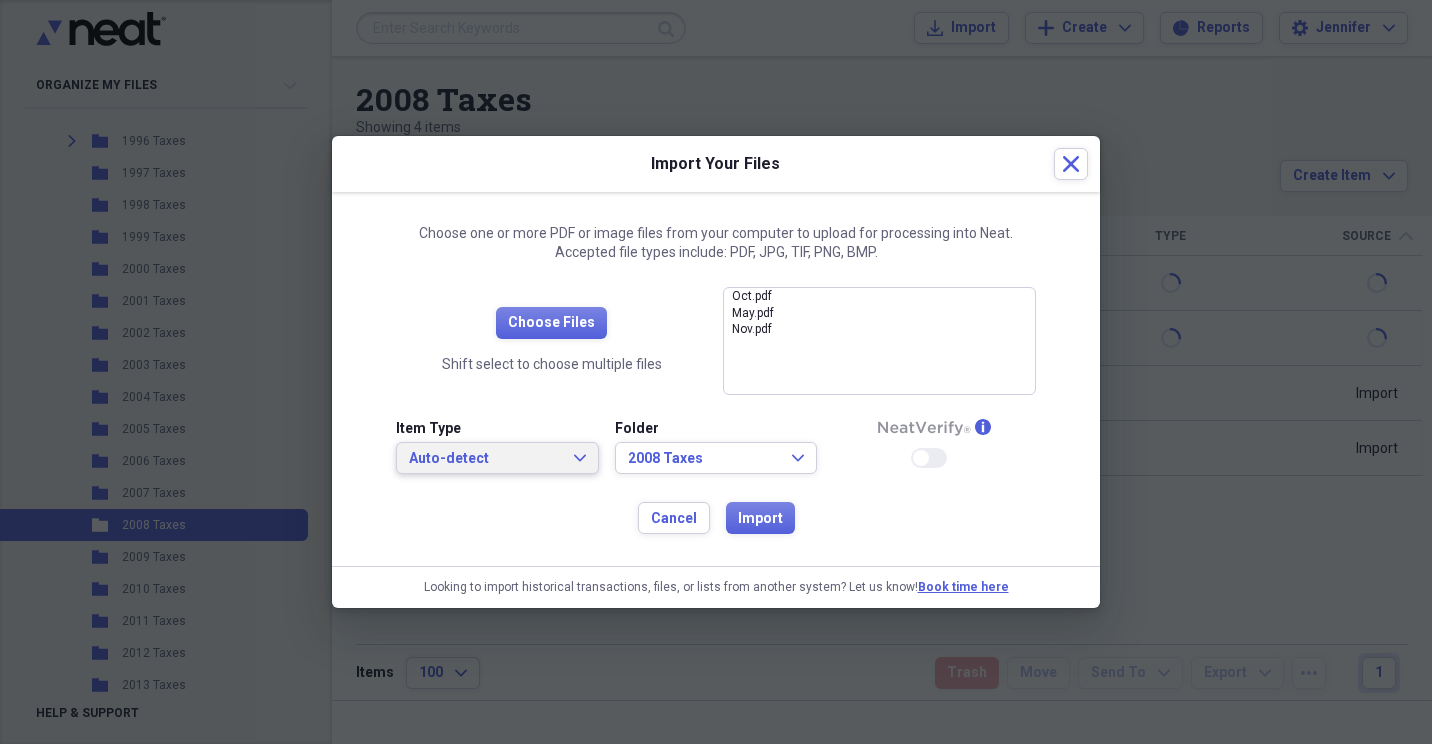 click on "Expand" 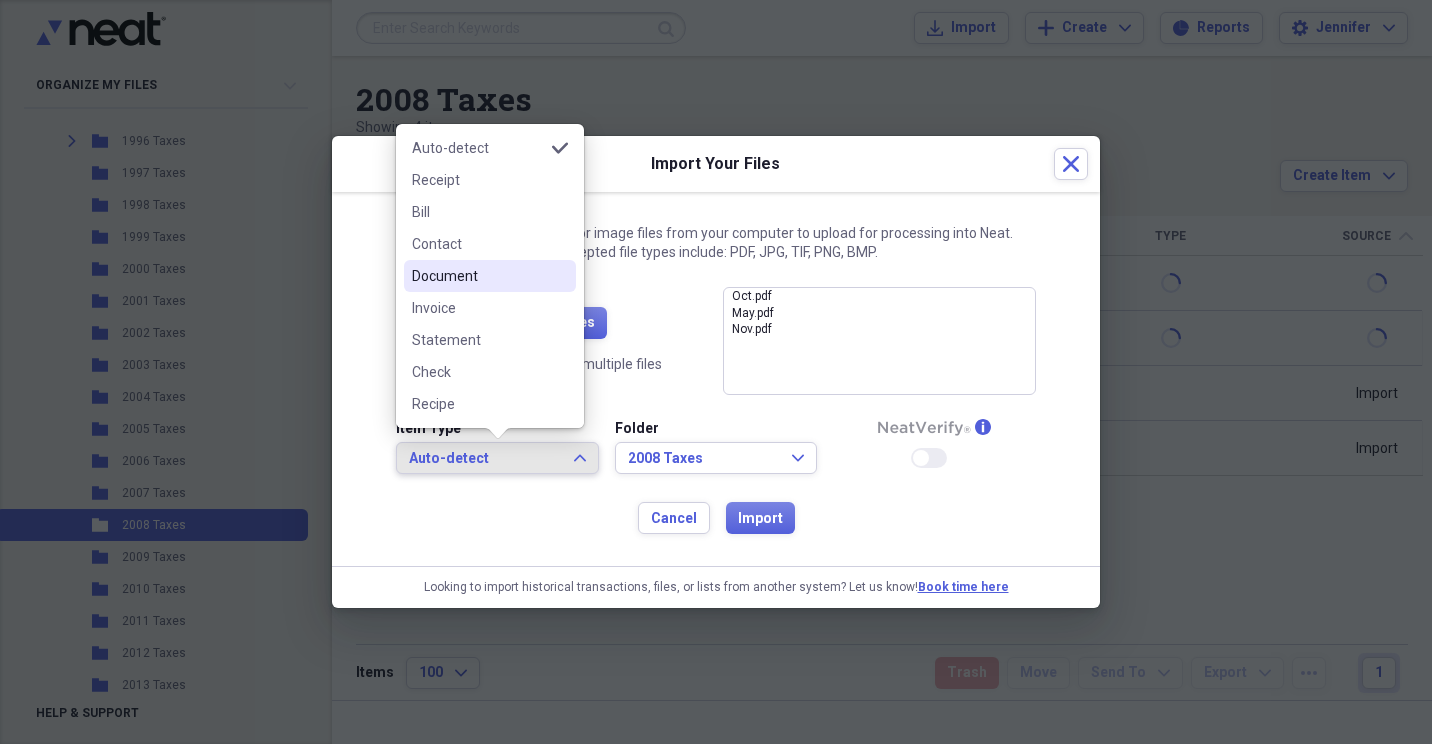 drag, startPoint x: 467, startPoint y: 276, endPoint x: 608, endPoint y: 418, distance: 200.11247 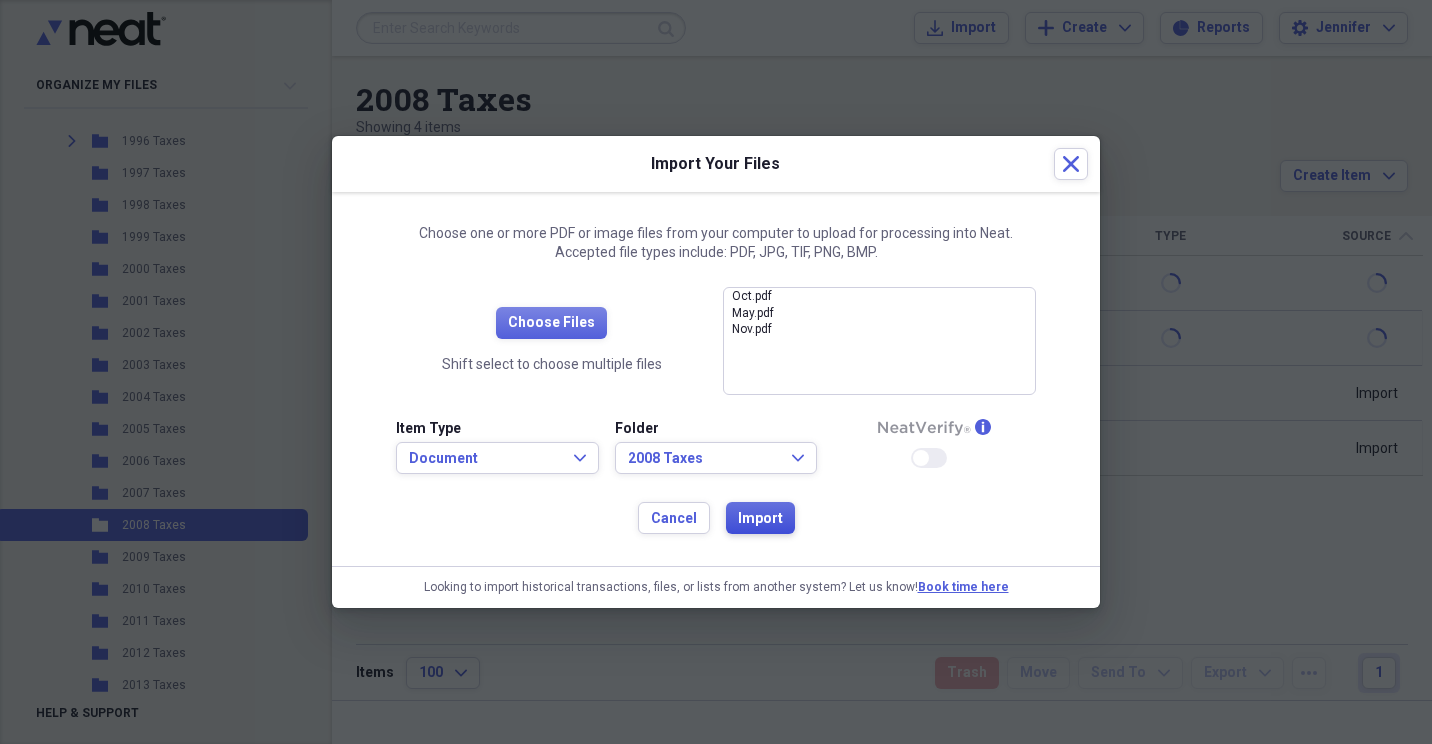 click on "Import" at bounding box center [760, 519] 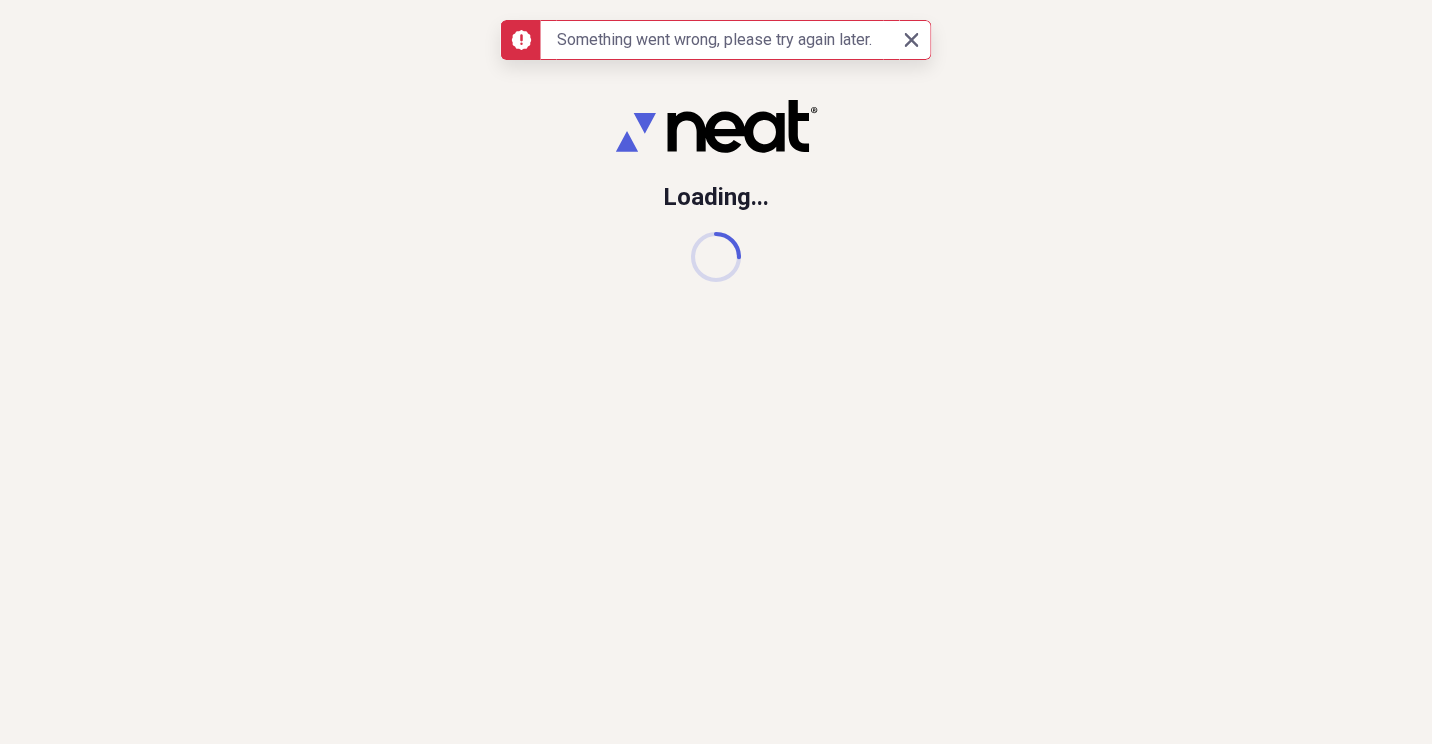drag, startPoint x: 620, startPoint y: 315, endPoint x: 630, endPoint y: 316, distance: 10.049875 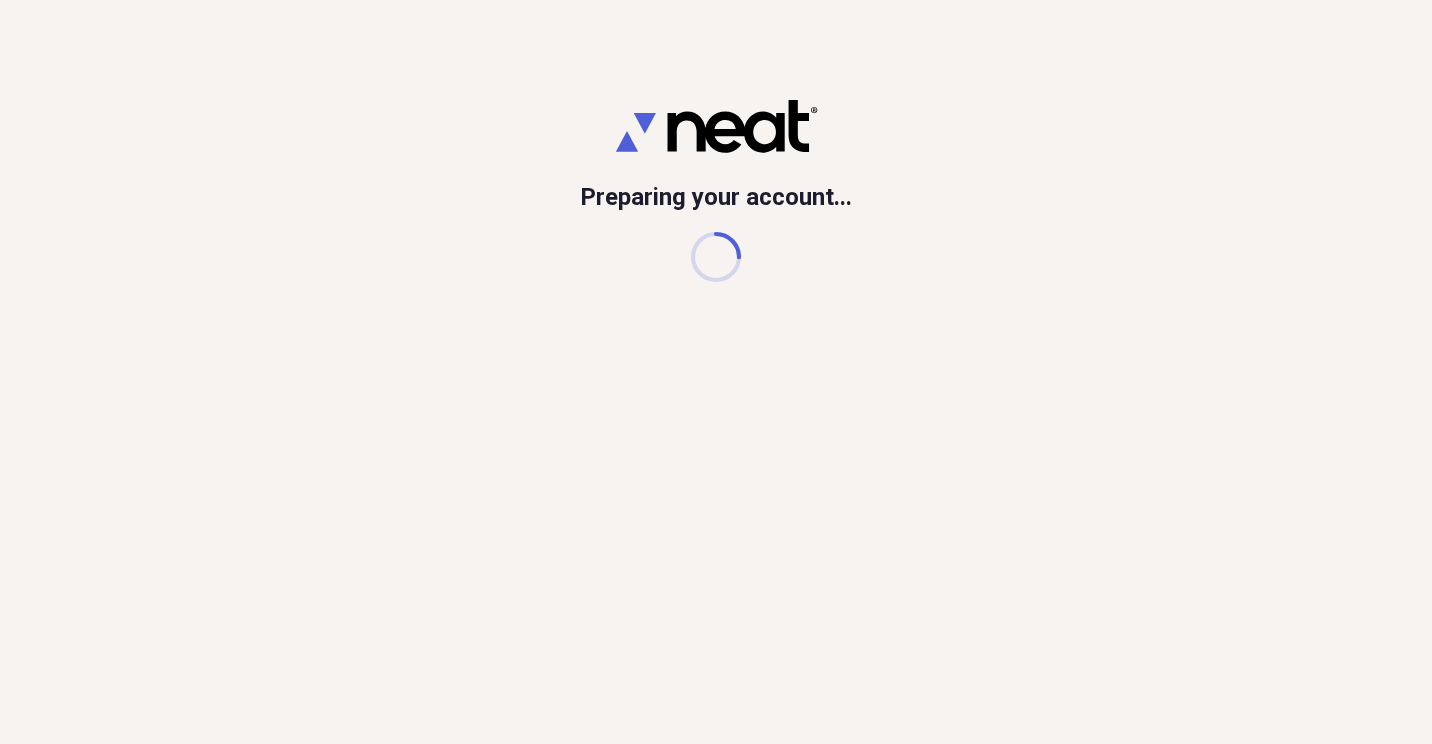 scroll, scrollTop: 0, scrollLeft: 0, axis: both 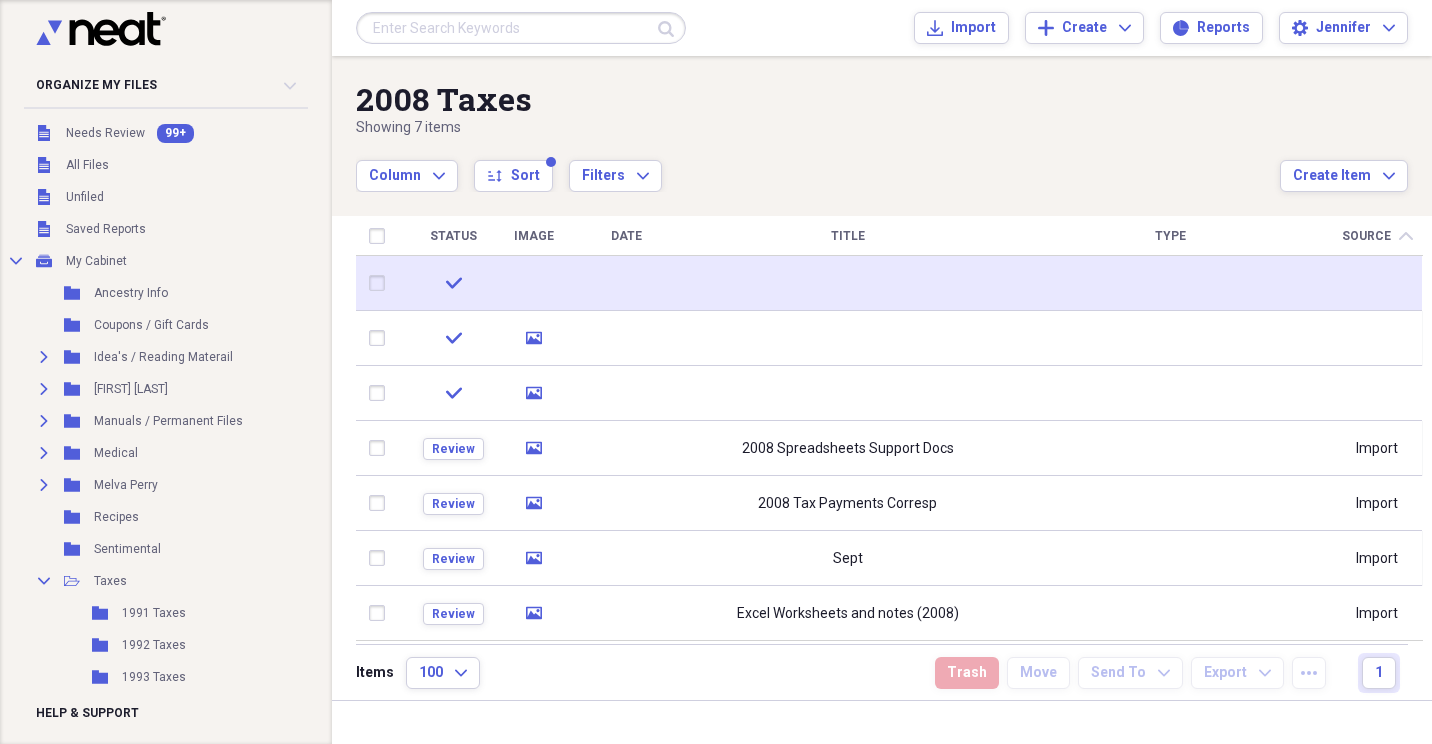 click at bounding box center (381, 283) 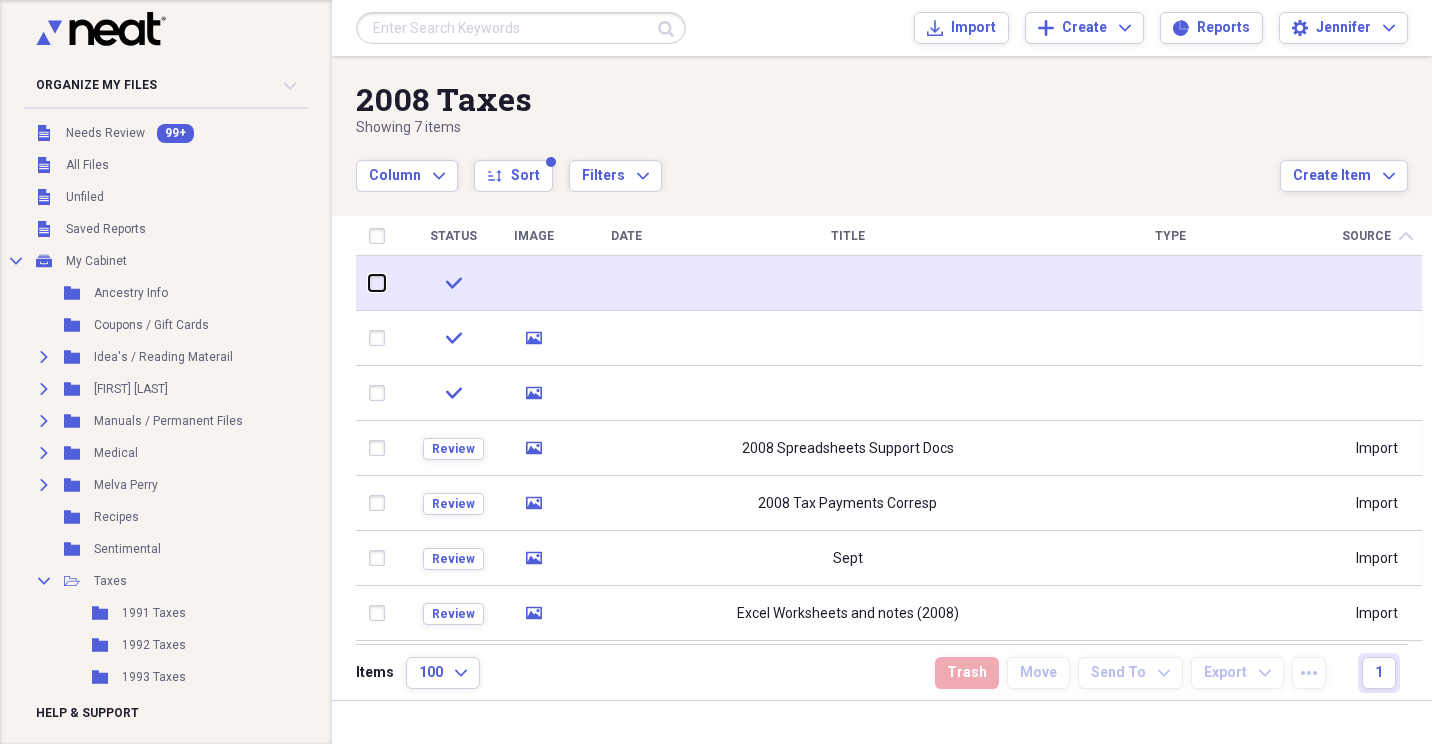 click at bounding box center [369, 283] 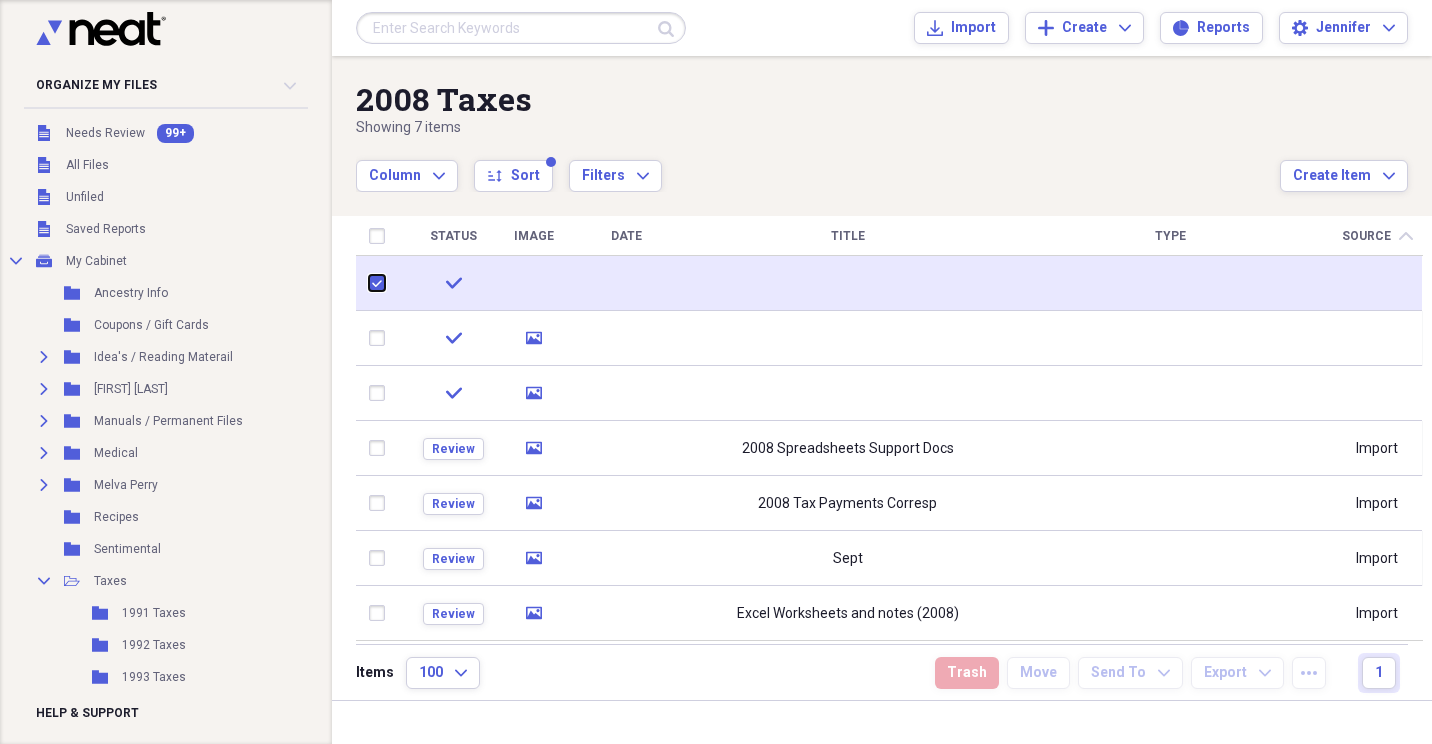 checkbox on "true" 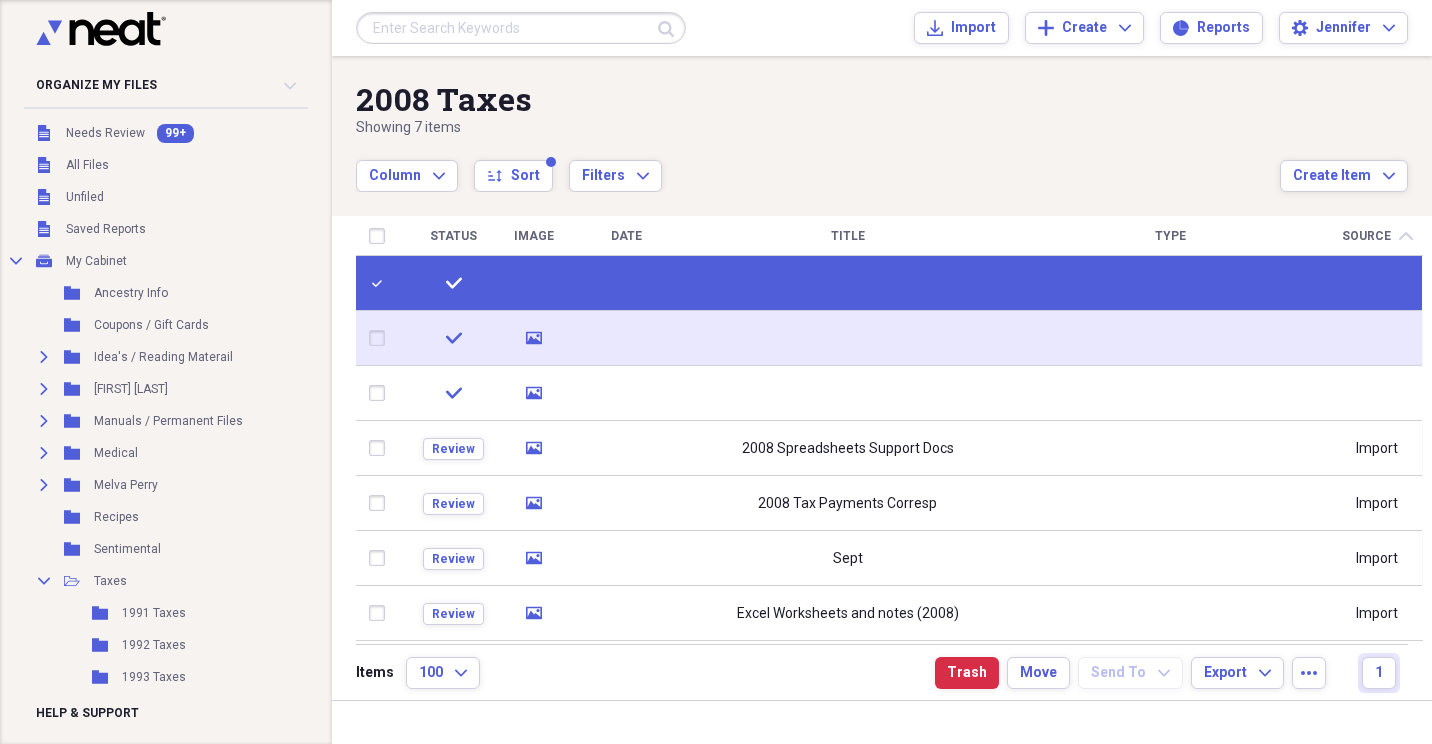 click at bounding box center (381, 338) 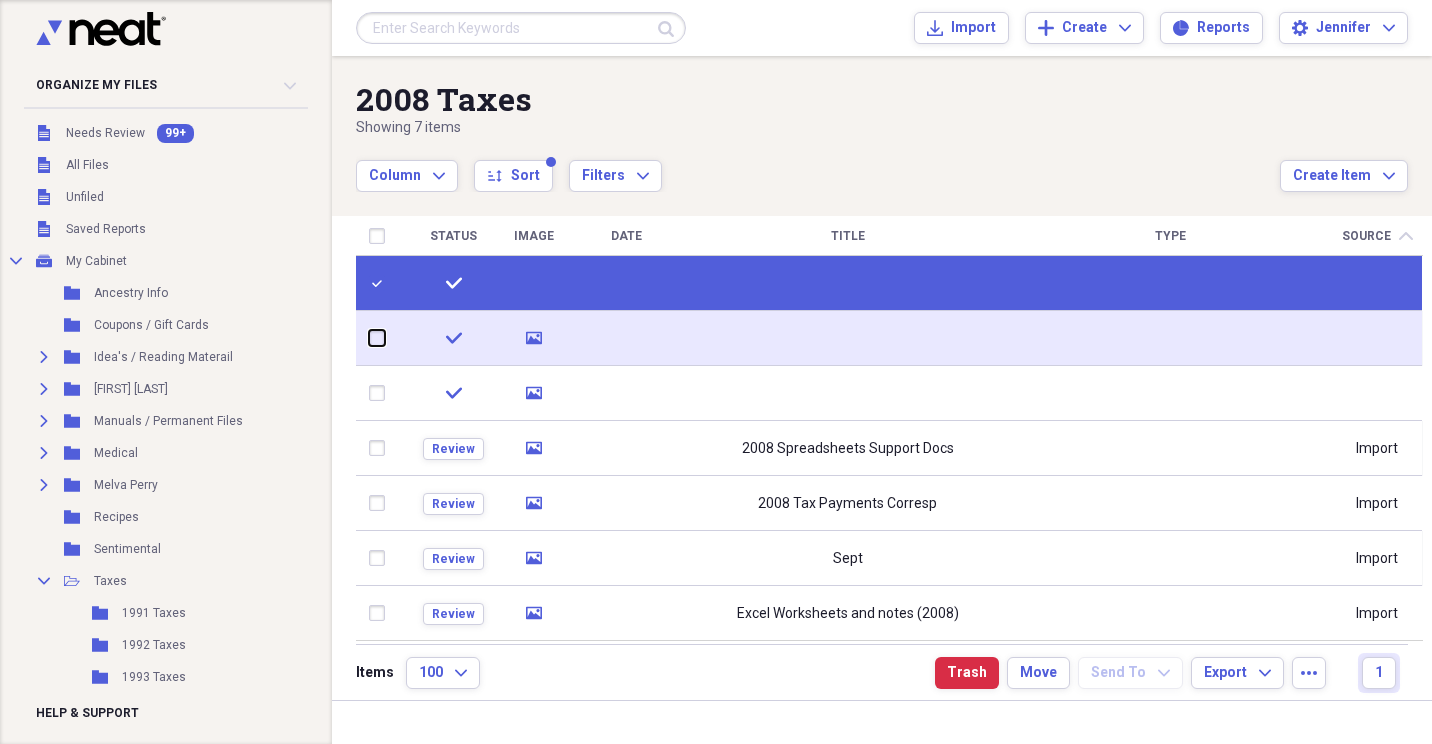 click at bounding box center [369, 338] 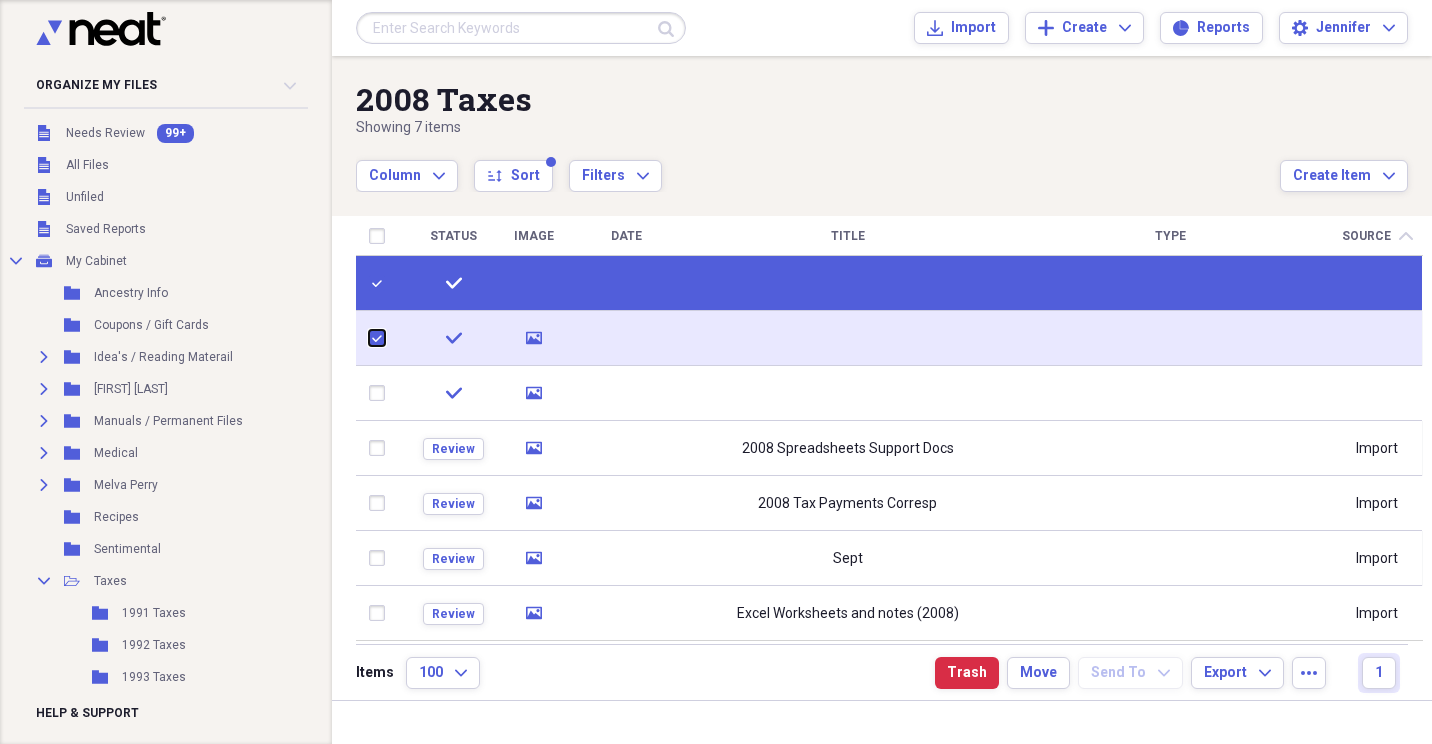 checkbox on "true" 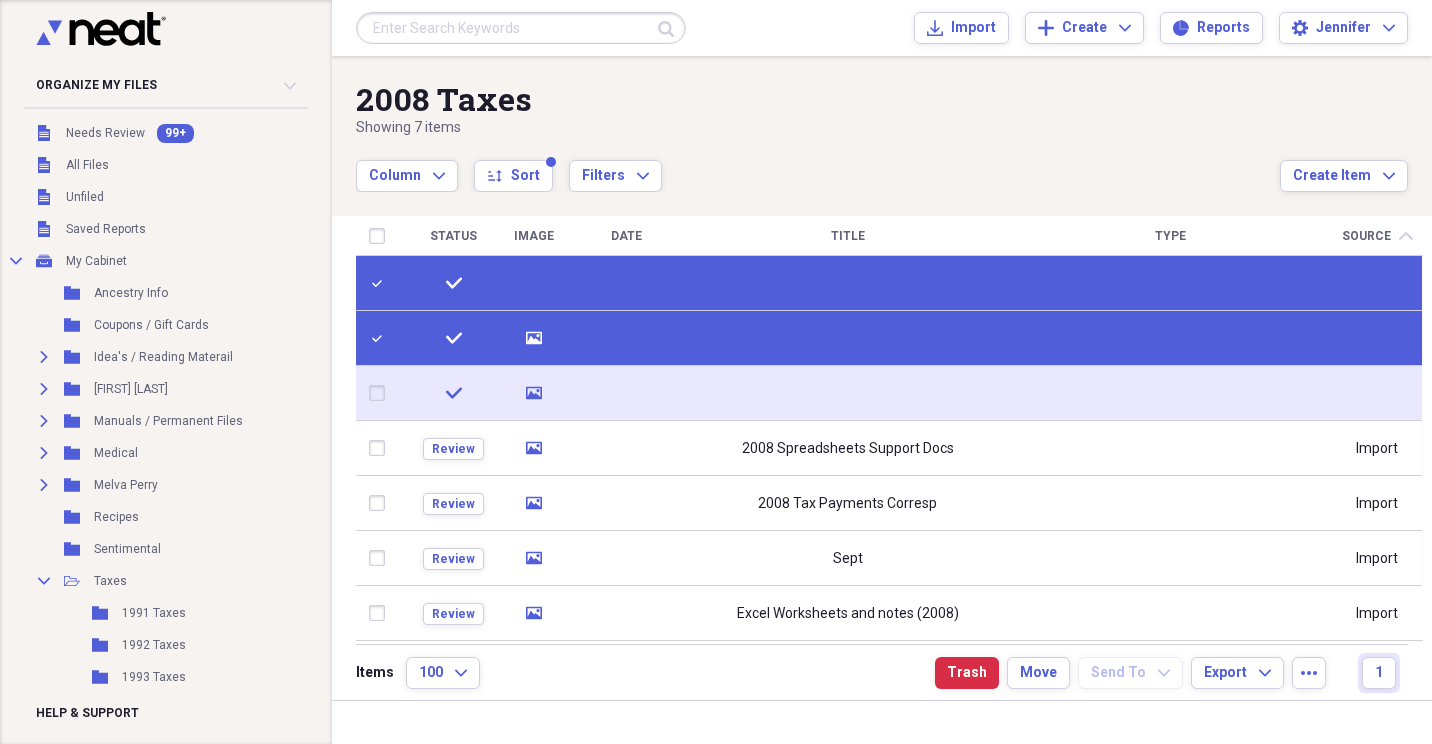 click at bounding box center (381, 393) 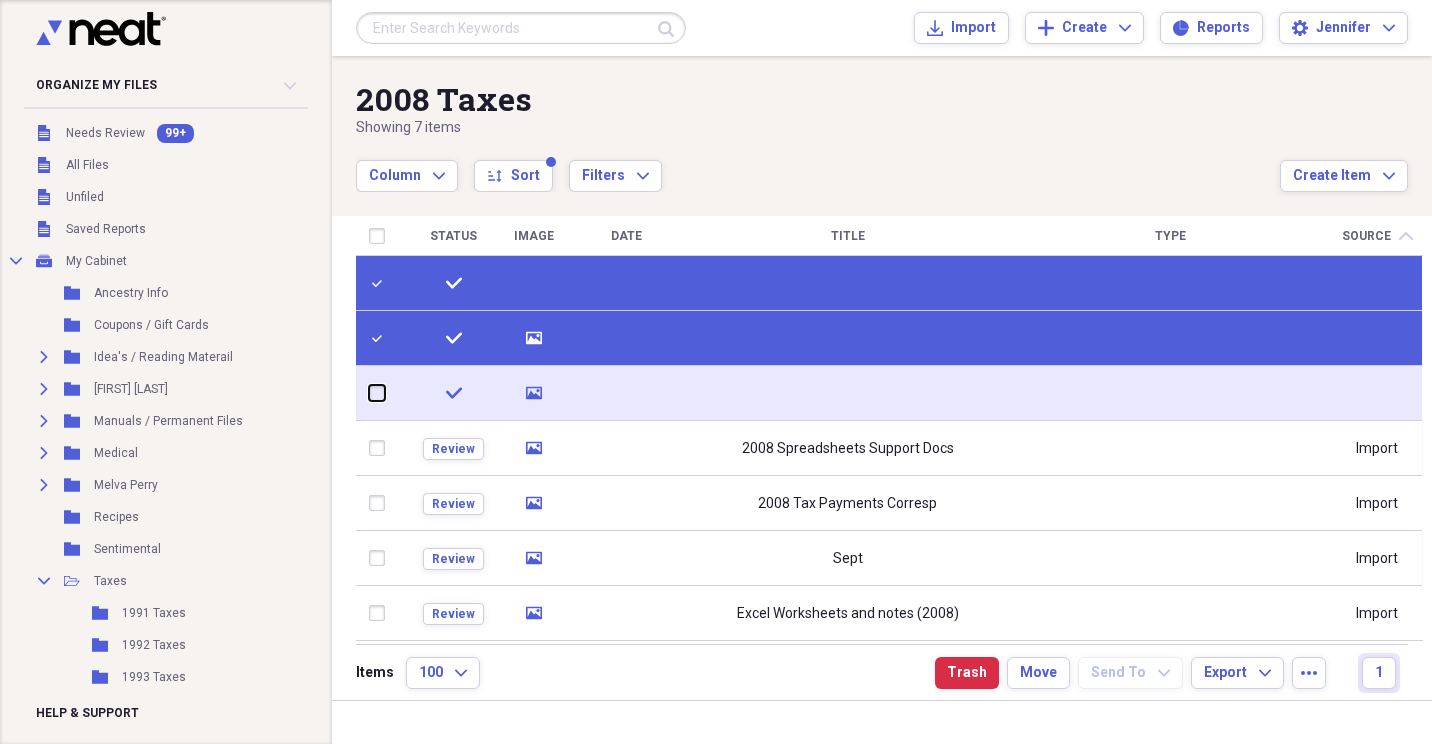 click at bounding box center [369, 393] 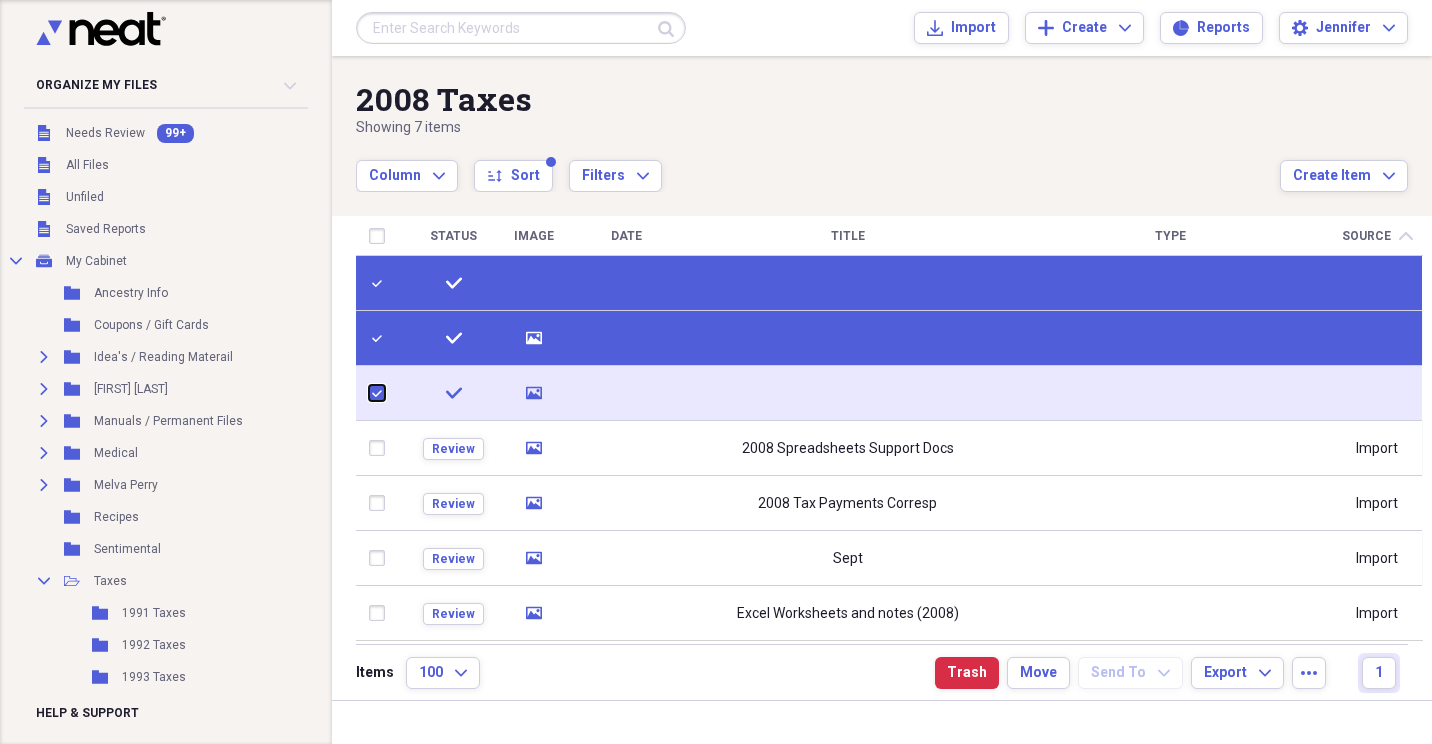 checkbox on "true" 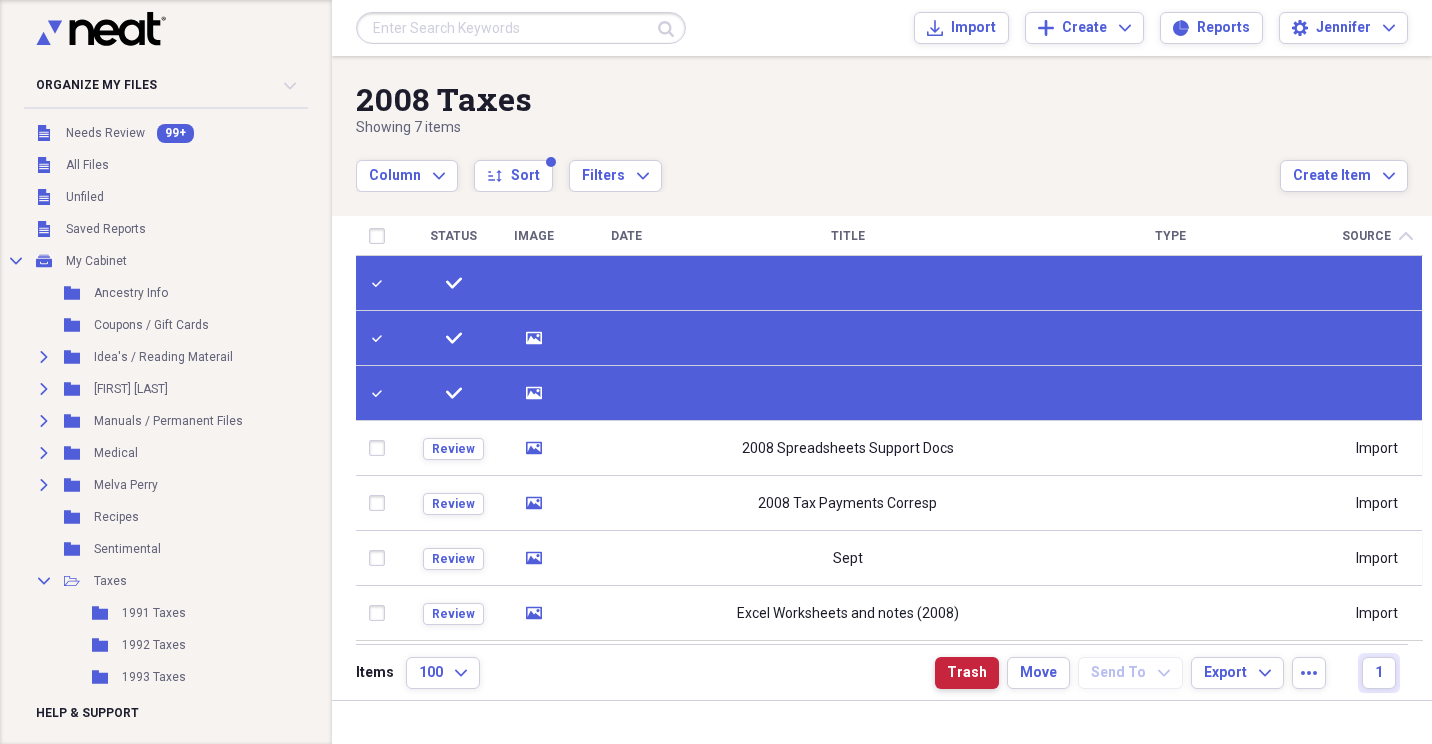 click on "Trash" at bounding box center (967, 673) 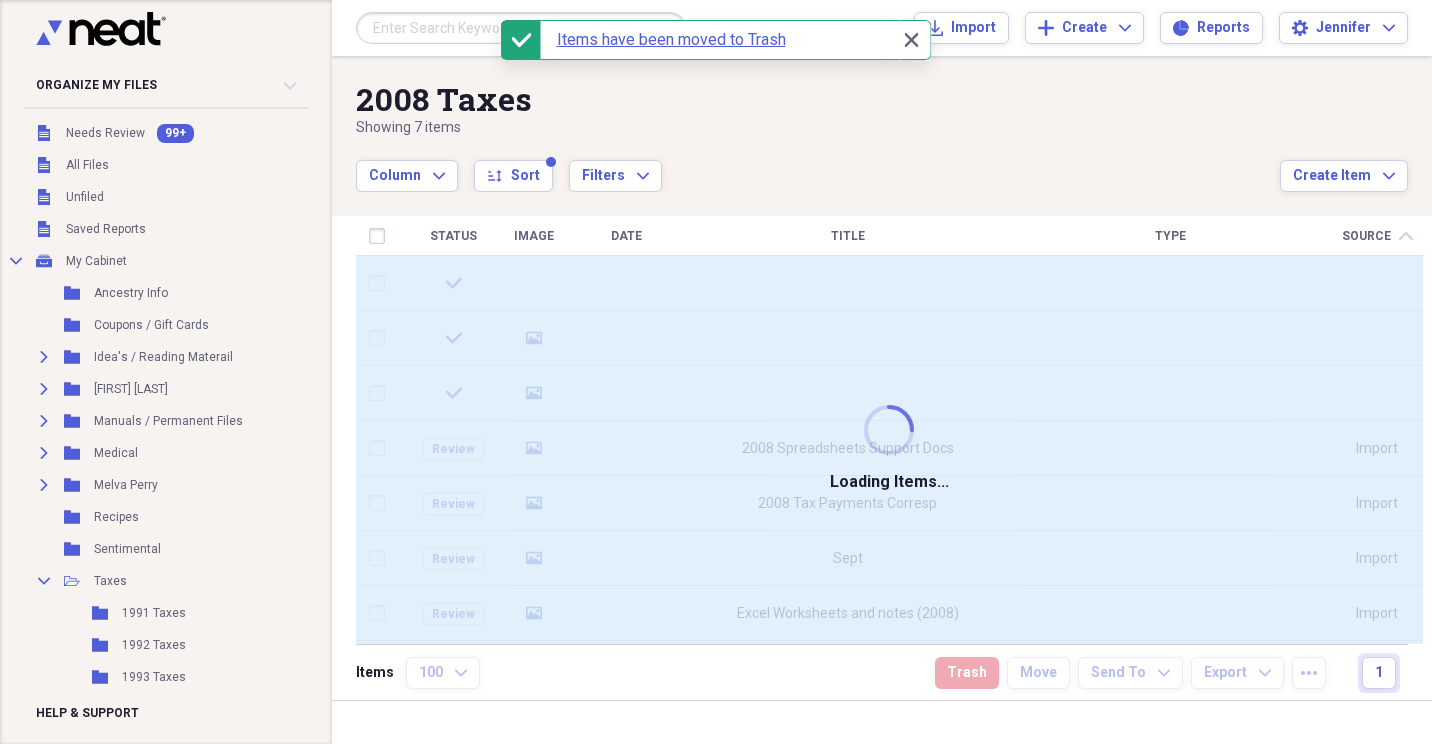 checkbox on "false" 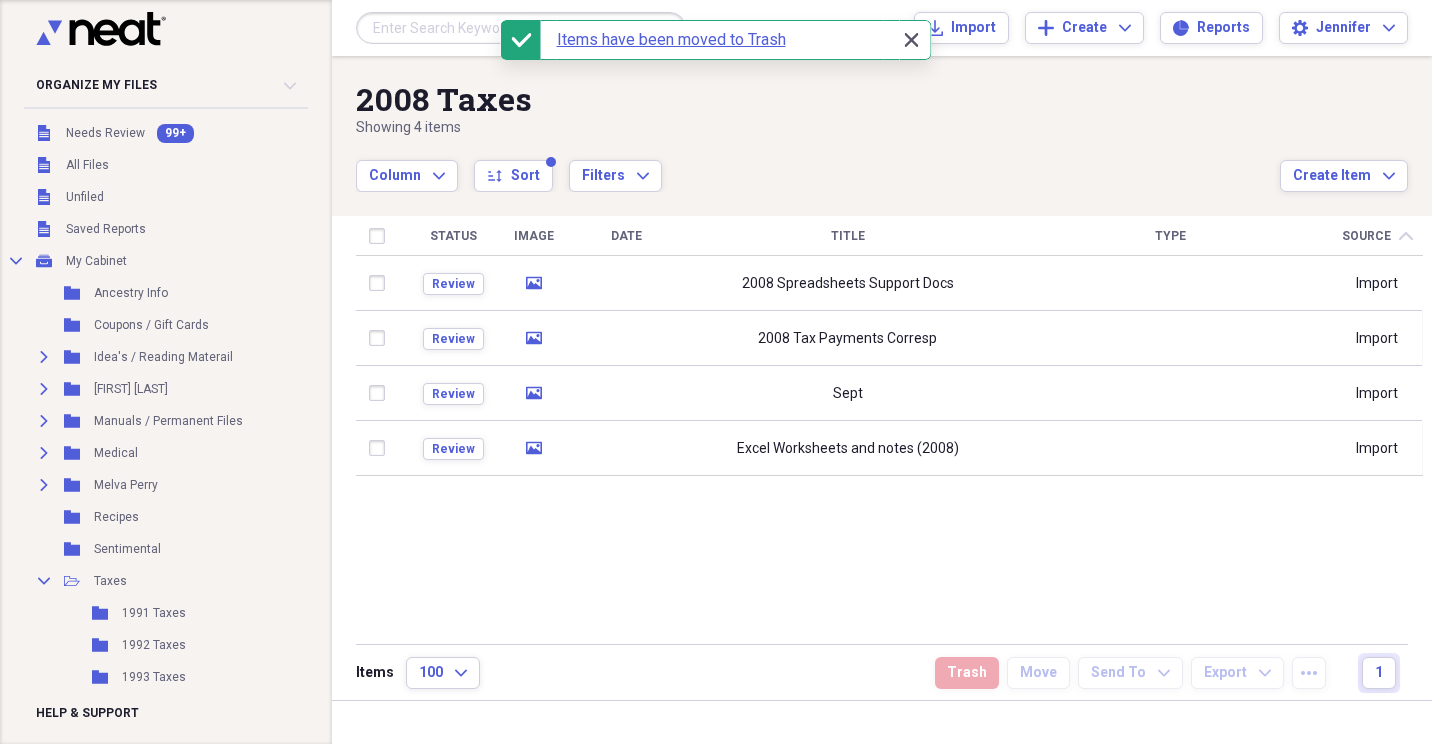 click on "Close Close" at bounding box center (911, 40) 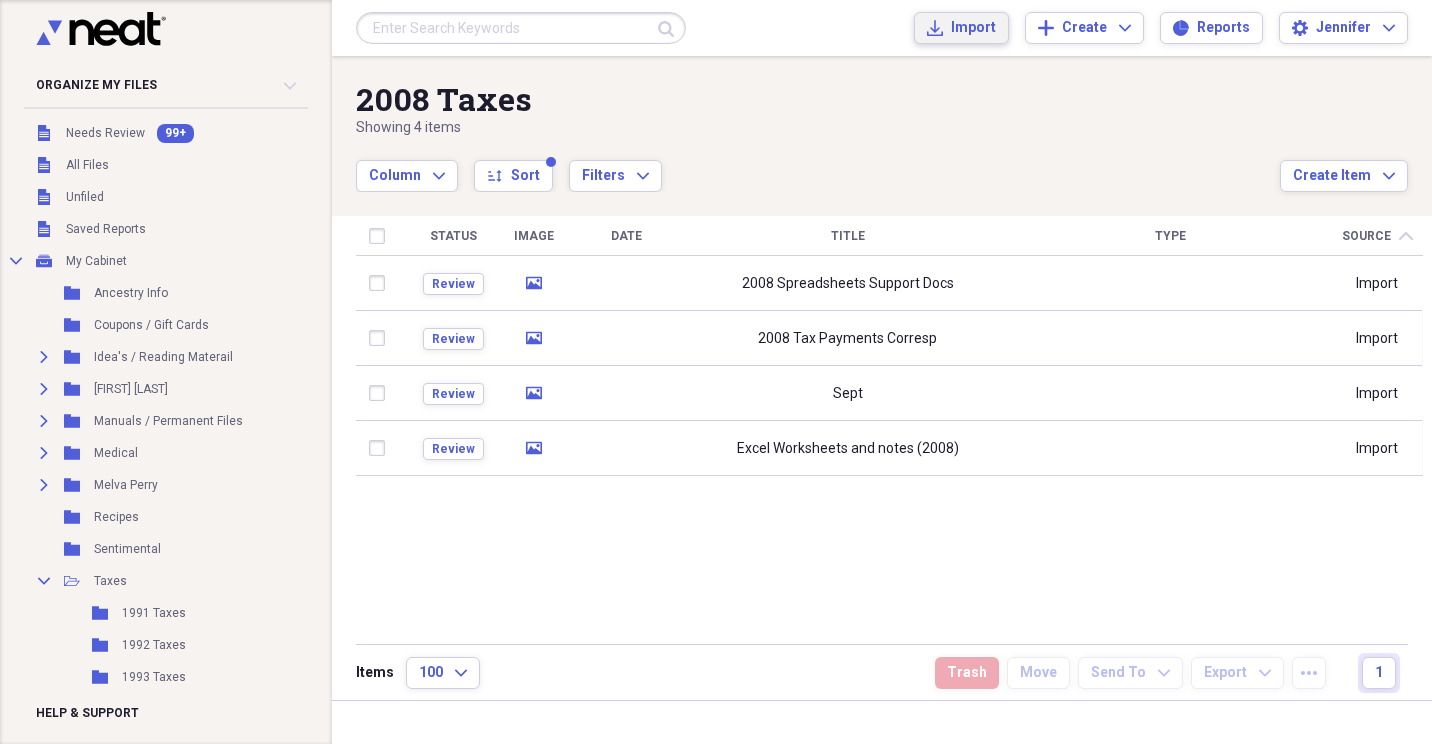 click on "Import Import" at bounding box center [961, 28] 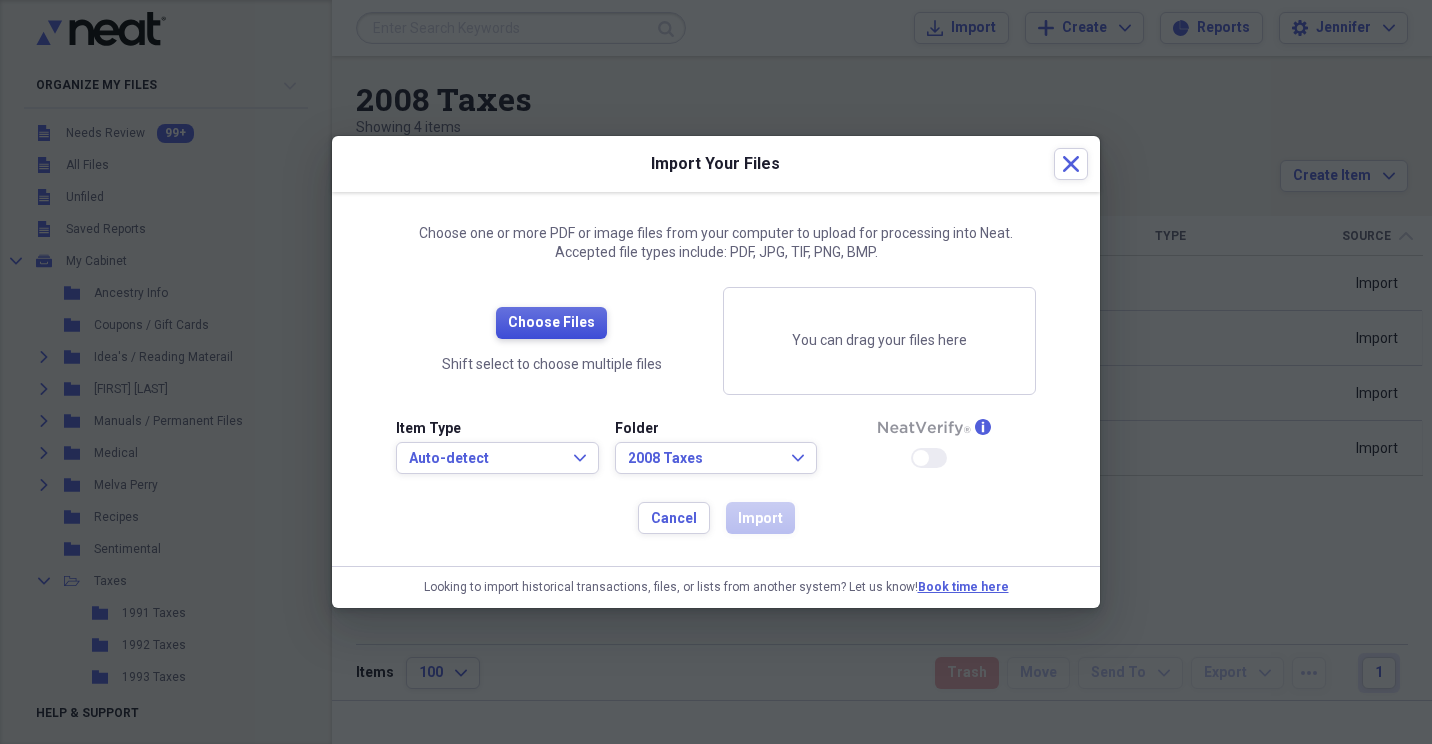 click on "Choose Files" at bounding box center [551, 323] 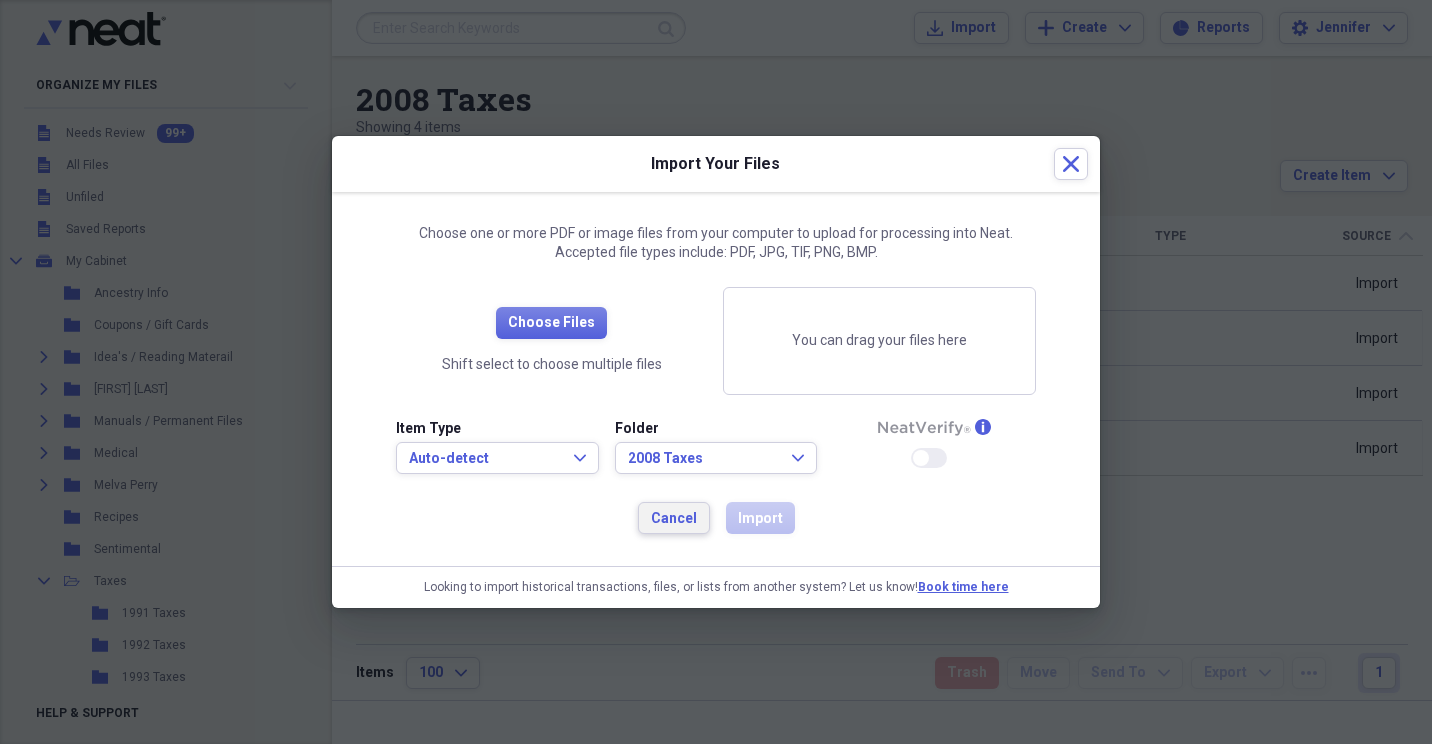 click on "Cancel" at bounding box center (674, 519) 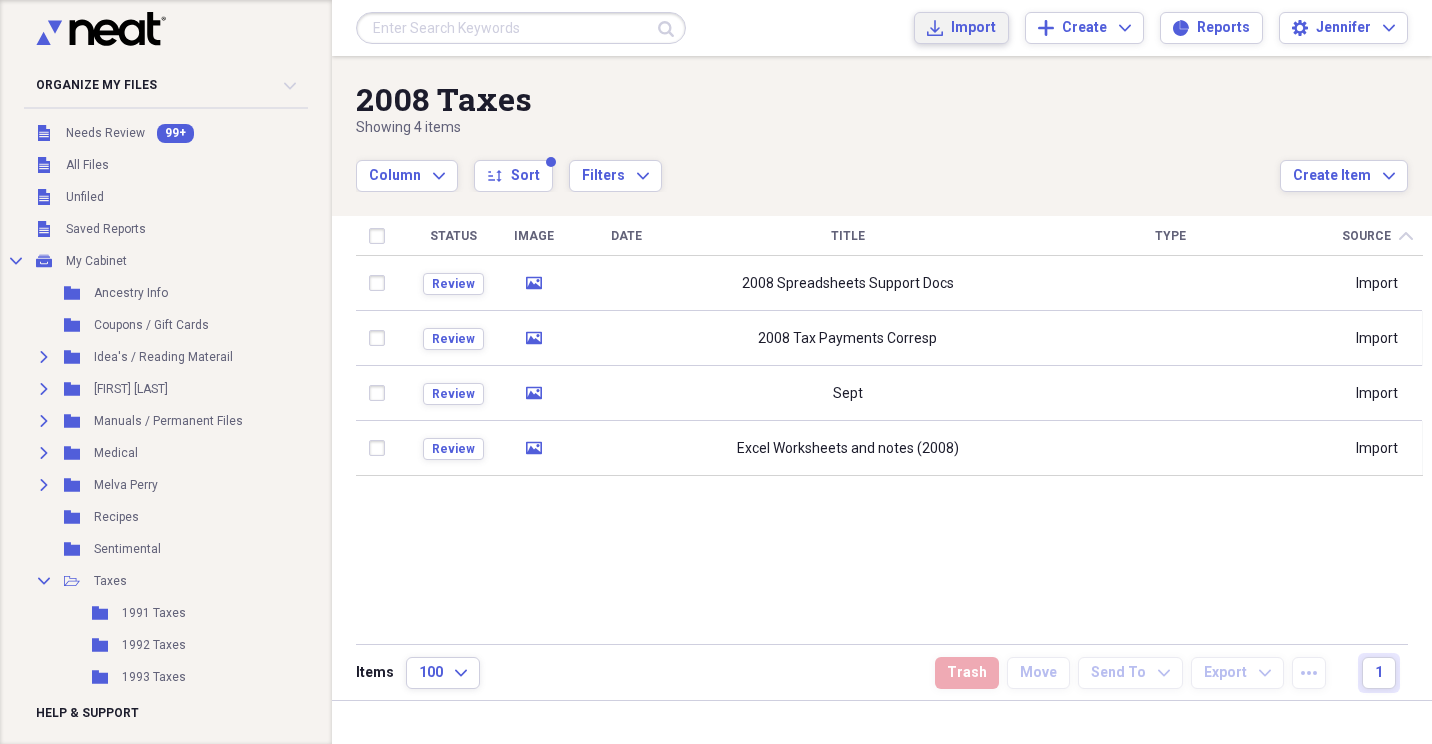 click on "Import" at bounding box center (973, 28) 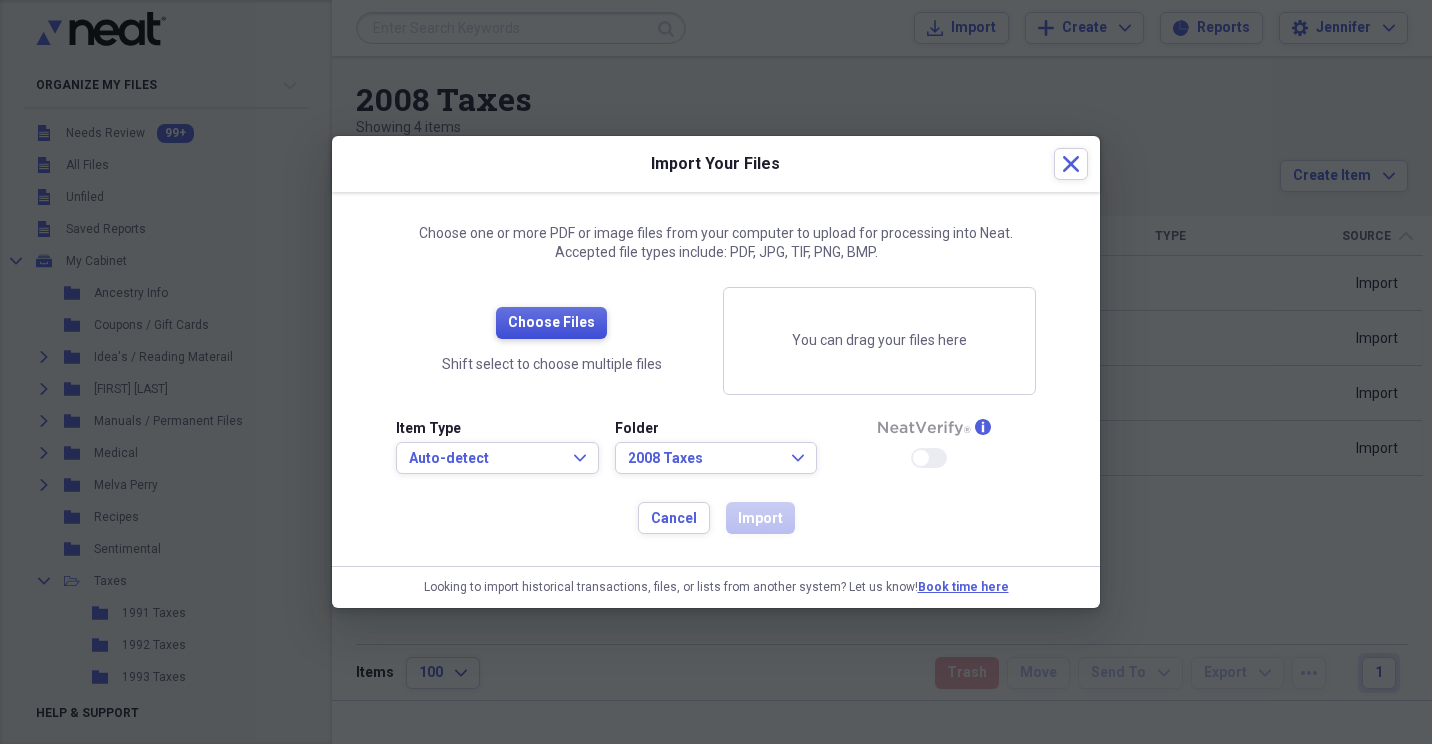 click on "Choose Files" at bounding box center (551, 323) 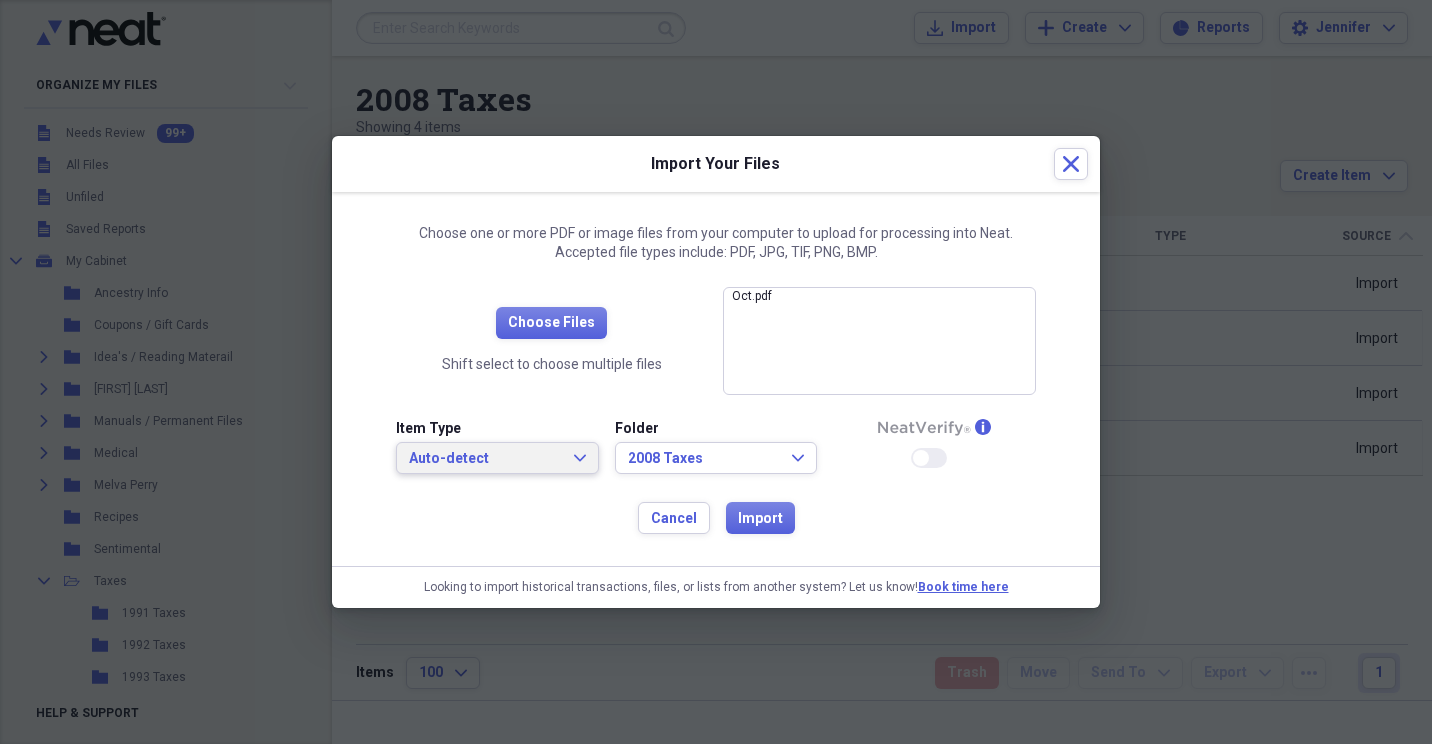 click on "Auto-detect Expand" at bounding box center (497, 459) 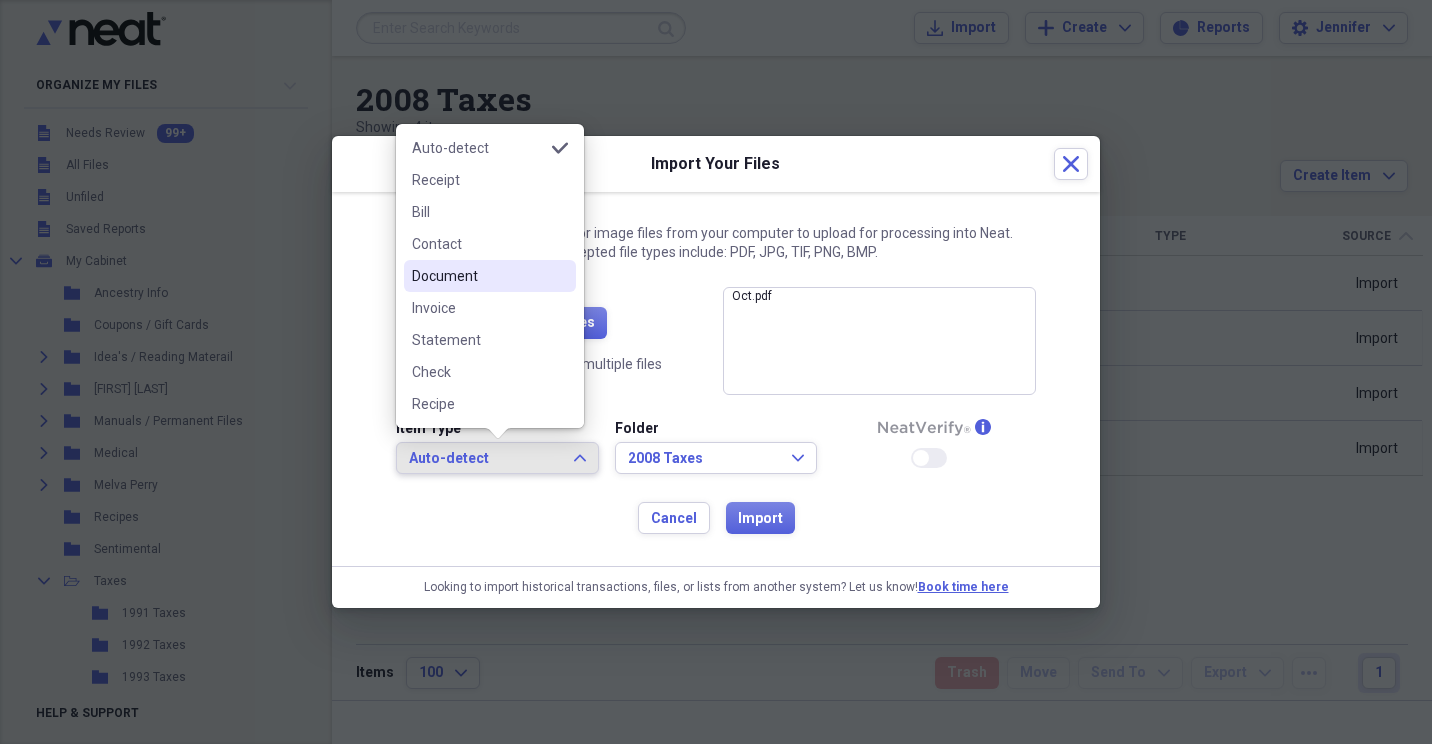 click on "Document" at bounding box center [490, 276] 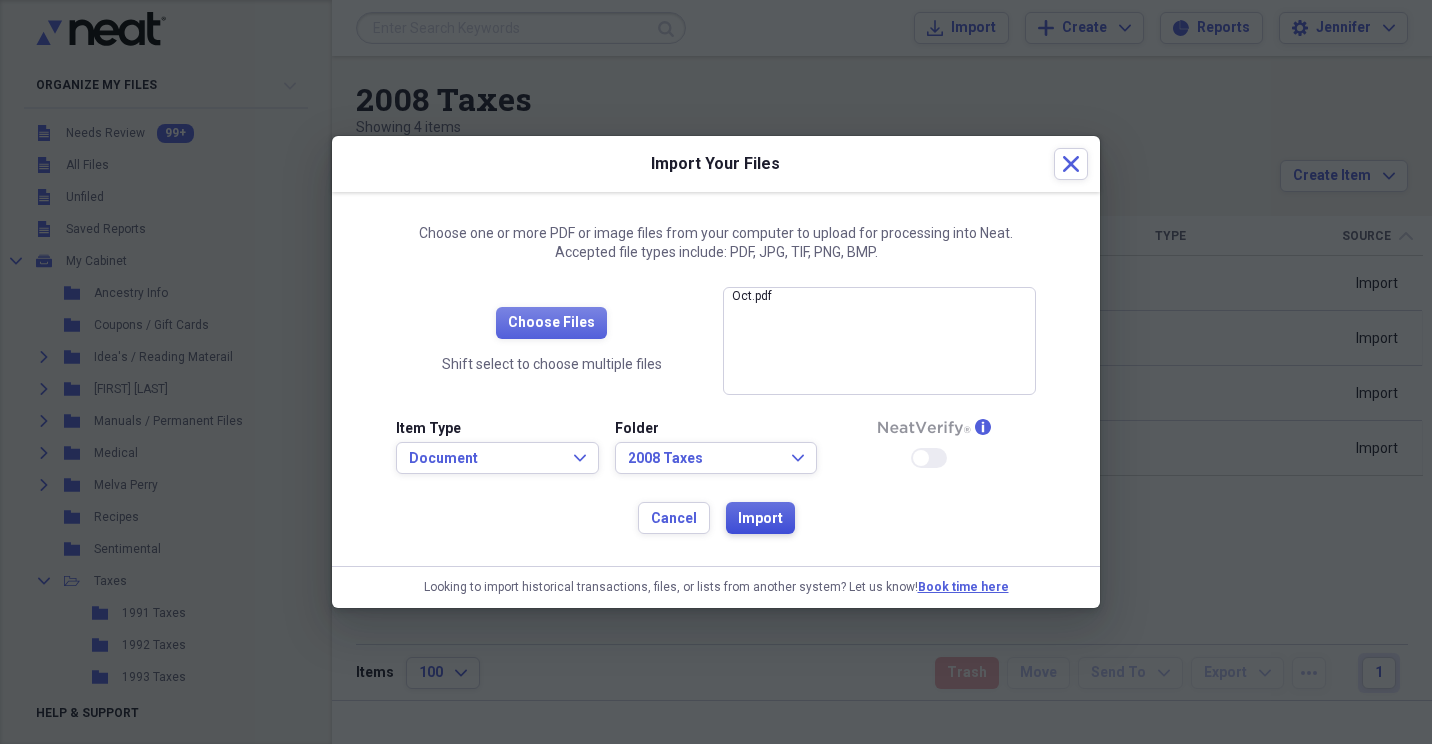 click on "Import" at bounding box center (760, 519) 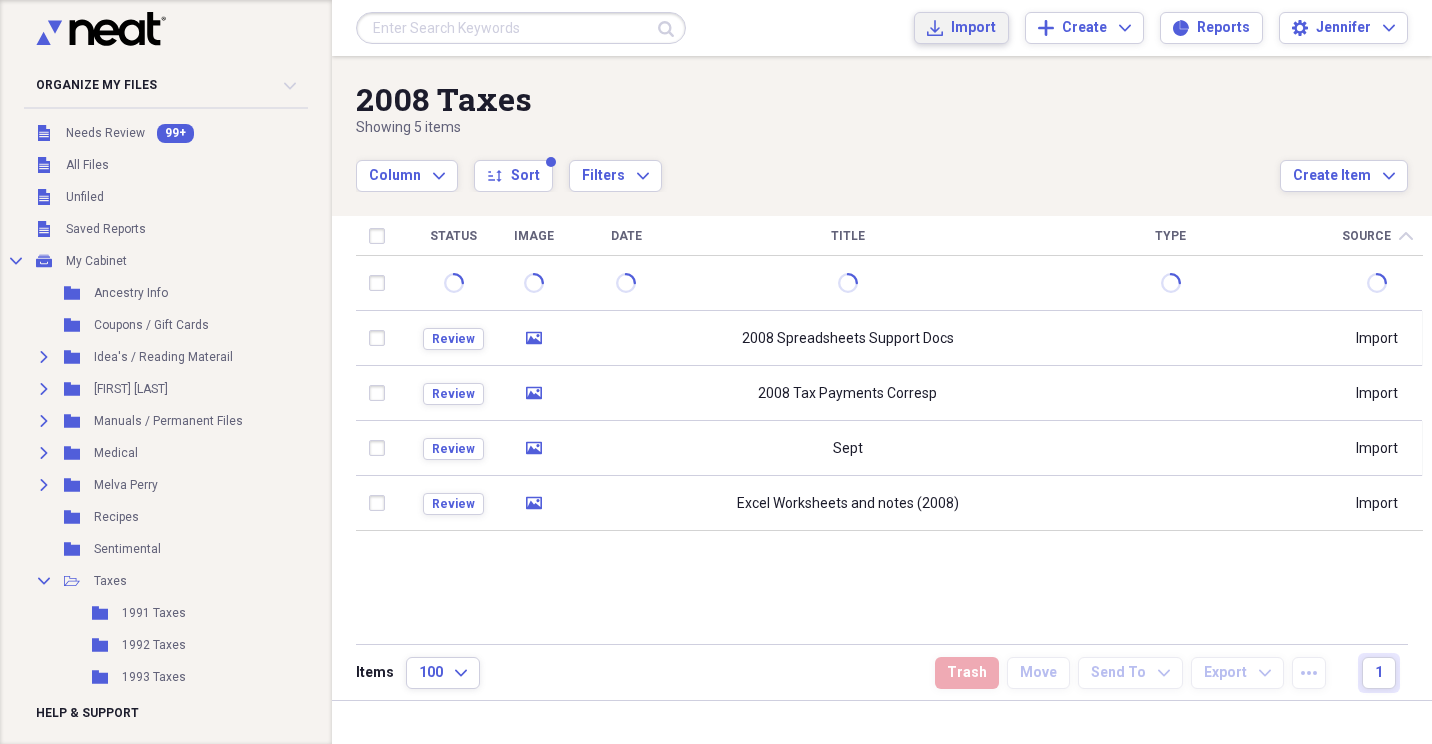 click on "Import" at bounding box center (973, 28) 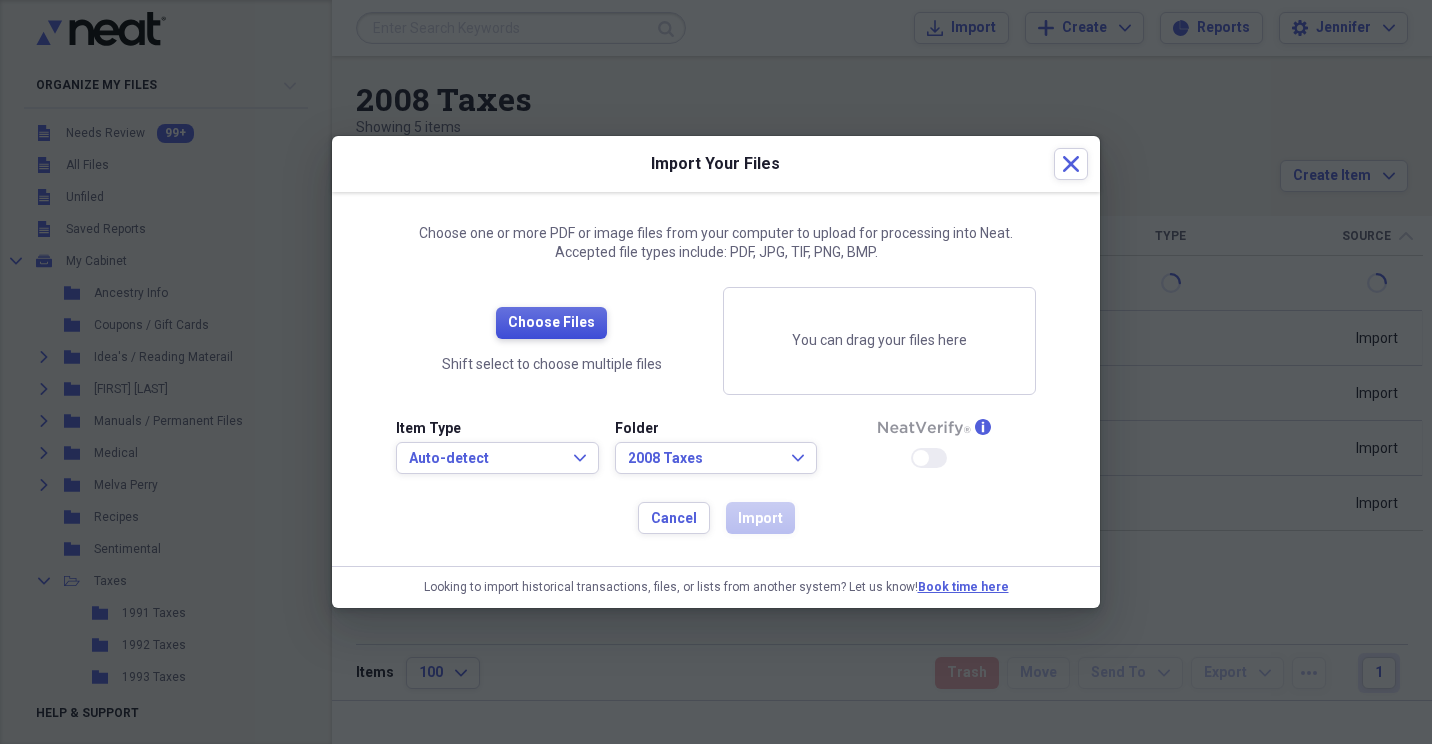 click on "Choose Files" at bounding box center [551, 323] 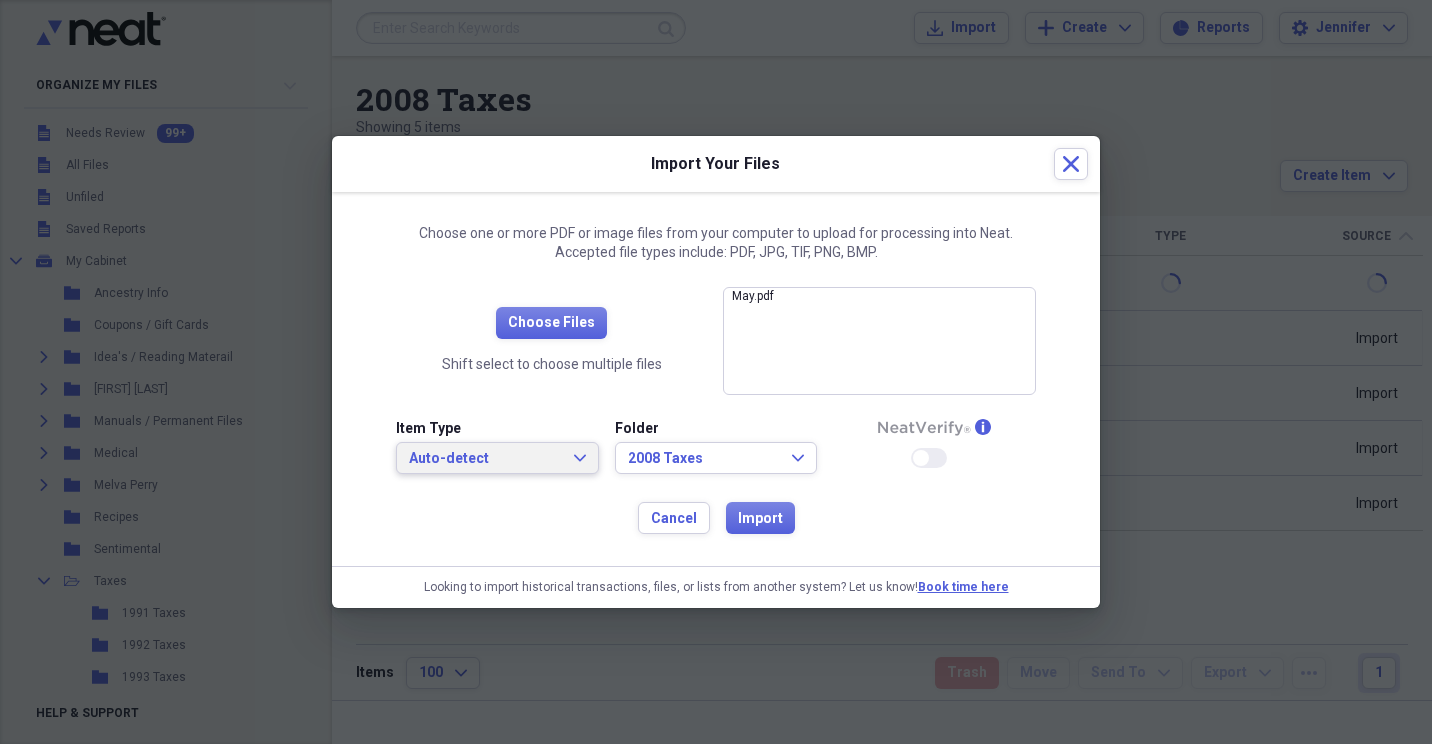click on "Expand" 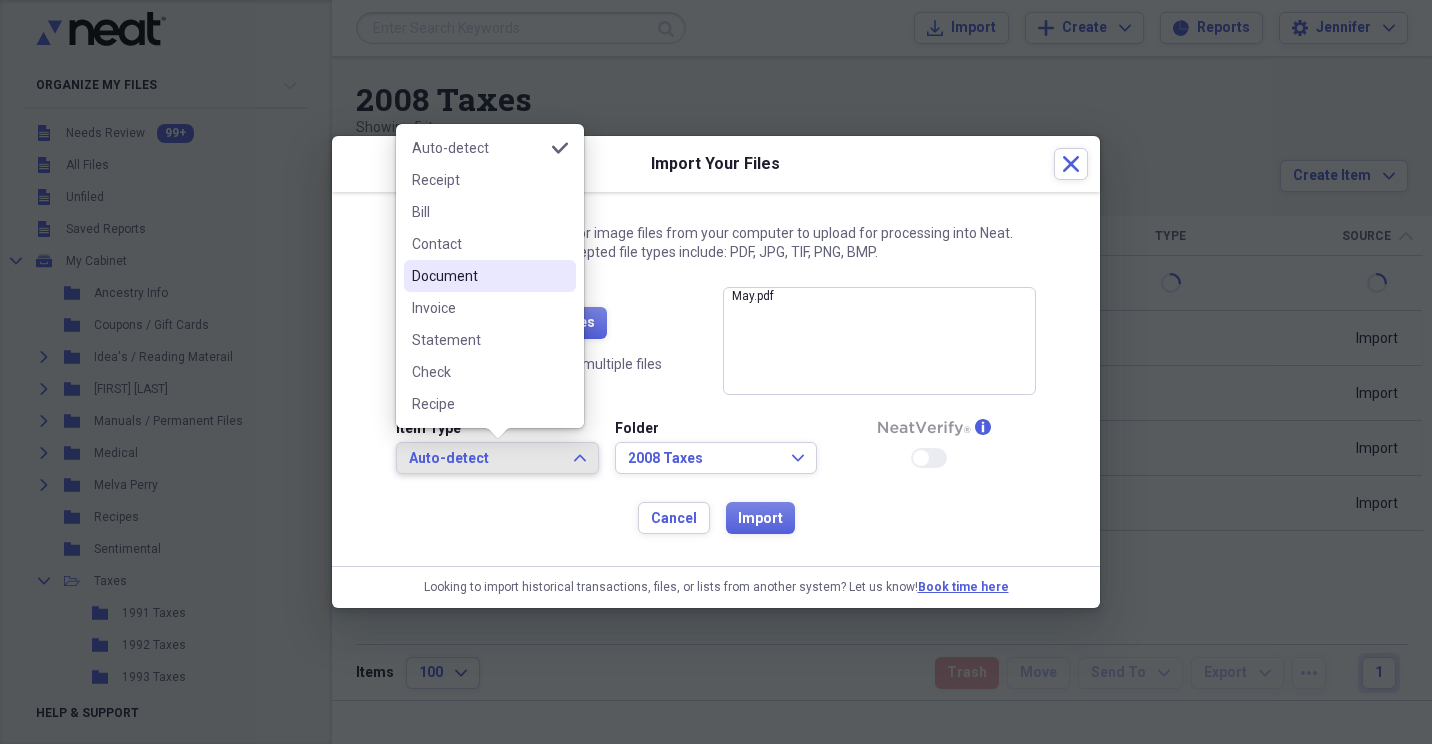 drag, startPoint x: 479, startPoint y: 289, endPoint x: 510, endPoint y: 295, distance: 31.575306 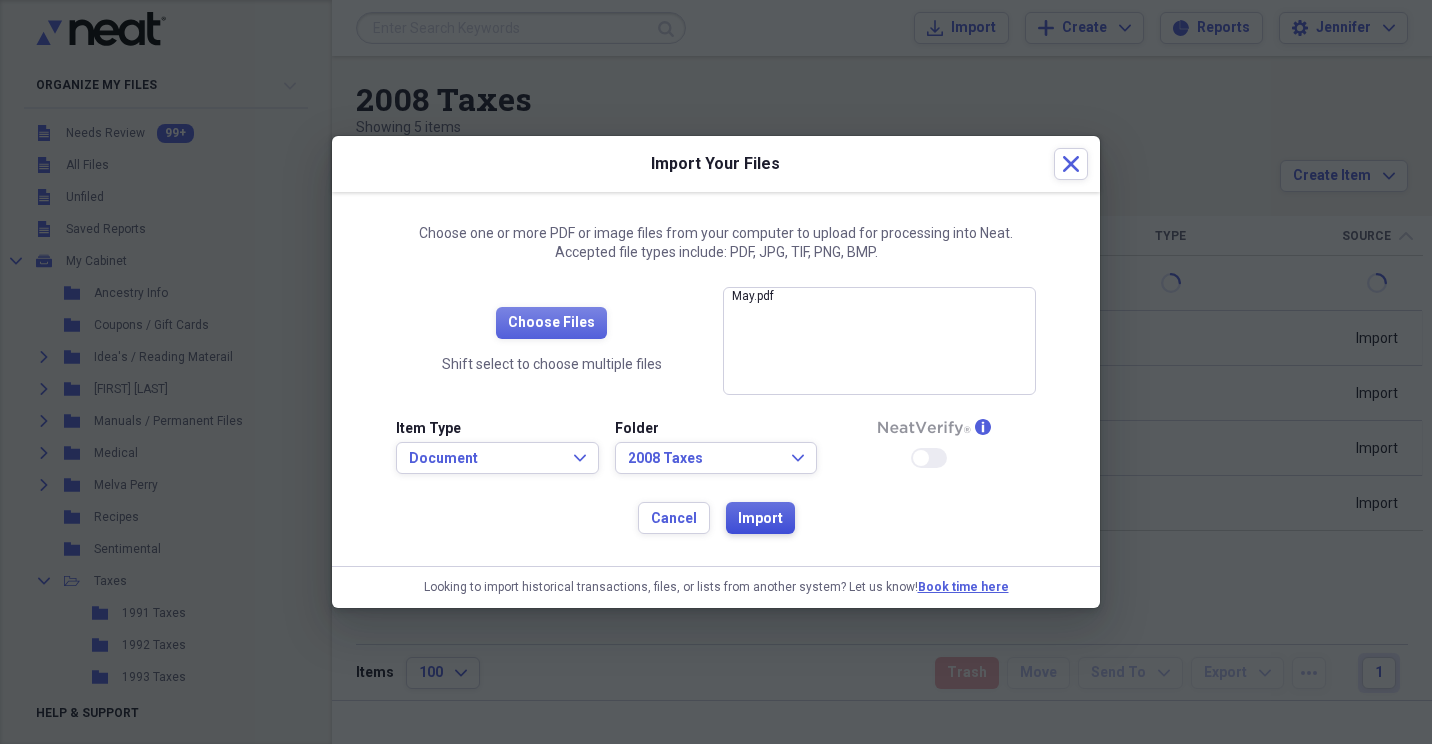 click on "Import" at bounding box center [760, 519] 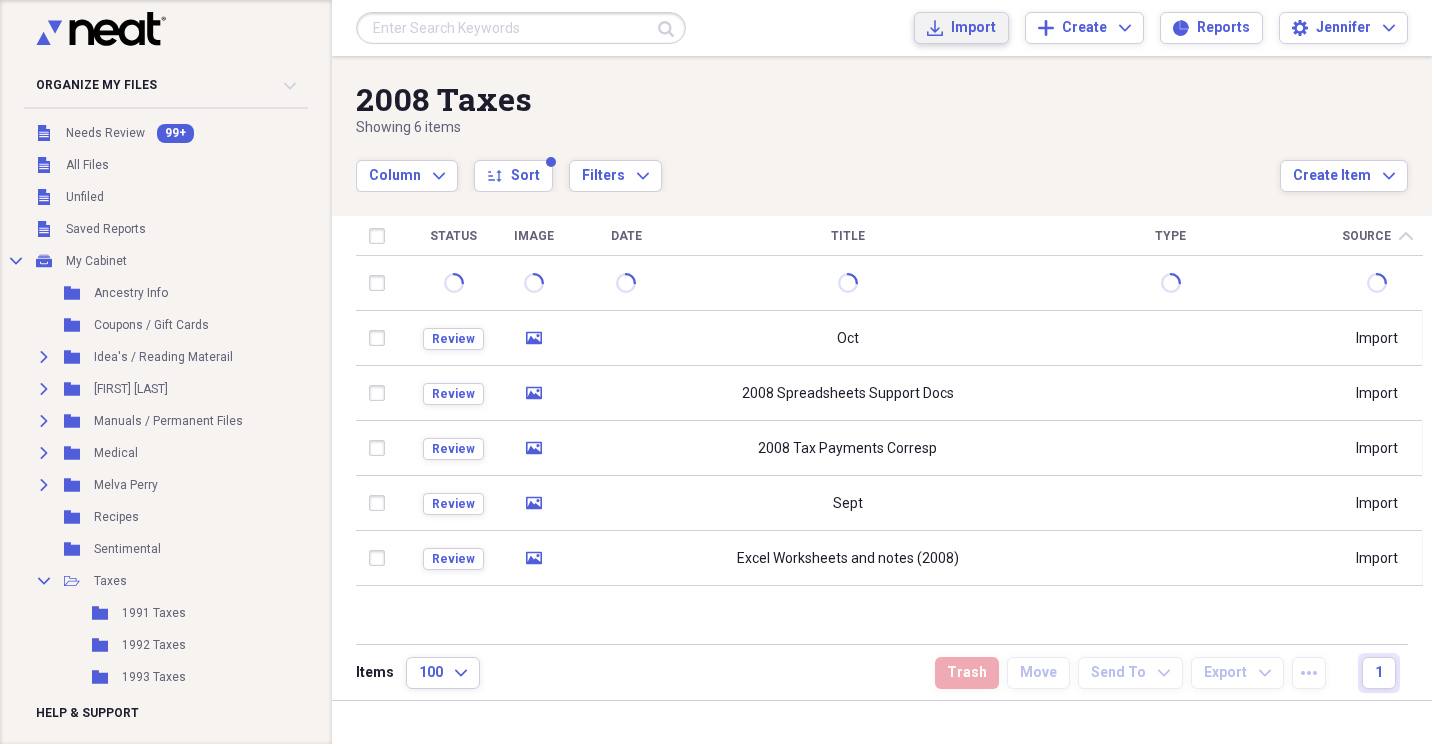 click on "Import" at bounding box center [973, 28] 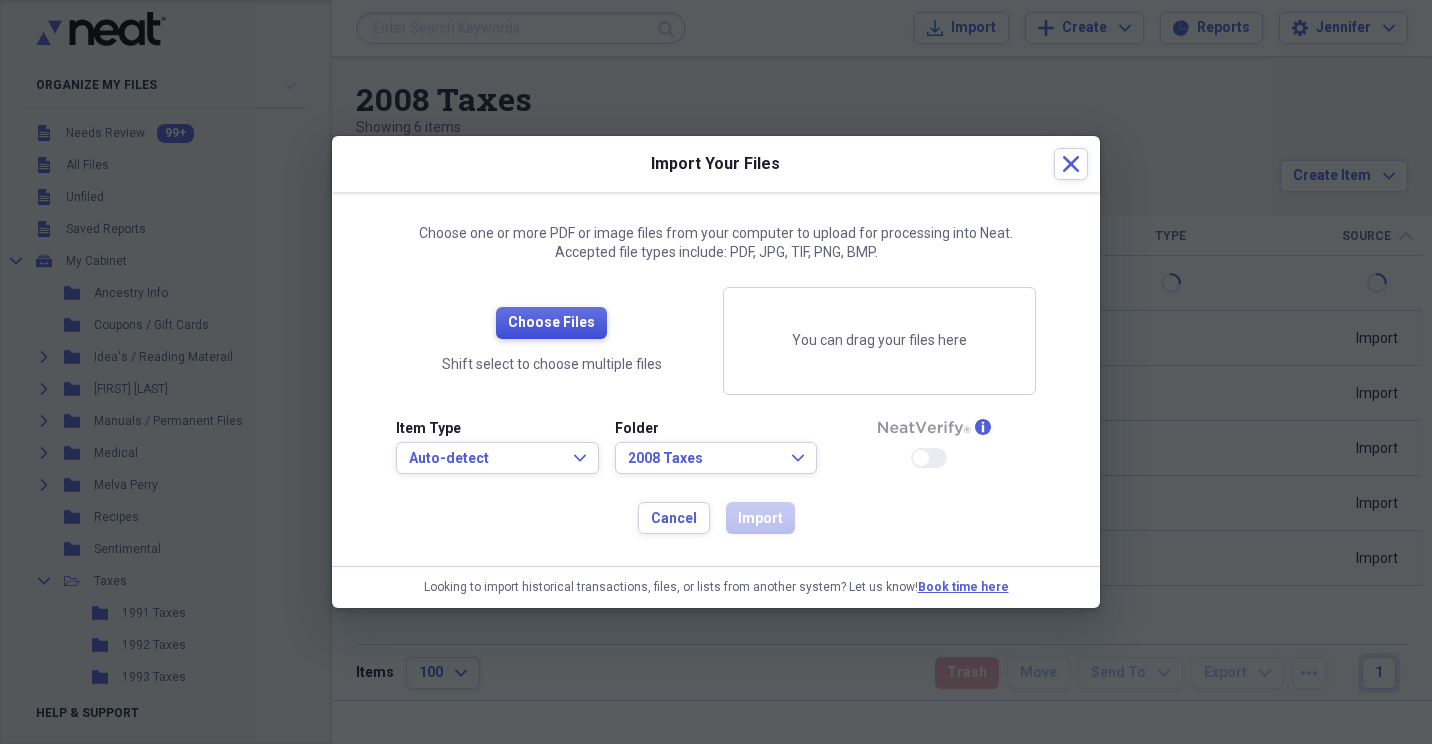 click on "Choose Files" at bounding box center (551, 323) 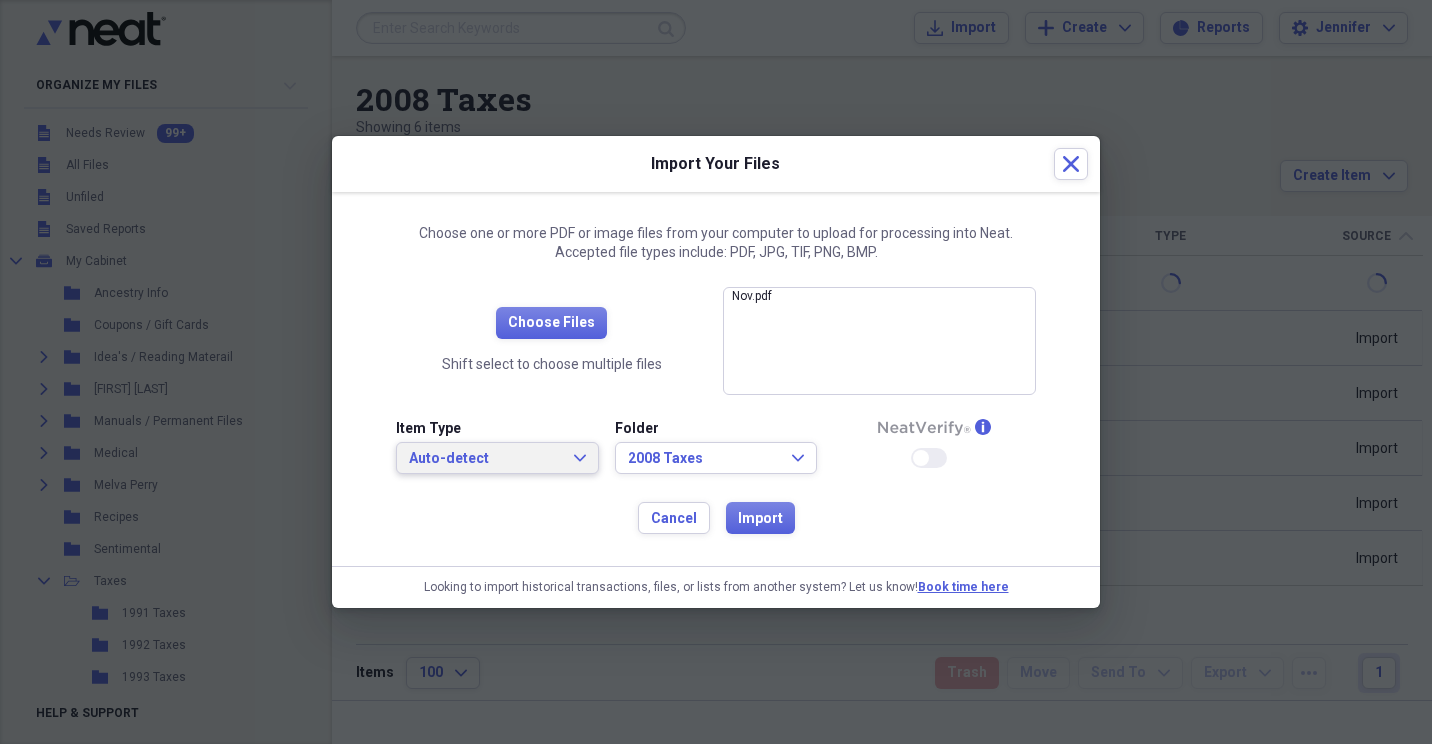 click on "Auto-detect Expand" at bounding box center [497, 458] 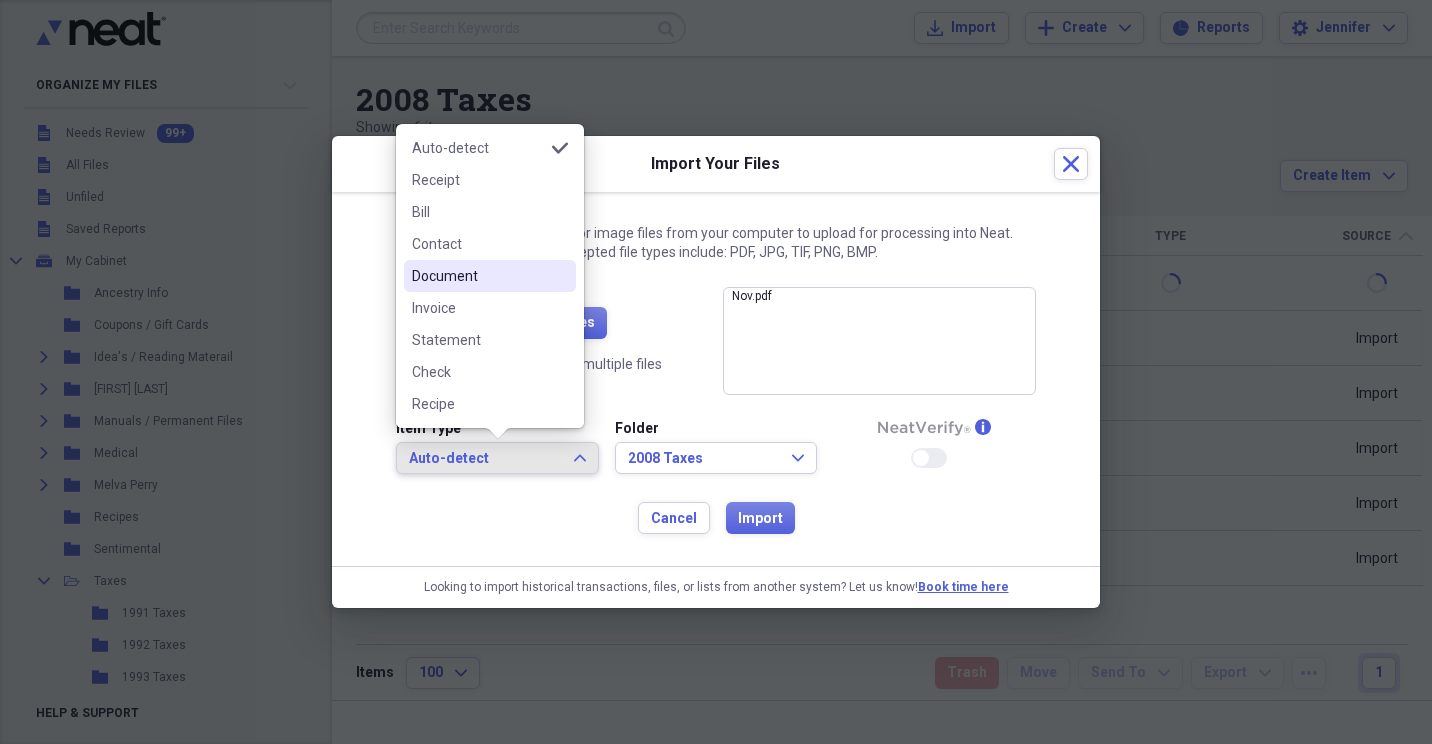 click on "Document" at bounding box center (490, 276) 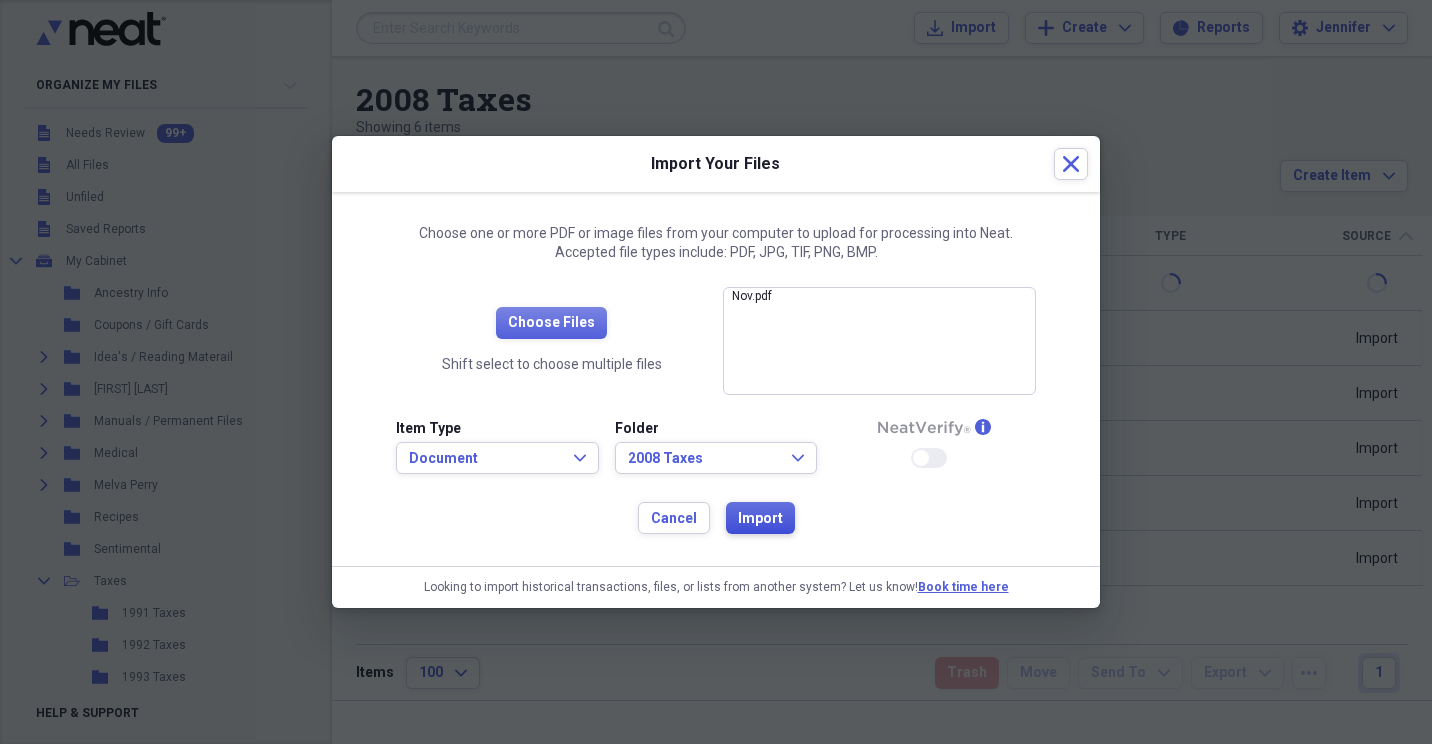 click on "Import" at bounding box center [760, 518] 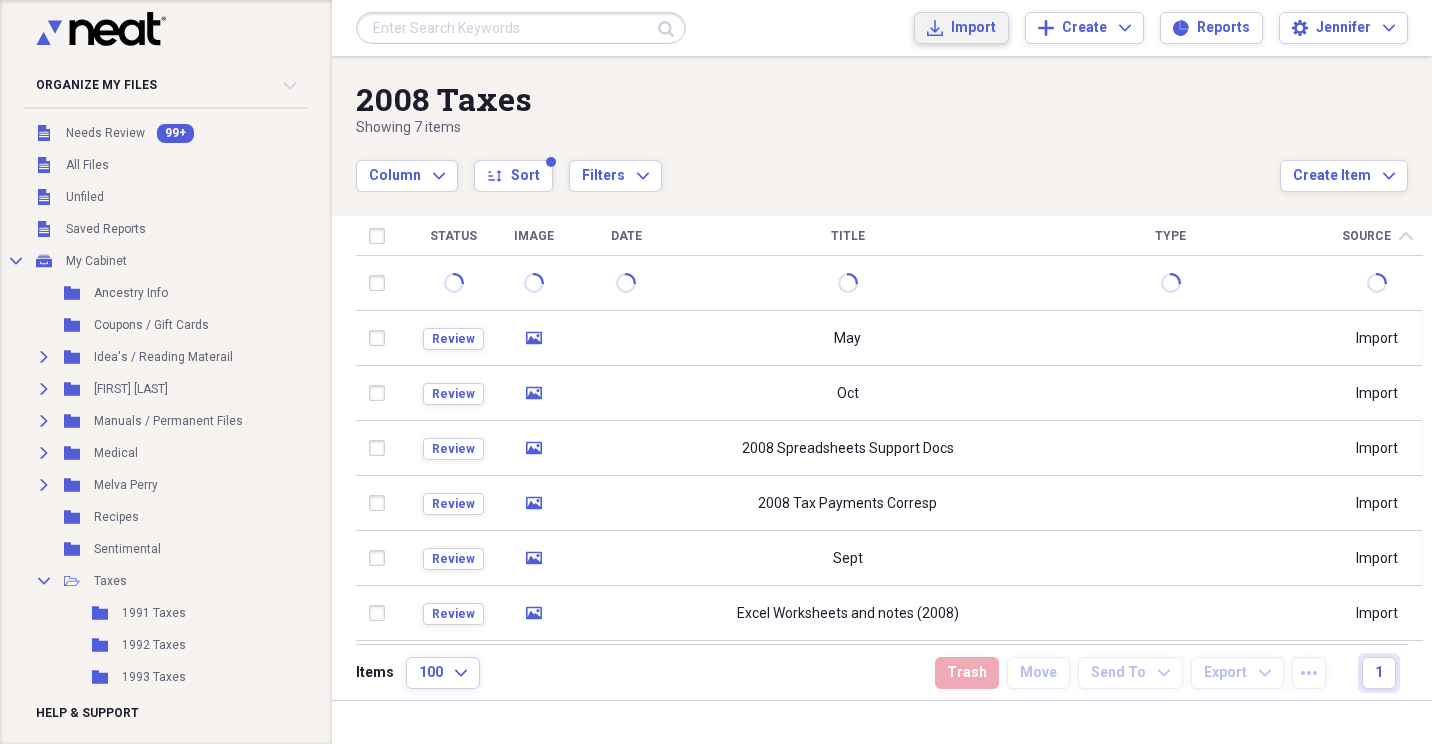 click on "Import" at bounding box center [973, 28] 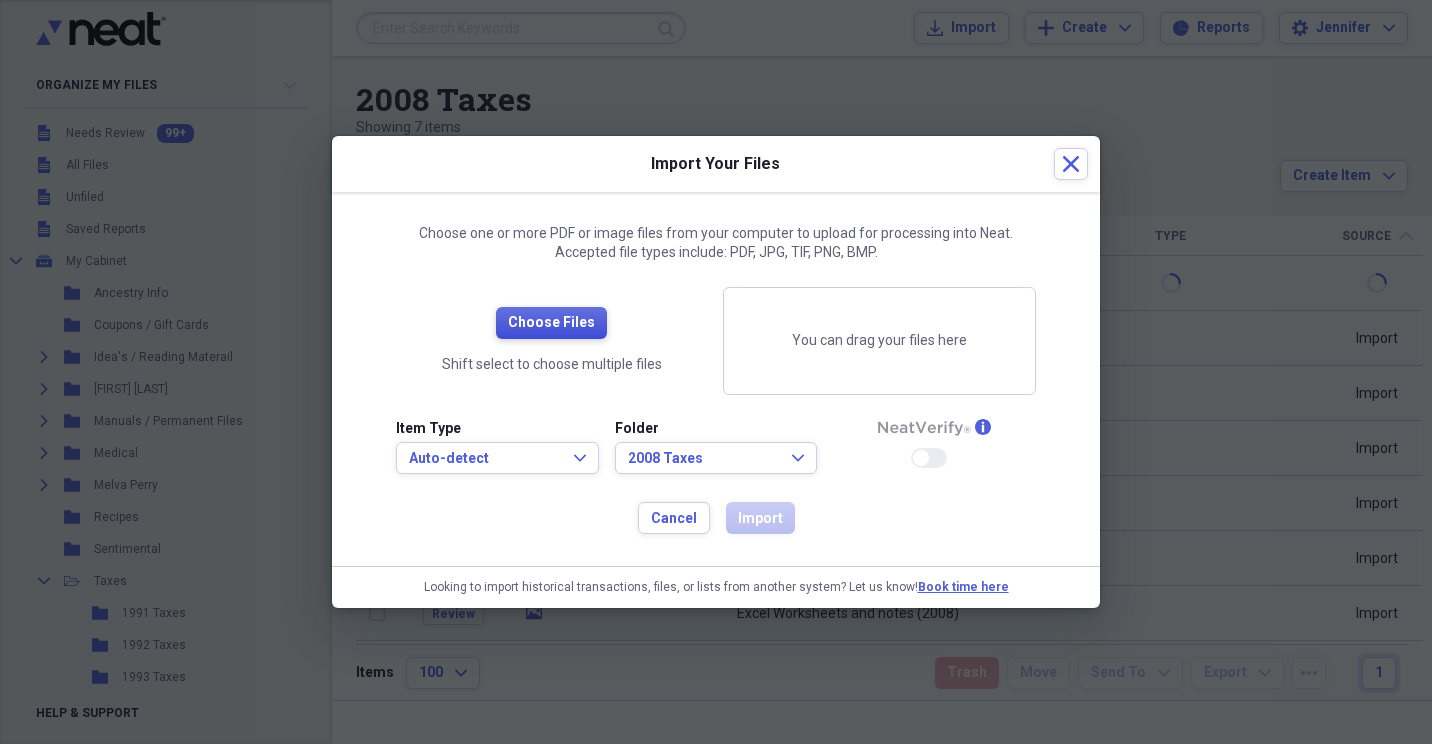 click on "Choose Files" at bounding box center [551, 323] 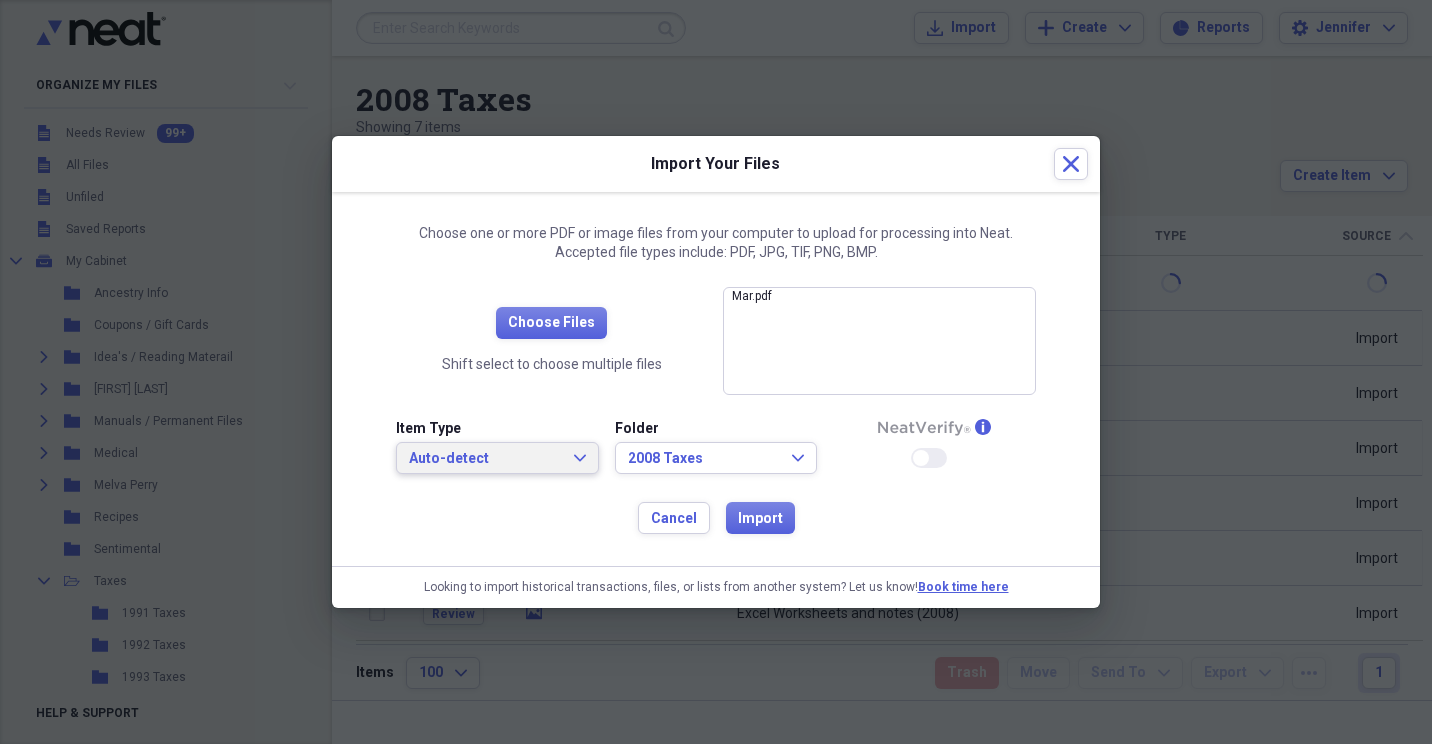 click on "Auto-detect Expand" at bounding box center (497, 458) 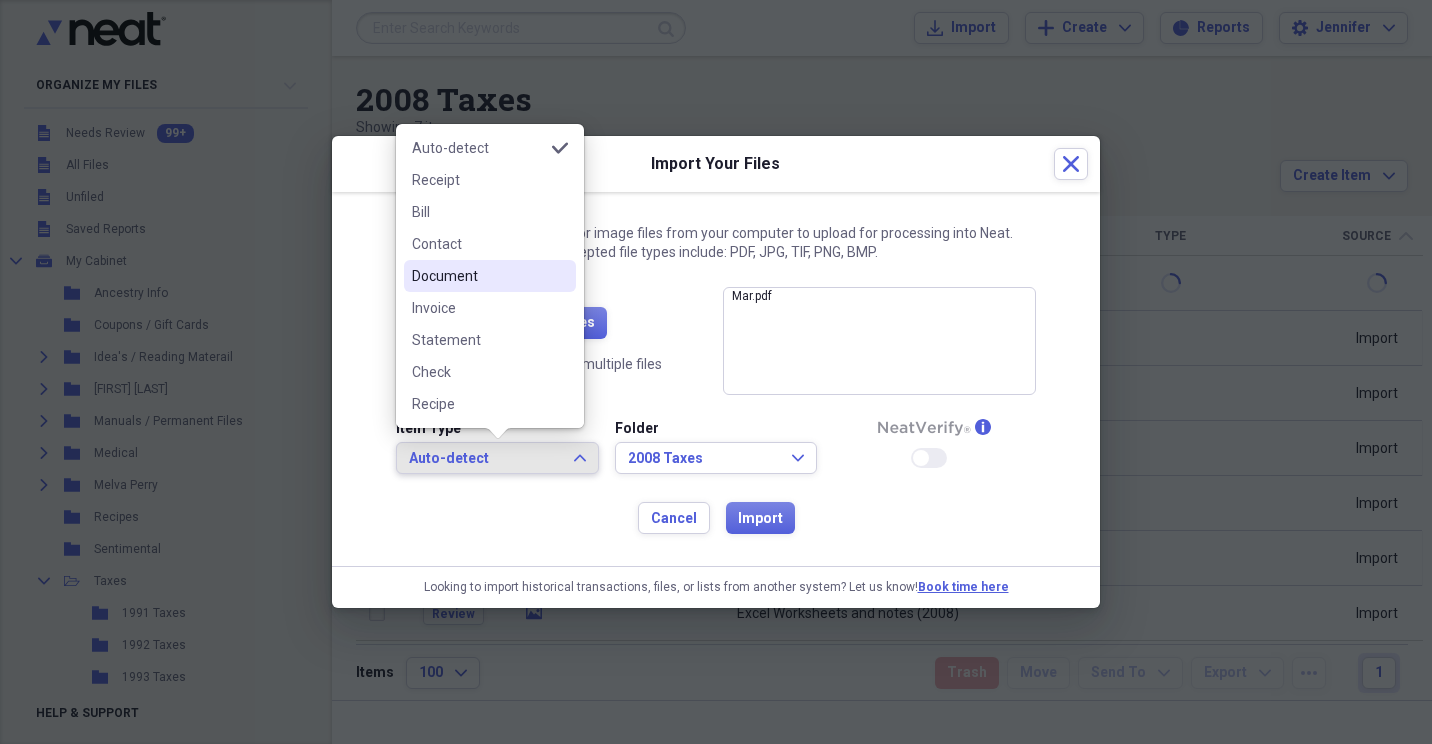 click on "Document" at bounding box center [478, 276] 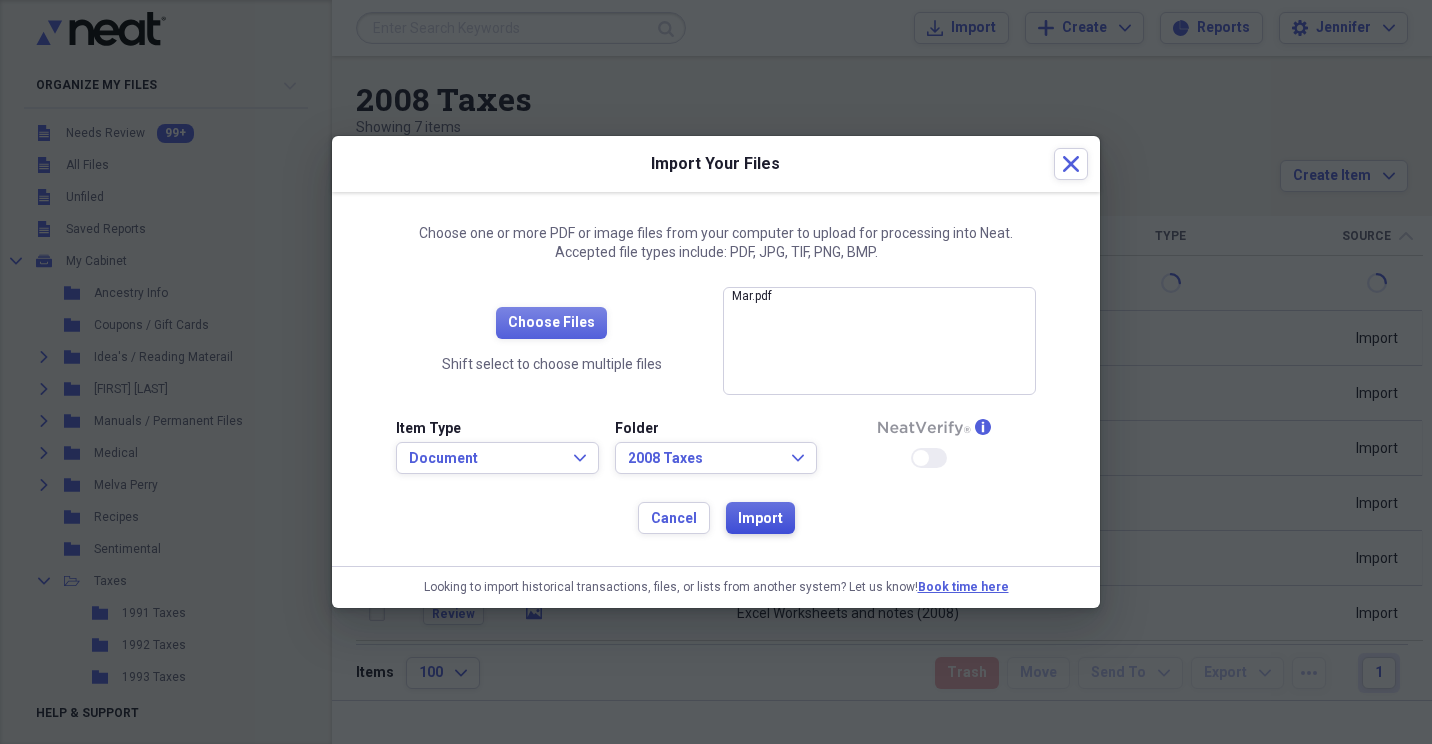 click on "Import" at bounding box center [760, 519] 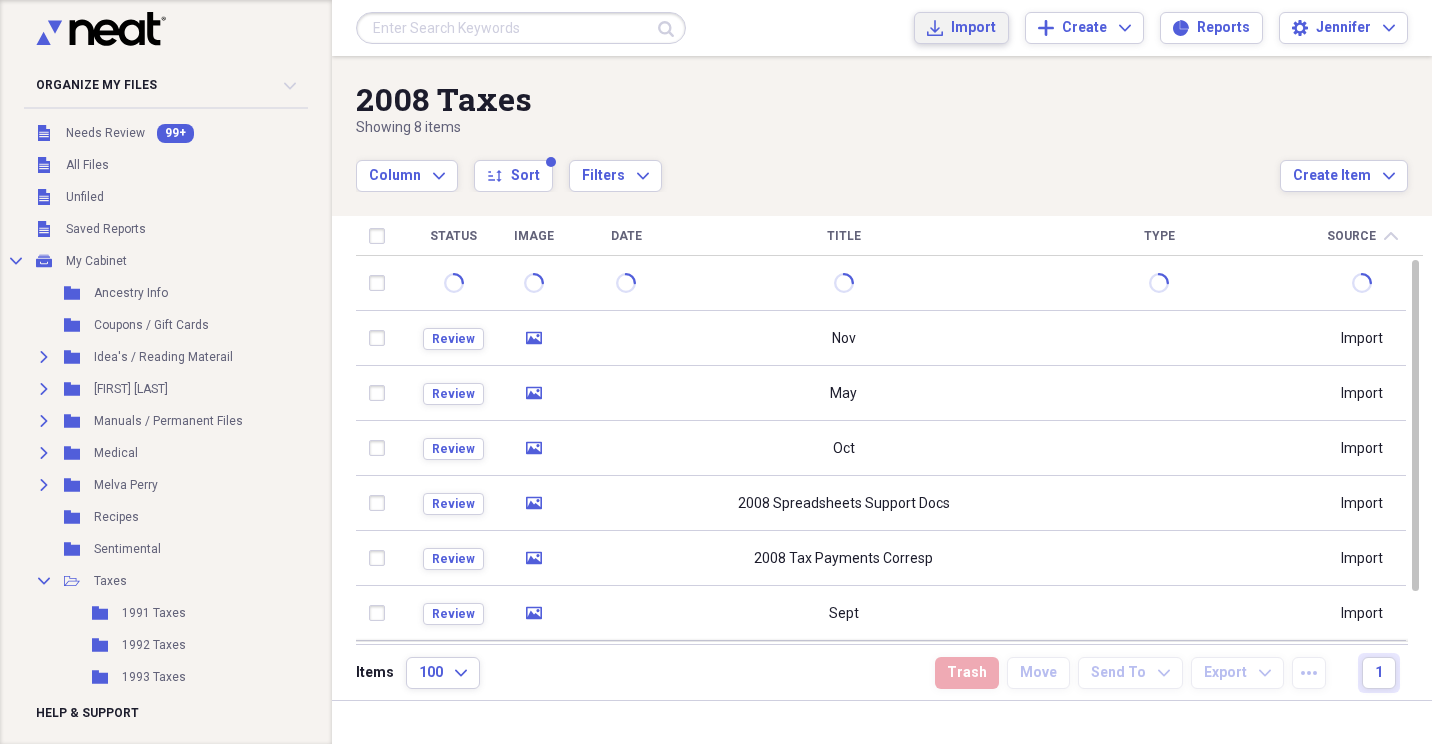 click on "Import" at bounding box center (973, 28) 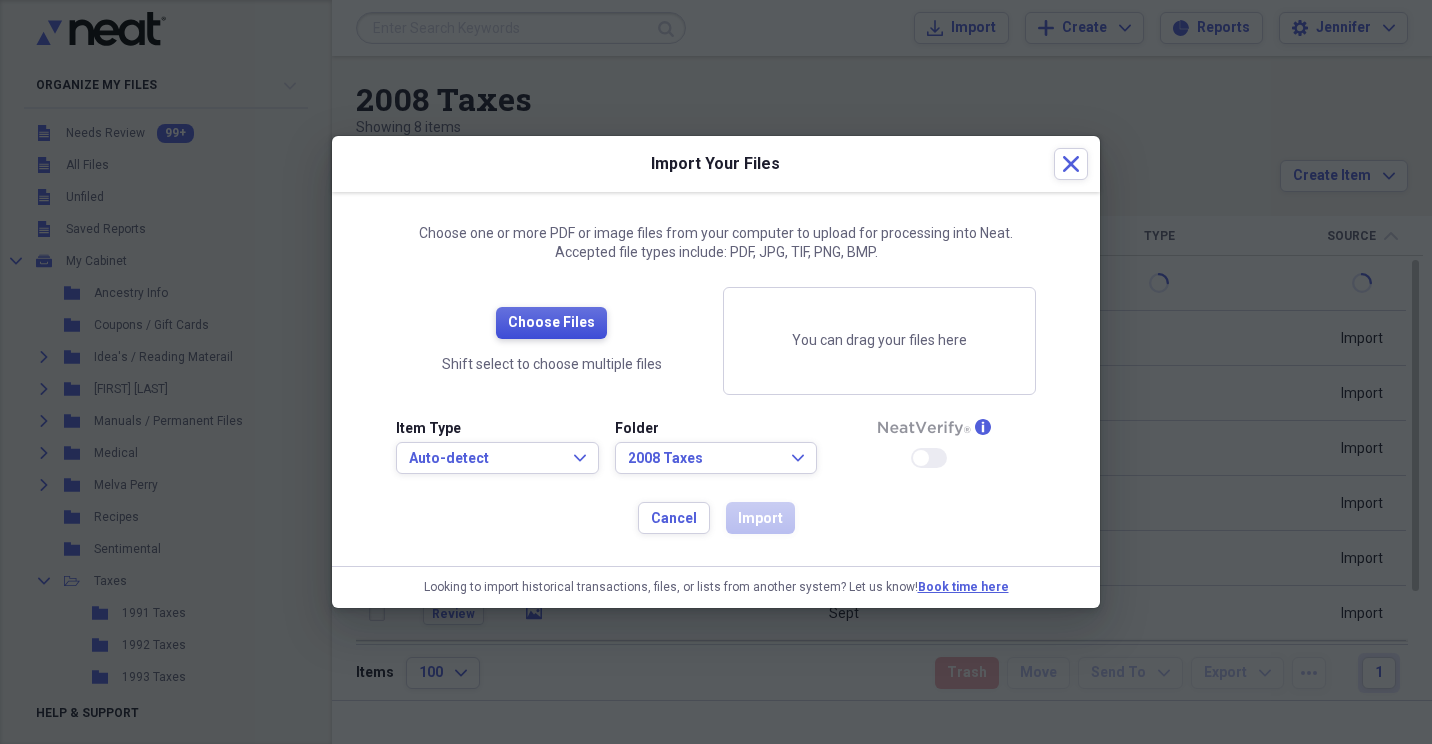 click on "Choose Files" at bounding box center [551, 323] 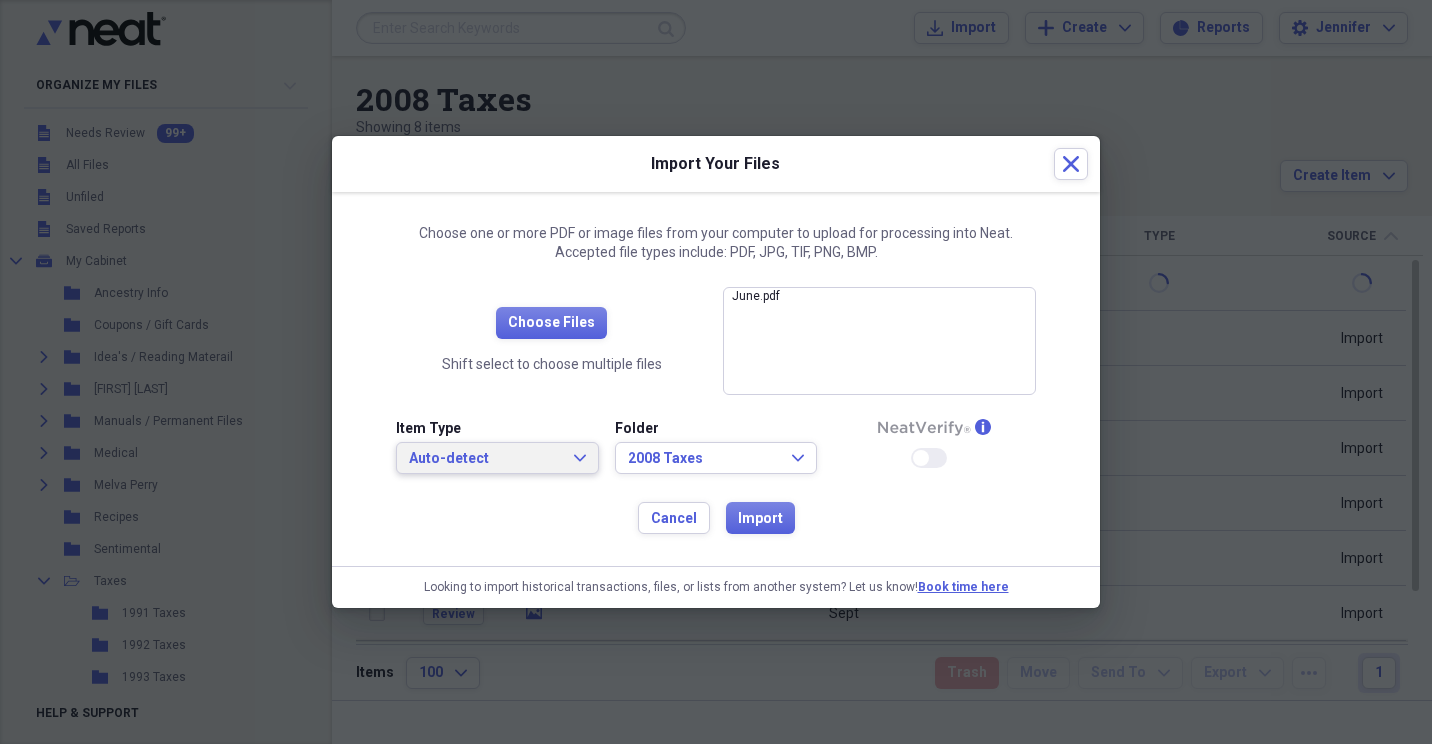click on "Auto-detect Expand" at bounding box center (497, 459) 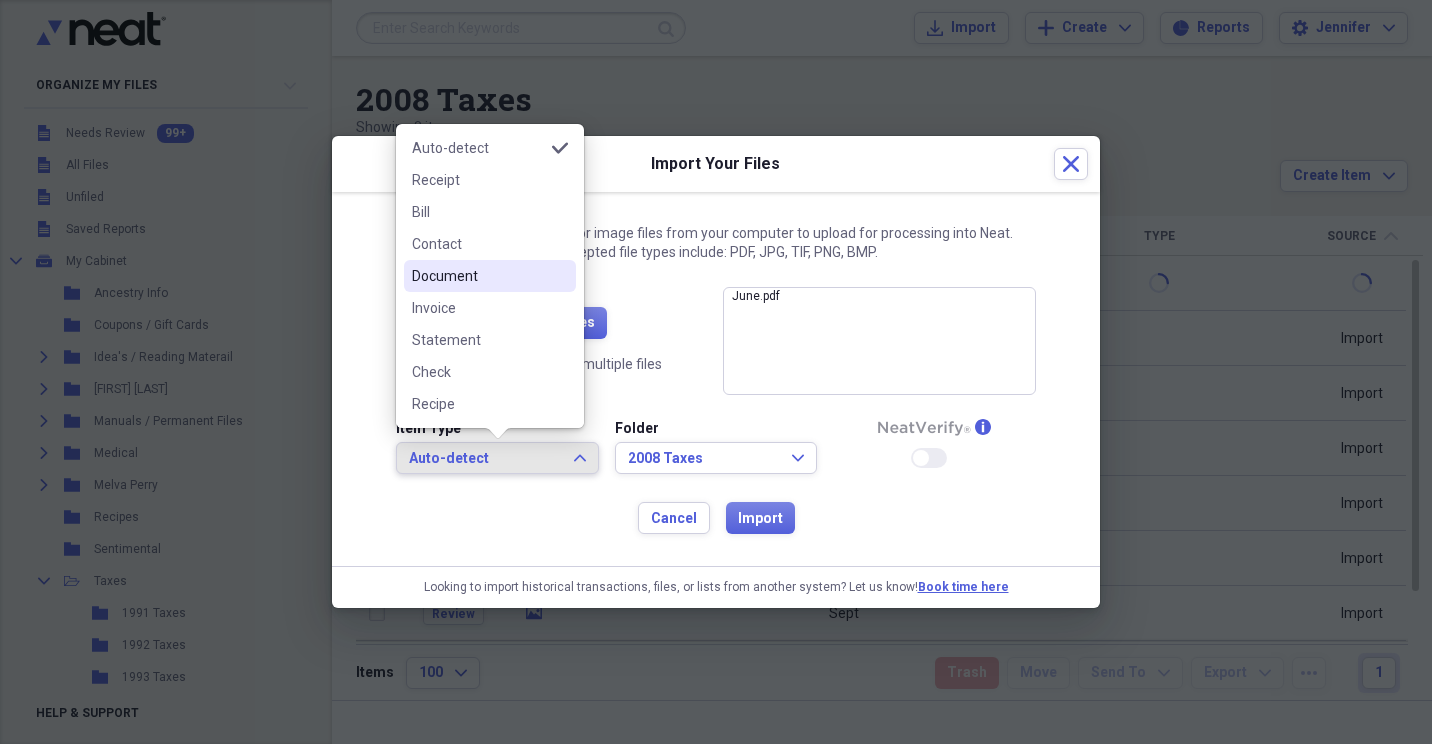 click on "Document" at bounding box center [490, 276] 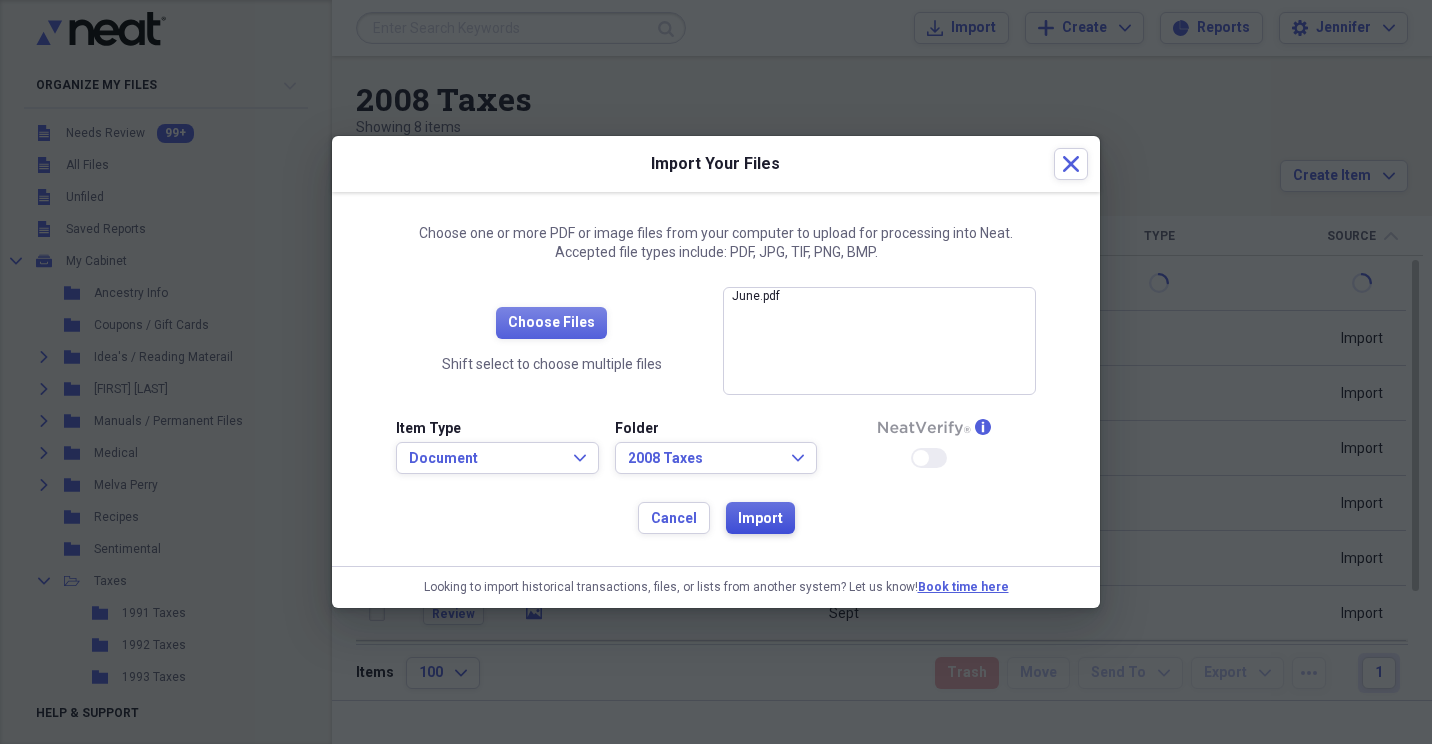 click on "Import" at bounding box center [760, 519] 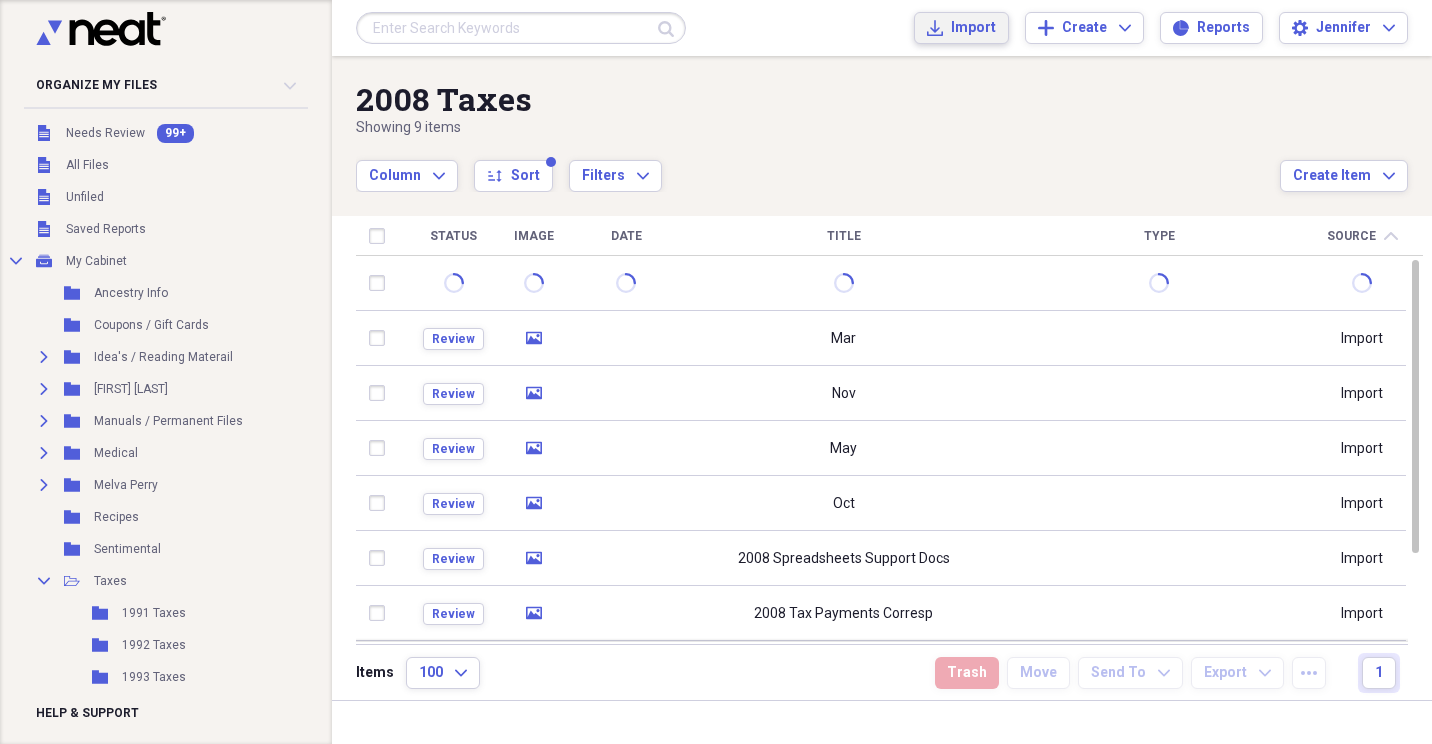click on "Import" at bounding box center [973, 28] 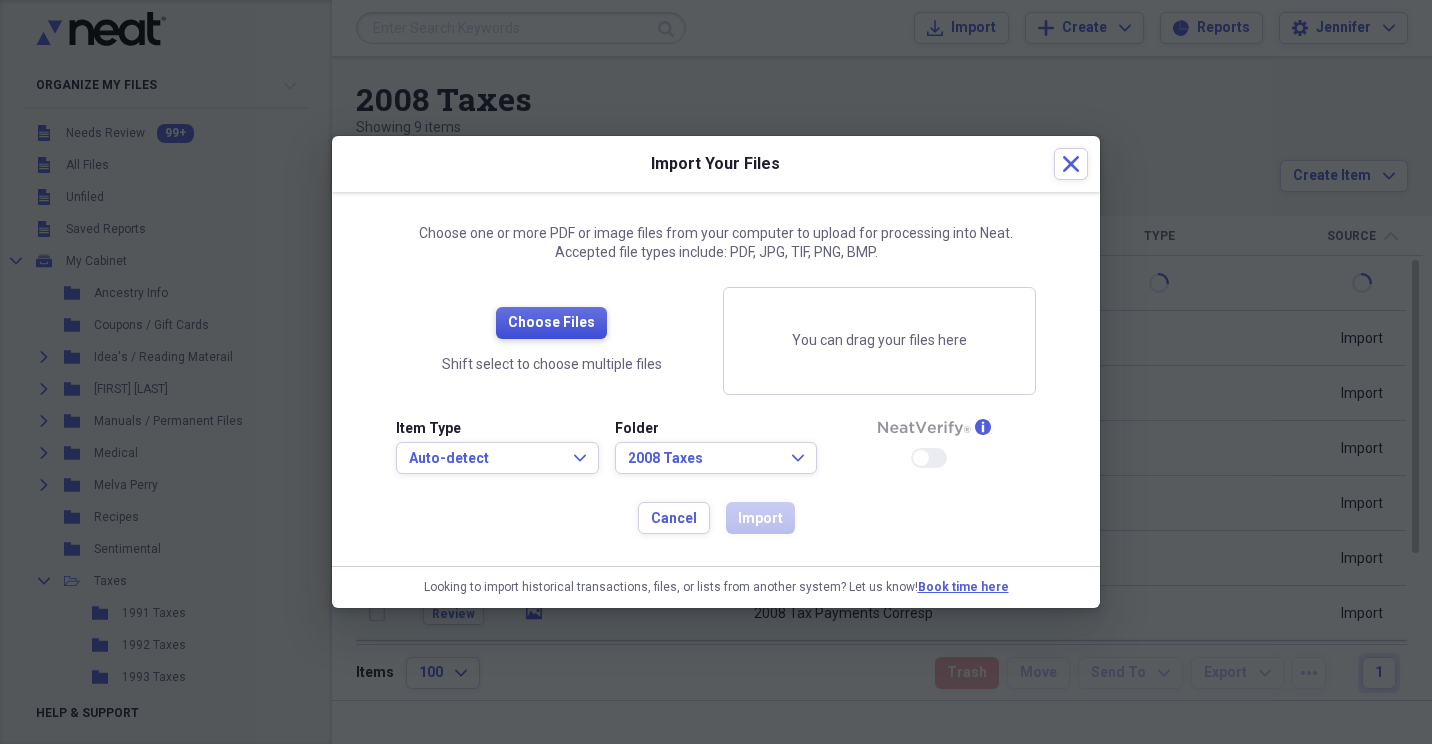 click on "Choose Files" at bounding box center (551, 323) 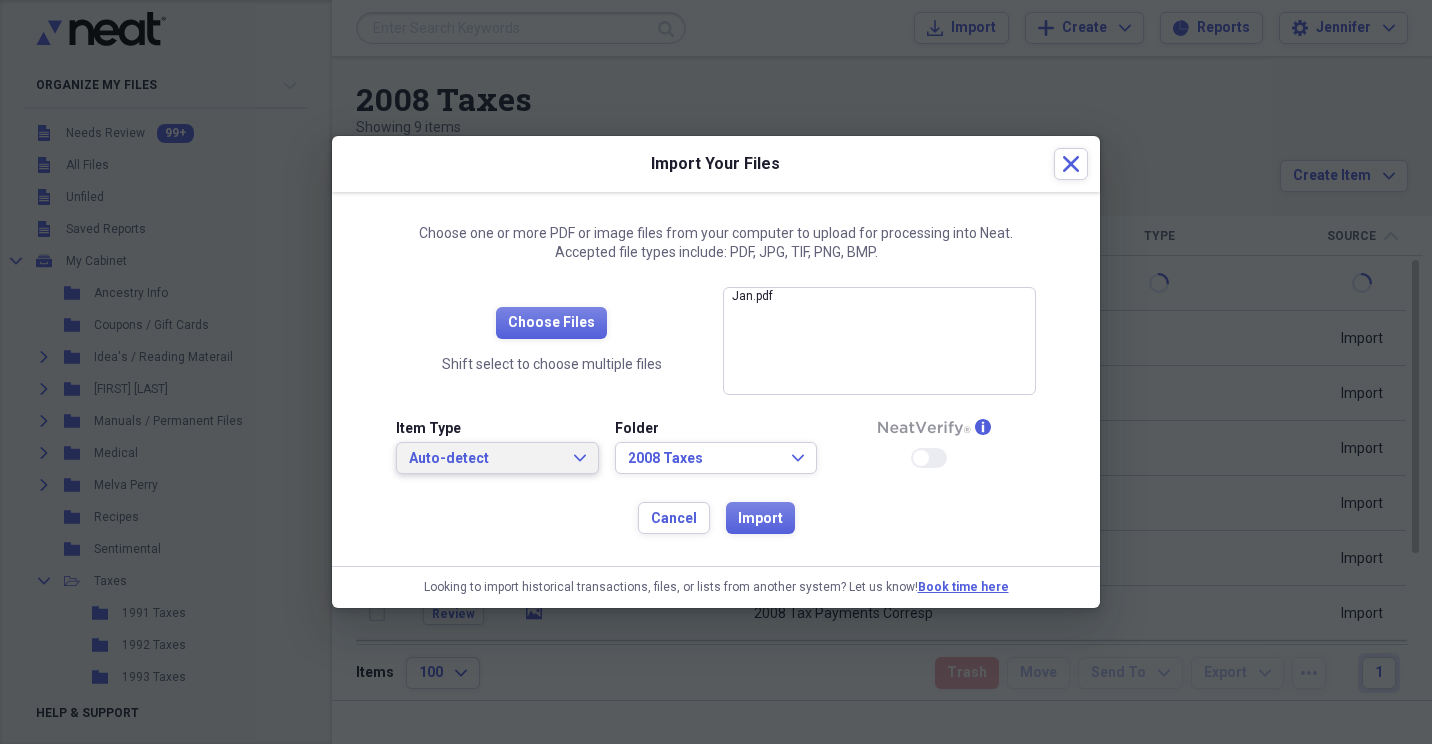 drag, startPoint x: 569, startPoint y: 454, endPoint x: 565, endPoint y: 442, distance: 12.649111 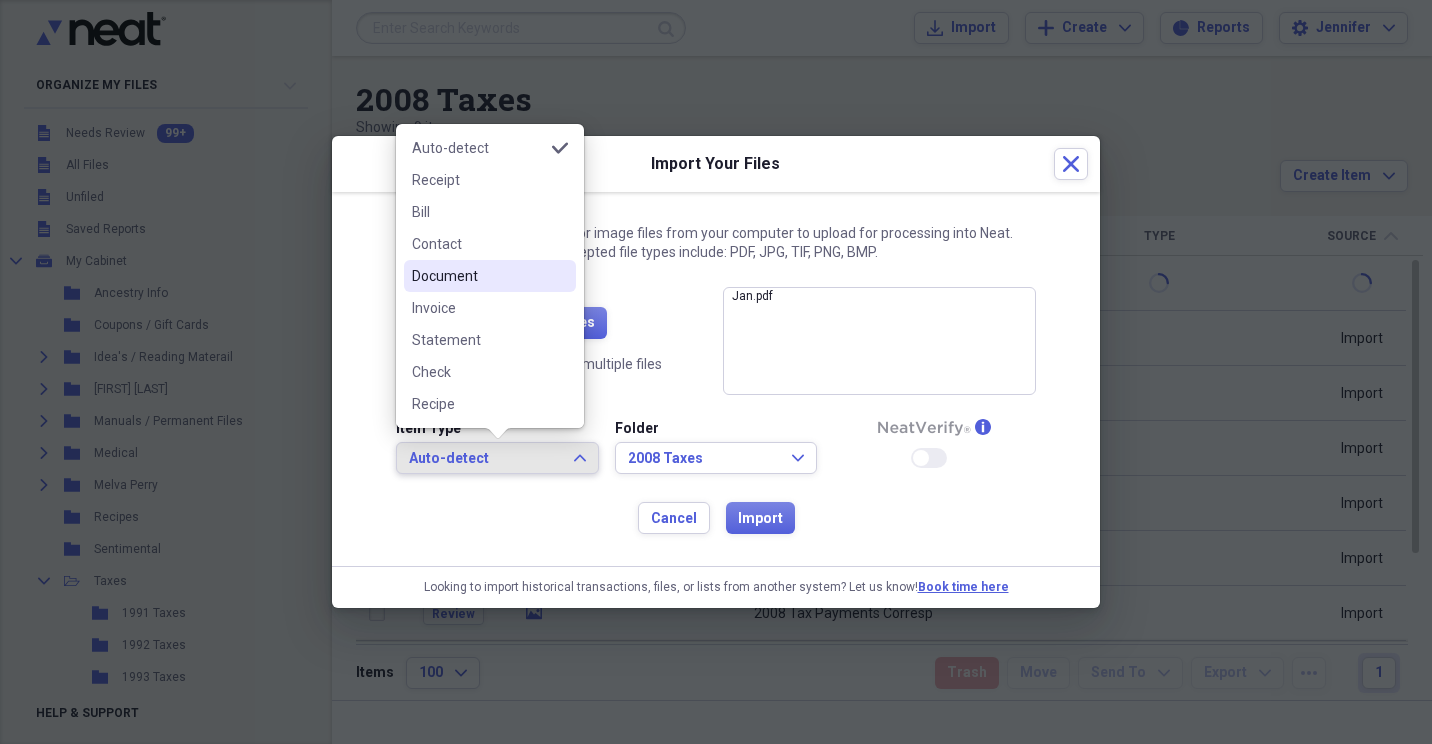 click on "Document" at bounding box center [490, 276] 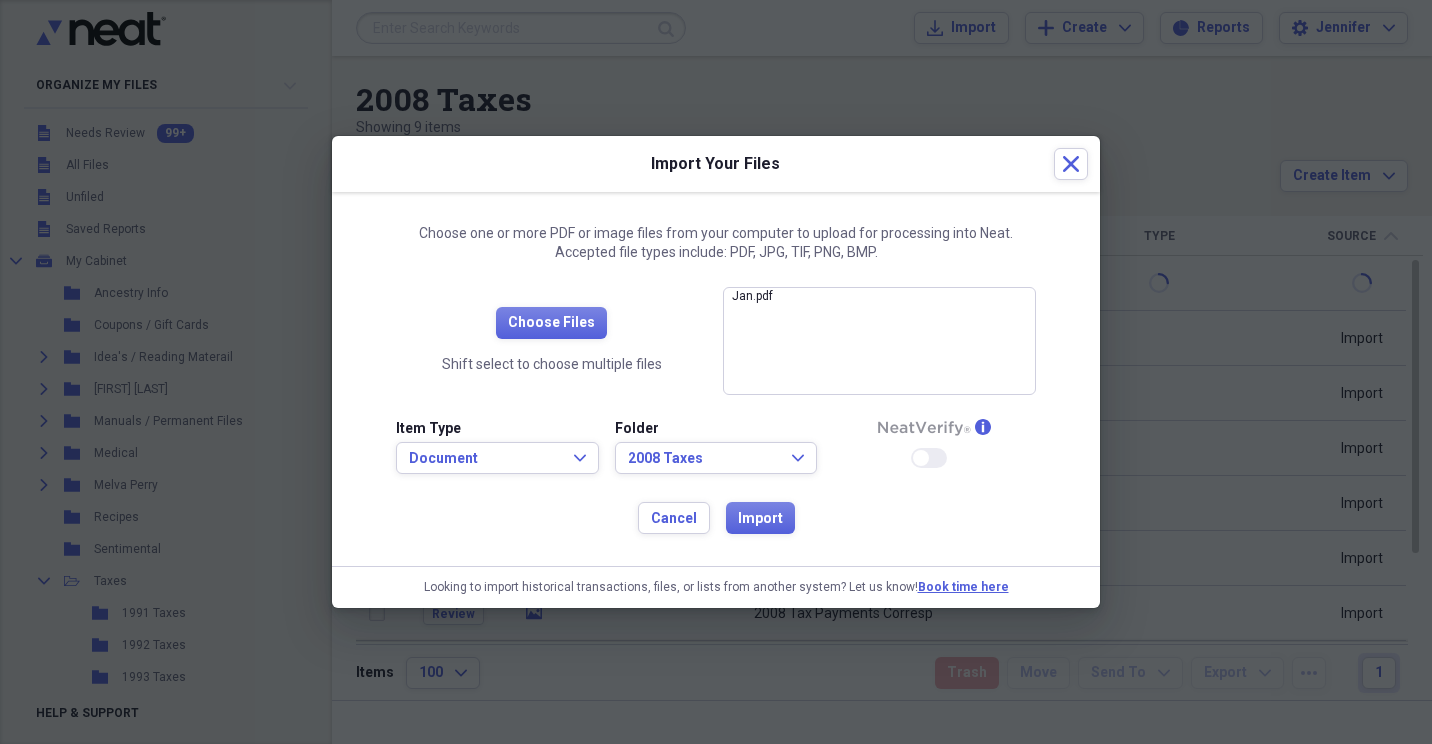 click on "Cancel Import" at bounding box center (716, 518) 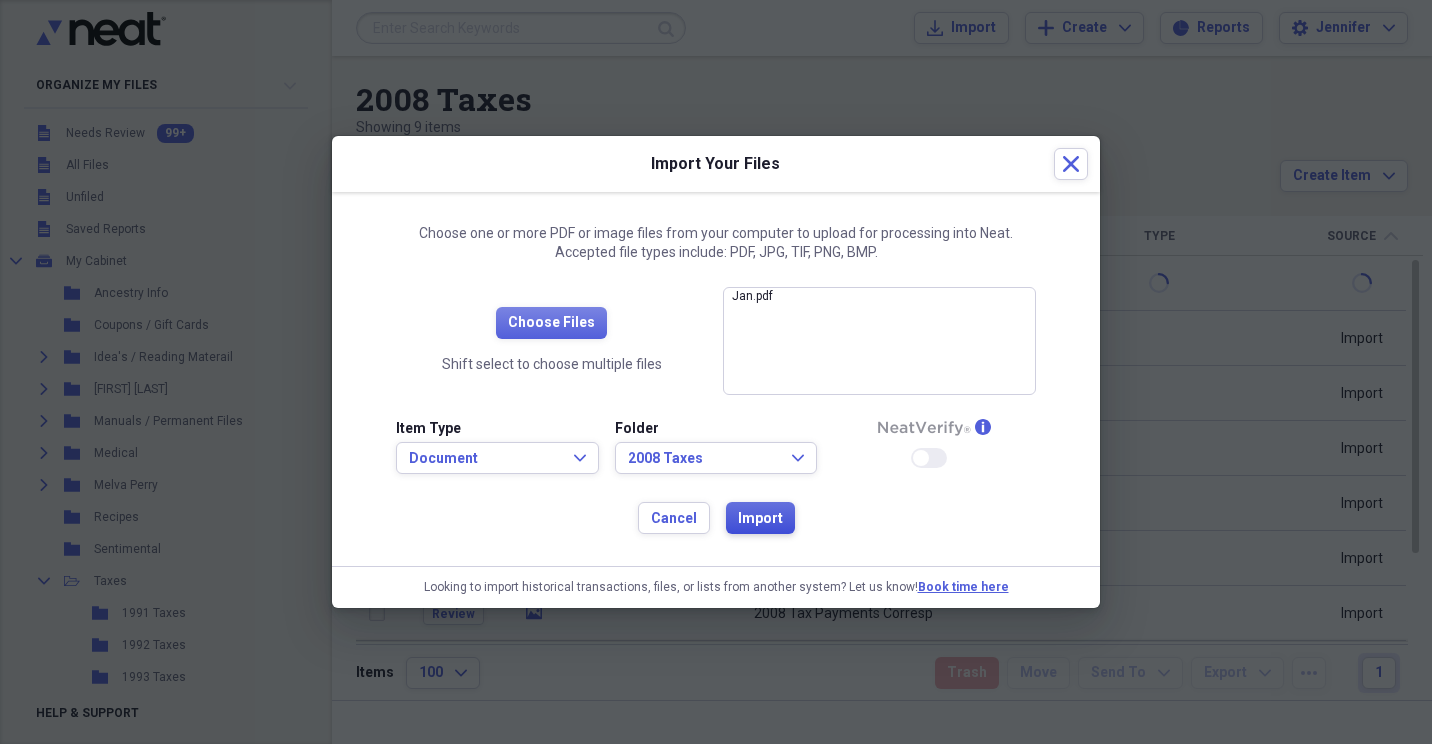 click on "Import" at bounding box center [760, 519] 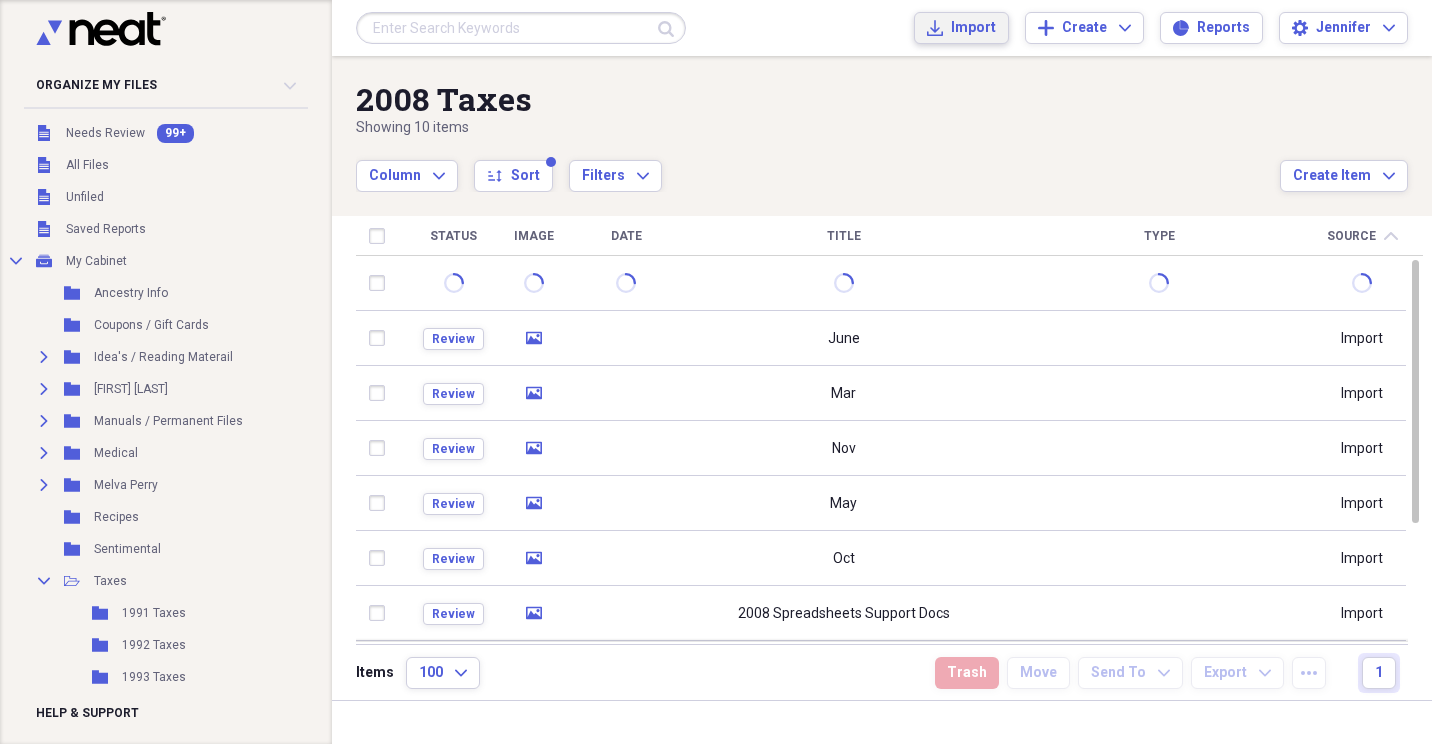 click on "Import" at bounding box center [973, 28] 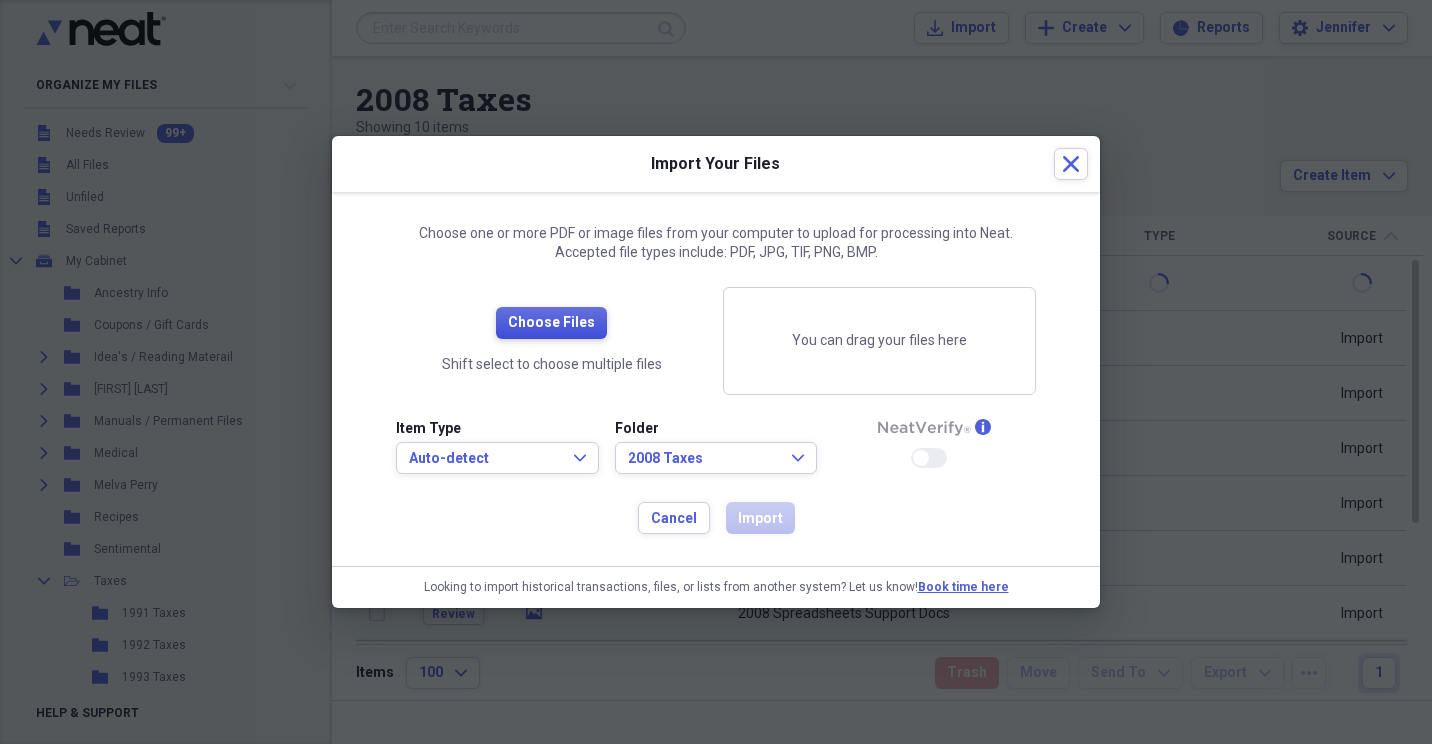 click on "Choose Files" at bounding box center [551, 323] 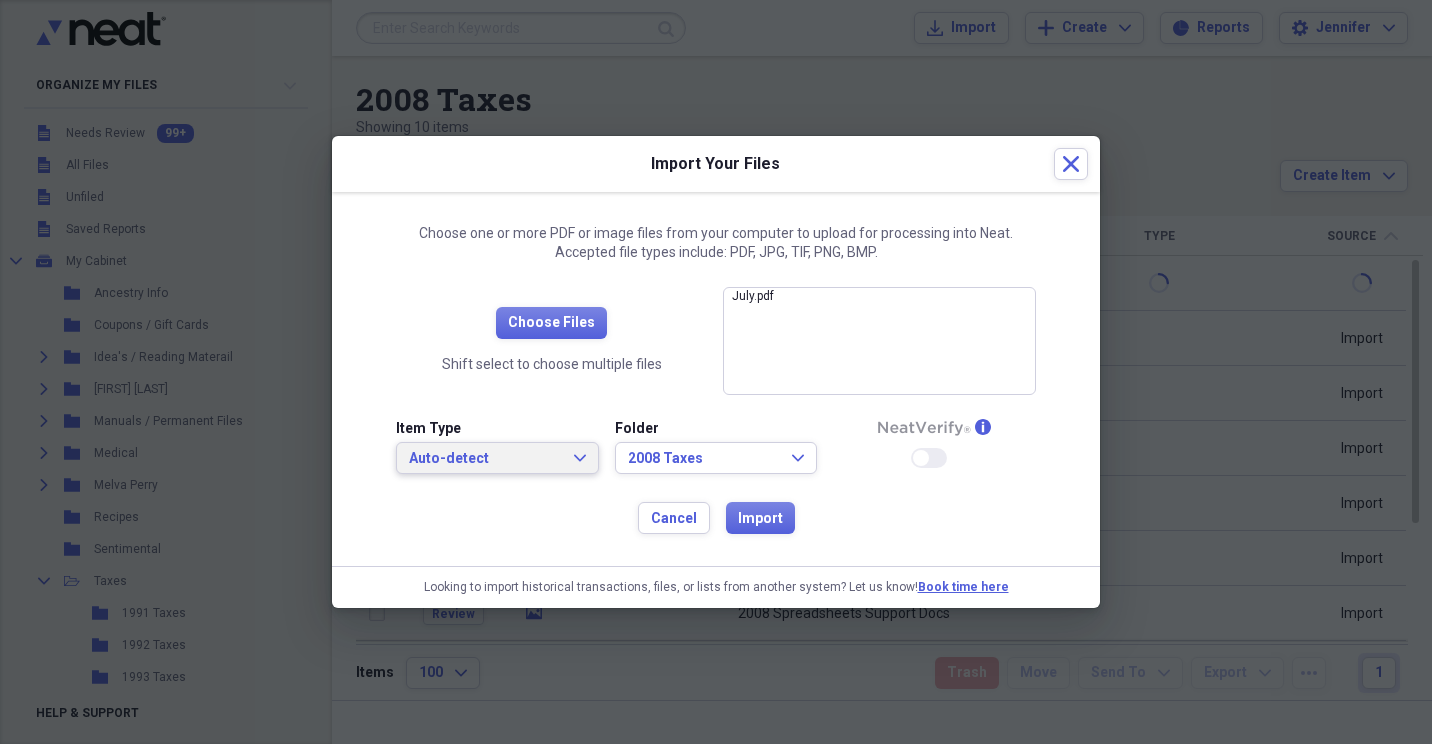 click on "Auto-detect Expand" at bounding box center (497, 458) 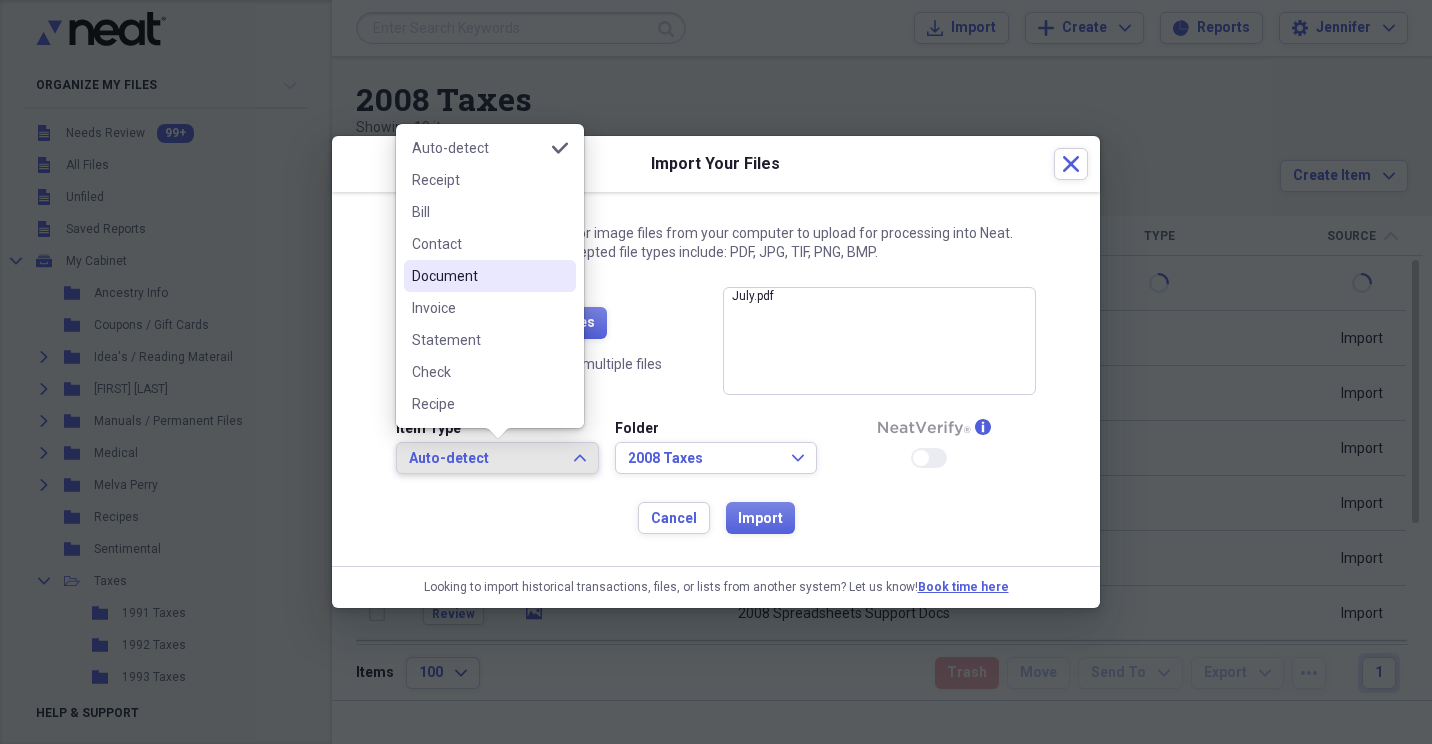 drag, startPoint x: 532, startPoint y: 282, endPoint x: 686, endPoint y: 492, distance: 260.41504 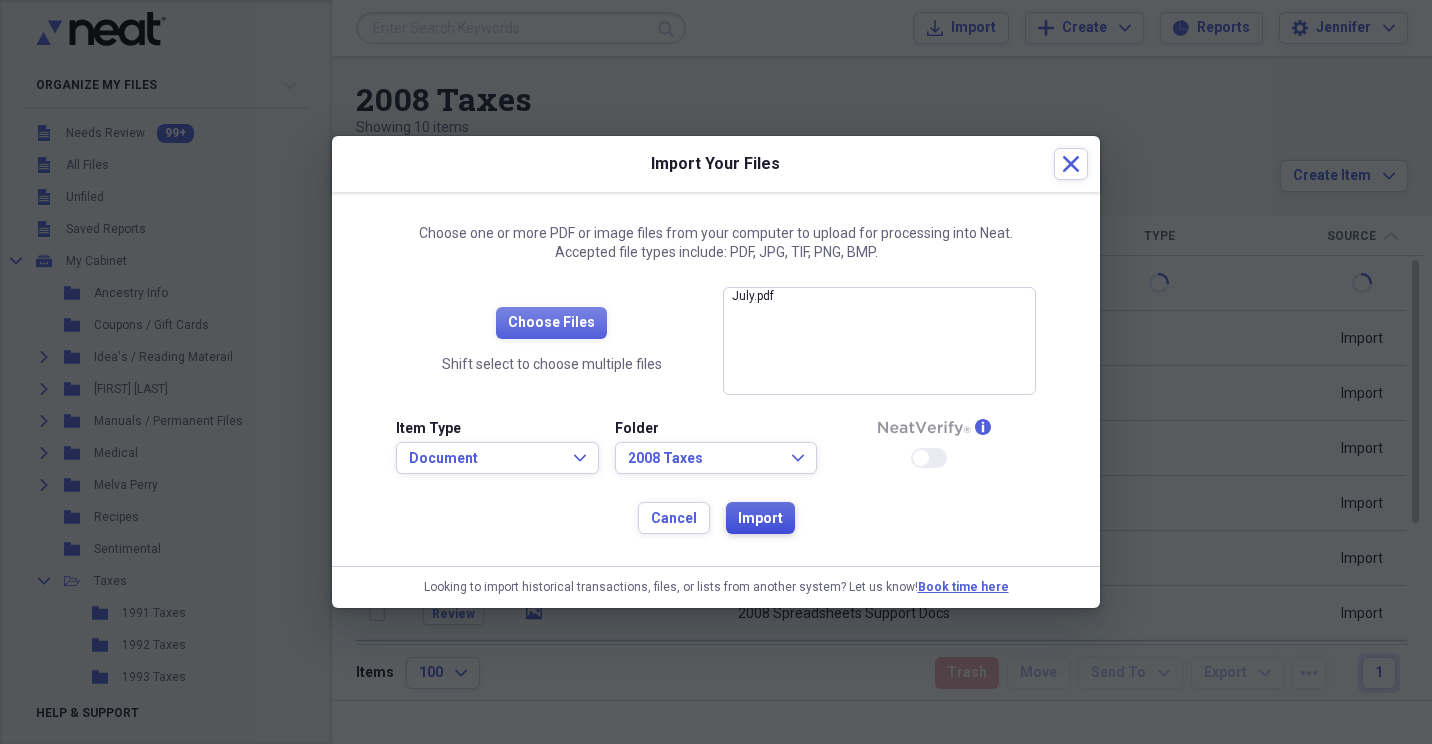 click on "Import" at bounding box center [760, 519] 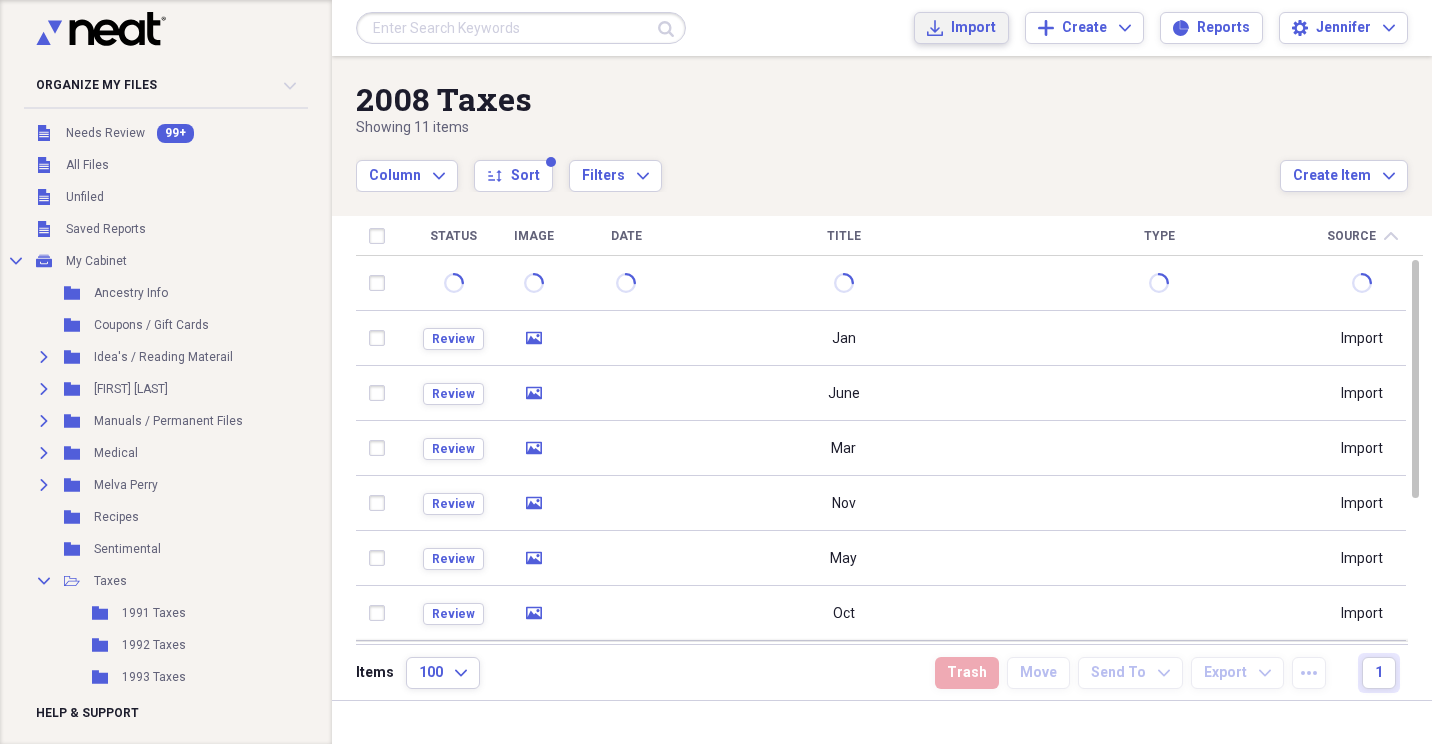 click on "Import" at bounding box center [973, 28] 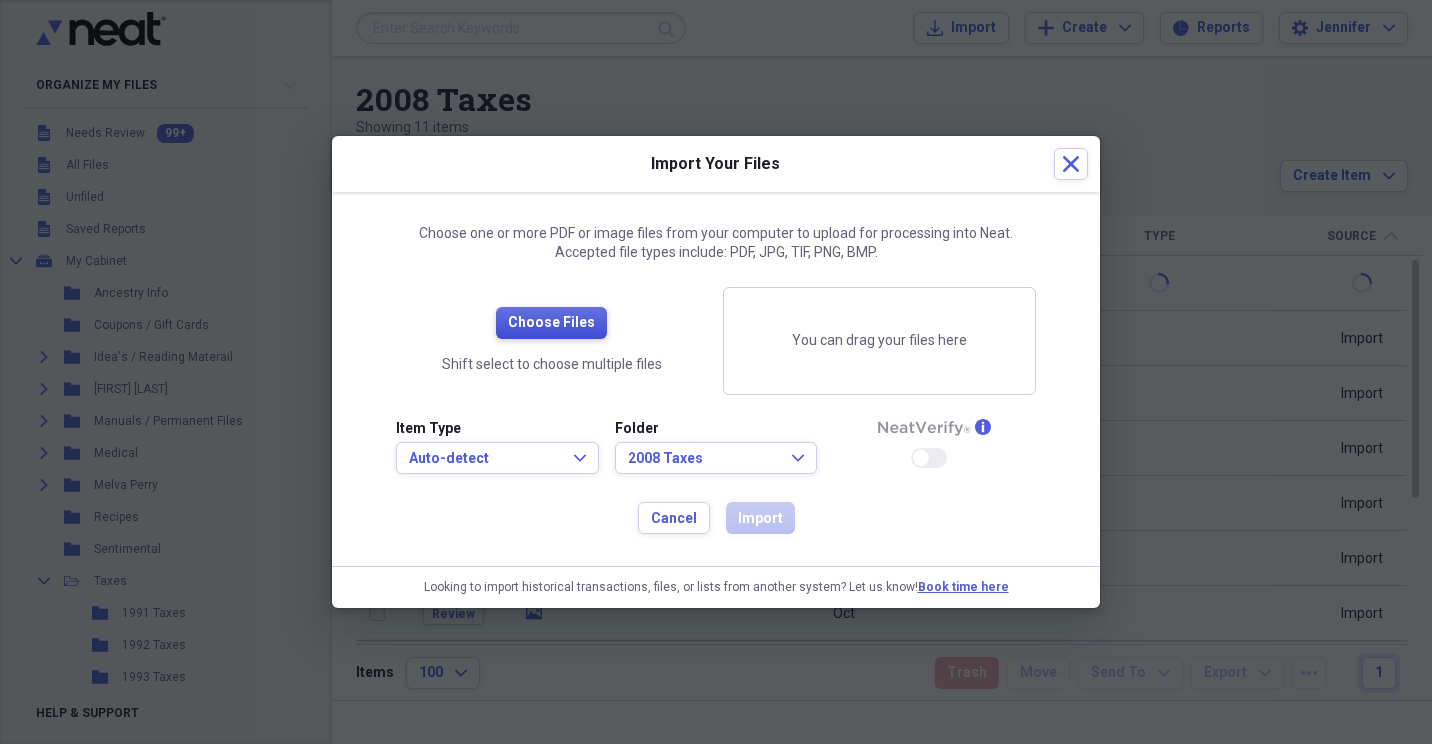 click on "Choose Files" at bounding box center [551, 323] 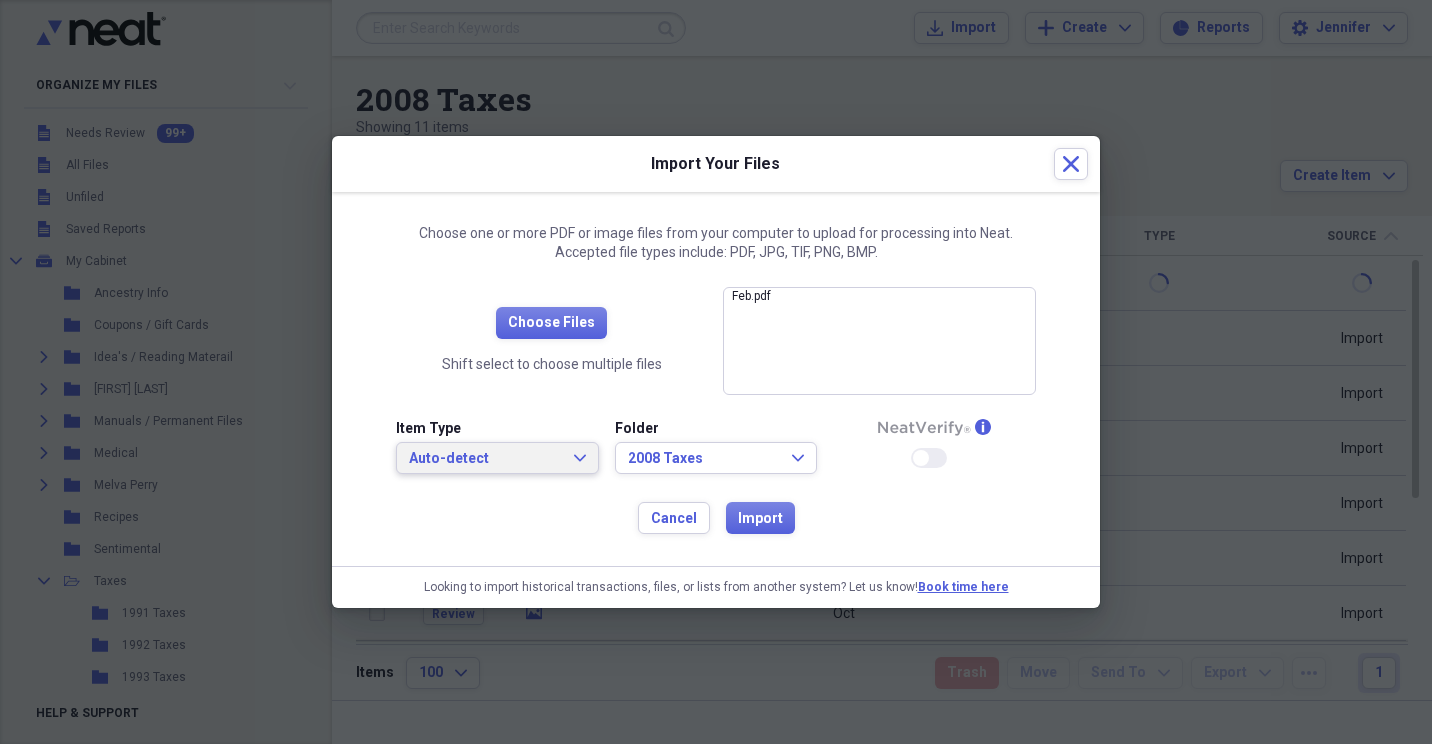 click on "Expand" 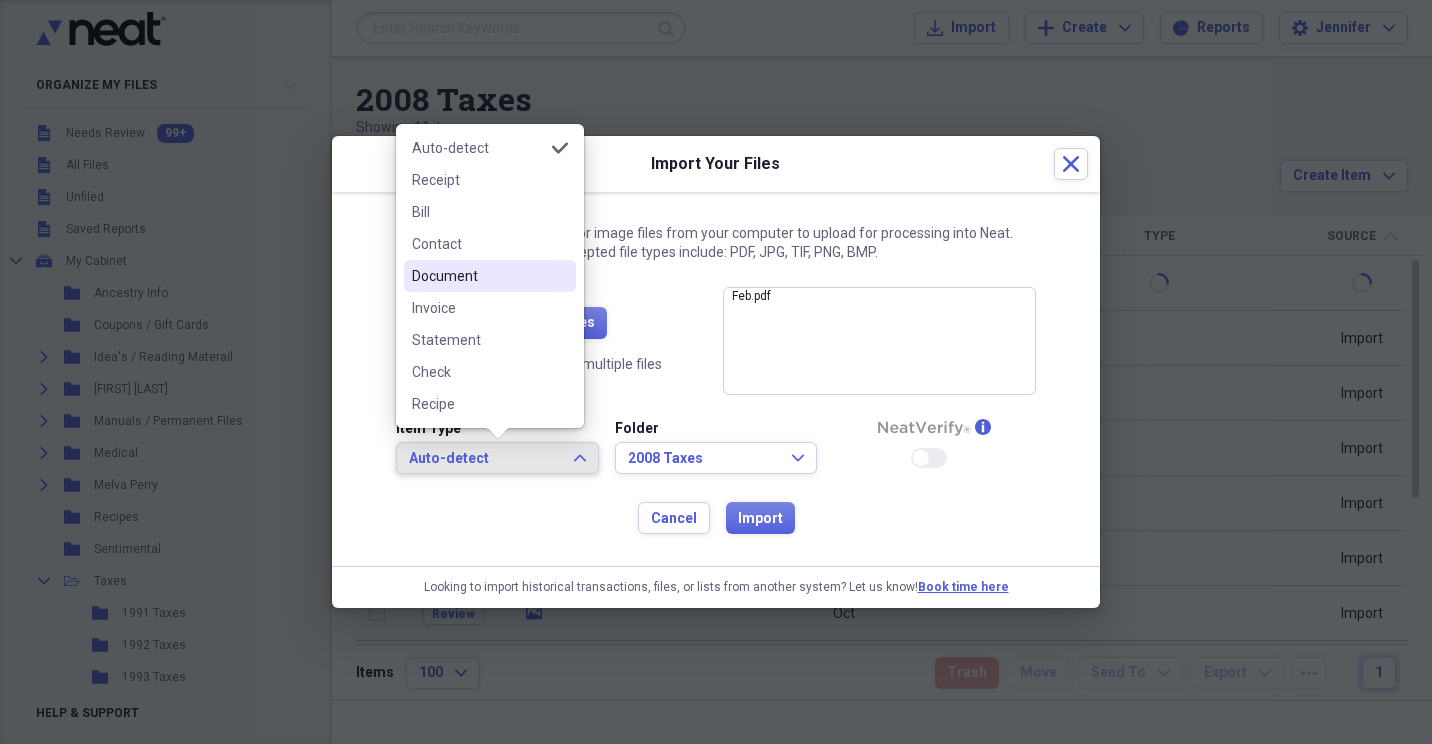 click on "Document" at bounding box center (490, 276) 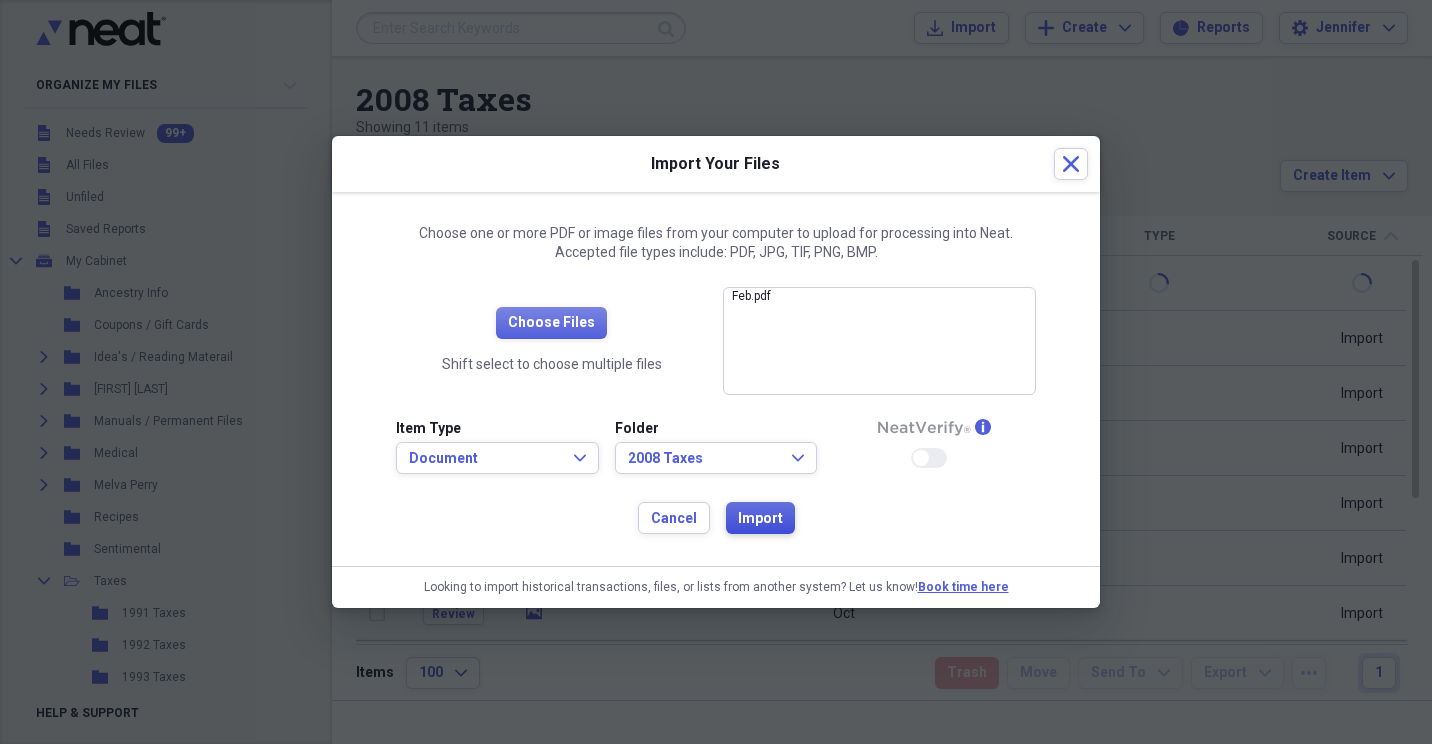 click on "Import" at bounding box center [760, 519] 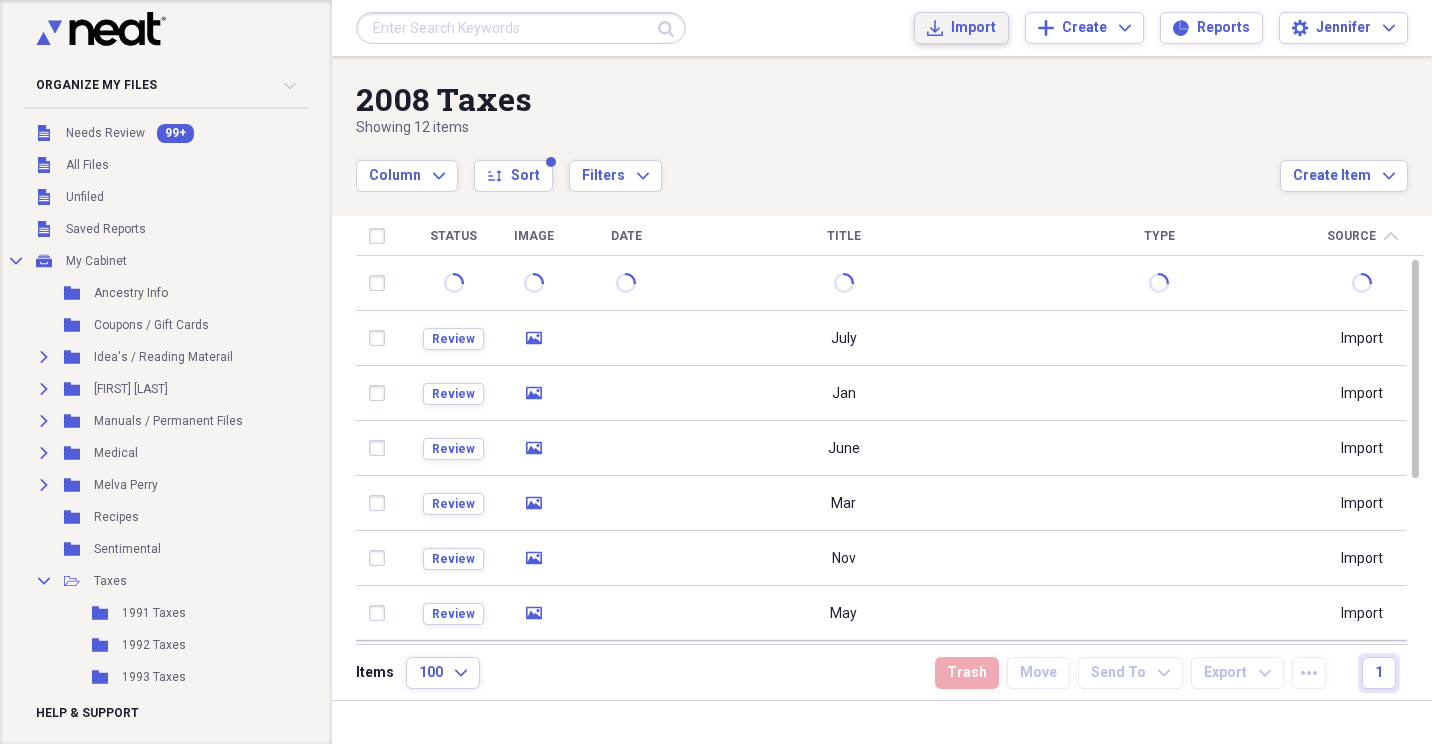 click on "Import" at bounding box center (973, 28) 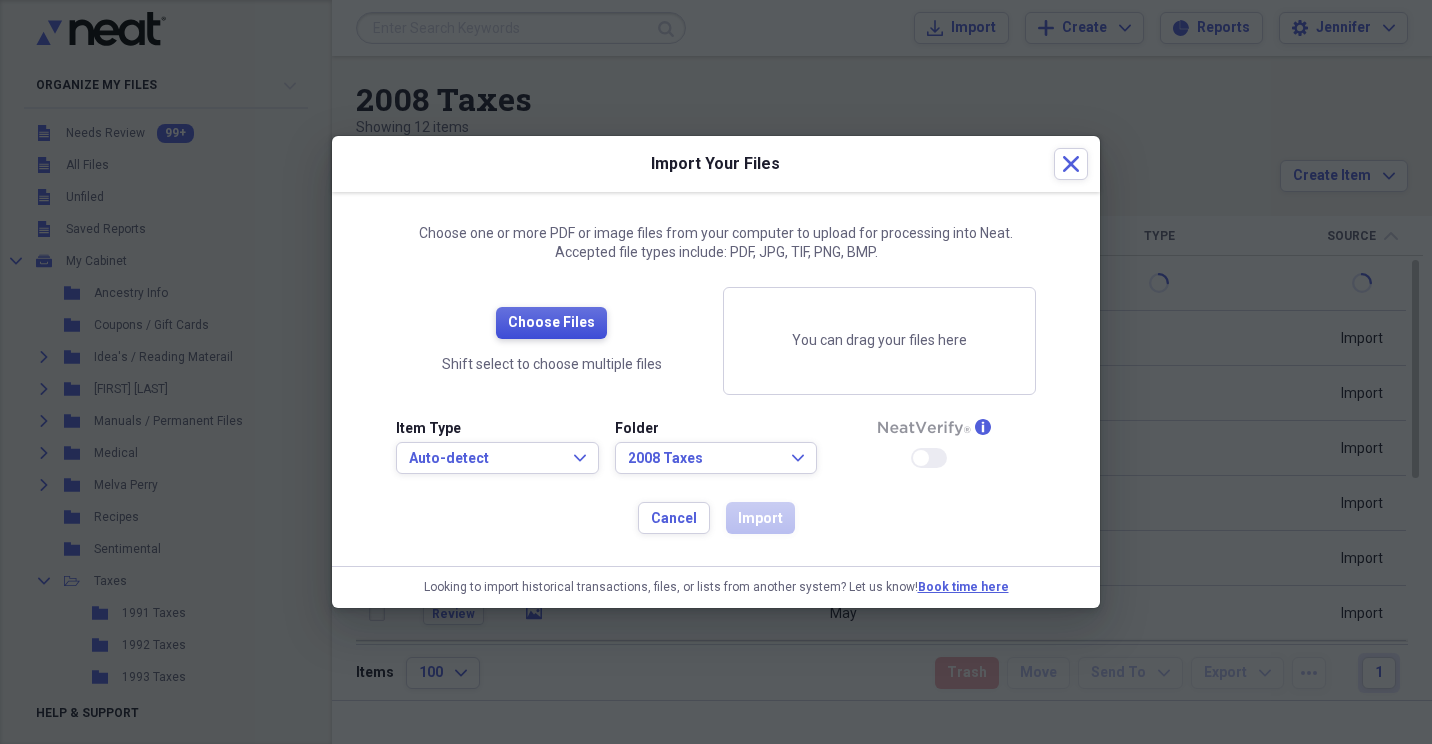 click on "Choose Files" at bounding box center [551, 323] 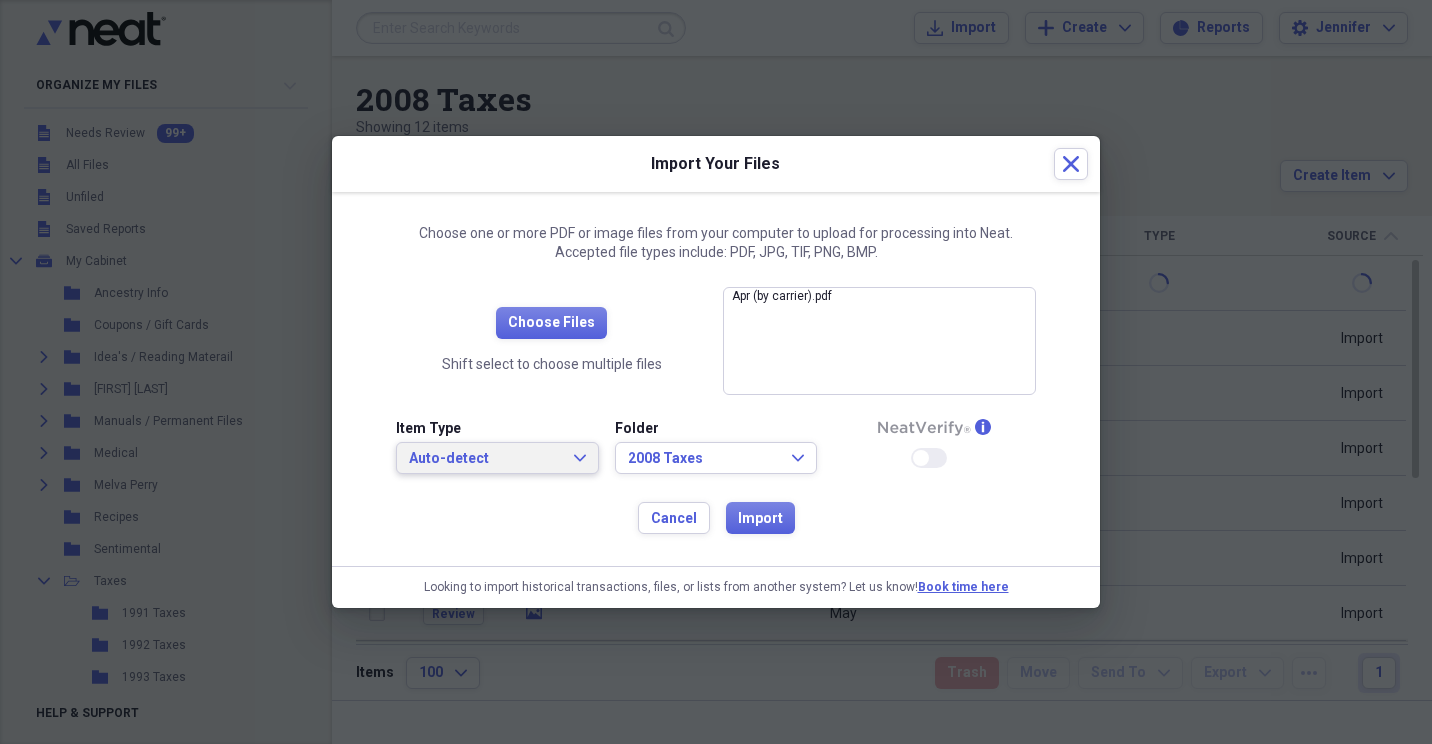 click on "Auto-detect Expand" at bounding box center (497, 459) 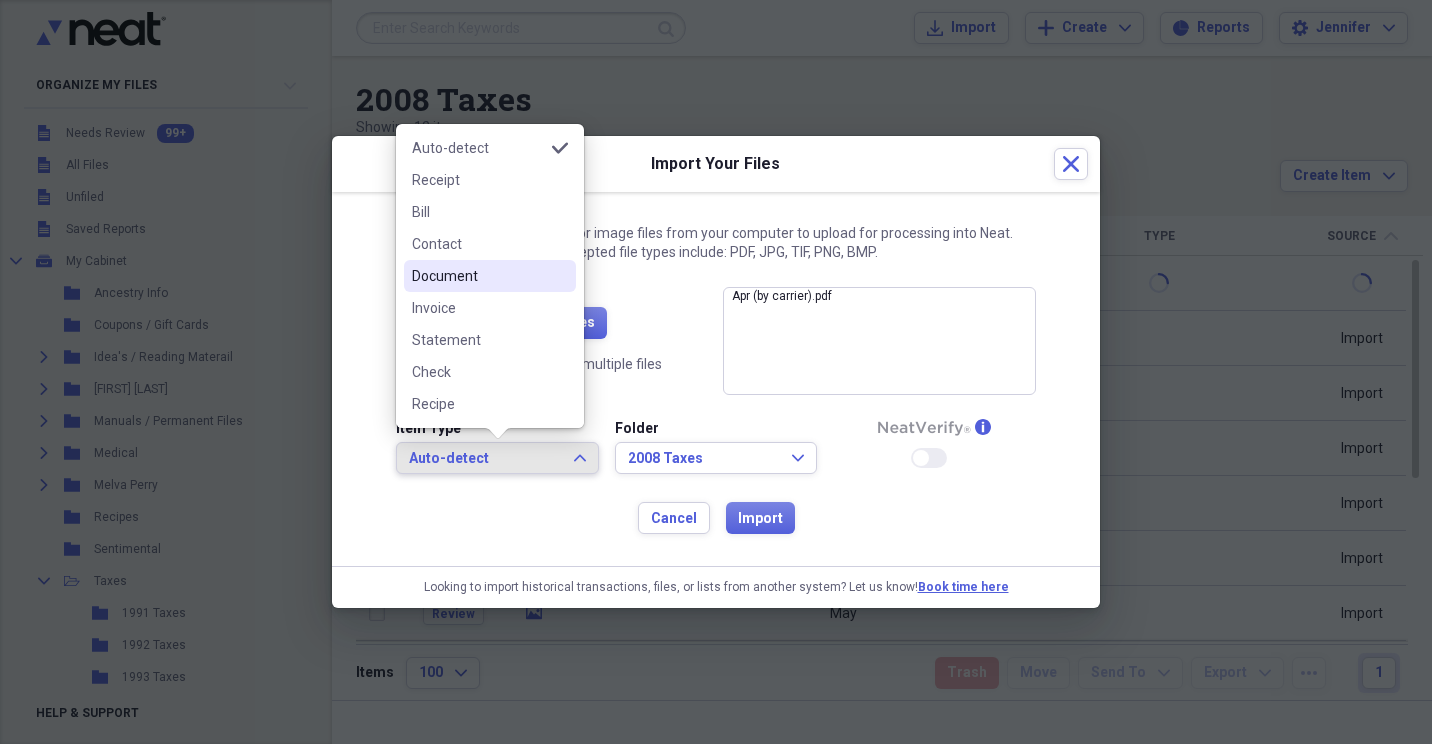 click on "Document" at bounding box center (478, 276) 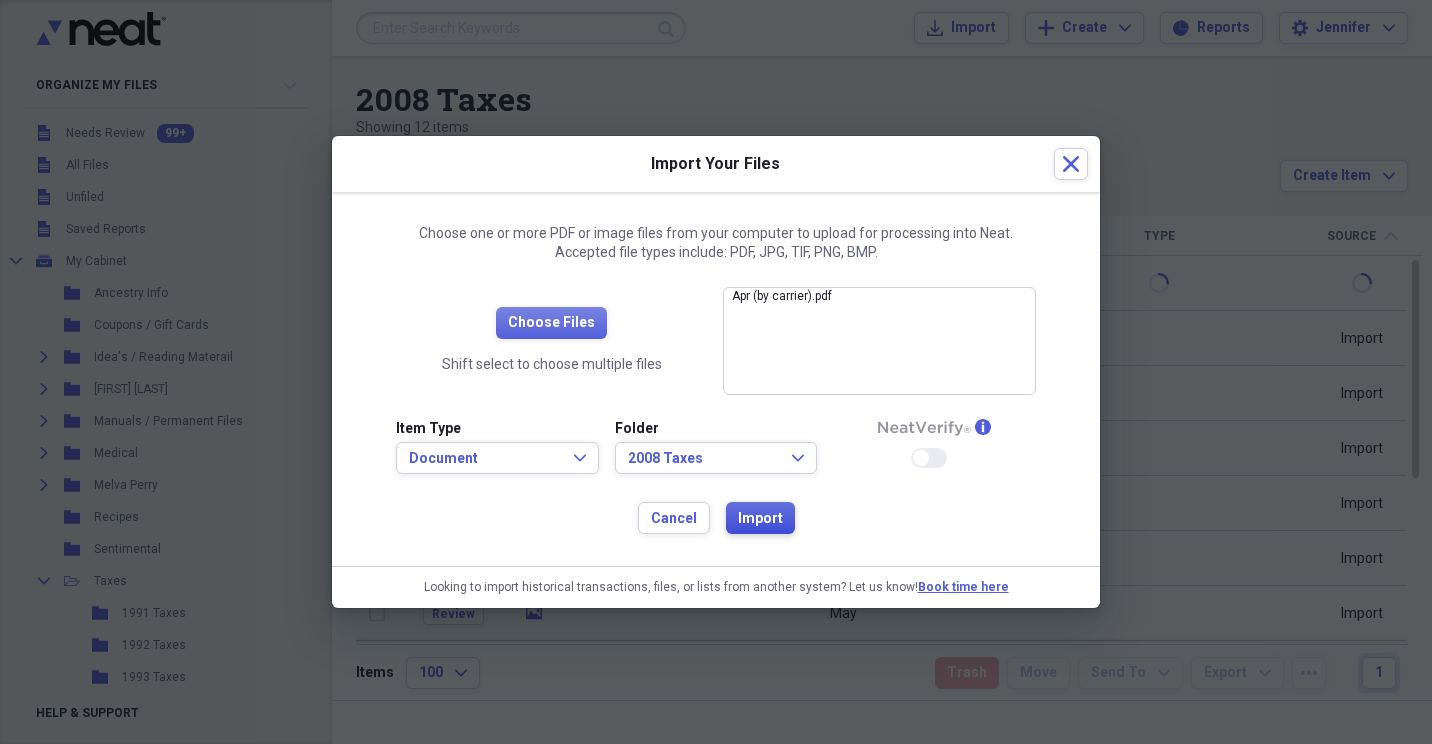 click on "Import" at bounding box center [760, 519] 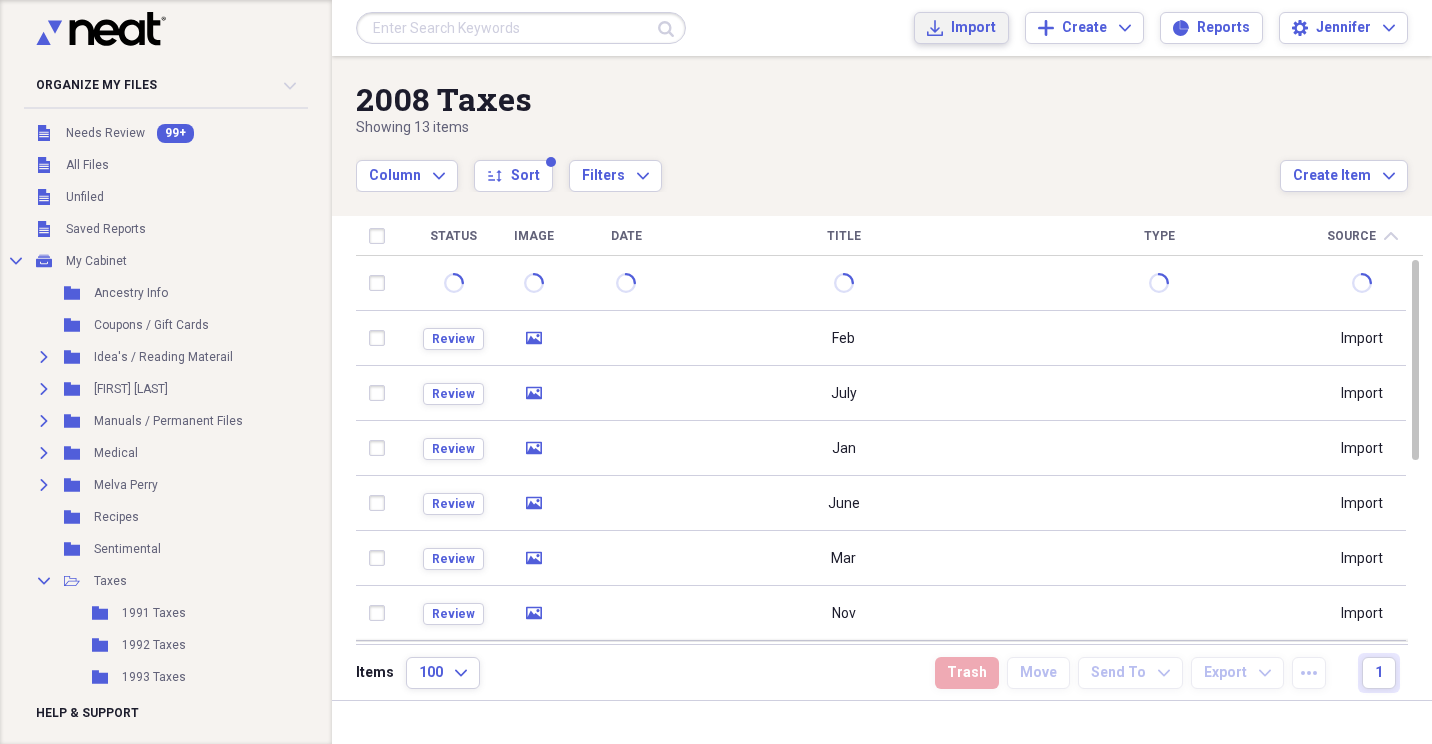 click on "Import" at bounding box center (973, 28) 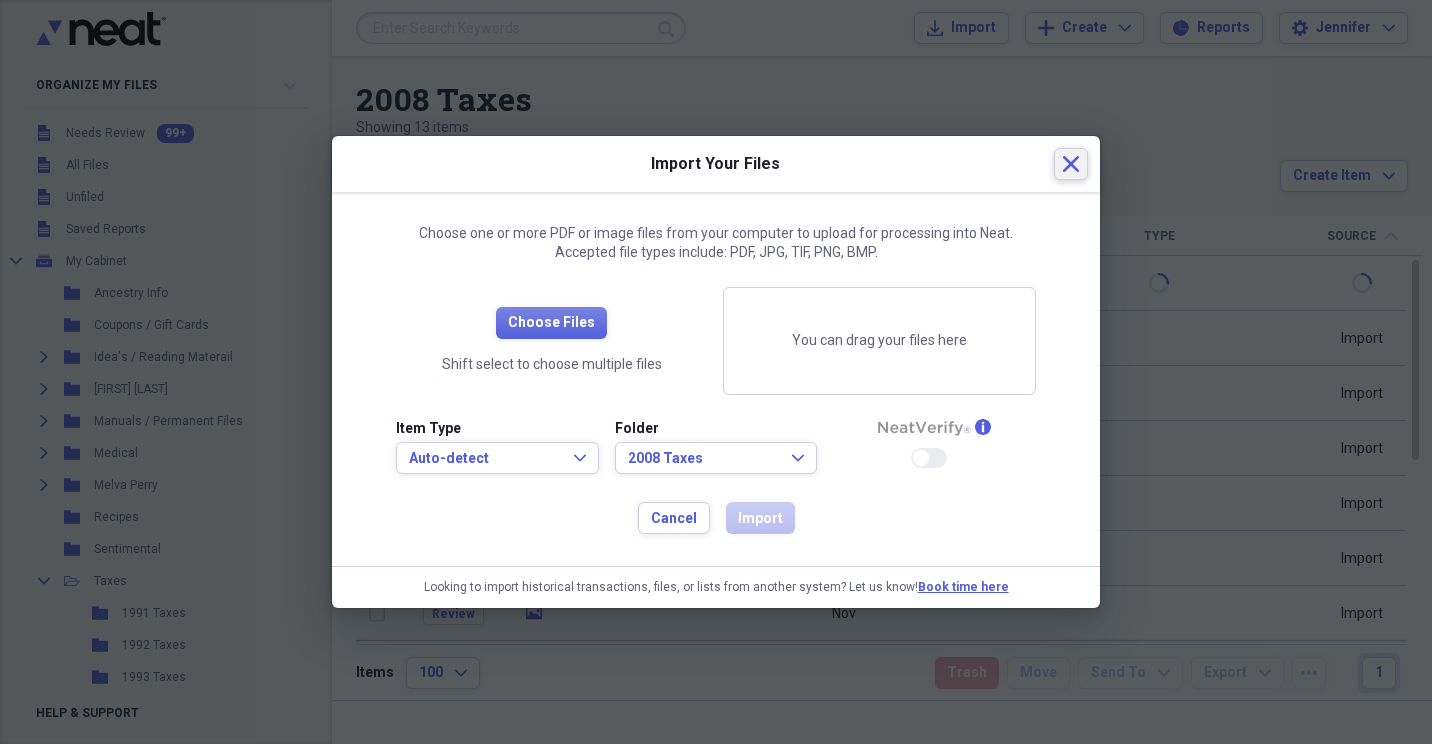drag, startPoint x: 1058, startPoint y: 158, endPoint x: 1059, endPoint y: 140, distance: 18.027756 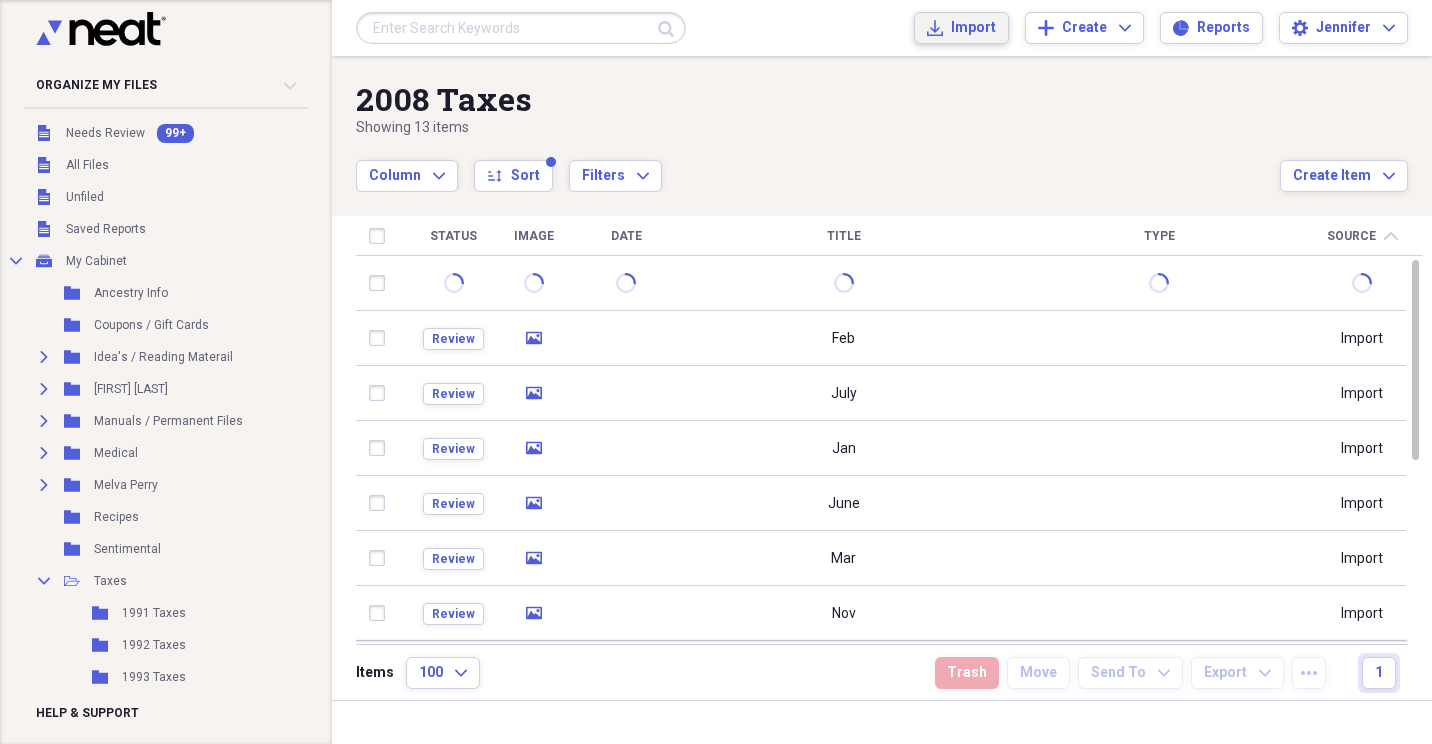 click on "Import" at bounding box center [973, 28] 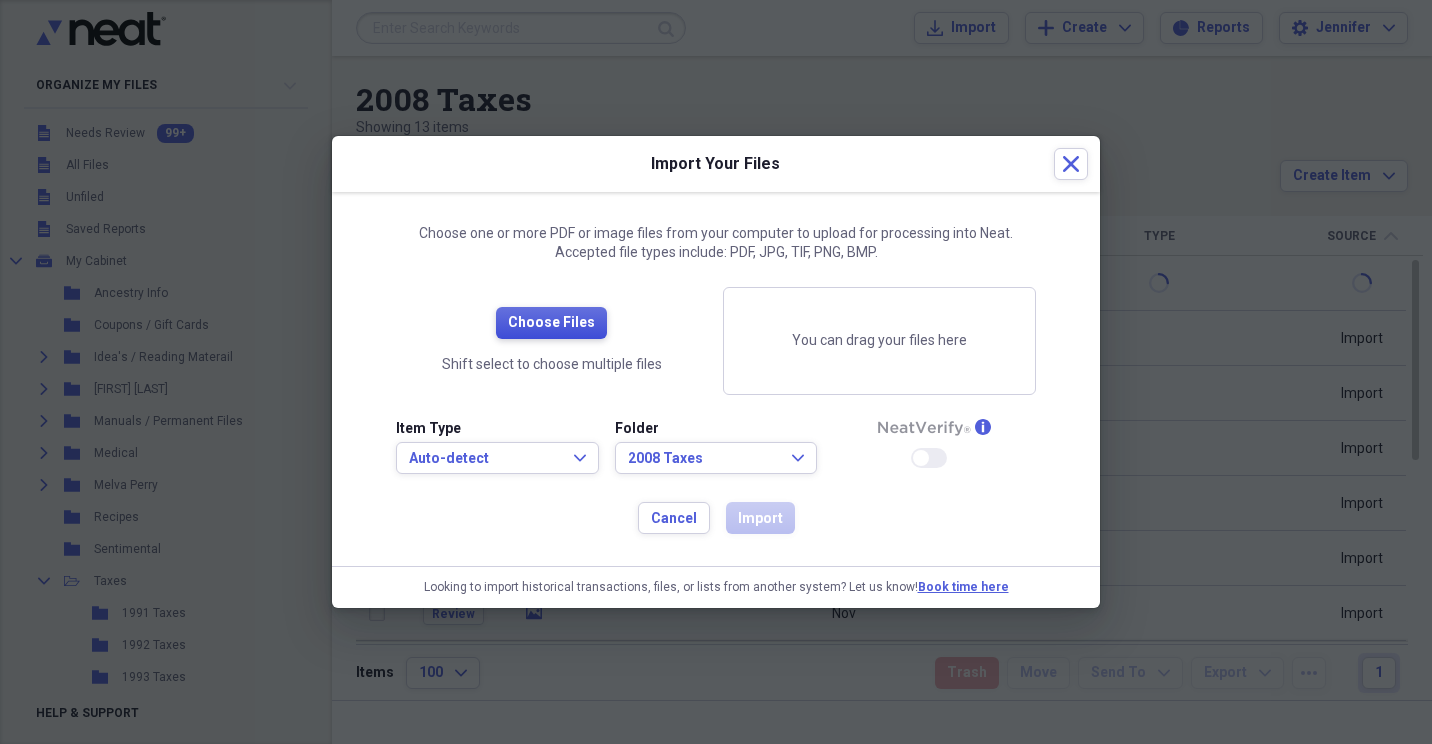 click on "Choose Files" at bounding box center (551, 323) 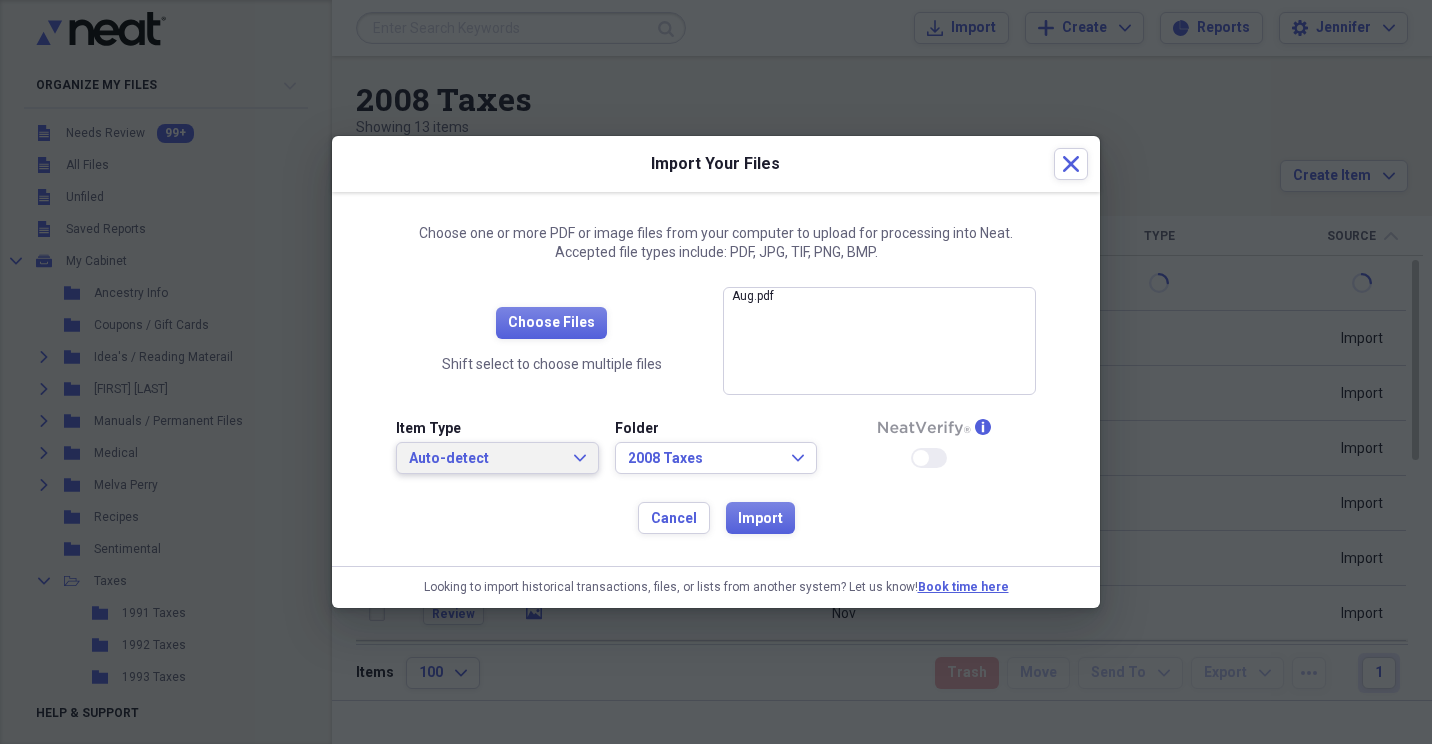 click on "Expand" 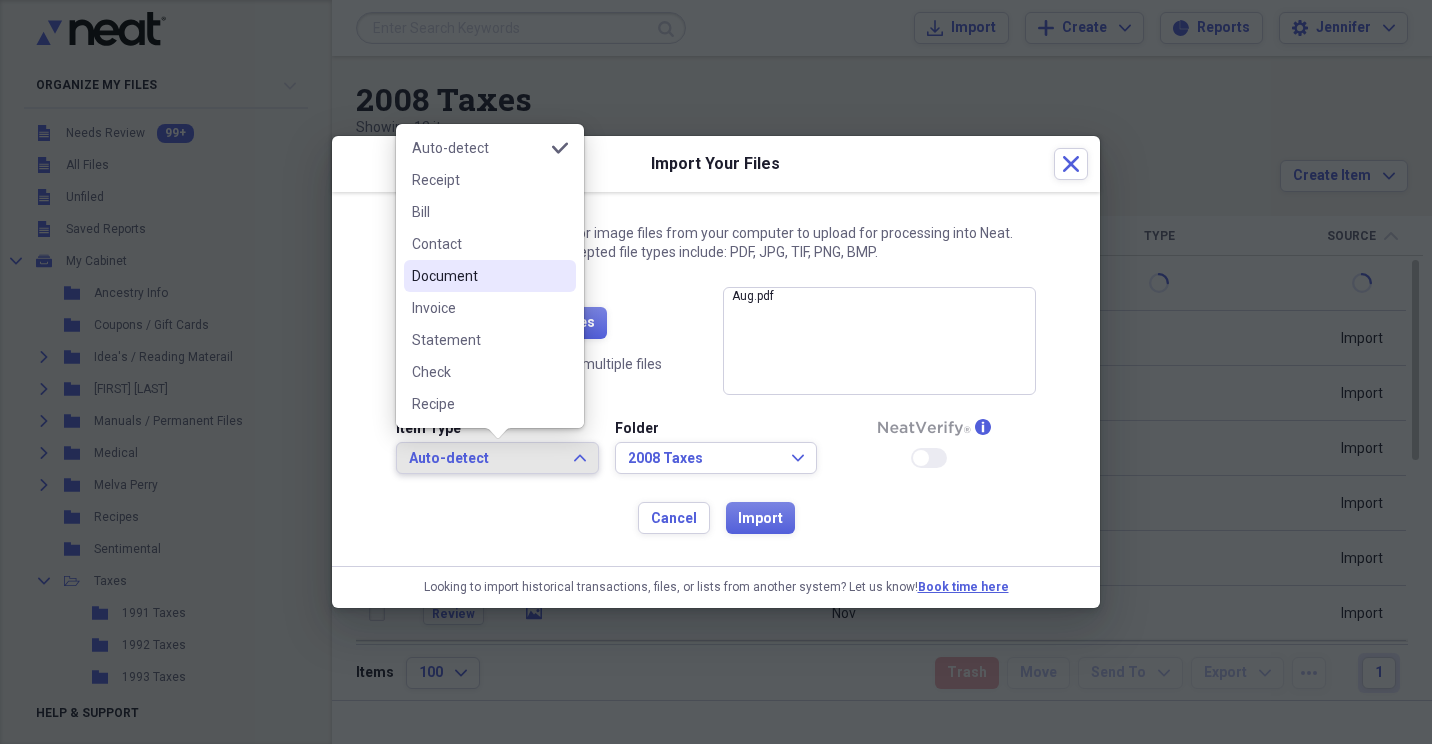 click on "Document" at bounding box center (490, 276) 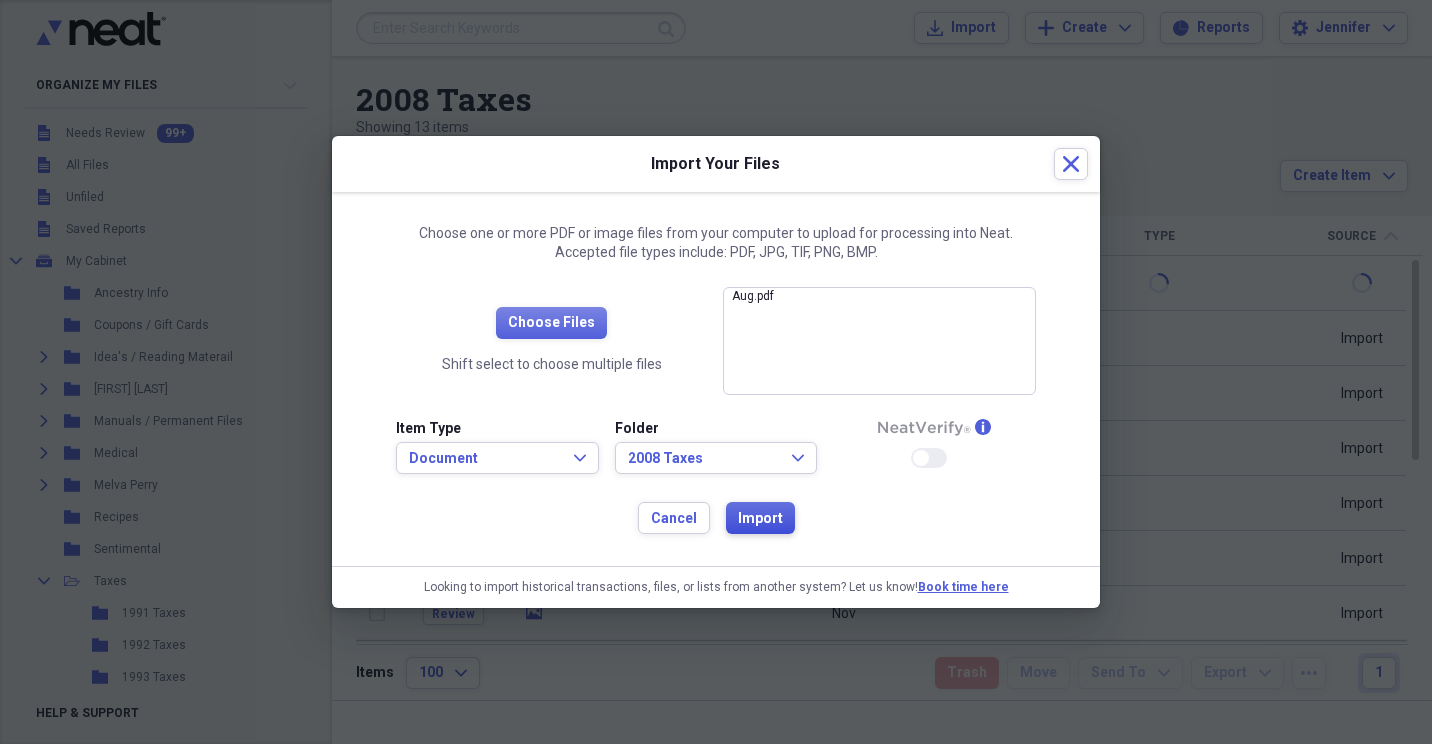 click on "Import" at bounding box center (760, 519) 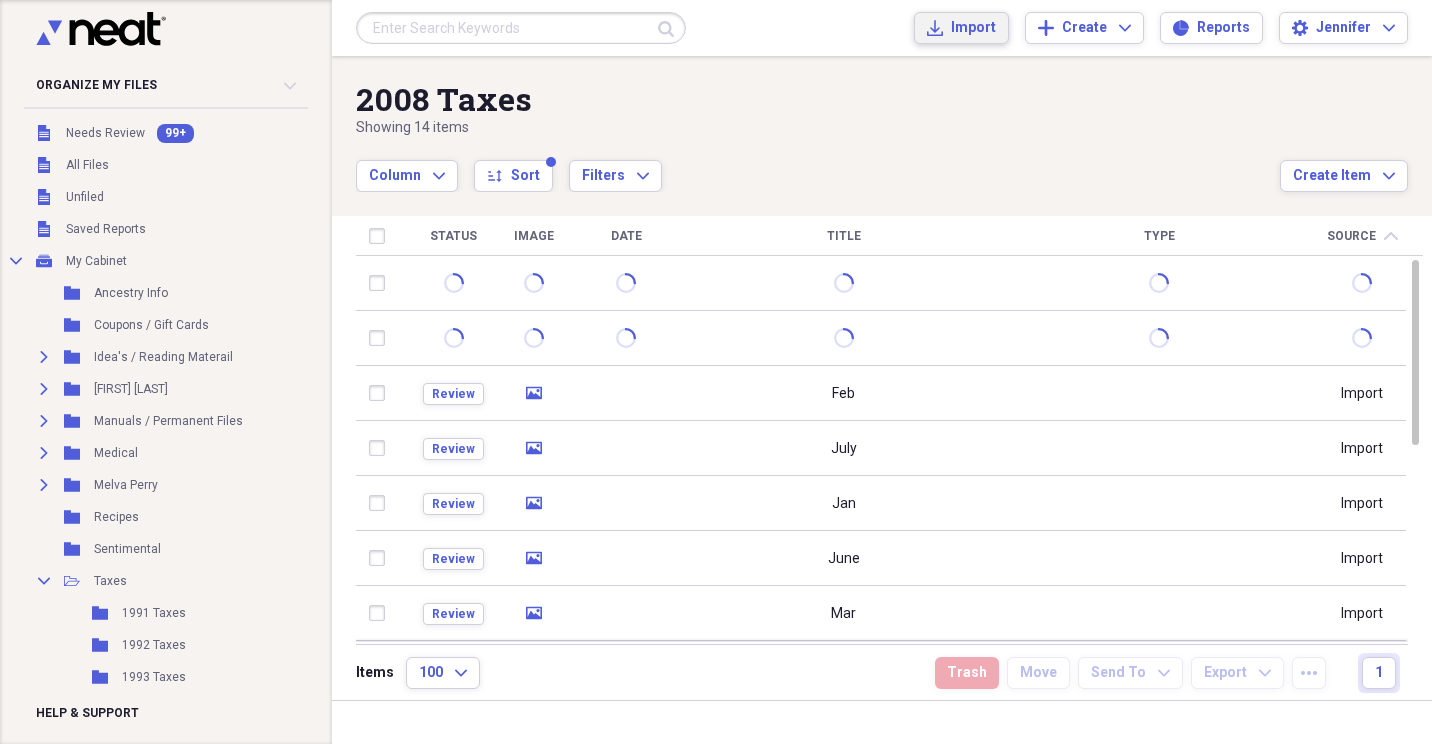 click on "Import" at bounding box center (973, 28) 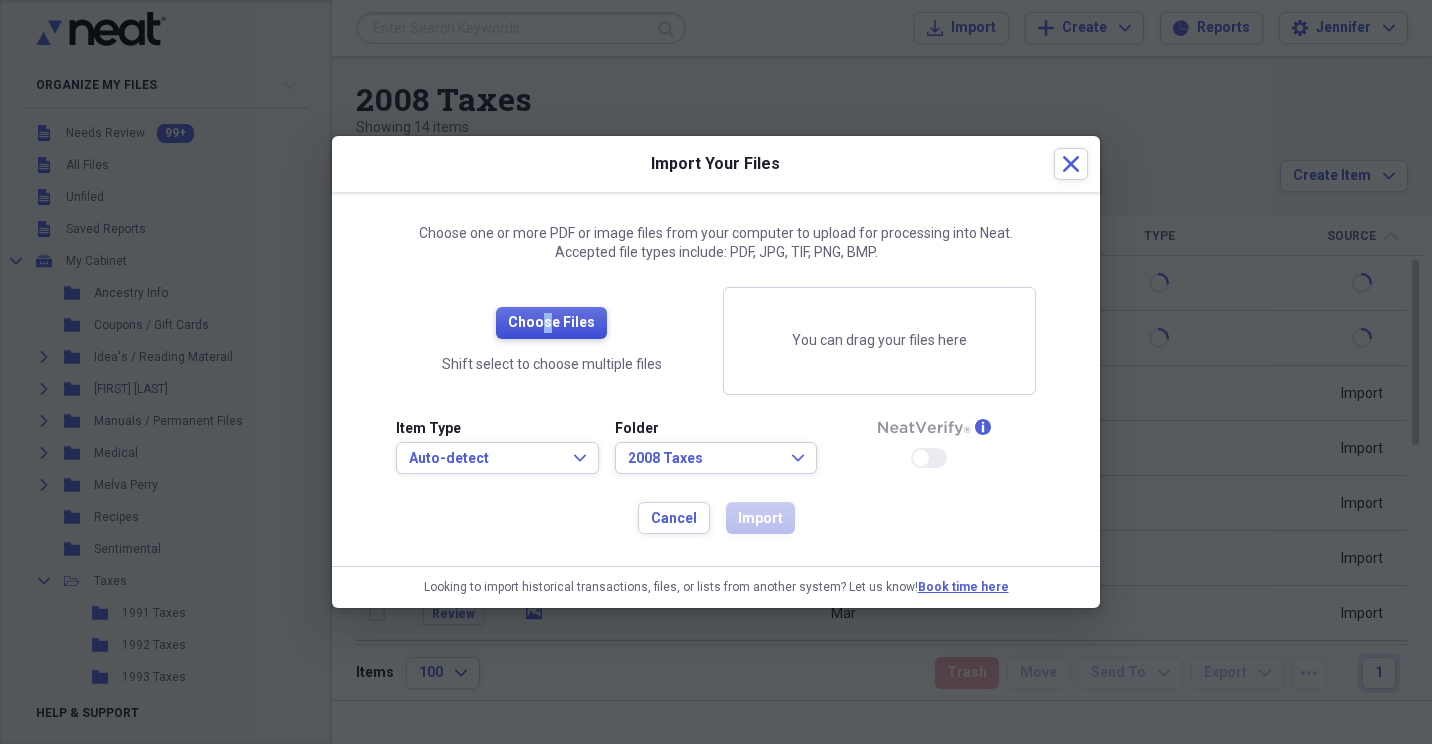 click on "Choose Files" at bounding box center (551, 323) 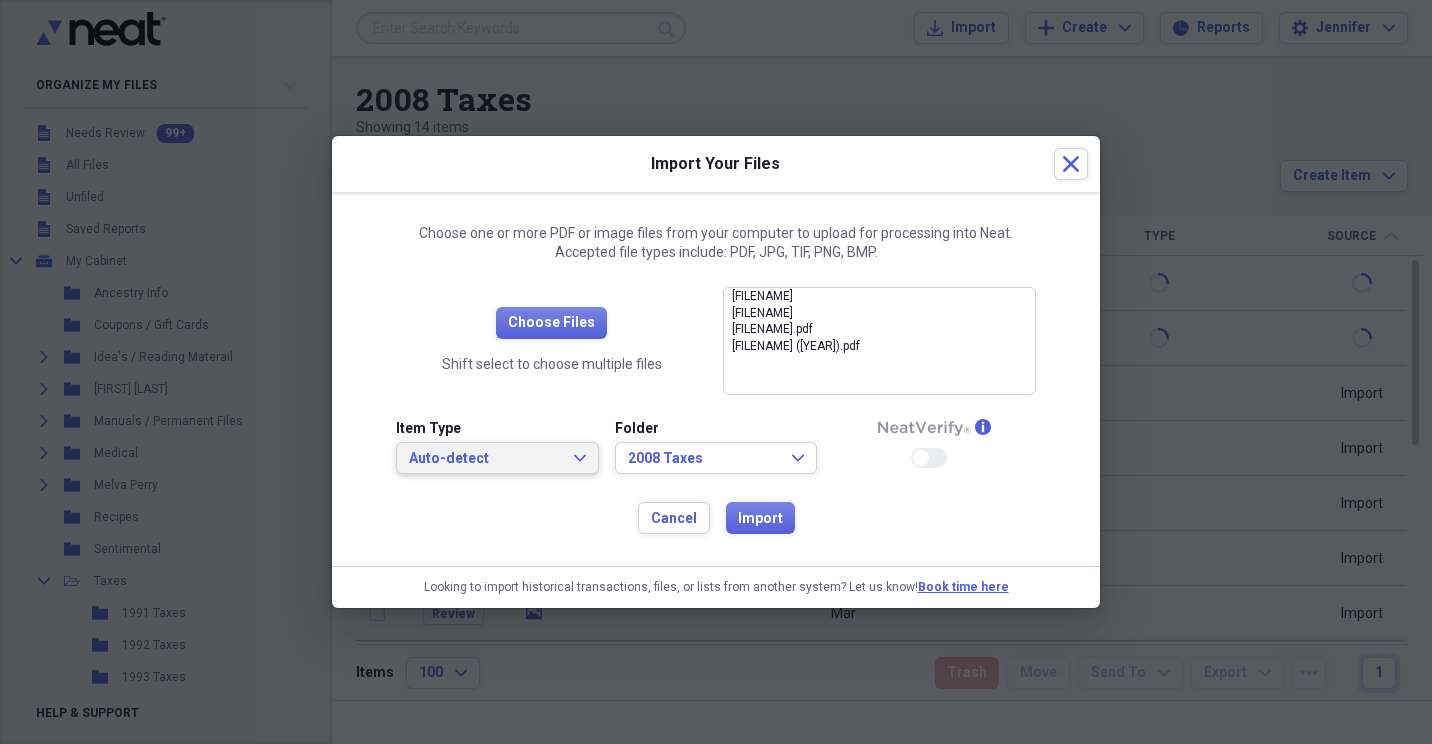 click on "Auto-detect Expand" at bounding box center (497, 459) 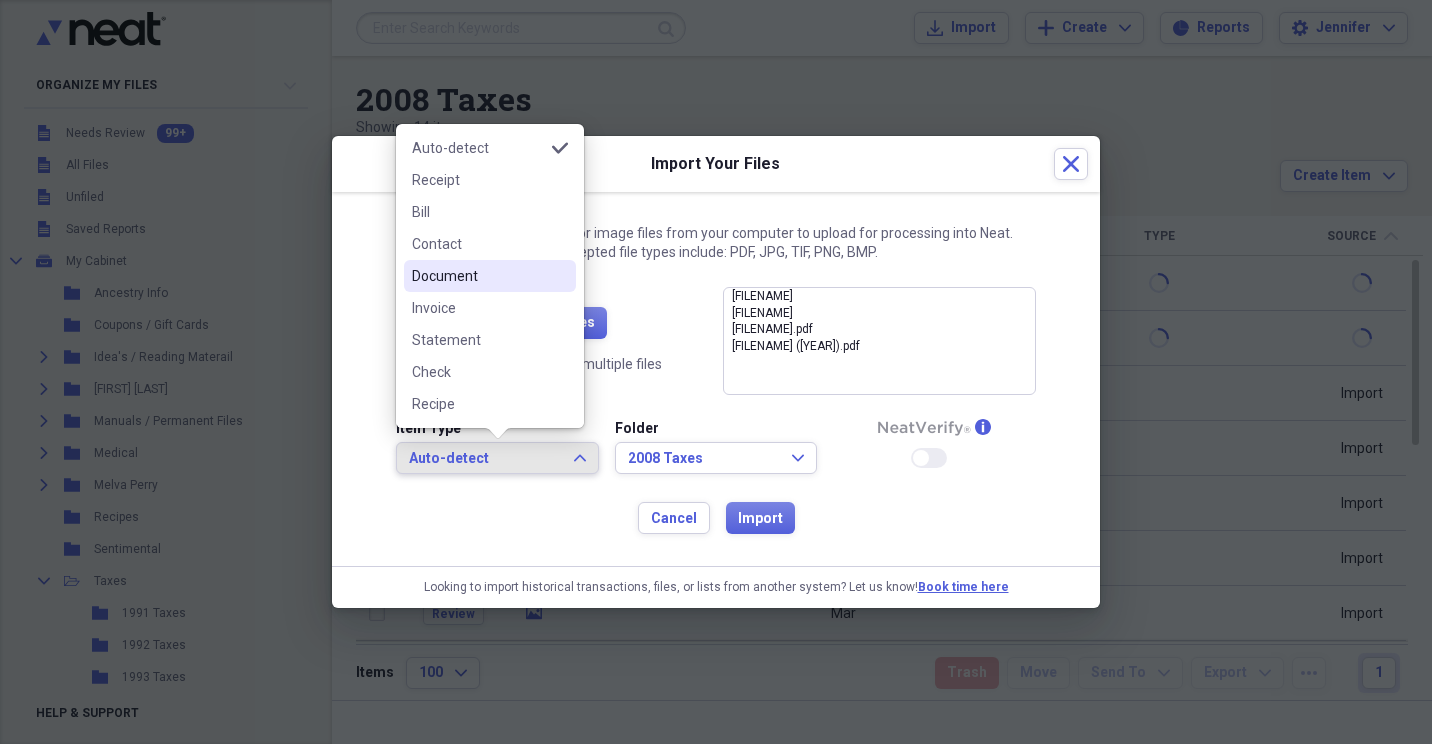 drag, startPoint x: 462, startPoint y: 261, endPoint x: 483, endPoint y: 285, distance: 31.890438 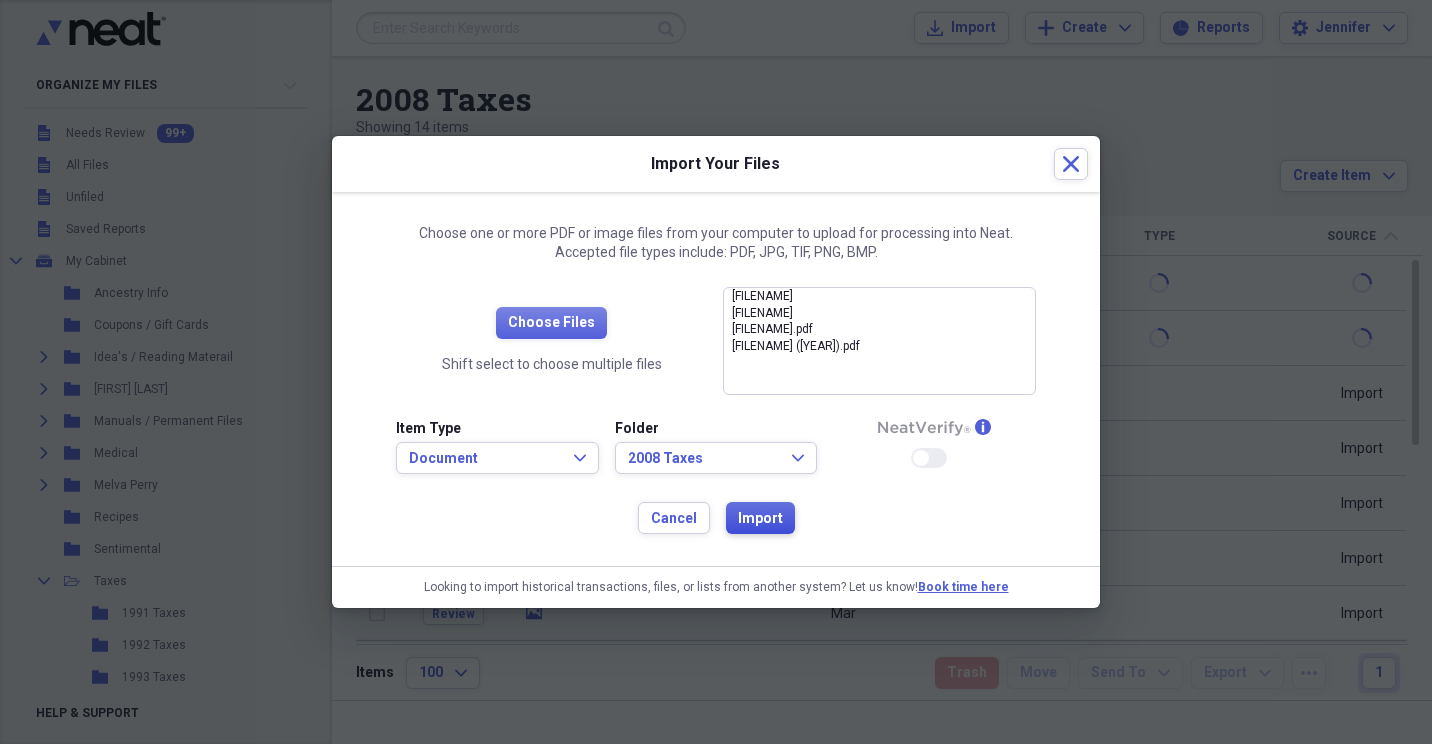 click on "Import" at bounding box center [760, 519] 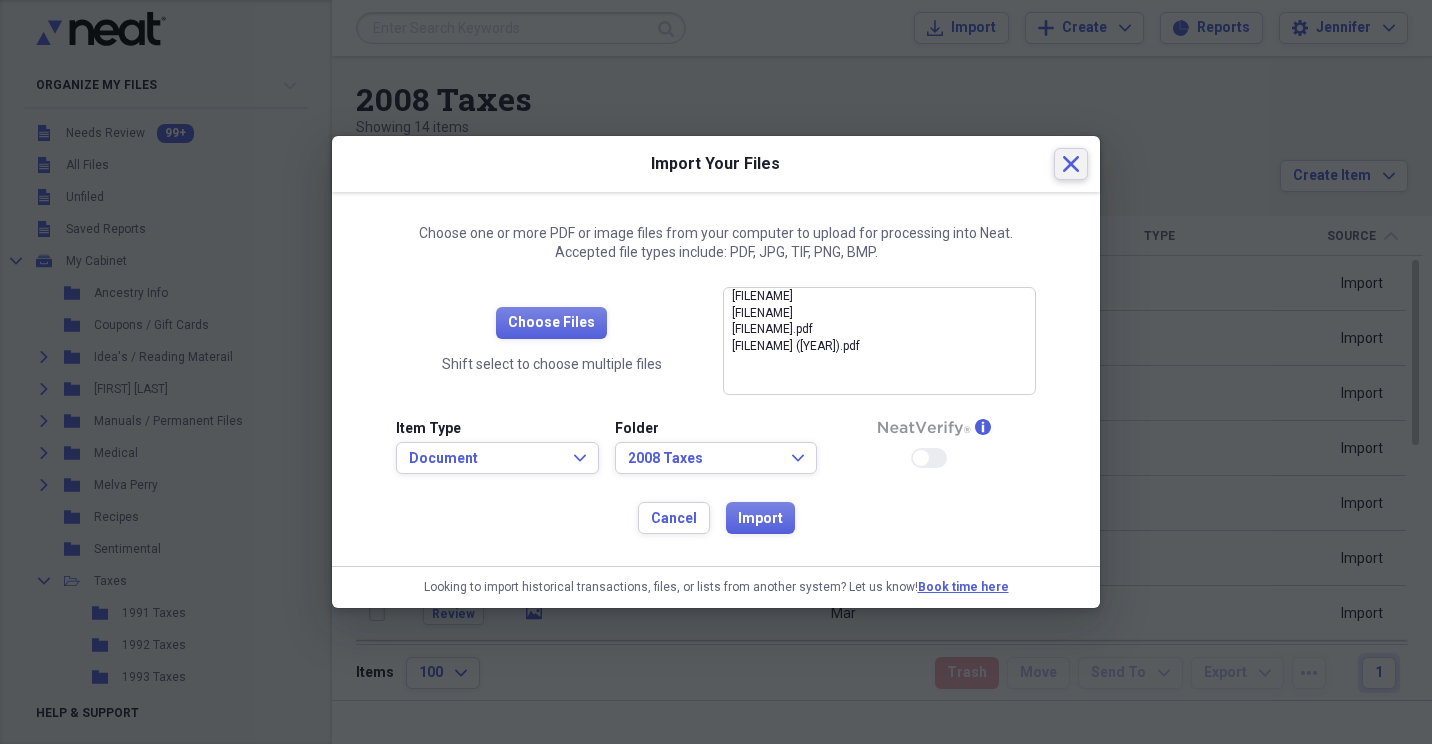 click 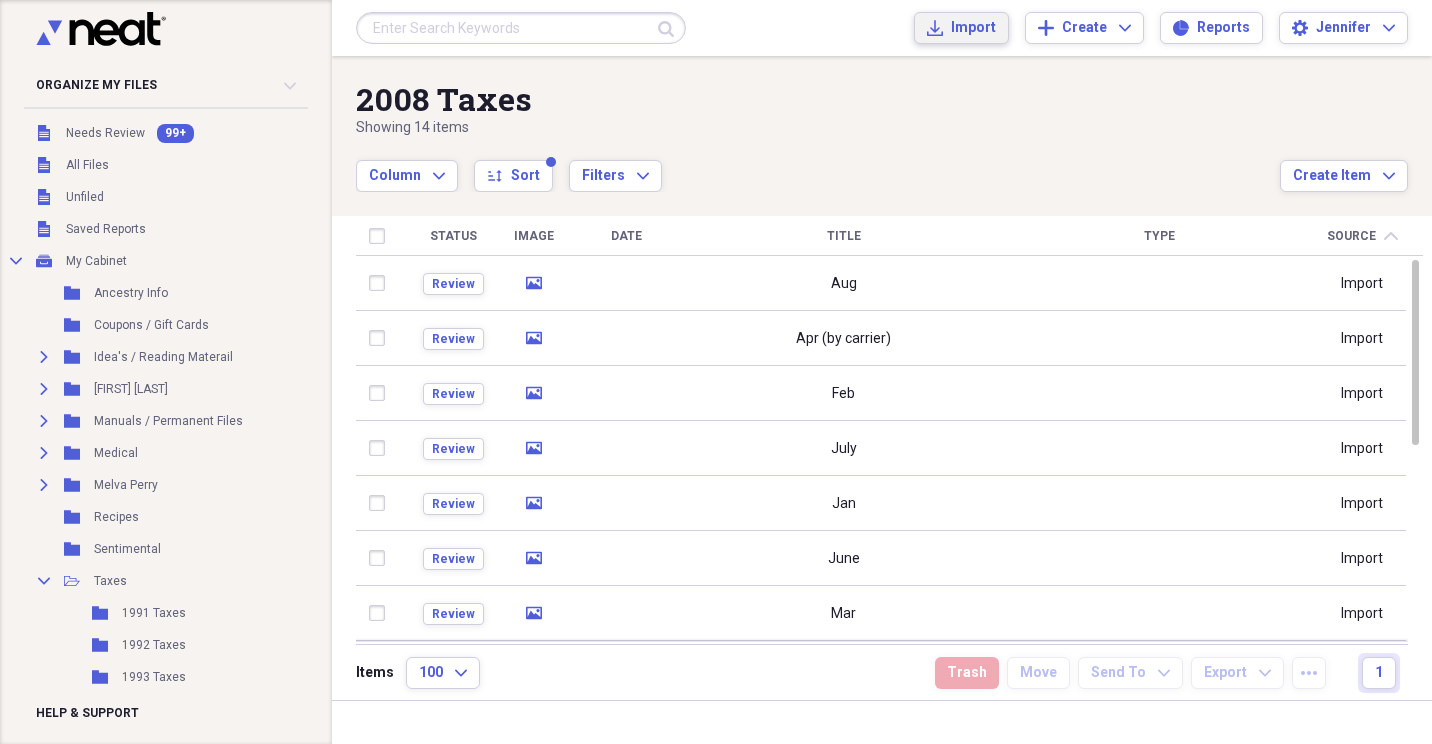 click on "Import" at bounding box center (973, 28) 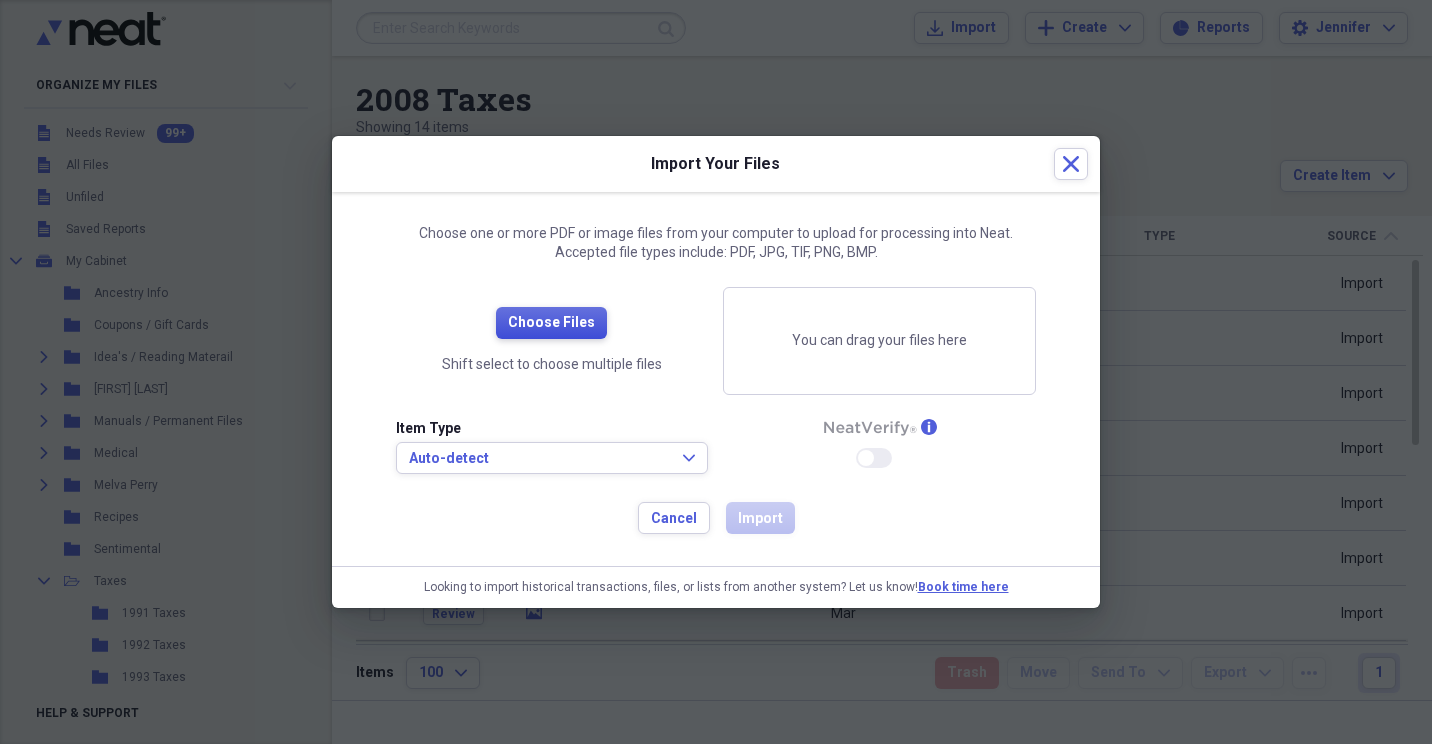 click on "Choose Files" at bounding box center [551, 323] 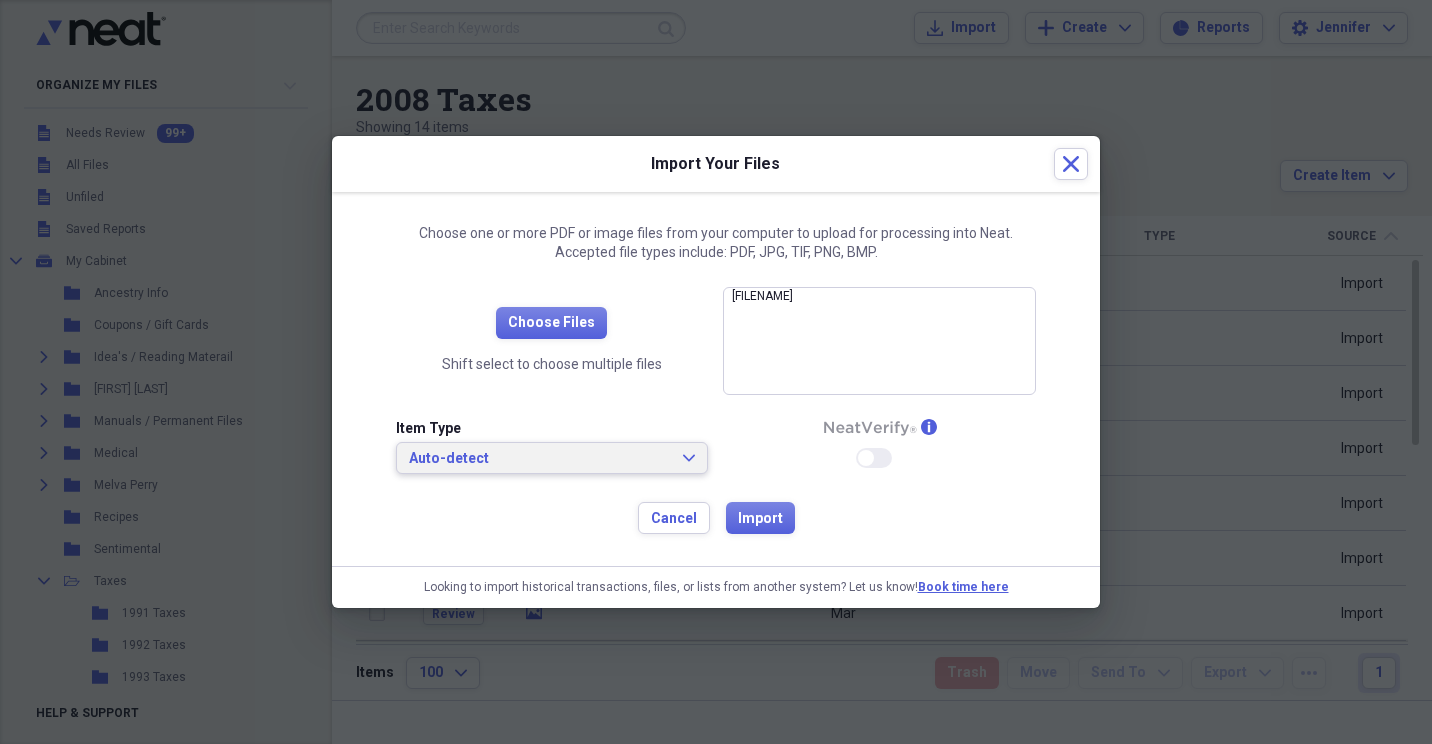 click on "Auto-detect Expand" at bounding box center [552, 459] 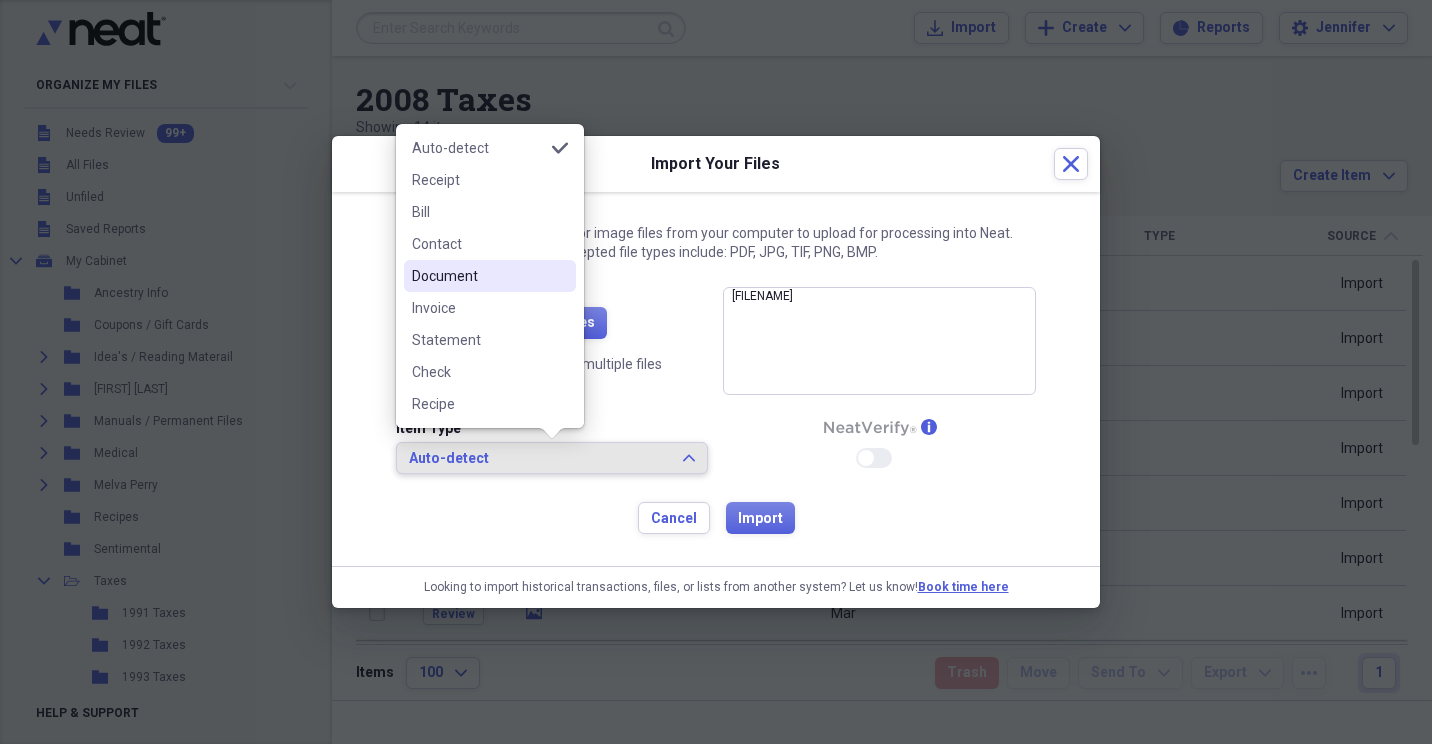 click on "Document" at bounding box center (478, 276) 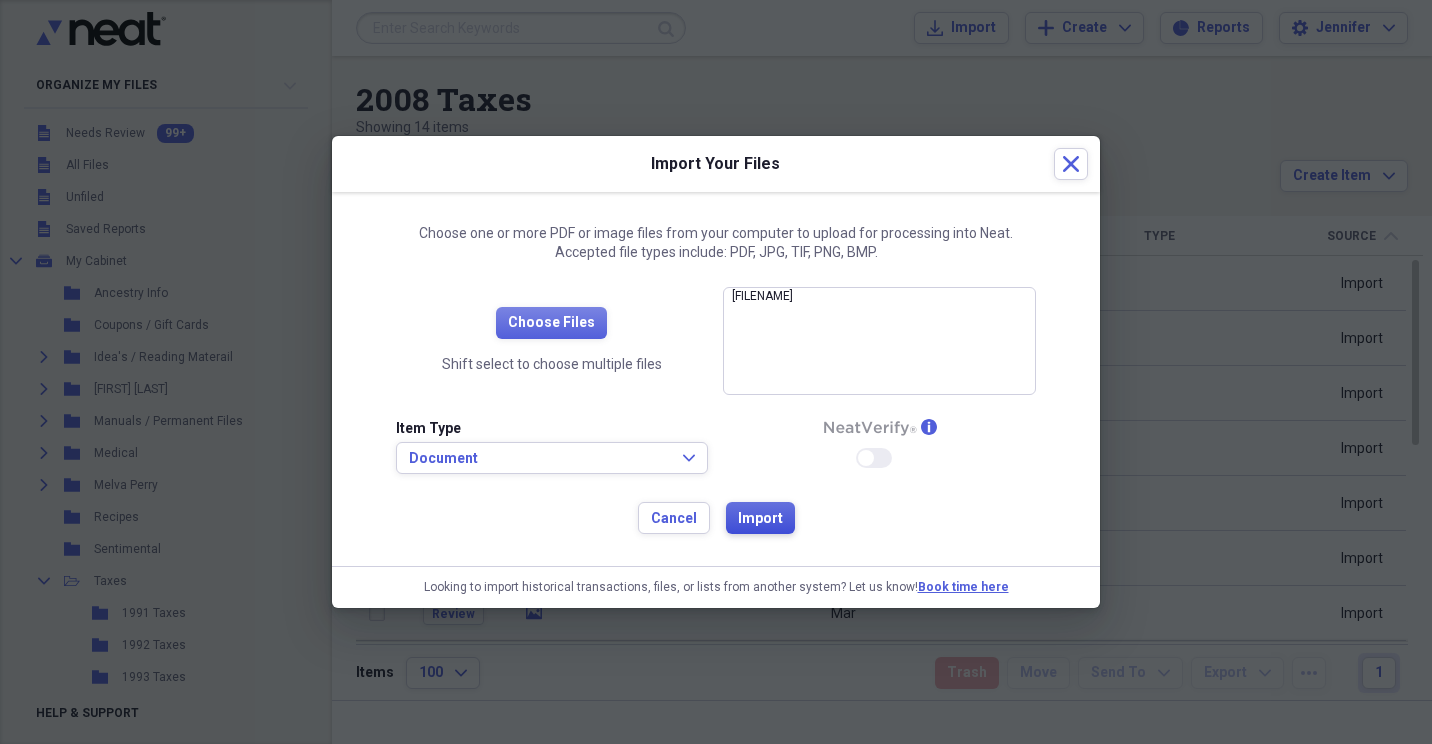 click on "Import" at bounding box center [760, 518] 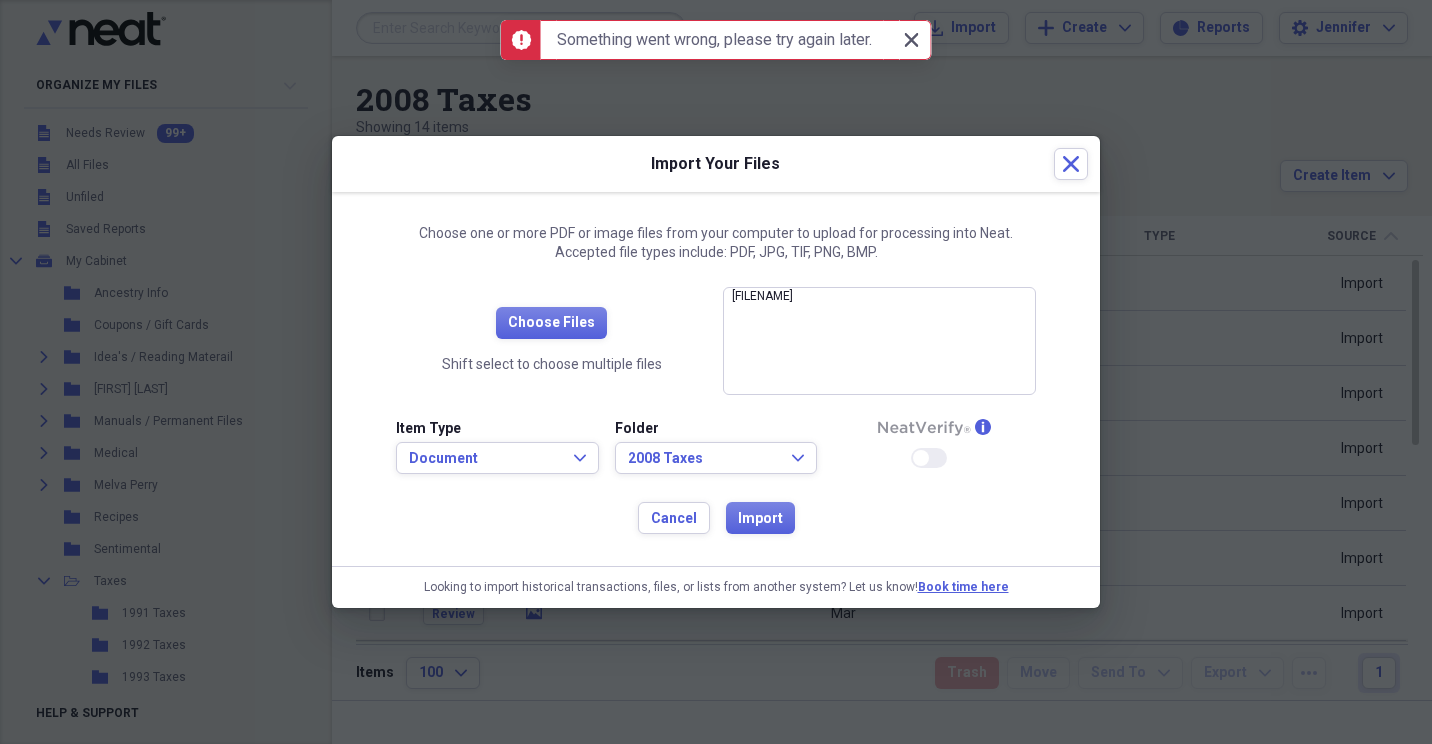 click on "Close Close" at bounding box center [911, 40] 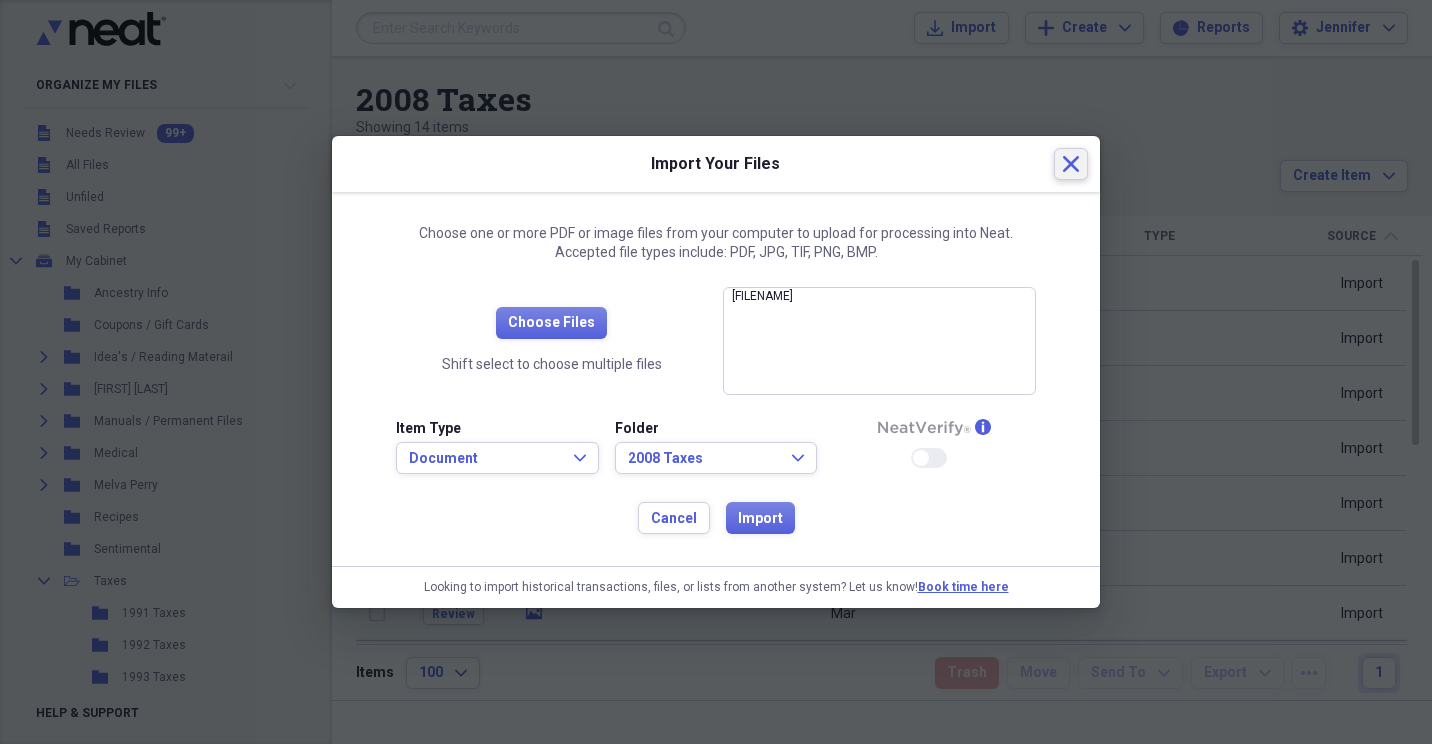 click on "Close" at bounding box center (1071, 164) 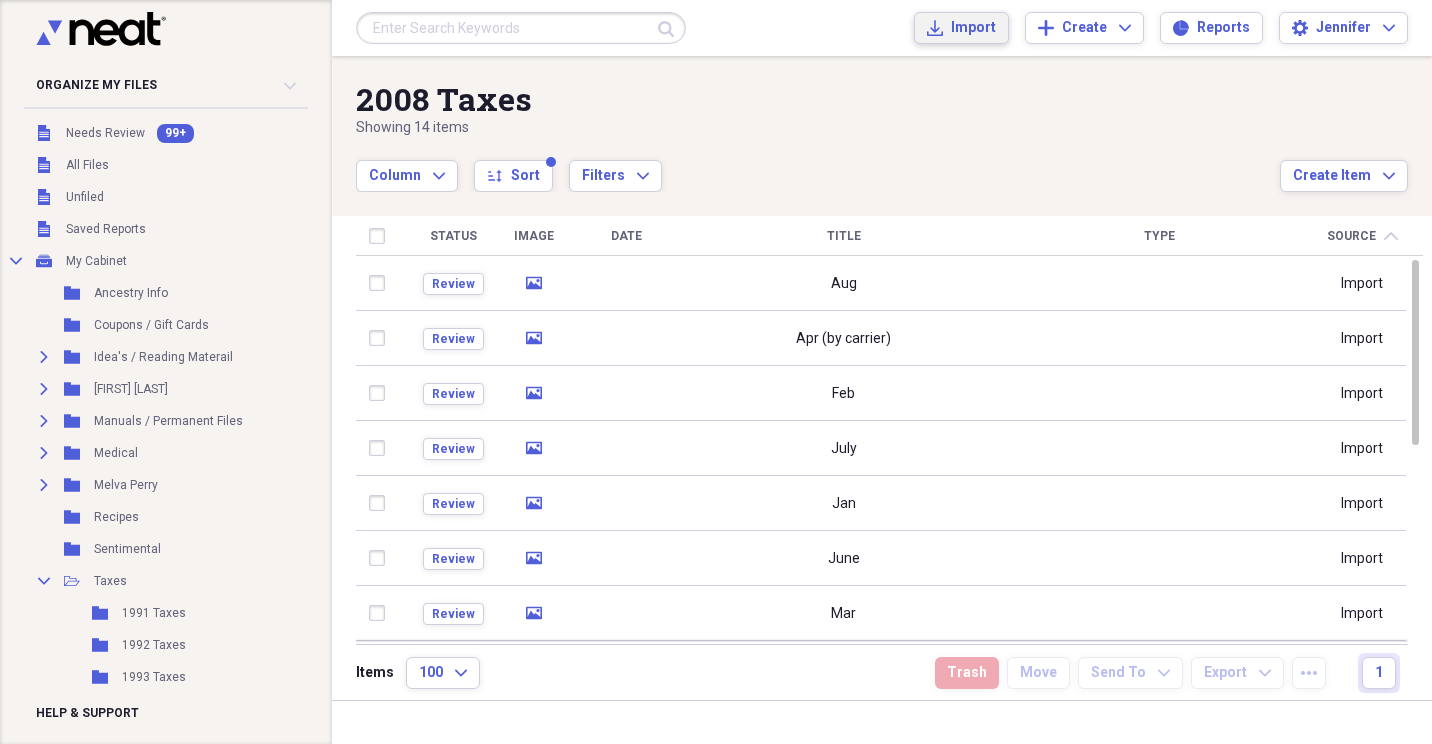 click on "Import" at bounding box center (973, 28) 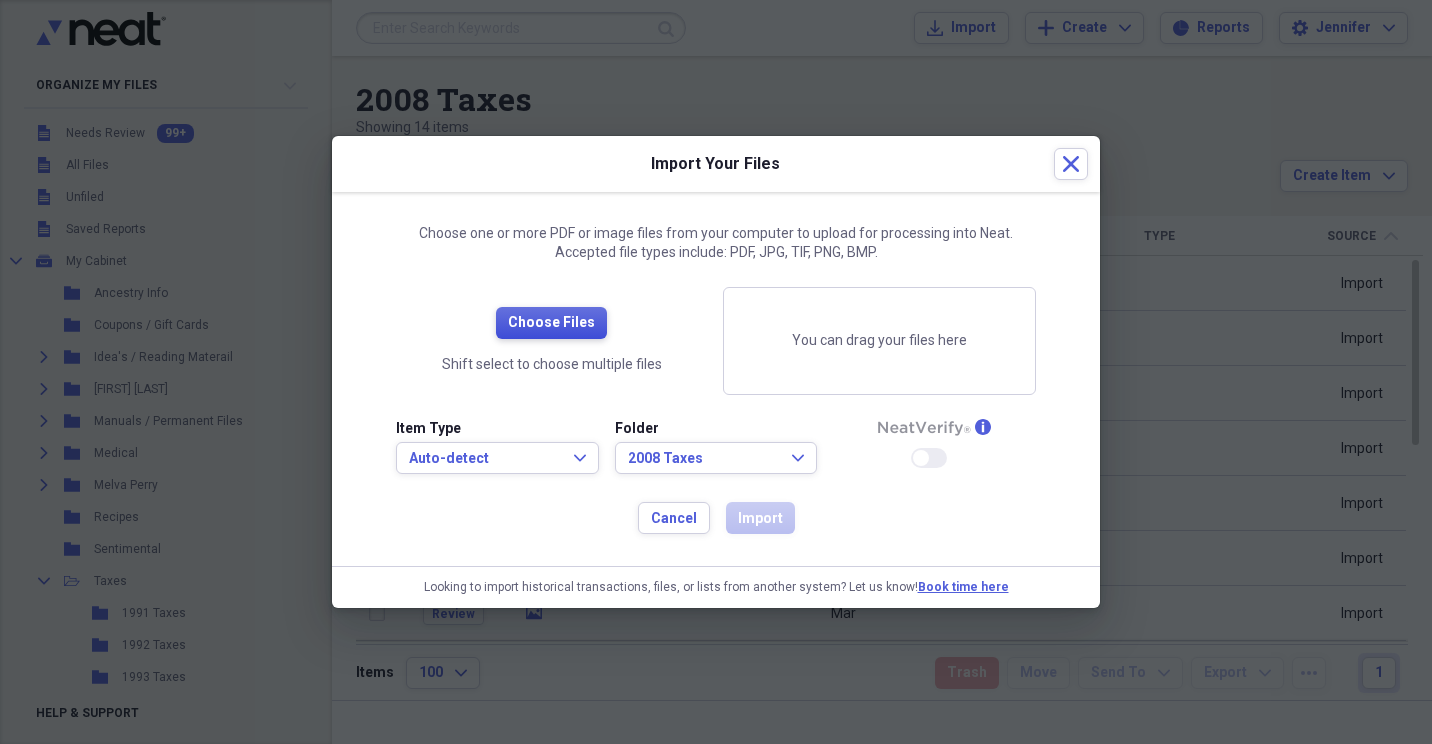 click on "Choose Files" at bounding box center [551, 323] 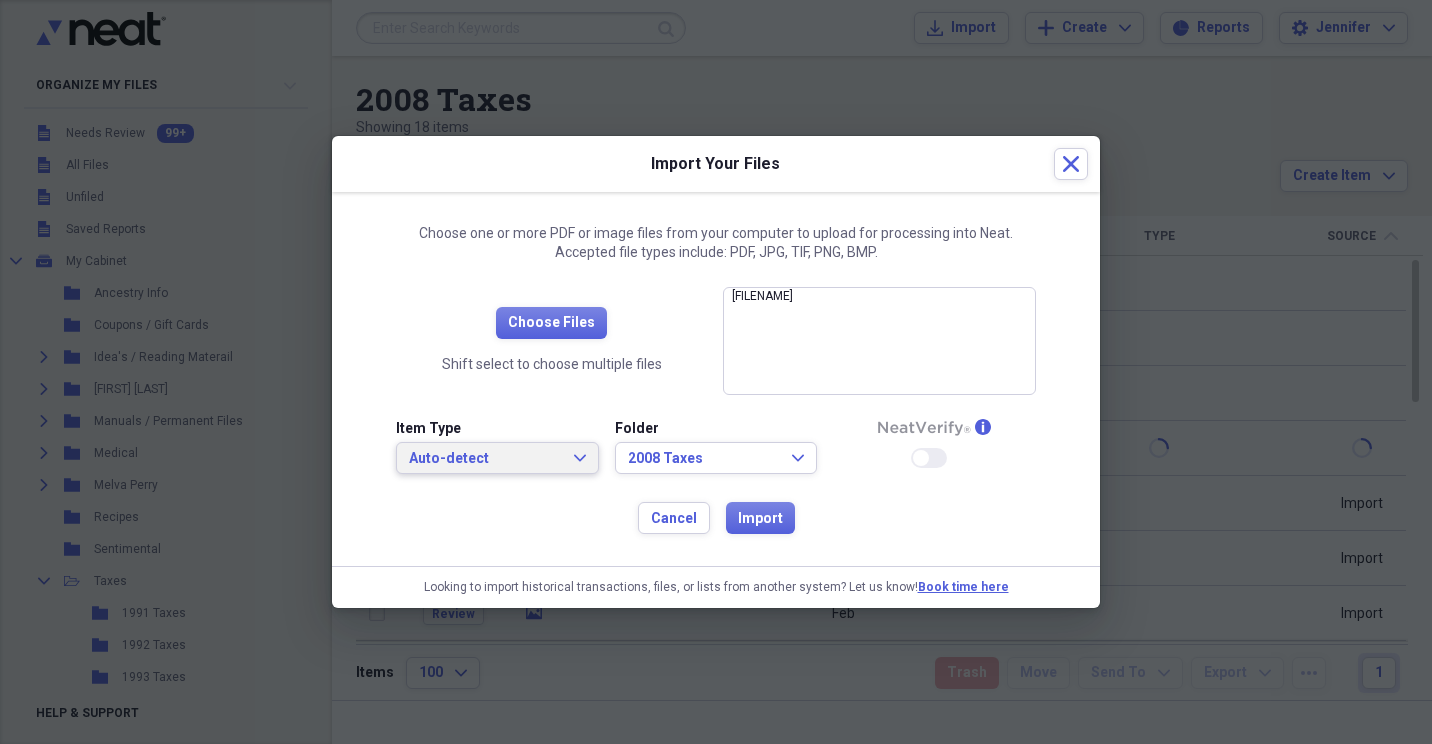 click on "Auto-detect Expand" at bounding box center (497, 458) 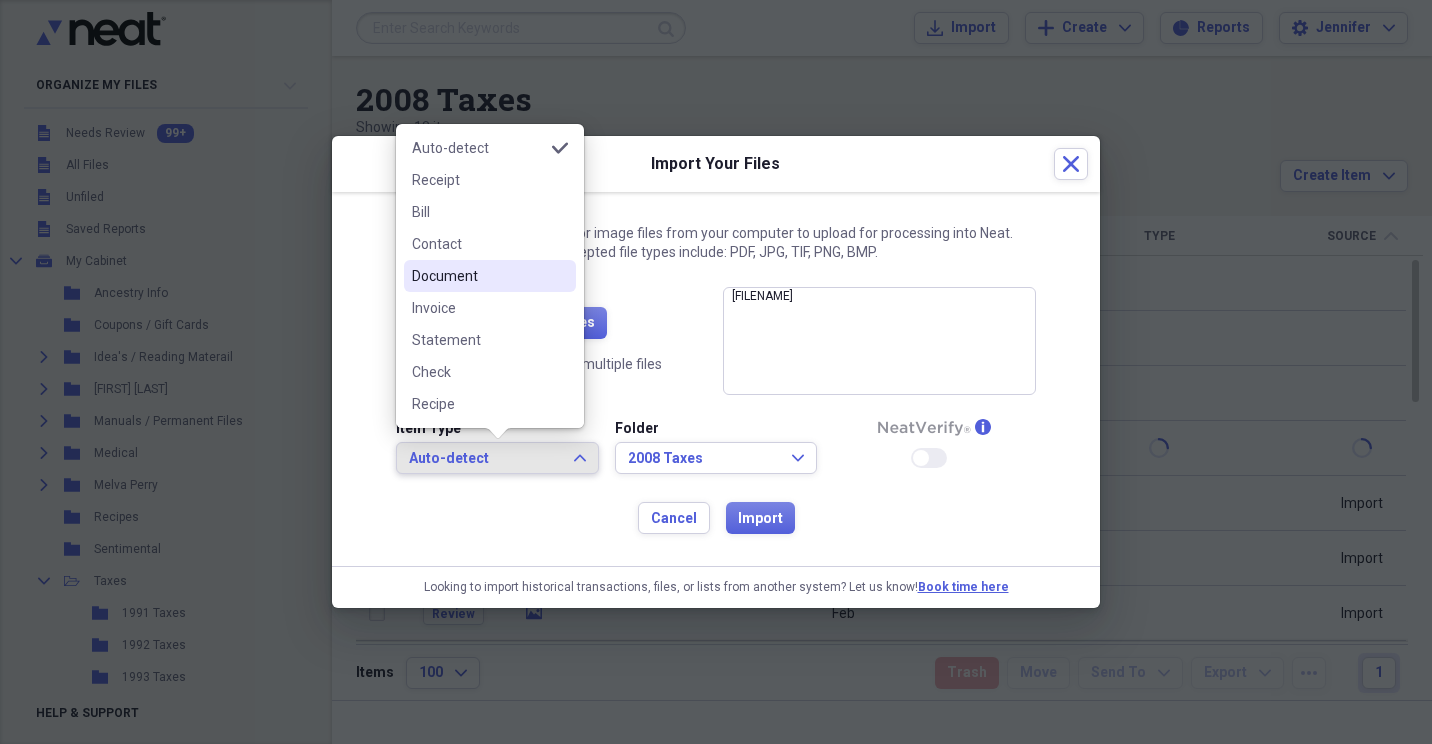 click on "Document" at bounding box center (478, 276) 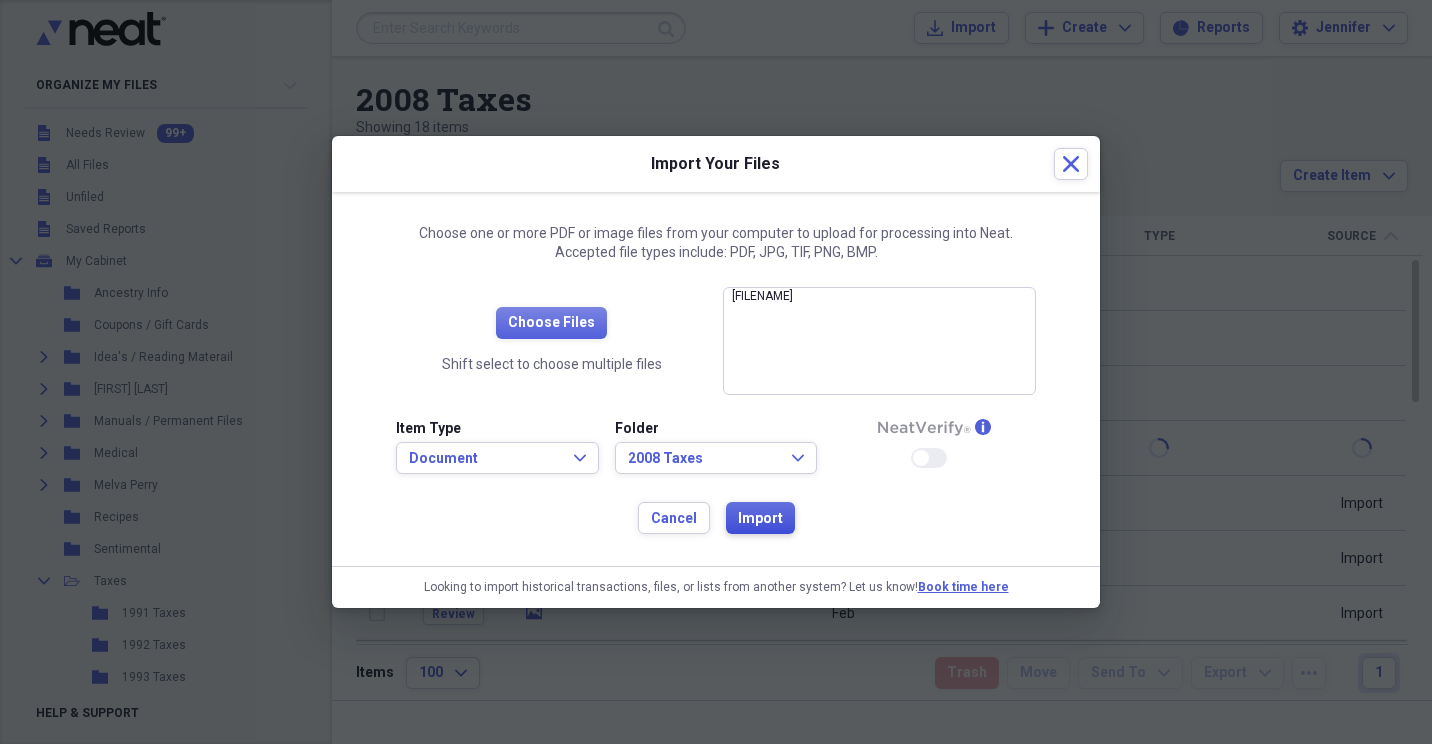 click on "Import" at bounding box center (760, 519) 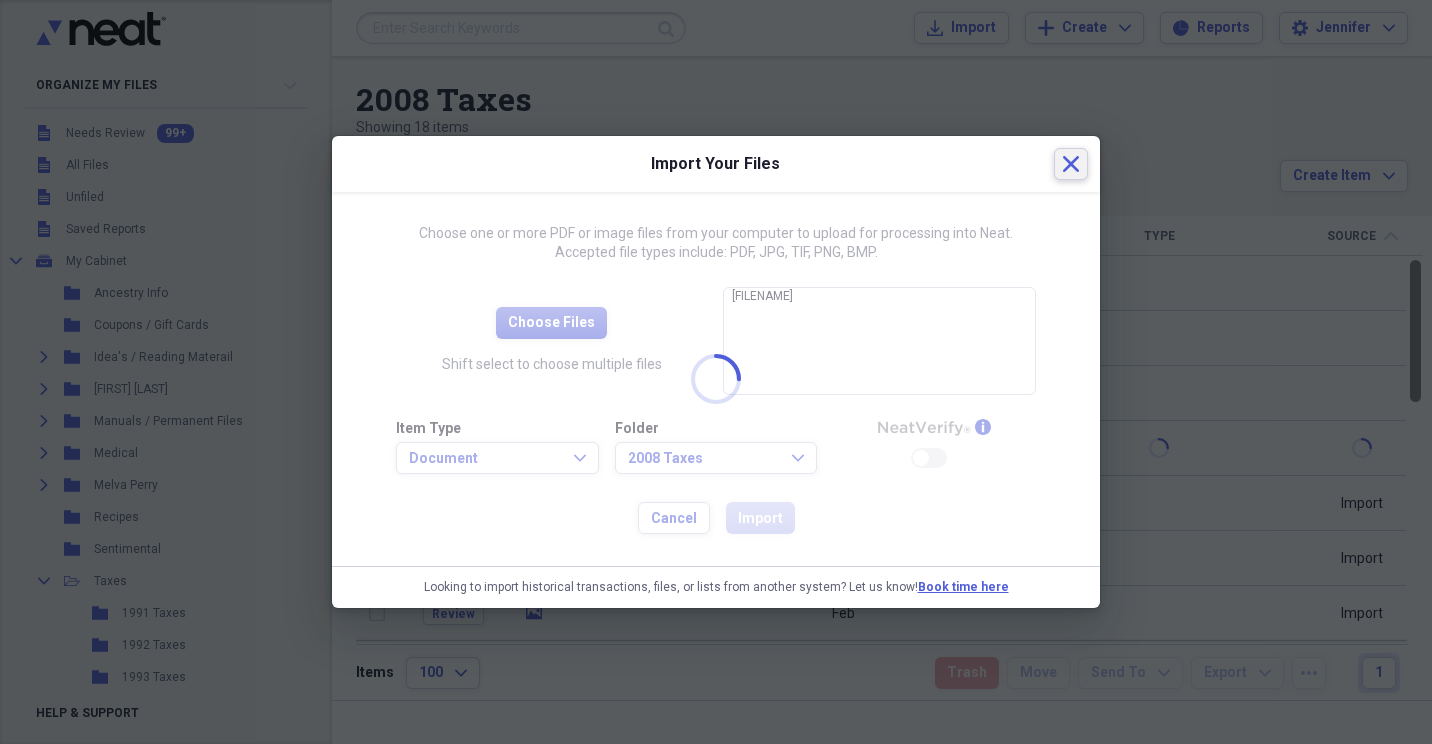 drag, startPoint x: 1068, startPoint y: 161, endPoint x: 1429, endPoint y: 380, distance: 422.23453 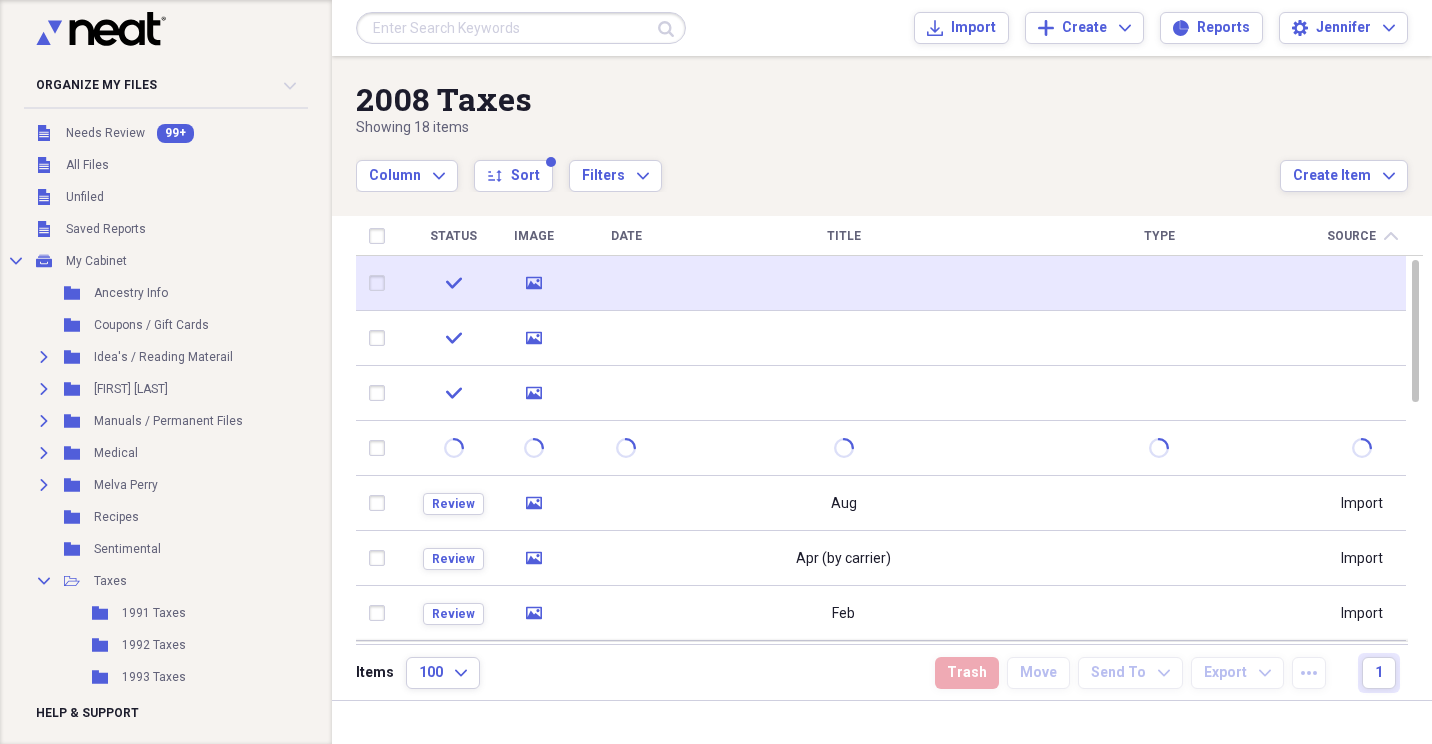 click at bounding box center (381, 283) 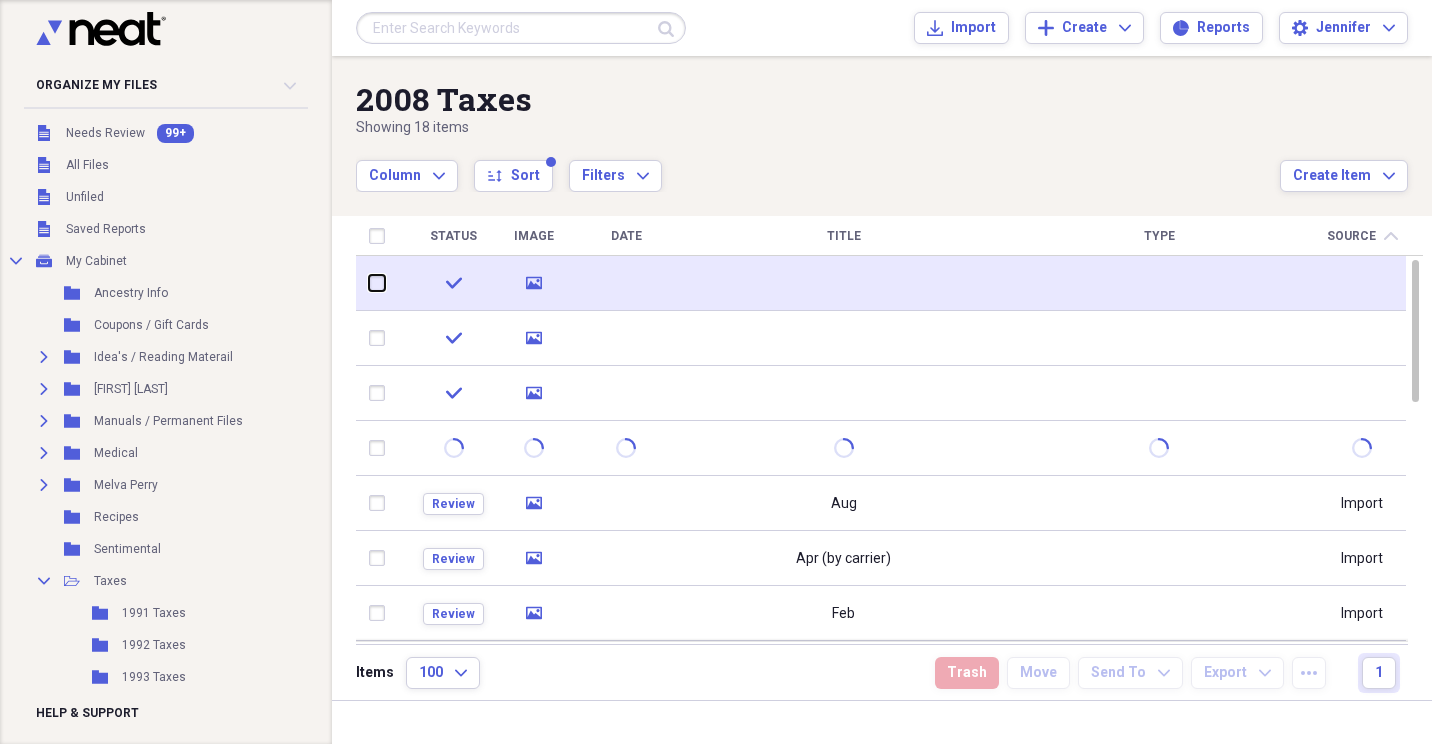 click at bounding box center (369, 283) 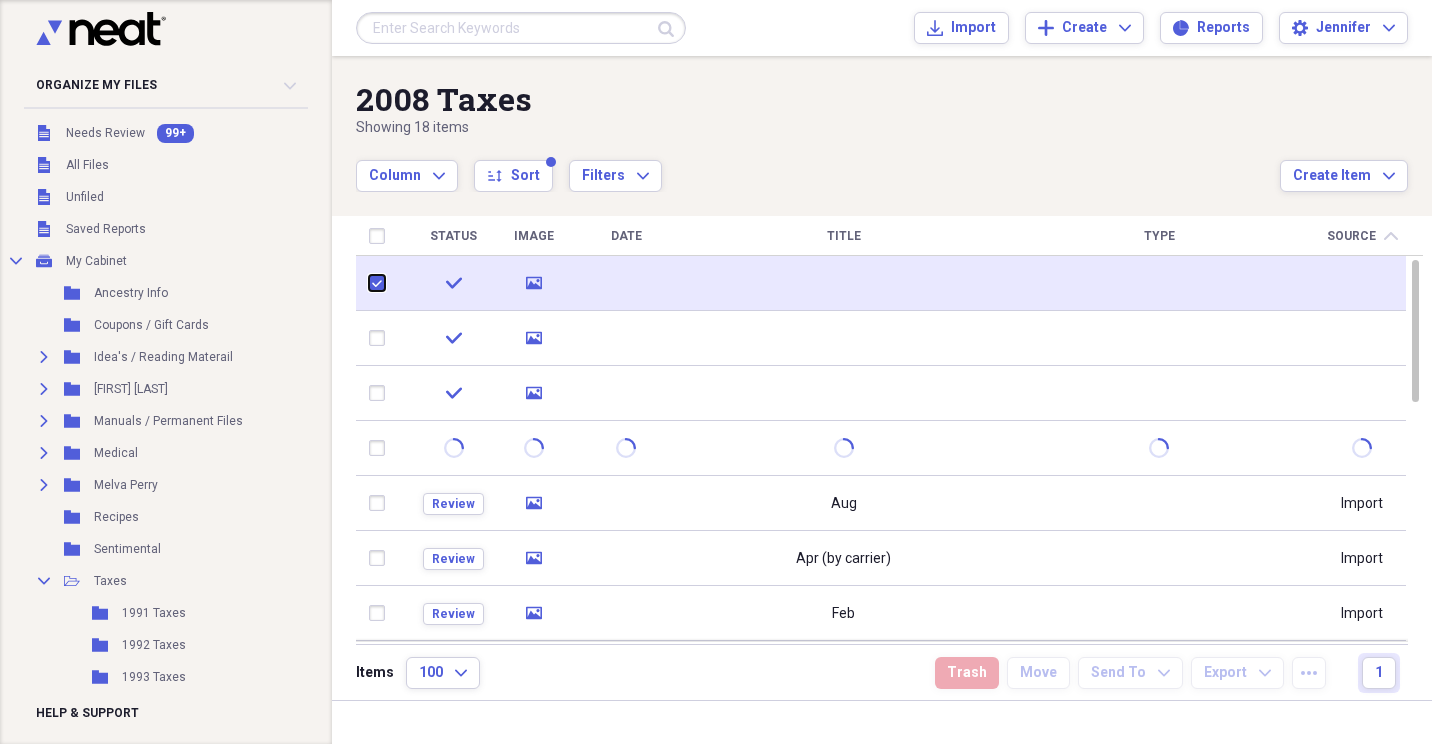 checkbox on "true" 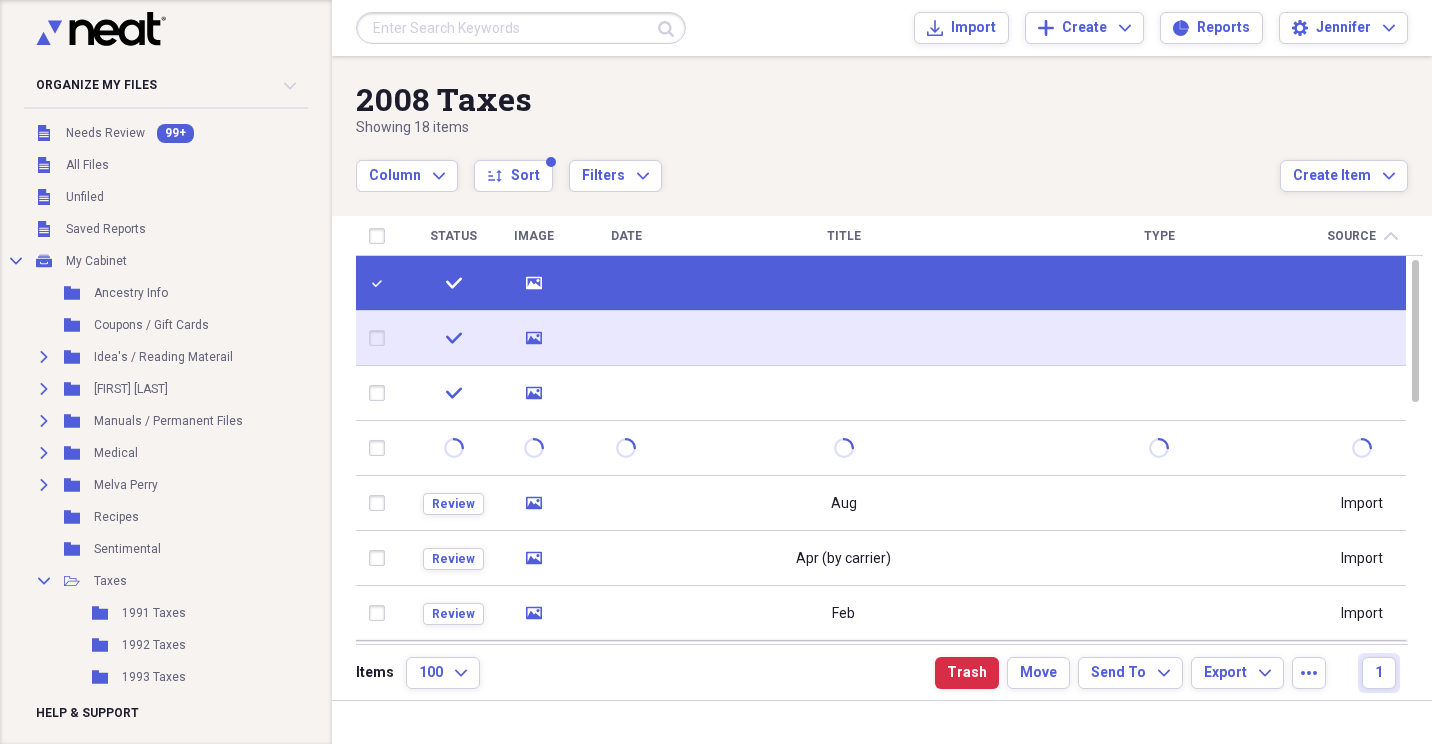 click on "Status Image Date Title Type Source chevron-up check media check media check media Review media Aug Import Review media Apr (by carrier) Import Review media Feb Import Review media July Import Review media Jan Import Review media June Import Review media Mar Import Review media Nov Import" at bounding box center [889, 430] 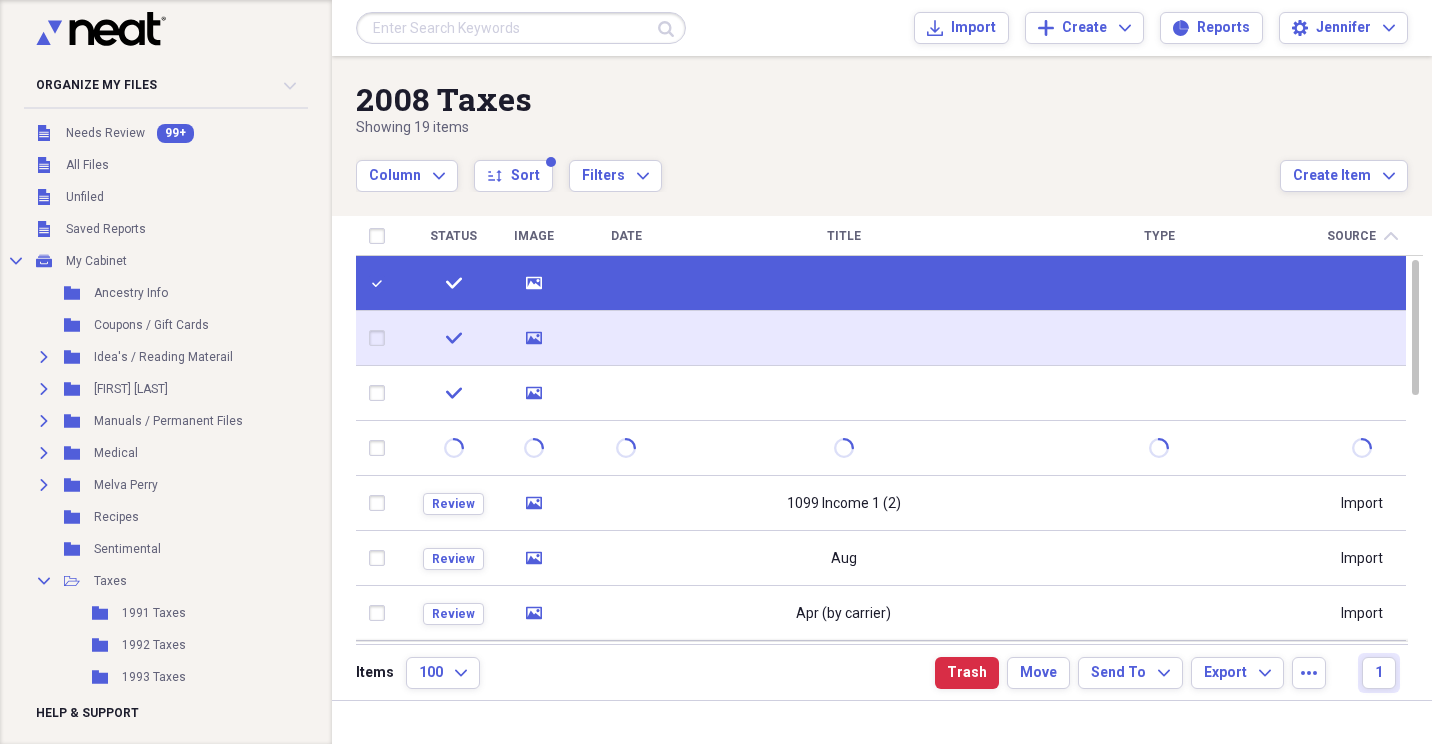click at bounding box center [381, 338] 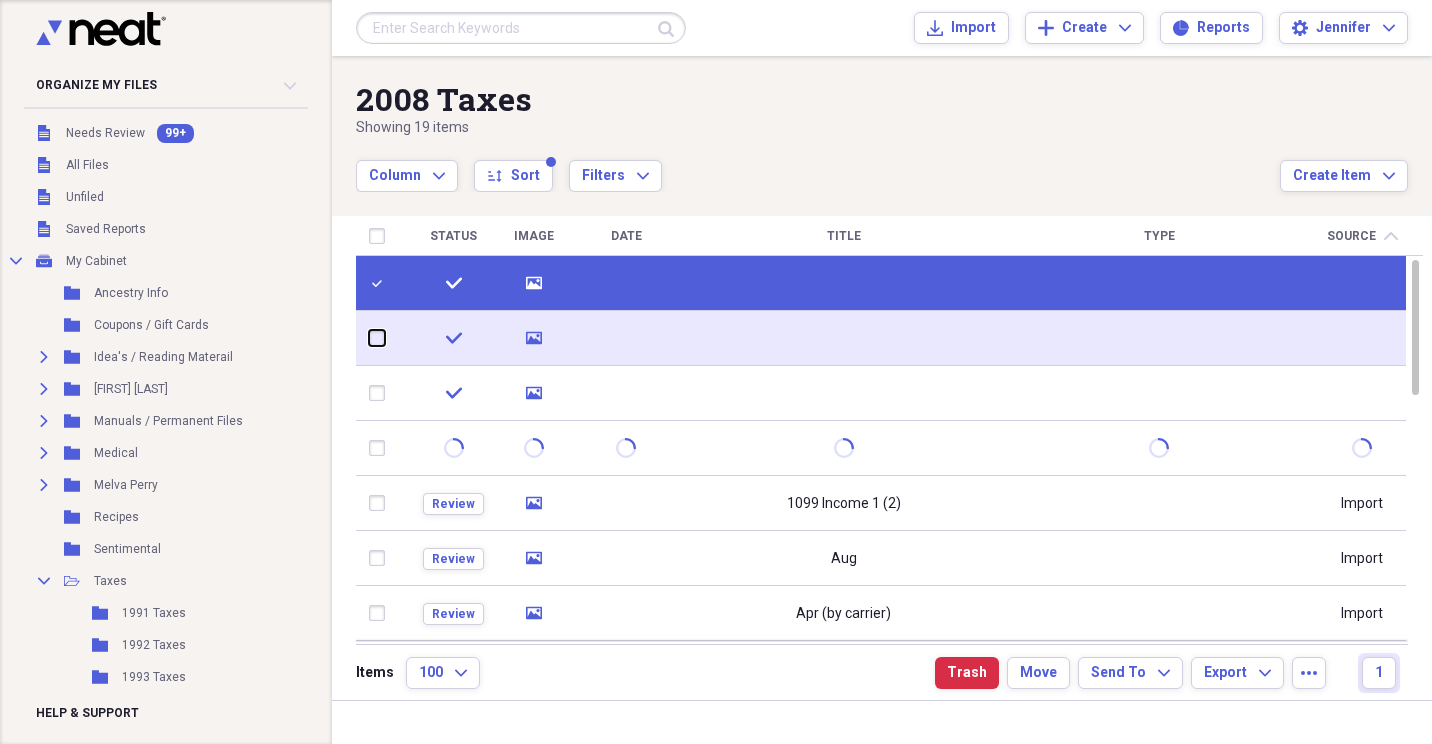 click at bounding box center (369, 338) 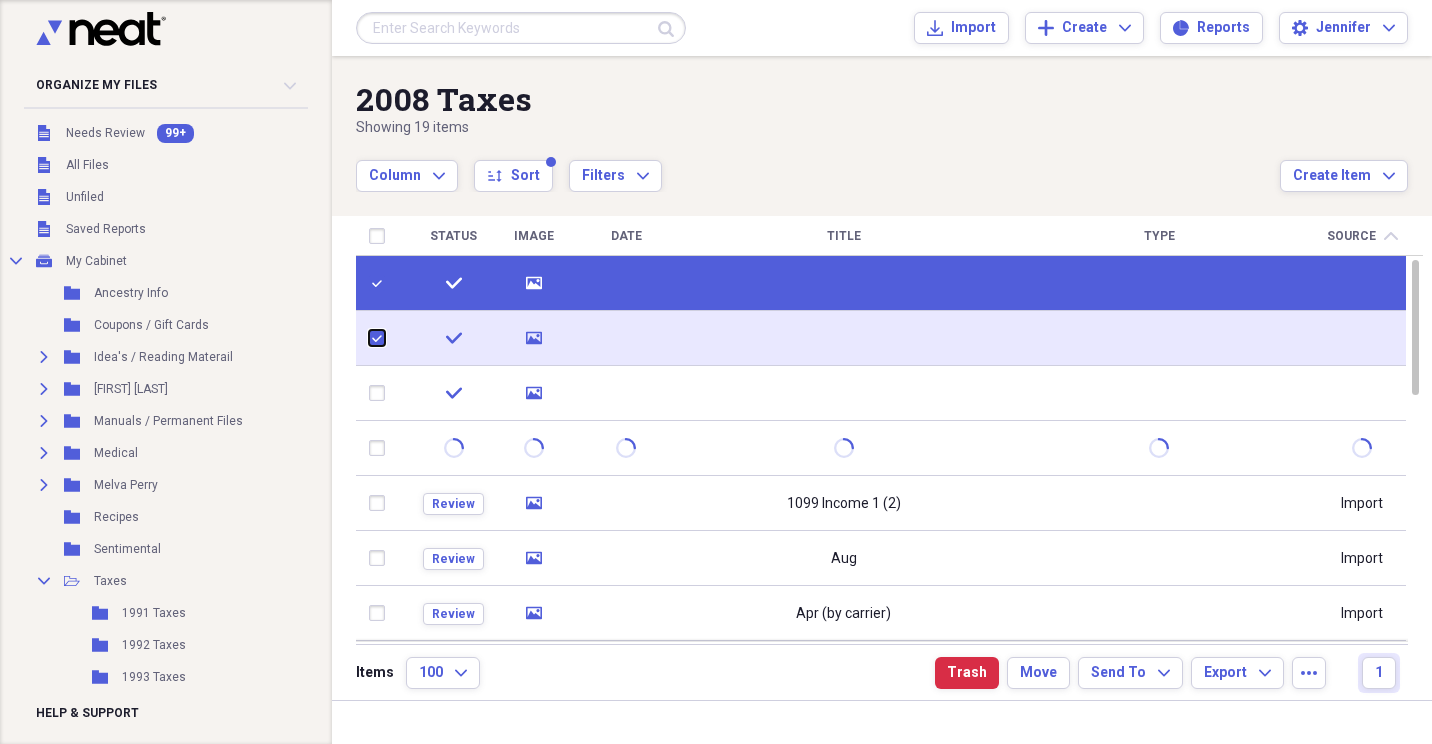 checkbox on "true" 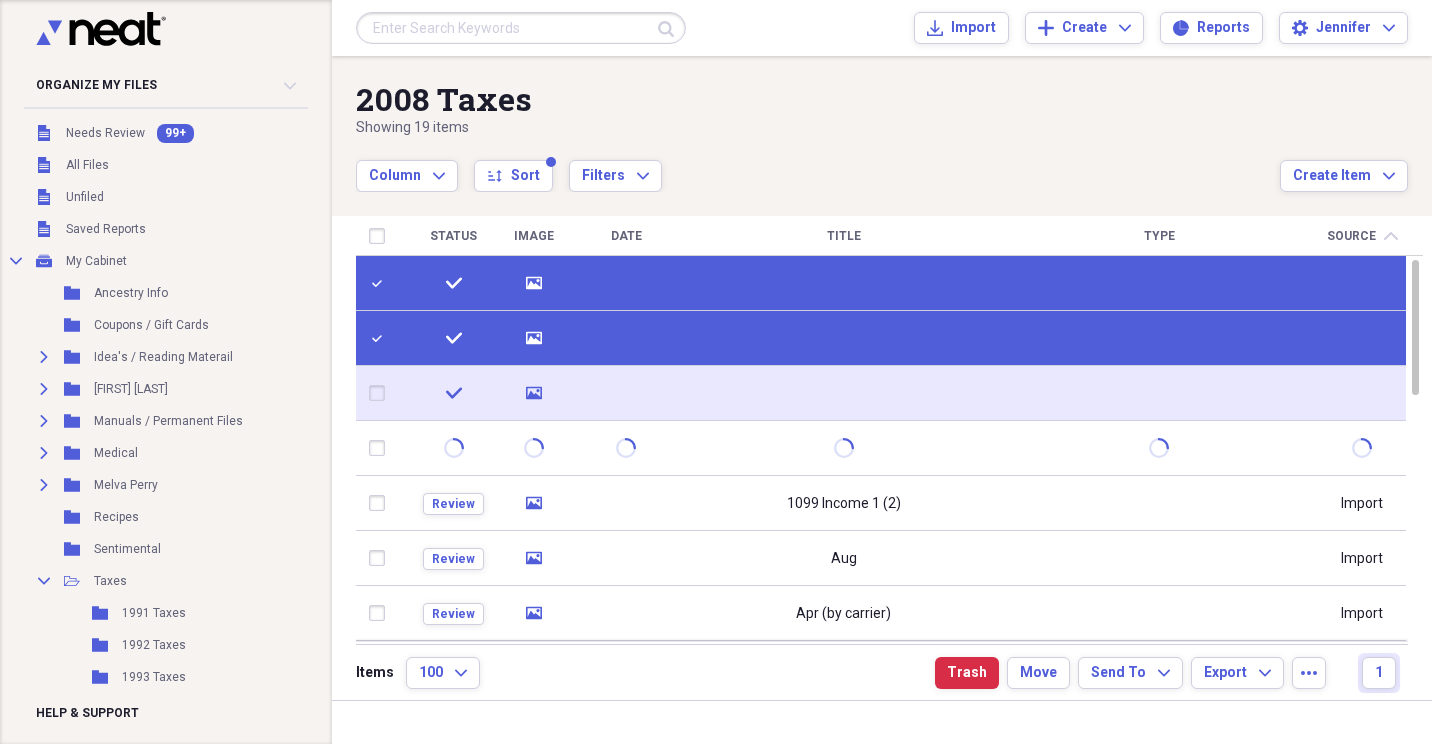 click at bounding box center (381, 393) 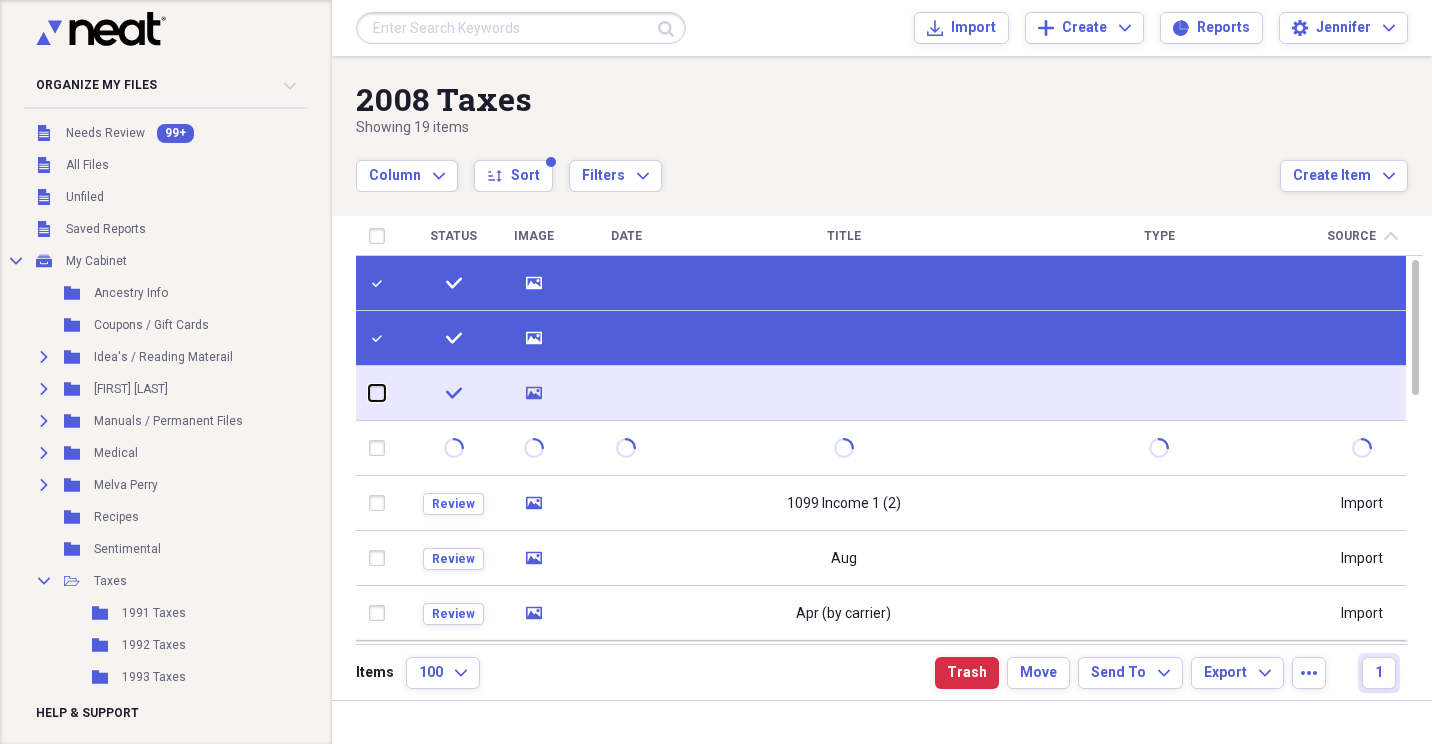 click at bounding box center (369, 393) 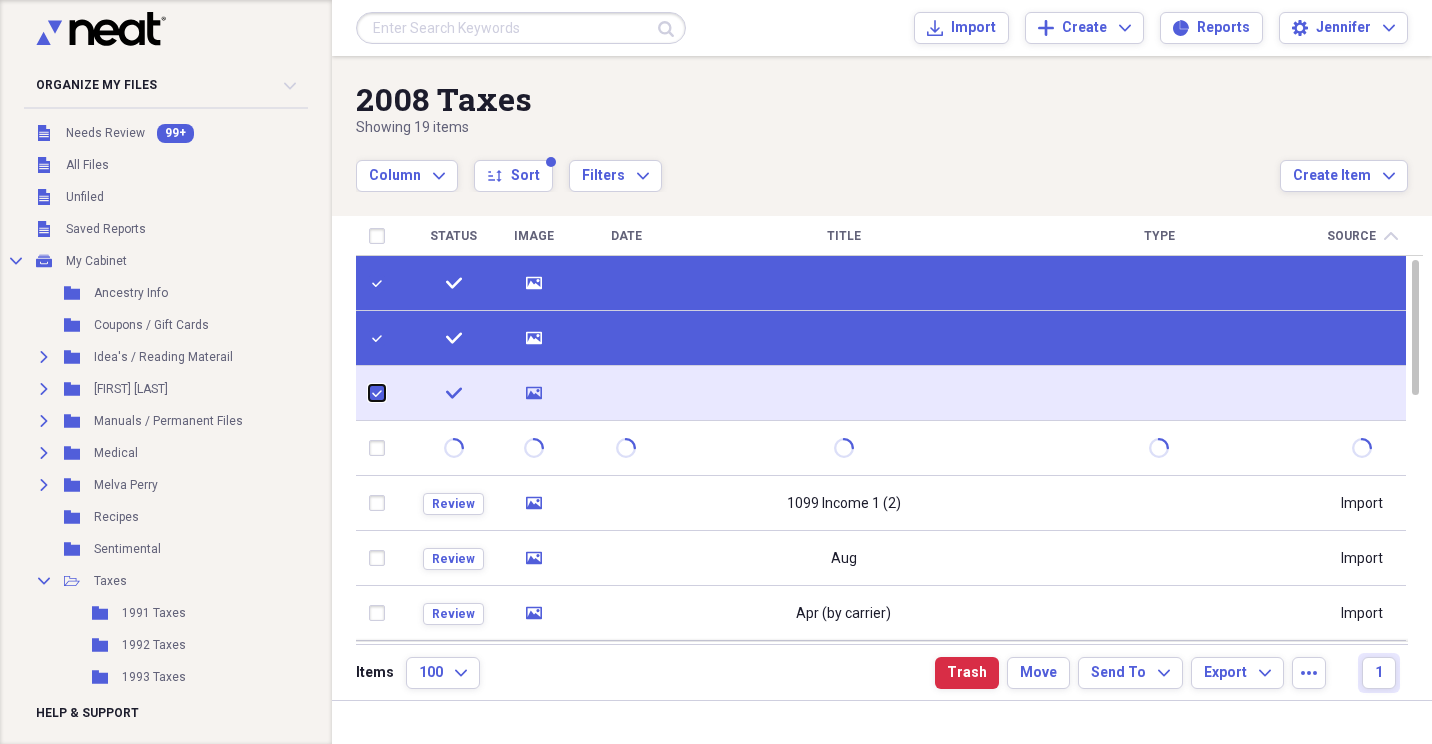 checkbox on "true" 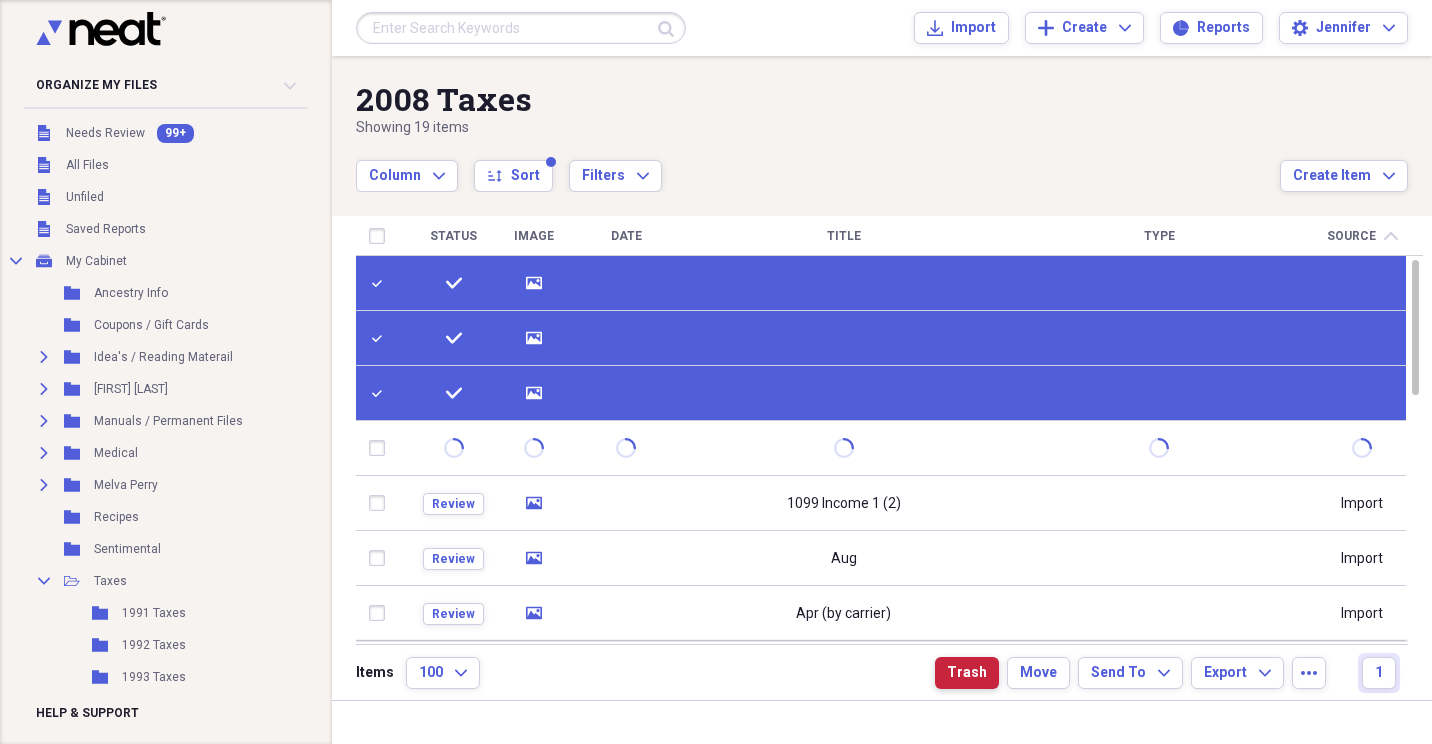 click on "Trash" at bounding box center (967, 673) 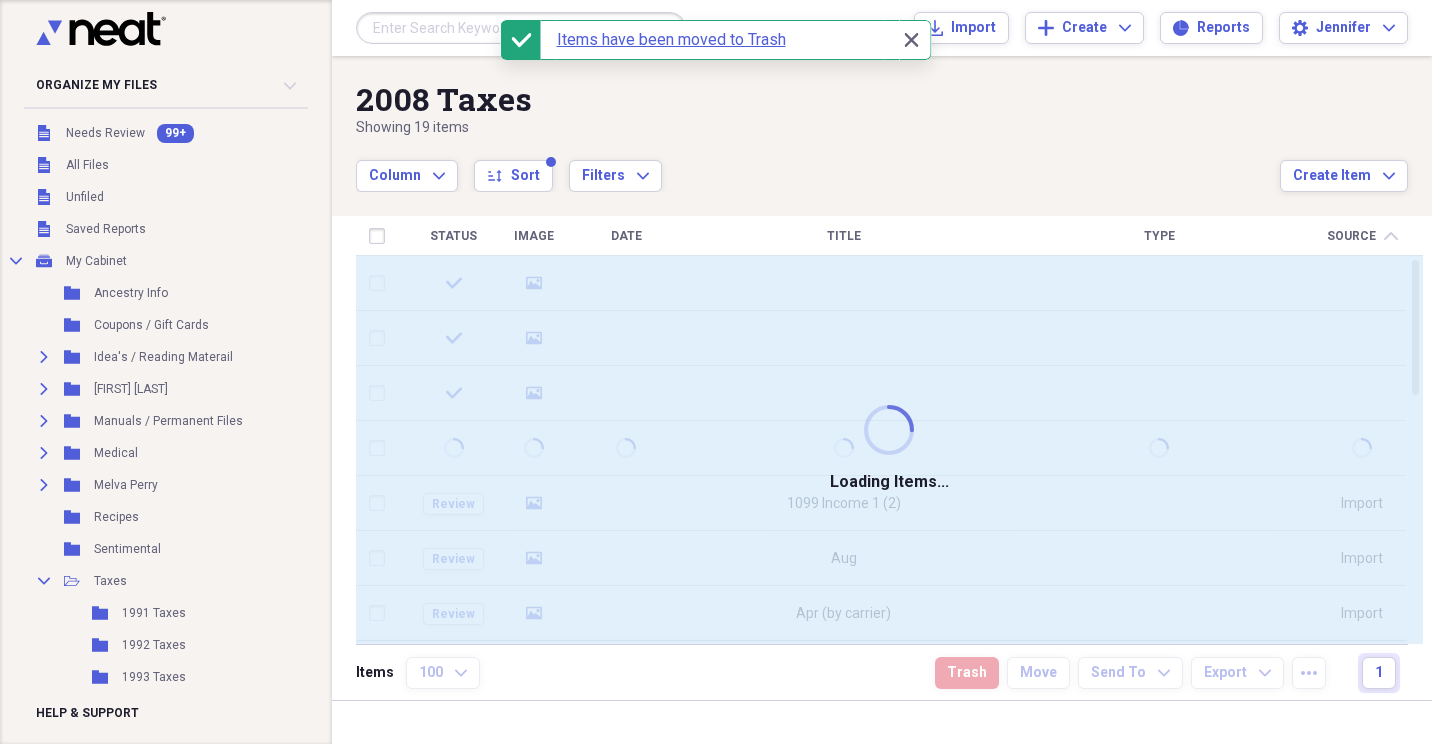 checkbox on "false" 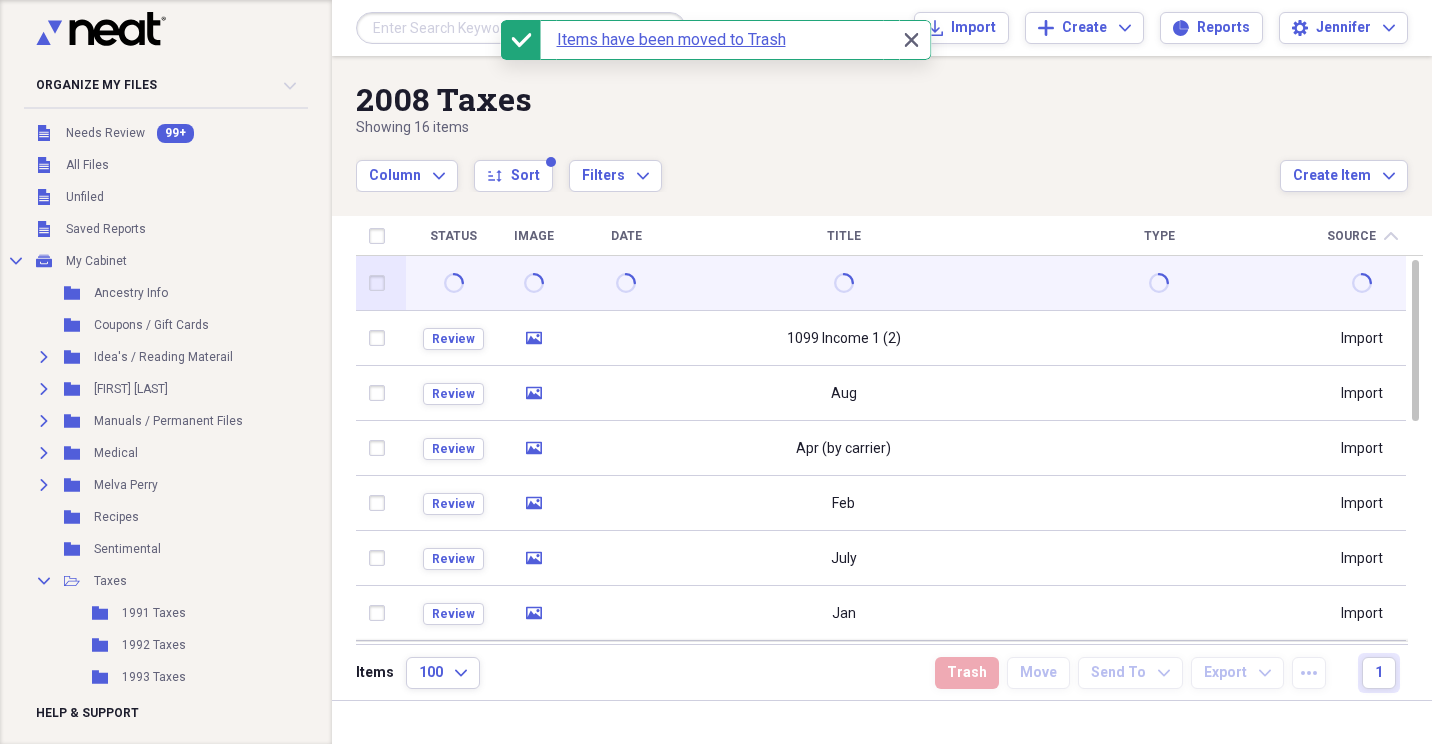 click at bounding box center [381, 283] 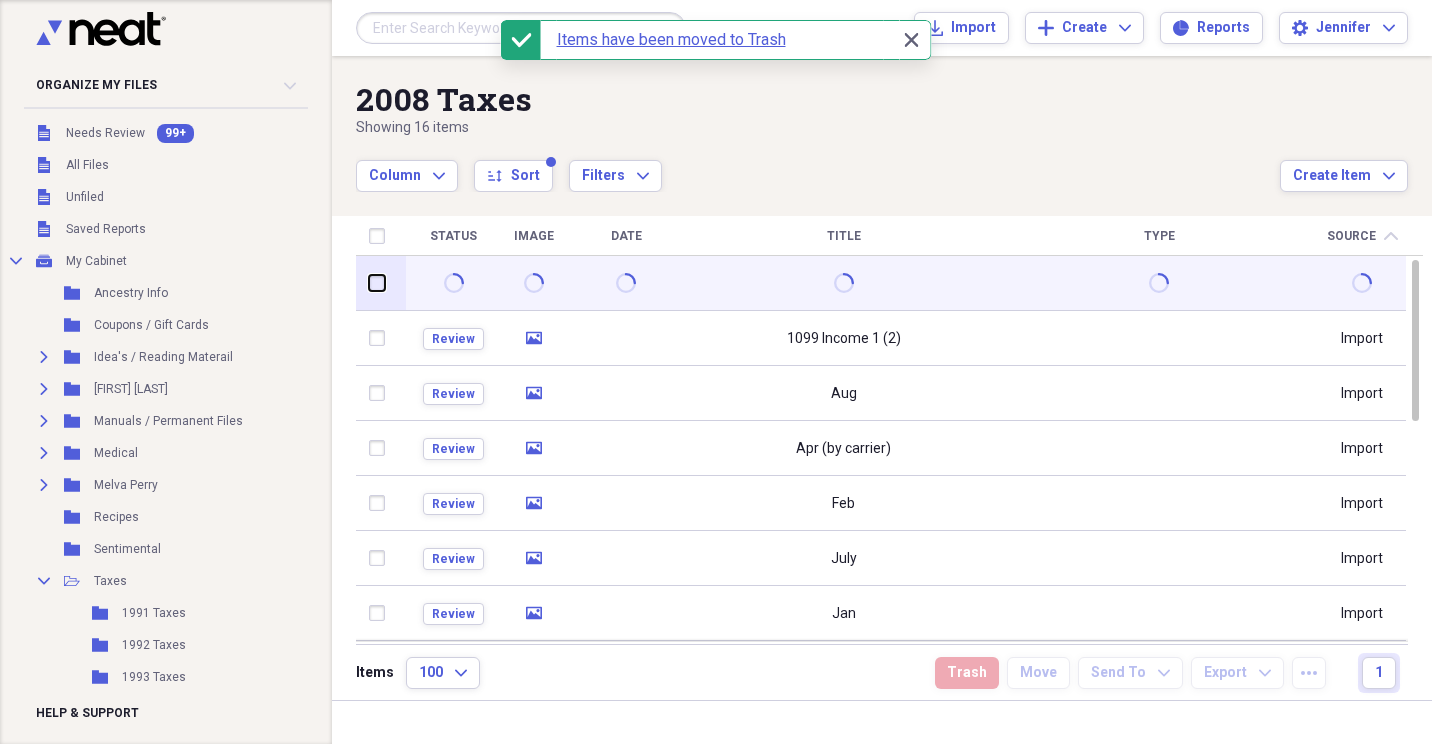 click at bounding box center (369, 283) 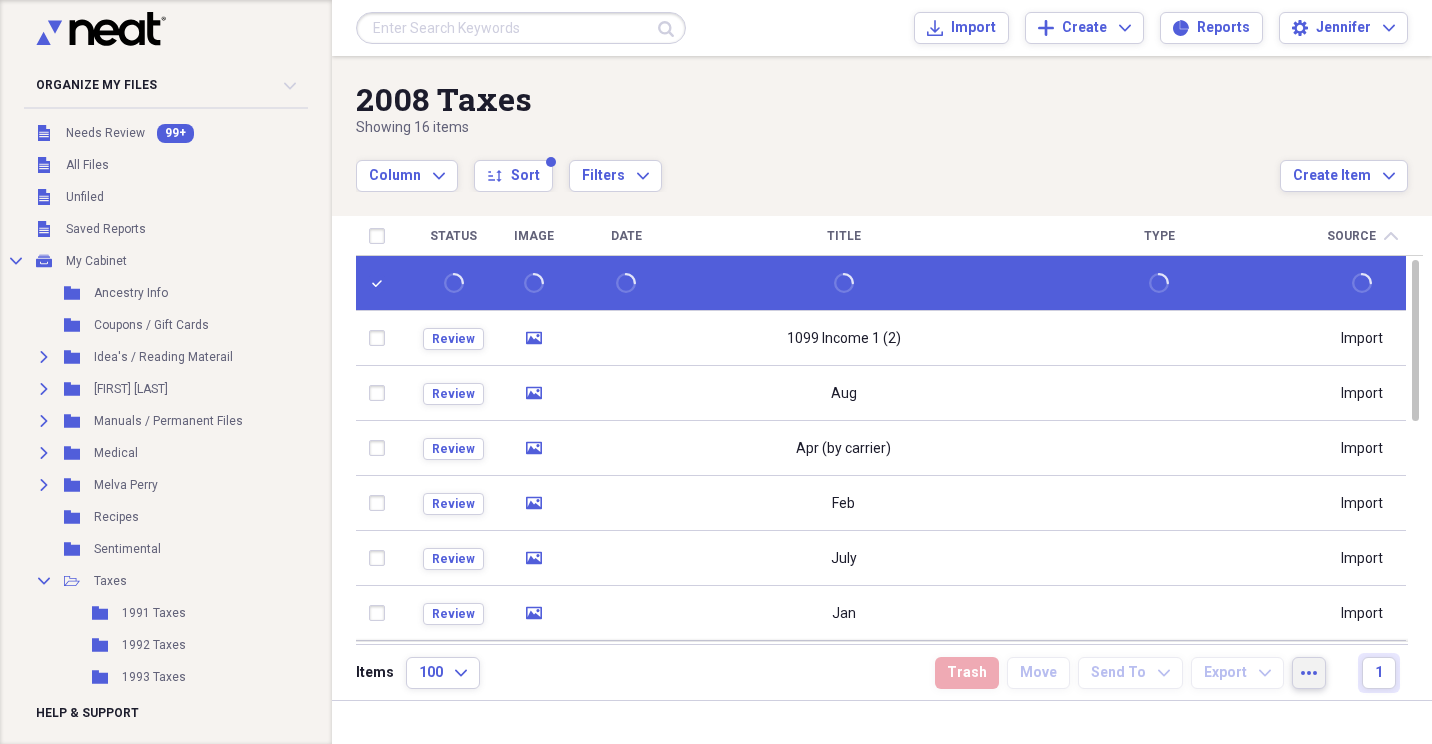 click on "more" at bounding box center (1309, 673) 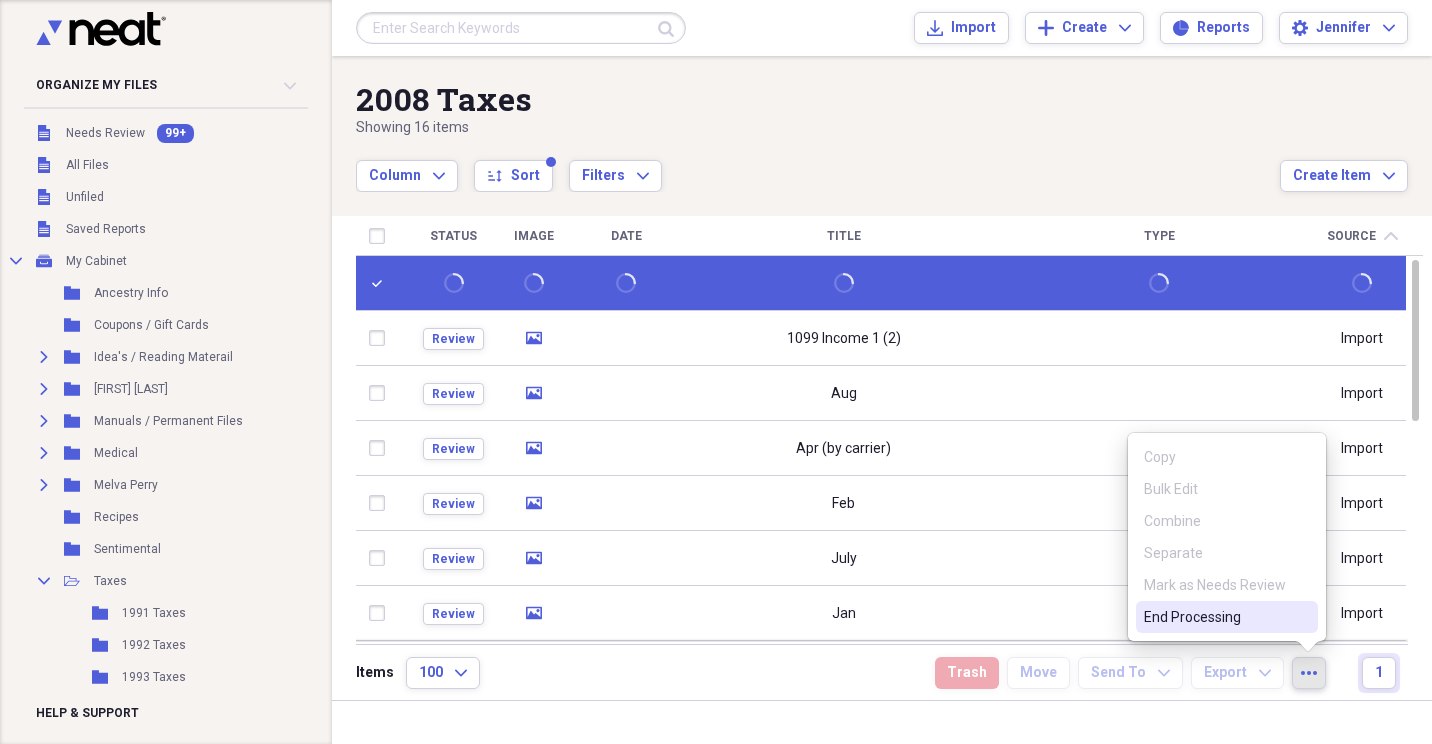 click on "End Processing" at bounding box center (1215, 617) 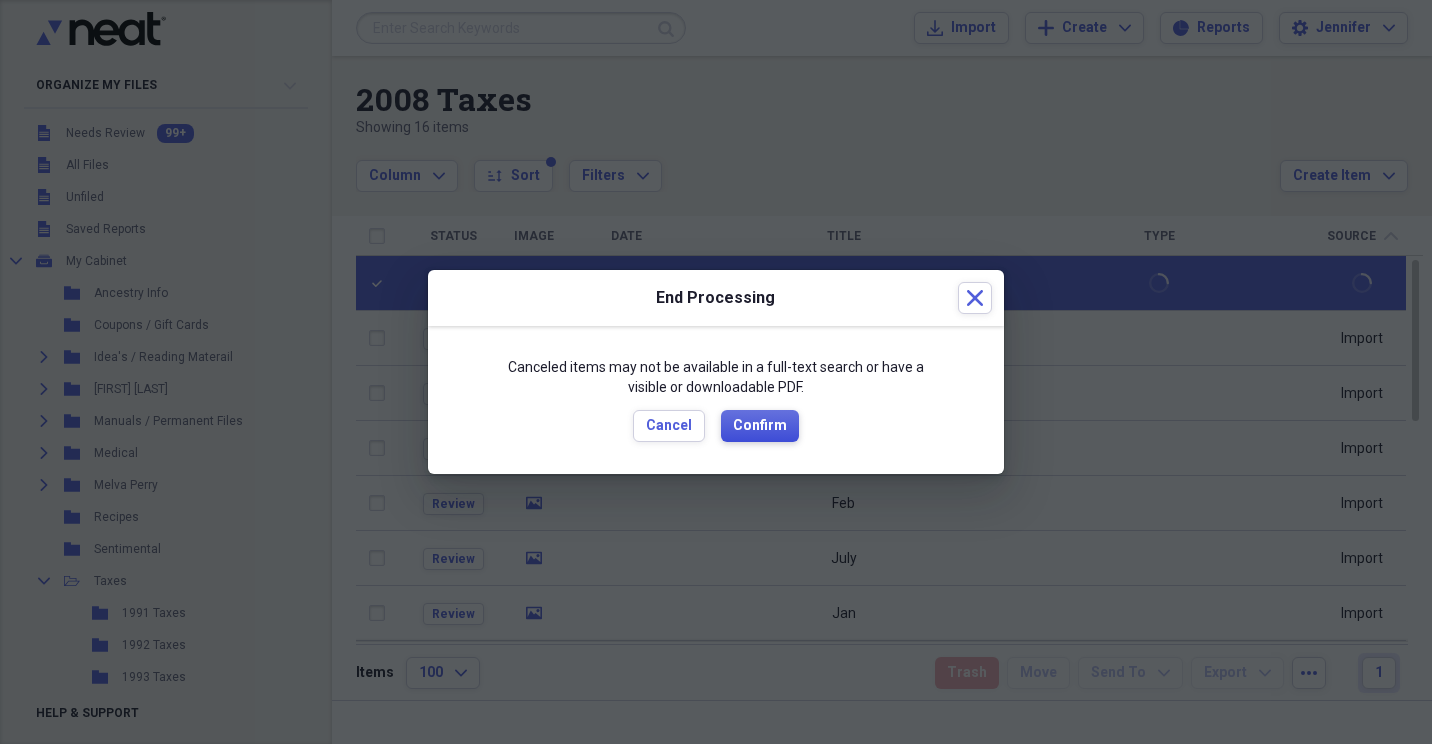 click on "Confirm" at bounding box center (760, 426) 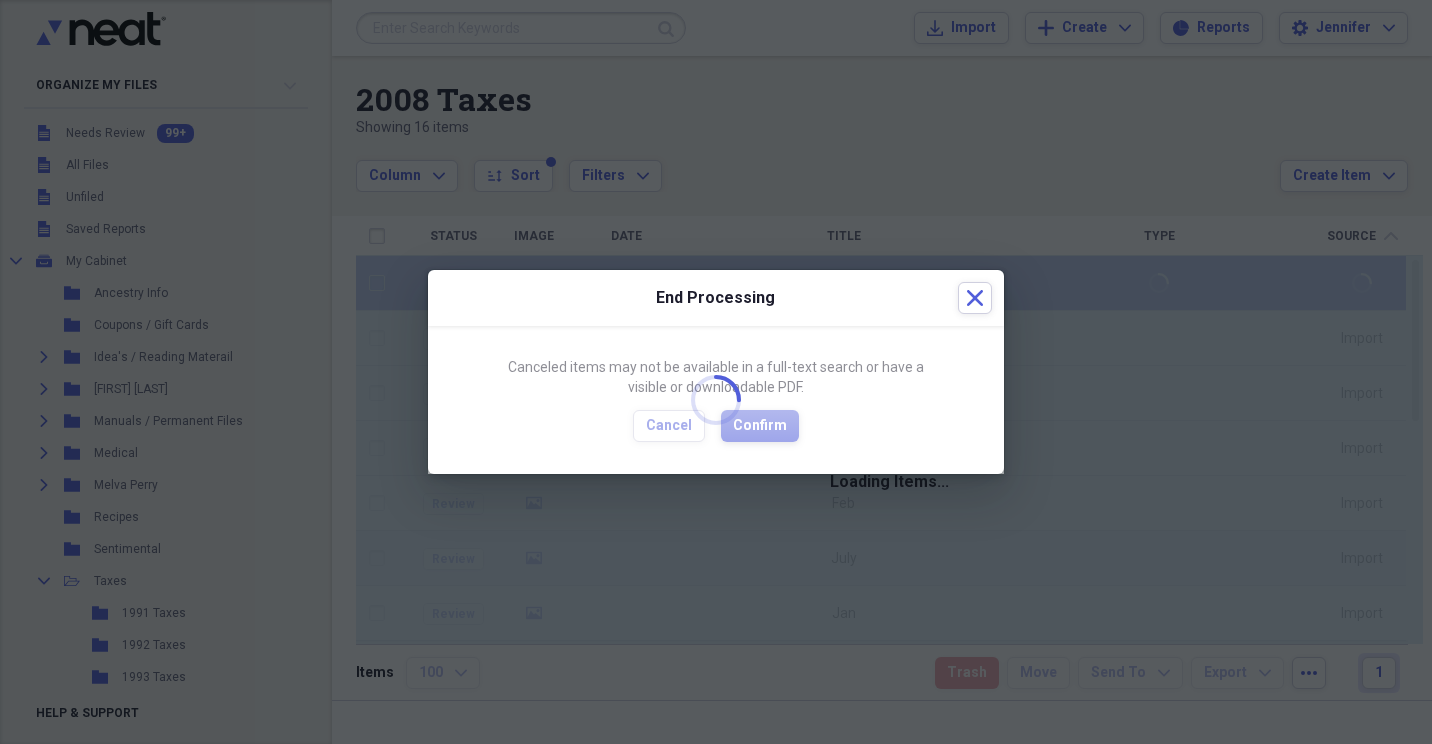 checkbox on "false" 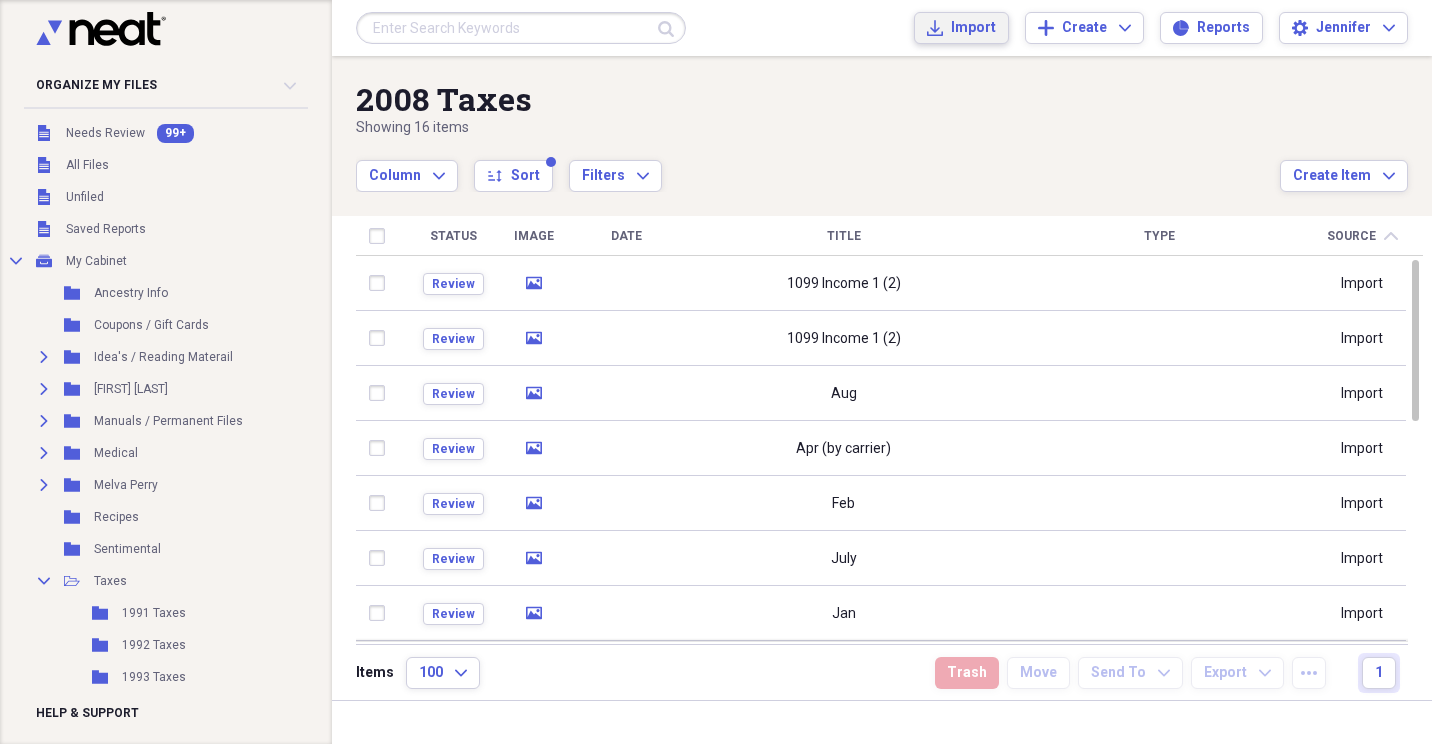click on "Import" at bounding box center (973, 28) 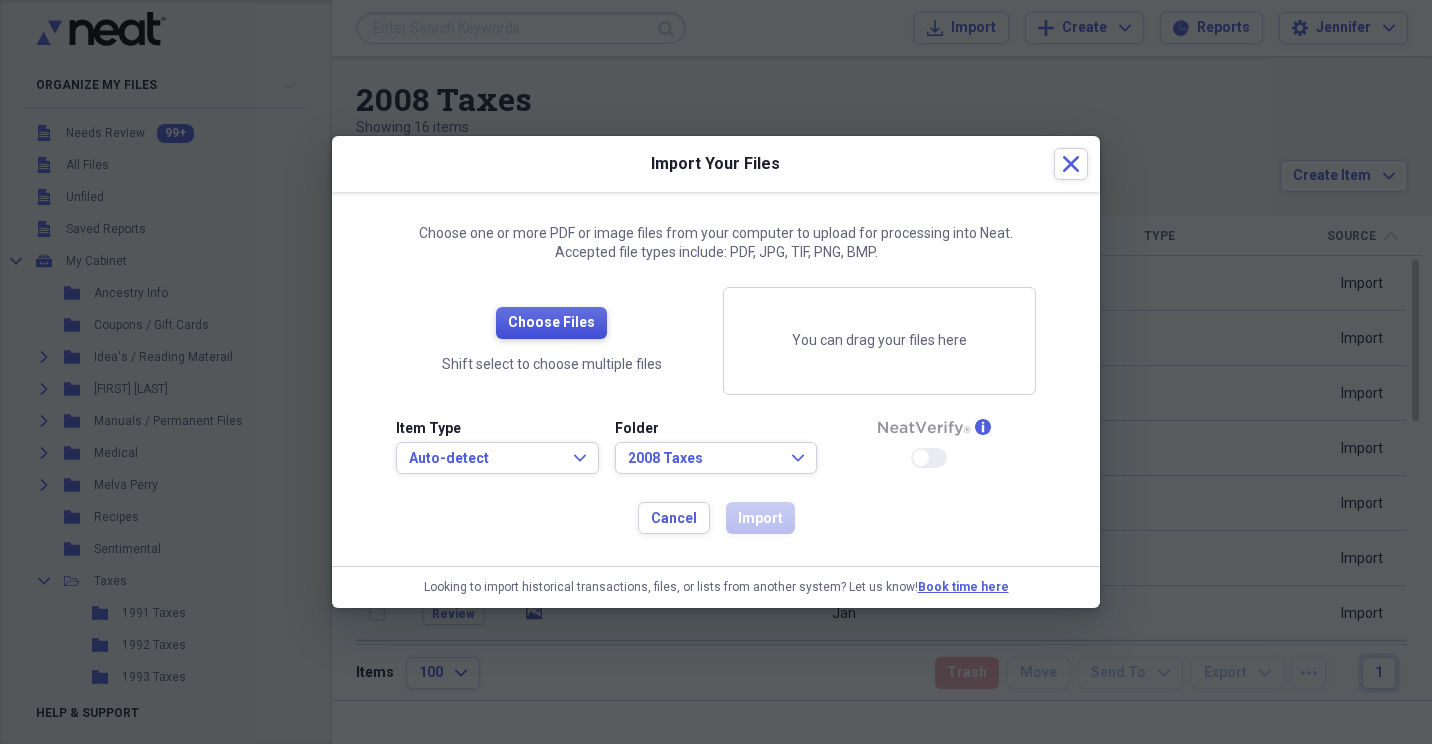click on "Choose Files" at bounding box center (551, 323) 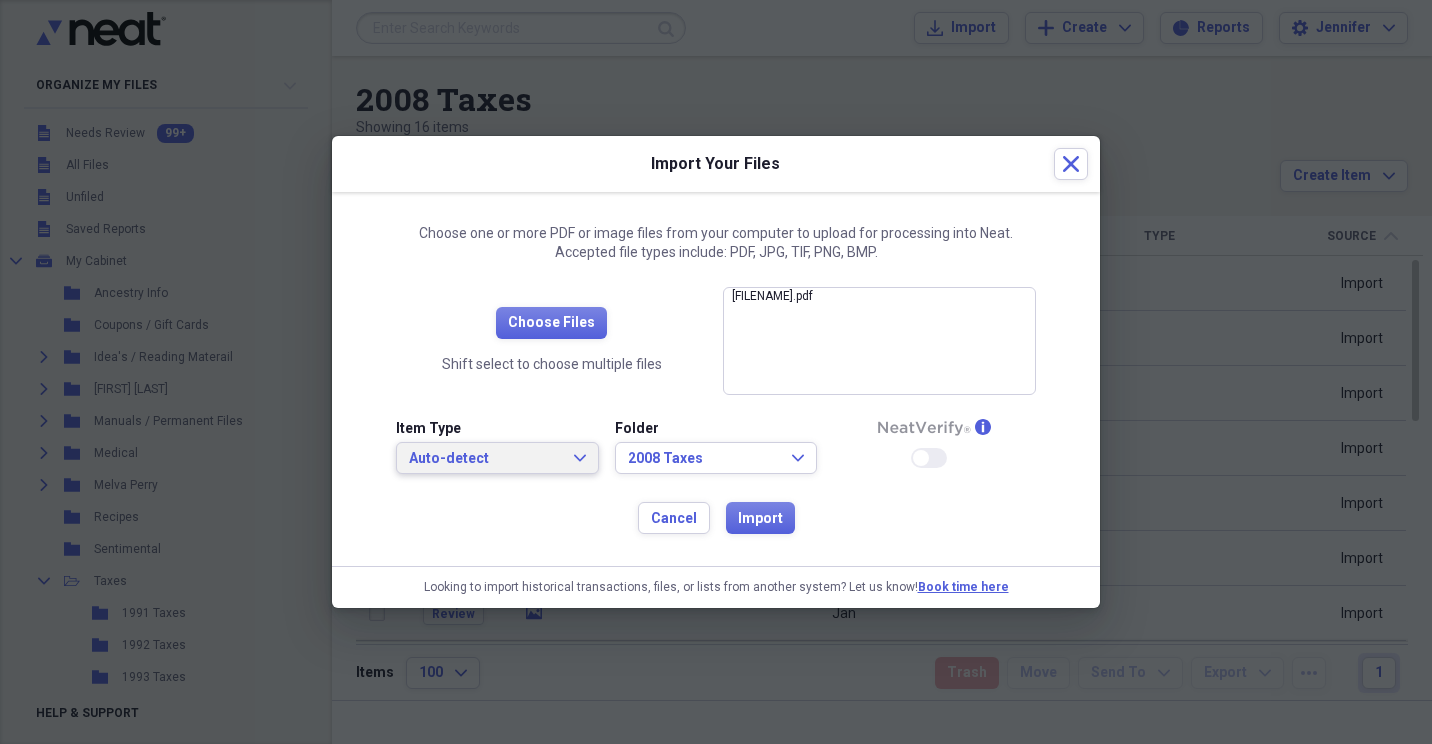 click on "Auto-detect Expand" at bounding box center [497, 458] 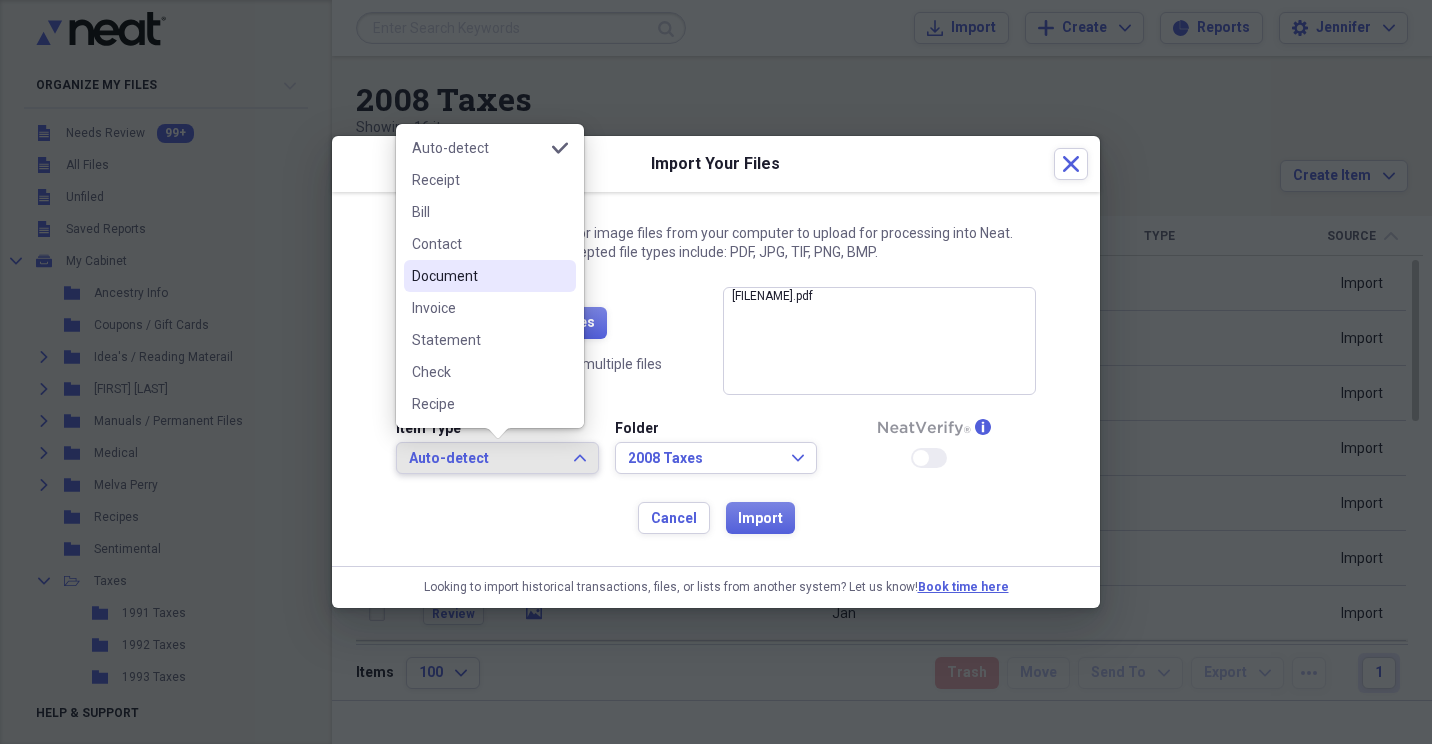 click on "Document" at bounding box center [478, 276] 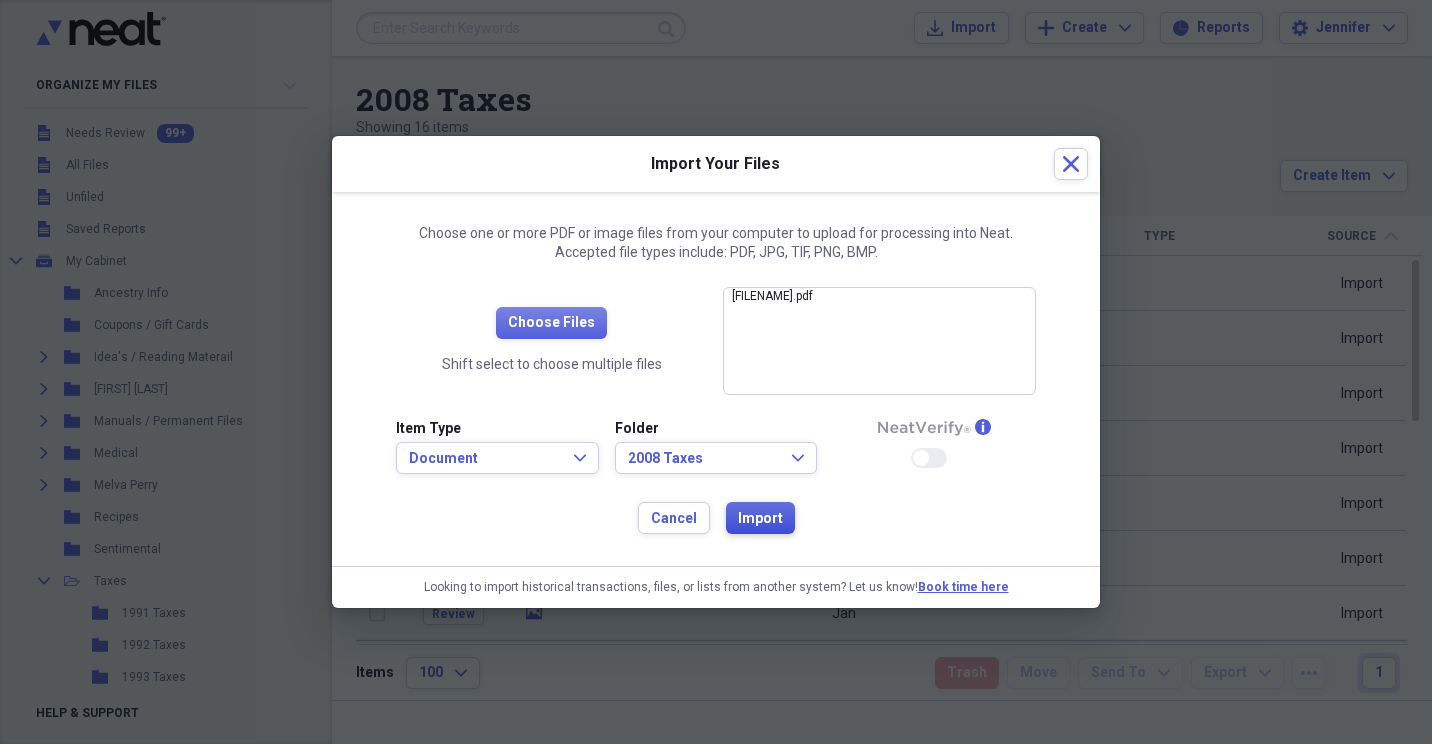 click on "Import" at bounding box center [760, 519] 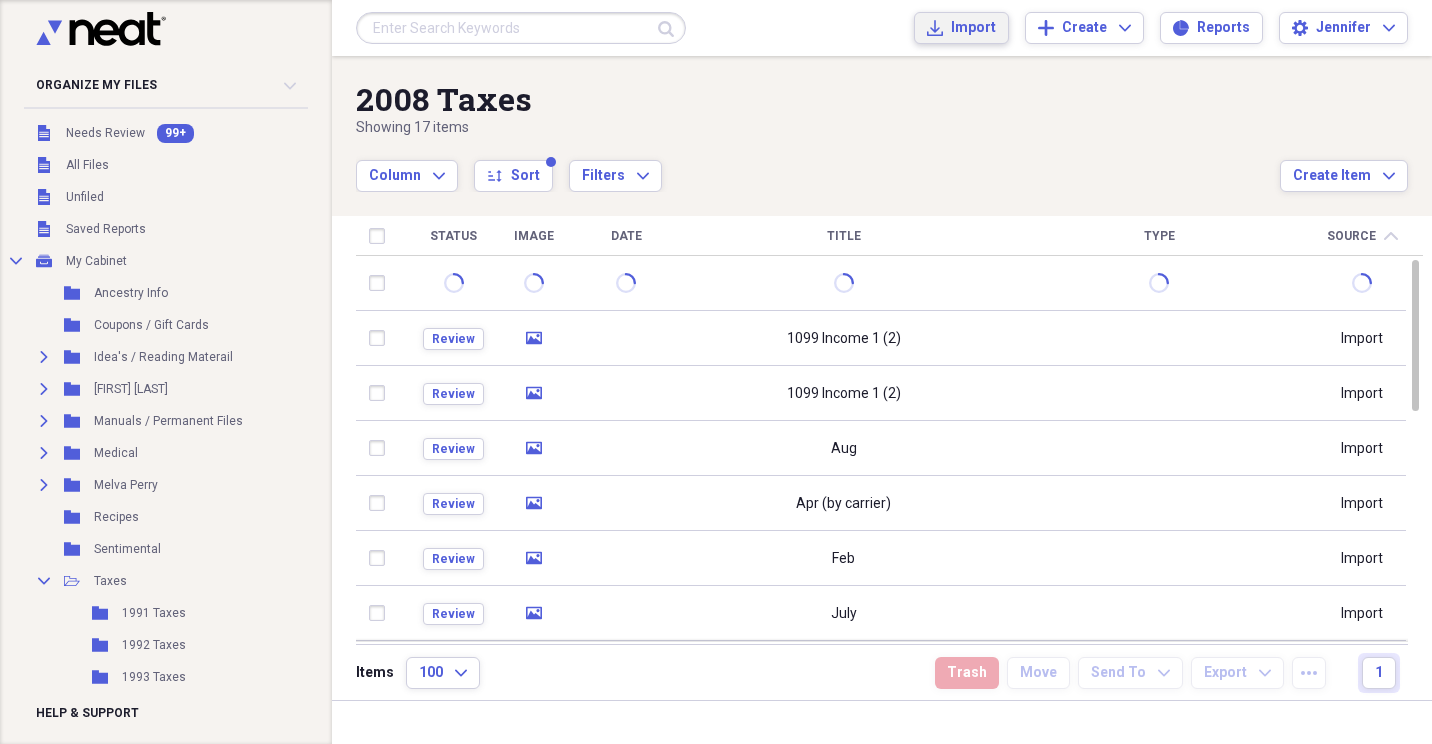 click on "Import Import" at bounding box center (961, 28) 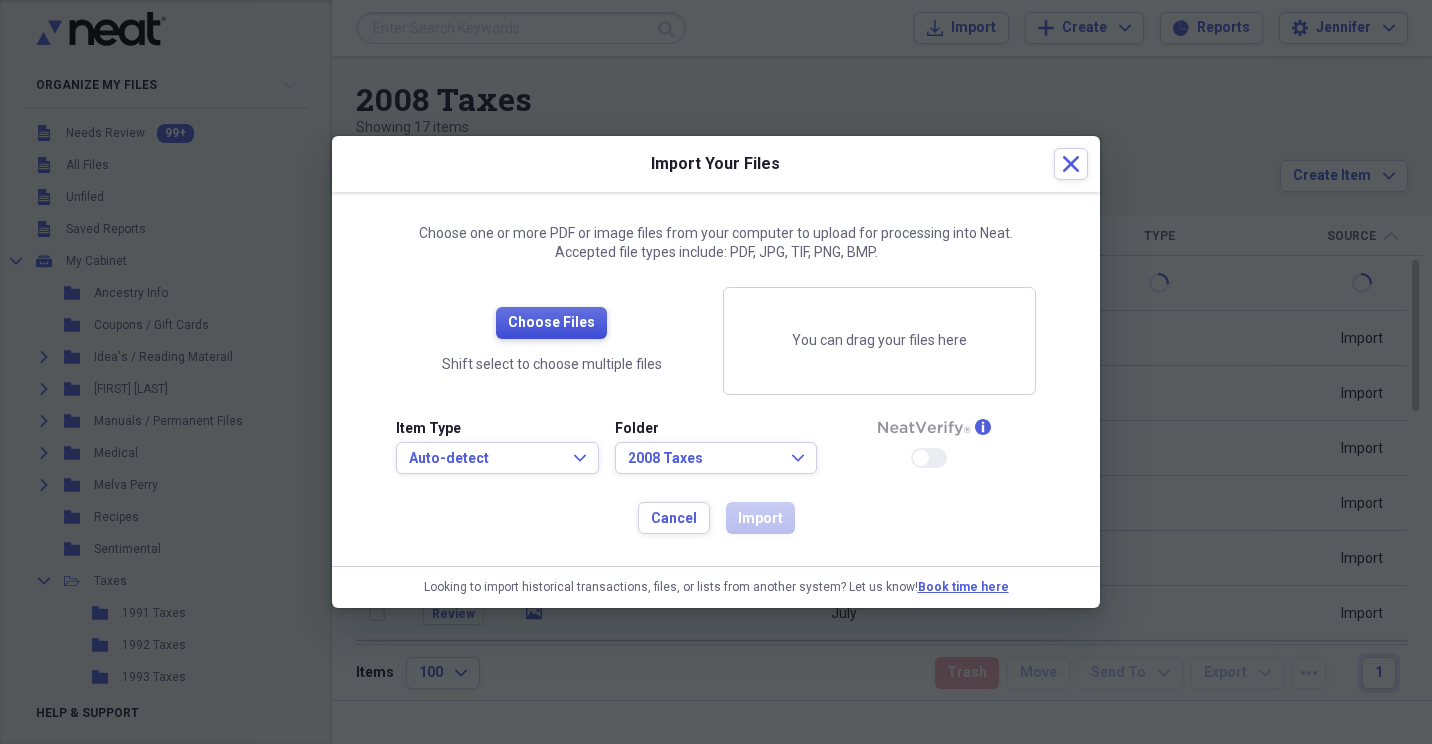 click on "Choose Files" at bounding box center [551, 323] 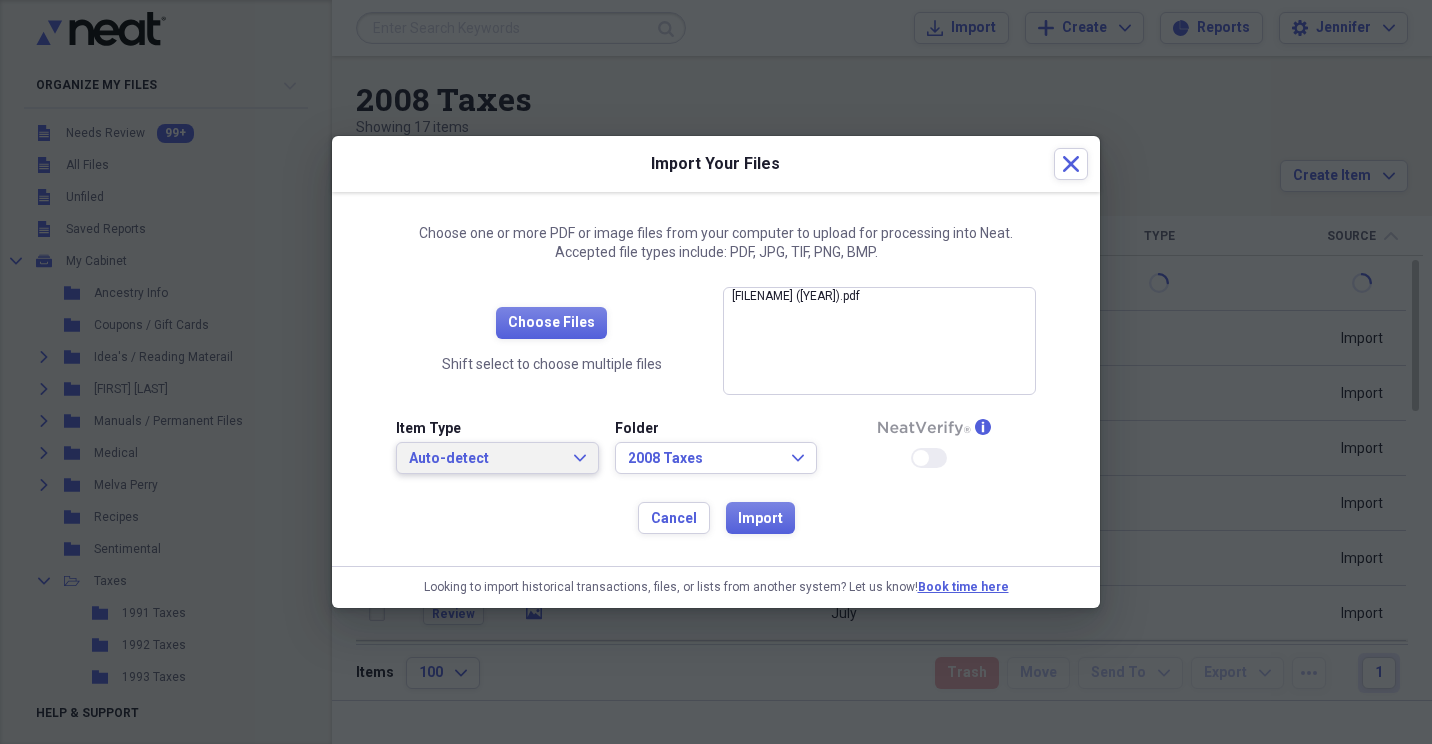 click on "Auto-detect Expand" at bounding box center [497, 458] 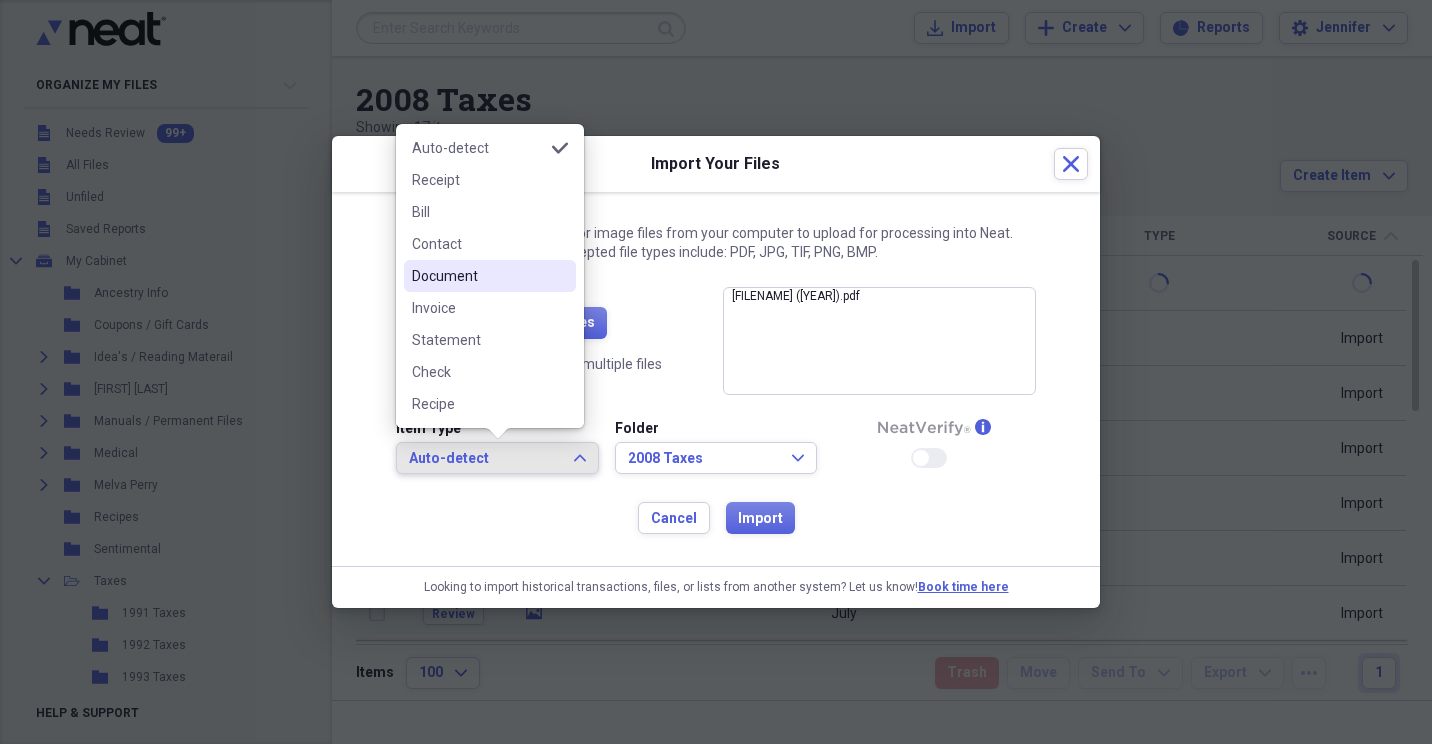 drag, startPoint x: 509, startPoint y: 262, endPoint x: 527, endPoint y: 281, distance: 26.172504 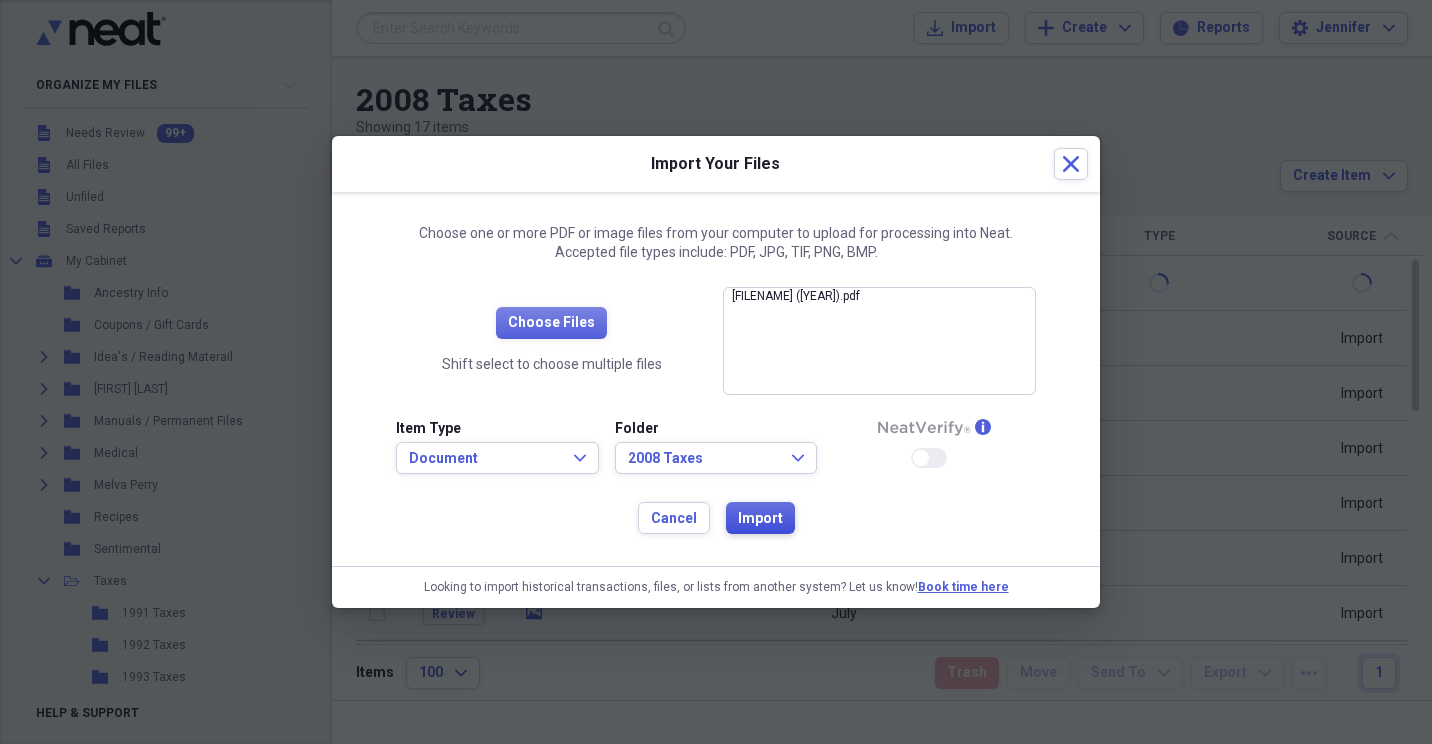 click on "Import" at bounding box center [760, 519] 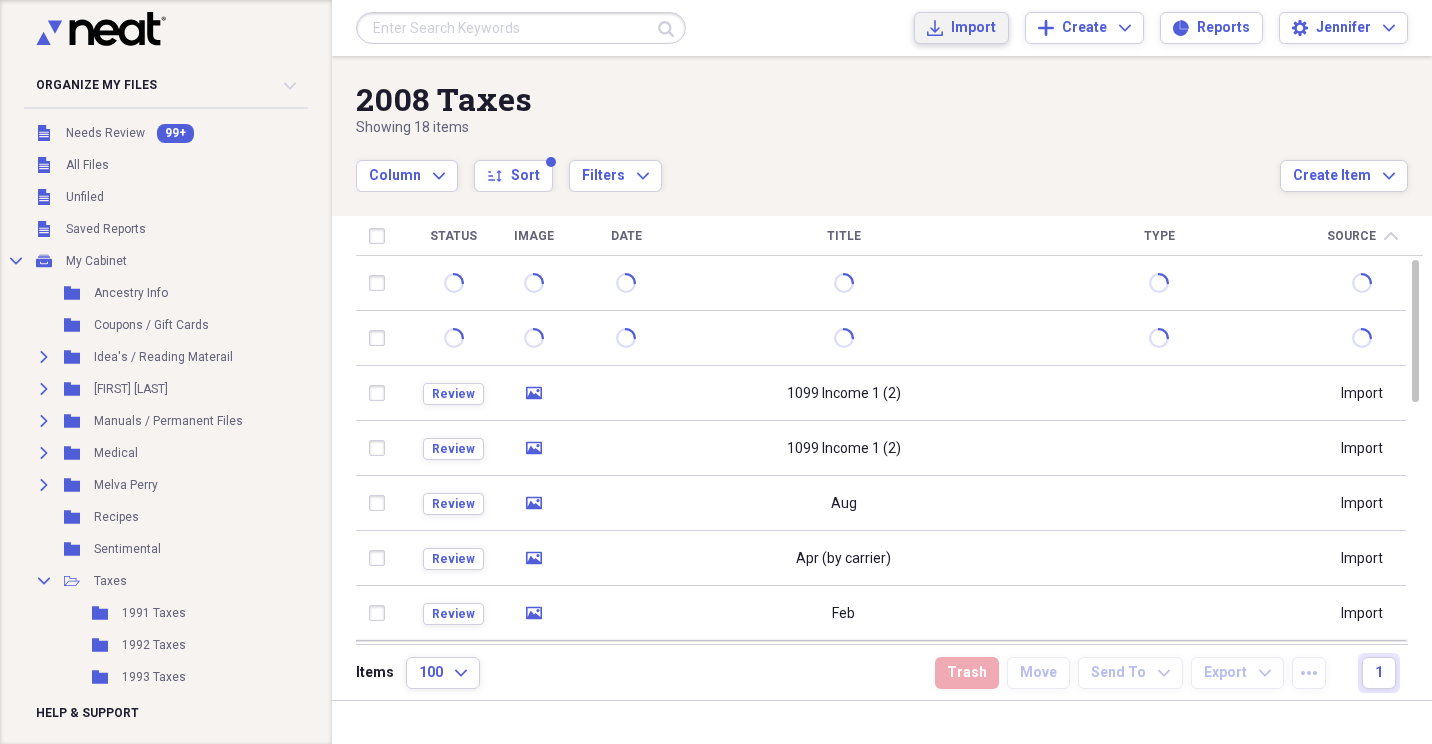 click on "Import Import" at bounding box center [961, 28] 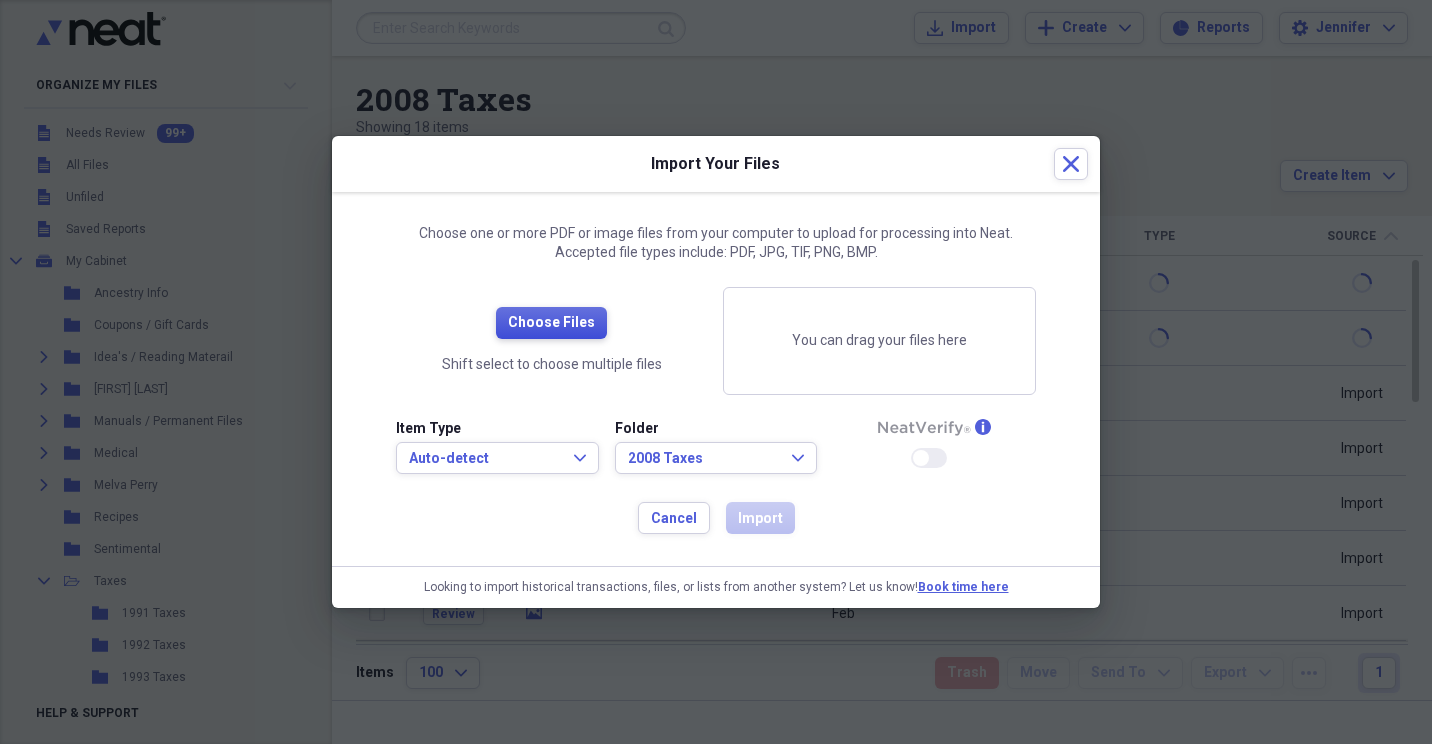 click on "Choose Files" at bounding box center [551, 323] 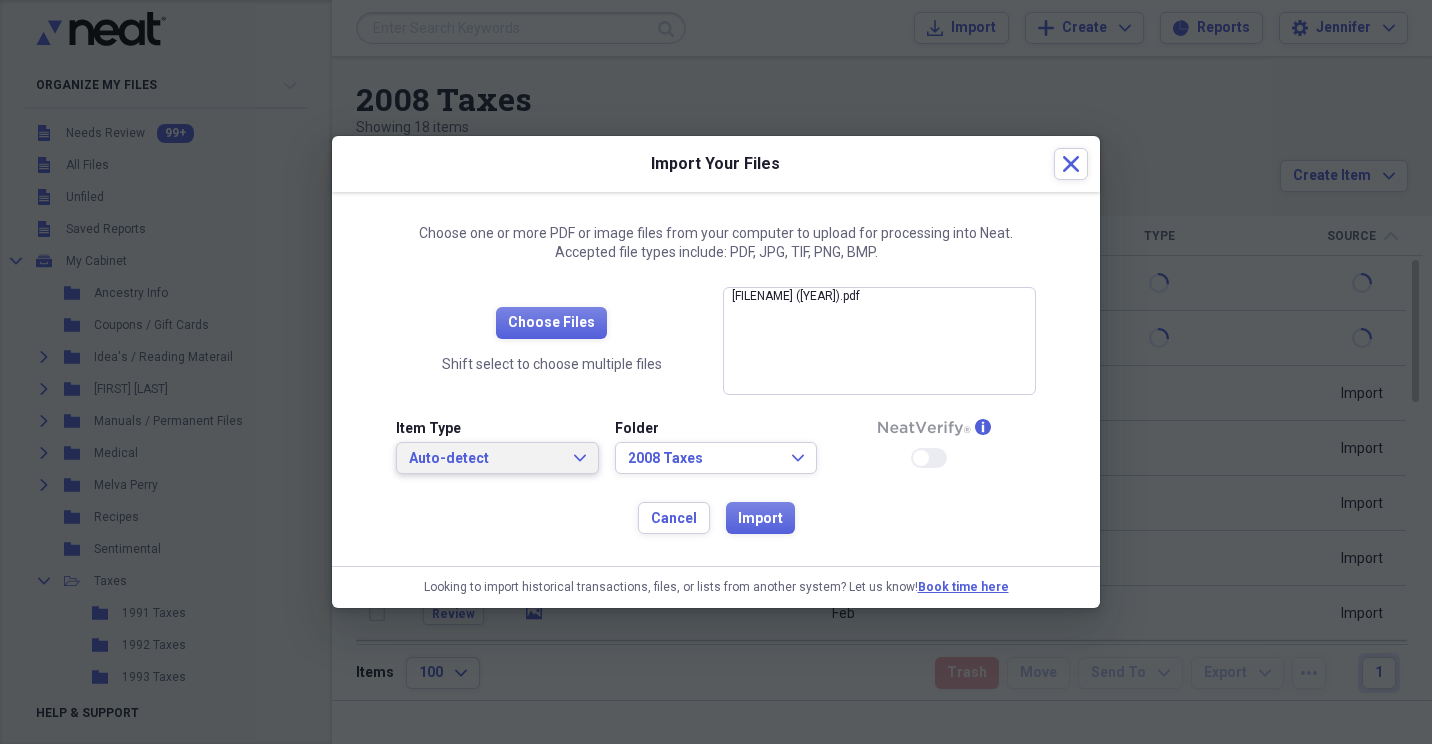 click on "Expand" 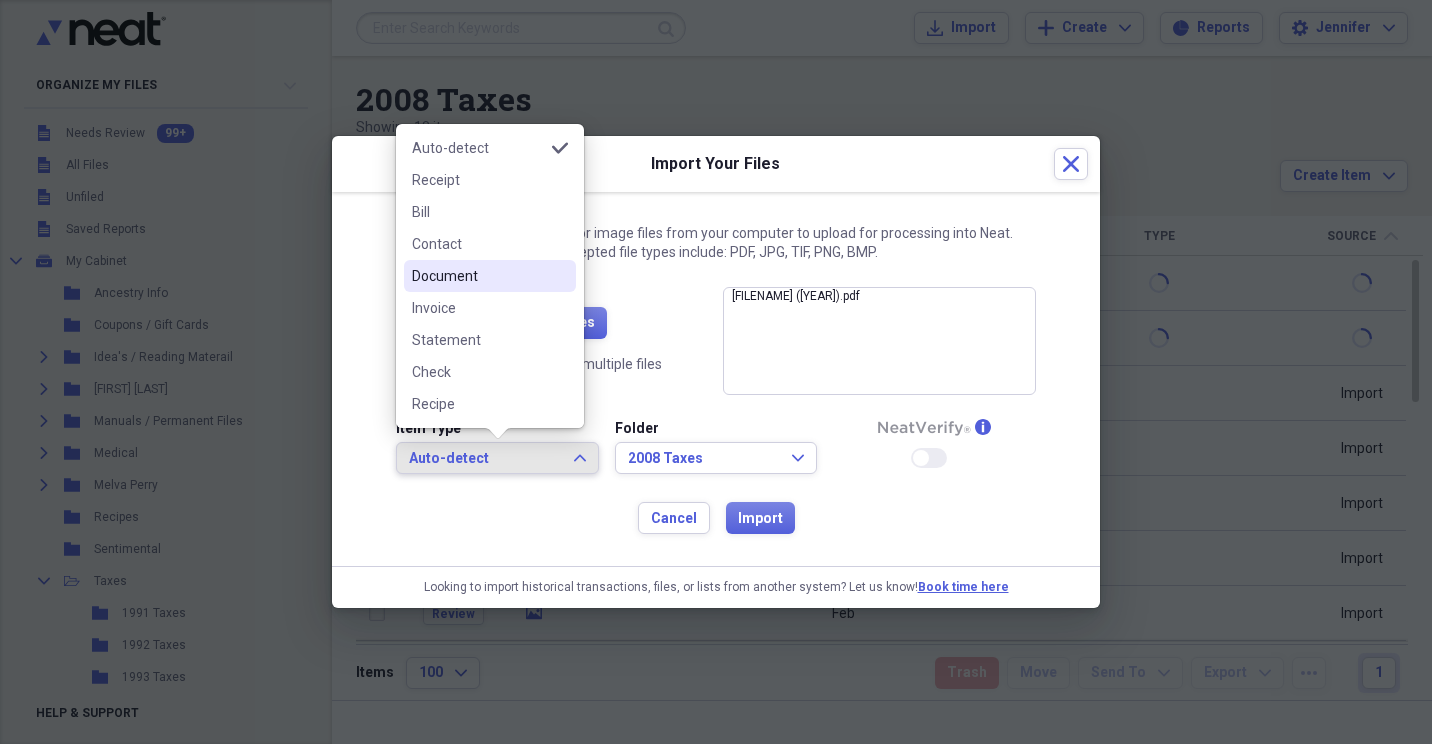 click on "Document" at bounding box center [478, 276] 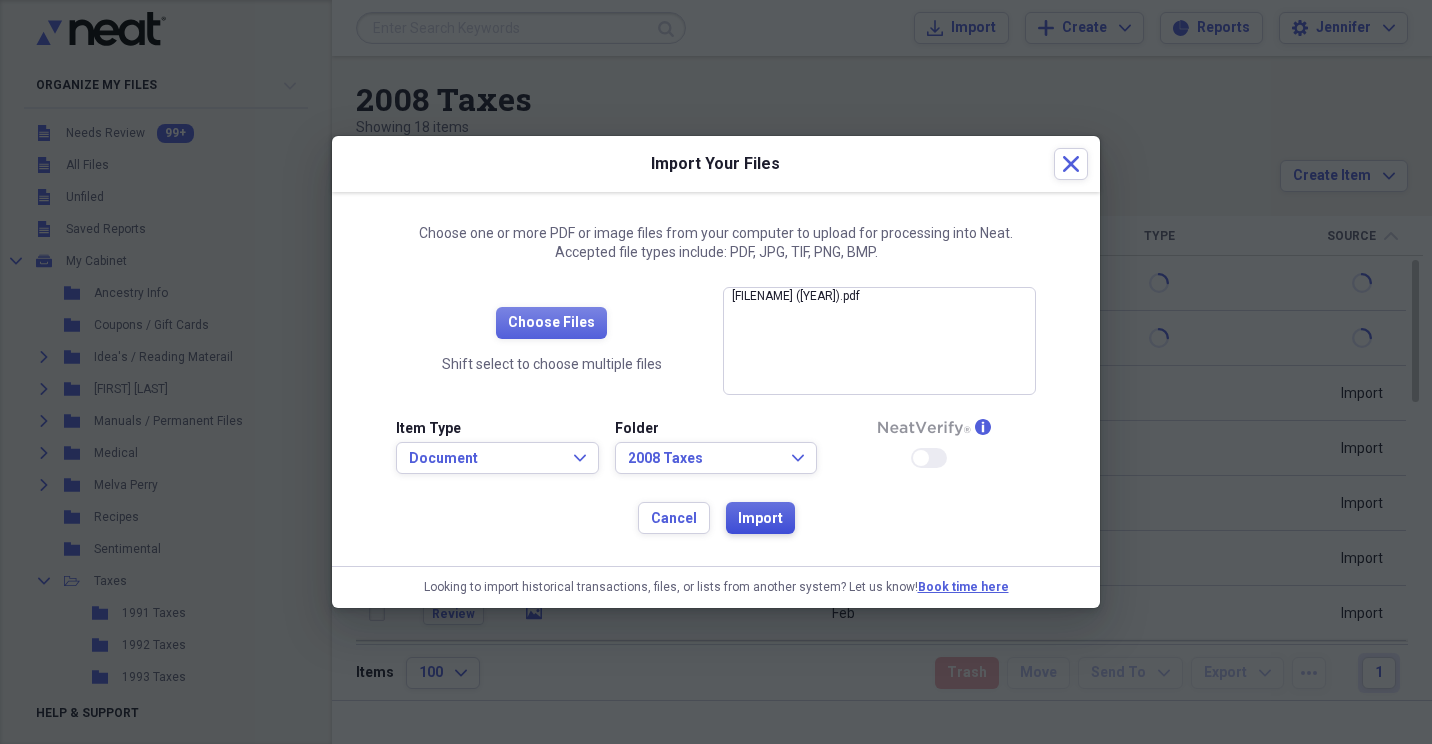 click on "Import" at bounding box center [760, 519] 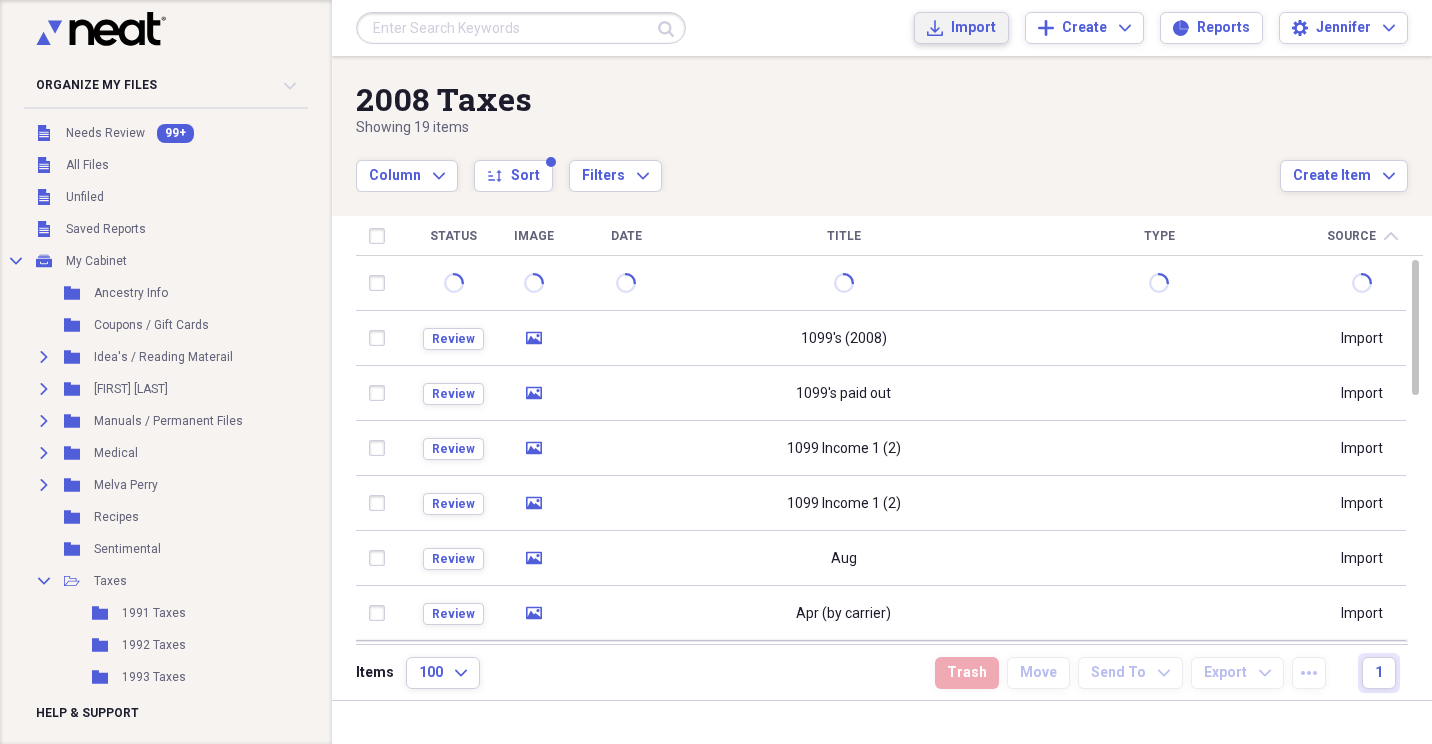 click on "Import" at bounding box center (973, 28) 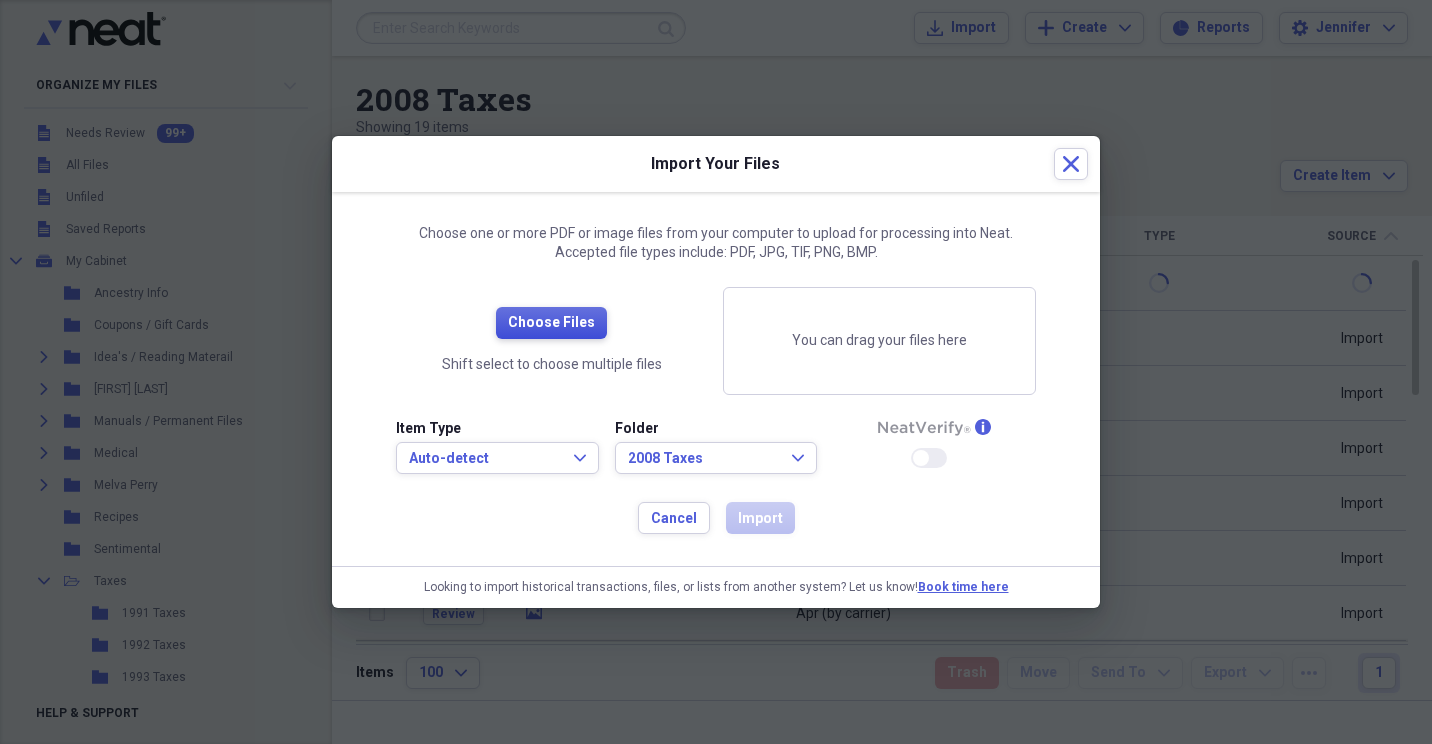 click on "Choose Files" at bounding box center [551, 323] 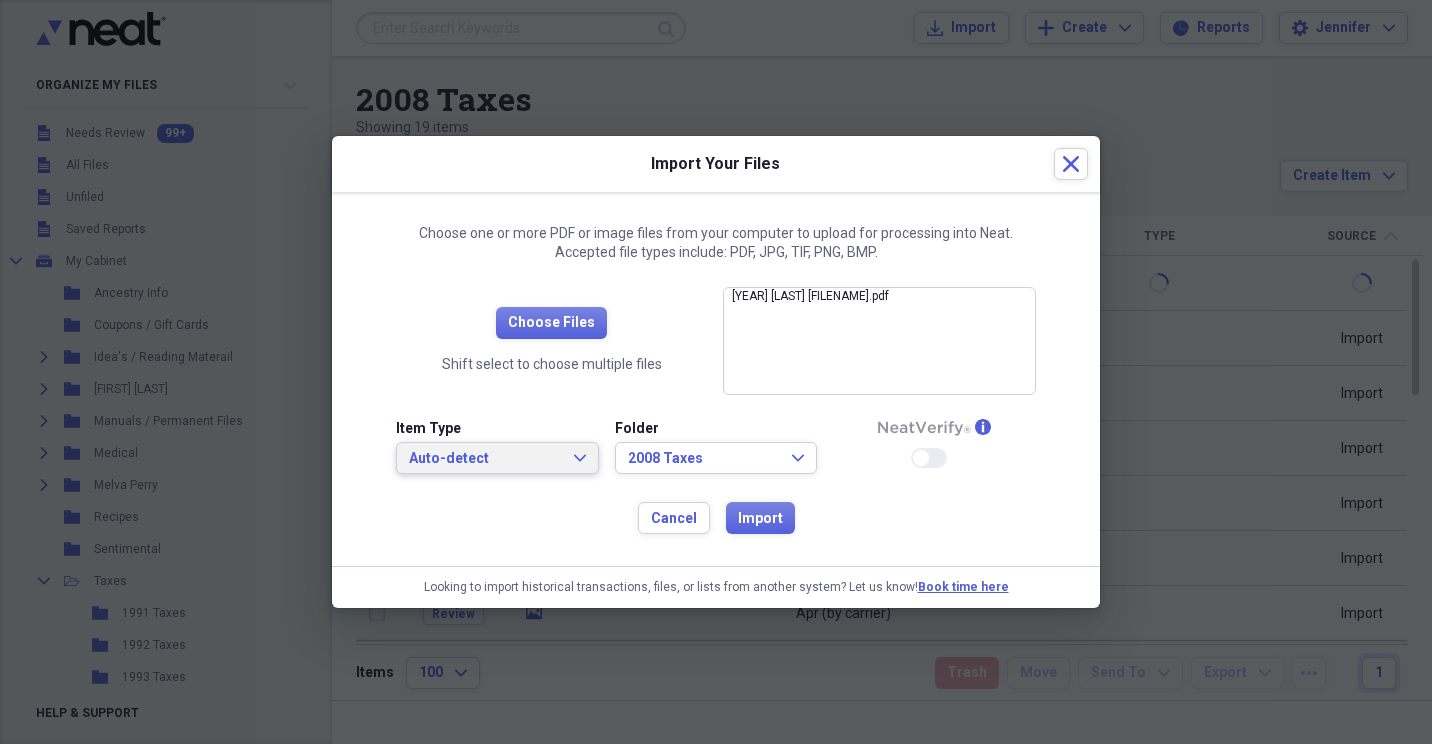 click on "Expand" 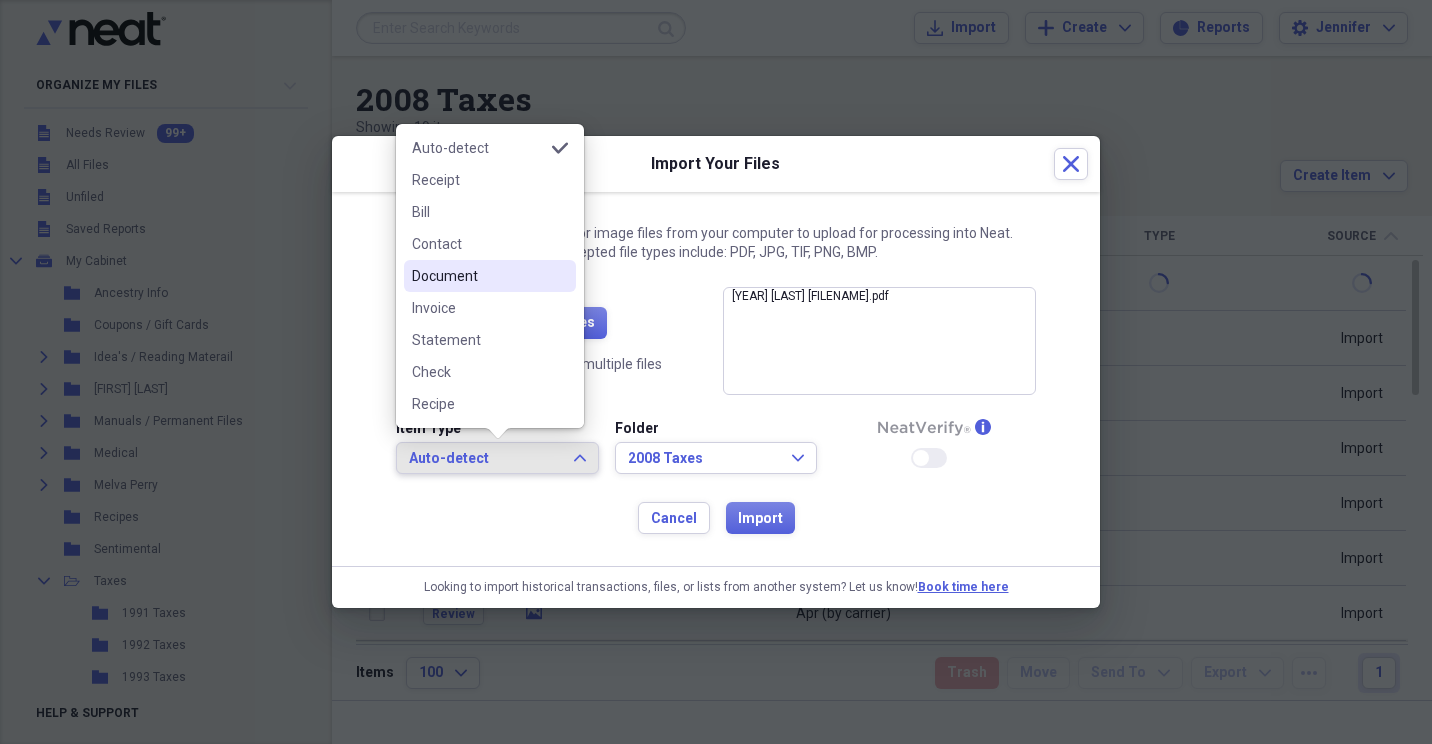click on "Document" at bounding box center [478, 276] 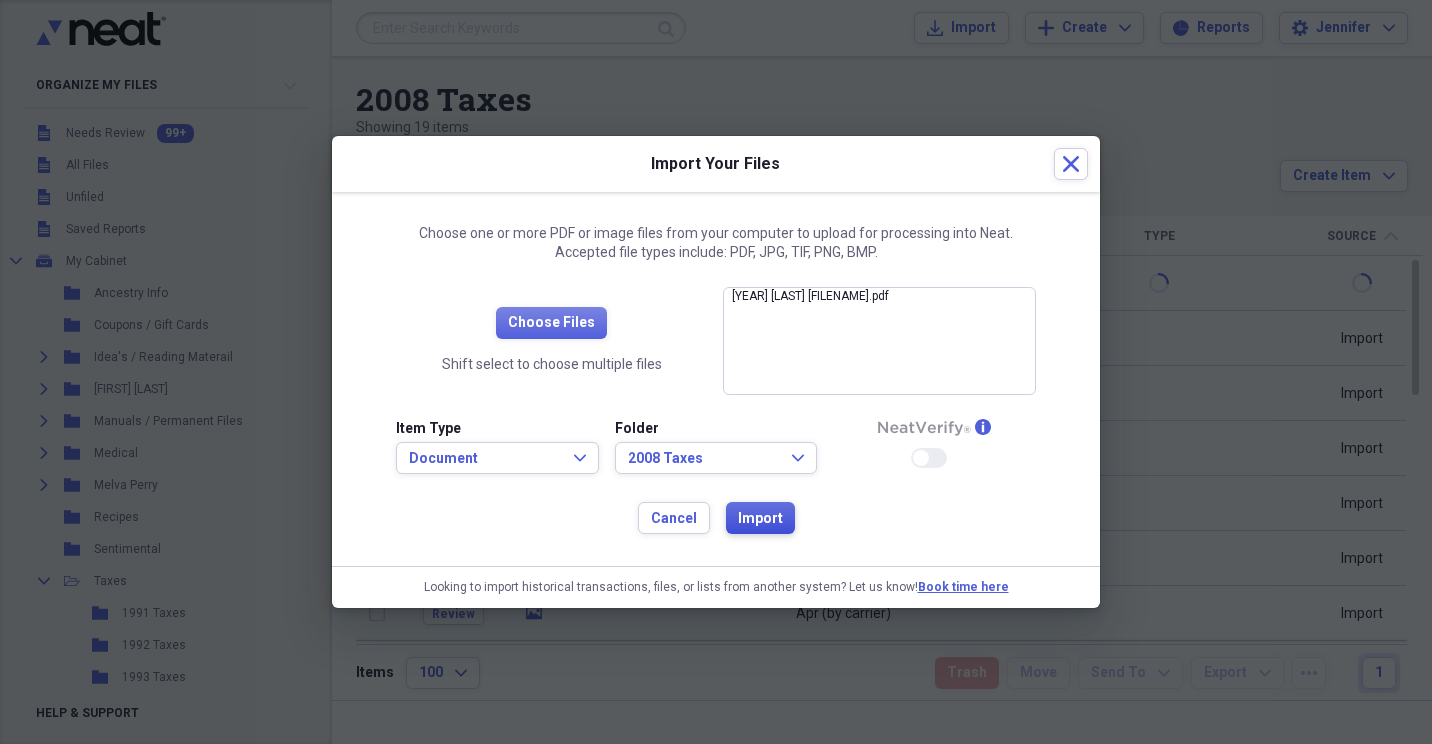 click on "Import" at bounding box center (760, 519) 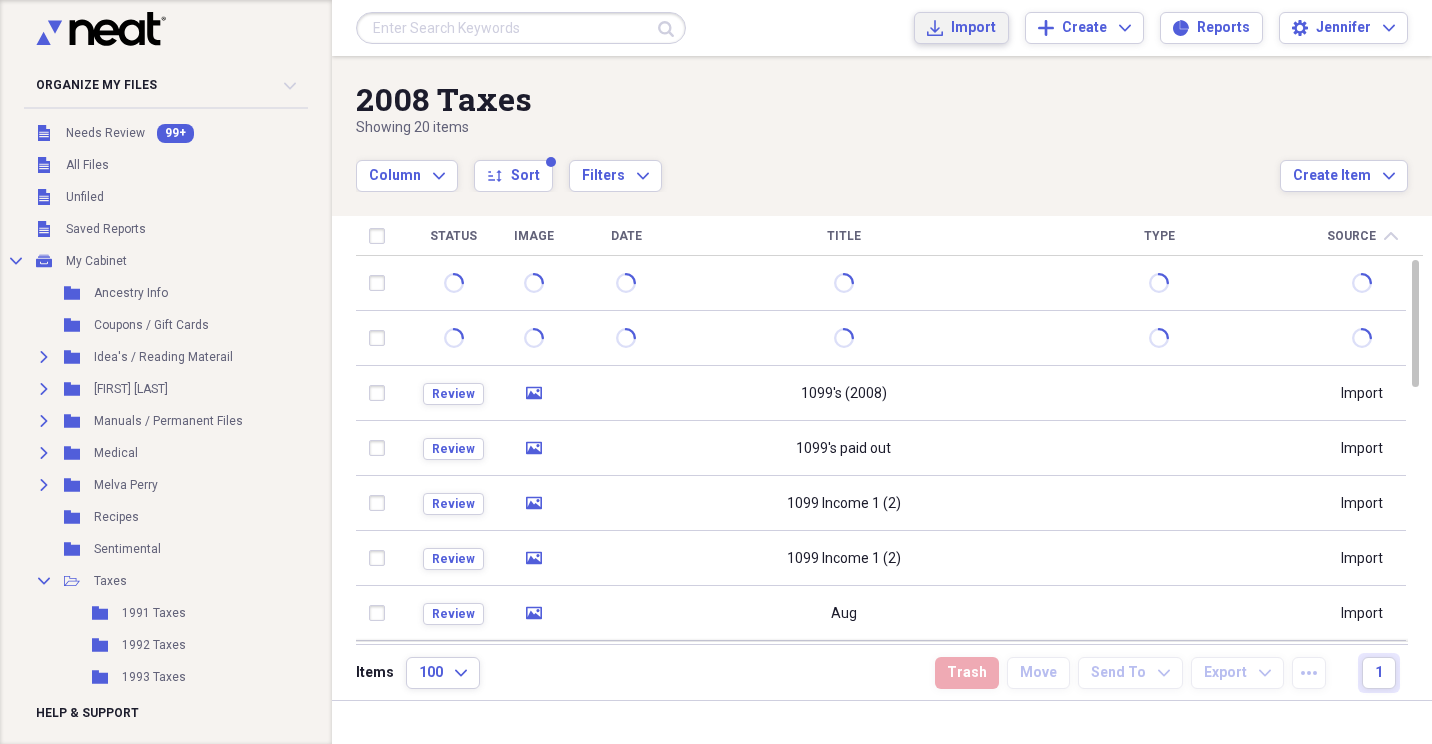 click on "Import" at bounding box center (973, 28) 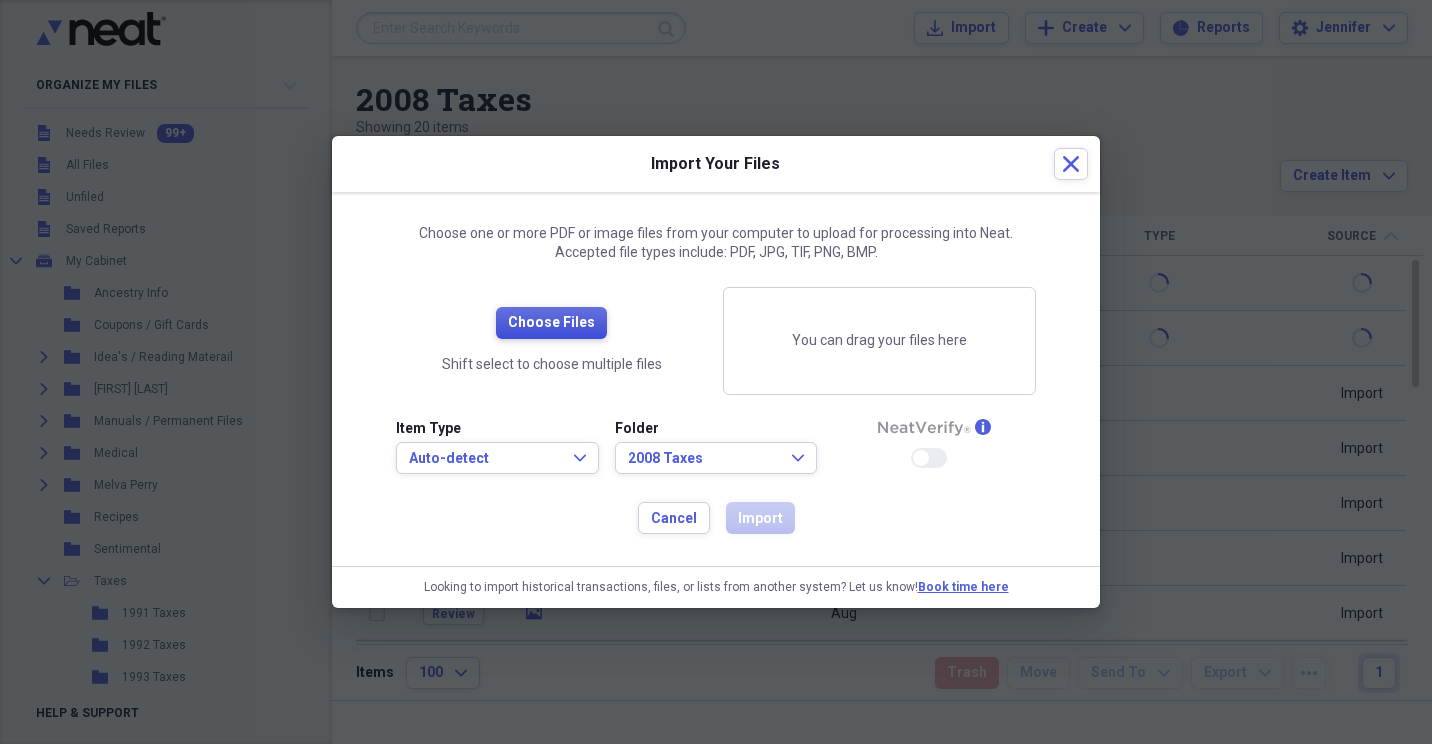click on "Choose Files" at bounding box center [551, 323] 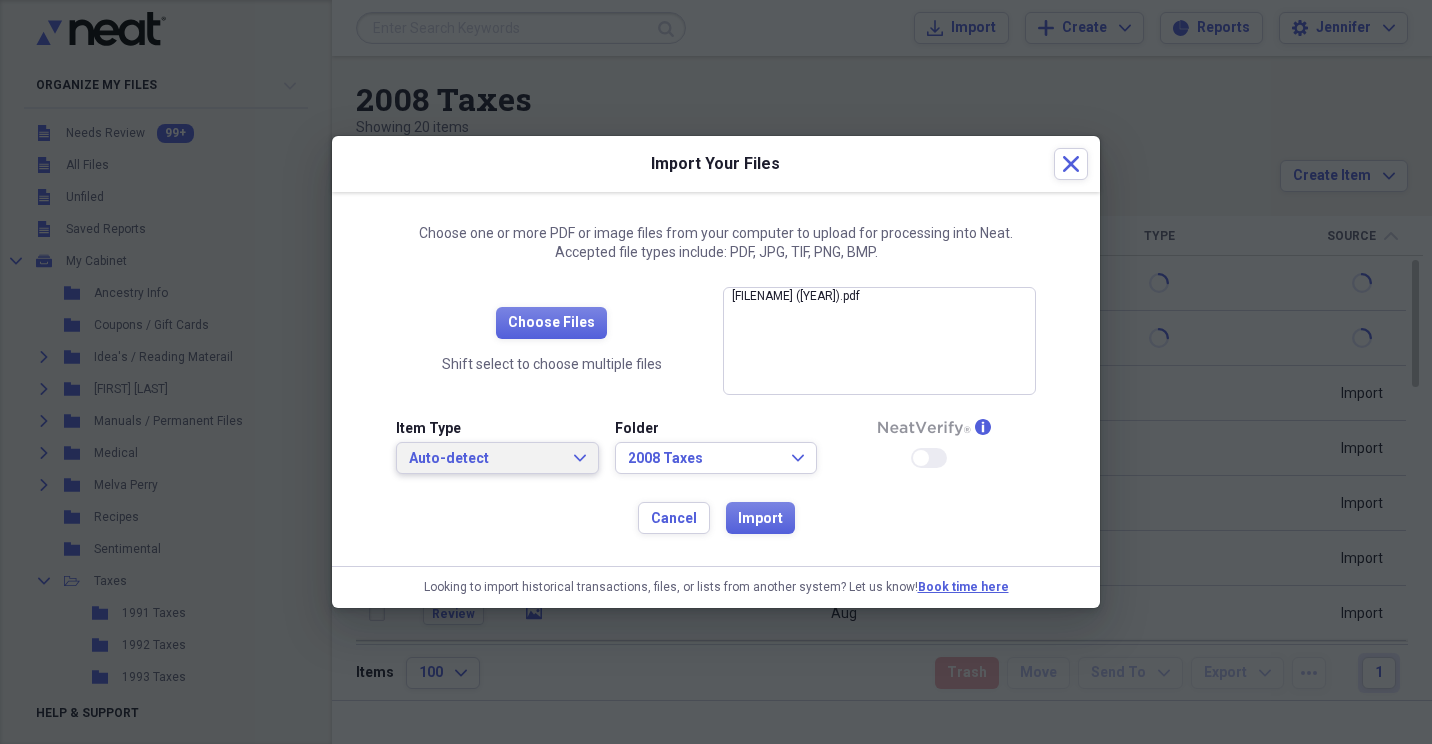 click on "Expand" 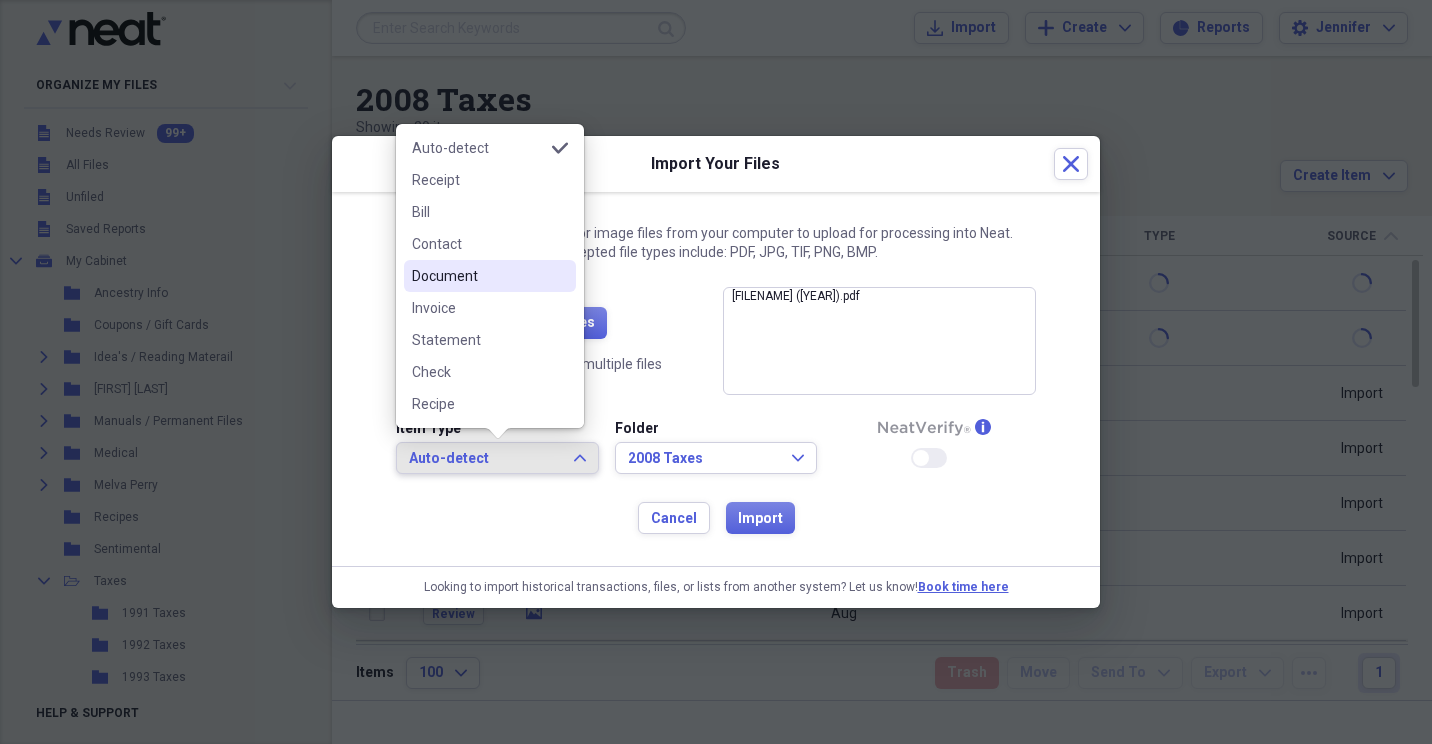 click on "Document" at bounding box center [478, 276] 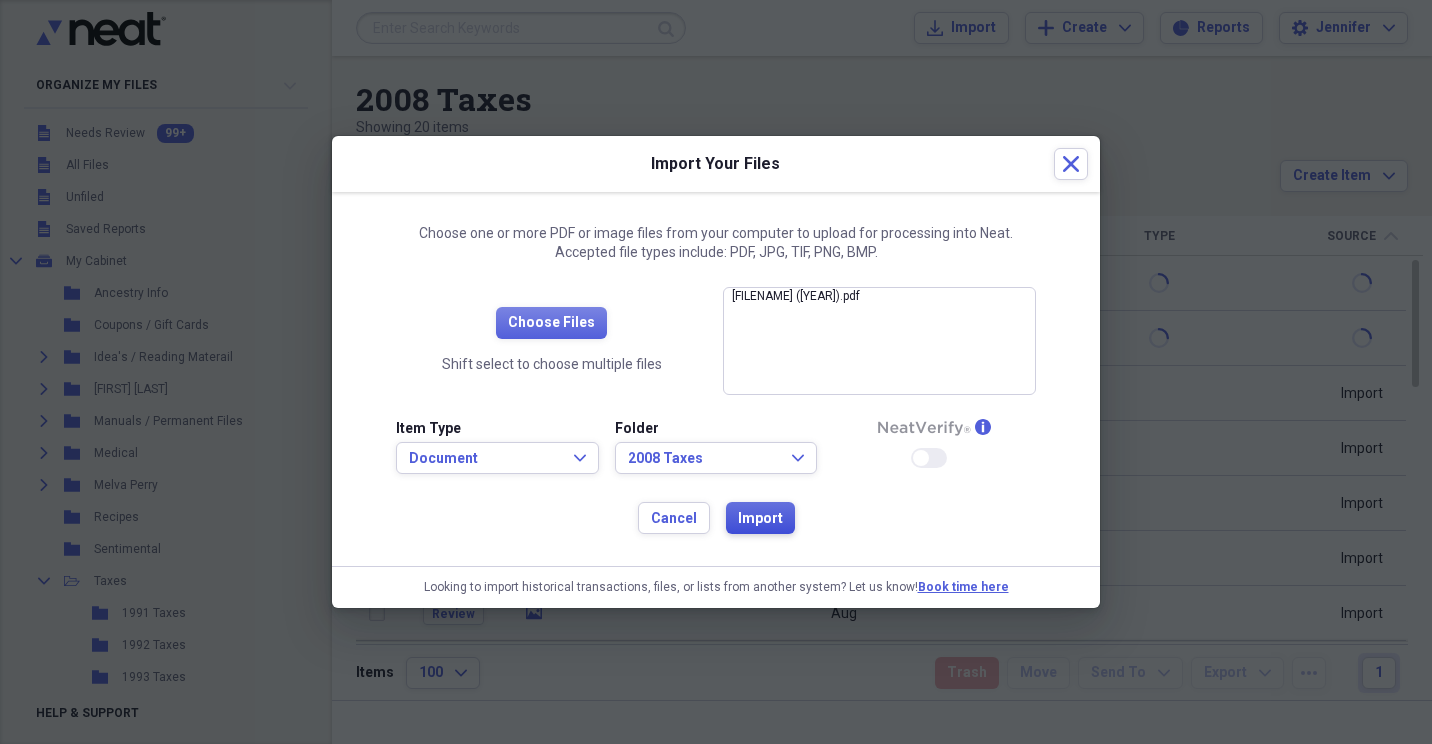 click on "Import" at bounding box center [760, 519] 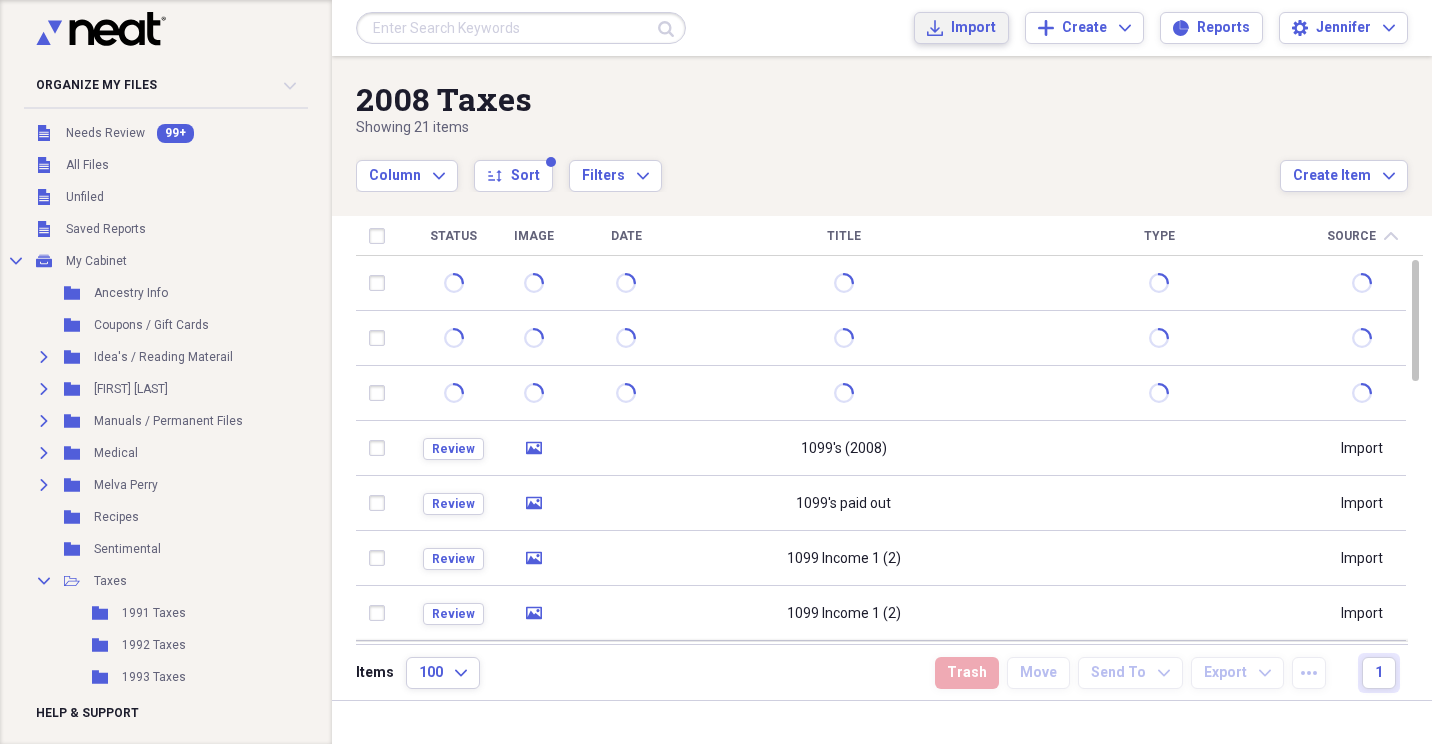 click on "Import" at bounding box center (973, 28) 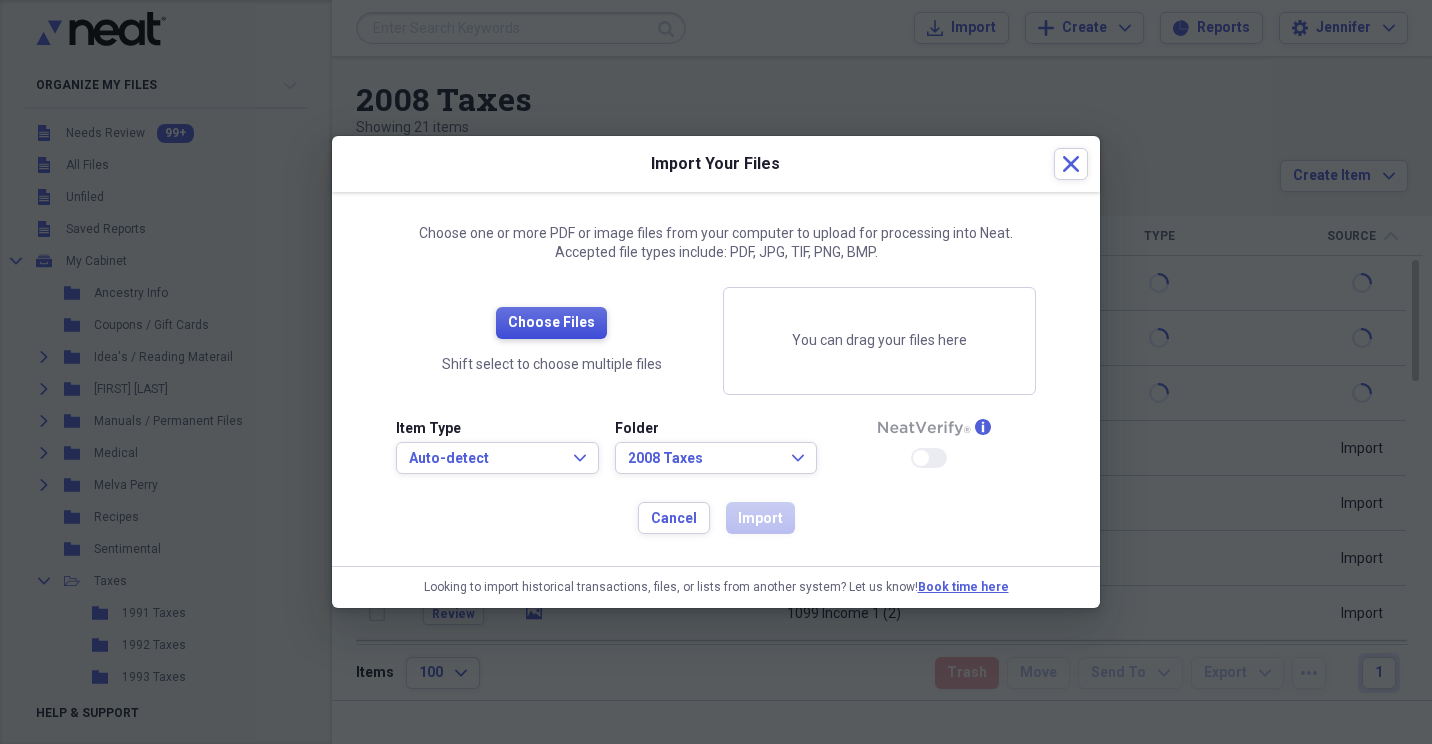 click on "Choose Files" at bounding box center (551, 323) 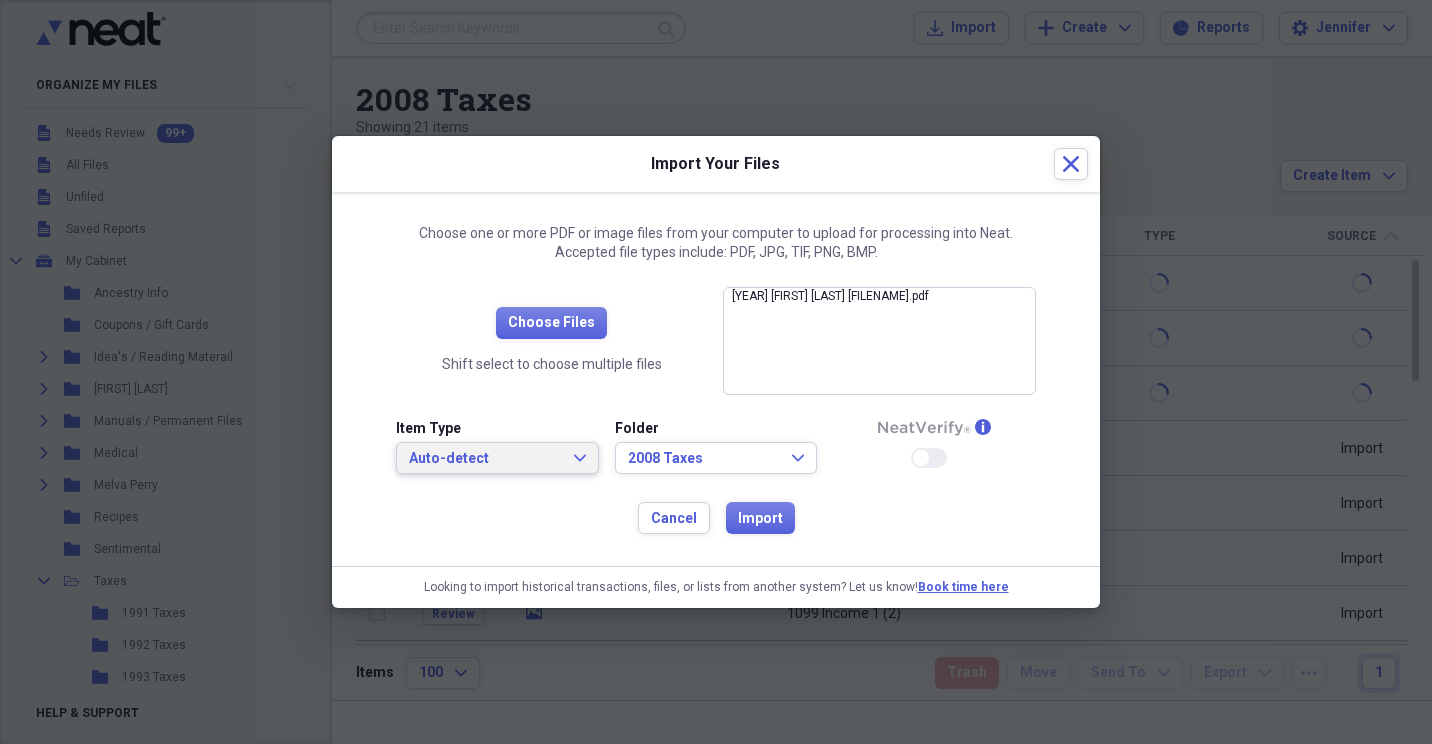 drag, startPoint x: 579, startPoint y: 464, endPoint x: 575, endPoint y: 451, distance: 13.601471 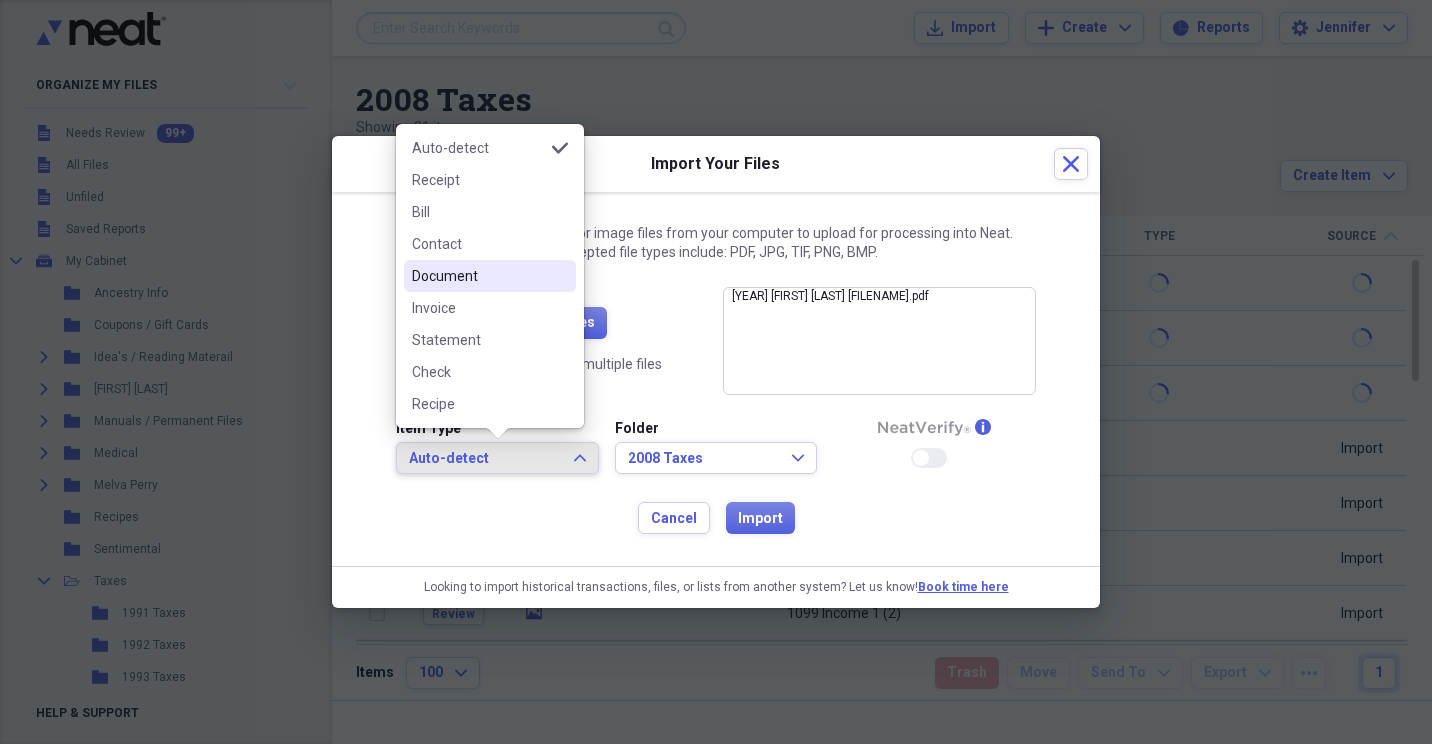 click on "Document" at bounding box center (478, 276) 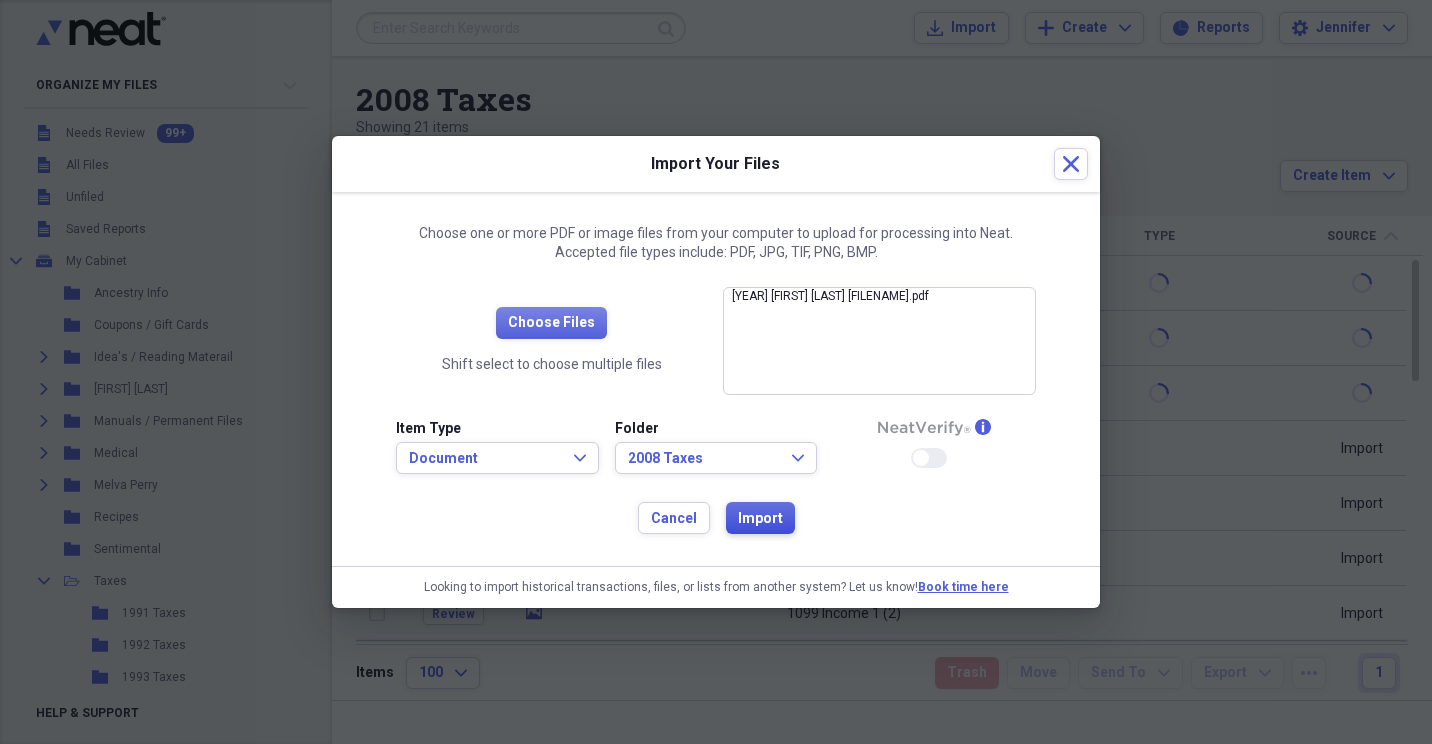 click on "Import" at bounding box center (760, 519) 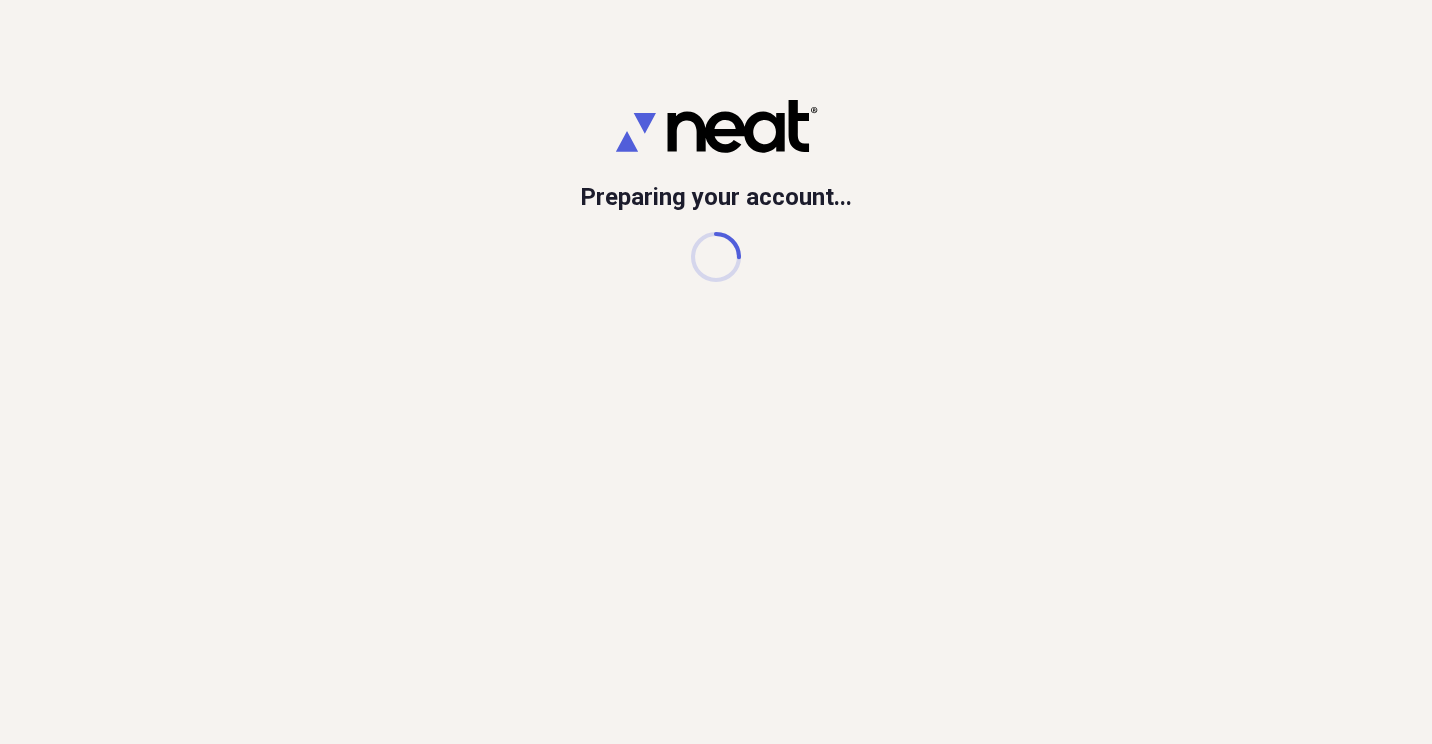 scroll, scrollTop: 0, scrollLeft: 0, axis: both 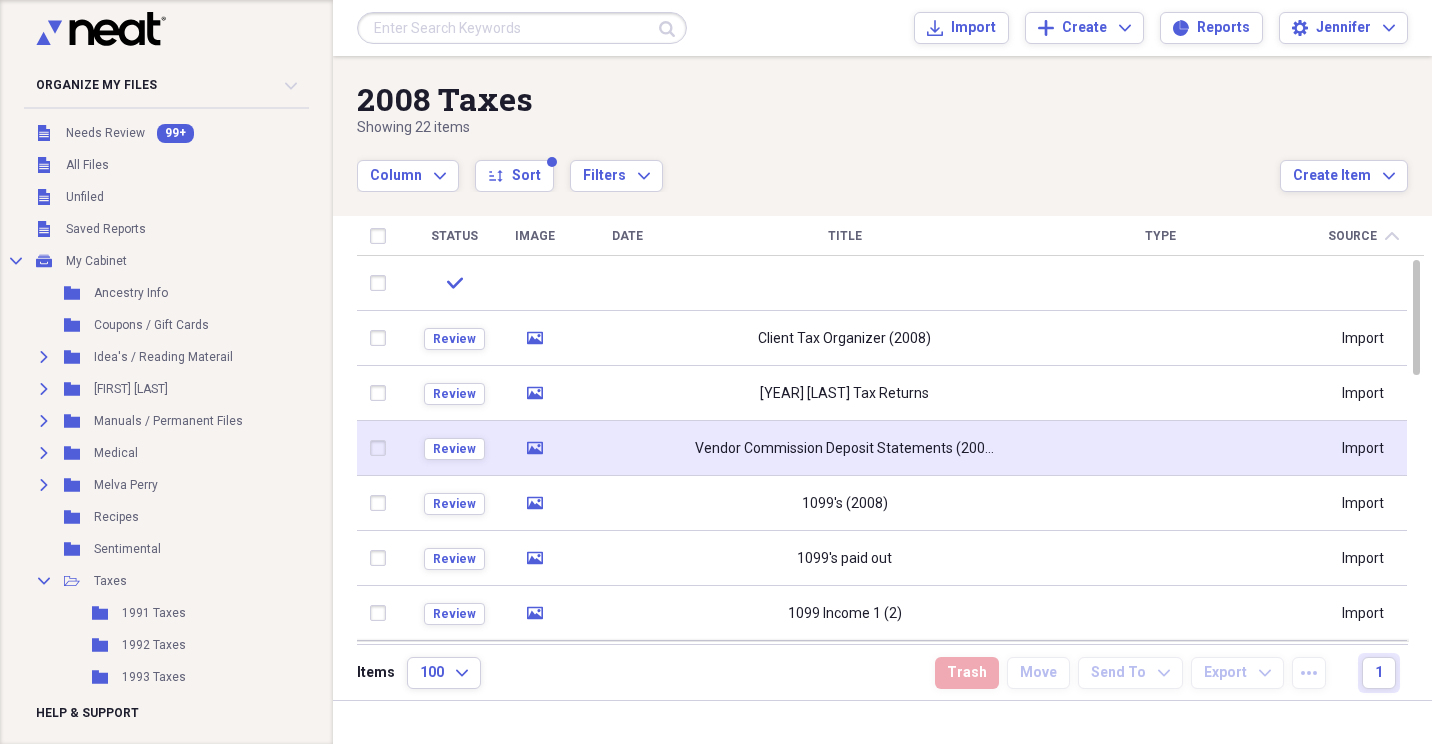 drag, startPoint x: 388, startPoint y: 285, endPoint x: 834, endPoint y: 472, distance: 483.61658 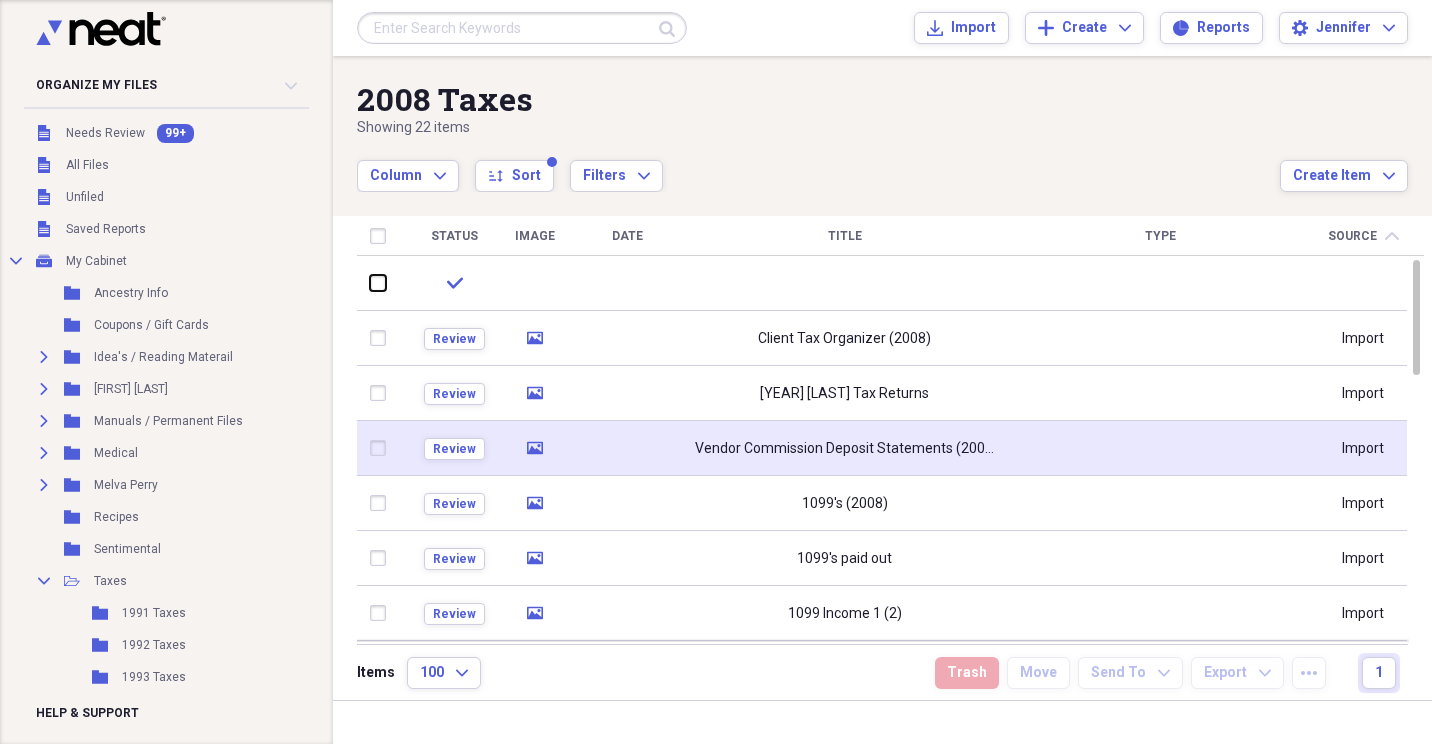 click at bounding box center [370, 283] 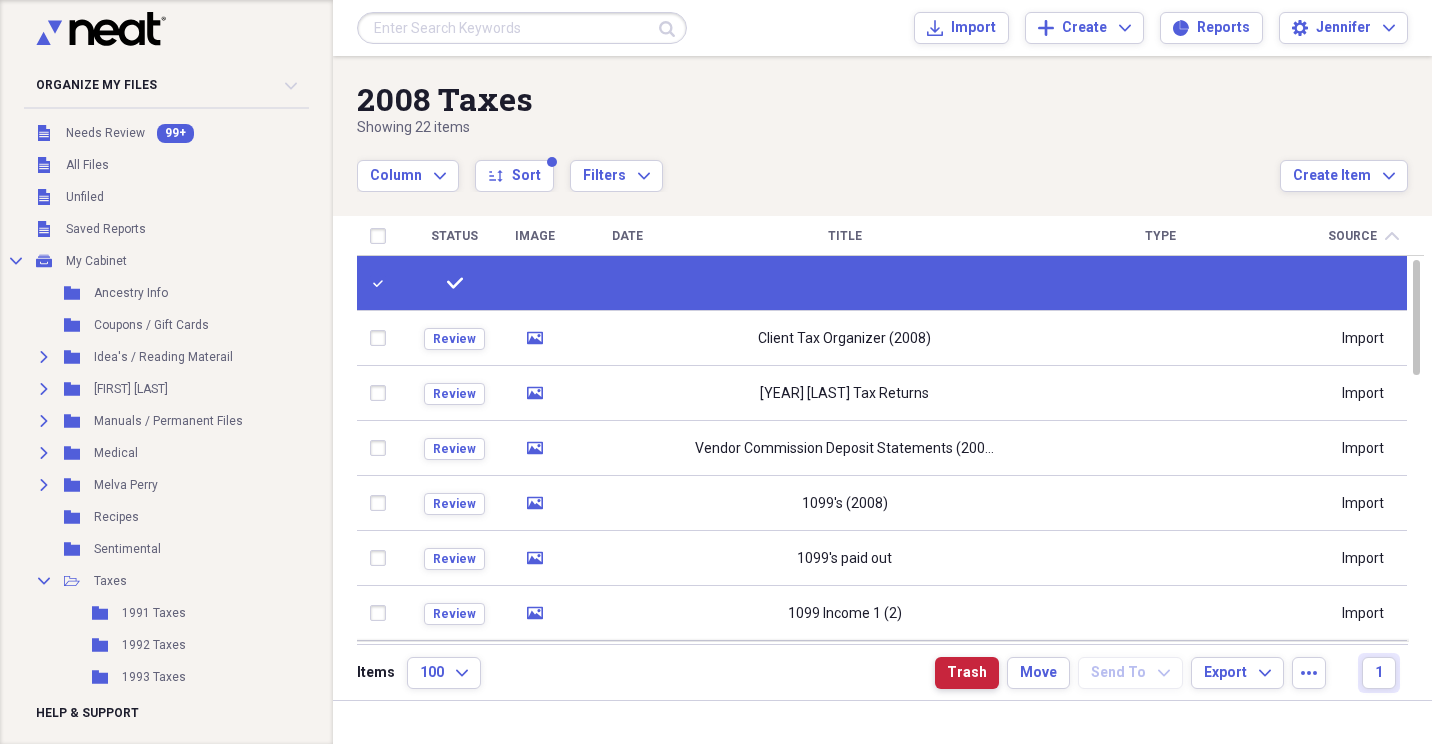 click on "Trash" at bounding box center (967, 673) 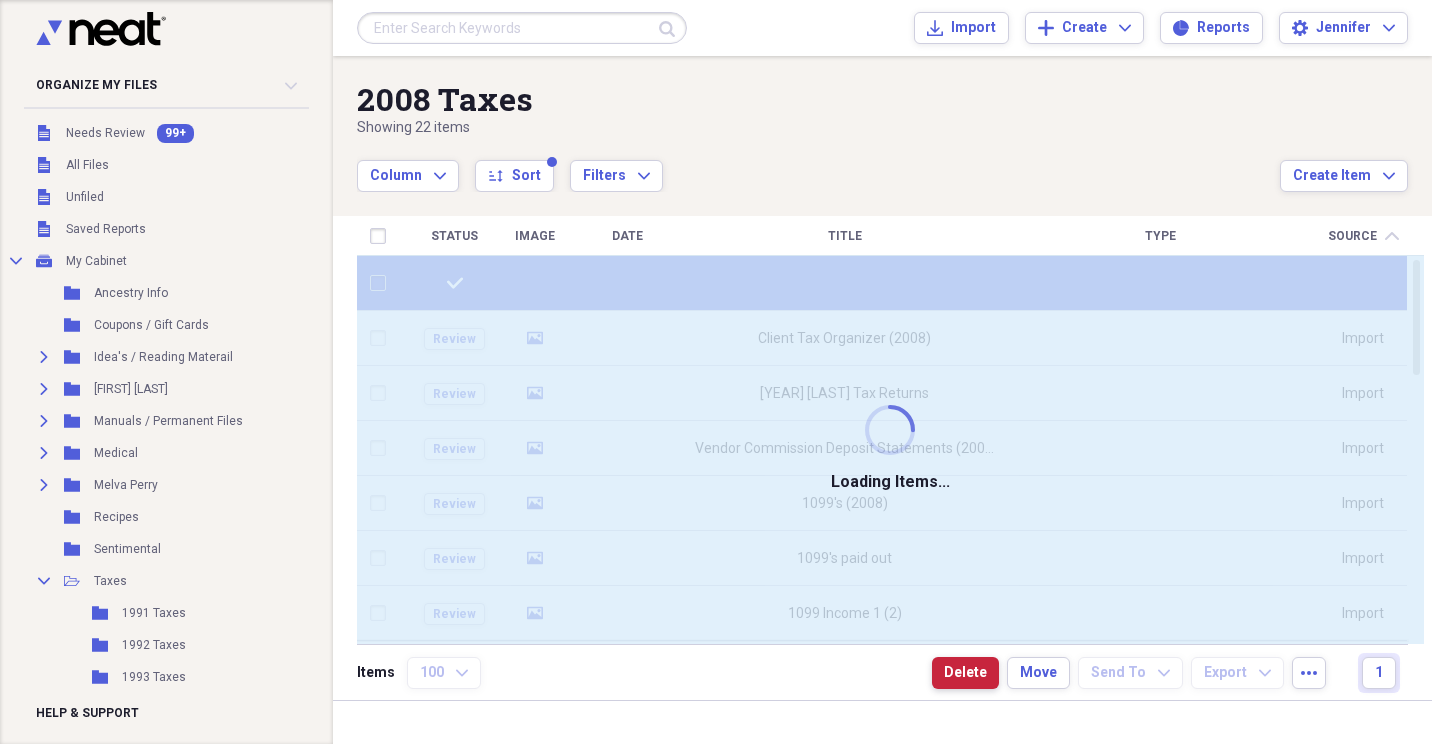 checkbox on "false" 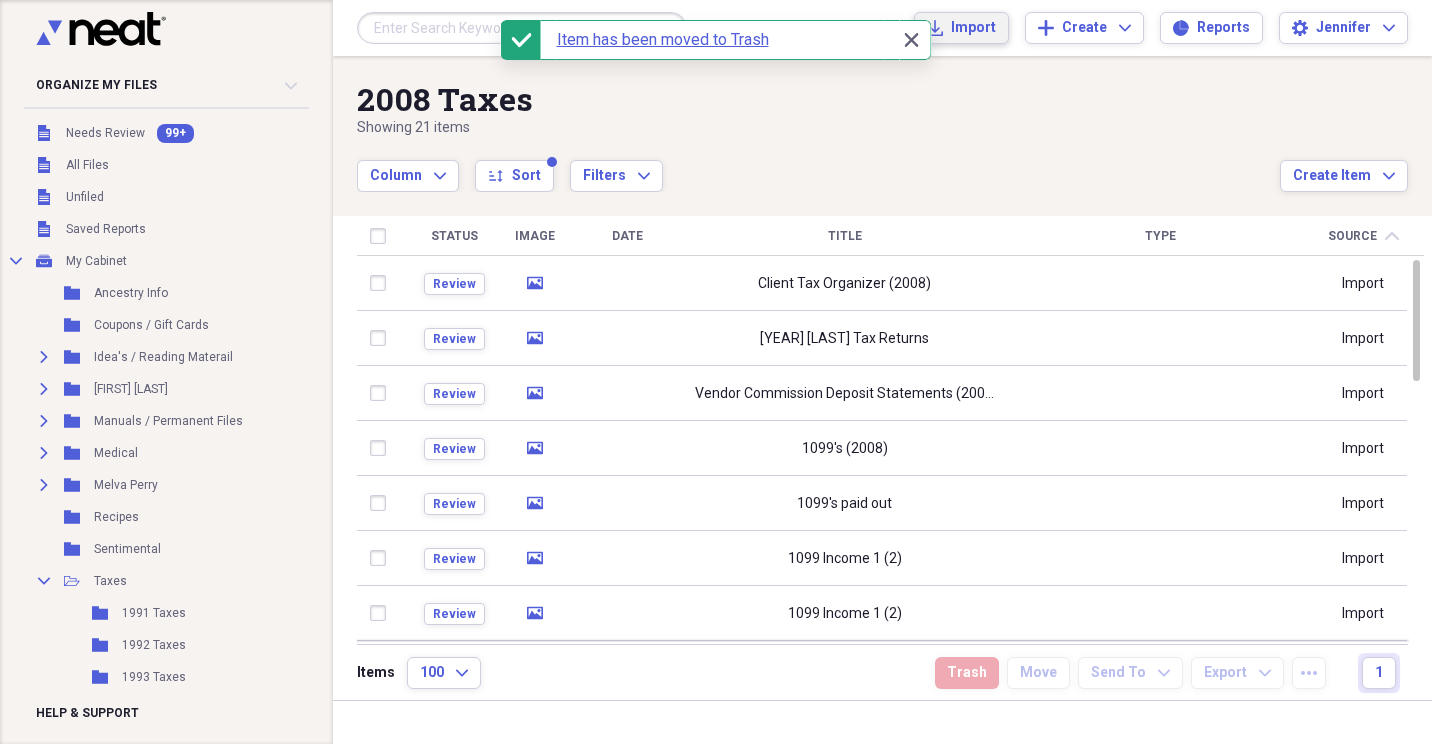 click on "Import Import" at bounding box center (961, 28) 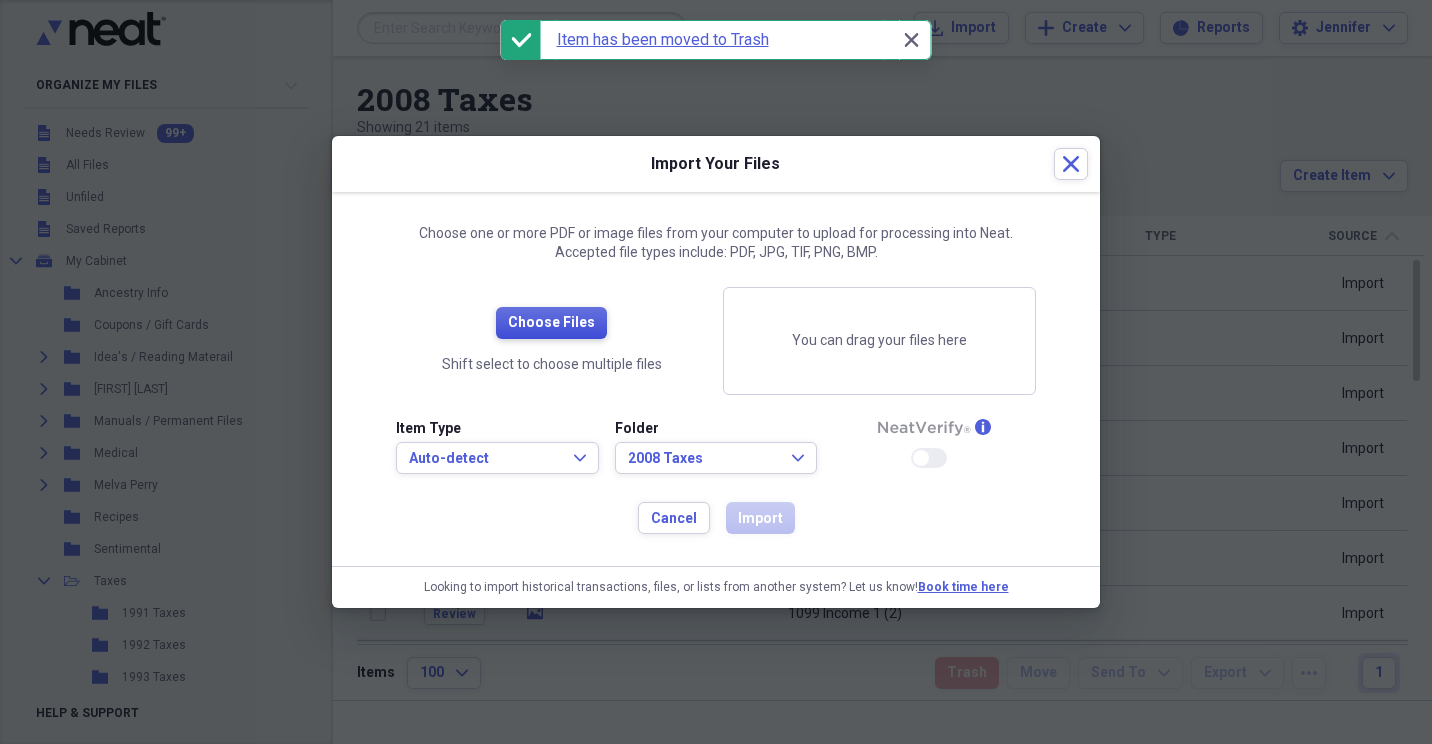 click on "Choose Files" at bounding box center [551, 323] 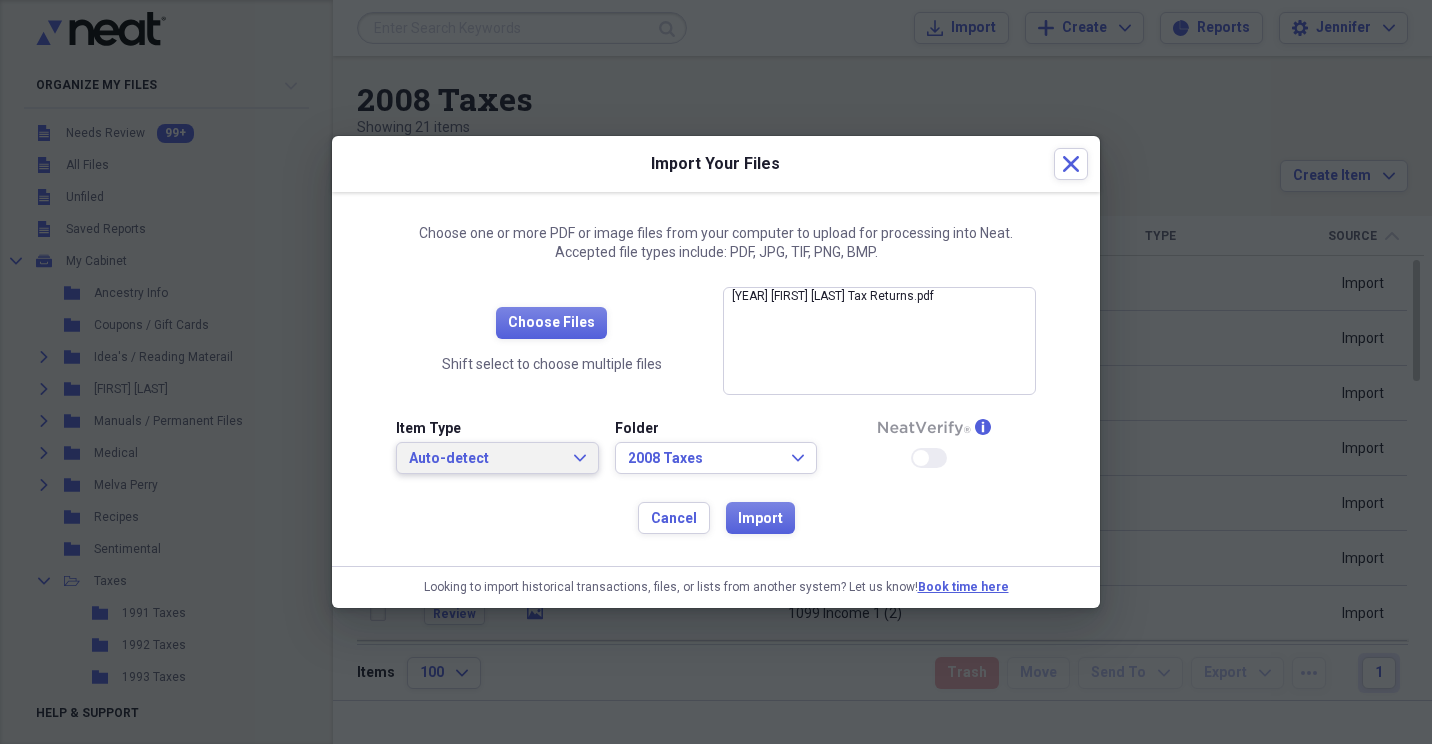click on "Auto-detect Expand" at bounding box center [497, 459] 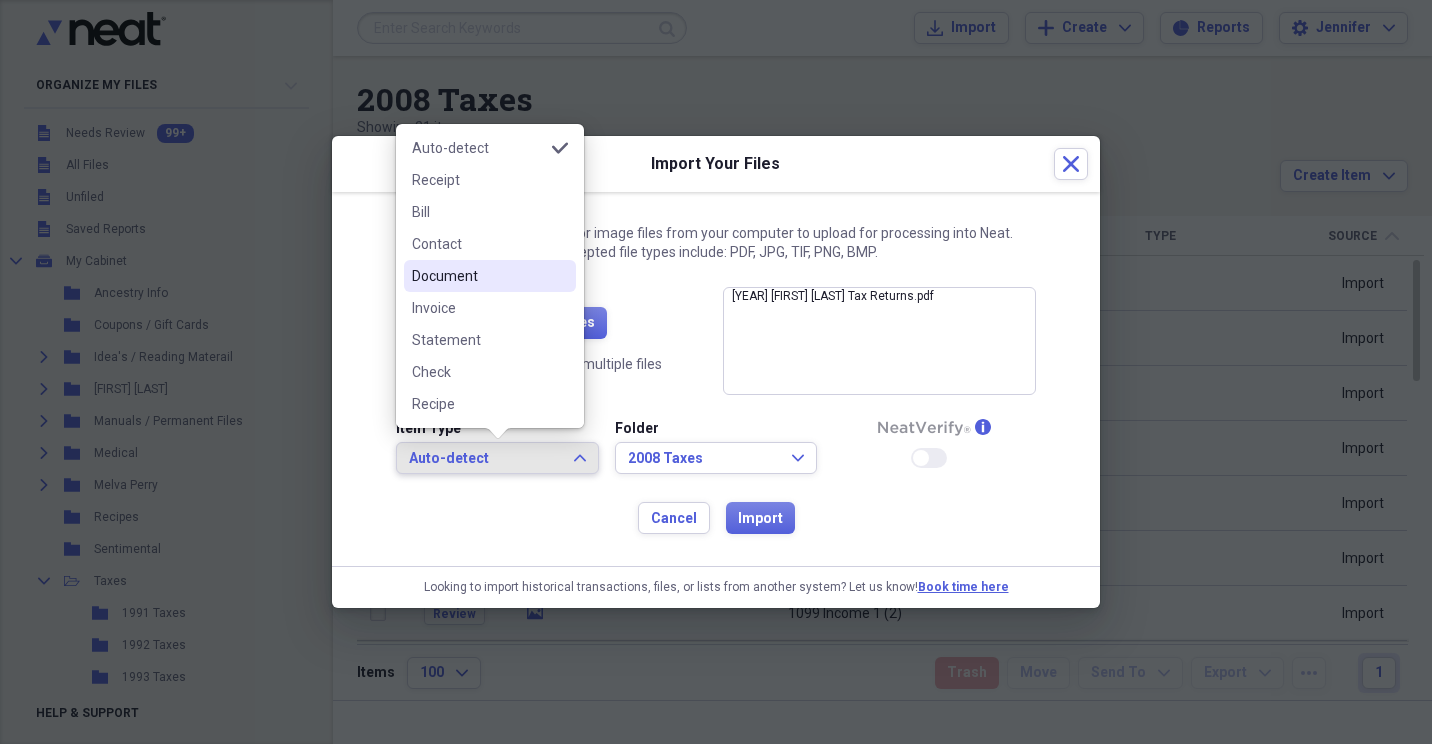 click on "Document" at bounding box center (478, 276) 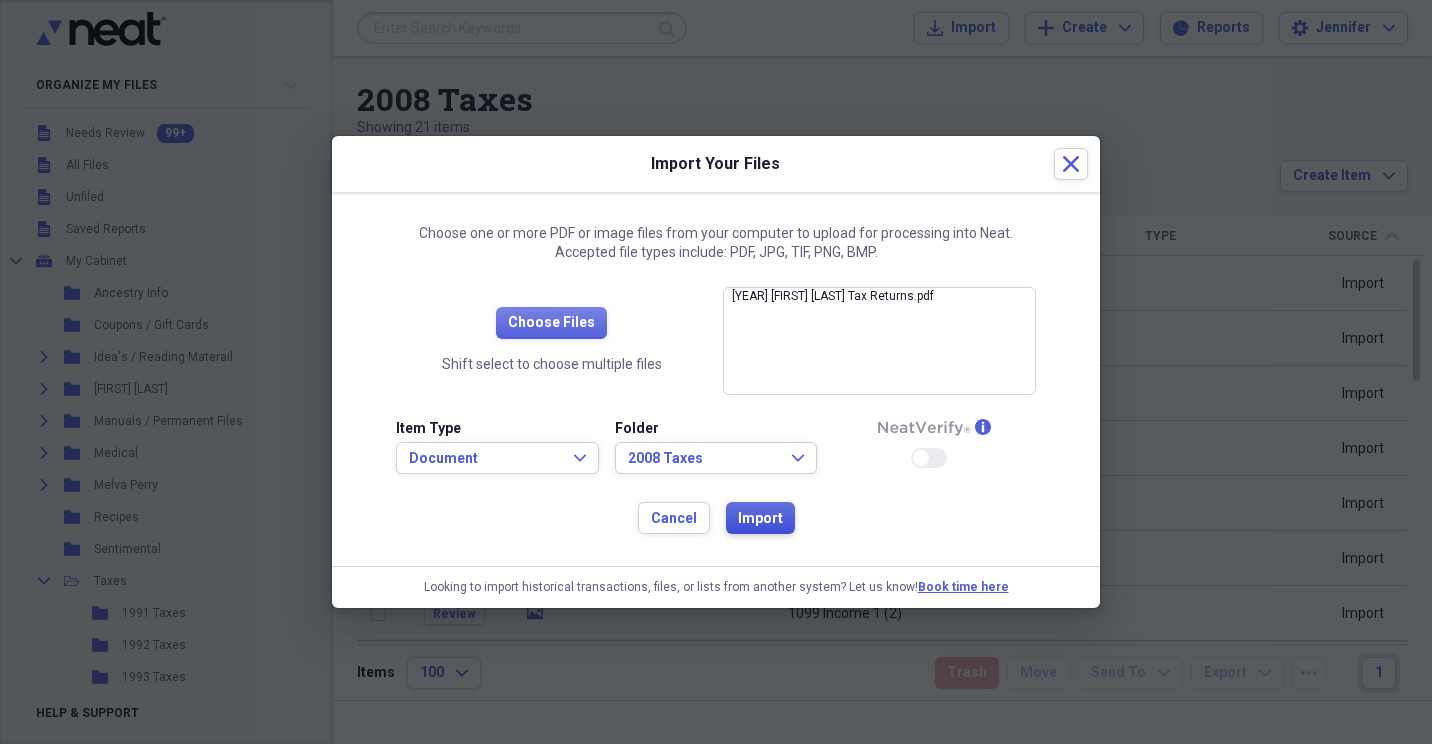 click on "Import" at bounding box center [760, 519] 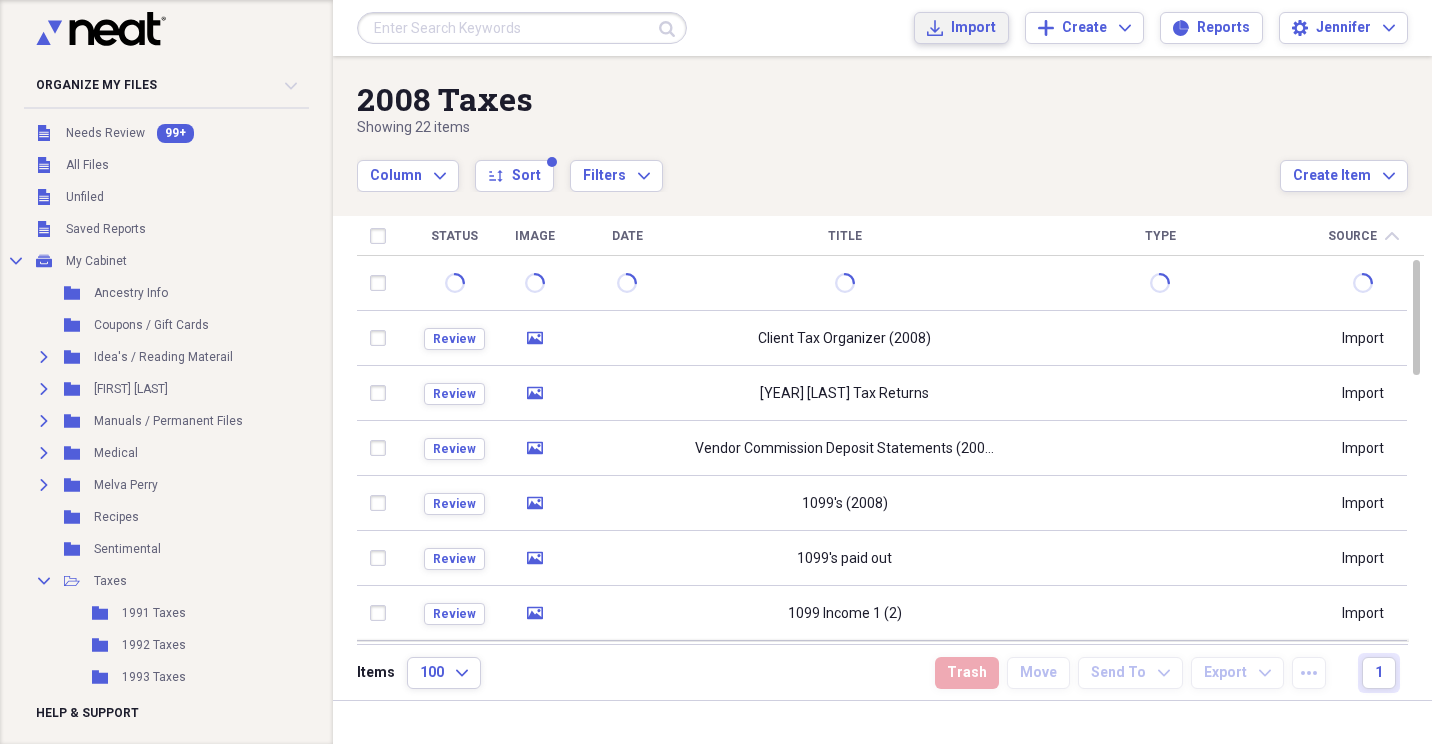 click on "Import" at bounding box center [973, 28] 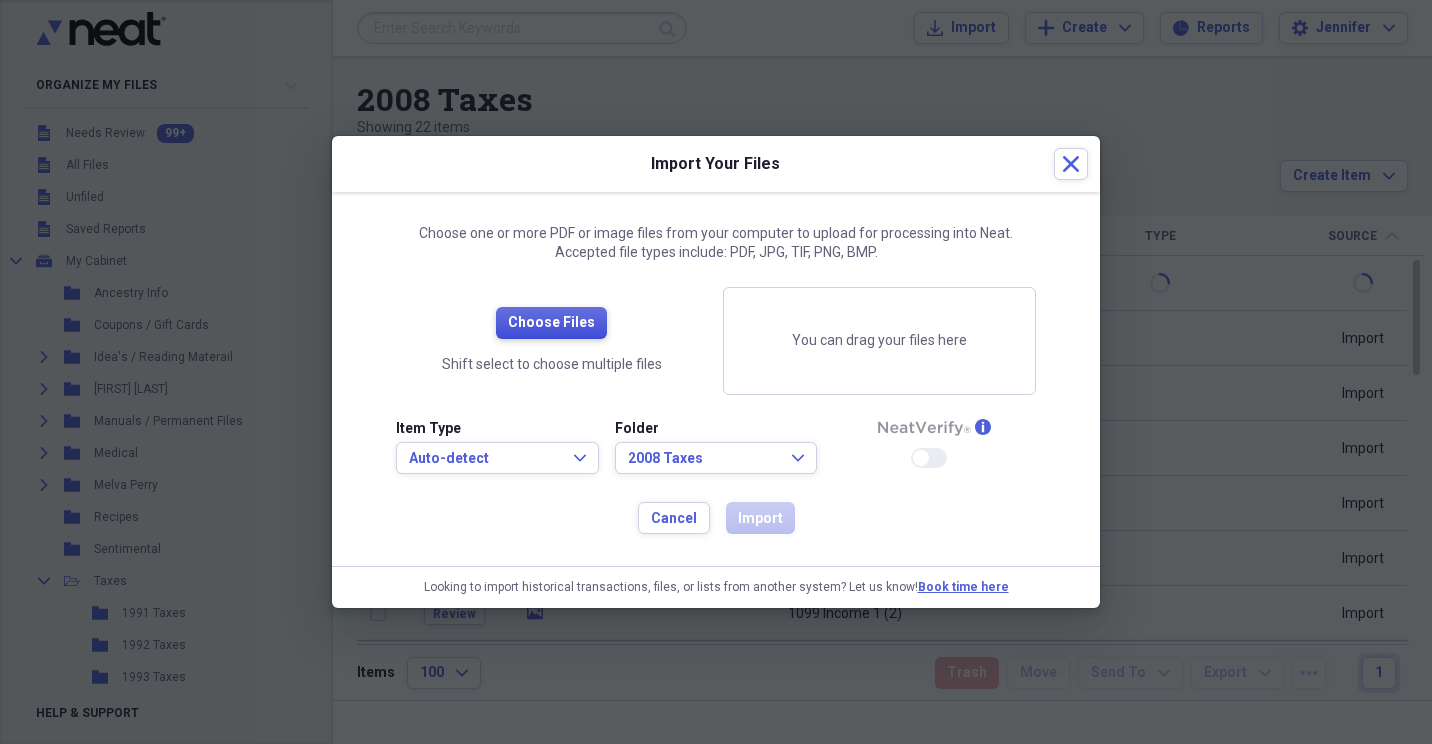 click on "Choose Files" at bounding box center [551, 323] 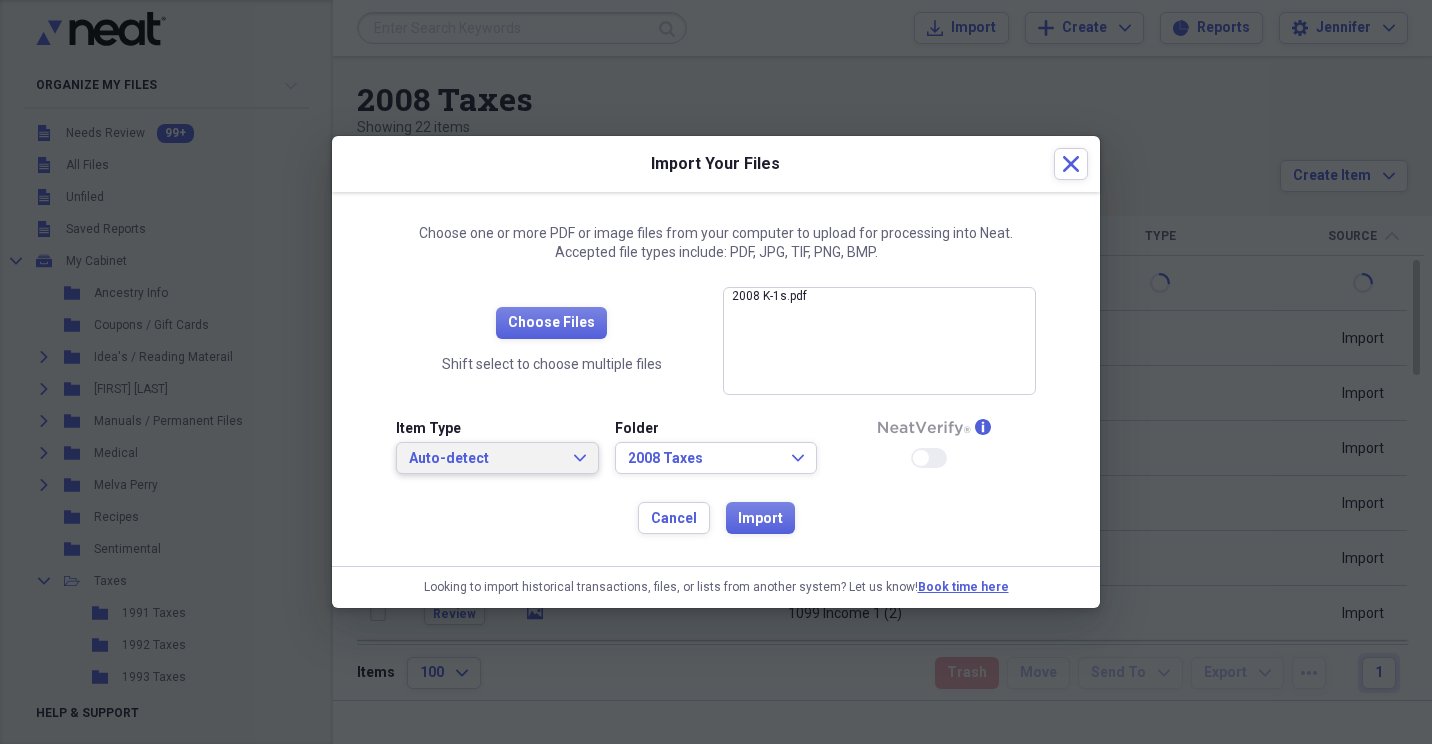 click on "Expand" 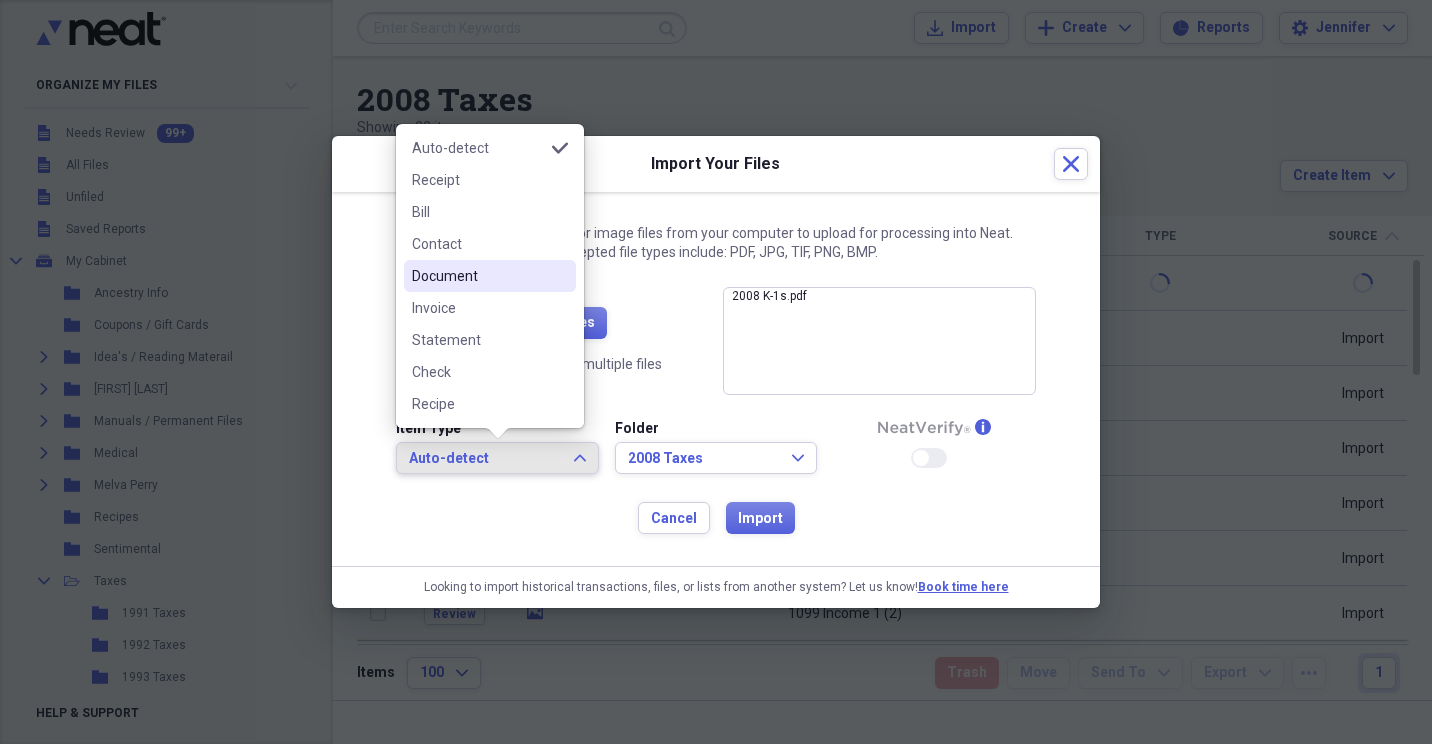 click on "Document" at bounding box center (478, 276) 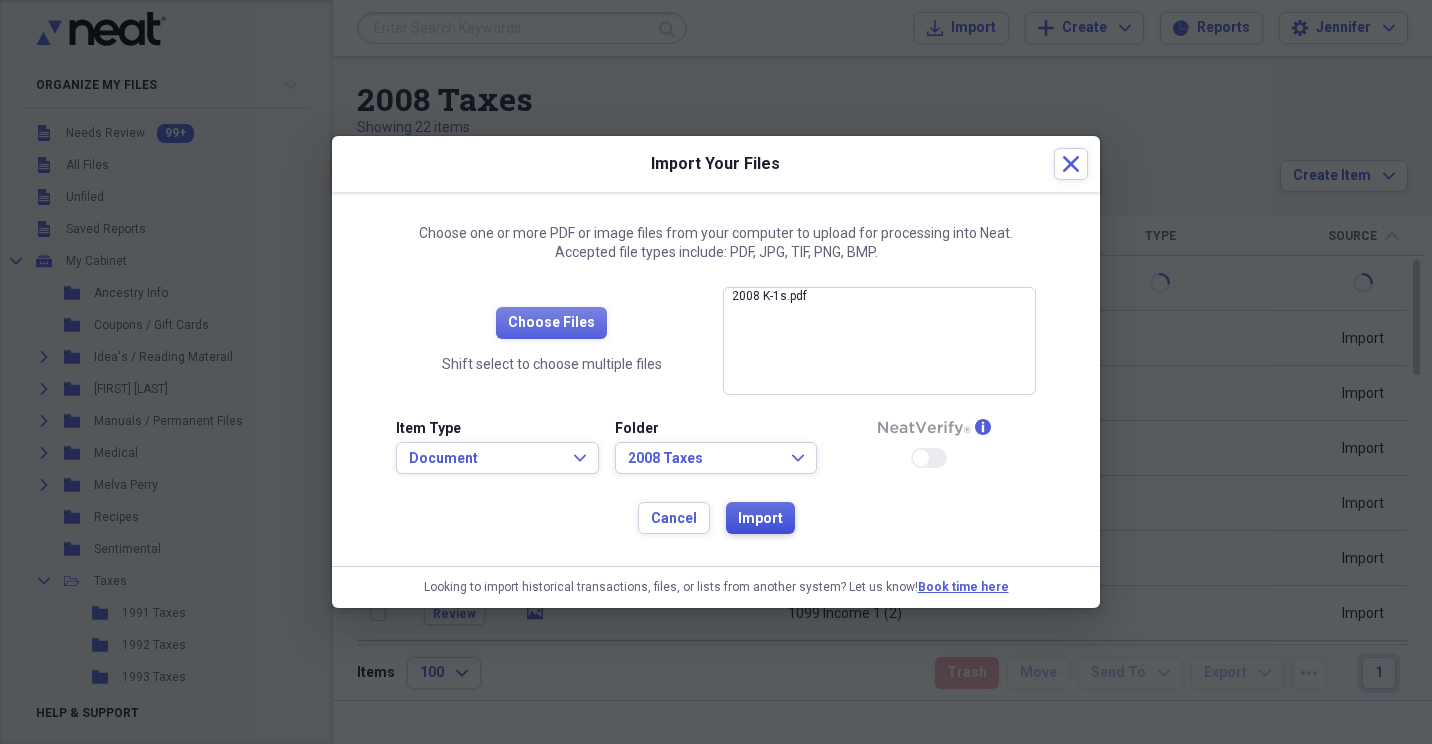 click on "Import" at bounding box center (760, 519) 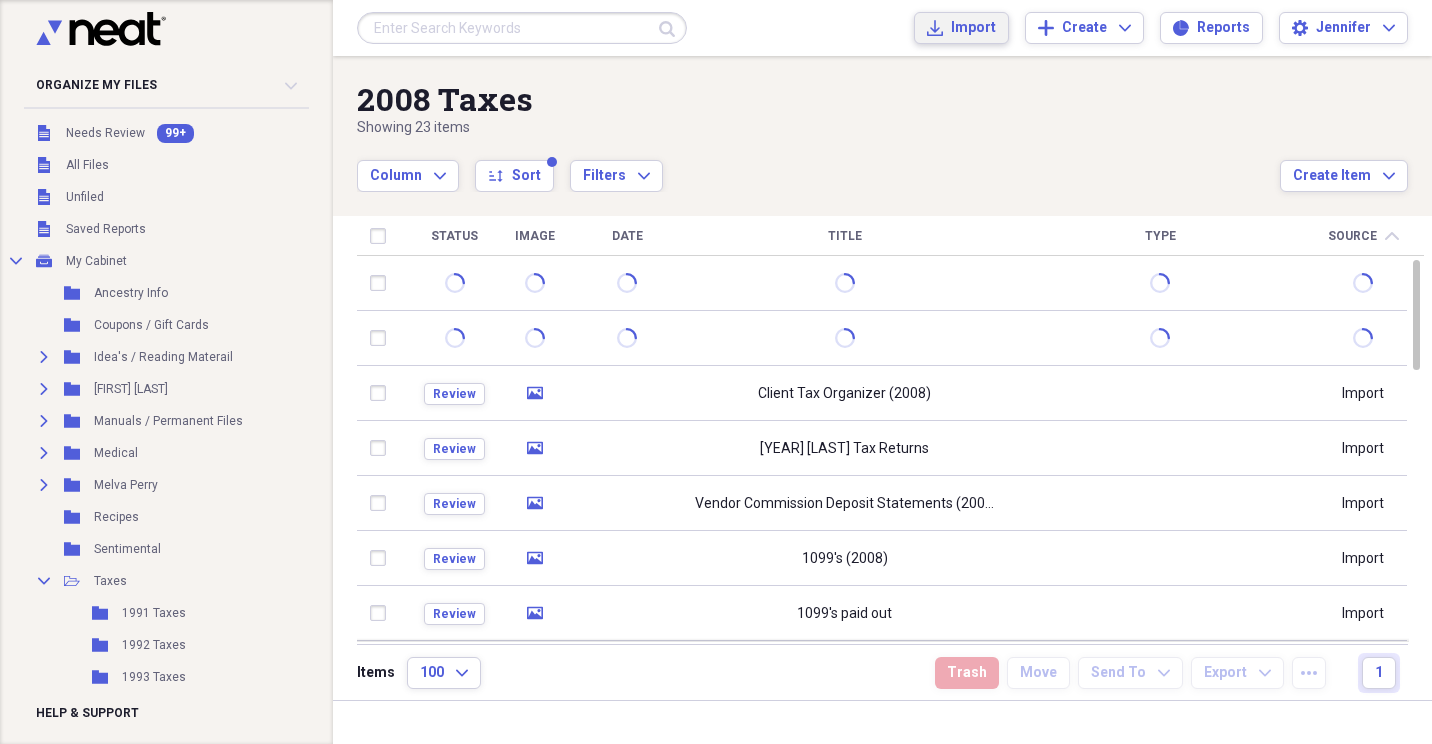 click on "Import" at bounding box center (973, 28) 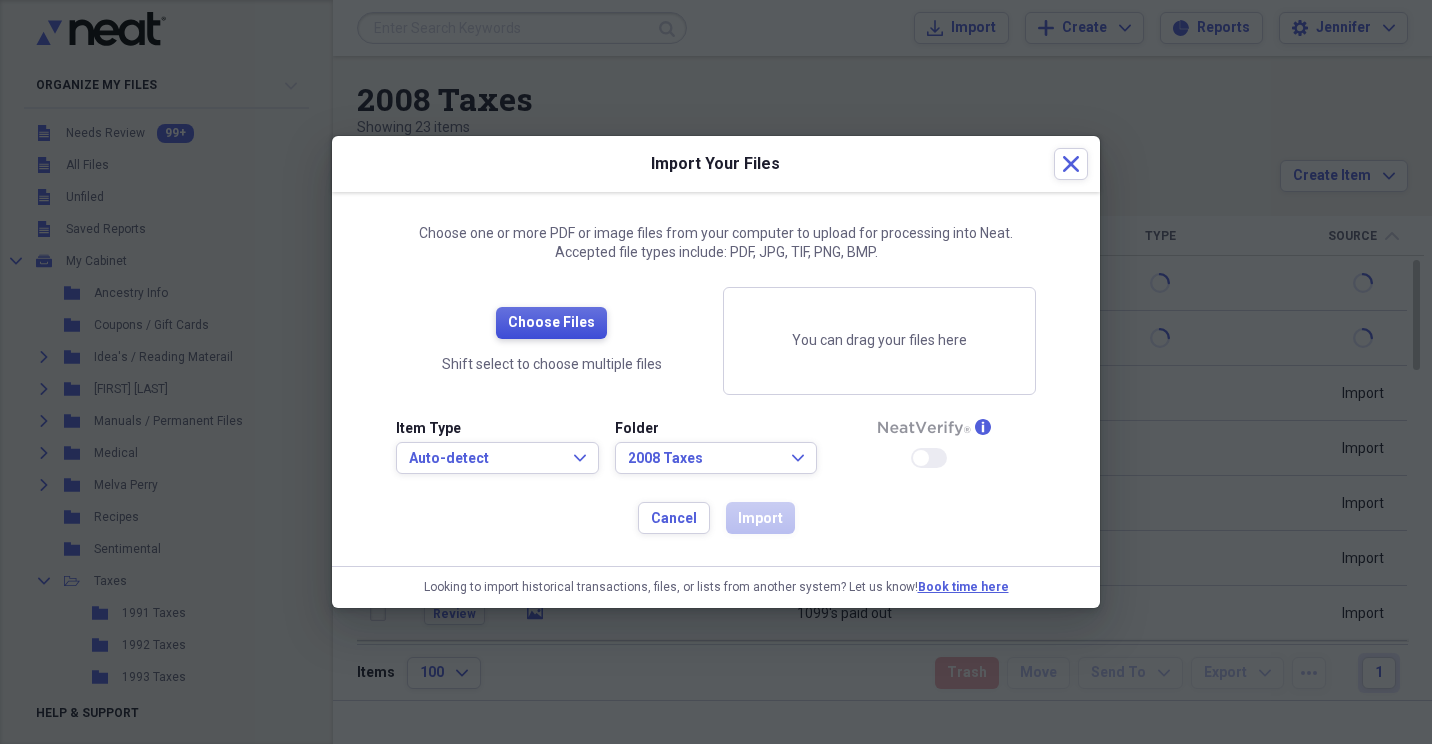 click on "Choose Files" at bounding box center [551, 323] 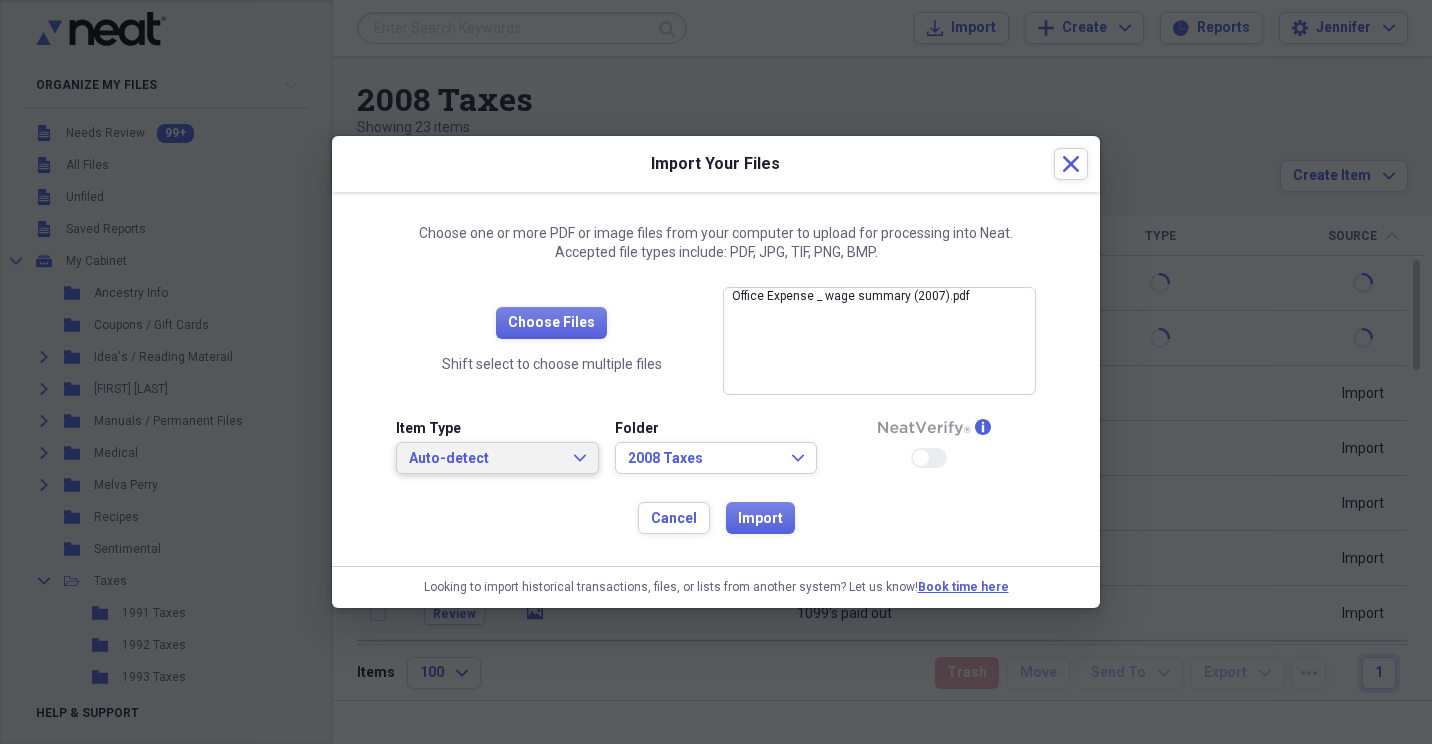 click on "Expand" 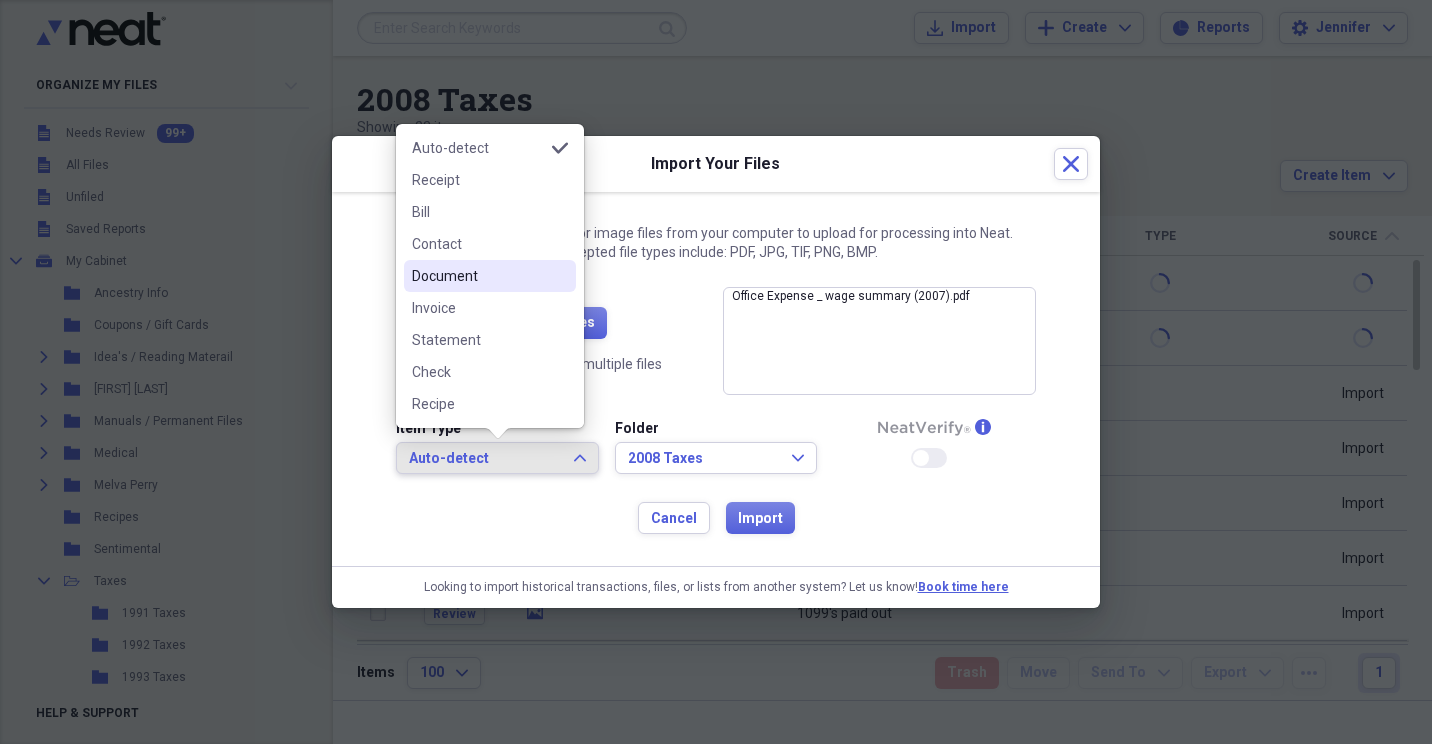 click on "Document" at bounding box center (490, 276) 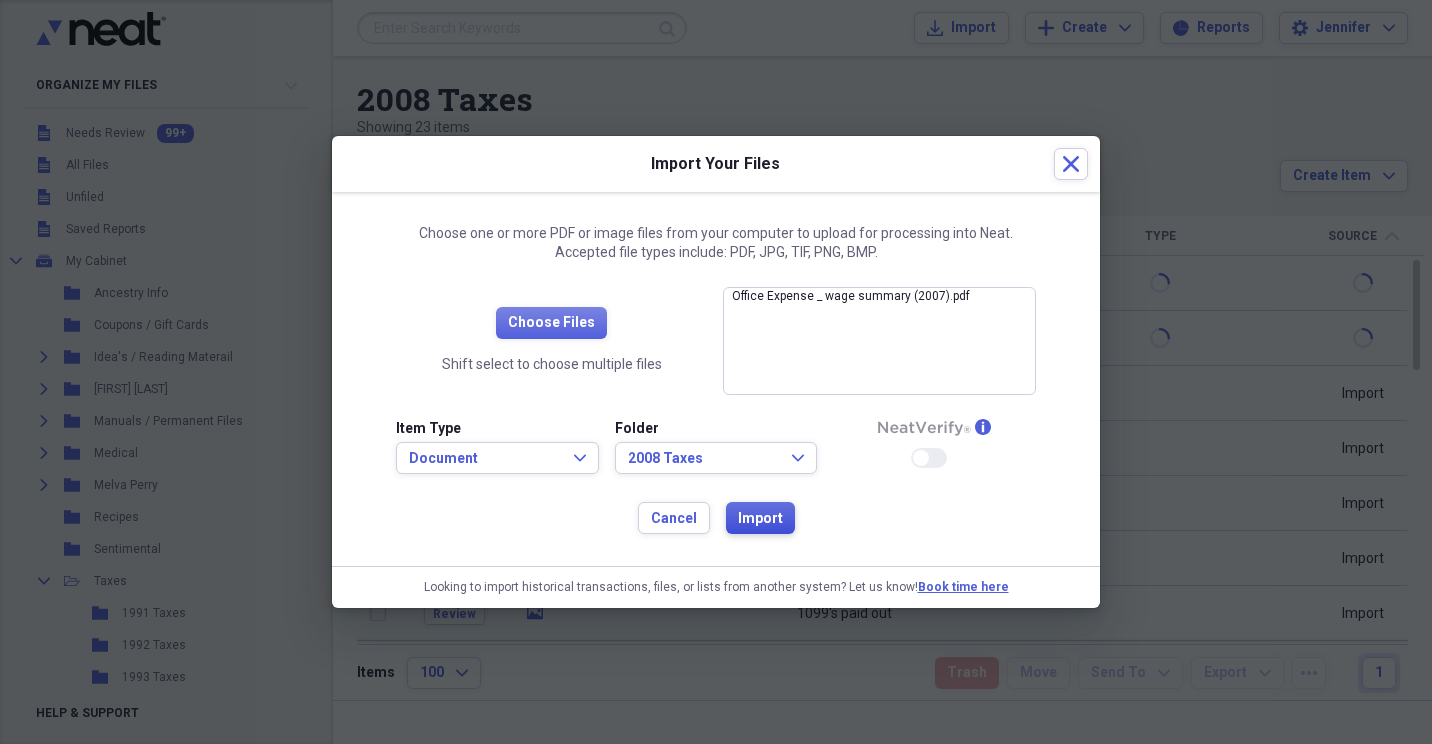 click on "Import" at bounding box center (760, 518) 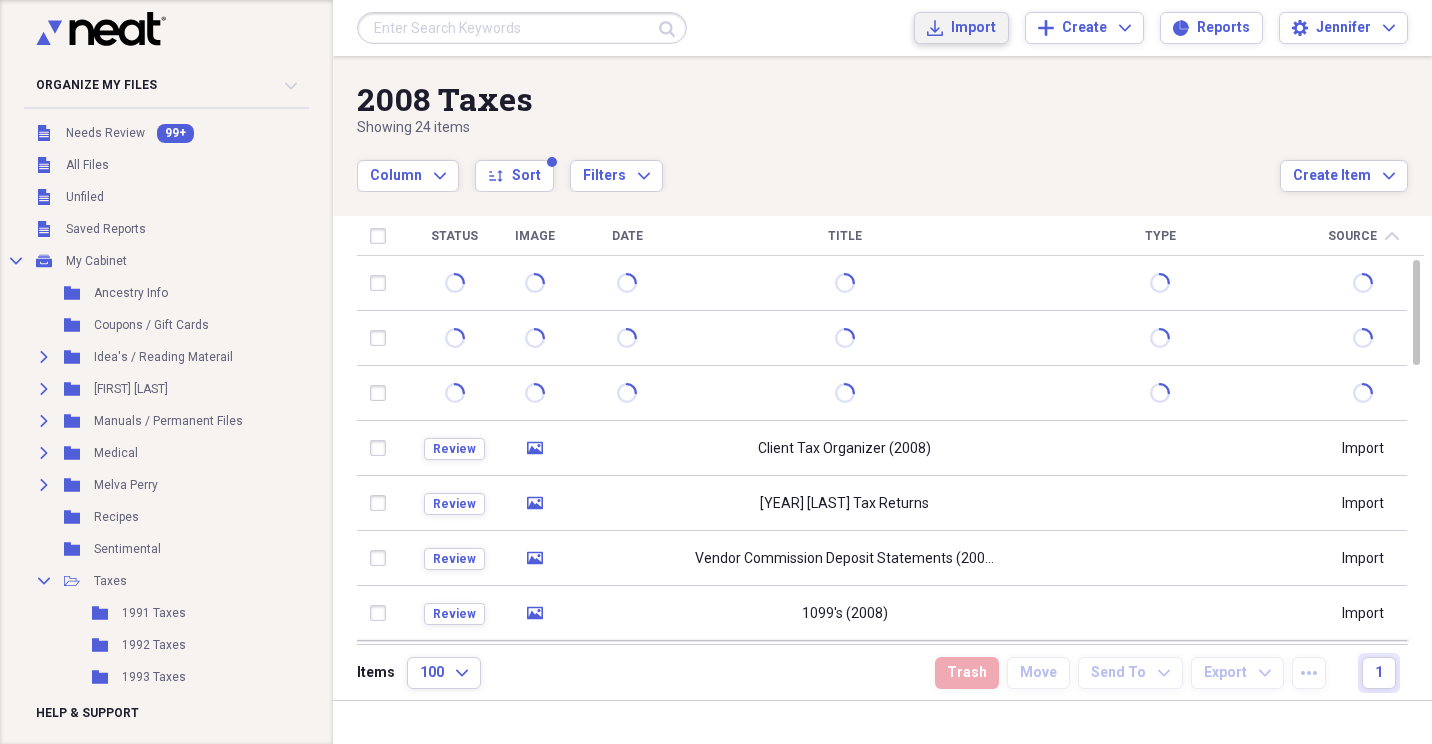 click on "Import" at bounding box center (973, 28) 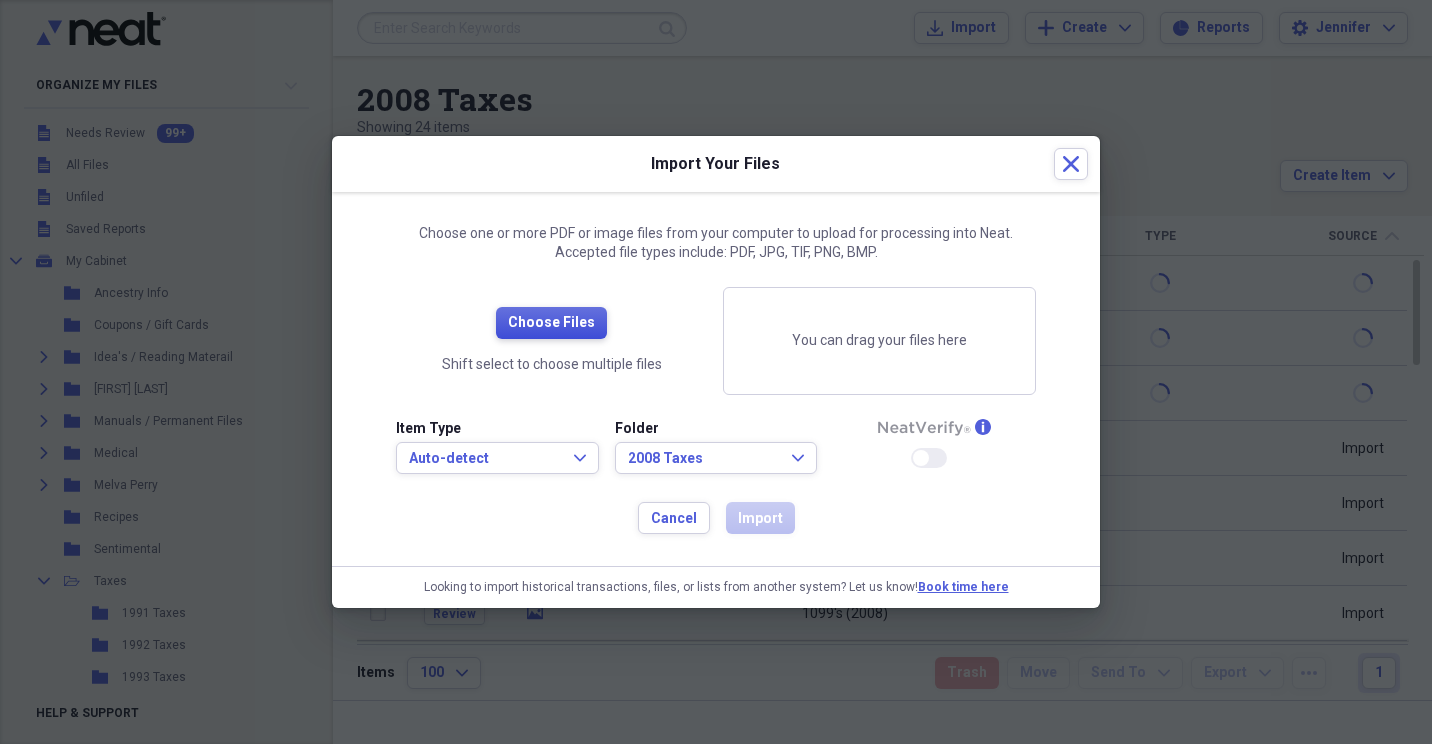 click on "Choose Files" at bounding box center [551, 323] 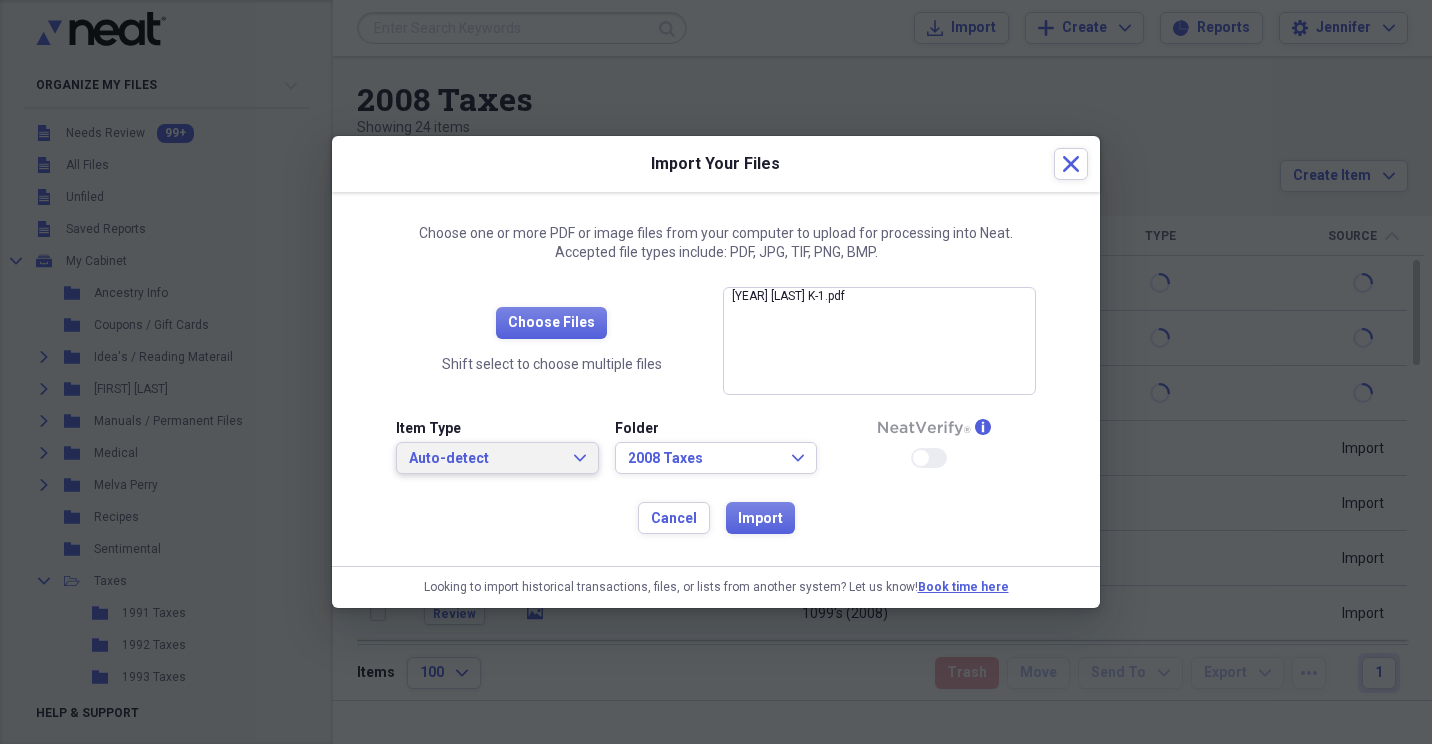 click on "Auto-detect Expand" at bounding box center [497, 459] 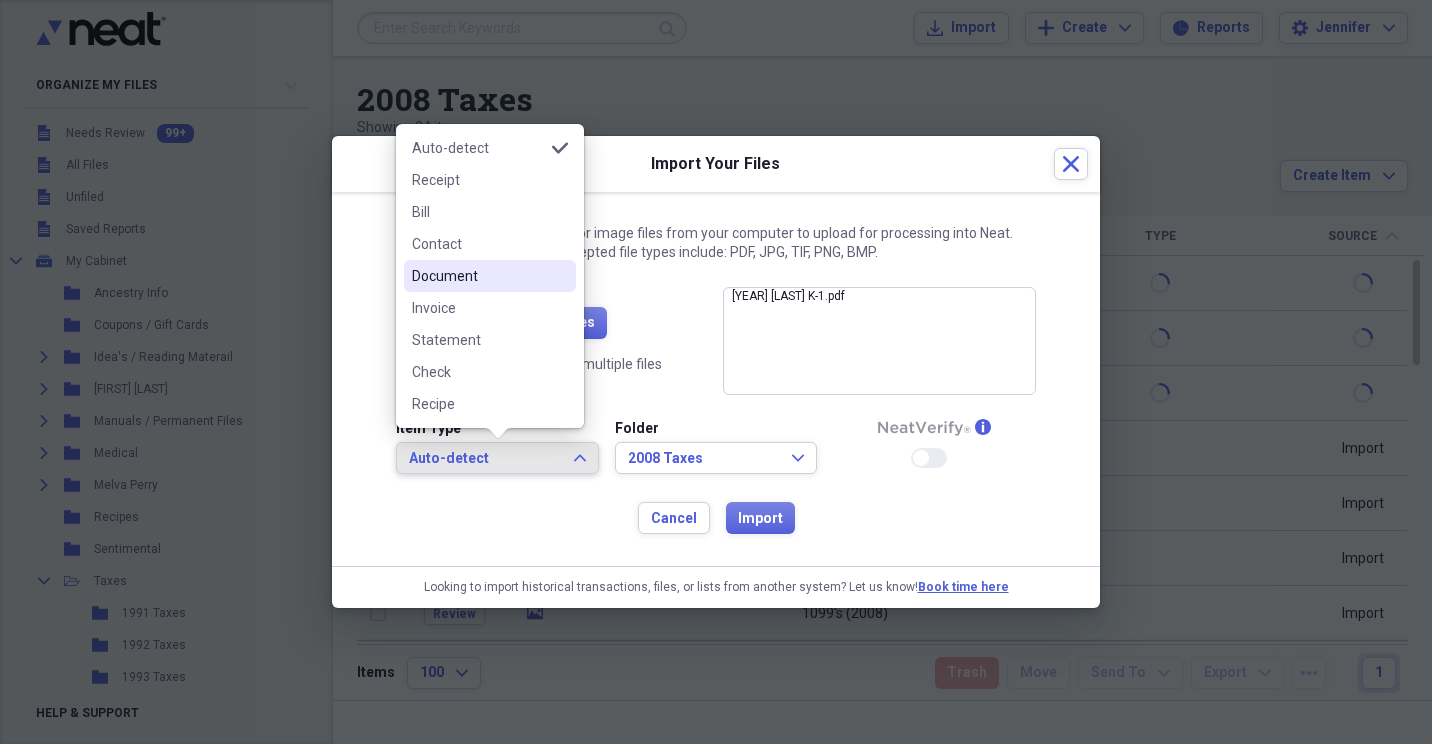 click on "Document" at bounding box center (478, 276) 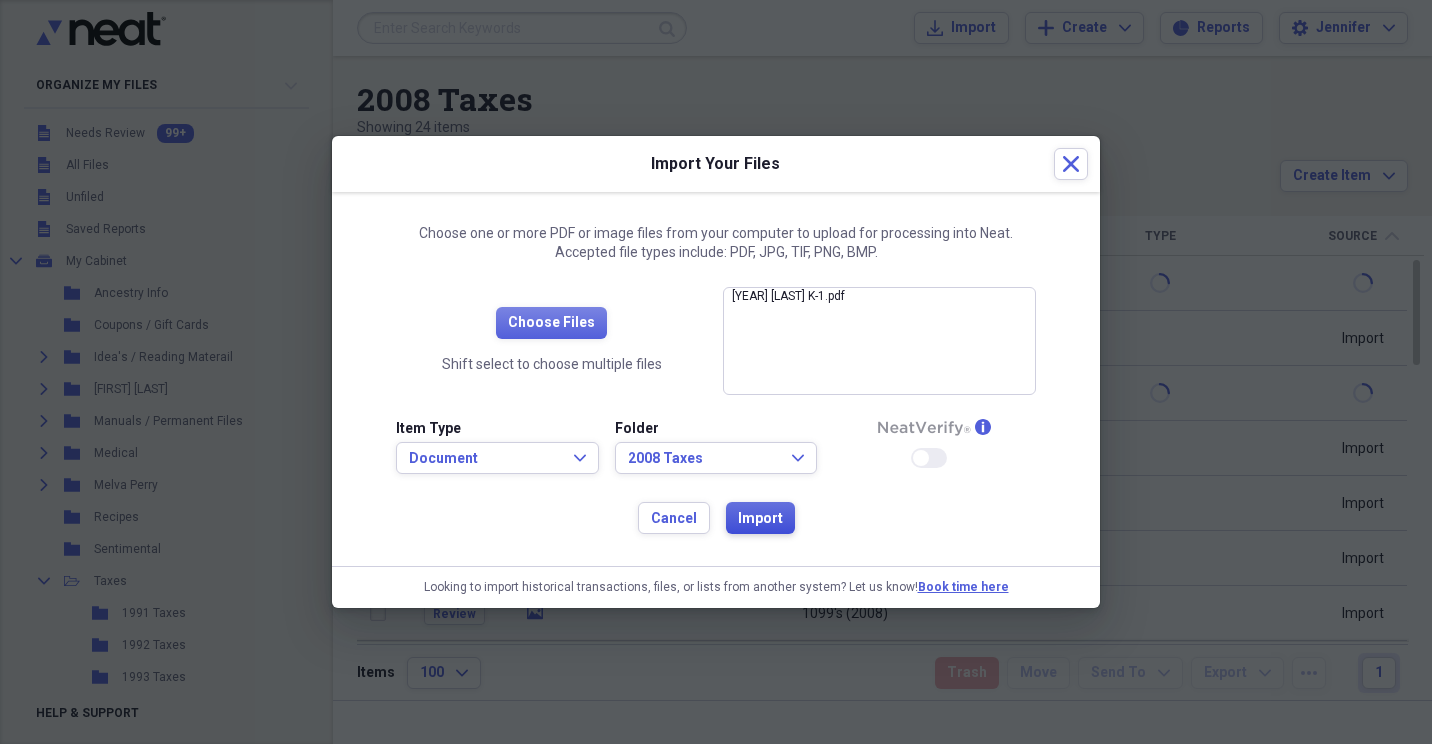 click on "Import" at bounding box center [760, 519] 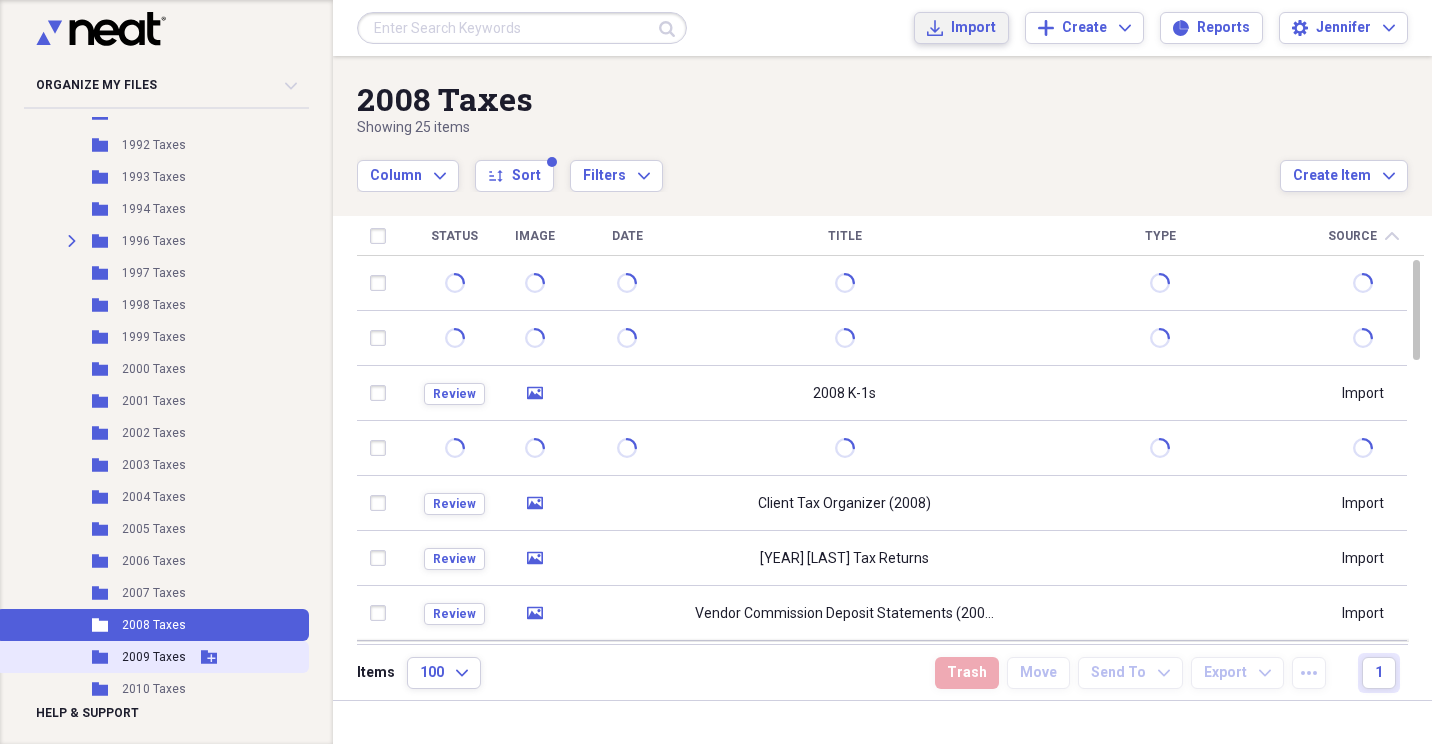scroll, scrollTop: 600, scrollLeft: 0, axis: vertical 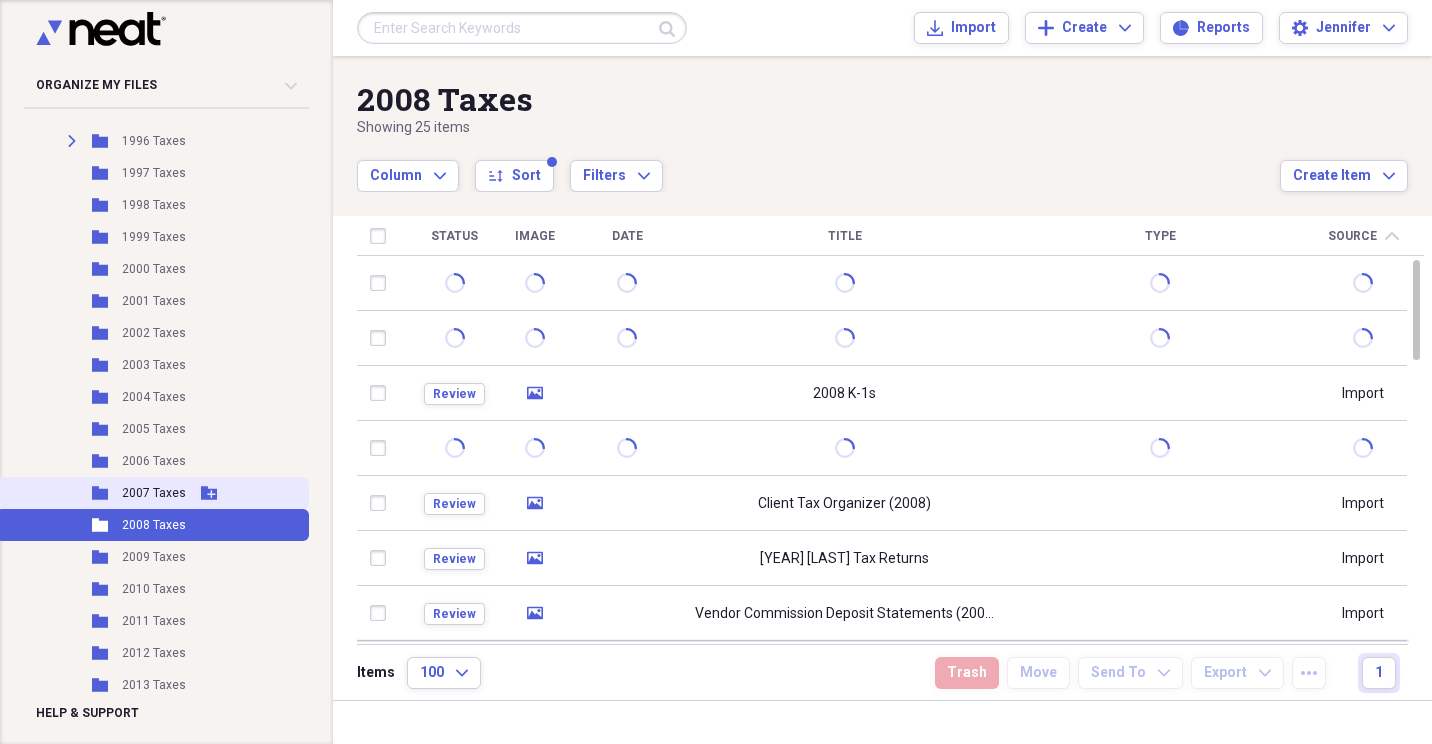 click on "2007 Taxes" at bounding box center (154, 493) 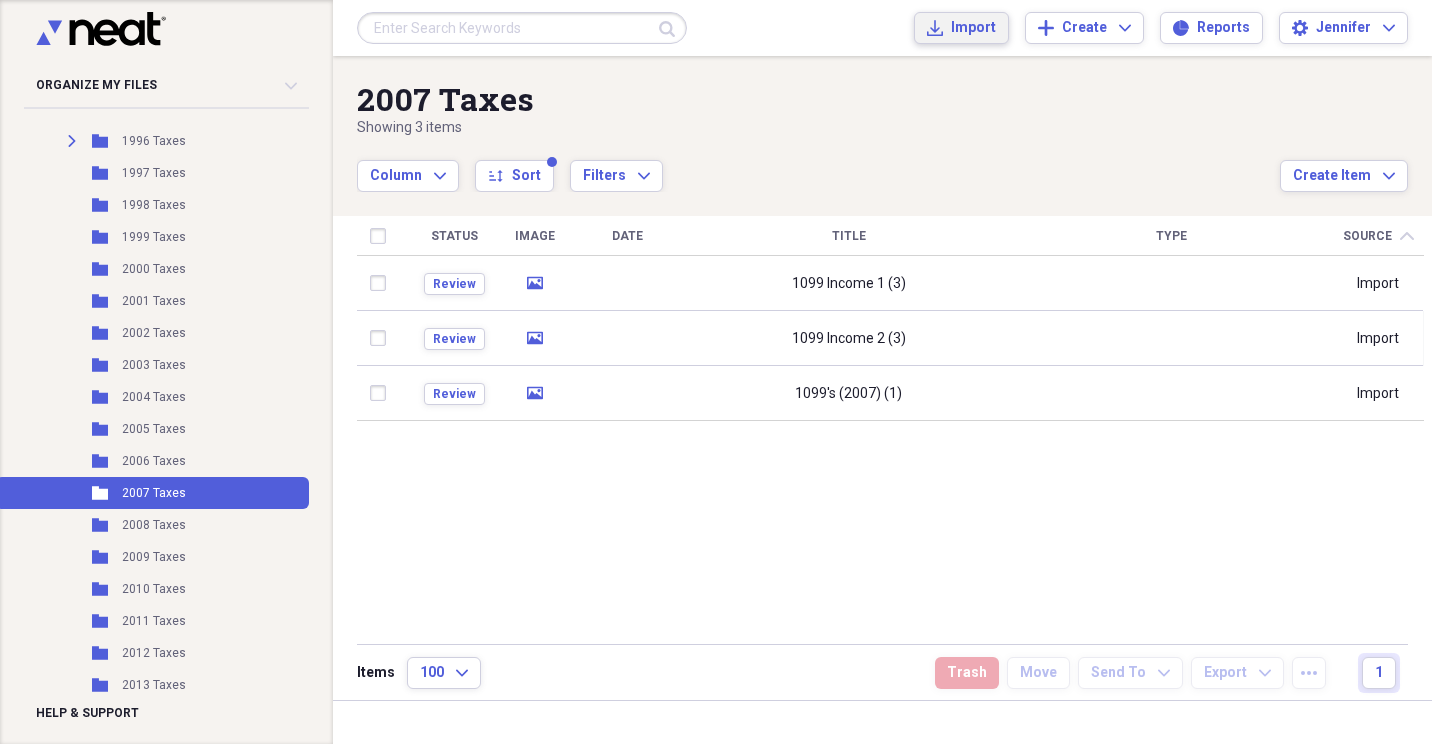 click on "Import" 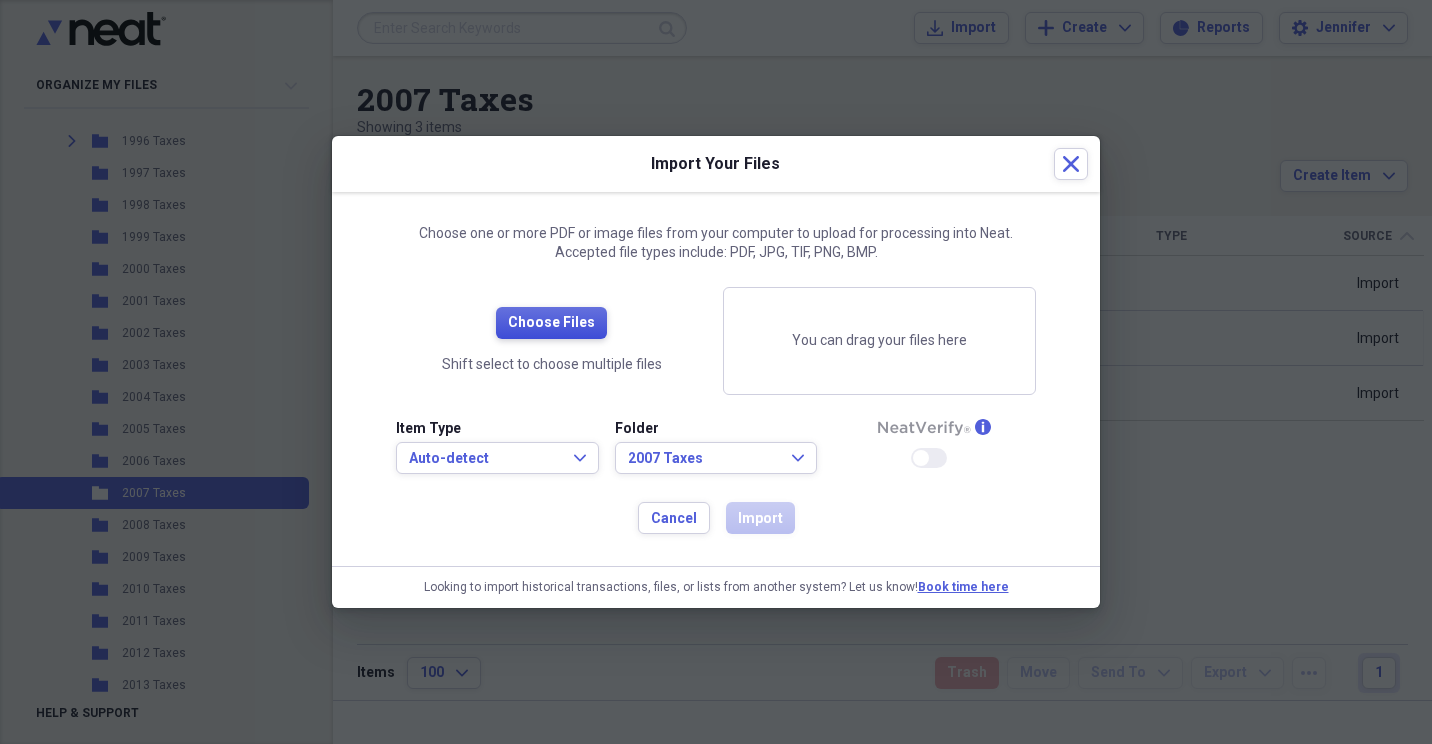 click on "Choose Files" at bounding box center (551, 323) 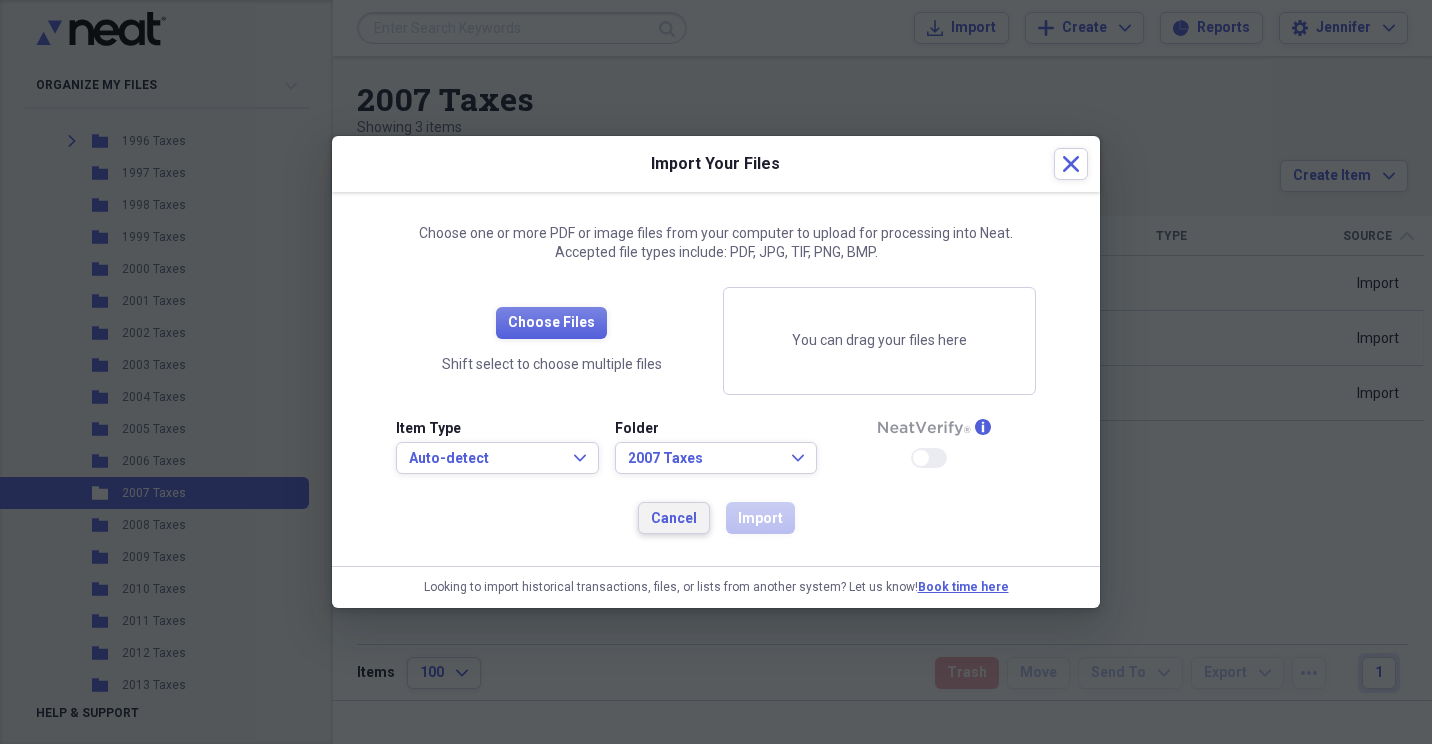 click on "Cancel" at bounding box center [674, 519] 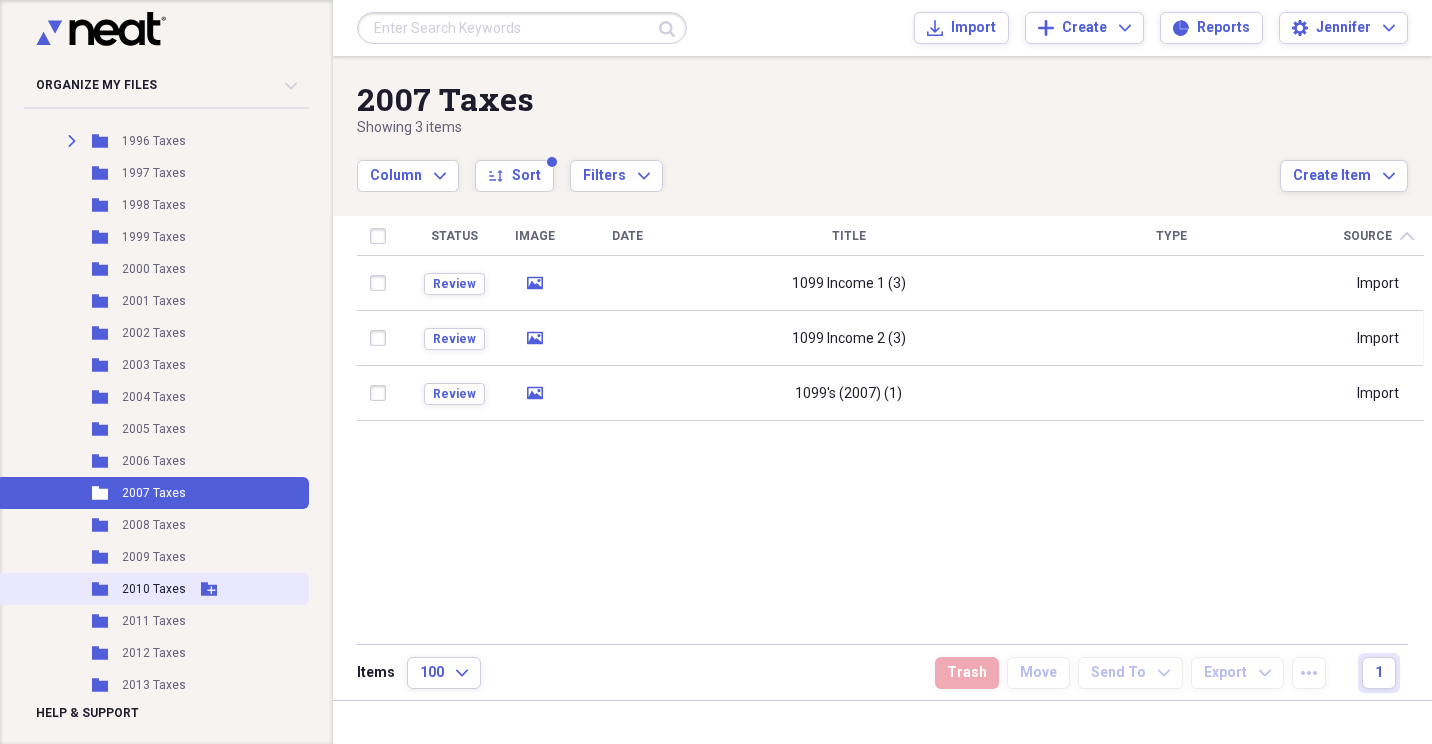 click on "Folder 2010 Taxes Add Folder" at bounding box center [152, 589] 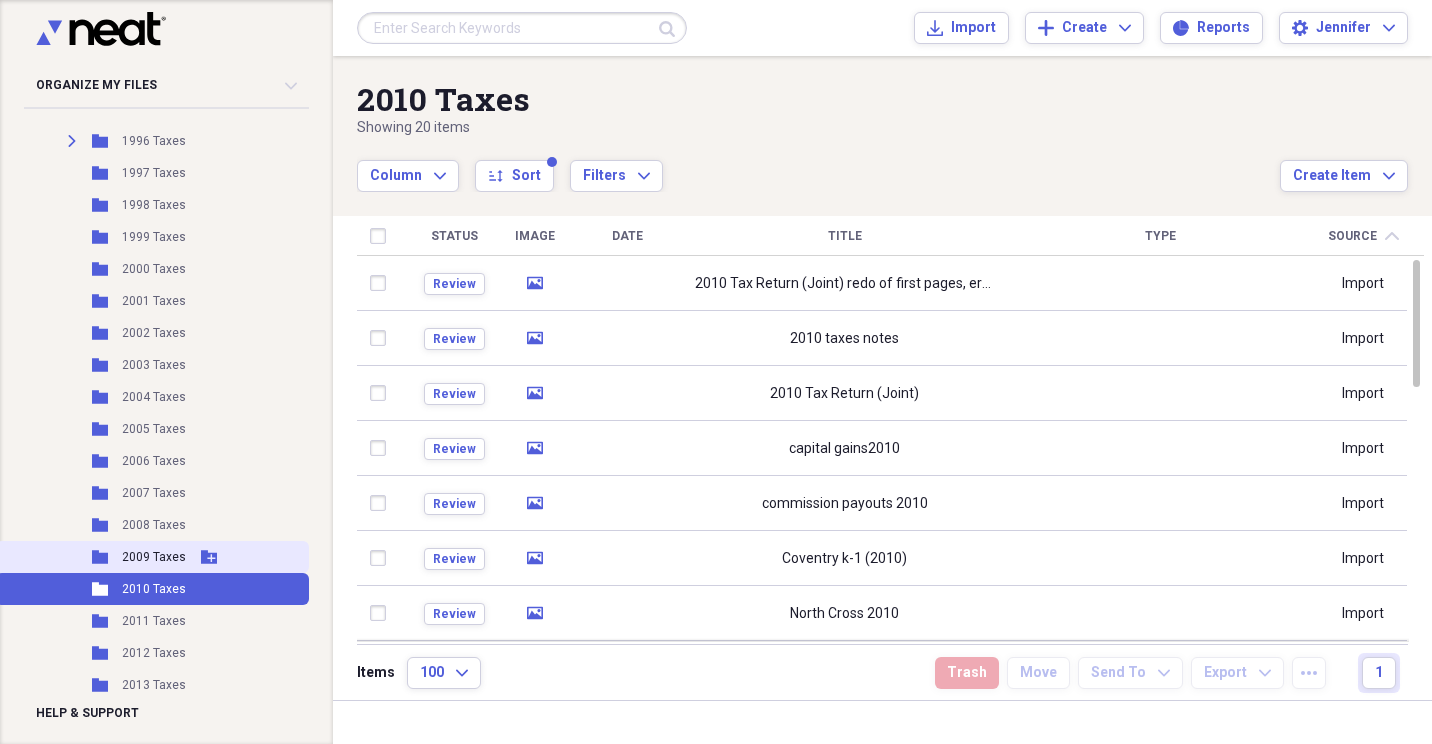 click on "Folder 2009 Taxes Add Folder" at bounding box center [152, 557] 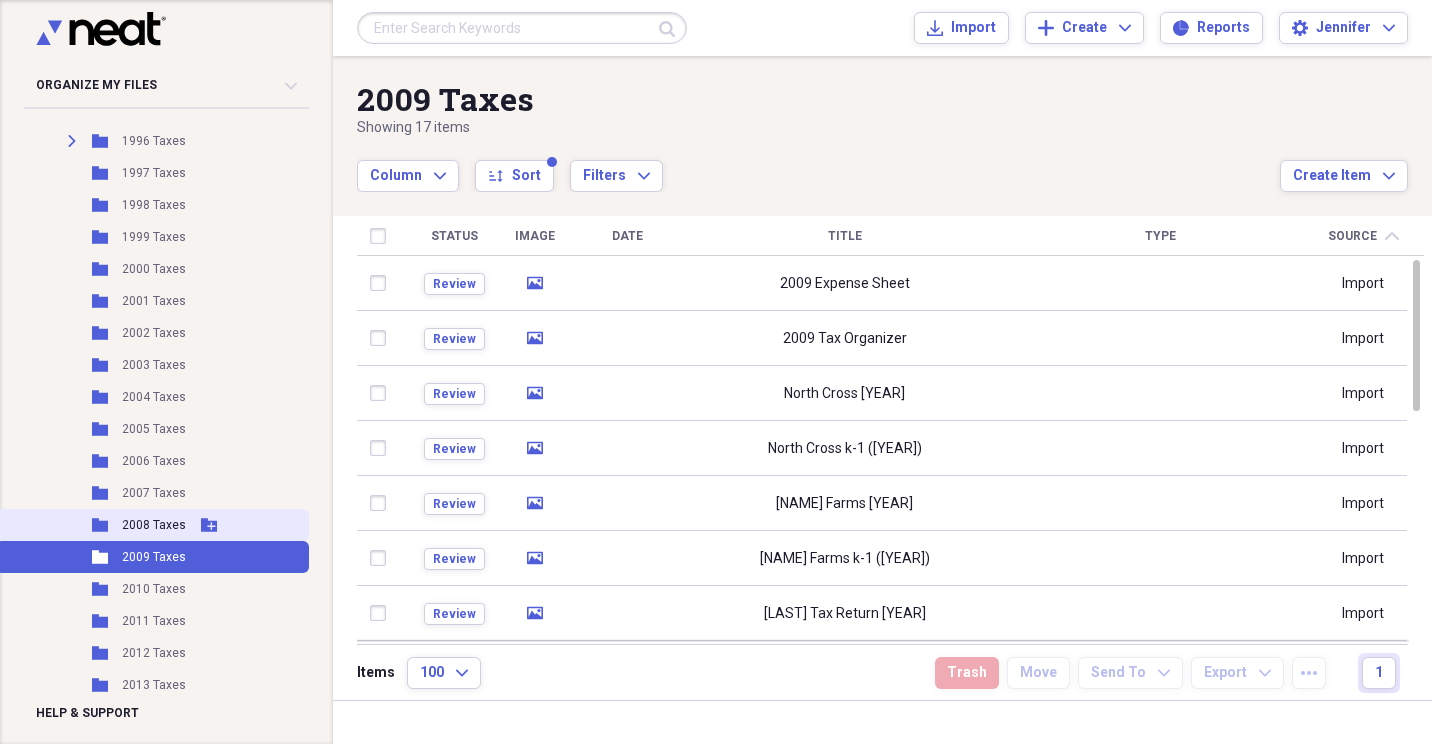 click on "Folder 2008 Taxes Add Folder" at bounding box center [152, 525] 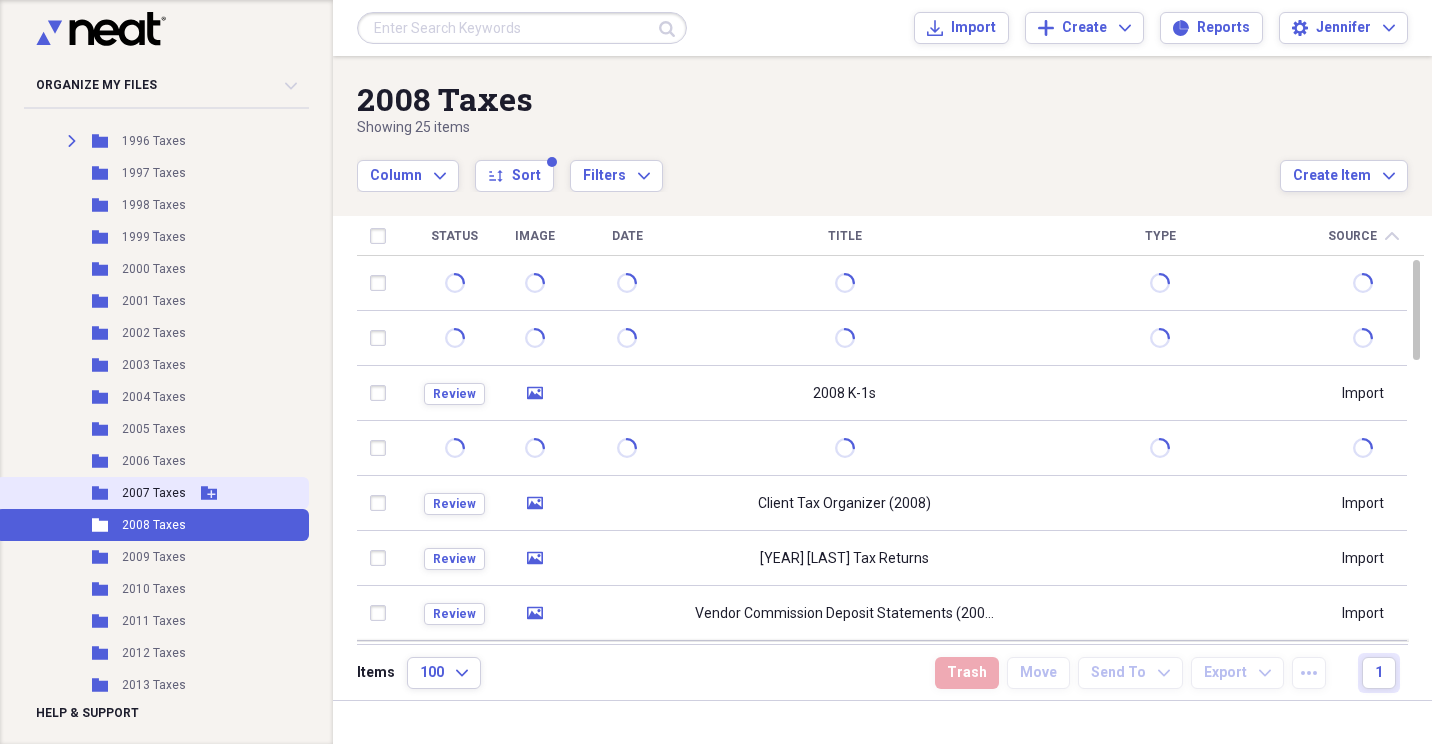click on "Folder 2007 Taxes Add Folder" at bounding box center (152, 493) 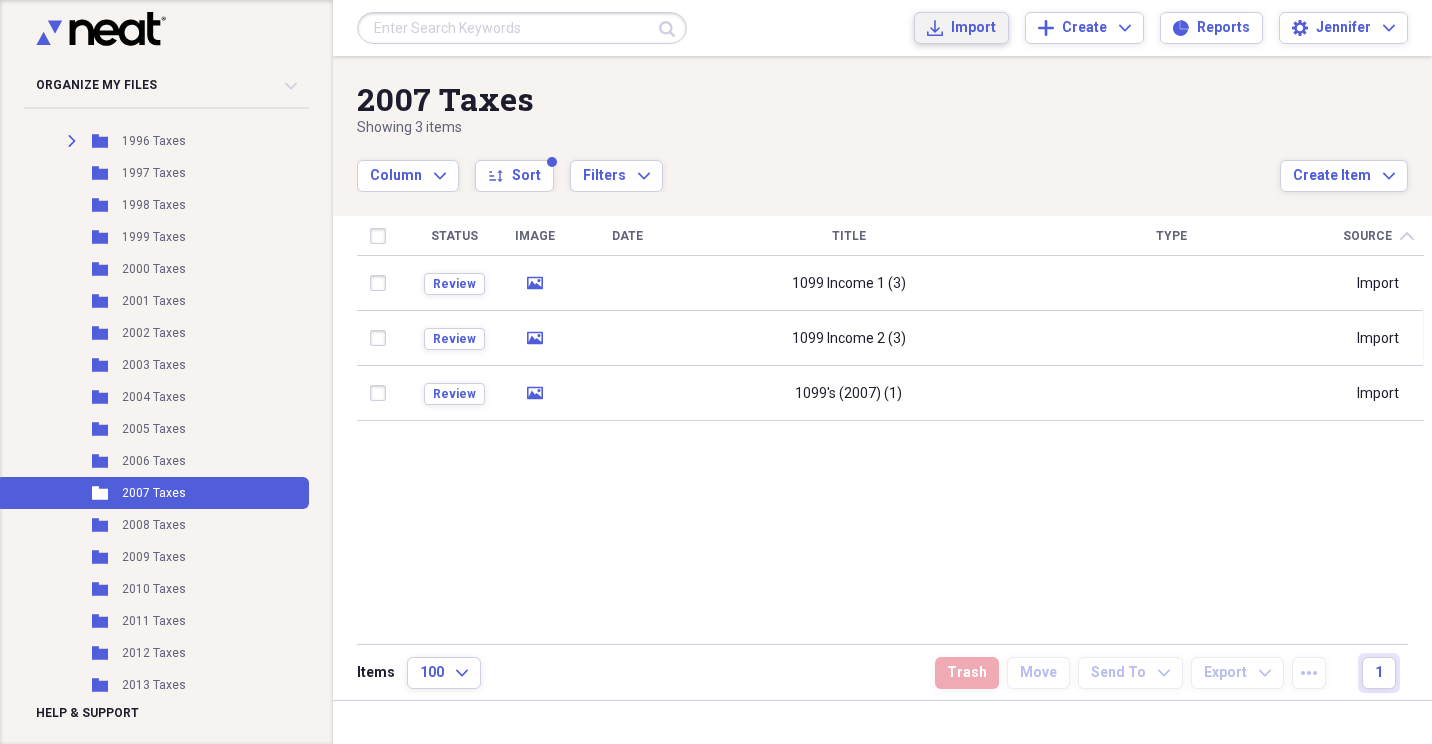 click on "Import" 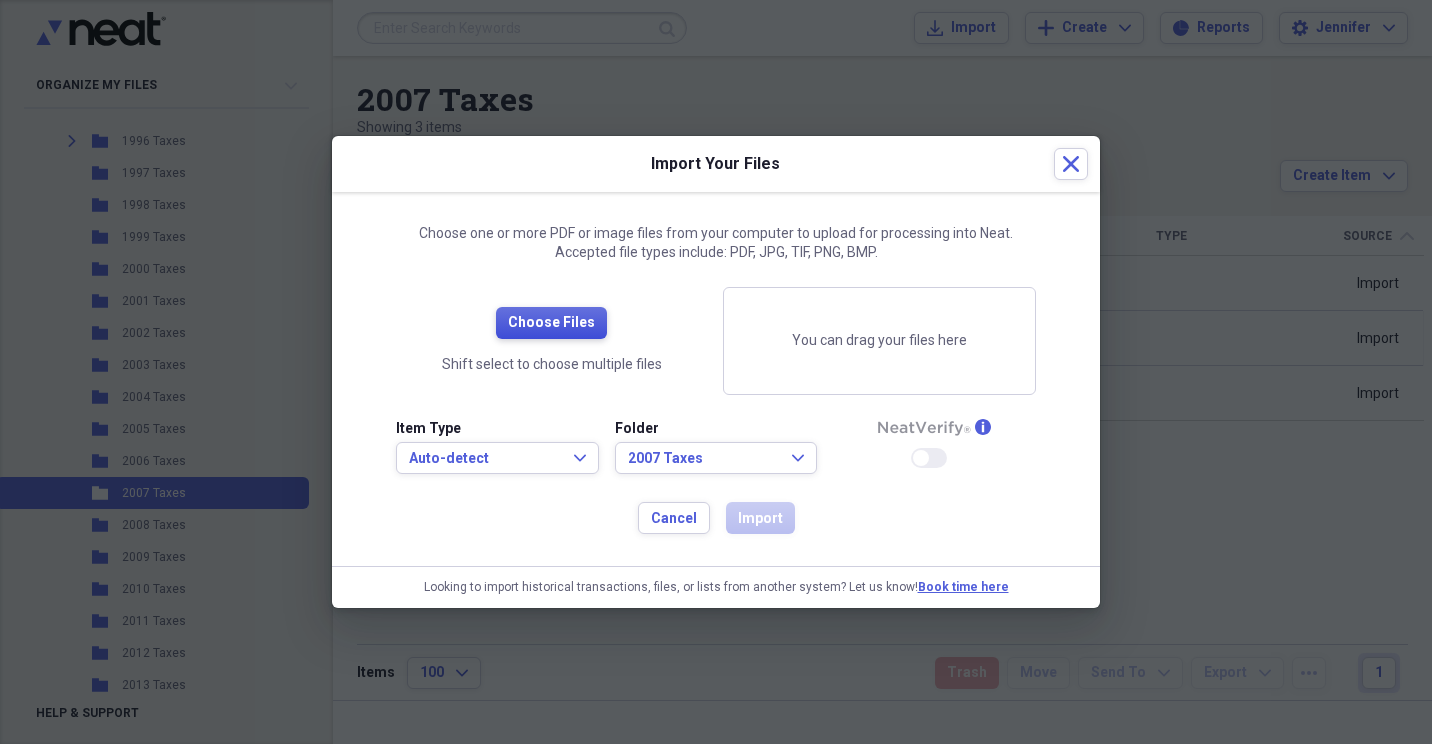 click on "Choose Files" at bounding box center [551, 323] 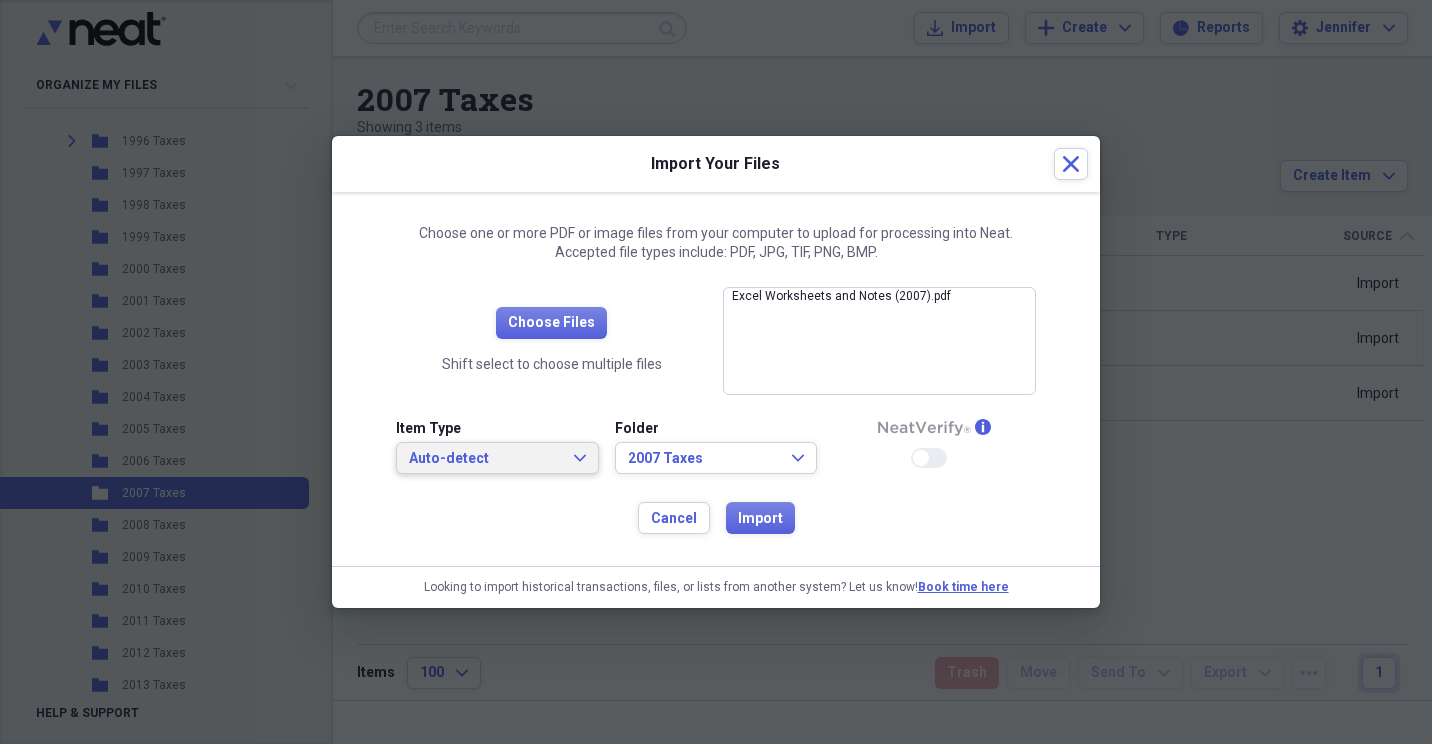 click on "Expand" 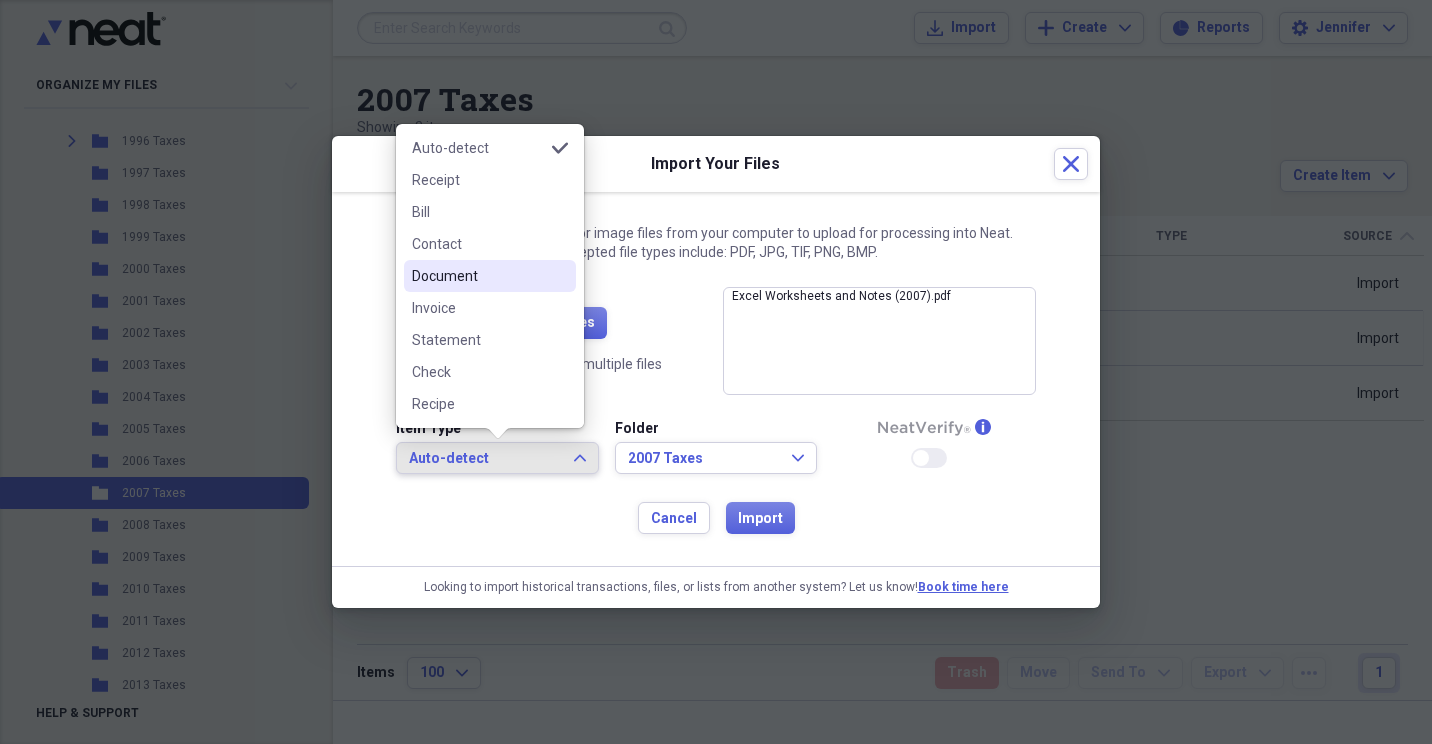 click on "Document" at bounding box center (478, 276) 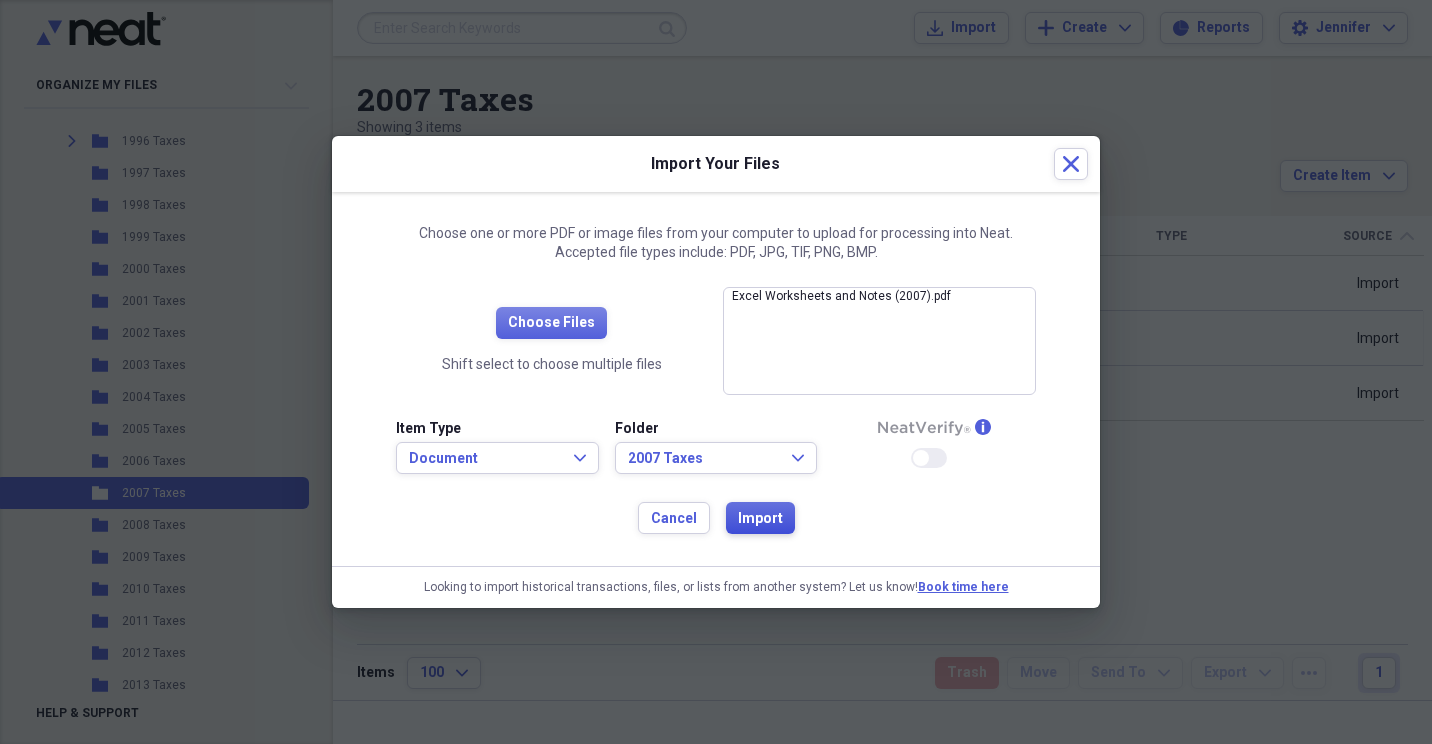 click on "Import" at bounding box center [760, 519] 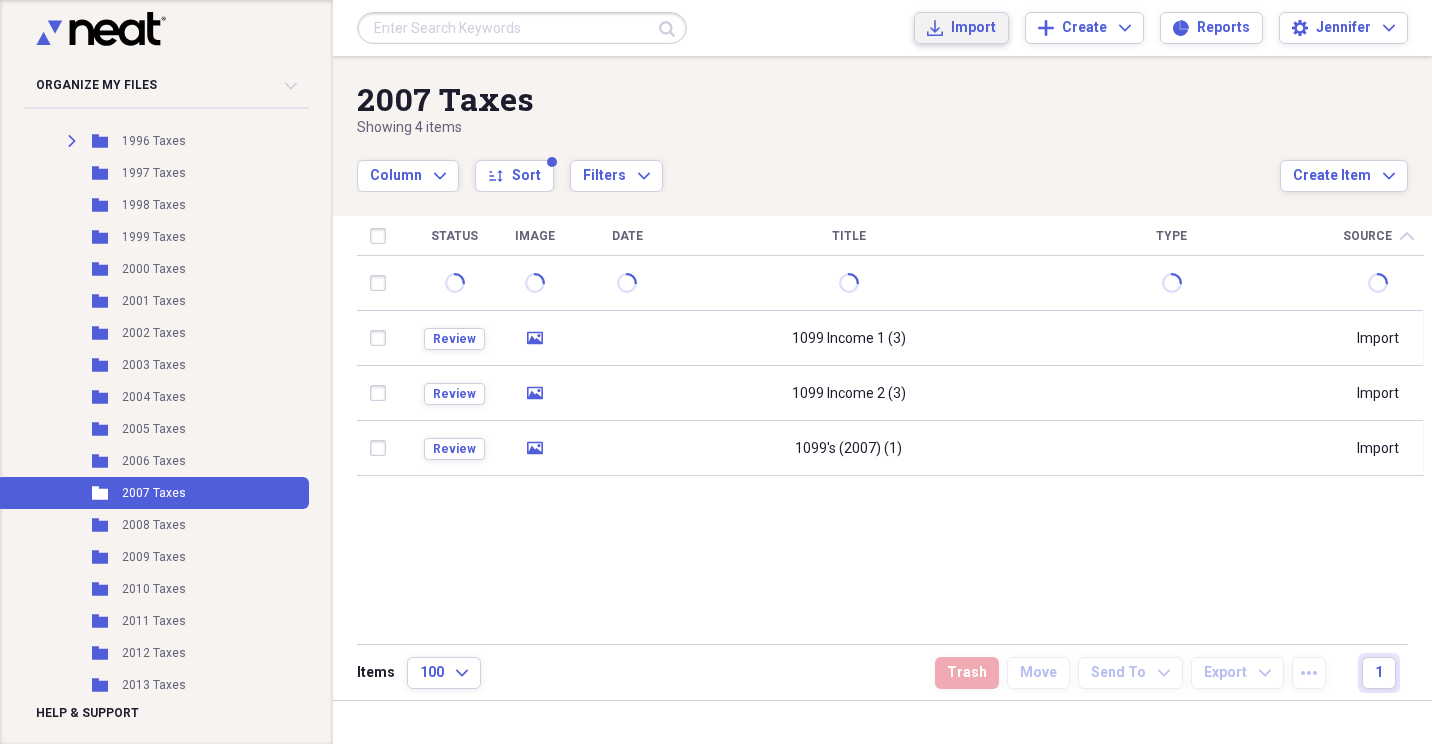 click on "Import Import" at bounding box center (961, 28) 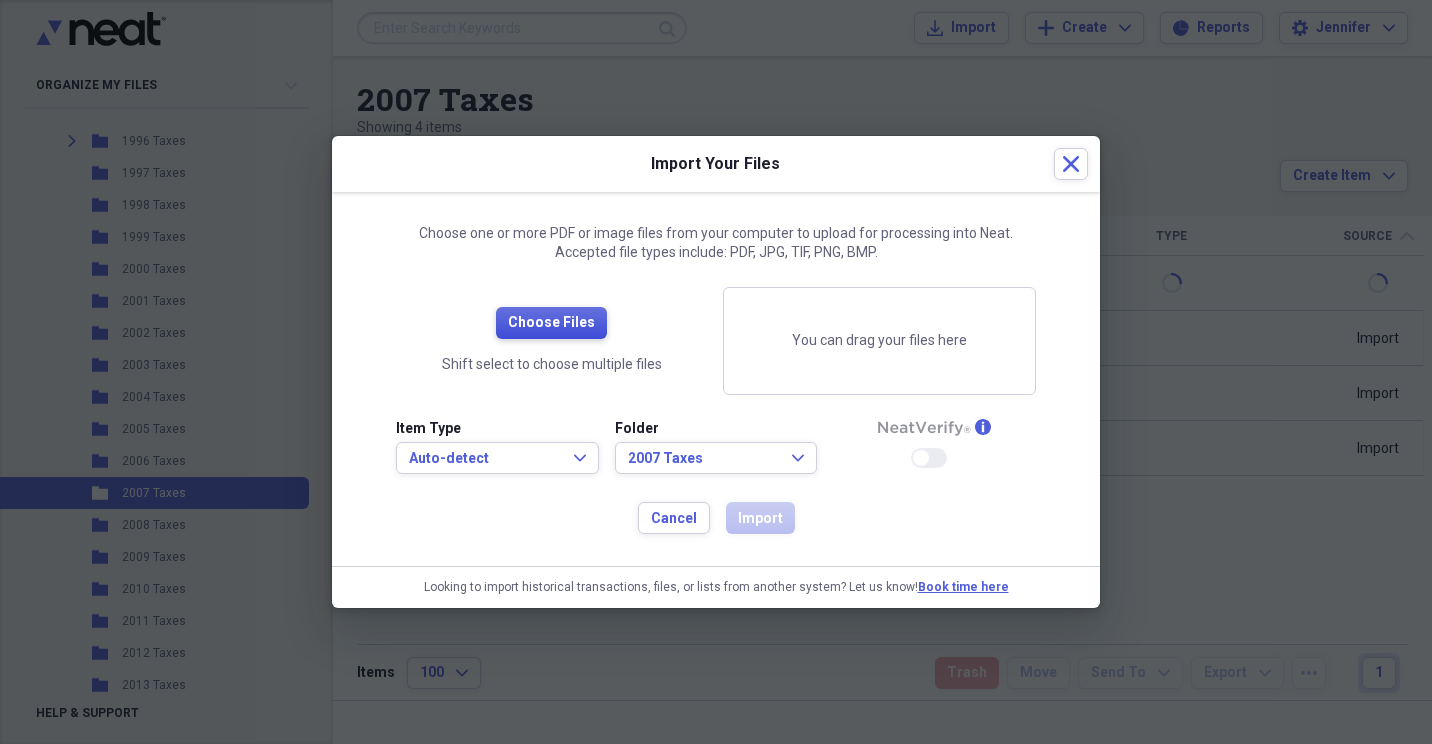 click on "Choose Files" at bounding box center (551, 323) 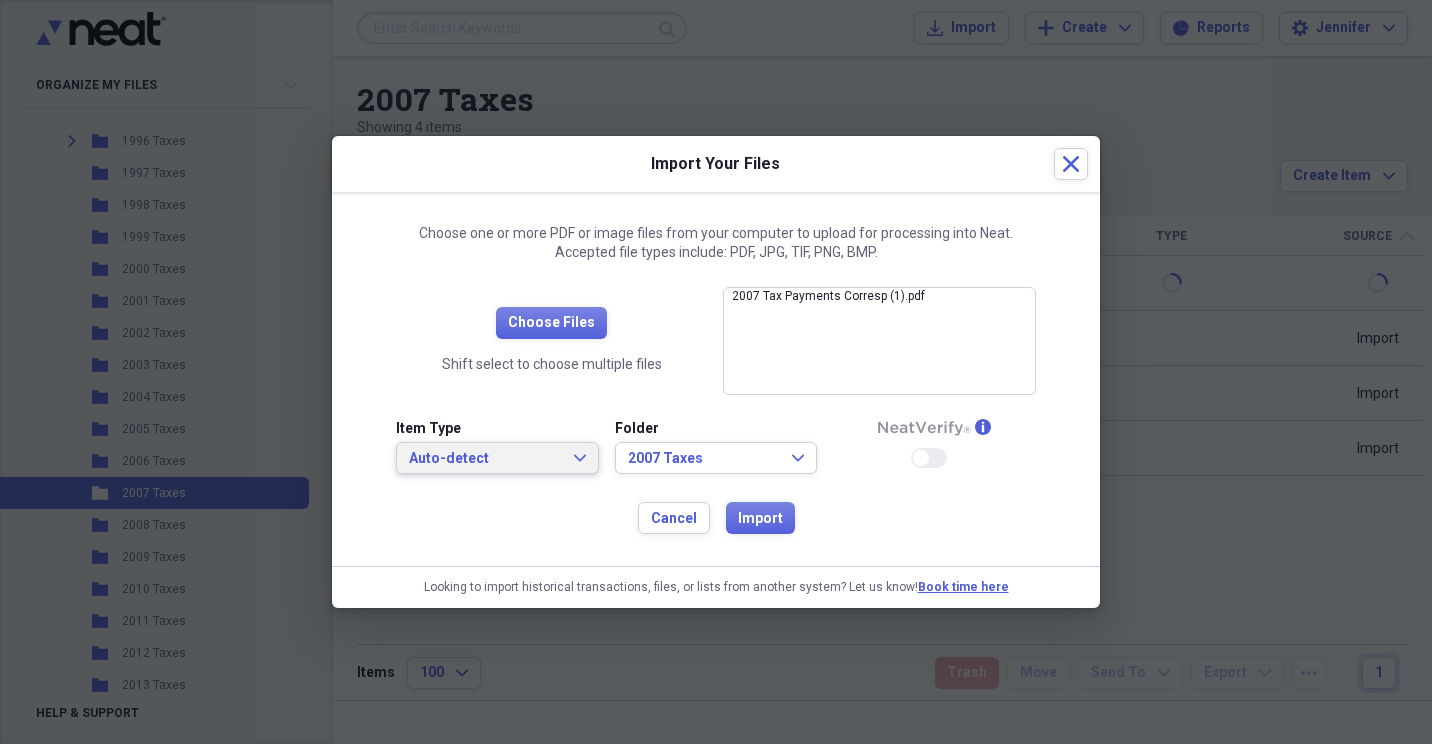 click on "Expand" 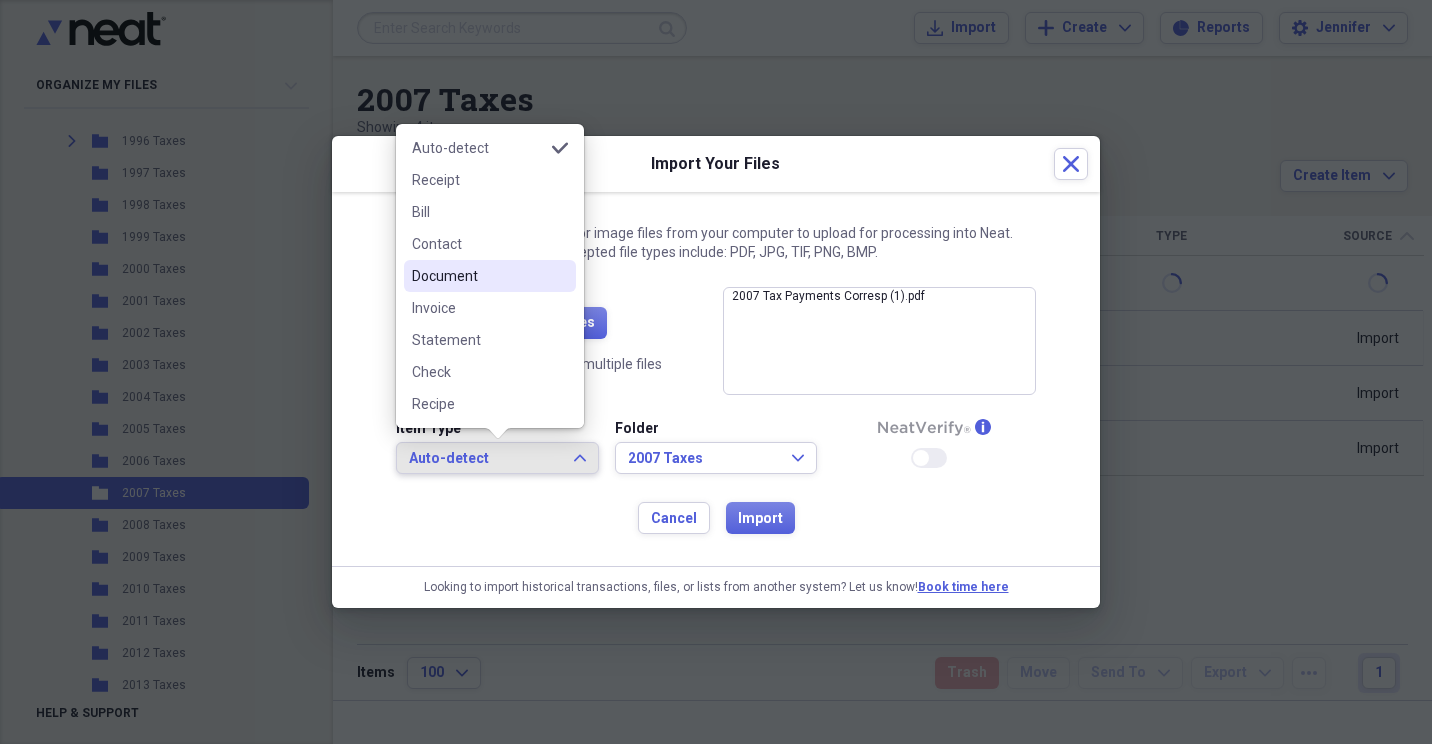 drag, startPoint x: 471, startPoint y: 277, endPoint x: 781, endPoint y: 582, distance: 434.88504 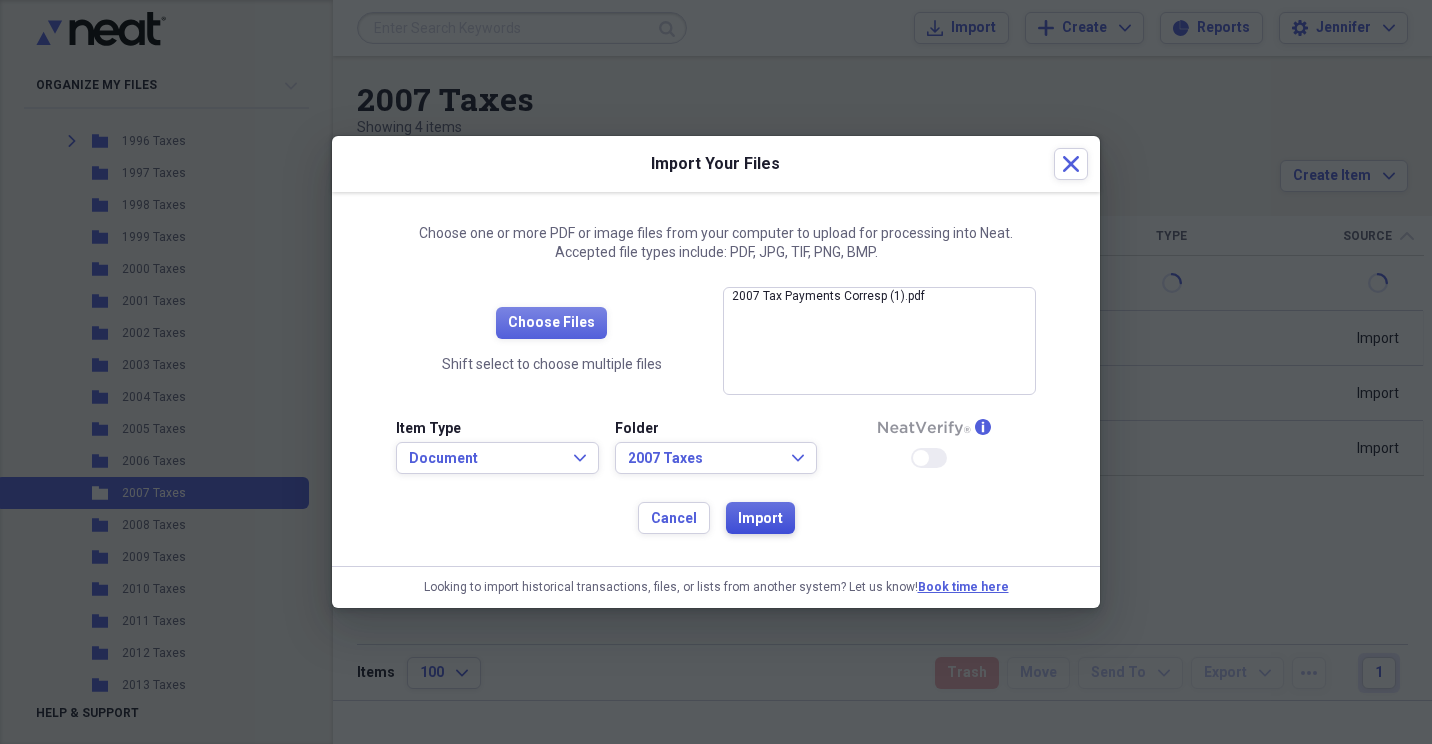 click on "Import" at bounding box center [760, 519] 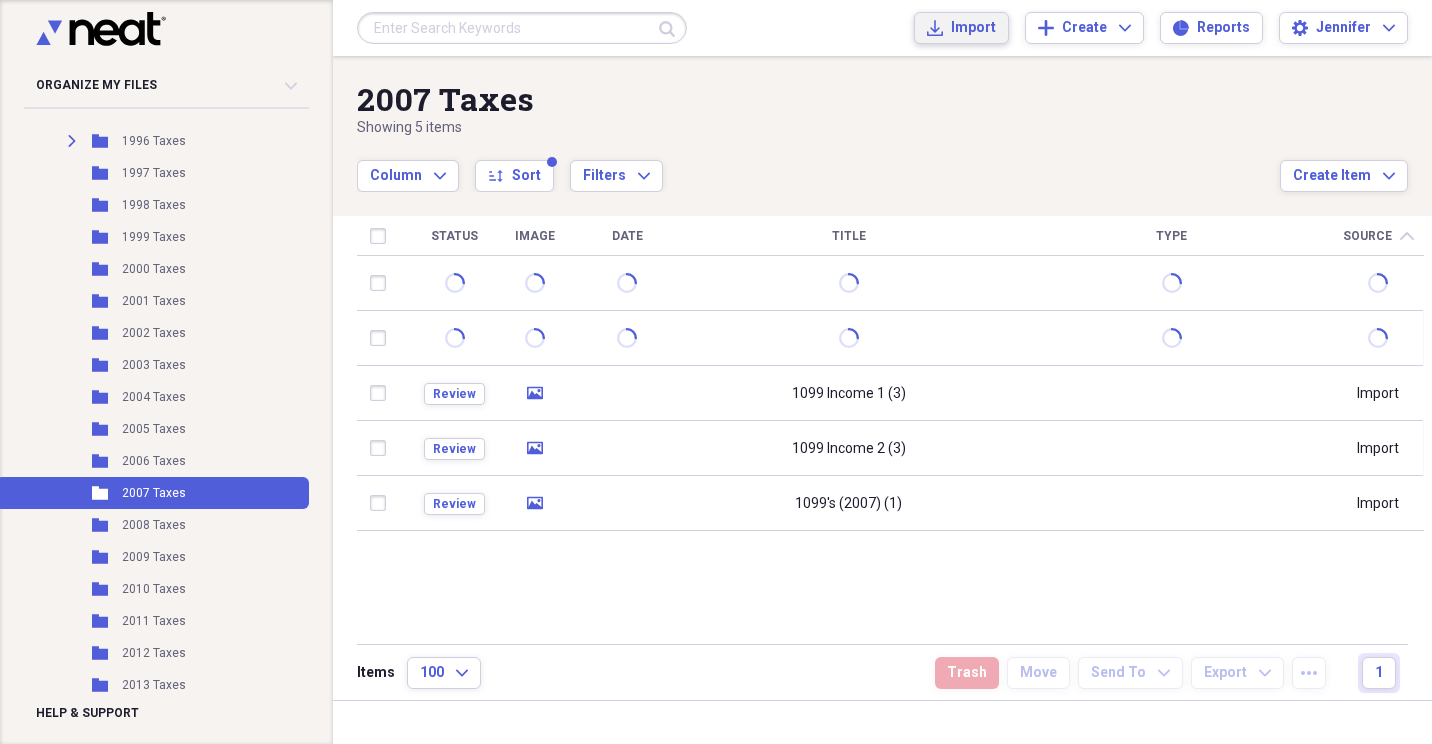 click on "Import" at bounding box center [973, 28] 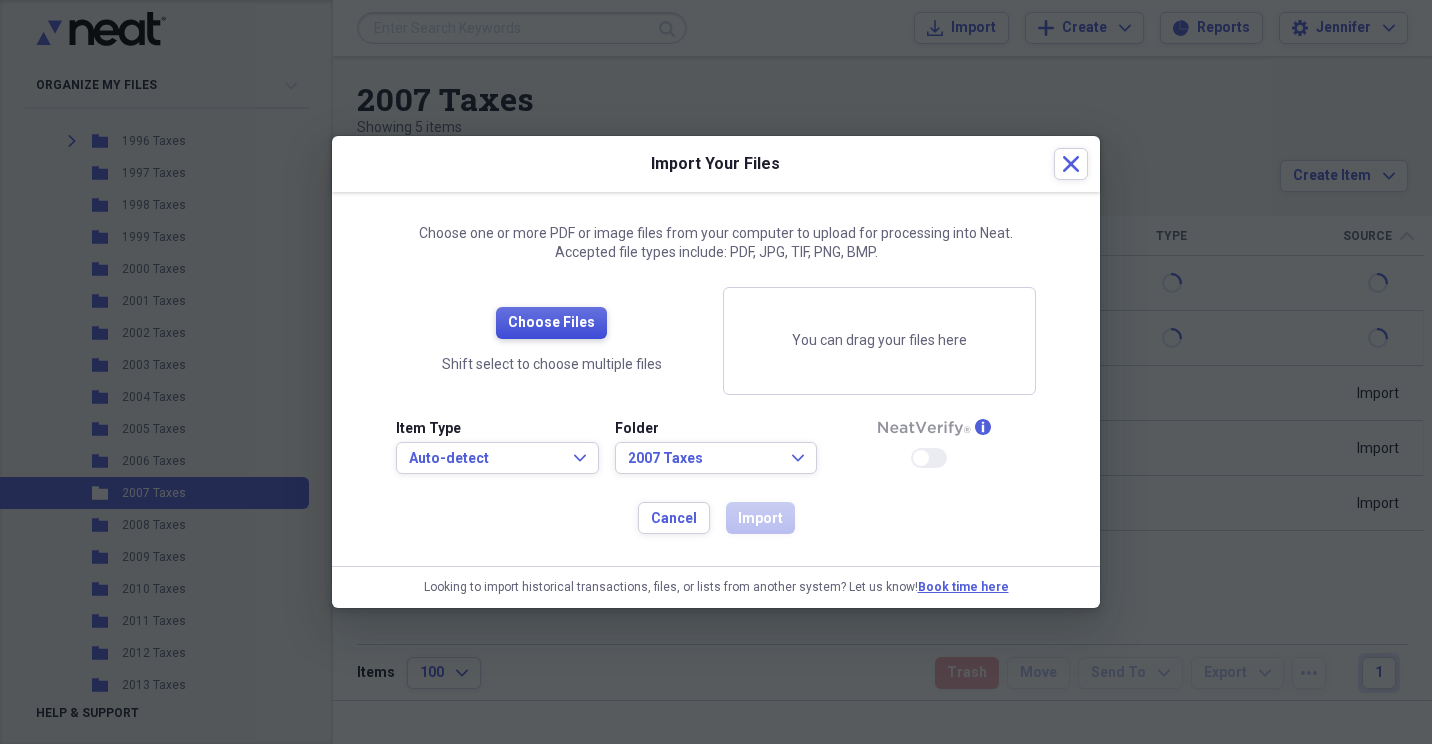 click on "Choose Files" at bounding box center [551, 323] 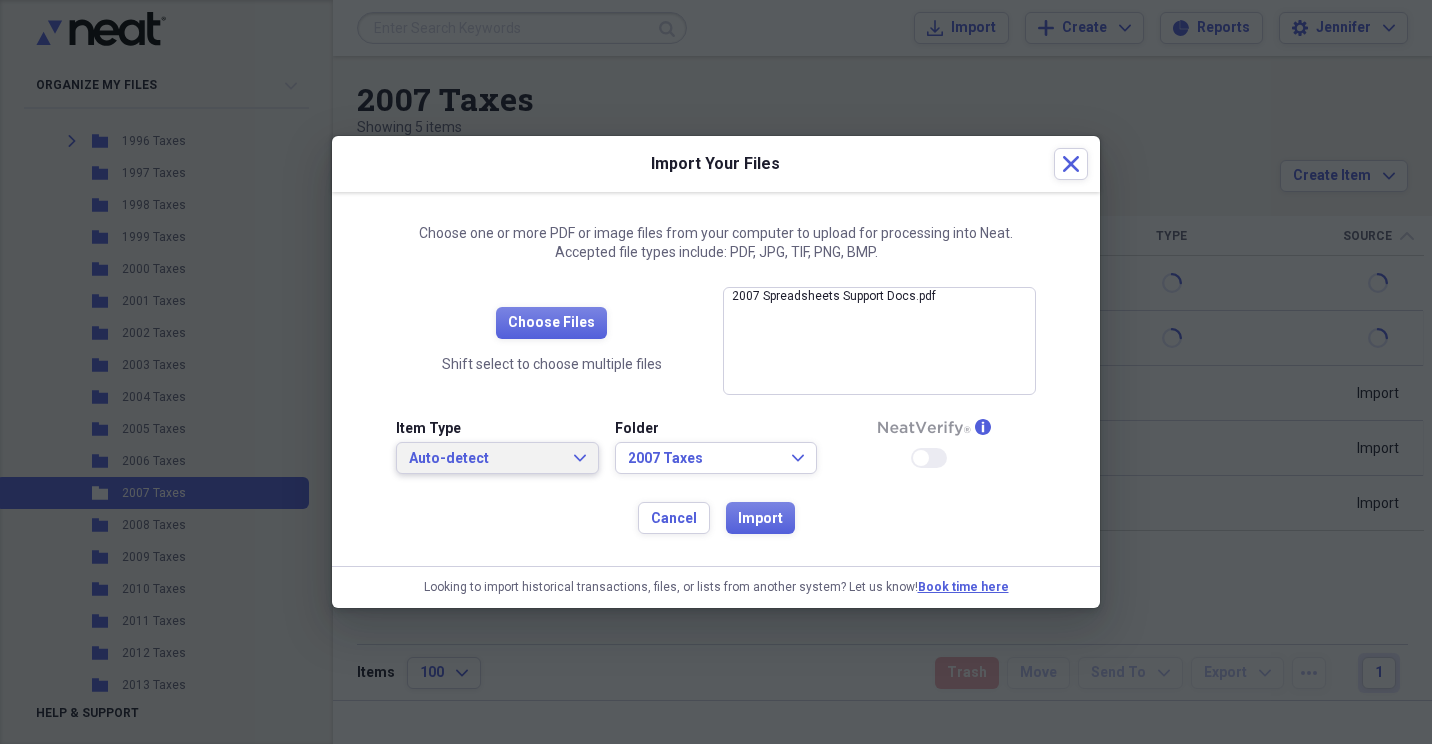 drag, startPoint x: 577, startPoint y: 460, endPoint x: 539, endPoint y: 430, distance: 48.414875 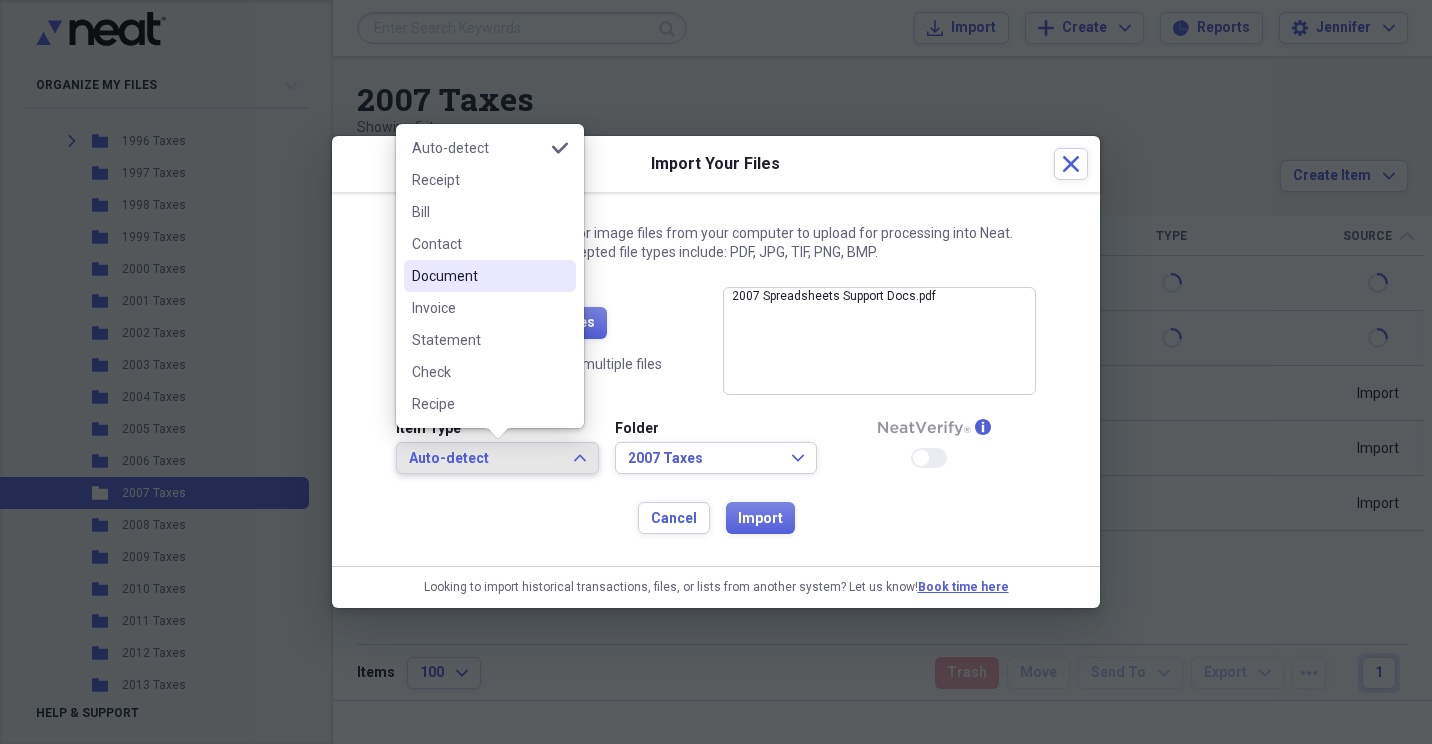 drag, startPoint x: 455, startPoint y: 275, endPoint x: 764, endPoint y: 515, distance: 391.25568 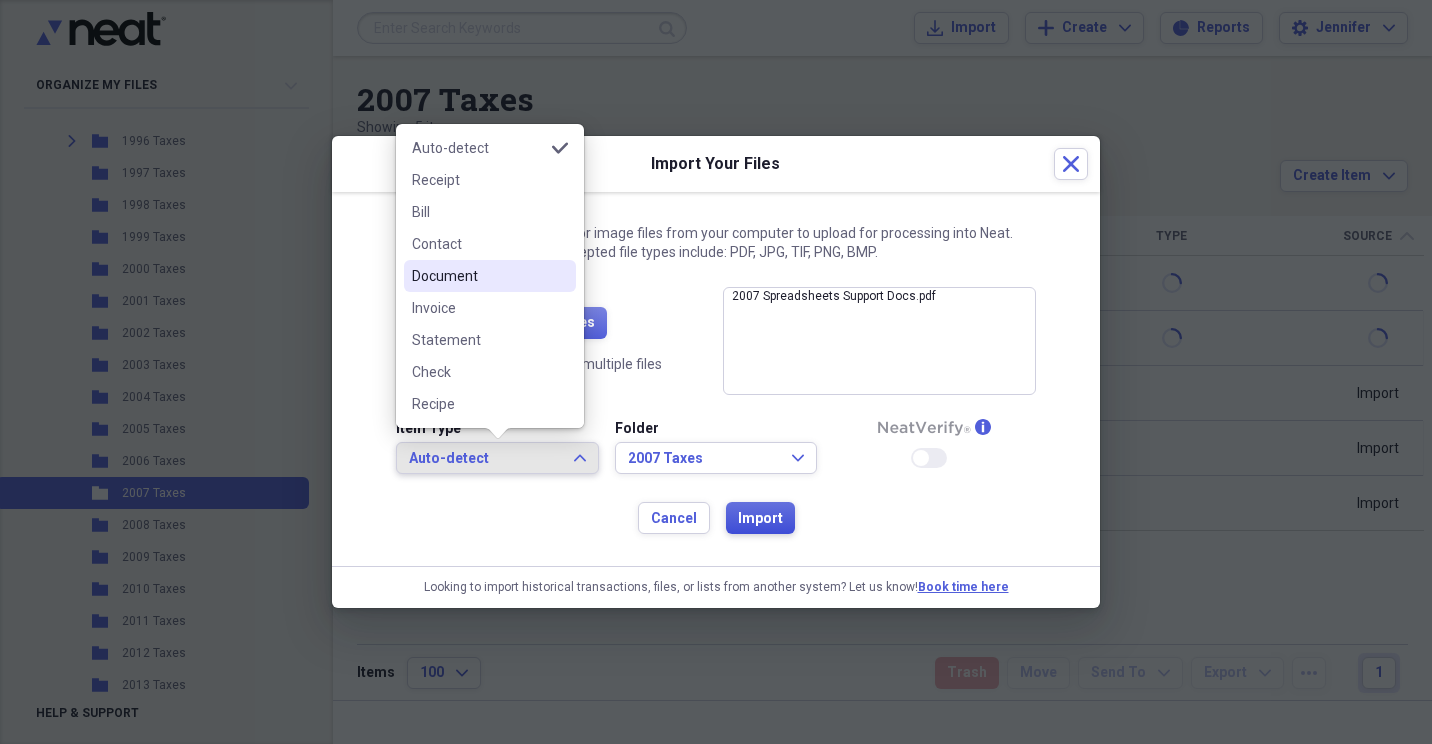 click on "Document" at bounding box center (478, 276) 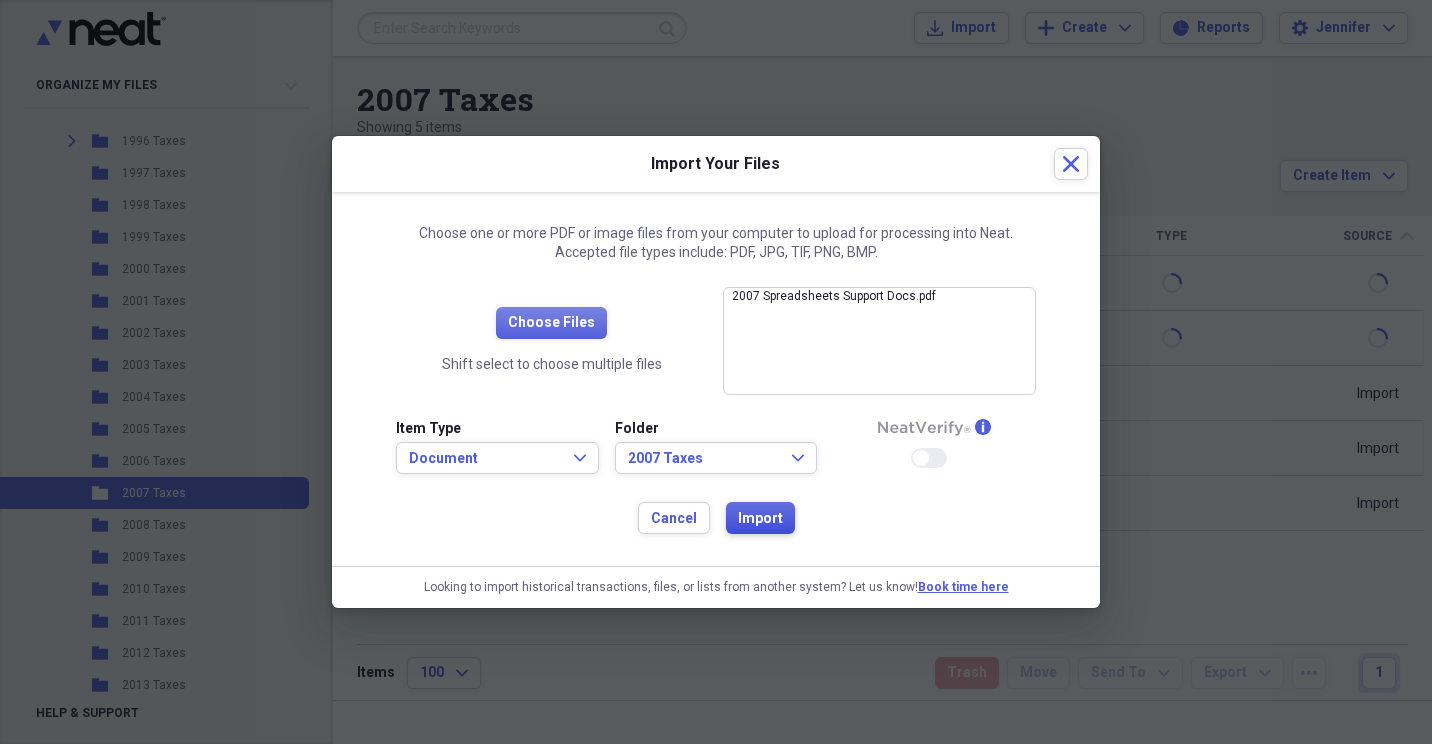 click on "Import" at bounding box center (760, 519) 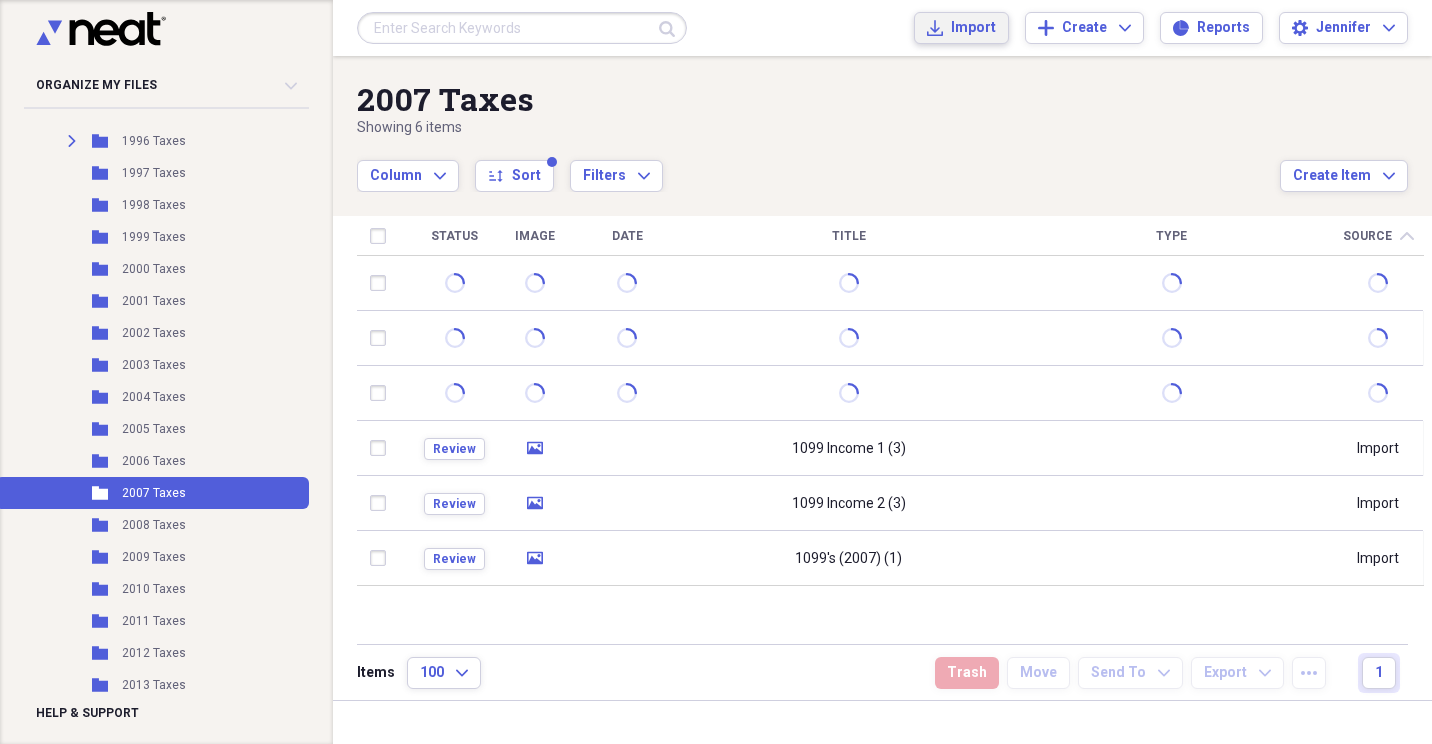 click on "Import Import" at bounding box center [961, 28] 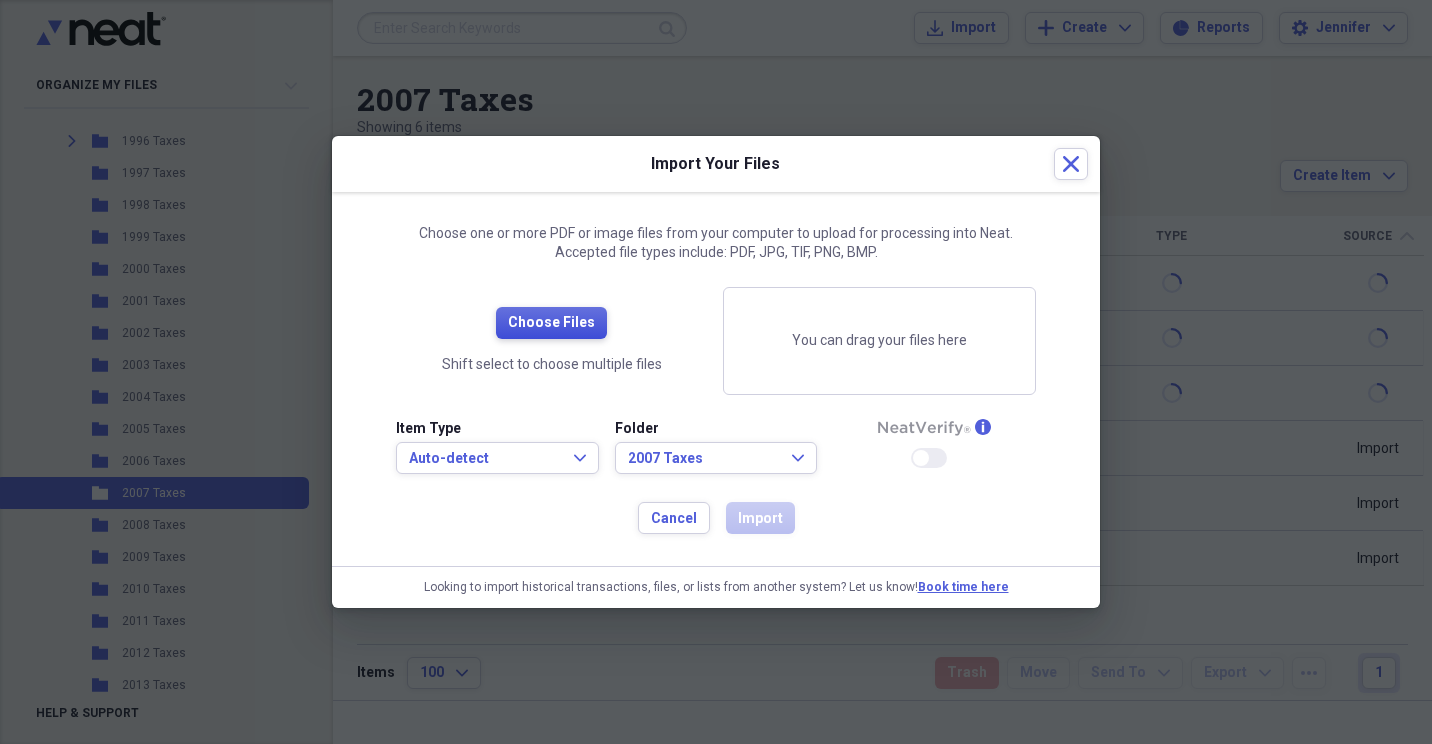 click on "Choose Files" at bounding box center [551, 323] 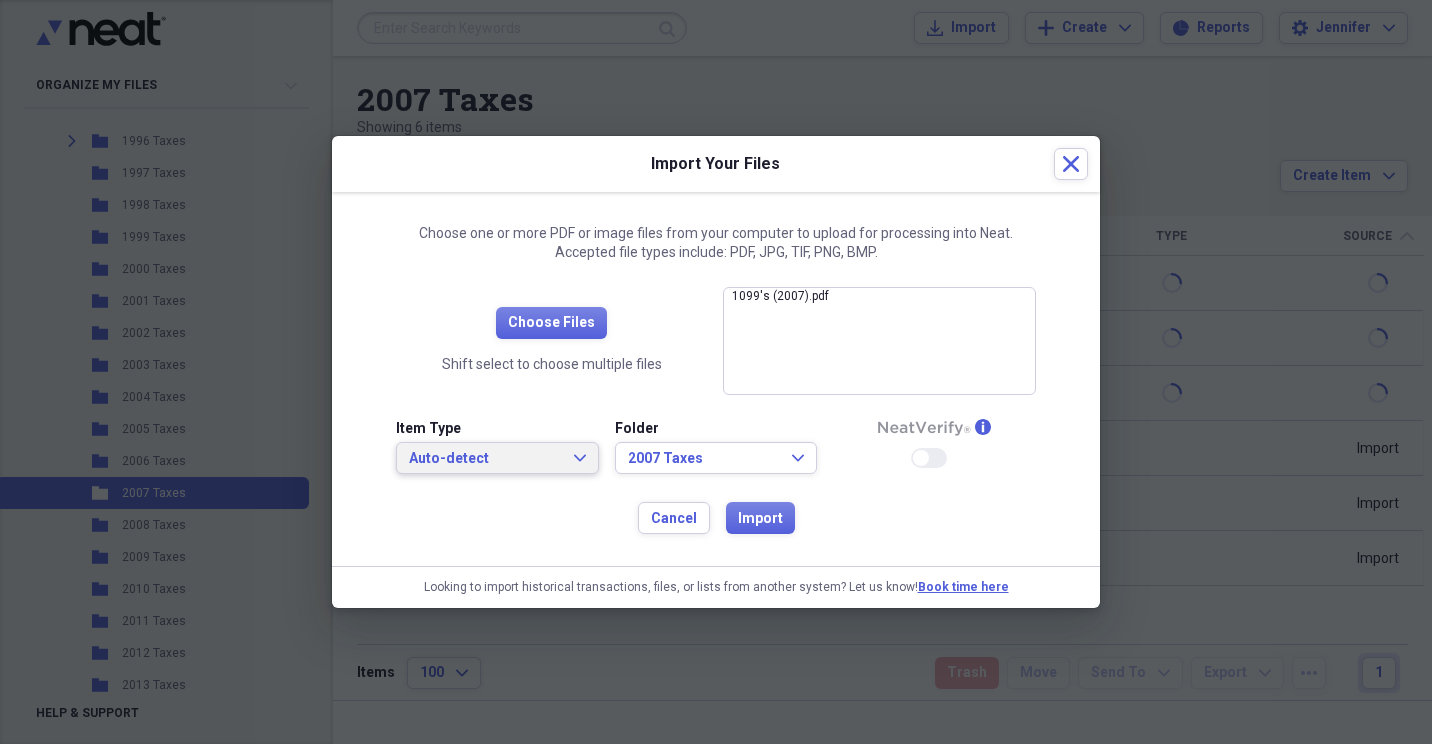 click on "Auto-detect Expand" at bounding box center [497, 459] 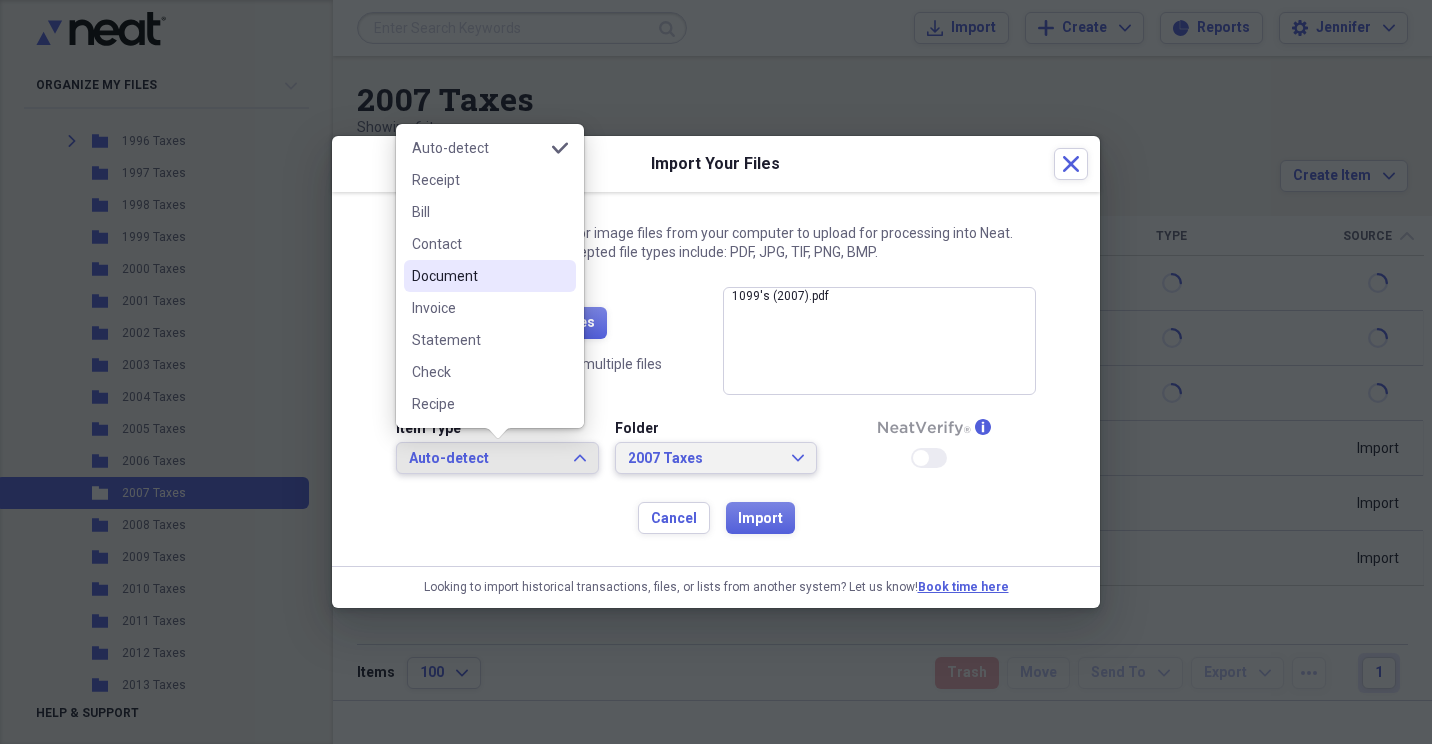 drag, startPoint x: 498, startPoint y: 284, endPoint x: 738, endPoint y: 458, distance: 296.43887 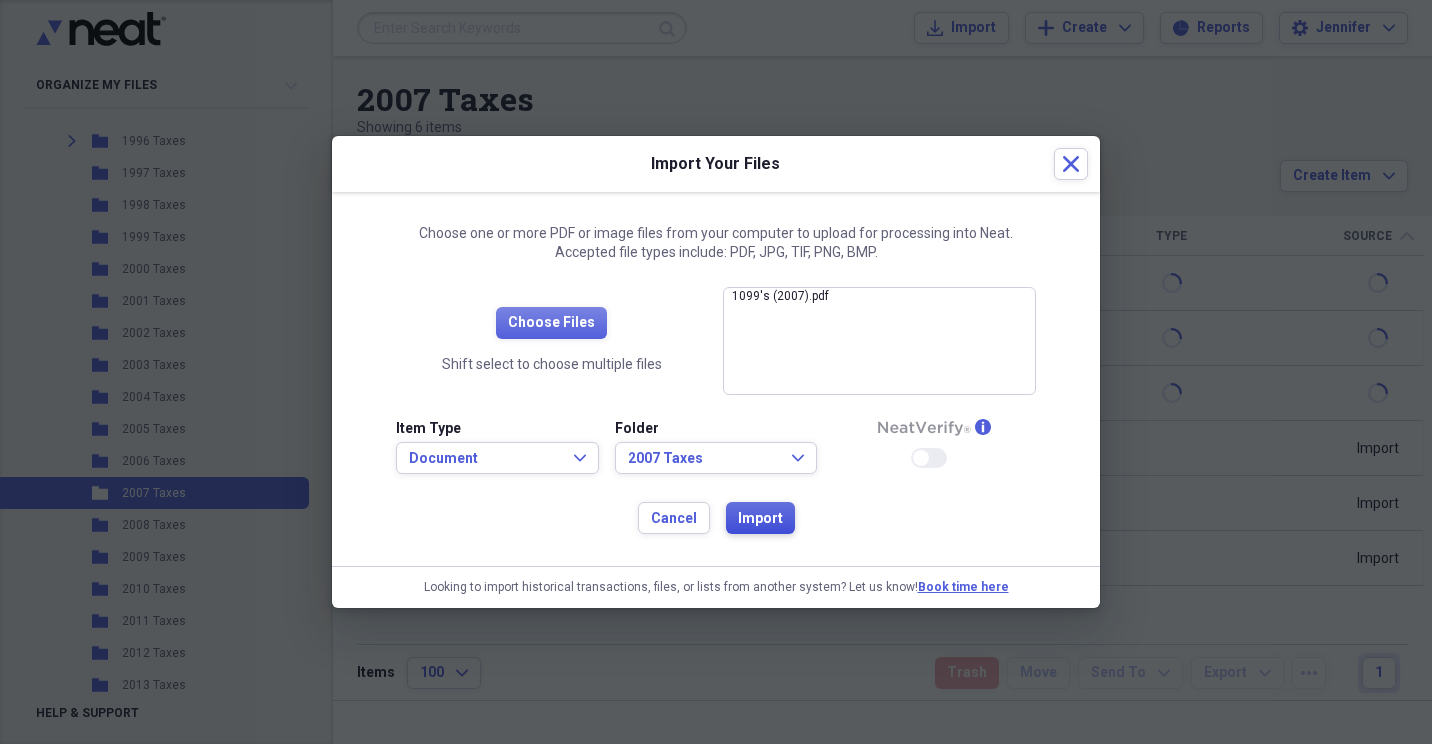 click on "Import" at bounding box center [760, 519] 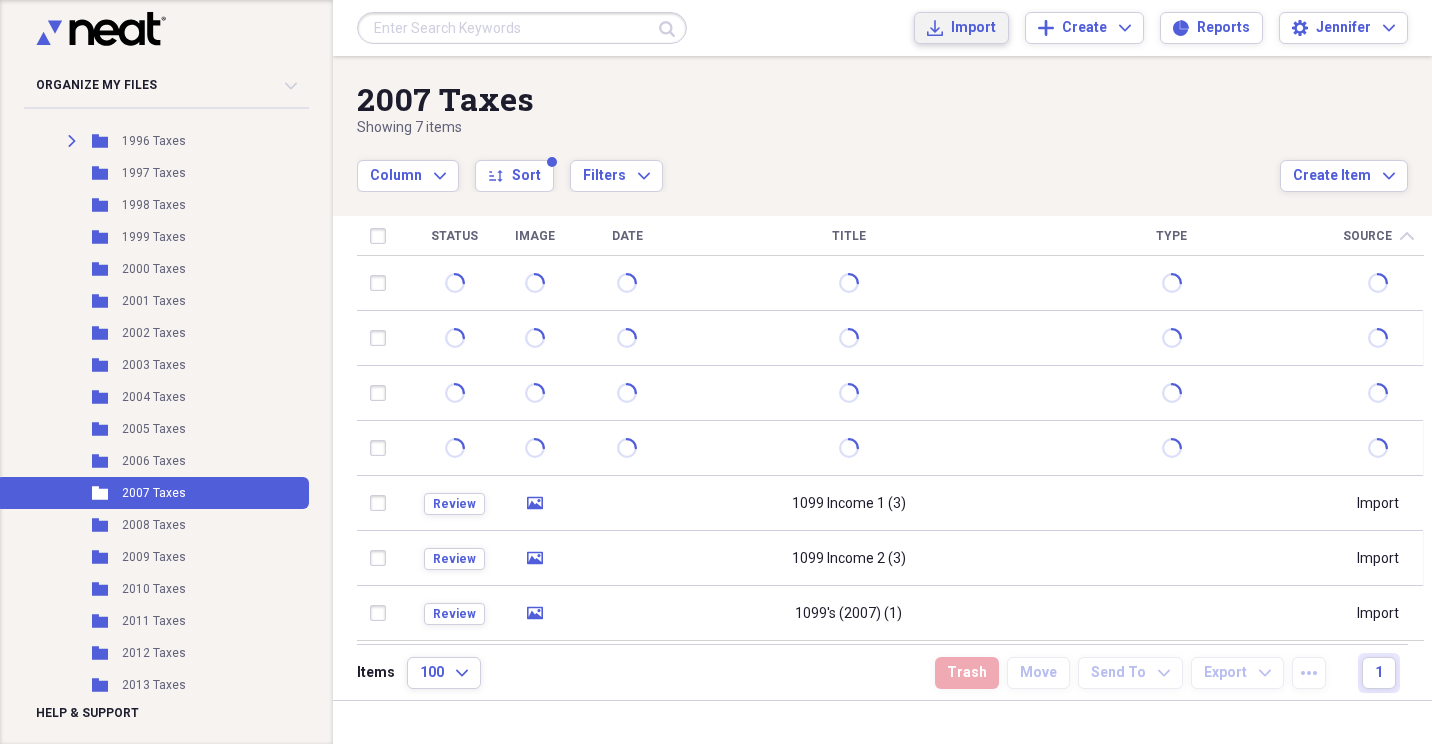 click on "Import" at bounding box center (973, 28) 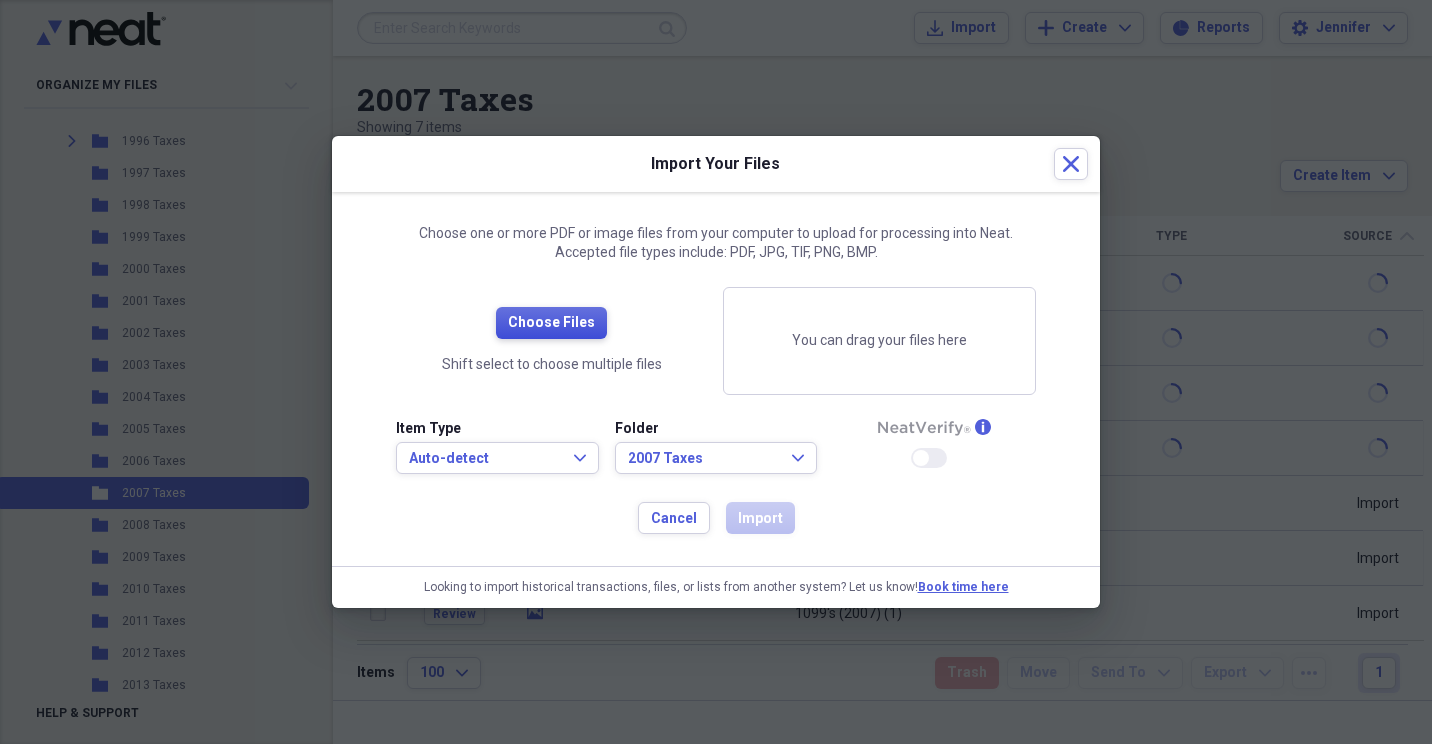 click on "Choose Files" at bounding box center [551, 323] 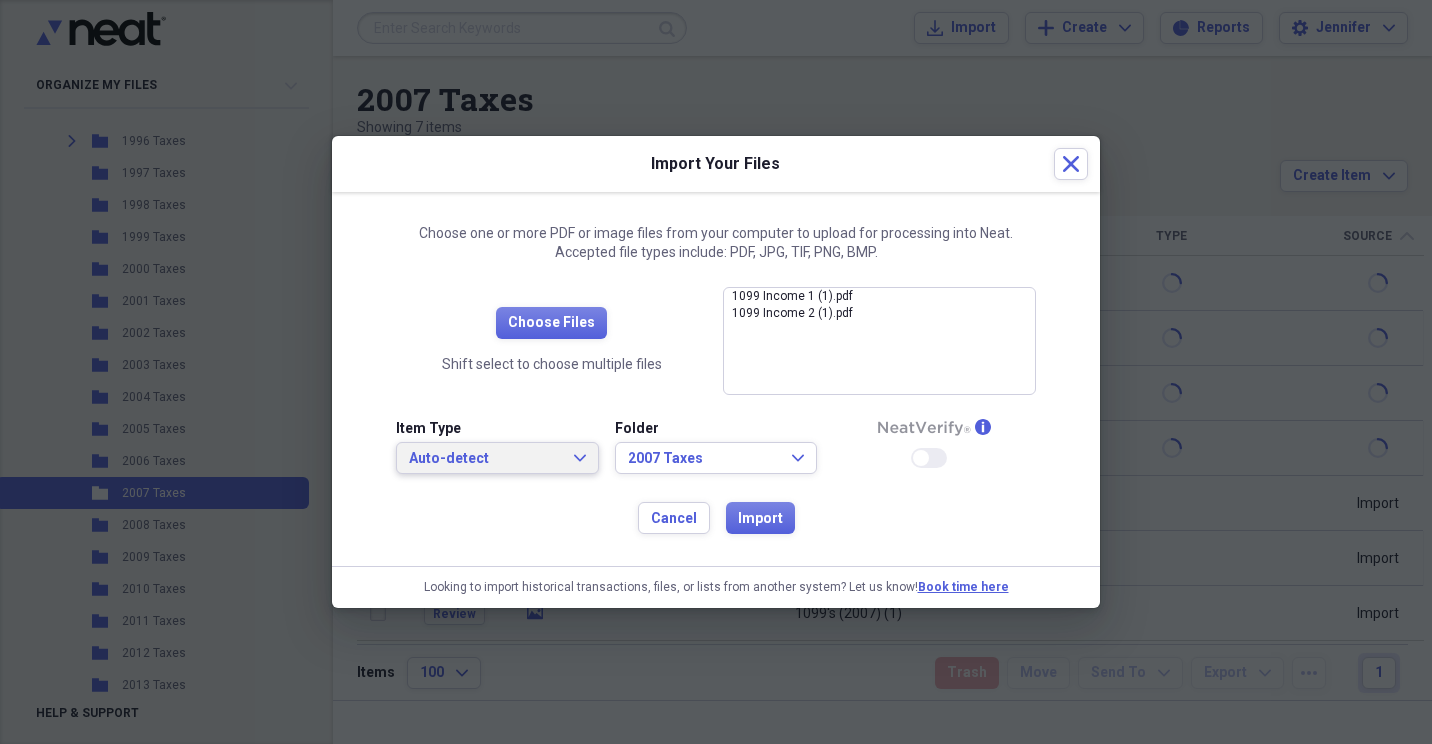 click on "Expand" 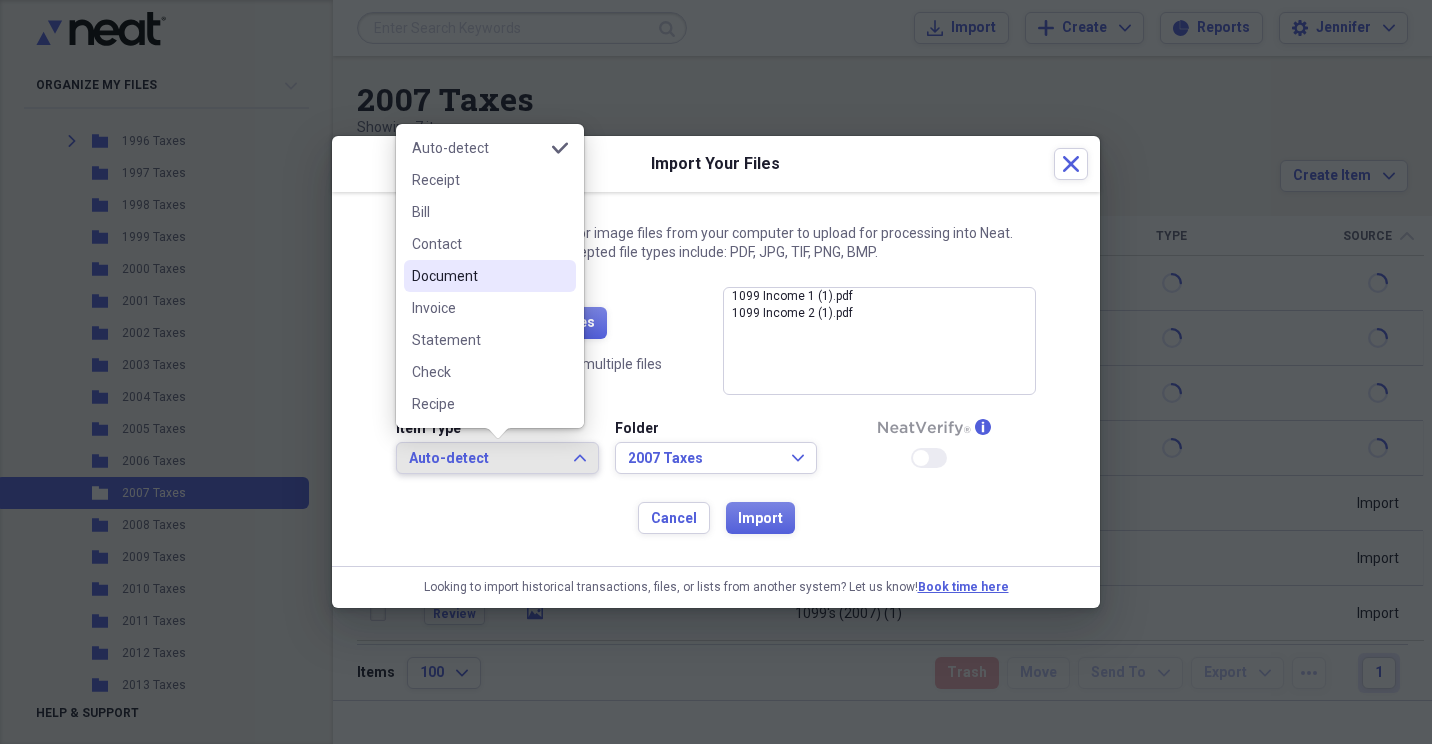 click on "Document" at bounding box center [490, 276] 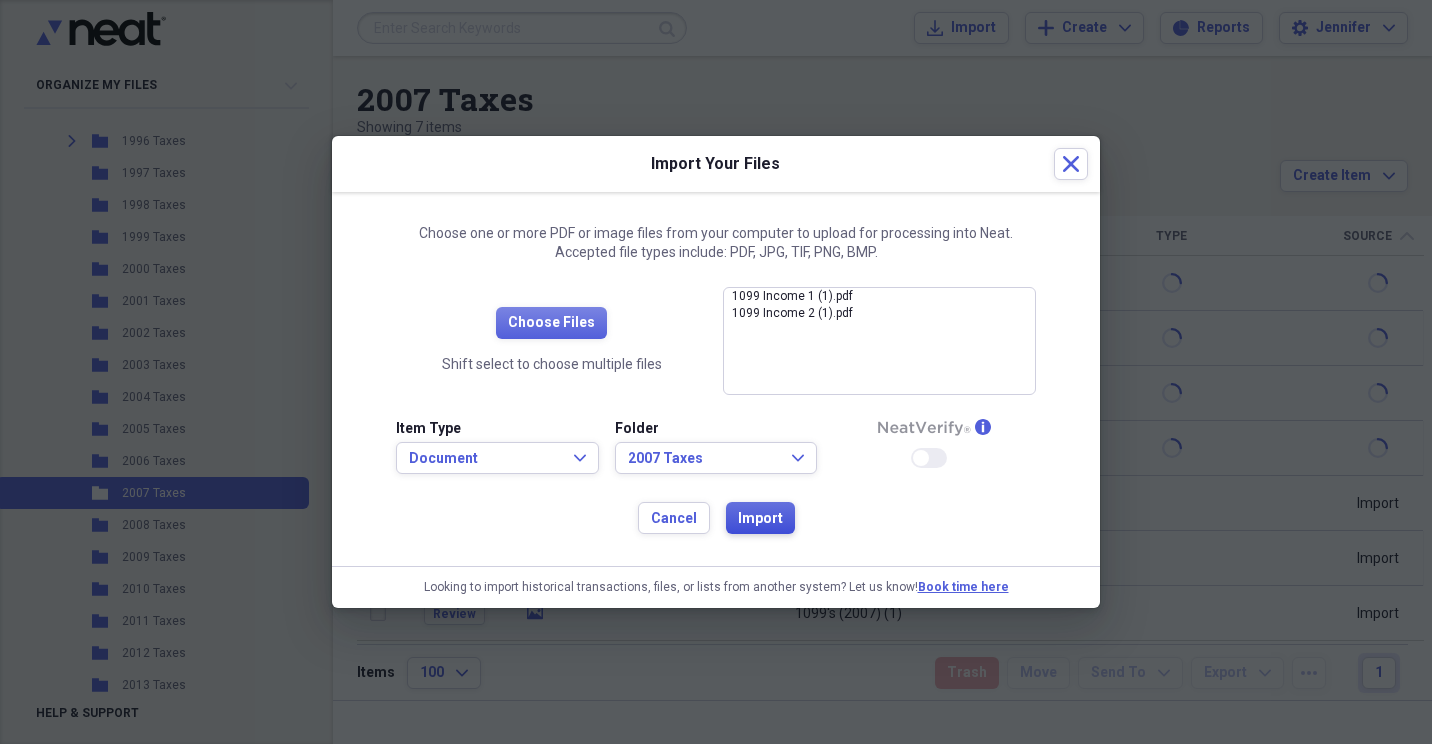 click on "Import" at bounding box center [760, 519] 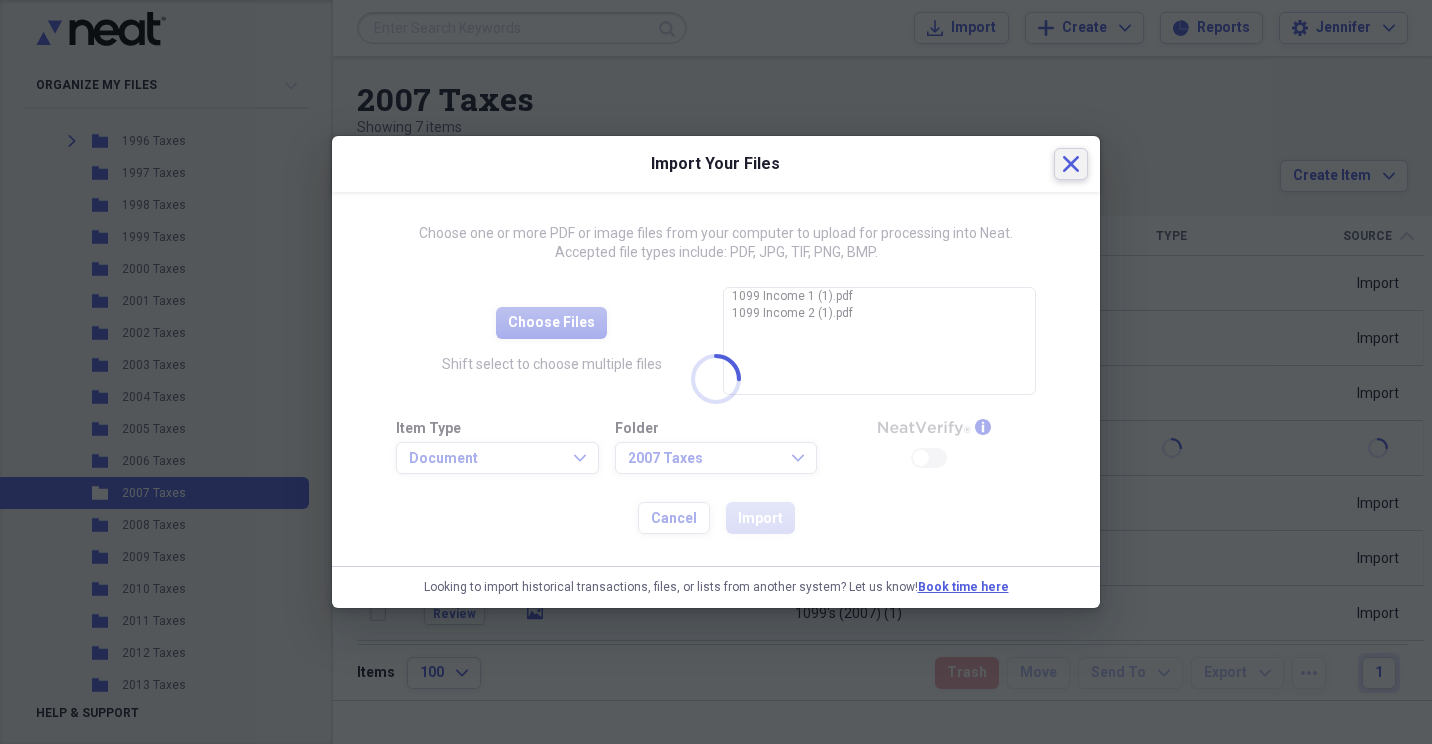 click on "Close" at bounding box center (1071, 164) 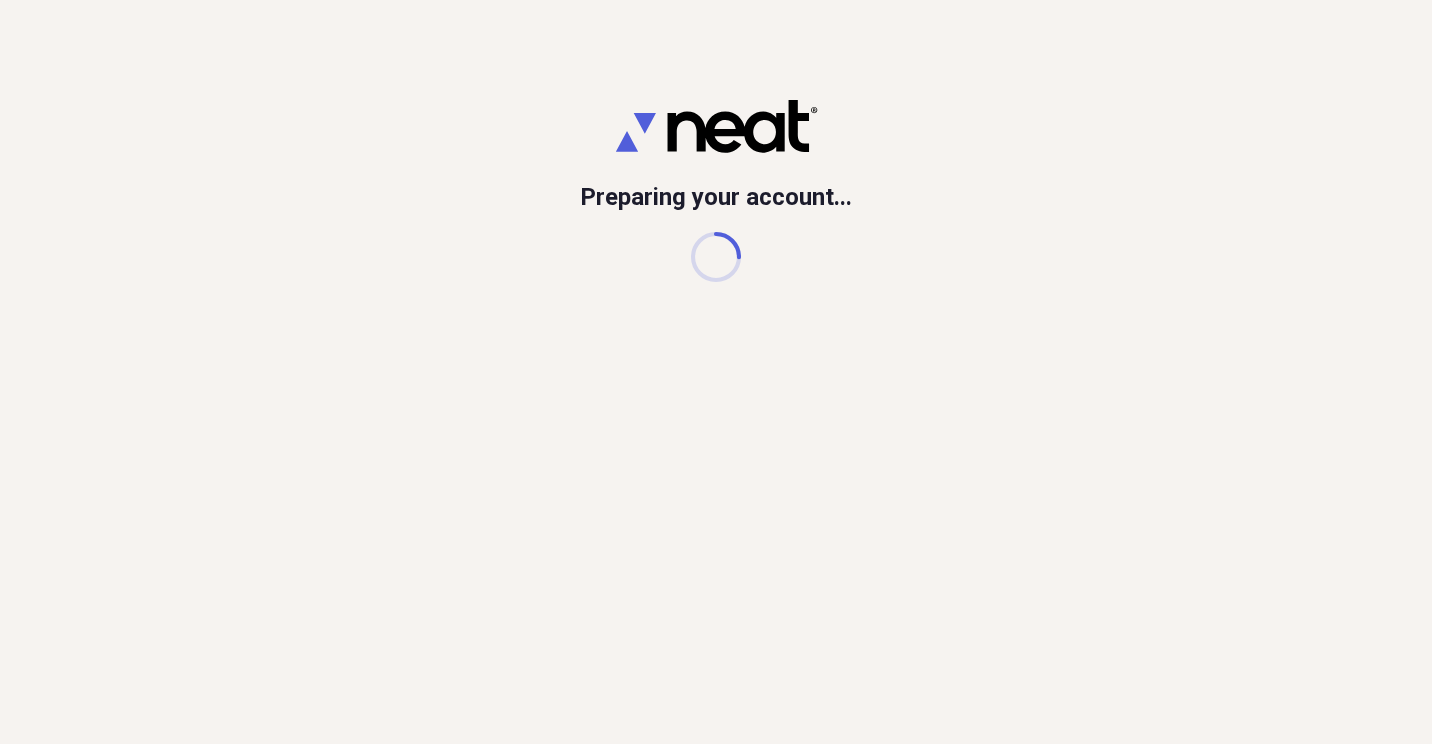 scroll, scrollTop: 0, scrollLeft: 0, axis: both 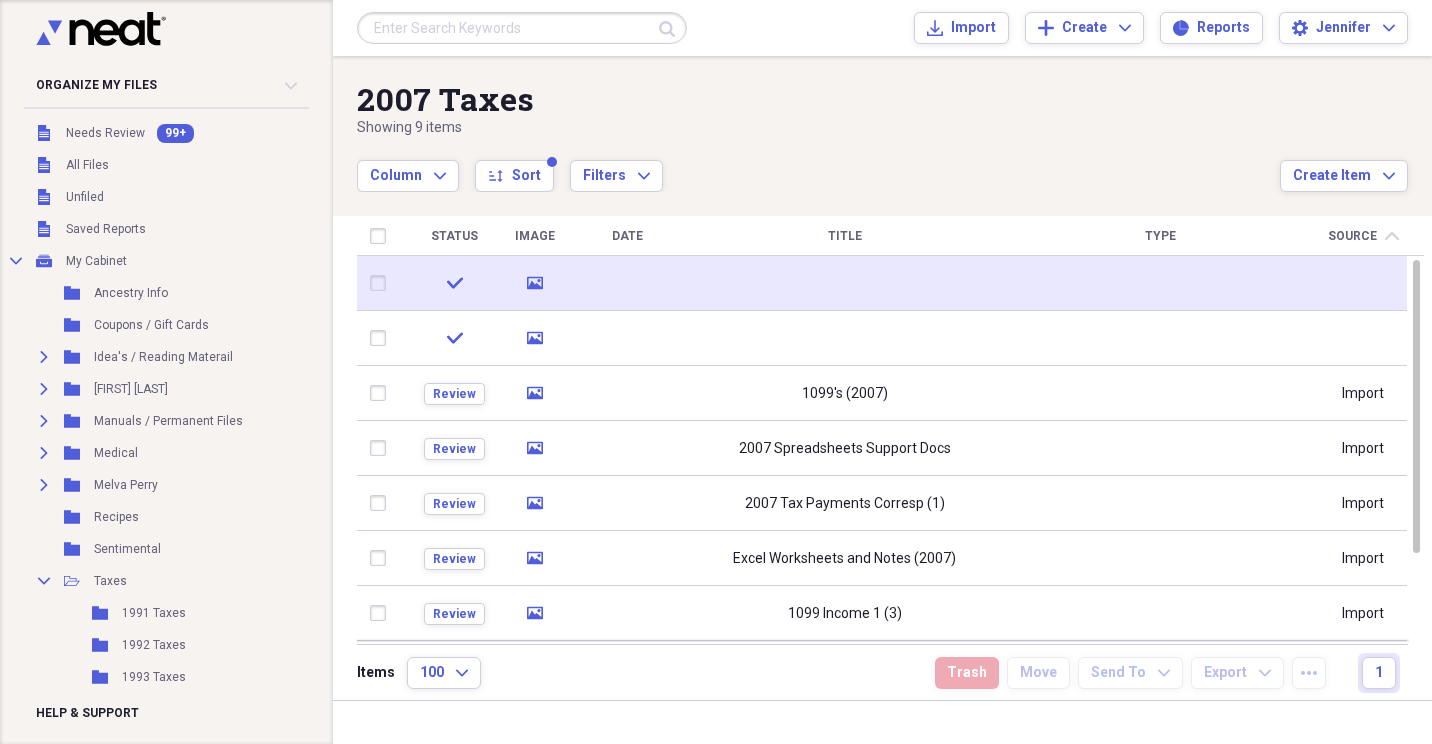 click at bounding box center (382, 283) 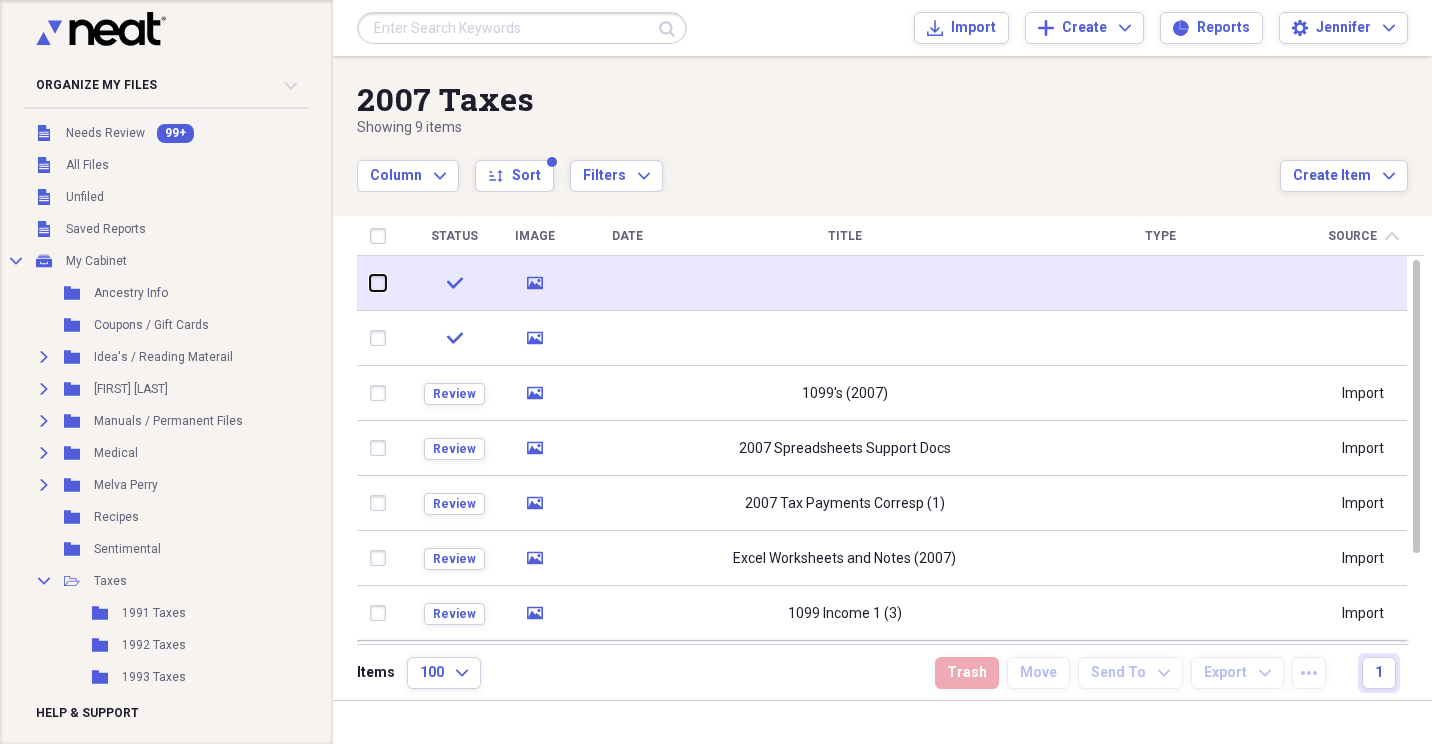 click at bounding box center [370, 283] 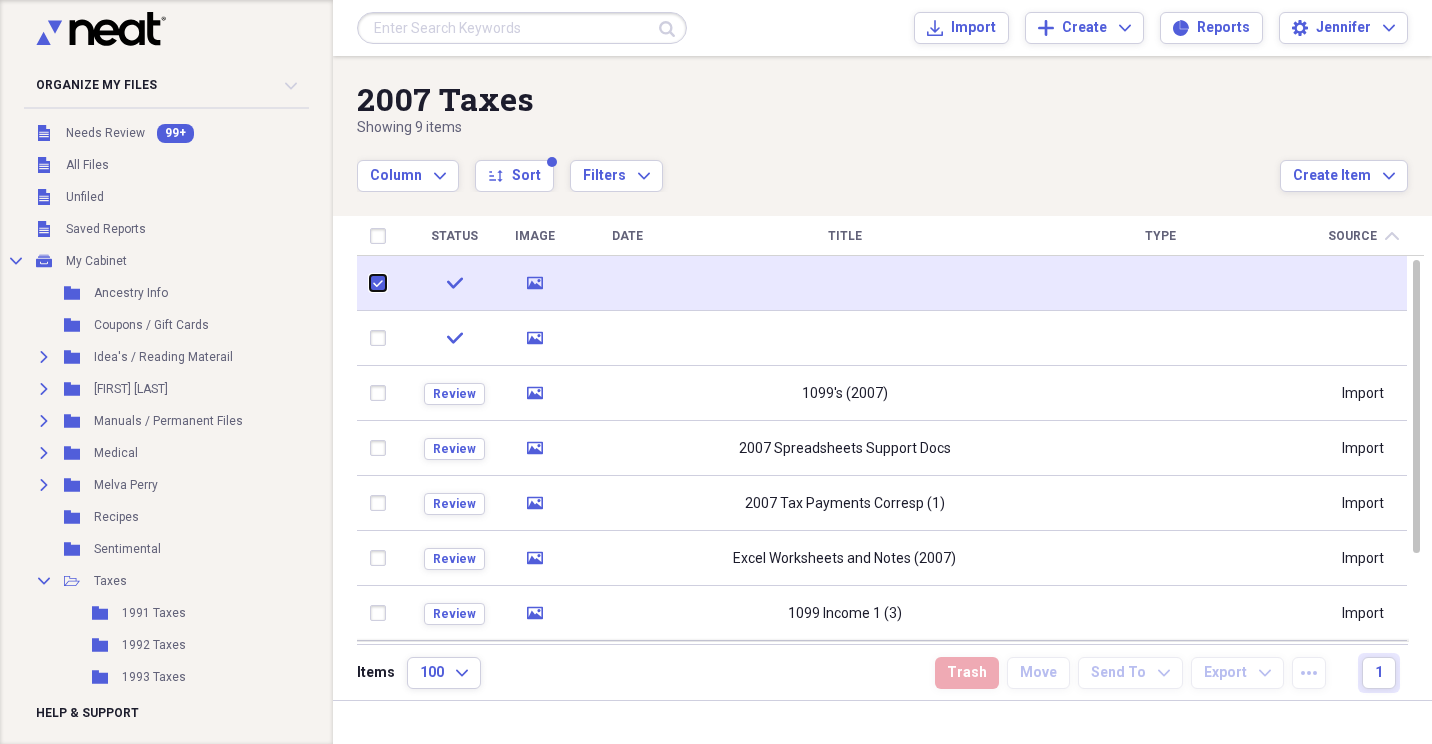 checkbox on "true" 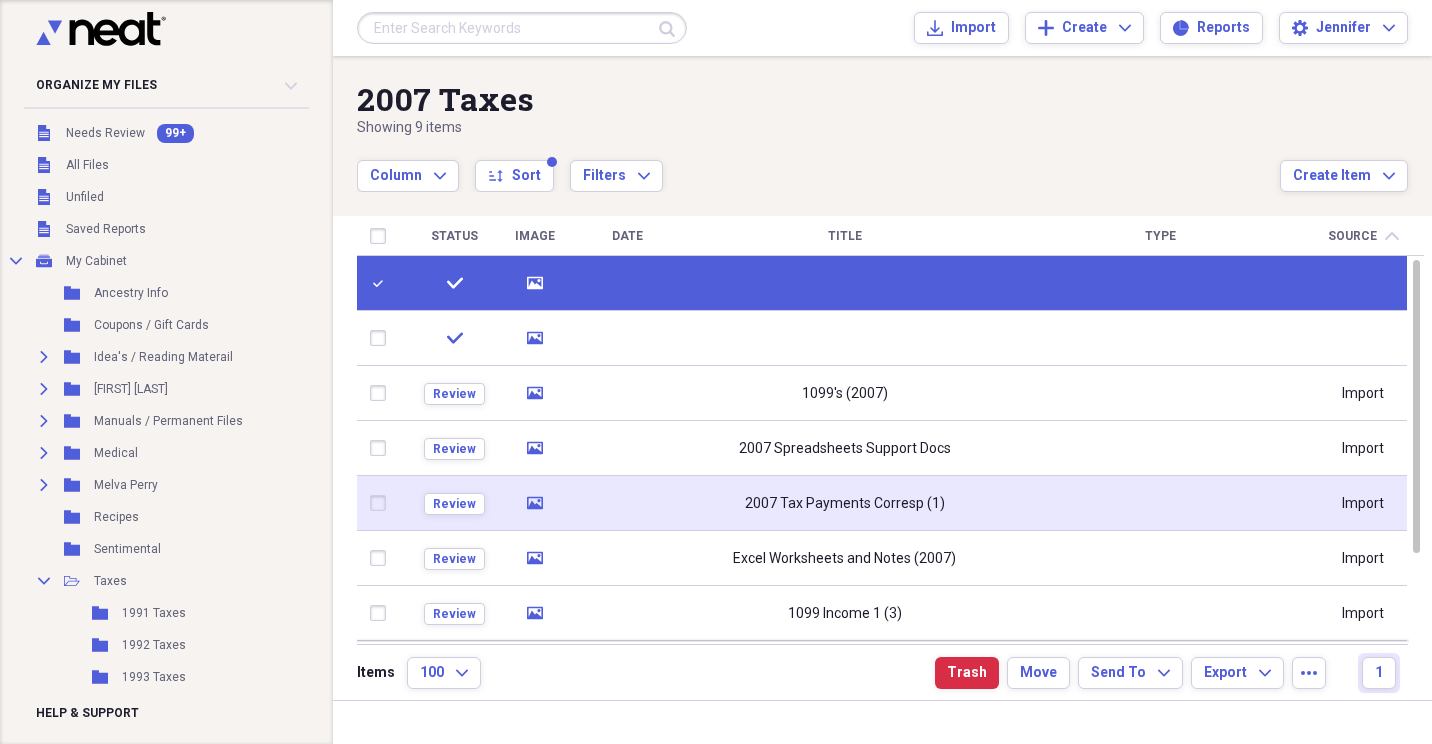 drag, startPoint x: 381, startPoint y: 346, endPoint x: 760, endPoint y: 490, distance: 405.43433 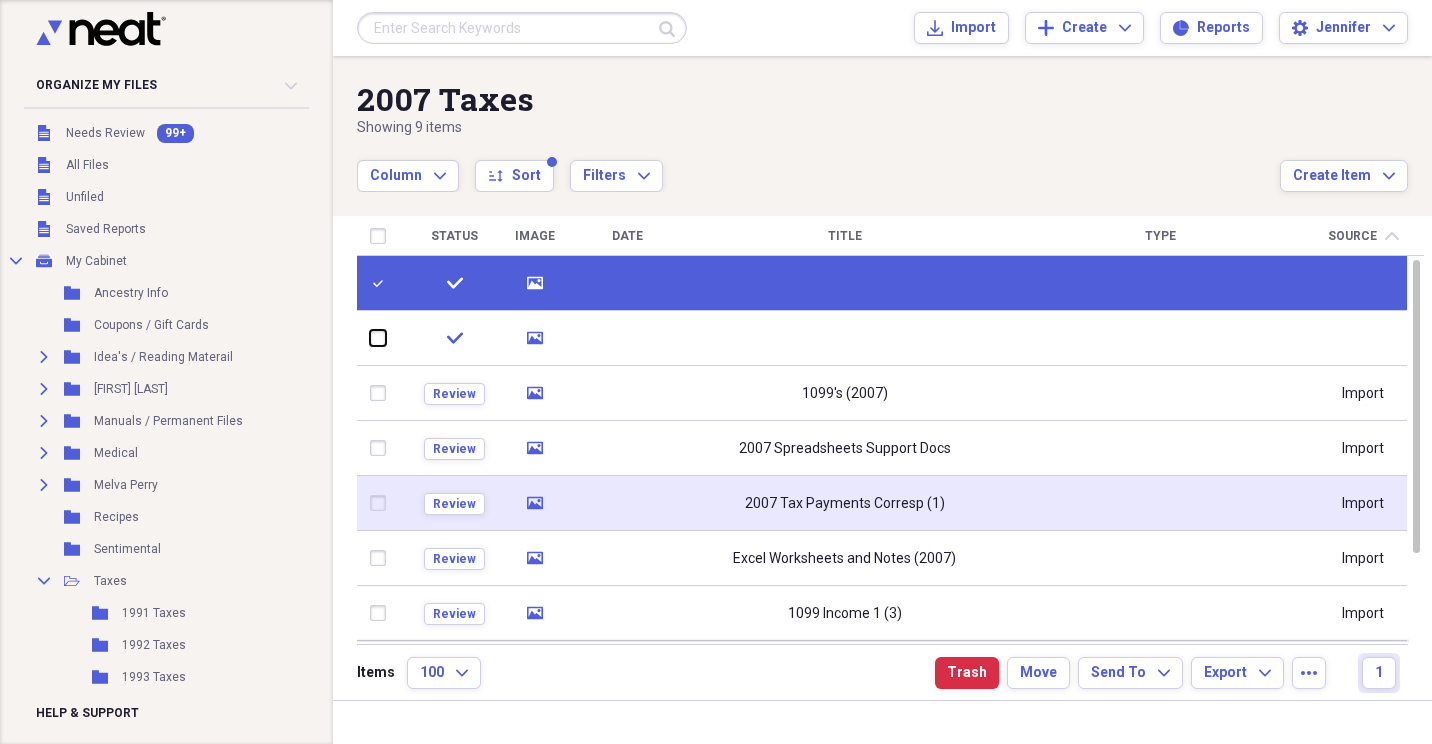 click at bounding box center (370, 338) 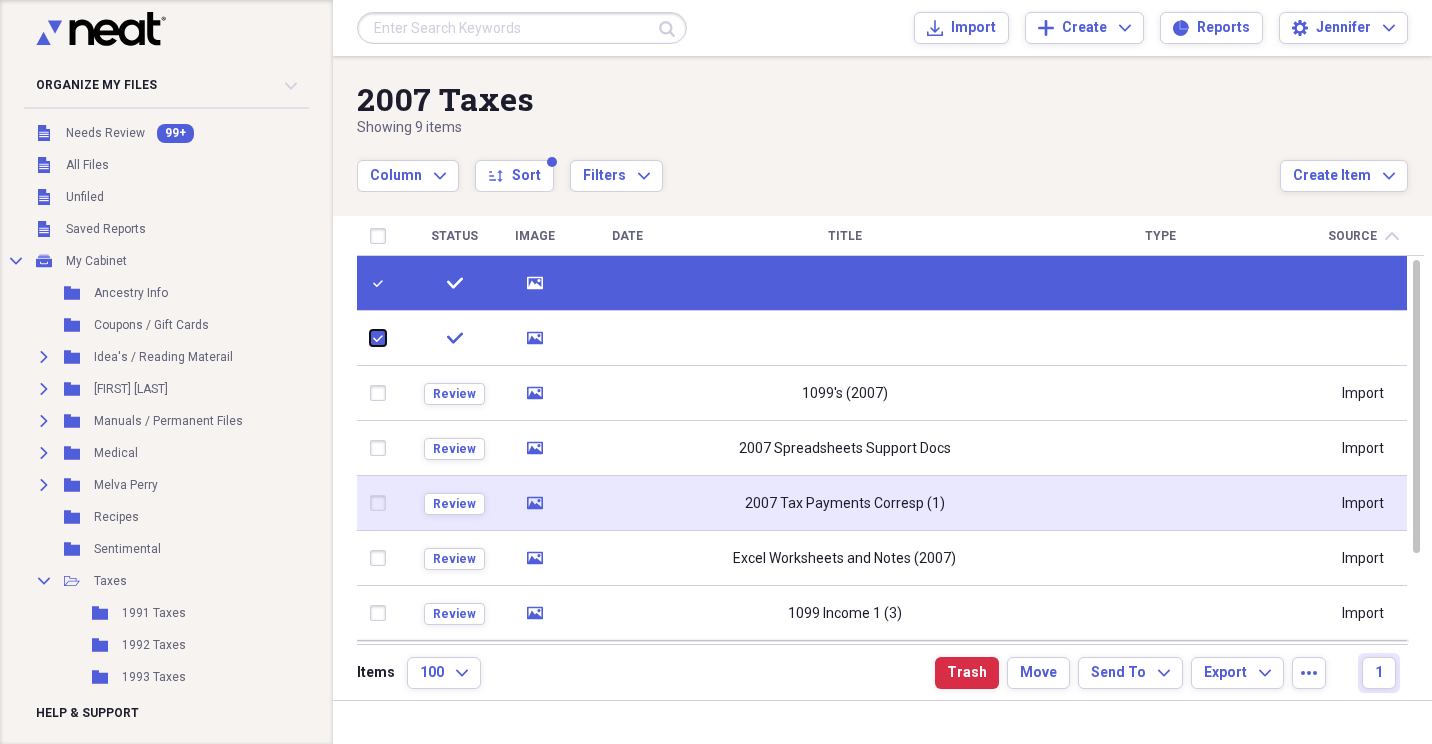 checkbox on "true" 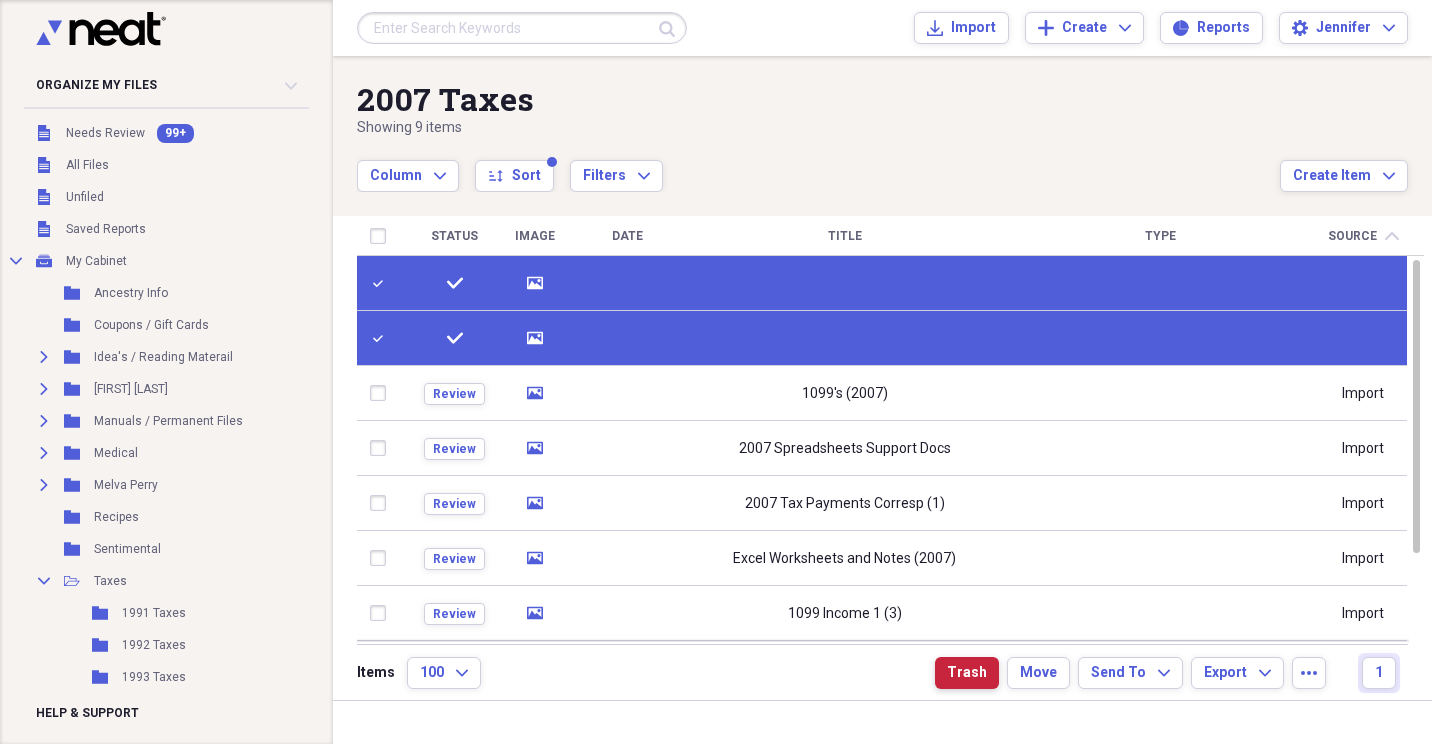 click on "Trash" at bounding box center (967, 673) 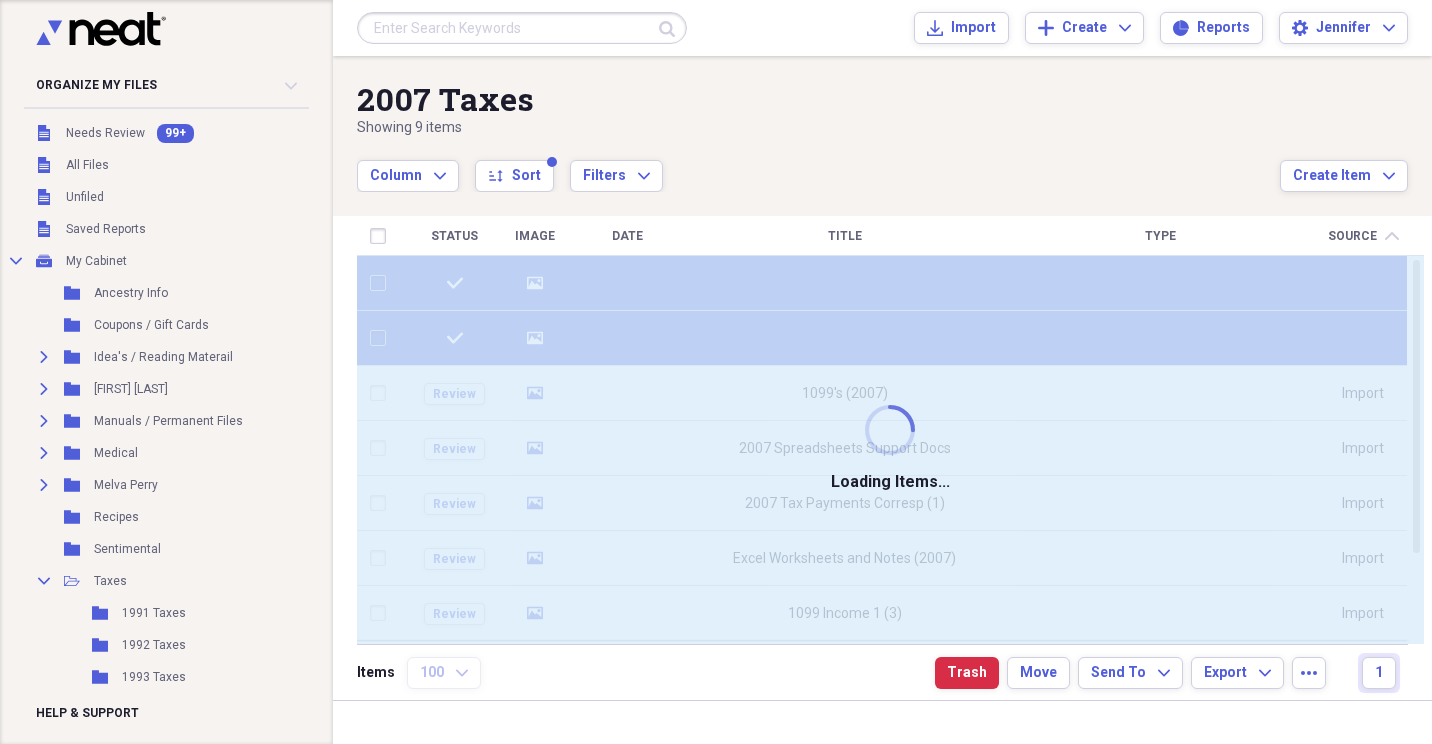 checkbox on "false" 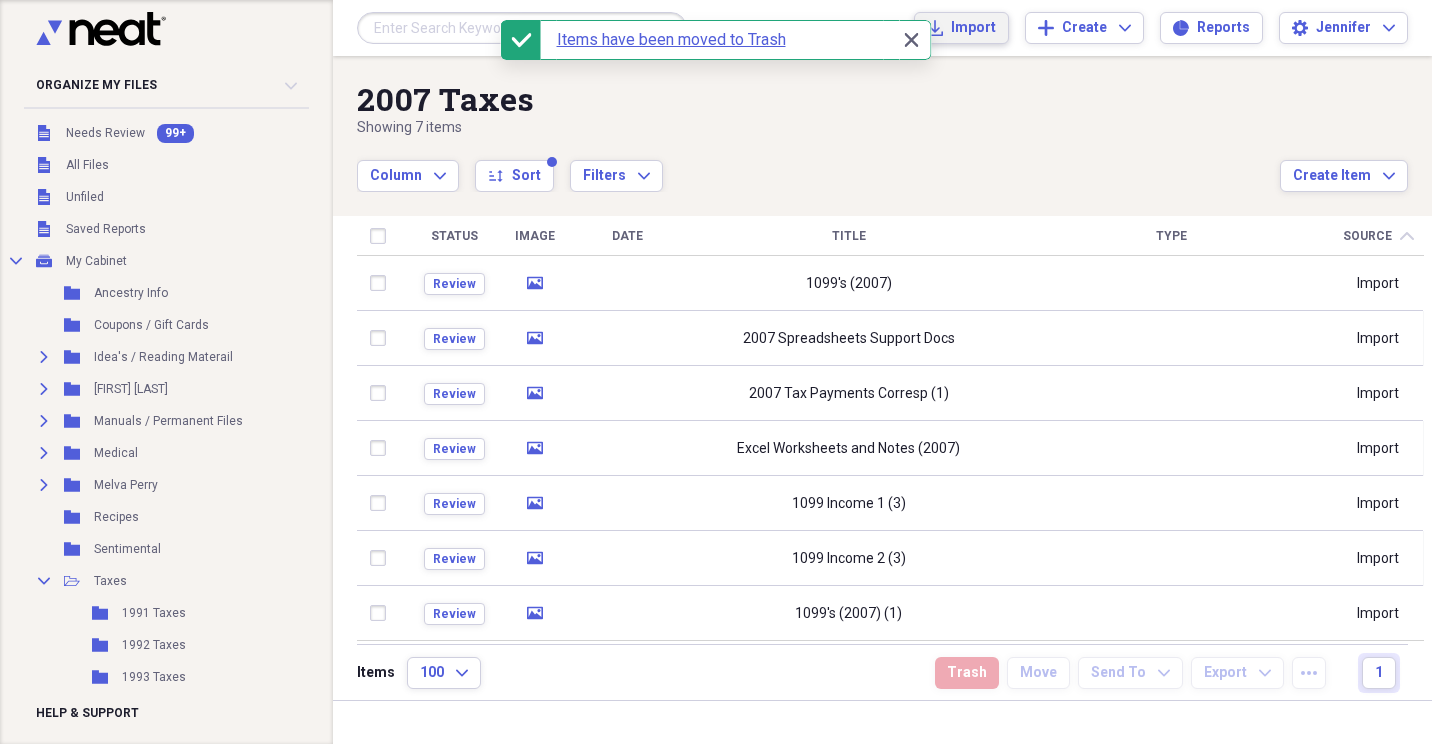 click on "Import" at bounding box center [973, 28] 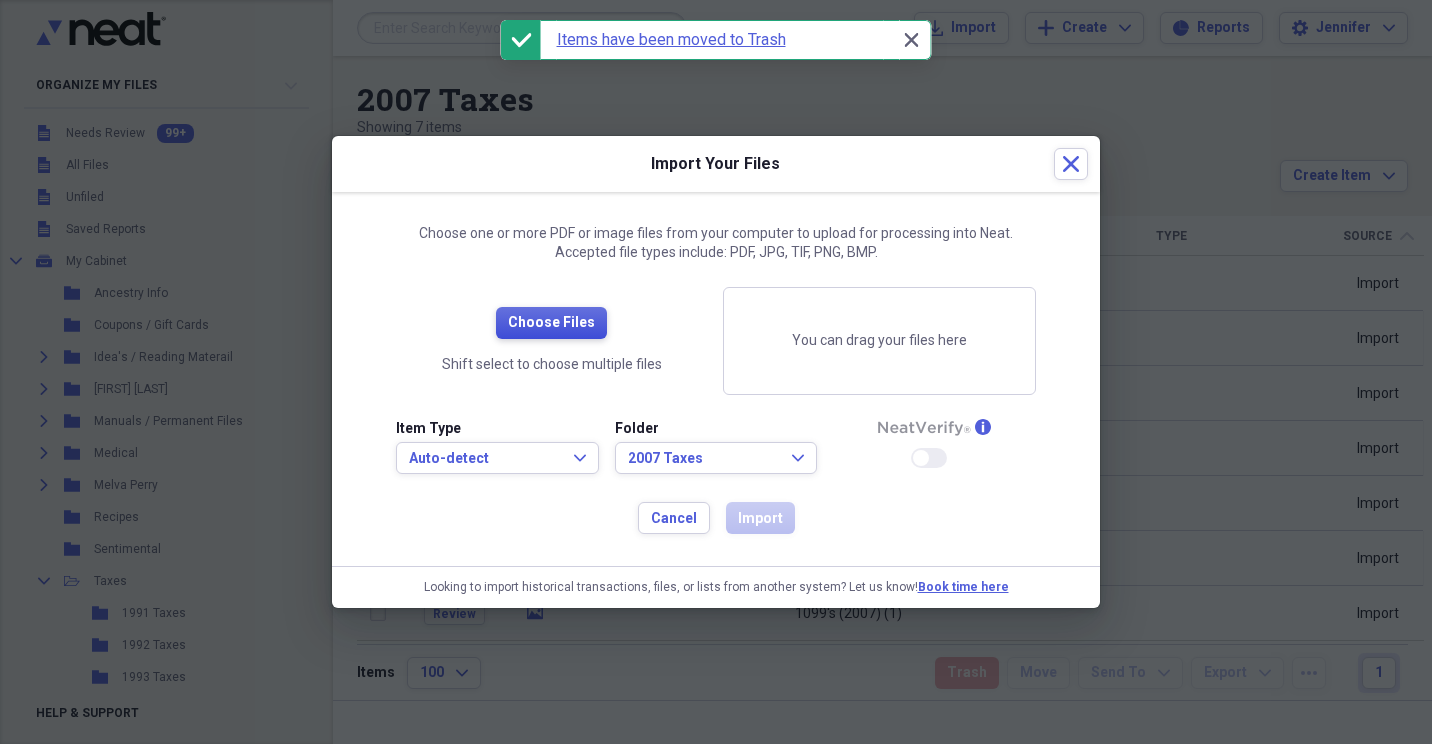click on "Choose Files" at bounding box center [551, 323] 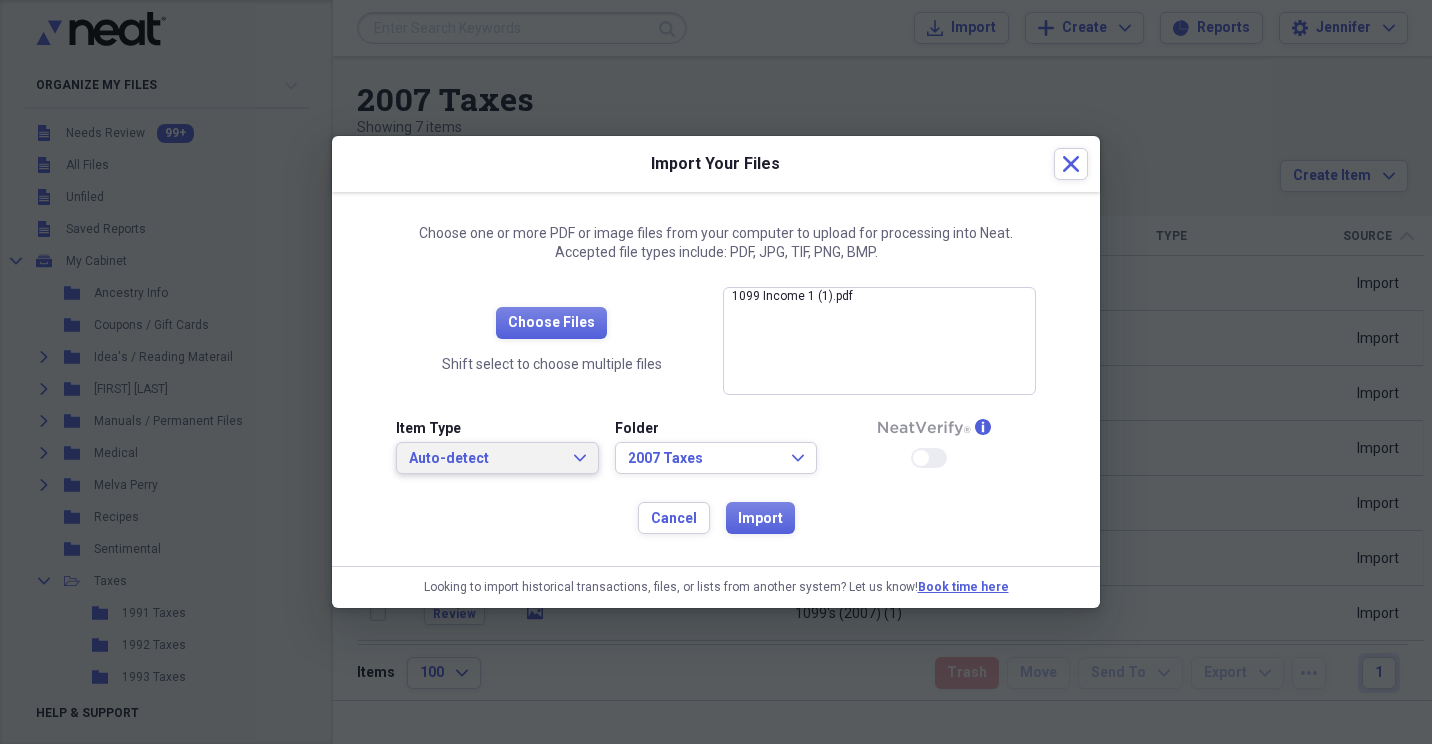 click on "Auto-detect Expand" at bounding box center (497, 458) 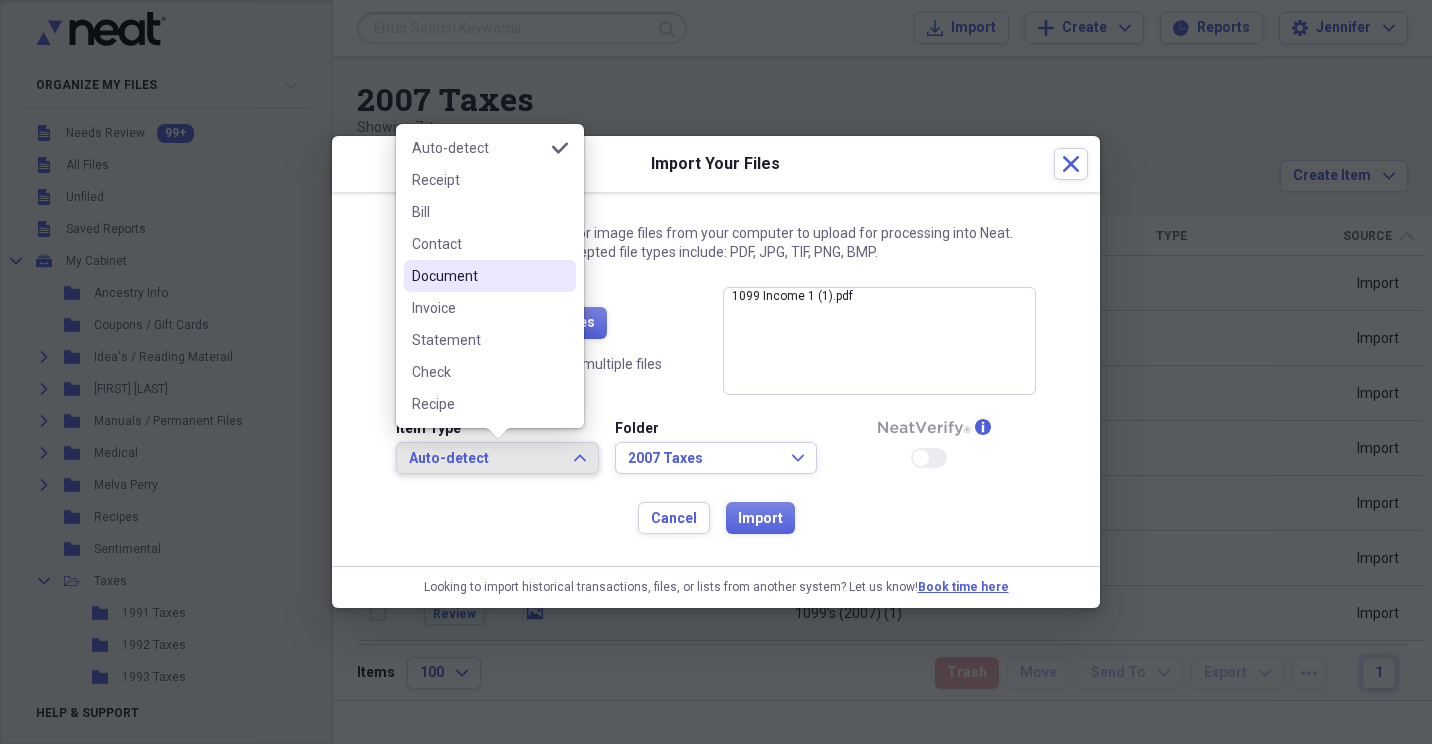 click on "Document" at bounding box center (478, 276) 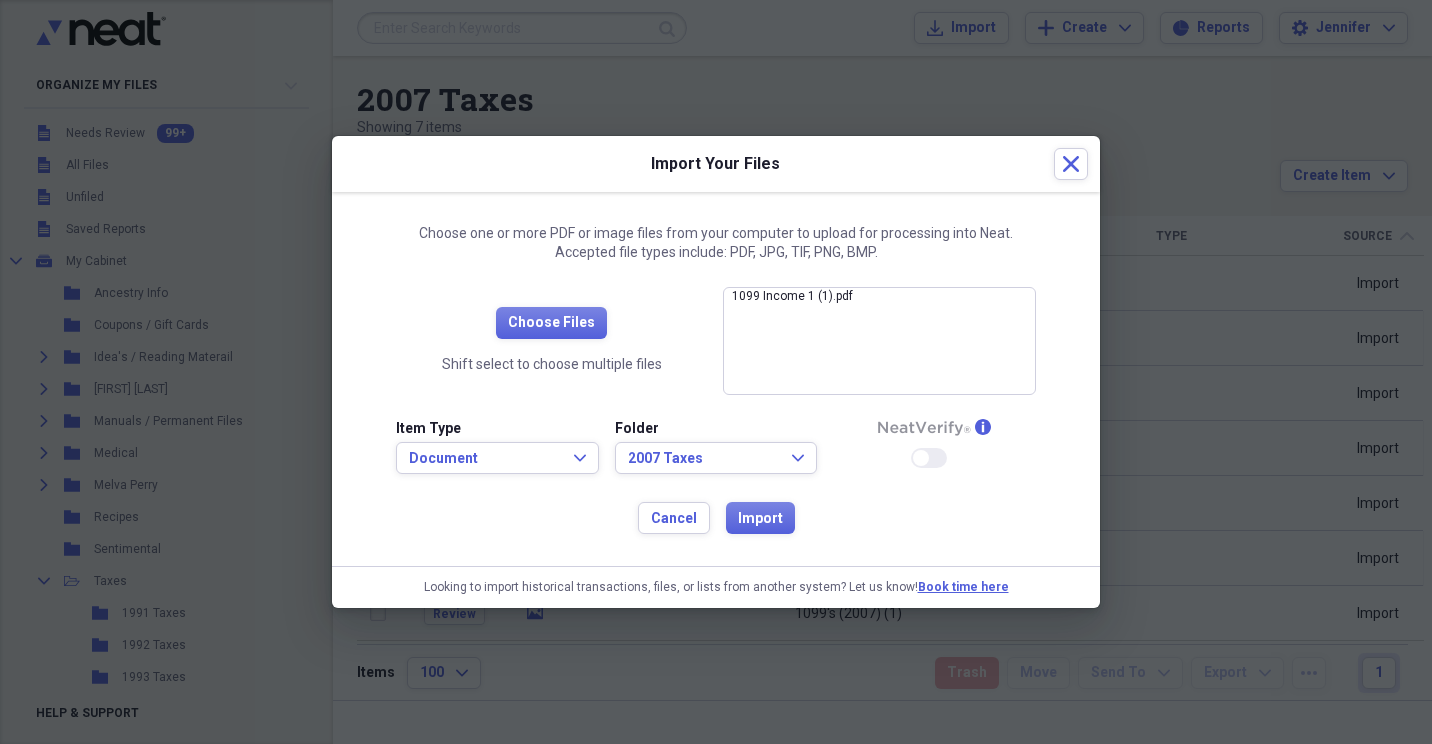 click on "Cancel Import" at bounding box center [716, 518] 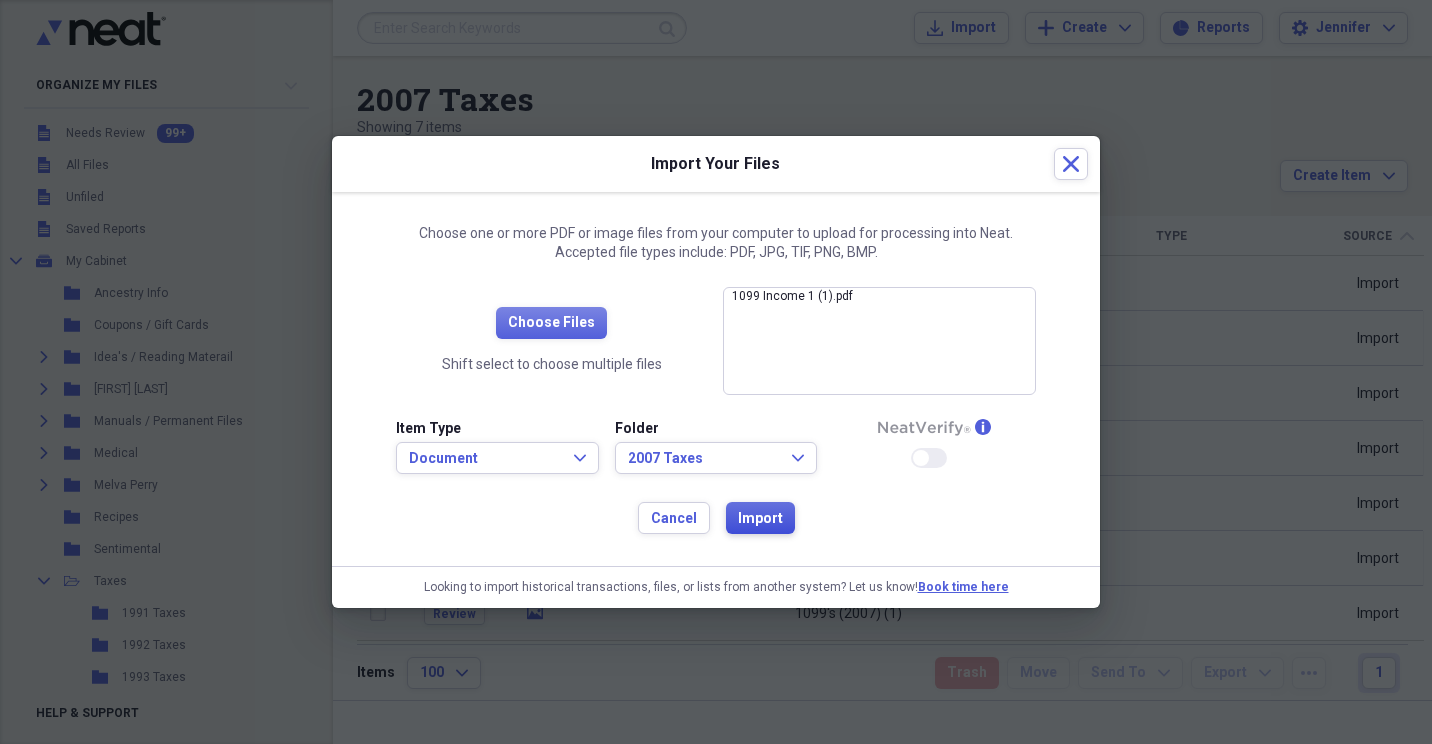 click on "Import" at bounding box center (760, 519) 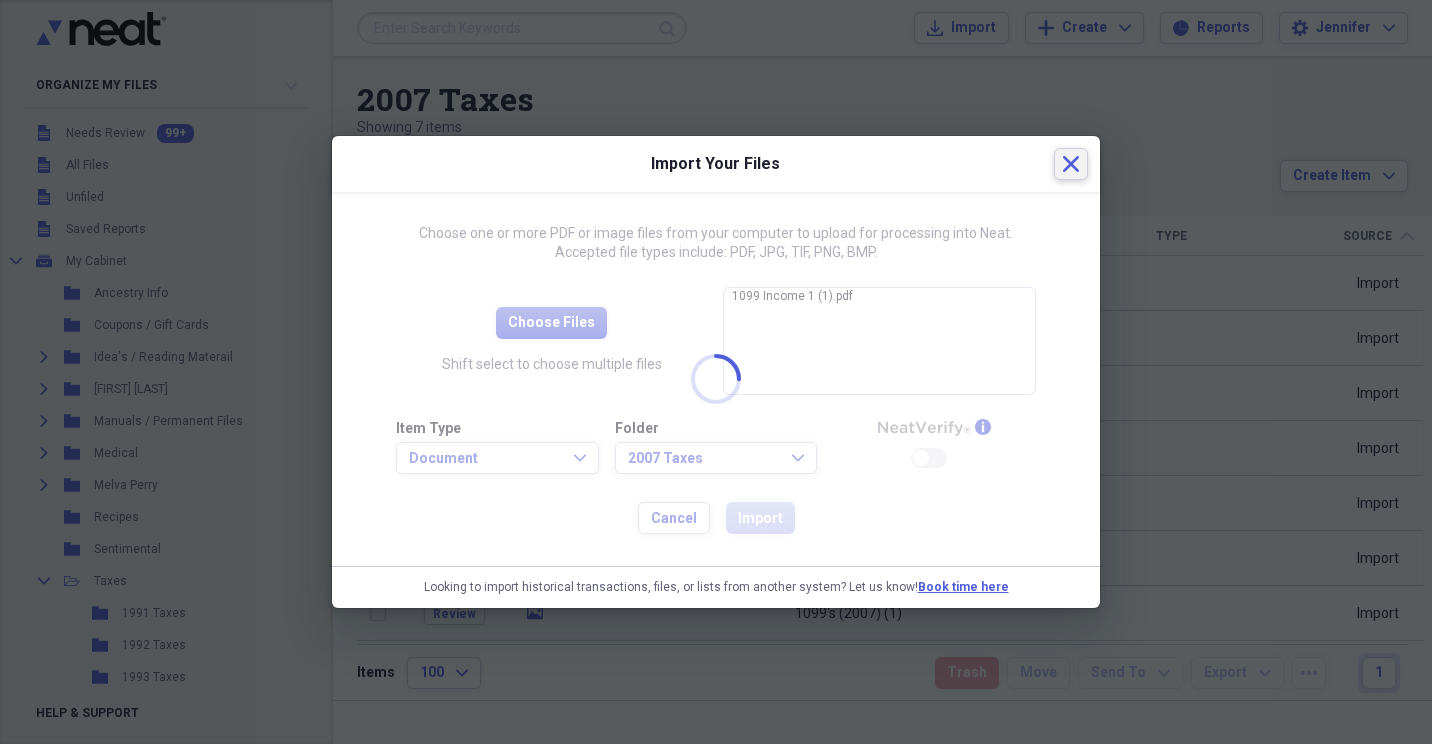 click on "Close" 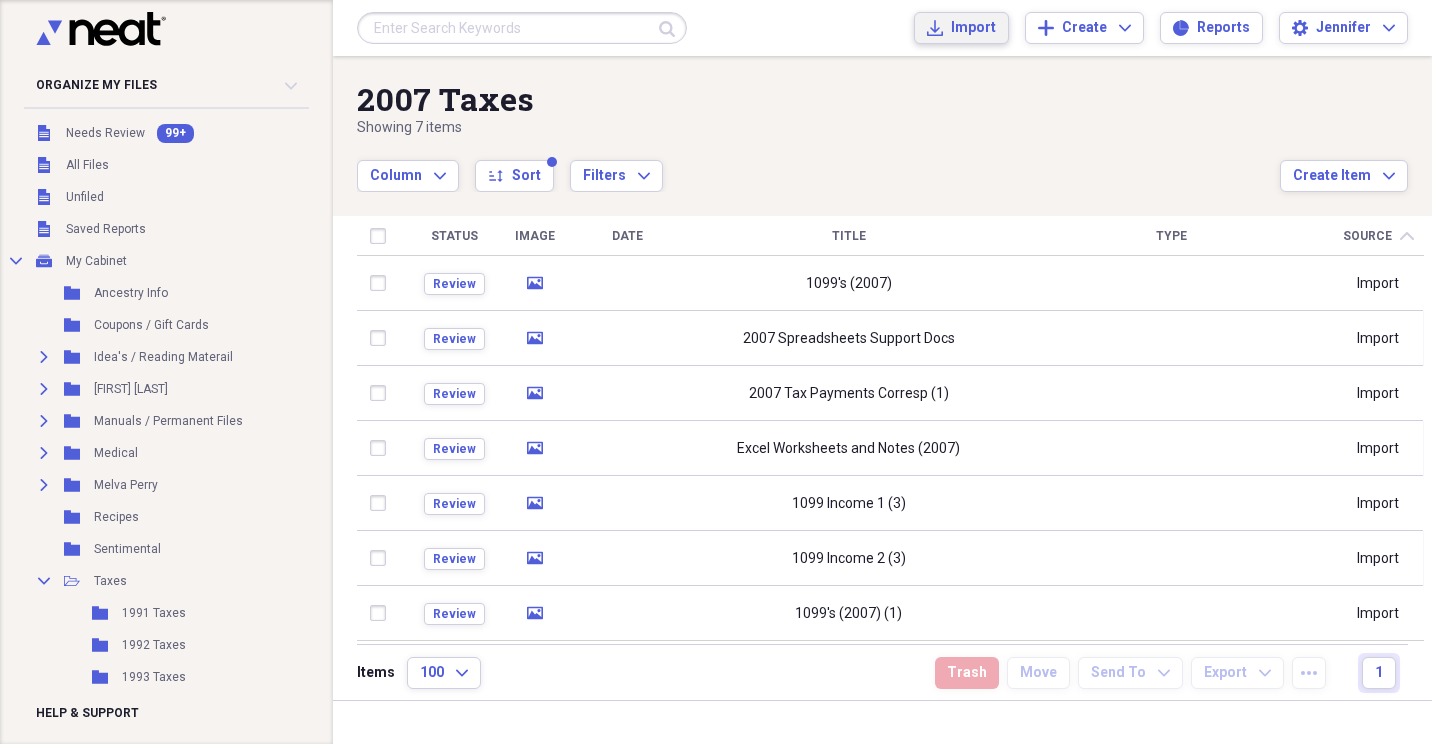 click on "Import Import" at bounding box center [961, 28] 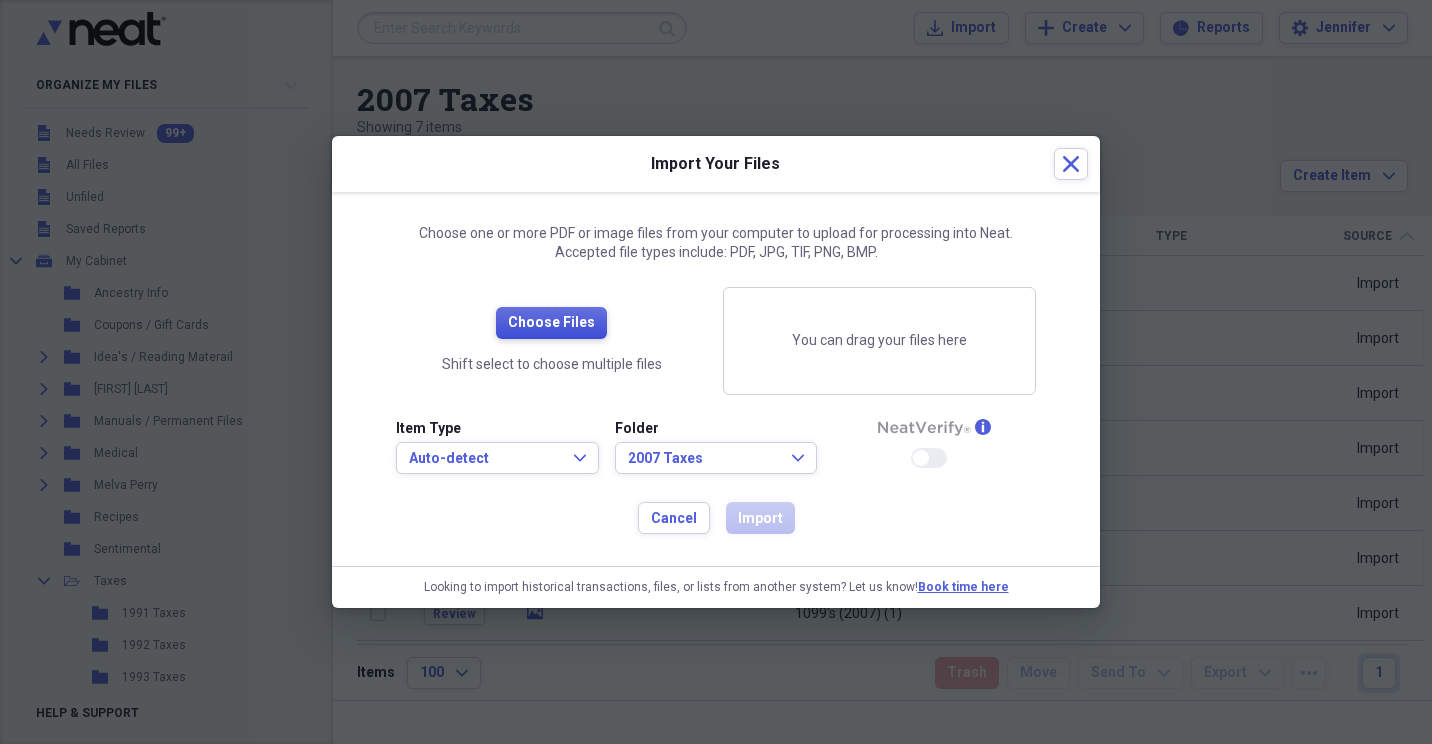 click on "Choose Files" at bounding box center [551, 323] 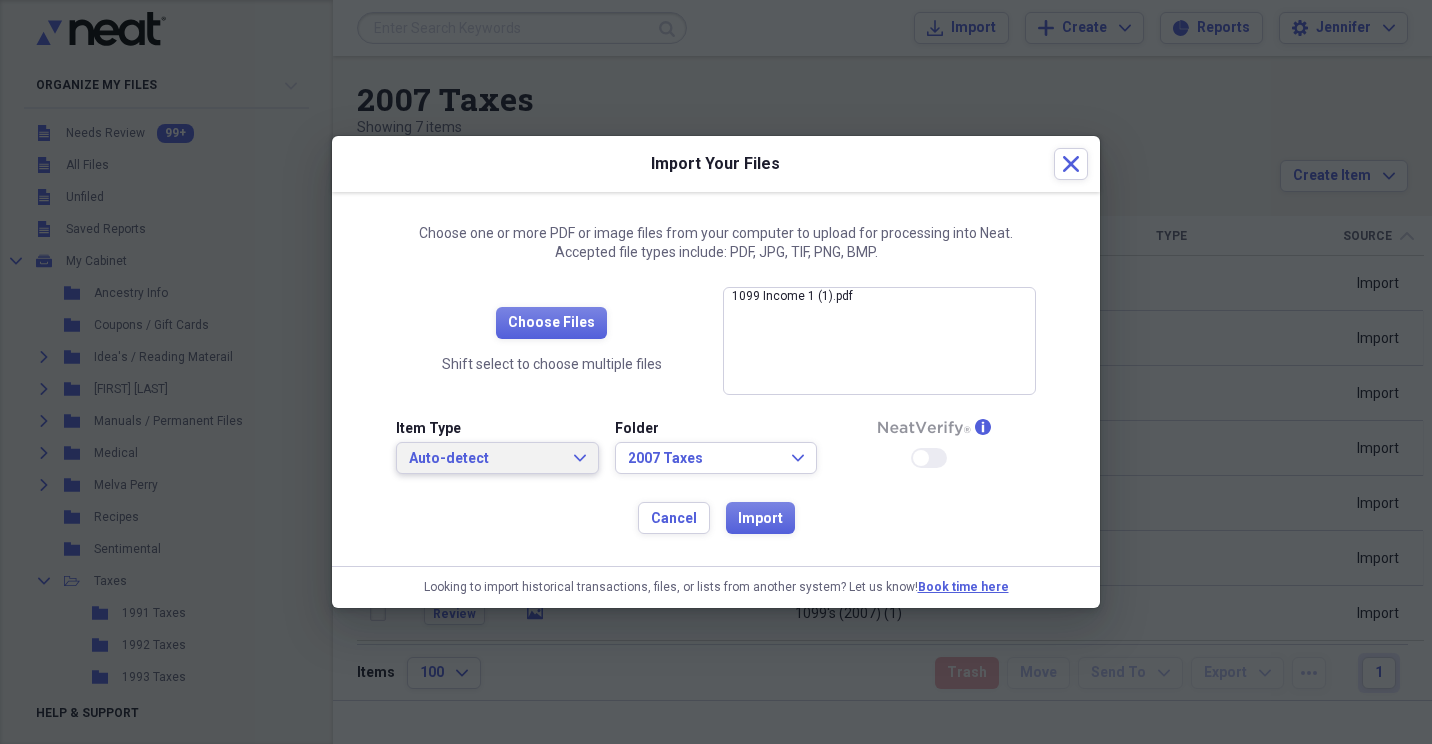 click on "Auto-detect Expand" at bounding box center (497, 458) 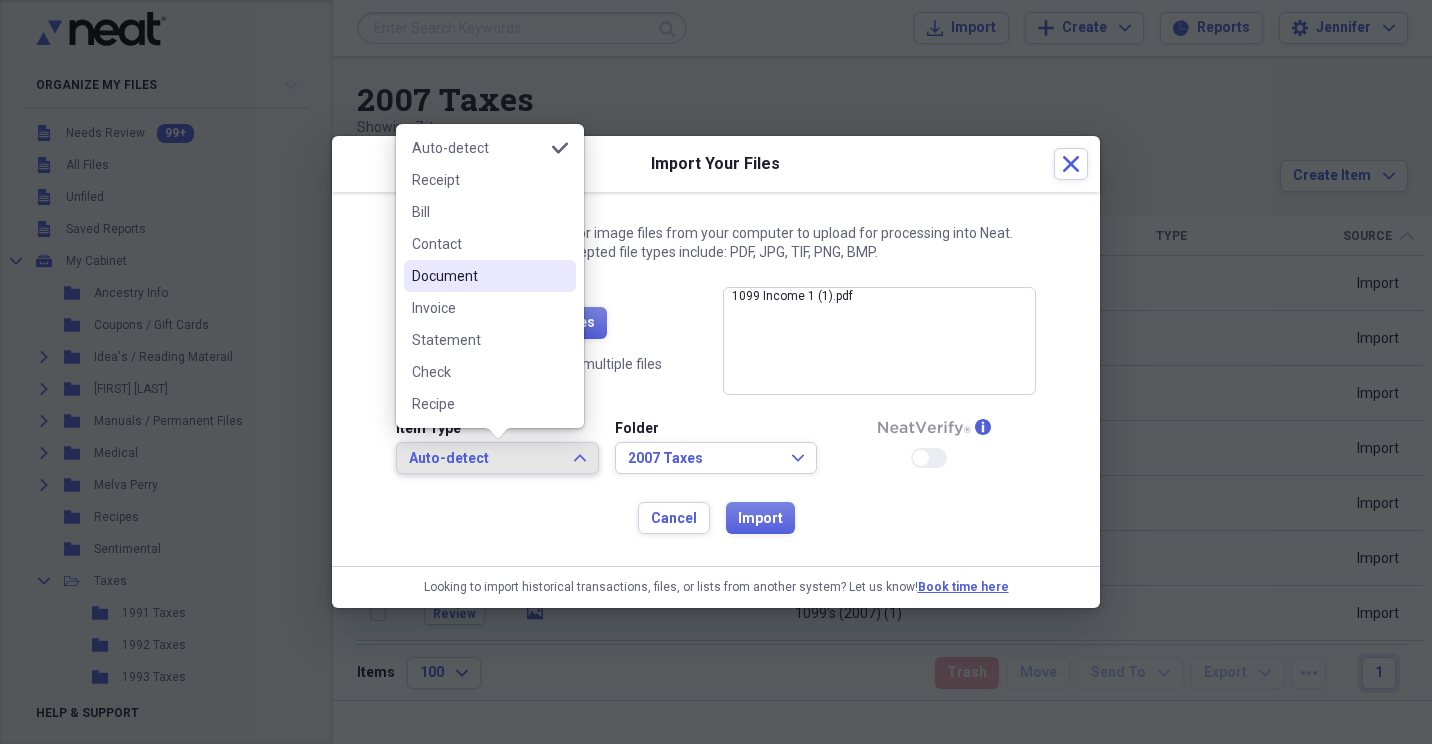 click on "Document" at bounding box center (478, 276) 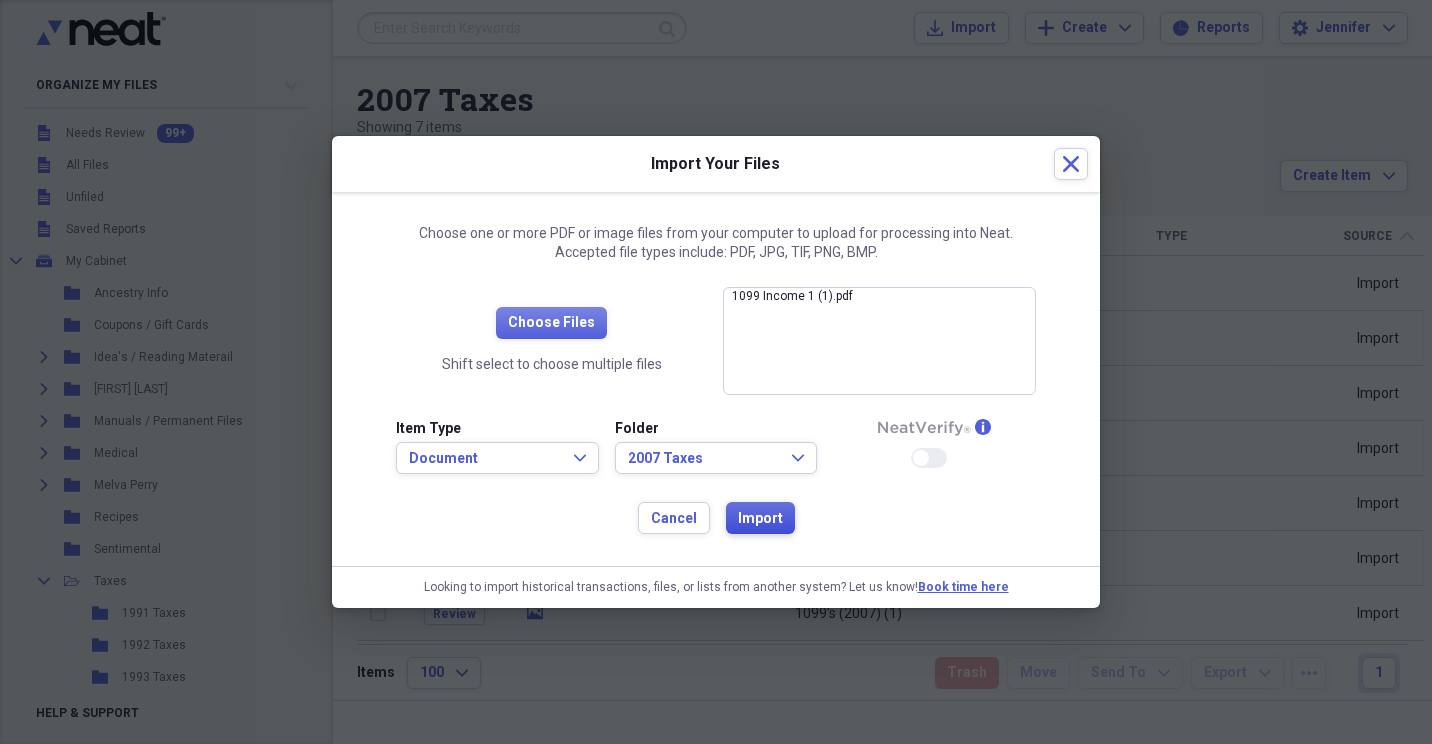 click on "Import" at bounding box center [760, 519] 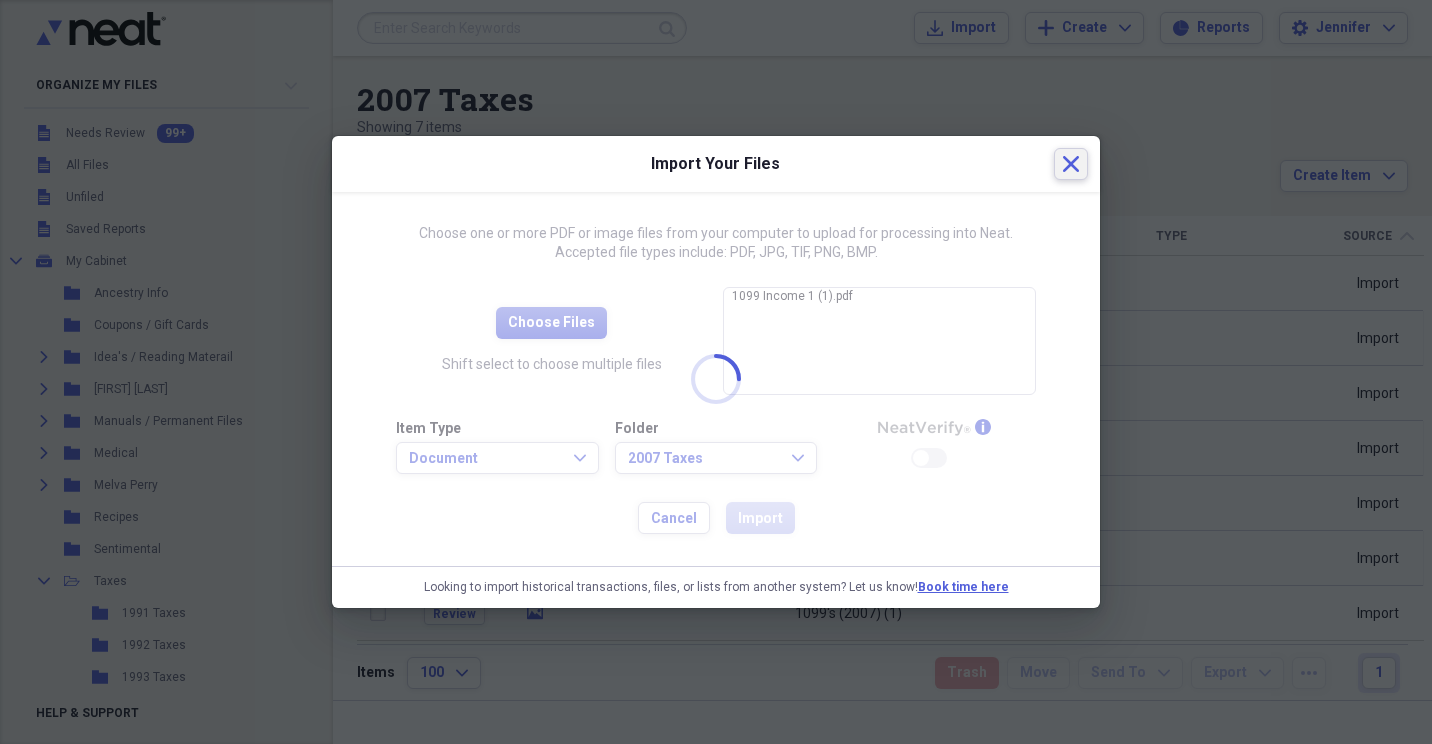 click on "Close" at bounding box center [1071, 164] 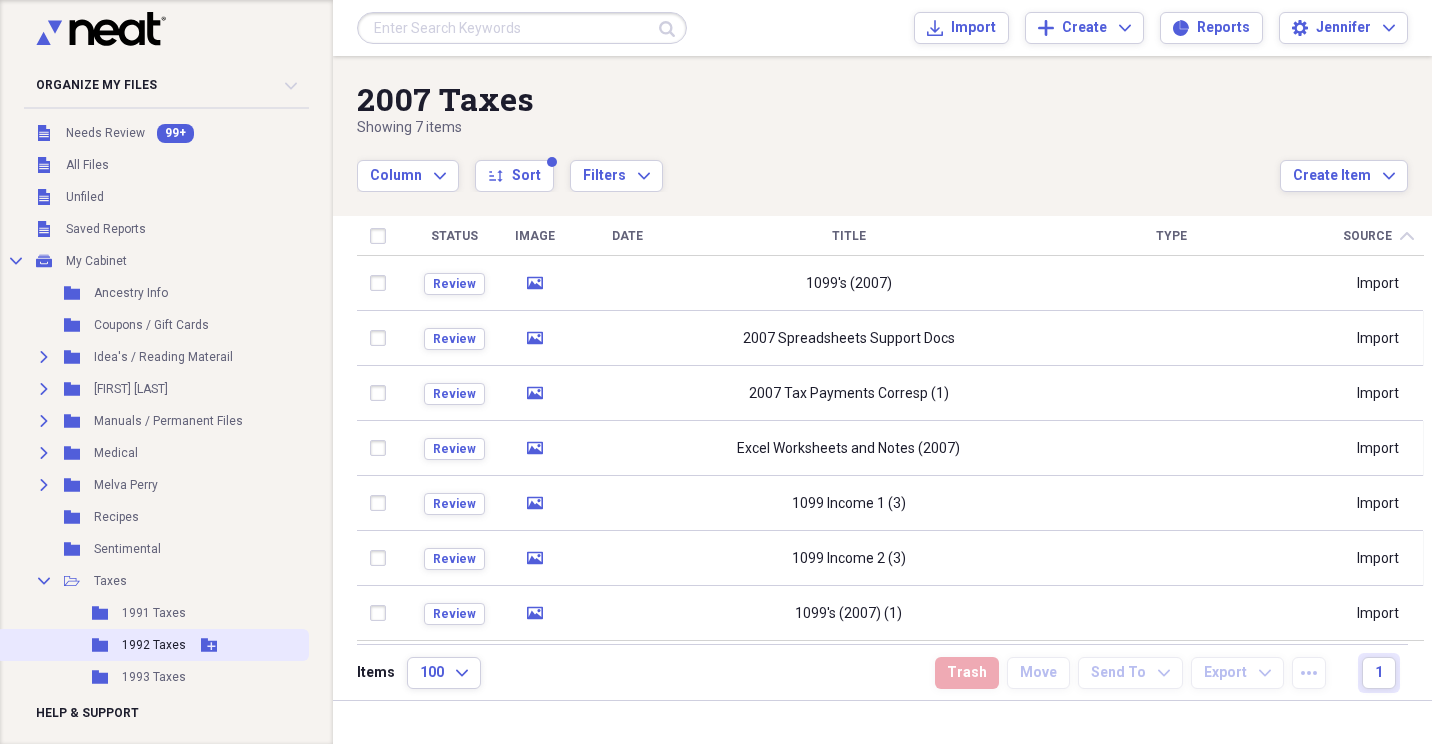 drag, startPoint x: 135, startPoint y: 643, endPoint x: 135, endPoint y: 654, distance: 11 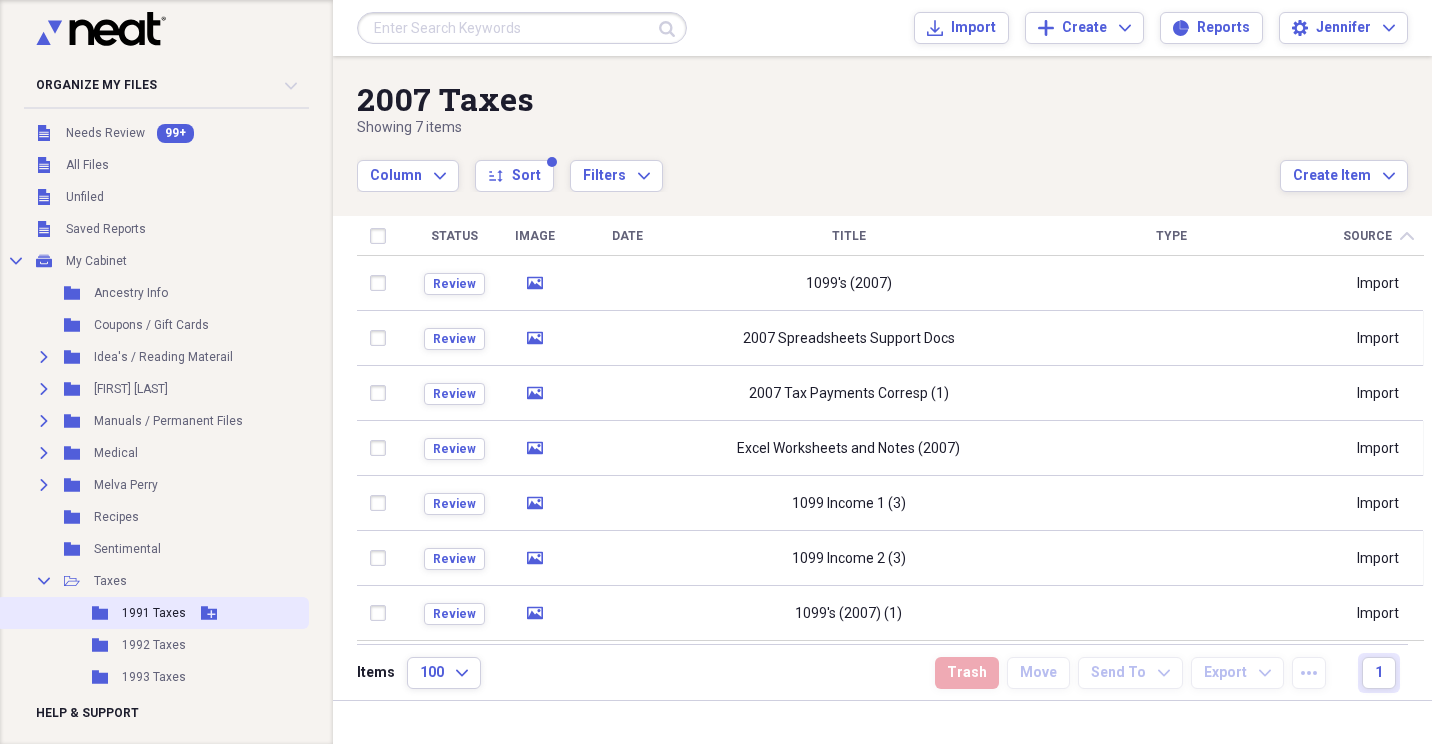 click on "1991 Taxes" at bounding box center (154, 613) 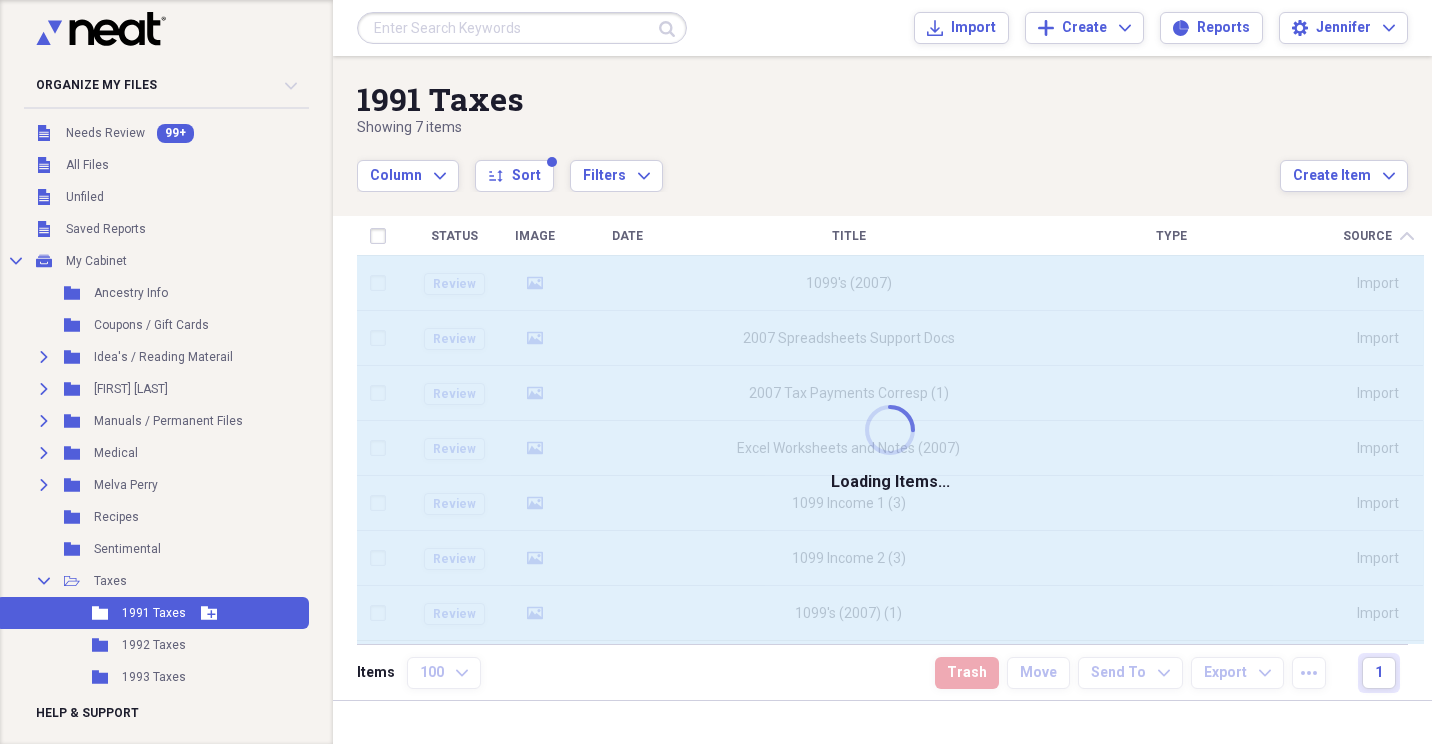 click on "1991 Taxes" at bounding box center (154, 613) 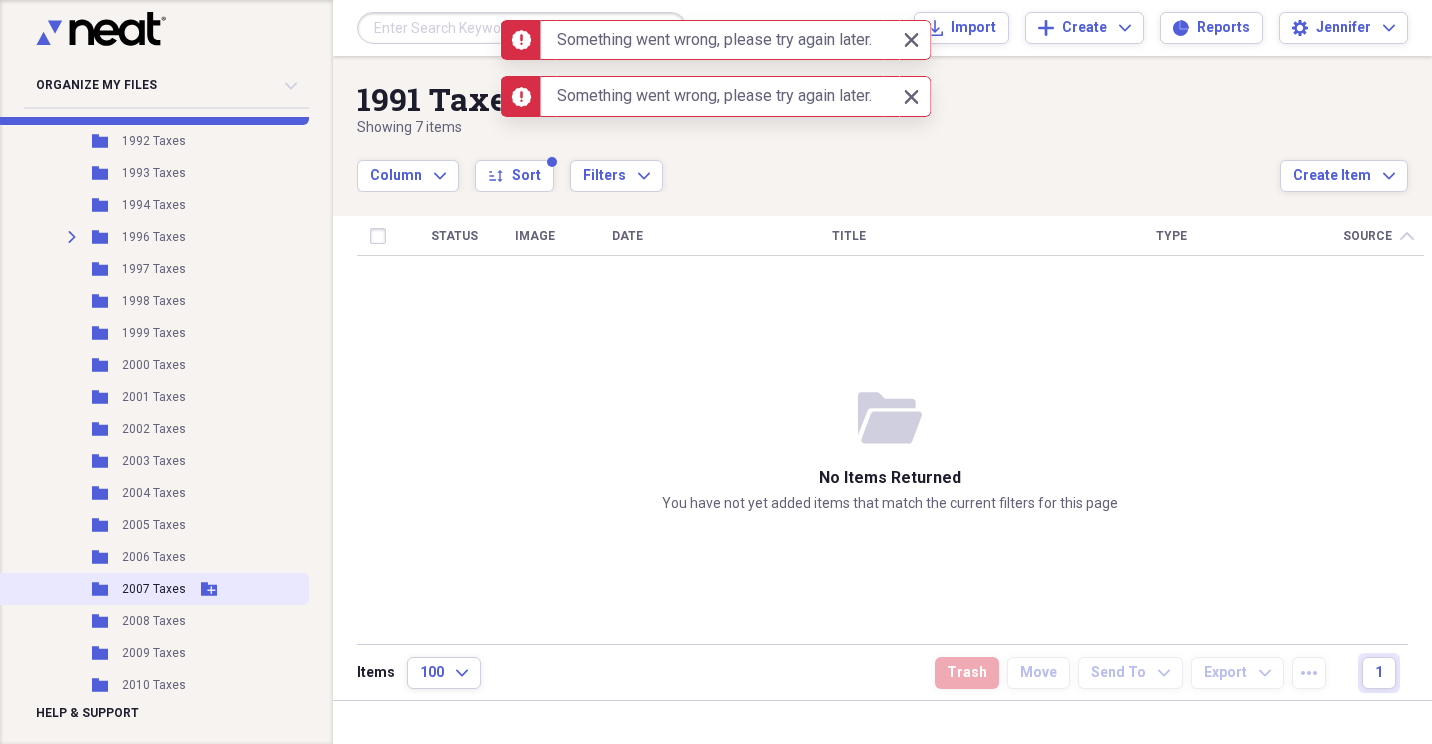 scroll, scrollTop: 500, scrollLeft: 0, axis: vertical 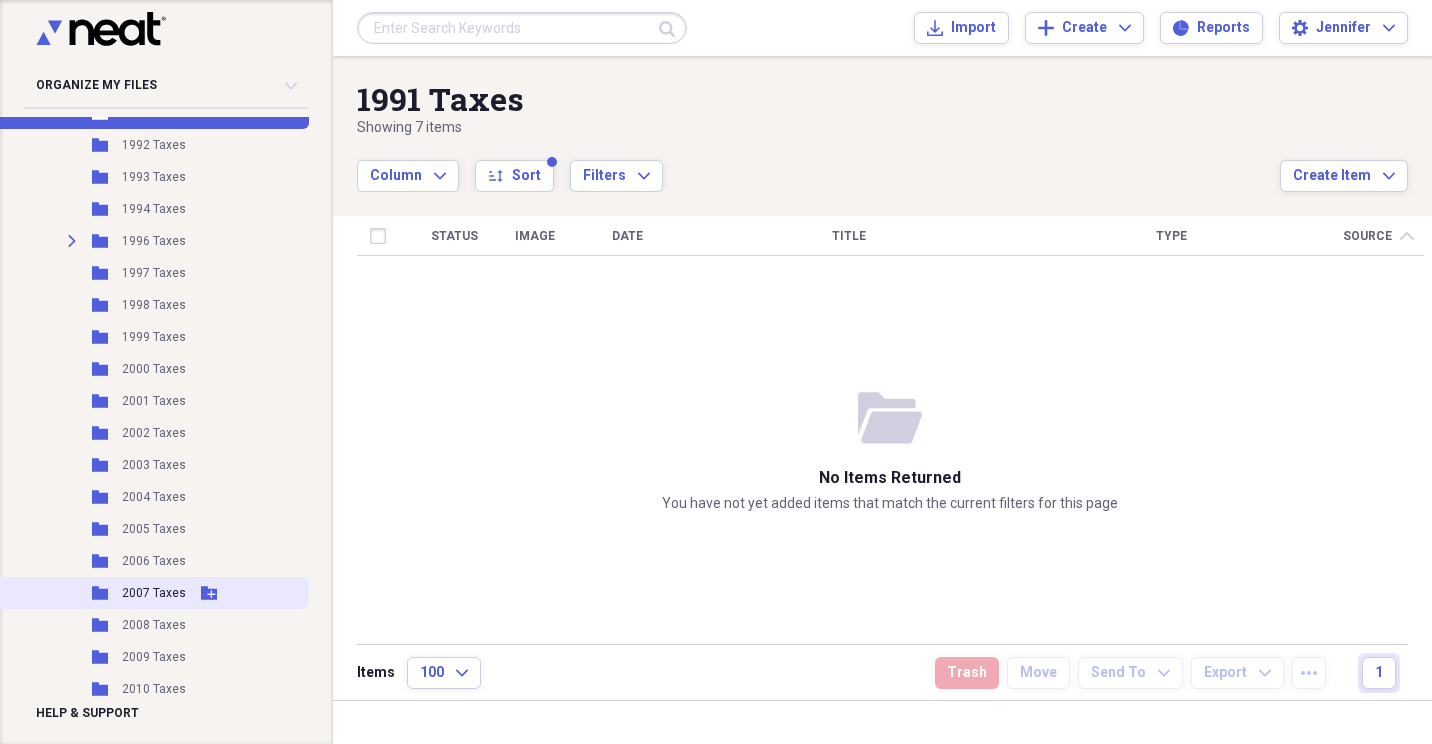 click on "2007 Taxes" at bounding box center (154, 593) 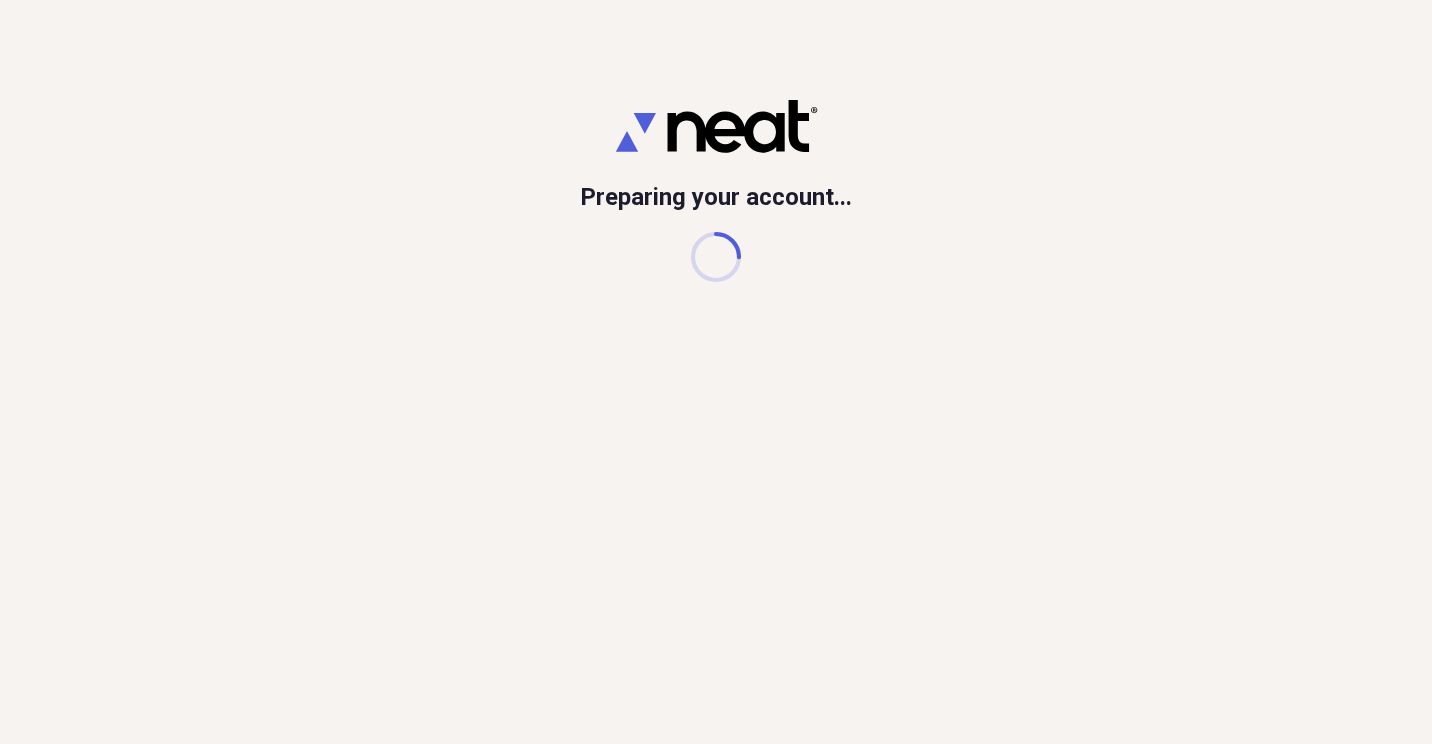 scroll, scrollTop: 0, scrollLeft: 0, axis: both 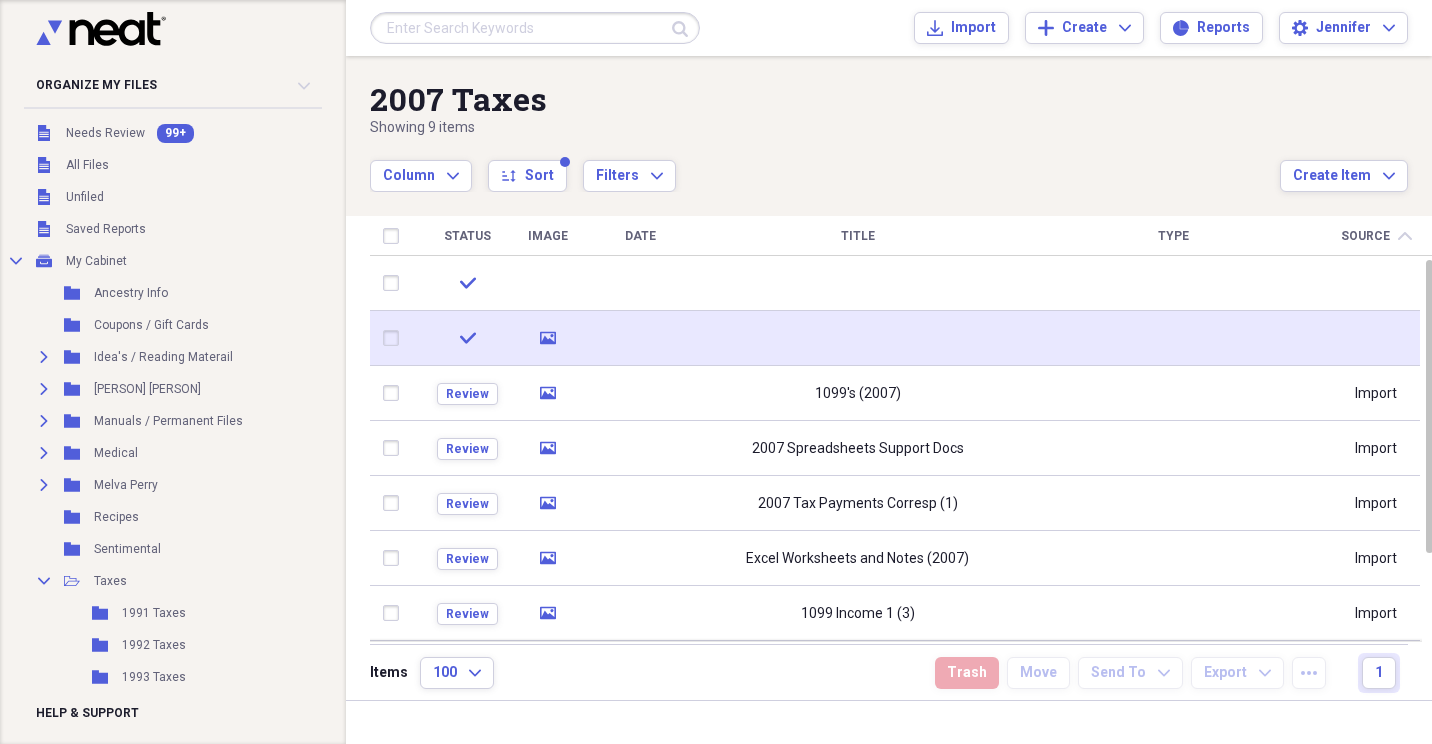 click at bounding box center (395, 338) 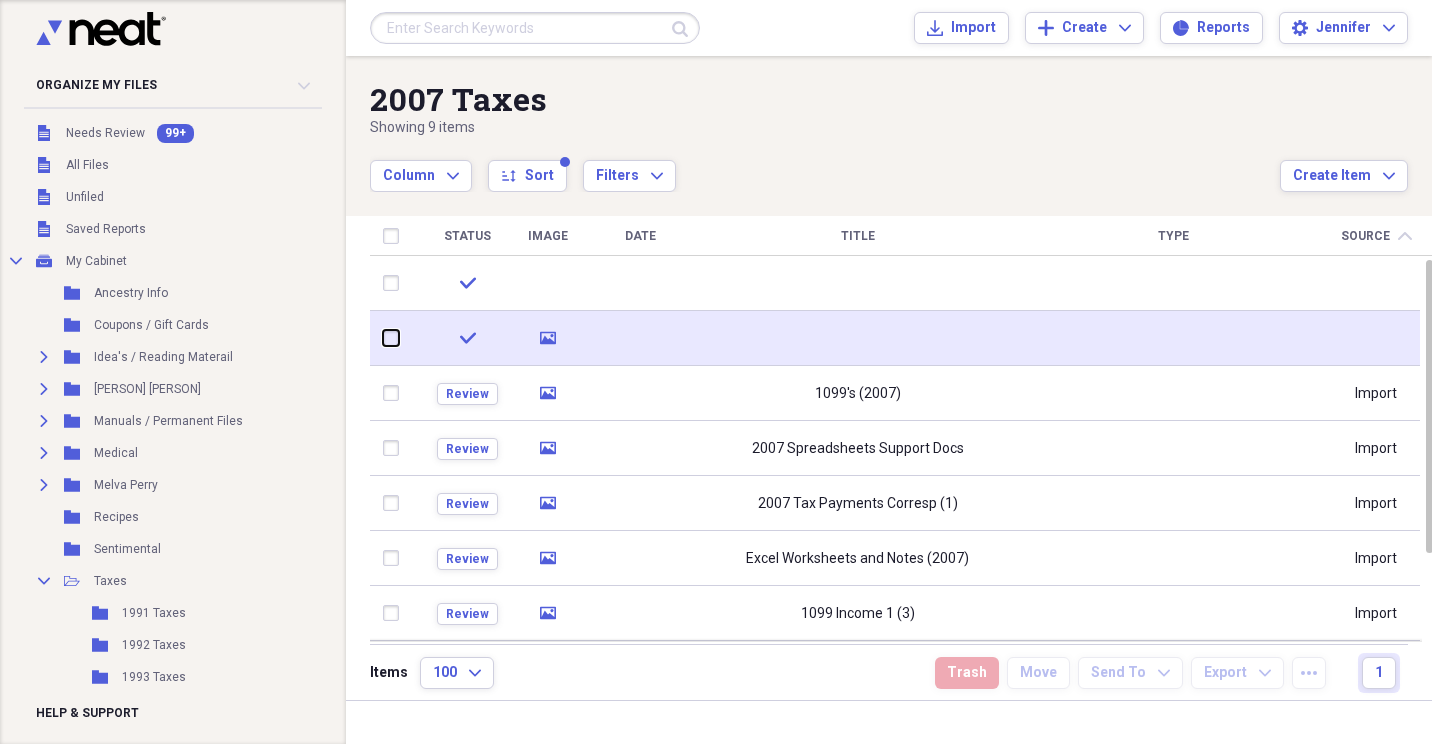 click at bounding box center [383, 338] 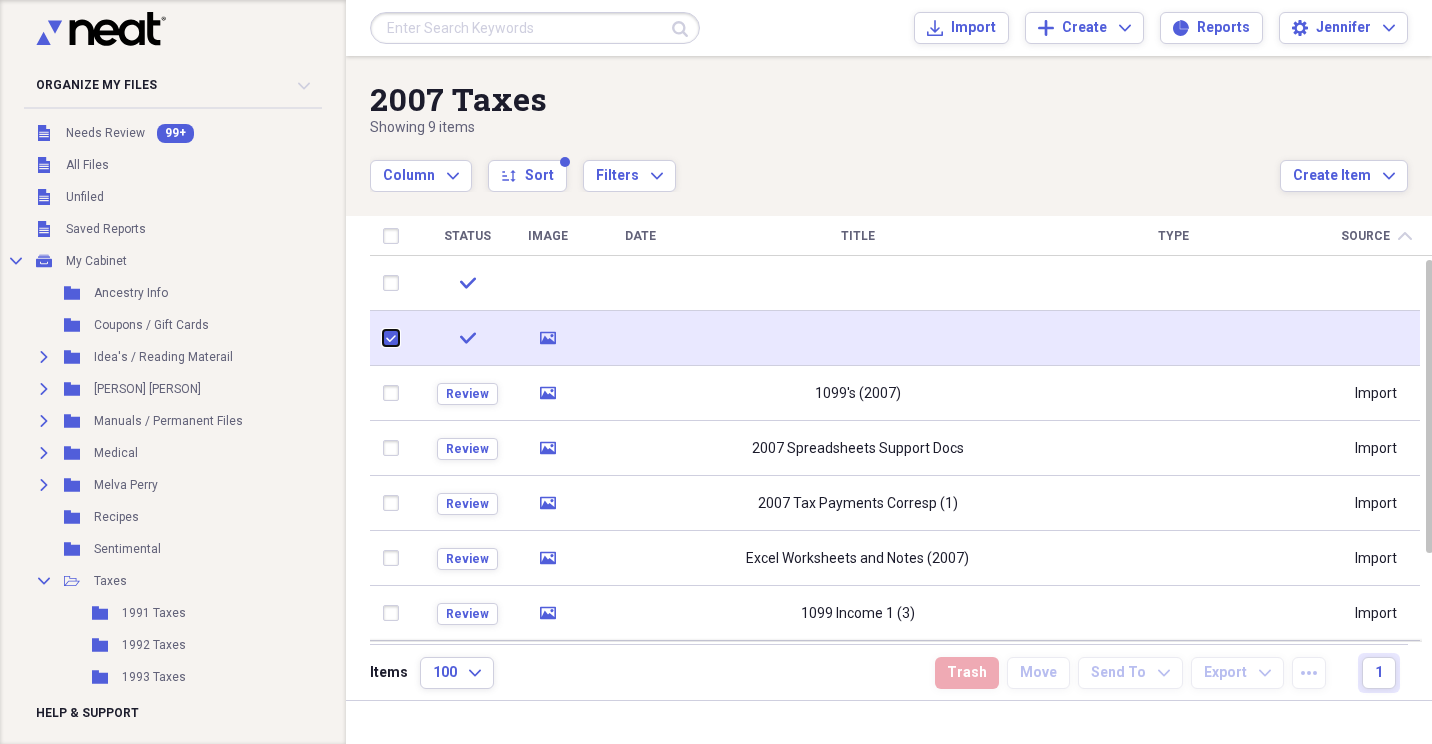 checkbox on "true" 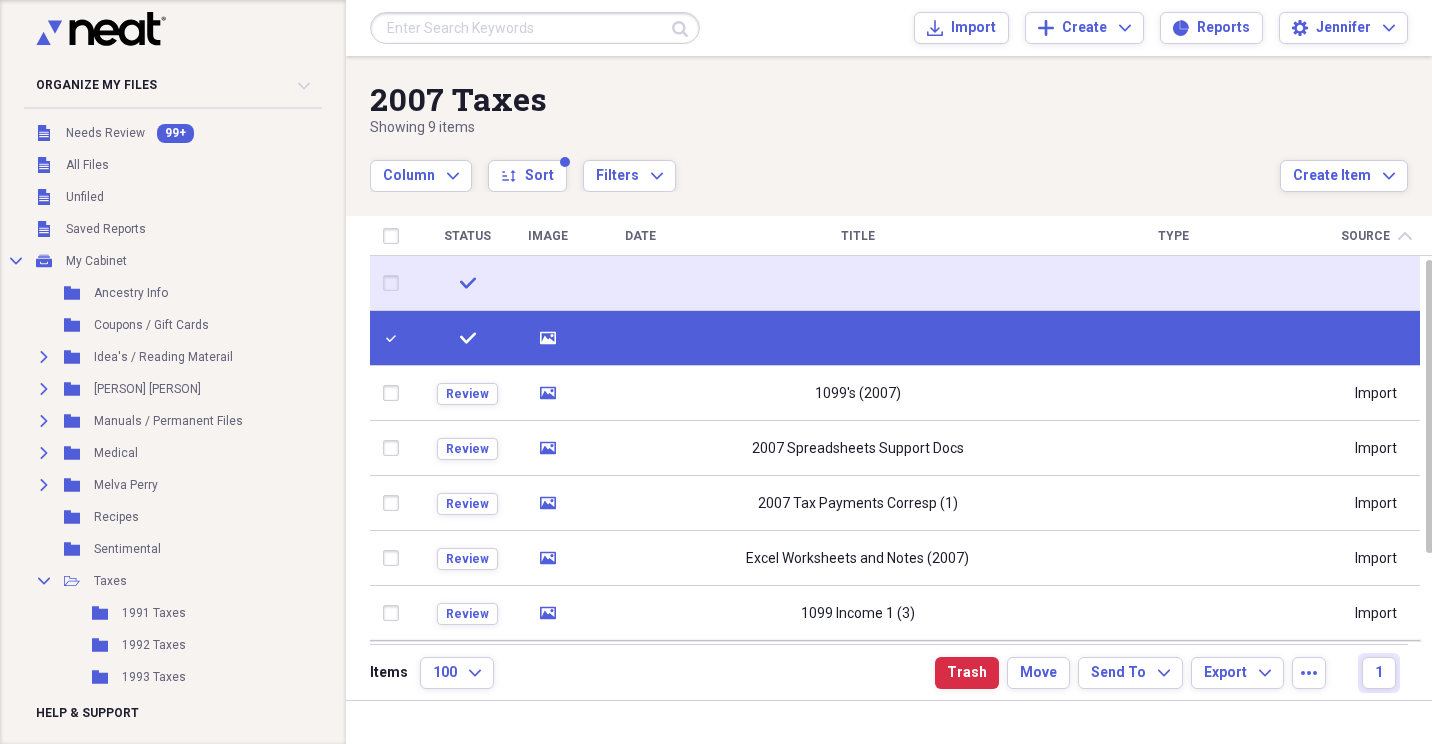 click at bounding box center [395, 283] 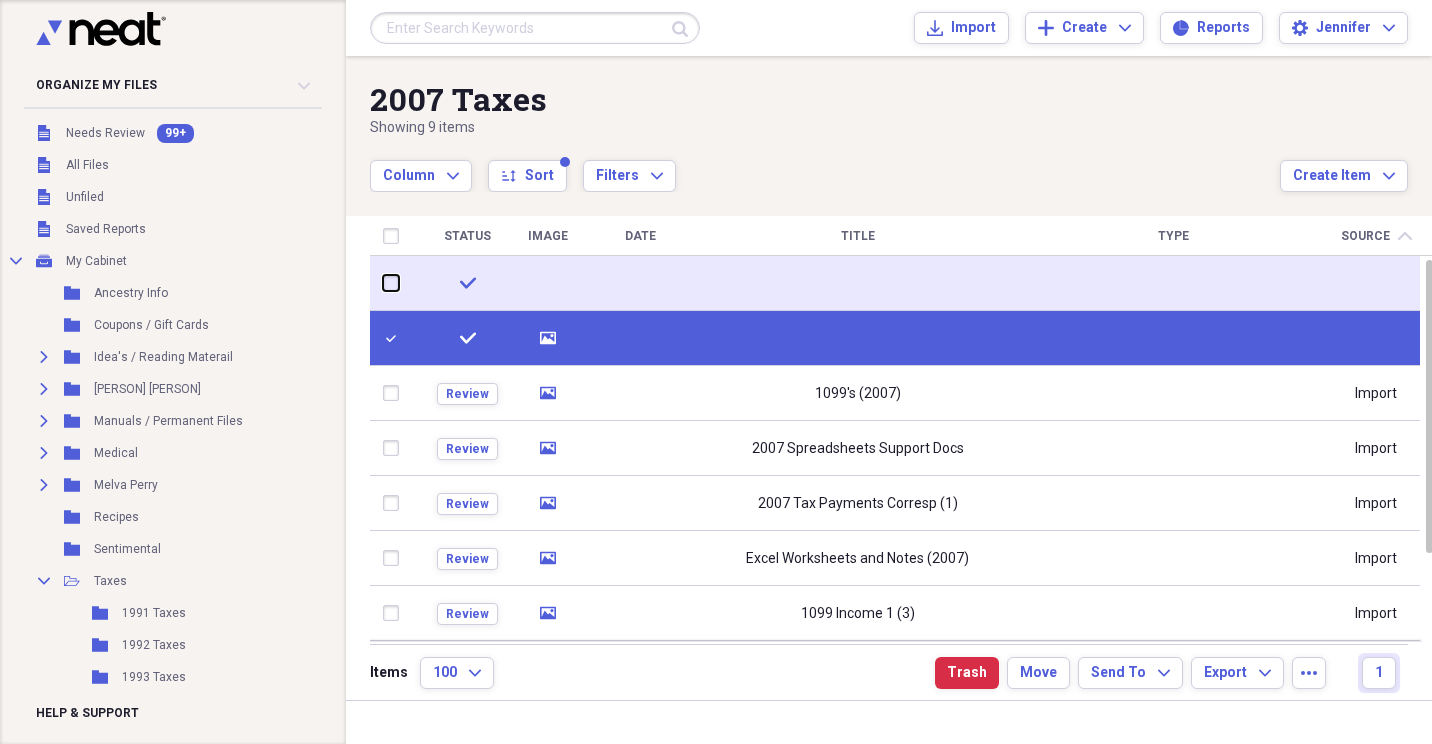 click at bounding box center [383, 283] 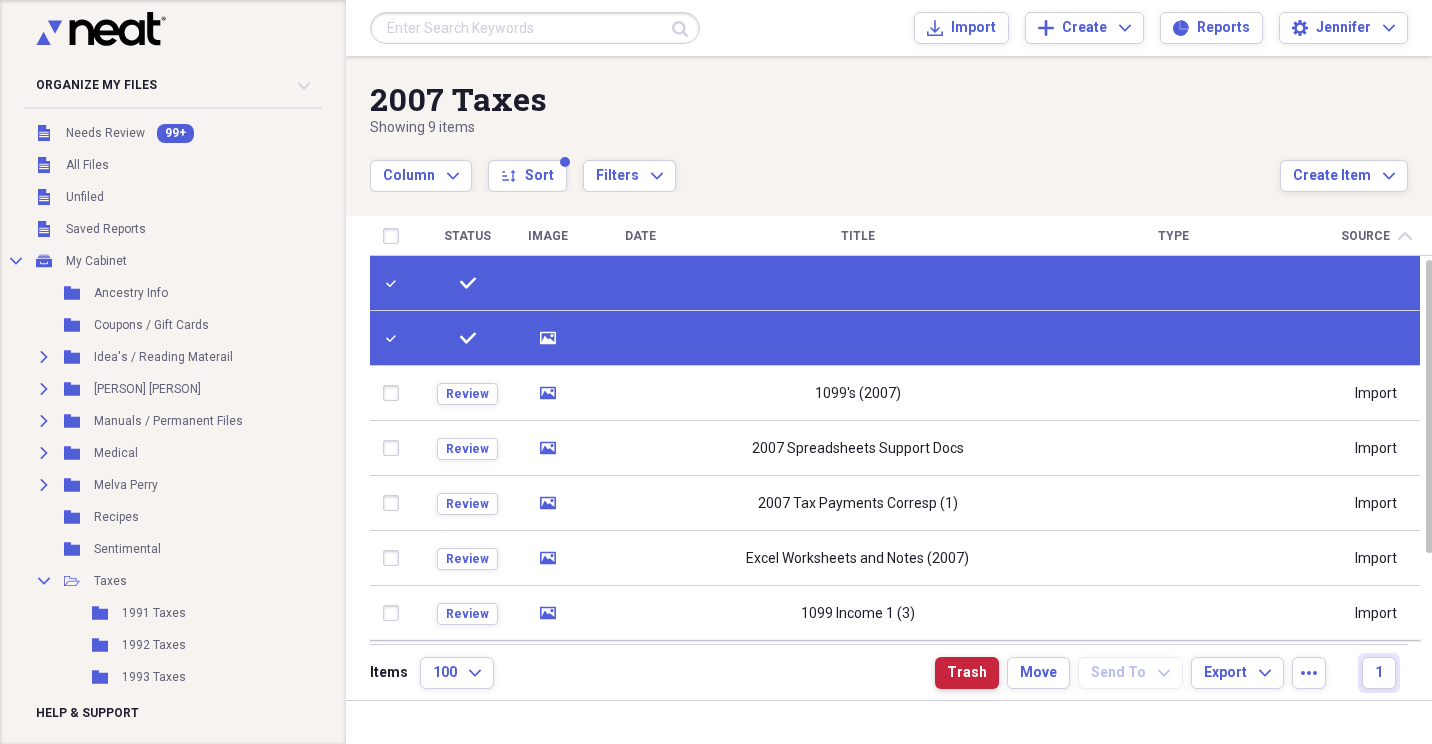 click on "Trash" at bounding box center [967, 673] 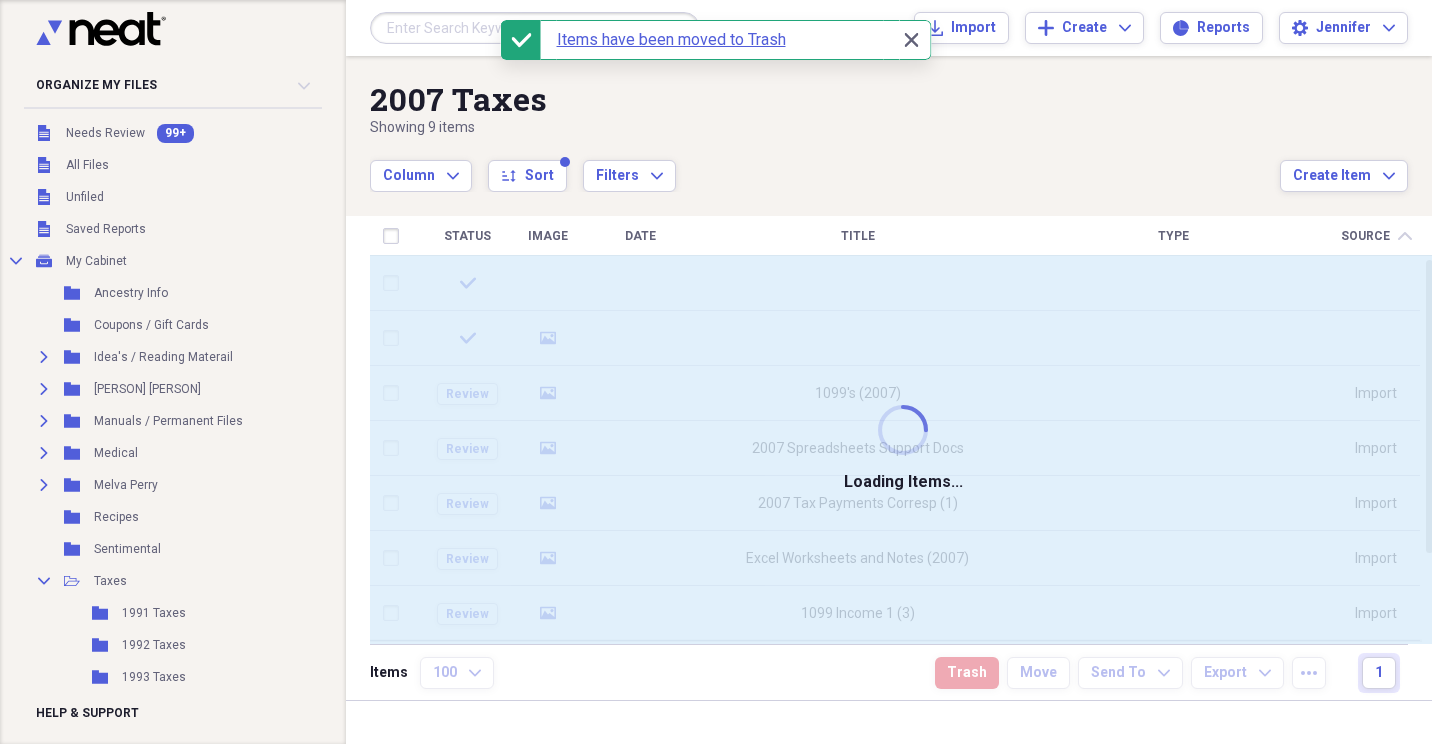 checkbox on "false" 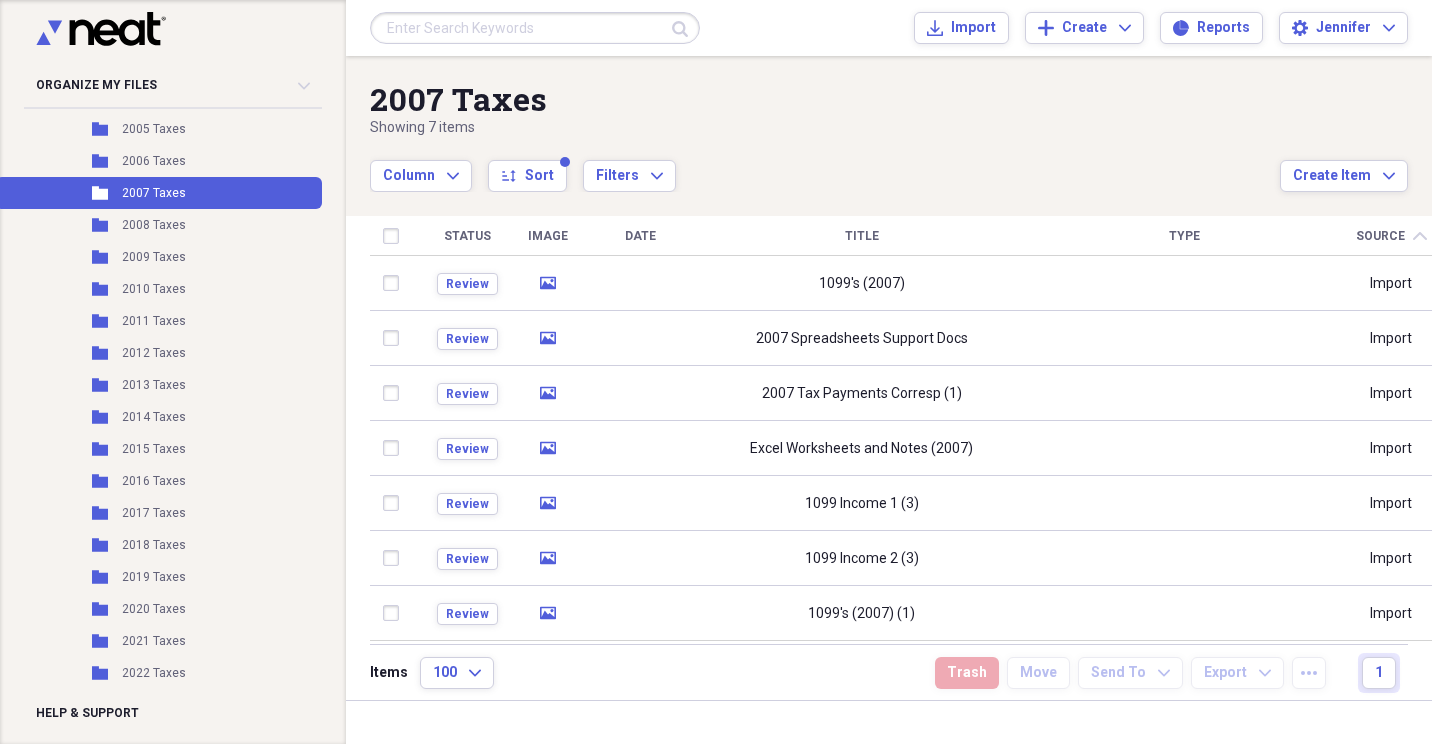 scroll, scrollTop: 900, scrollLeft: 0, axis: vertical 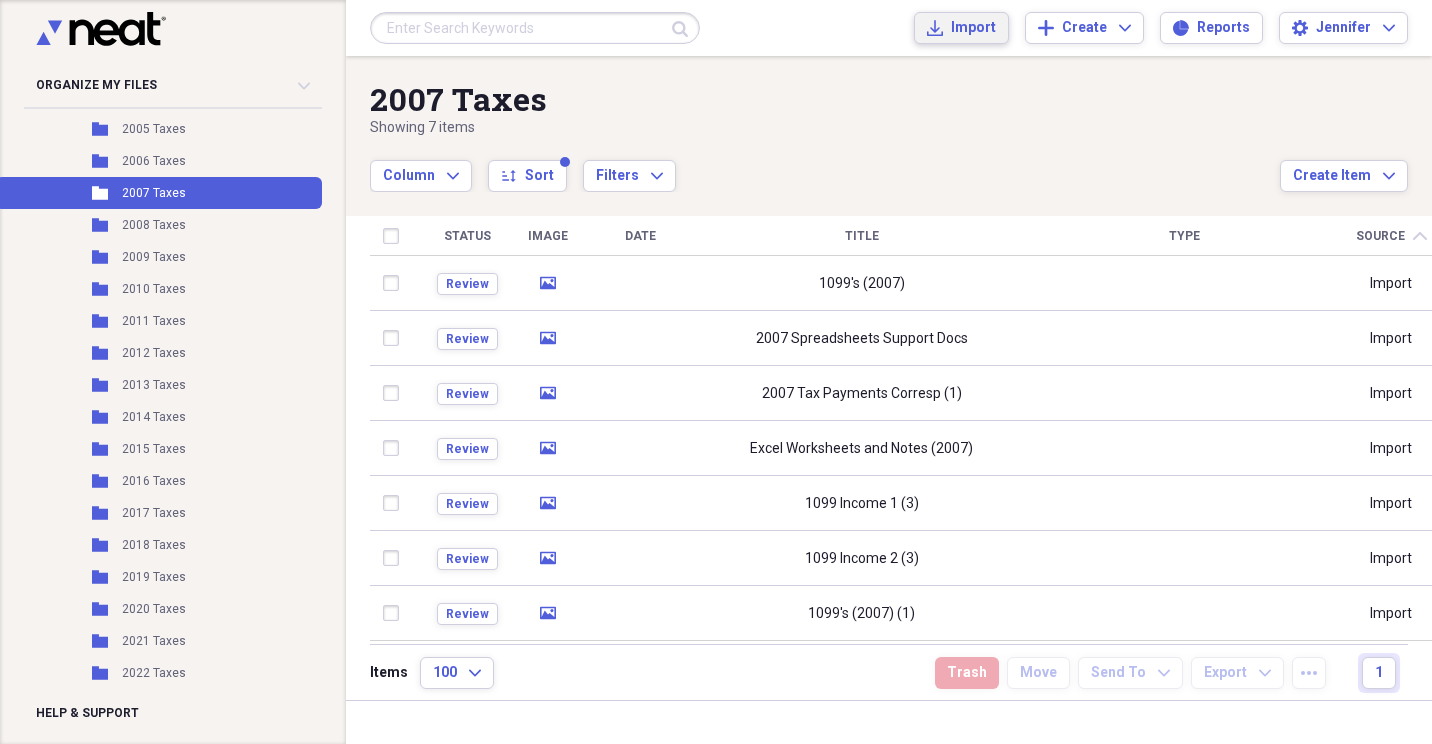 click on "Import Import" at bounding box center (961, 28) 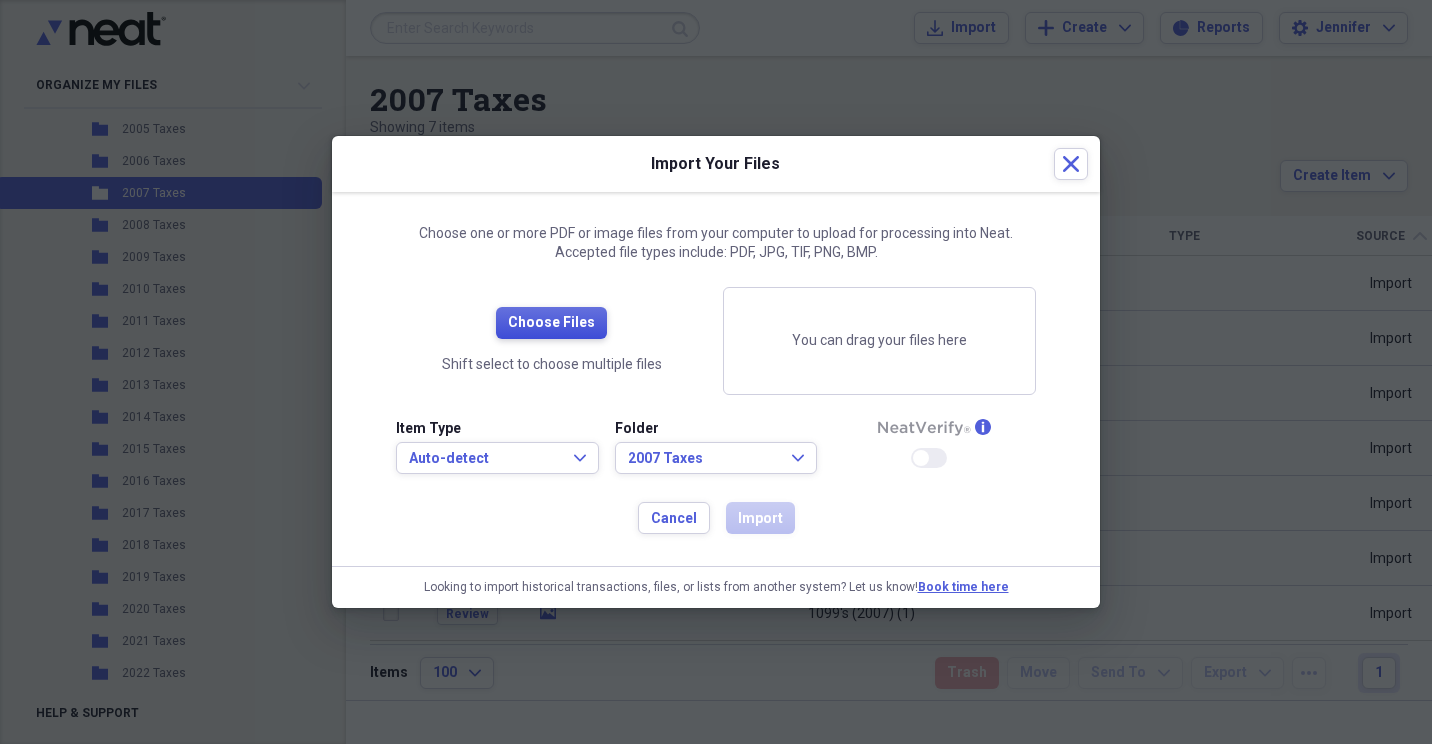 click on "Choose Files" at bounding box center [551, 323] 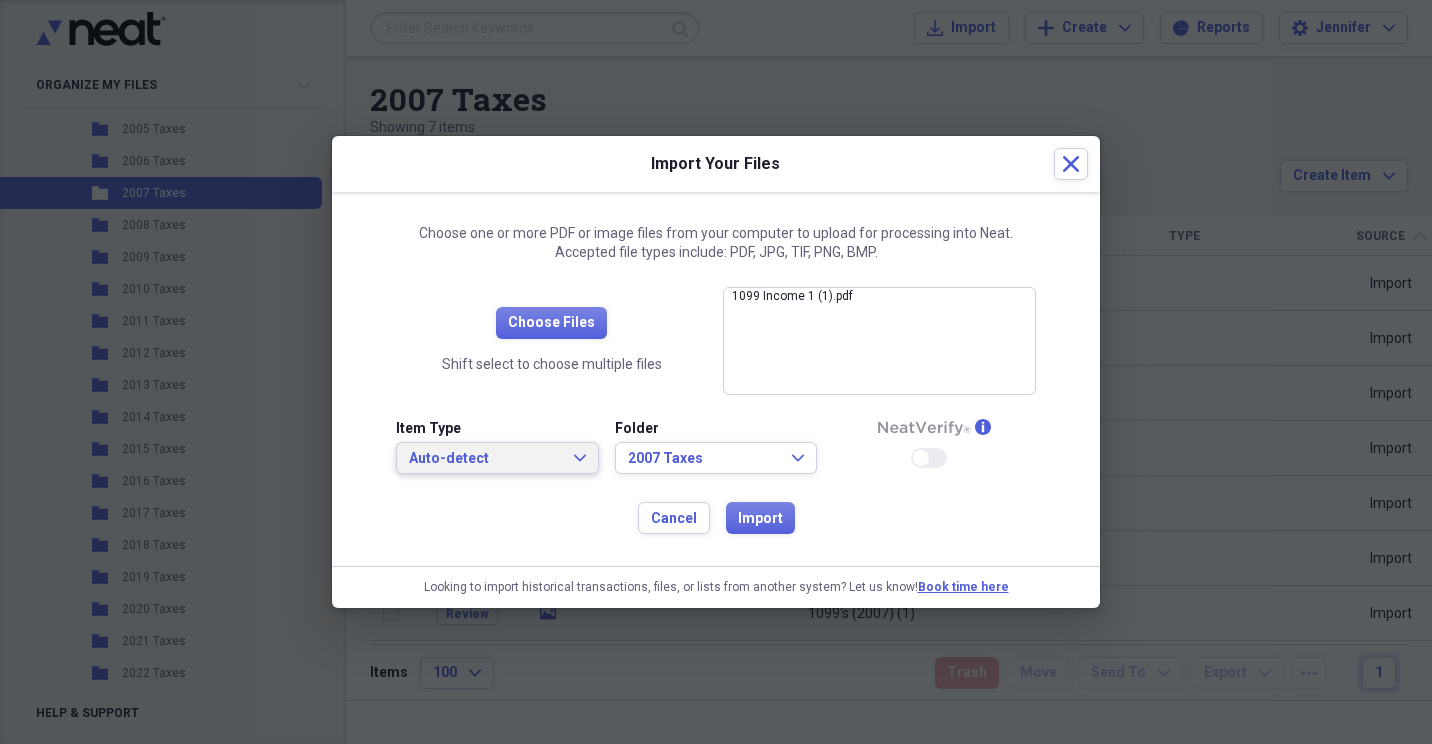 click on "Expand" 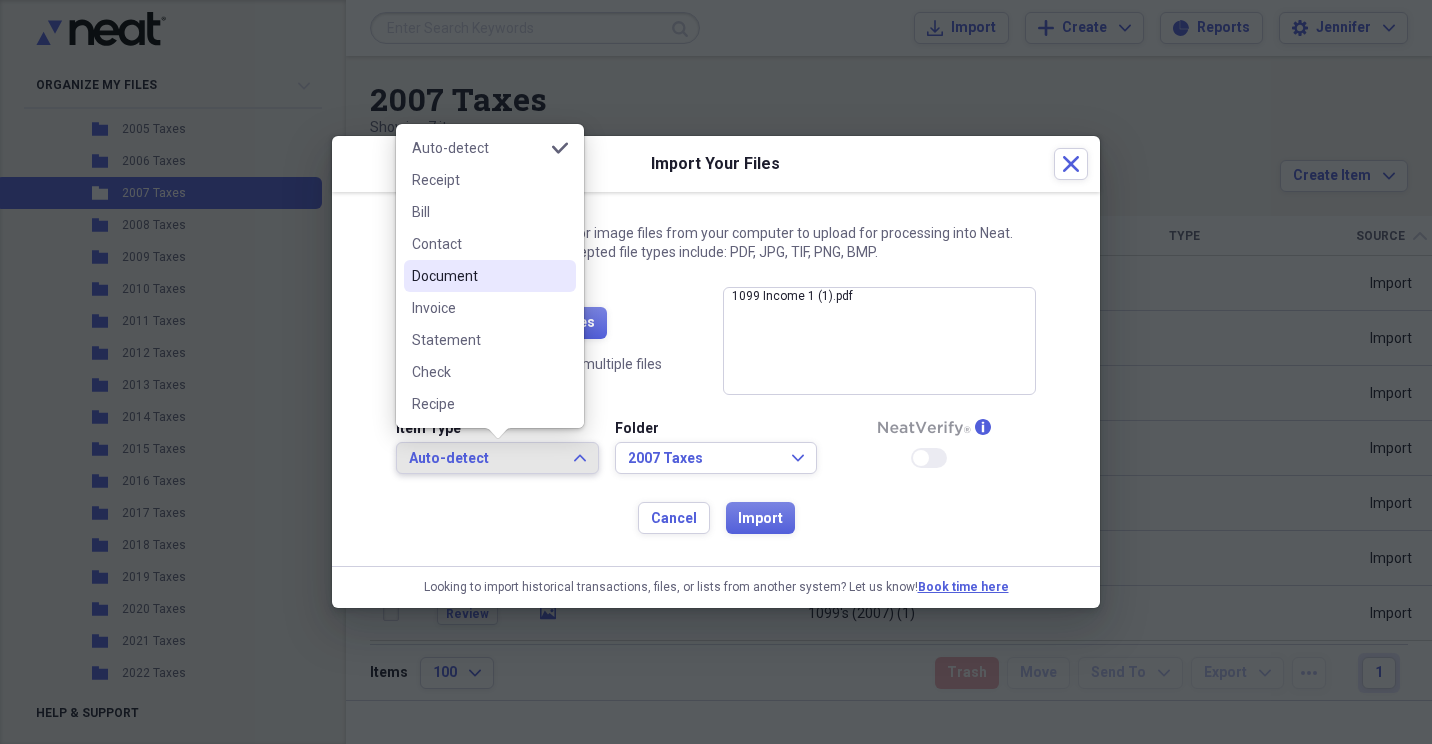 click on "Document" at bounding box center (478, 276) 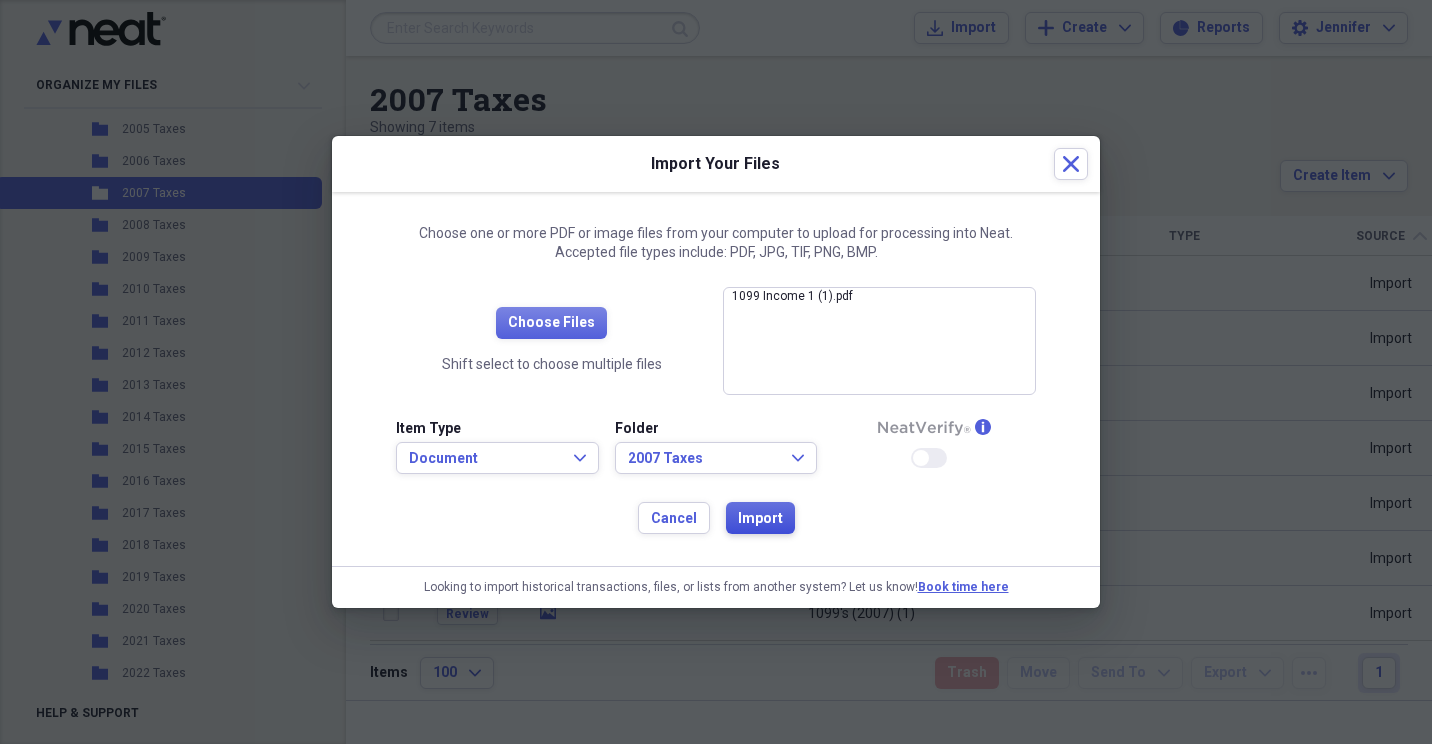 click on "Import" at bounding box center [760, 519] 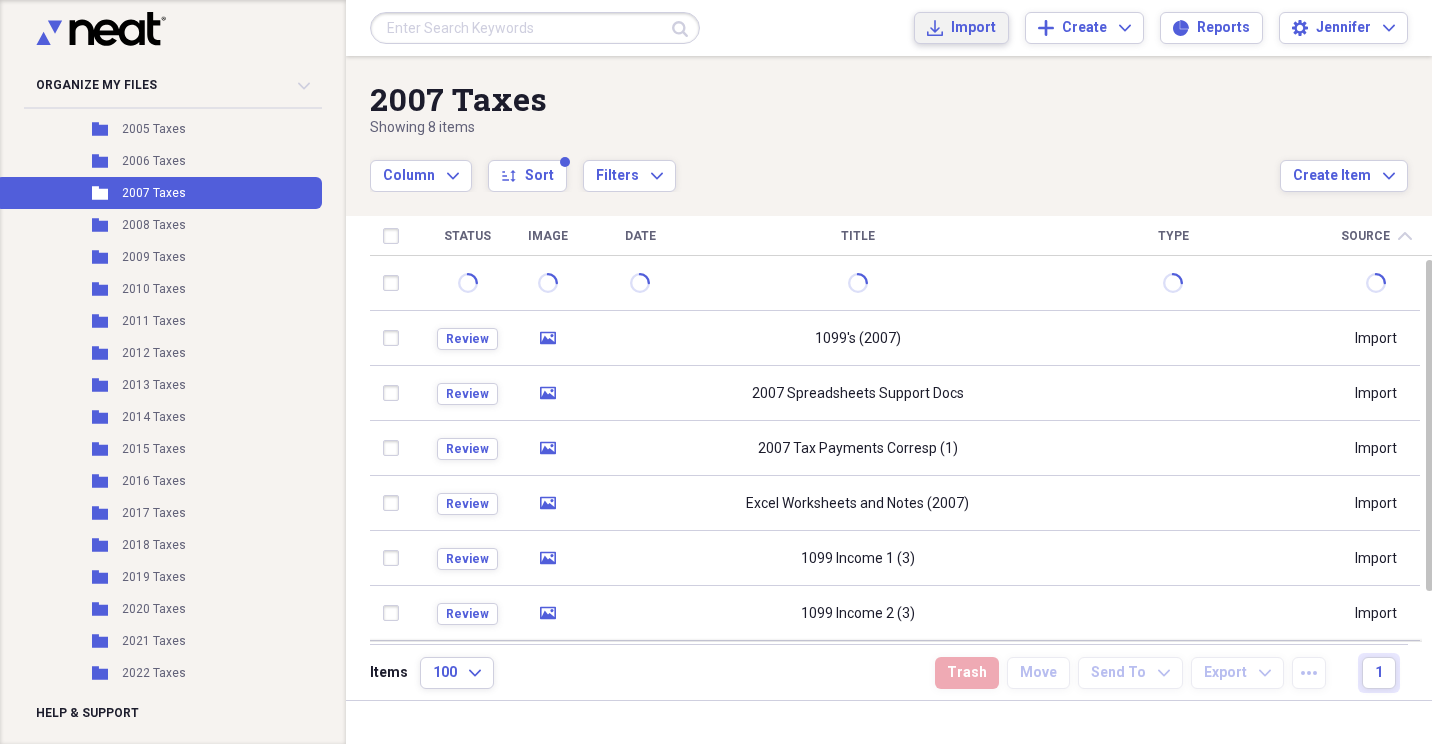 click on "Import" at bounding box center (973, 28) 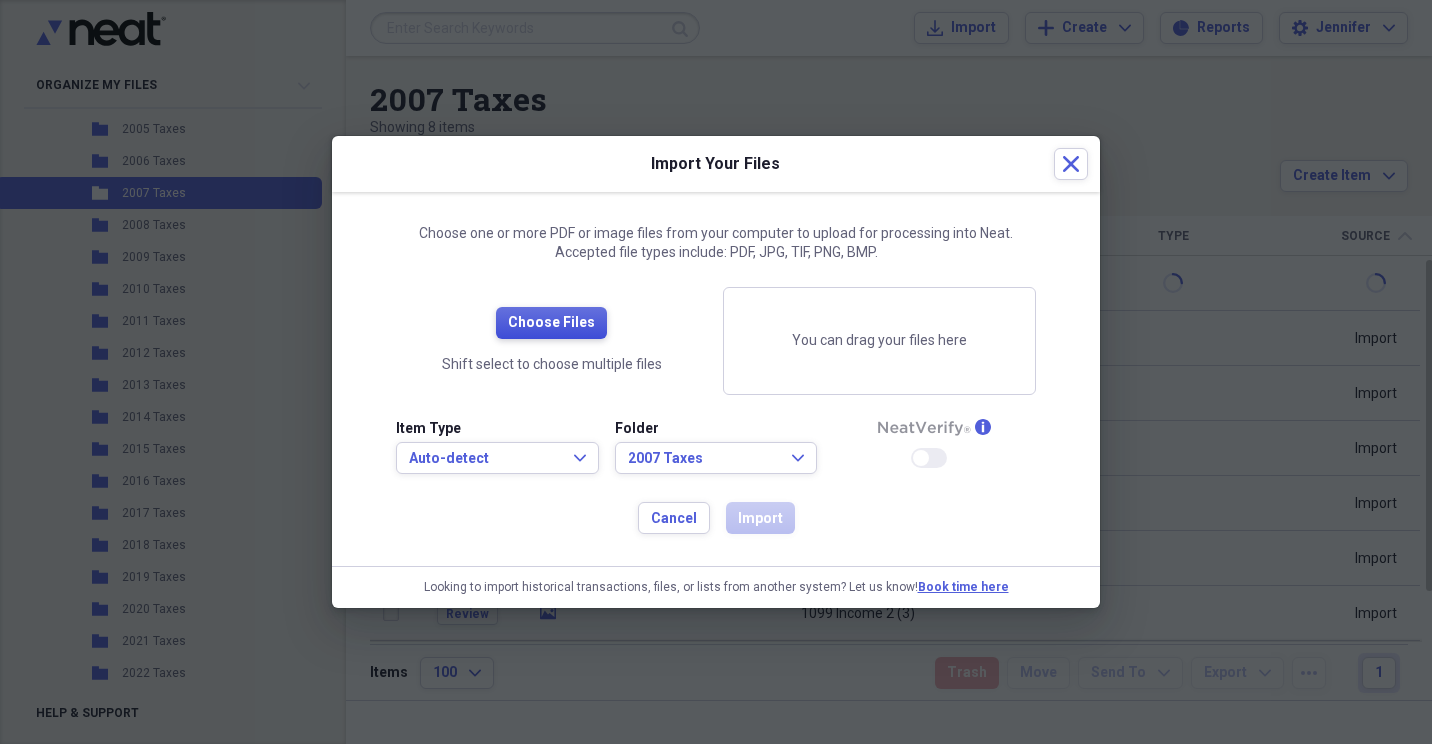 click on "Choose Files" at bounding box center (551, 323) 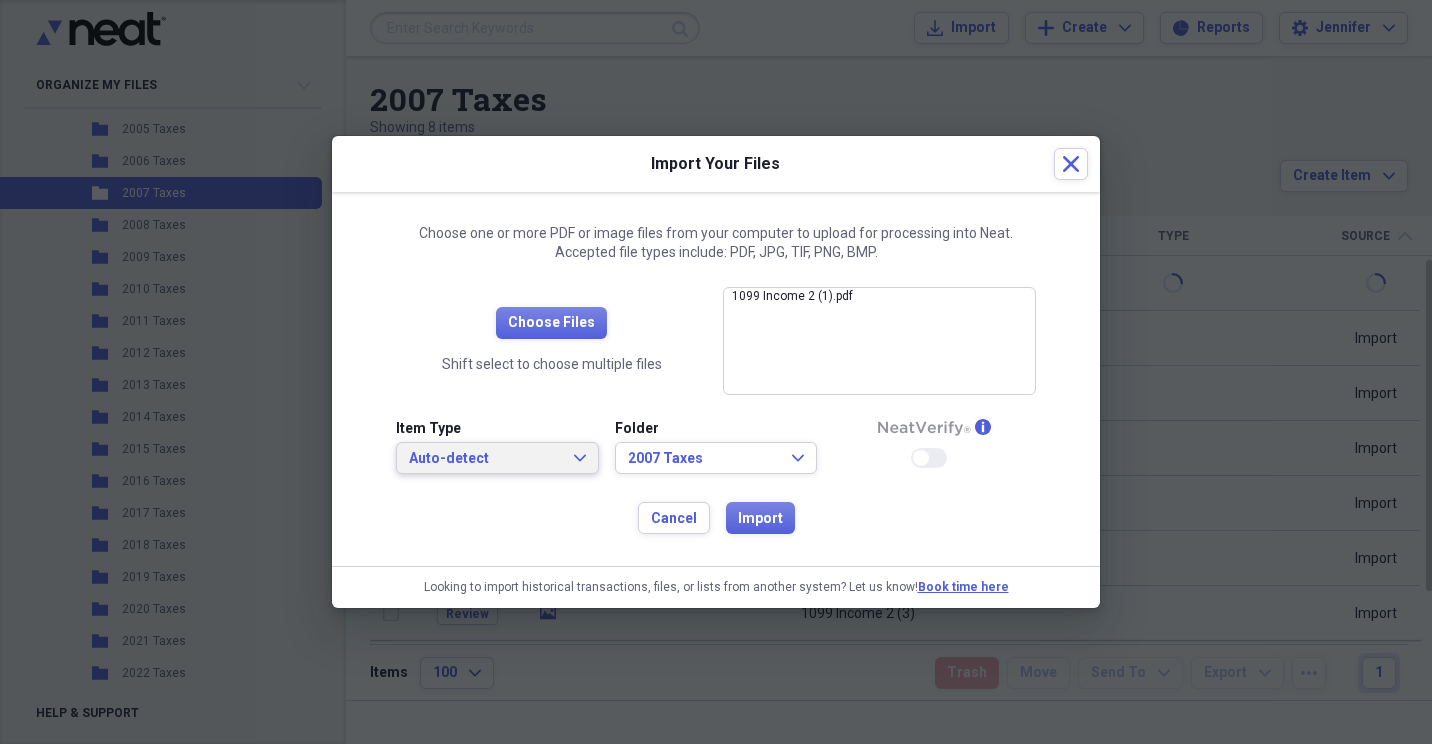 click 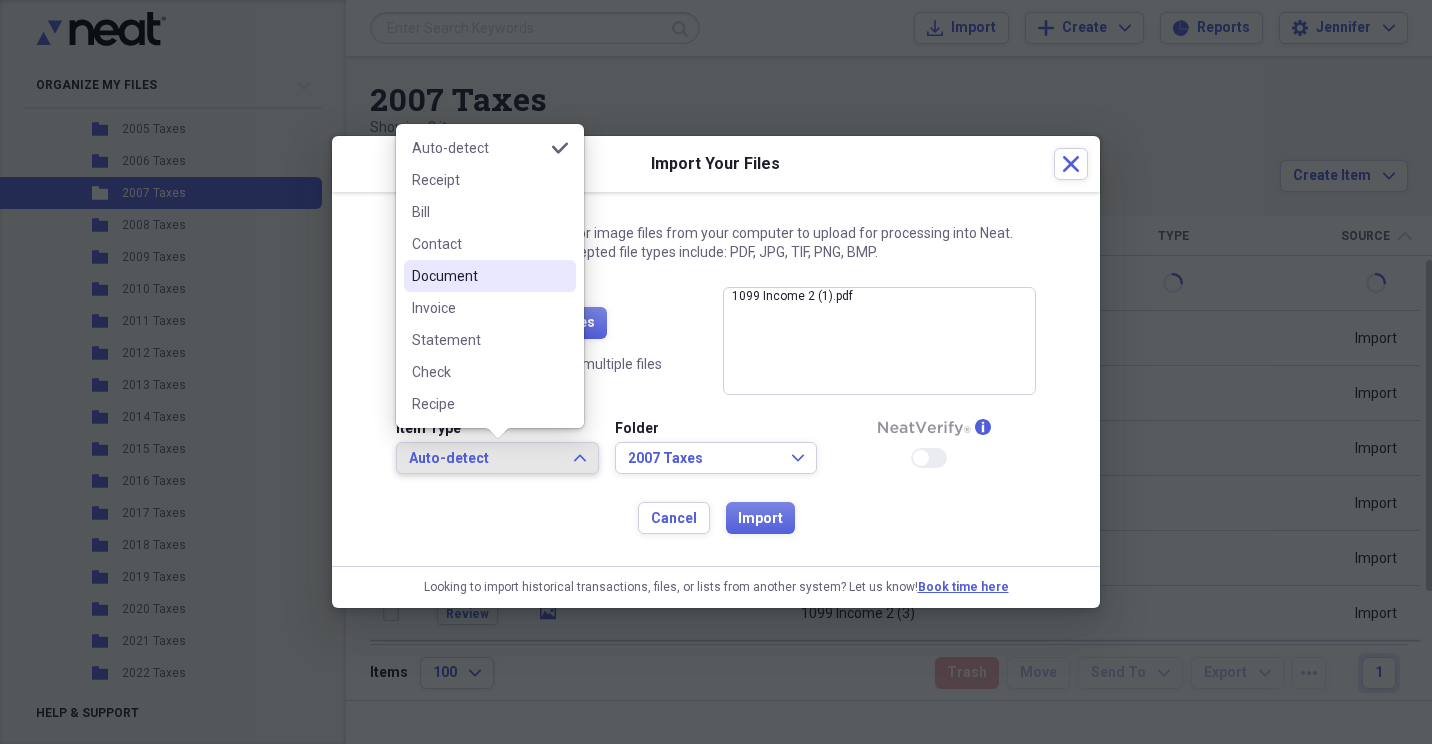 click on "Document" at bounding box center [478, 276] 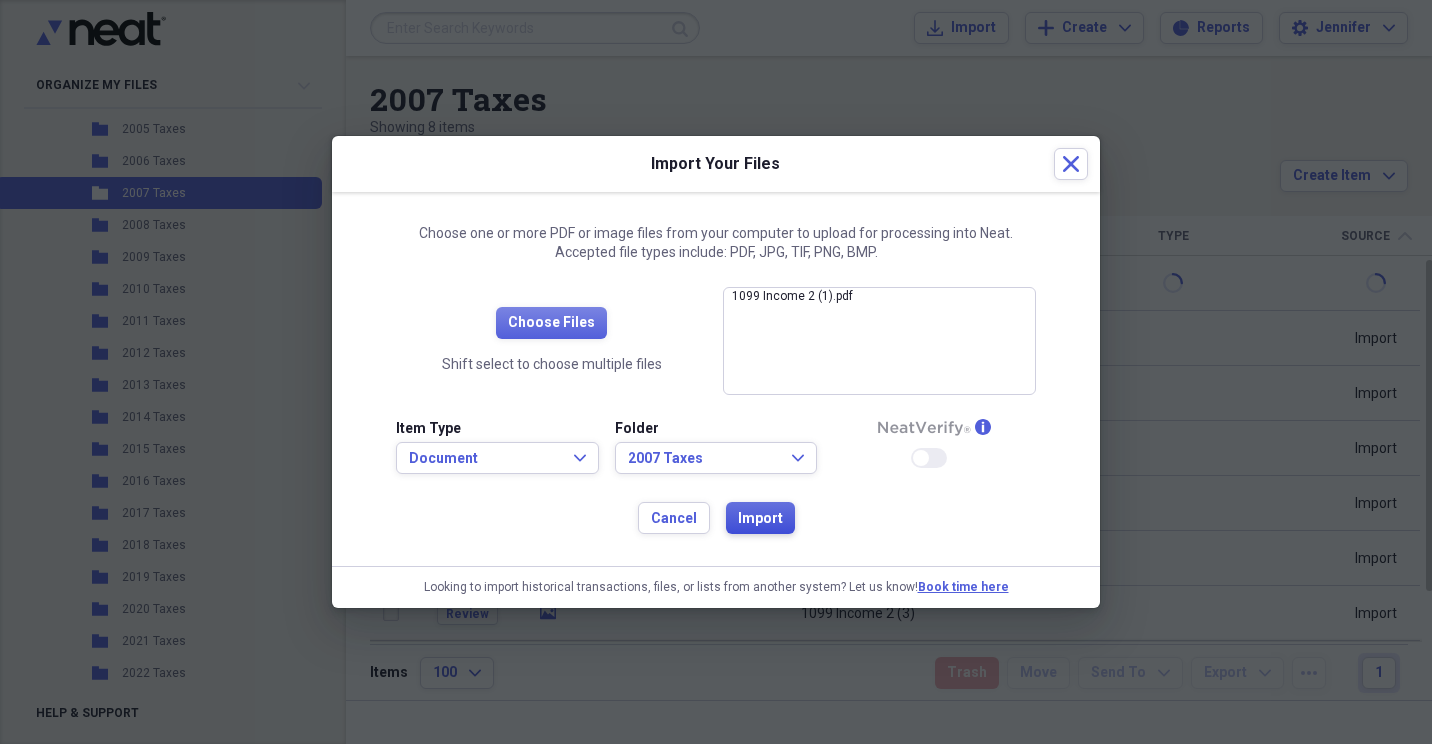 click on "Import" at bounding box center [760, 518] 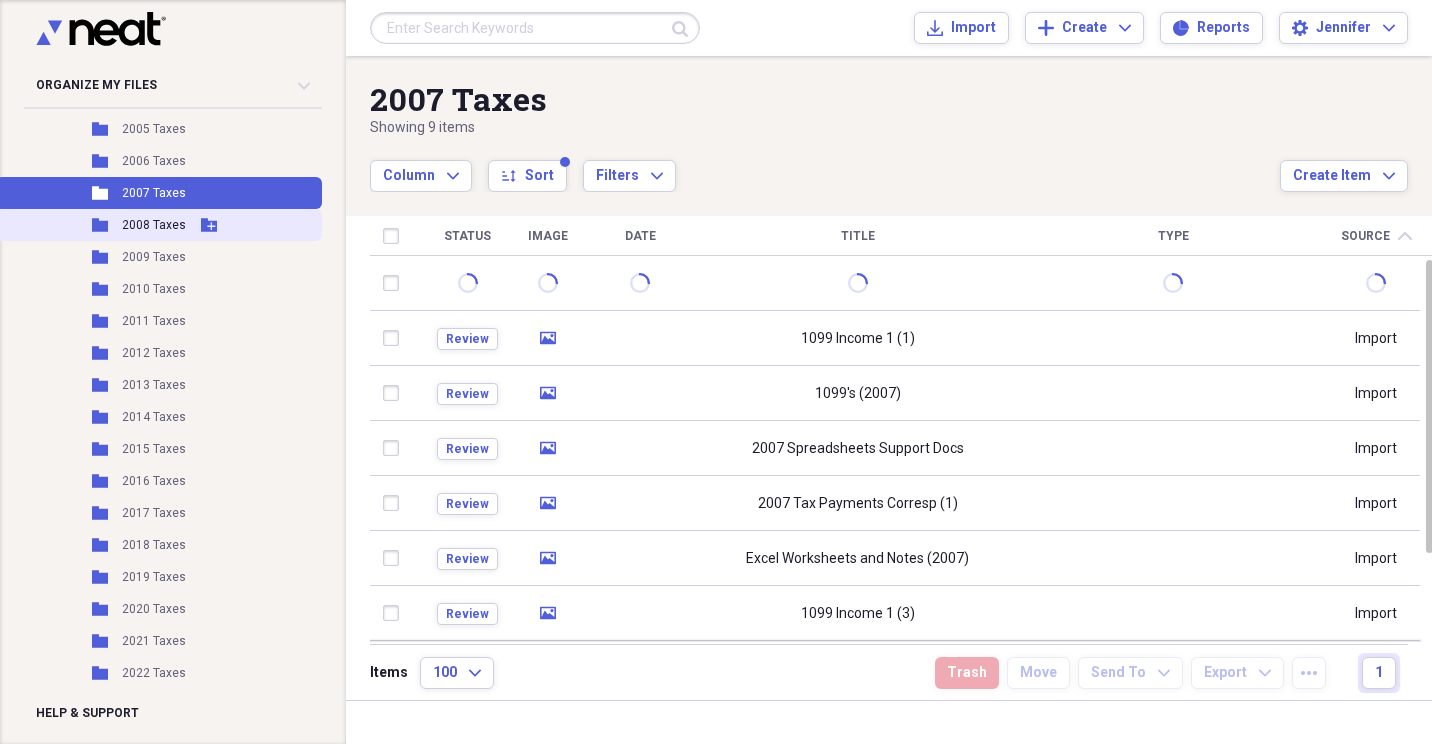 click on "Folder 2008 Taxes Add Folder" at bounding box center [159, 225] 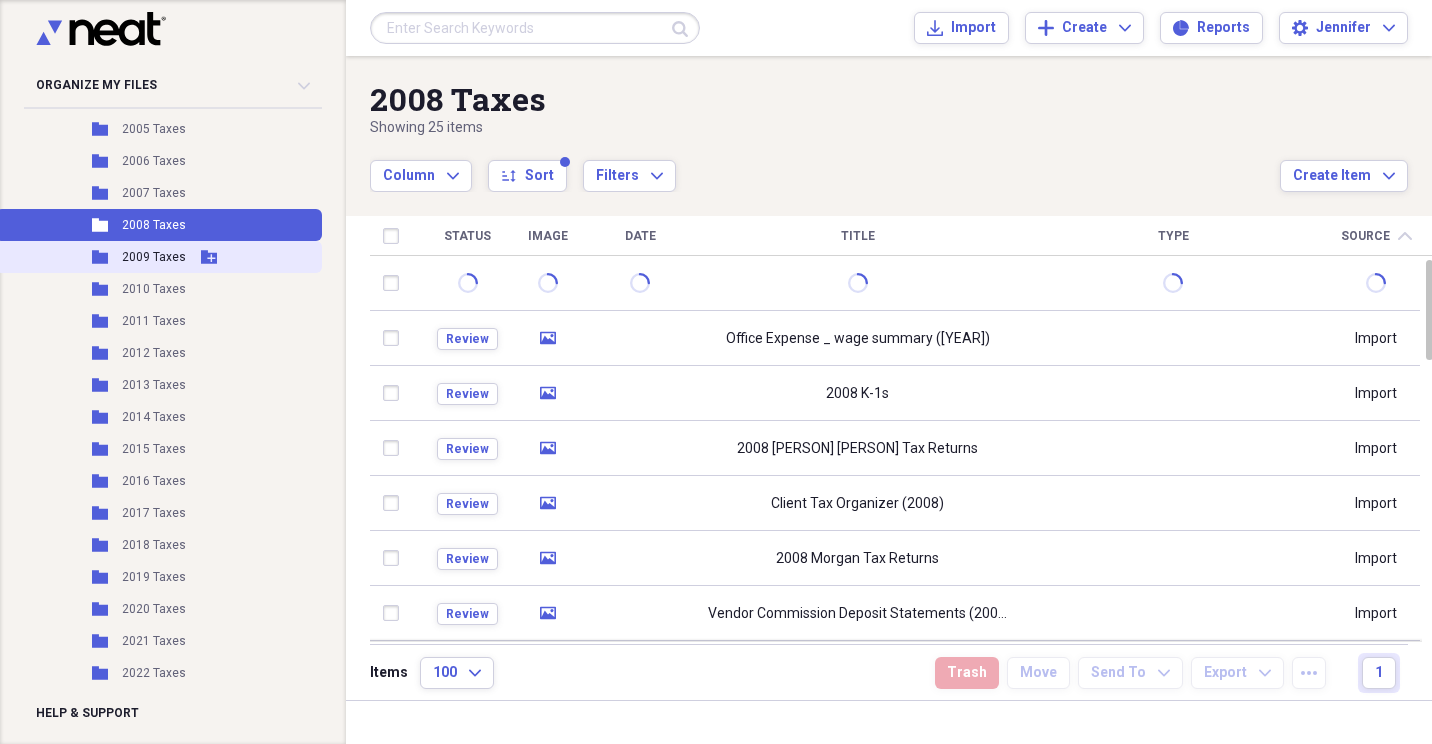 click on "2009 Taxes" at bounding box center (154, 257) 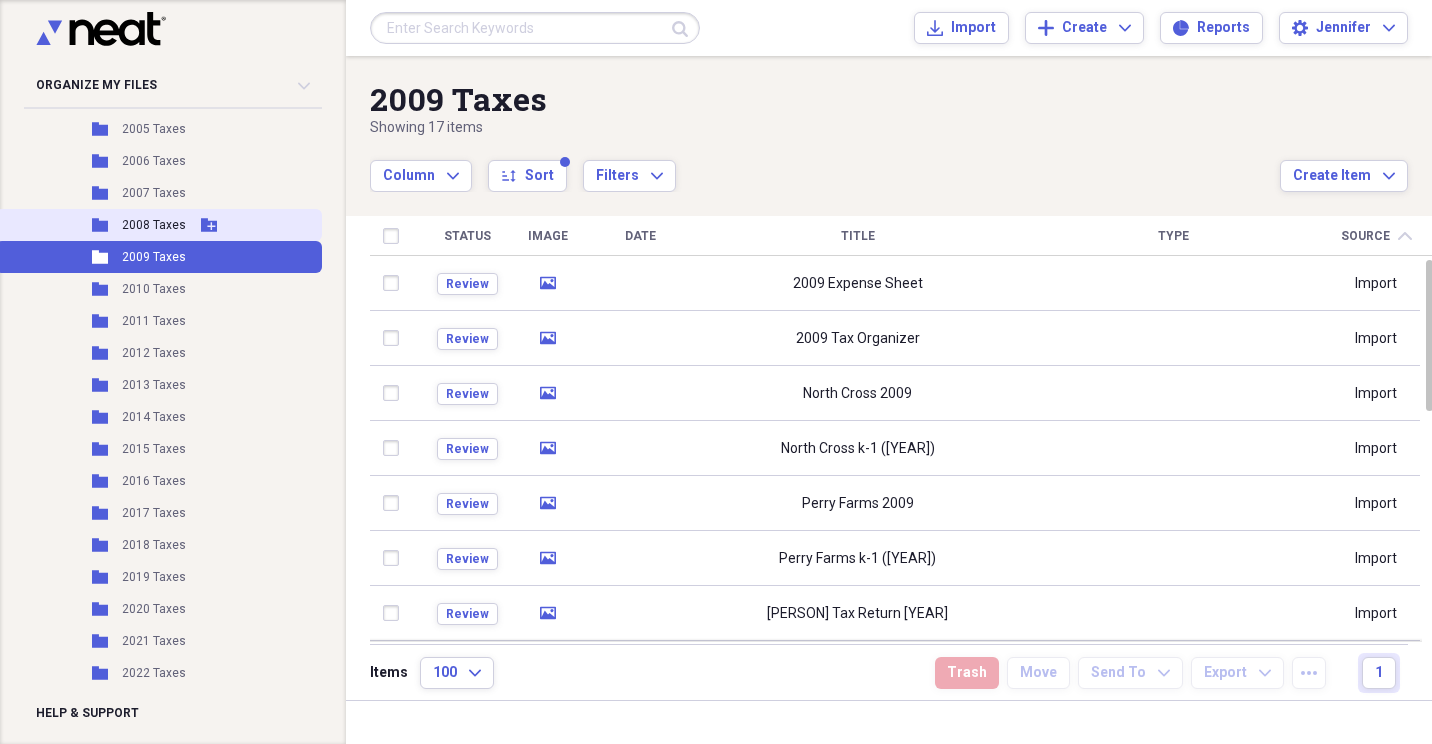 click on "2008 Taxes" at bounding box center [154, 225] 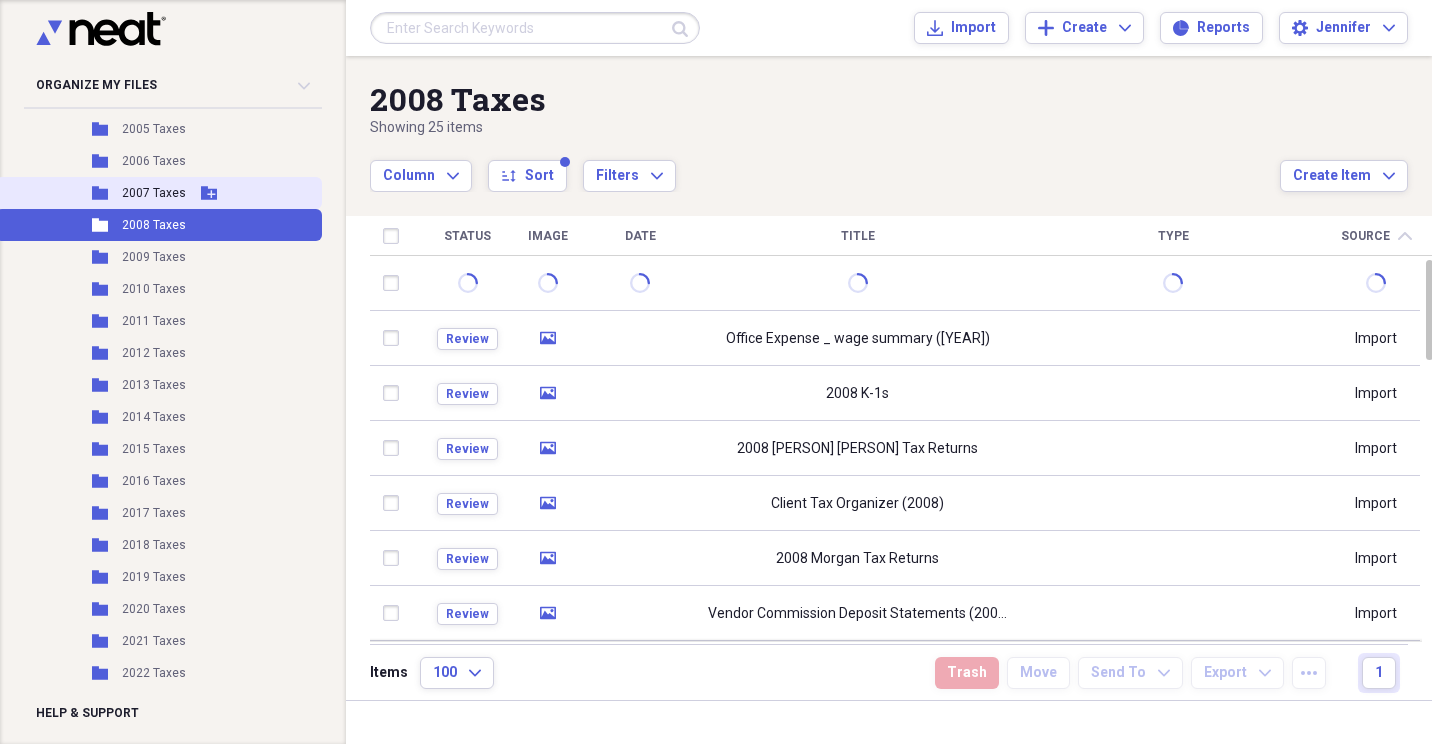 click on "2007 Taxes" at bounding box center [154, 193] 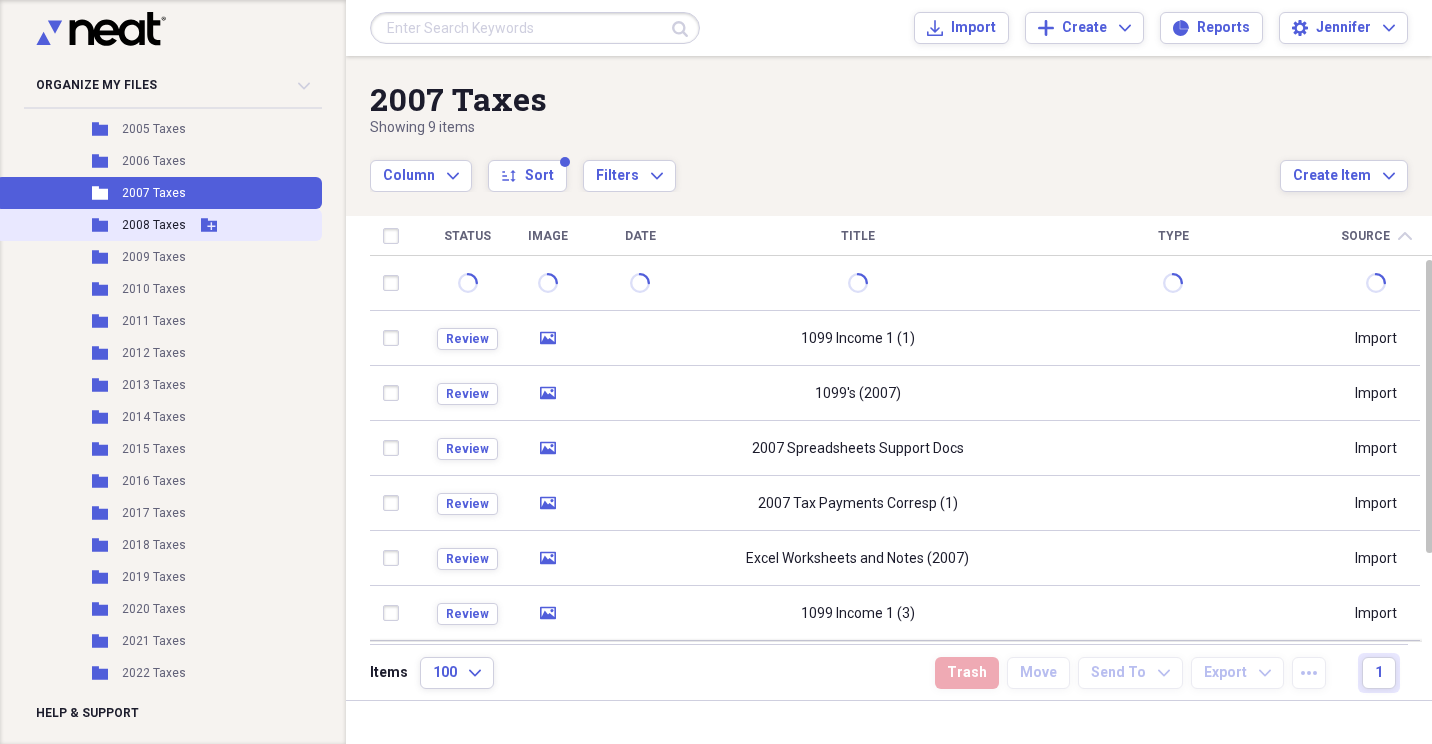 click on "Folder 2008 Taxes Add Folder" at bounding box center [159, 225] 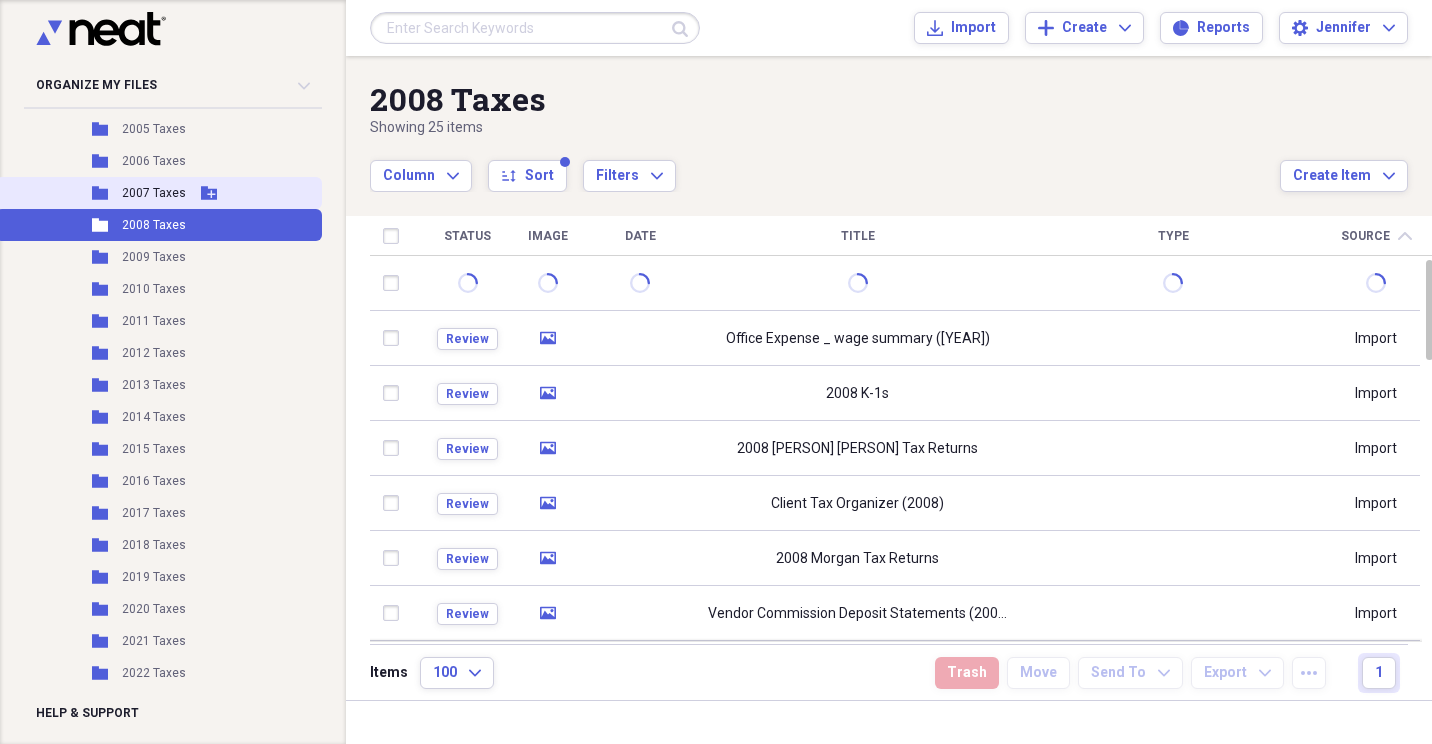 click on "2007 Taxes" at bounding box center [154, 193] 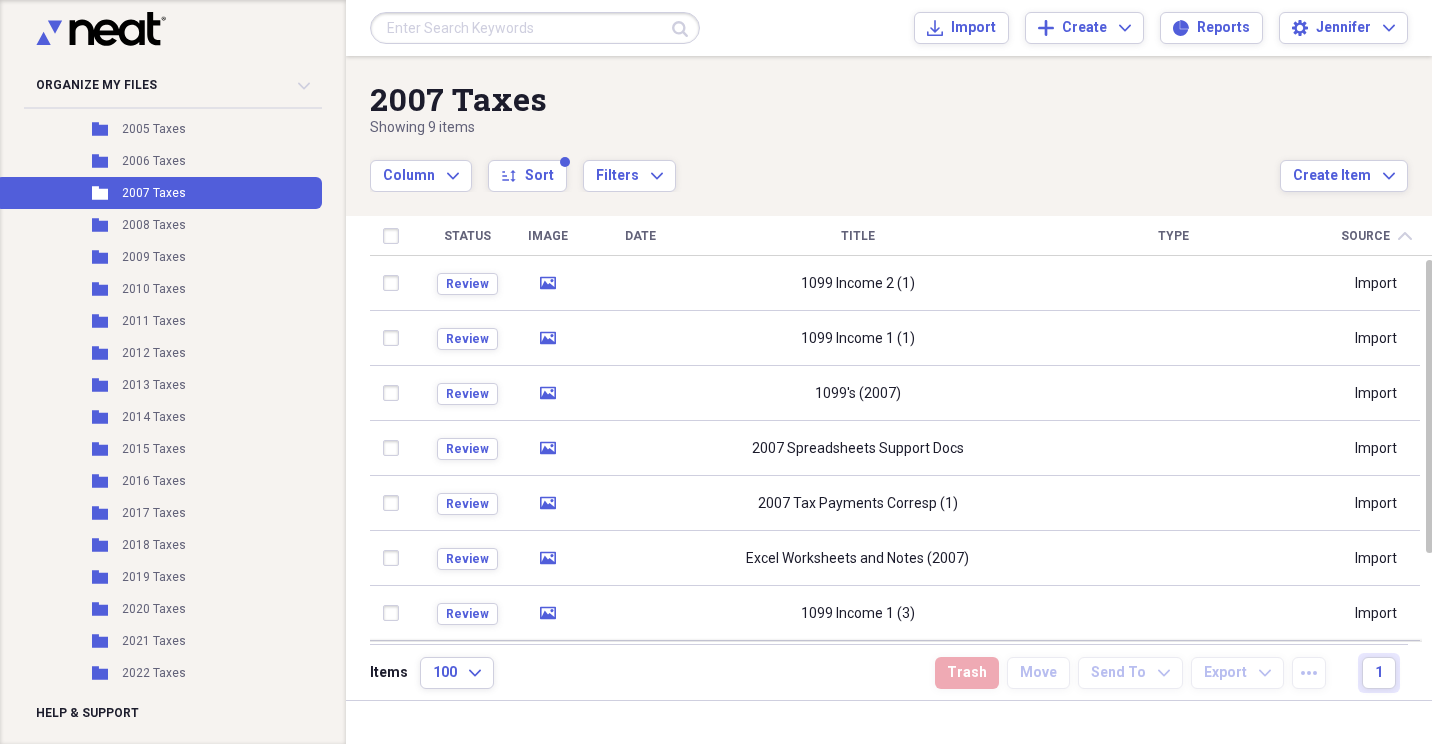 click on "Submit Import Import Add Create Expand Reports Reports Settings Jennifer Expand" at bounding box center [889, 28] 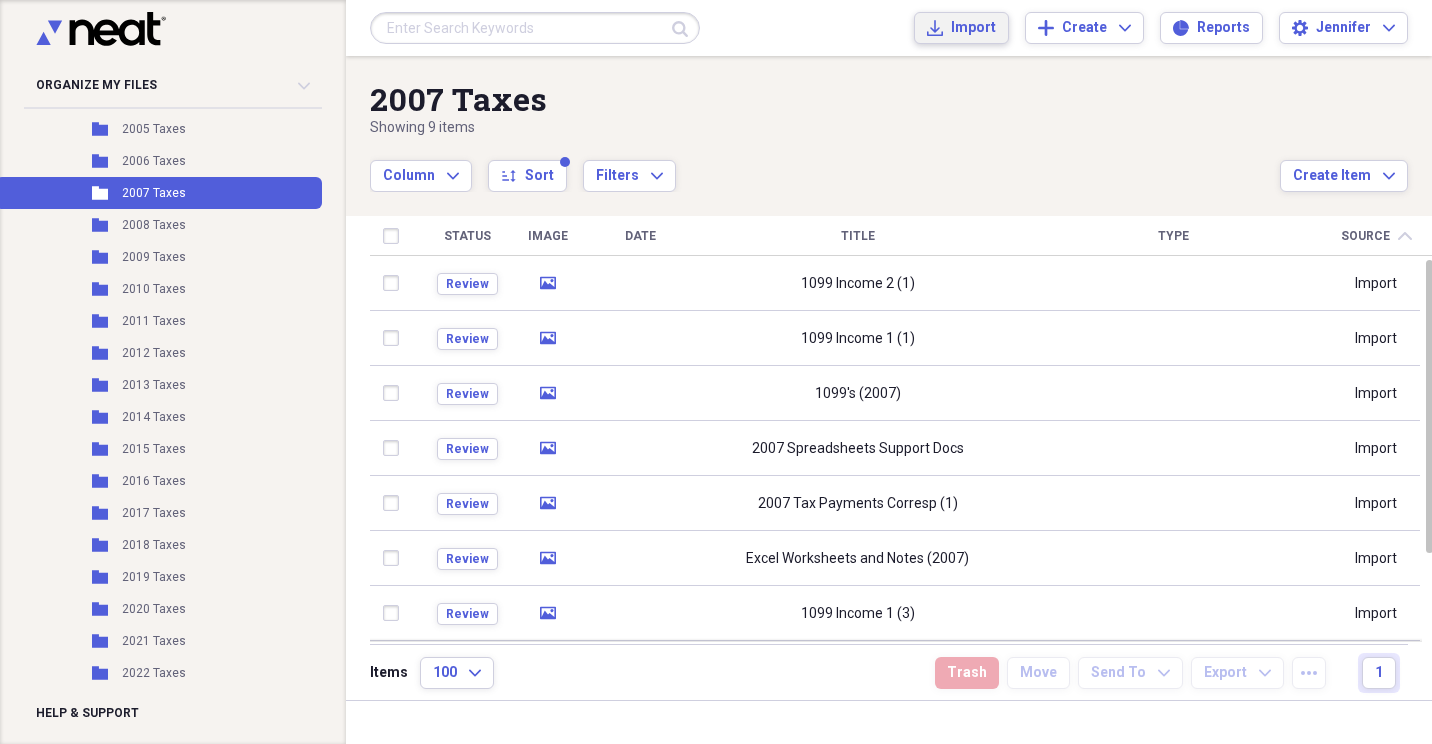 click on "Import Import" at bounding box center (961, 28) 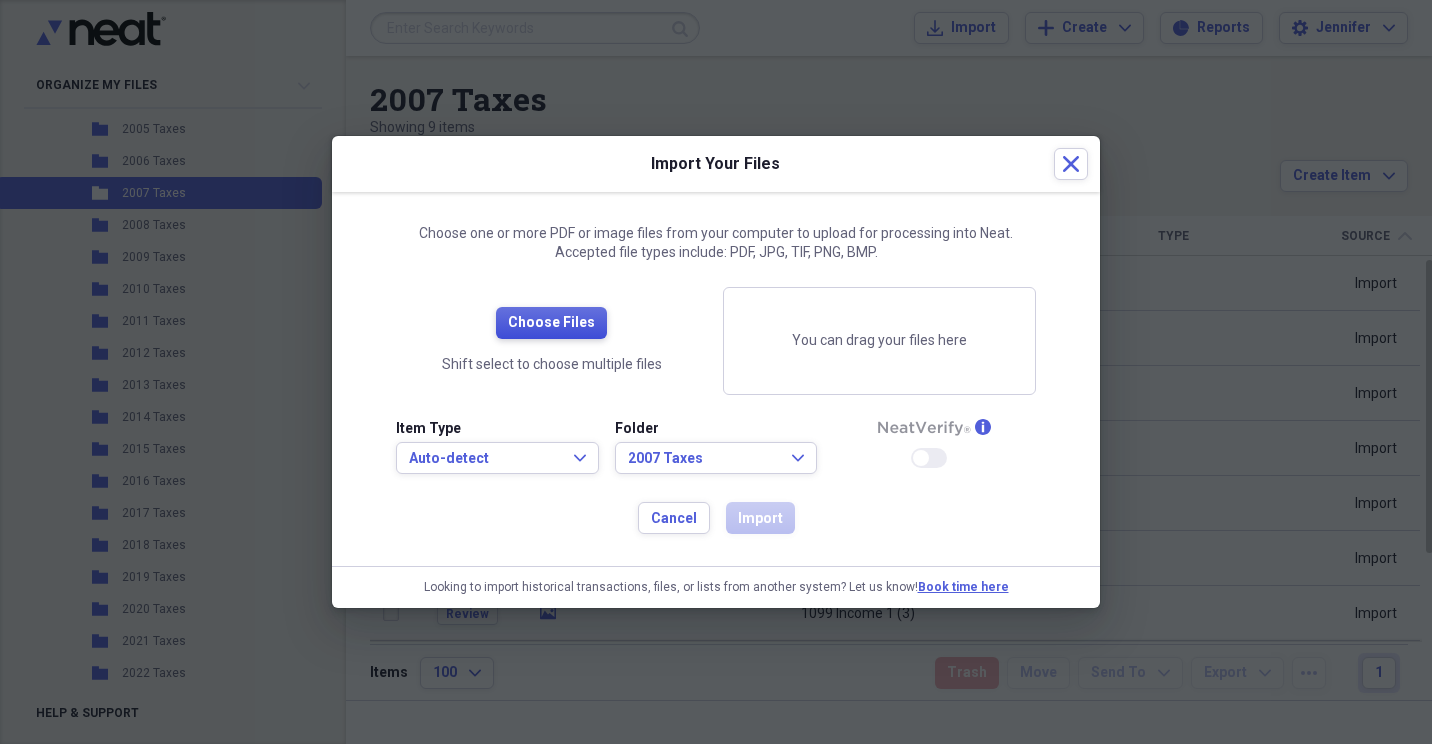 click on "Choose Files" at bounding box center (551, 323) 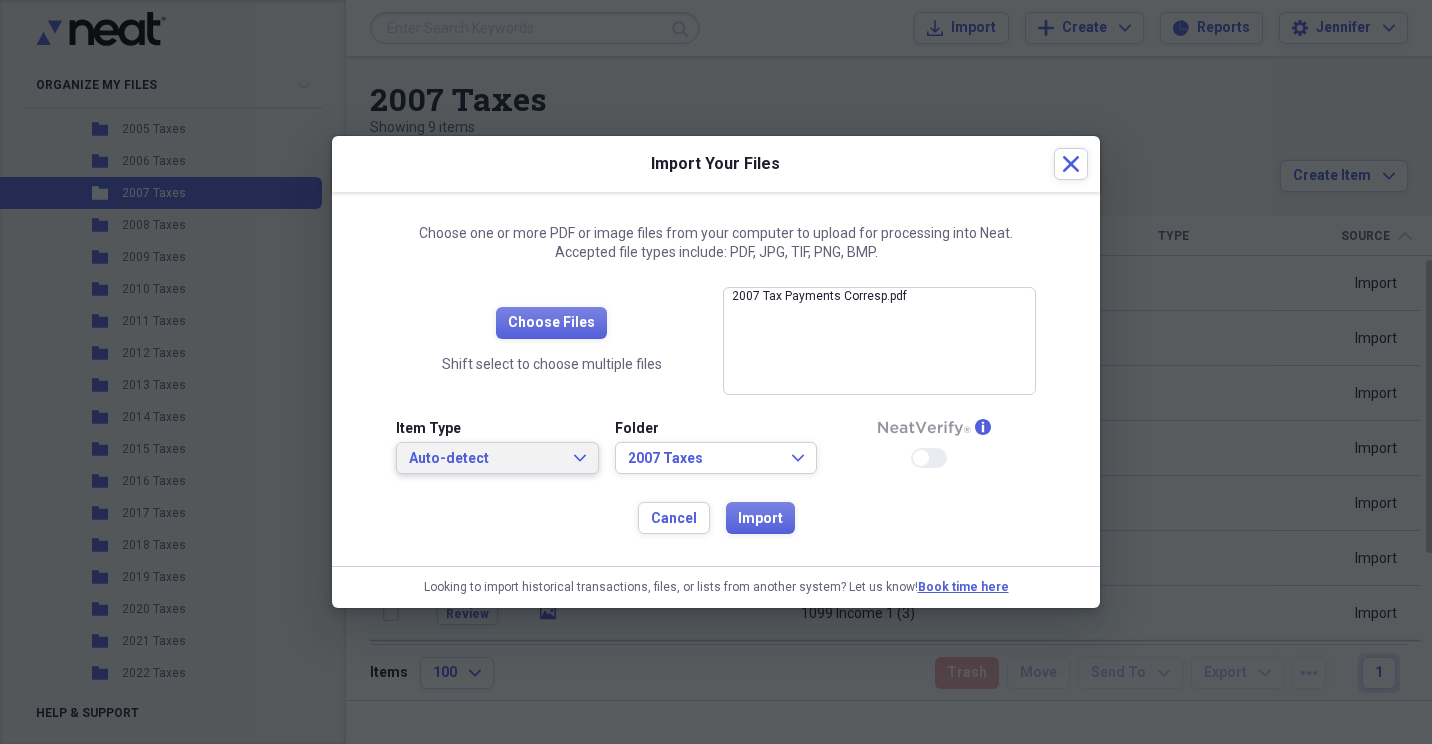 drag, startPoint x: 566, startPoint y: 457, endPoint x: 560, endPoint y: 448, distance: 10.816654 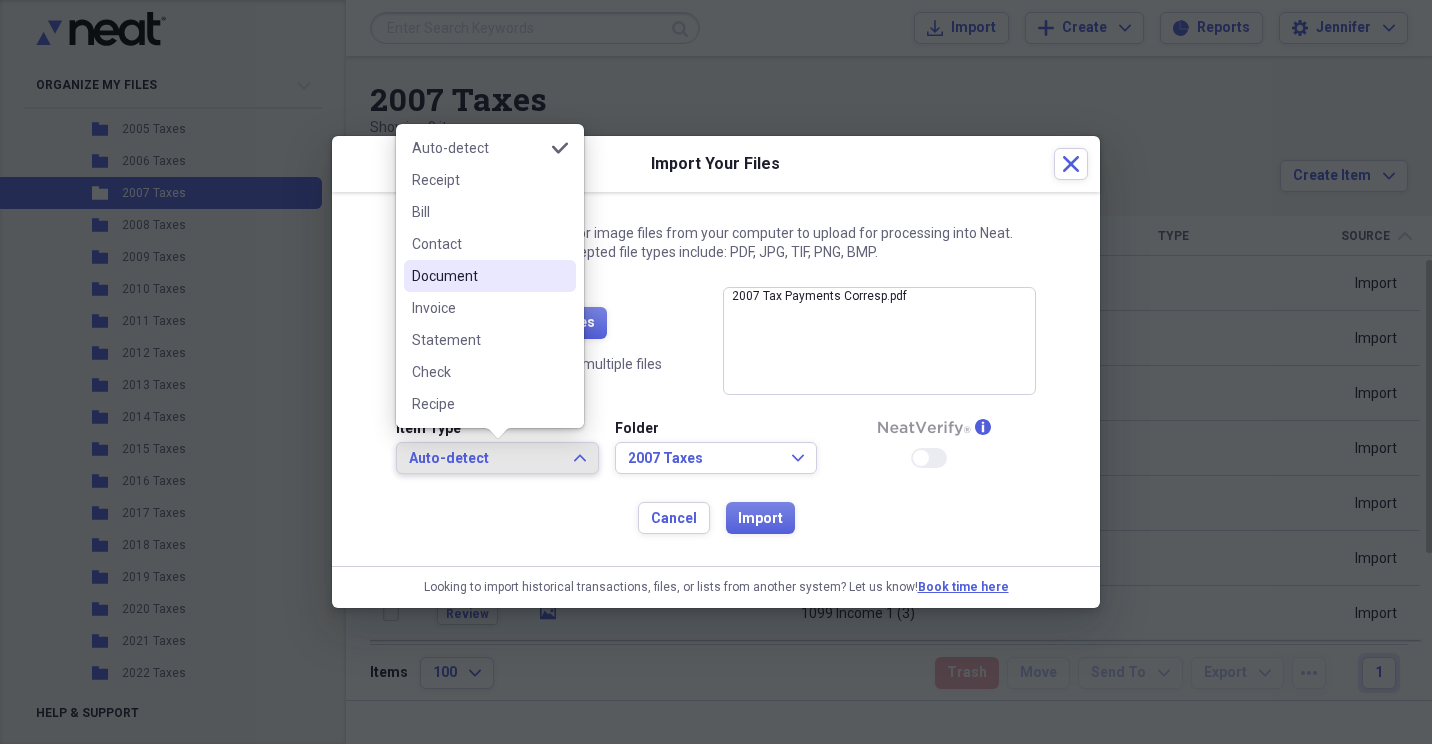 drag, startPoint x: 450, startPoint y: 265, endPoint x: 561, endPoint y: 341, distance: 134.52509 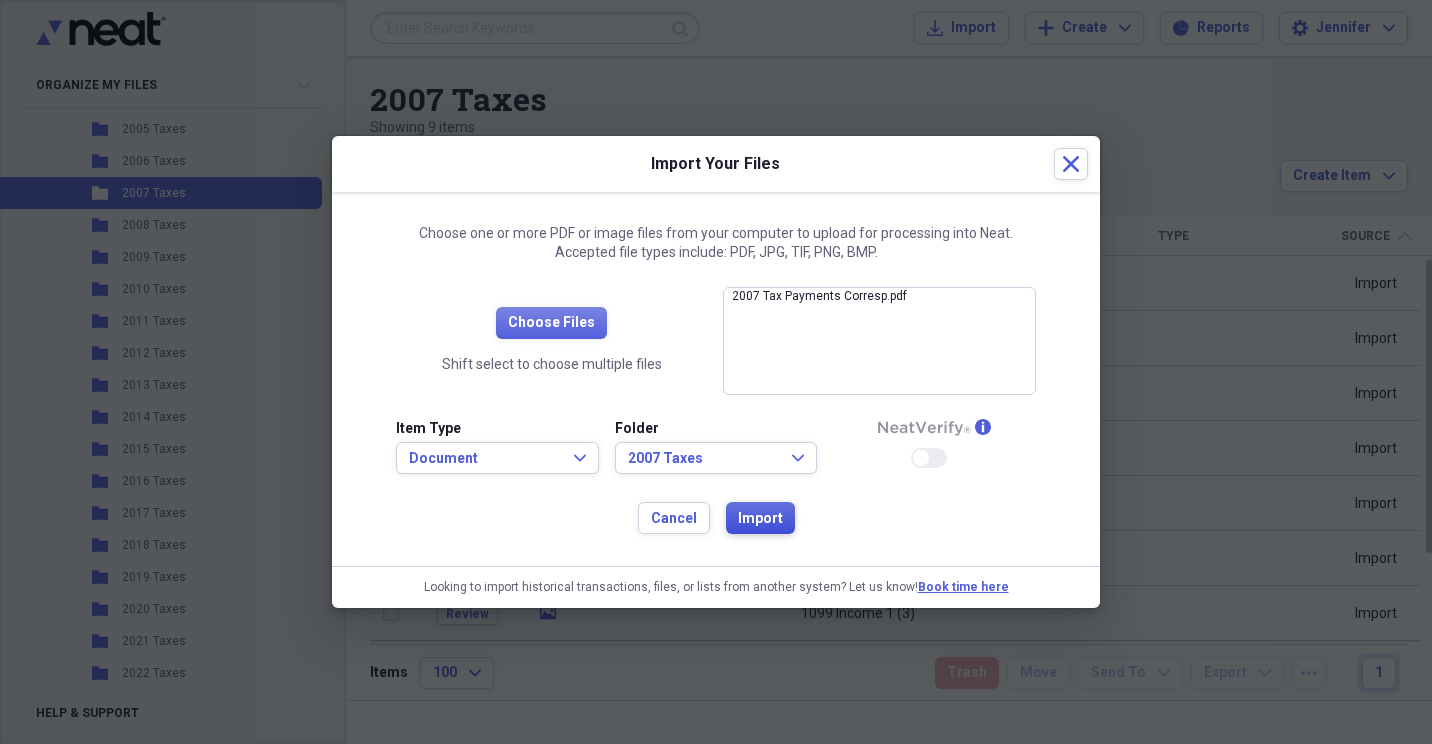 click on "Import" at bounding box center [760, 519] 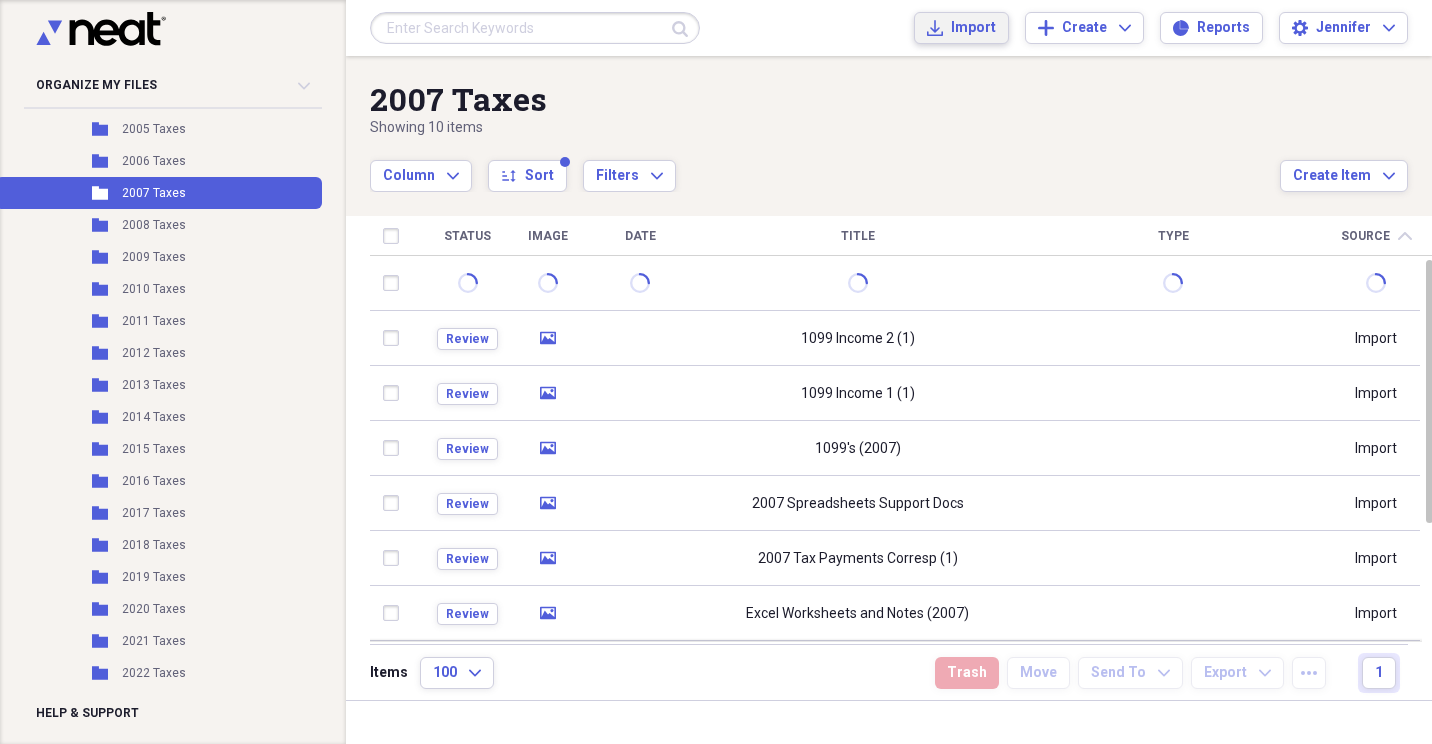 click 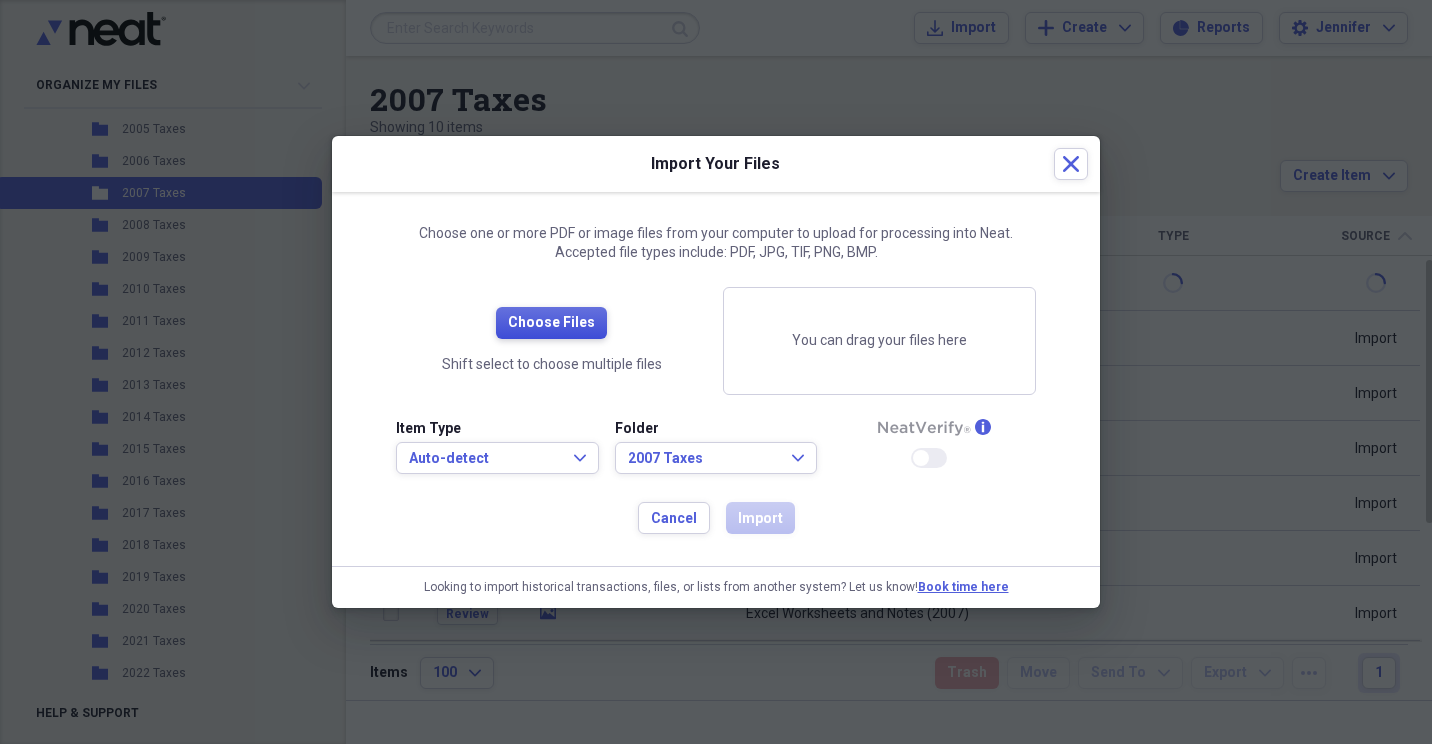 click on "Choose Files" at bounding box center [551, 323] 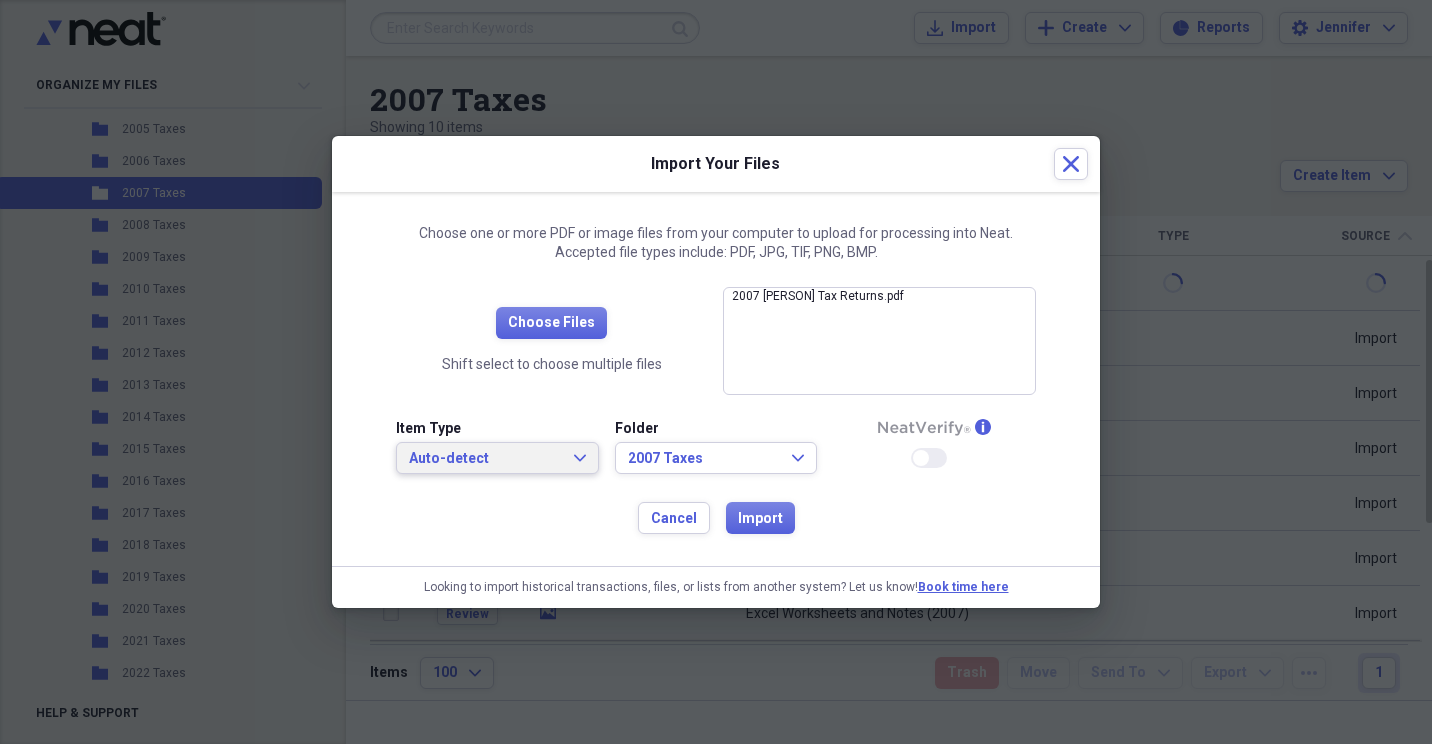 click on "Expand" 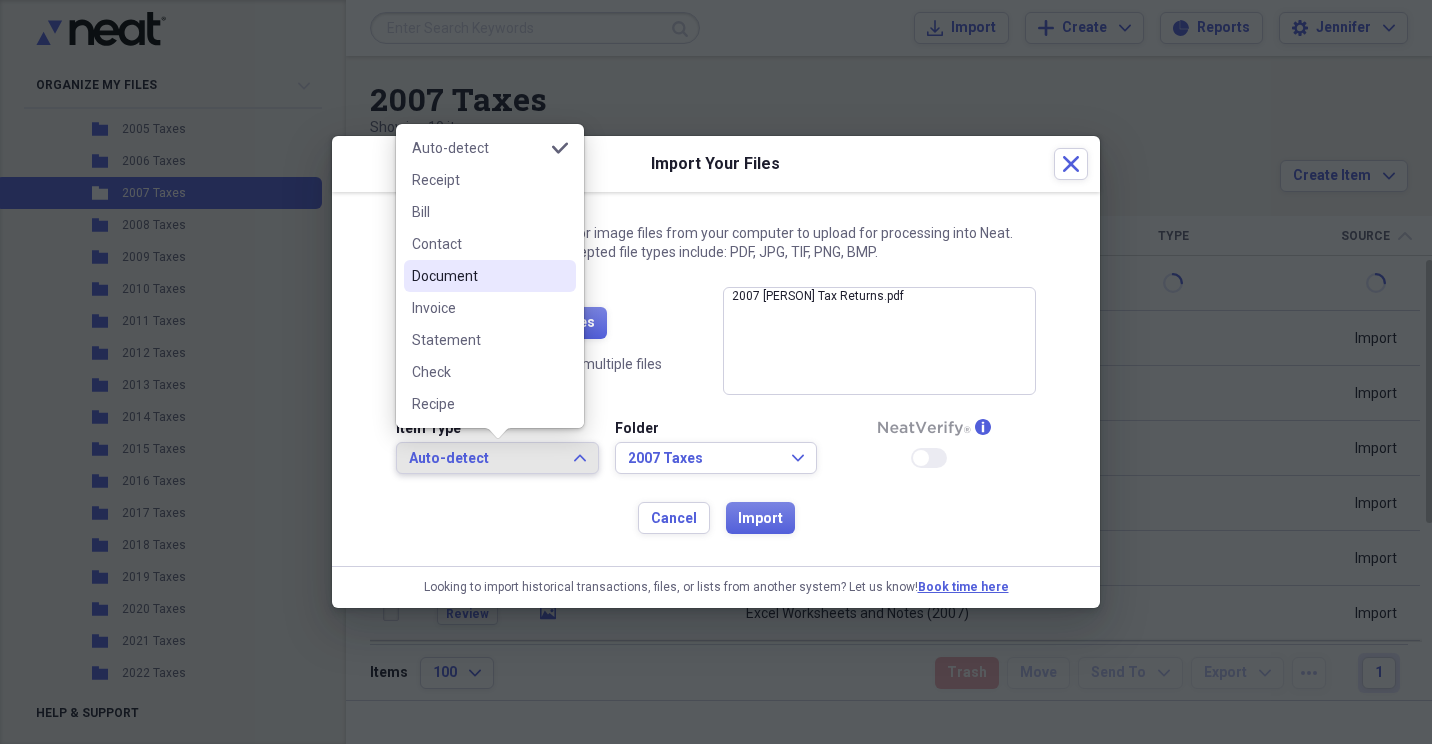 click on "Document" at bounding box center (478, 276) 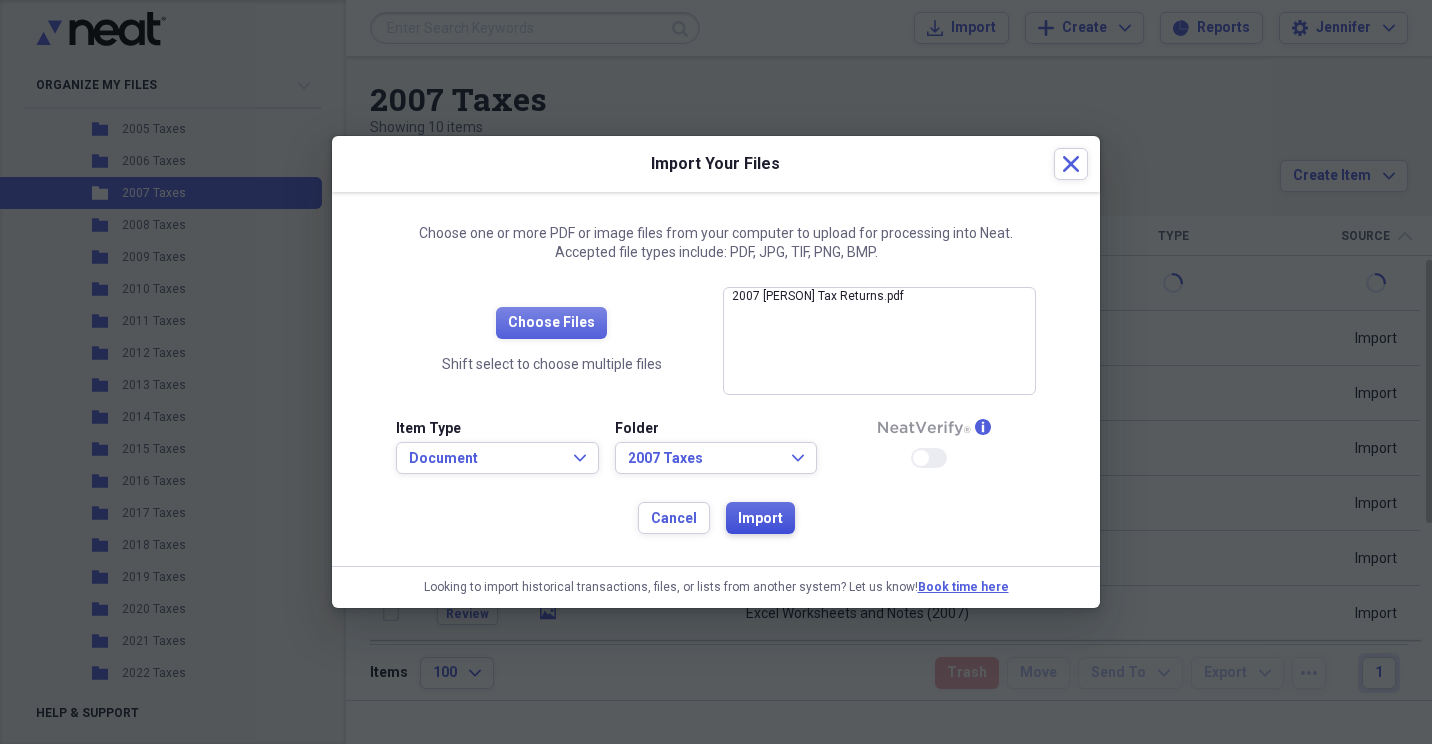 click on "Import" at bounding box center (760, 519) 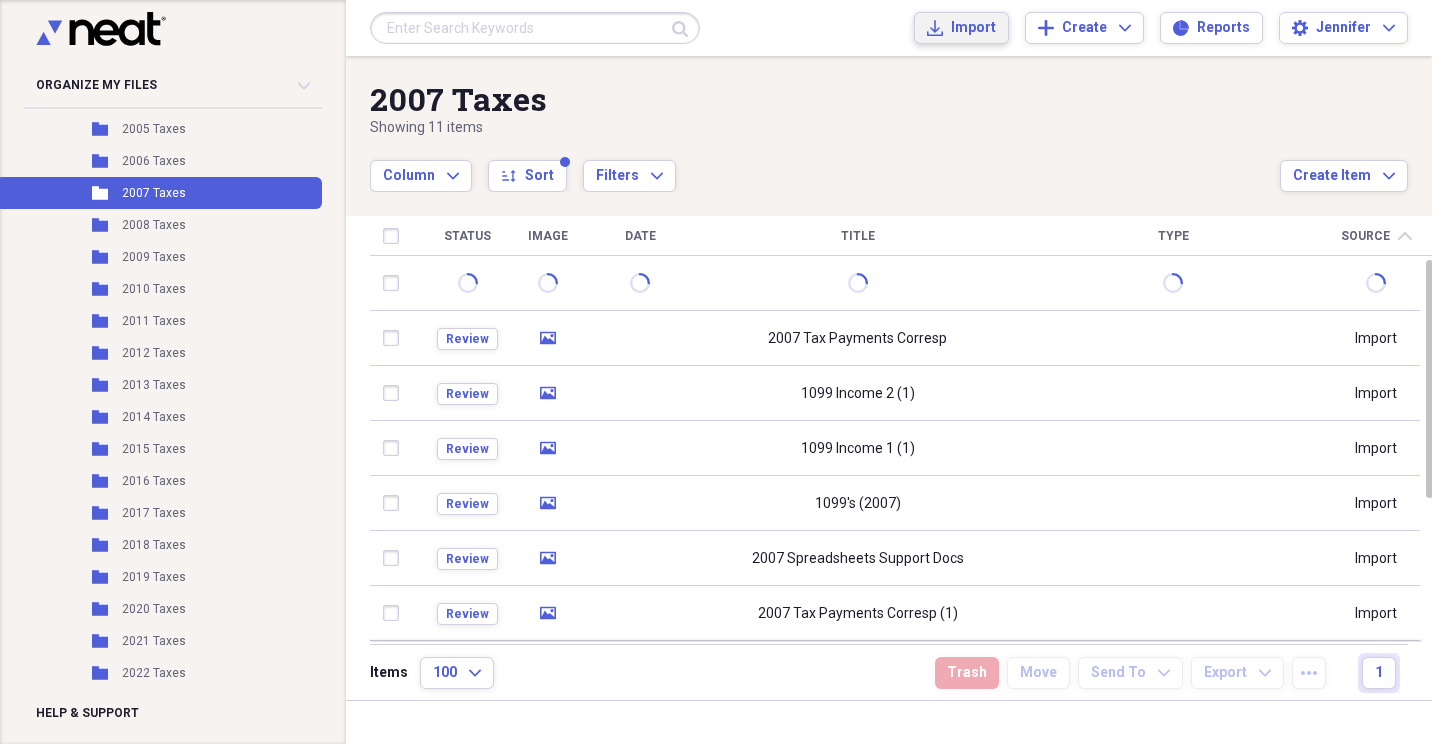 click on "Import Import" at bounding box center (961, 28) 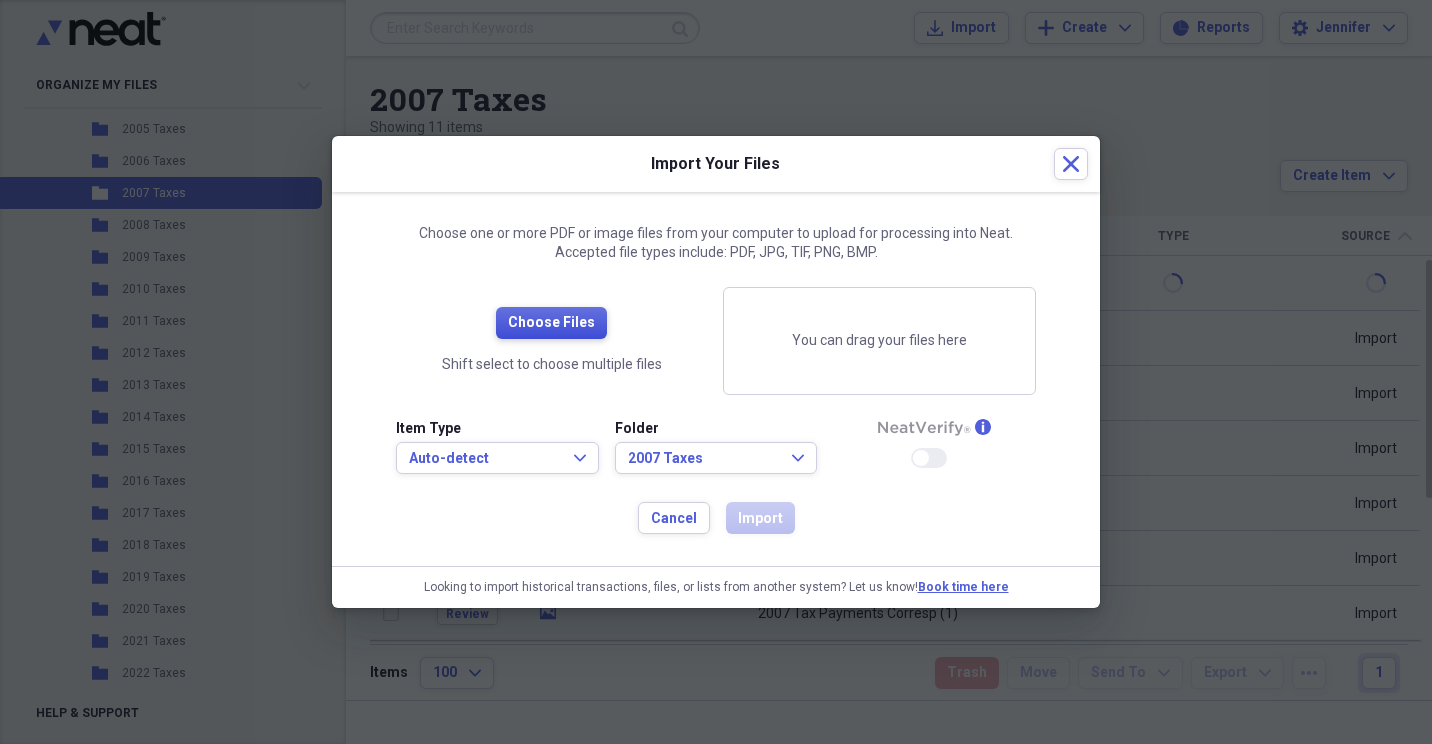 click on "Choose Files" at bounding box center (551, 323) 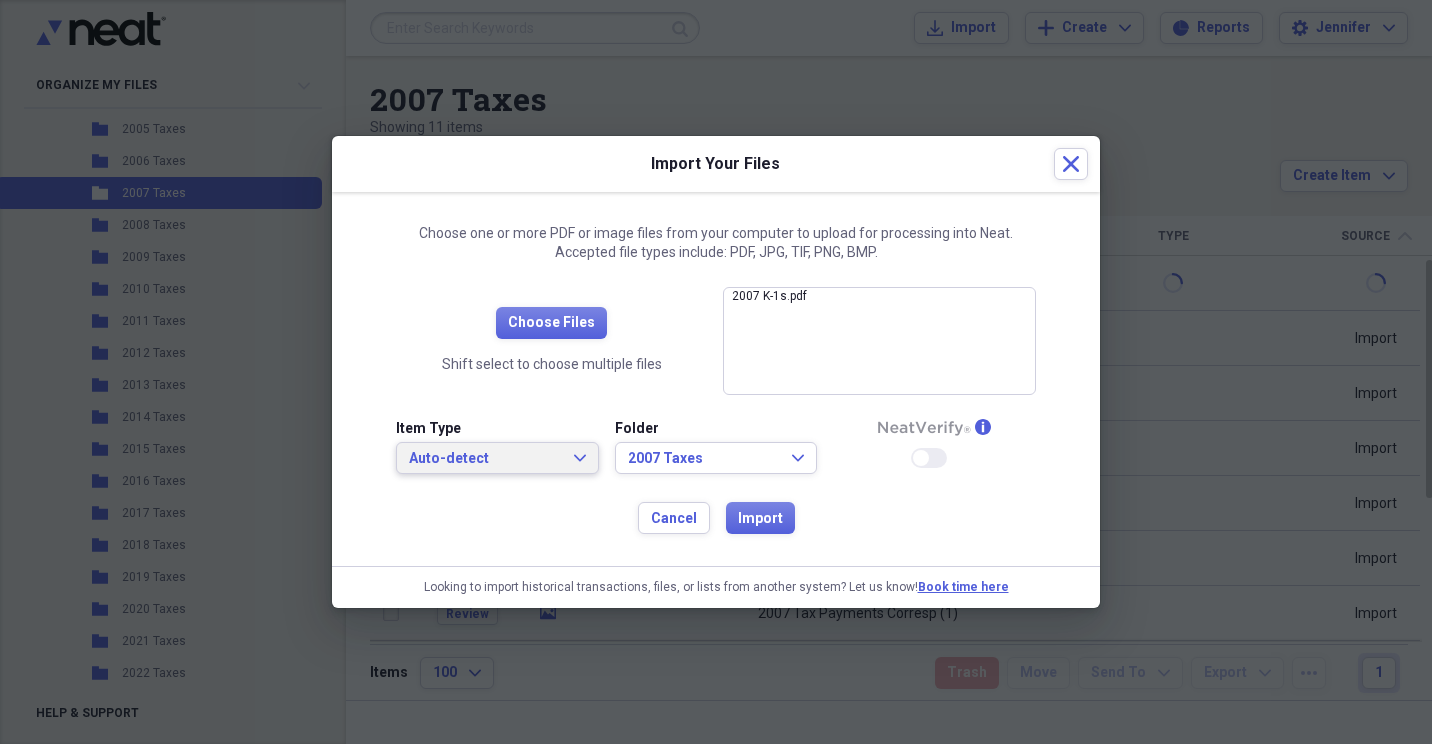 drag, startPoint x: 580, startPoint y: 464, endPoint x: 576, endPoint y: 452, distance: 12.649111 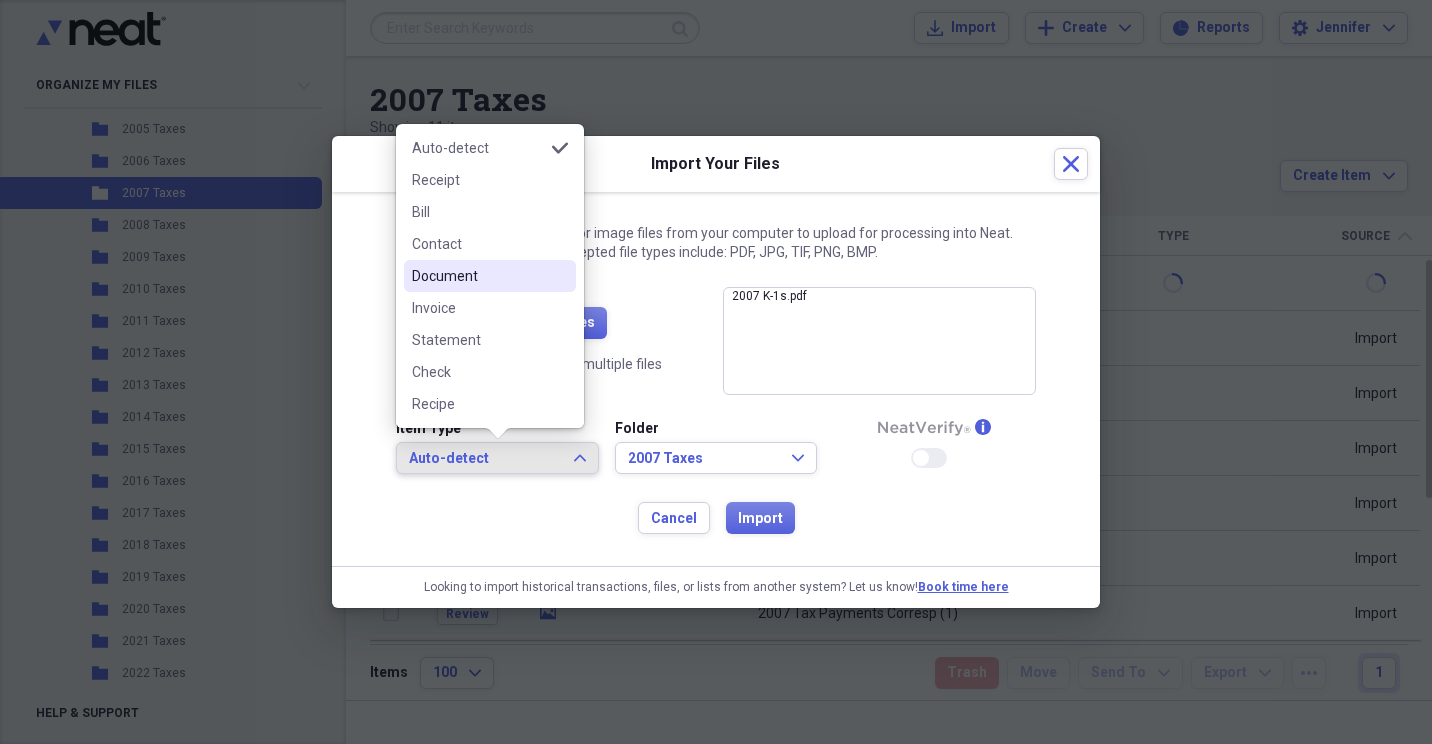 click on "Document" at bounding box center [478, 276] 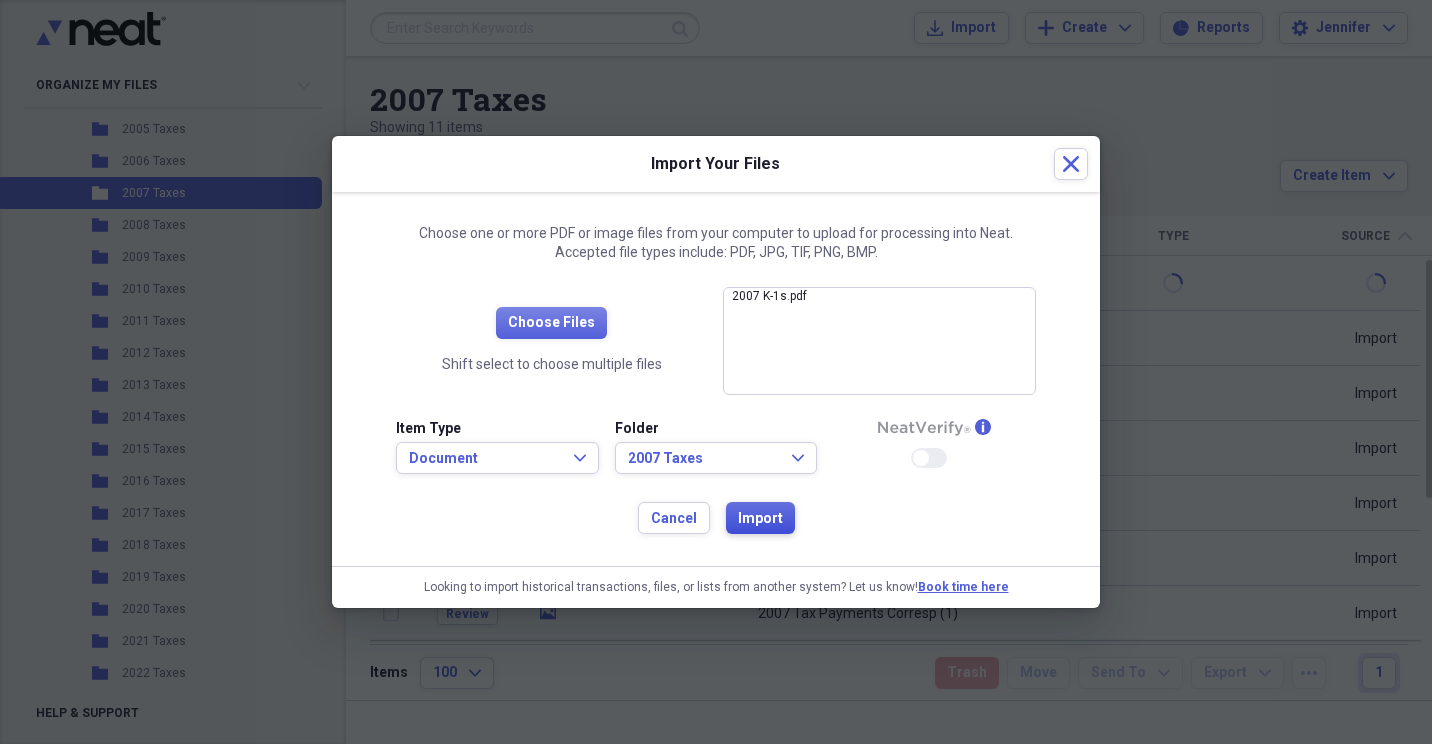 click on "Import" at bounding box center (760, 519) 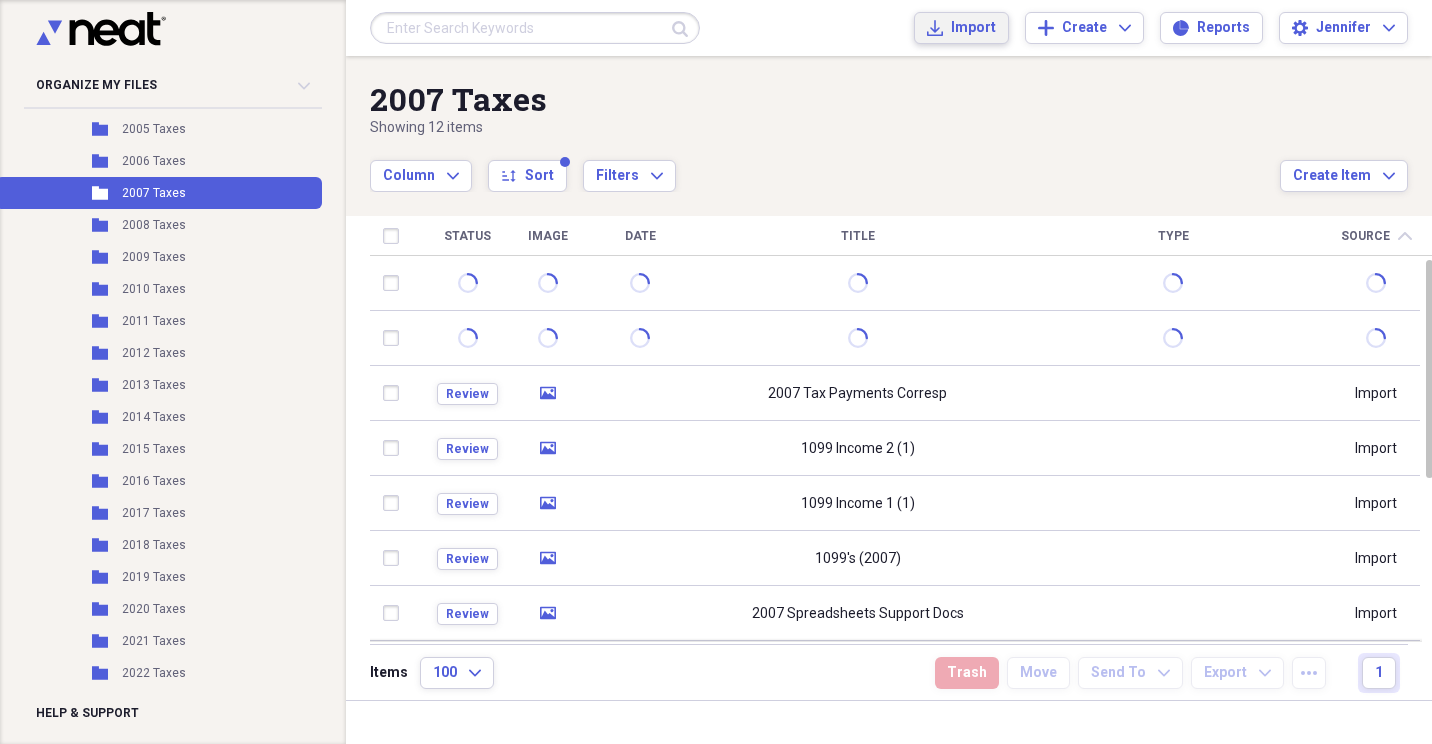 click on "Import" at bounding box center (973, 28) 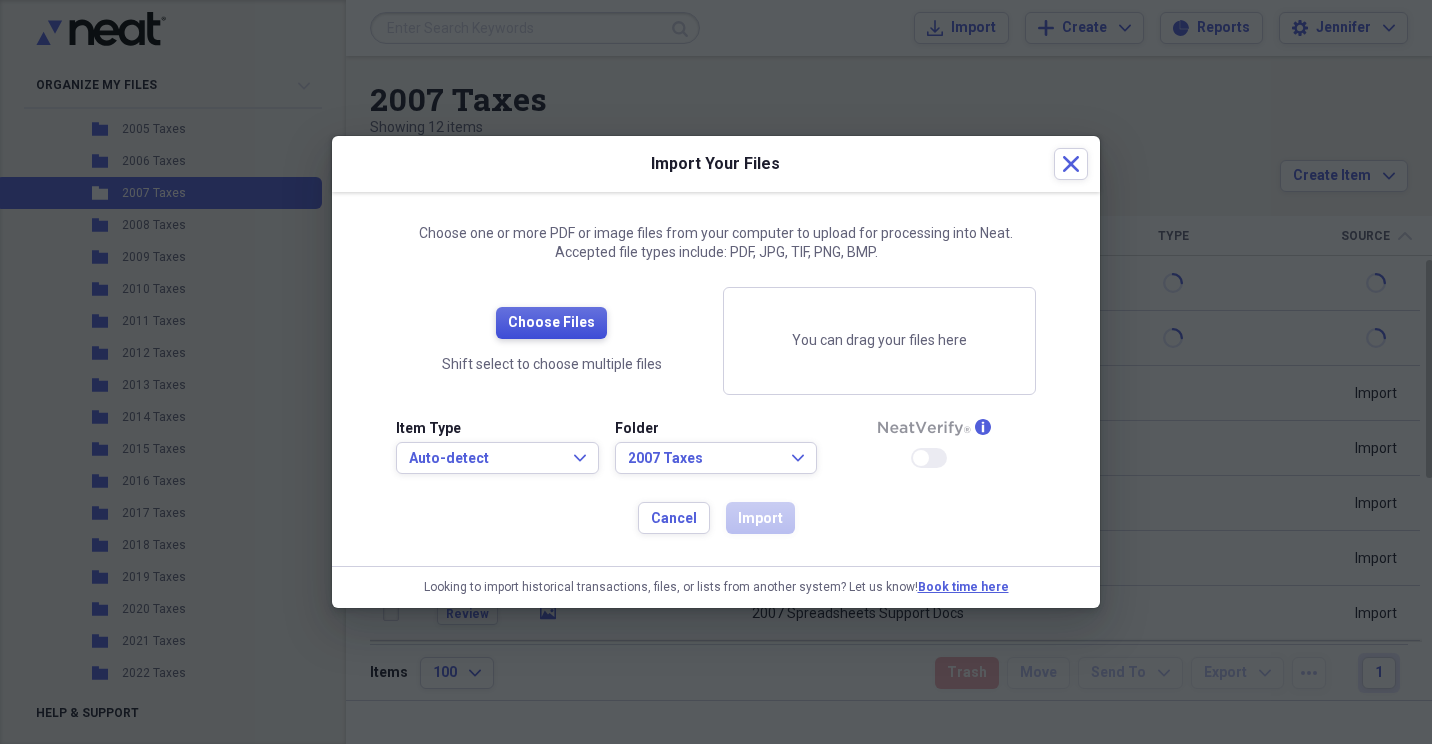 click on "Choose Files" at bounding box center (551, 323) 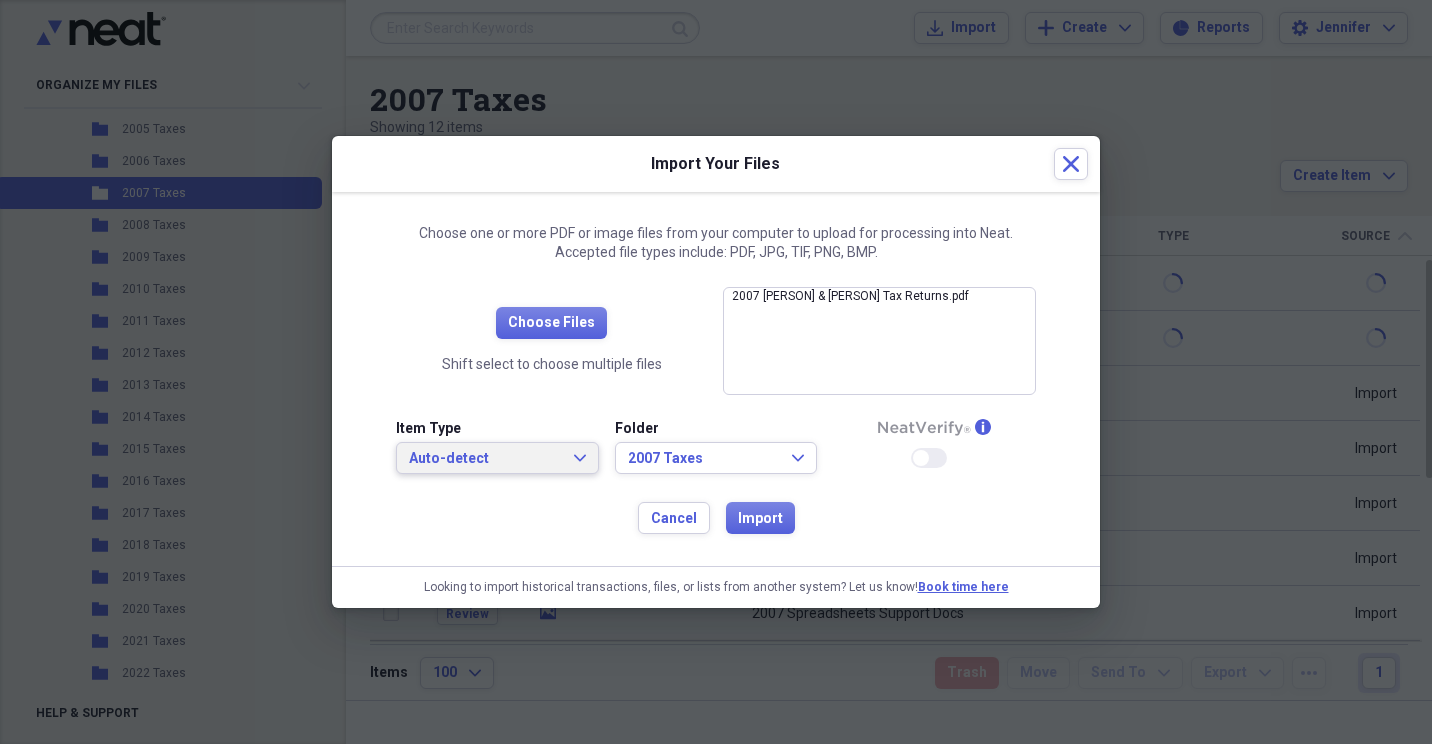 click on "Expand" 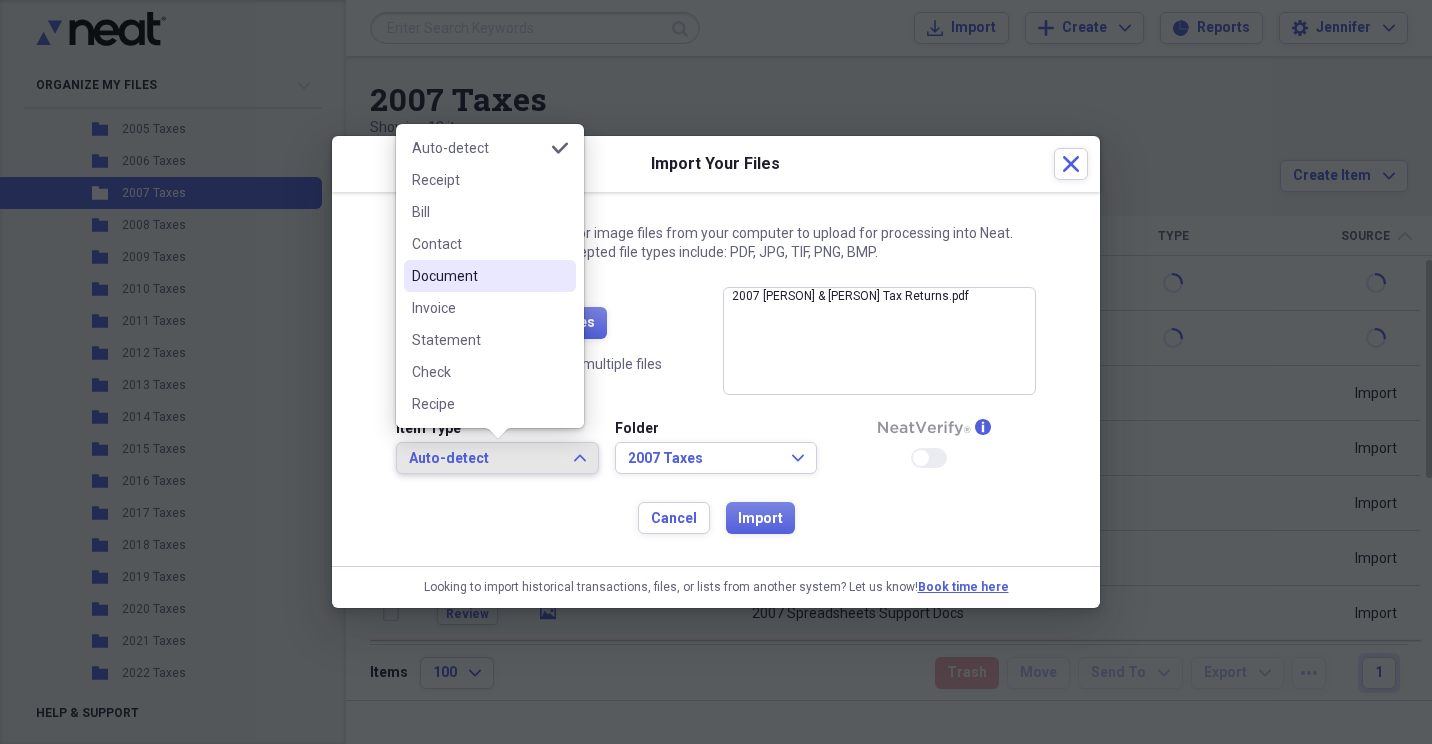drag, startPoint x: 512, startPoint y: 274, endPoint x: 527, endPoint y: 289, distance: 21.213203 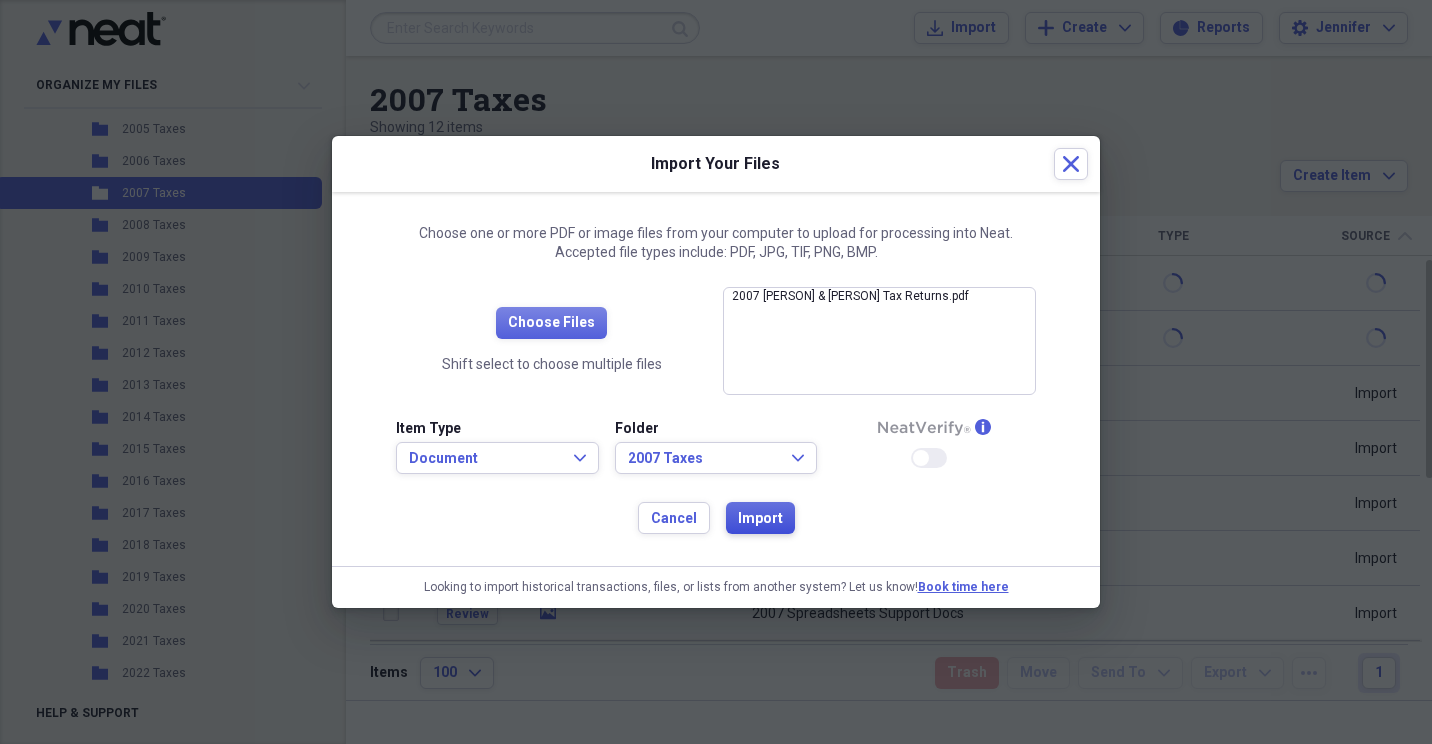 click on "Import" at bounding box center (760, 519) 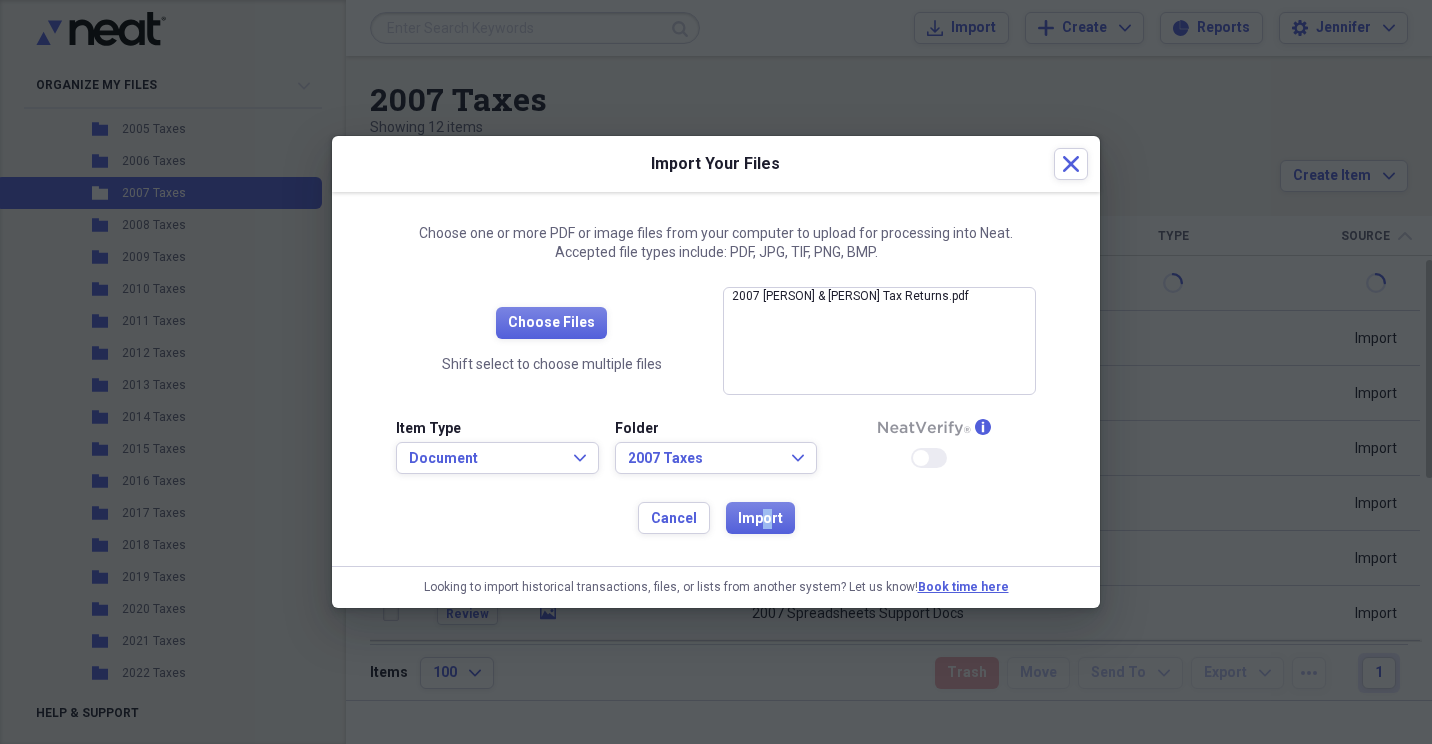 click at bounding box center (716, 372) 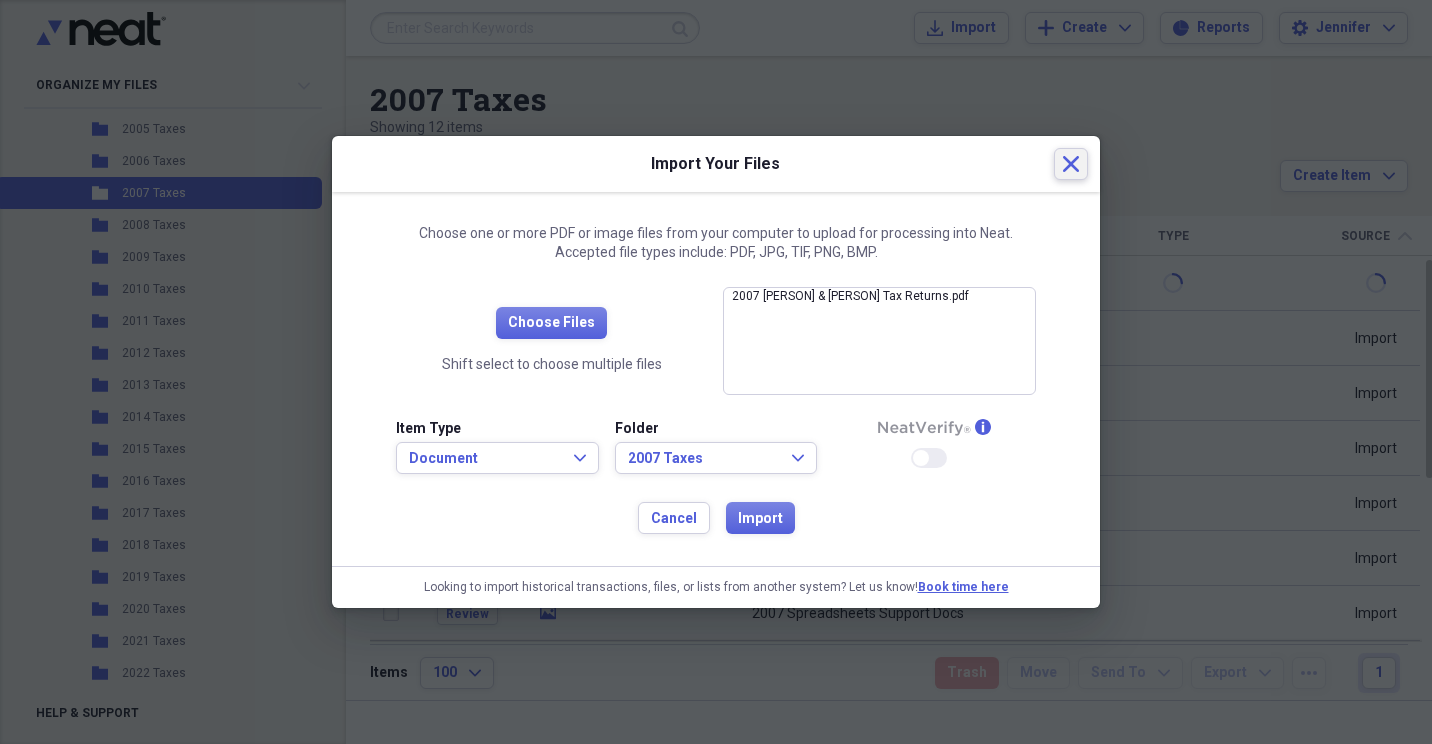 click 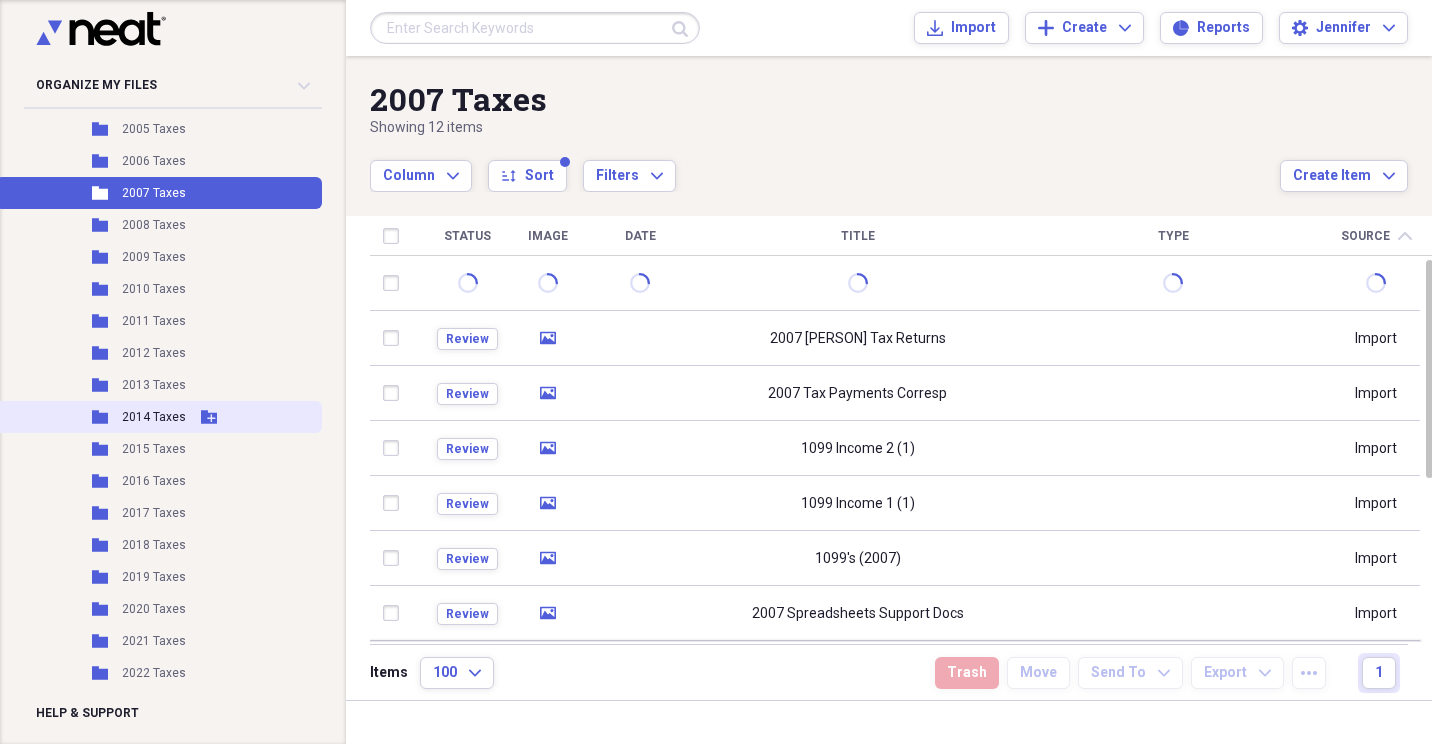 click on "2014 Taxes" at bounding box center [154, 417] 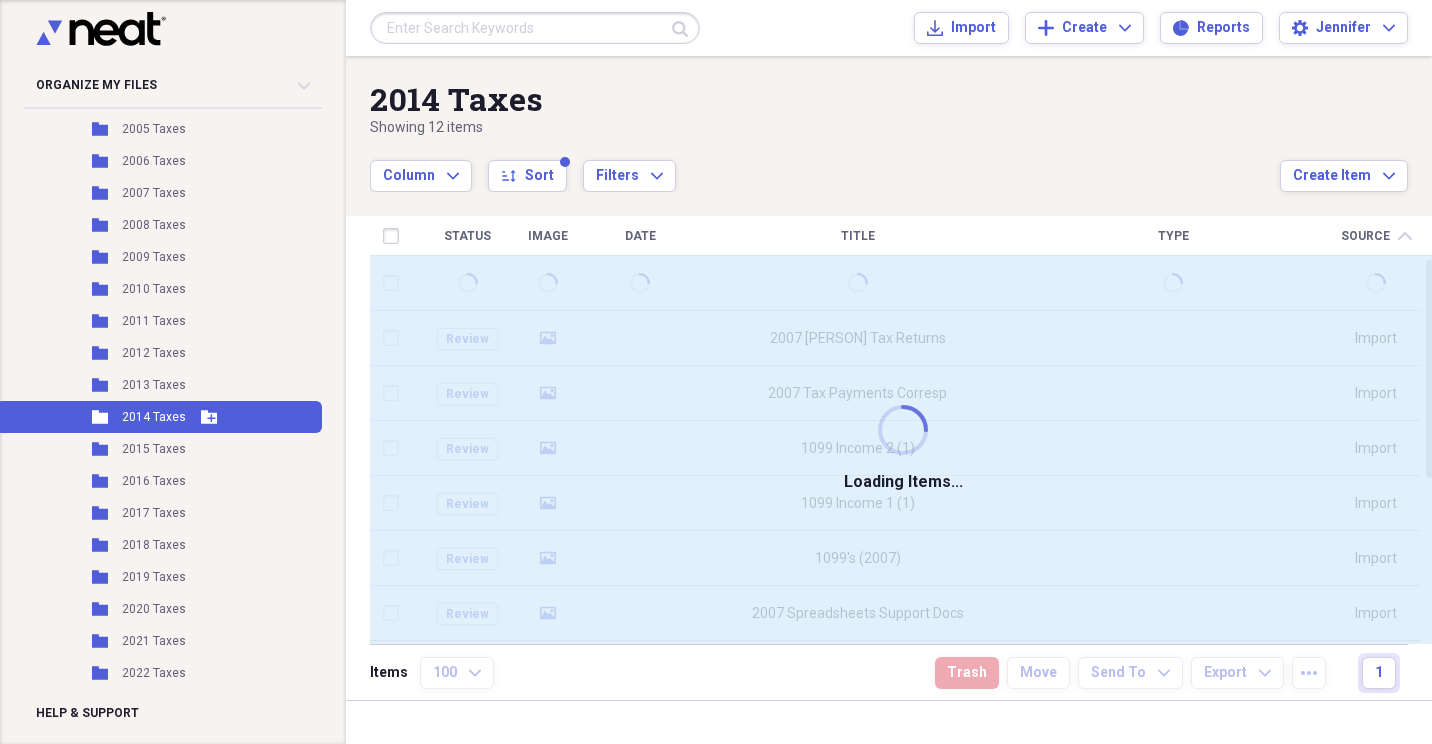 click on "2014 Taxes" at bounding box center [154, 417] 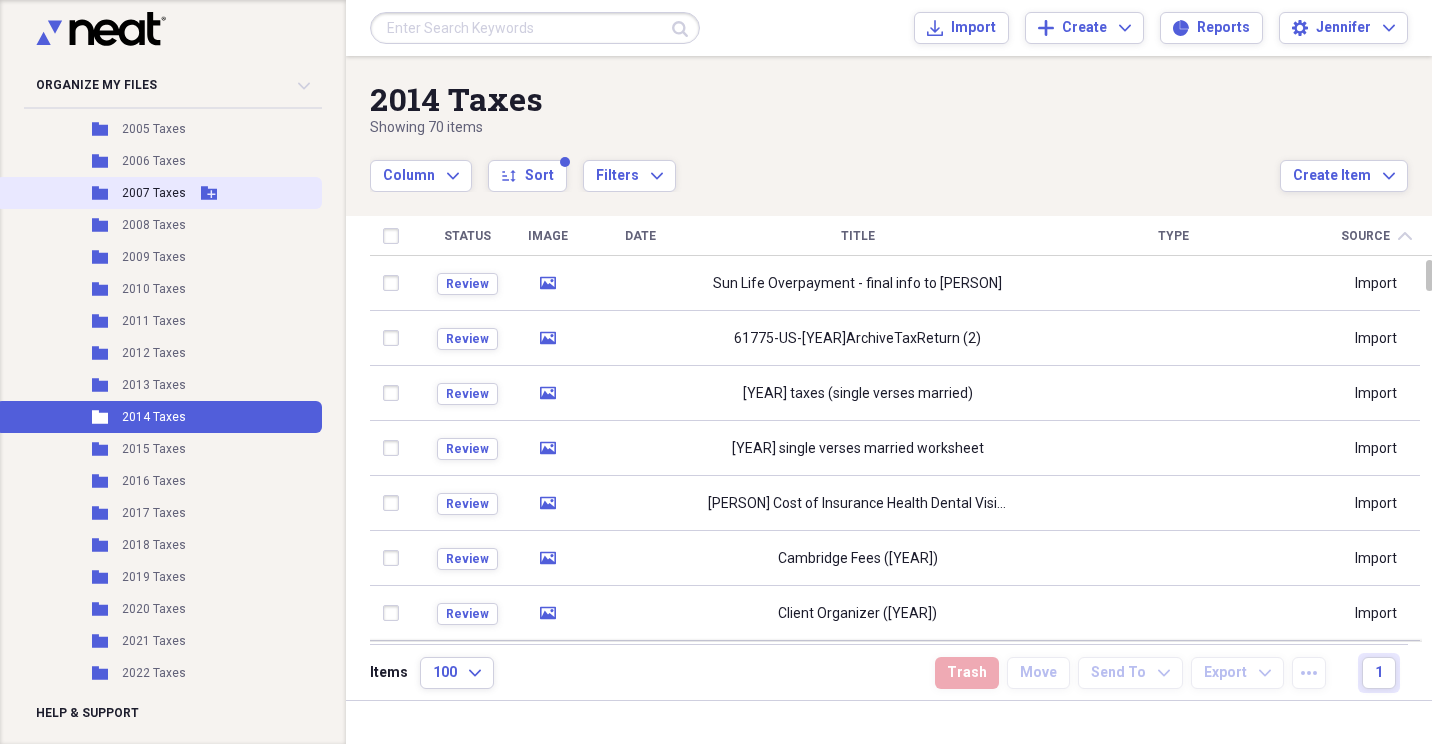click on "2007 Taxes" at bounding box center [154, 193] 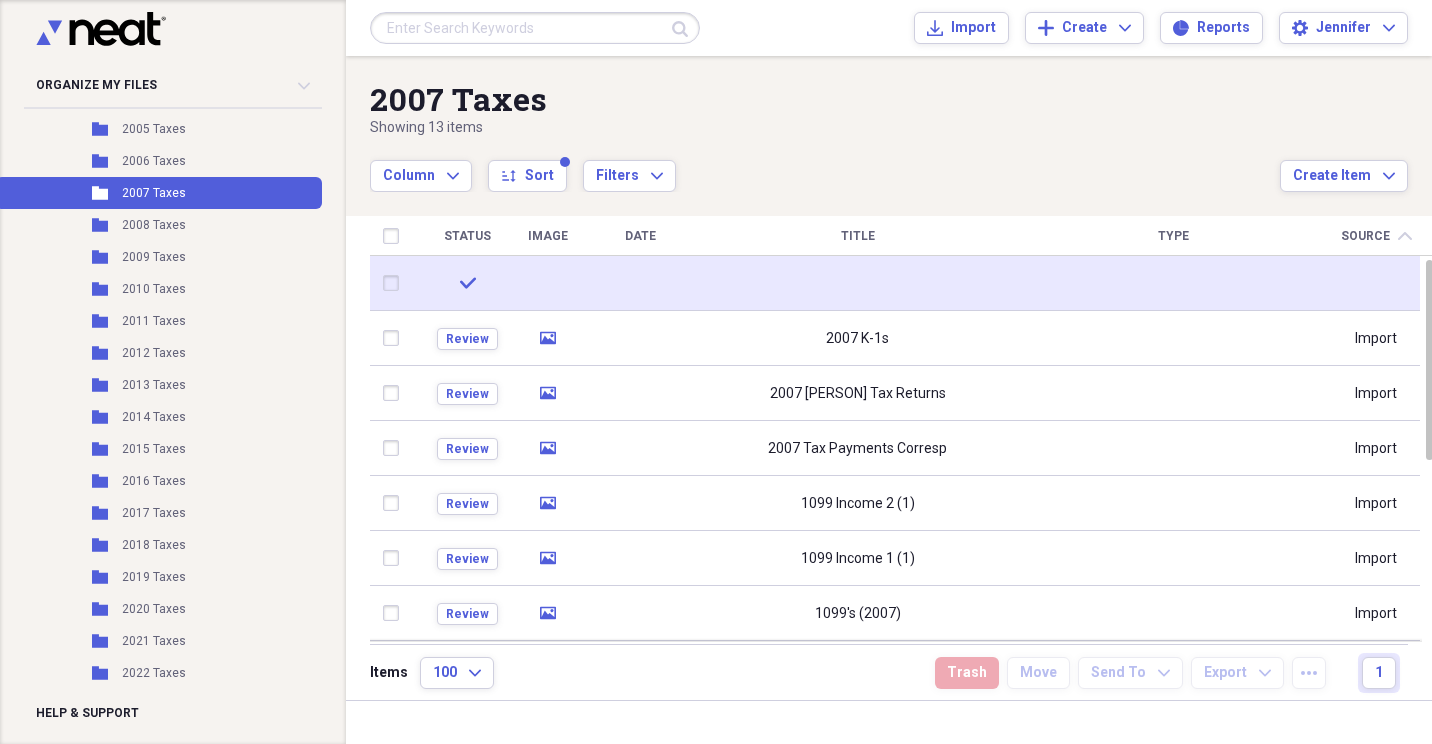 click at bounding box center [395, 283] 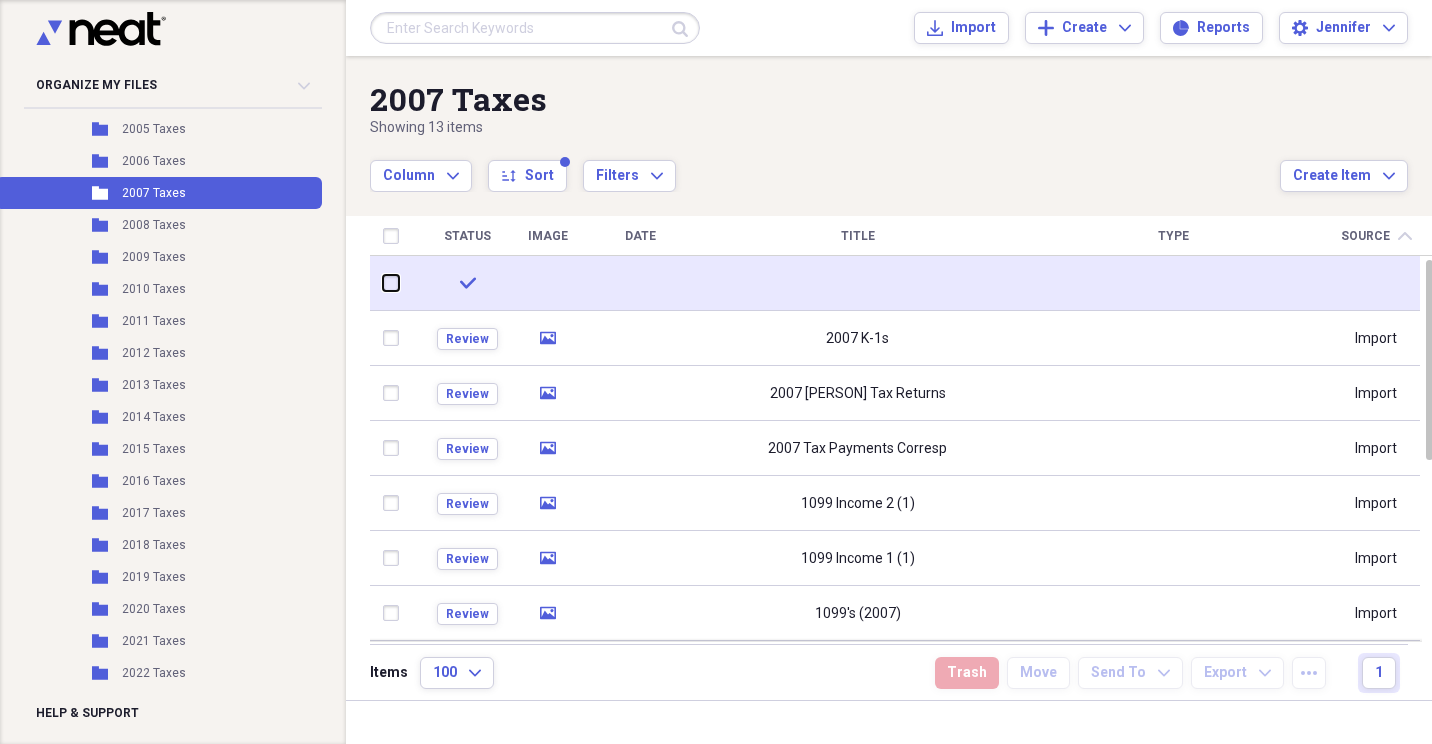 click at bounding box center (383, 283) 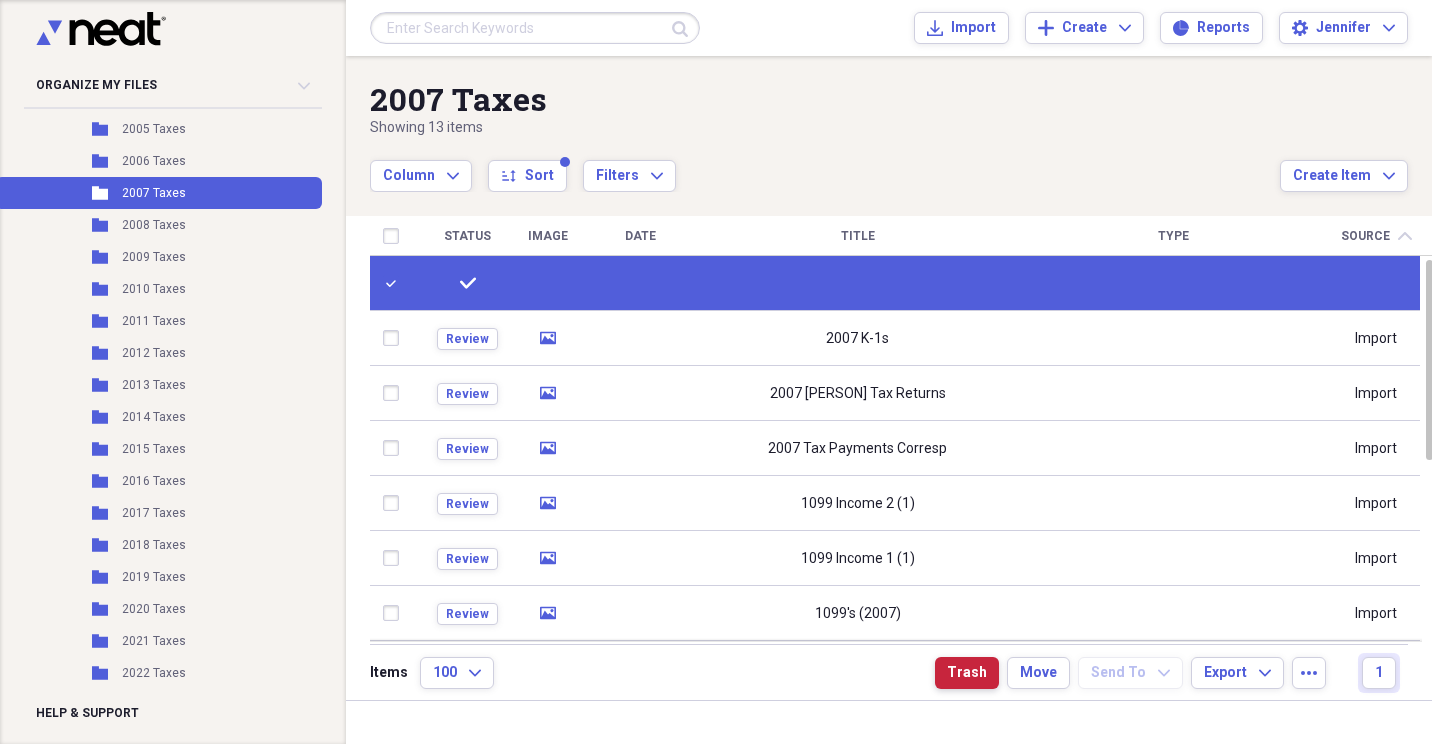 click on "Trash" at bounding box center (967, 673) 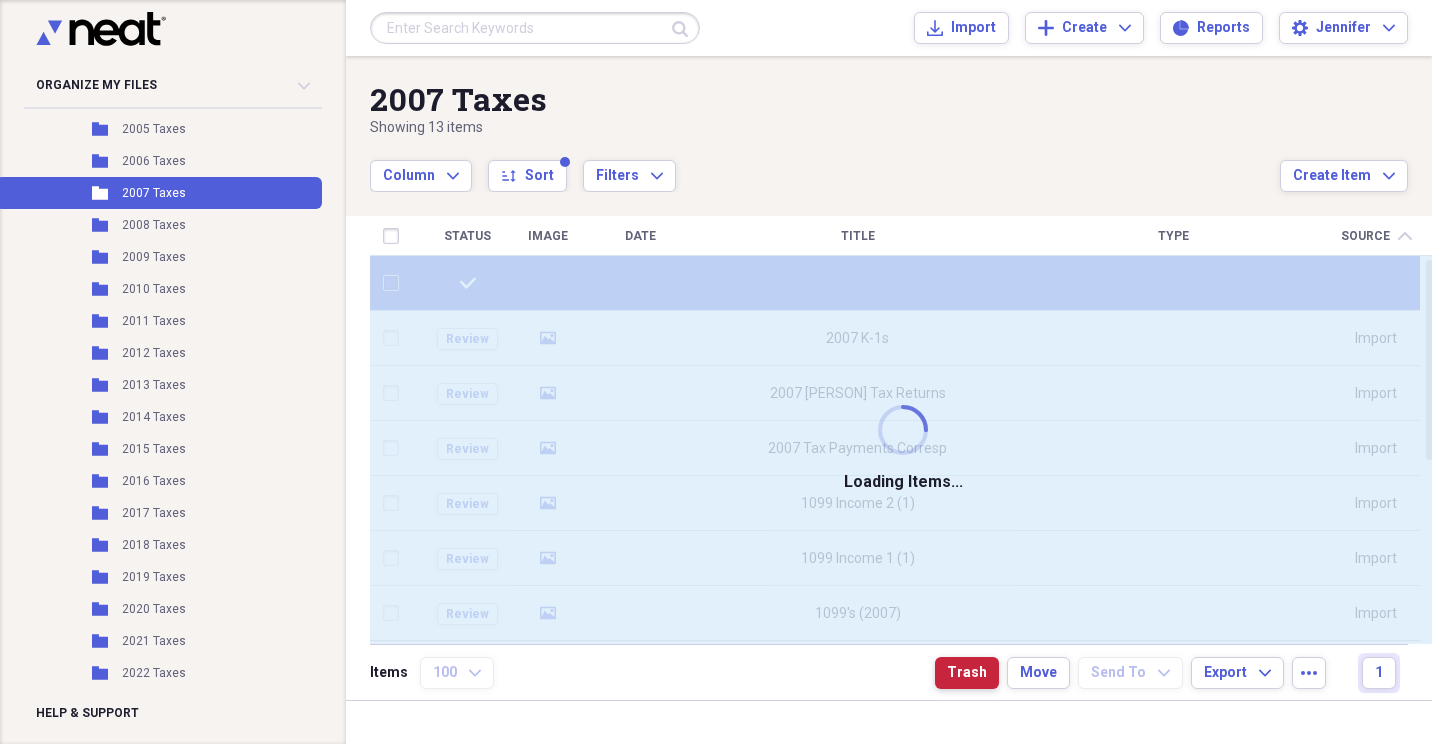 checkbox on "false" 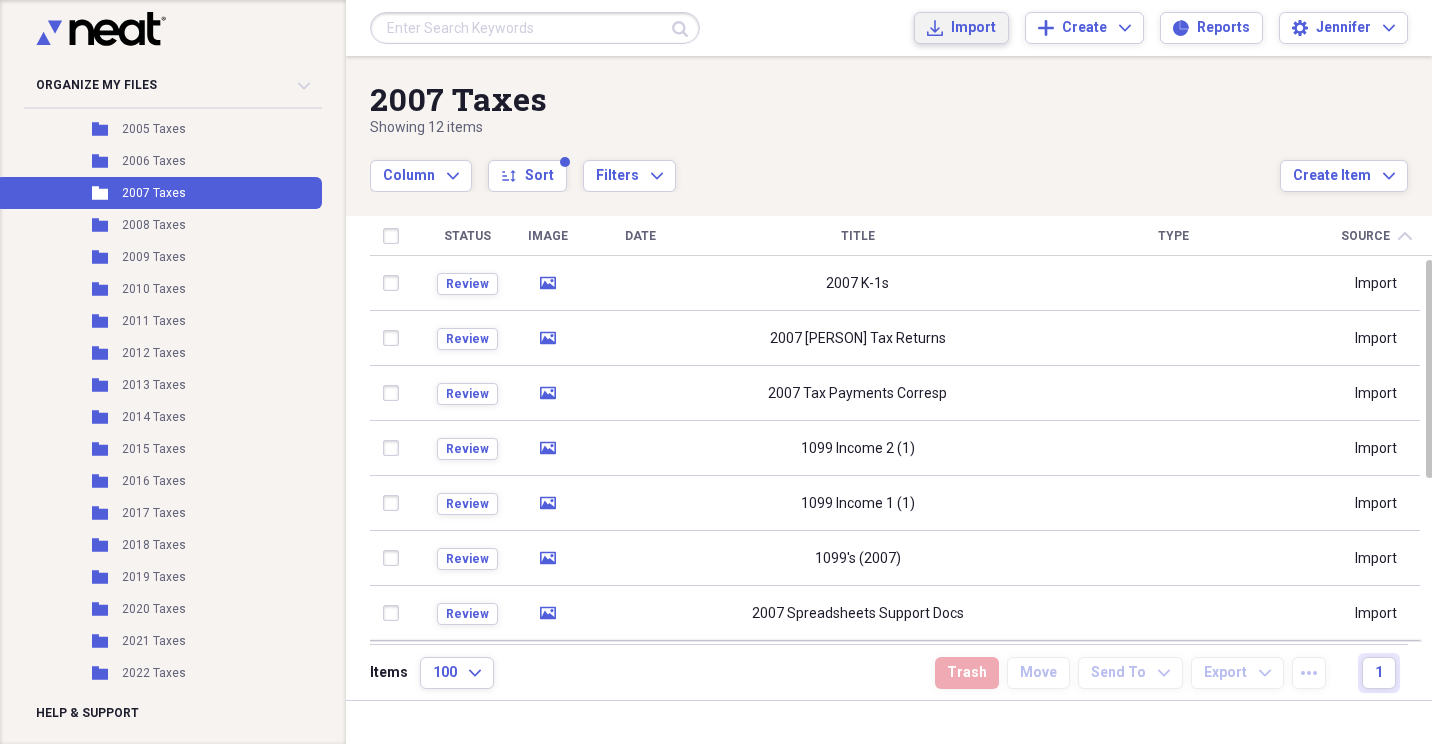click on "Import Import" at bounding box center [961, 28] 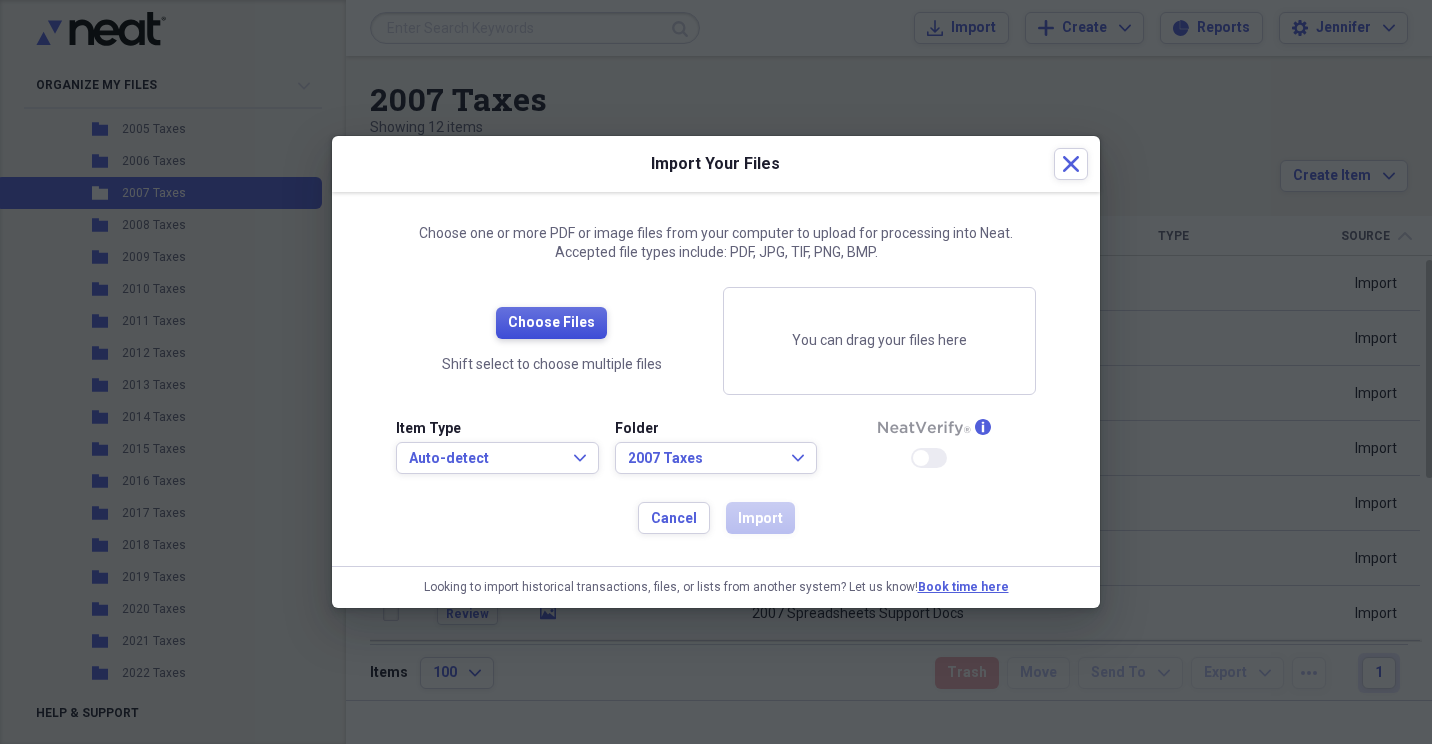 click on "Choose Files" at bounding box center (551, 323) 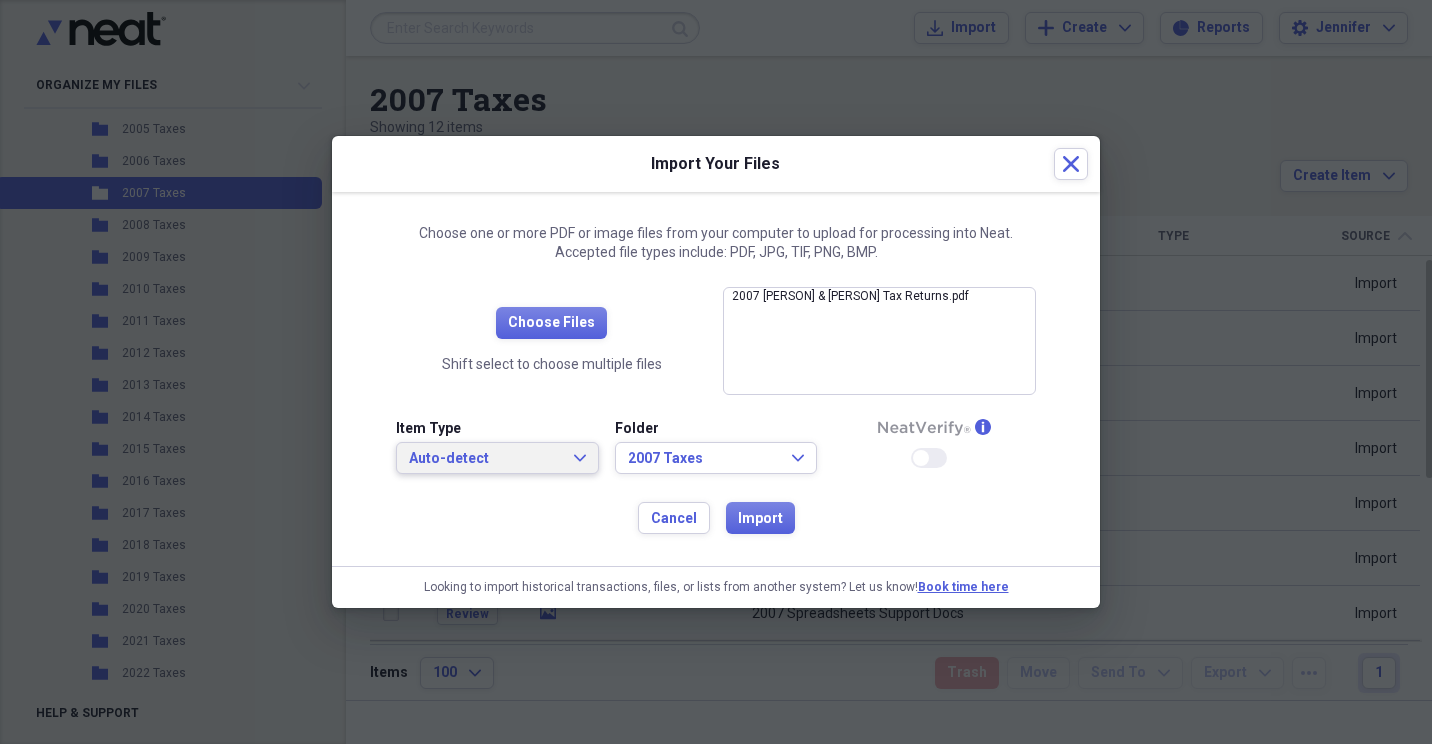 click on "Expand" 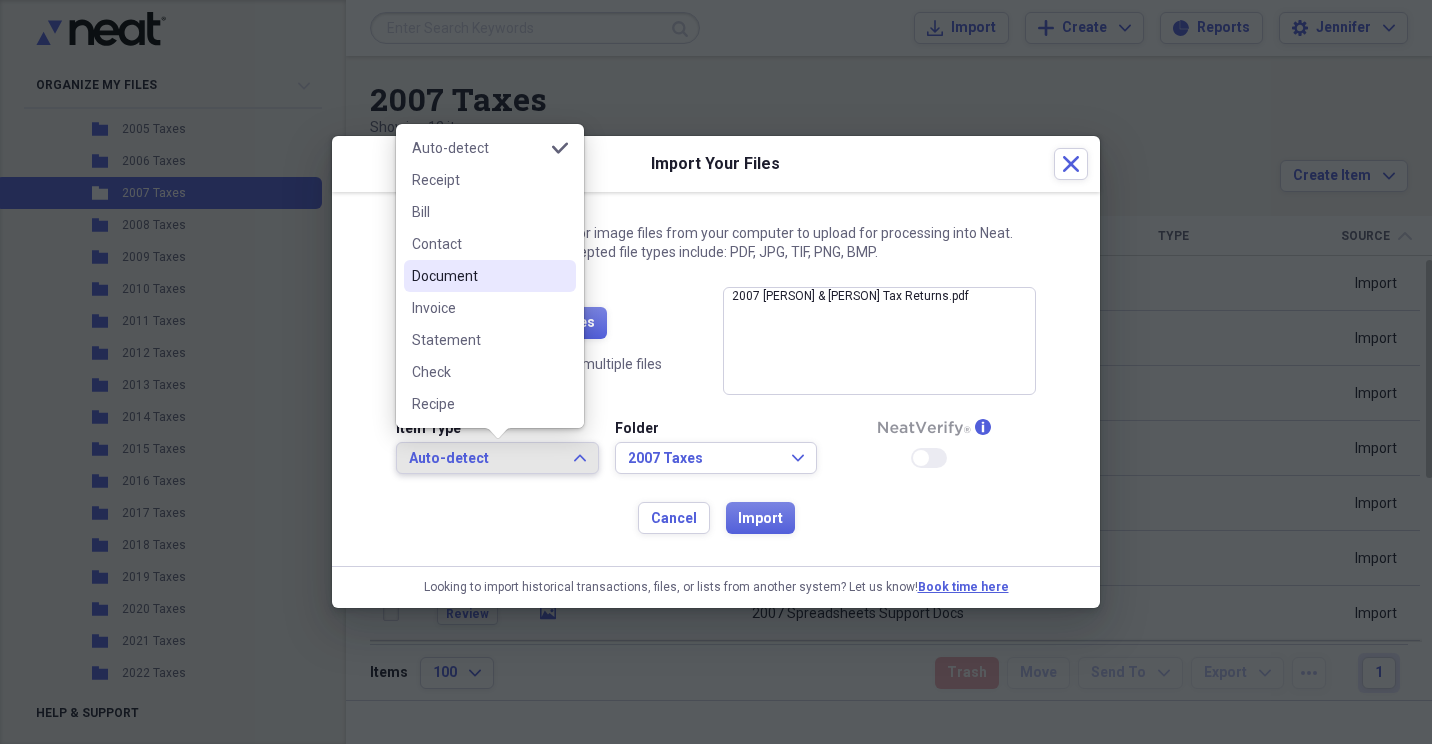 drag, startPoint x: 471, startPoint y: 270, endPoint x: 482, endPoint y: 275, distance: 12.083046 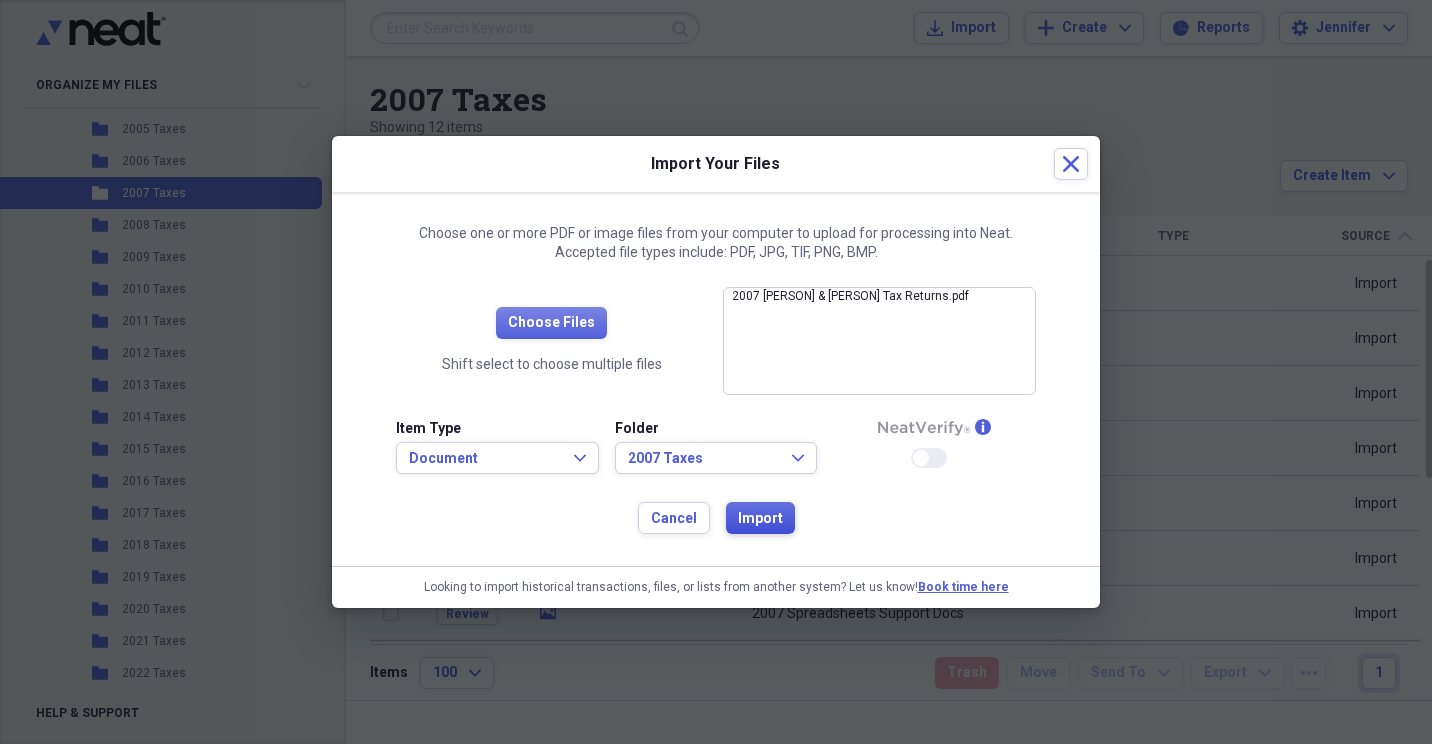 click on "Import" at bounding box center [760, 519] 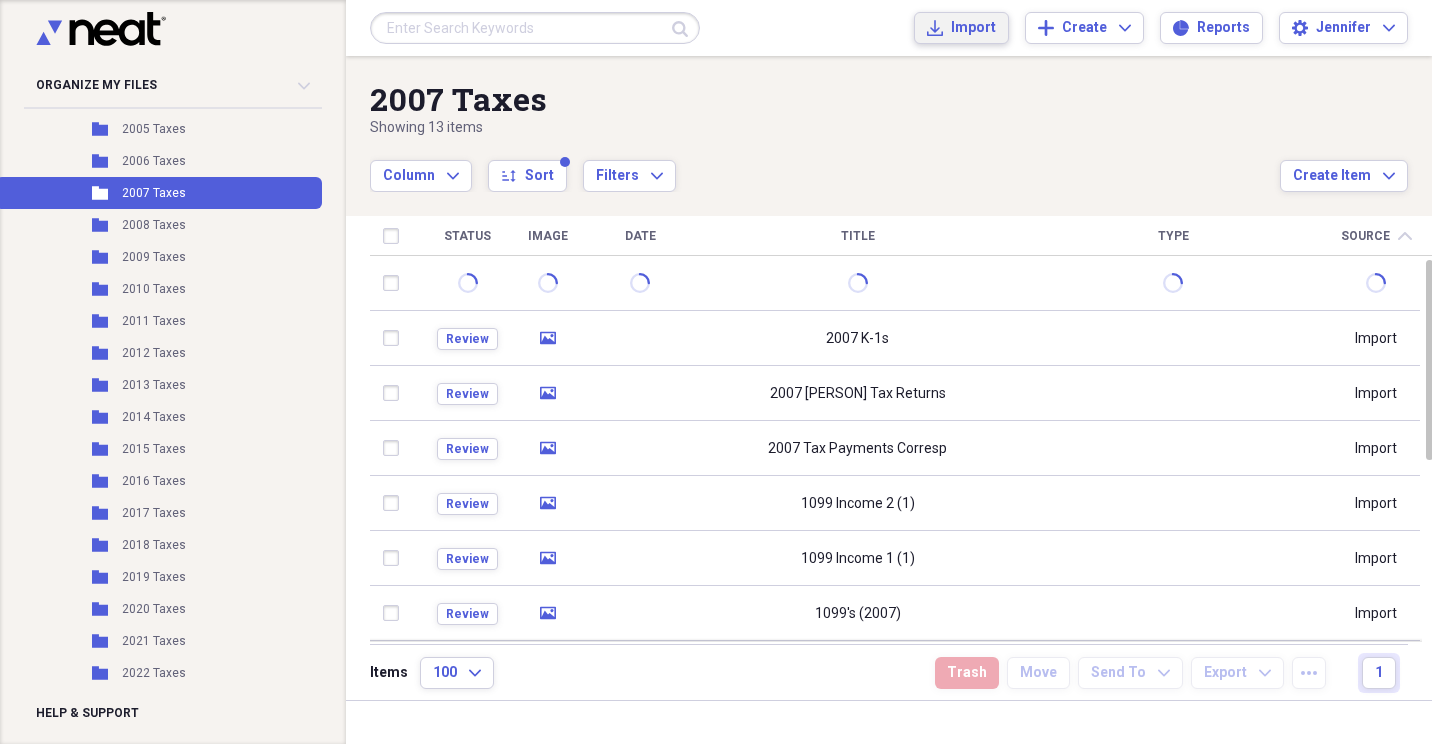 click on "Import" at bounding box center (973, 28) 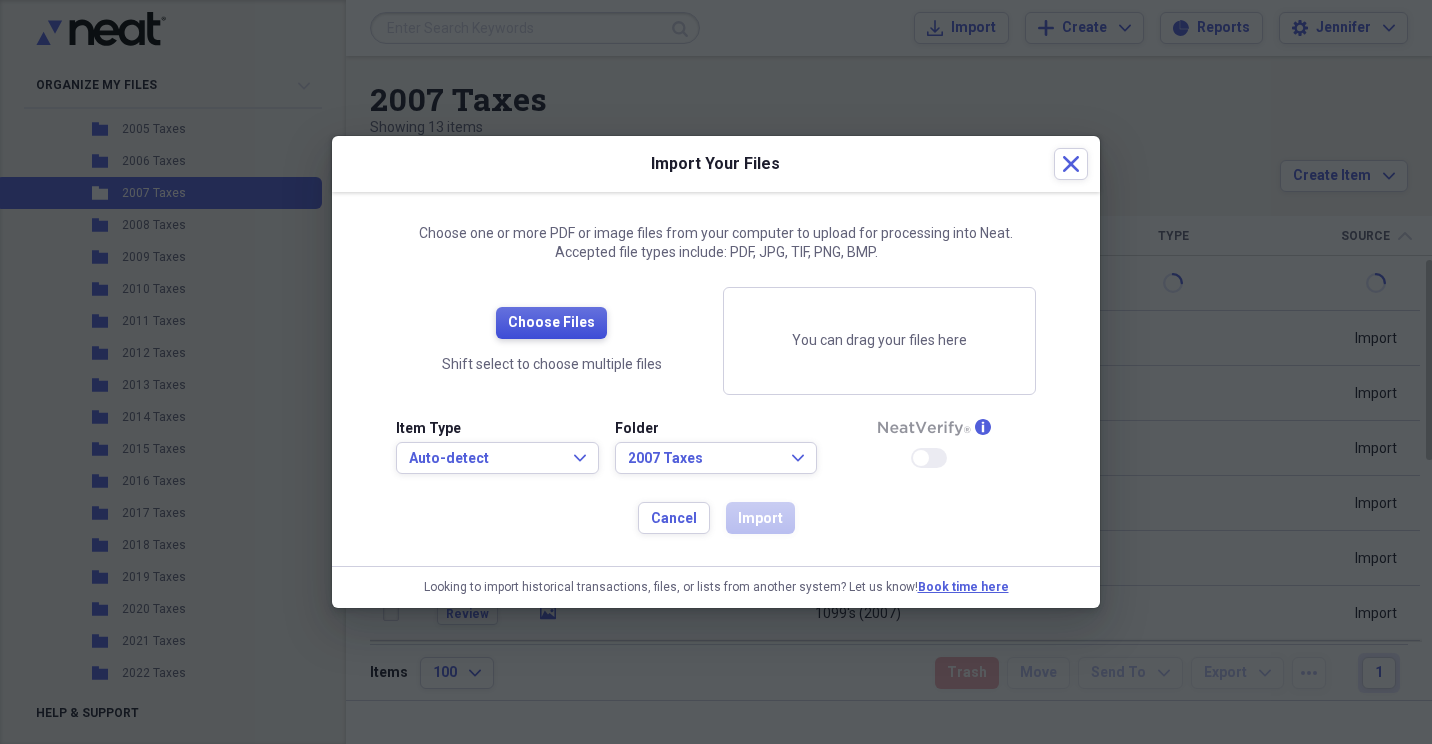 click on "Choose Files" at bounding box center [551, 323] 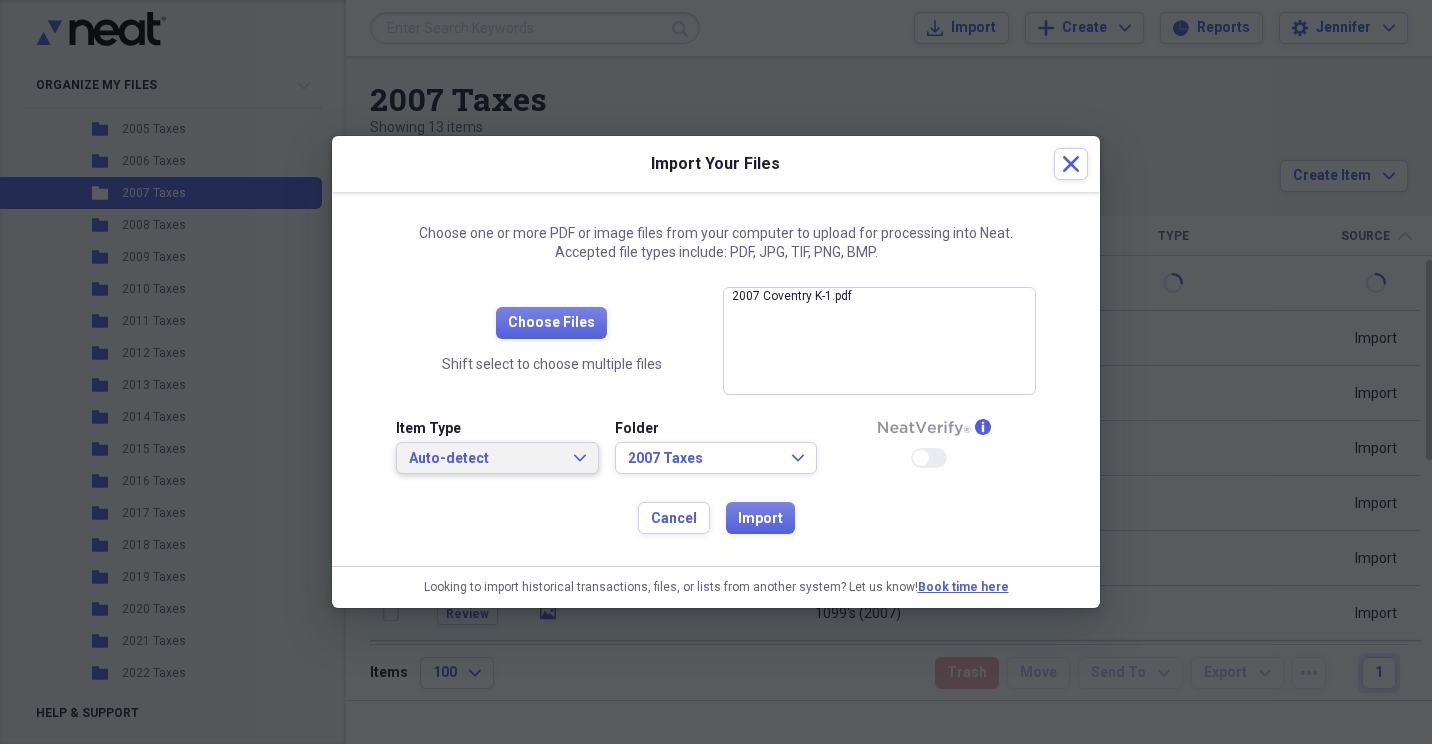 click on "Auto-detect Expand" at bounding box center (497, 458) 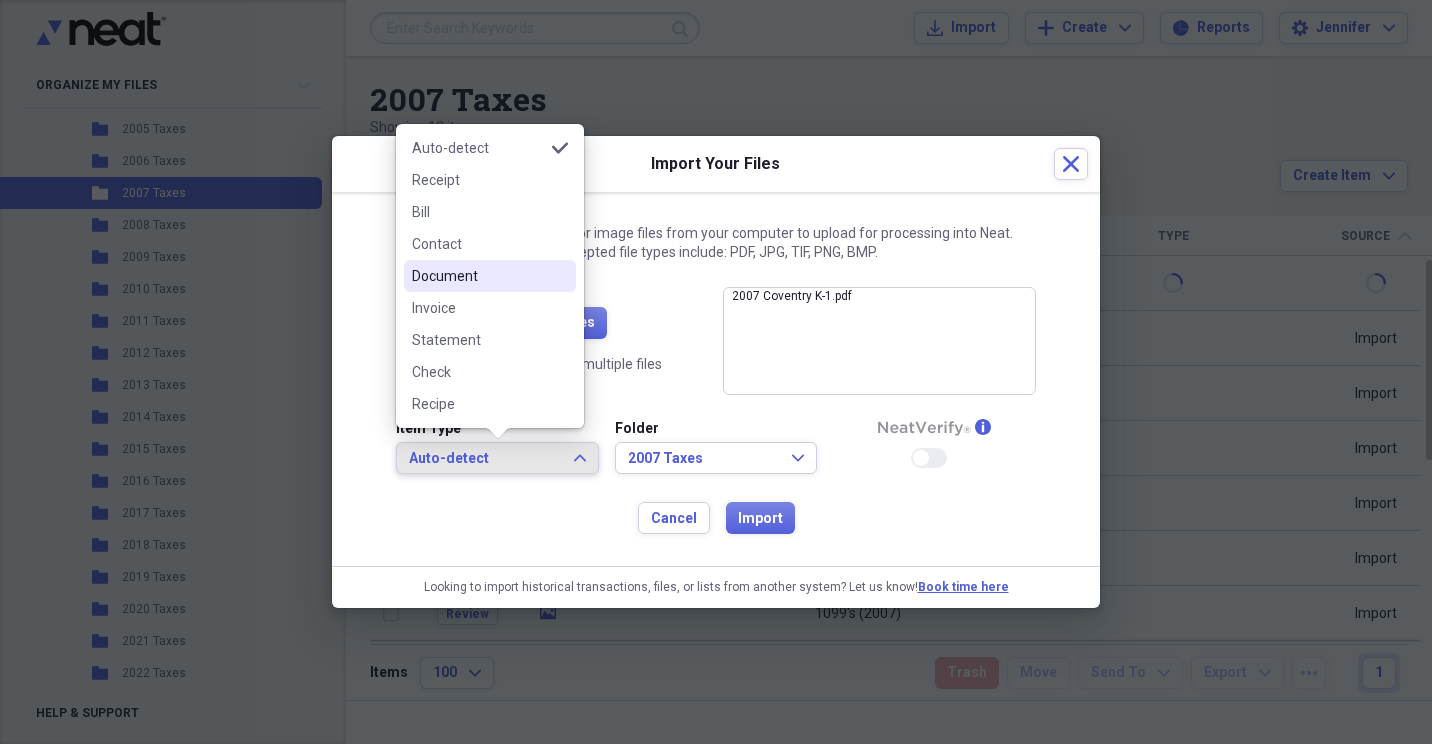 click on "Document" at bounding box center [490, 276] 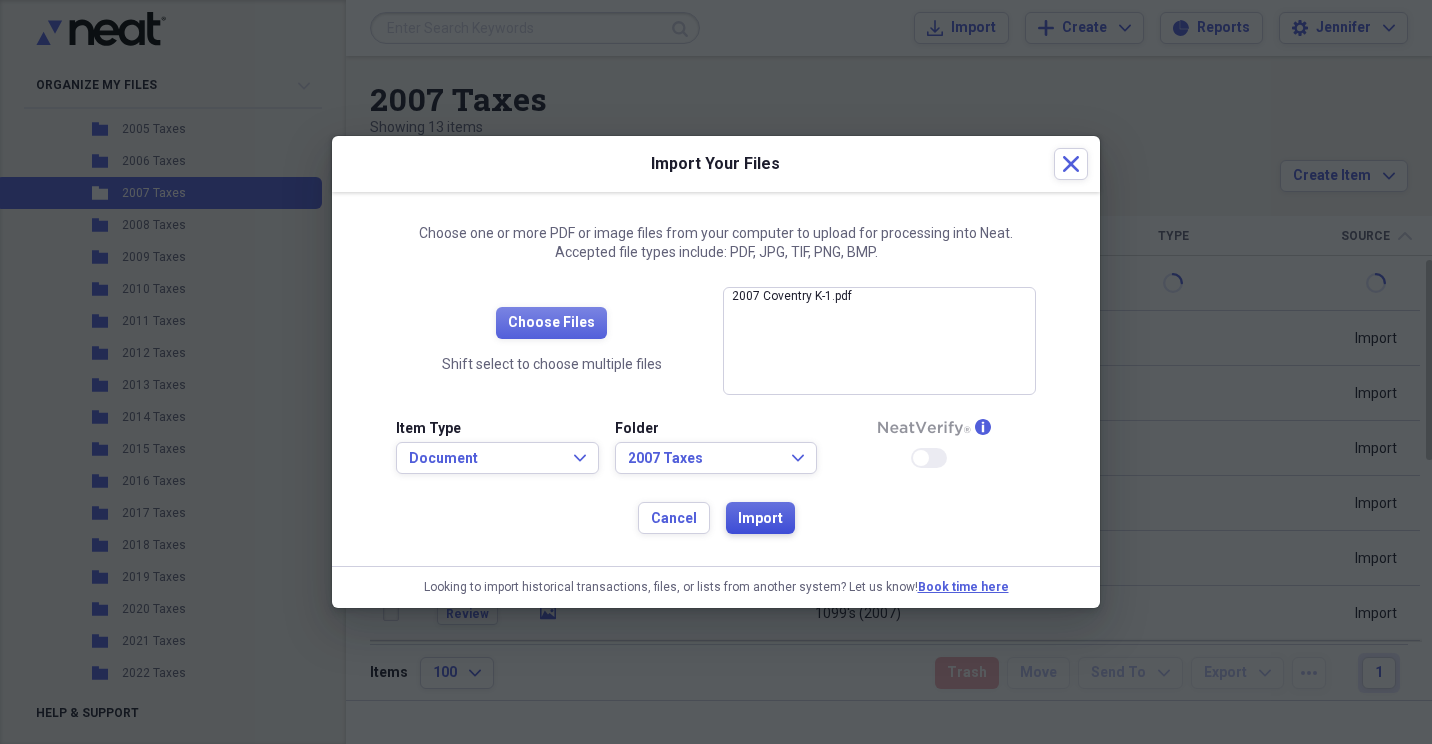 click on "Import" at bounding box center (760, 519) 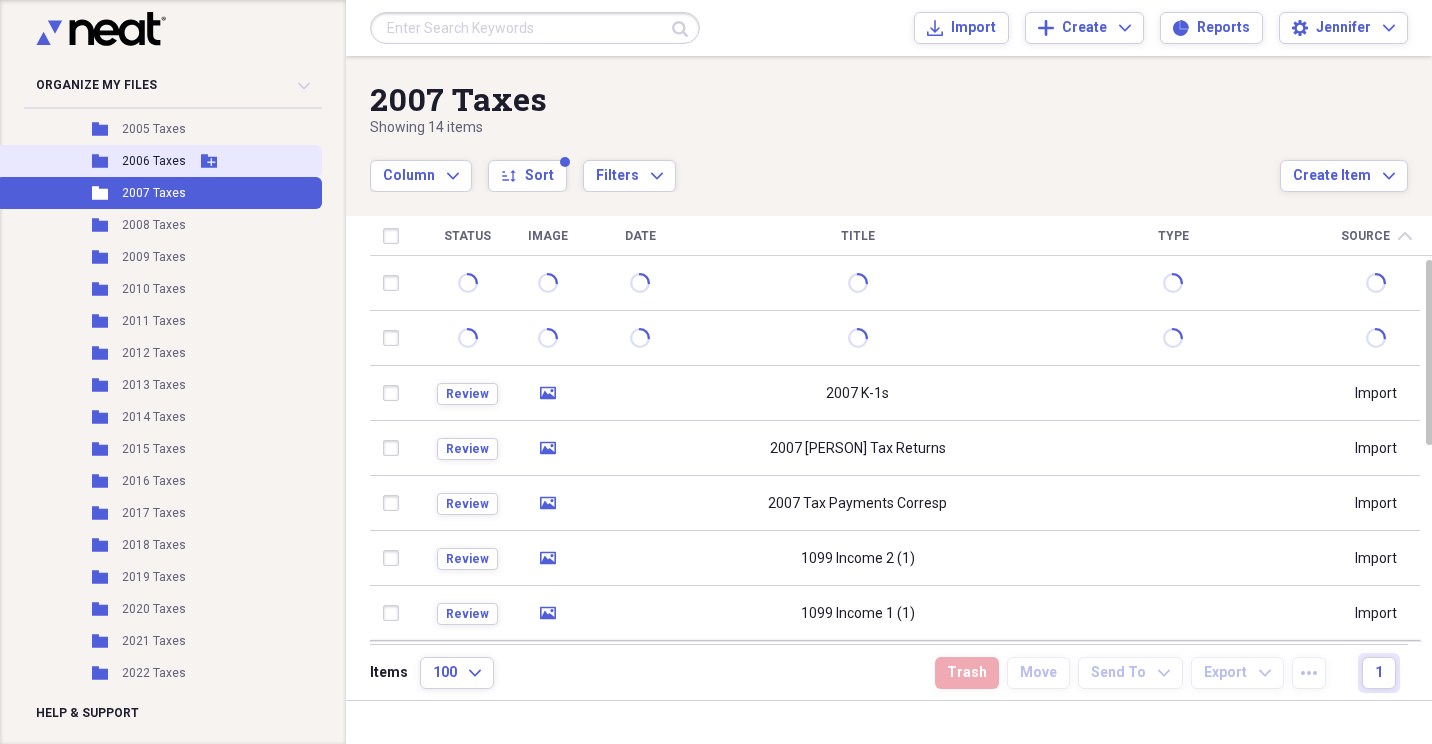 click on "2006 Taxes" at bounding box center [154, 161] 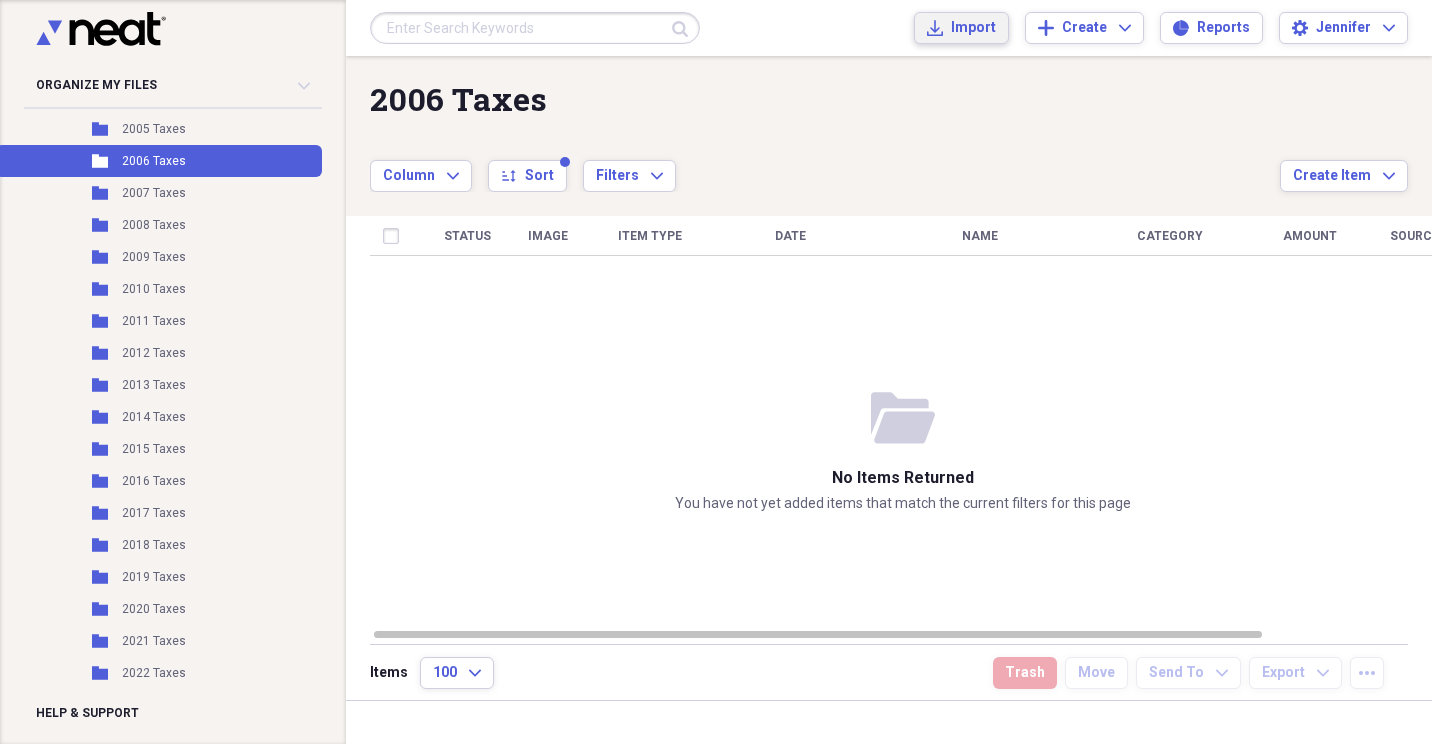 click on "Import" 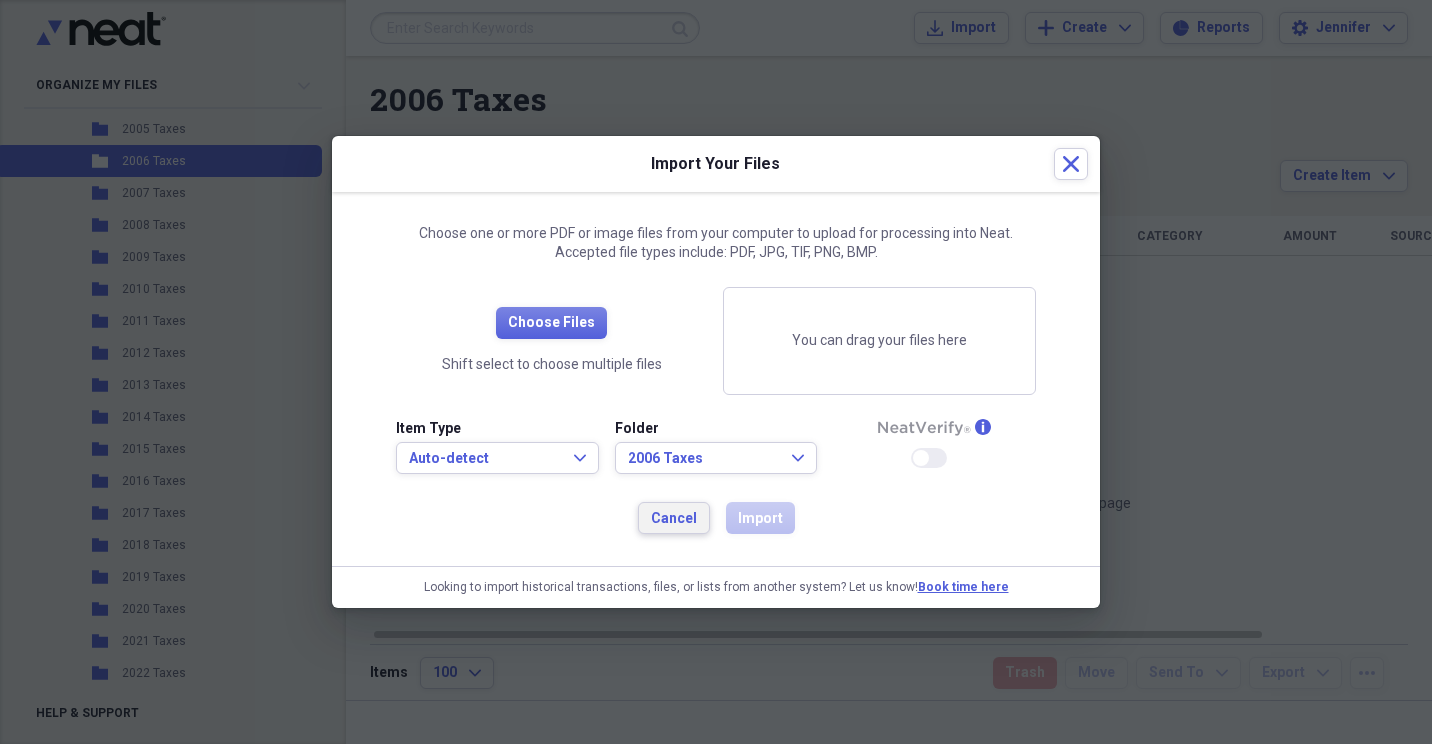 click on "Cancel" at bounding box center [674, 519] 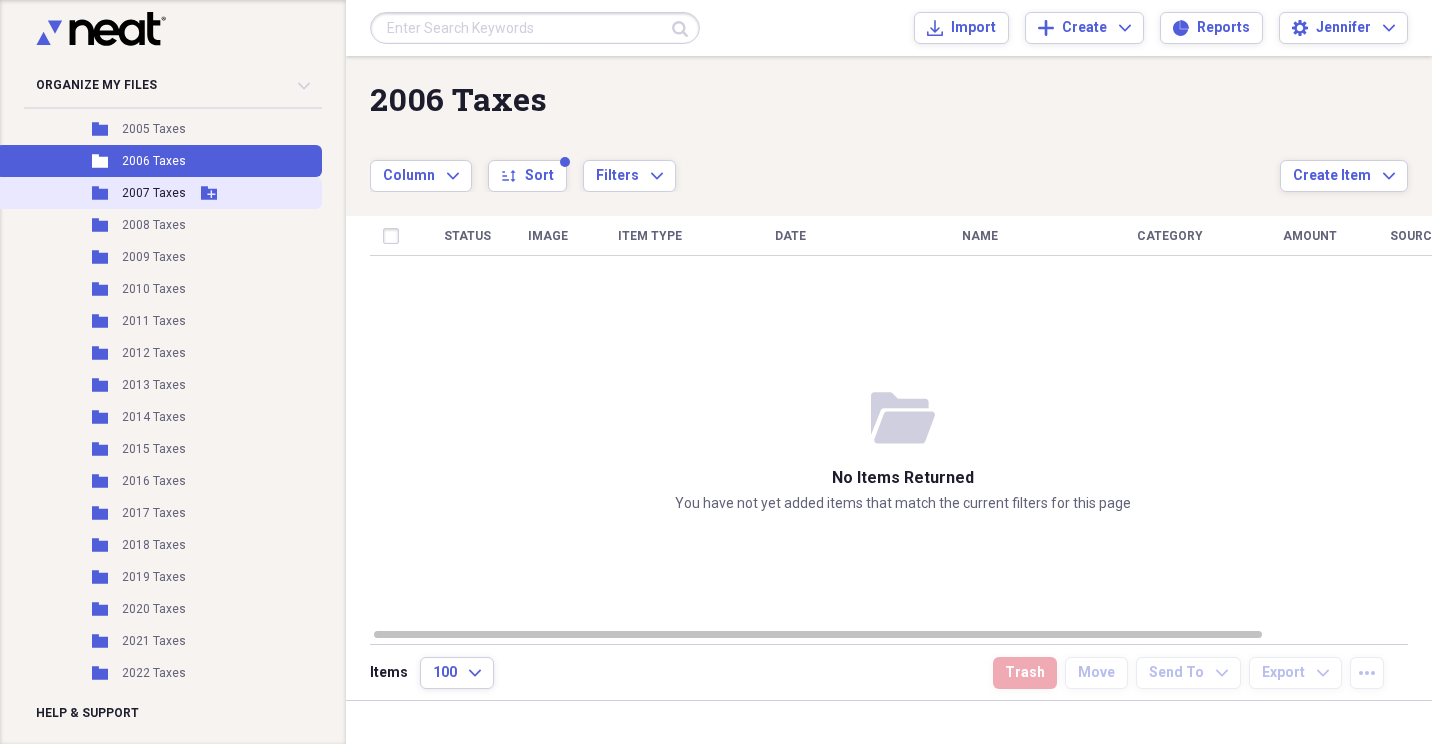 click on "2007 Taxes" at bounding box center (154, 193) 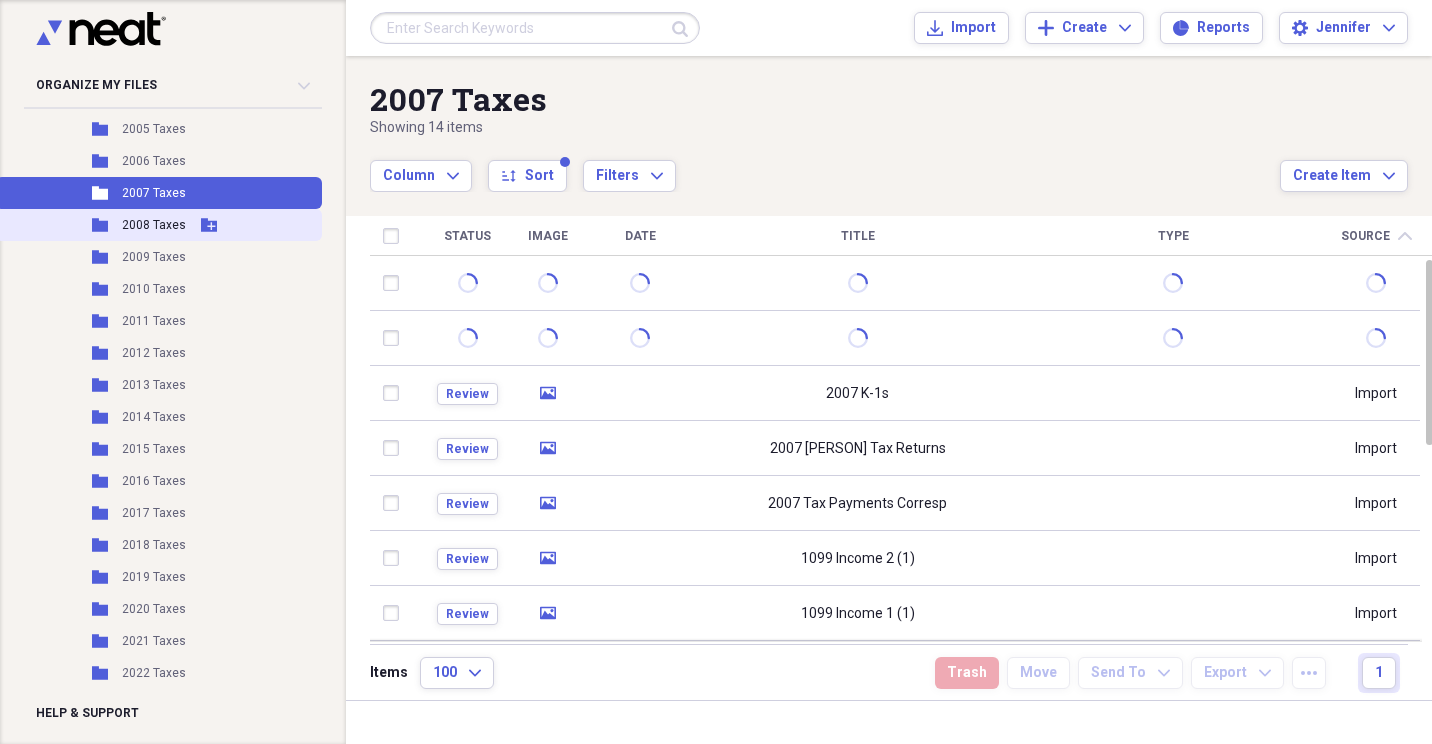 click on "2008 Taxes" at bounding box center (154, 225) 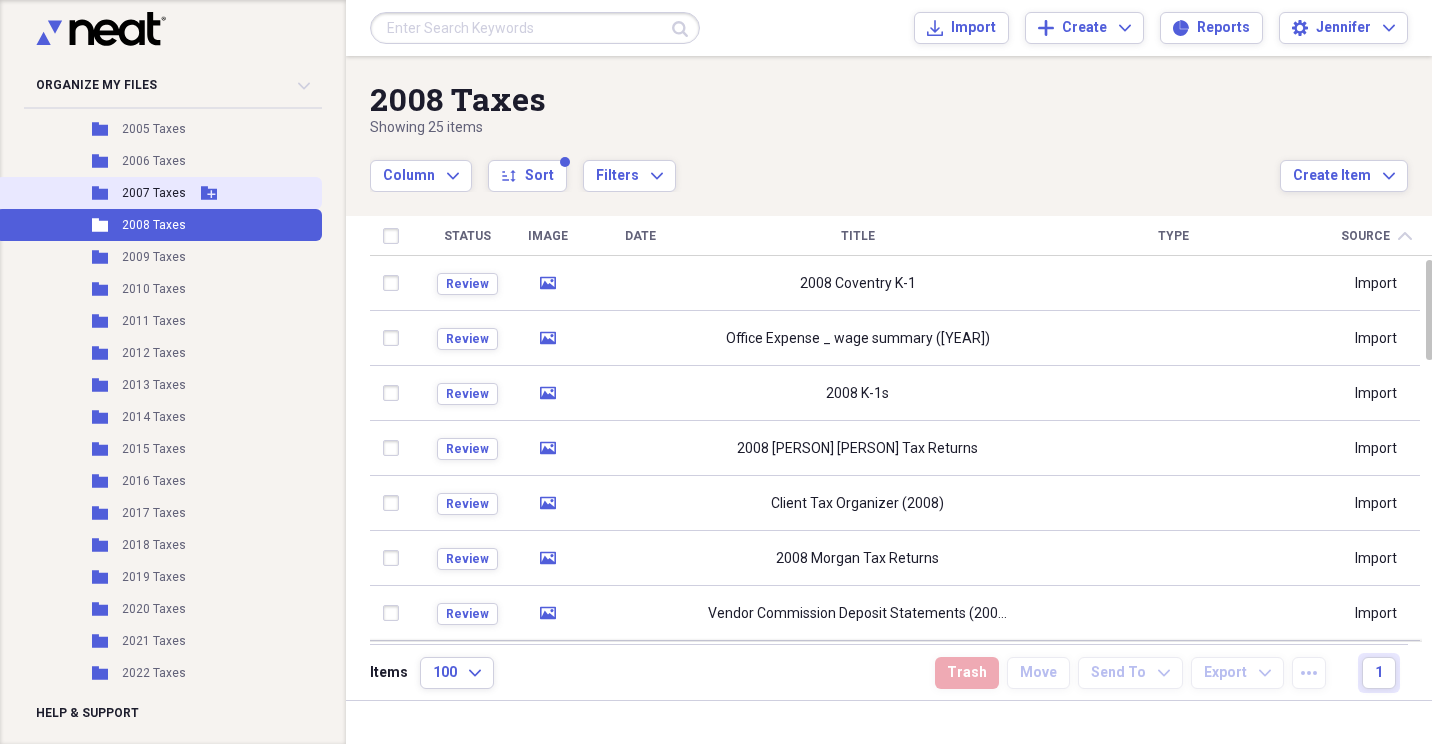 click on "Folder 2007 Taxes Add Folder" at bounding box center [159, 193] 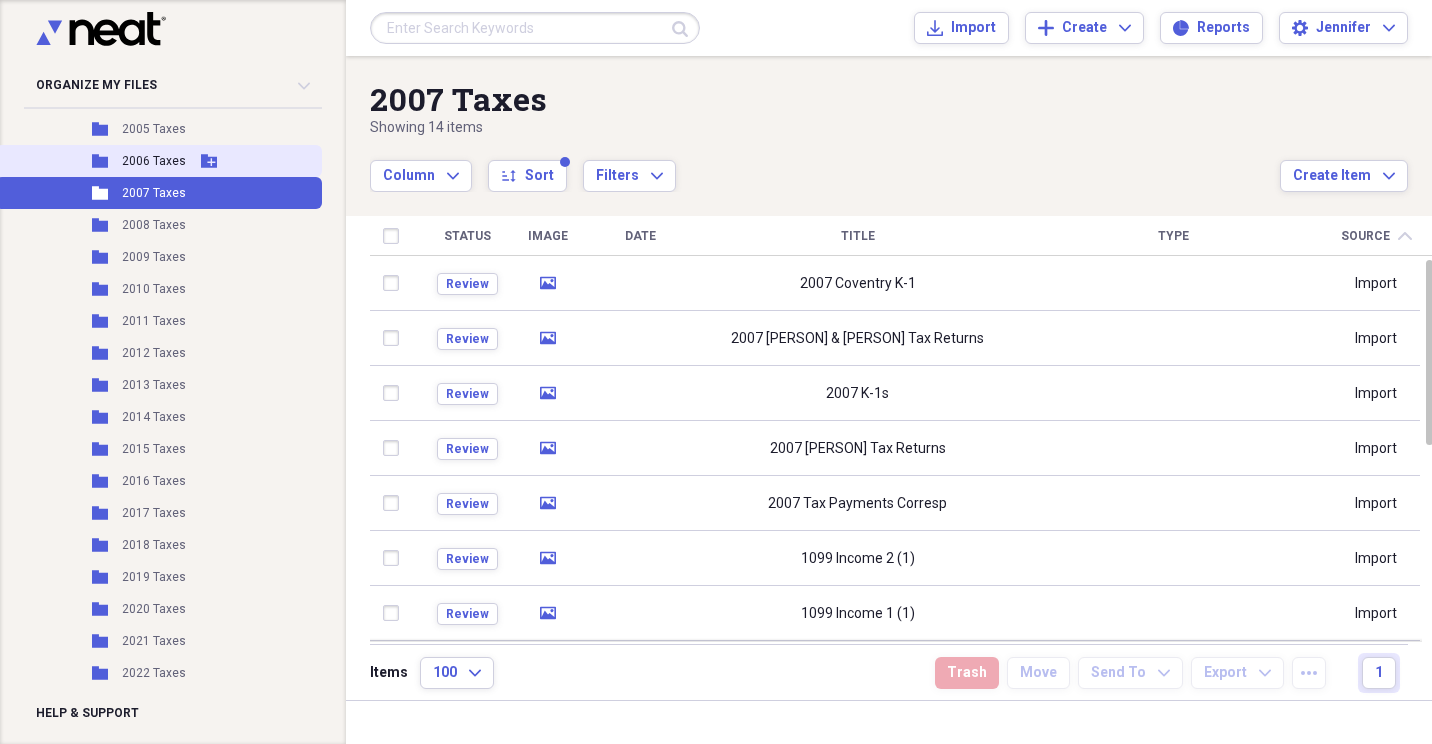 drag, startPoint x: 154, startPoint y: 163, endPoint x: 216, endPoint y: 172, distance: 62.649822 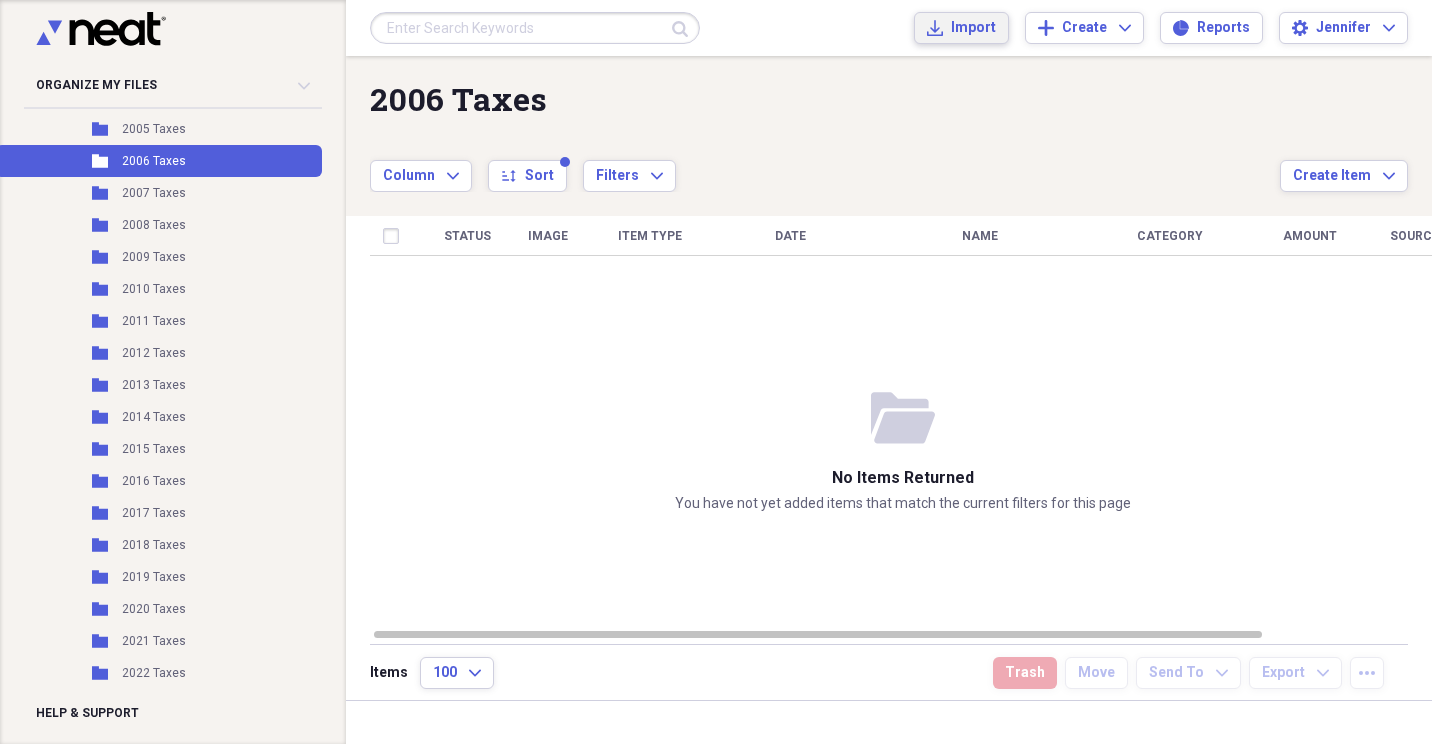 click on "Import Import" at bounding box center (961, 28) 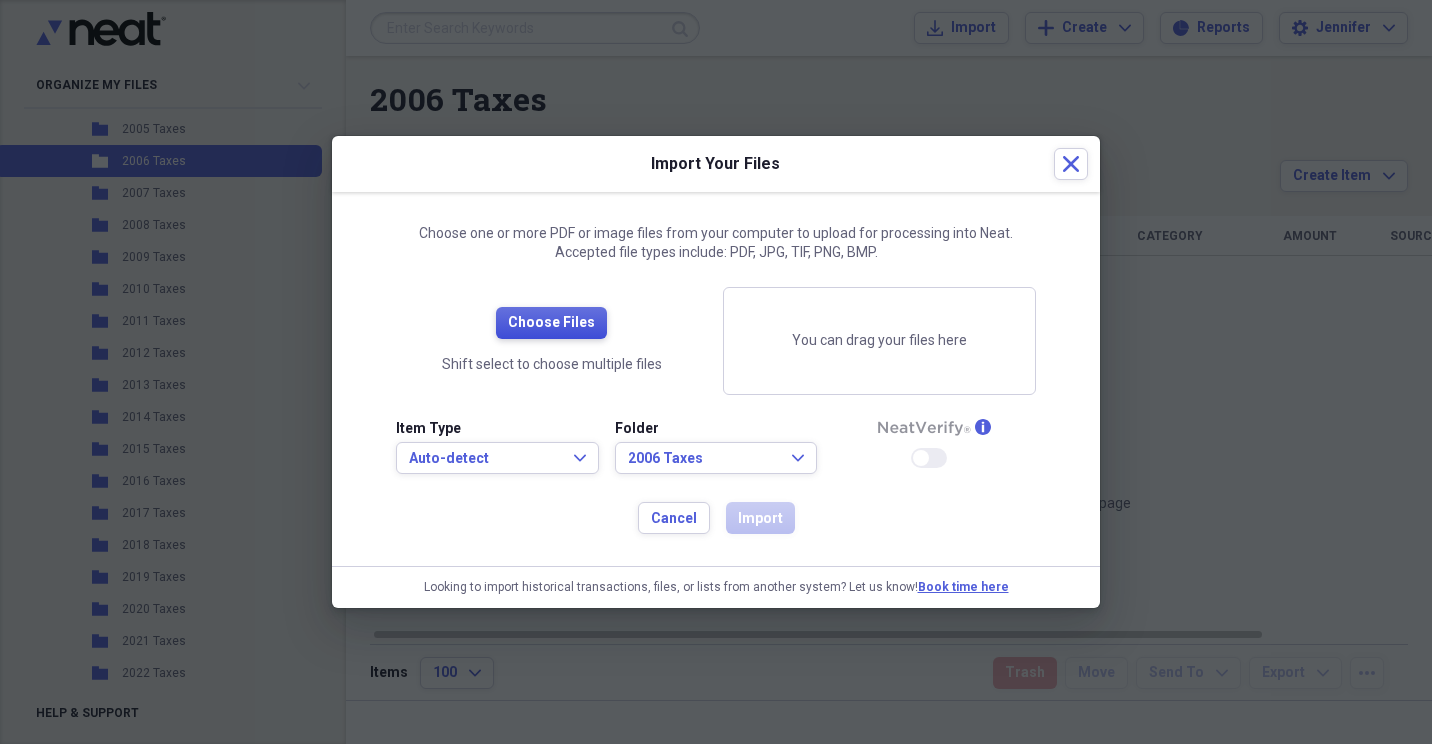 click on "Choose Files" at bounding box center (551, 323) 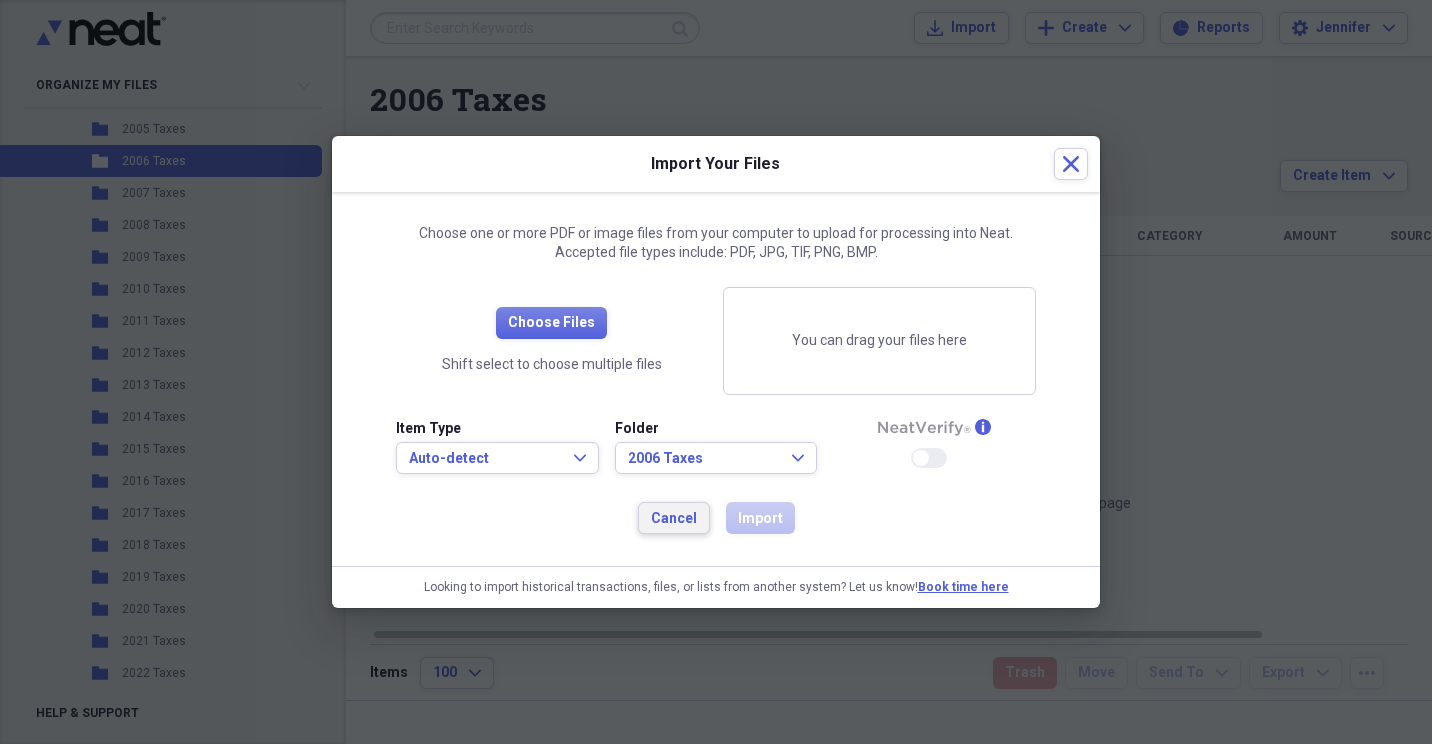 drag, startPoint x: 682, startPoint y: 529, endPoint x: 772, endPoint y: 618, distance: 126.57409 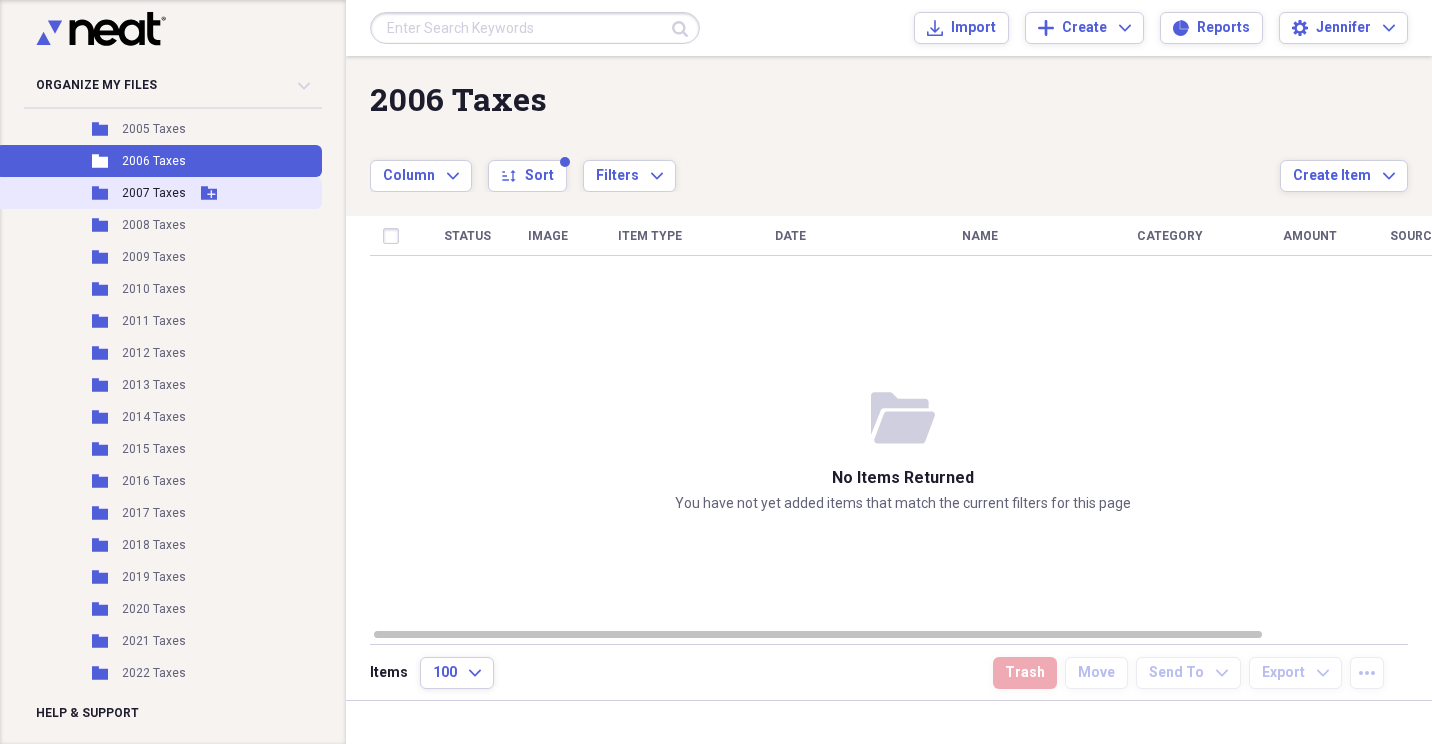 click on "2007 Taxes" at bounding box center [154, 193] 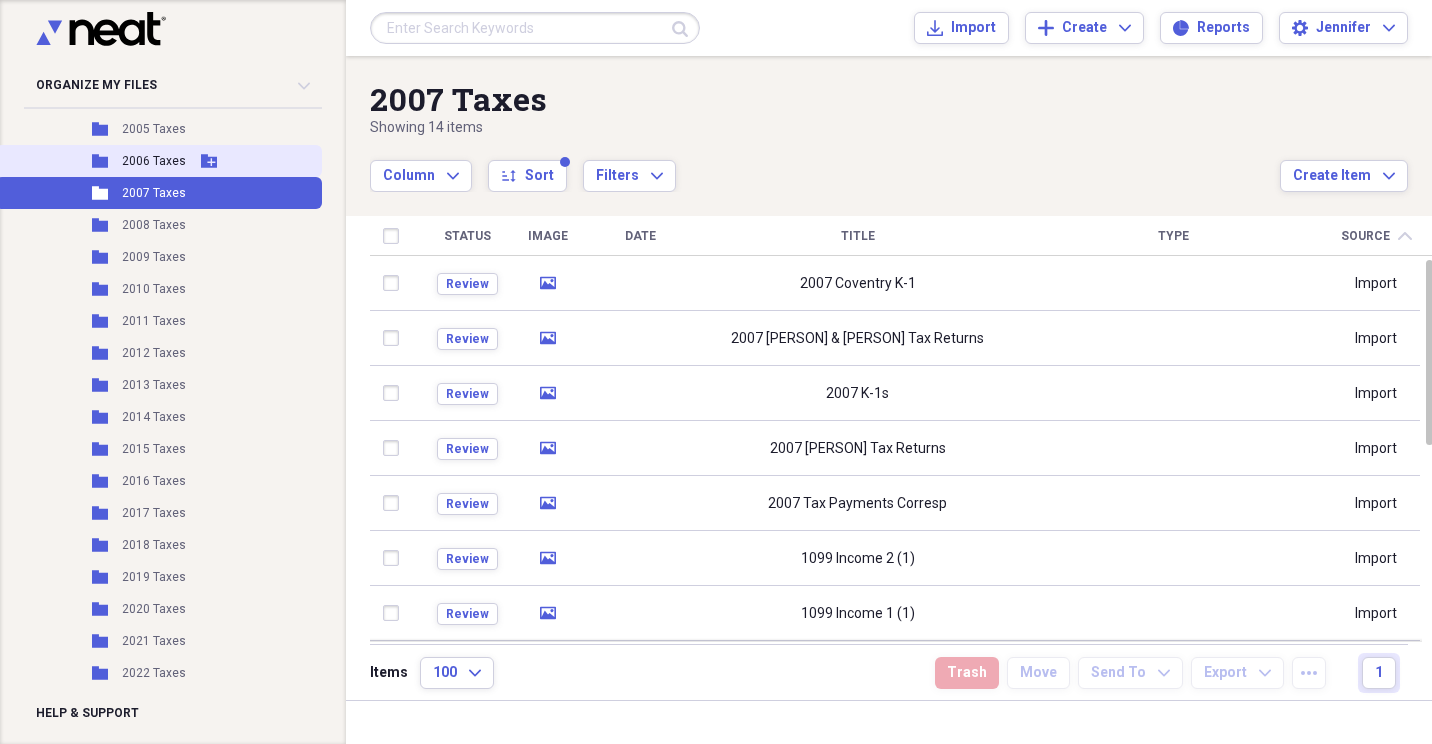 click on "Folder 2006 Taxes Add Folder" at bounding box center (159, 161) 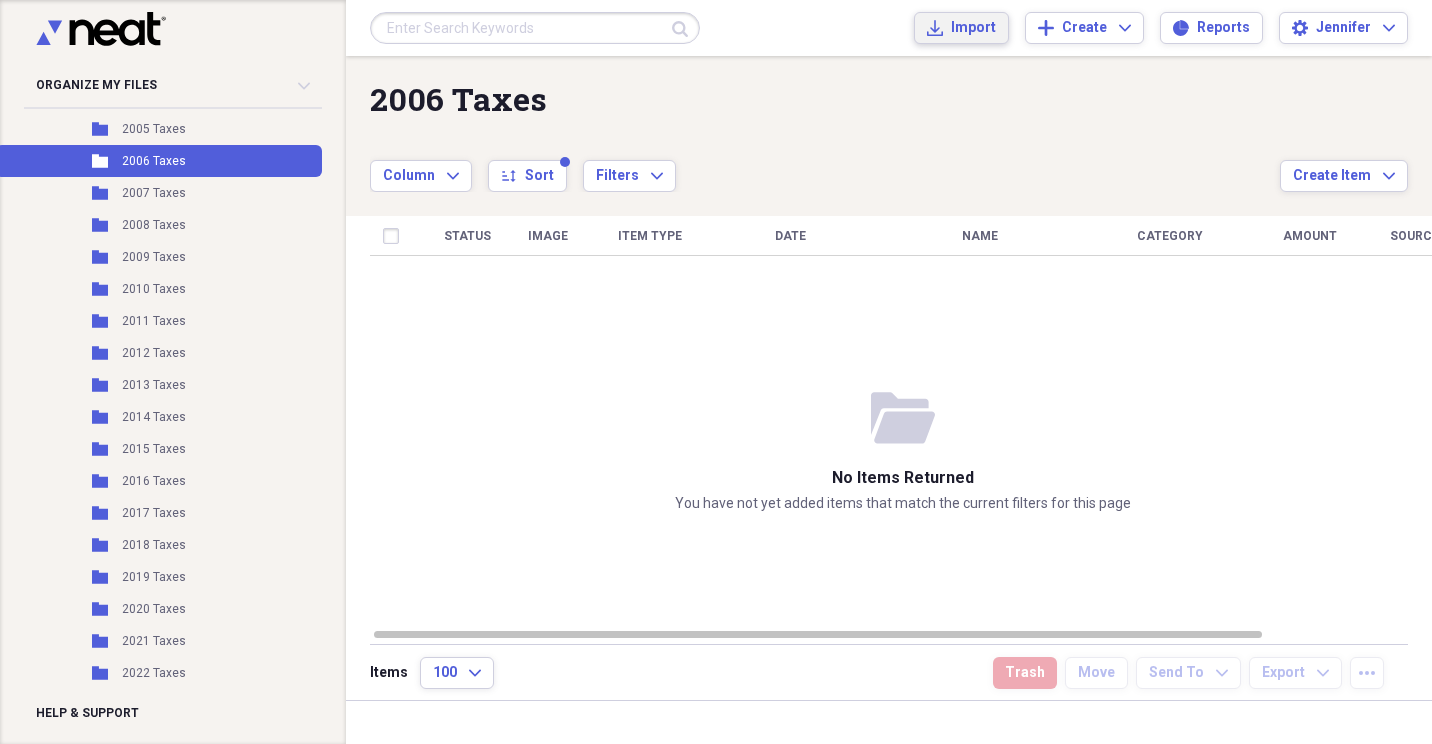click on "Import" at bounding box center [973, 28] 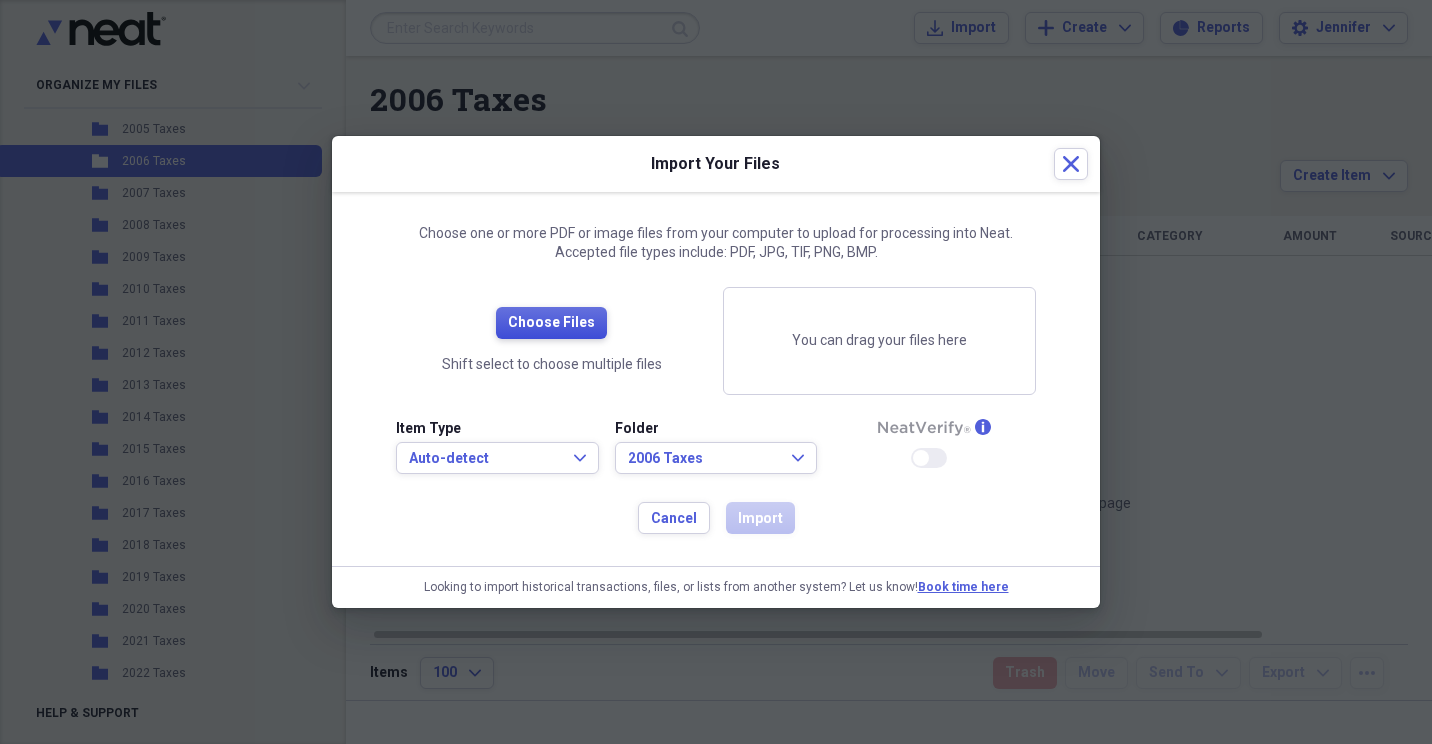 click on "Choose Files" at bounding box center [551, 323] 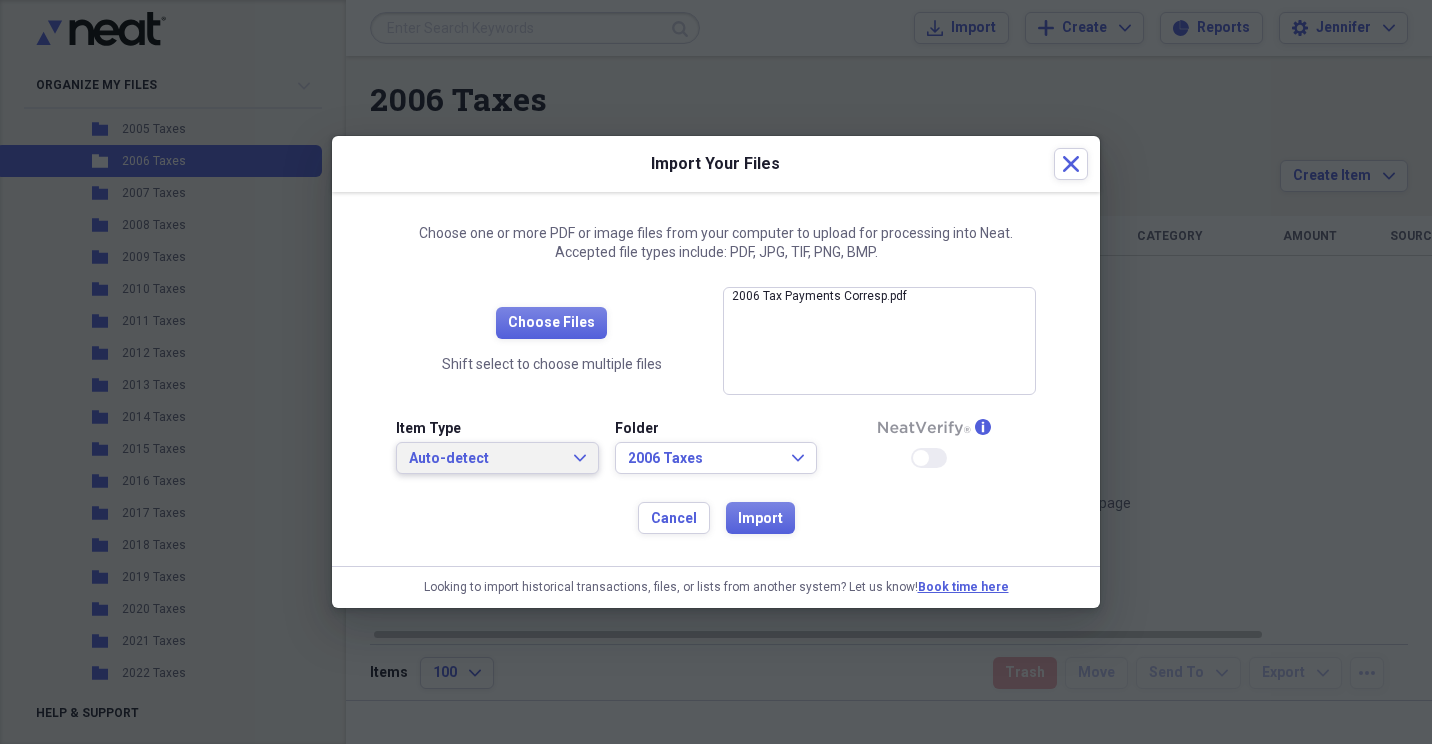 click on "Auto-detect Expand" at bounding box center (497, 458) 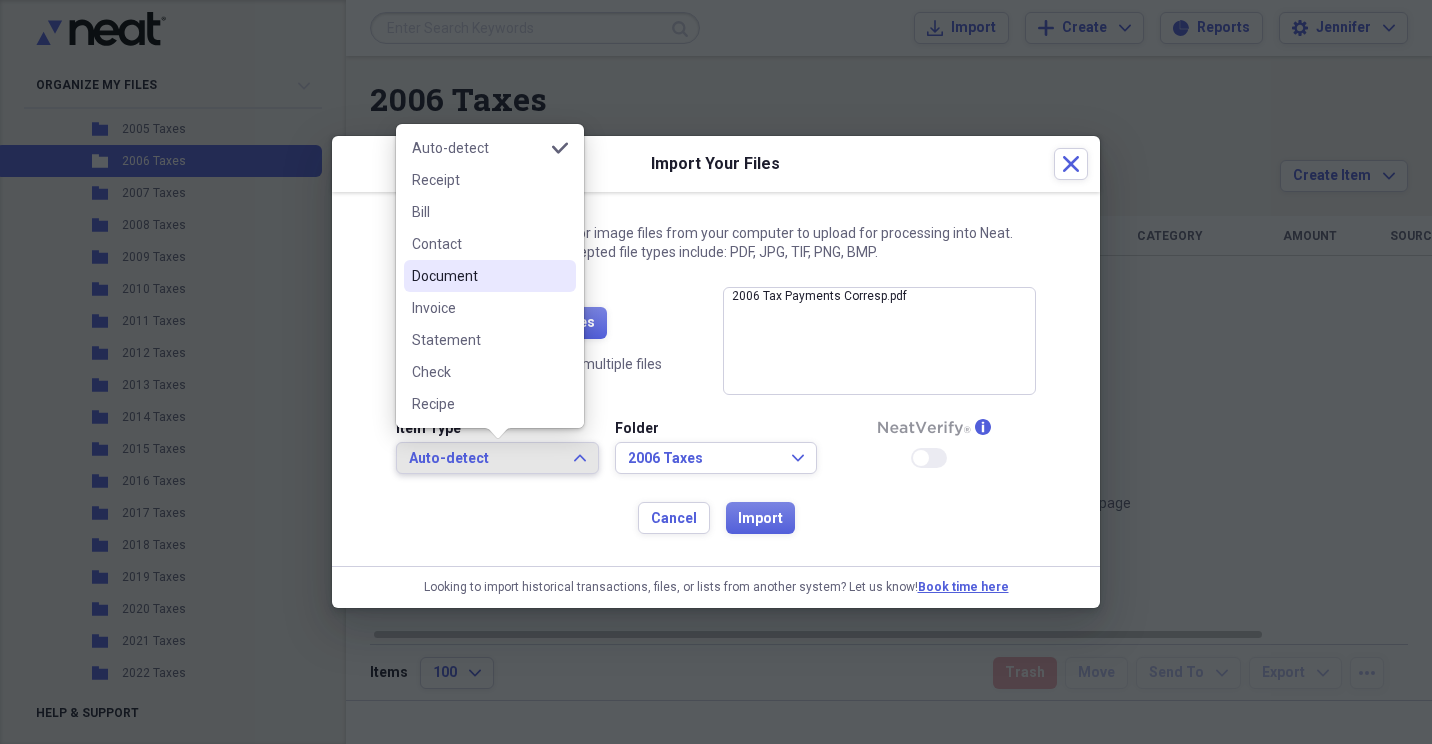 click on "Document" at bounding box center (478, 276) 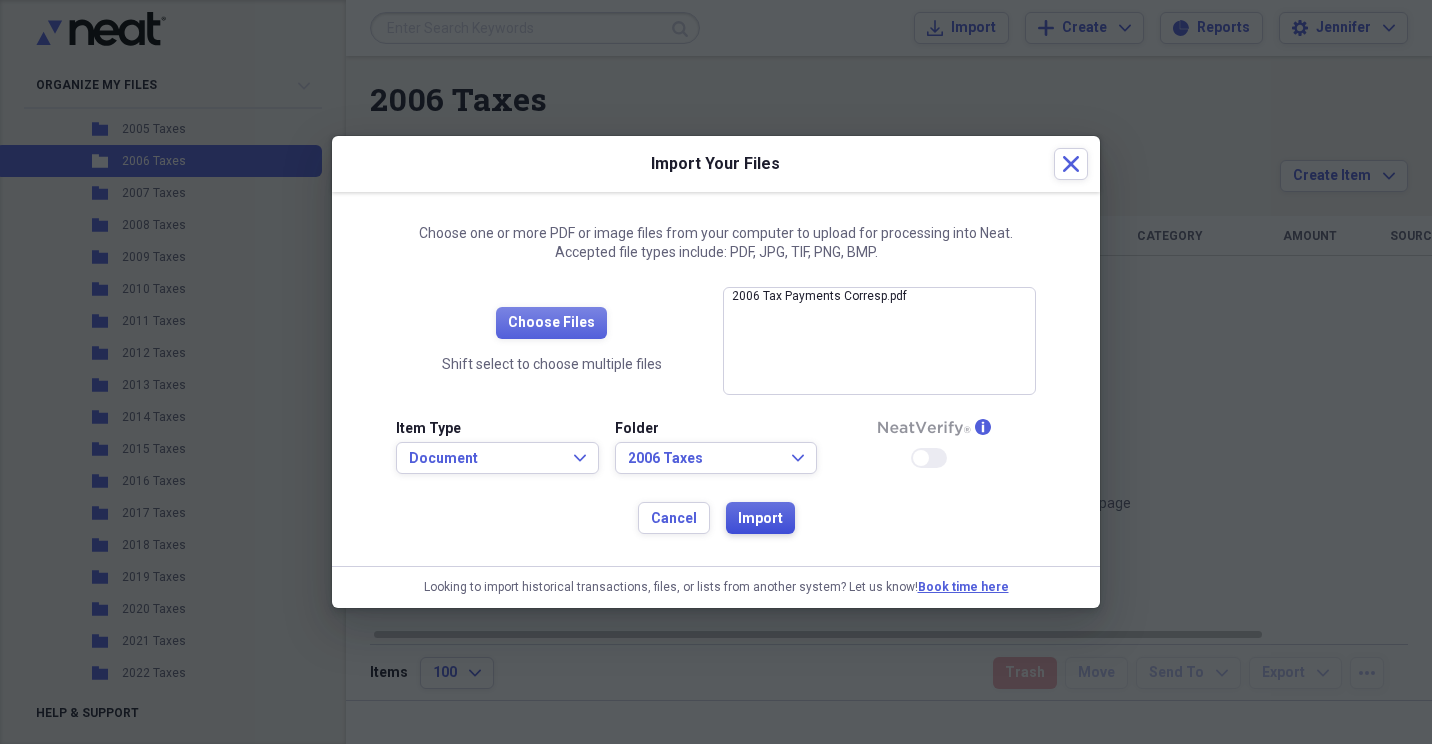 click on "Import" at bounding box center [760, 518] 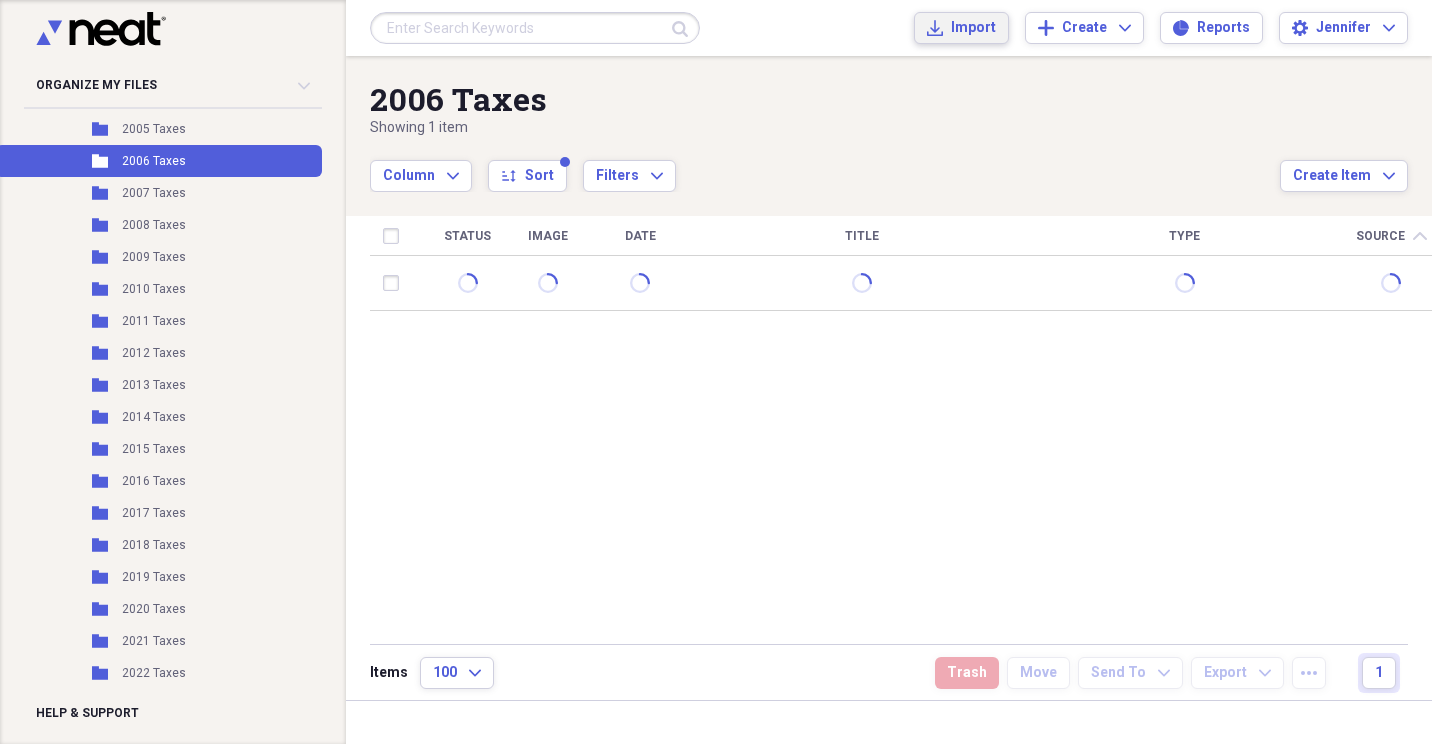 click on "Import Import" at bounding box center (961, 28) 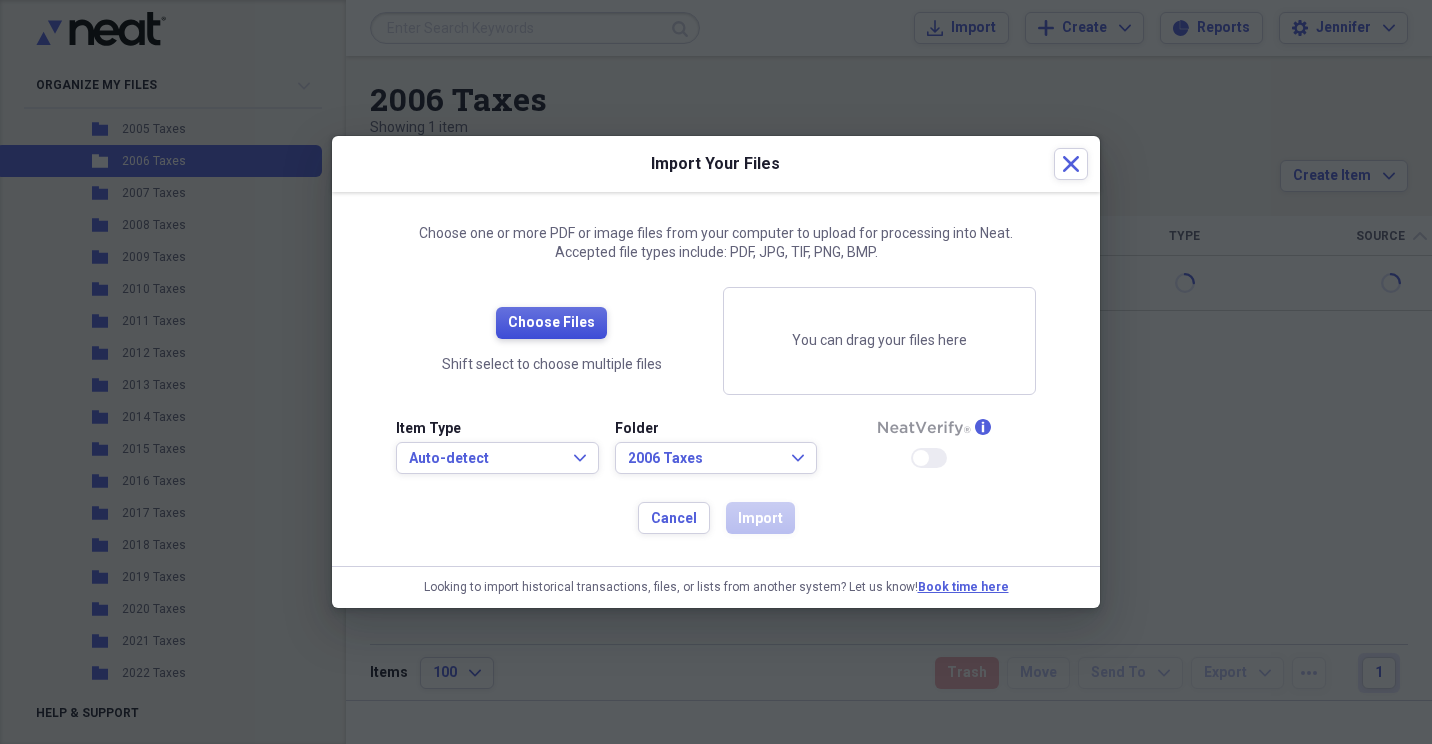 click on "Choose Files" at bounding box center (551, 323) 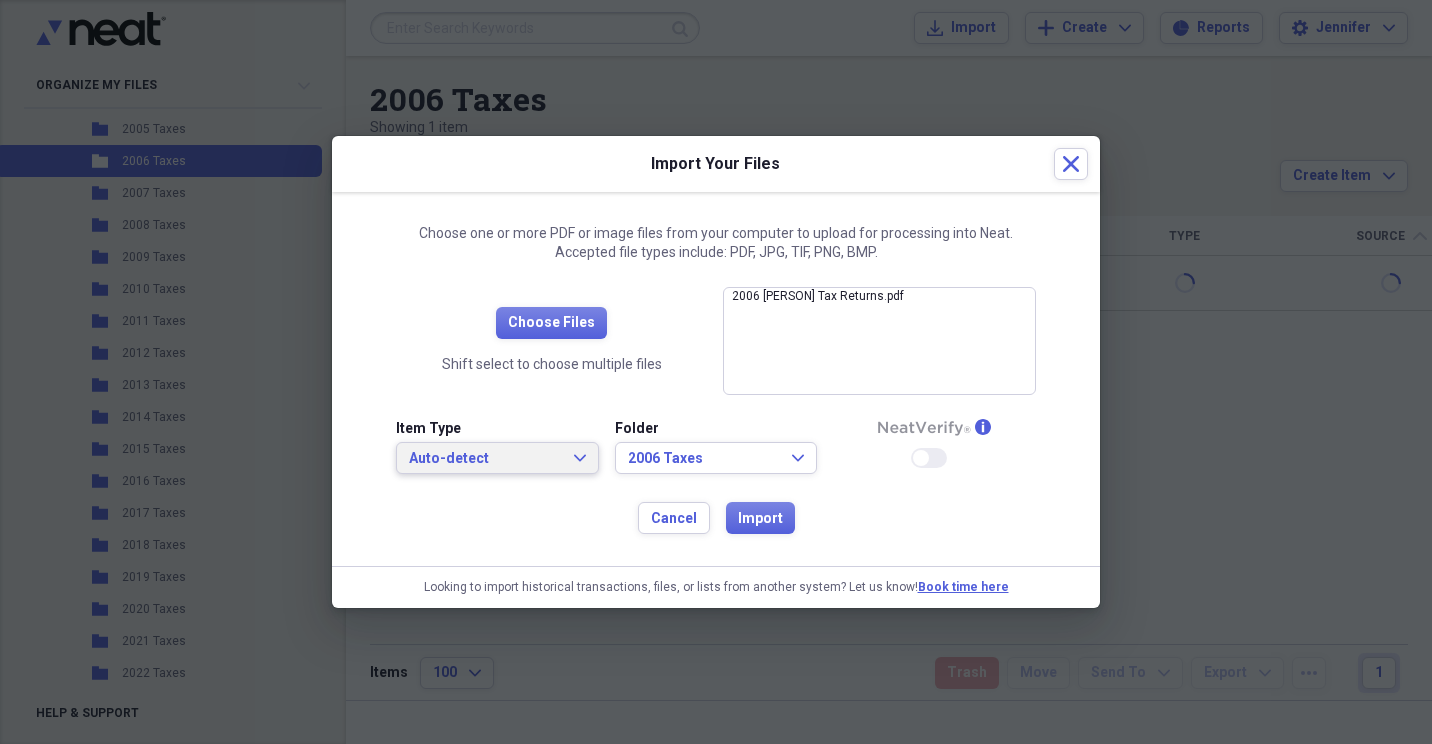 click on "Auto-detect Expand" at bounding box center [497, 458] 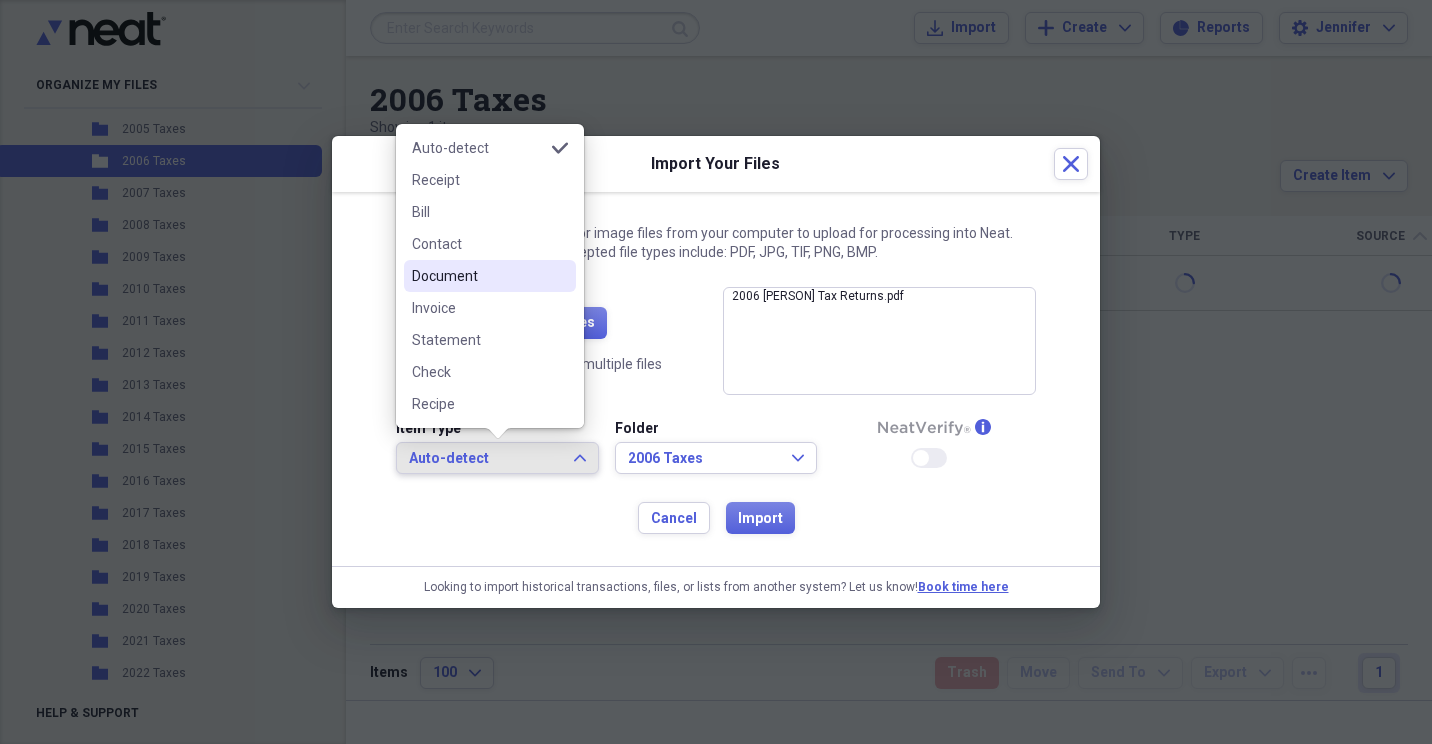 click on "Document" at bounding box center [478, 276] 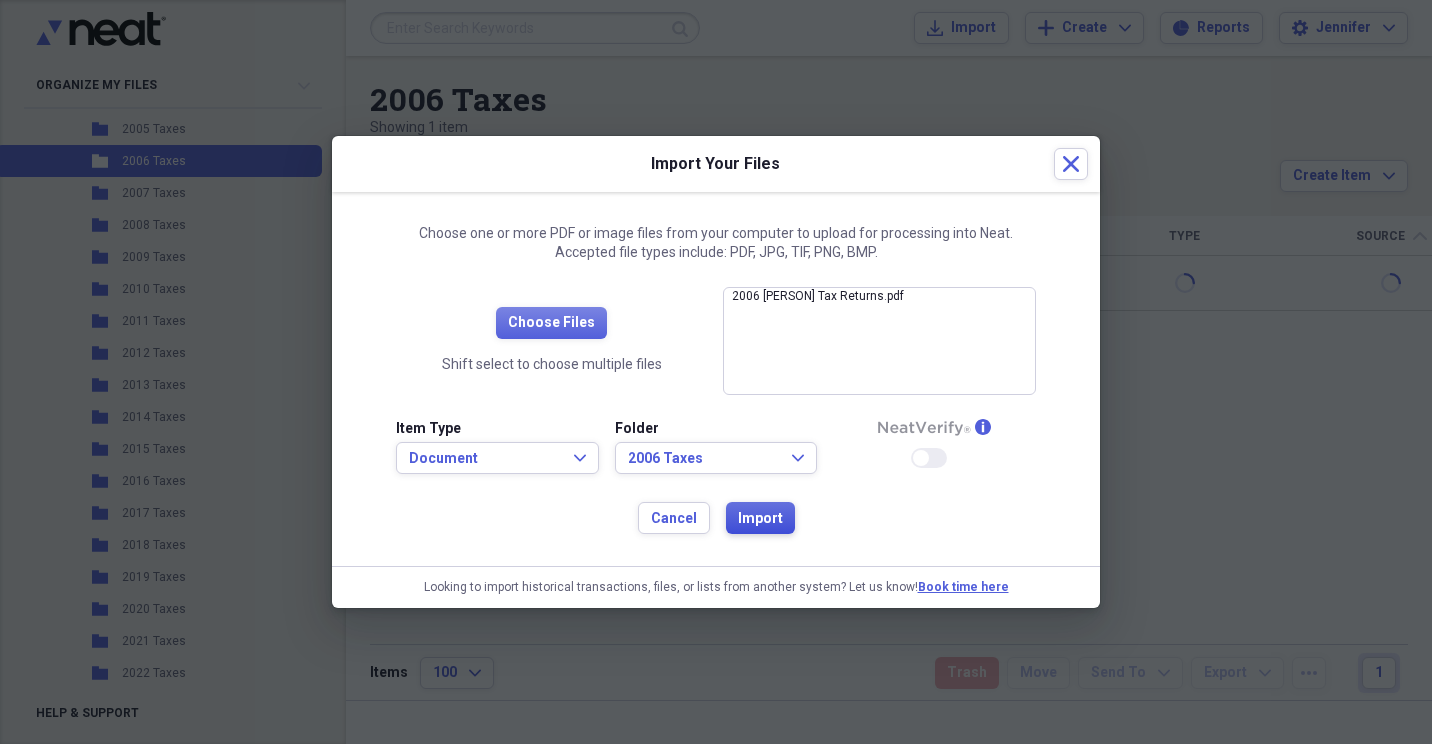 click on "Import" at bounding box center (760, 519) 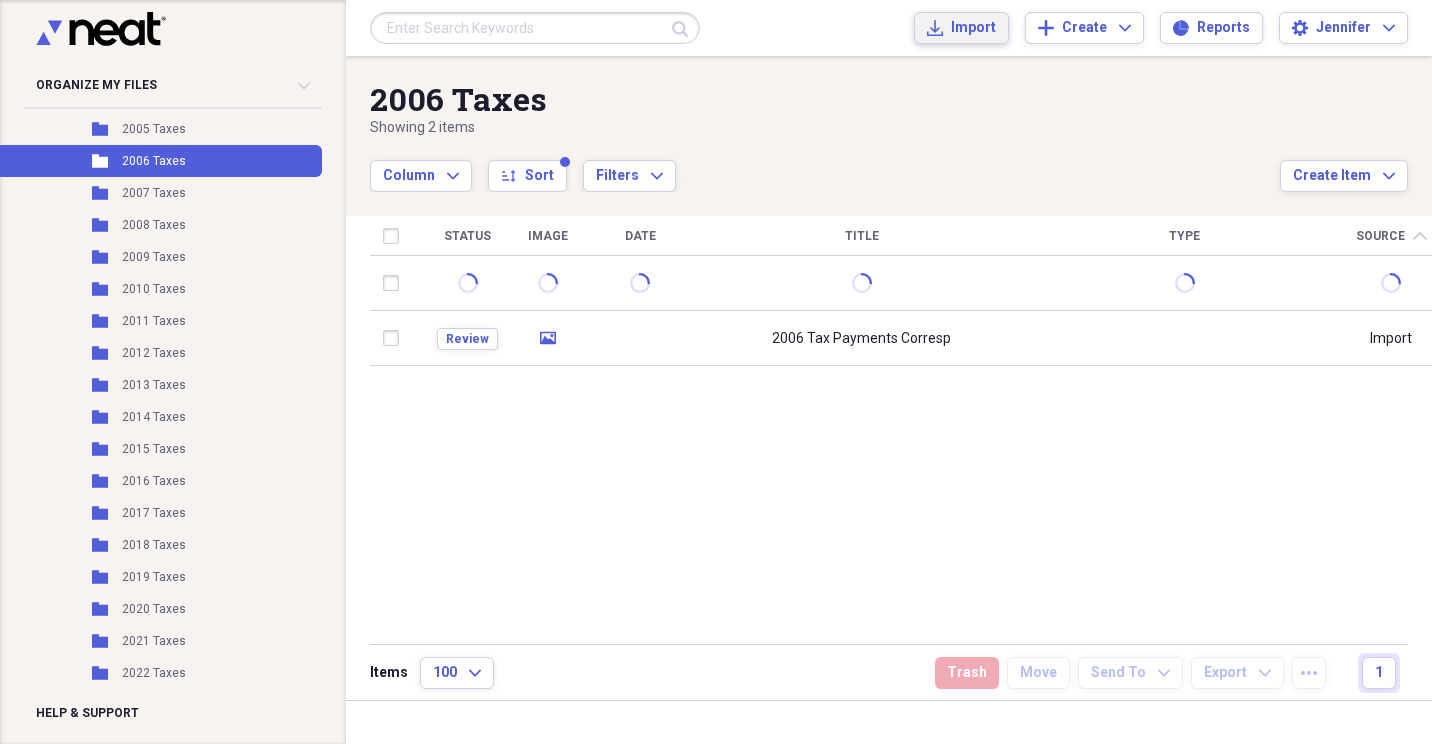 click on "Import" at bounding box center (973, 28) 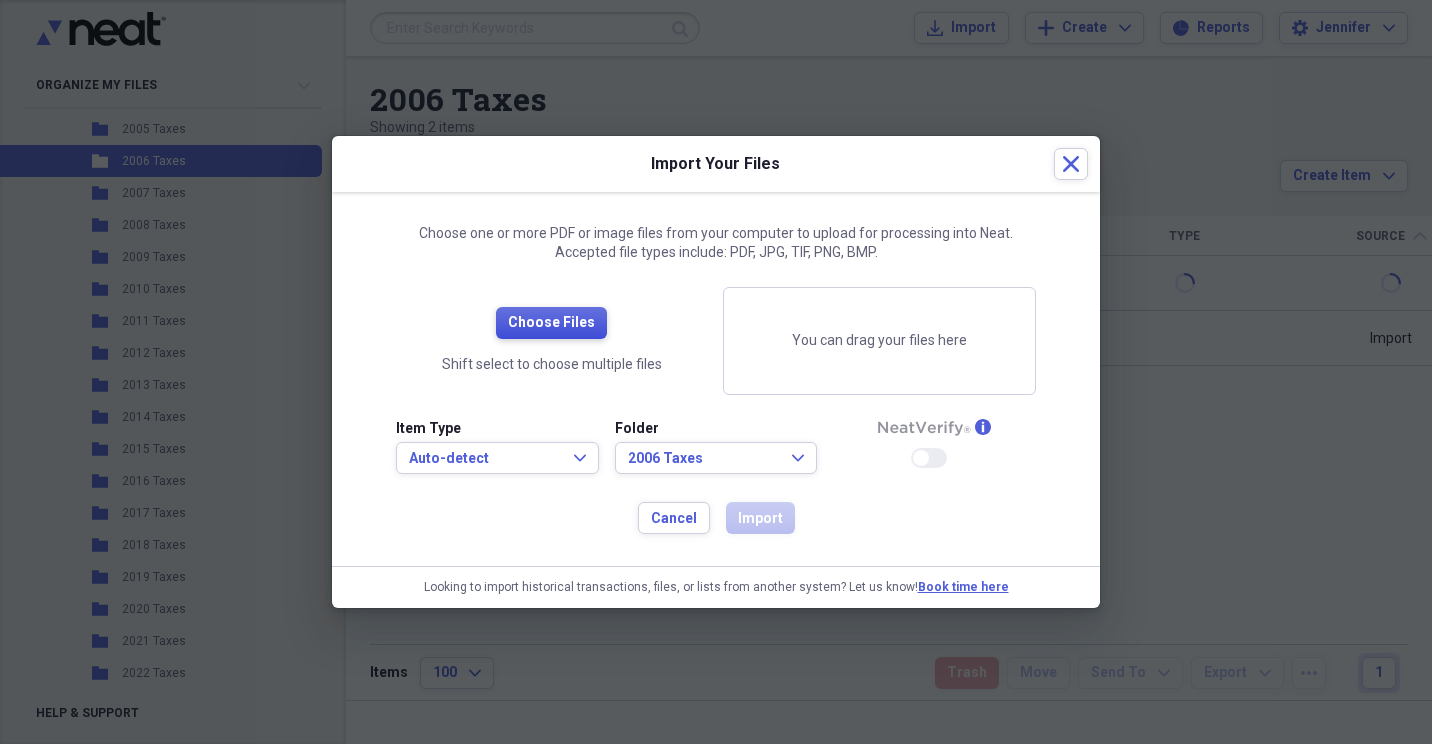 click on "Choose Files" at bounding box center (551, 323) 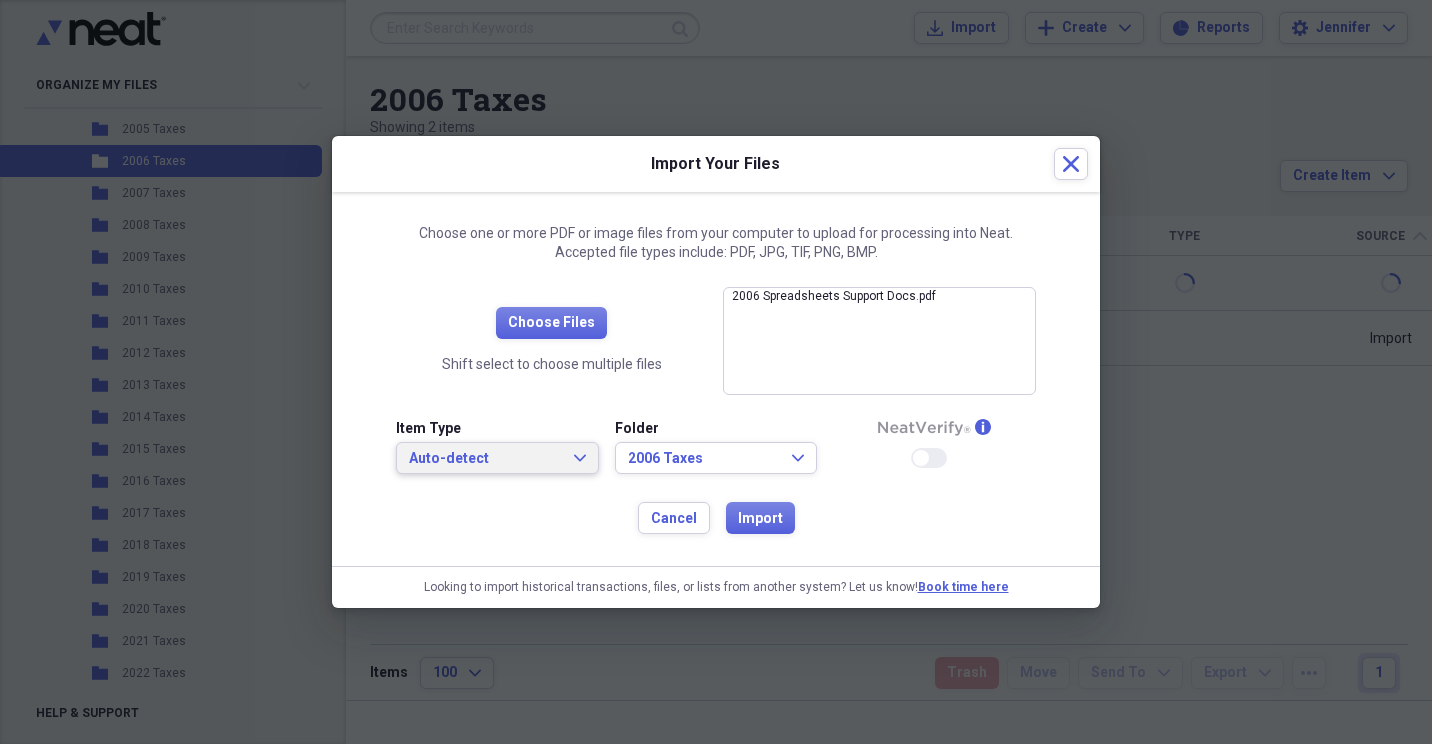 click on "Expand" 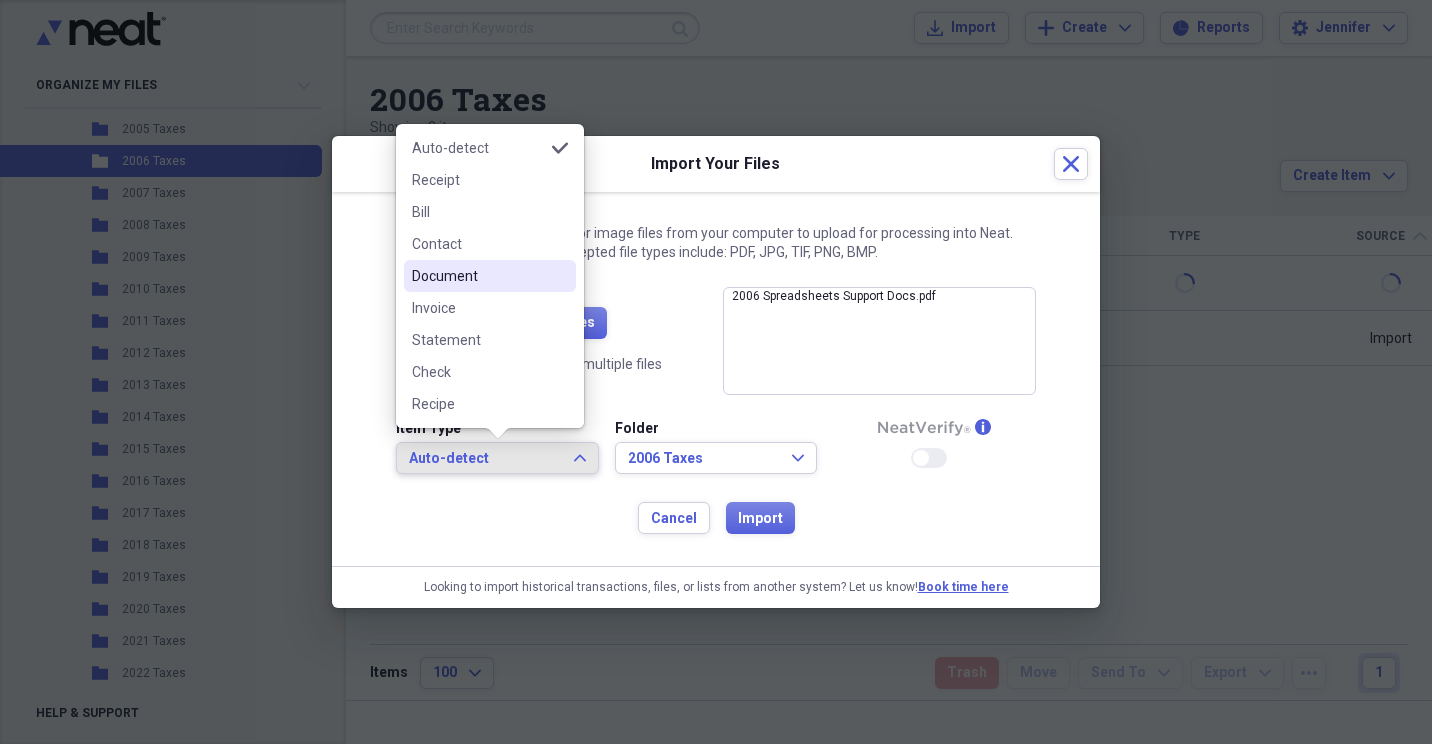 drag, startPoint x: 490, startPoint y: 281, endPoint x: 814, endPoint y: 491, distance: 386.1036 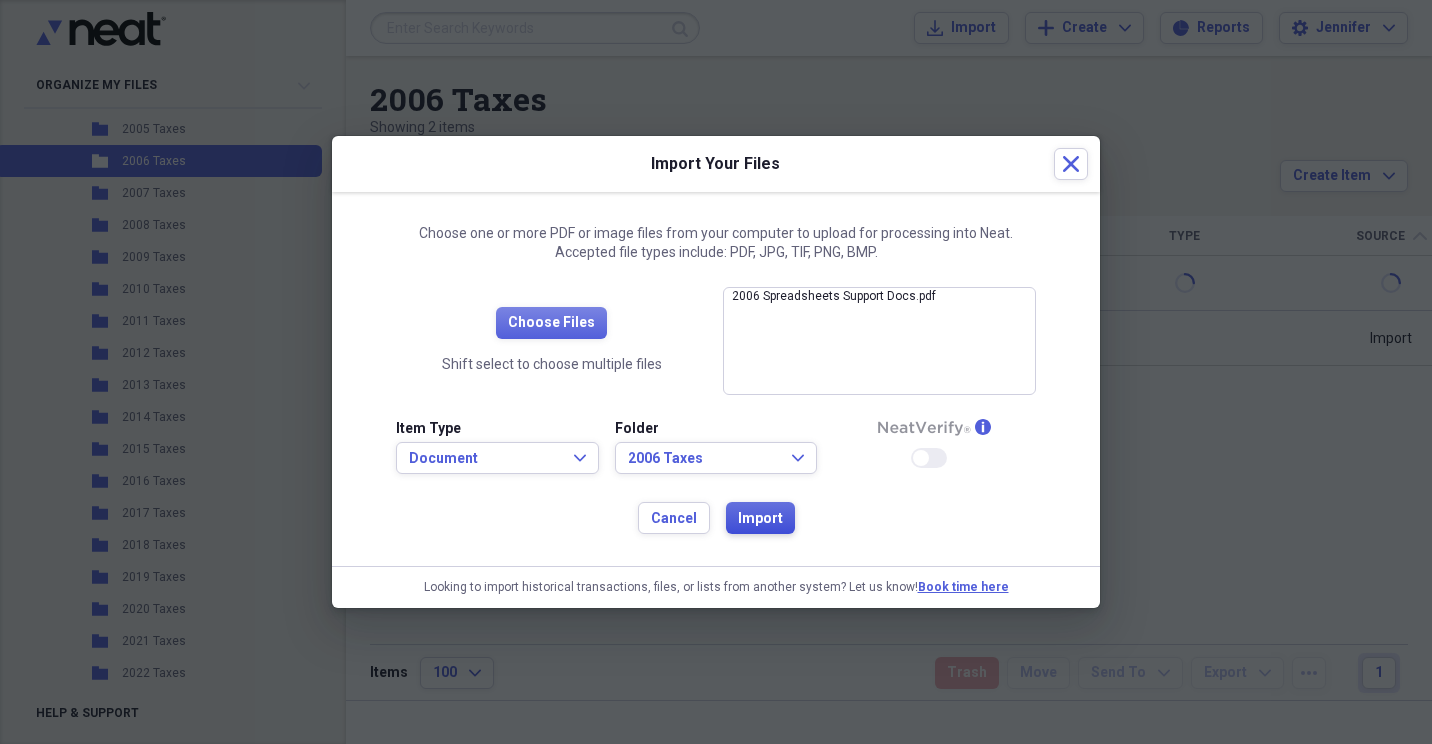 click on "Import" at bounding box center [760, 519] 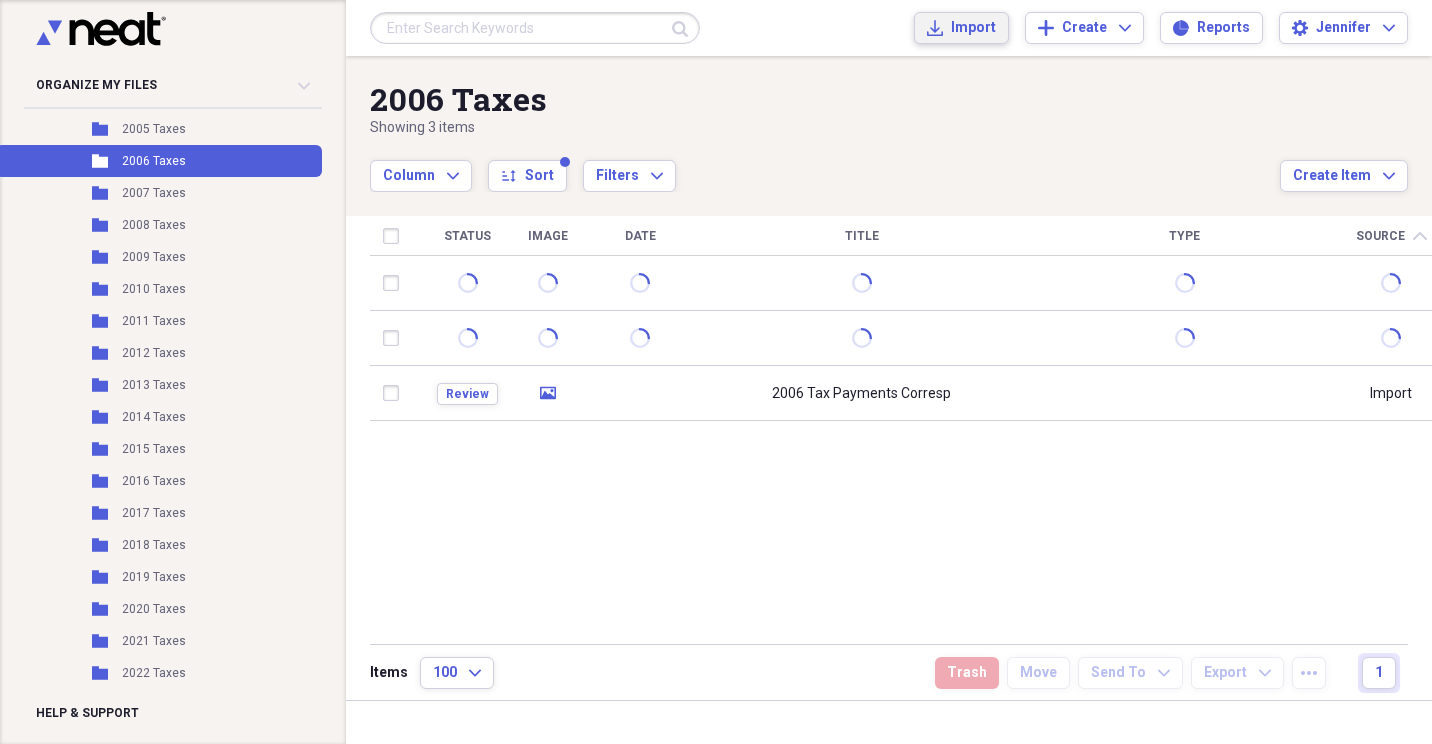 click on "Import" at bounding box center [973, 28] 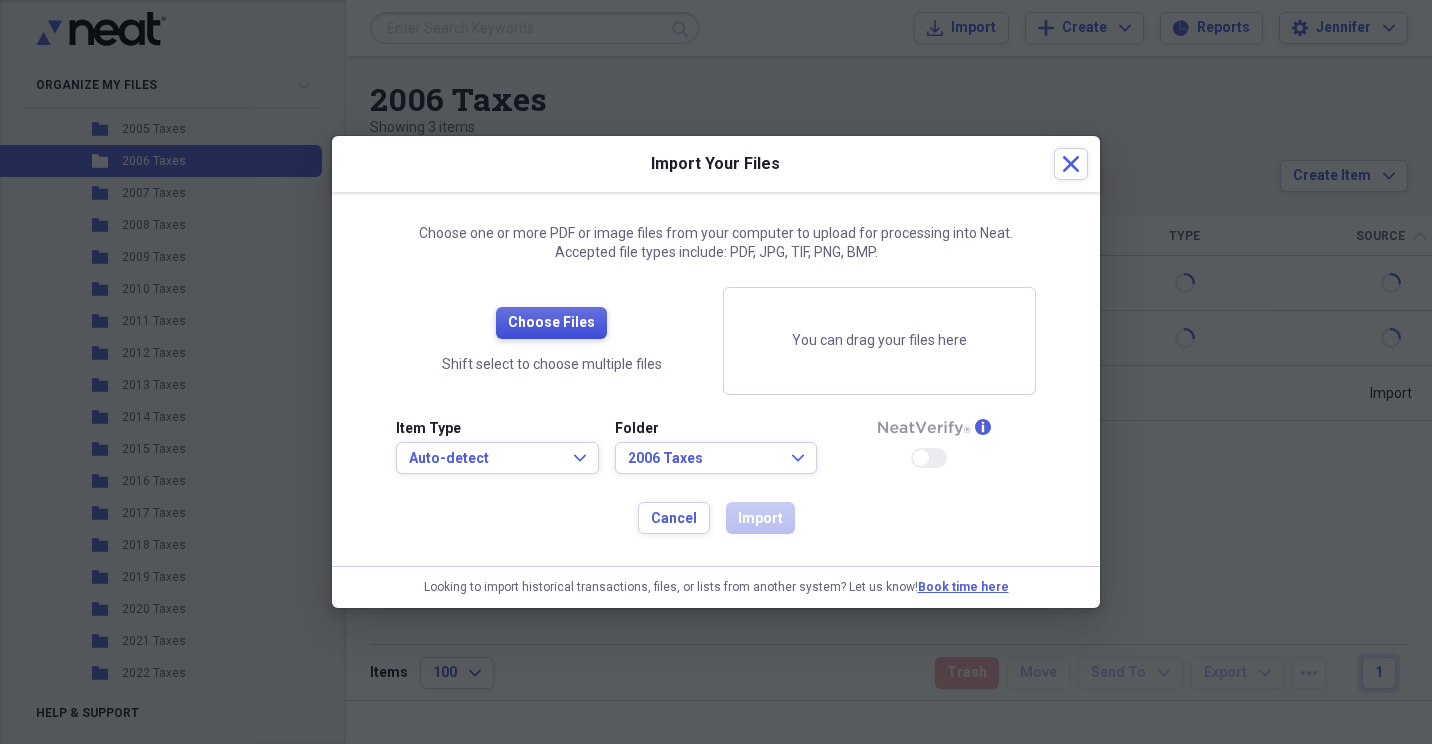 click on "Choose Files" at bounding box center (551, 323) 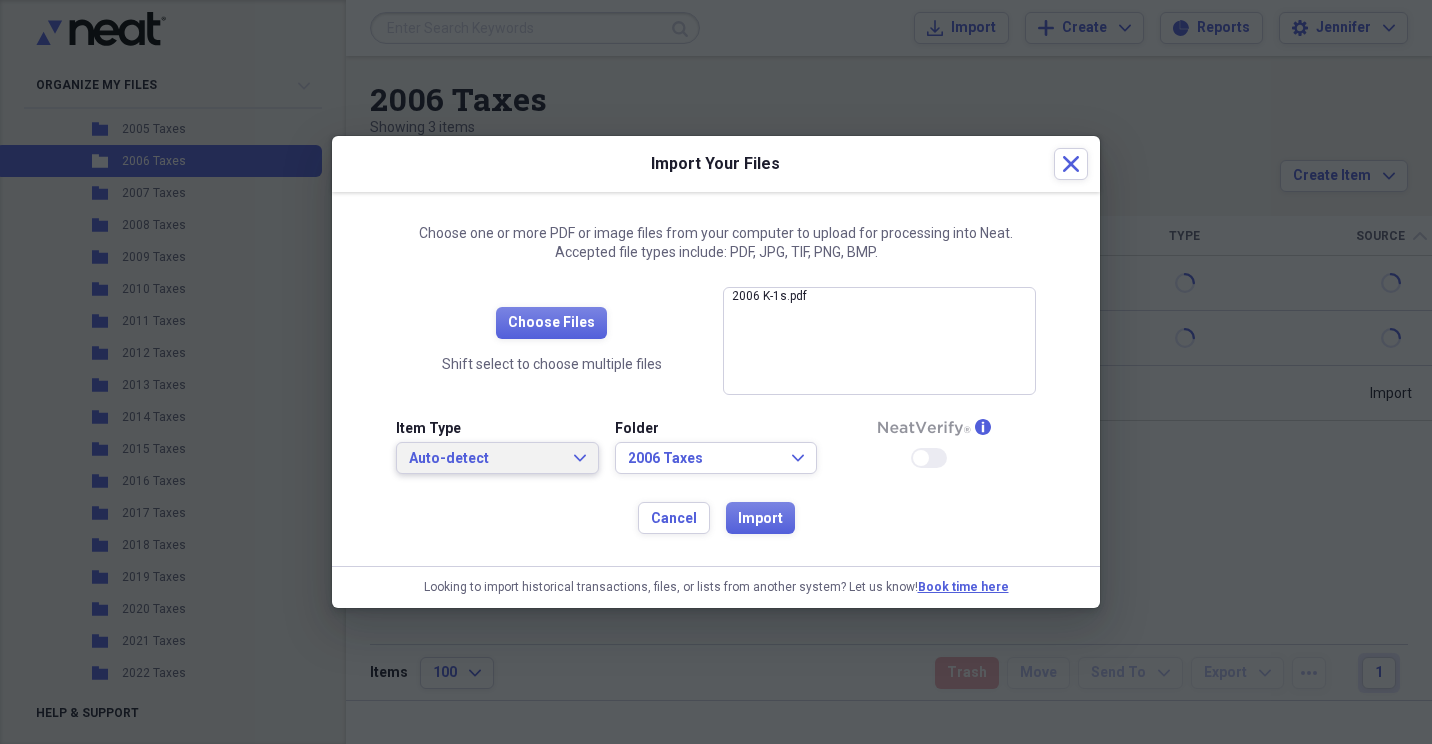 click on "Auto-detect Expand" at bounding box center [497, 459] 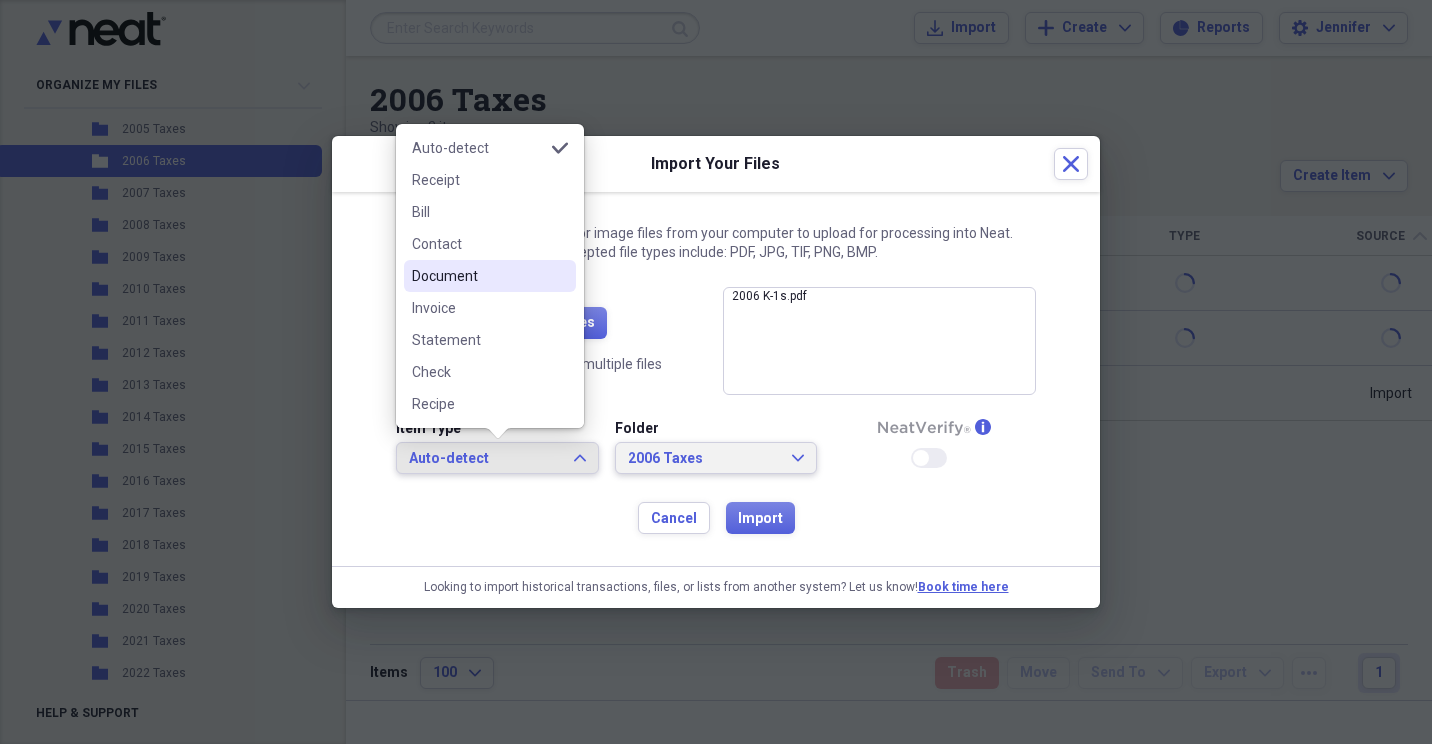 drag, startPoint x: 482, startPoint y: 267, endPoint x: 705, endPoint y: 456, distance: 292.31833 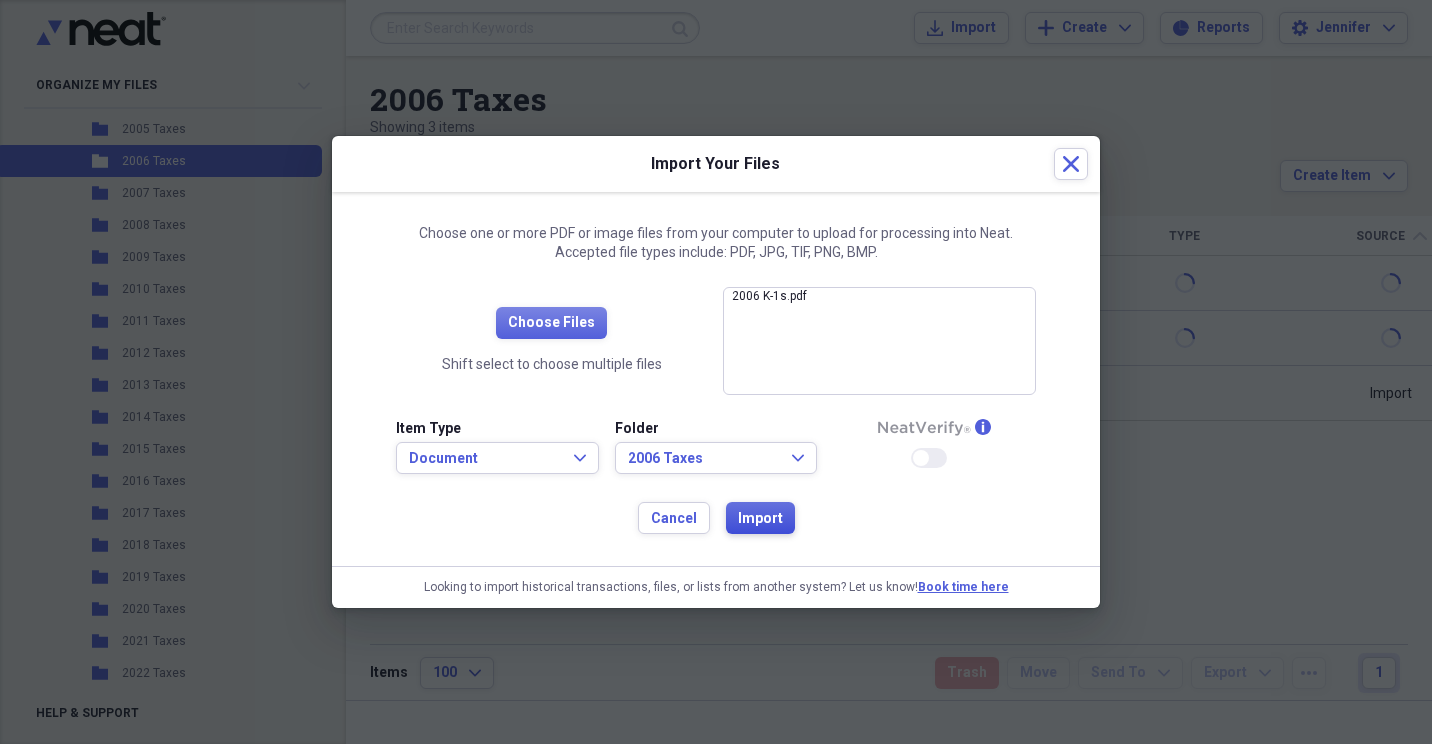 click on "Import" at bounding box center [760, 519] 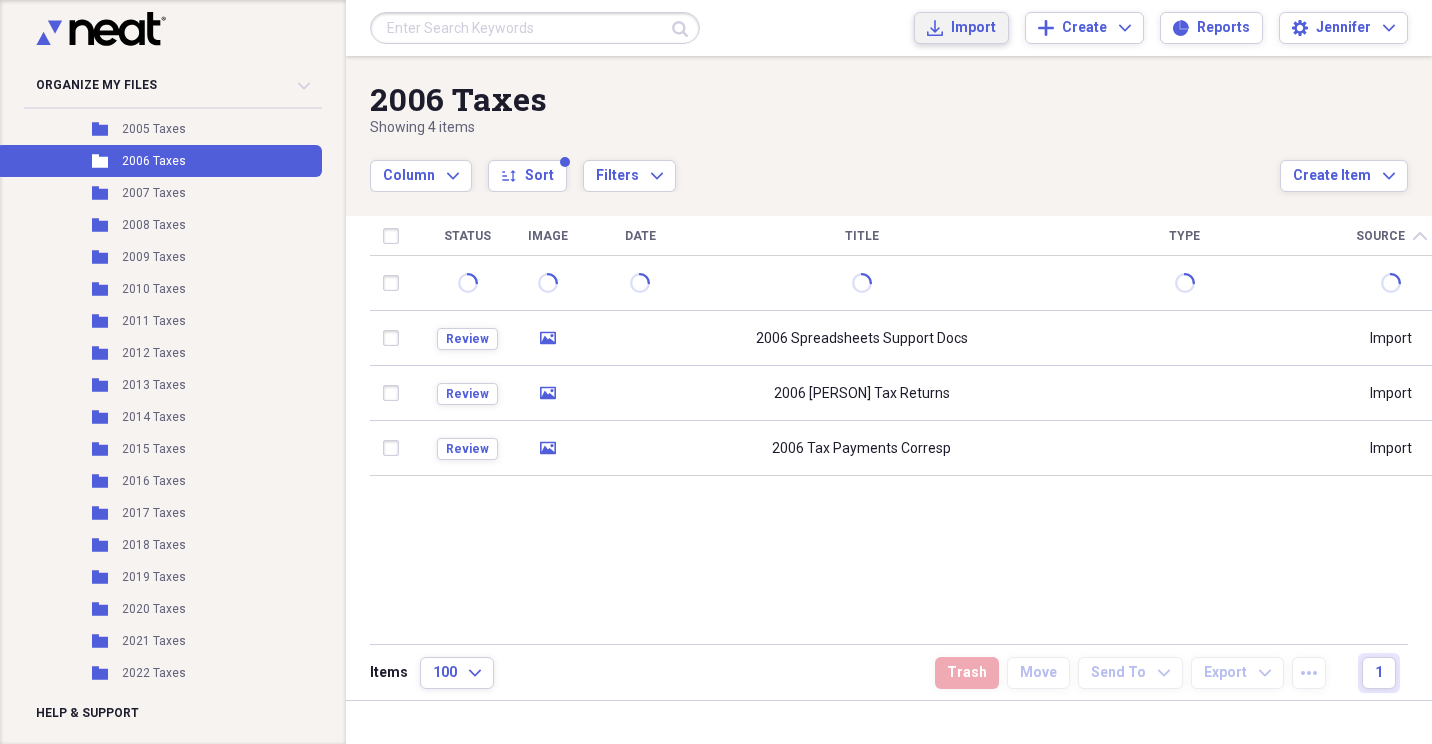 click on "Import" 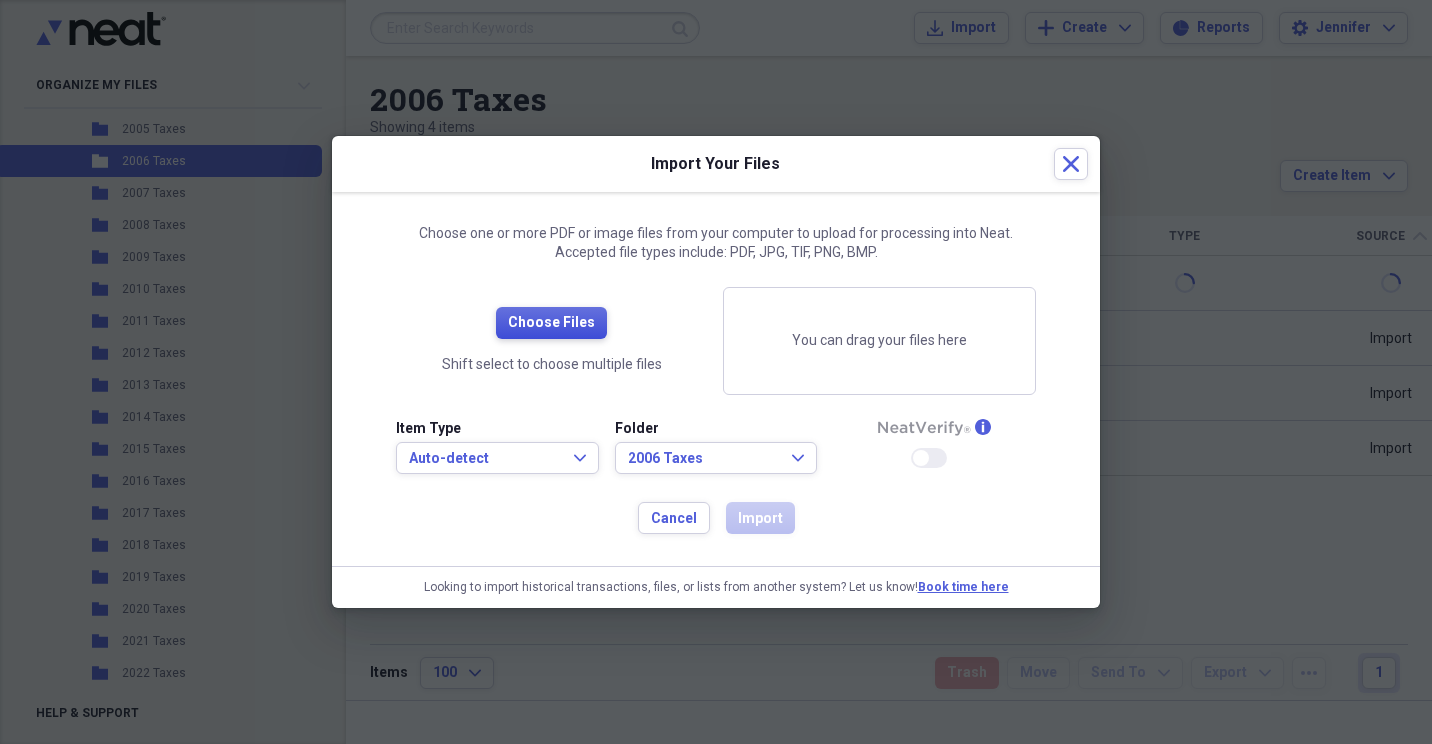 click on "Choose Files" at bounding box center [551, 323] 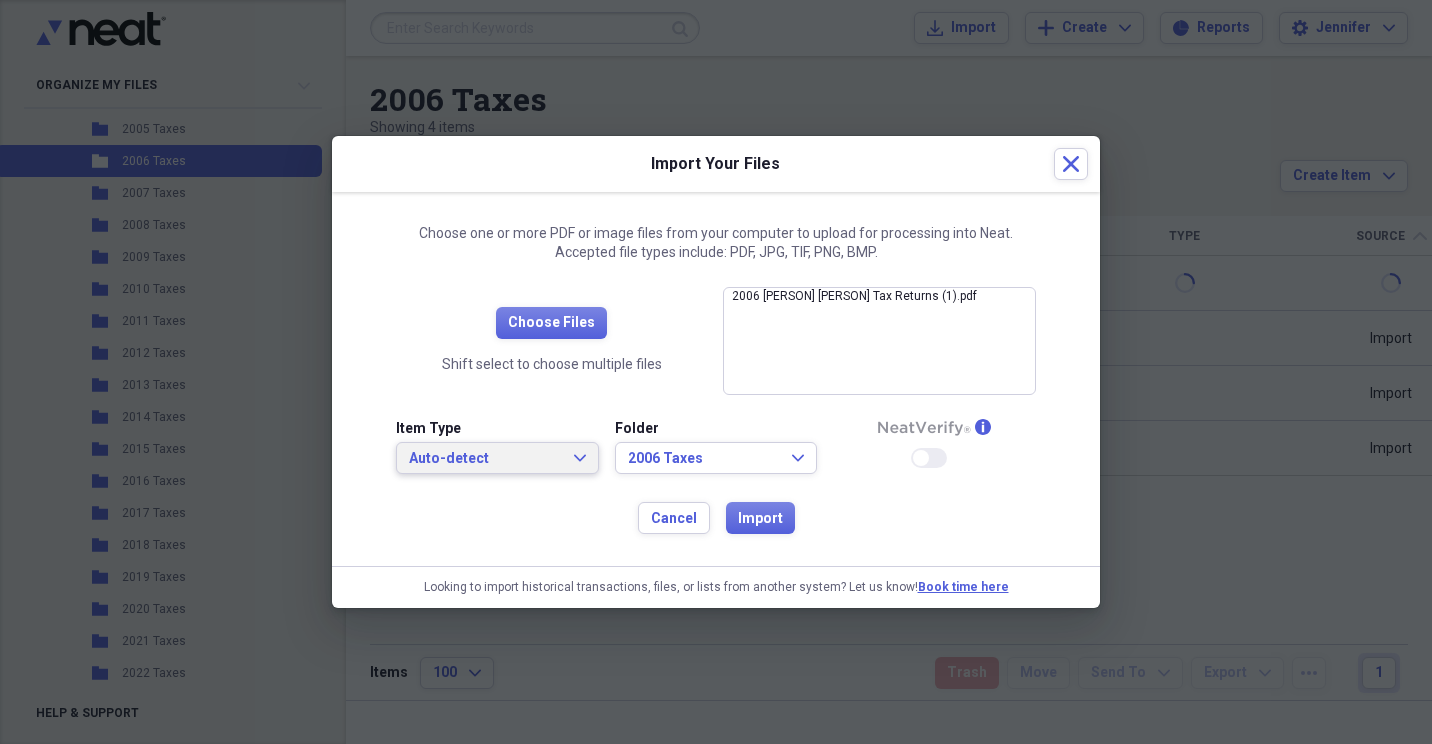 click on "Expand" 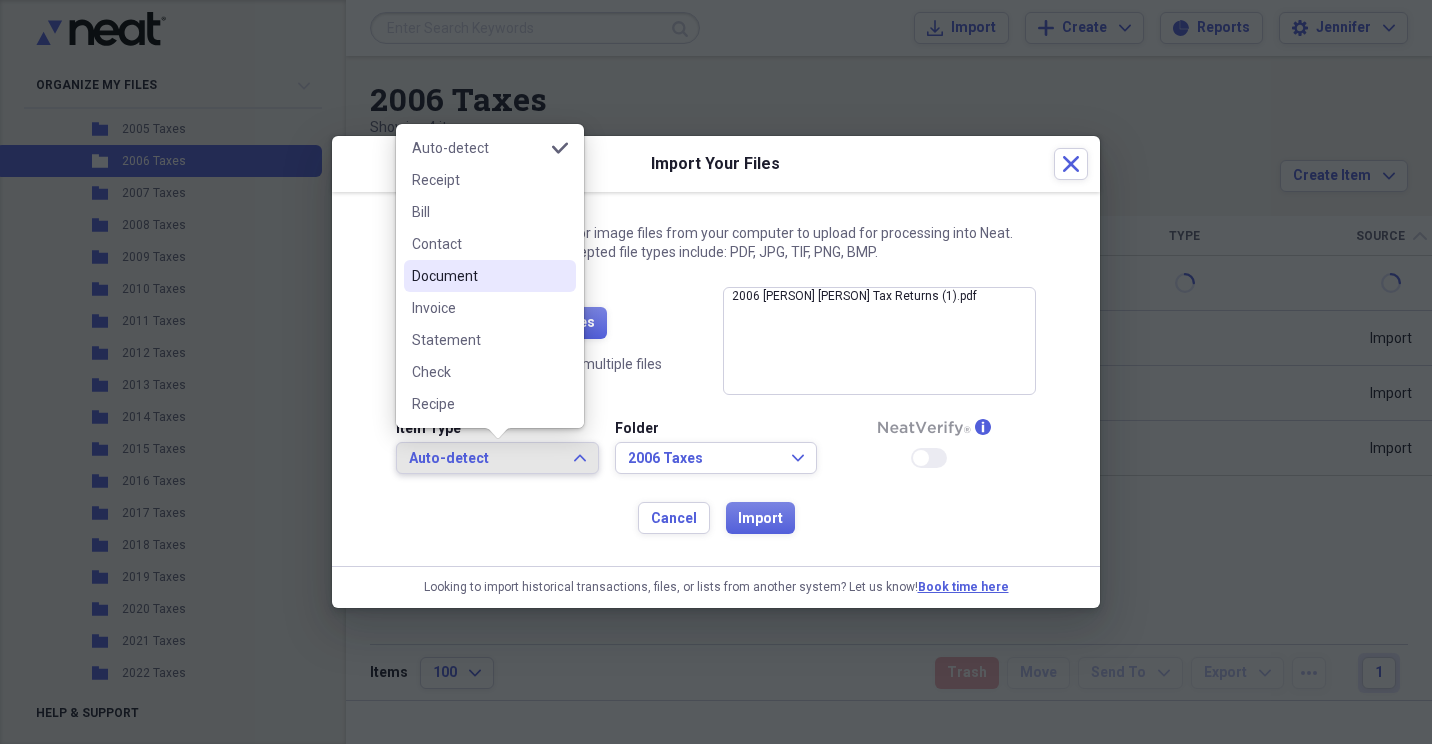 drag, startPoint x: 455, startPoint y: 278, endPoint x: 626, endPoint y: 356, distance: 187.94946 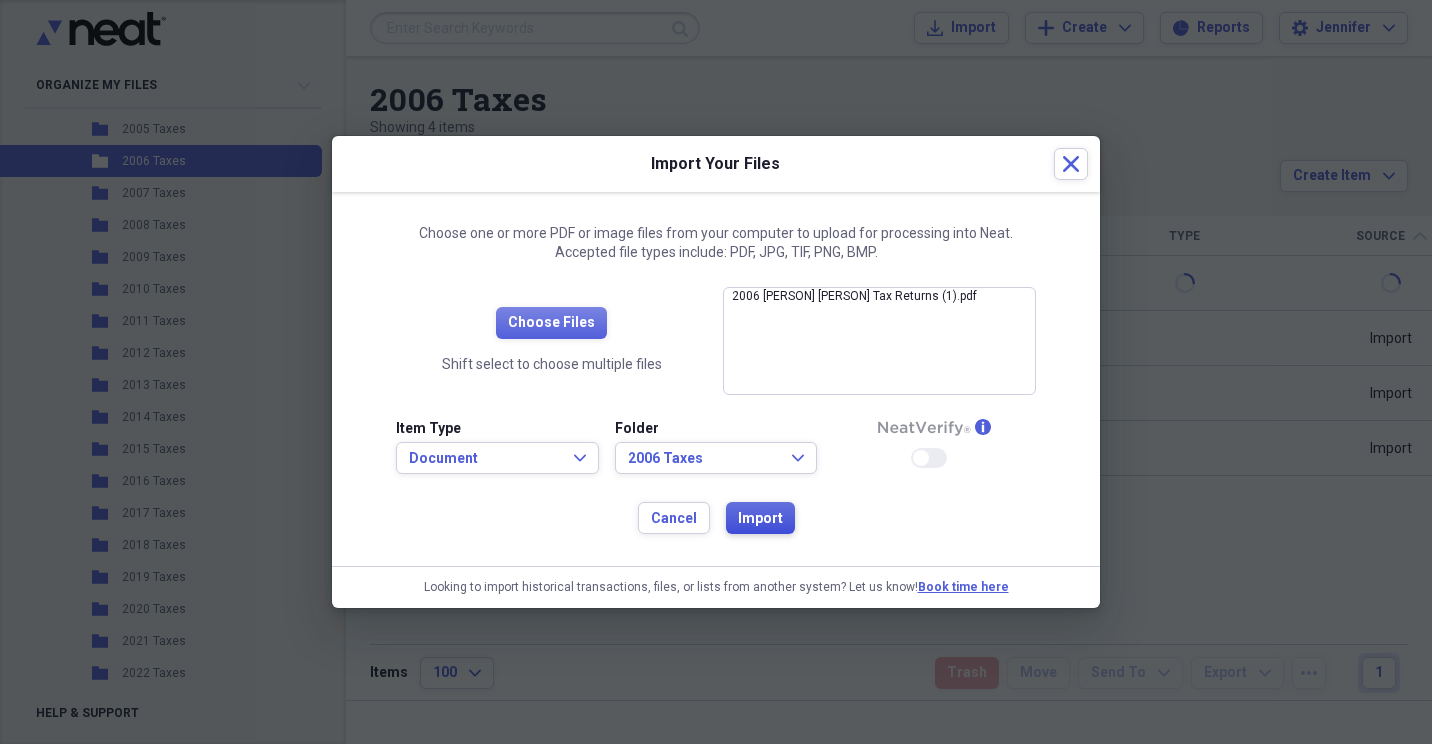 click on "Import" at bounding box center (760, 519) 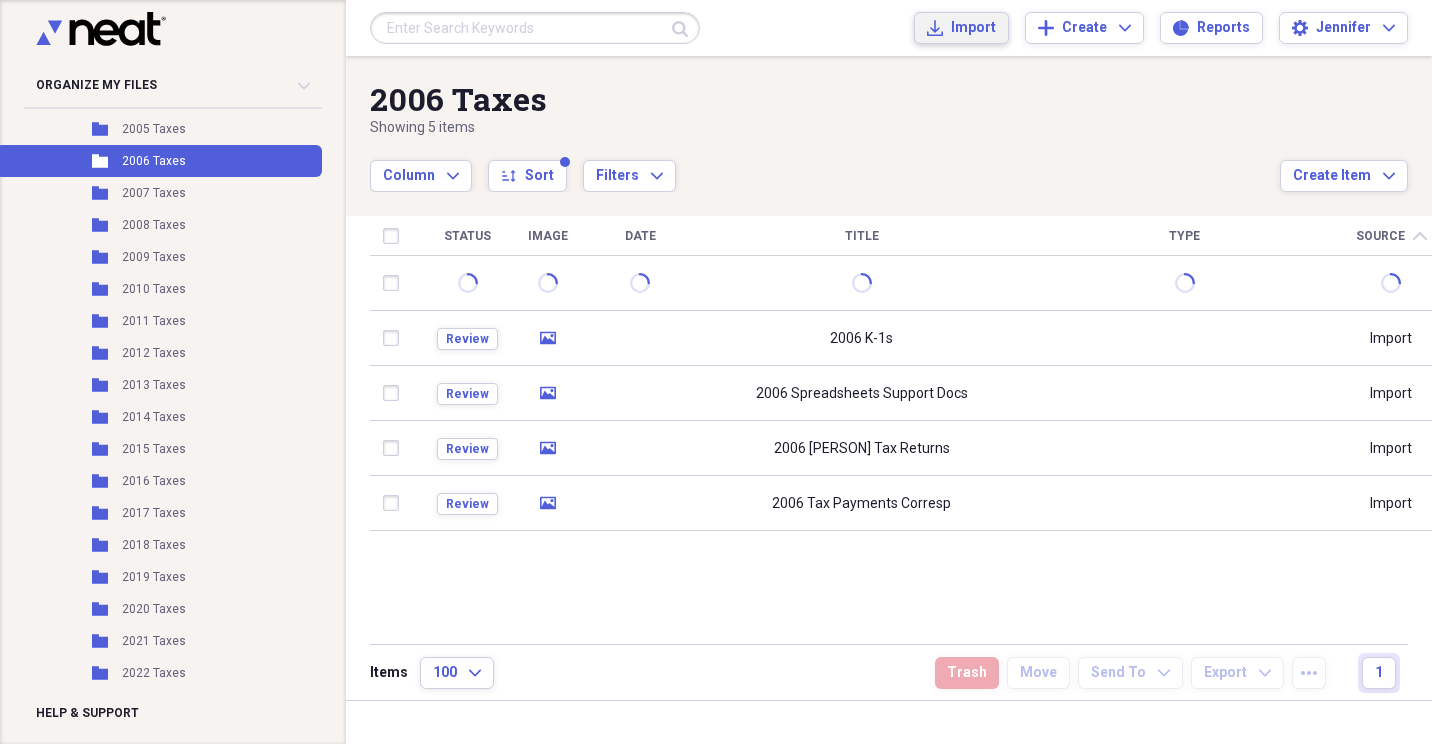 click on "Import" at bounding box center [973, 28] 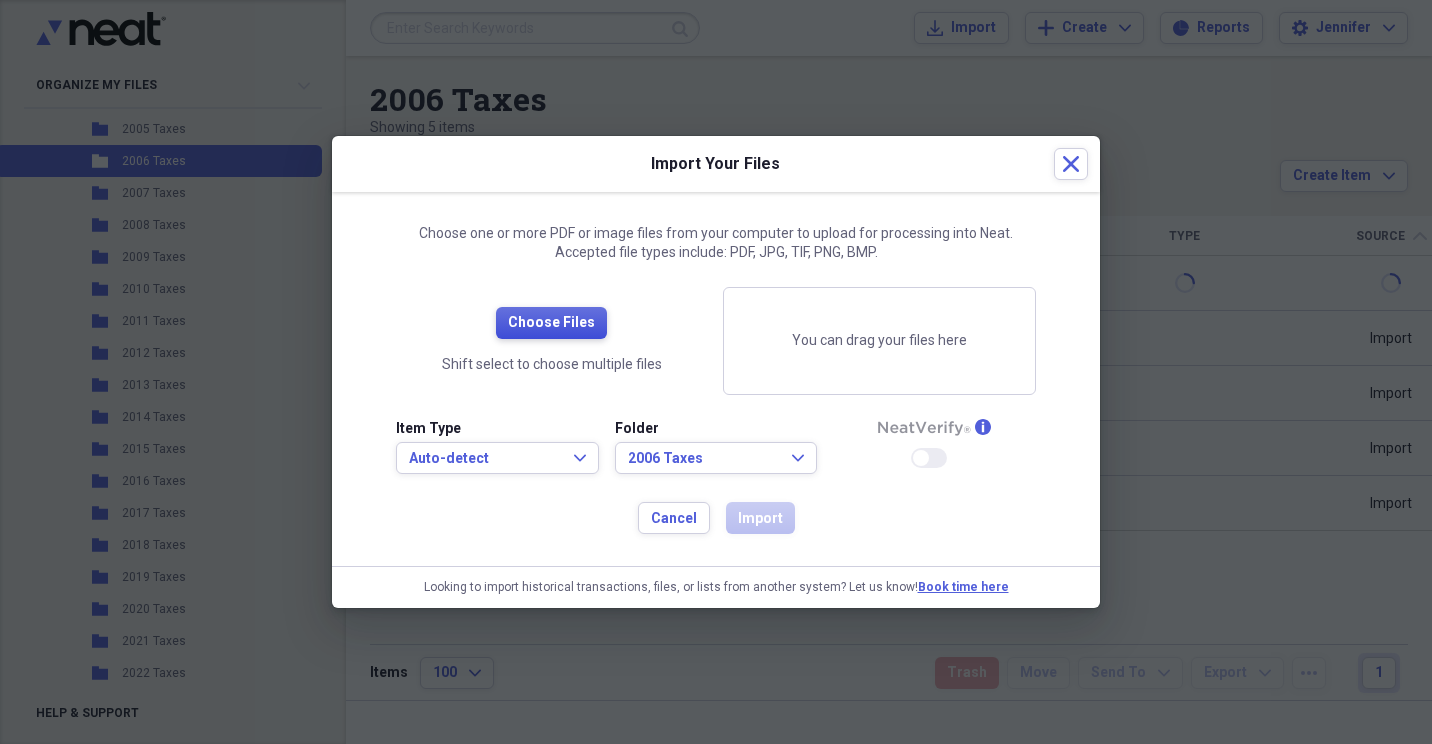 click on "Choose Files" at bounding box center (551, 323) 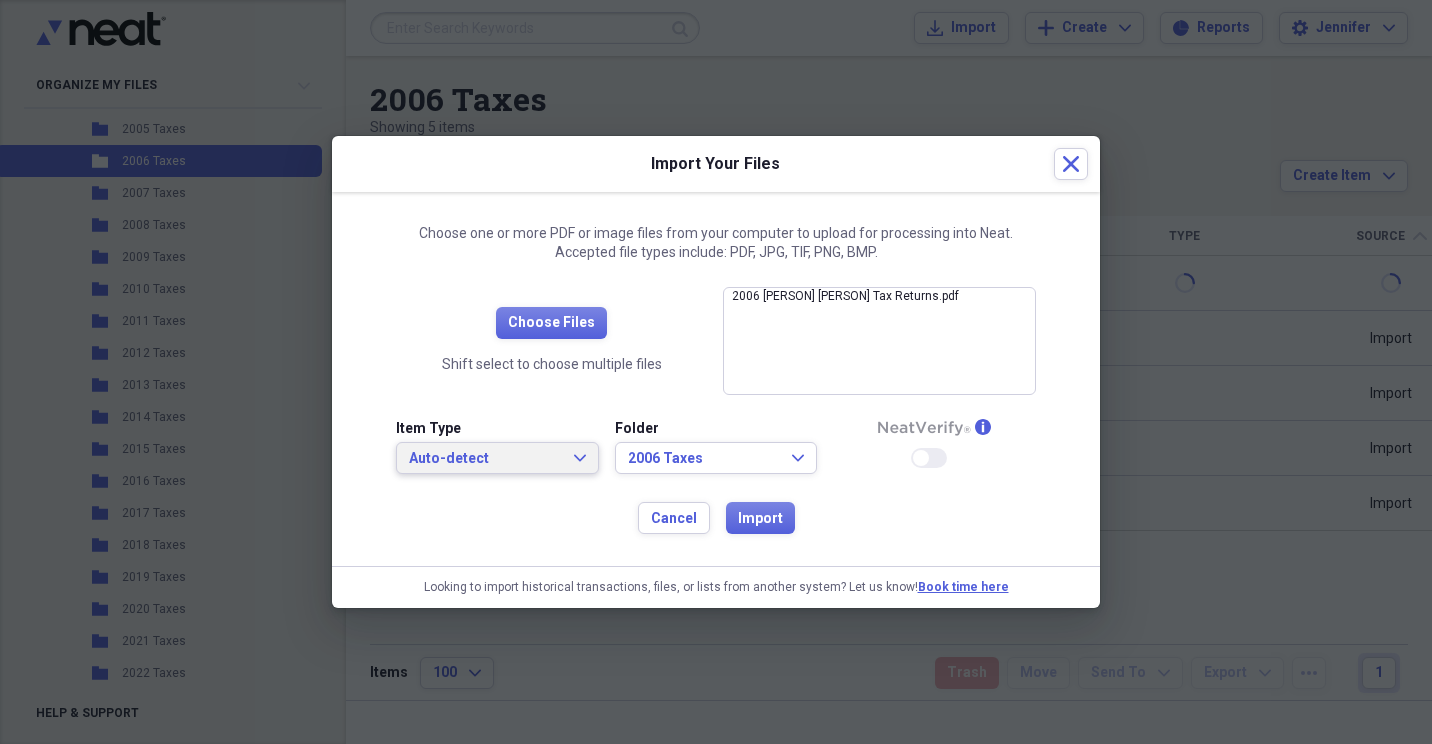 click on "Auto-detect Expand" at bounding box center (497, 459) 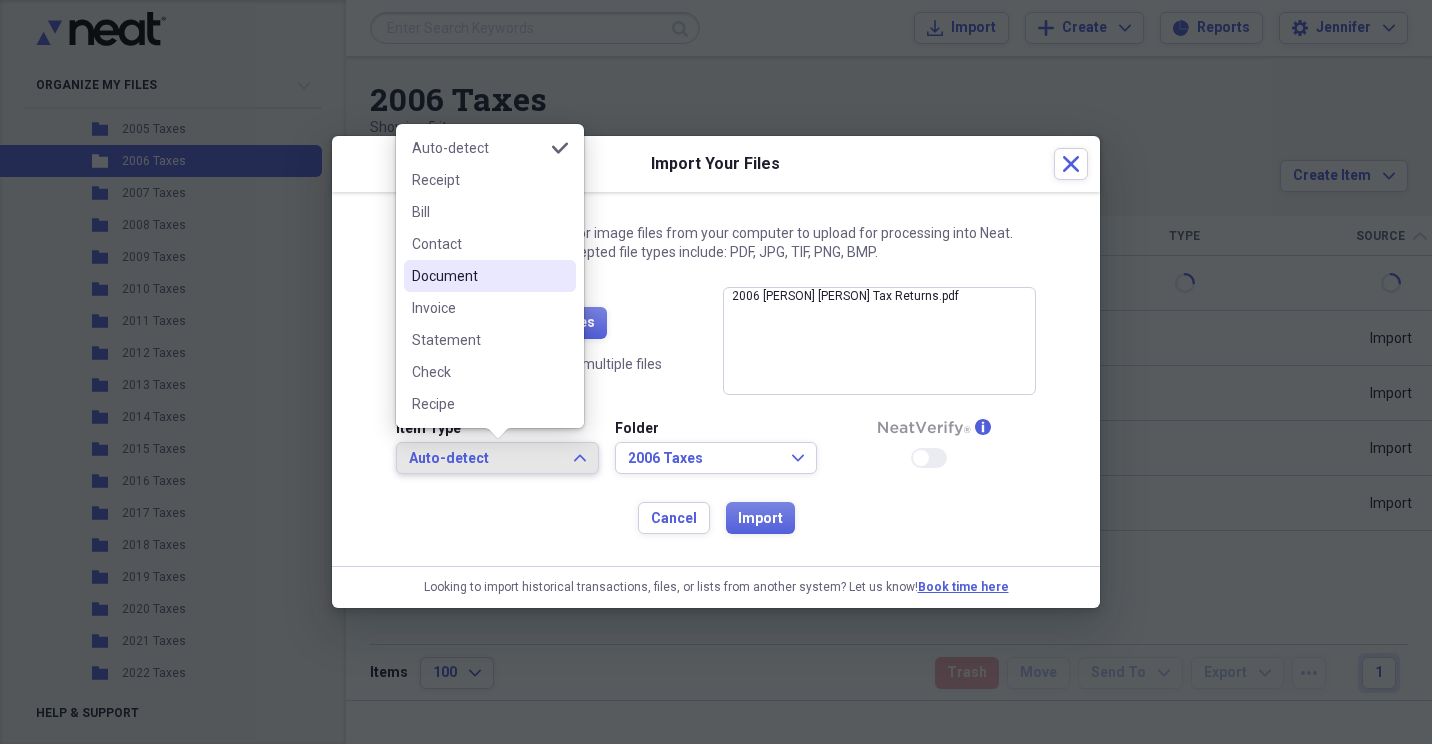 click on "Document" at bounding box center (490, 276) 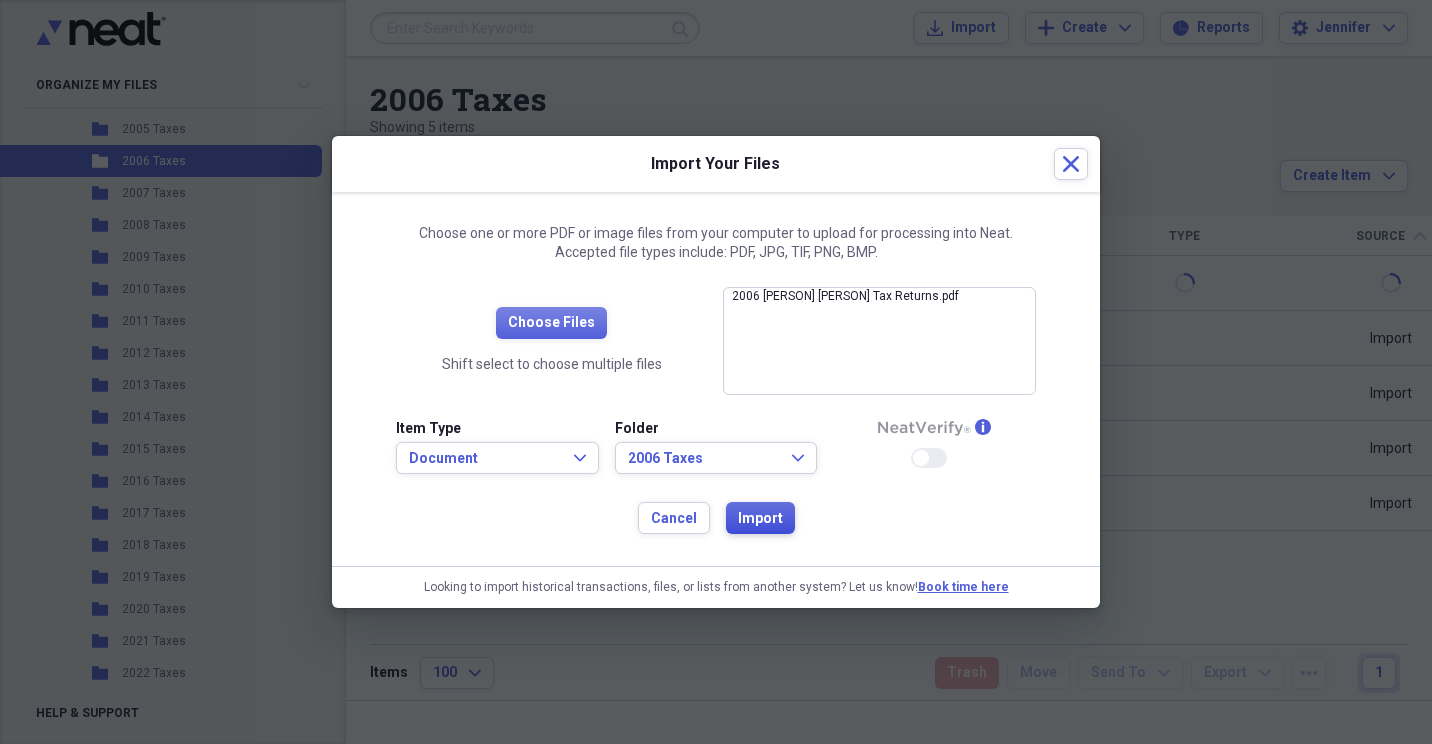 click on "Import" at bounding box center (760, 519) 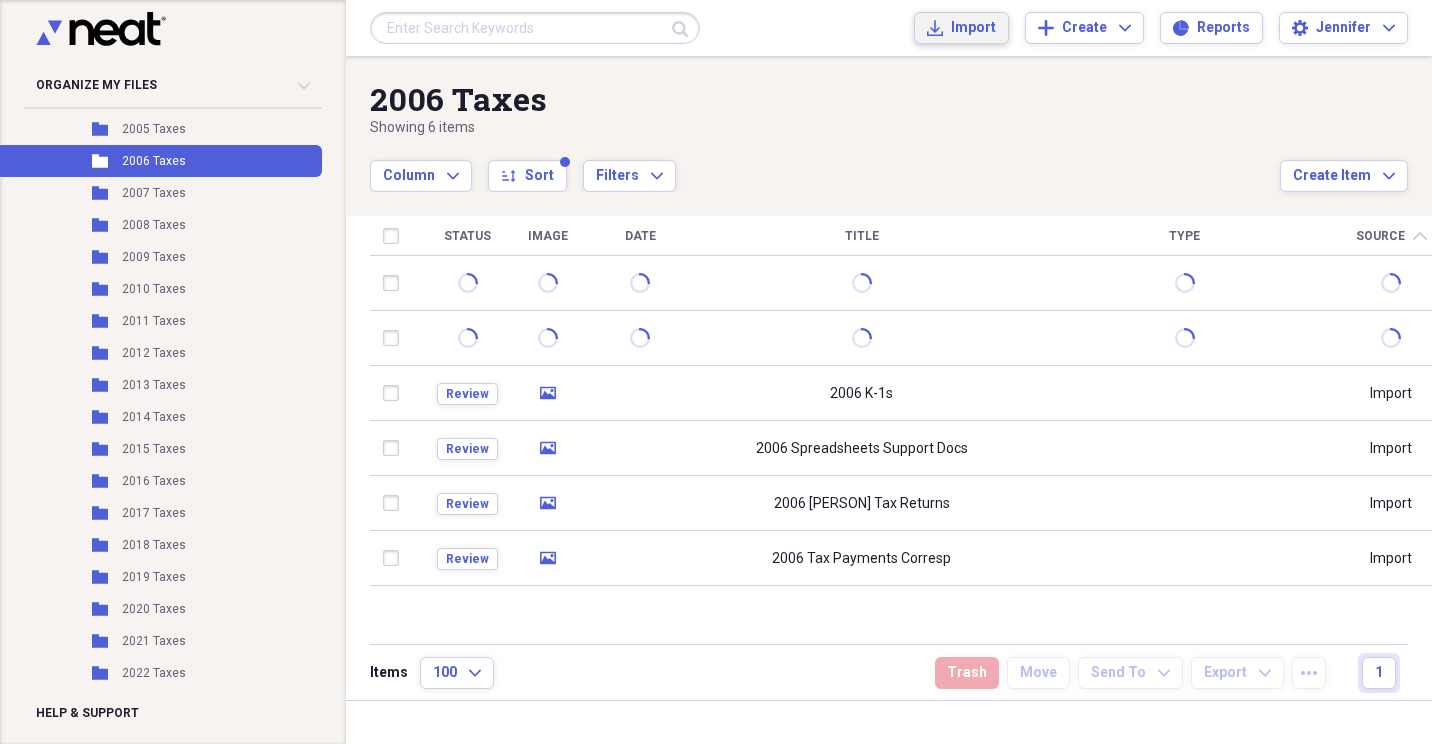 click on "Import" at bounding box center (973, 28) 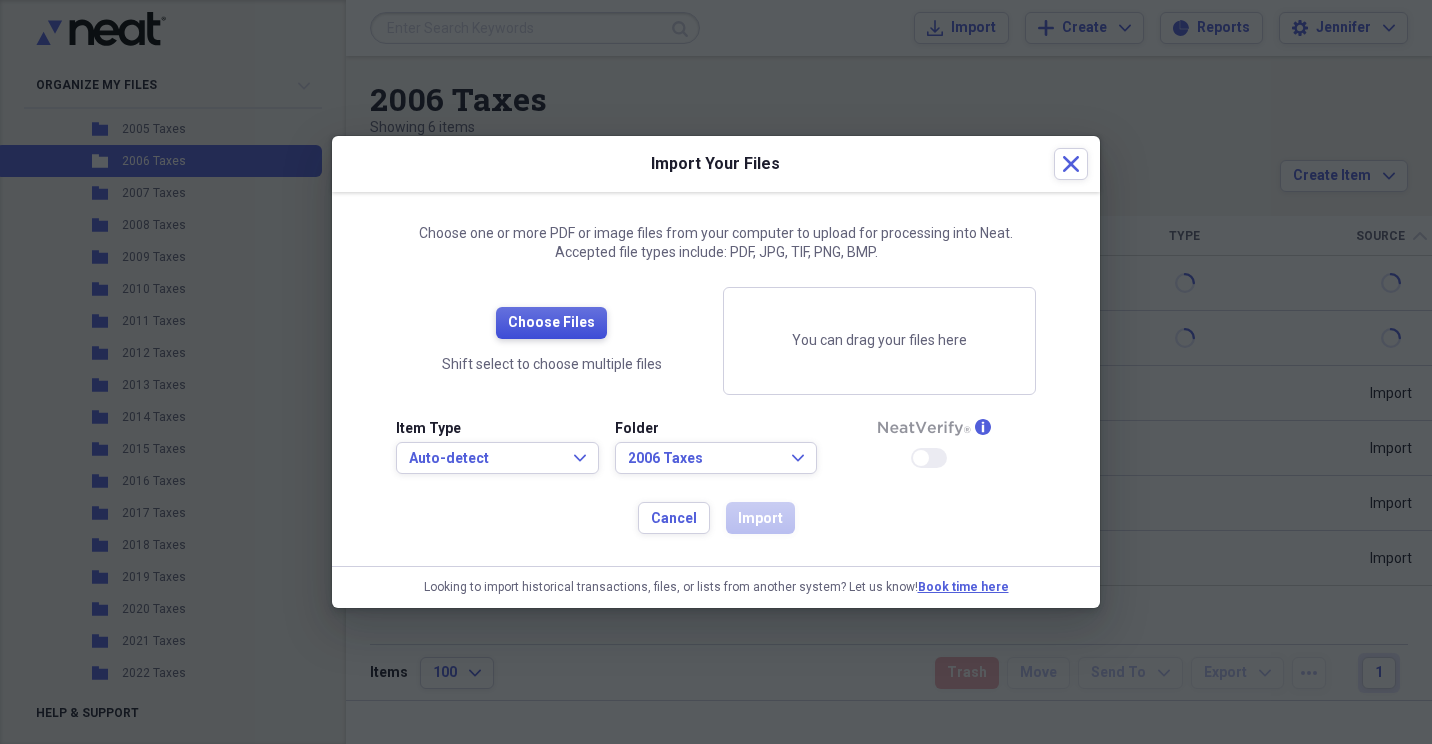 click on "Choose Files" at bounding box center (551, 323) 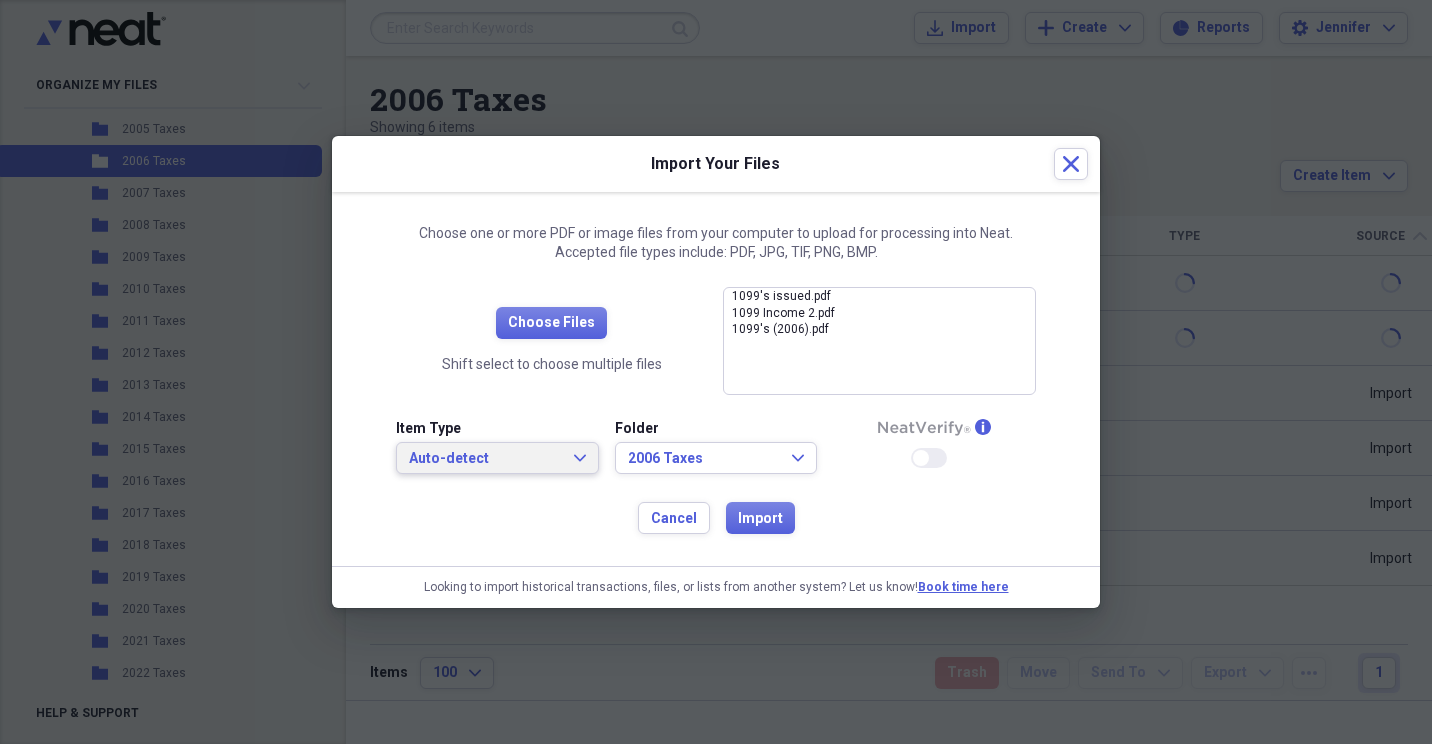 click on "Auto-detect Expand" at bounding box center (497, 459) 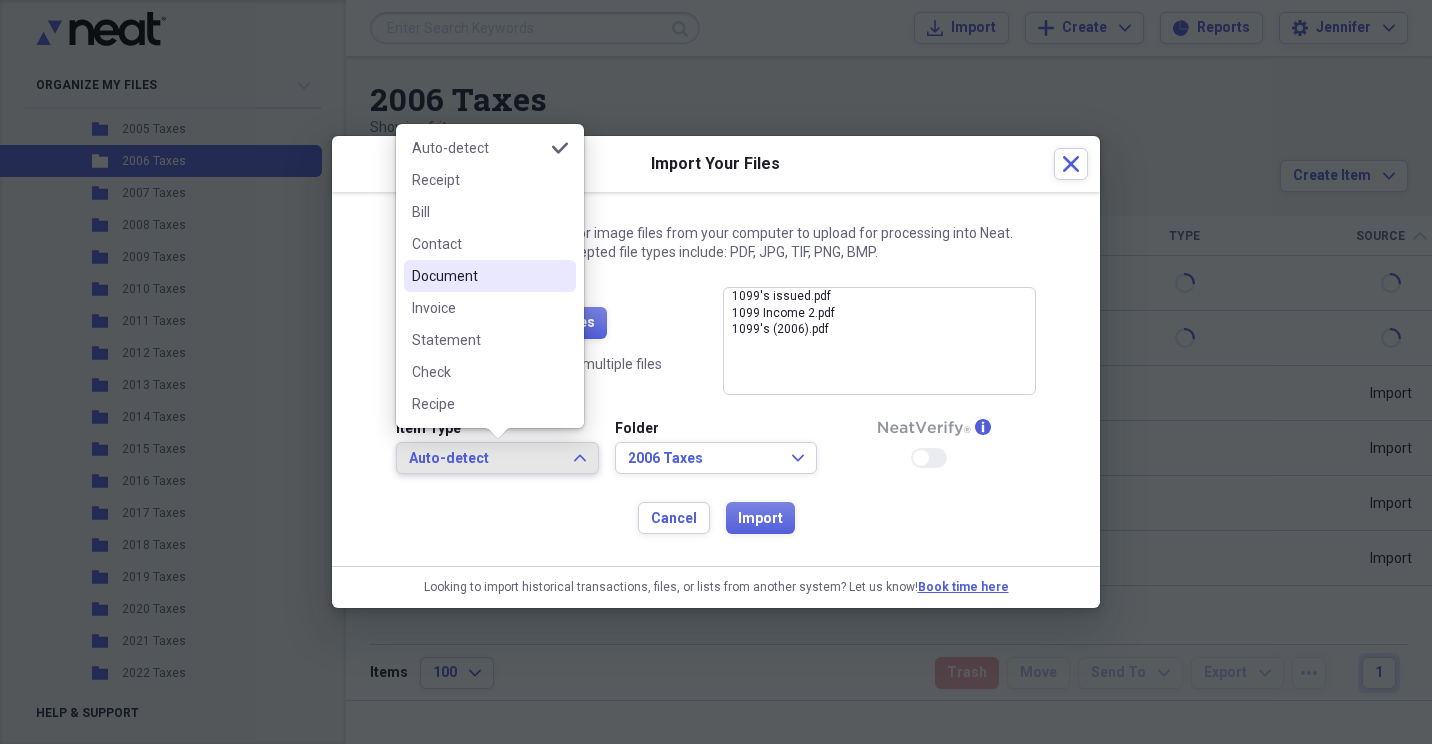 click on "Document" at bounding box center [478, 276] 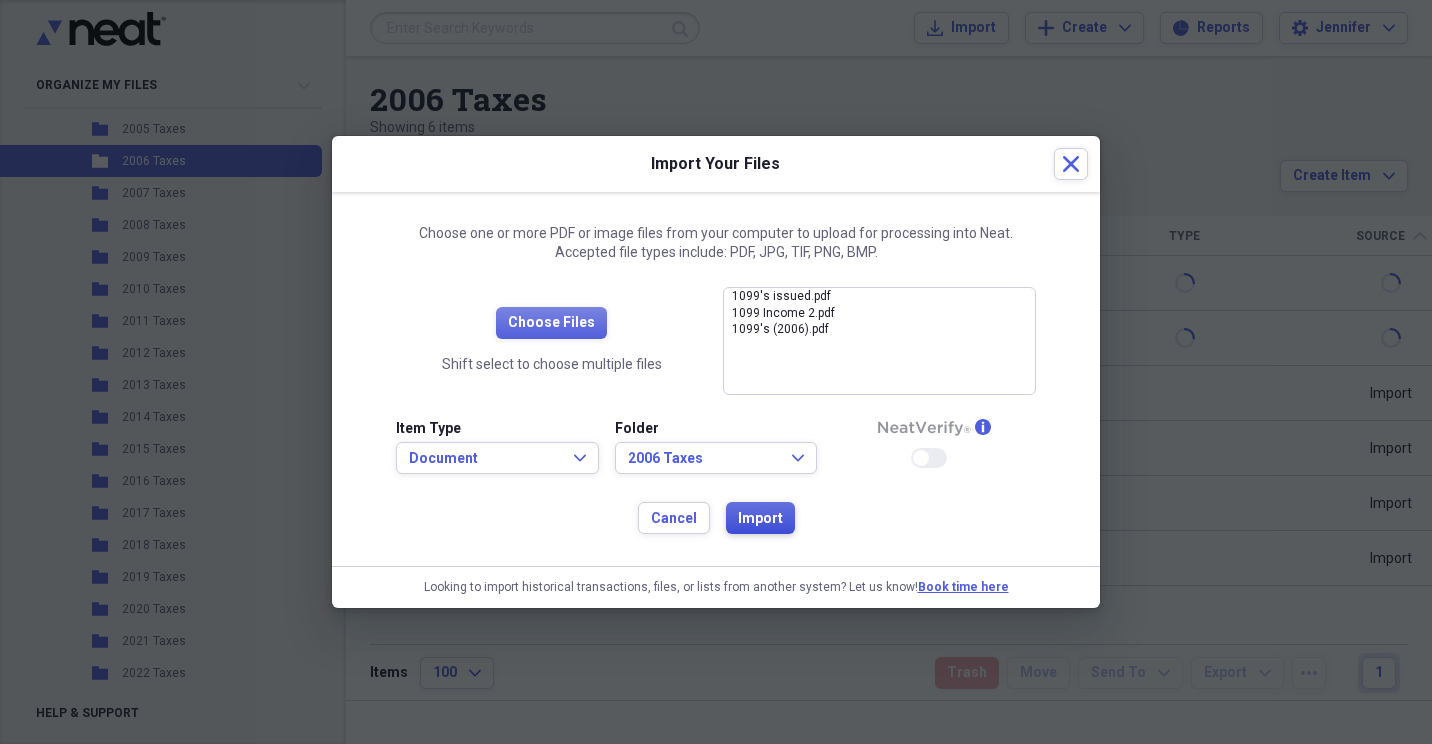 click on "Import" at bounding box center [760, 519] 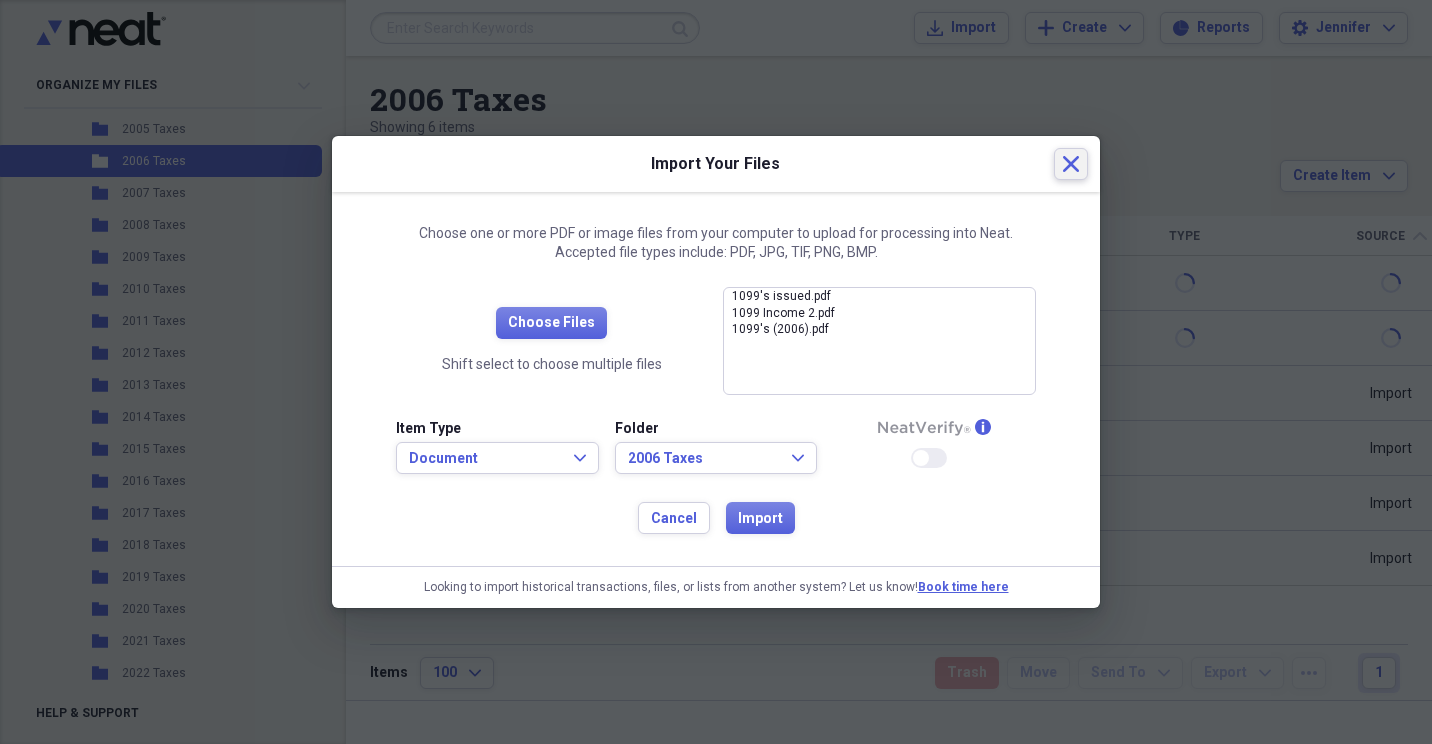 click on "Close" 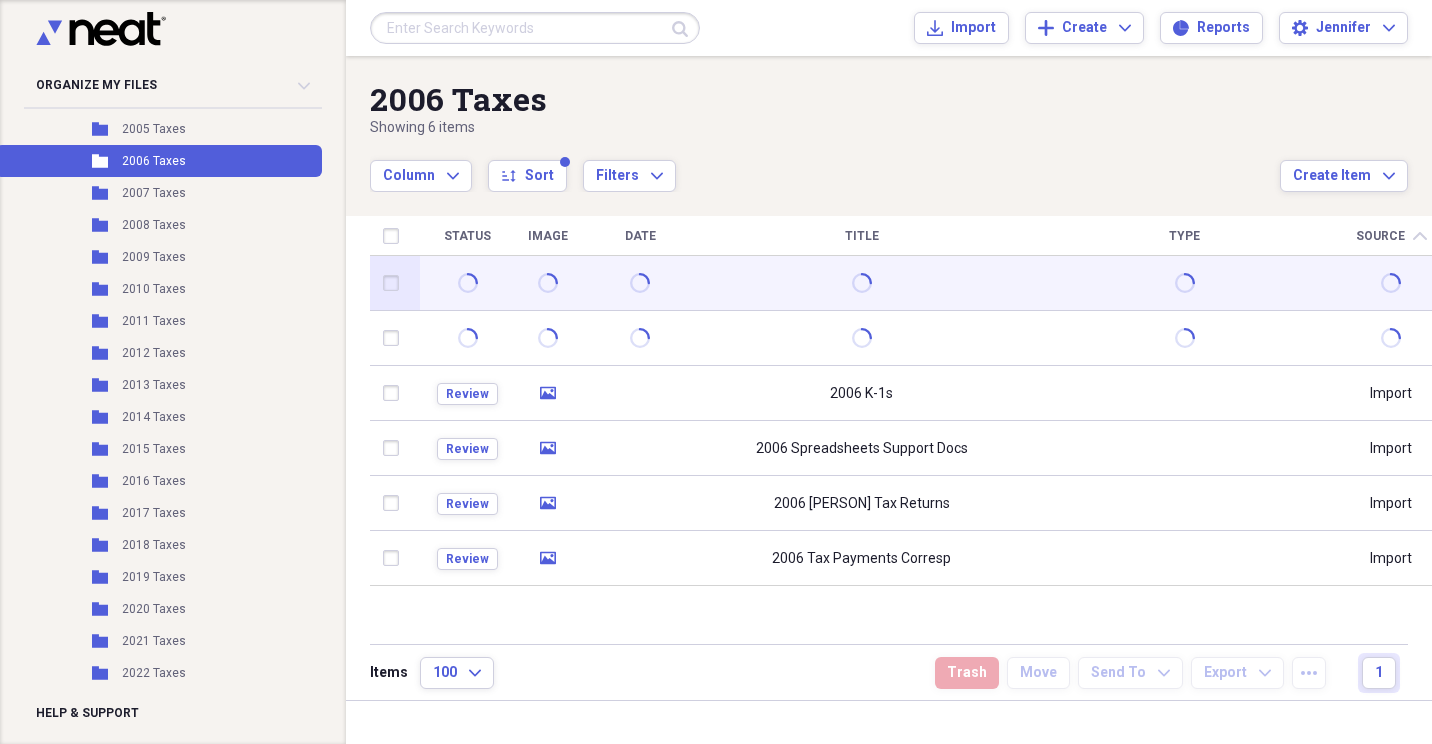 click at bounding box center [395, 283] 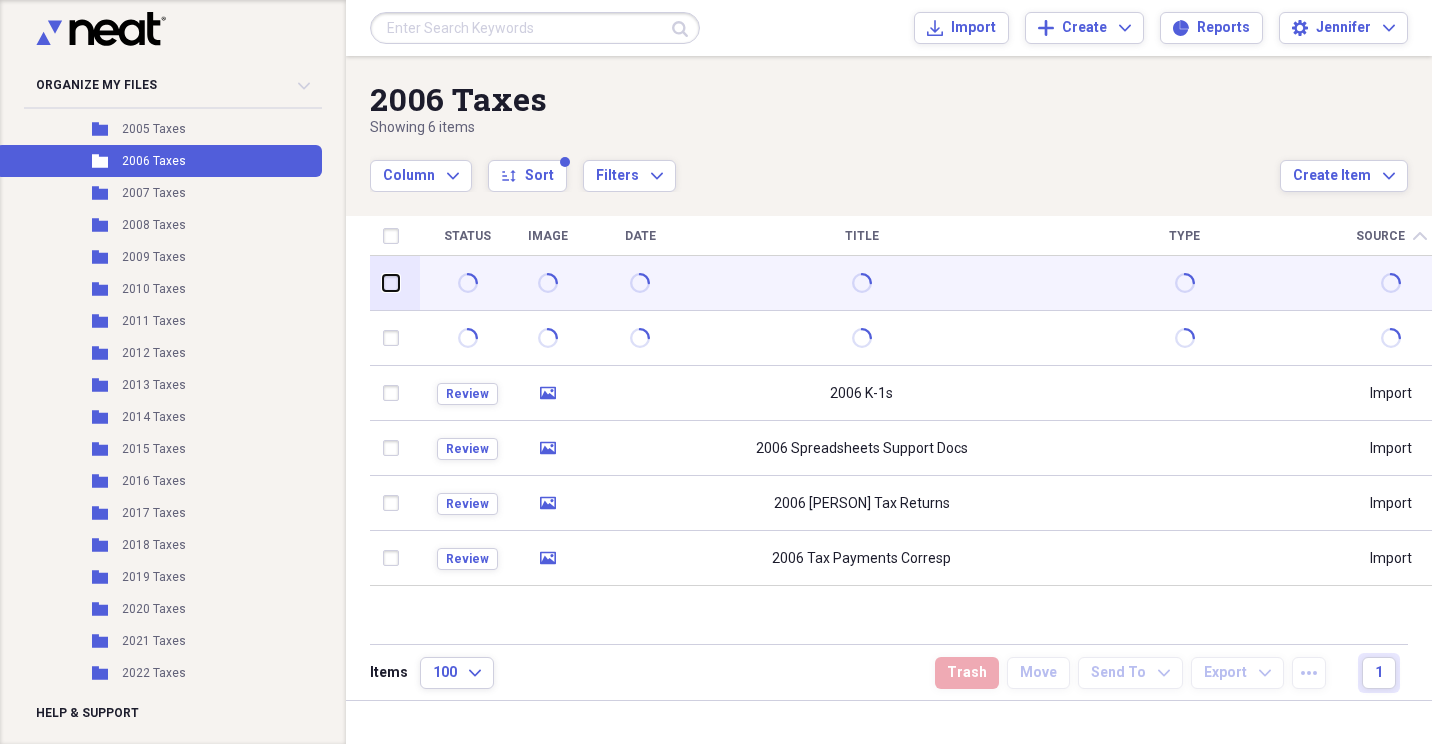 click at bounding box center [383, 283] 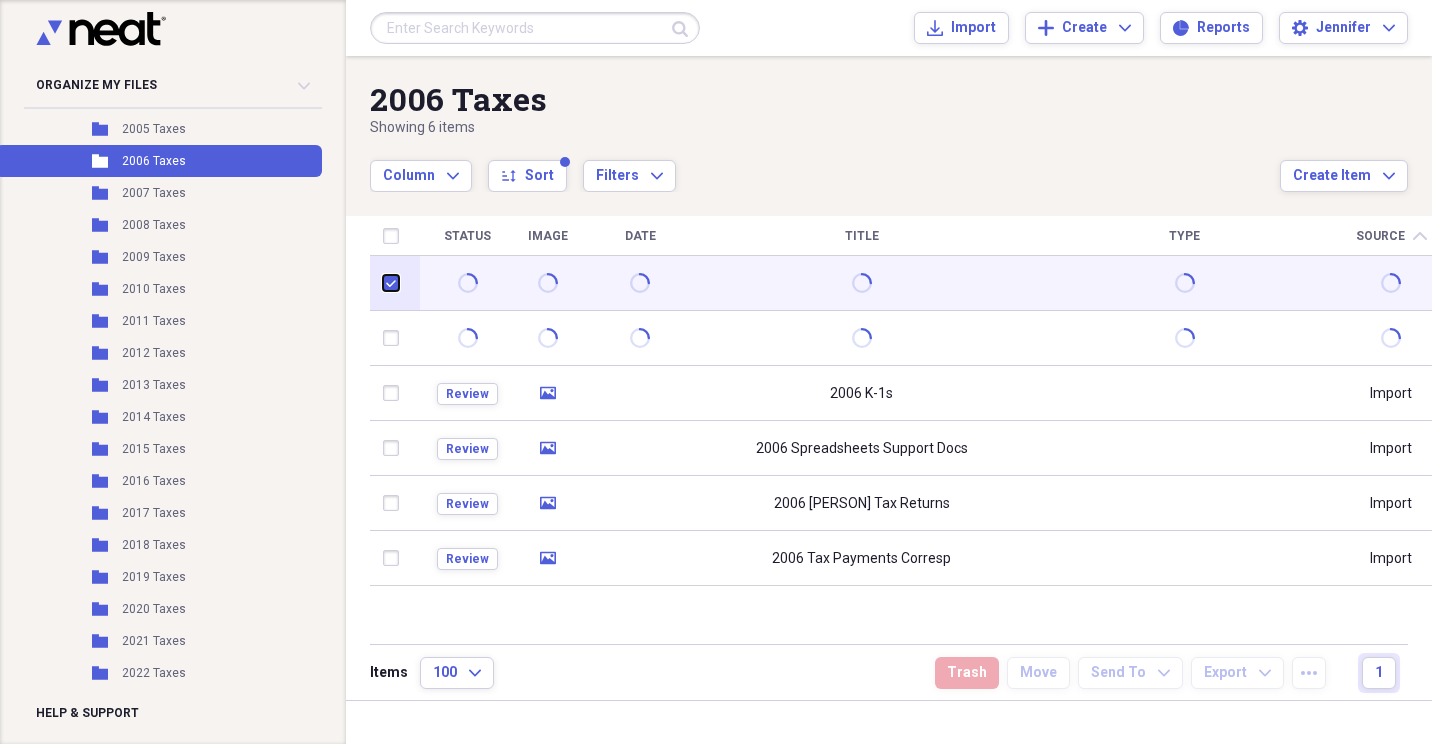 checkbox on "true" 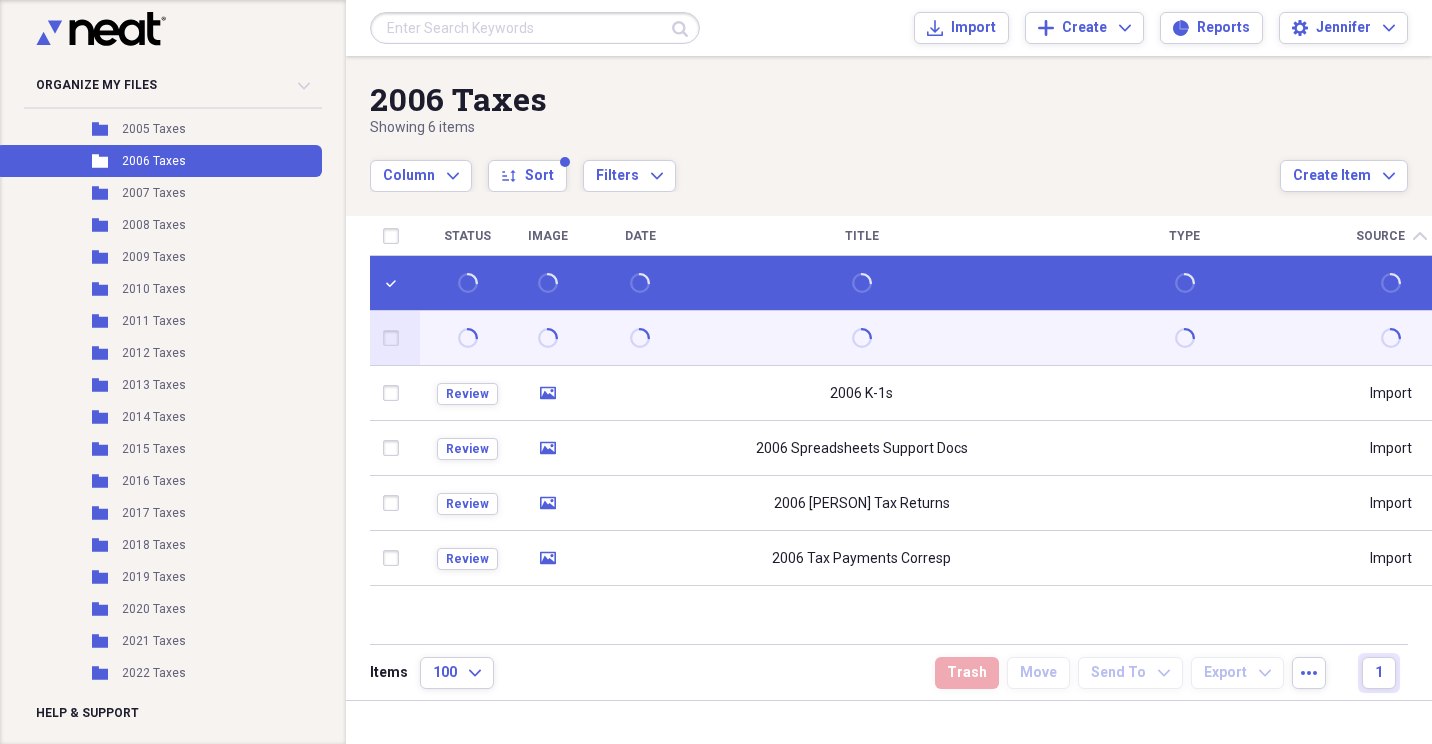 click at bounding box center [395, 338] 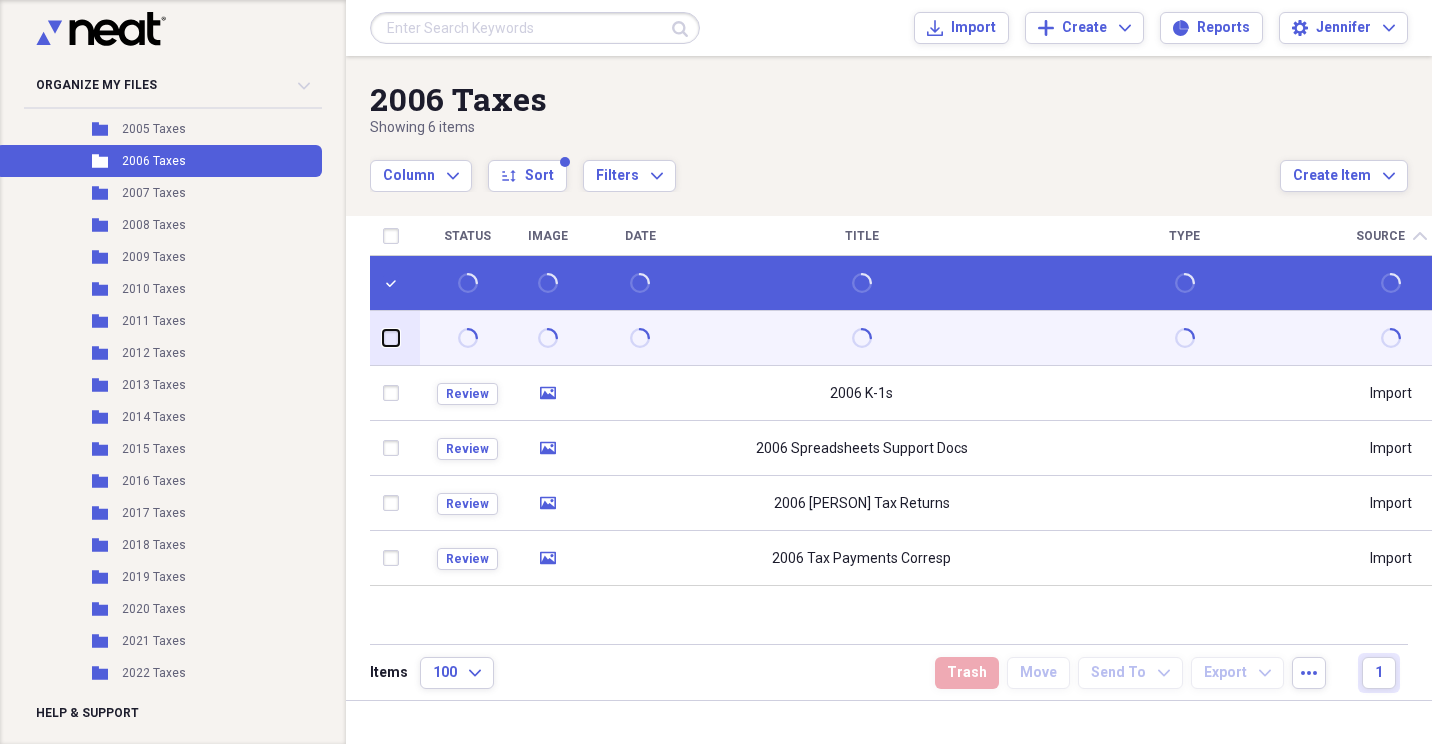 click at bounding box center [383, 338] 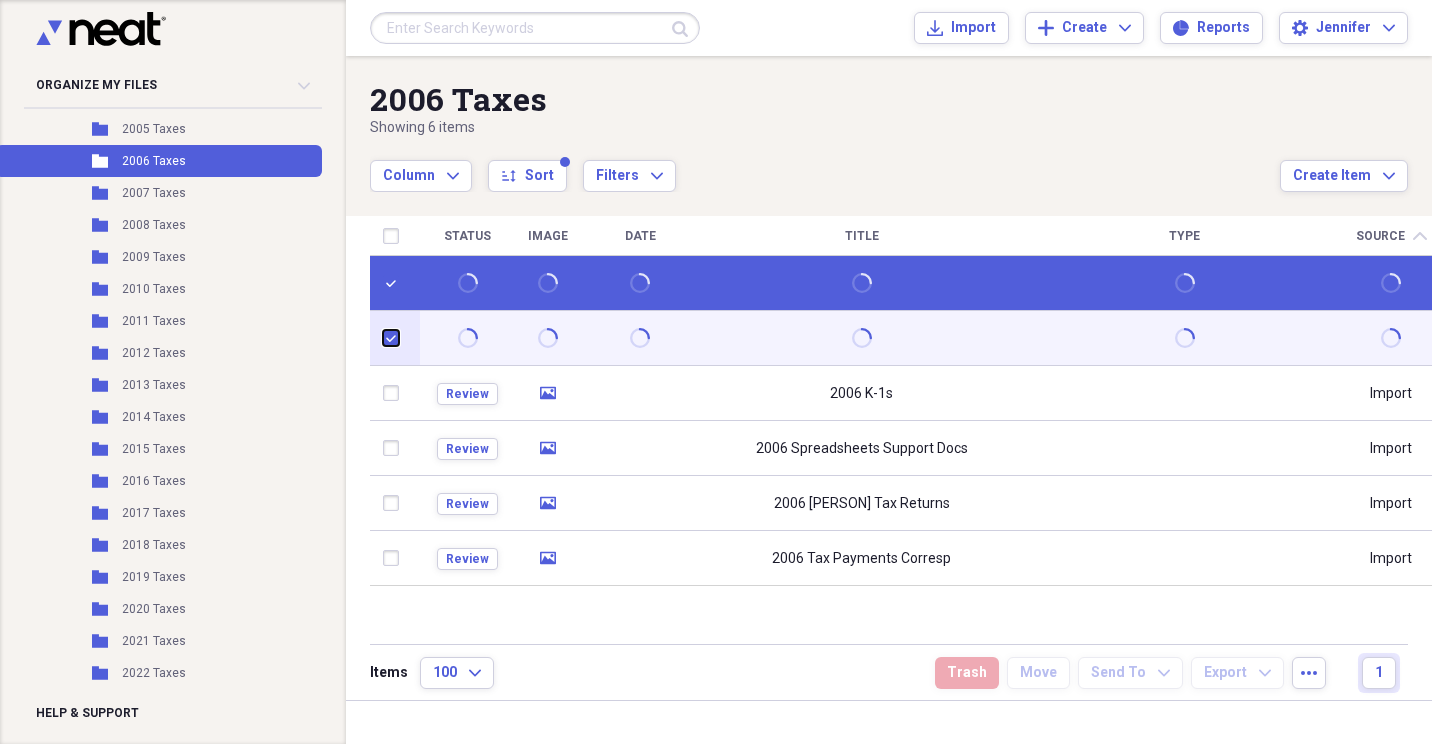 checkbox on "true" 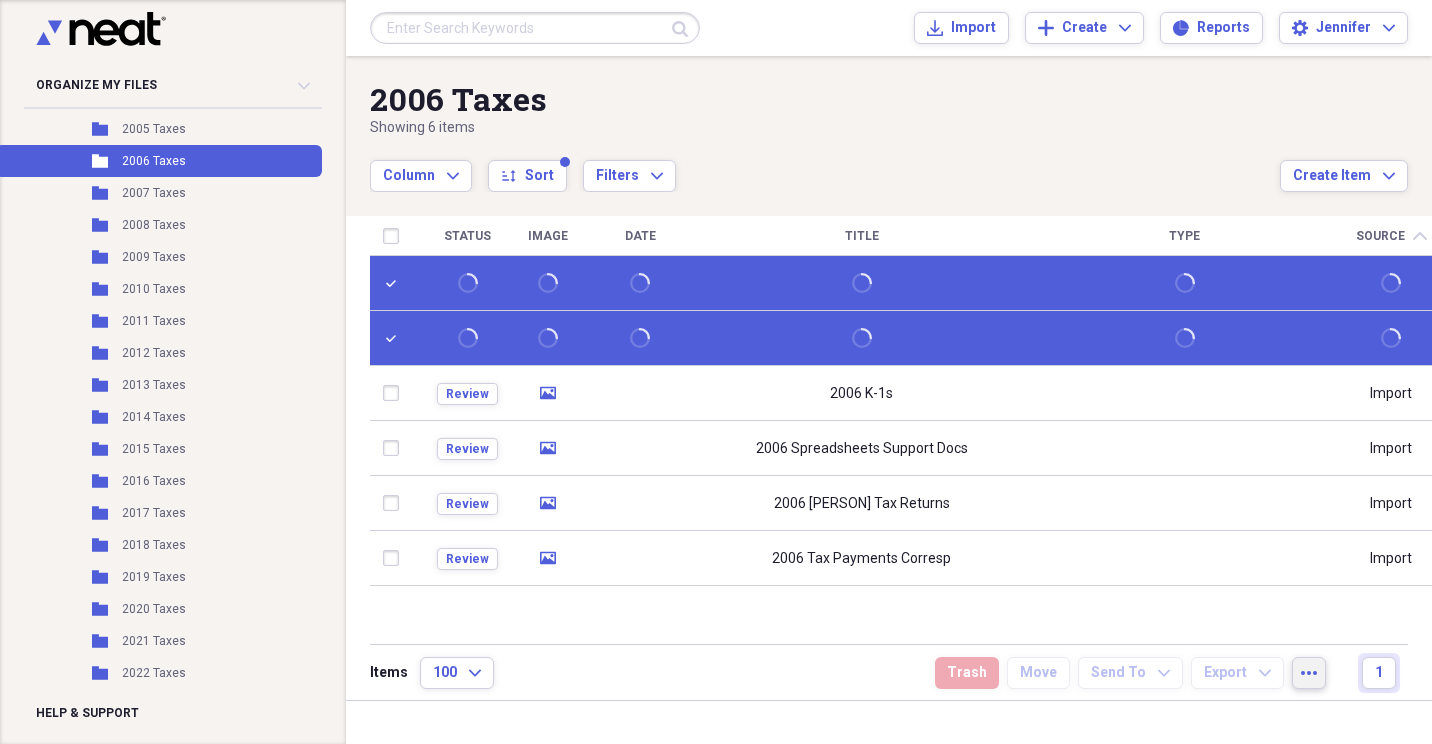 click on "more" at bounding box center [1309, 673] 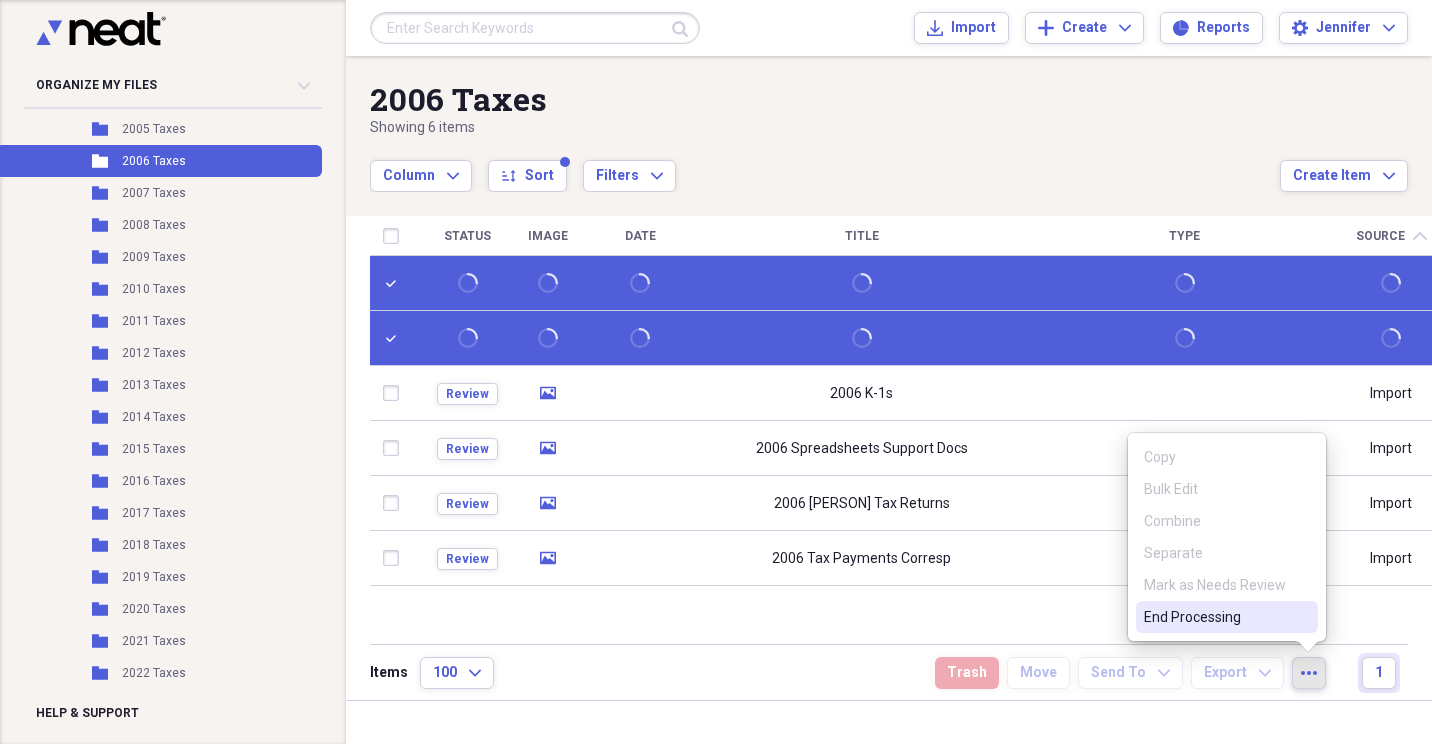 click on "End Processing" at bounding box center (1215, 617) 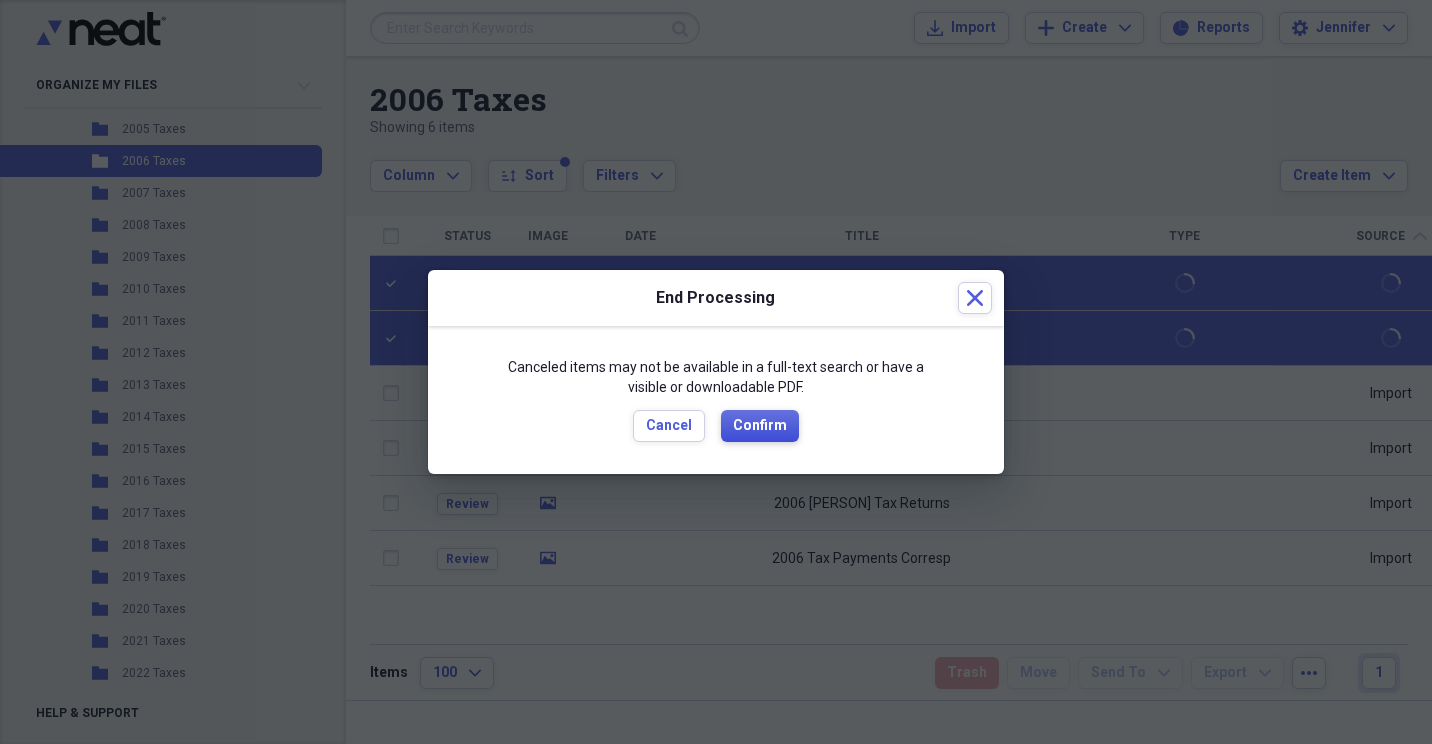 click on "Confirm" at bounding box center [760, 426] 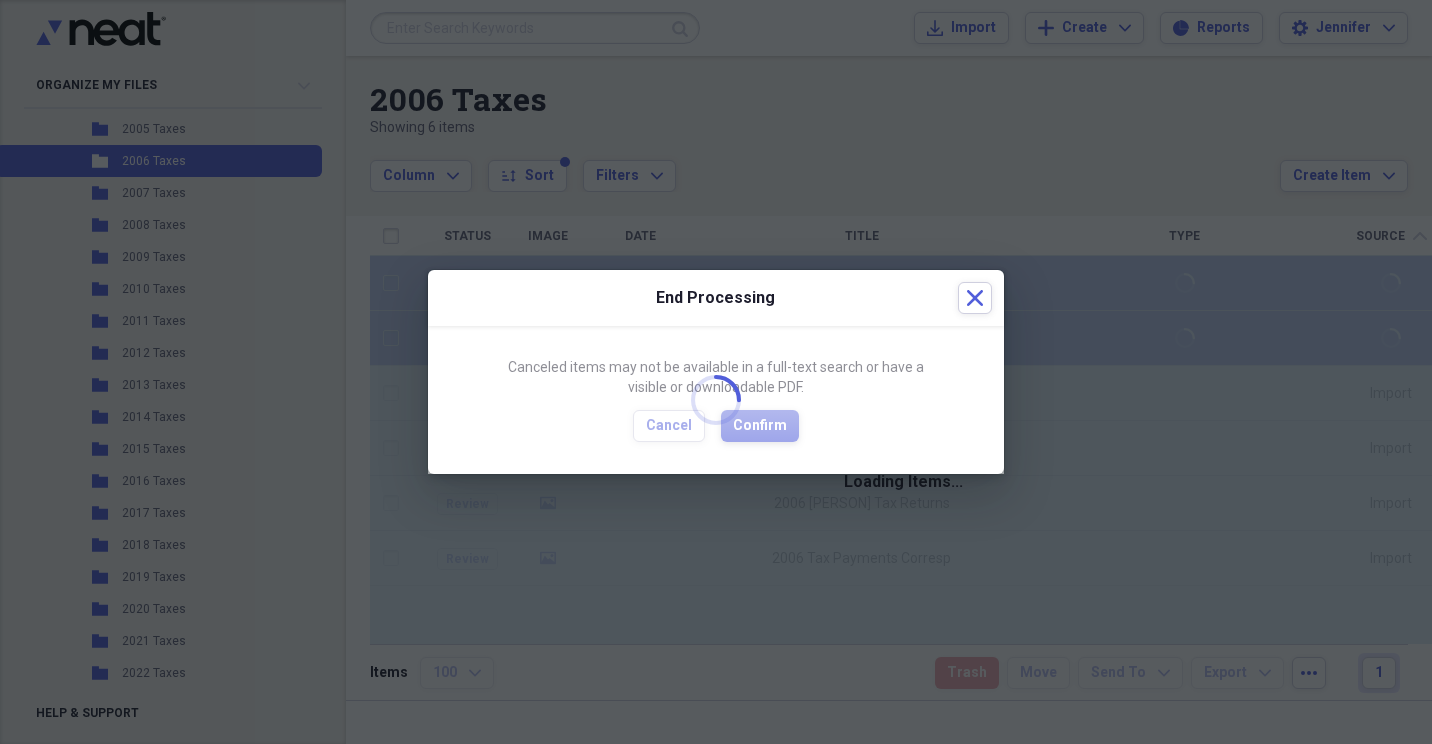 checkbox on "false" 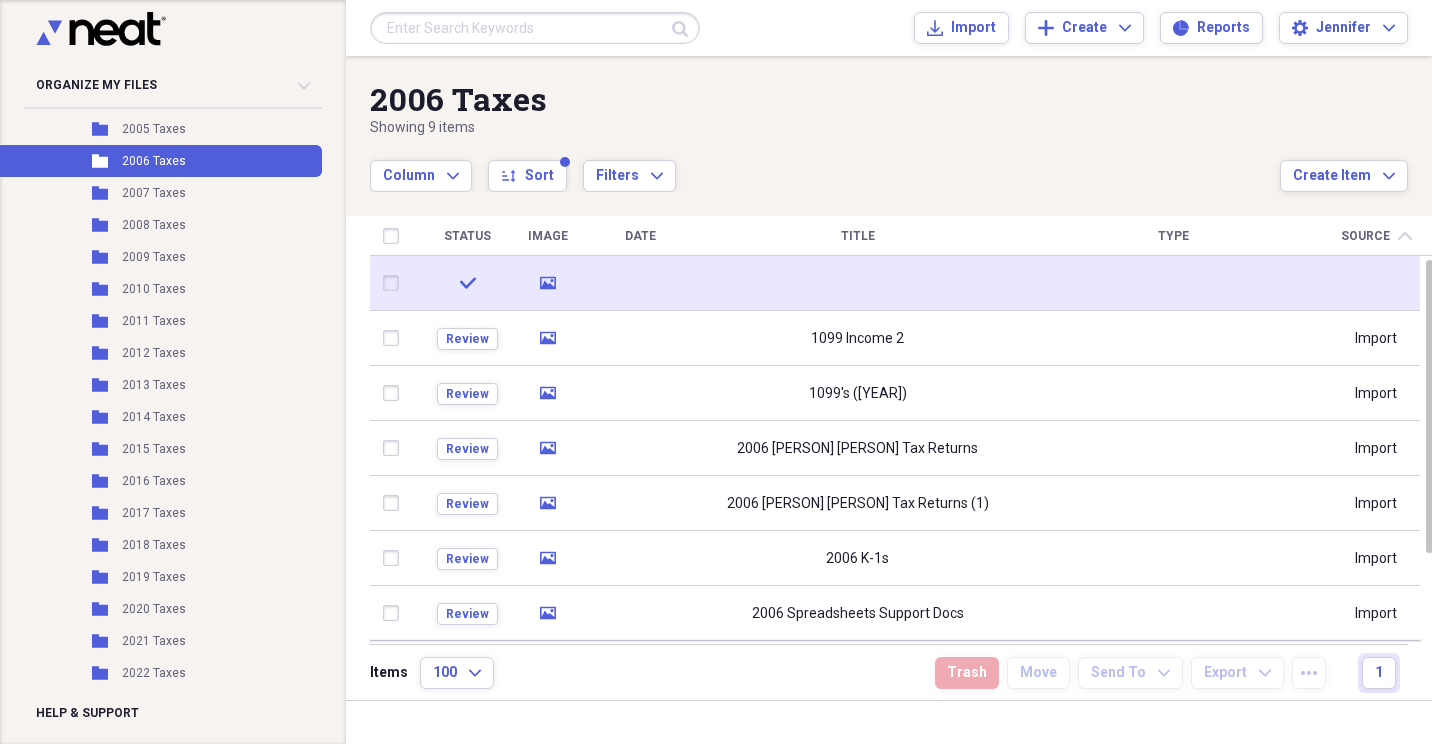 click at bounding box center (395, 283) 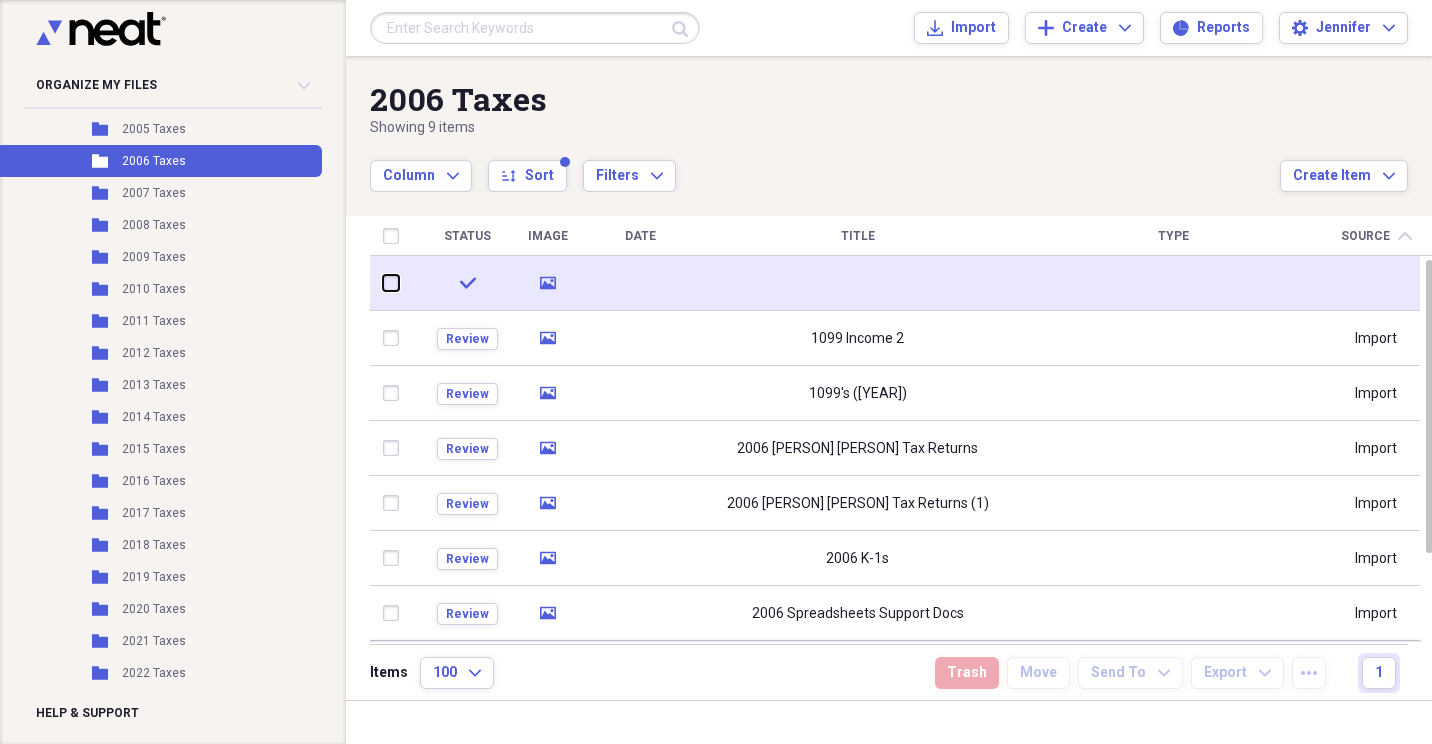 click at bounding box center (383, 283) 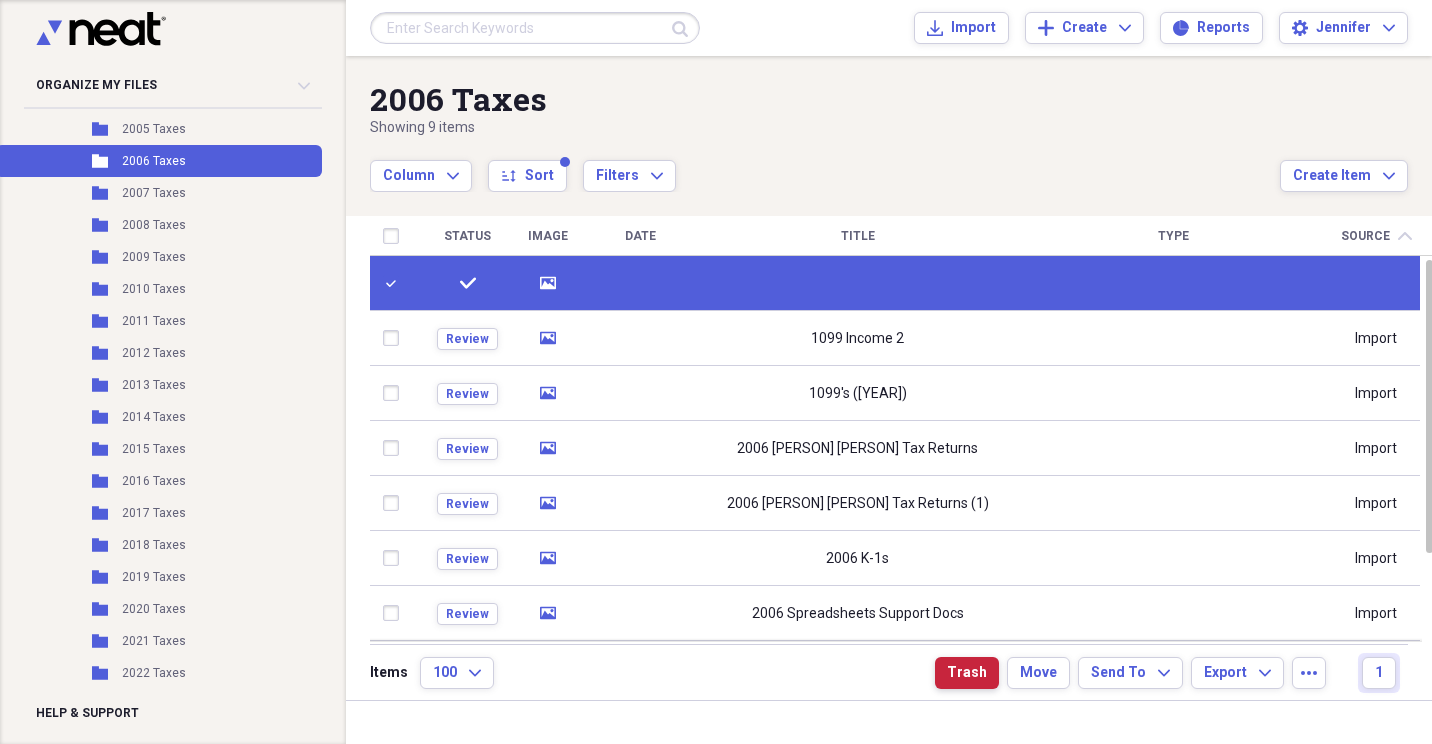 click on "Trash" at bounding box center [967, 673] 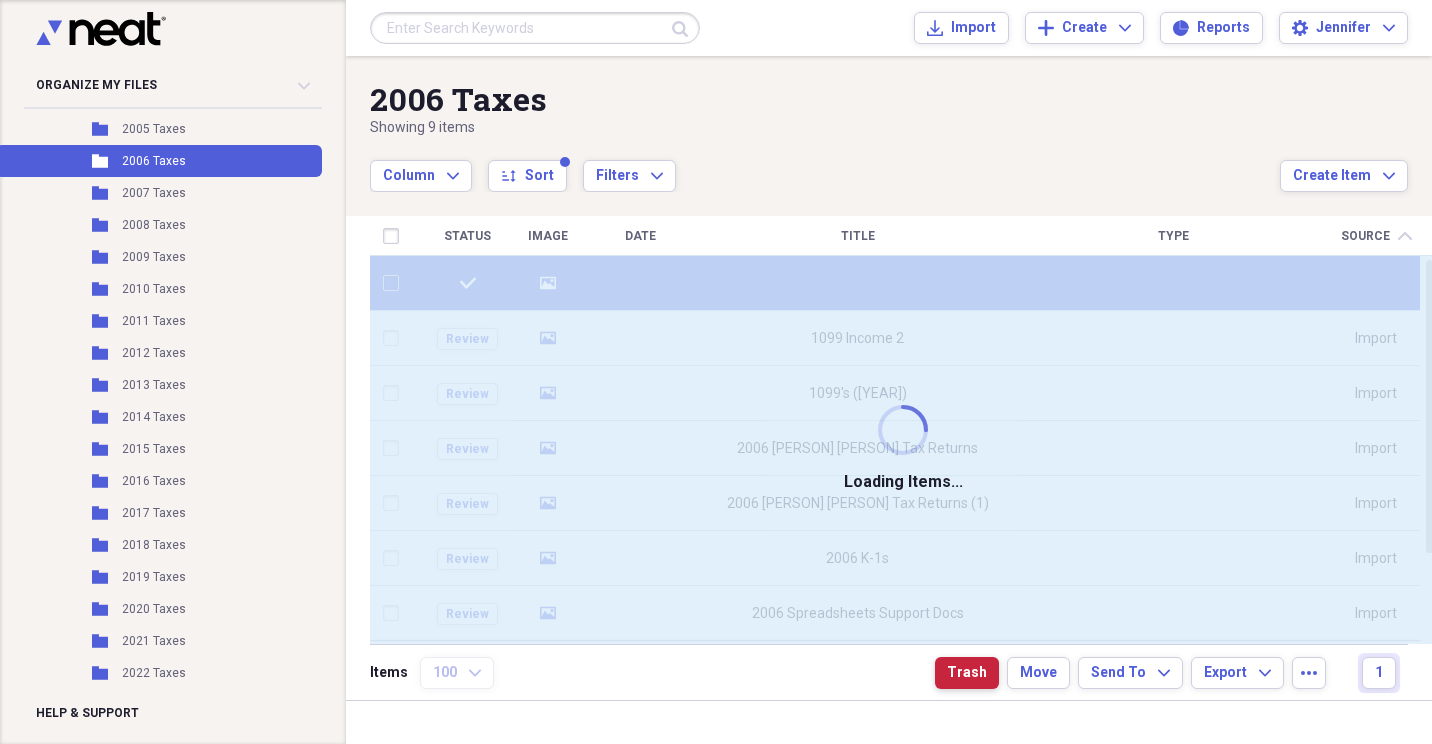 checkbox on "false" 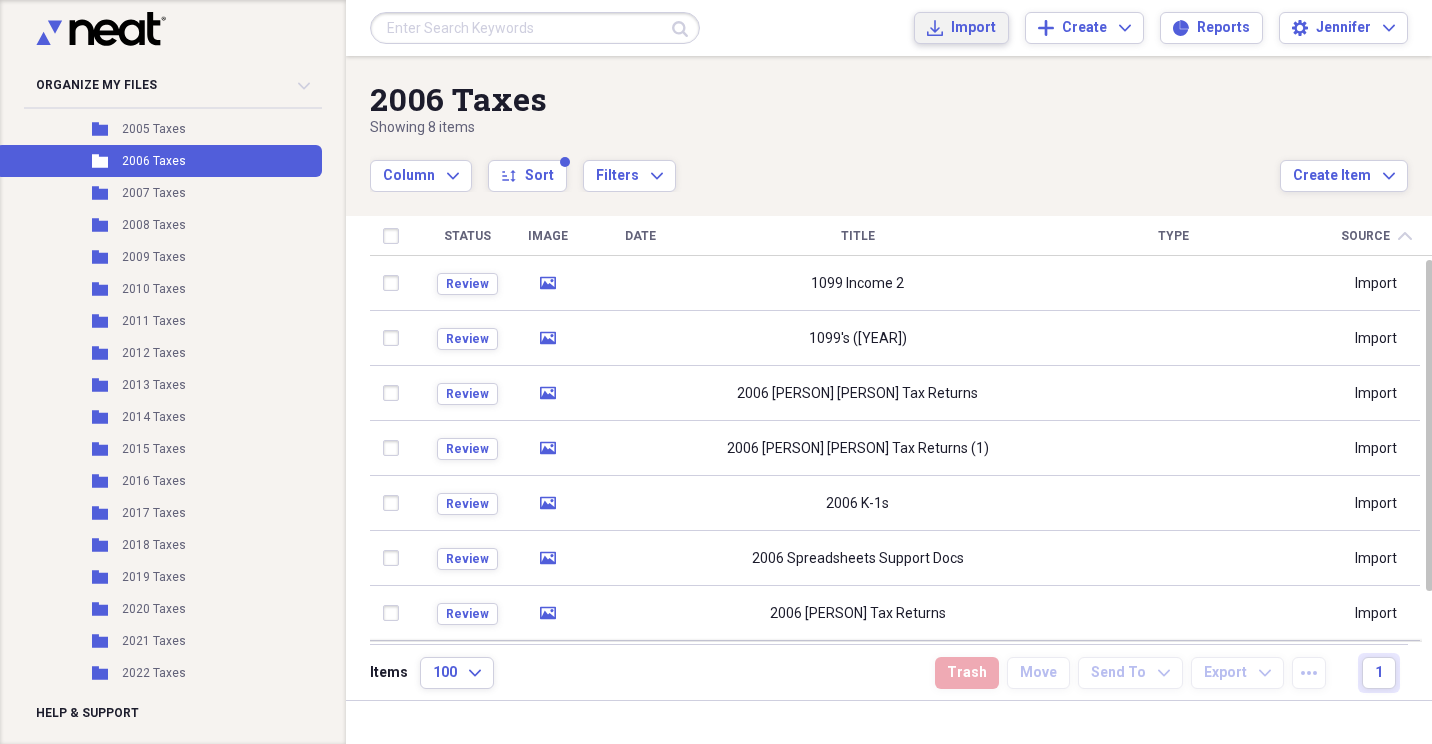 click on "Import" at bounding box center [973, 28] 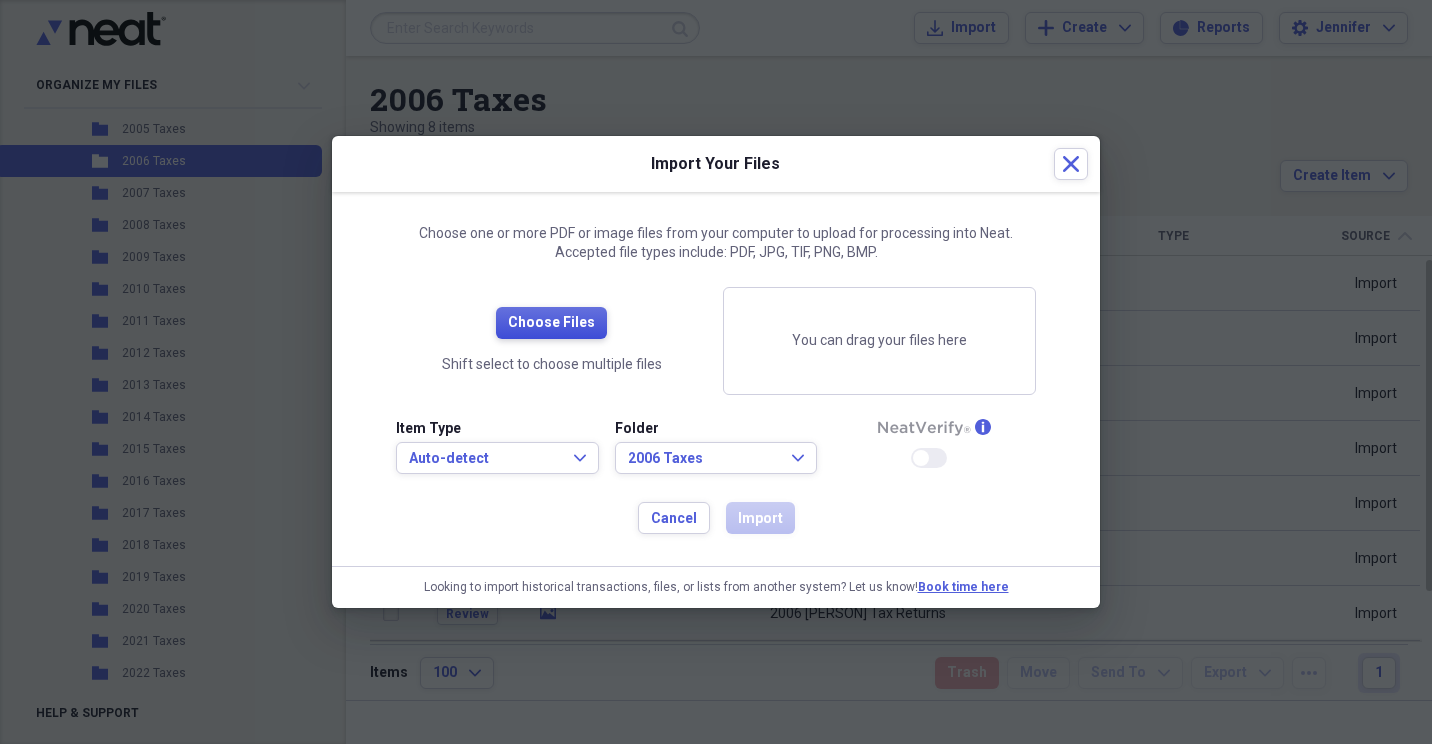 click on "Choose Files" at bounding box center [551, 323] 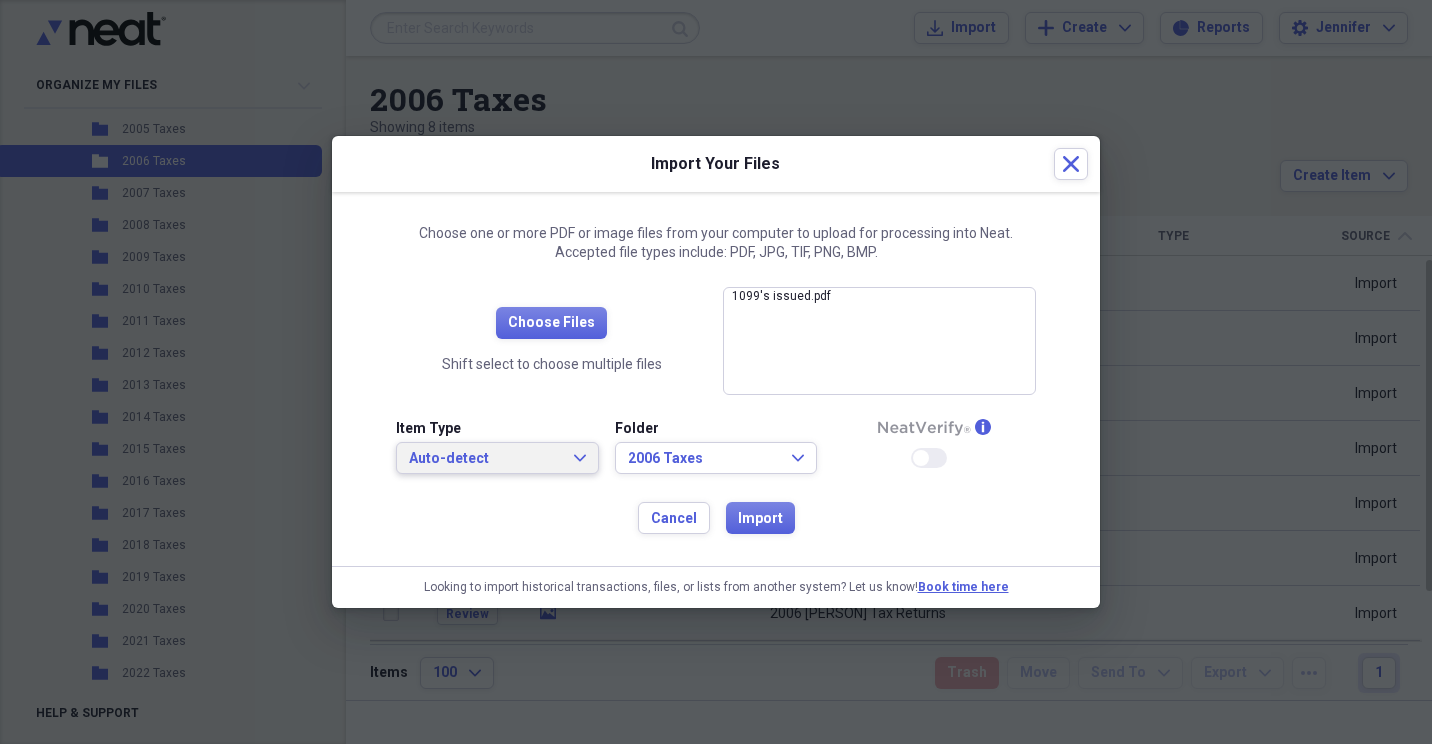 click on "Expand" 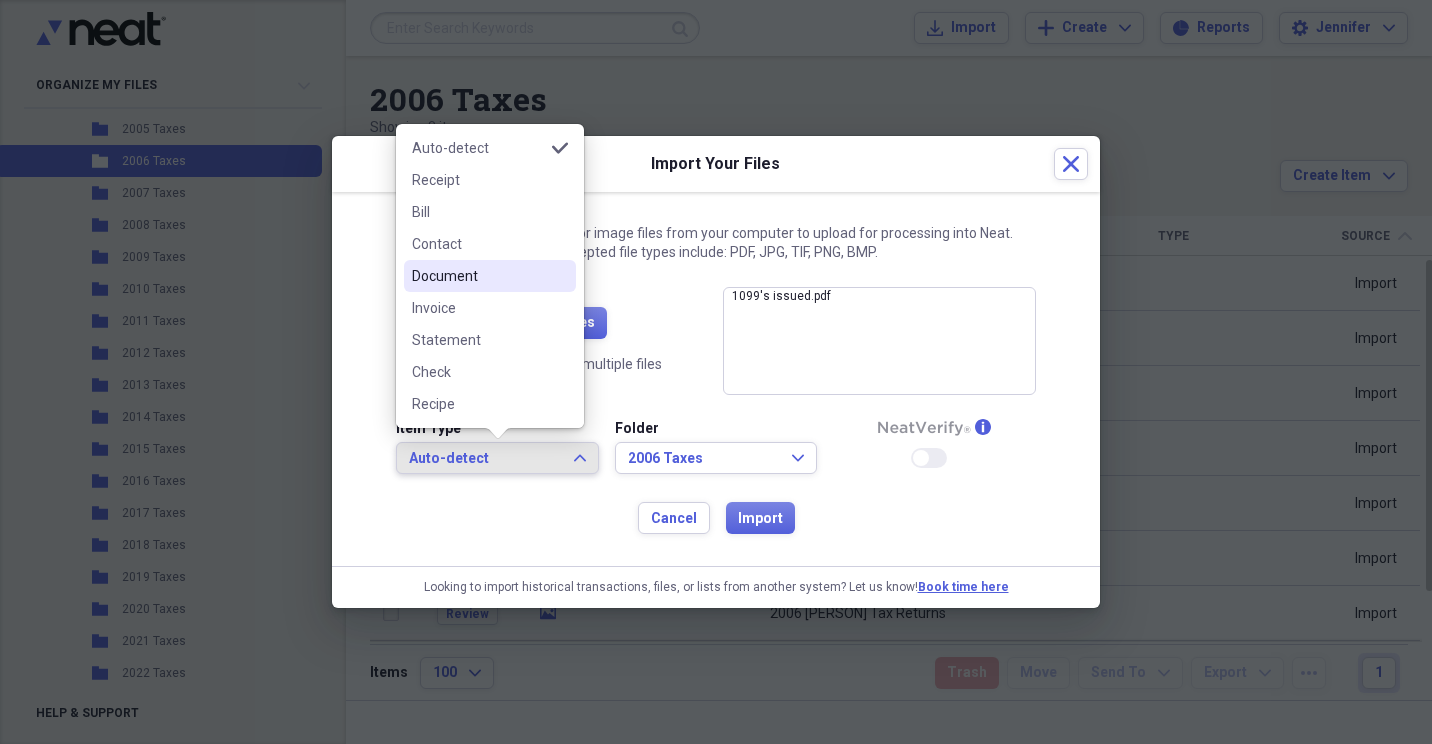 drag, startPoint x: 482, startPoint y: 278, endPoint x: 578, endPoint y: 339, distance: 113.74094 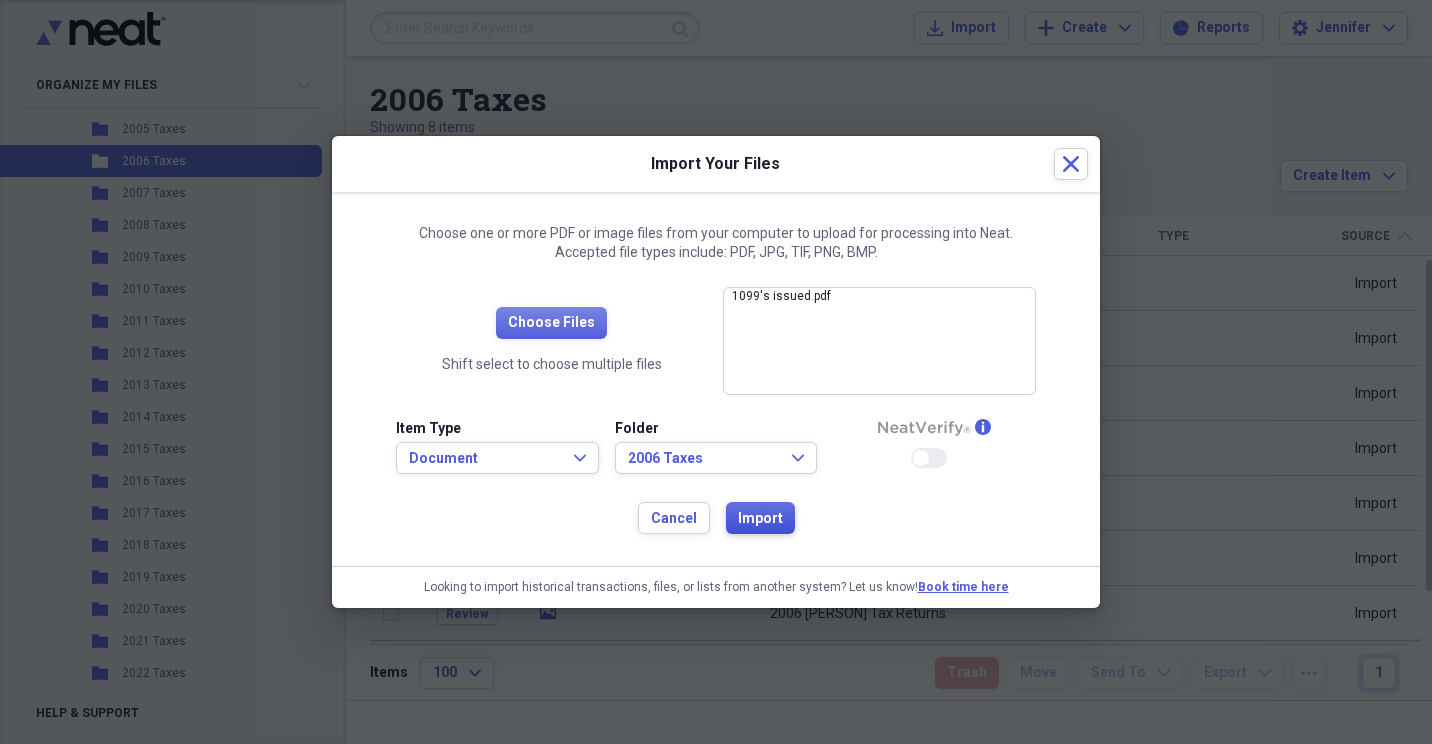 click on "Import" at bounding box center [760, 519] 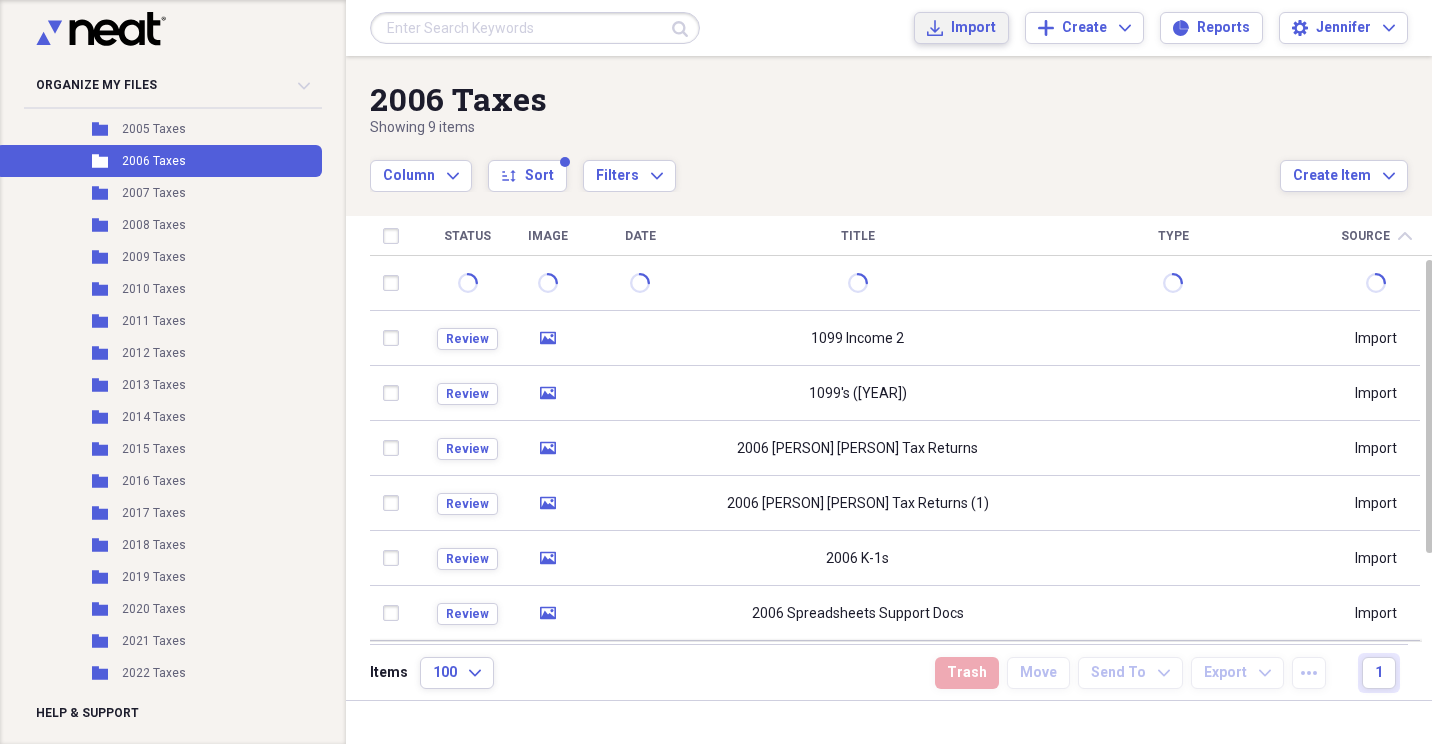 click on "Import" at bounding box center (973, 28) 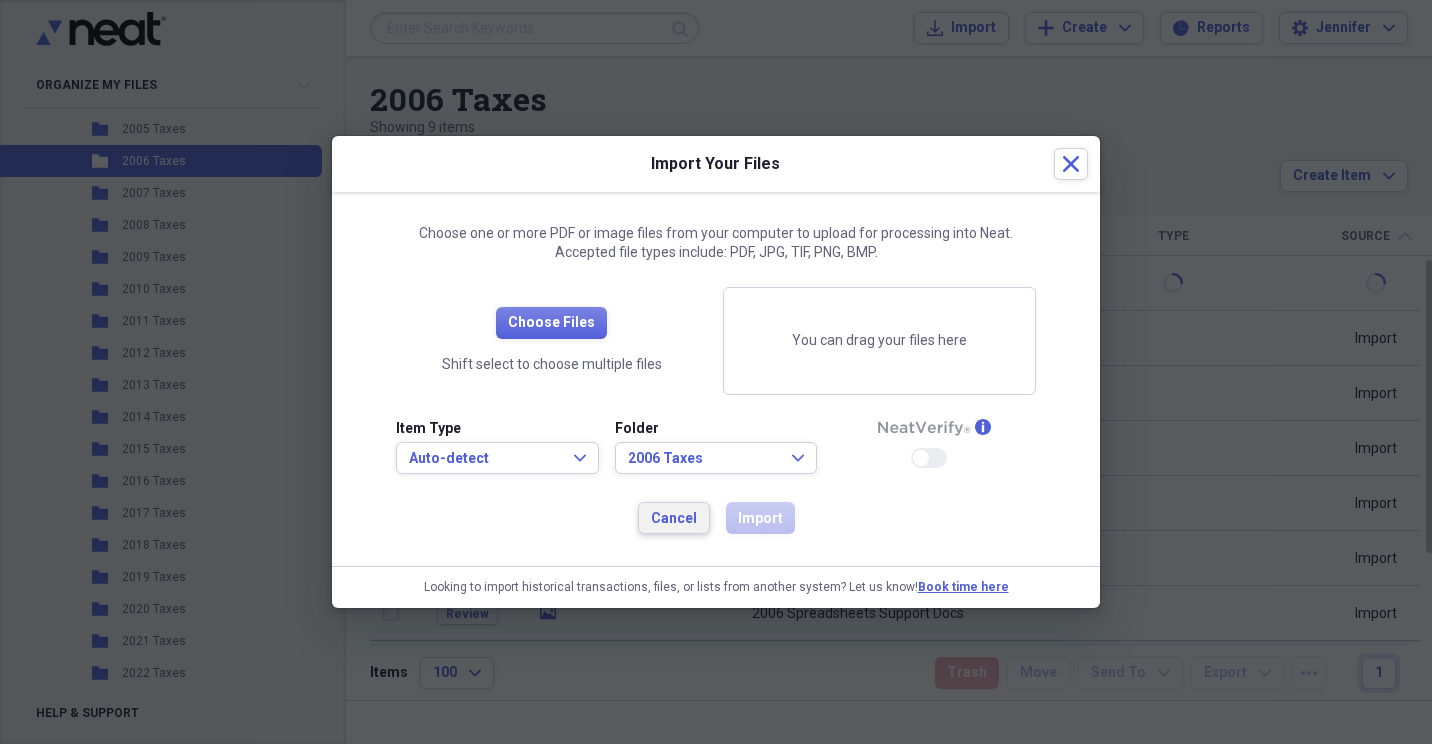click on "Cancel" at bounding box center [674, 519] 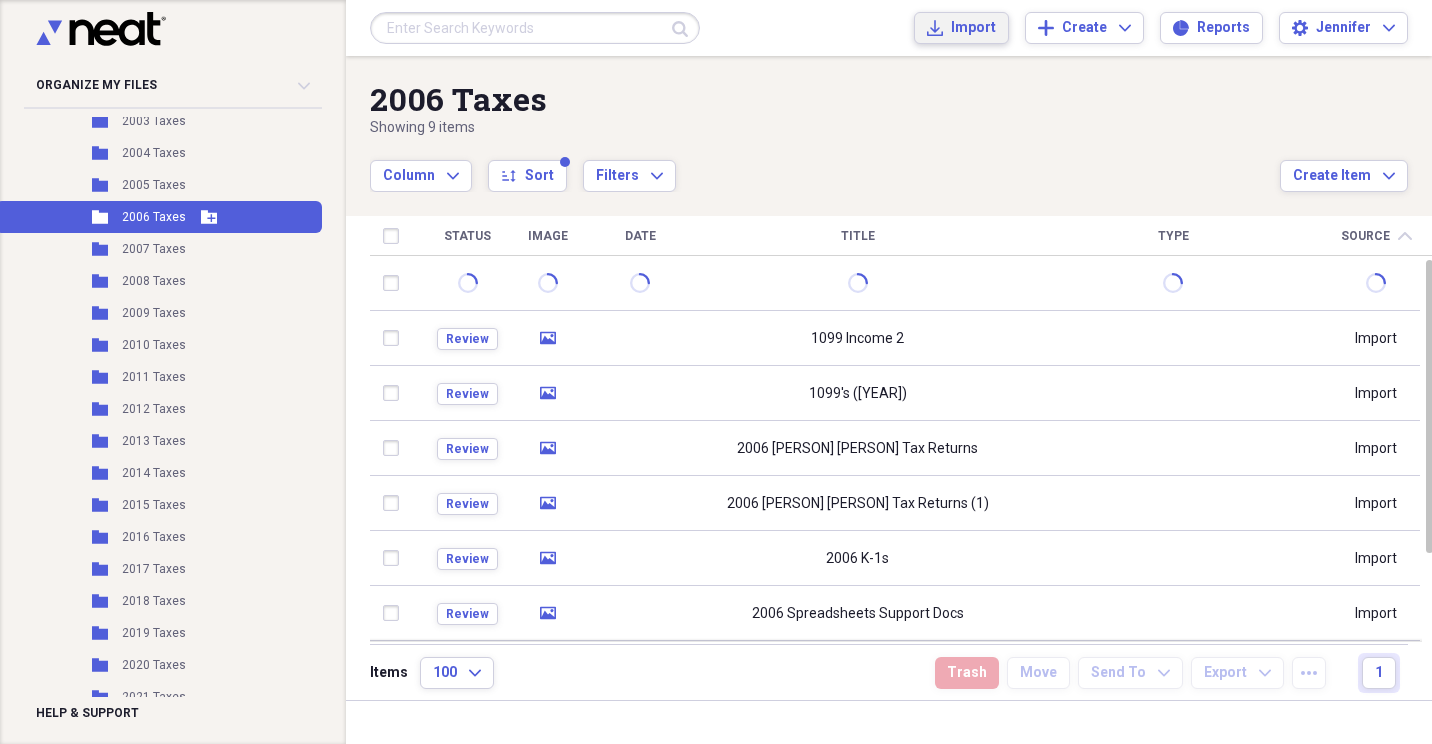 scroll, scrollTop: 800, scrollLeft: 0, axis: vertical 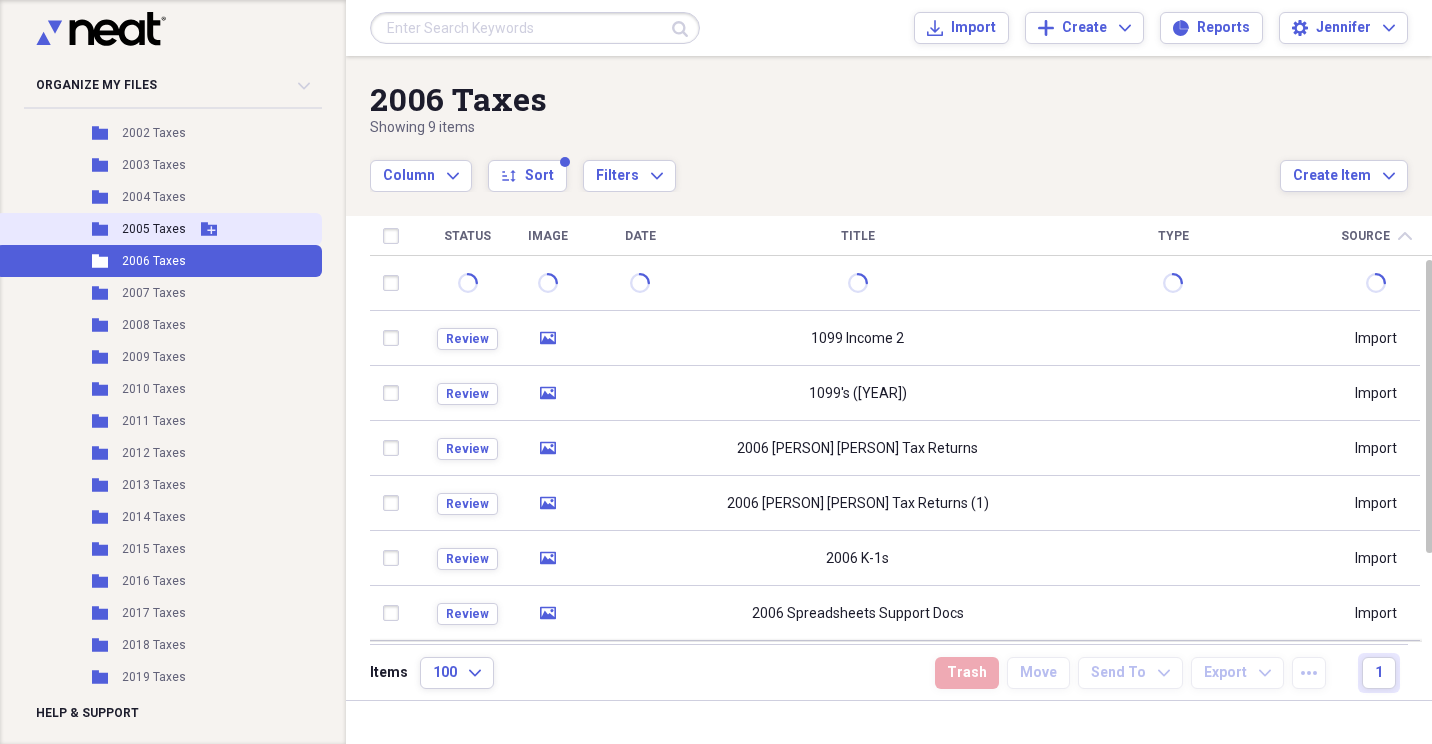 click on "Folder 2005 Taxes Add Folder" at bounding box center (159, 229) 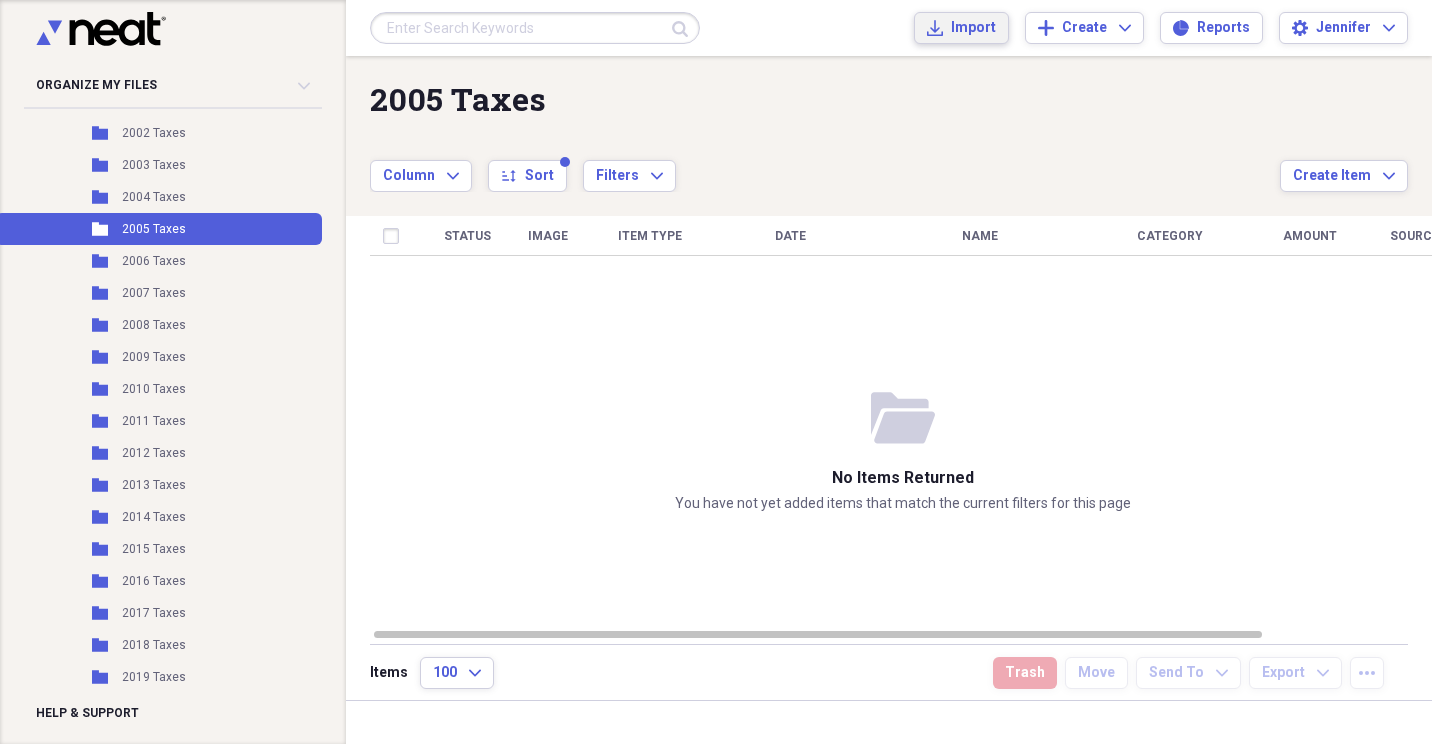 click on "Import" at bounding box center [973, 28] 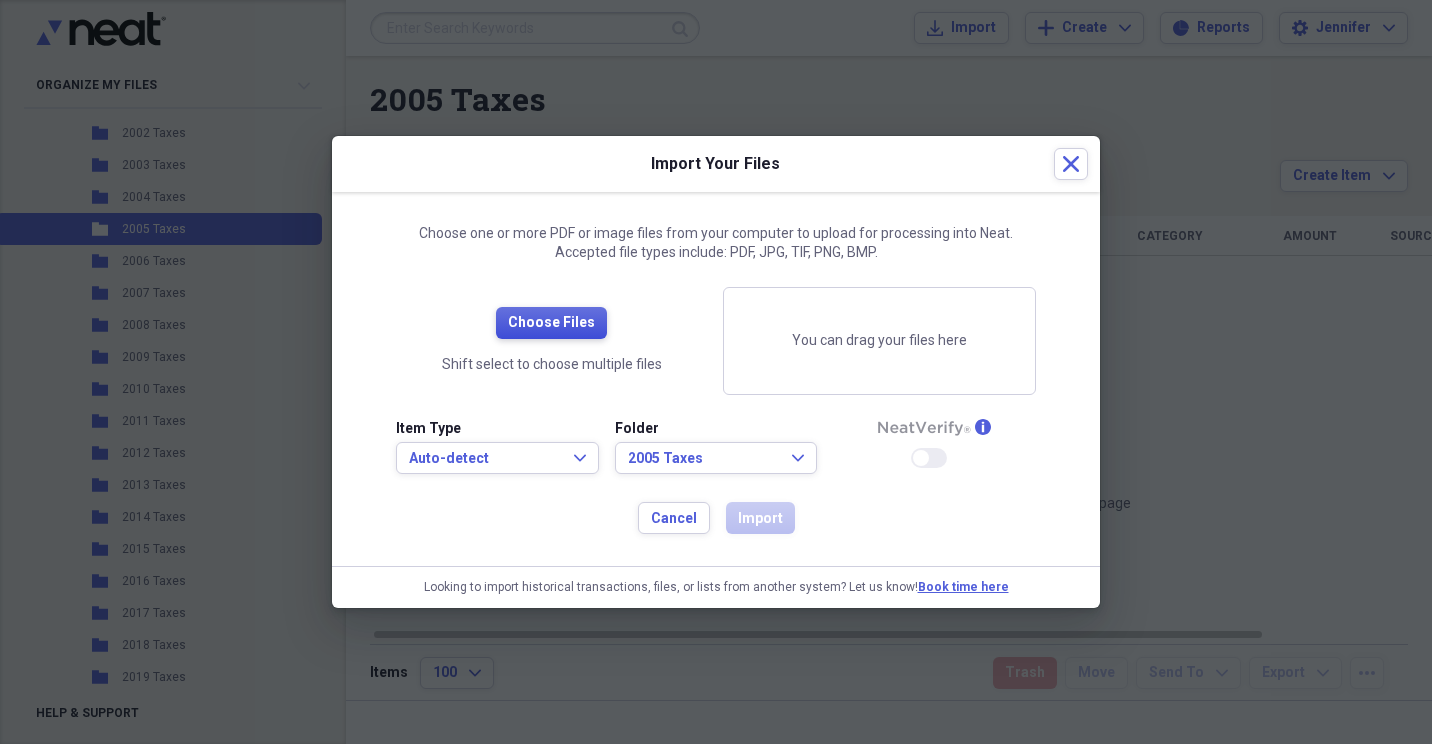 click on "Choose Files" at bounding box center [551, 323] 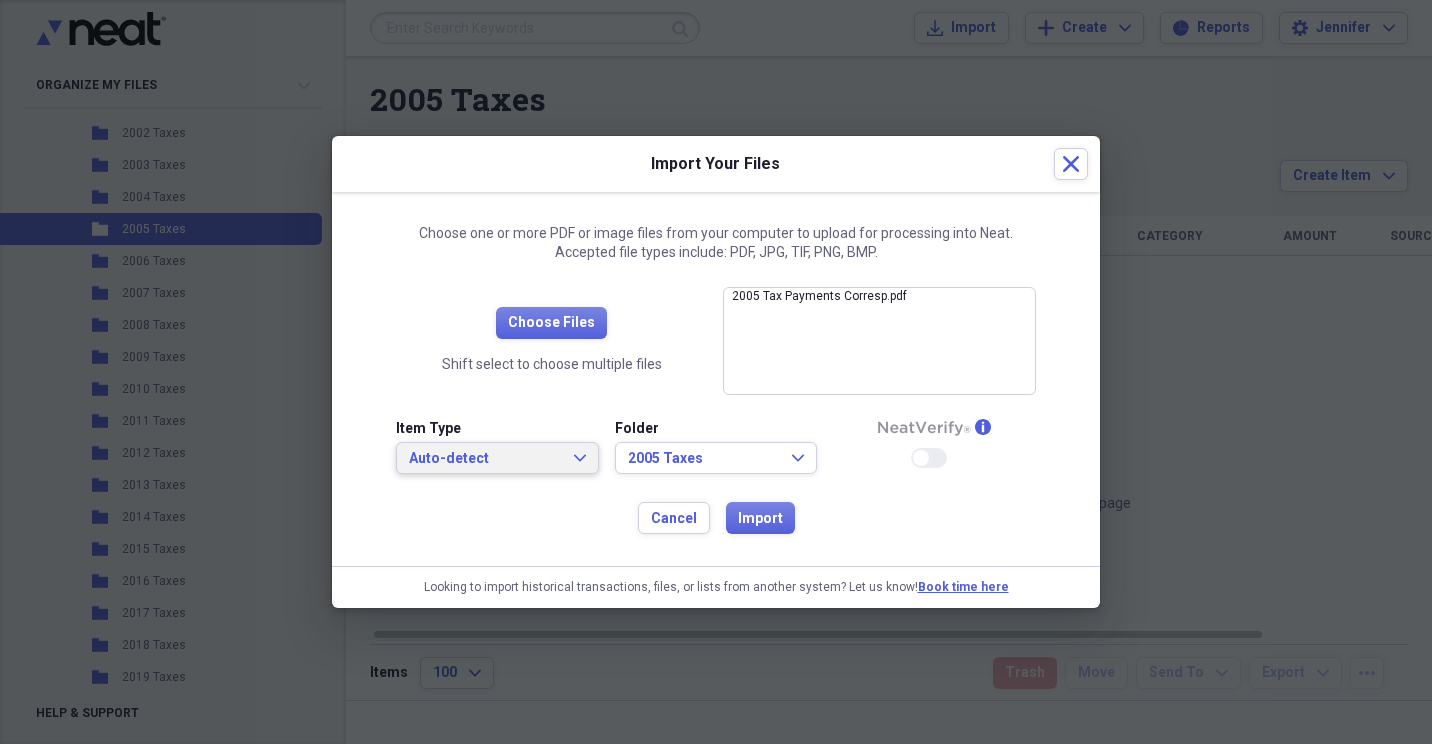 click 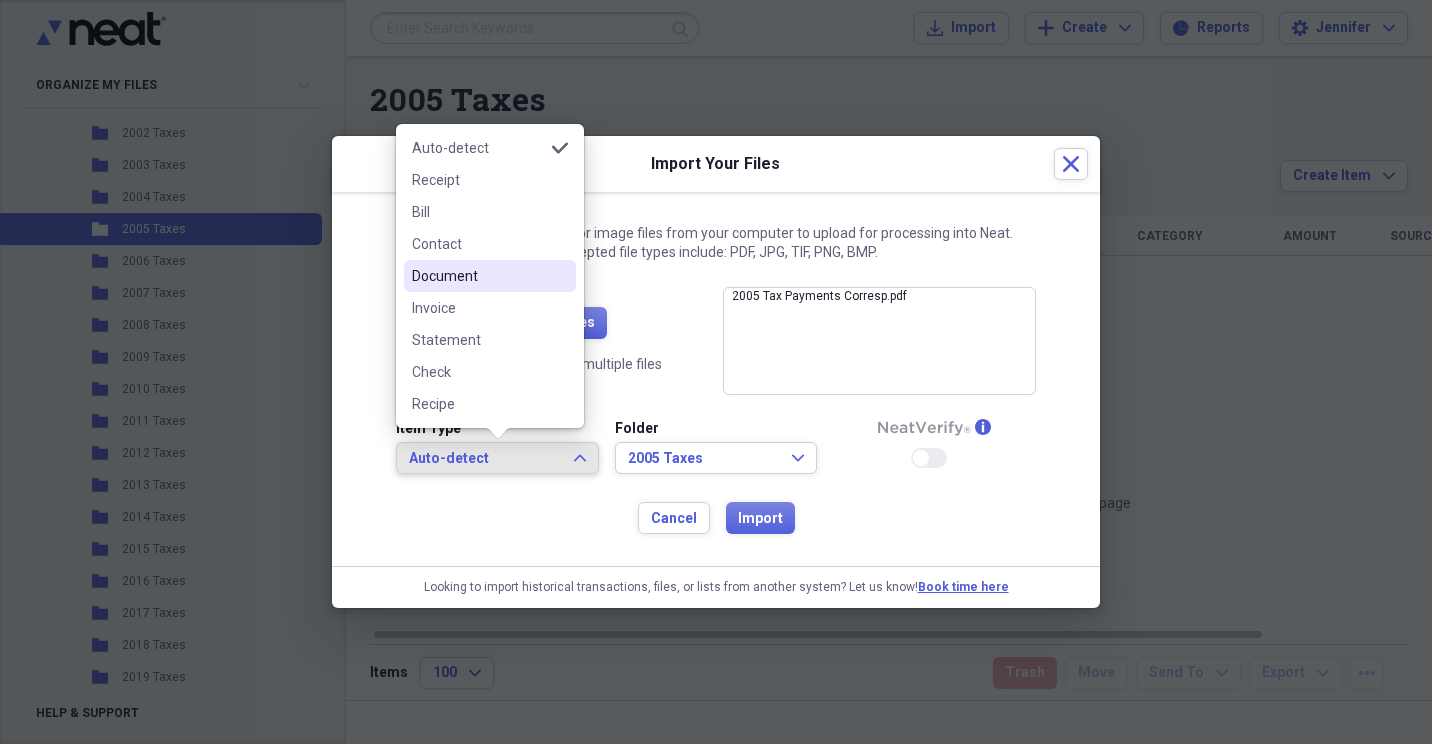 click on "Document" at bounding box center (478, 276) 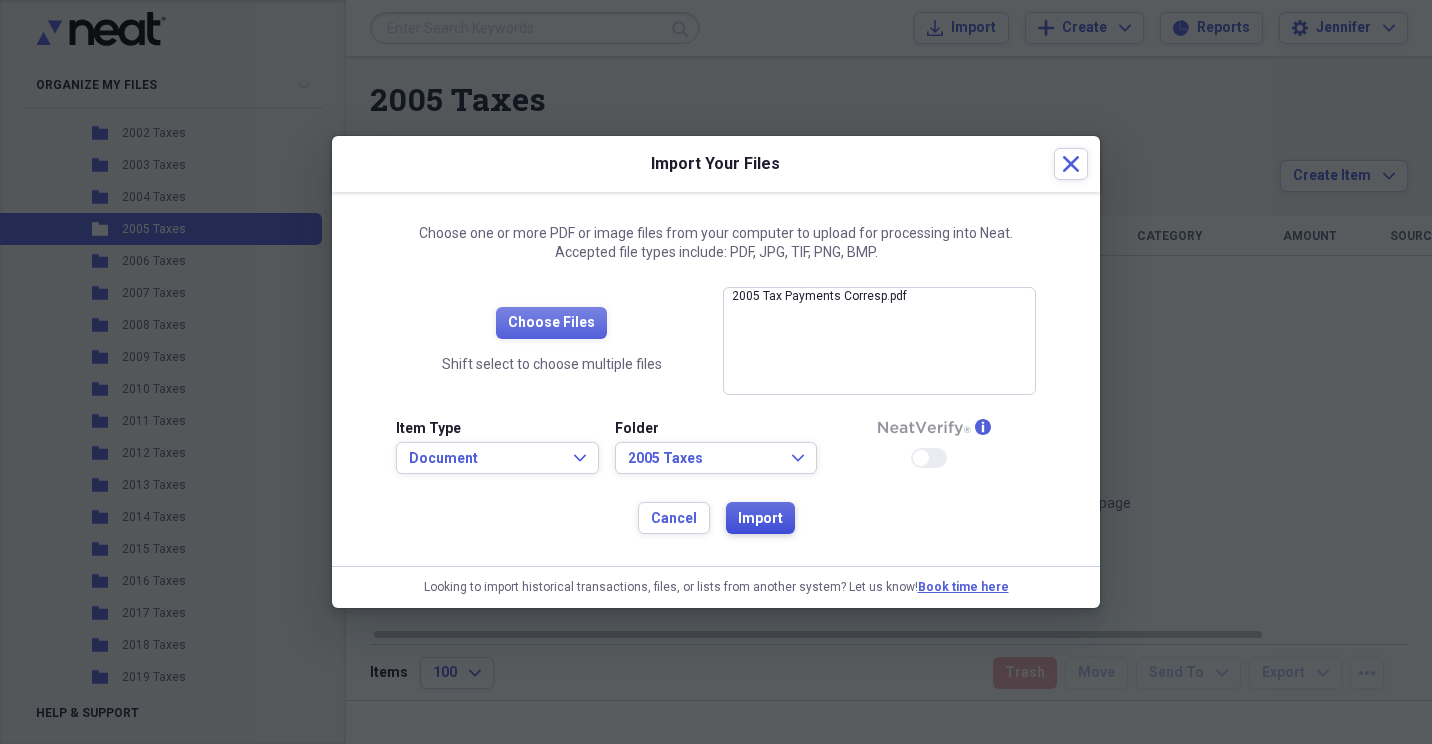 click on "Import" at bounding box center [760, 519] 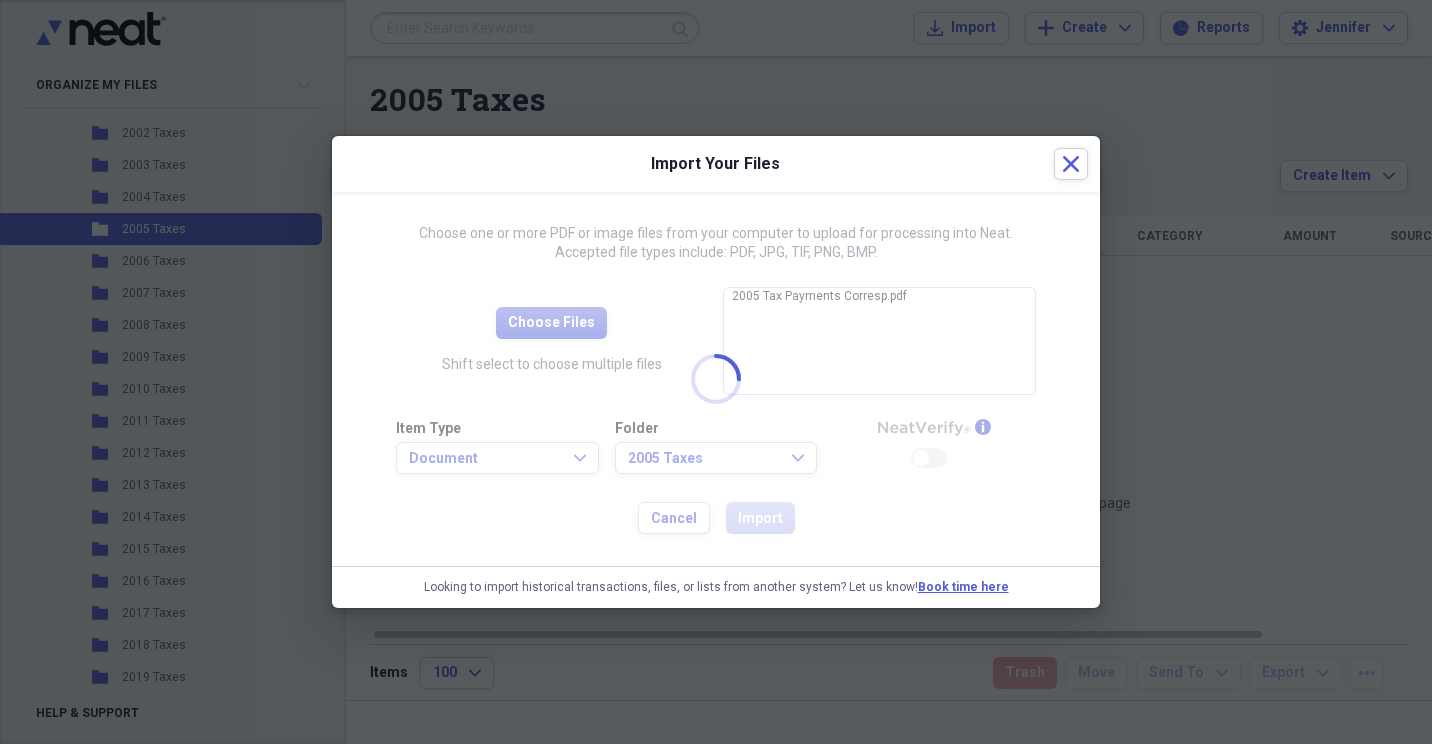 click at bounding box center [716, 379] 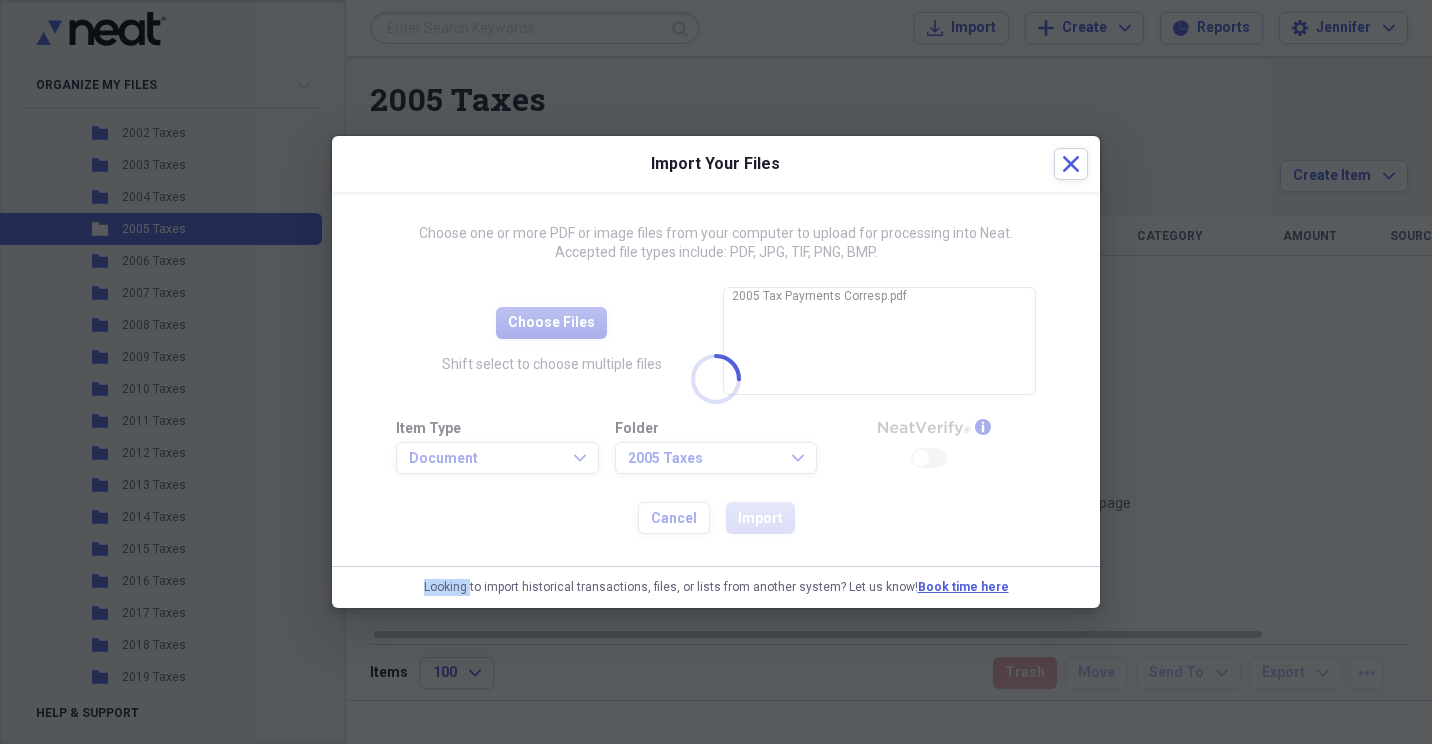 click at bounding box center [716, 379] 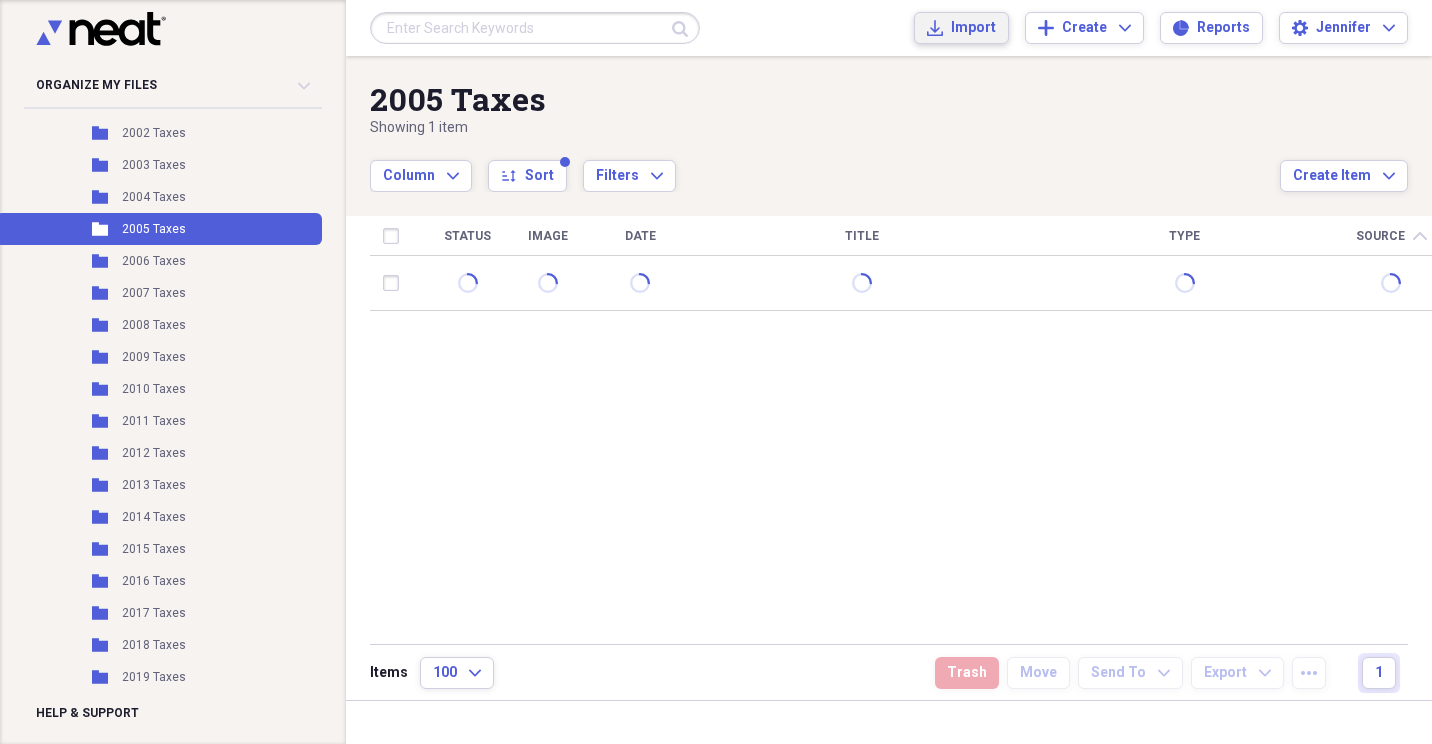 click on "Import" at bounding box center (973, 28) 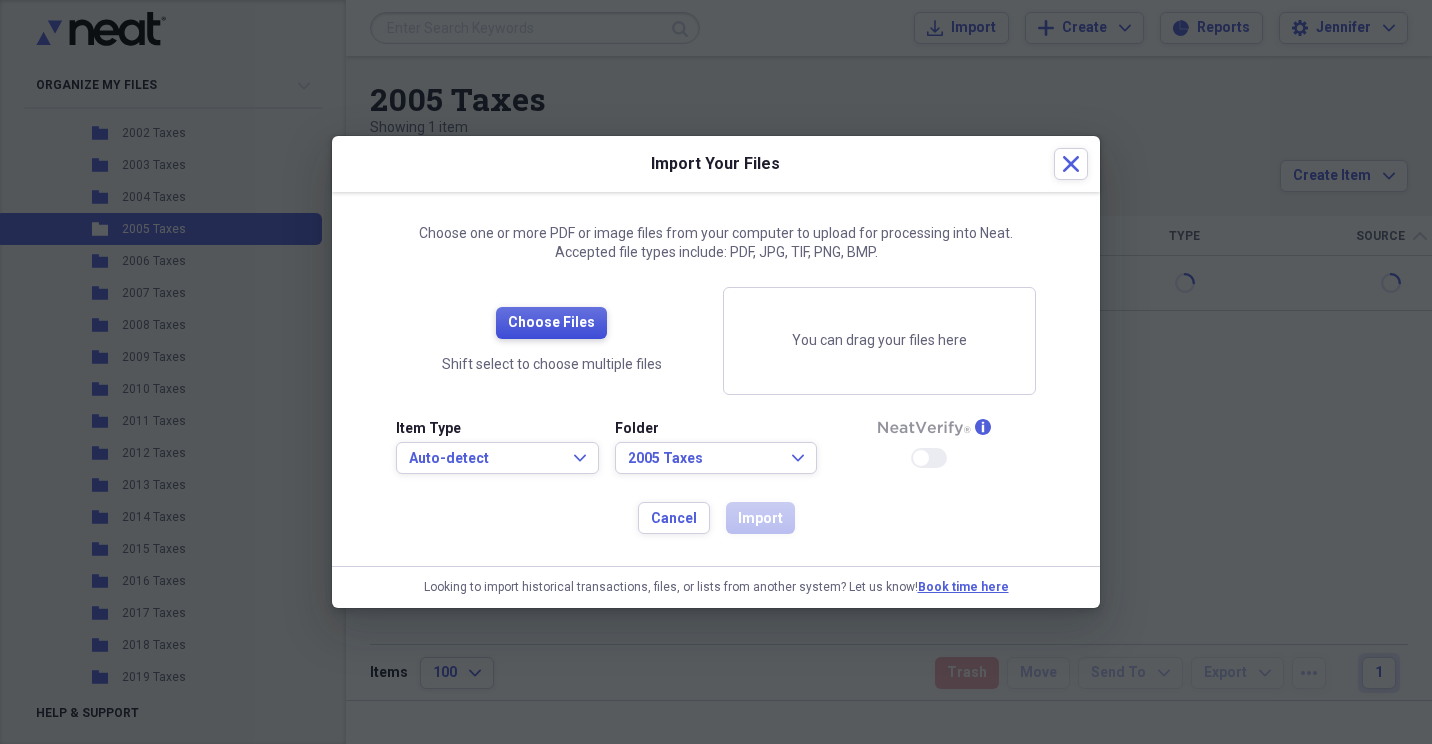 click on "Choose Files" at bounding box center (551, 323) 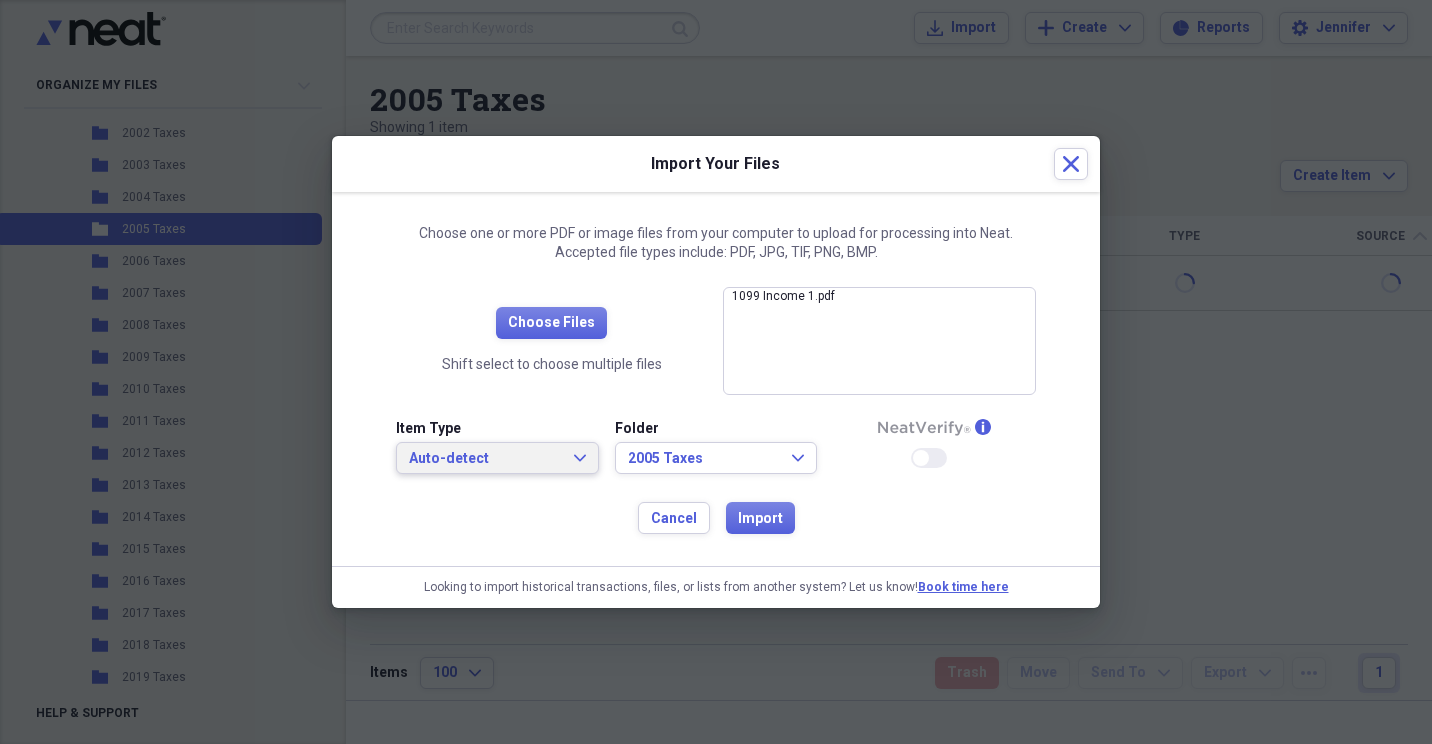 click on "Expand" 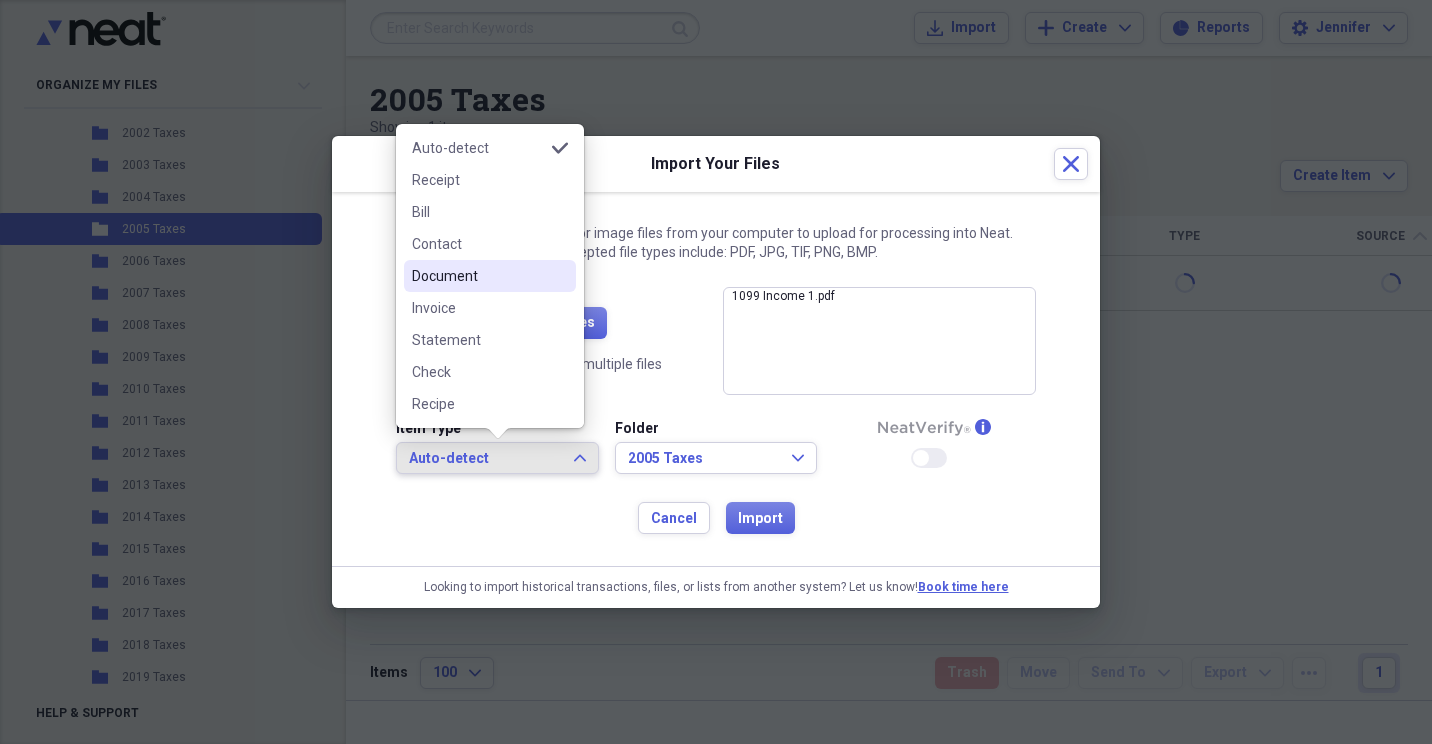 click on "Document" at bounding box center [478, 276] 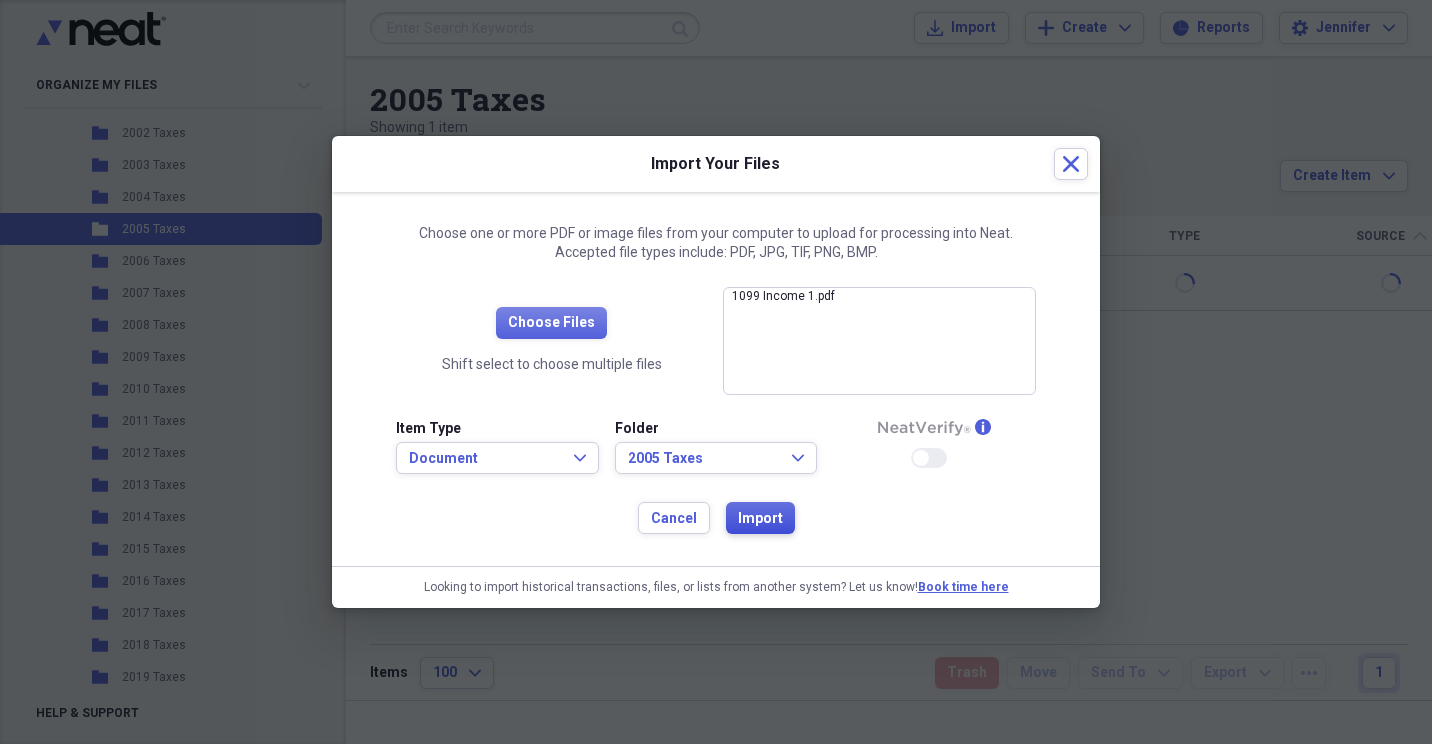 click on "Import" at bounding box center (760, 519) 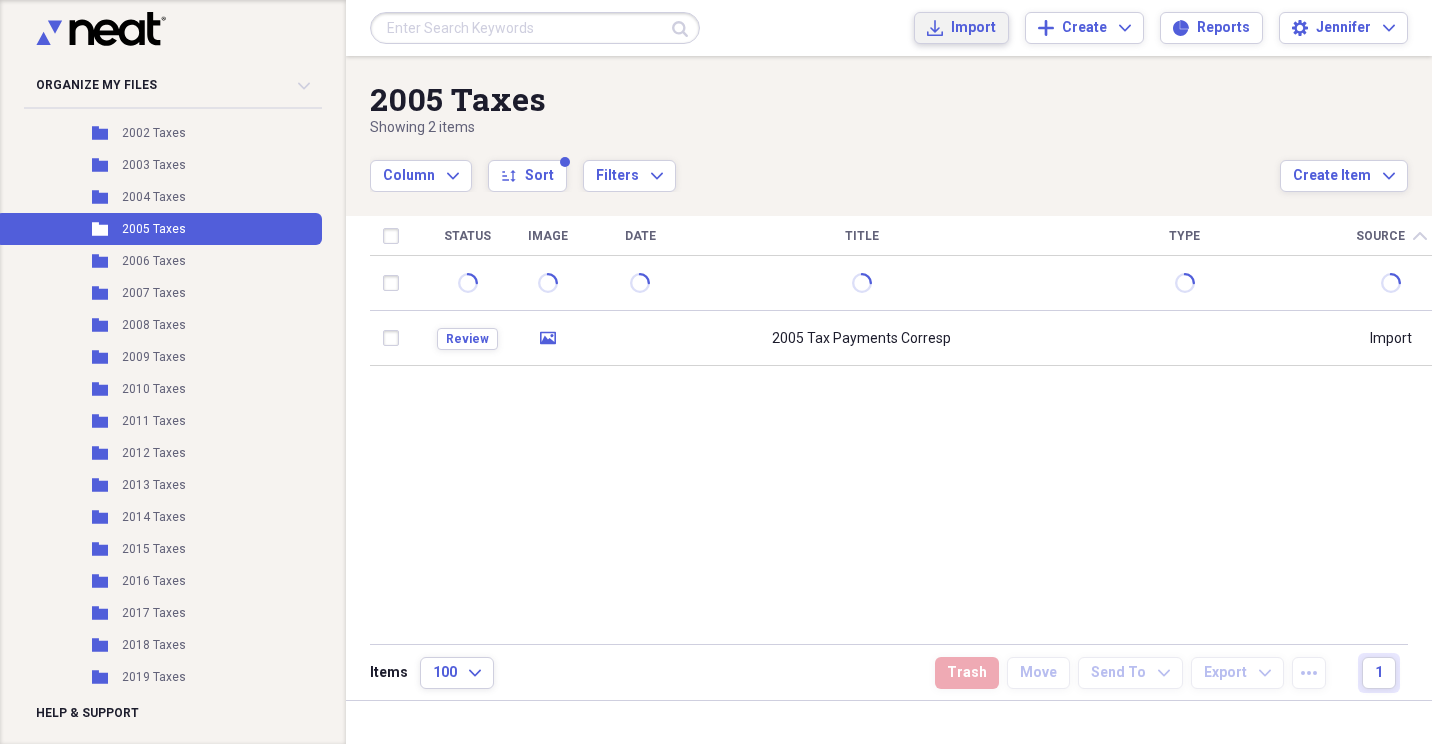 click on "Import" at bounding box center [973, 28] 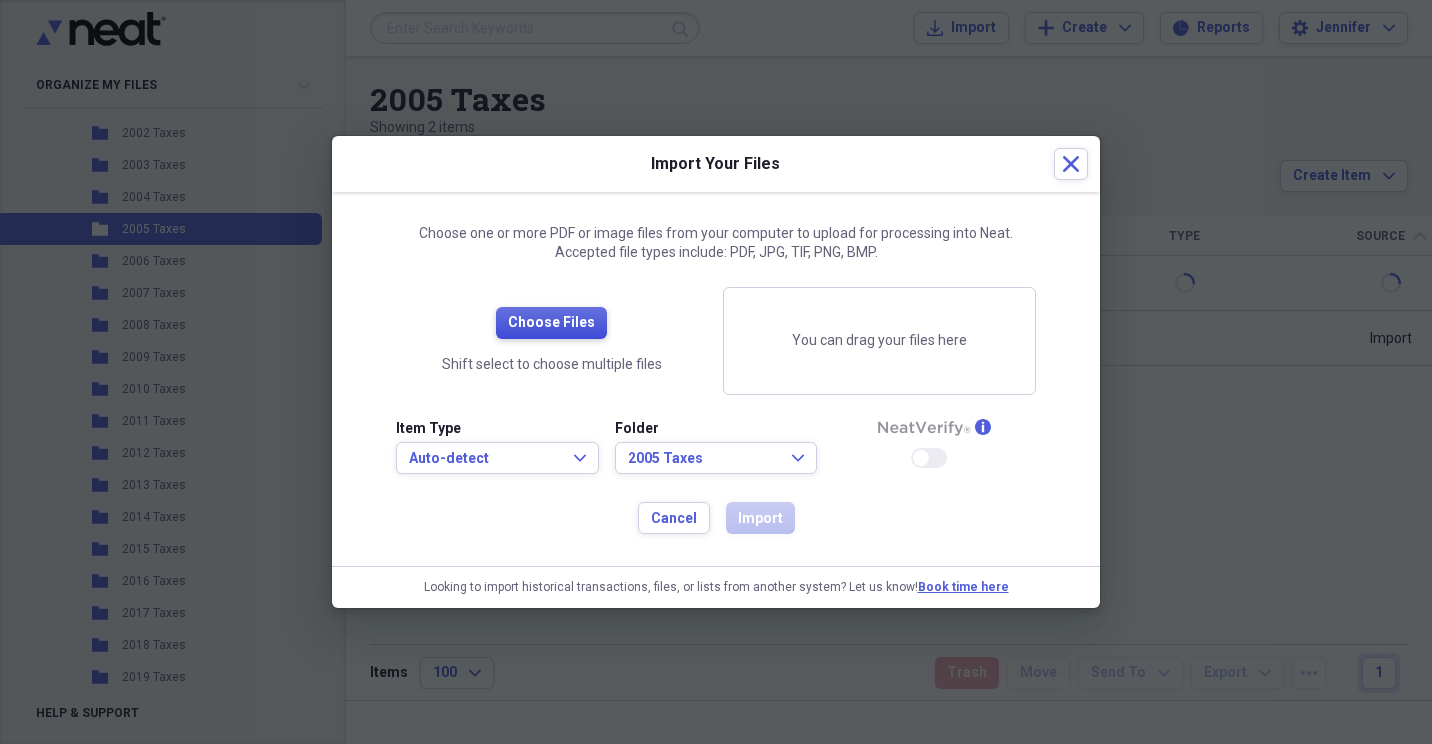 click on "Choose Files" at bounding box center (551, 323) 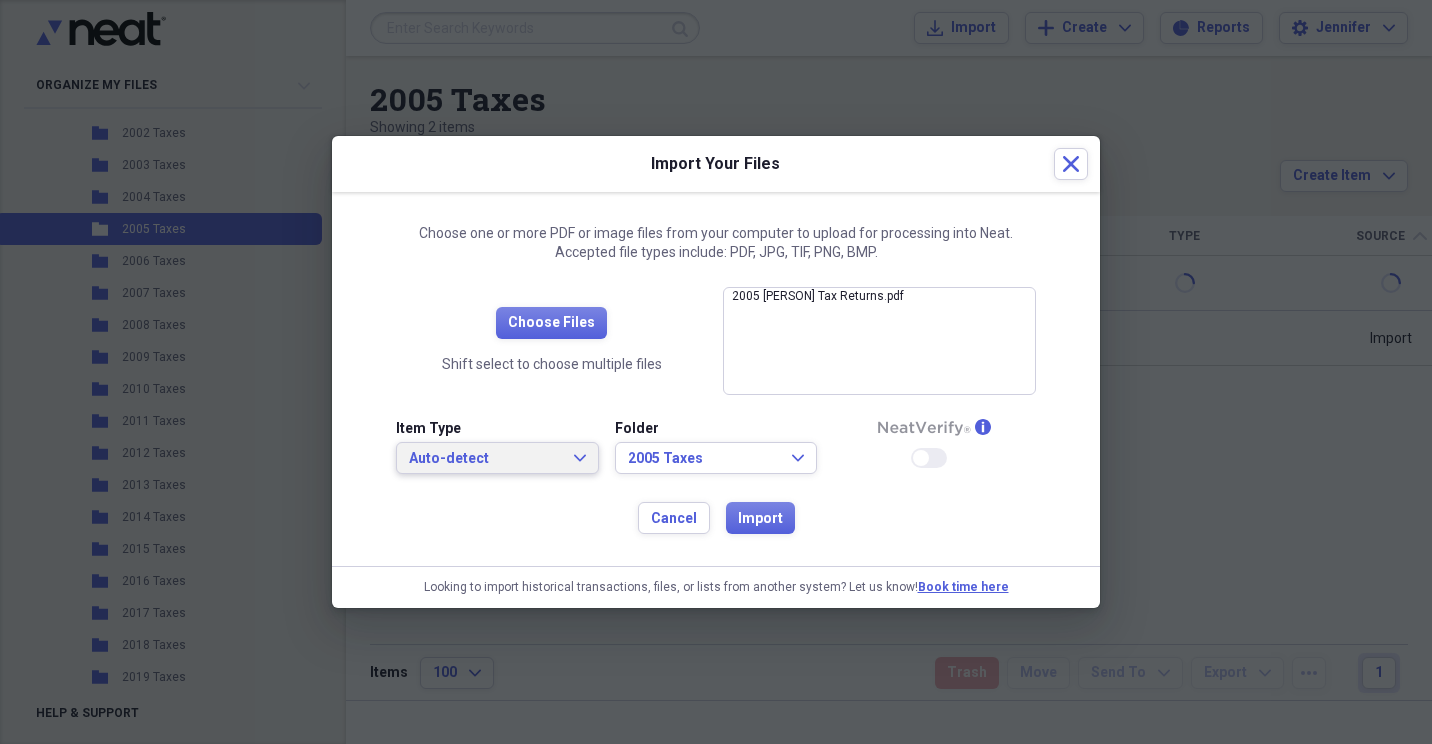 click on "Expand" 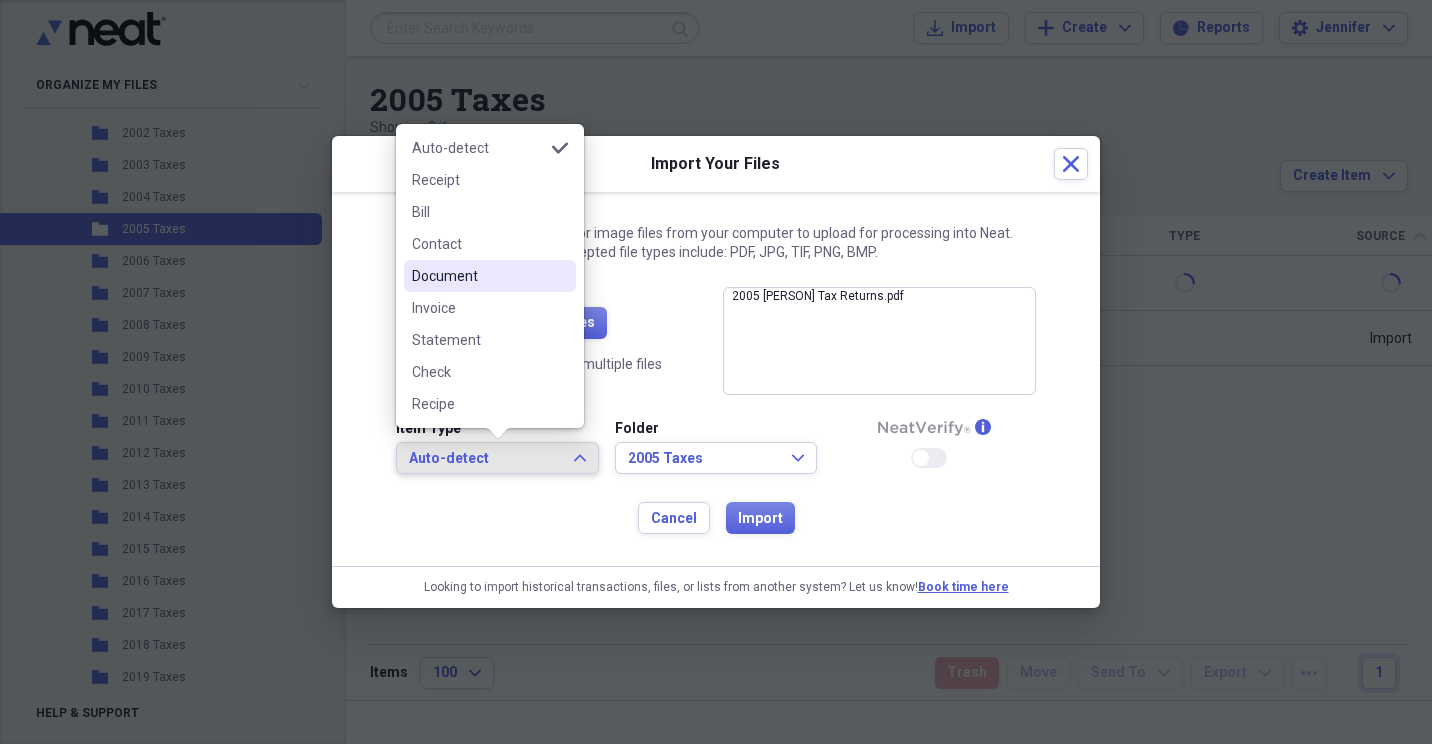 click on "Document" at bounding box center [478, 276] 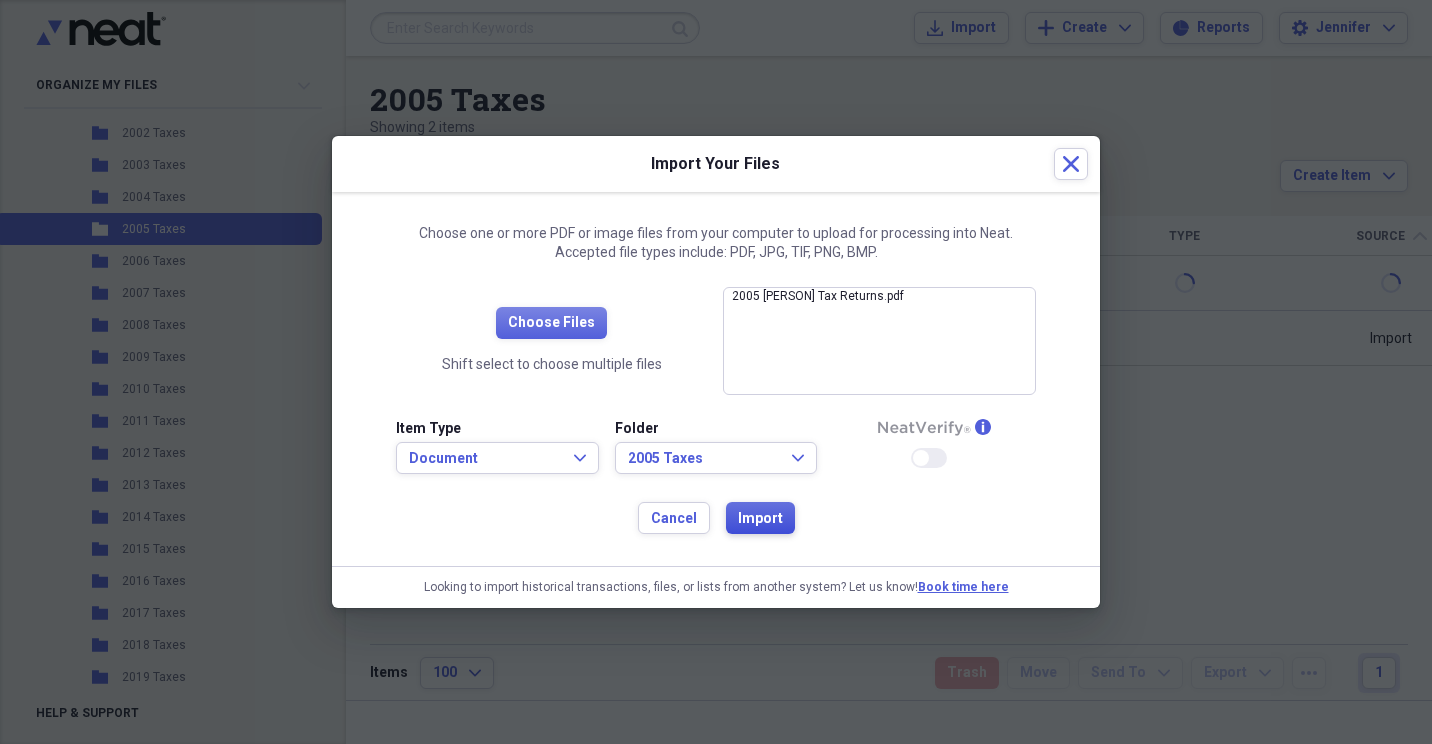 click on "Import" at bounding box center [760, 519] 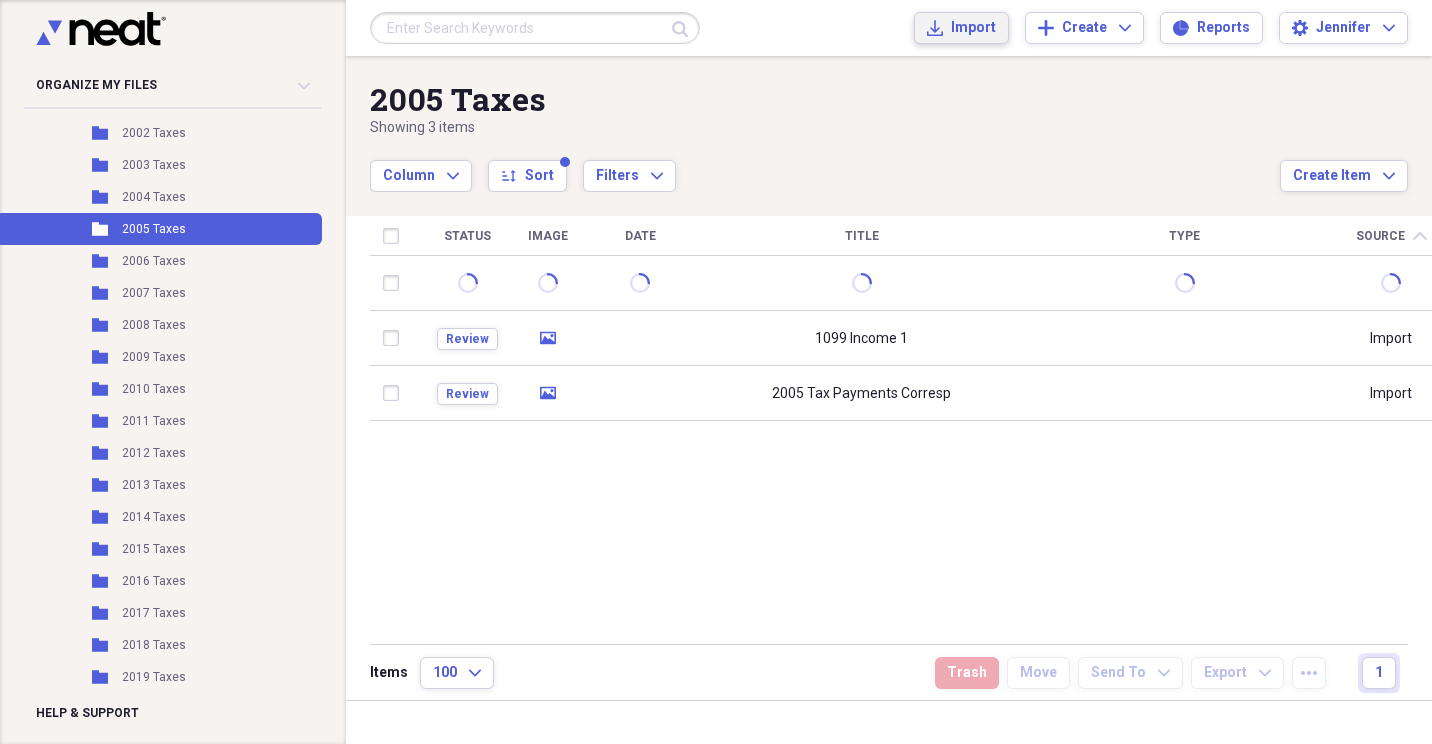 click on "Import" at bounding box center [973, 28] 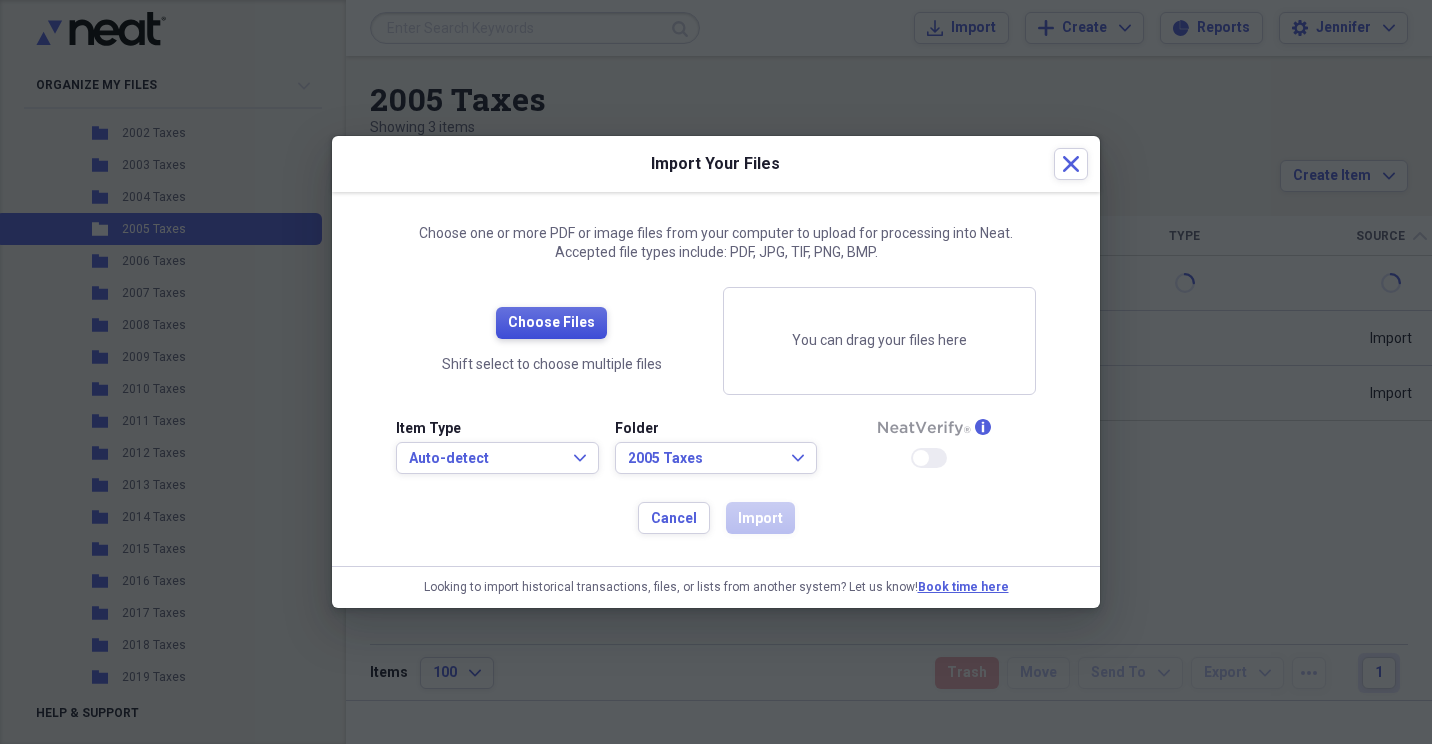 click on "Choose Files" at bounding box center (551, 323) 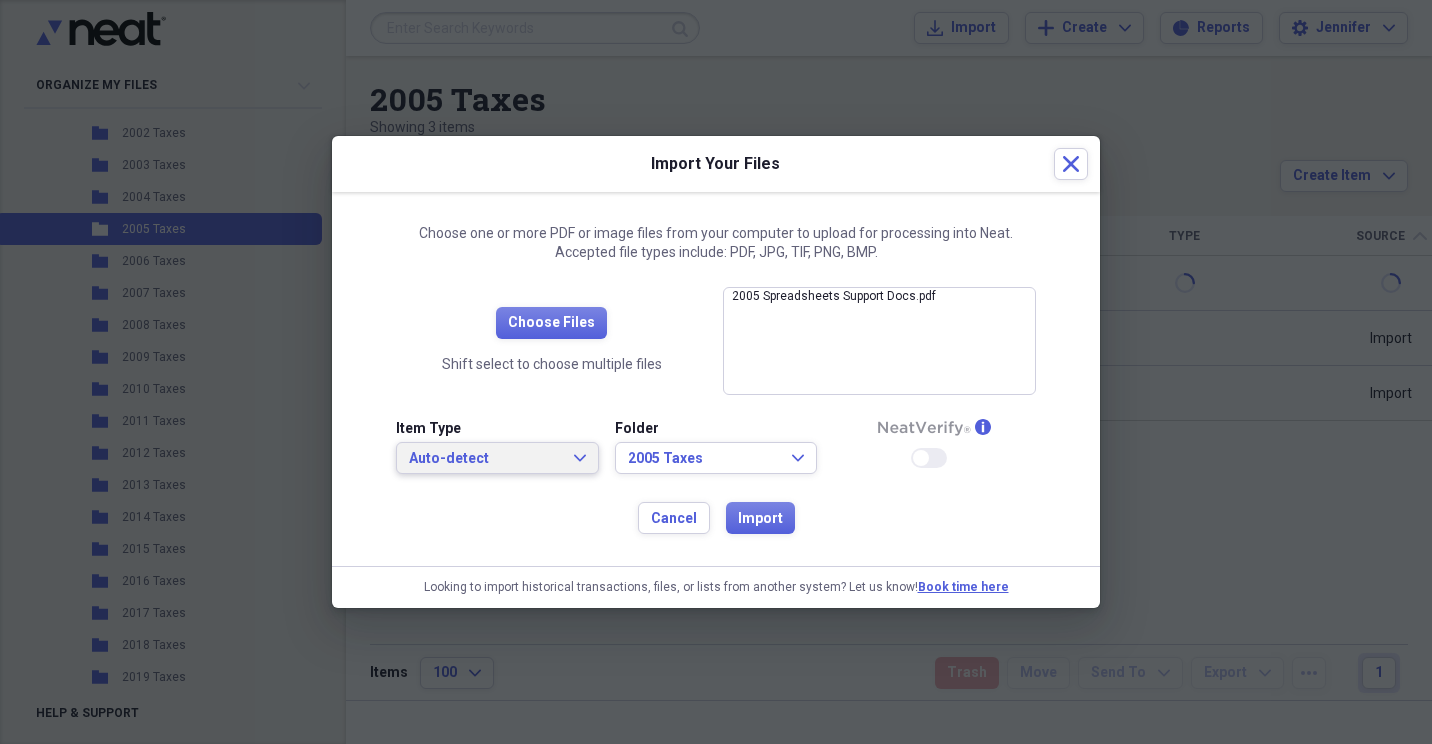 click on "Expand" 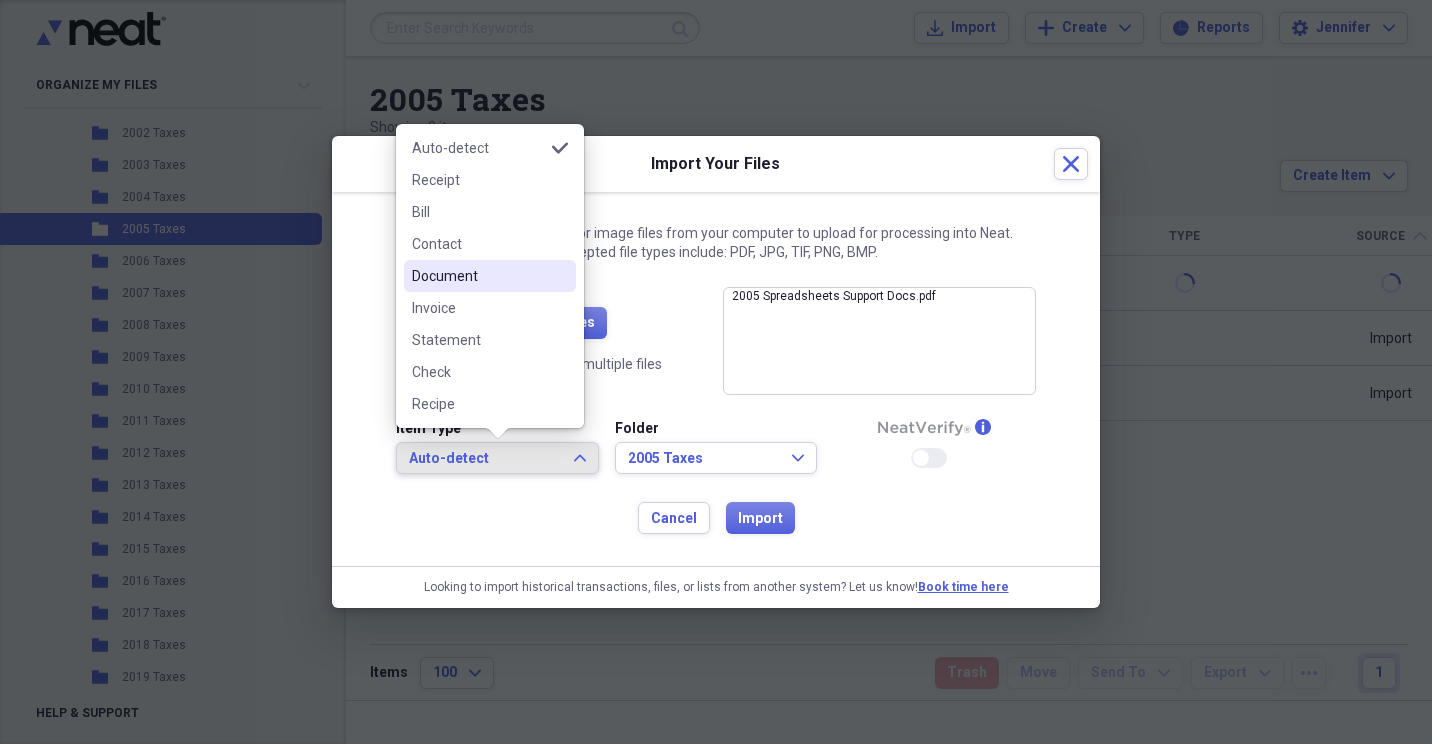 click on "Document" at bounding box center [478, 276] 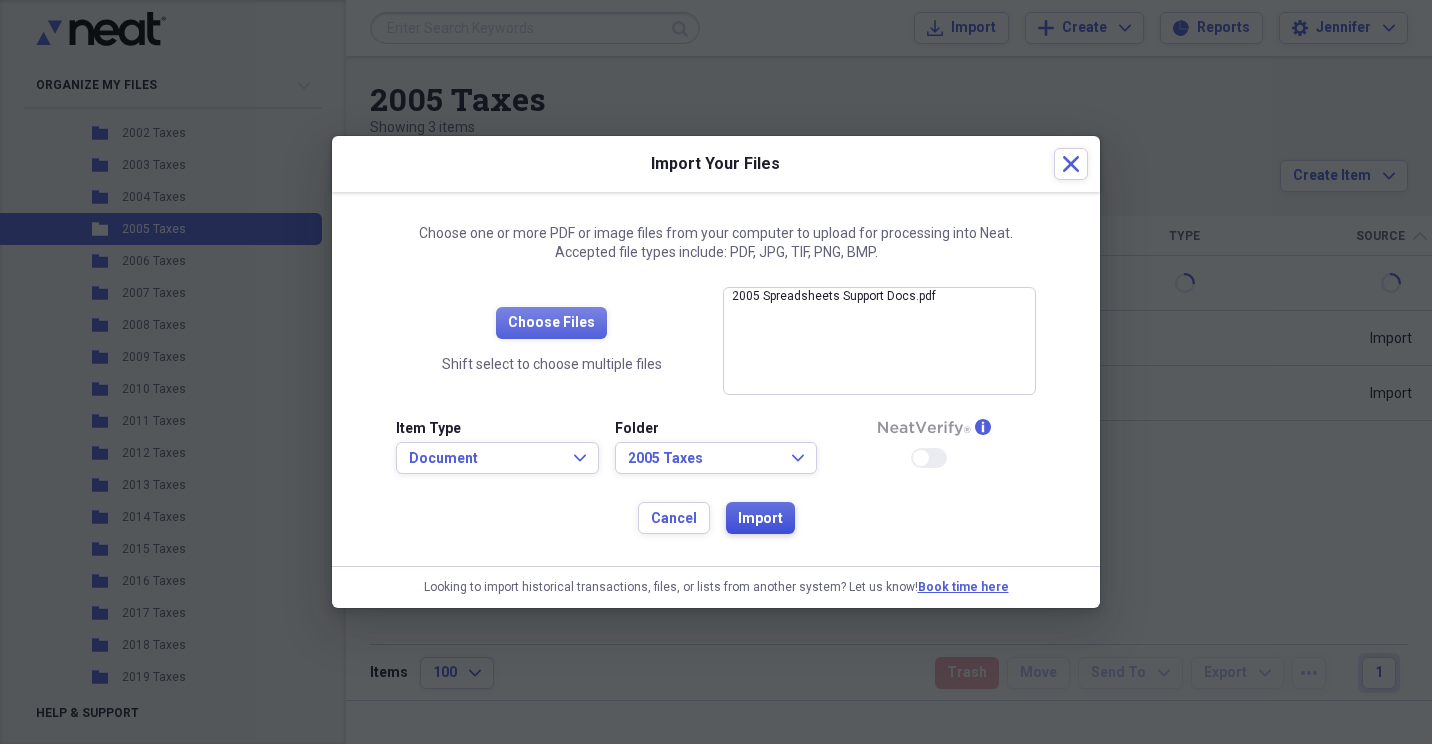 click on "Import" at bounding box center (760, 519) 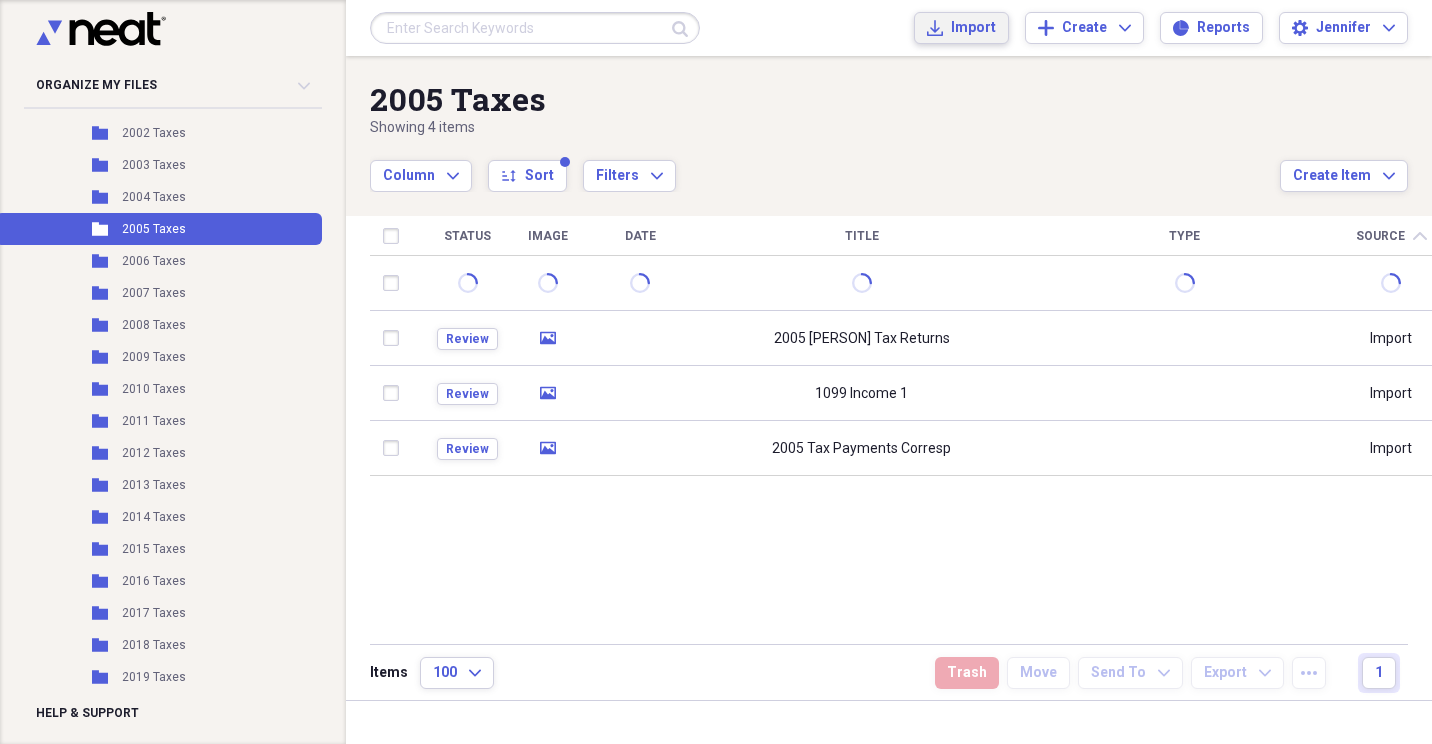 click on "Import" at bounding box center (973, 28) 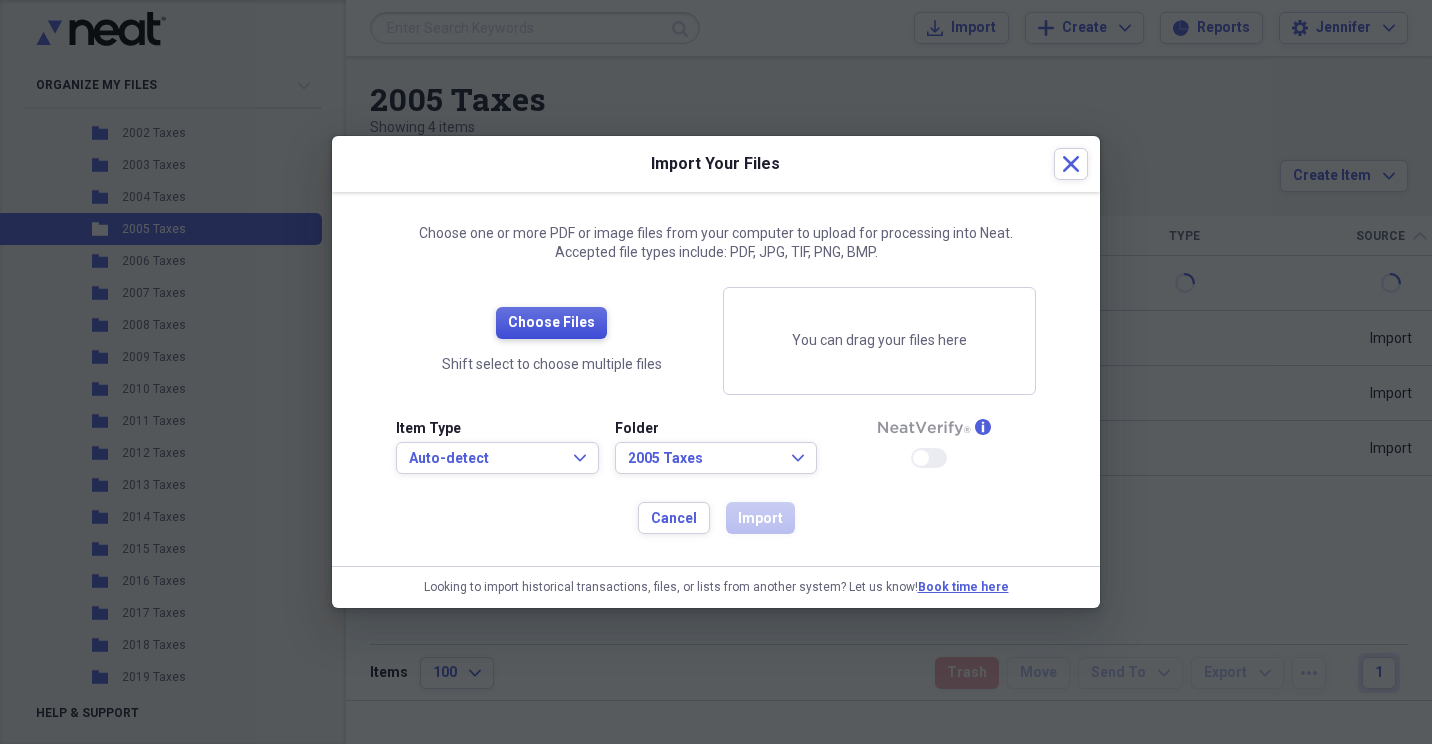 click on "Choose Files" at bounding box center (551, 323) 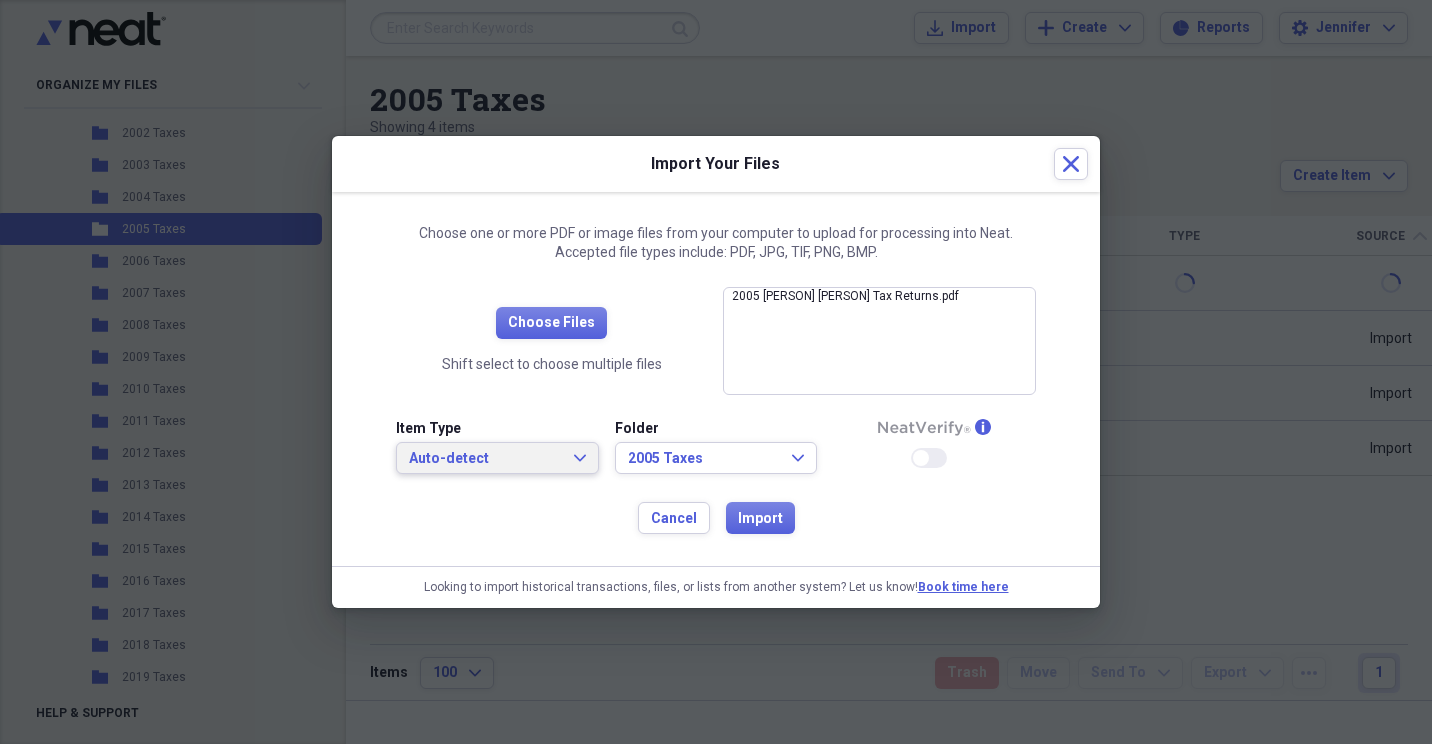 click on "Auto-detect Expand" at bounding box center [497, 459] 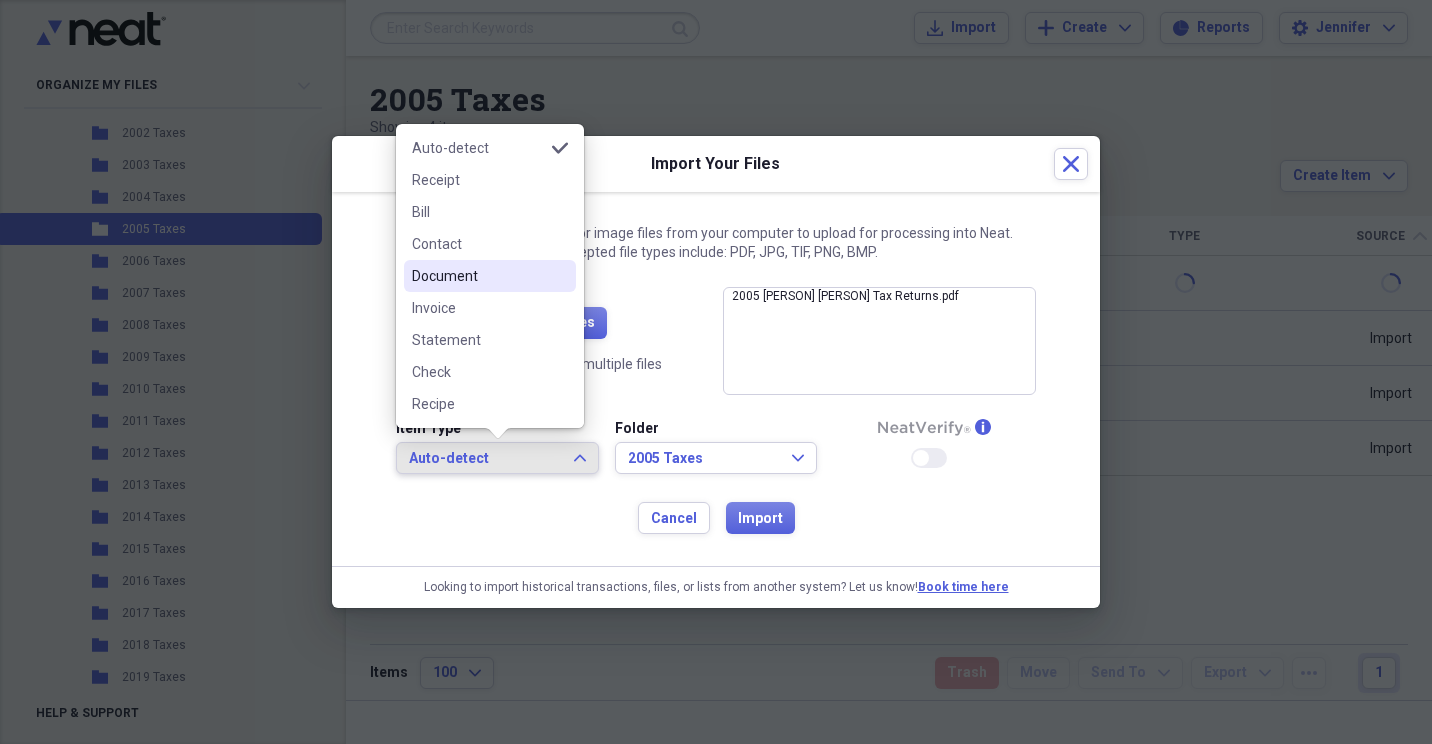click on "Document" at bounding box center [478, 276] 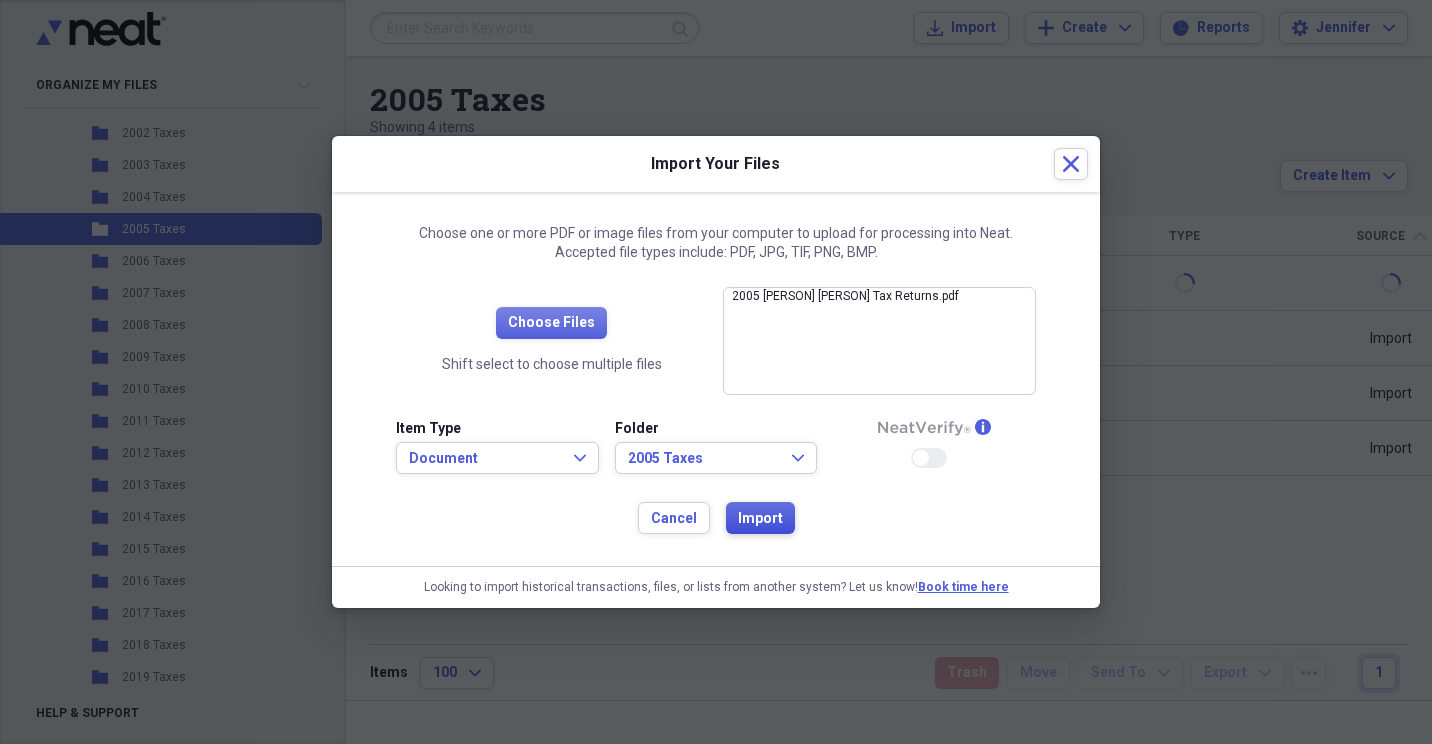 click on "Import" at bounding box center (760, 519) 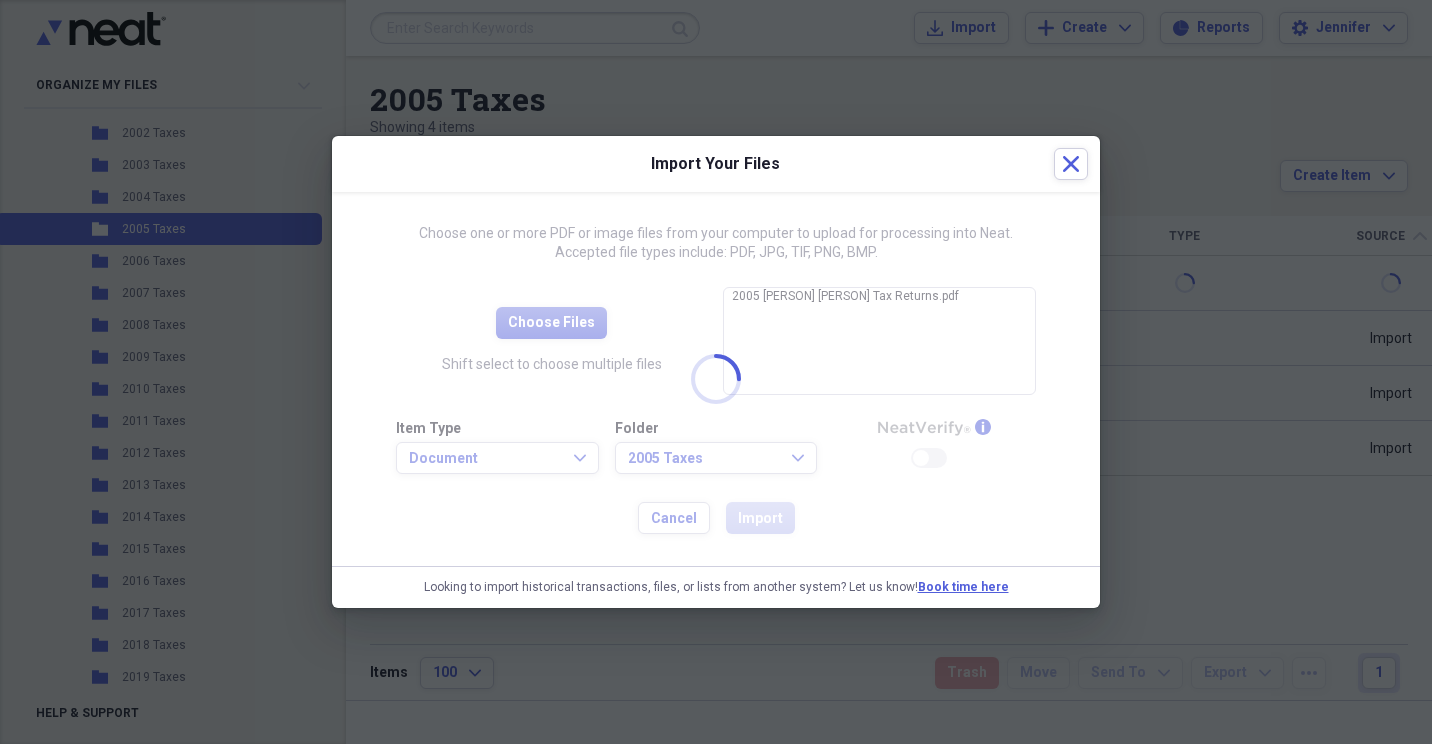 click at bounding box center (716, 379) 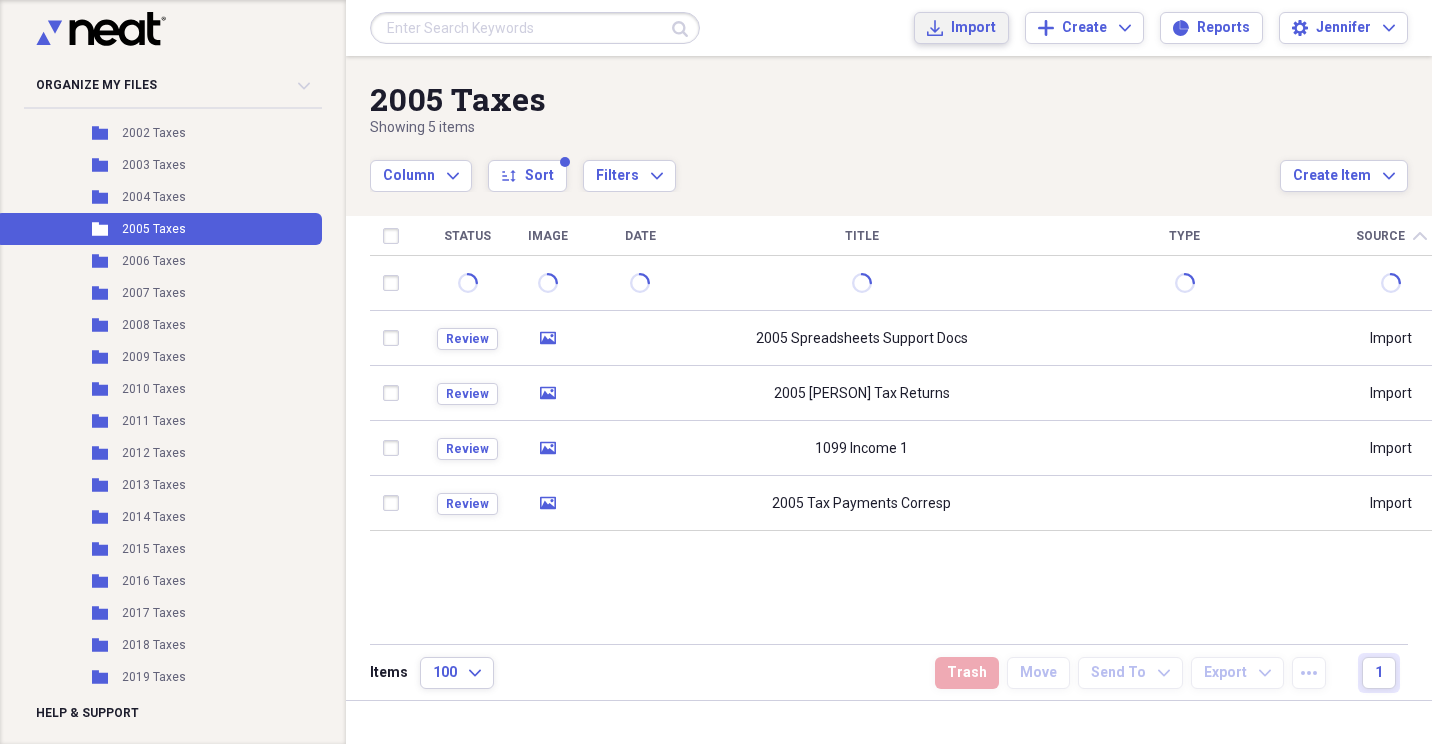 click on "Import" at bounding box center (973, 28) 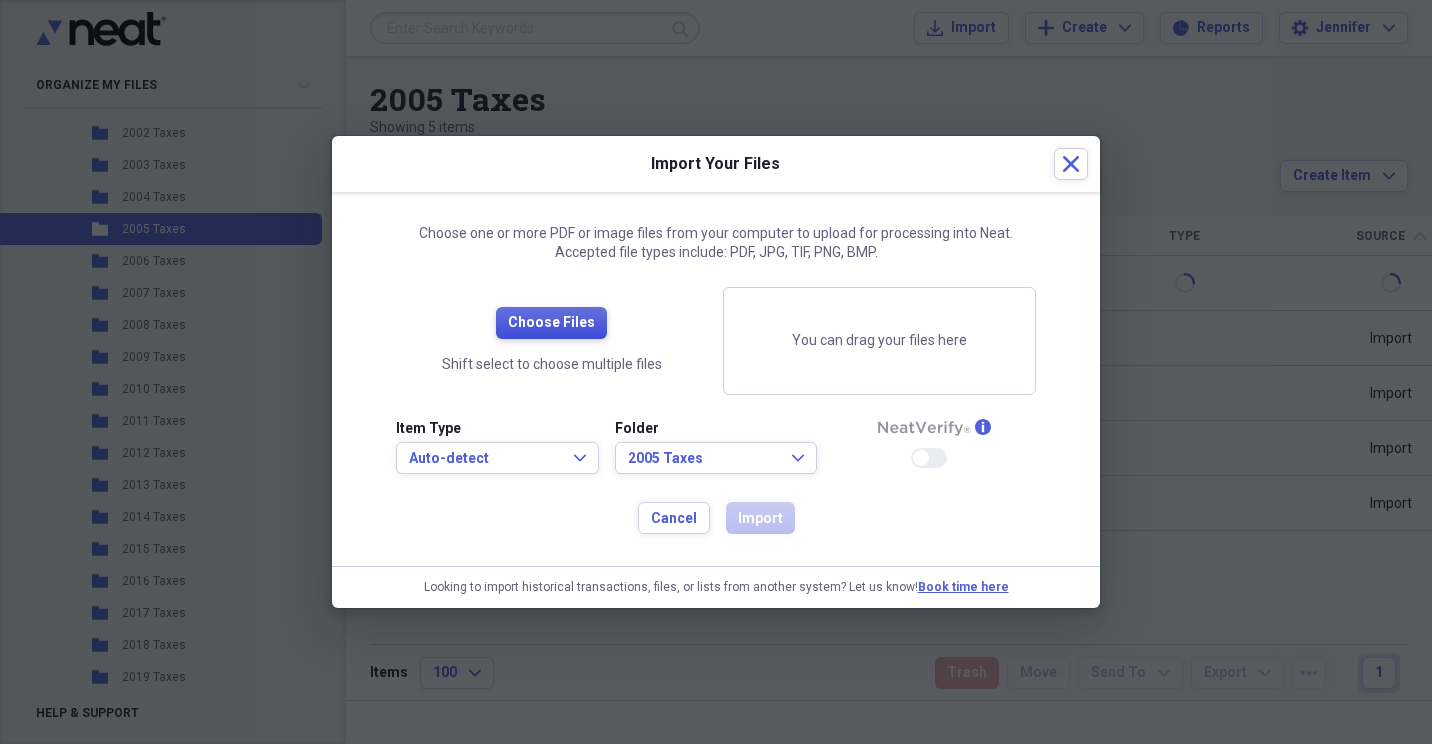 click on "Choose Files" at bounding box center (551, 323) 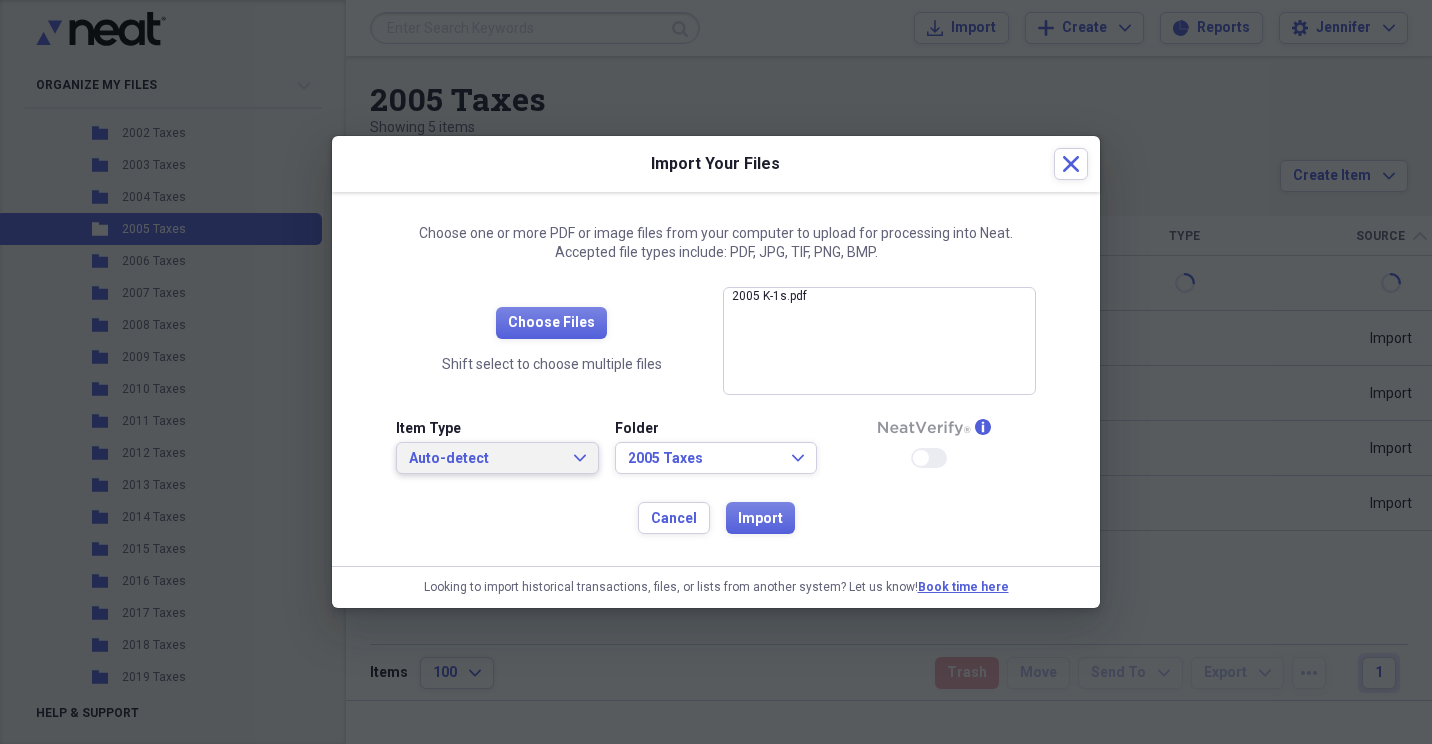 click on "Expand" 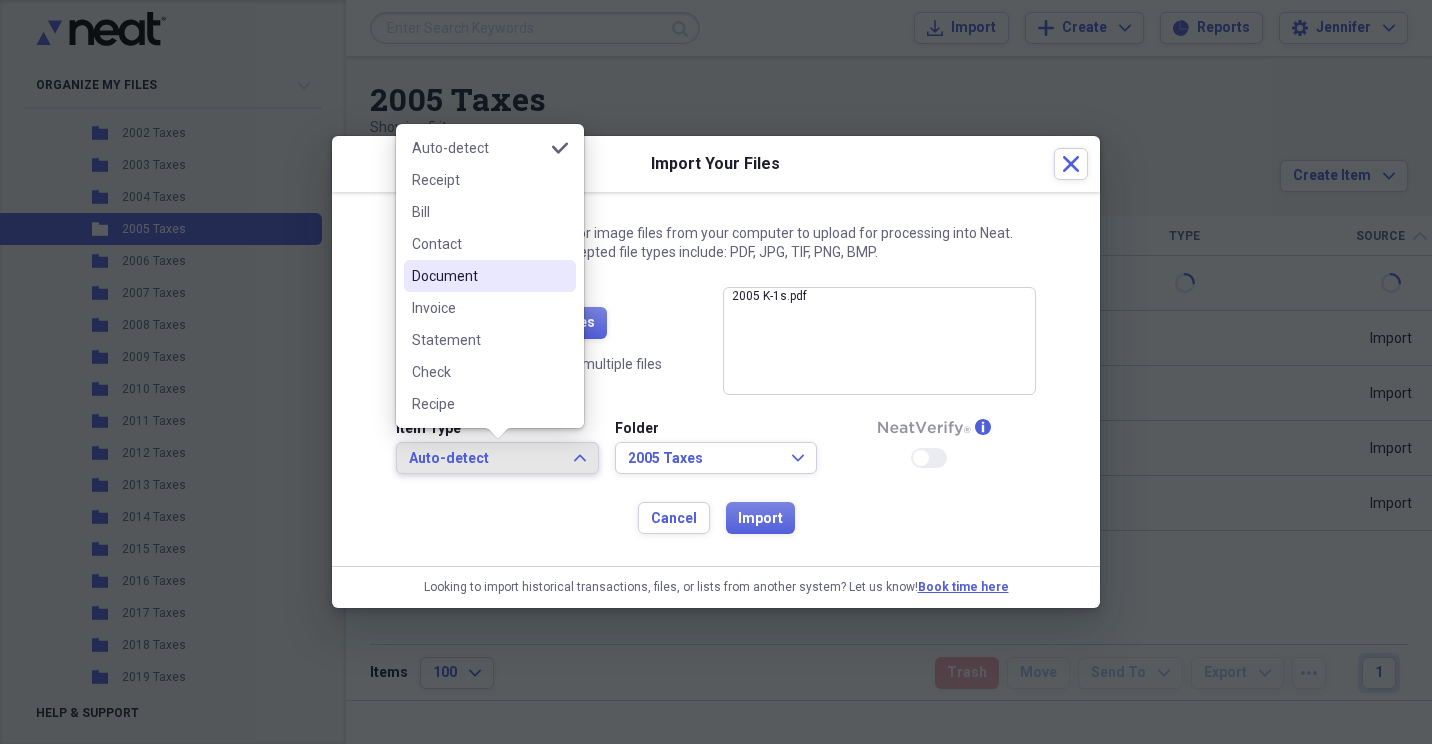 click on "Document" at bounding box center [478, 276] 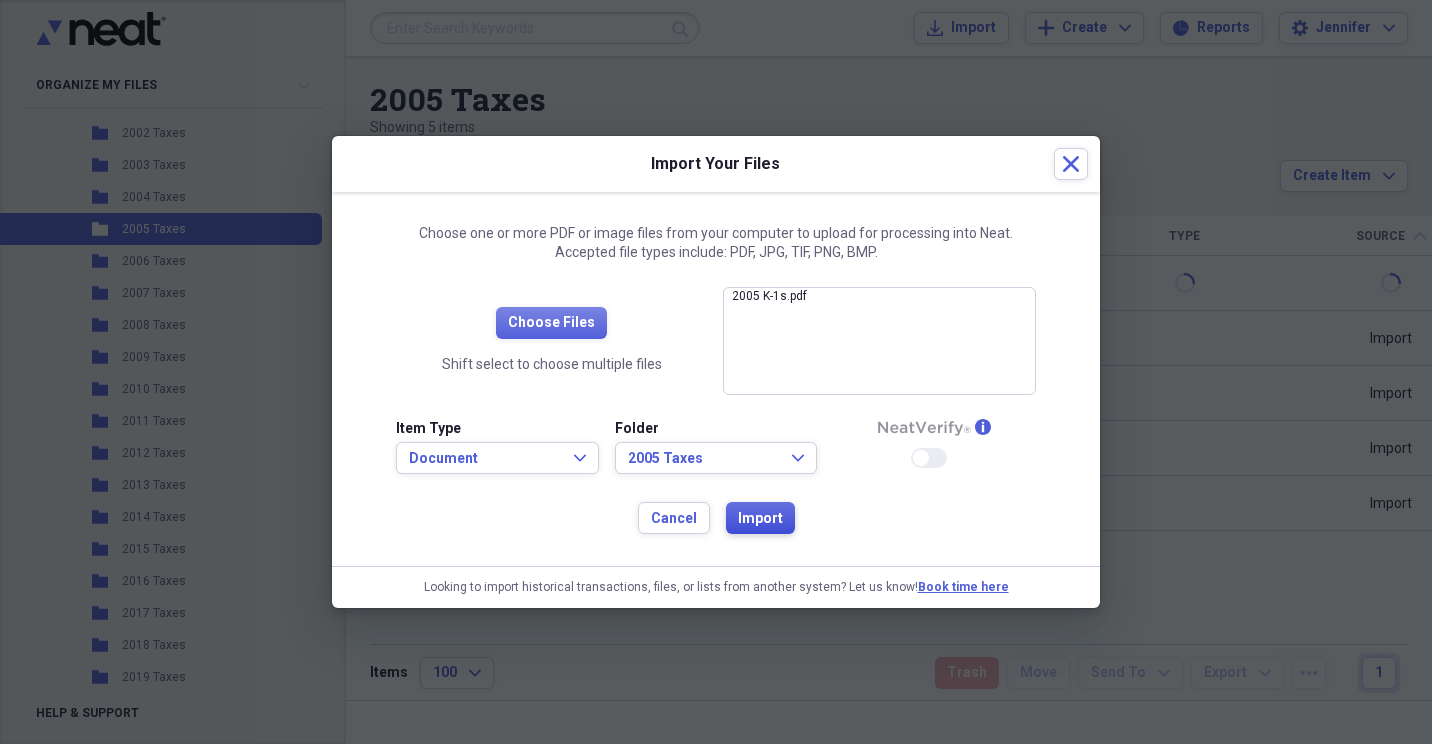 click on "Import" at bounding box center (760, 519) 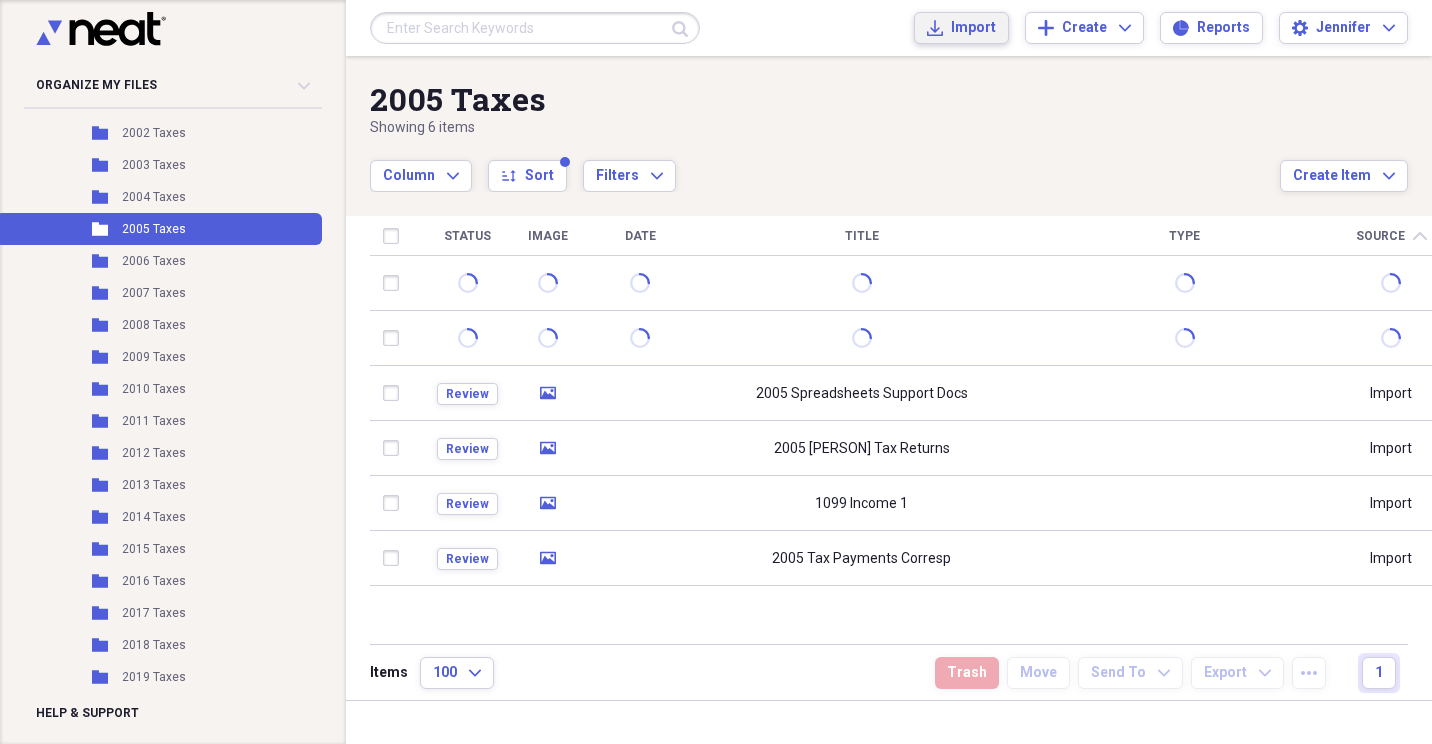 click on "Import" at bounding box center [973, 28] 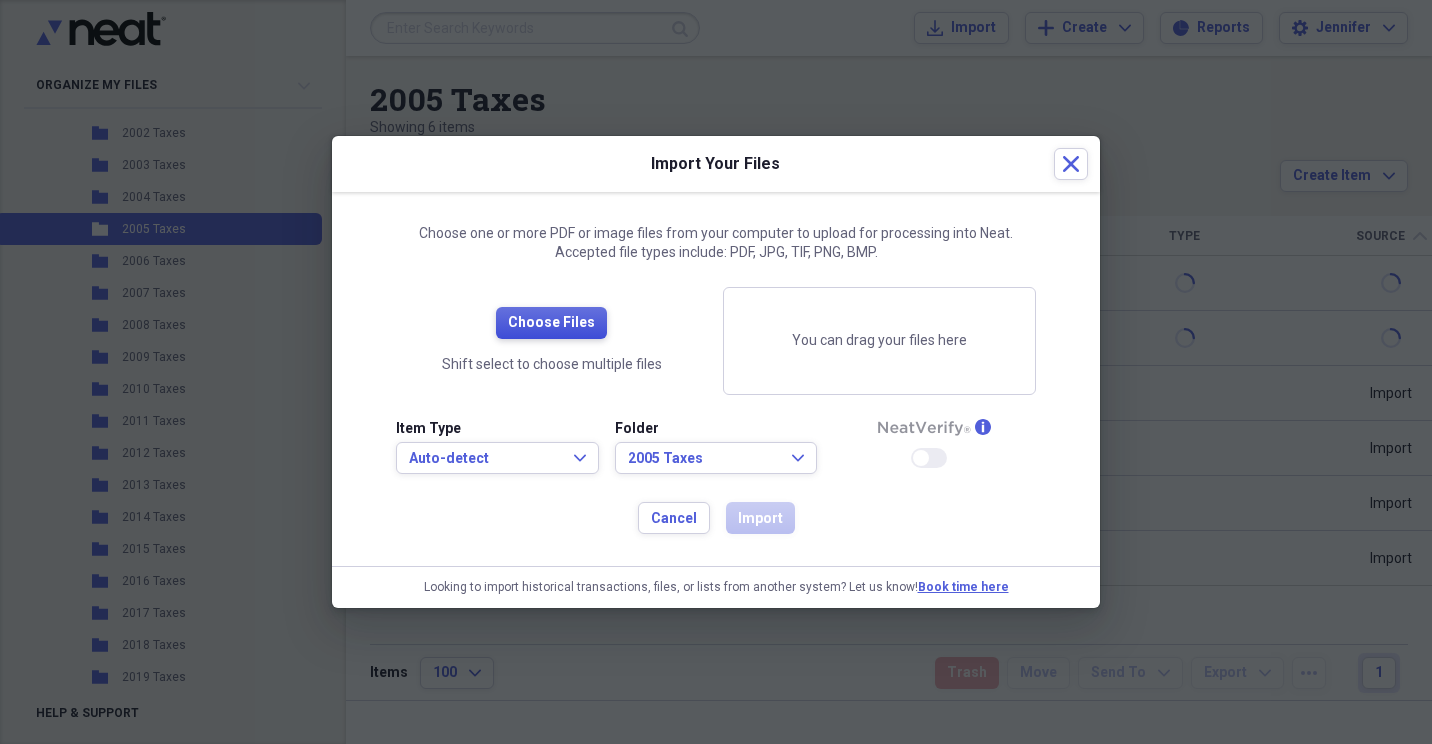 click on "Choose Files" at bounding box center [551, 323] 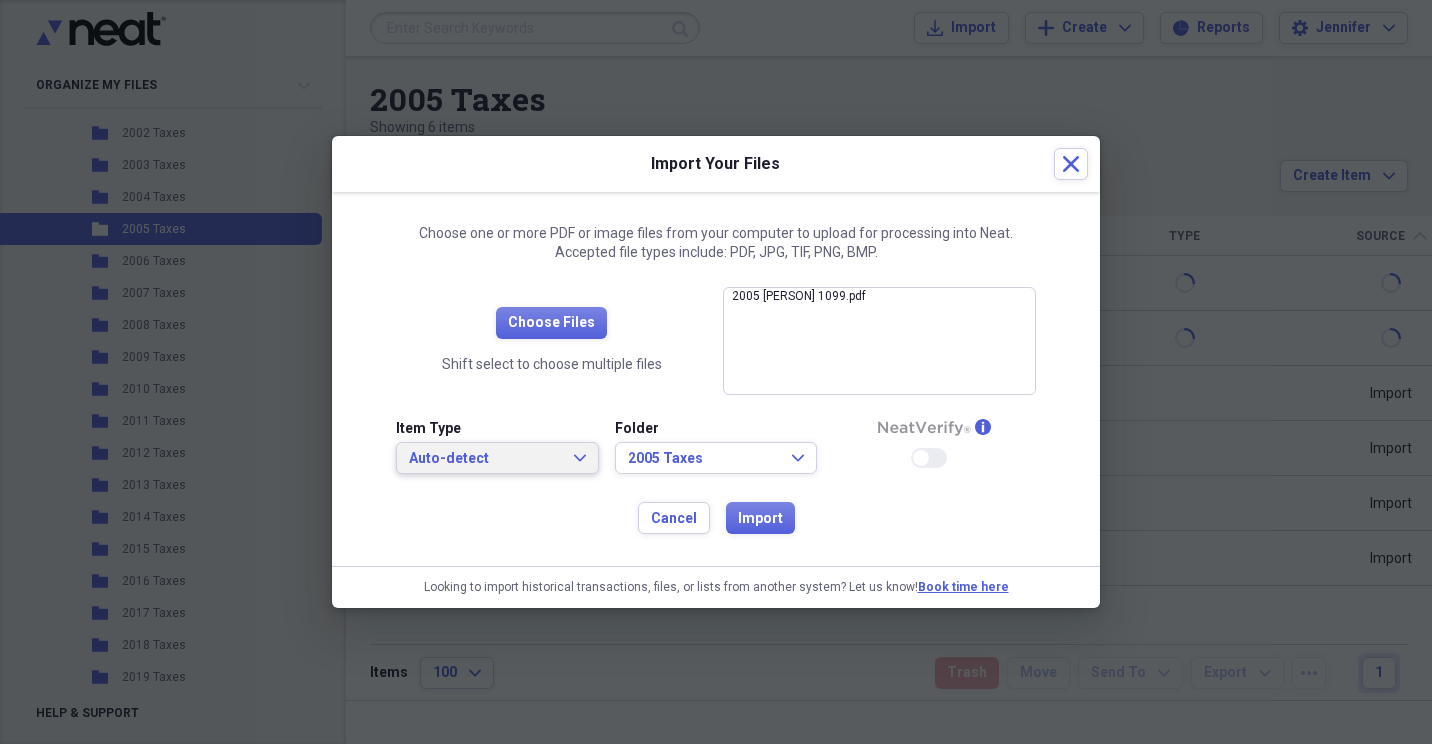 click on "Auto-detect Expand" at bounding box center [497, 458] 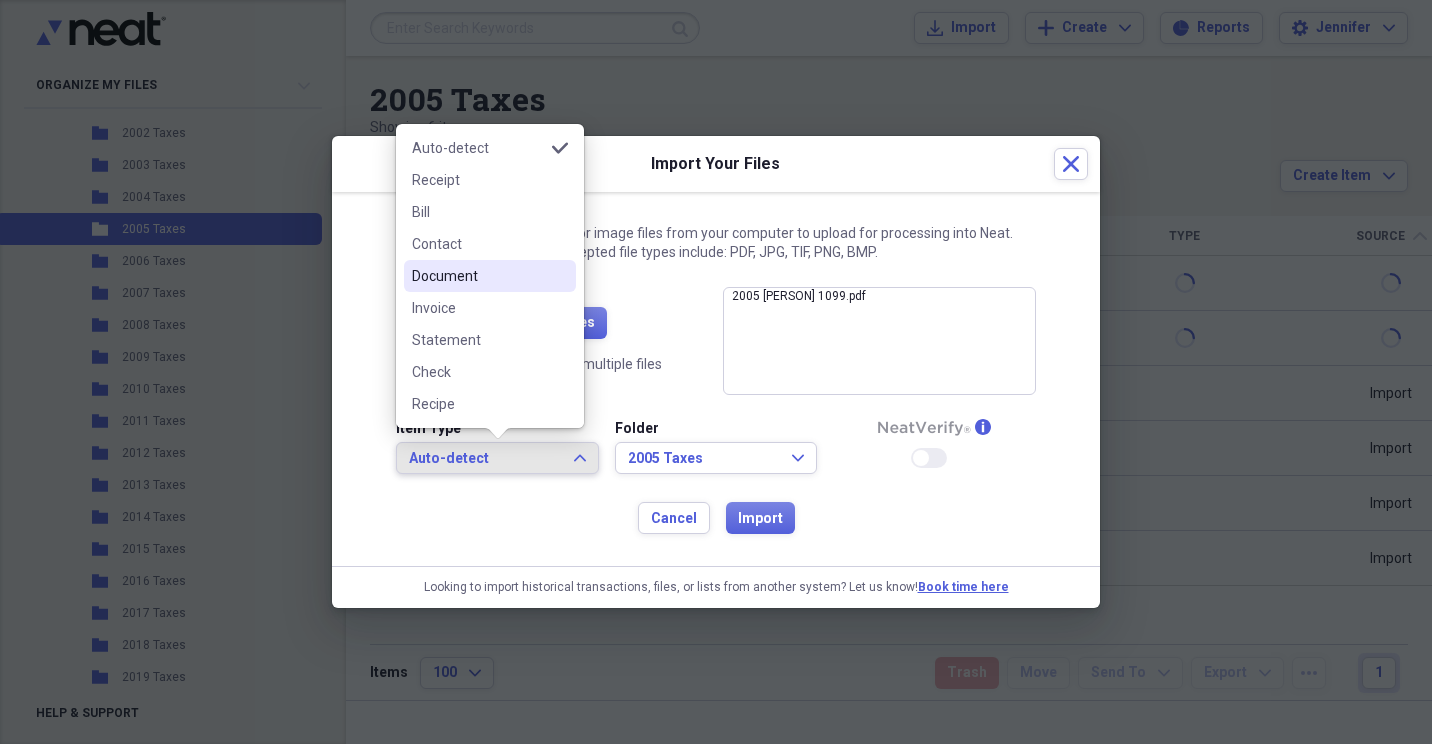 drag, startPoint x: 459, startPoint y: 275, endPoint x: 501, endPoint y: 289, distance: 44.27189 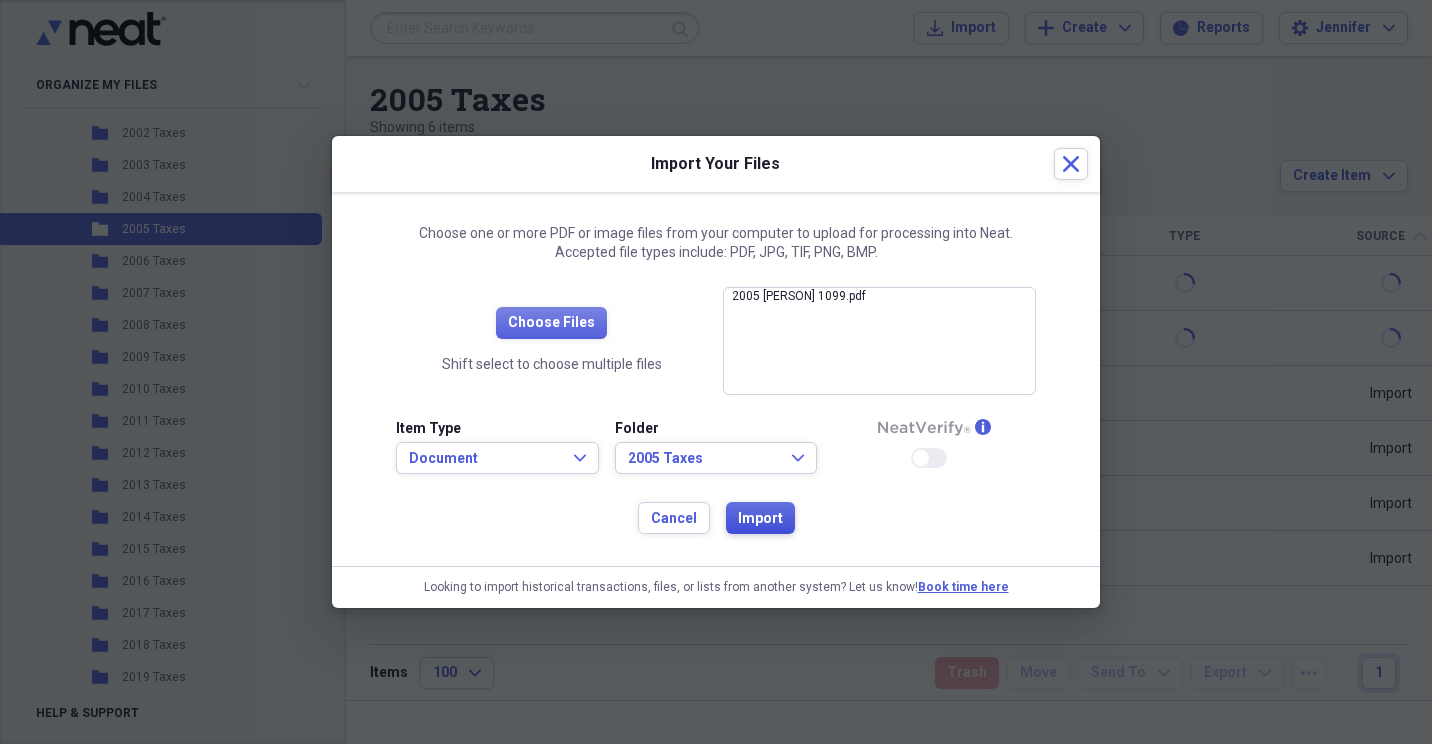 click on "Import" at bounding box center (760, 519) 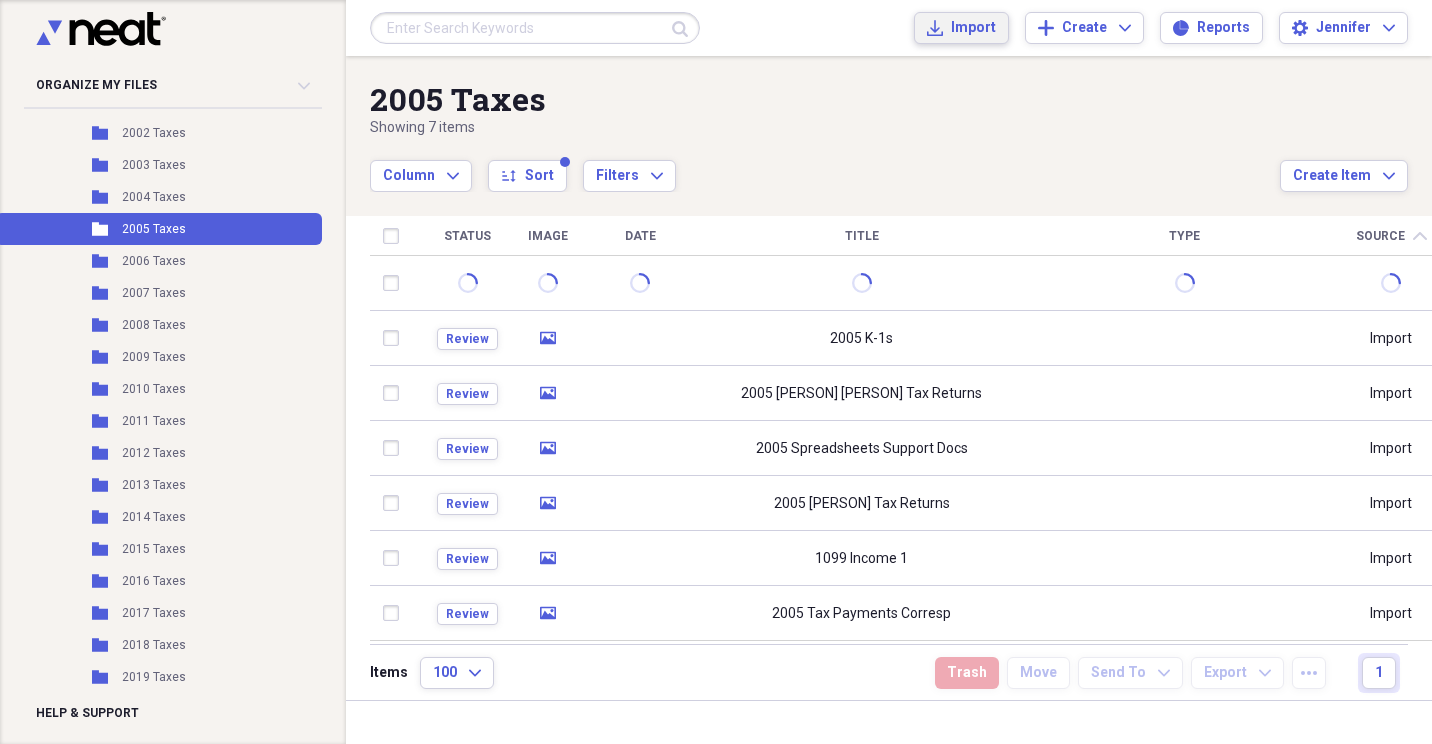 drag, startPoint x: 726, startPoint y: 528, endPoint x: 980, endPoint y: 17, distance: 570.6461 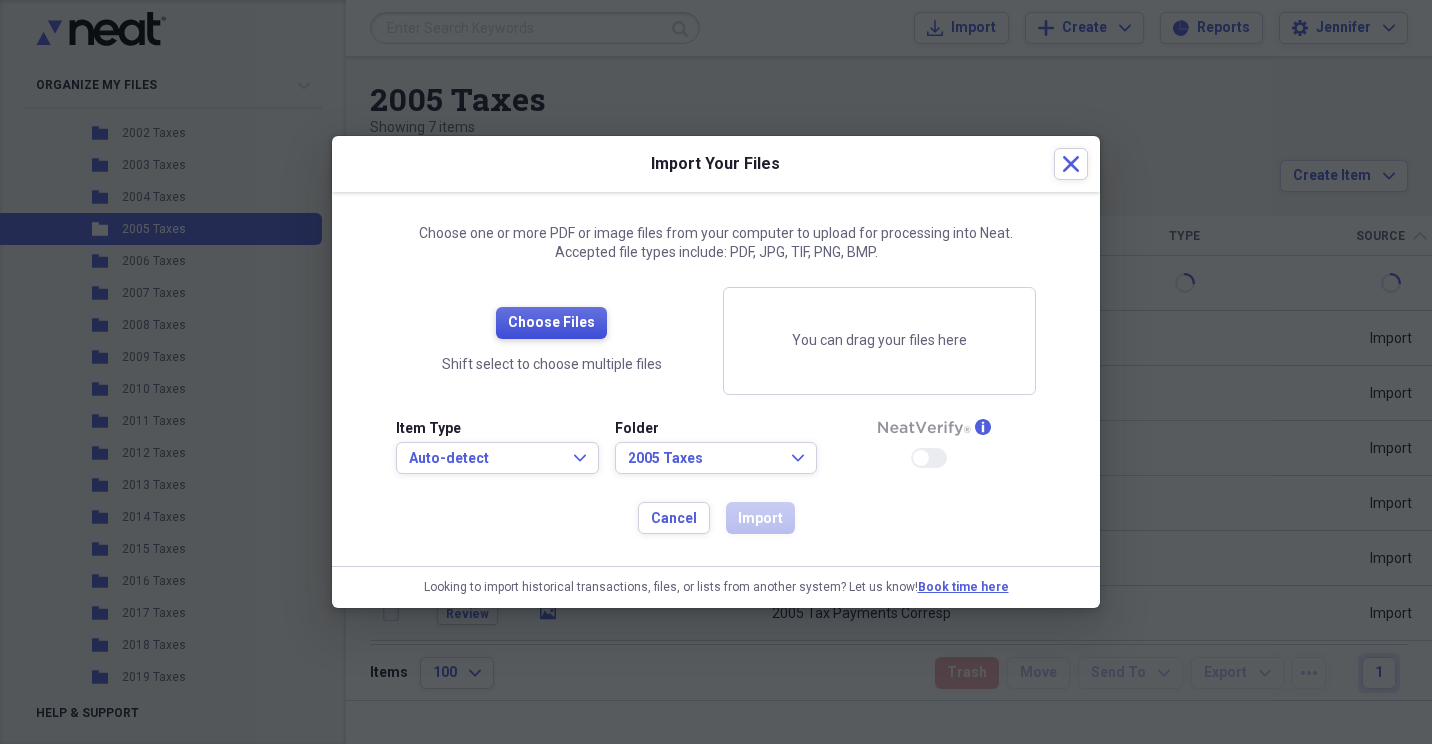 click on "Choose Files" at bounding box center [551, 323] 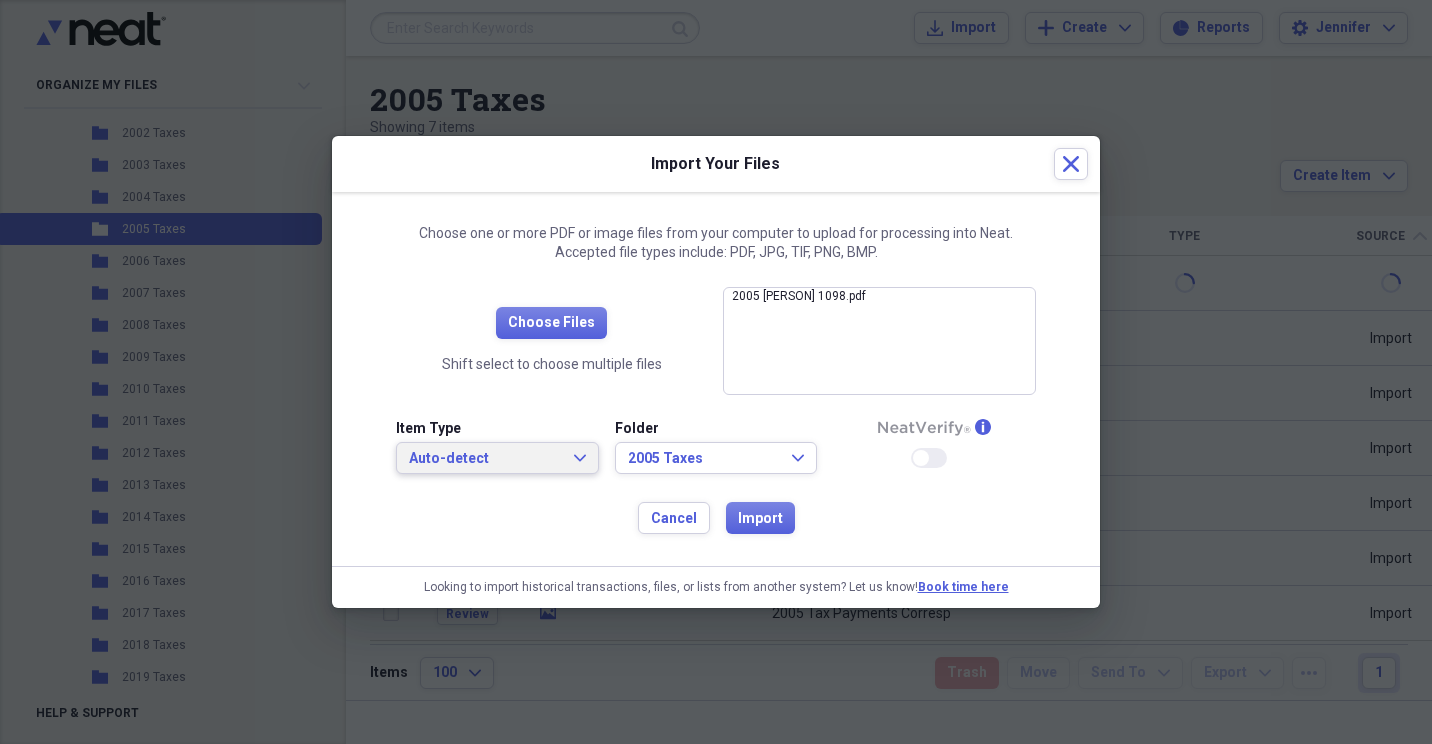 click on "Expand" 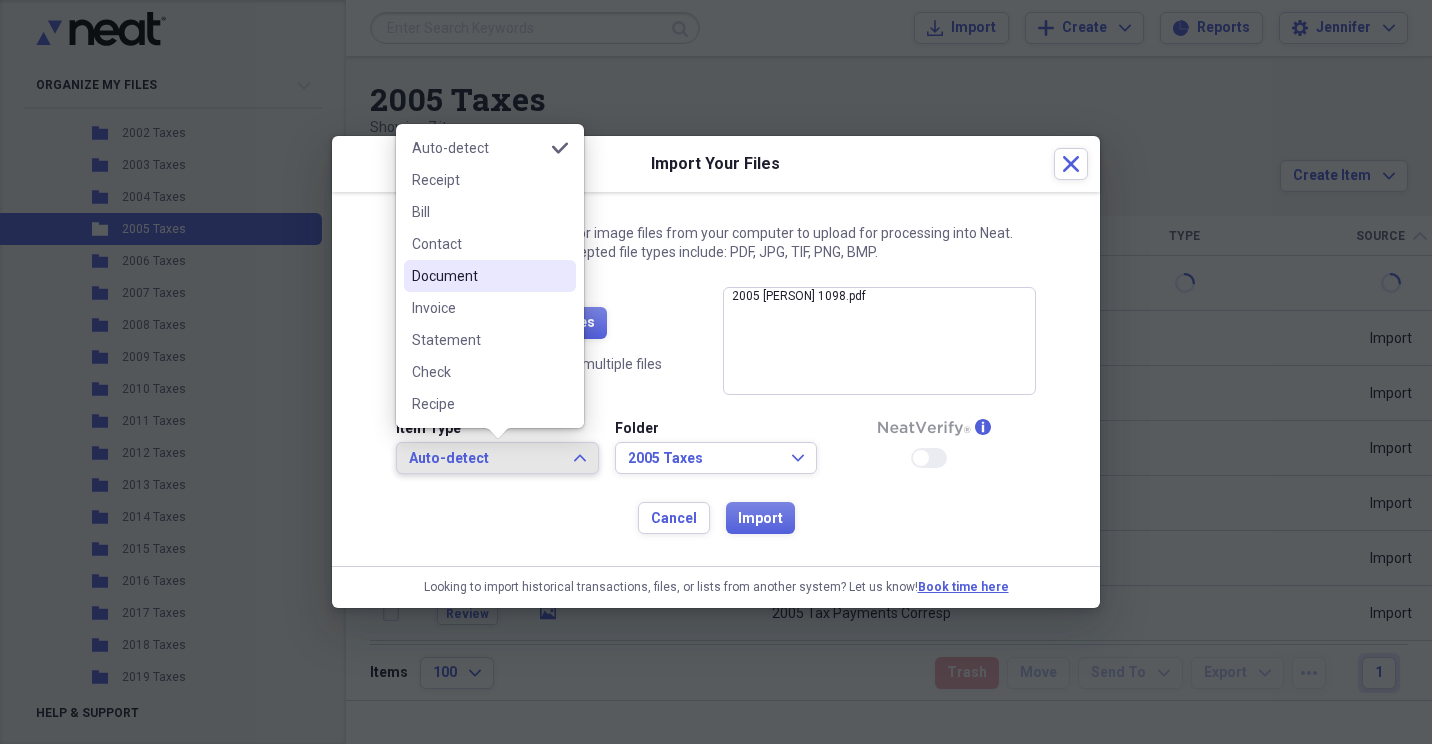 click on "Document" at bounding box center [478, 276] 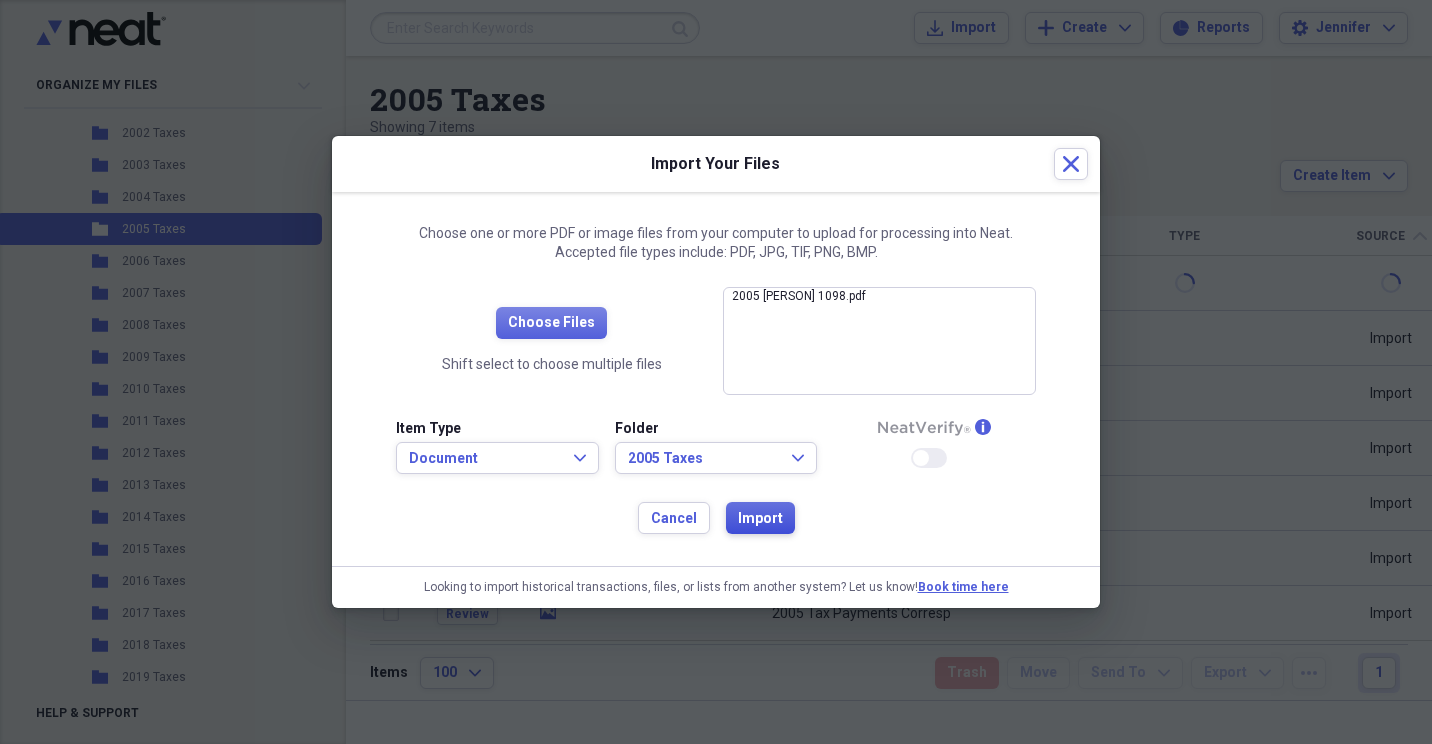 click on "Import" at bounding box center [760, 519] 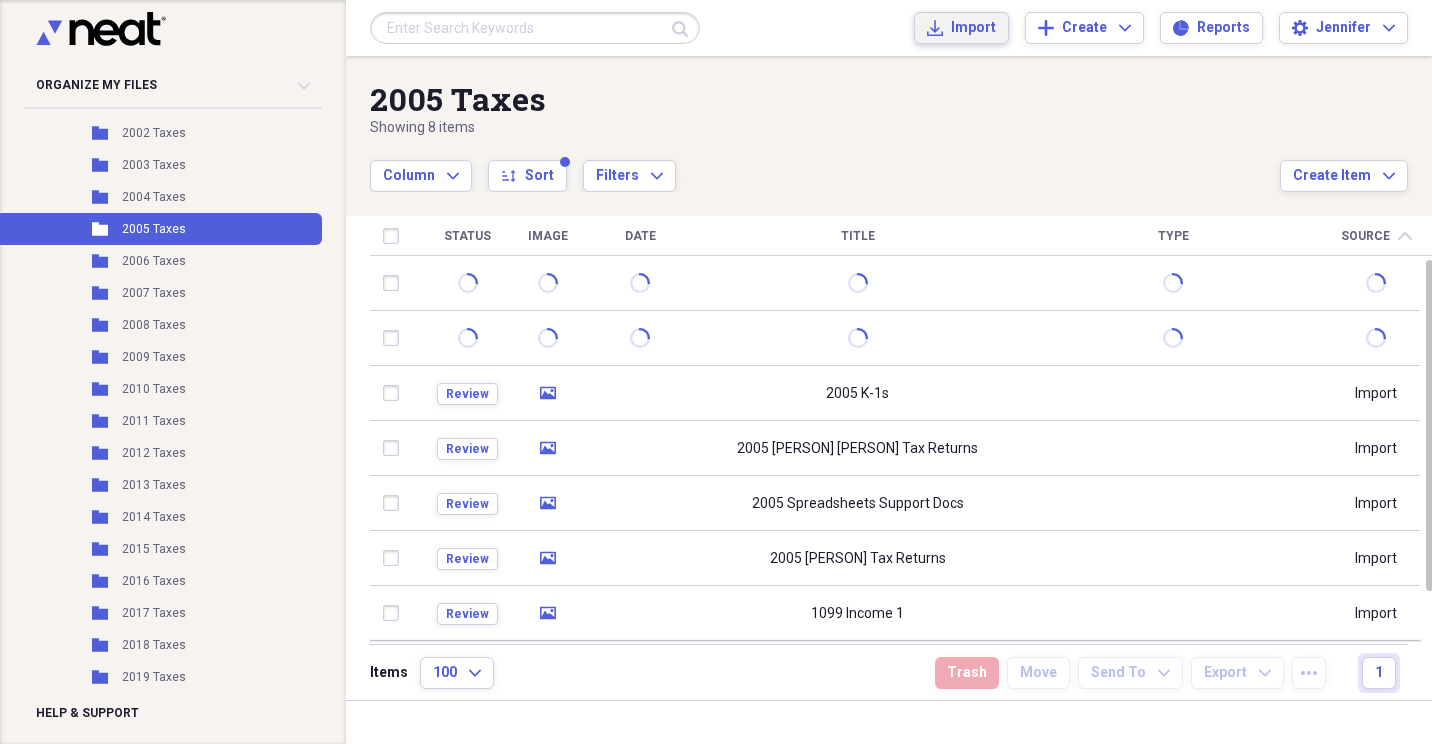 click on "Import Import" at bounding box center [961, 28] 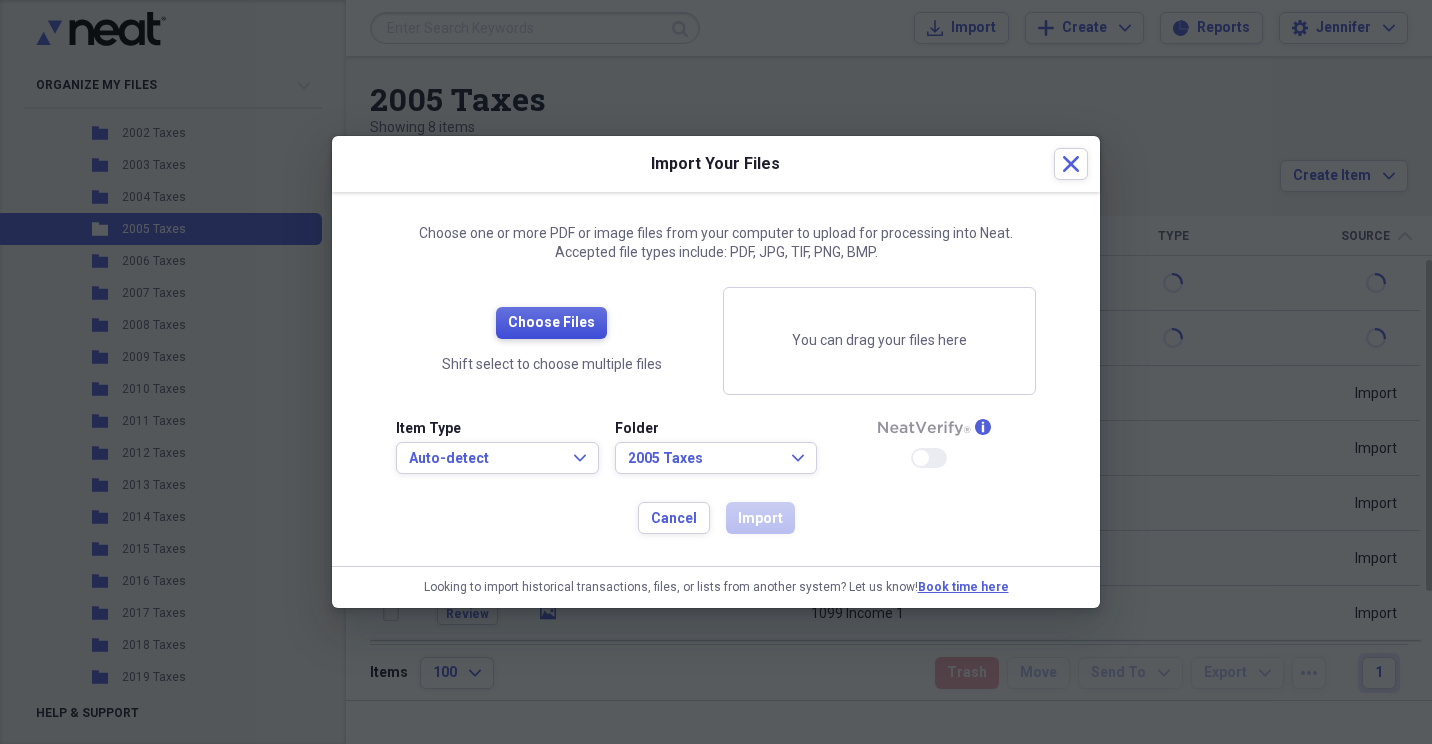 click on "Choose Files" at bounding box center [551, 323] 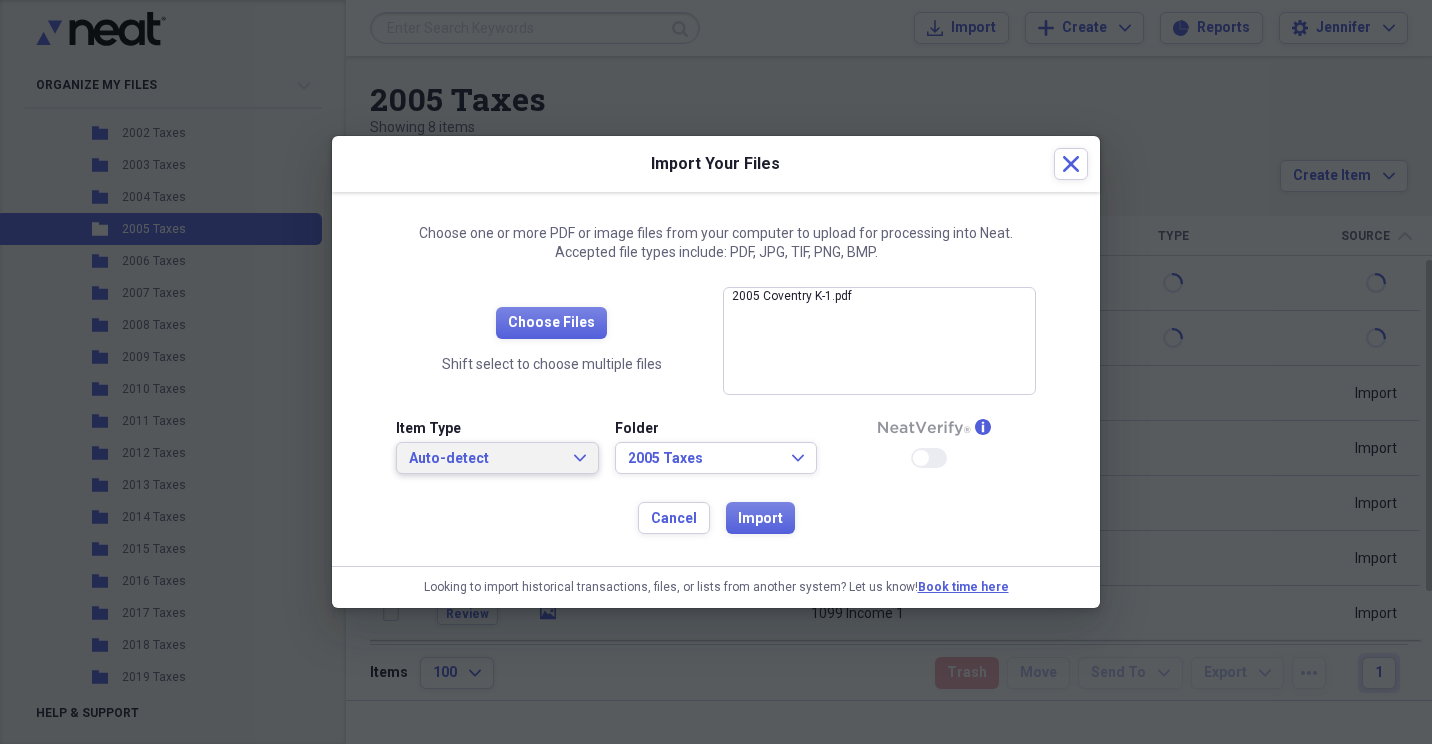 click on "Auto-detect Expand" at bounding box center (497, 458) 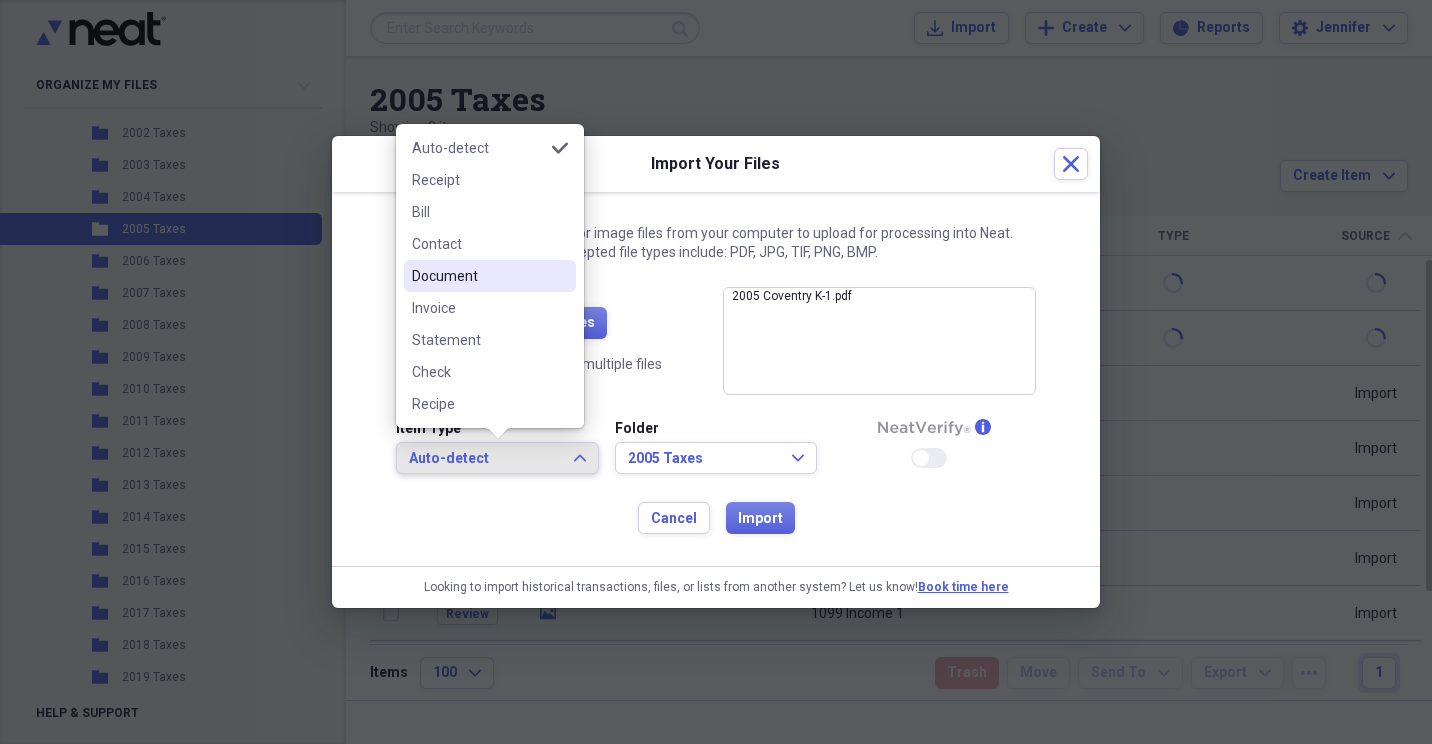click on "Document" at bounding box center [478, 276] 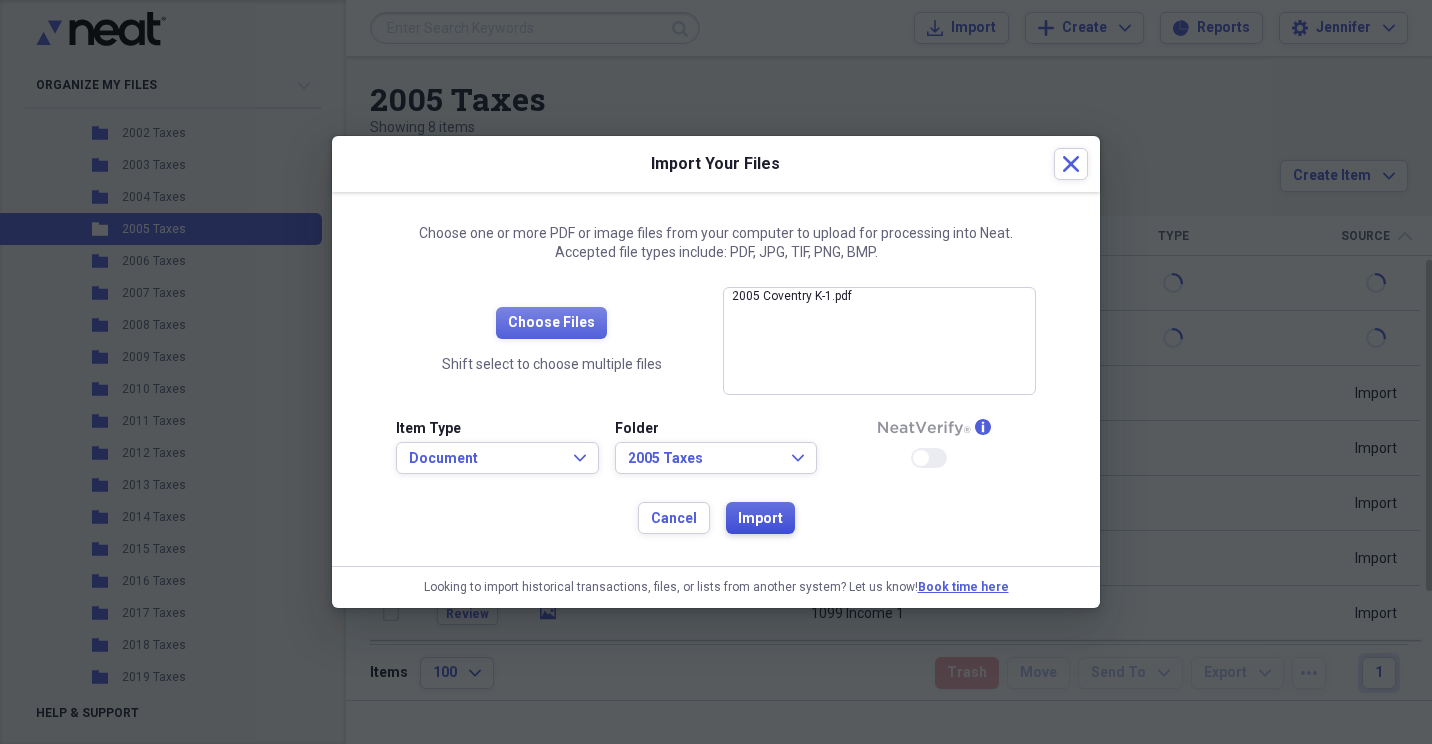 click on "Import" at bounding box center [760, 519] 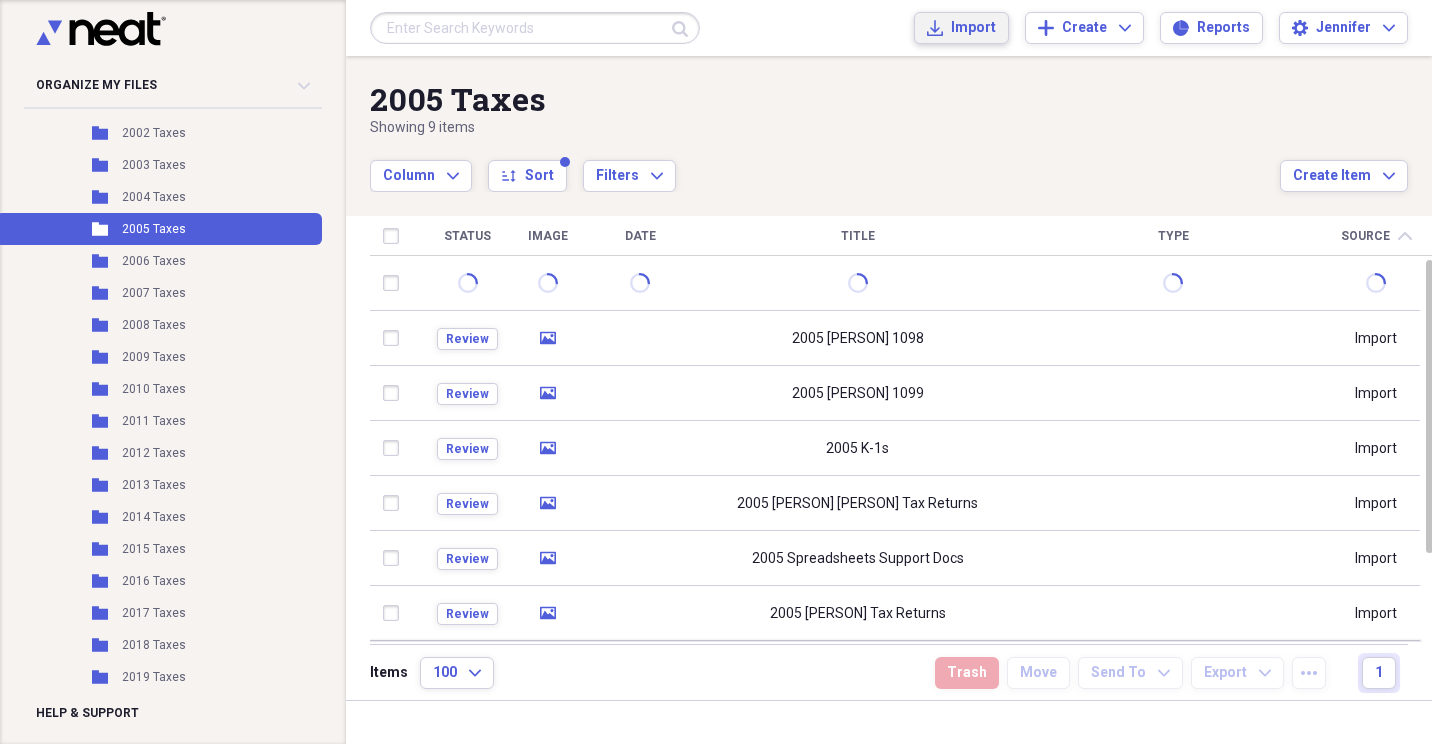 click on "Import" at bounding box center [973, 28] 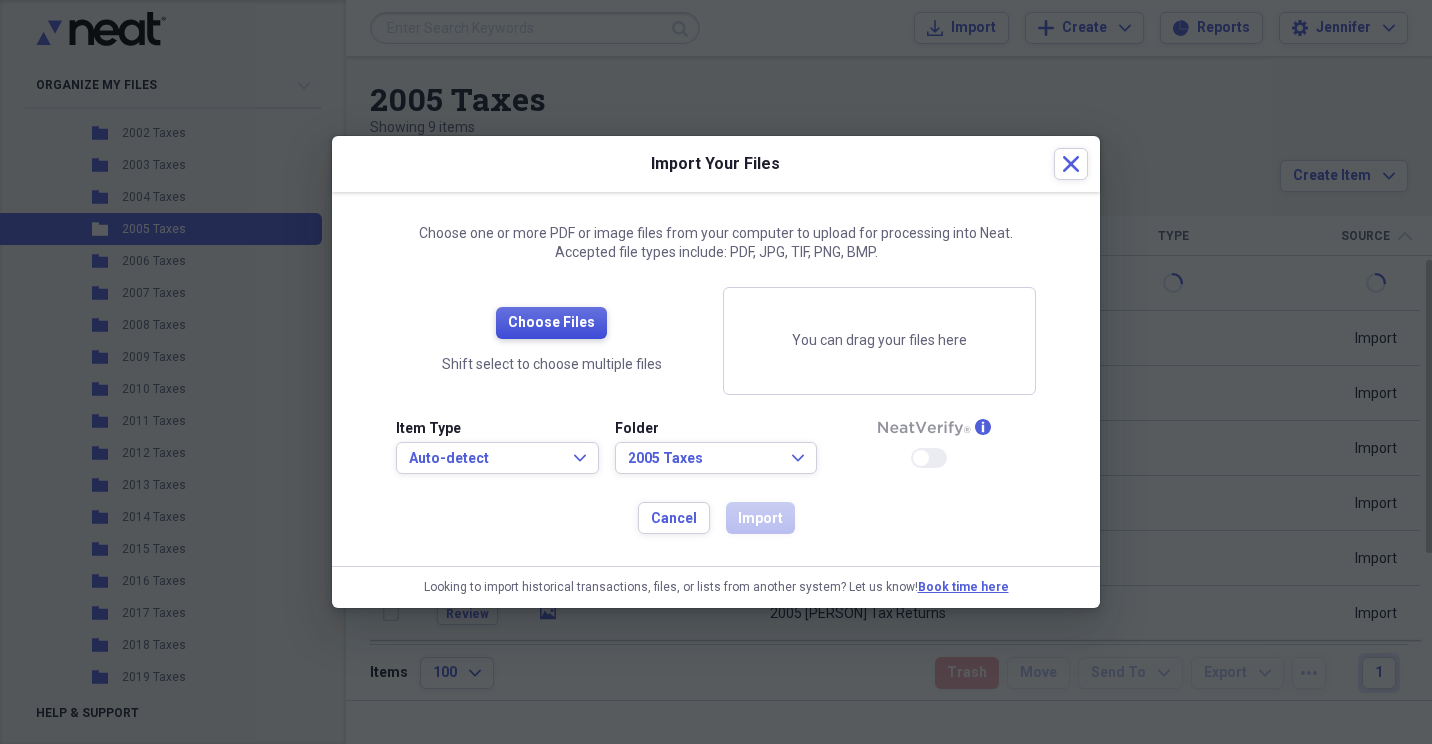 click on "Choose Files" at bounding box center [551, 323] 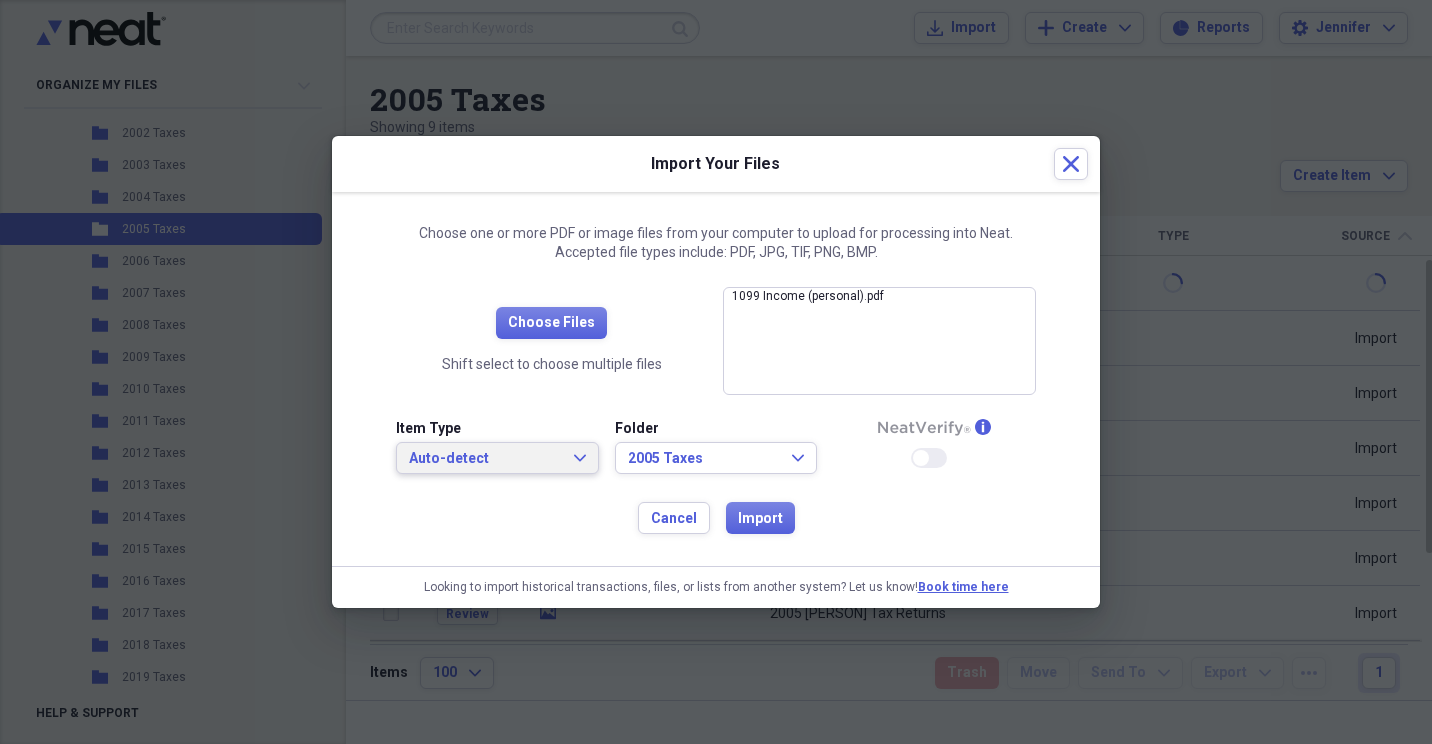 click on "Expand" 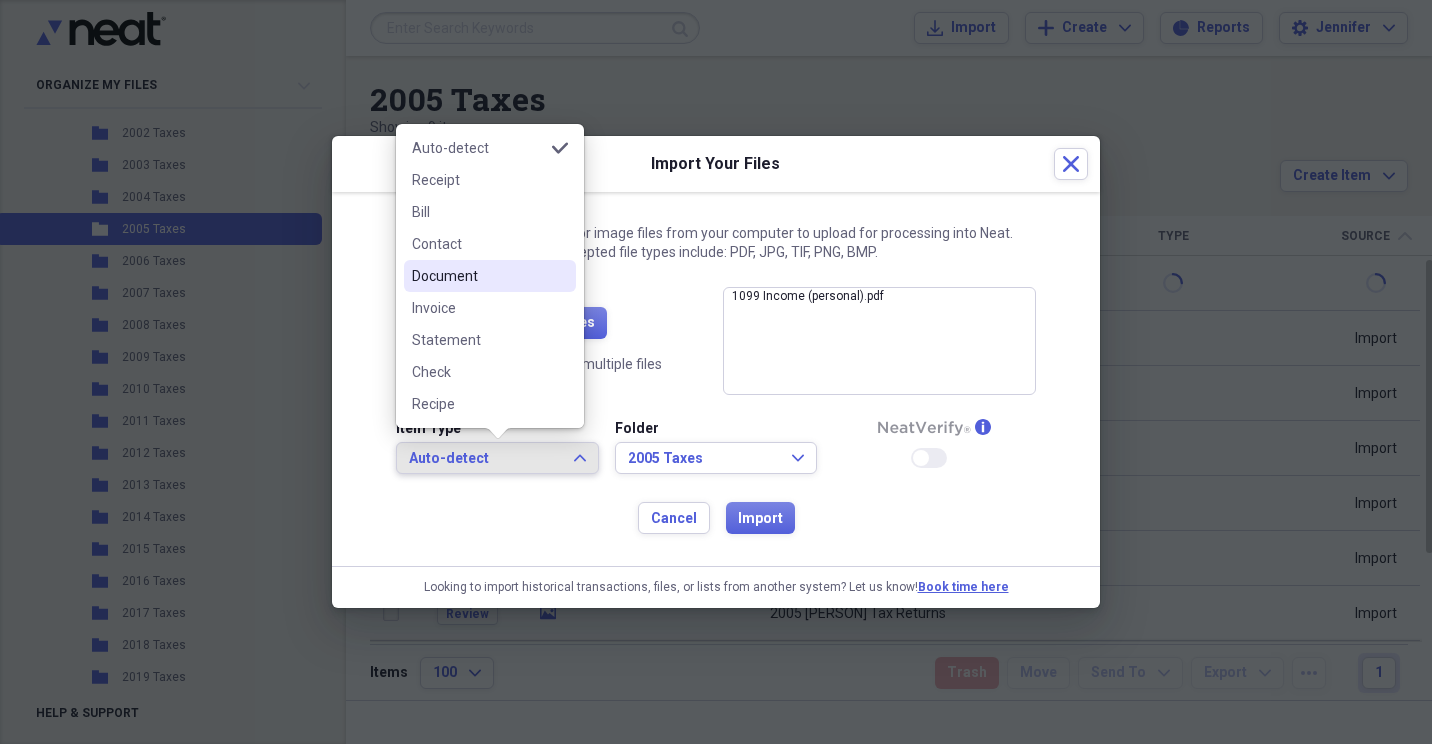 click on "Document" at bounding box center (490, 276) 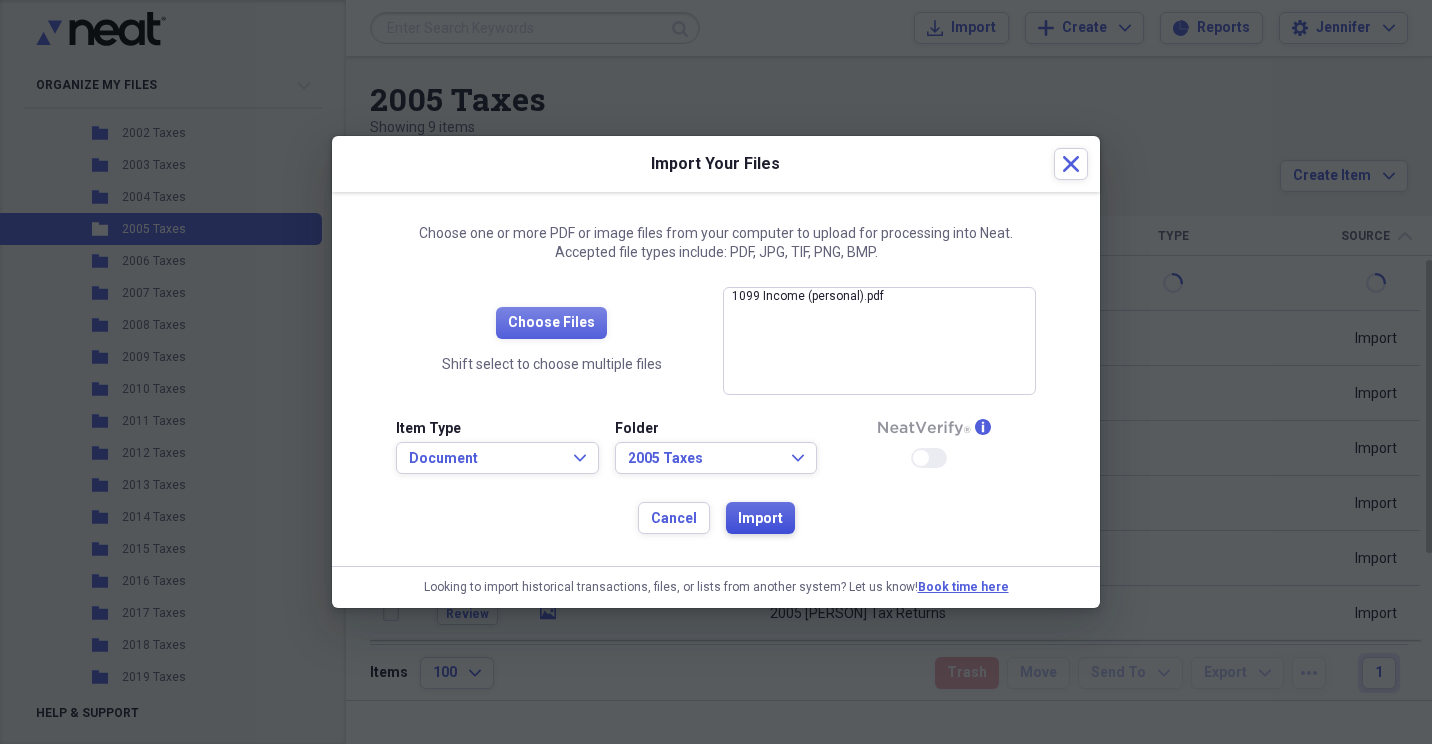 click on "Import" at bounding box center (760, 519) 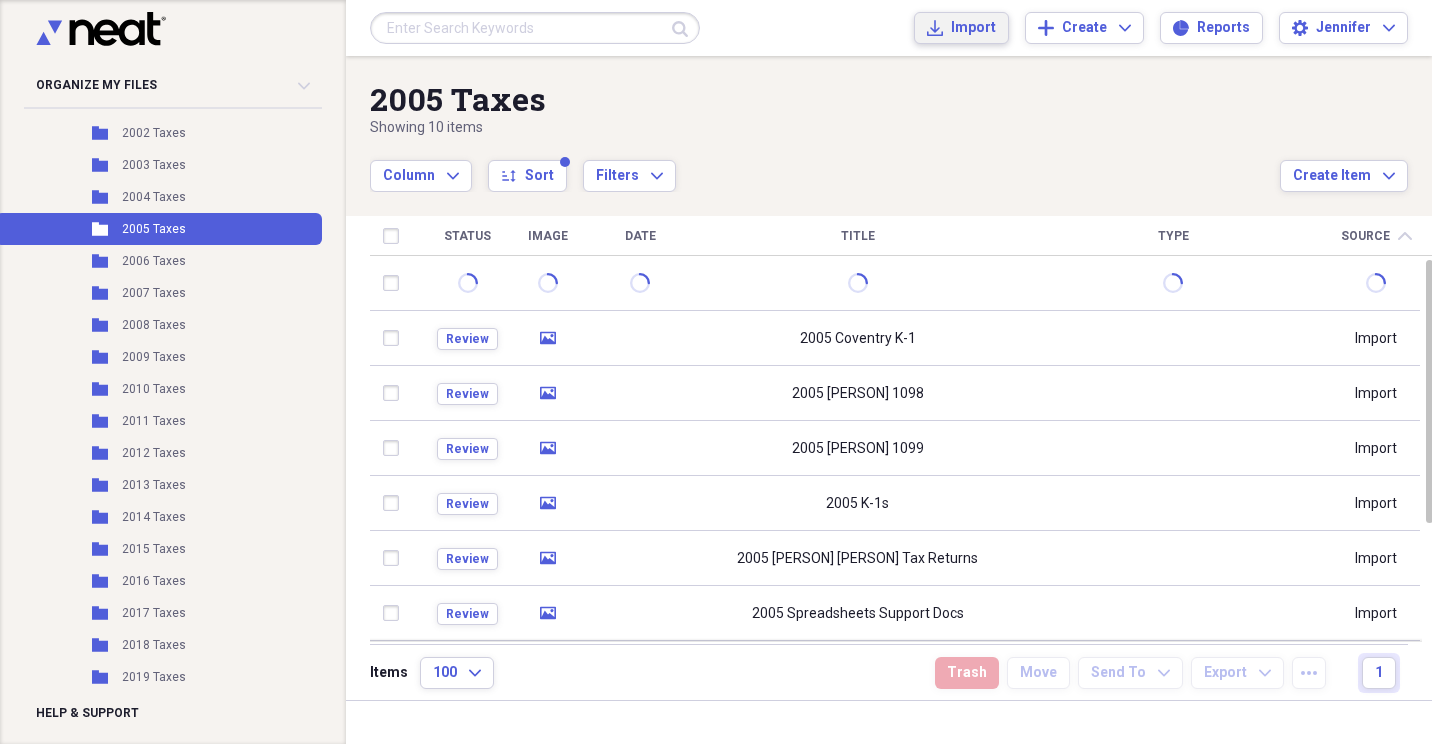 click on "Import" at bounding box center [973, 28] 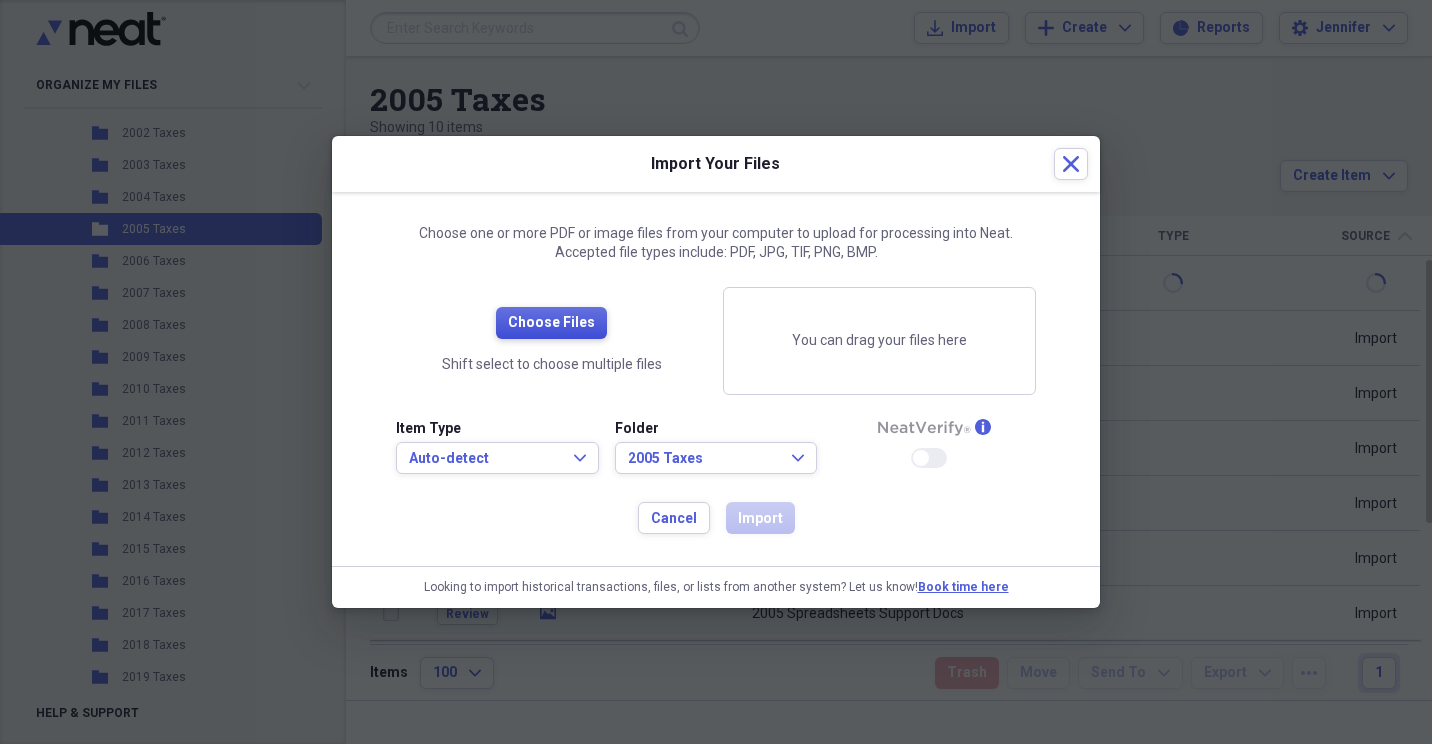 click on "Choose Files" at bounding box center (551, 323) 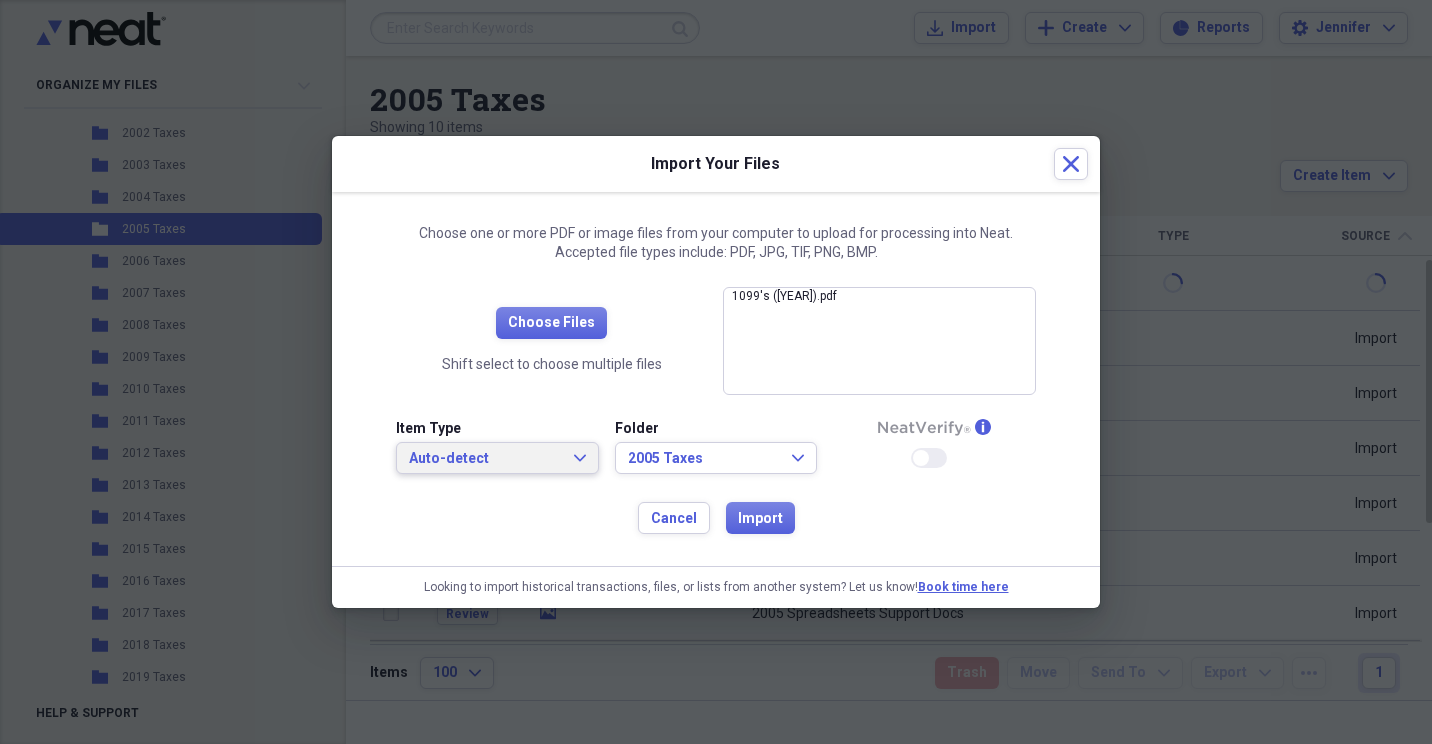 click on "Expand" 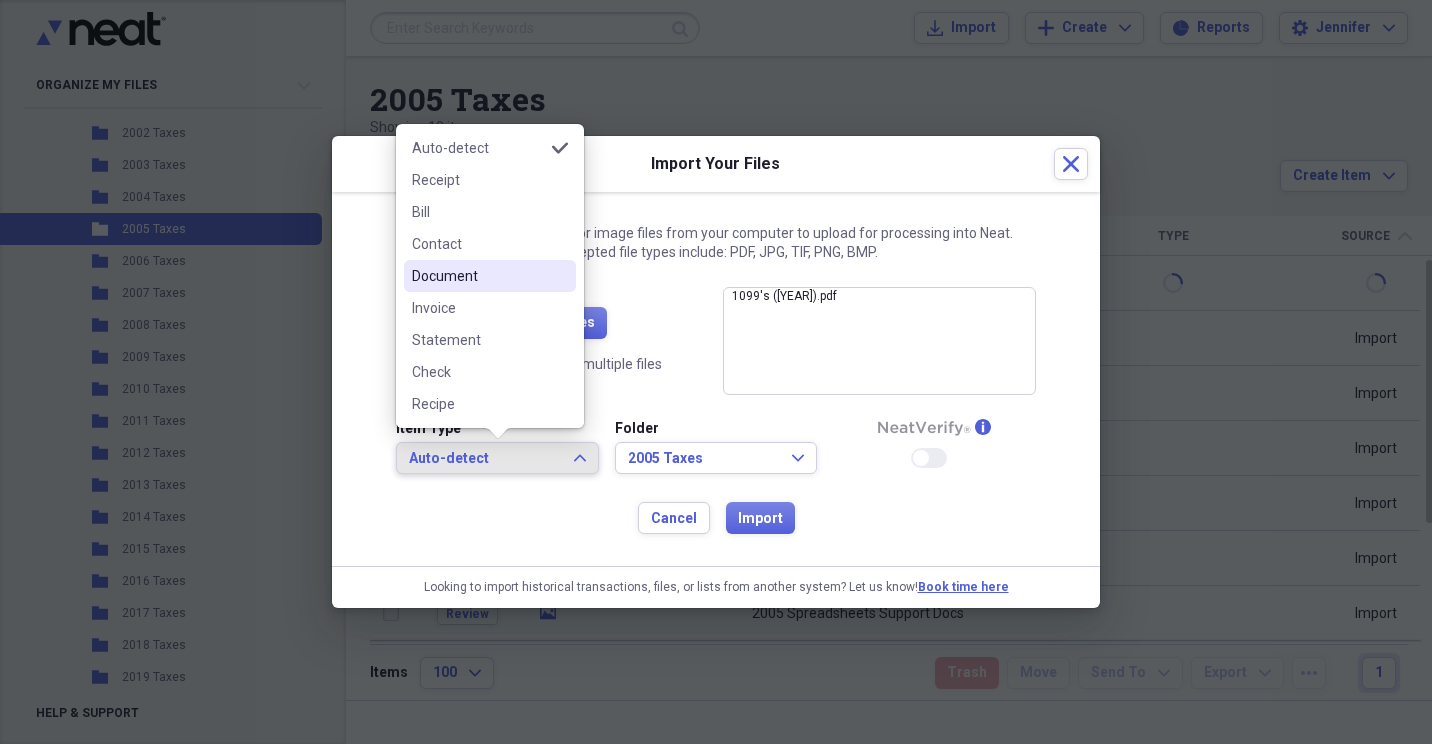 click on "Document" at bounding box center (478, 276) 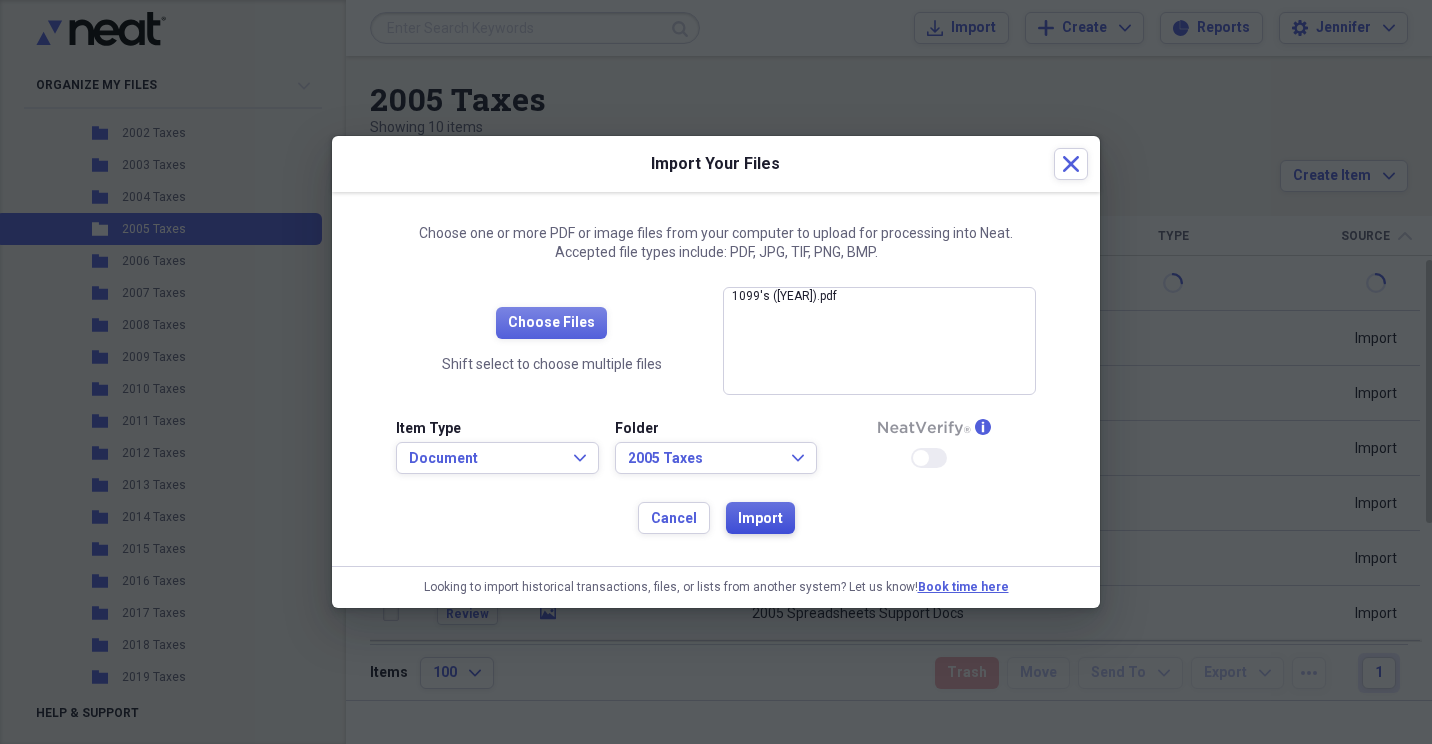 click on "Import" at bounding box center (760, 519) 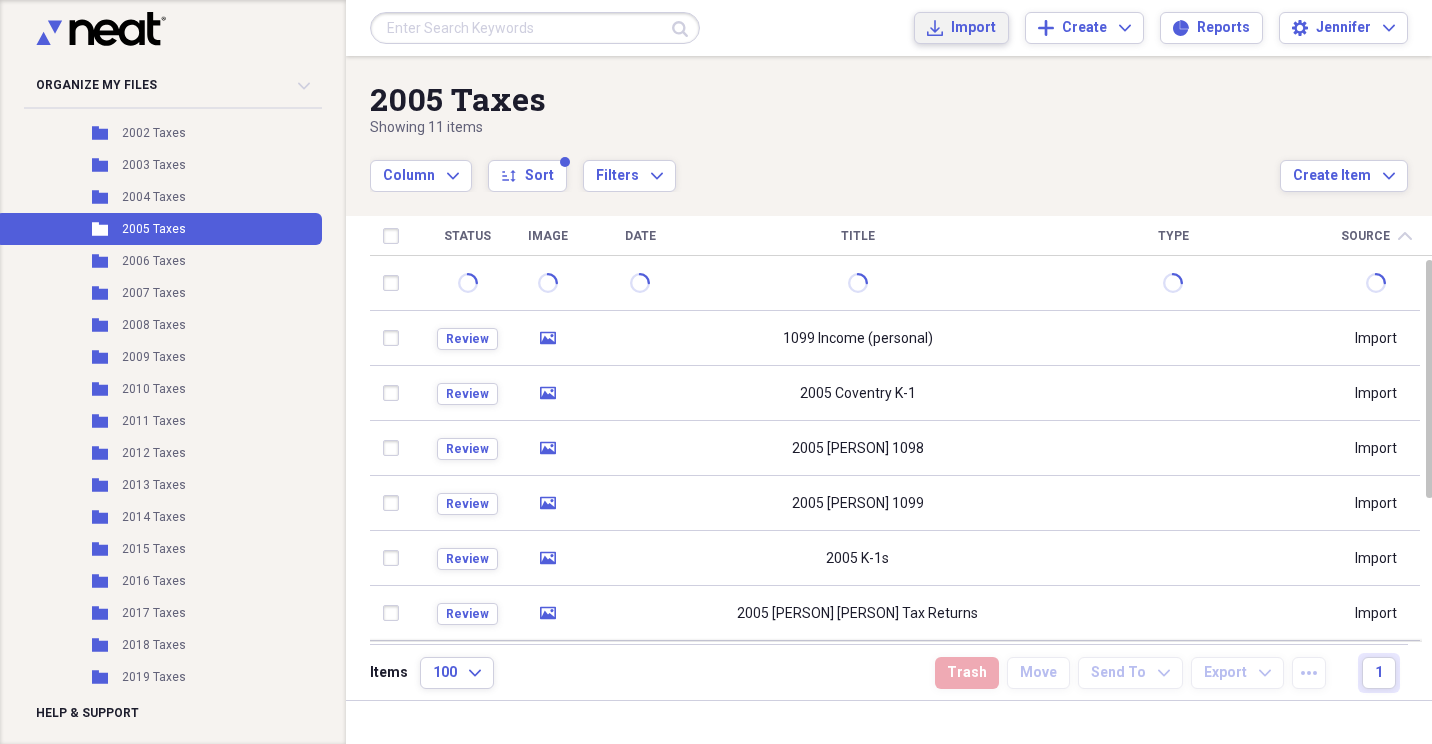 click on "Import Import" at bounding box center (961, 28) 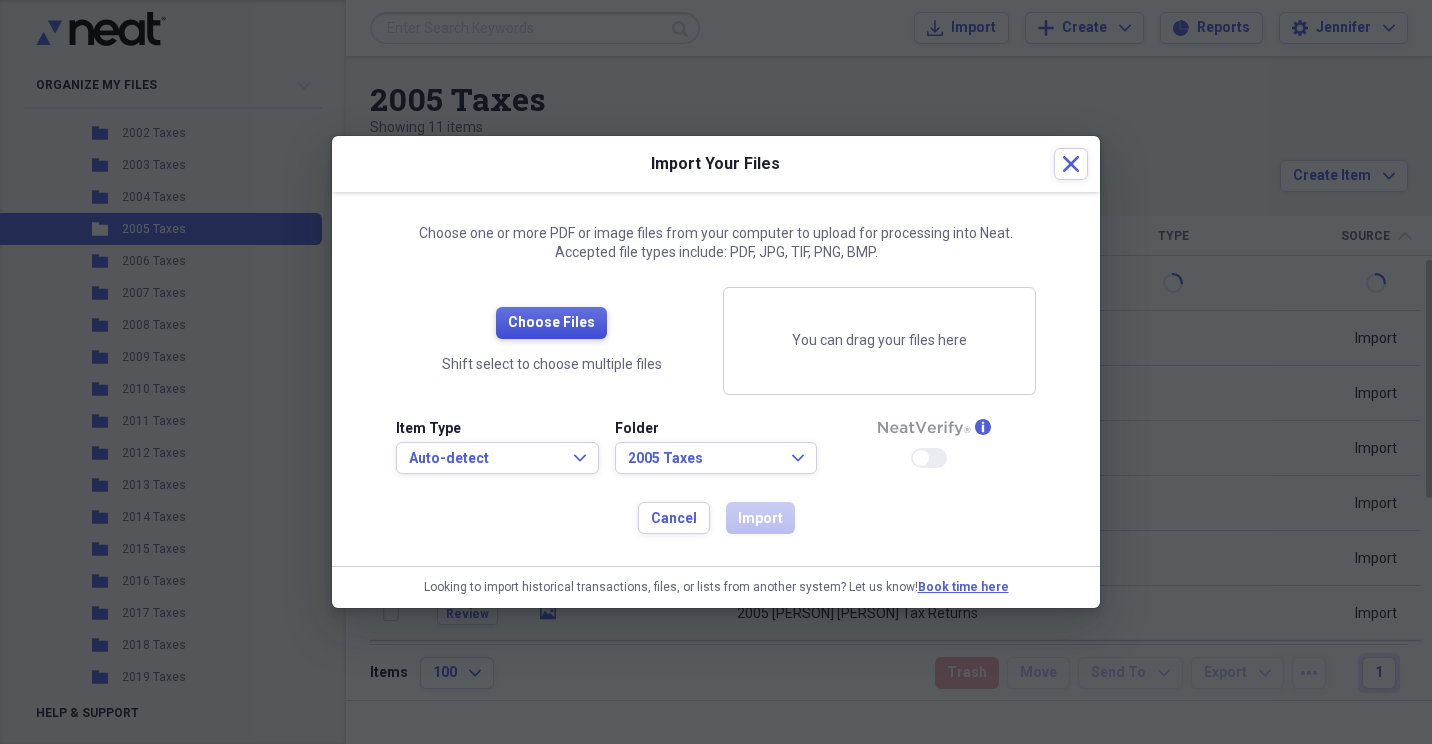 click on "Choose Files" at bounding box center [551, 323] 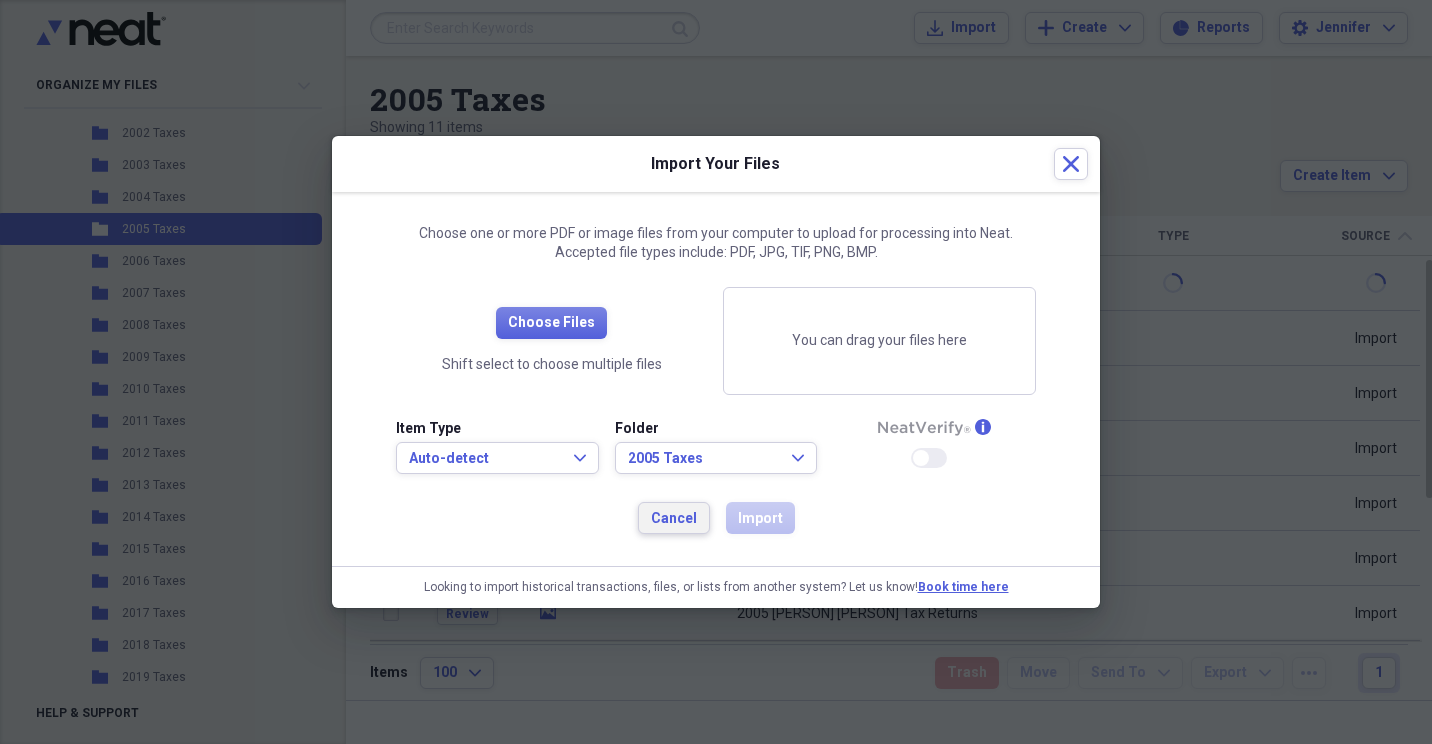 click on "Cancel" at bounding box center [674, 519] 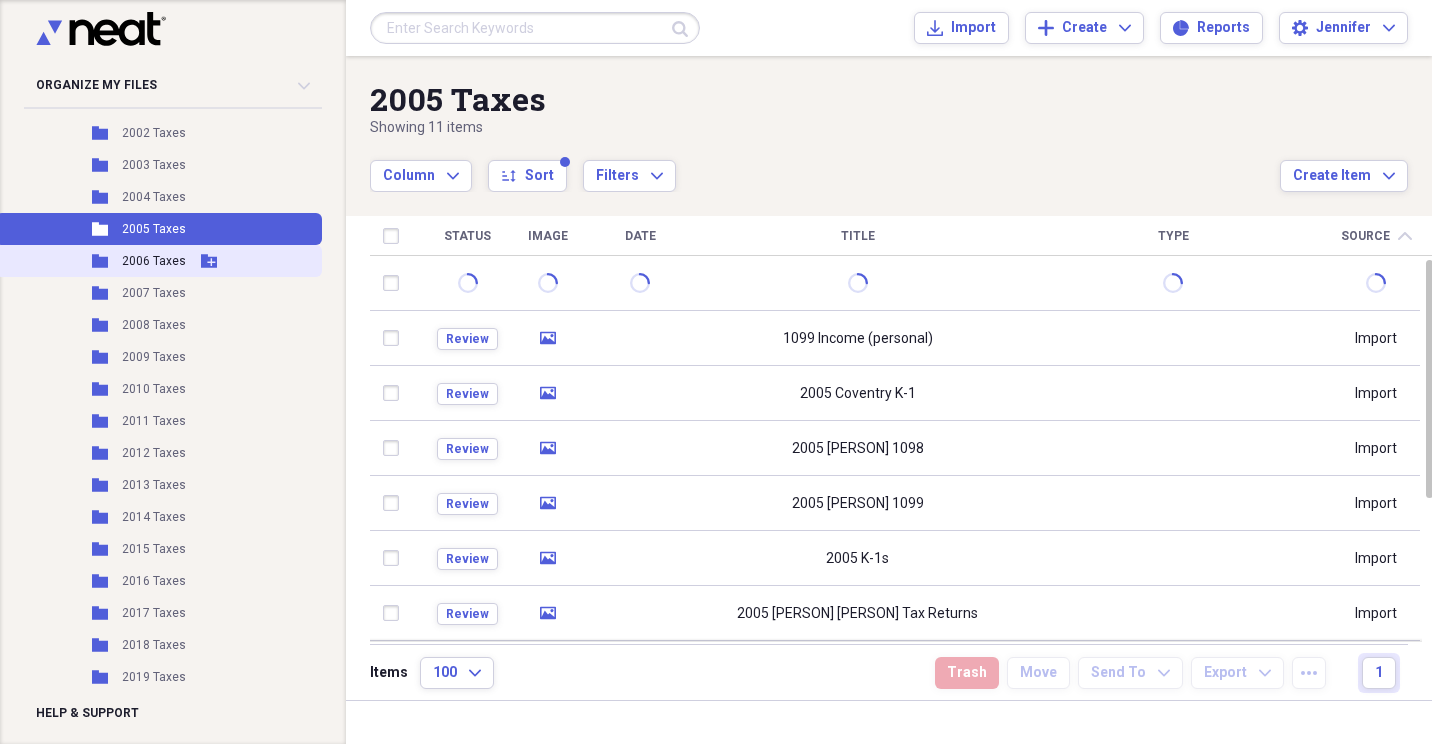 click on "2006 Taxes" at bounding box center (154, 261) 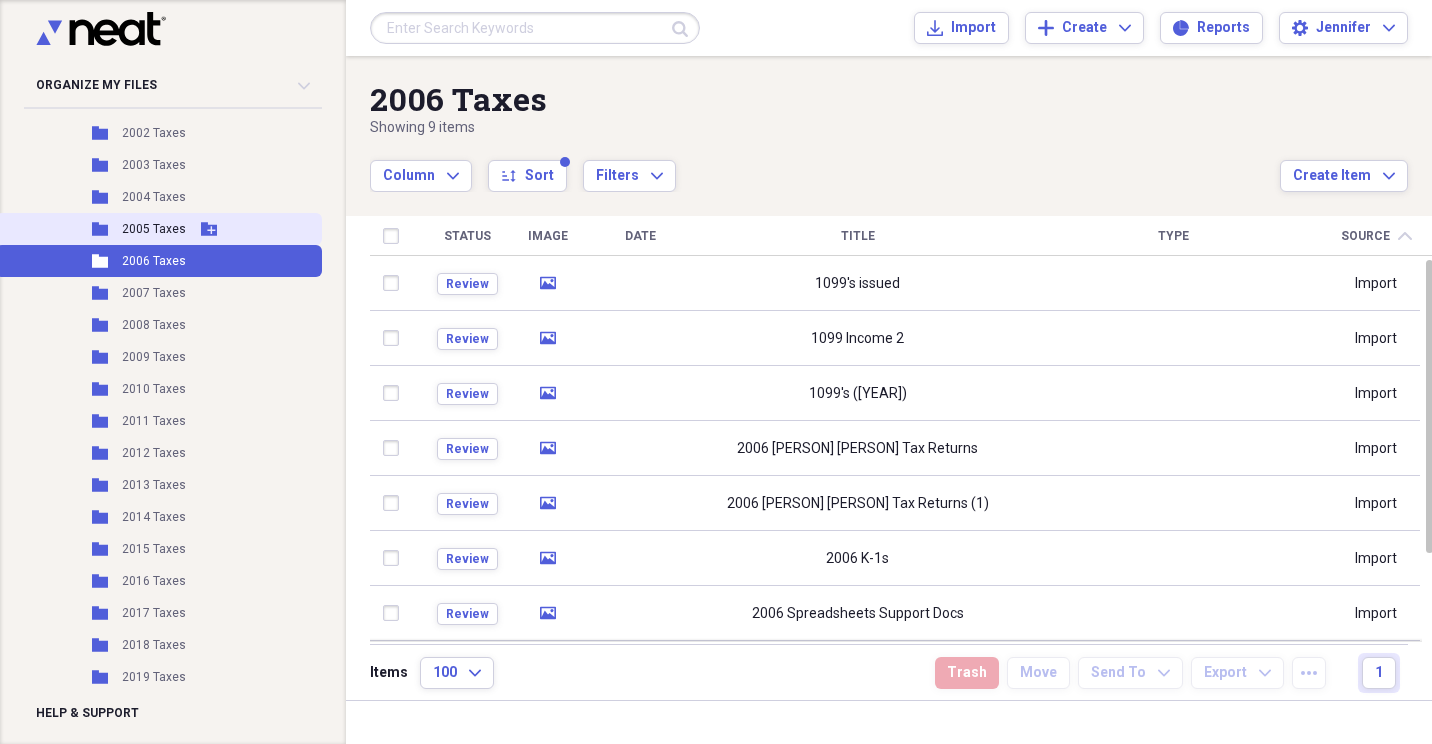 click on "2005 Taxes" at bounding box center (154, 229) 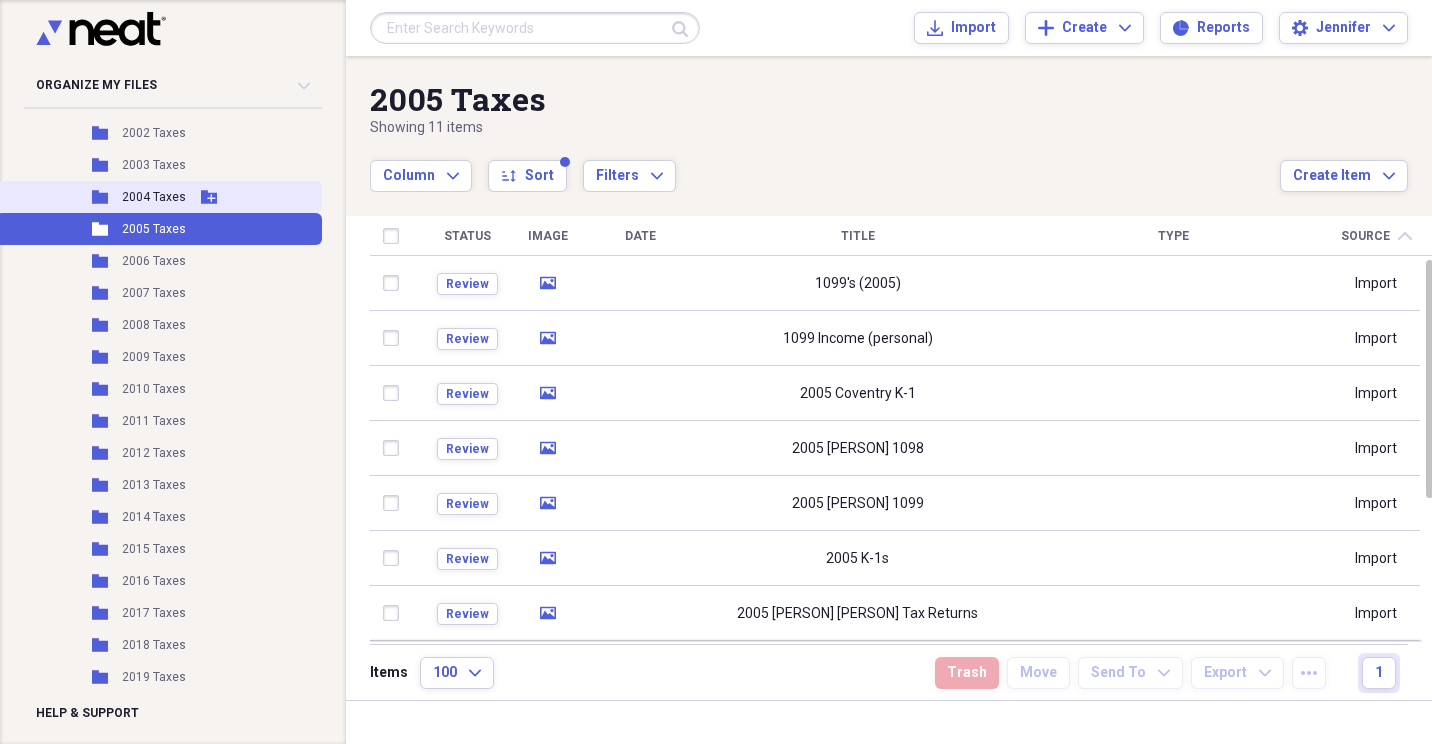 click on "2004 Taxes" at bounding box center [154, 197] 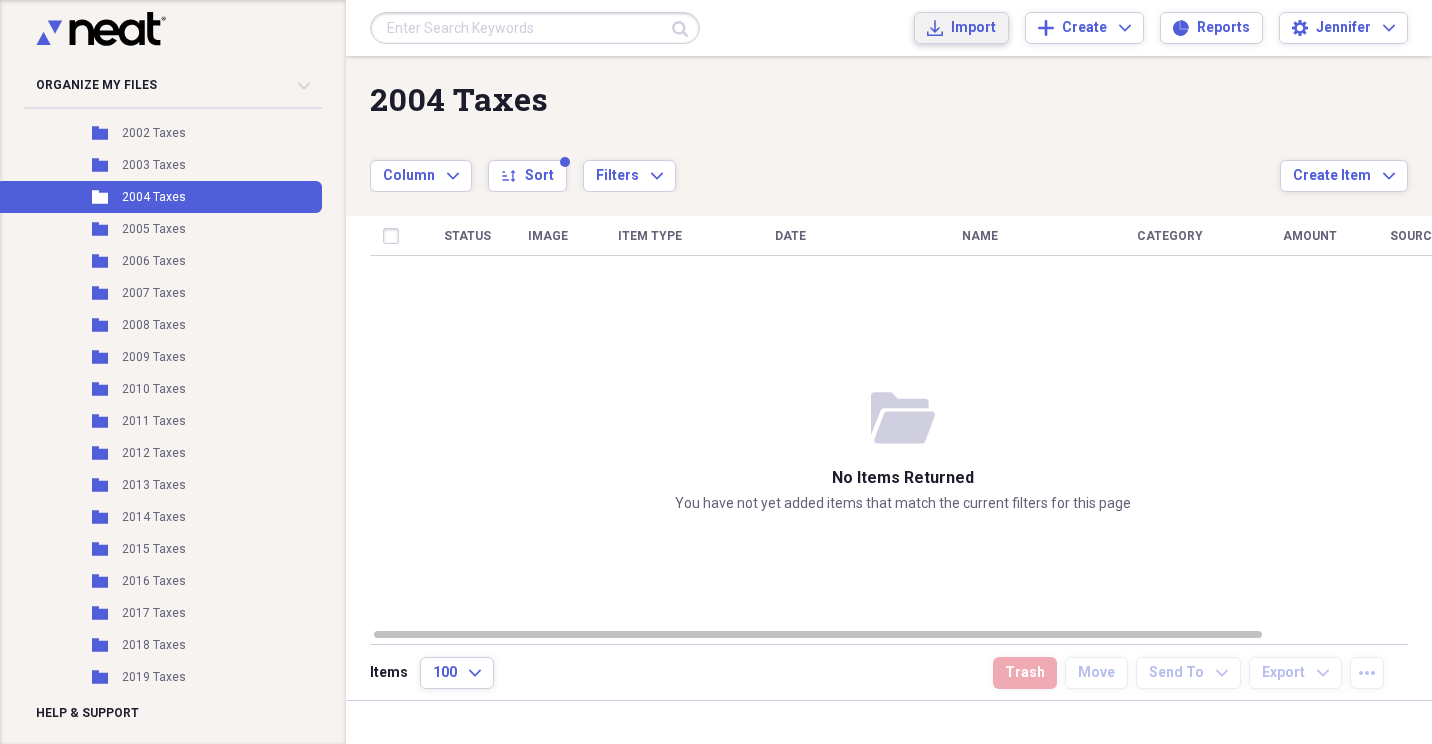 click on "Import" at bounding box center (973, 28) 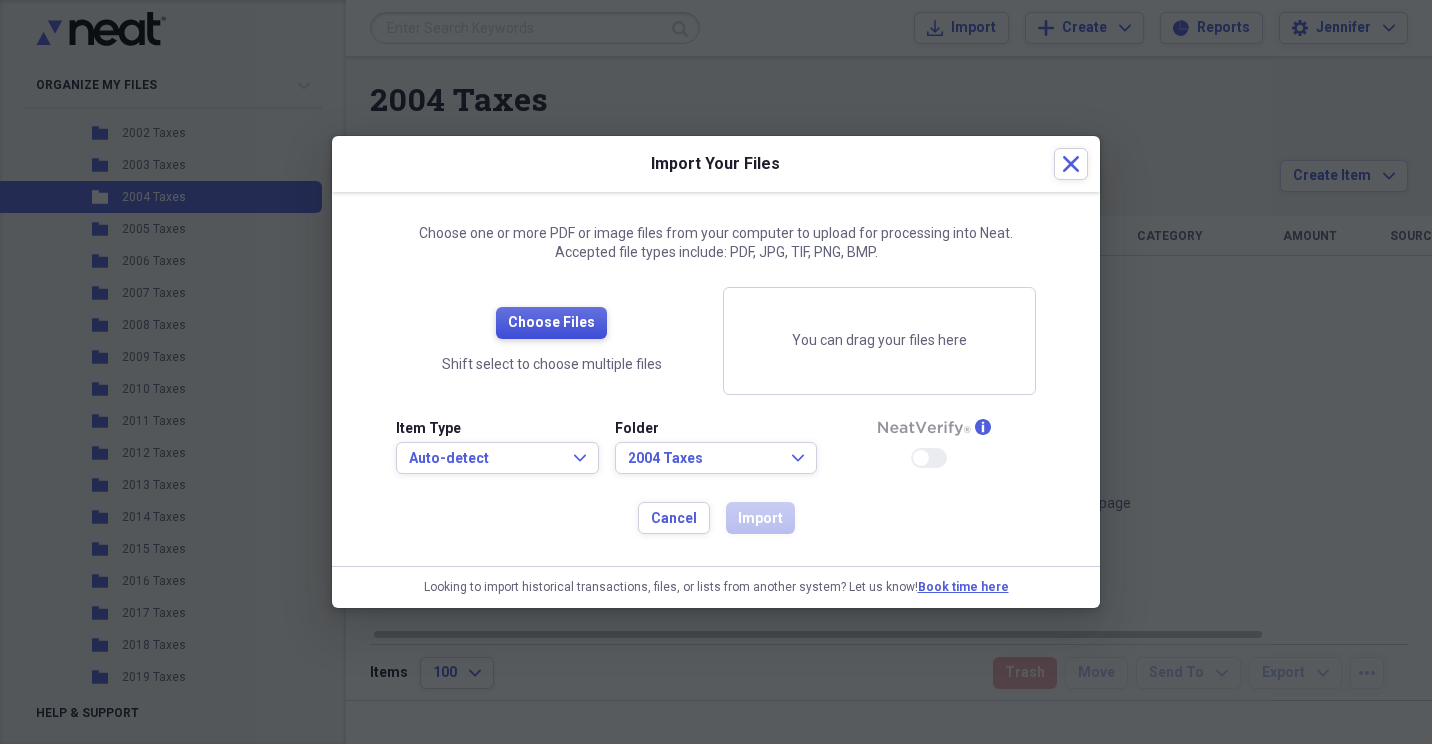 click on "Choose Files" at bounding box center (551, 323) 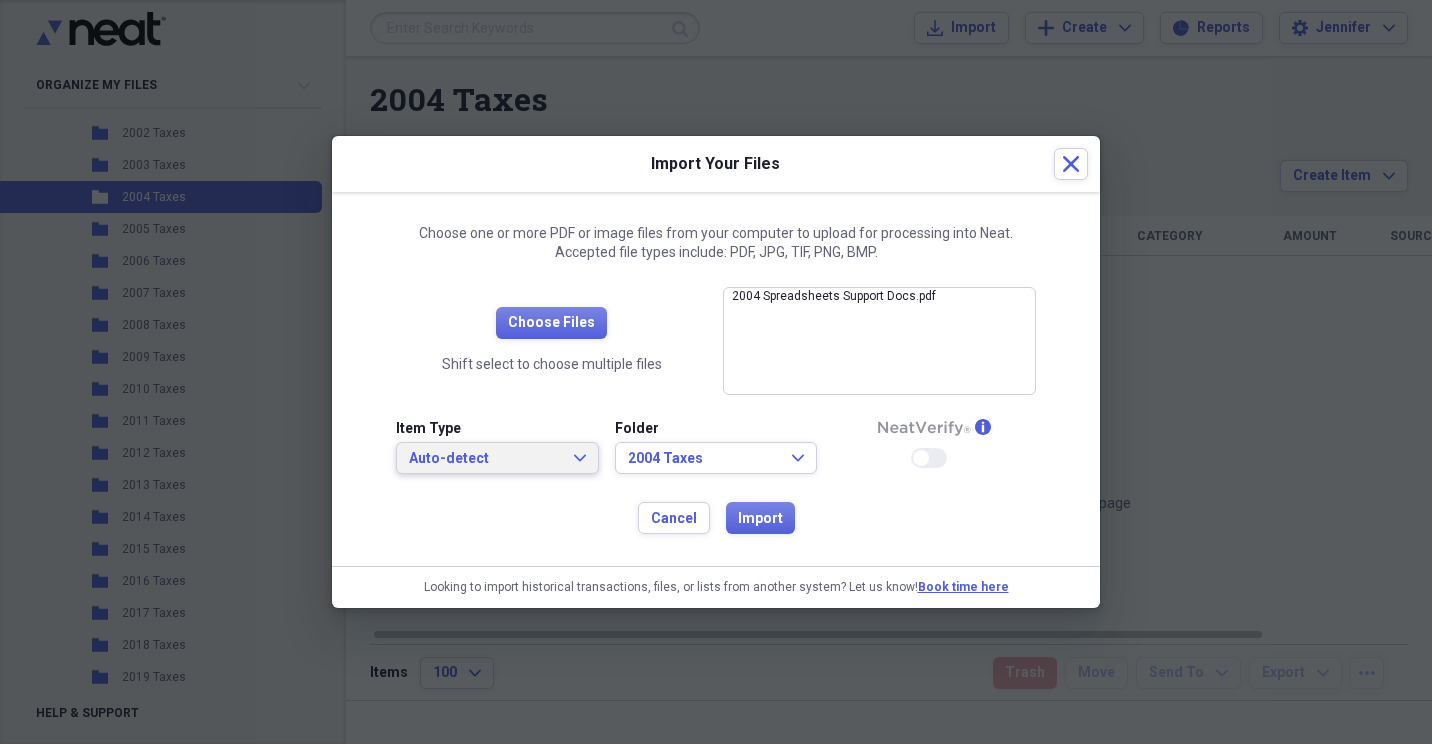 click on "Expand" 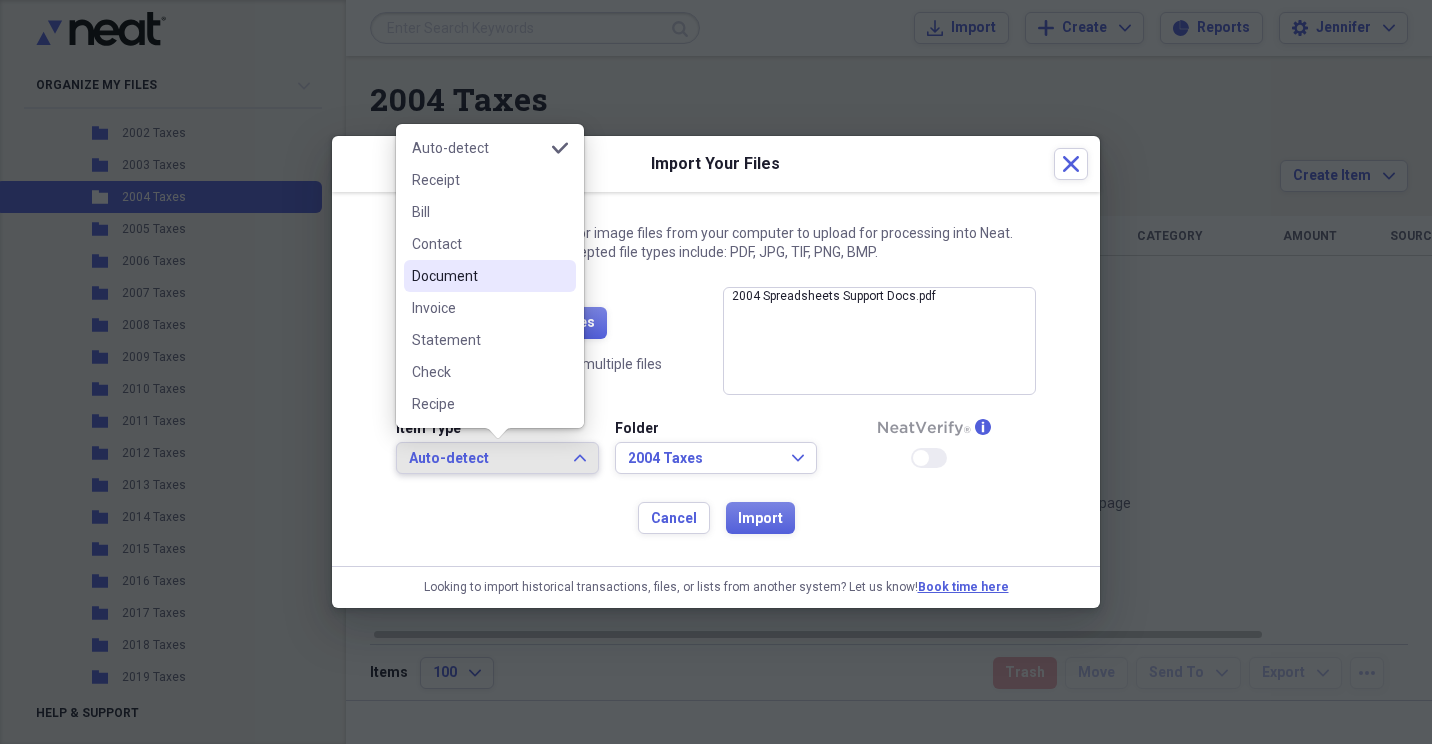 click on "Document" at bounding box center (478, 276) 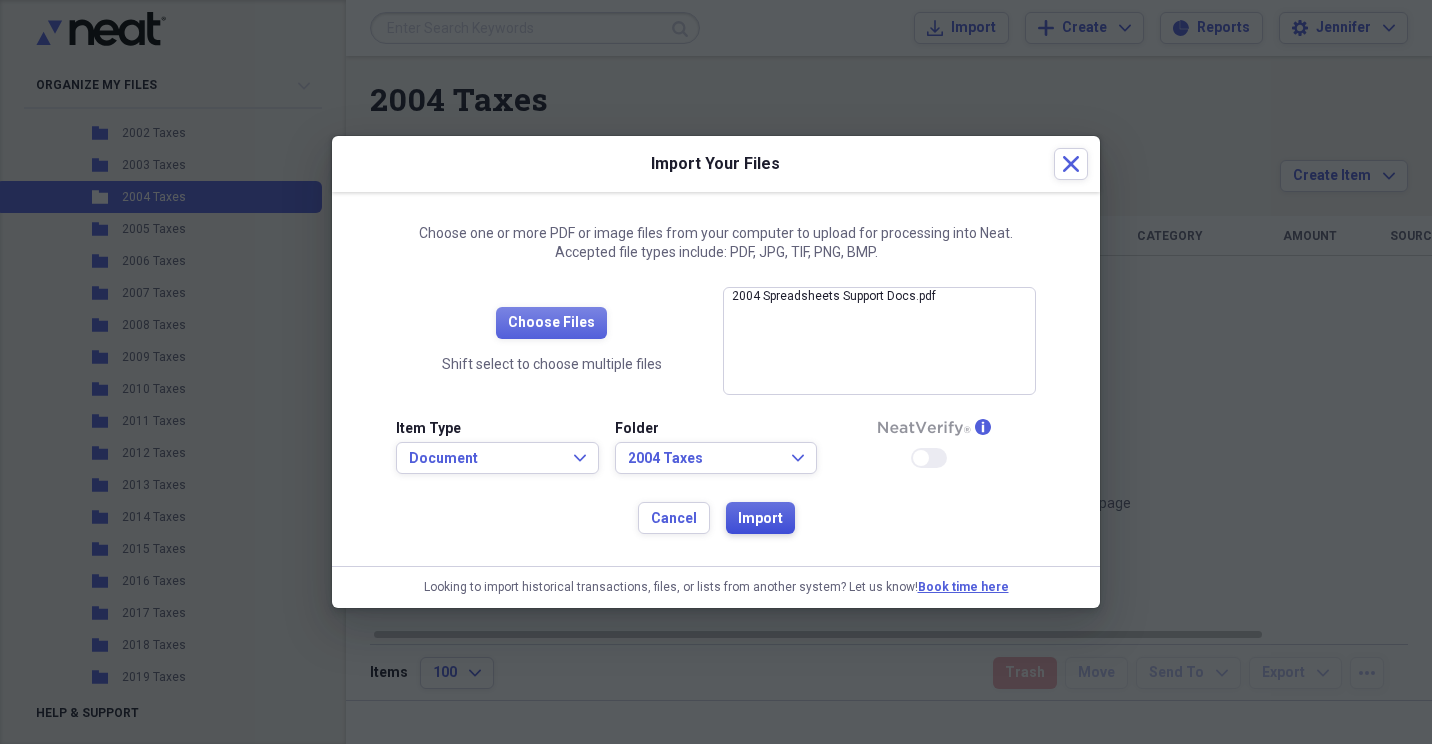 click on "Import" at bounding box center [760, 519] 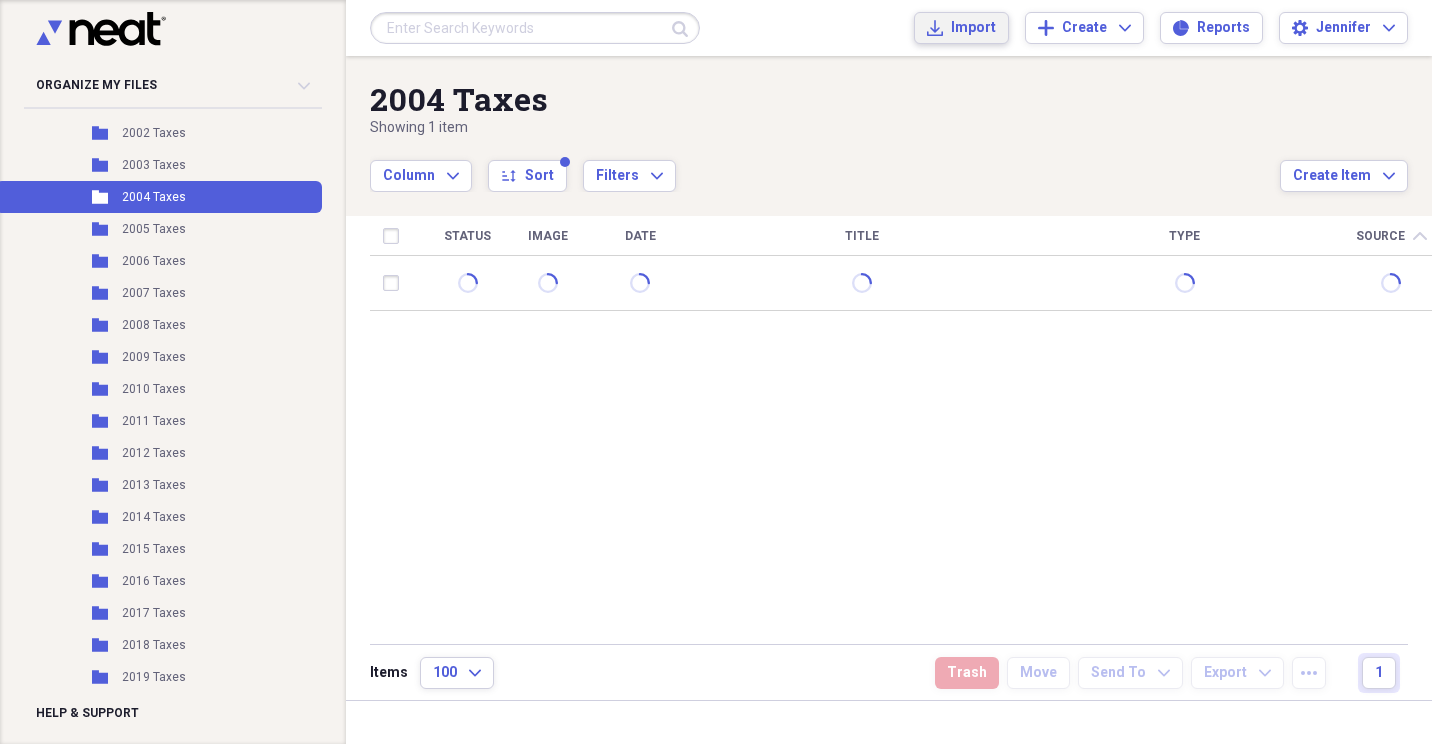 click on "Import" at bounding box center (973, 28) 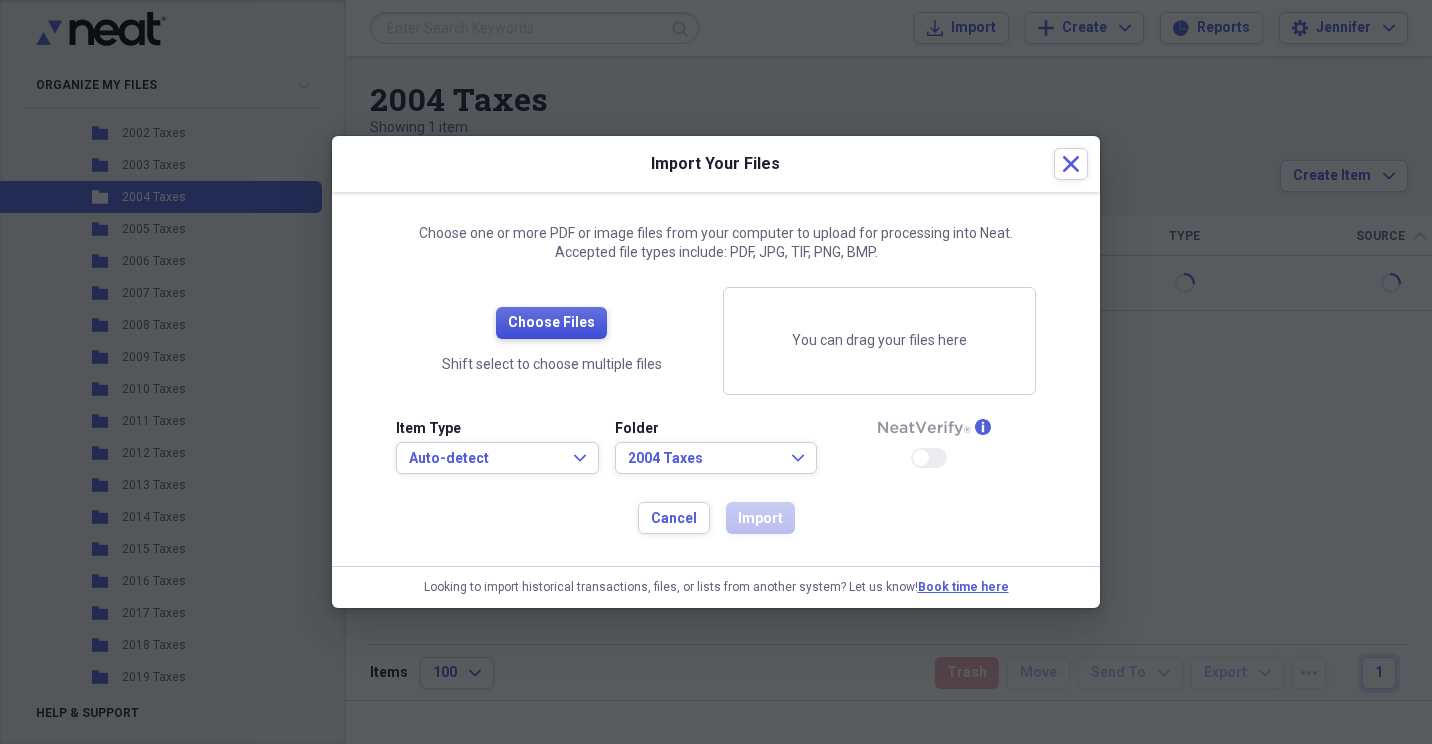 click on "Choose Files" at bounding box center [551, 323] 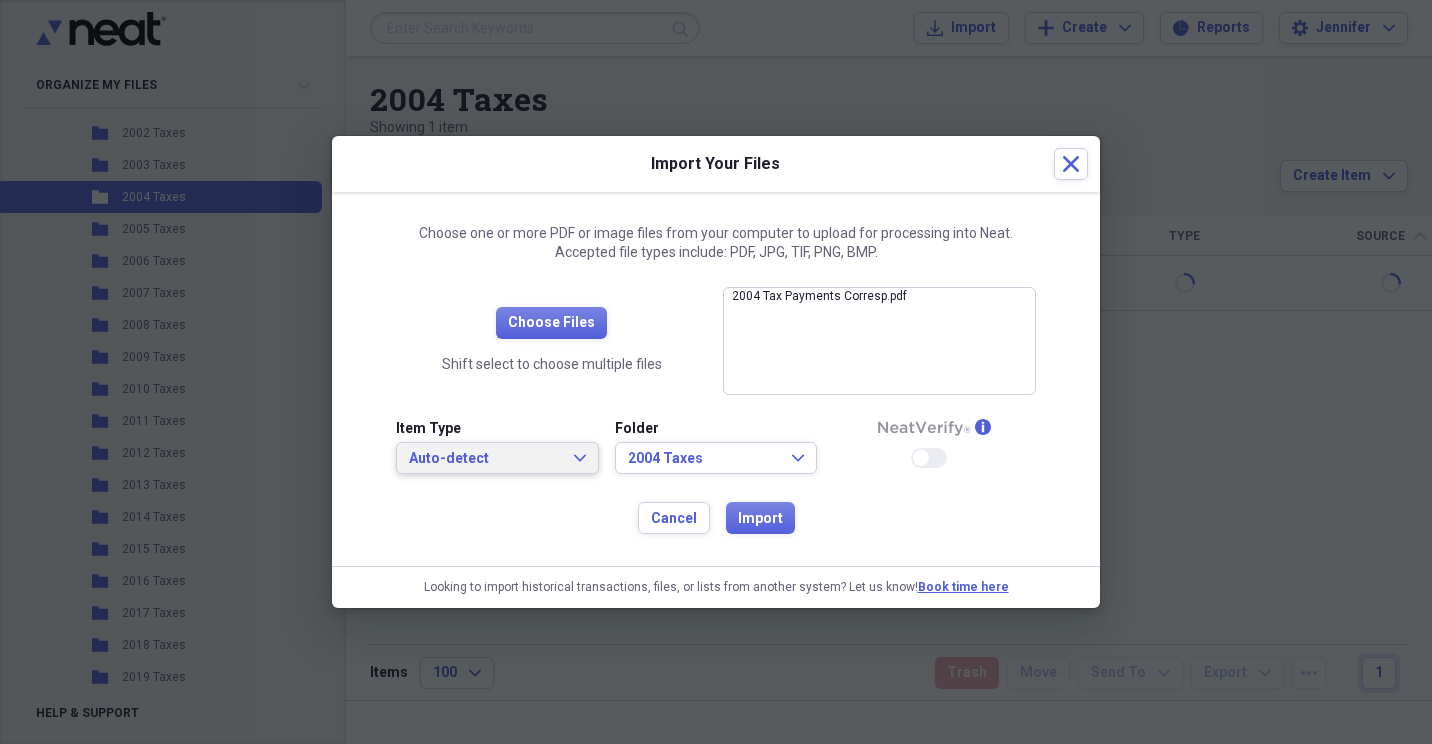 click on "Expand" 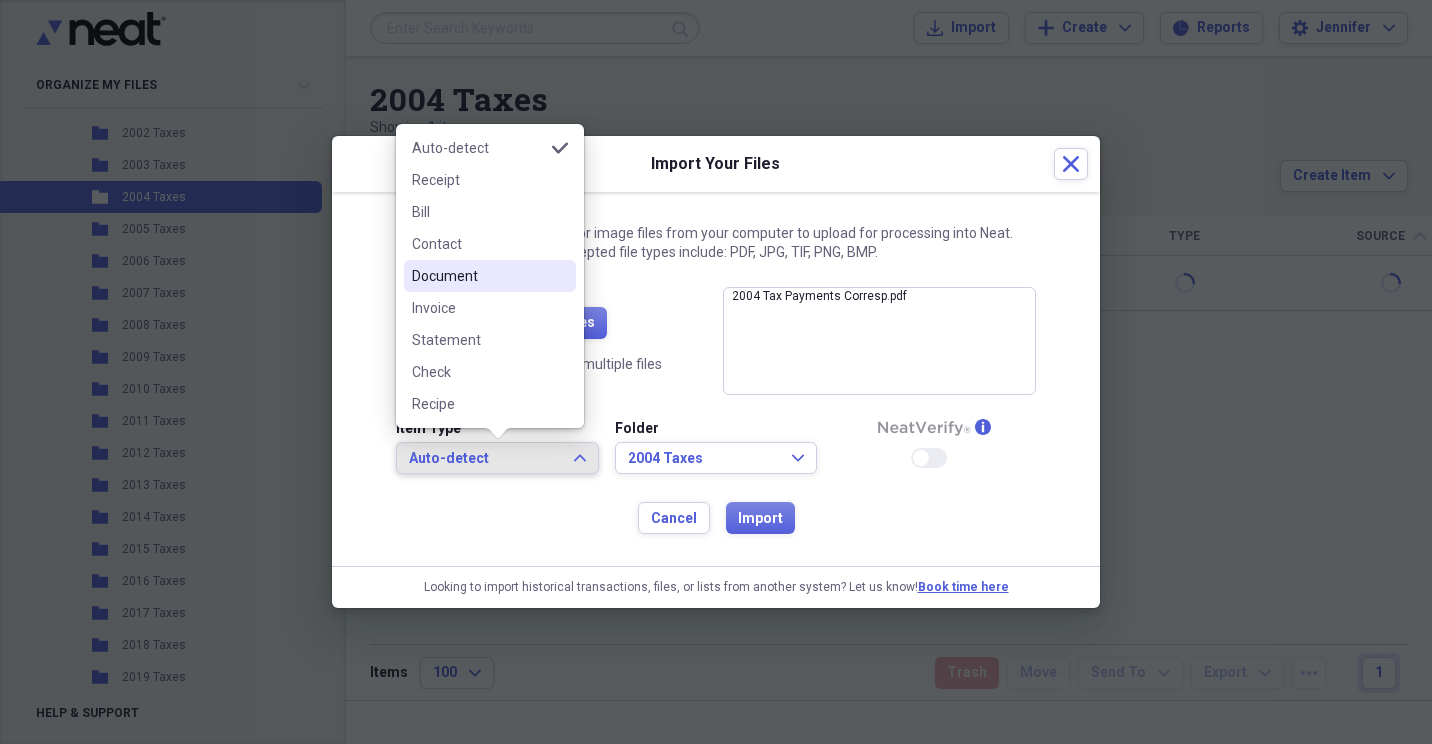 click on "Document" at bounding box center [478, 276] 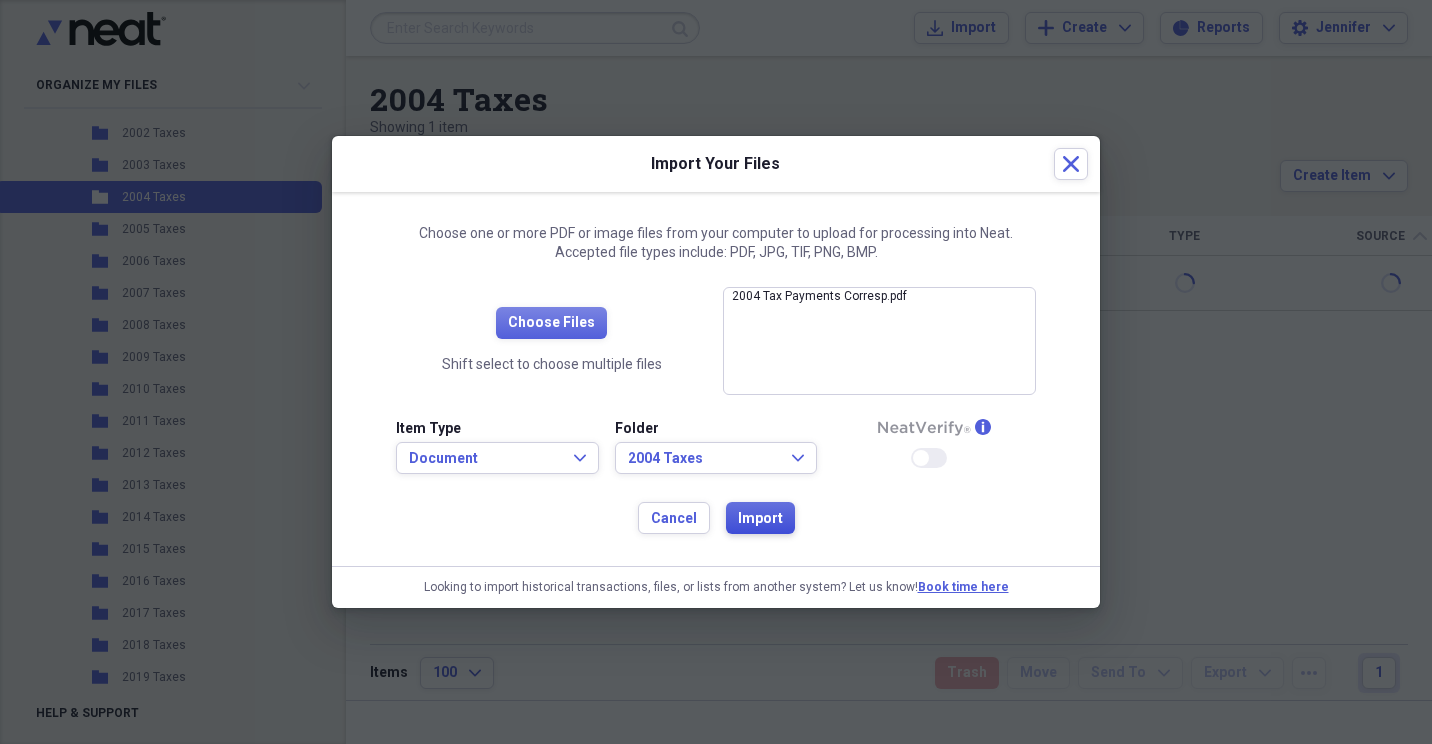 click on "Import" at bounding box center (760, 519) 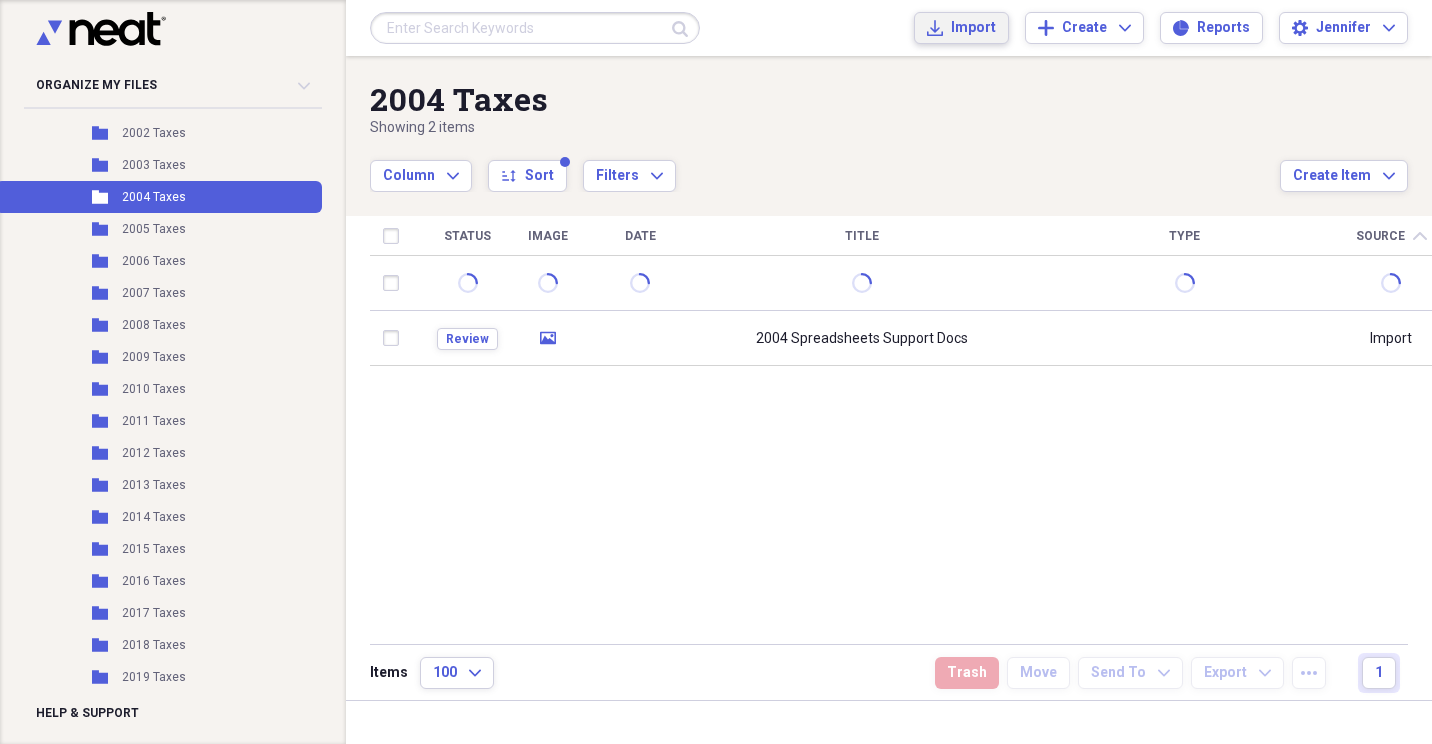 click on "Import" at bounding box center [973, 28] 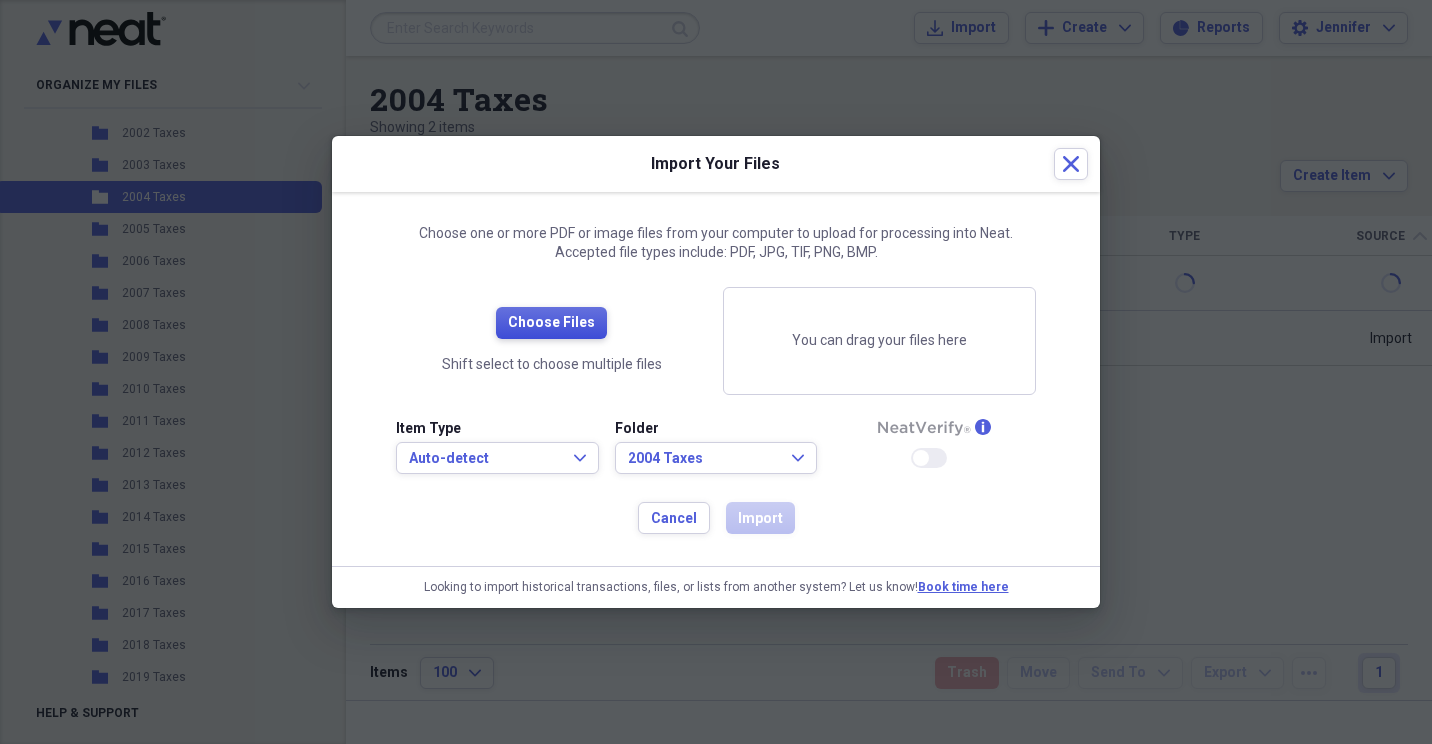 click on "Choose Files" at bounding box center (551, 323) 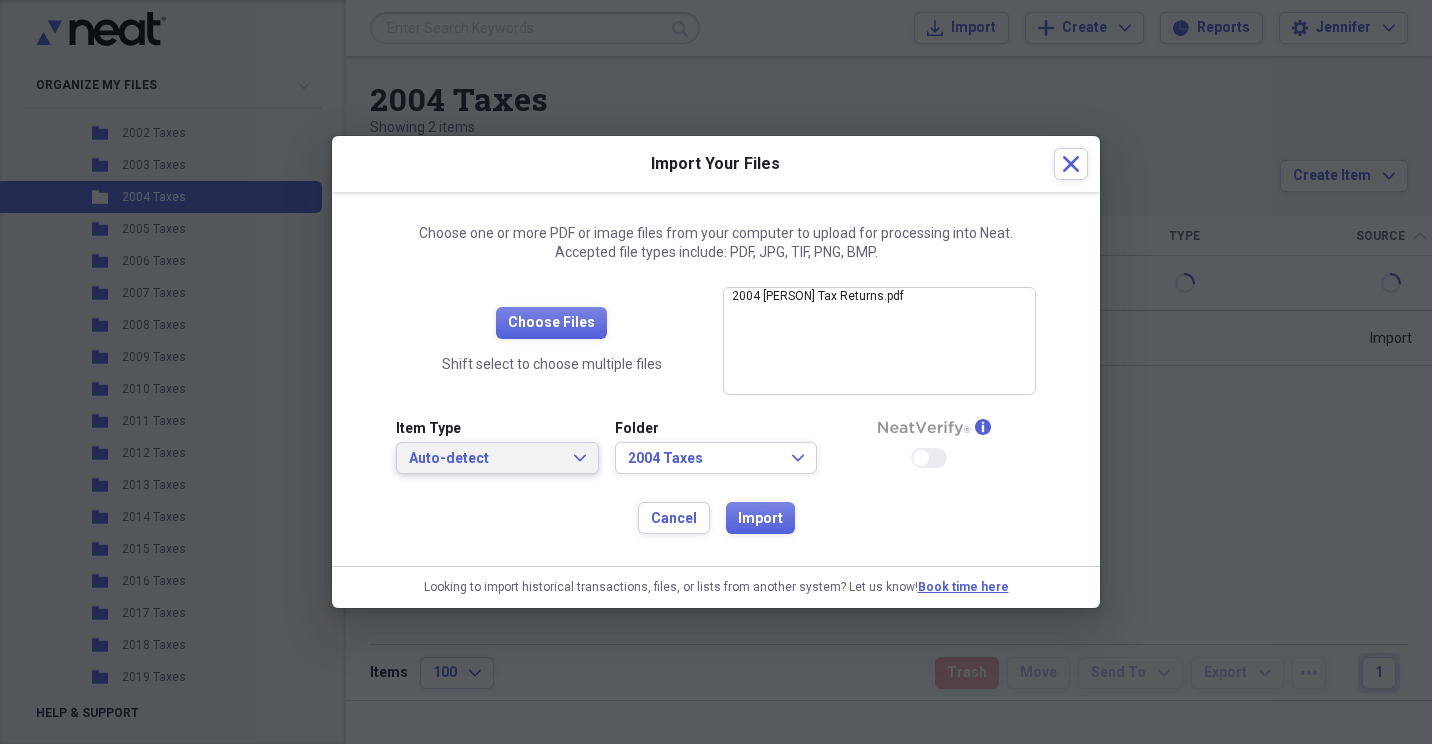 click on "Auto-detect Expand" at bounding box center [497, 458] 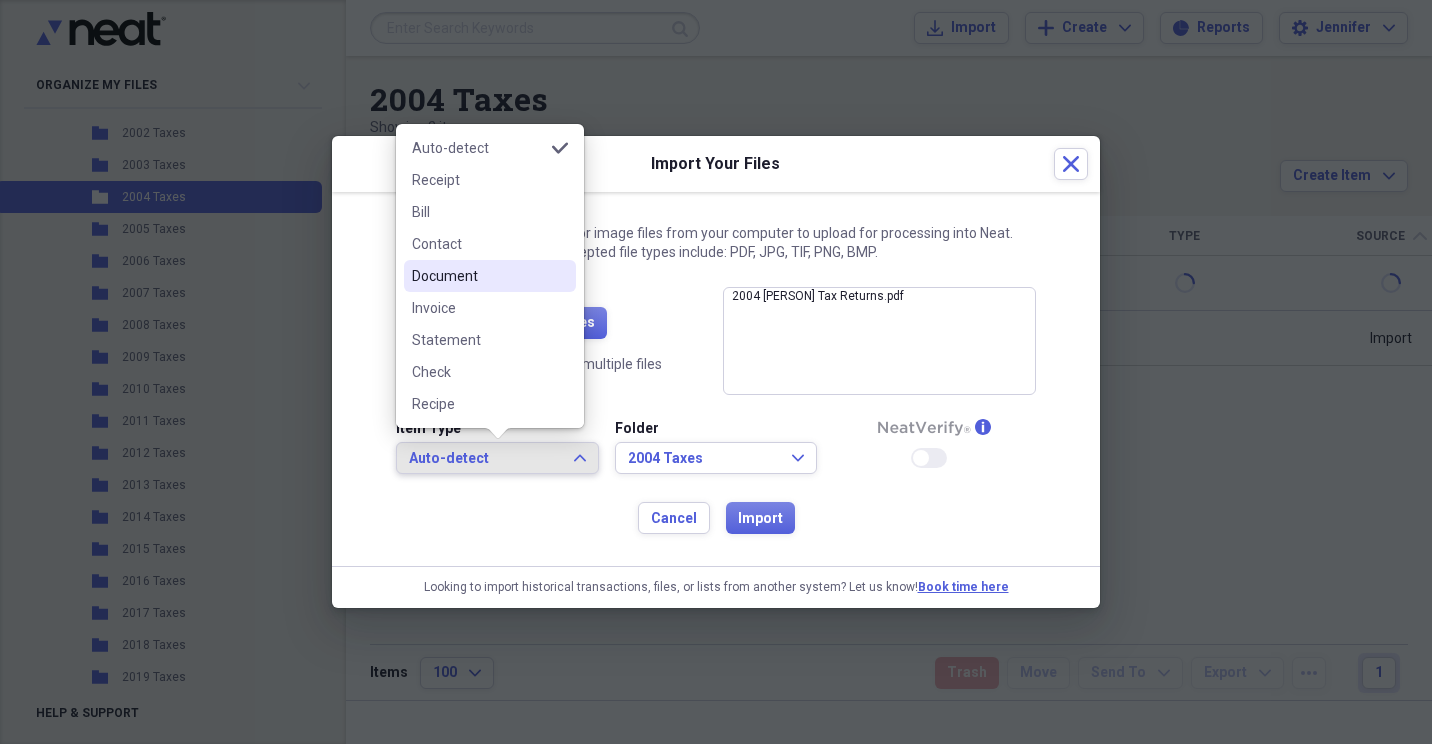 click on "Document" at bounding box center (478, 276) 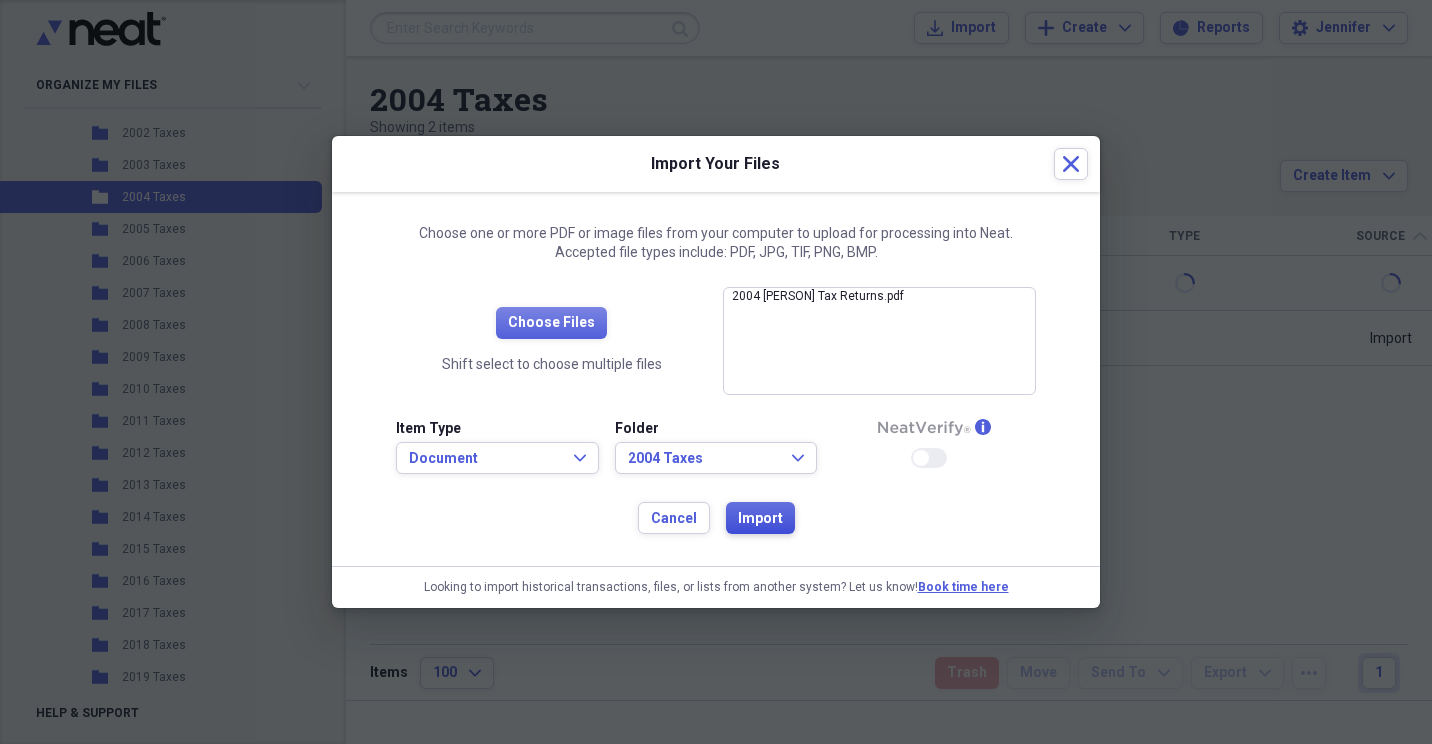 click on "Import" at bounding box center (760, 519) 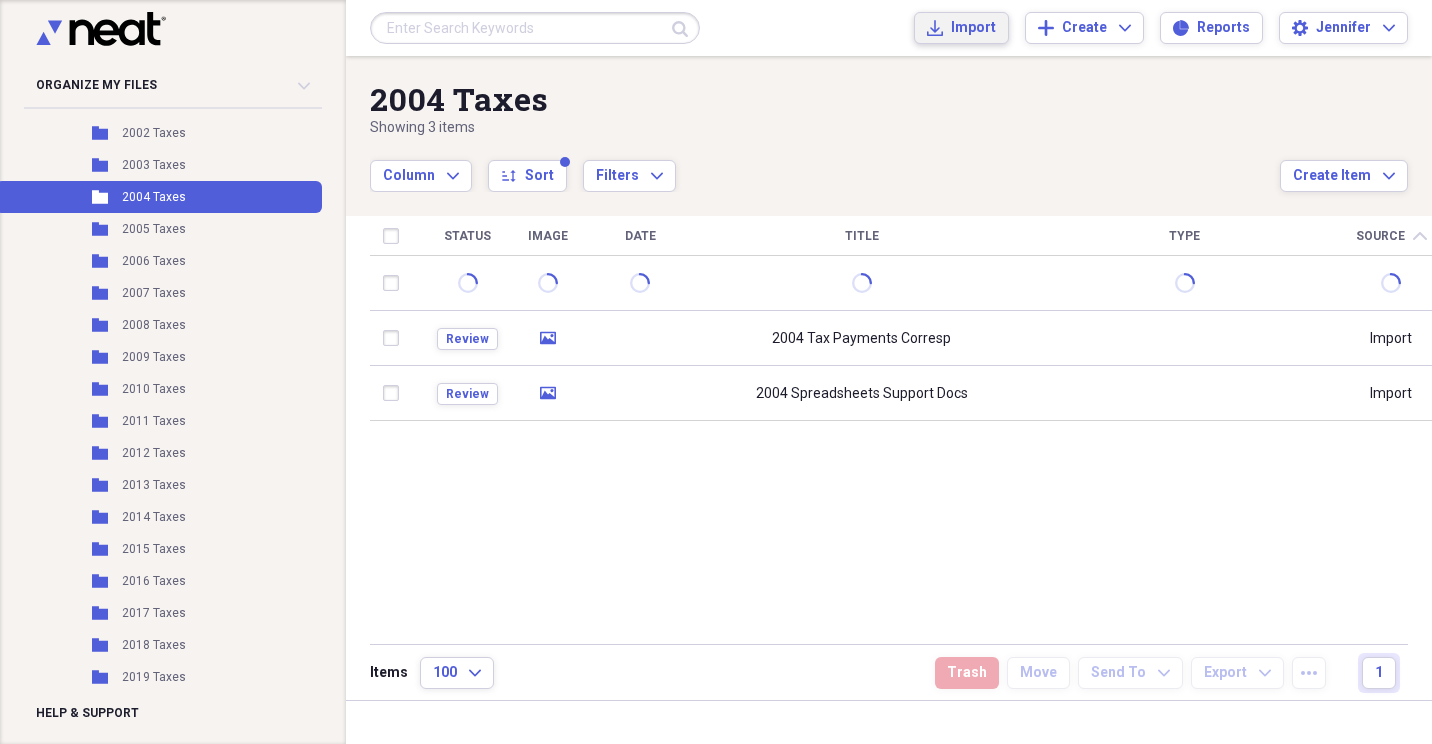 click on "Import Import" at bounding box center [961, 28] 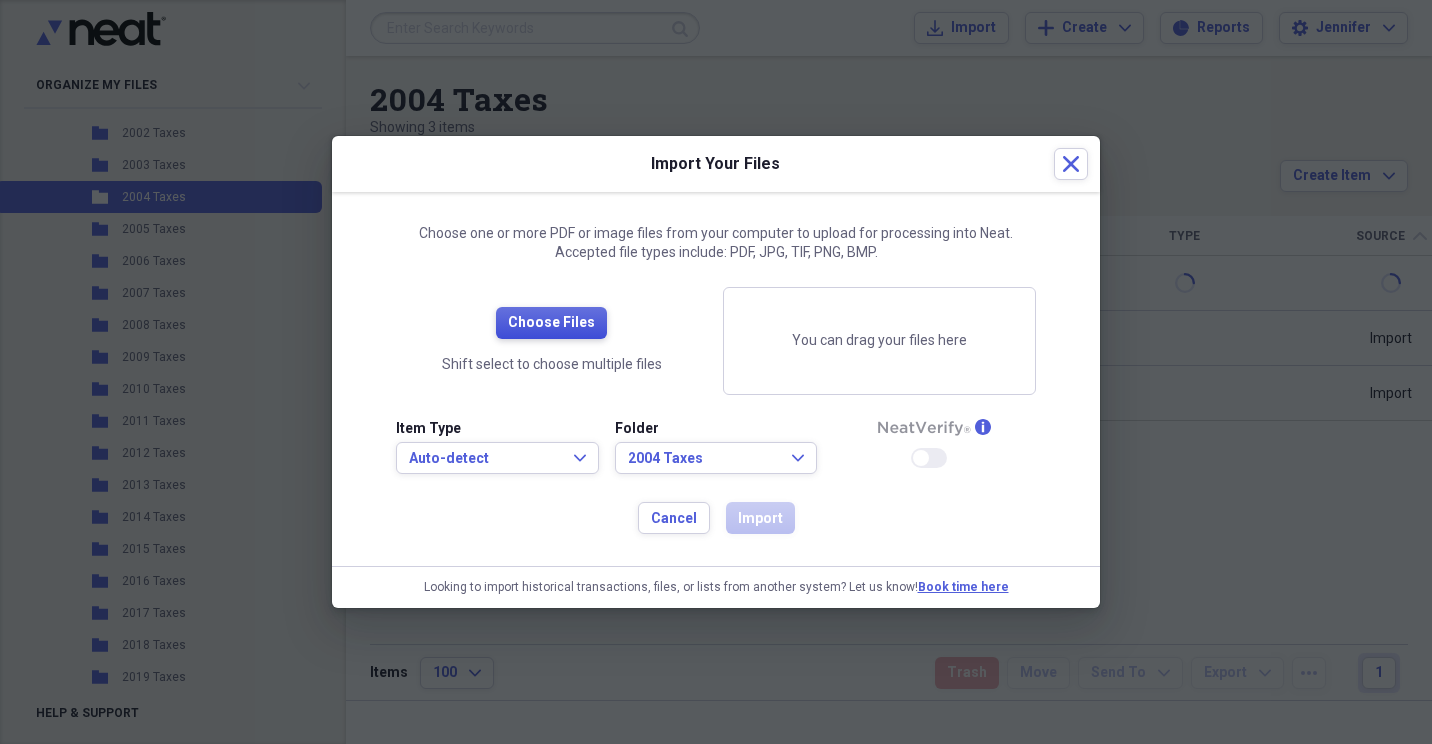 click on "Choose Files" at bounding box center [551, 323] 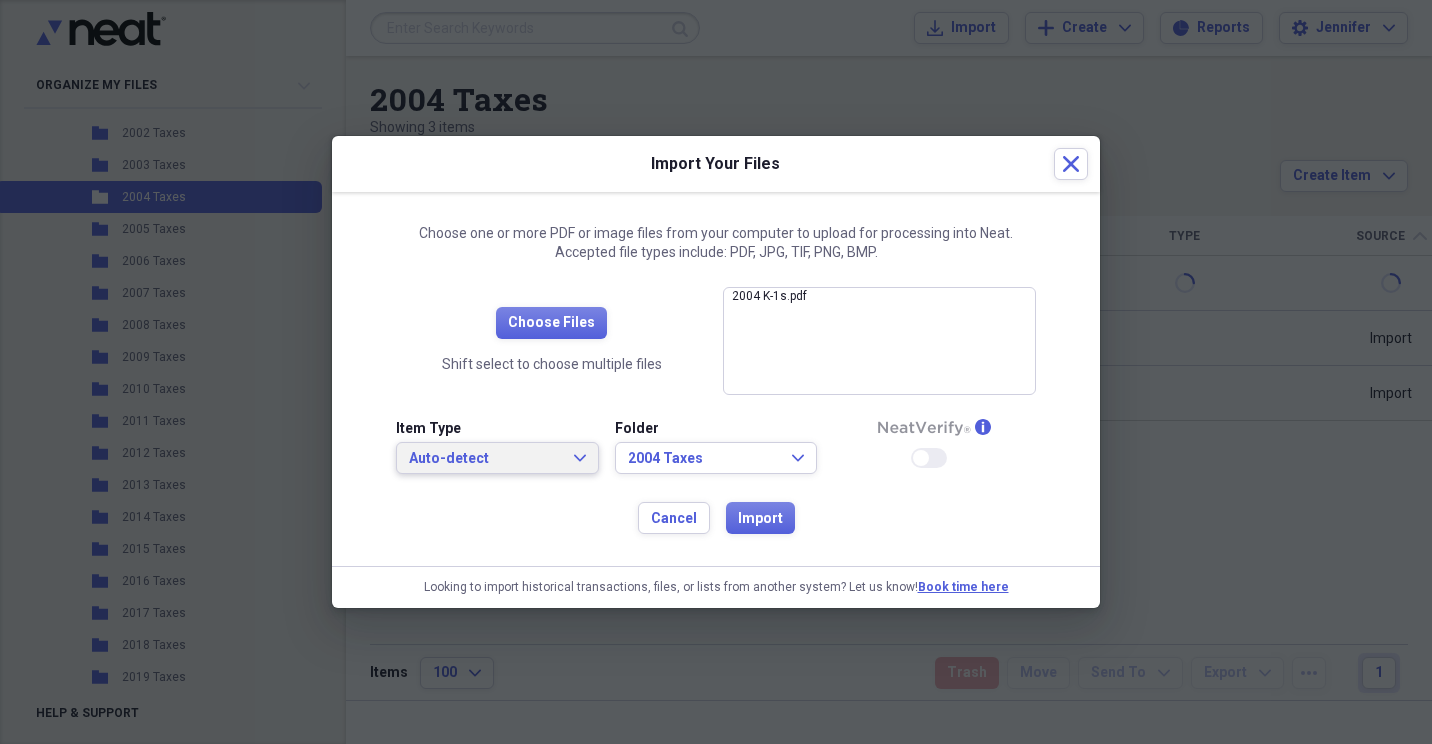 click on "Expand" 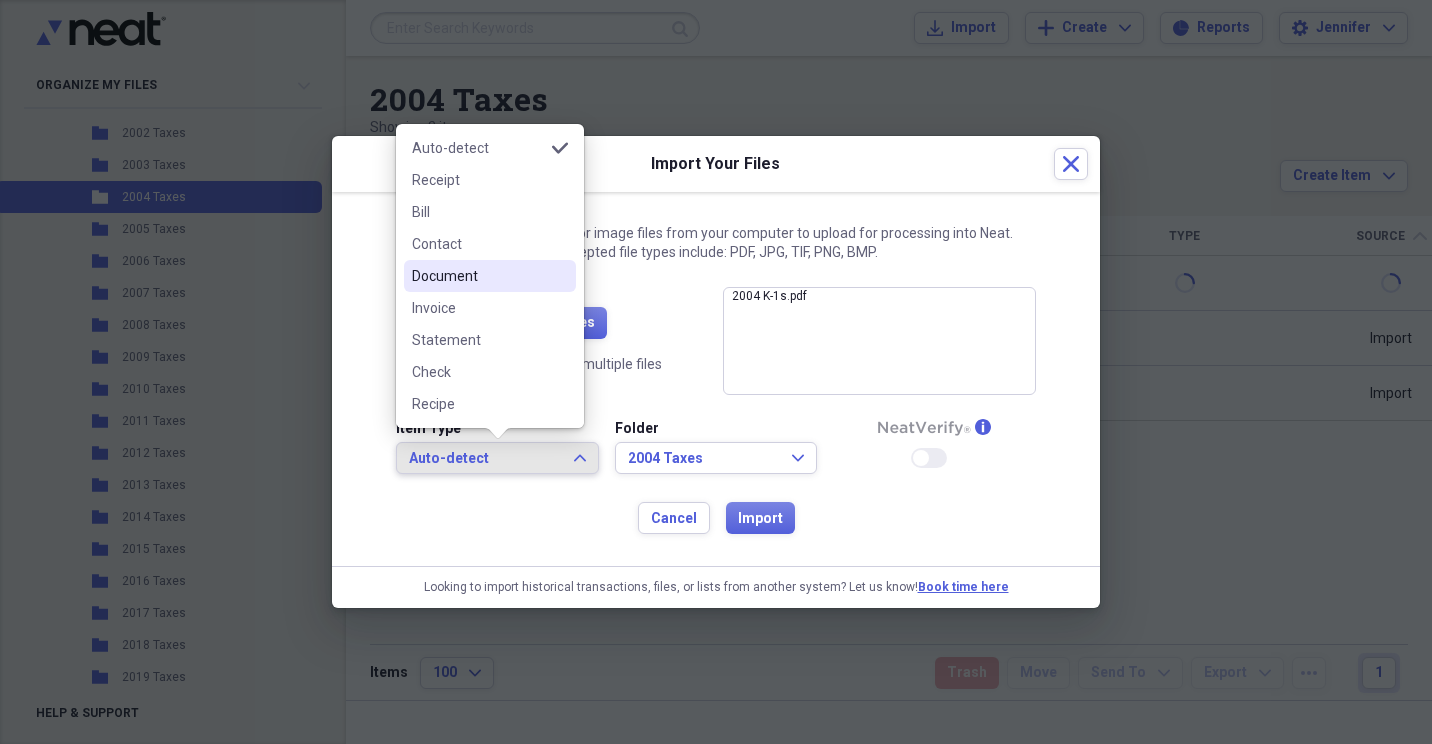 drag, startPoint x: 461, startPoint y: 281, endPoint x: 567, endPoint y: 373, distance: 140.35669 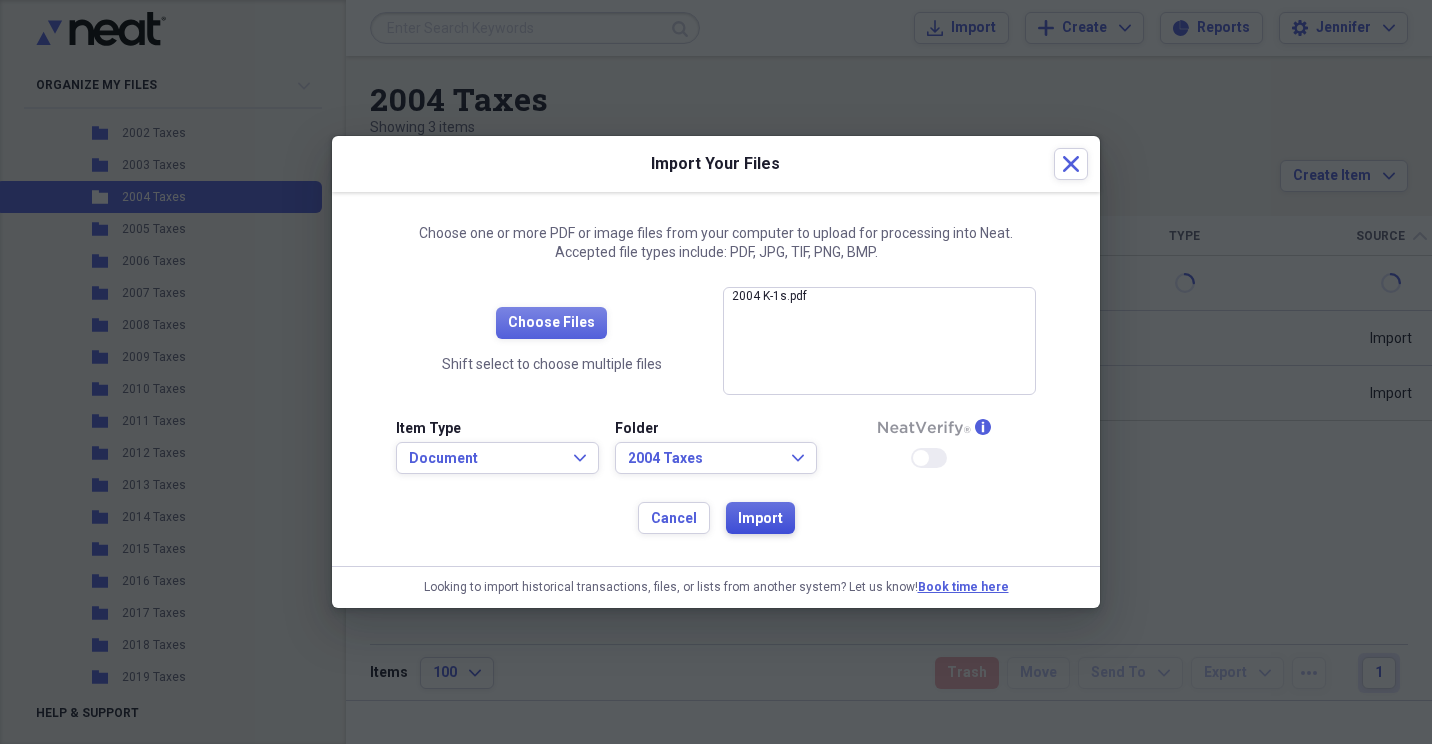 click on "Import" at bounding box center [760, 519] 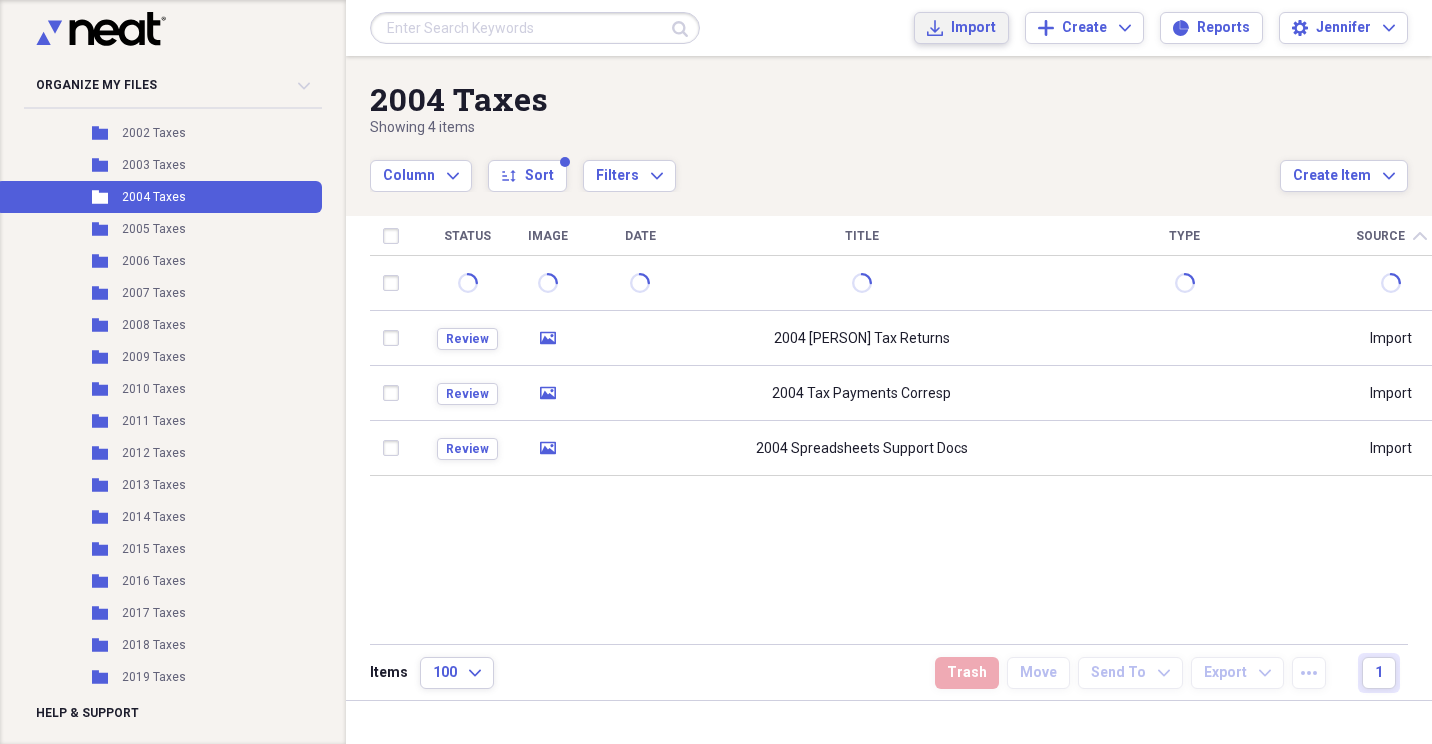 click on "Import" at bounding box center [973, 28] 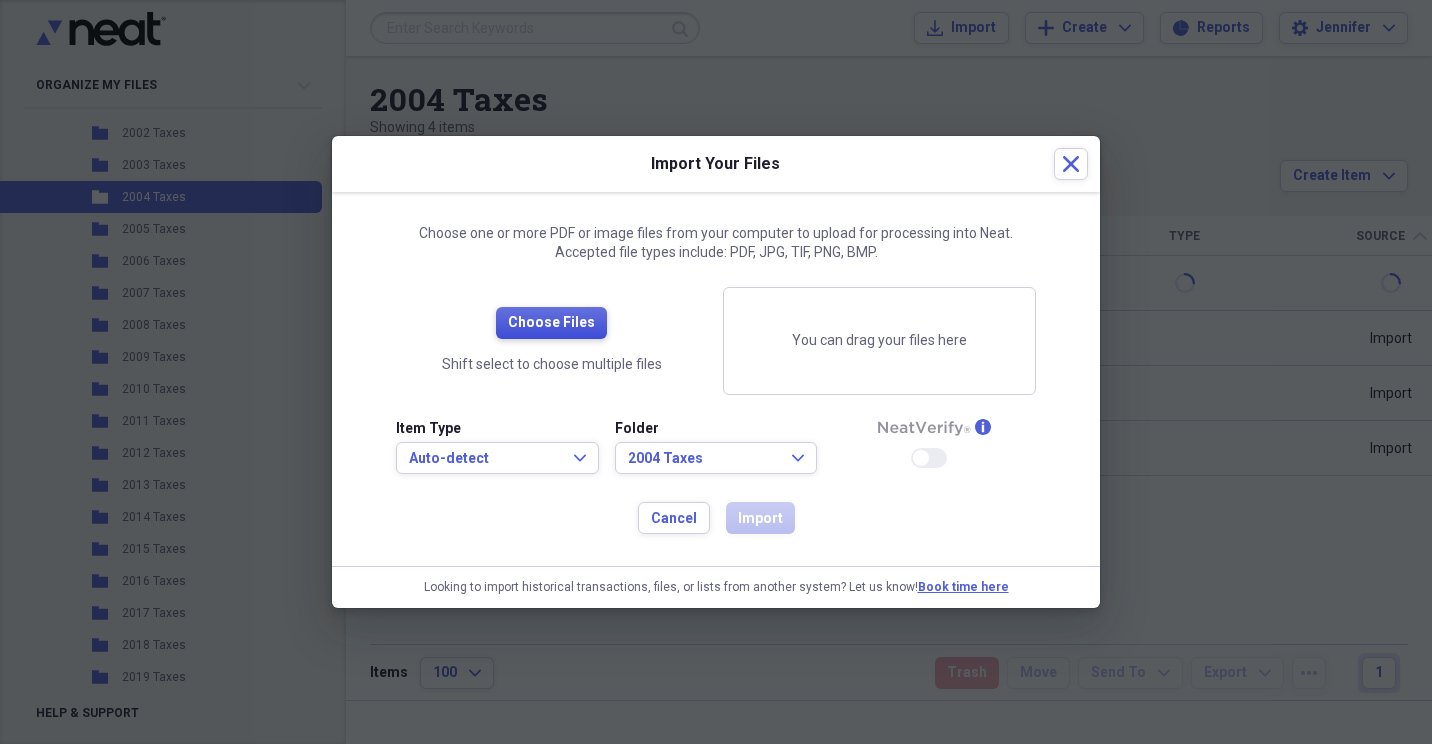 click on "Choose Files" at bounding box center [551, 323] 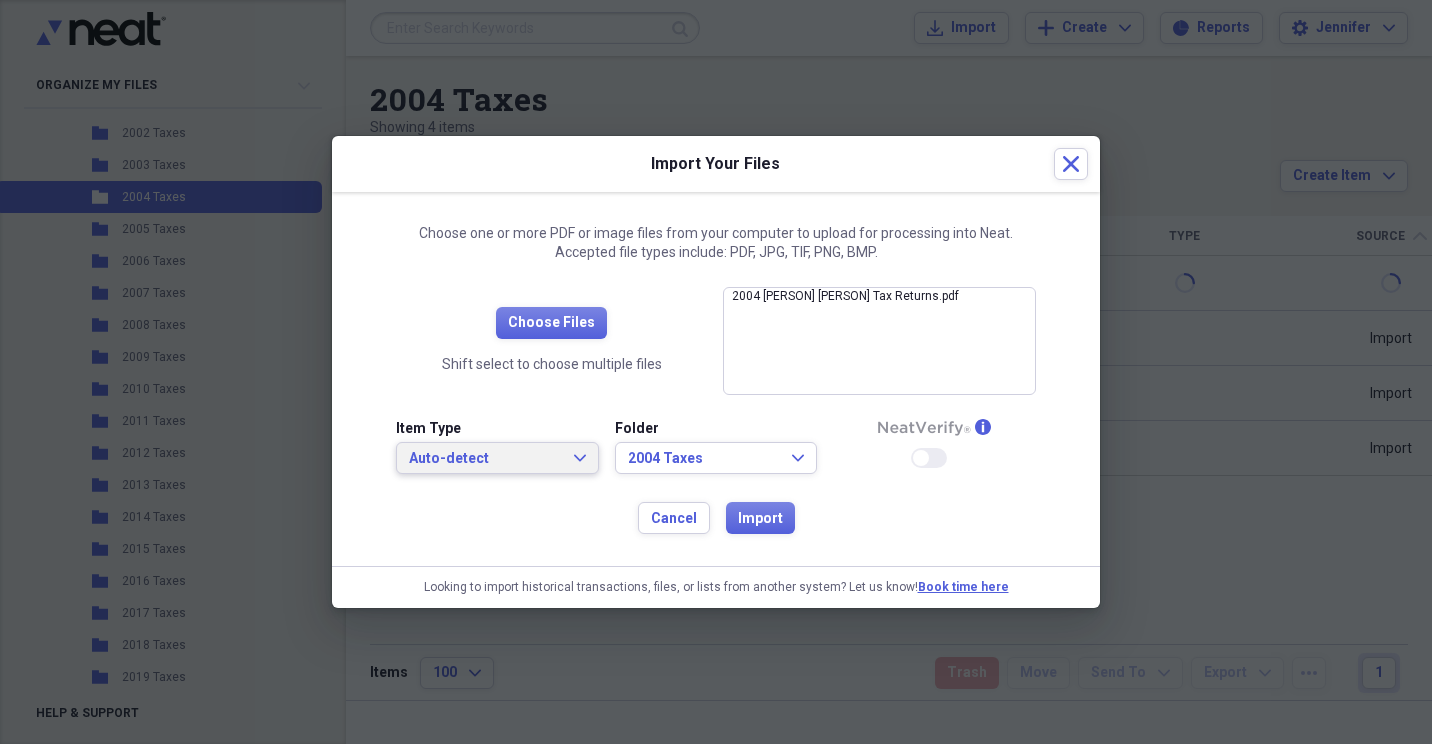 click on "Expand" 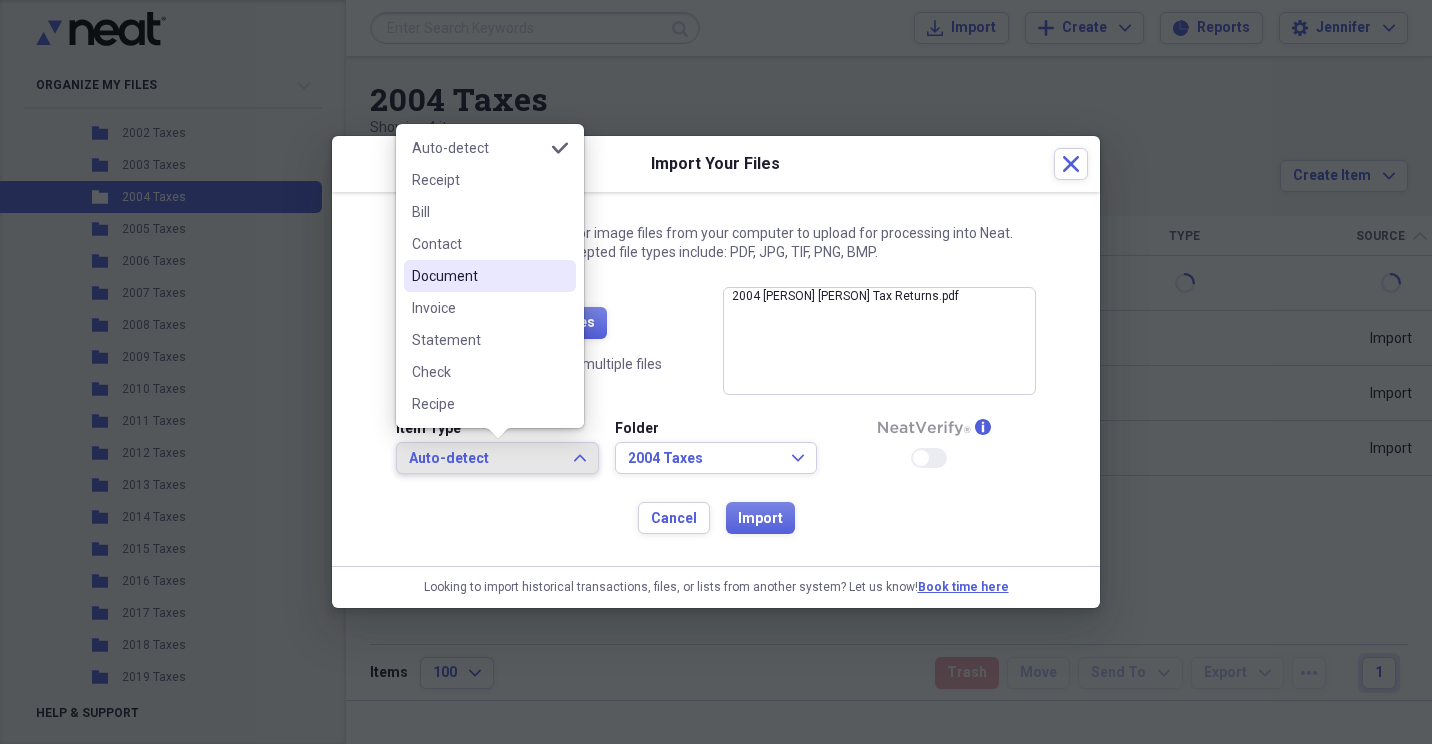 drag, startPoint x: 501, startPoint y: 274, endPoint x: 800, endPoint y: 517, distance: 385.29208 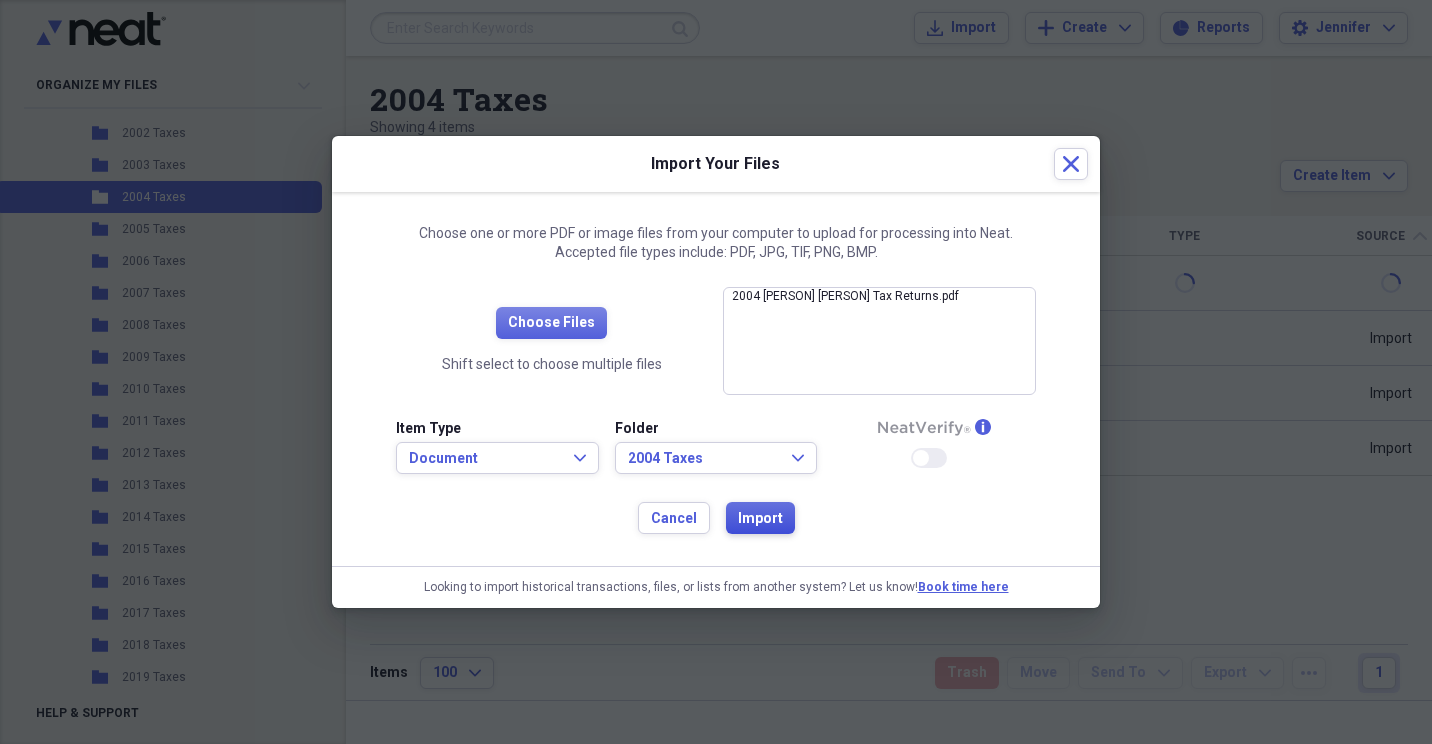 click on "Import" at bounding box center [760, 519] 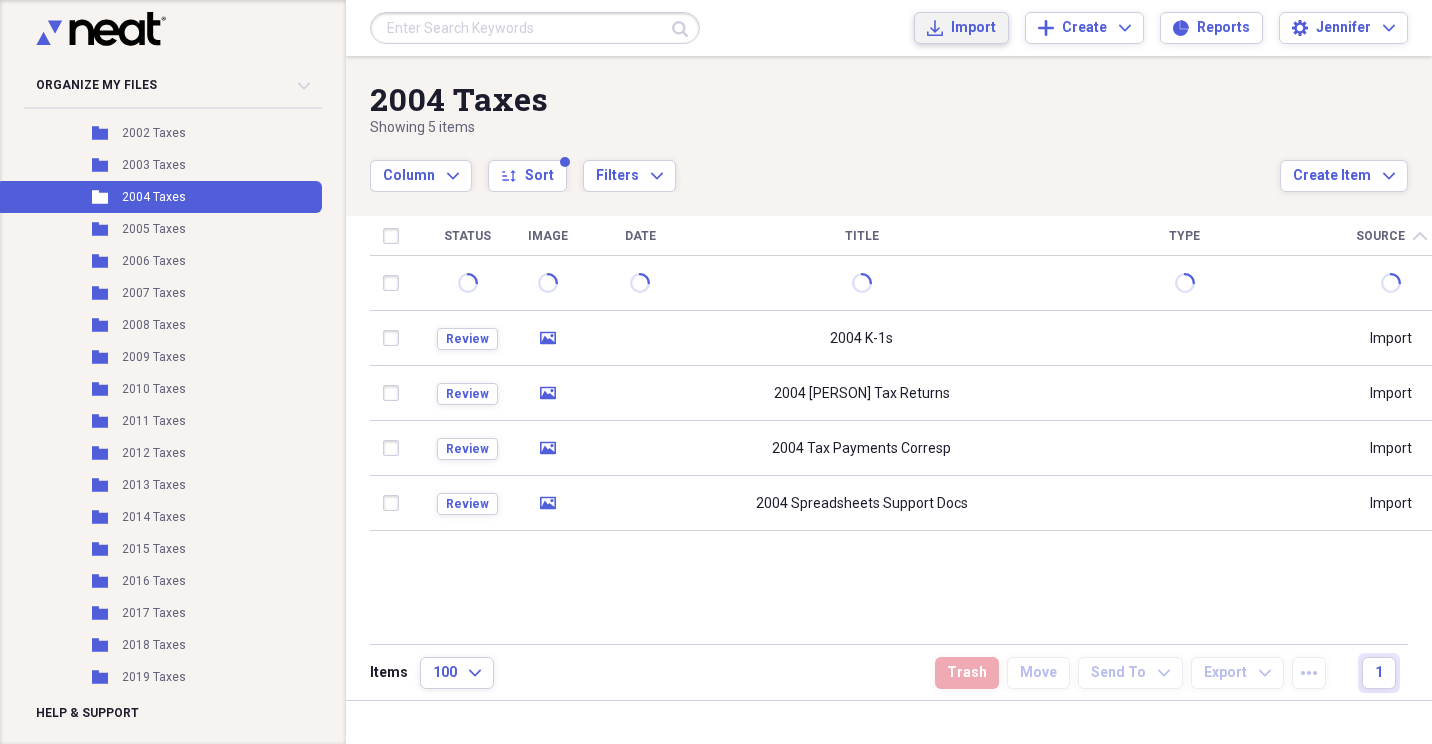 click on "Import Import" at bounding box center [961, 28] 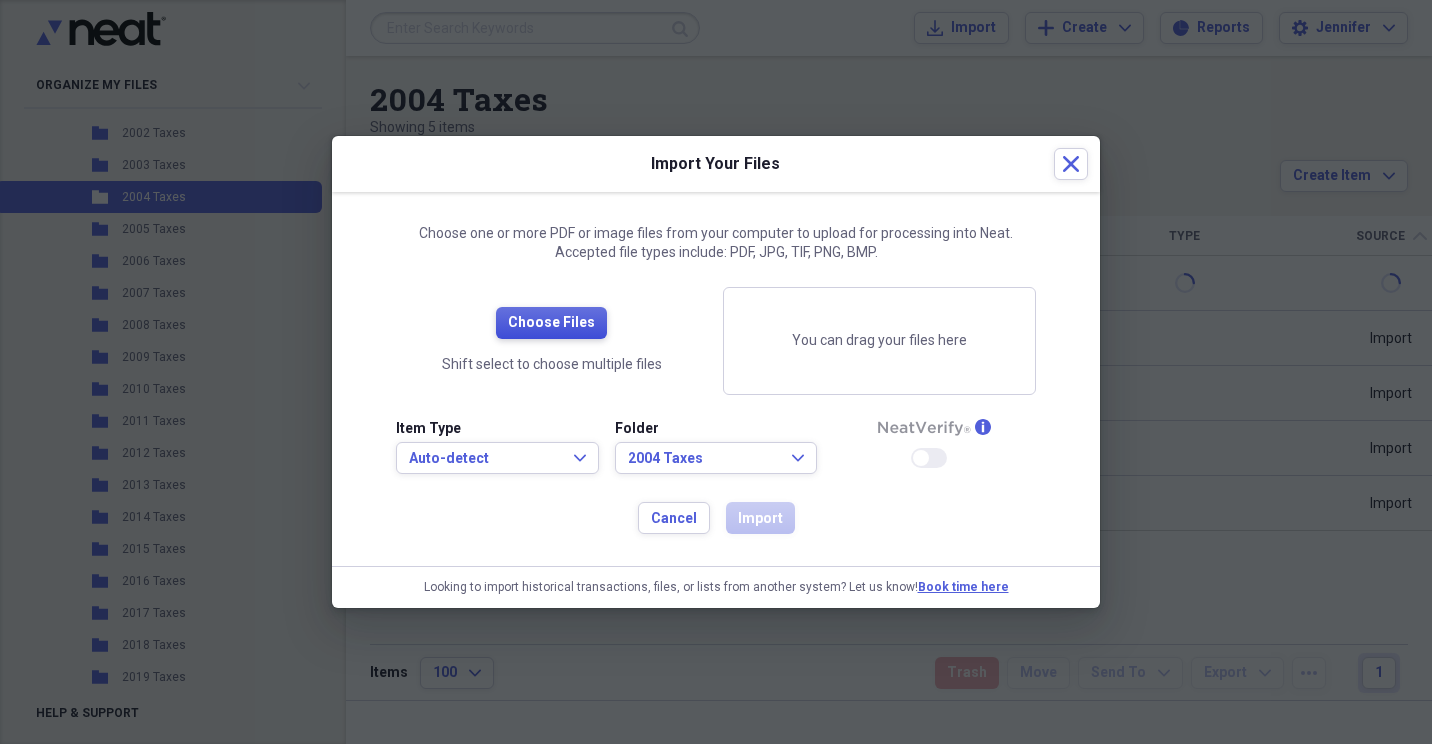 click on "Choose Files" at bounding box center (551, 323) 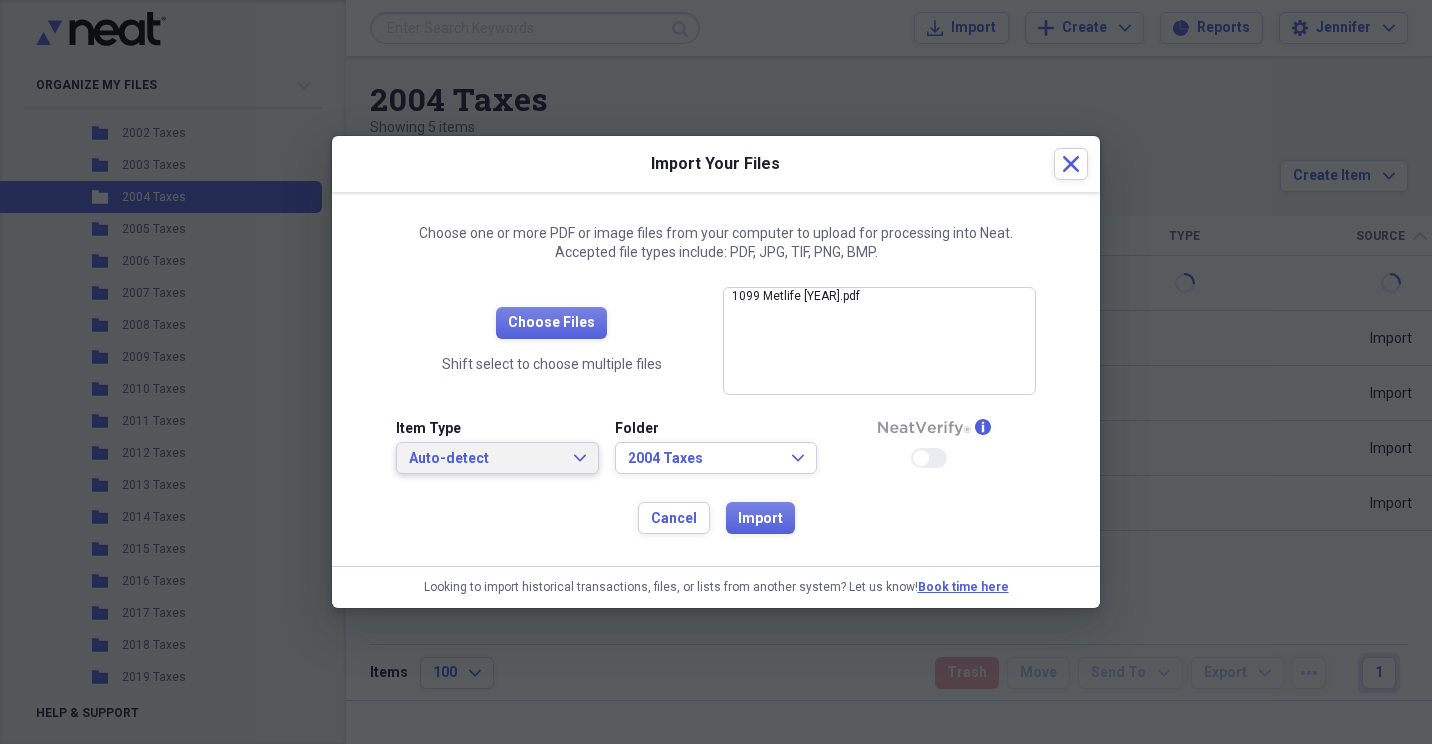 click on "Expand" 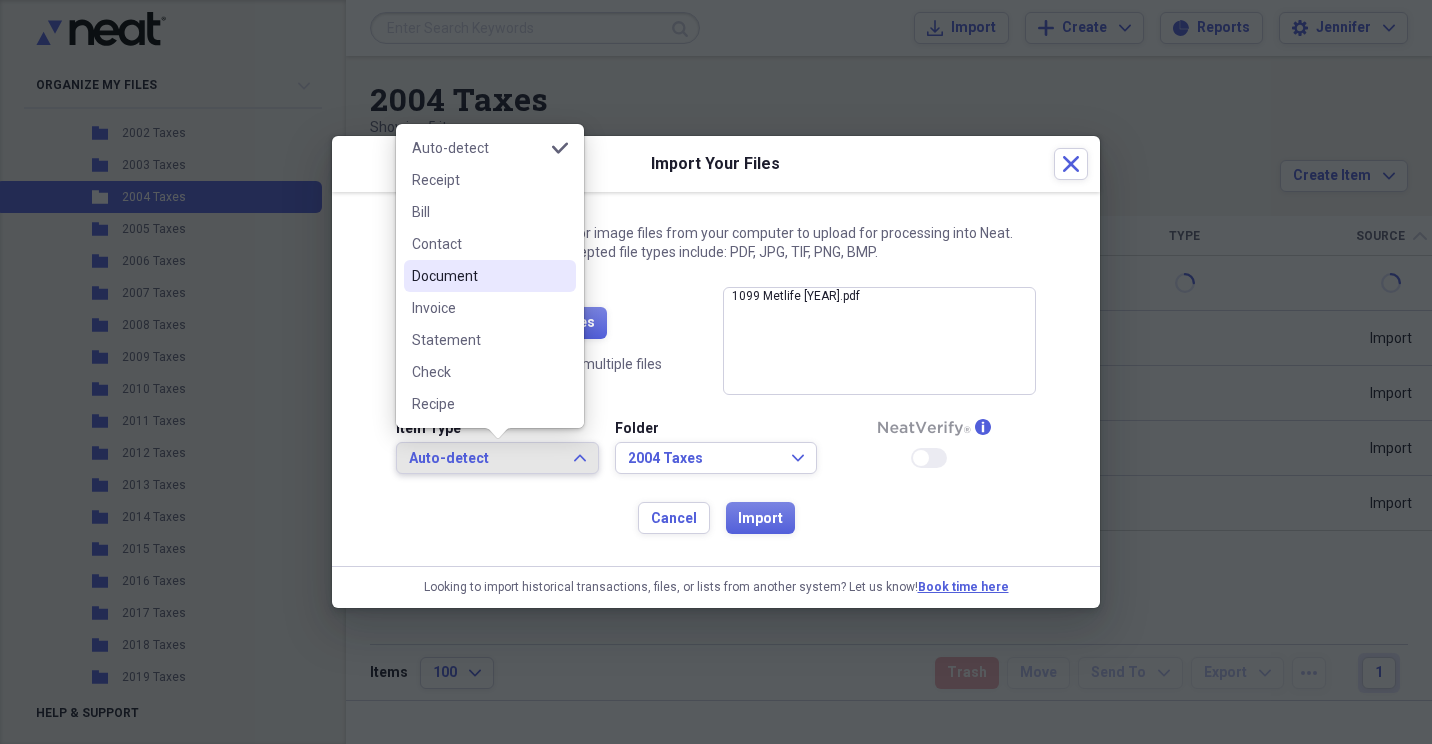 click on "Document" at bounding box center (490, 276) 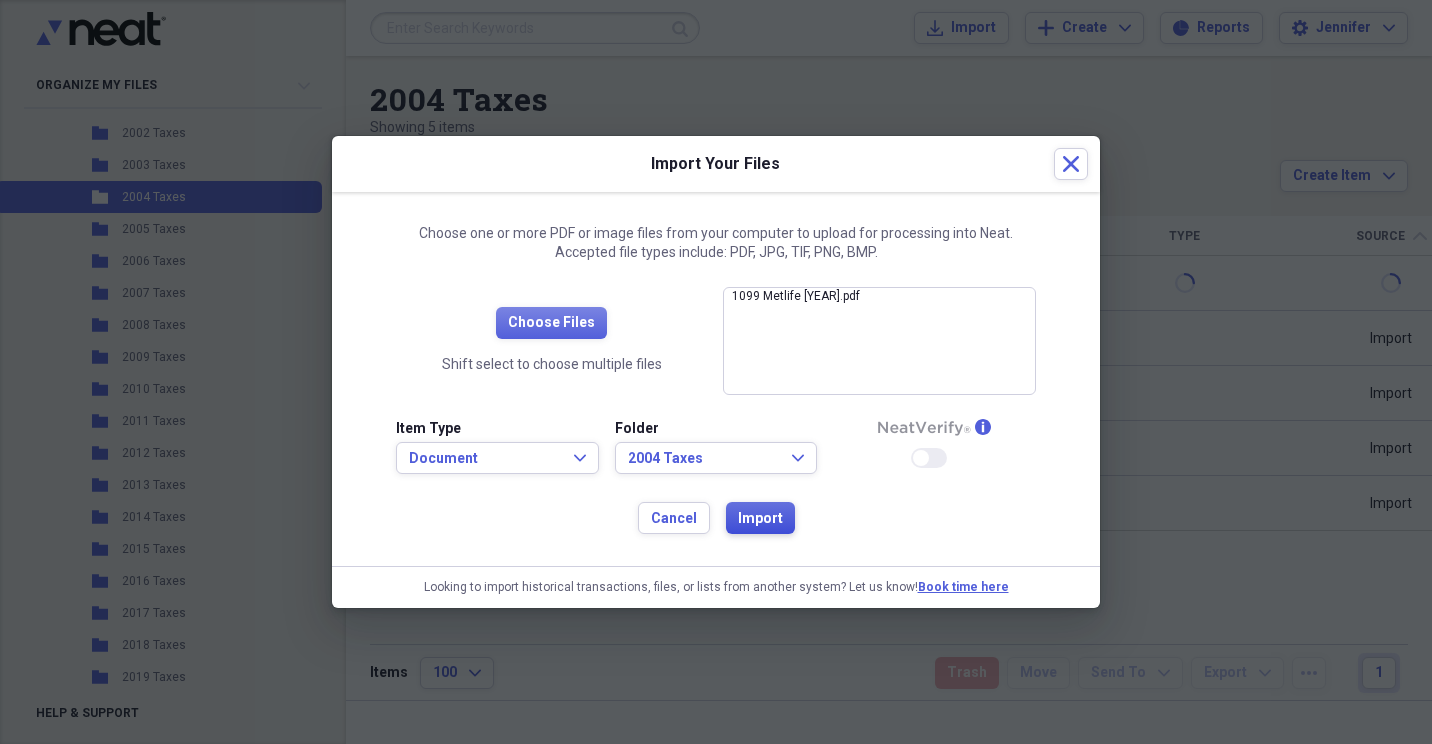 click on "Import" at bounding box center (760, 519) 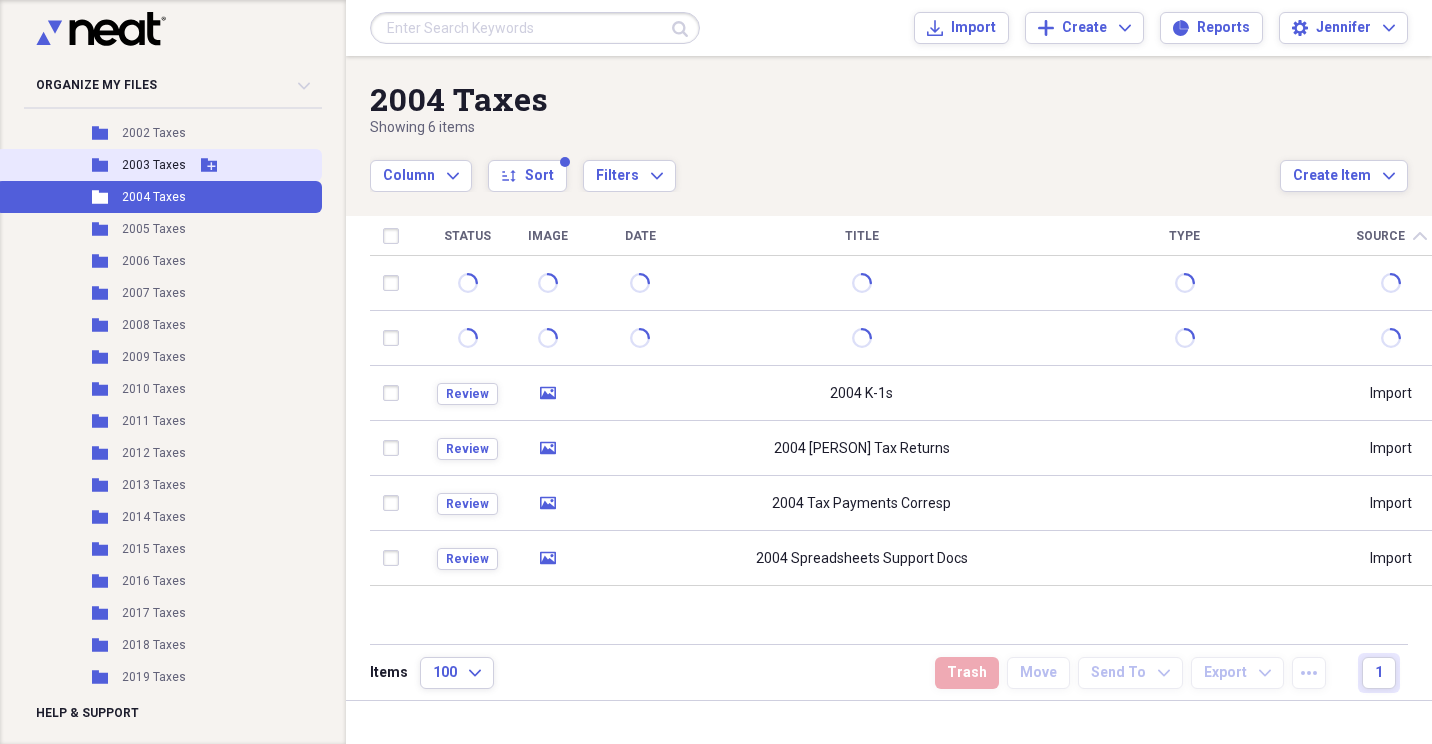 click on "Folder 2003 Taxes Add Folder" at bounding box center (159, 165) 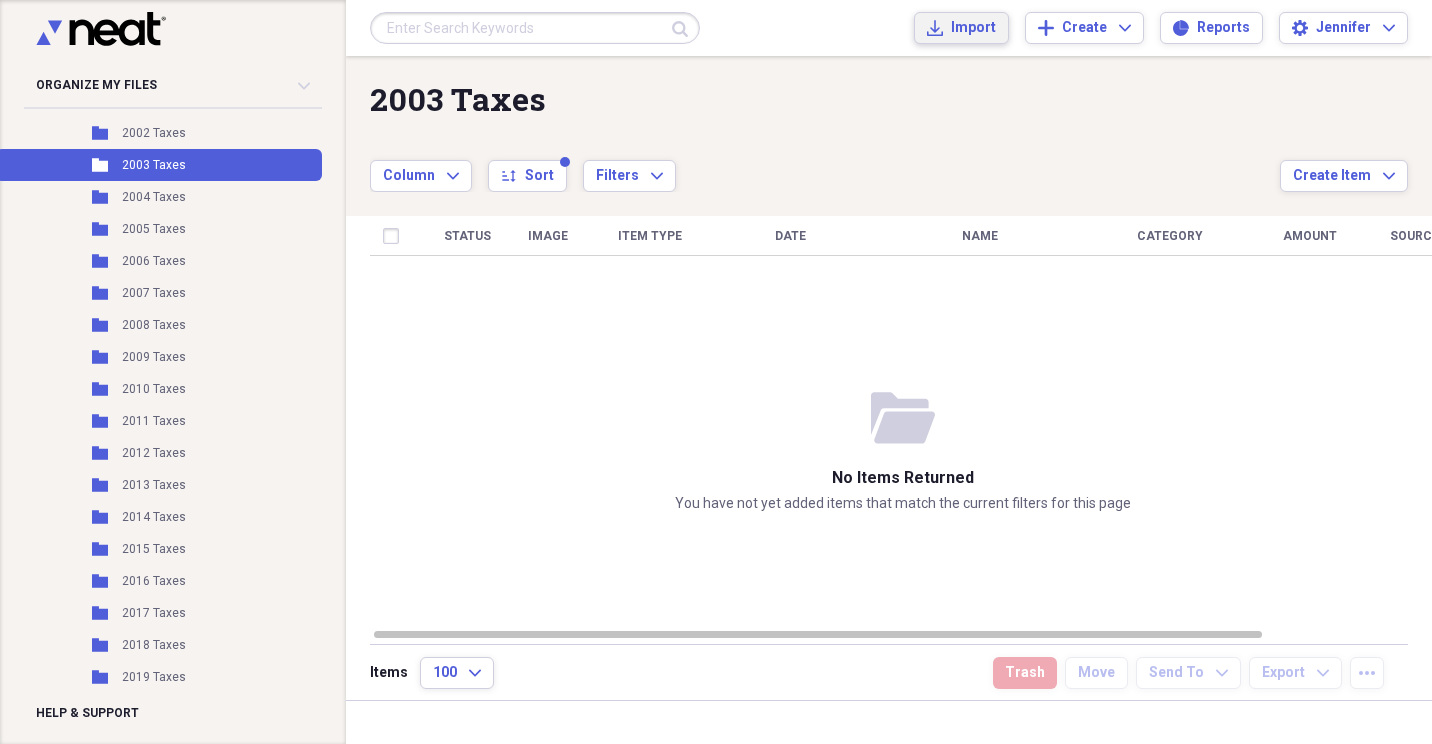 click on "Import" at bounding box center (973, 28) 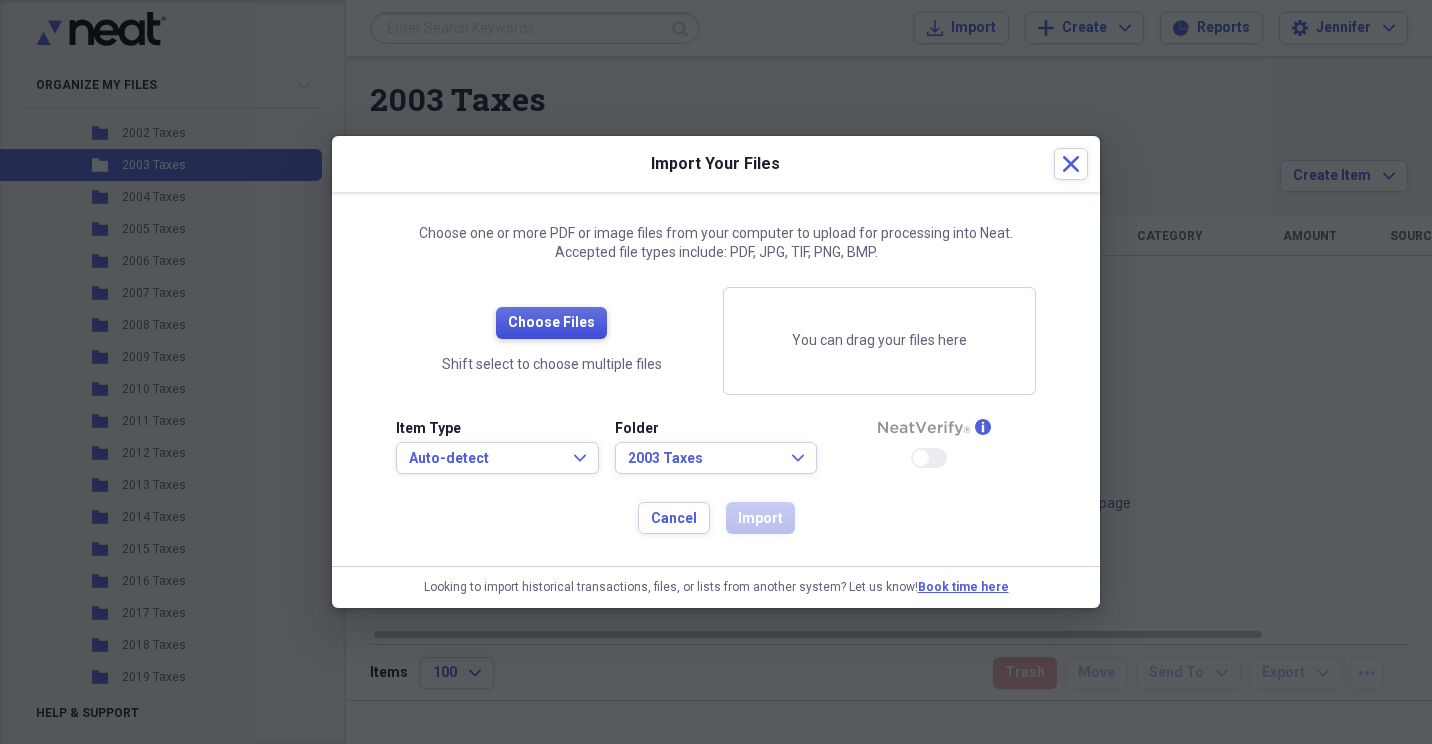 click on "Choose Files" at bounding box center (551, 323) 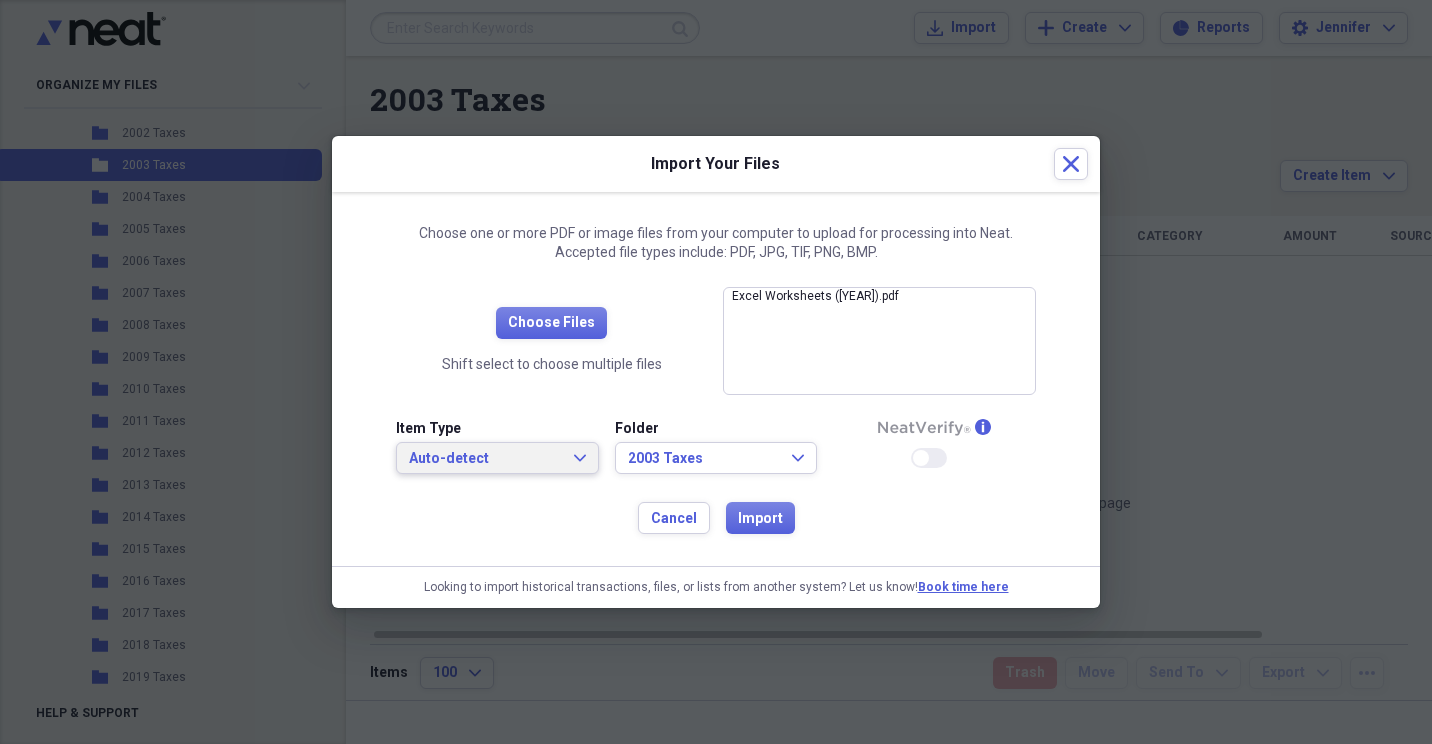 click on "Auto-detect Expand" at bounding box center [497, 458] 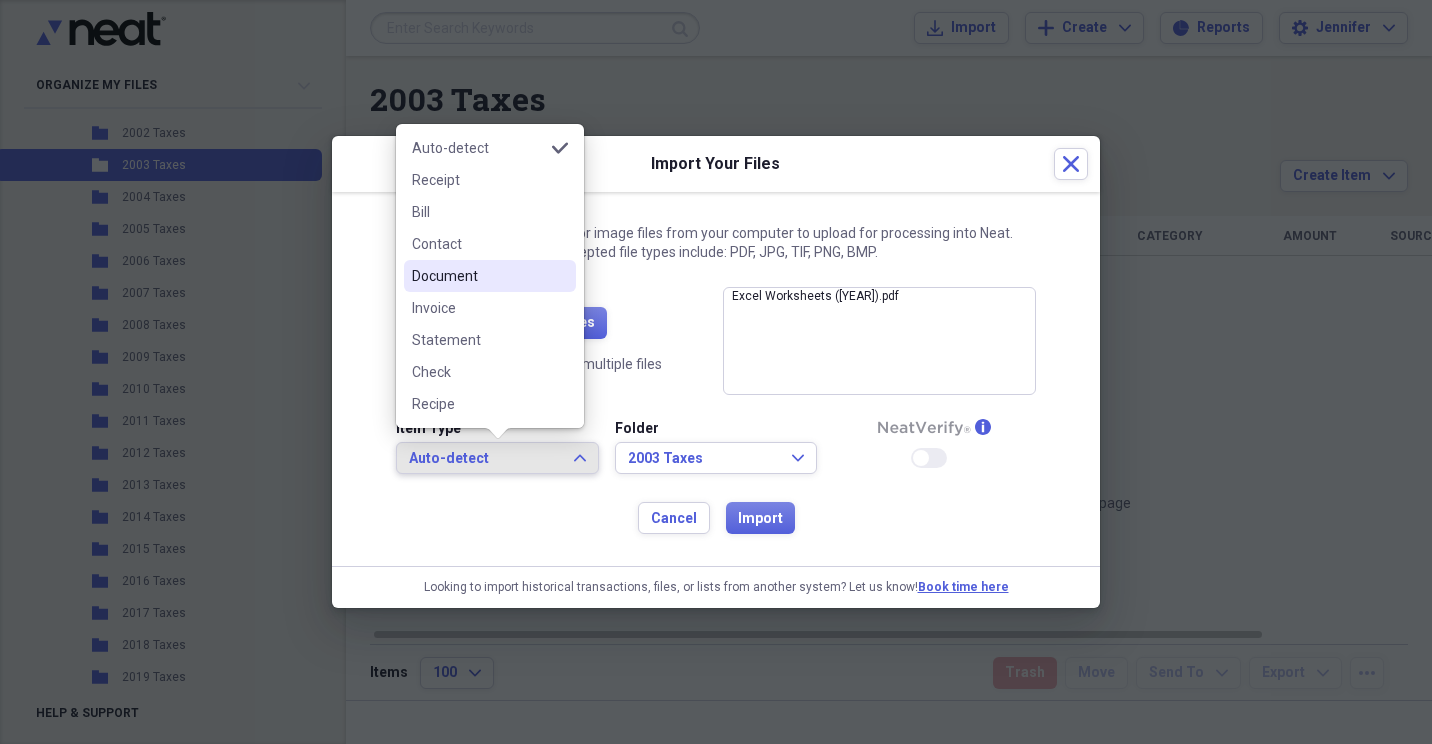 click on "Document" at bounding box center [478, 276] 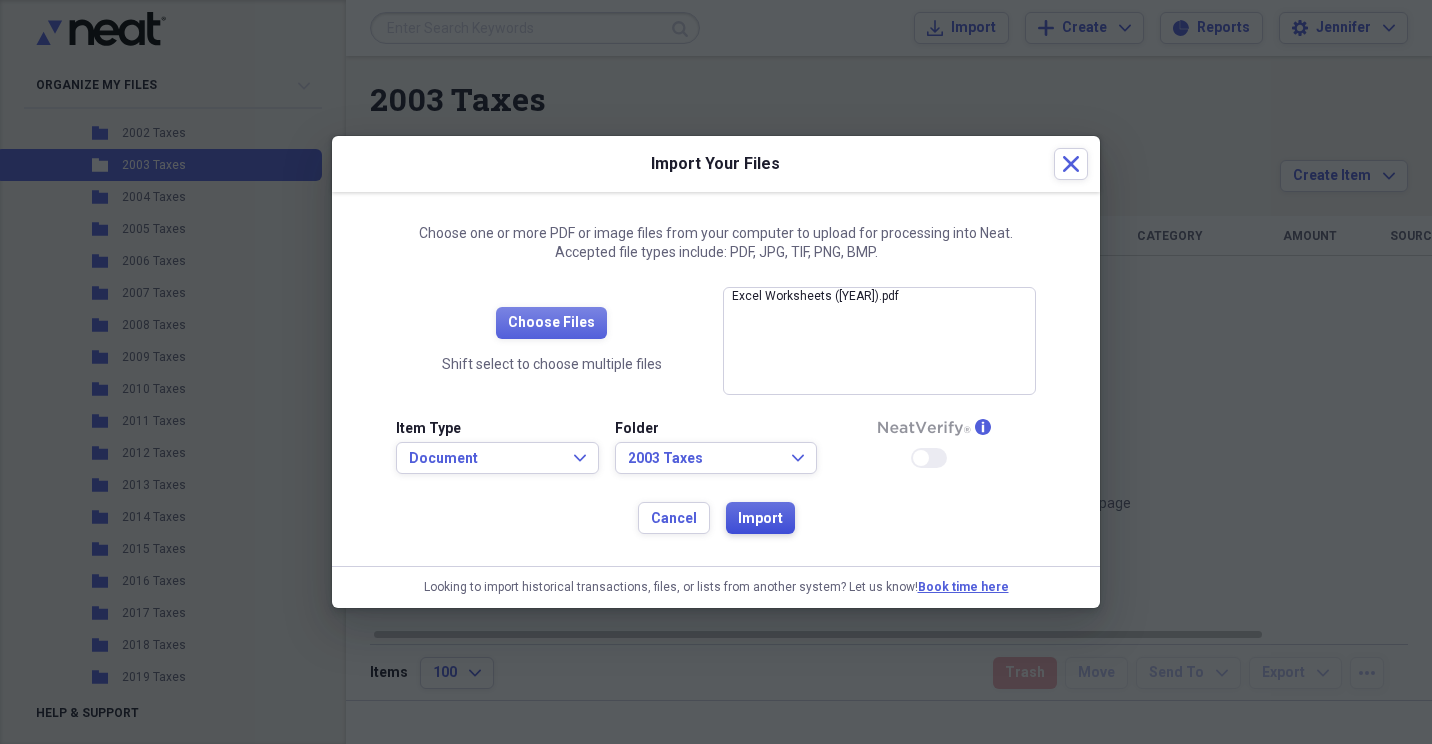 click on "Import" at bounding box center [760, 519] 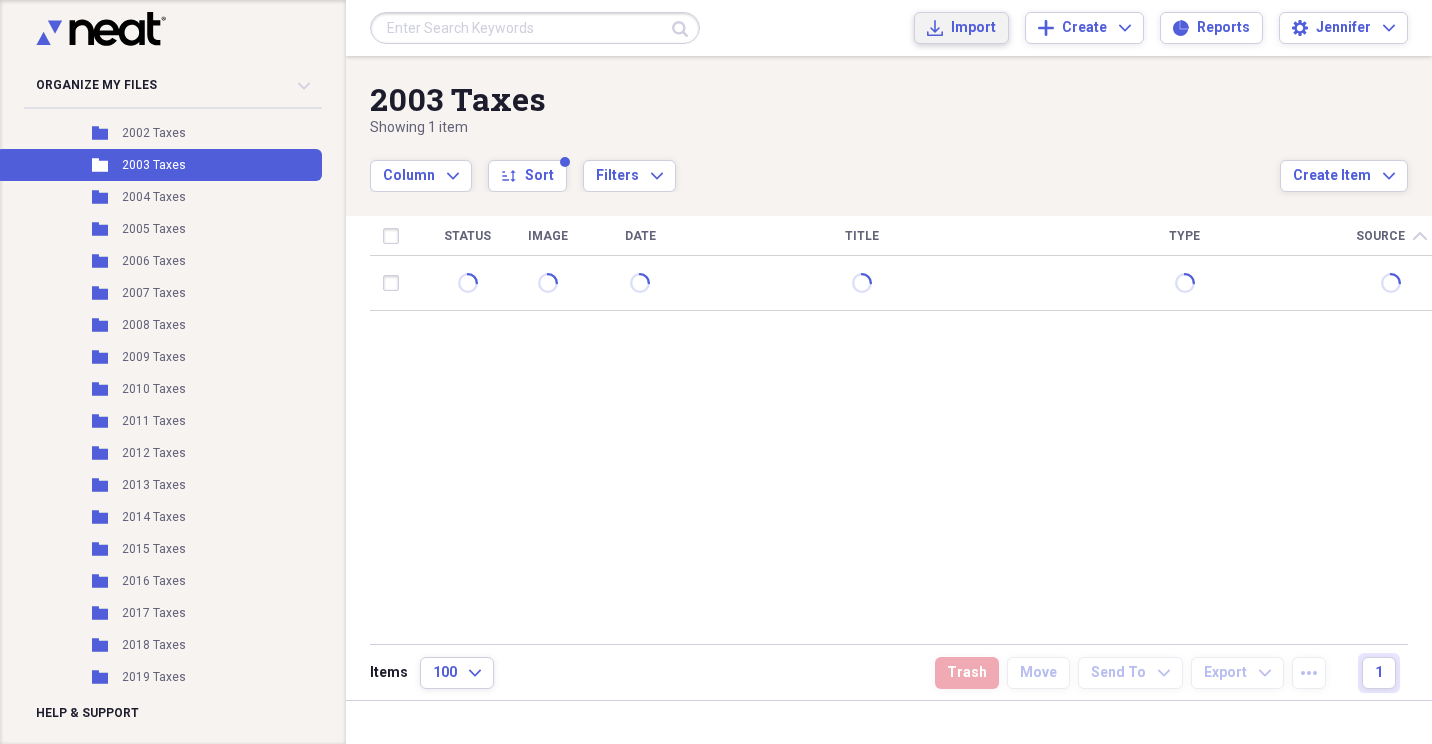 click on "Import Import" at bounding box center (961, 28) 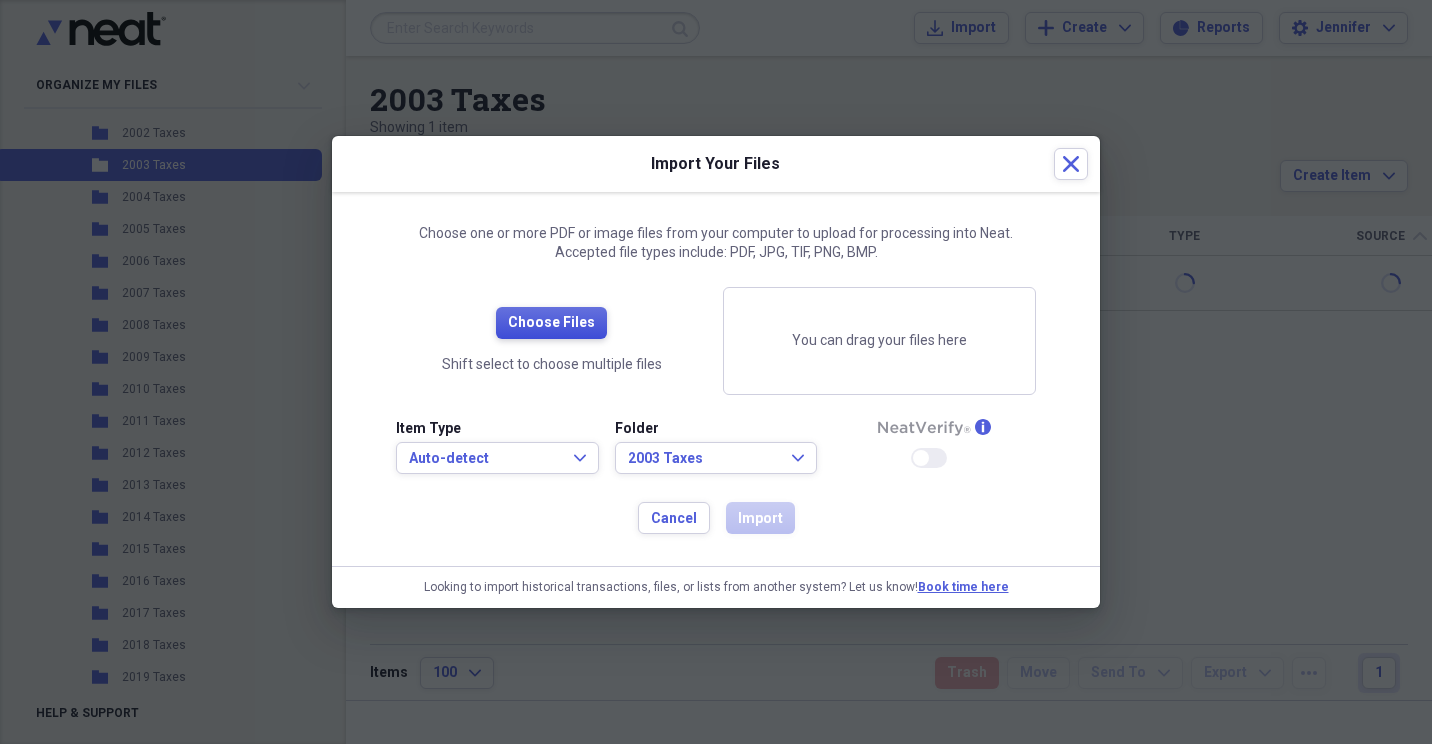 click on "Choose Files" at bounding box center (551, 323) 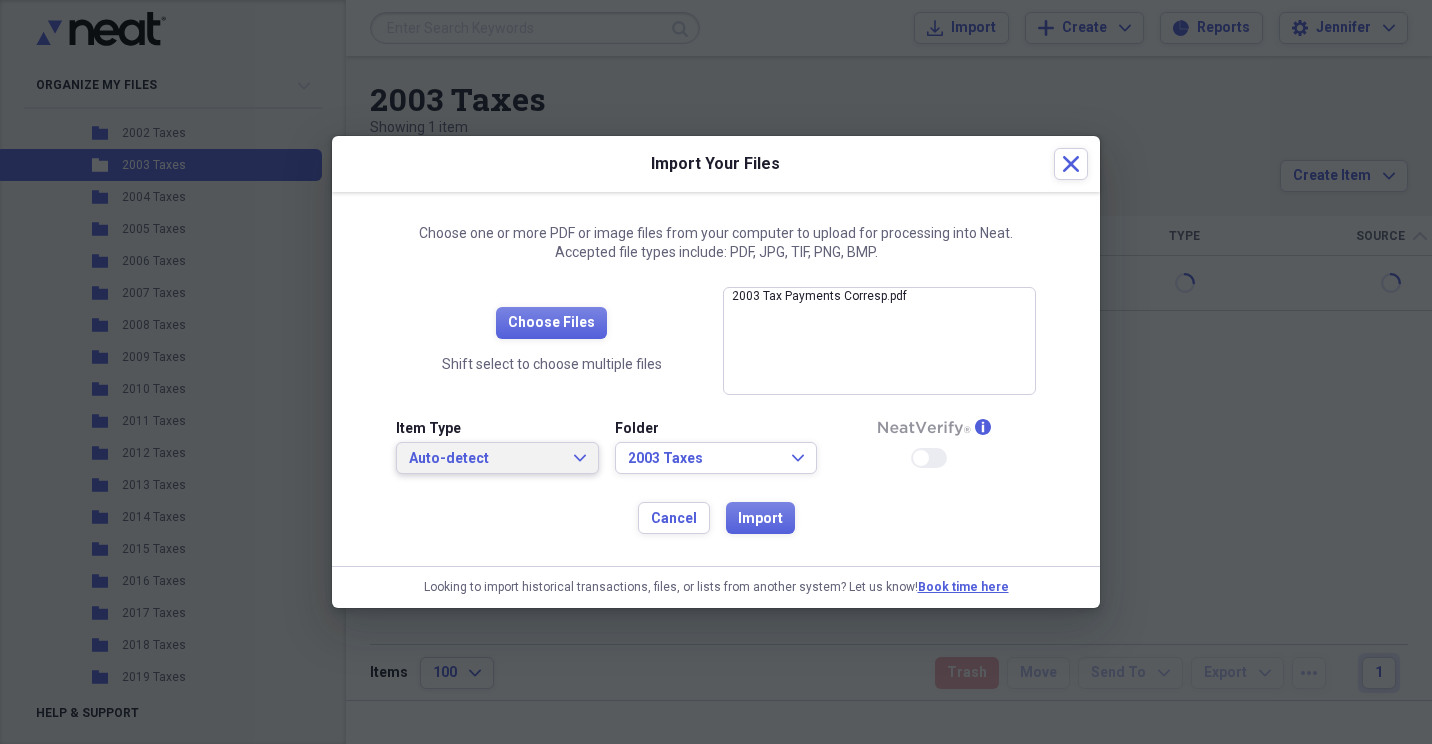 click on "Expand" 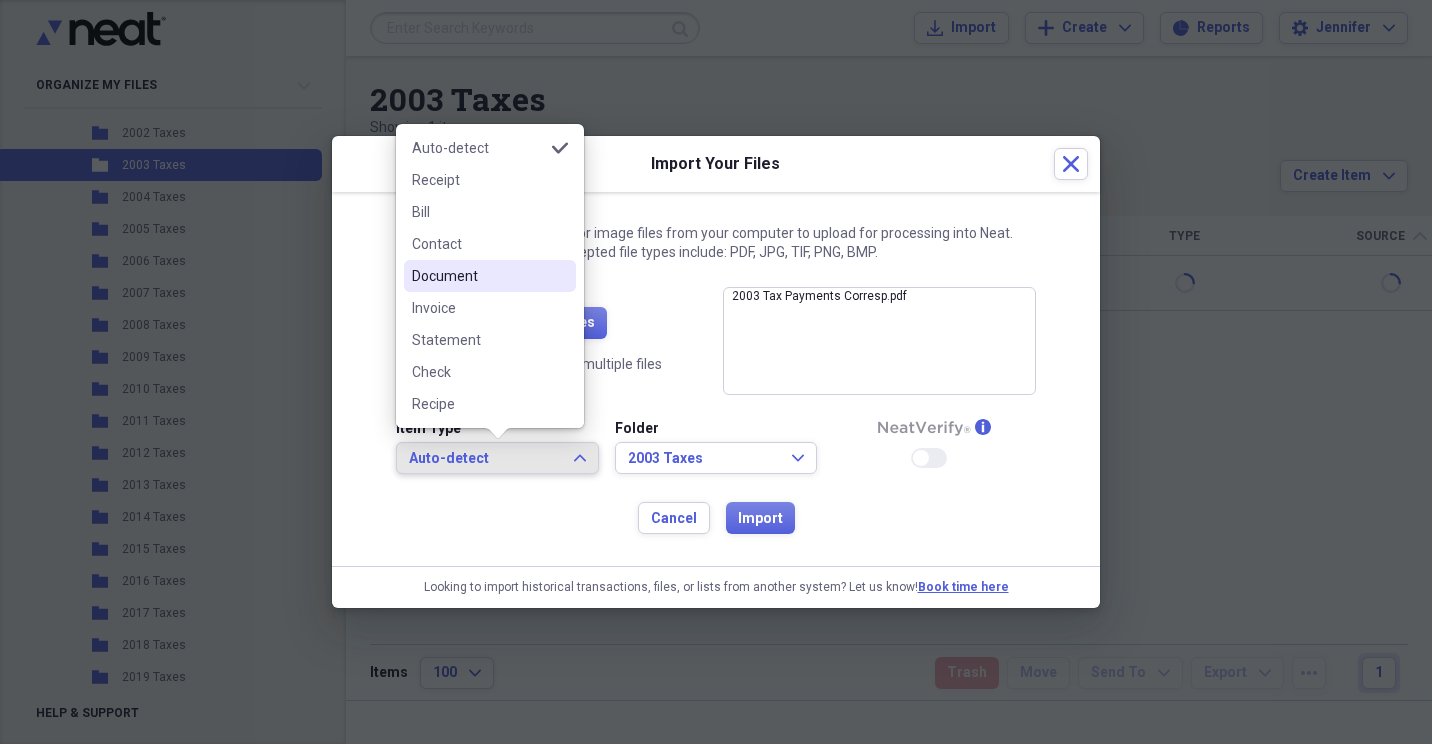 click on "Document" at bounding box center [478, 276] 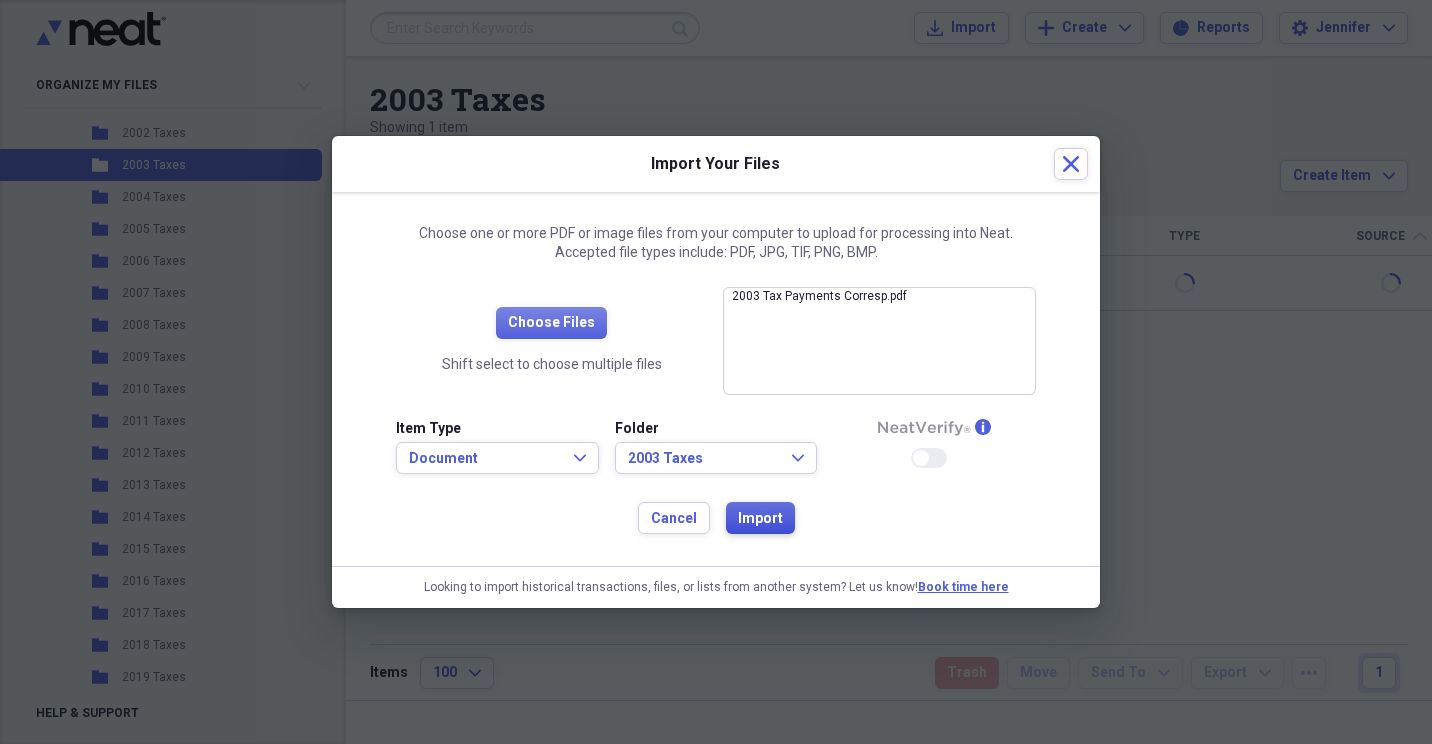 click on "Import" at bounding box center (760, 519) 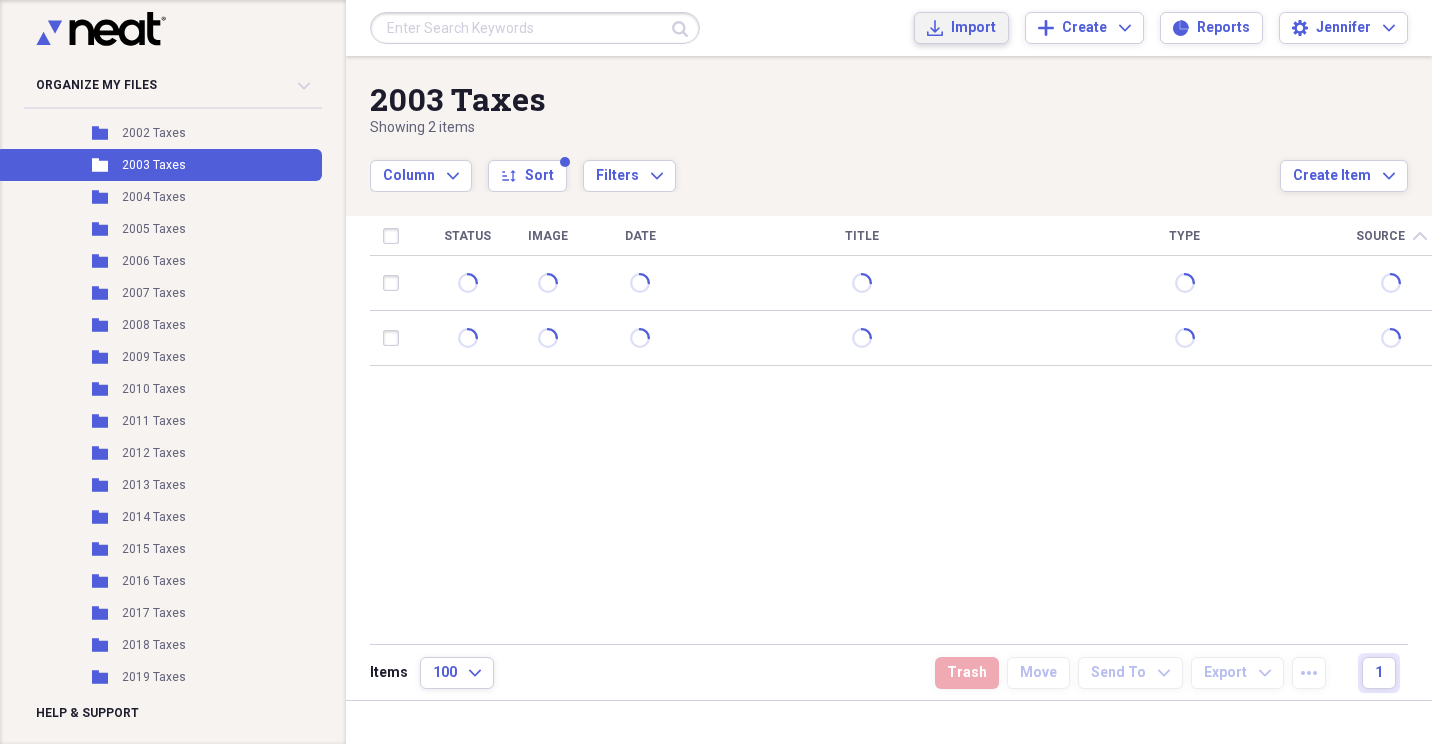 click on "Import Import" at bounding box center (961, 28) 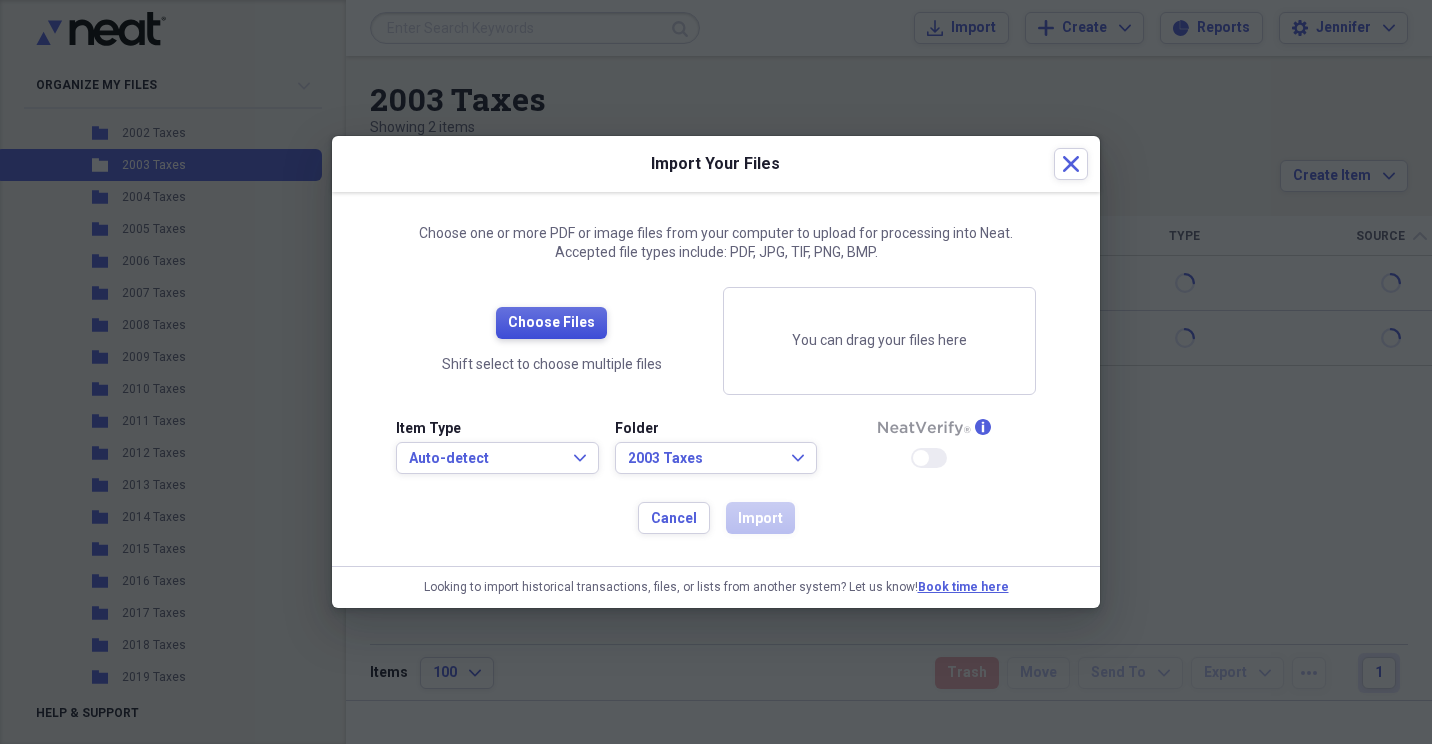click on "Choose Files" at bounding box center (551, 323) 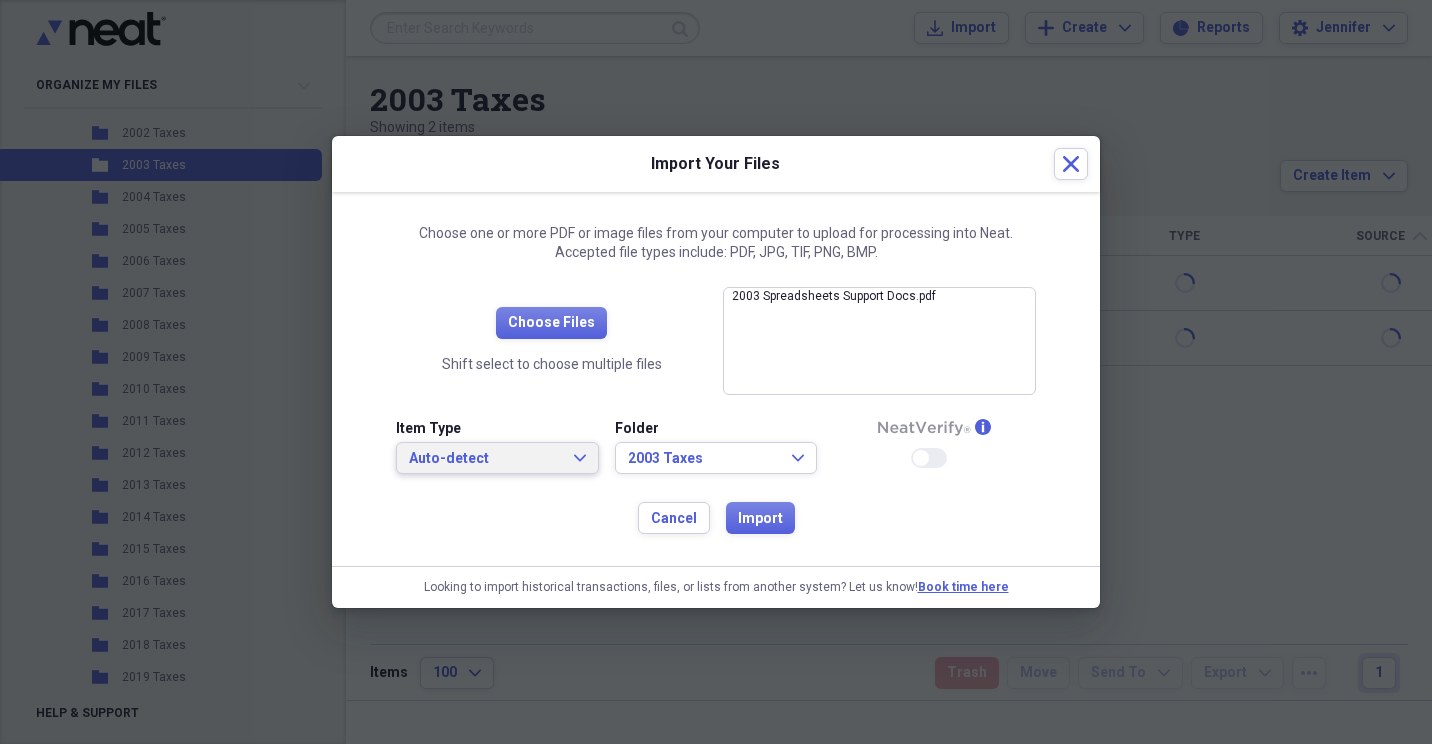 click on "Auto-detect Expand" at bounding box center (497, 458) 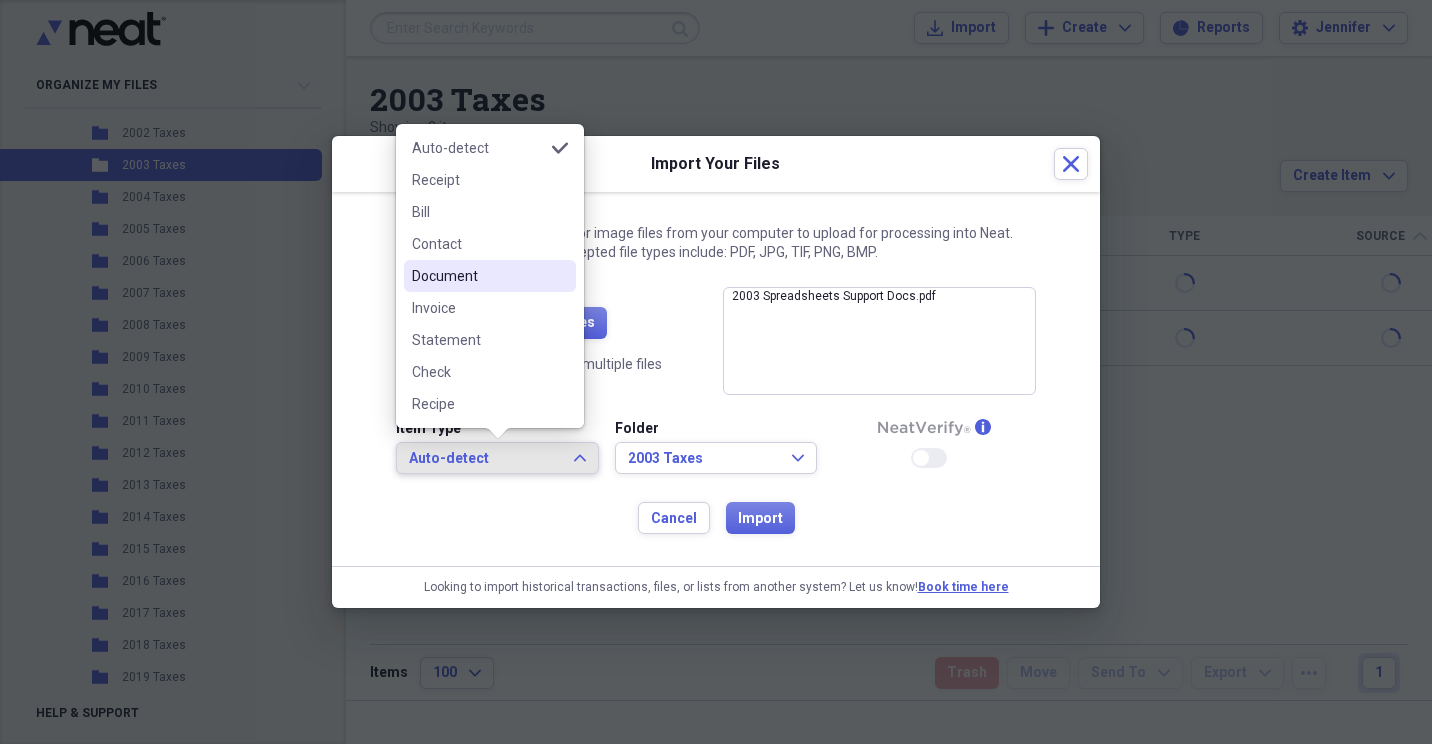click on "Document" at bounding box center (478, 276) 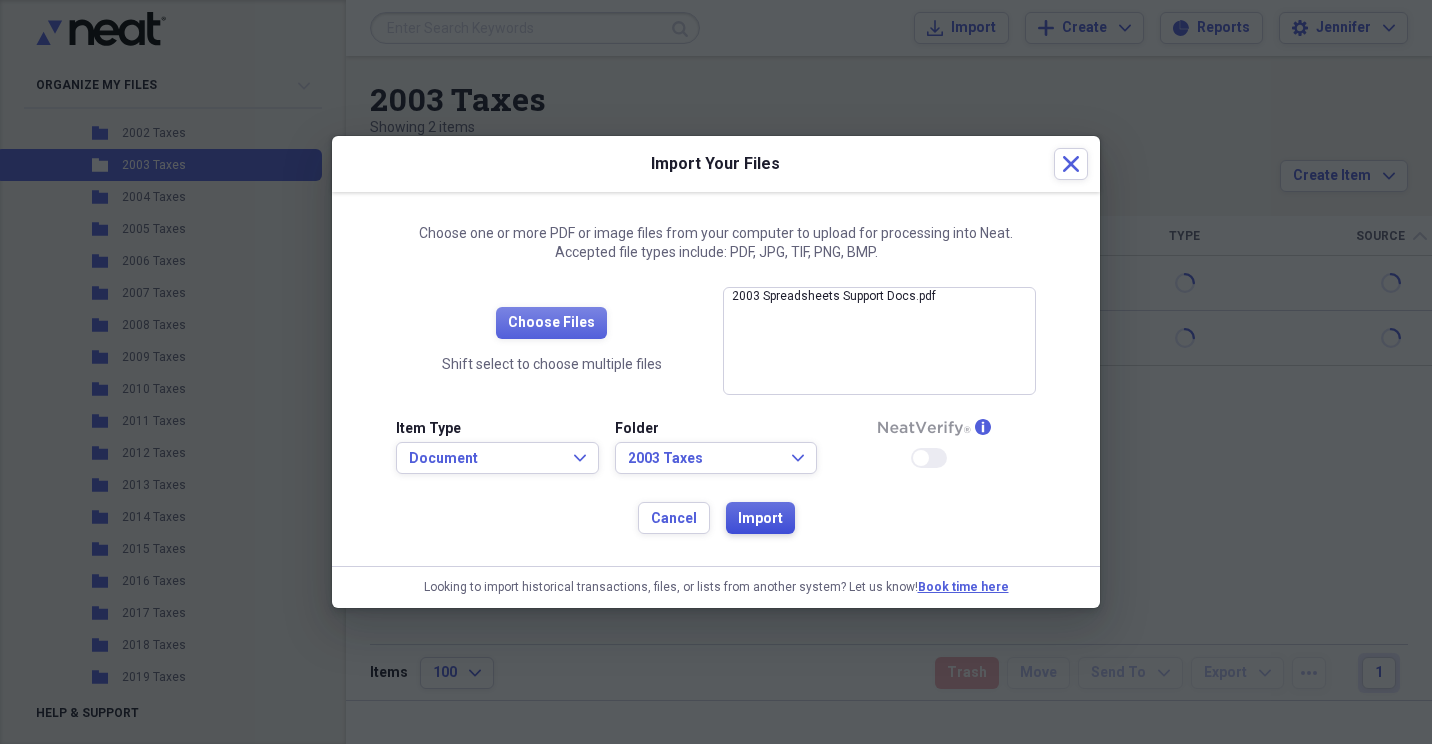 click on "Import" at bounding box center (760, 519) 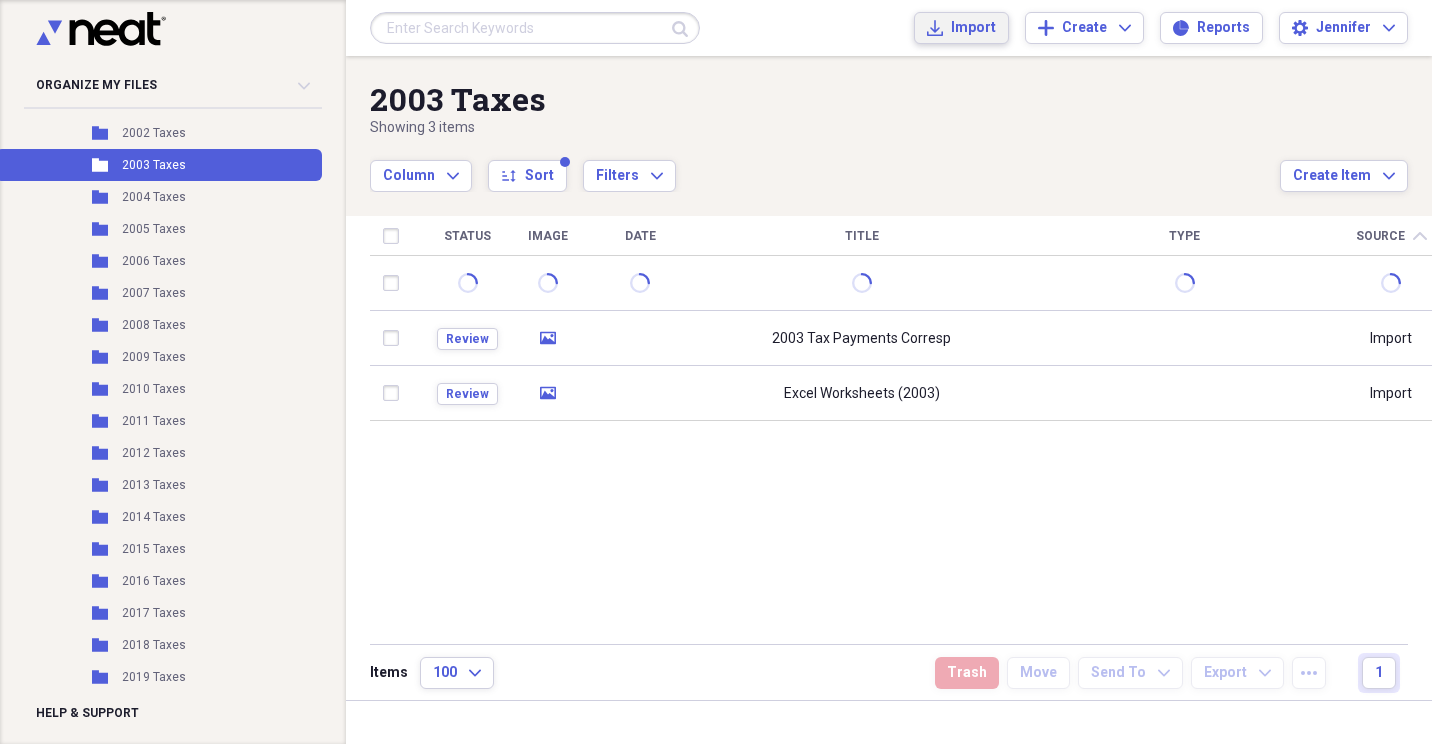 click on "Import" at bounding box center [973, 28] 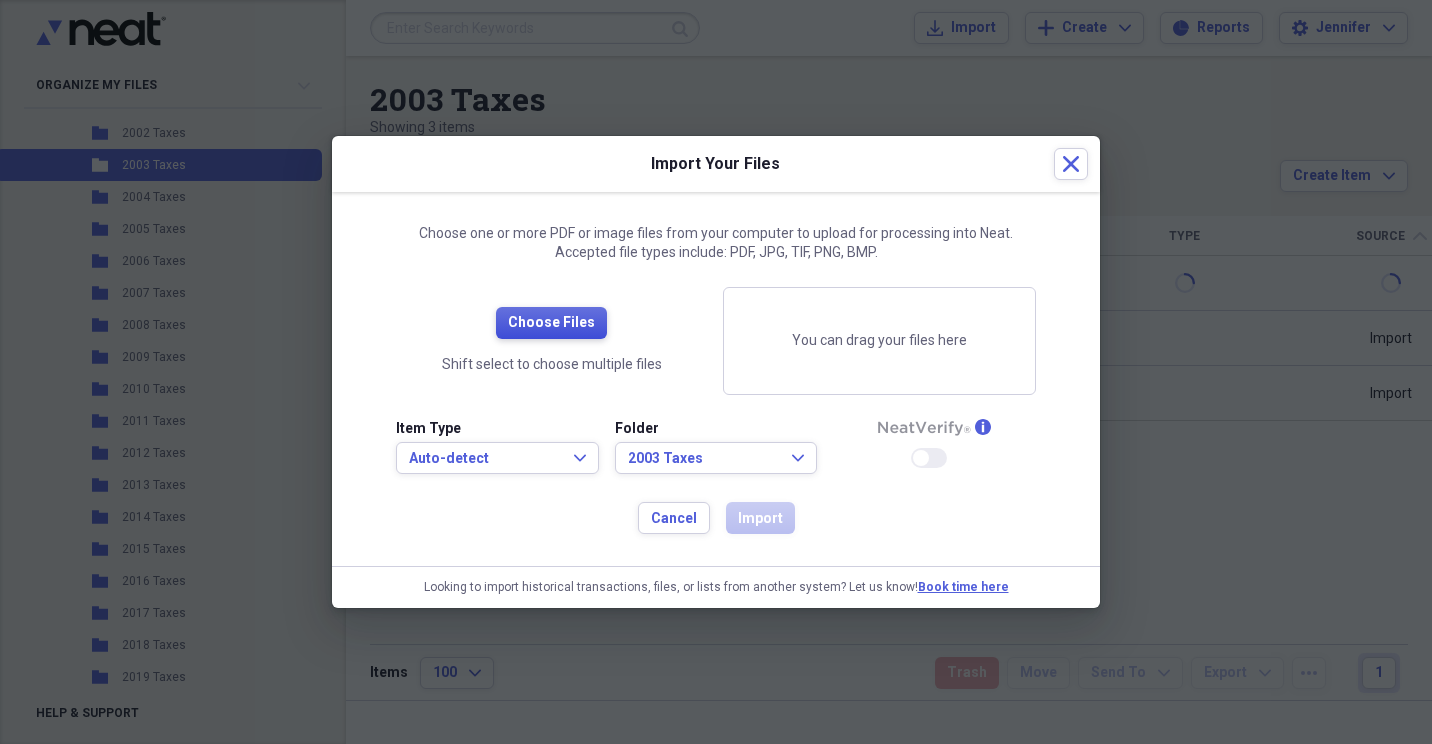 click on "Choose Files" at bounding box center (551, 323) 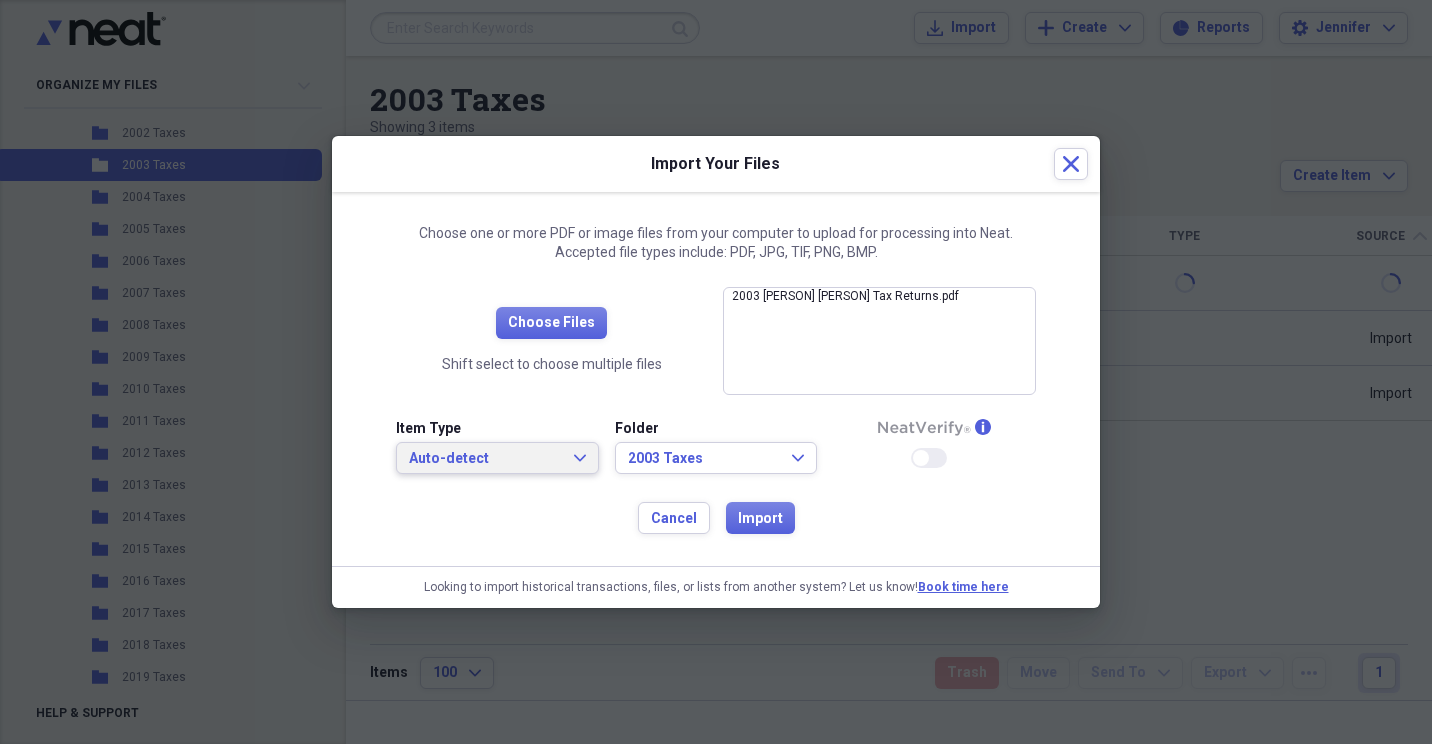 click on "Expand" 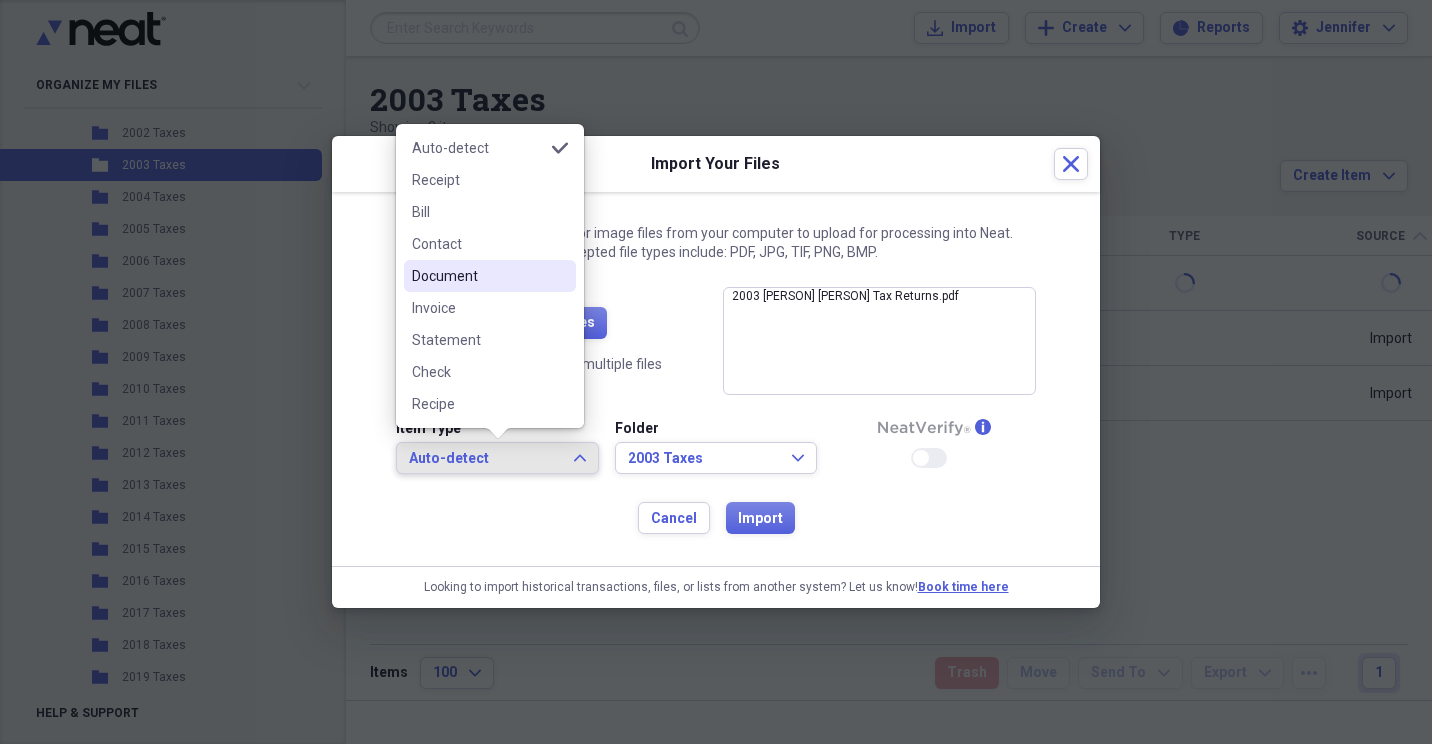 click on "Document" at bounding box center (478, 276) 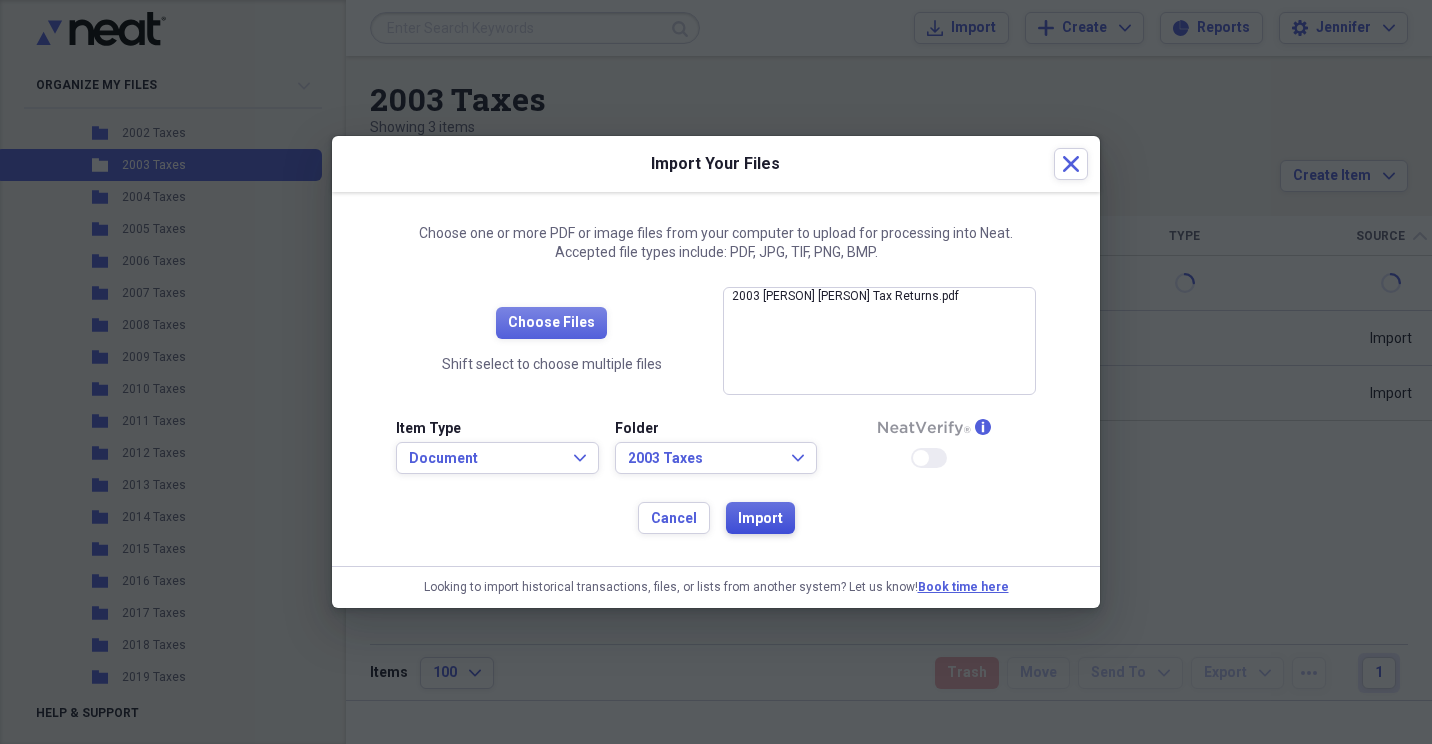 click on "Import" at bounding box center [760, 519] 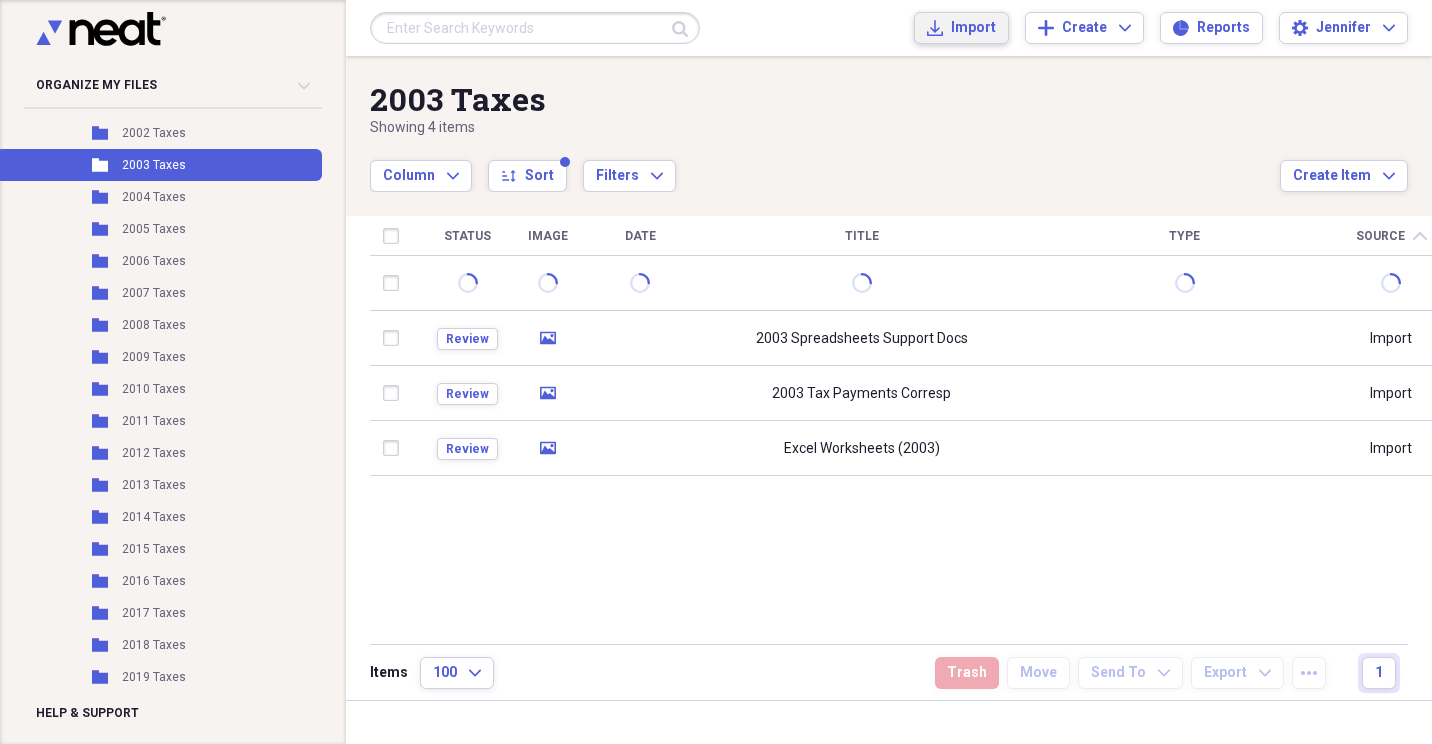 click on "Import" at bounding box center (973, 28) 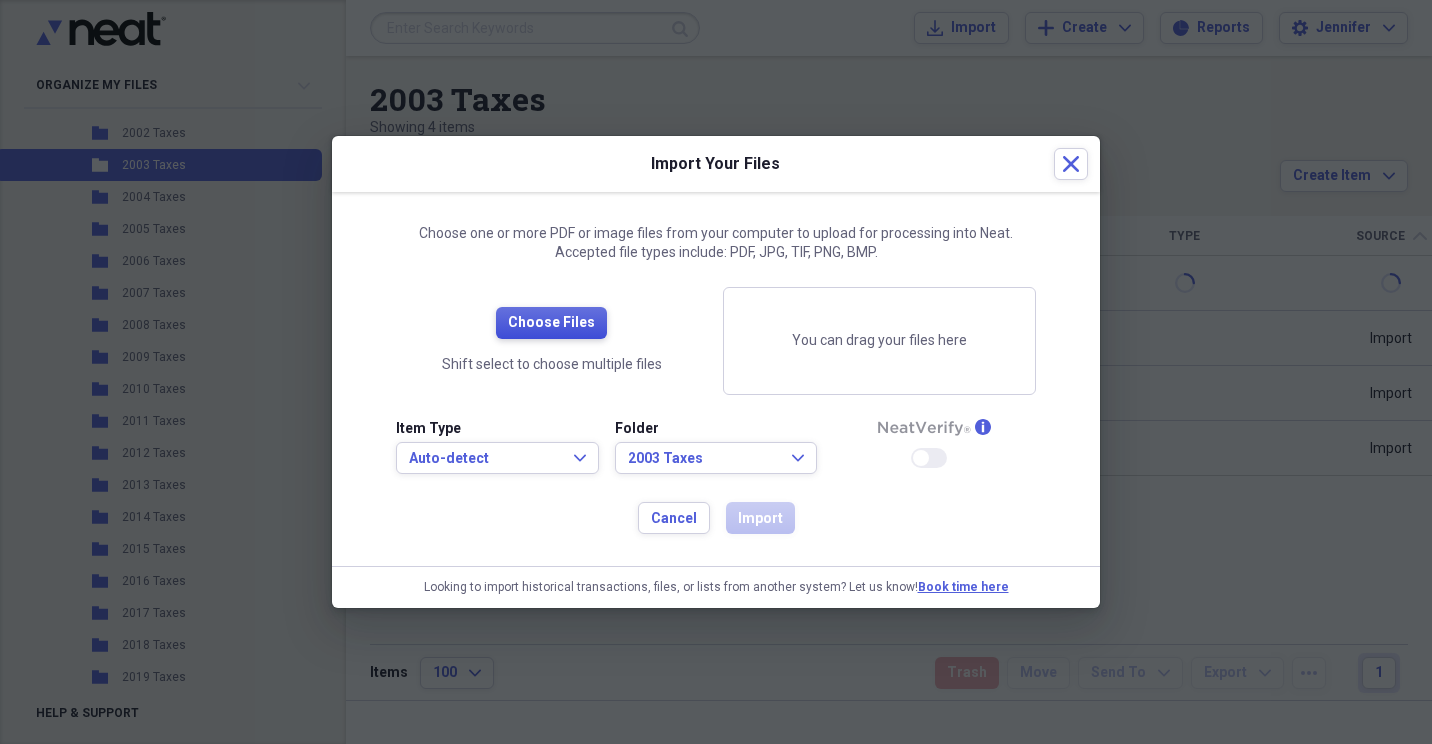 click on "Choose Files" at bounding box center (551, 323) 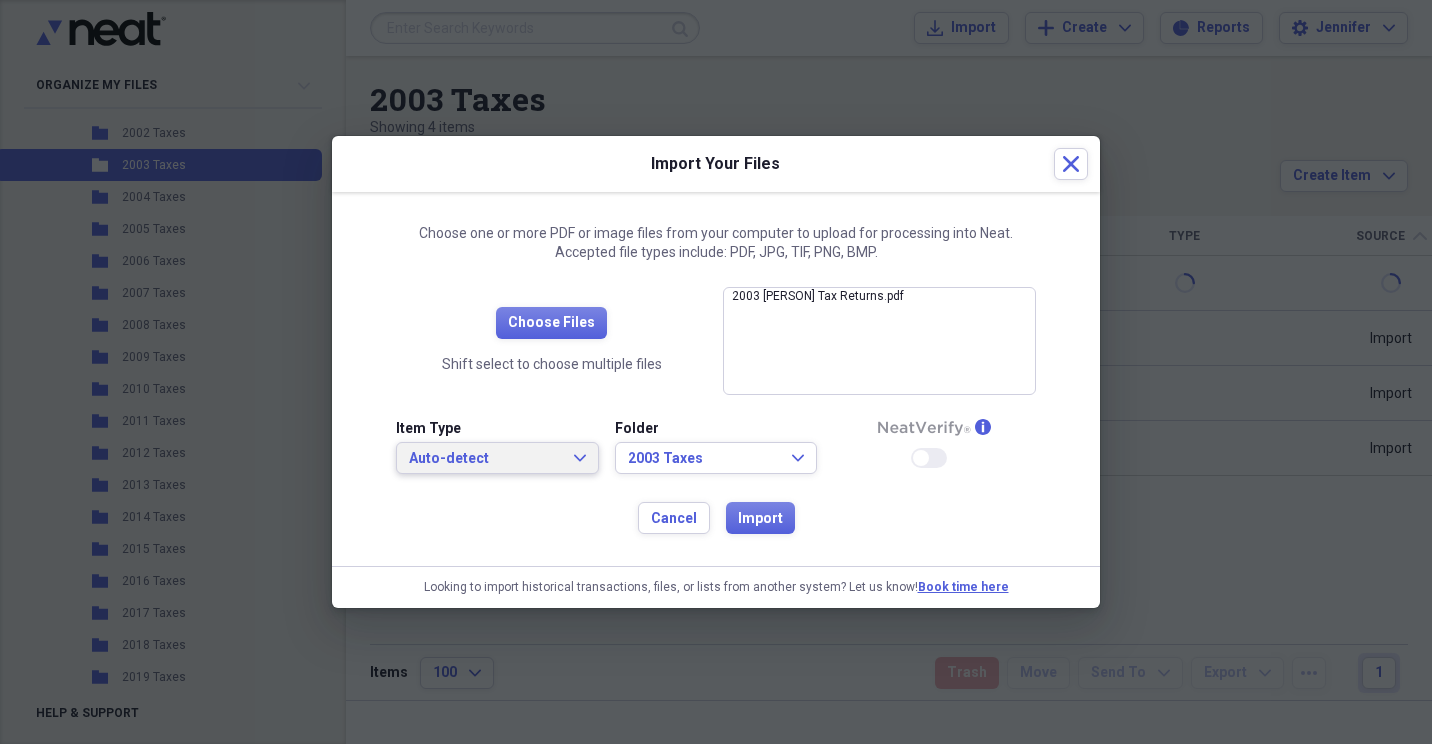 click 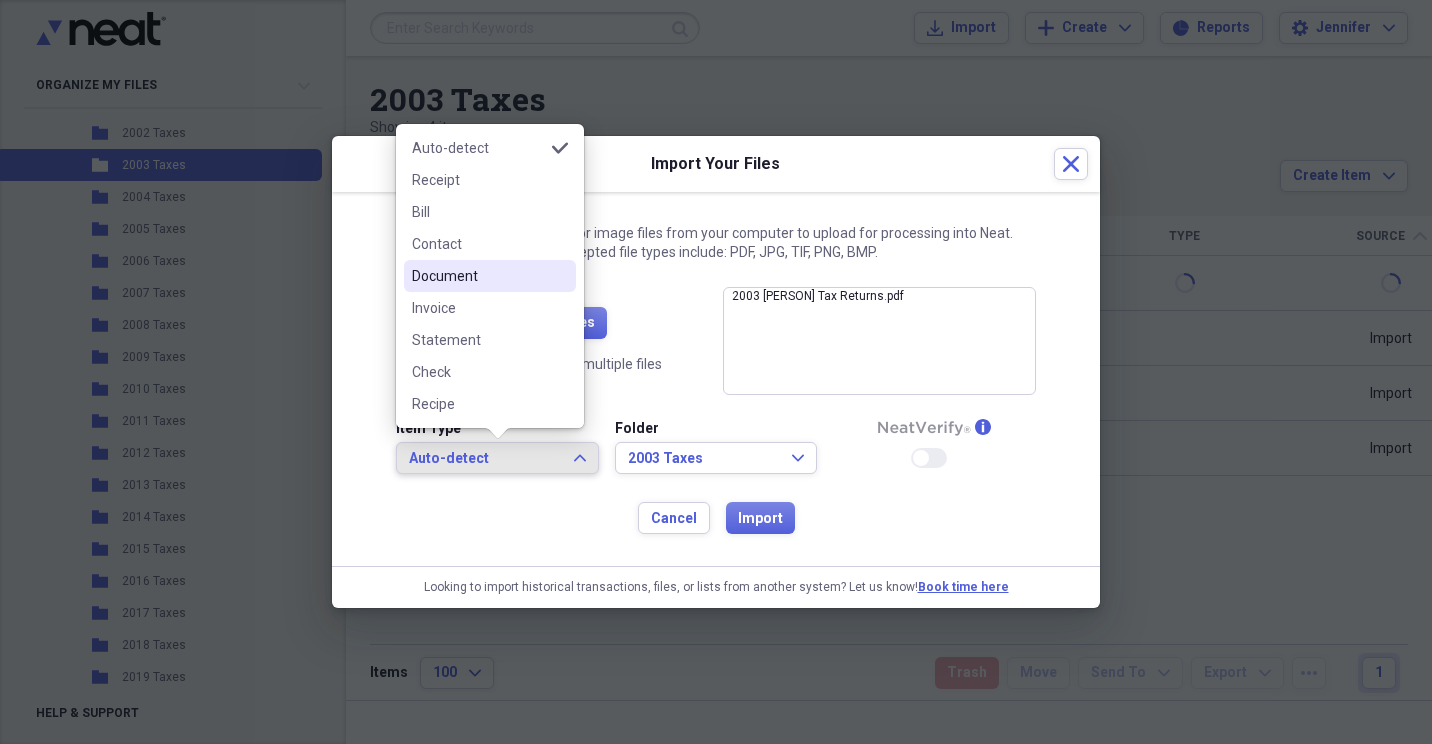 click on "Document" at bounding box center [490, 276] 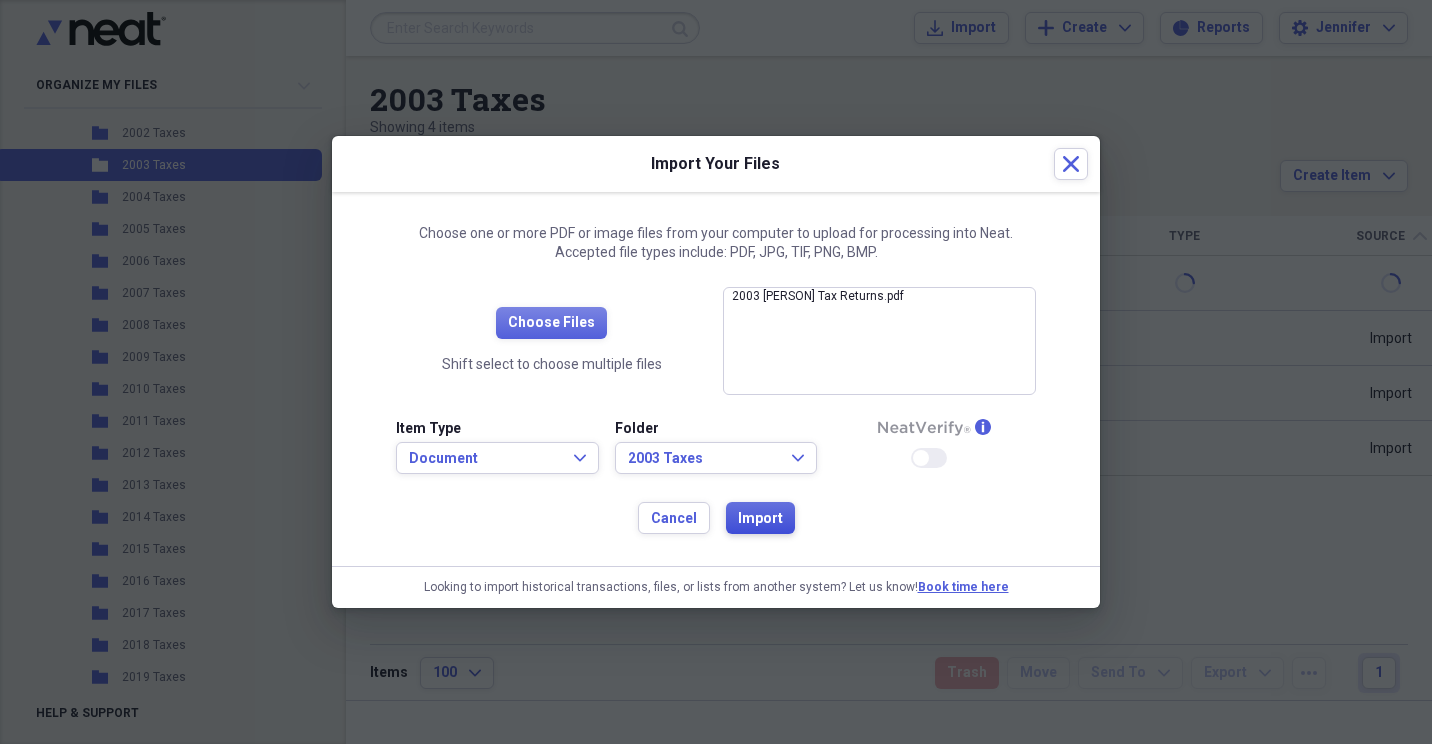 click on "Import" at bounding box center (760, 519) 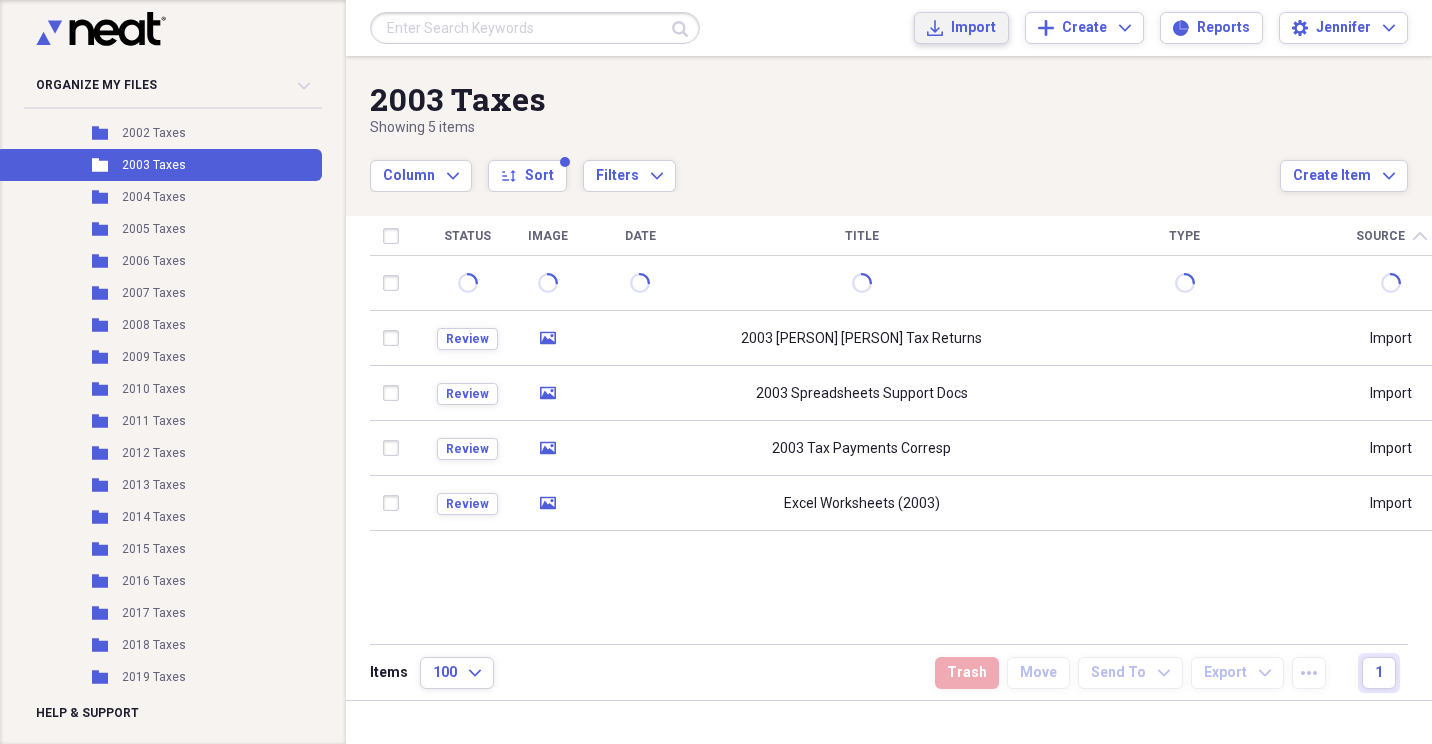 click on "Import" at bounding box center [973, 28] 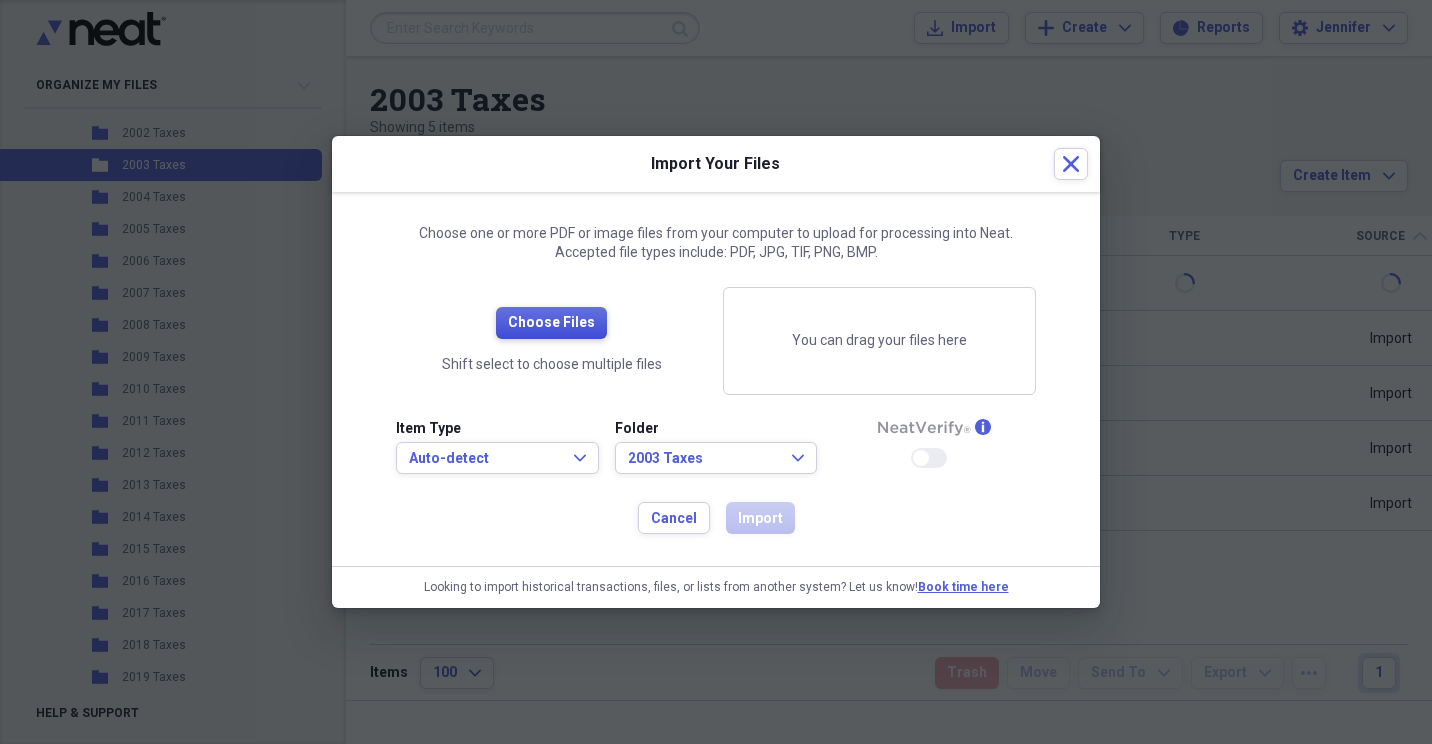 click on "Choose Files" at bounding box center (551, 323) 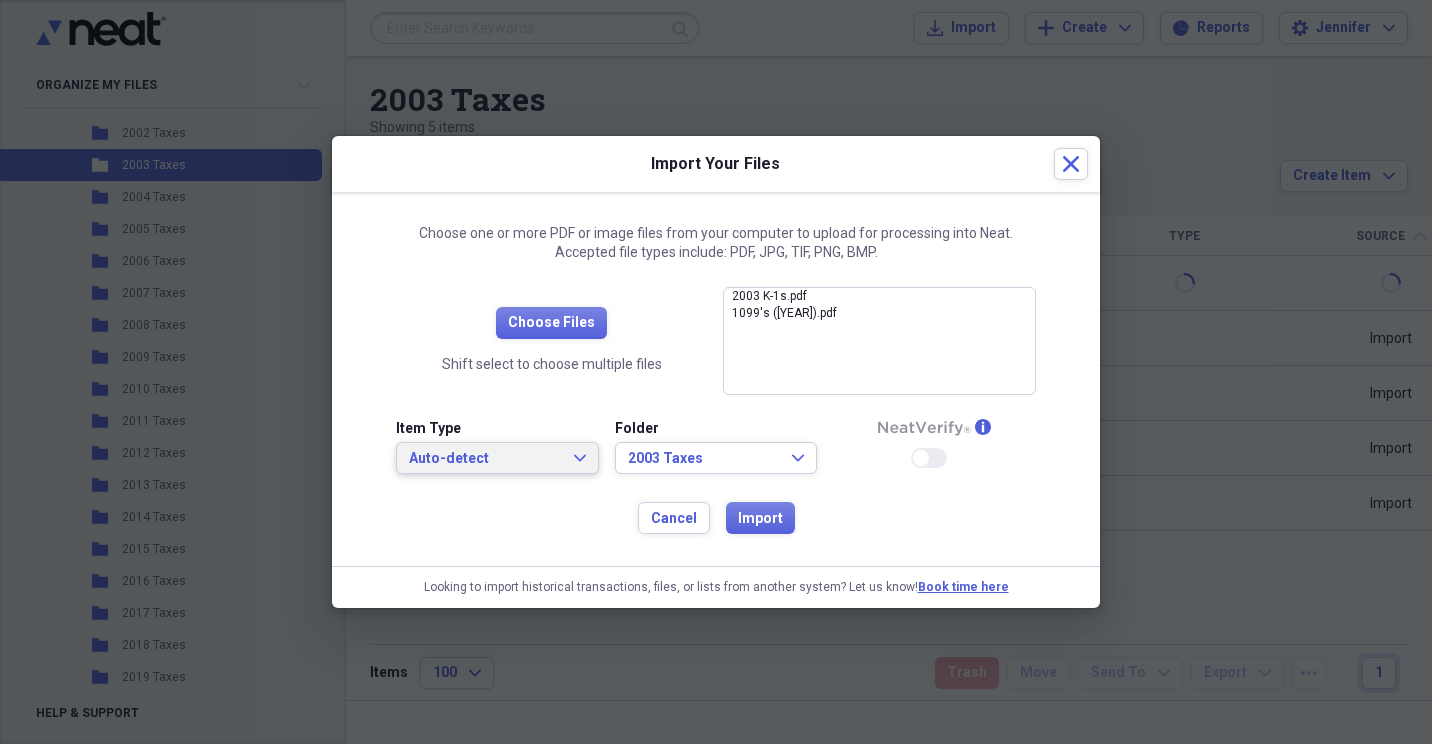 click on "Expand" 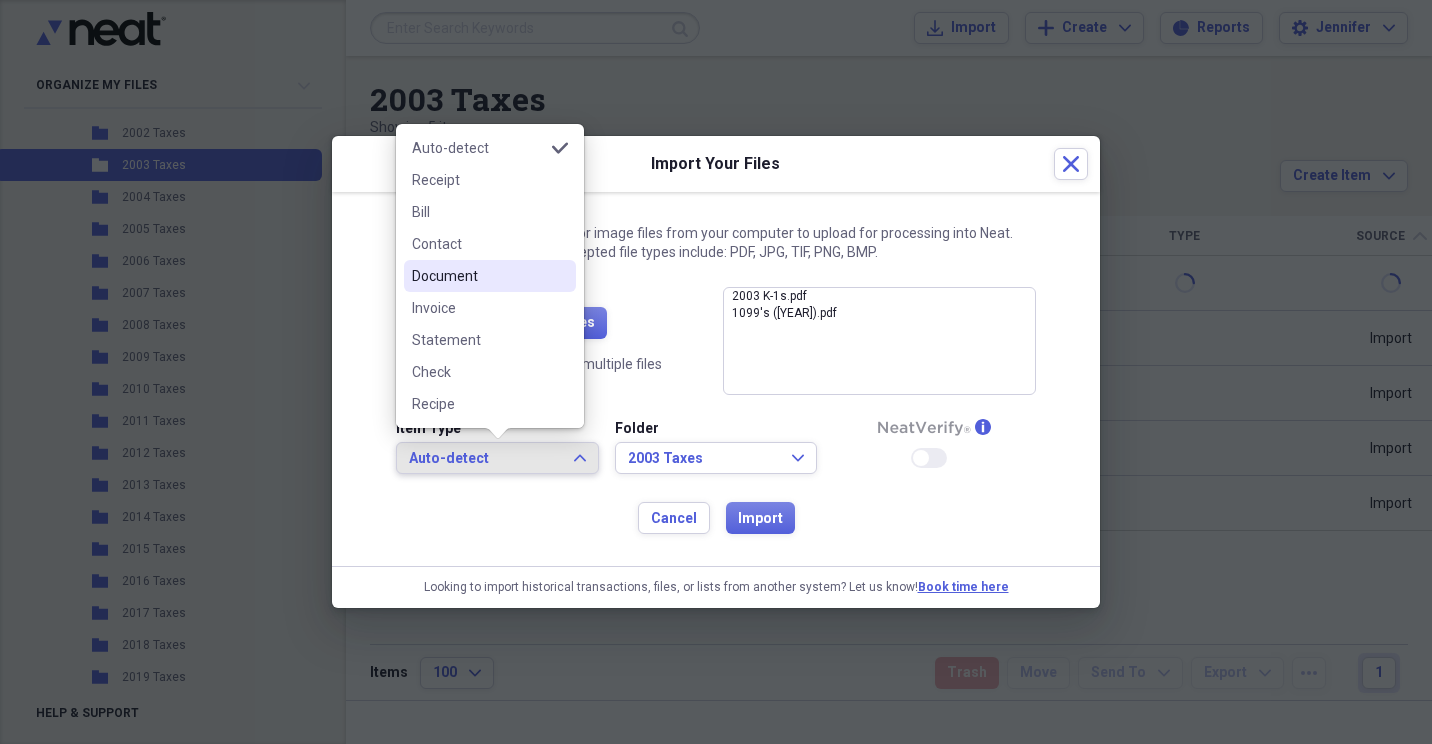 click on "Document" at bounding box center [478, 276] 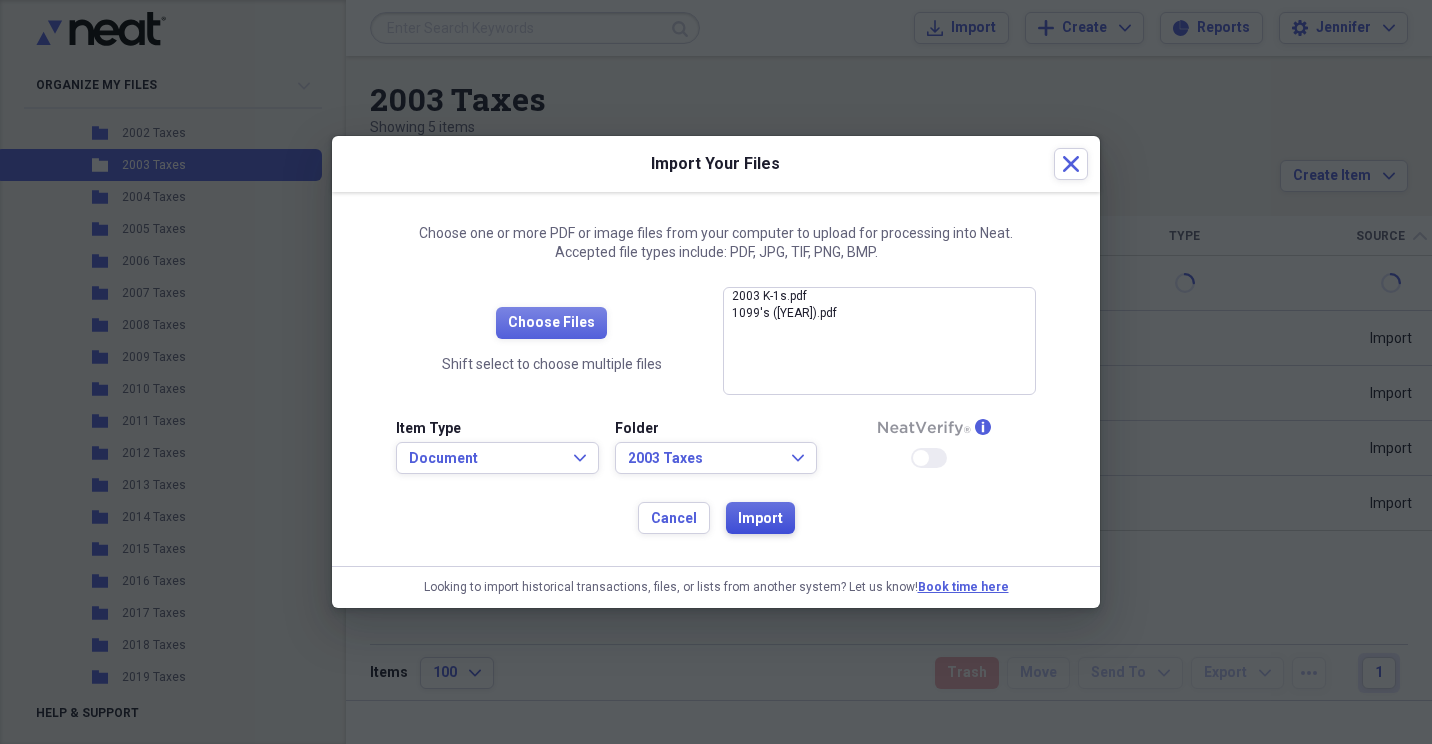 click on "Import" at bounding box center (760, 519) 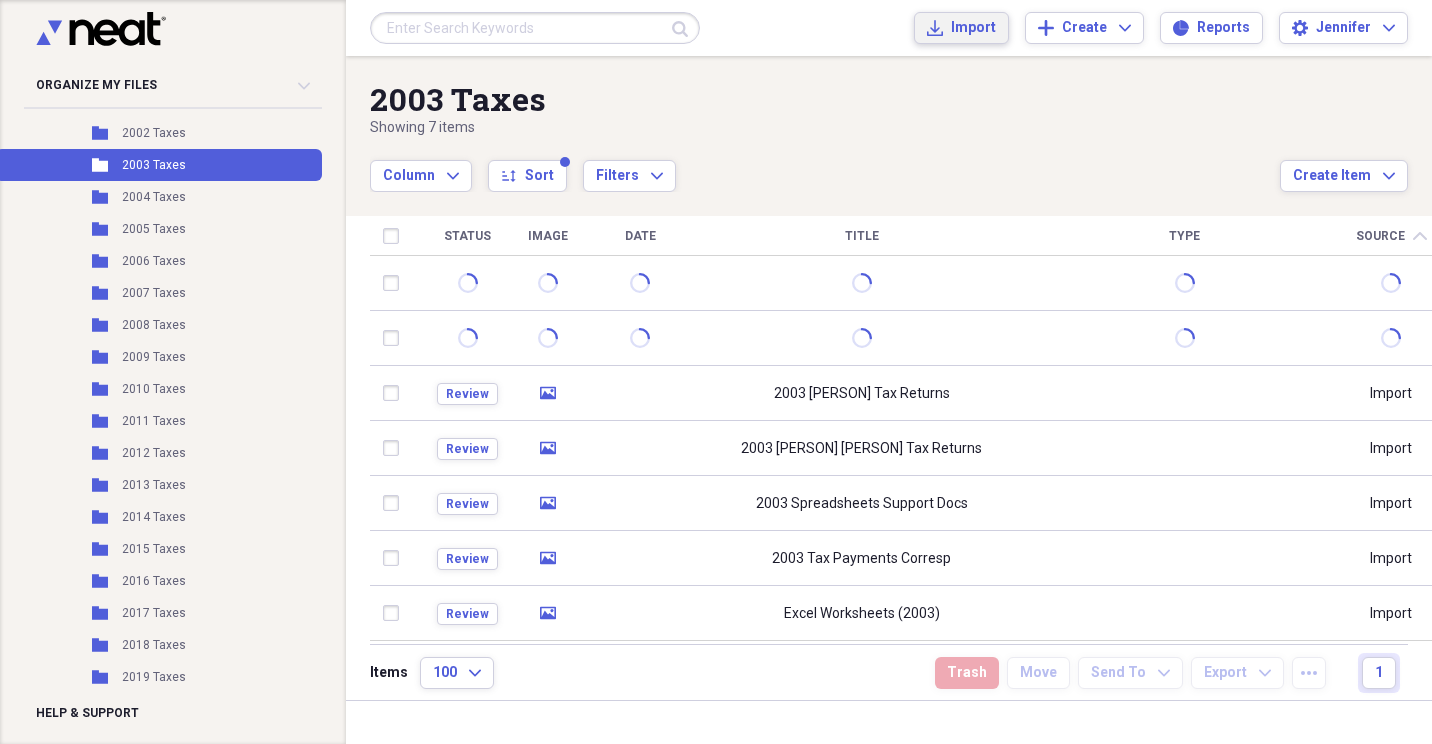 click on "Import" at bounding box center [973, 28] 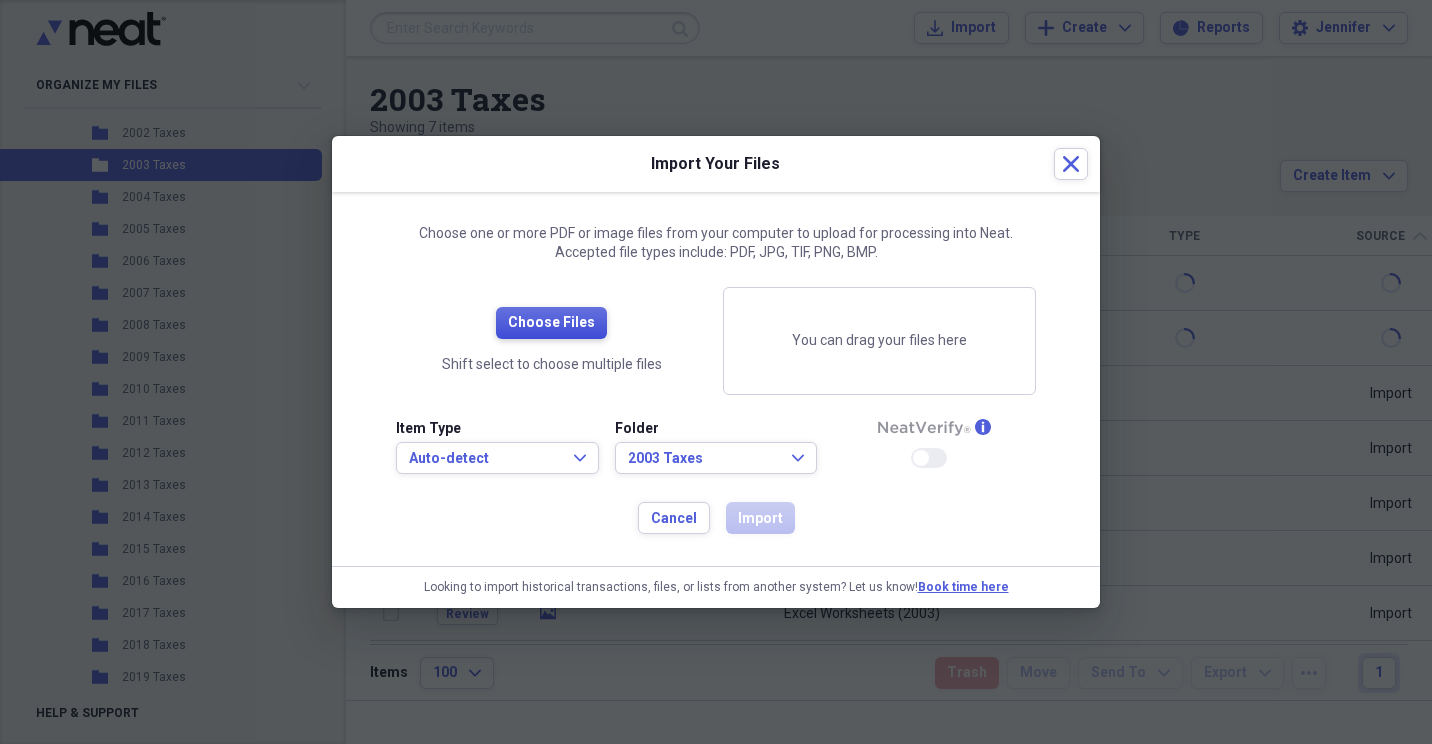 click on "Choose Files" at bounding box center (551, 323) 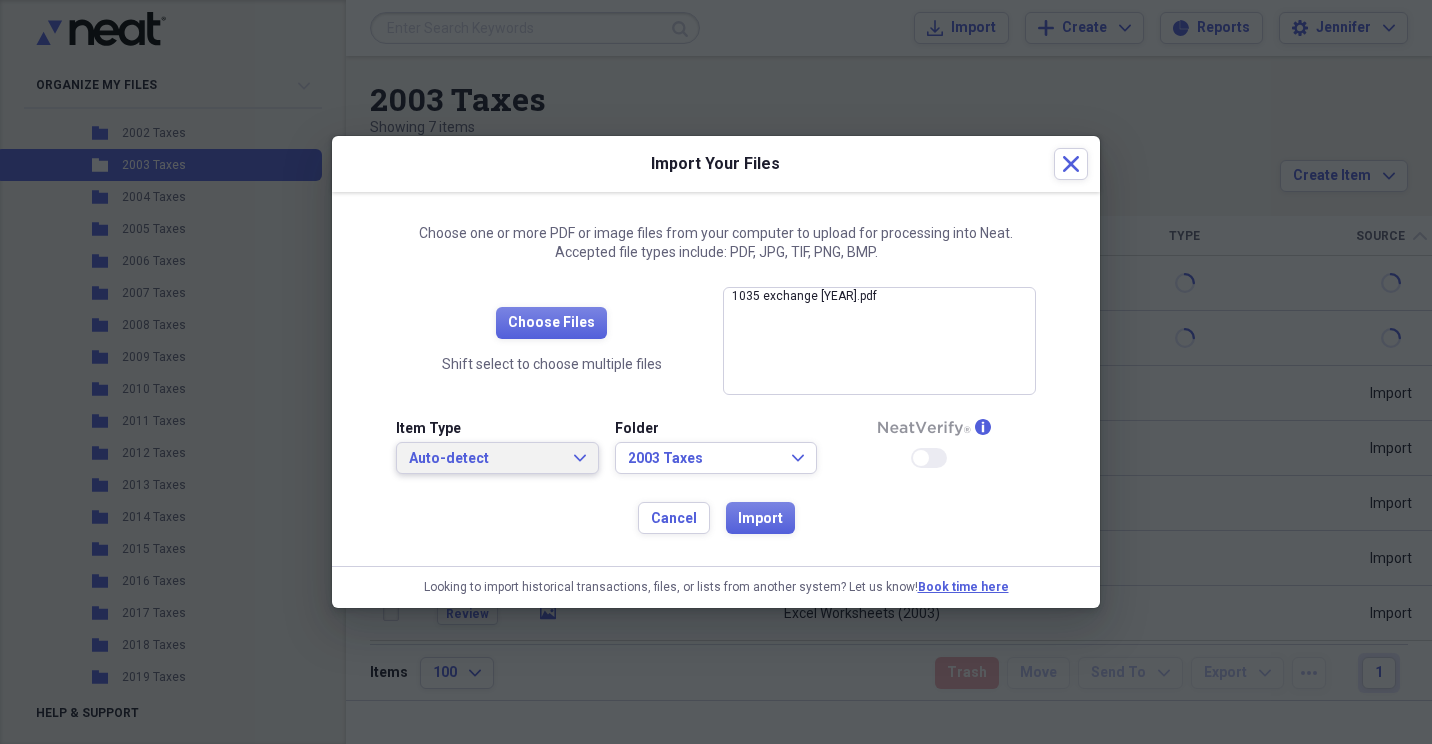 click on "Expand" 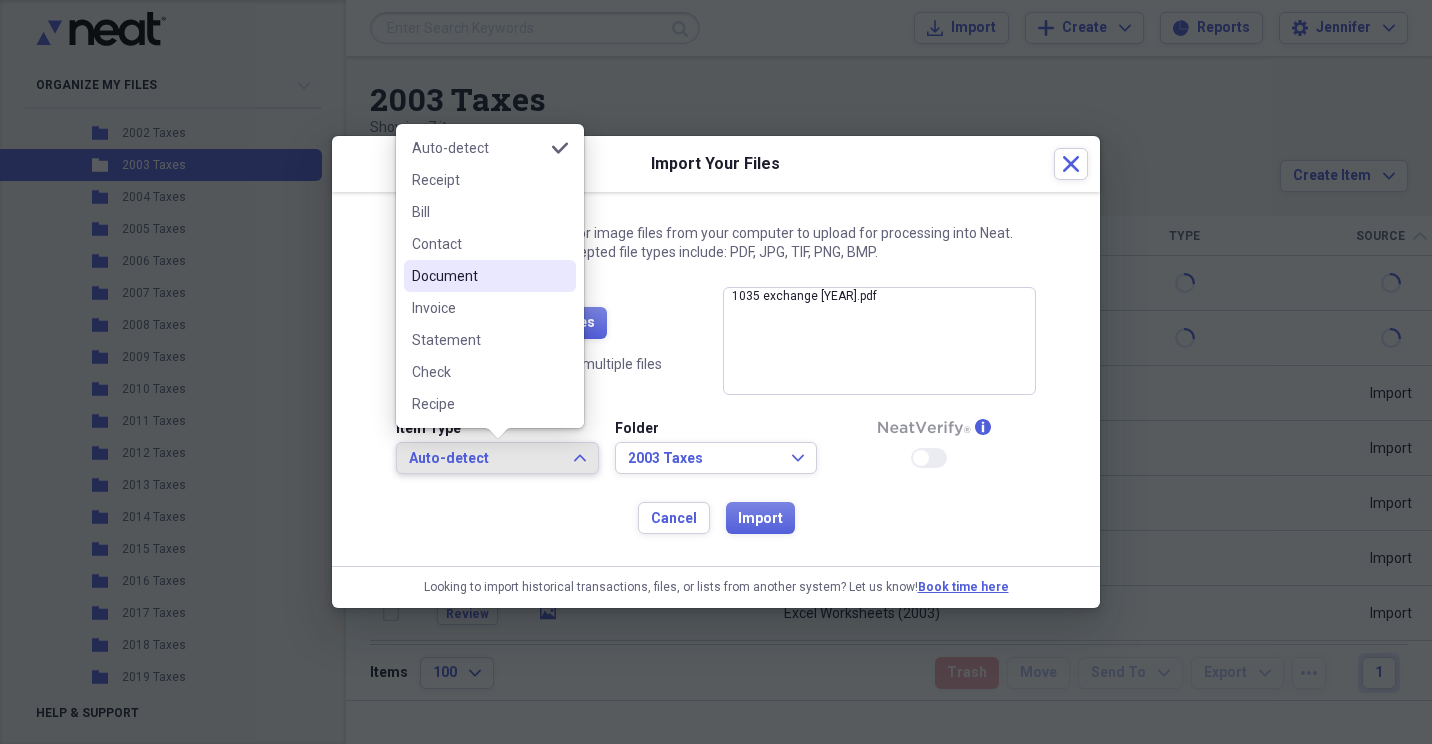 click on "Document" at bounding box center [478, 276] 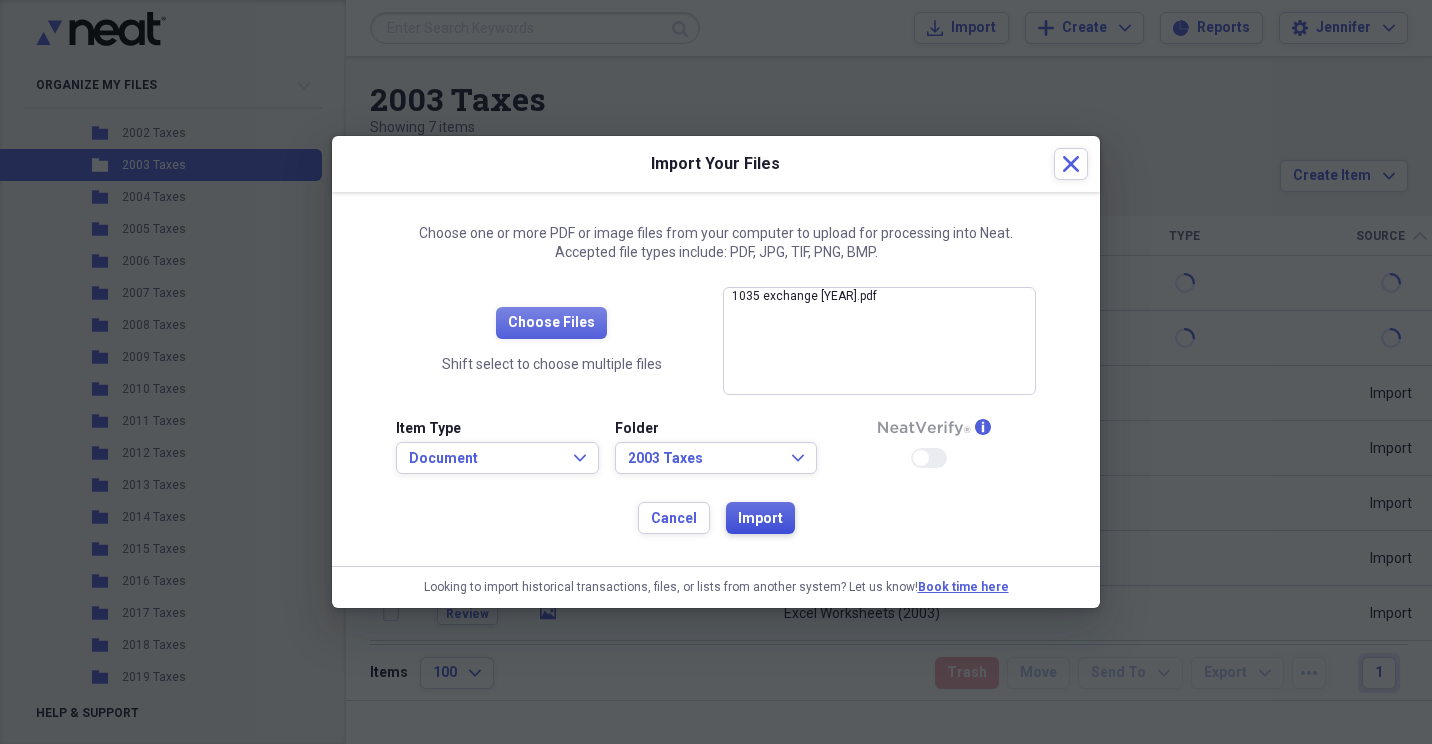 click on "Import" at bounding box center [760, 519] 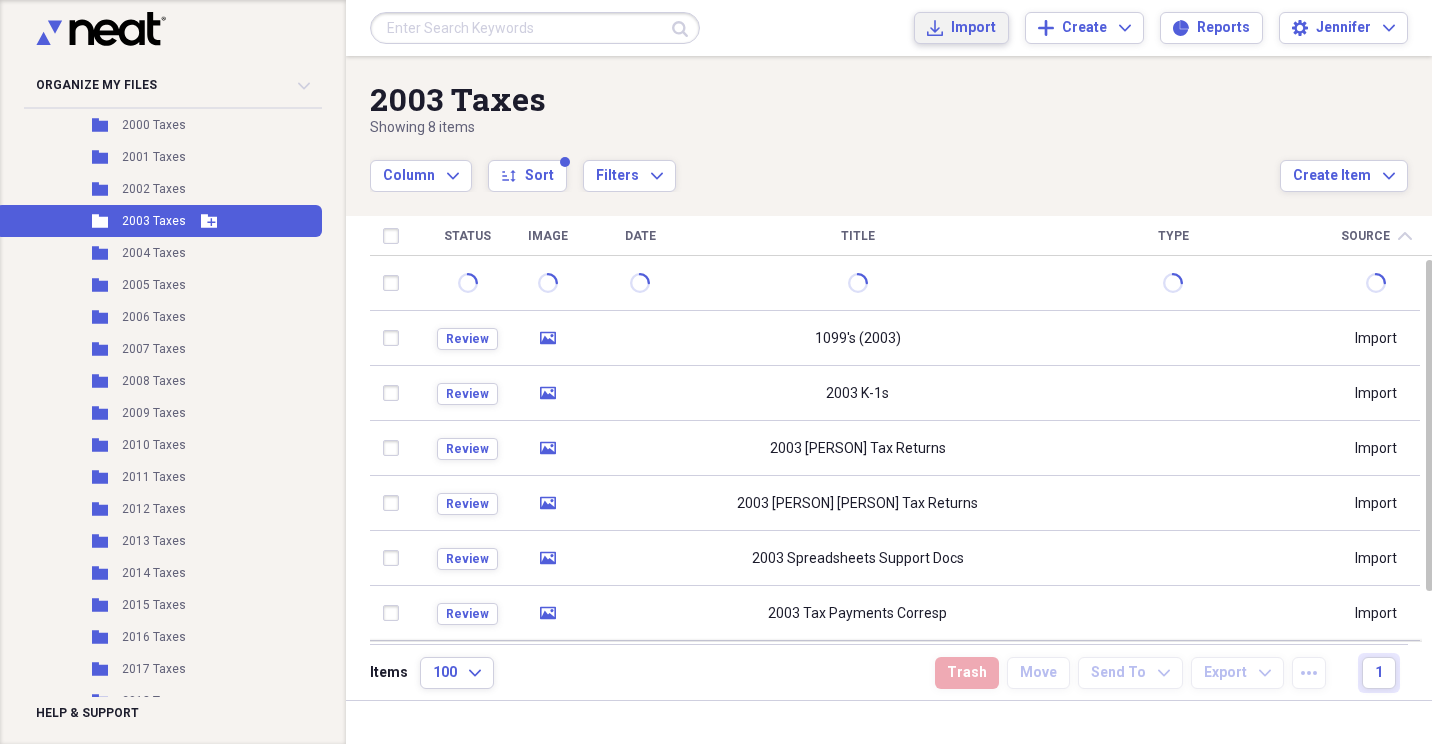 scroll, scrollTop: 700, scrollLeft: 0, axis: vertical 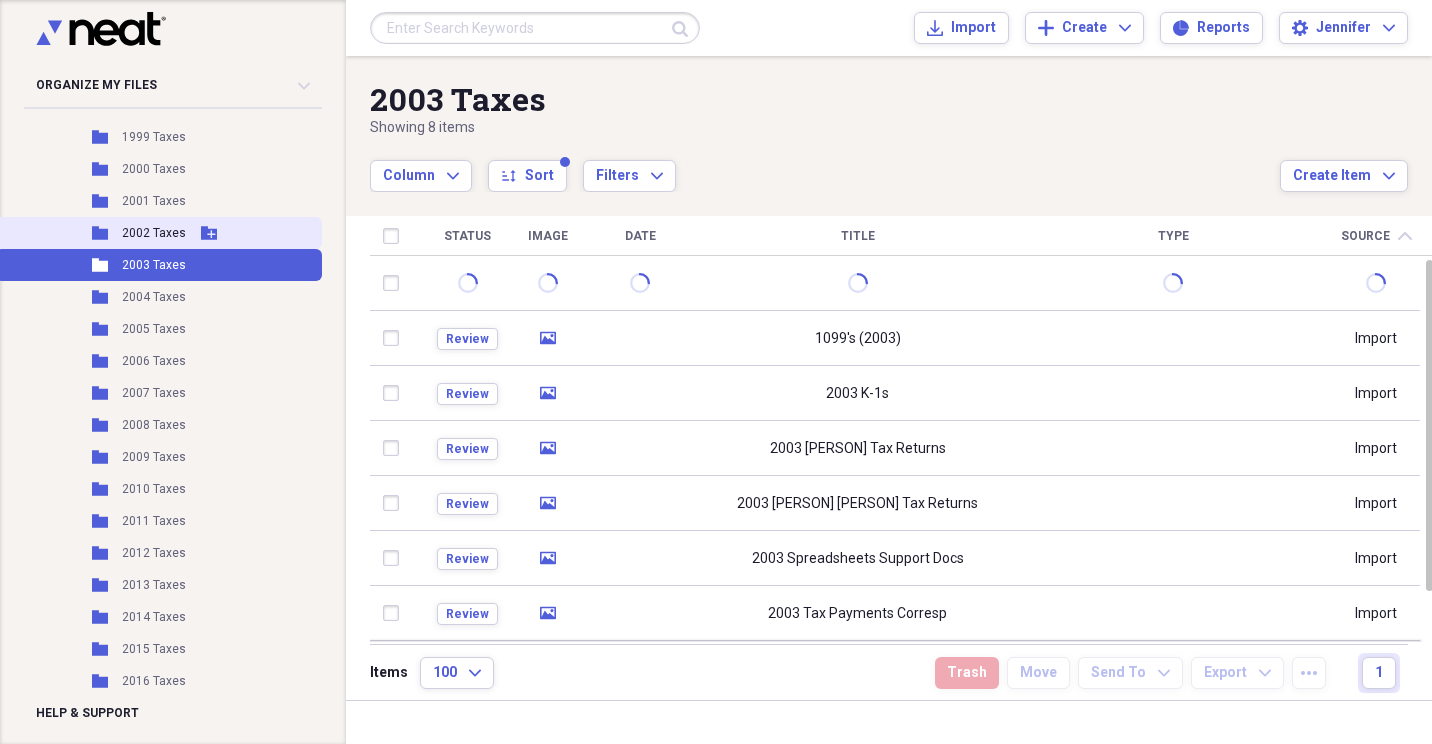 click on "2002 Taxes" at bounding box center (154, 233) 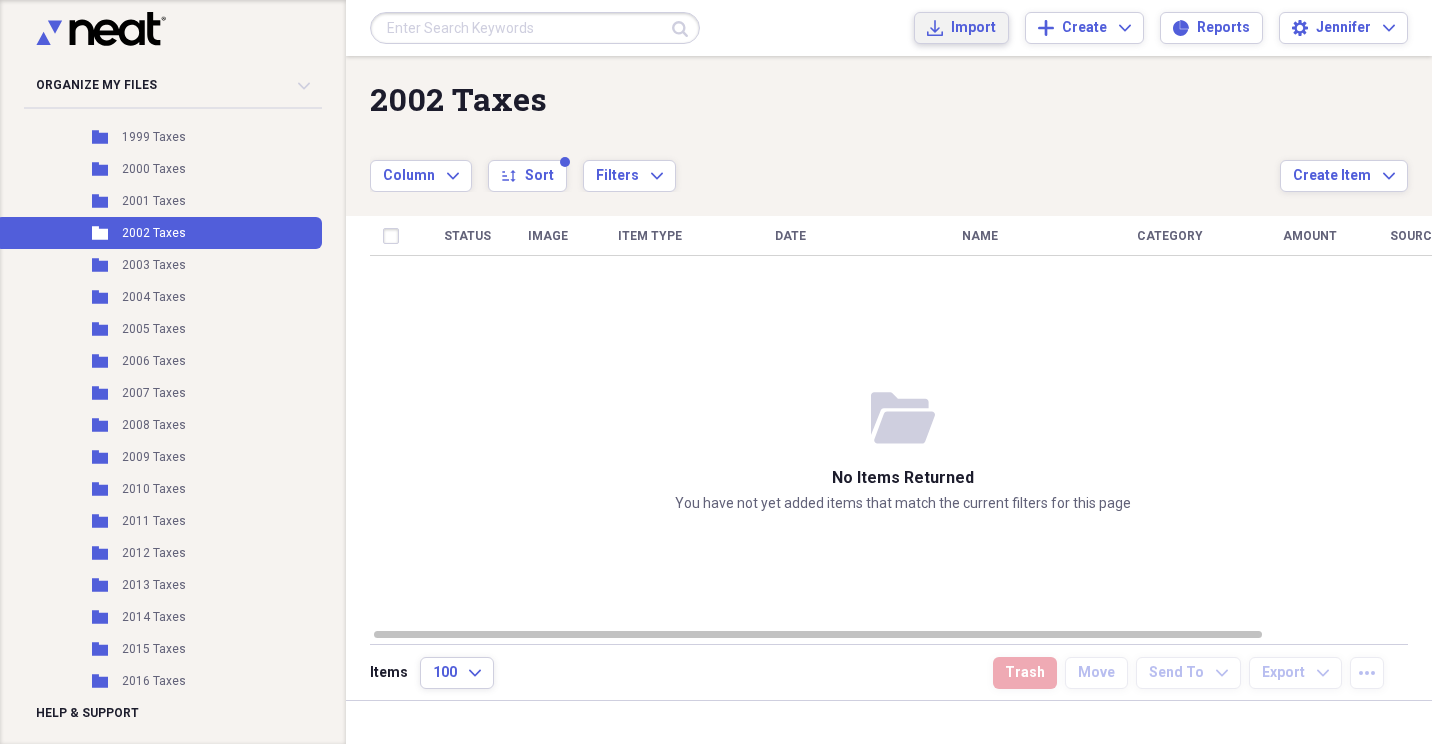 click on "Import" at bounding box center [973, 28] 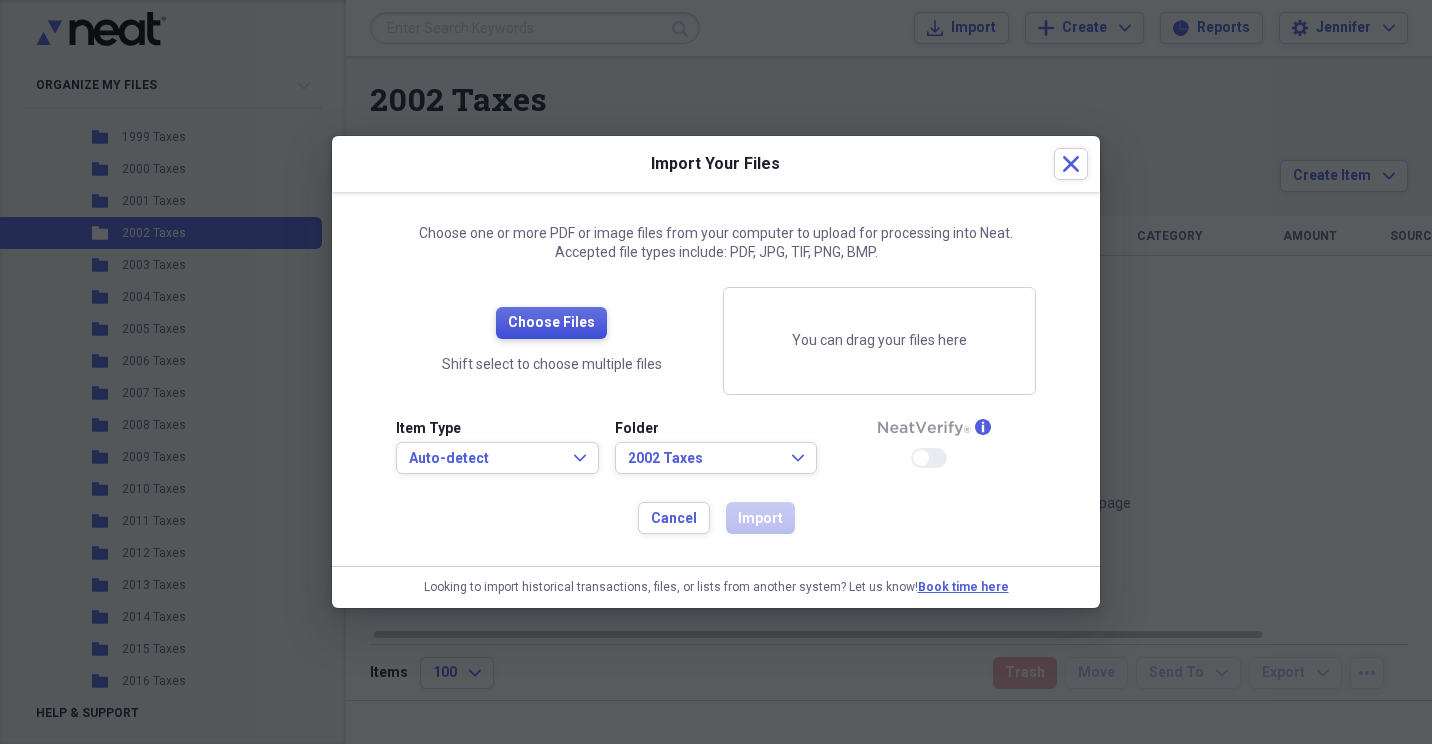 click on "Choose Files" at bounding box center [551, 323] 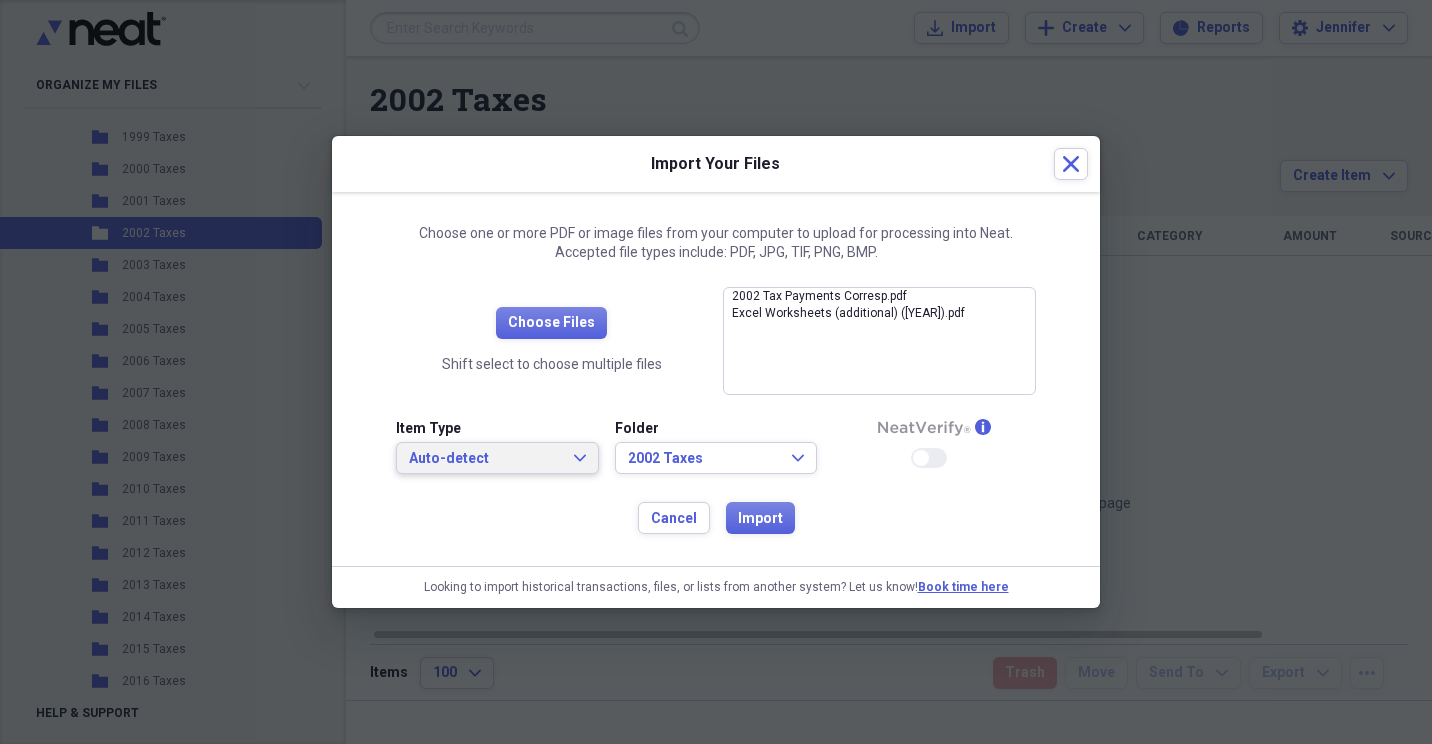 click on "Auto-detect Expand" at bounding box center (497, 458) 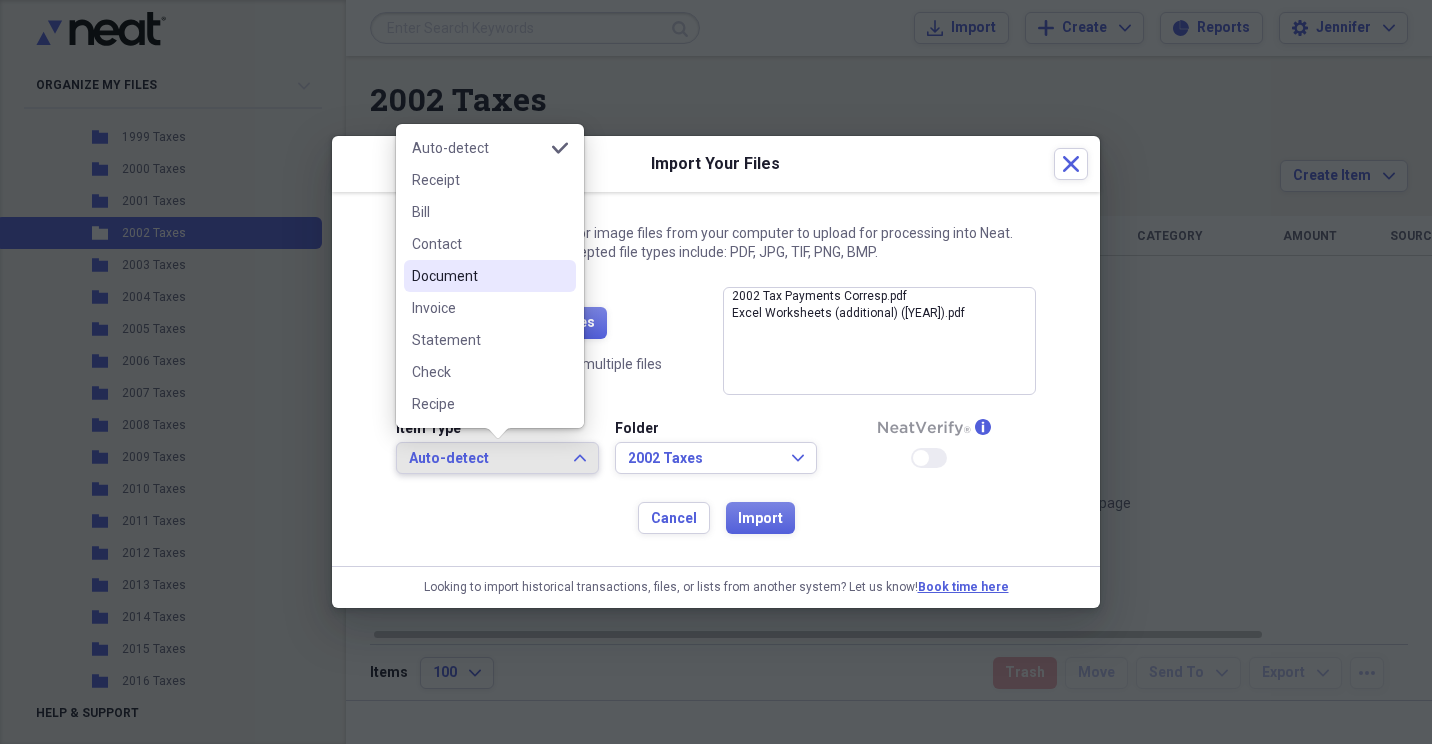 click on "Document" at bounding box center [478, 276] 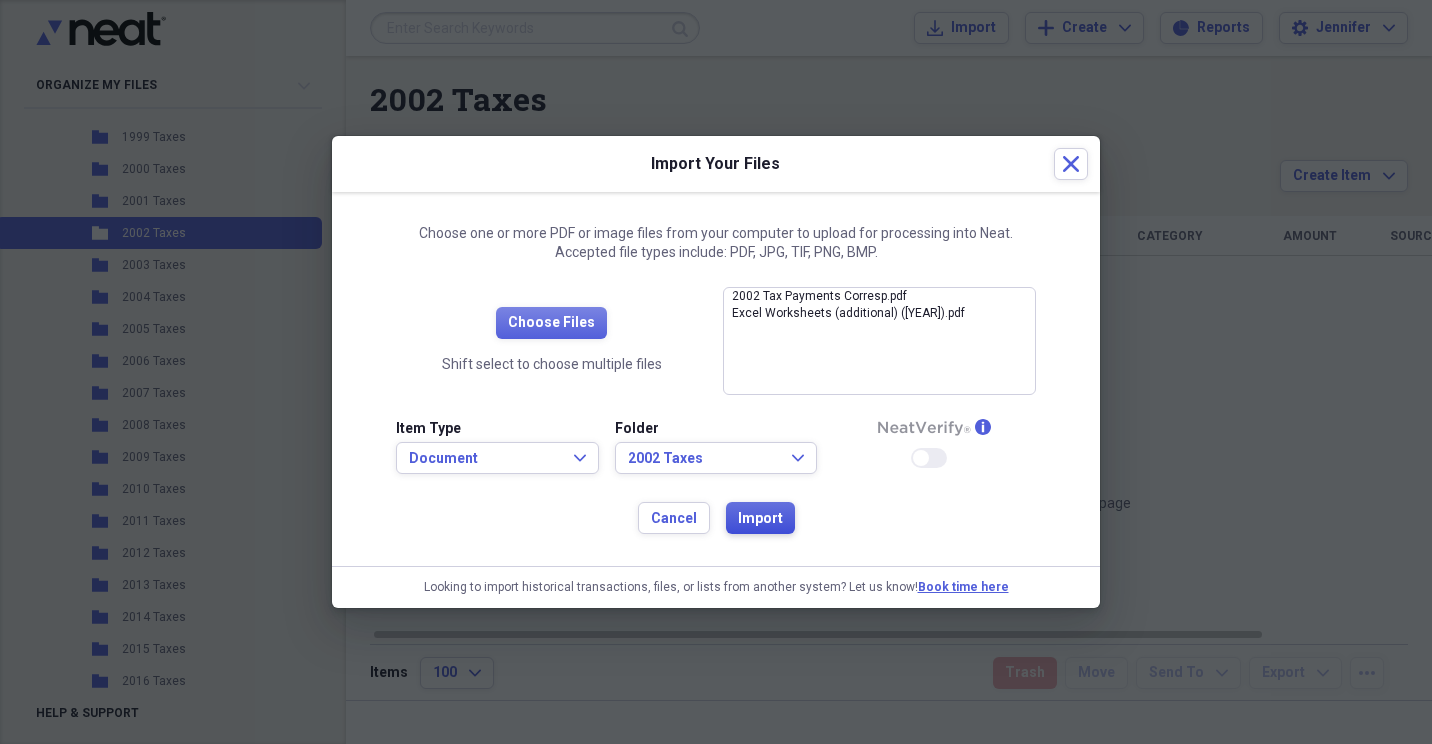 drag, startPoint x: 742, startPoint y: 515, endPoint x: 733, endPoint y: 509, distance: 10.816654 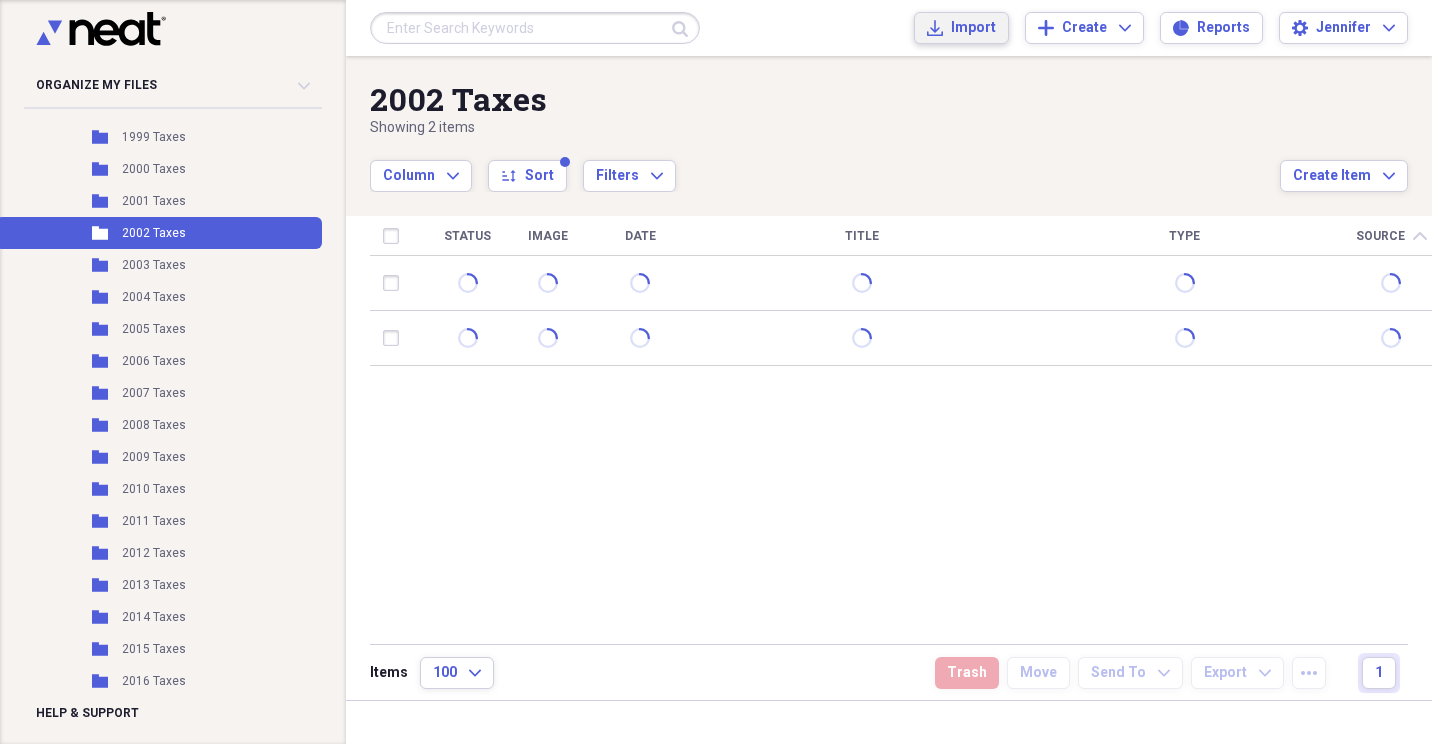 click on "Import" at bounding box center [973, 28] 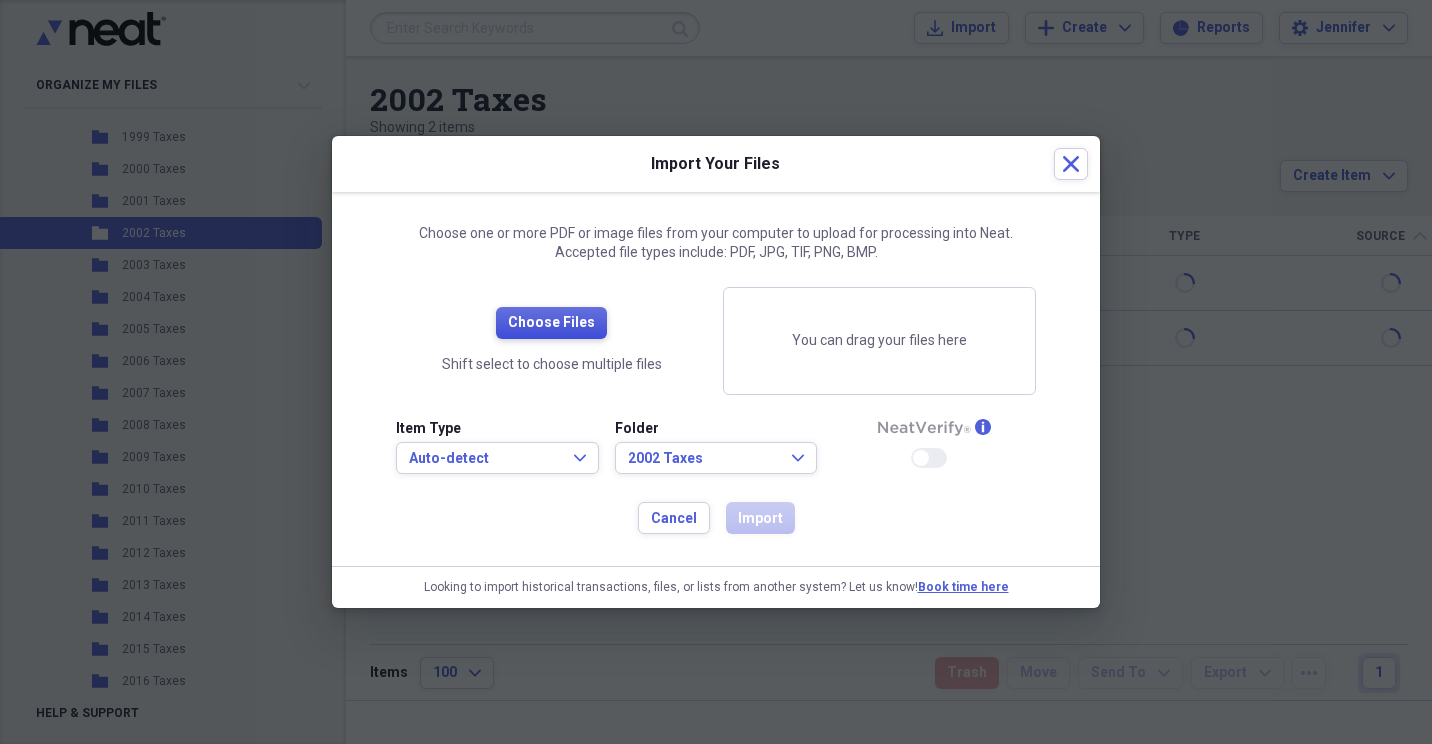 click on "Choose Files" at bounding box center [551, 323] 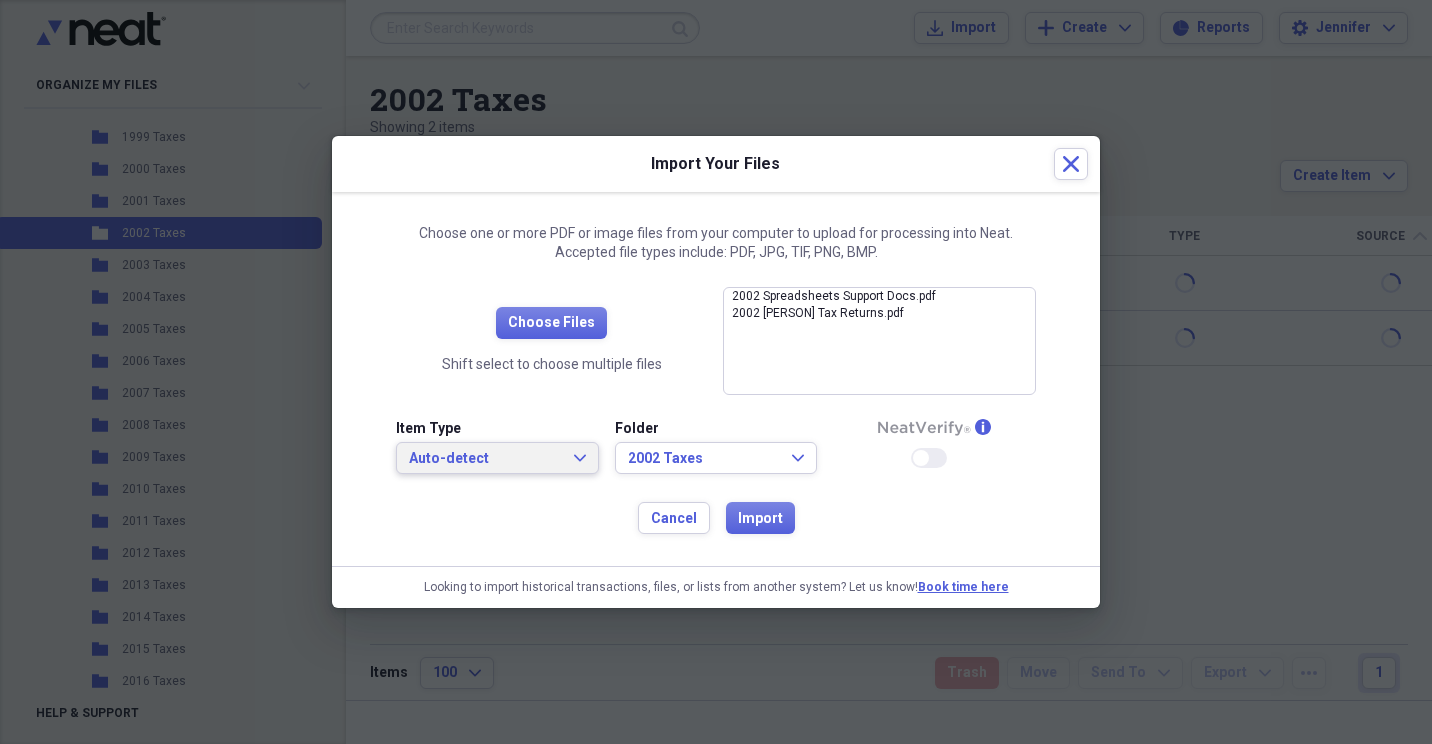 click on "Auto-detect Expand" at bounding box center [497, 458] 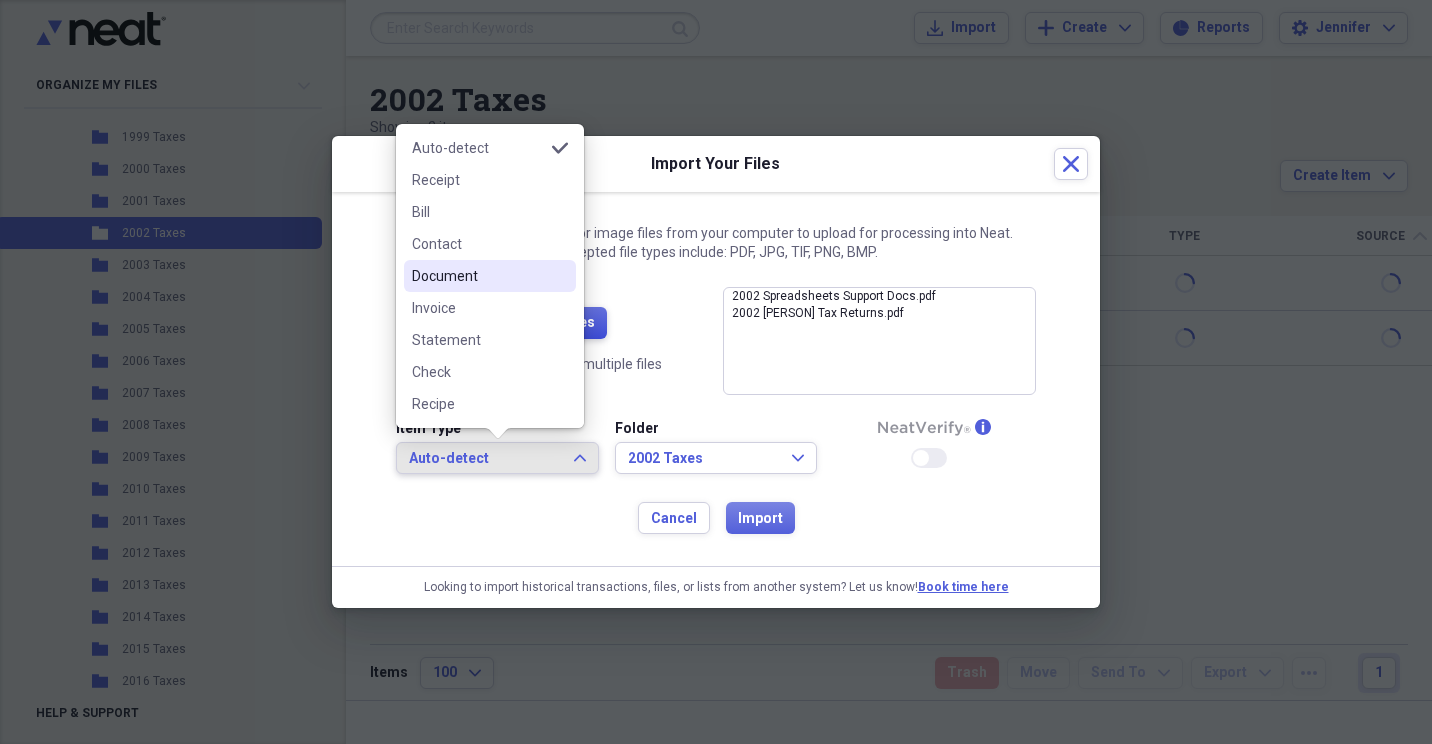 drag, startPoint x: 493, startPoint y: 265, endPoint x: 538, endPoint y: 331, distance: 79.881165 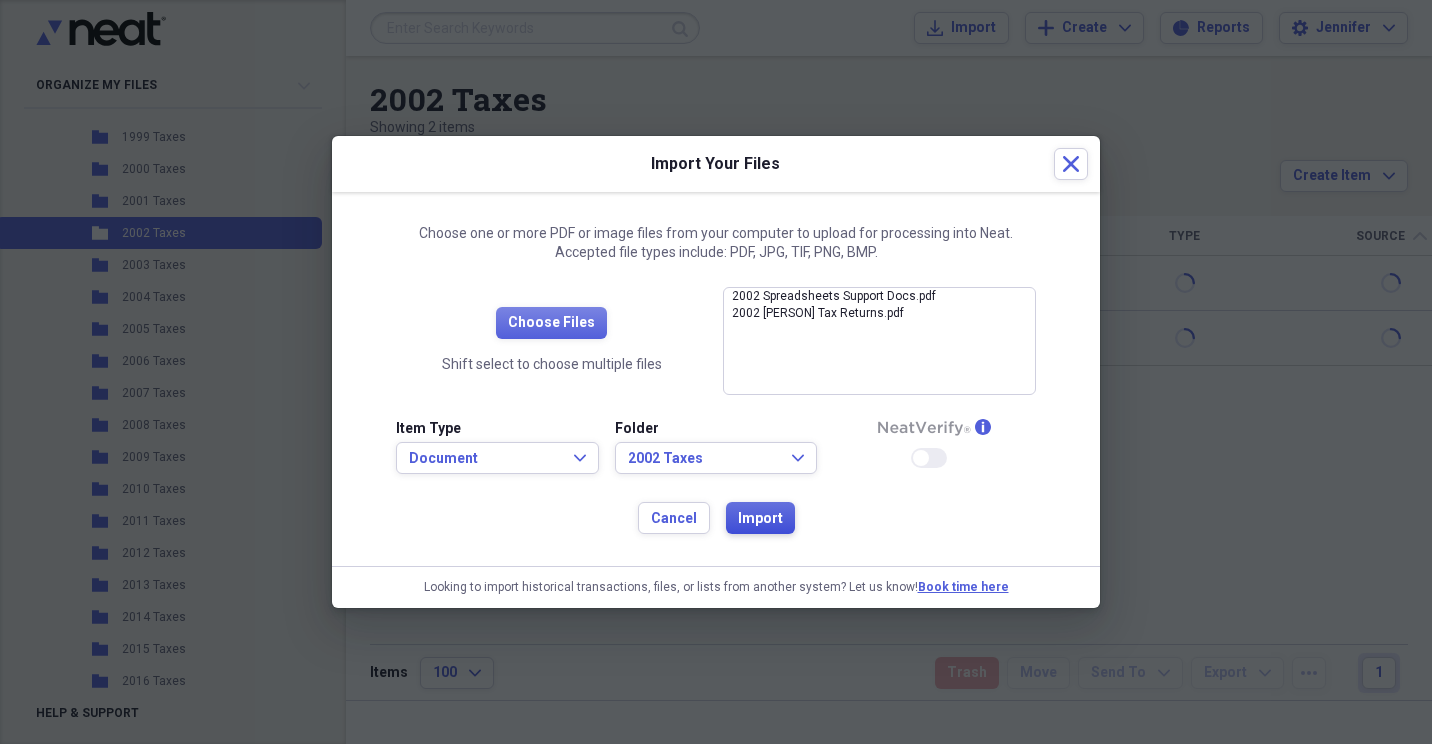 click on "Import" at bounding box center [760, 519] 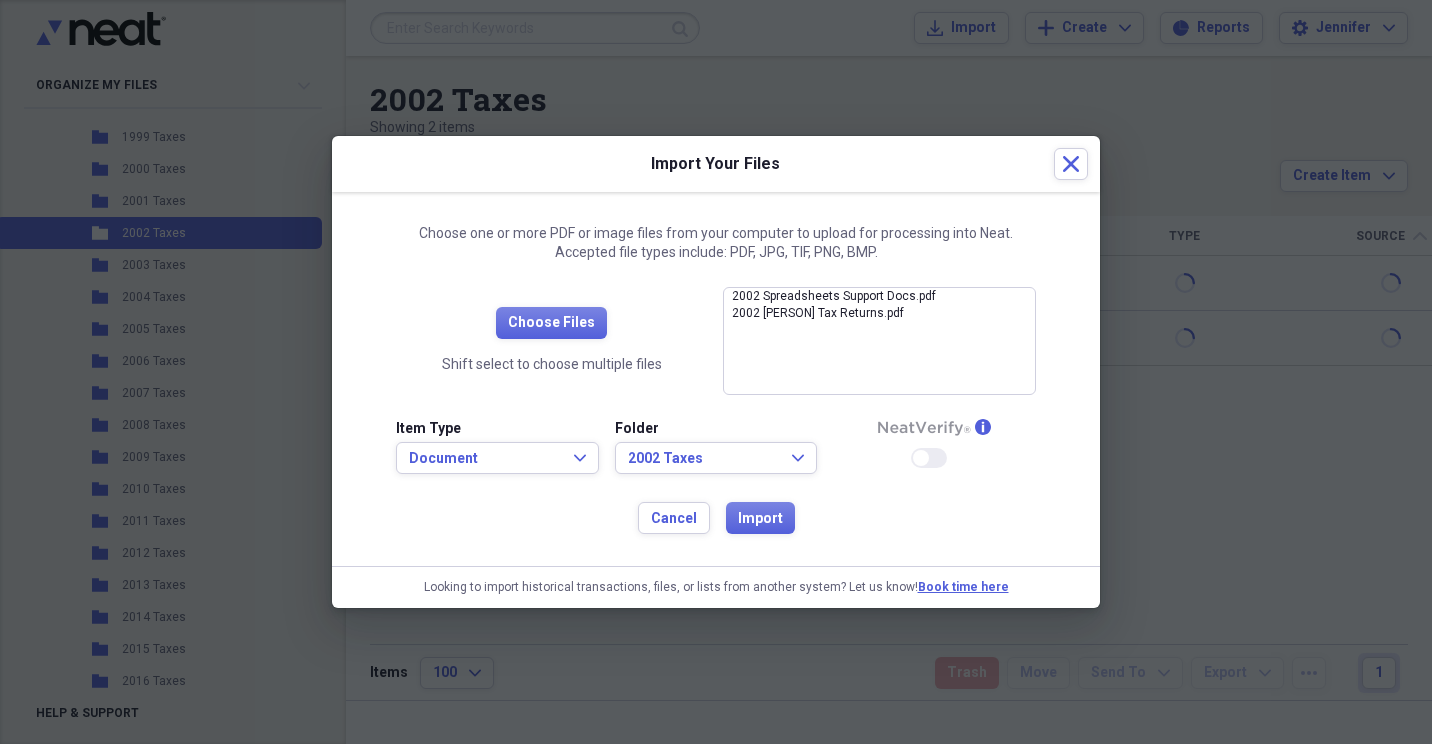 click at bounding box center (716, 372) 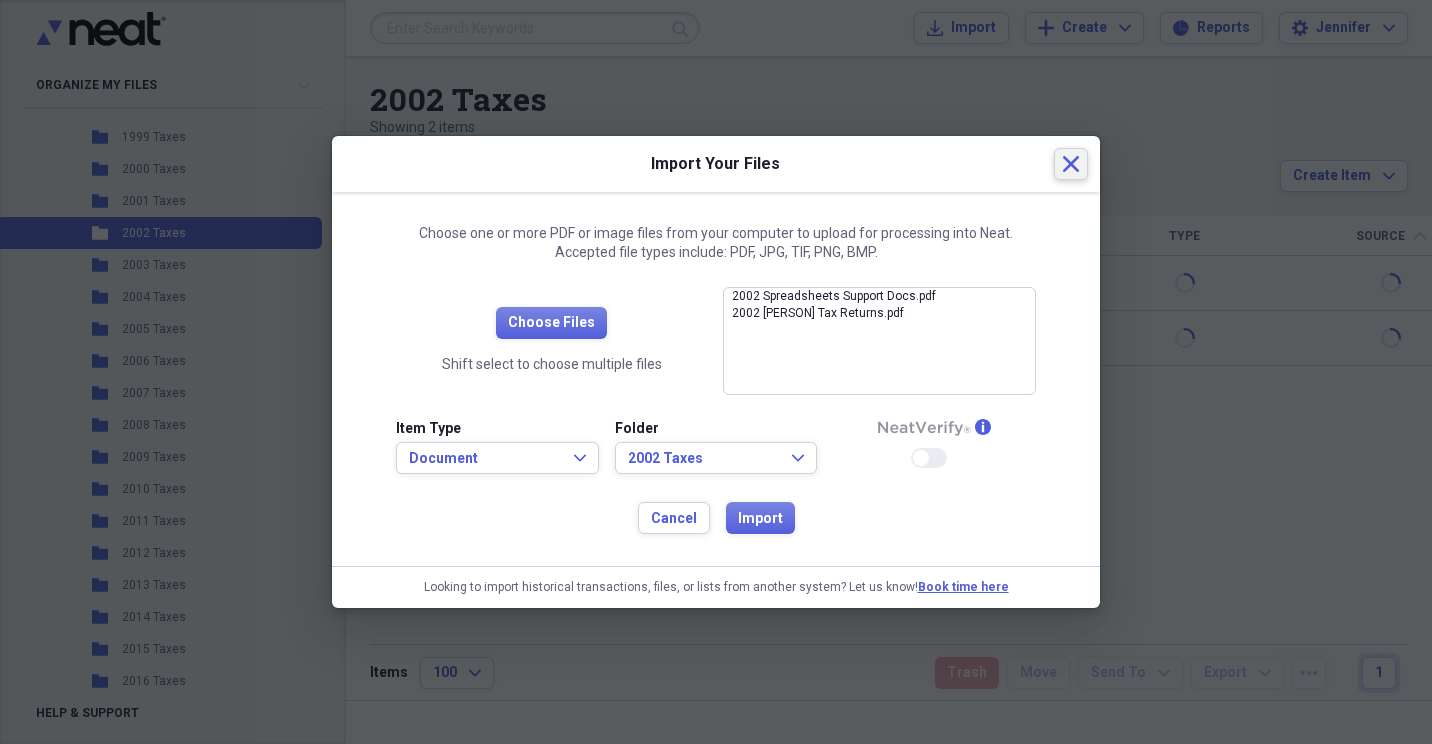click on "Close" at bounding box center (1071, 164) 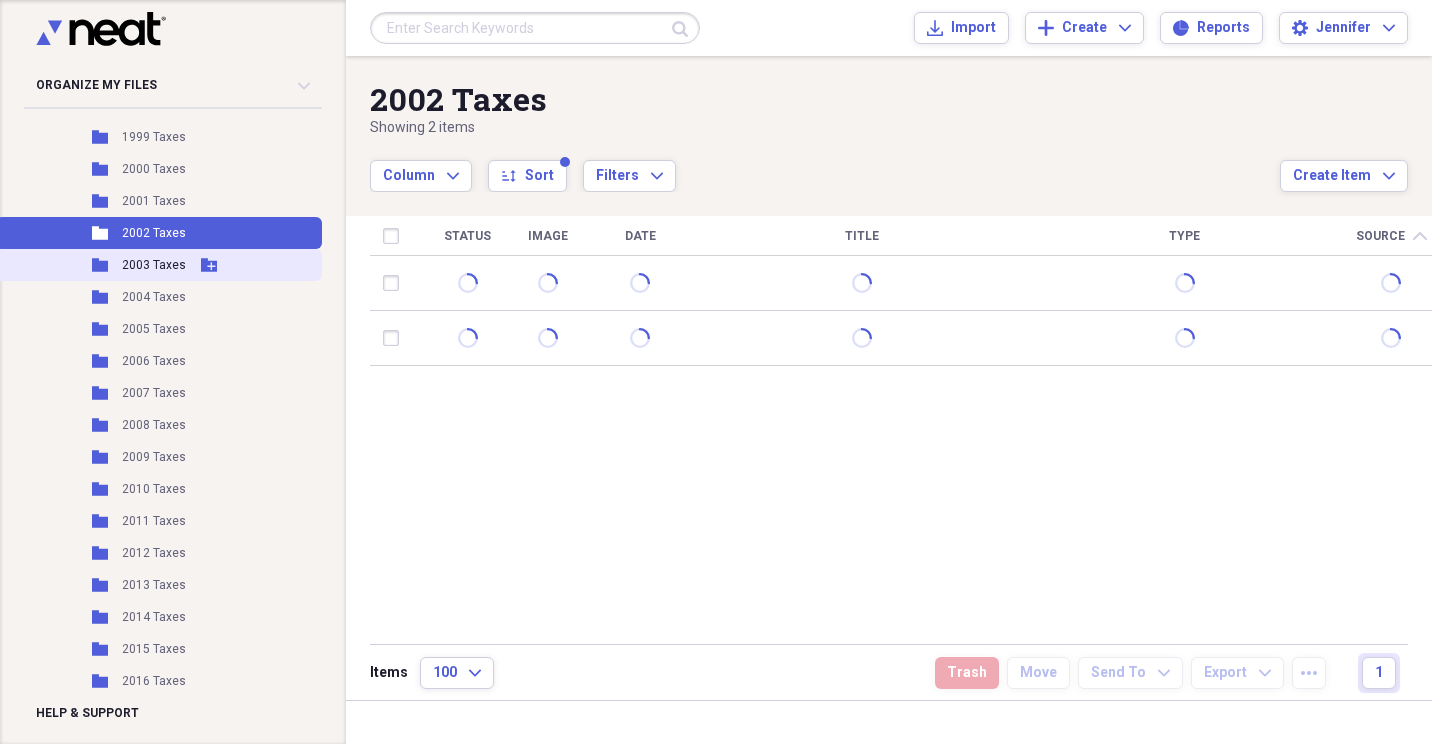 click on "2003 Taxes" at bounding box center [154, 265] 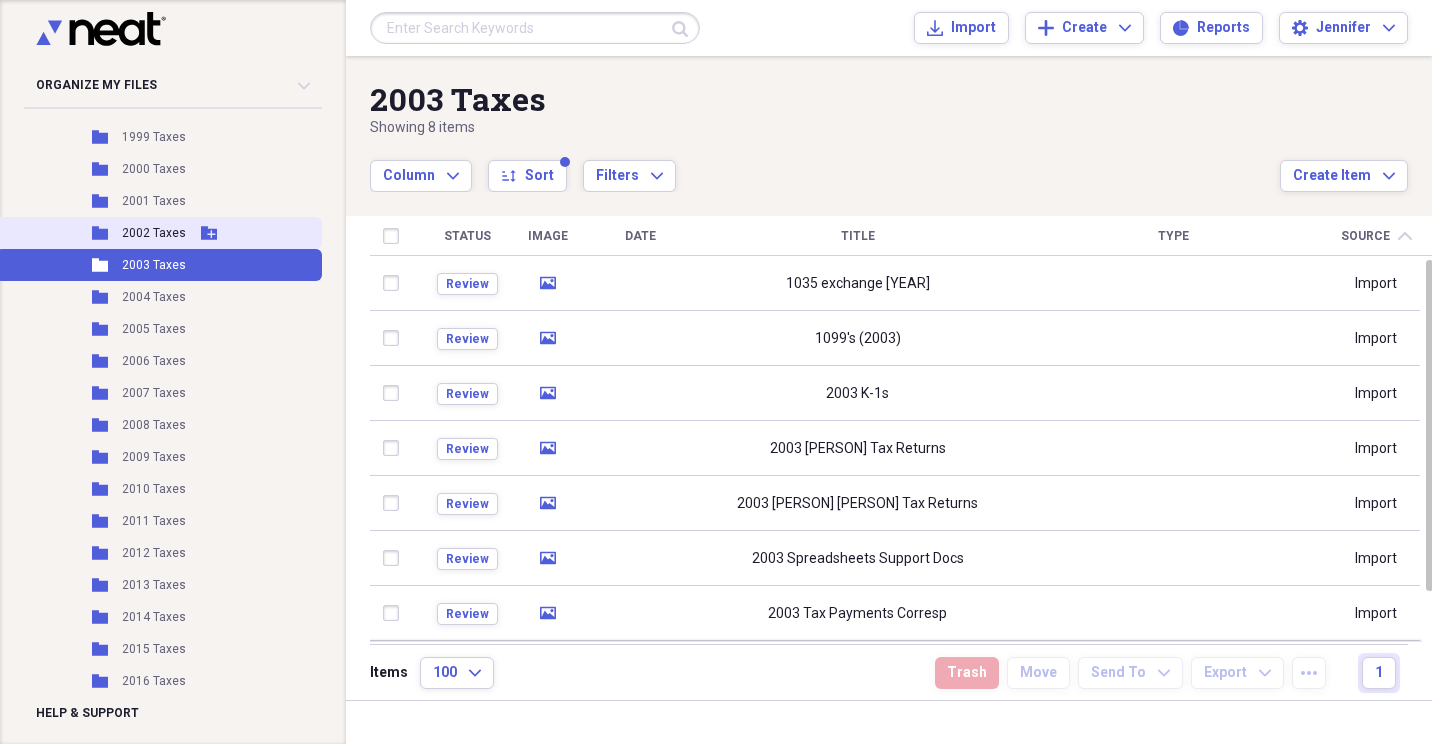 click on "2002 Taxes" at bounding box center [154, 233] 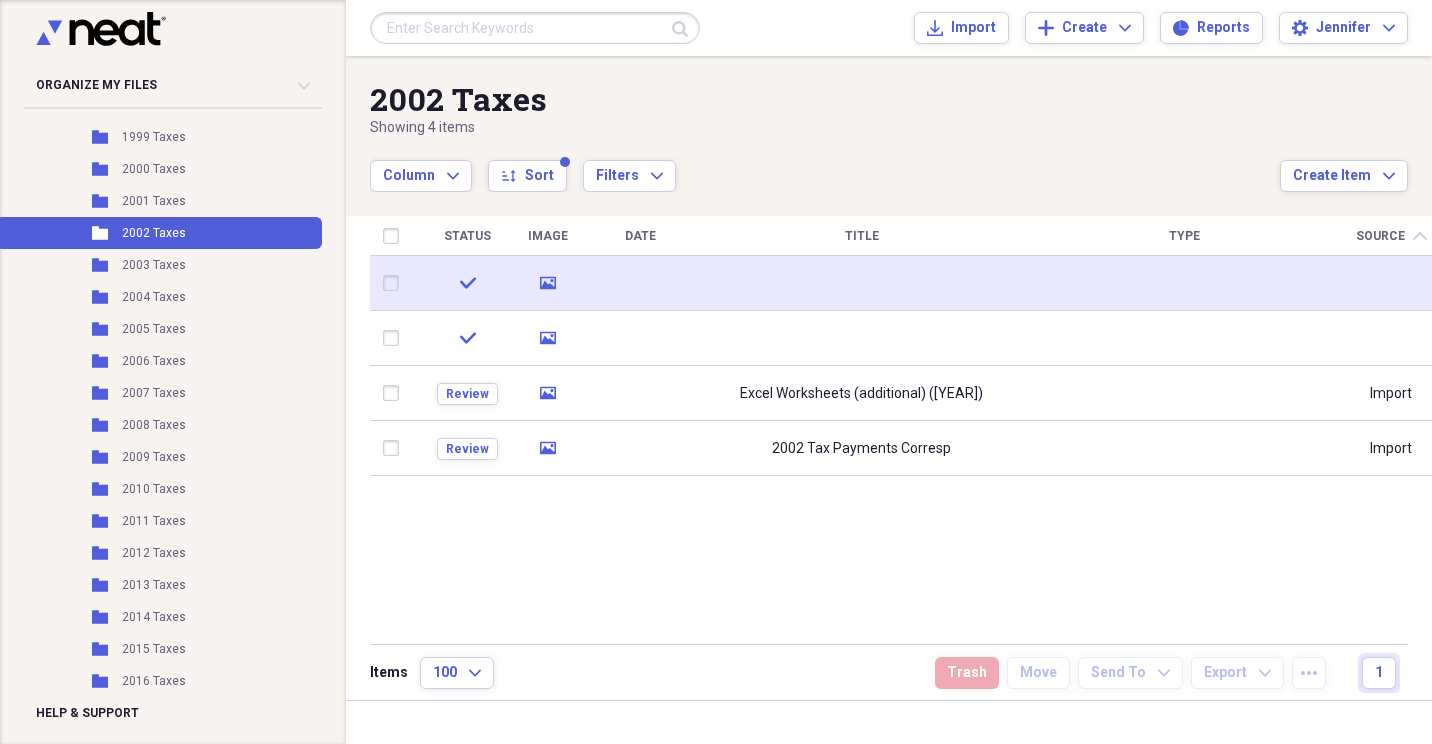 click at bounding box center [395, 283] 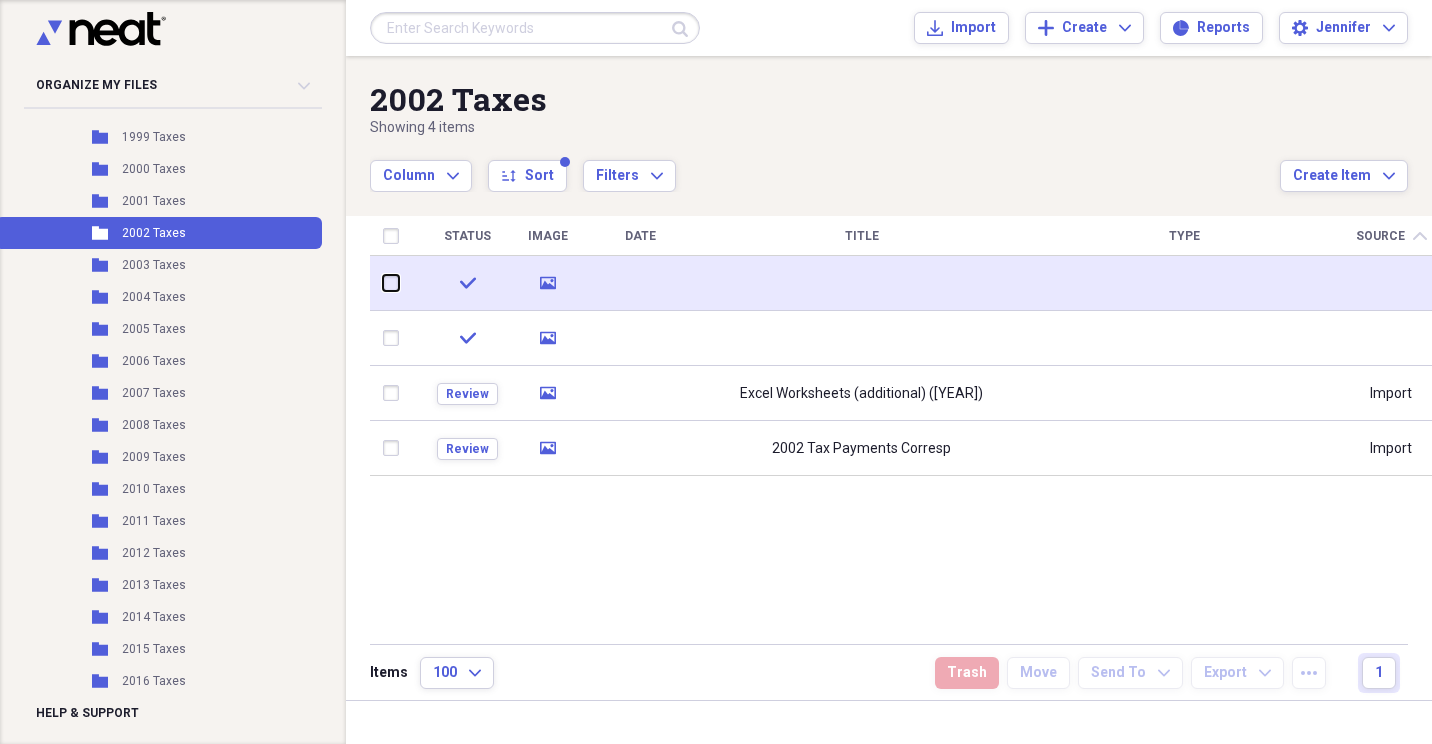 click at bounding box center [383, 283] 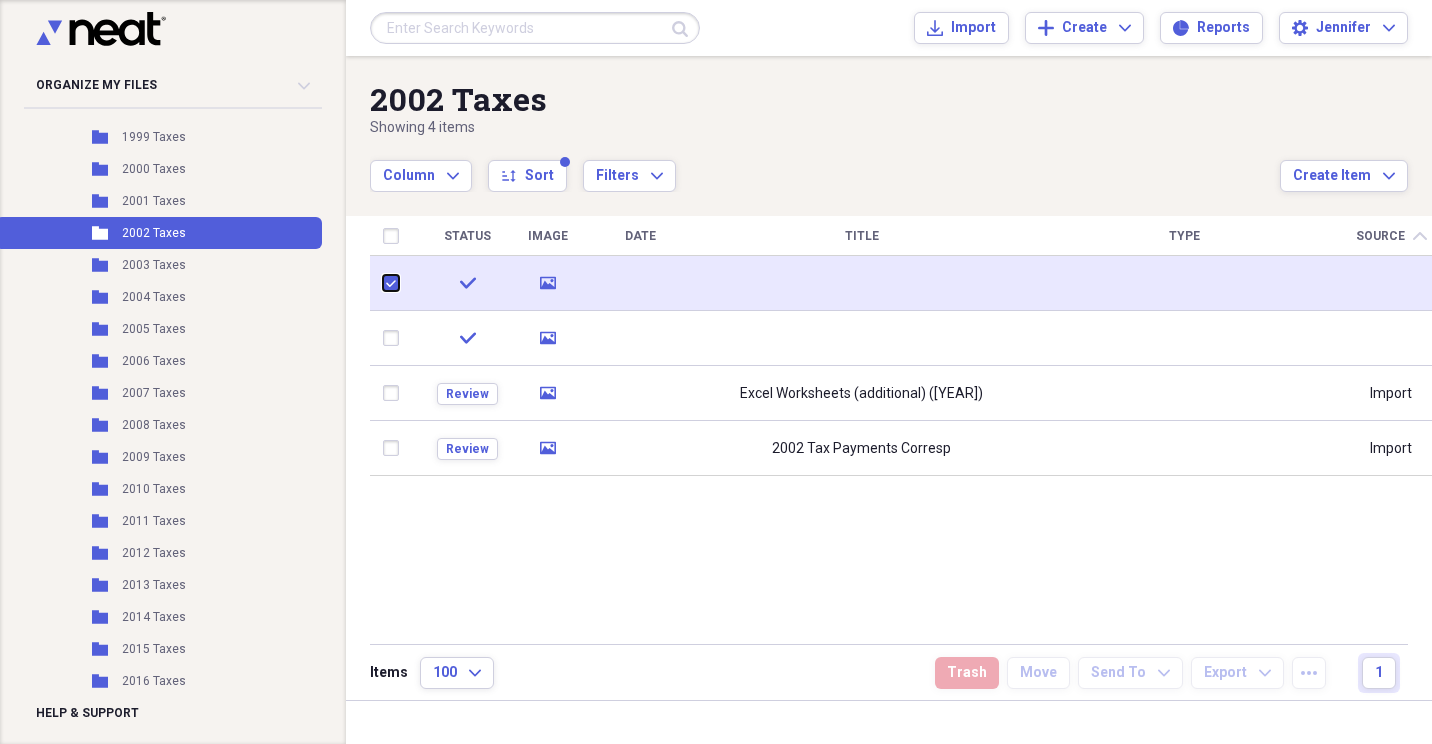 checkbox on "true" 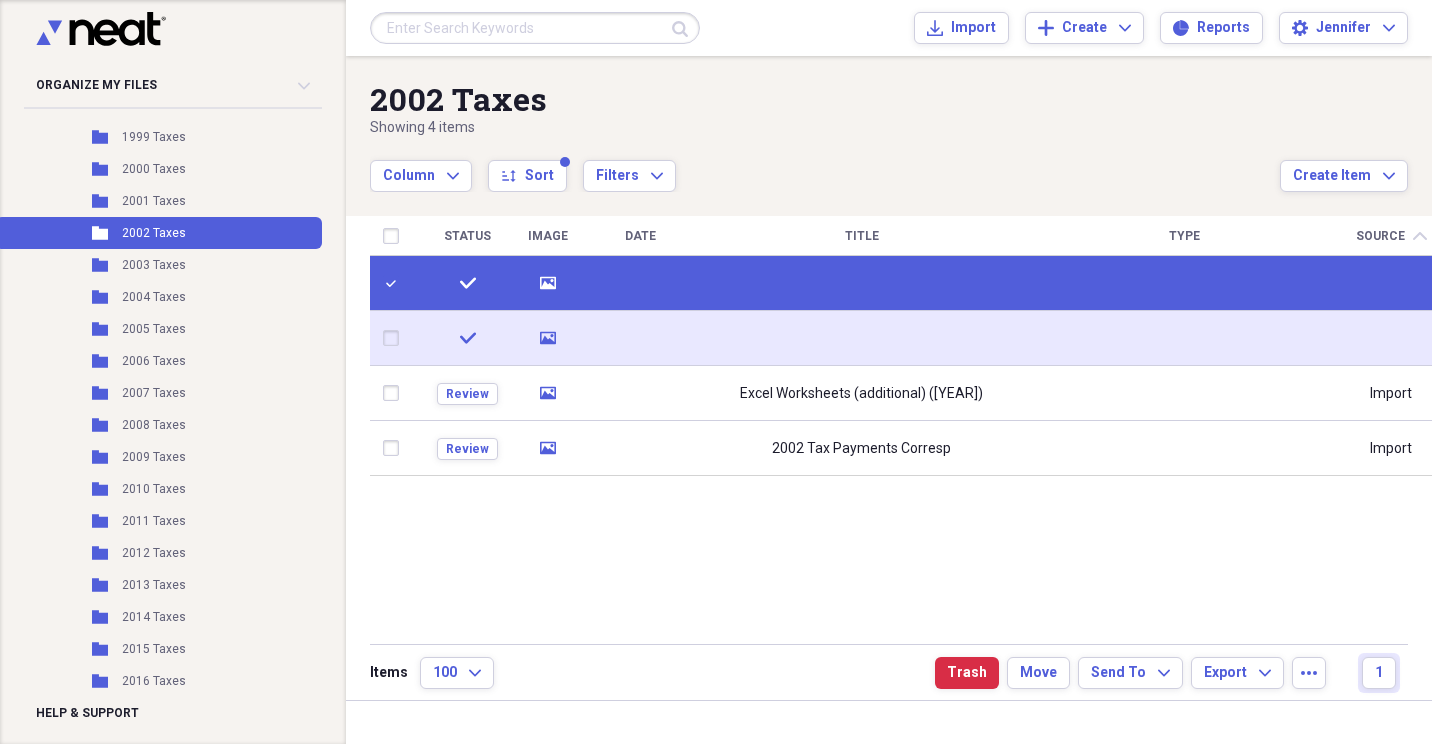 click at bounding box center [395, 338] 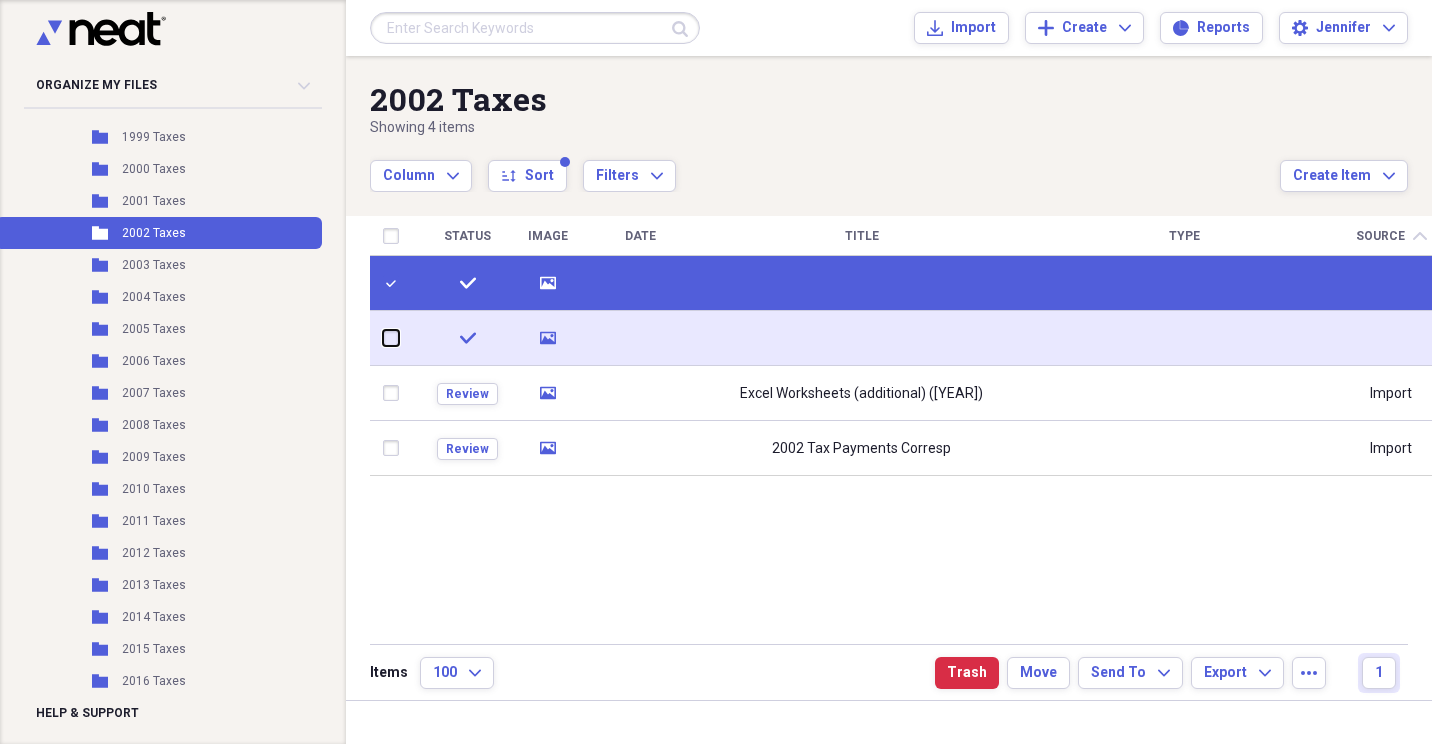 click at bounding box center (383, 338) 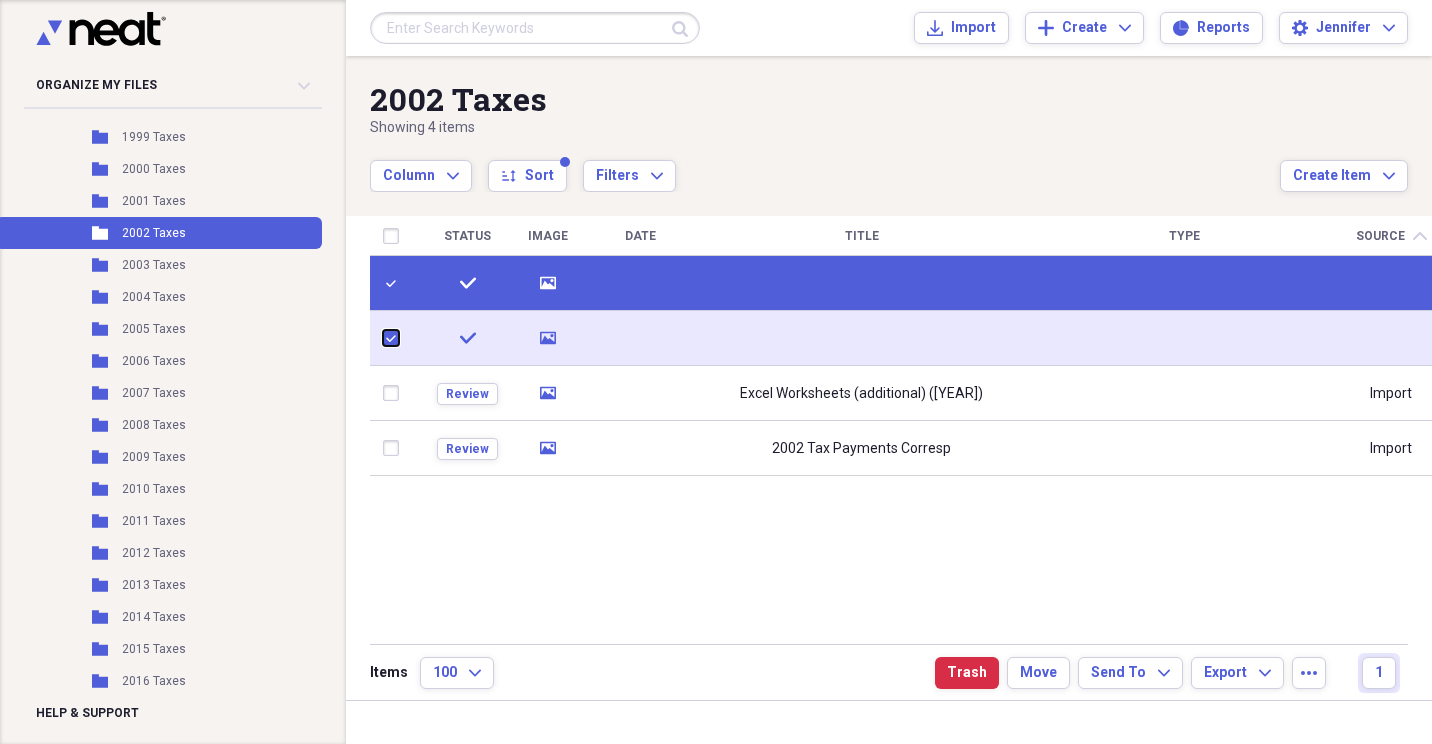 checkbox on "true" 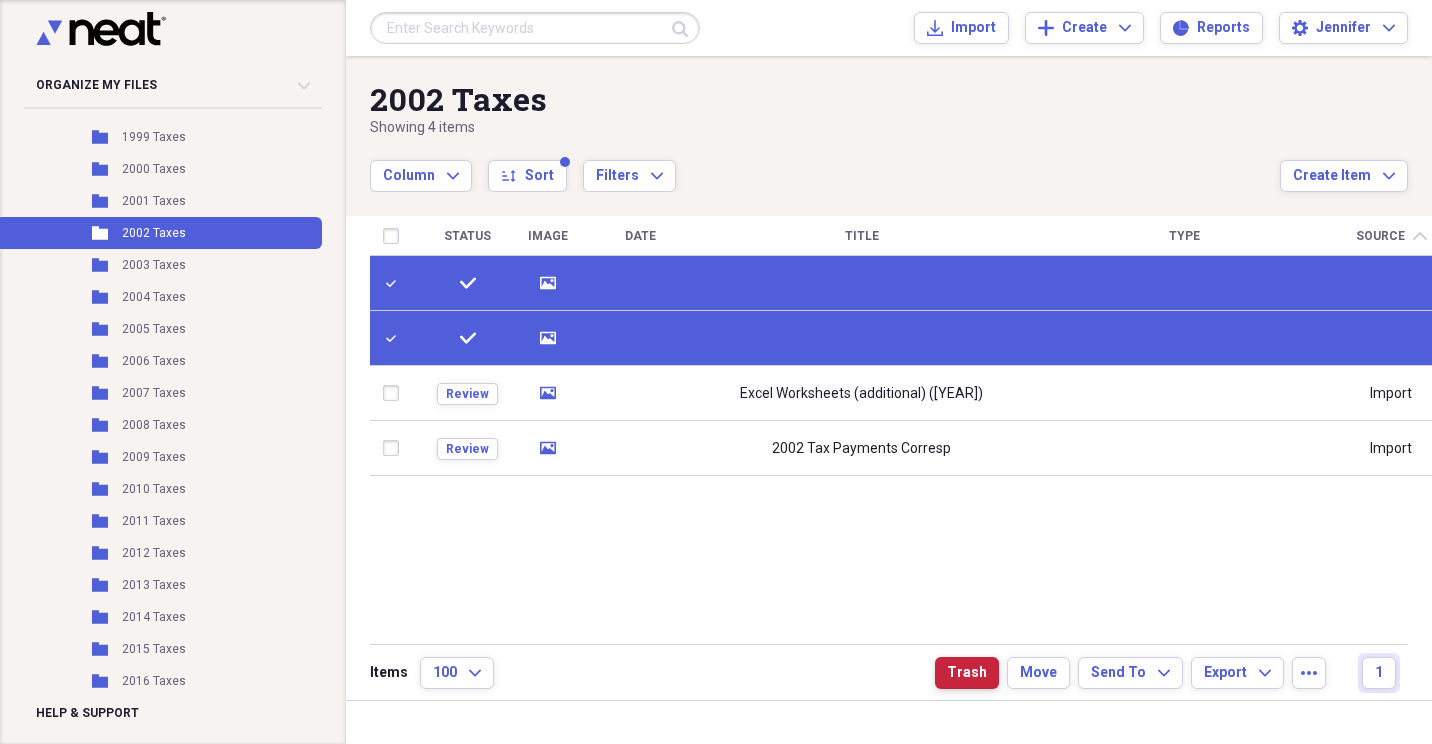 click on "Trash" at bounding box center [967, 673] 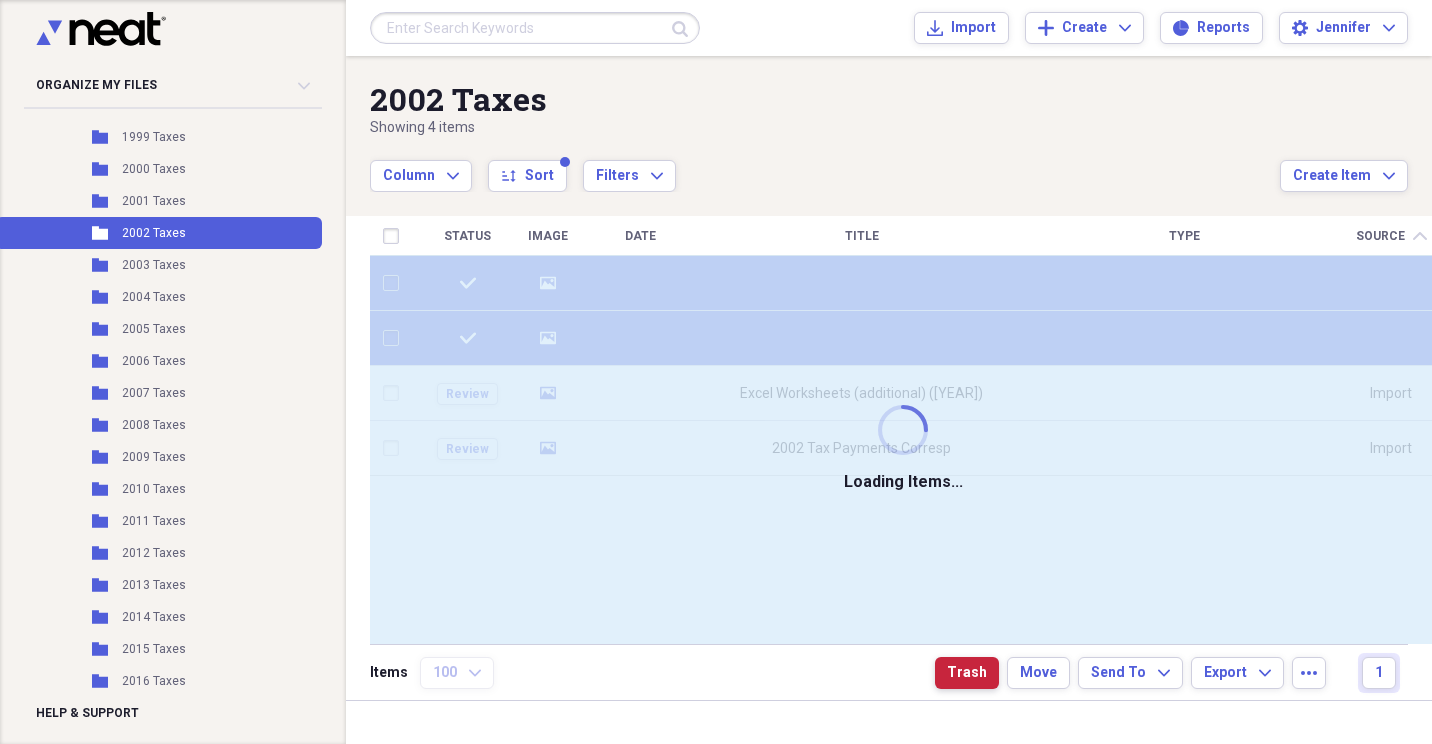checkbox on "false" 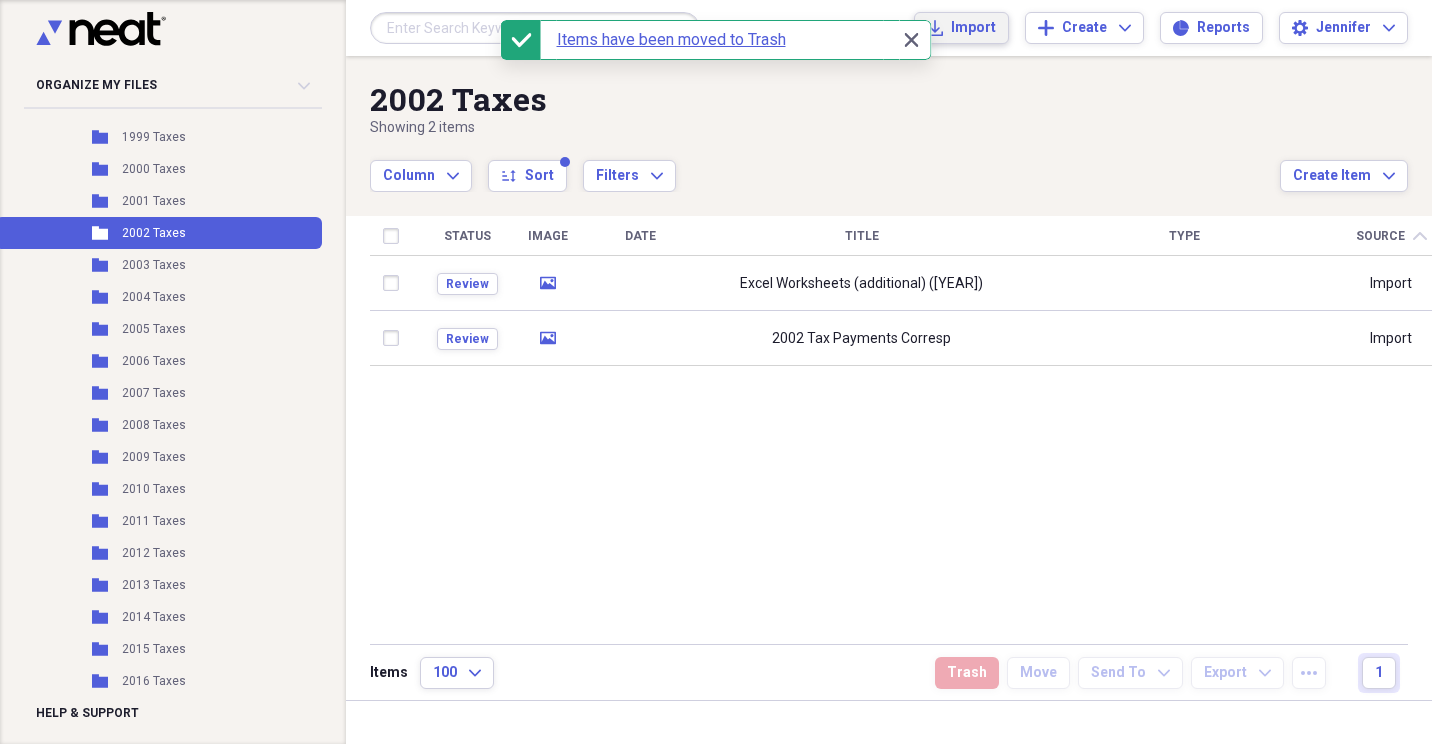 click on "Import" at bounding box center (973, 28) 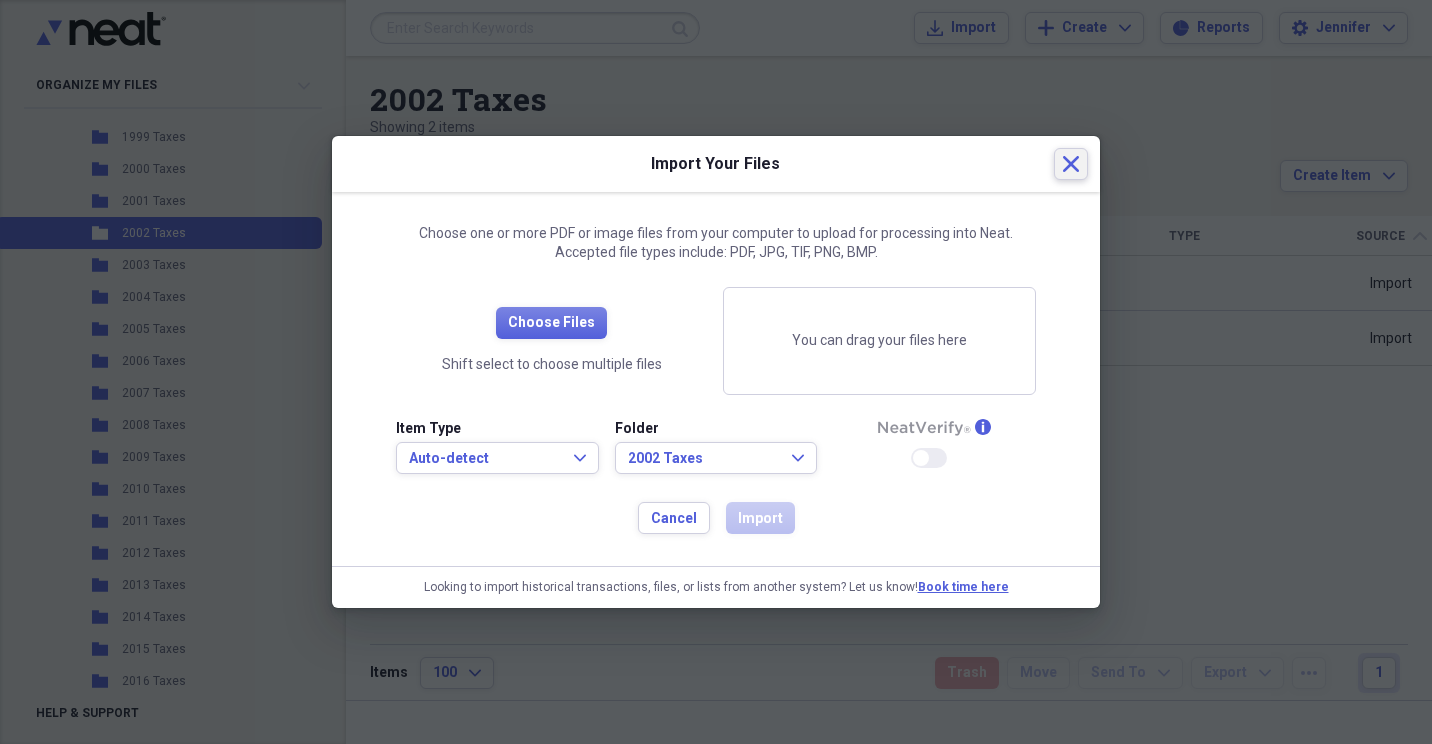 click on "Close" 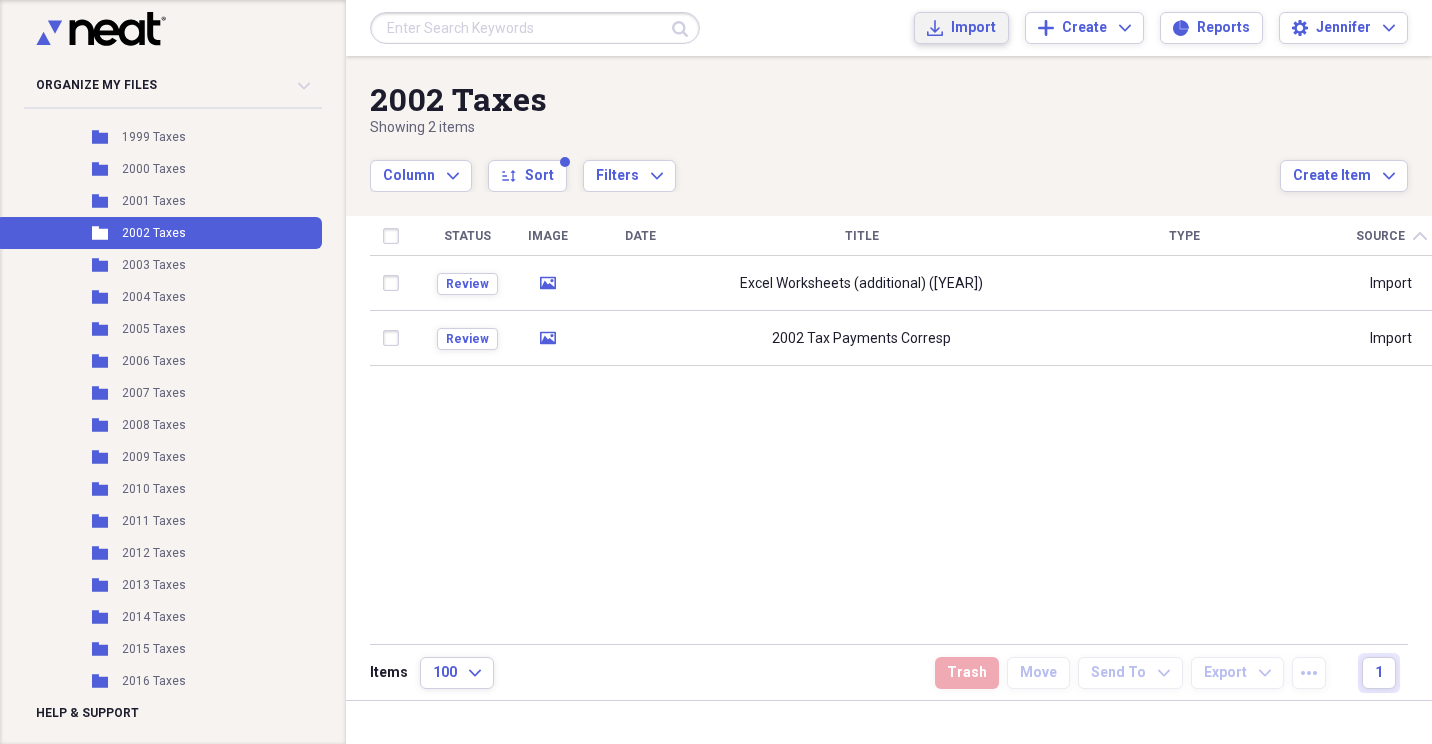click on "Import" at bounding box center [973, 28] 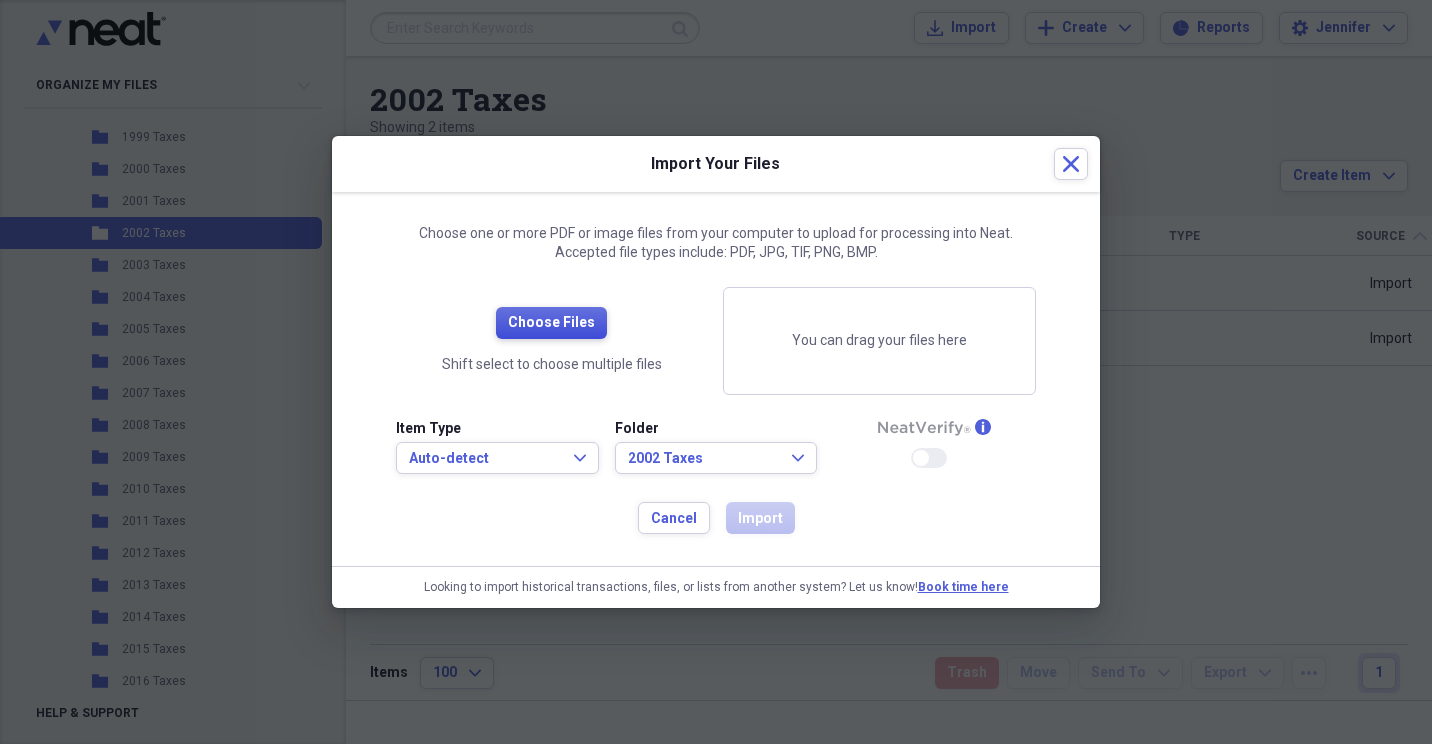 click on "Choose Files" at bounding box center (551, 323) 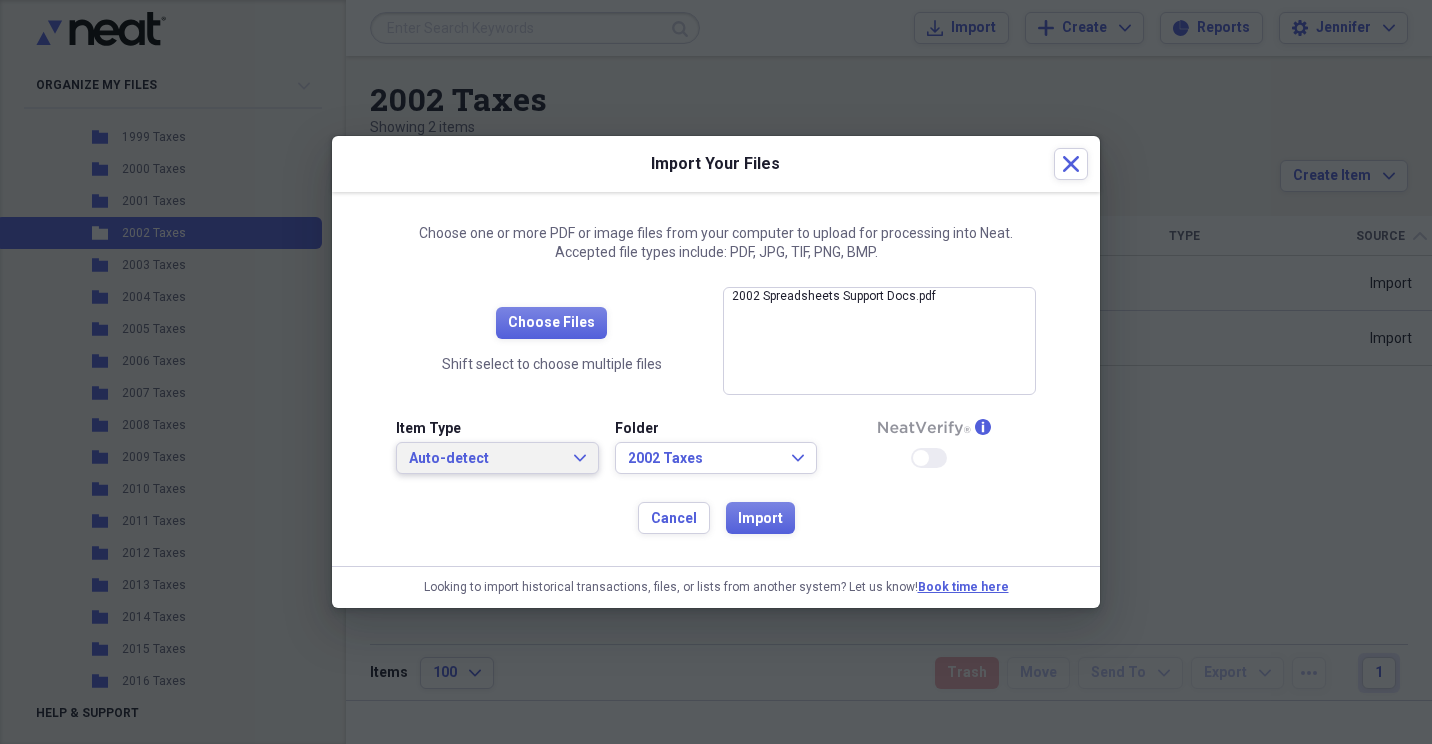 click on "Auto-detect Expand" at bounding box center (497, 459) 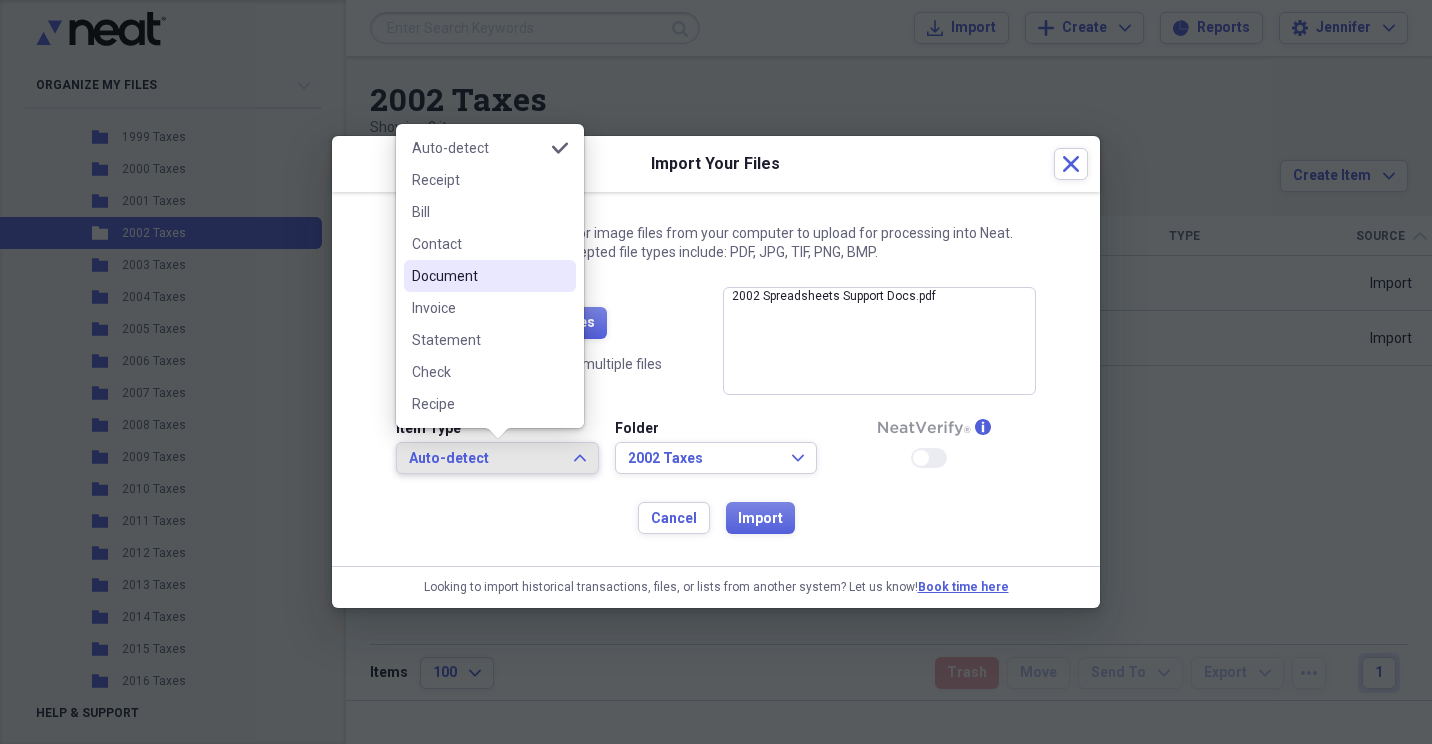 click on "Document" at bounding box center [478, 276] 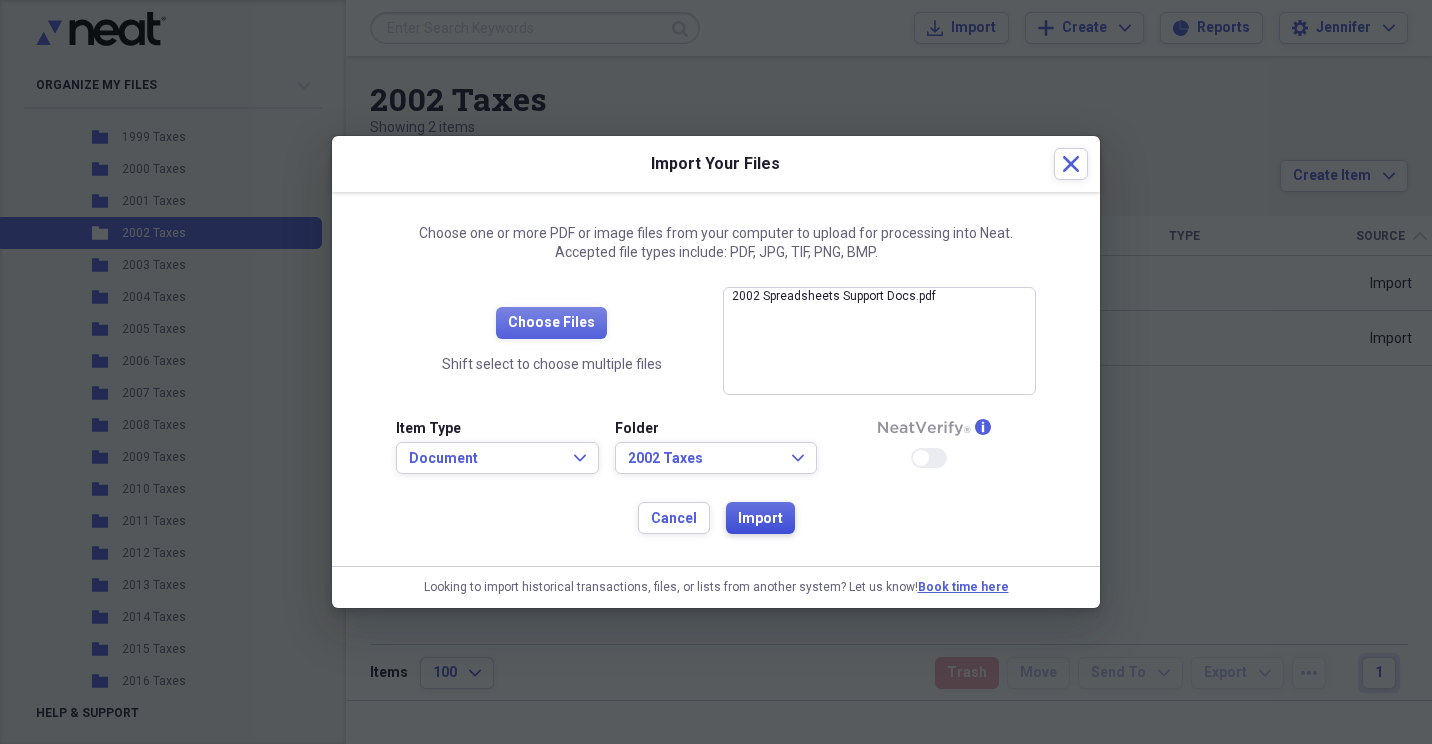click on "Import" at bounding box center (760, 519) 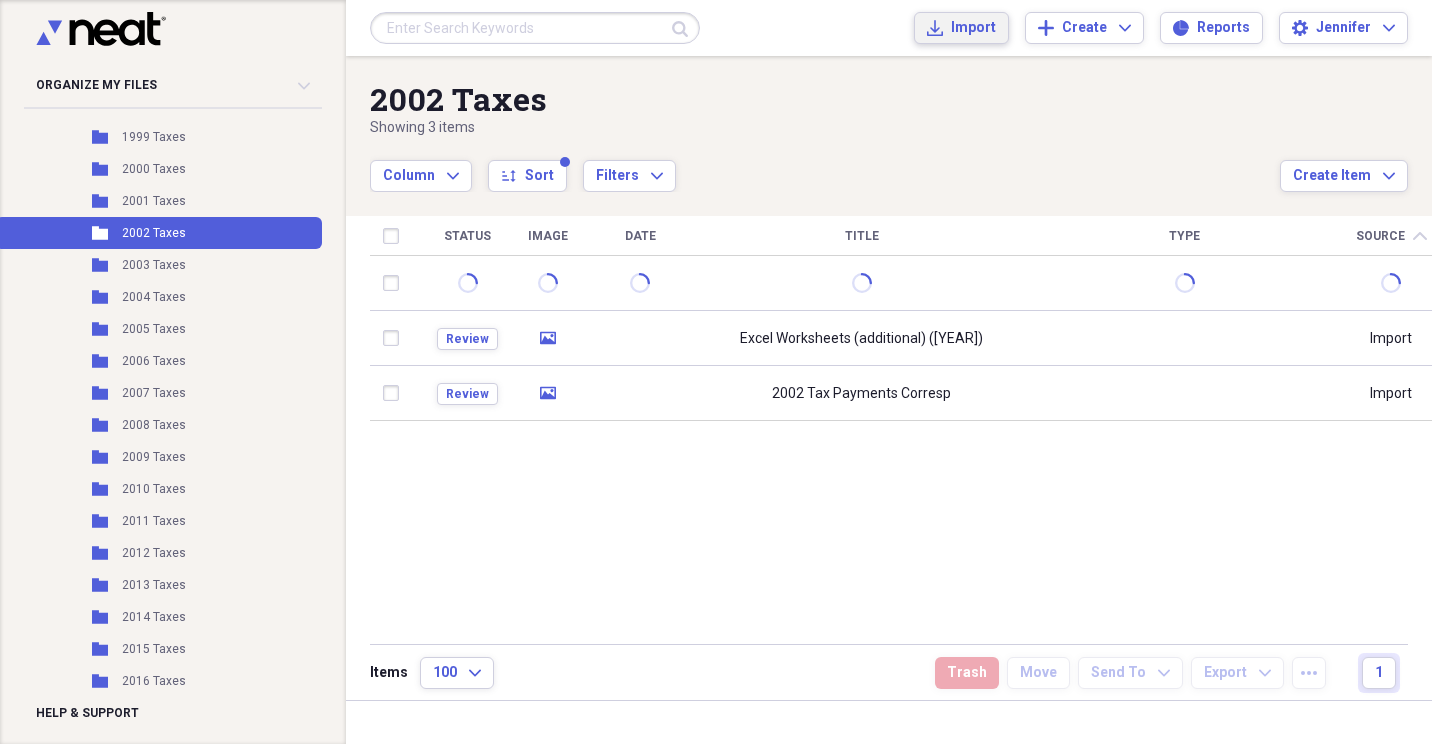 click on "Import" at bounding box center [973, 28] 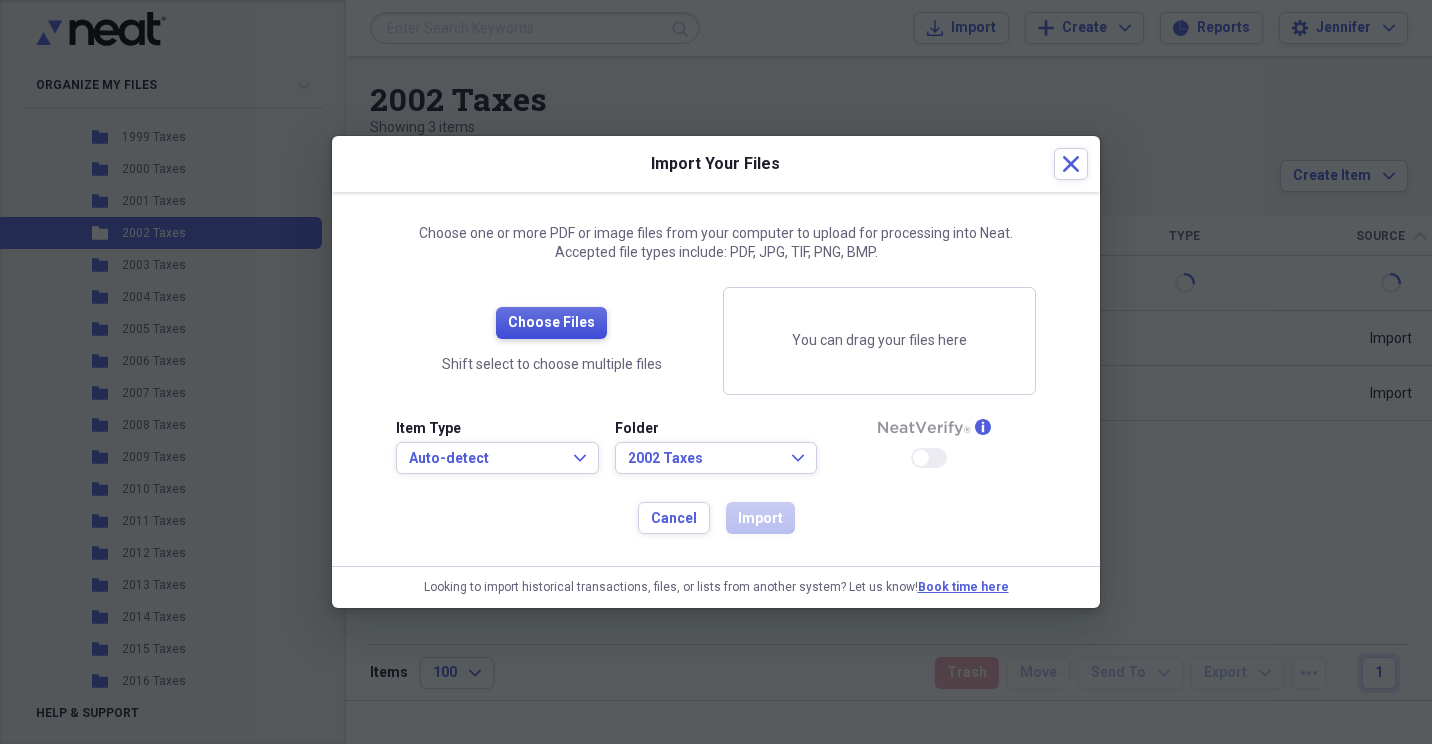 click on "Choose Files" at bounding box center [551, 323] 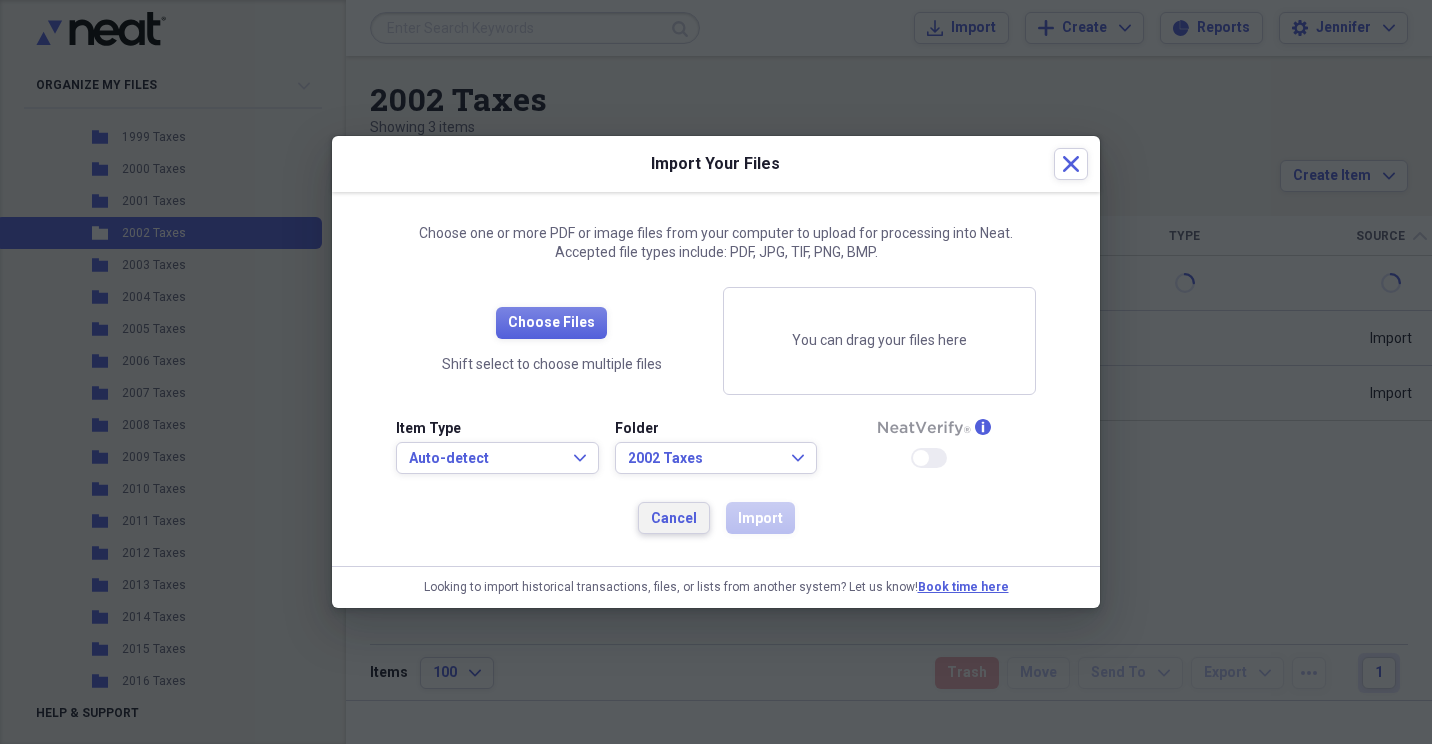 click on "Cancel" at bounding box center [674, 519] 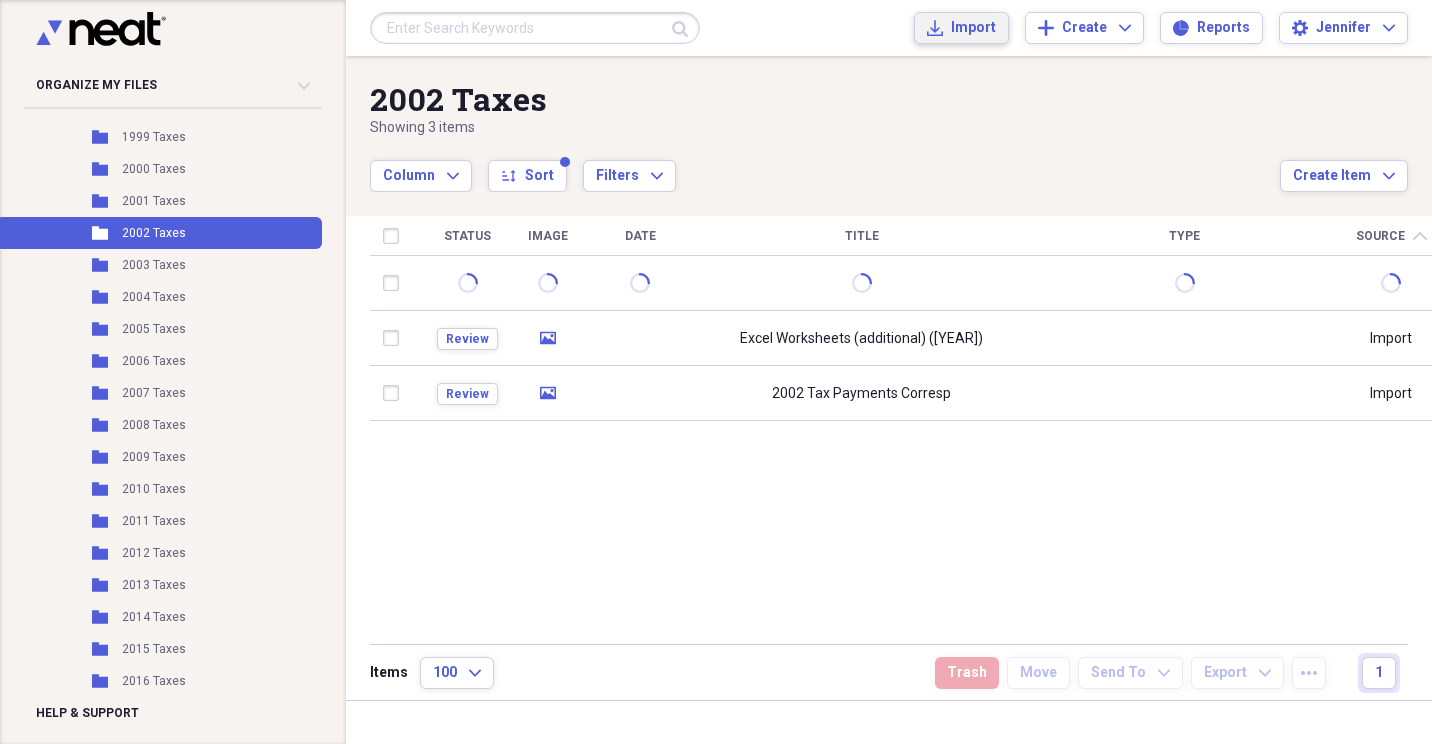 click on "Import Import" at bounding box center (961, 28) 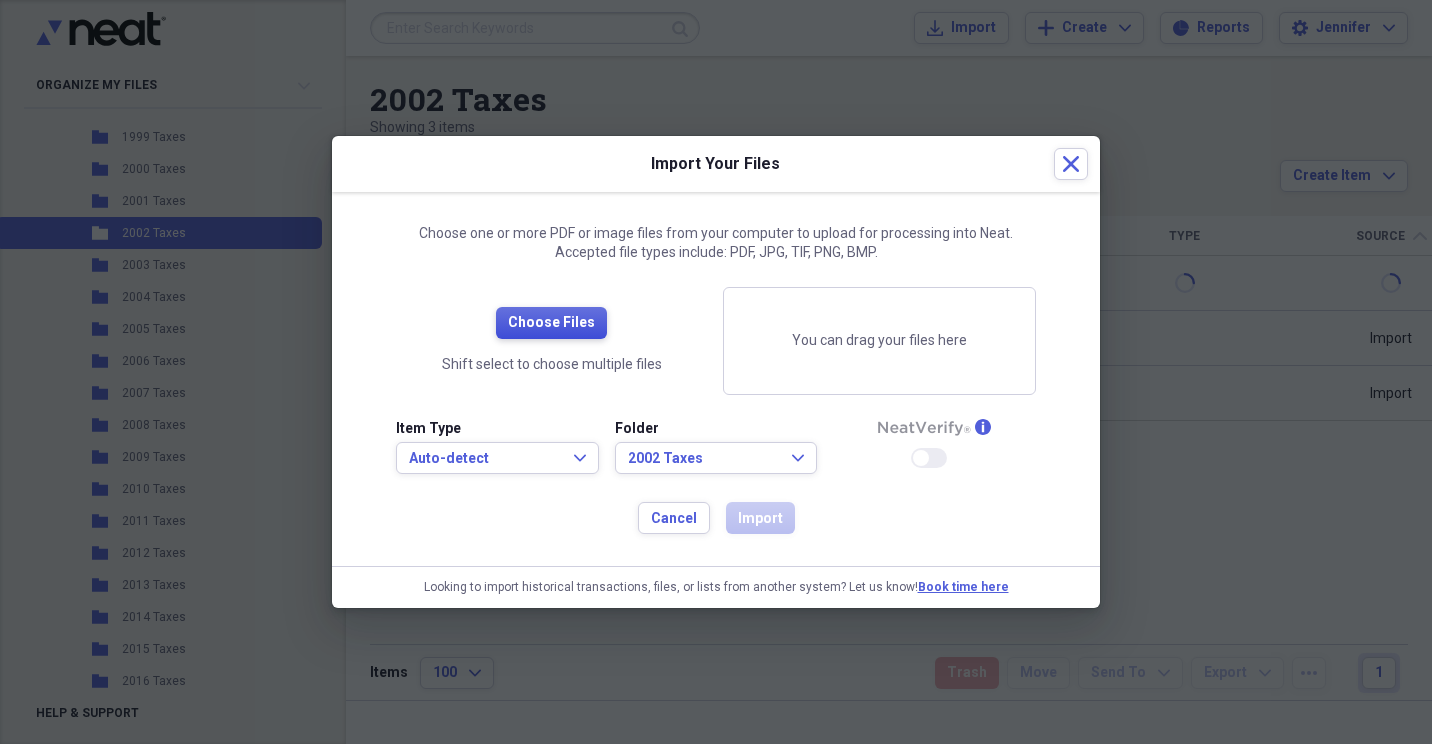 click on "Choose Files" at bounding box center [551, 323] 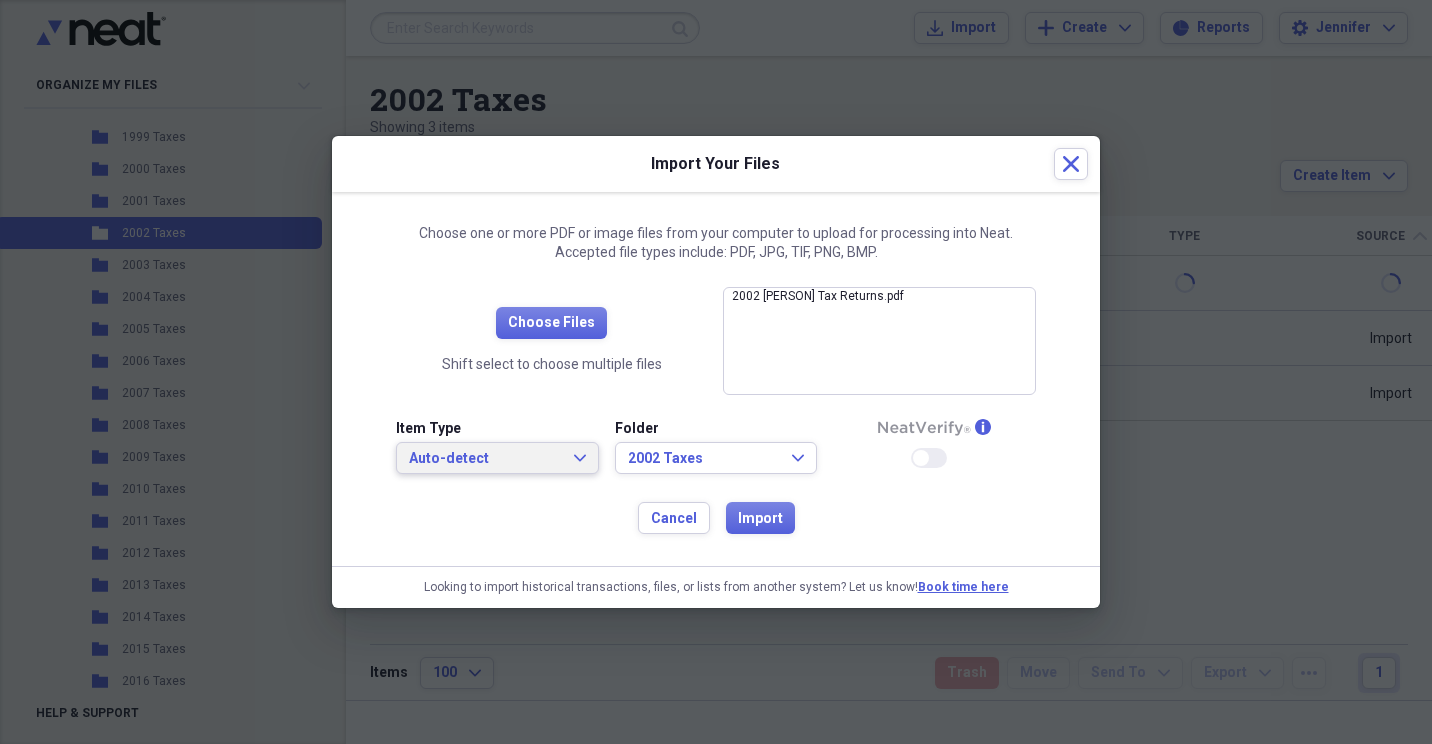 click on "Expand" 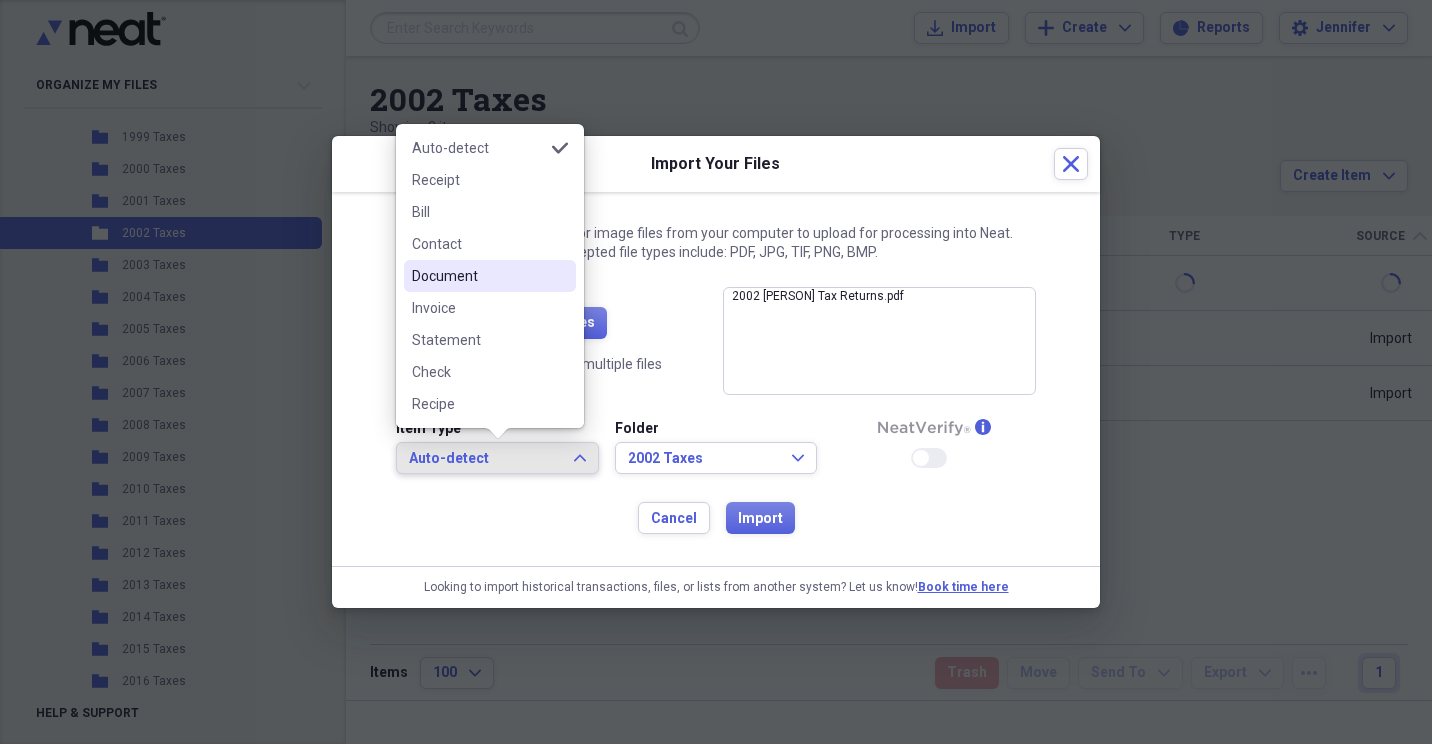 click on "Document" at bounding box center (478, 276) 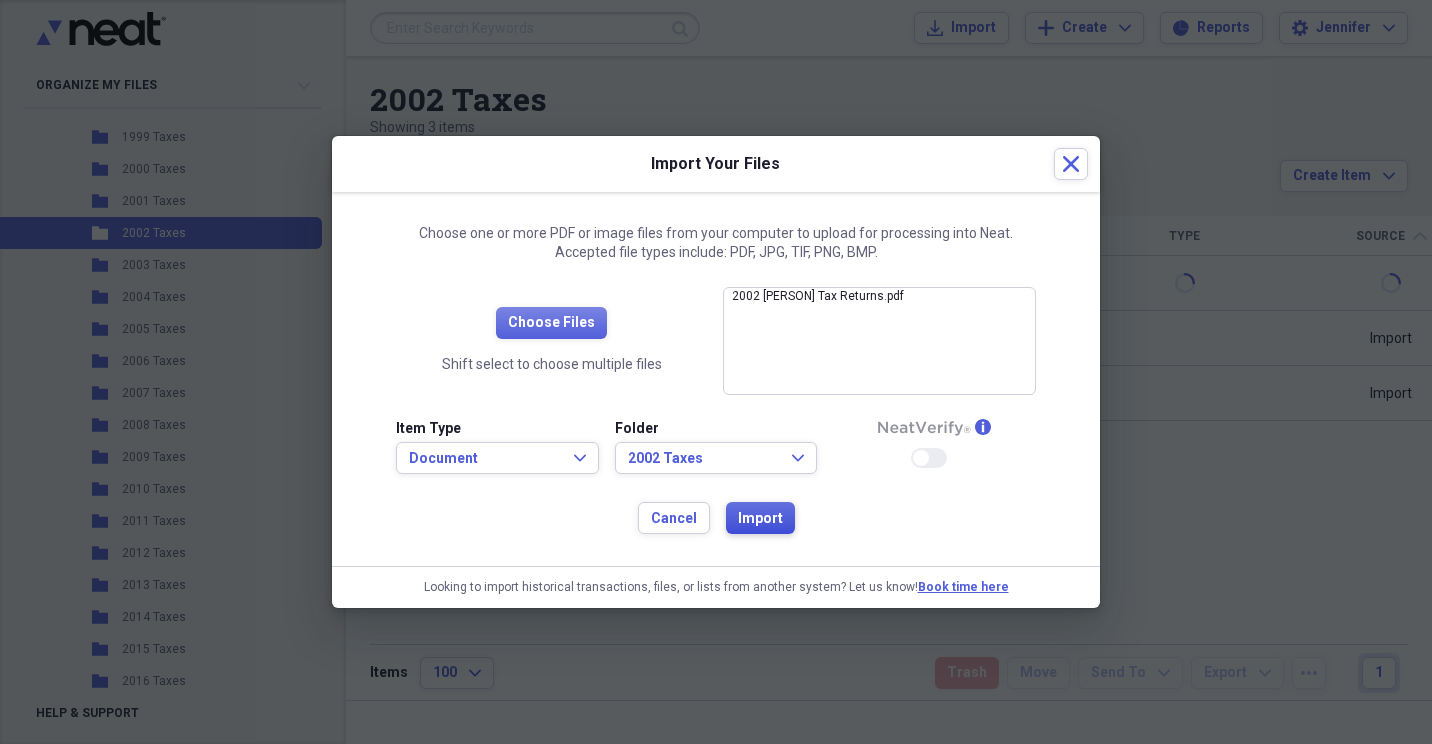 click on "Import" at bounding box center (760, 518) 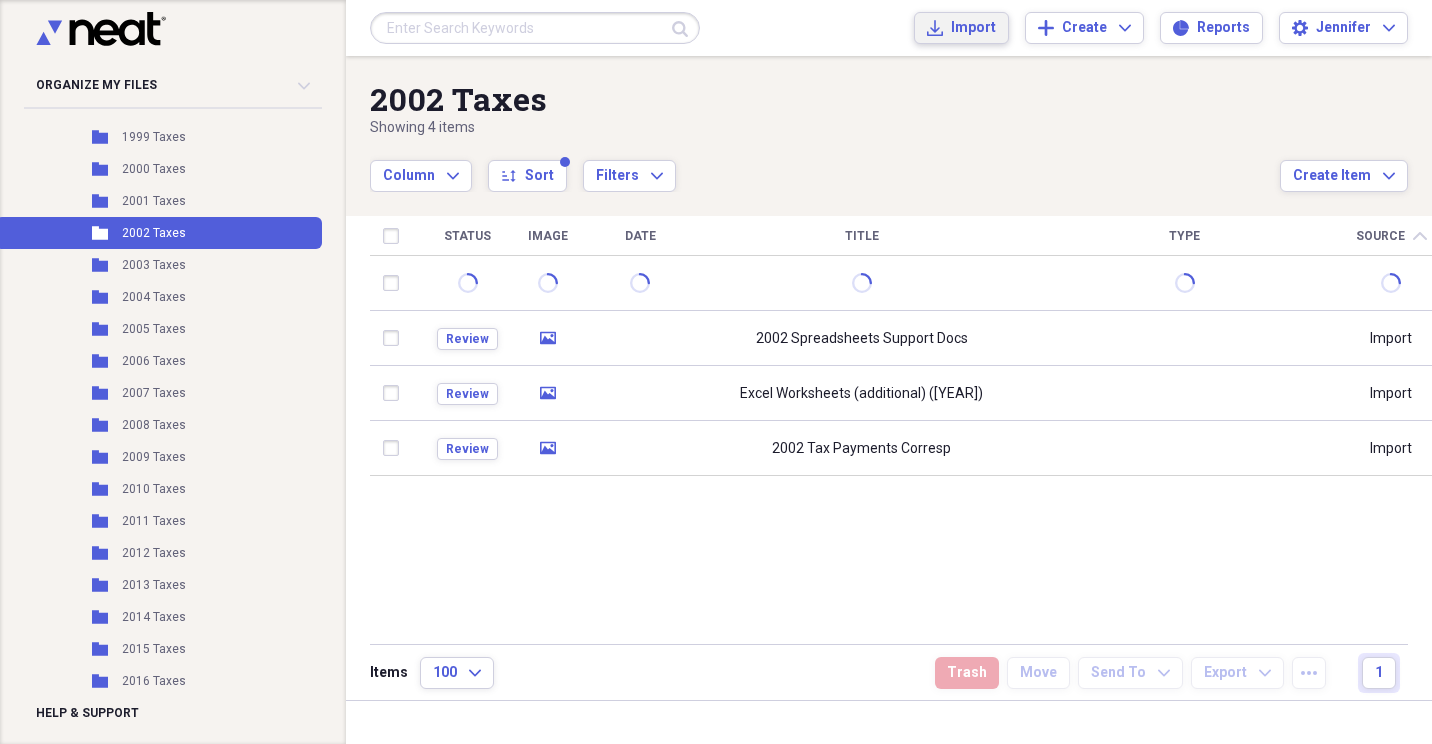 click on "Import" at bounding box center (973, 28) 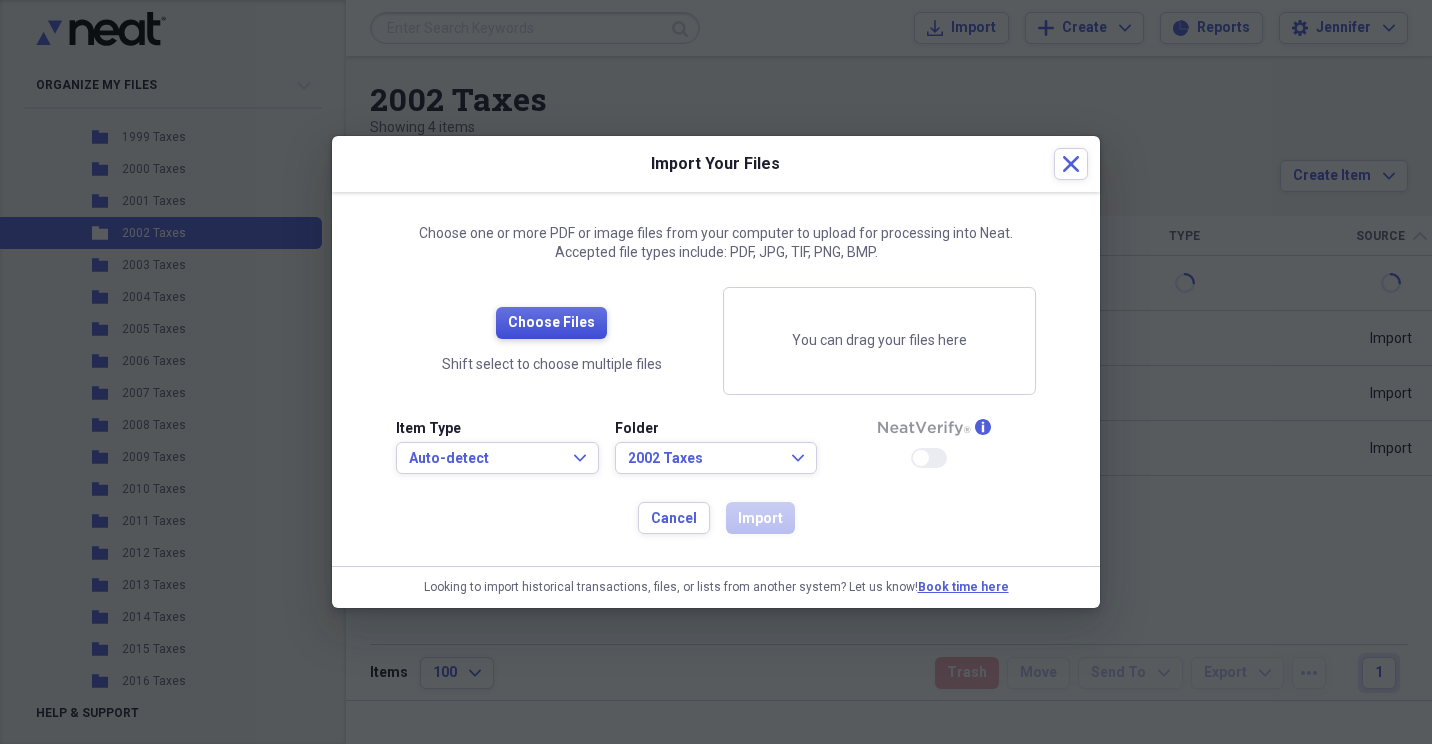 click on "Choose Files" at bounding box center [551, 323] 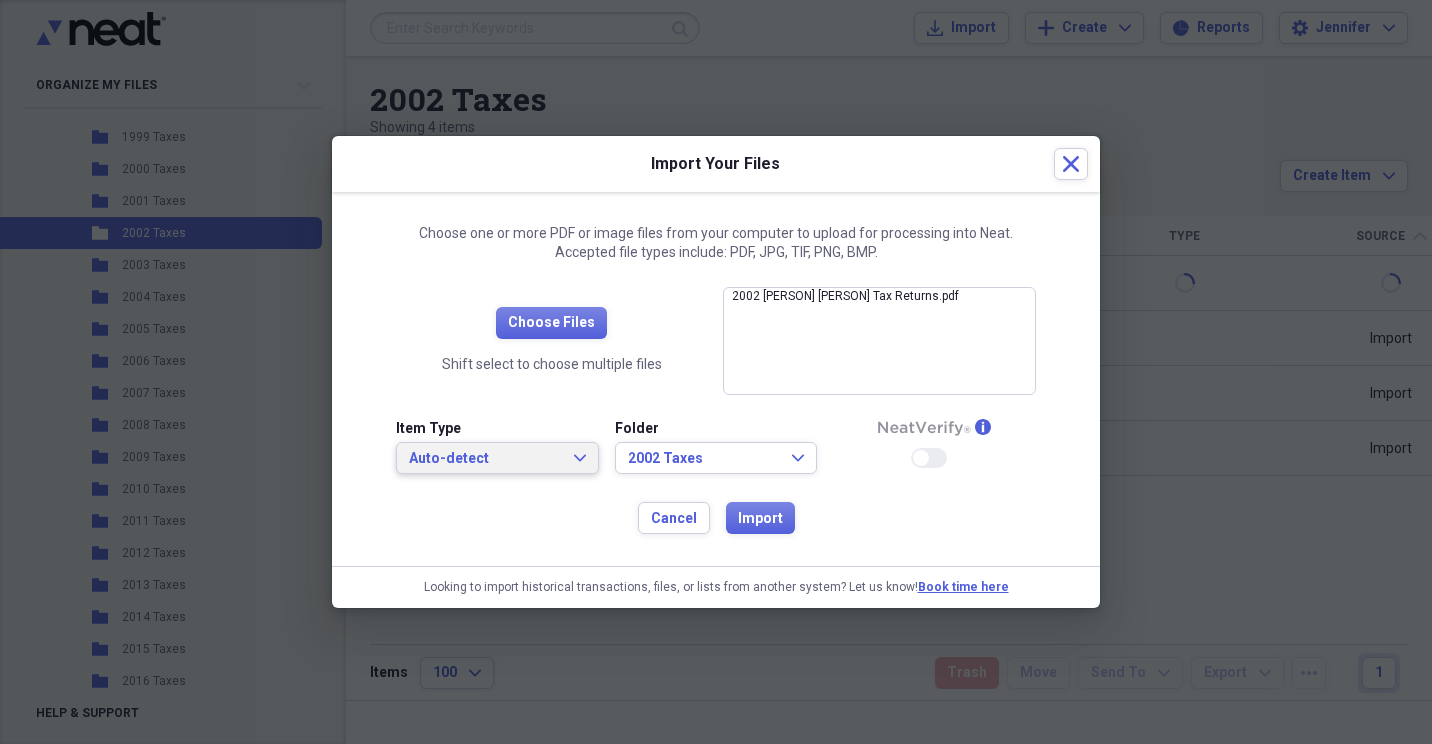 click on "Auto-detect Expand" at bounding box center [497, 459] 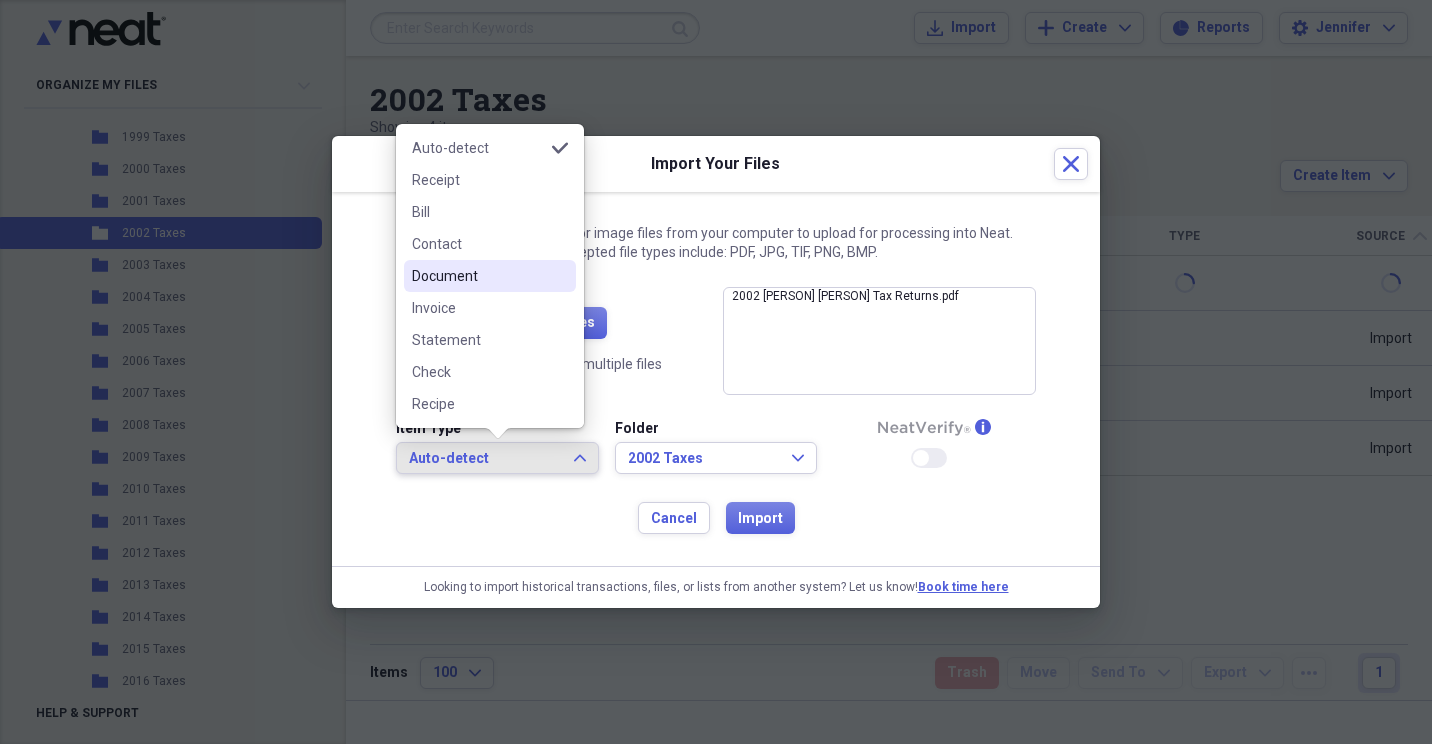 click on "Document" at bounding box center (478, 276) 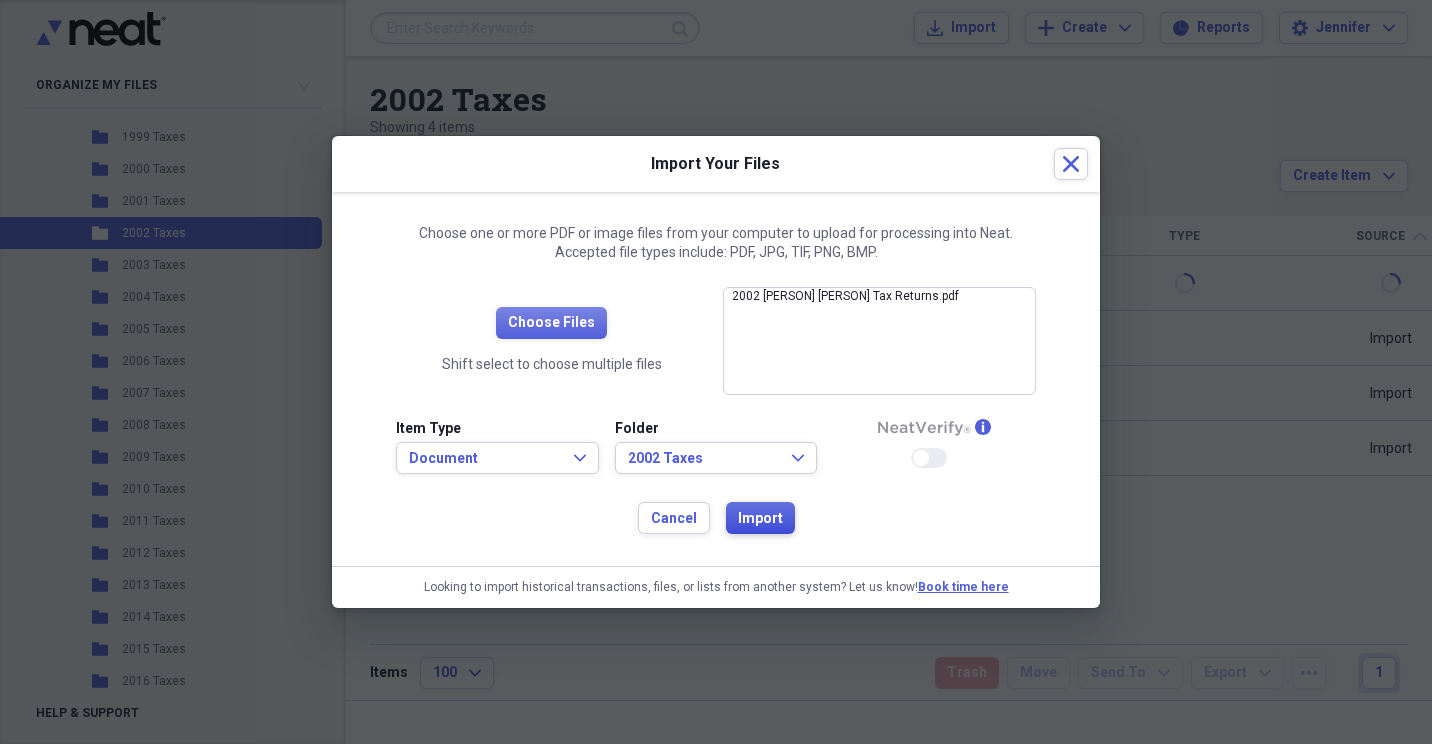 click on "Import" at bounding box center (760, 519) 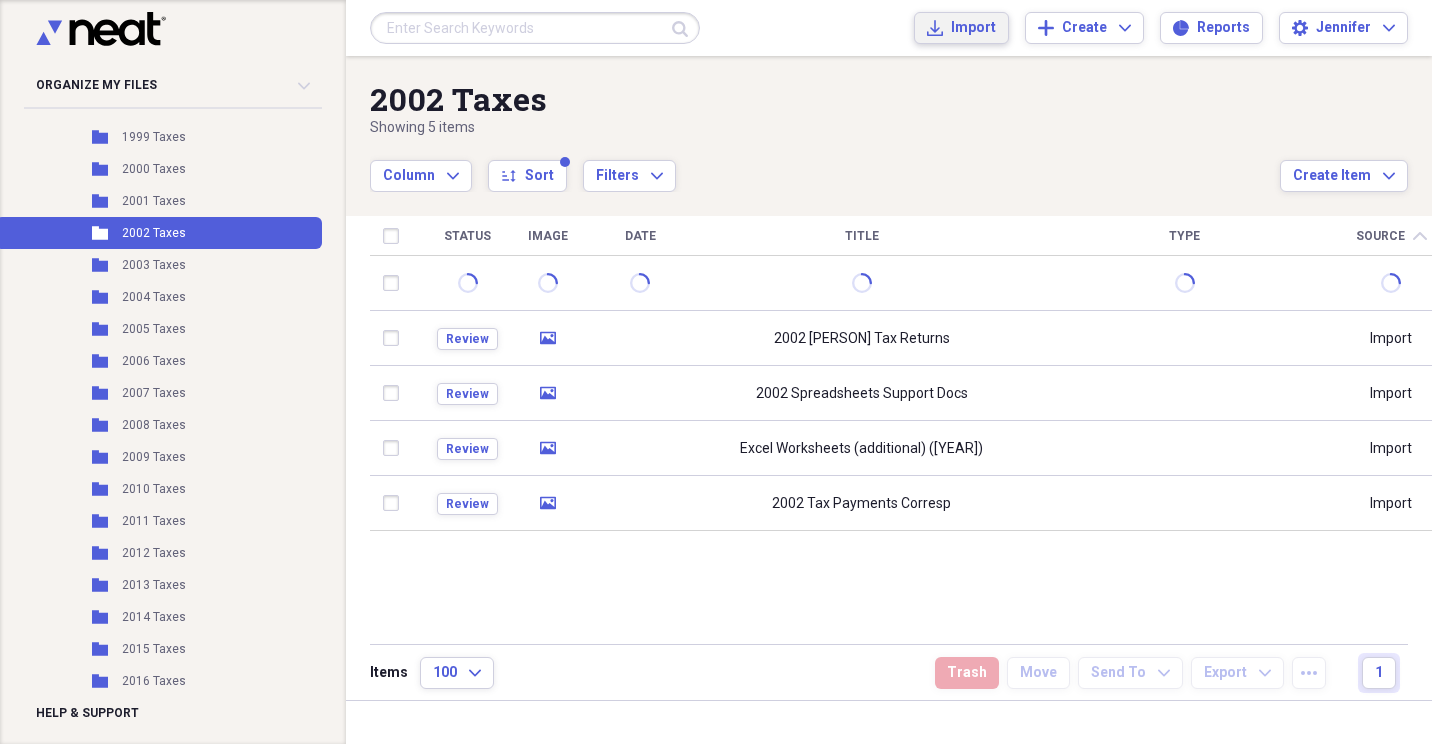 click on "Import Import" at bounding box center (961, 28) 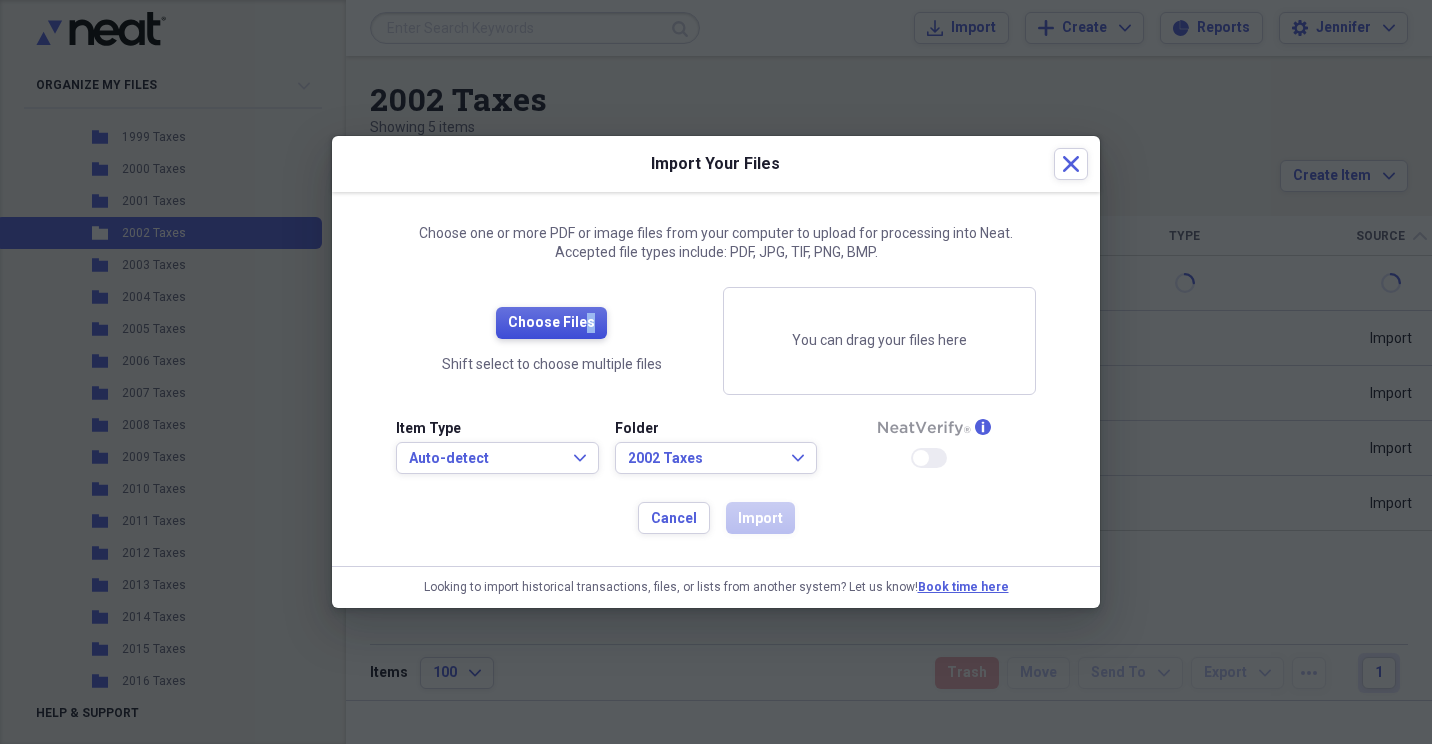 click on "Choose Files" at bounding box center (551, 323) 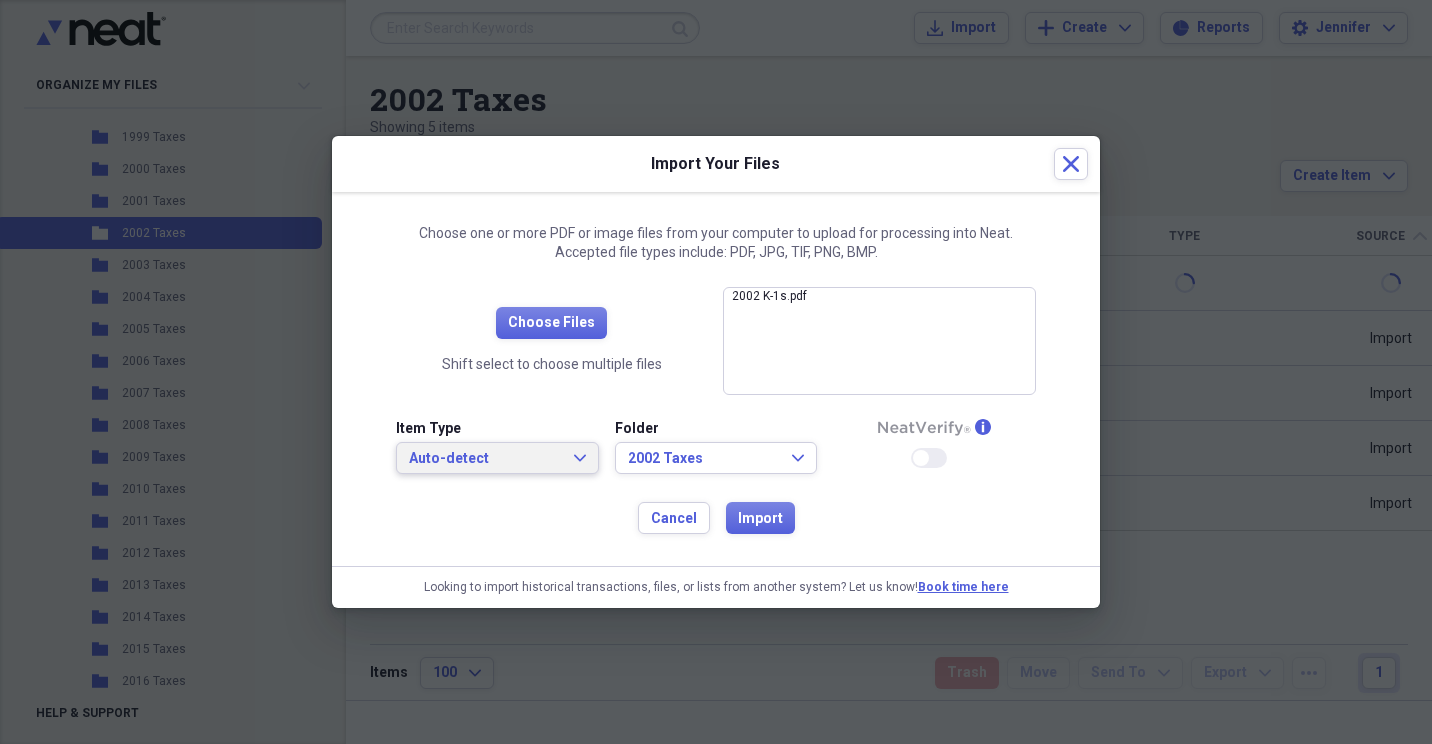 click on "Auto-detect Expand" at bounding box center [497, 459] 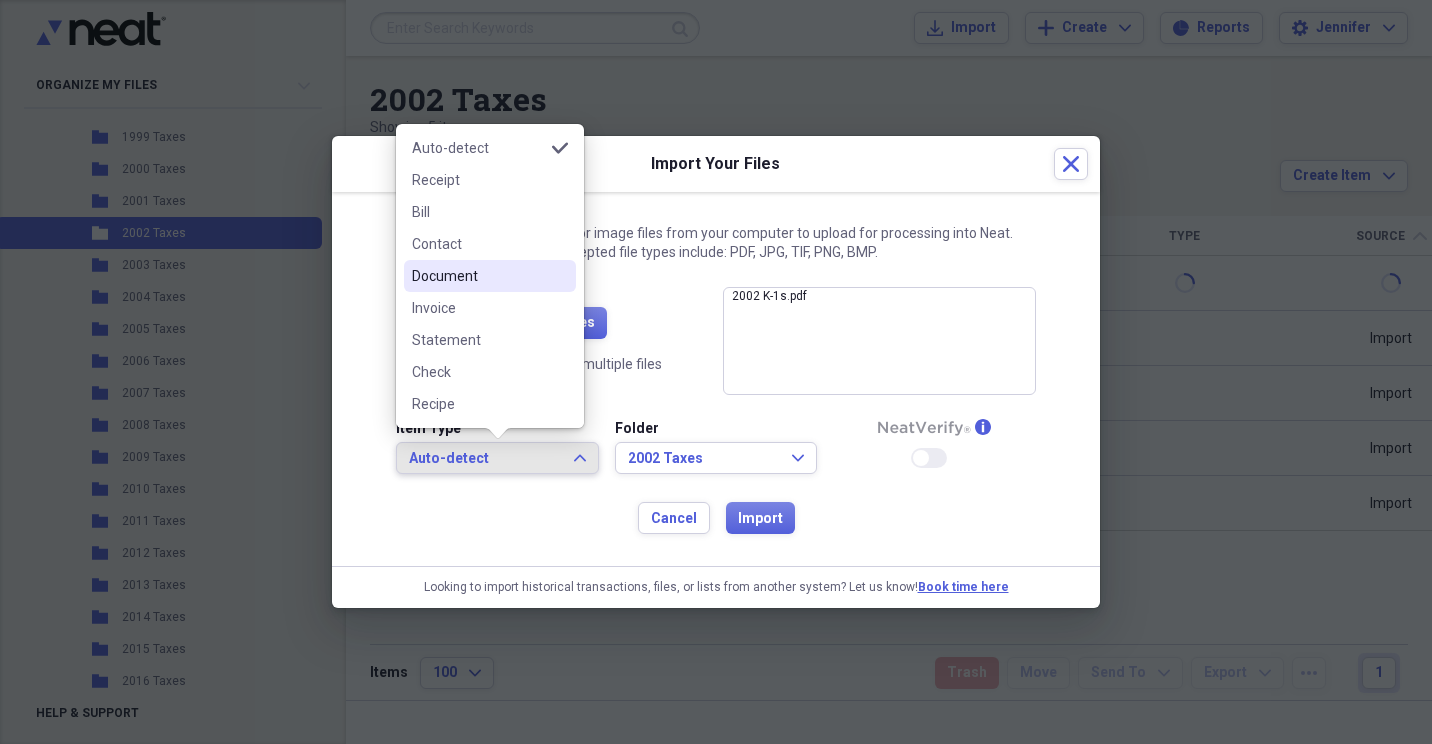 click on "Document" at bounding box center (478, 276) 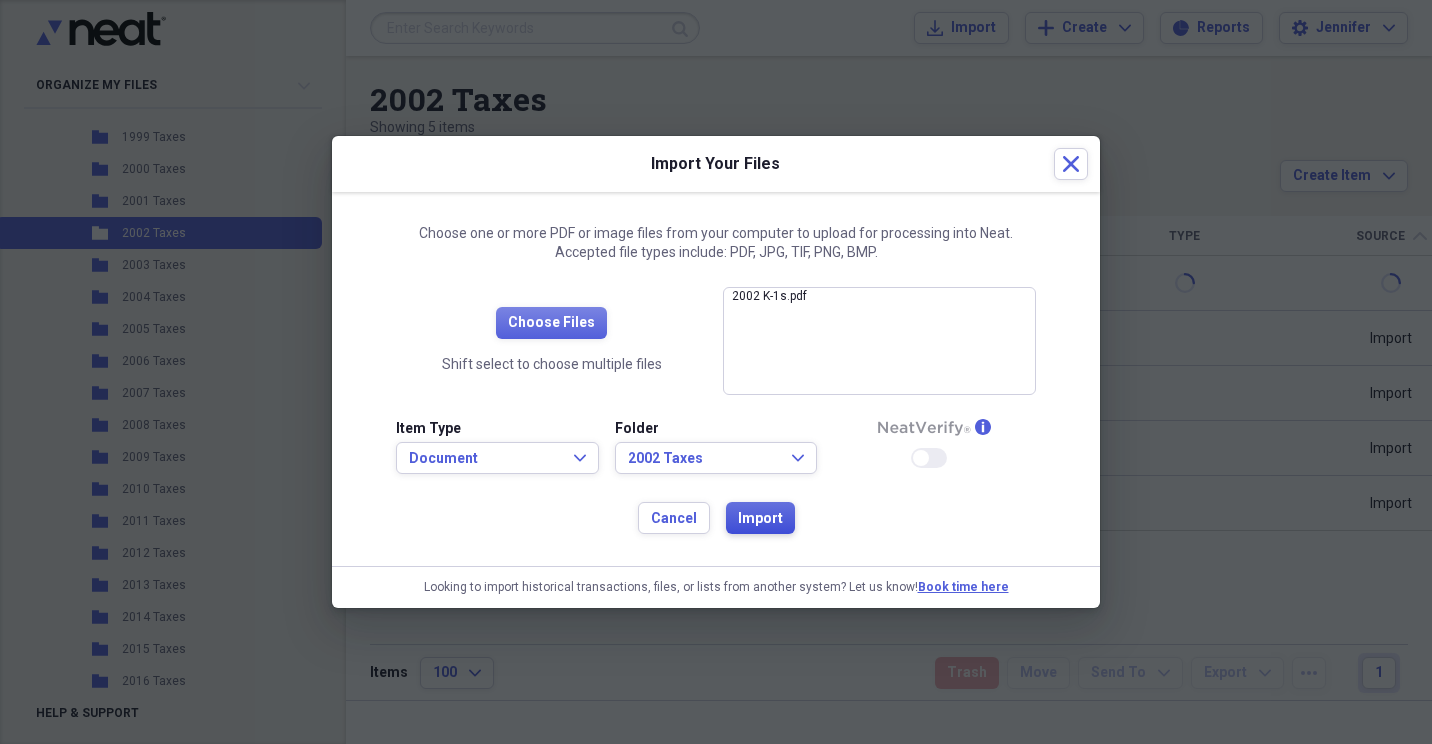 click on "Import" at bounding box center [760, 519] 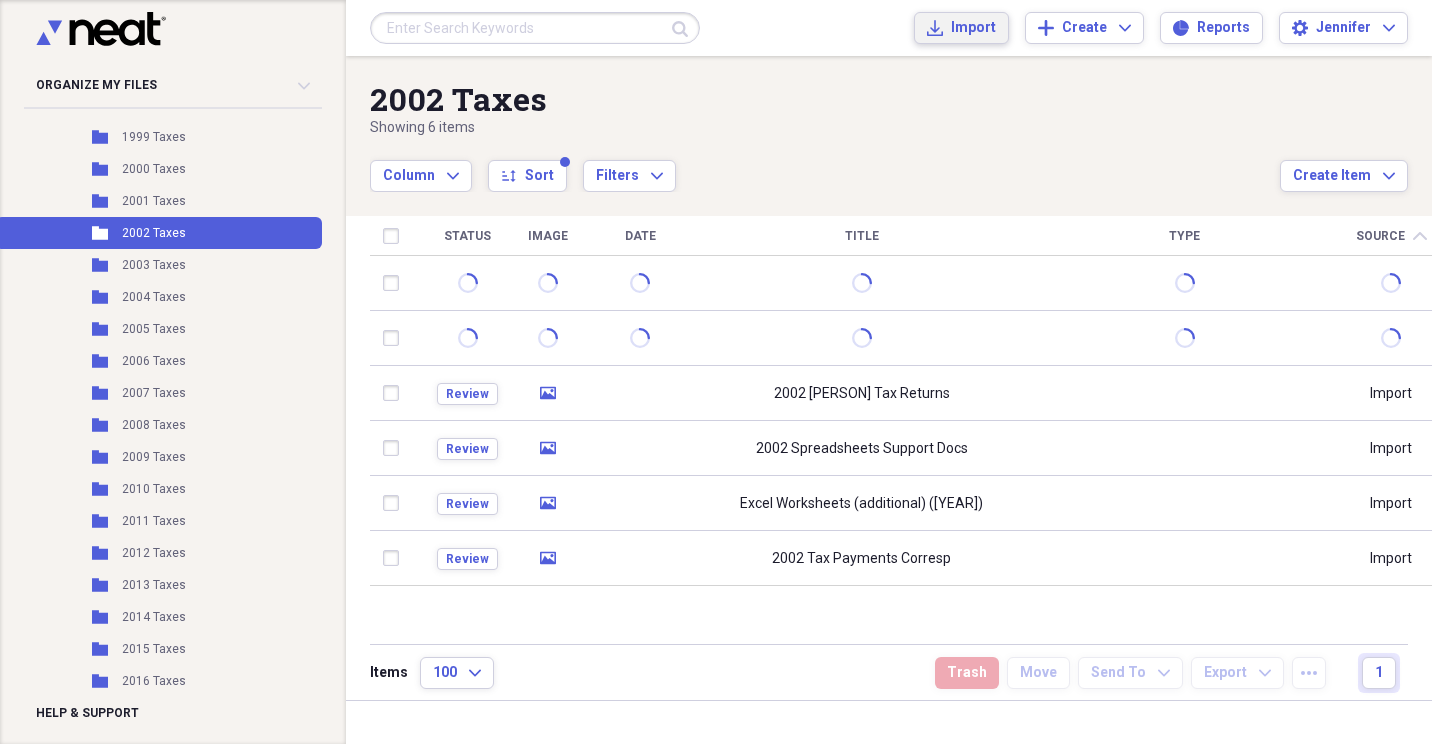 click on "Import" at bounding box center [973, 28] 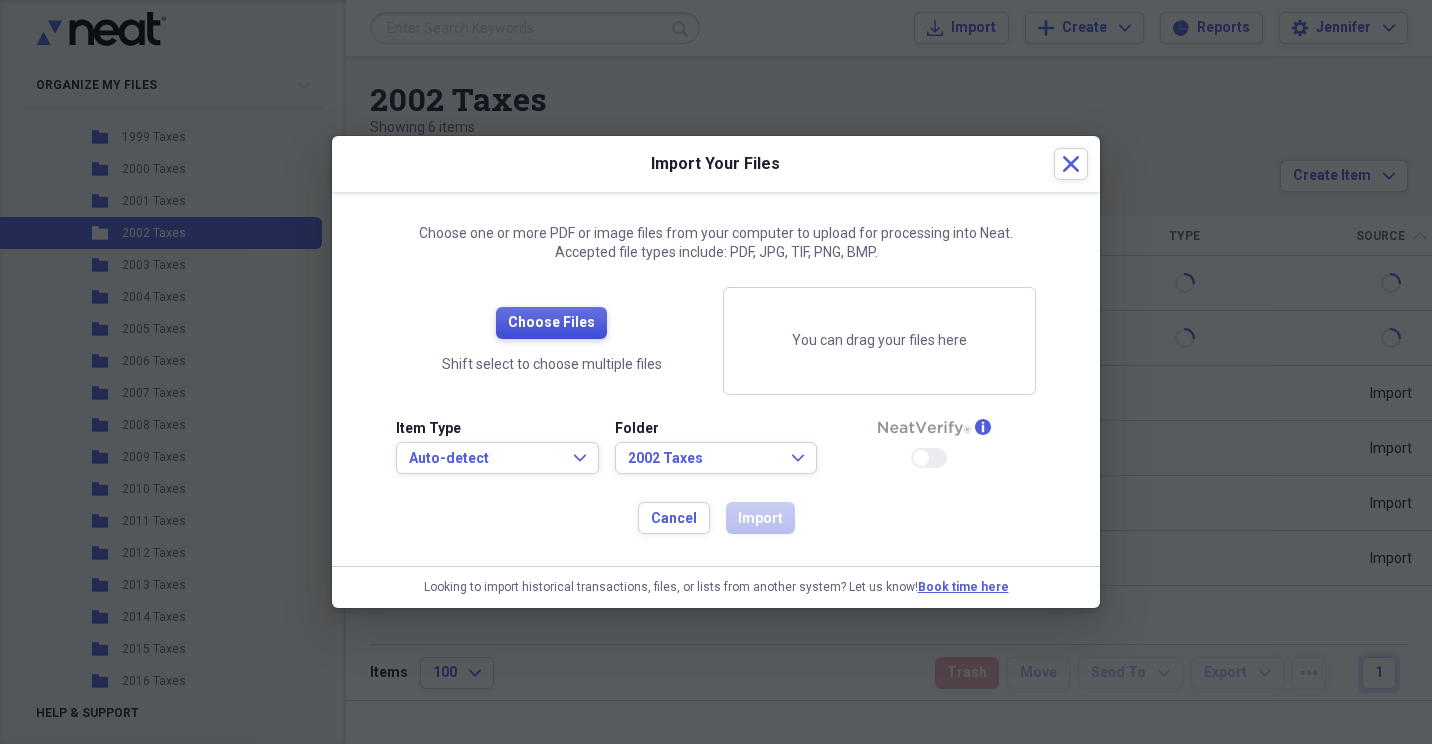click on "Choose Files" at bounding box center (551, 323) 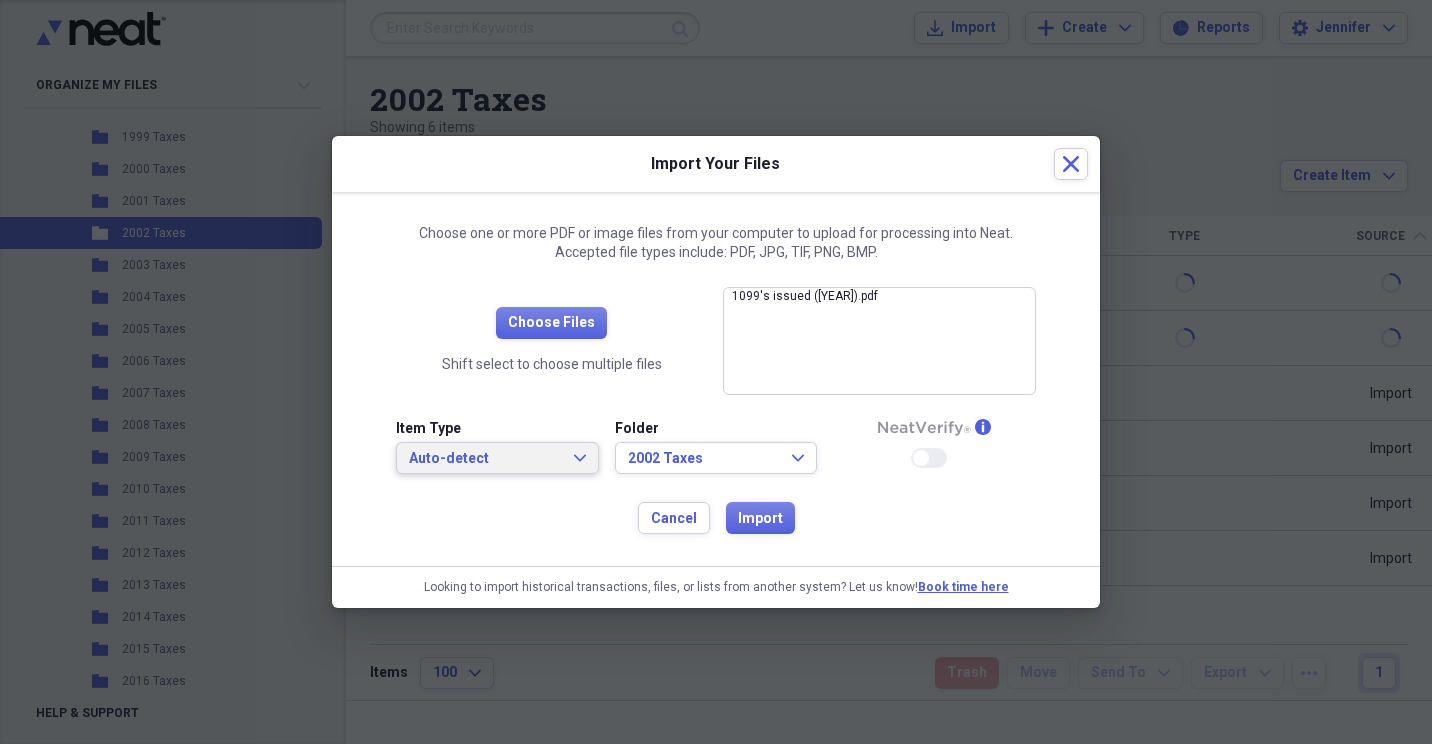 click on "Auto-detect Expand" at bounding box center [497, 459] 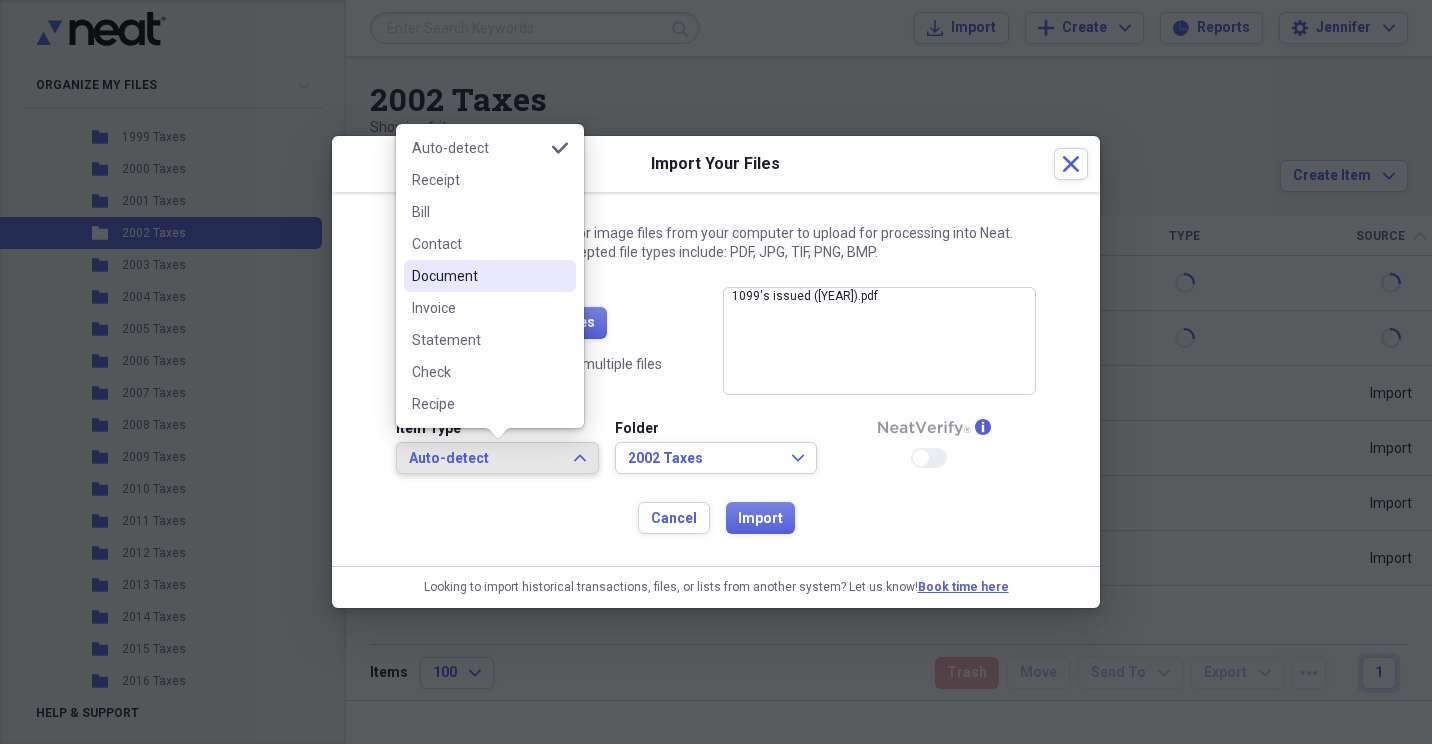 drag, startPoint x: 465, startPoint y: 284, endPoint x: 533, endPoint y: 345, distance: 91.350975 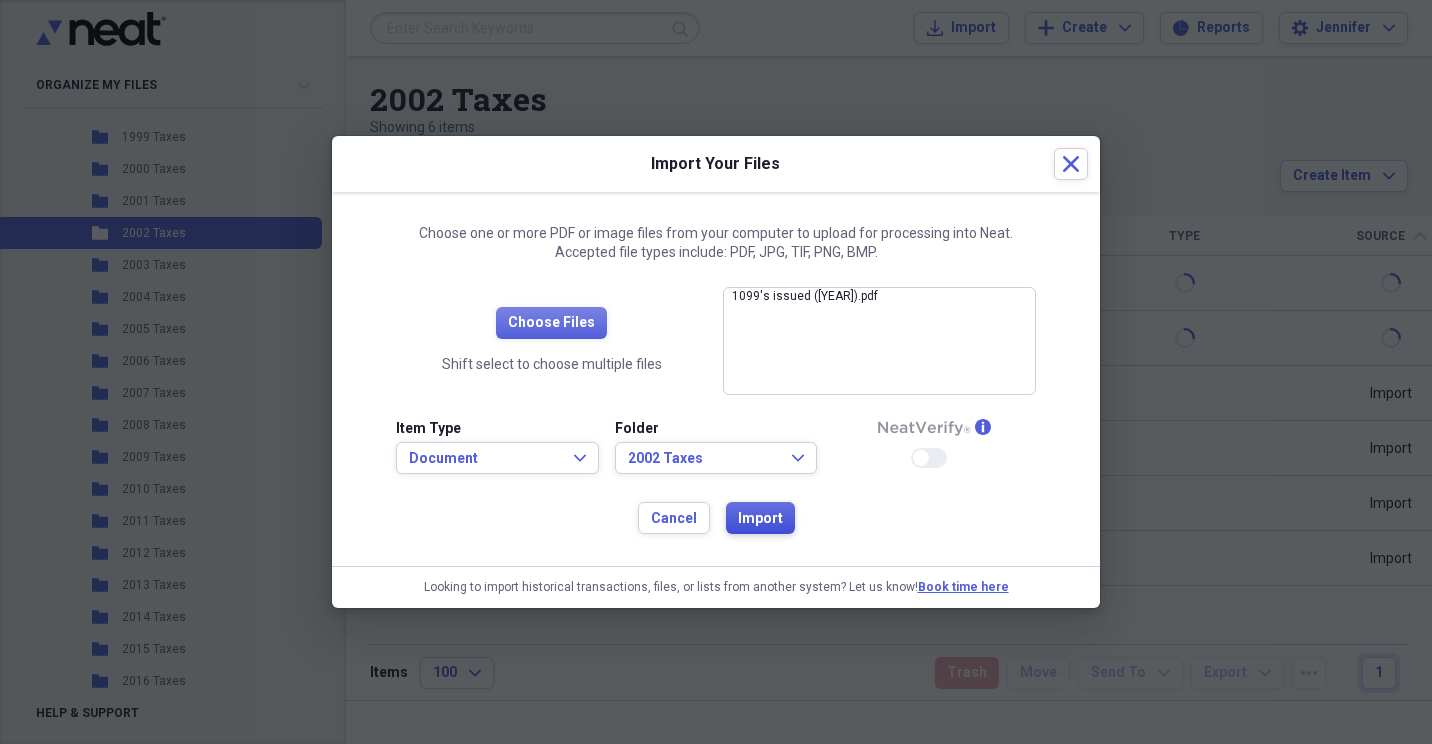 click on "Import" at bounding box center [760, 519] 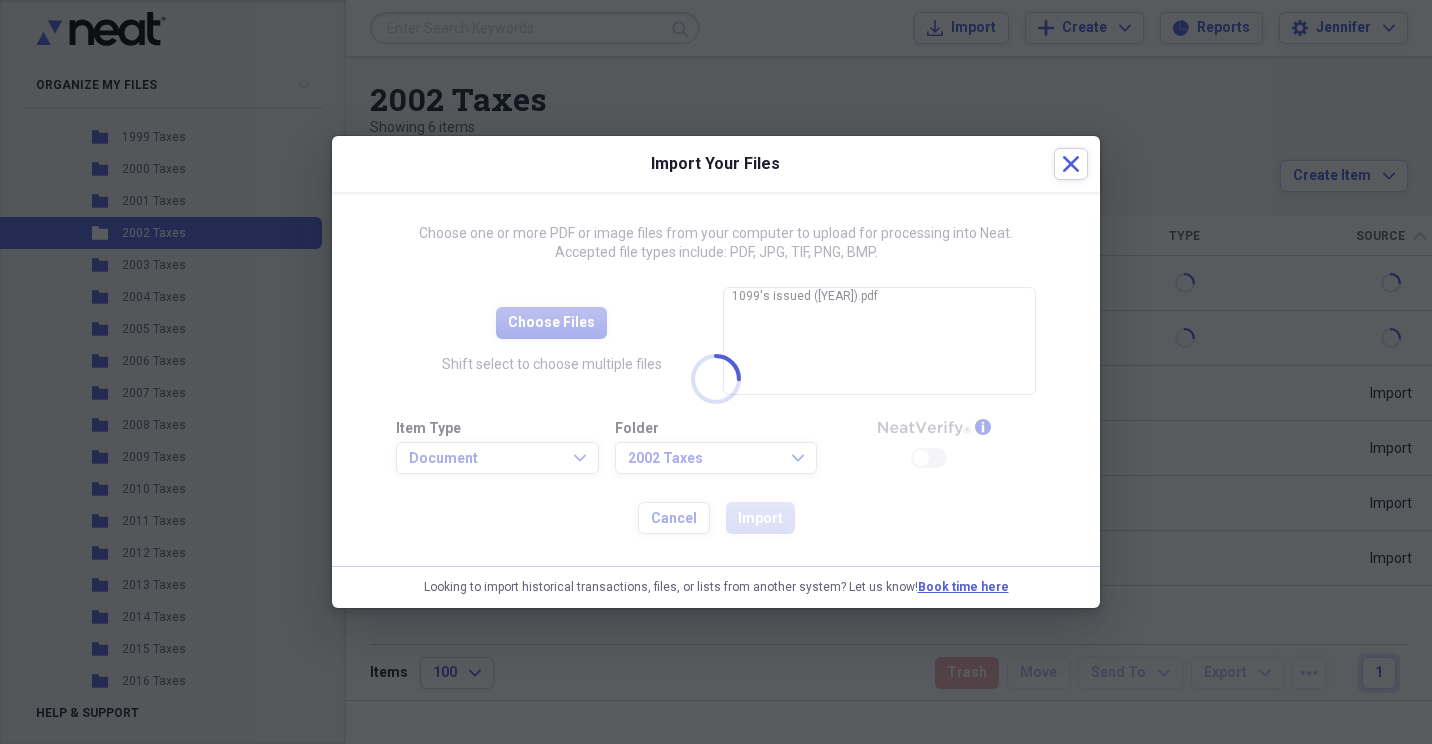 drag, startPoint x: 757, startPoint y: 522, endPoint x: 690, endPoint y: 561, distance: 77.52419 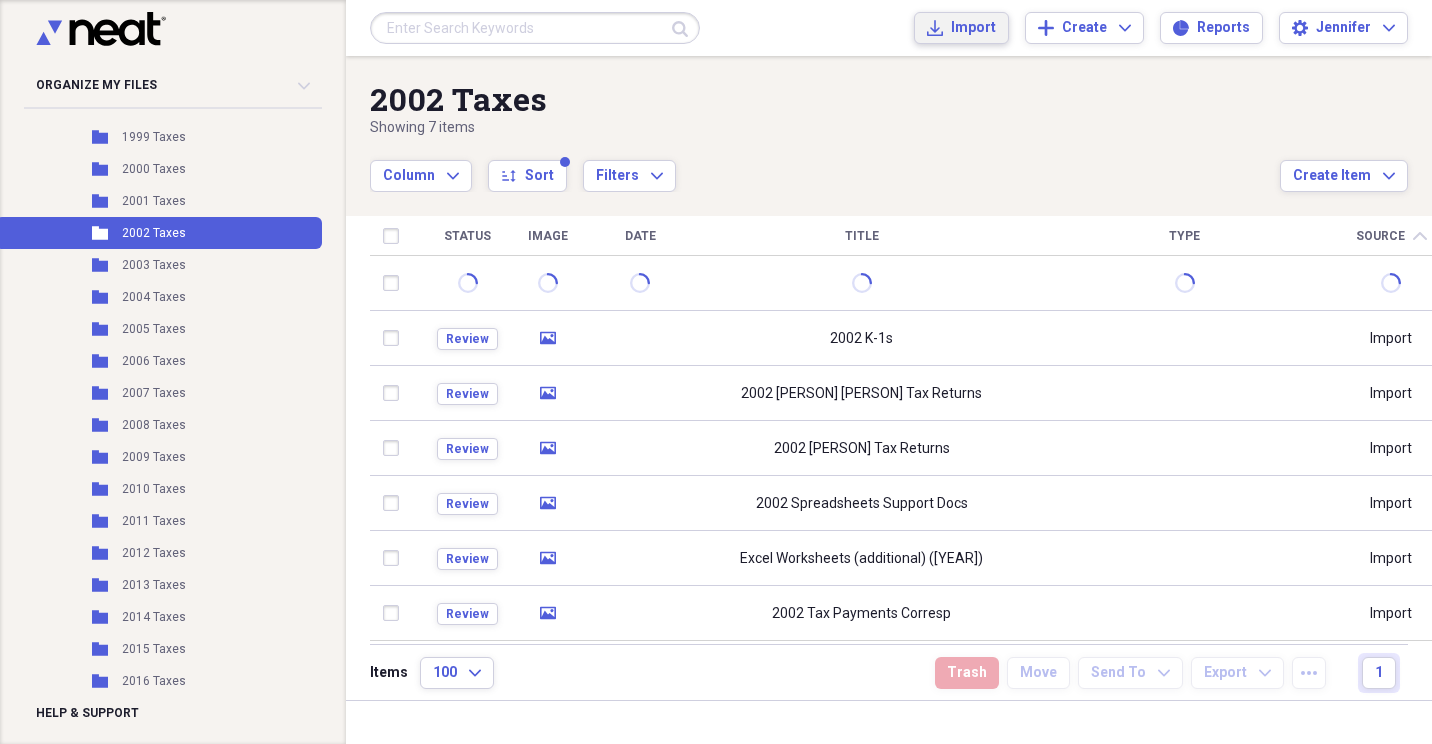 click on "Import" at bounding box center [973, 28] 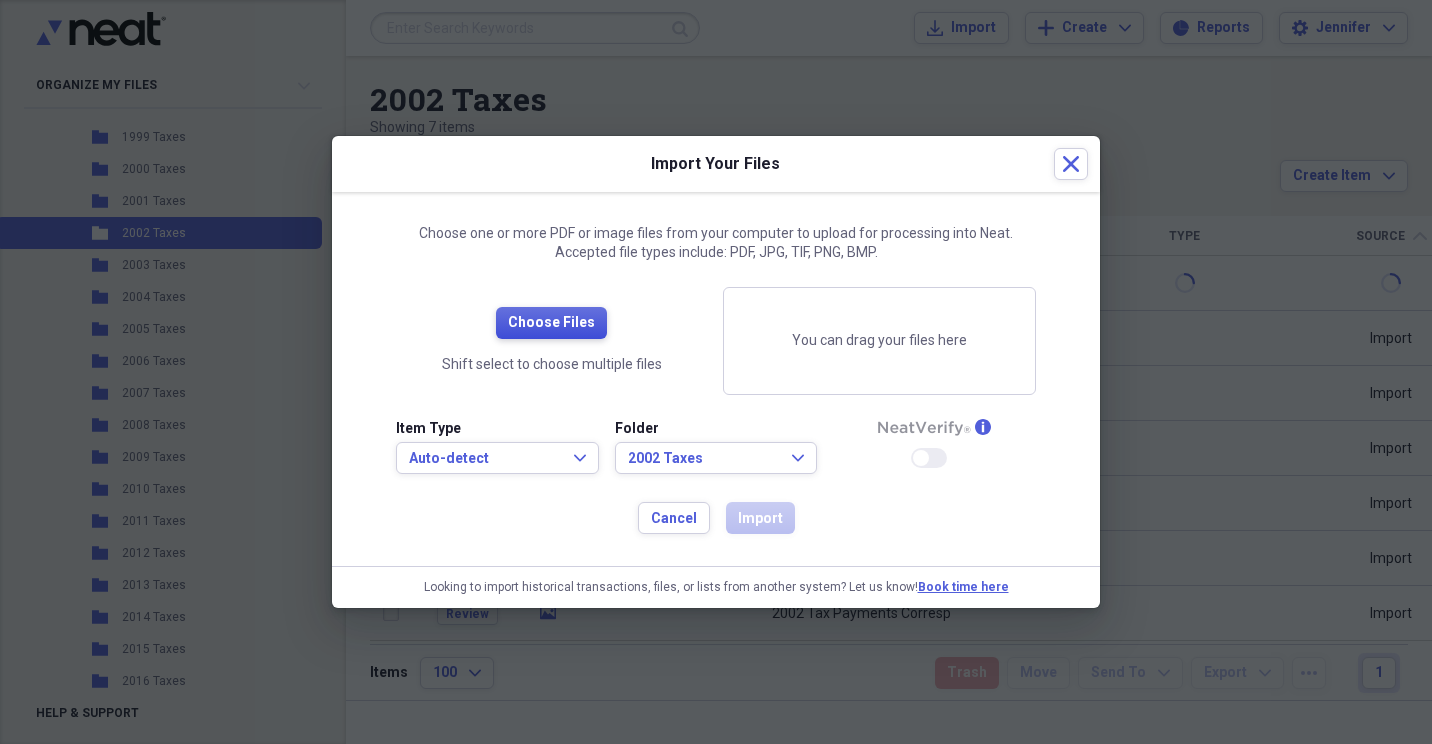 click on "Choose Files" at bounding box center (551, 323) 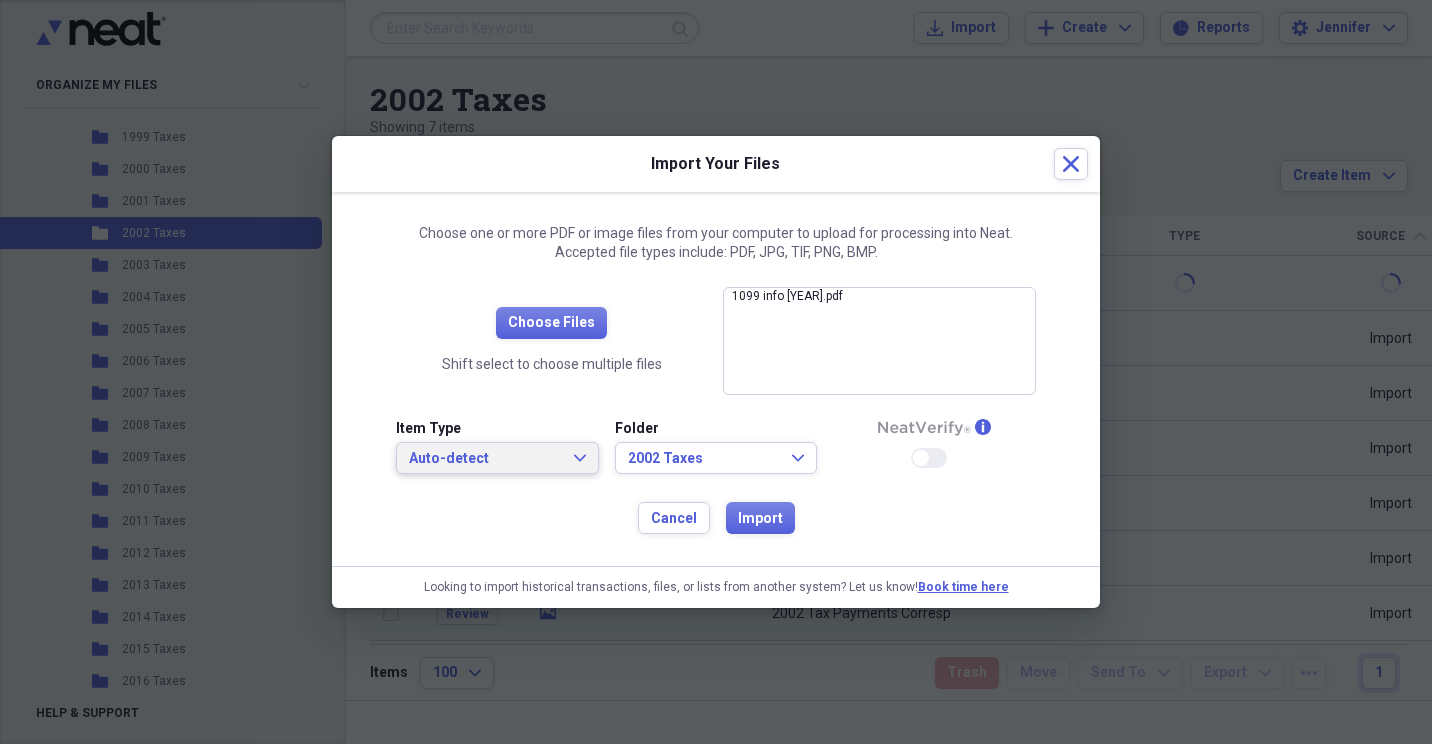 click on "Auto-detect Expand" at bounding box center (497, 458) 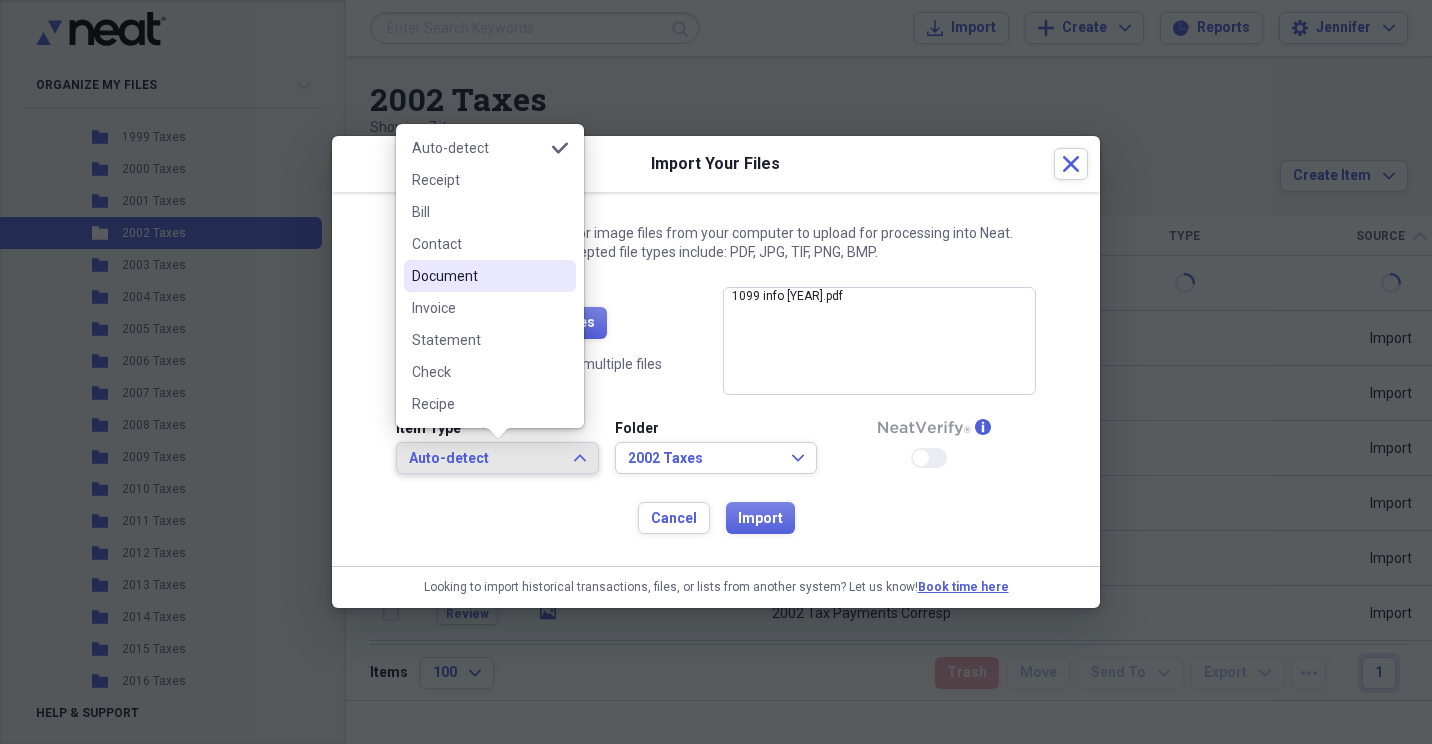 click on "Document" at bounding box center [478, 276] 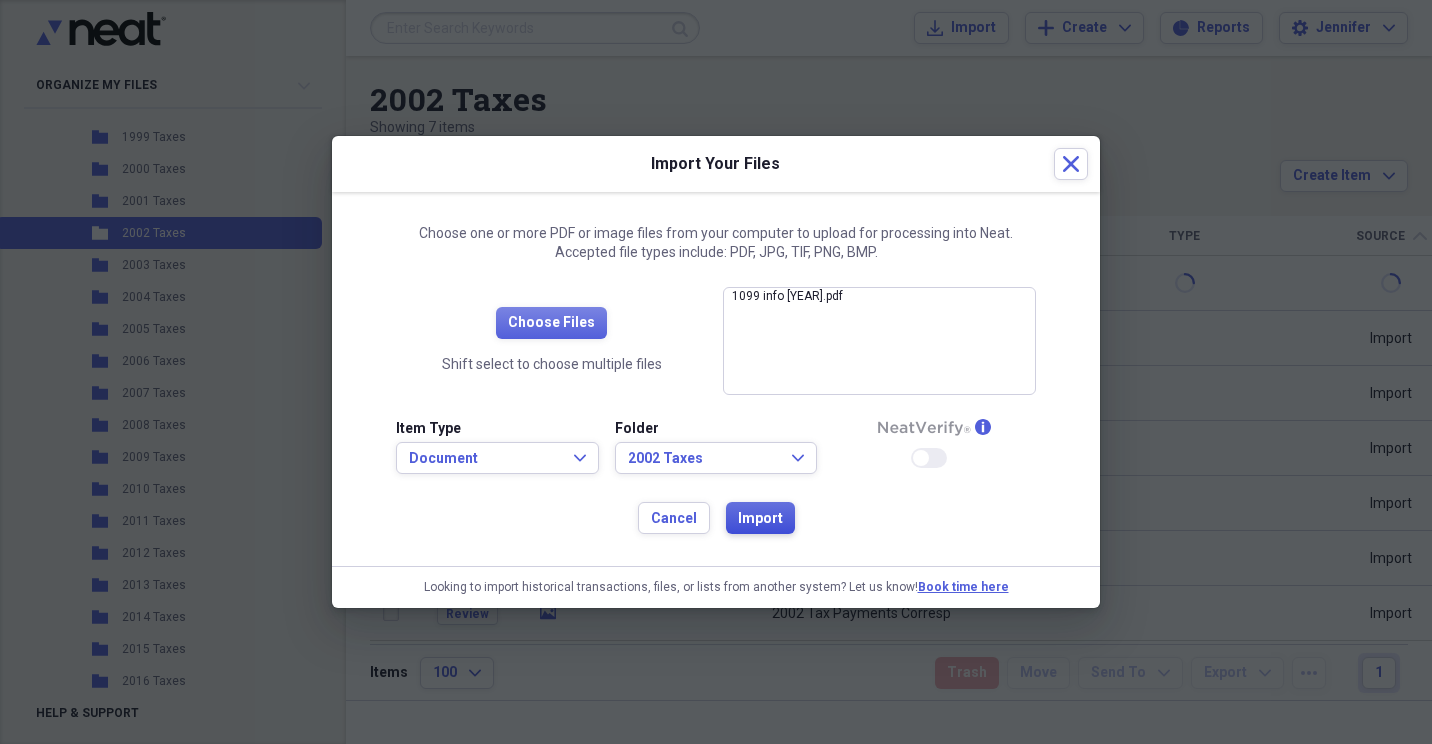 click on "Import" at bounding box center [760, 519] 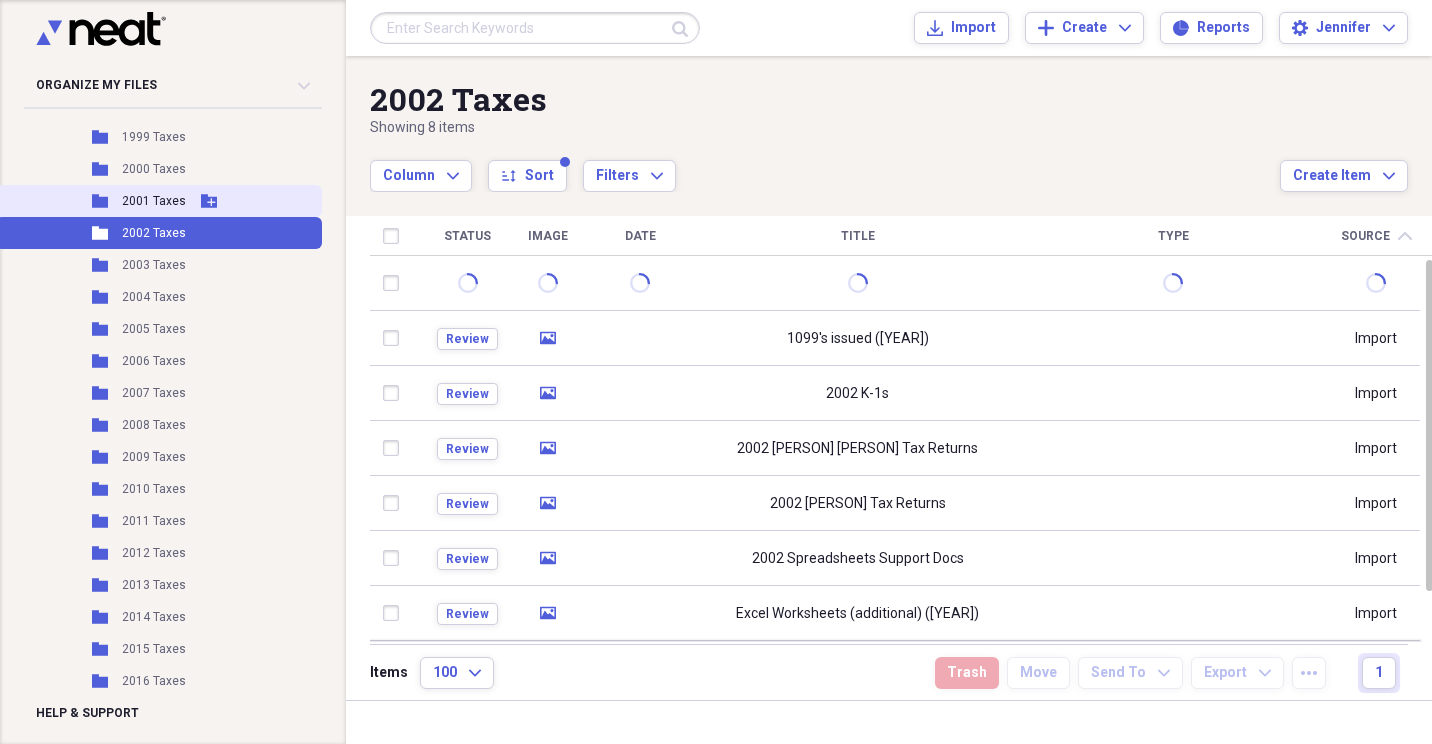 click on "Folder 2001 Taxes Add Folder" at bounding box center [159, 201] 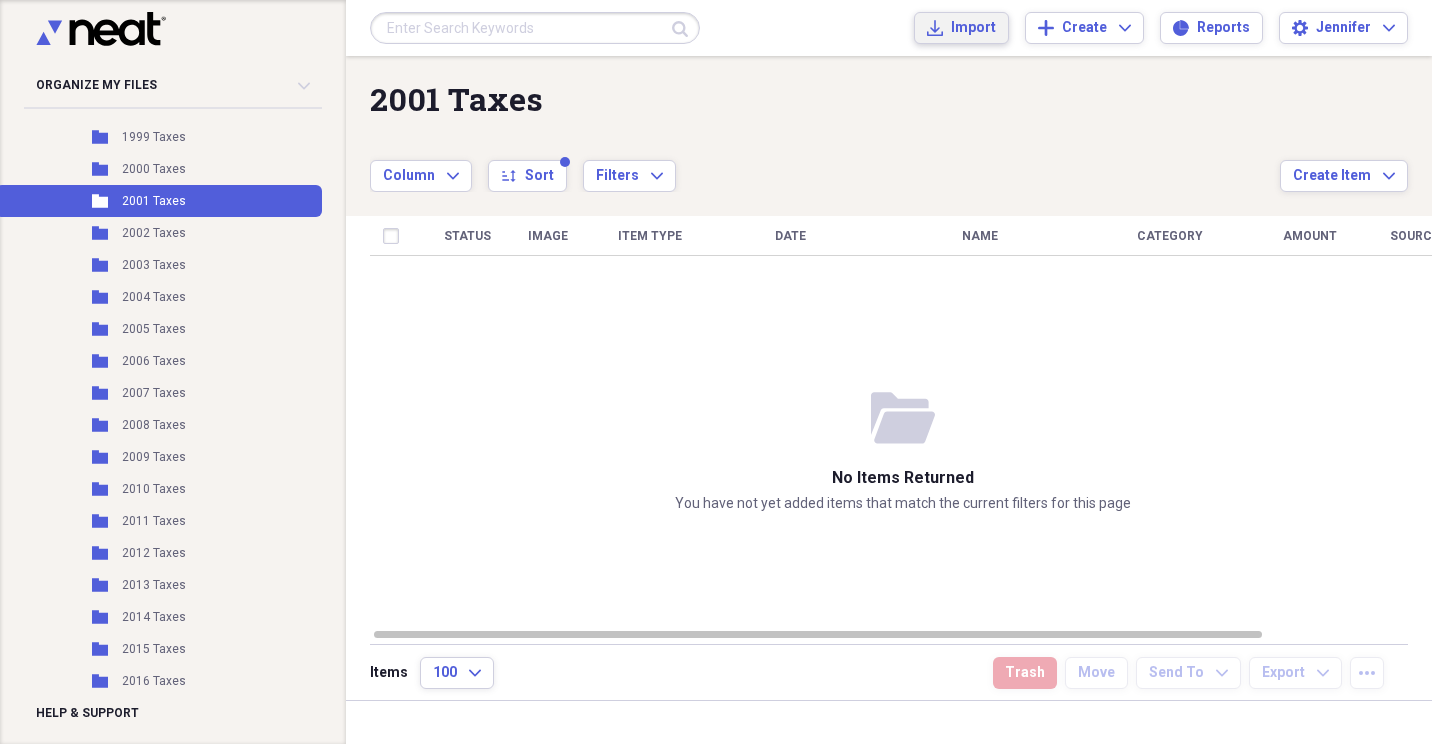 click on "Import Import" at bounding box center (961, 28) 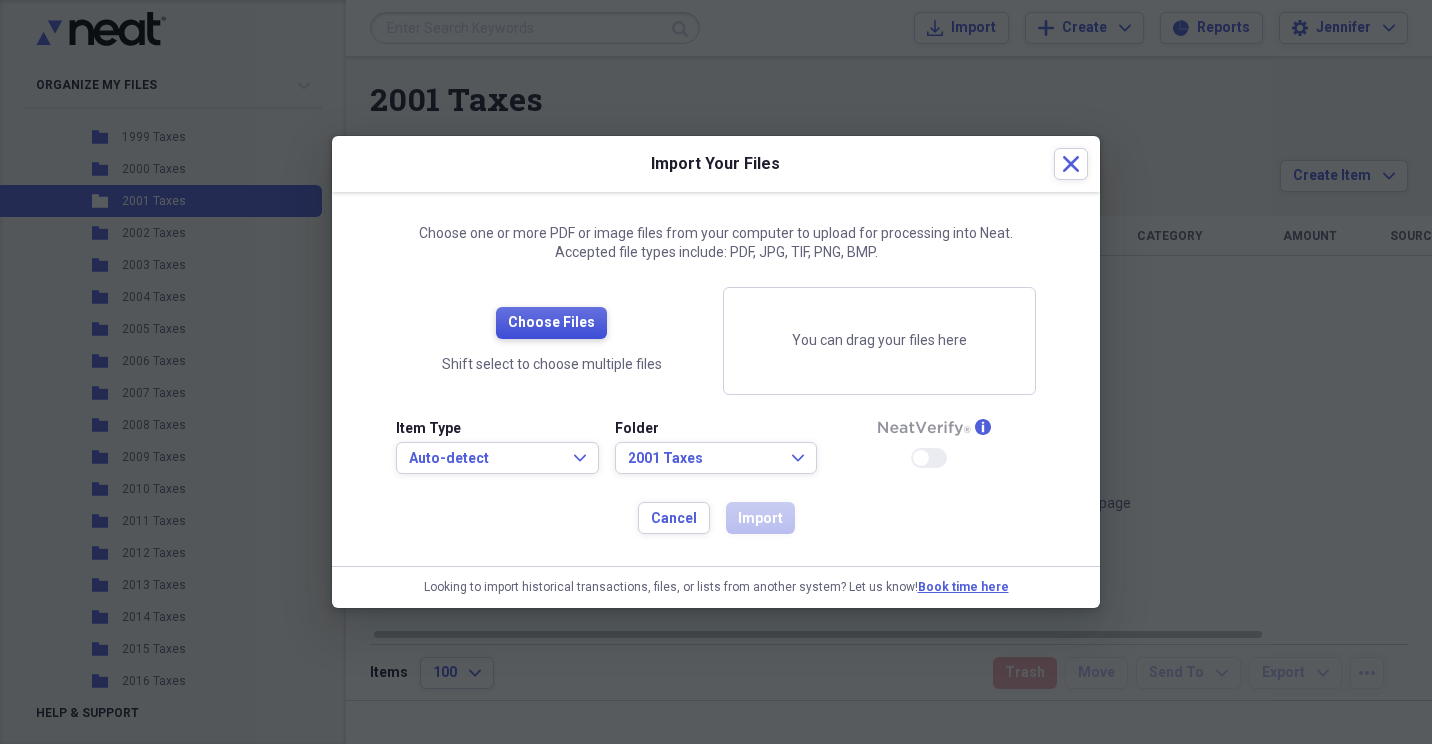 click on "Choose Files" at bounding box center (551, 323) 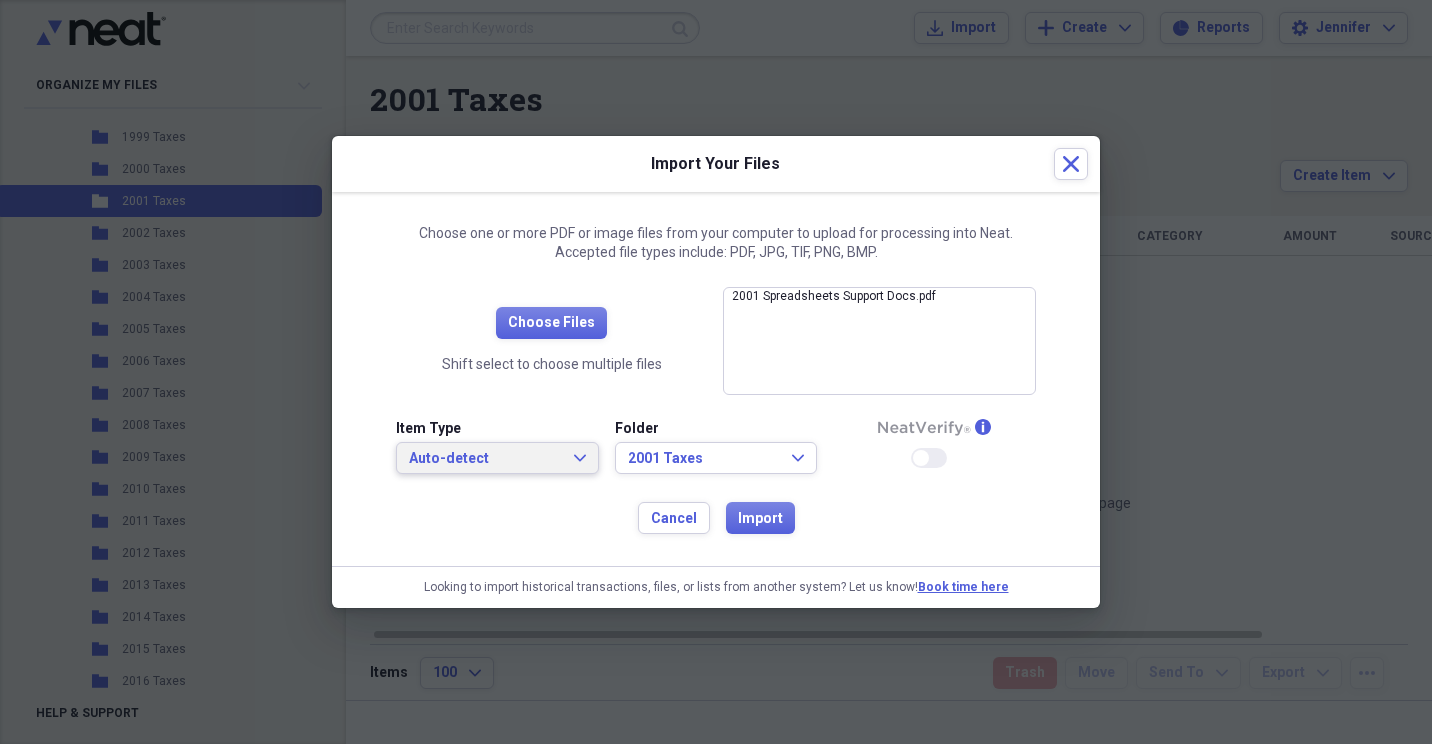 click on "Auto-detect Expand" at bounding box center (497, 458) 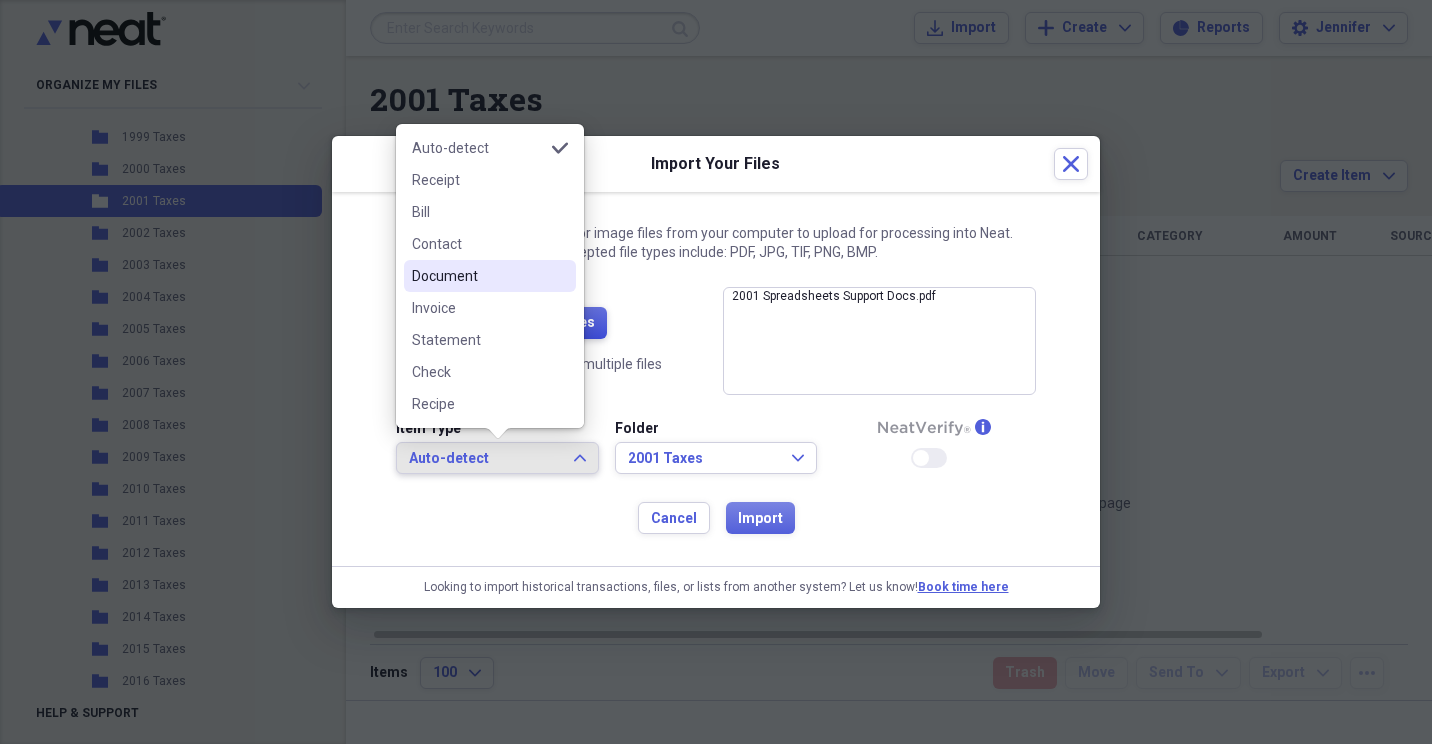 drag, startPoint x: 479, startPoint y: 271, endPoint x: 521, endPoint y: 310, distance: 57.31492 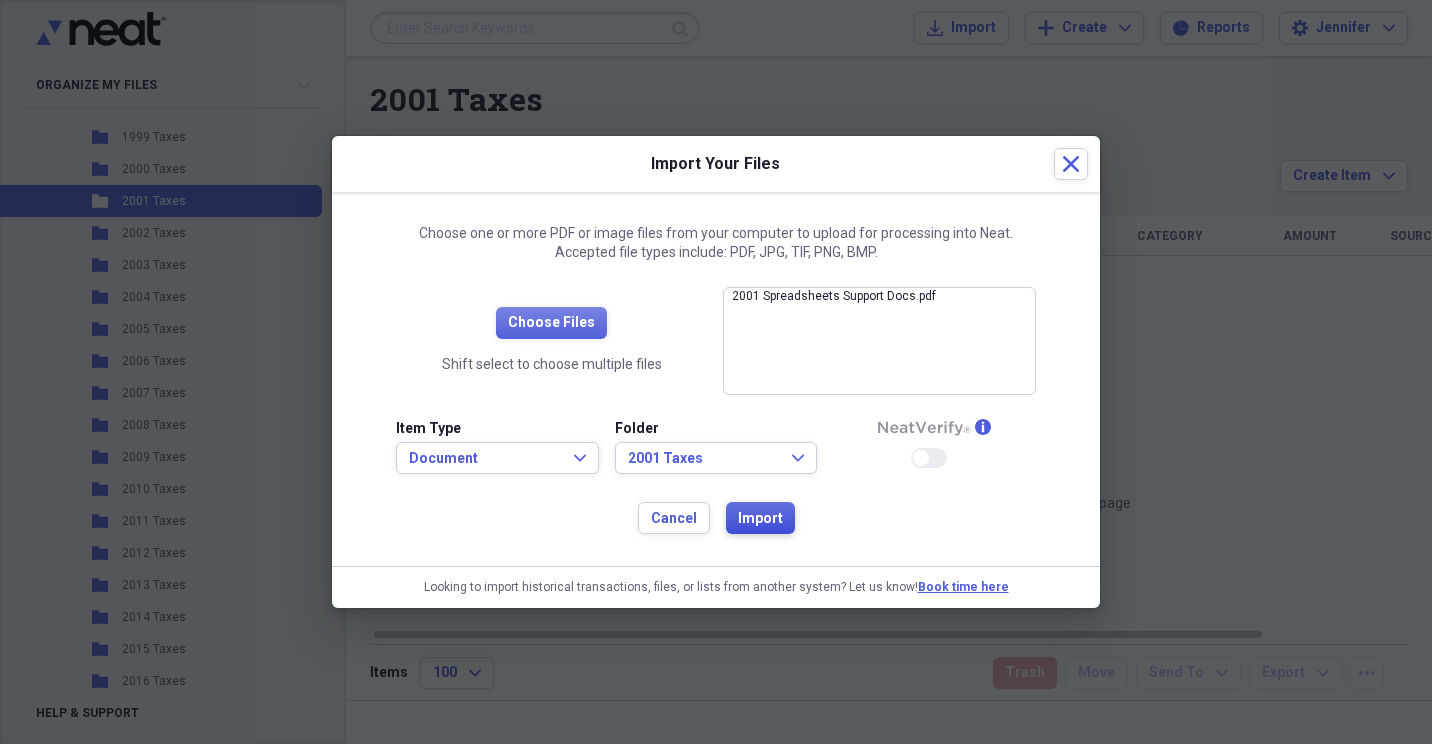 click on "Import" at bounding box center [760, 519] 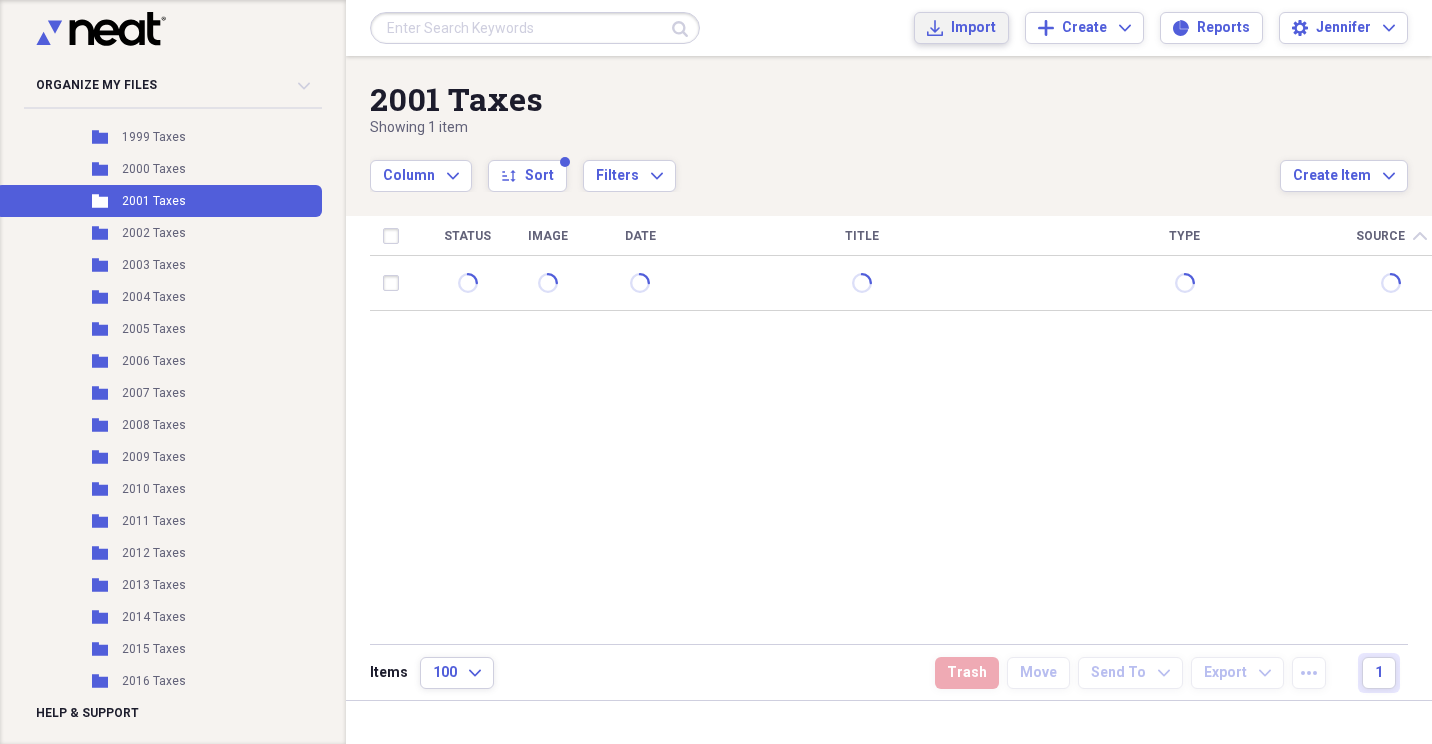 click on "Import" at bounding box center [973, 28] 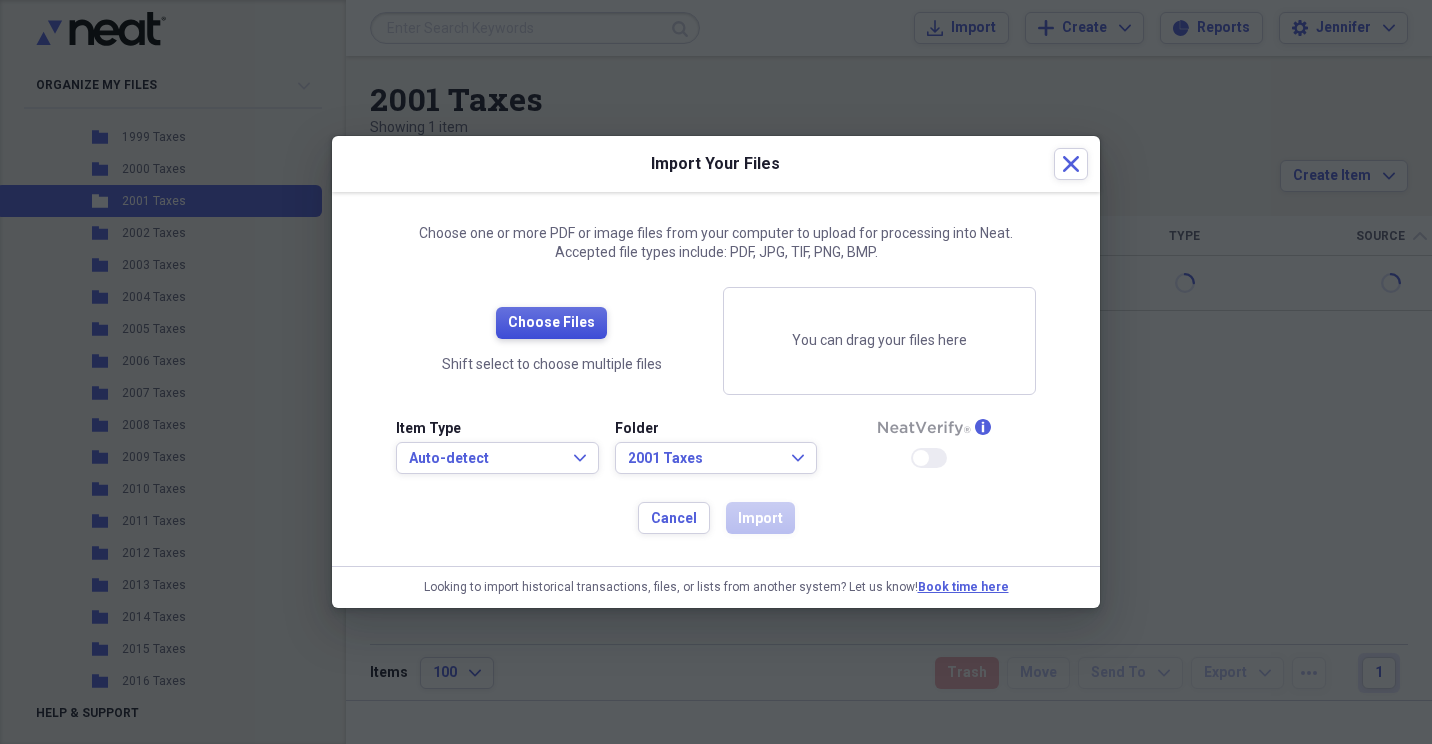 click on "Choose Files" at bounding box center [551, 323] 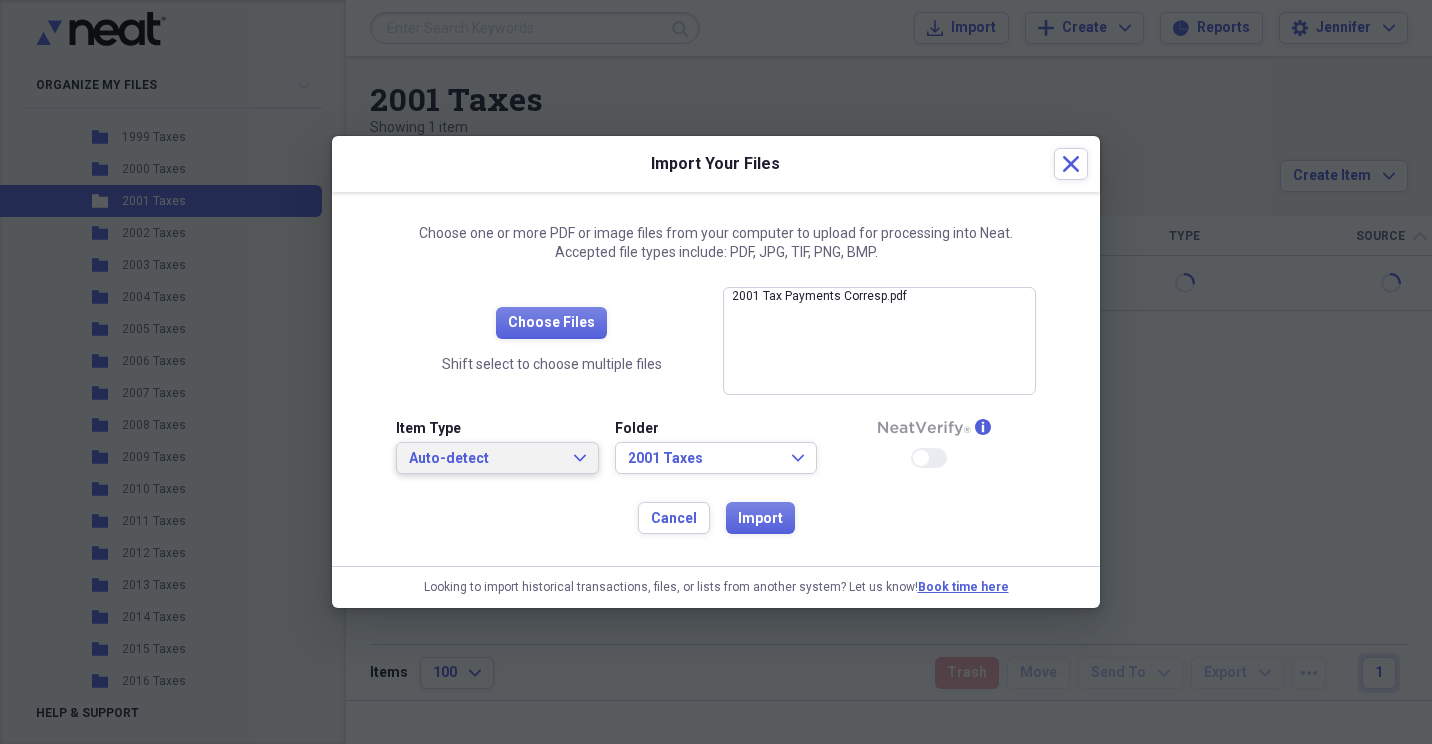 click on "Auto-detect Expand" at bounding box center (497, 459) 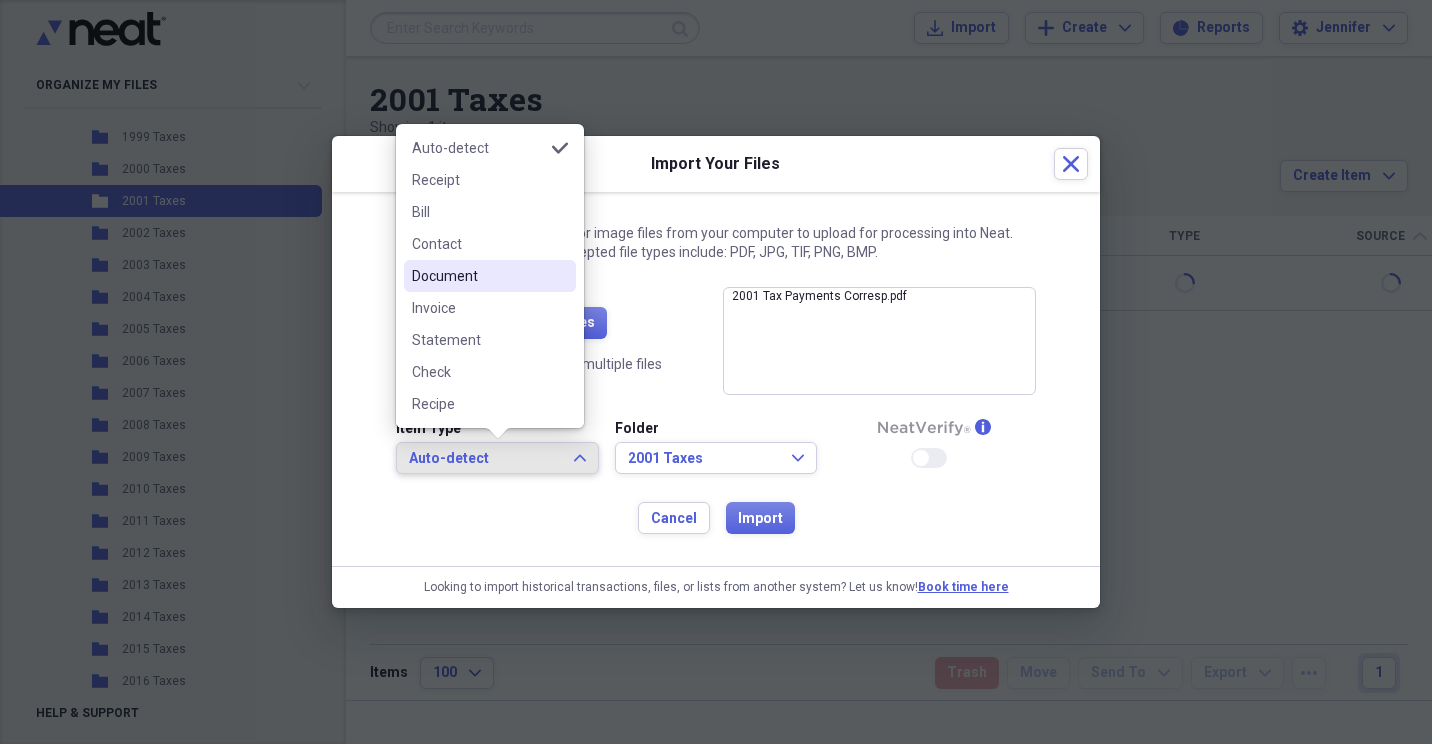 click on "Document" at bounding box center (478, 276) 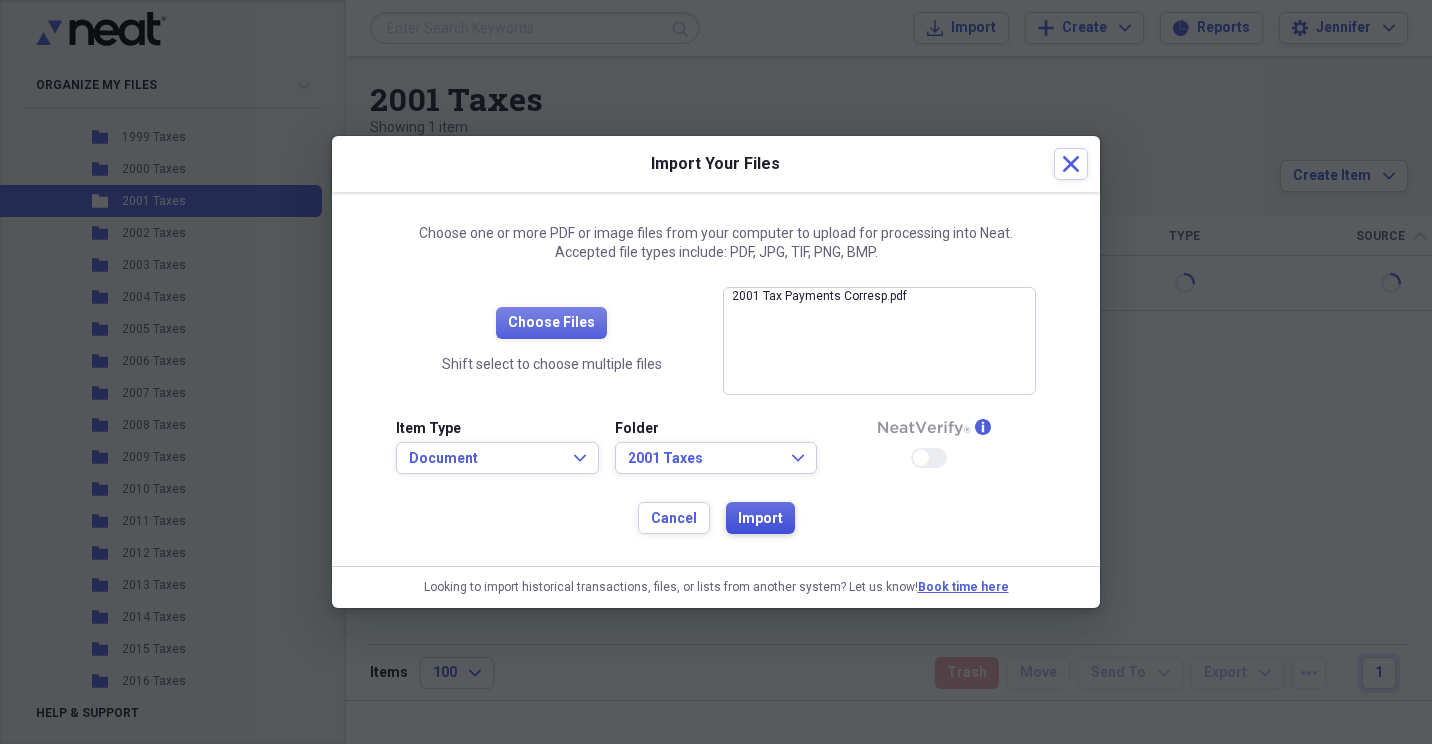 click on "Import" at bounding box center (760, 519) 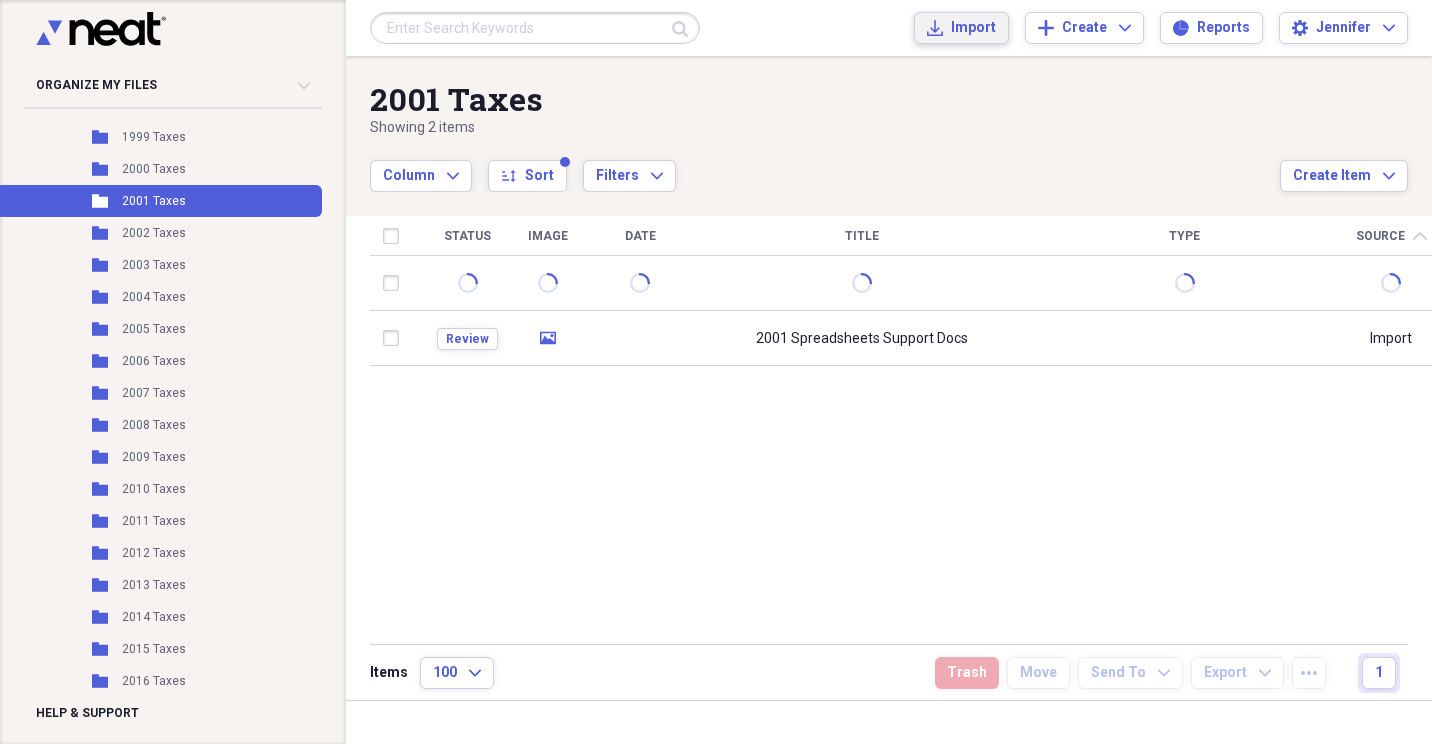 click on "Import" at bounding box center [973, 28] 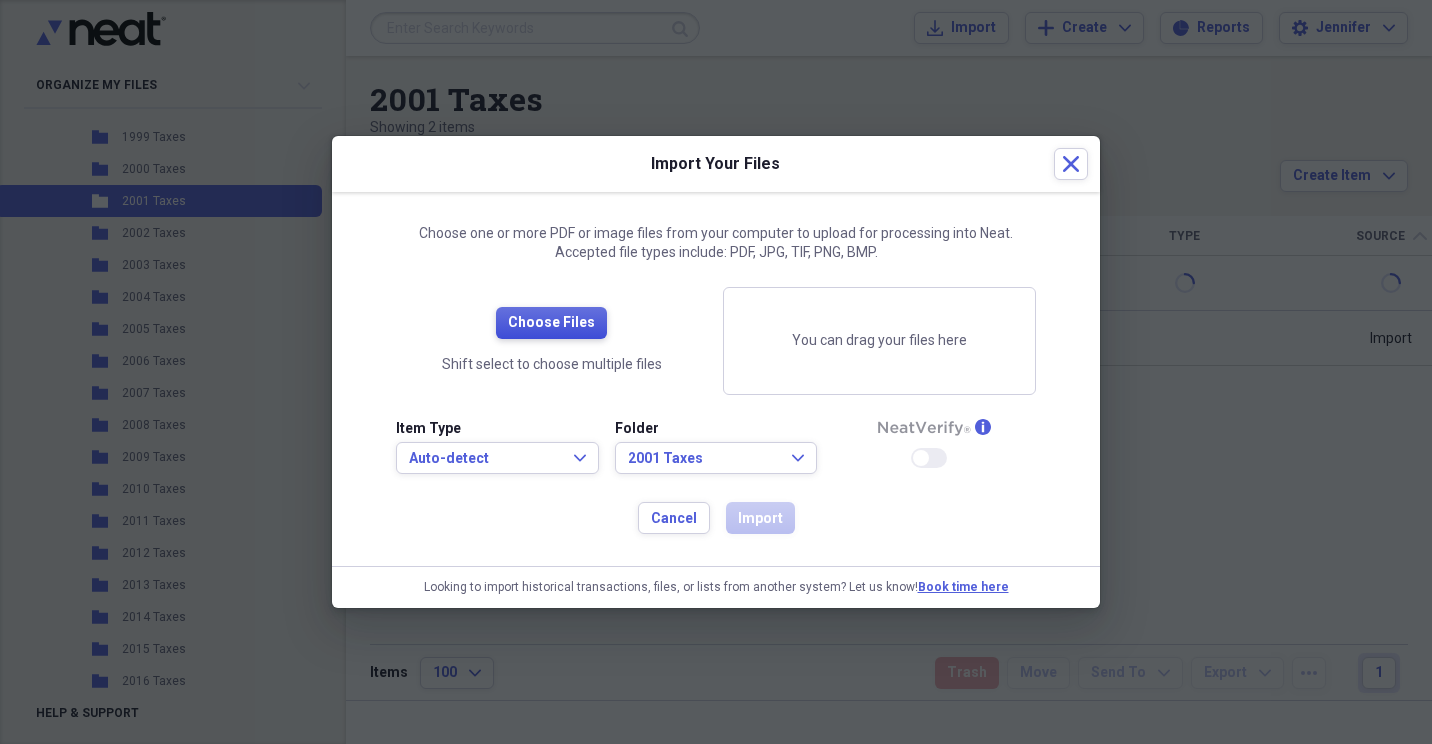 click on "Choose Files" at bounding box center [551, 323] 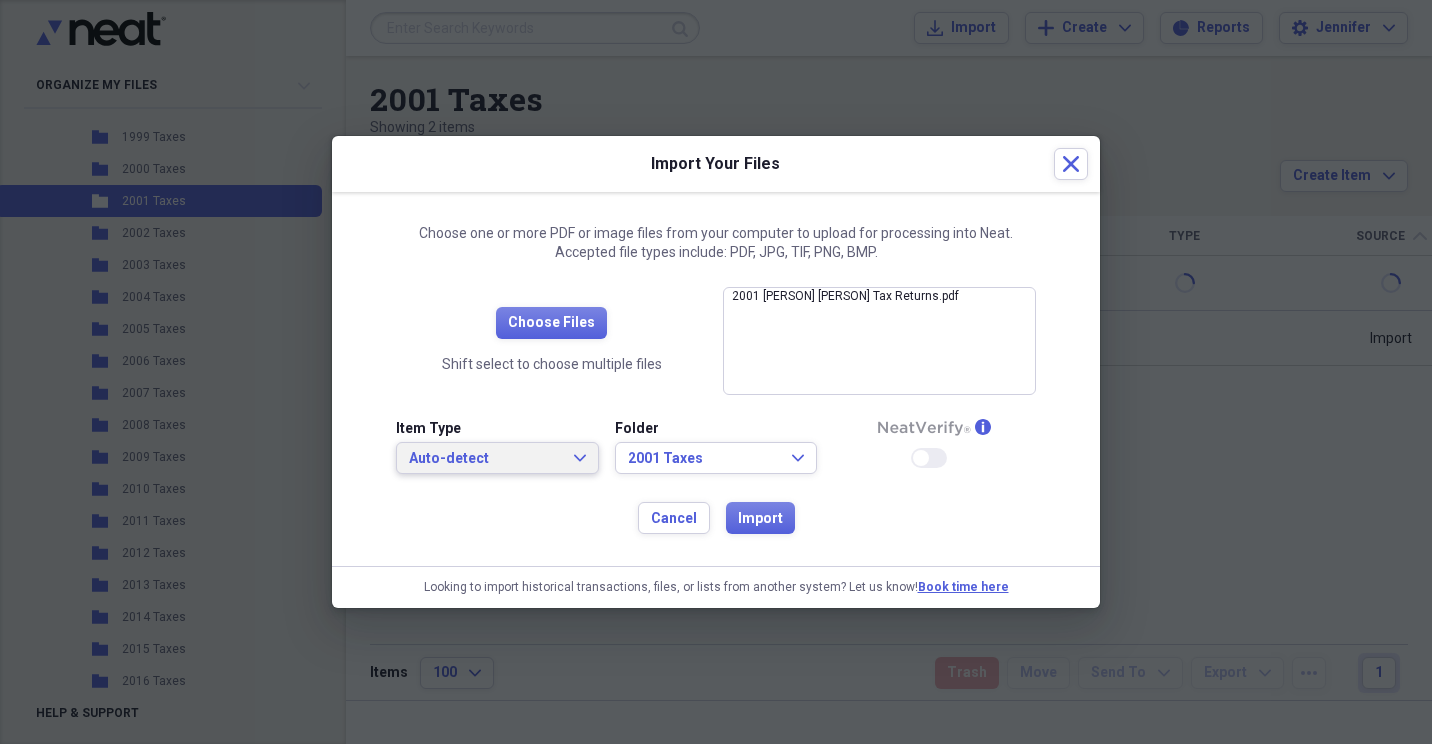 click on "Auto-detect Expand" at bounding box center (497, 458) 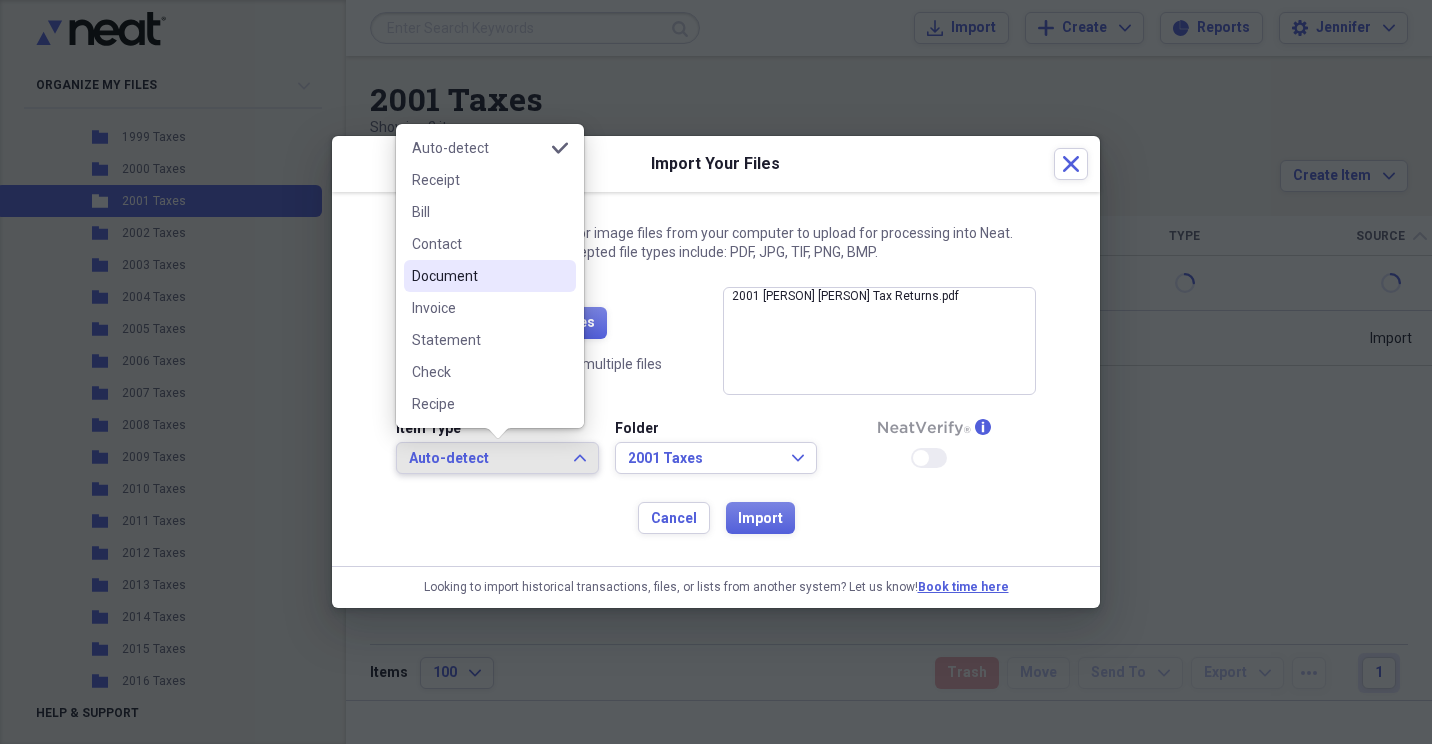 click on "Document" at bounding box center [478, 276] 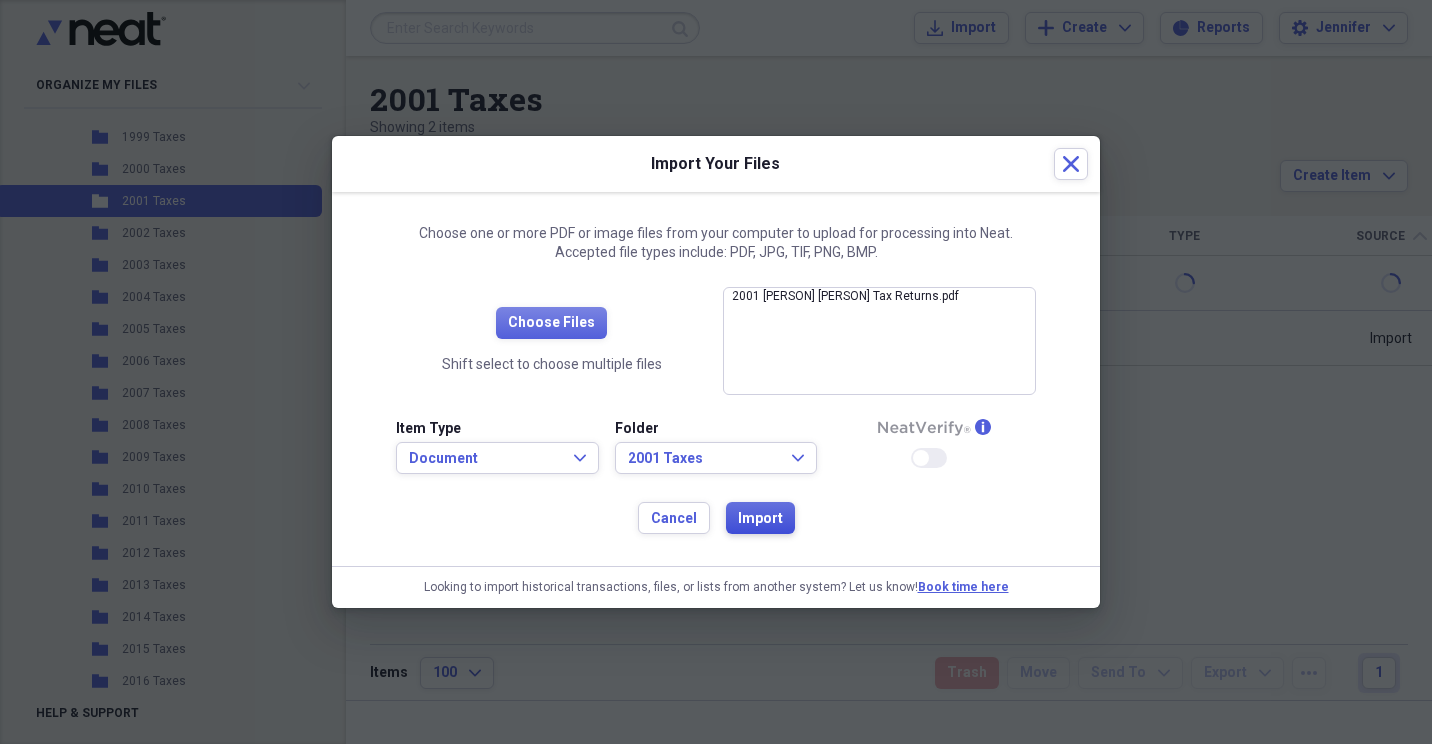 click on "Import" at bounding box center [760, 519] 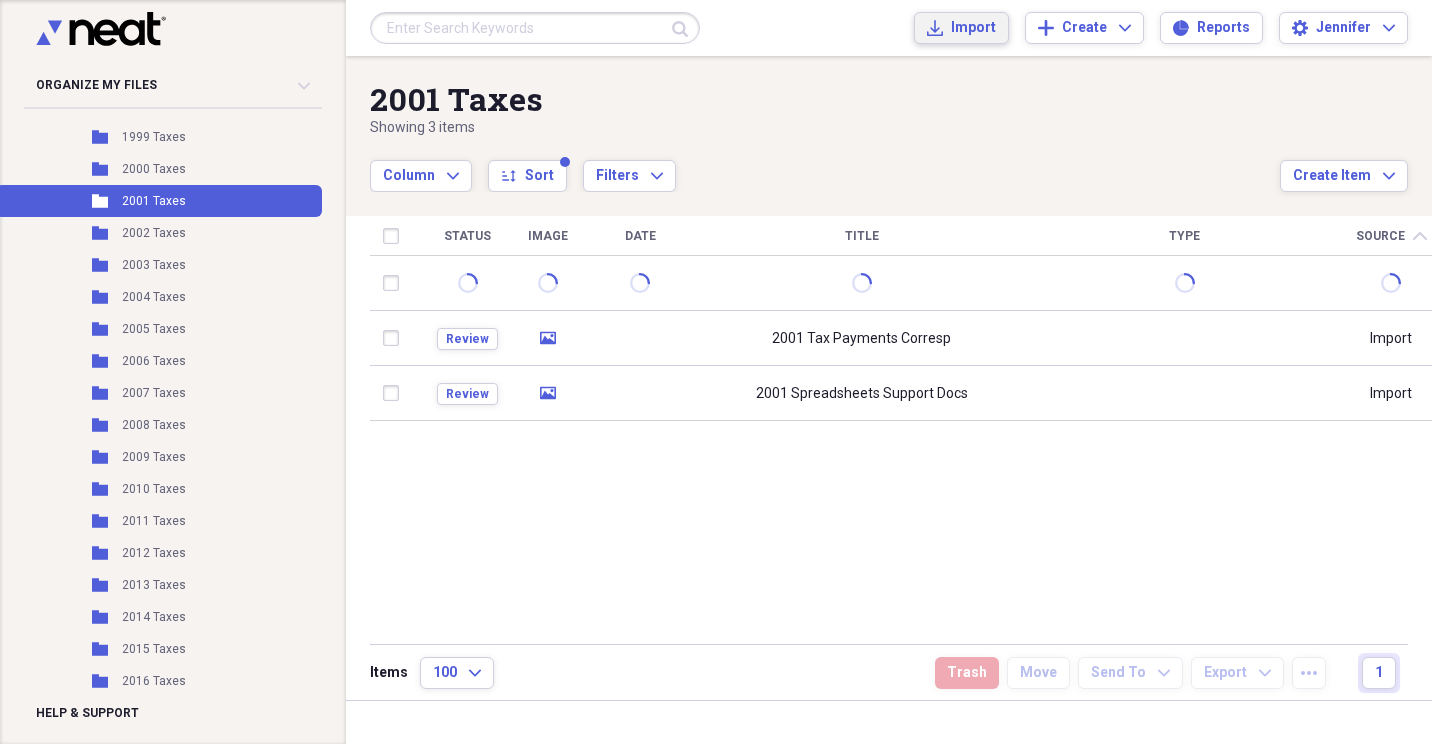 click on "Import" at bounding box center [973, 28] 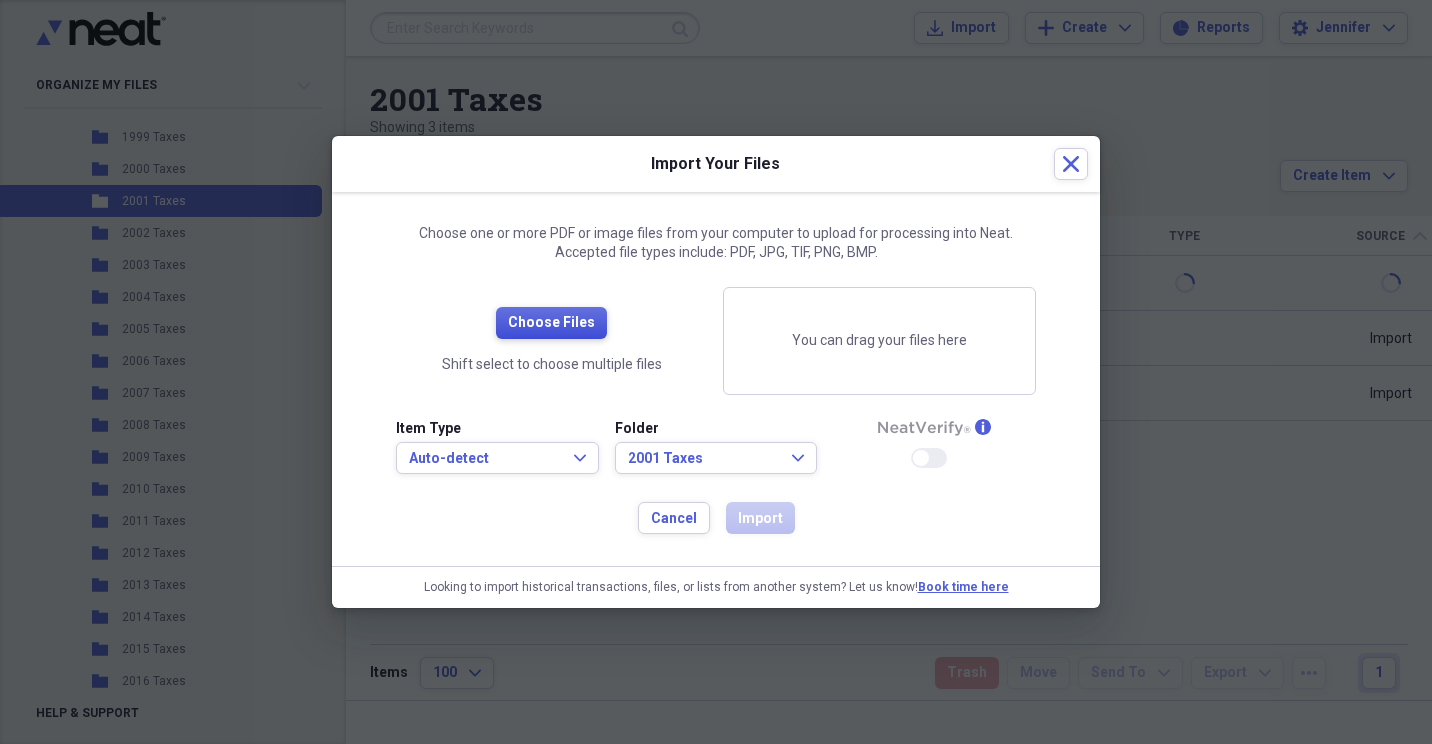 click on "Choose Files" at bounding box center (551, 323) 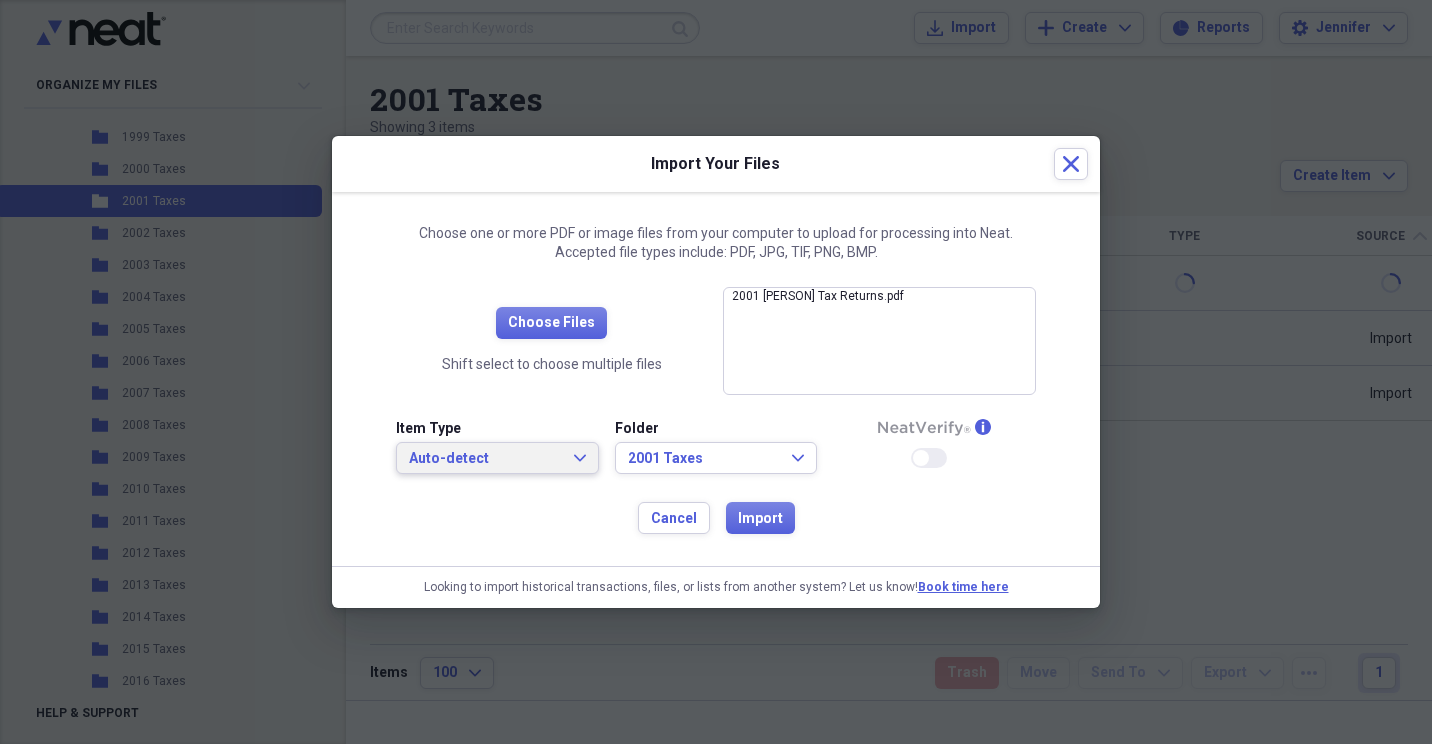 click on "Expand" 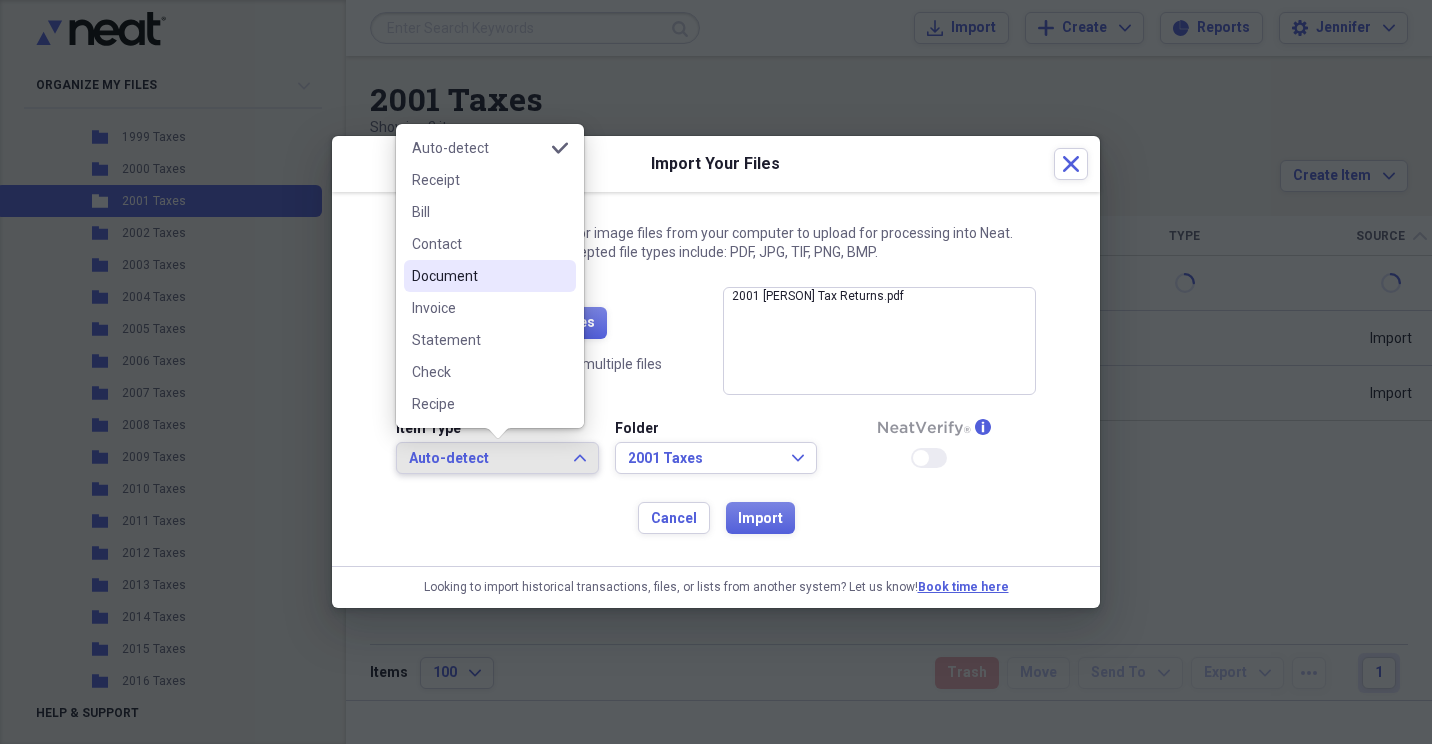 click on "Document" at bounding box center (478, 276) 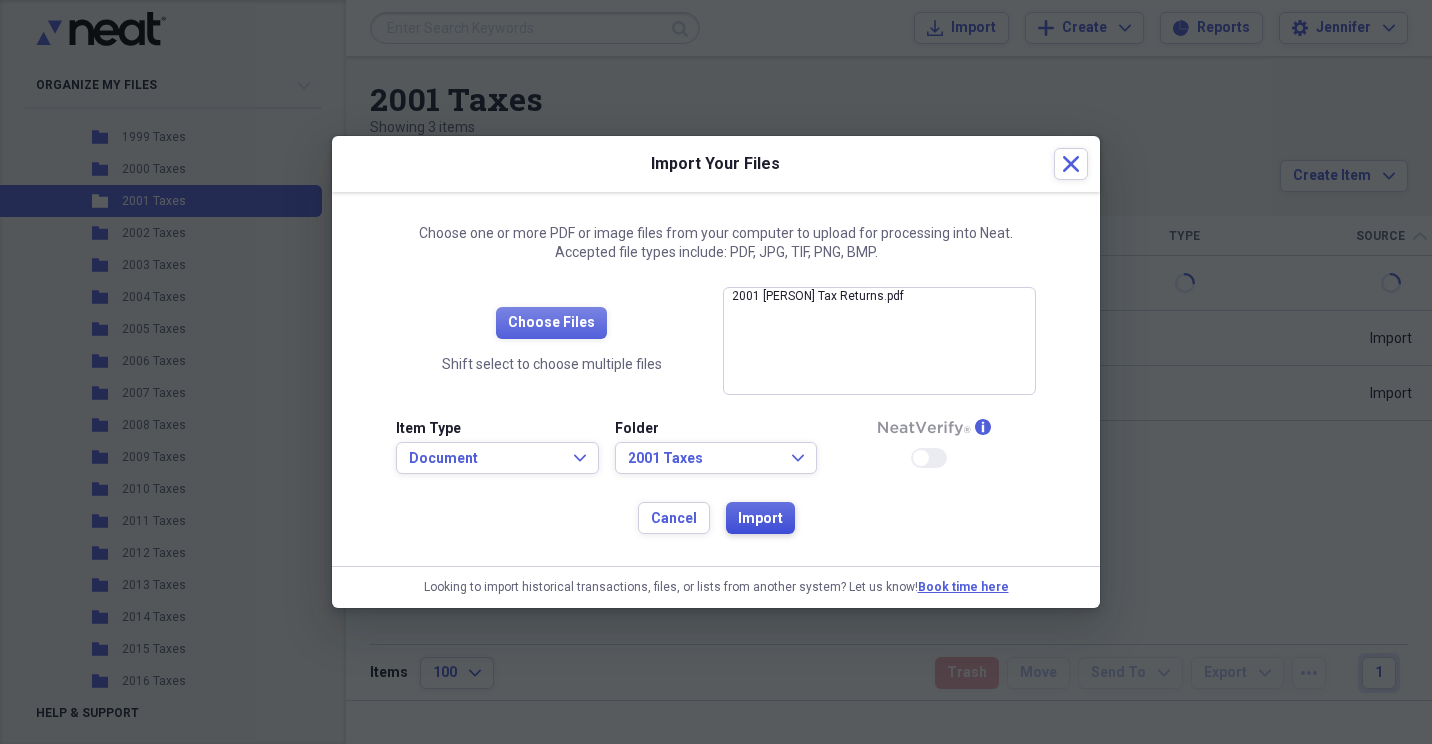 click on "Import" at bounding box center (760, 519) 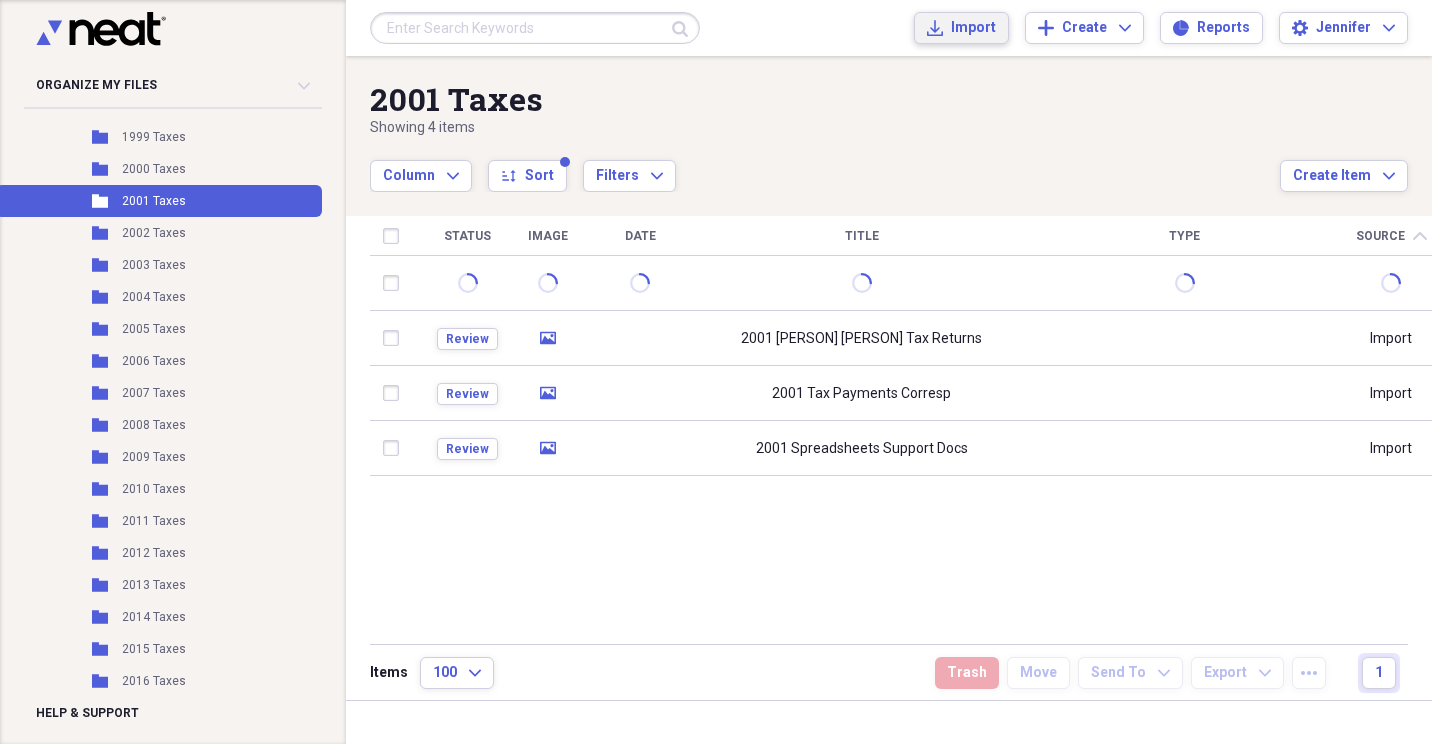 click on "Import" at bounding box center [973, 28] 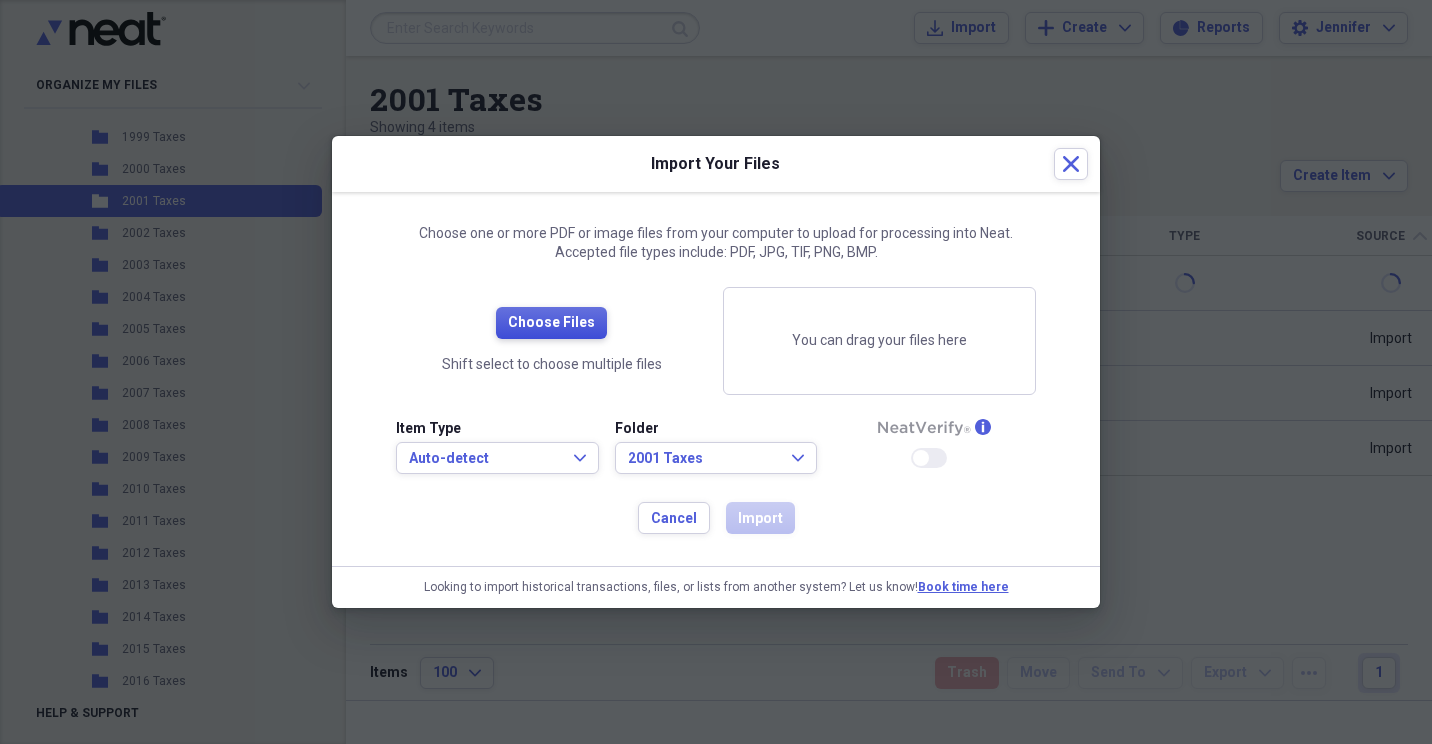 click on "Choose Files" at bounding box center [551, 323] 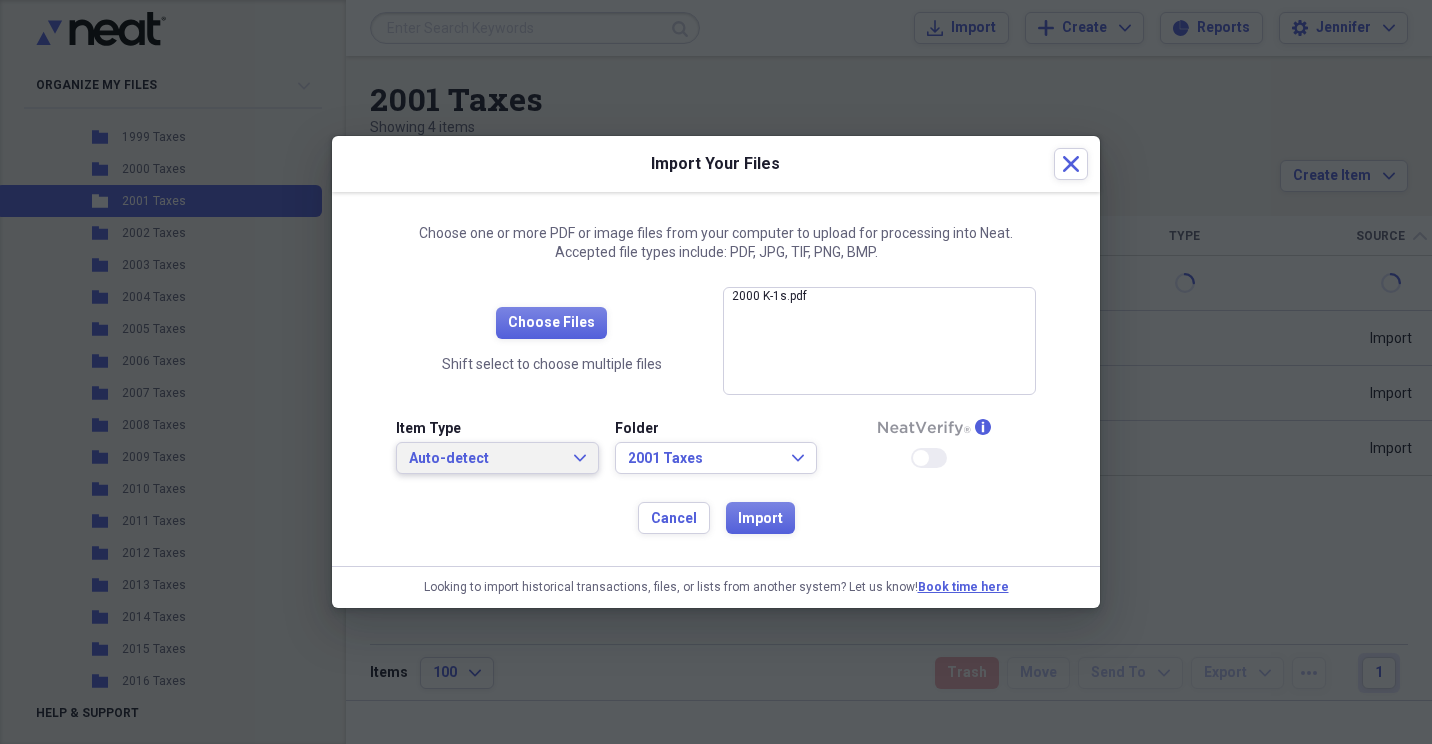 click on "Expand" 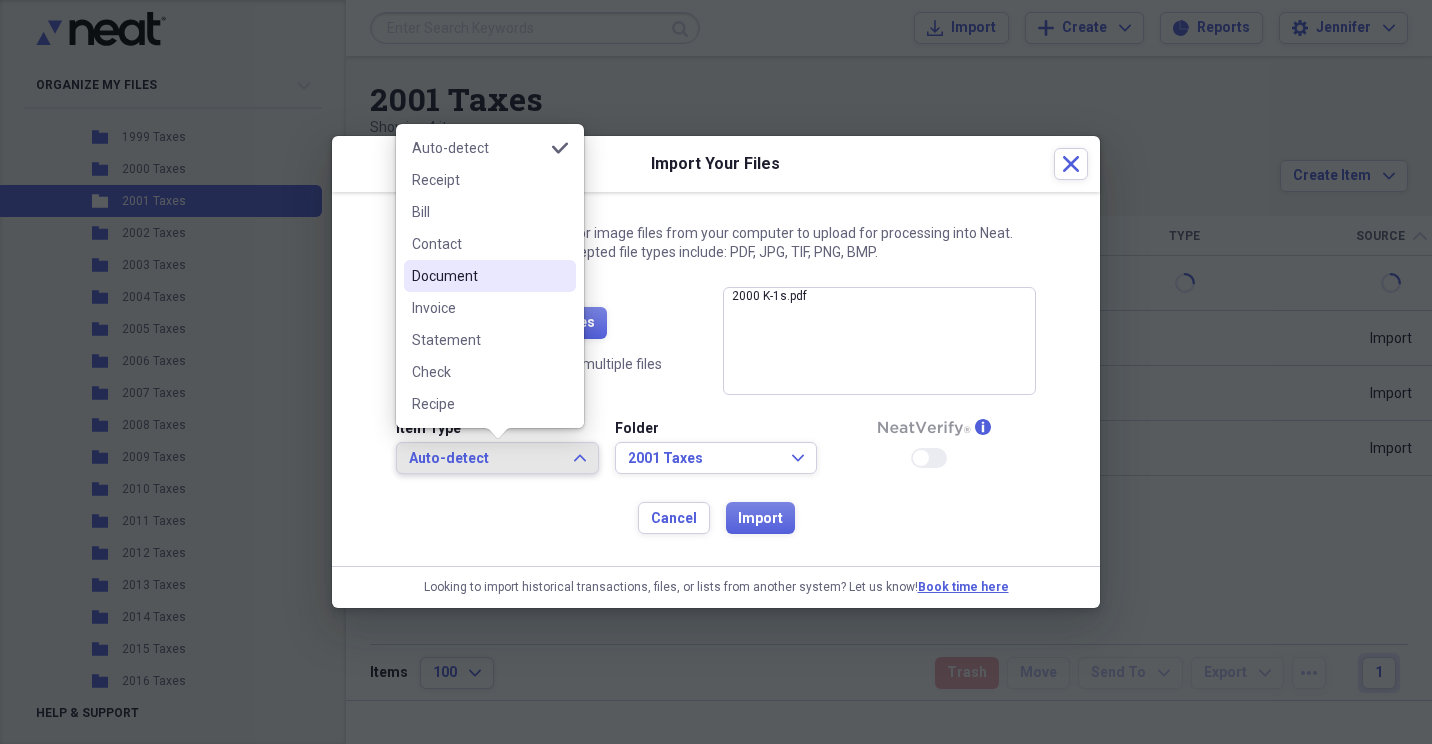 click on "Document" at bounding box center (478, 276) 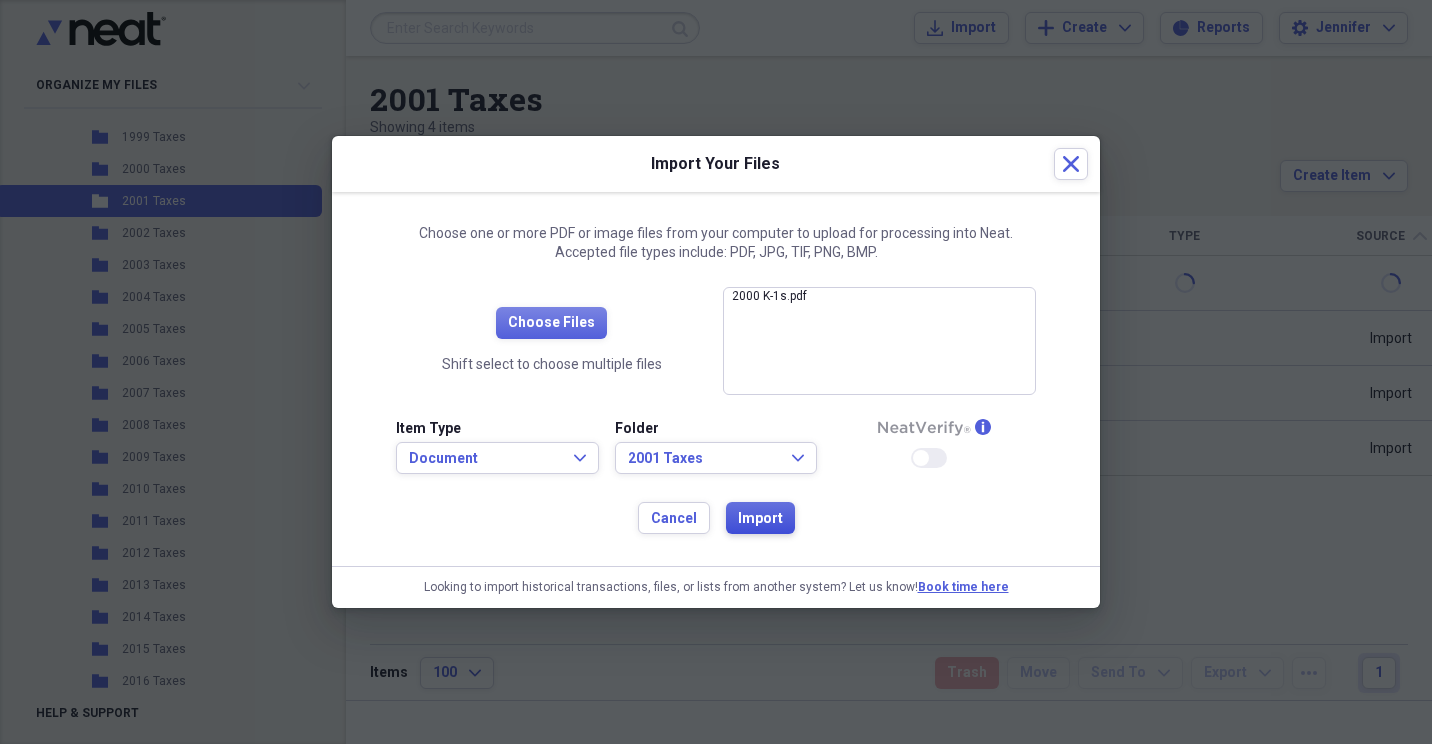 click on "Import" at bounding box center [760, 519] 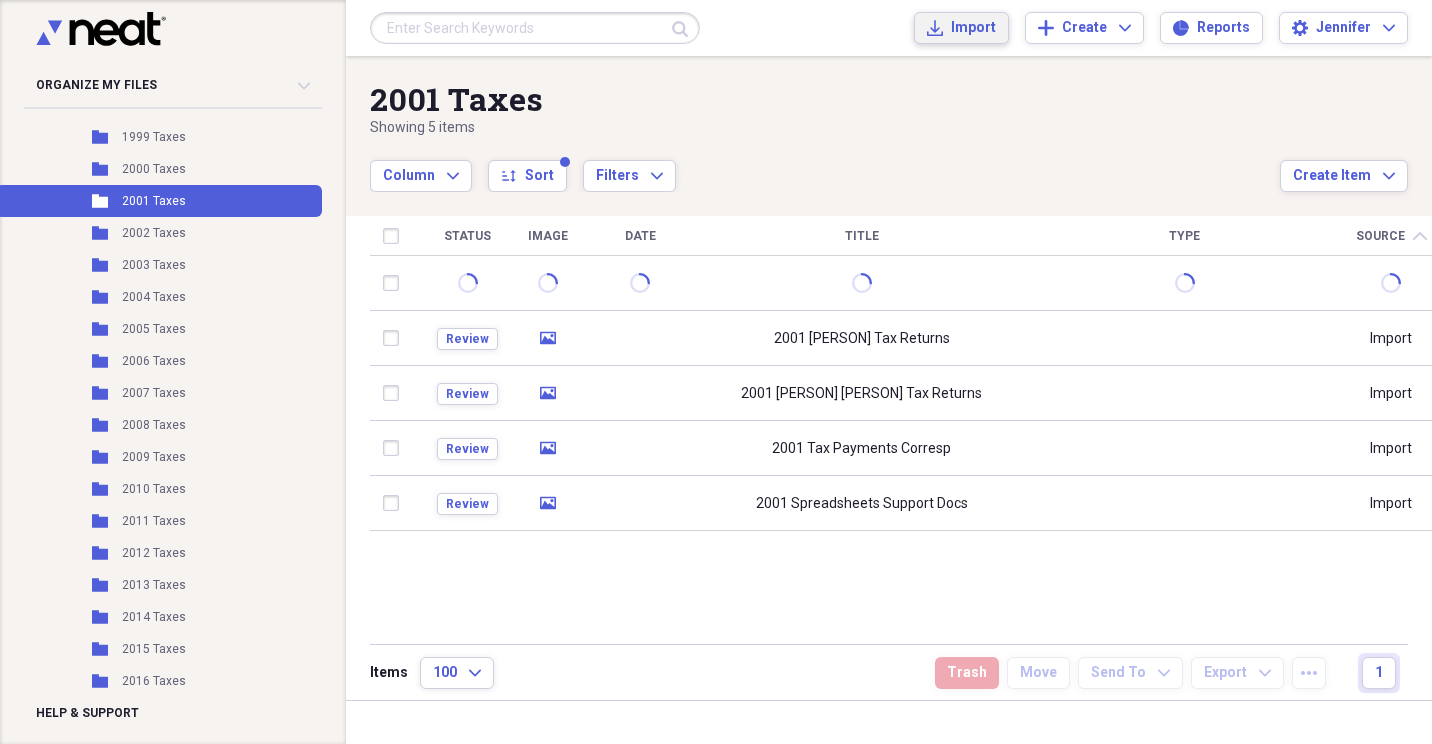 click on "Import" at bounding box center [973, 28] 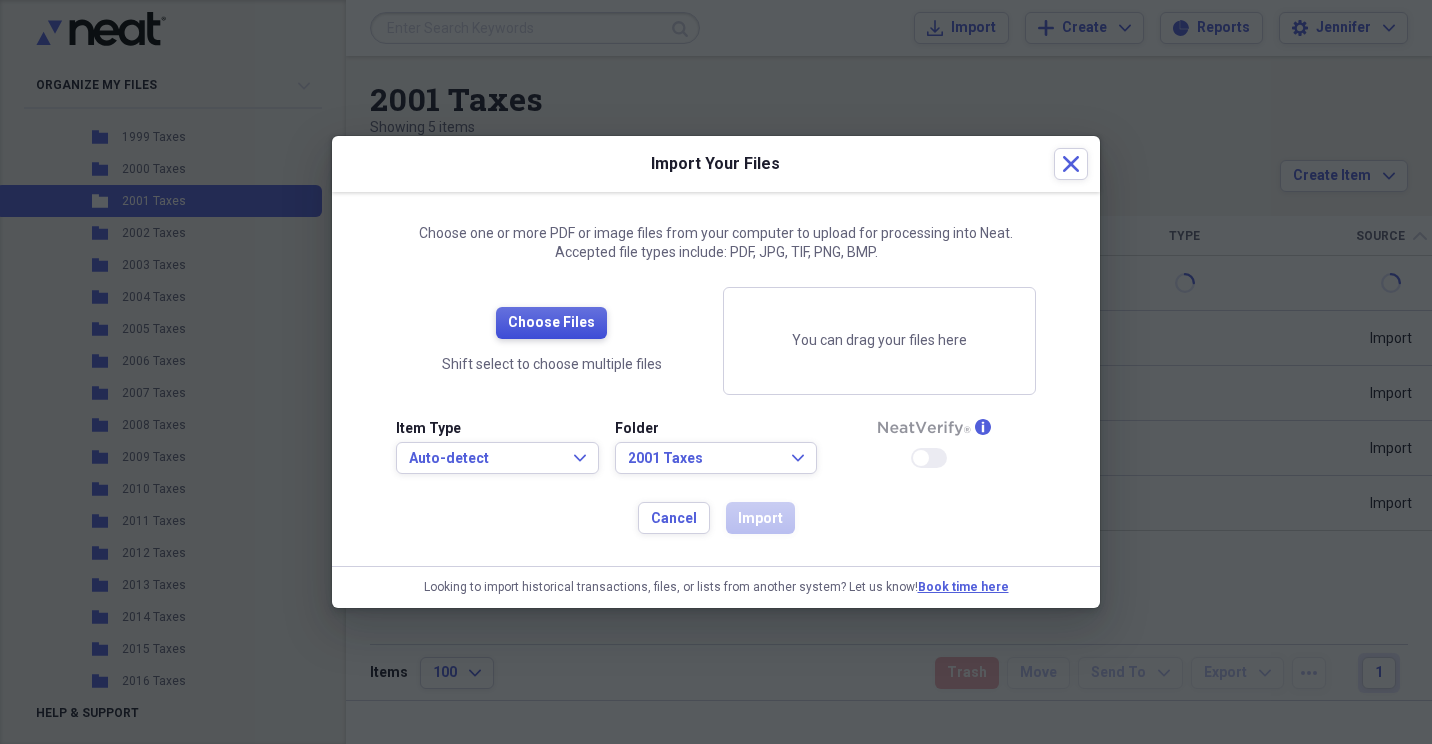 click on "Choose Files" at bounding box center [551, 323] 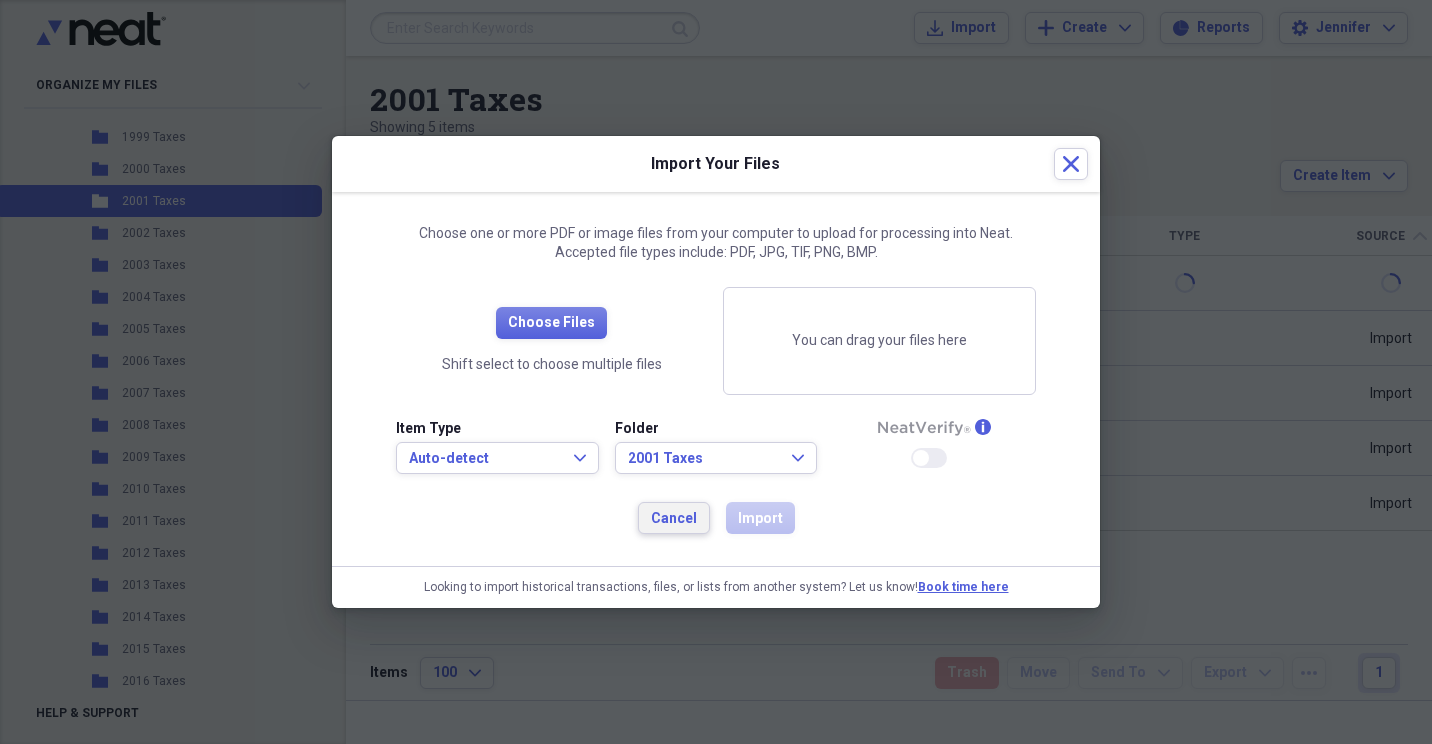 click on "Cancel" at bounding box center [674, 519] 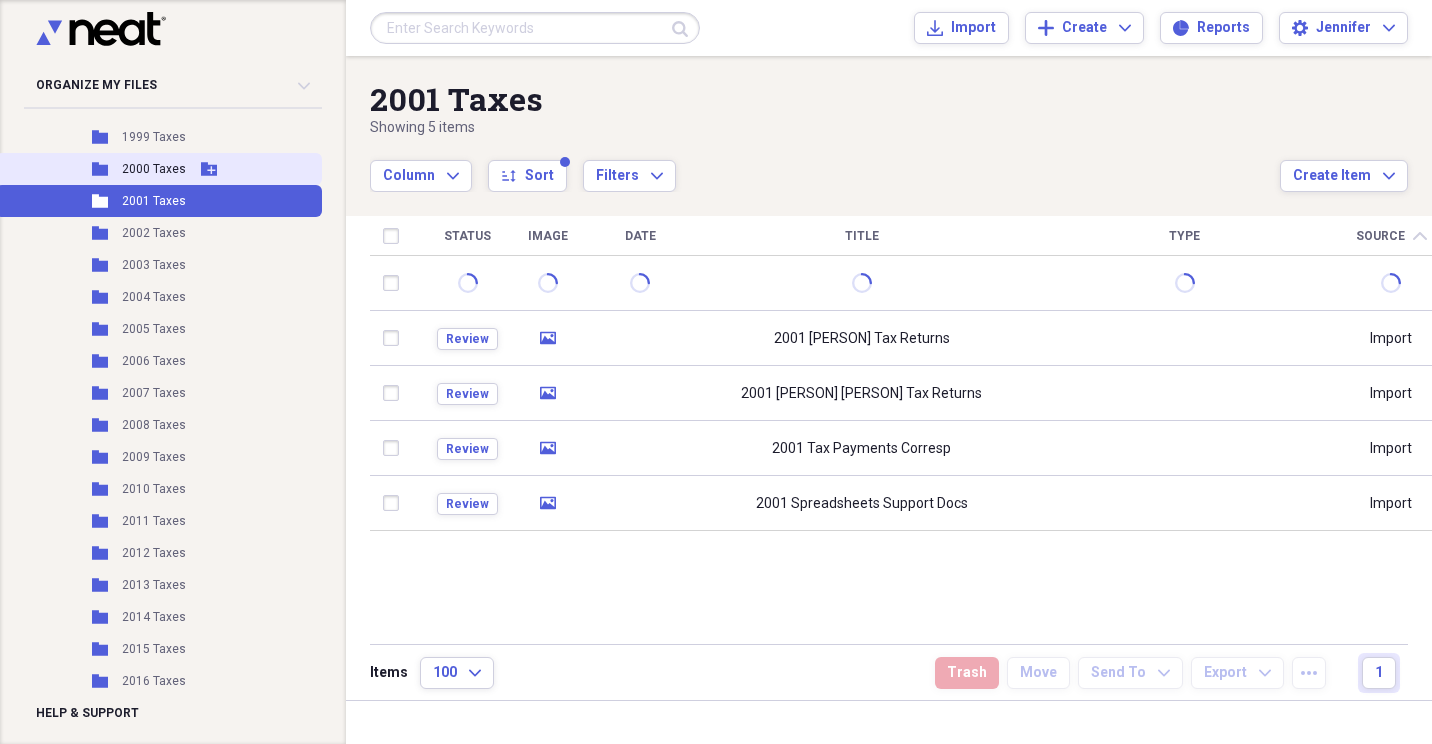 click 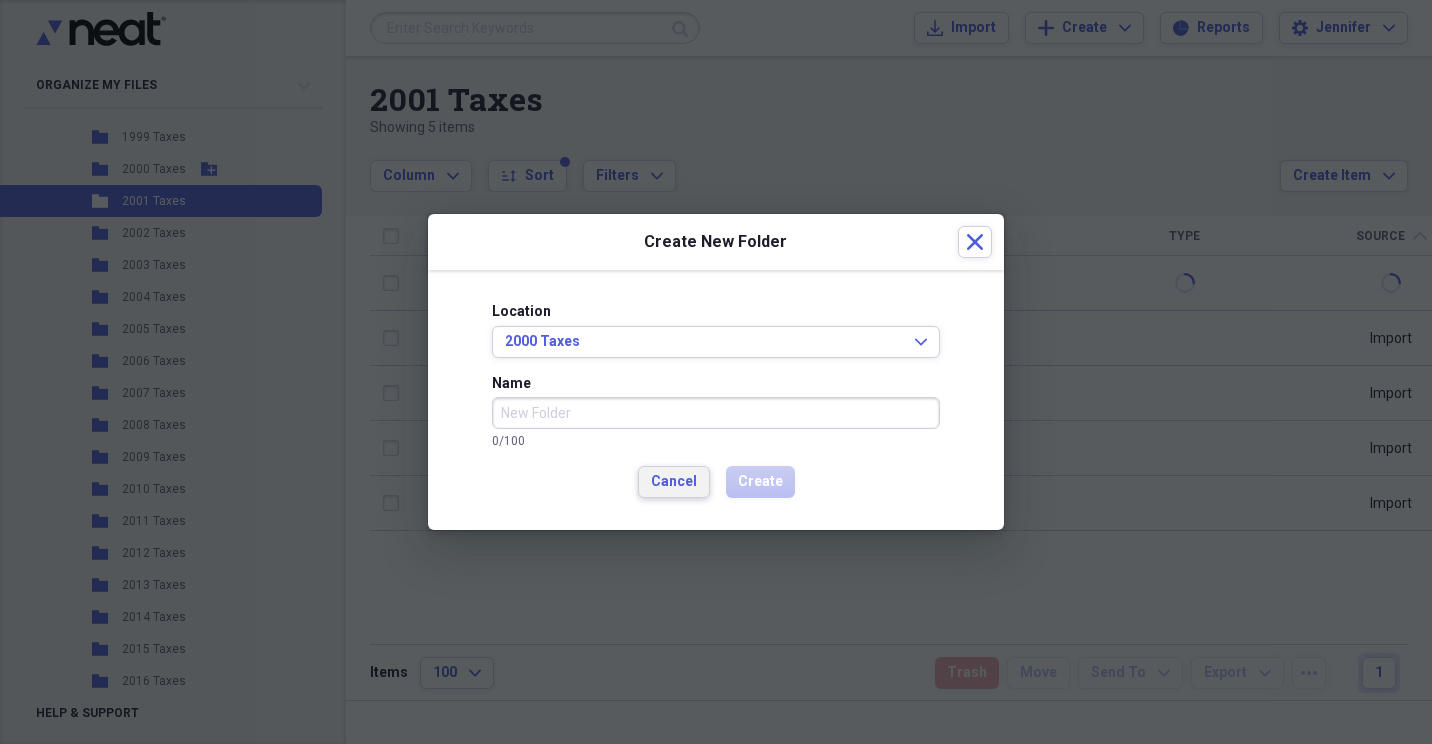 click on "Cancel" at bounding box center (674, 482) 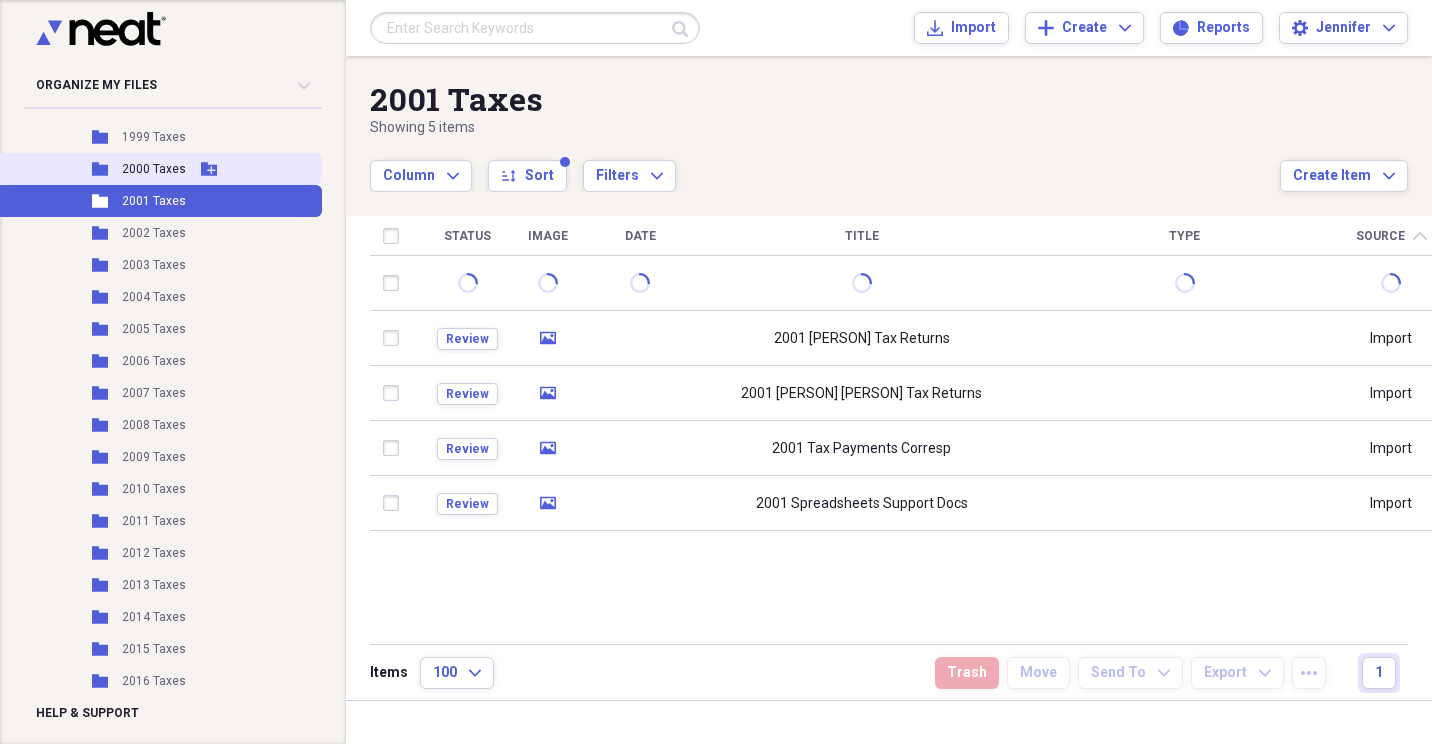 click on "2000 Taxes" at bounding box center (154, 169) 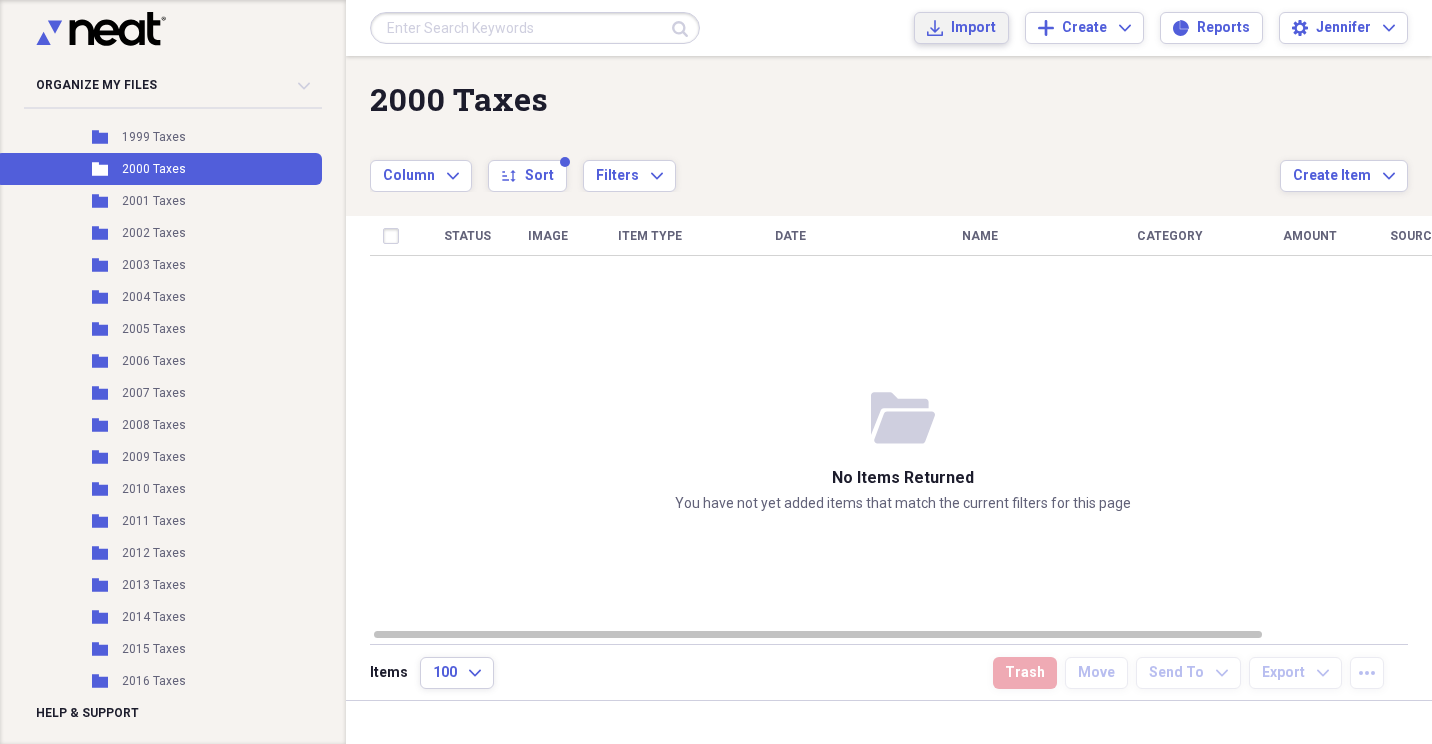 click on "Import Import" at bounding box center [961, 28] 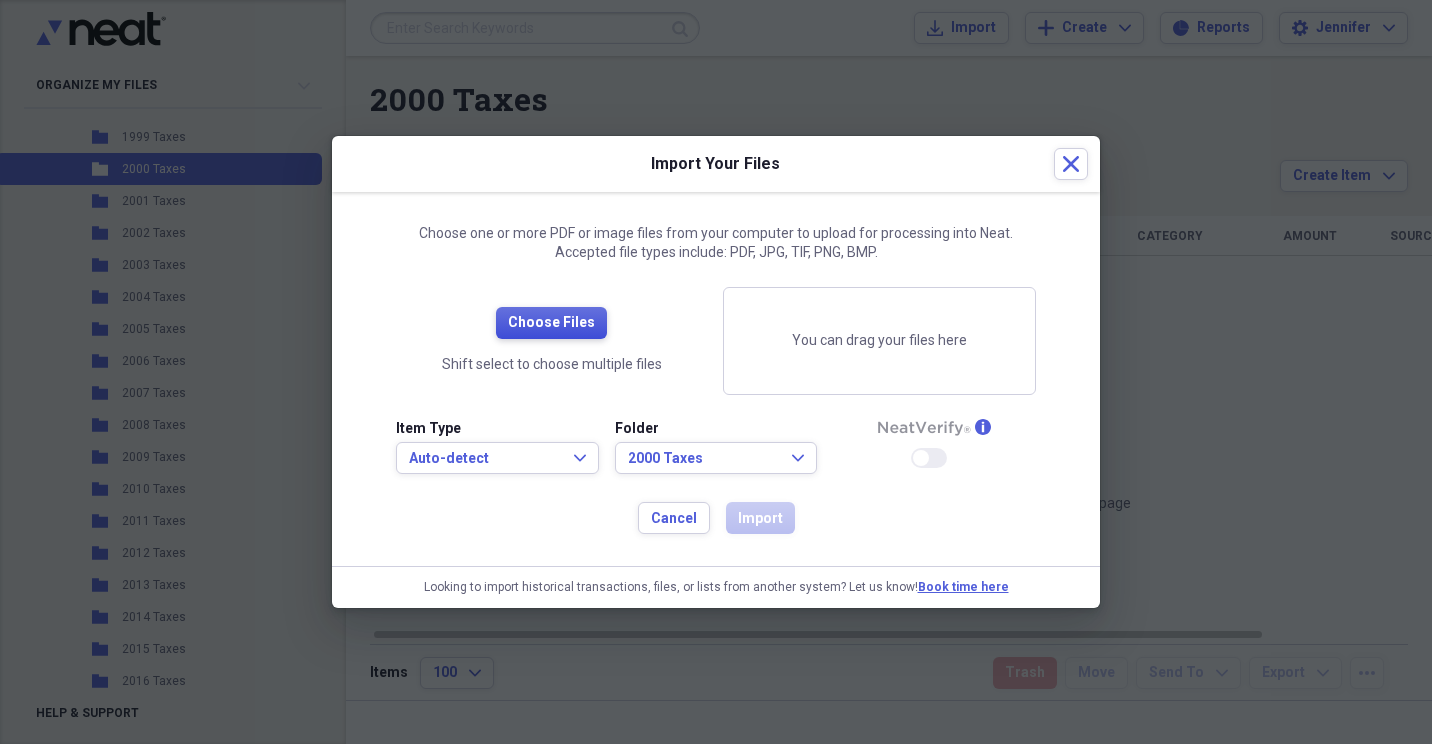 click on "Choose Files" at bounding box center [551, 323] 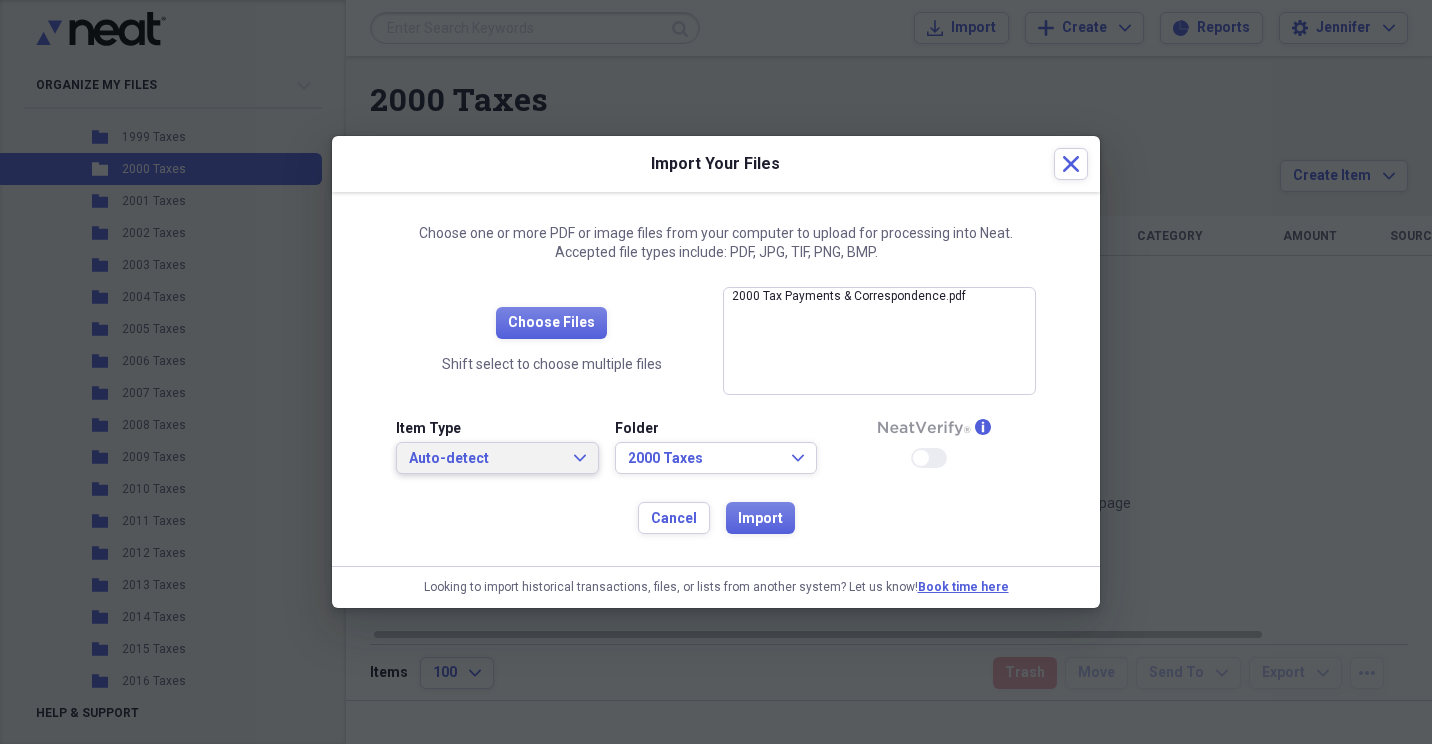 click on "Expand" 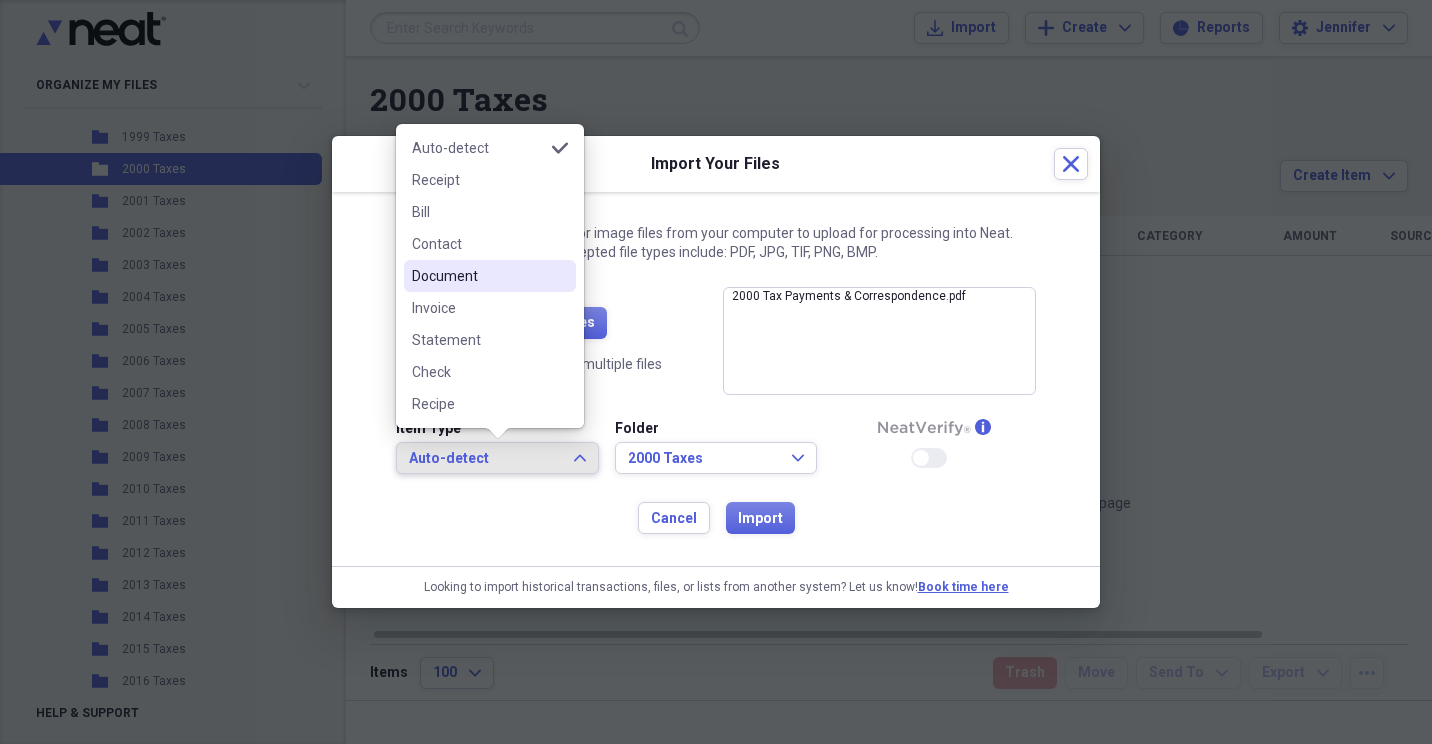 click on "Document" at bounding box center (490, 276) 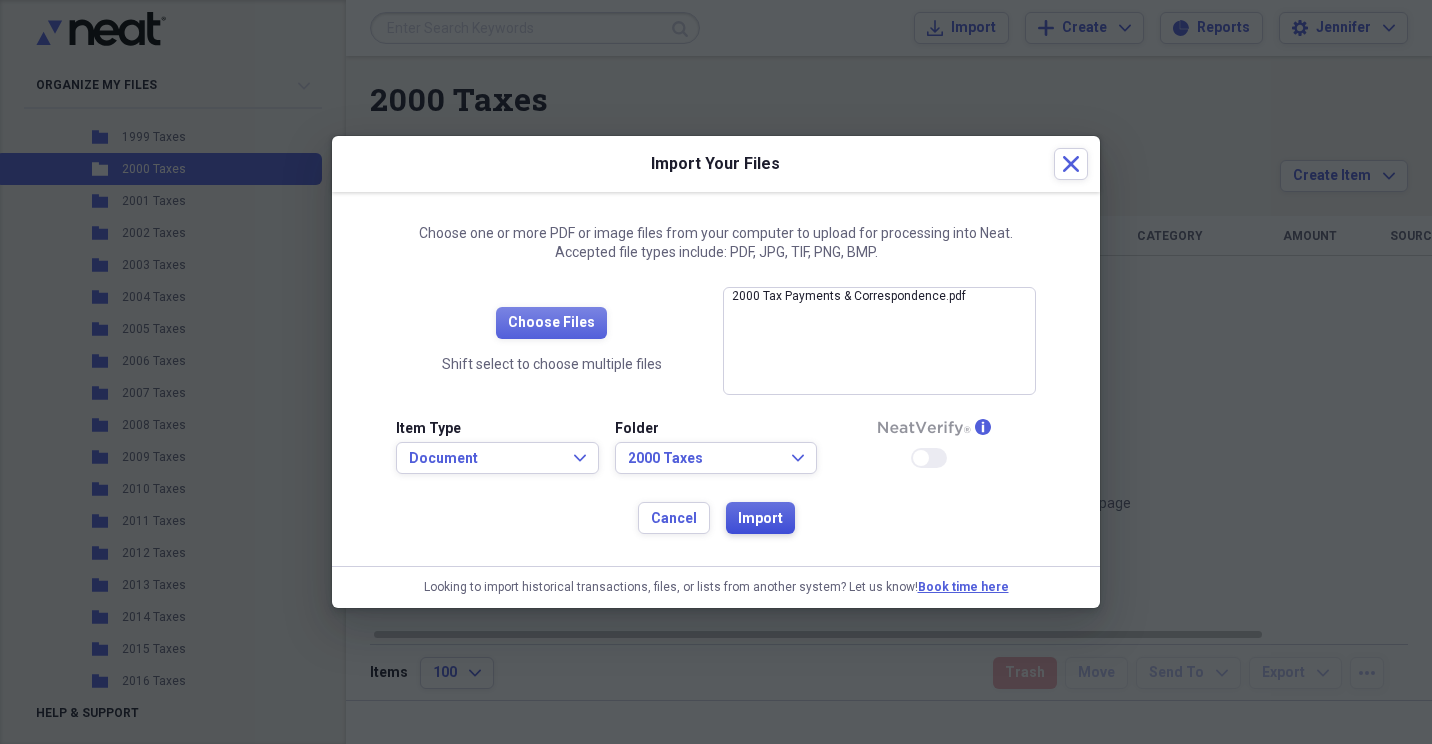 click on "Import" at bounding box center (760, 519) 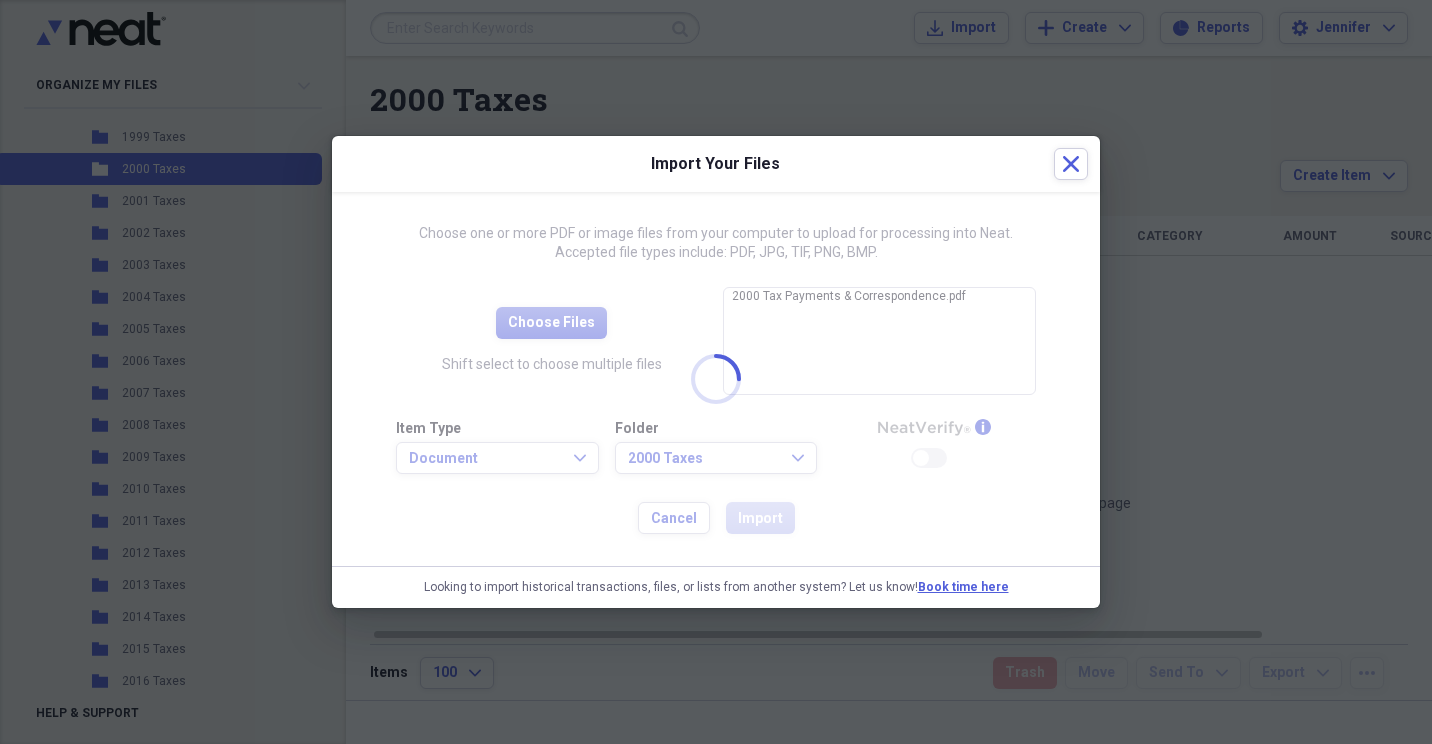 click at bounding box center (716, 379) 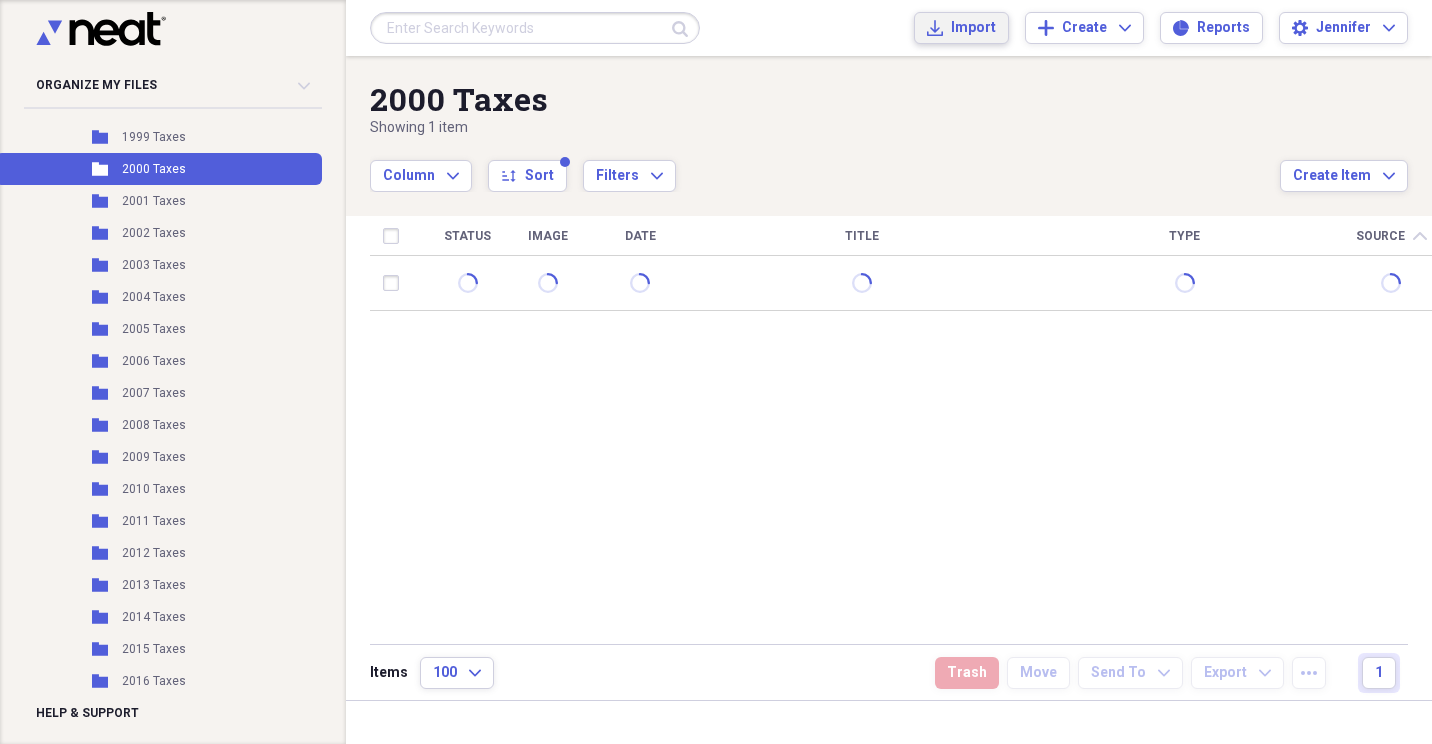 click on "Import" at bounding box center (973, 28) 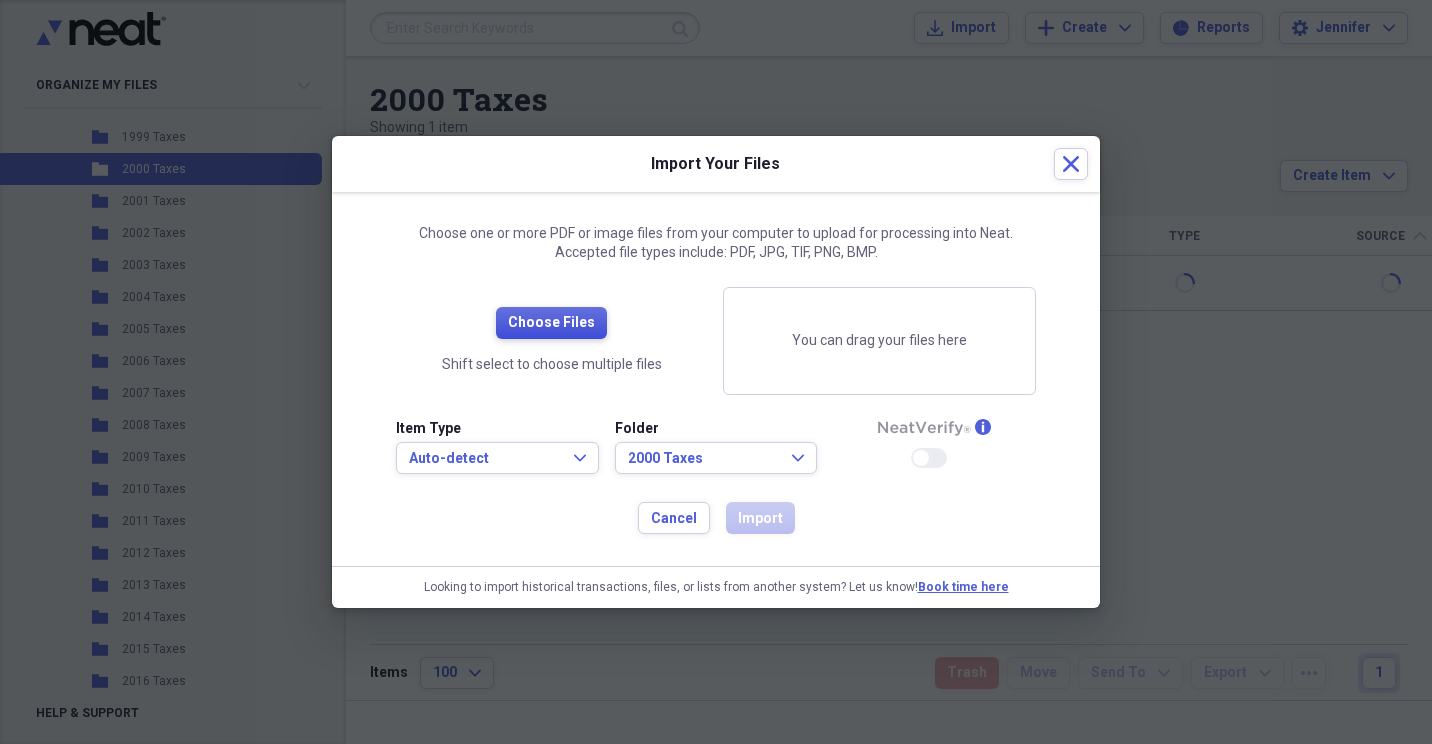 click on "Choose Files" at bounding box center (551, 323) 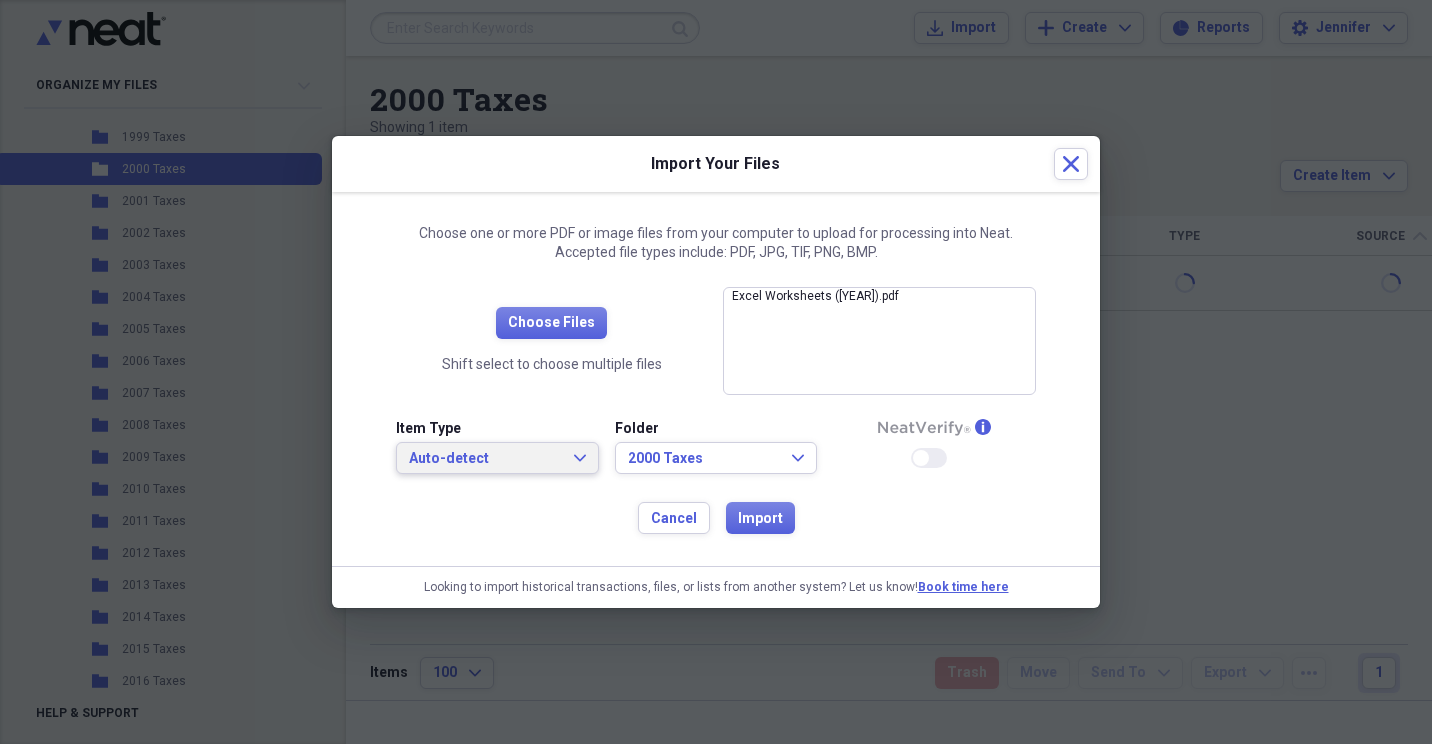 click 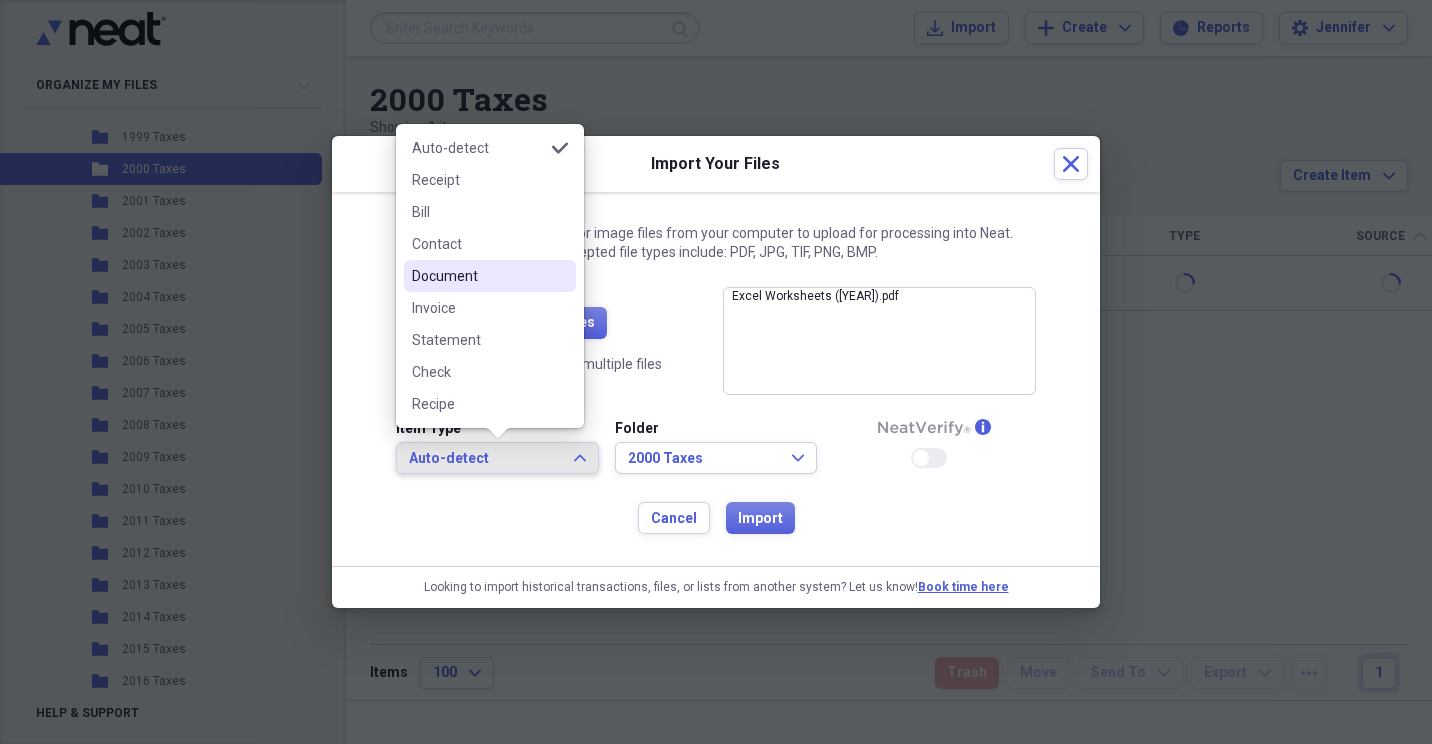 click on "Document" at bounding box center (478, 276) 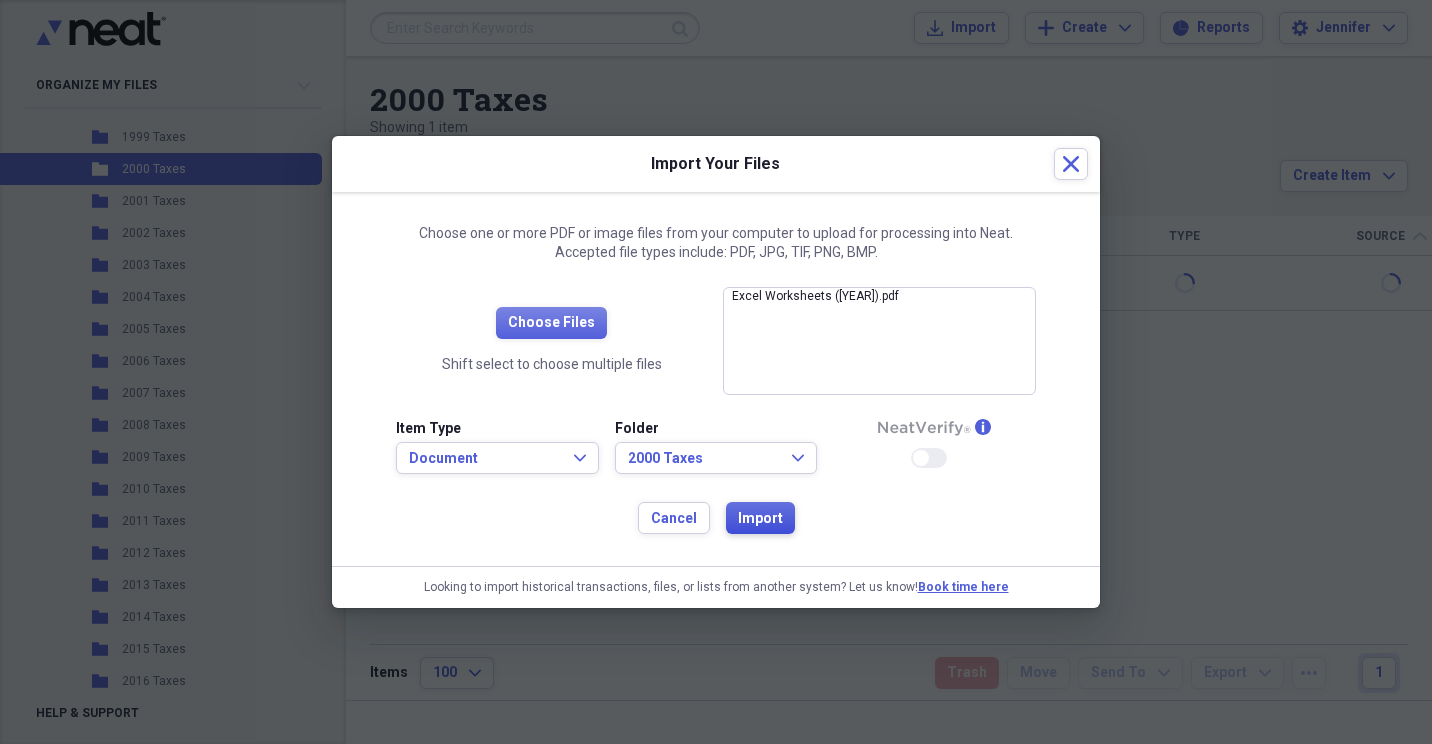 click on "Import" at bounding box center [760, 519] 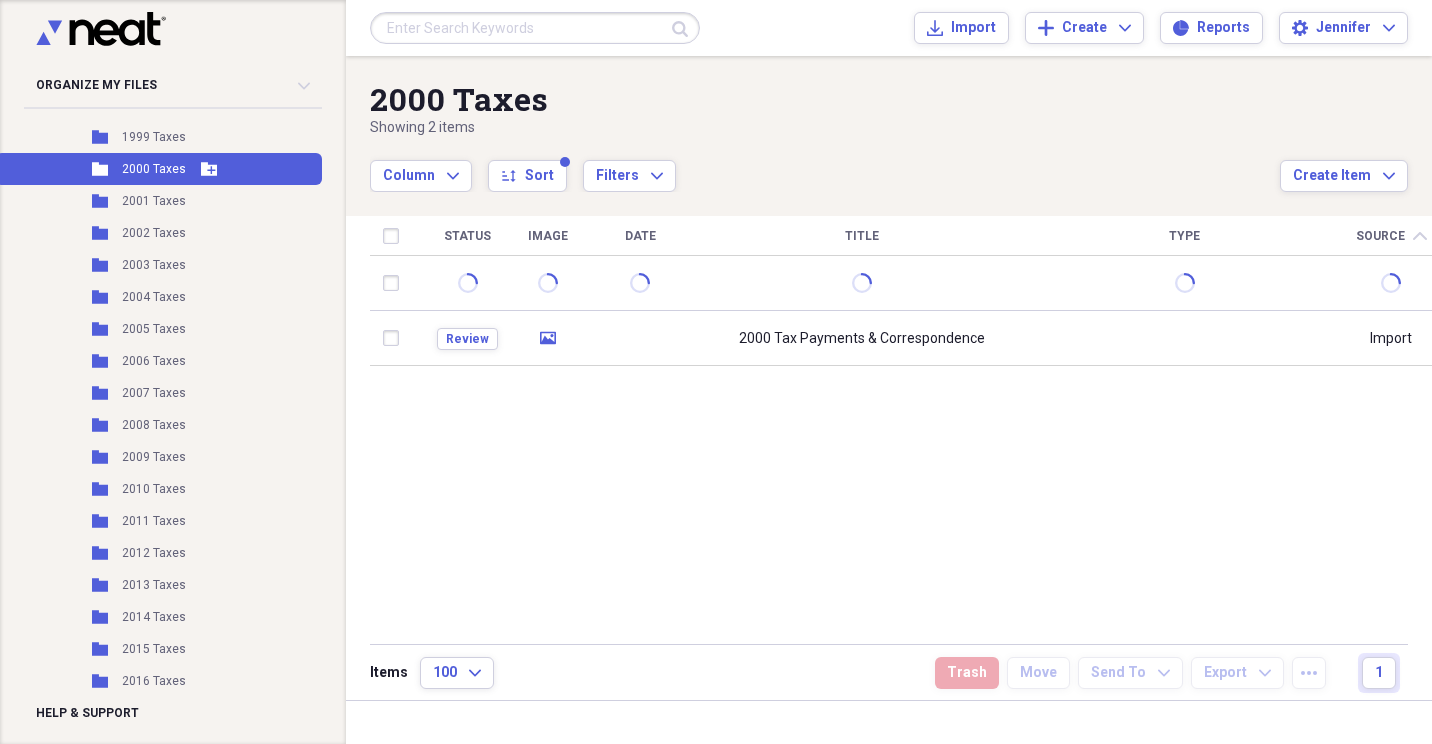 drag, startPoint x: 128, startPoint y: 199, endPoint x: 224, endPoint y: 173, distance: 99.458534 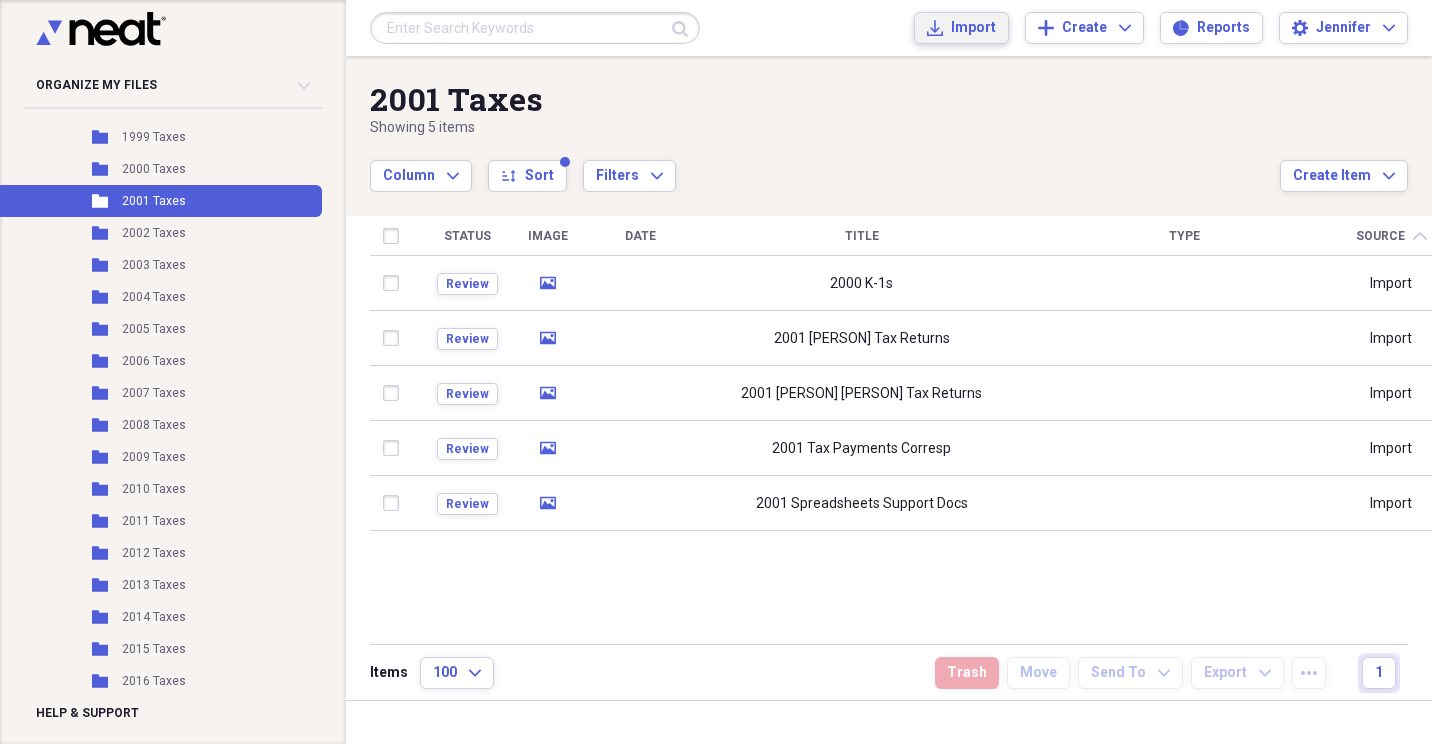 click on "Import" at bounding box center (973, 28) 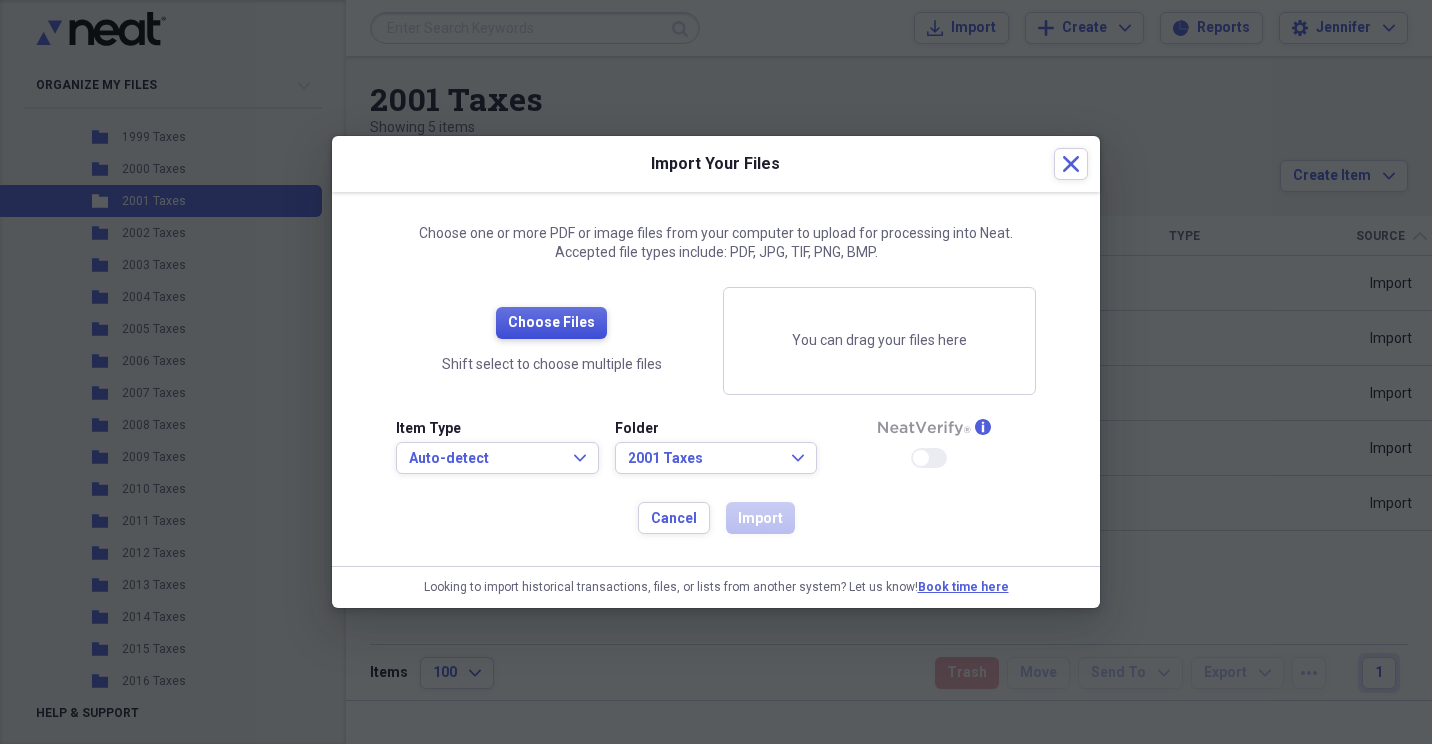 click on "Choose Files" at bounding box center (551, 323) 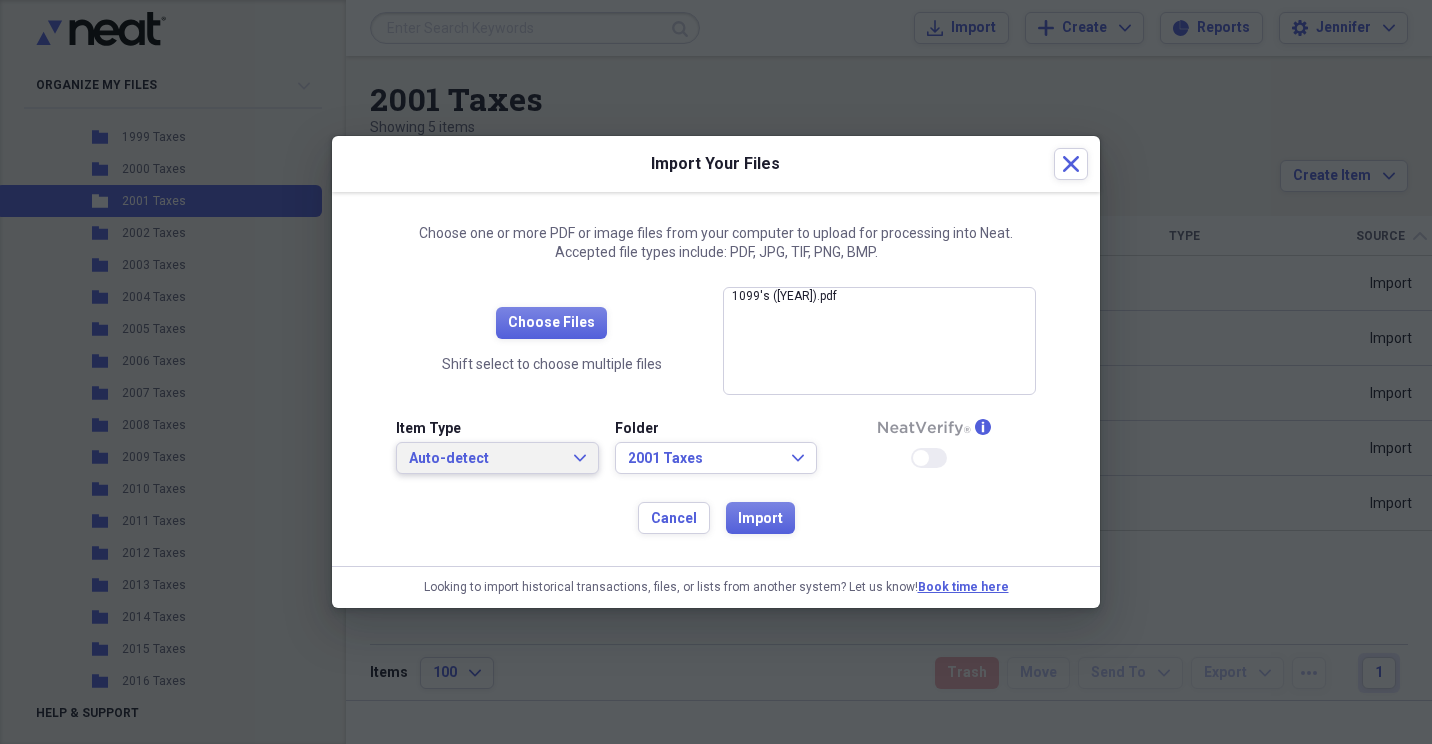 click on "Auto-detect Expand" at bounding box center (497, 459) 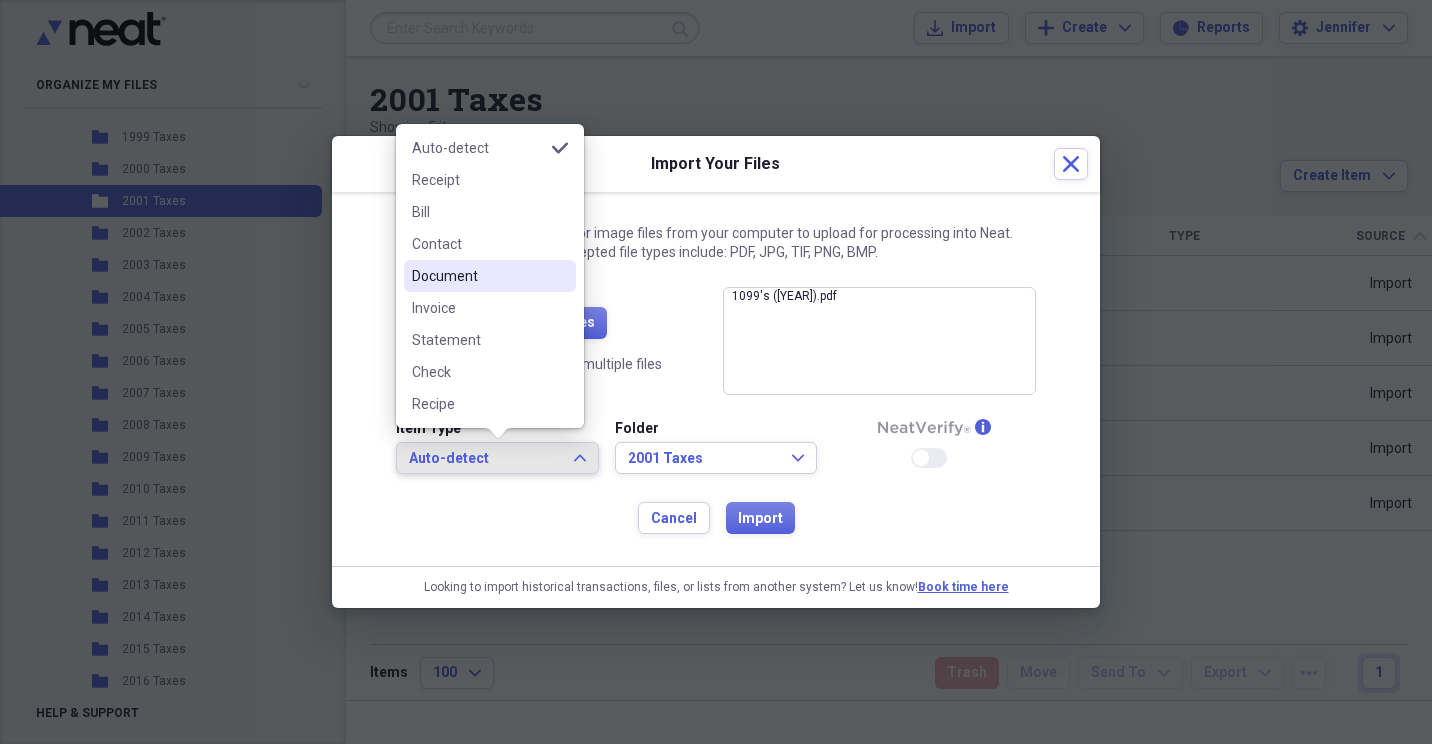 click on "Document" at bounding box center [478, 276] 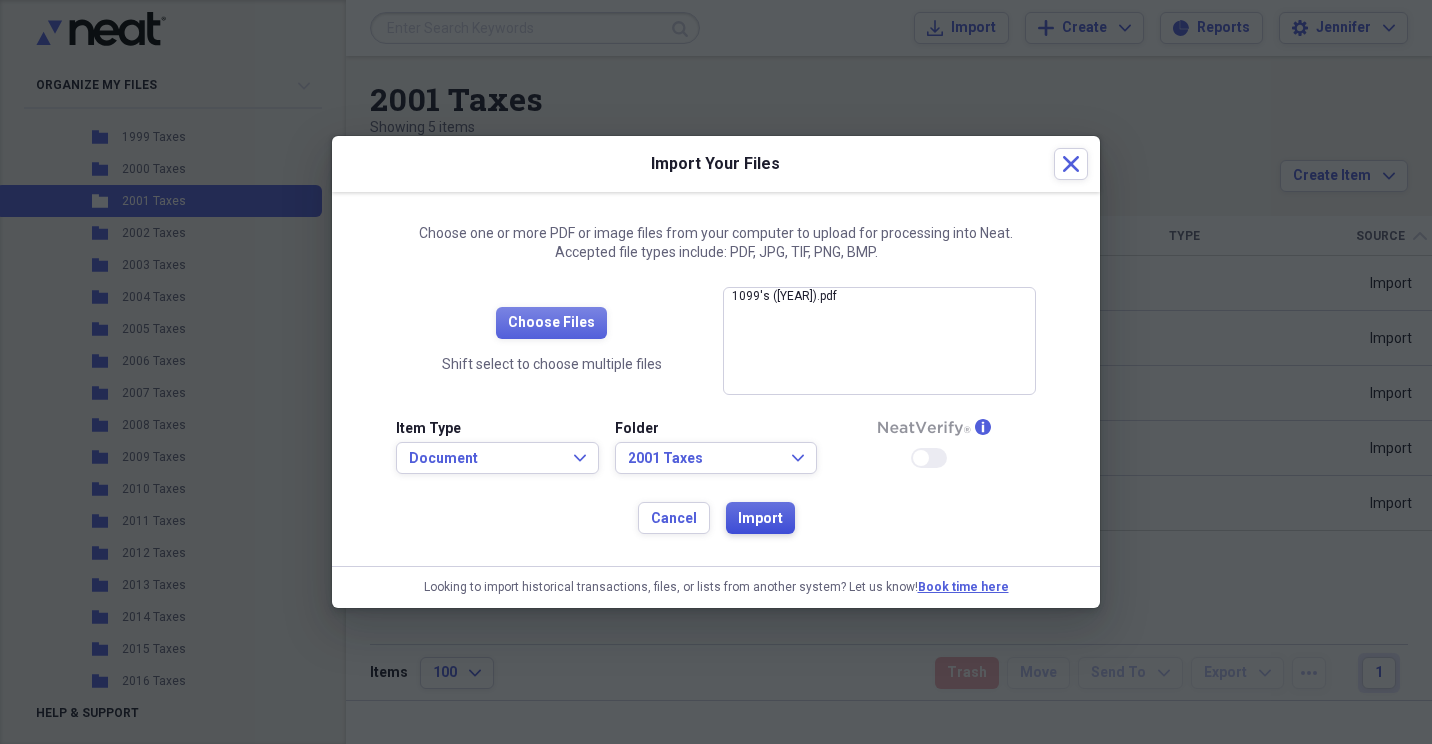 click on "Import" at bounding box center [760, 519] 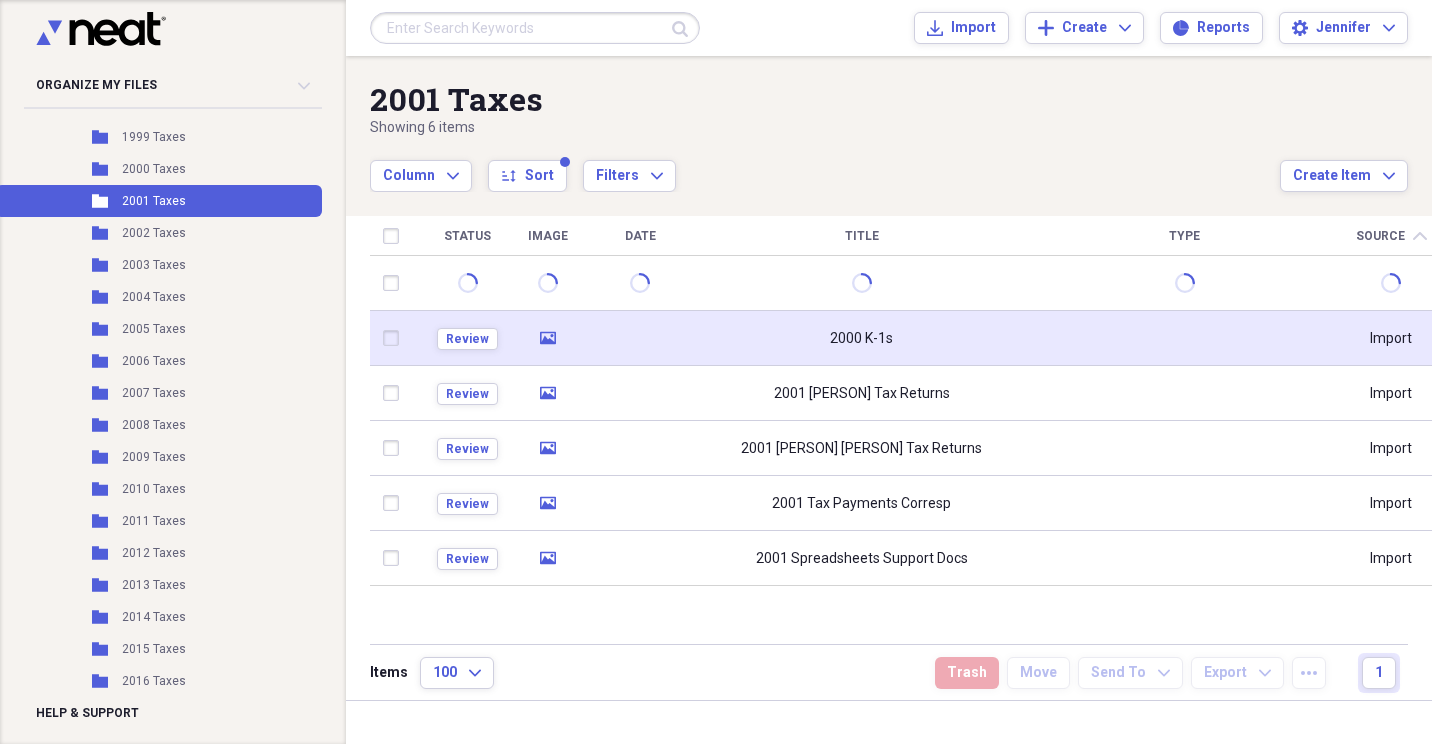 click on "Review" at bounding box center [467, 338] 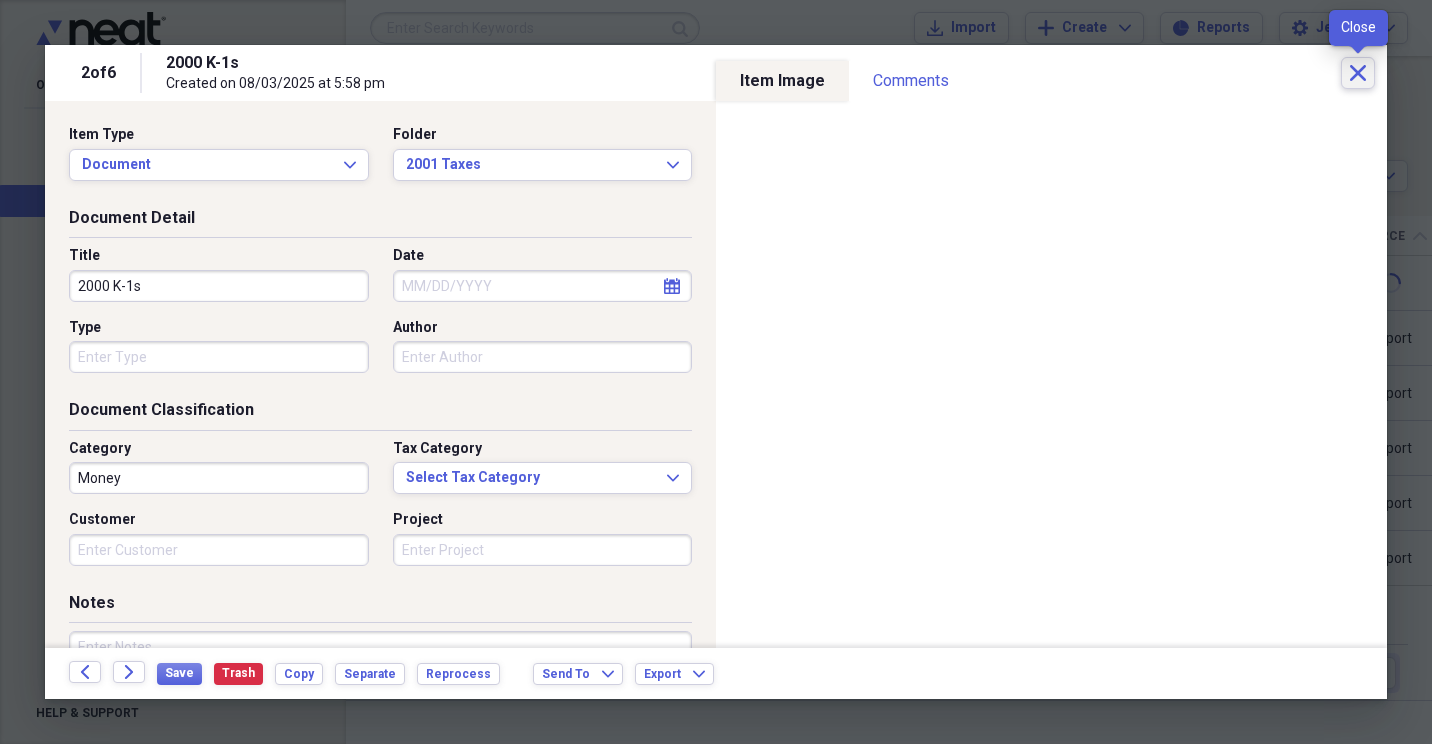 click on "Close" 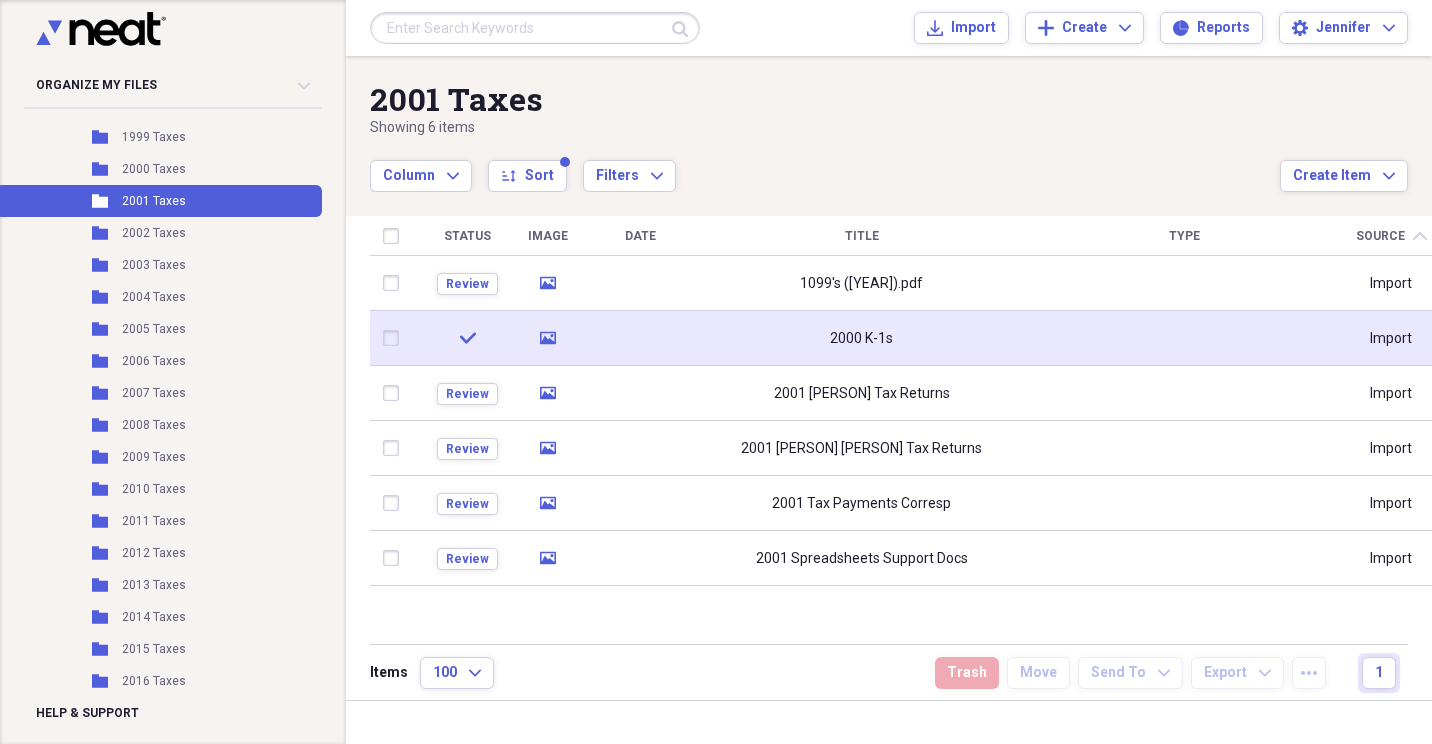 click at bounding box center [395, 338] 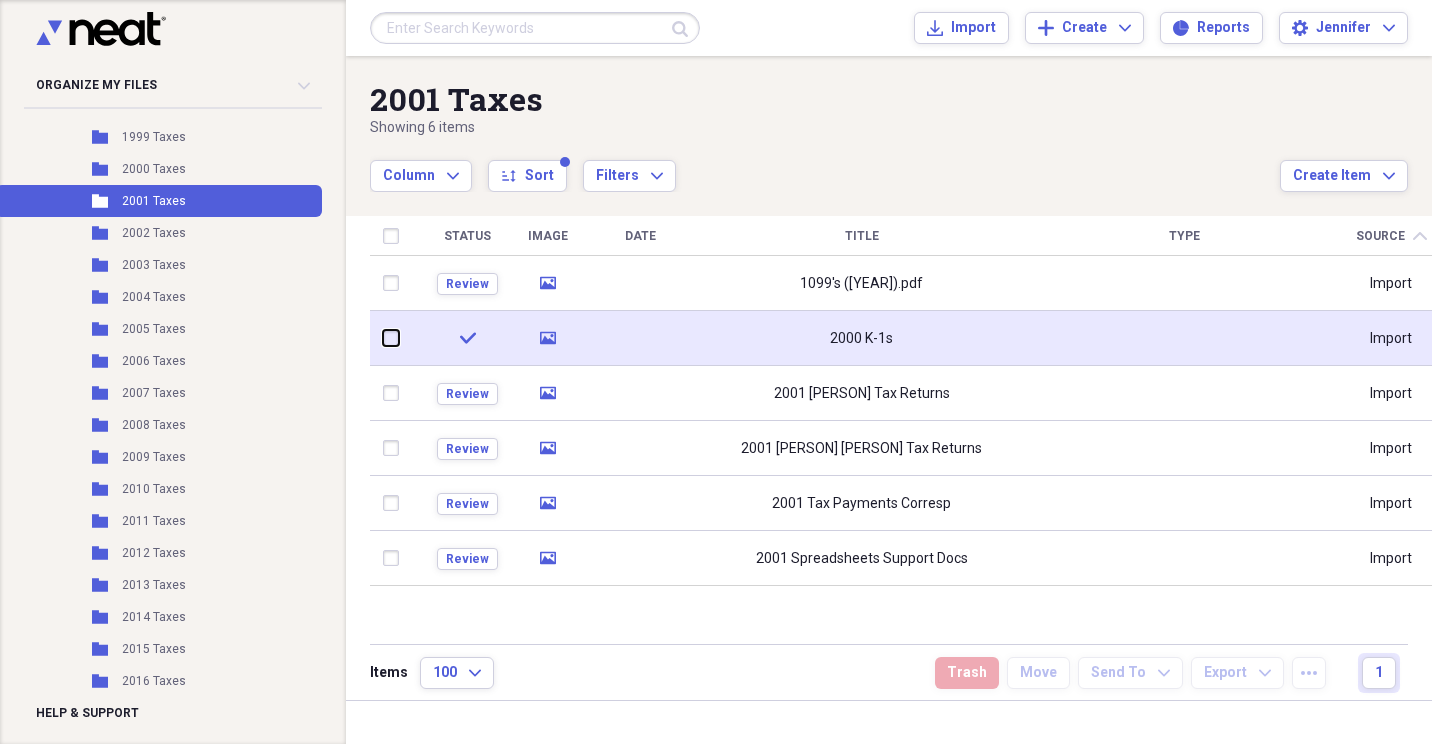click at bounding box center (383, 338) 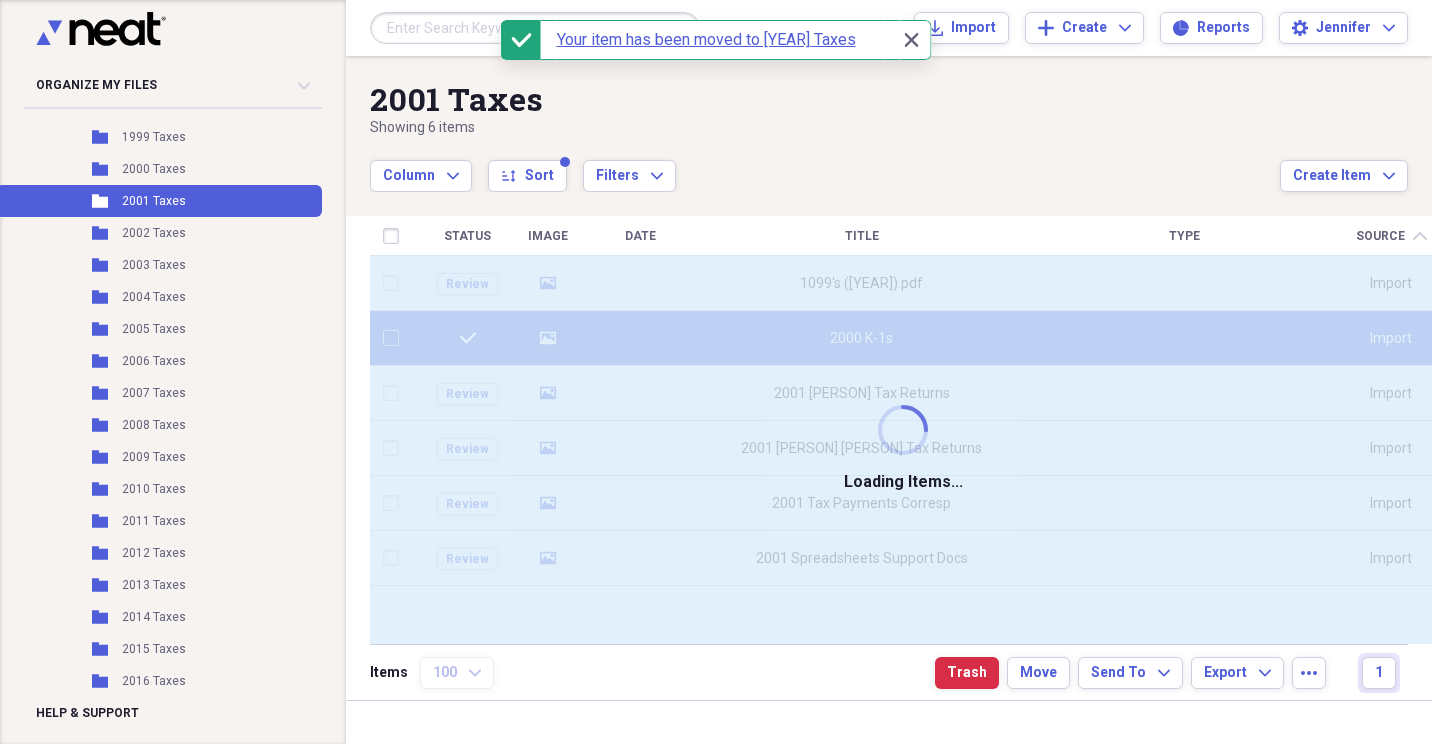 checkbox on "false" 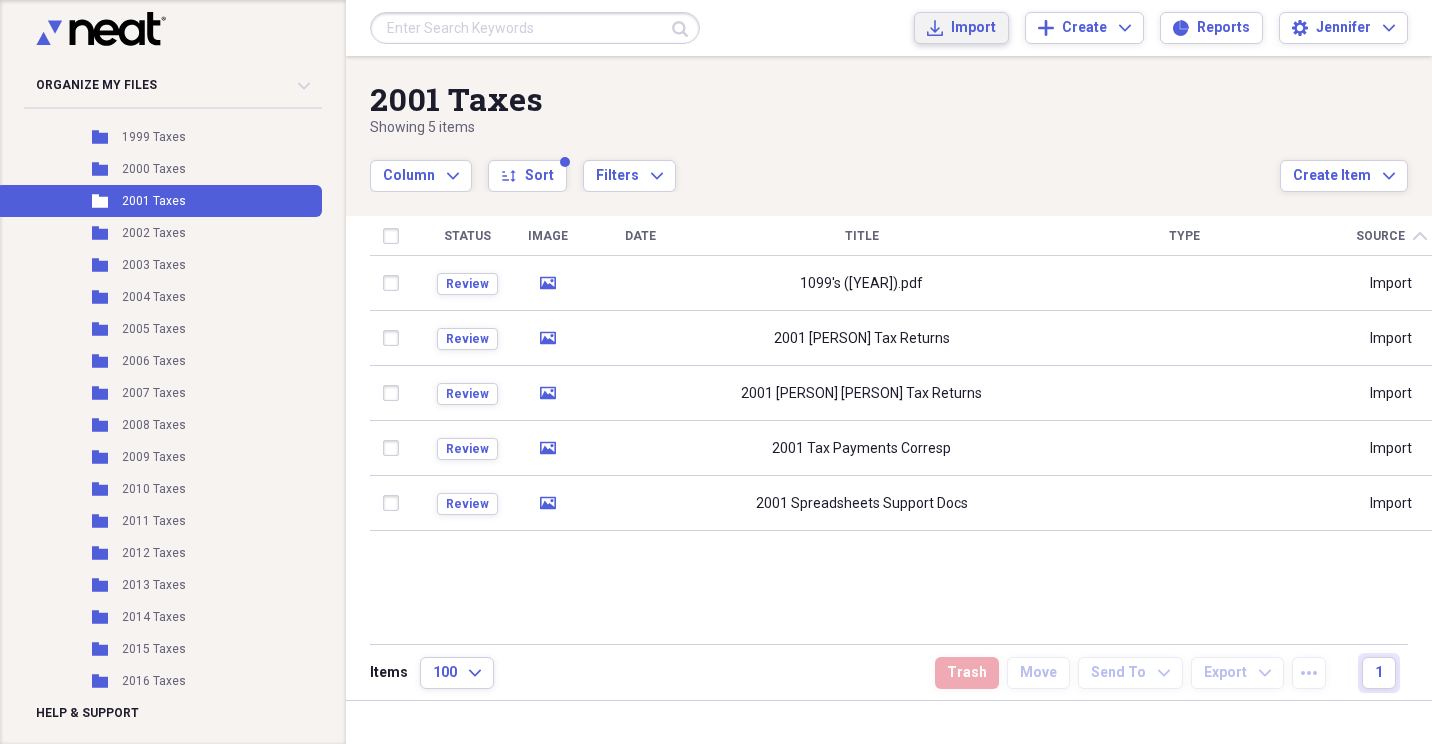 click on "Import" at bounding box center (973, 28) 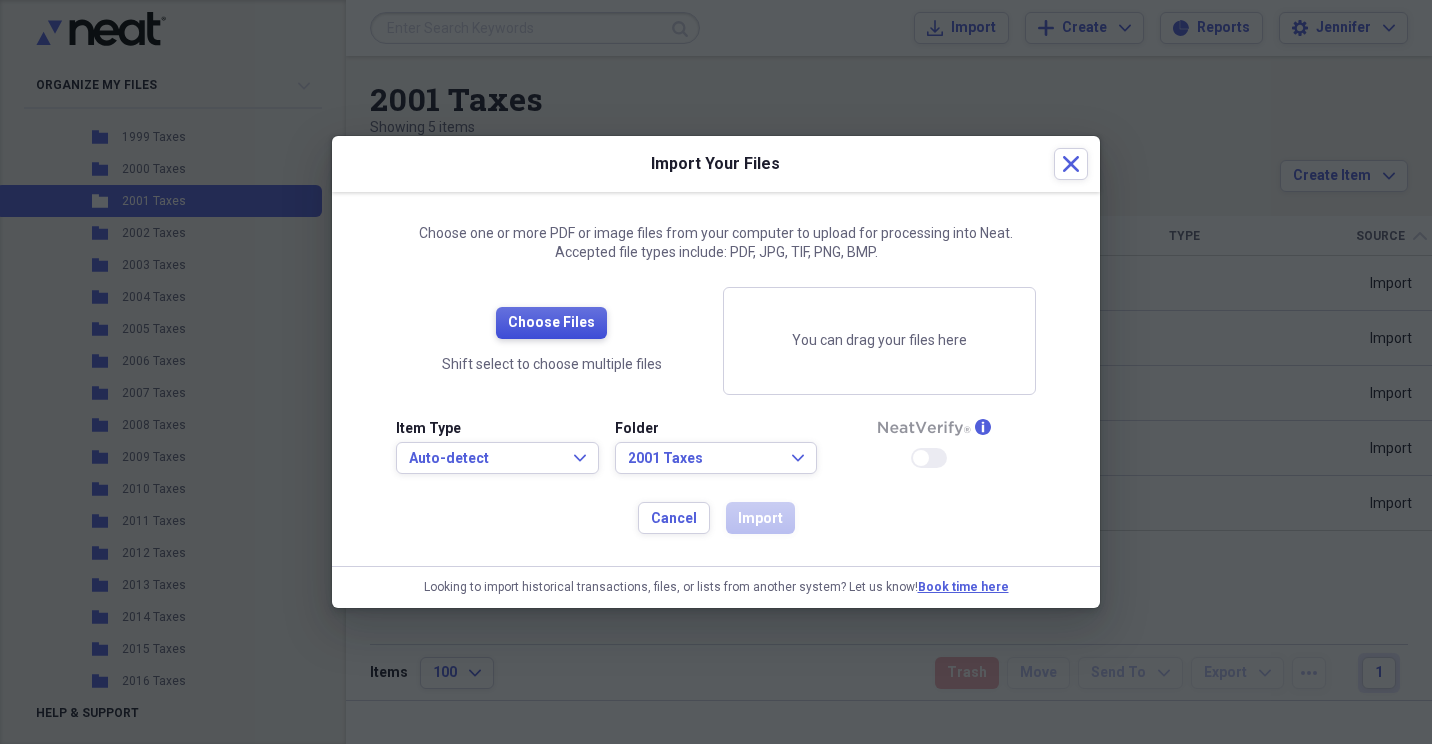 click on "Choose Files" at bounding box center [551, 323] 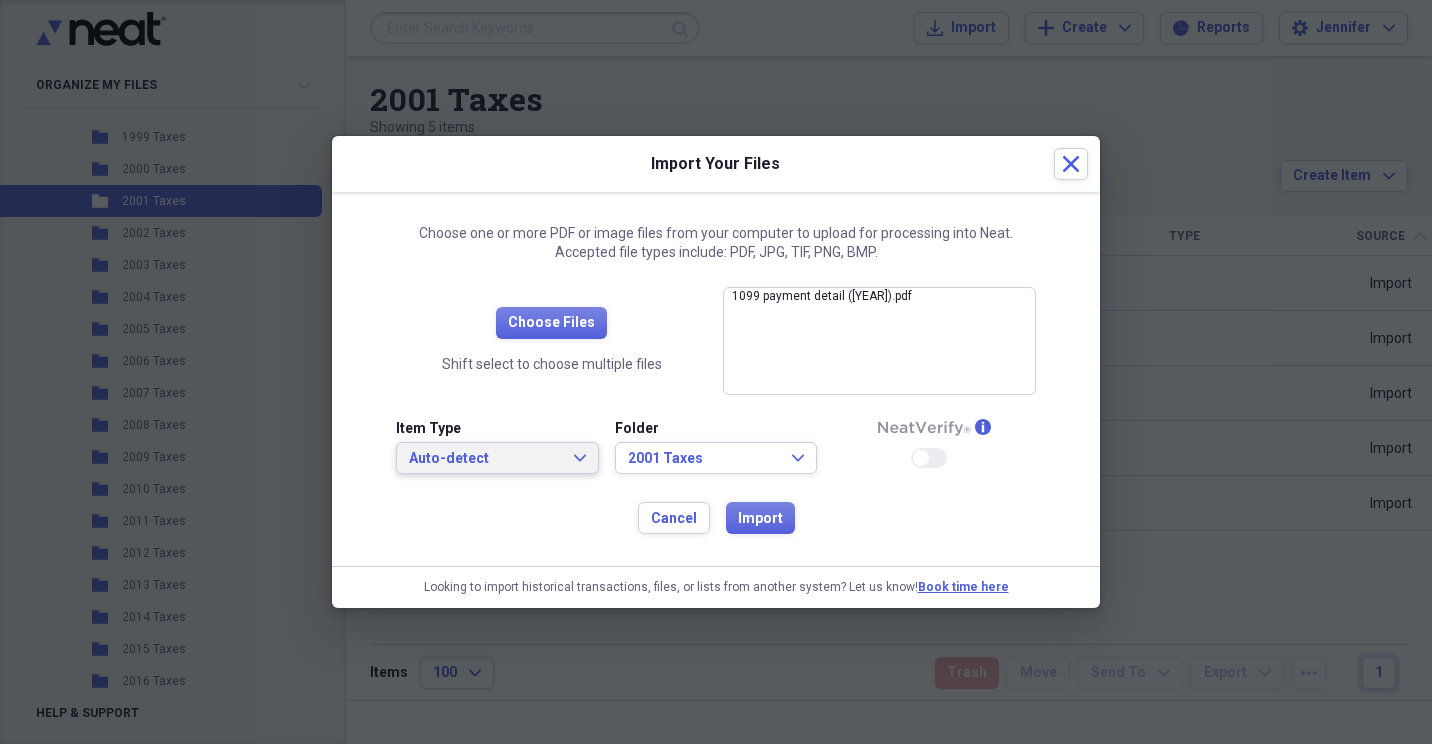 click 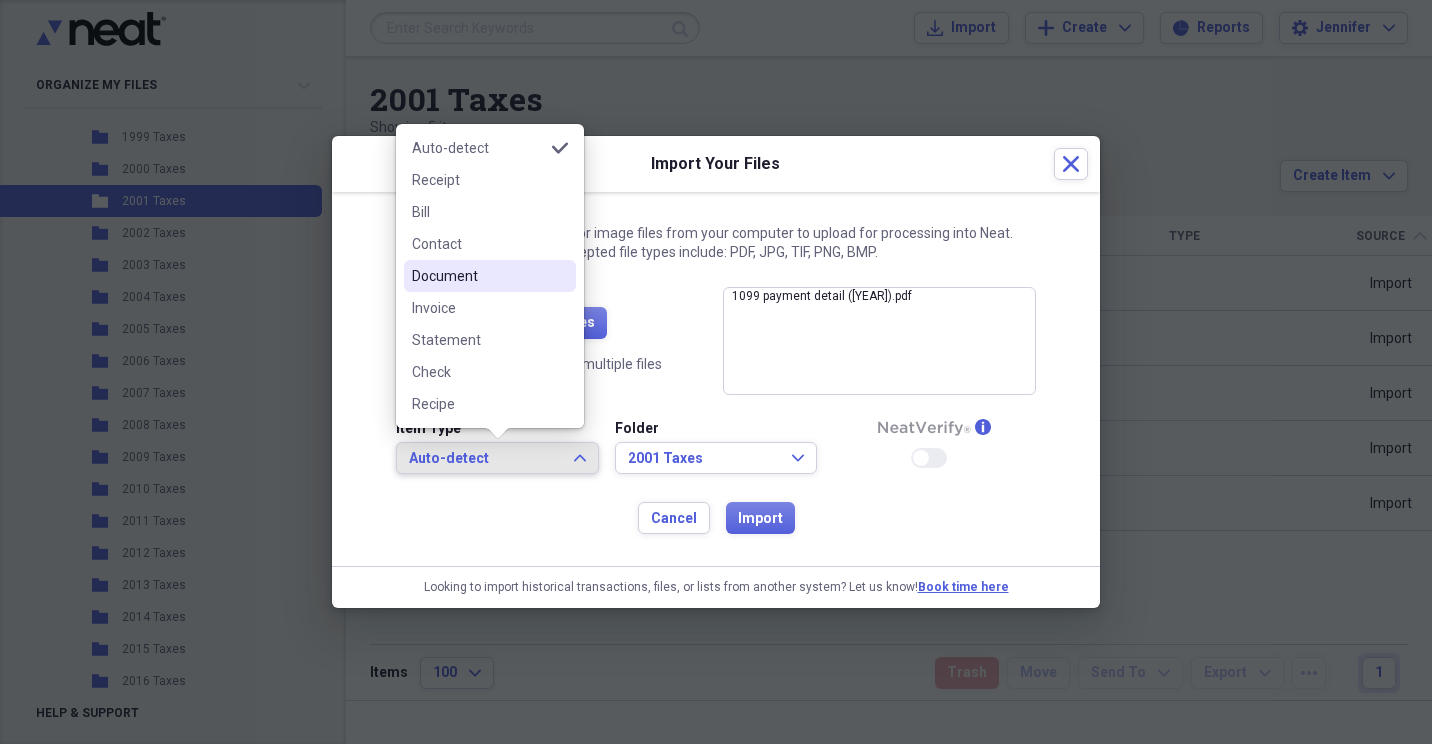 click on "Document" at bounding box center (478, 276) 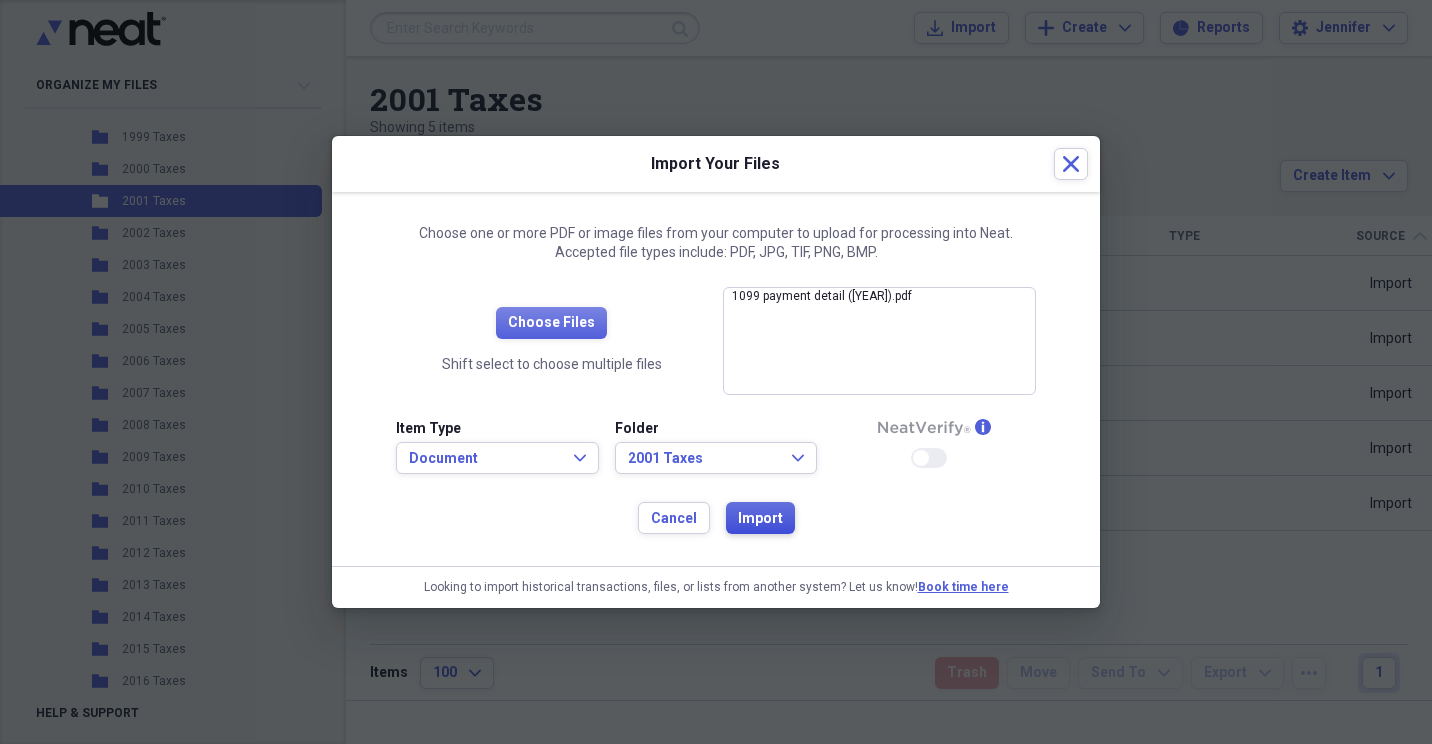 click on "Import" at bounding box center [760, 519] 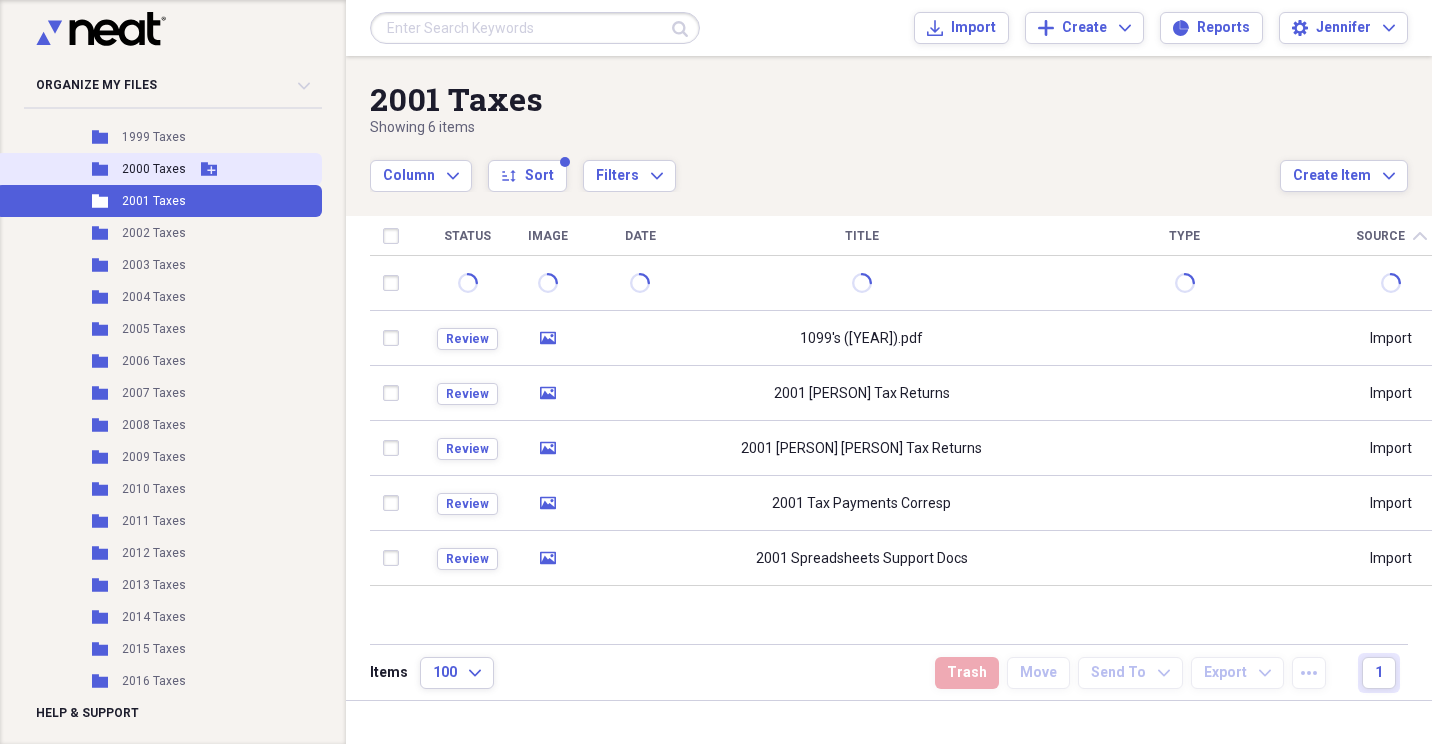 click on "2000 Taxes" at bounding box center [154, 169] 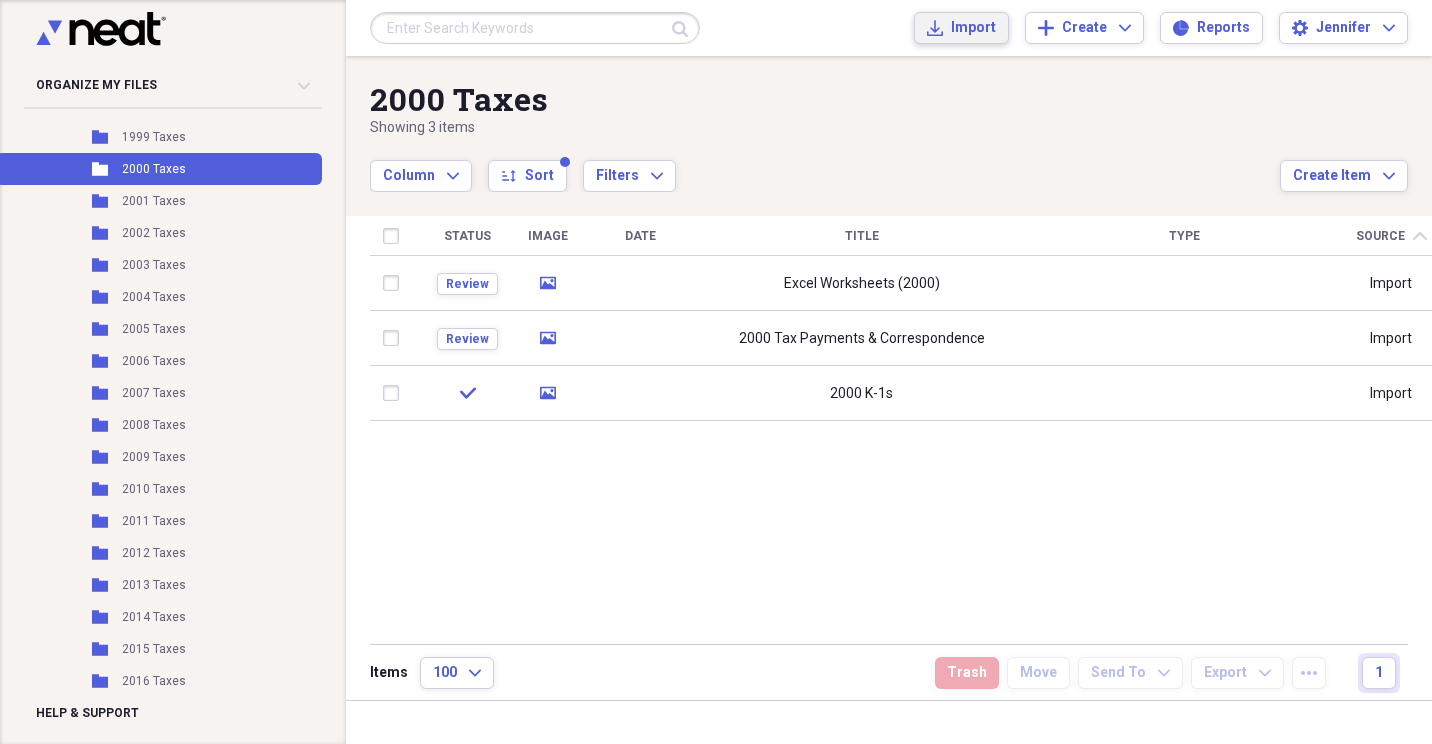 click on "Import" at bounding box center [973, 28] 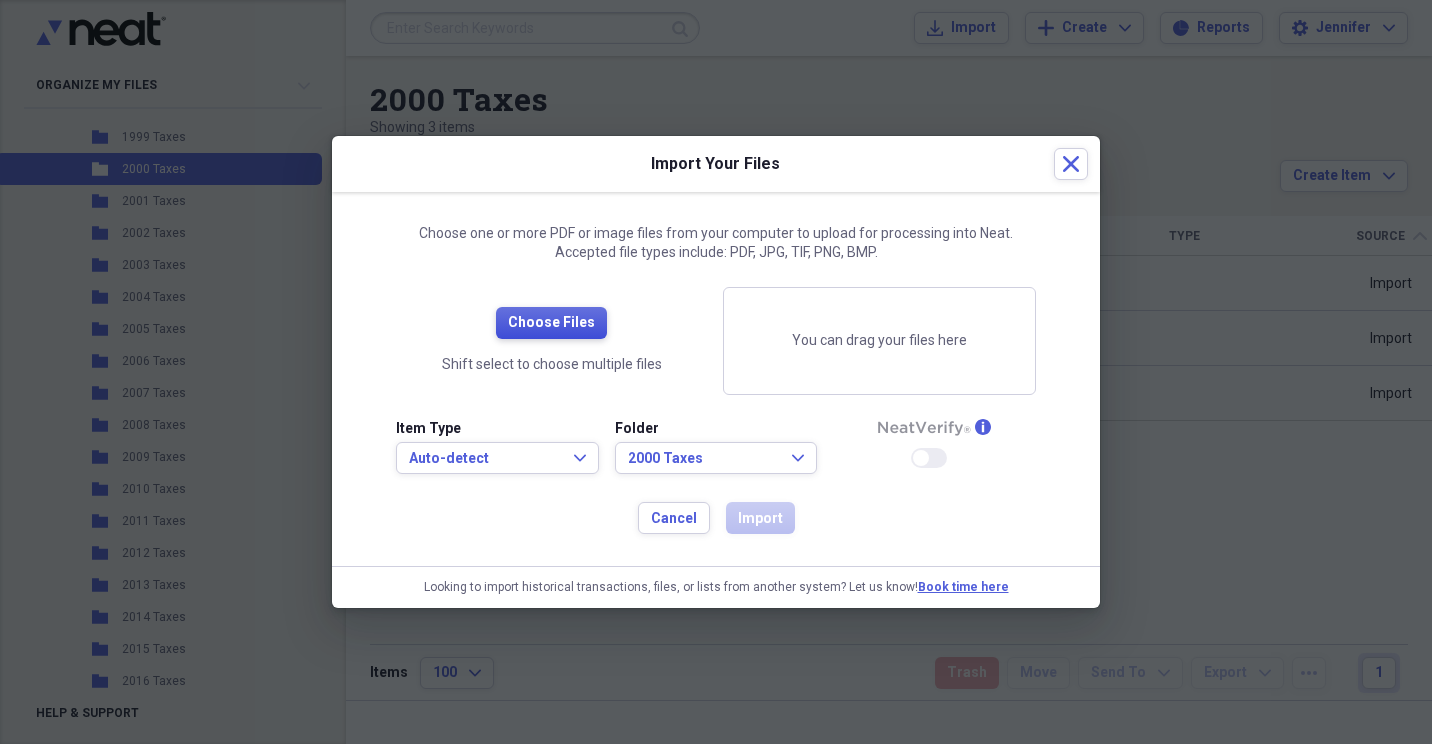 click on "Choose Files" at bounding box center (551, 323) 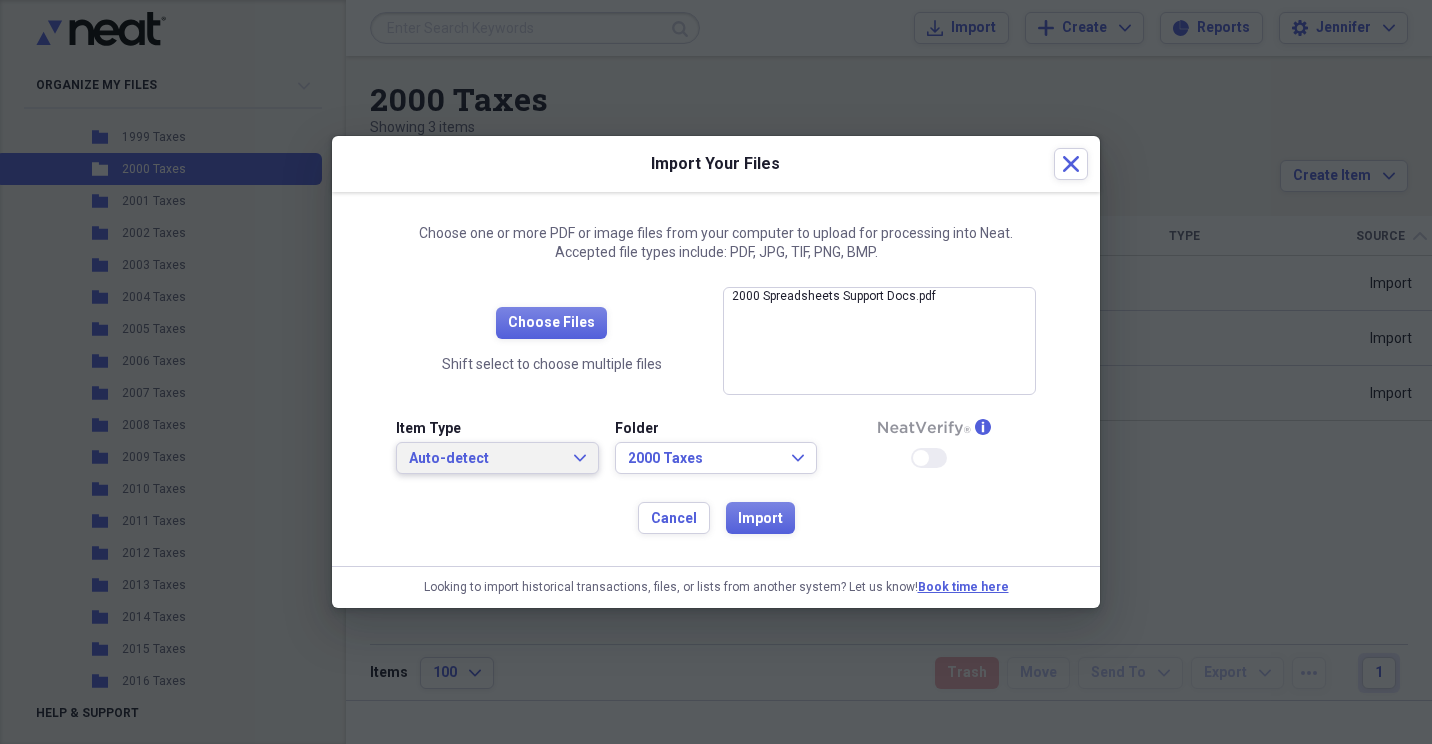 click on "Expand" 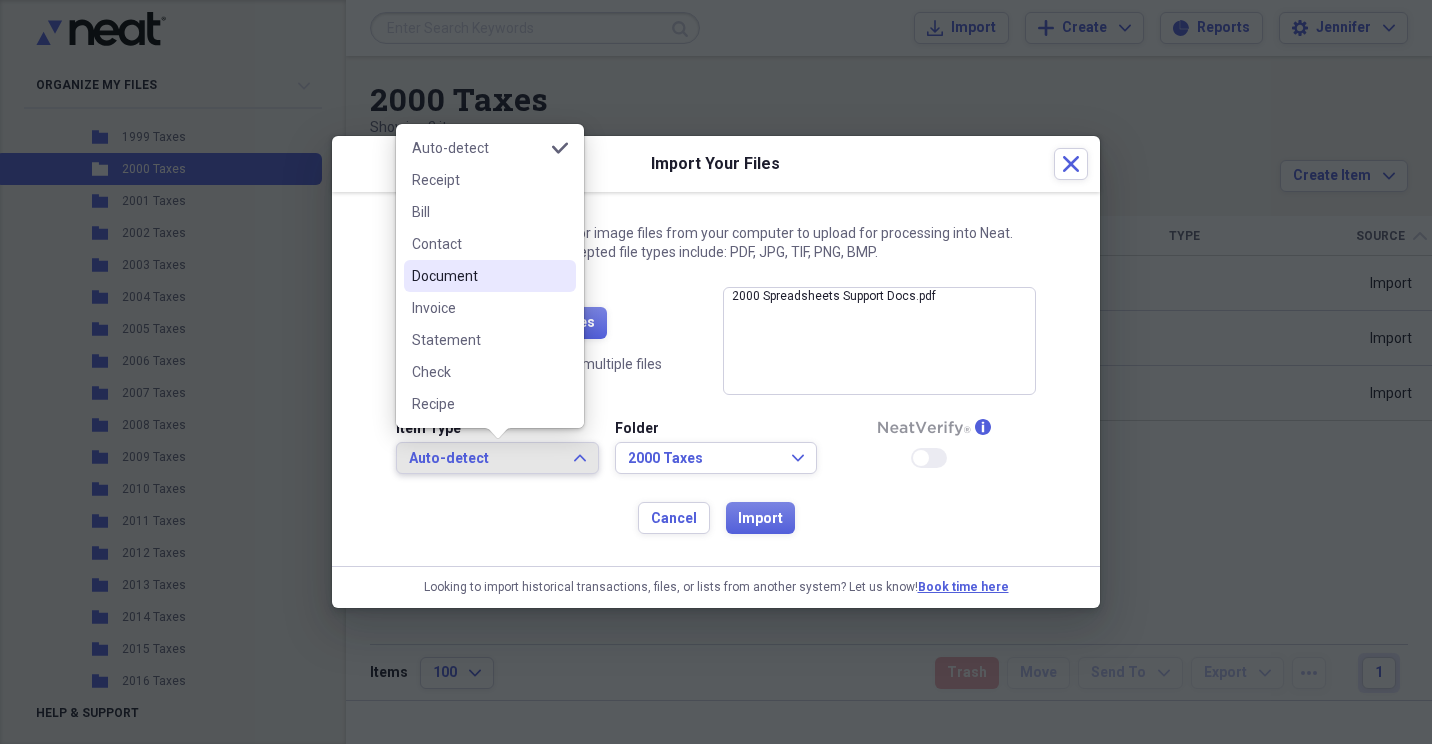 click on "Document" at bounding box center [478, 276] 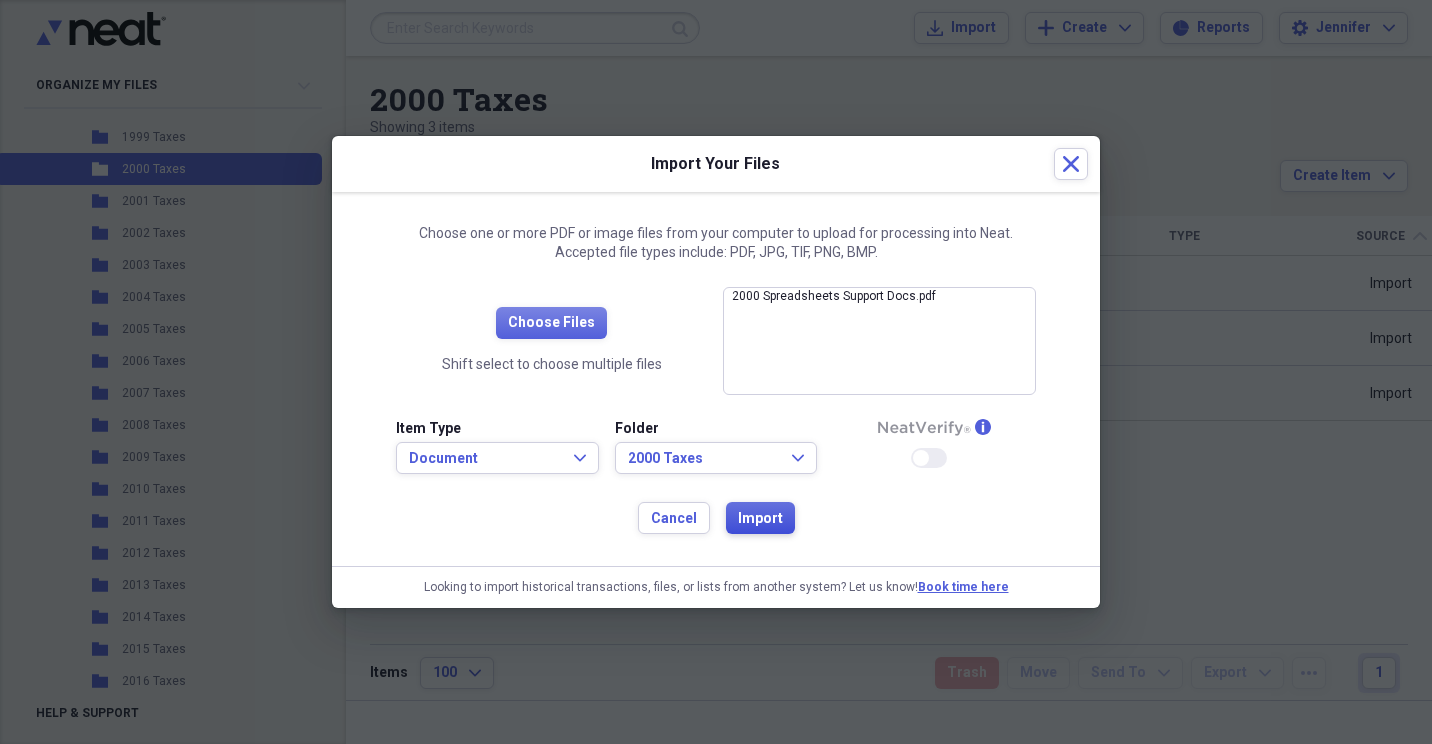 click on "Import" at bounding box center [760, 519] 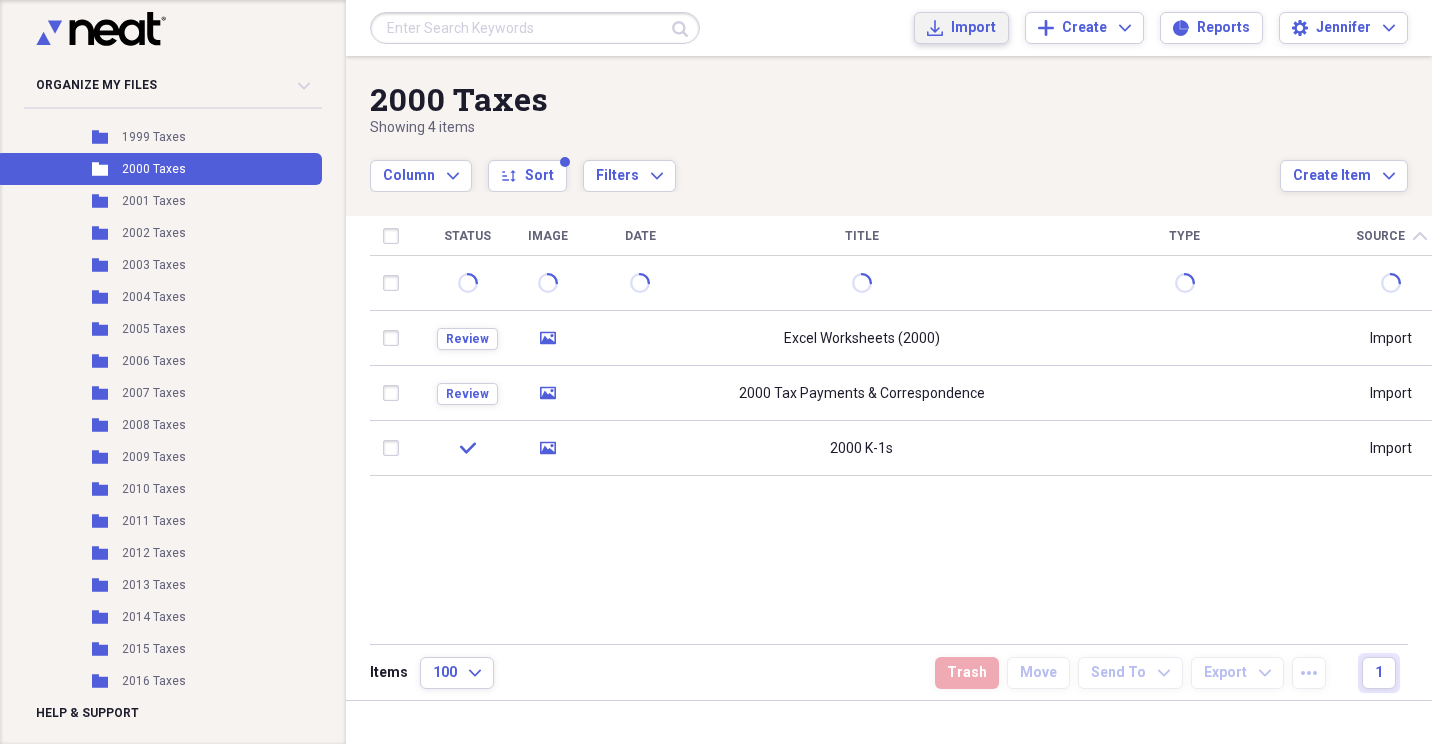 click on "Import" at bounding box center [973, 28] 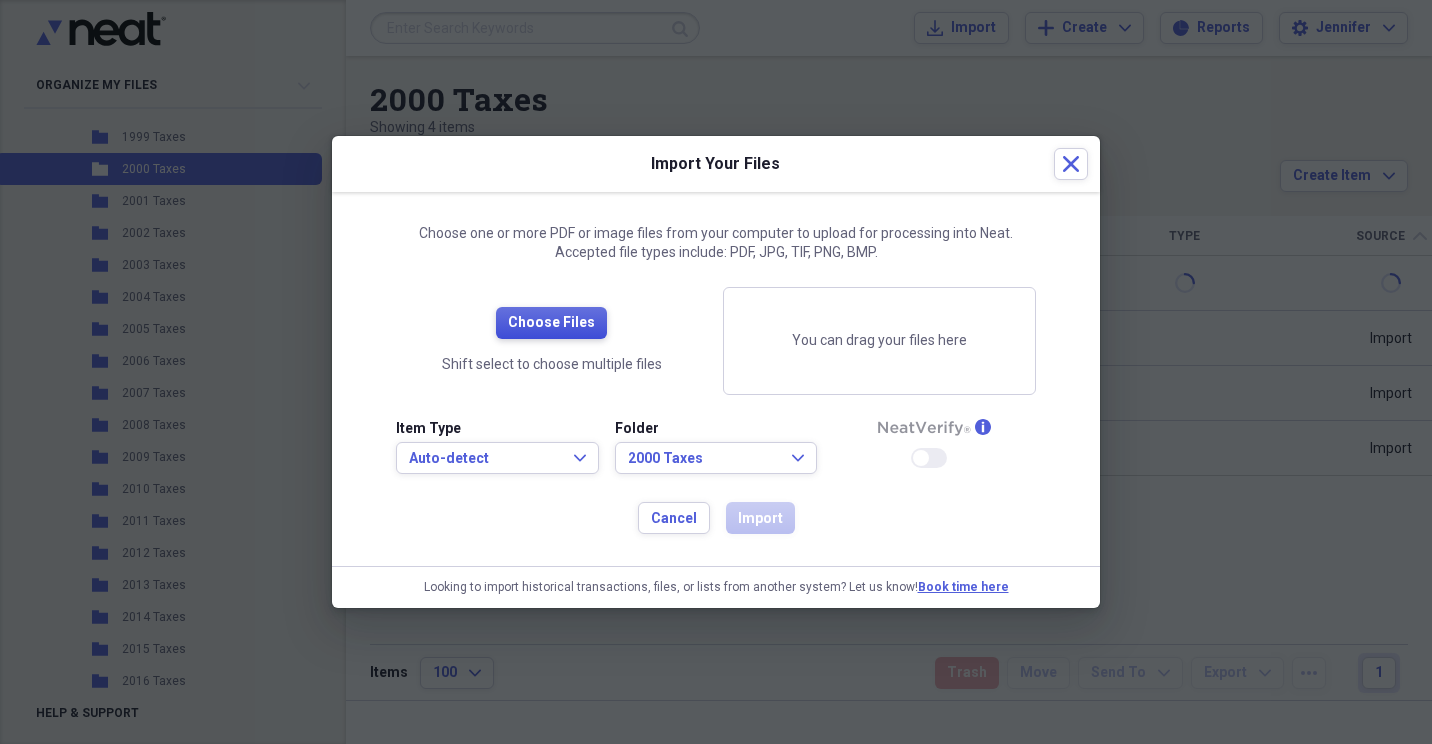 click on "Choose Files" at bounding box center [551, 323] 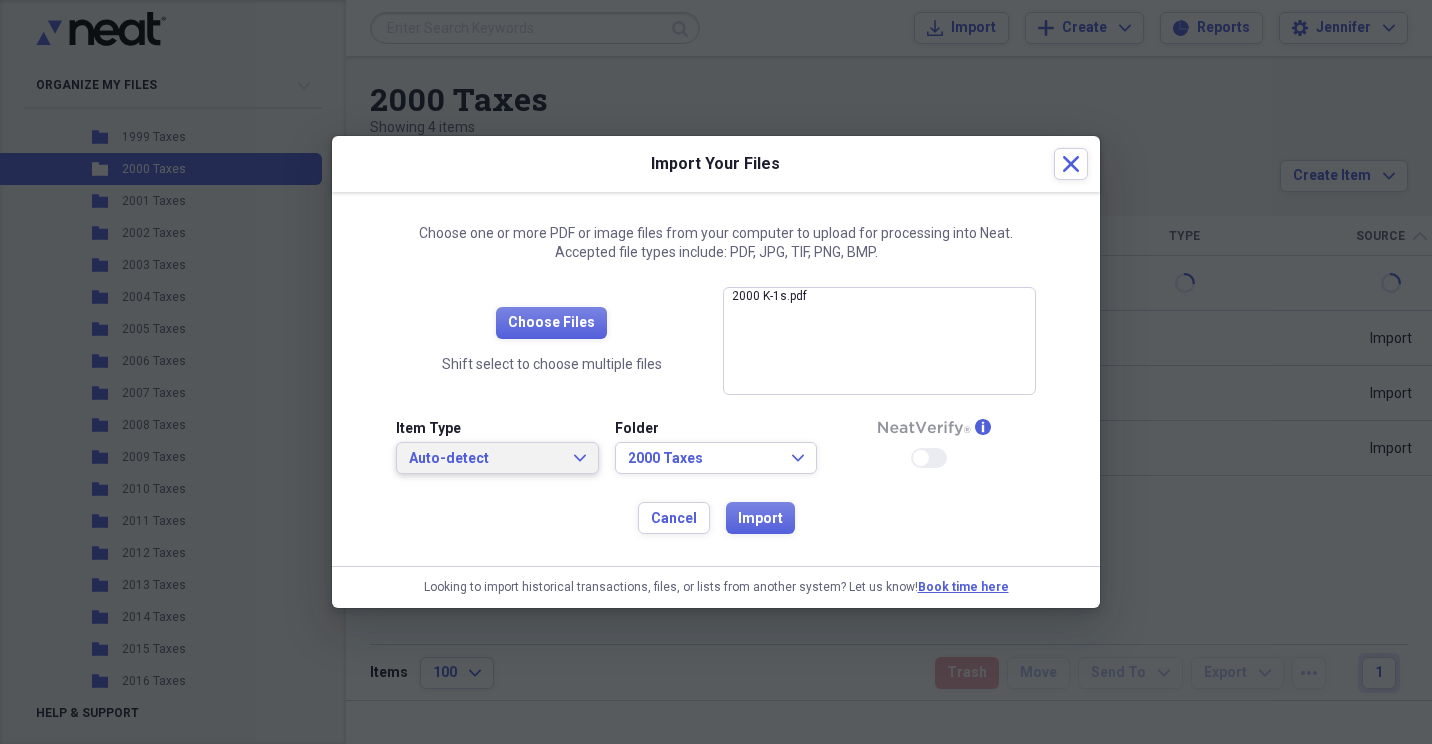 click on "Auto-detect Expand" at bounding box center (497, 458) 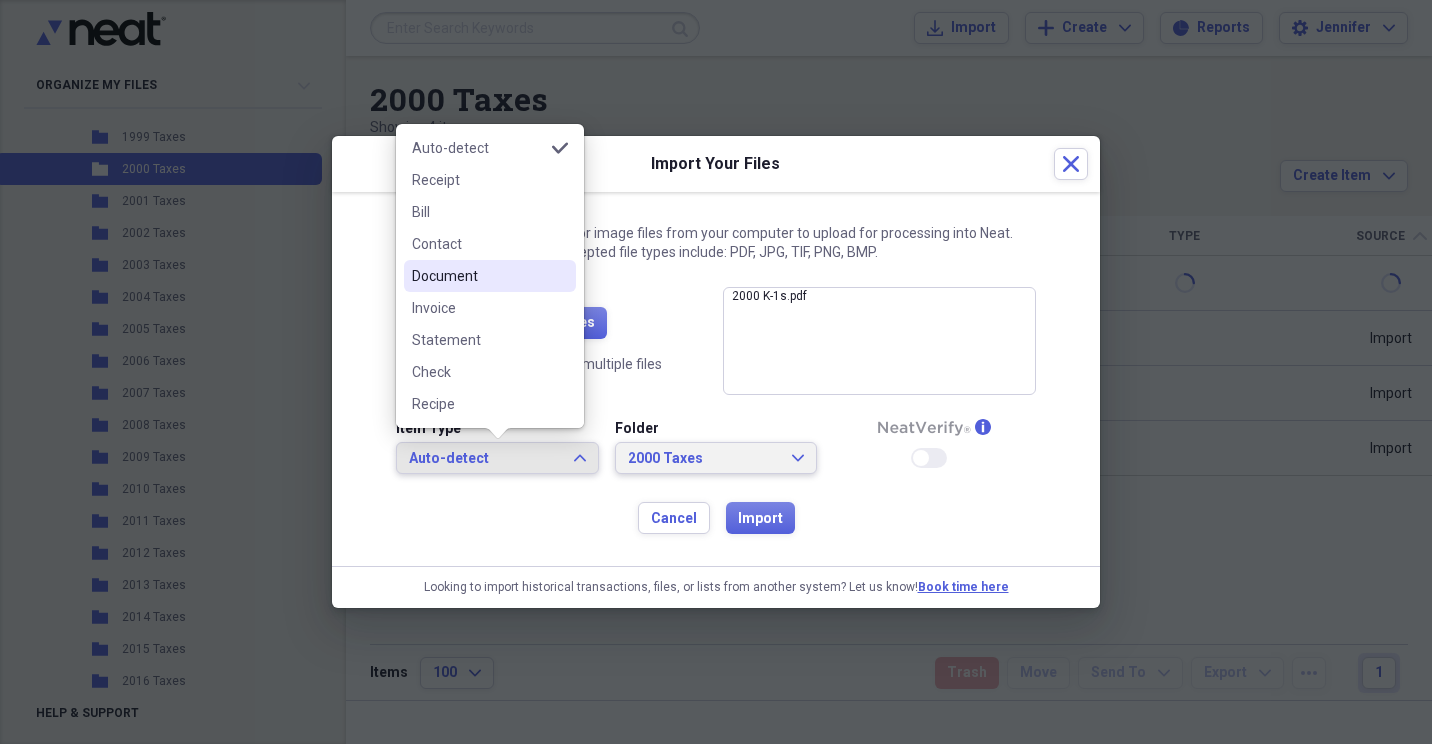 drag, startPoint x: 479, startPoint y: 268, endPoint x: 717, endPoint y: 456, distance: 303.29523 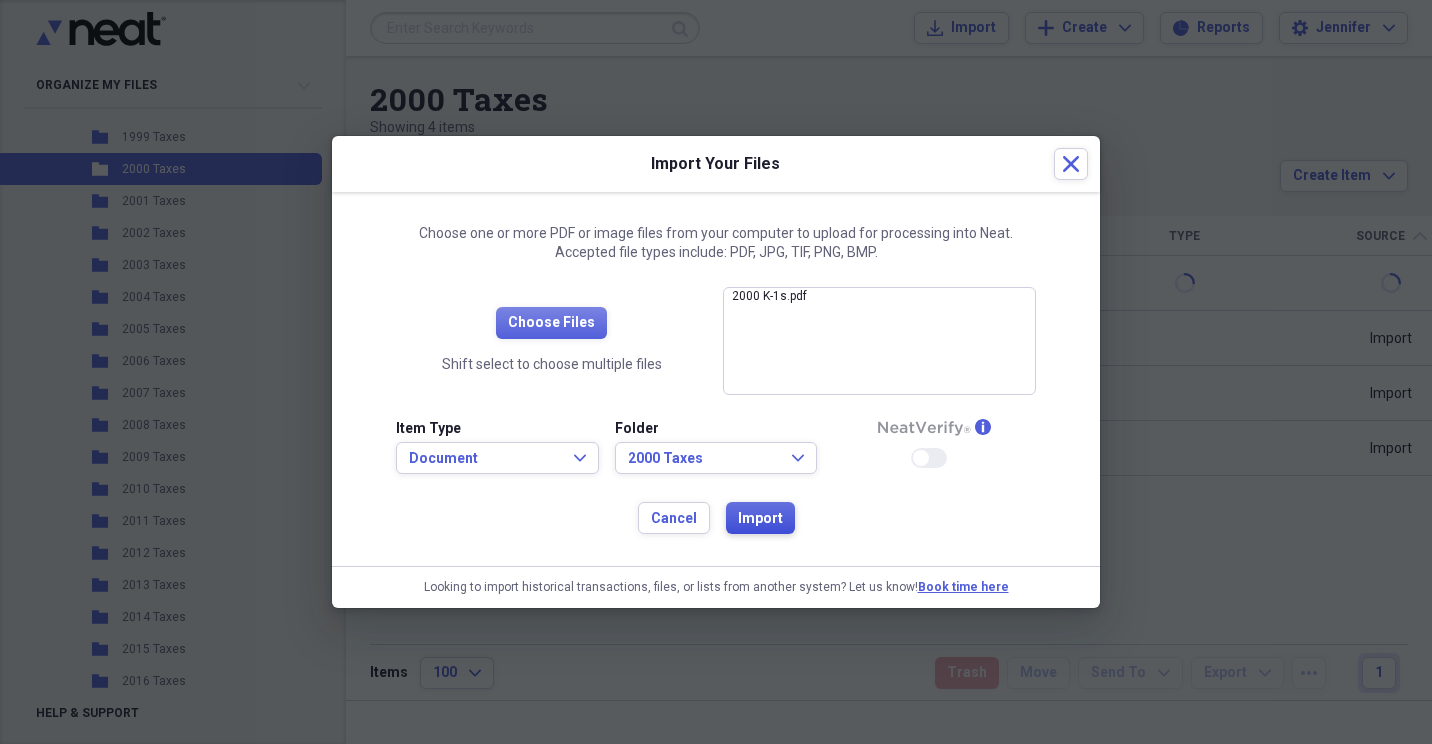 click on "Import" at bounding box center [760, 519] 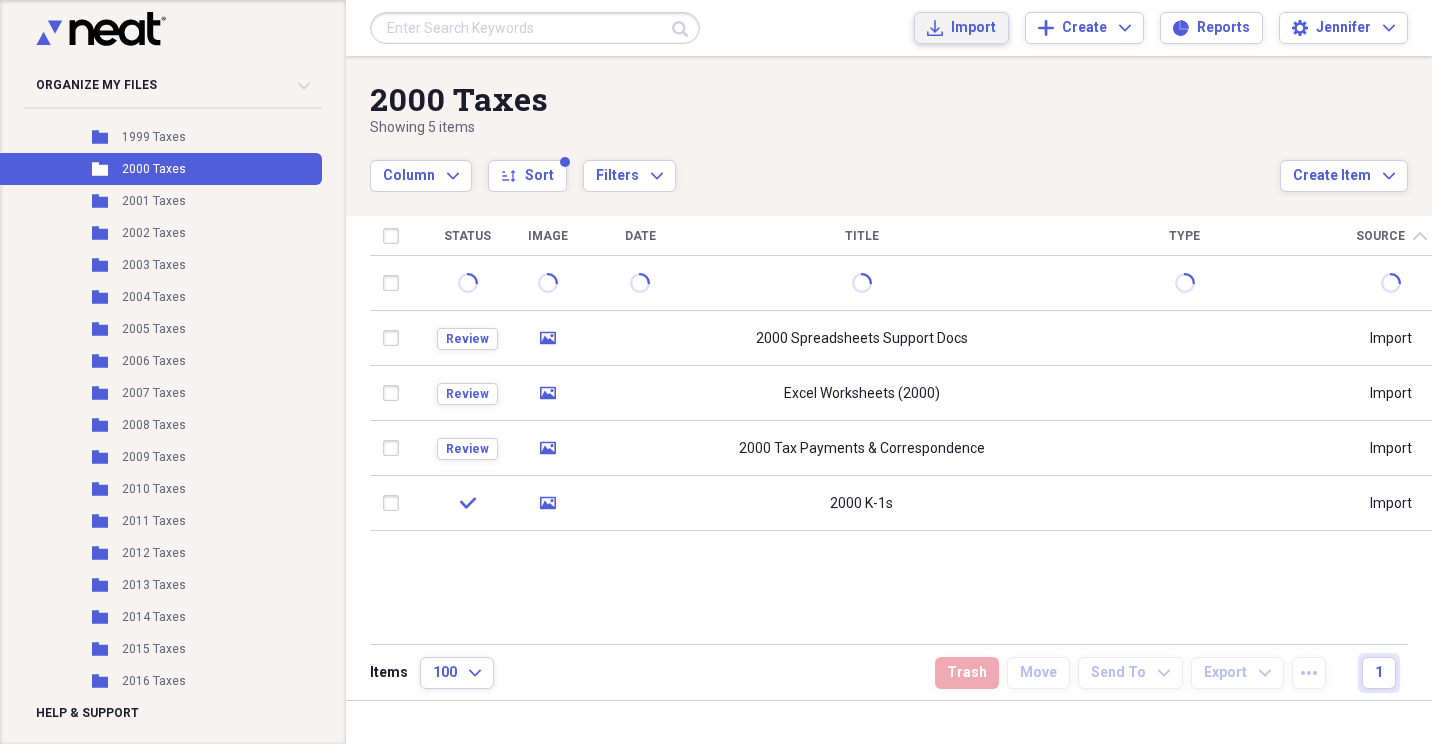 click on "Import" at bounding box center [973, 28] 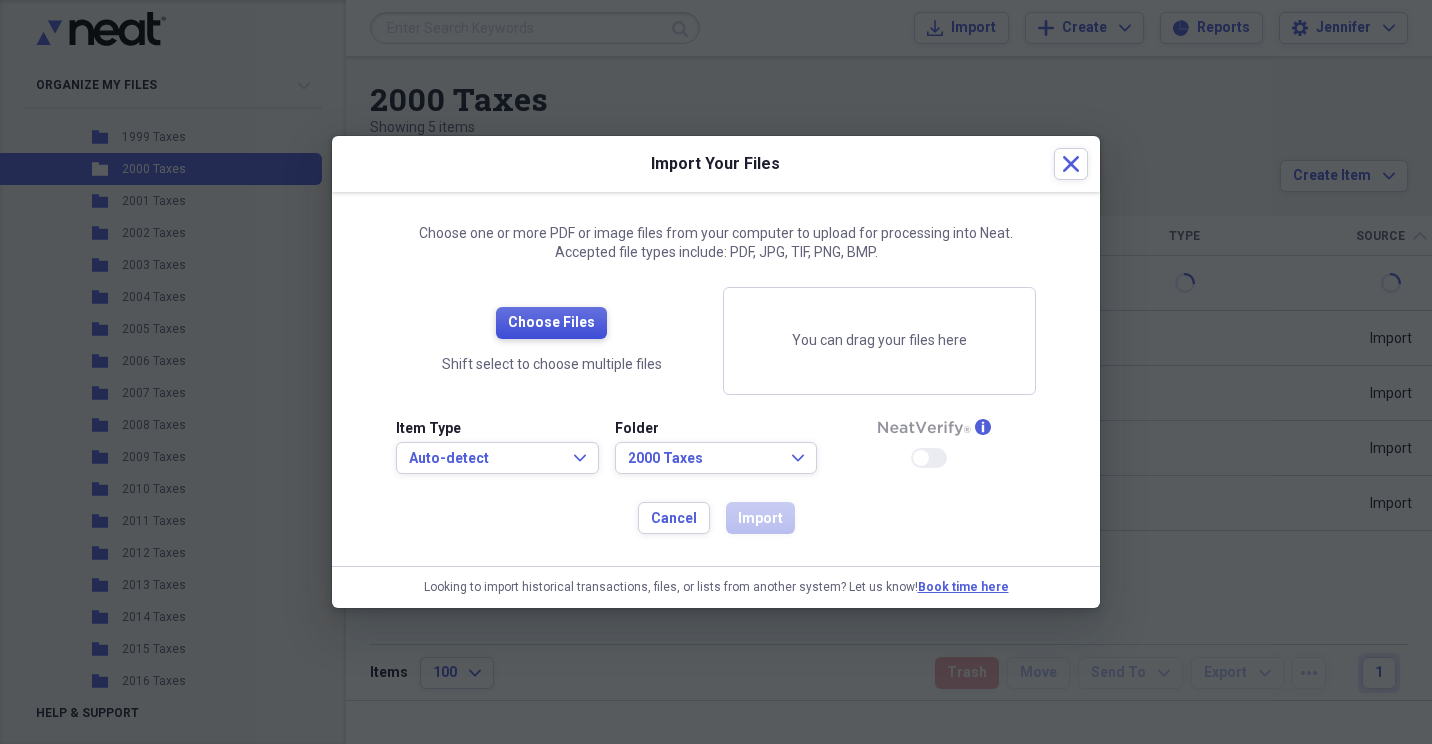 click on "Choose Files" at bounding box center (551, 323) 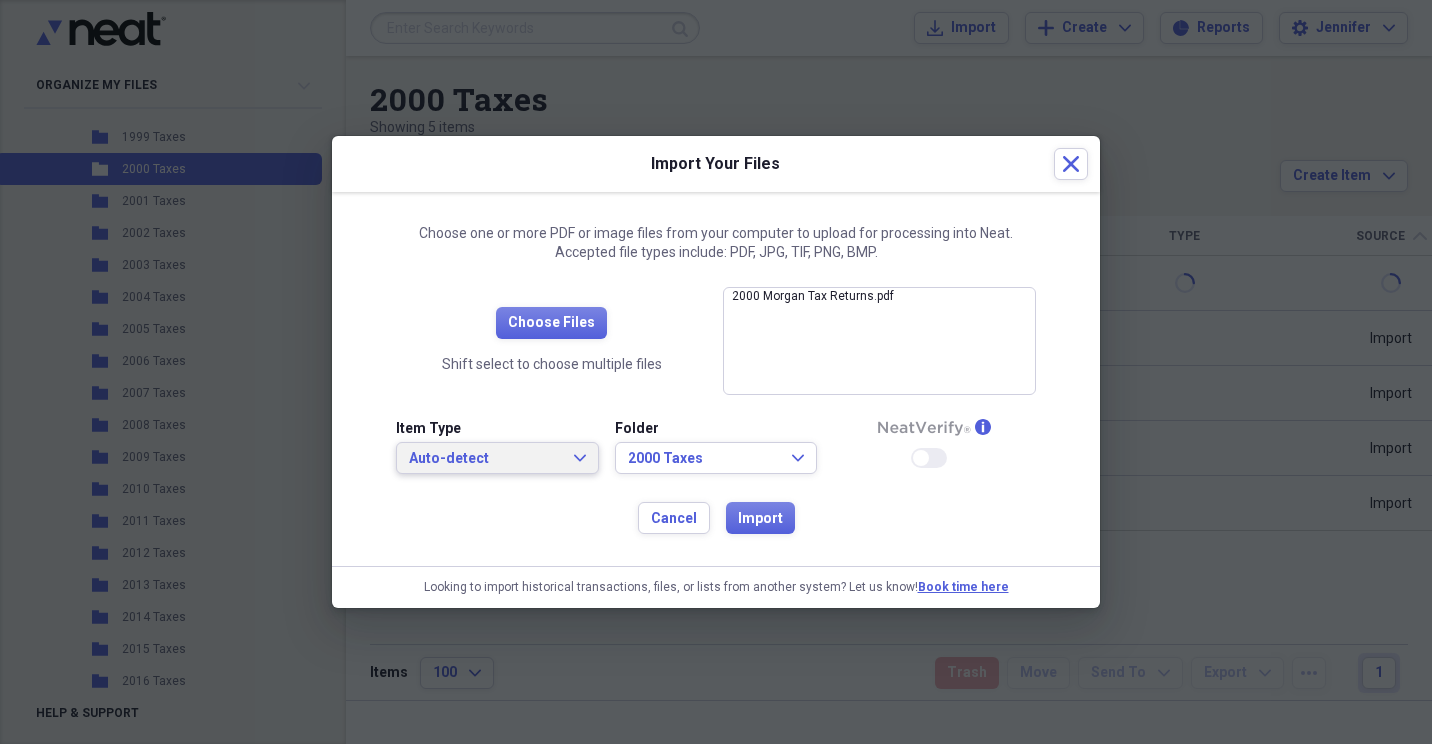 click on "Auto-detect Expand" at bounding box center [497, 458] 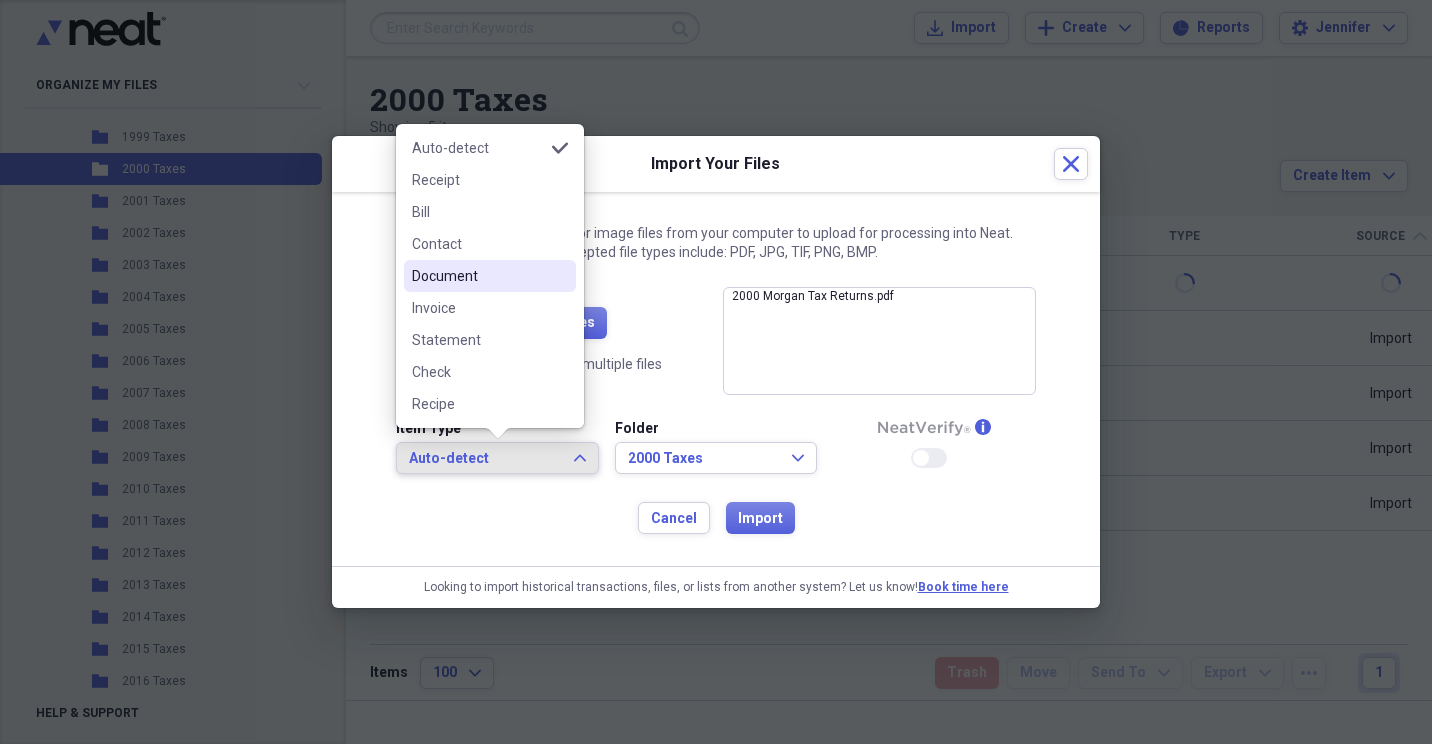 click on "Document" at bounding box center [478, 276] 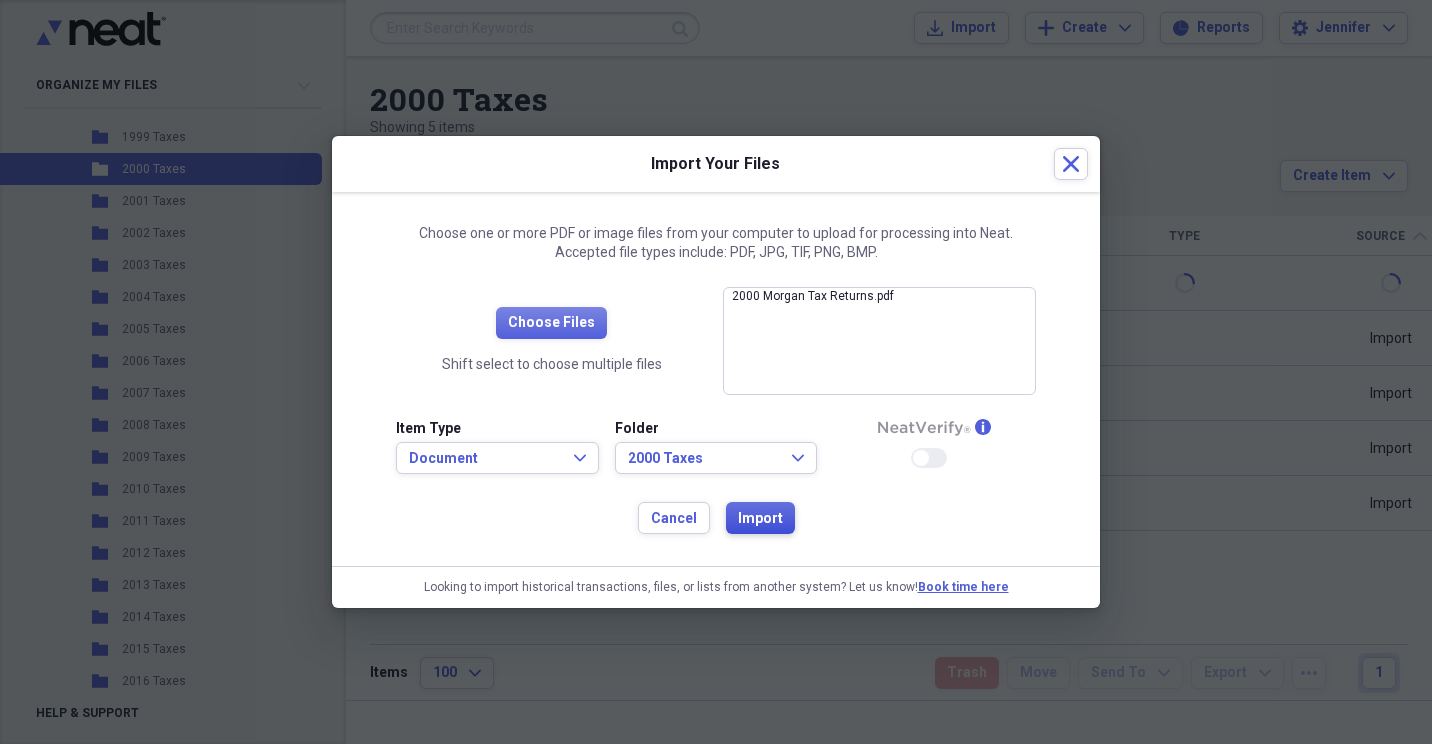 click on "Import" at bounding box center (760, 519) 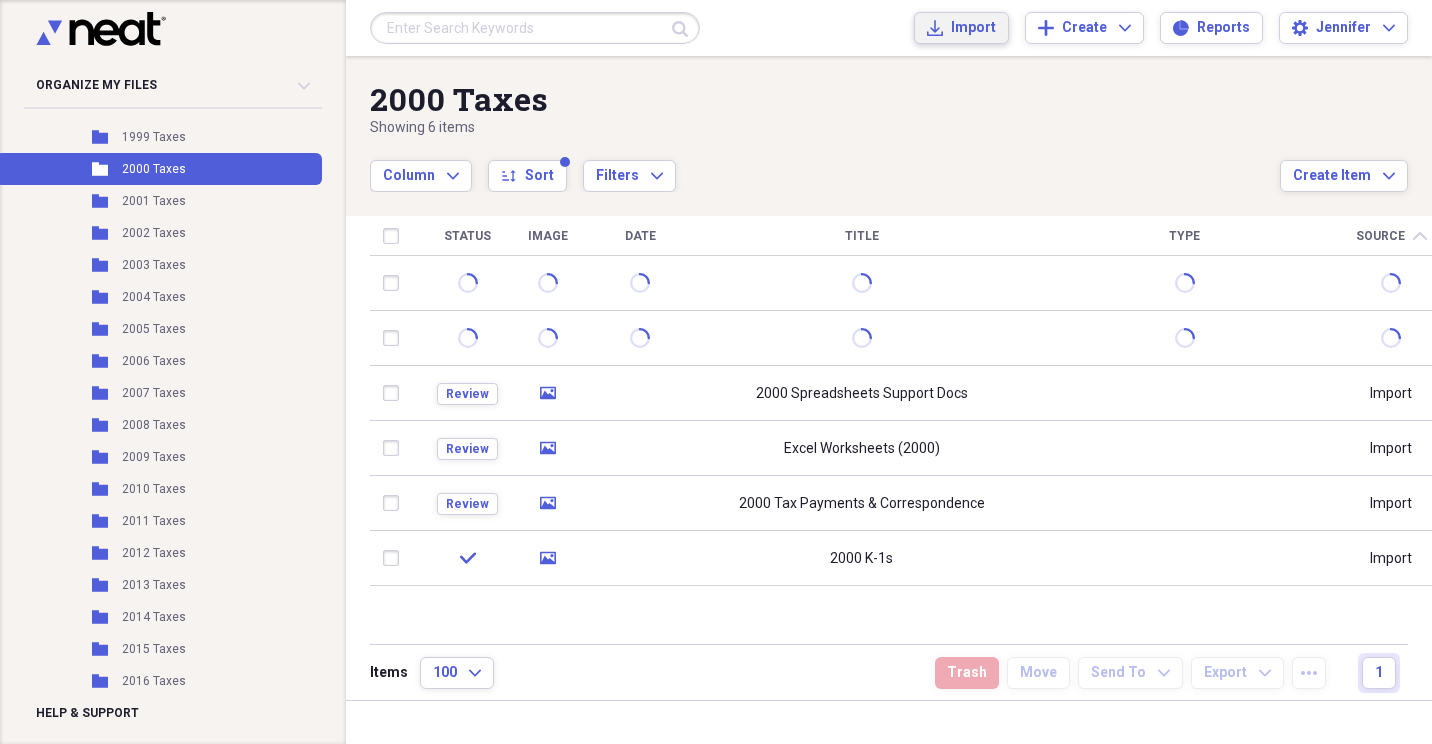 click on "Import" at bounding box center [973, 28] 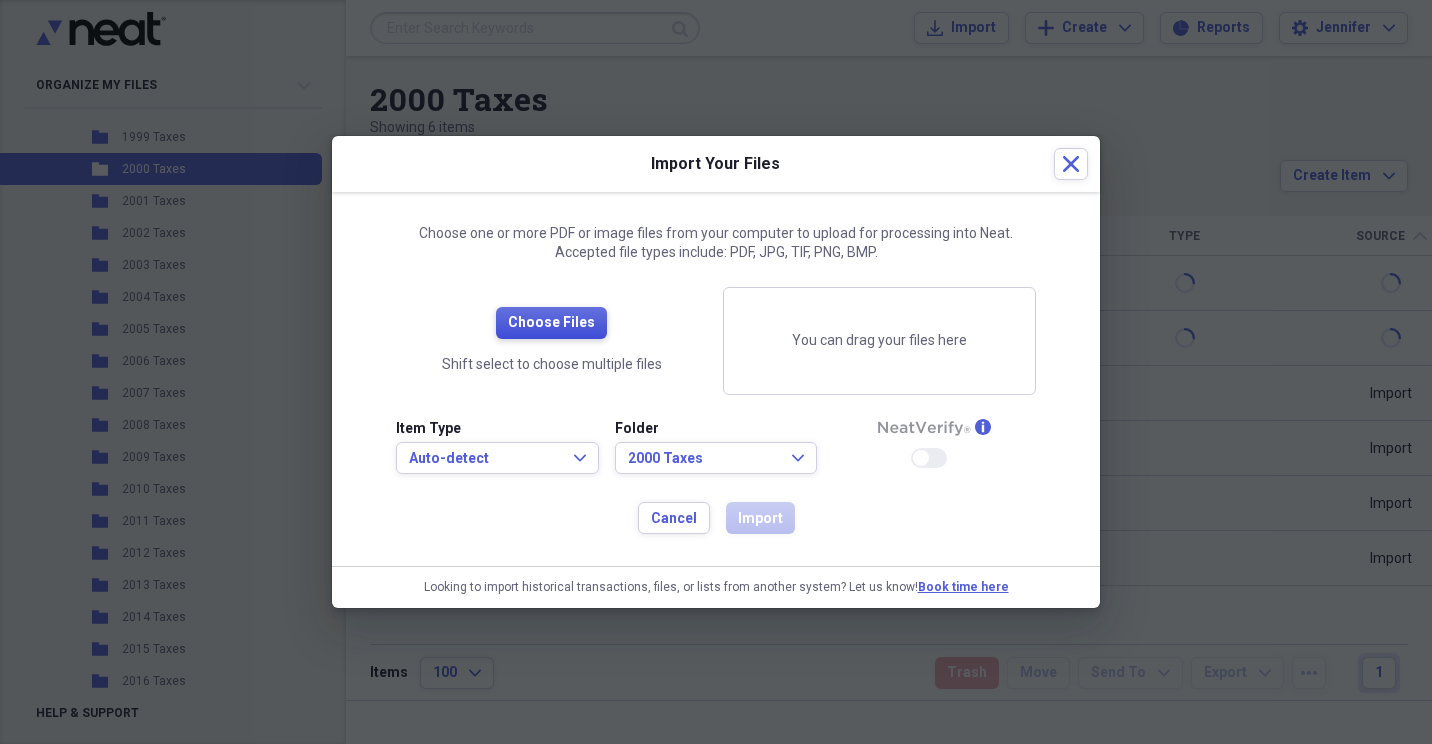 click on "Choose Files" at bounding box center [551, 323] 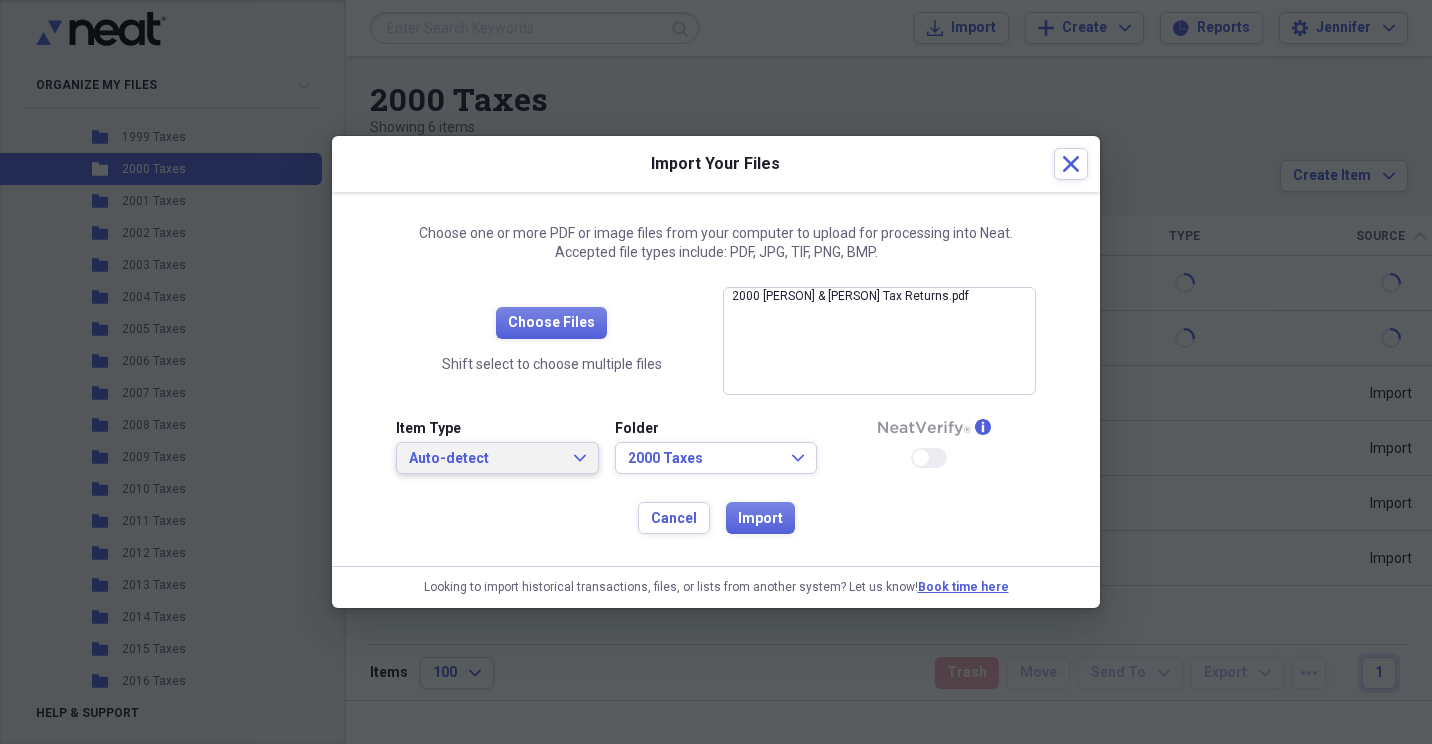 click on "Auto-detect Expand" at bounding box center [497, 458] 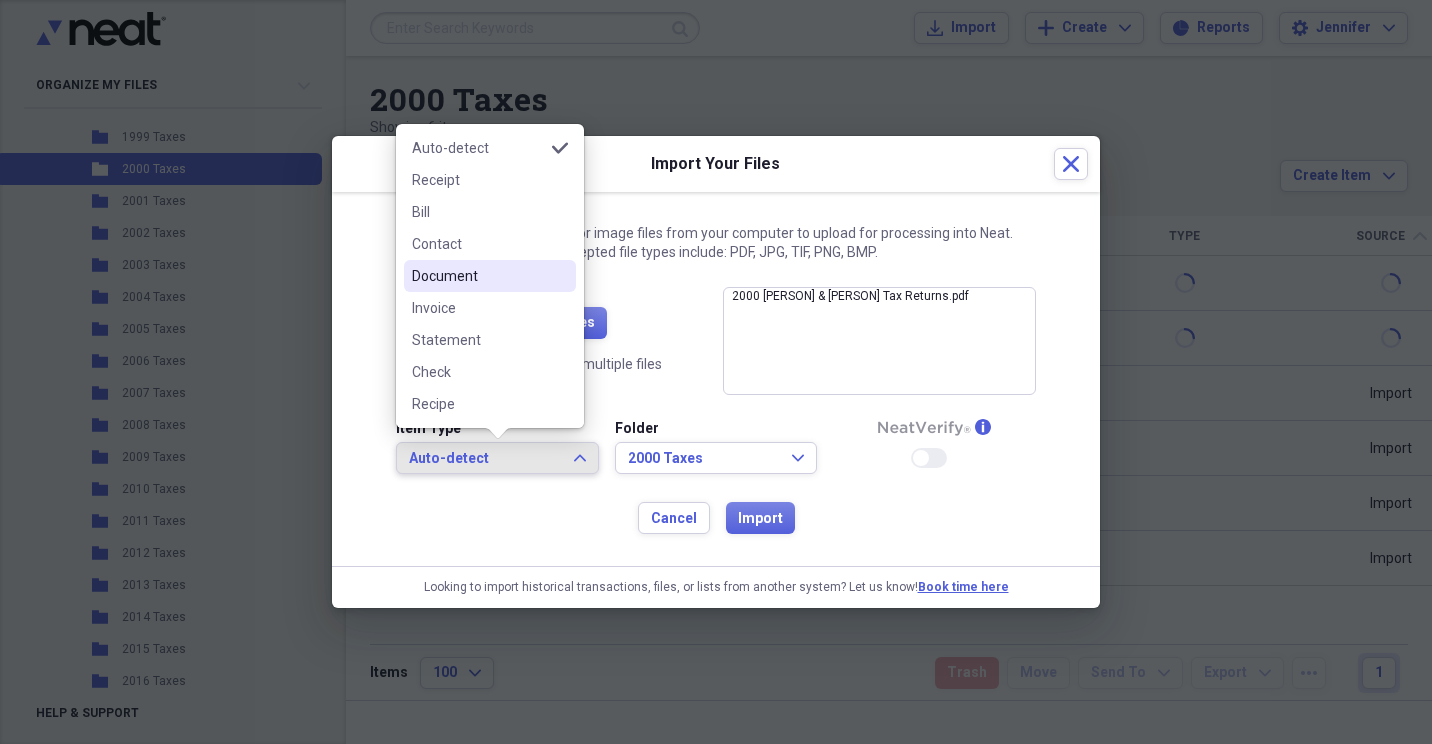 click on "Document" at bounding box center [478, 276] 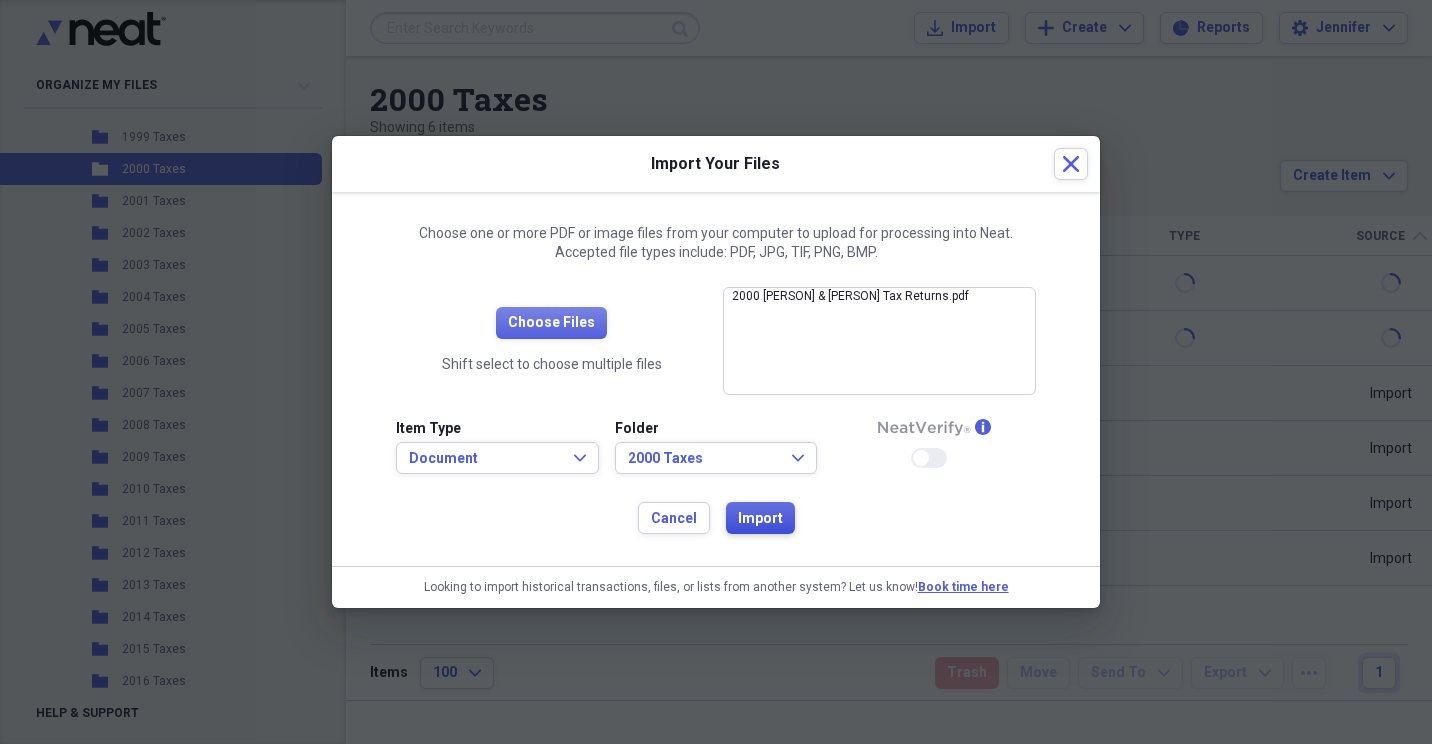 click on "Import" at bounding box center [760, 519] 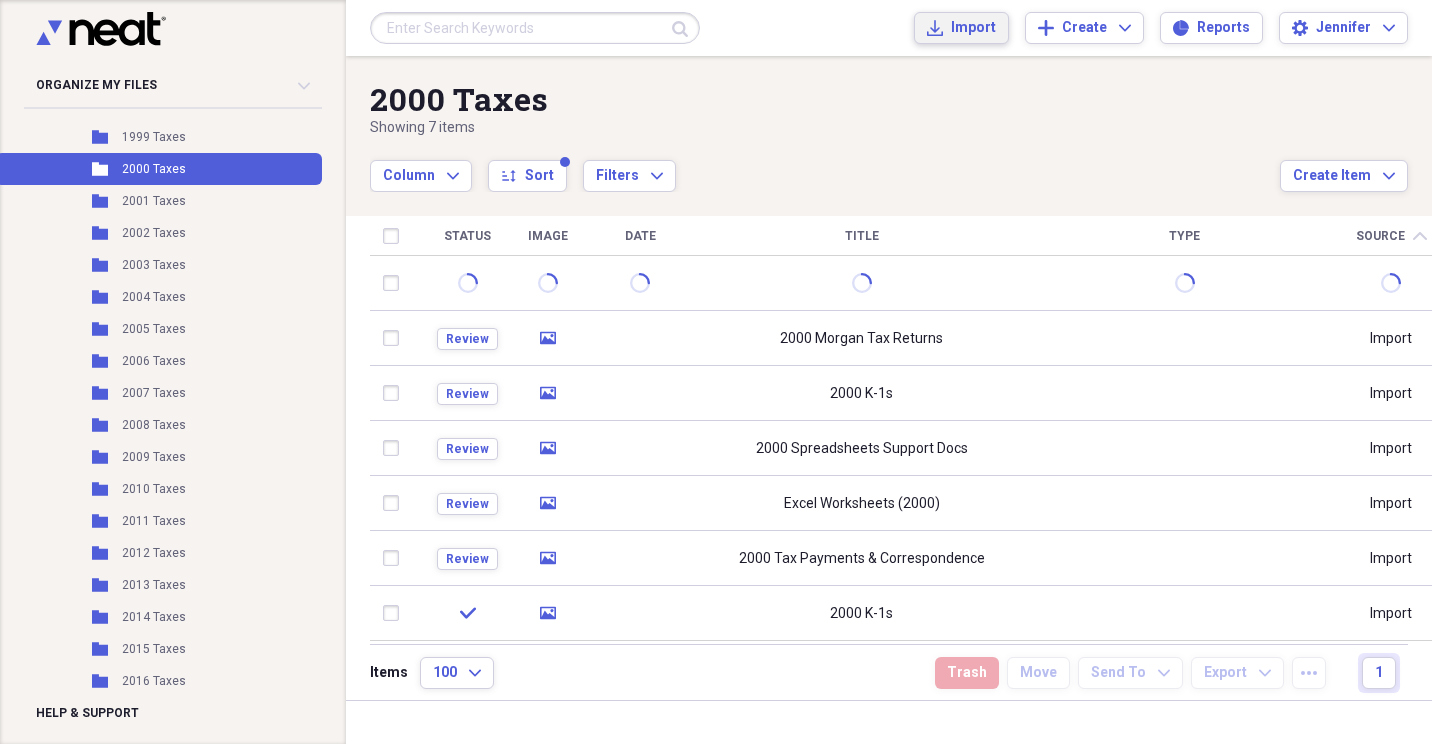 click on "Import" at bounding box center (973, 28) 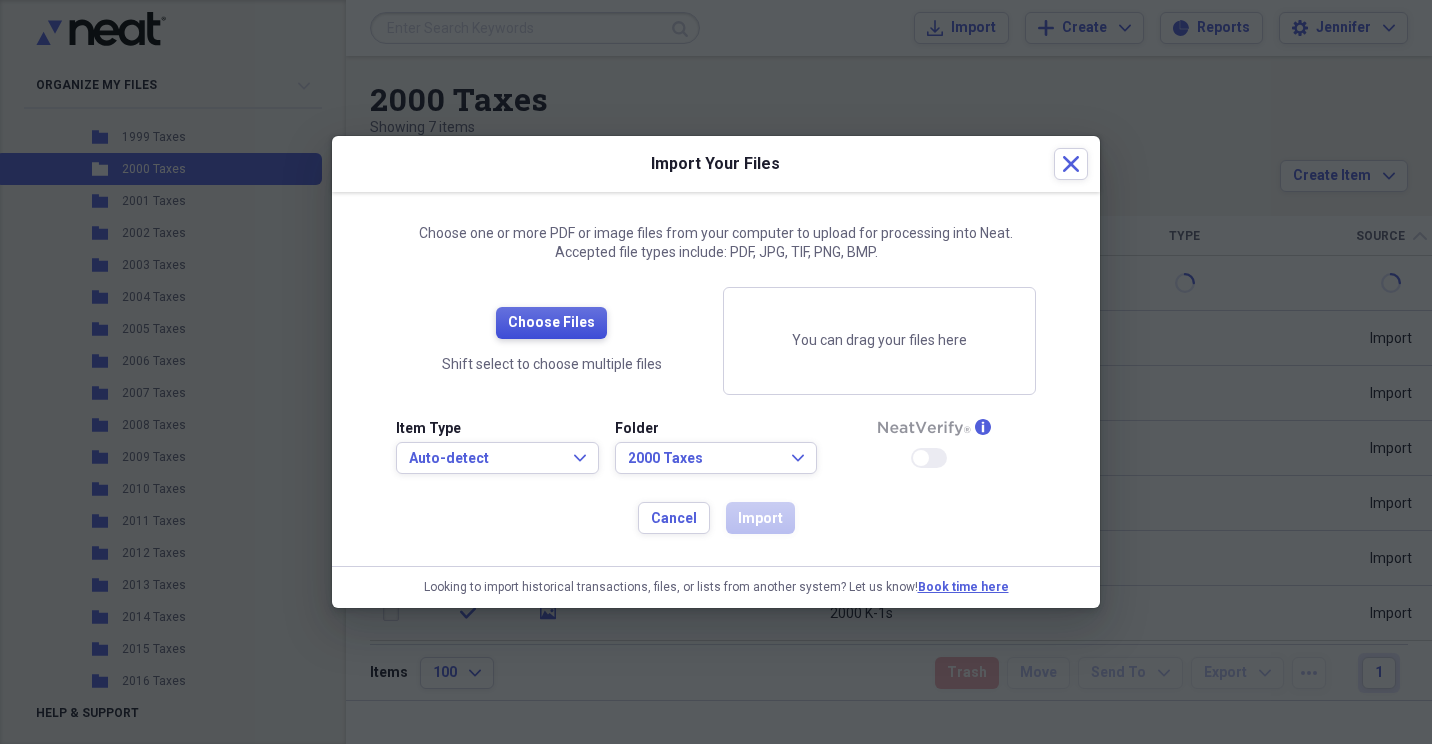 click on "Choose Files" at bounding box center [551, 323] 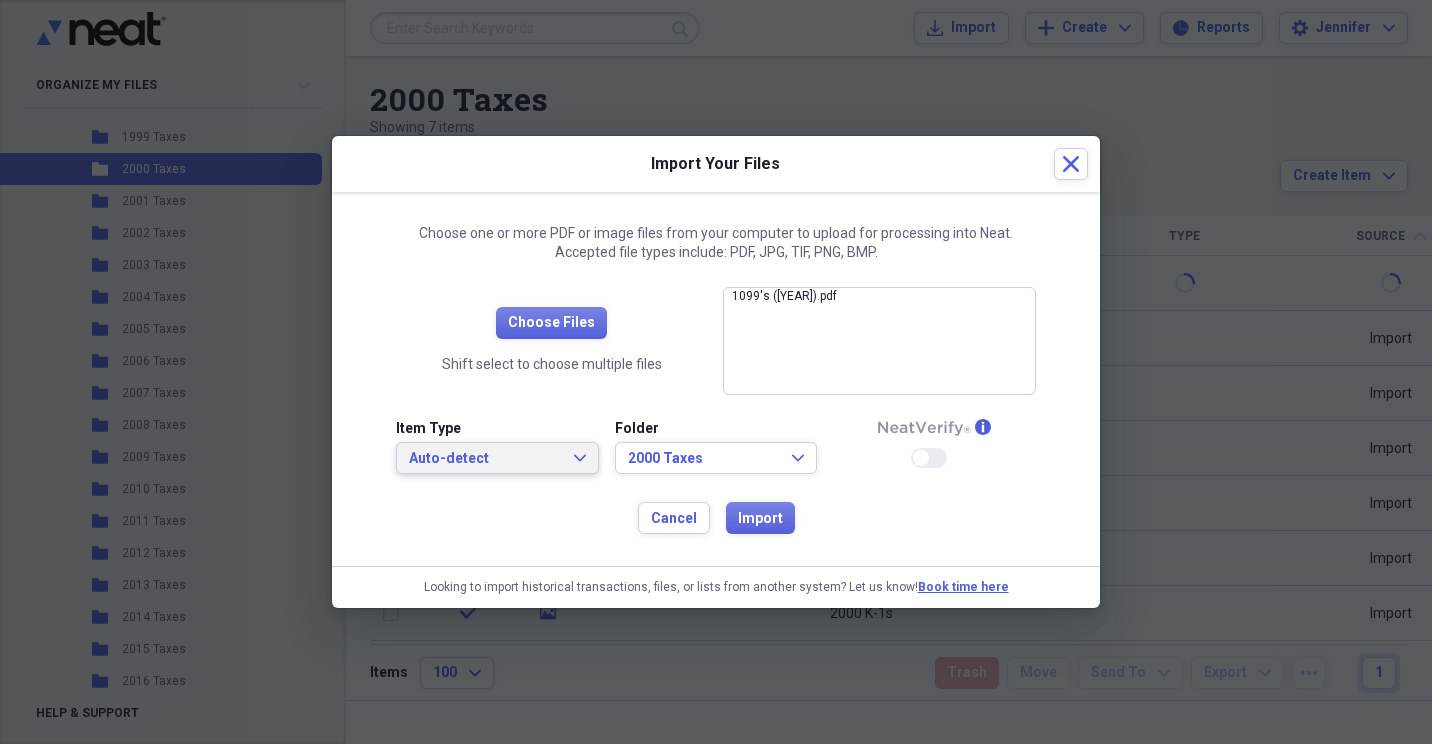click on "Expand" 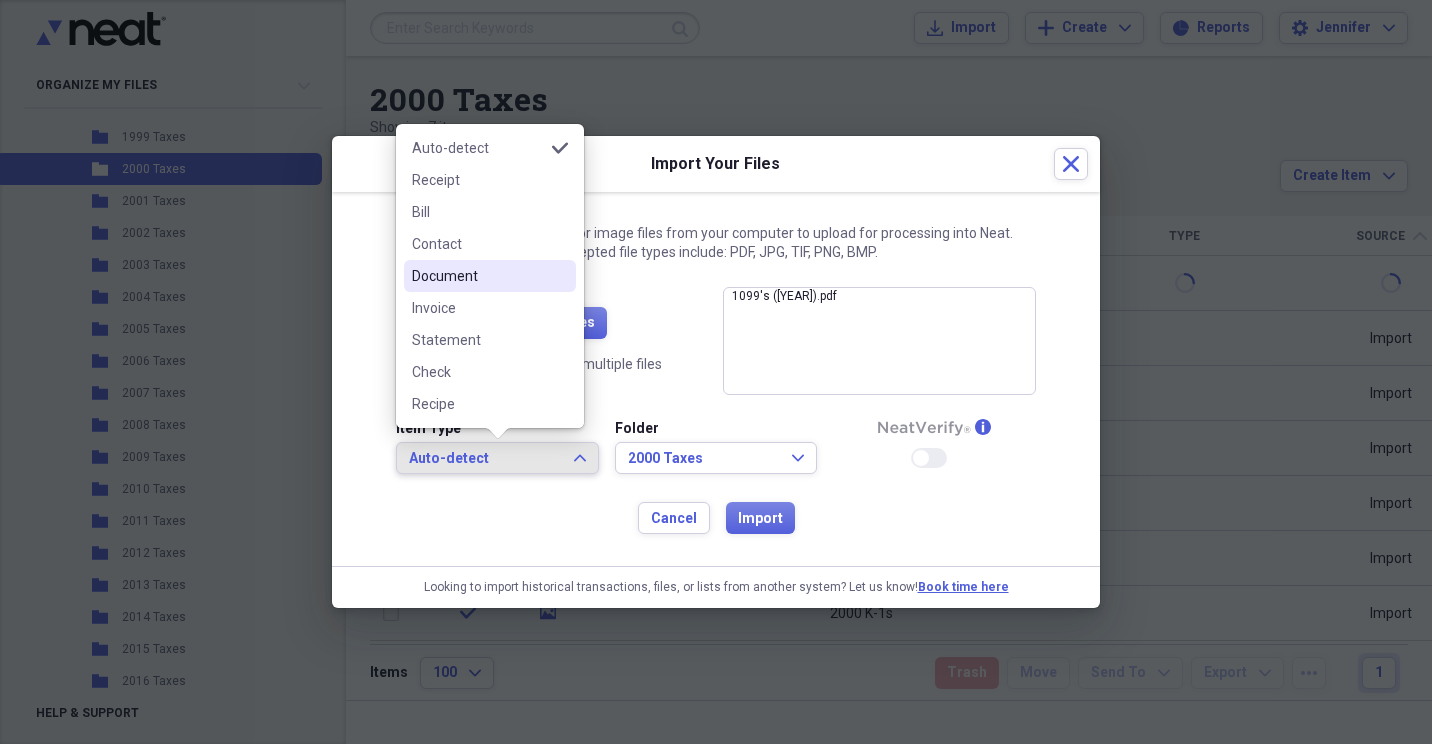 click on "Document" at bounding box center [478, 276] 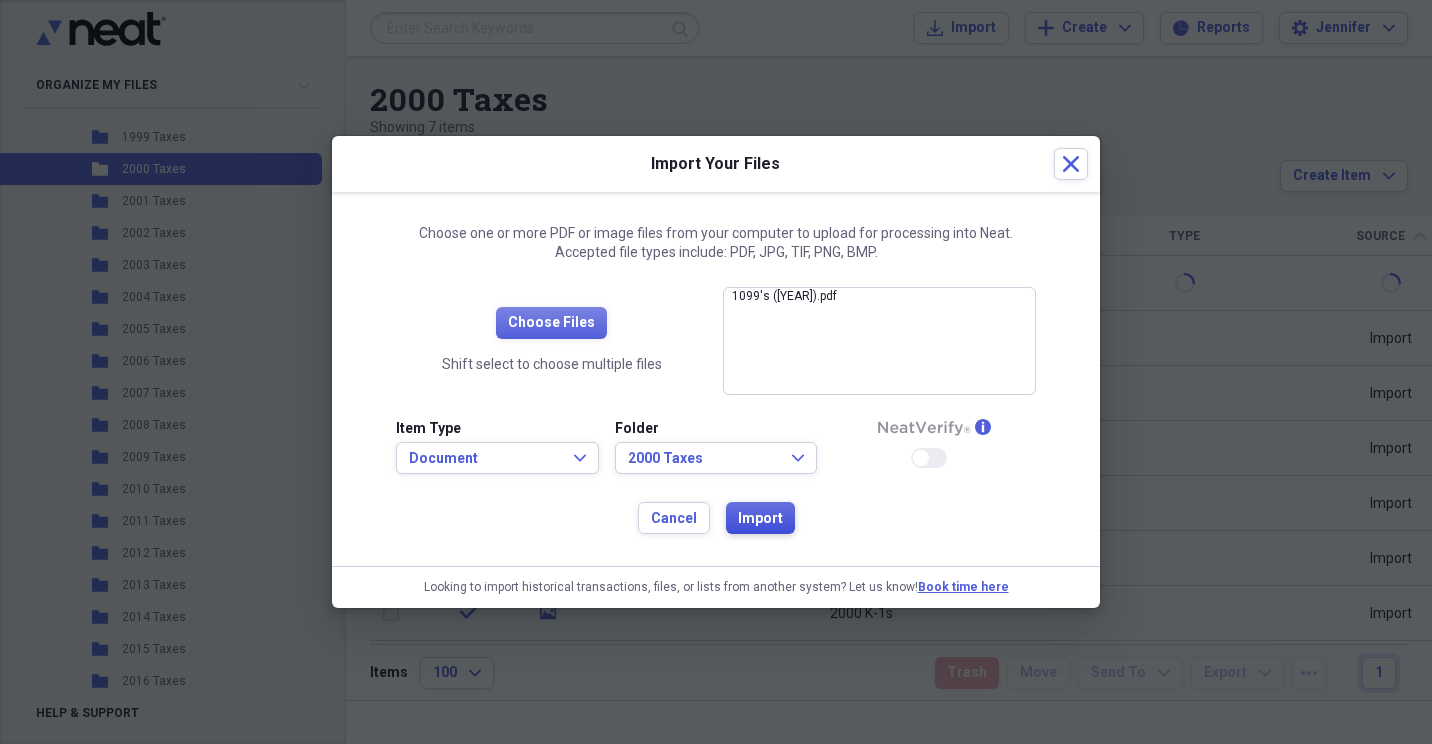 click on "Import" at bounding box center [760, 519] 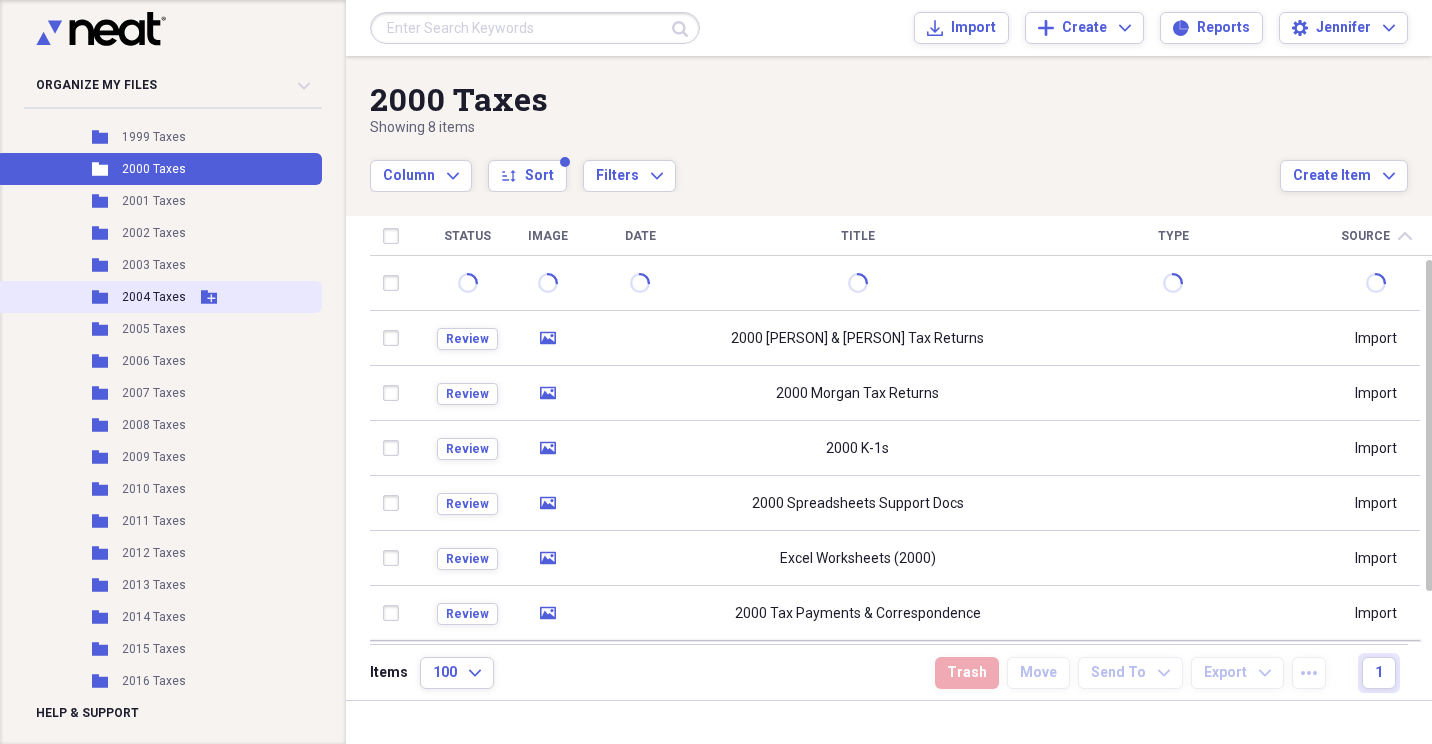 click on "2004 Taxes" at bounding box center (154, 297) 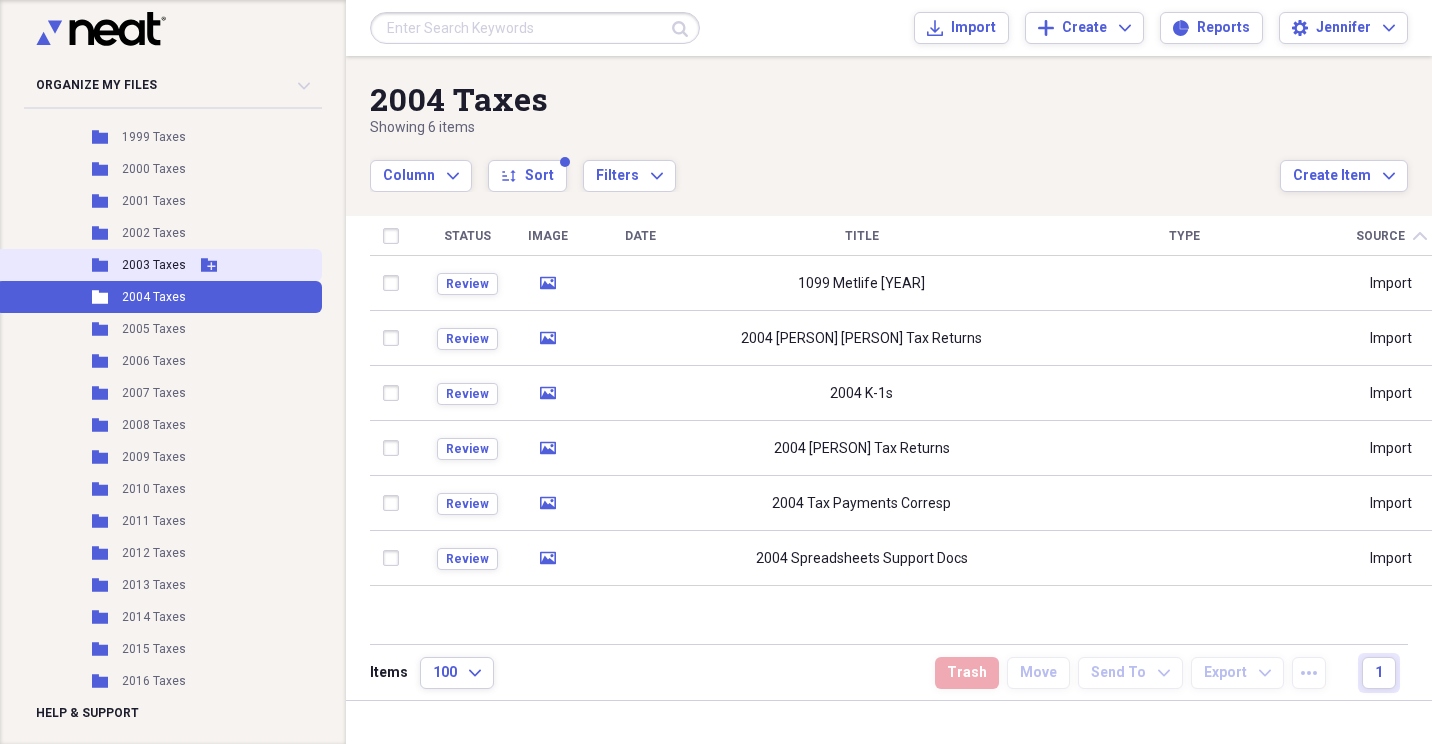 click on "2003 Taxes" at bounding box center (154, 265) 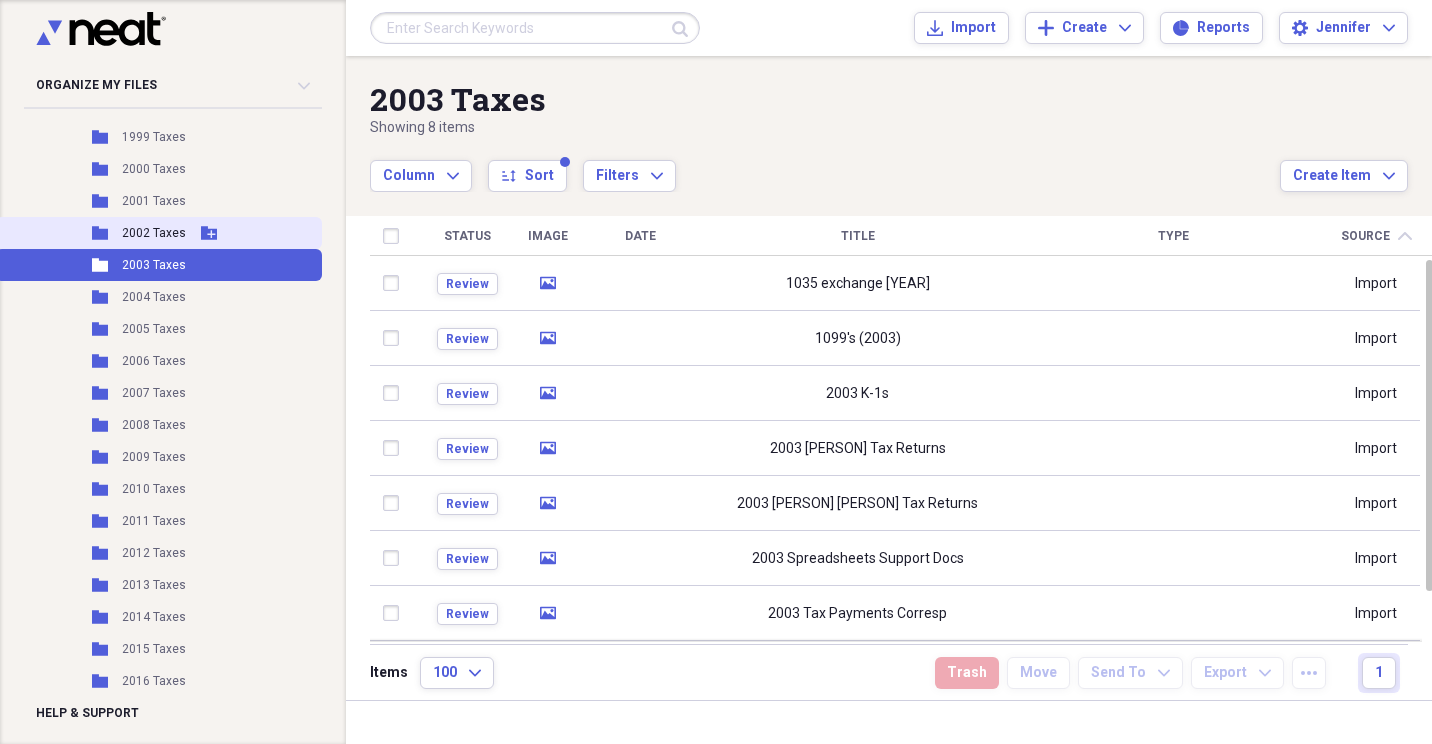 click on "2002 Taxes" at bounding box center (154, 233) 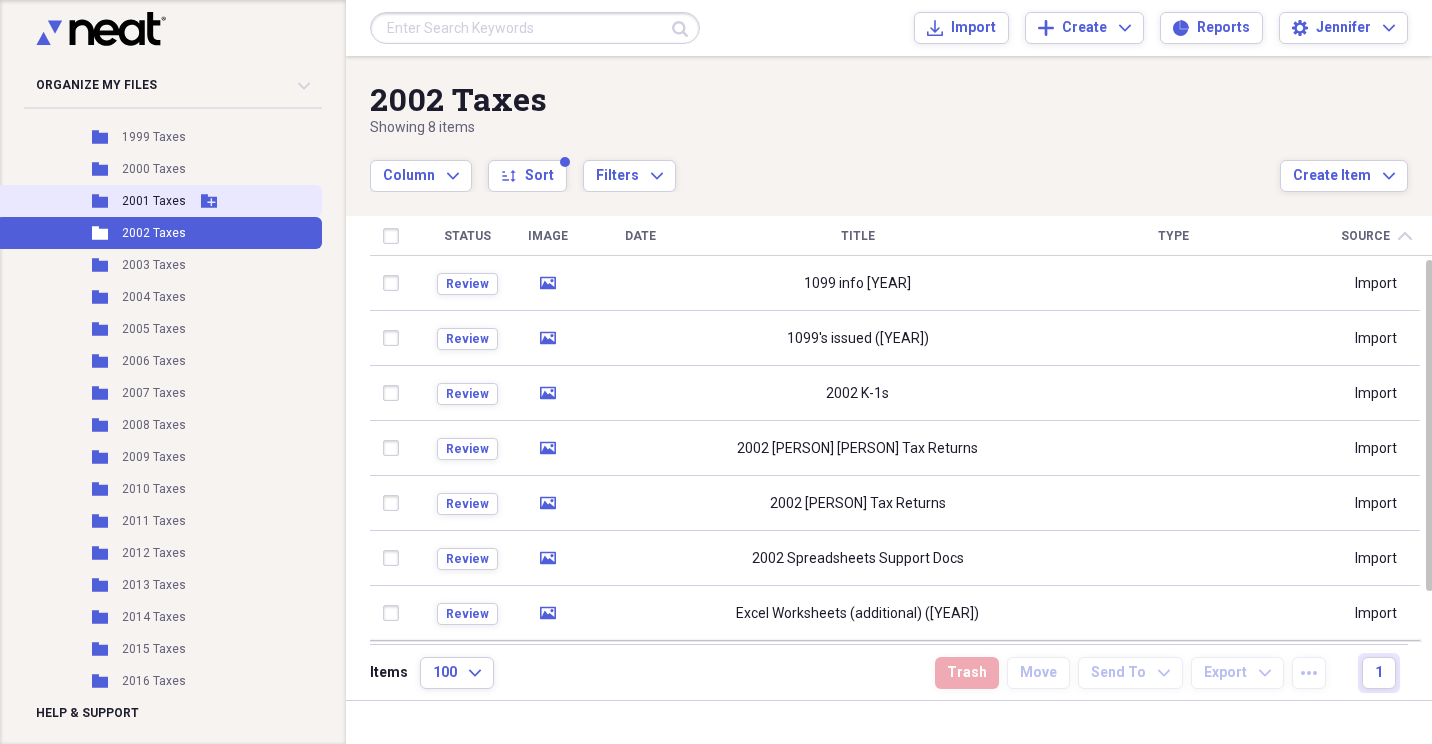 click on "2001 Taxes" at bounding box center (154, 201) 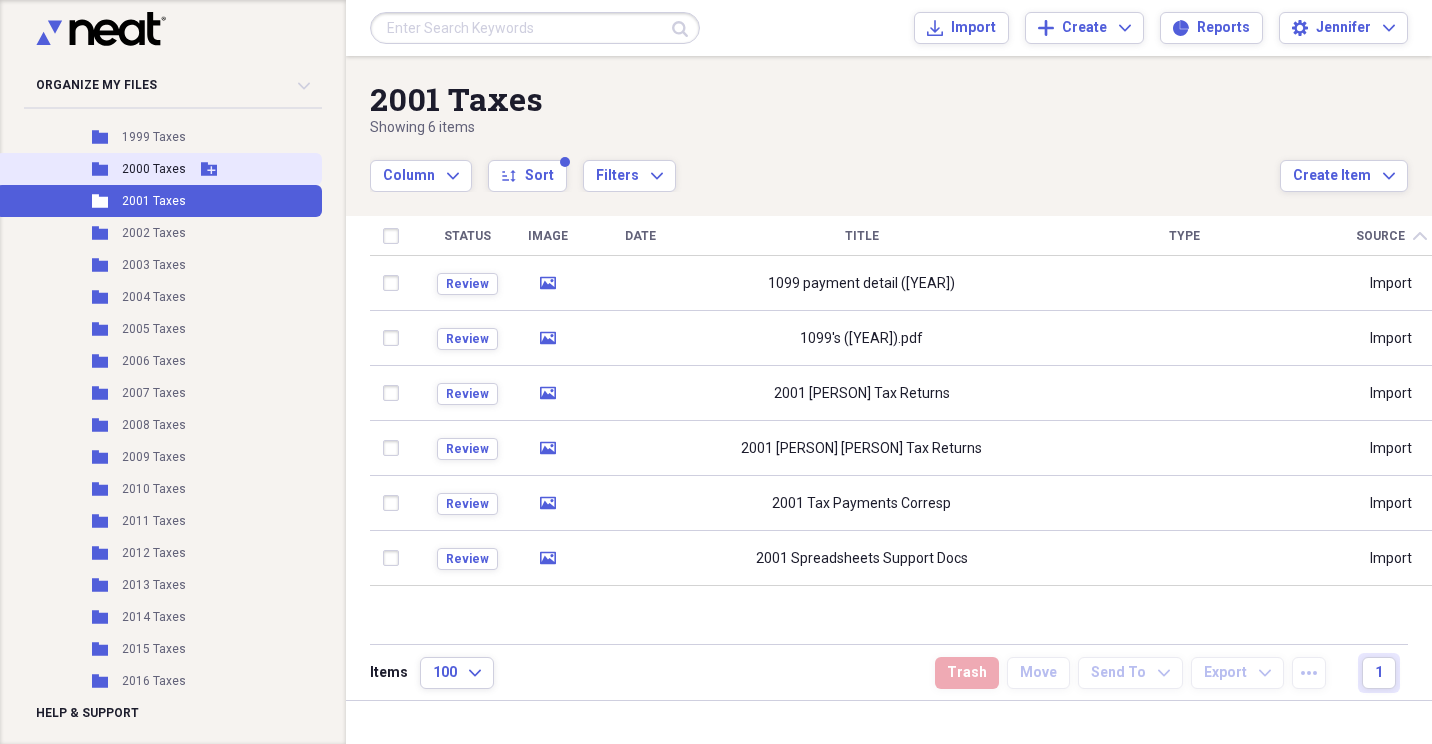 click on "2000 Taxes" at bounding box center (154, 169) 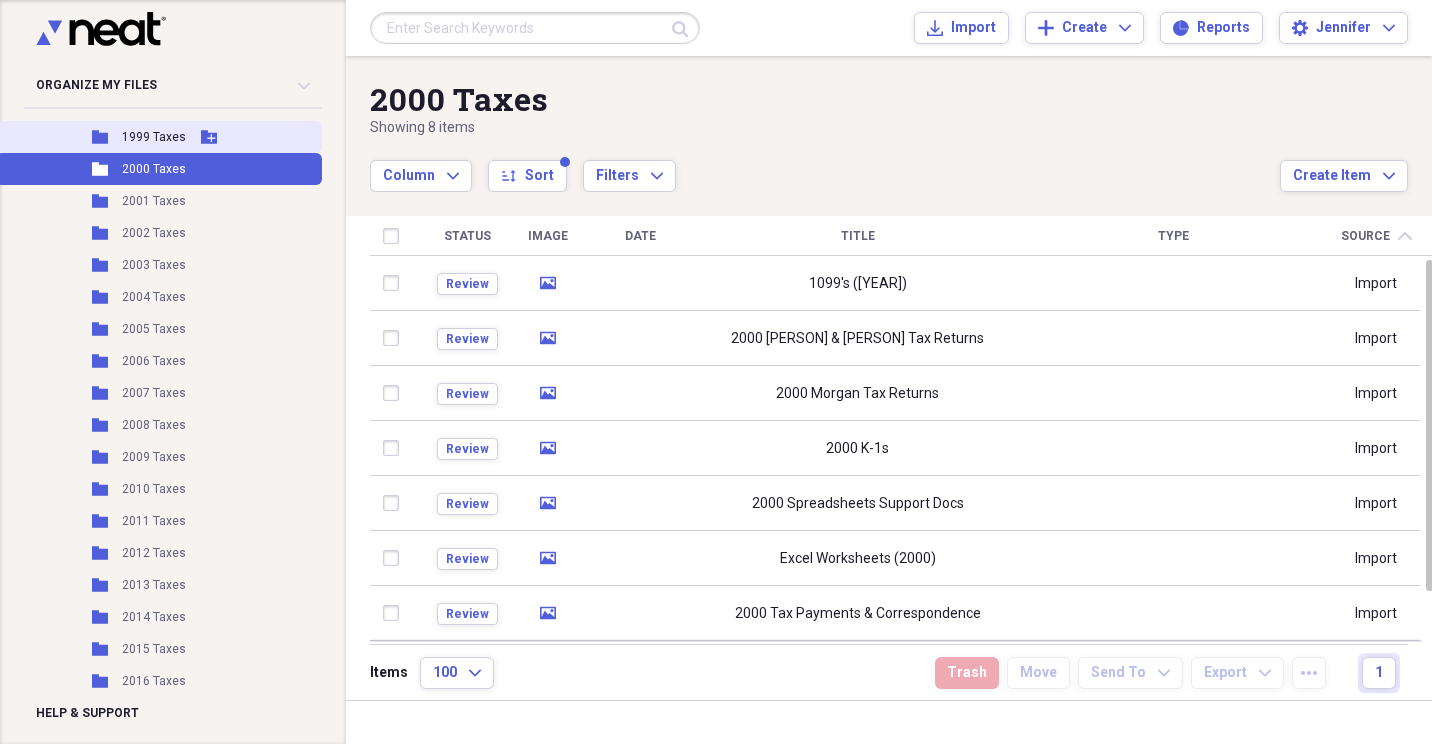 click on "Folder [YEAR] Taxes Add Folder" at bounding box center [159, 137] 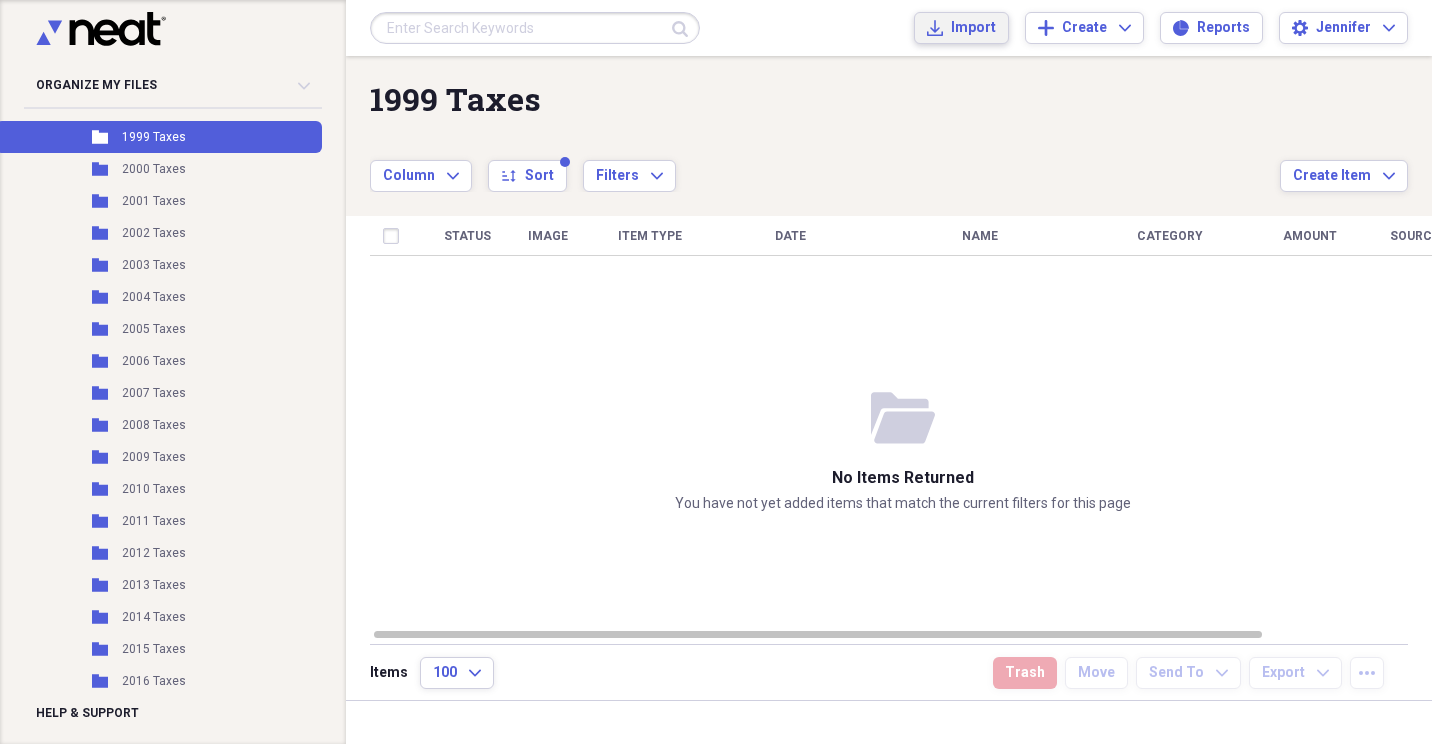 click on "Import" at bounding box center (973, 28) 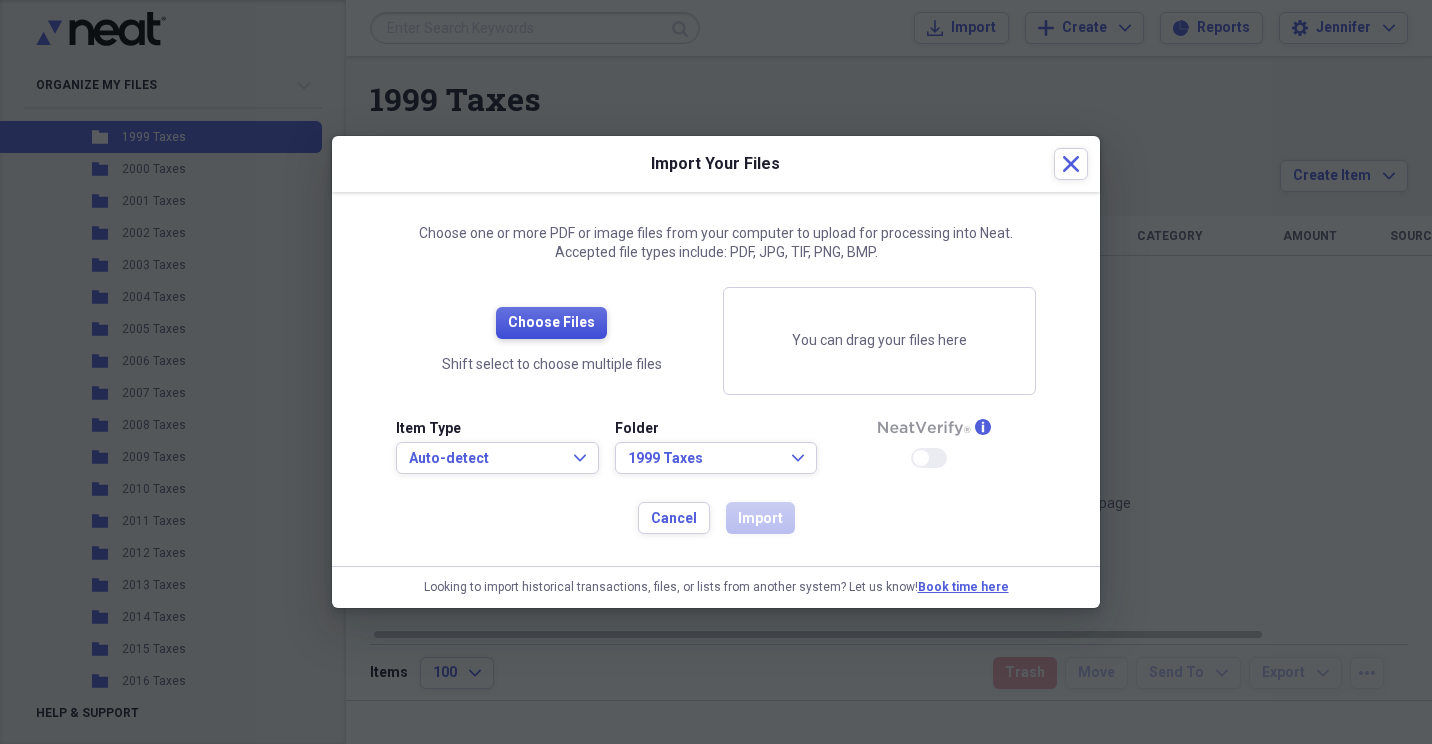 click on "Choose Files" at bounding box center (551, 323) 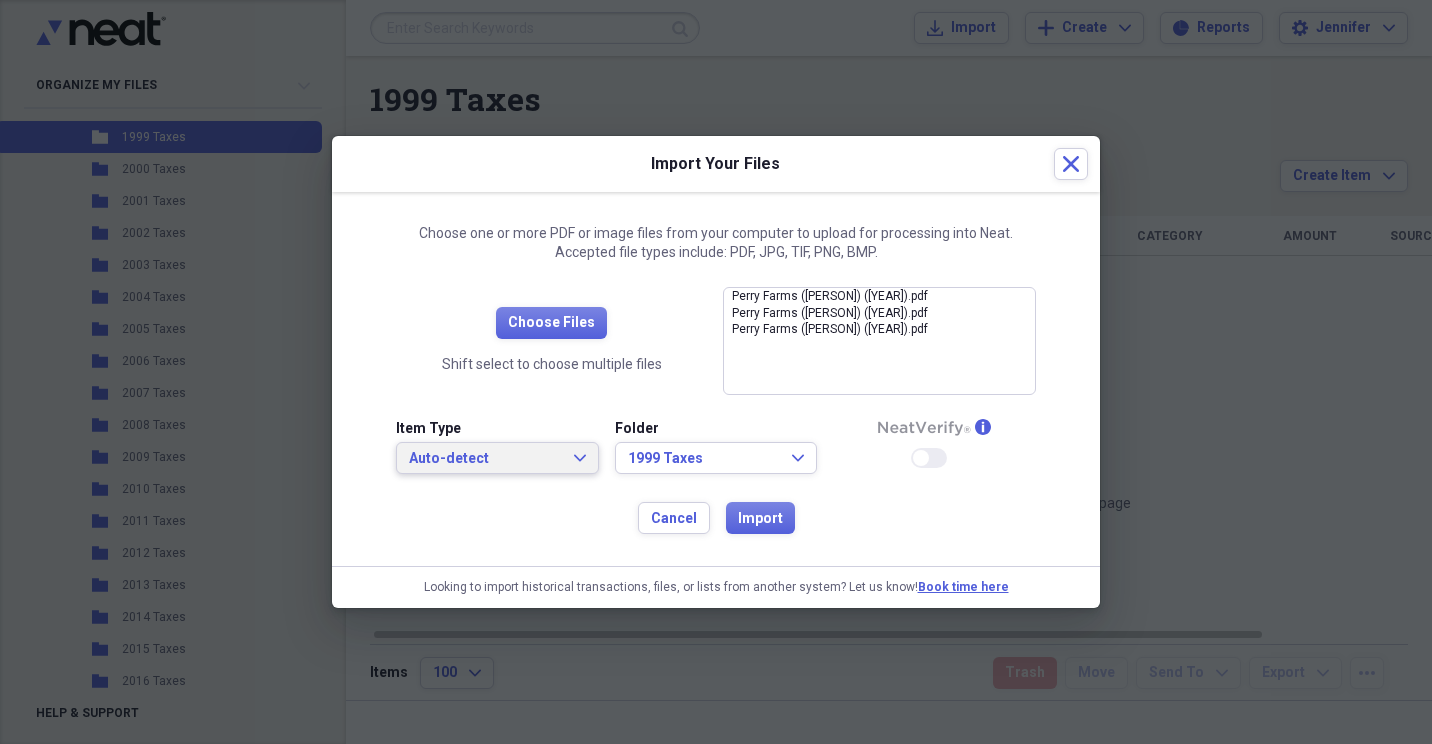 click on "Expand" 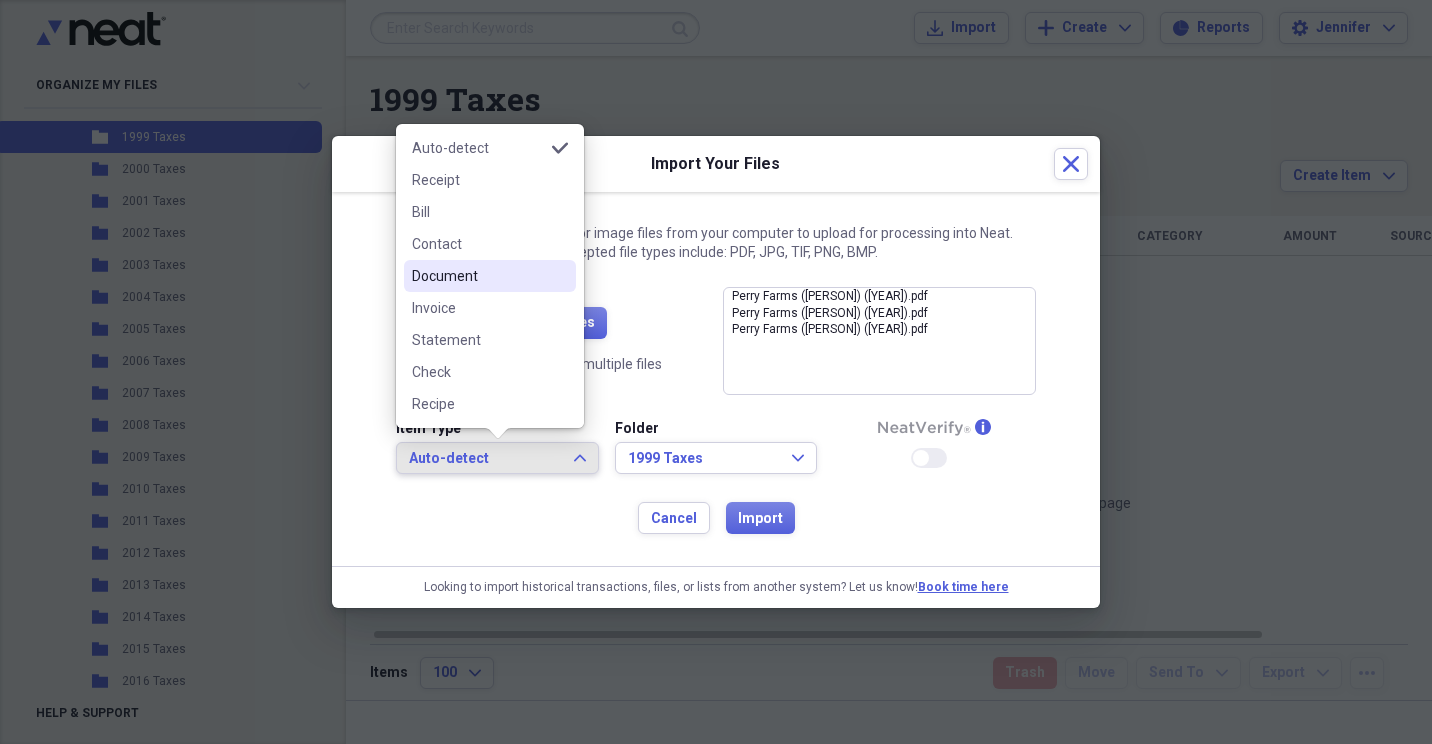 click on "Document" at bounding box center (478, 276) 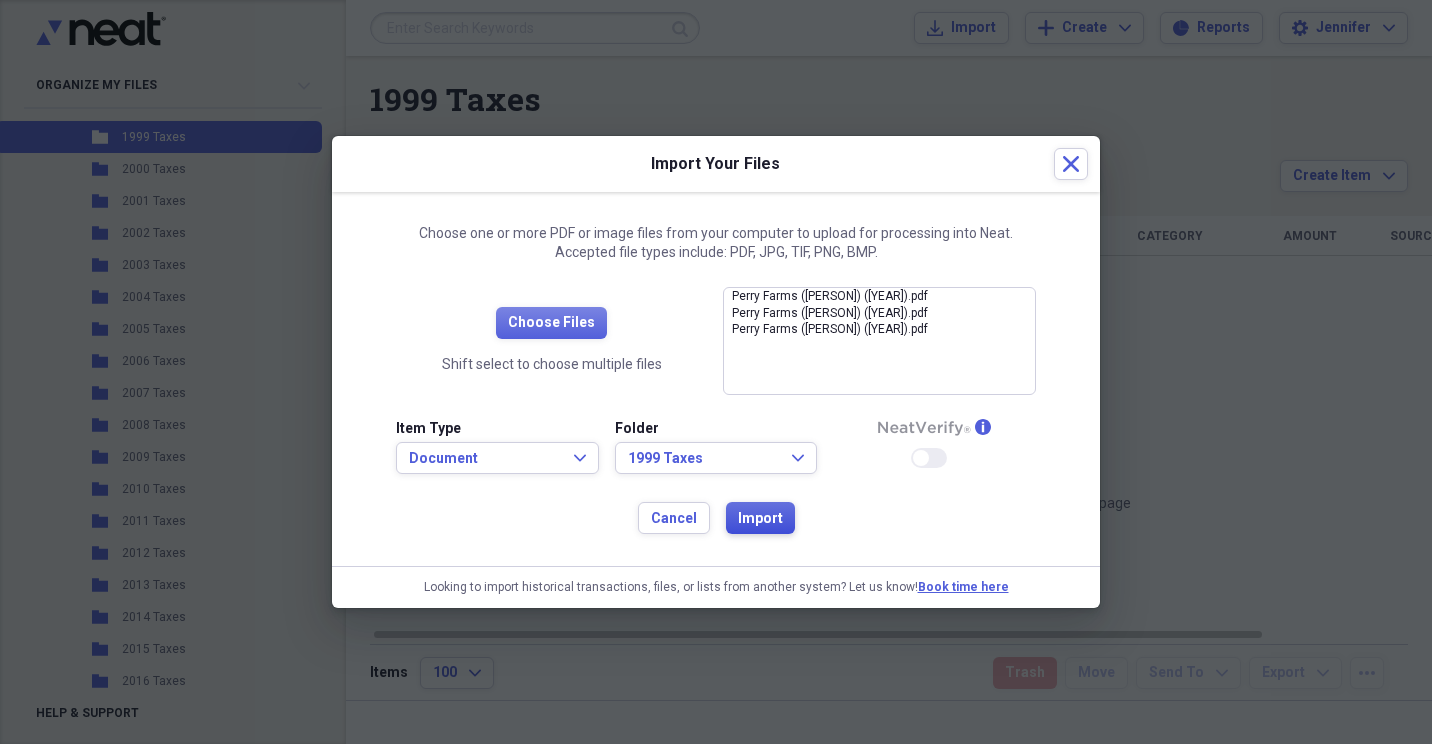 click on "Import" at bounding box center [760, 518] 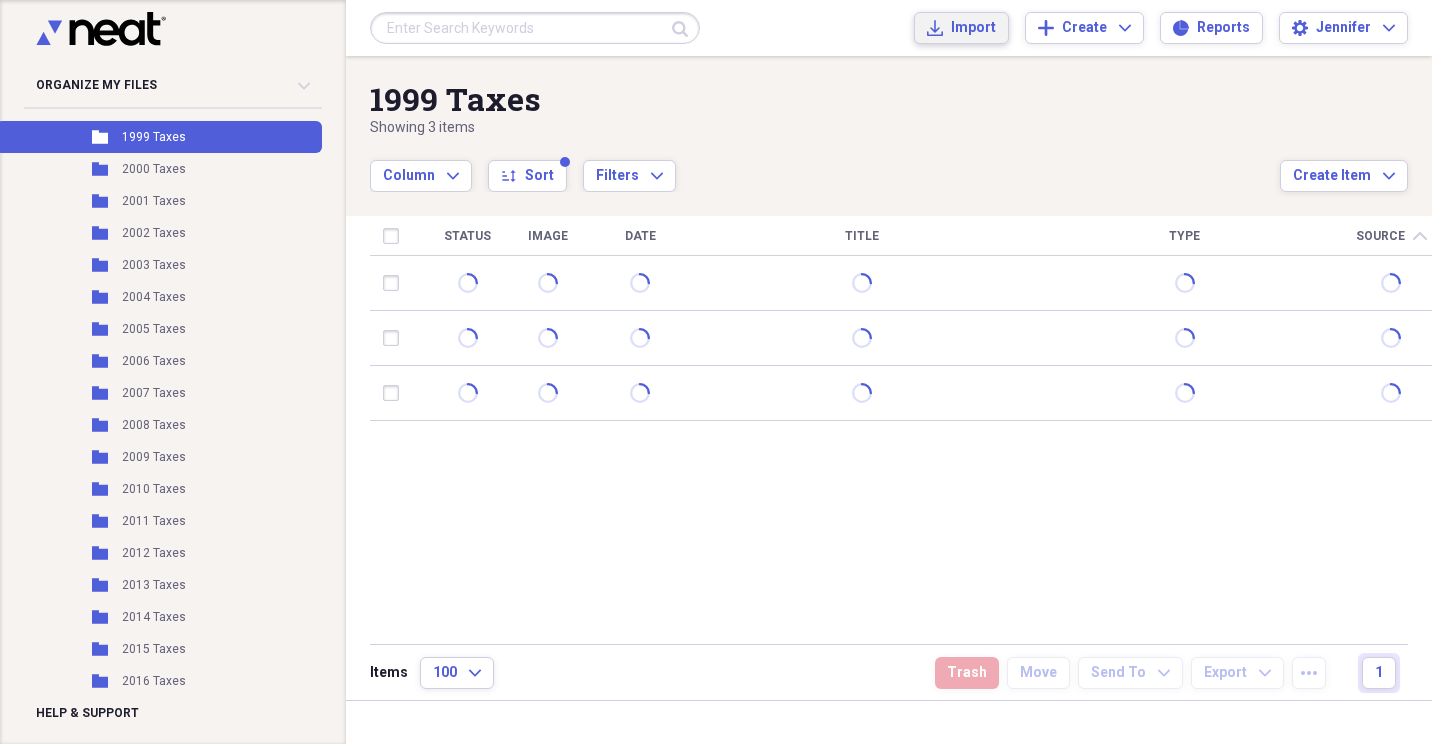 click on "Import" at bounding box center [973, 28] 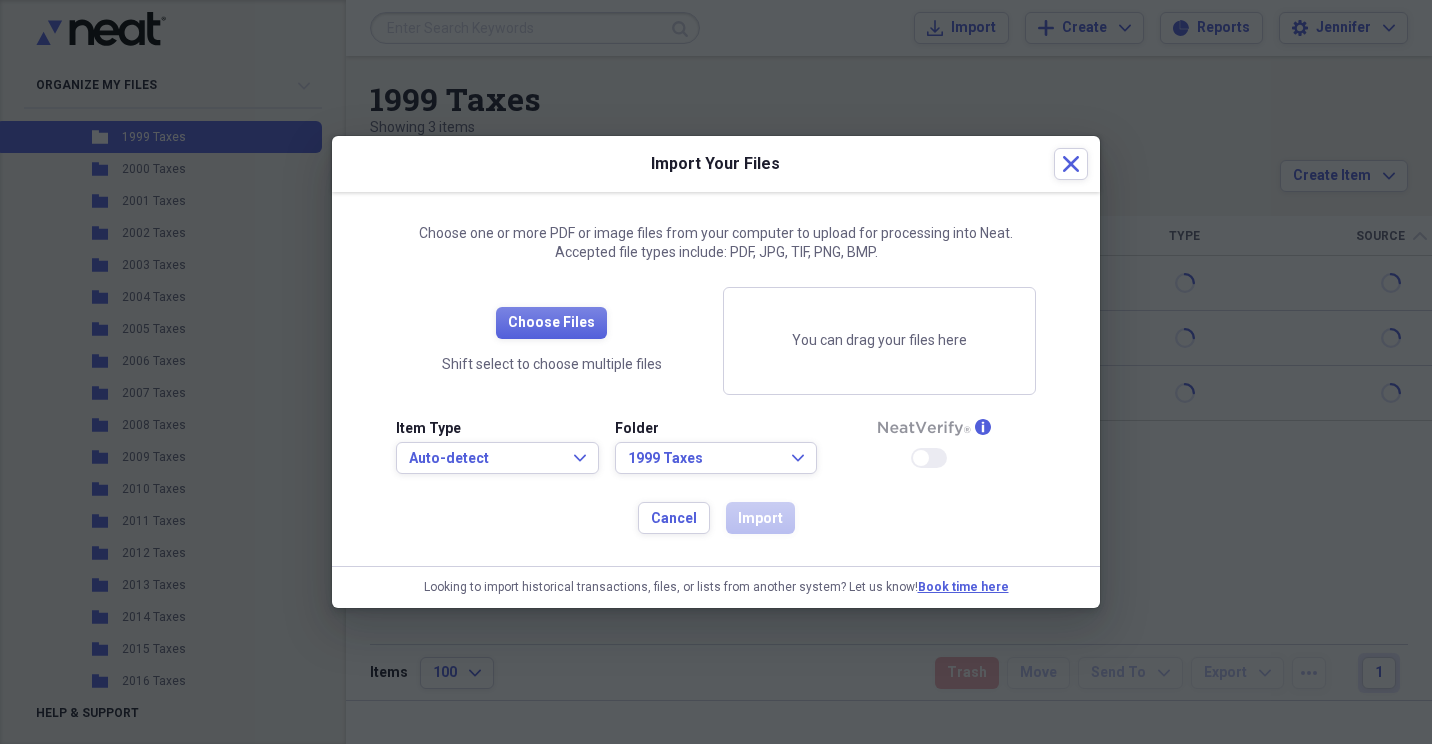 click at bounding box center (716, 372) 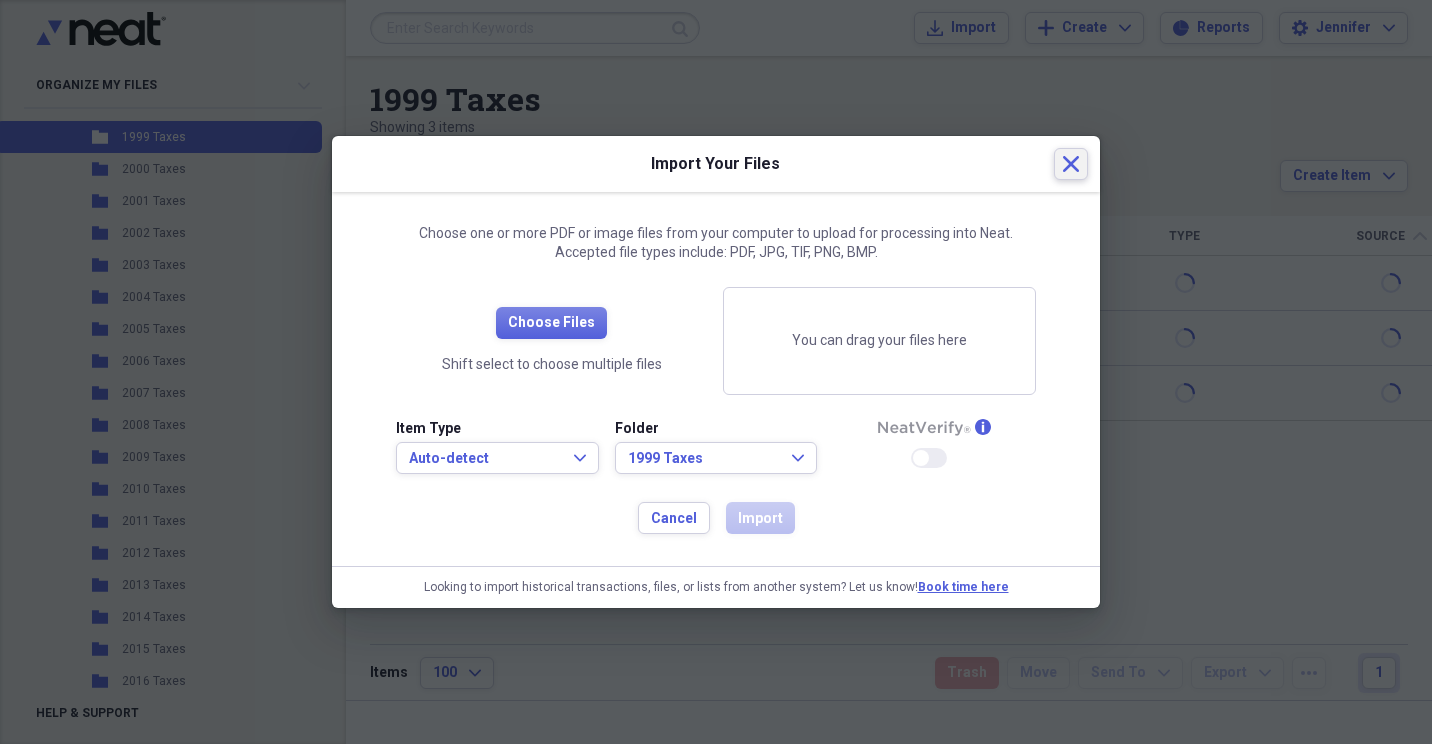 click 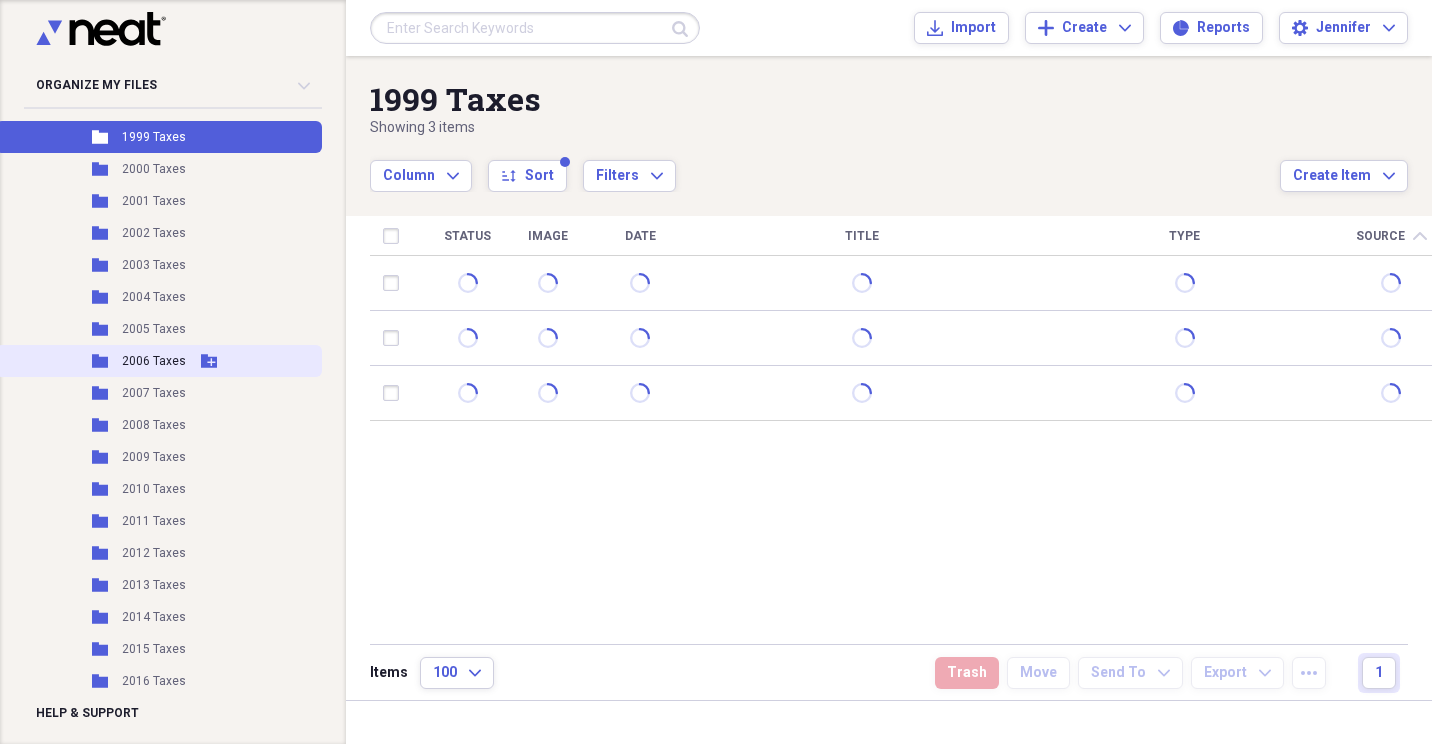 click on "2006 Taxes" at bounding box center [154, 361] 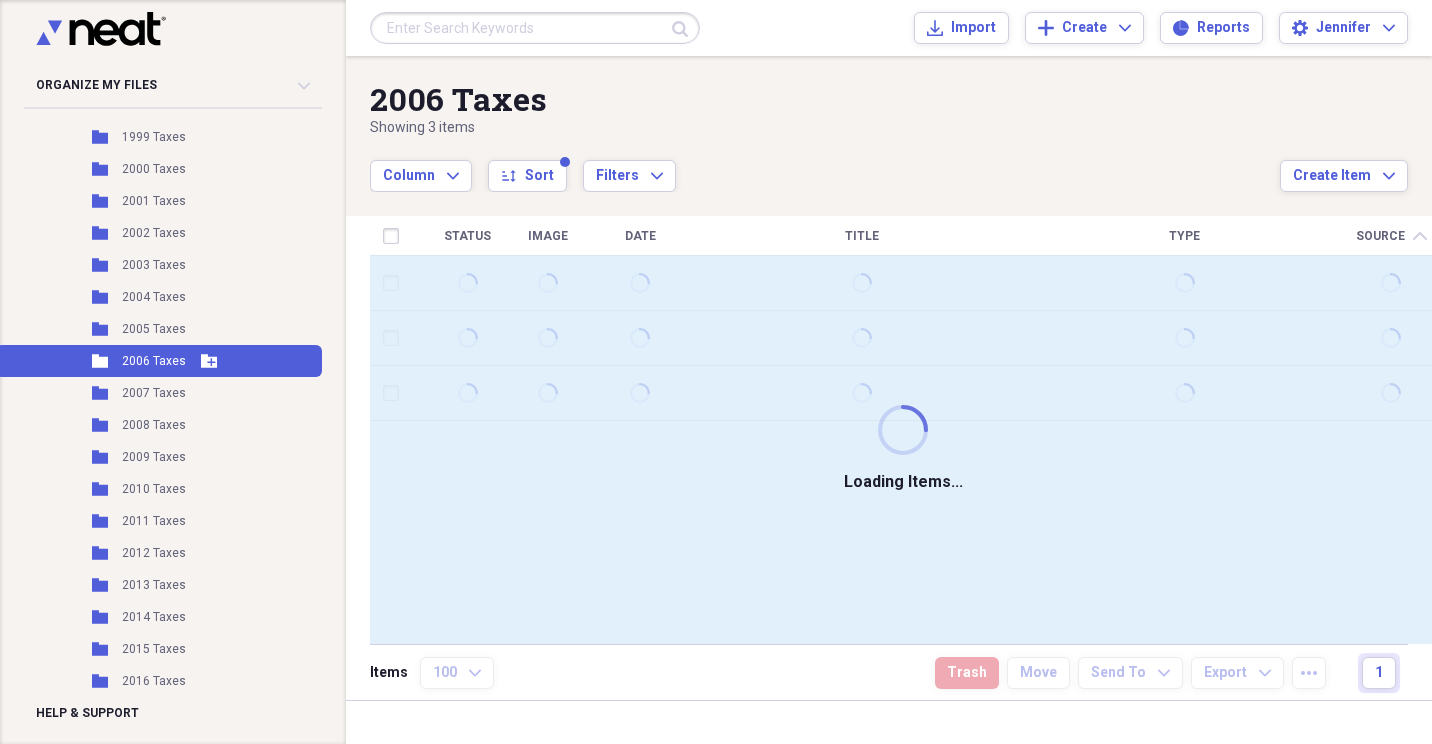 click on "2006 Taxes" at bounding box center (154, 361) 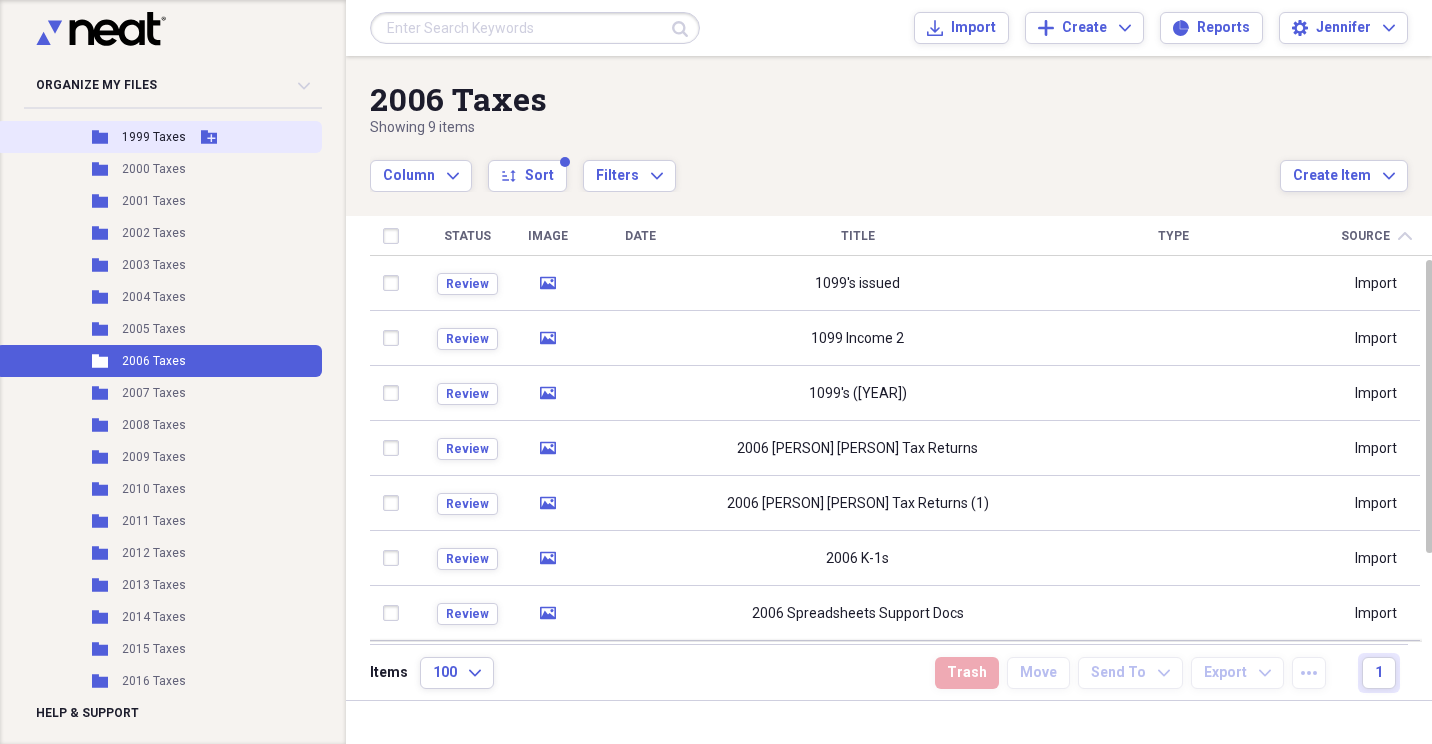 click on "1999 Taxes" at bounding box center [154, 137] 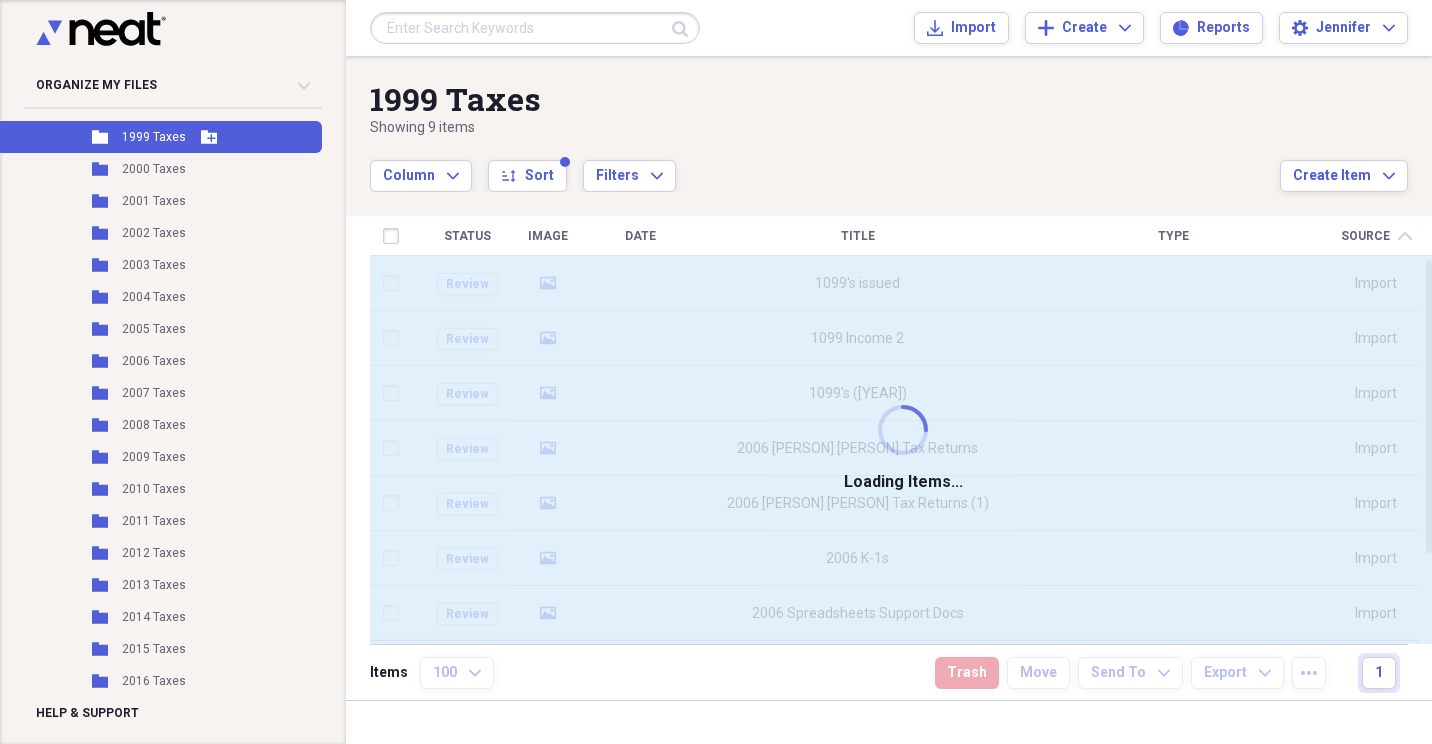 click on "1999 Taxes" at bounding box center [154, 137] 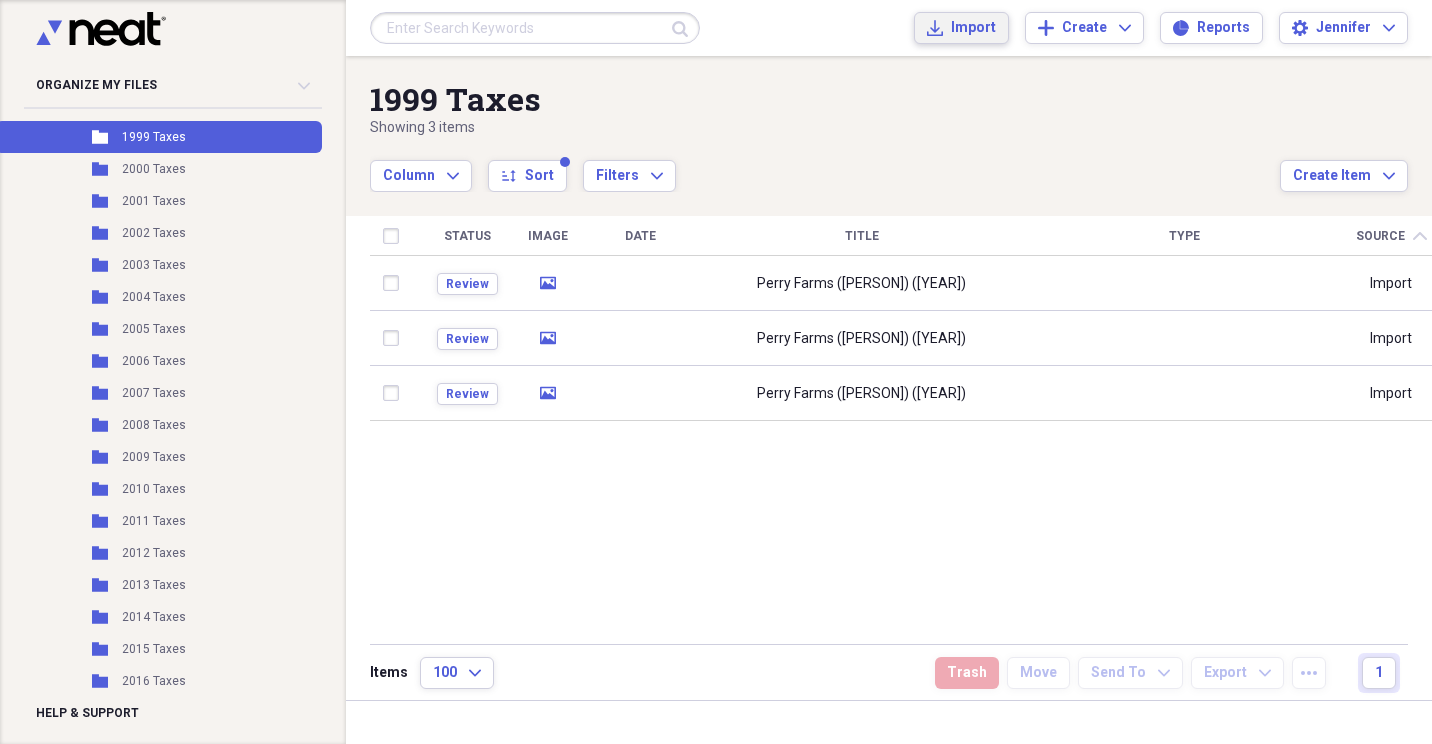 click on "Import" at bounding box center [973, 28] 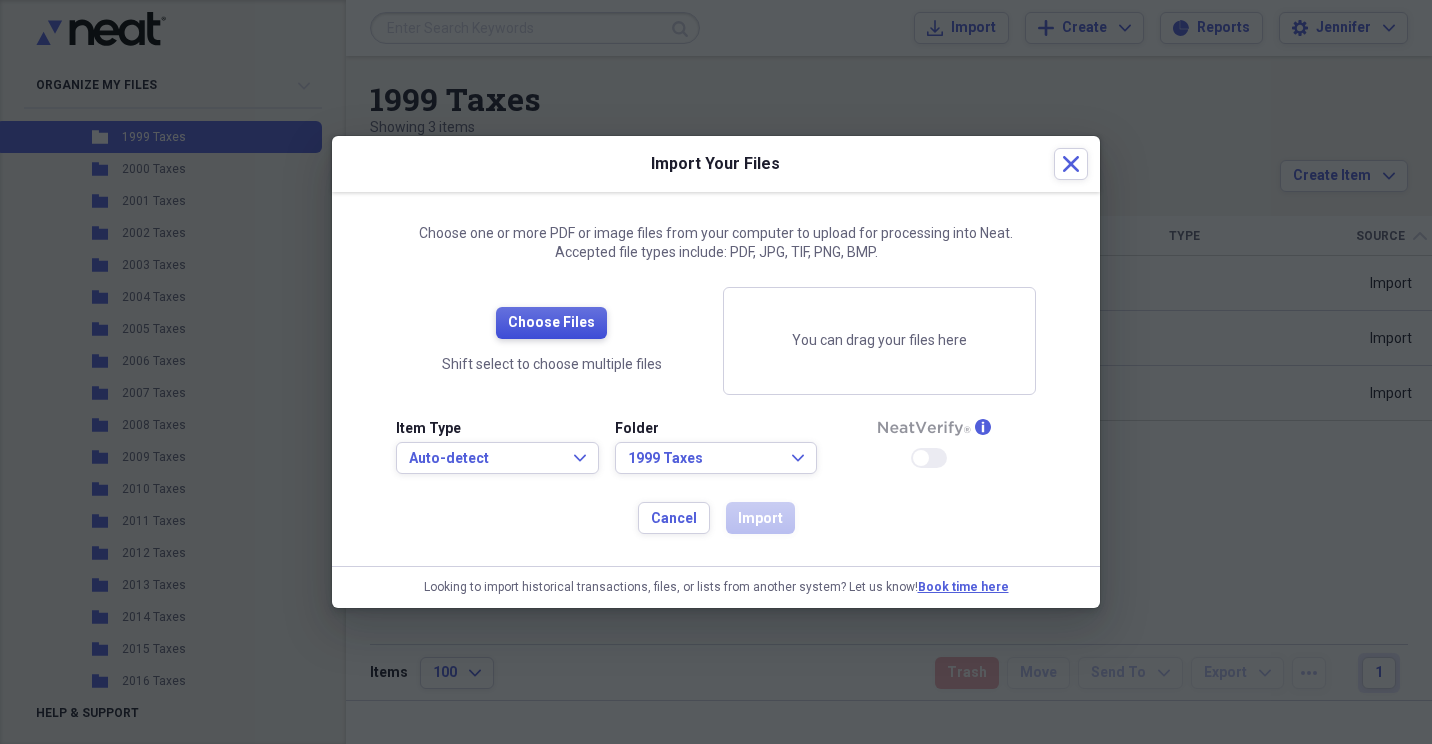 click on "Choose Files" at bounding box center (551, 323) 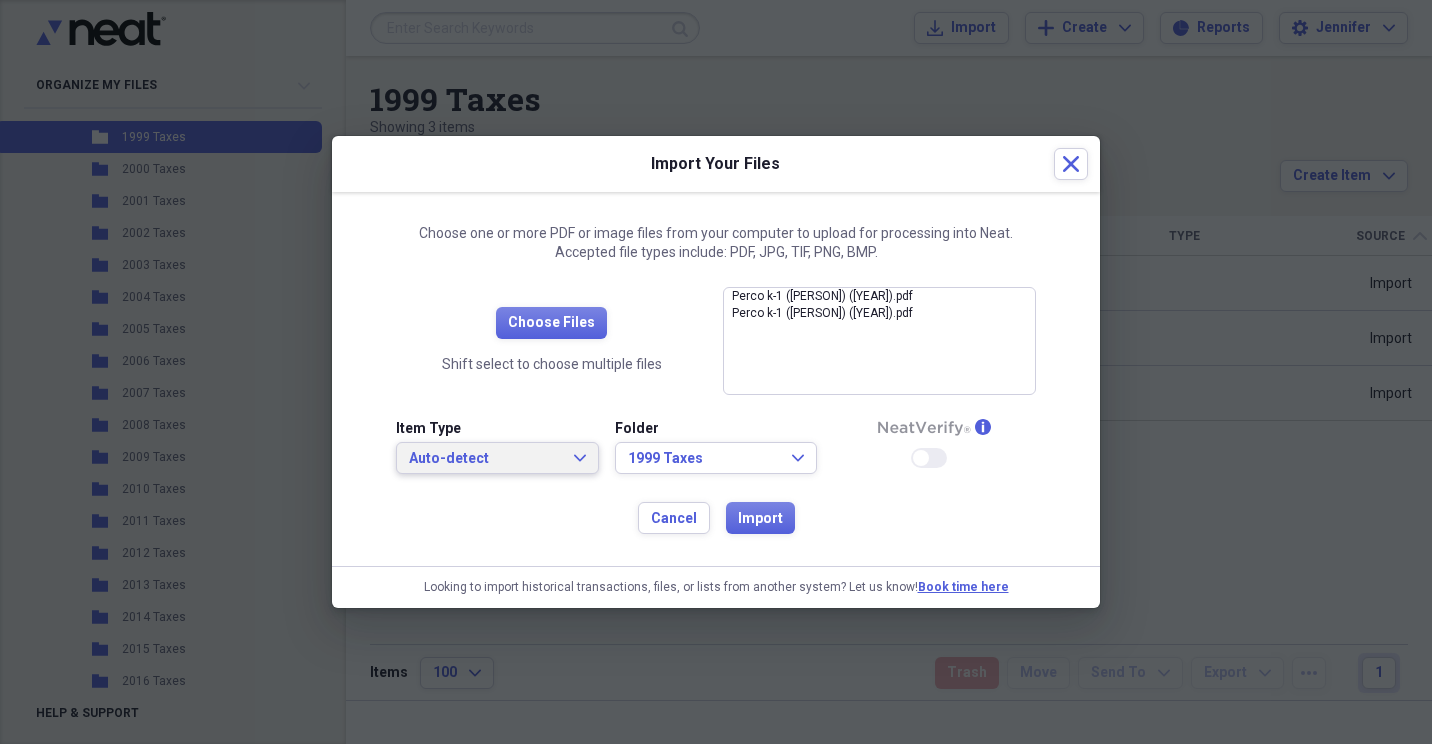 click 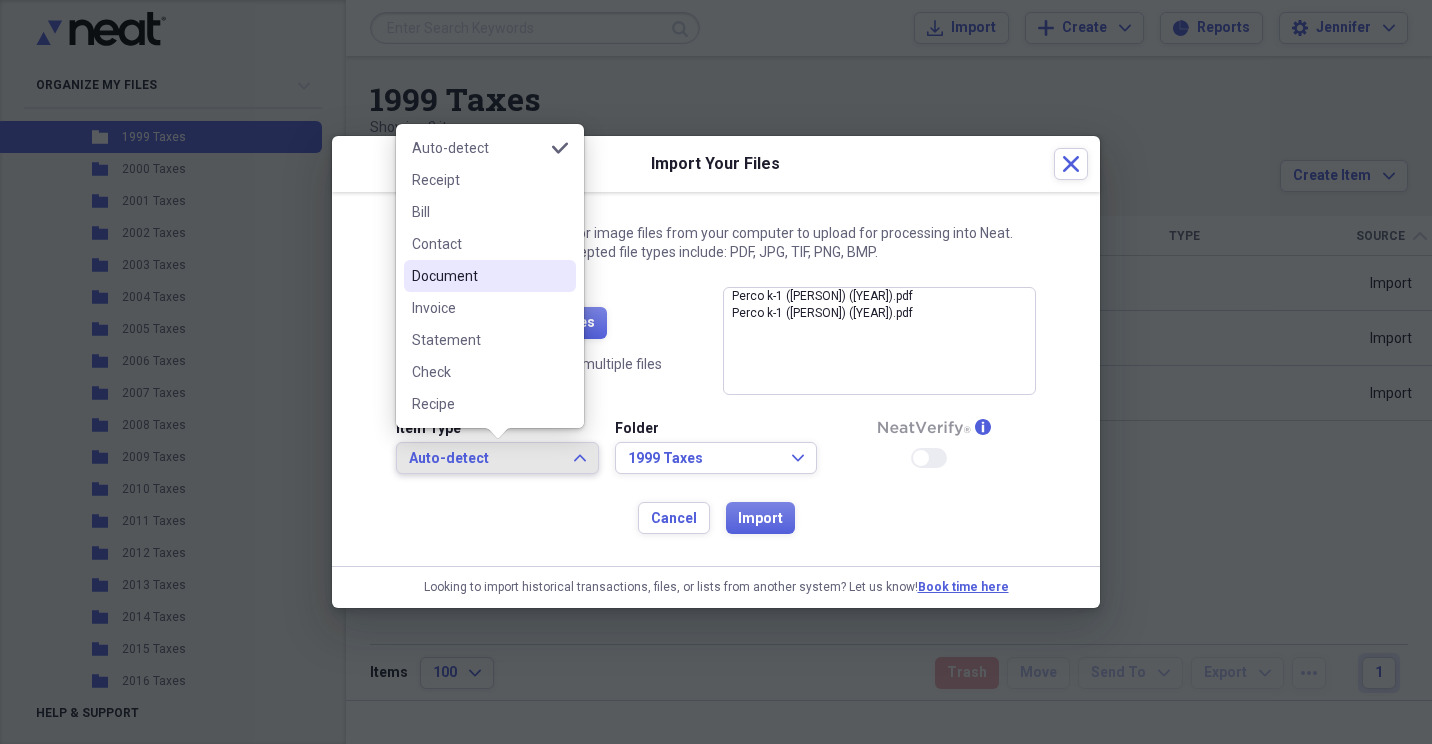 click on "Document" at bounding box center [478, 276] 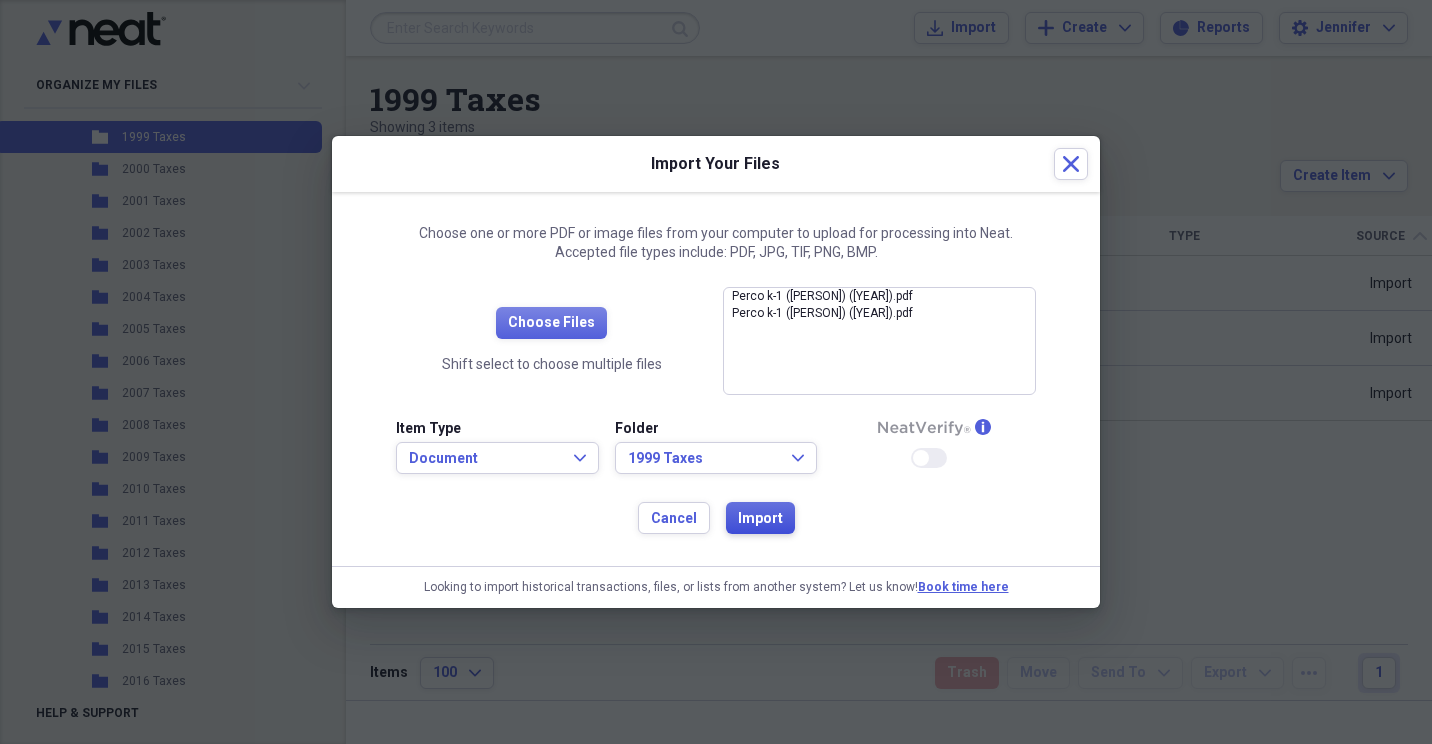 click on "Import" at bounding box center (760, 519) 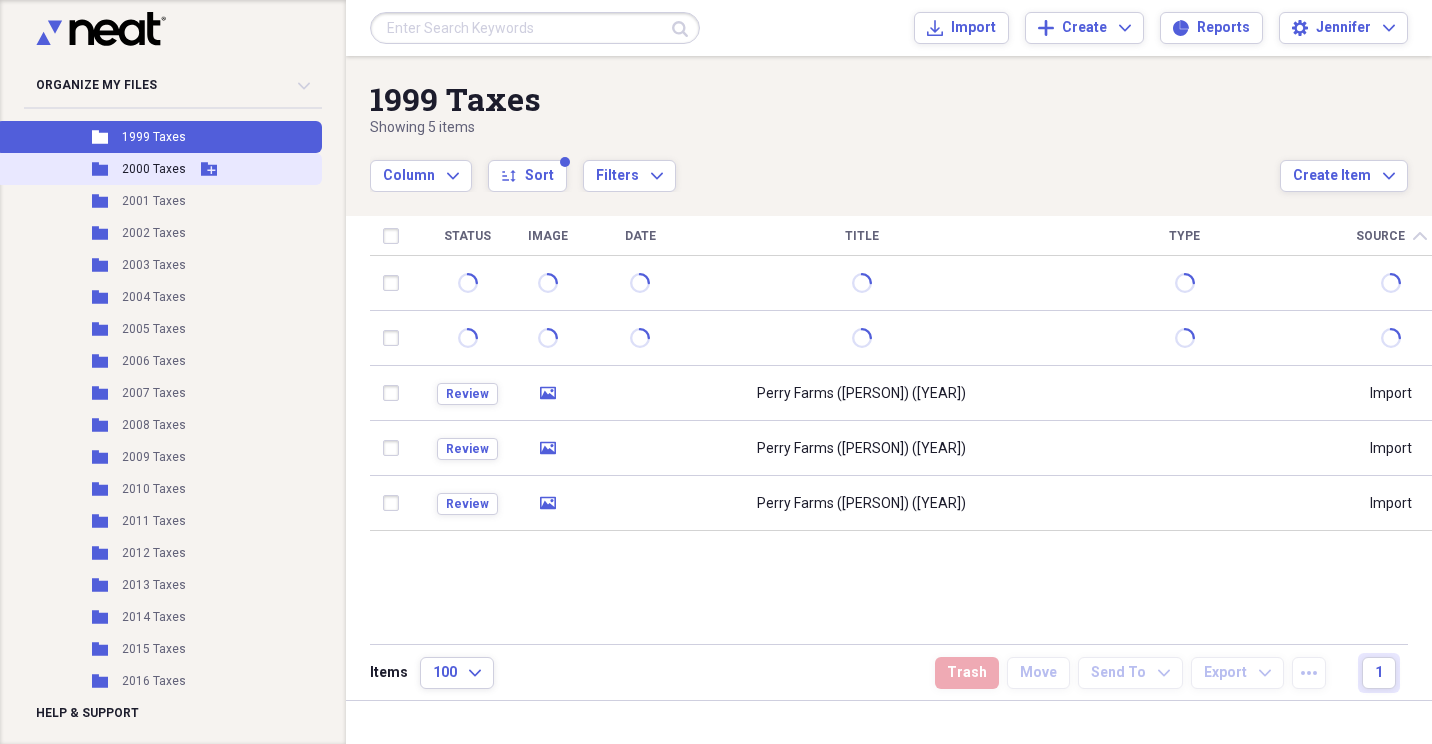 click on "Folder 2000 Taxes Add Folder" at bounding box center (159, 169) 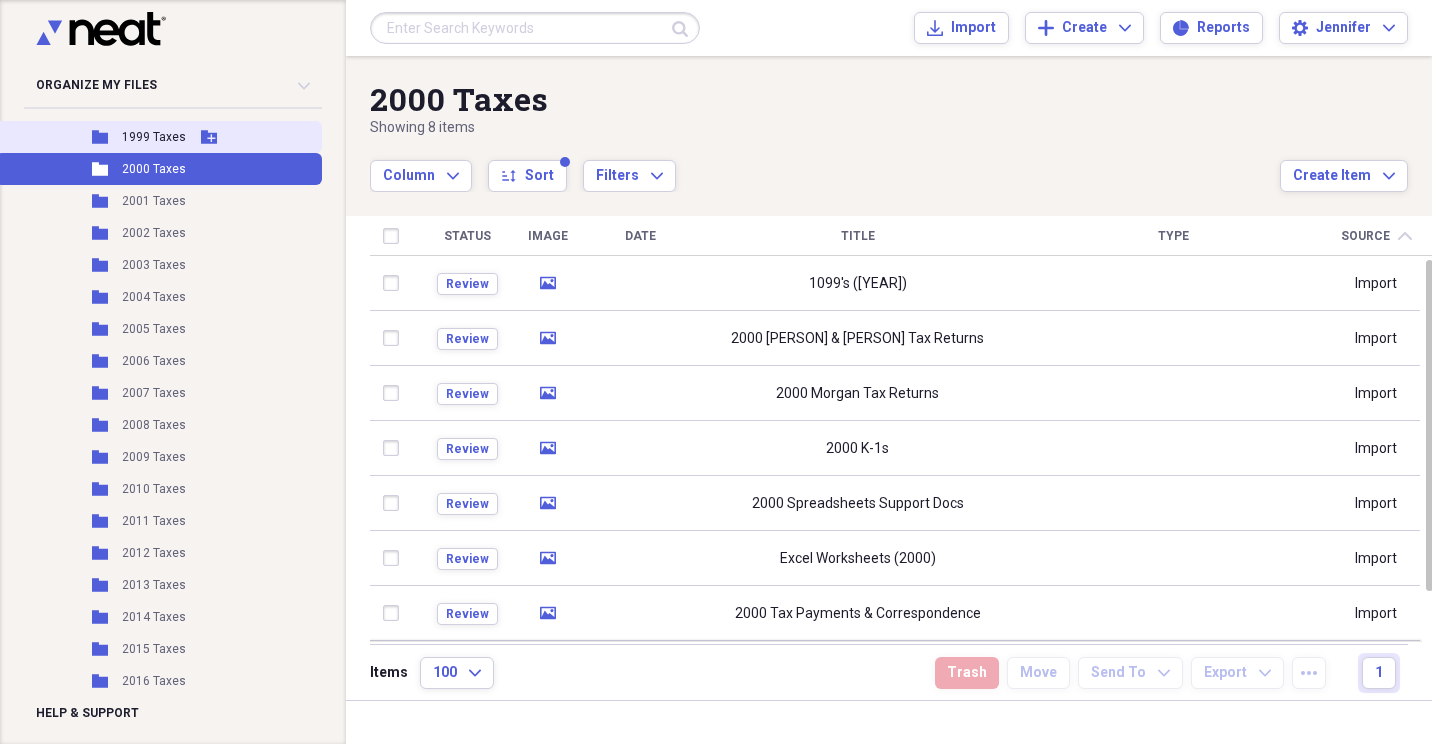click on "Folder [YEAR] Taxes Add Folder" at bounding box center [159, 137] 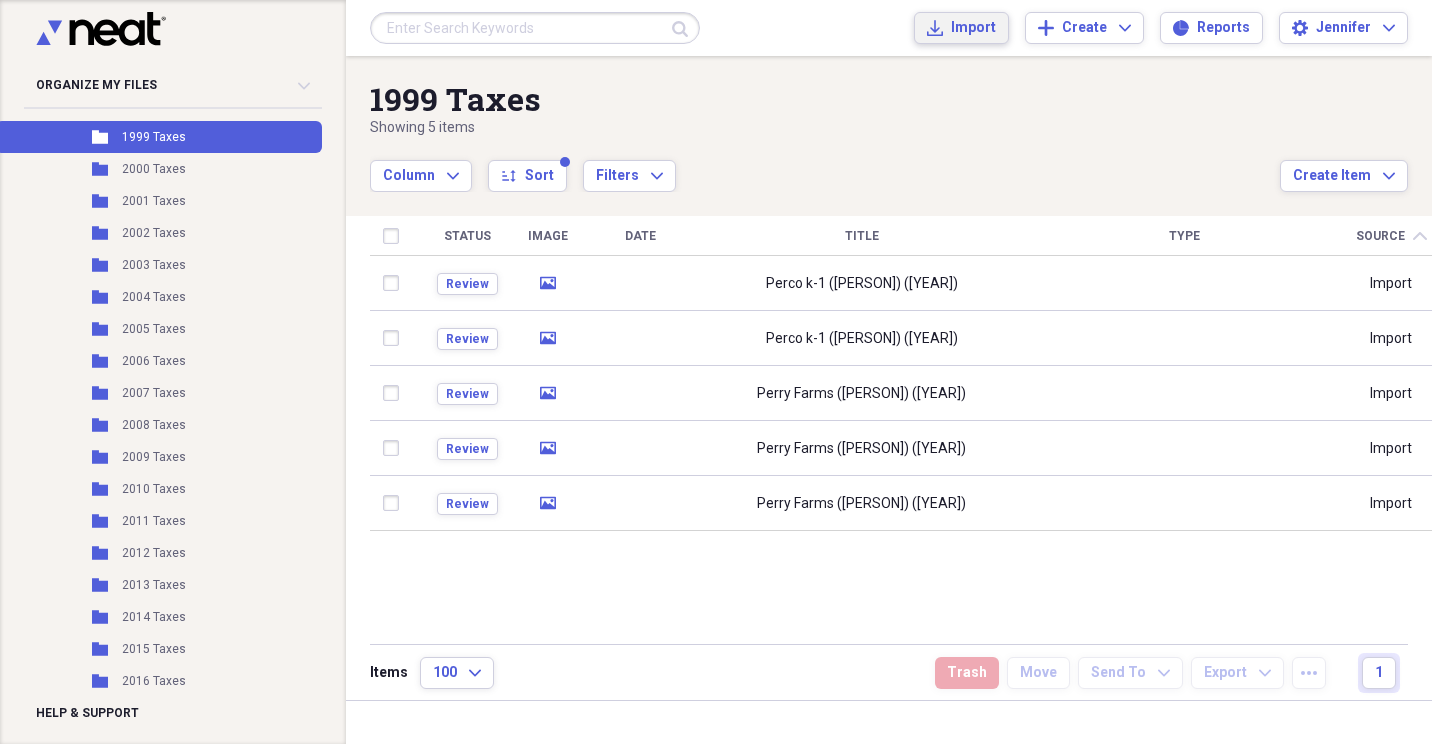 click on "Import" at bounding box center (973, 28) 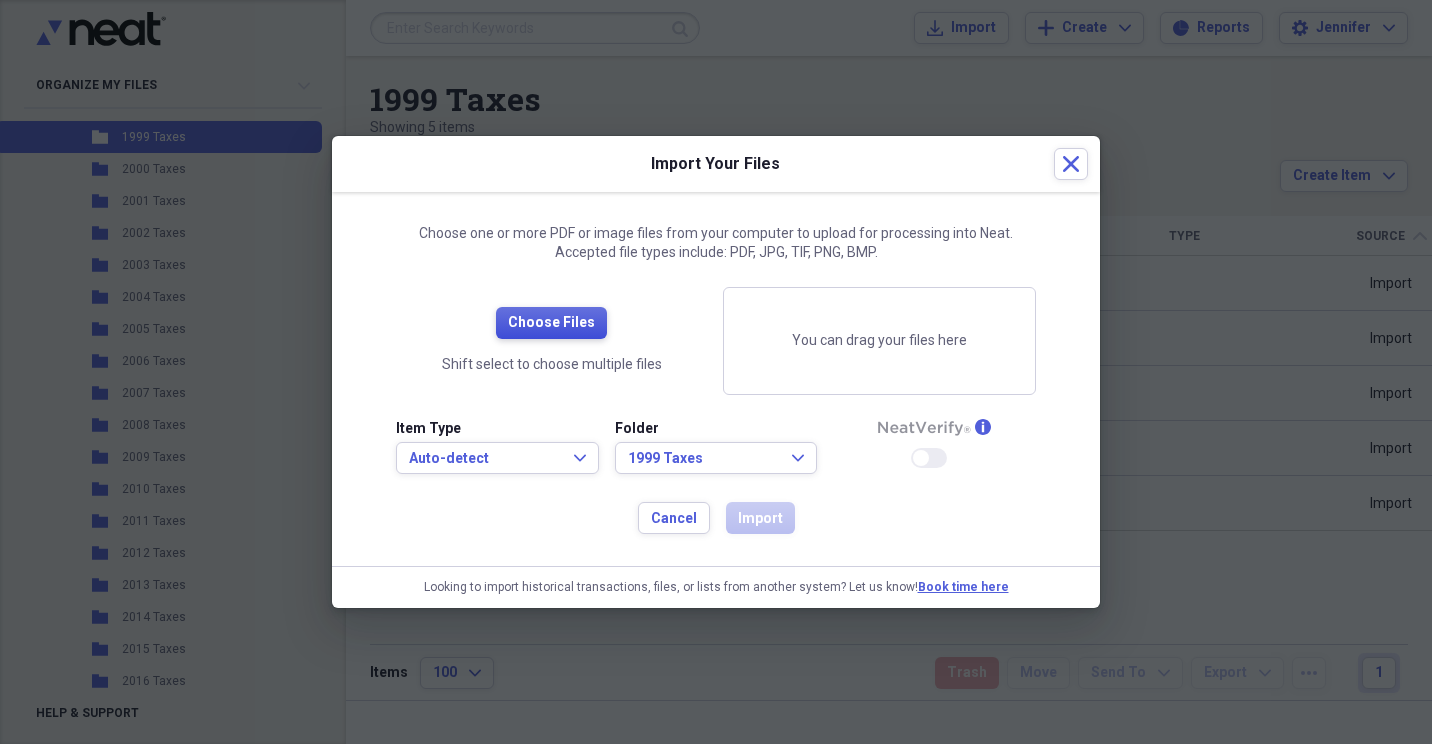 click on "Choose Files" at bounding box center [551, 323] 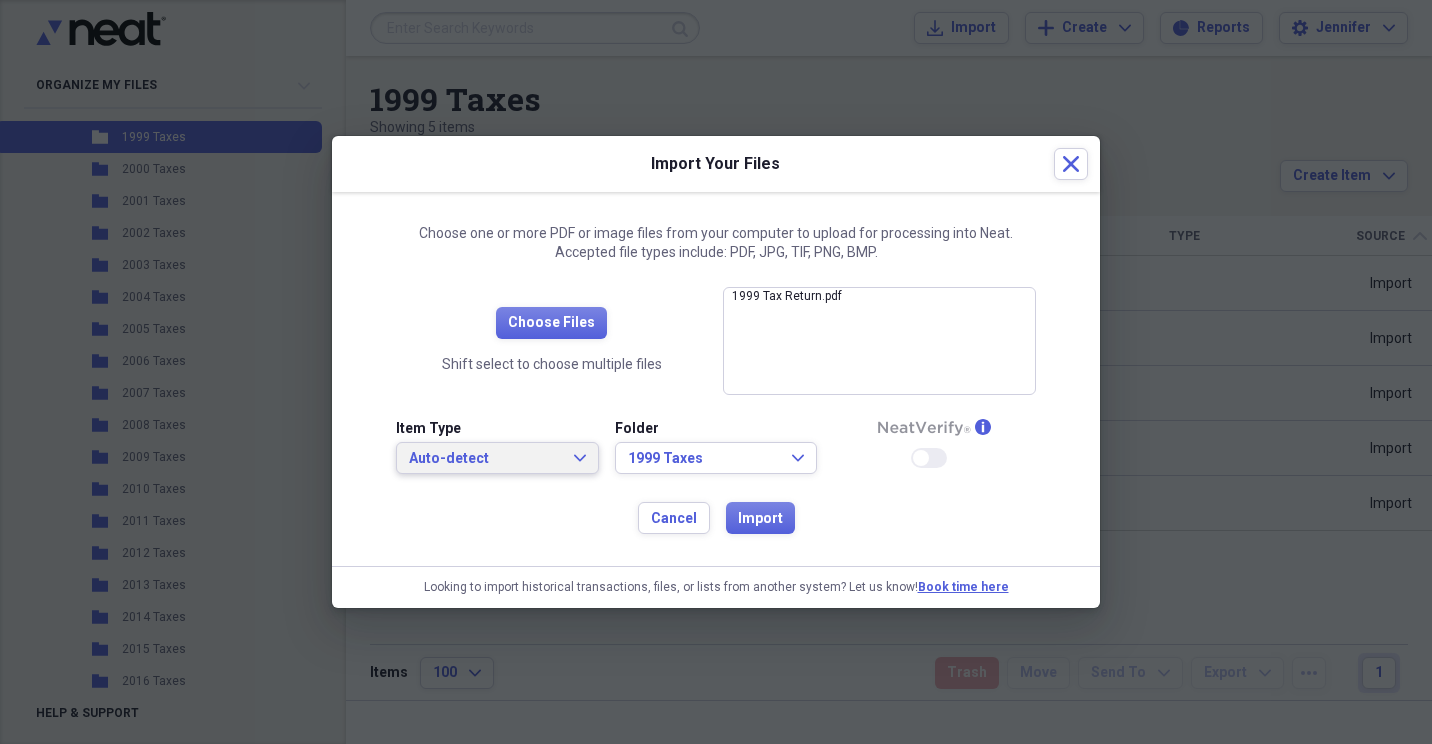click on "Expand" 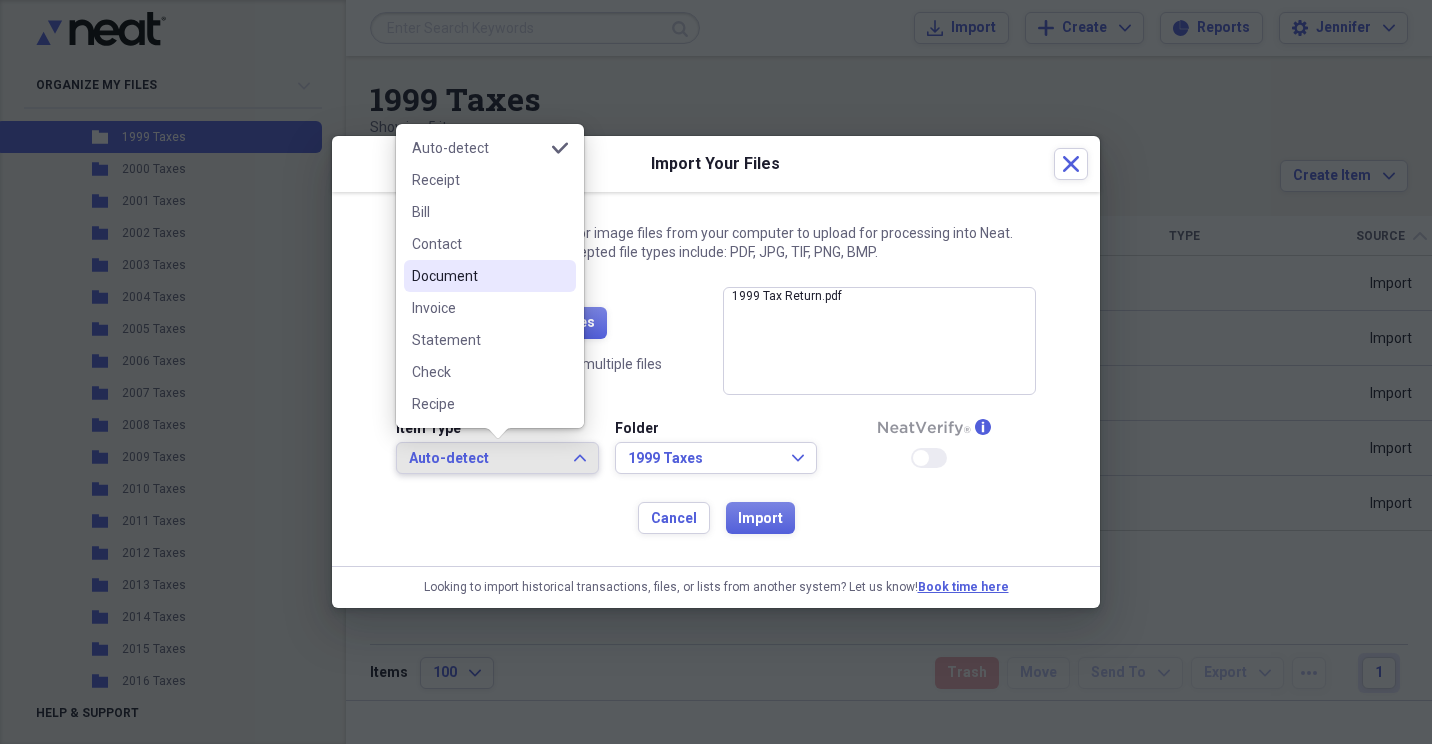 click on "Document" at bounding box center [478, 276] 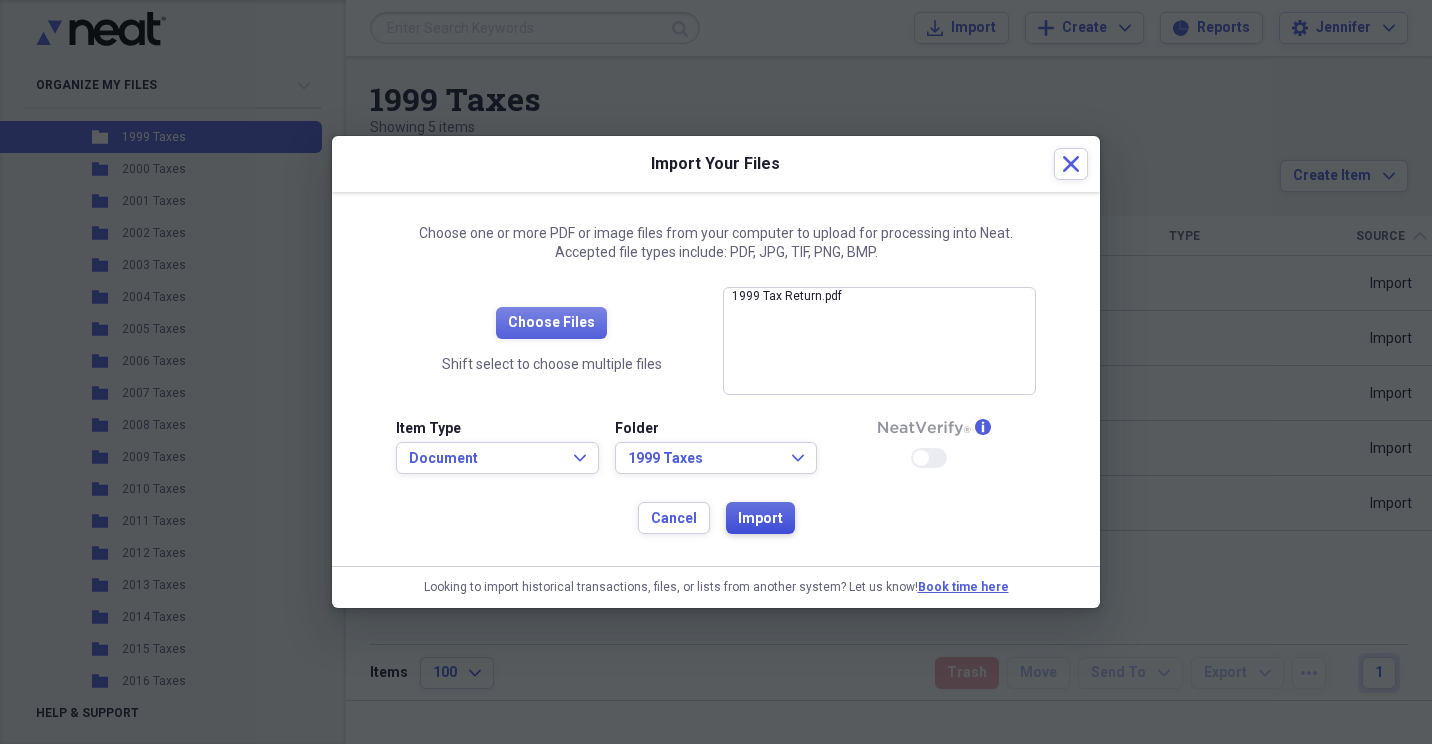 click on "Import" at bounding box center [760, 519] 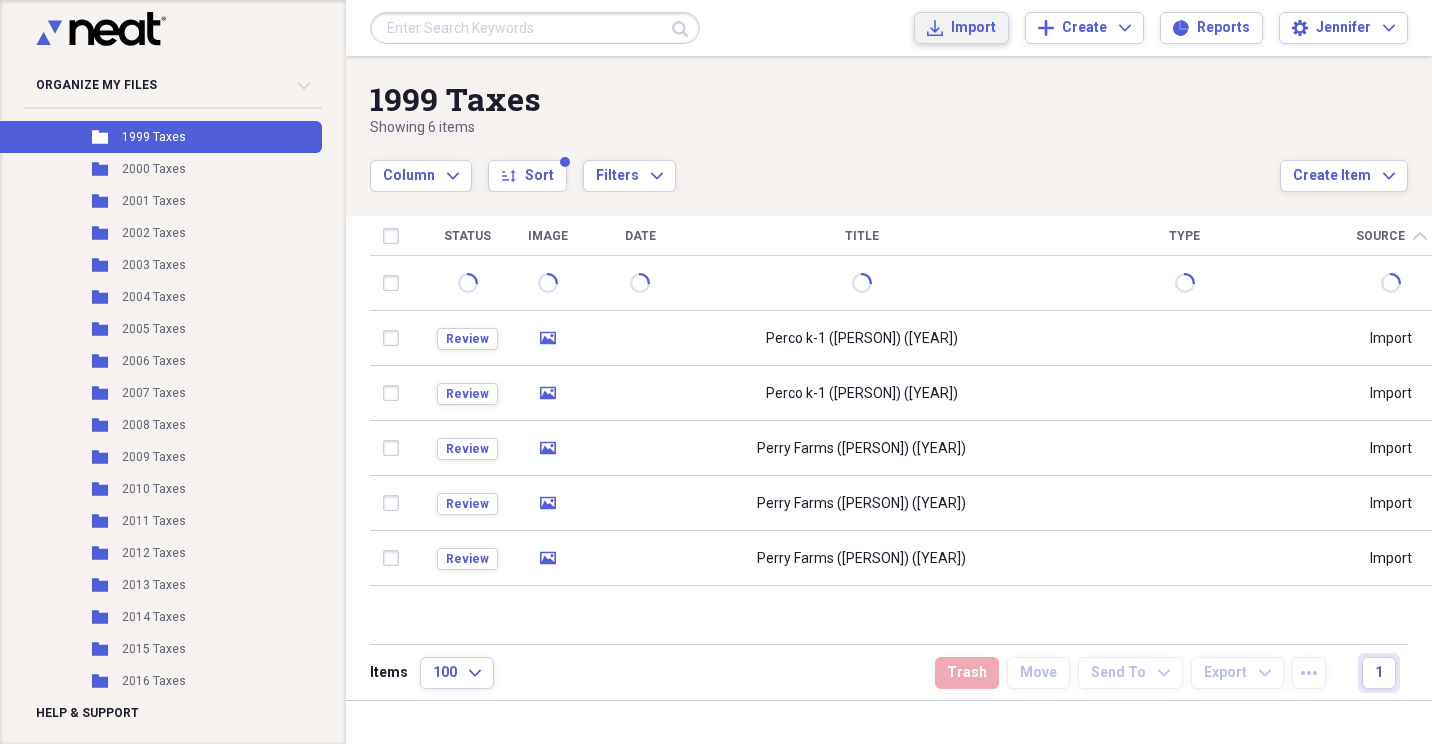 click on "Import Import" at bounding box center (961, 28) 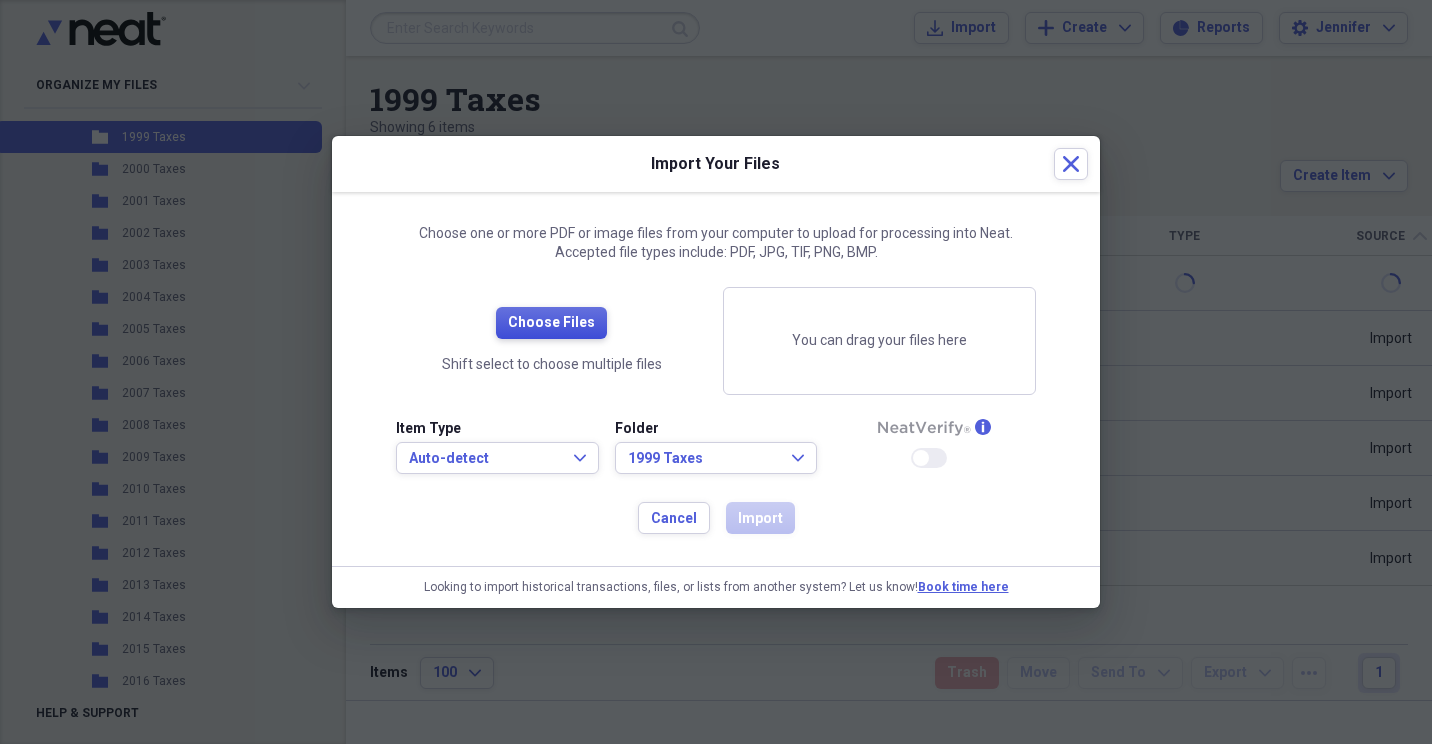click on "Choose Files" at bounding box center (551, 323) 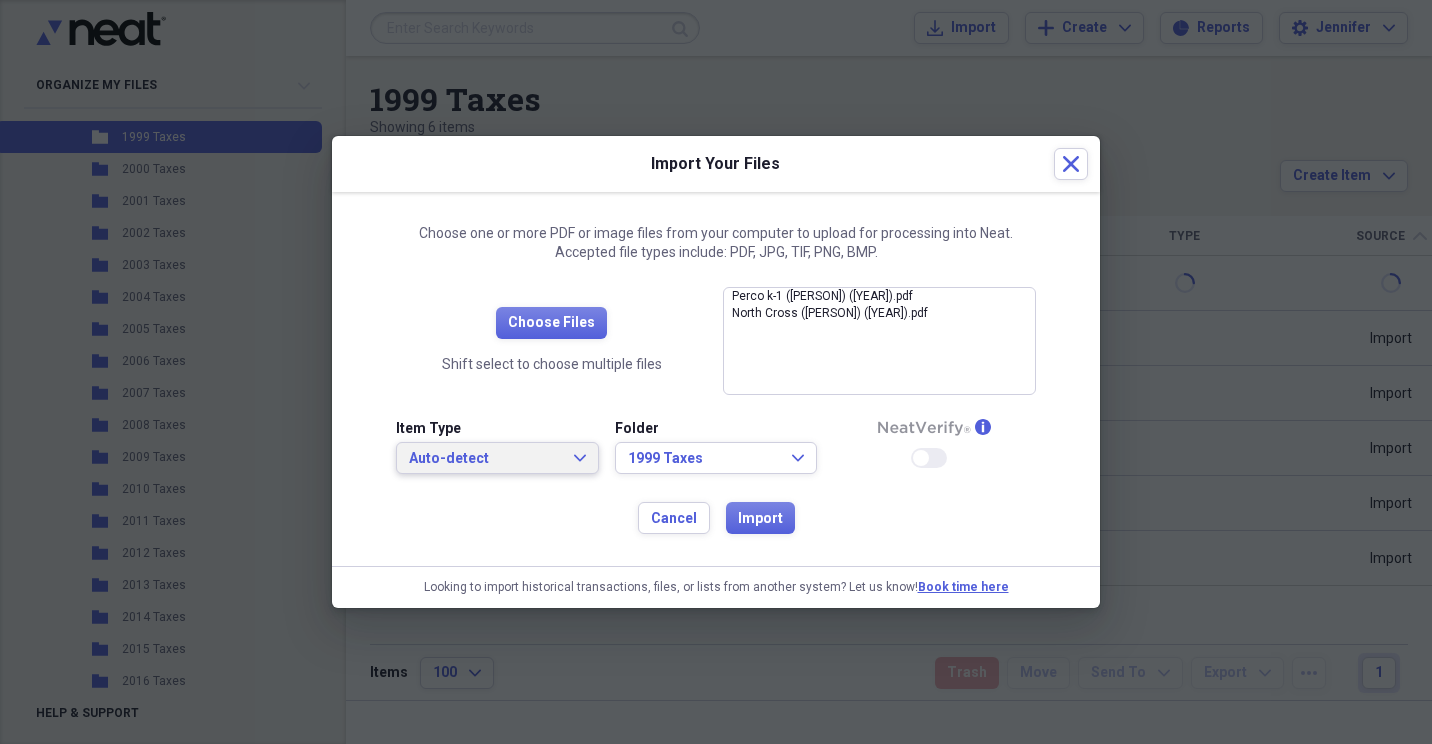 click on "Auto-detect Expand" at bounding box center [497, 458] 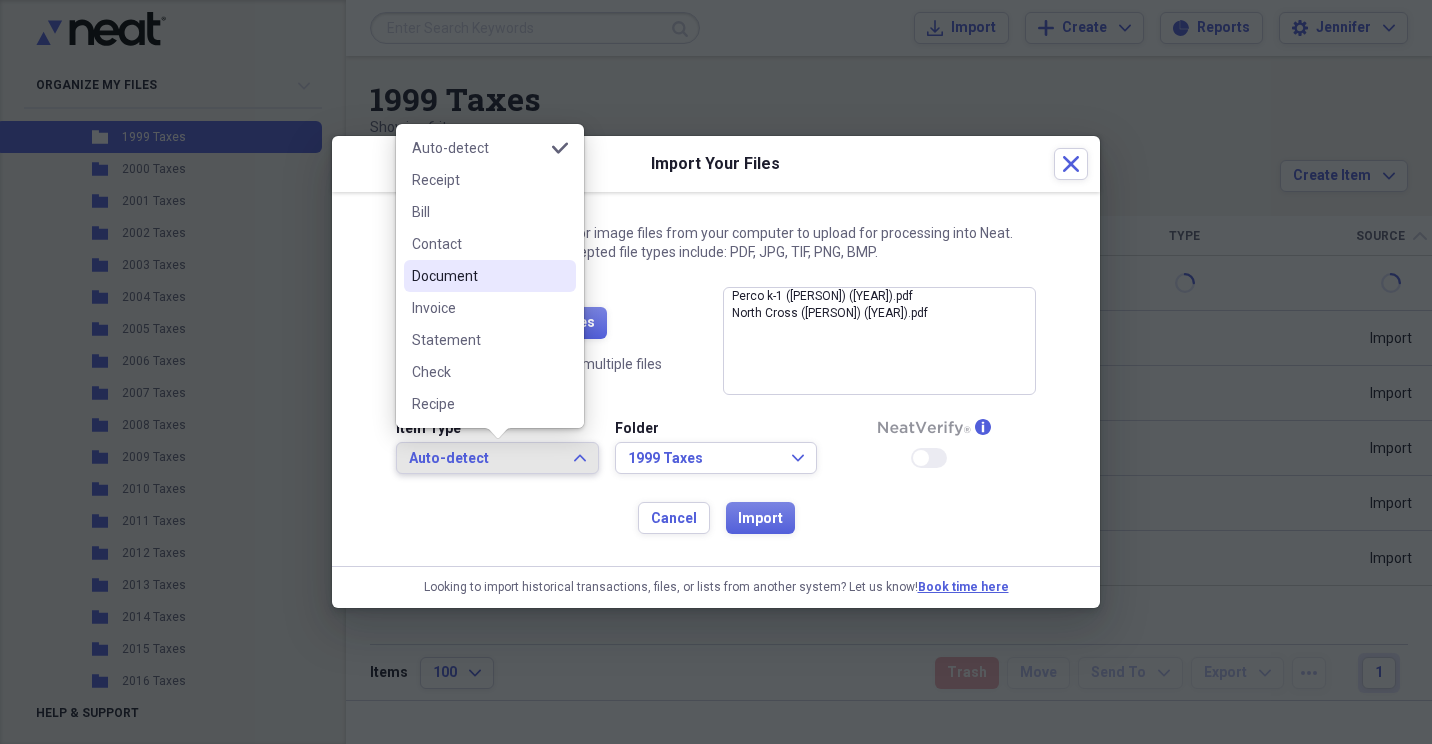 click on "Document" at bounding box center [490, 276] 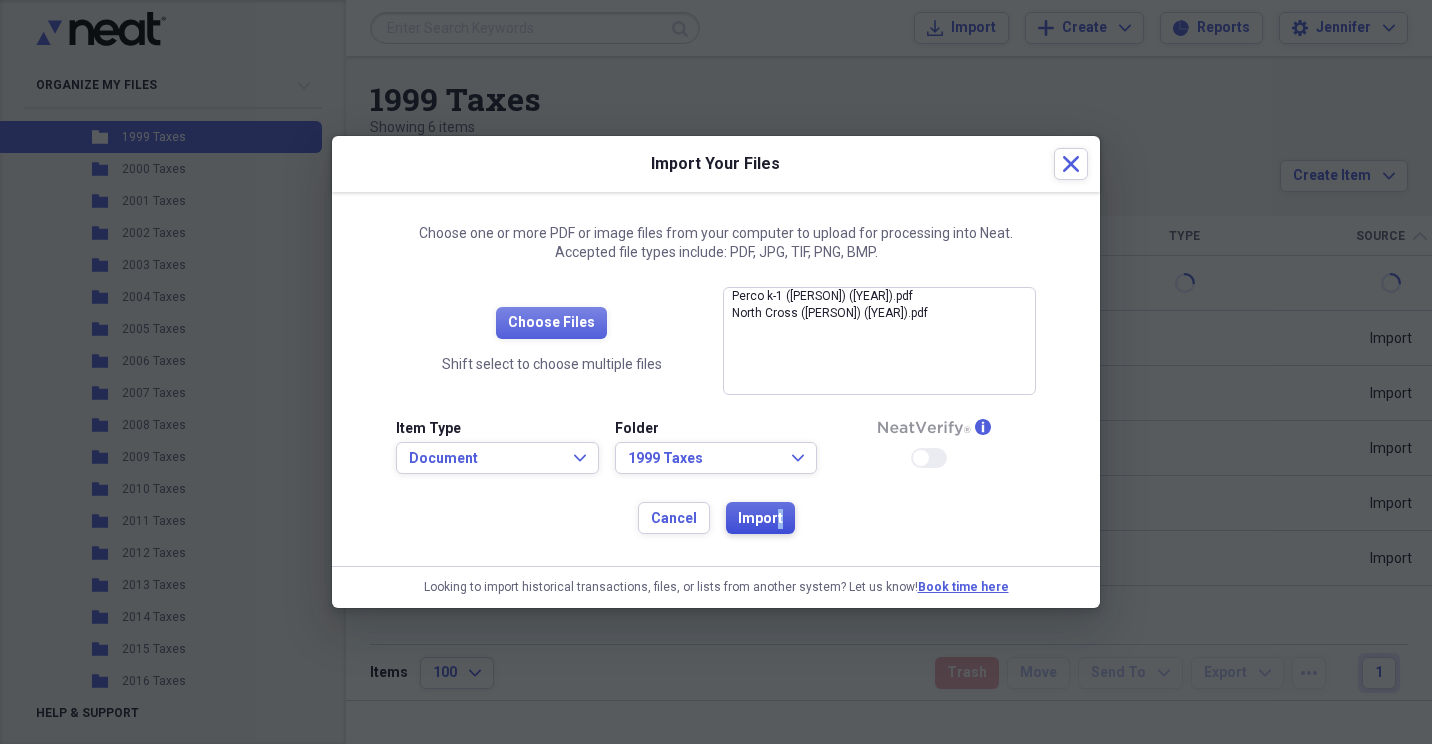 click on "Import" at bounding box center [760, 519] 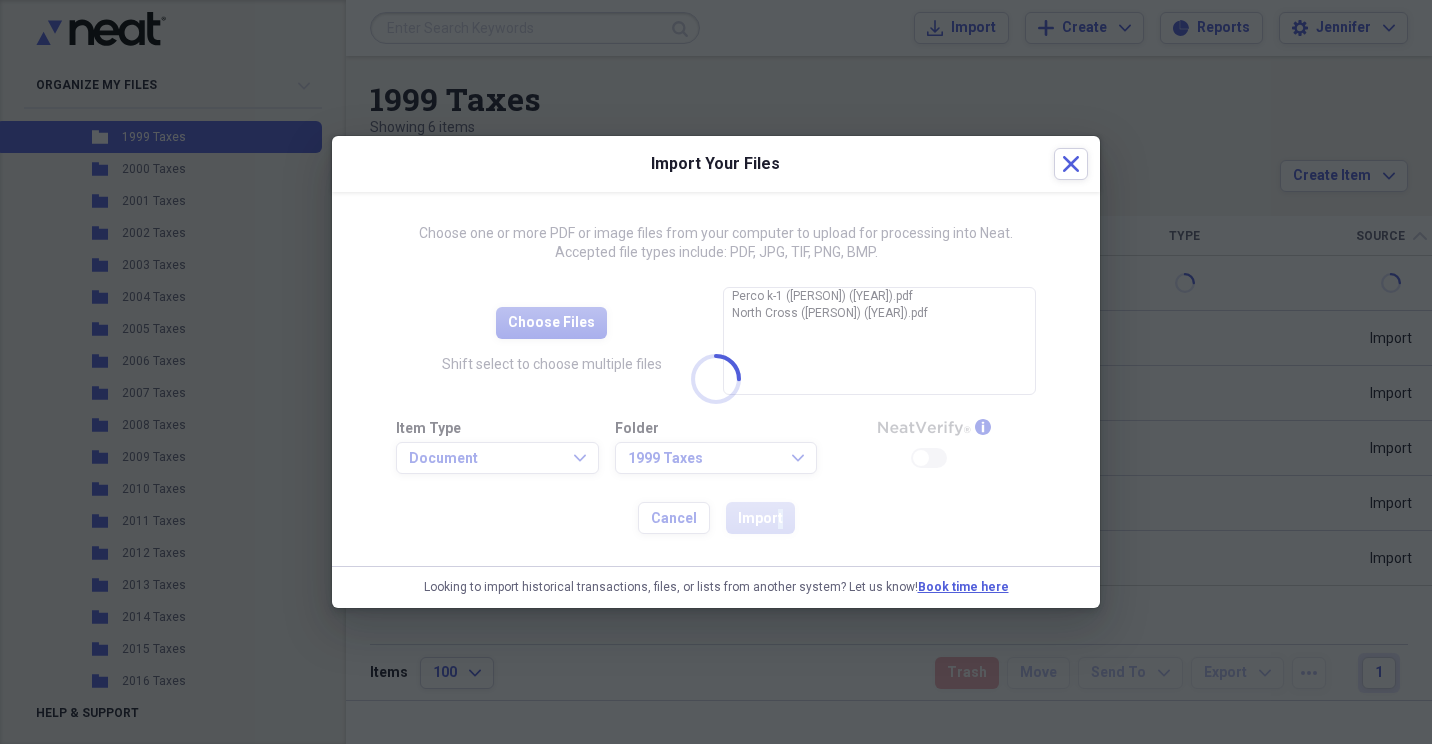 drag, startPoint x: 8, startPoint y: 572, endPoint x: 0, endPoint y: 546, distance: 27.202942 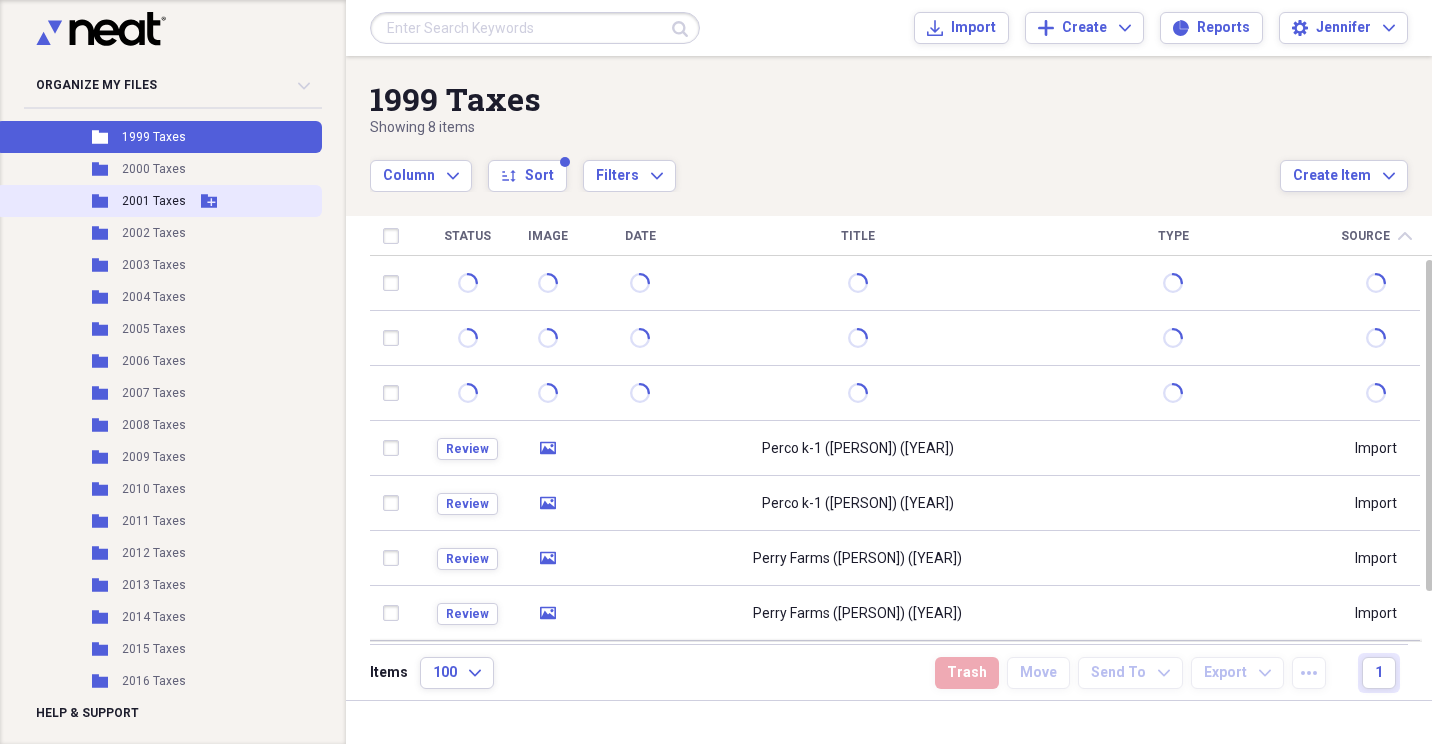 click on "2001 Taxes" at bounding box center [154, 201] 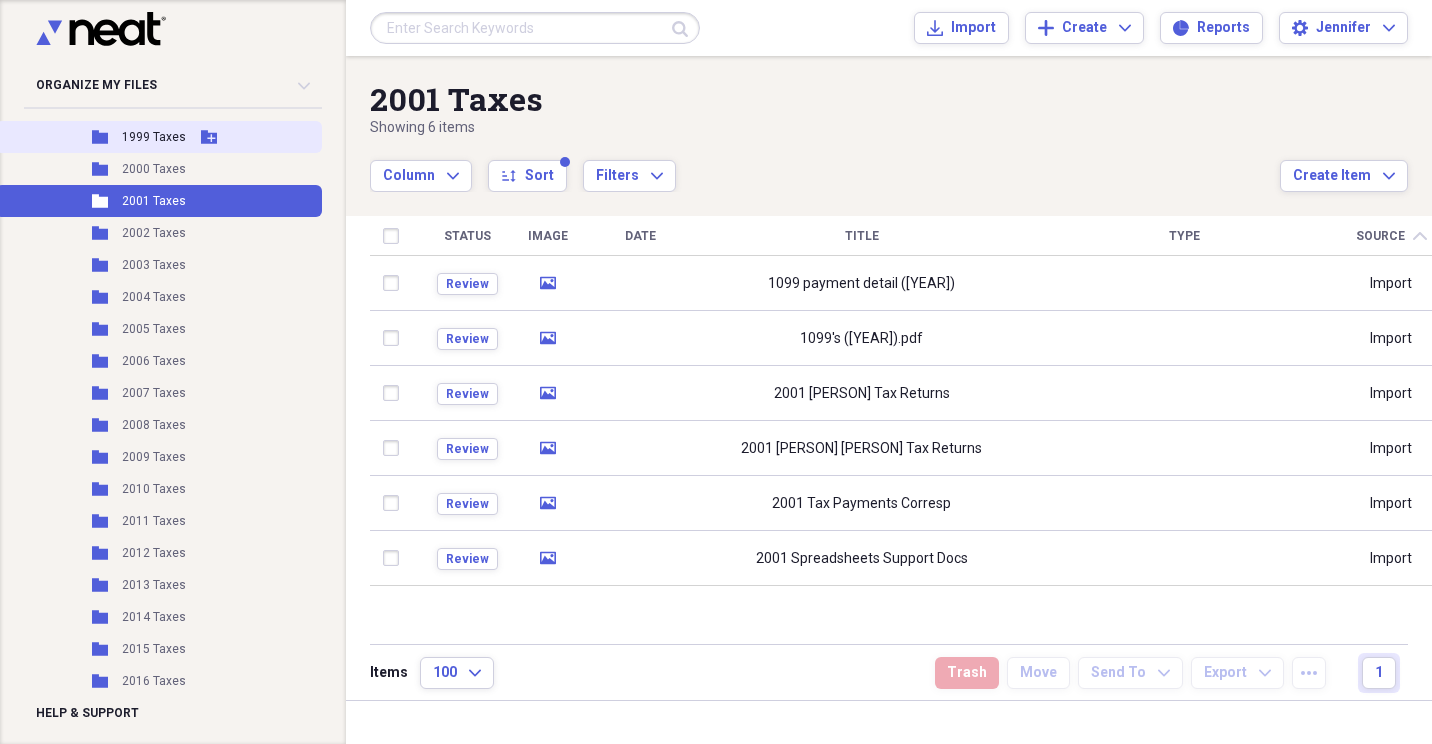 click on "1999 Taxes" at bounding box center [154, 137] 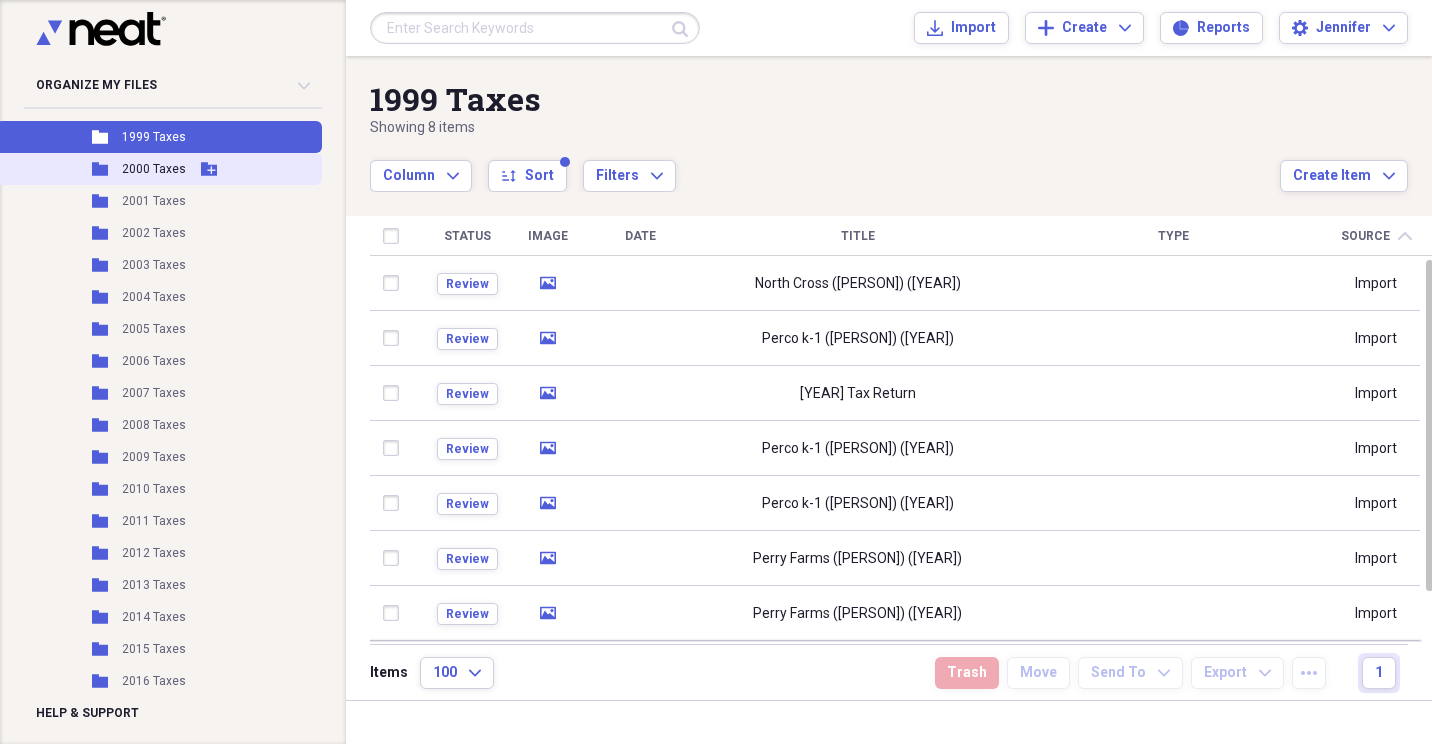 click on "2000 Taxes" at bounding box center (154, 169) 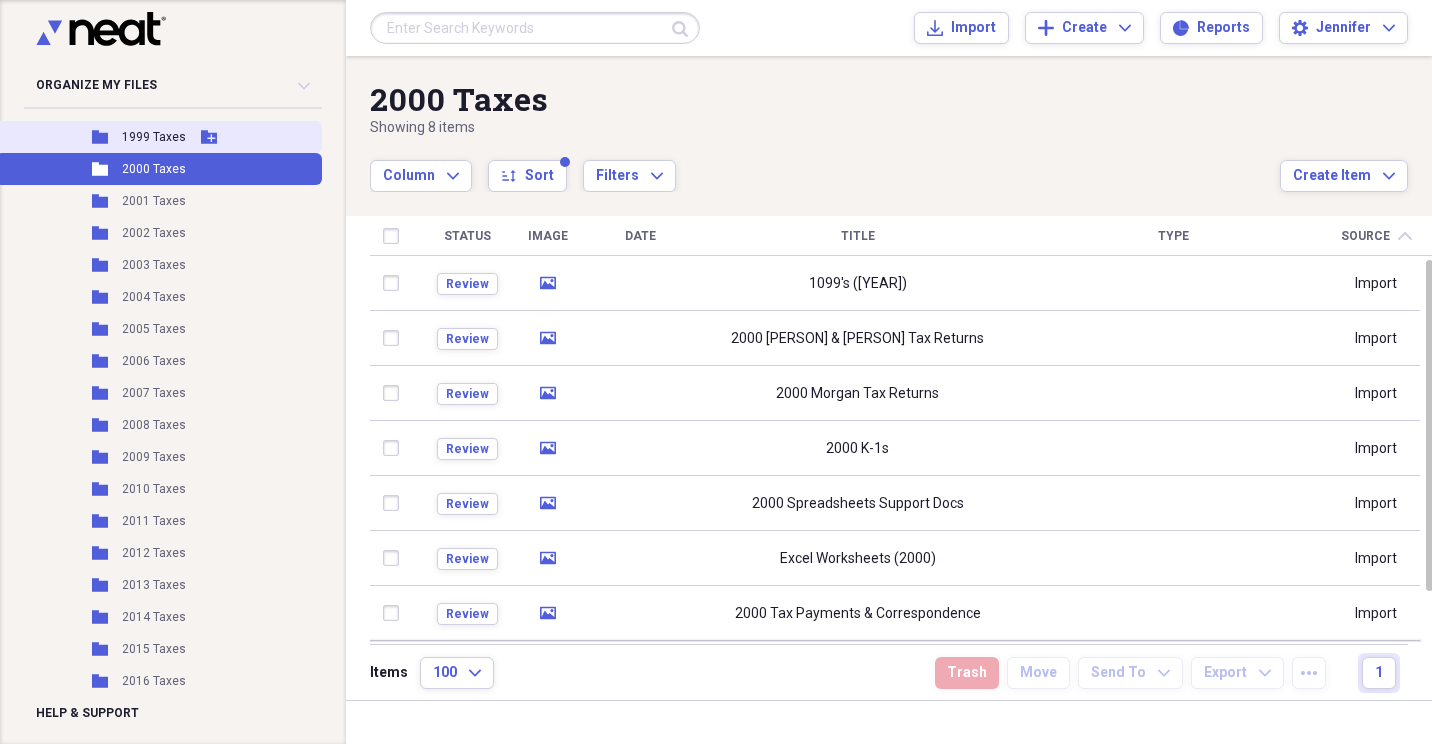 click on "1999 Taxes" at bounding box center (154, 137) 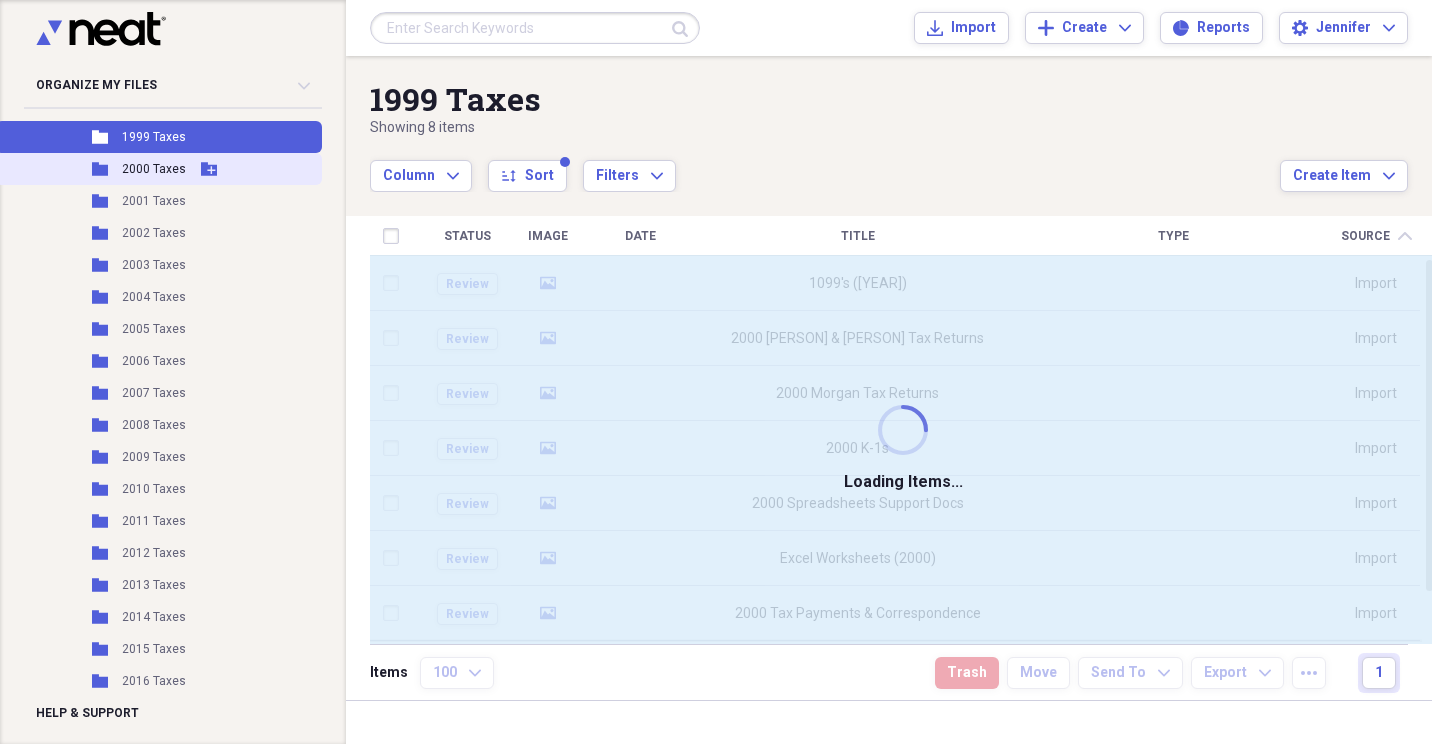 click on "2000 Taxes" at bounding box center [154, 169] 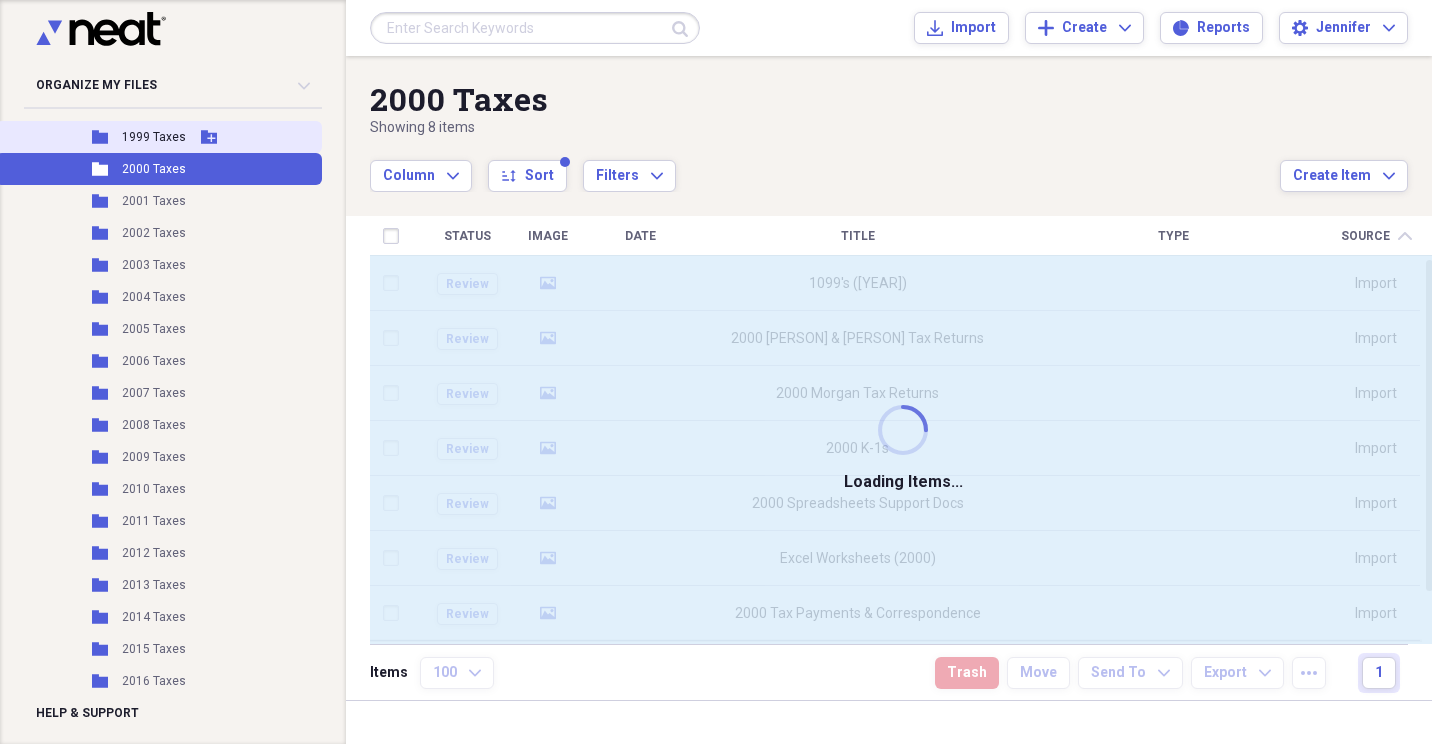 click on "1999 Taxes" at bounding box center (154, 137) 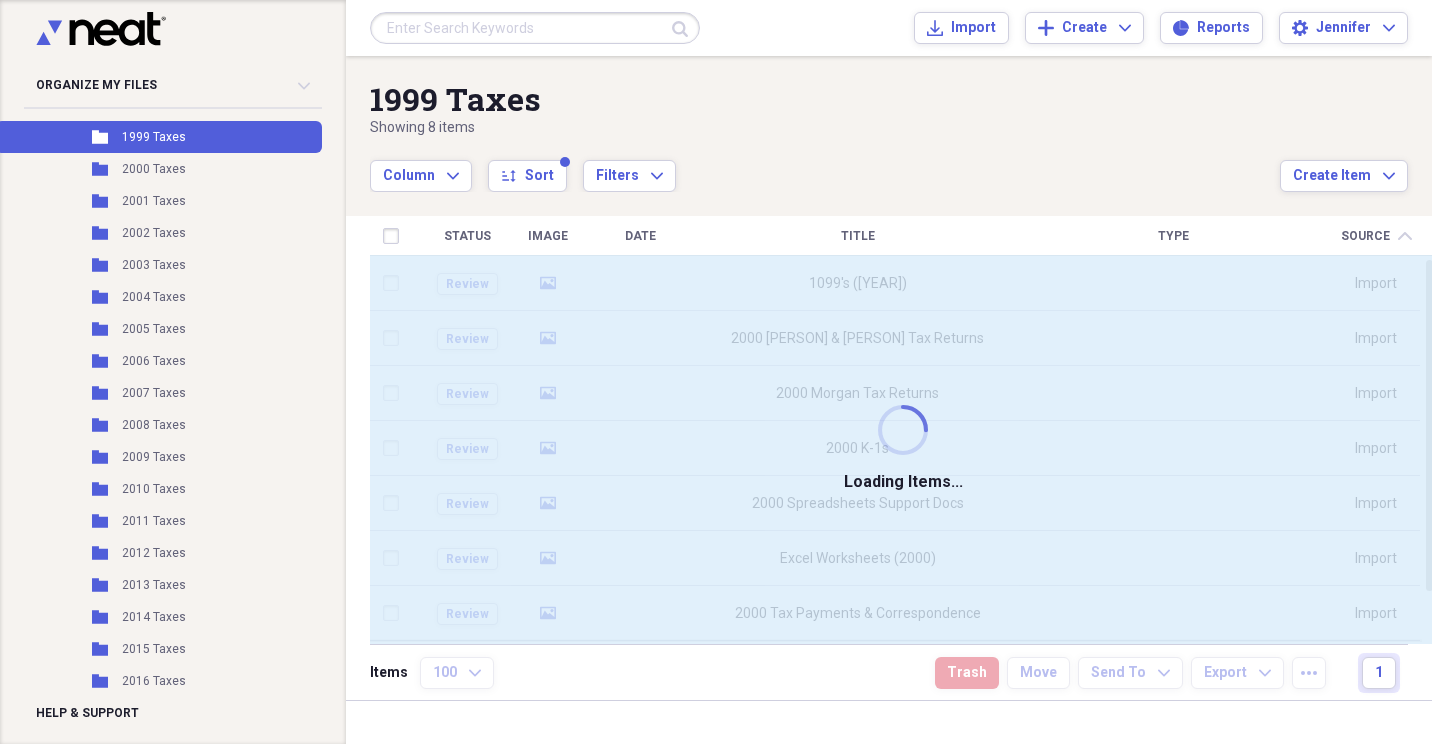 click on "Column Expand sort Sort Filters  Expand" at bounding box center [825, 165] 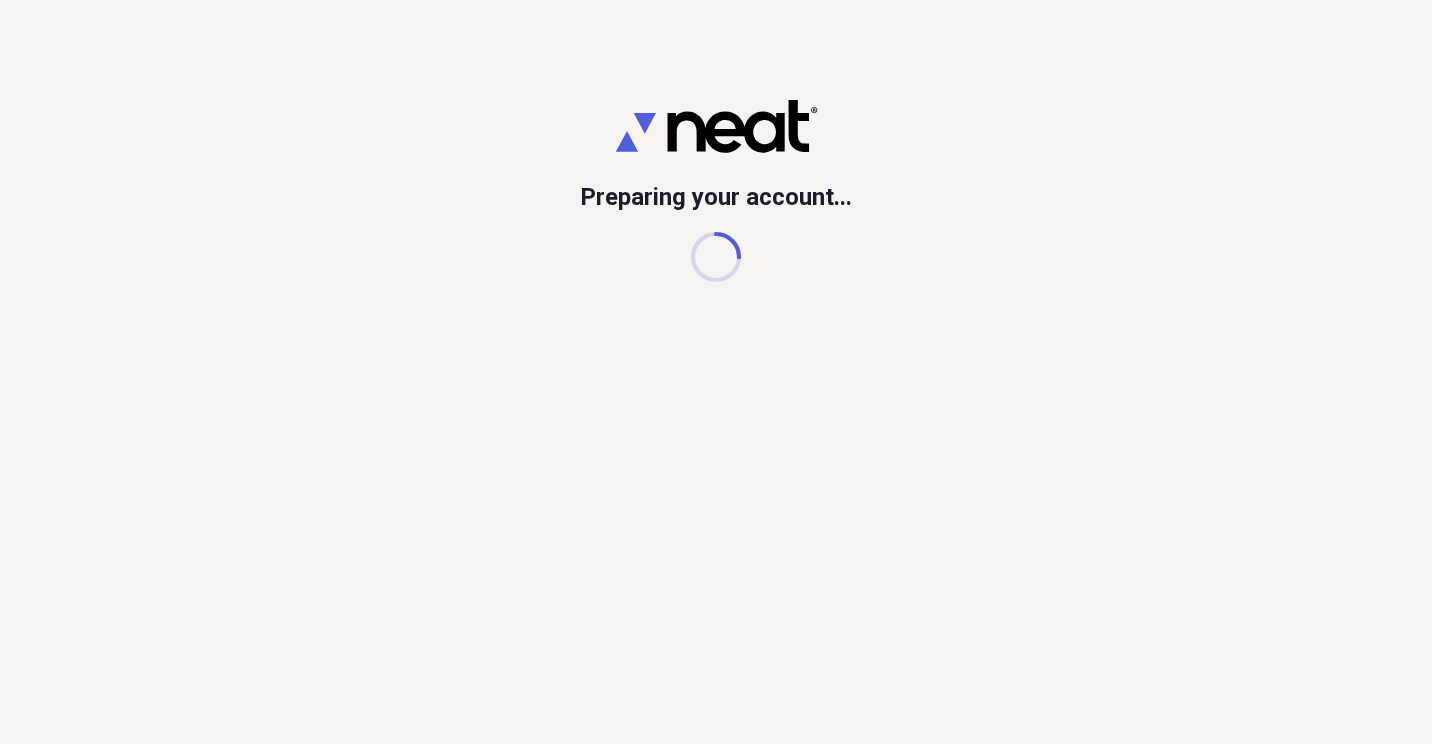 scroll, scrollTop: 0, scrollLeft: 0, axis: both 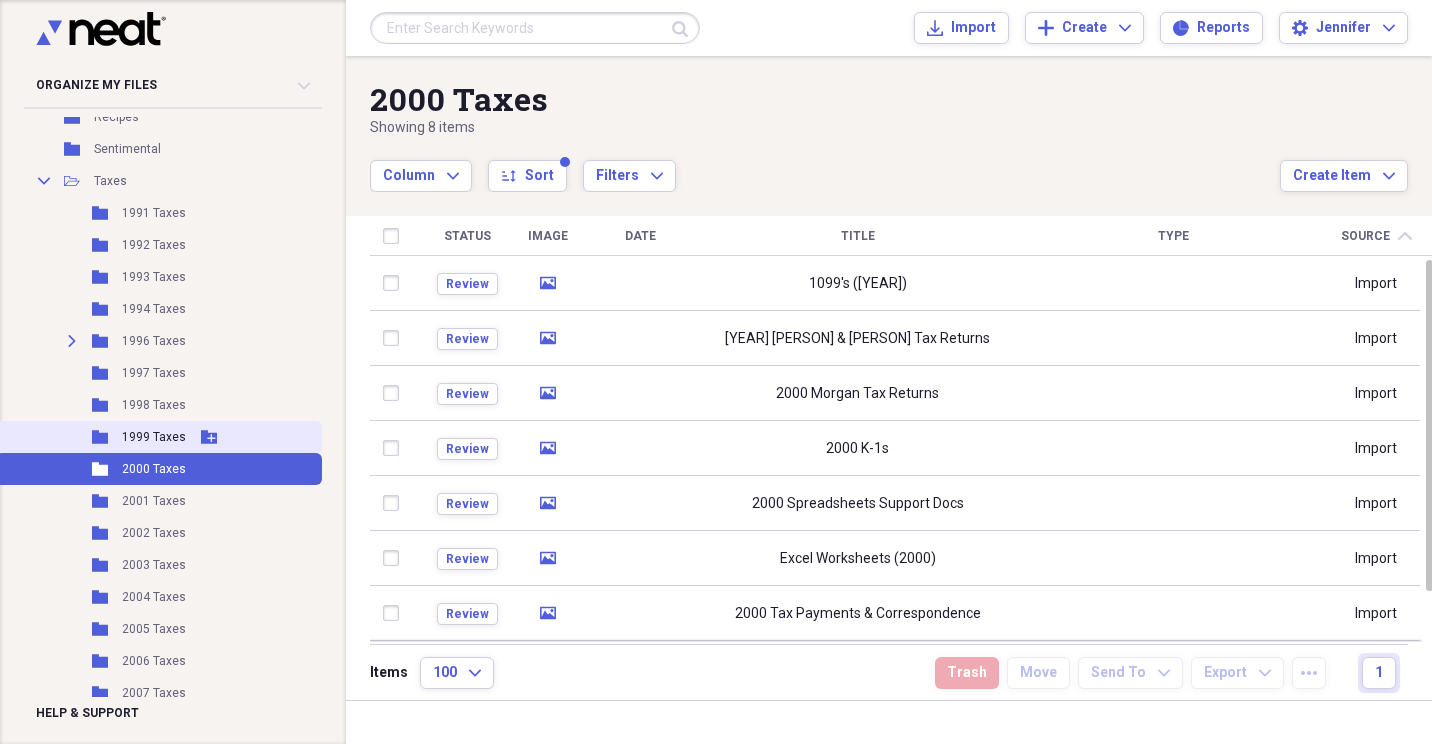 click on "1999 Taxes" at bounding box center [154, 437] 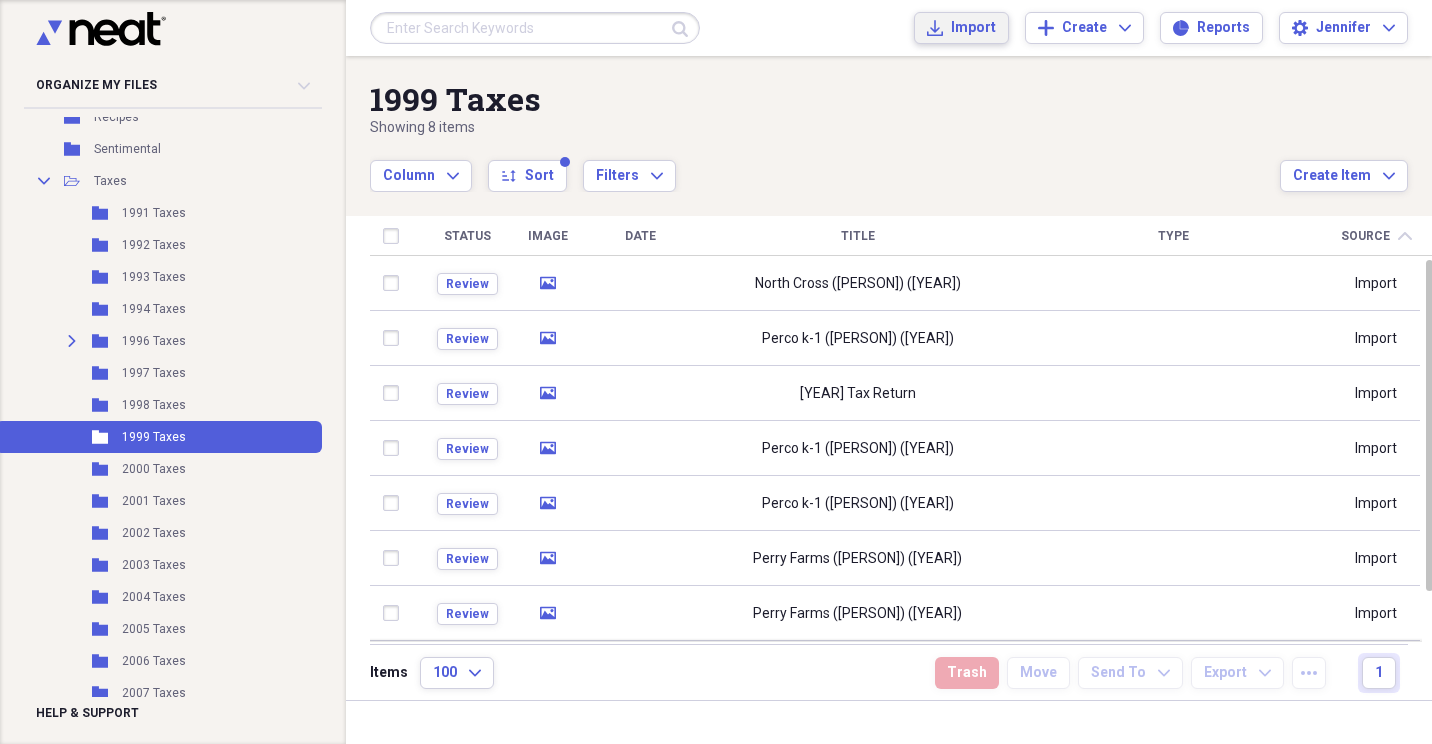 click on "Import Import" at bounding box center (961, 28) 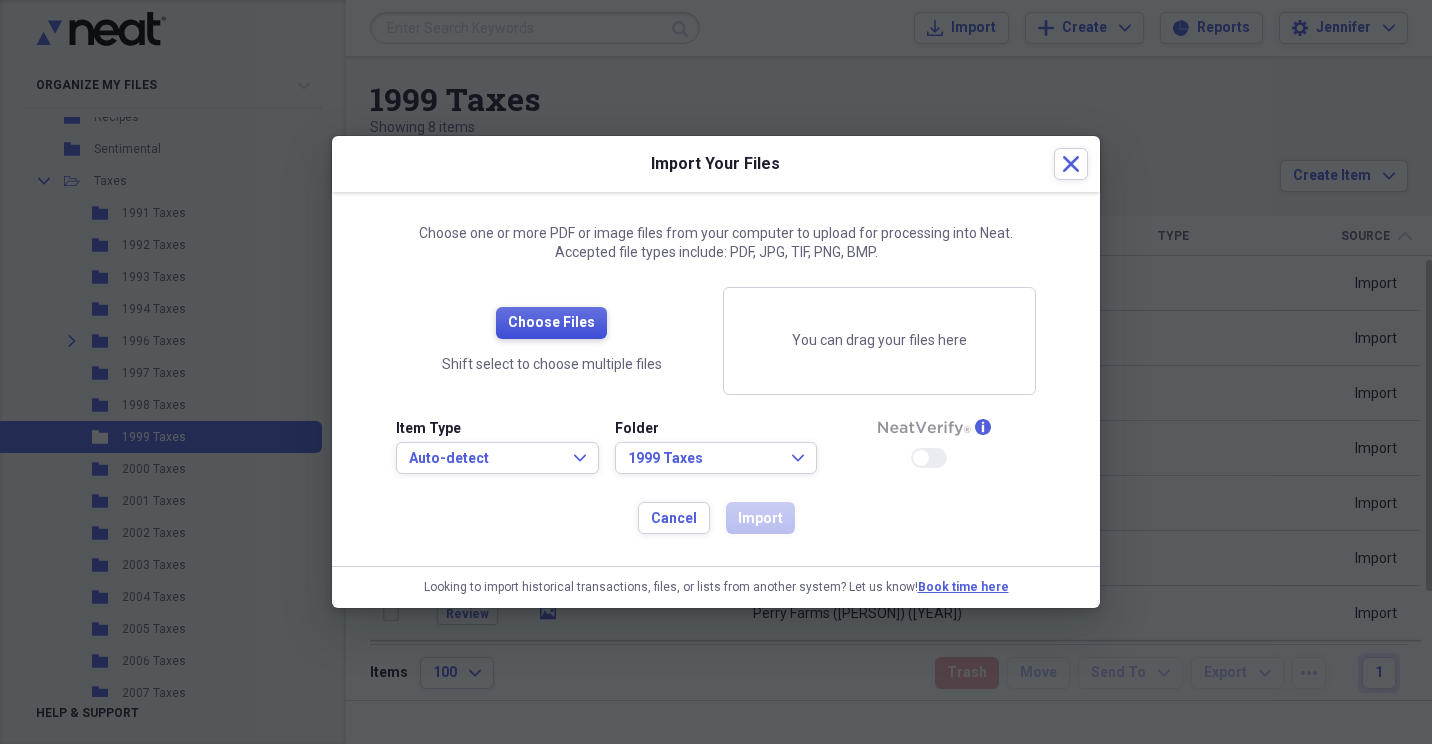 click on "Choose Files" at bounding box center (551, 323) 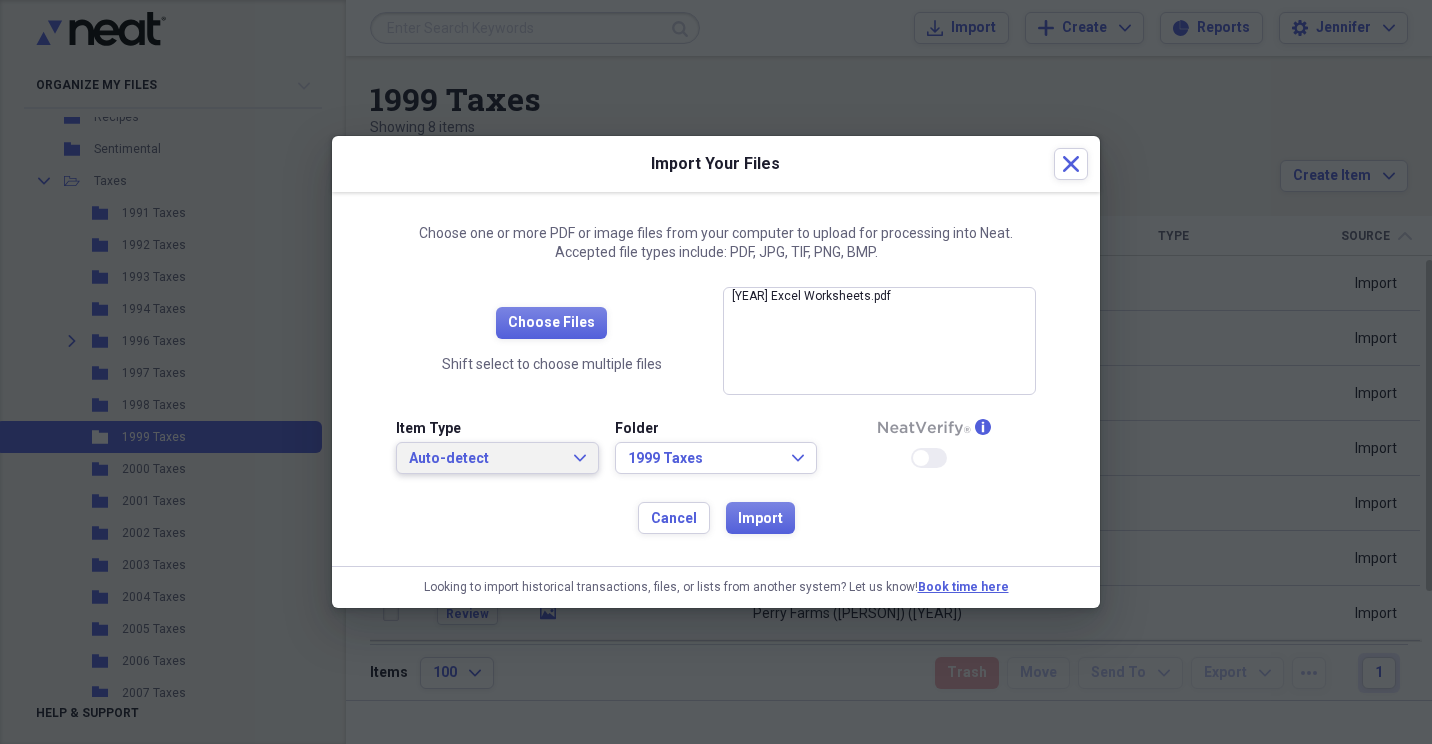 click on "Expand" 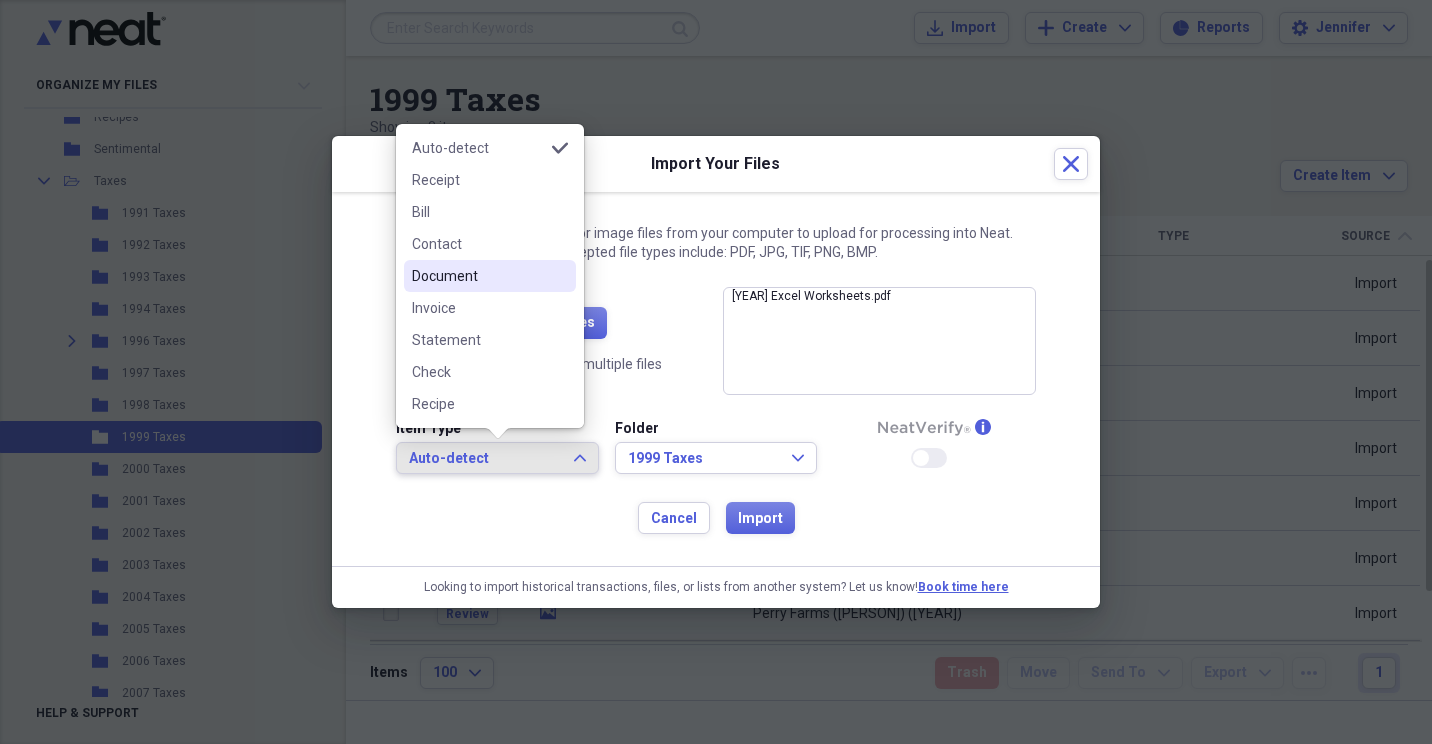 click on "Document" at bounding box center [478, 276] 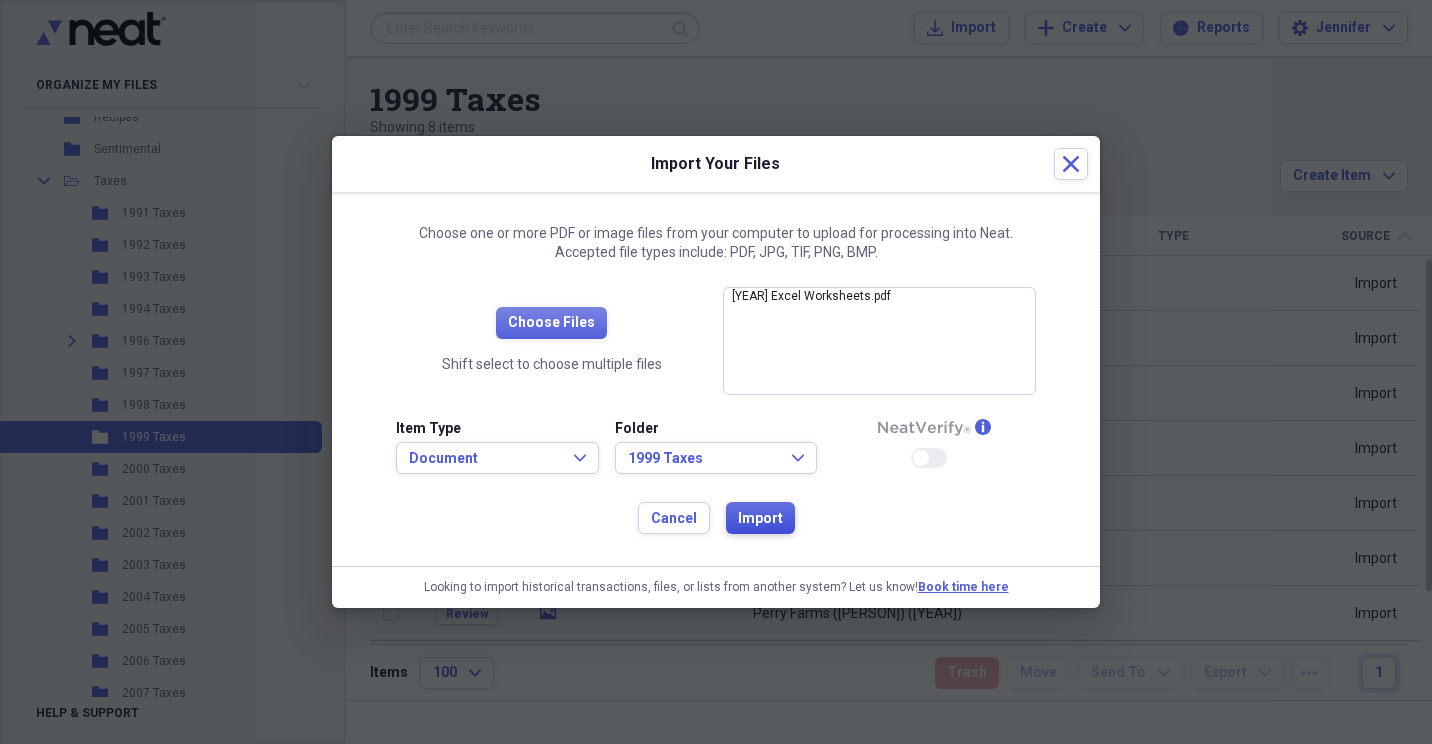 click on "Import" at bounding box center [760, 519] 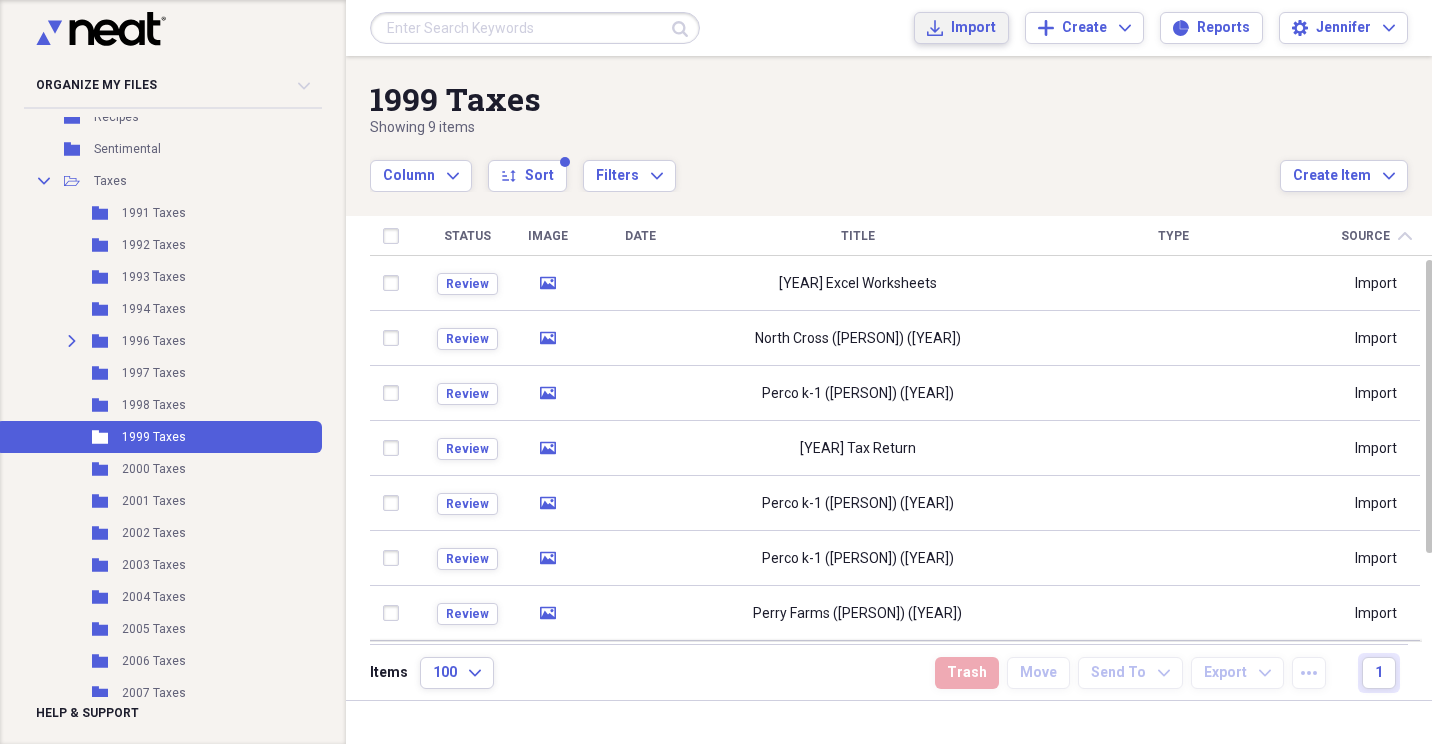 click on "Import" at bounding box center (973, 28) 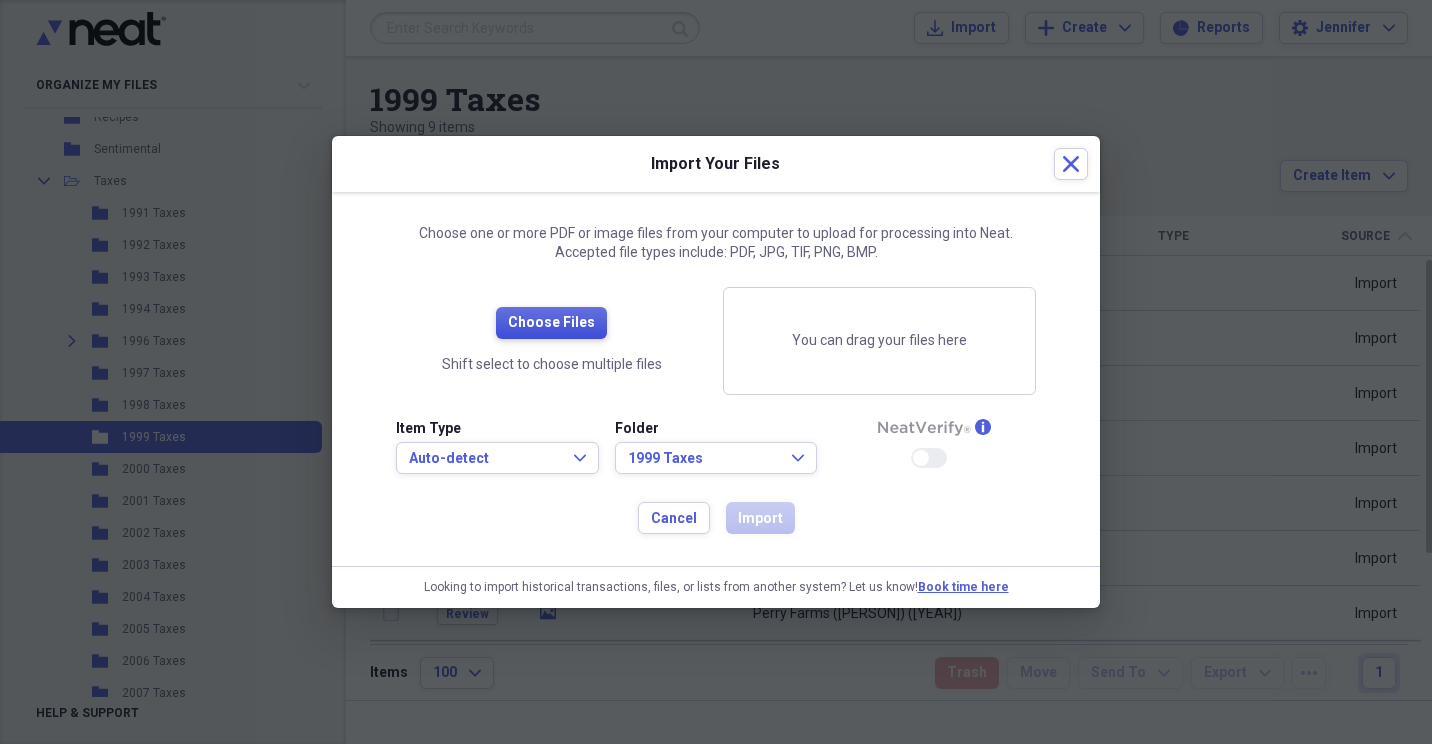 click on "Choose Files" at bounding box center (551, 323) 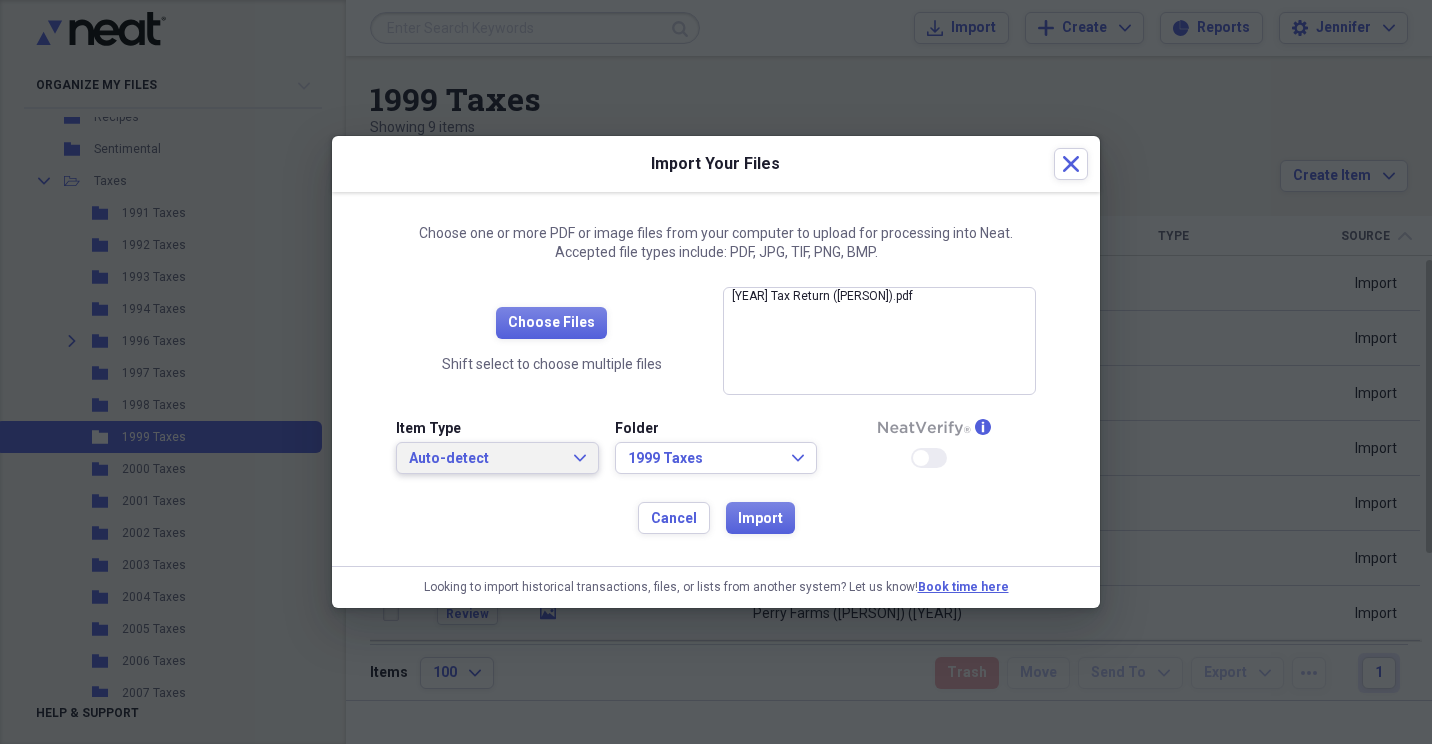 click on "Auto-detect Expand" at bounding box center (497, 458) 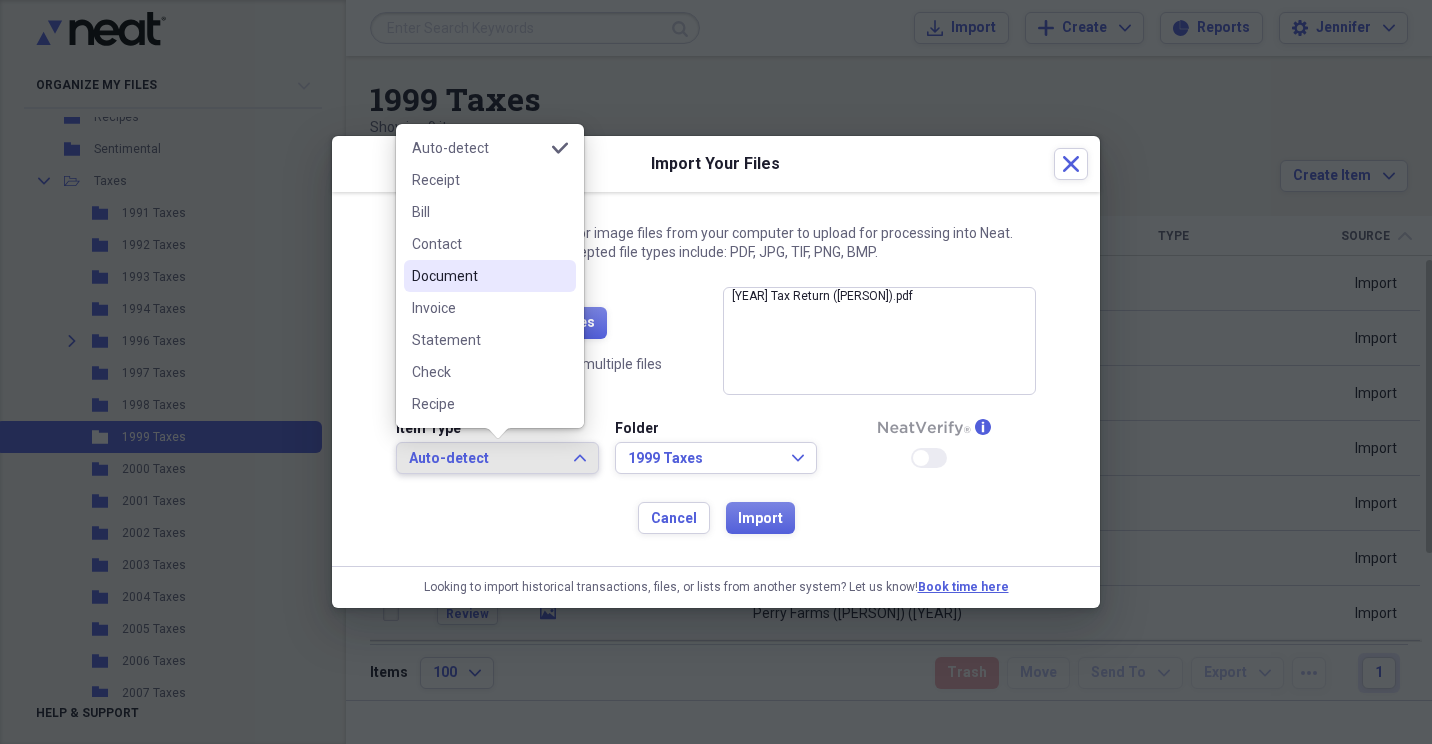 click on "Document" at bounding box center (478, 276) 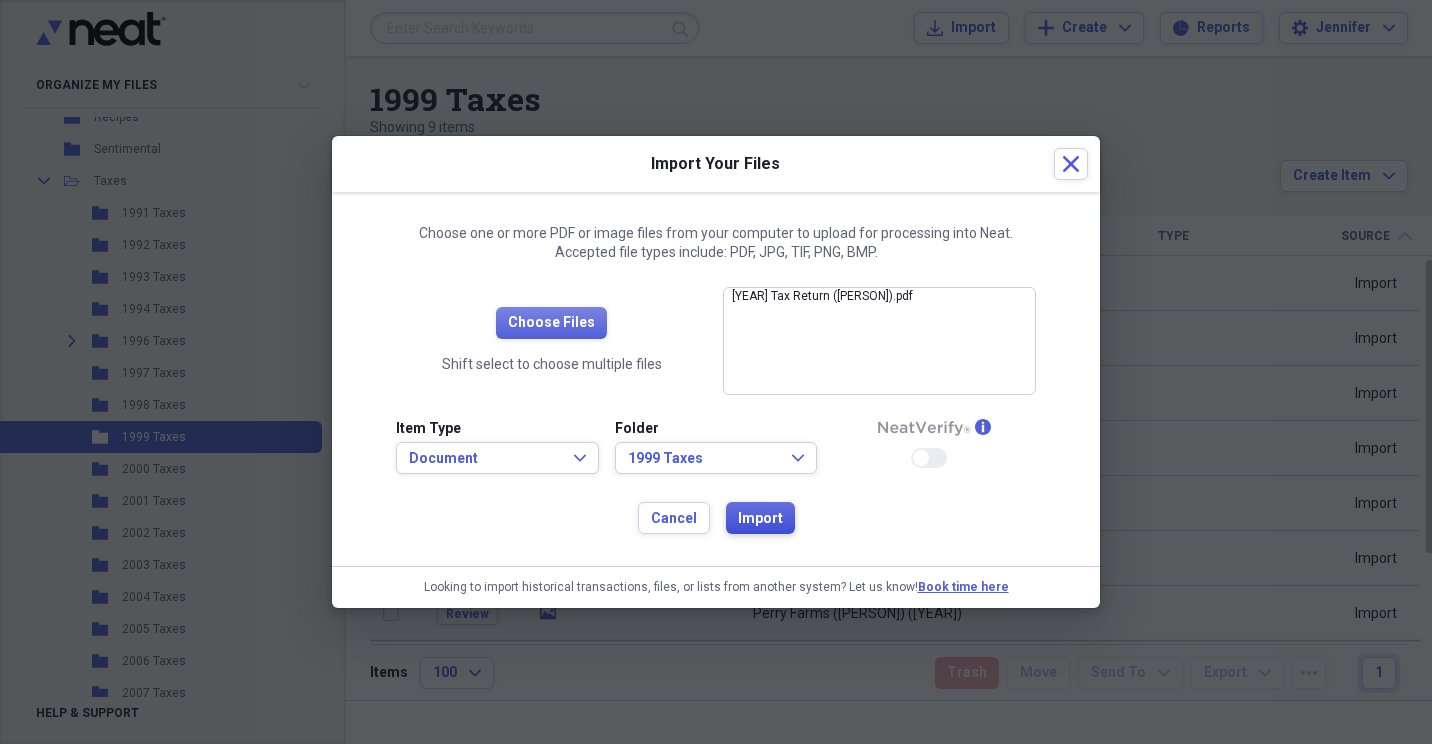 drag, startPoint x: 754, startPoint y: 518, endPoint x: 687, endPoint y: 569, distance: 84.20214 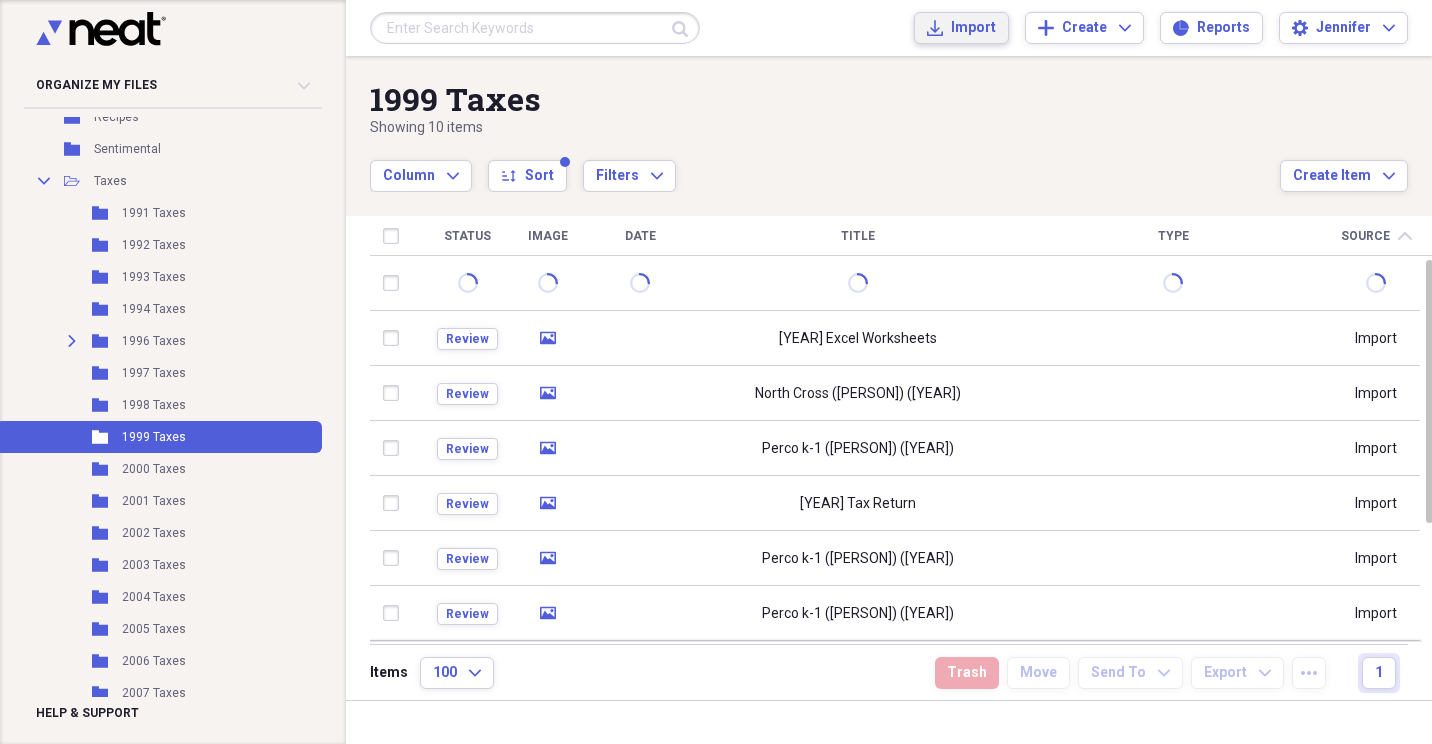 click on "Import" at bounding box center (973, 28) 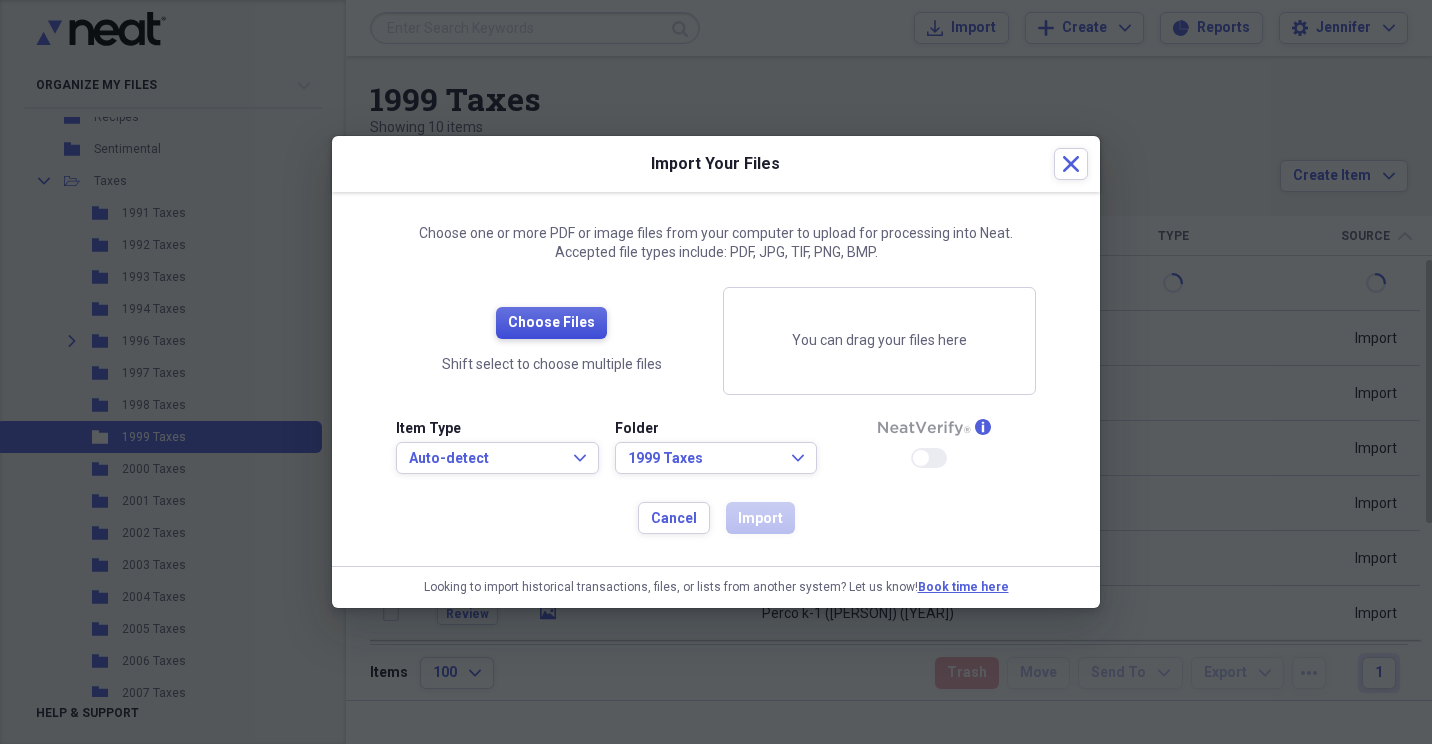 click on "Choose Files" at bounding box center [551, 323] 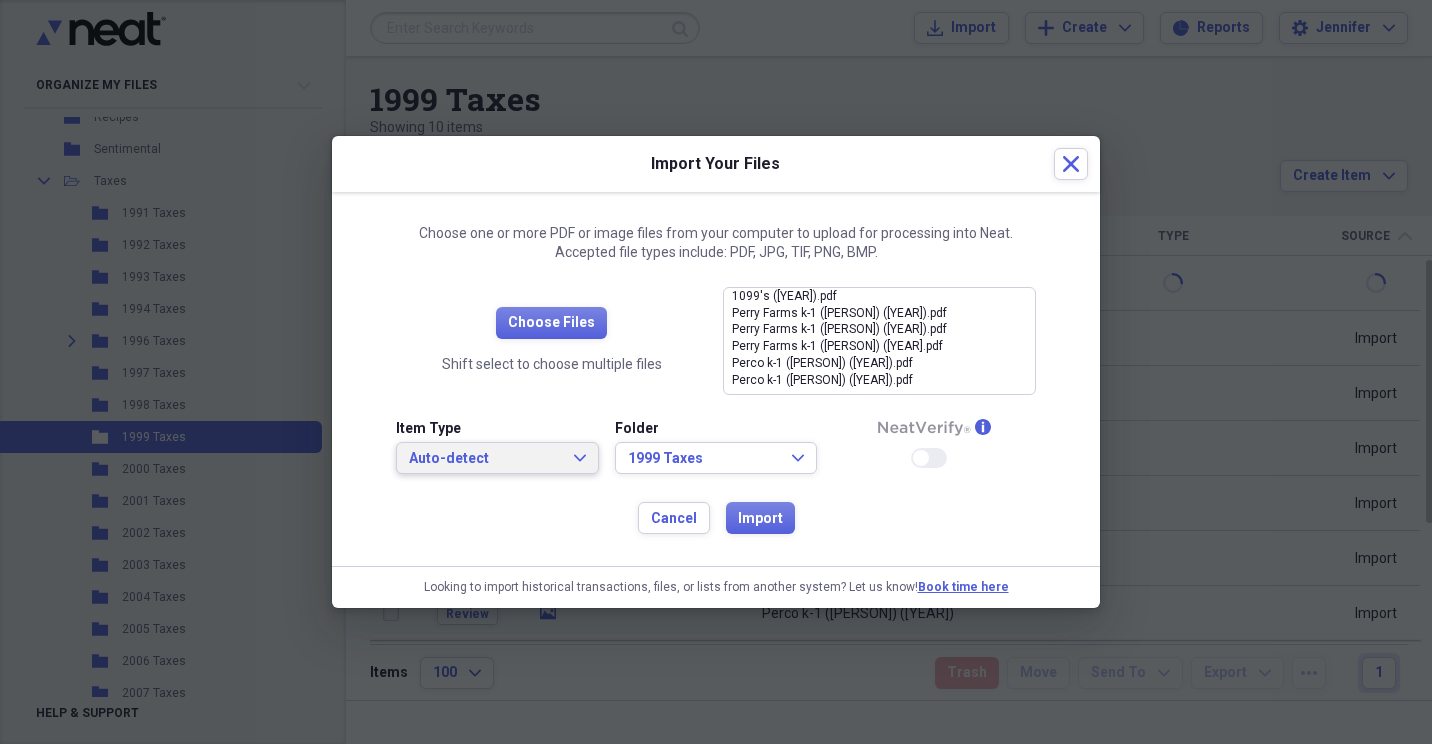 click on "Expand" 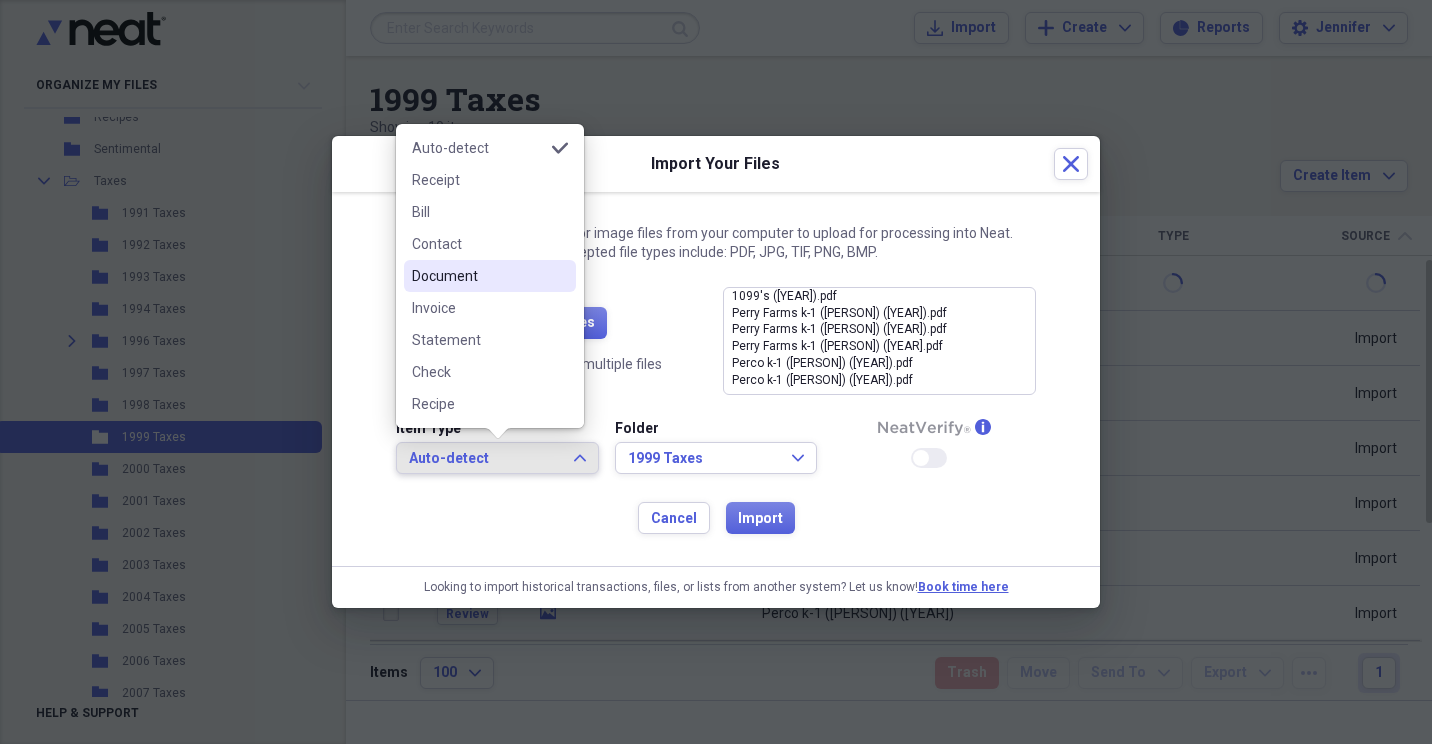 click on "Document" at bounding box center [478, 276] 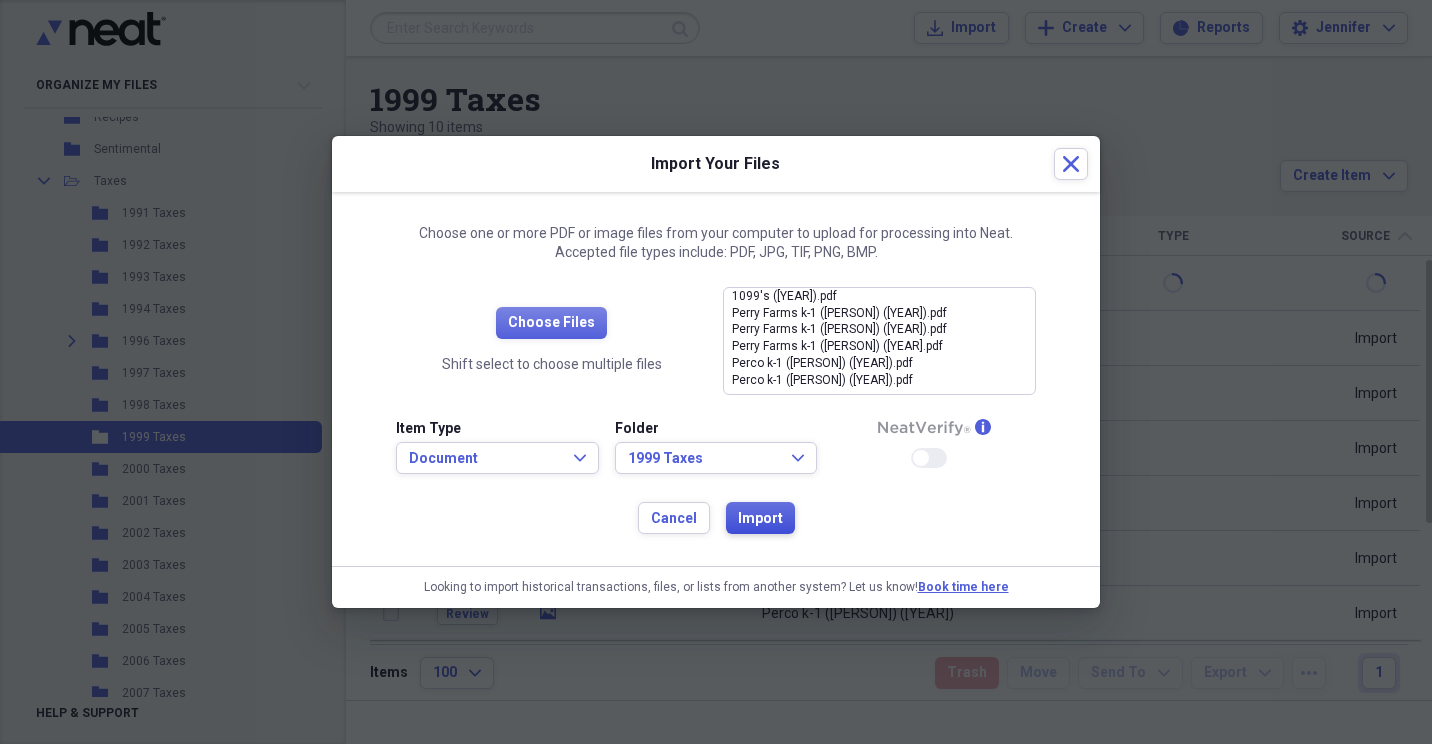 click on "Import" at bounding box center [760, 519] 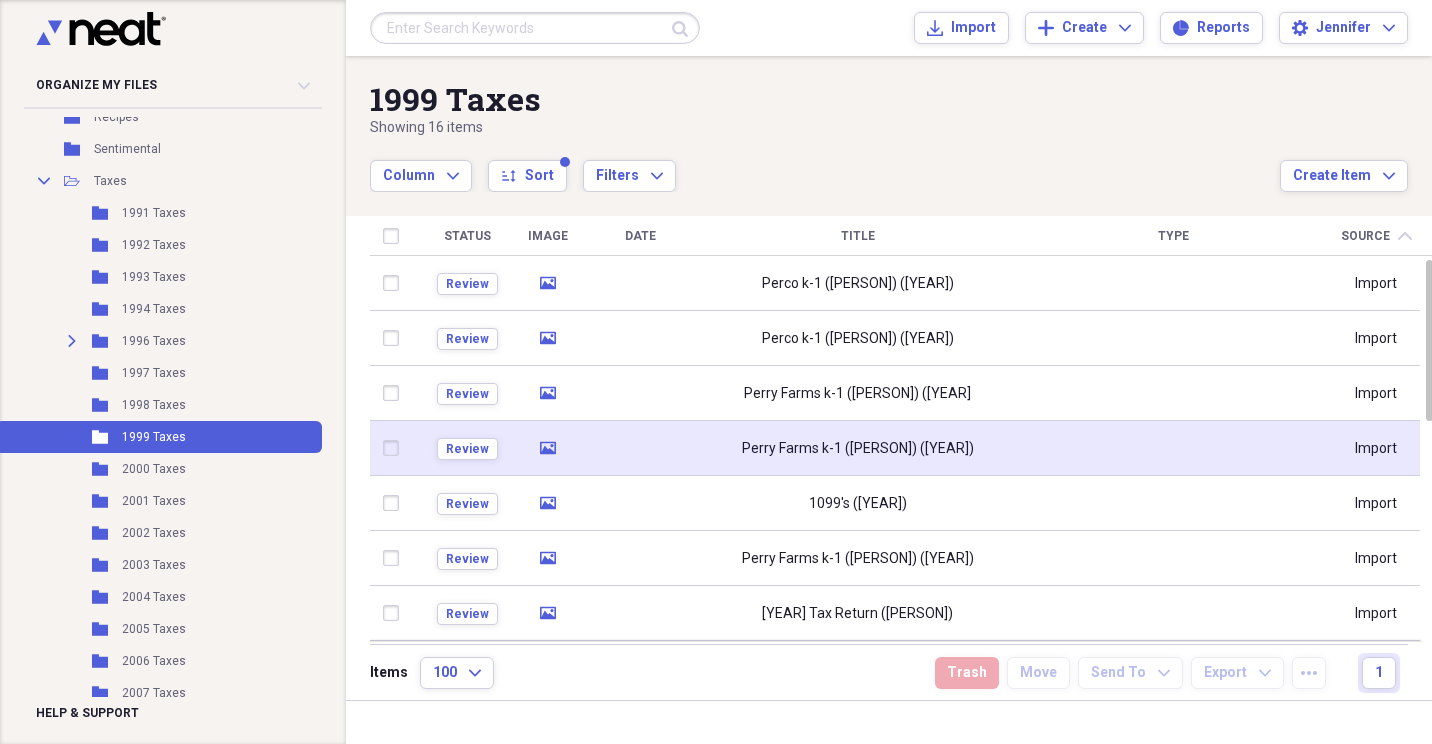 click at bounding box center (395, 448) 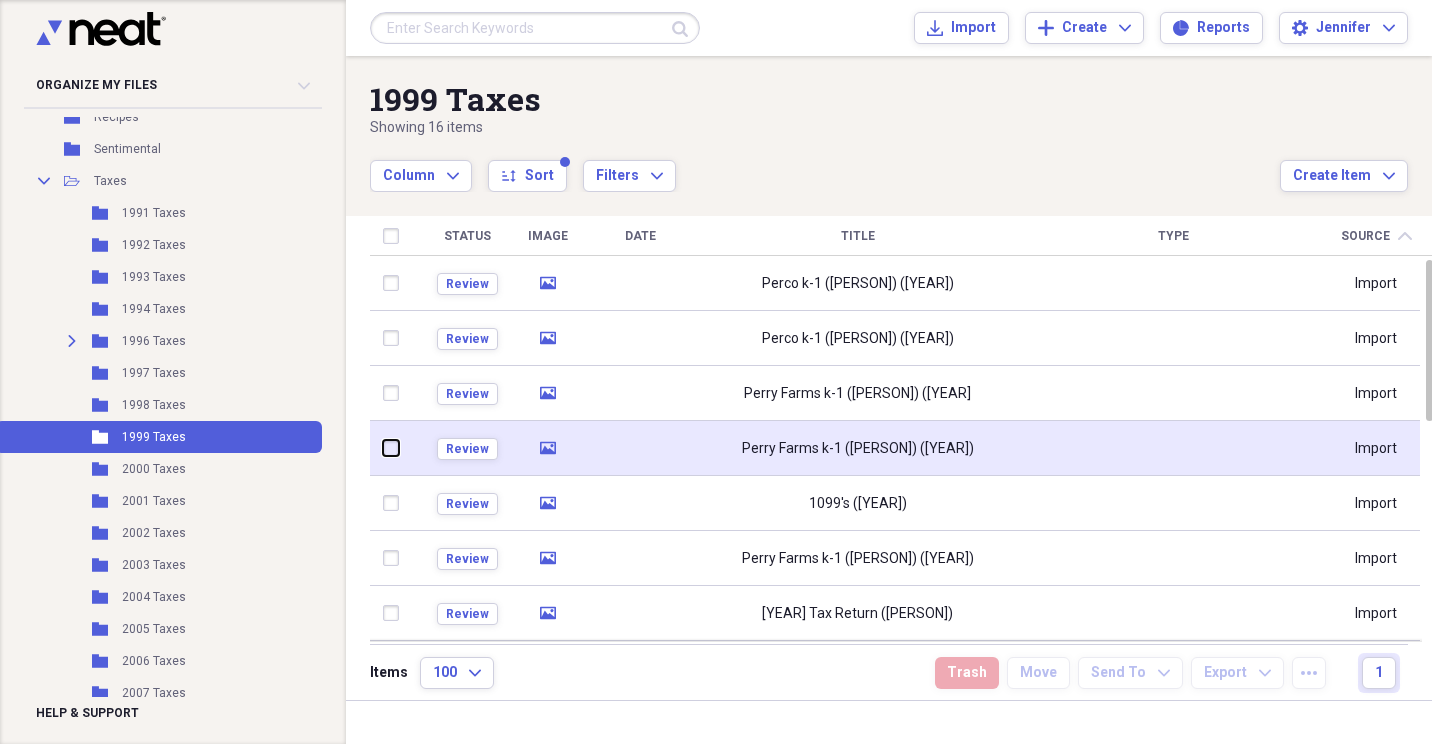 click at bounding box center [383, 448] 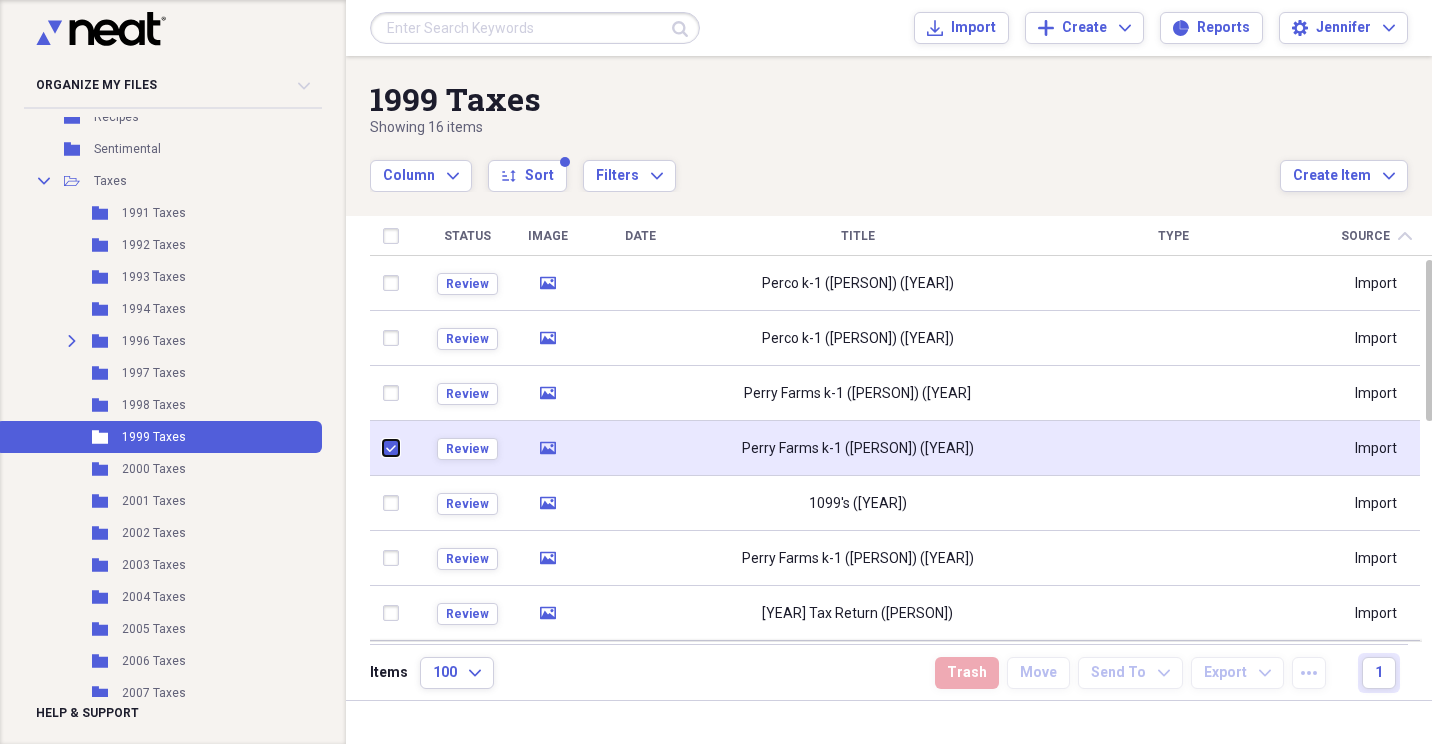 checkbox on "true" 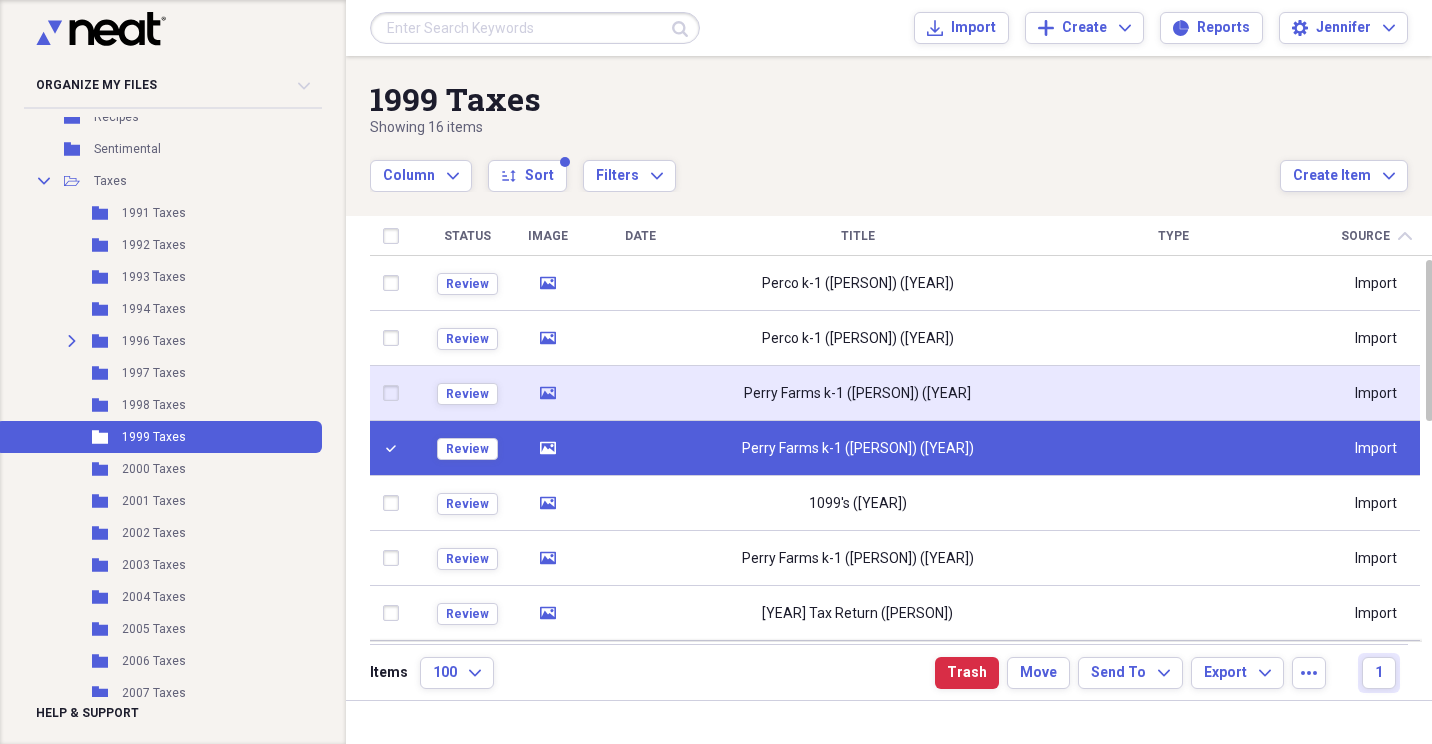 click at bounding box center (395, 393) 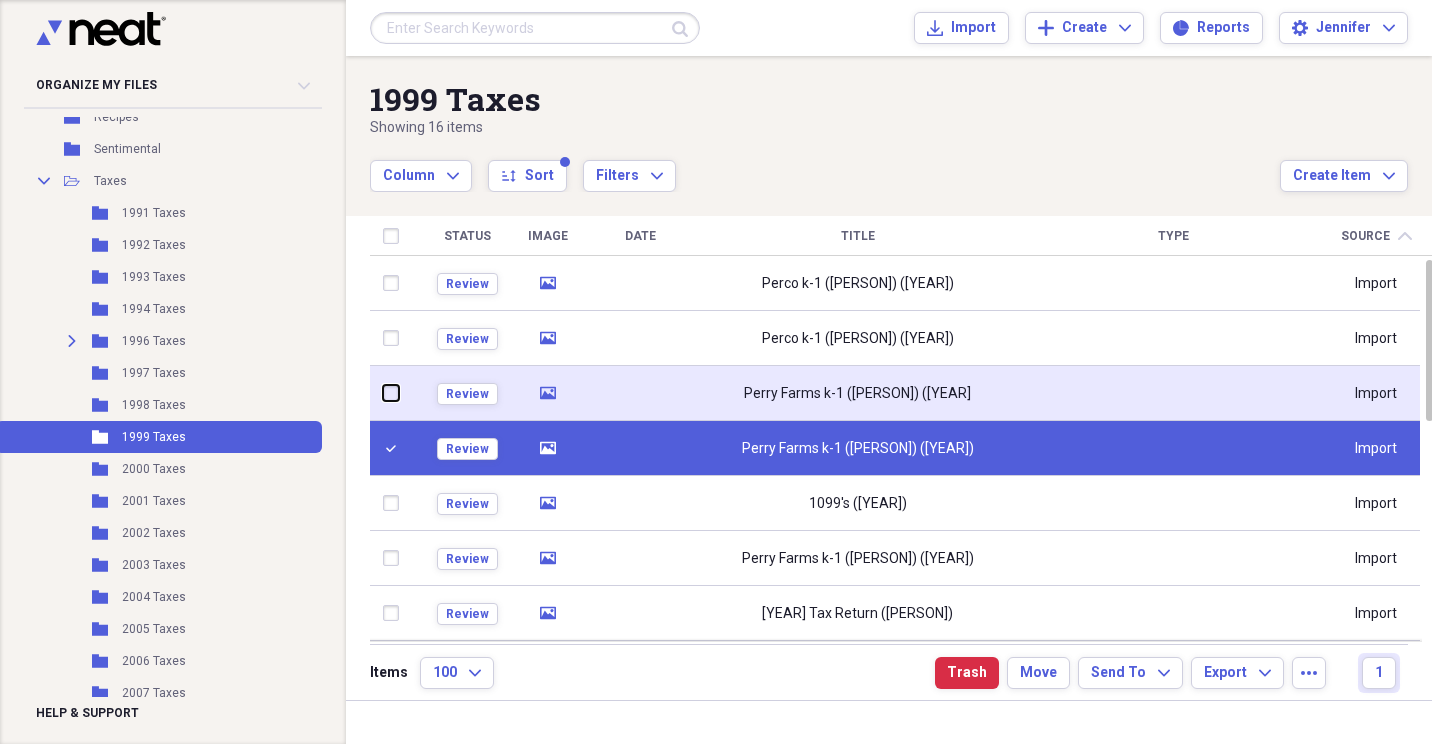 click at bounding box center (383, 393) 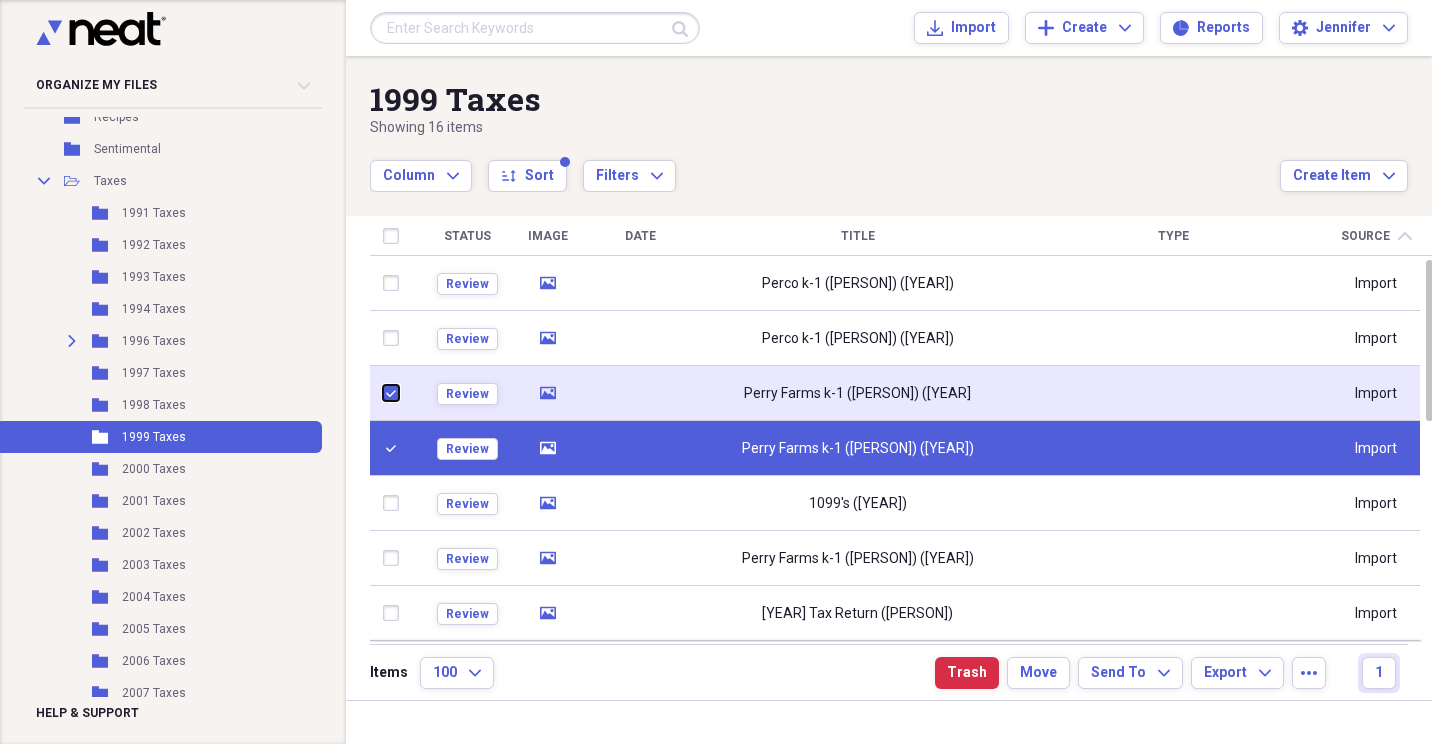checkbox on "true" 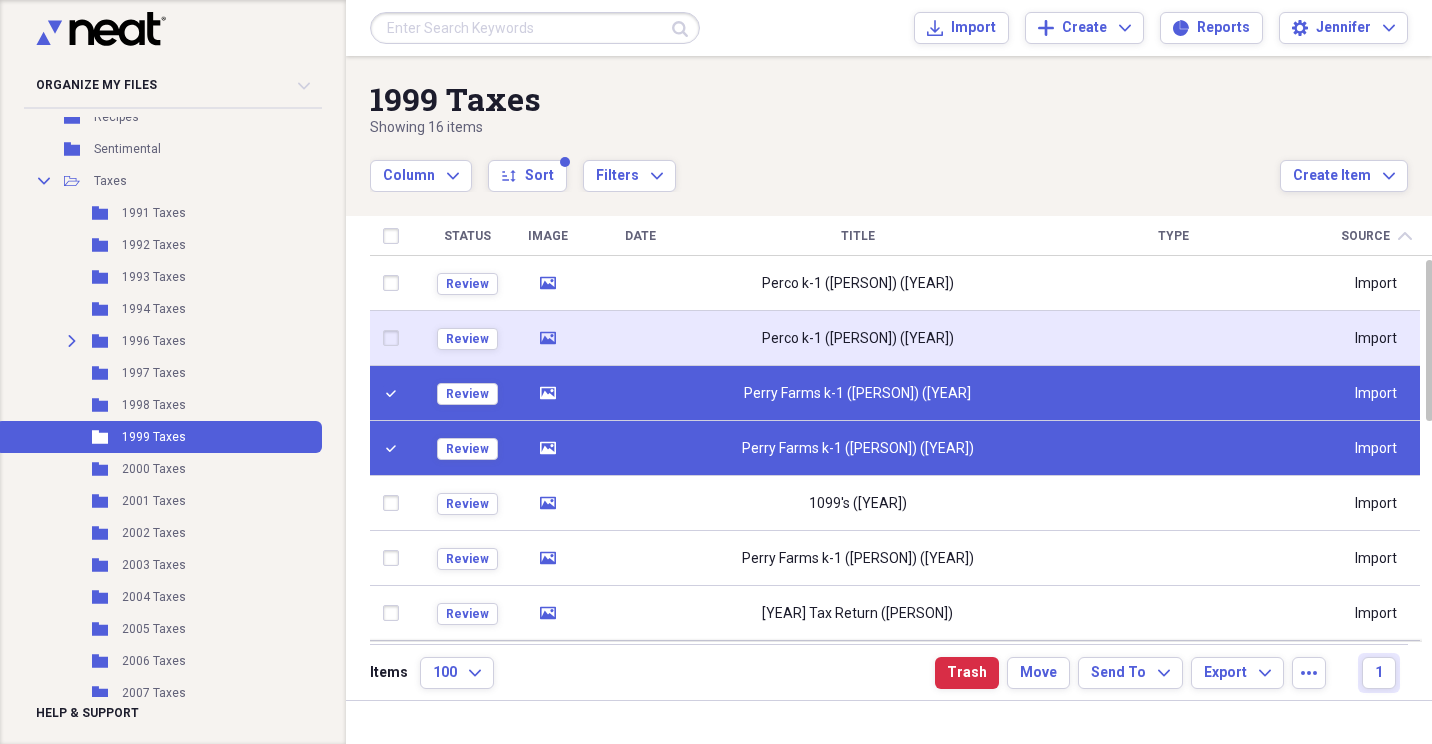 click at bounding box center [395, 338] 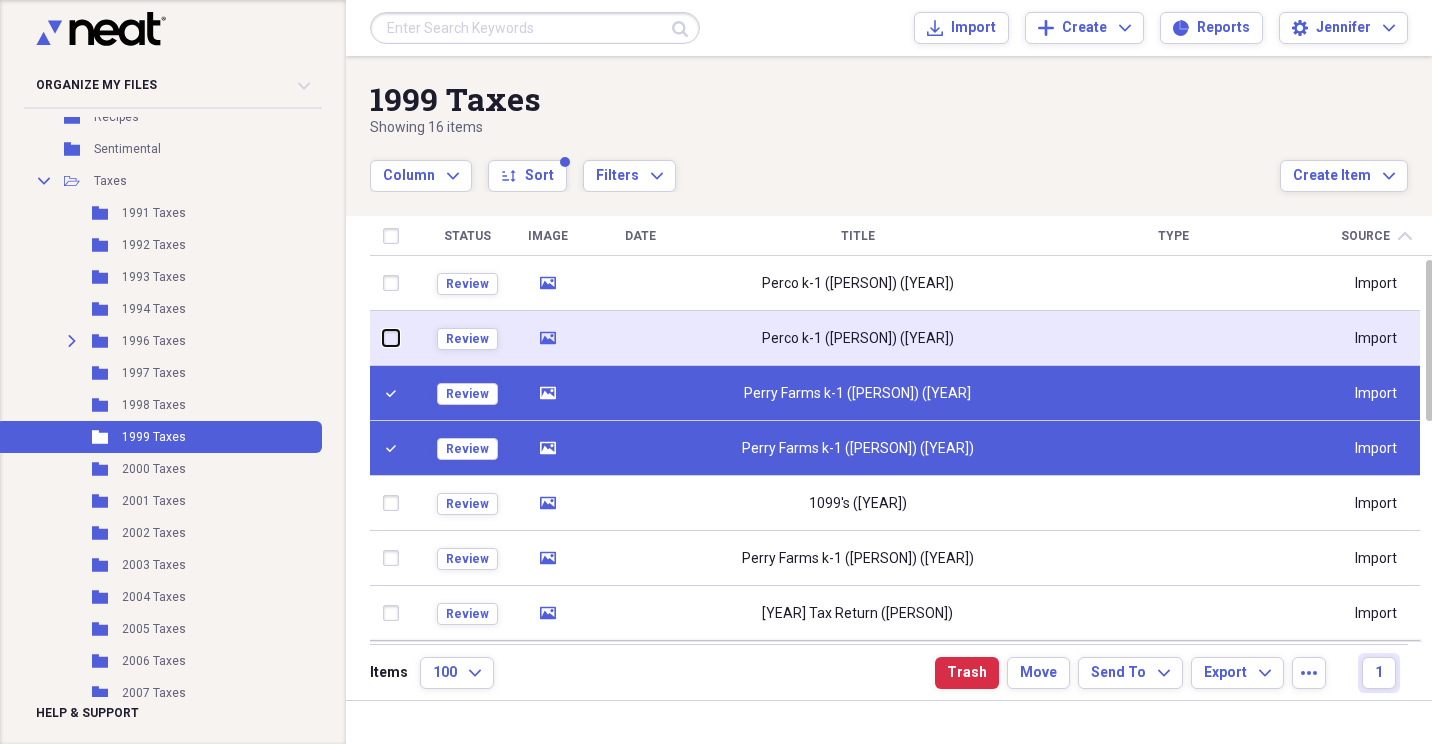 click at bounding box center [383, 338] 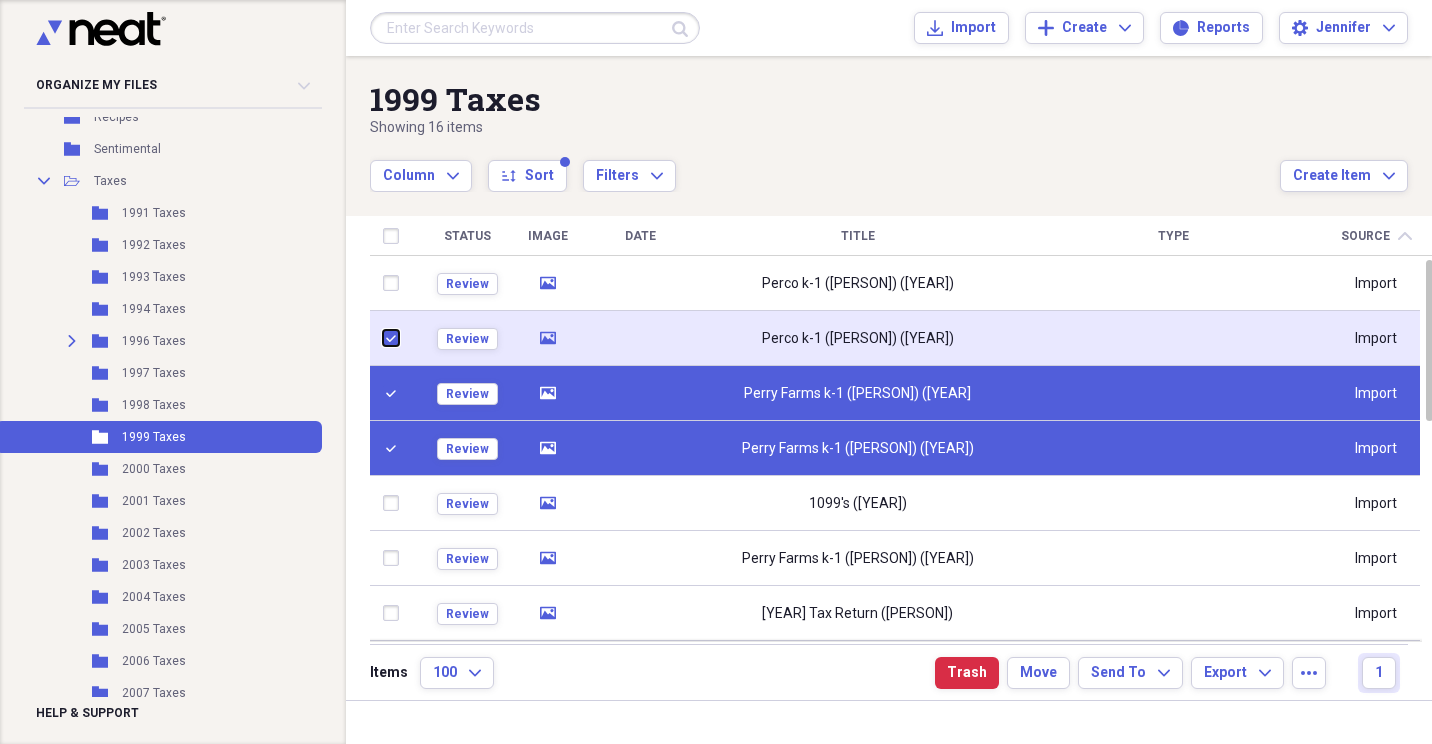 checkbox on "true" 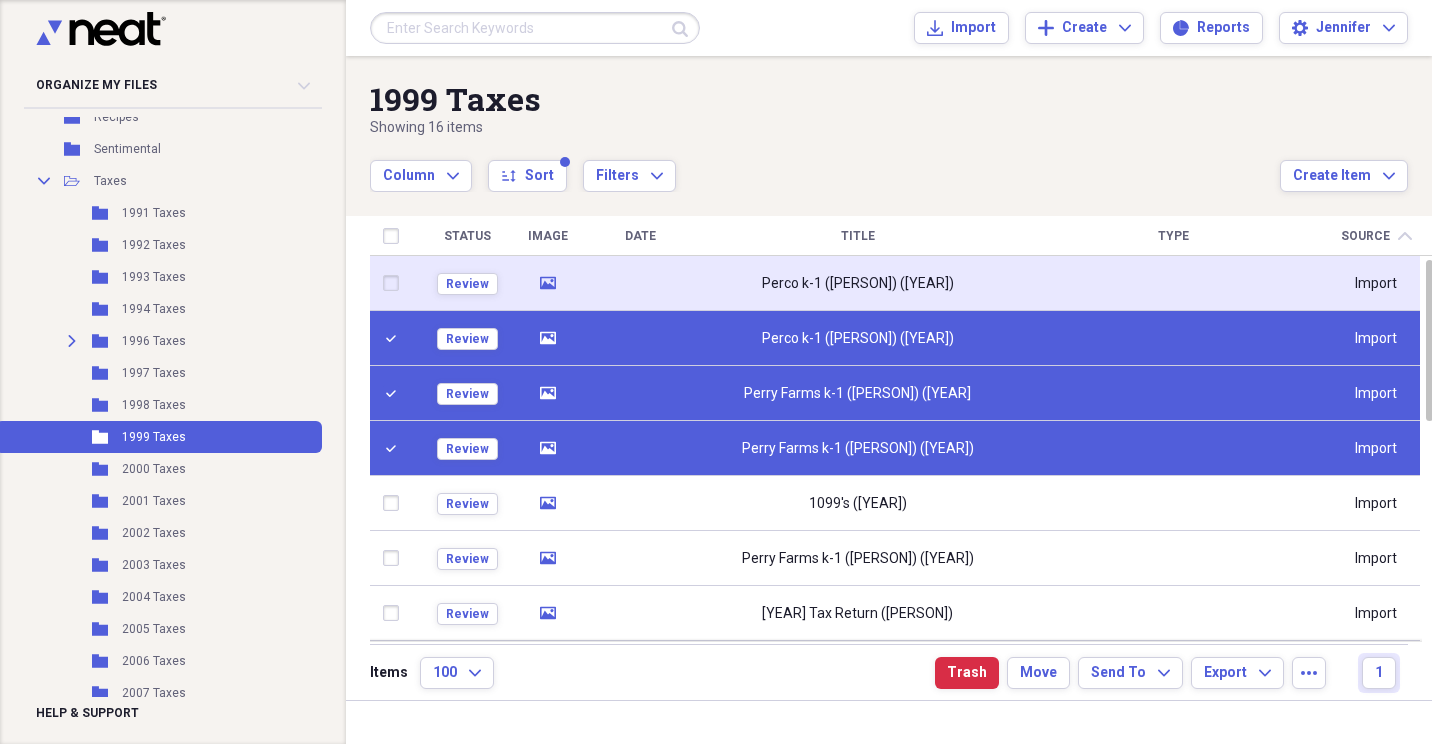 click at bounding box center (395, 283) 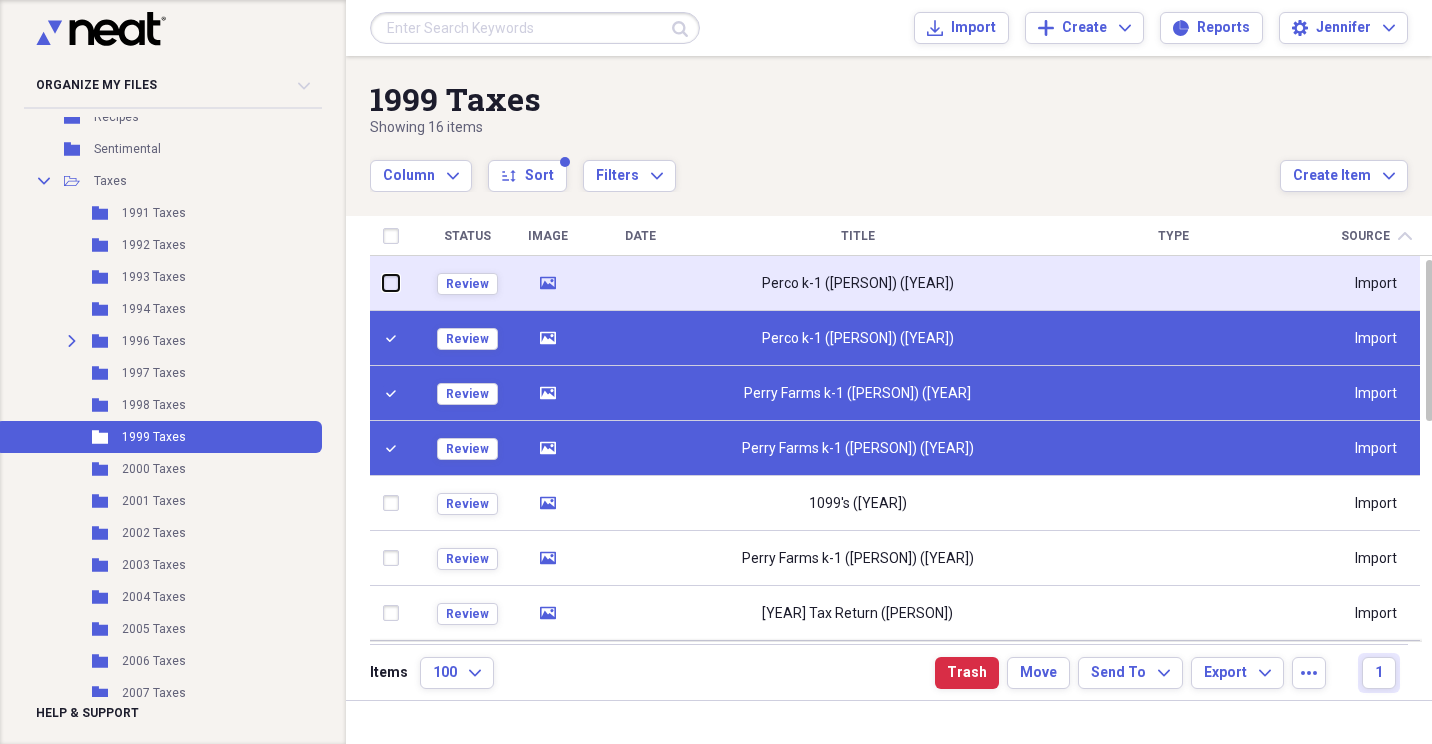 click at bounding box center [383, 283] 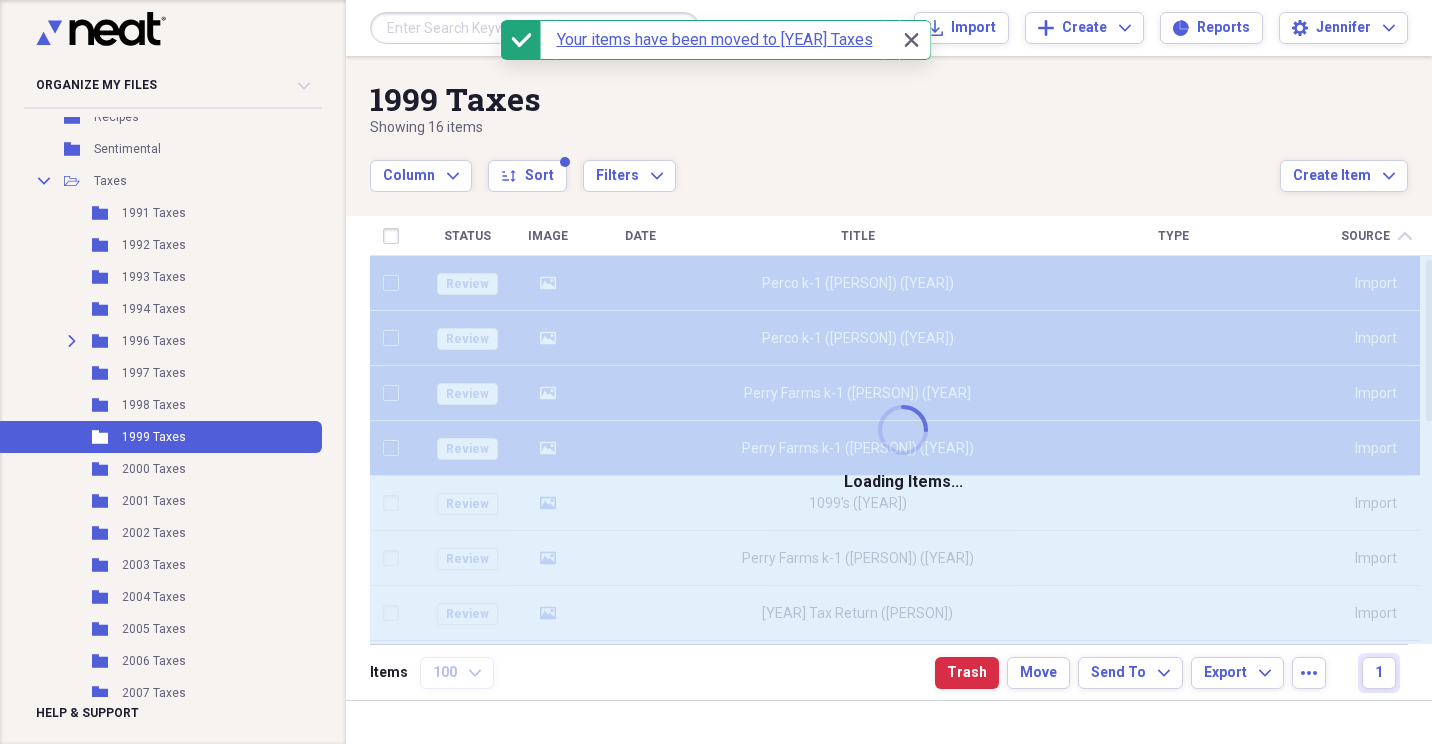 checkbox on "false" 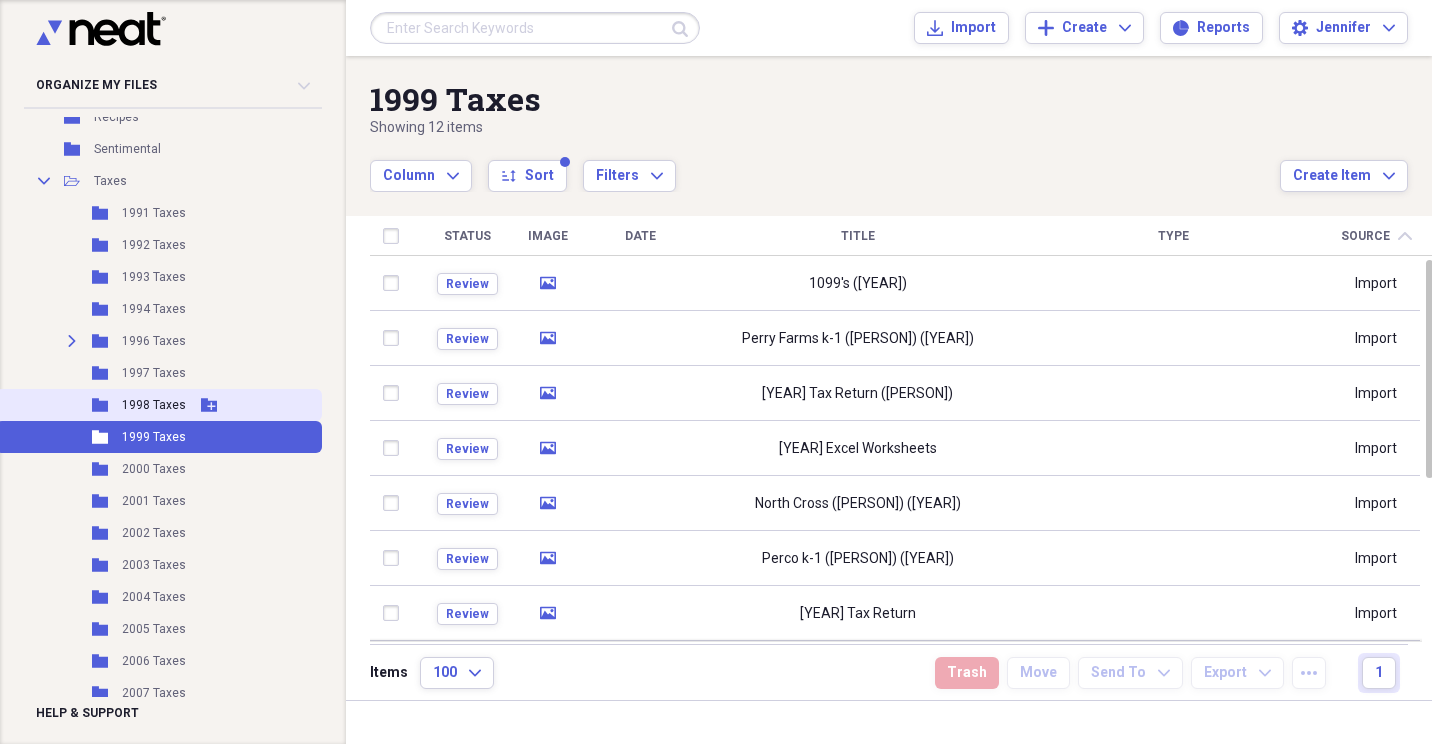 click 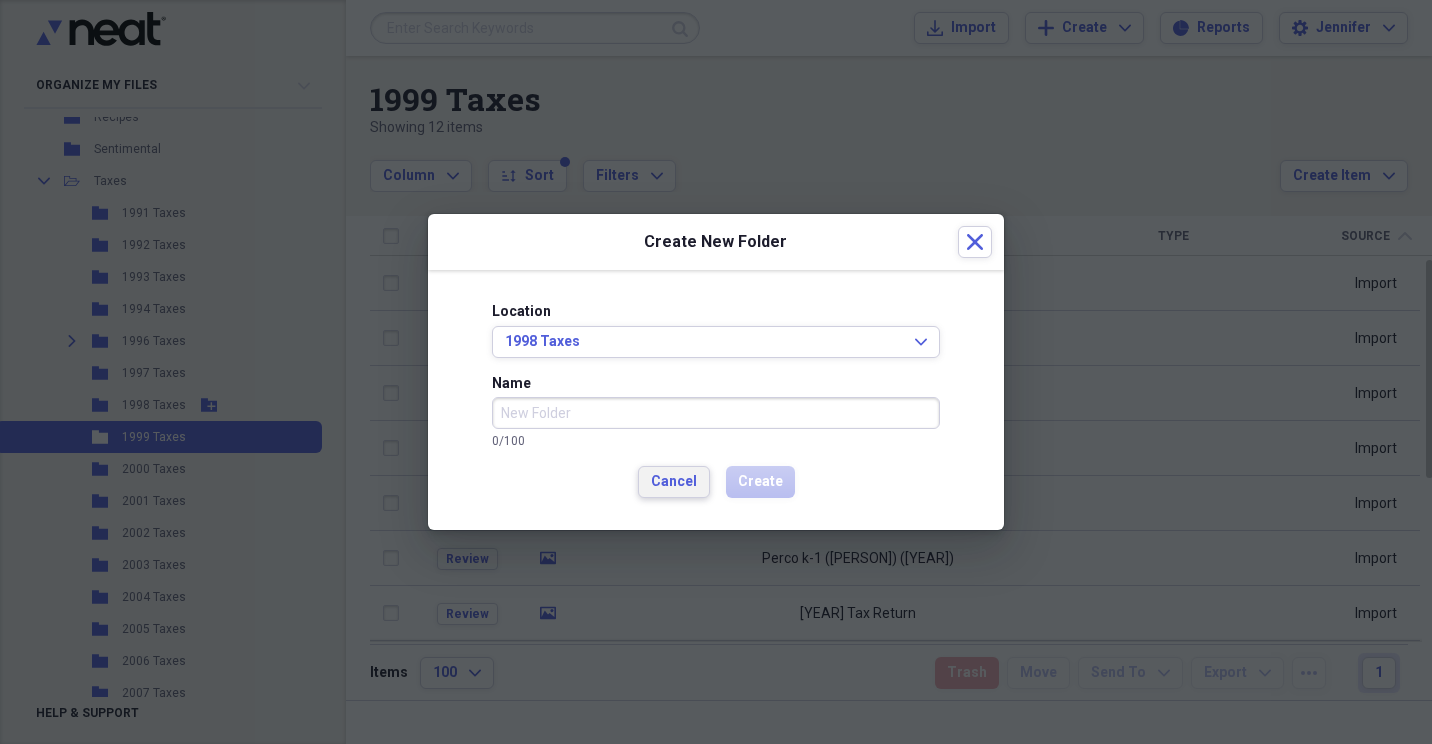 click on "Cancel" at bounding box center [674, 482] 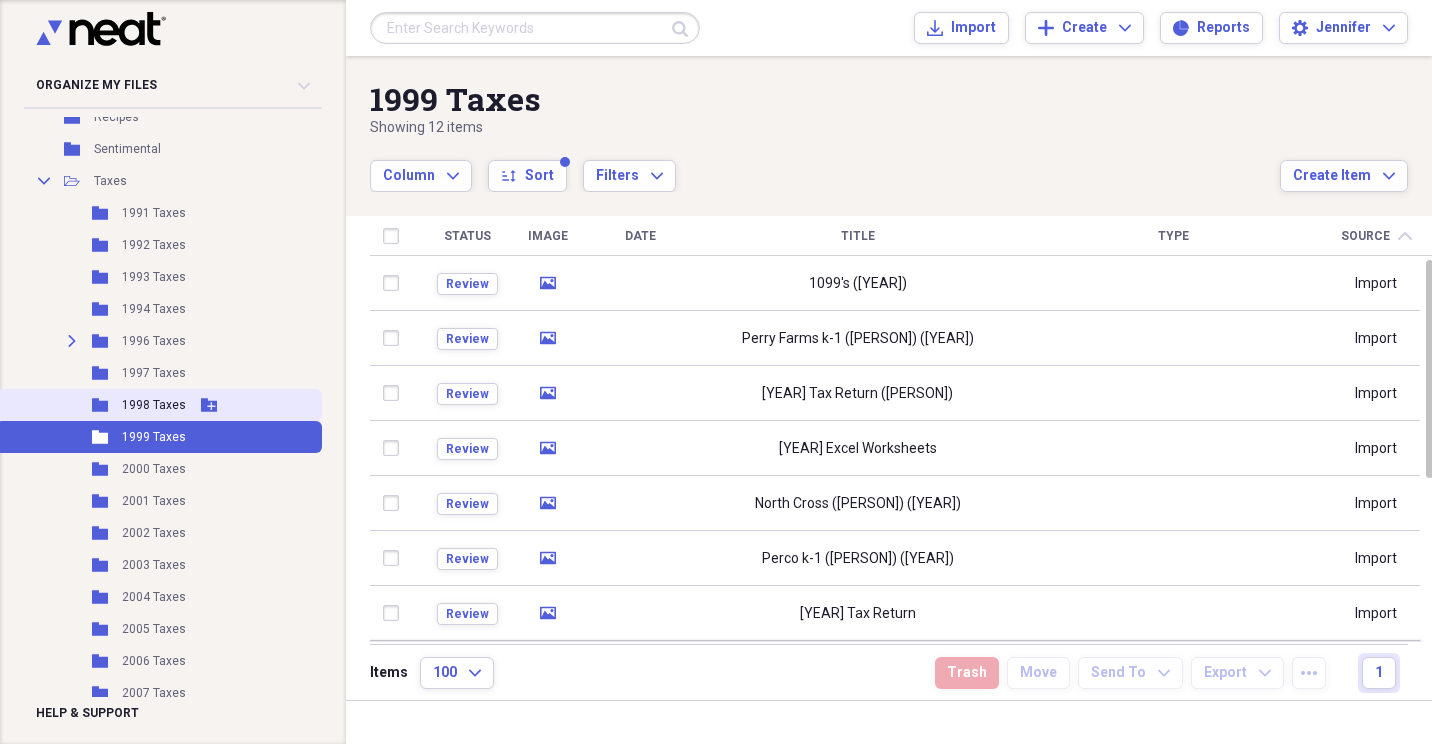 click on "1998 Taxes" at bounding box center [154, 405] 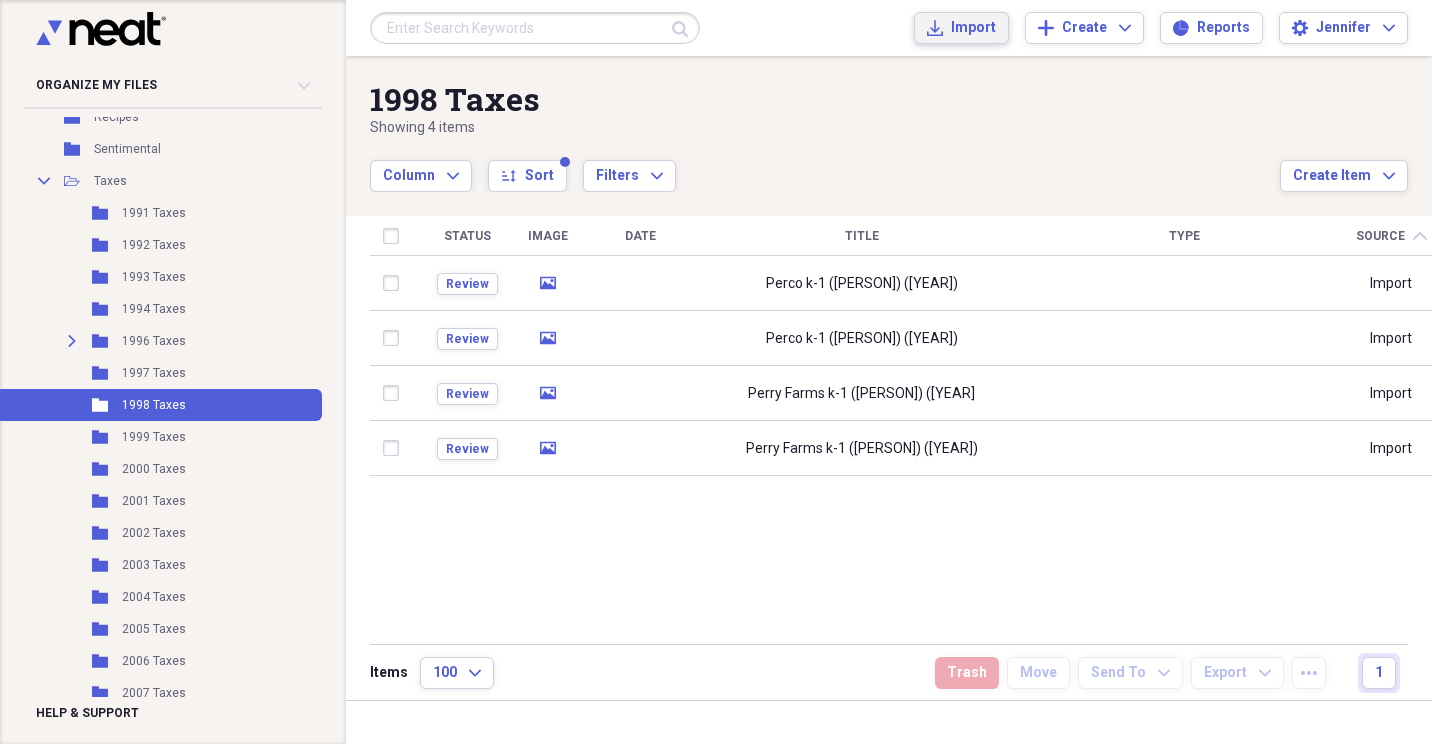 click on "Import" at bounding box center (973, 28) 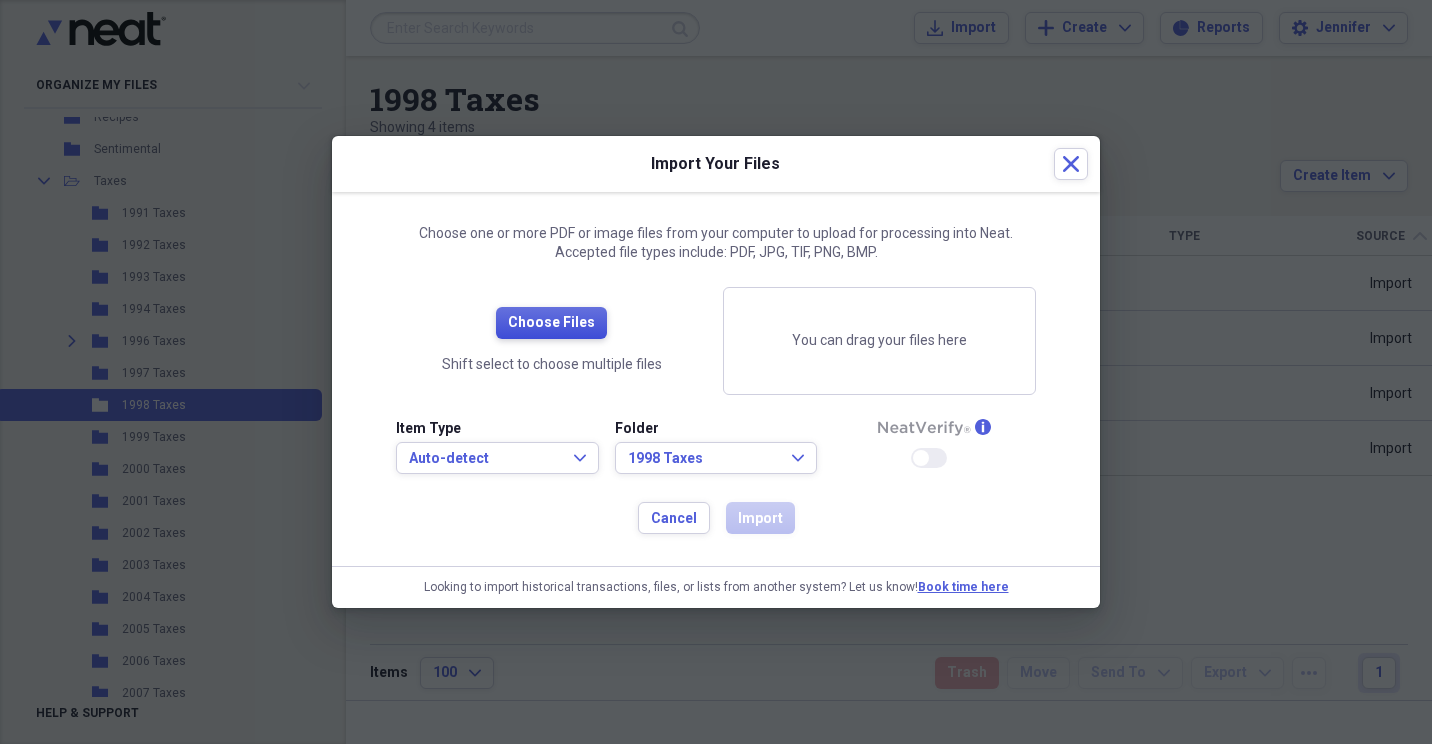click on "Choose Files" at bounding box center (551, 323) 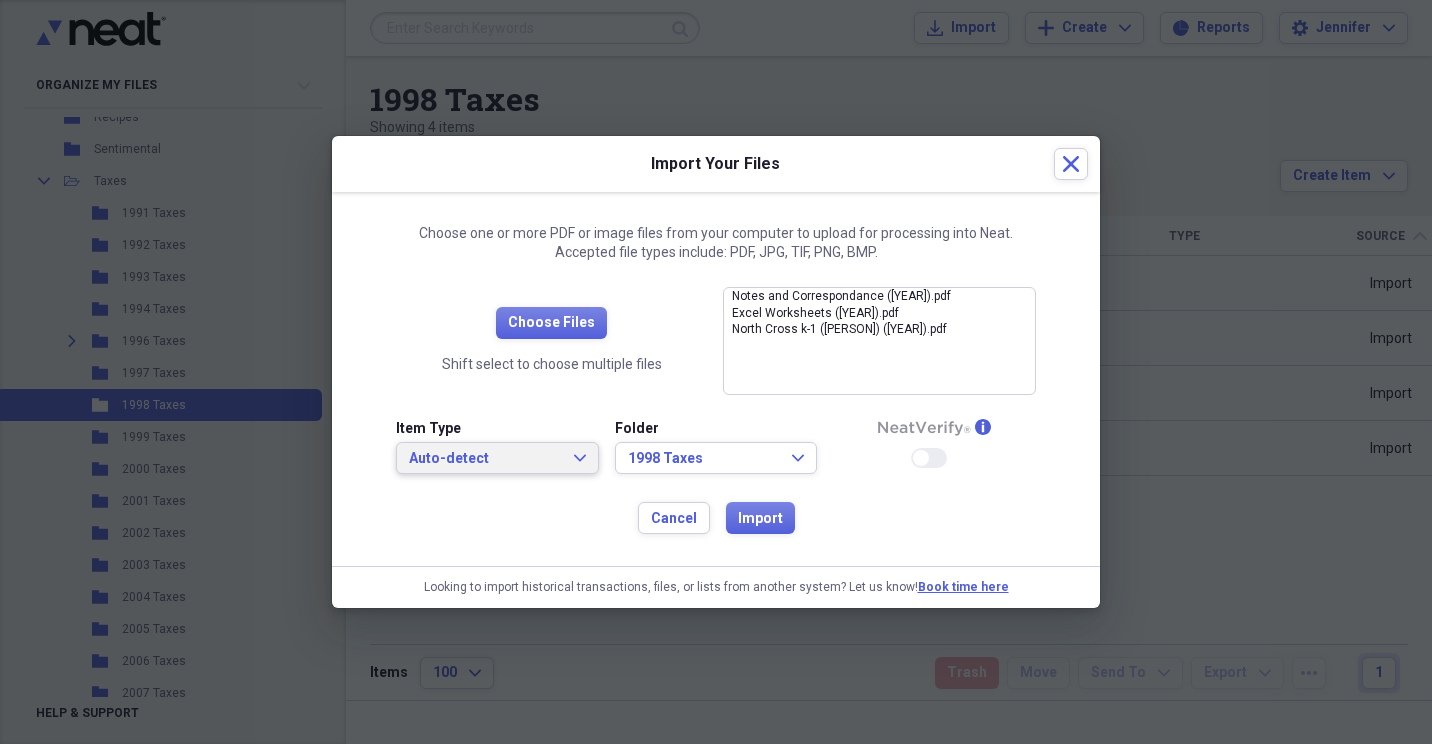 click on "Expand" 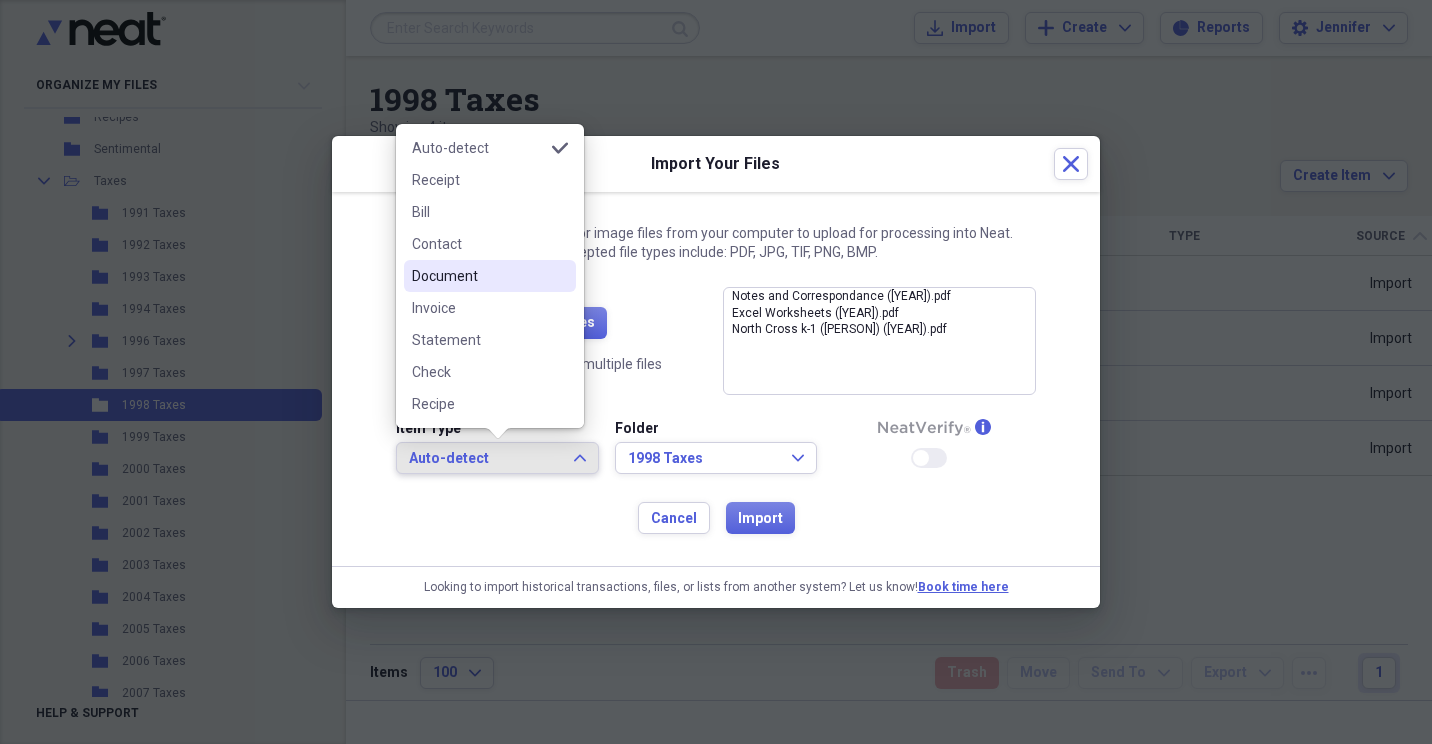 click on "Document" at bounding box center (478, 276) 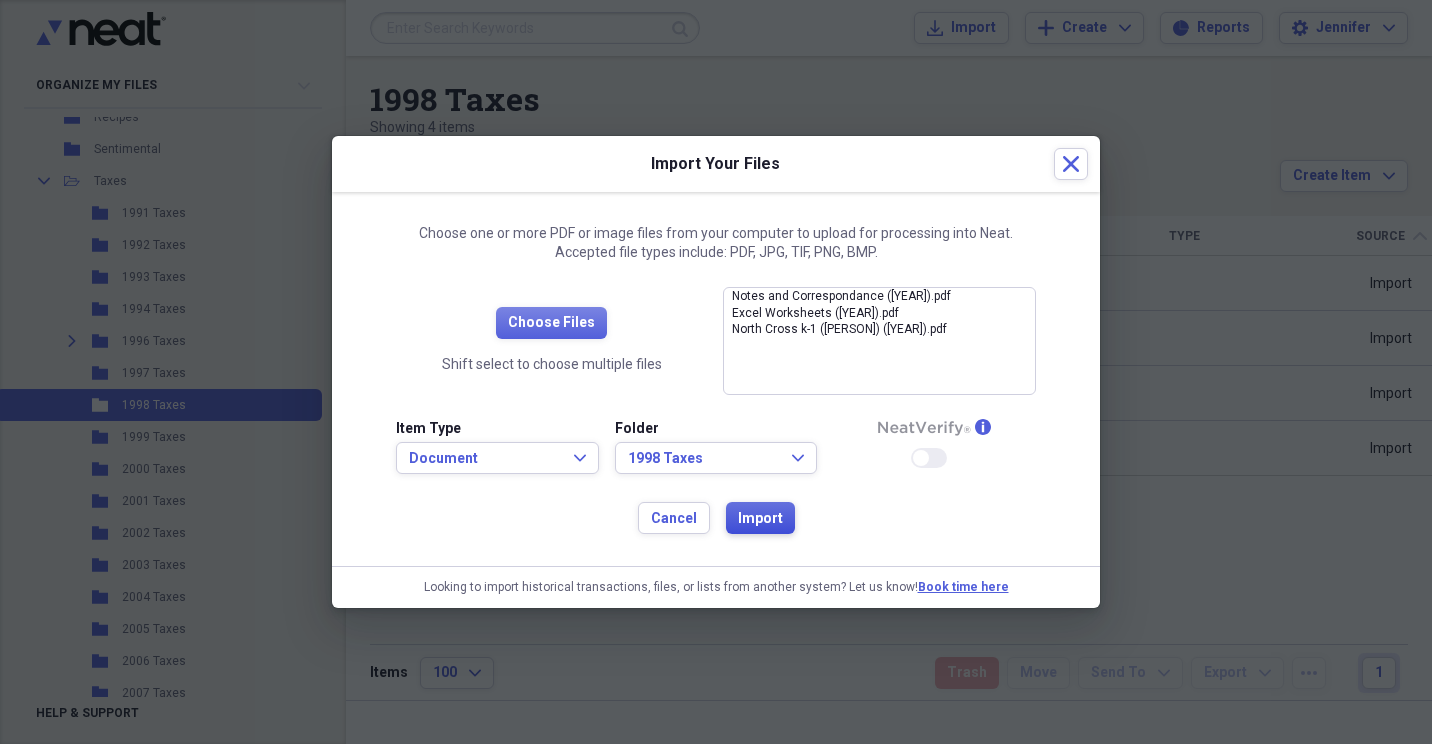 click on "Import" at bounding box center (760, 519) 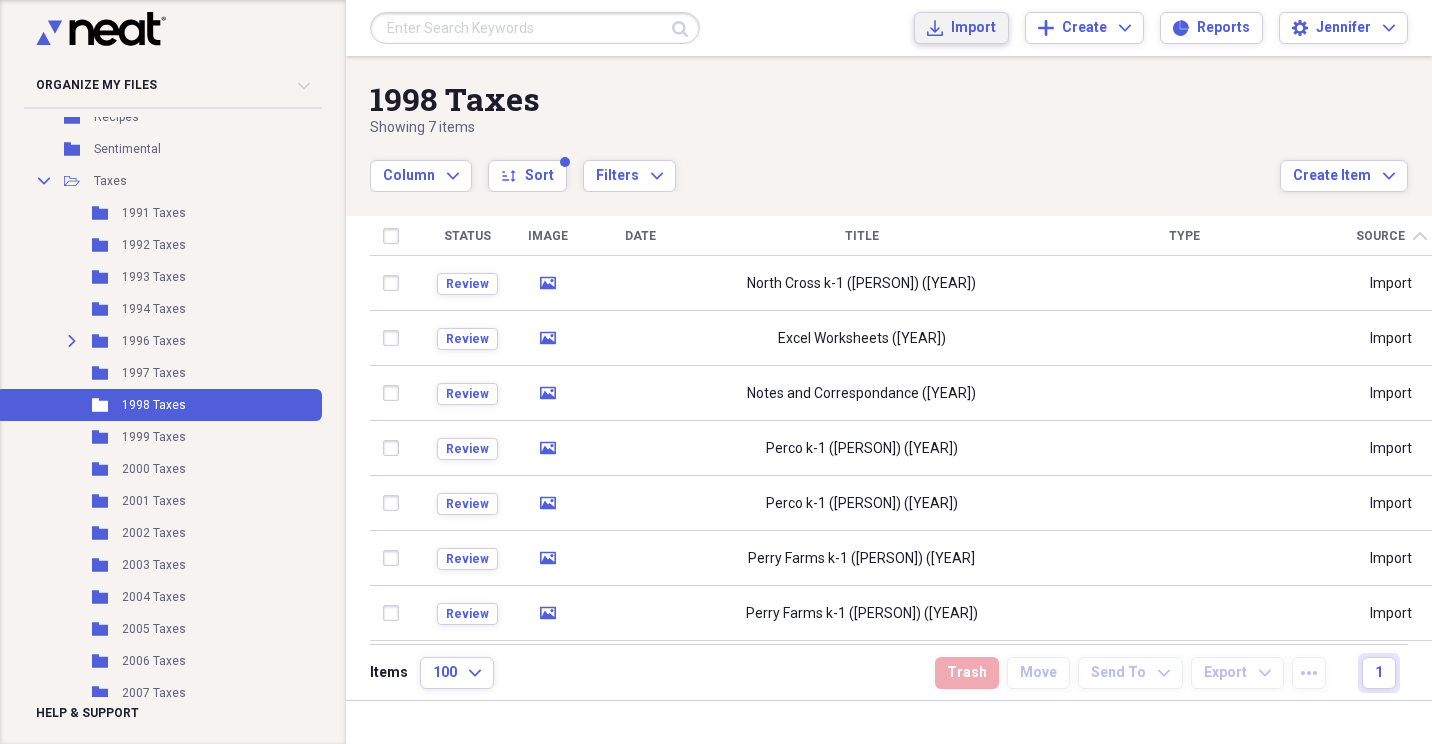 click on "Import" at bounding box center (973, 28) 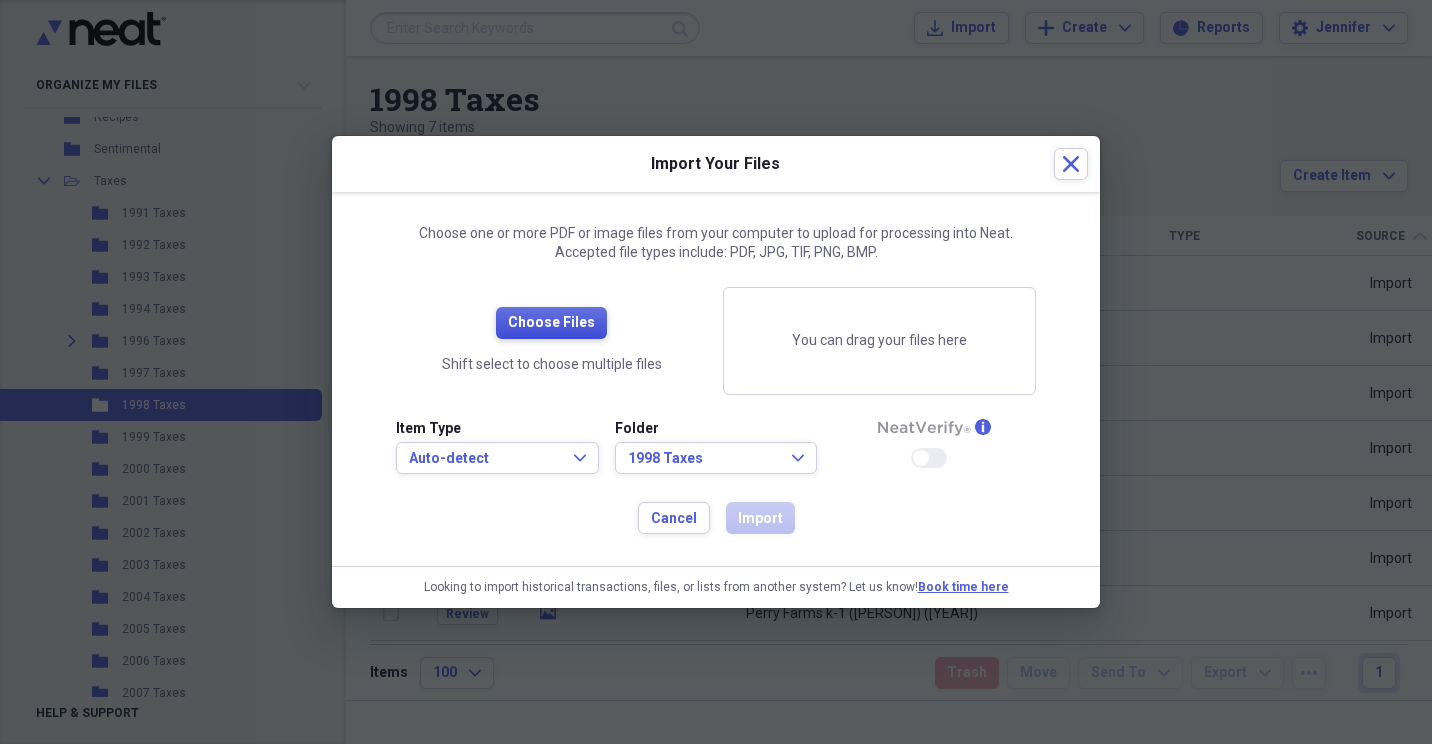 click on "Choose Files" at bounding box center (551, 323) 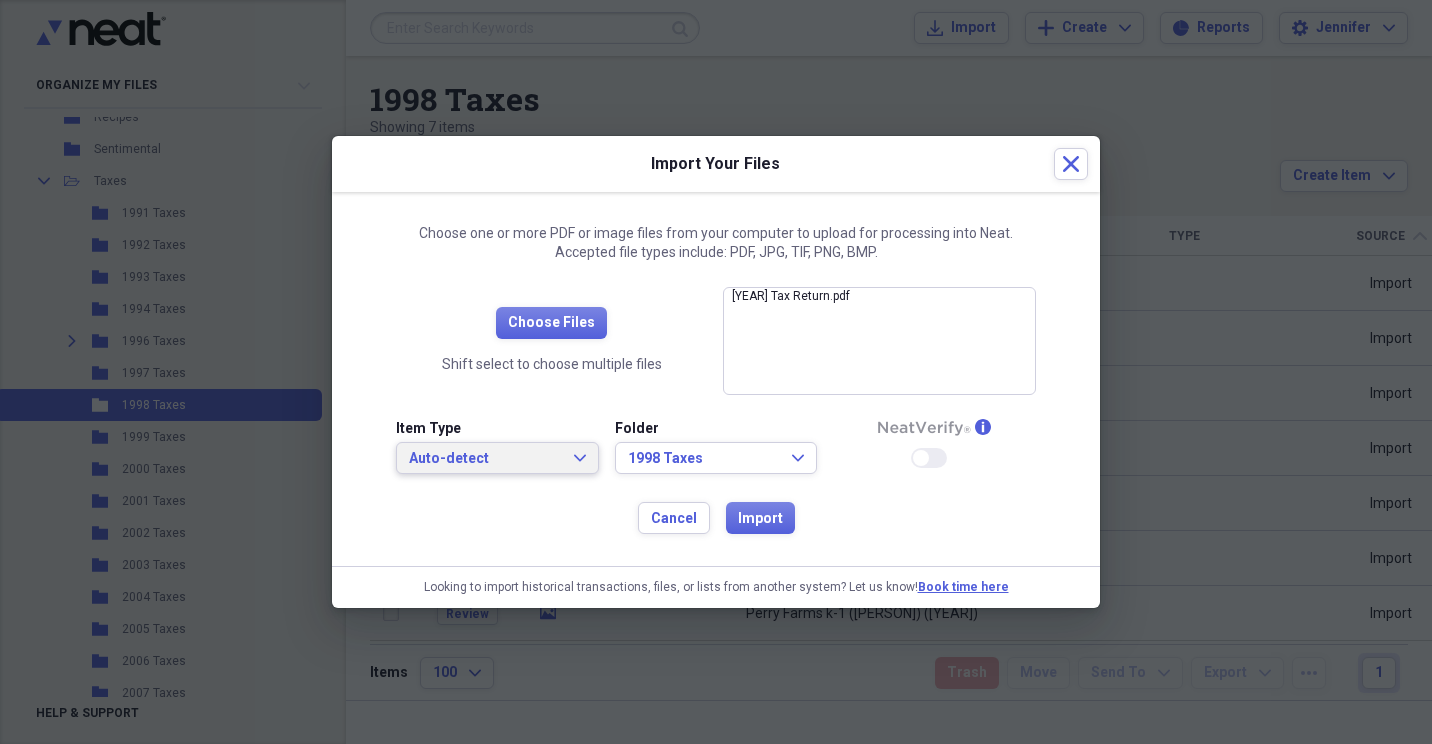 click on "Expand" 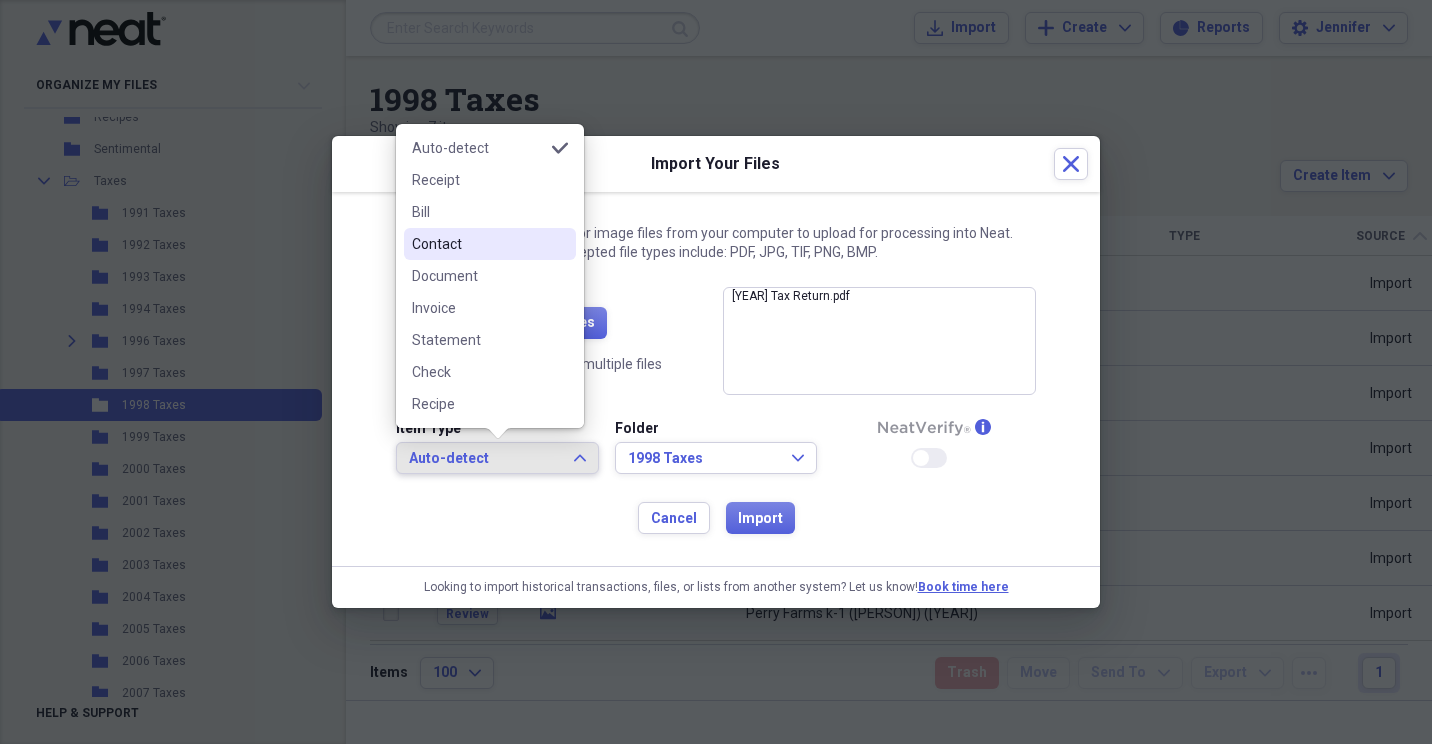 click on "Auto-detect selected Receipt Bill Contact Document Invoice Statement Check Recipe" at bounding box center [490, 276] 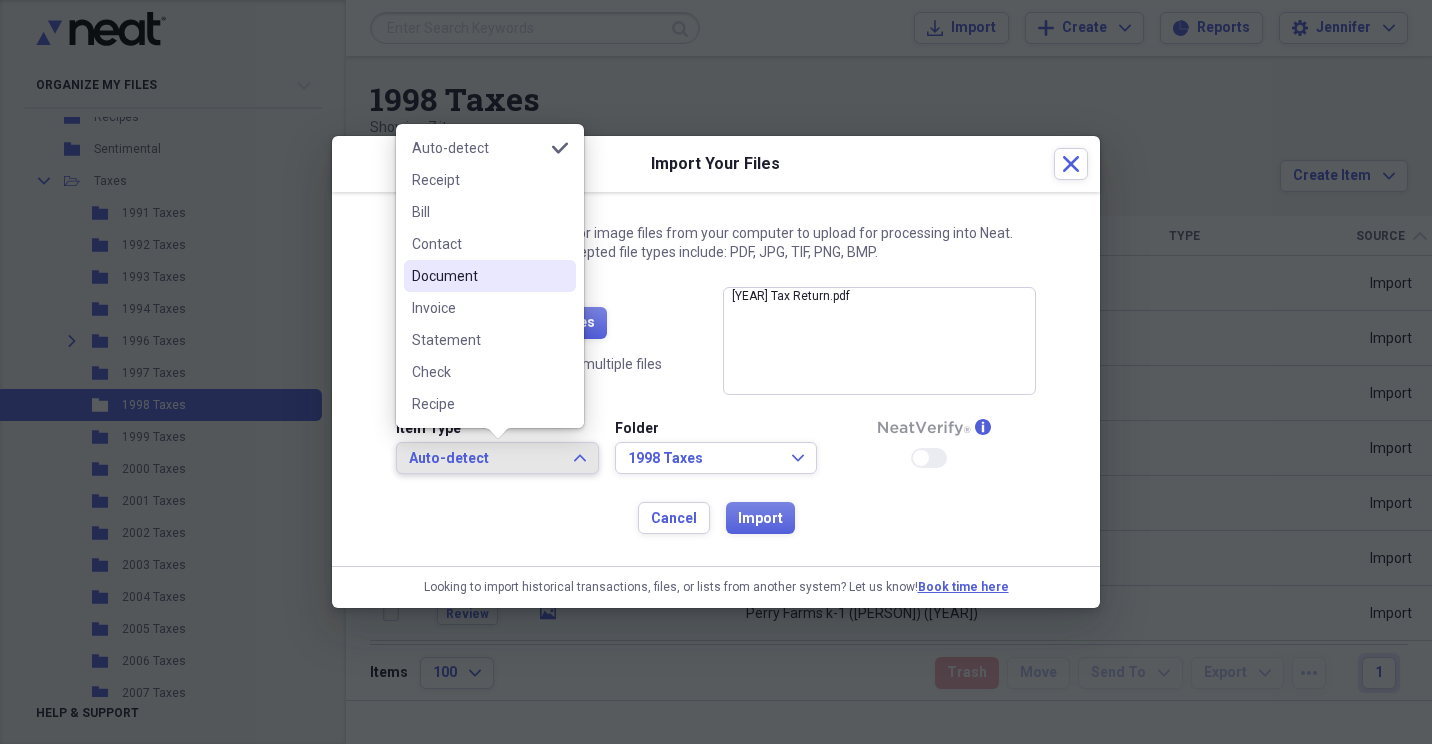 click on "Document" at bounding box center [490, 276] 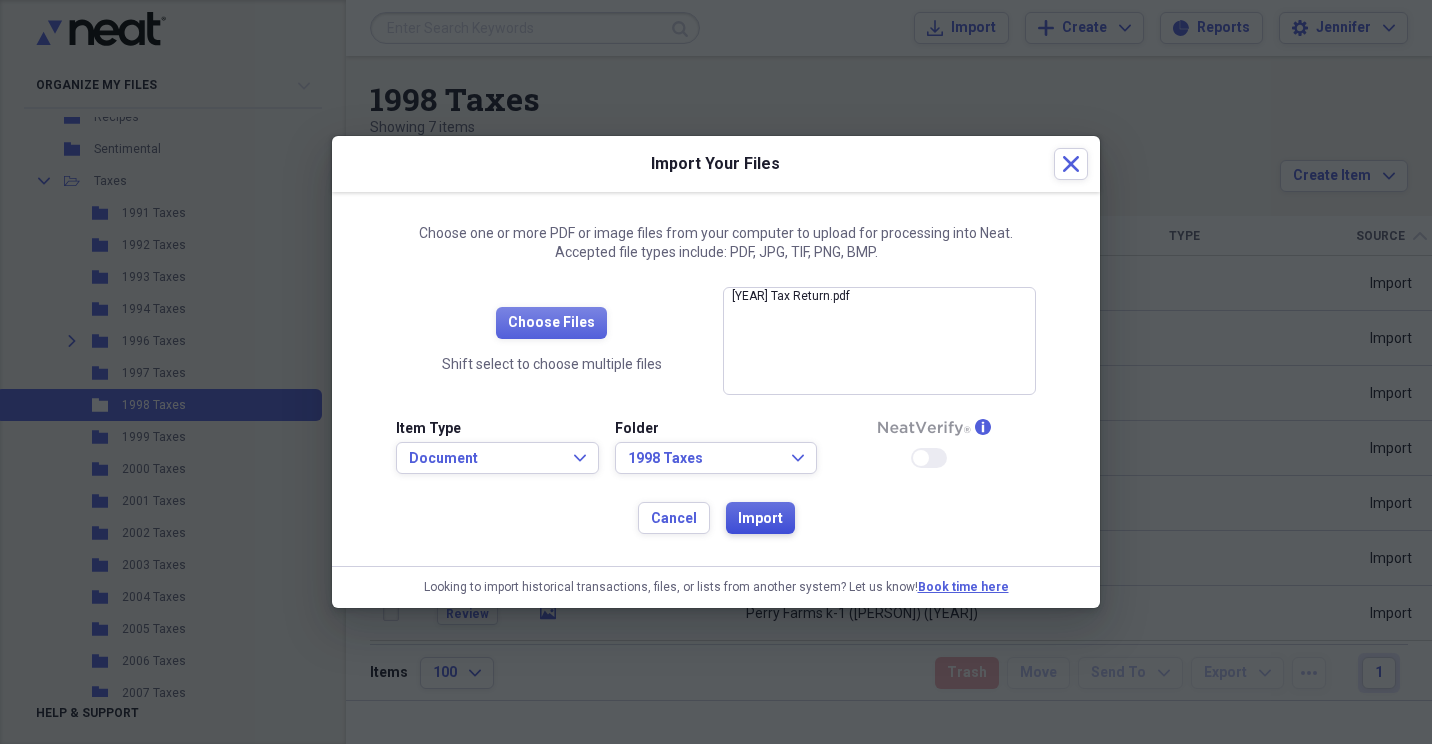 click on "Import" at bounding box center (760, 519) 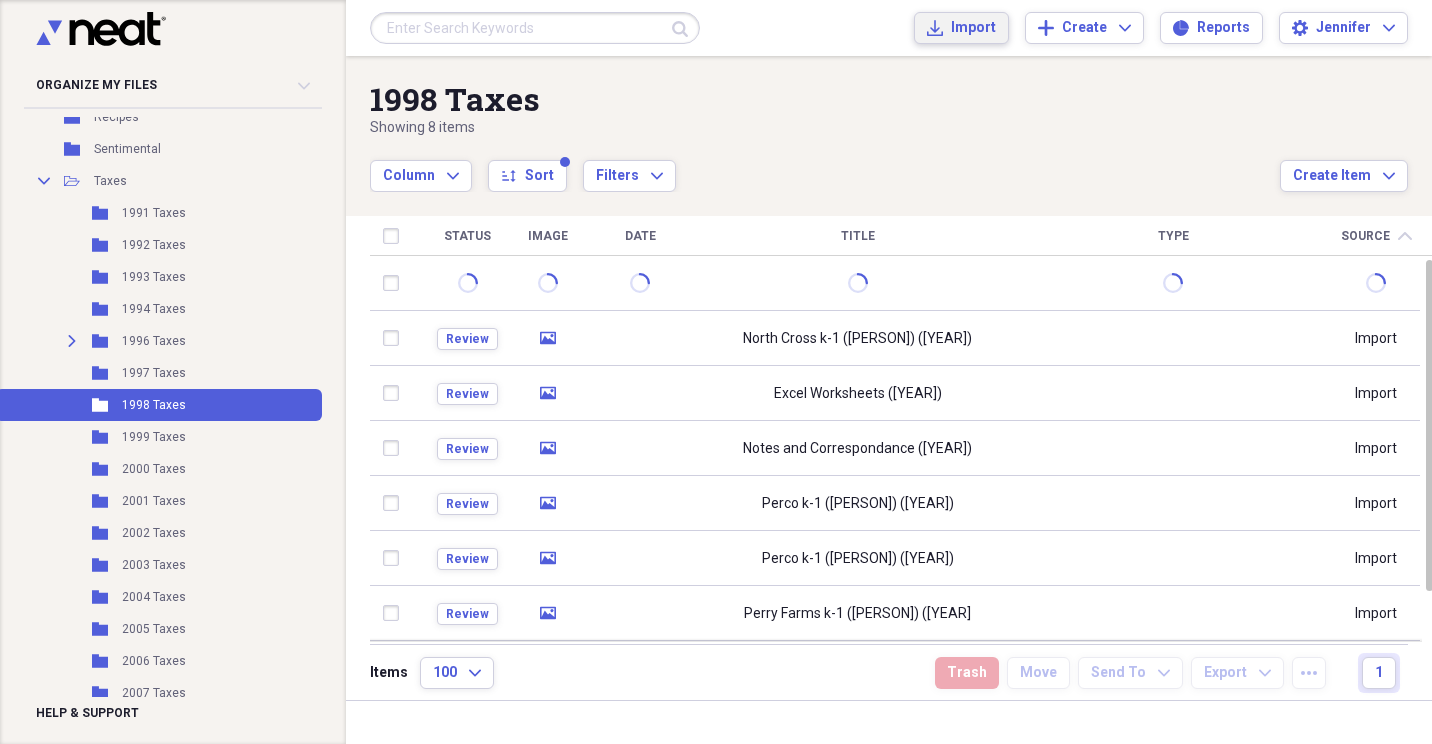 click on "Import" at bounding box center [973, 28] 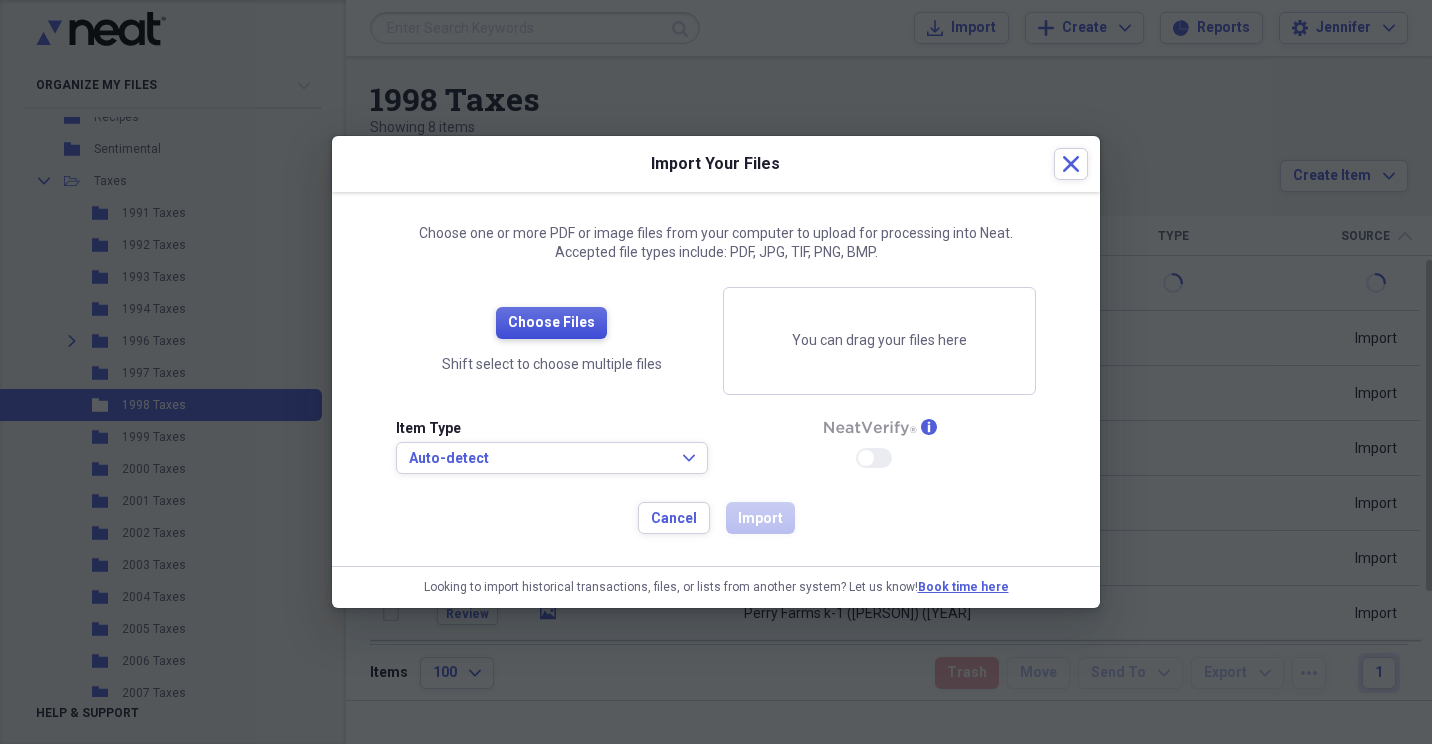 click on "Choose Files" at bounding box center (551, 323) 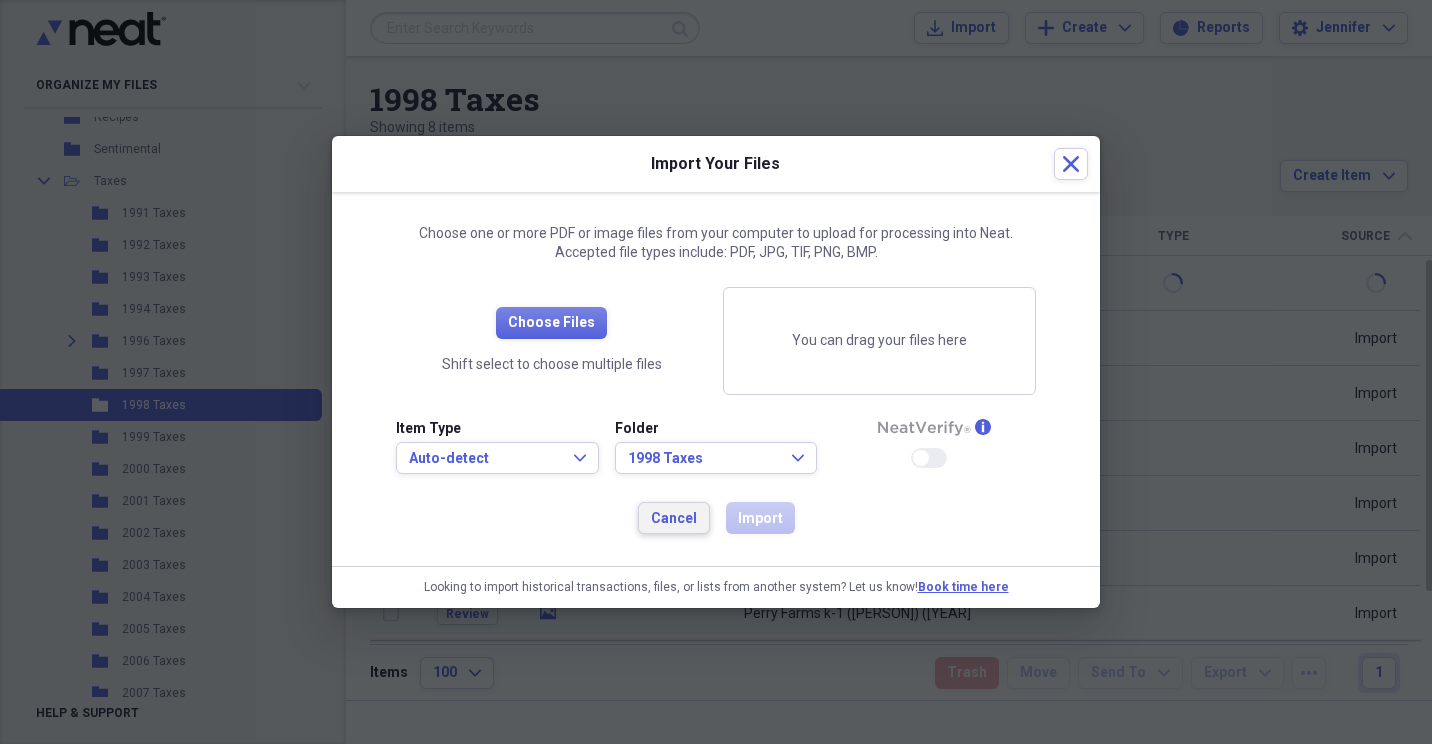 click on "Cancel" at bounding box center [674, 518] 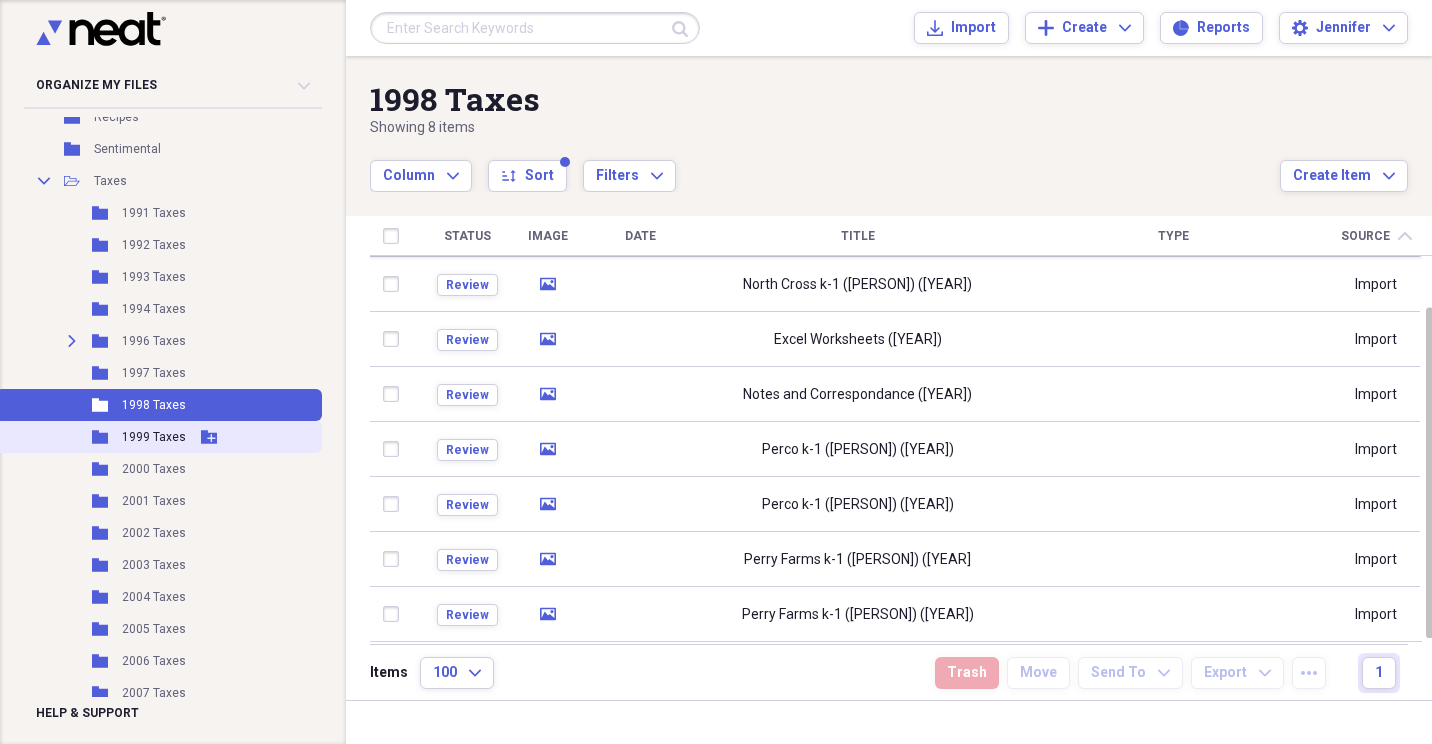 click on "Folder [YEAR] Taxes Add Folder" at bounding box center [159, 437] 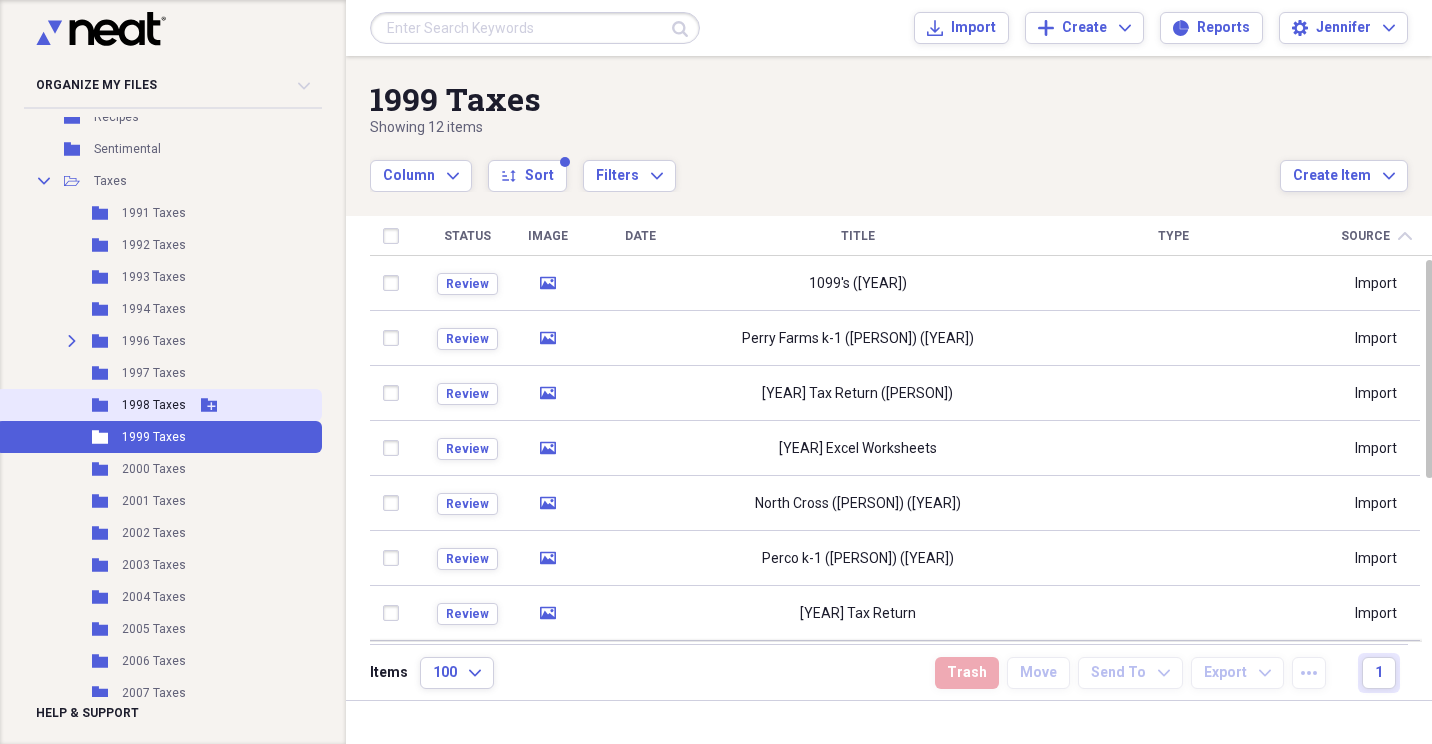 click on "Folder [YEAR] Taxes Add Folder" at bounding box center (159, 405) 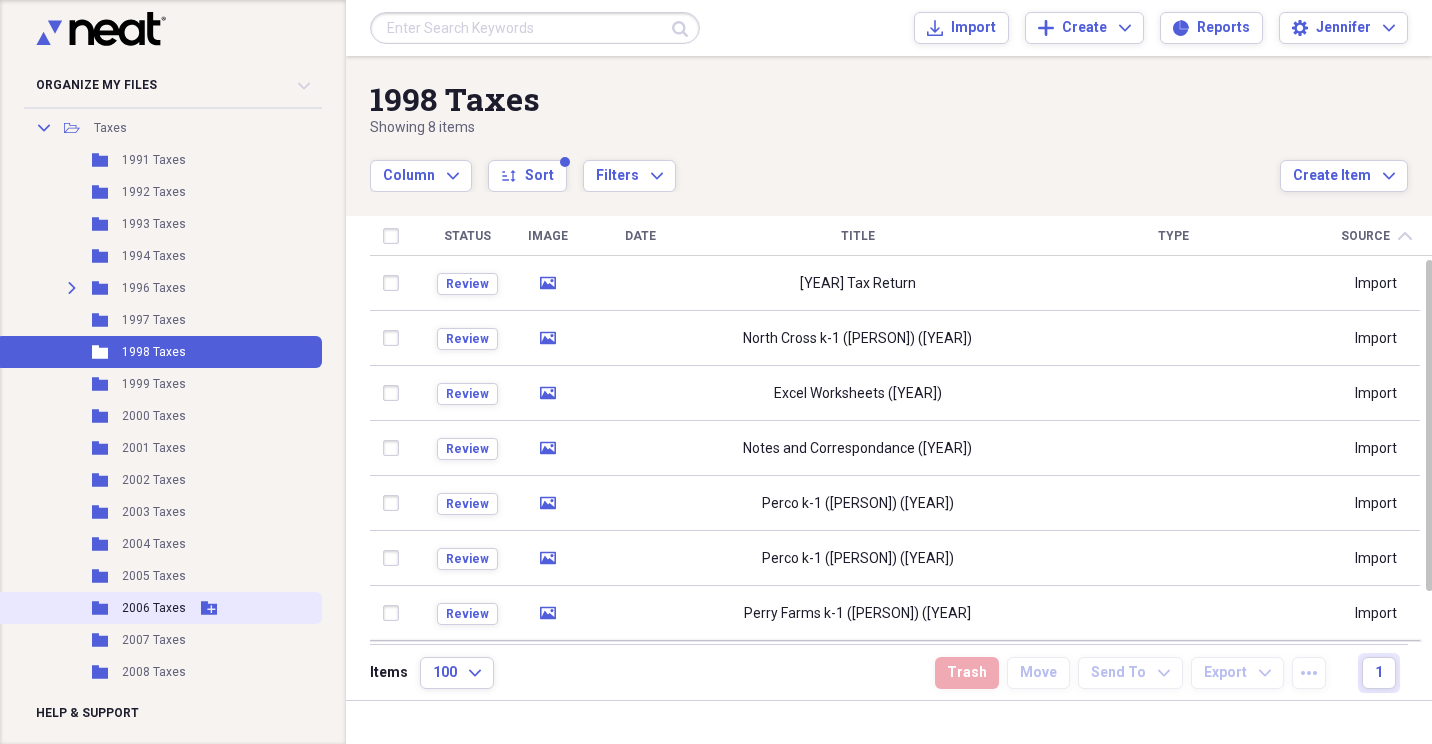 scroll, scrollTop: 500, scrollLeft: 0, axis: vertical 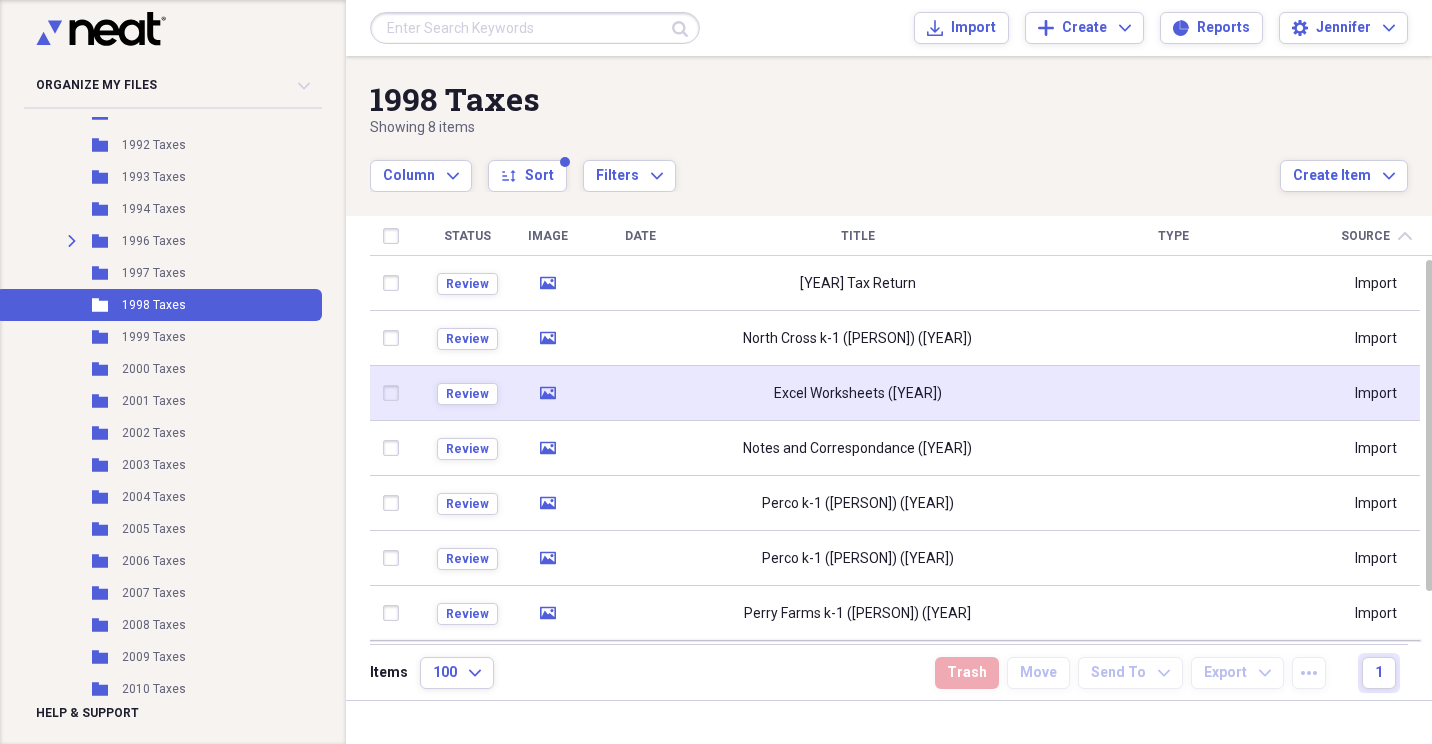 click on "Excel Worksheets ([YEAR])" at bounding box center (858, 394) 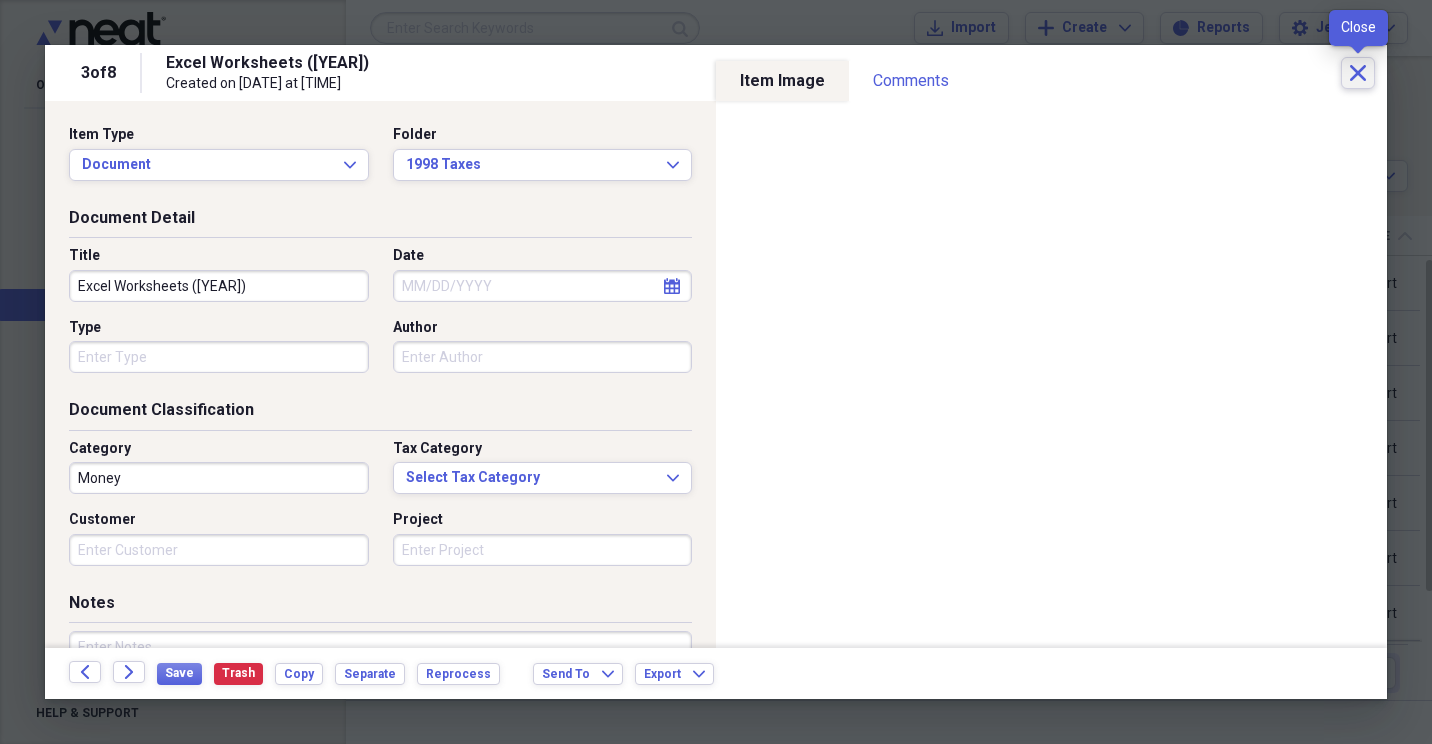 click on "Close" 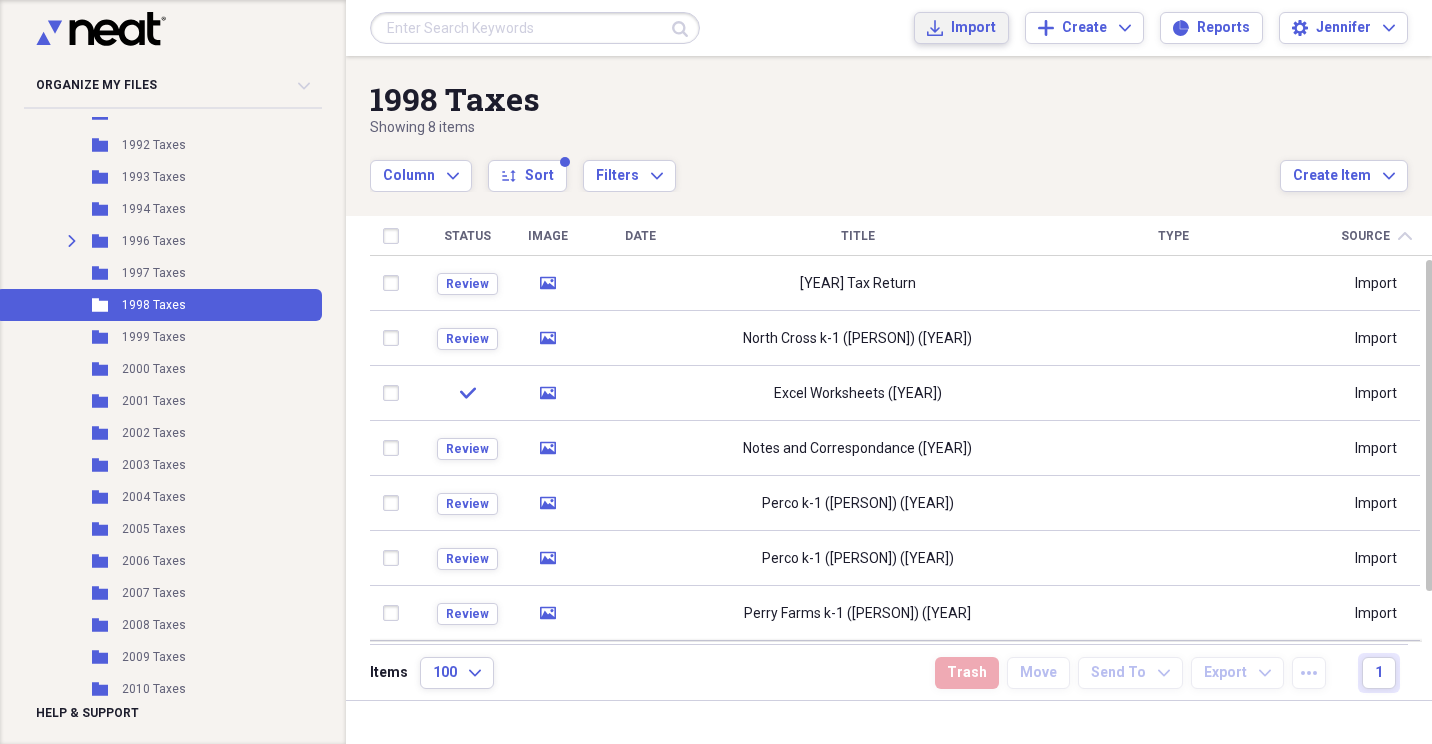 click on "Import" at bounding box center (973, 28) 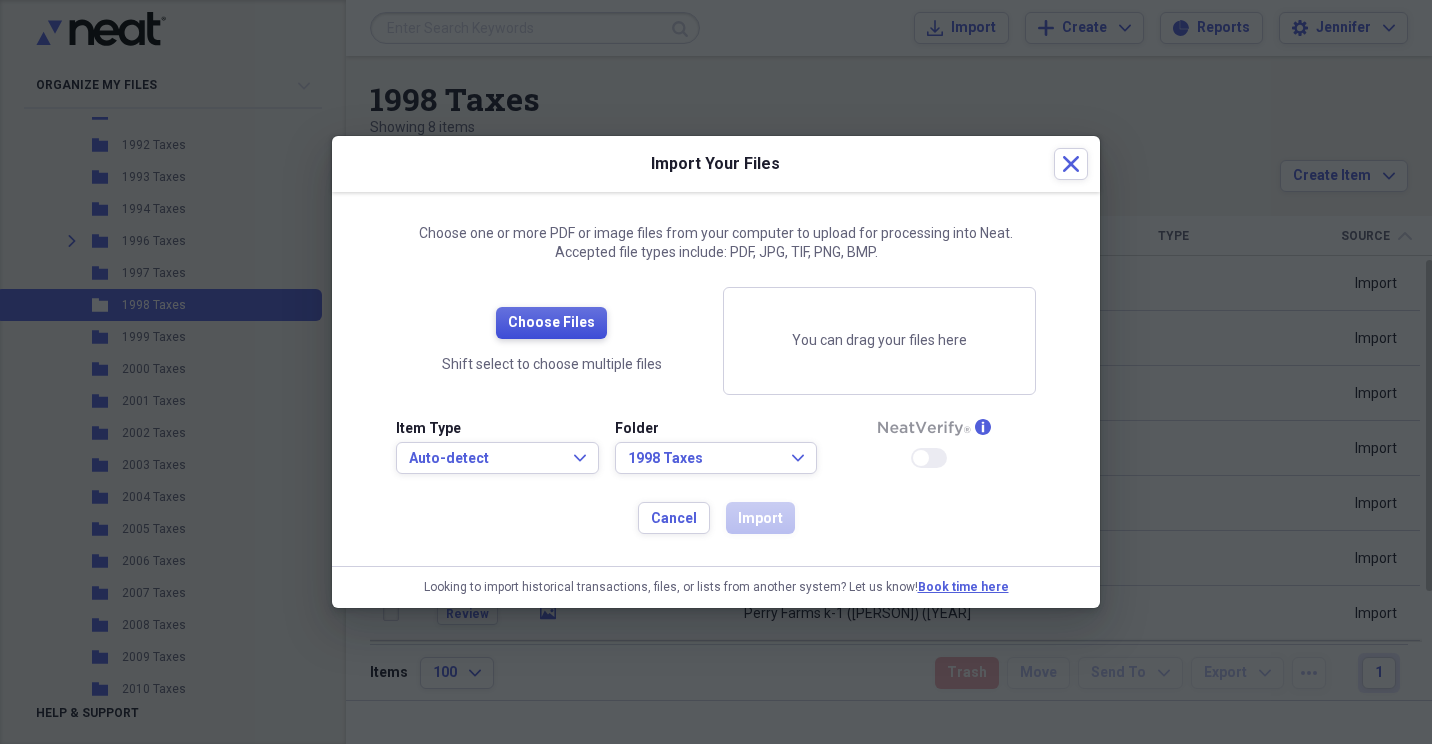 click on "Choose Files" at bounding box center [551, 323] 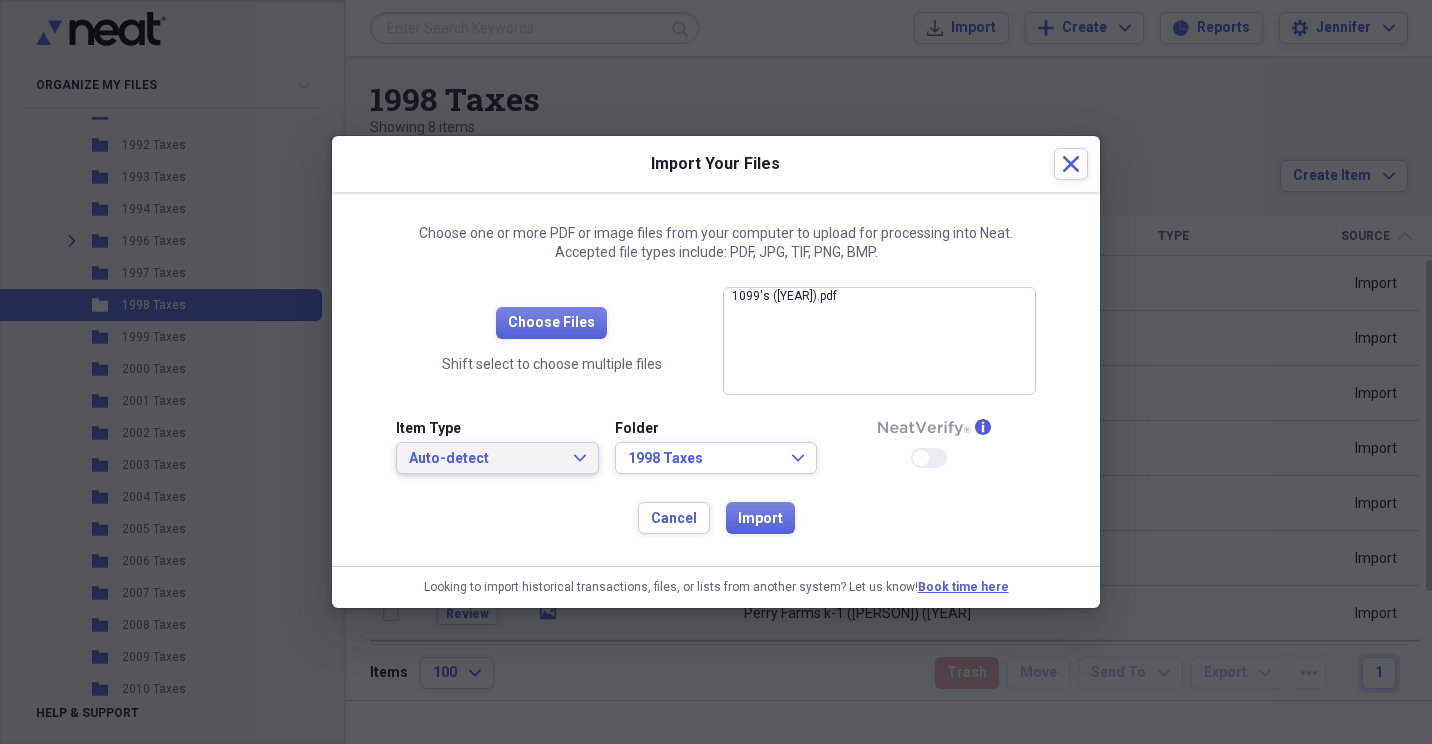 click on "Expand" 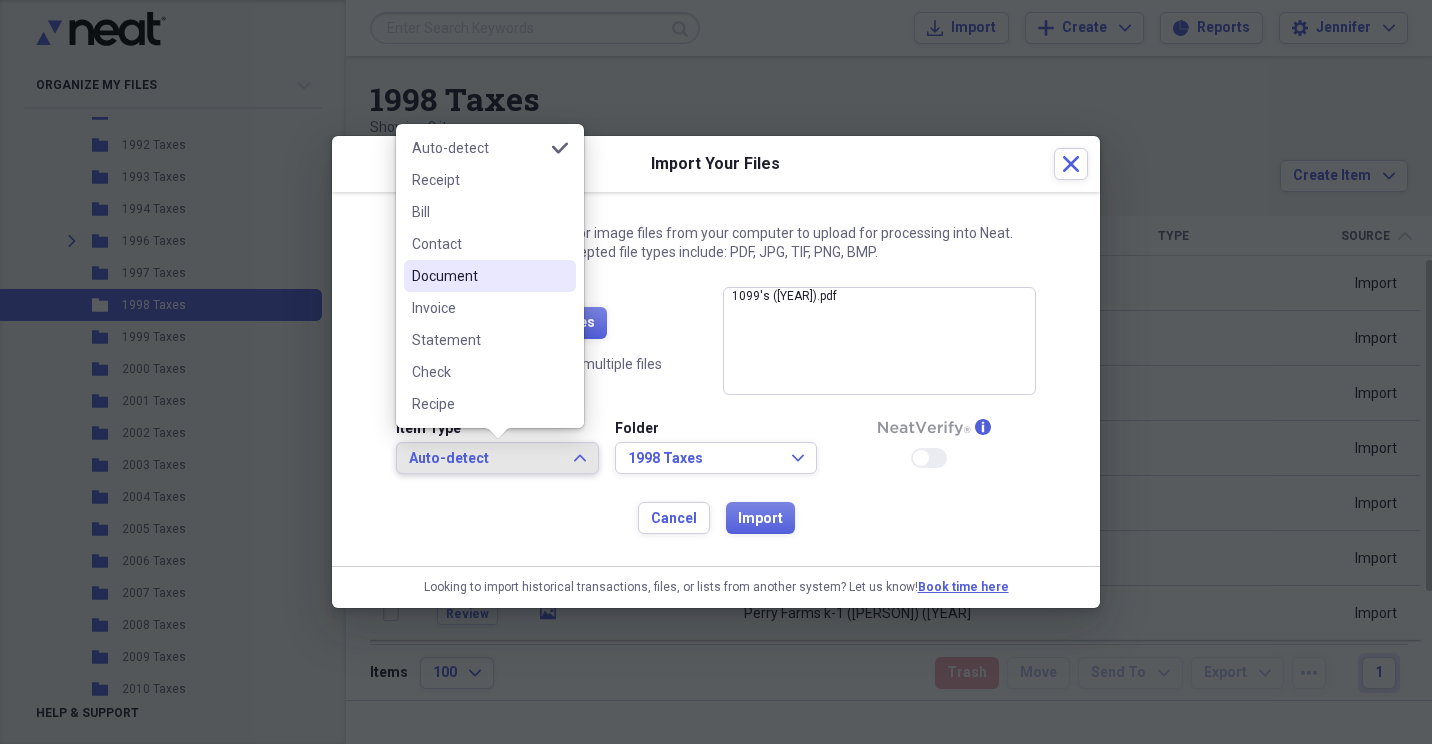 click on "Document" at bounding box center (478, 276) 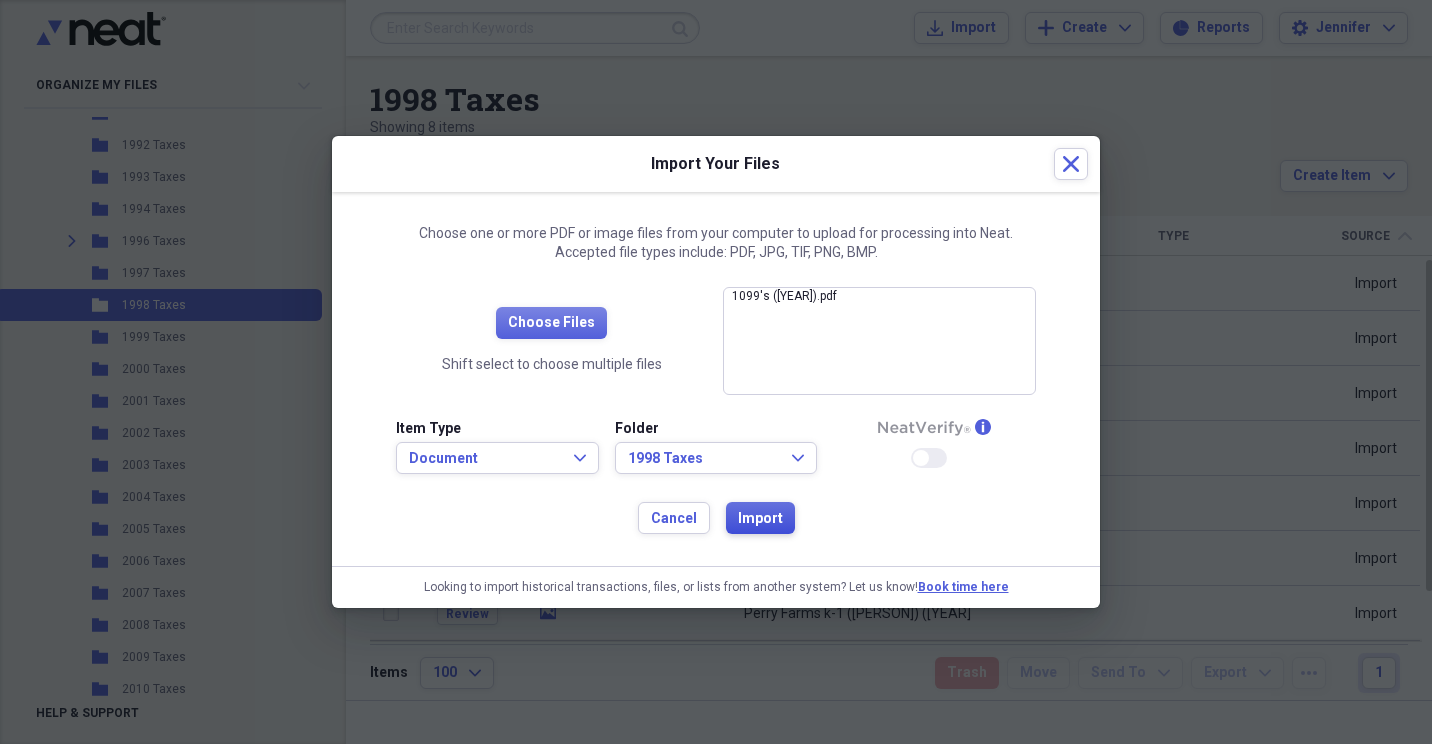 click on "Import" at bounding box center [760, 519] 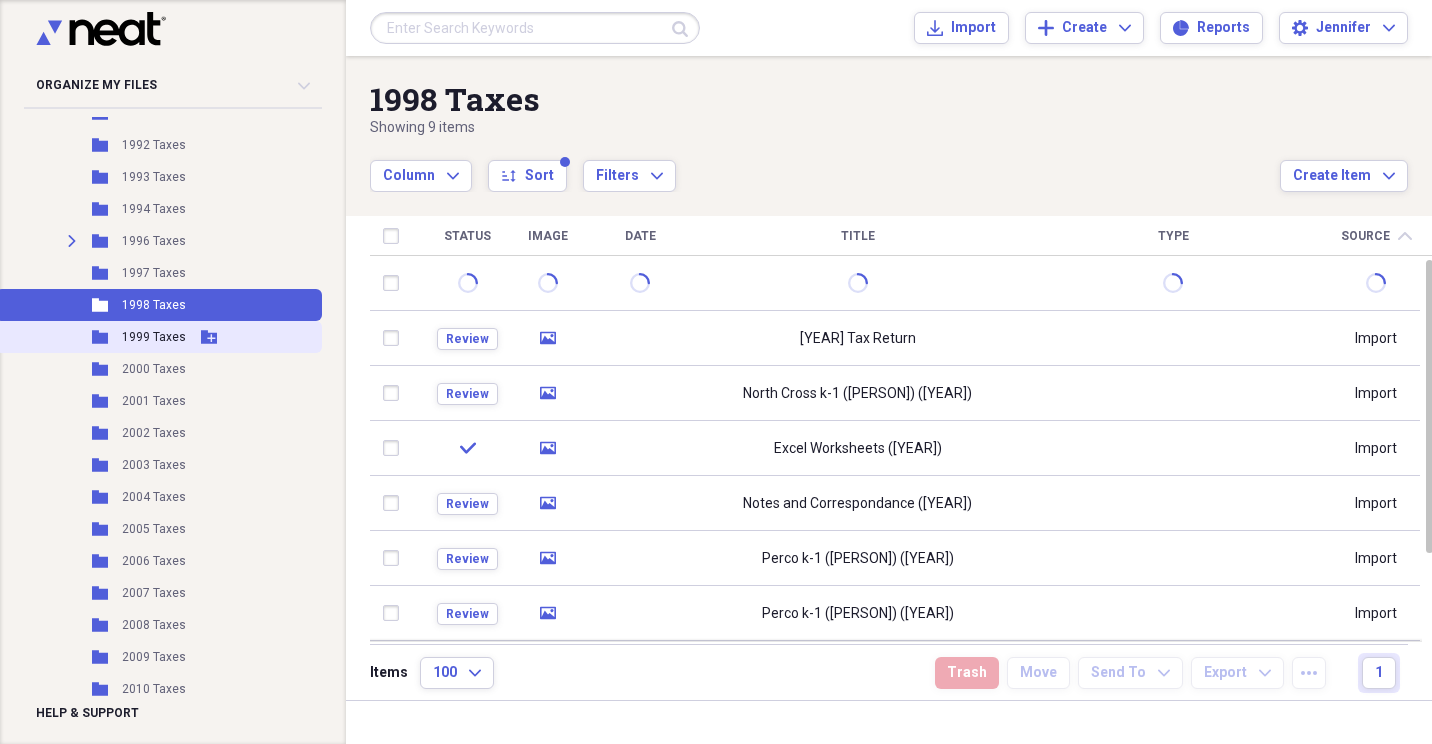 click on "Folder [YEAR] Taxes Add Folder" at bounding box center (159, 337) 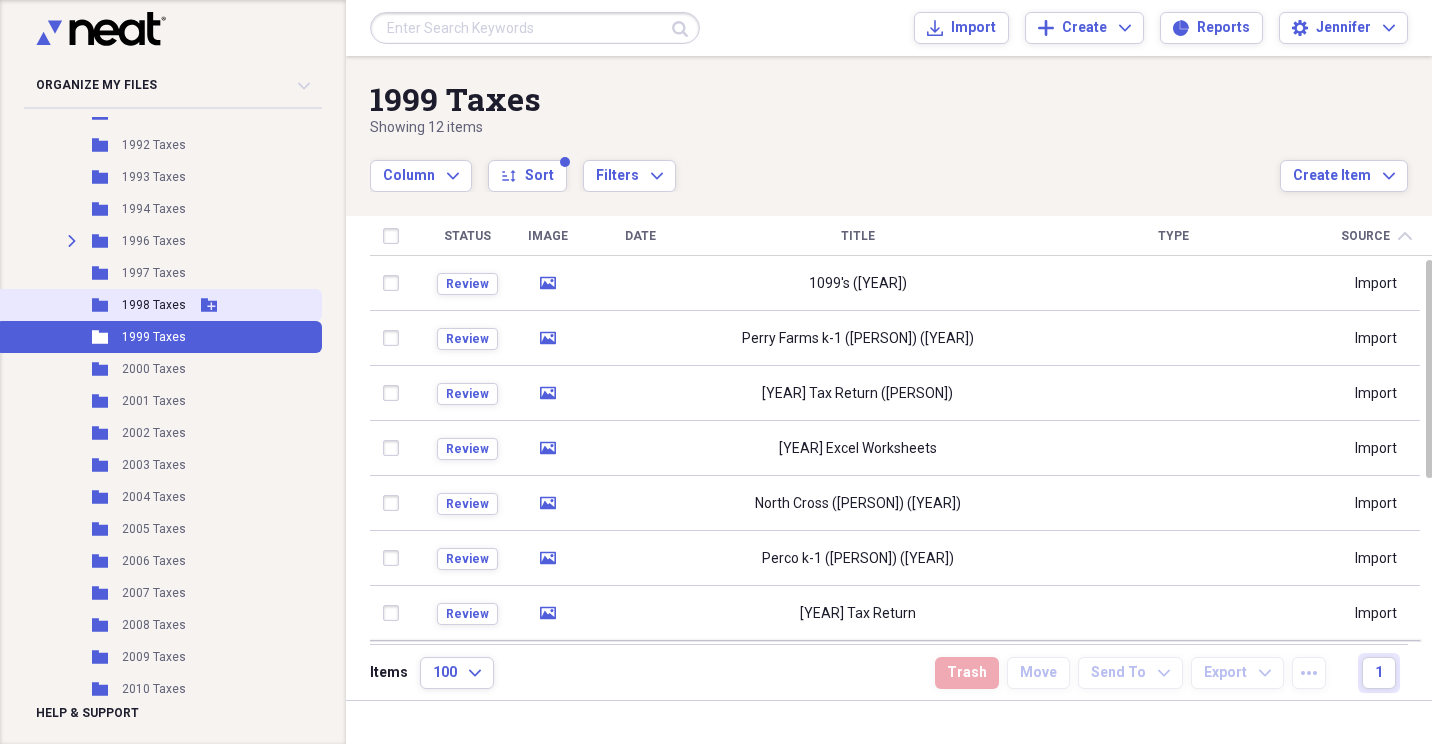 click on "1998 Taxes" at bounding box center [154, 305] 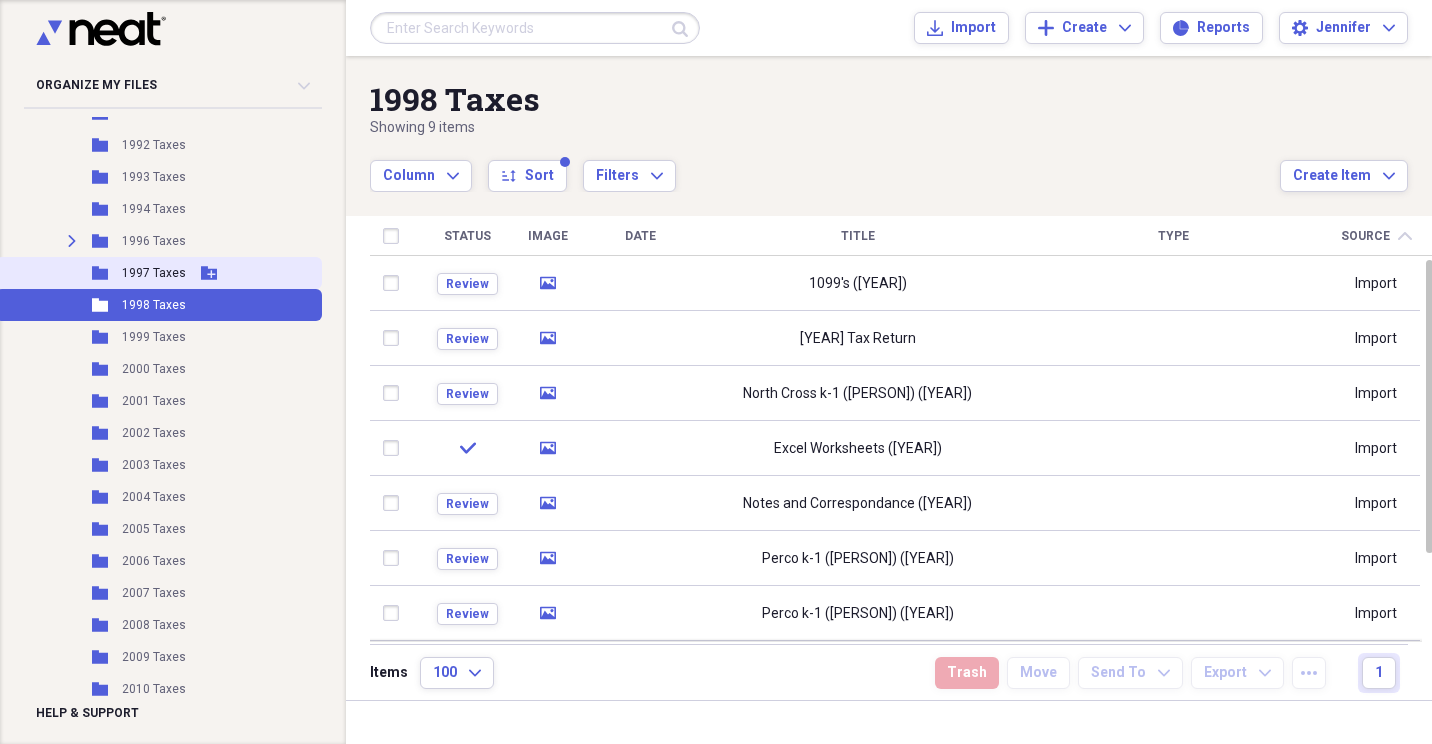 click on "1997 Taxes" at bounding box center (154, 273) 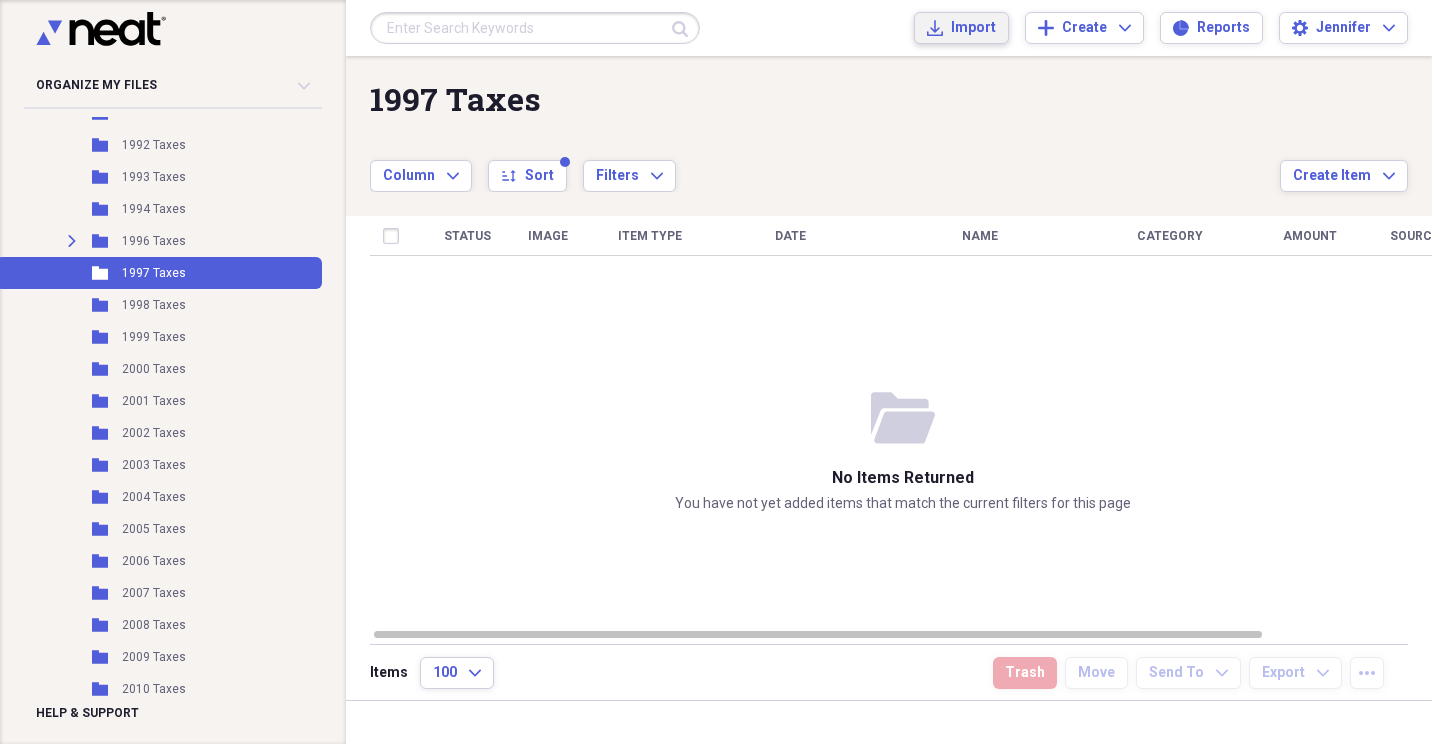 click on "Import" at bounding box center [973, 28] 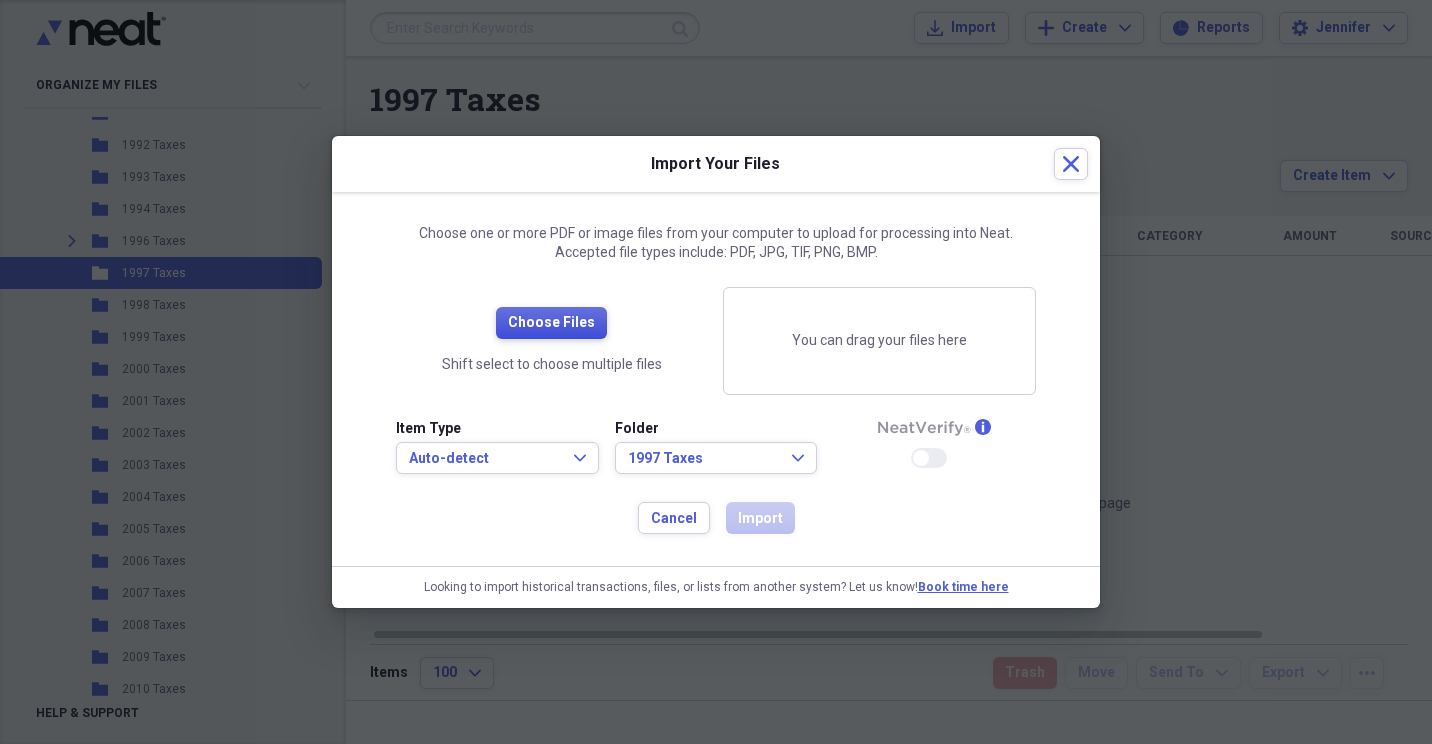 click on "Choose Files" at bounding box center (551, 323) 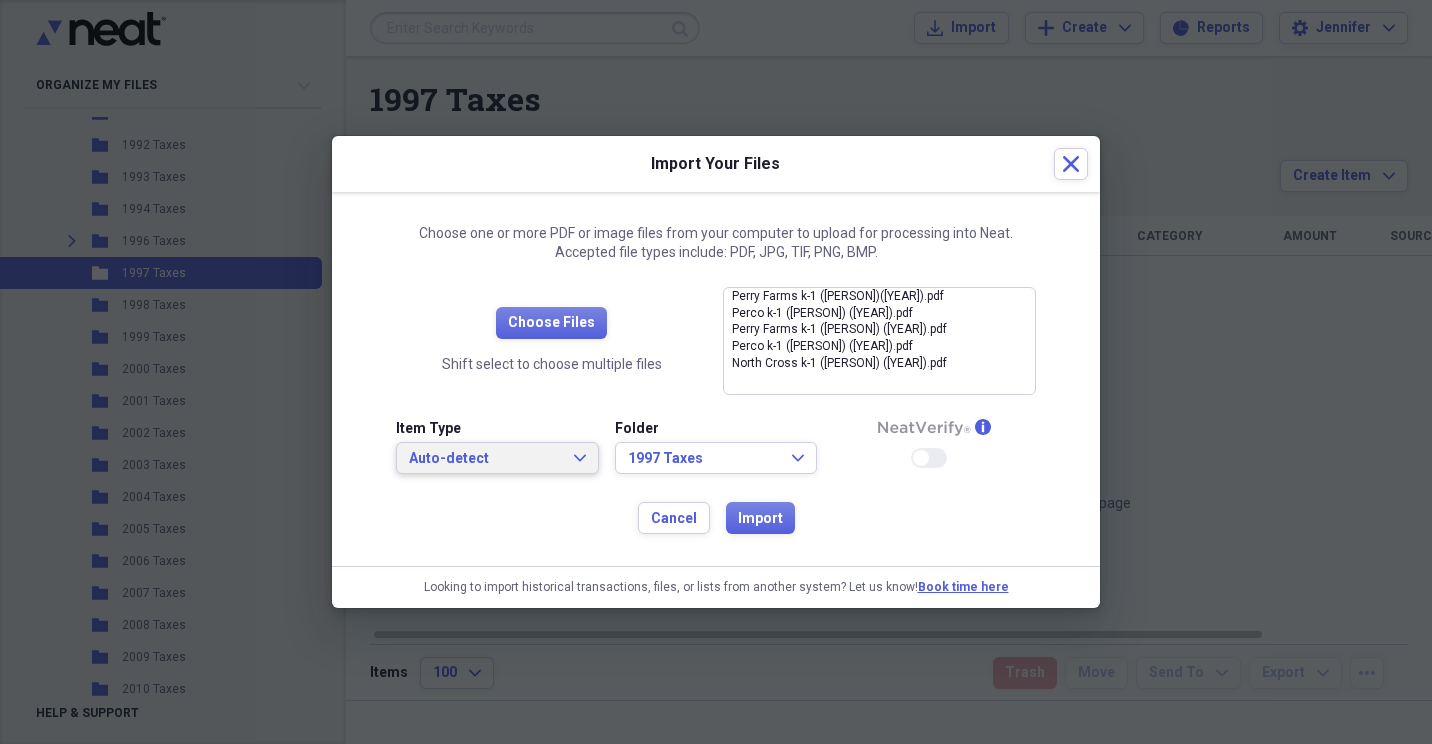 click on "Auto-detect Expand" at bounding box center [497, 459] 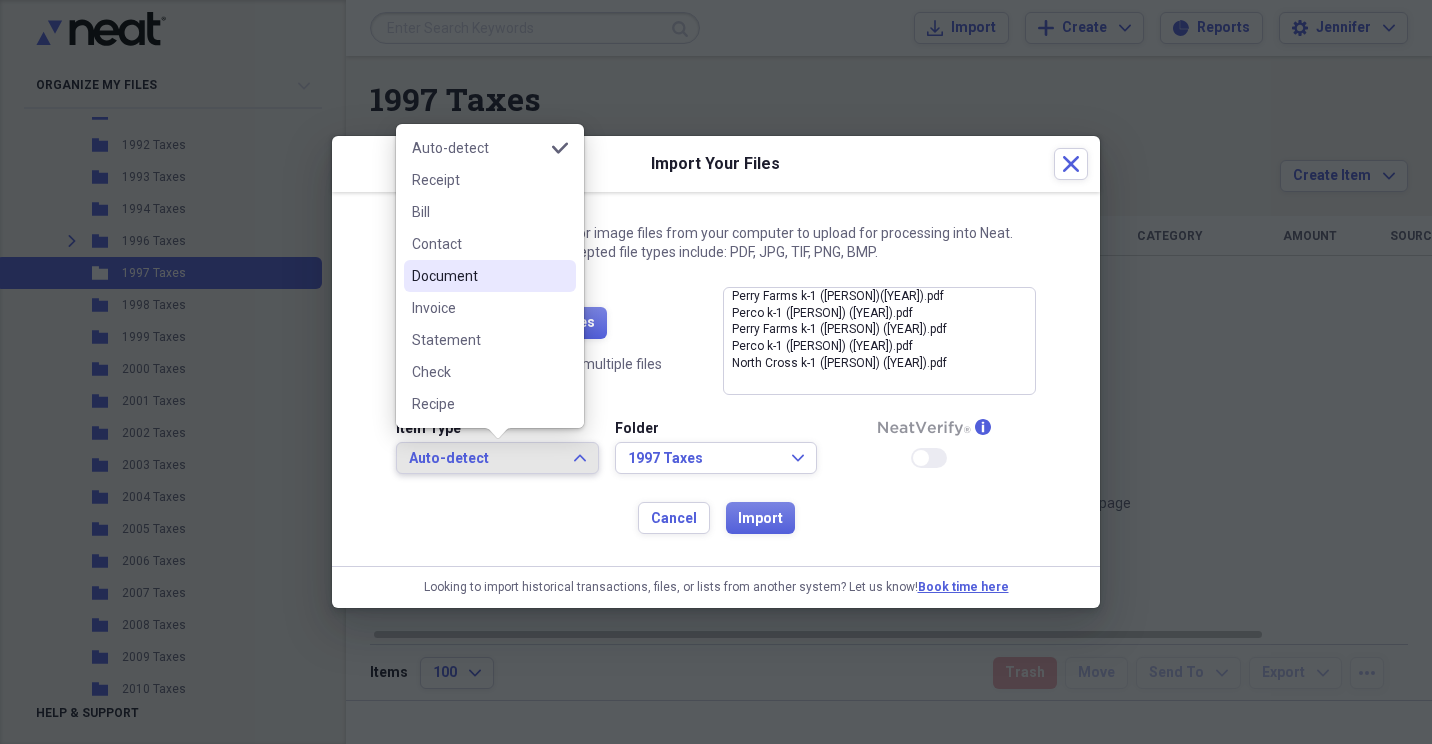 drag, startPoint x: 498, startPoint y: 285, endPoint x: 517, endPoint y: 302, distance: 25.495098 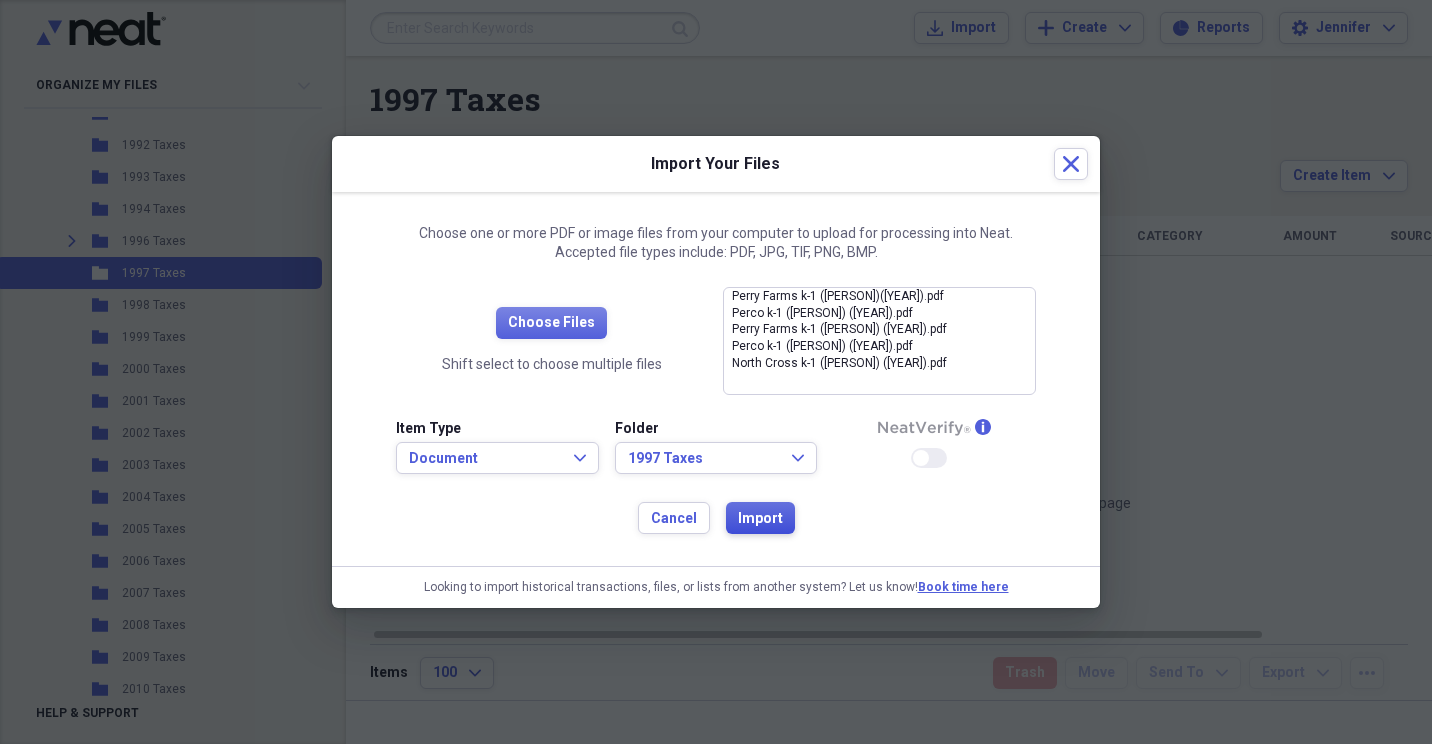 click on "Import" at bounding box center (760, 519) 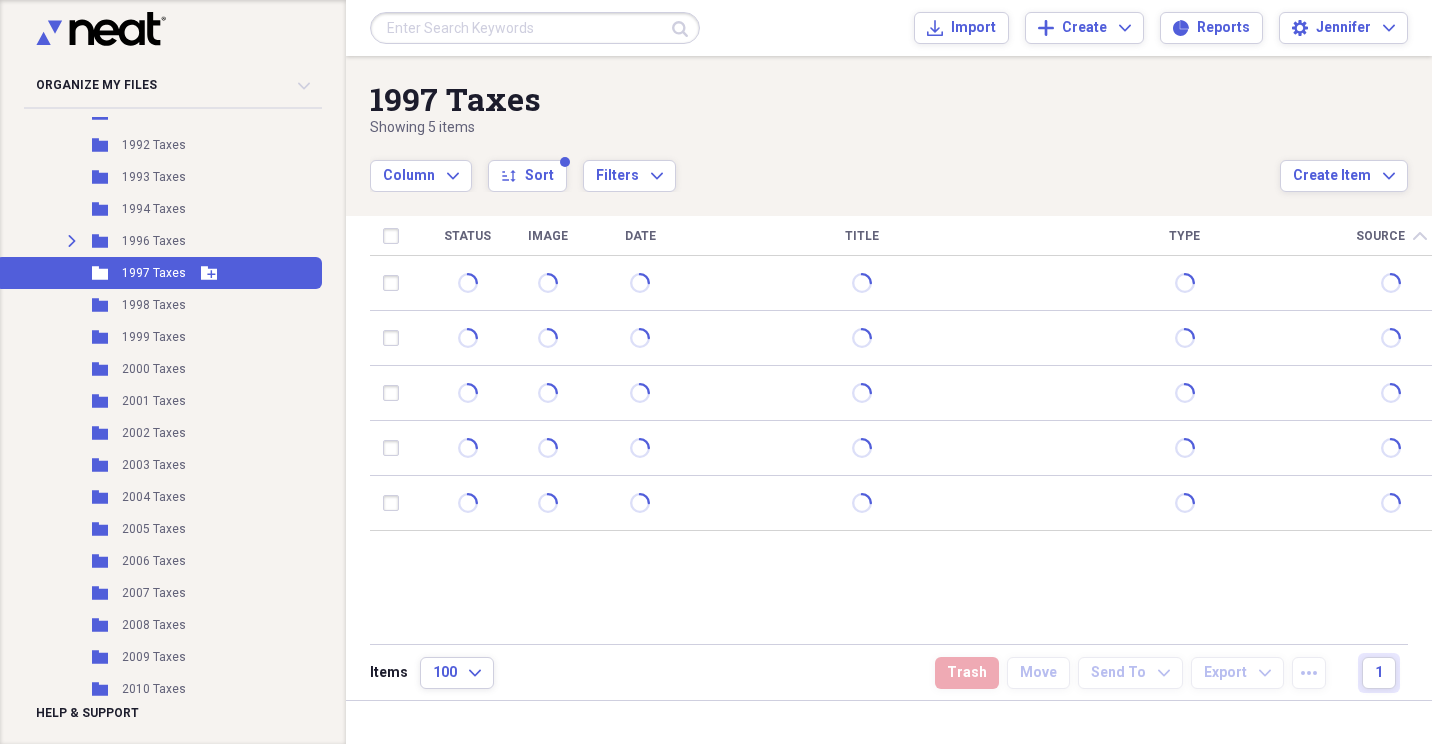 click on "Folder [YEAR] Taxes Add Folder" at bounding box center [159, 273] 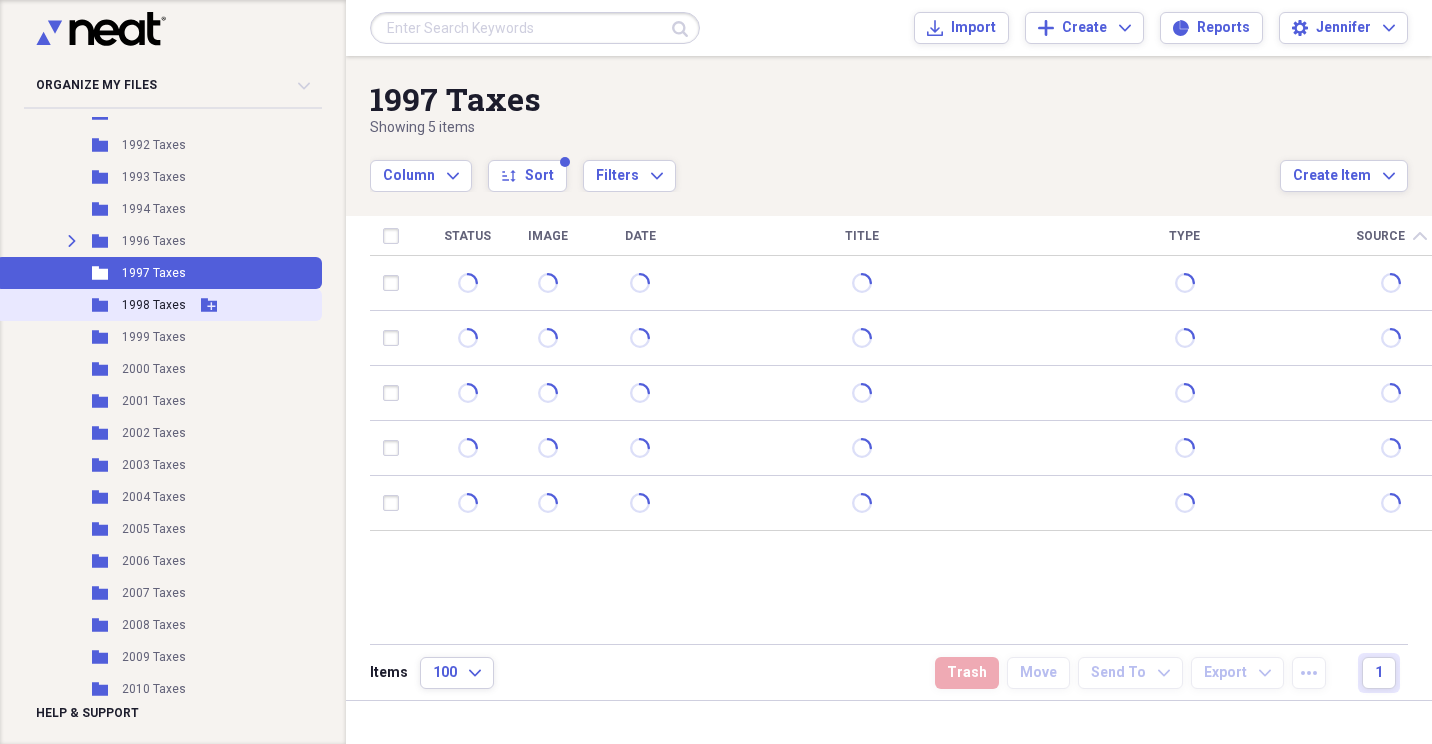 click on "Folder [YEAR] Taxes Add Folder" at bounding box center [159, 305] 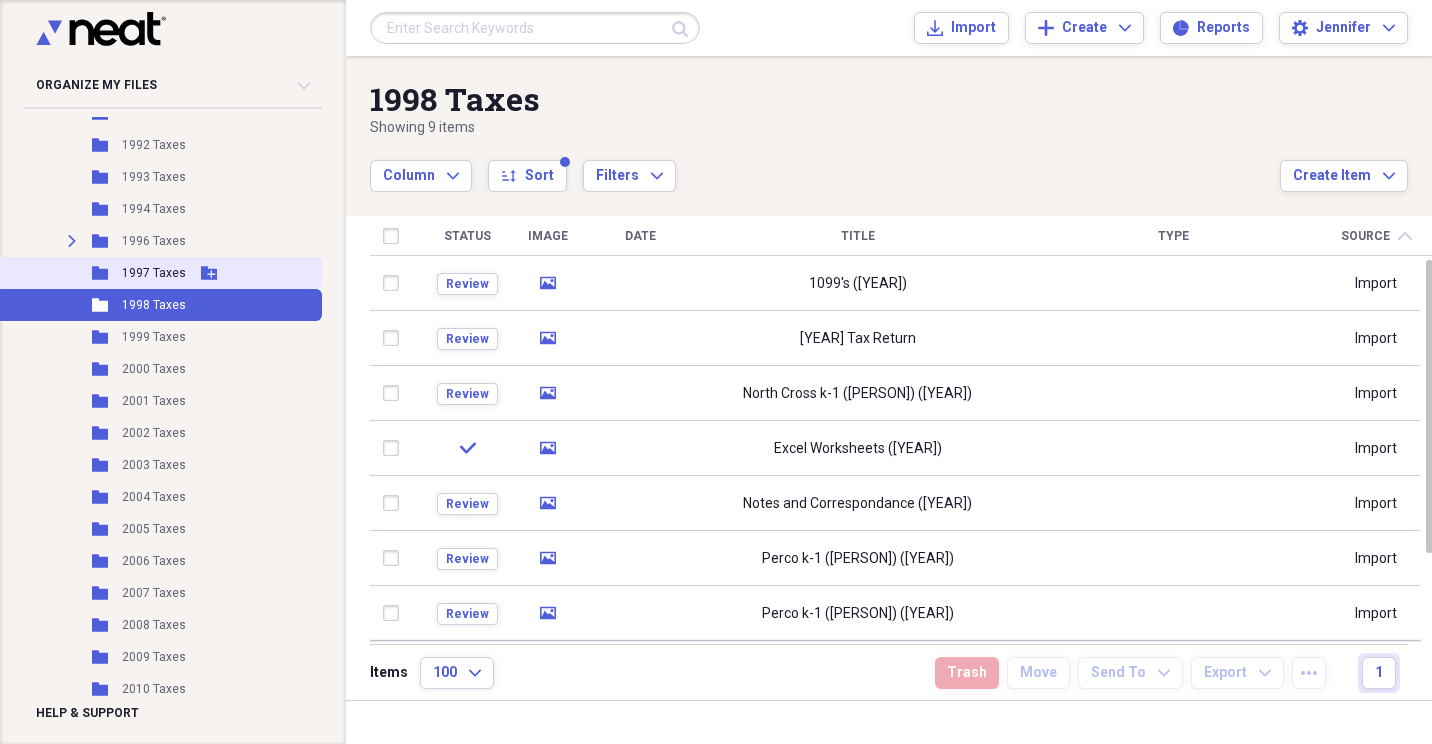 click on "1997 Taxes" at bounding box center (154, 273) 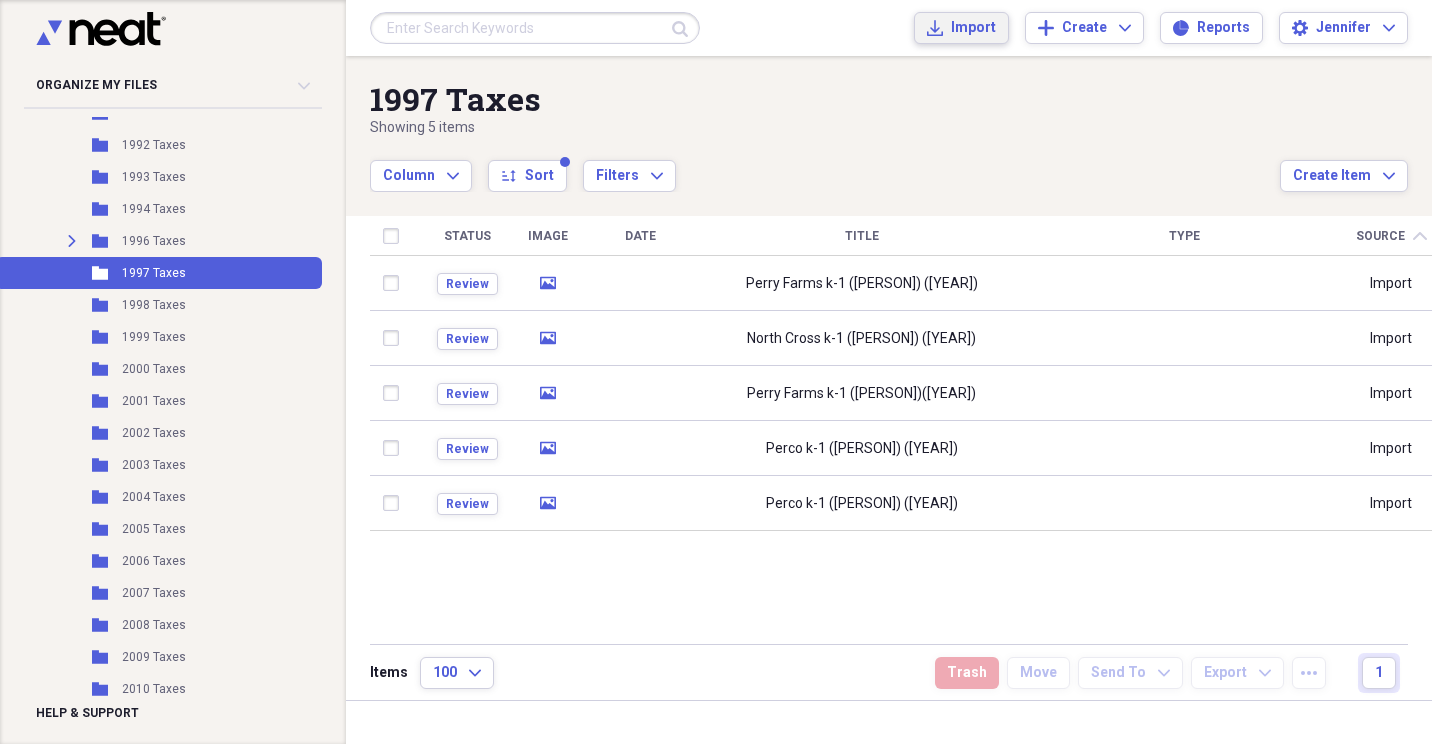 click on "Import" at bounding box center [973, 28] 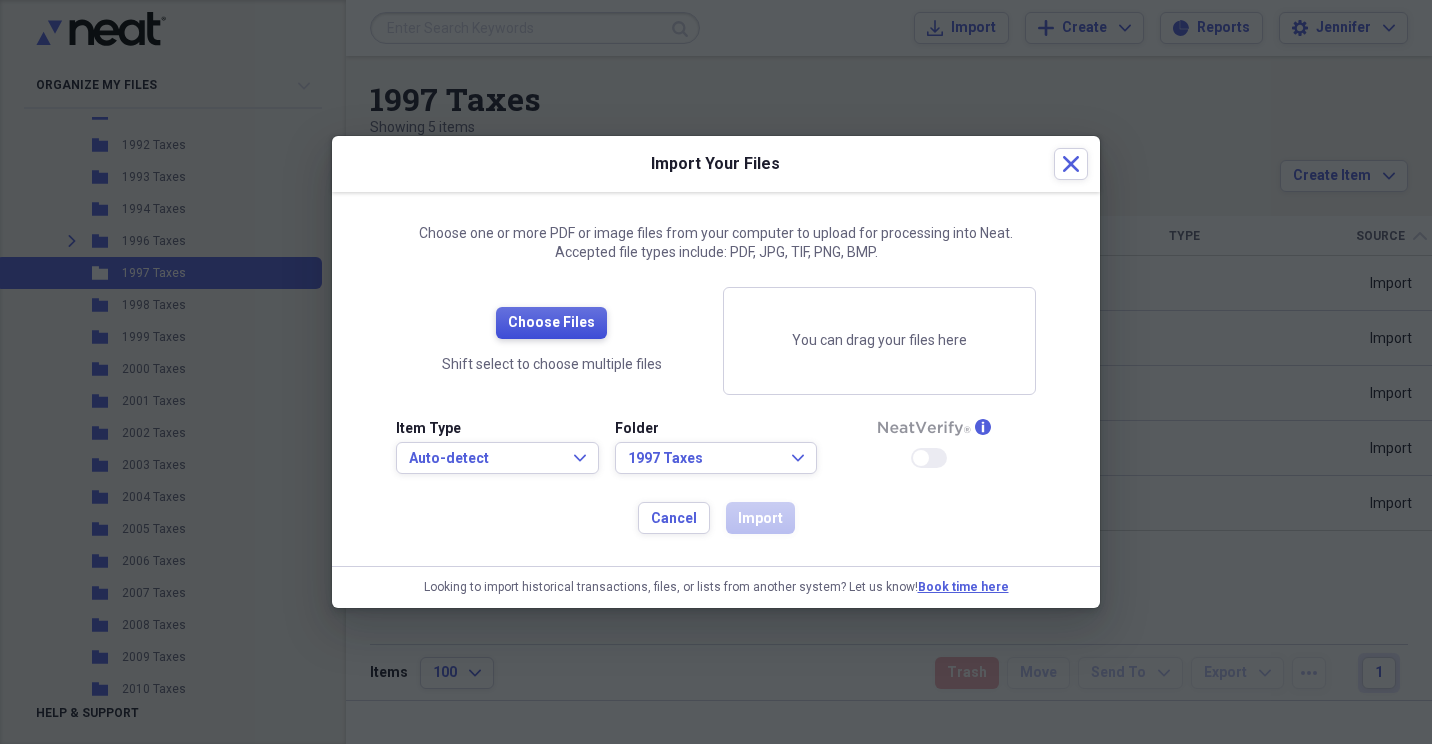 click on "Choose Files" at bounding box center (551, 323) 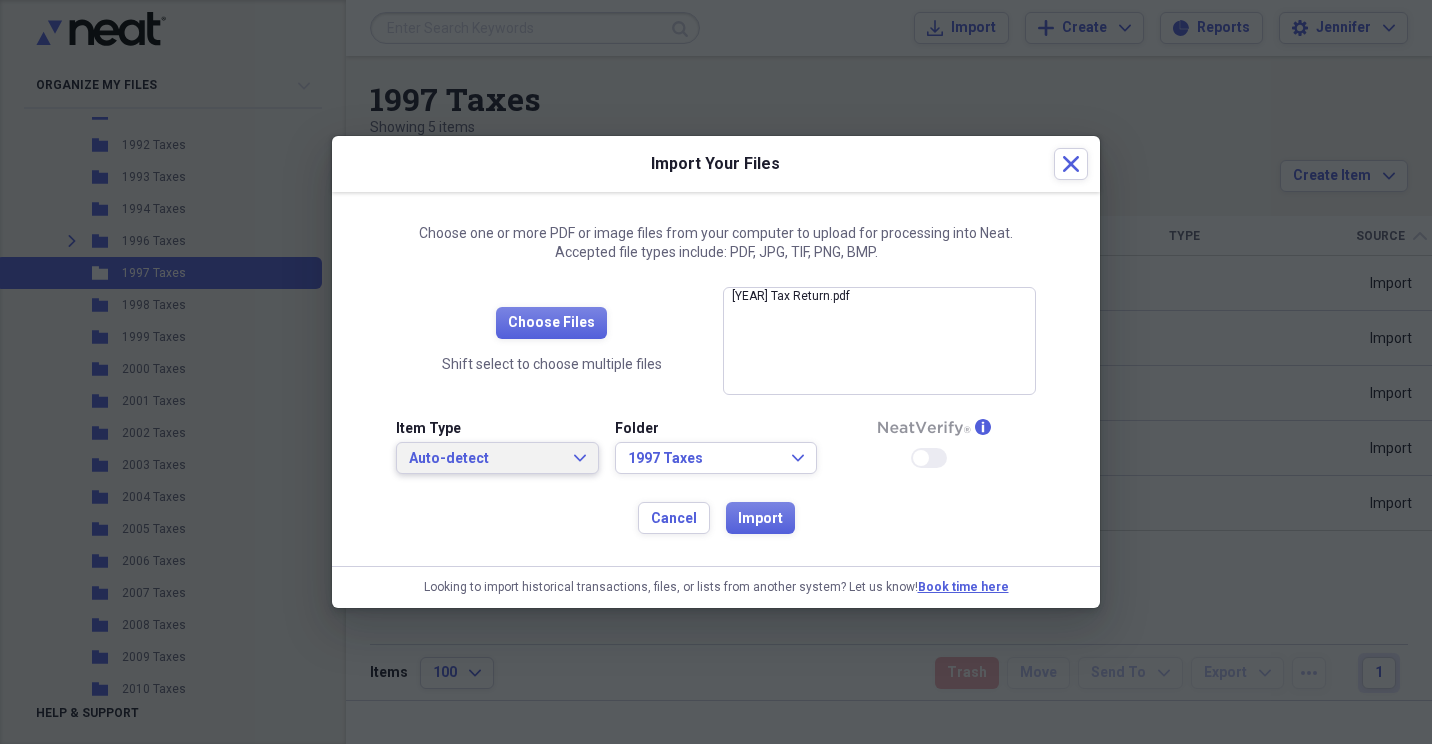 click on "Expand" 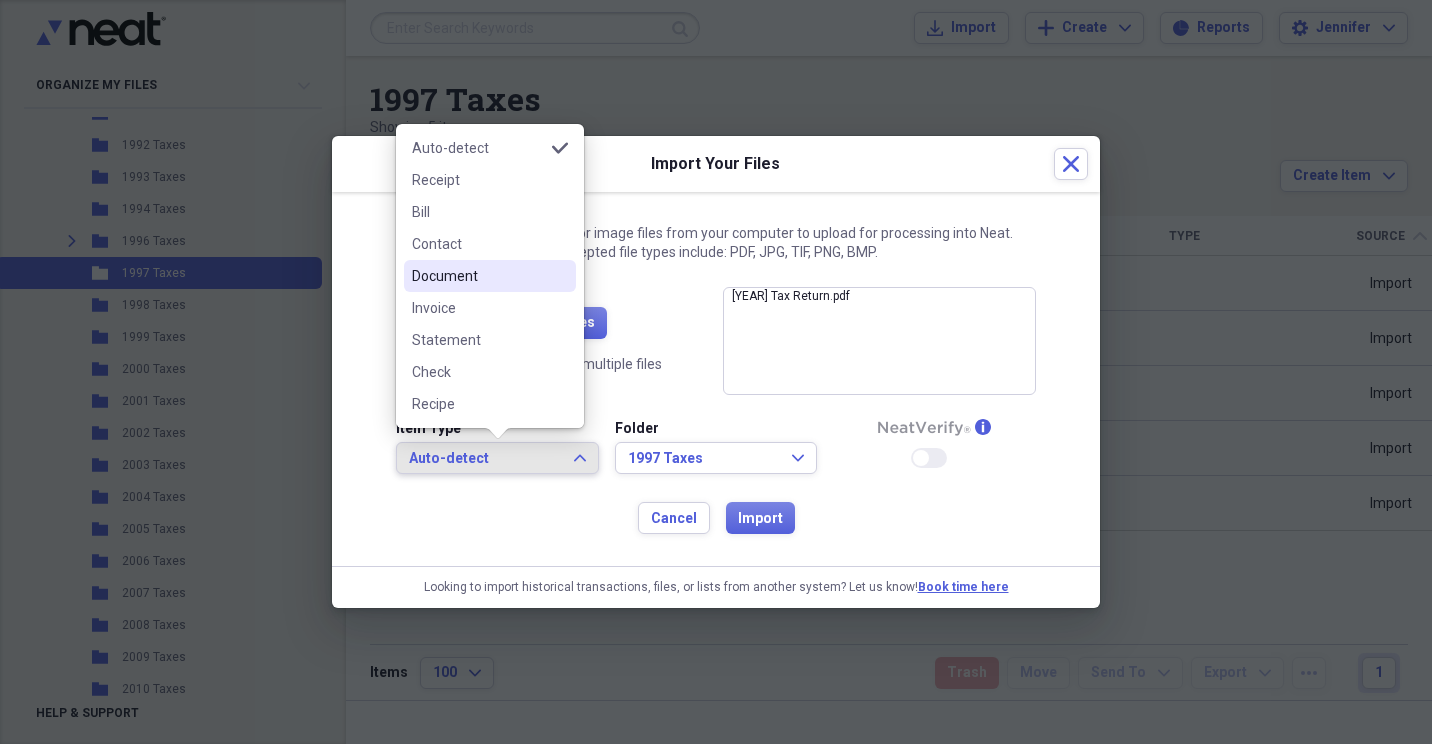 drag, startPoint x: 515, startPoint y: 270, endPoint x: 642, endPoint y: 370, distance: 161.64467 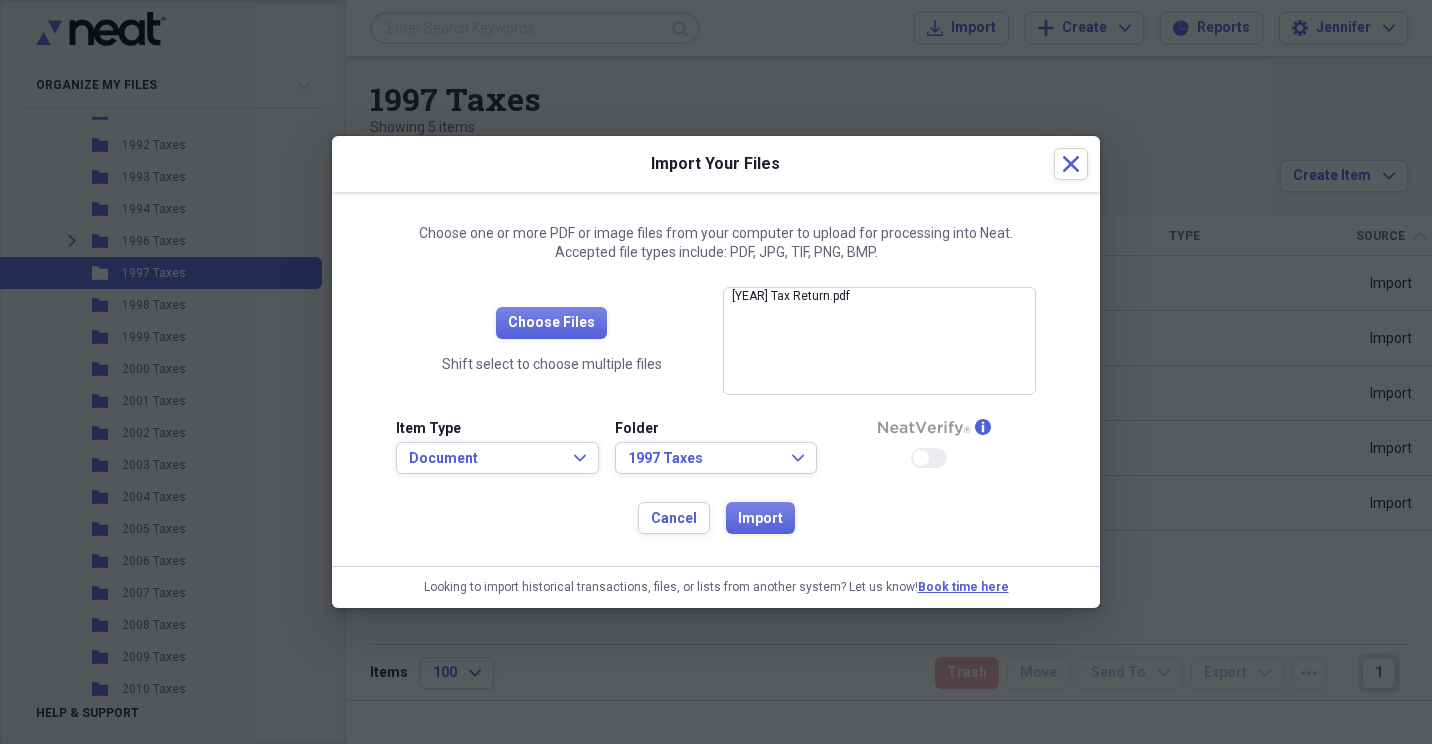 click on "Cancel Import" at bounding box center (716, 518) 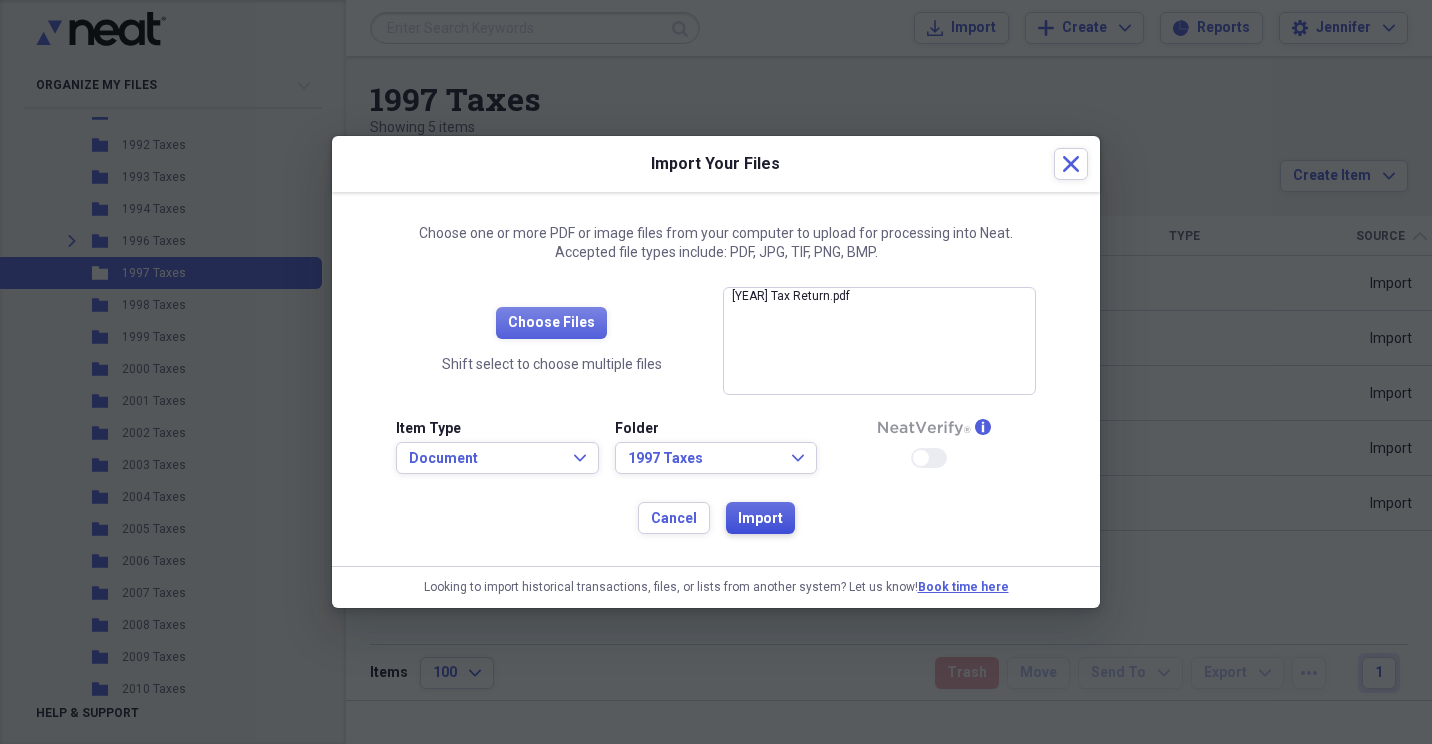 click on "Import" at bounding box center (760, 519) 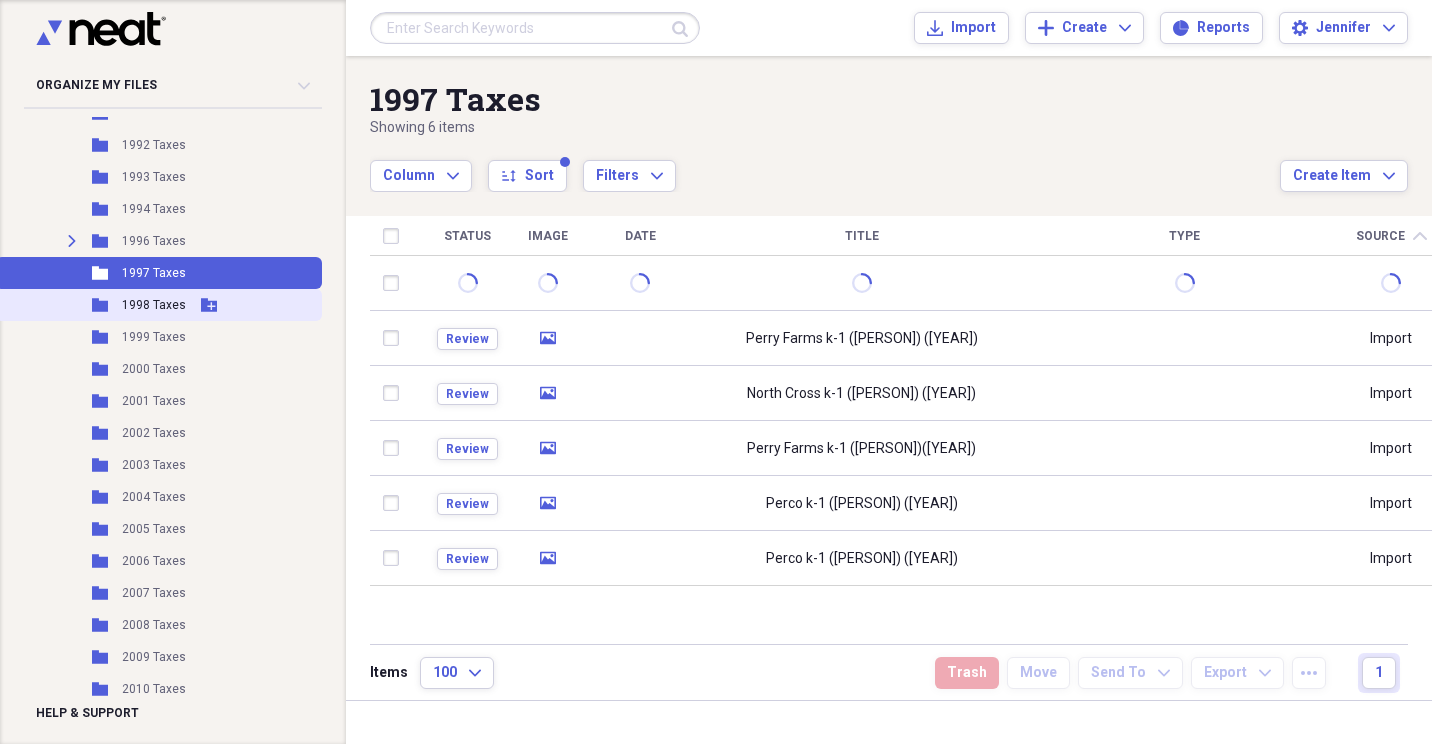 click on "1998 Taxes" at bounding box center [154, 305] 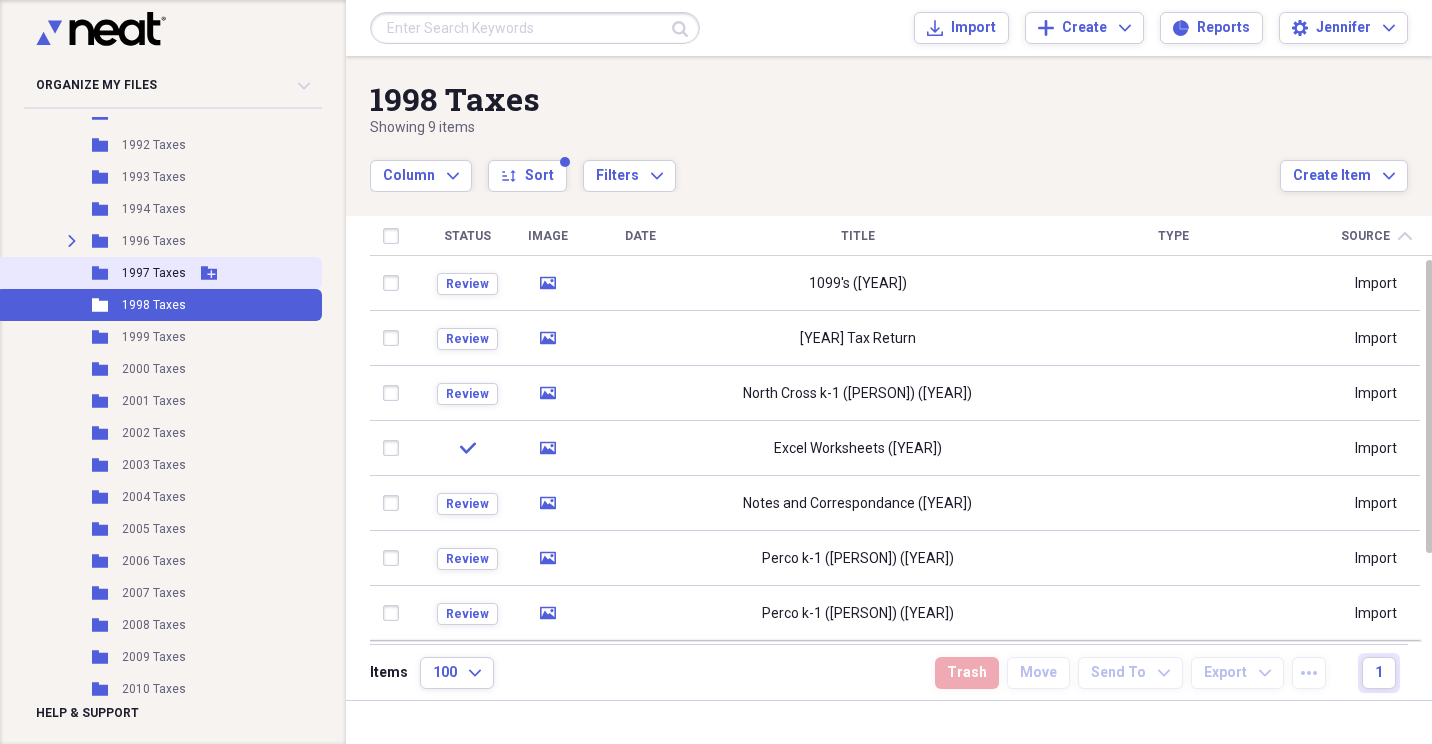 click on "1997 Taxes" at bounding box center [154, 273] 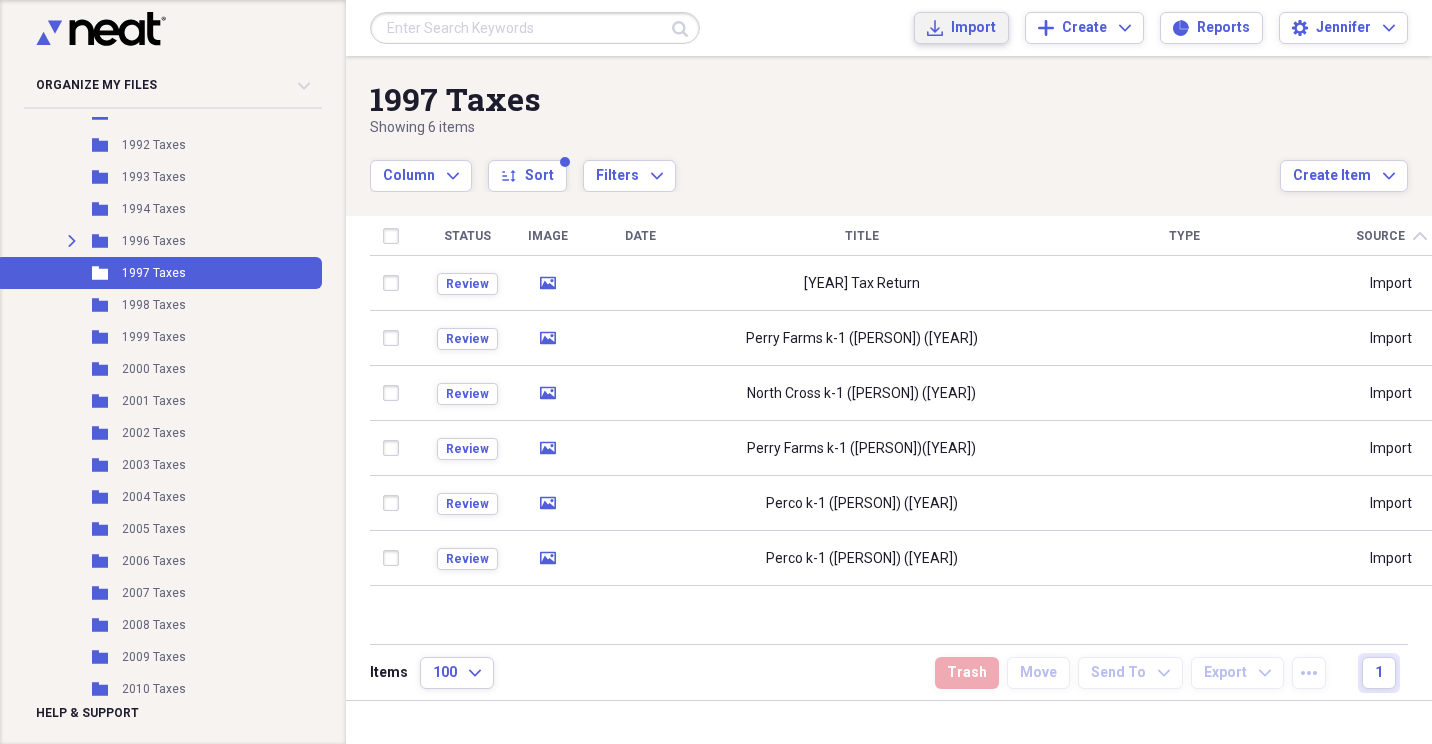click on "Import" at bounding box center [973, 28] 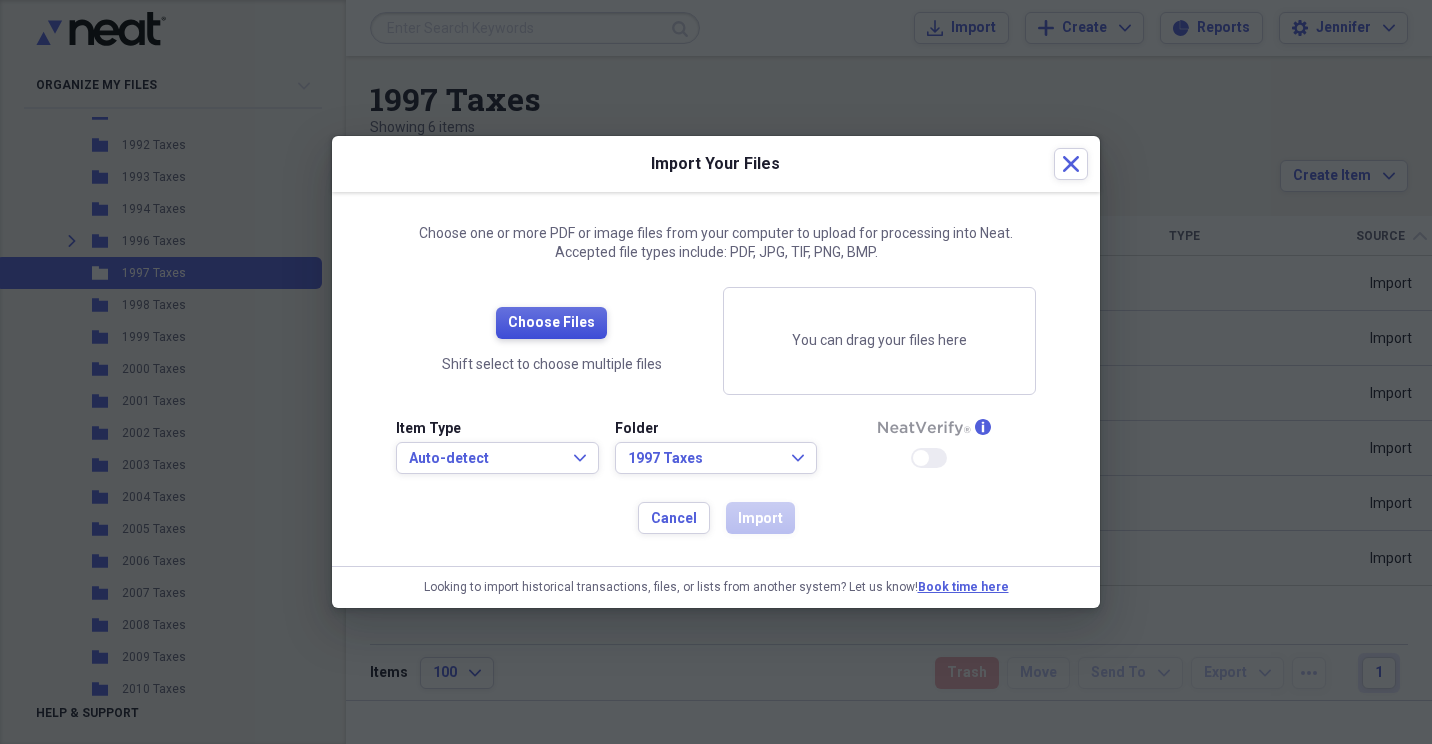 click on "Choose Files" at bounding box center (551, 323) 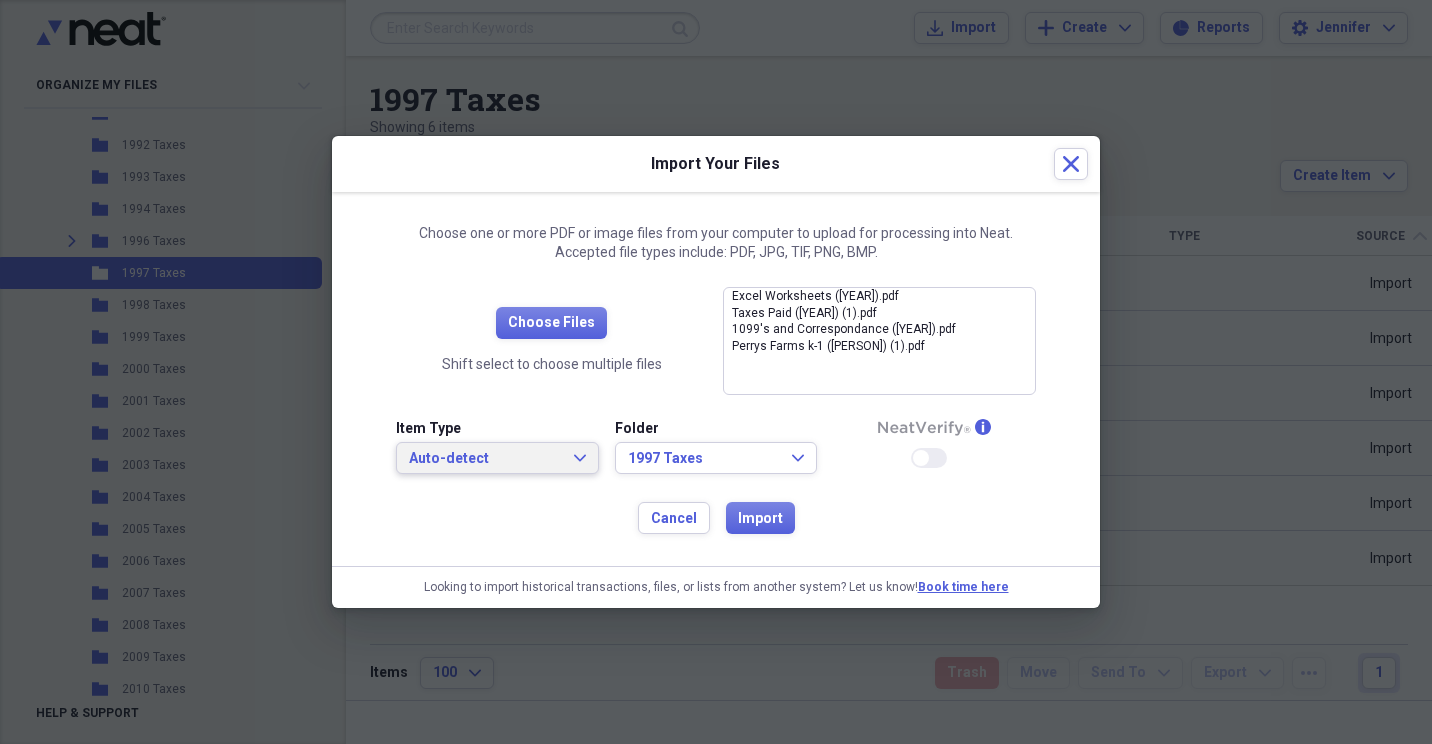 click on "Auto-detect Expand" at bounding box center [497, 459] 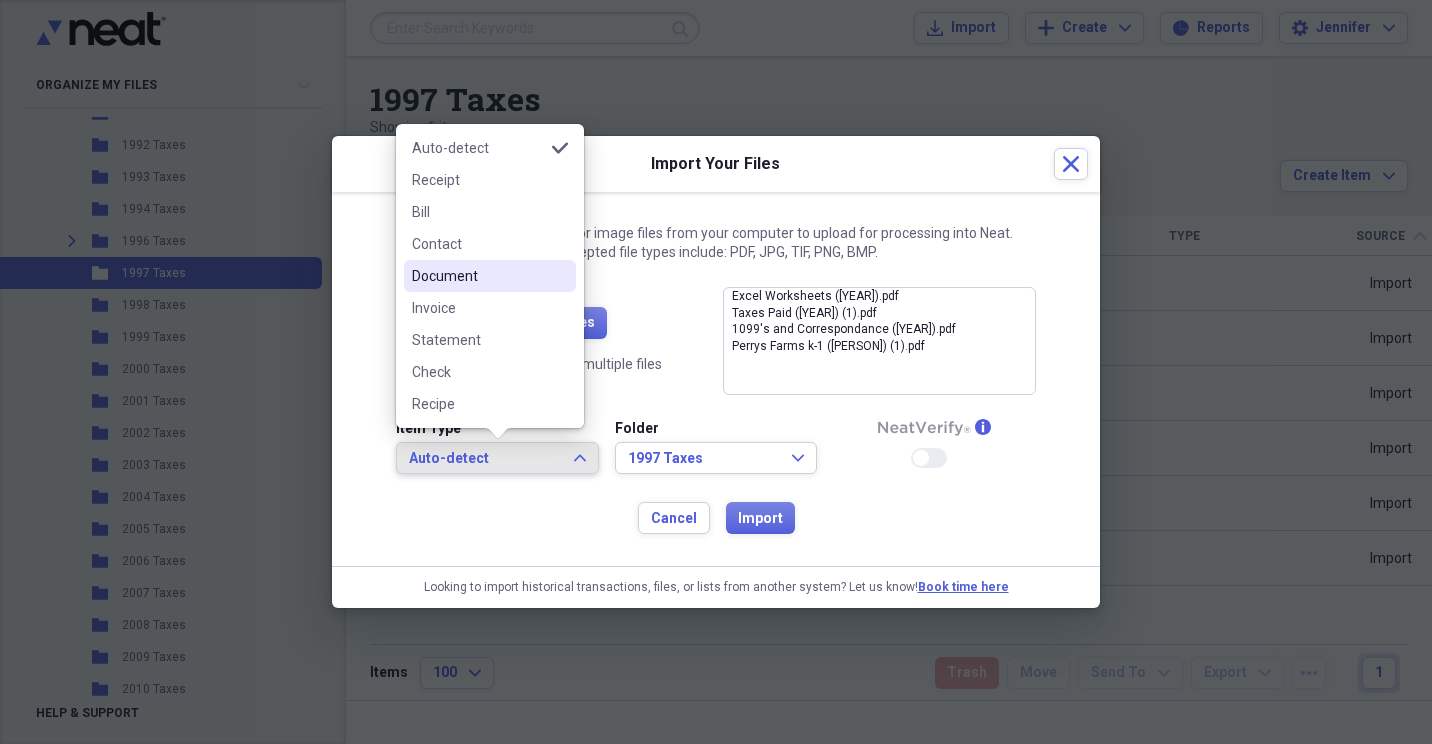 click on "Document" at bounding box center [478, 276] 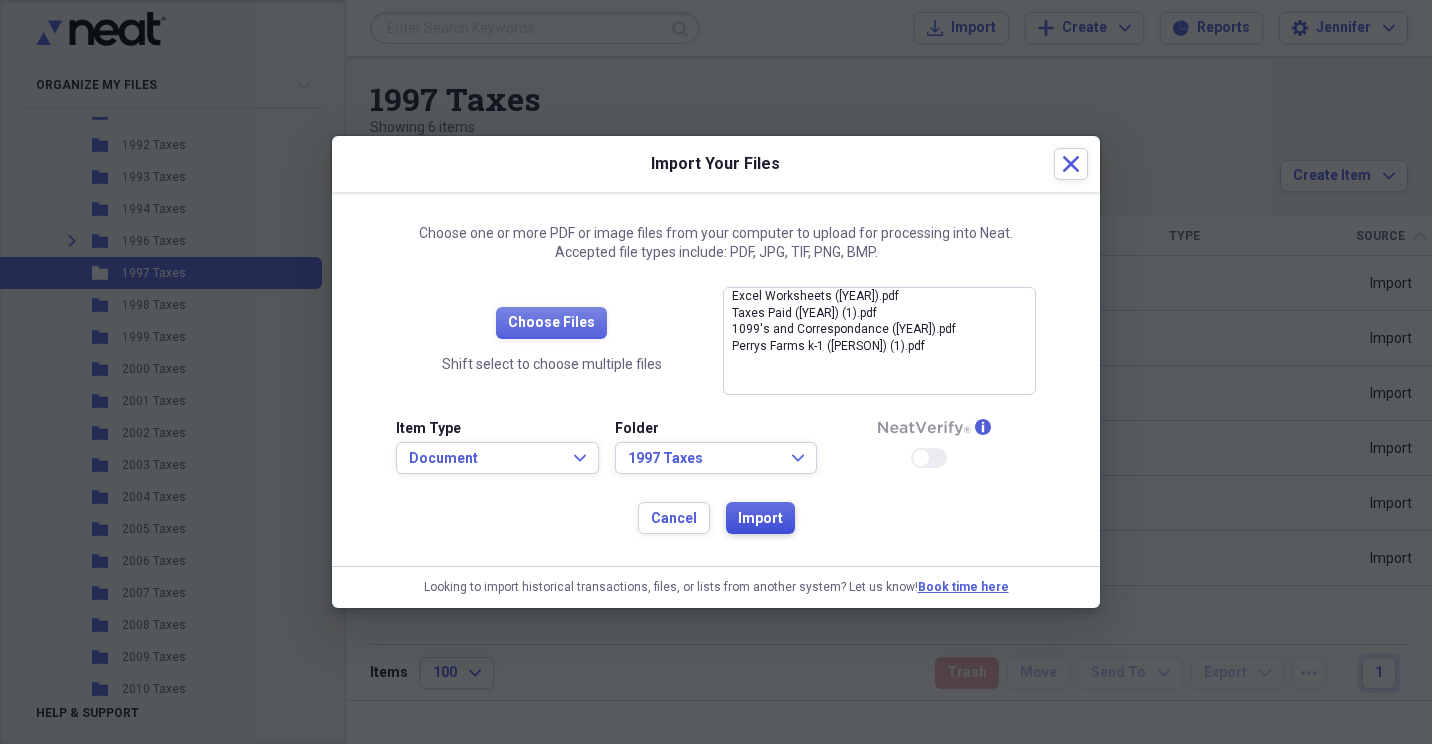 click on "Import" at bounding box center (760, 519) 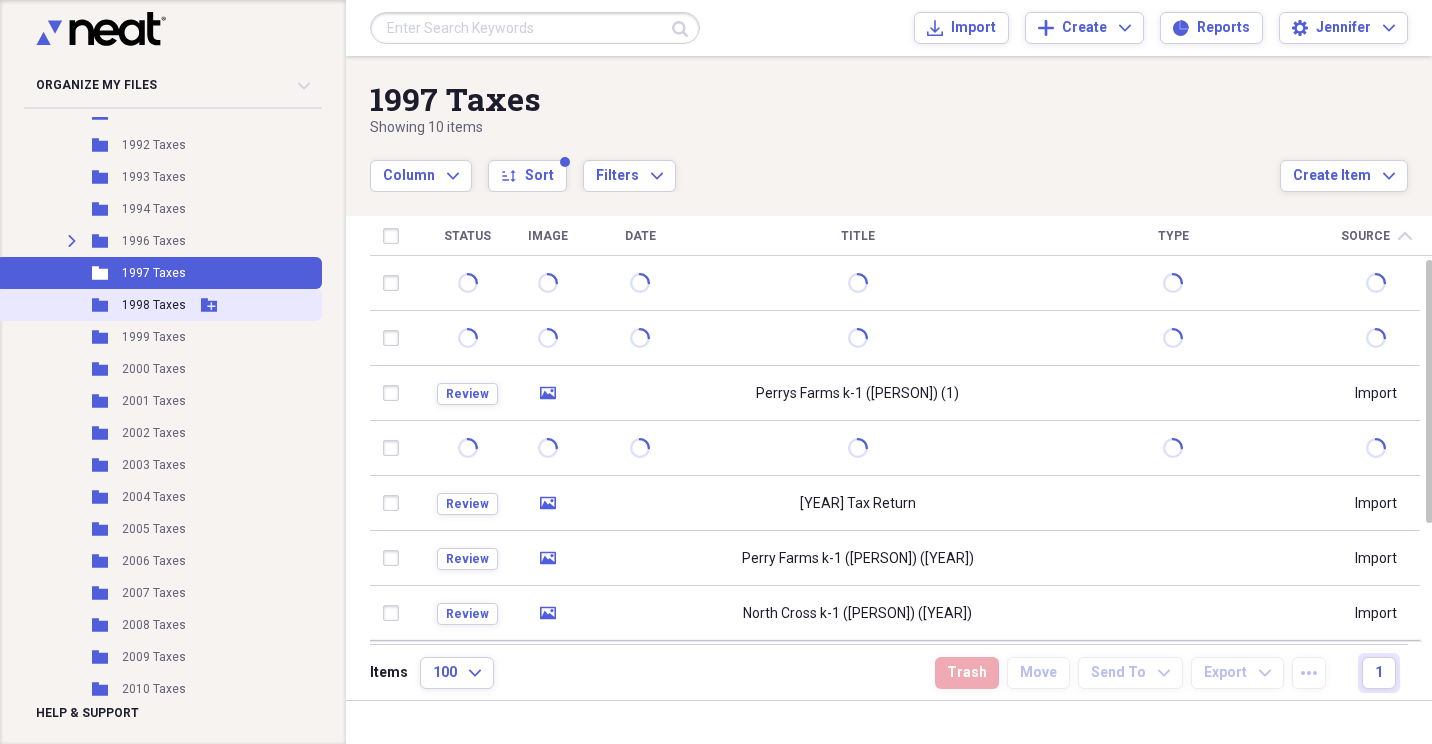 click on "Folder [YEAR] Taxes Add Folder" at bounding box center (159, 305) 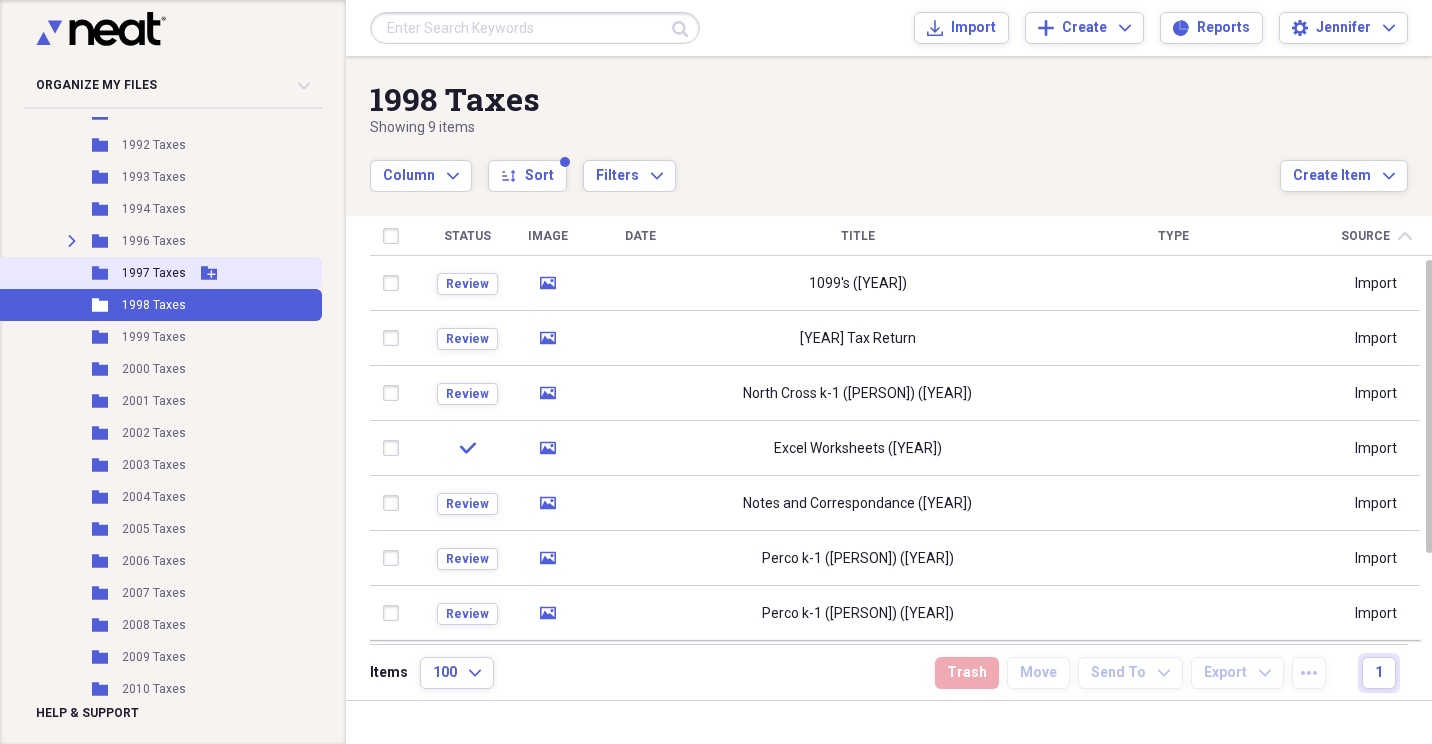 click on "1997 Taxes" at bounding box center (154, 273) 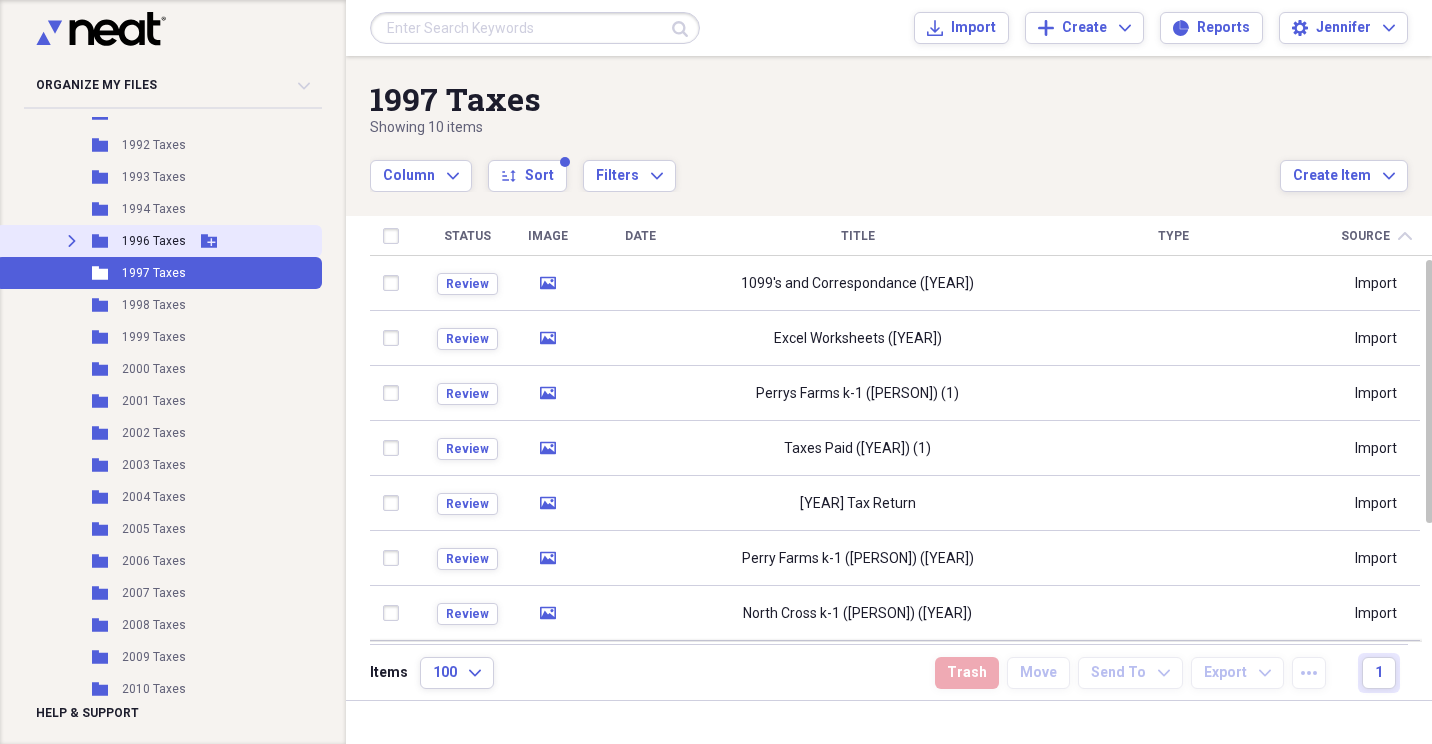click on "1996 Taxes" at bounding box center (154, 241) 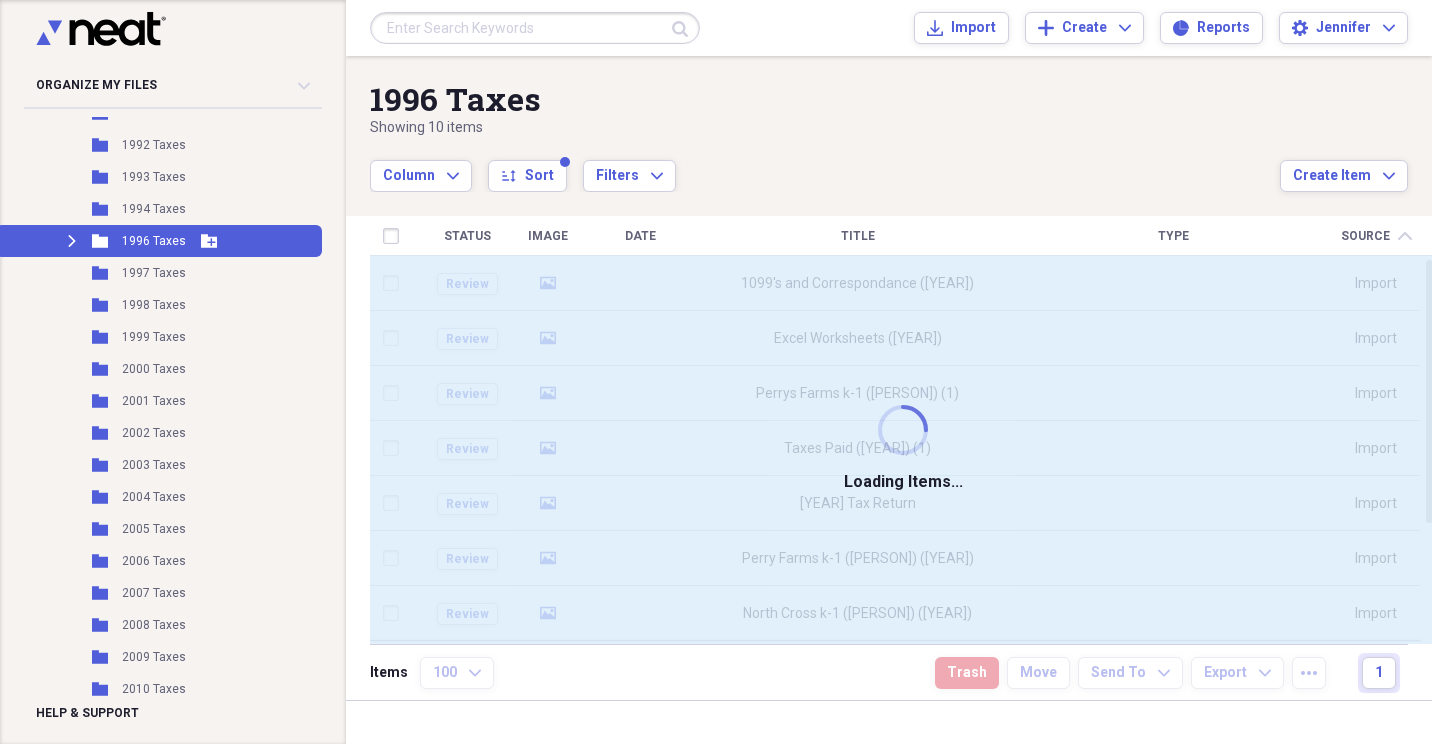 click on "1996 Taxes" at bounding box center (154, 241) 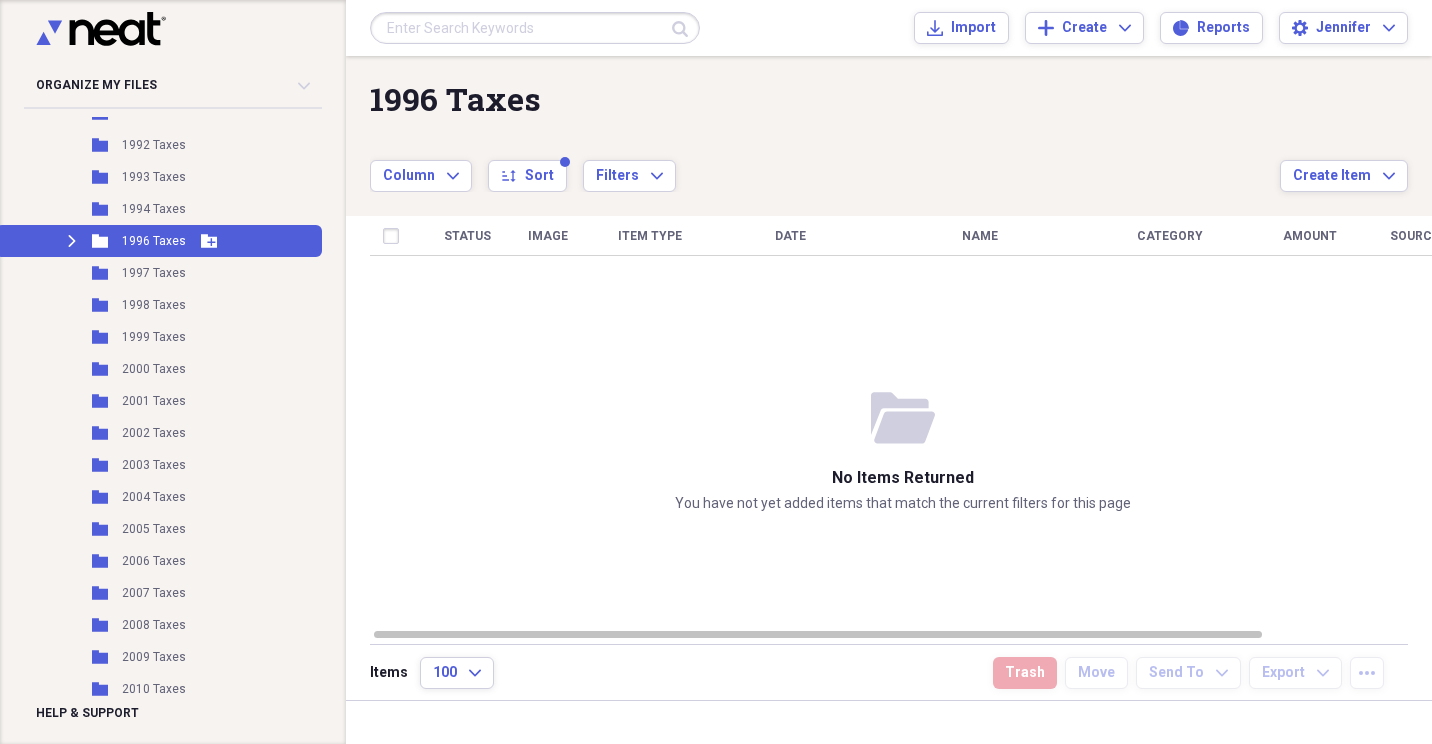 click on "Expand" 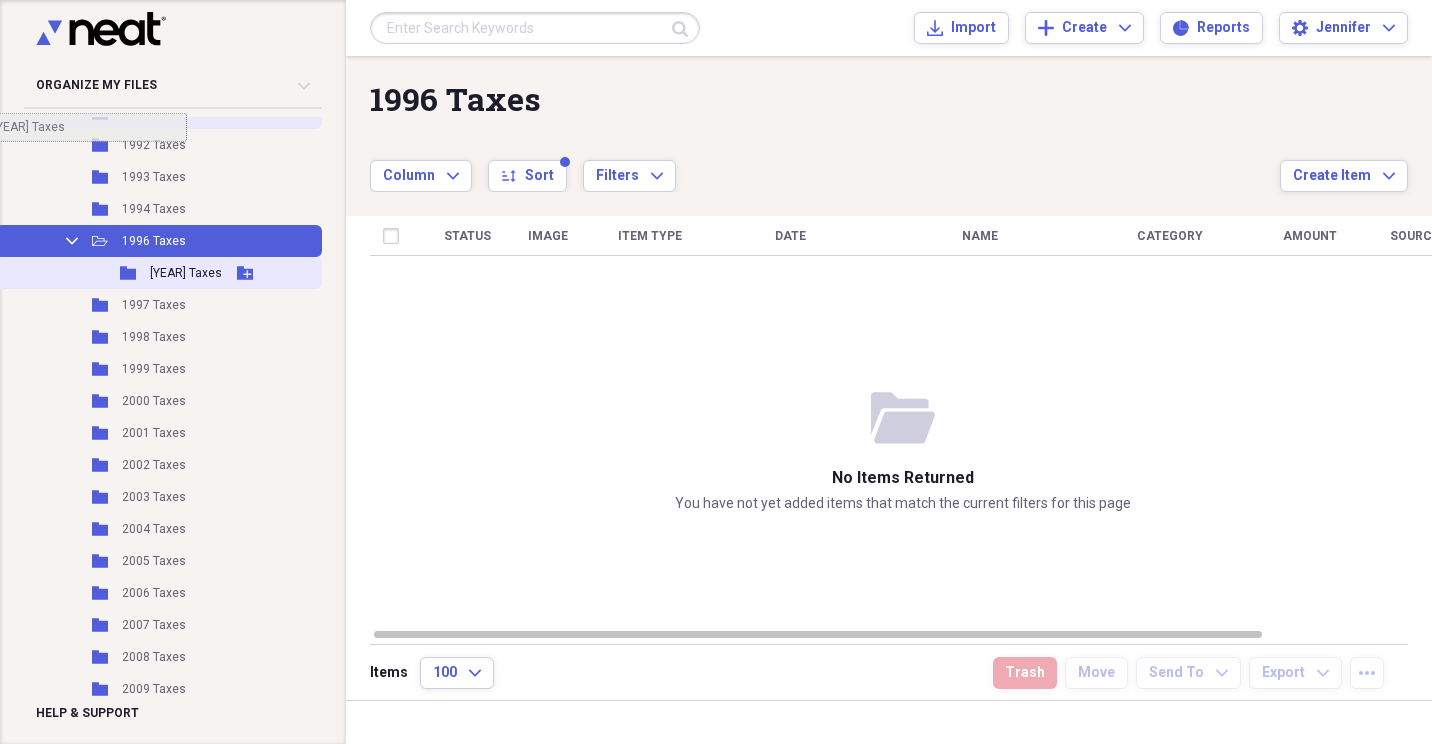 scroll, scrollTop: 395, scrollLeft: 0, axis: vertical 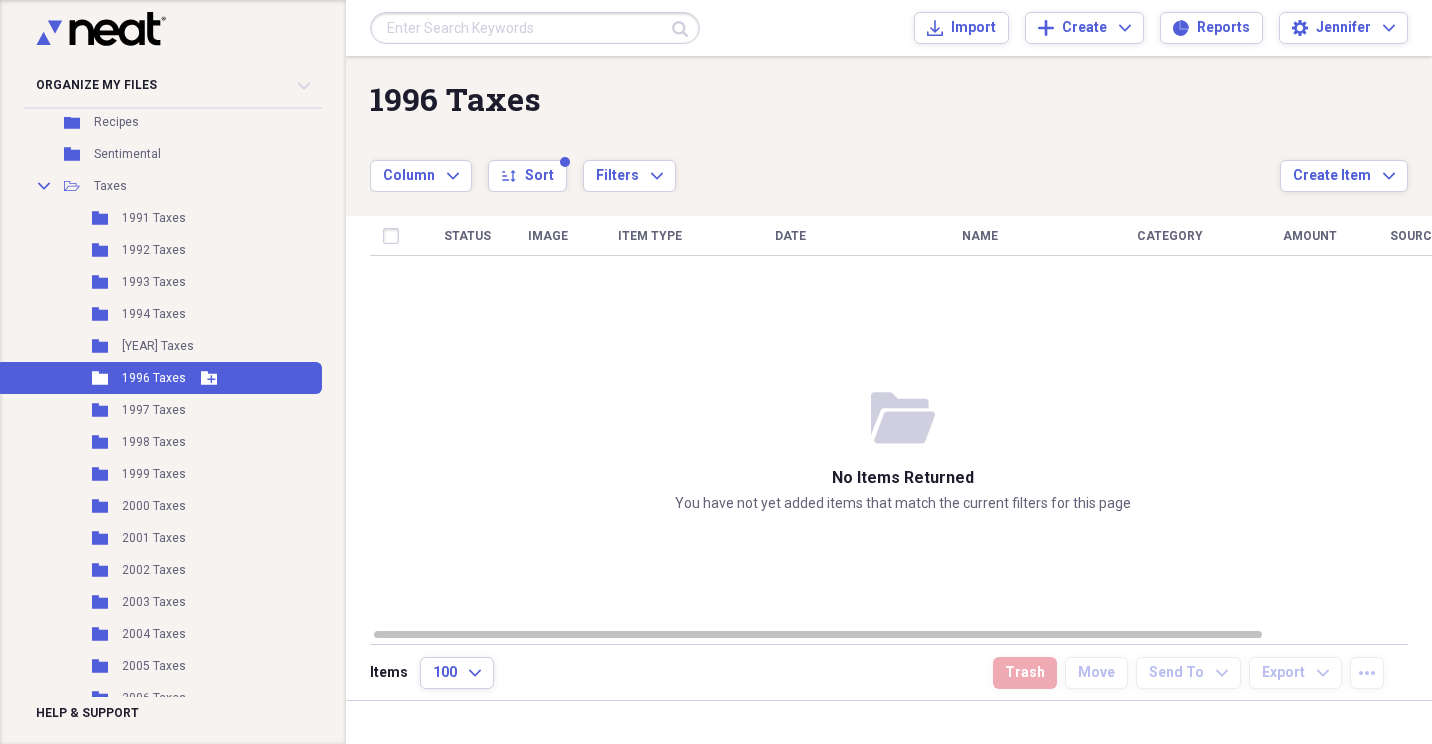click on "1996 Taxes" at bounding box center [154, 378] 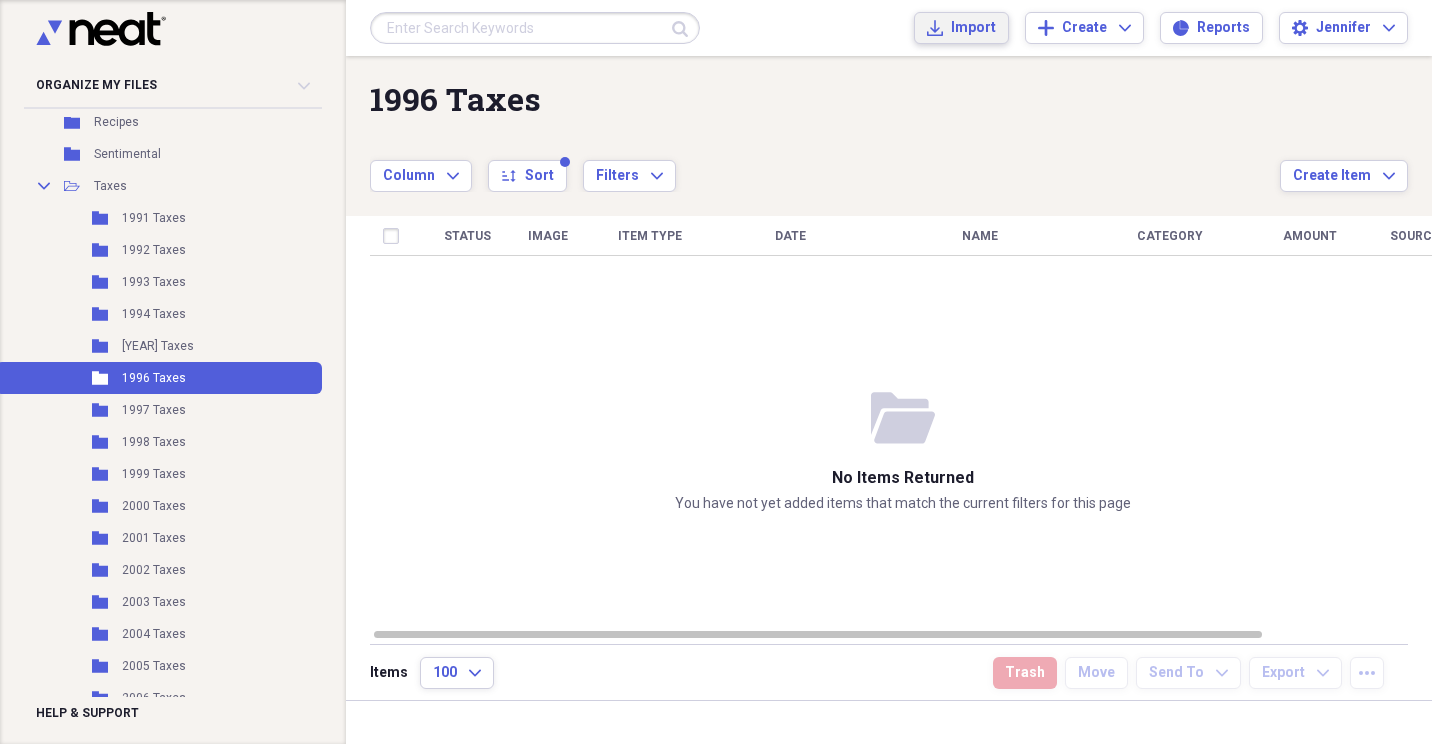 click on "Import" 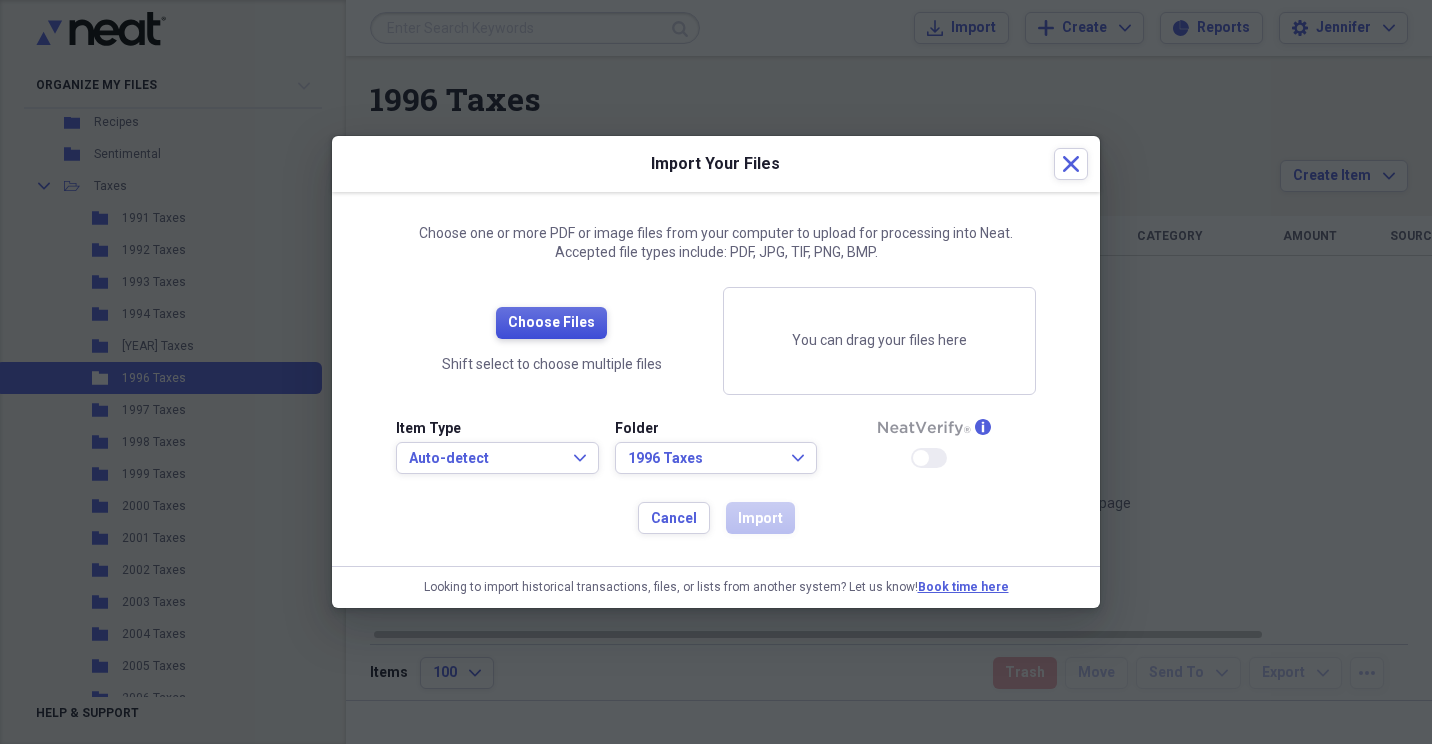 click on "Choose Files" at bounding box center (551, 323) 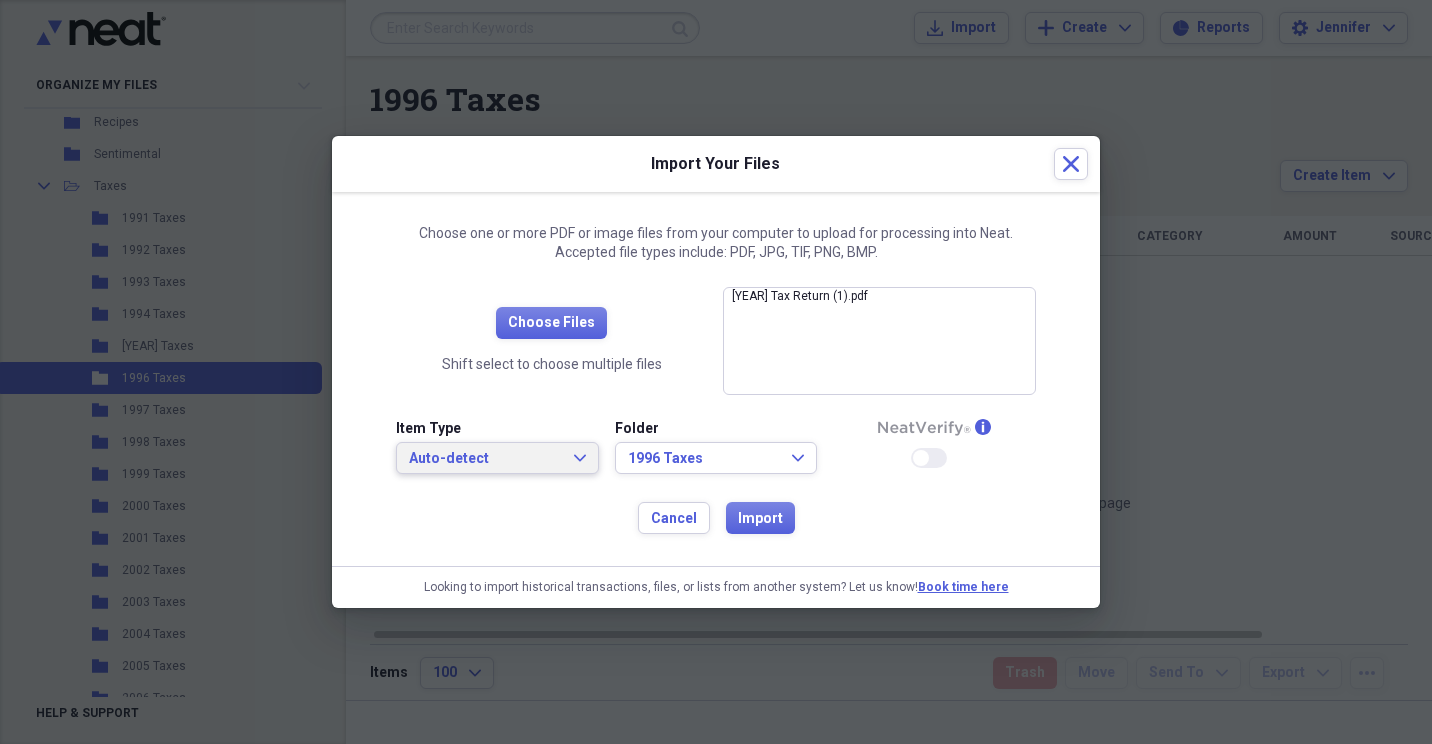 click on "Expand" 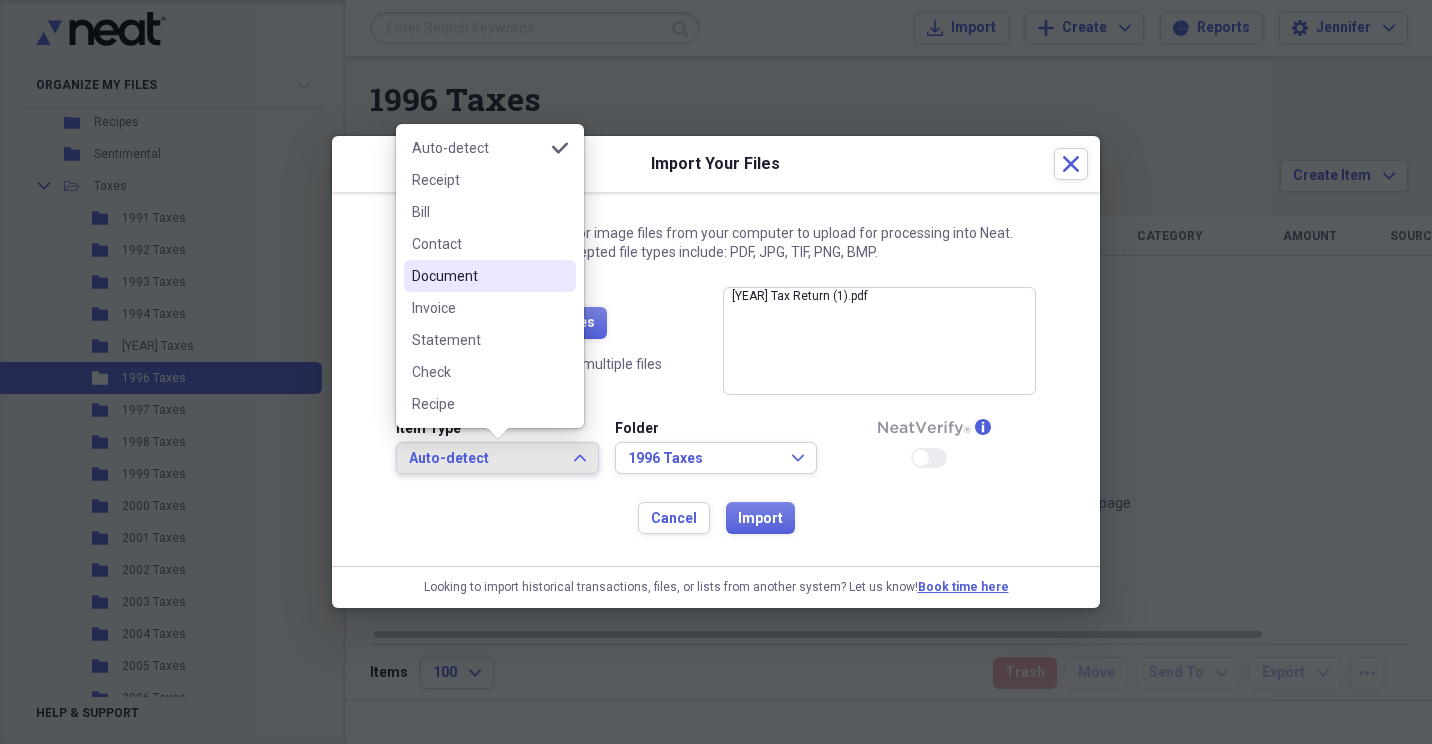click on "Document" at bounding box center (478, 276) 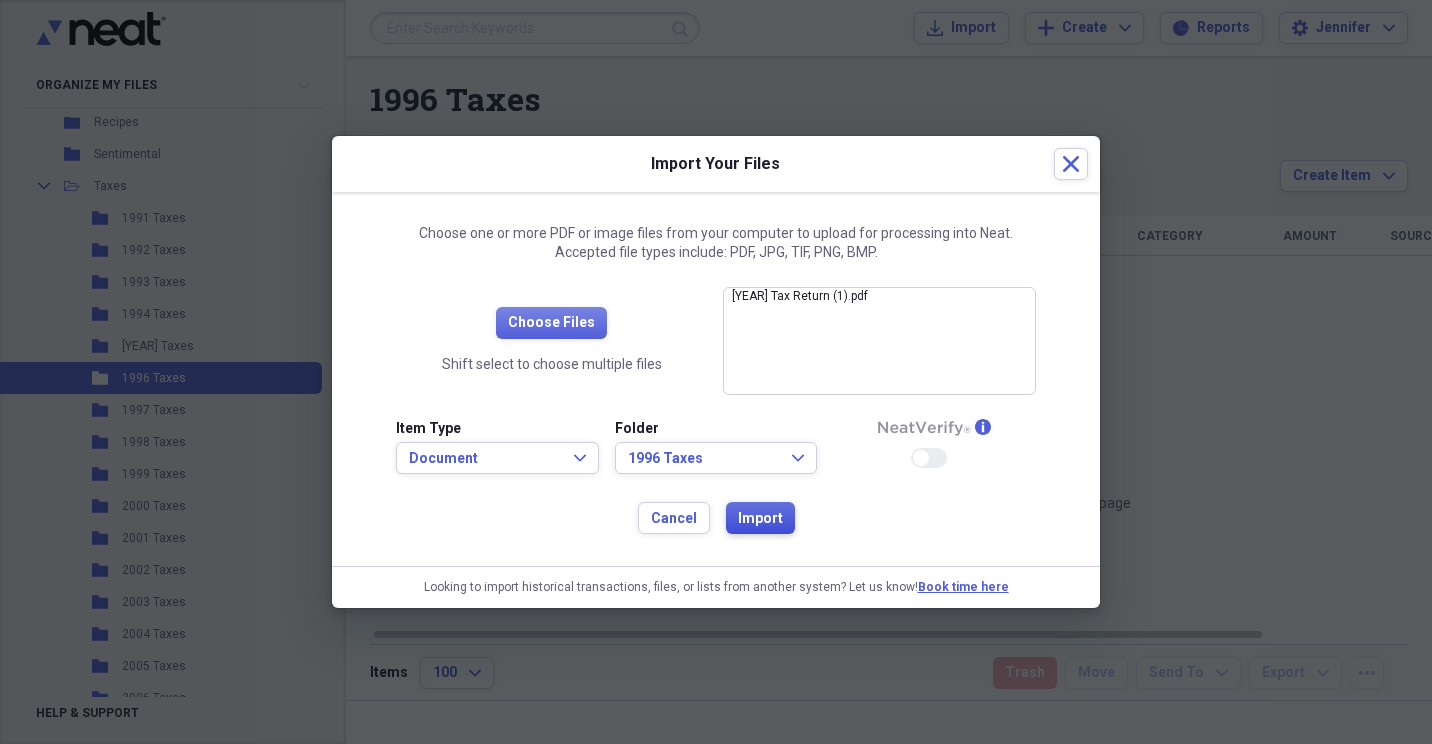 click on "Import" at bounding box center (760, 519) 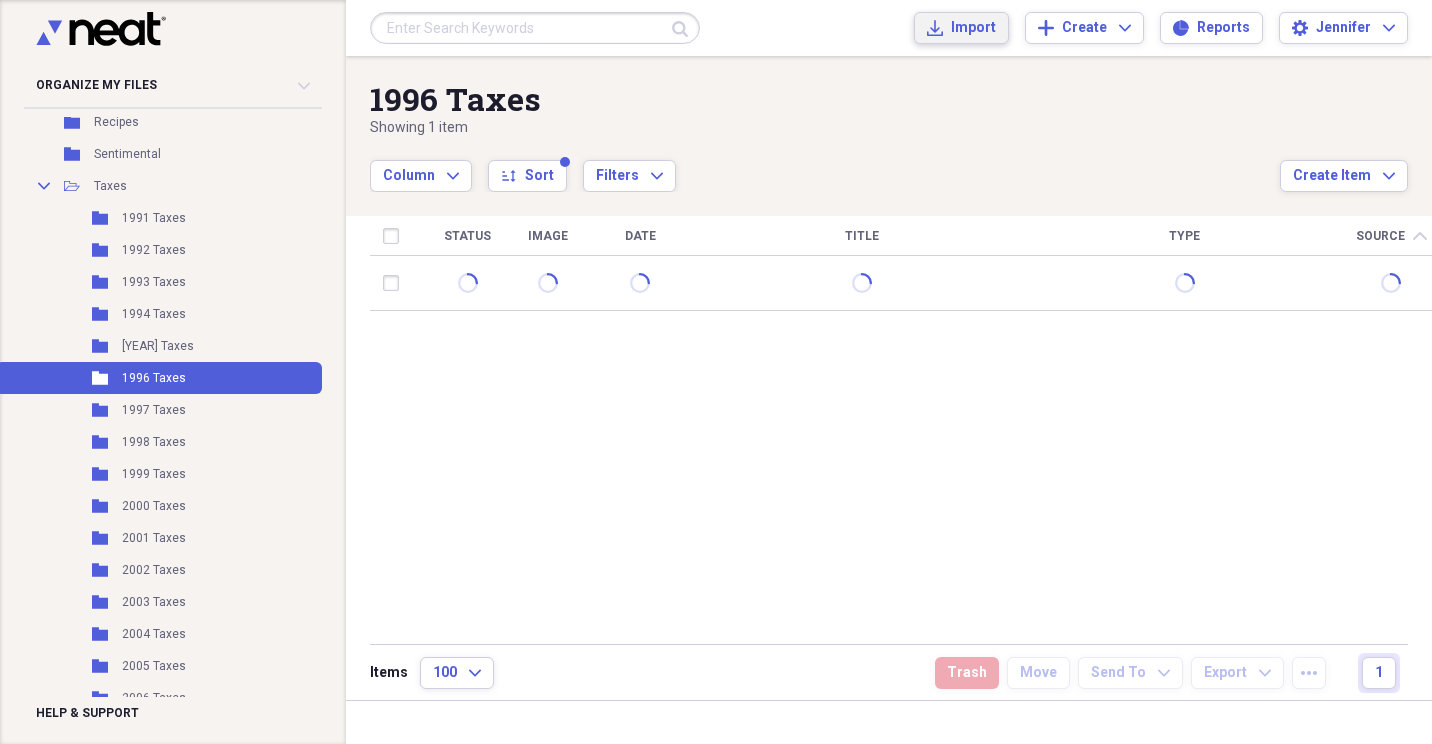 click on "Import" at bounding box center [973, 28] 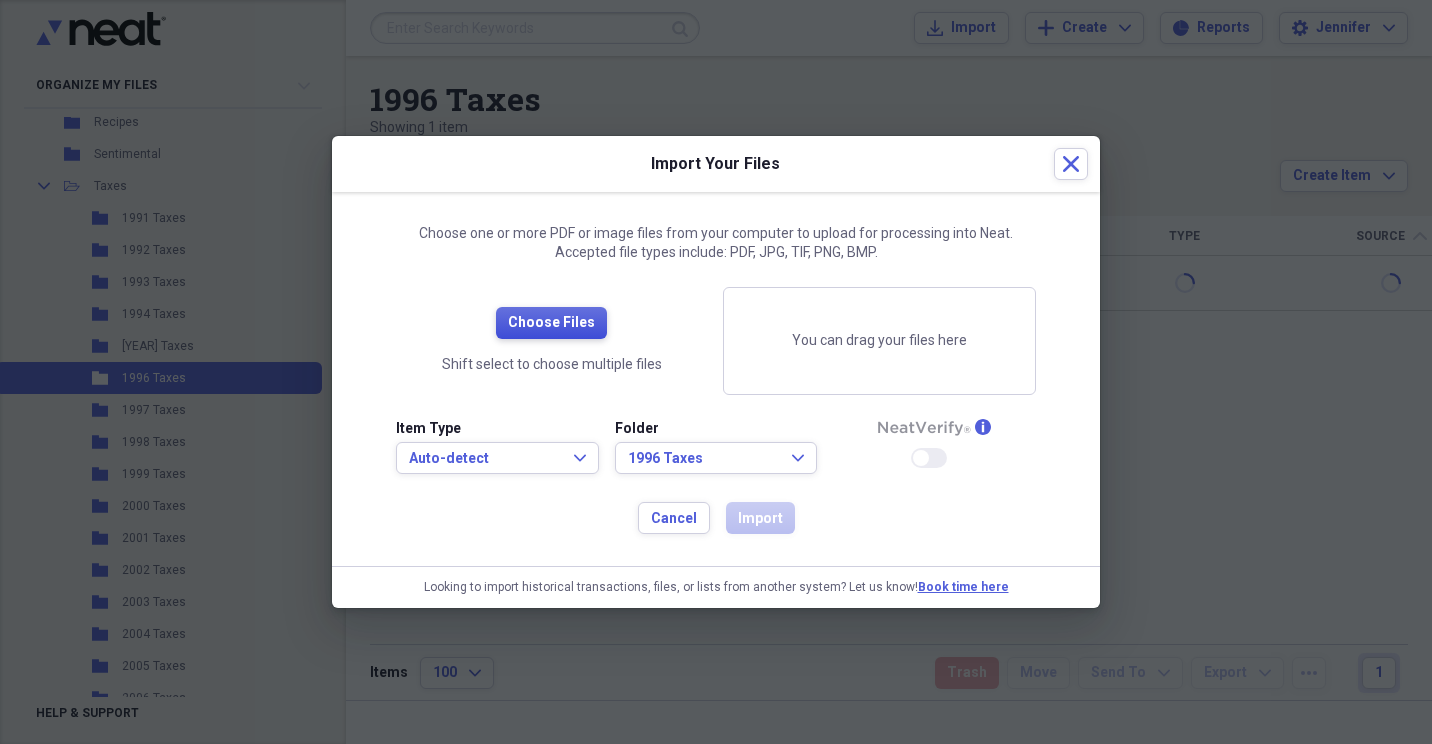 click on "Choose Files" at bounding box center [551, 323] 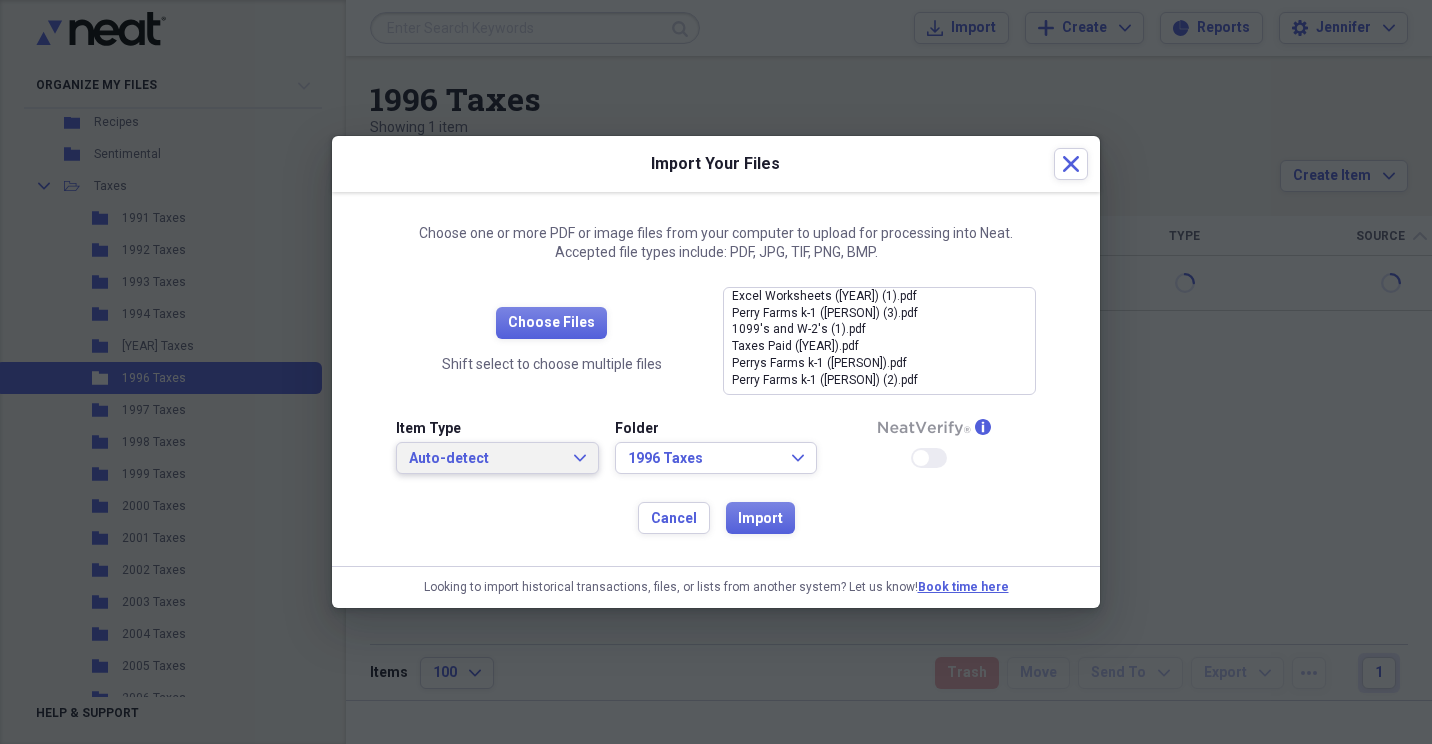 click on "Expand" 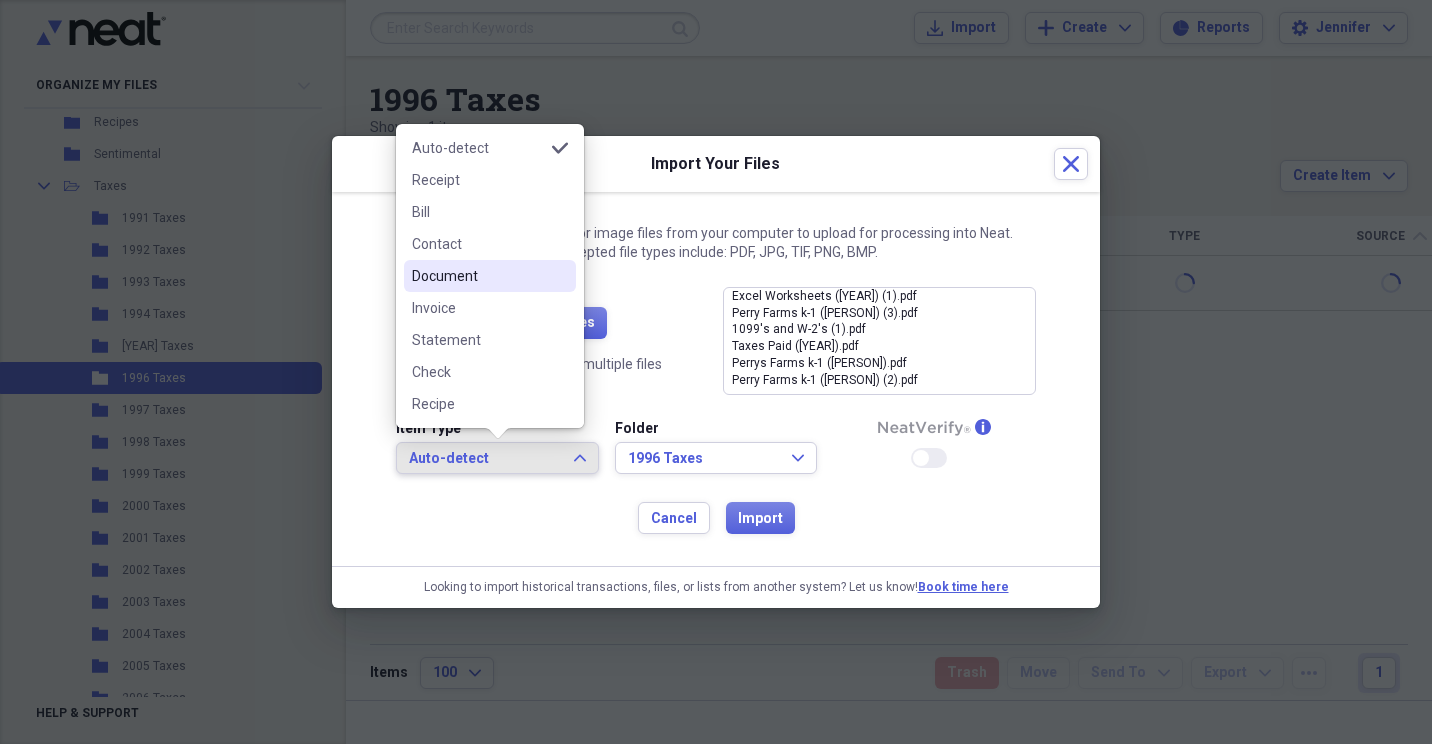 click on "Document" at bounding box center [478, 276] 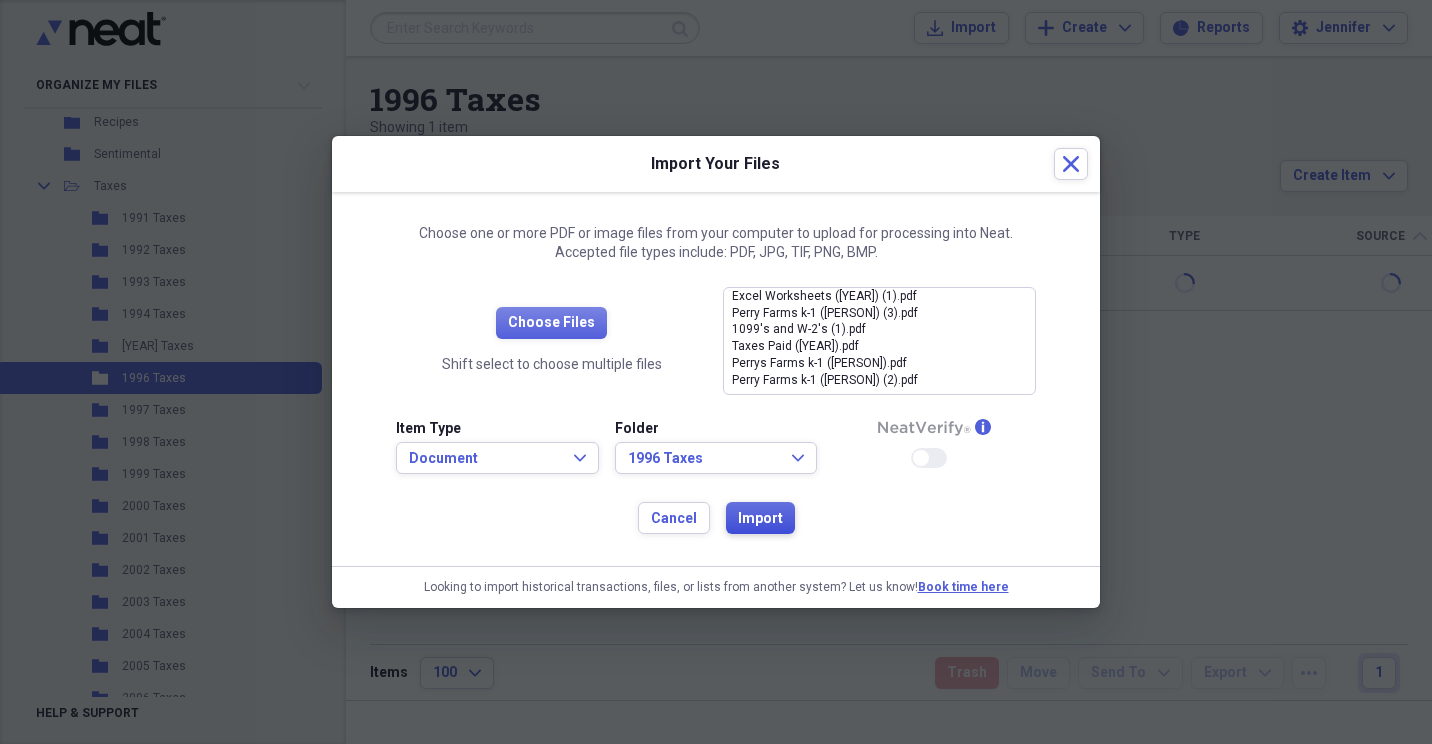 click on "Import" at bounding box center (760, 519) 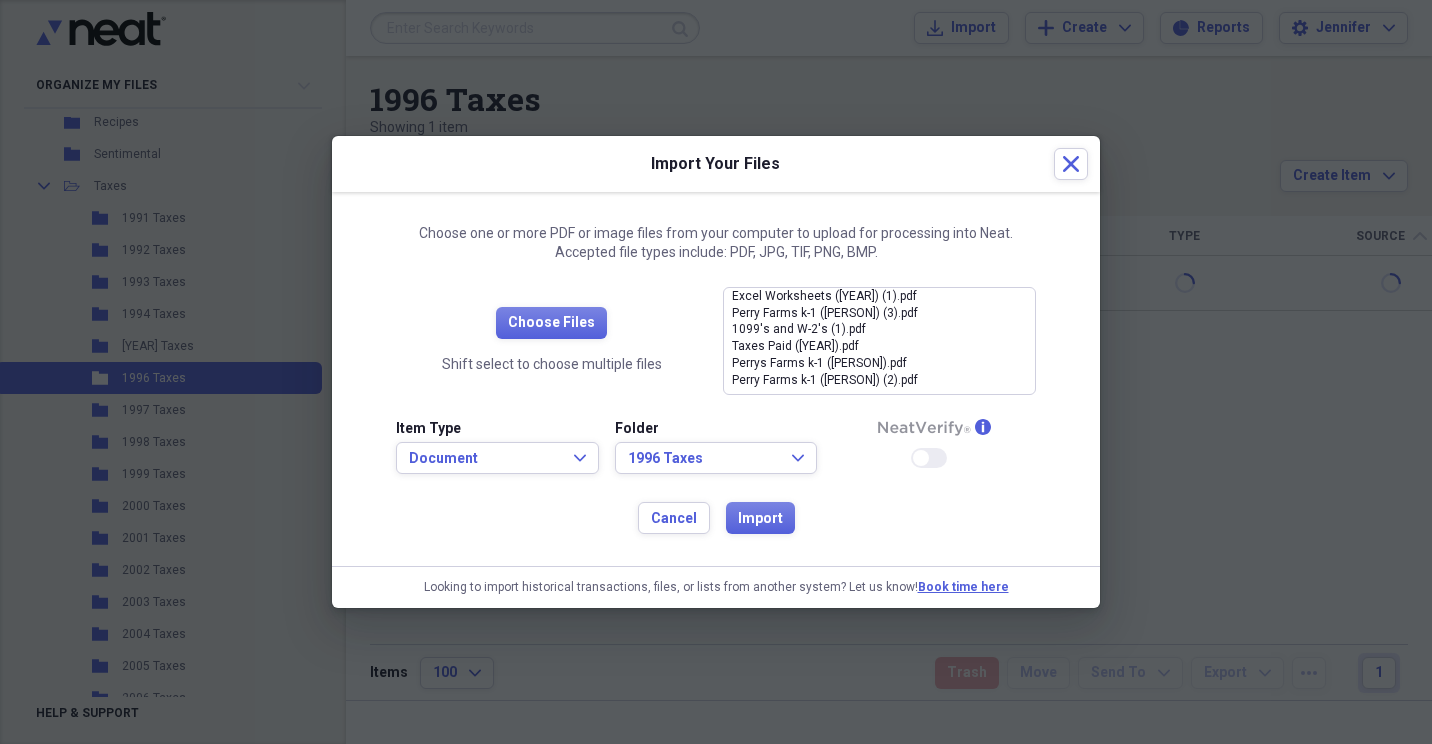 click at bounding box center [716, 372] 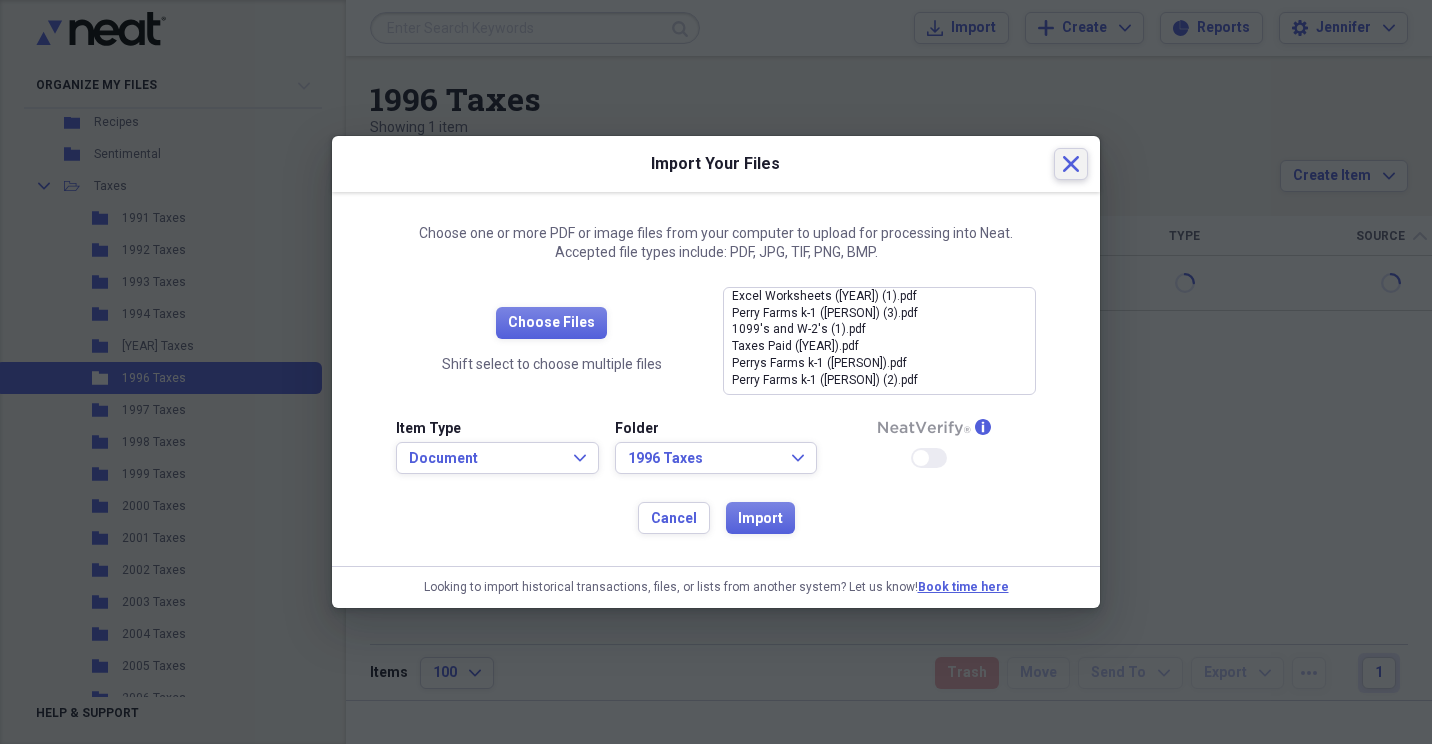 click on "Close" 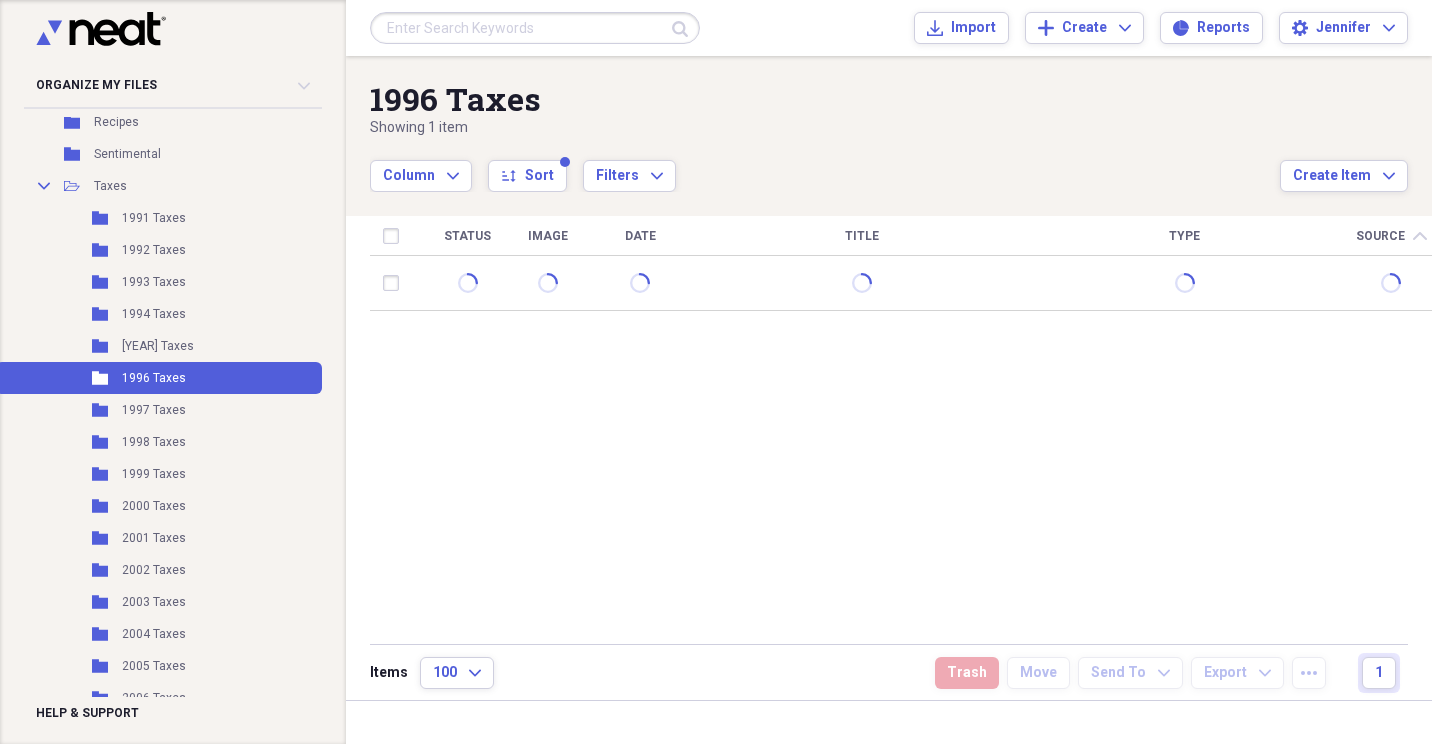 click on "Status Image Date Title Type Source chevron-up" at bounding box center [903, 429] 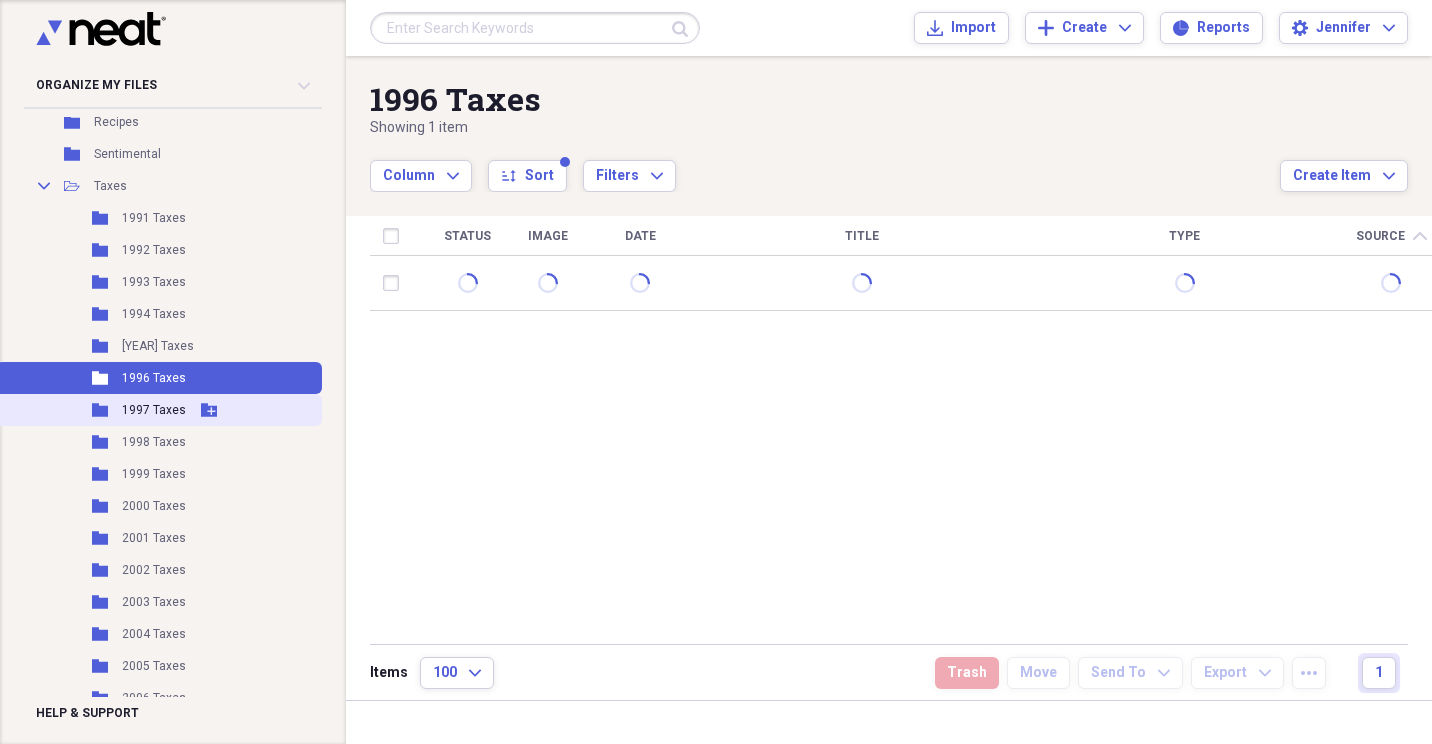 click on "1997 Taxes" at bounding box center [154, 410] 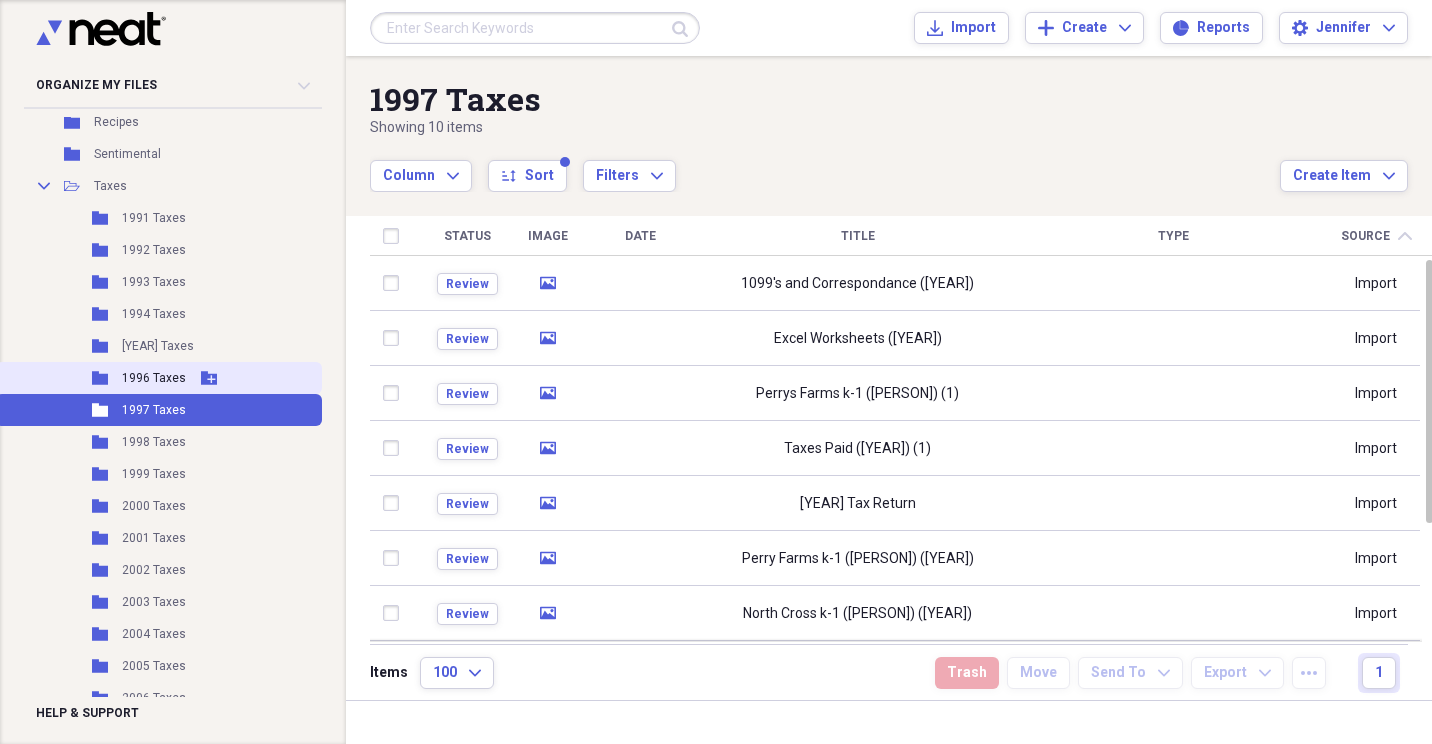 click on "1996 Taxes" at bounding box center (154, 378) 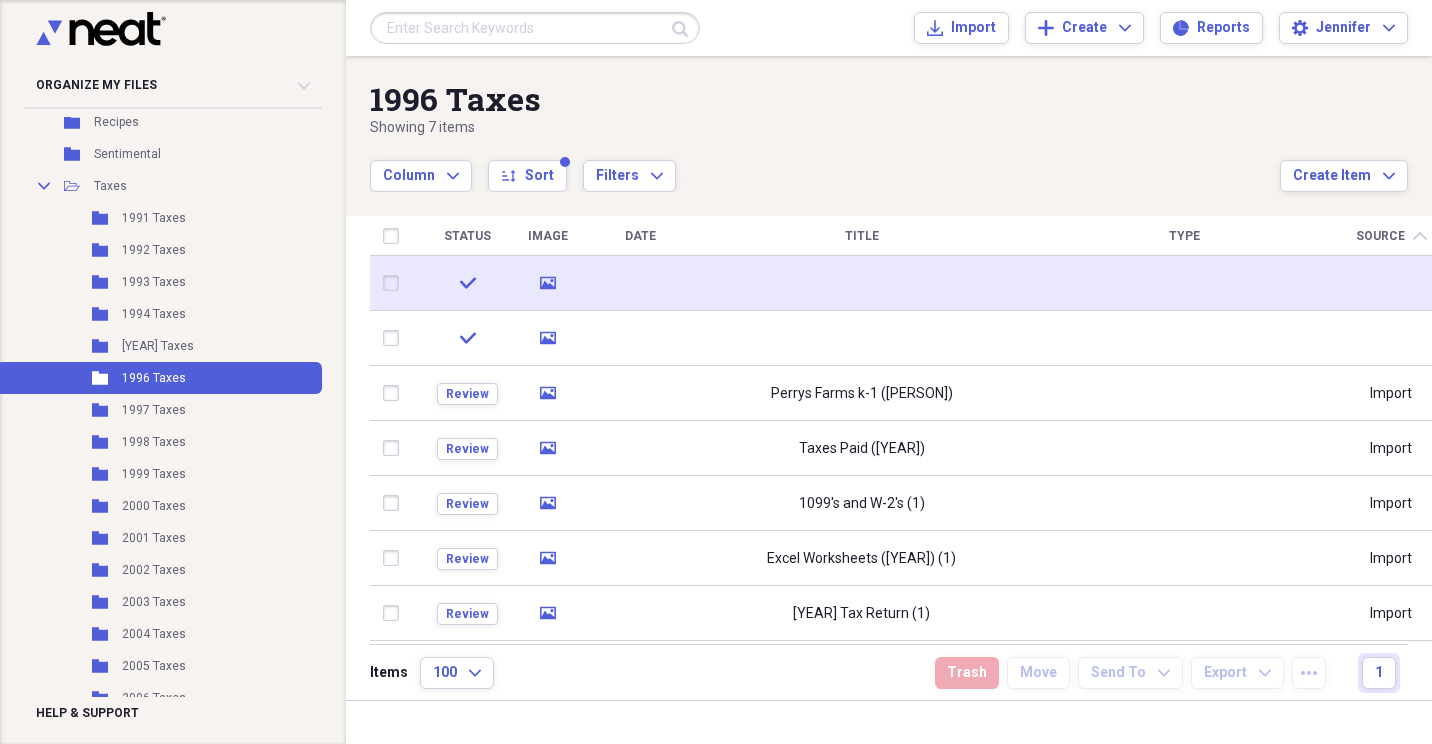 click at bounding box center (395, 283) 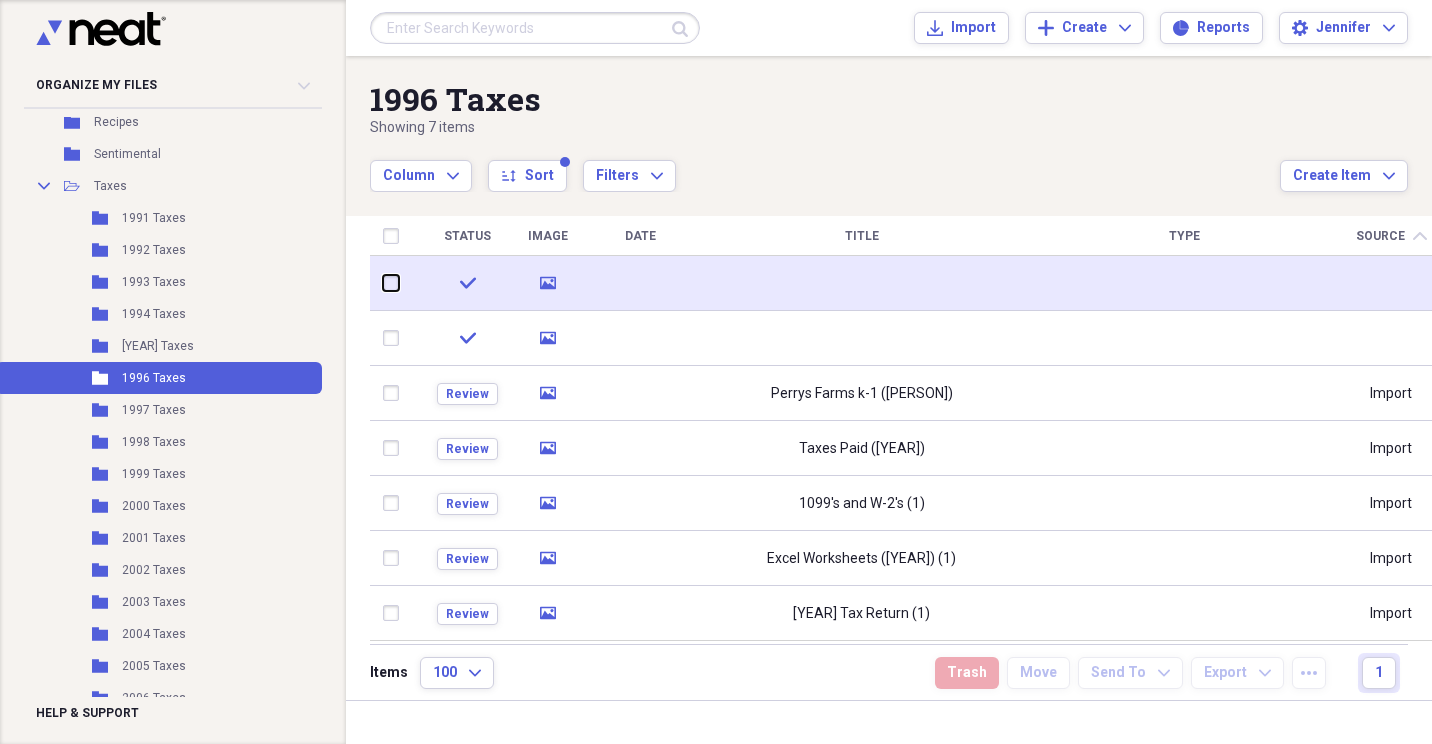 click at bounding box center [383, 283] 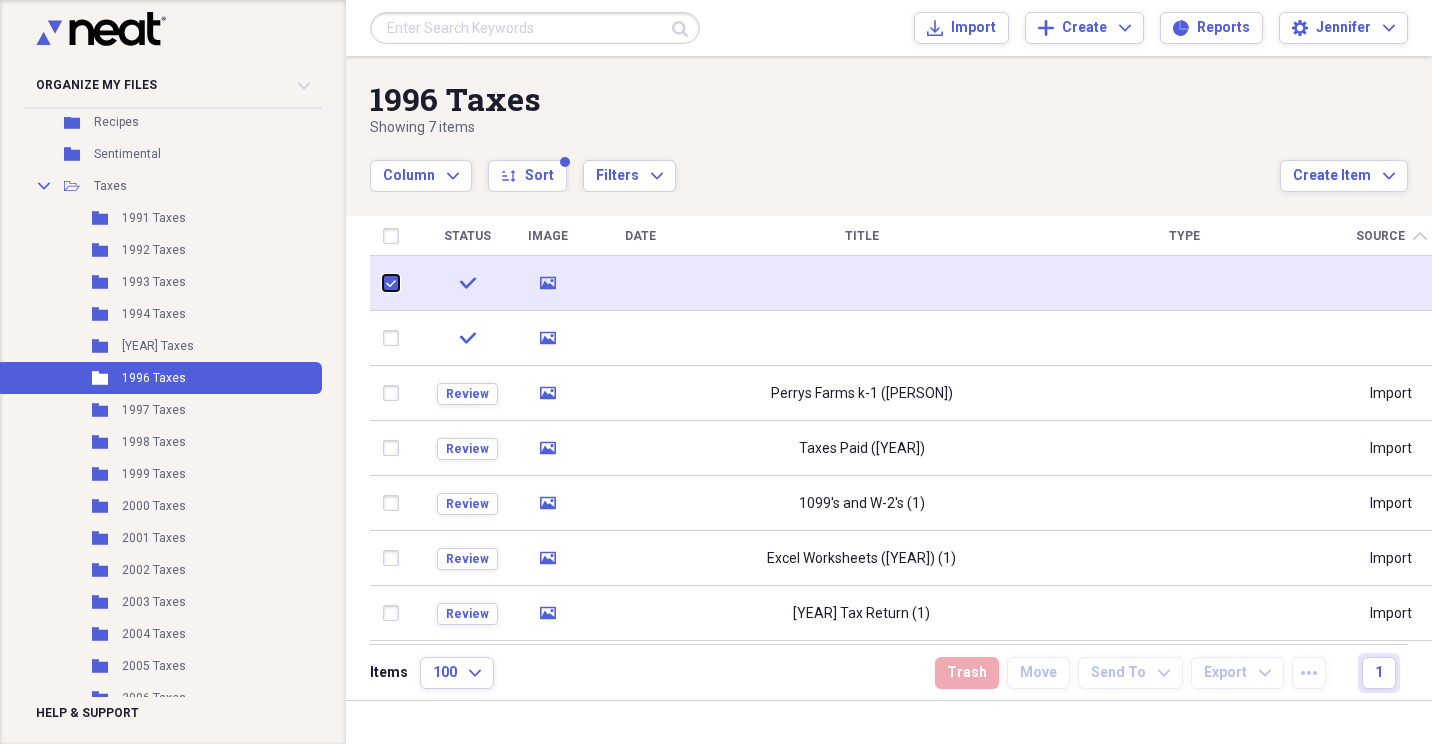 checkbox on "true" 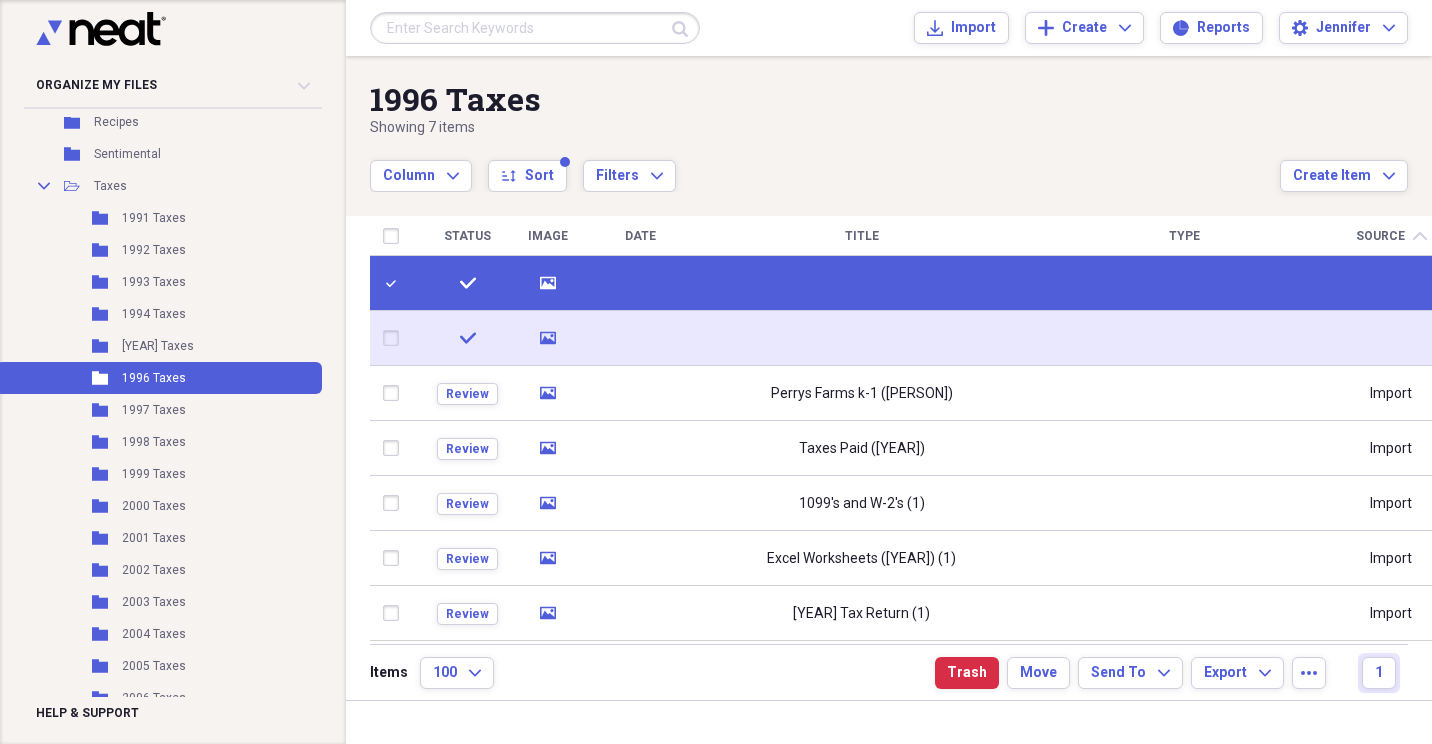 click at bounding box center [395, 338] 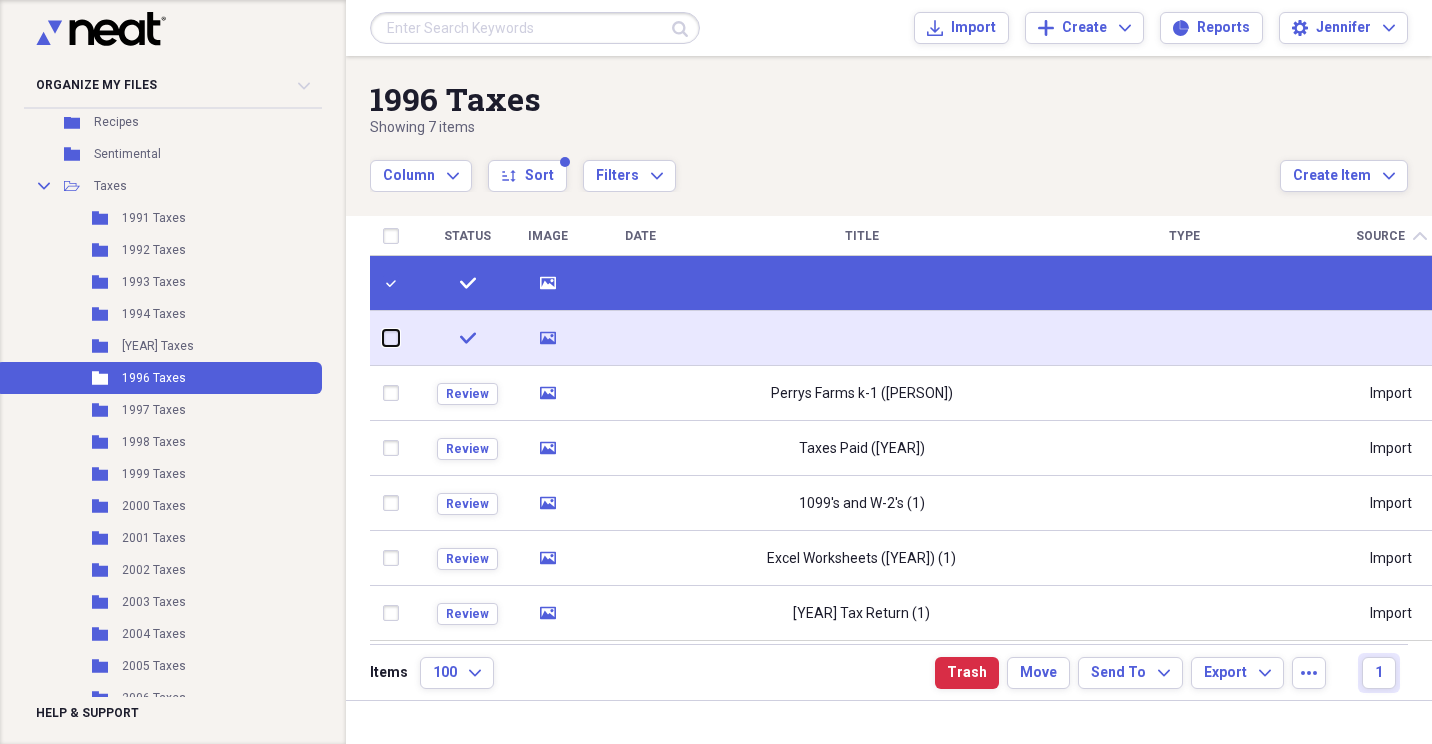 click at bounding box center [383, 338] 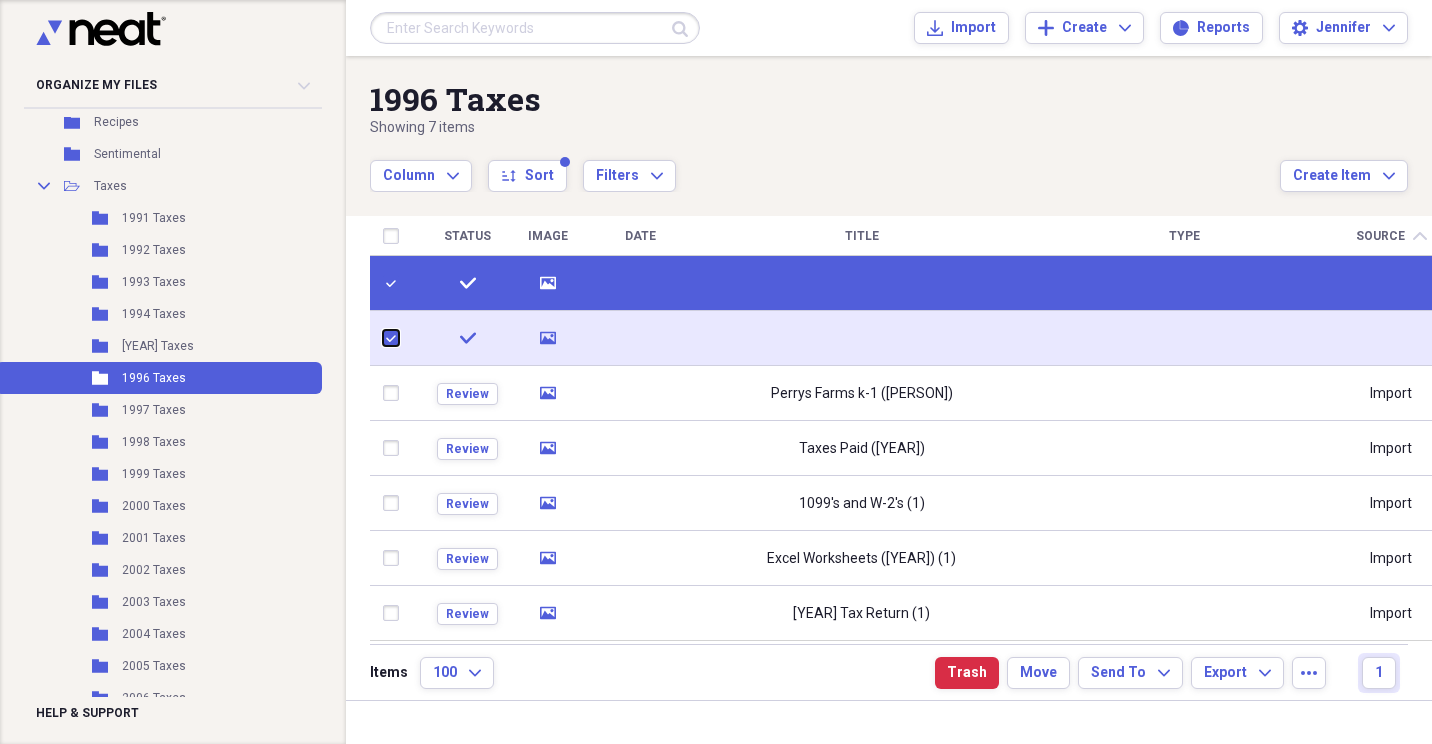 checkbox on "true" 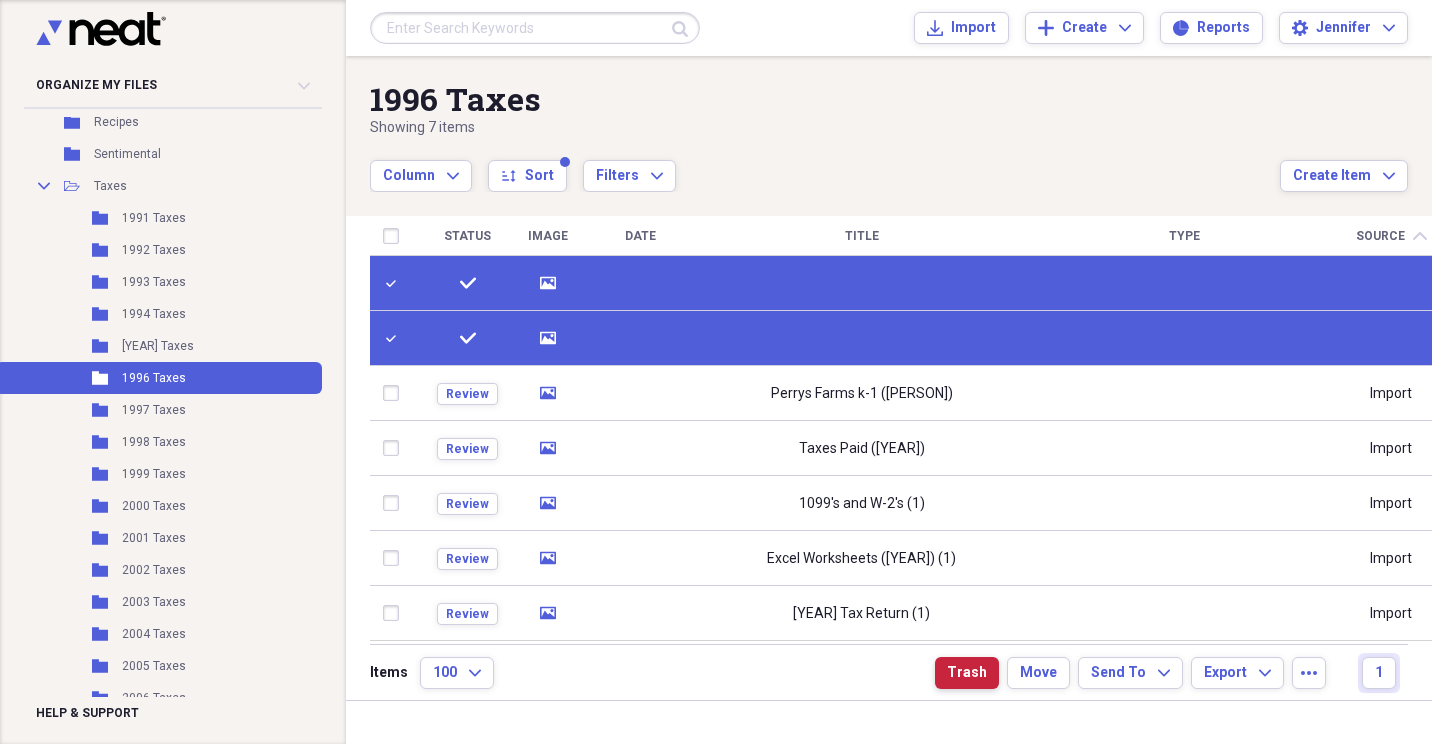 click on "Trash" at bounding box center (967, 673) 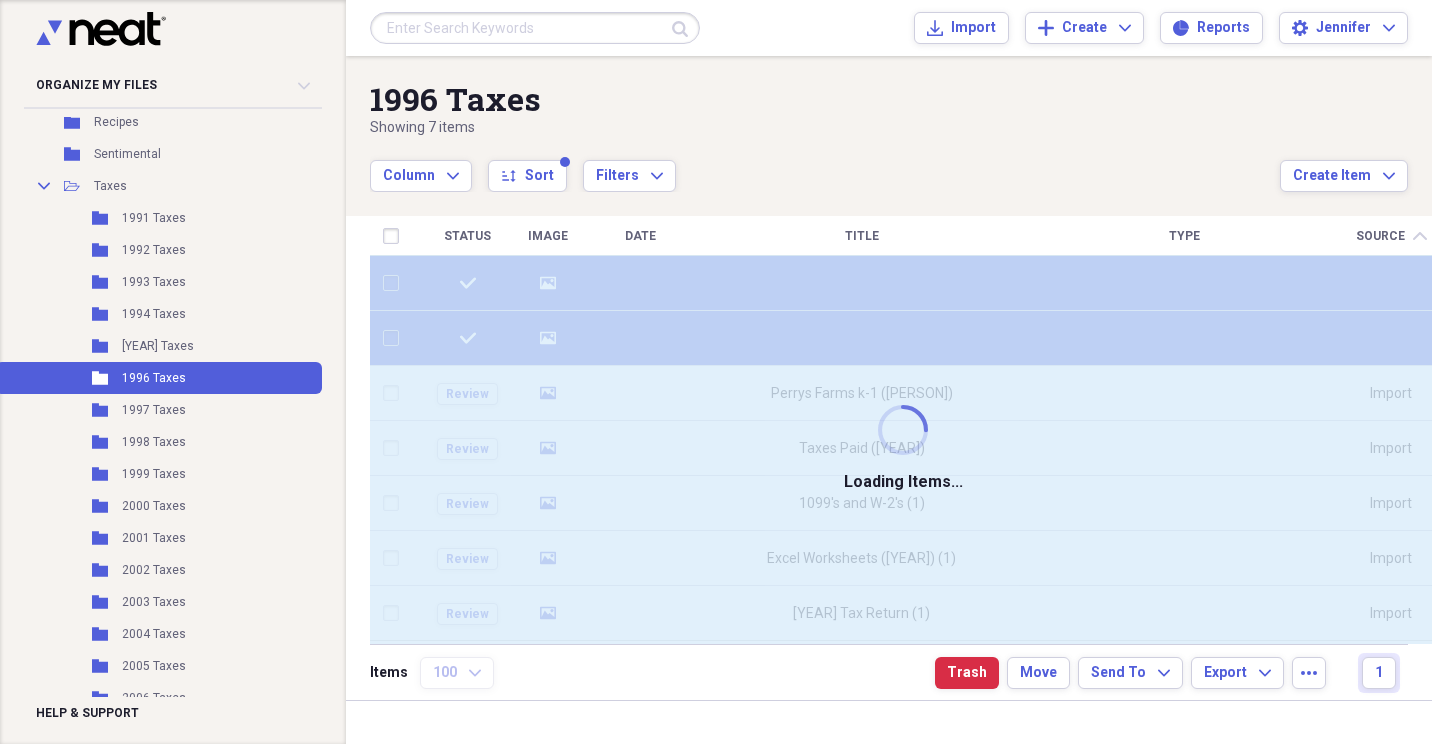 checkbox on "false" 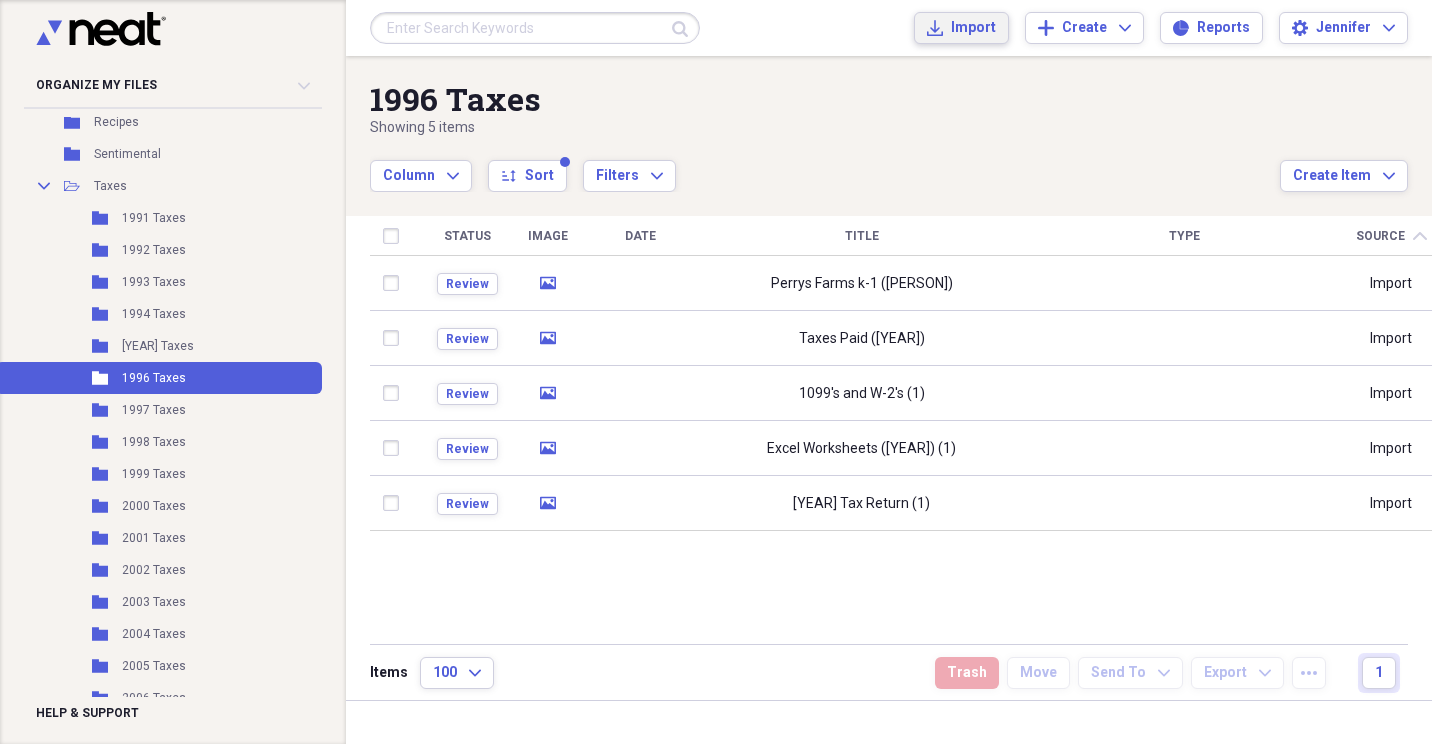 click on "Import" at bounding box center (973, 28) 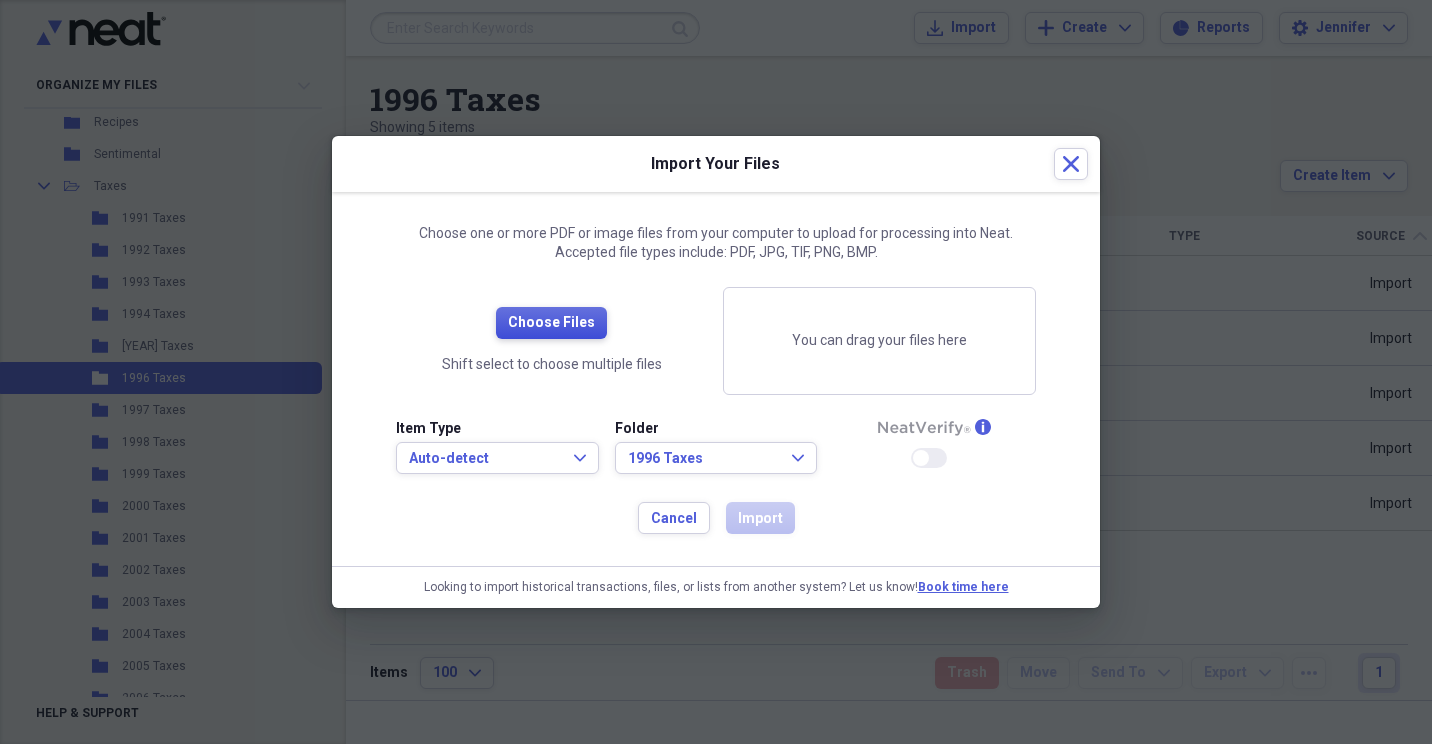 click on "Choose Files" at bounding box center [551, 323] 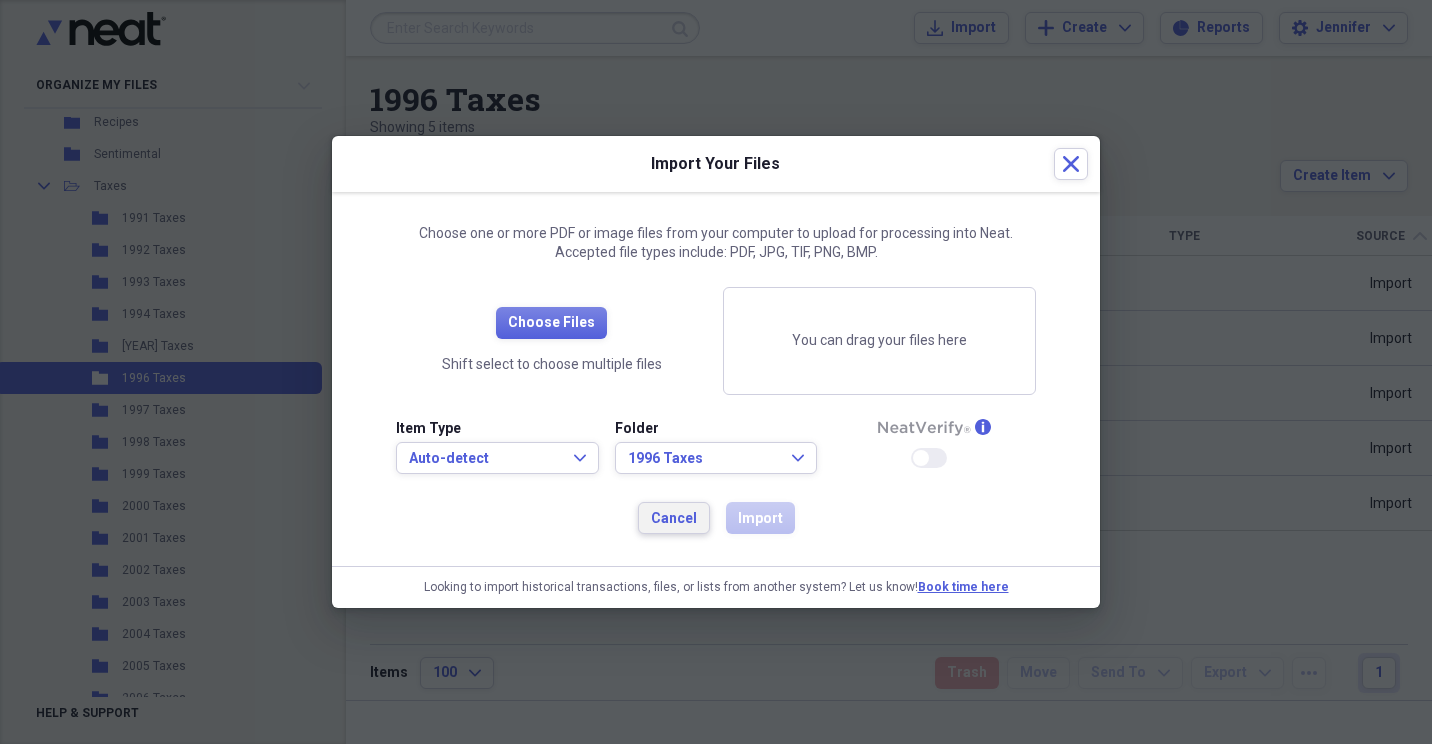 click on "Cancel" at bounding box center [674, 518] 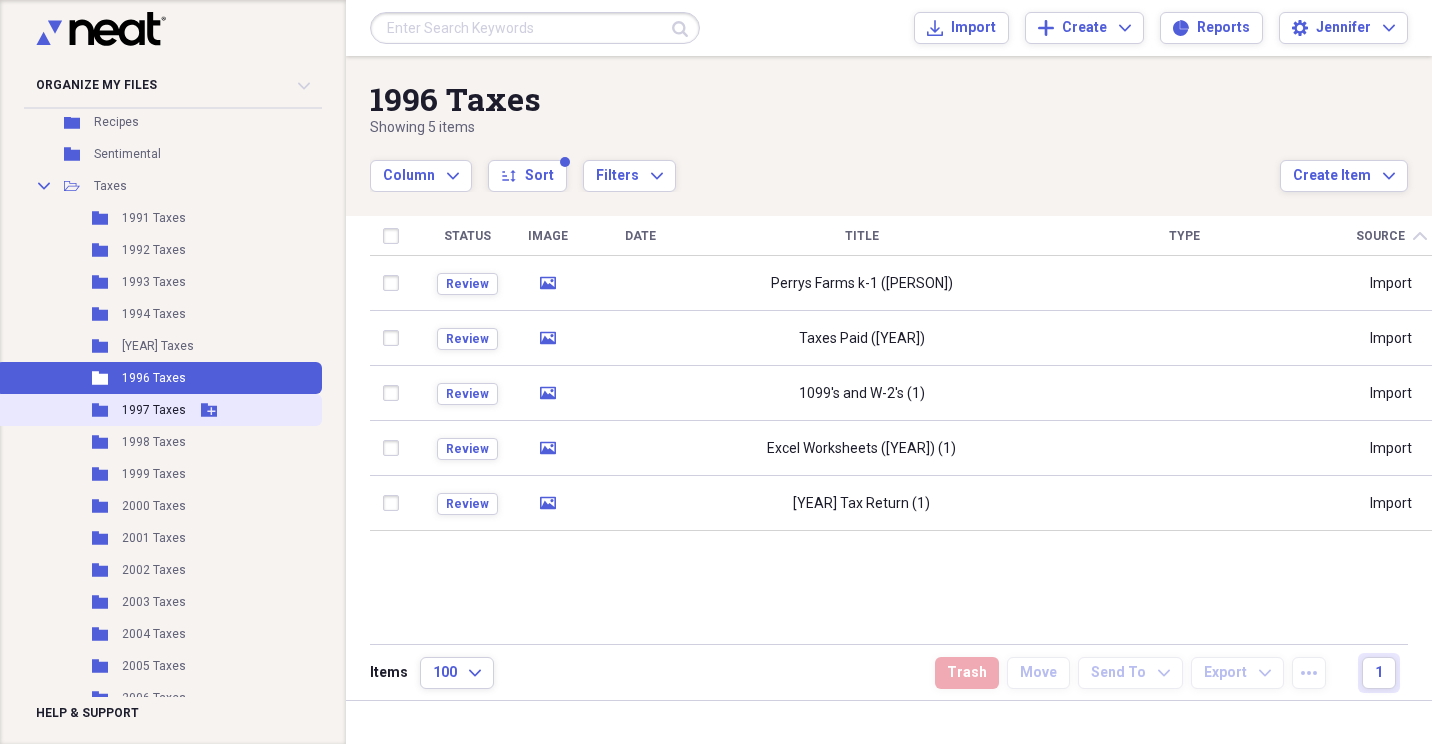 click on "1997 Taxes" at bounding box center [154, 410] 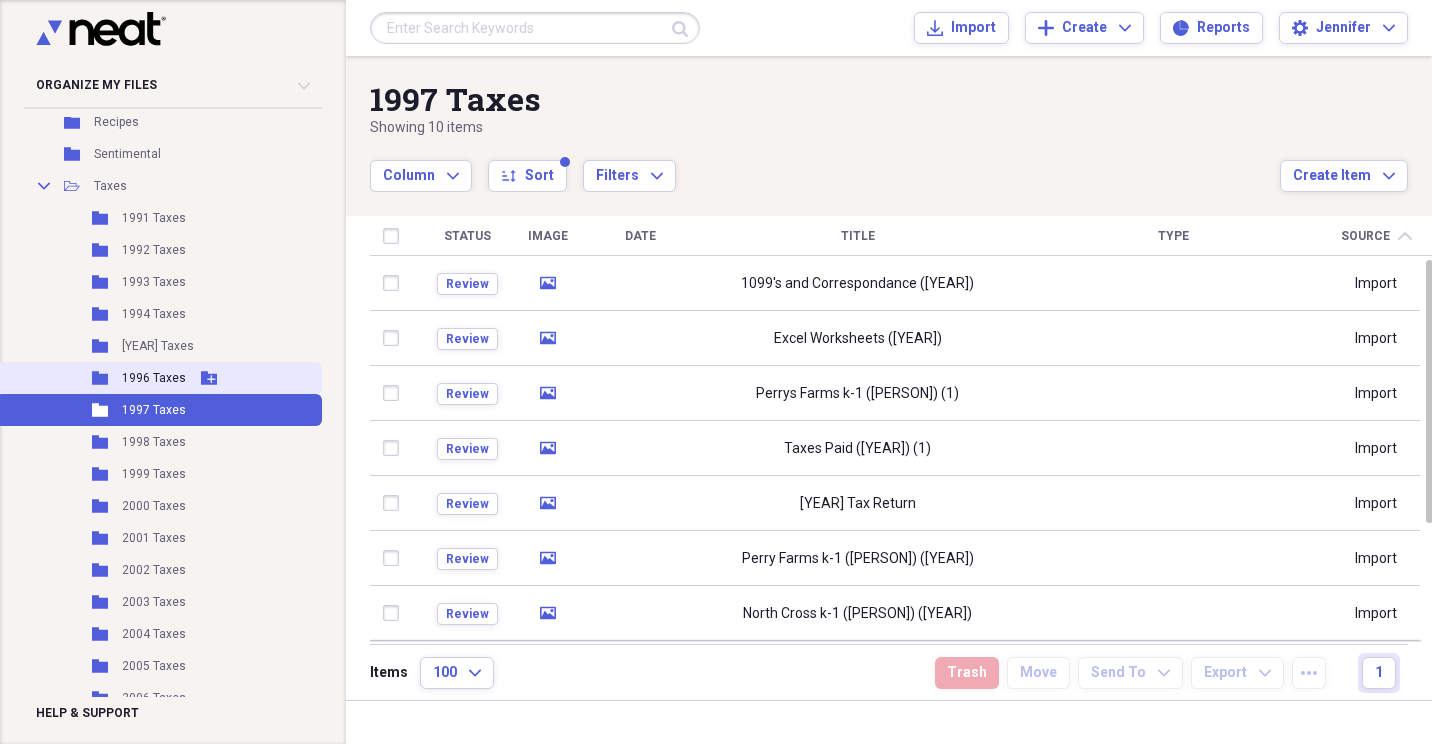 click on "Folder [YEAR] Taxes Add Folder" at bounding box center (159, 378) 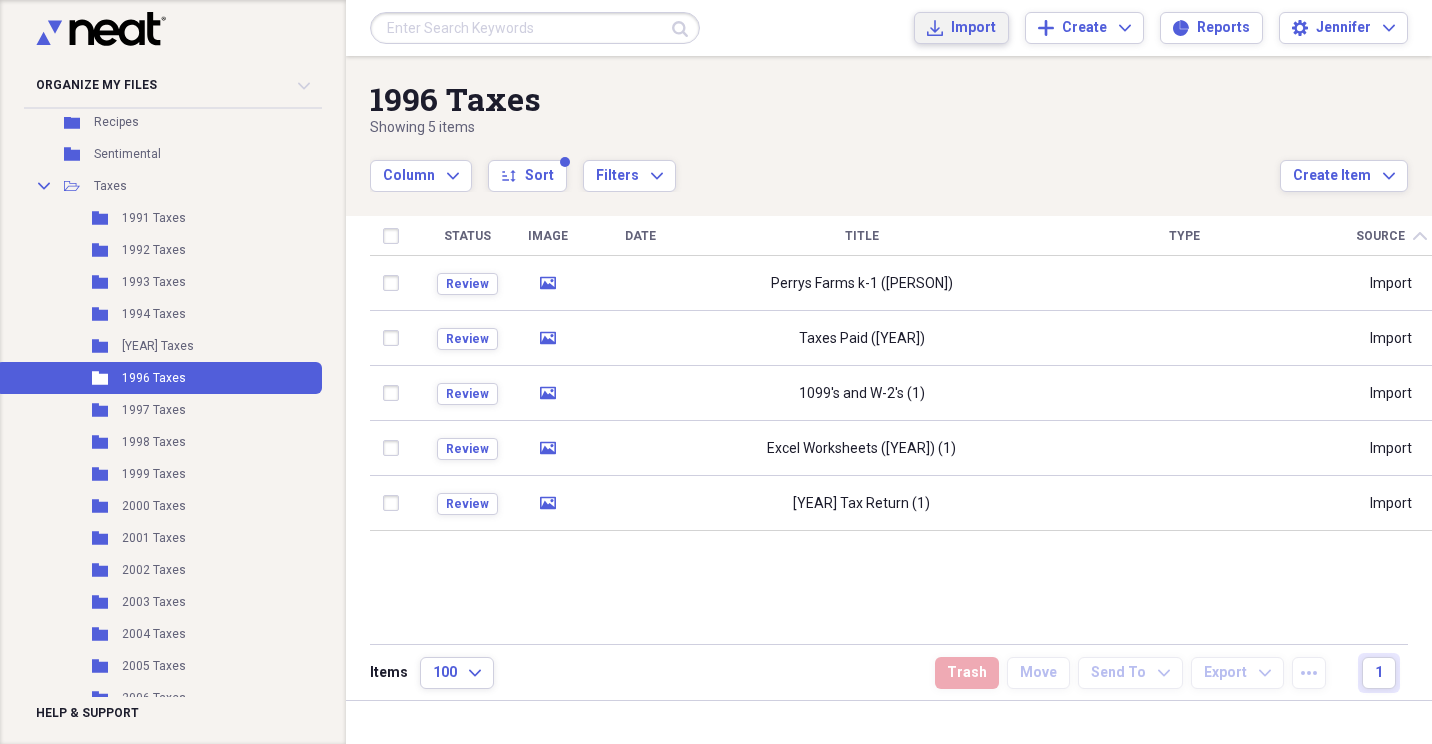 click on "Import" at bounding box center (973, 28) 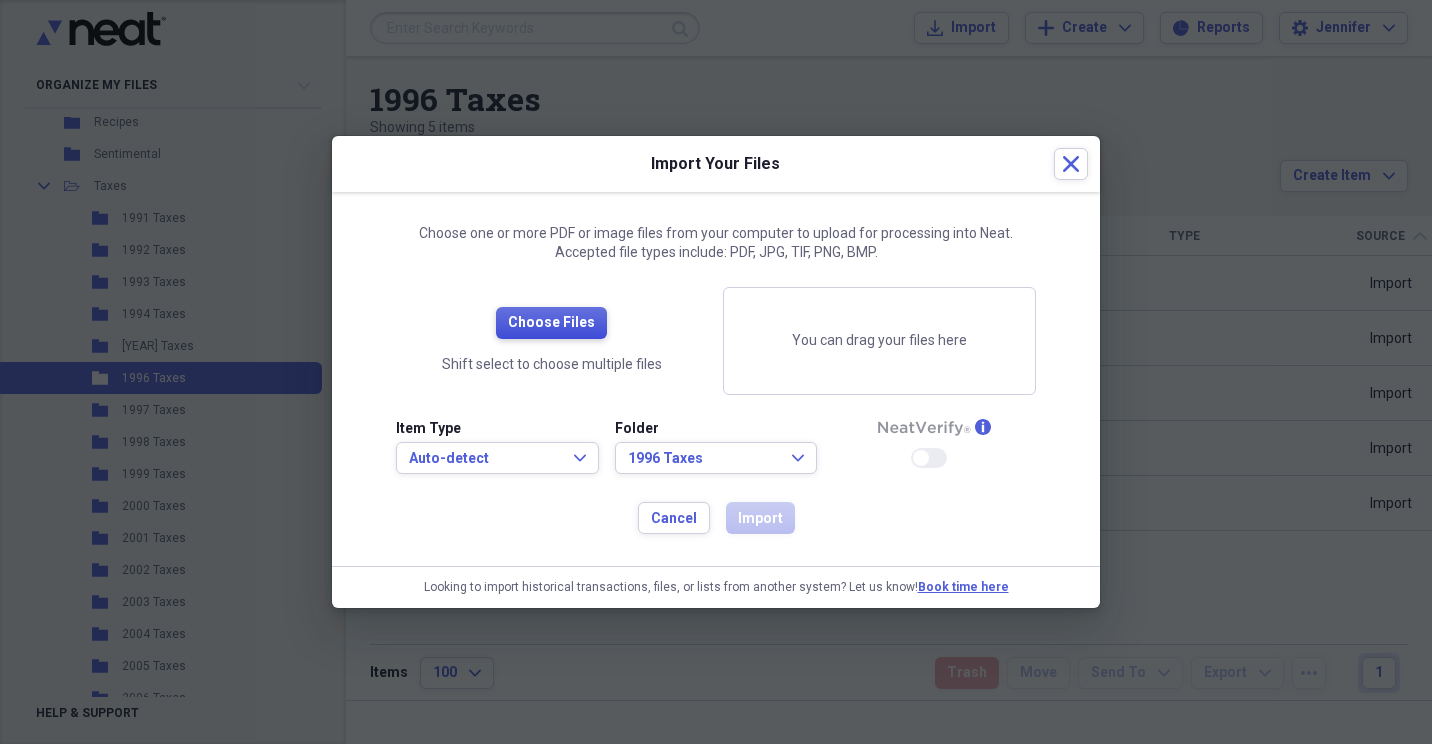 click on "Choose Files" at bounding box center [551, 323] 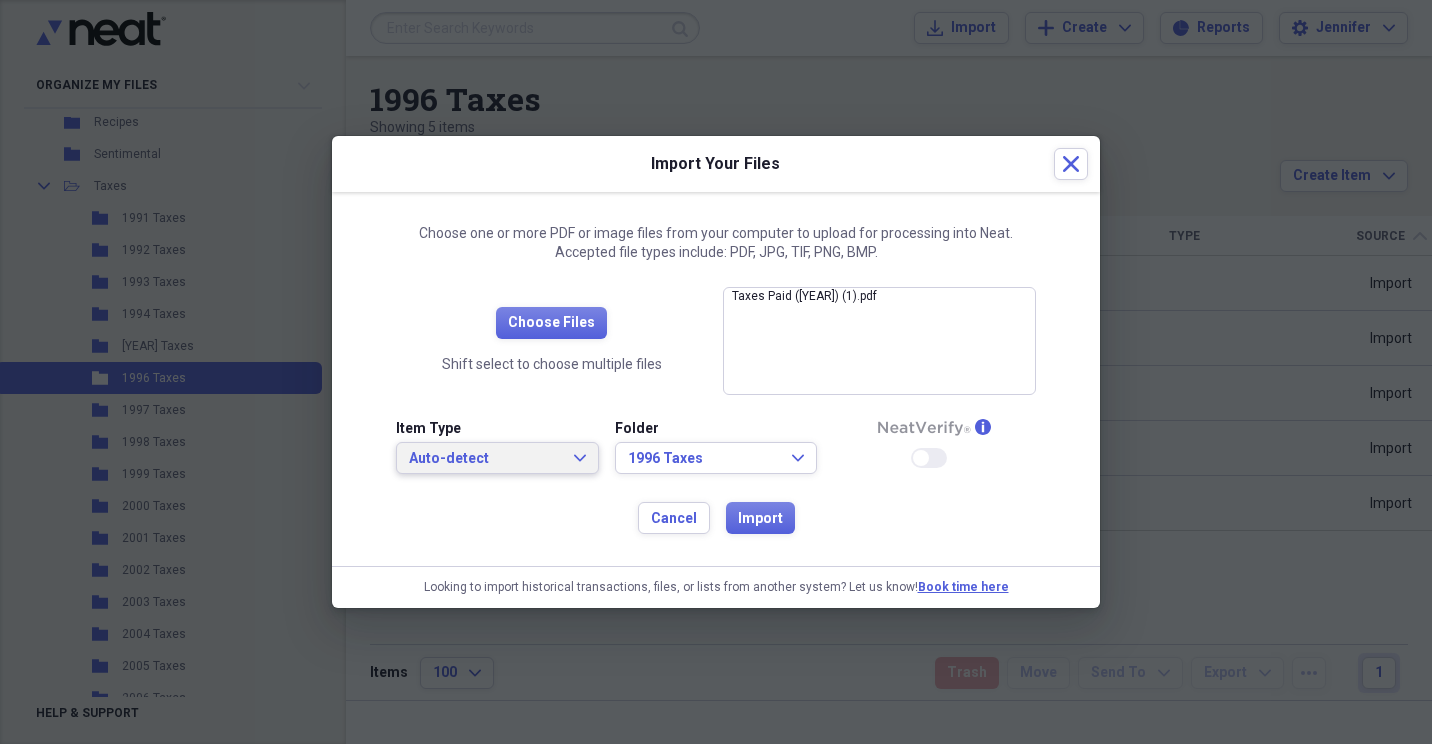click on "Expand" 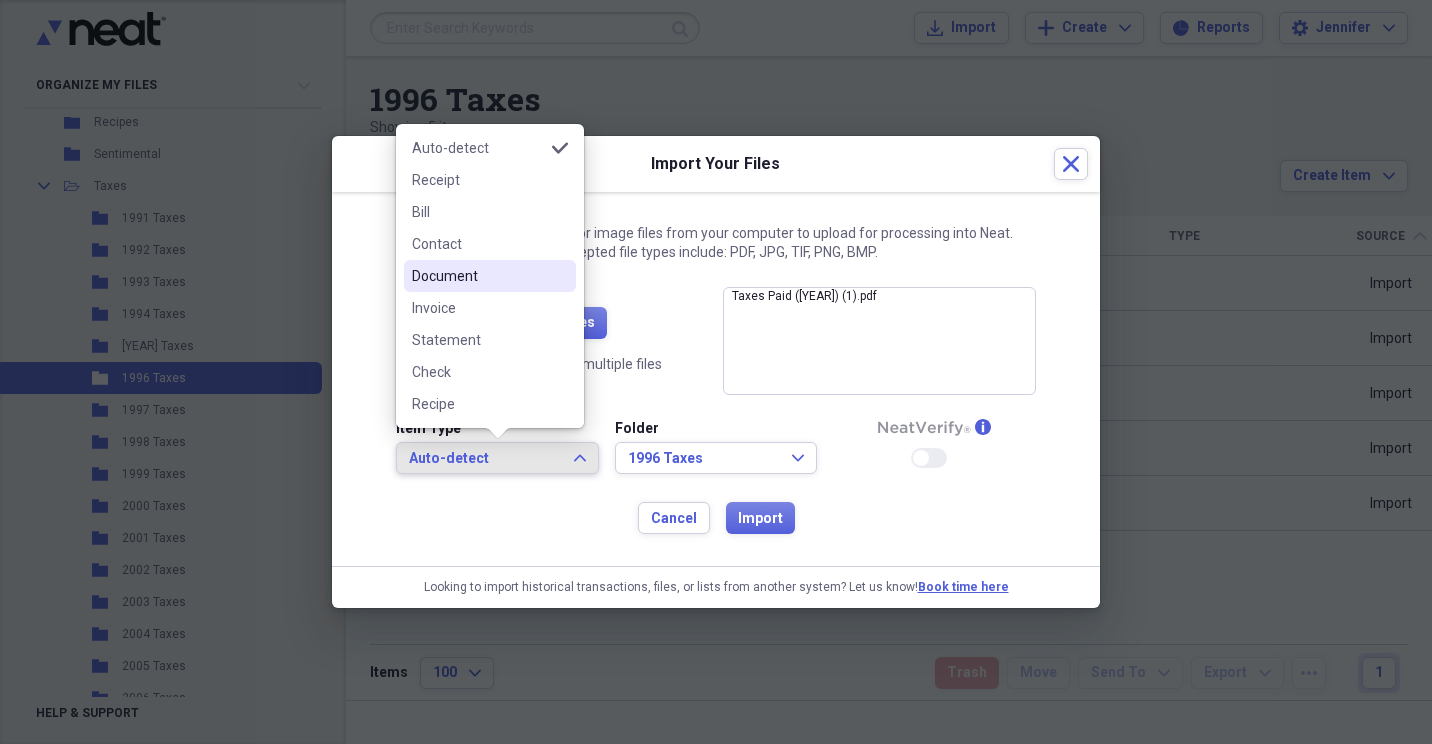 click on "Document" at bounding box center [478, 276] 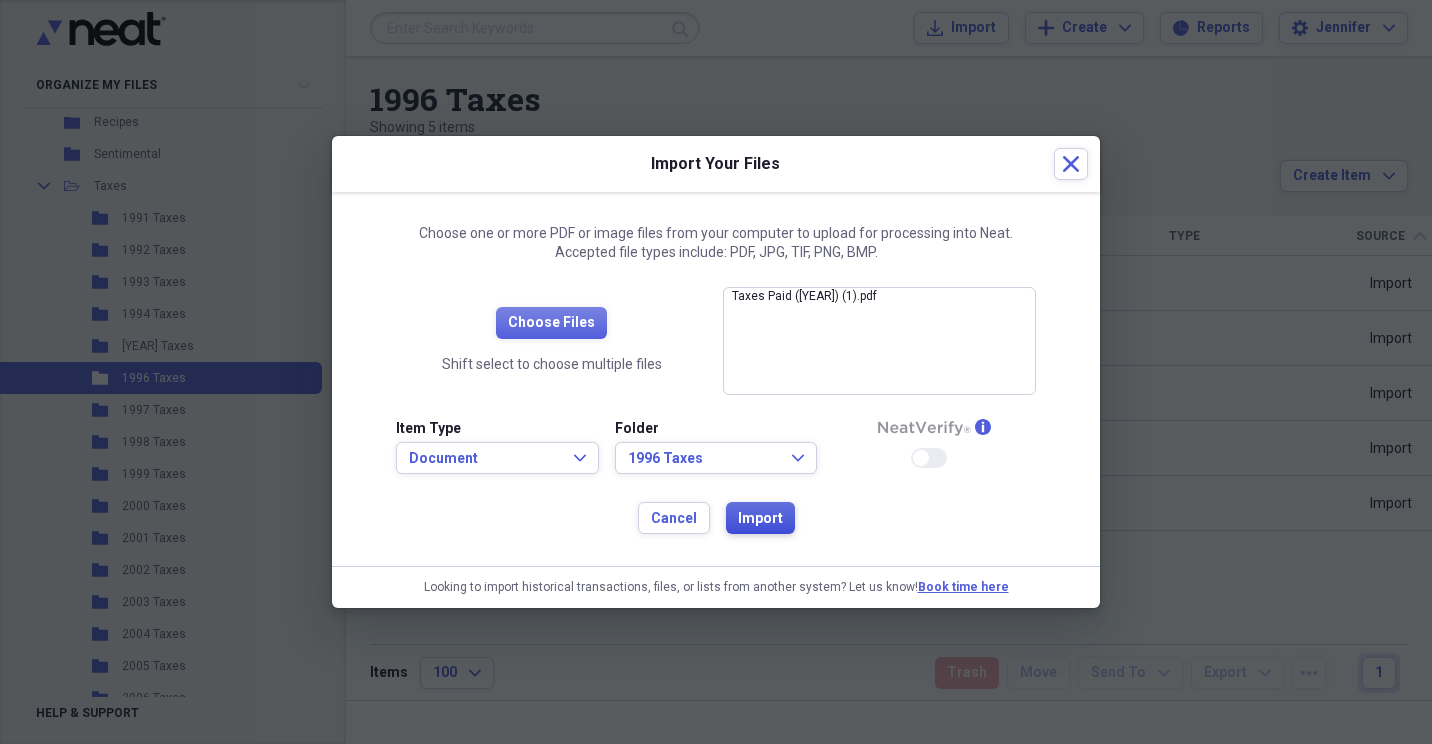 click on "Import" at bounding box center (760, 519) 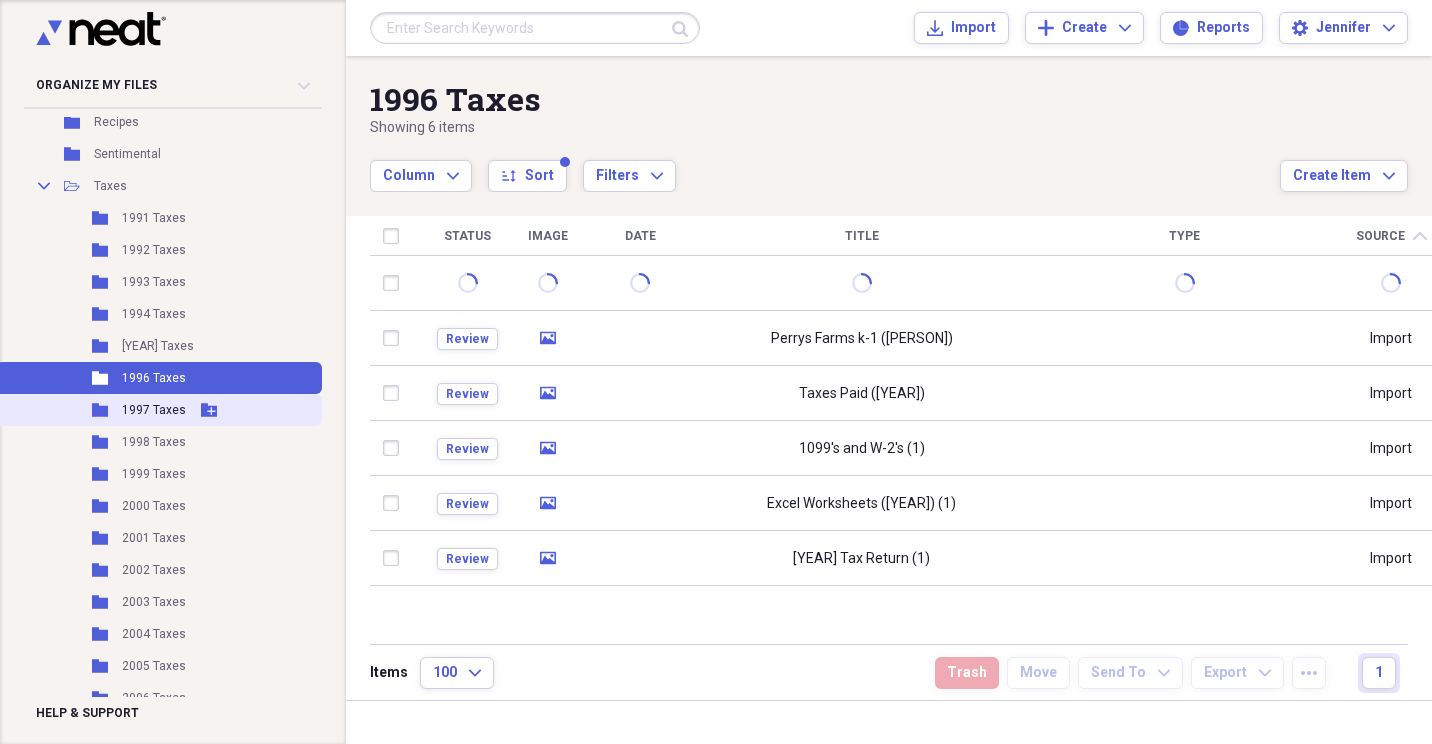 click on "Folder [YEAR] Taxes Add Folder" at bounding box center (159, 410) 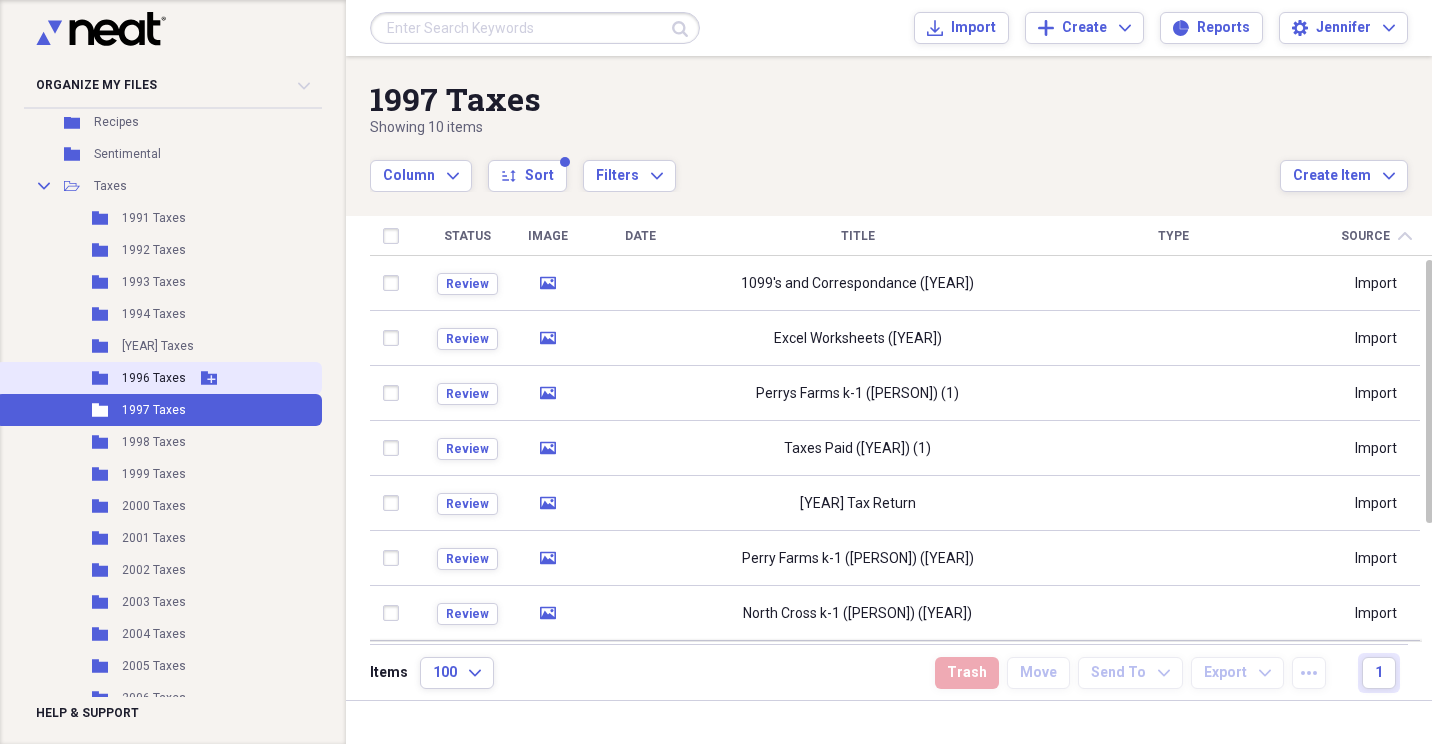click on "1996 Taxes" at bounding box center (154, 378) 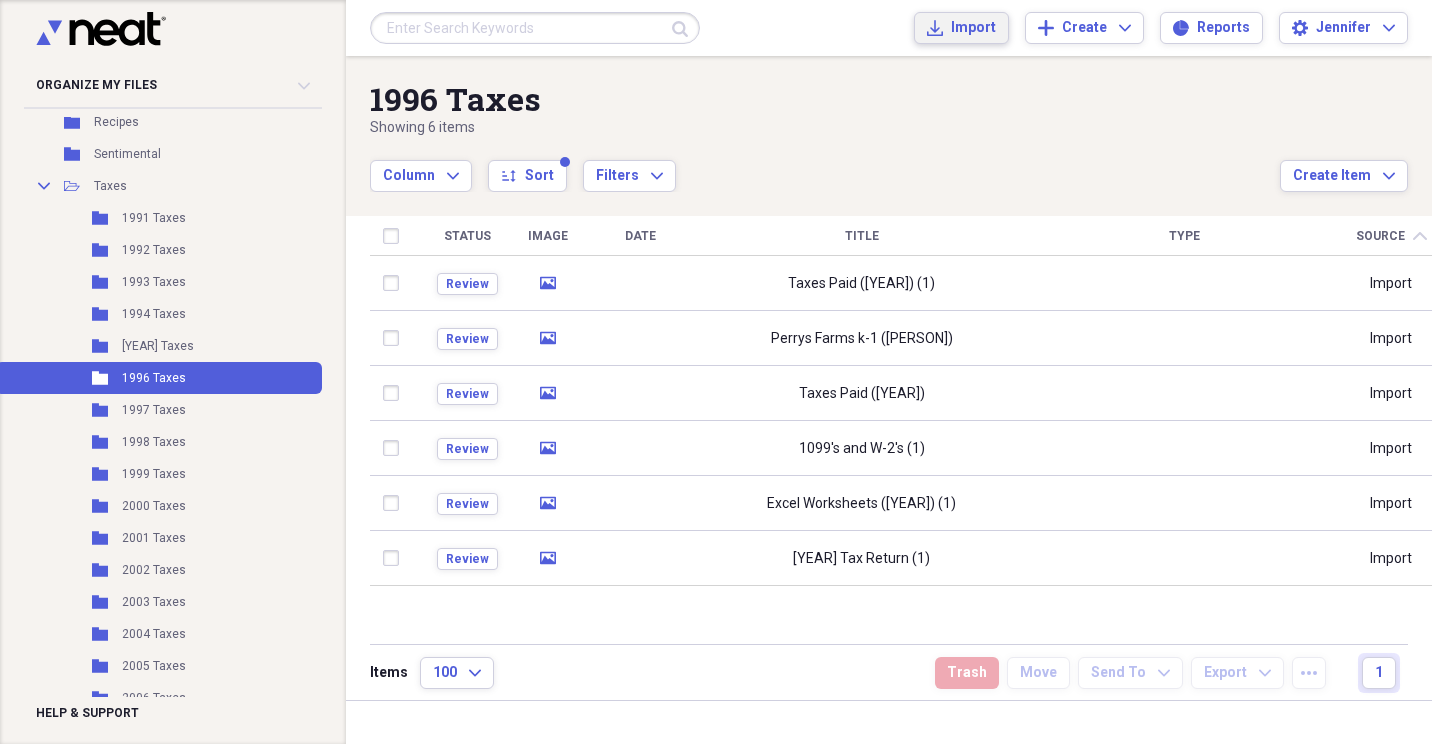 click on "Import" at bounding box center [973, 28] 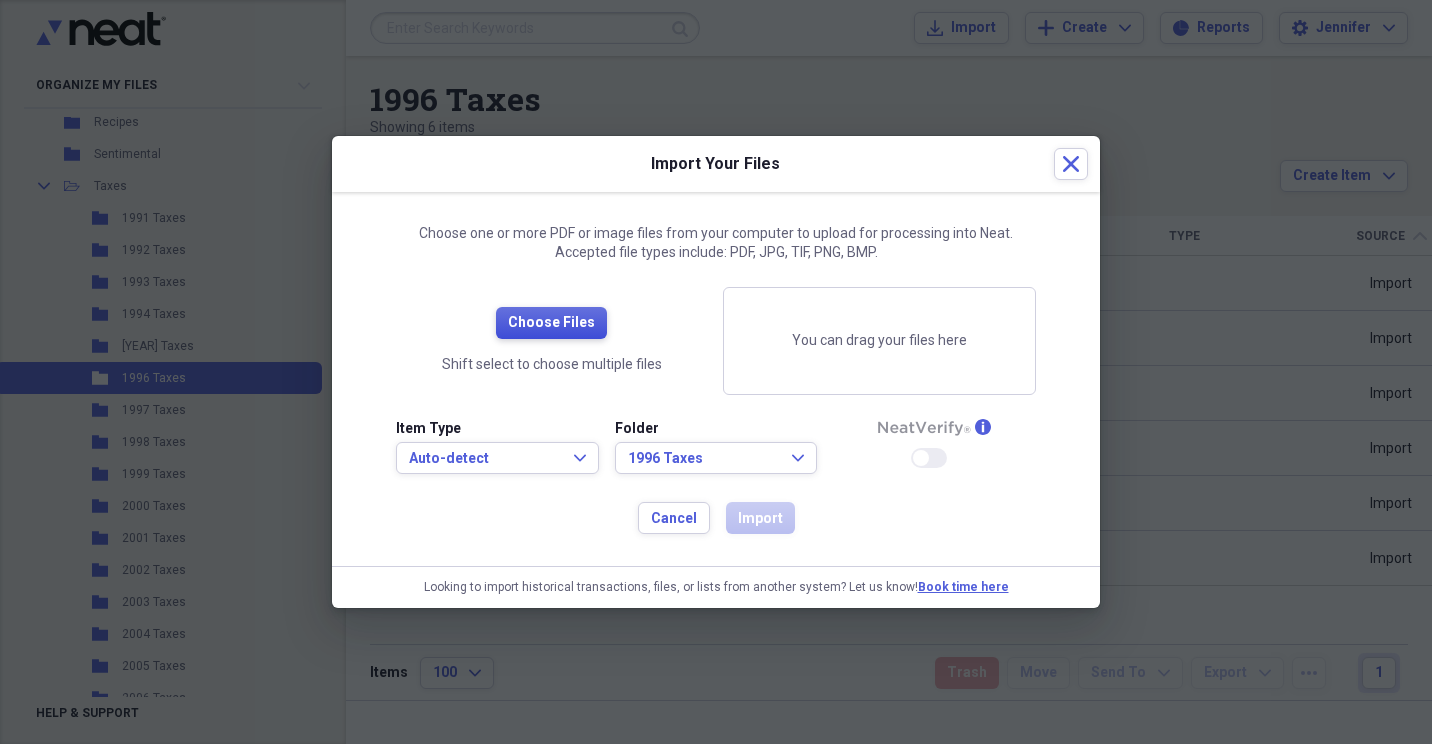 click on "Choose Files" at bounding box center (551, 323) 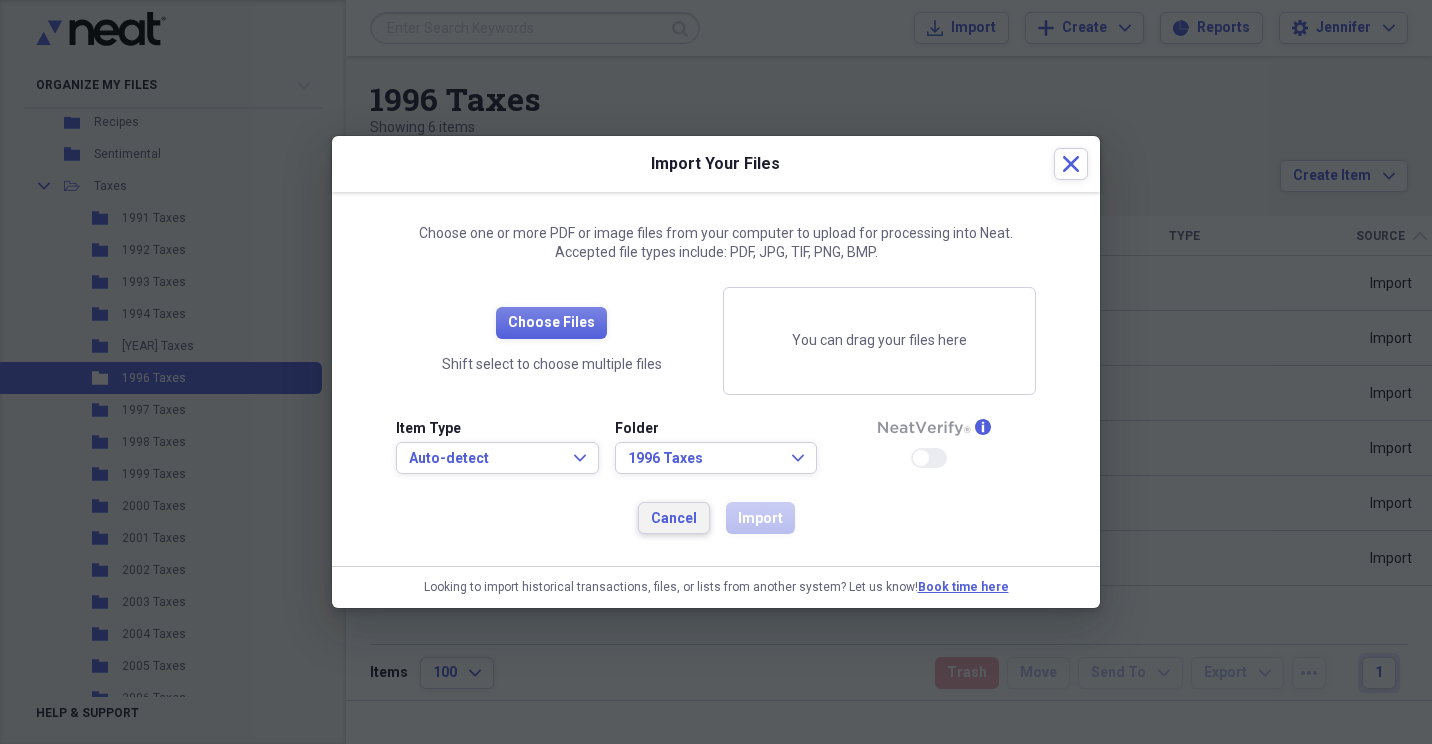 click on "Cancel" at bounding box center [674, 519] 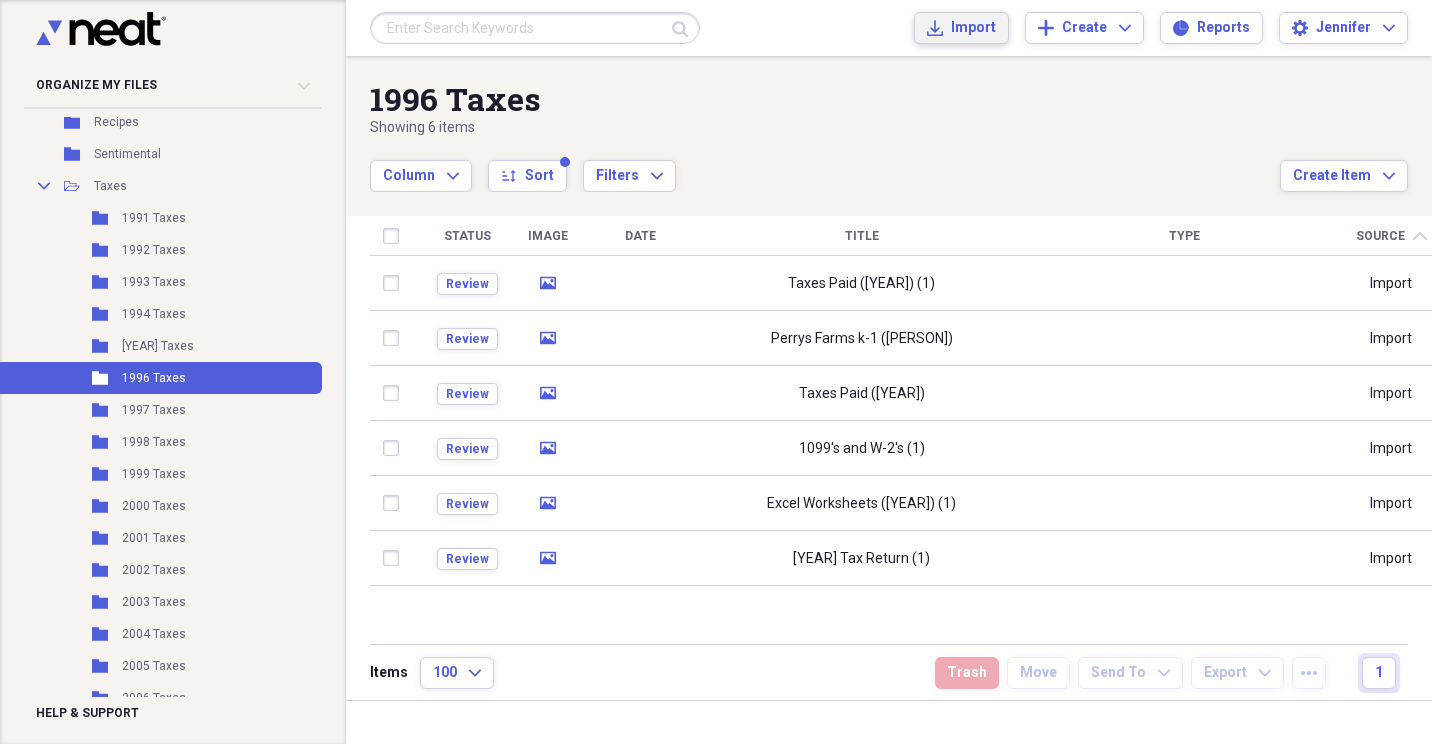 click on "Import" at bounding box center [973, 28] 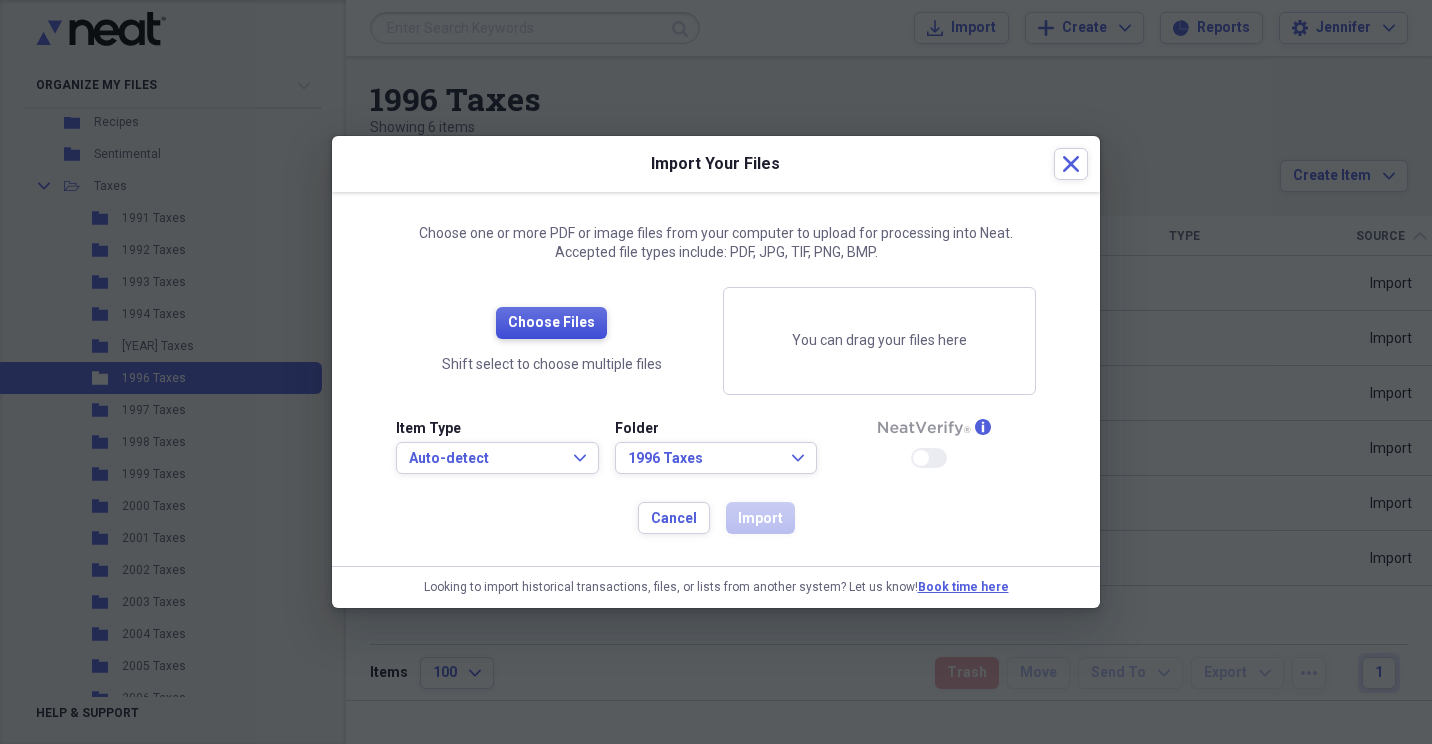 click on "Choose Files" at bounding box center [551, 323] 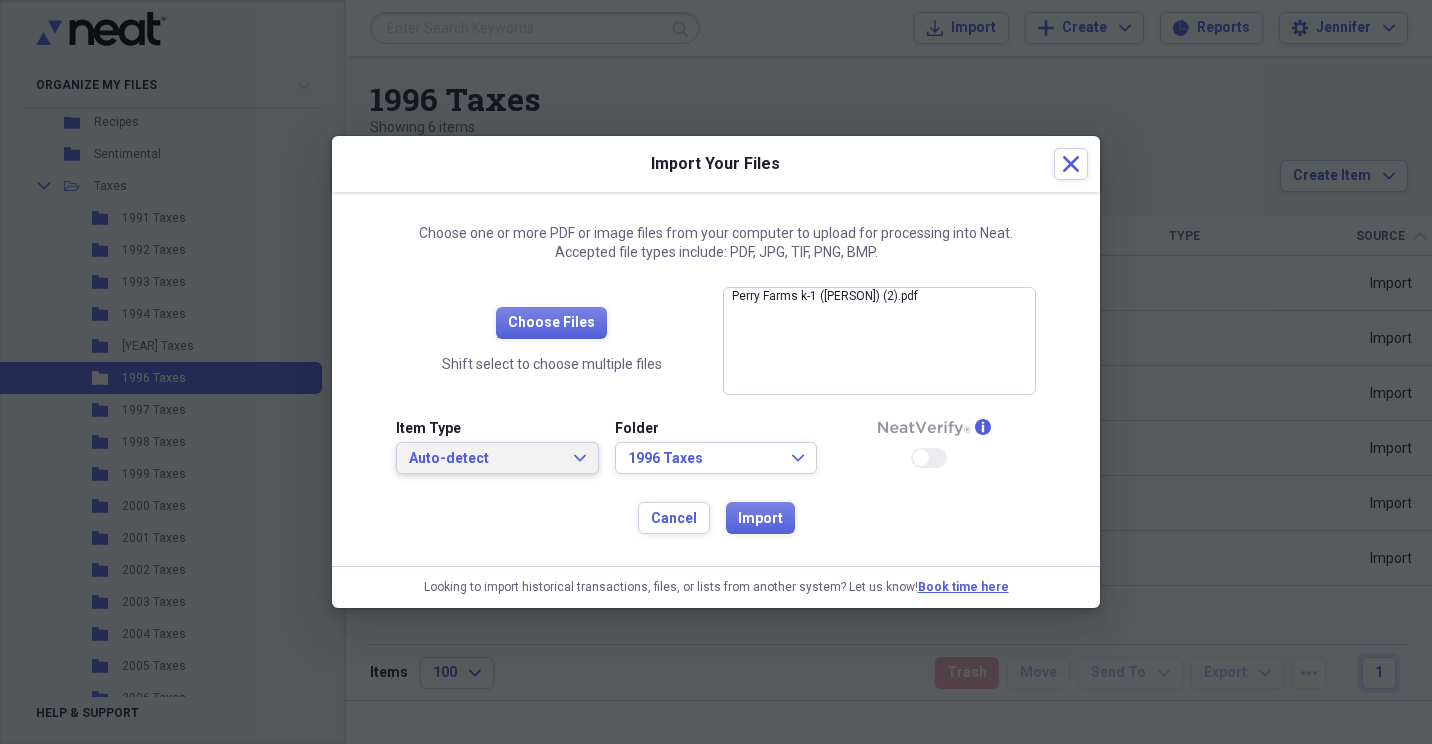 click on "Expand" 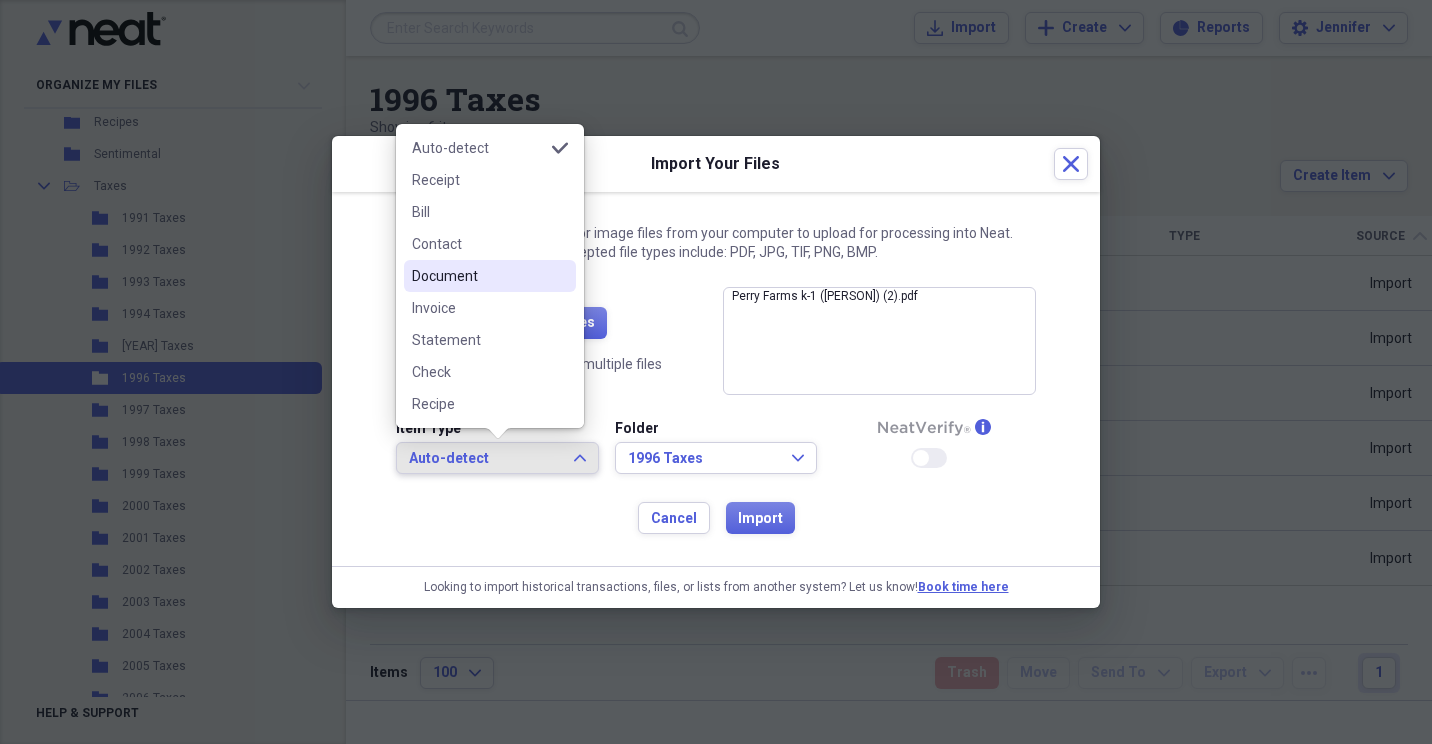 click on "Document" at bounding box center [478, 276] 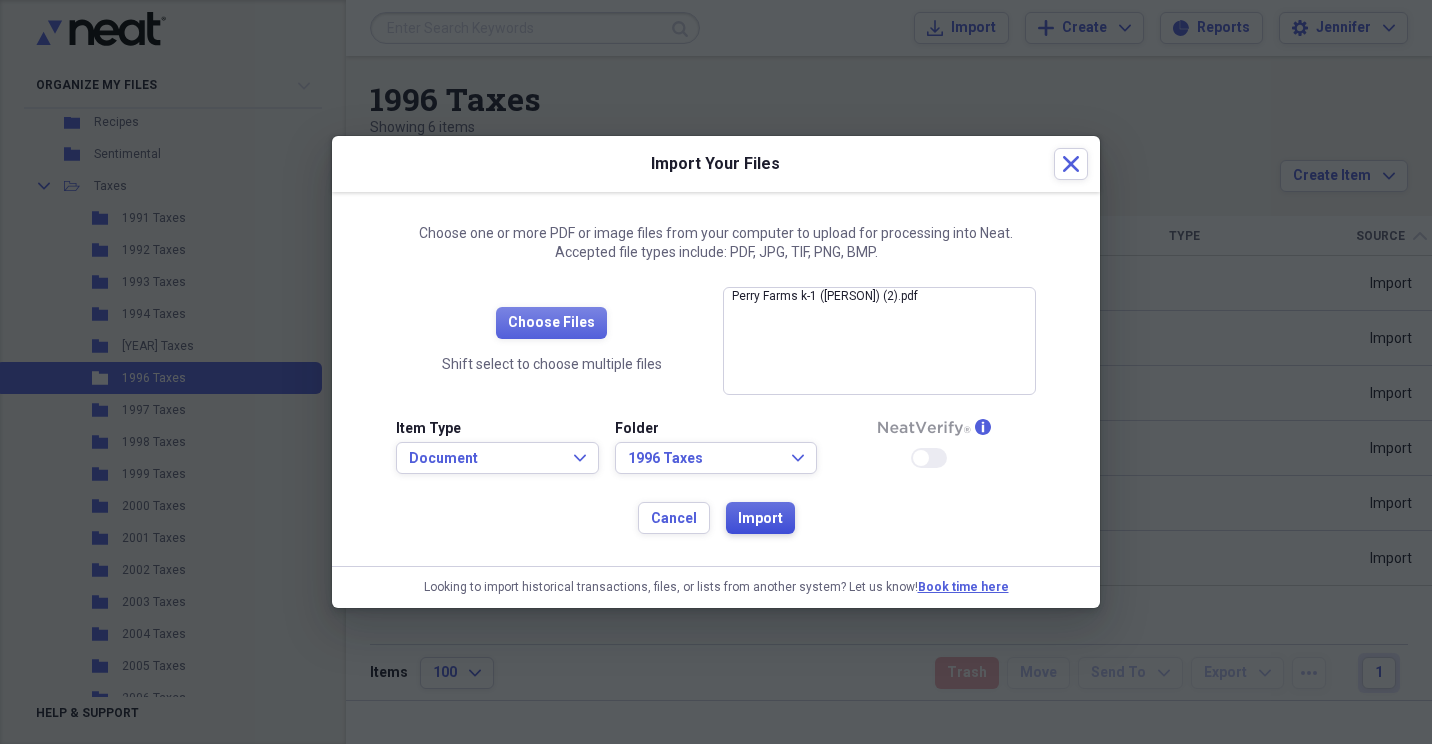 click on "Import" at bounding box center (760, 519) 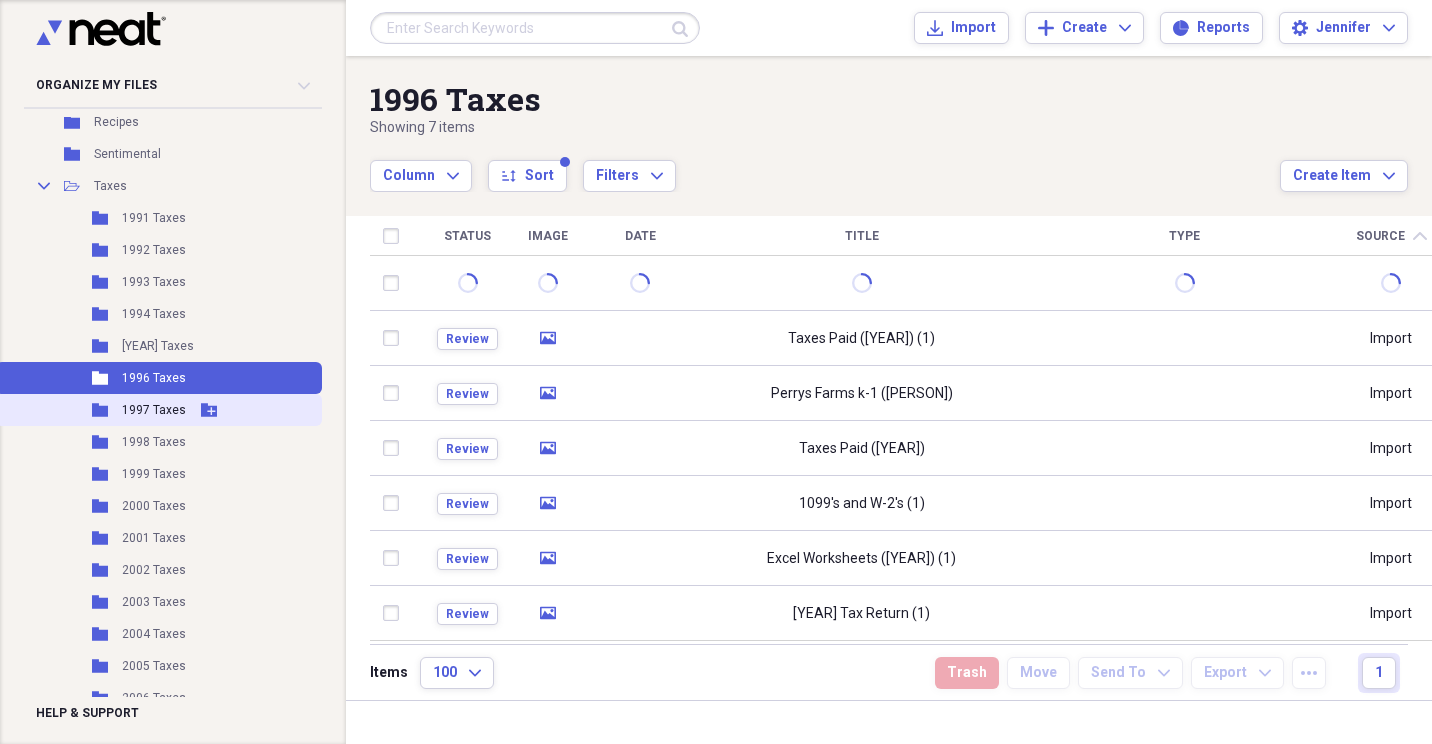 click on "1997 Taxes" at bounding box center (154, 410) 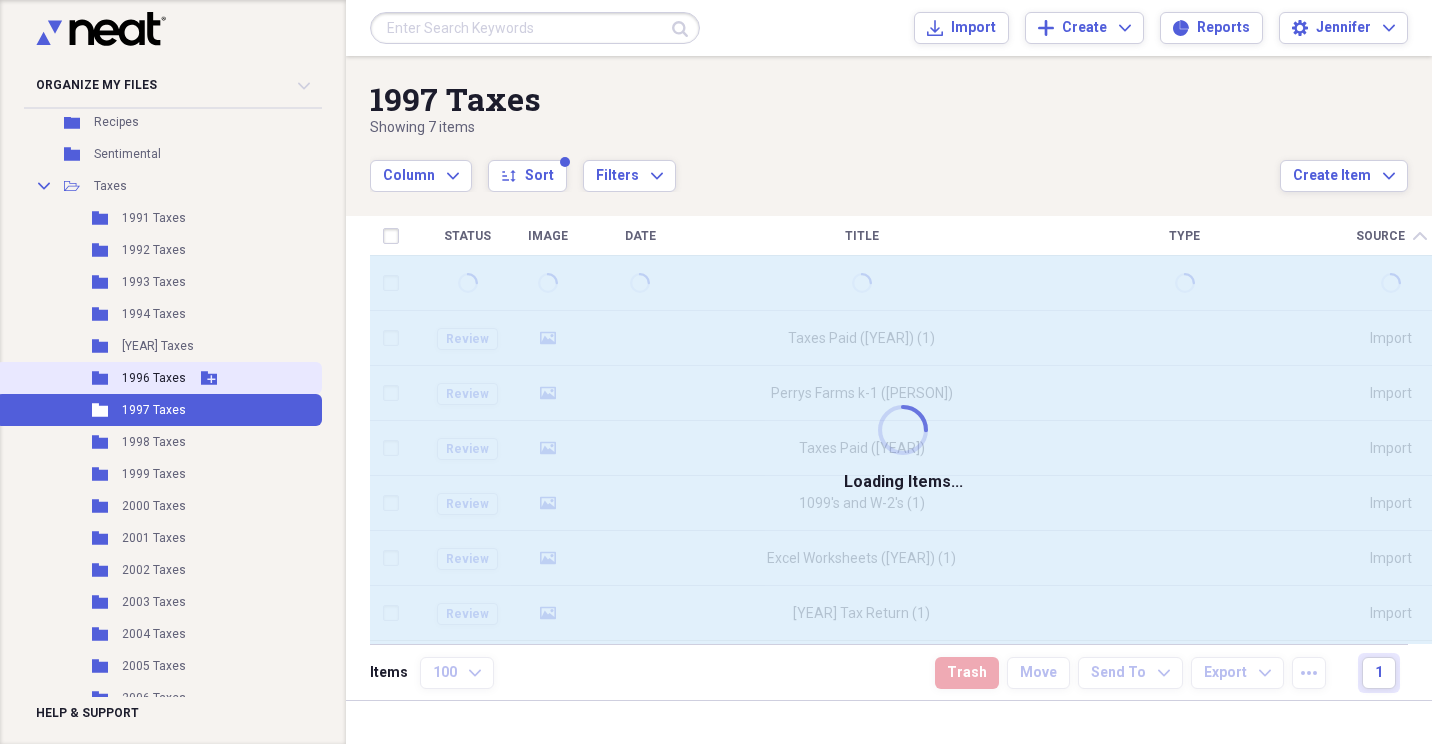 click on "1996 Taxes" at bounding box center [154, 378] 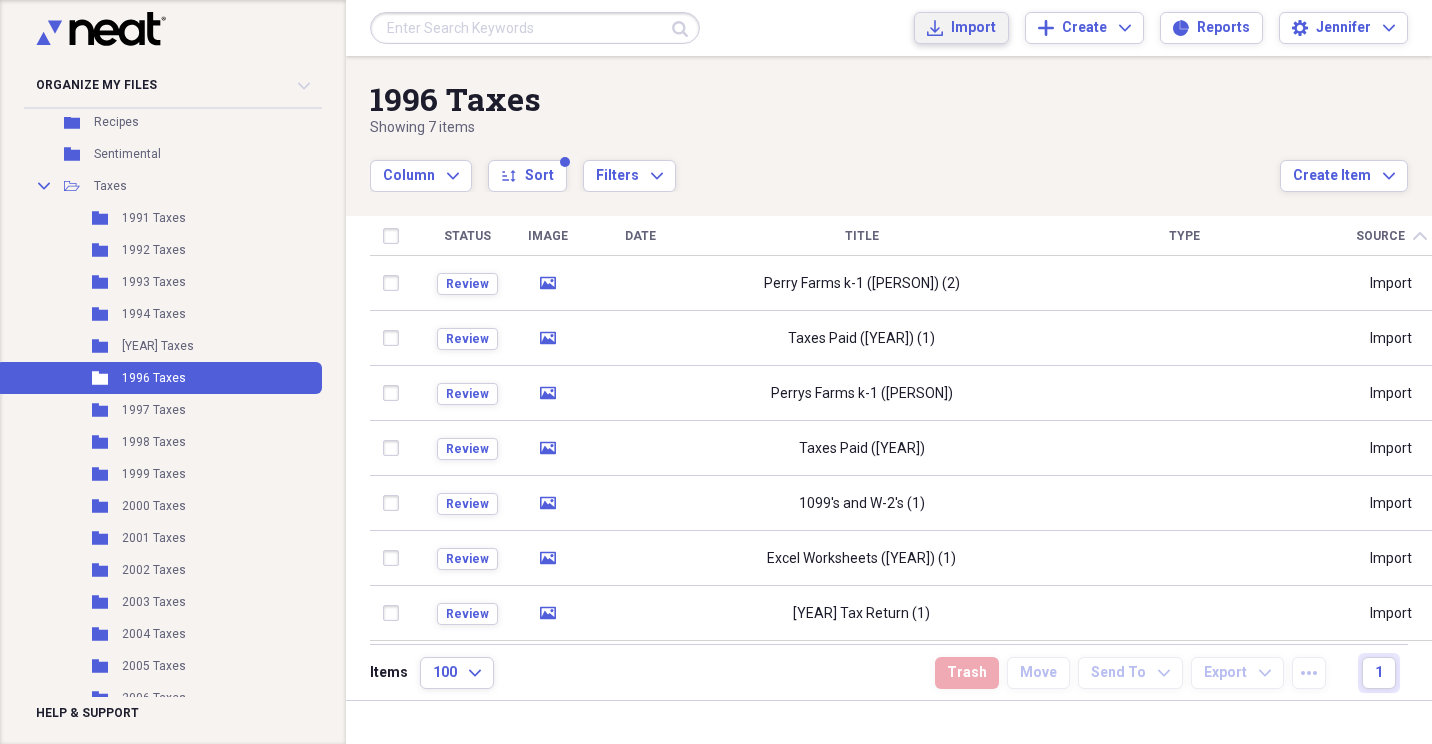 click on "Import" at bounding box center (973, 28) 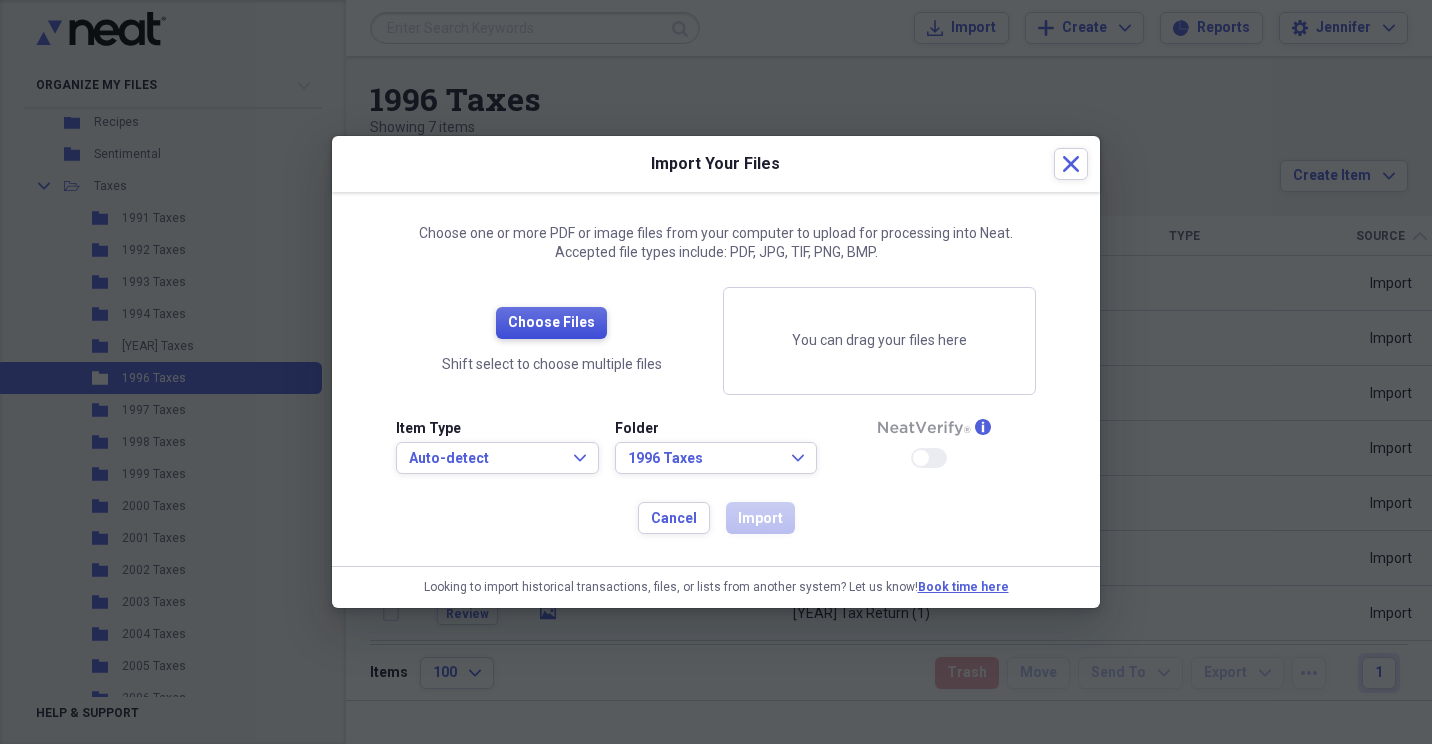click on "Choose Files" at bounding box center [551, 323] 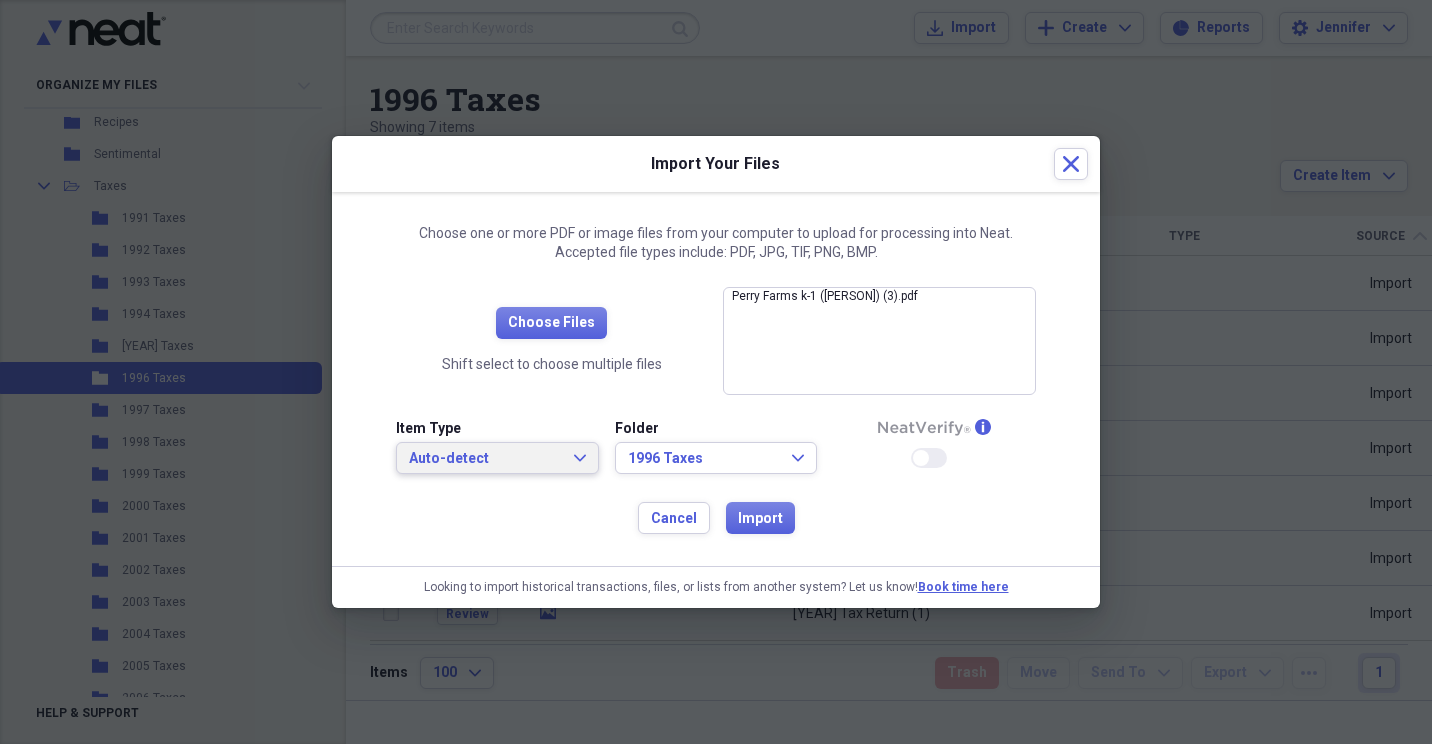 click on "Expand" 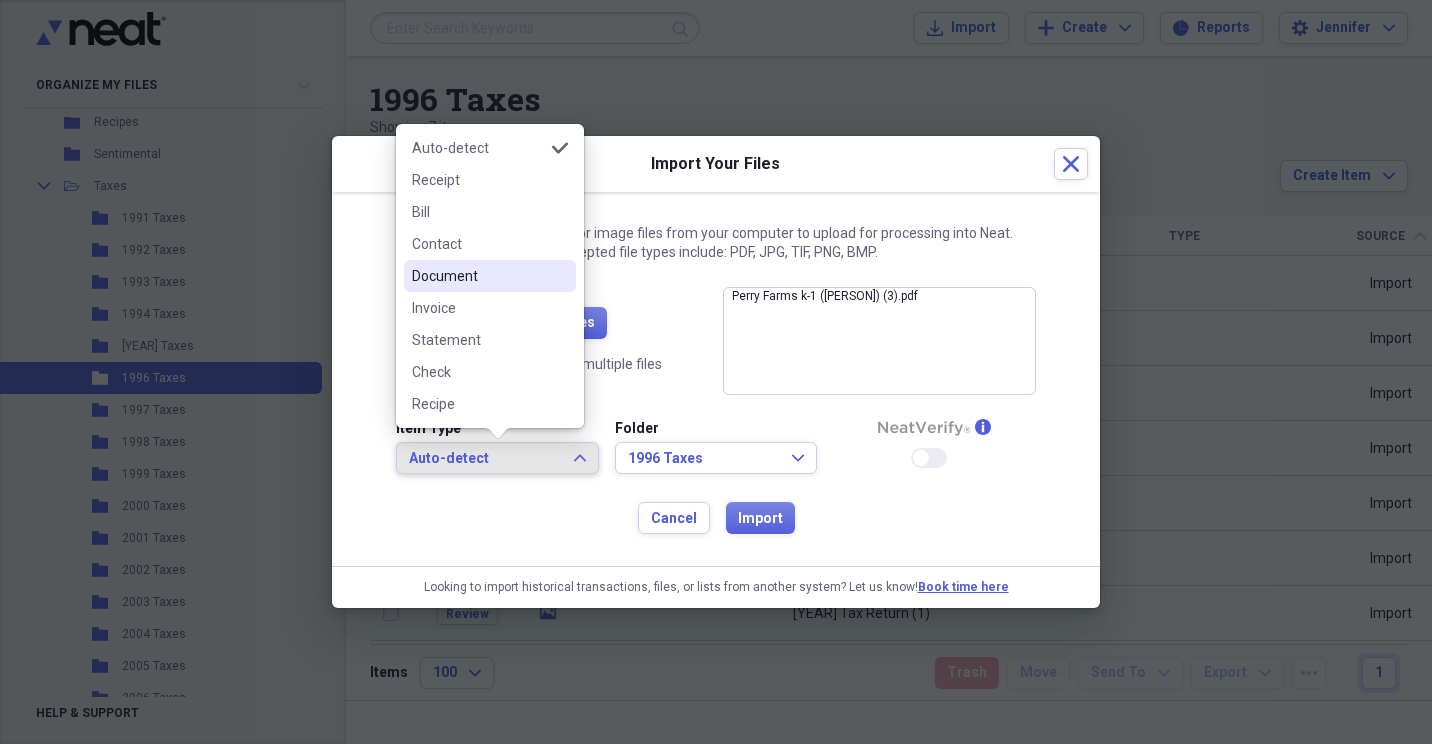 click on "Document" at bounding box center [478, 276] 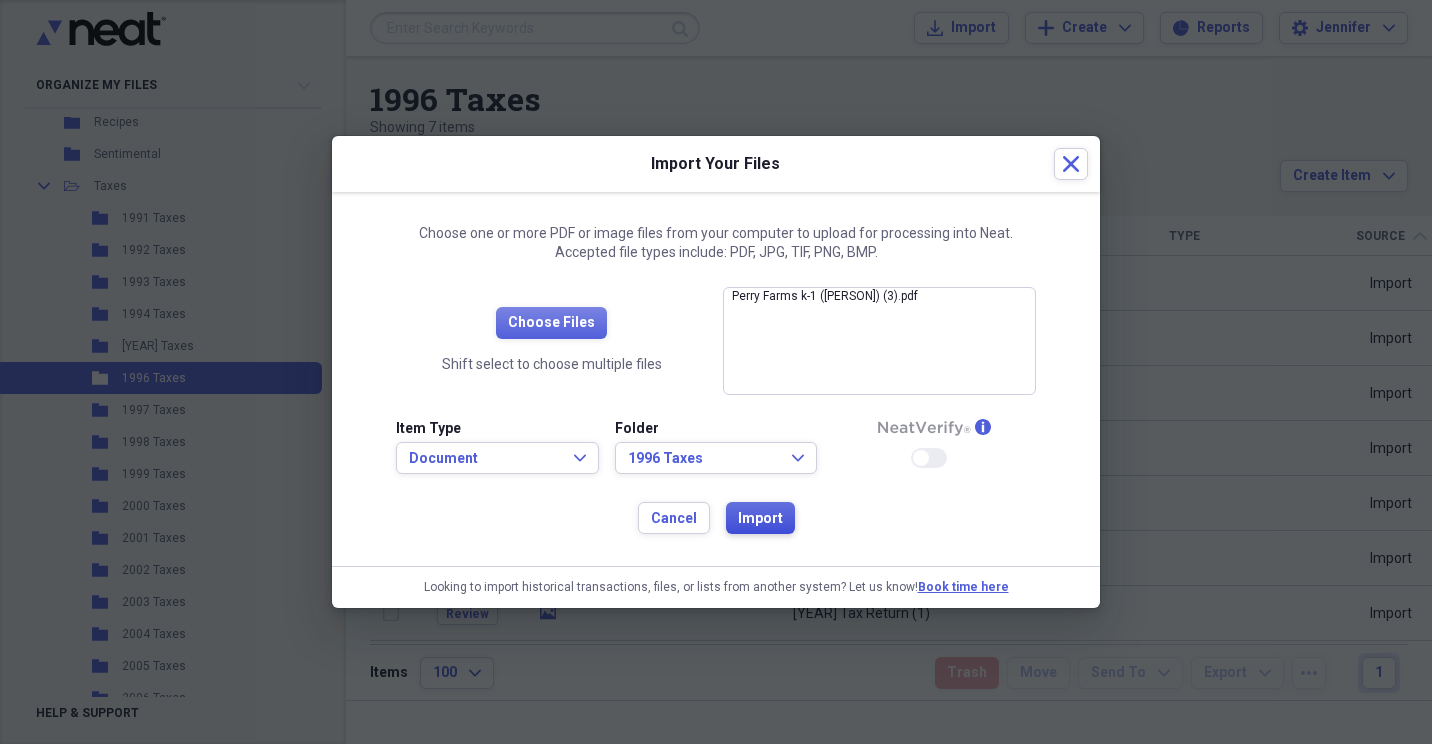 click on "Import" at bounding box center [760, 519] 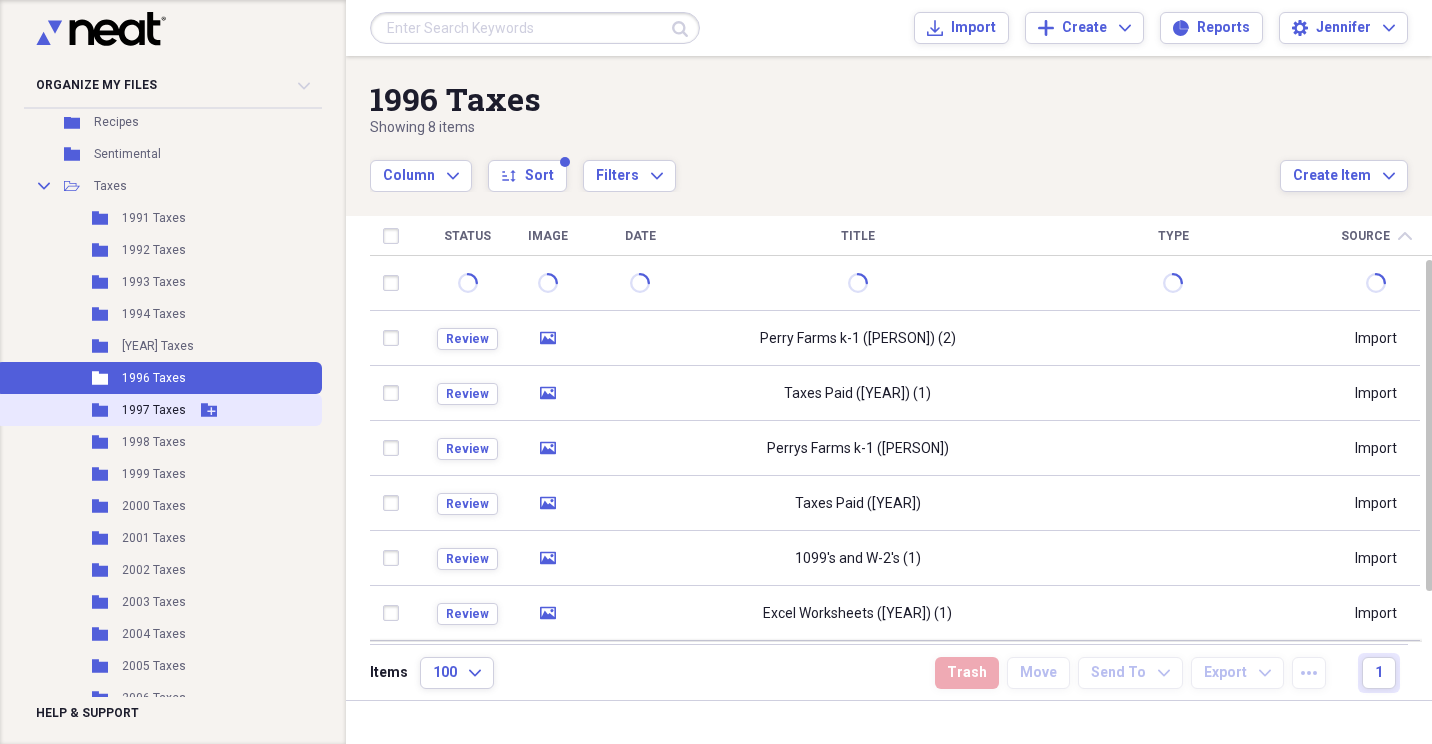 click on "1997 Taxes" at bounding box center (154, 410) 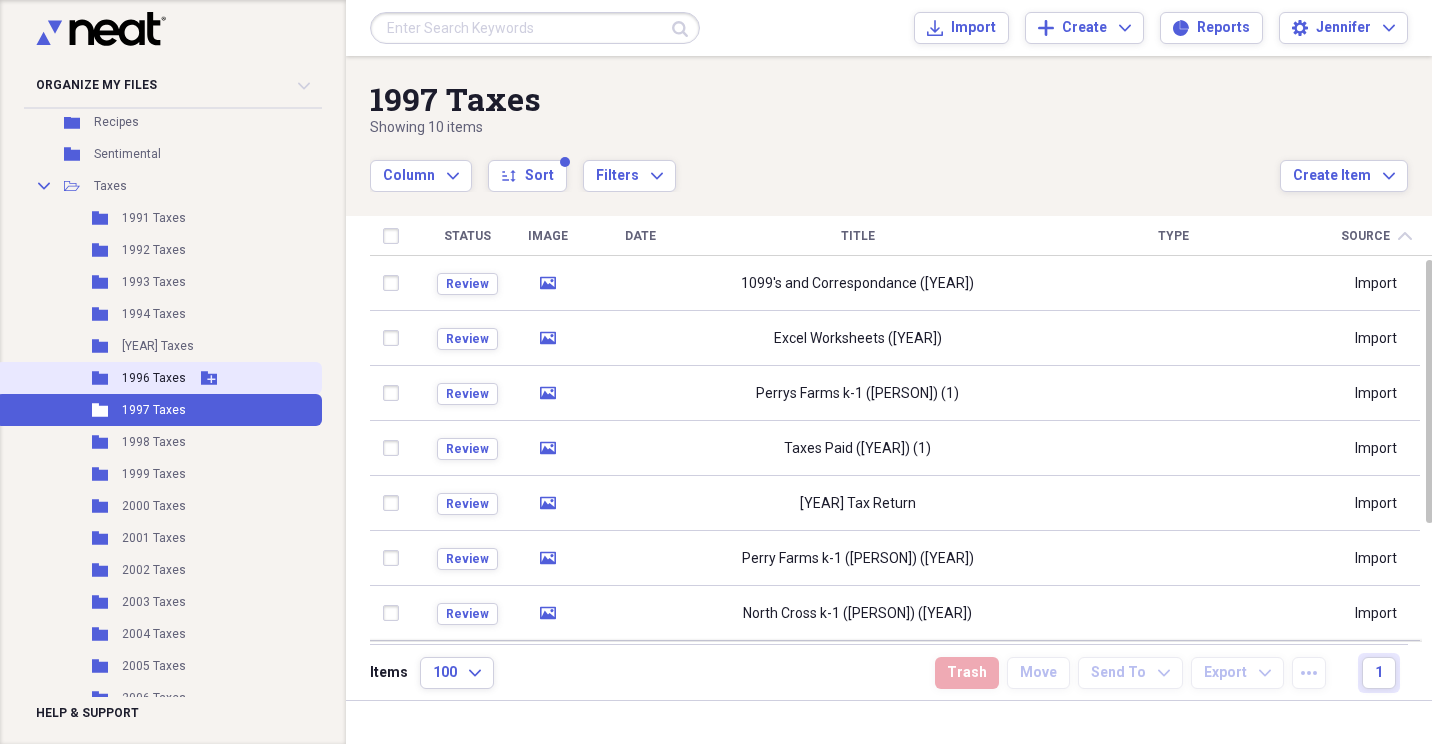 click on "Folder [YEAR] Taxes Add Folder" at bounding box center (159, 378) 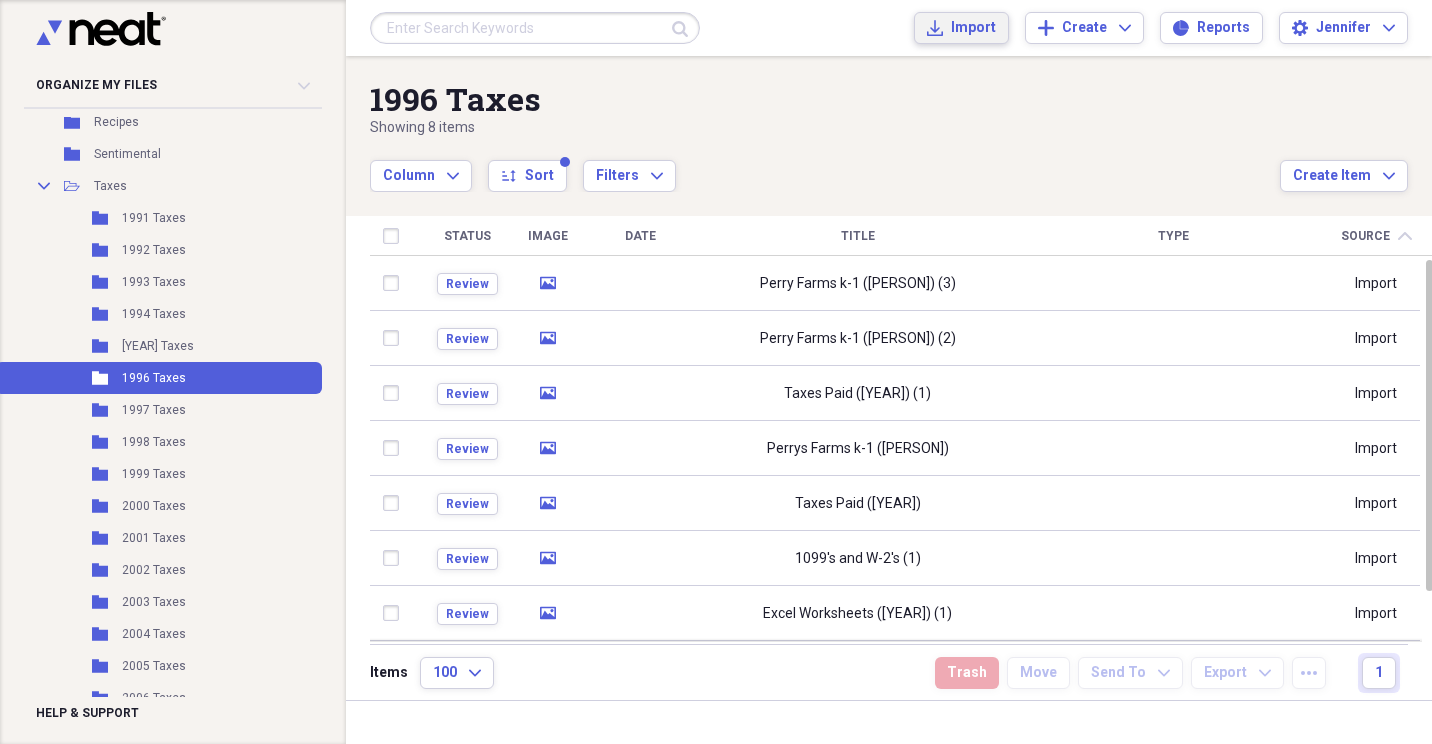 click on "Import" at bounding box center (973, 28) 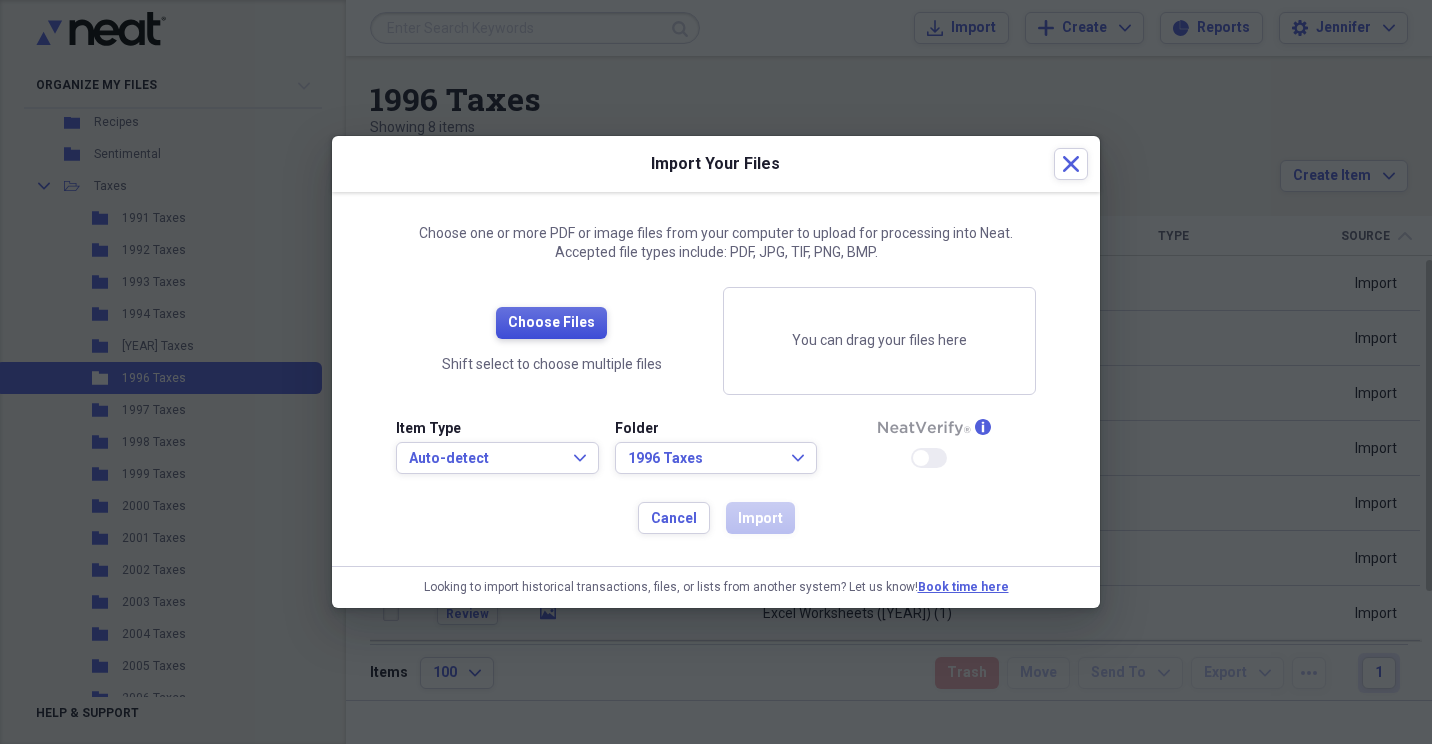 click on "Choose Files" at bounding box center [551, 323] 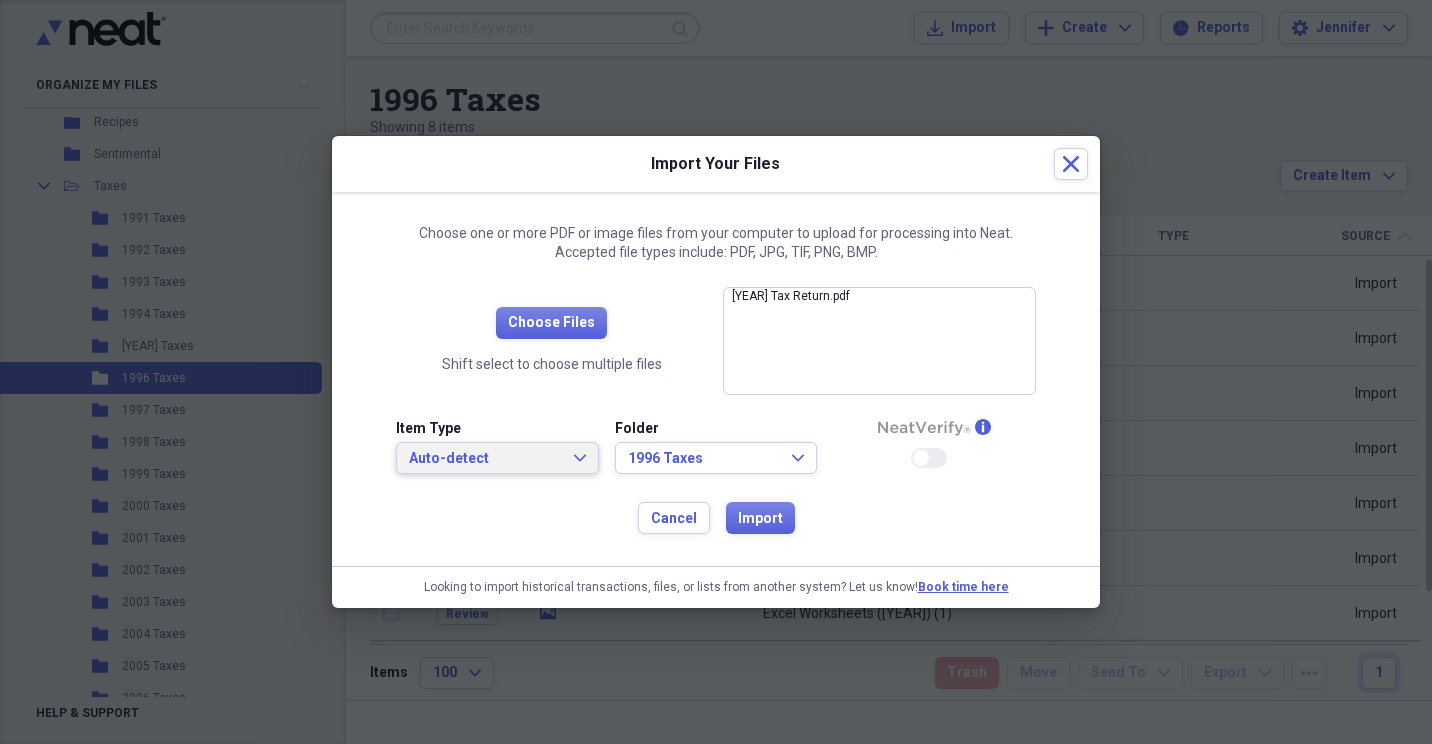 click on "Auto-detect Expand" at bounding box center (497, 459) 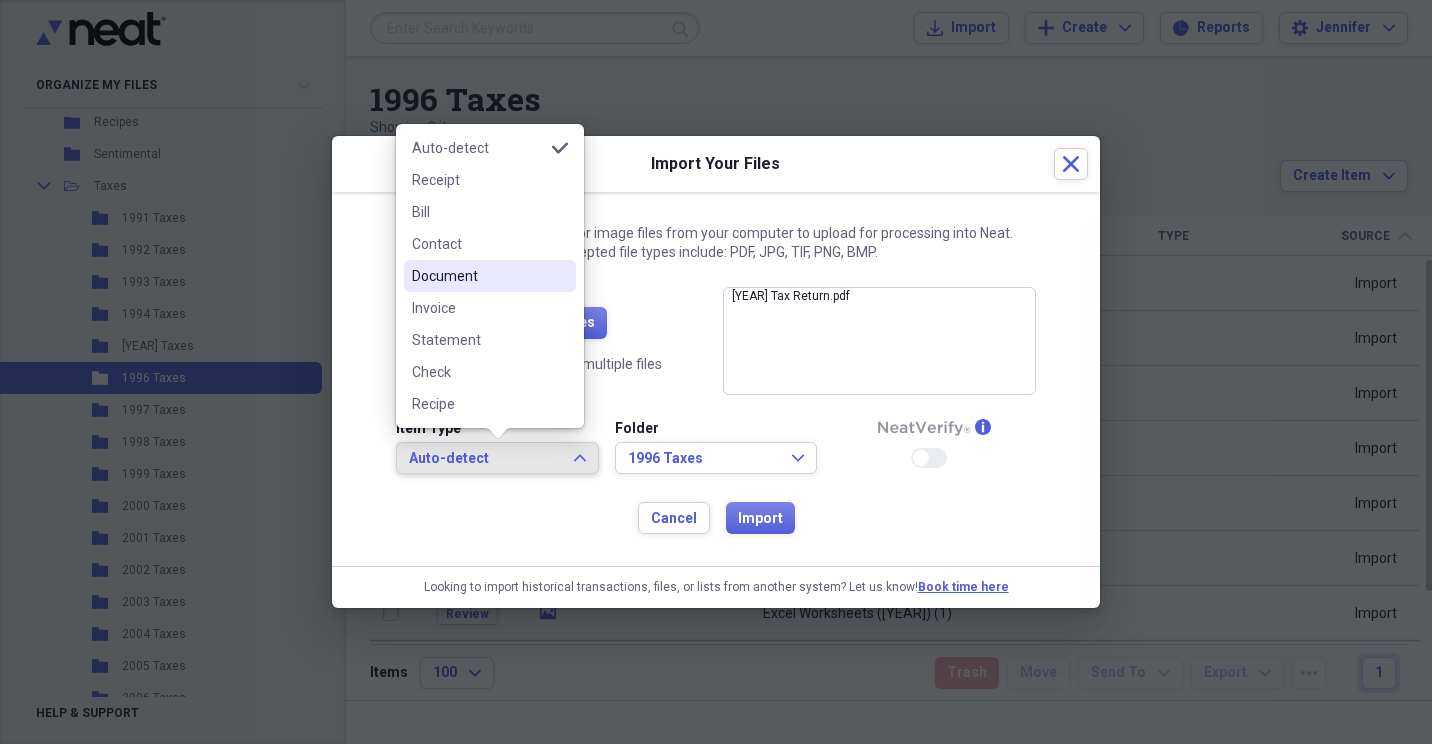 click on "Document" at bounding box center [490, 276] 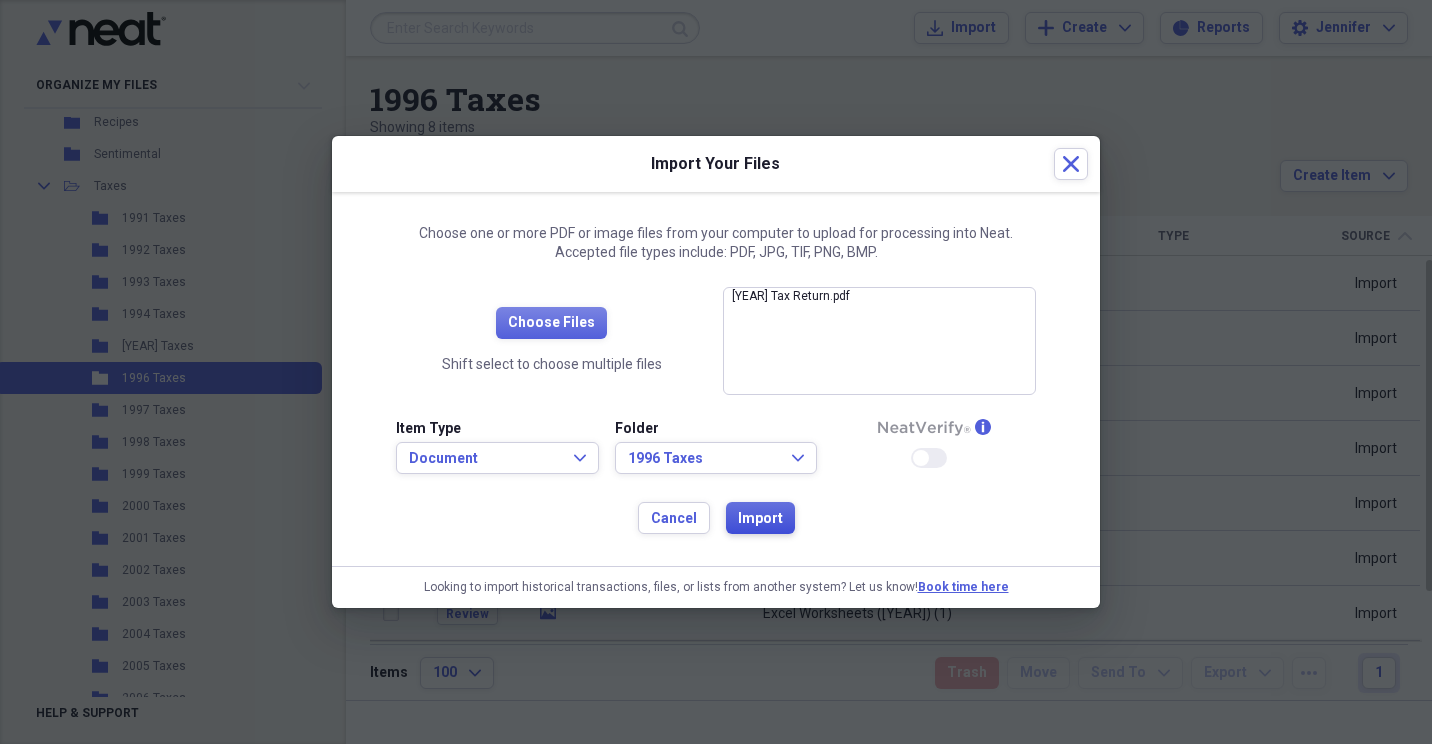 click on "Import" at bounding box center (760, 519) 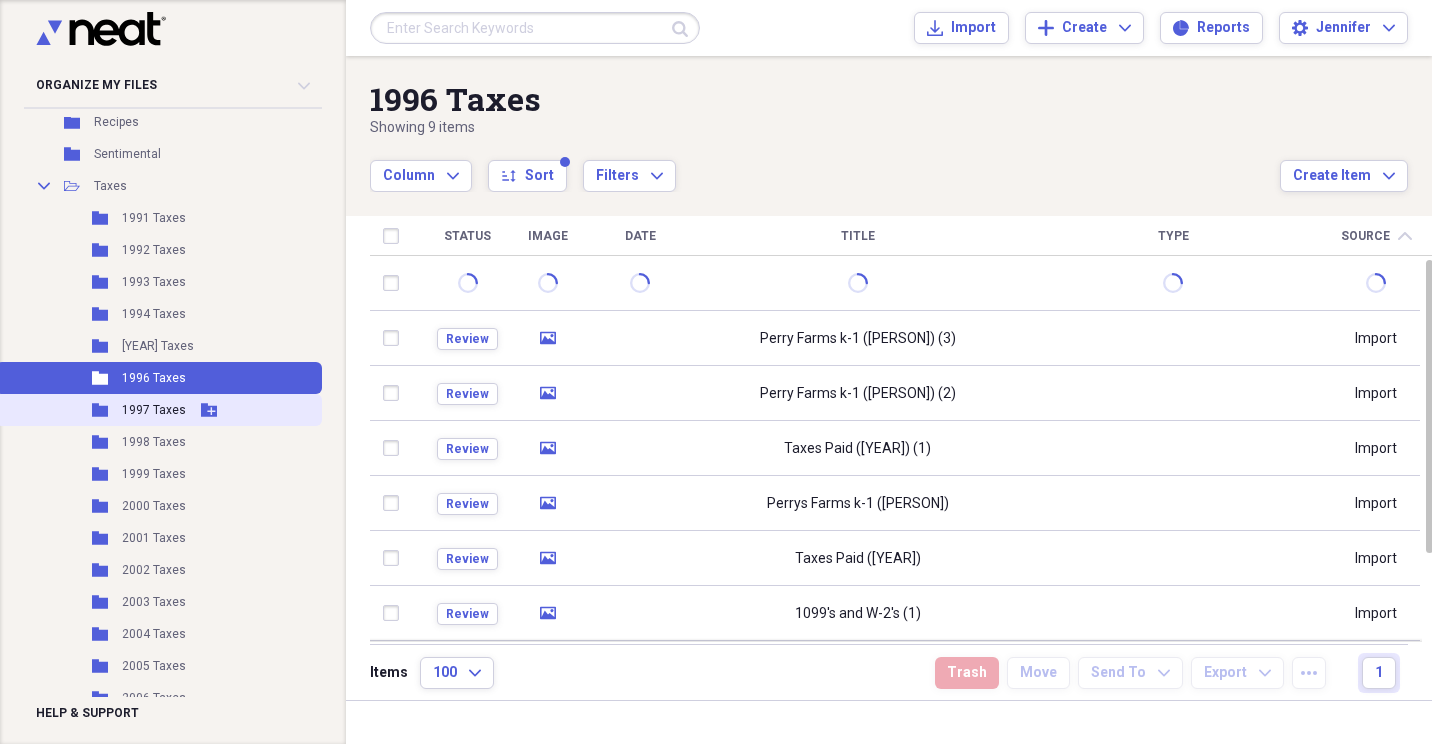 click on "1997 Taxes" at bounding box center [154, 410] 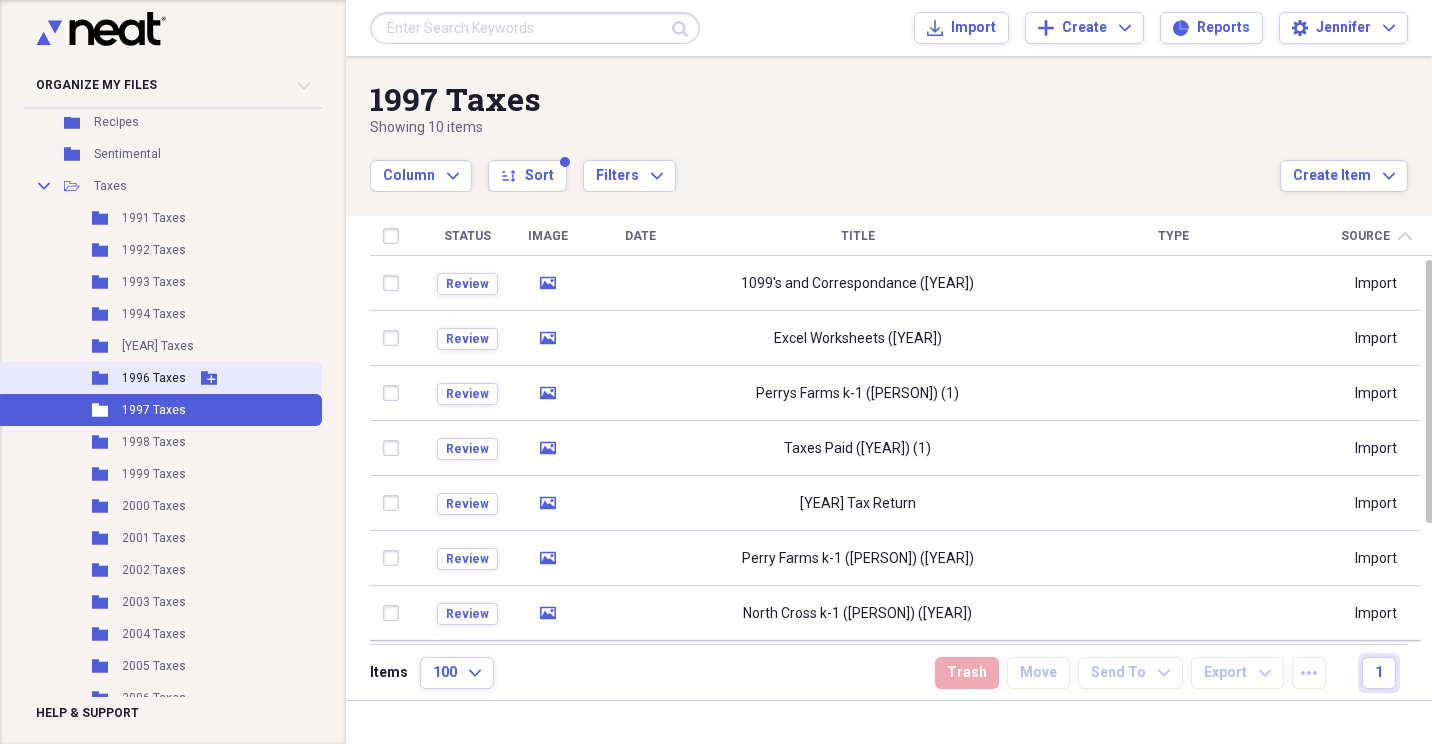 click on "1996 Taxes" at bounding box center (154, 378) 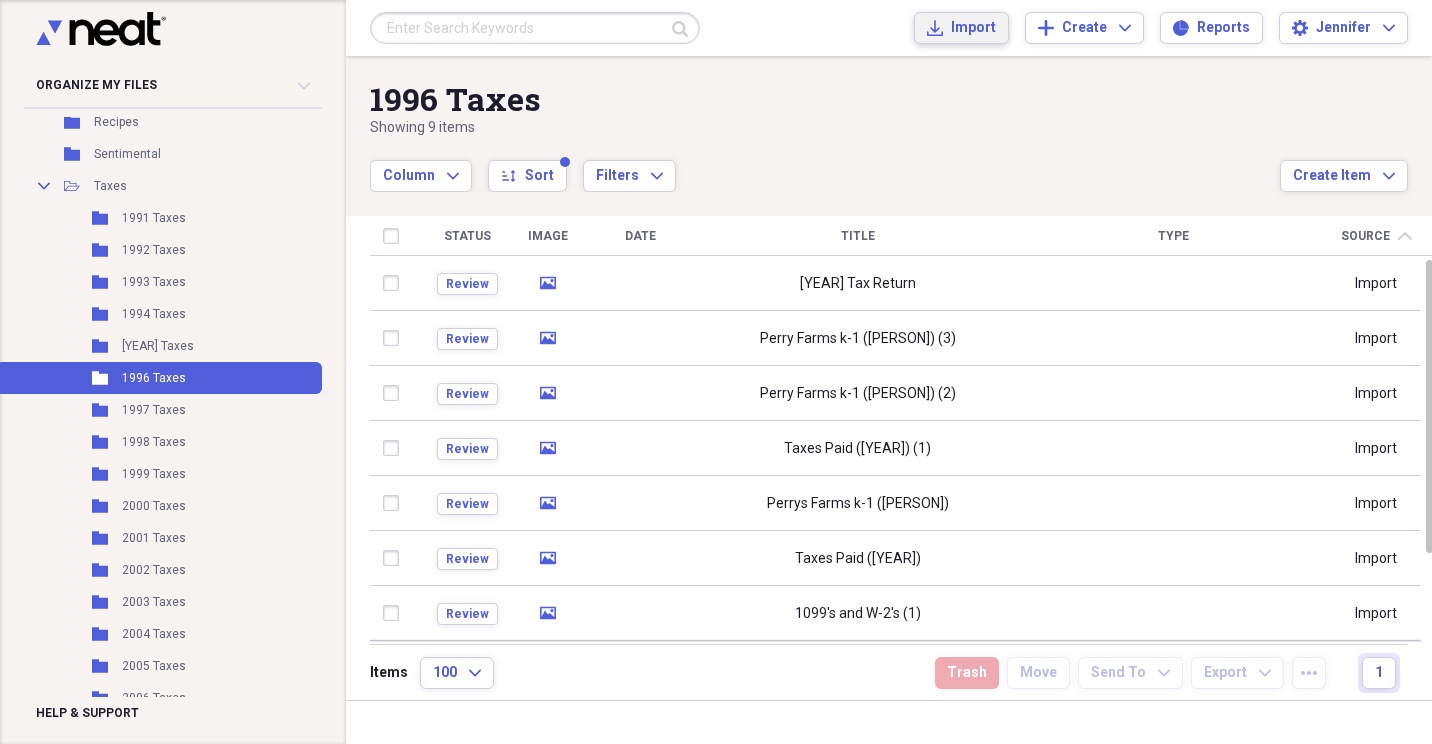 click on "Import" at bounding box center (973, 28) 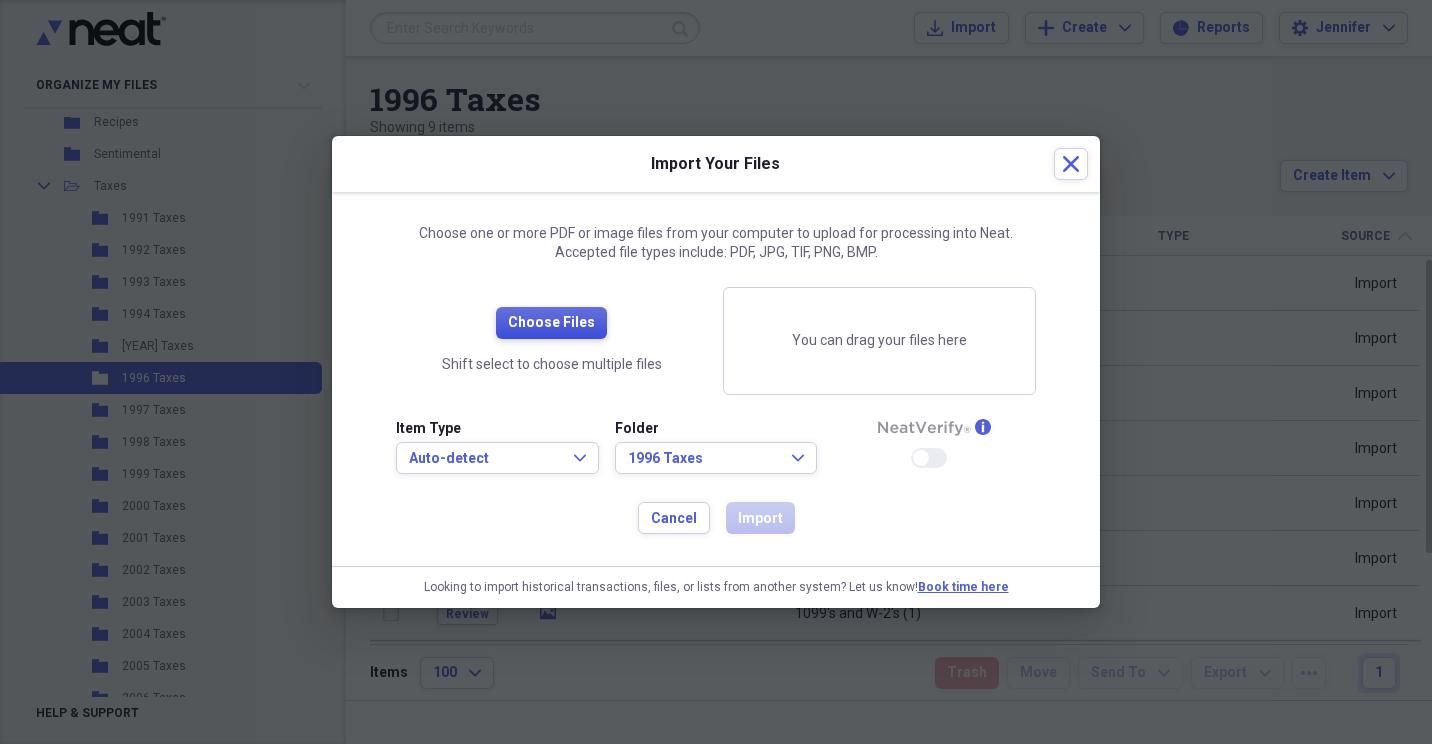 click on "Choose Files" at bounding box center [551, 323] 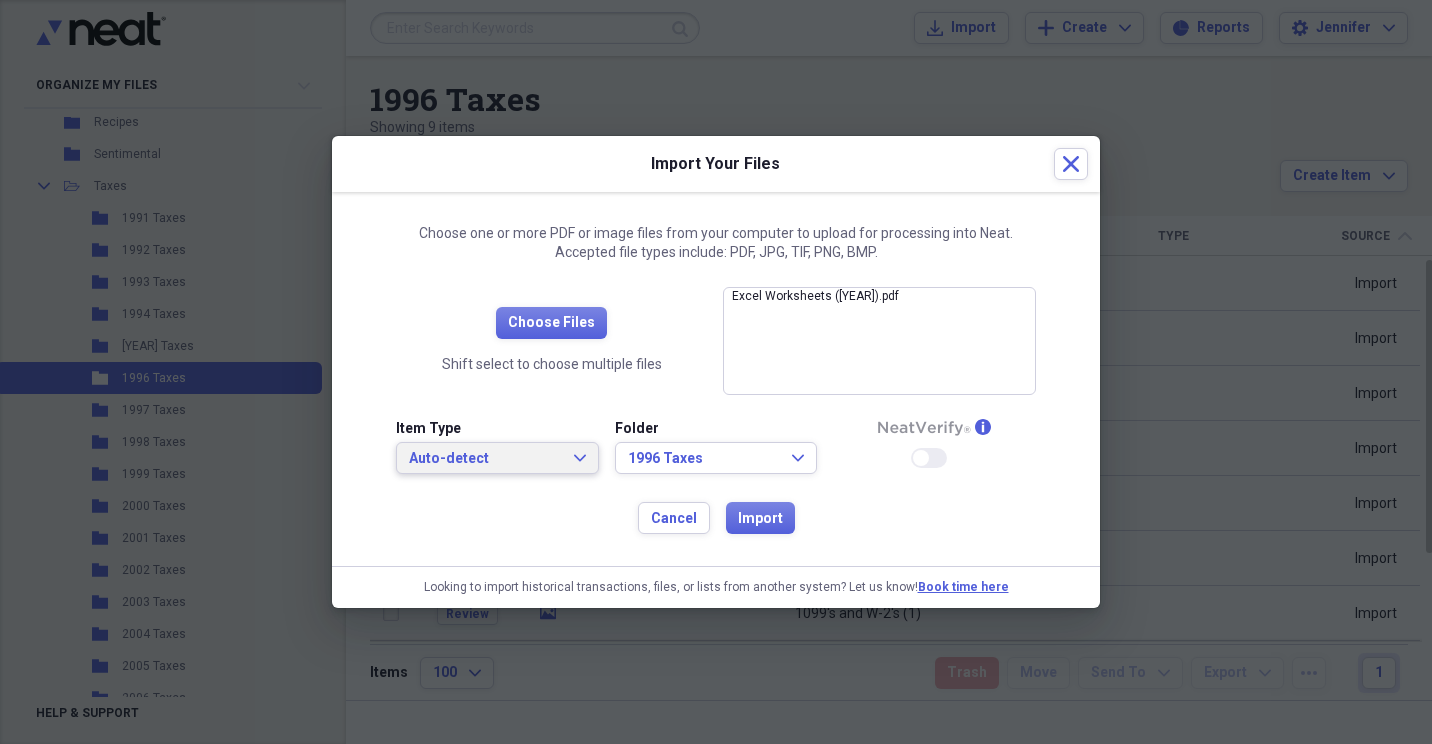 click on "Expand" 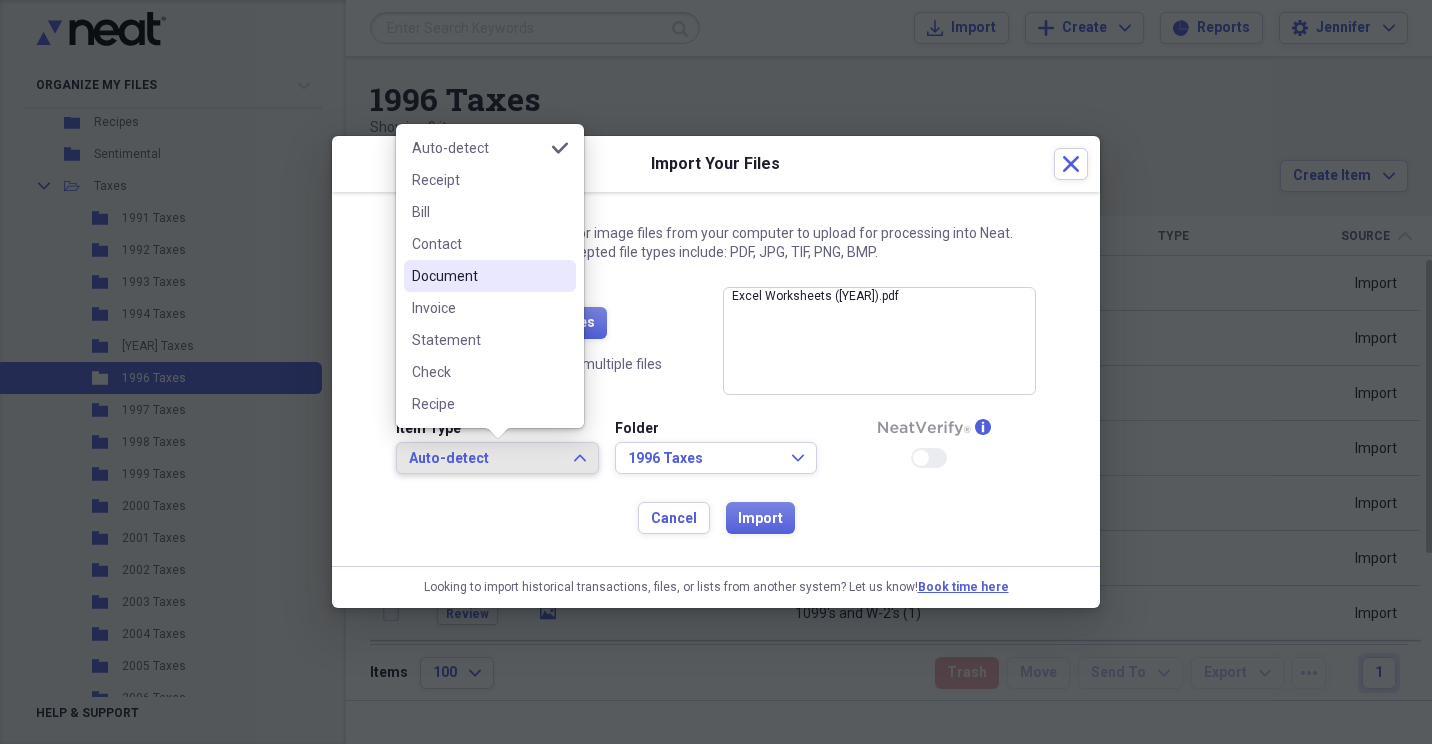 click on "Document" at bounding box center [490, 276] 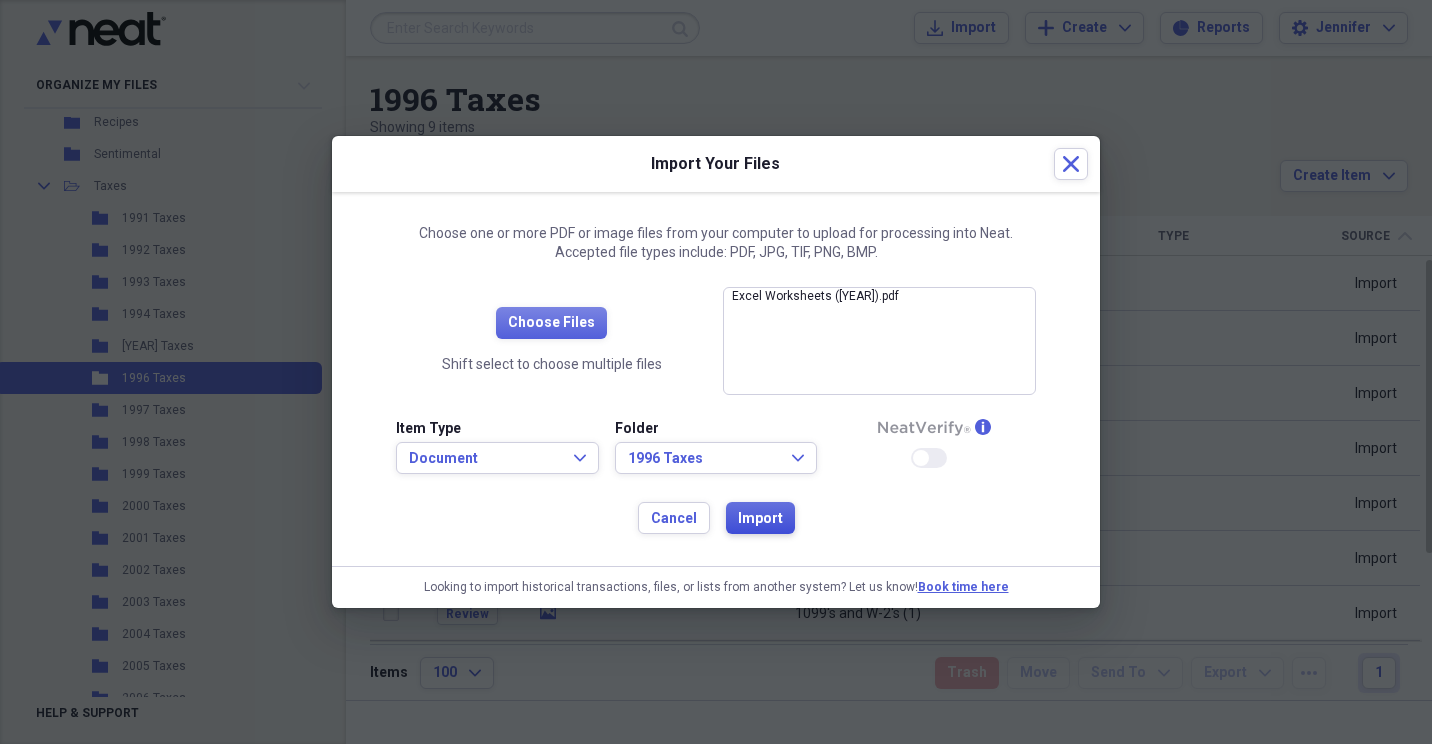 click on "Import" at bounding box center (760, 519) 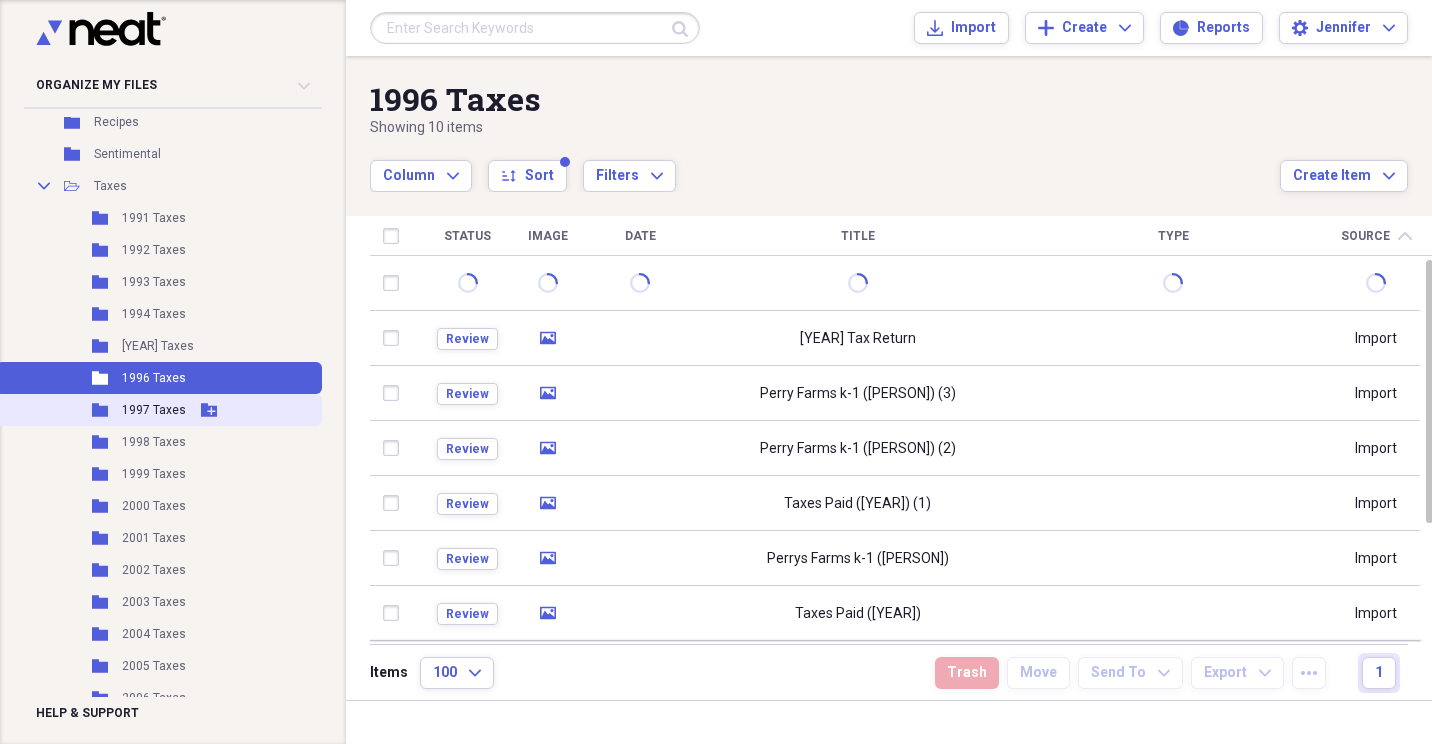 click on "1997 Taxes" at bounding box center [154, 410] 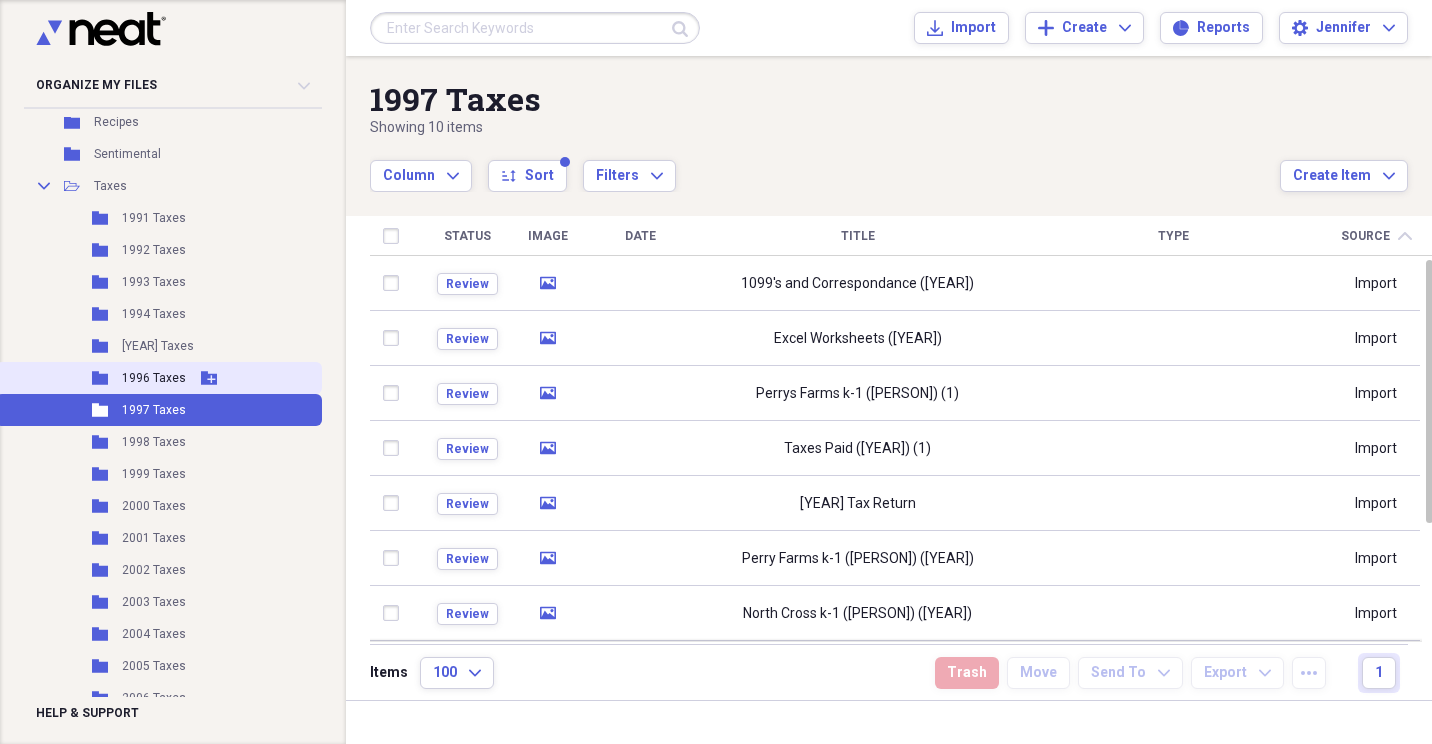 click on "1996 Taxes" at bounding box center (154, 378) 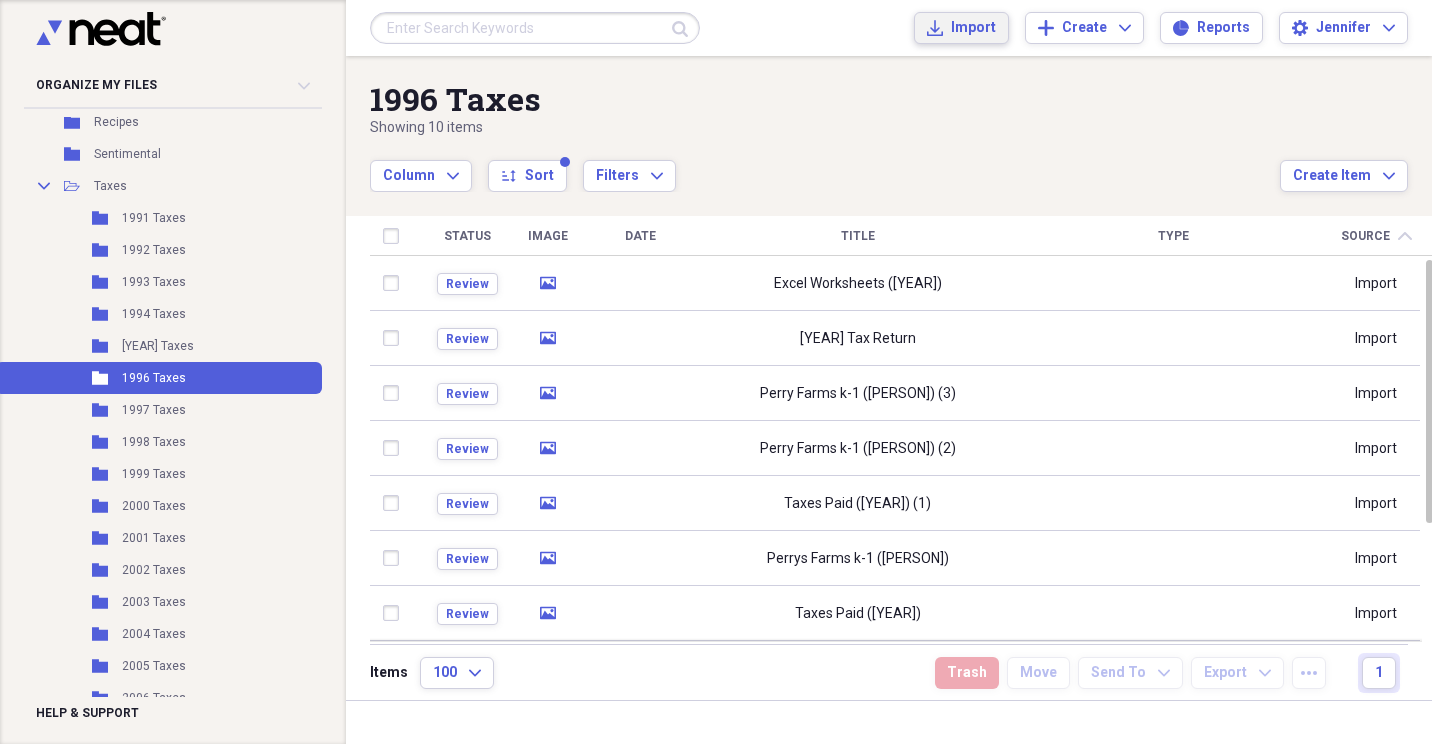 click on "Import Import" at bounding box center (961, 28) 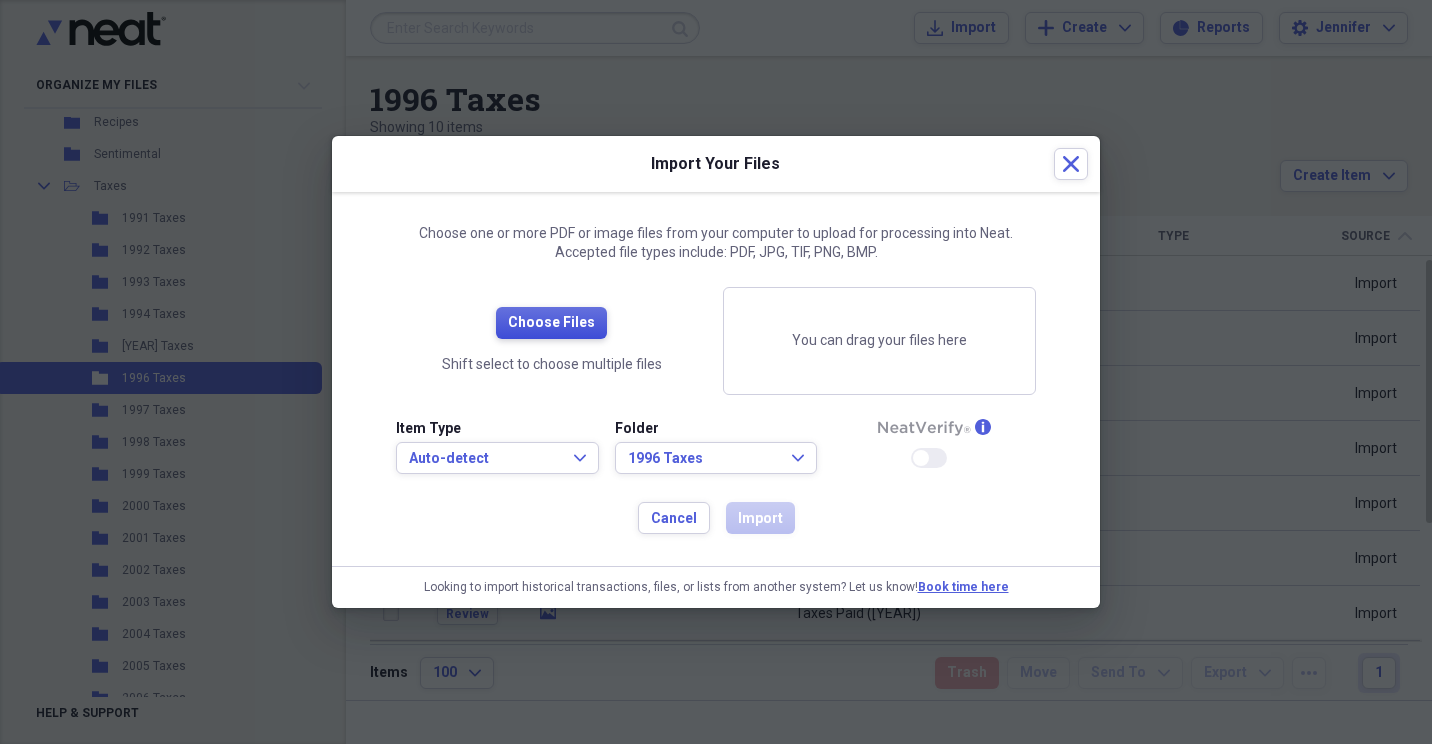 click on "Choose Files" at bounding box center (551, 323) 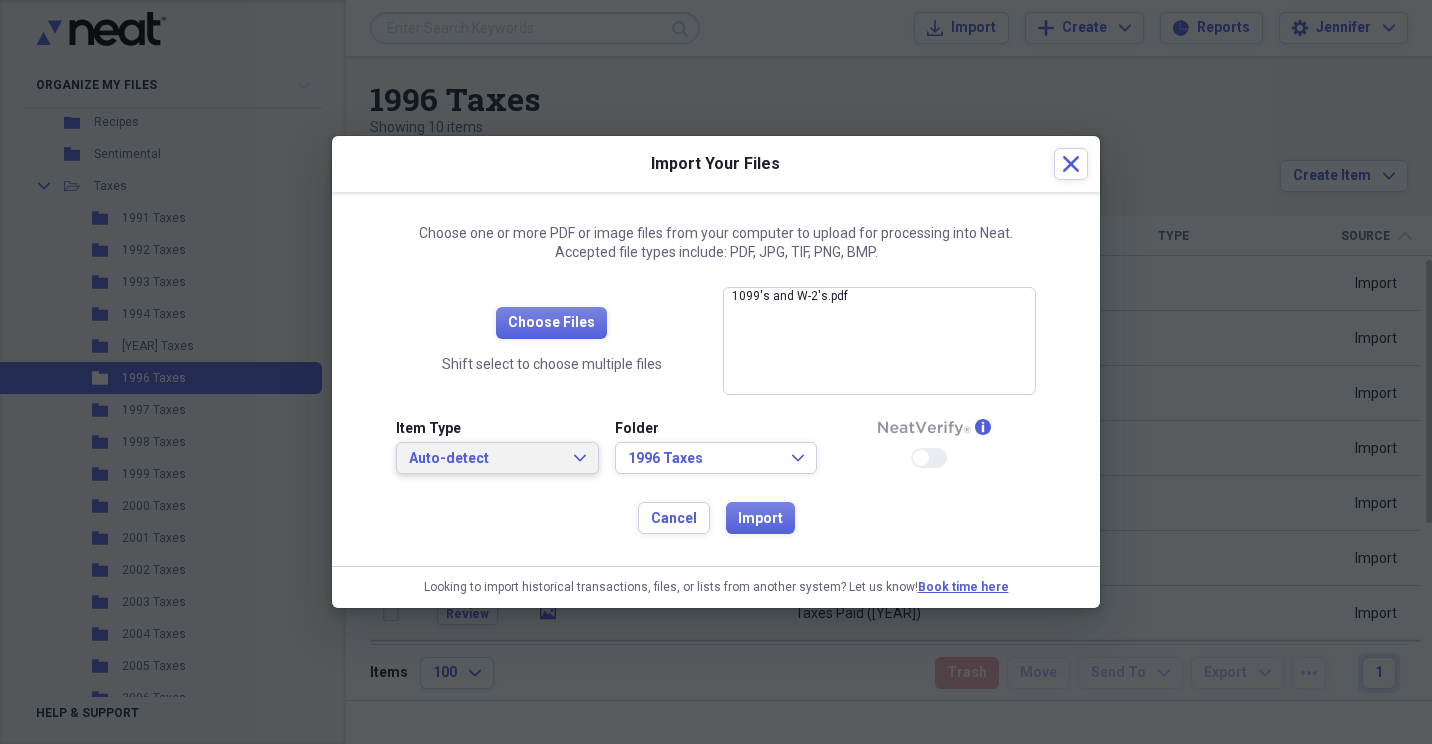 click on "Expand" 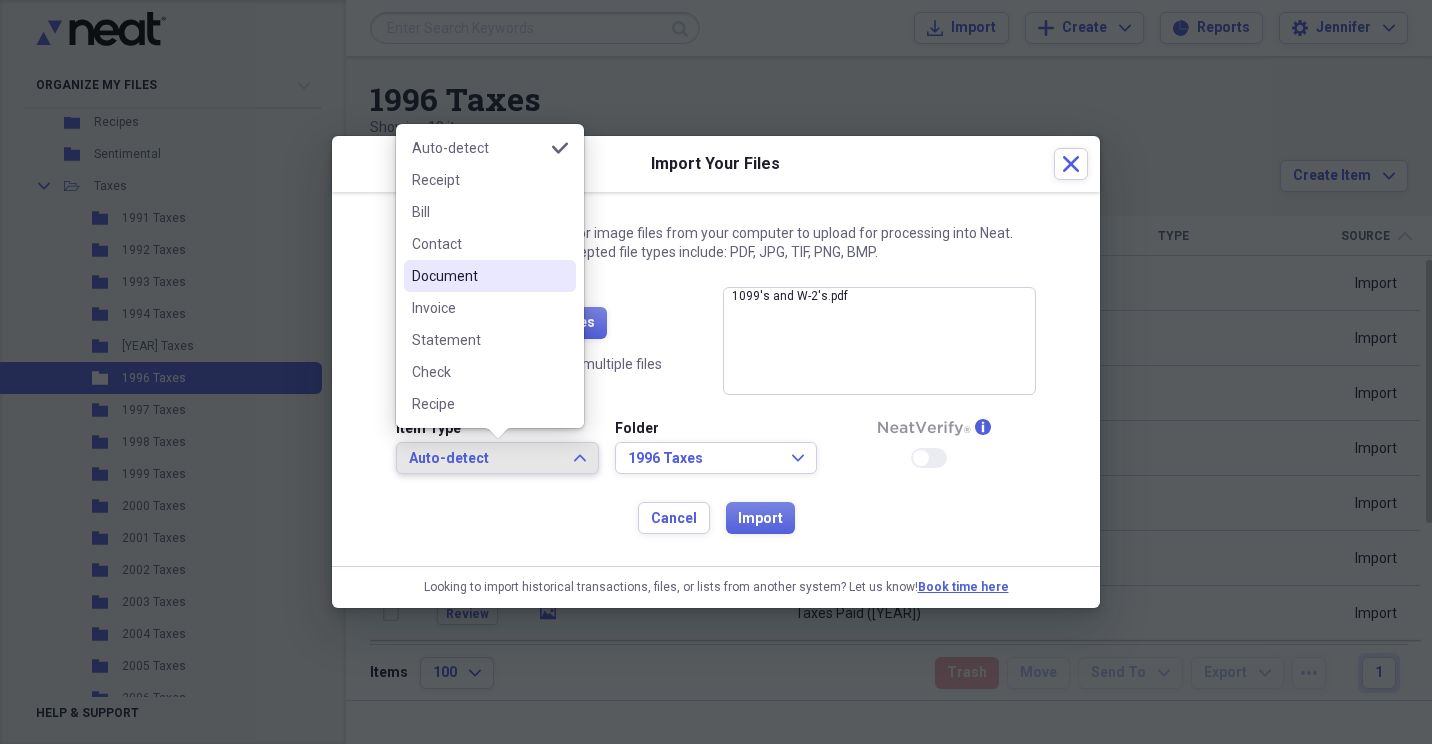 click on "Document" at bounding box center [478, 276] 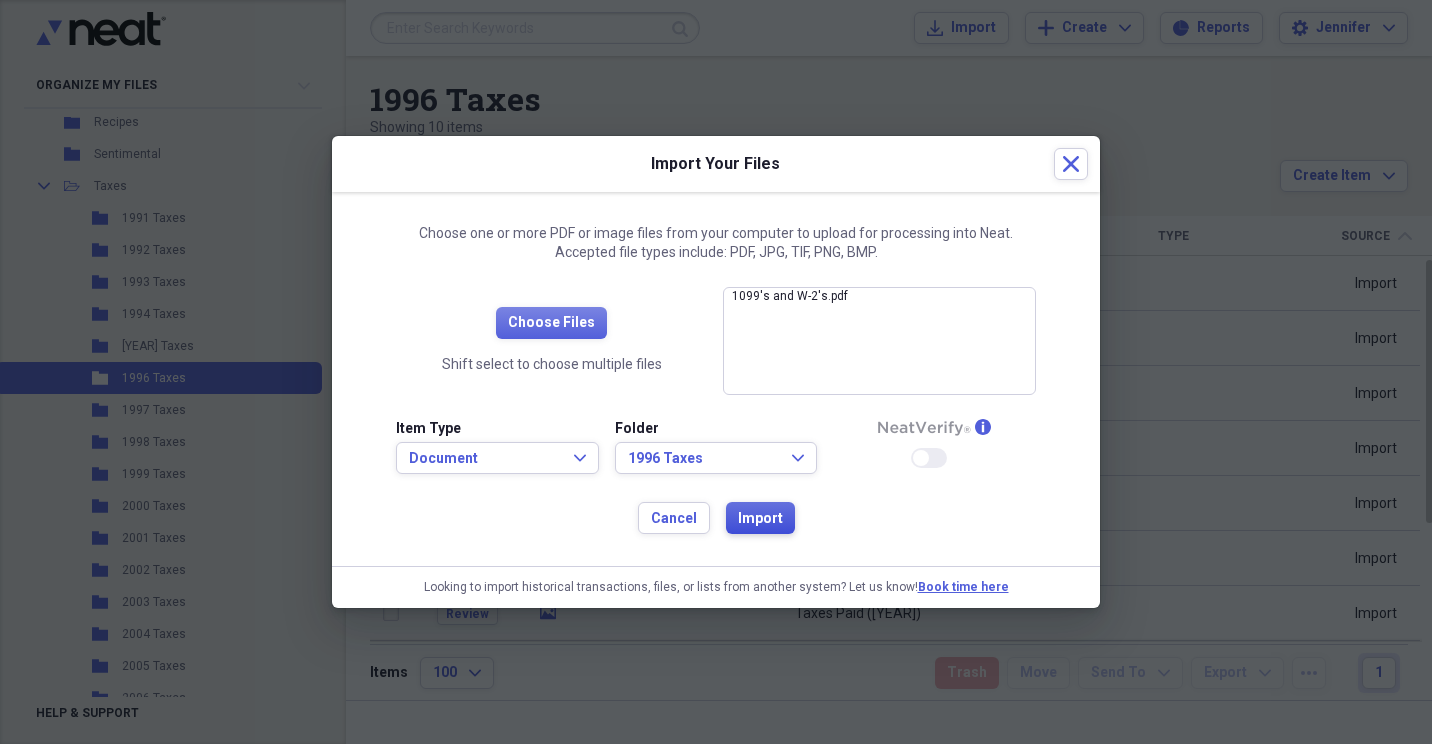 click on "Import" at bounding box center [760, 519] 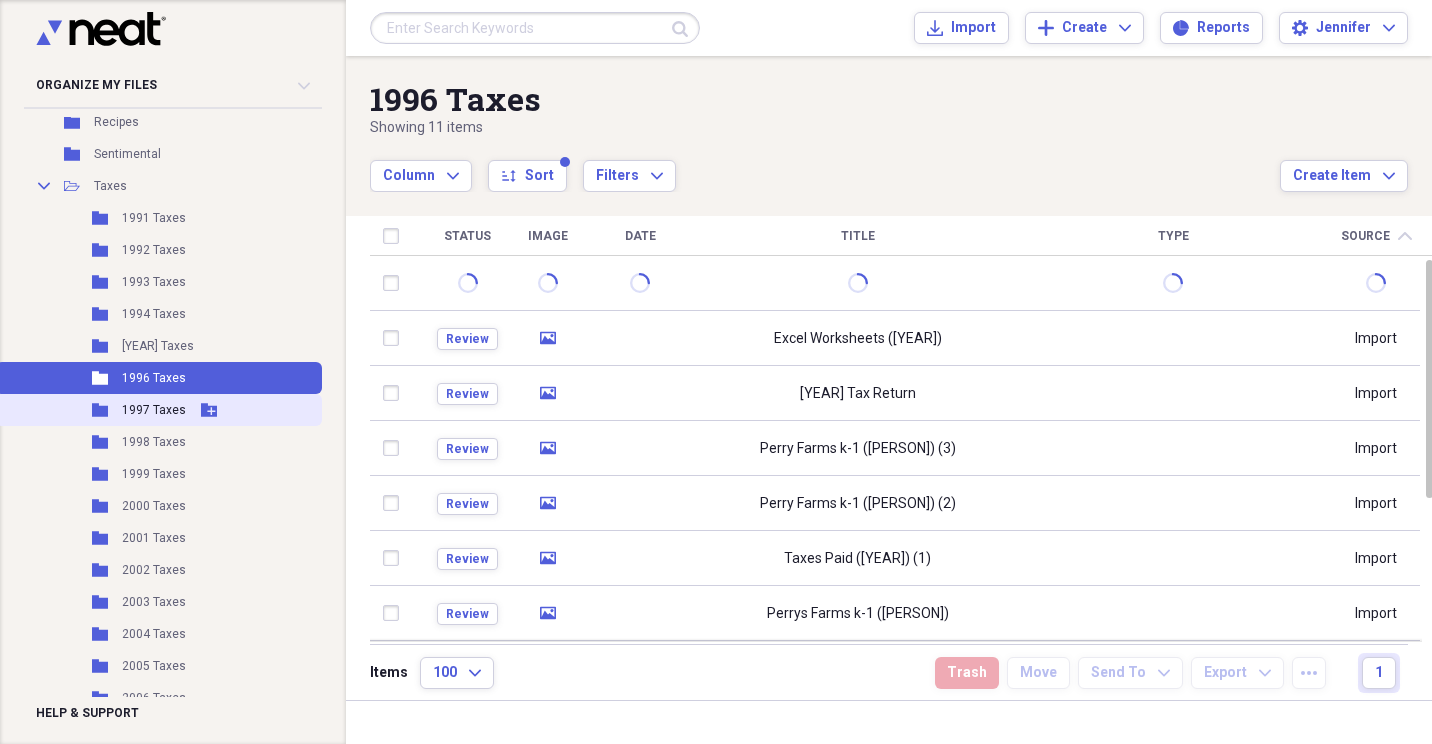 click on "1997 Taxes" at bounding box center [154, 410] 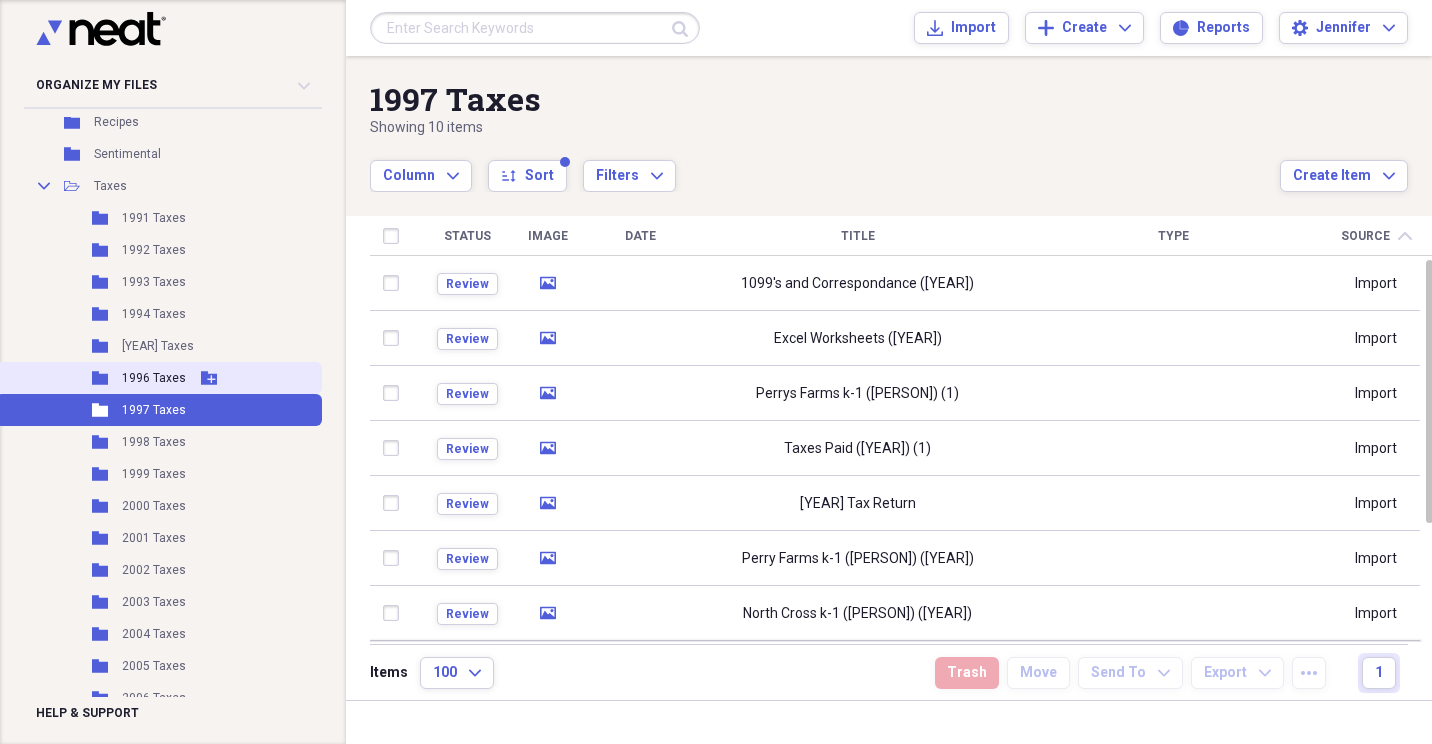 click on "Folder [YEAR] Taxes Add Folder" at bounding box center (159, 378) 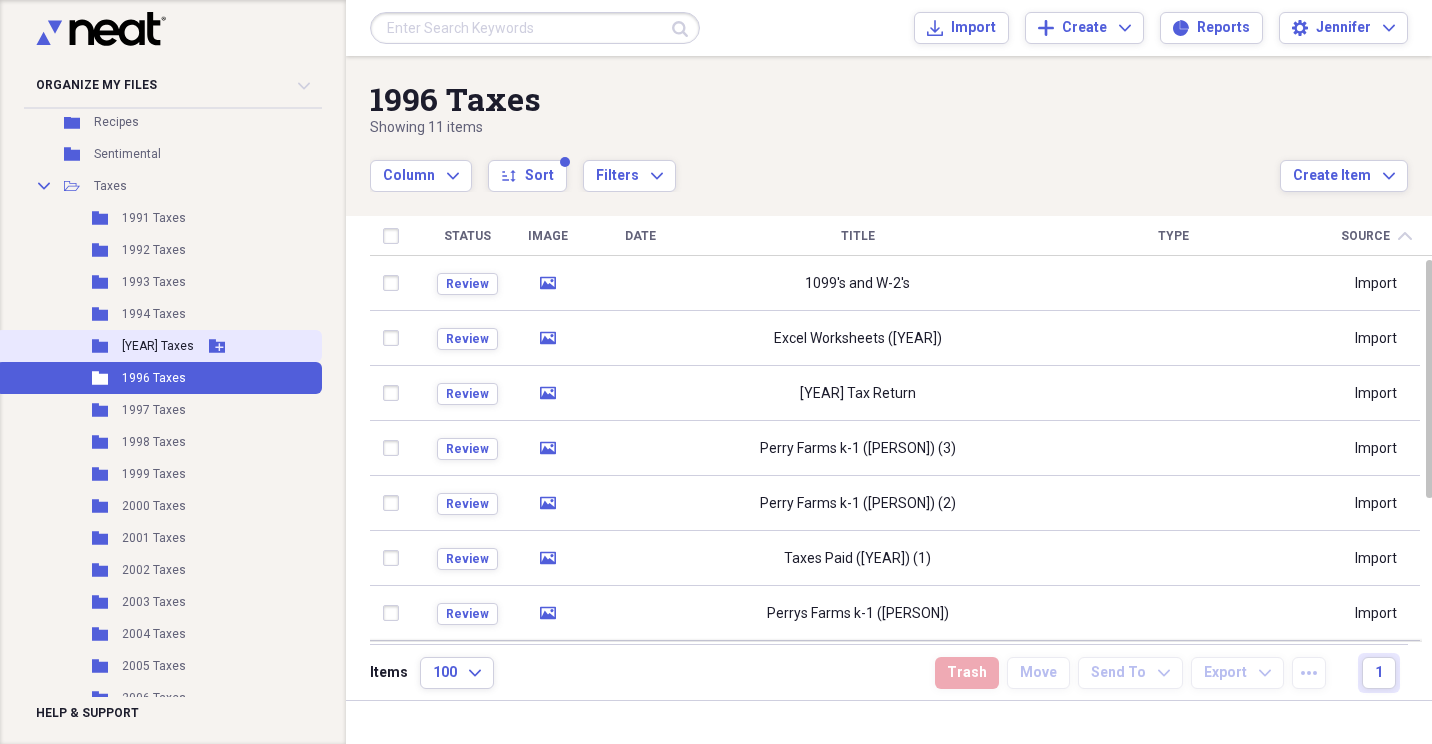 click on "Folder [YEAR] Taxes Add Folder" at bounding box center (159, 346) 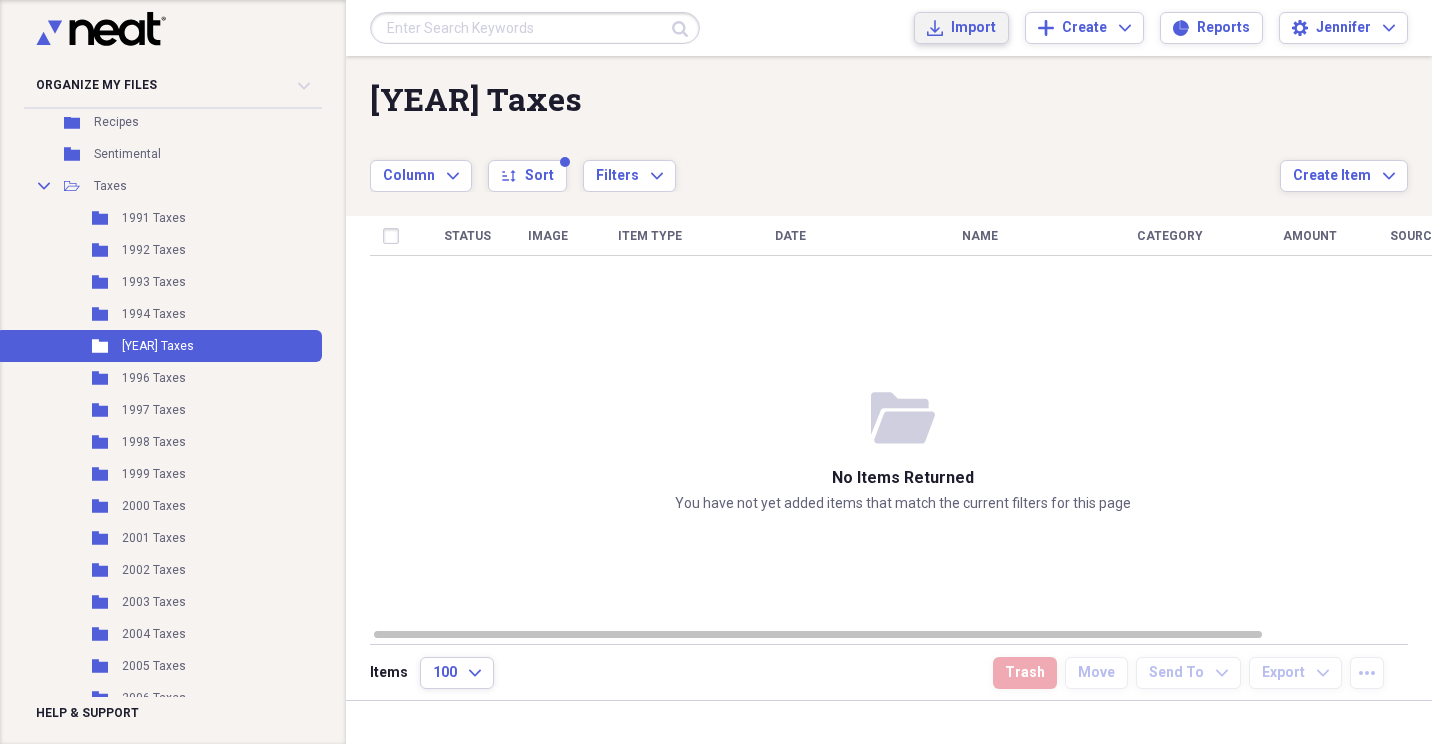 click on "Import" at bounding box center (973, 28) 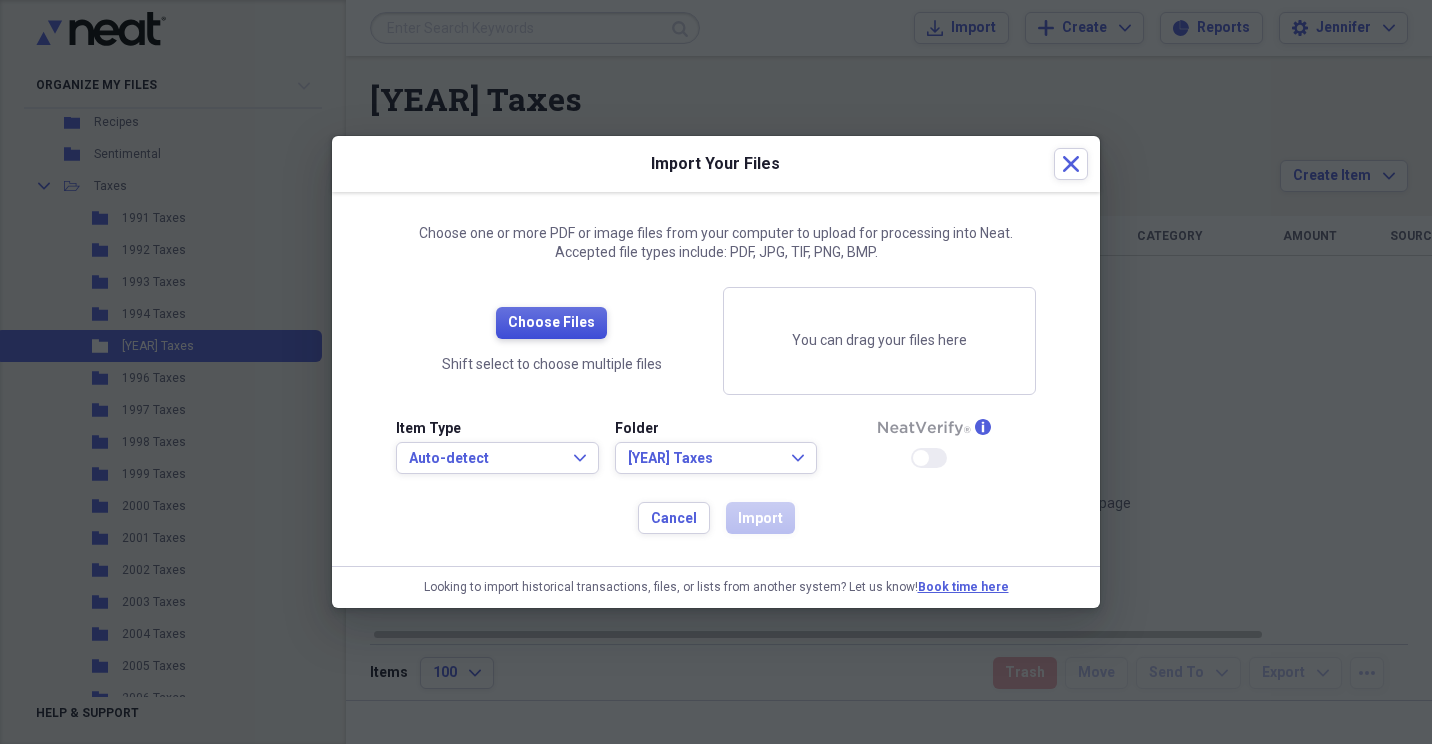 click on "Choose Files" at bounding box center (551, 323) 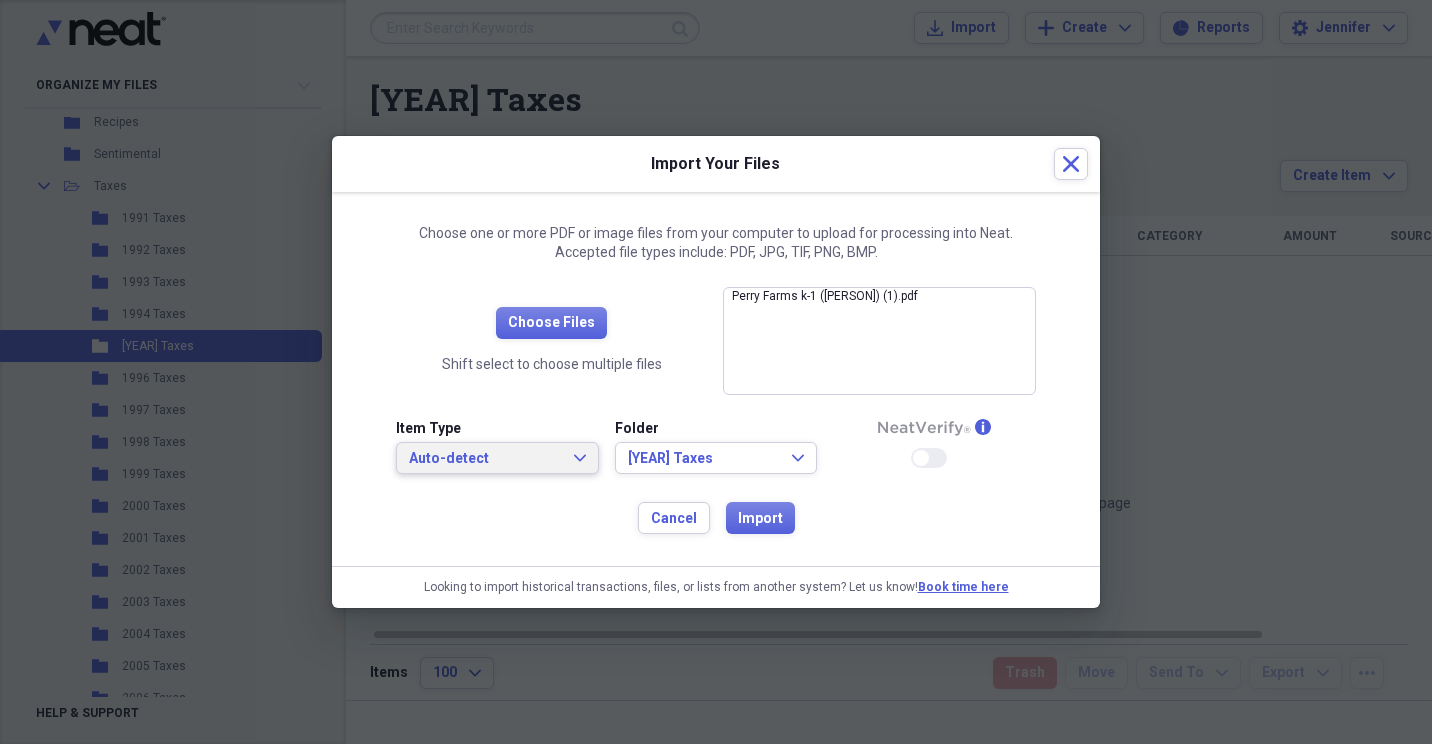 click on "Auto-detect Expand" at bounding box center (497, 458) 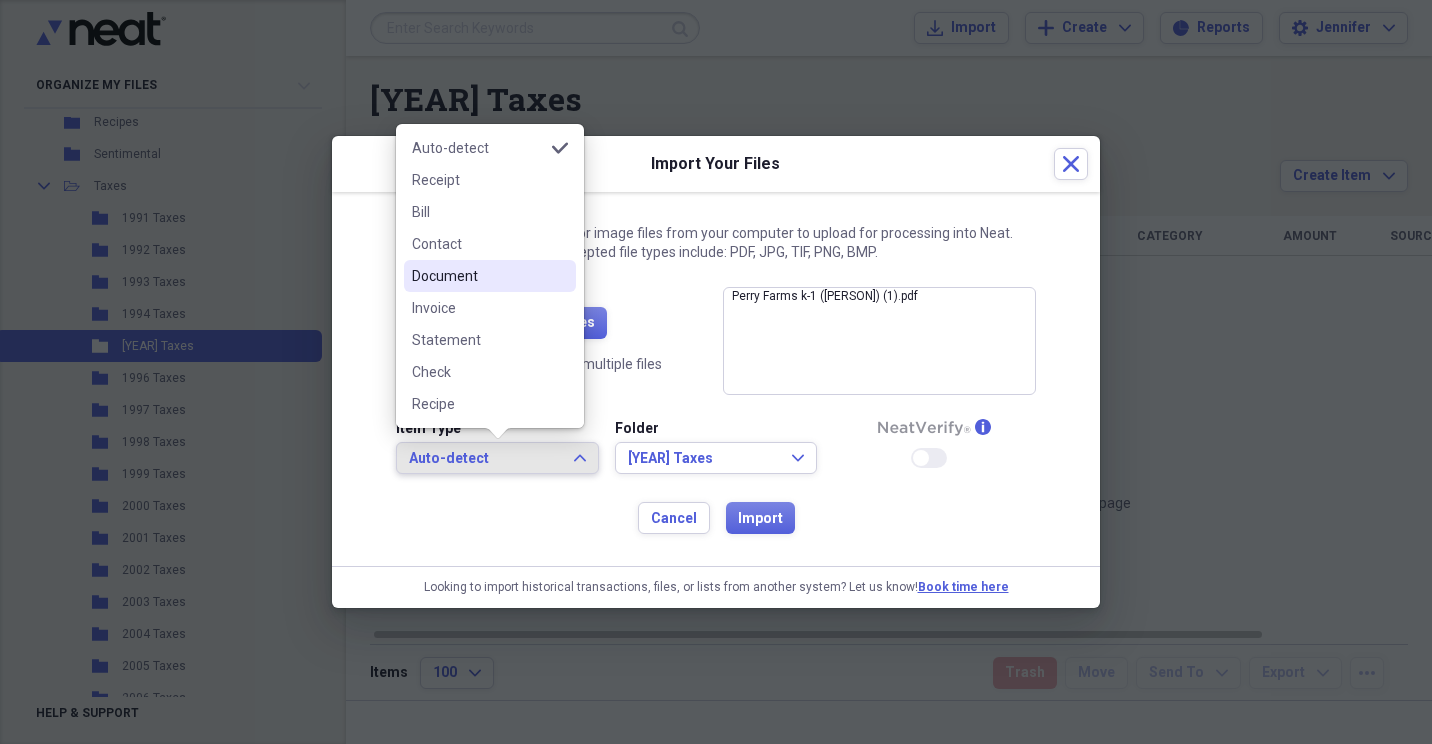 click on "Document" at bounding box center [478, 276] 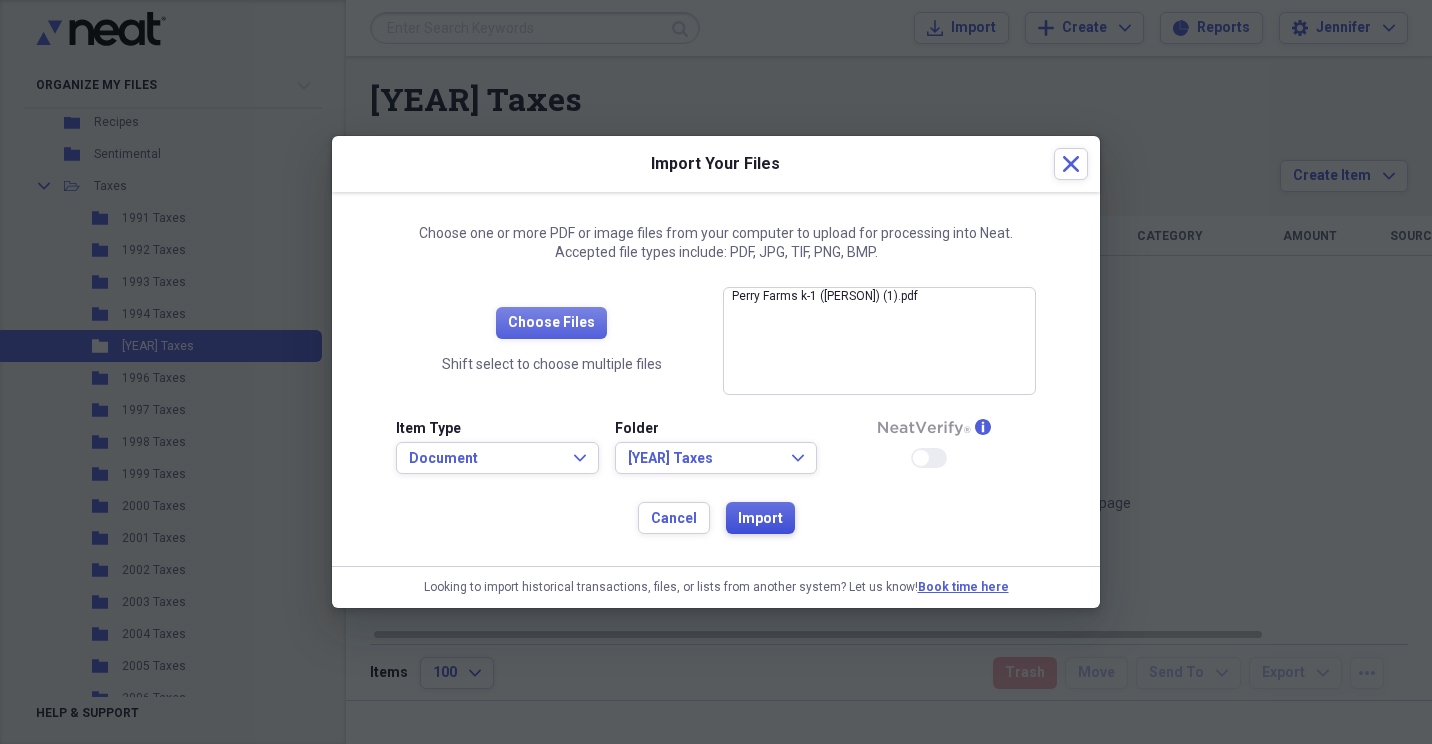 click on "Import" at bounding box center [760, 519] 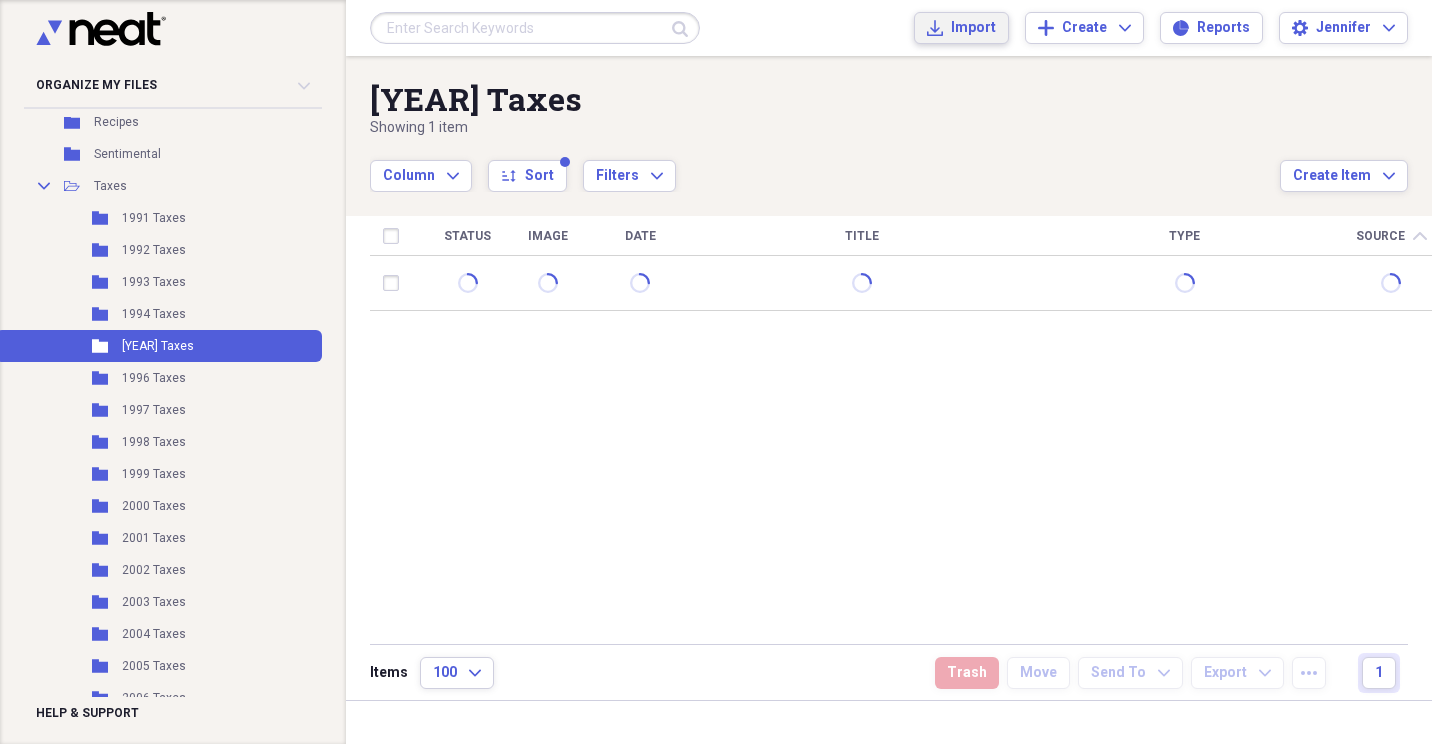 click on "Import" at bounding box center (973, 28) 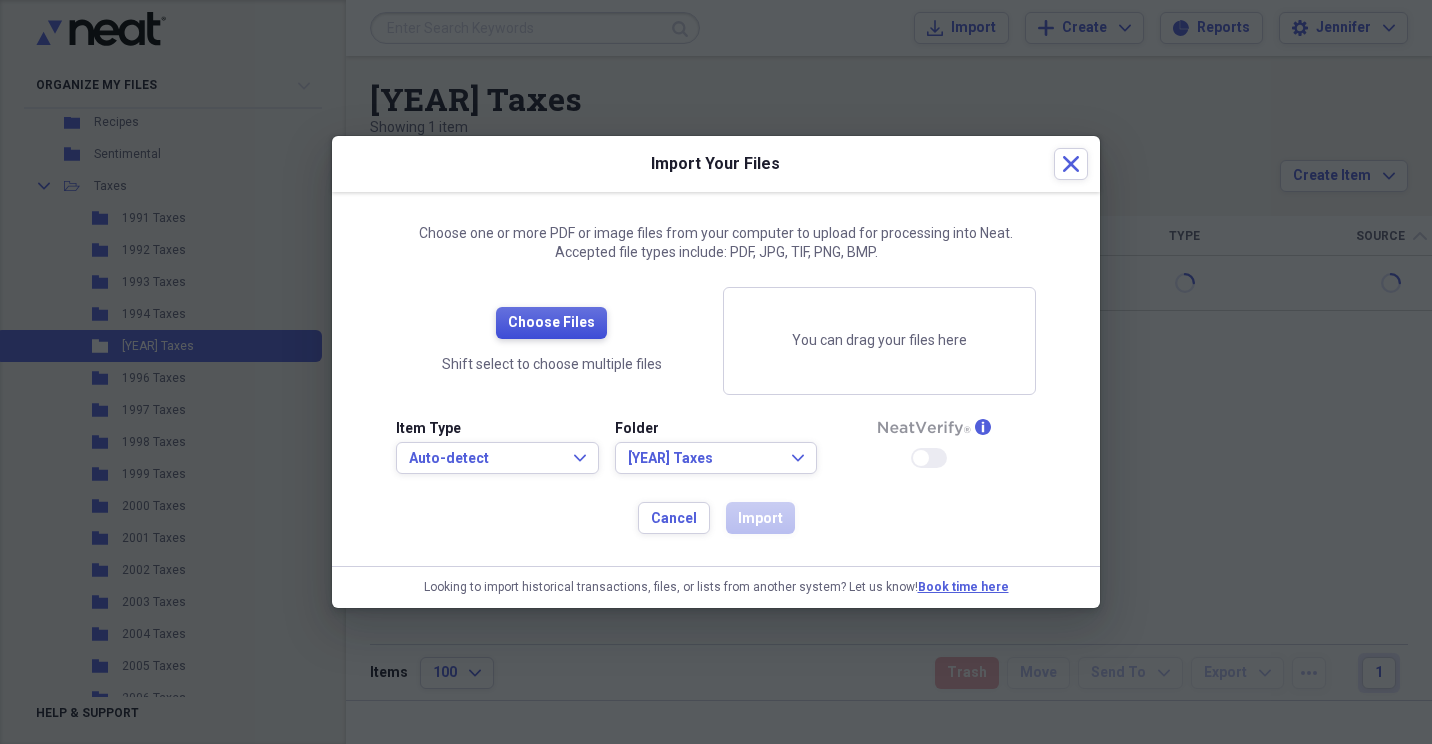 click on "Choose Files" at bounding box center [551, 323] 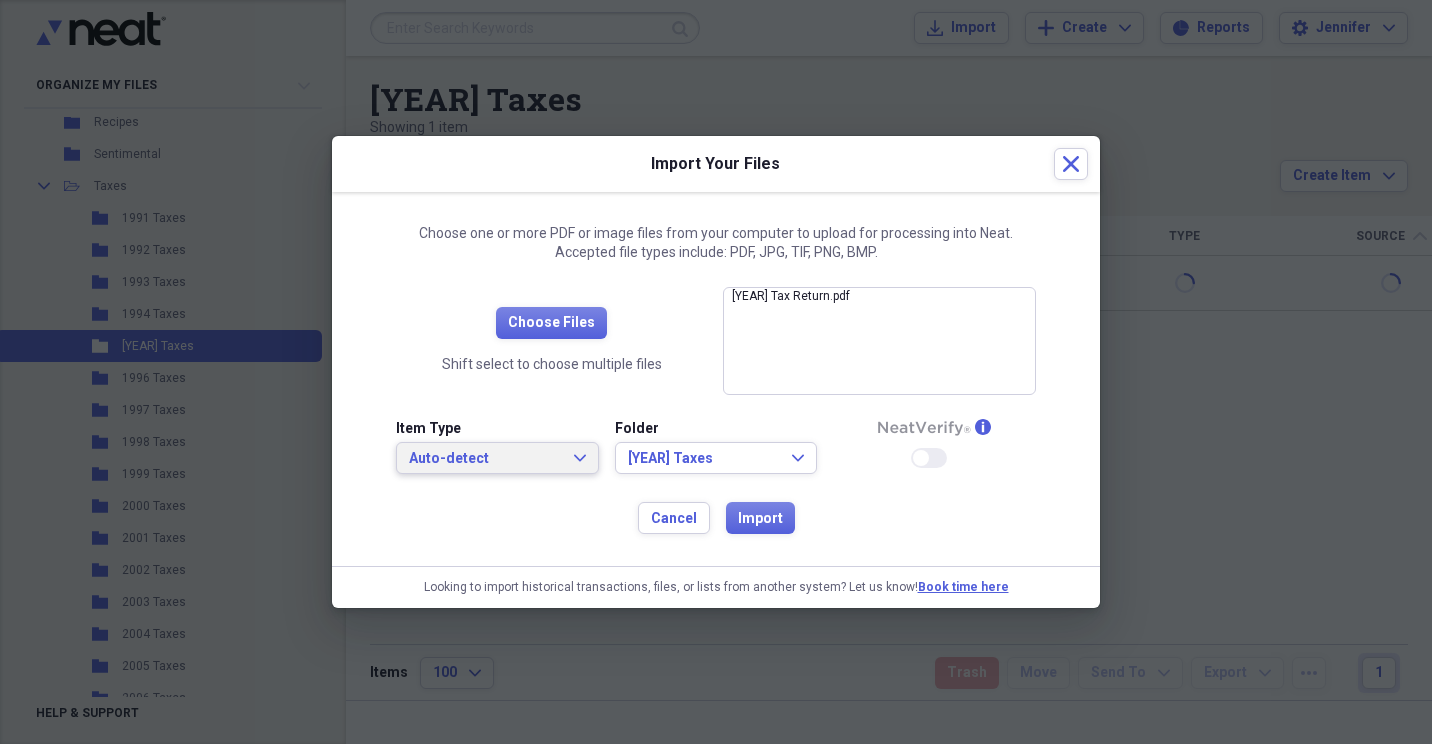 click on "Expand" 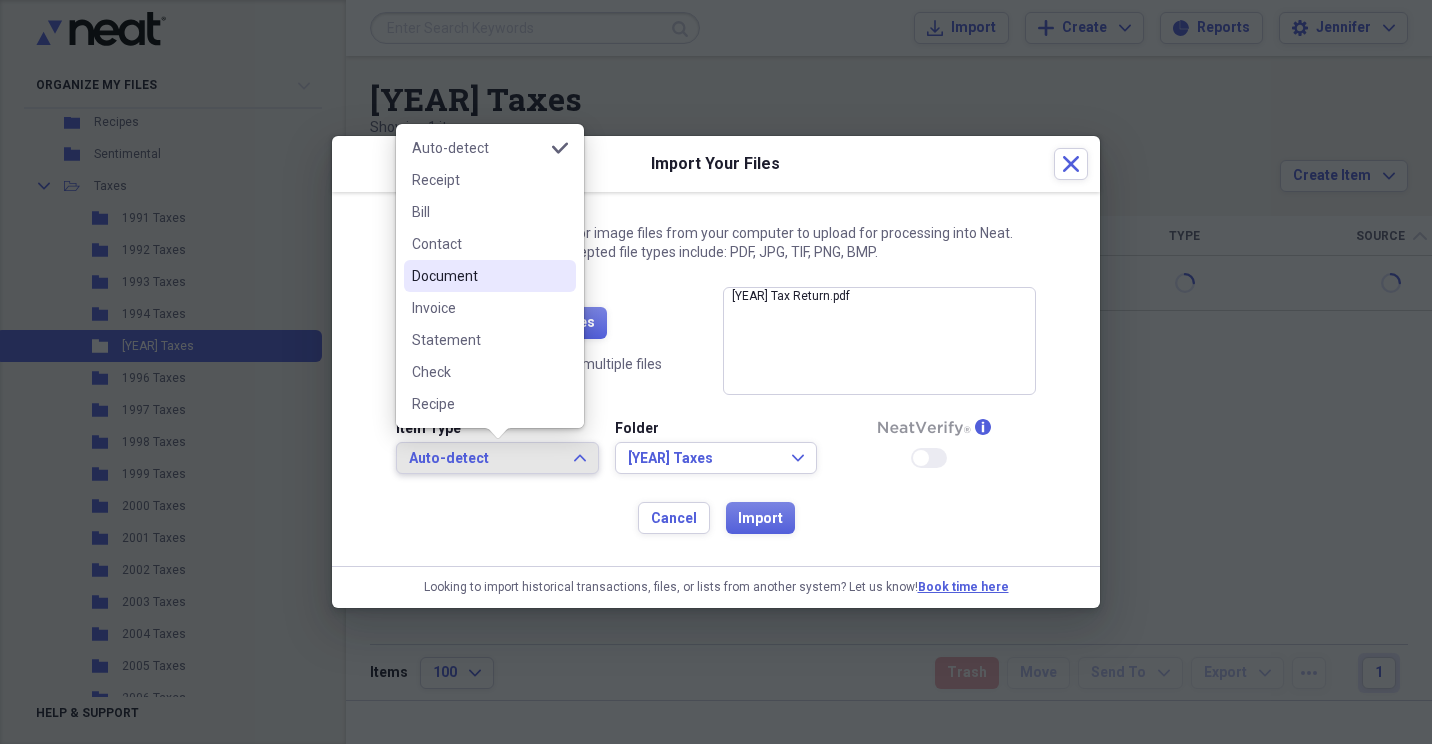 click on "Document" at bounding box center [478, 276] 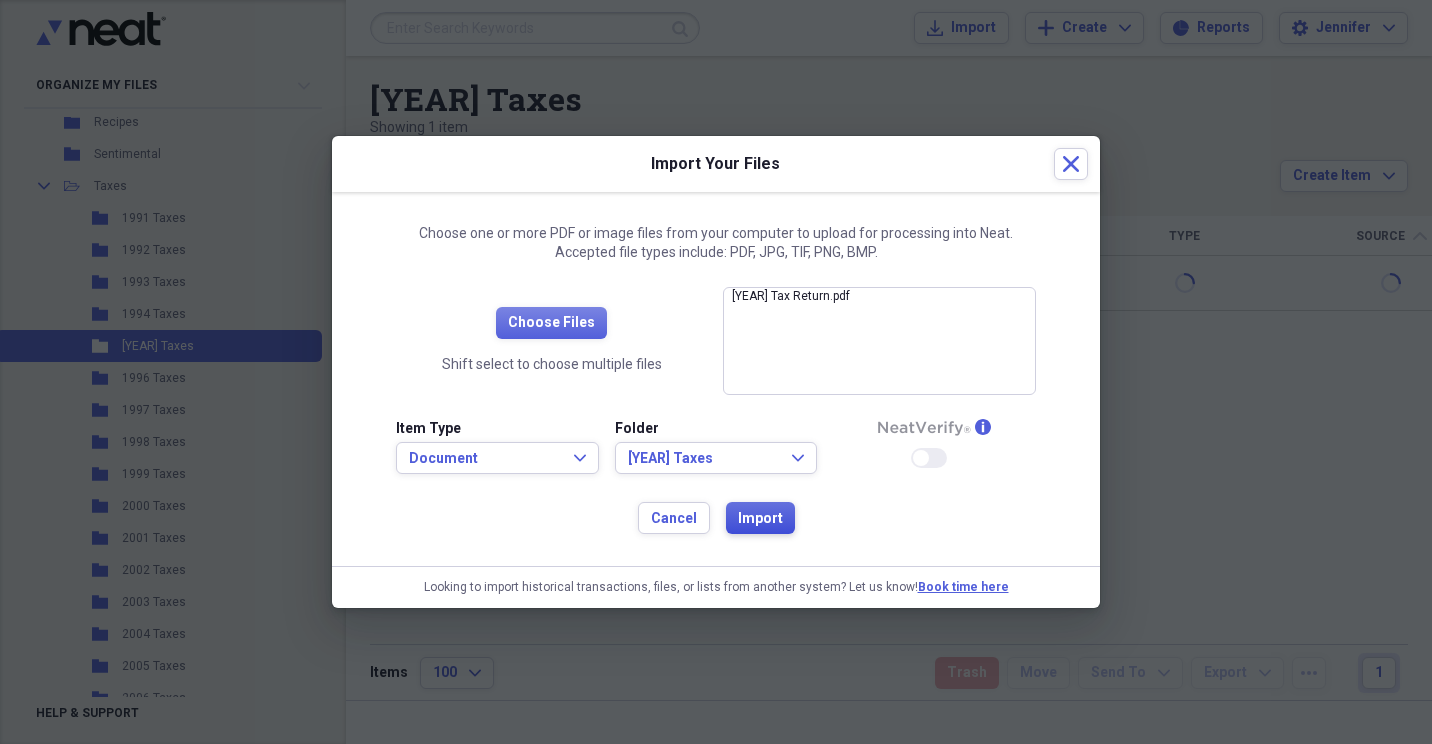 click on "Import" at bounding box center [760, 519] 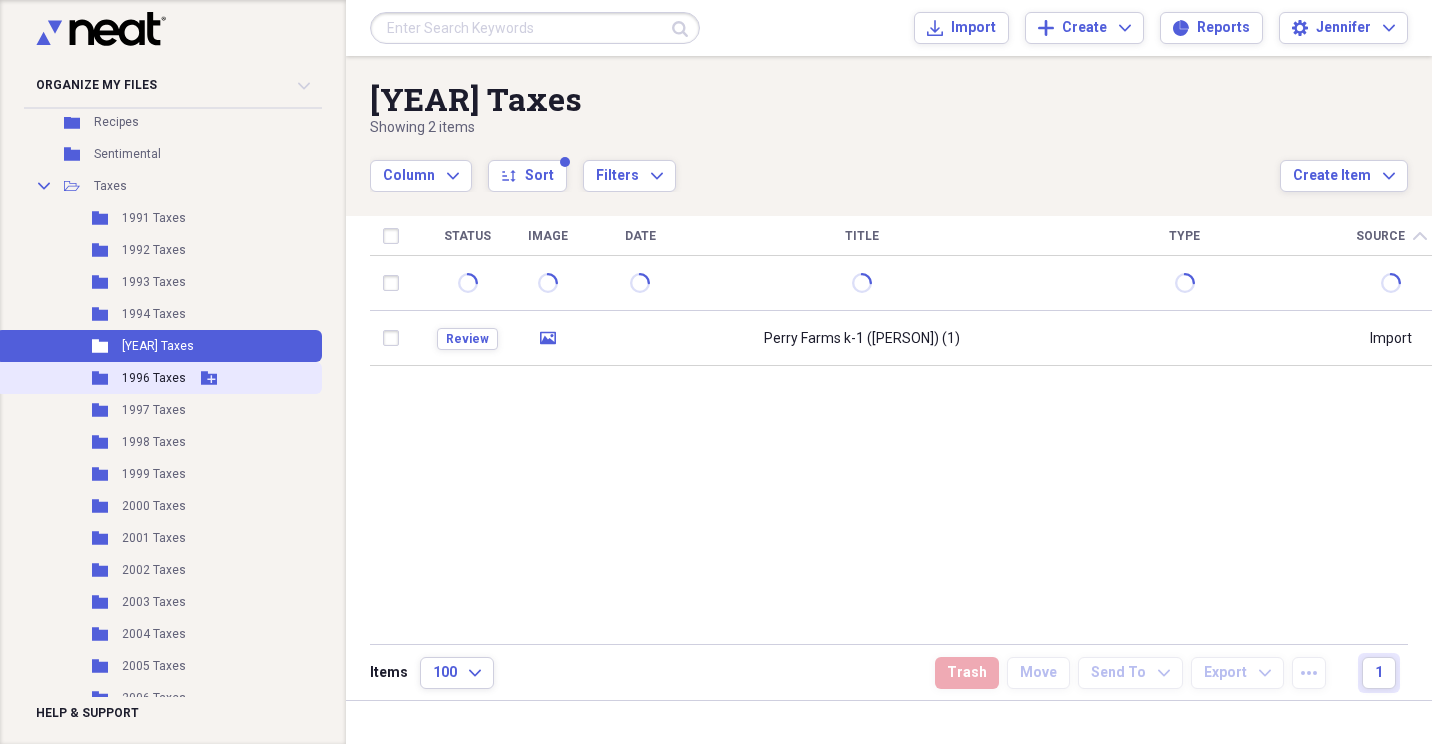 click on "Folder [YEAR] Taxes Add Folder" at bounding box center [159, 378] 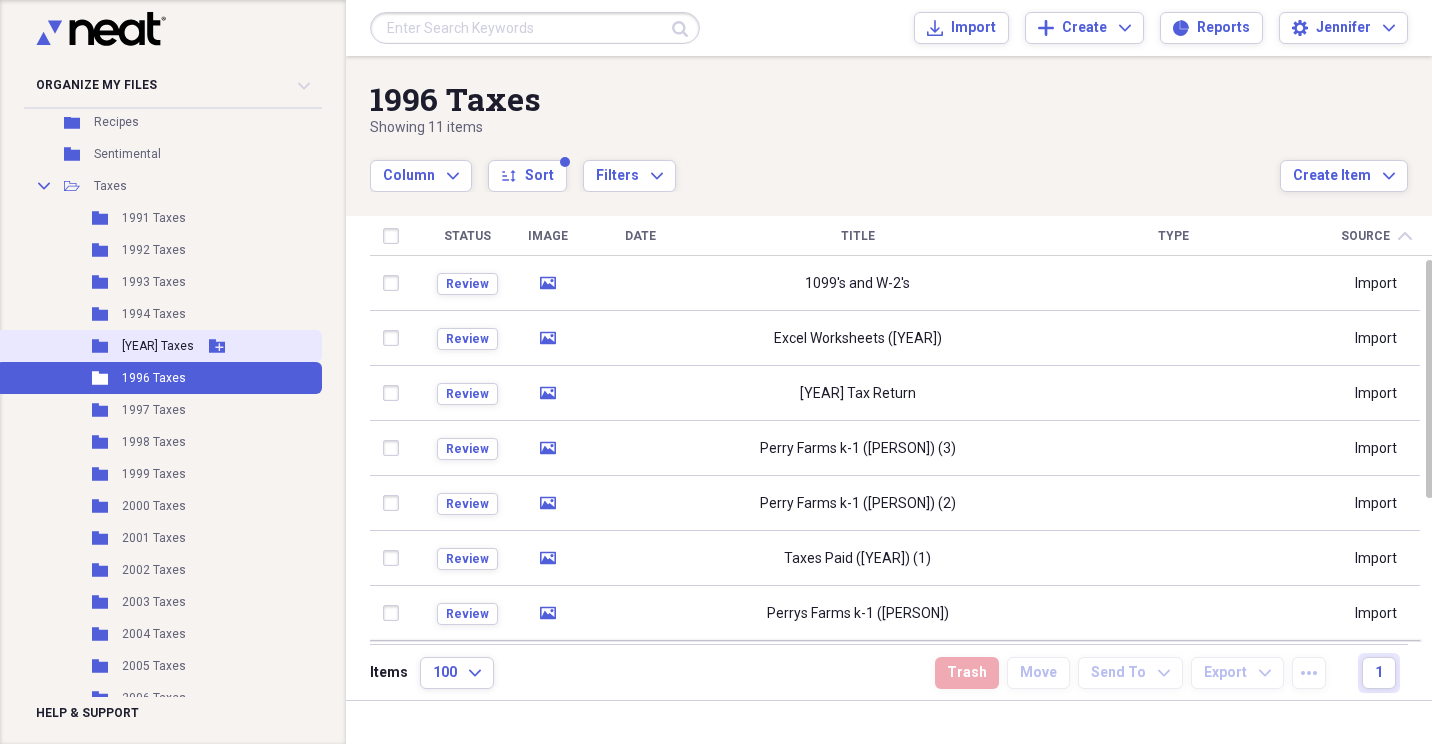 click on "[YEAR] Taxes" at bounding box center [158, 346] 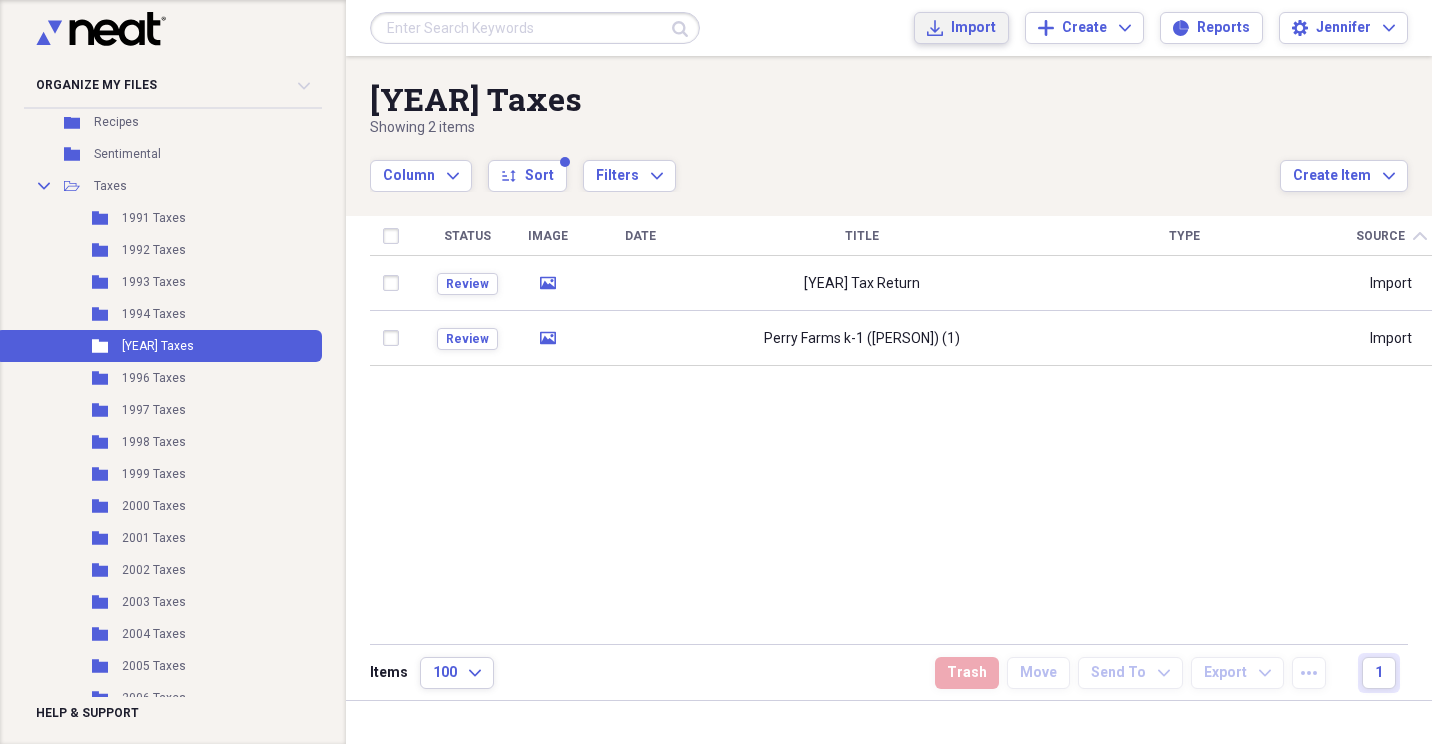 click on "Import" at bounding box center [973, 28] 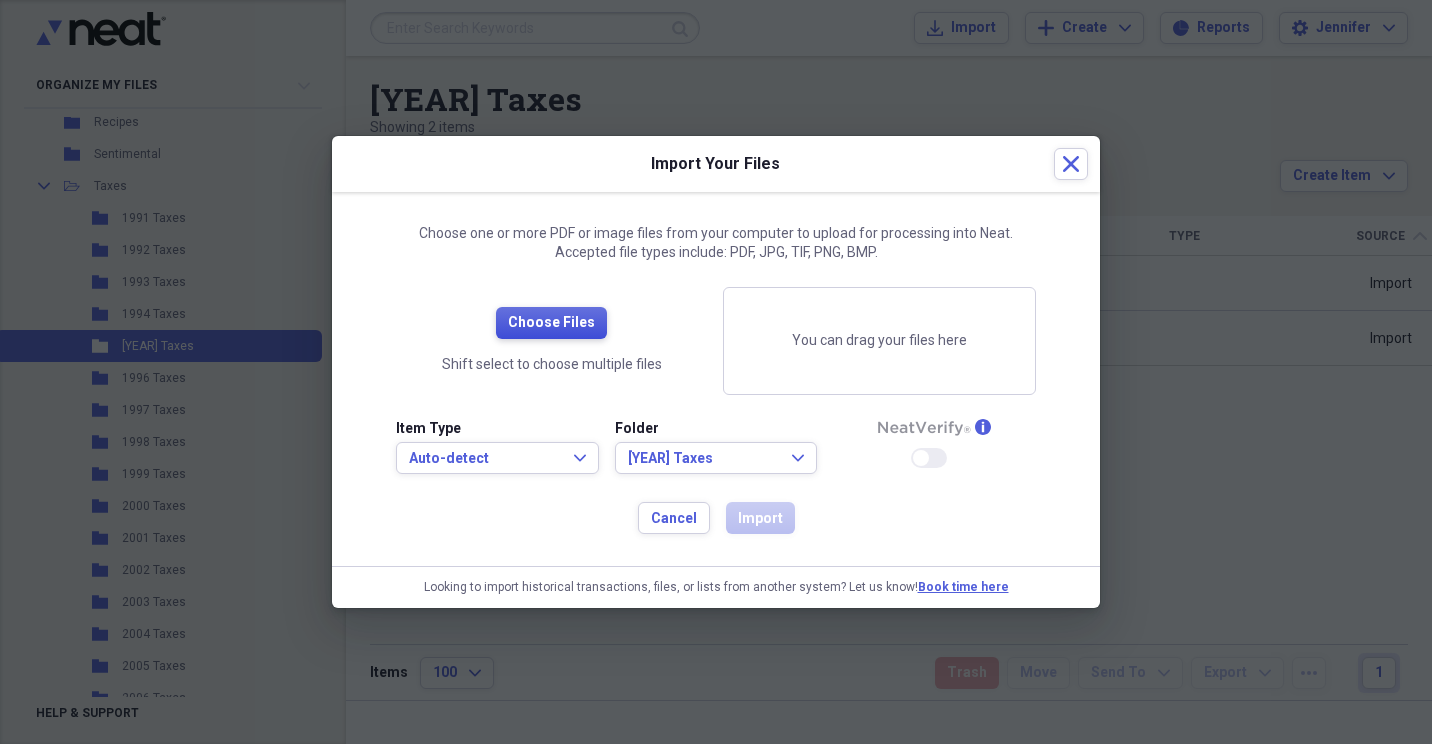 click on "Choose Files" at bounding box center [551, 323] 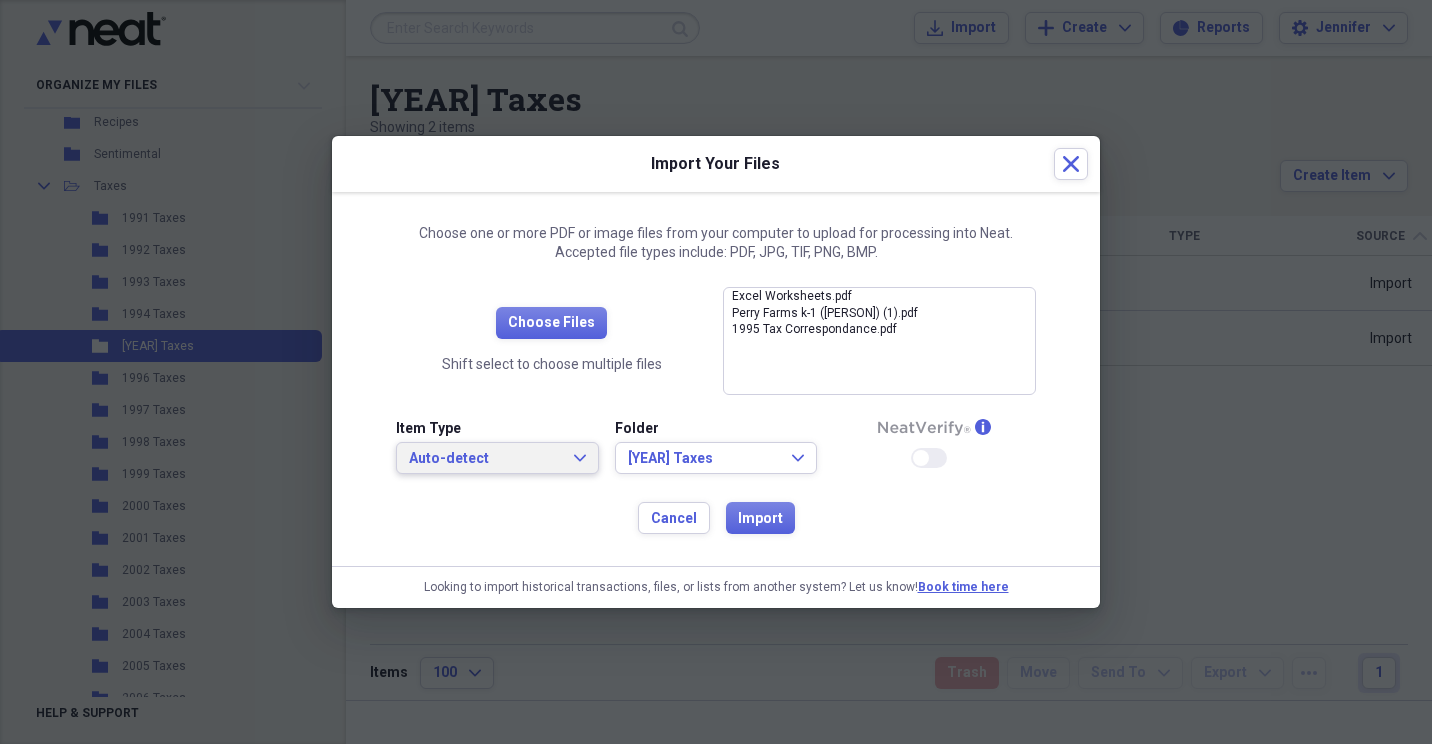 click on "Expand" 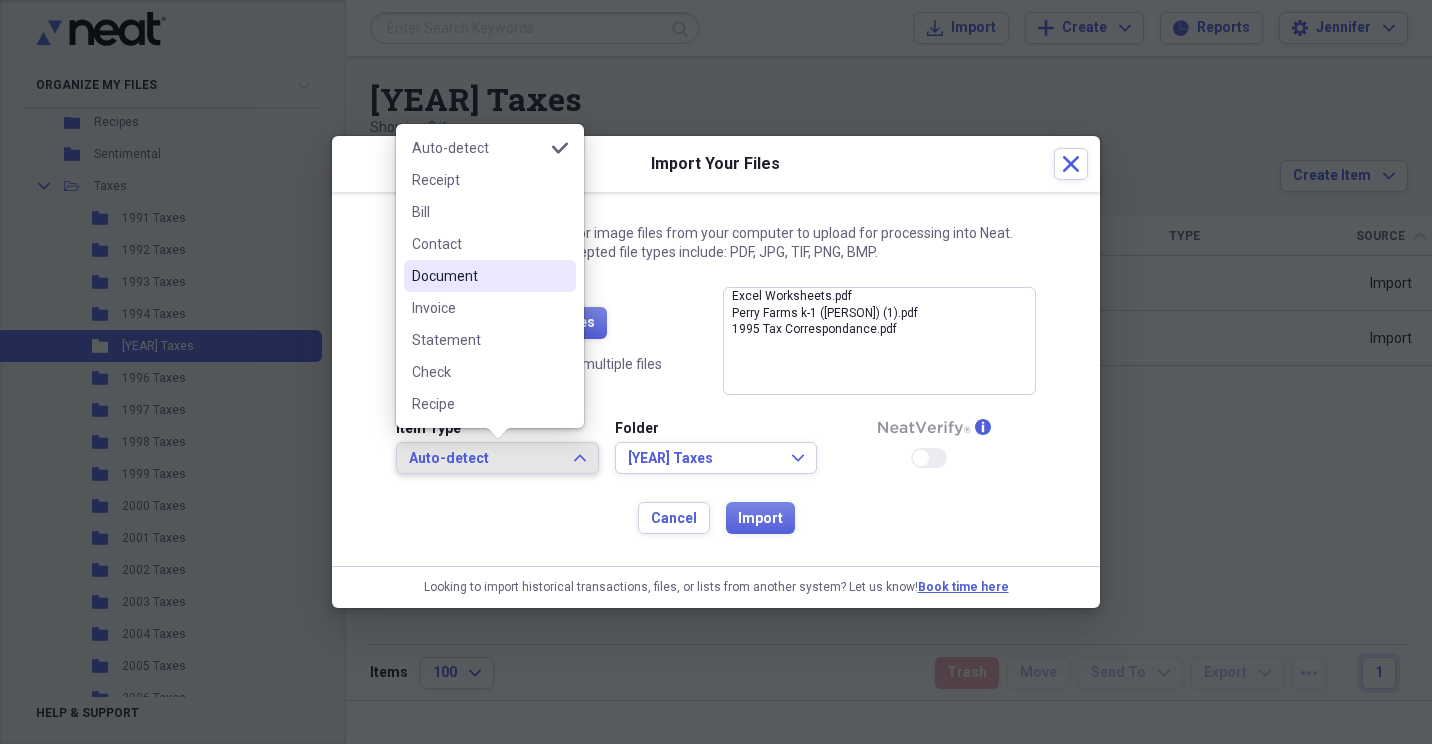 click on "Document" at bounding box center [478, 276] 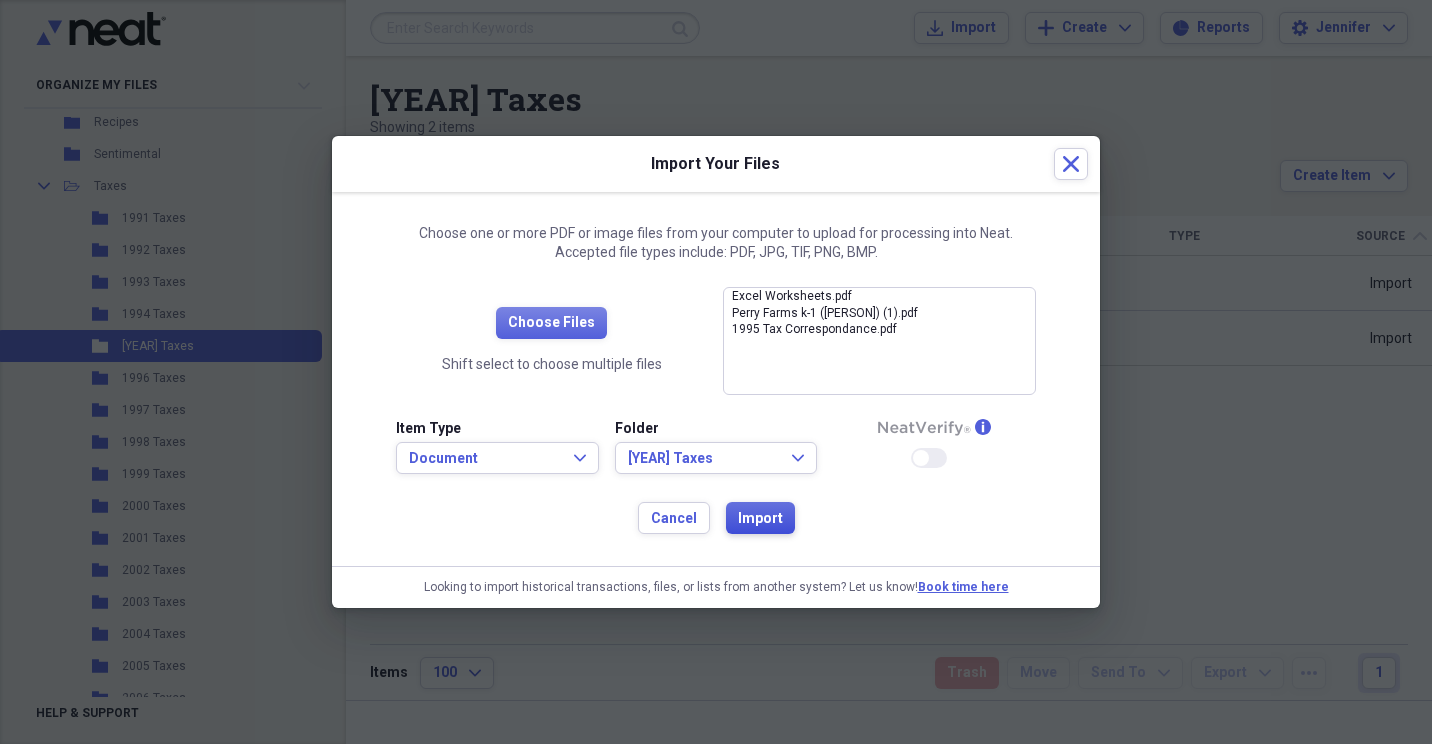 click on "Import" at bounding box center (760, 519) 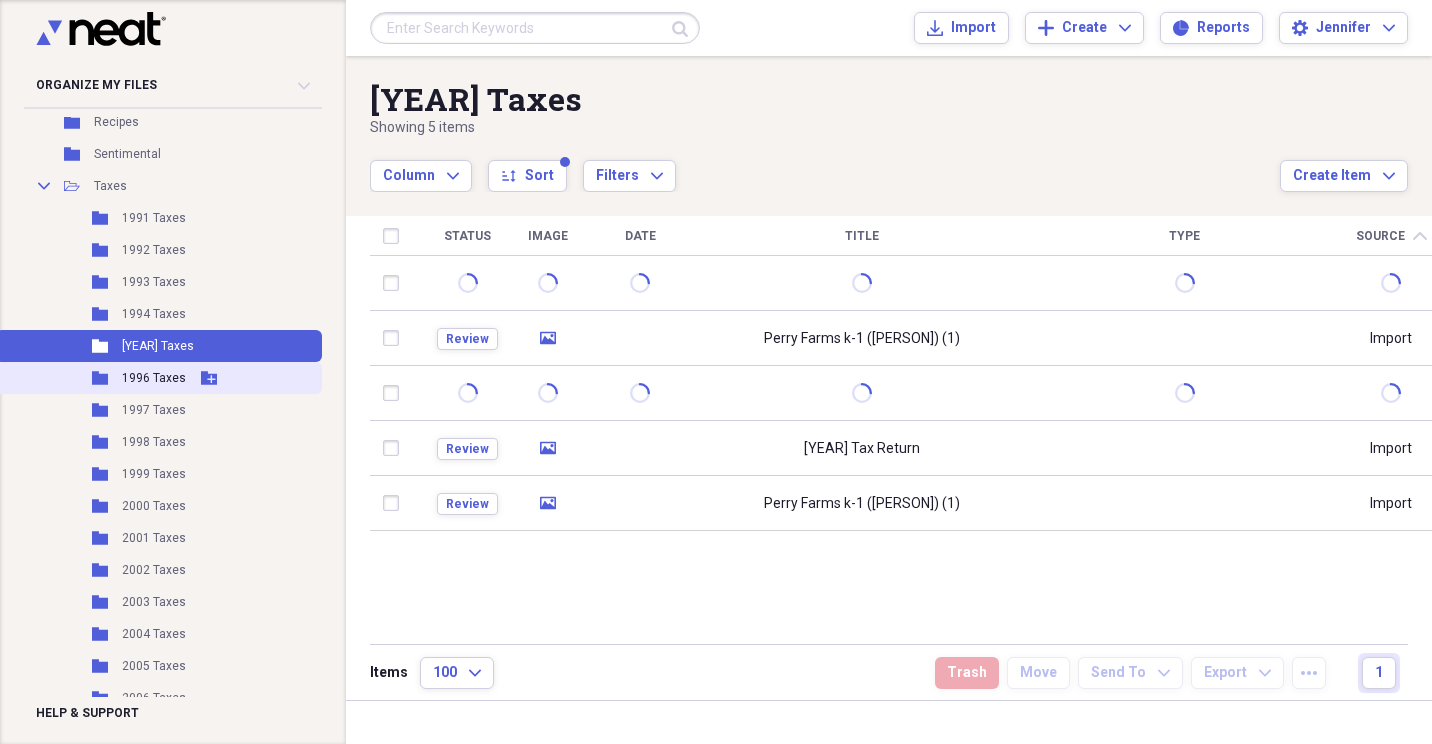 click on "1996 Taxes" at bounding box center [154, 378] 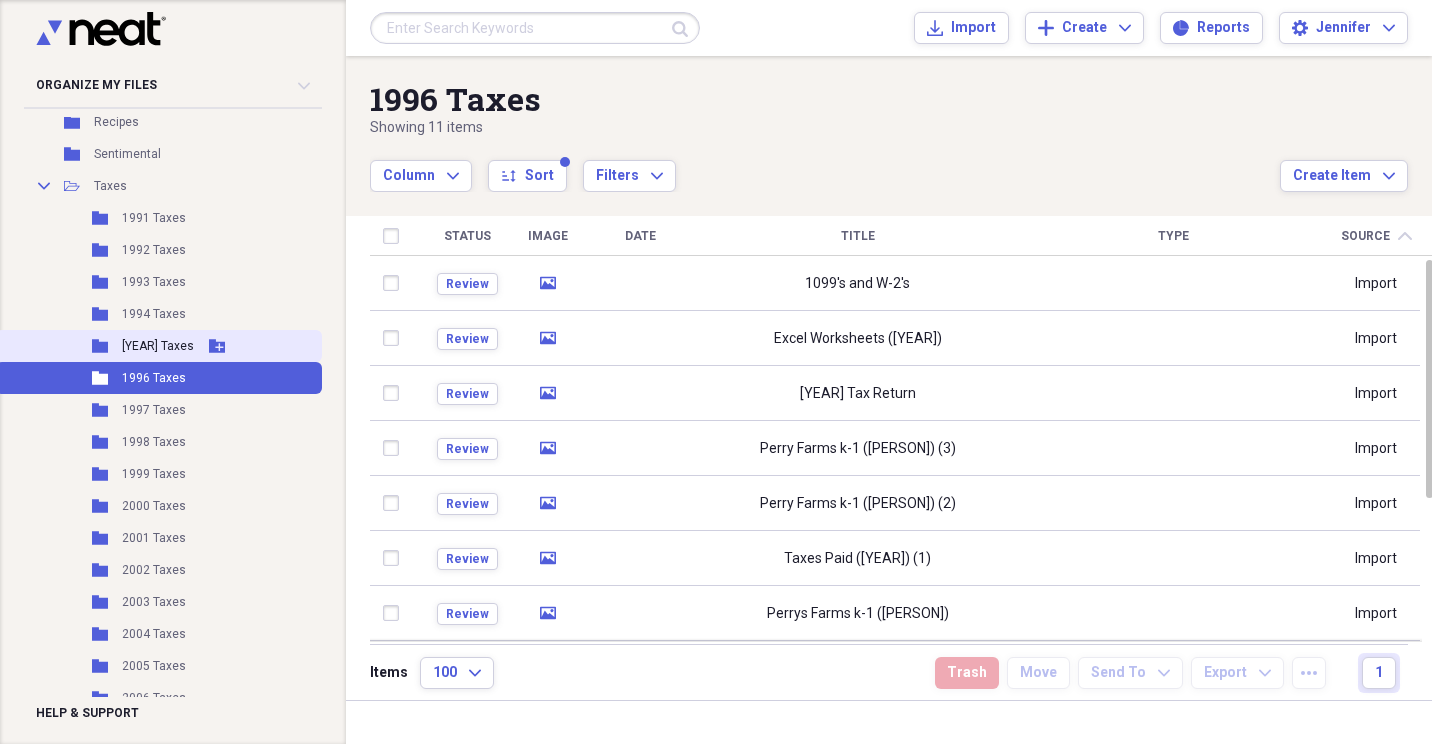 click on "[YEAR] Taxes" at bounding box center (158, 346) 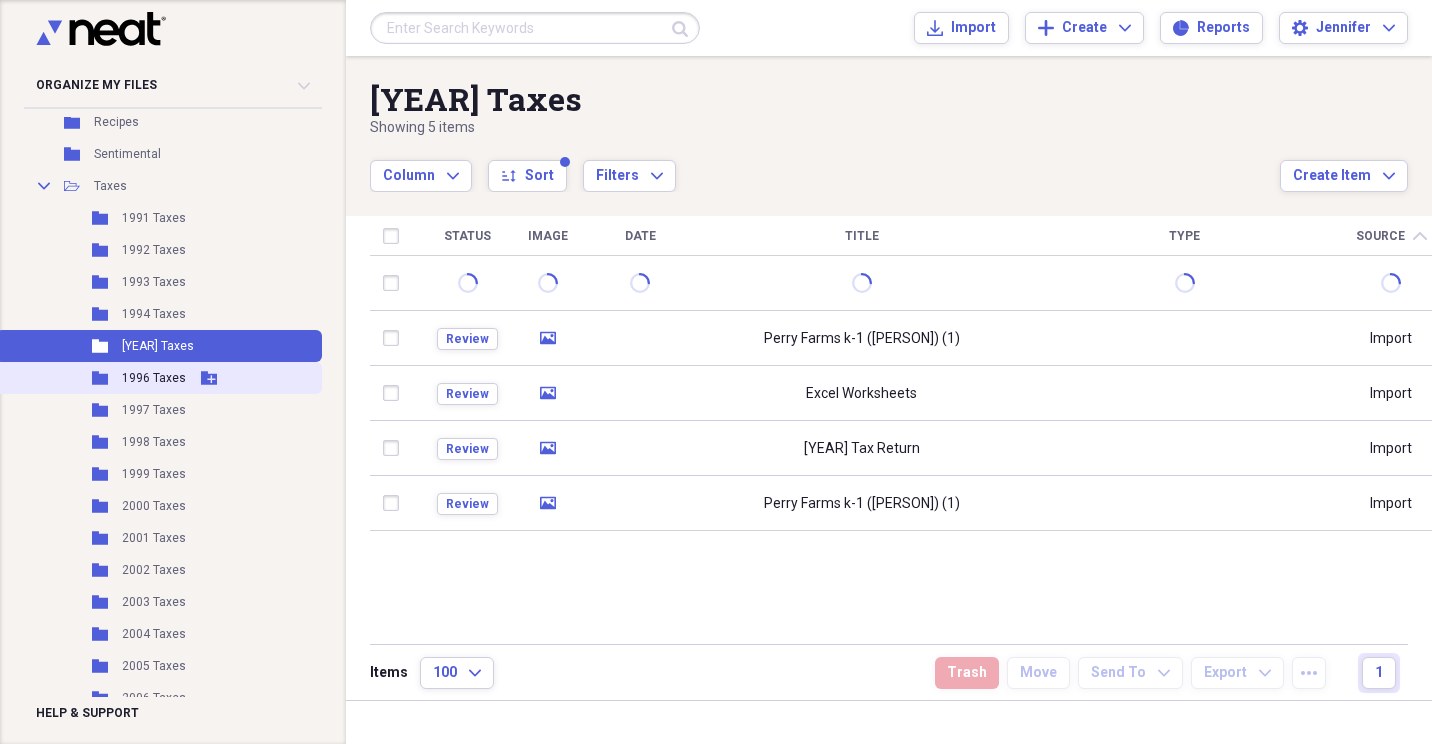 click on "1996 Taxes" at bounding box center [154, 378] 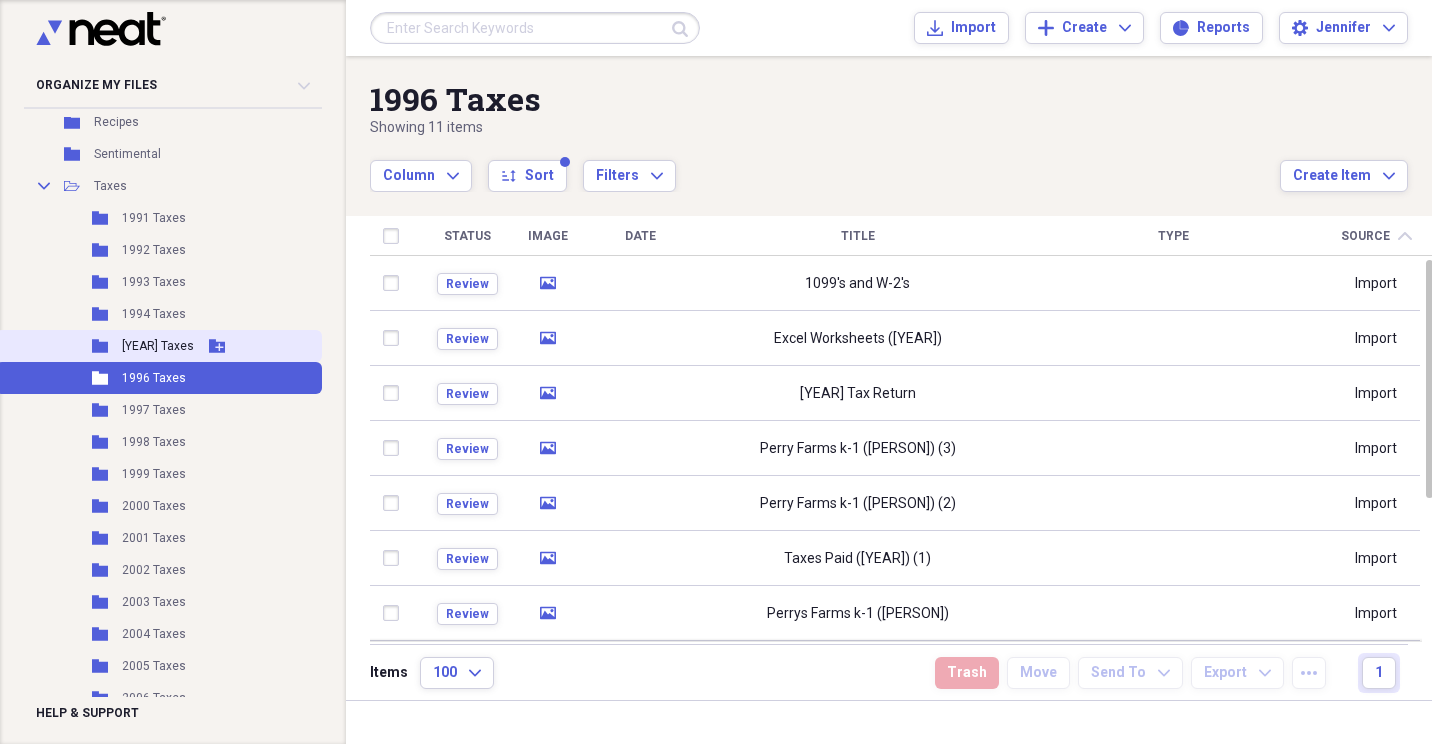 click on "[YEAR] Taxes" at bounding box center [158, 346] 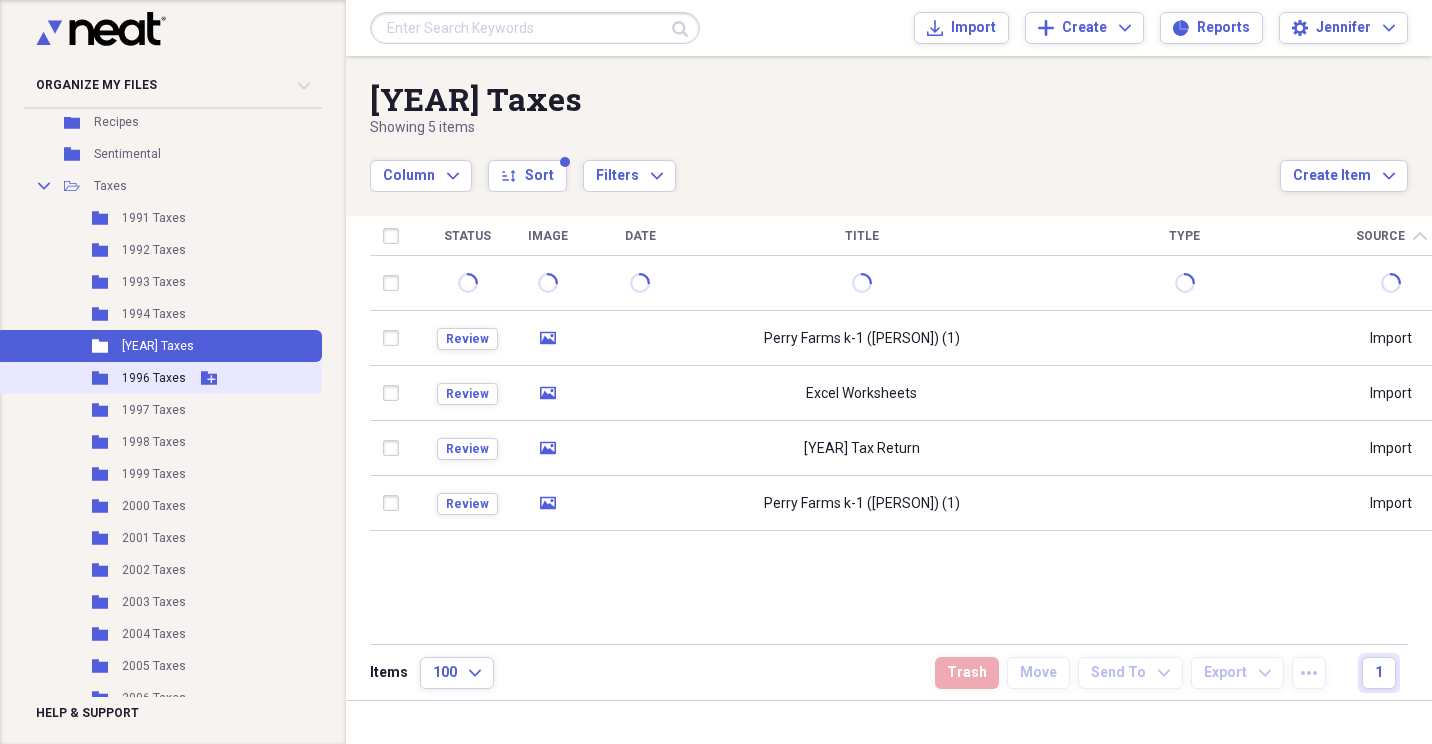 click on "1996 Taxes" at bounding box center (154, 378) 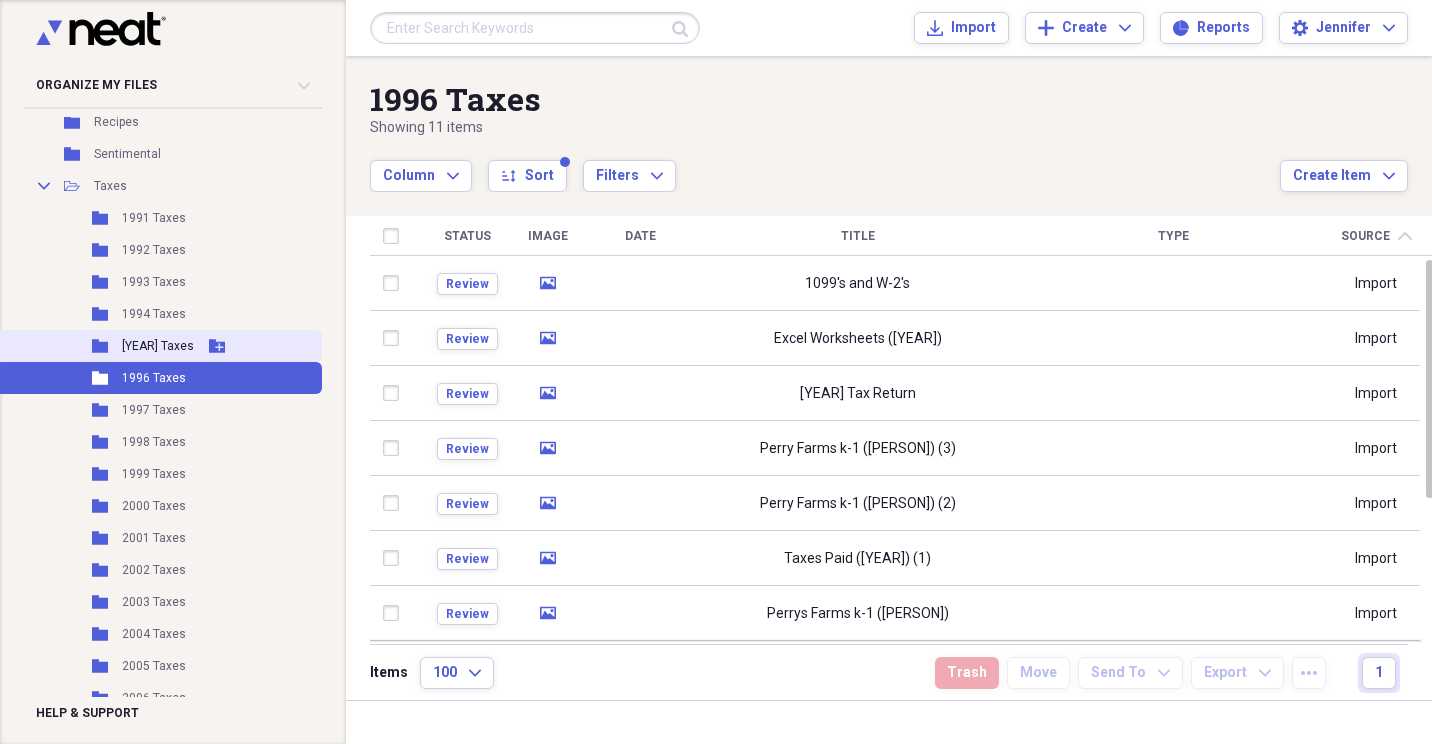click on "[YEAR] Taxes" at bounding box center [158, 346] 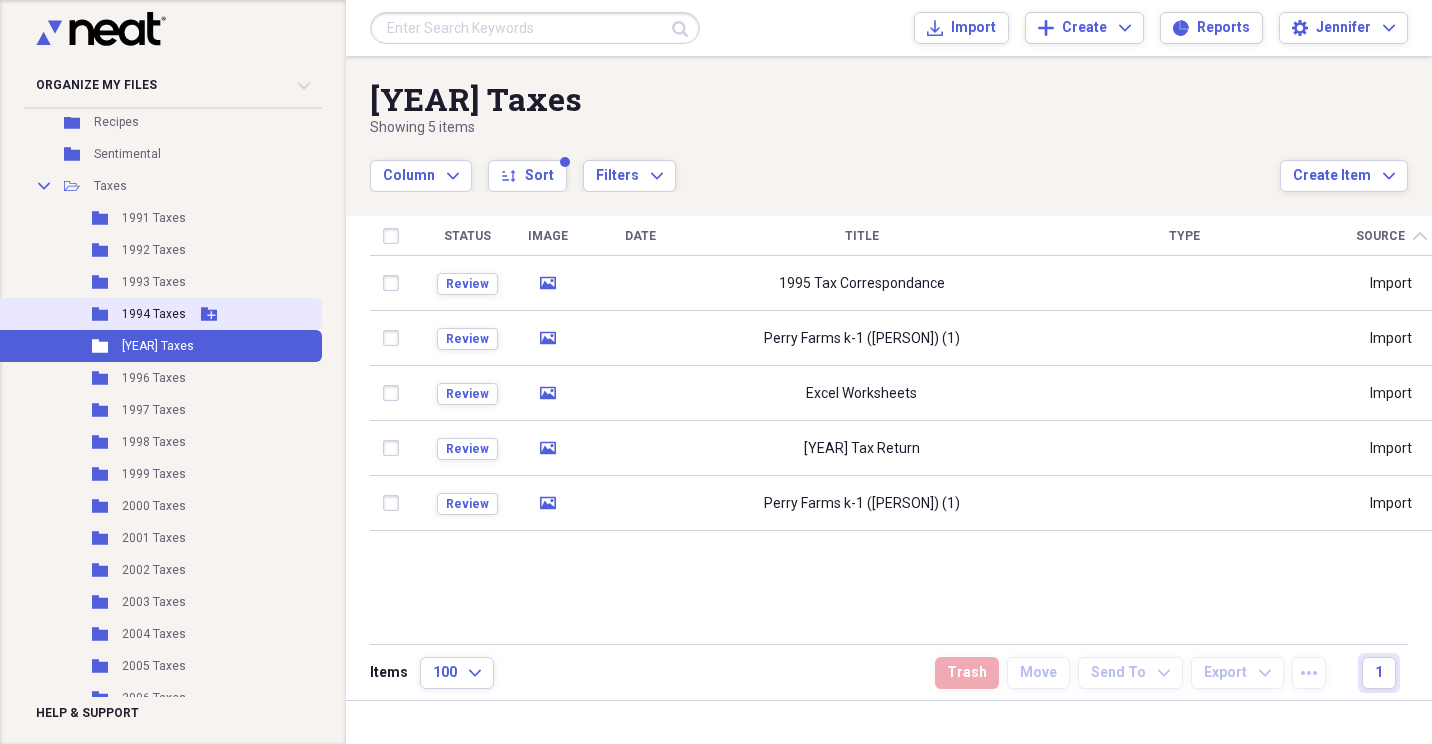 click on "Folder [YEAR] Taxes Add Folder" at bounding box center [159, 314] 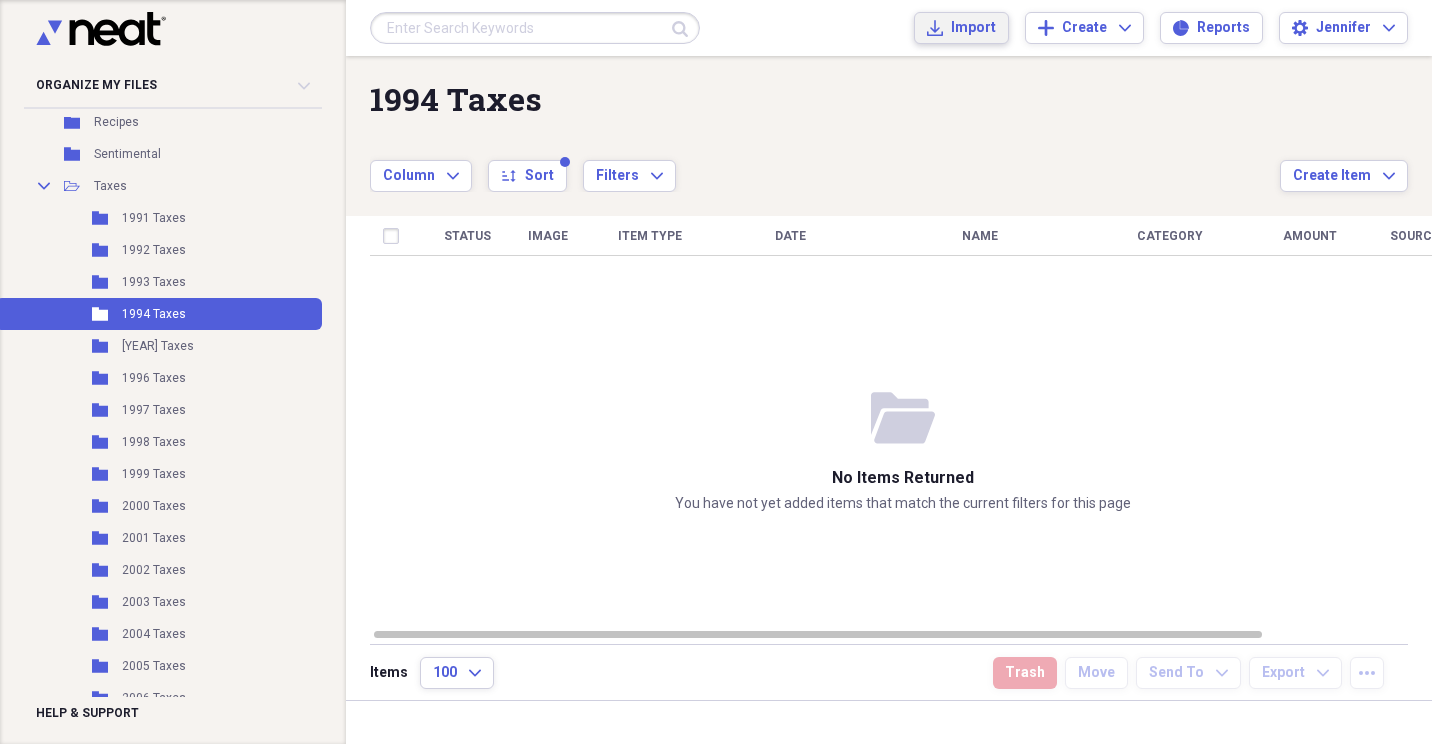 click on "Import" at bounding box center [973, 28] 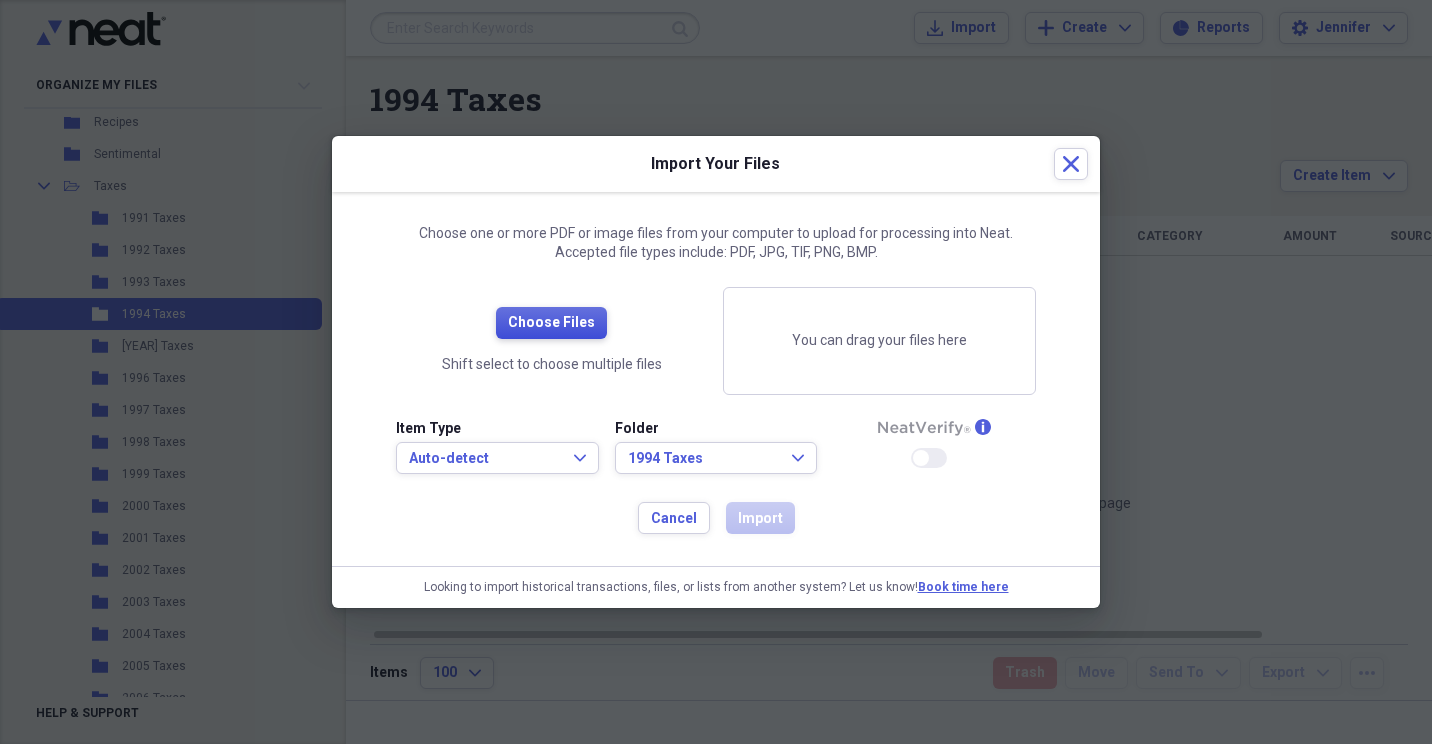 click on "Choose Files" at bounding box center (551, 323) 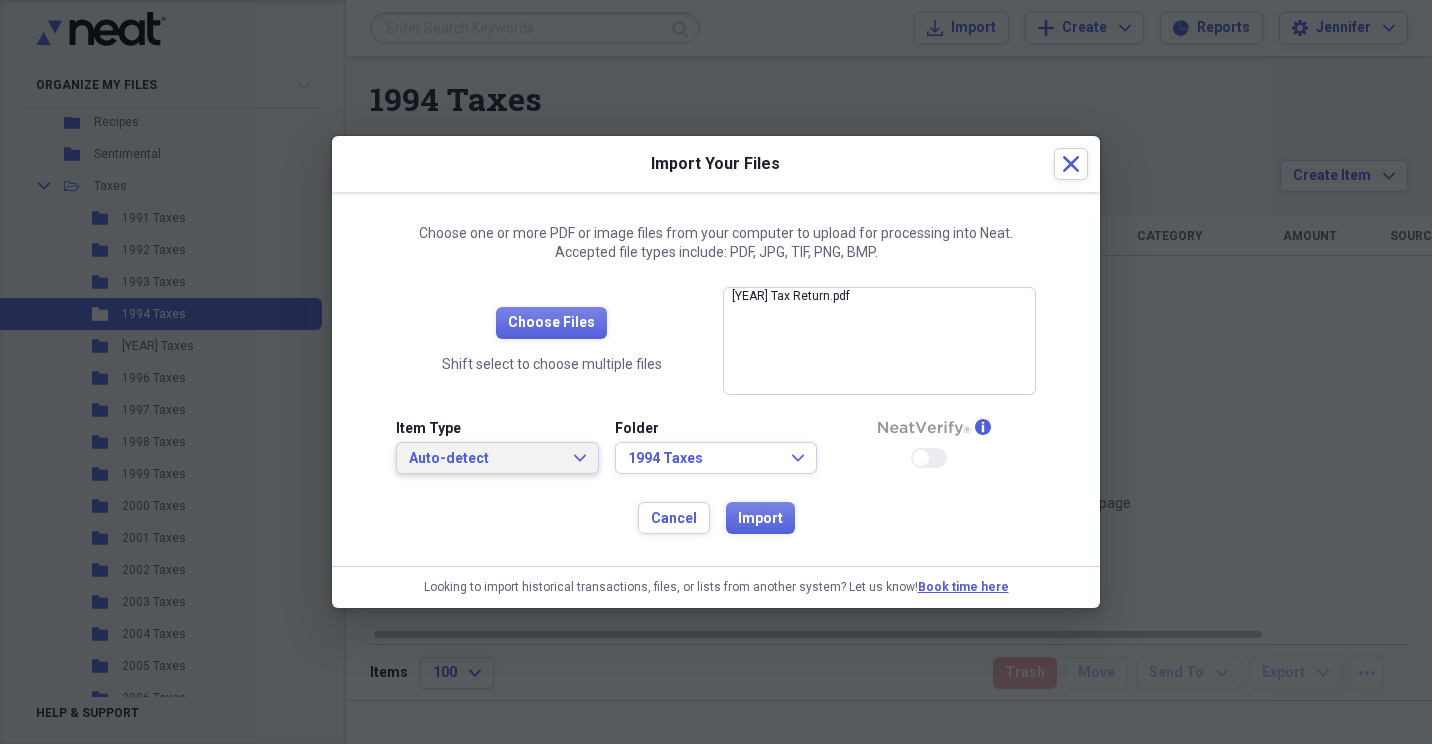 click on "Expand" 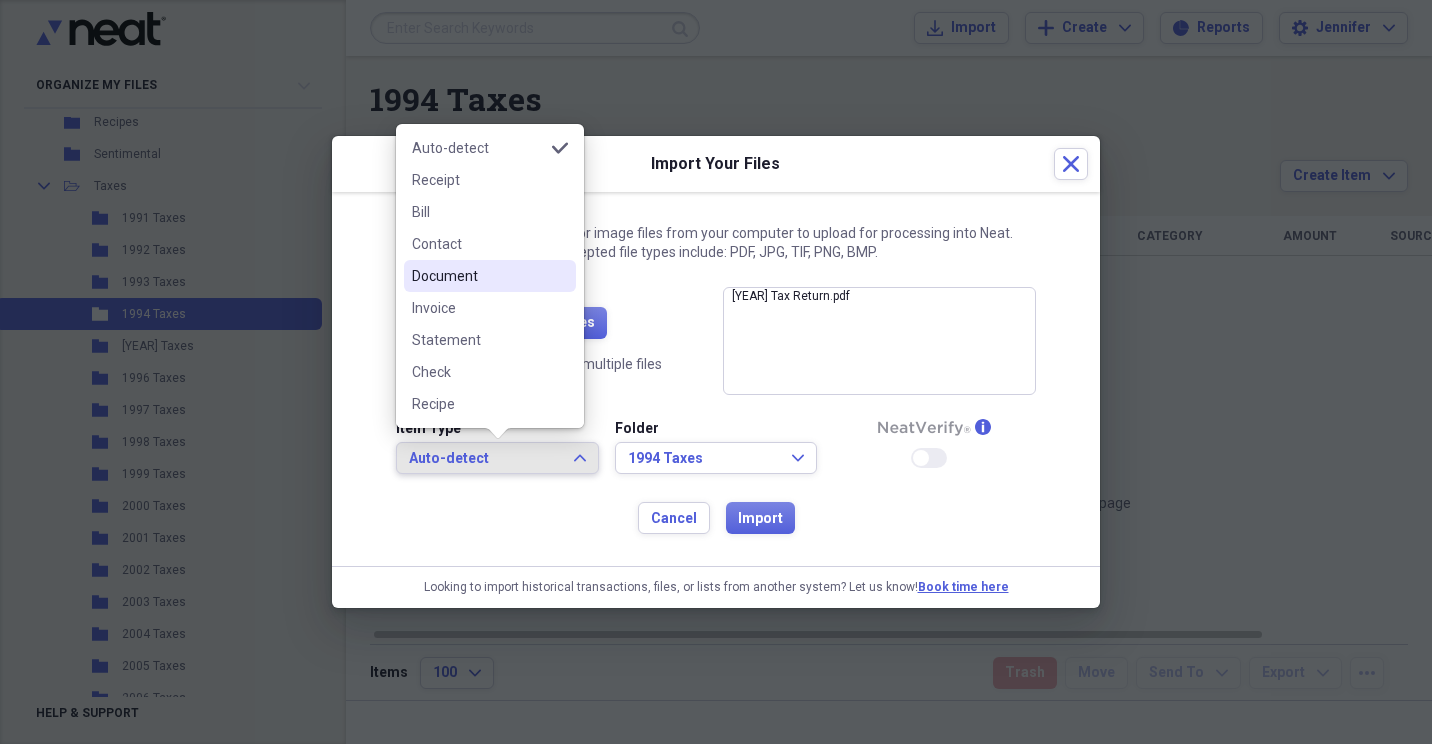 click on "Document" at bounding box center (478, 276) 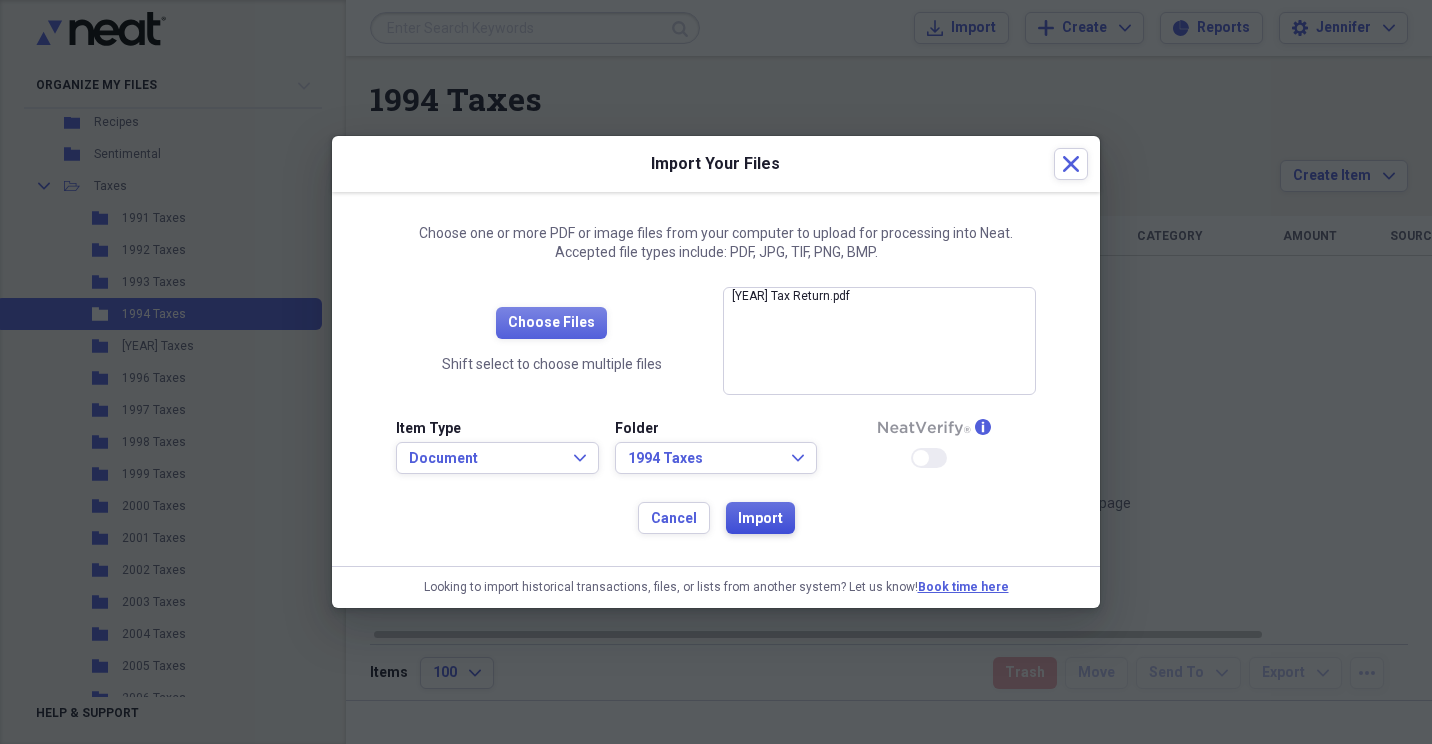 click on "Import" at bounding box center [760, 519] 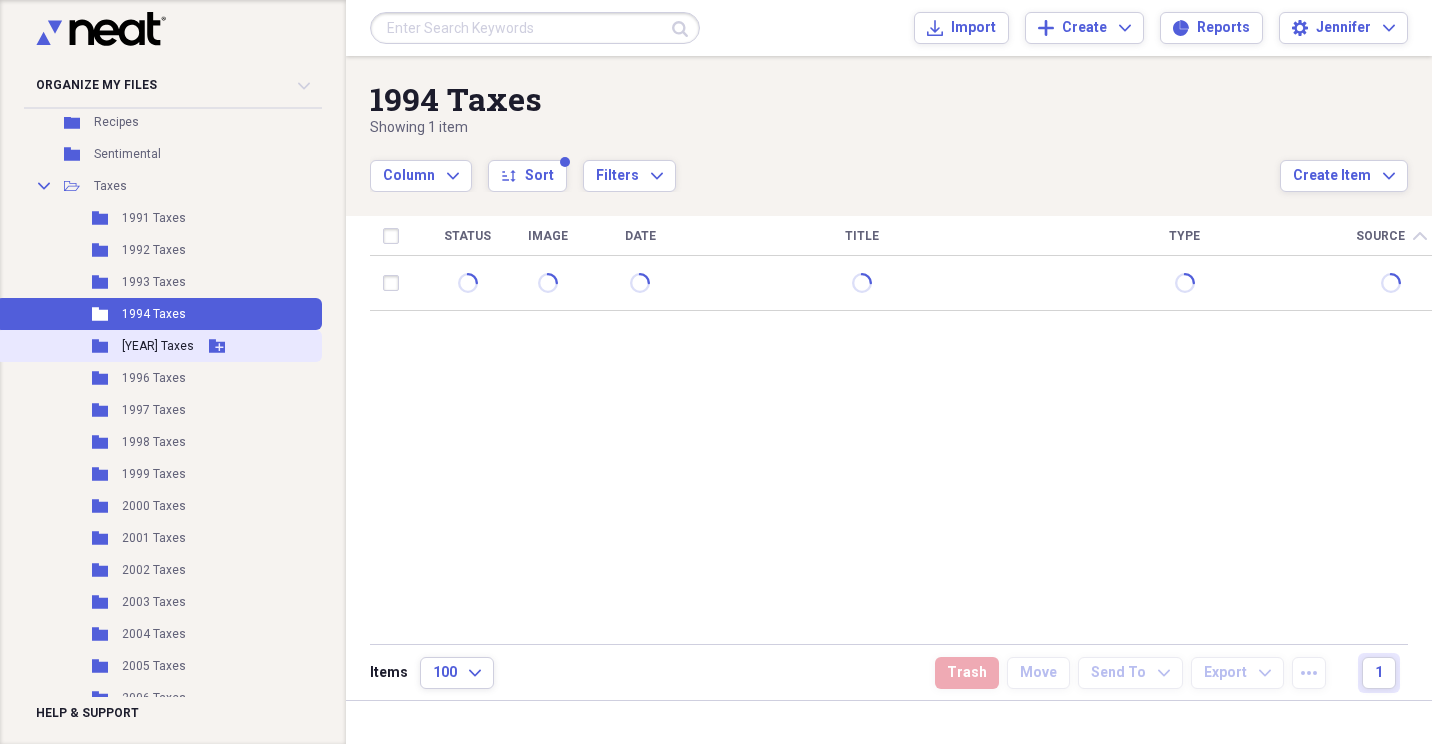 click on "[YEAR] Taxes" at bounding box center [158, 346] 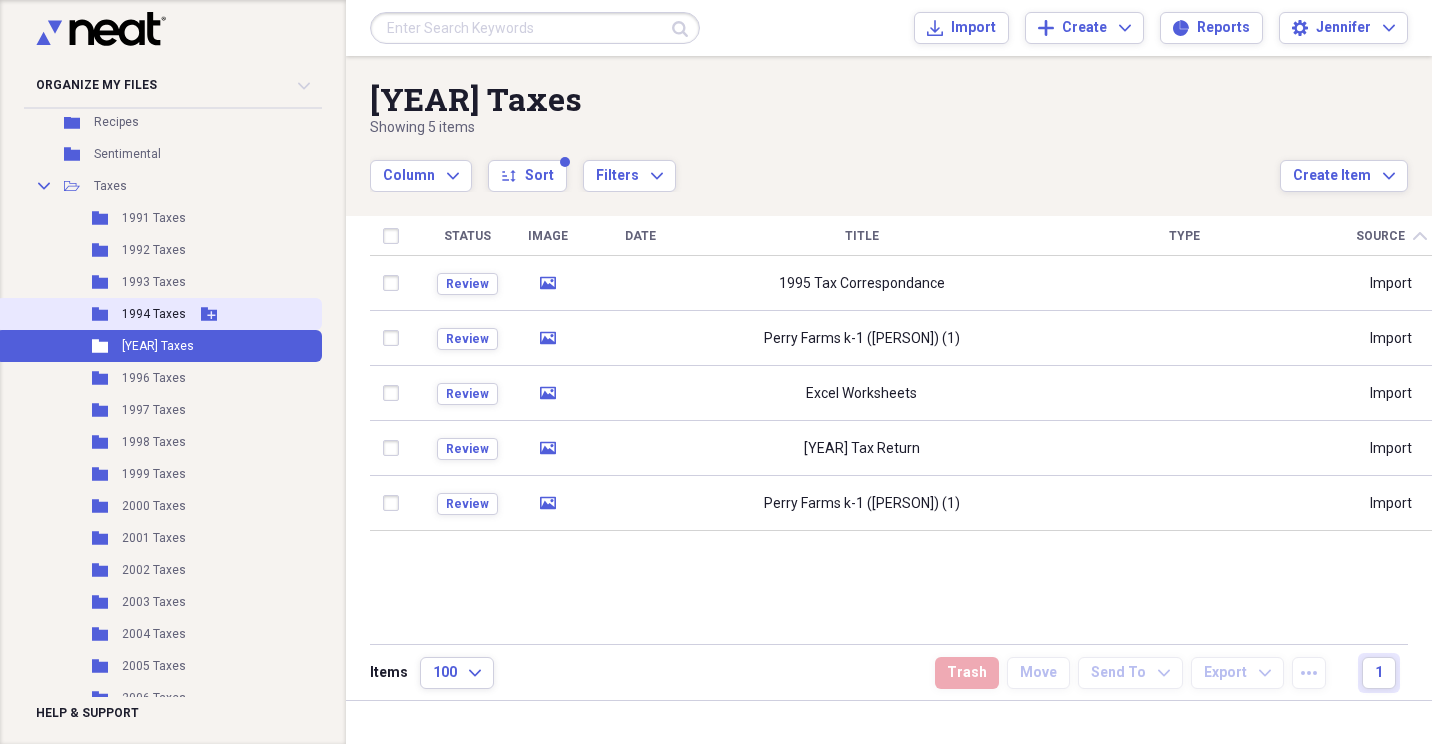 click on "1994 Taxes" at bounding box center (154, 314) 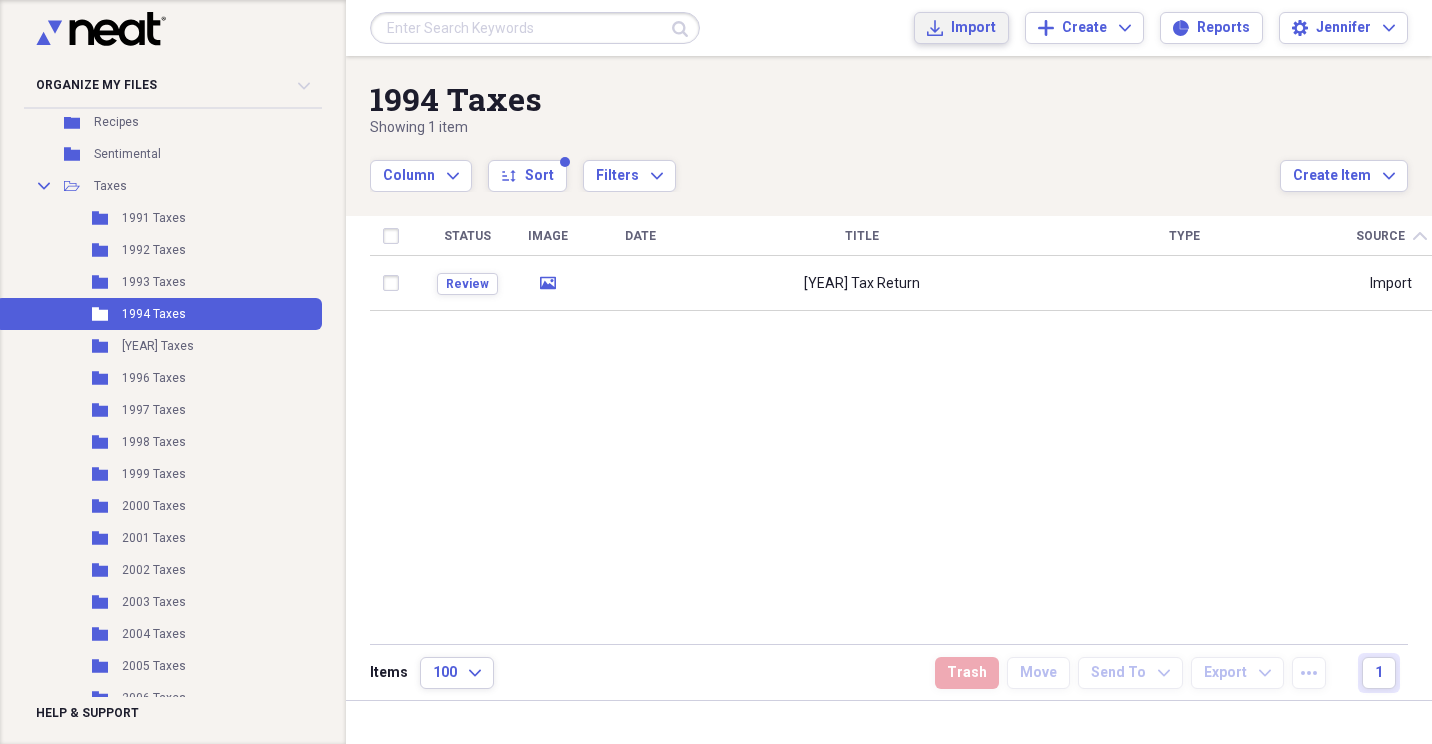 click on "Import" at bounding box center [973, 28] 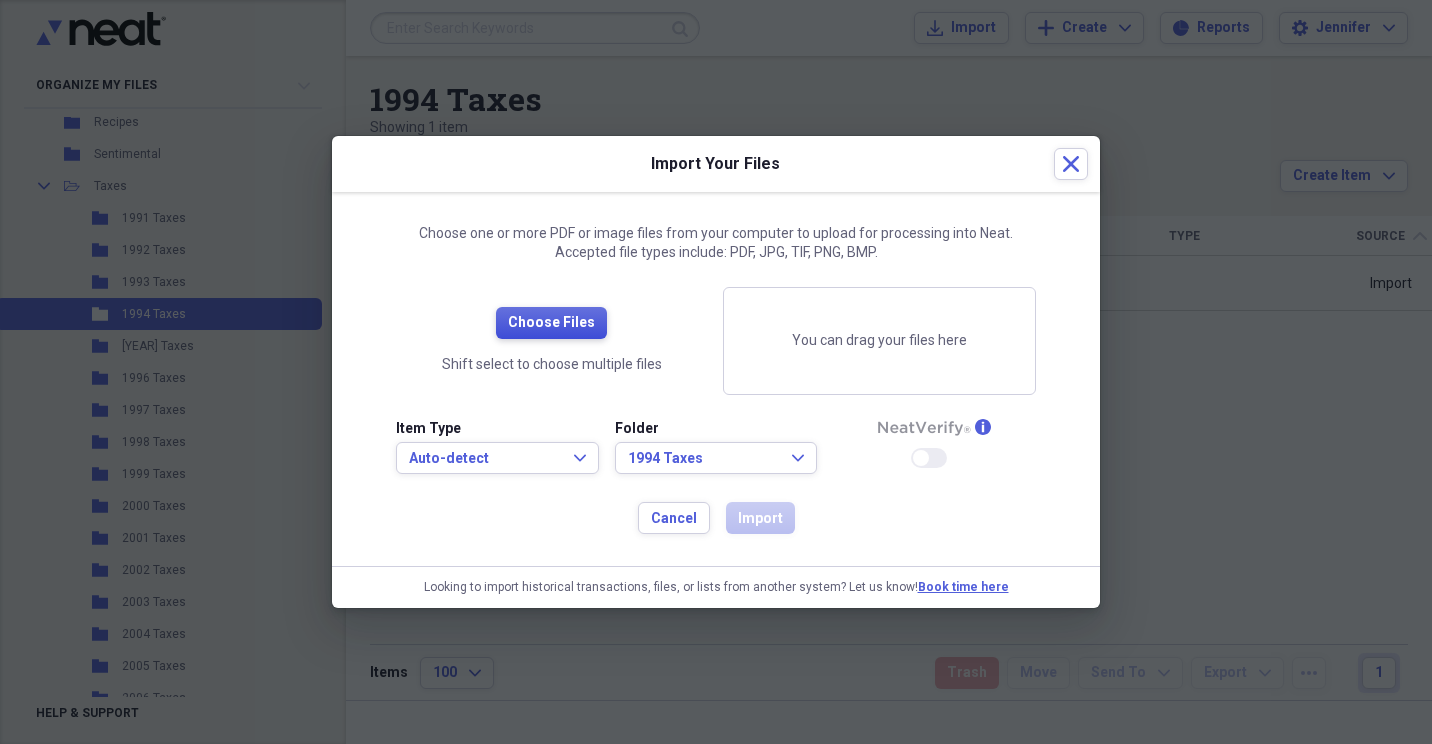 click on "Choose Files" at bounding box center (551, 323) 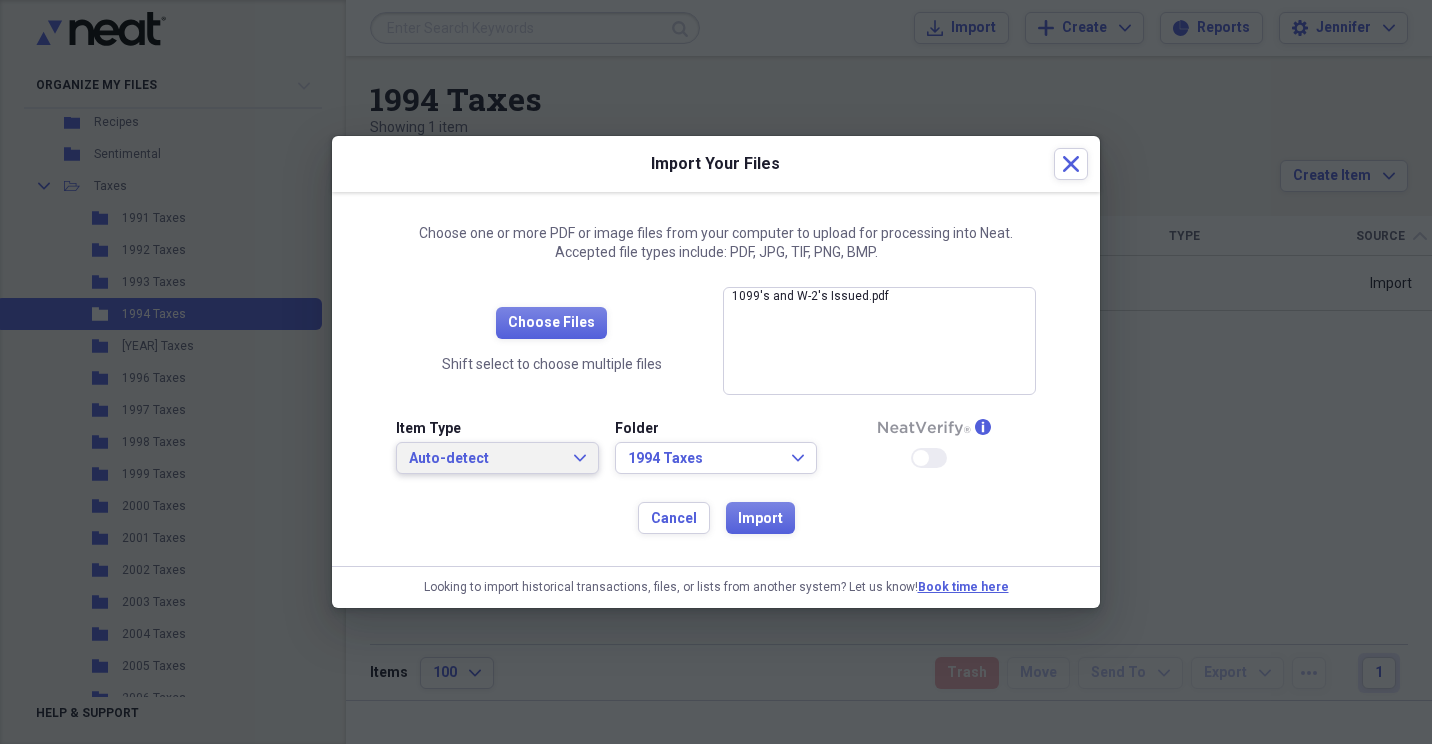 click on "Expand" 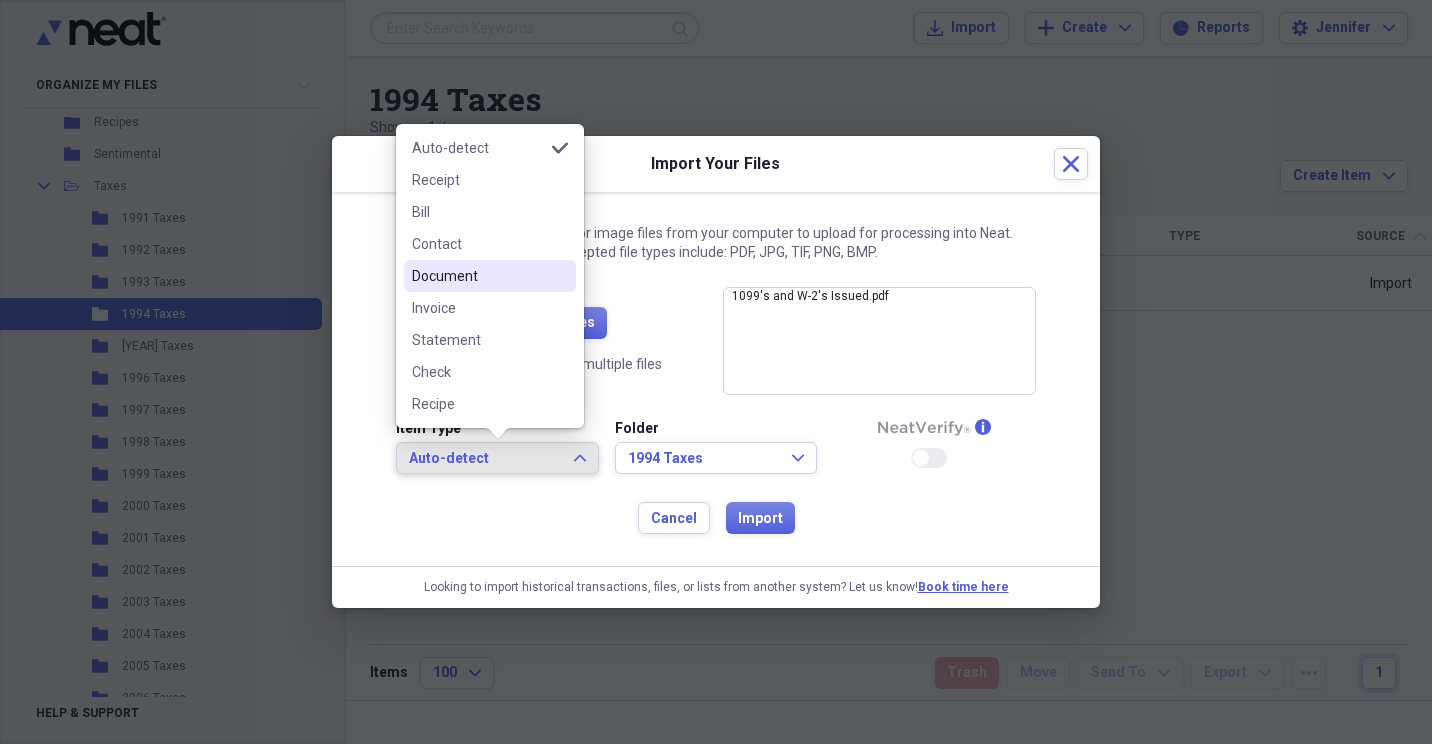 click on "Document" at bounding box center [478, 276] 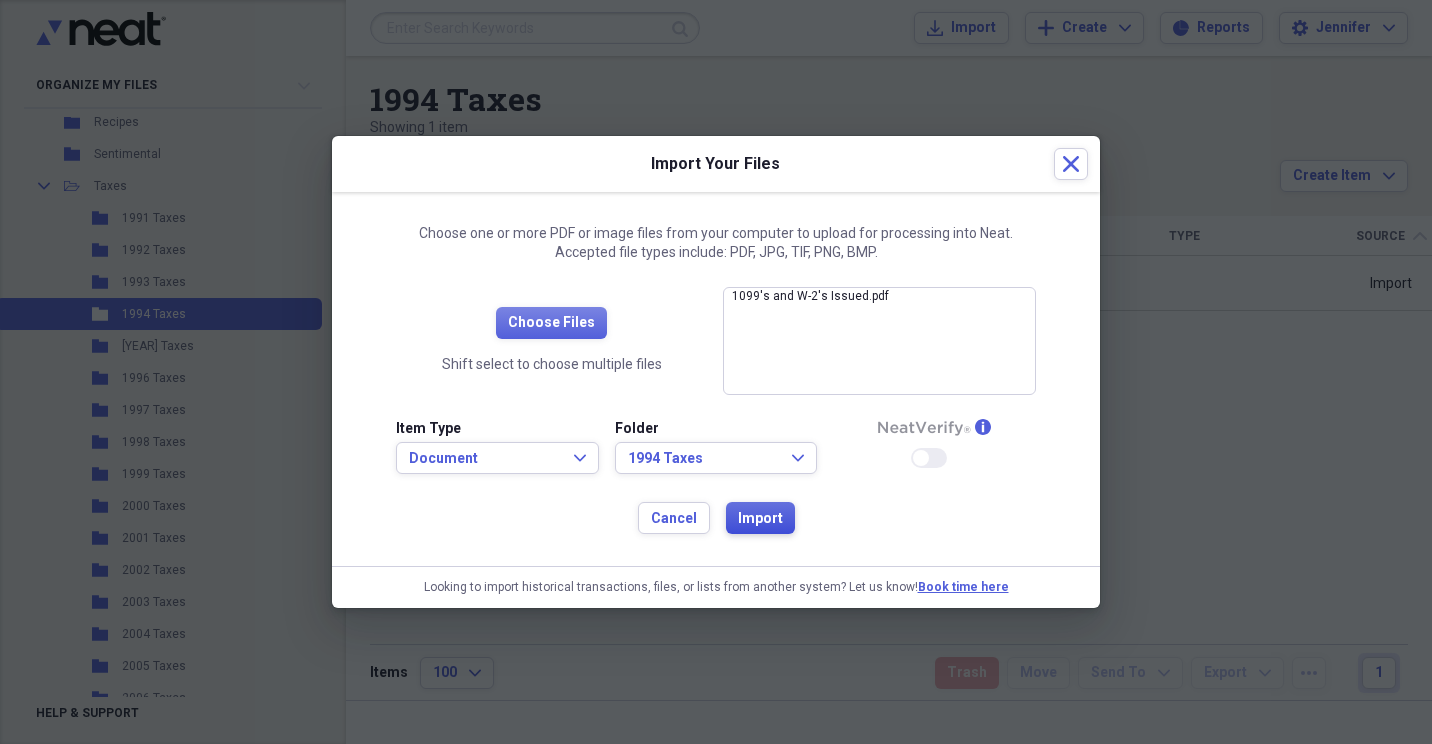 click on "Import" at bounding box center (760, 519) 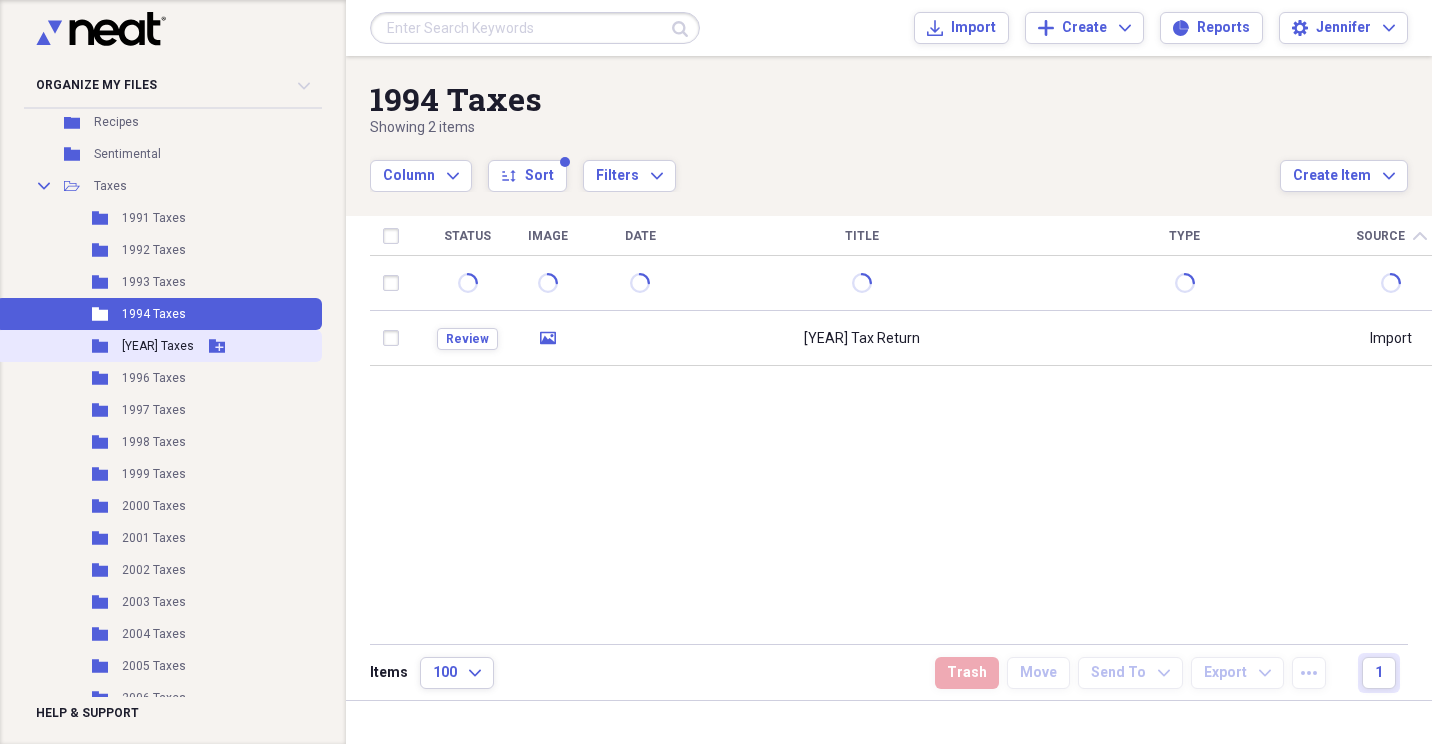 click on "Folder [YEAR] Taxes Add Folder" at bounding box center (159, 346) 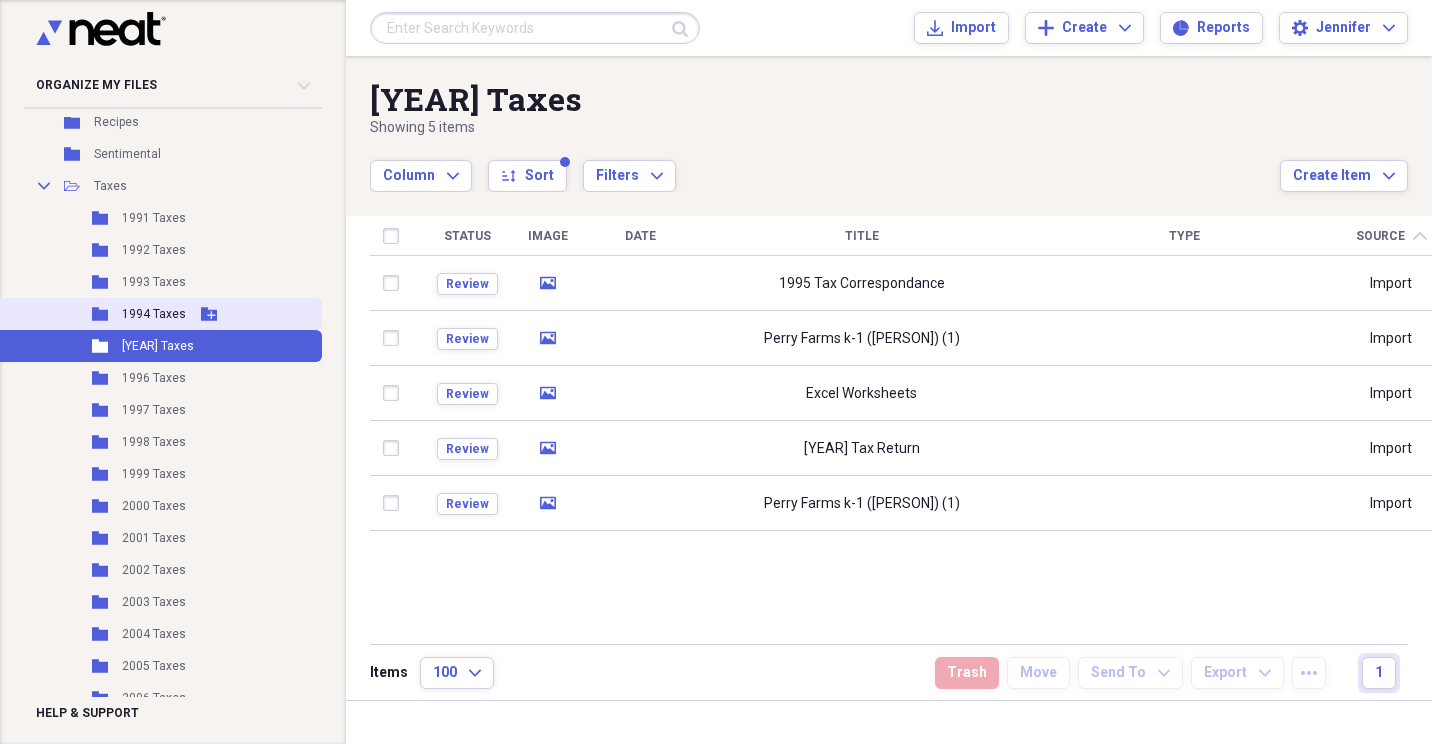 click on "1994 Taxes" at bounding box center (154, 314) 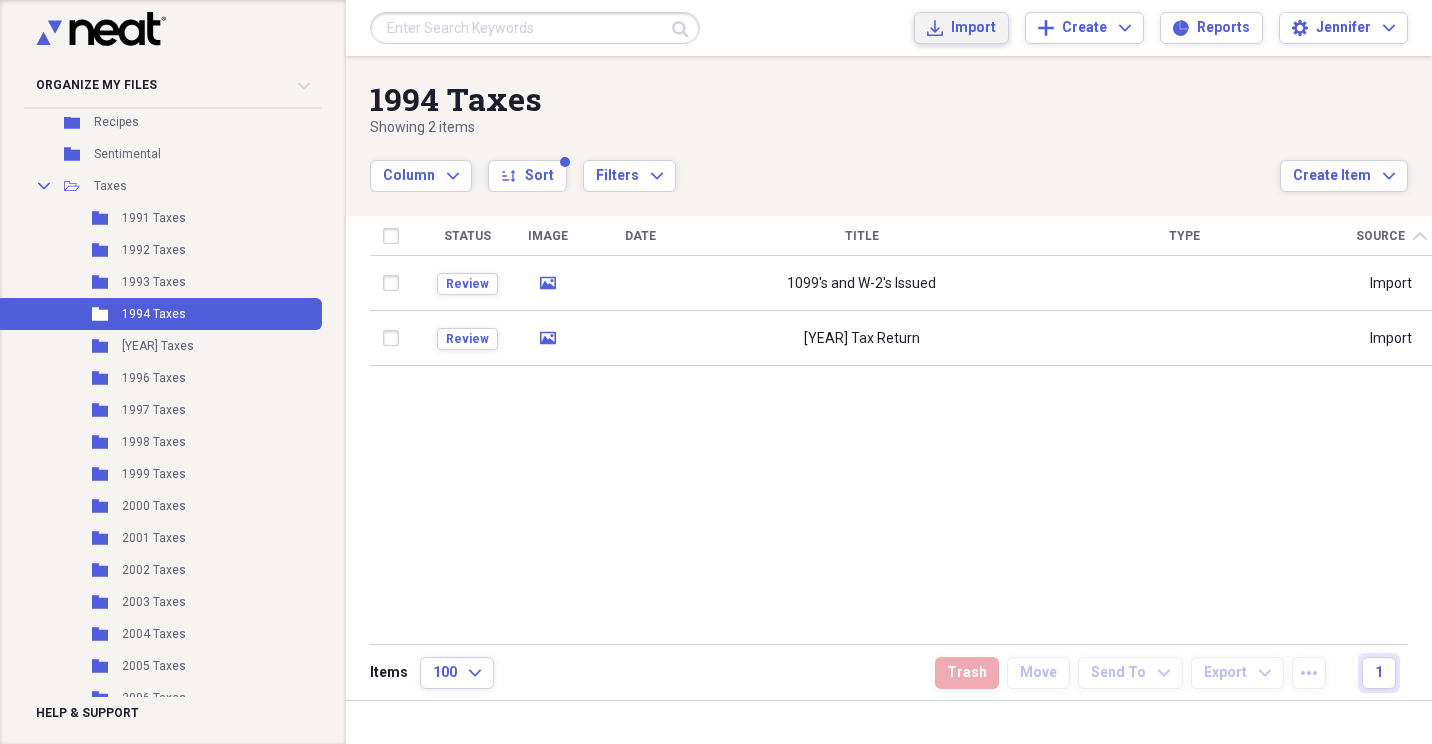 click on "Import" at bounding box center (973, 28) 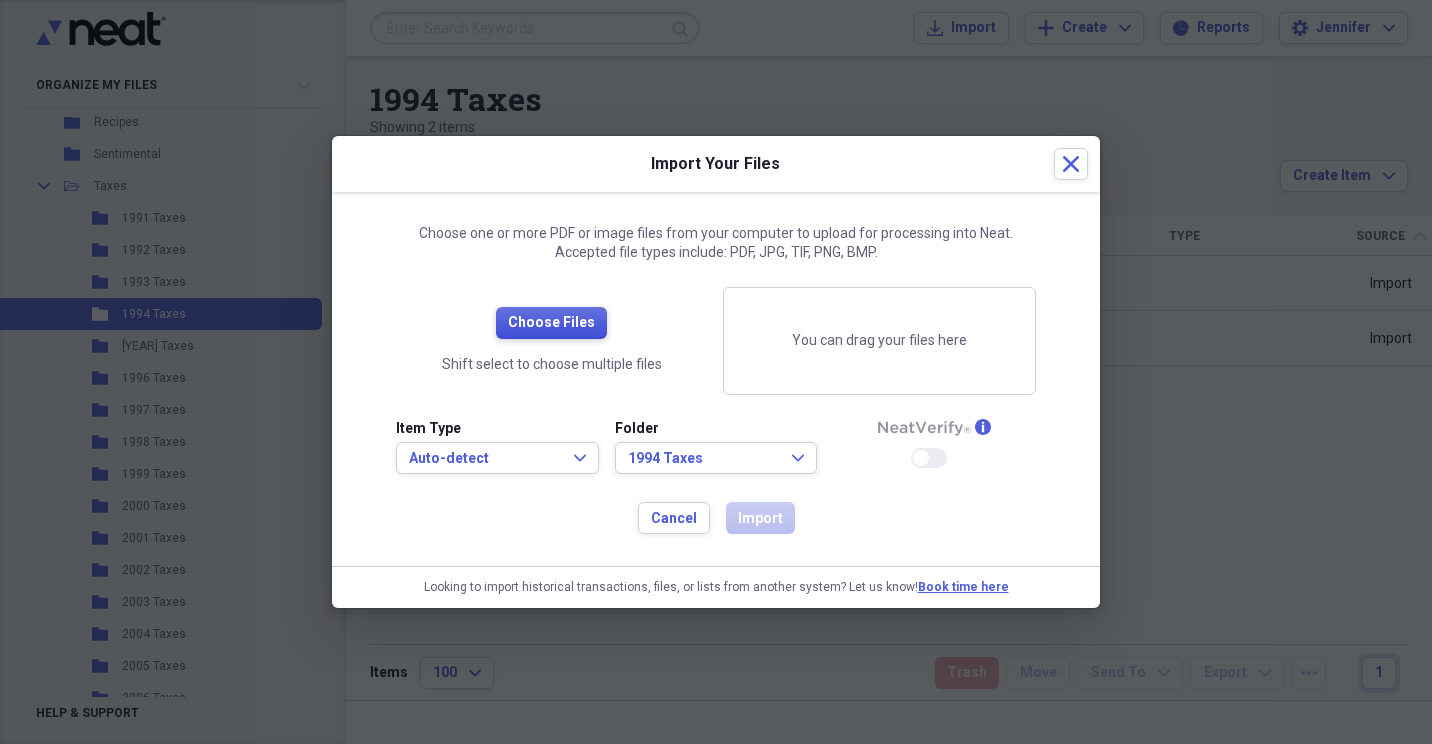 click on "Choose Files" at bounding box center (551, 323) 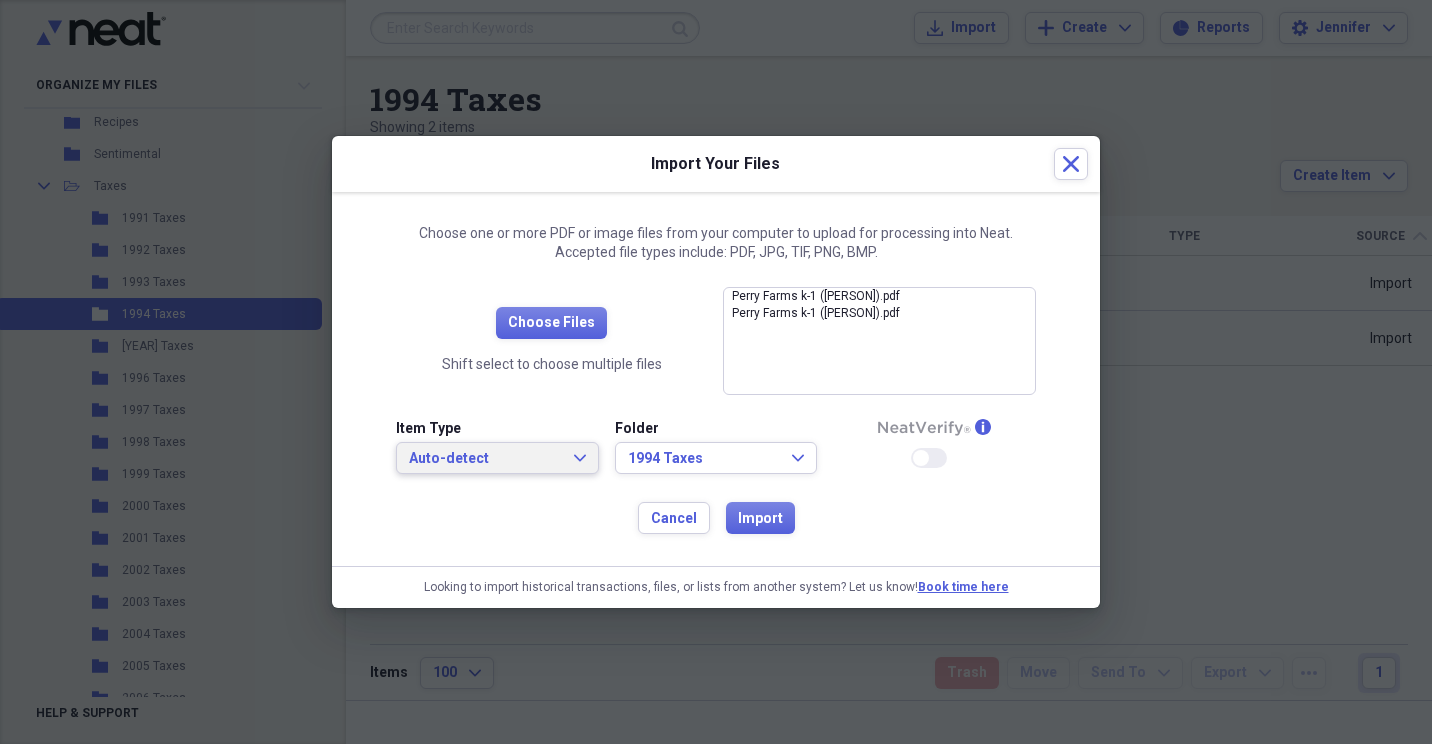 click on "Expand" 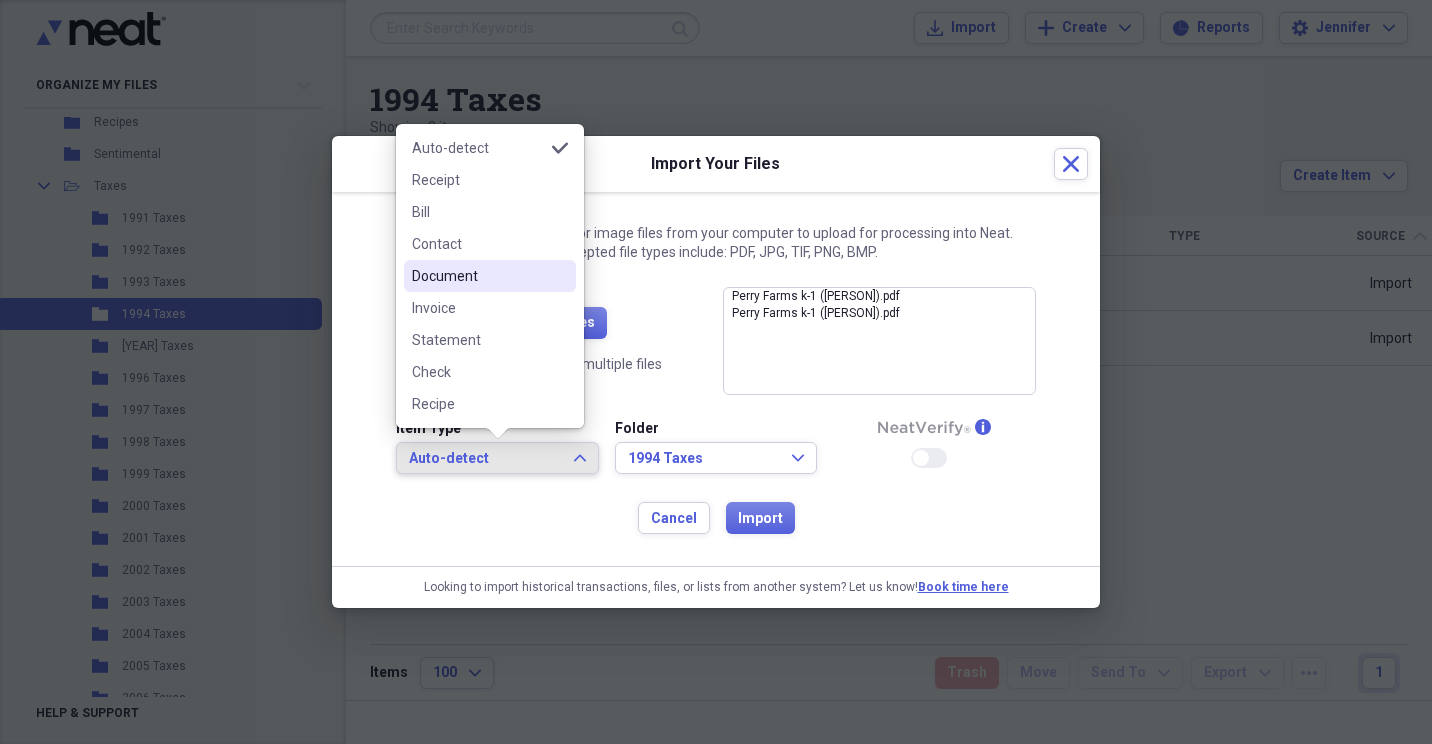 click on "Document" at bounding box center [478, 276] 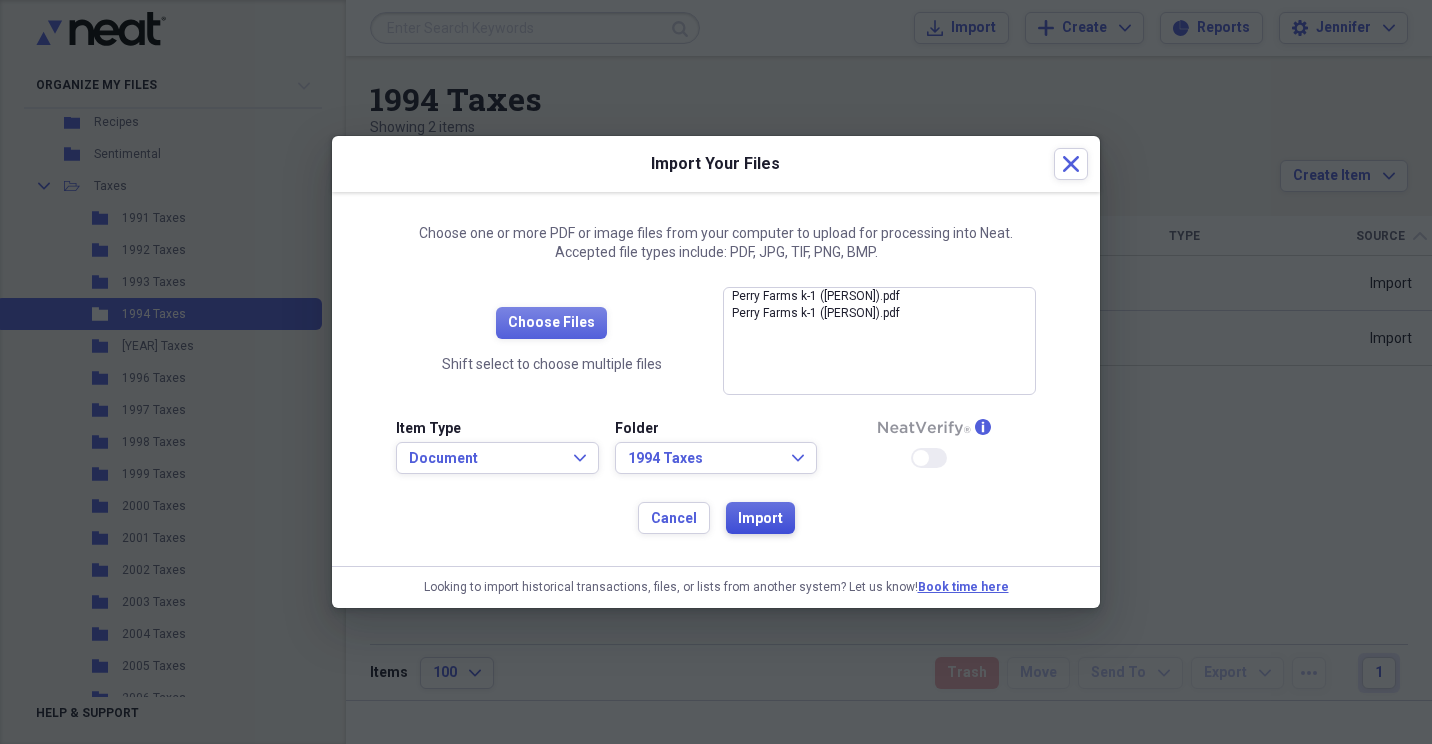 click on "Import" at bounding box center (760, 519) 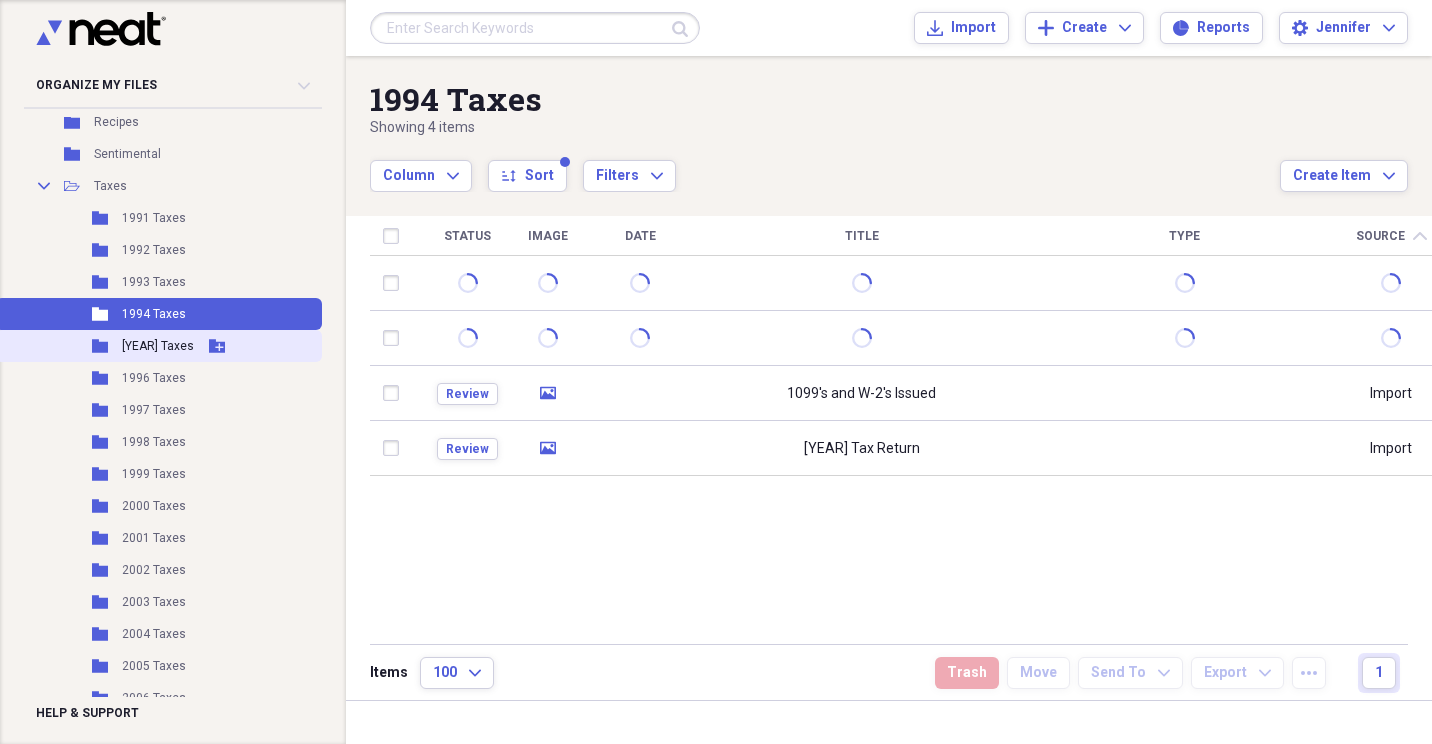 click on "Folder [YEAR] Taxes Add Folder" at bounding box center [159, 346] 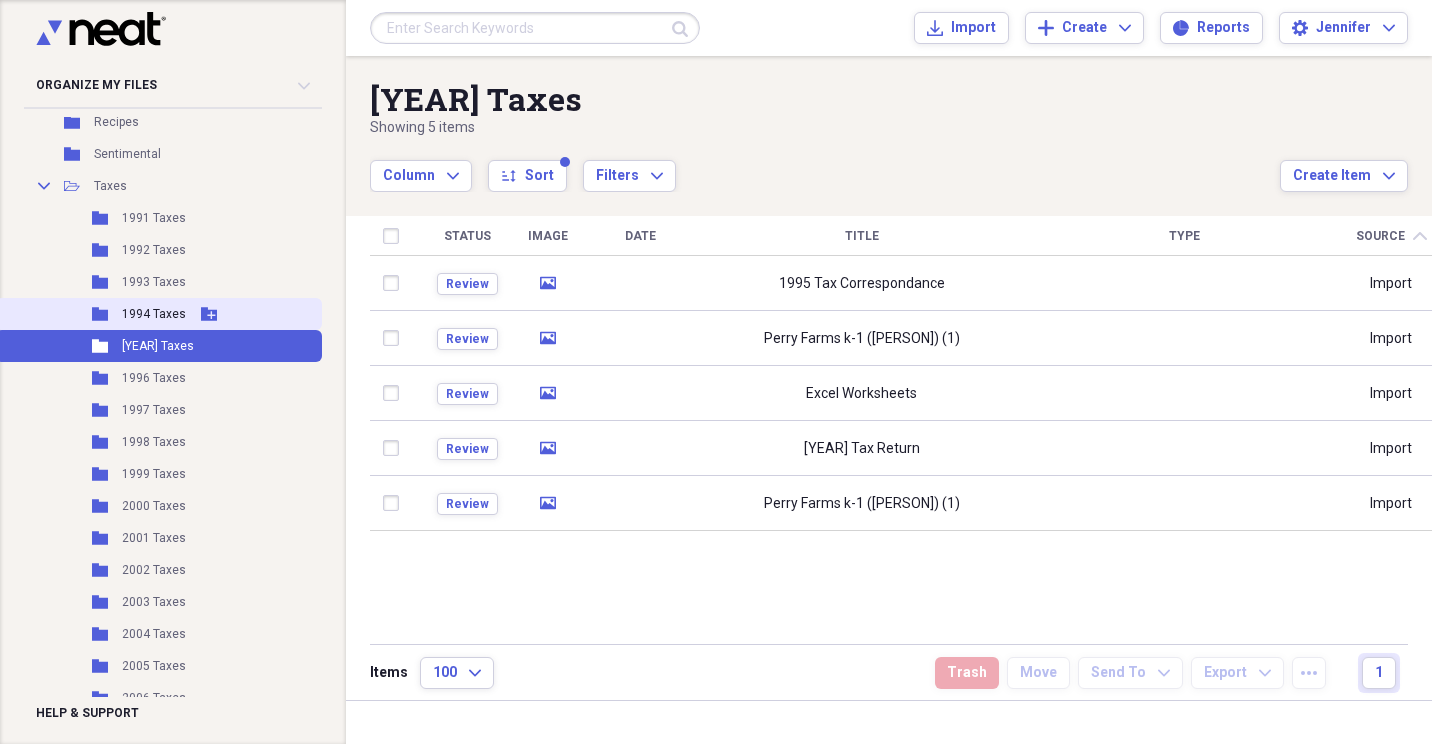 click on "1994 Taxes" at bounding box center [154, 314] 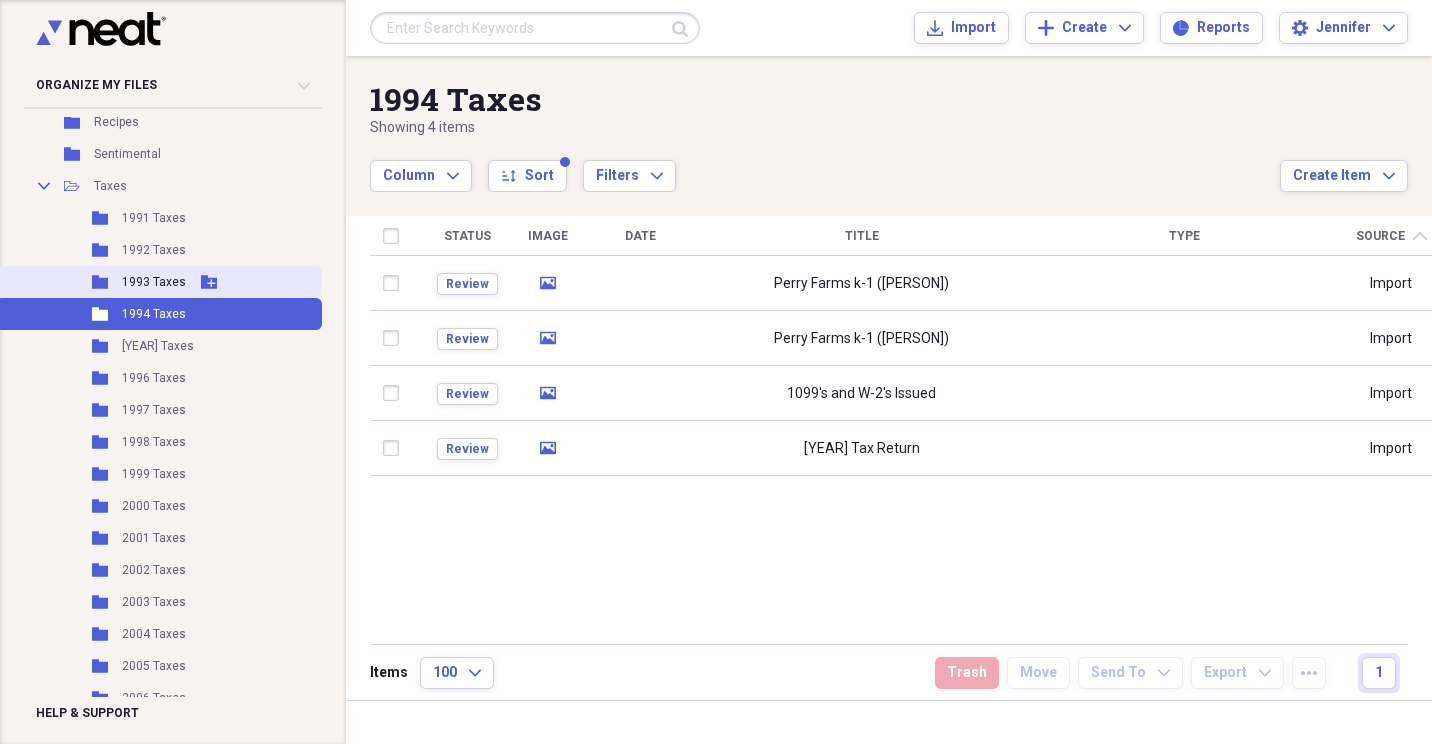 click on "1993 Taxes" at bounding box center [154, 282] 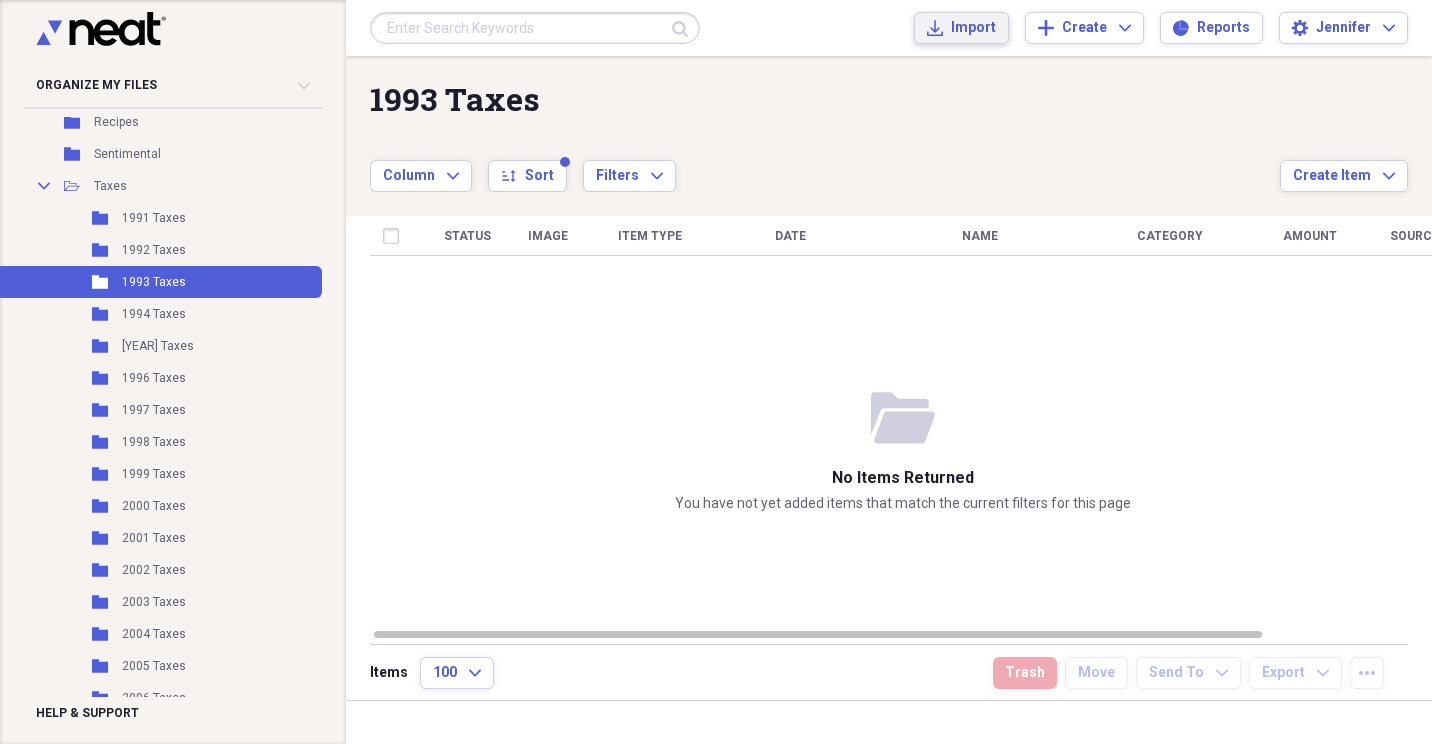 click on "Import" at bounding box center (973, 28) 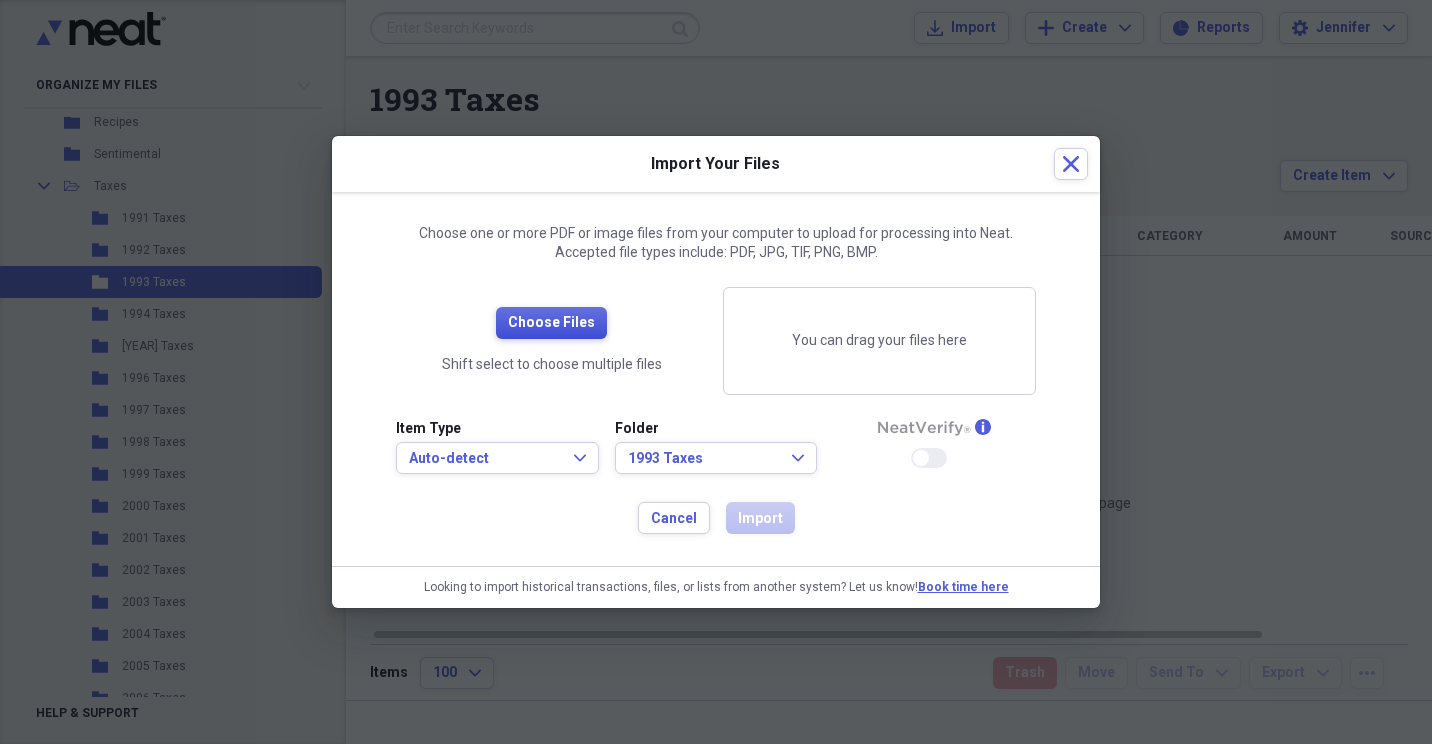 click on "Choose Files" at bounding box center (551, 323) 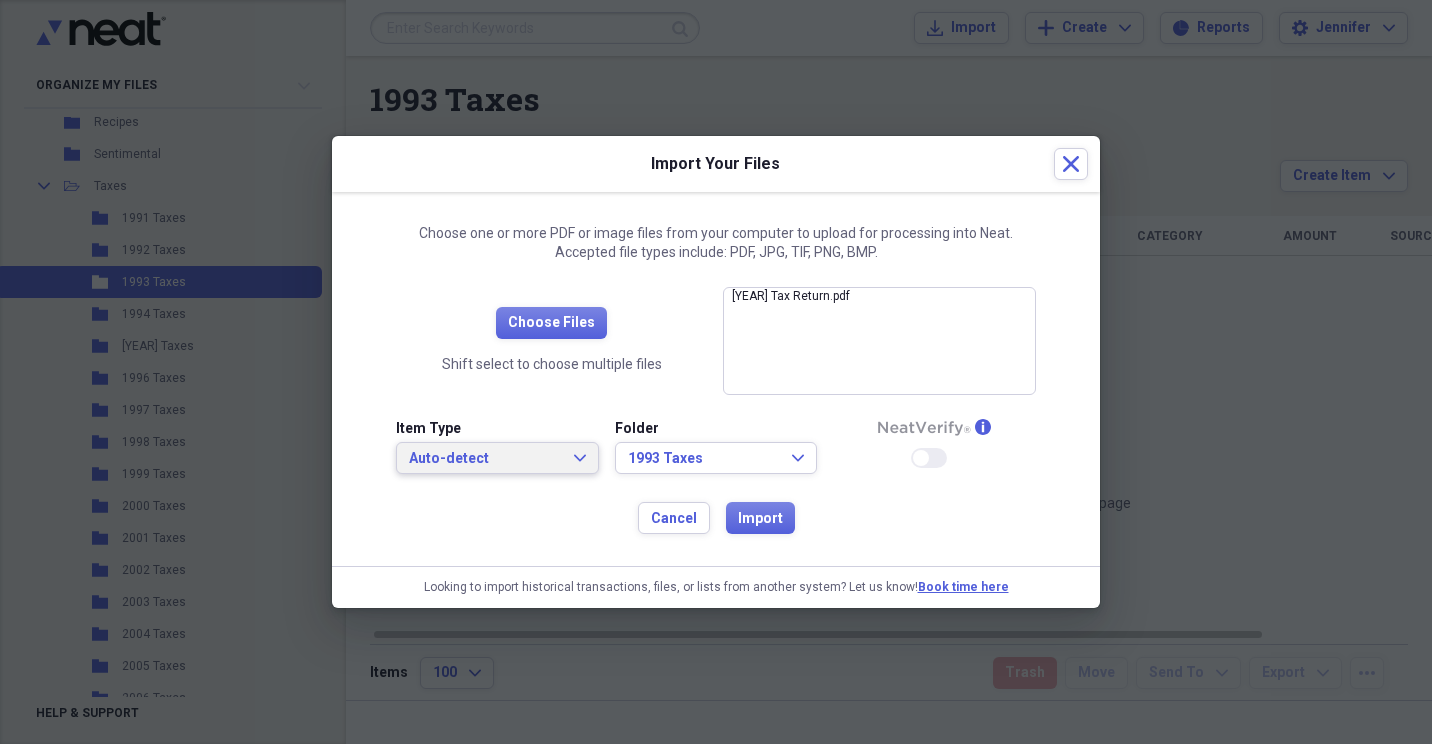 click on "Expand" 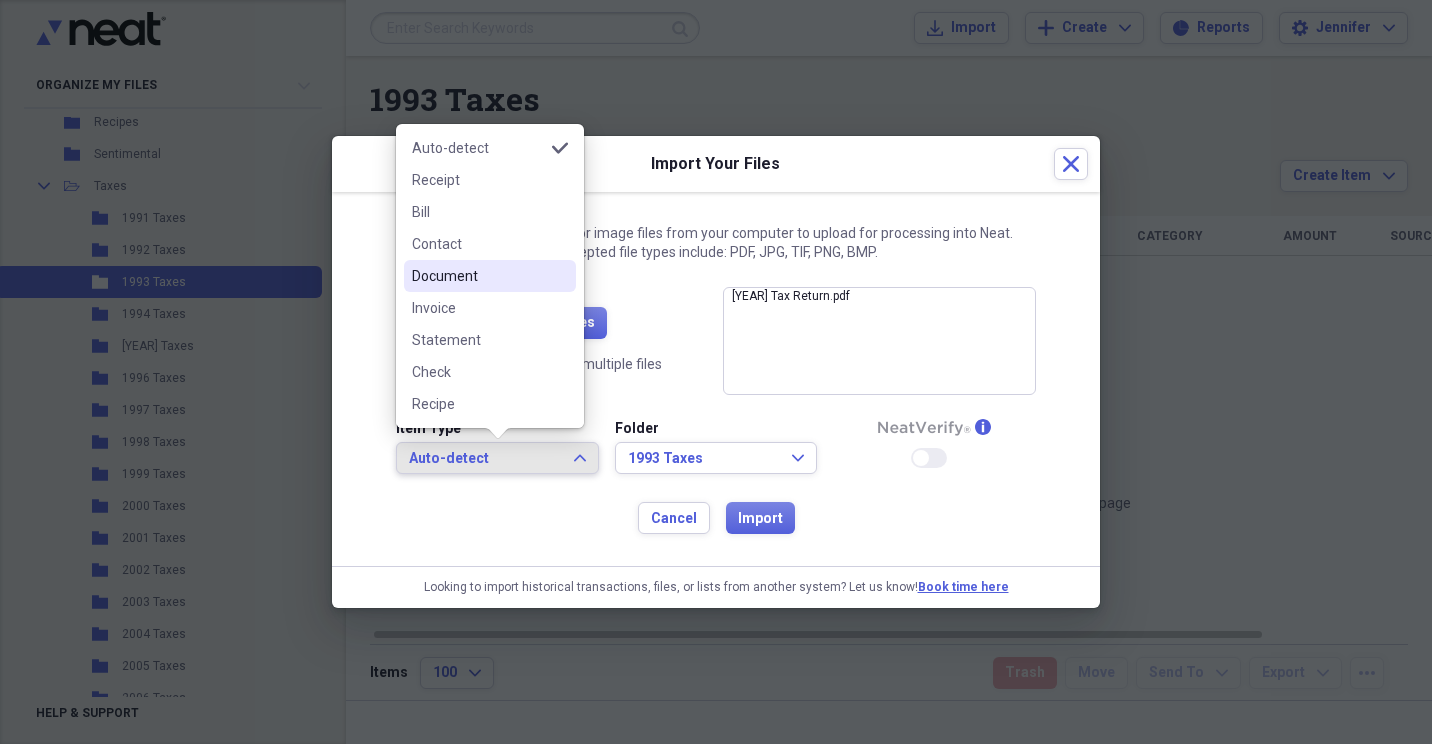 click on "Document" at bounding box center [478, 276] 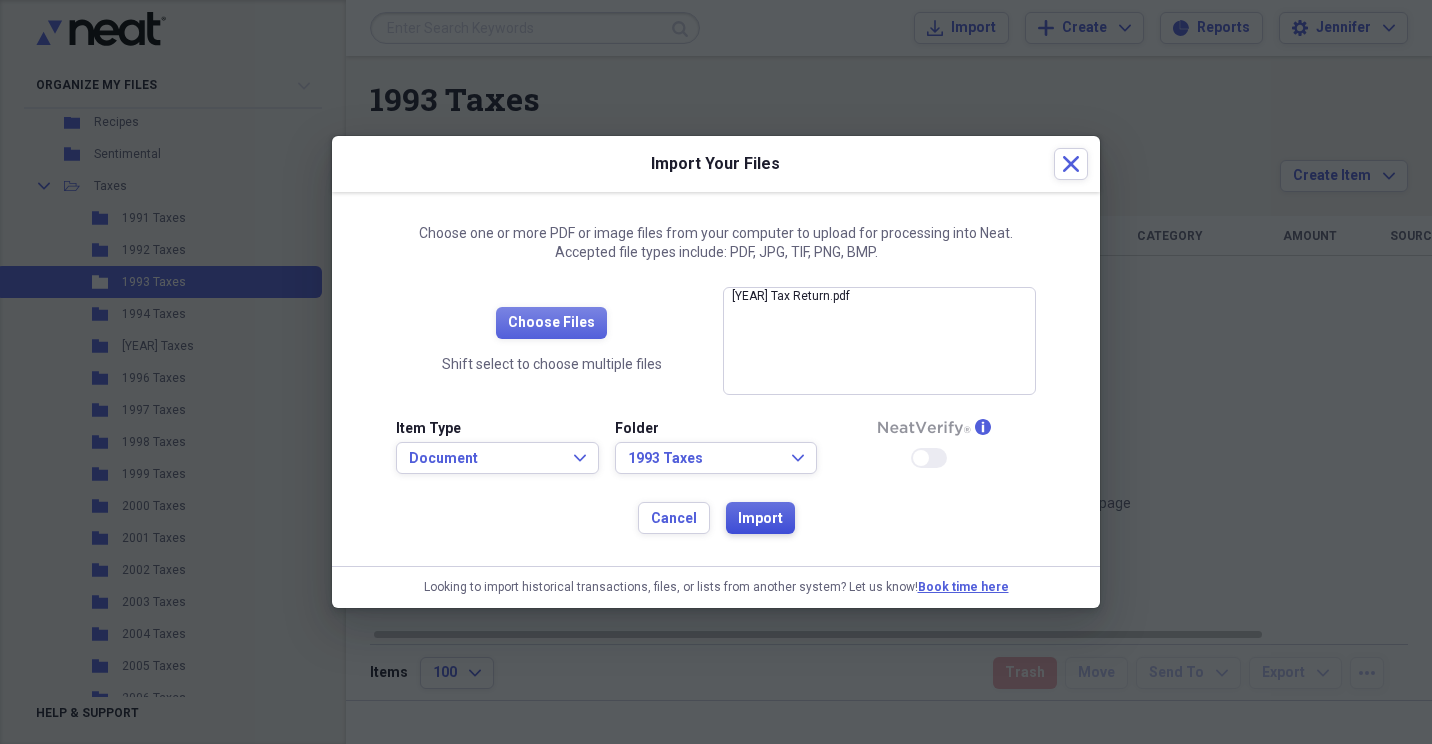 click on "Import" at bounding box center (760, 519) 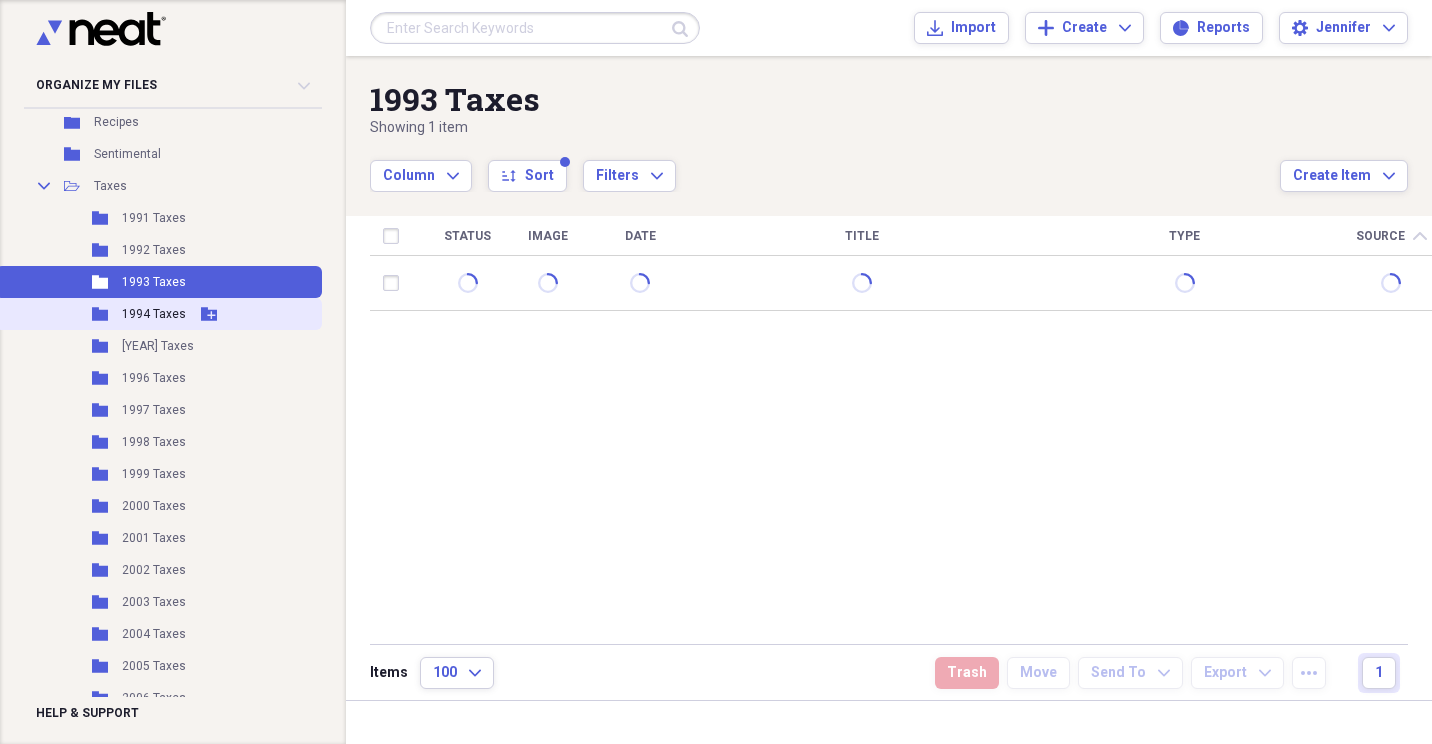 click on "1994 Taxes" at bounding box center [154, 314] 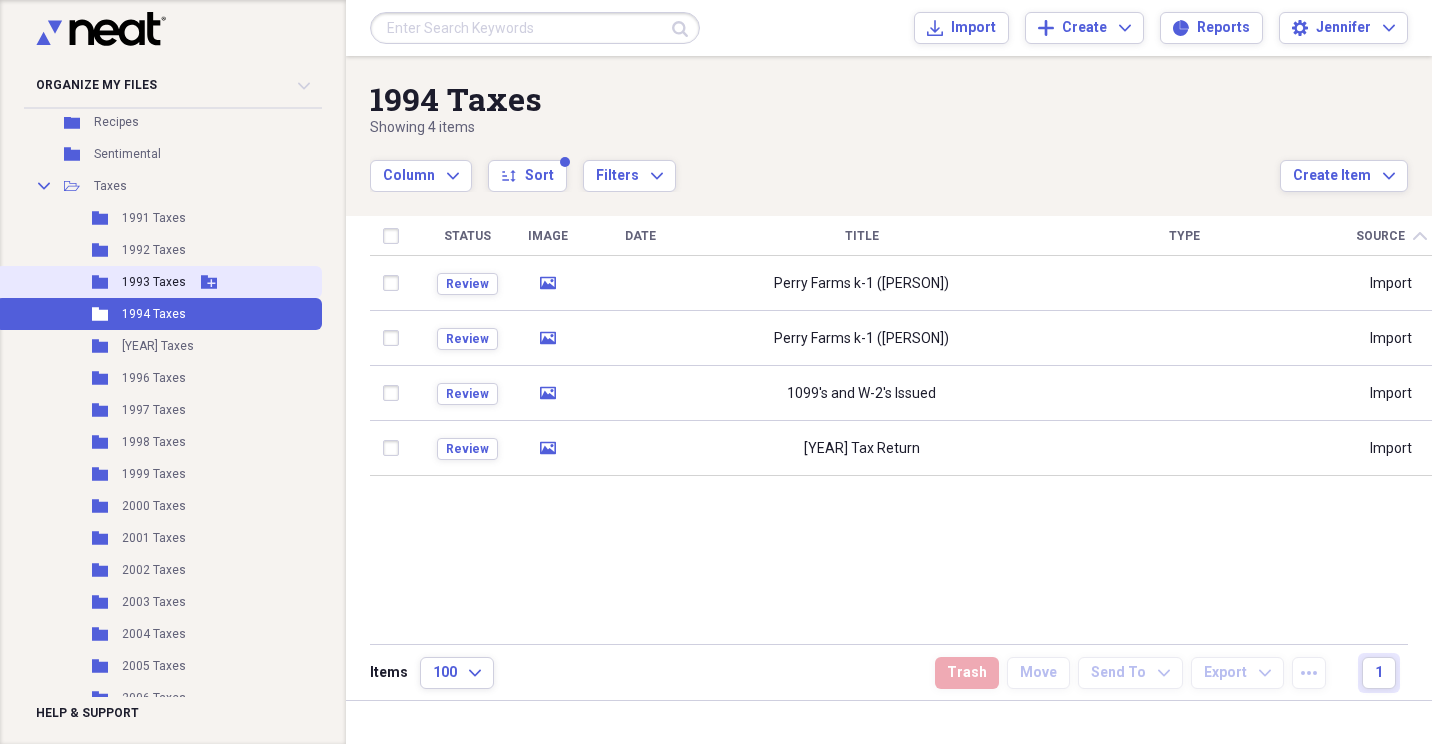 click on "1993 Taxes" at bounding box center (154, 282) 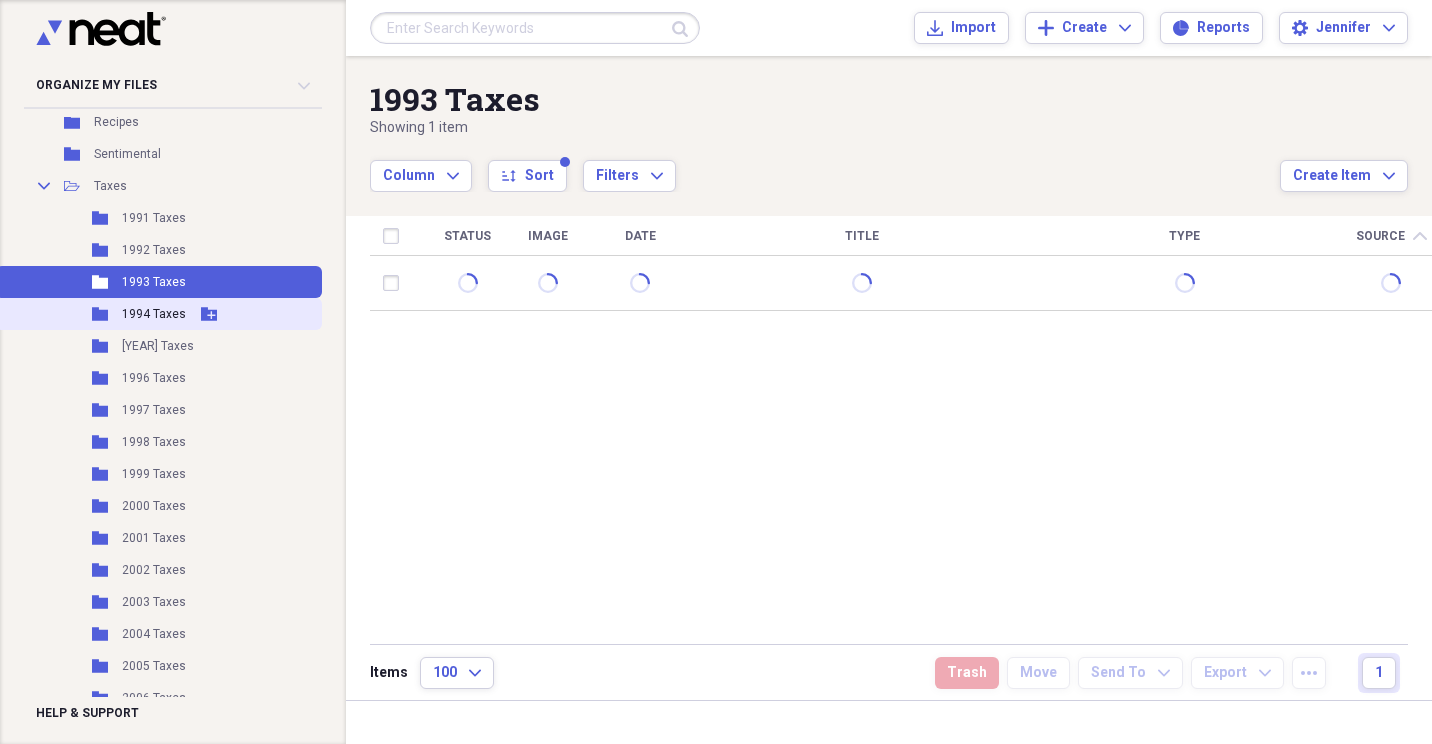 click on "1994 Taxes" at bounding box center [154, 314] 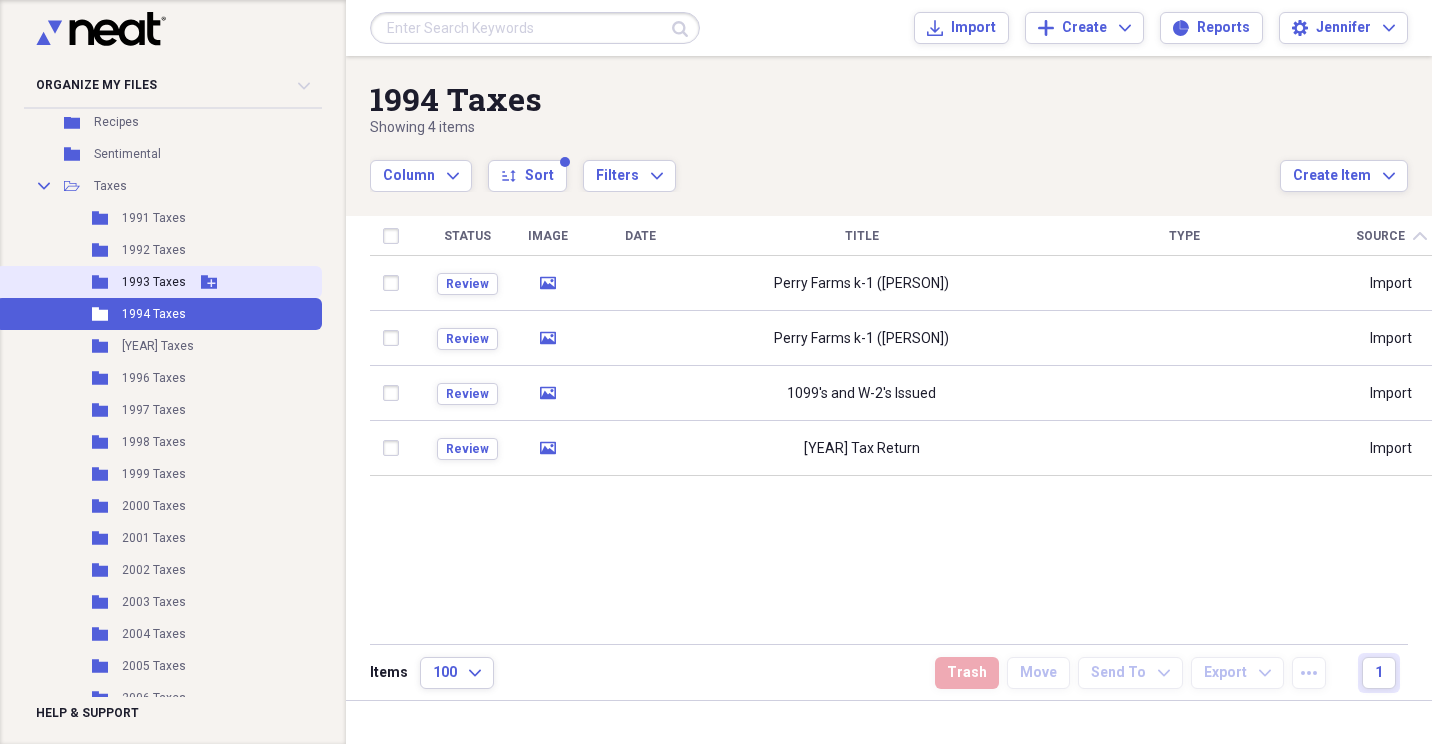click on "1993 Taxes" at bounding box center (154, 282) 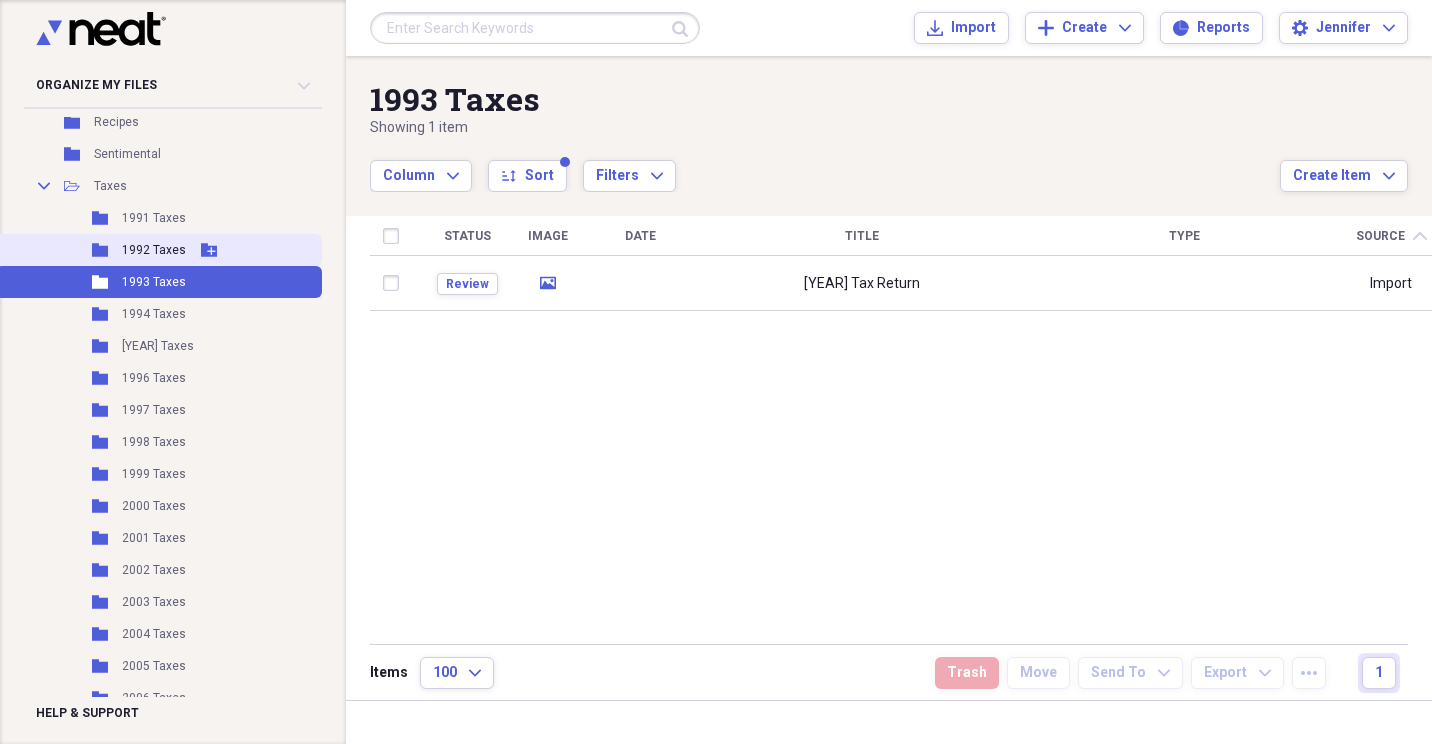 click on "1992 Taxes" at bounding box center [154, 250] 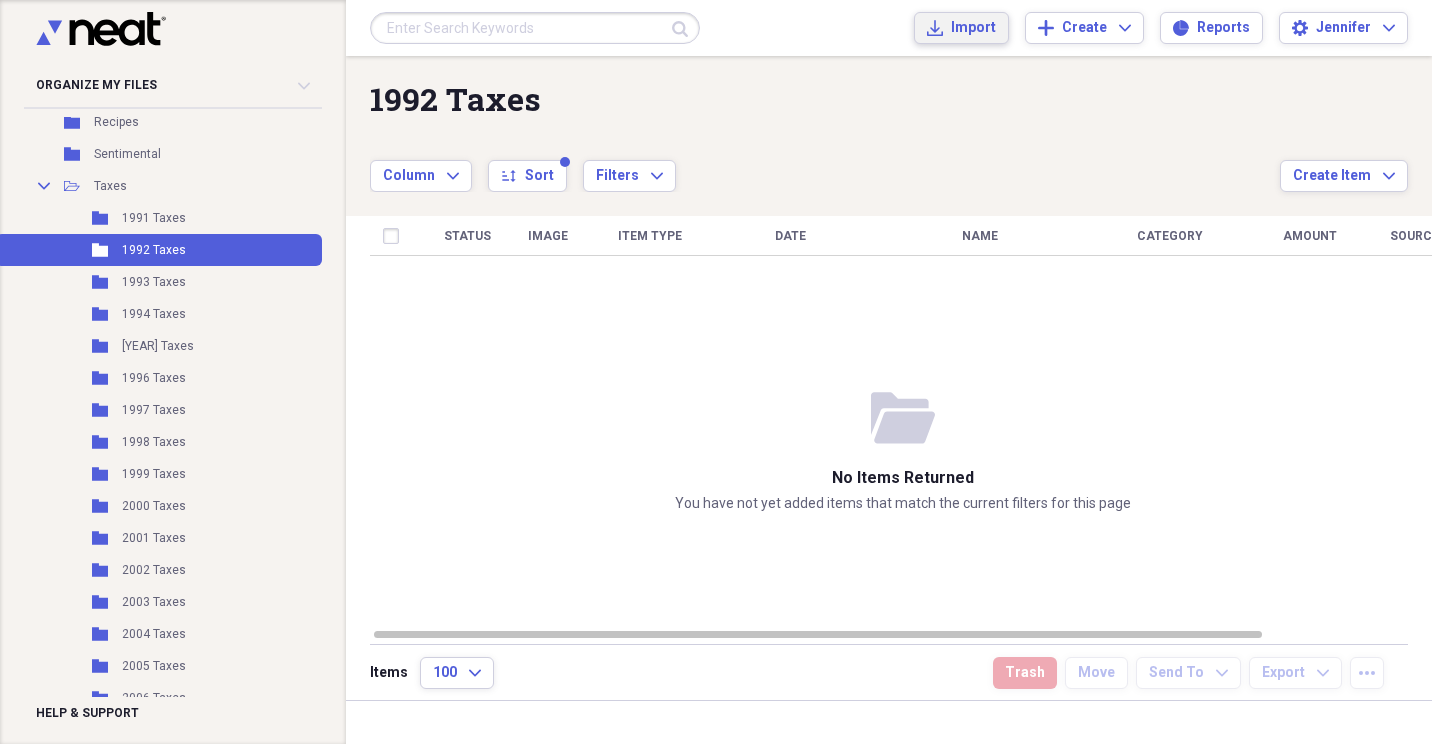 click on "Import" at bounding box center (973, 28) 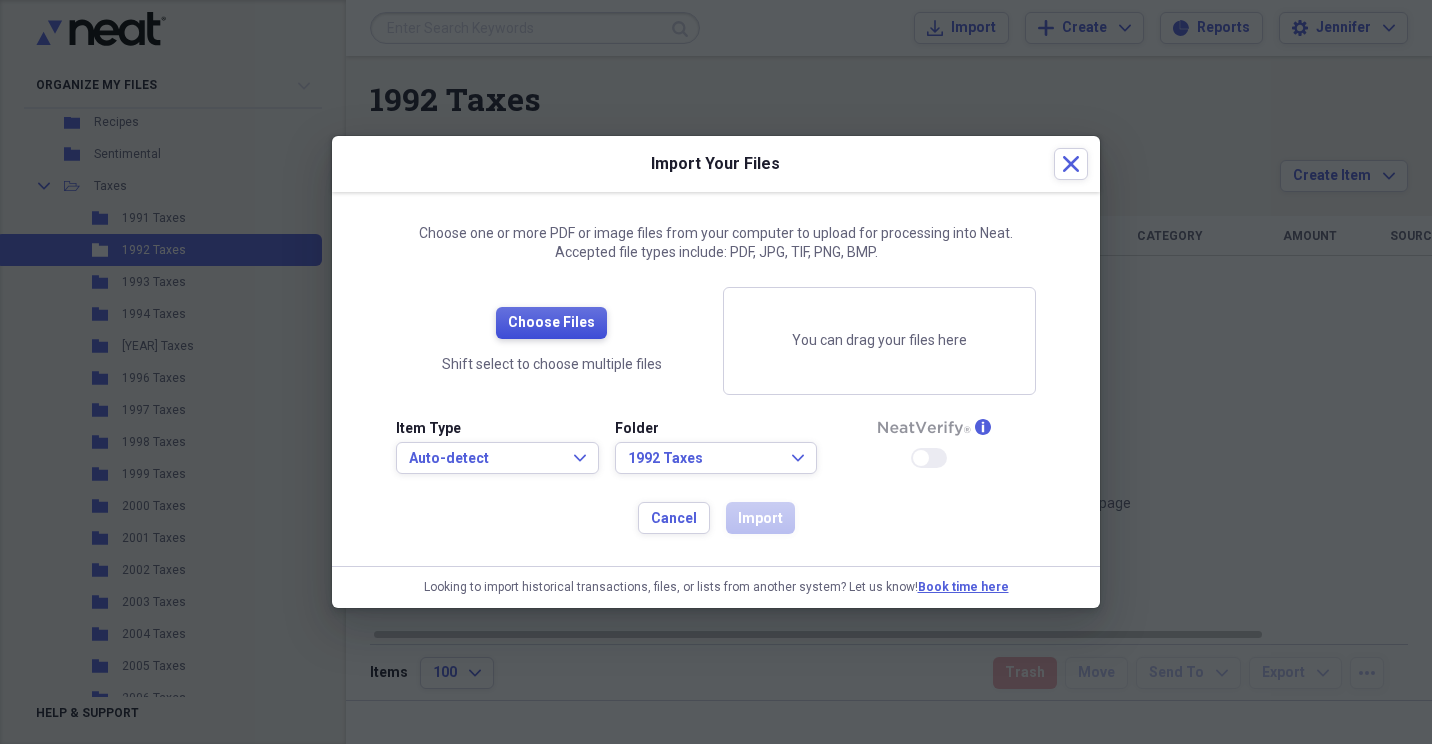 click on "Choose Files" at bounding box center [551, 323] 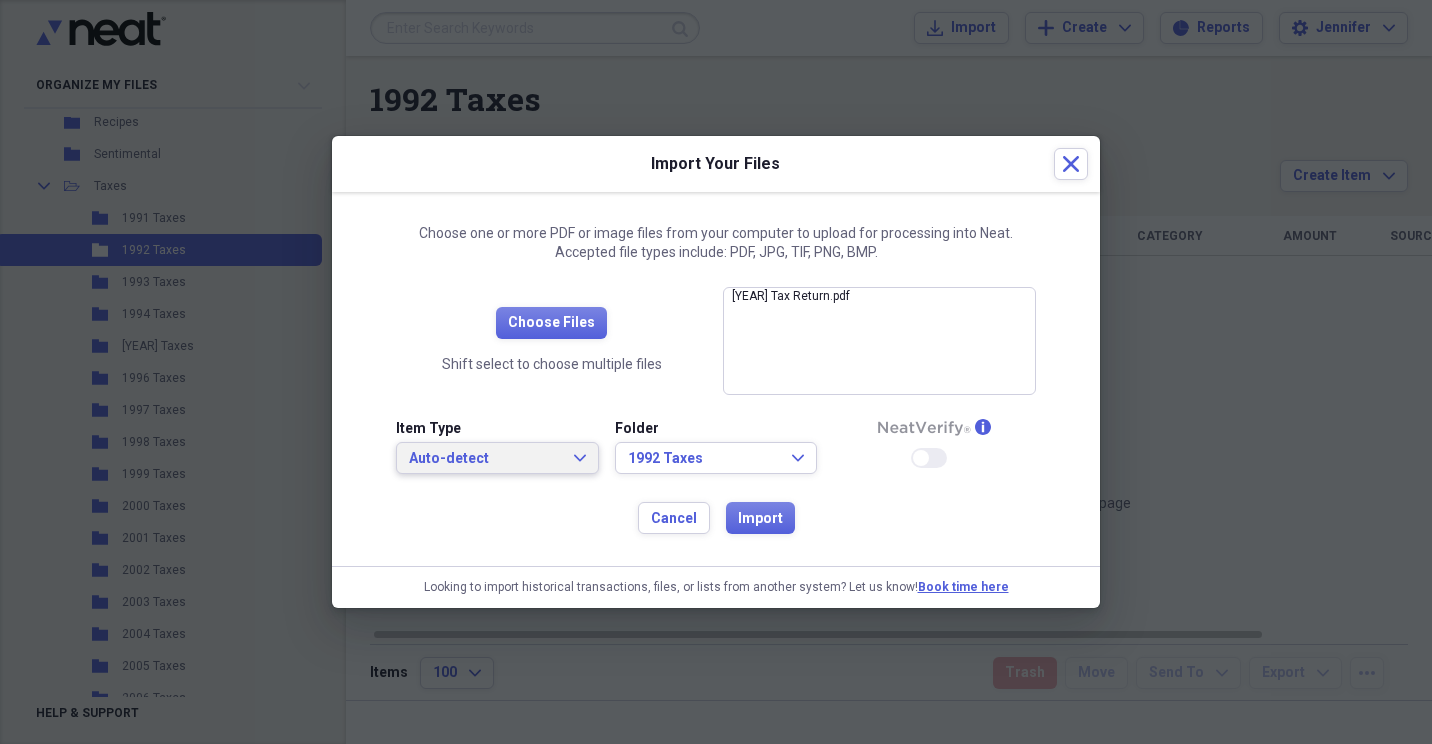 click on "Auto-detect Expand" at bounding box center [497, 458] 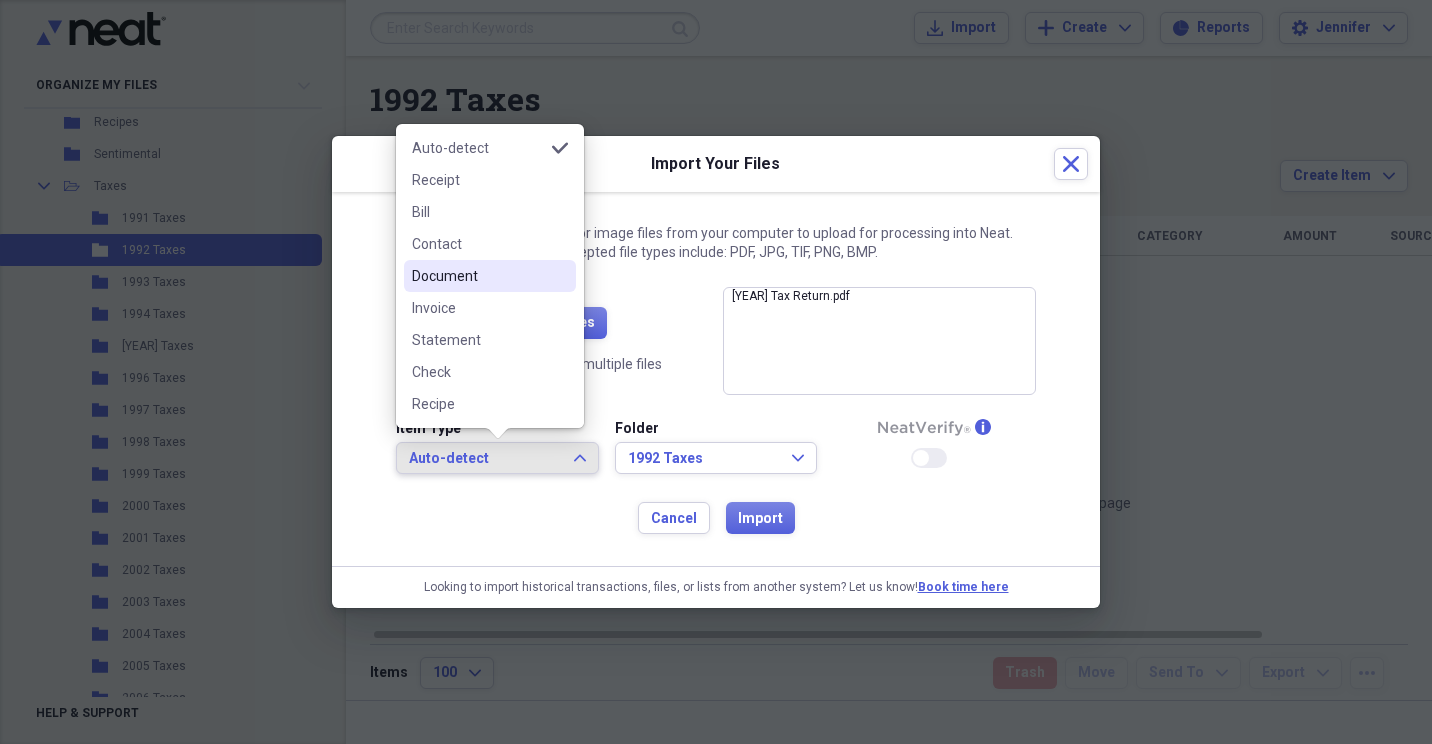 click on "Document" at bounding box center [490, 276] 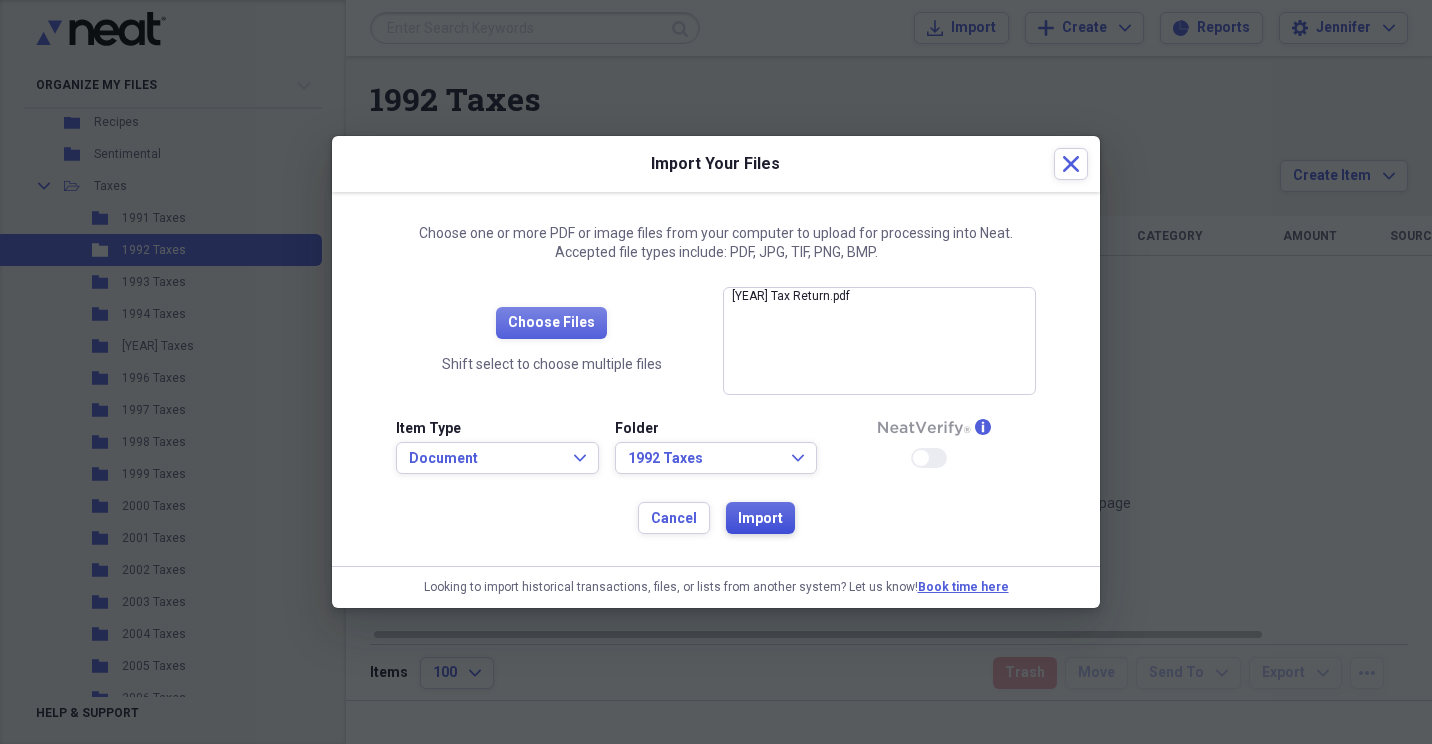 click on "Import" at bounding box center (760, 518) 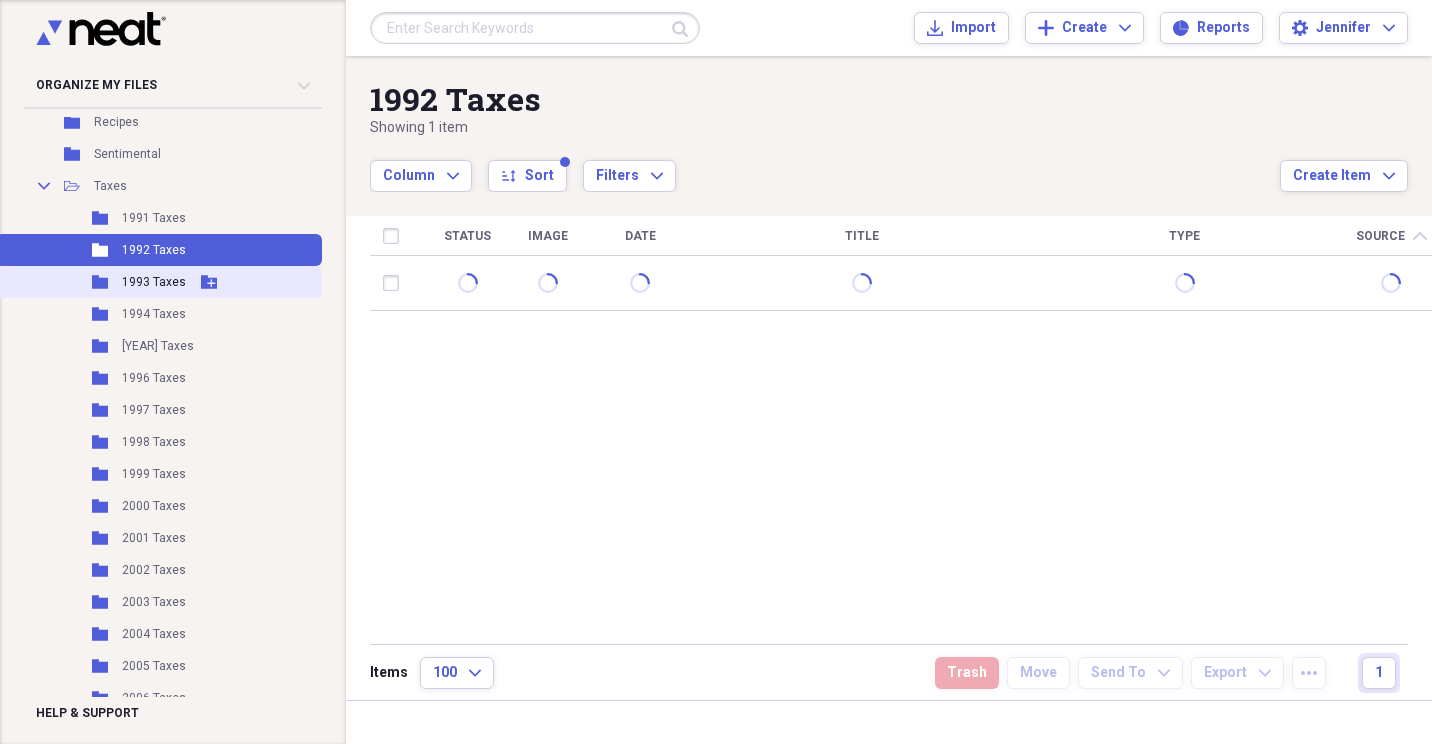 click on "1993 Taxes" at bounding box center (154, 282) 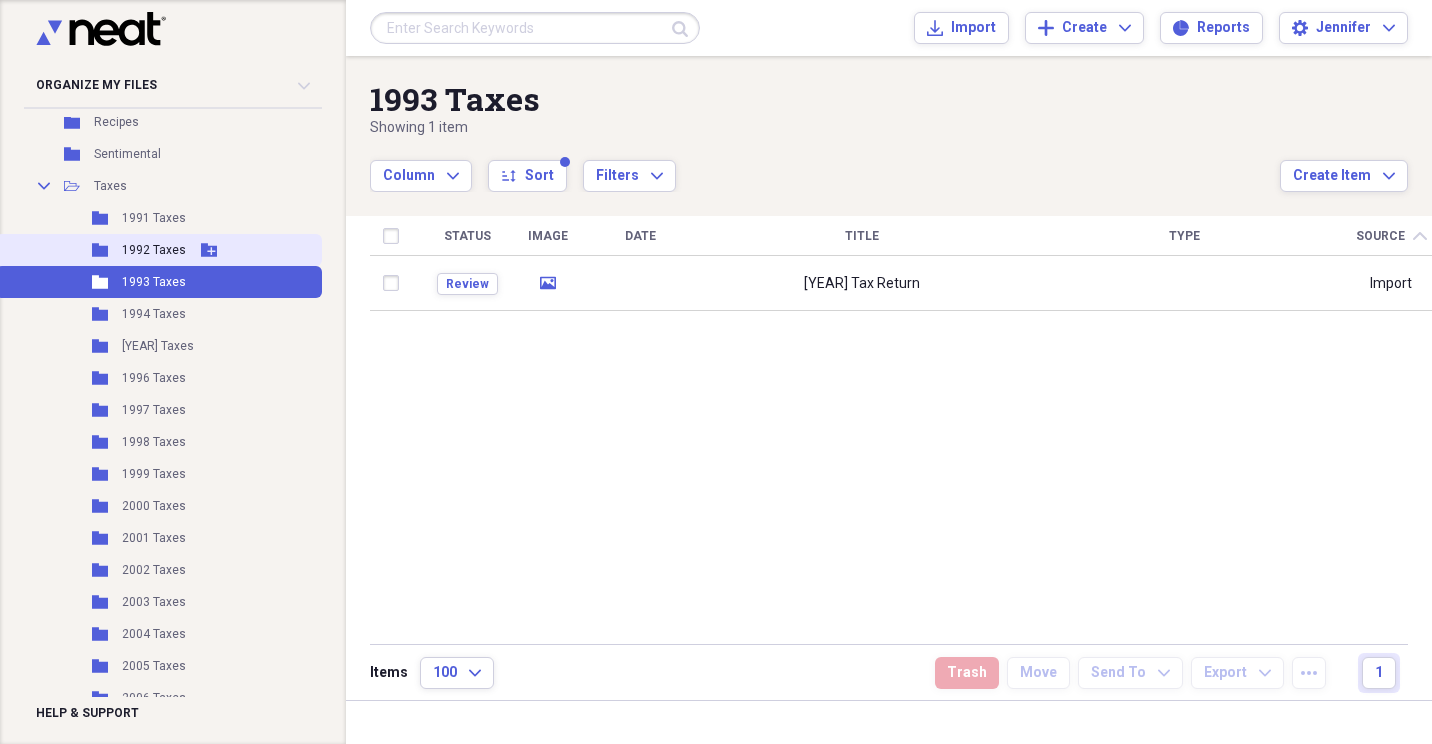 click on "1992 Taxes" at bounding box center (154, 250) 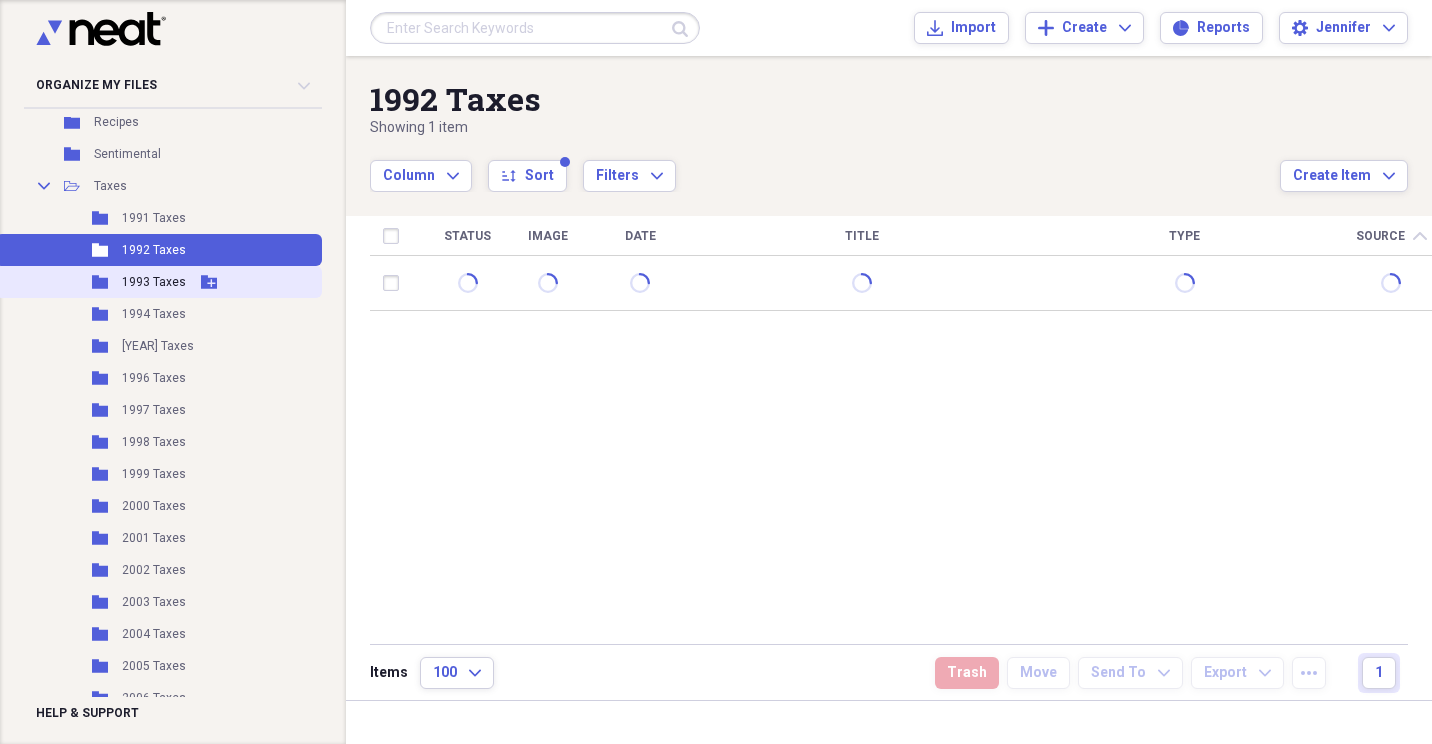 click on "1993 Taxes" at bounding box center (154, 282) 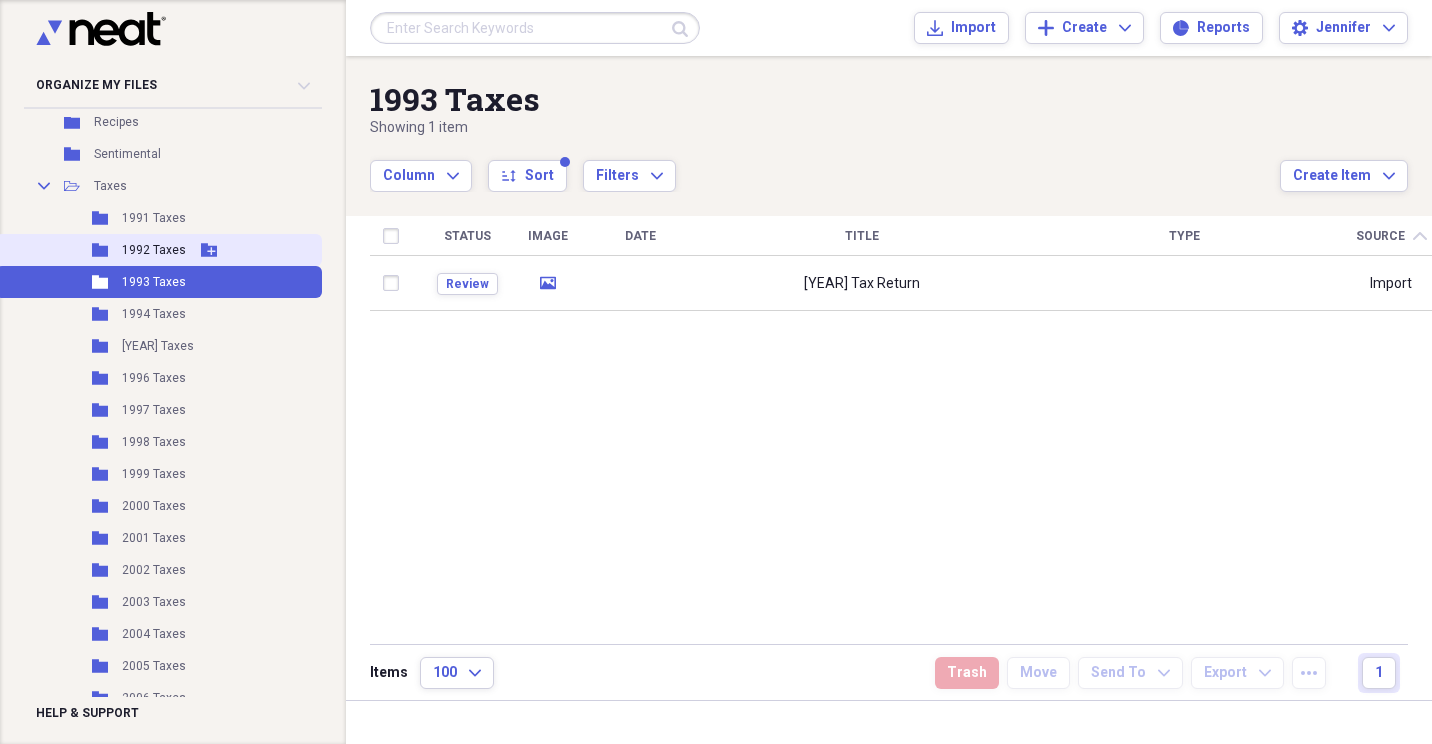 click on "1992 Taxes" at bounding box center [154, 250] 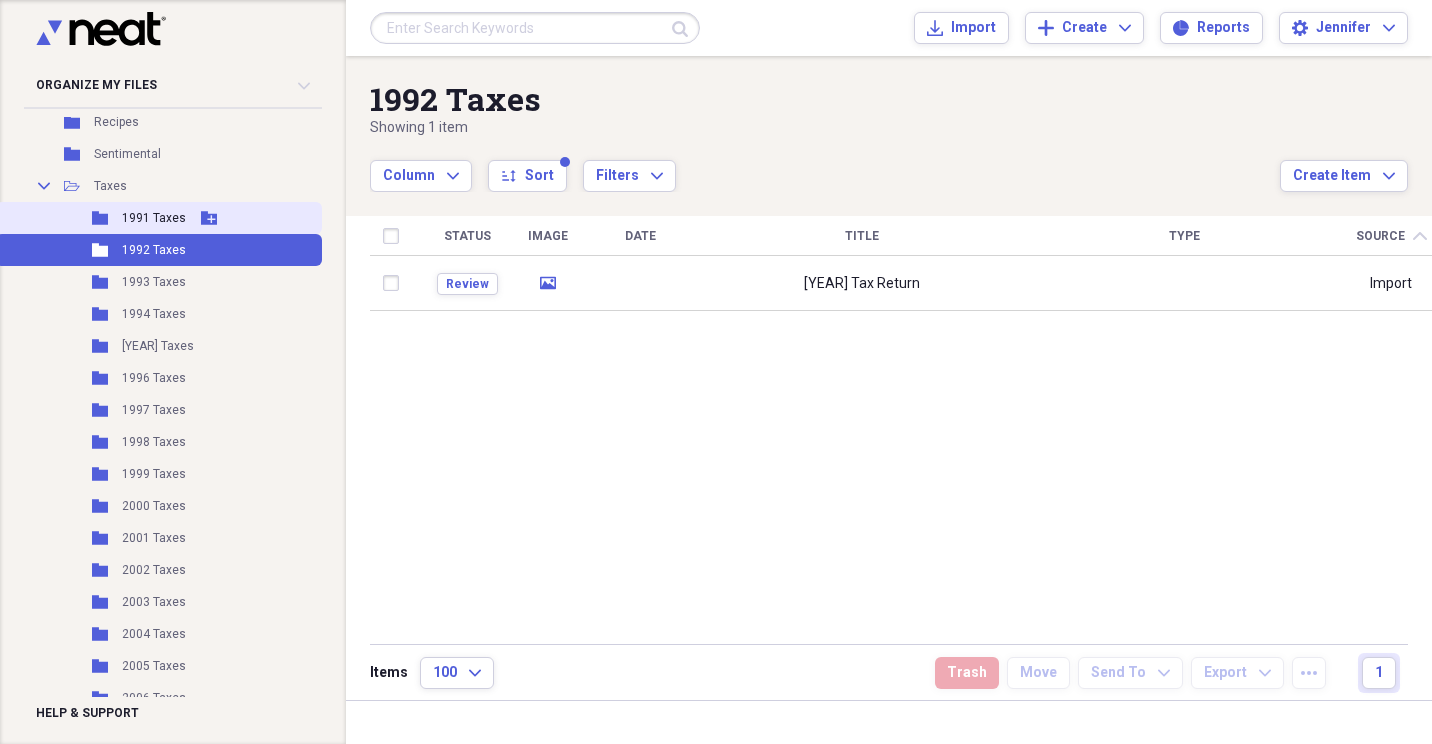 click on "1991 Taxes" at bounding box center [154, 218] 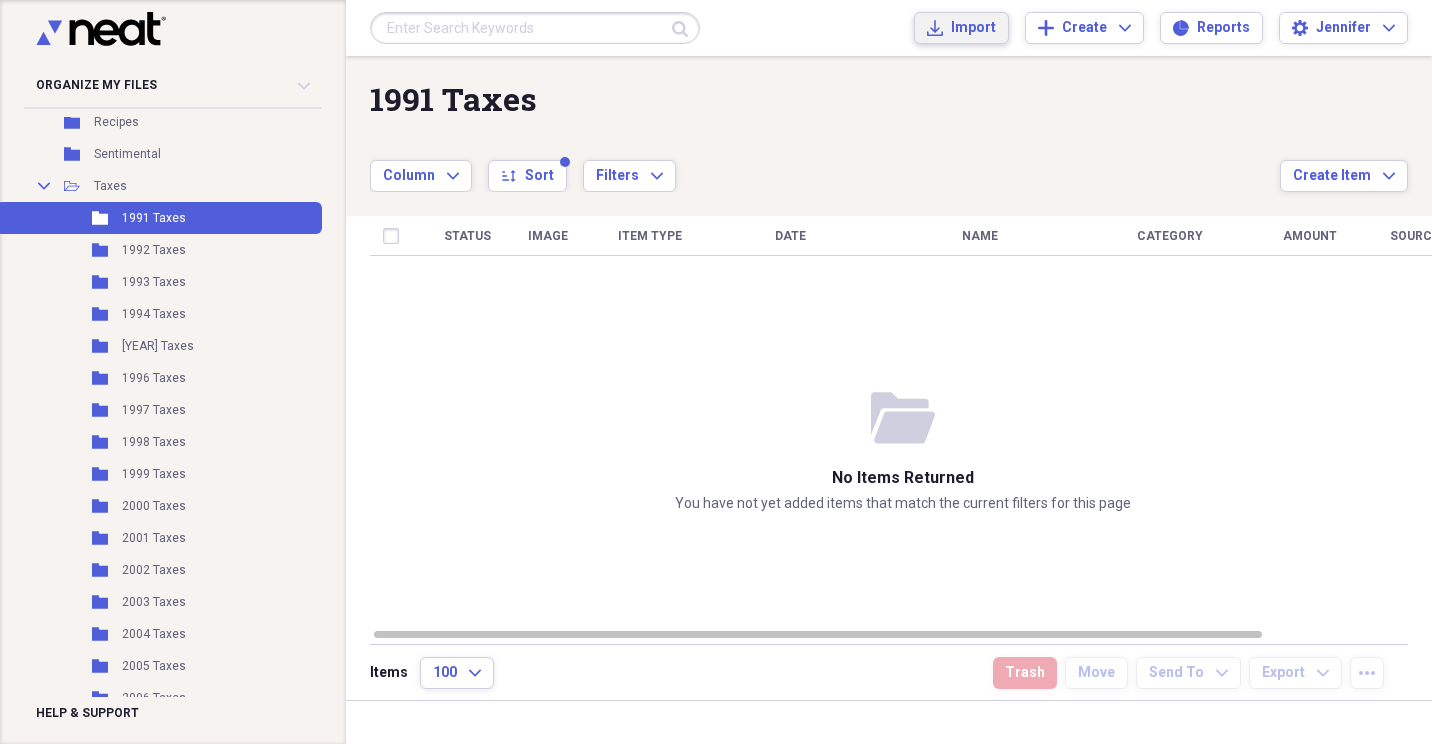 click on "Import" at bounding box center [973, 28] 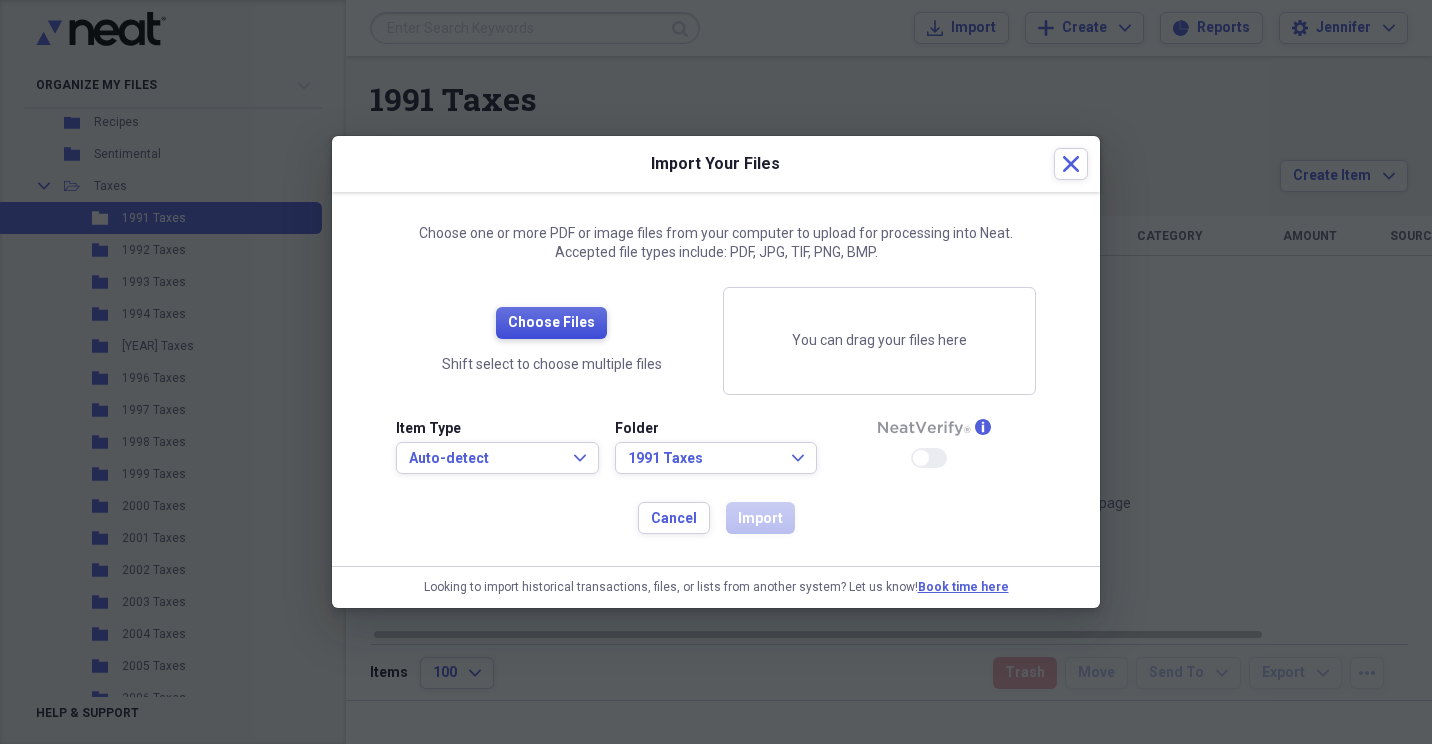 click on "Choose Files" at bounding box center (551, 323) 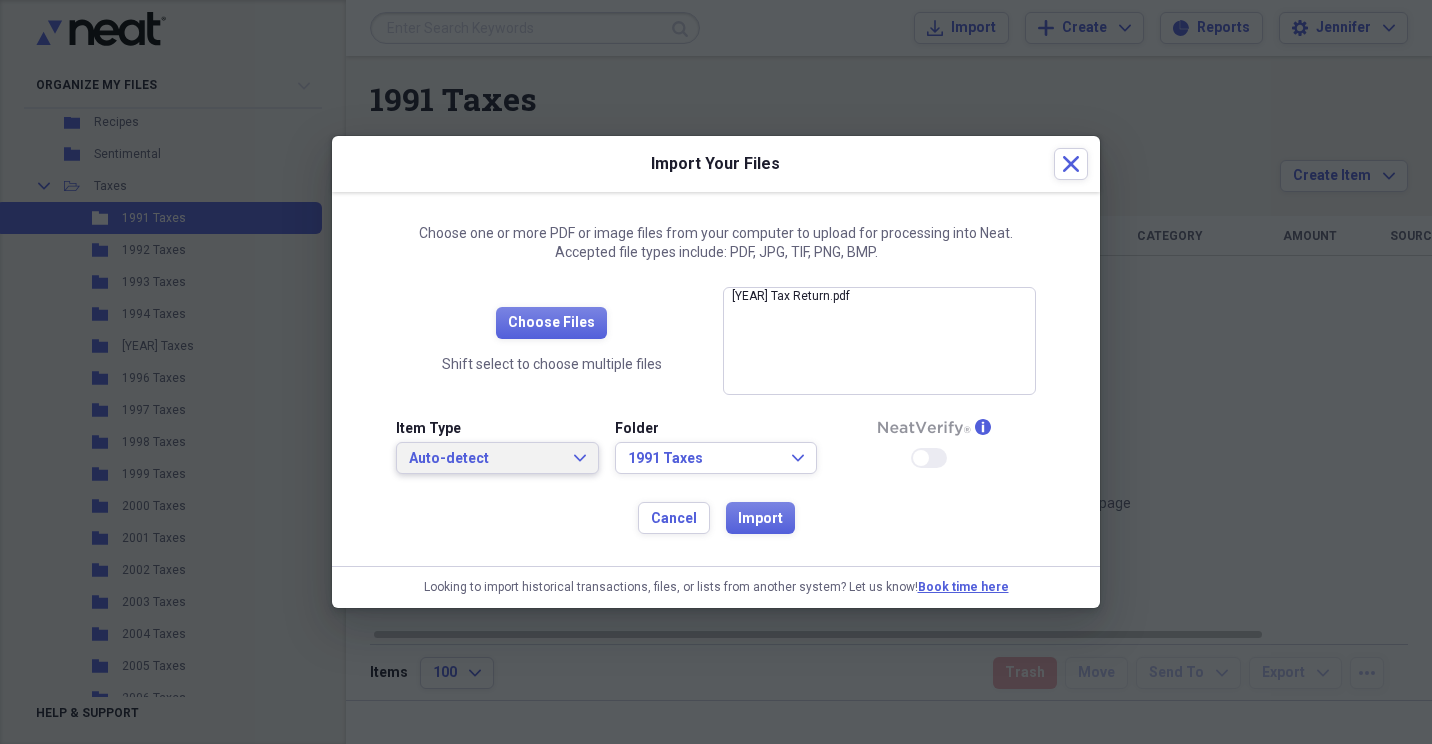 click on "Expand" 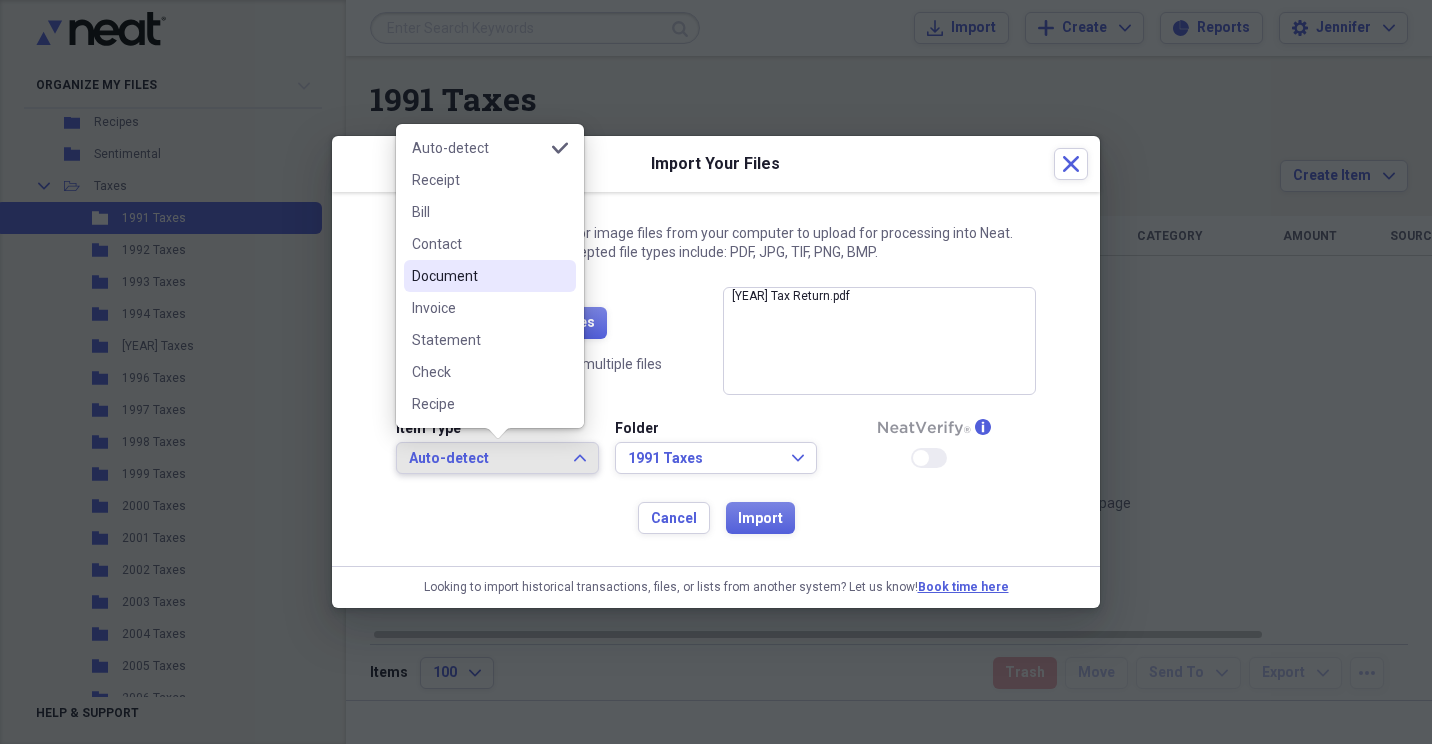 click on "Document" at bounding box center [478, 276] 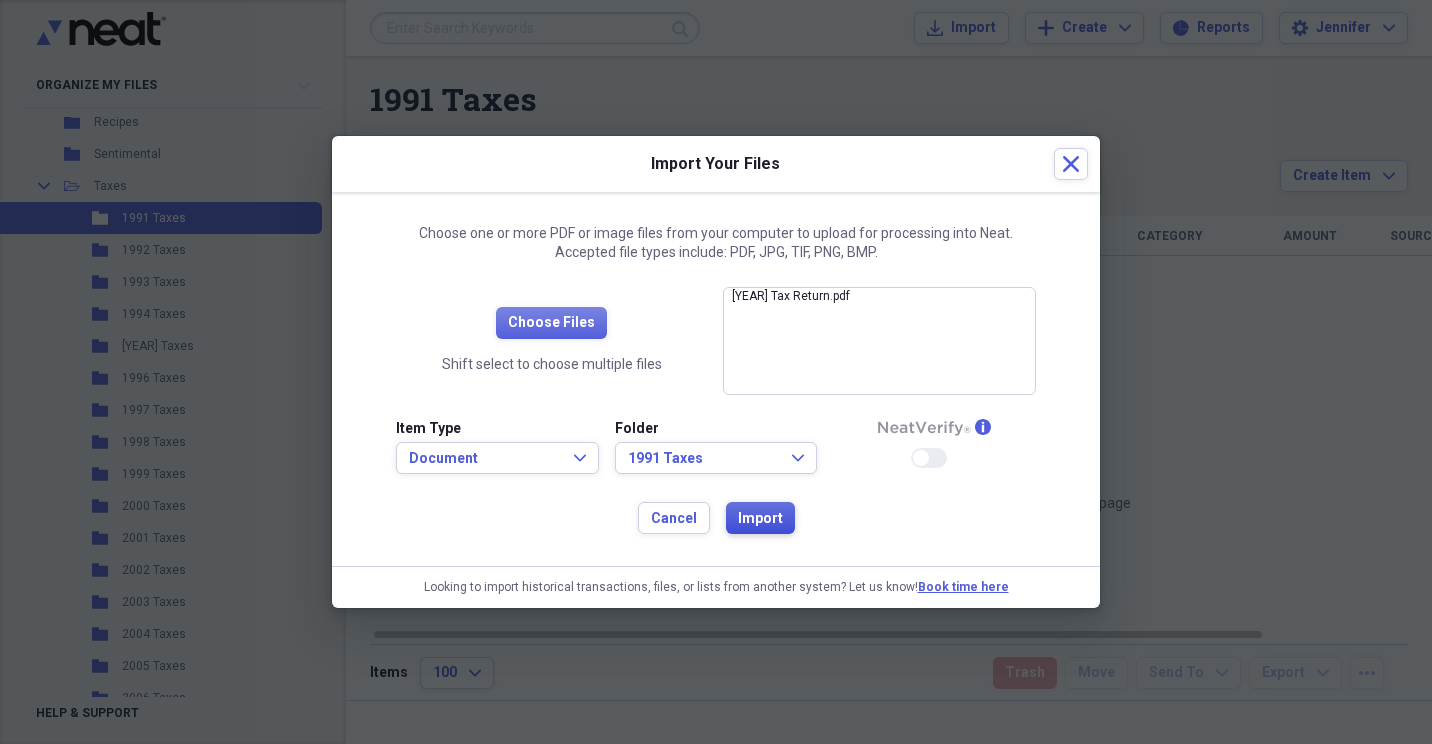 click on "Import" at bounding box center [760, 519] 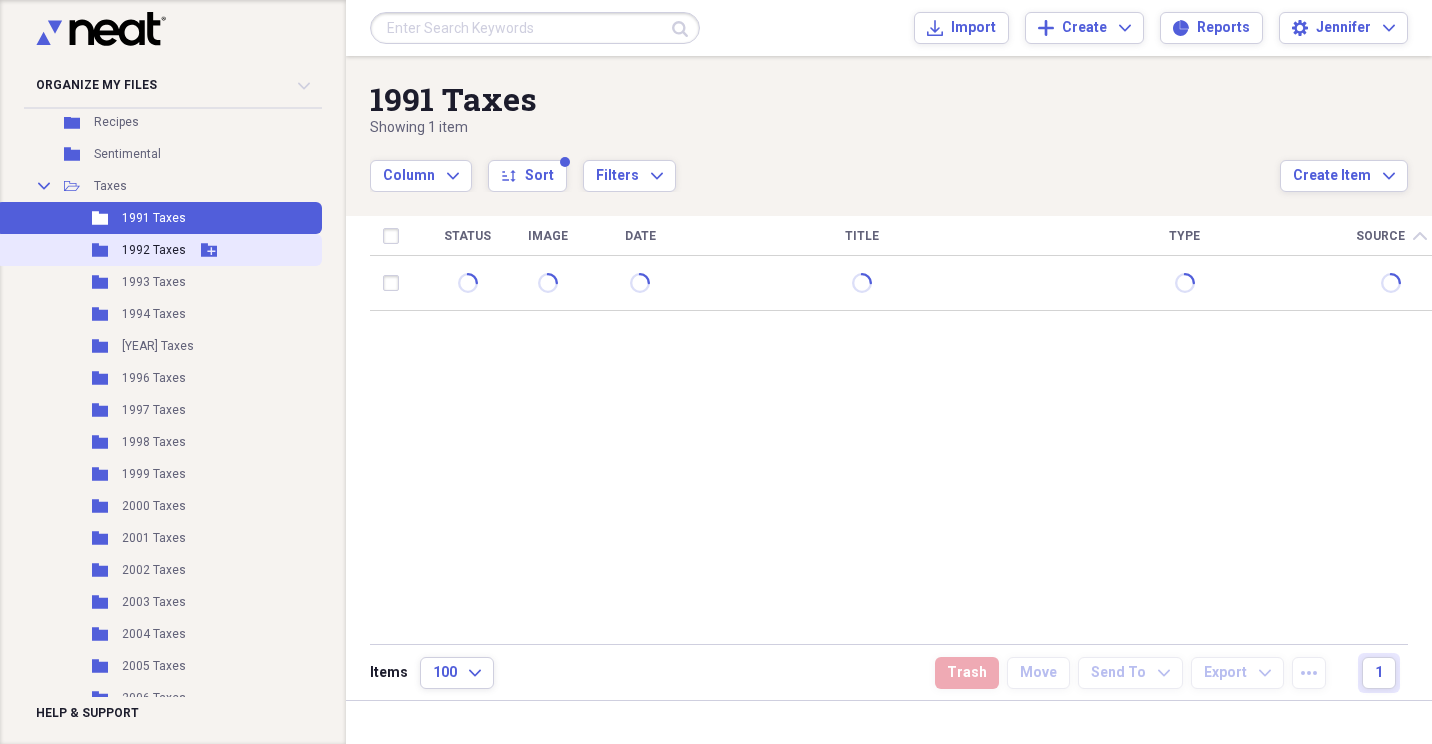 click on "Folder 1992 Taxes Add Folder" at bounding box center [159, 250] 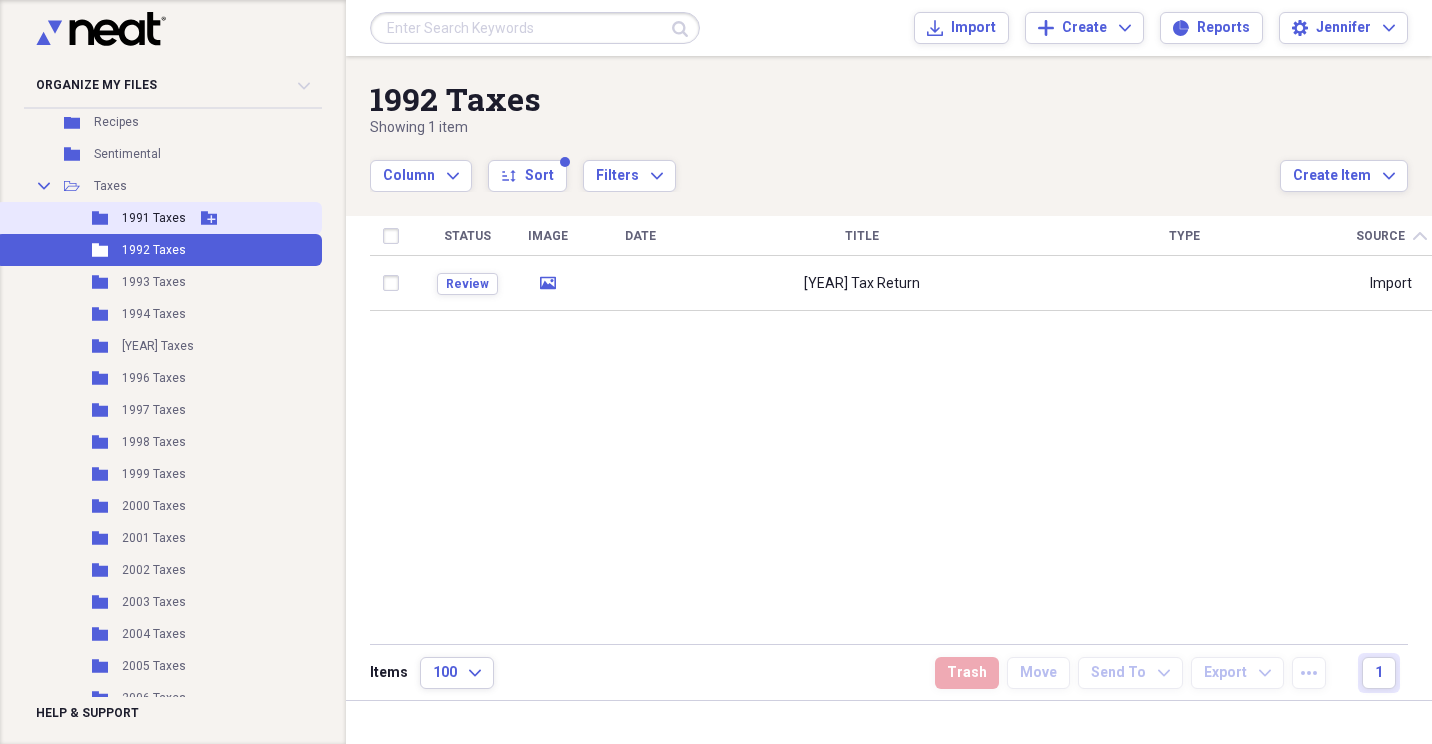 click on "1991 Taxes" at bounding box center (154, 218) 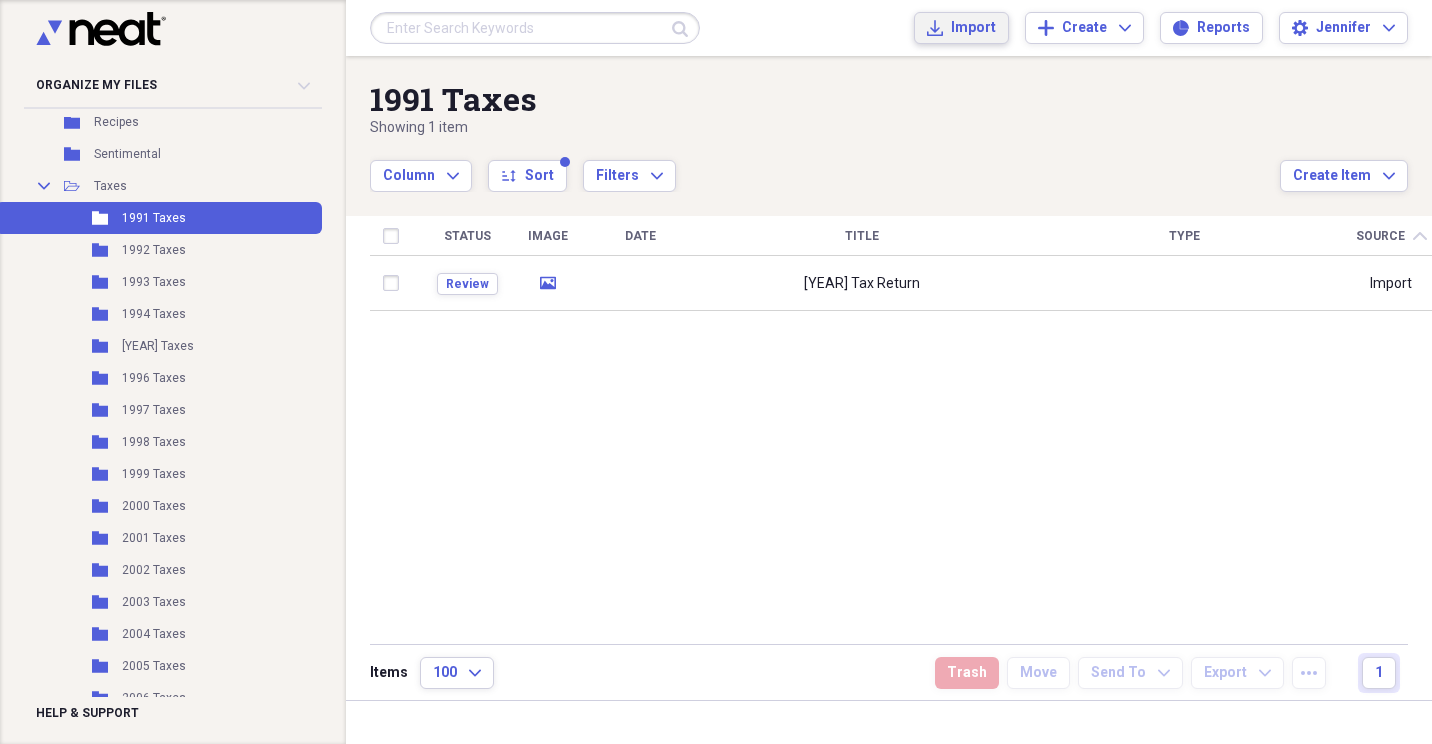 click on "Import Import" at bounding box center [961, 28] 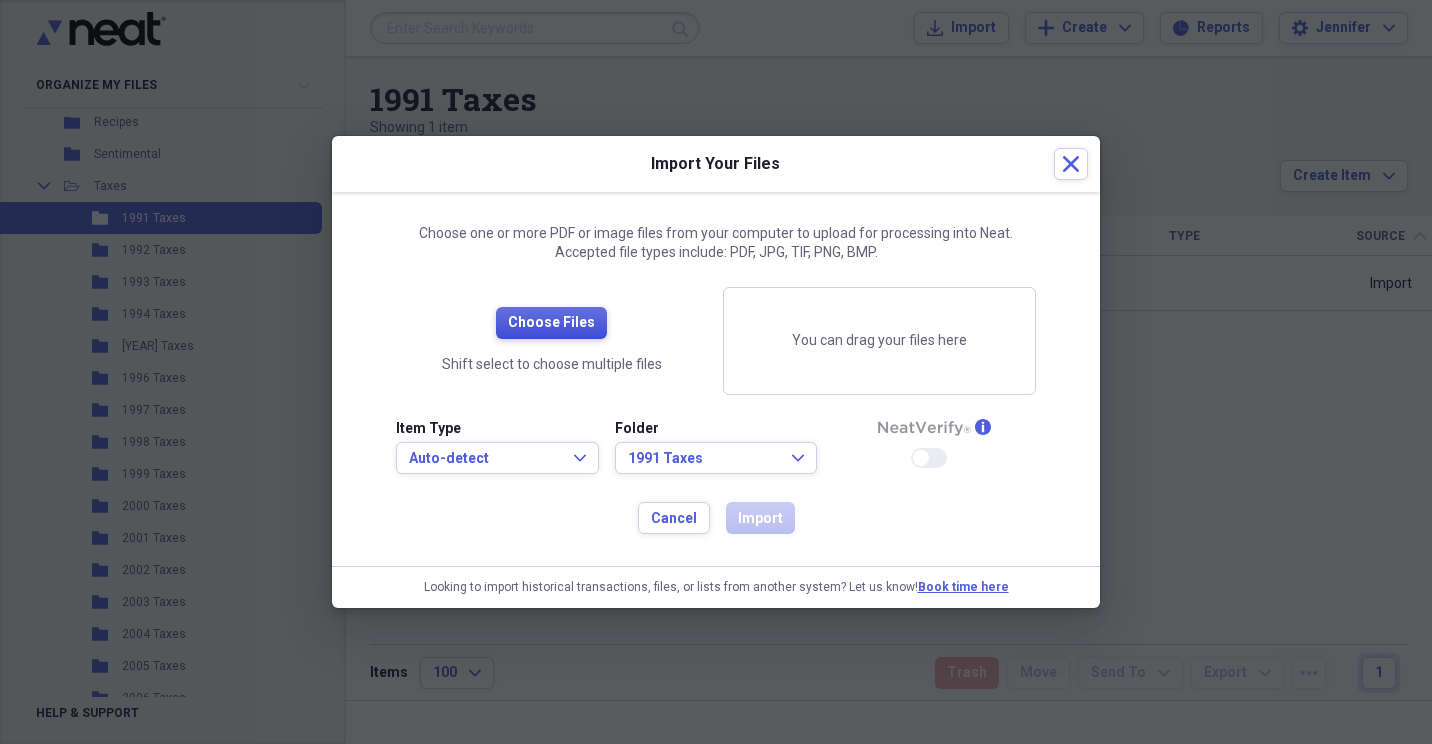 click on "Choose Files" at bounding box center (551, 323) 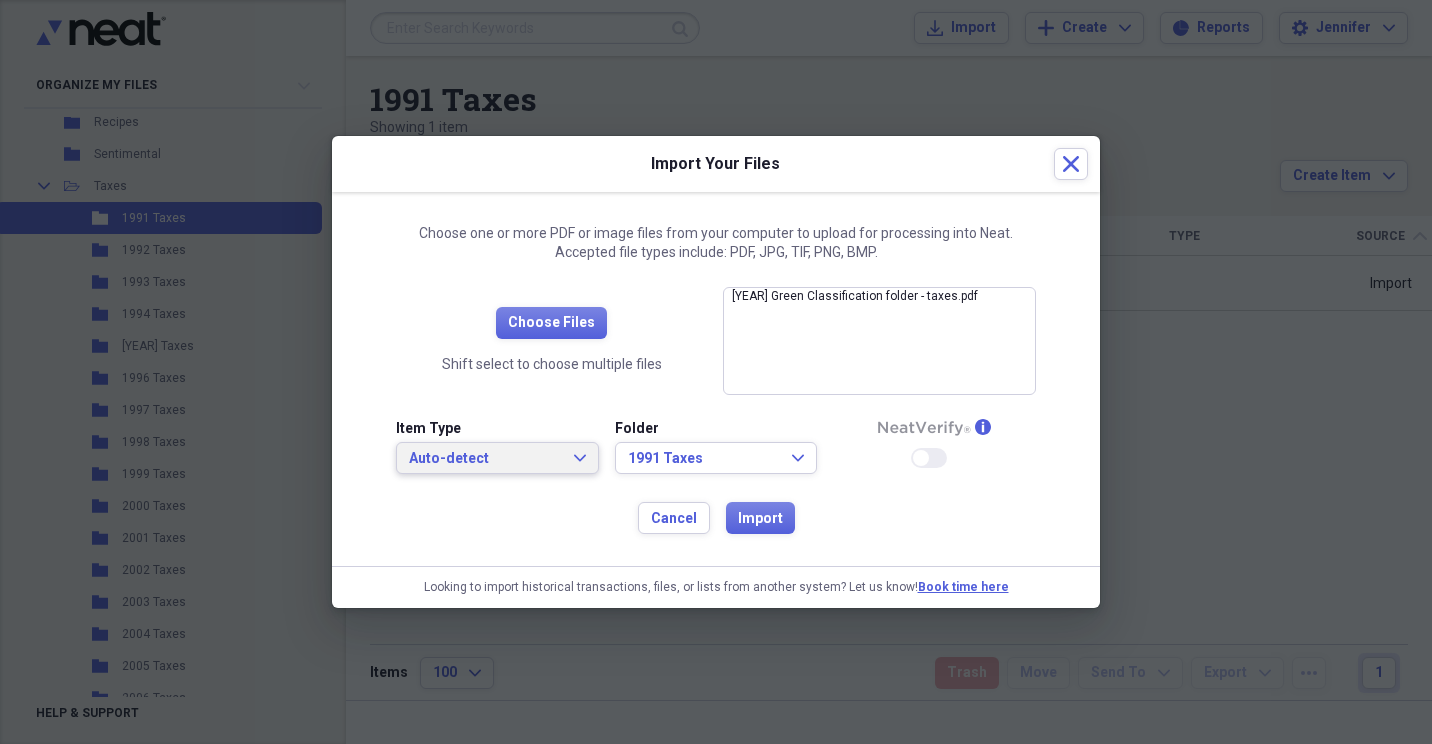 click 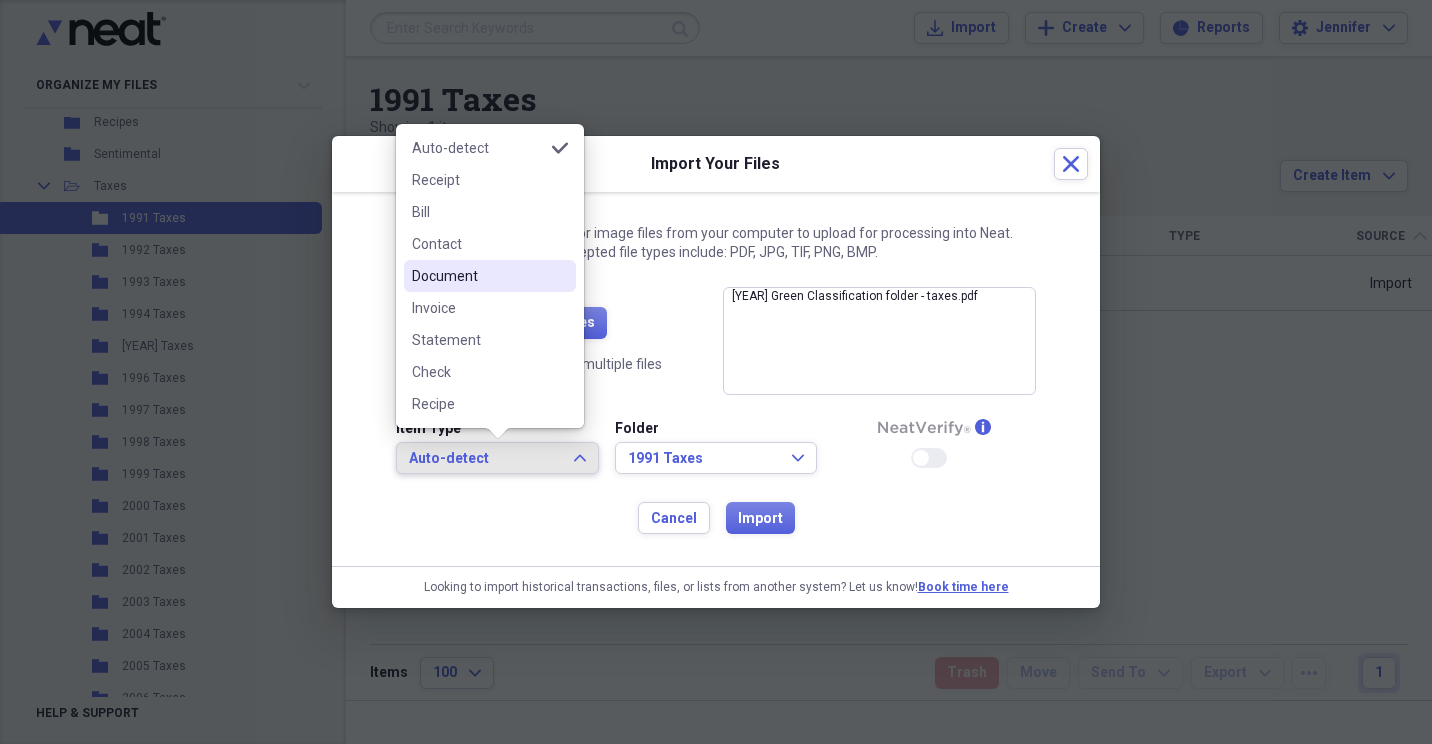 click on "Document" at bounding box center (478, 276) 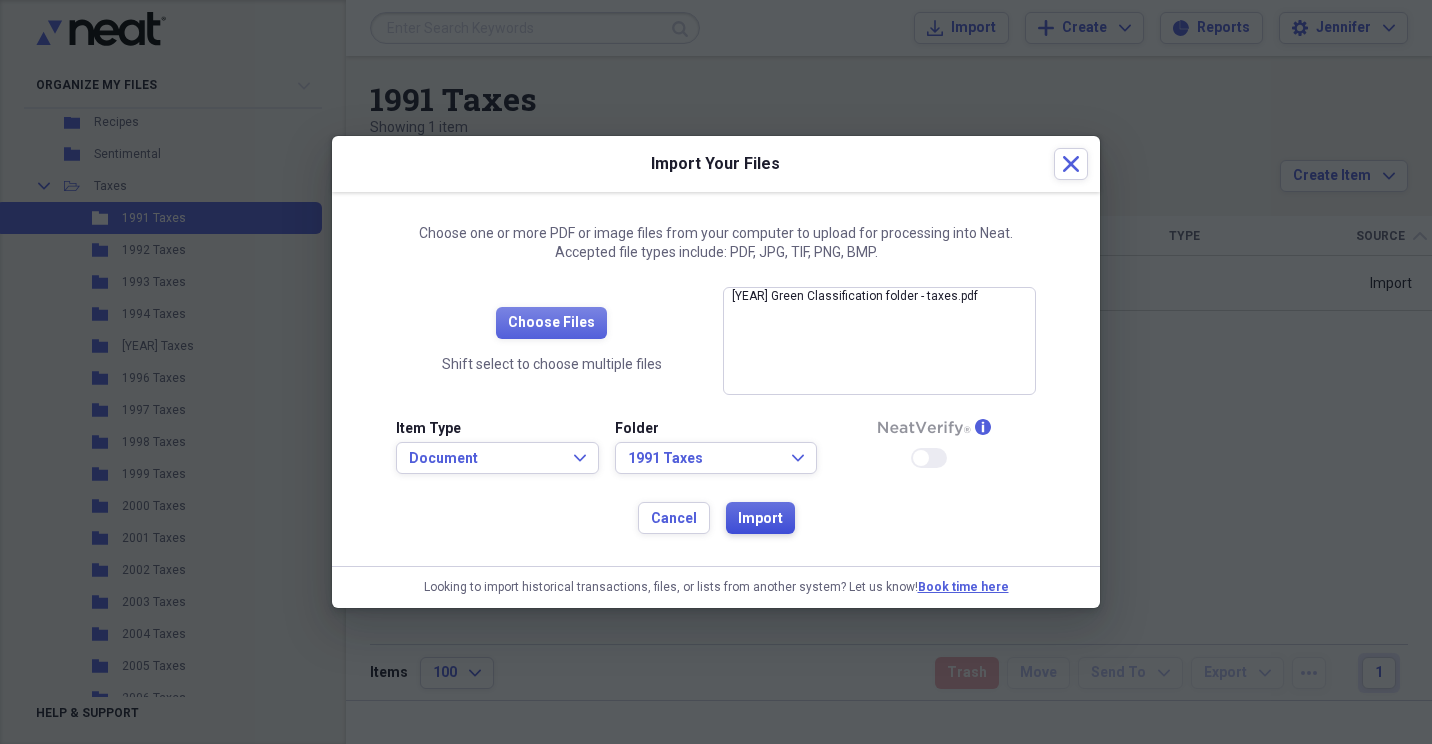 click on "Import" at bounding box center (760, 519) 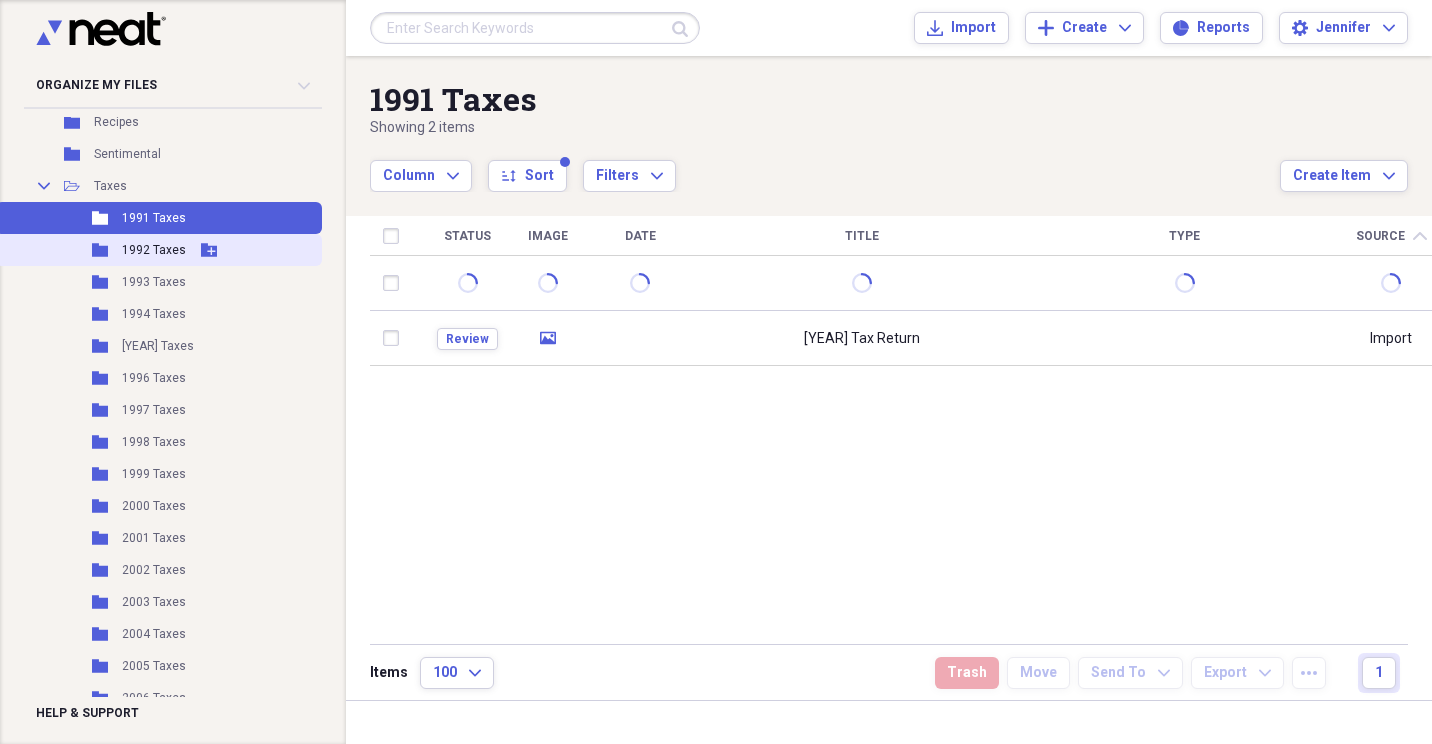 click on "Folder 1992 Taxes Add Folder" at bounding box center [159, 250] 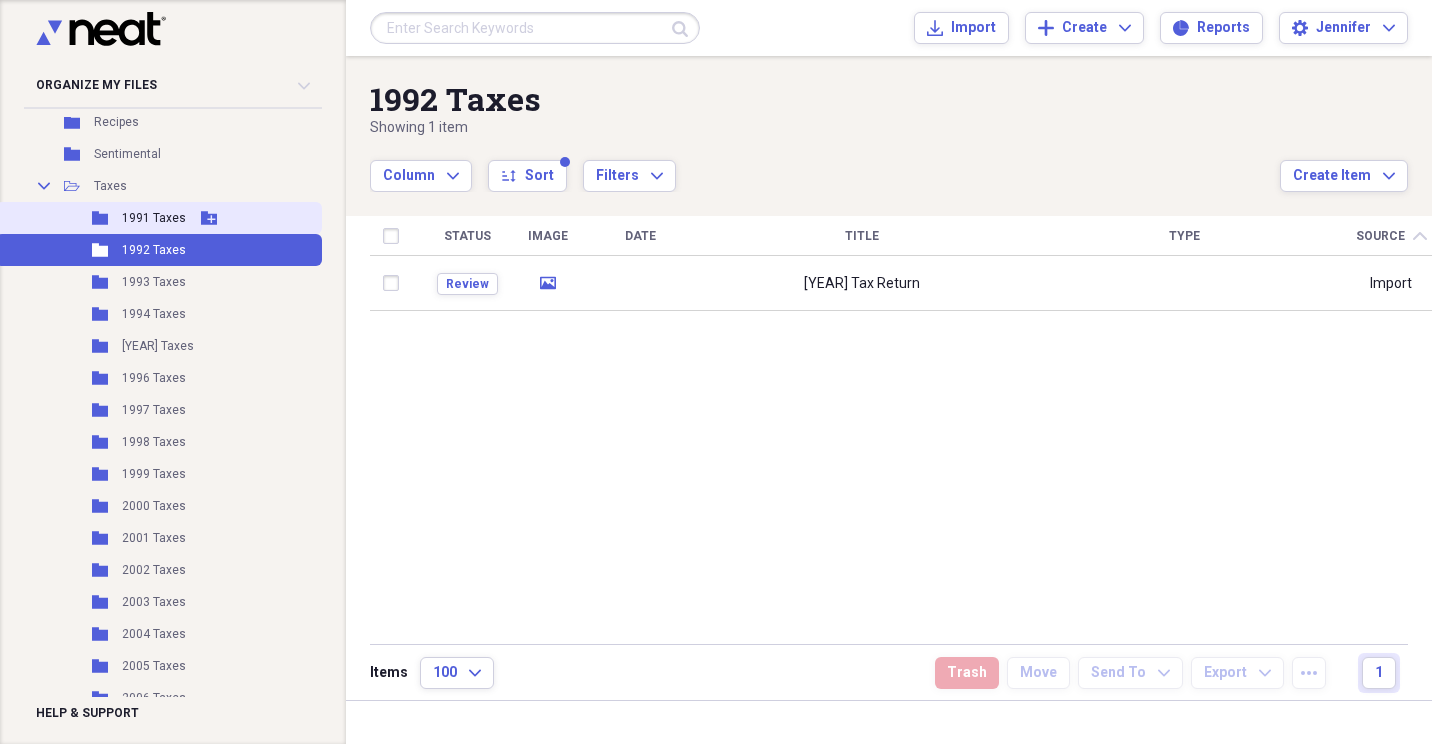 click on "Folder 1991 Taxes Add Folder" at bounding box center [159, 218] 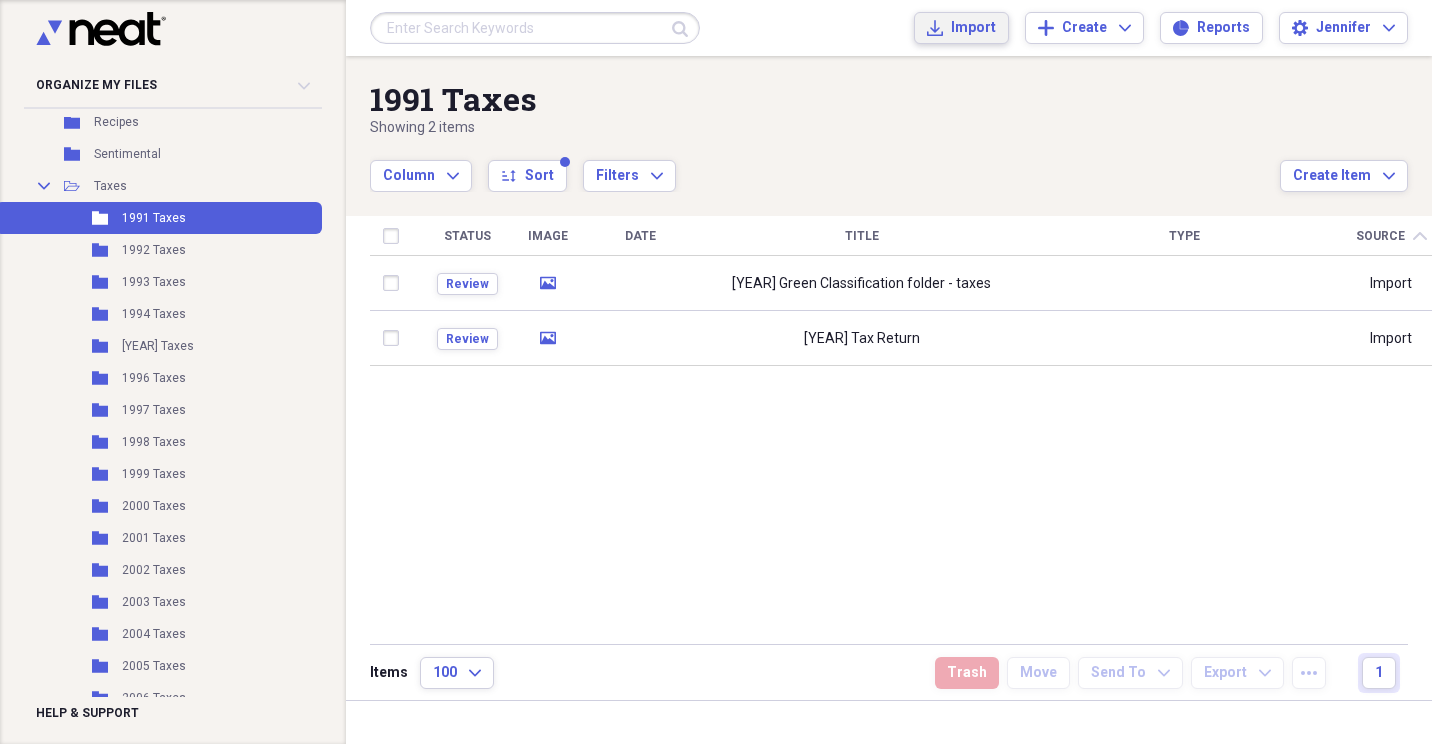 click on "Import" at bounding box center [973, 28] 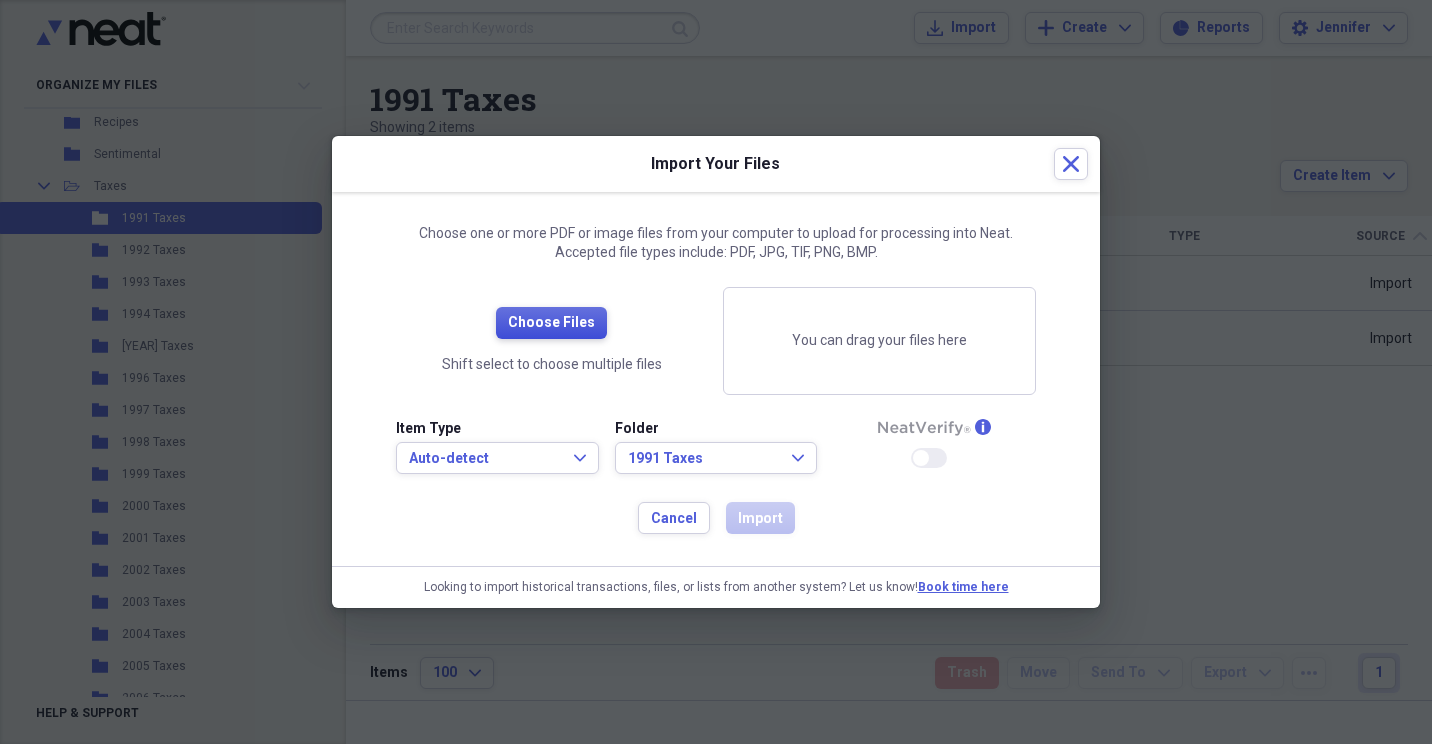 click on "Choose Files" at bounding box center (551, 323) 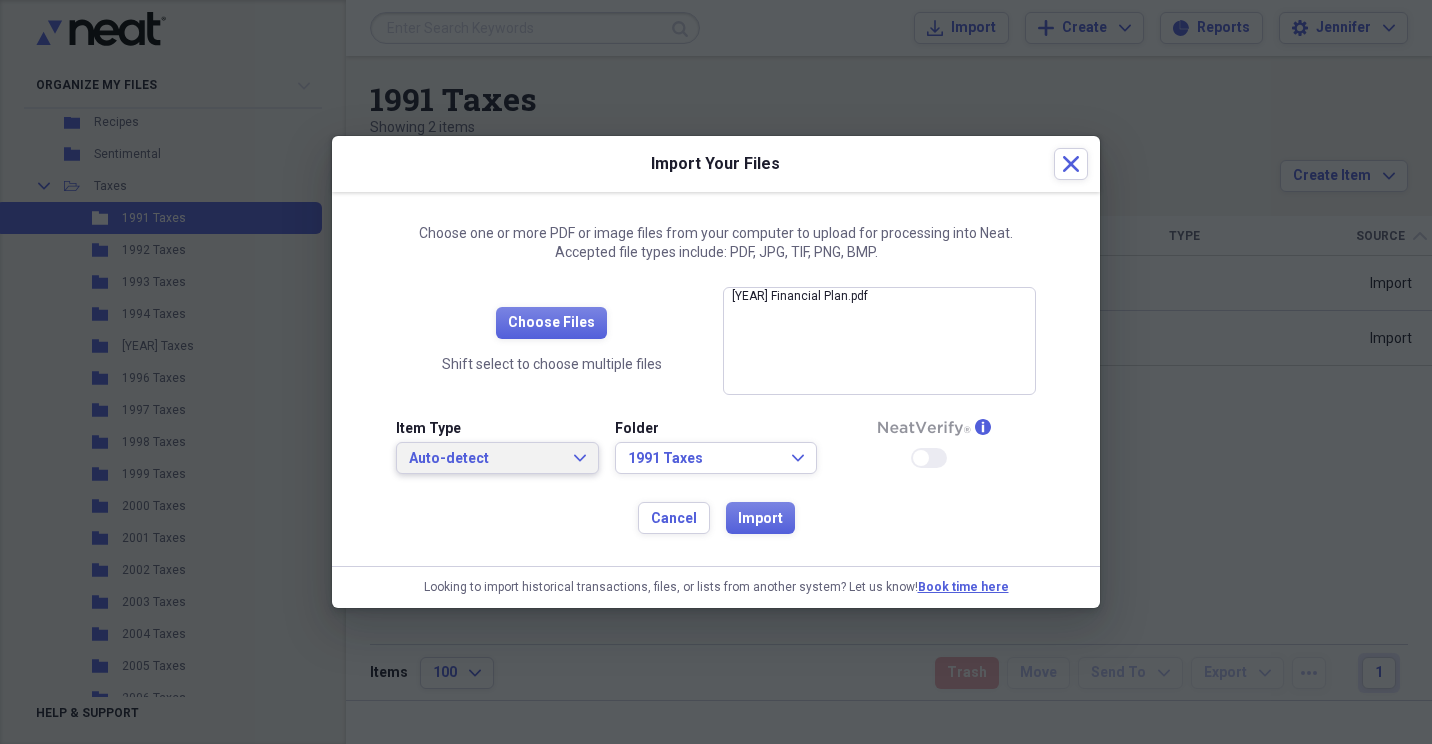 click on "Expand" 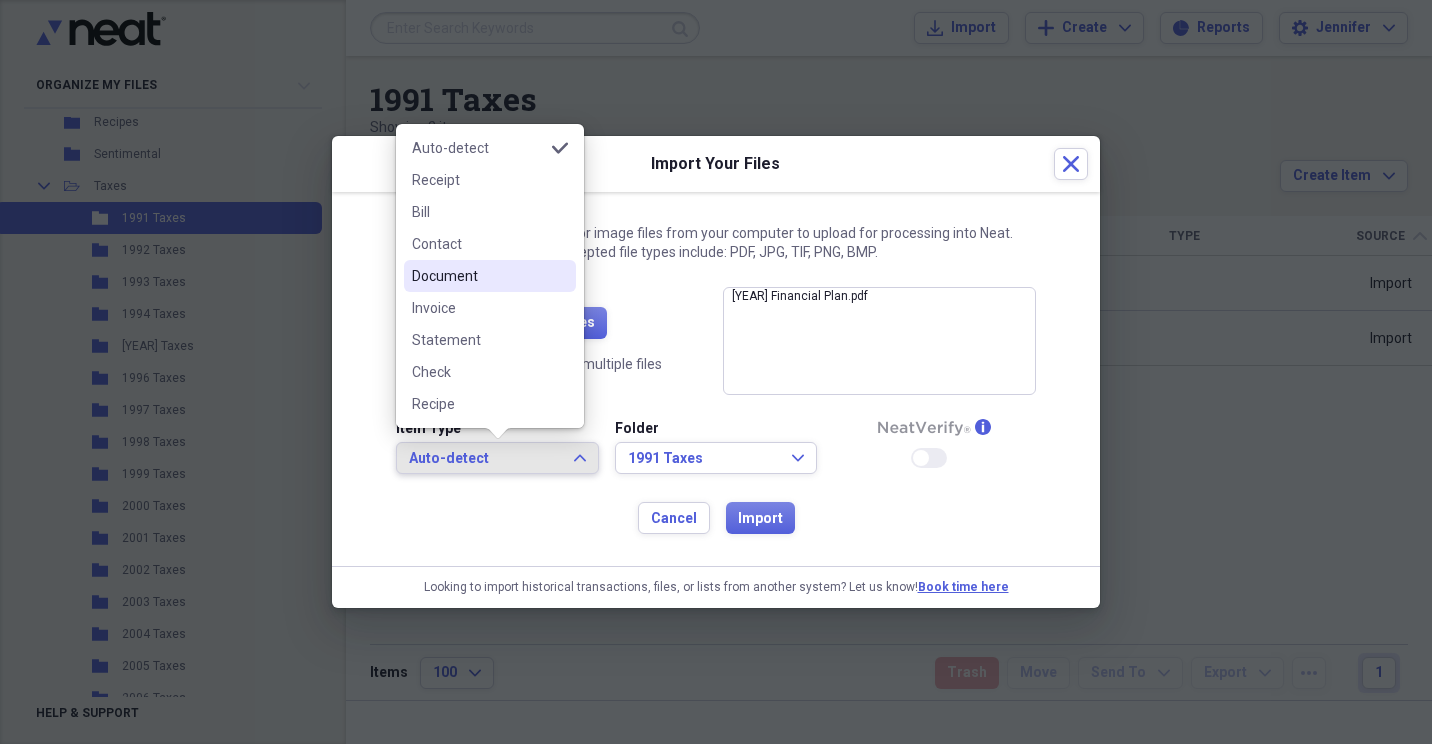 drag, startPoint x: 441, startPoint y: 275, endPoint x: 608, endPoint y: 368, distance: 191.14915 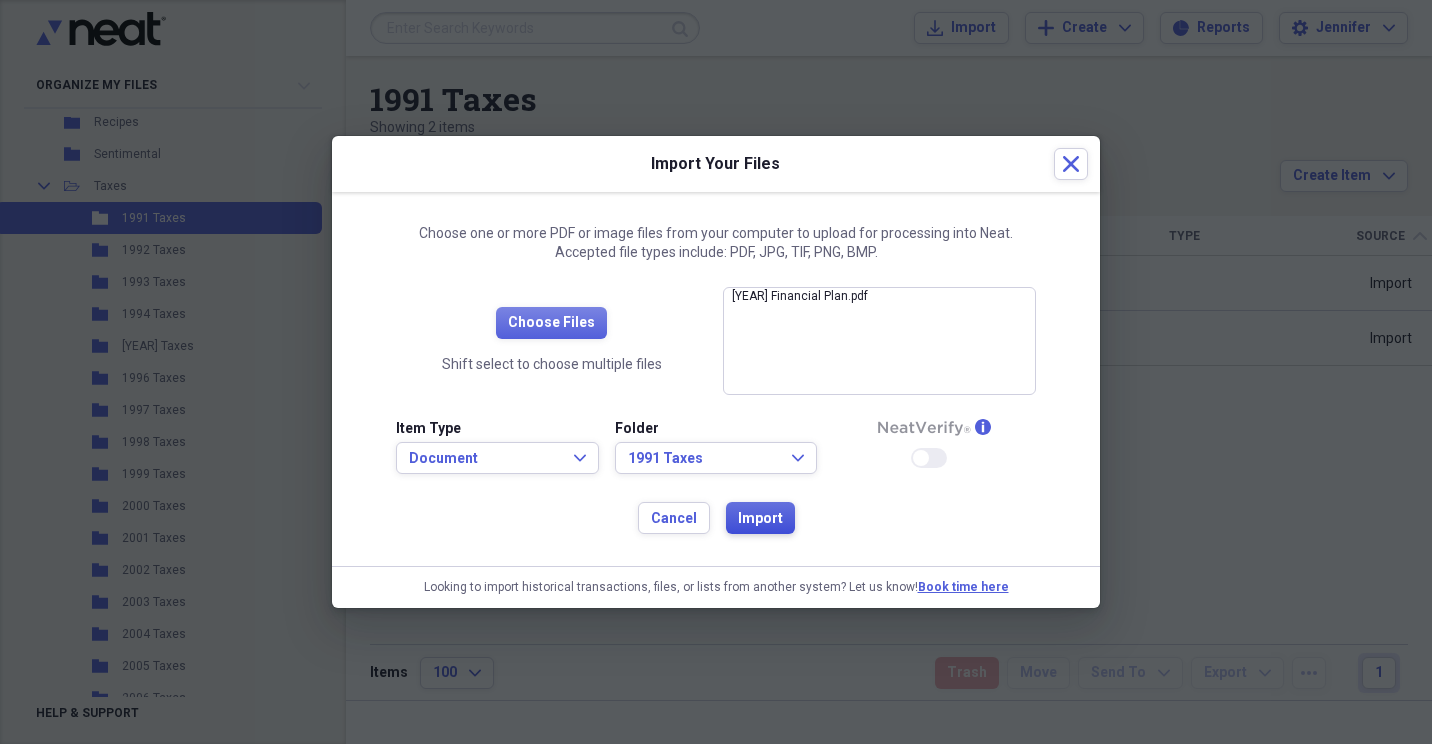 click on "Import" at bounding box center (760, 519) 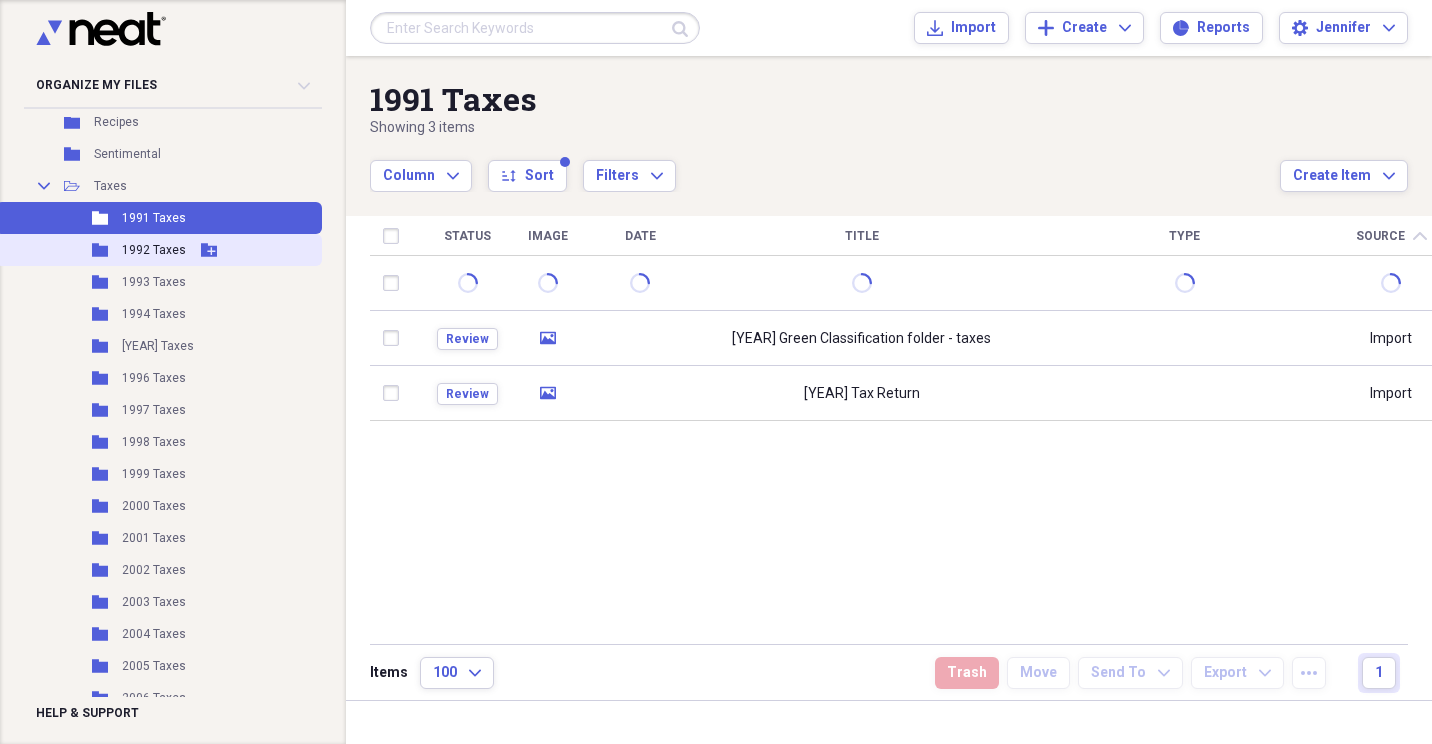 click 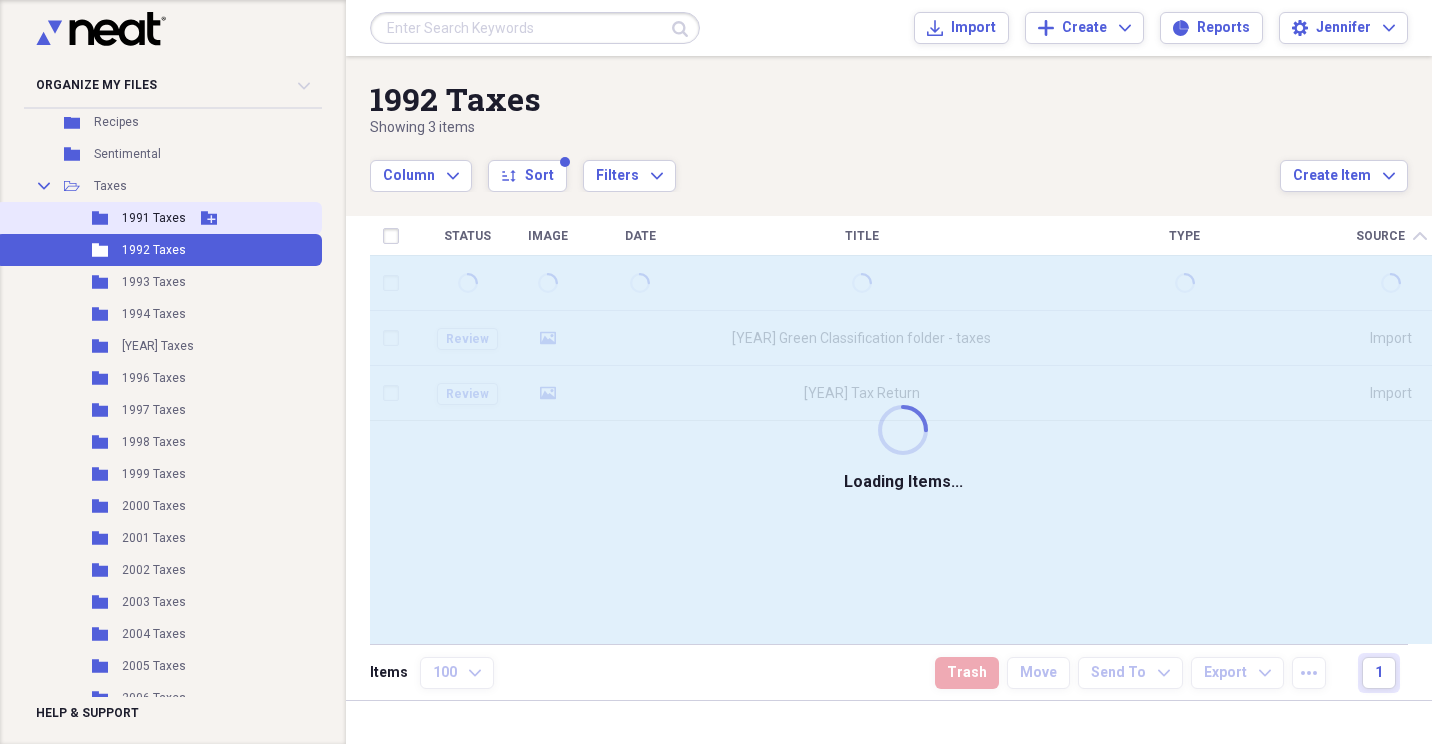 click on "1991 Taxes" at bounding box center [154, 218] 